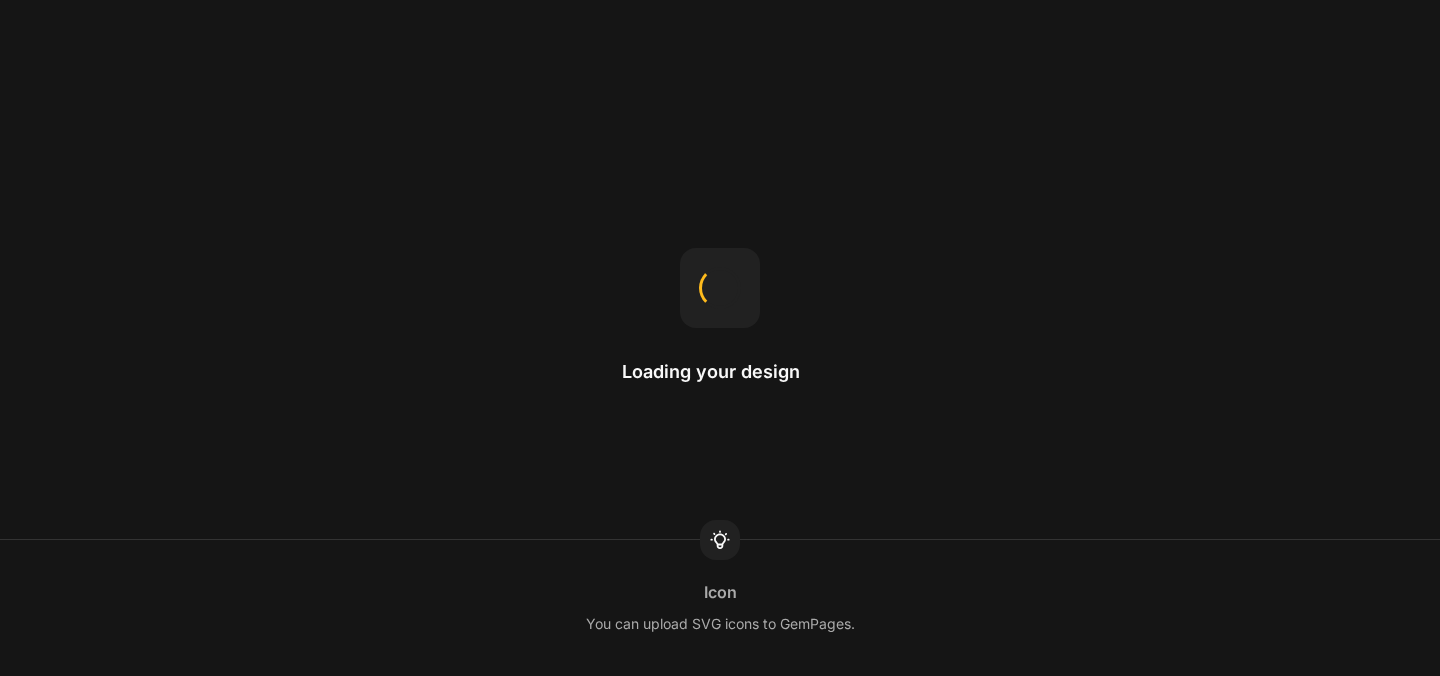 scroll, scrollTop: 0, scrollLeft: 0, axis: both 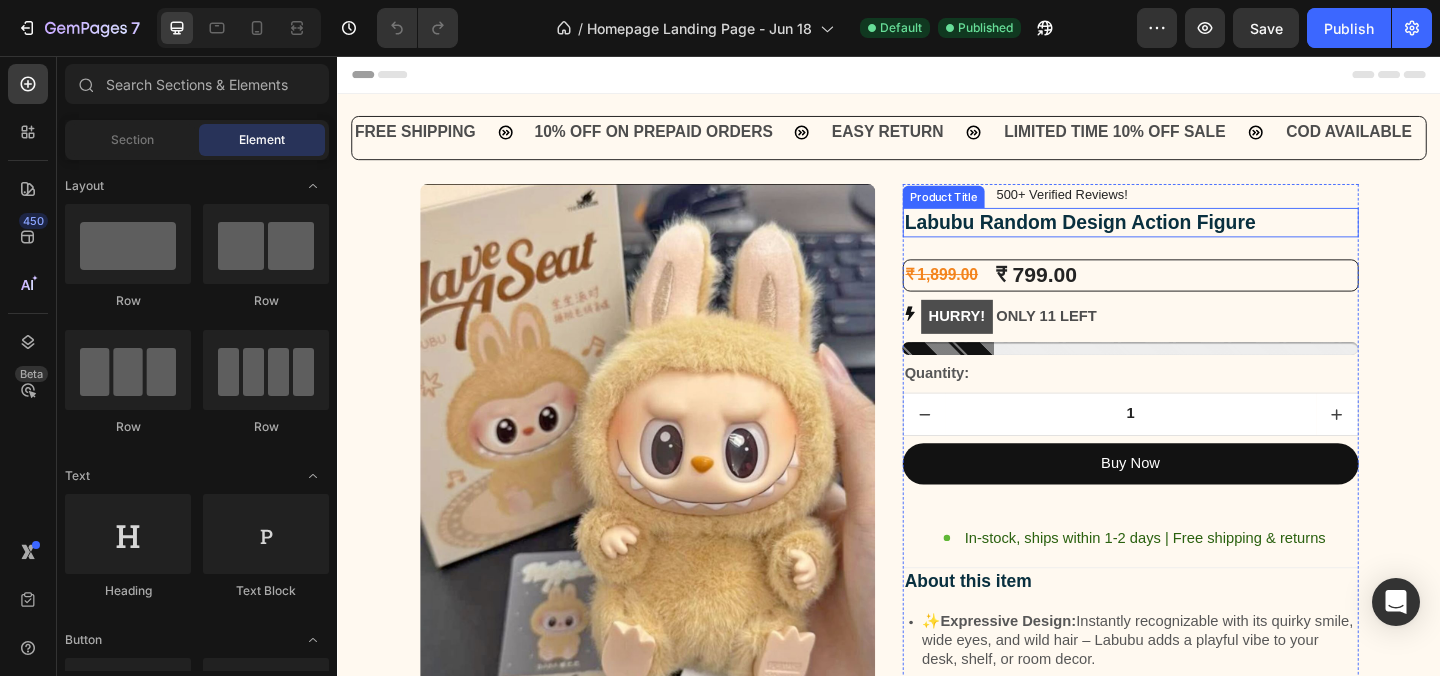 click on "Labubu Random Design Action Figure" at bounding box center [1200, 236] 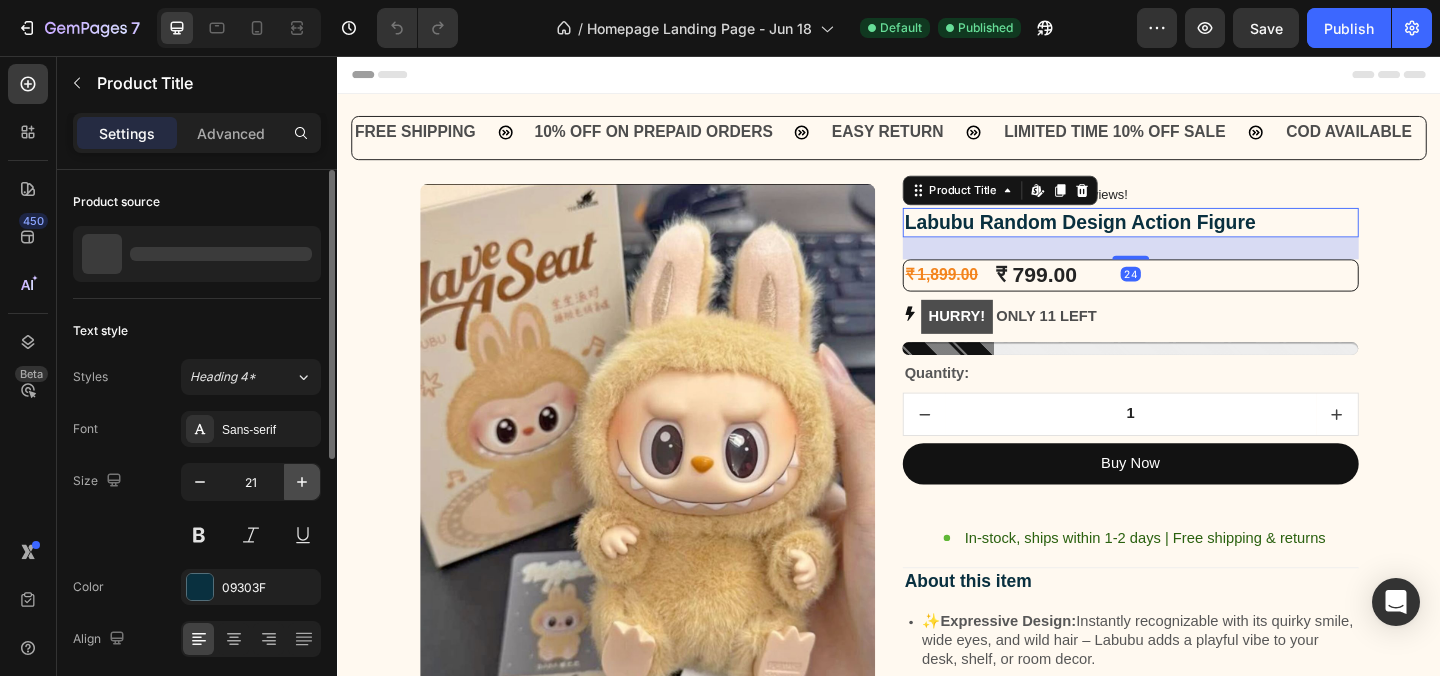 click 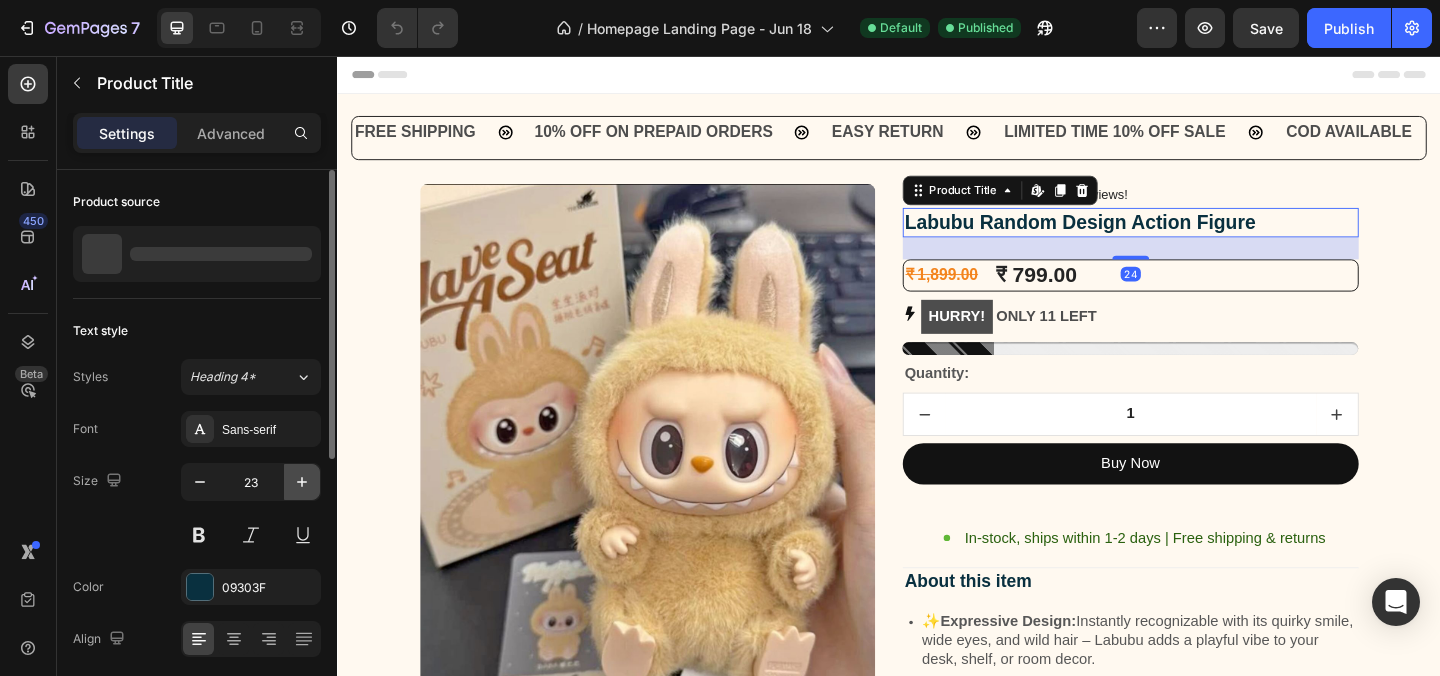 click 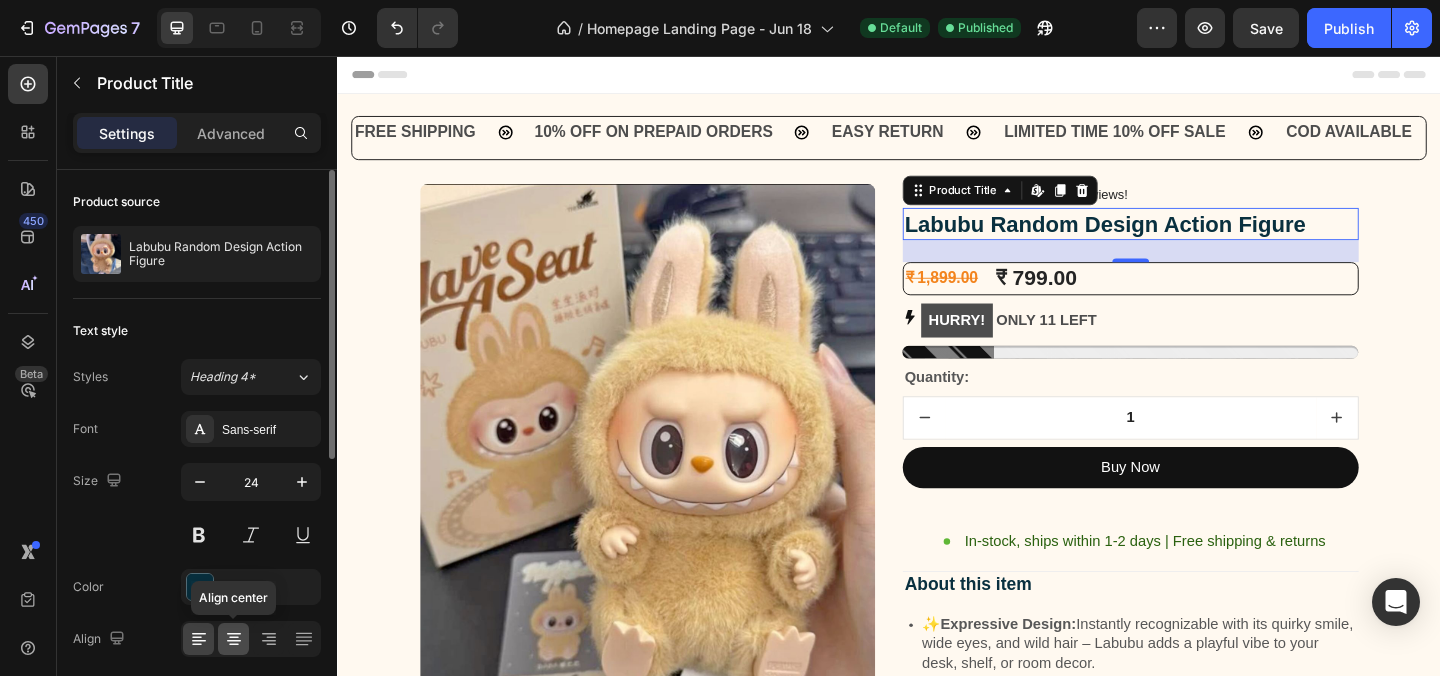 click 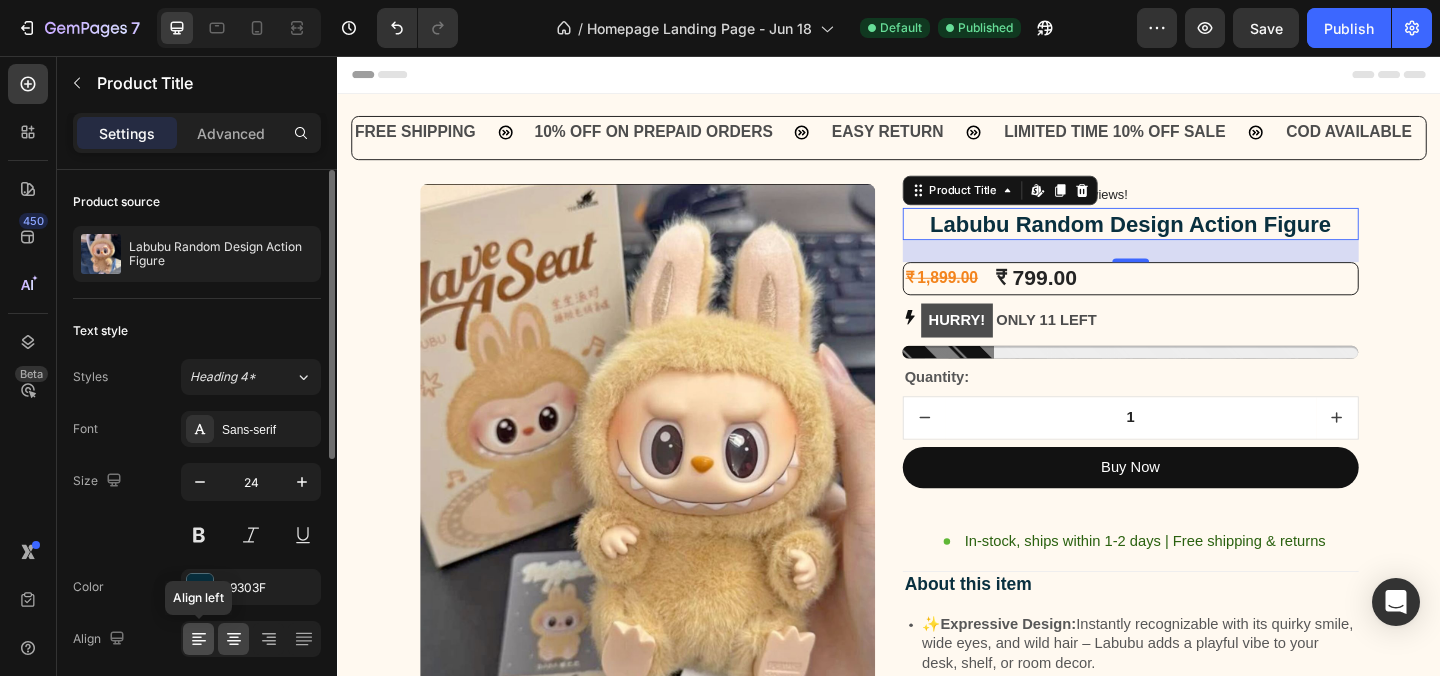 click 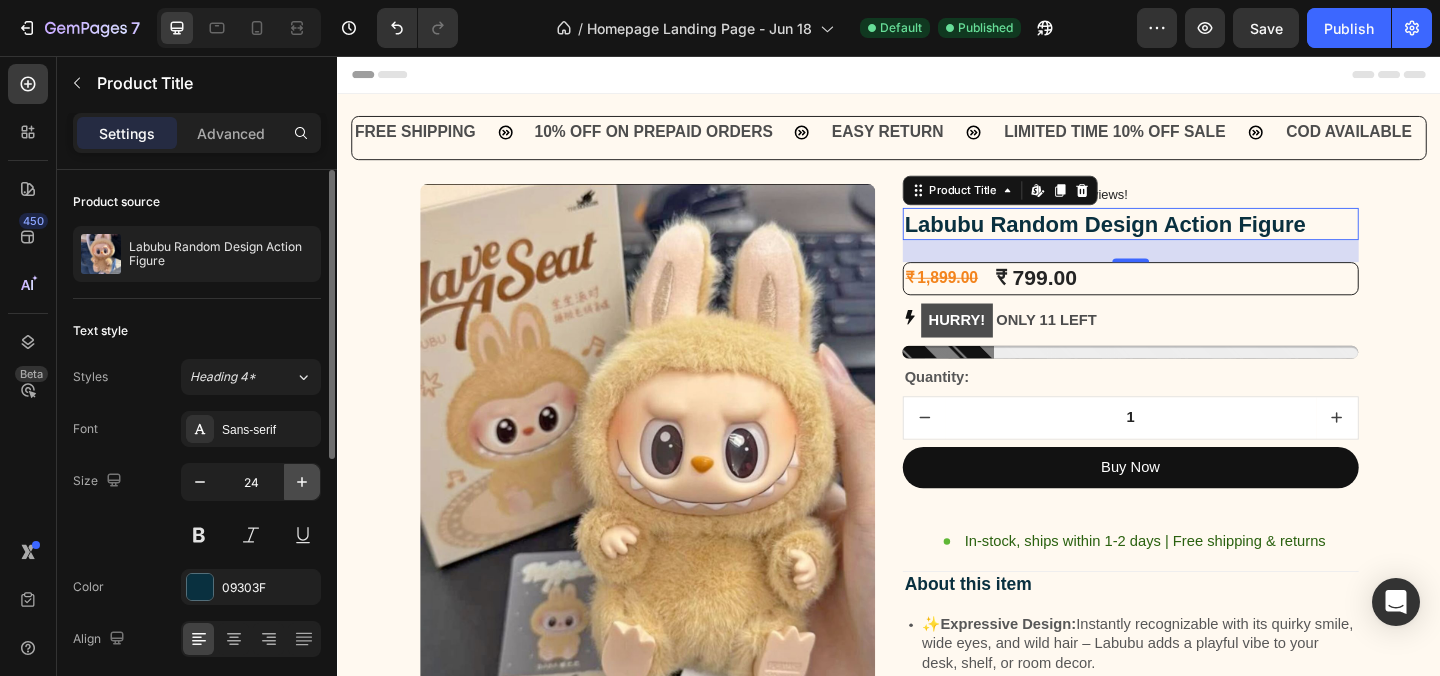 click 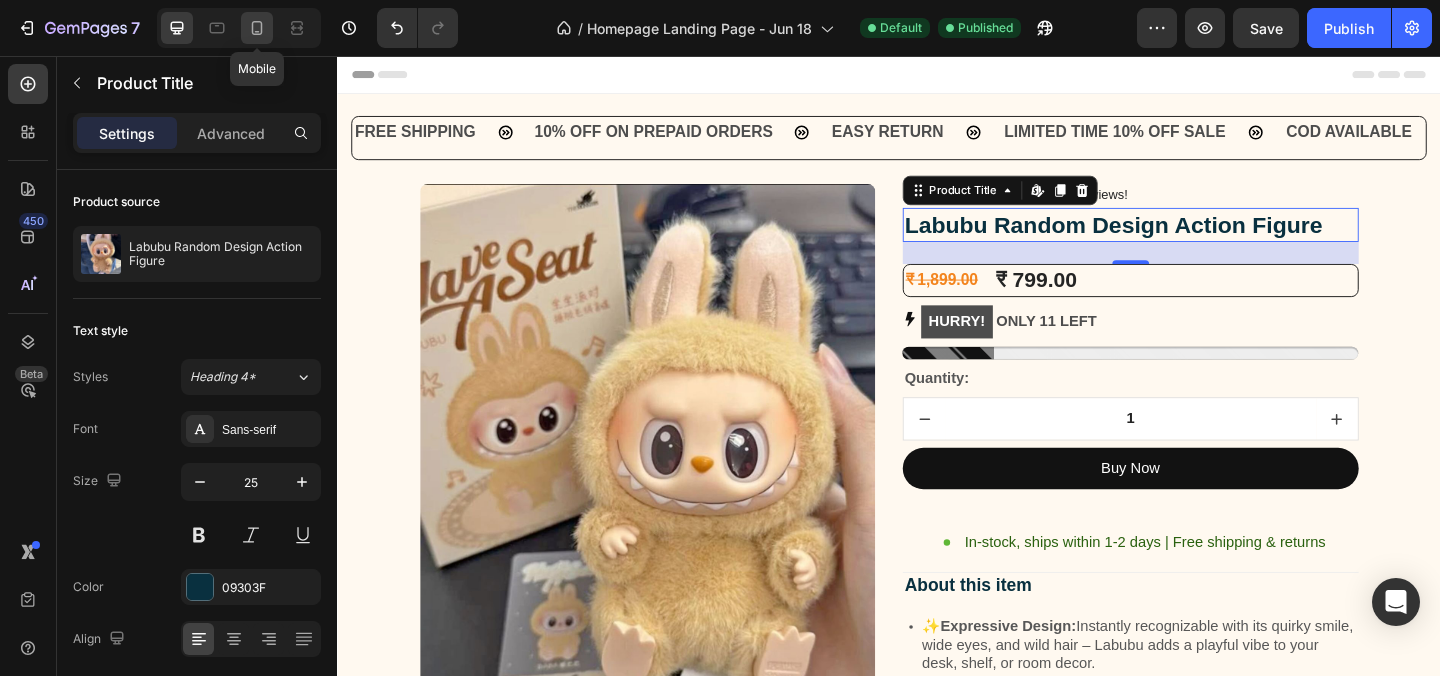 click 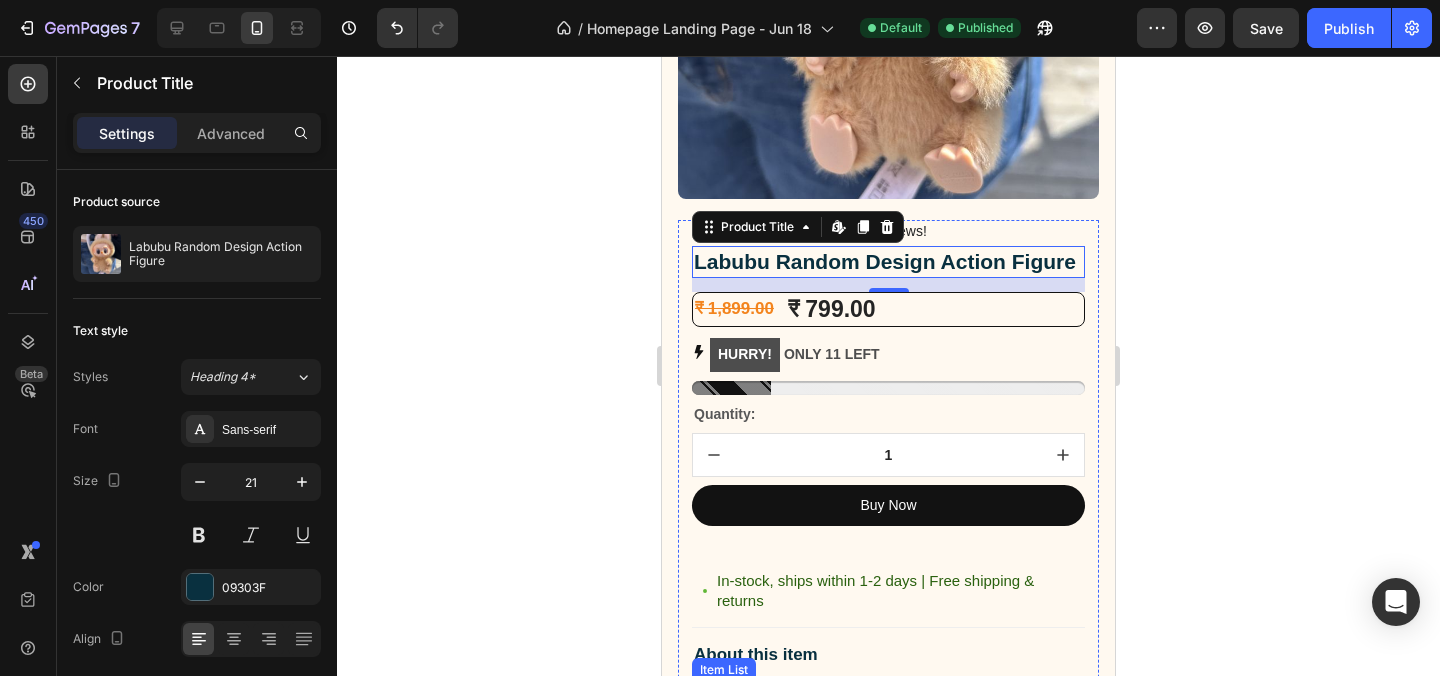 scroll, scrollTop: 370, scrollLeft: 0, axis: vertical 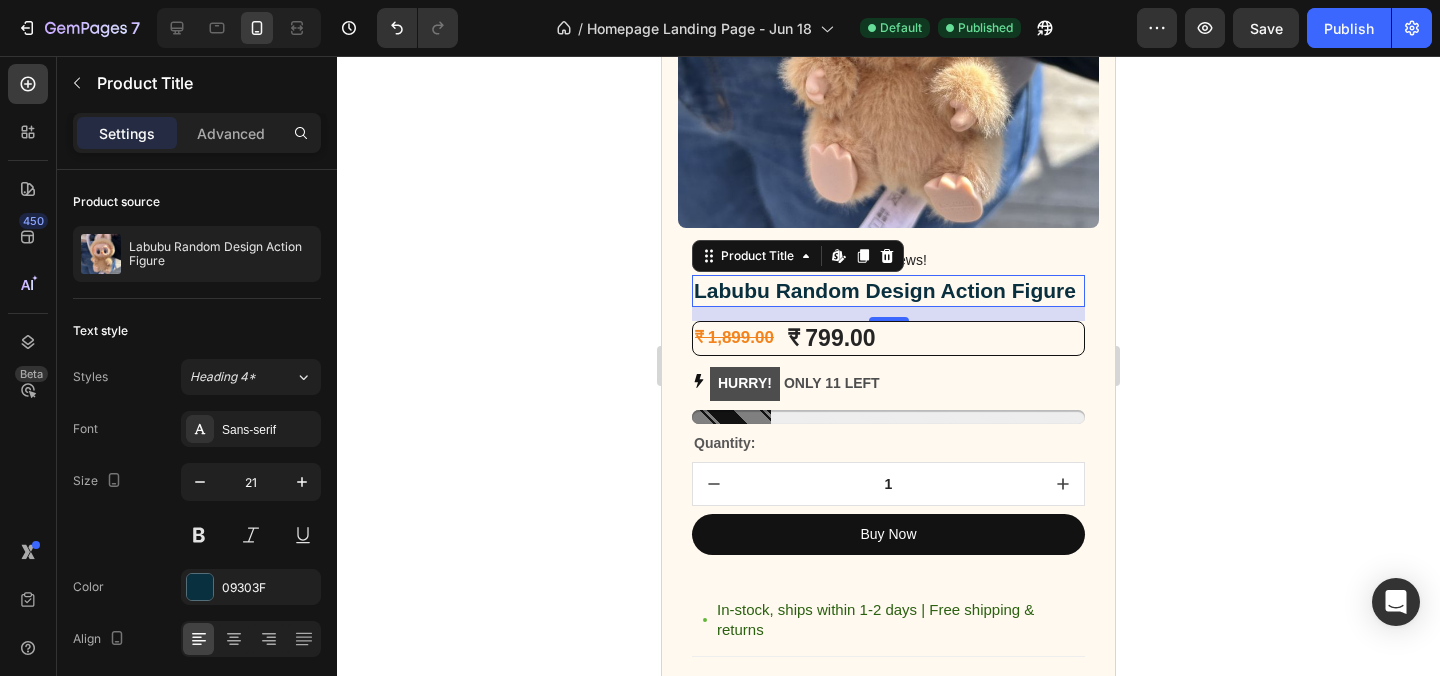 click on "Icon Icon Icon Icon Icon Icon List 500+ Verified Reviews! Text Block Row Labubu Random Design Action Figure Product Title   Edit content in Shopify 24 ₹ 1,899.00 Product Price Product Price ₹ 799.00 Product Price Product Price Row
HURRY!  ONLY 11 LEFT Stock Counter Quantity: Text Block
1
Product Quantity Buy Now Dynamic Checkout
In-stock, ships within 1-2 days | Free shipping & returns Item List About this item Text Block
✨  Expressive Design:  Instantly recognizable with its quirky smile, wide eyes, and wild hair – Labubu adds a playful vibe to your desk, shelf, or room decor.
💎  Premium Material:  Made from high-quality, durable vinyl for long-lasting charm and a smooth matte finish that feels great to hold.
📏  Perfect Size for Display:  Compact and lightweight – fits effortlessly into your collection, workspace, or even your car dashboard.
🎁  Great Gift Choice: Row" at bounding box center [888, 940] 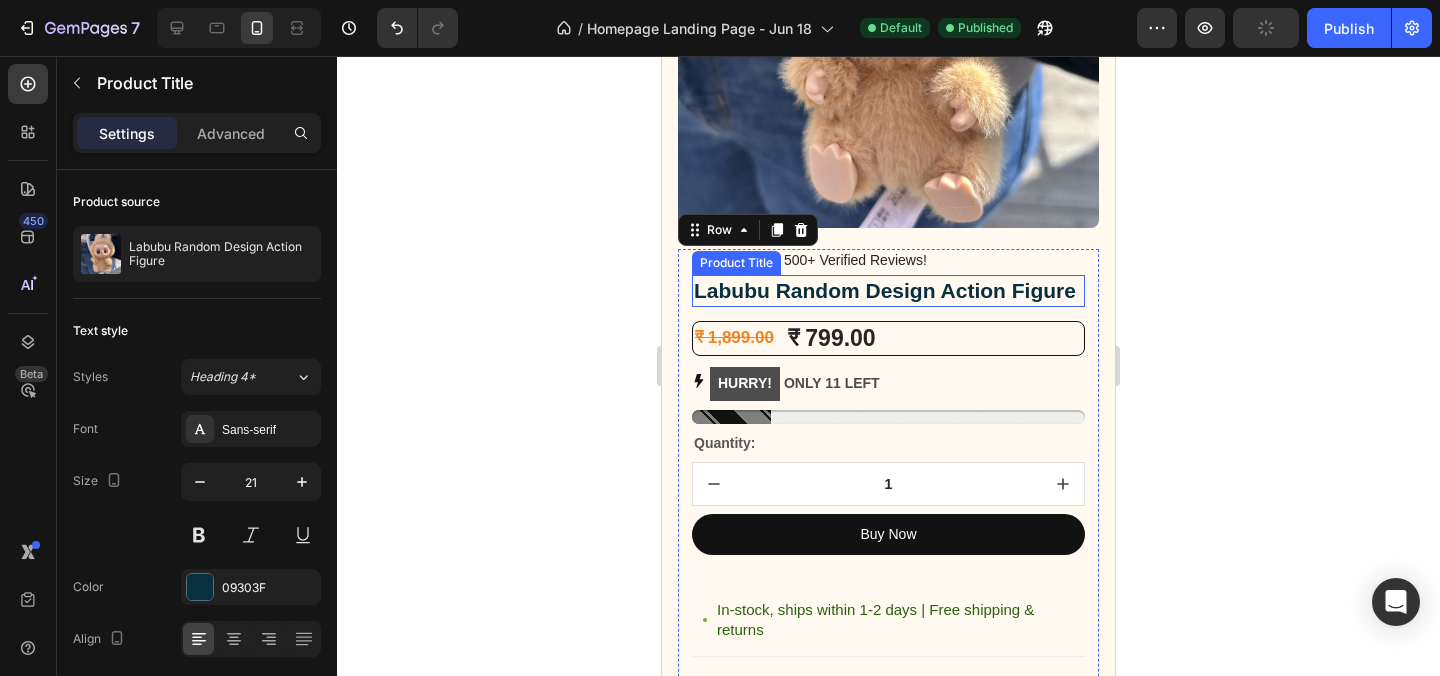 click on "Labubu Random Design Action Figure" at bounding box center (888, 290) 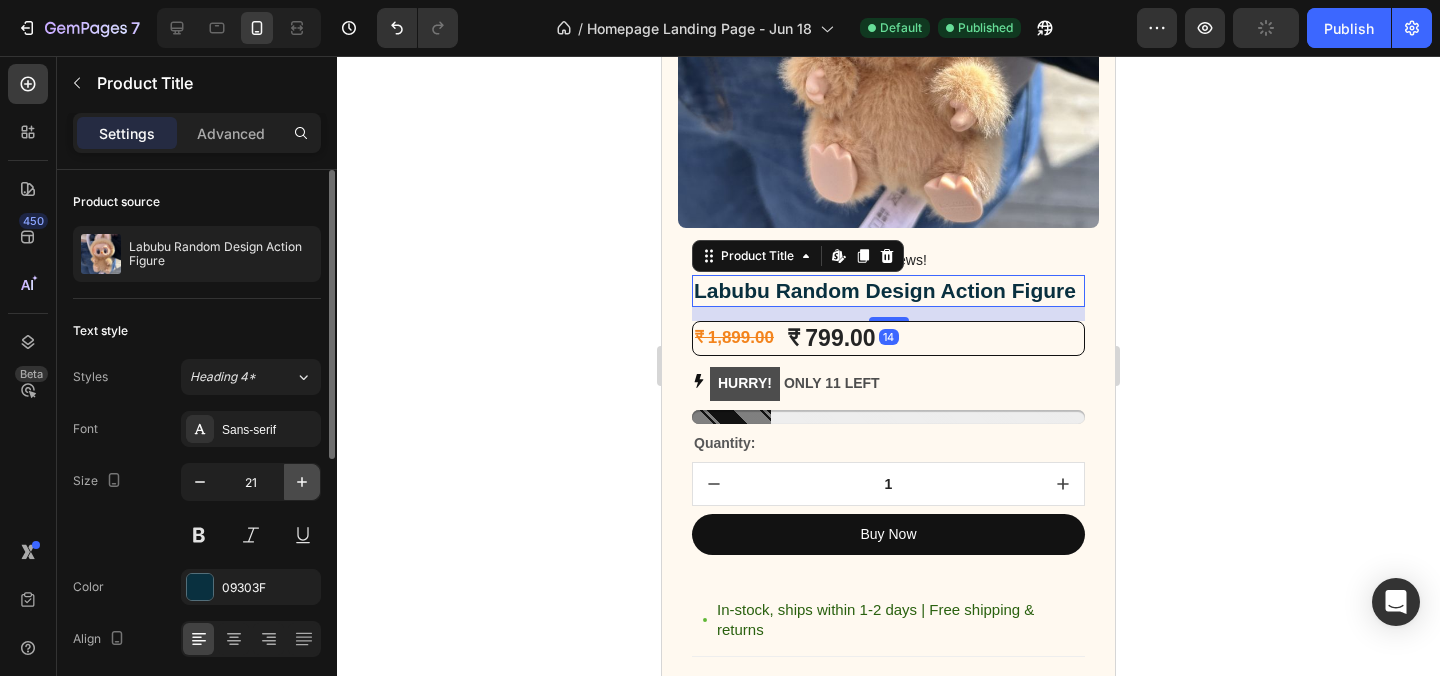 click 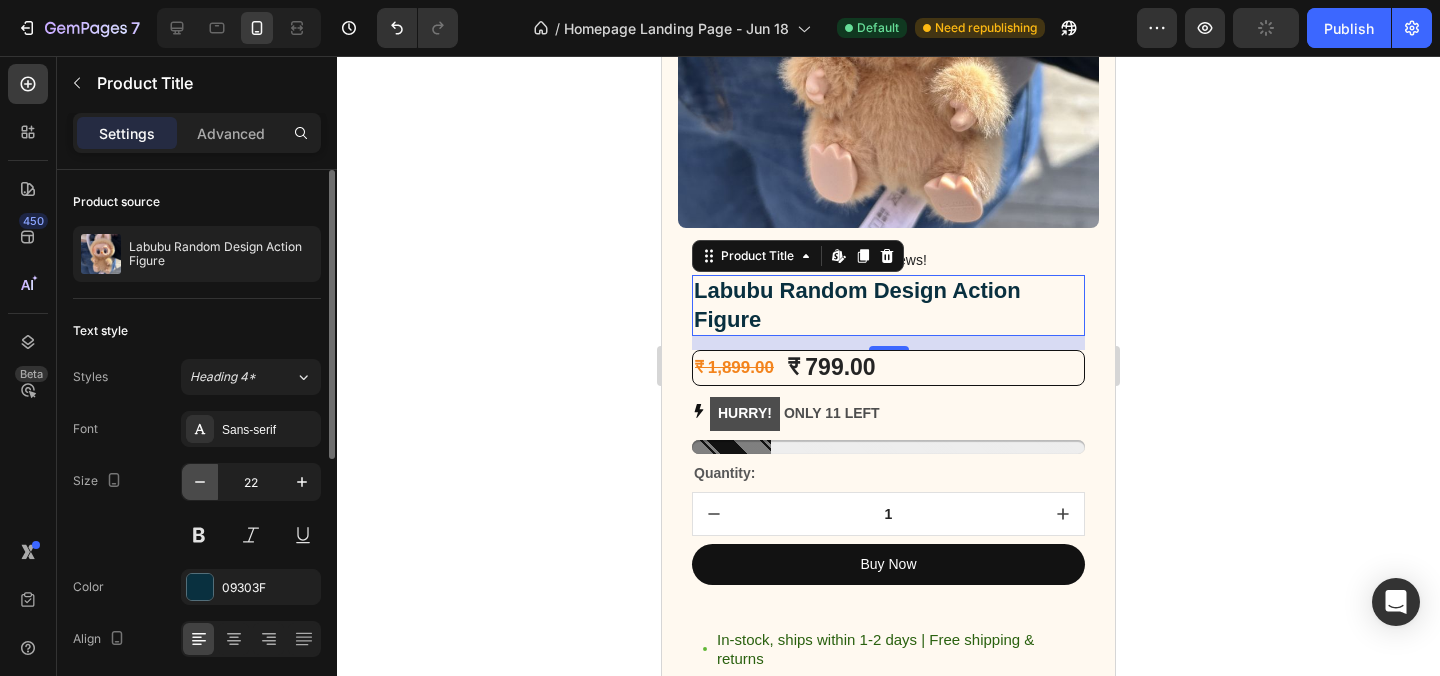 click 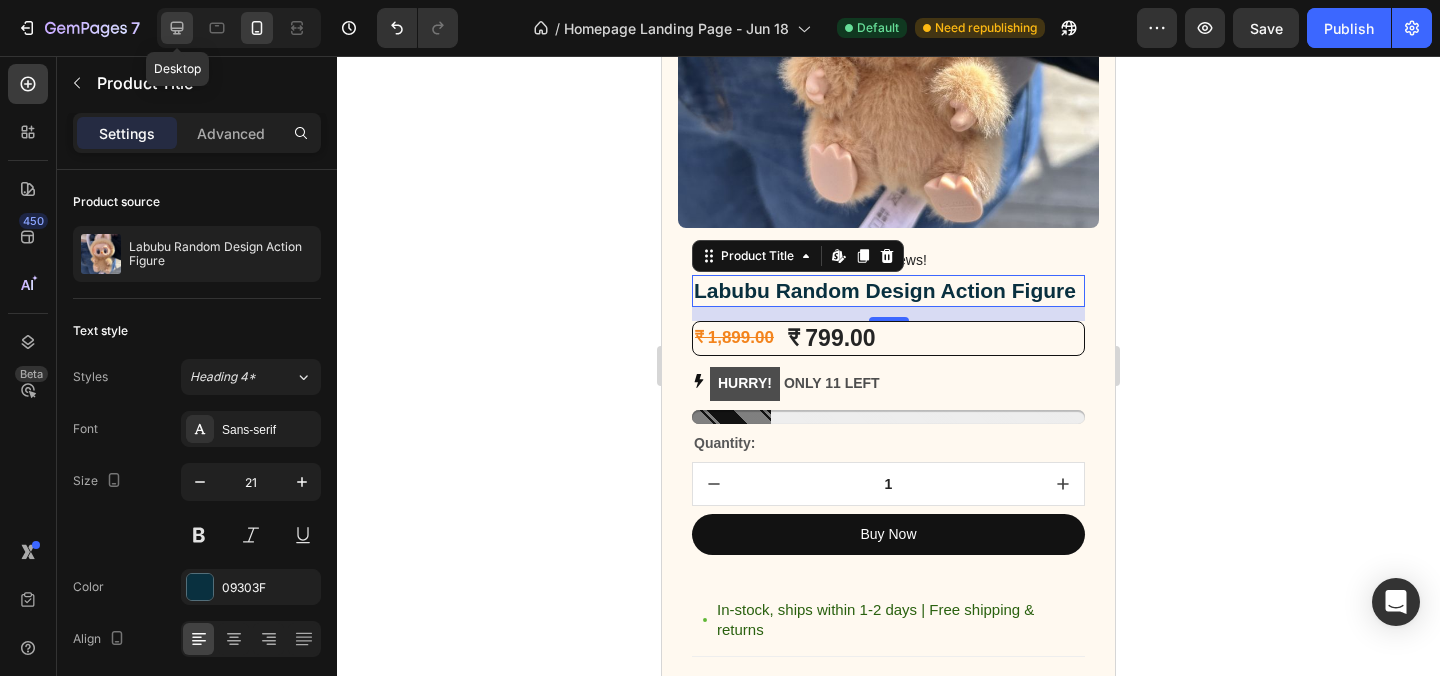click 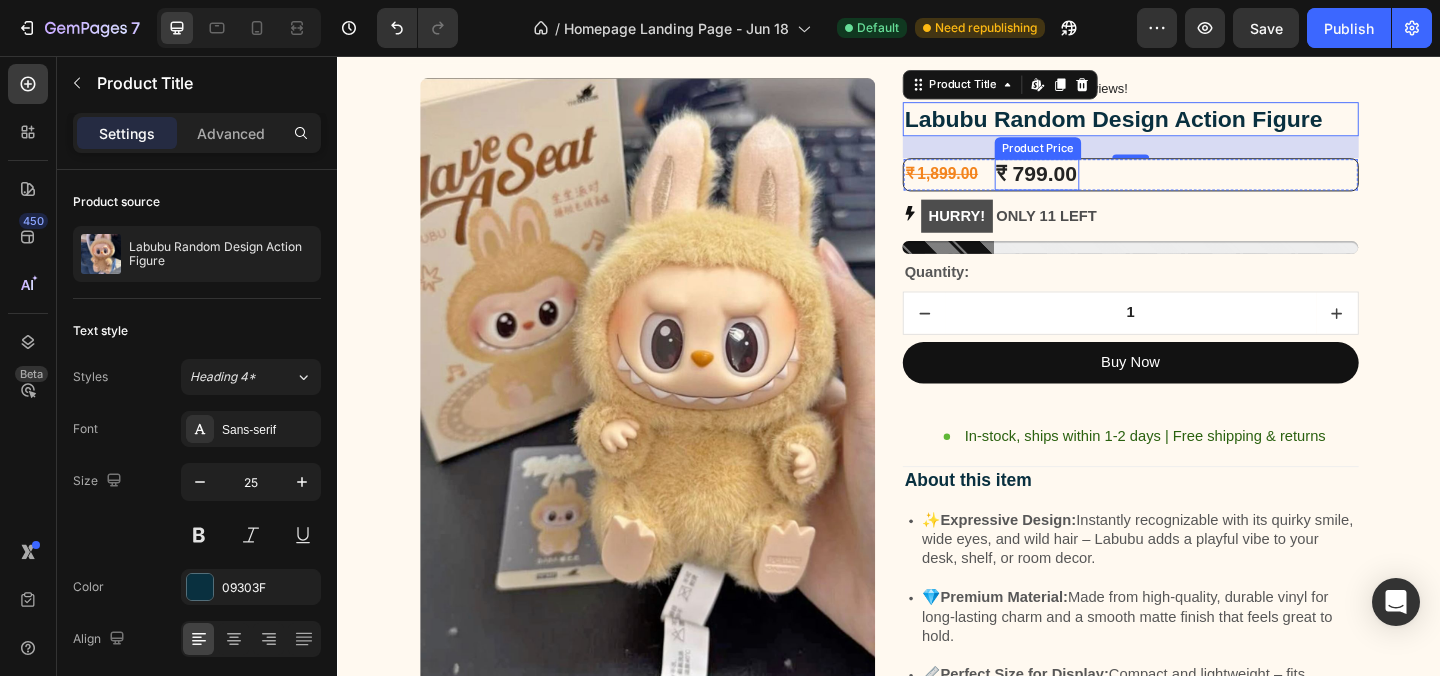 scroll, scrollTop: 95, scrollLeft: 0, axis: vertical 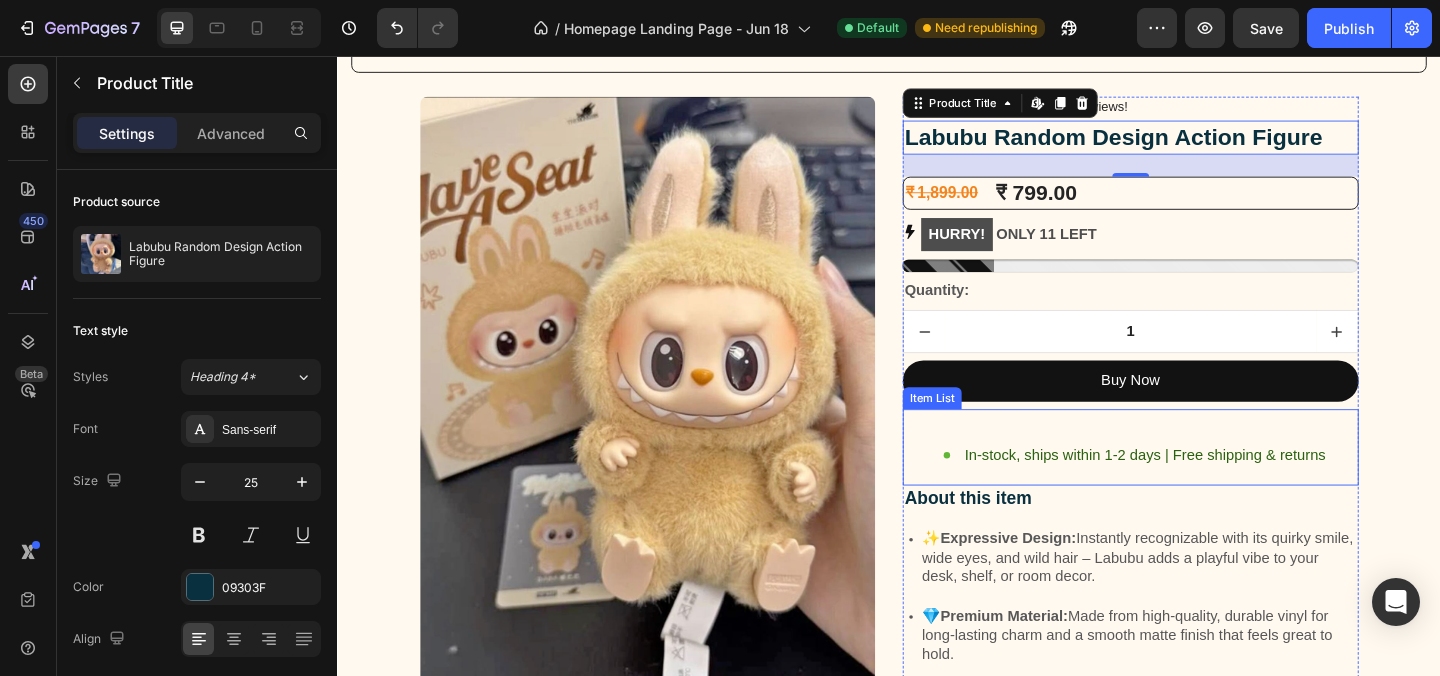 click on "In-stock, ships within 1-2 days | Free shipping & returns" at bounding box center [1215, 490] 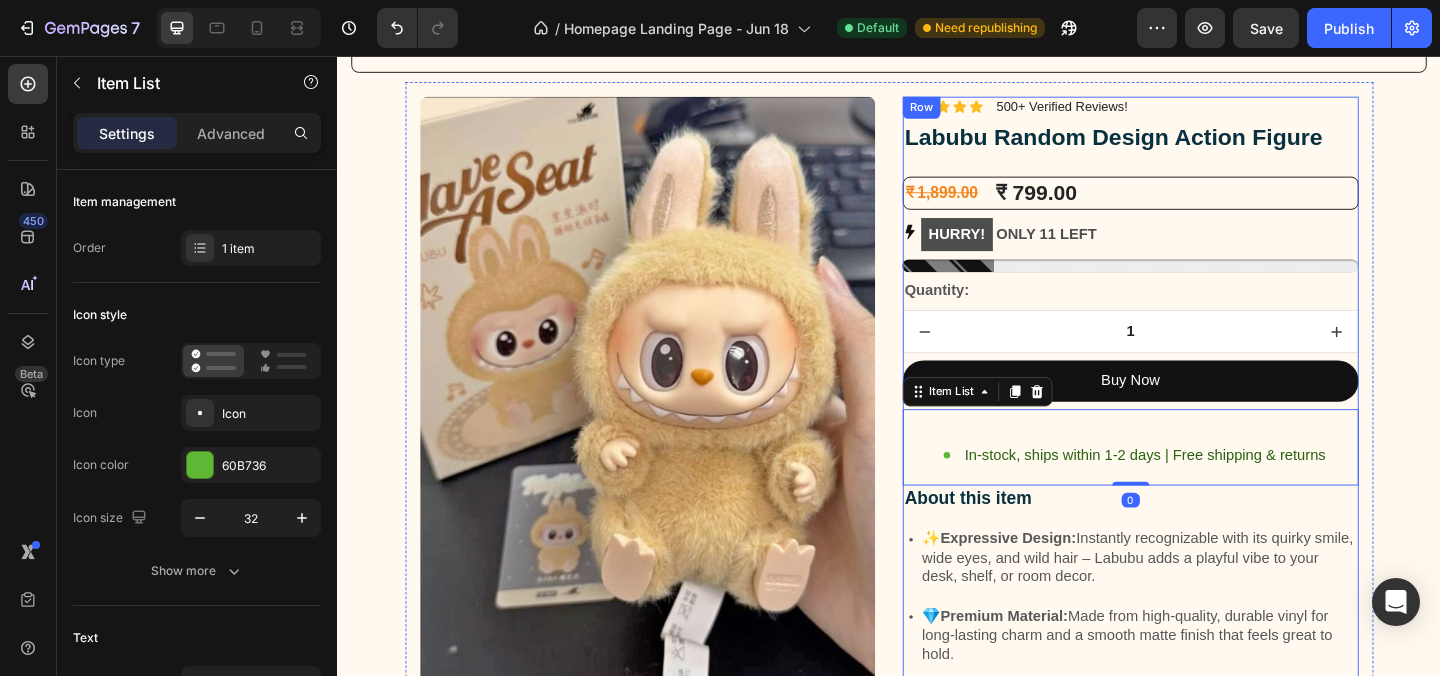 click on "Icon Icon Icon Icon Icon Icon List 500+ Verified Reviews! Text Block Row Labubu Random Design Action Figure Product Title ₹ 1,899.00 Product Price Product Price ₹ 799.00 Product Price Product Price Row
HURRY!  ONLY 11 LEFT Stock Counter Quantity: Text Block
1
Product Quantity Buy Now Dynamic Checkout
In-stock, ships within 1-2 days | Free shipping & returns Item List   0 About this item Text Block
✨  Expressive Design:  Instantly recognizable with its quirky smile, wide eyes, and wild hair – Labubu adds a playful vibe to your desk, shelf, or room decor.
💎  Premium Material:  Made from high-quality, durable vinyl for long-lasting charm and a smooth matte finish that feels great to hold.
📏  Perfect Size for Display:  Compact and lightweight – fits effortlessly into your collection, workspace, or even your car dashboard.
🎁  Great Gift Choice:
📦  Image" at bounding box center [1200, 838] 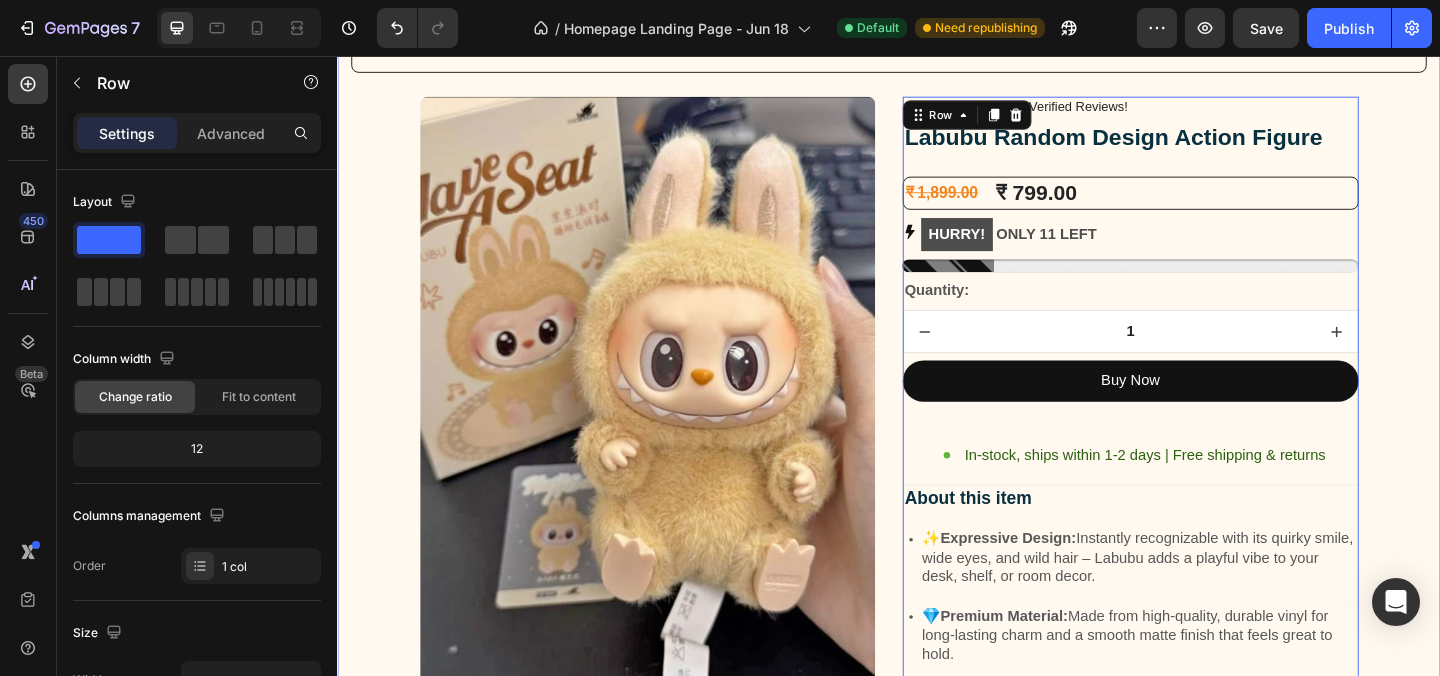 click on "FREE SHIPPING Text Block
10% OFF ON PREPAID ORDERS Text Block
EASY RETURN Text Block
LIMITED TIME 10% OFF SALE Text Block
COD AVAILABLE Text Block
FREE SHIPPING Text Block
10% OFF ON PREPAID ORDERS Text Block
EASY RETURN Text Block
LIMITED TIME 10% OFF SALE Text Block
COD AVAILABLE Text Block
Marquee Image Lorem ipsum dolor sit amet, consectetur adipiscing elit Text Block Image Adorable Expression Text Block Row Quirky smile, wild hair, and playful eyes that steal the spotlight instantly. Text Block Row Image High-Quality Build Text Block Row Made from premium vinyl material with soft texture and durable finish. Text Block Row Row Image Perfect Display Size Text Block Row Lightweight and compact – ideal for your desk, shelf, or even your car! Text Block Row Image Collector's Edition Text Block Row Text Block Row Row Image Image Row Image Image Row" at bounding box center (937, 860) 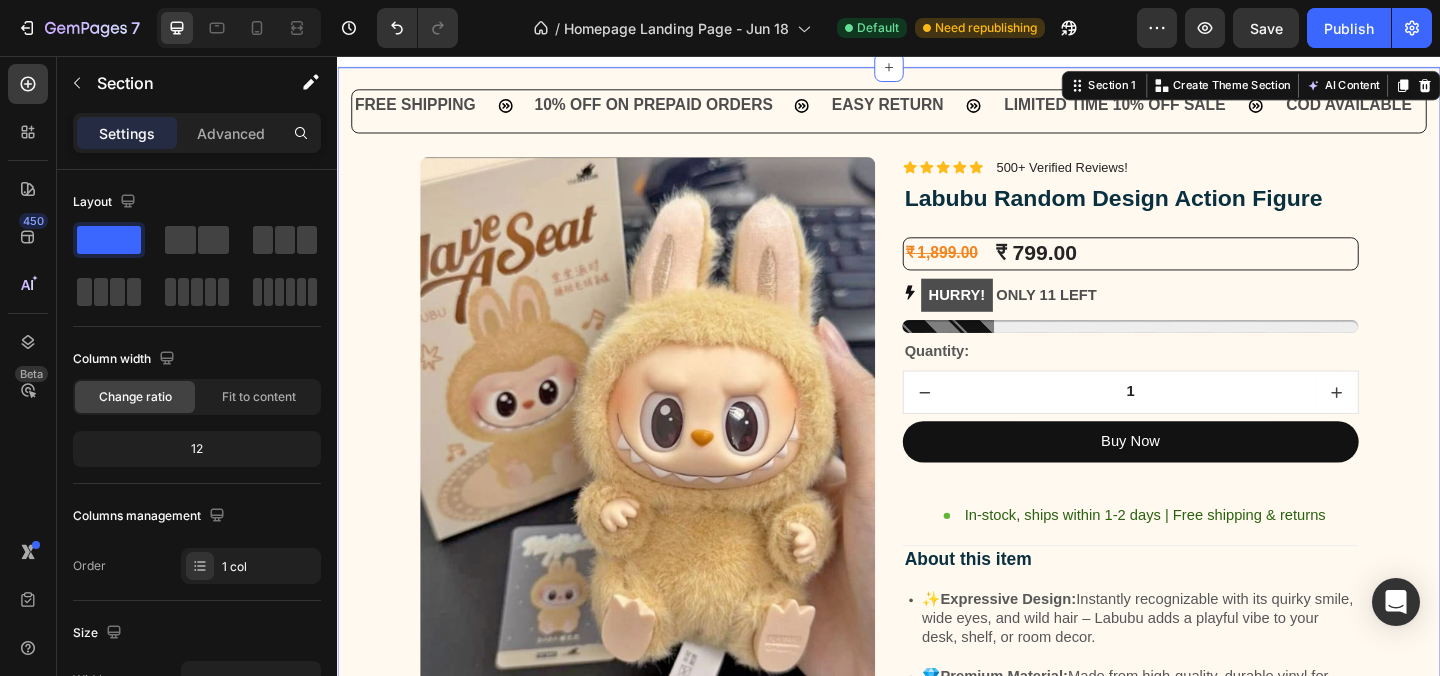 scroll, scrollTop: 25, scrollLeft: 0, axis: vertical 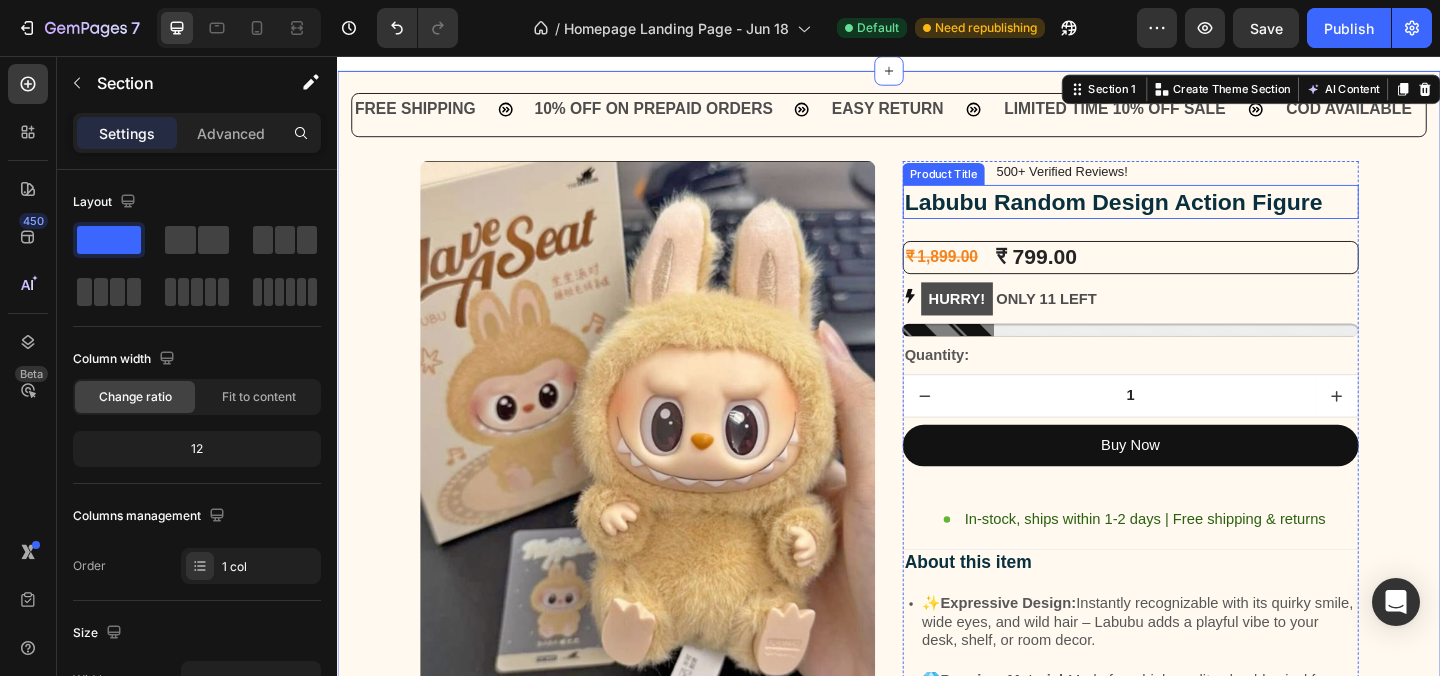 click on "Labubu Random Design Action Figure" at bounding box center (1200, 214) 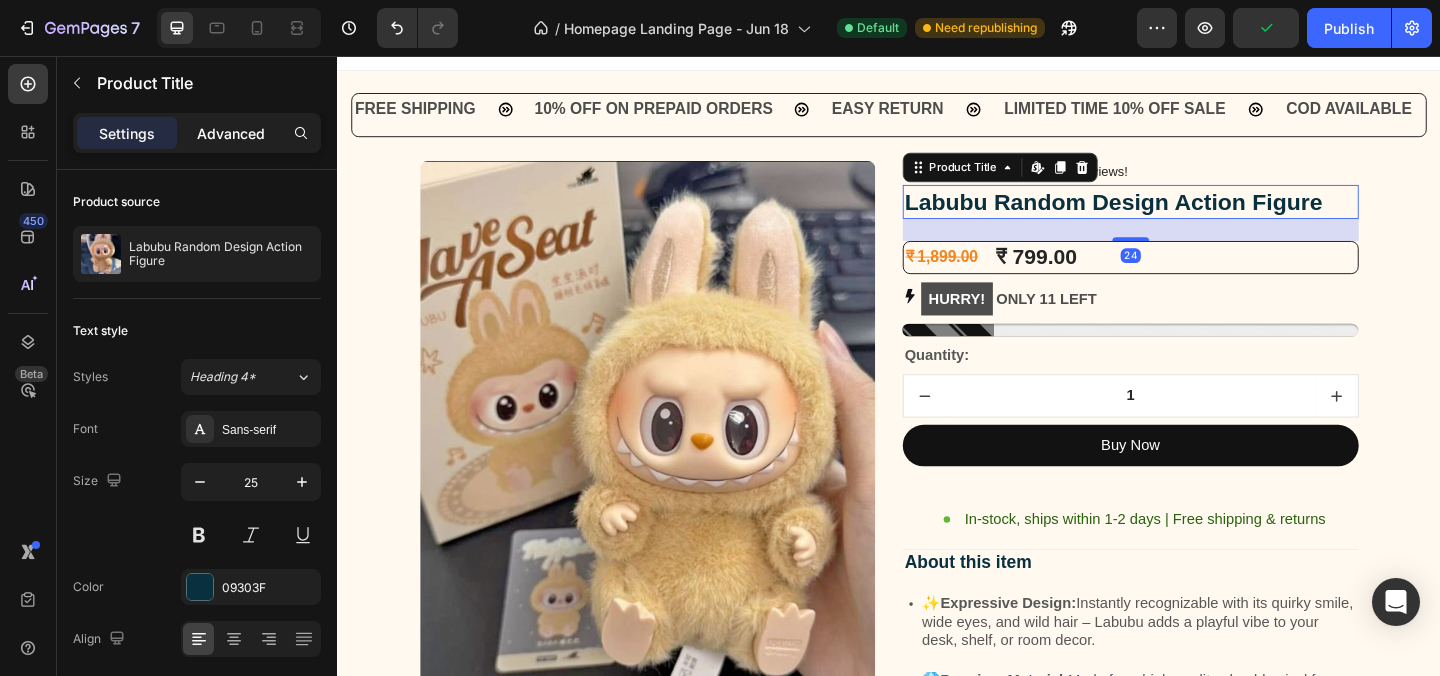 click on "Advanced" at bounding box center [231, 133] 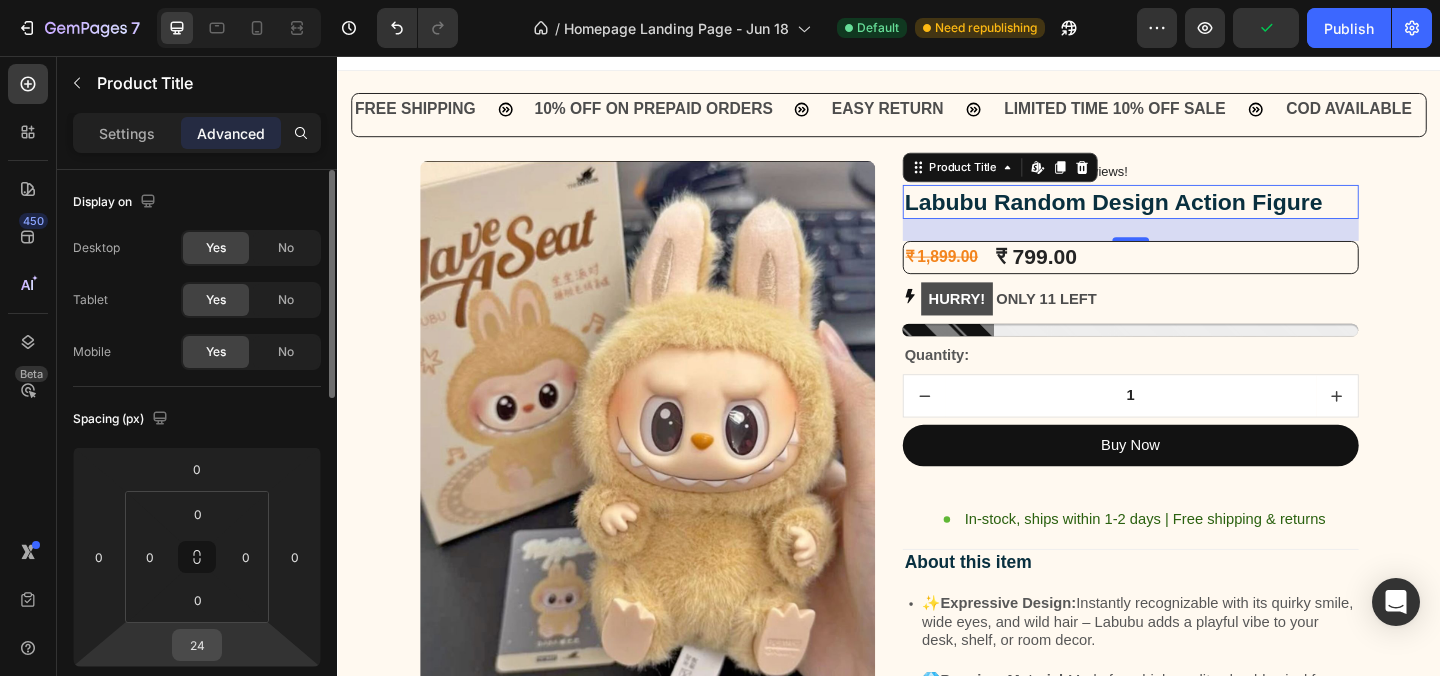 click on "24" at bounding box center (197, 645) 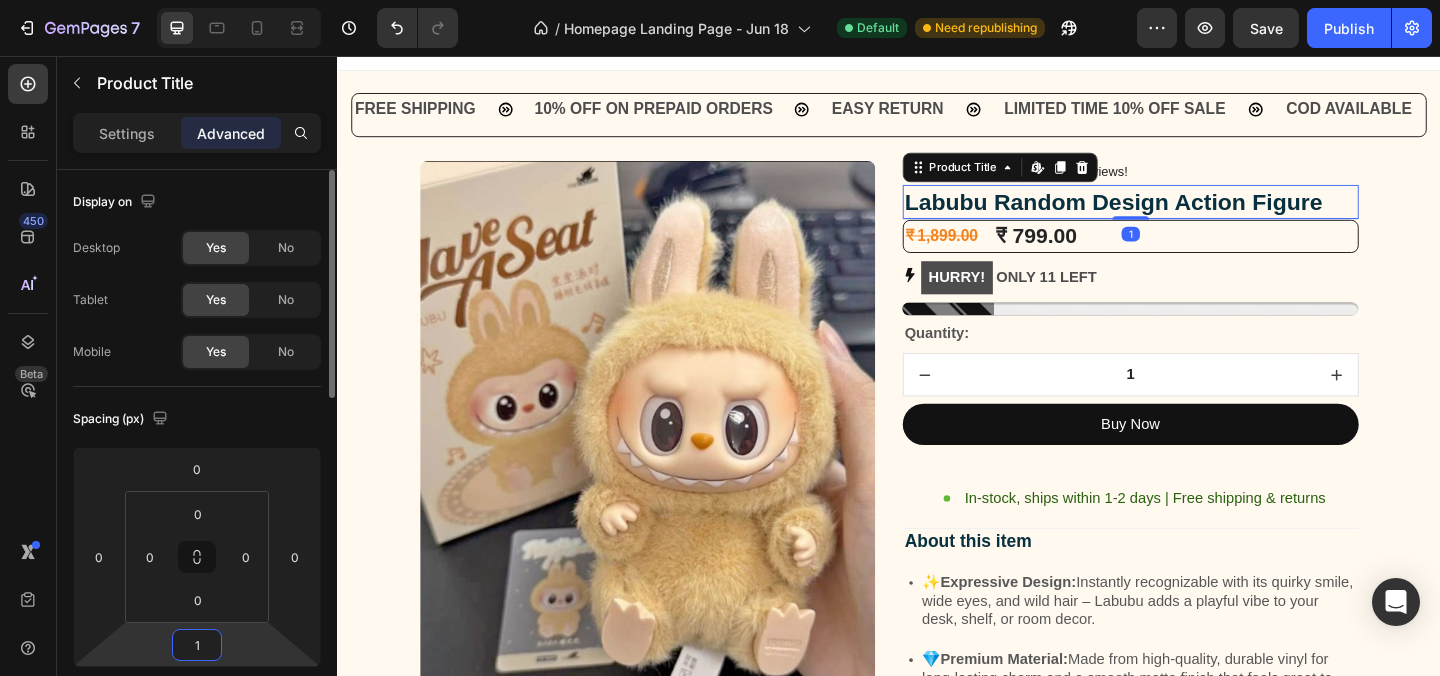 type on "12" 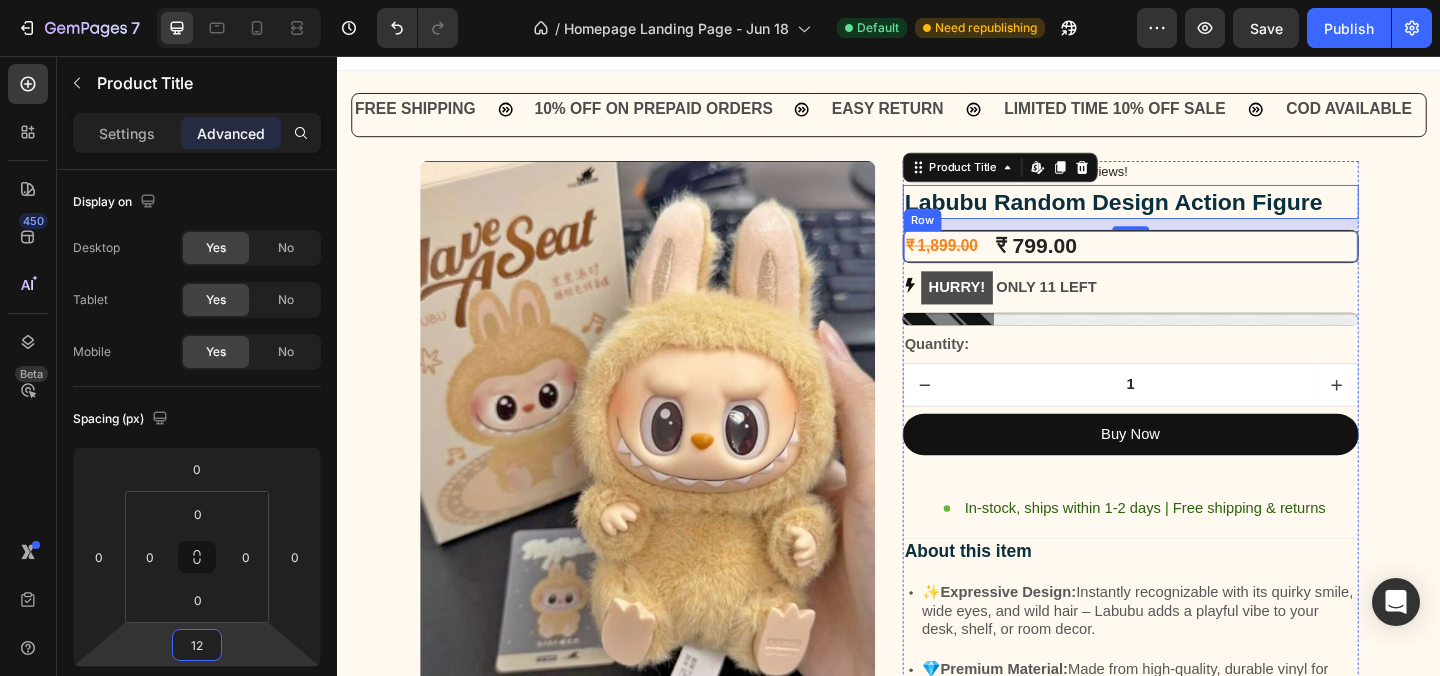 click on "₹ 1,899.00 Product Price Product Price ₹ 799.00 Product Price Product Price Row" at bounding box center (1200, 263) 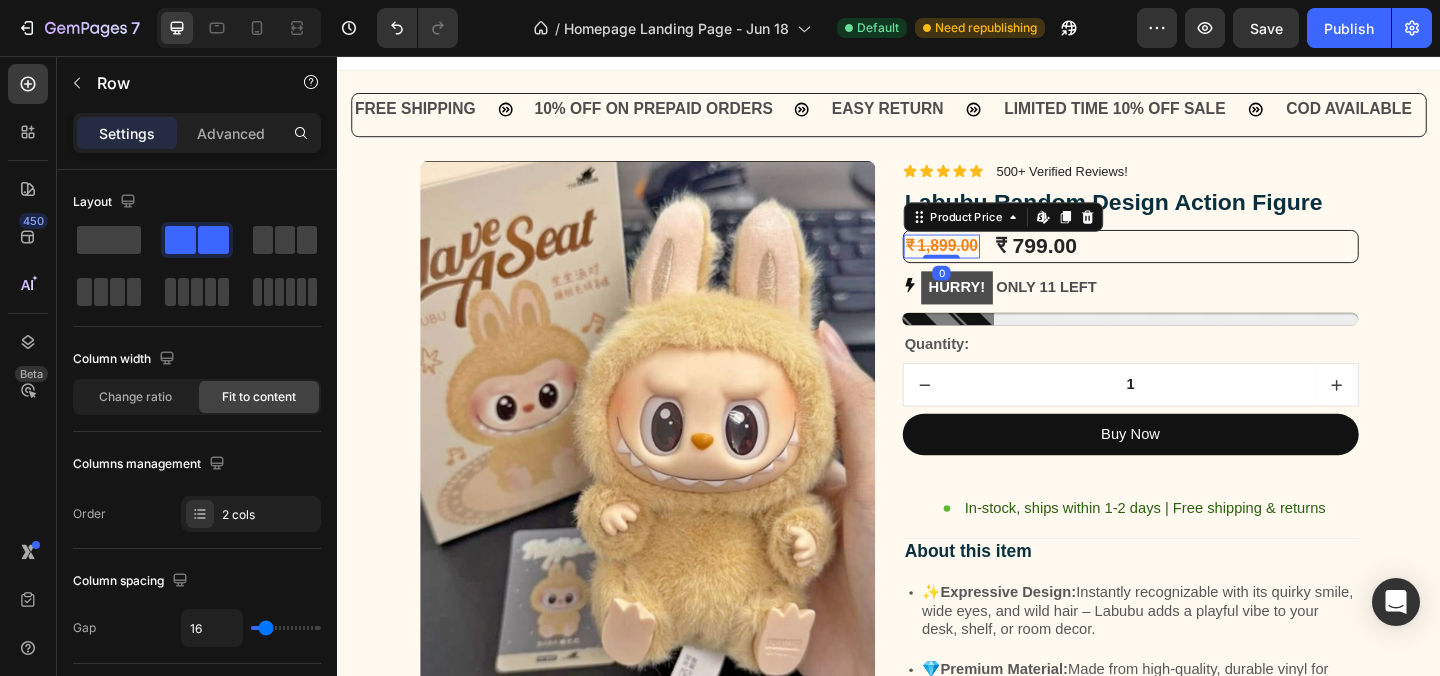 click on "₹ 1,899.00" at bounding box center (994, 263) 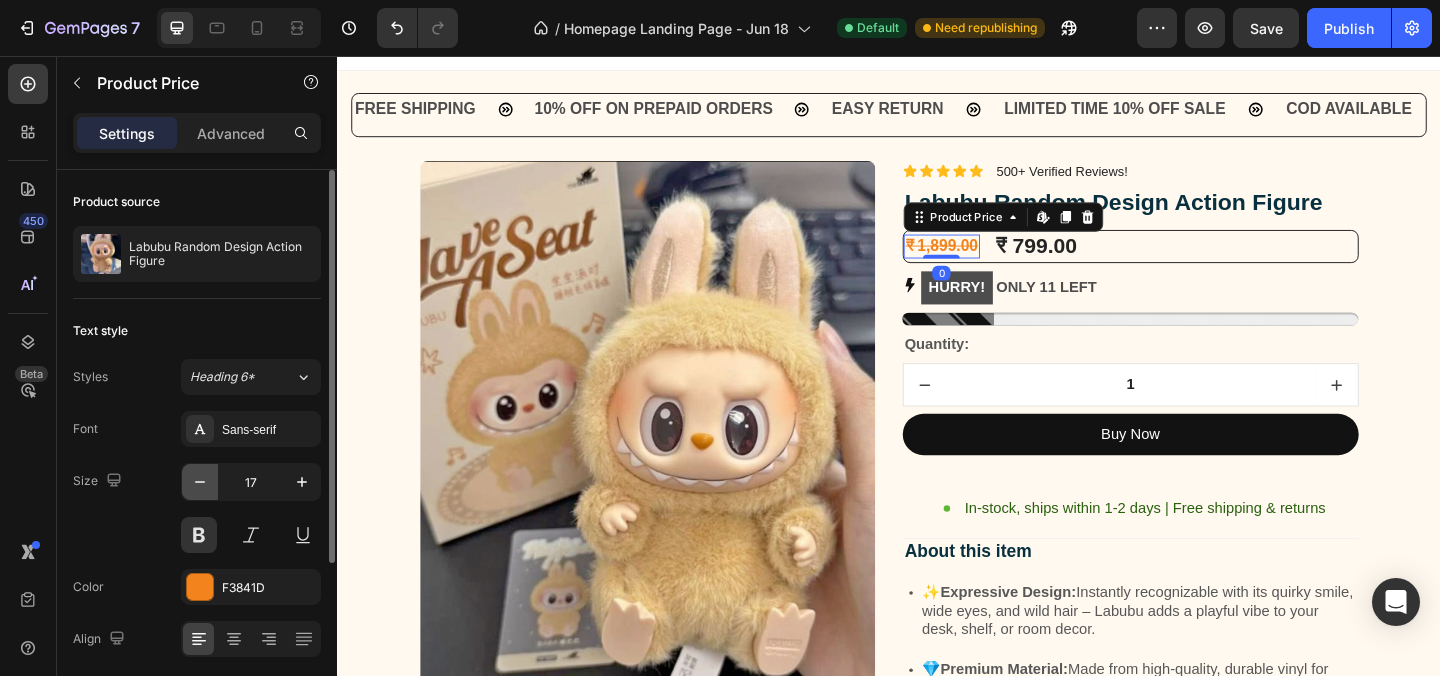 click 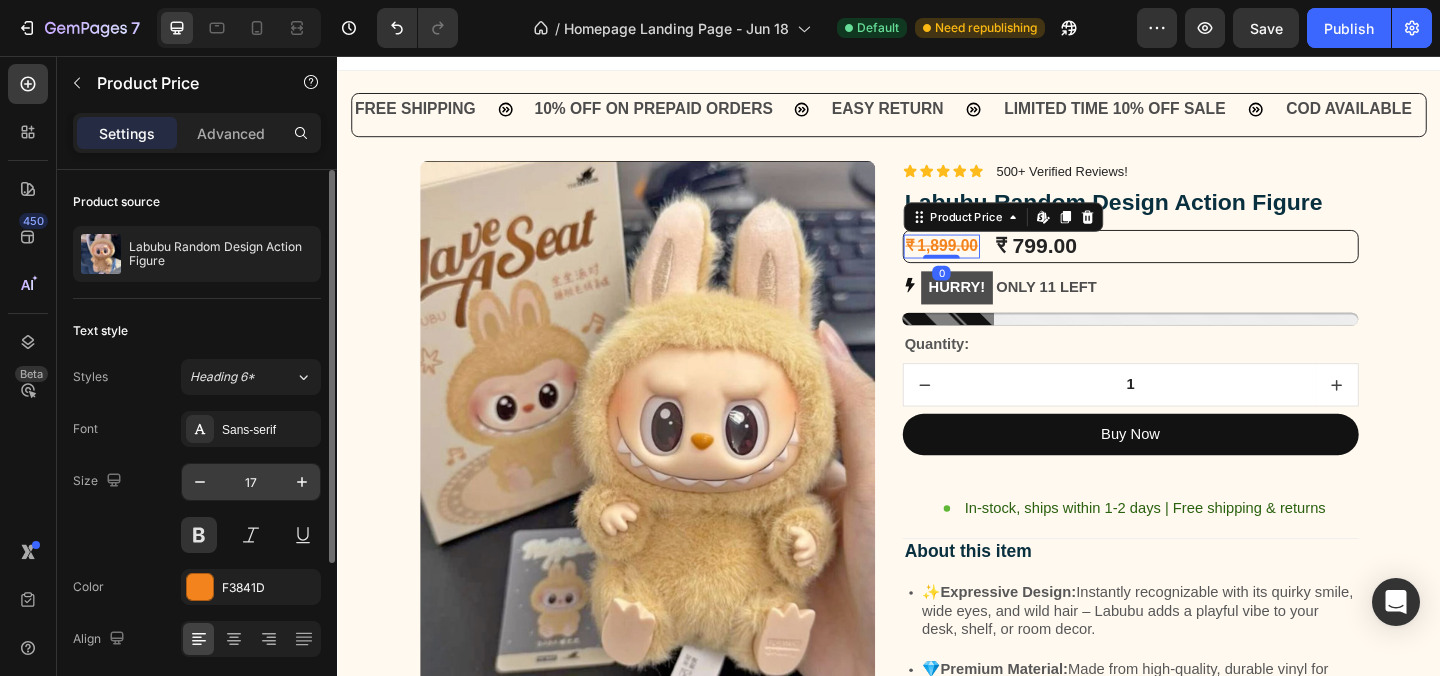 type on "16" 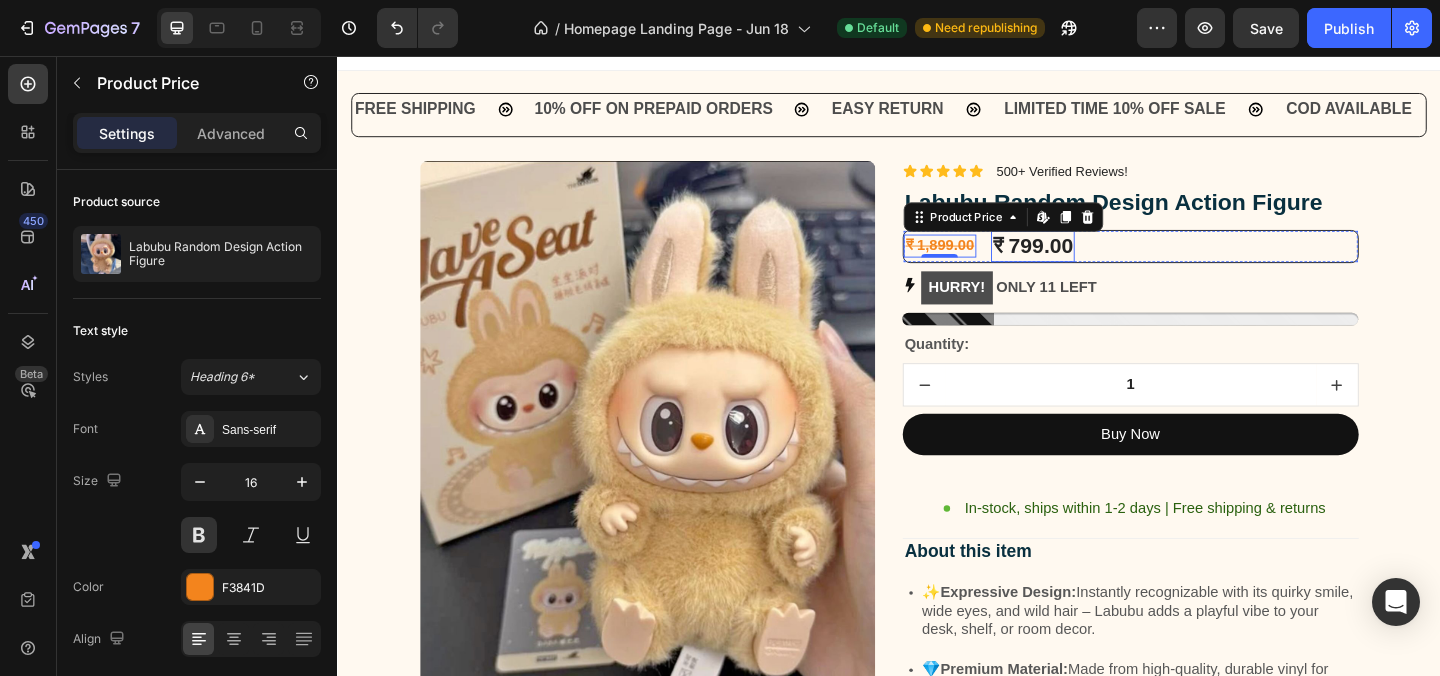 click on "₹ 799.00" at bounding box center (1094, 263) 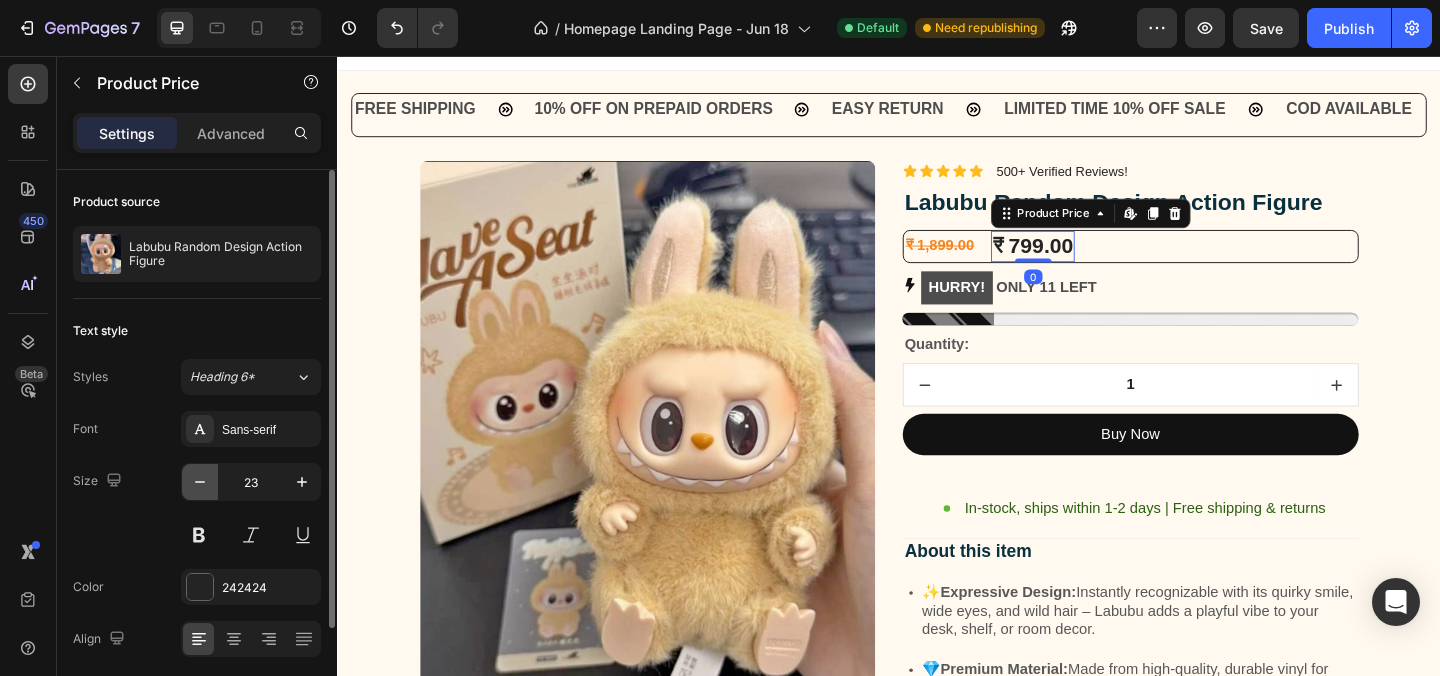 click at bounding box center (200, 482) 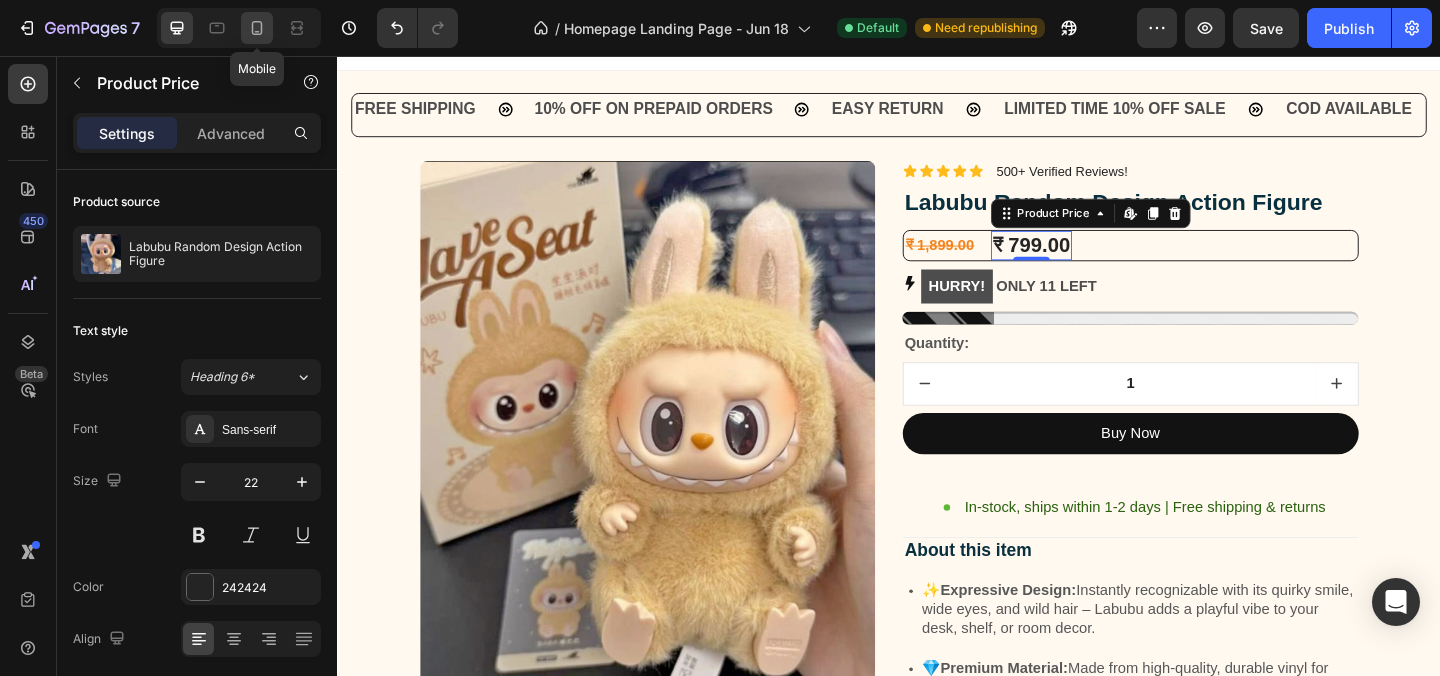 click 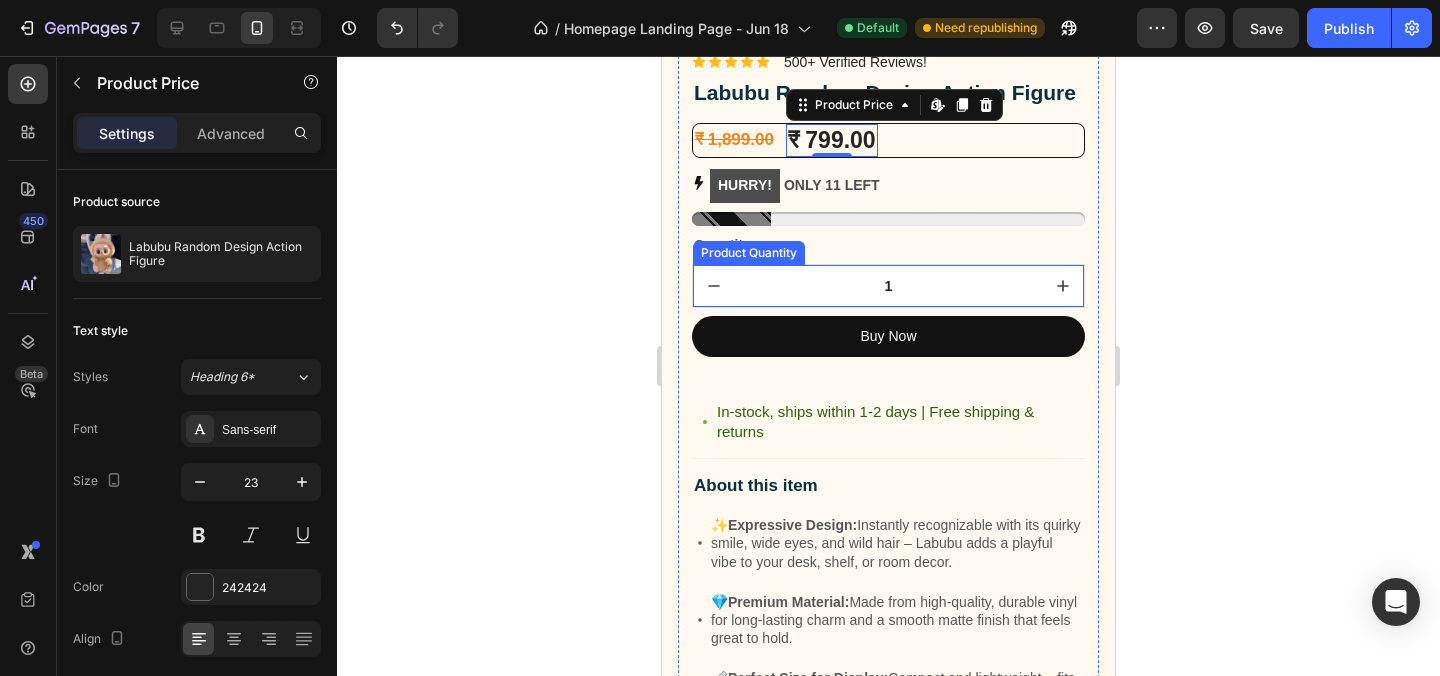 click on "Icon Icon Icon Icon Icon Icon List 500+ Verified Reviews! Text Block Row Labubu Random Design Action Figure Product Title ₹ 1,899.00 Product Price Product Price ₹ 799.00 Product Price   Edit content in Shopify 0 Product Price   Edit content in Shopify 0 Row
HURRY!  ONLY 11 LEFT Stock Counter Quantity: Text Block
1
Product Quantity Buy Now Dynamic Checkout
In-stock, ships within 1-2 days | Free shipping & returns Item List About this item Text Block
✨  Expressive Design:  Instantly recognizable with its quirky smile, wide eyes, and wild hair – Labubu adds a playful vibe to your desk, shelf, or room decor.
💎  Premium Material:  Made from high-quality, durable vinyl for long-lasting charm and a smooth matte finish that feels great to hold.
📏  Perfect Size for Display:  Compact and lightweight – fits effortlessly into your collection, workspace, or even your car dashboard." at bounding box center (888, 754) 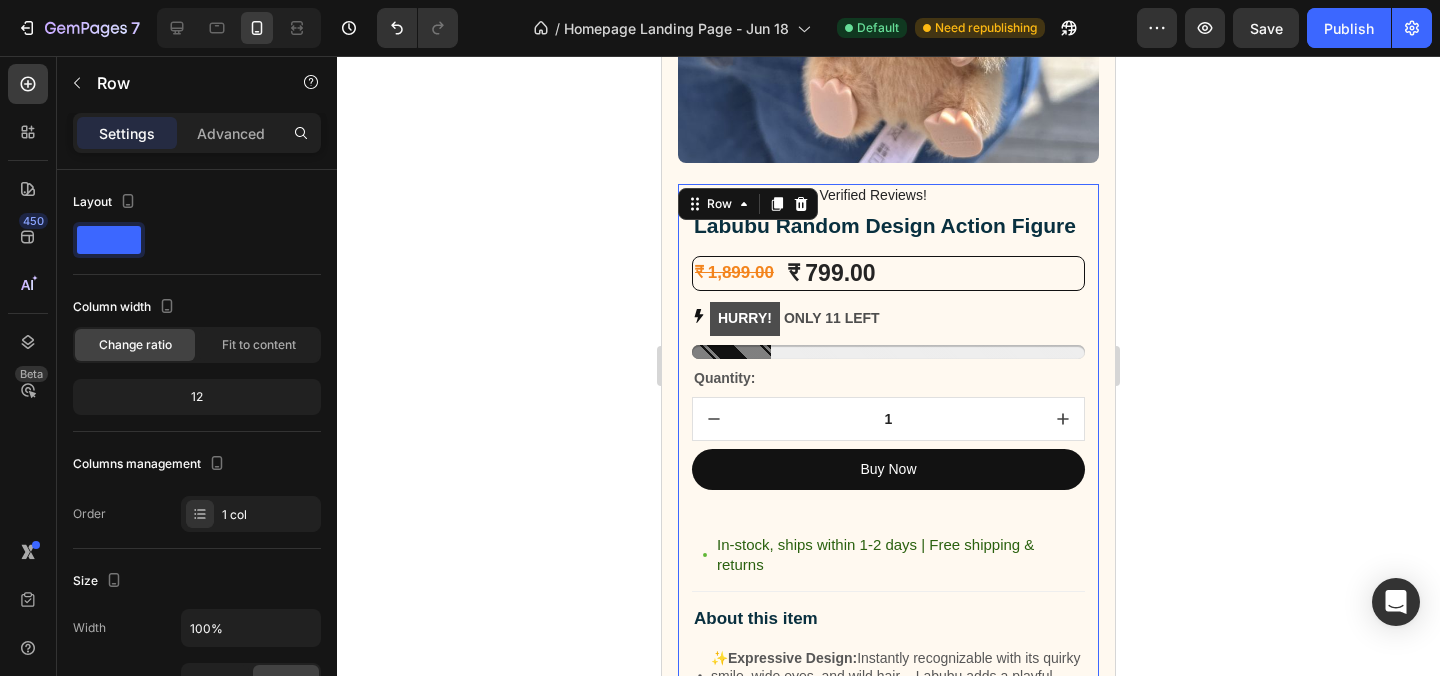 scroll, scrollTop: 427, scrollLeft: 0, axis: vertical 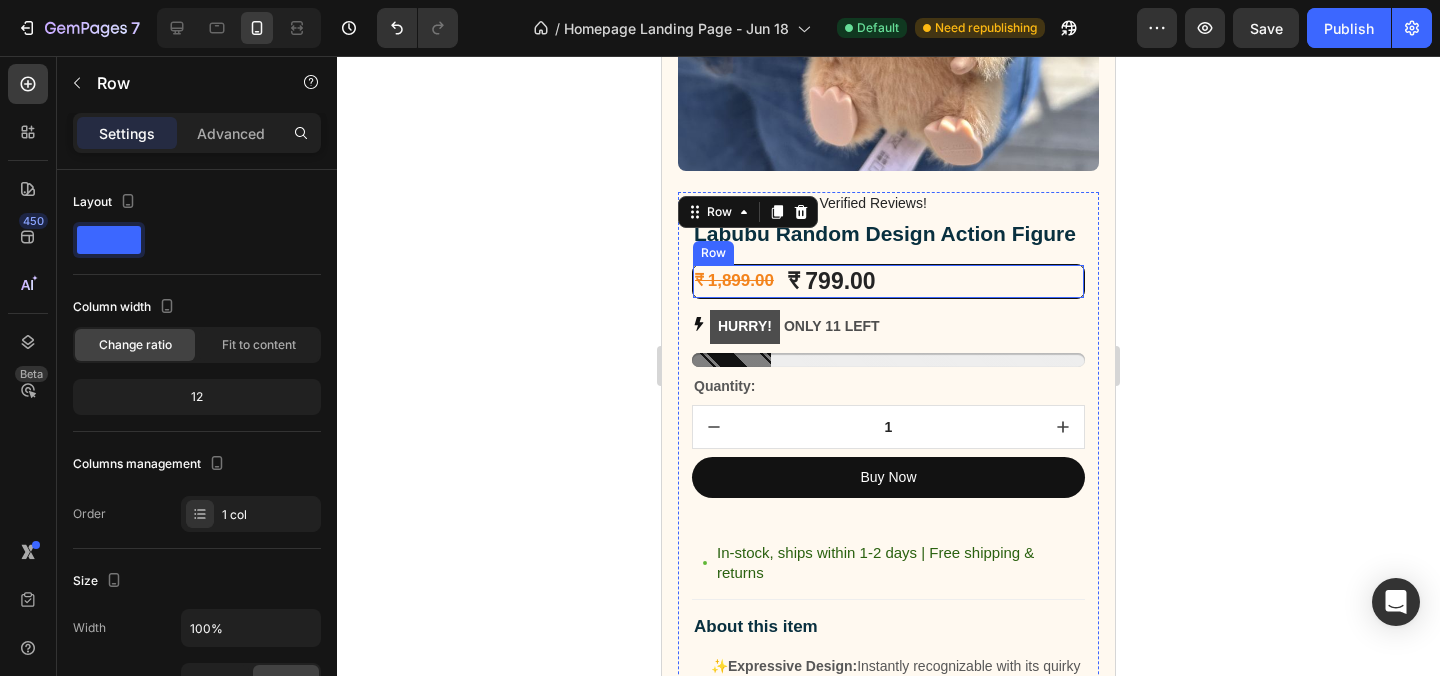 click on "₹ 1,899.00" at bounding box center (734, 281) 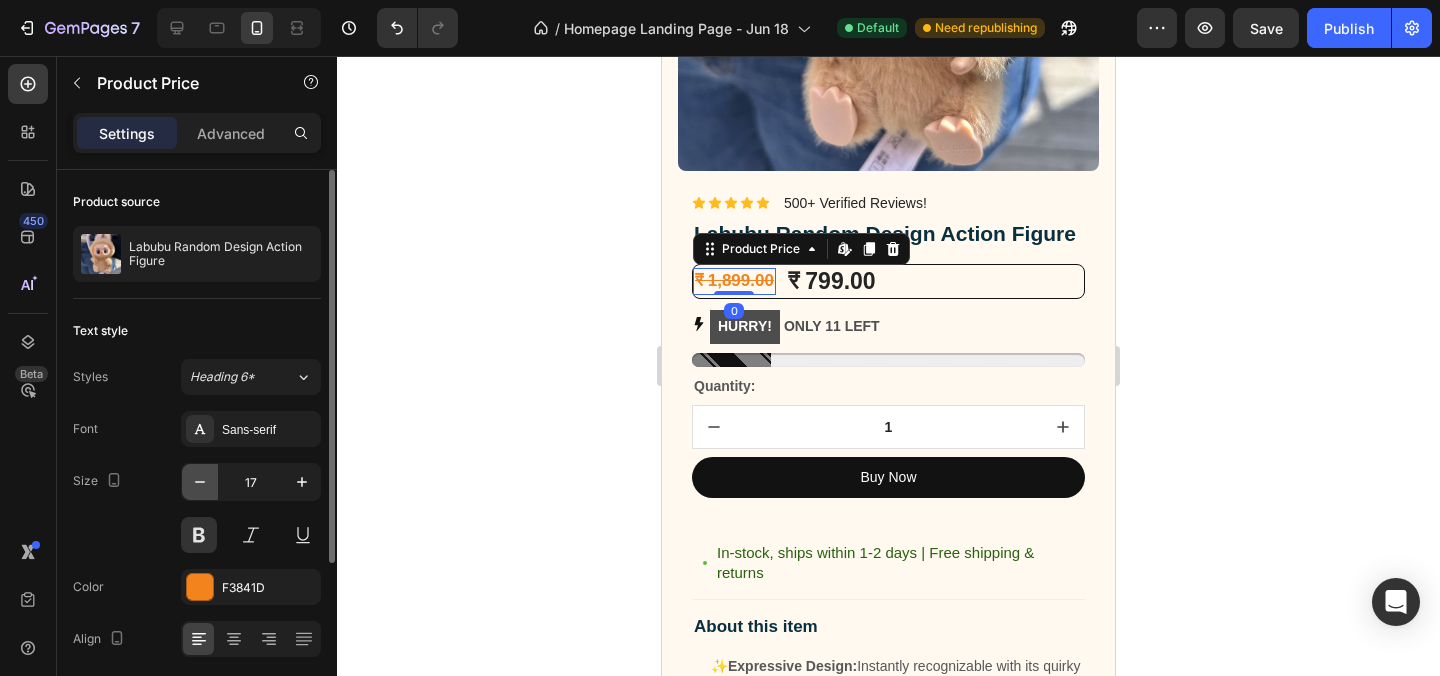 click at bounding box center [200, 482] 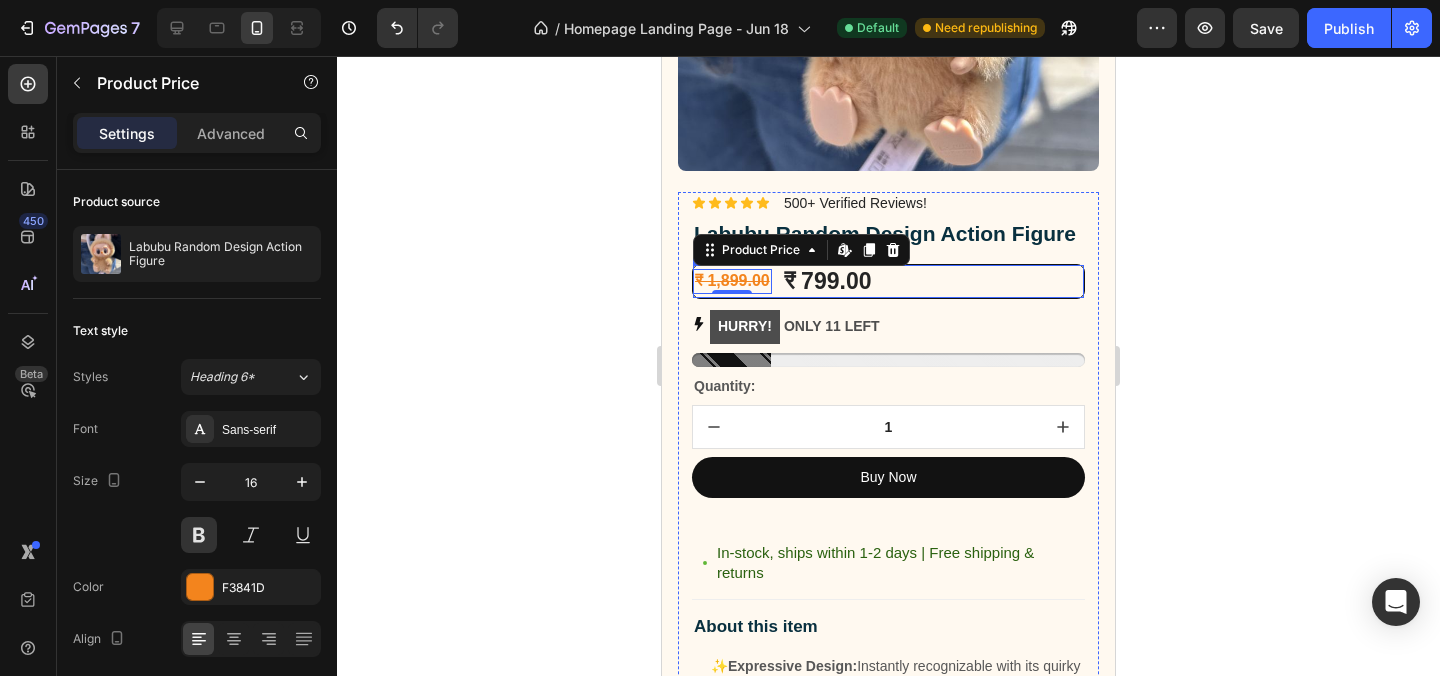 click on "₹ 799.00" at bounding box center (828, 282) 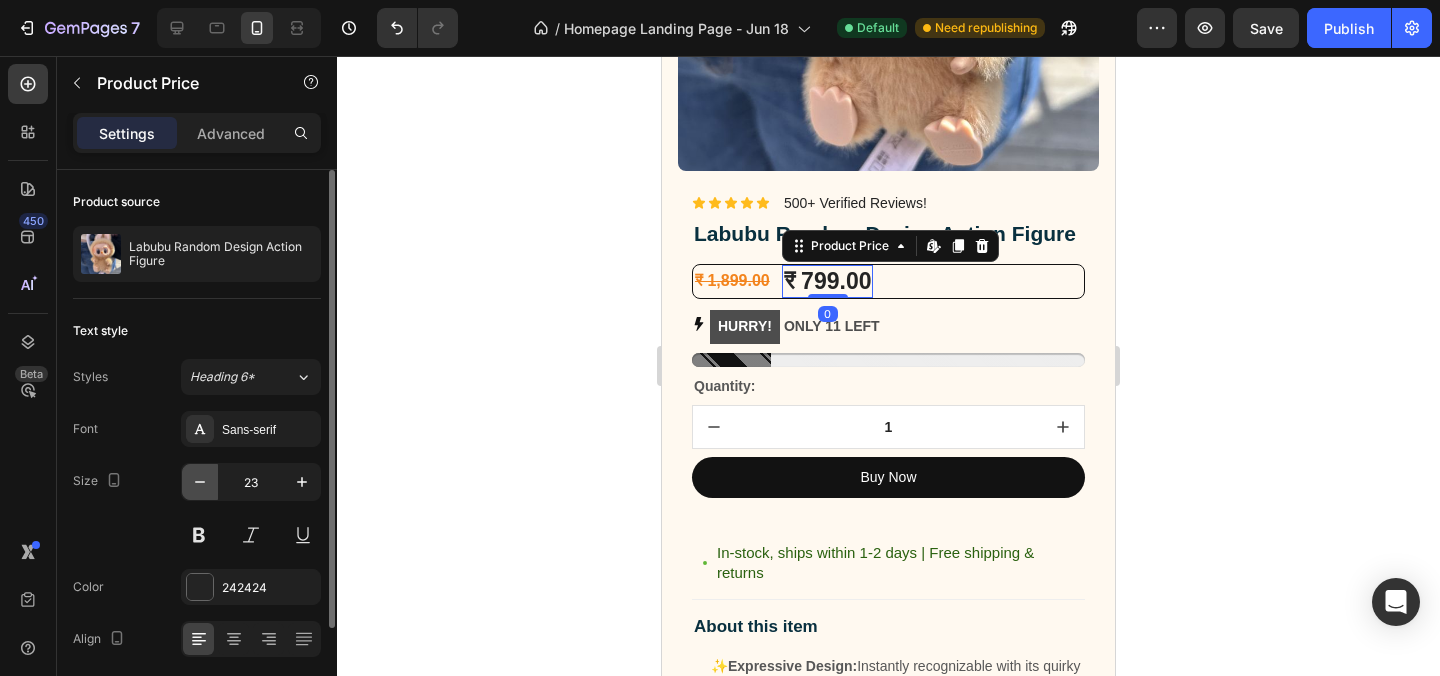 click 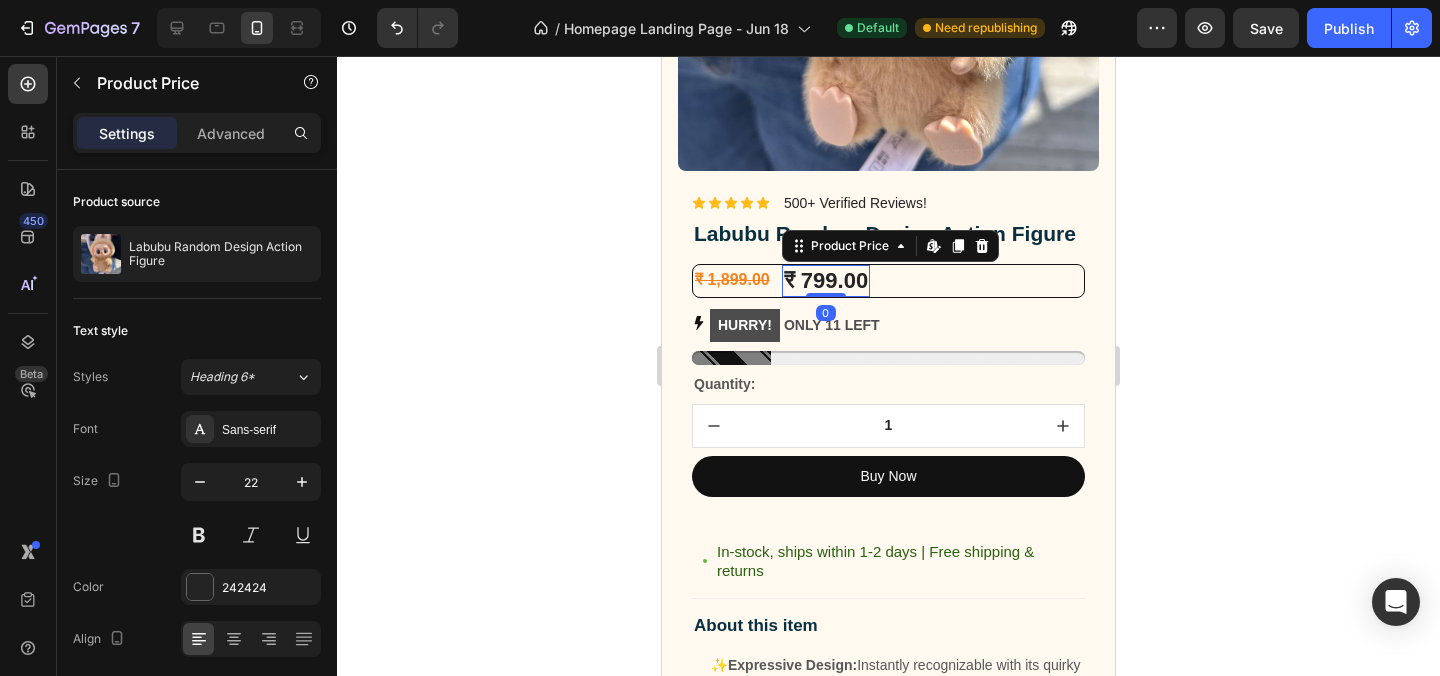 click 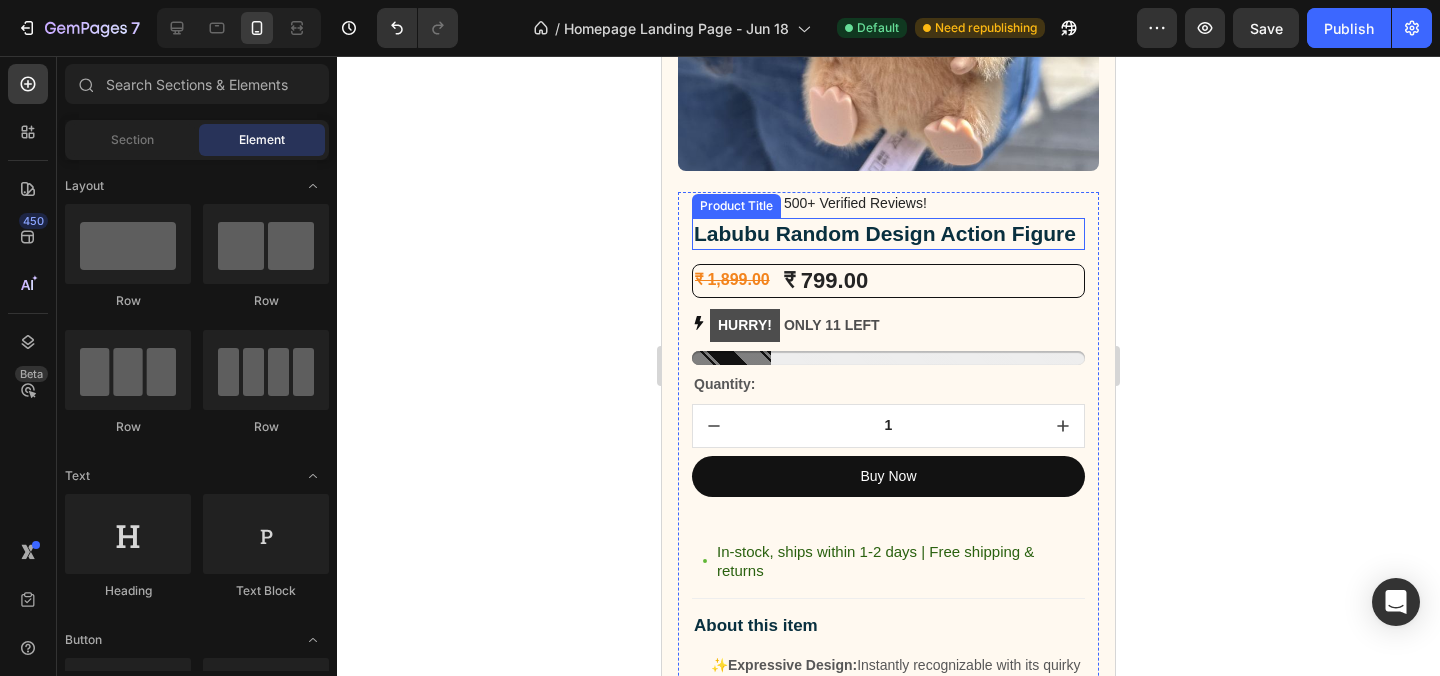 click on "Labubu Random Design Action Figure" at bounding box center [888, 233] 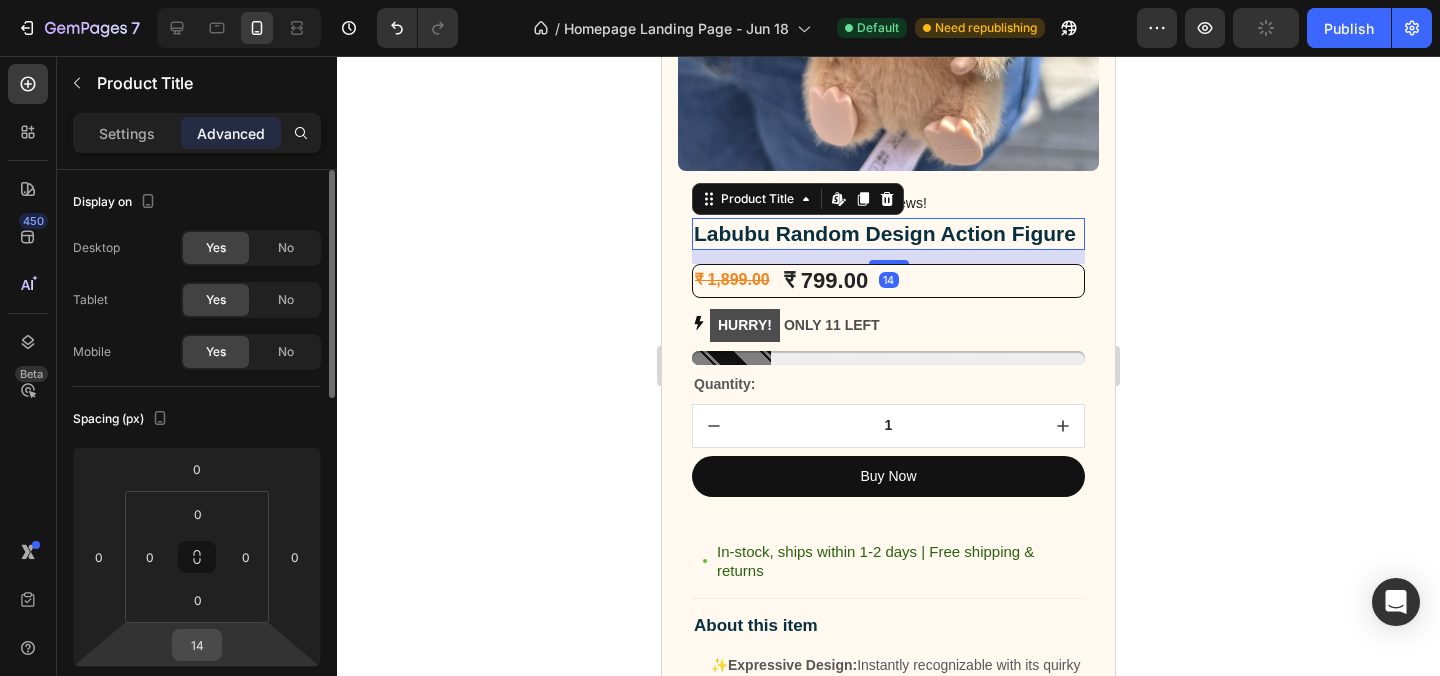 click on "14" at bounding box center (197, 645) 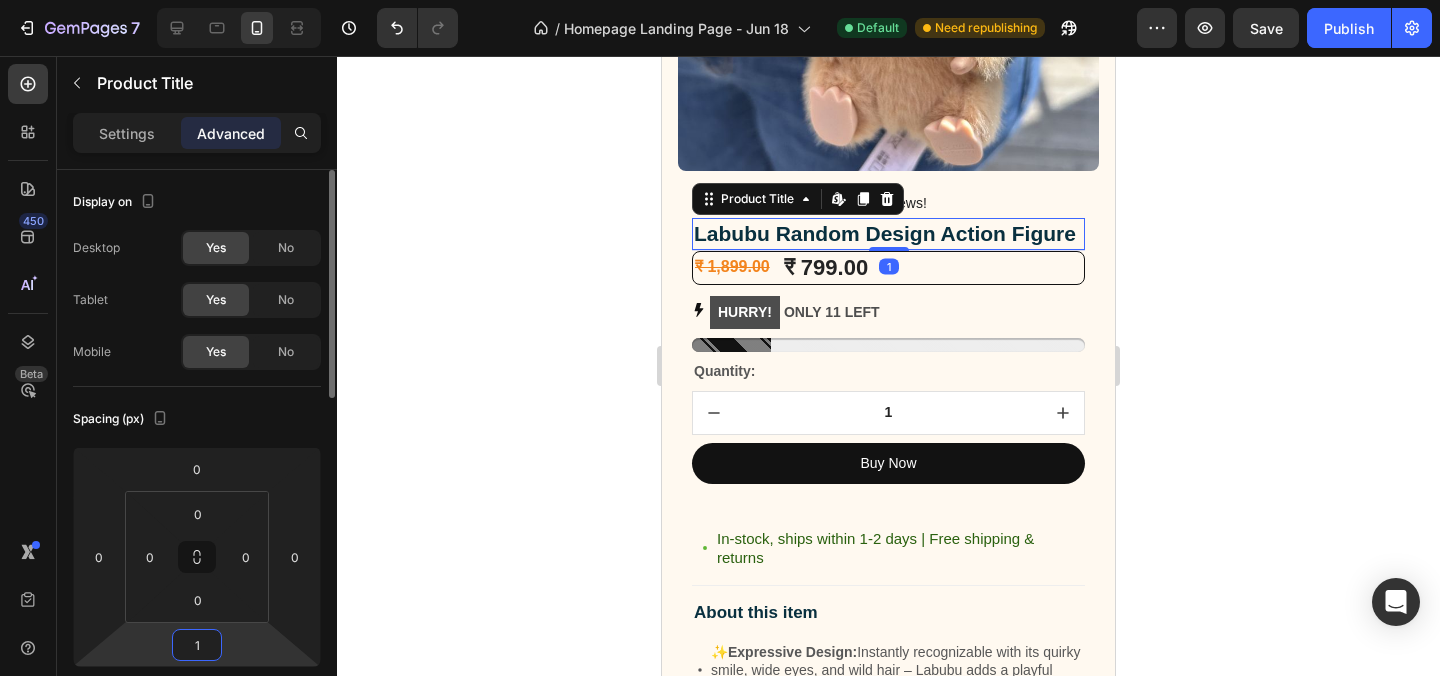 type on "10" 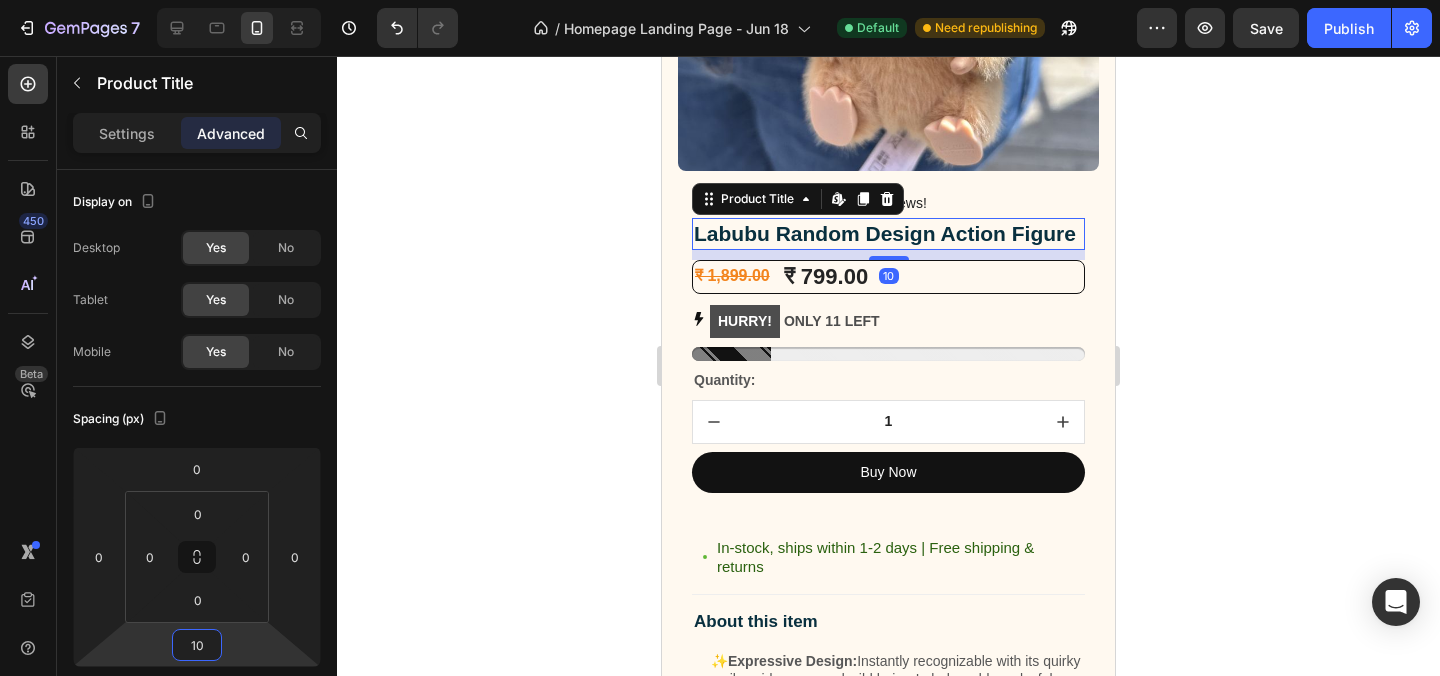 click 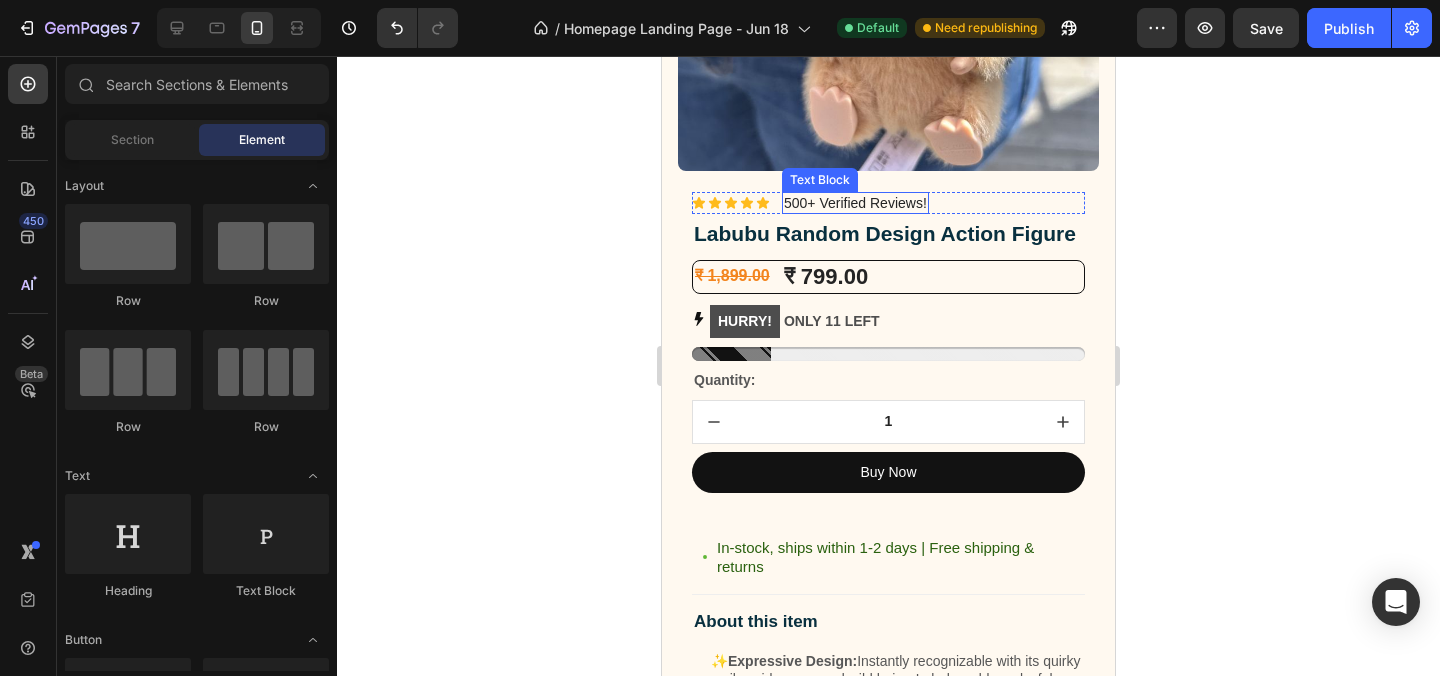 click on "500+ Verified Reviews!" at bounding box center [855, 203] 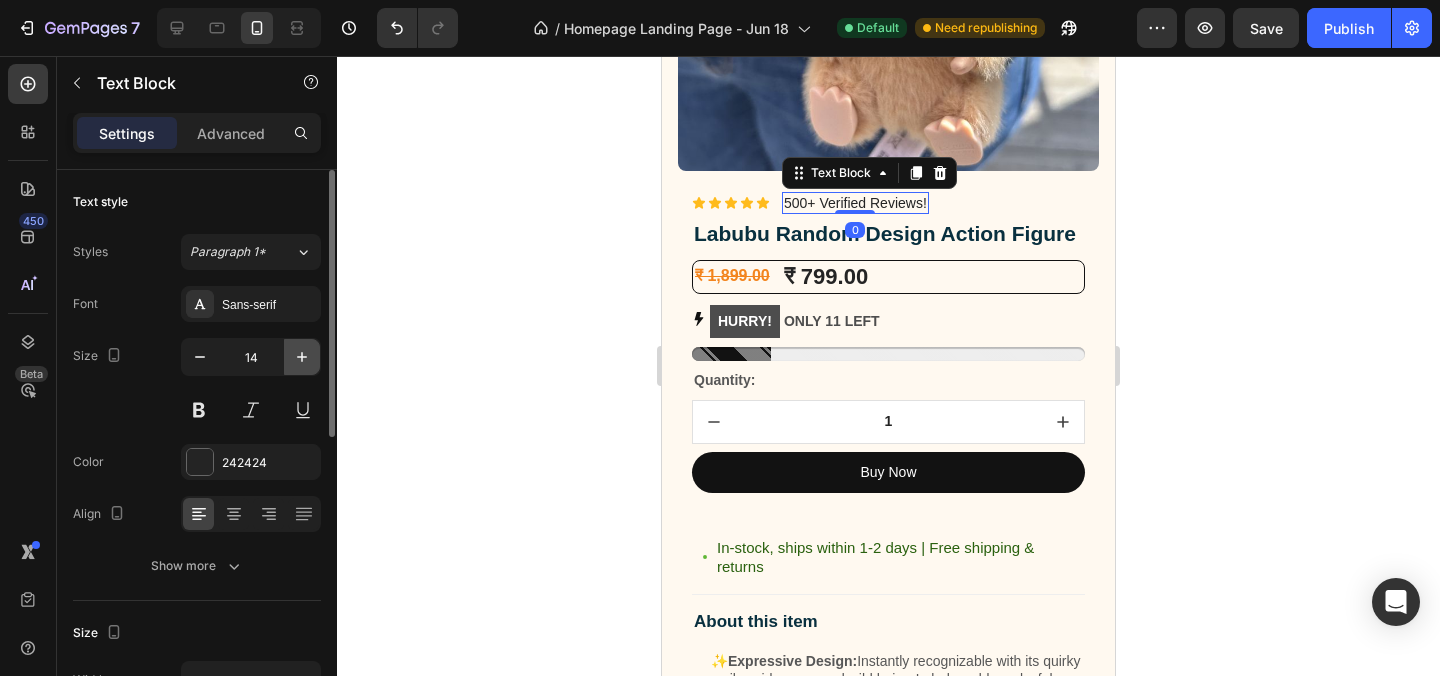 click 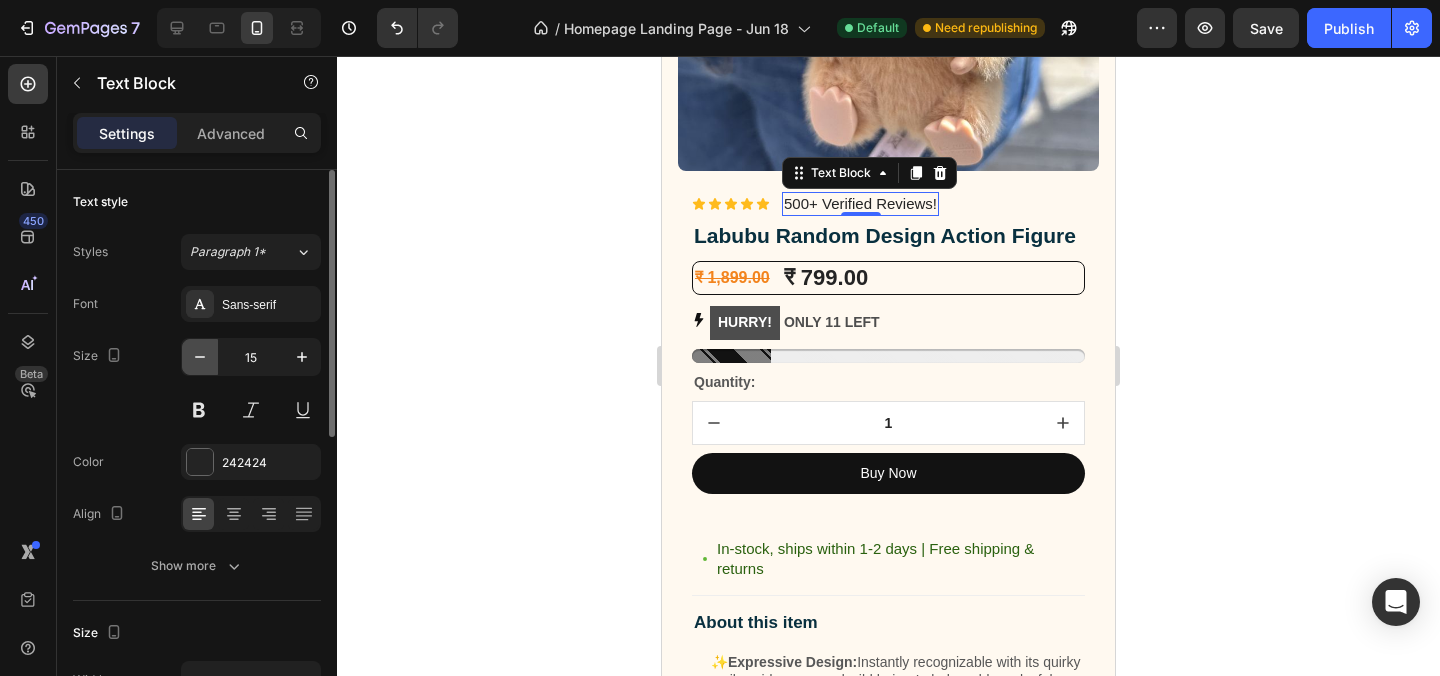 click 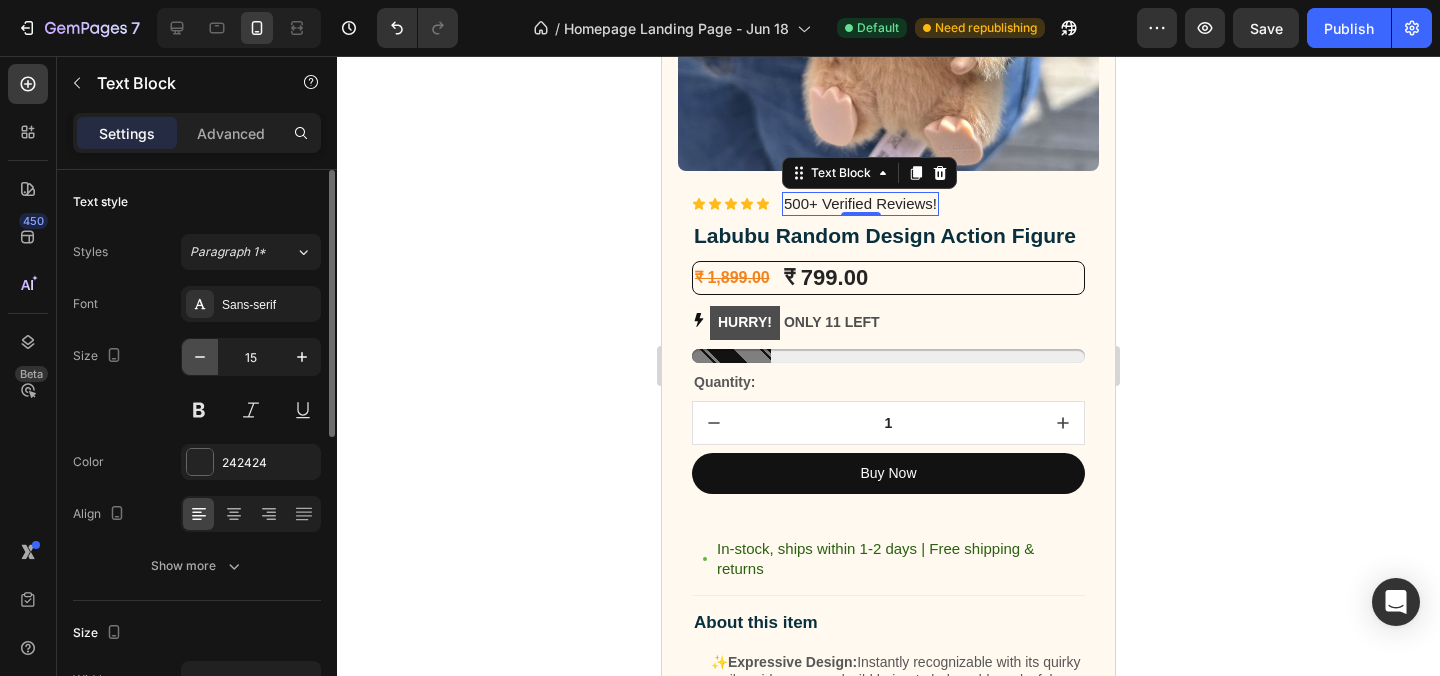 type on "14" 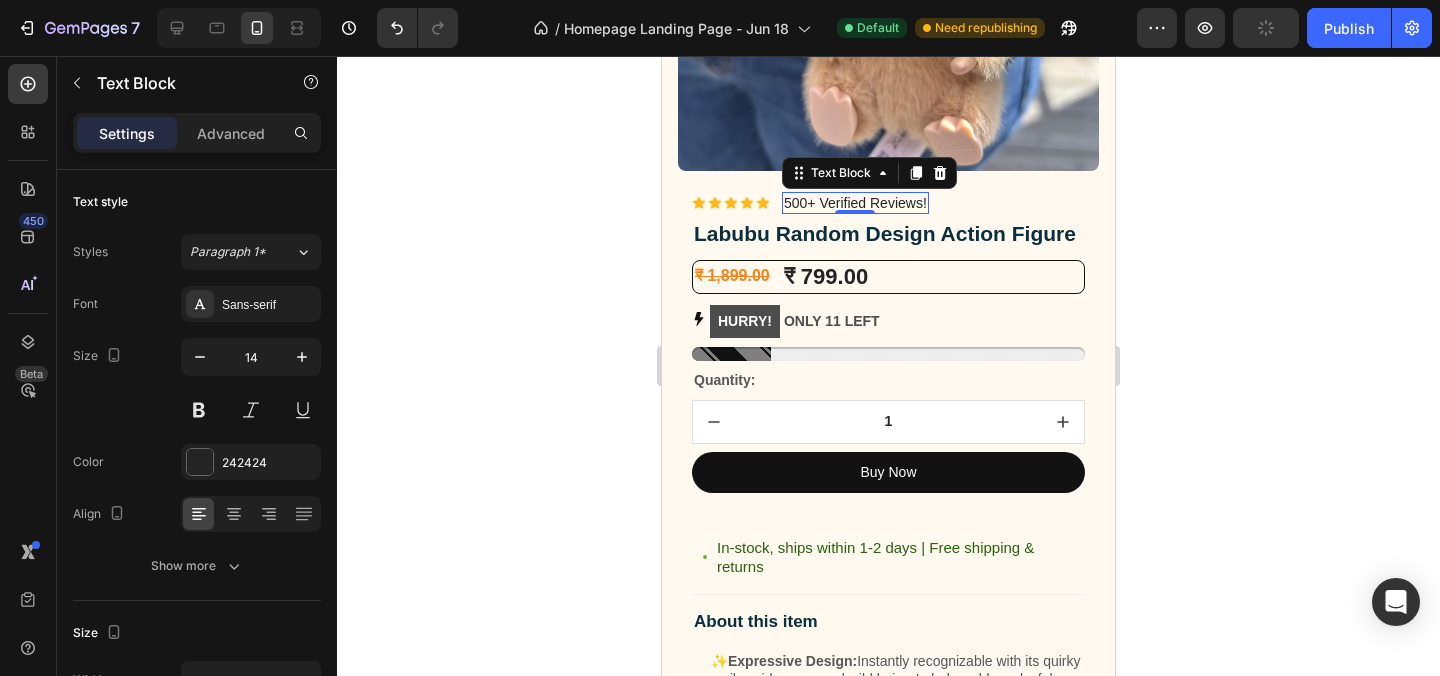 click 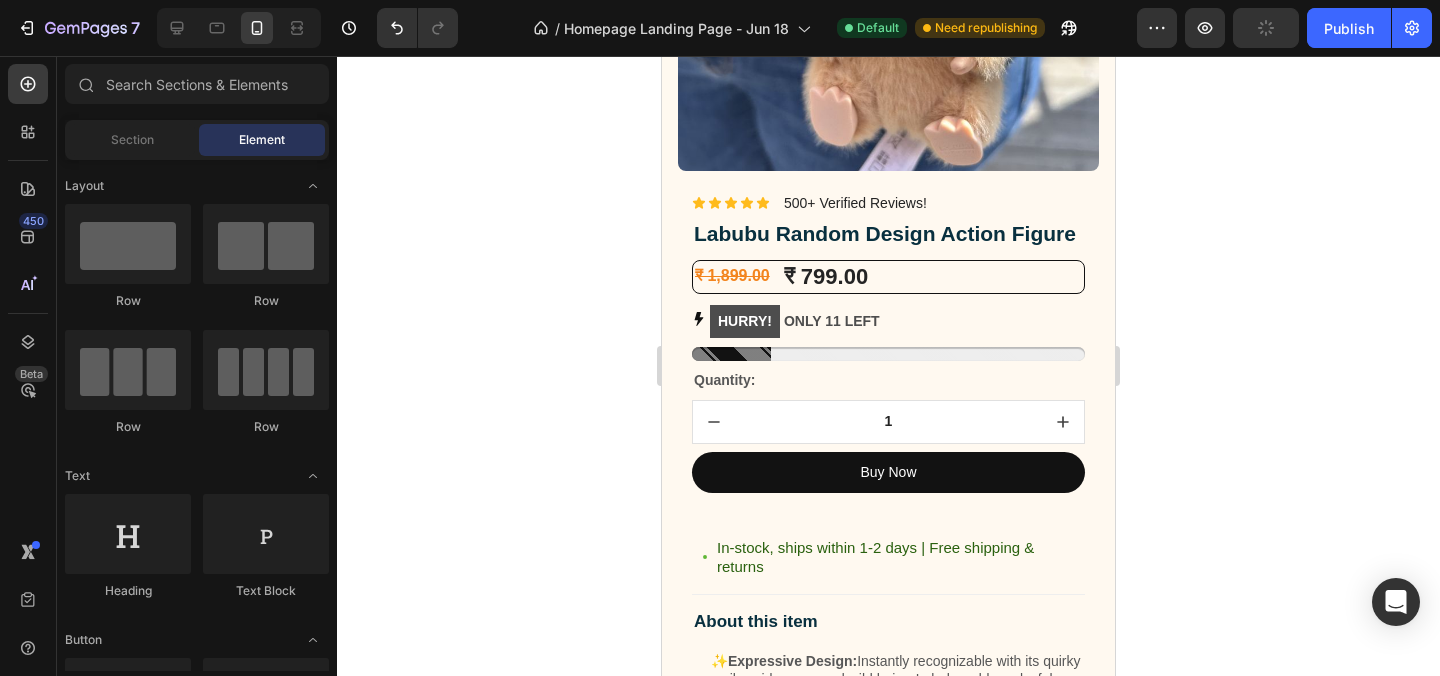 click 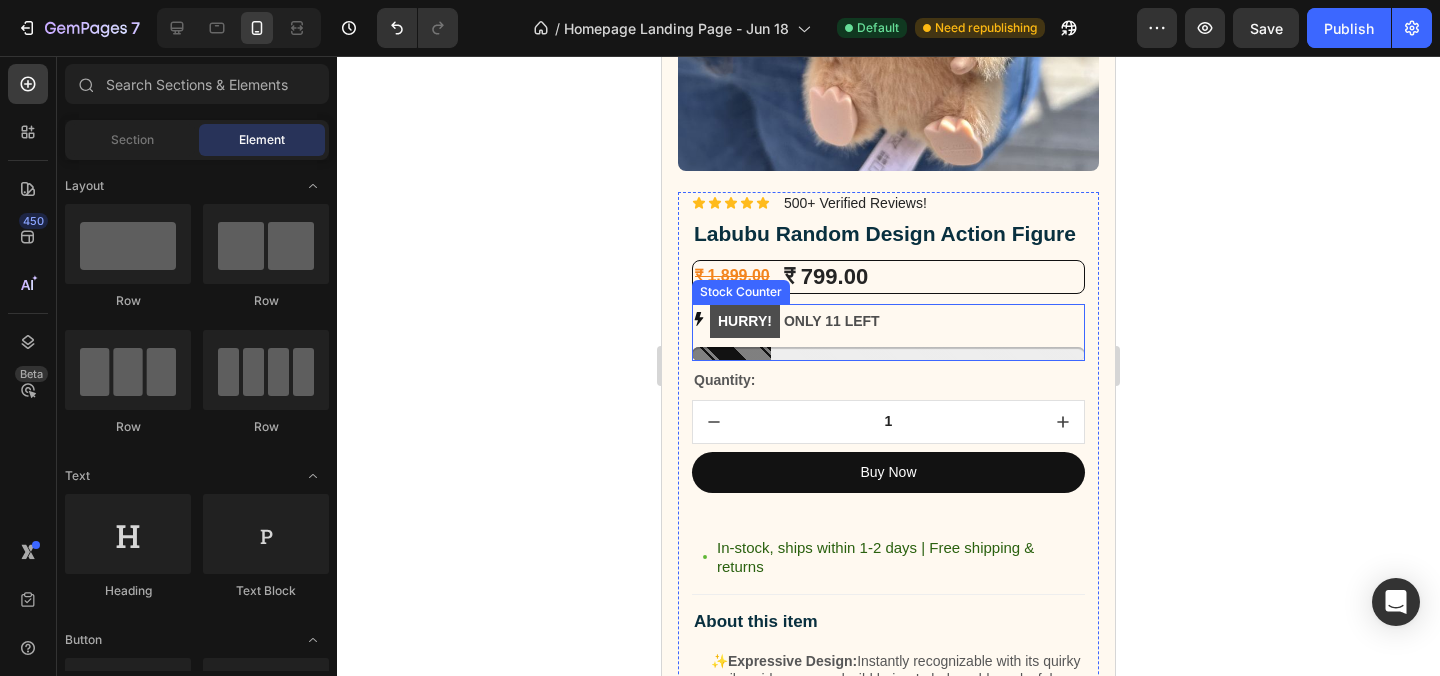 click on "HURRY!  ONLY 11 LEFT" at bounding box center (888, 321) 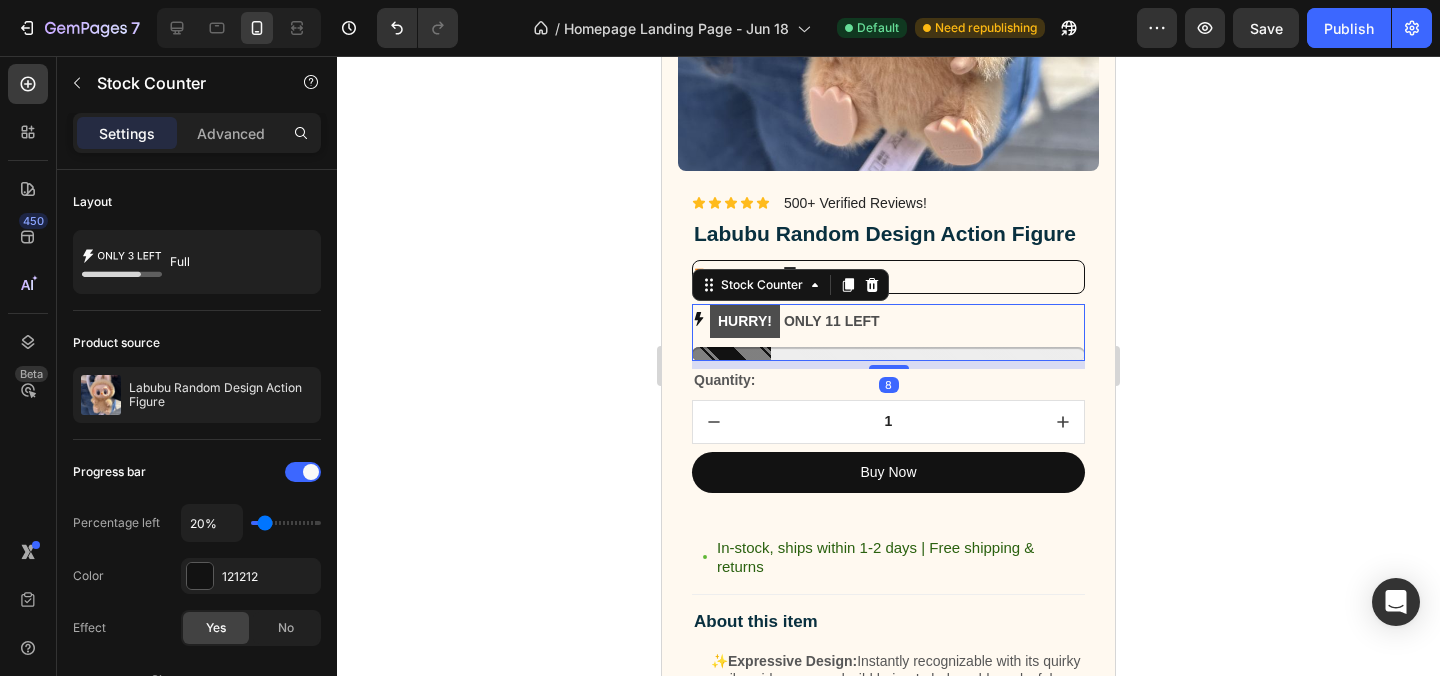 click 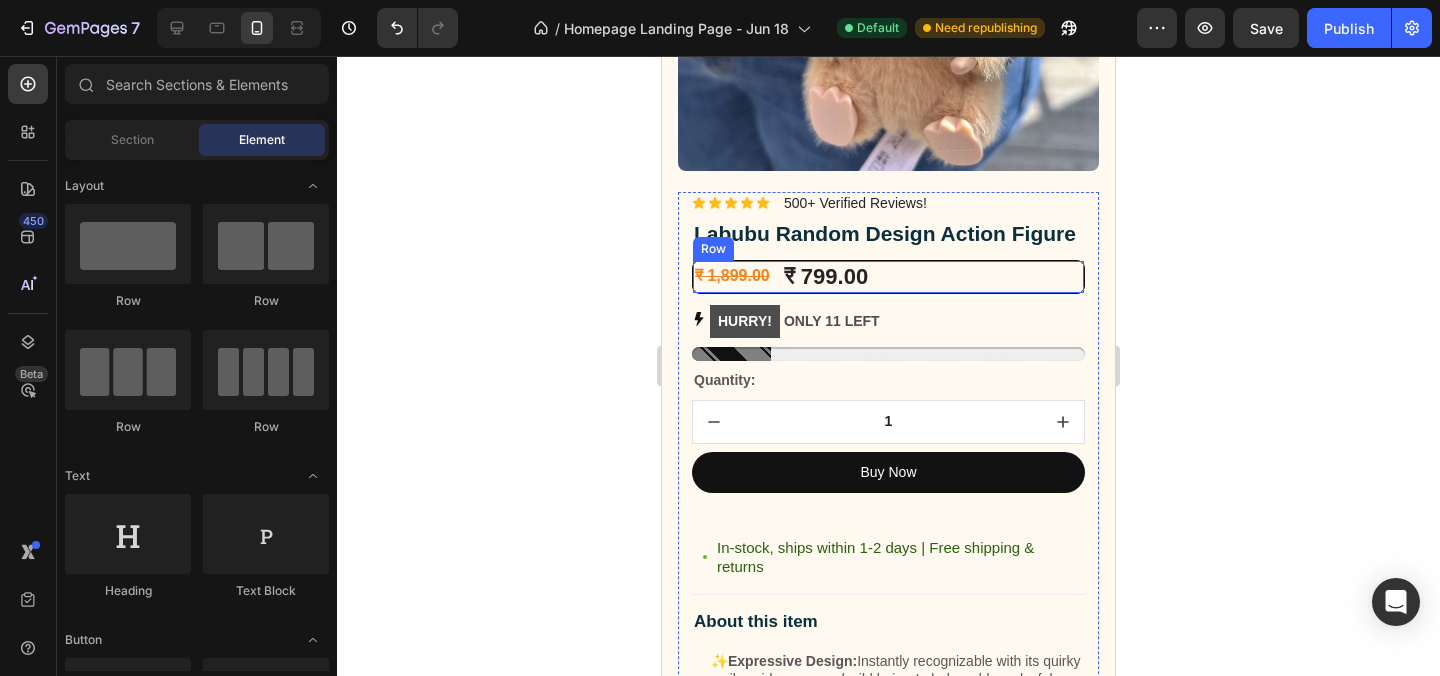 click on "₹ 1,899.00 Product Price Product Price ₹ 799.00 Product Price Product Price Row" at bounding box center (888, 277) 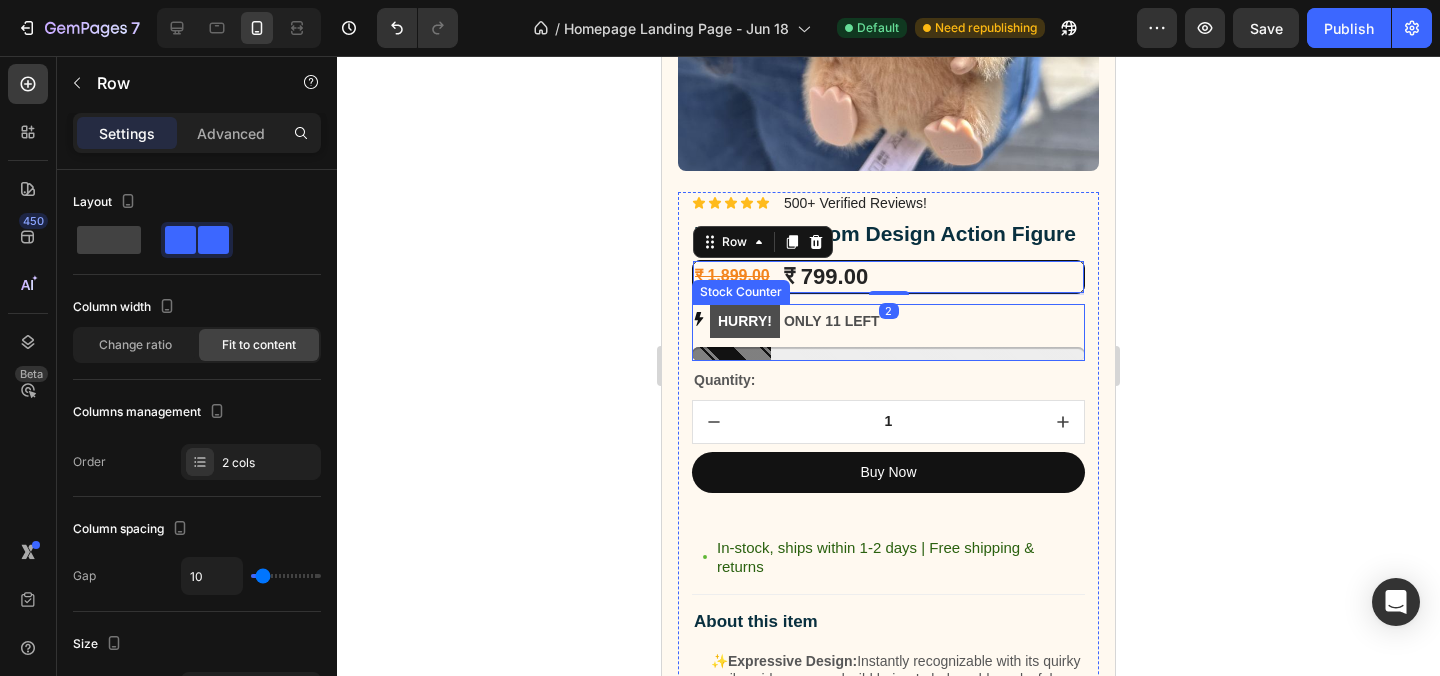 click on "HURRY!  ONLY 11 LEFT" at bounding box center [888, 321] 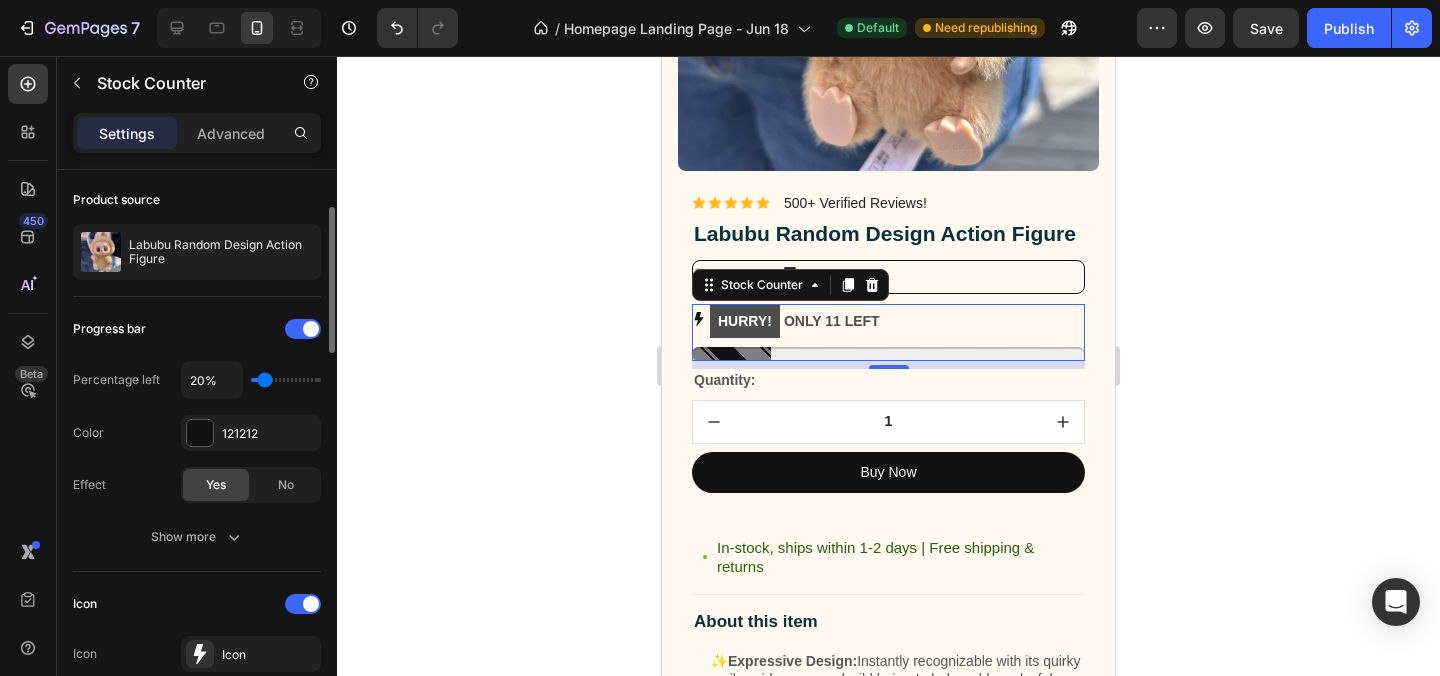 scroll, scrollTop: 202, scrollLeft: 0, axis: vertical 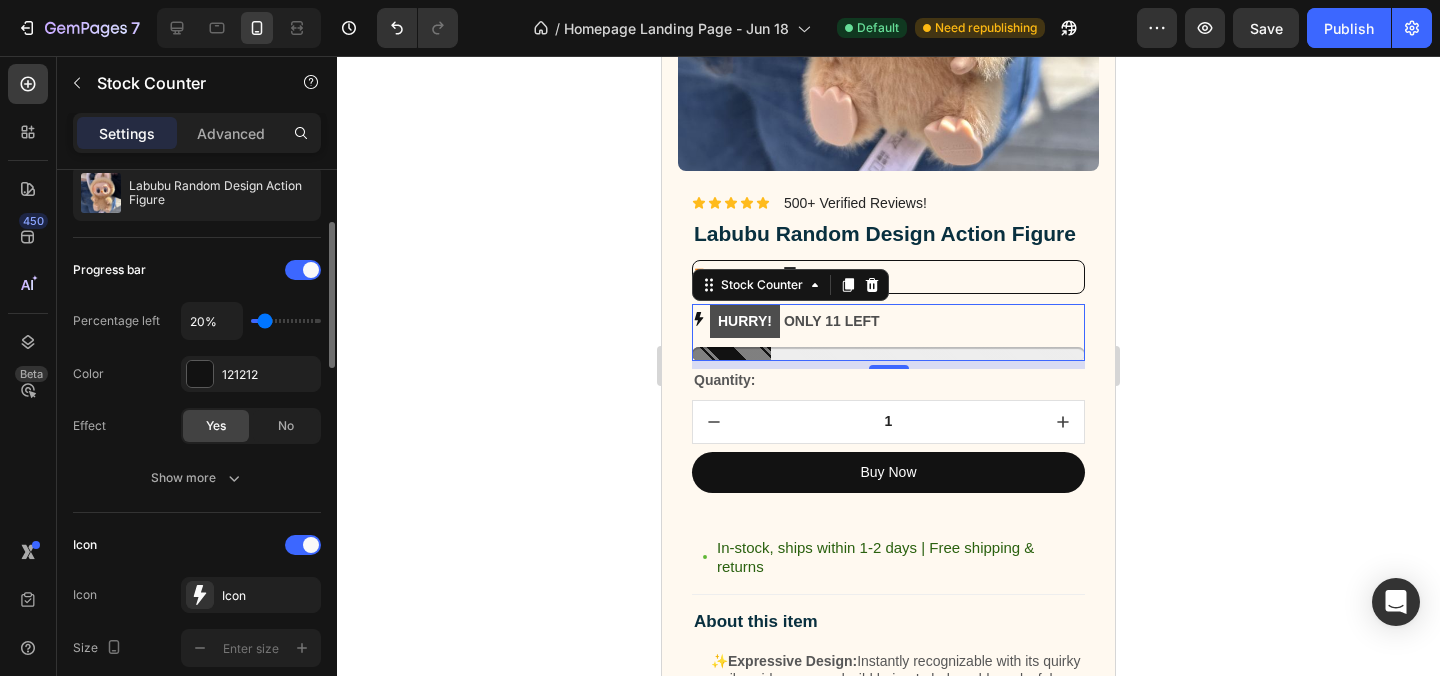 click on "Show more" at bounding box center (197, 478) 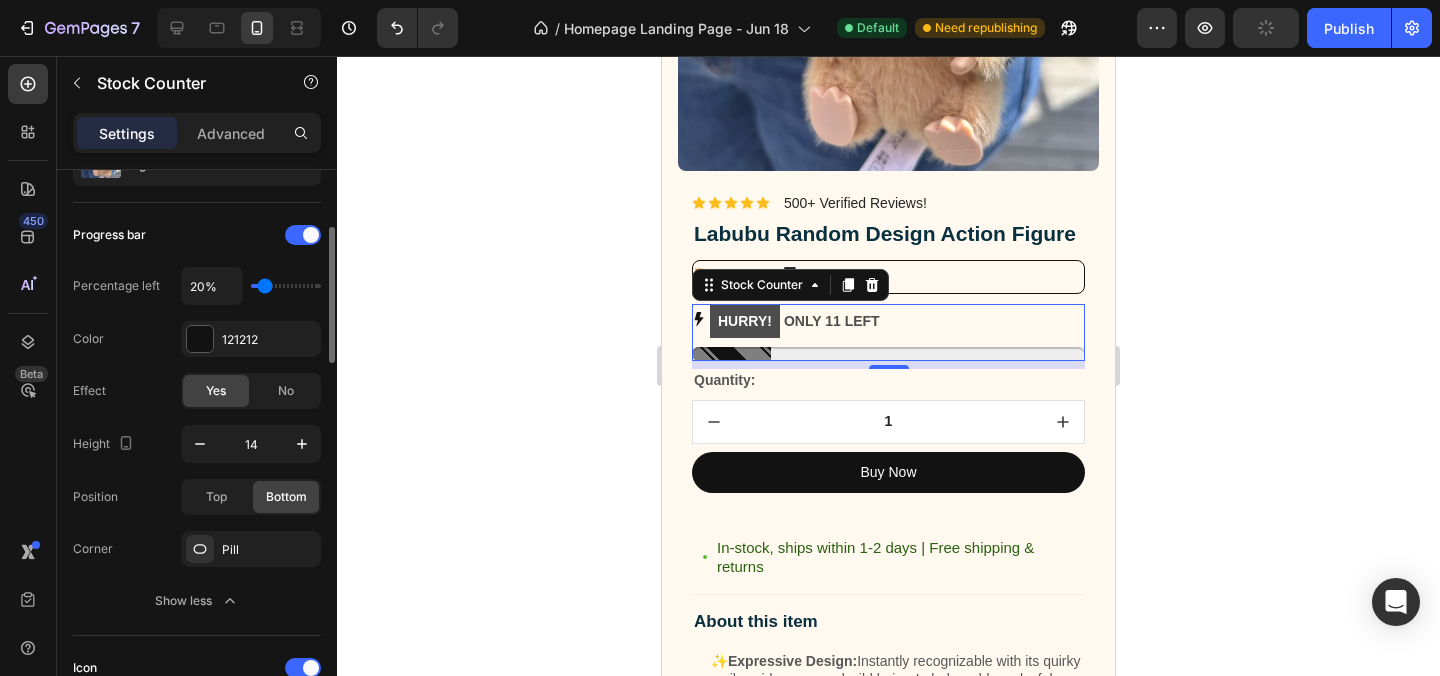 scroll, scrollTop: 270, scrollLeft: 0, axis: vertical 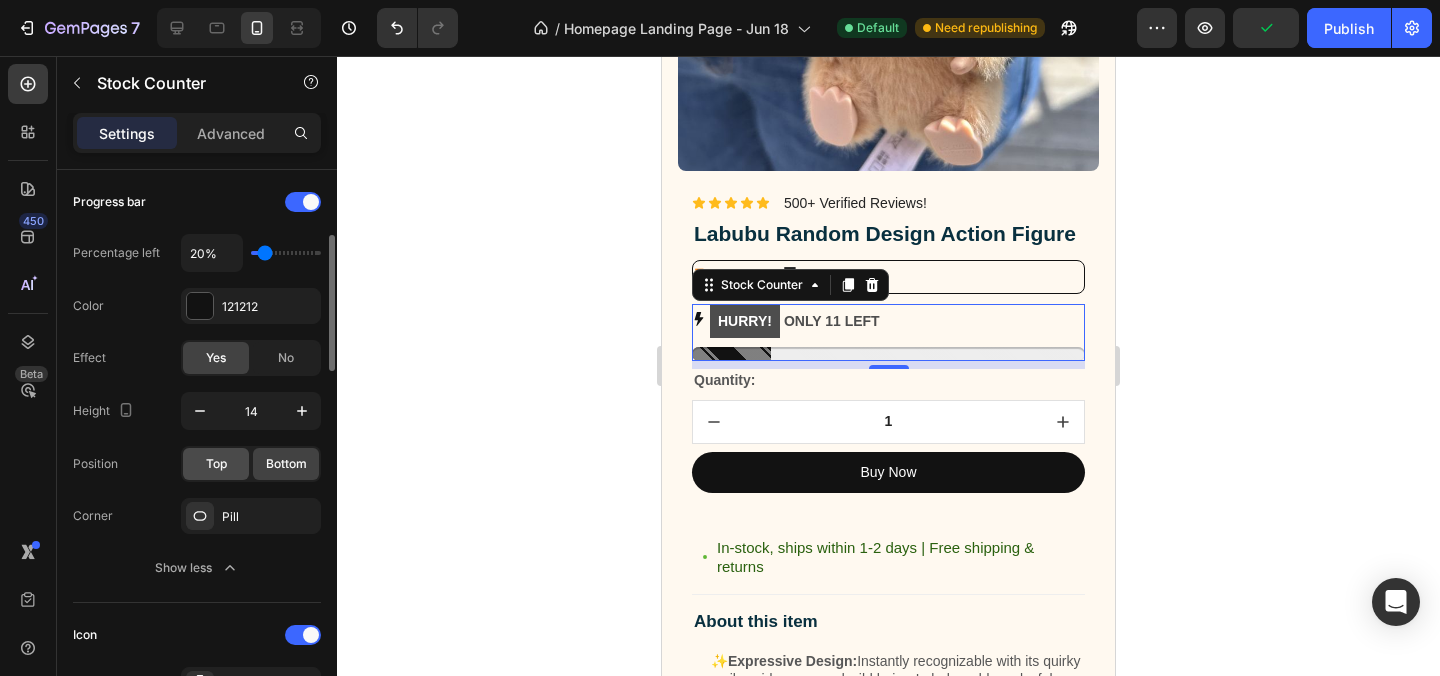 click on "Top" 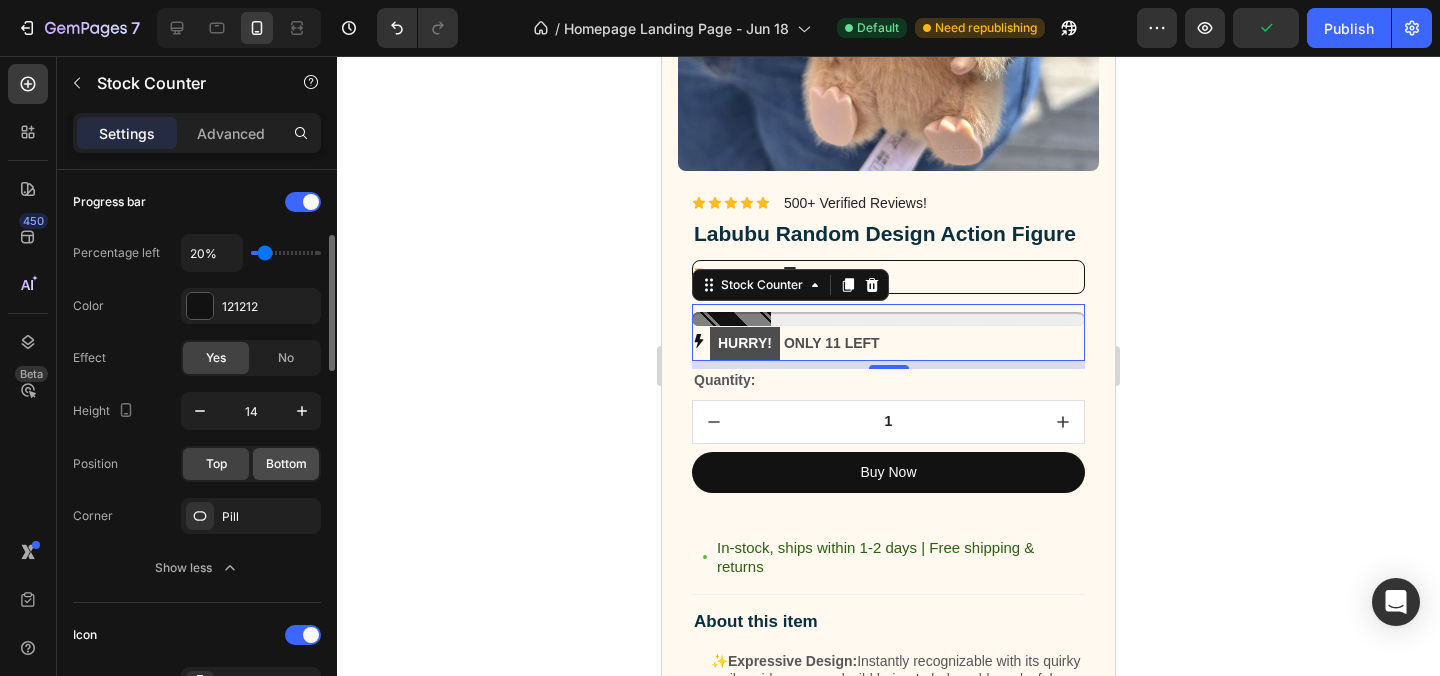 click on "Bottom" 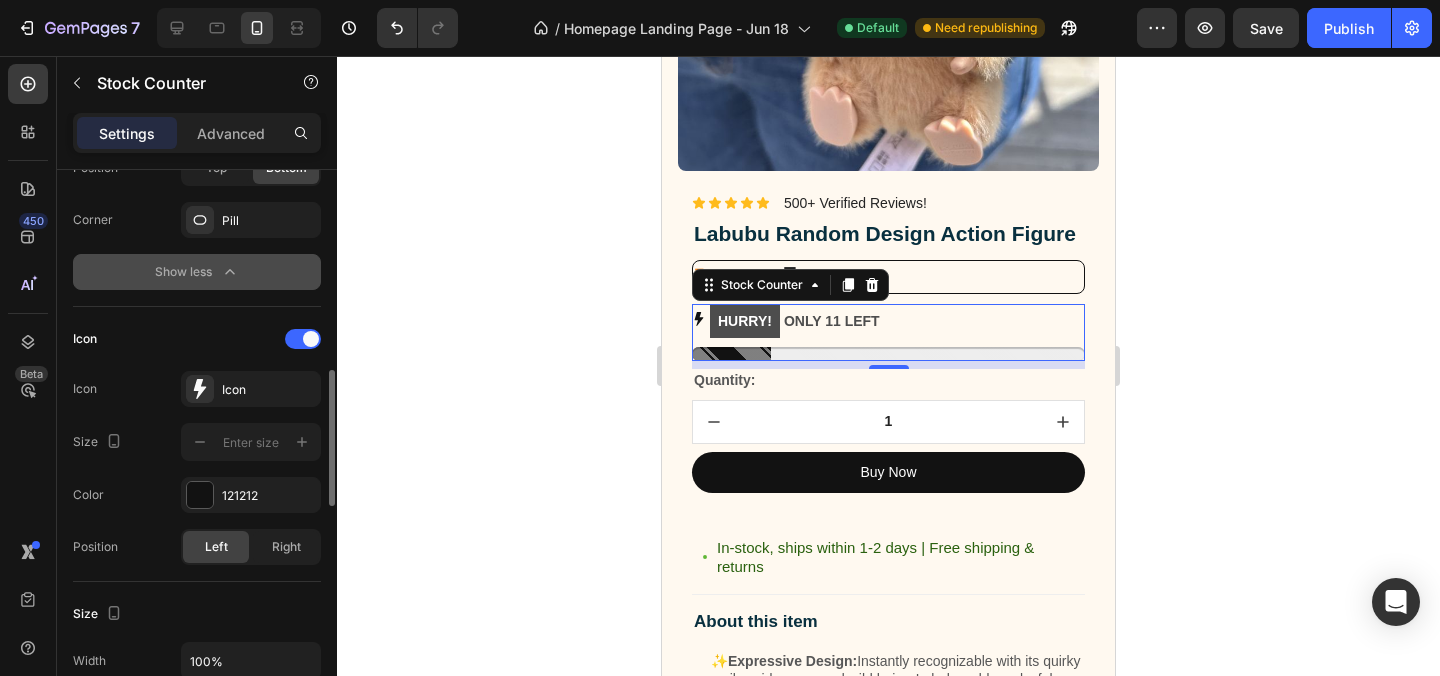scroll, scrollTop: 660, scrollLeft: 0, axis: vertical 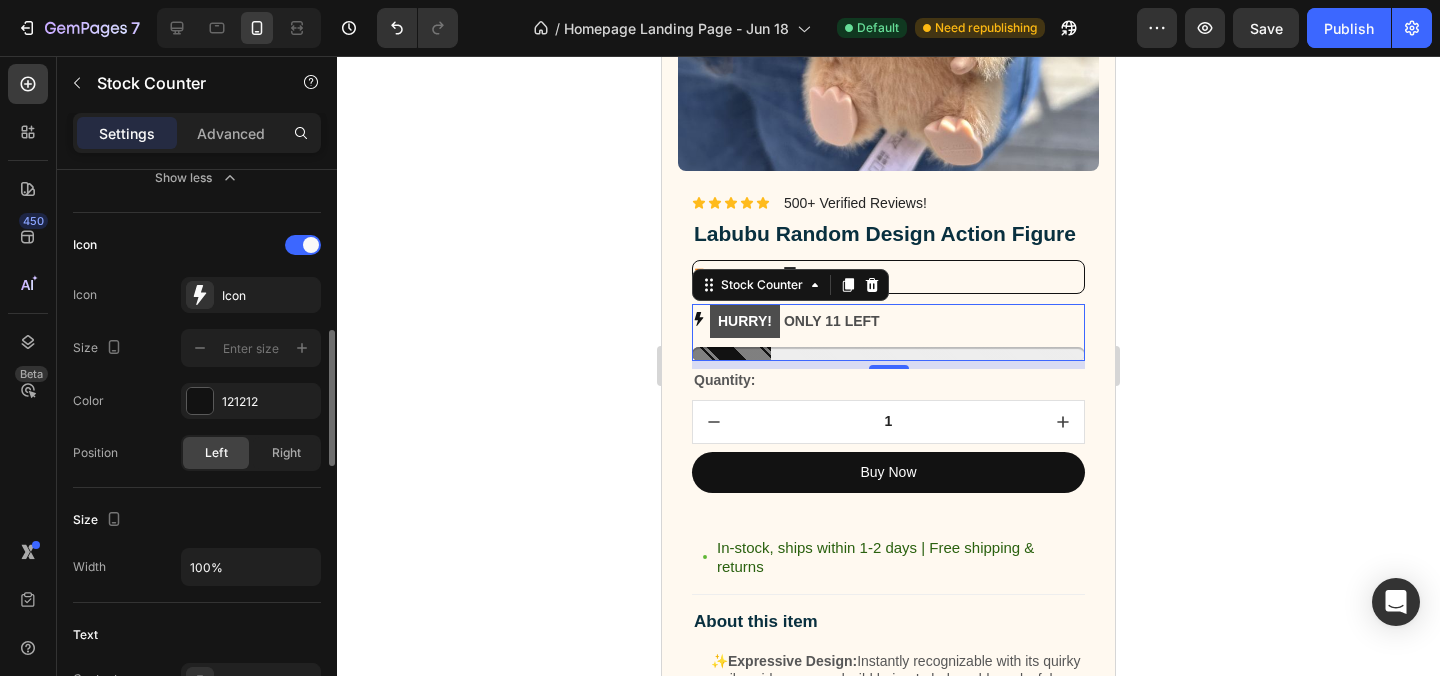 click on "Left" 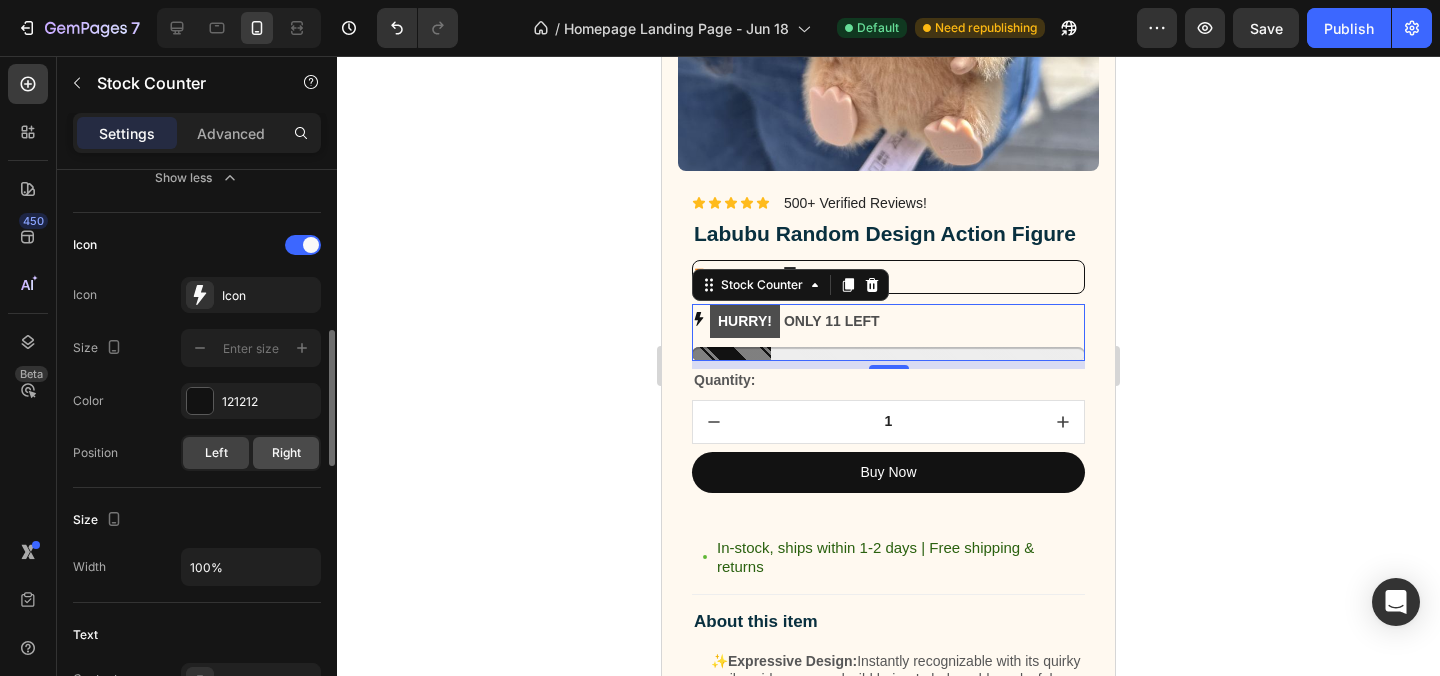 click on "Right" 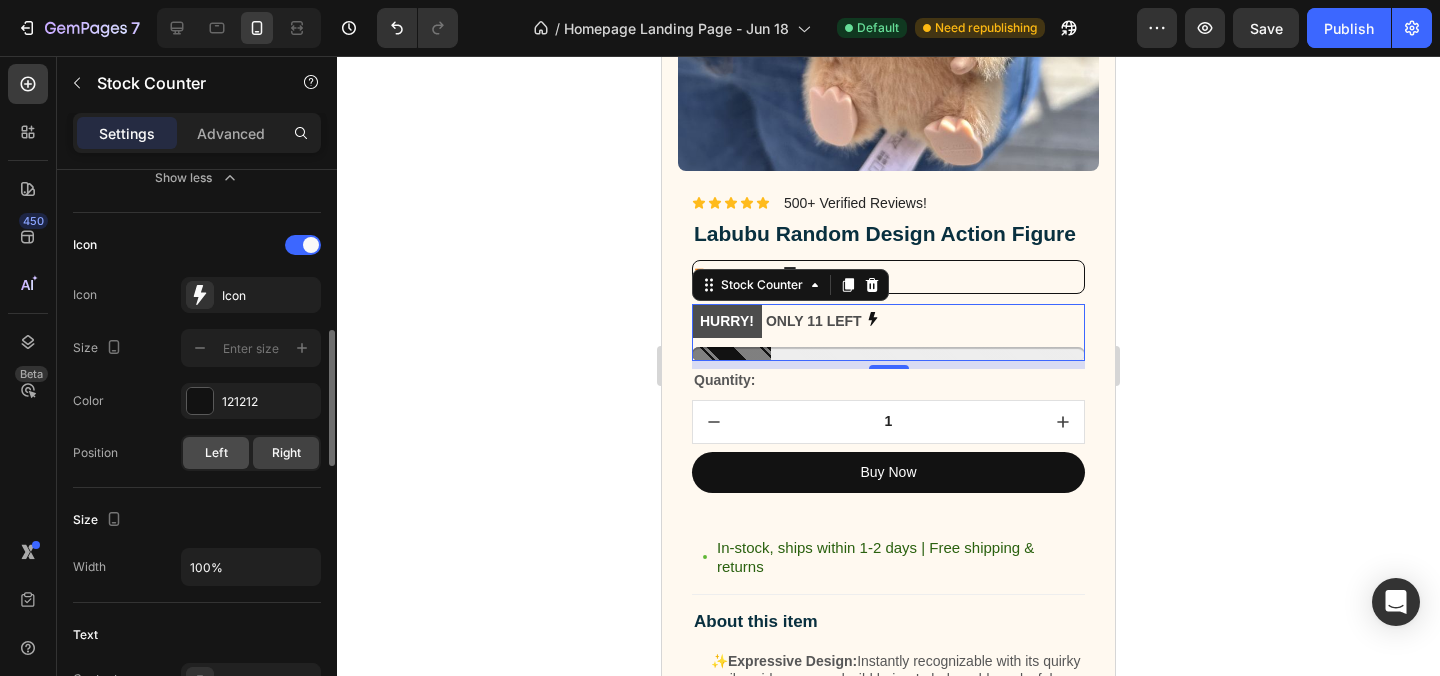 click on "Left" 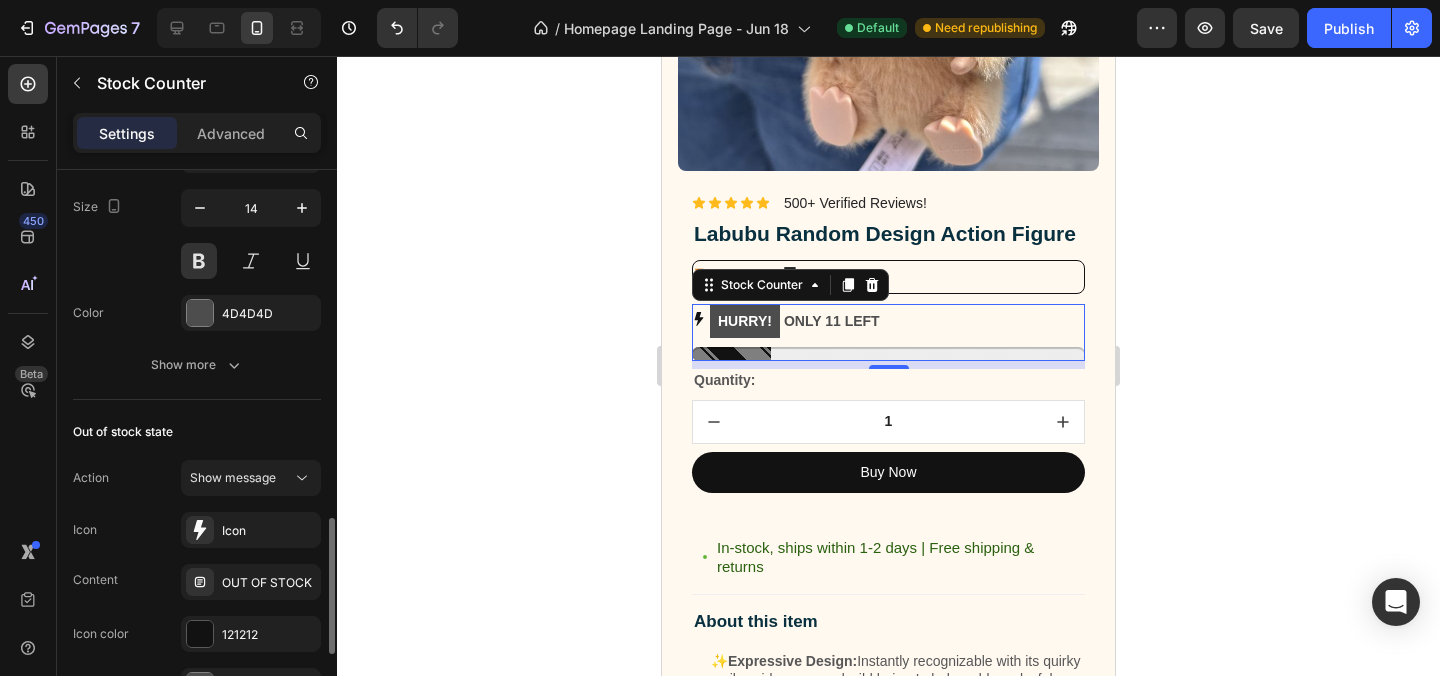 scroll, scrollTop: 1351, scrollLeft: 0, axis: vertical 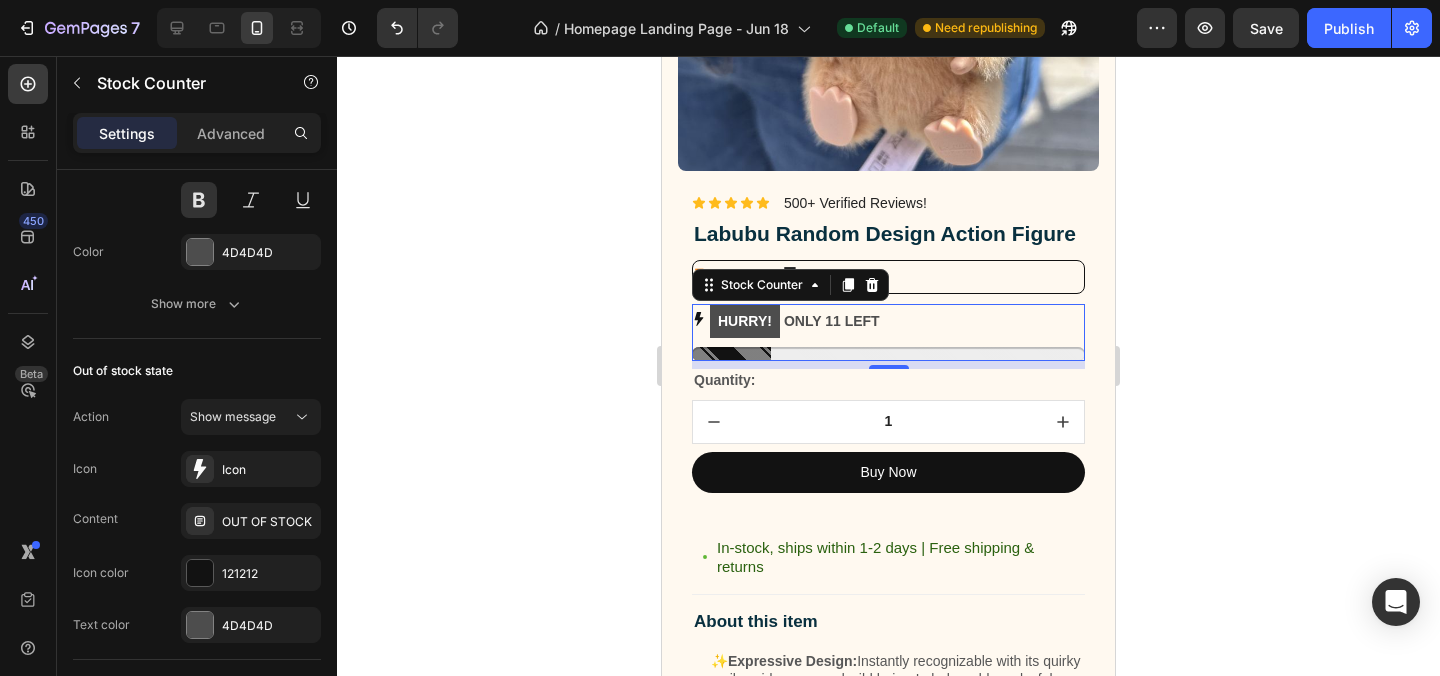 click on "HURRY!  ONLY 11 LEFT" at bounding box center (795, 321) 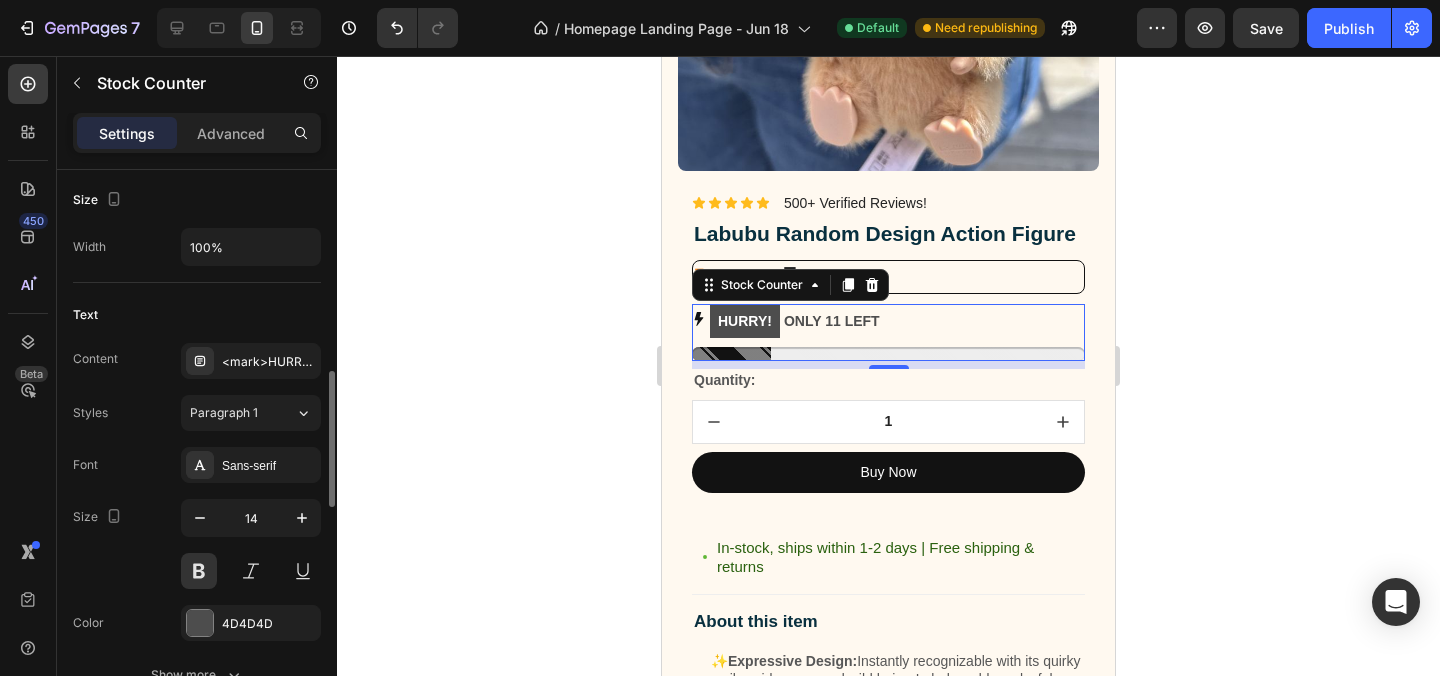 scroll, scrollTop: 915, scrollLeft: 0, axis: vertical 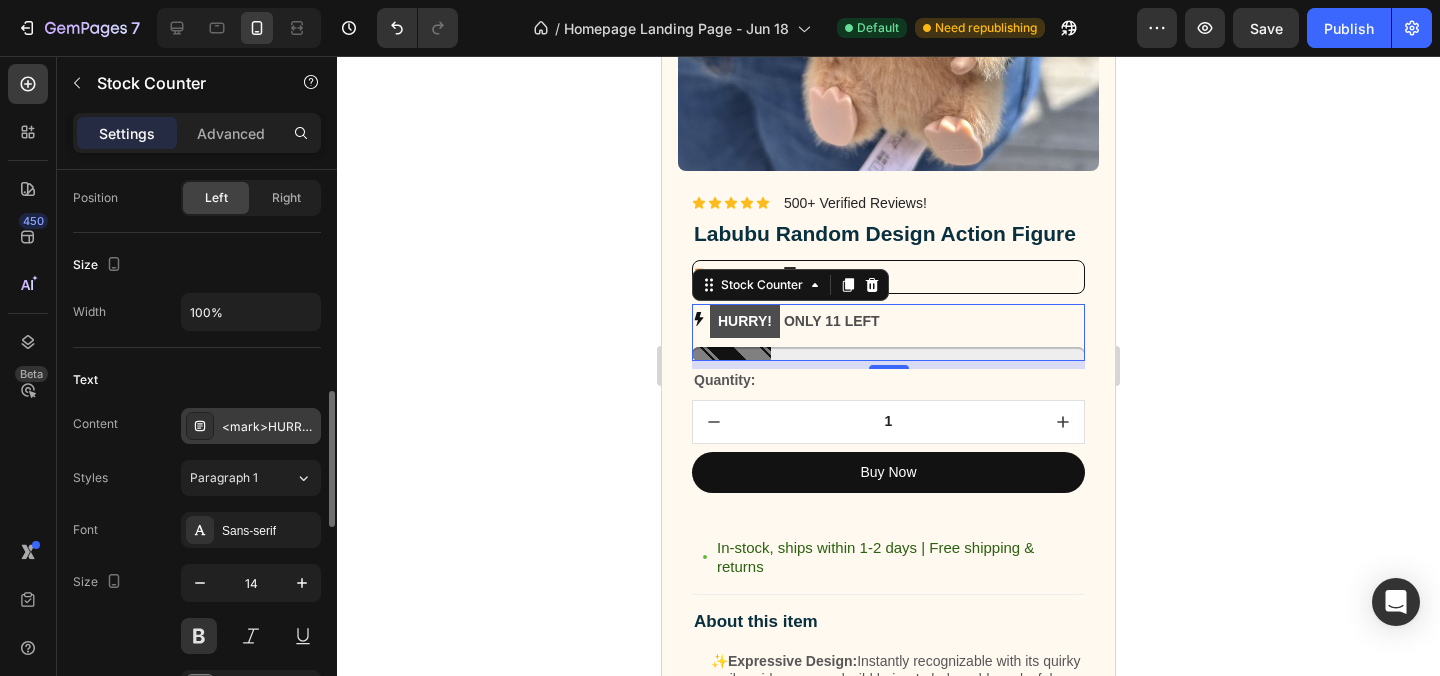 click on "<mark>HURRY!</mark> ONLY 11 LEFT" at bounding box center [269, 427] 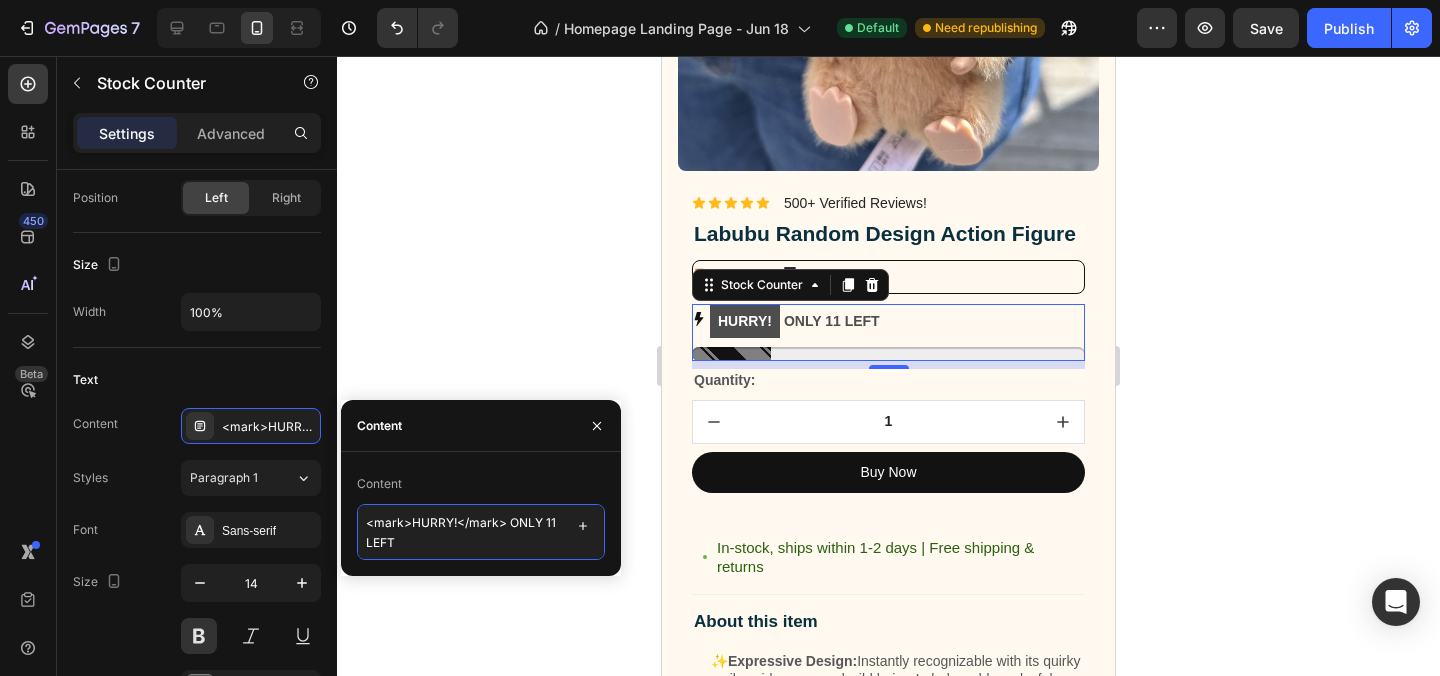 click on "<mark>HURRY!</mark> ONLY 11 LEFT" at bounding box center (481, 532) 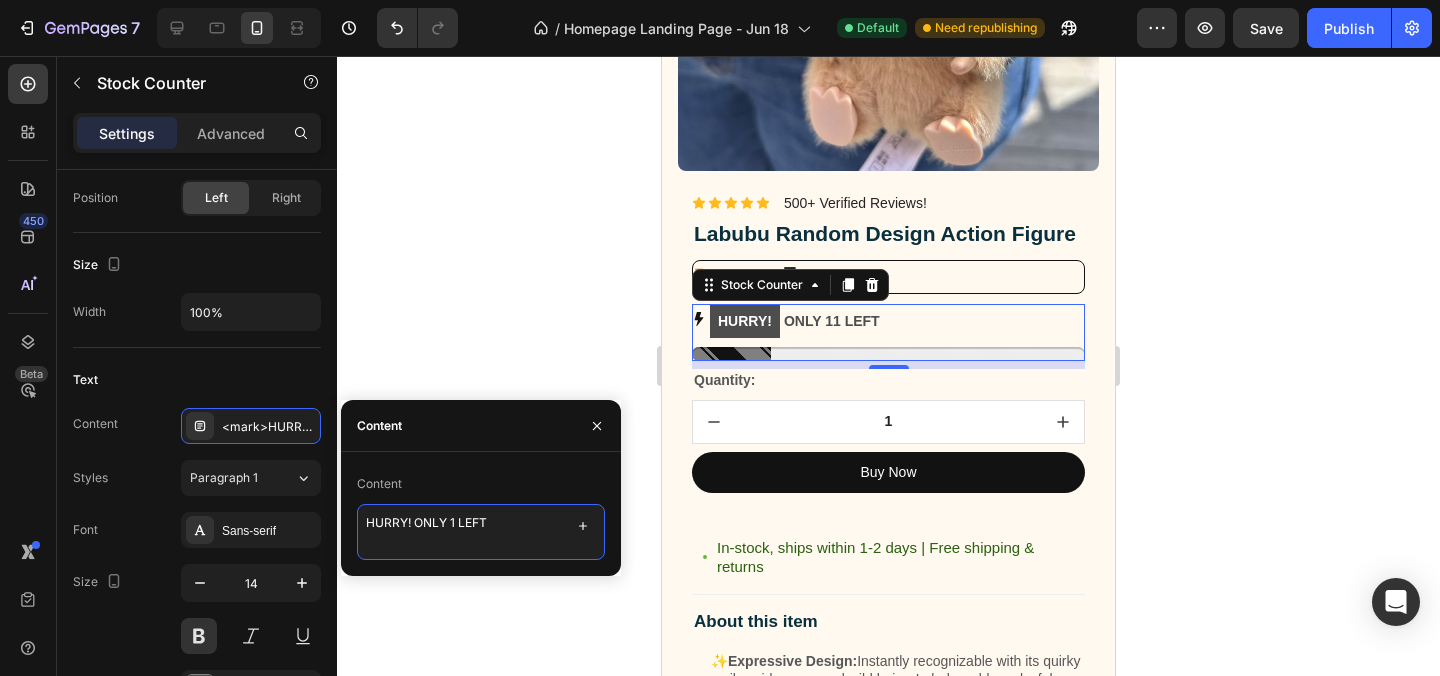 type on "HURRY! ONLY 10 LEFT" 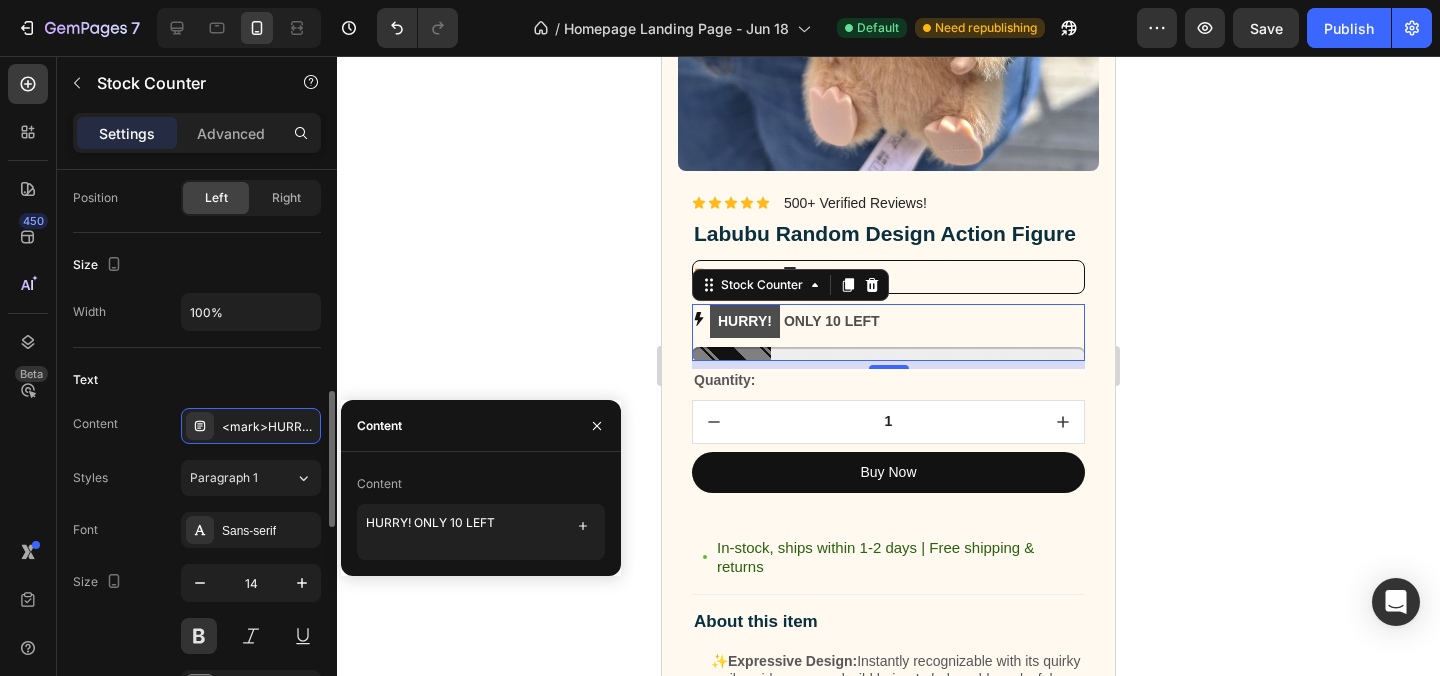 click on "Text" at bounding box center (197, 380) 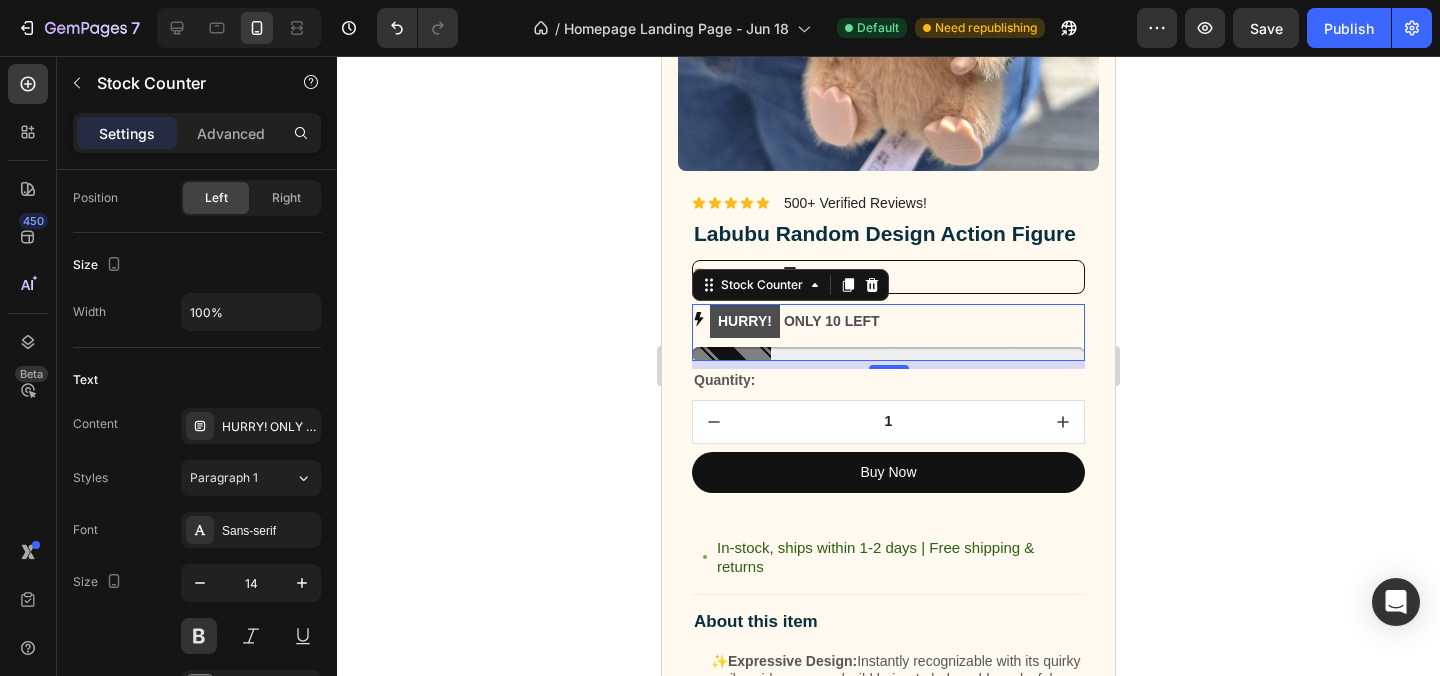 click 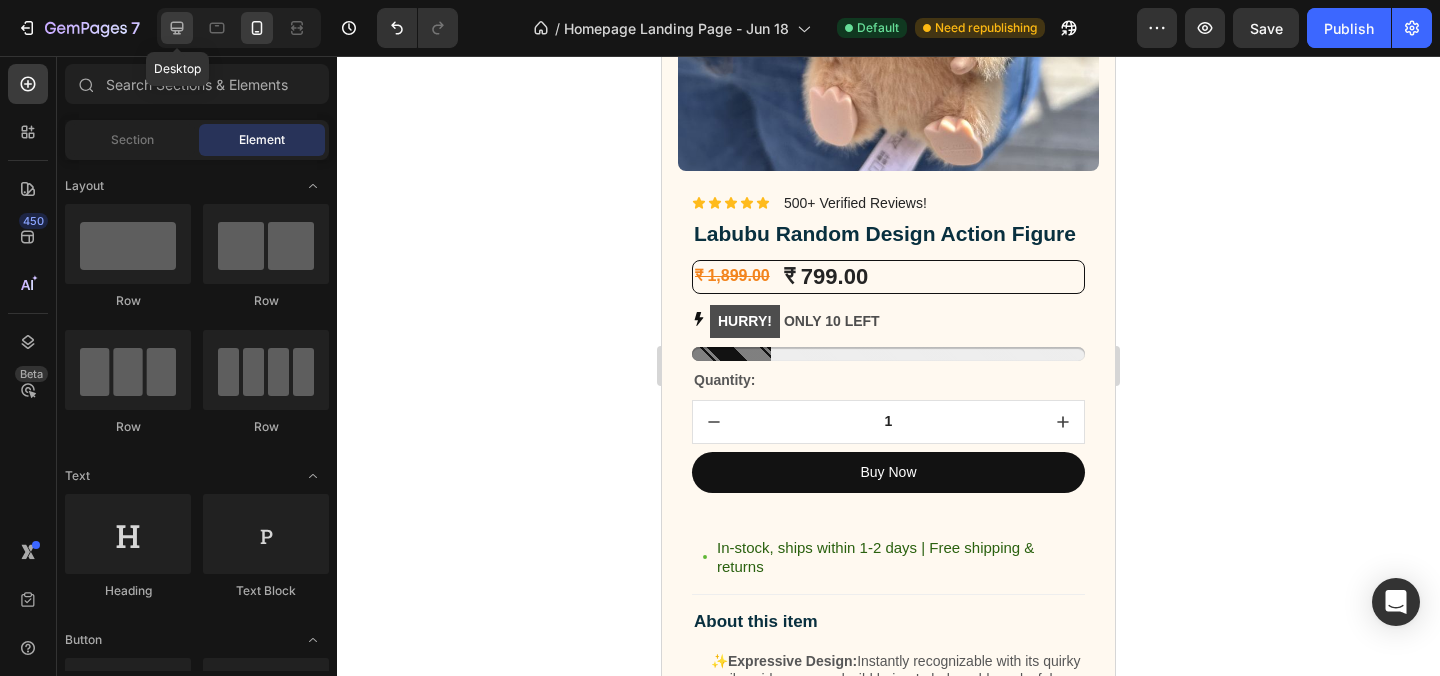 click 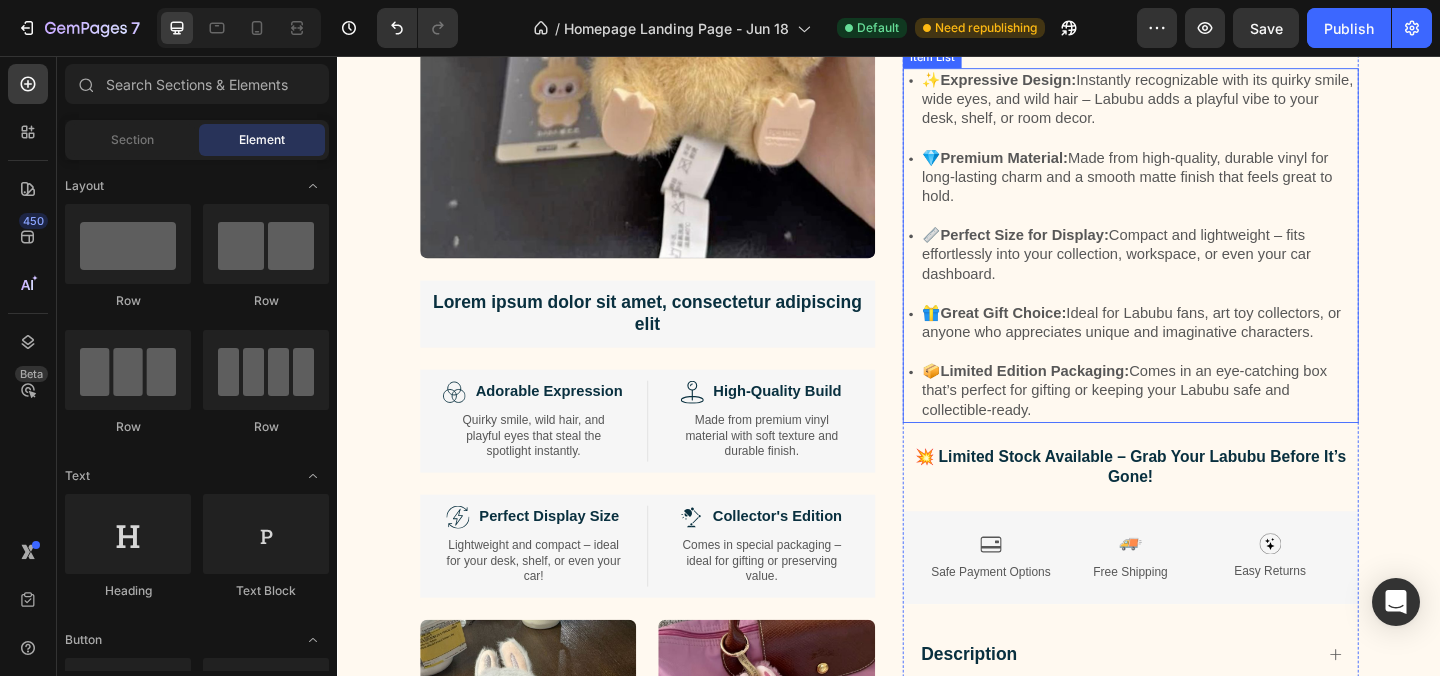 scroll, scrollTop: 591, scrollLeft: 0, axis: vertical 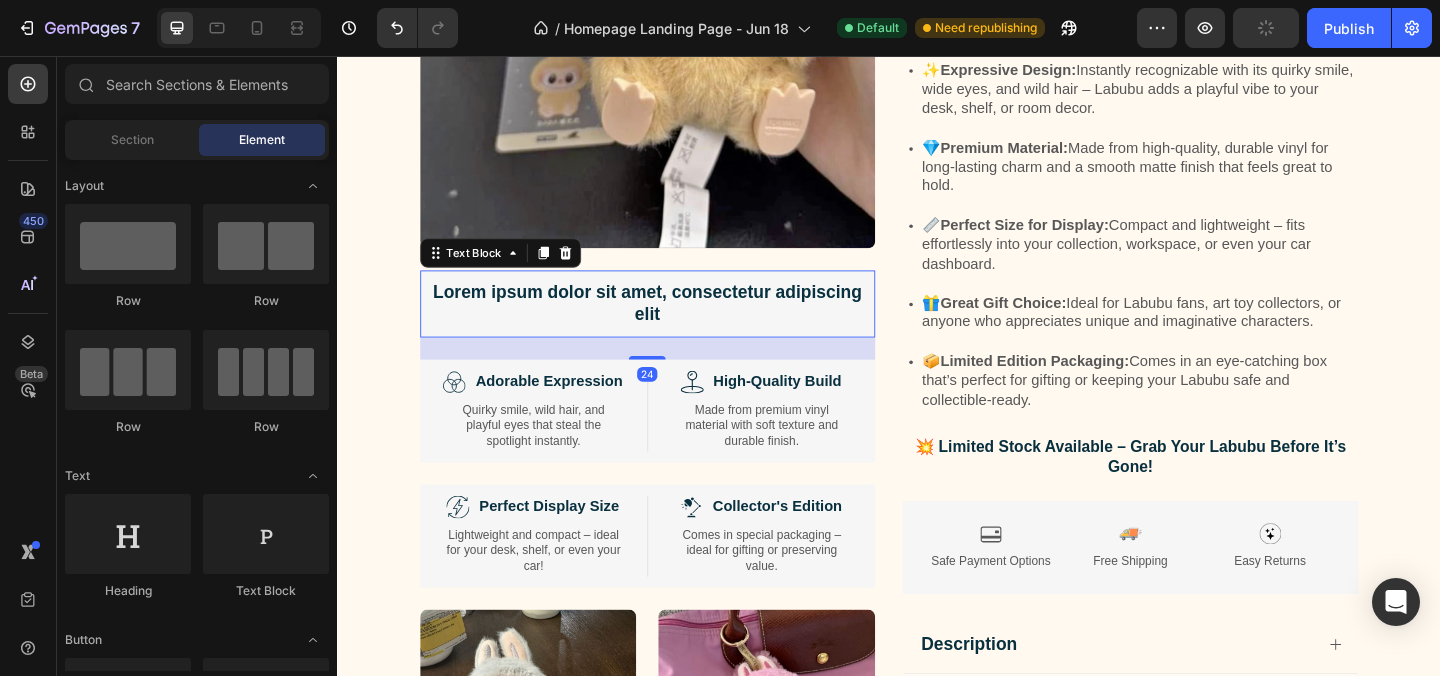 click on "Lorem ipsum dolor sit amet, consectetur adipiscing elit" at bounding box center (675, 325) 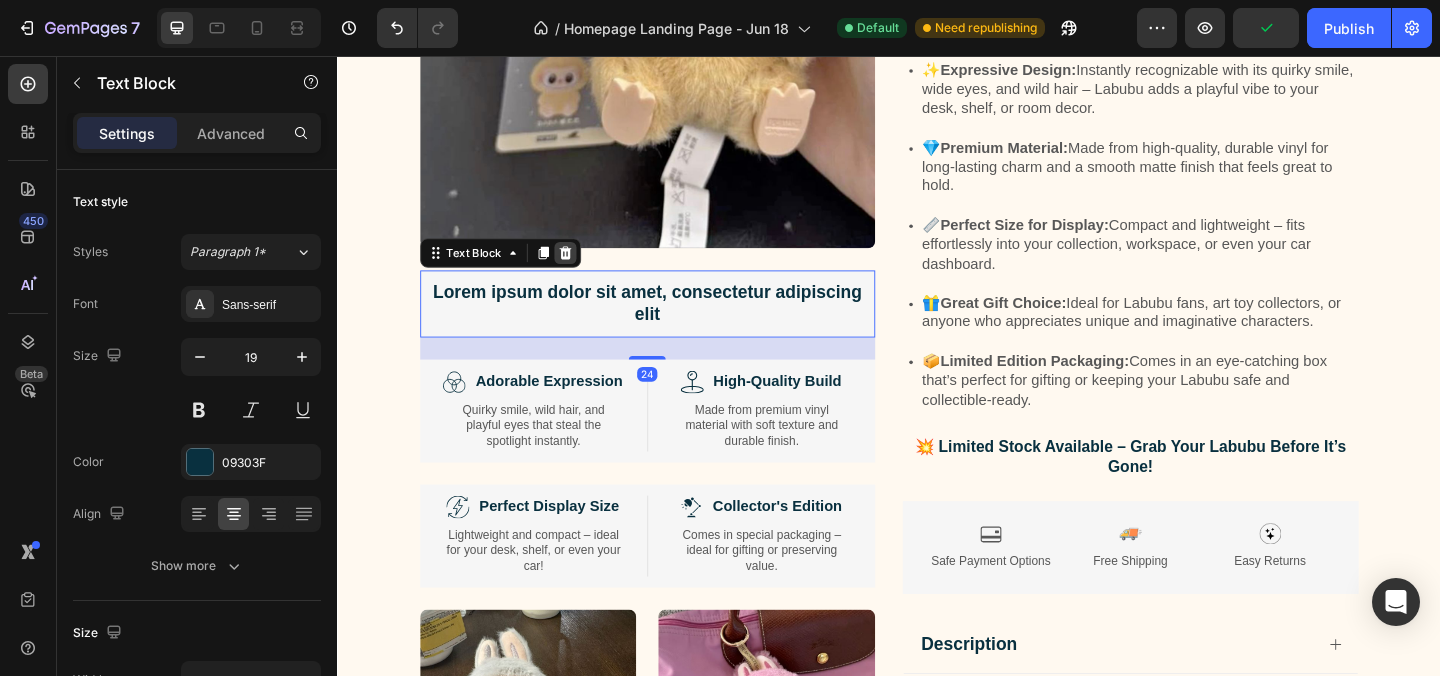 click 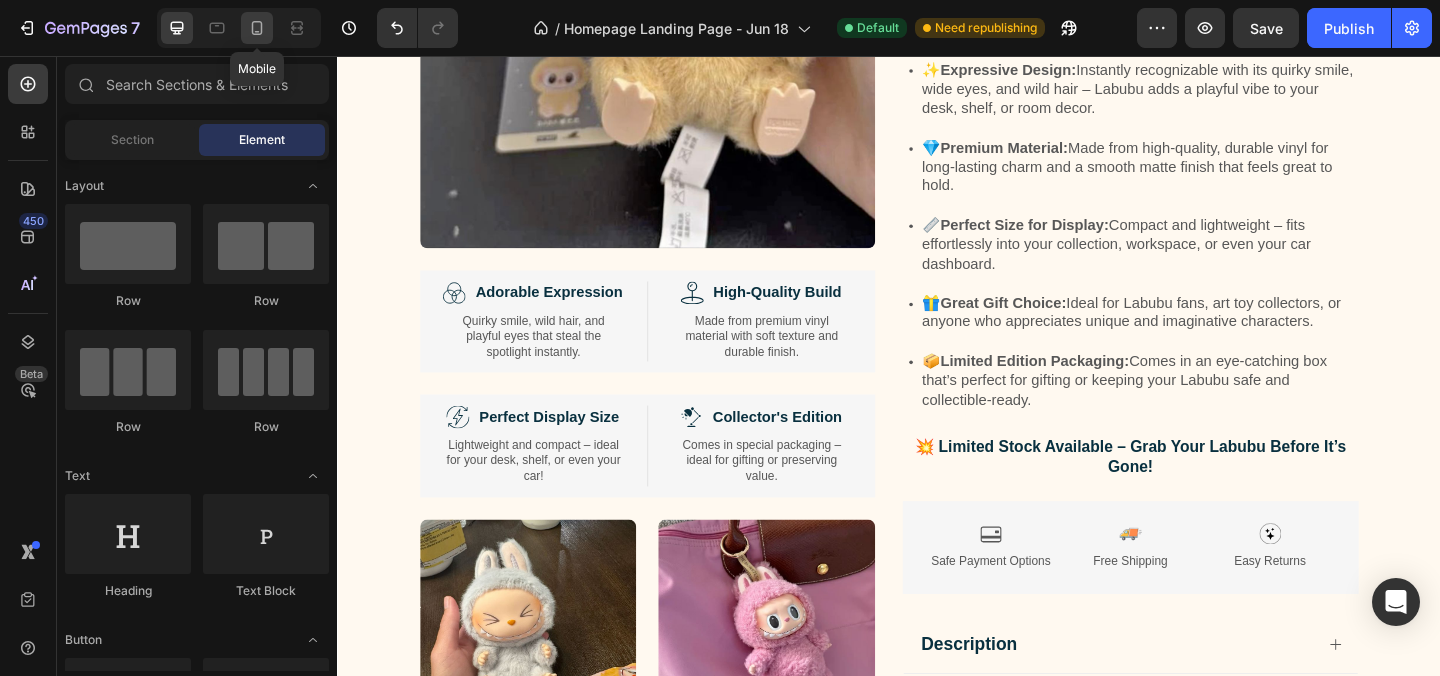click 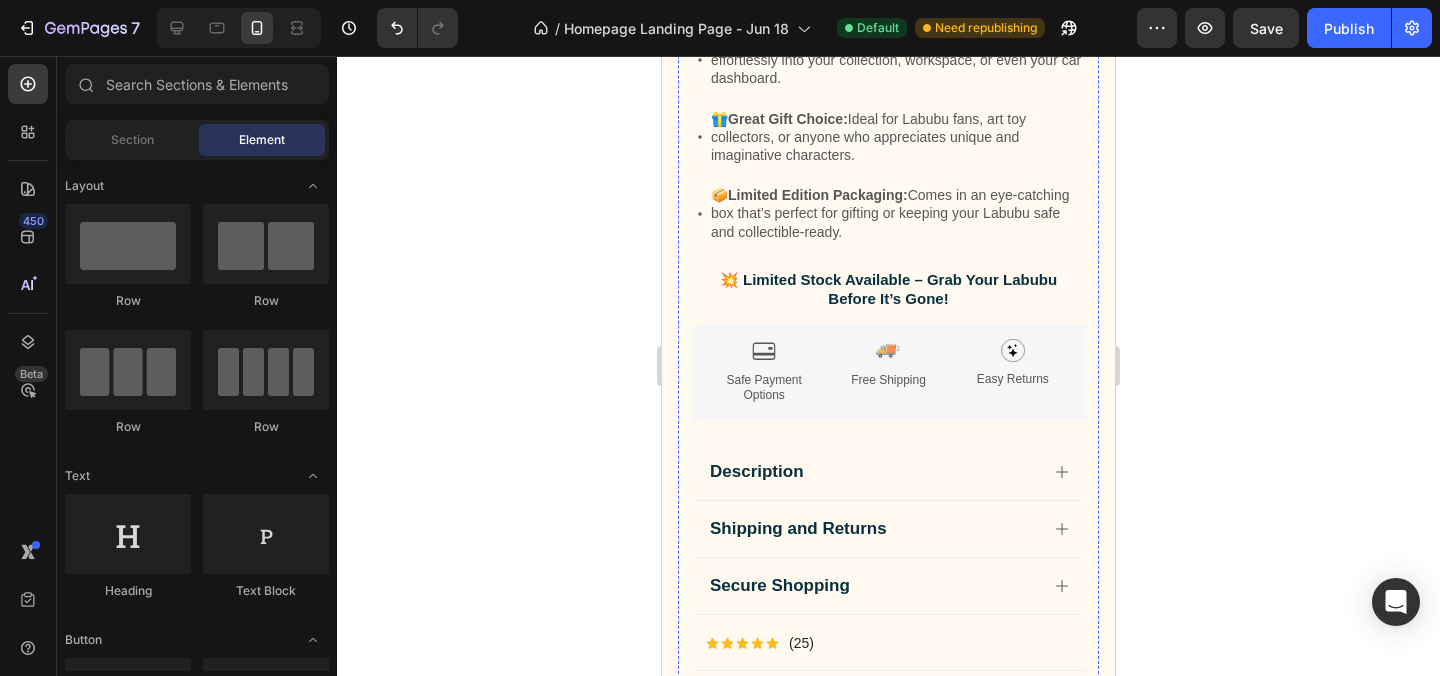 scroll, scrollTop: 1250, scrollLeft: 0, axis: vertical 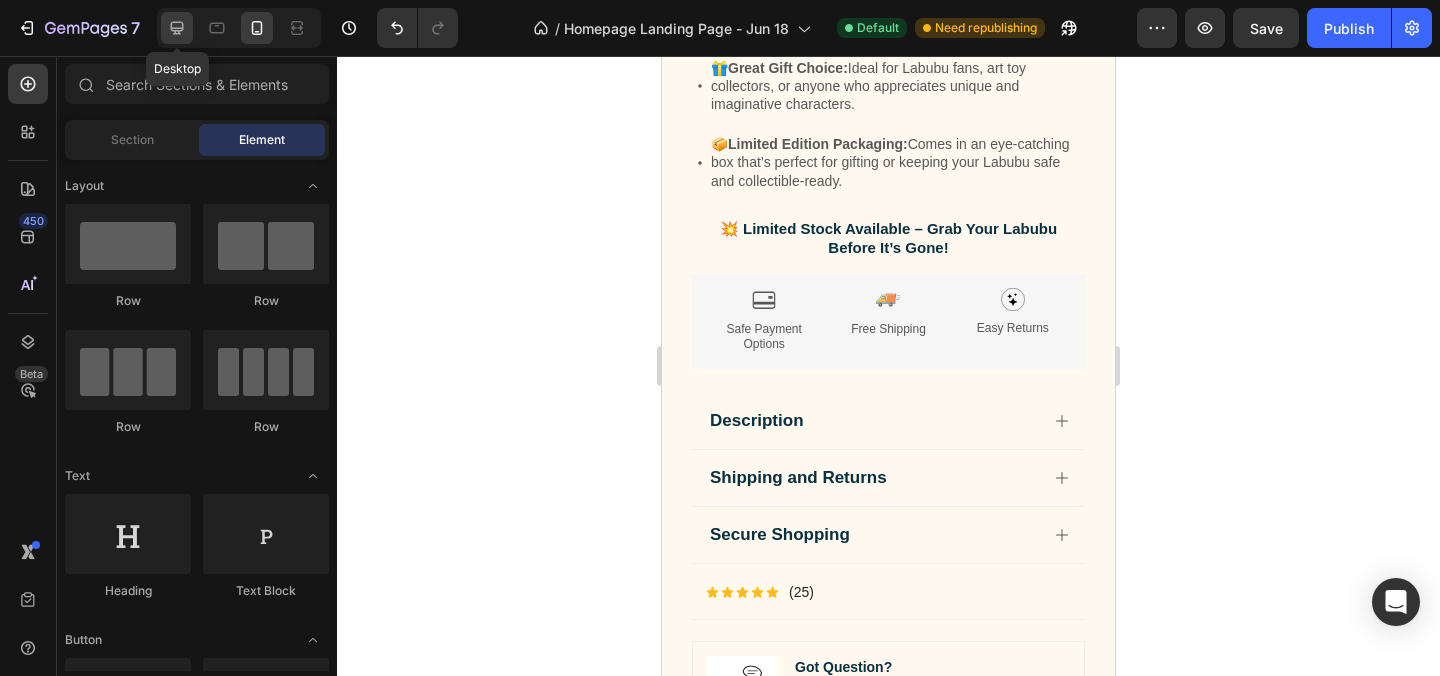 click 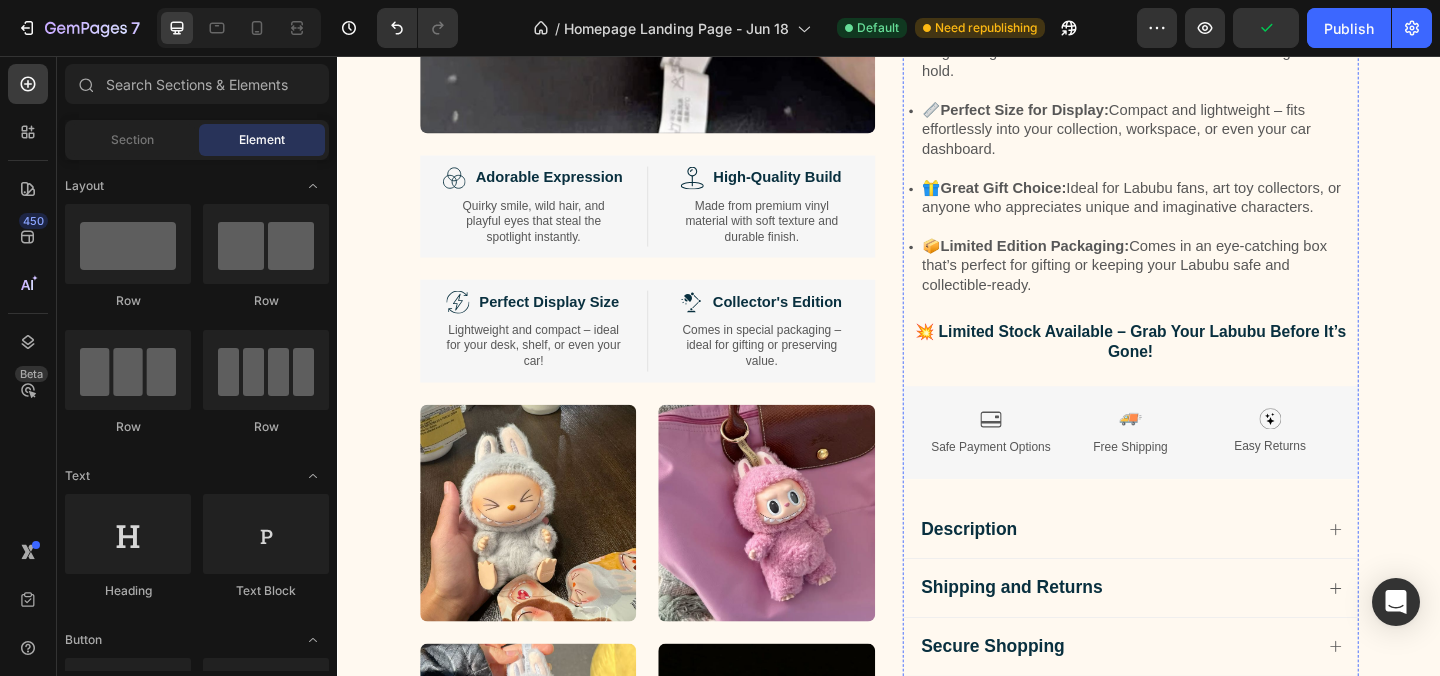 scroll, scrollTop: 718, scrollLeft: 0, axis: vertical 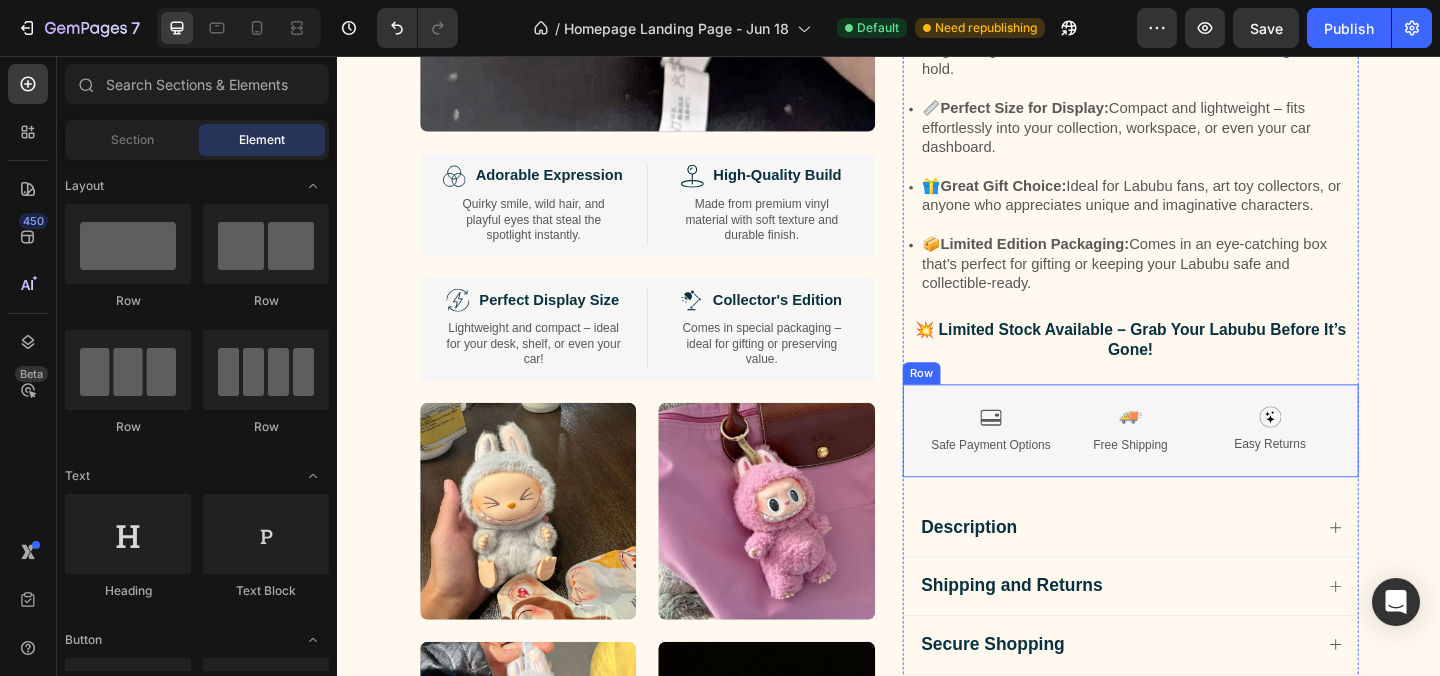 click on "Image Safe Payment Options Text Block Image Free Shipping Text Block Image Easy Returns Text Block Row" at bounding box center (1200, 463) 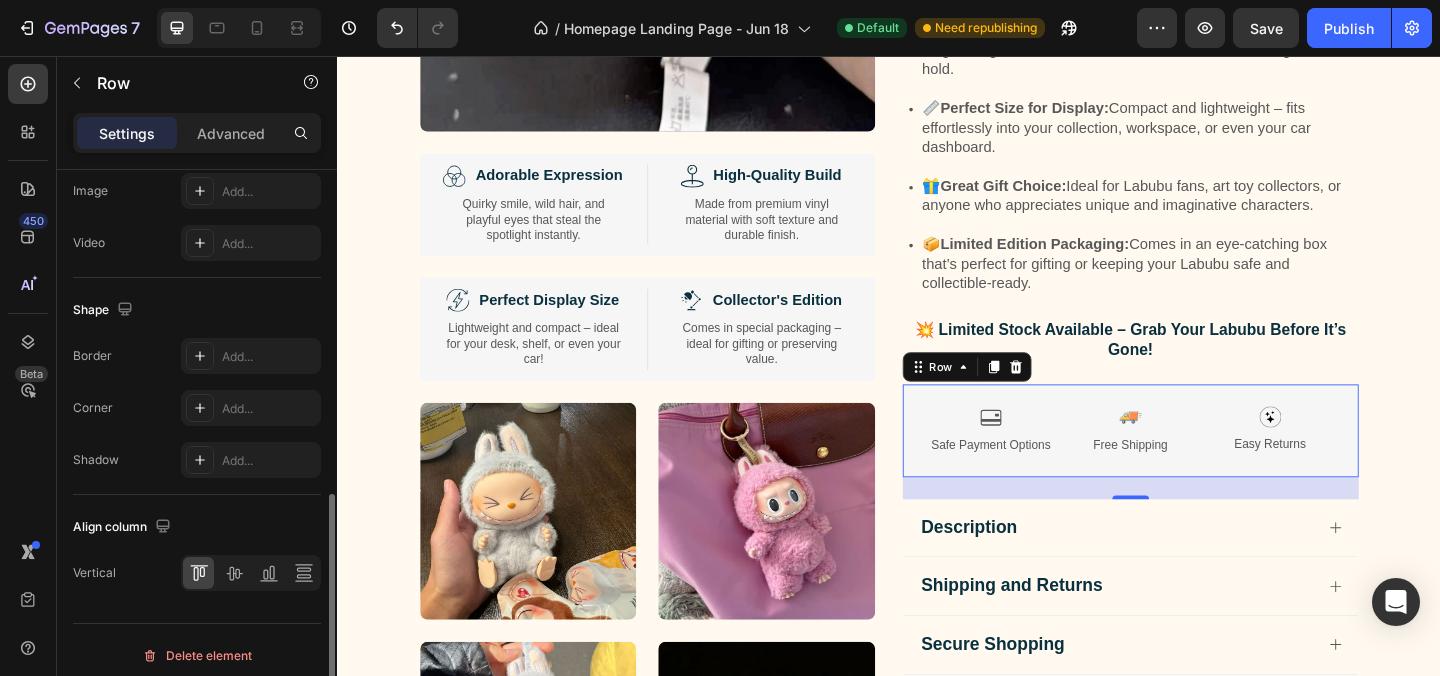 scroll, scrollTop: 885, scrollLeft: 0, axis: vertical 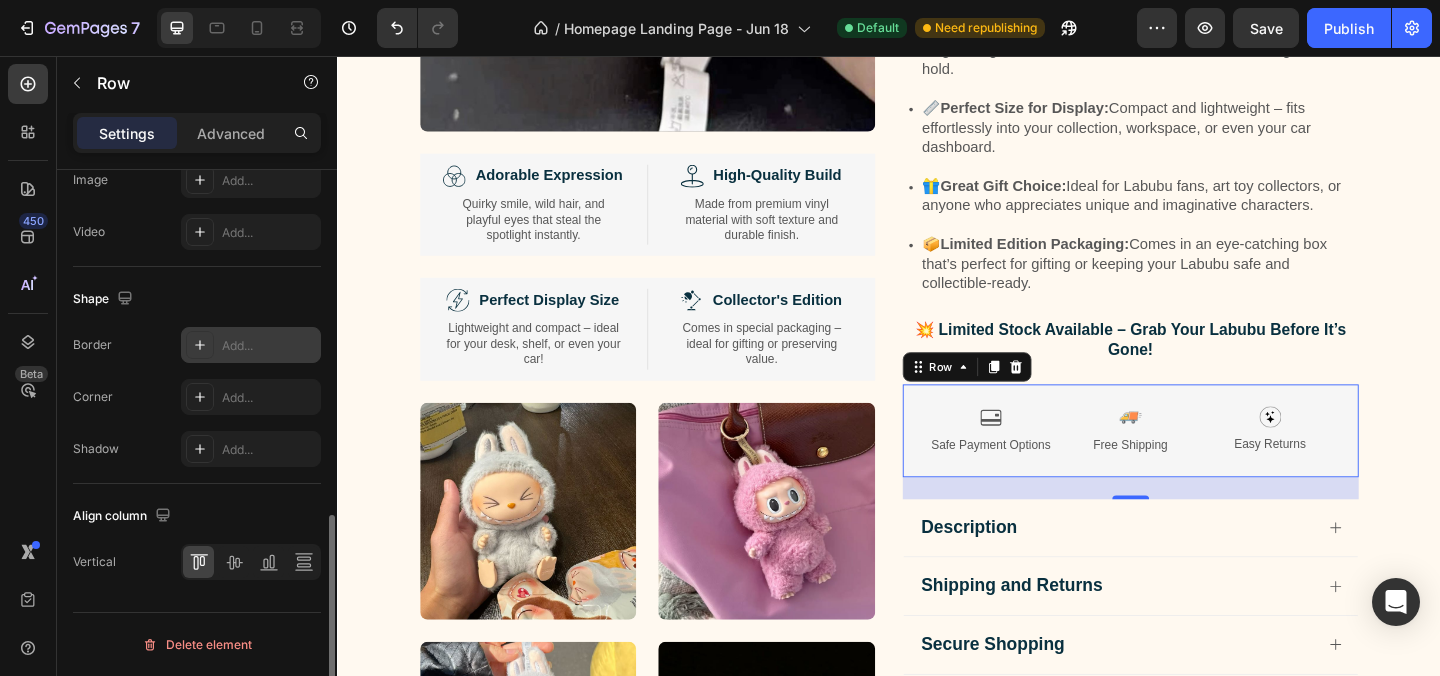 click on "Add..." at bounding box center (269, 346) 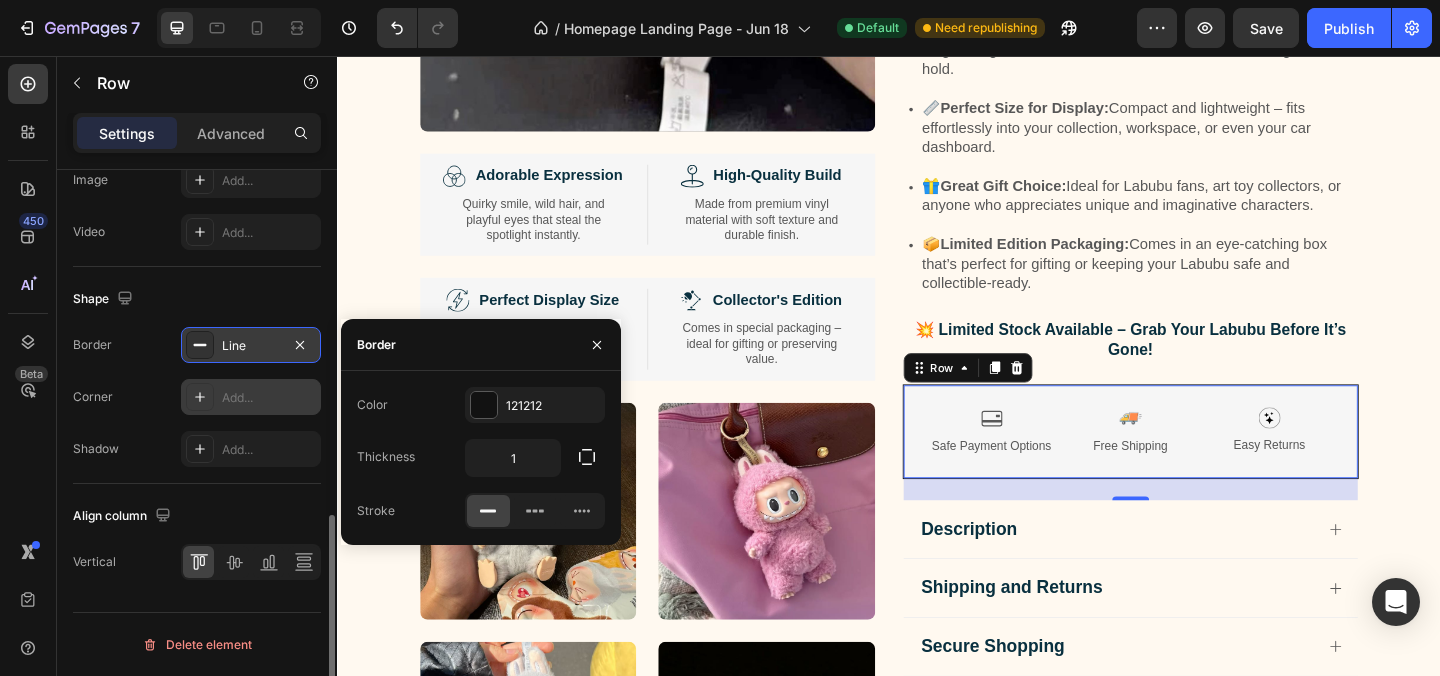 click on "Add..." at bounding box center [269, 398] 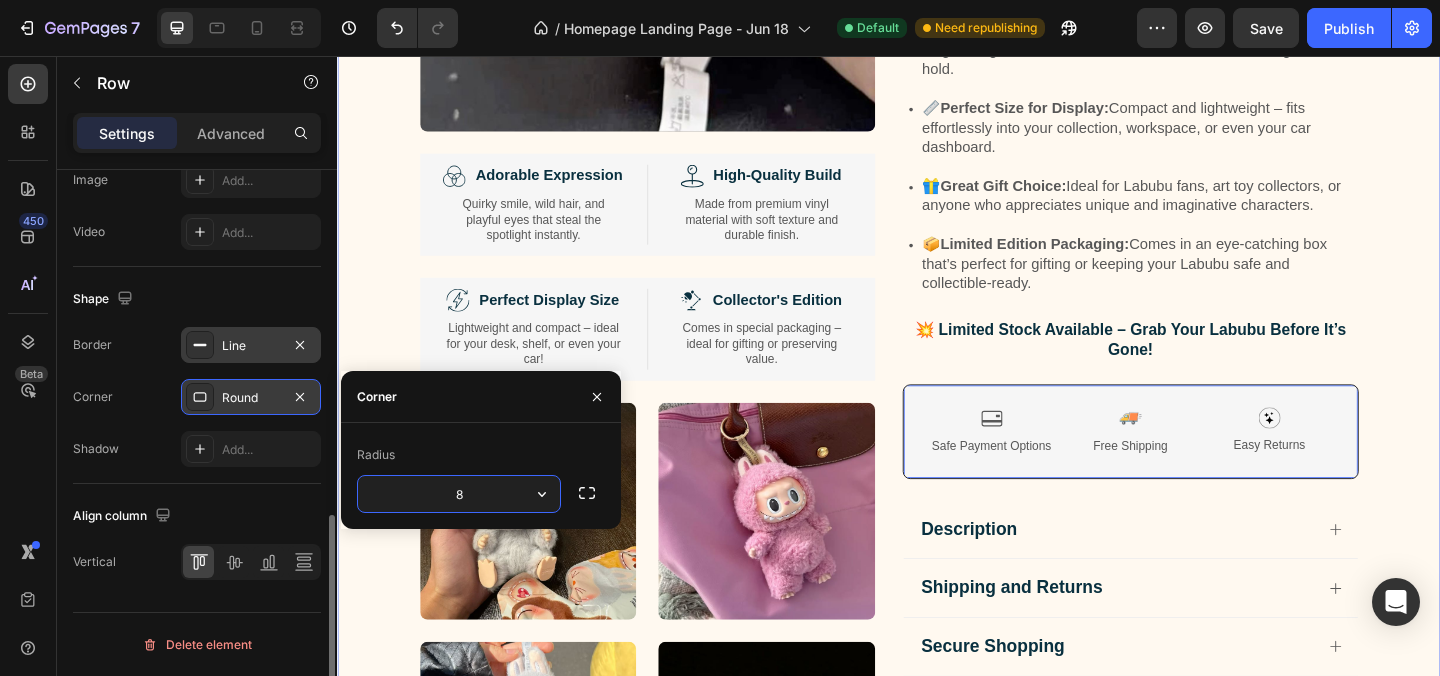 click on "FREE SHIPPING Text Block
10% OFF ON PREPAID ORDERS Text Block
EASY RETURN Text Block
LIMITED TIME 10% OFF SALE Text Block
COD AVAILABLE Text Block
FREE SHIPPING Text Block
10% OFF ON PREPAID ORDERS Text Block
EASY RETURN Text Block
LIMITED TIME 10% OFF SALE Text Block
COD AVAILABLE Text Block
Marquee Image Image Adorable Expression Text Block Row Quirky smile, wild hair, and playful eyes that steal the spotlight instantly. Text Block Row Image High-Quality Build Text Block Row Made from premium vinyl material with soft texture and durable finish. Text Block Row Row Image Perfect Display Size Text Block Row Lightweight and compact – ideal for your desk, shelf, or even your car! Text Block Row Image Collector's Edition Text Block Row Comes in special packaging – ideal for gifting or preserving value. Text Block Row Row Image Image Row Image Image Row" at bounding box center (937, 206) 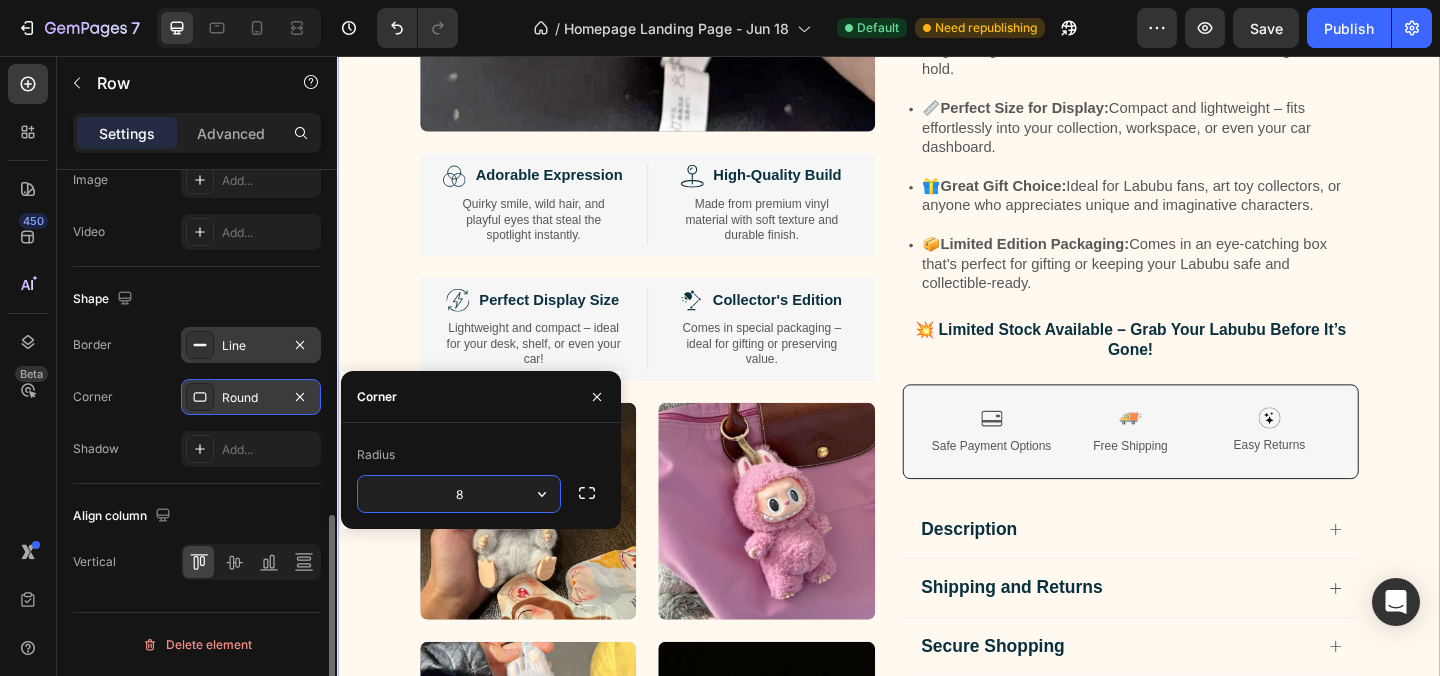 scroll, scrollTop: 0, scrollLeft: 0, axis: both 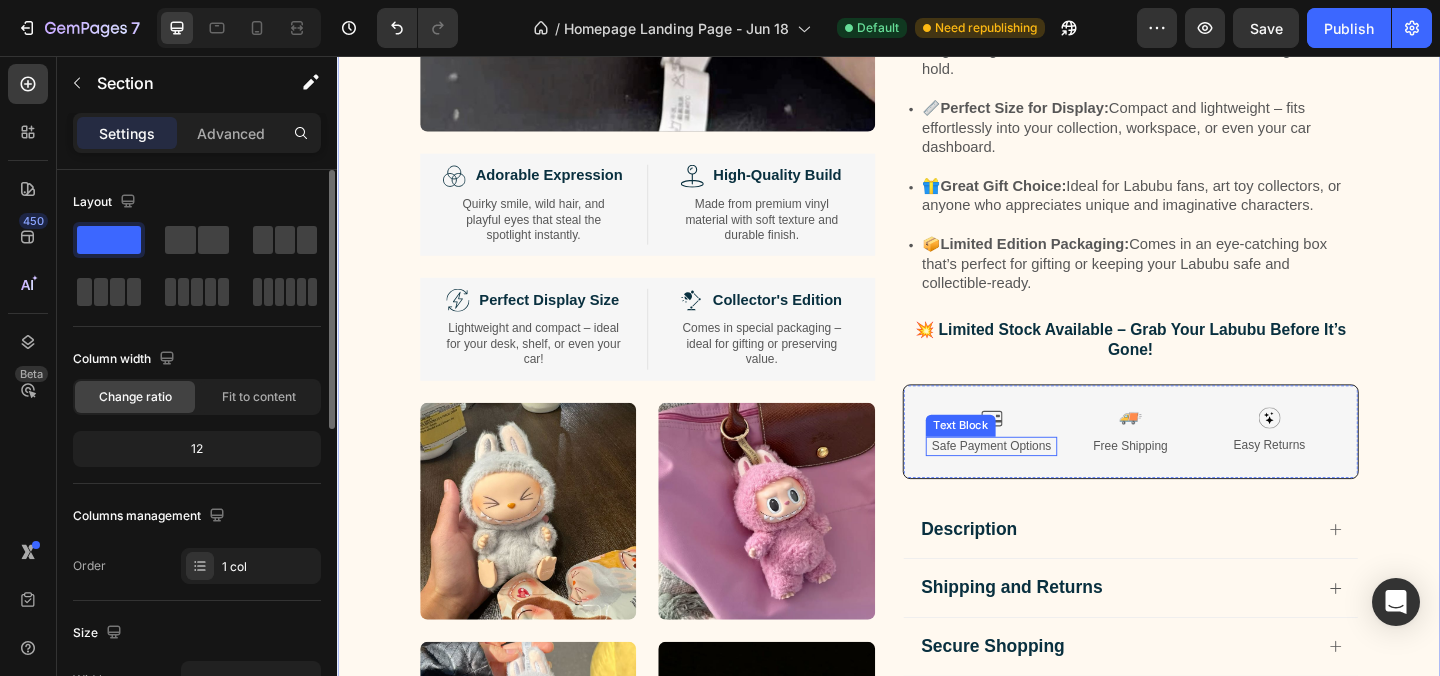 click on "Safe Payment Options" at bounding box center (1048, 480) 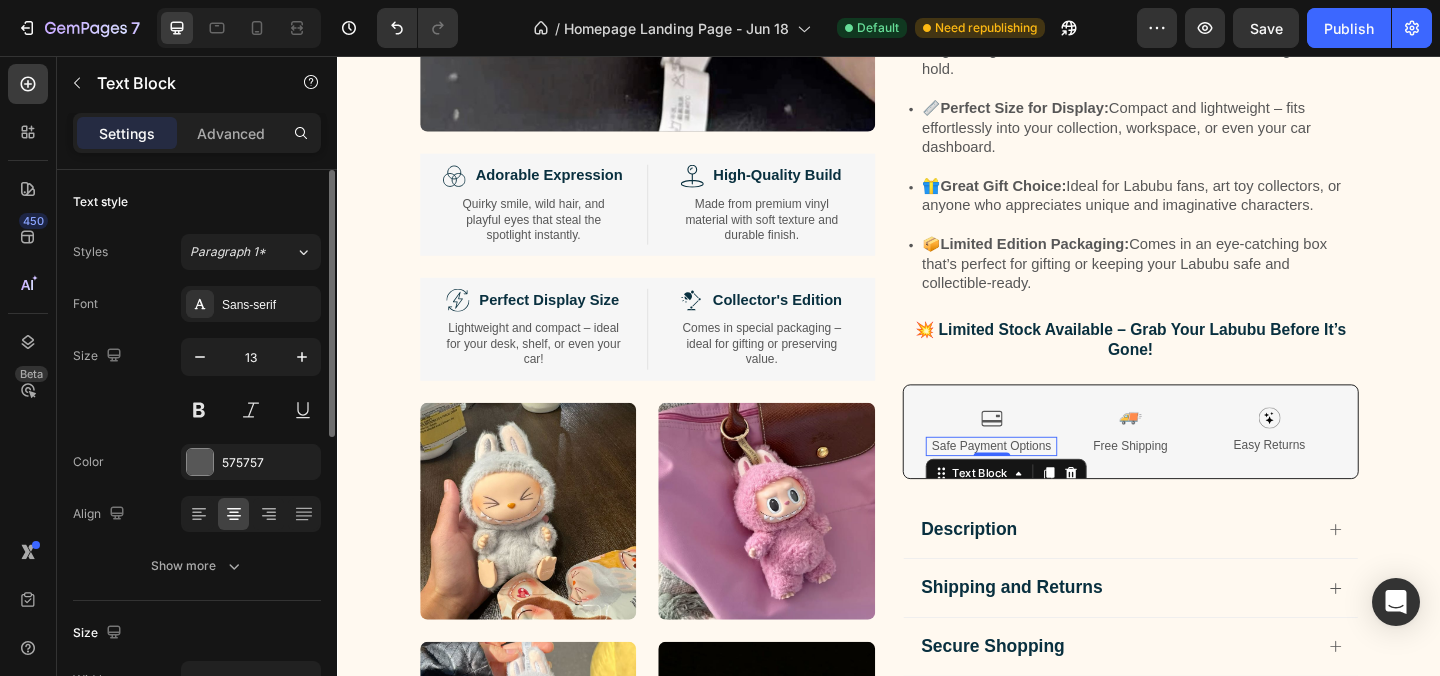 click on "Size 13" at bounding box center [197, 383] 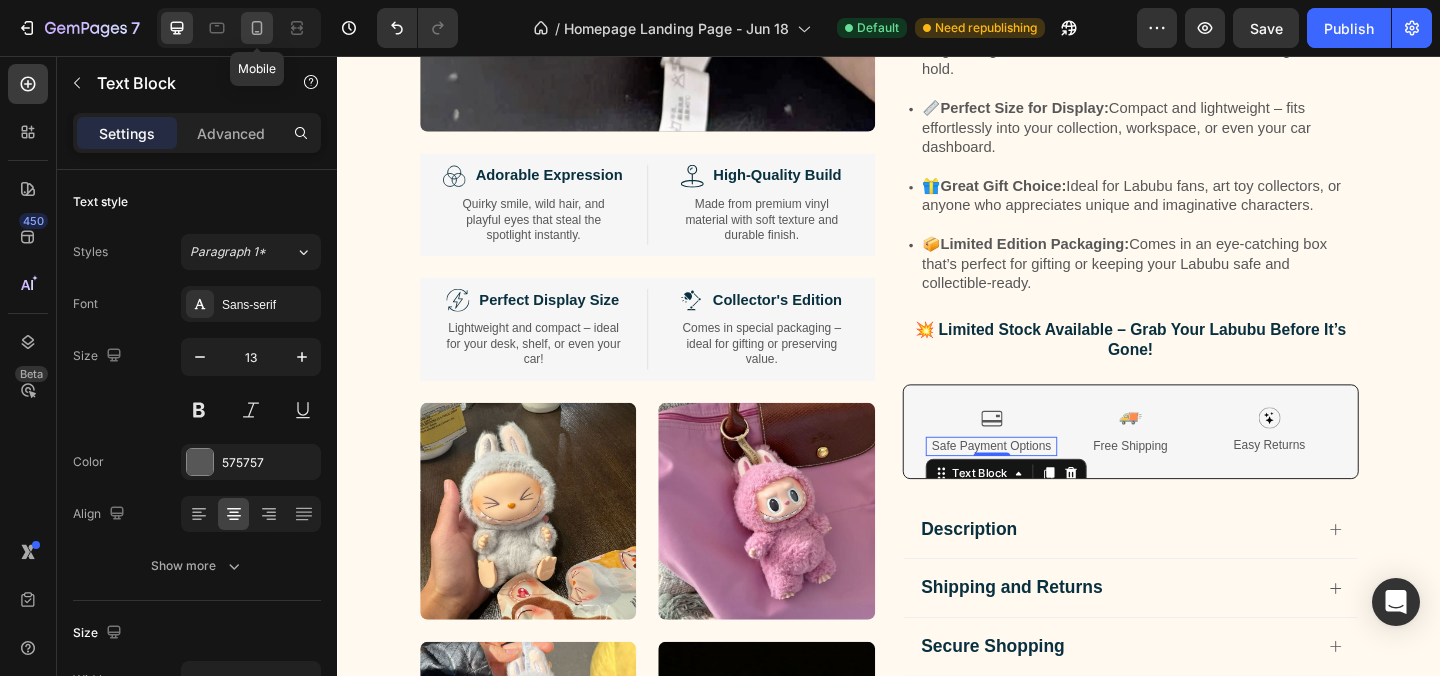 click 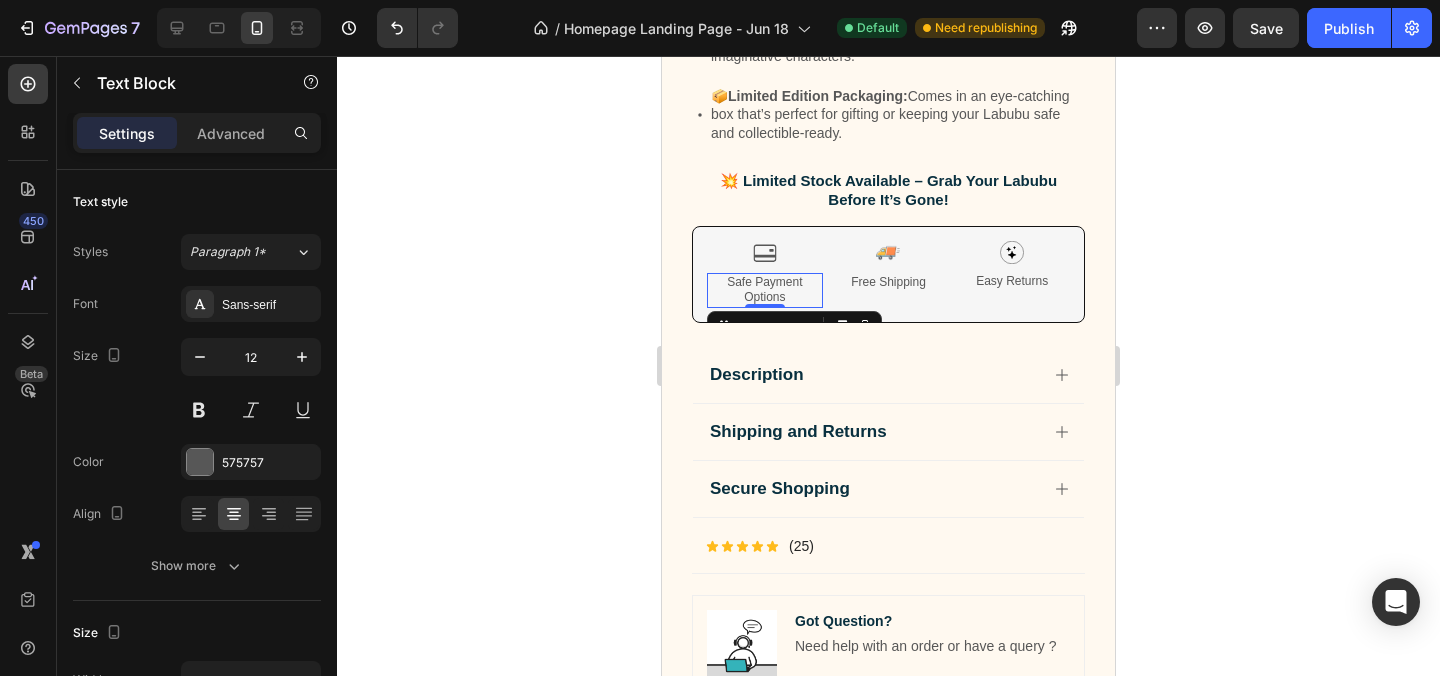 scroll, scrollTop: 1283, scrollLeft: 0, axis: vertical 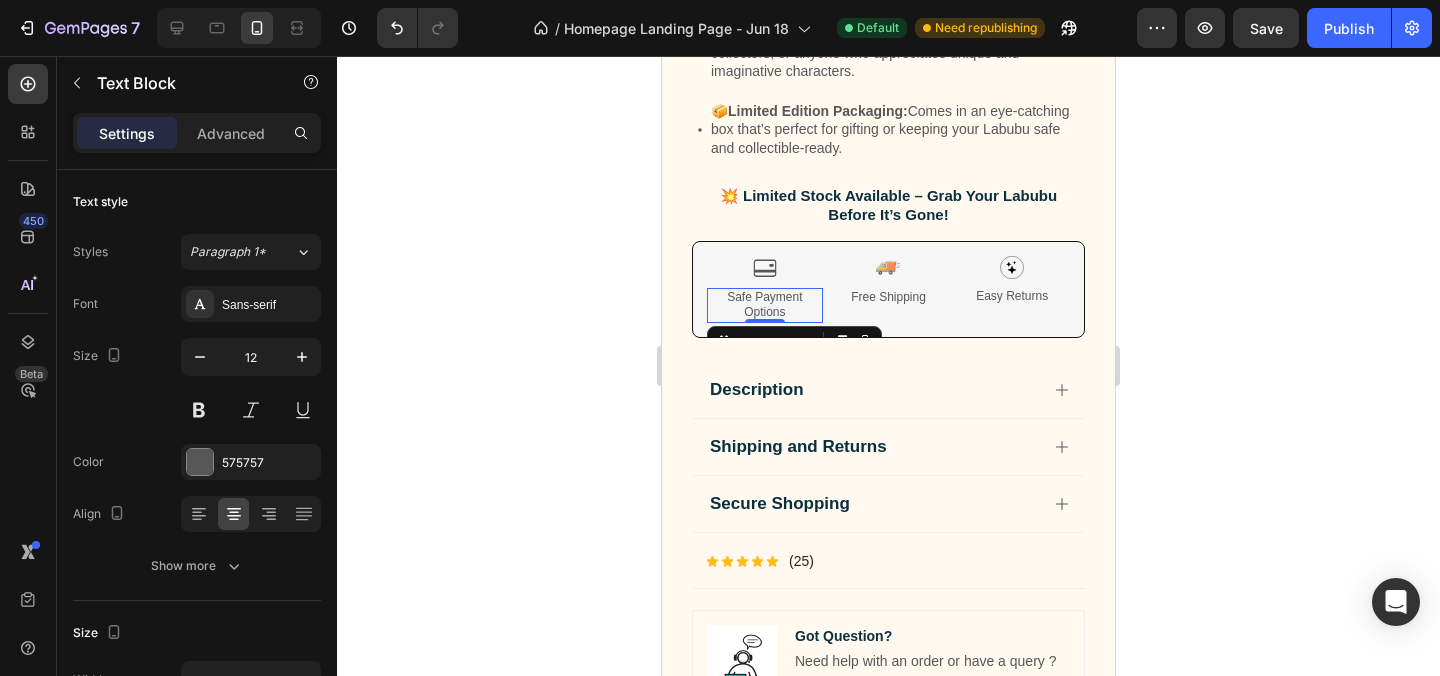 click 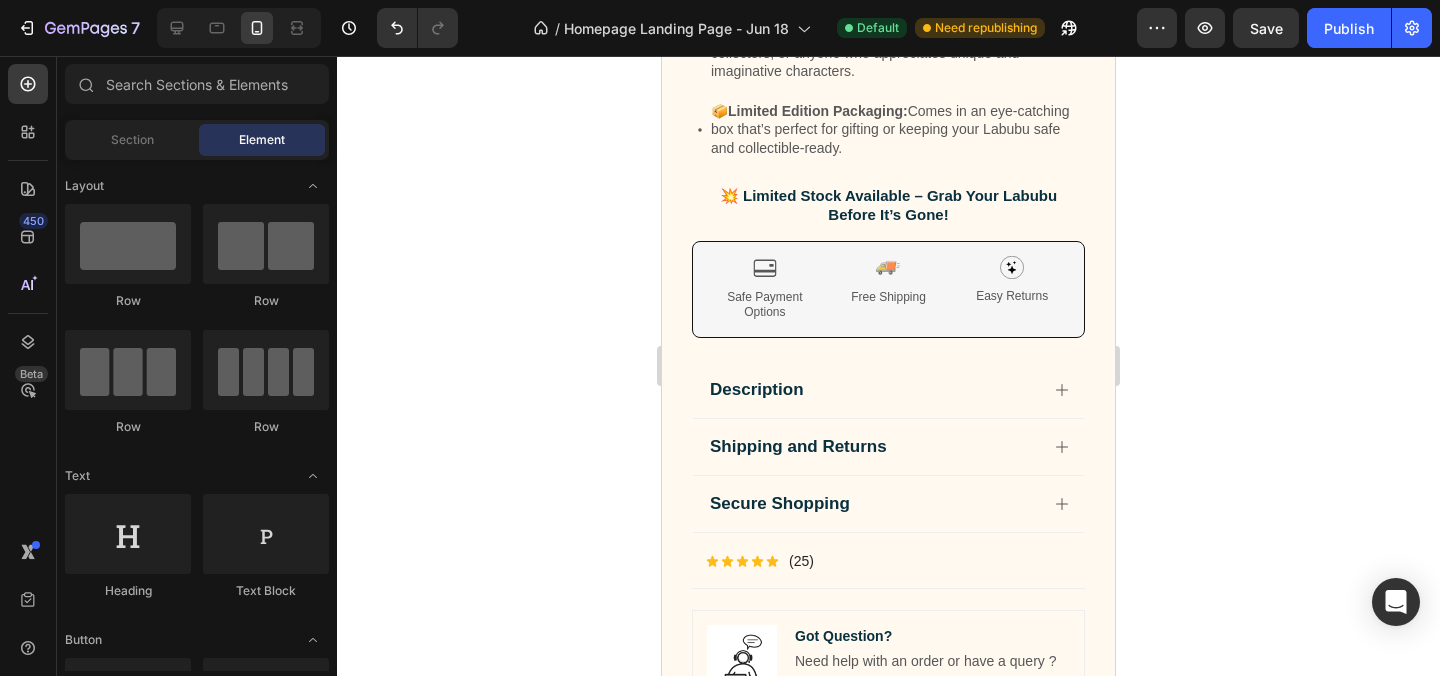 click 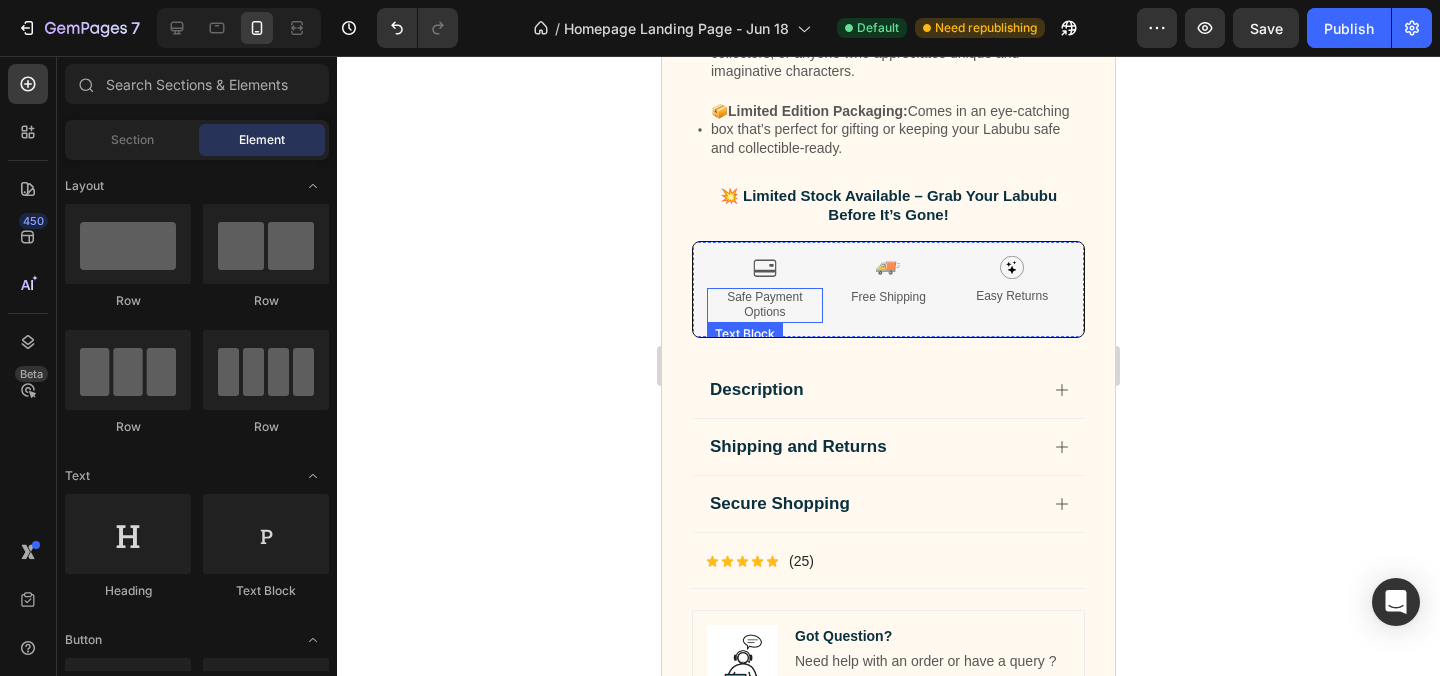 click on "Safe Payment Options" at bounding box center (765, 305) 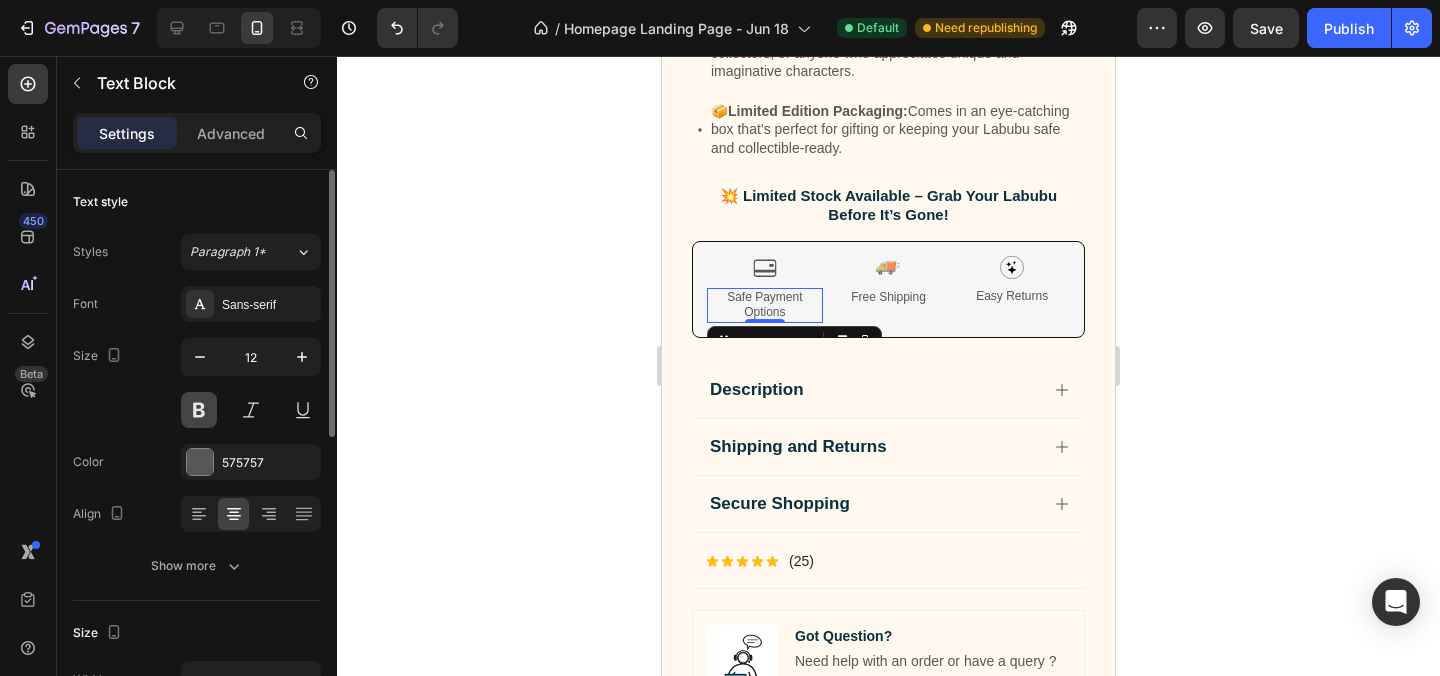 click at bounding box center (199, 410) 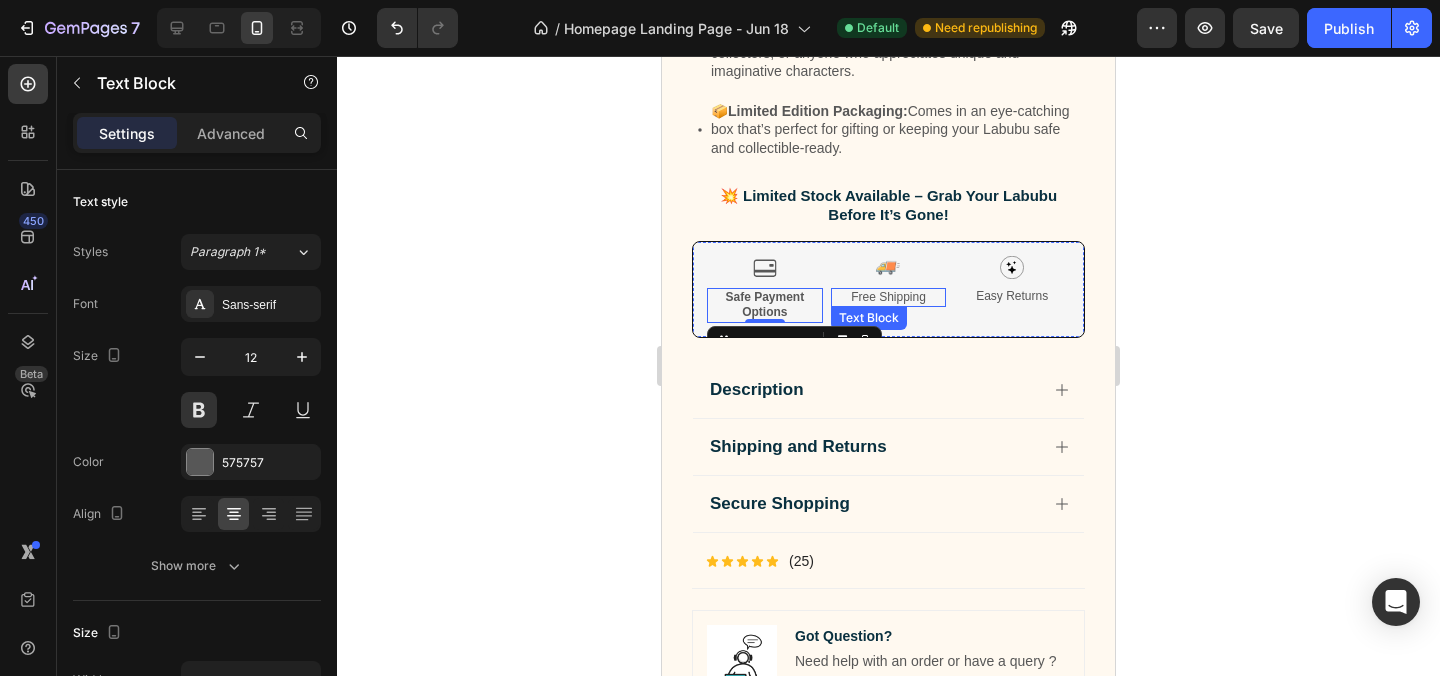 click on "Free Shipping" at bounding box center [889, 298] 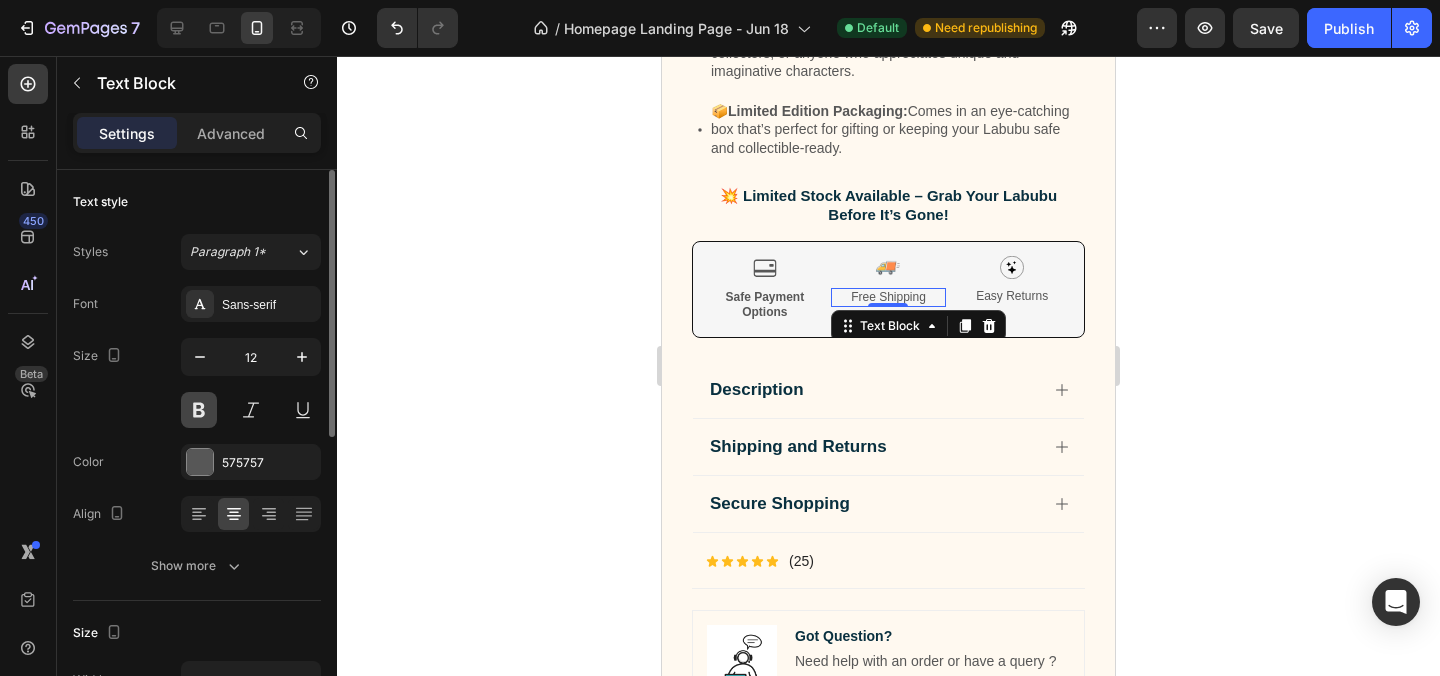 click at bounding box center [199, 410] 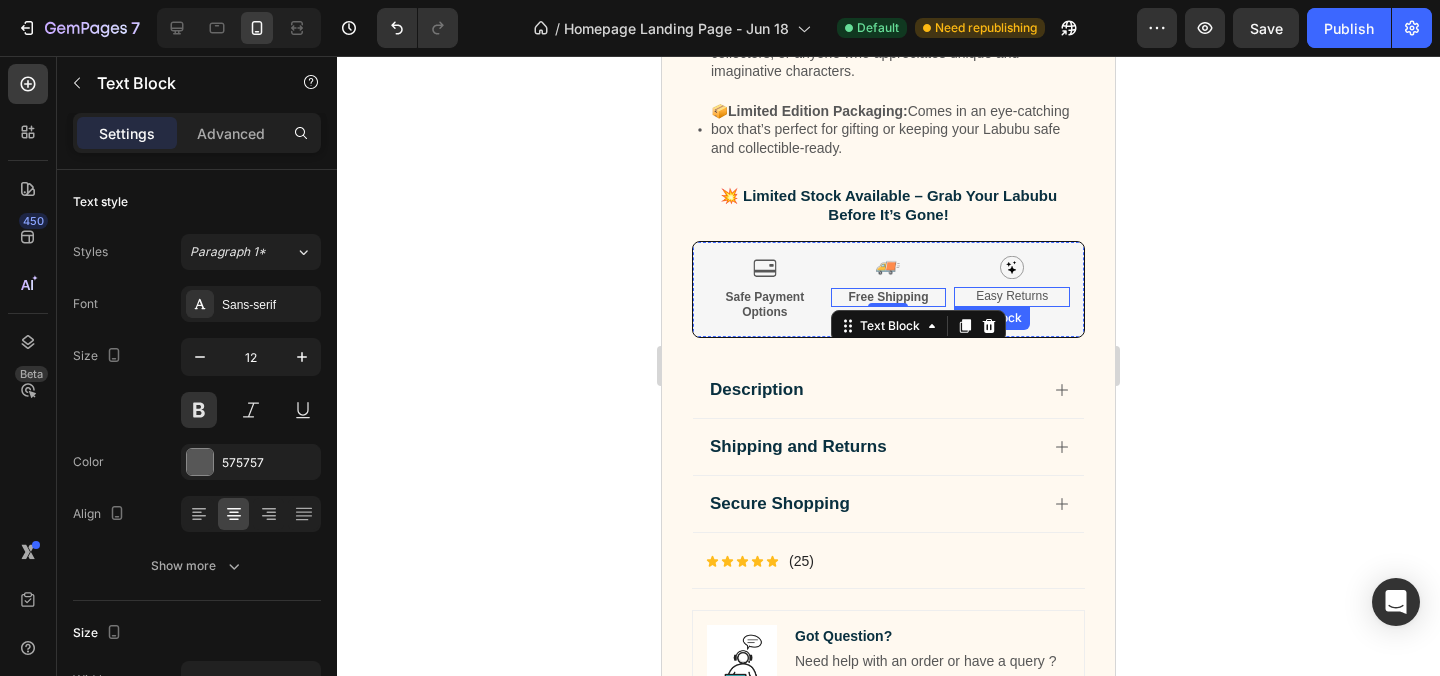 click on "Easy Returns" at bounding box center [1012, 297] 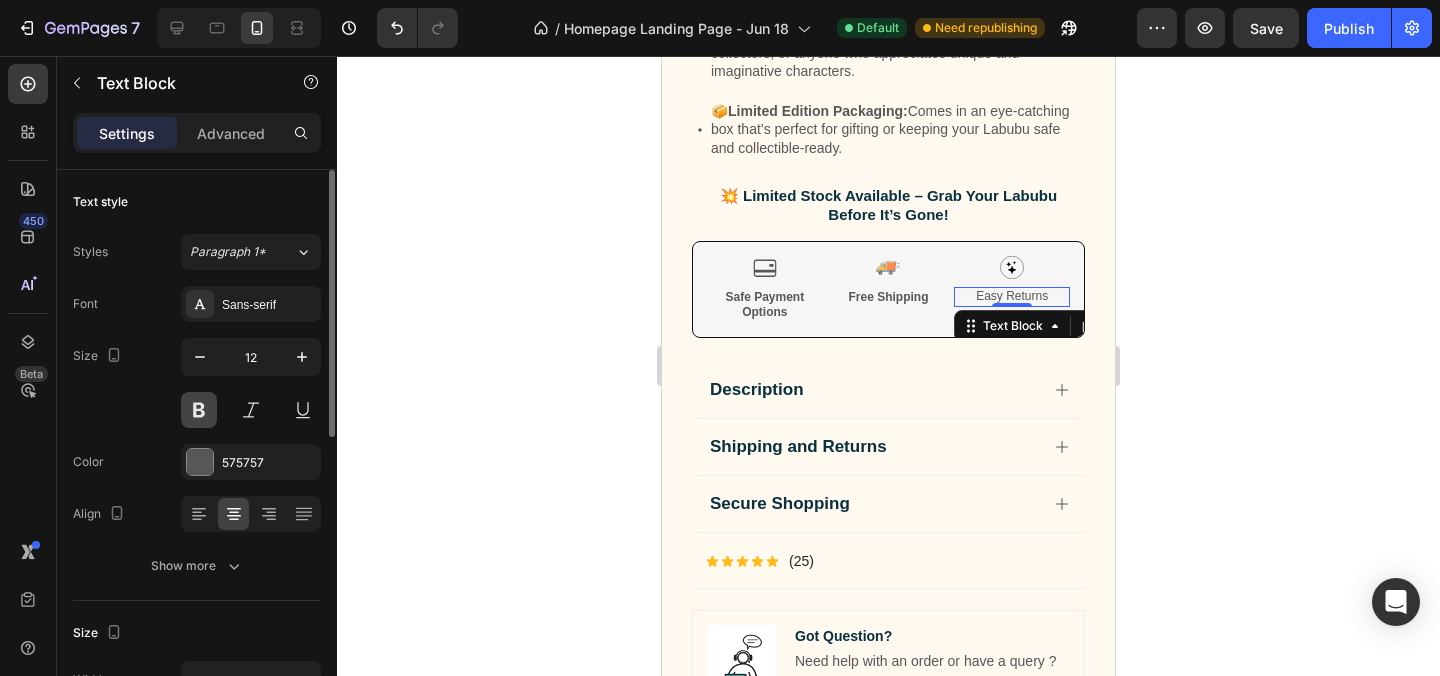 click at bounding box center [199, 410] 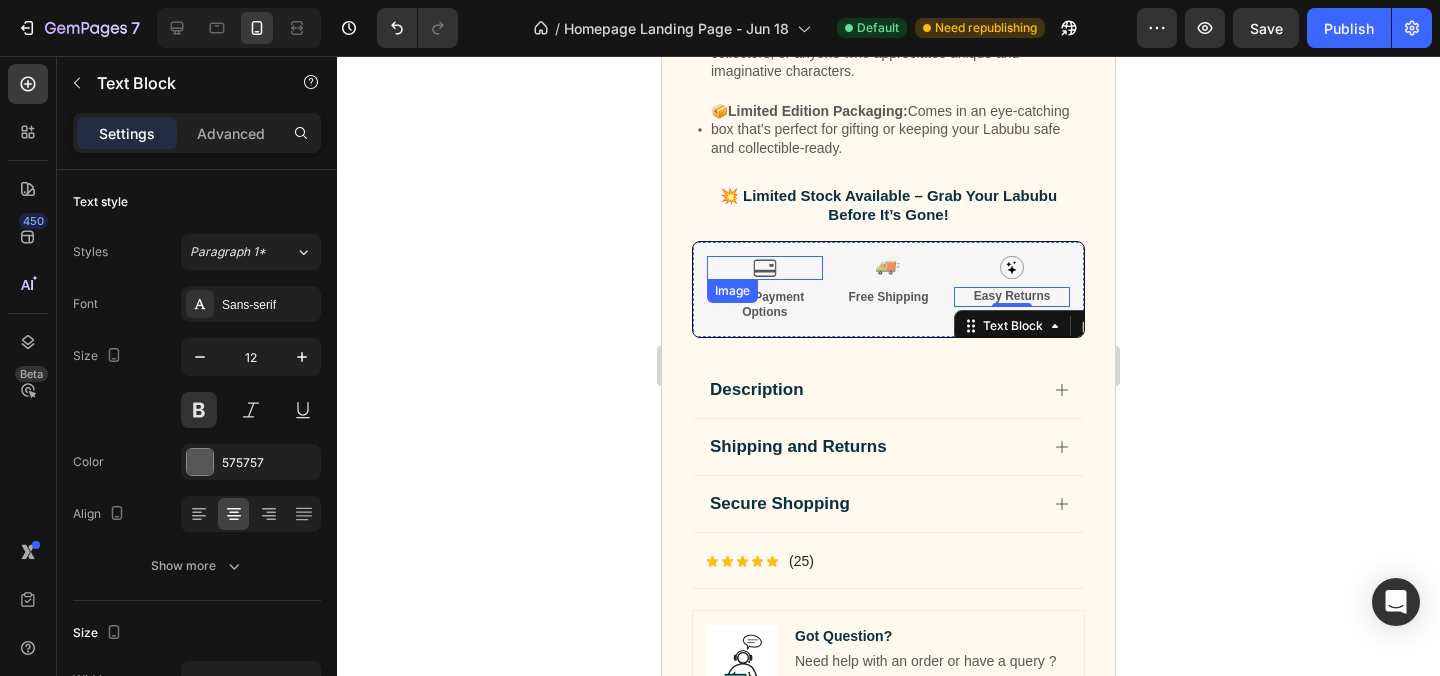click at bounding box center (765, 268) 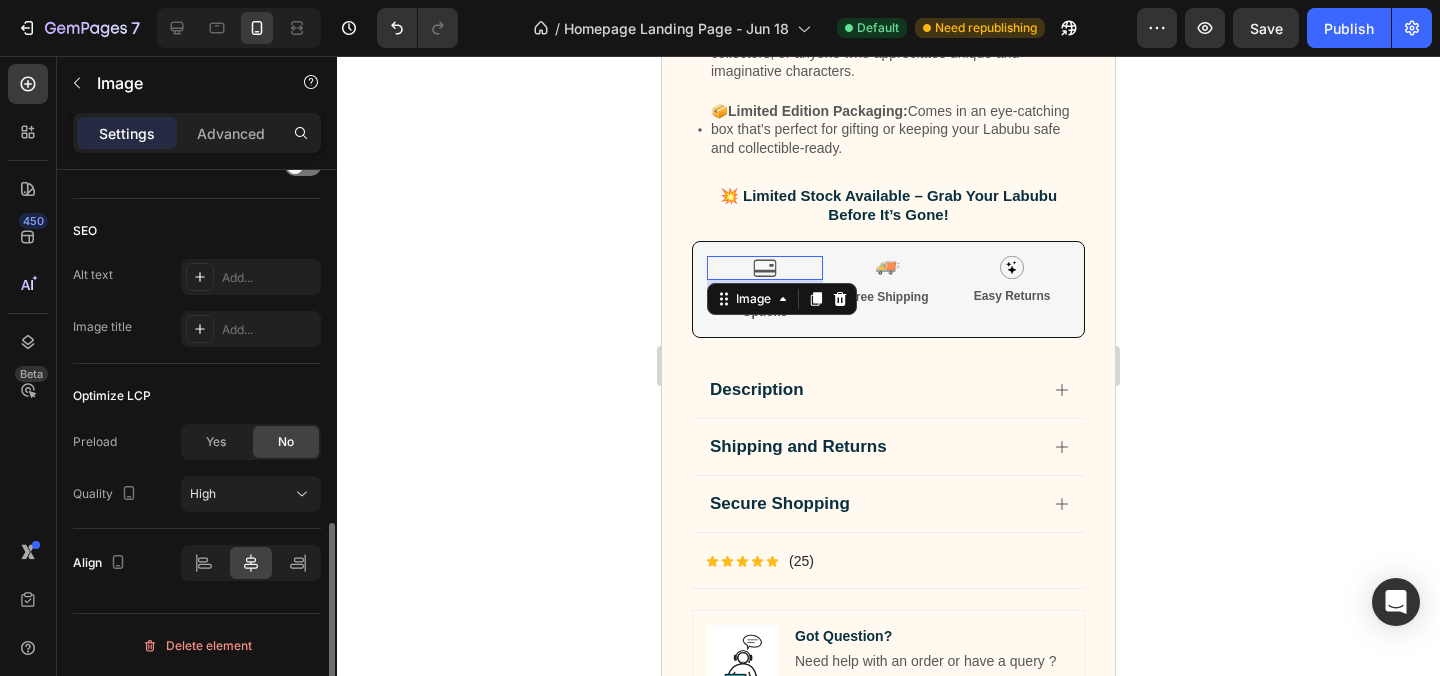 scroll, scrollTop: 947, scrollLeft: 0, axis: vertical 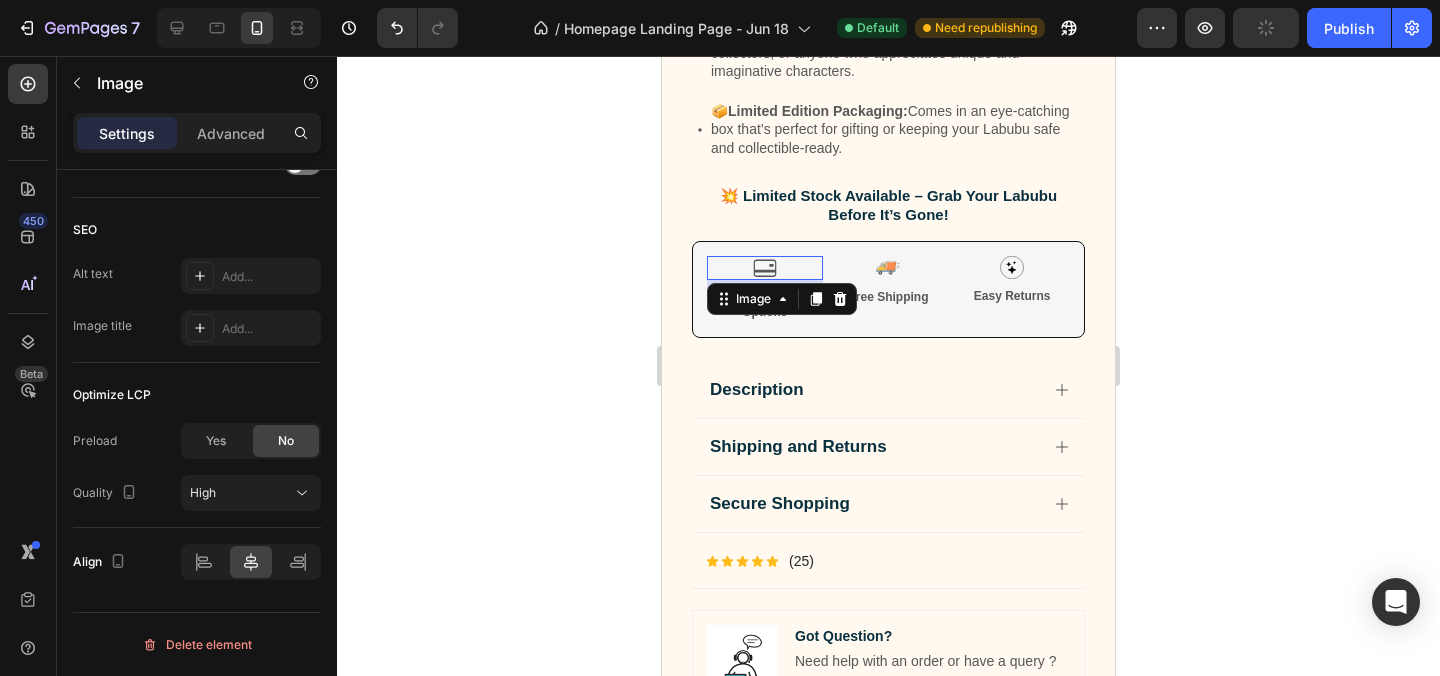 click 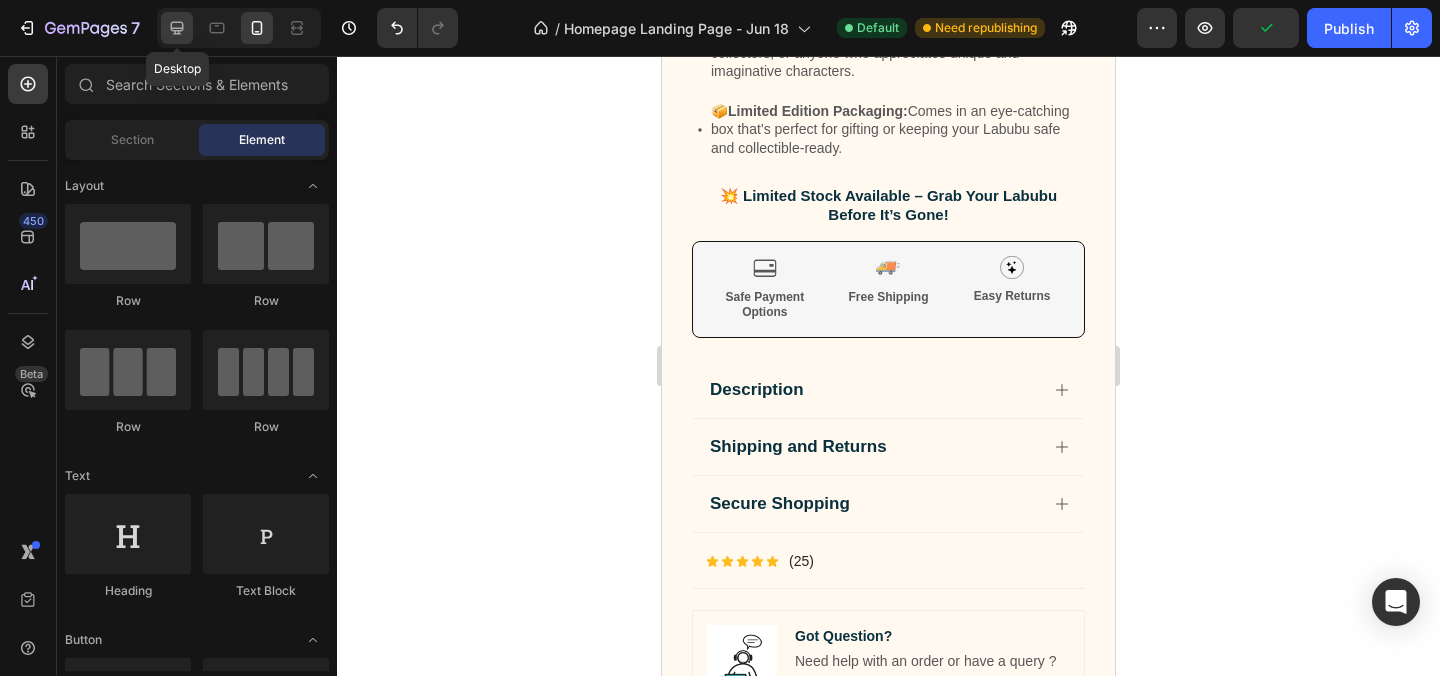 click 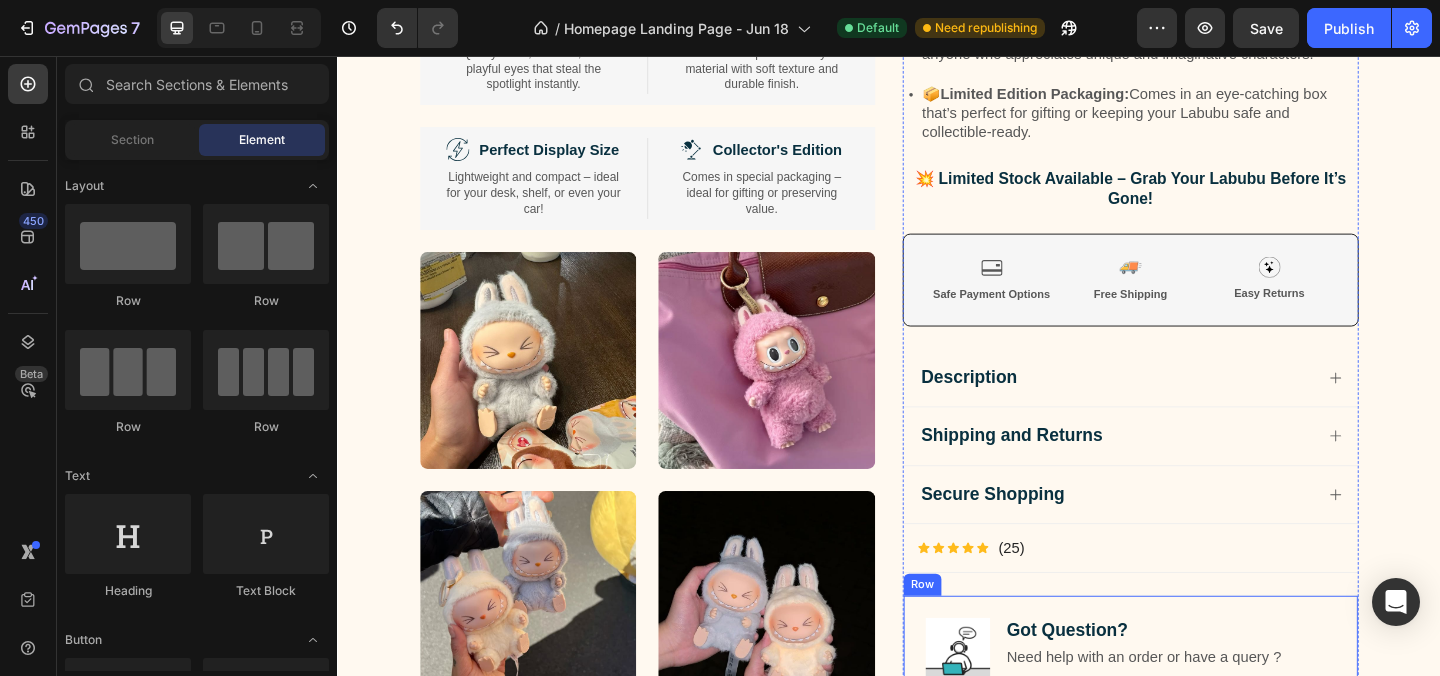 scroll, scrollTop: 881, scrollLeft: 0, axis: vertical 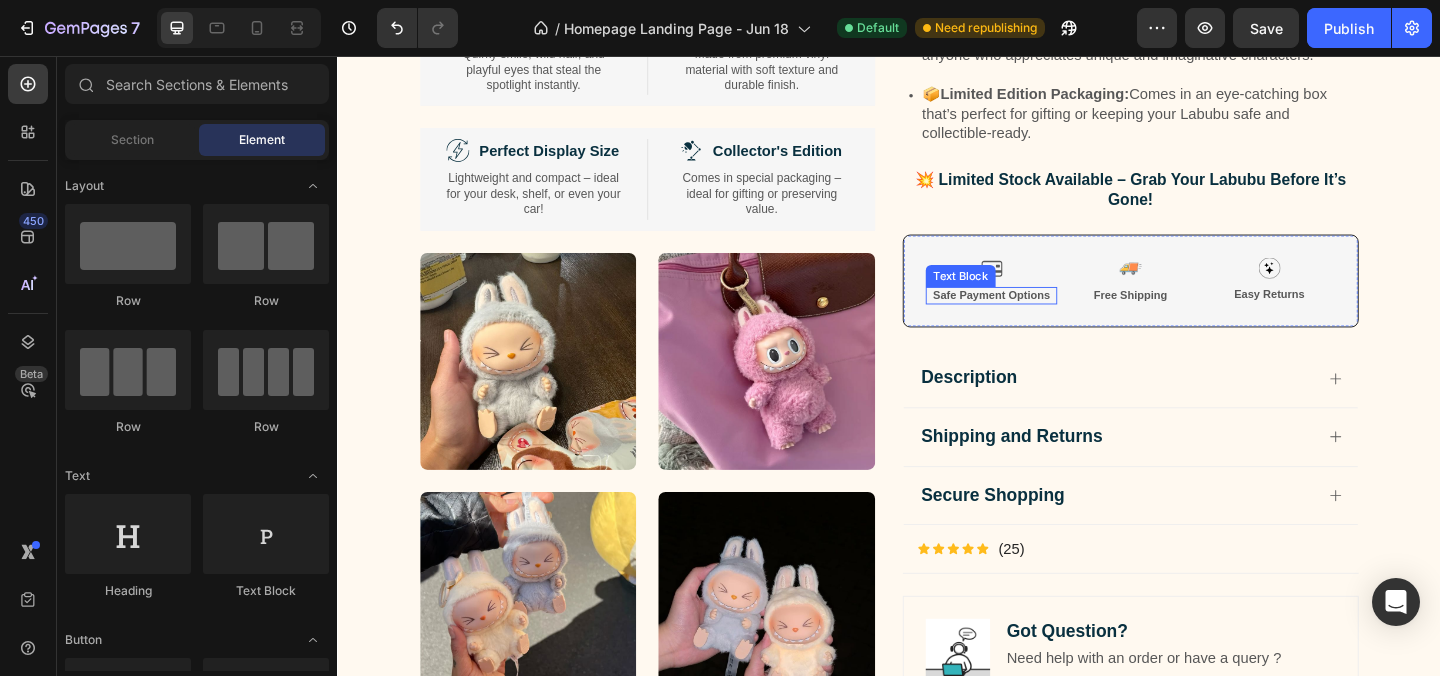 click on "Safe Payment Options" at bounding box center (1048, 317) 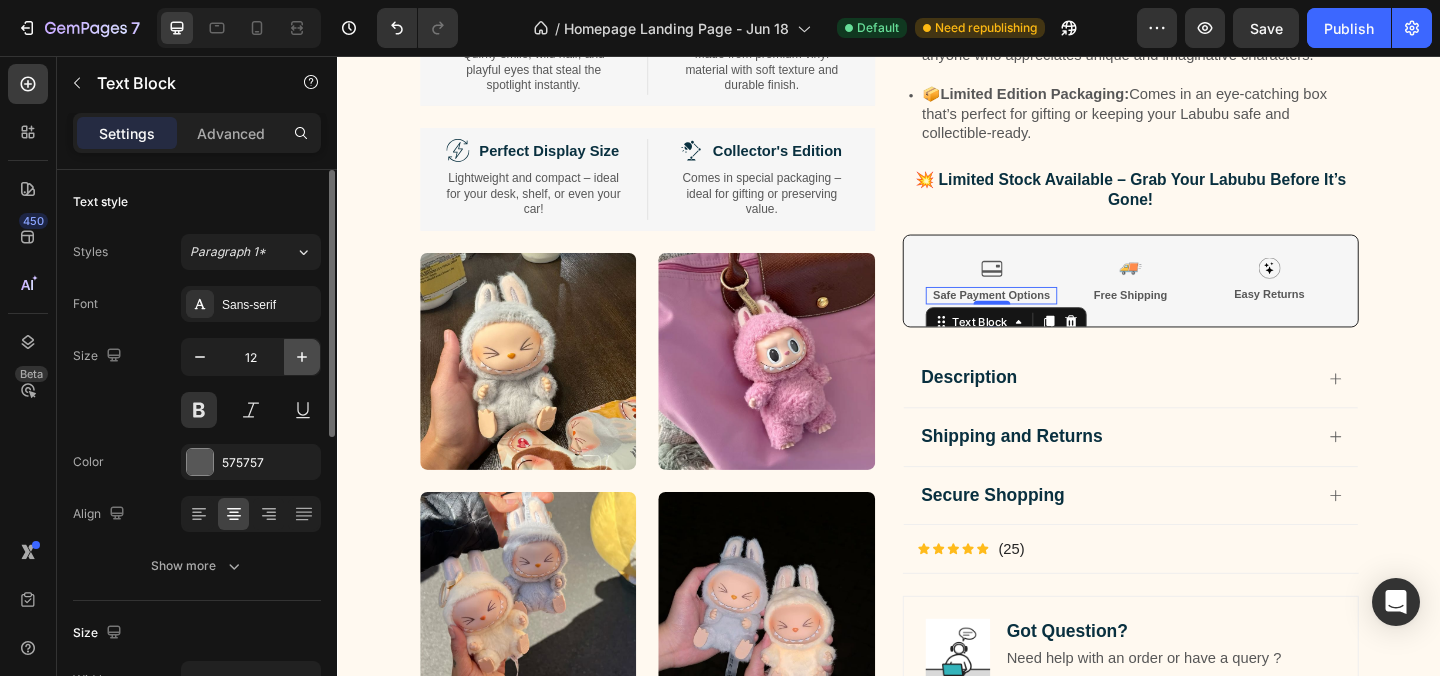 click at bounding box center (302, 357) 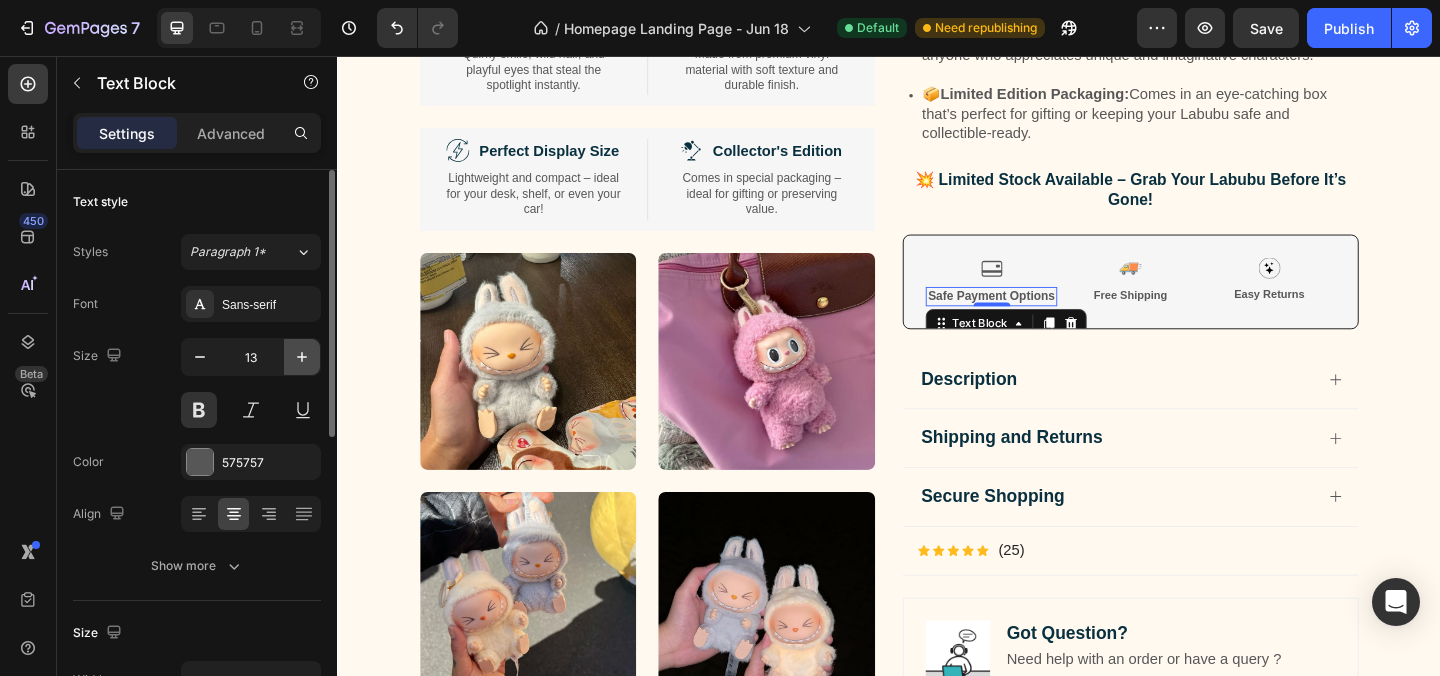 click at bounding box center [302, 357] 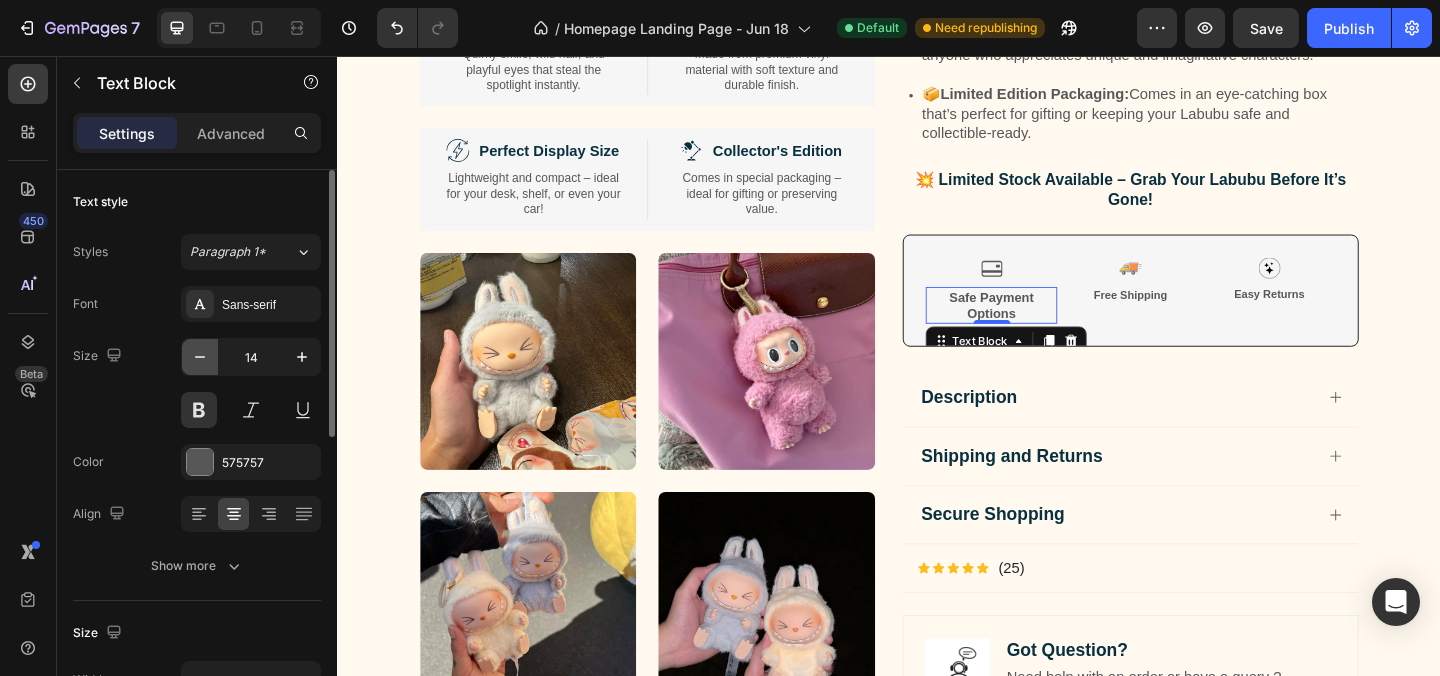 click 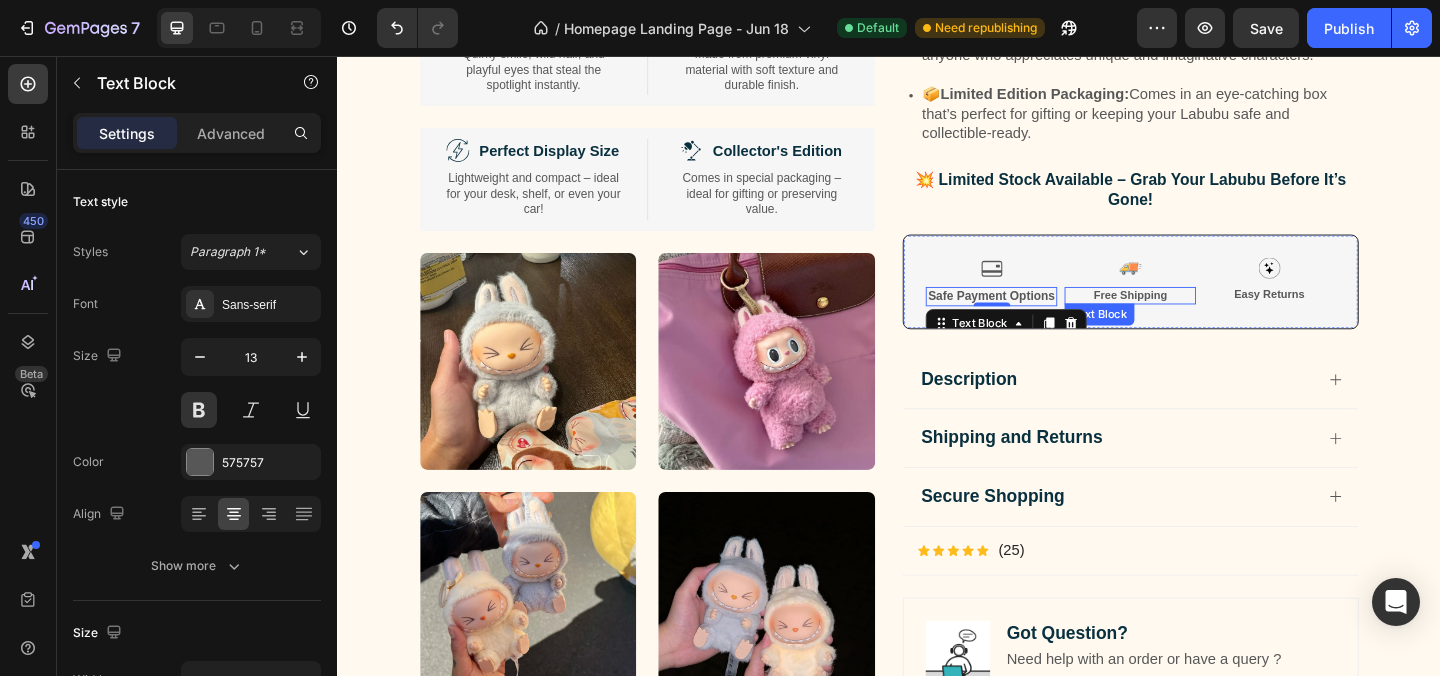 click on "Free Shipping" at bounding box center [1199, 317] 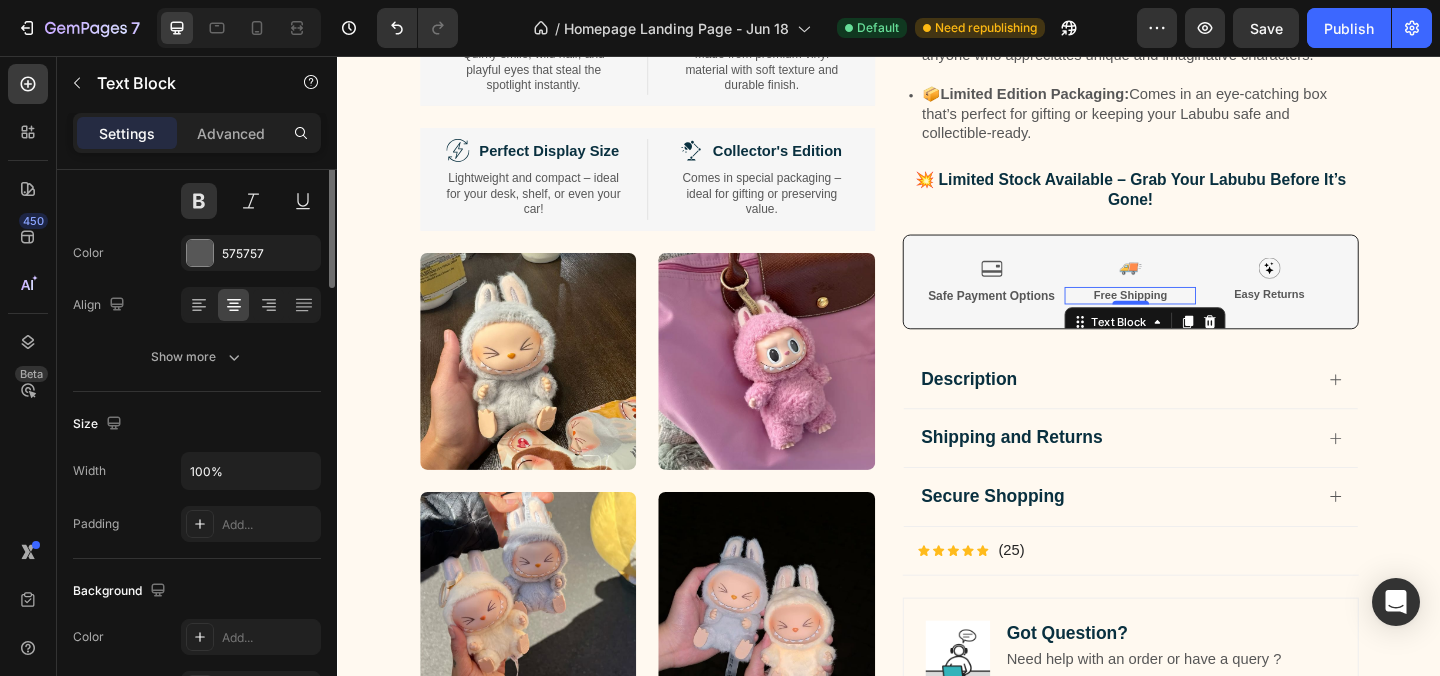 scroll, scrollTop: 0, scrollLeft: 0, axis: both 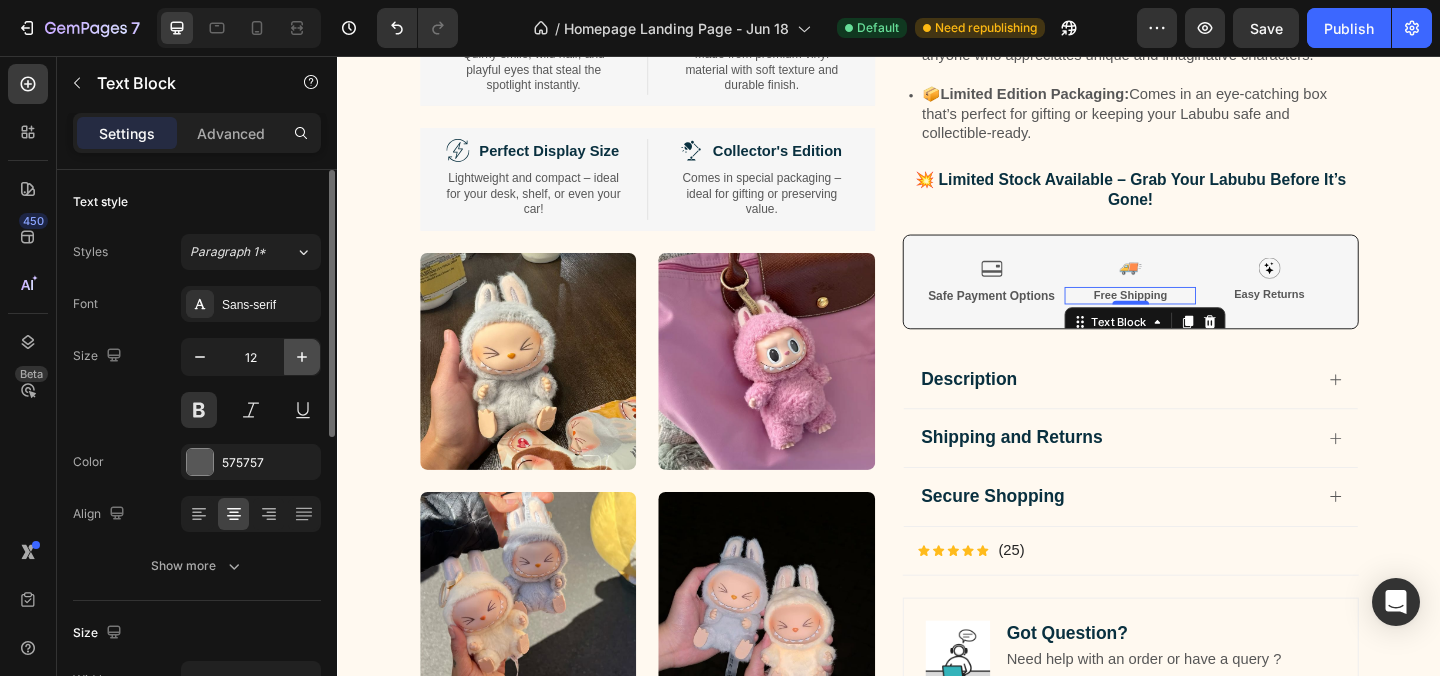 click at bounding box center (302, 357) 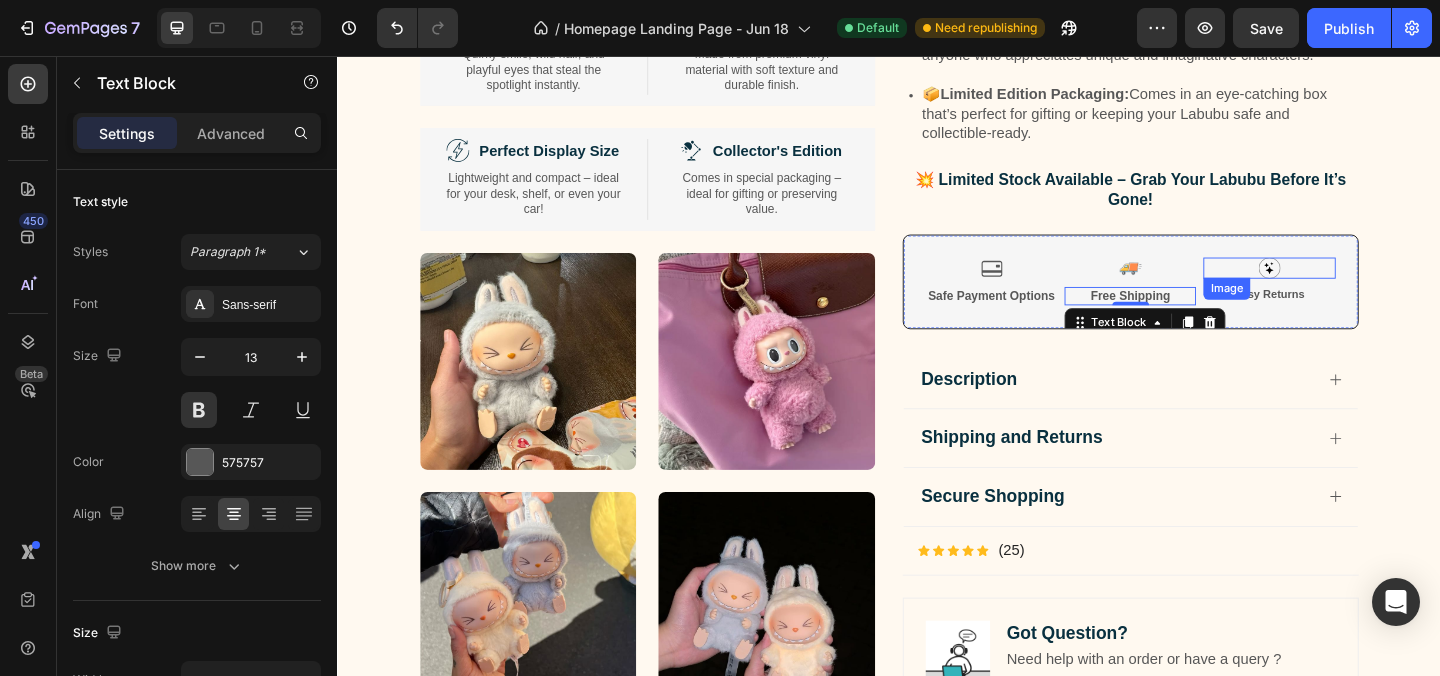 click on "Easy Returns" at bounding box center (1350, 316) 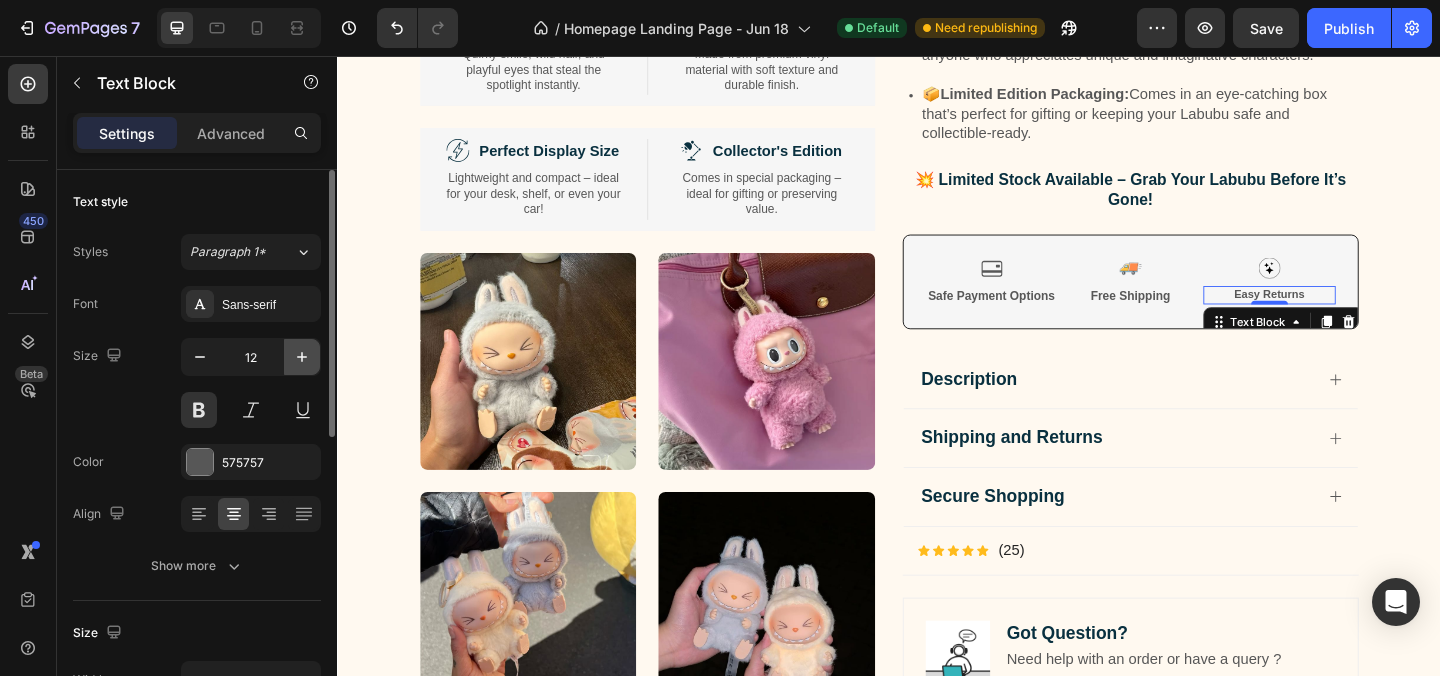 click 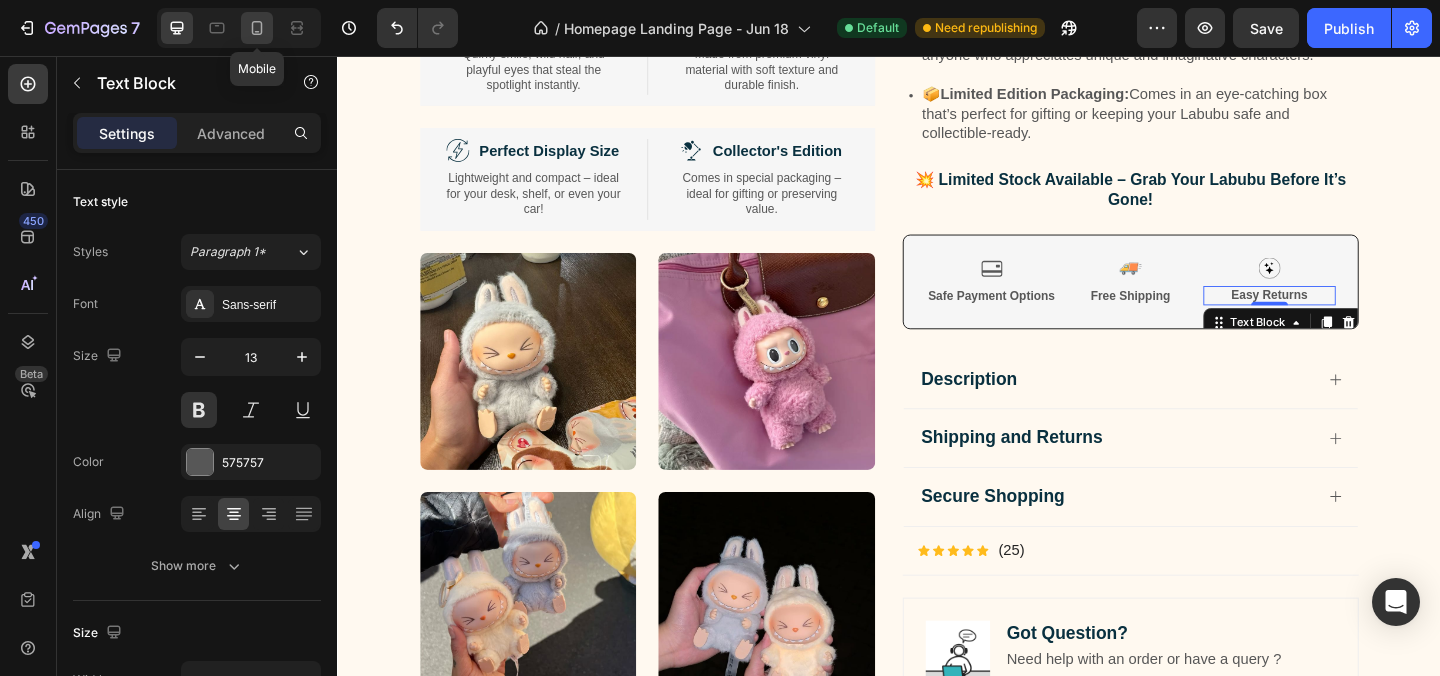 click 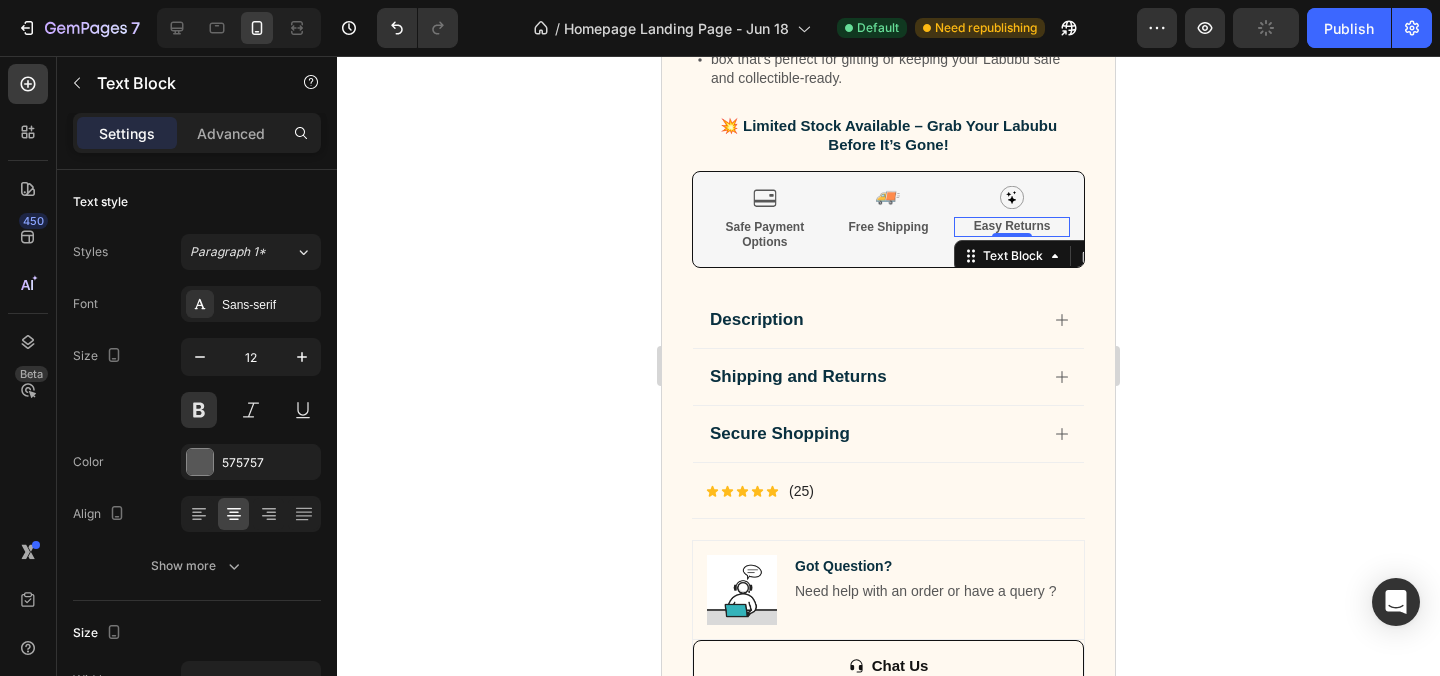 scroll, scrollTop: 1346, scrollLeft: 0, axis: vertical 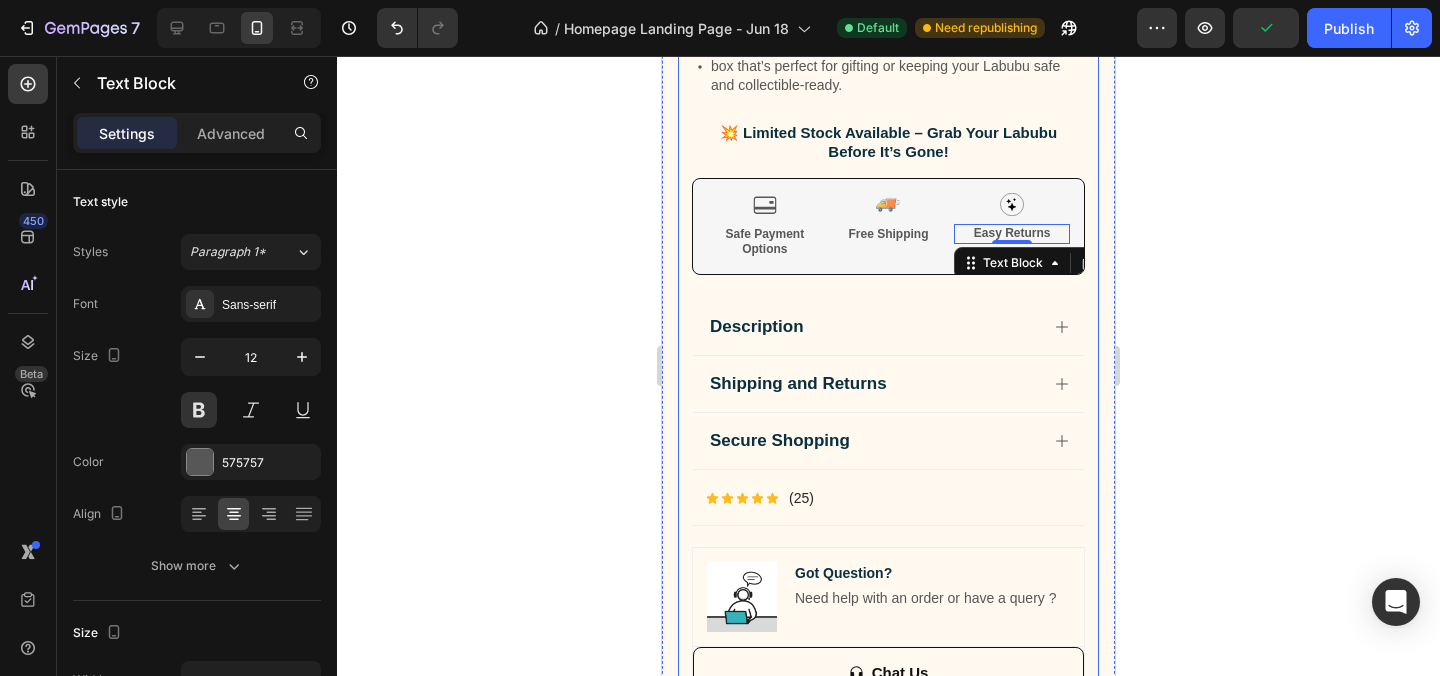 click 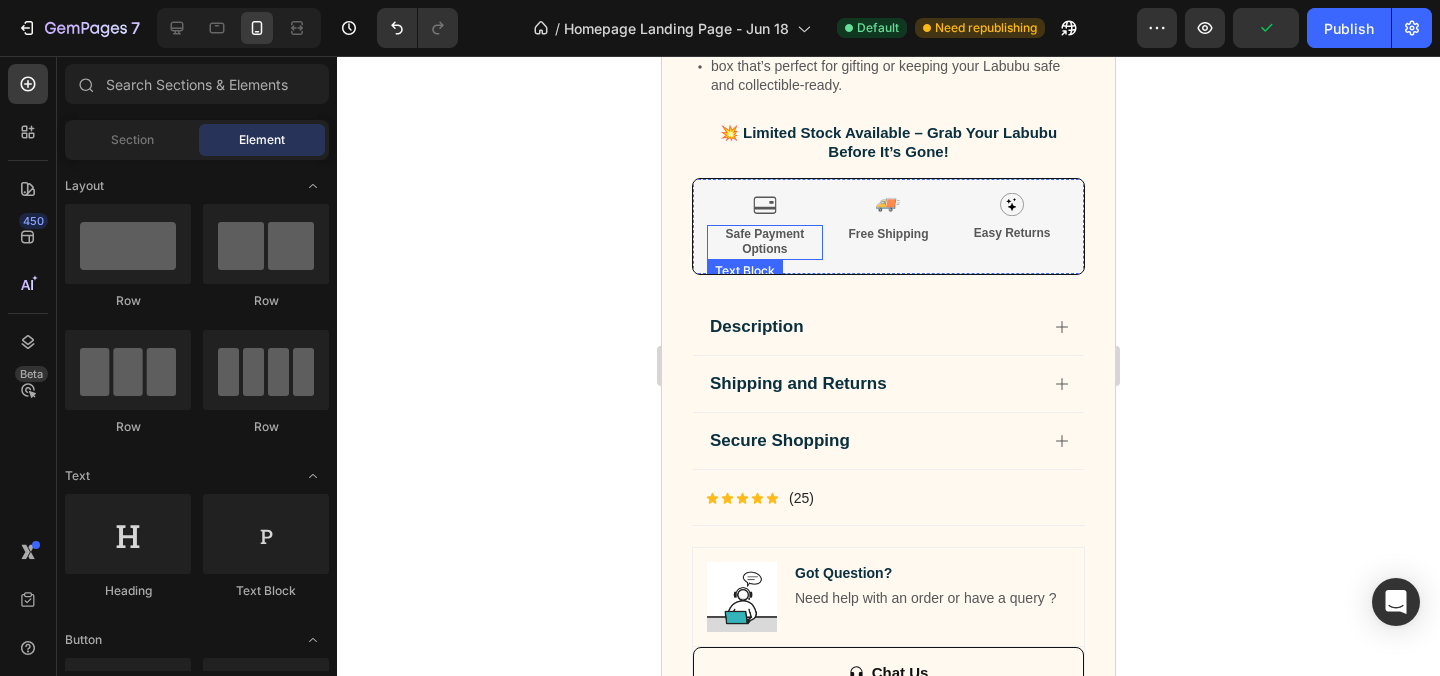 click on "Safe Payment Options" at bounding box center (765, 242) 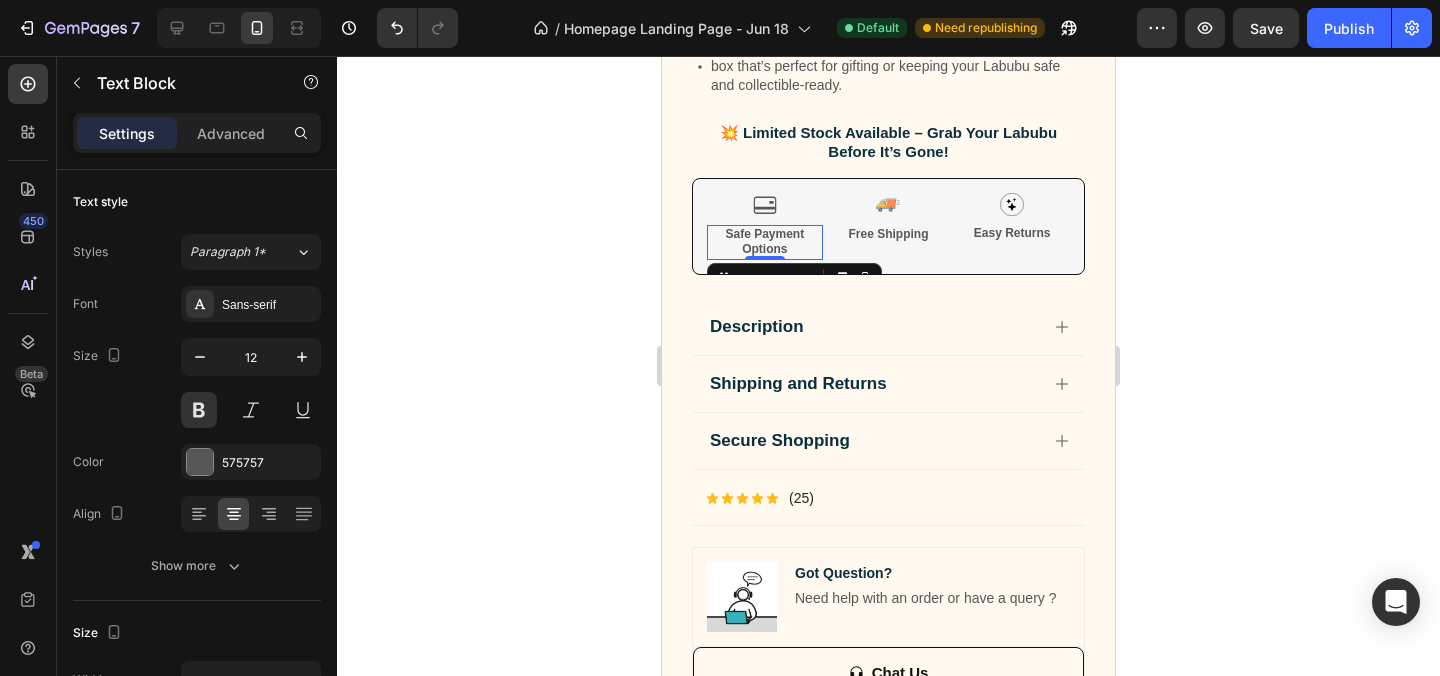 click 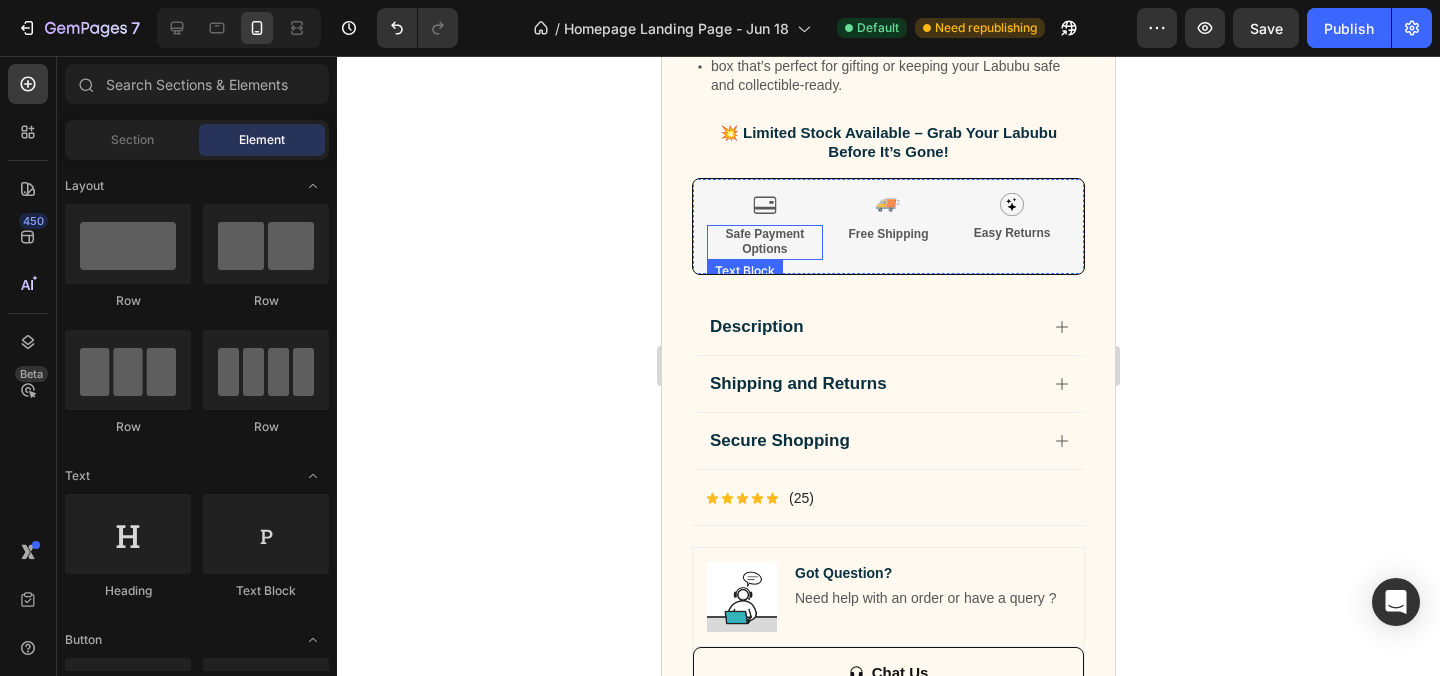 click on "Safe Payment Options" at bounding box center (765, 242) 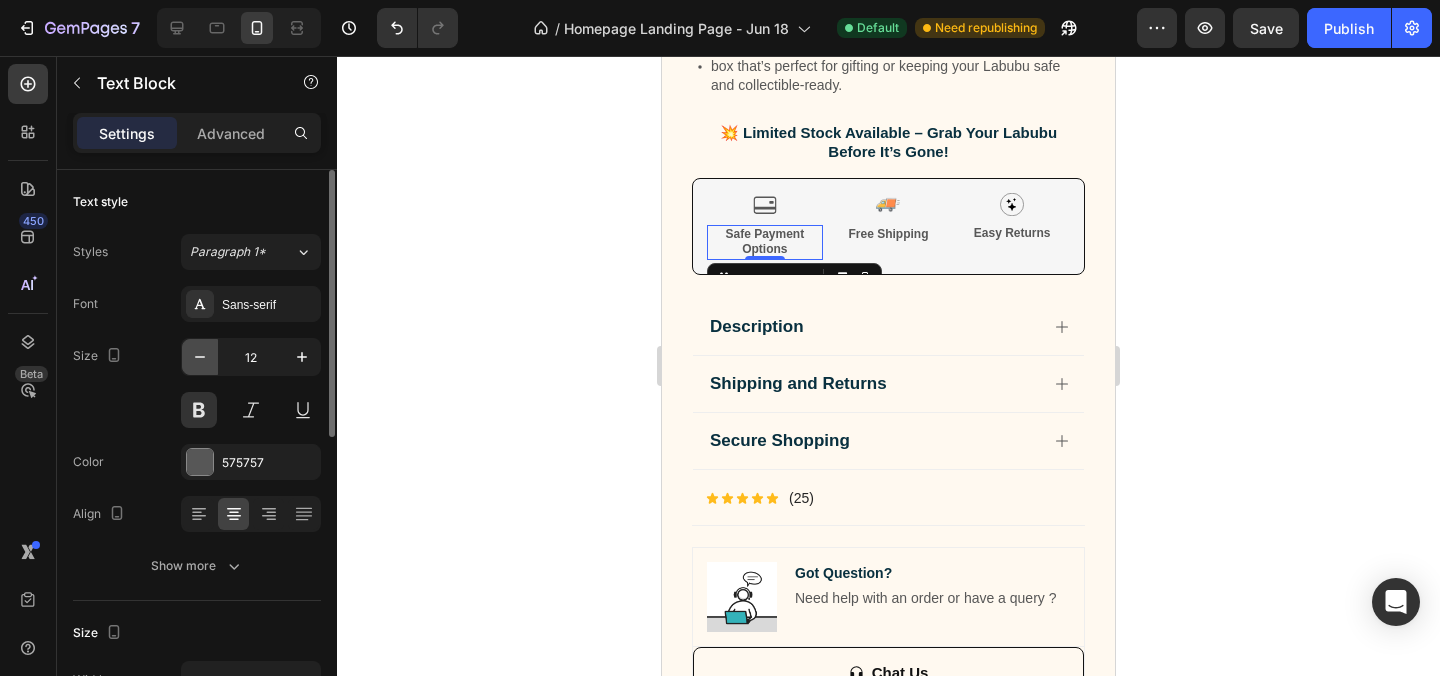 click 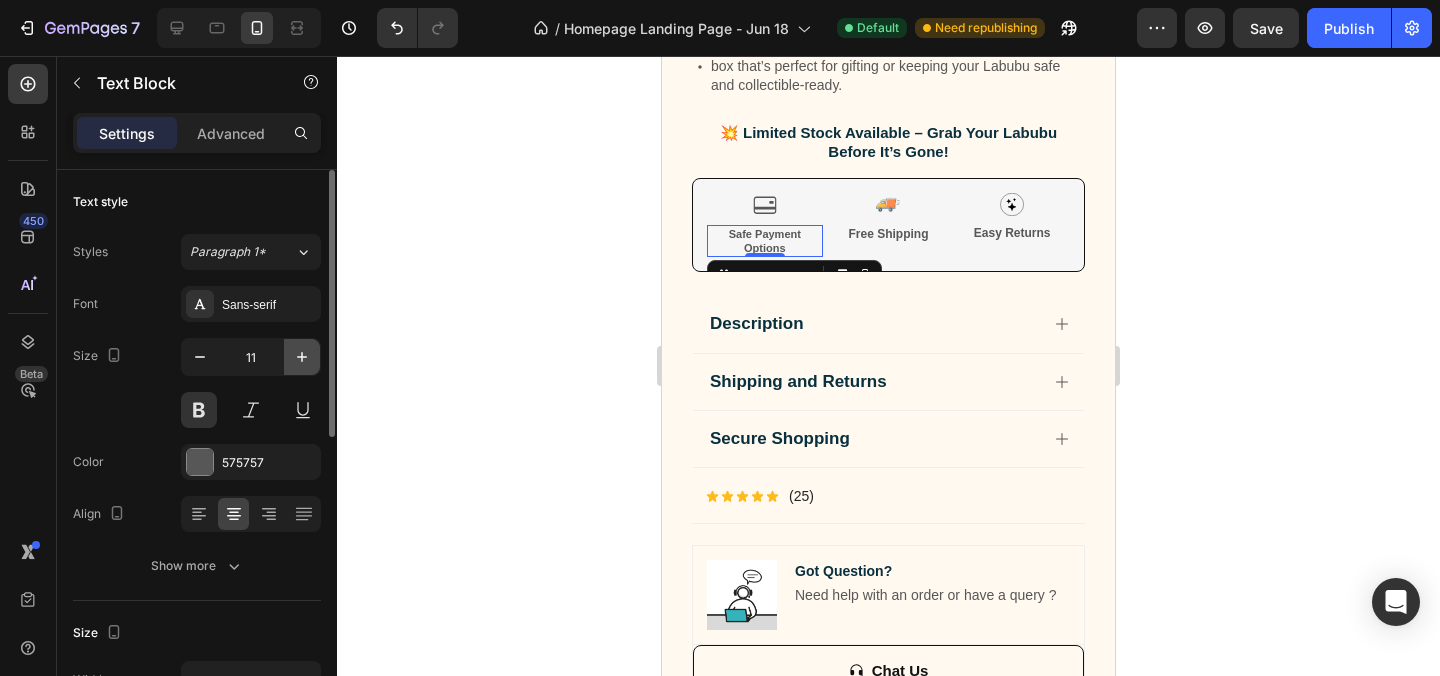 click 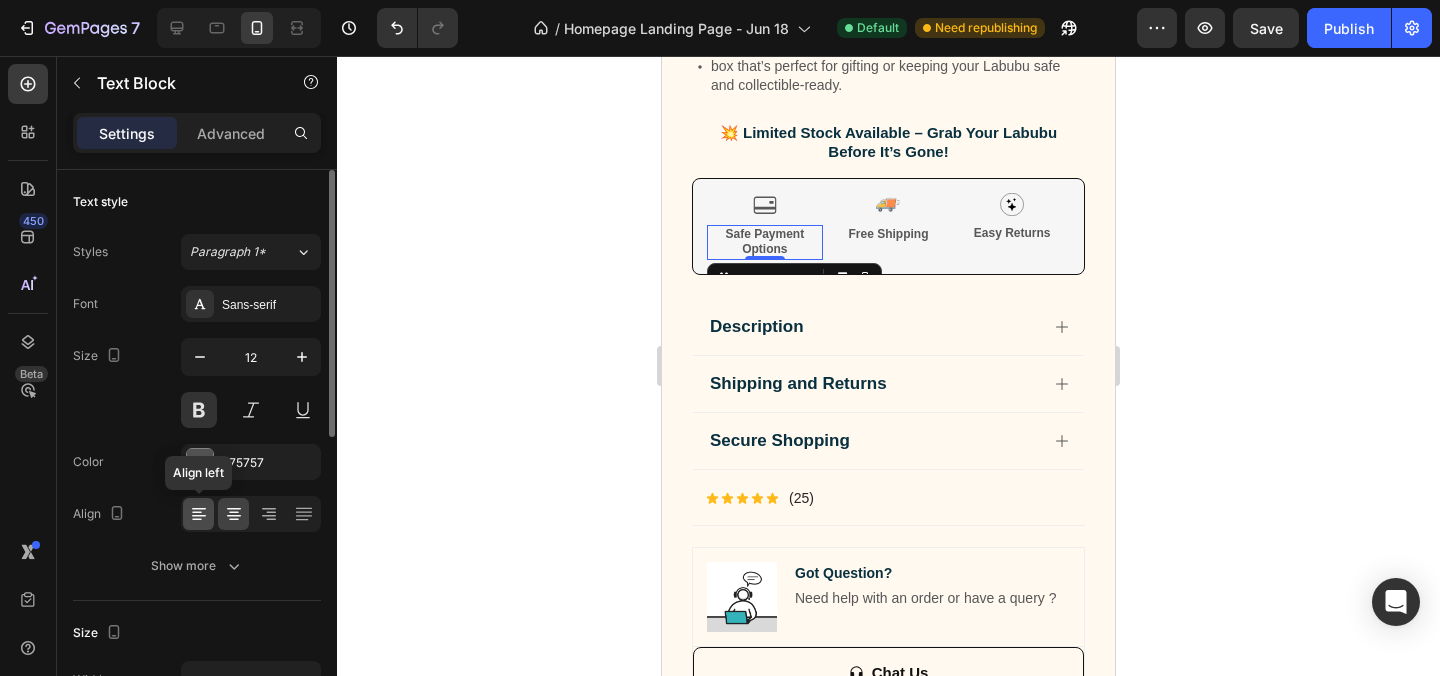 click 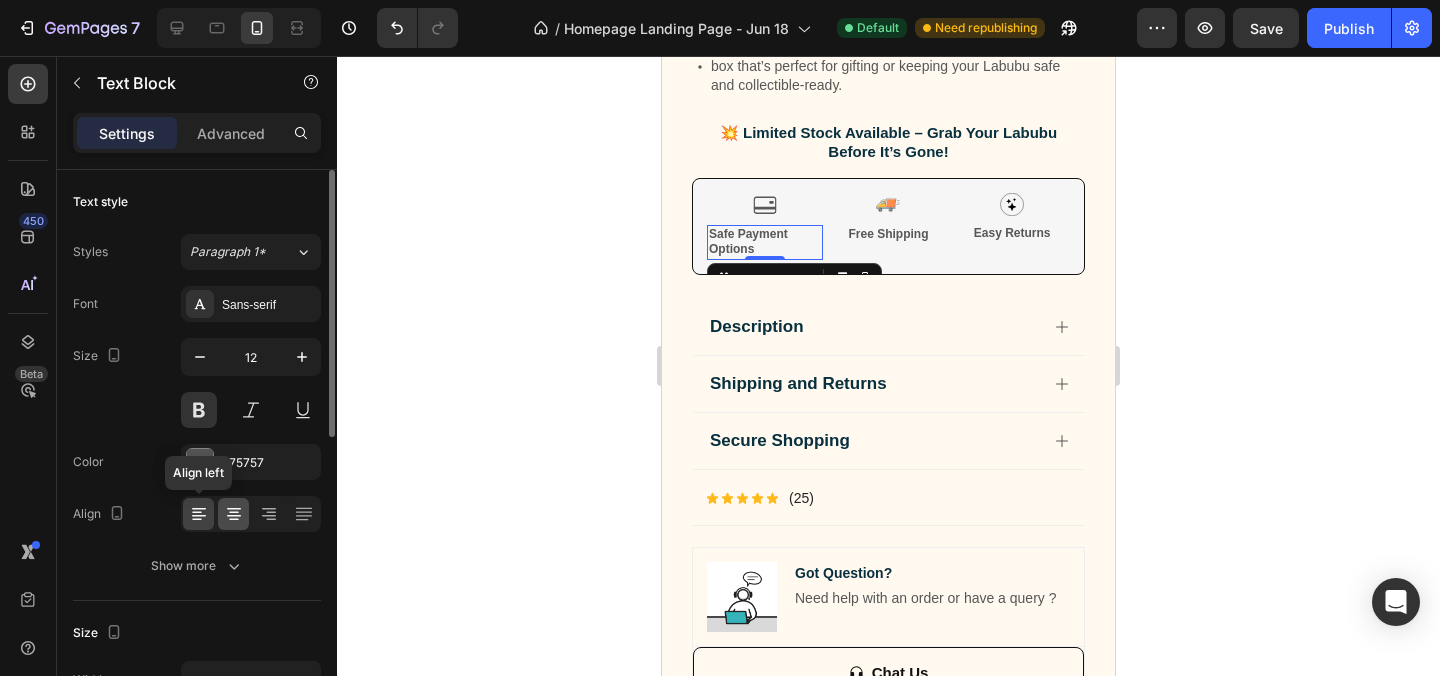 click 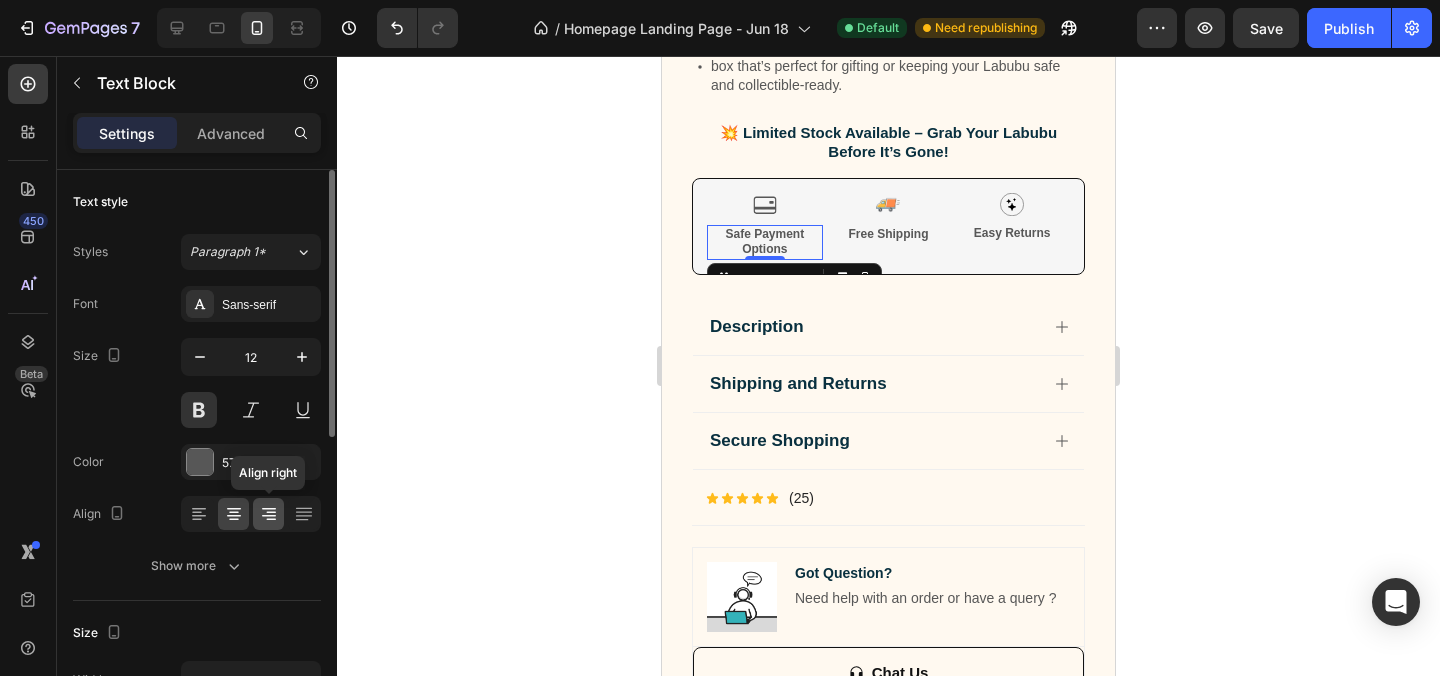 click 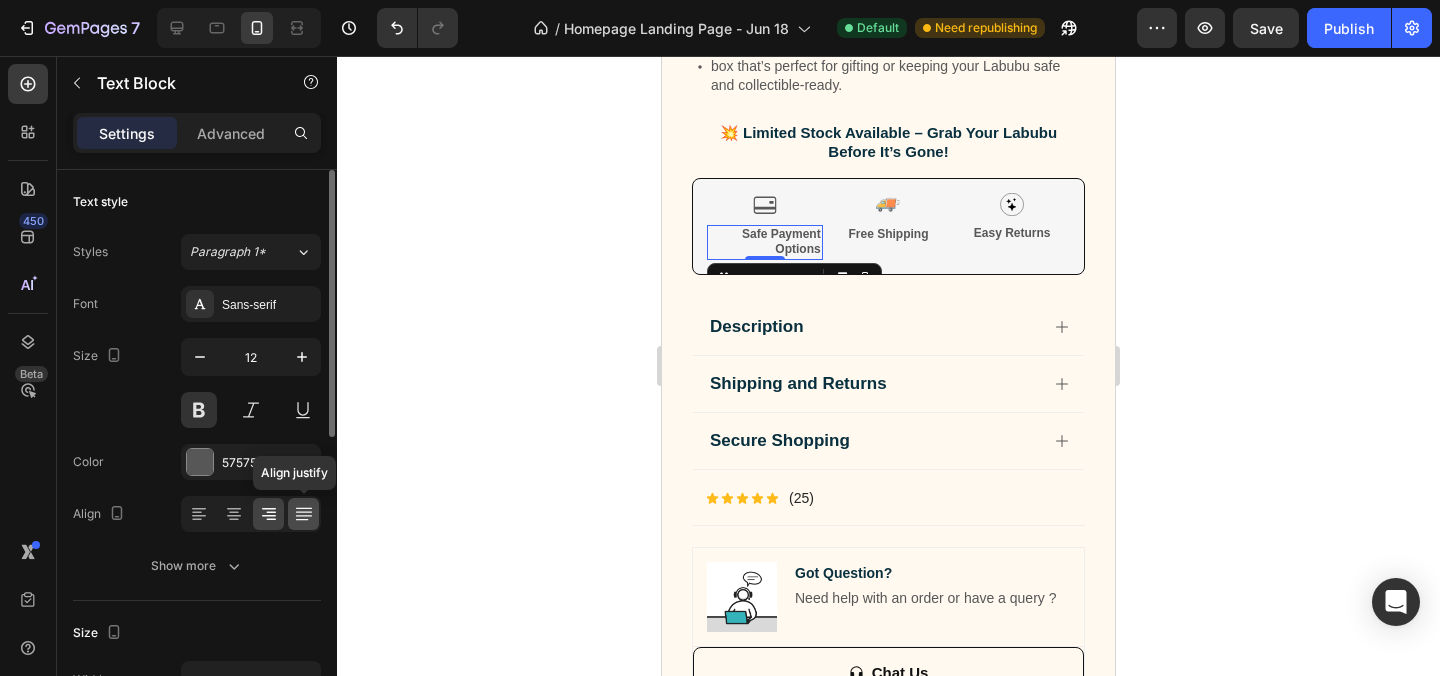 click 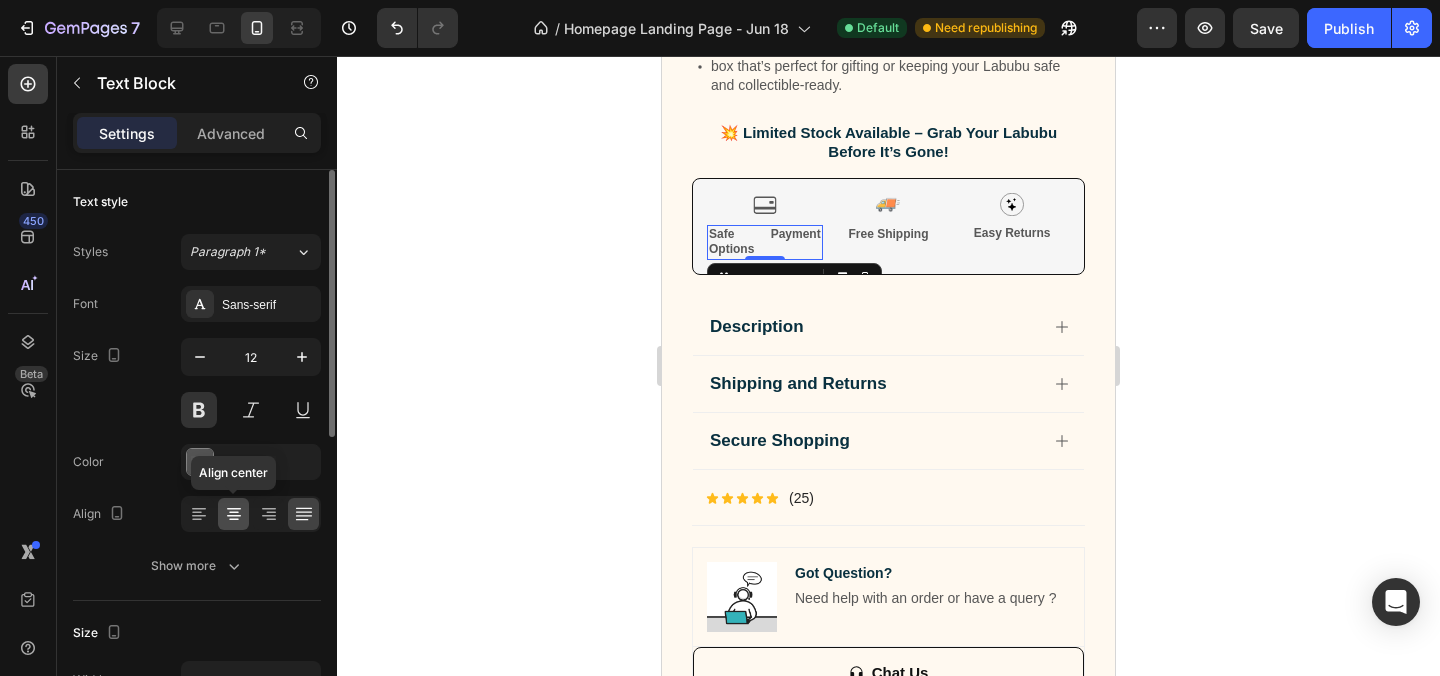 click 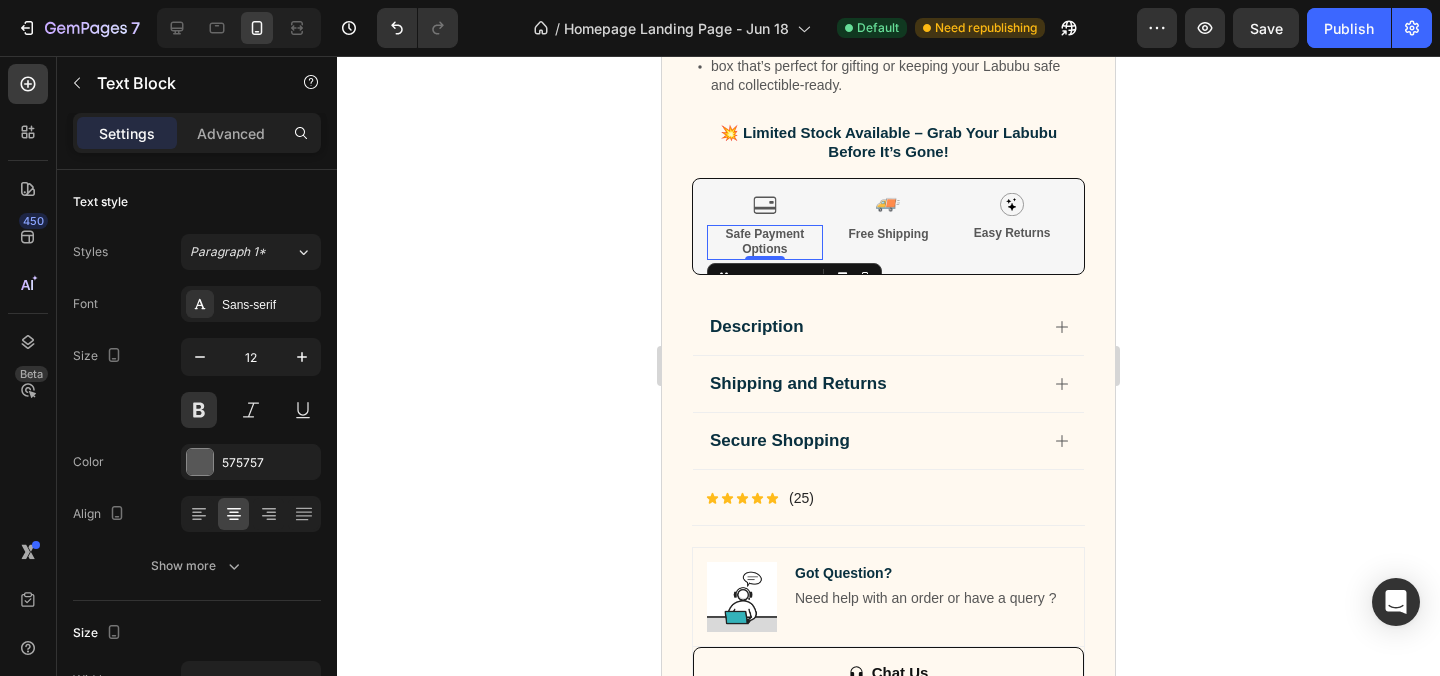 click 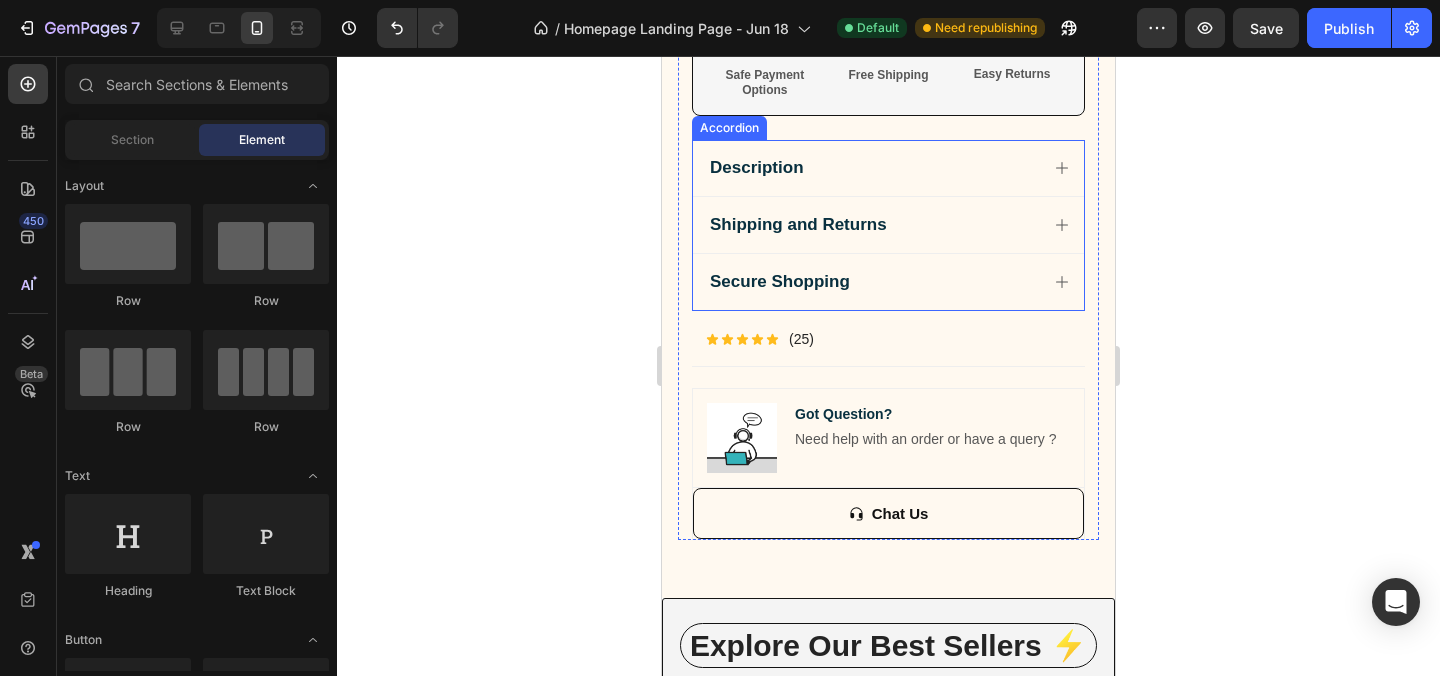 scroll, scrollTop: 1594, scrollLeft: 0, axis: vertical 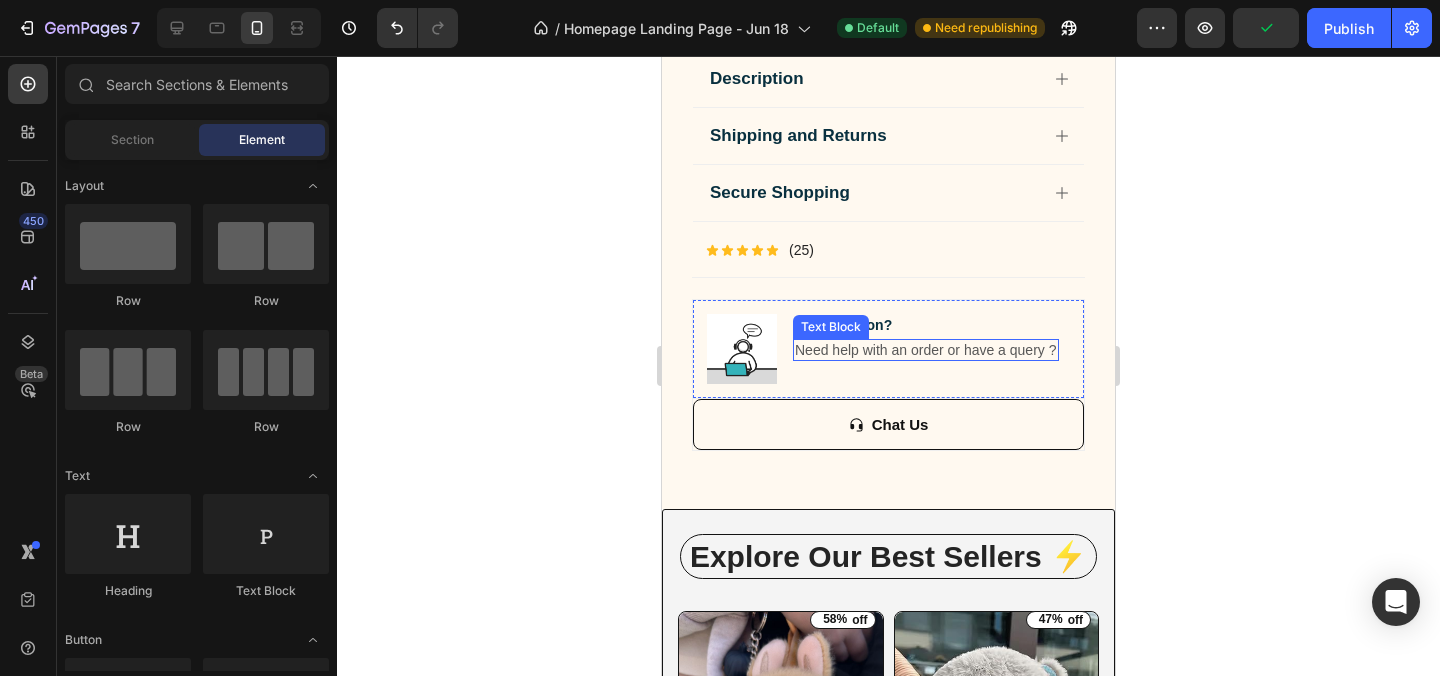 click on "Need help with an order or have a query ?" at bounding box center [926, 350] 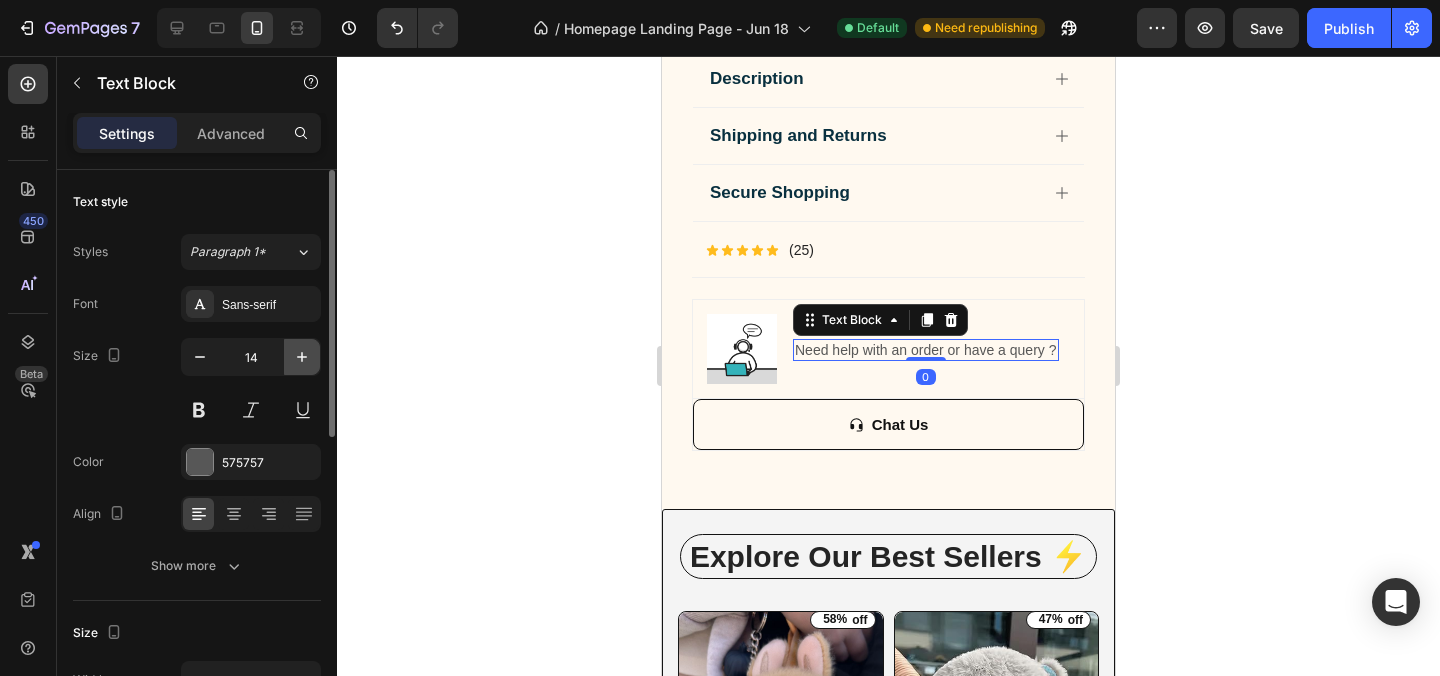 click 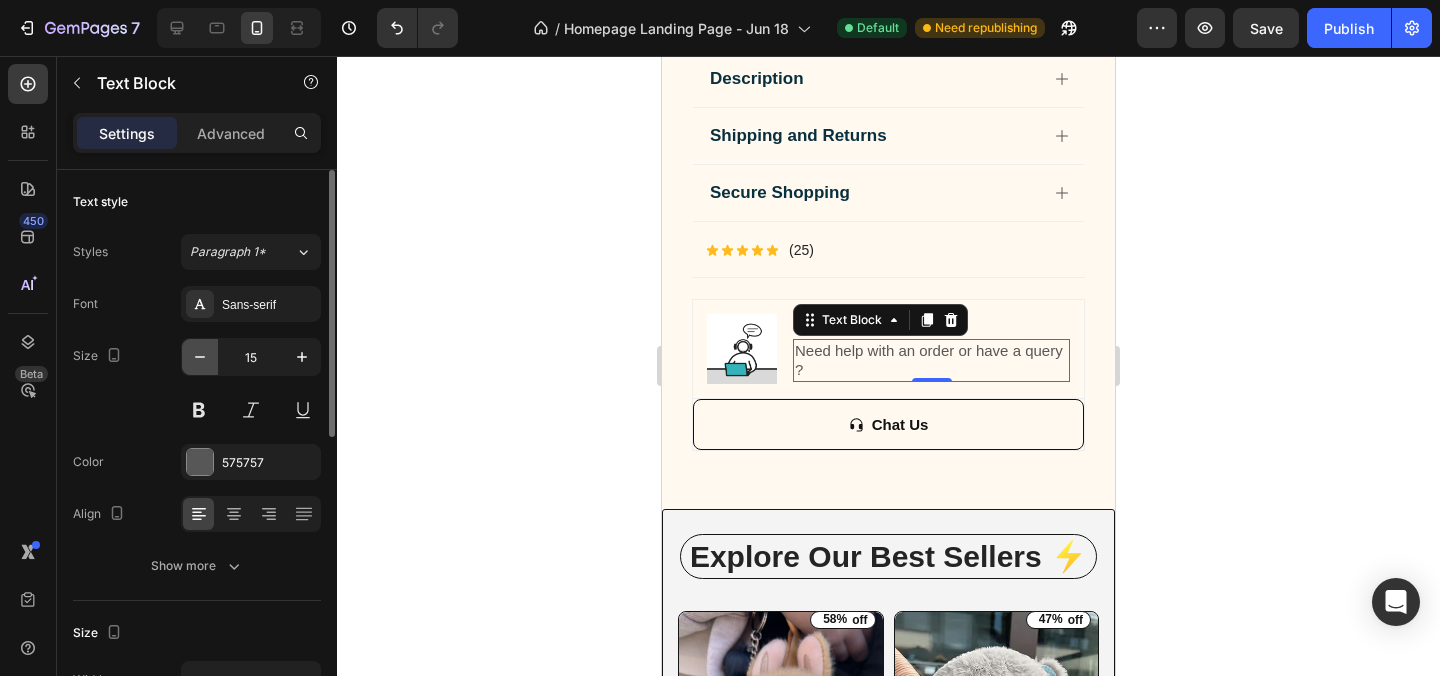 click 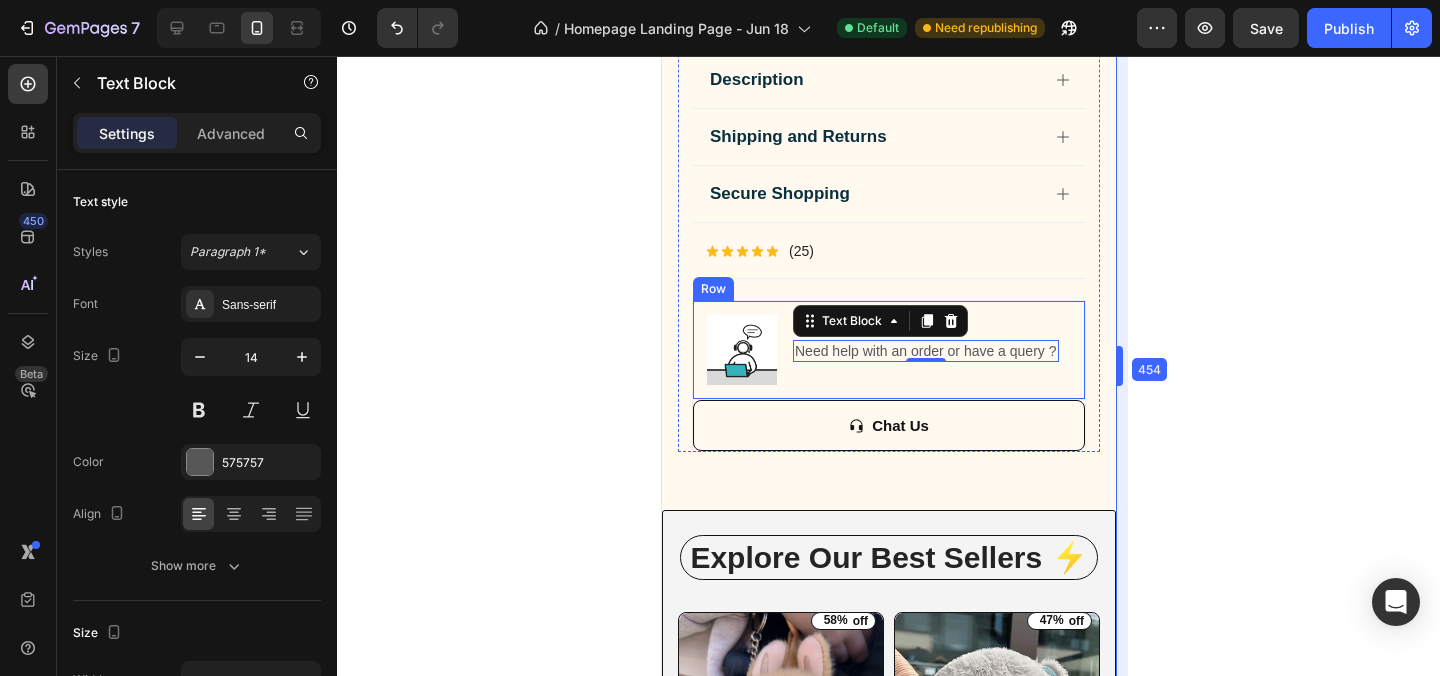 scroll, scrollTop: 1595, scrollLeft: 0, axis: vertical 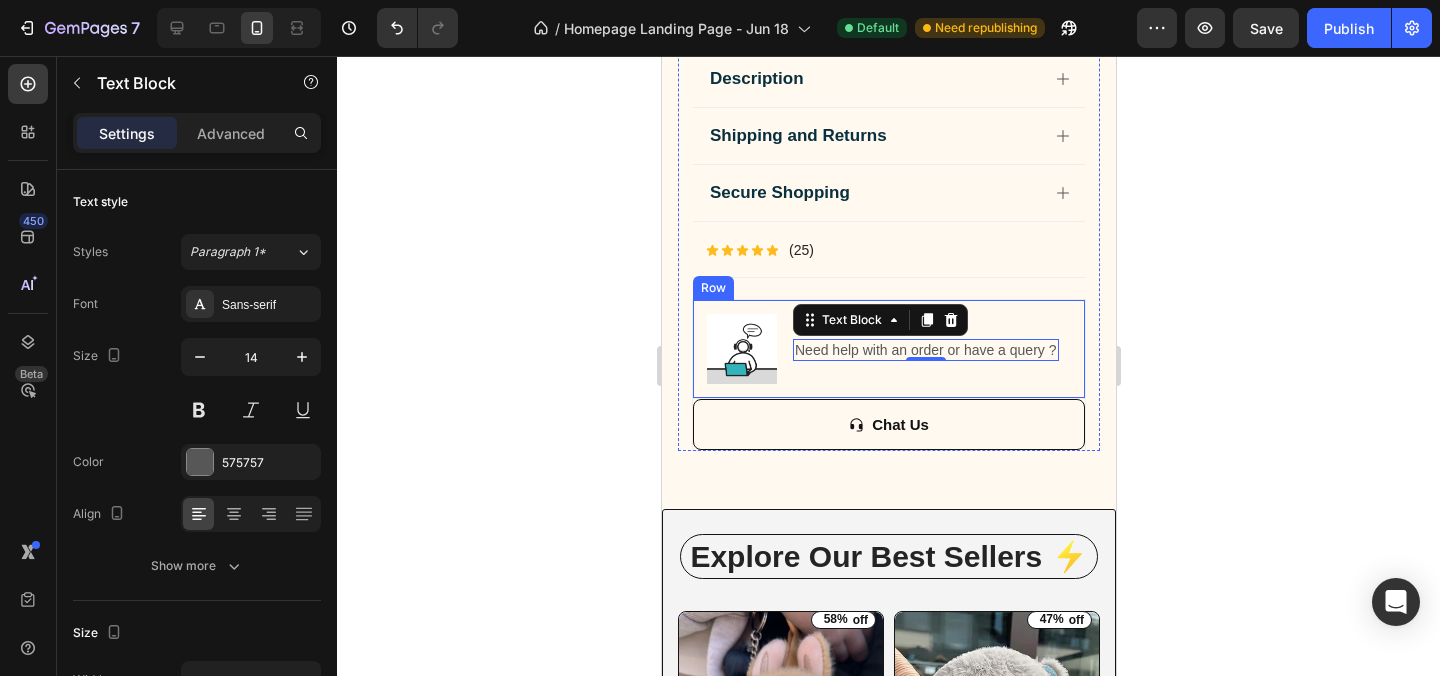 click on "Got Question? Text Block Need help with an order or have a query ? Text Block   0" at bounding box center (925, 349) 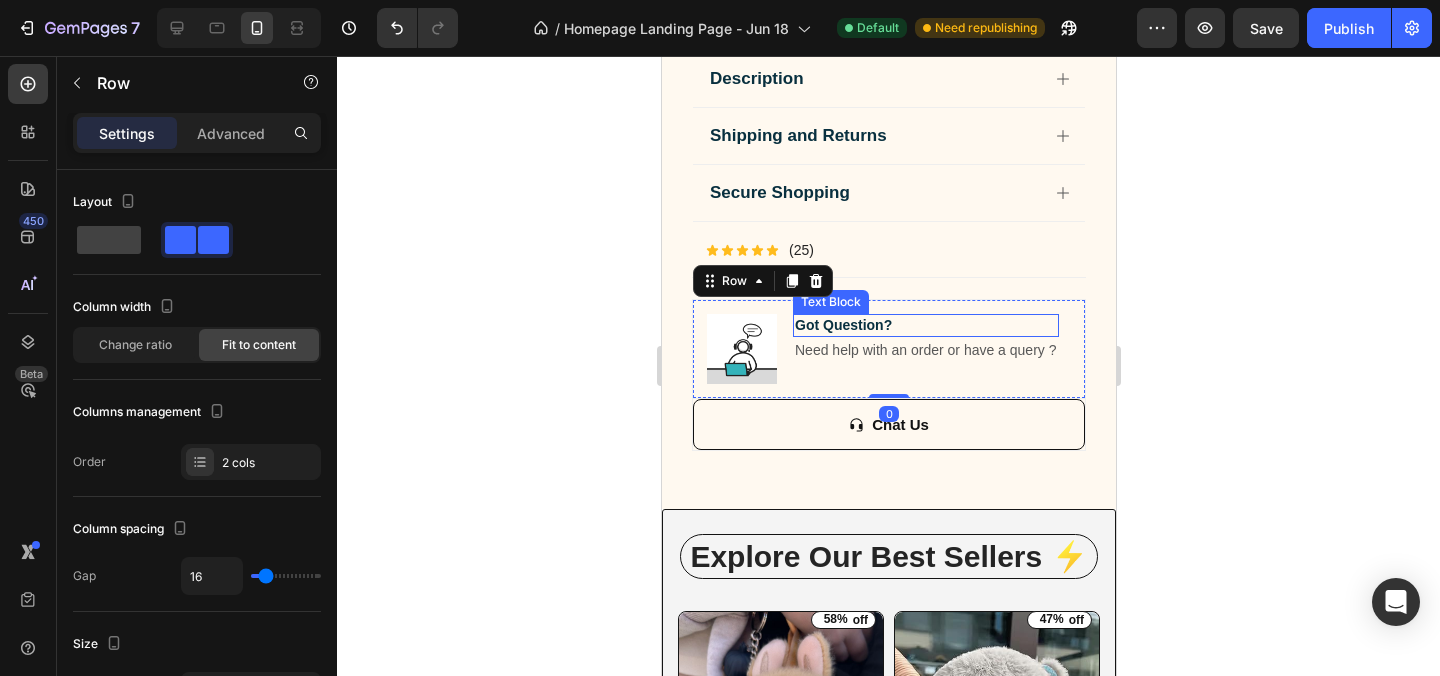 click on "Got Question?" at bounding box center [925, 325] 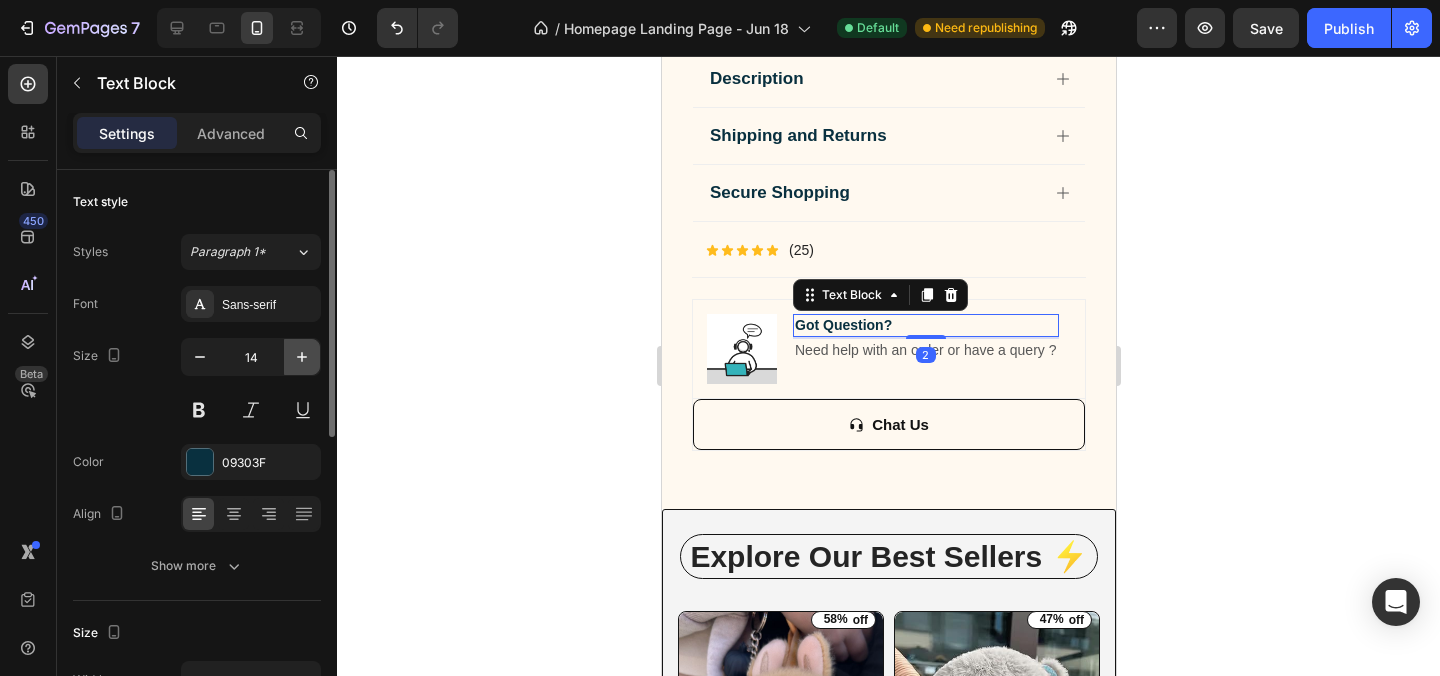 click 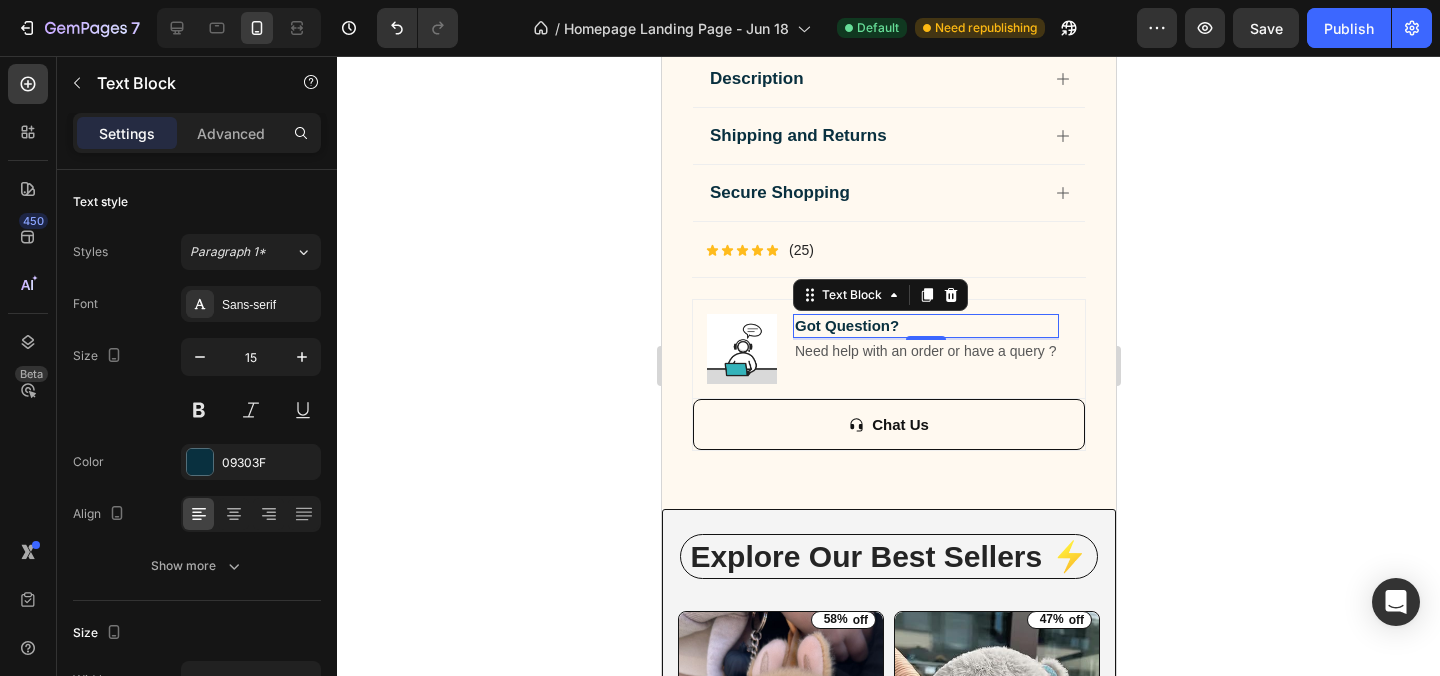 click 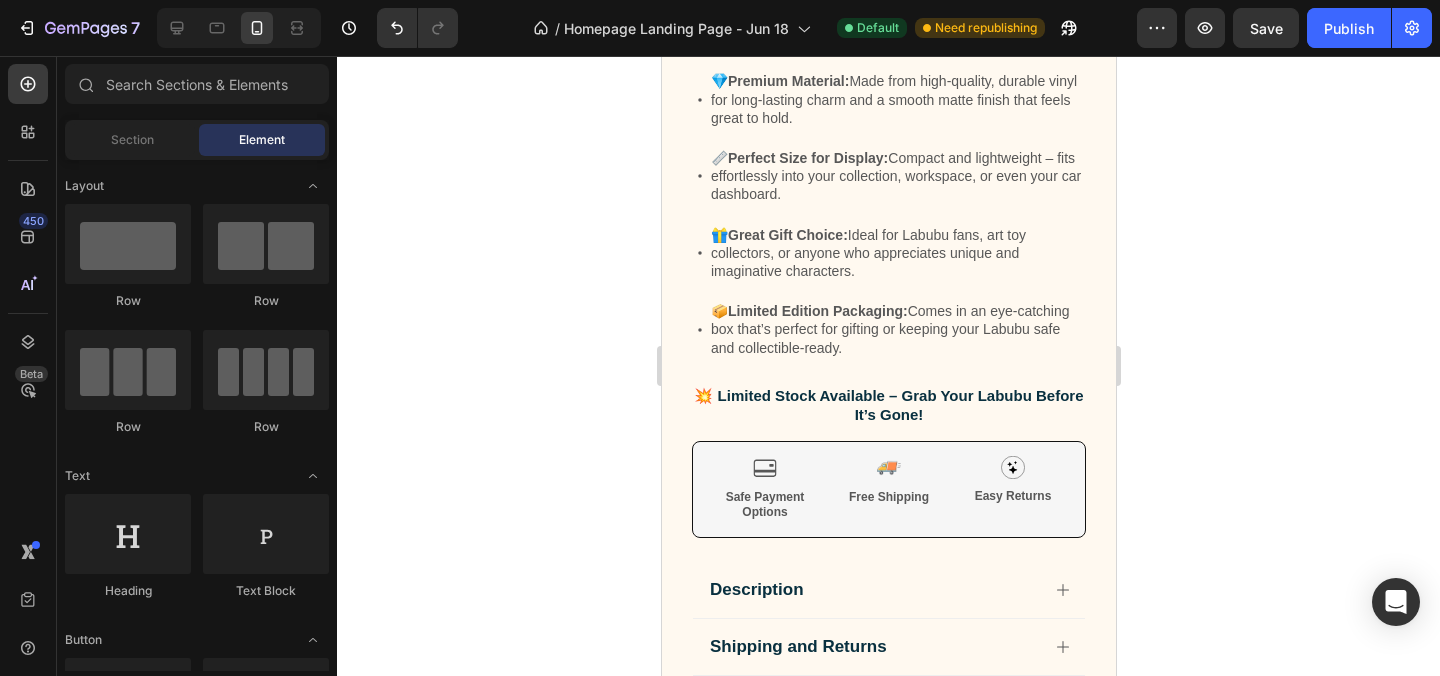 scroll, scrollTop: 1078, scrollLeft: 0, axis: vertical 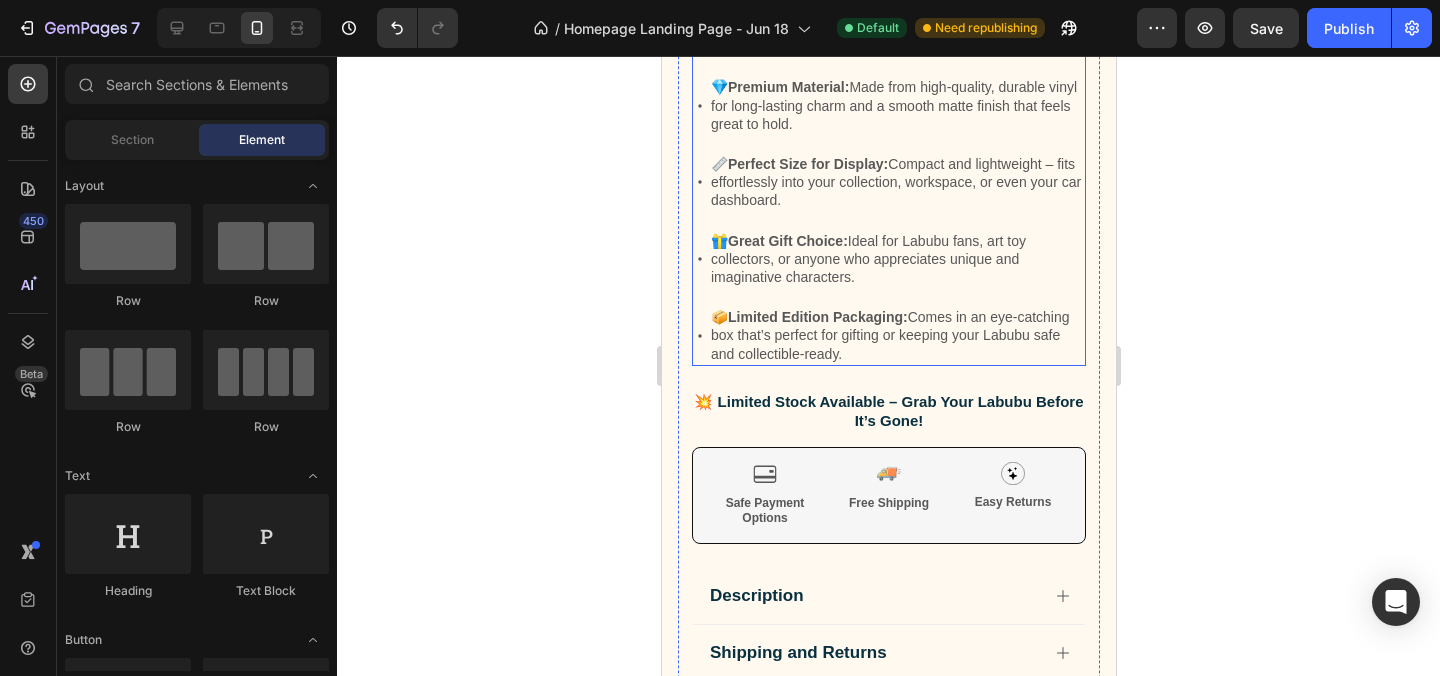 click on "📦  Limited Edition Packaging:  Comes in an eye-catching box that’s perfect for gifting or keeping your Labubu safe and collectible-ready." at bounding box center [896, 335] 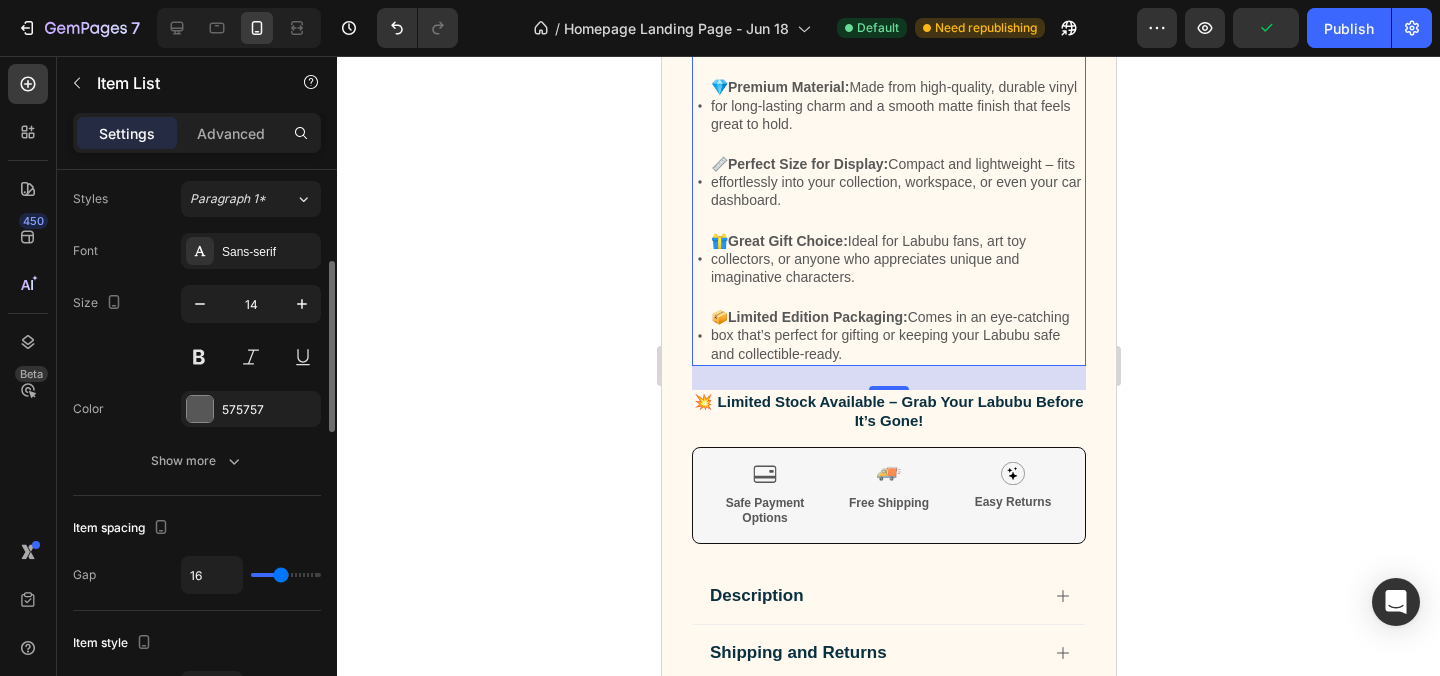 scroll, scrollTop: 487, scrollLeft: 0, axis: vertical 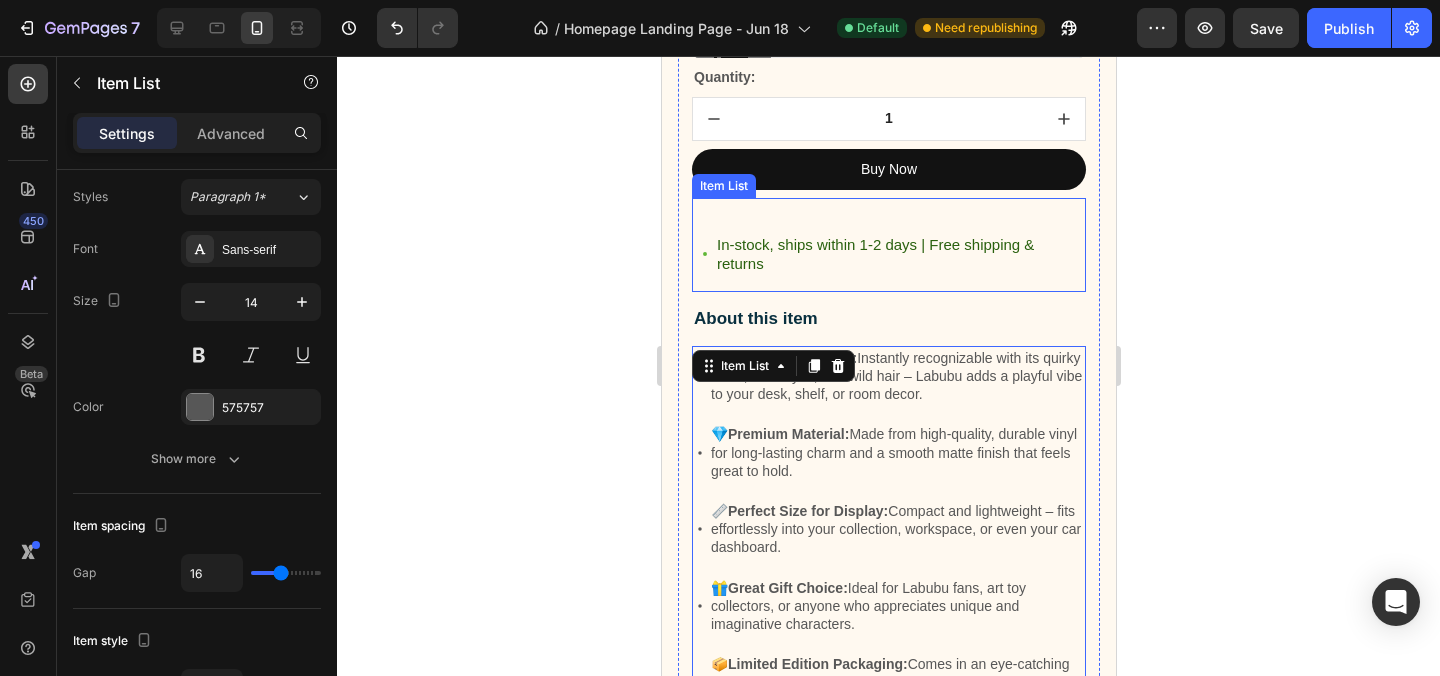 click on "In-stock, ships within 1-2 days | Free shipping & returns" at bounding box center [897, 254] 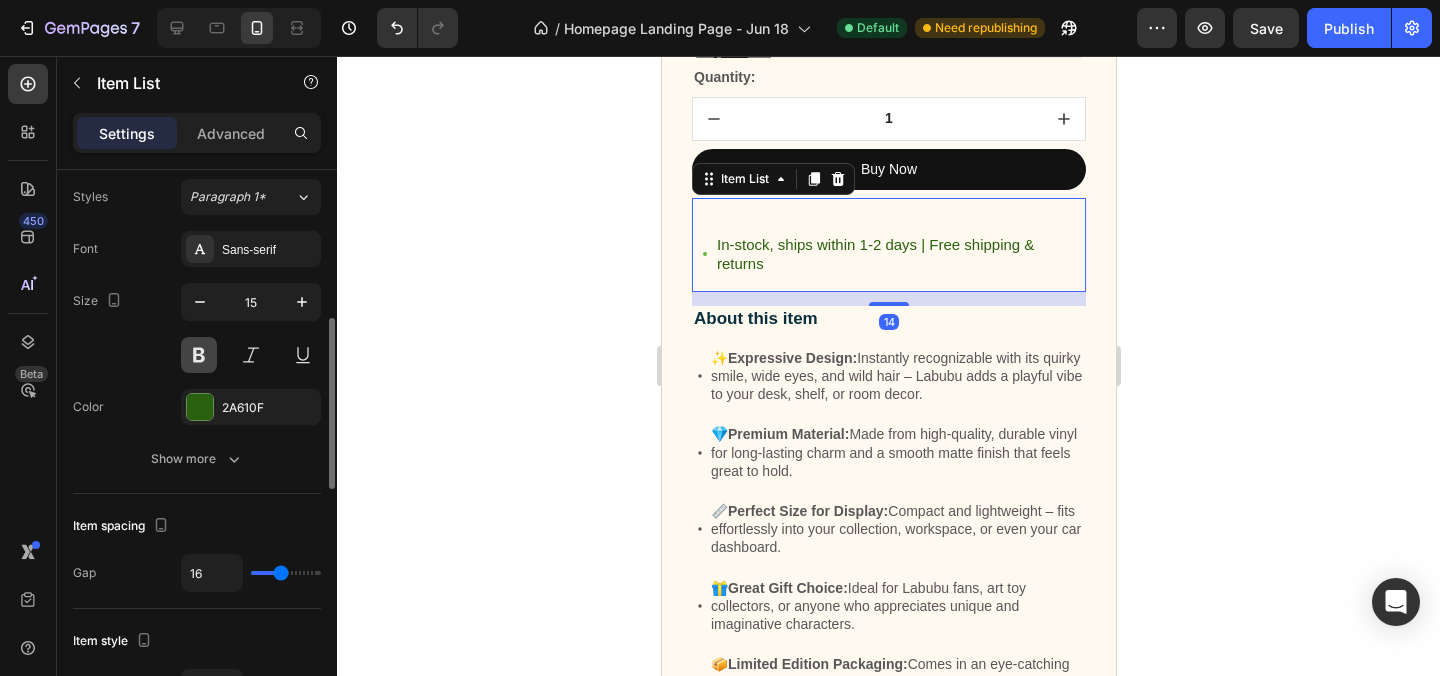 click at bounding box center (199, 355) 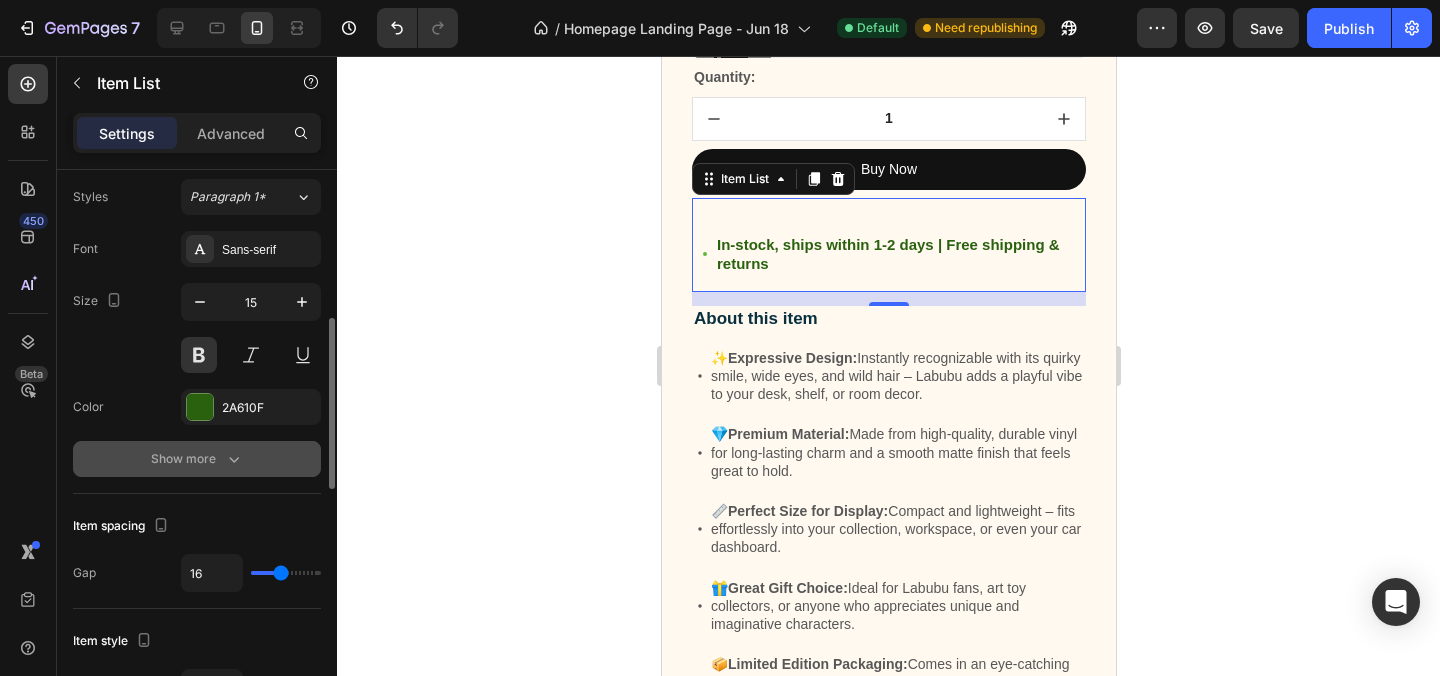 click on "Show more" at bounding box center [197, 459] 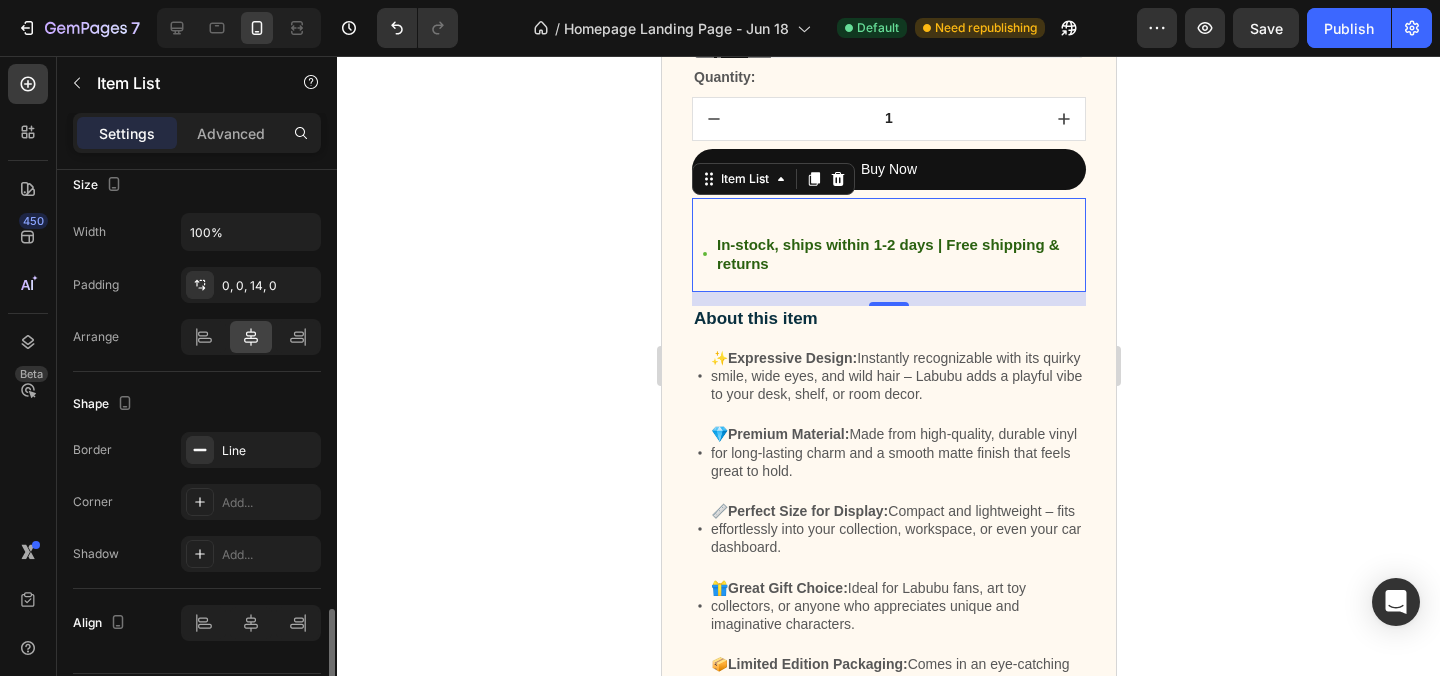 scroll, scrollTop: 1496, scrollLeft: 0, axis: vertical 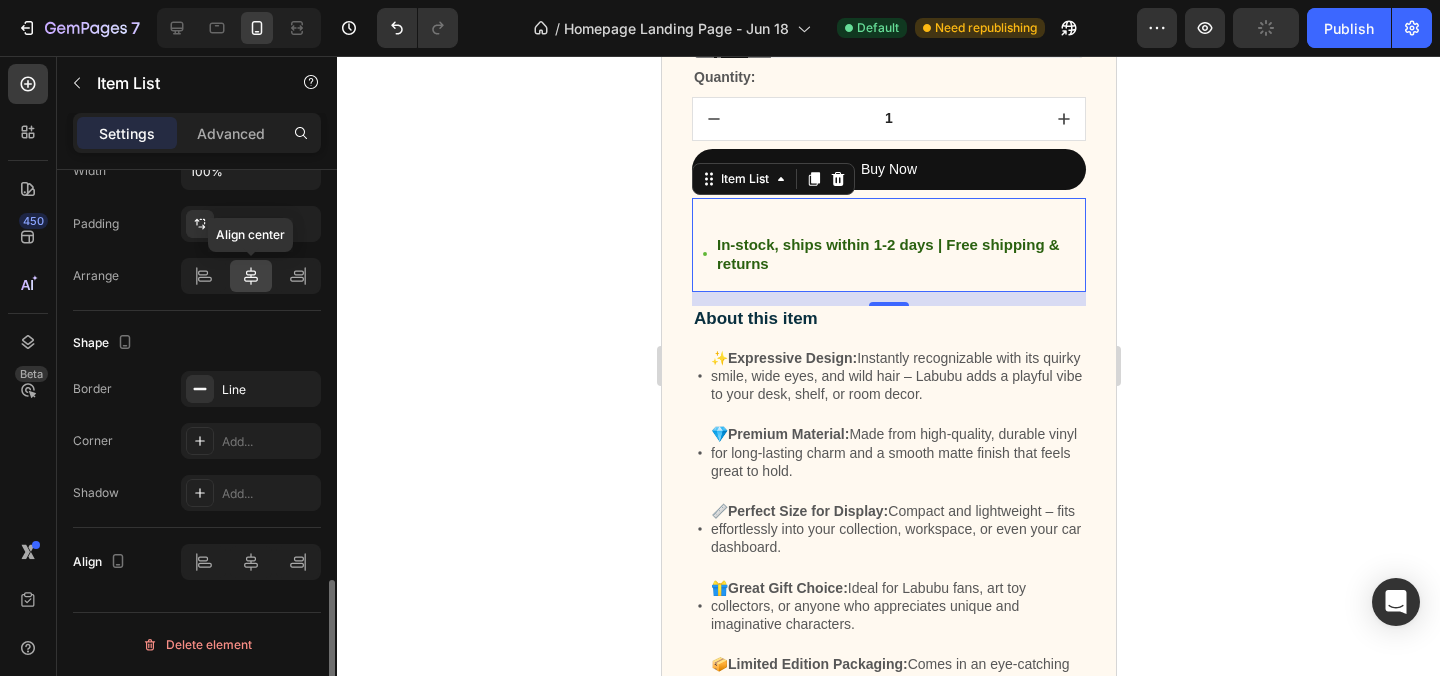 click 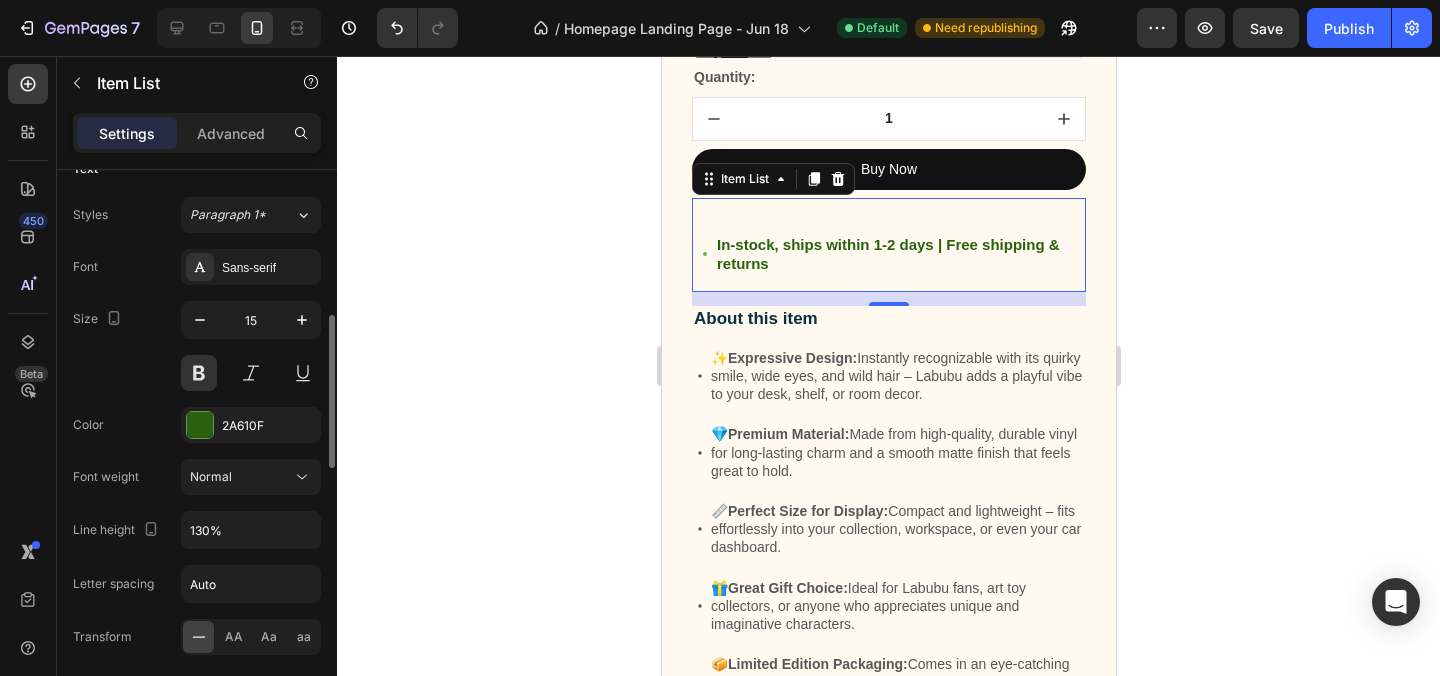 scroll, scrollTop: 459, scrollLeft: 0, axis: vertical 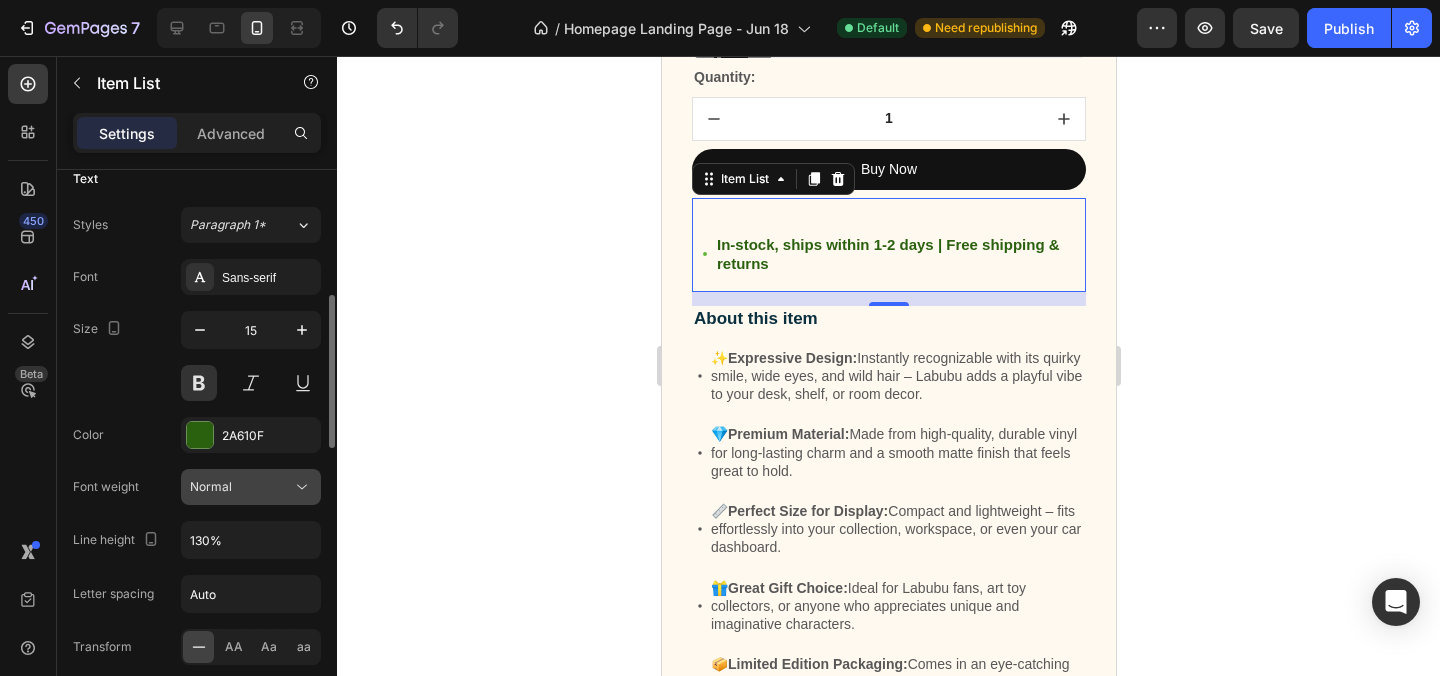 click on "Normal" at bounding box center [241, 487] 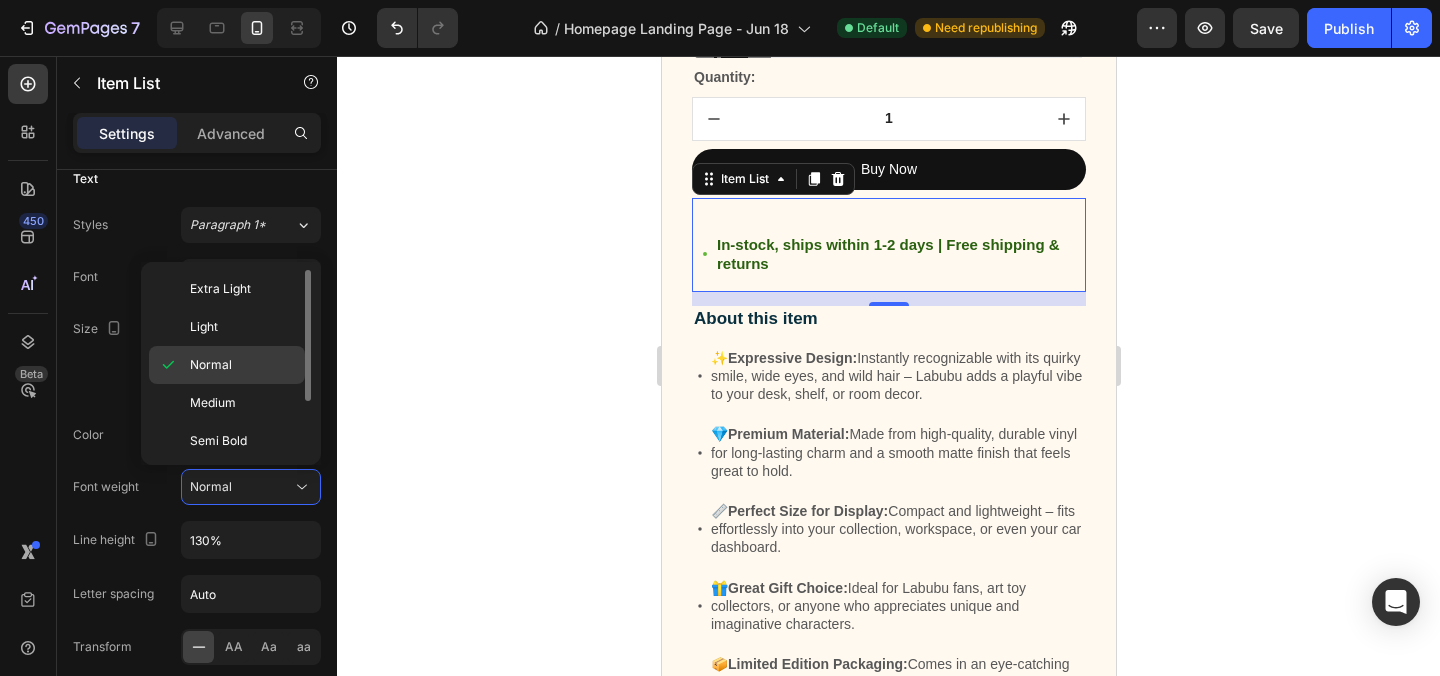 scroll, scrollTop: 57, scrollLeft: 0, axis: vertical 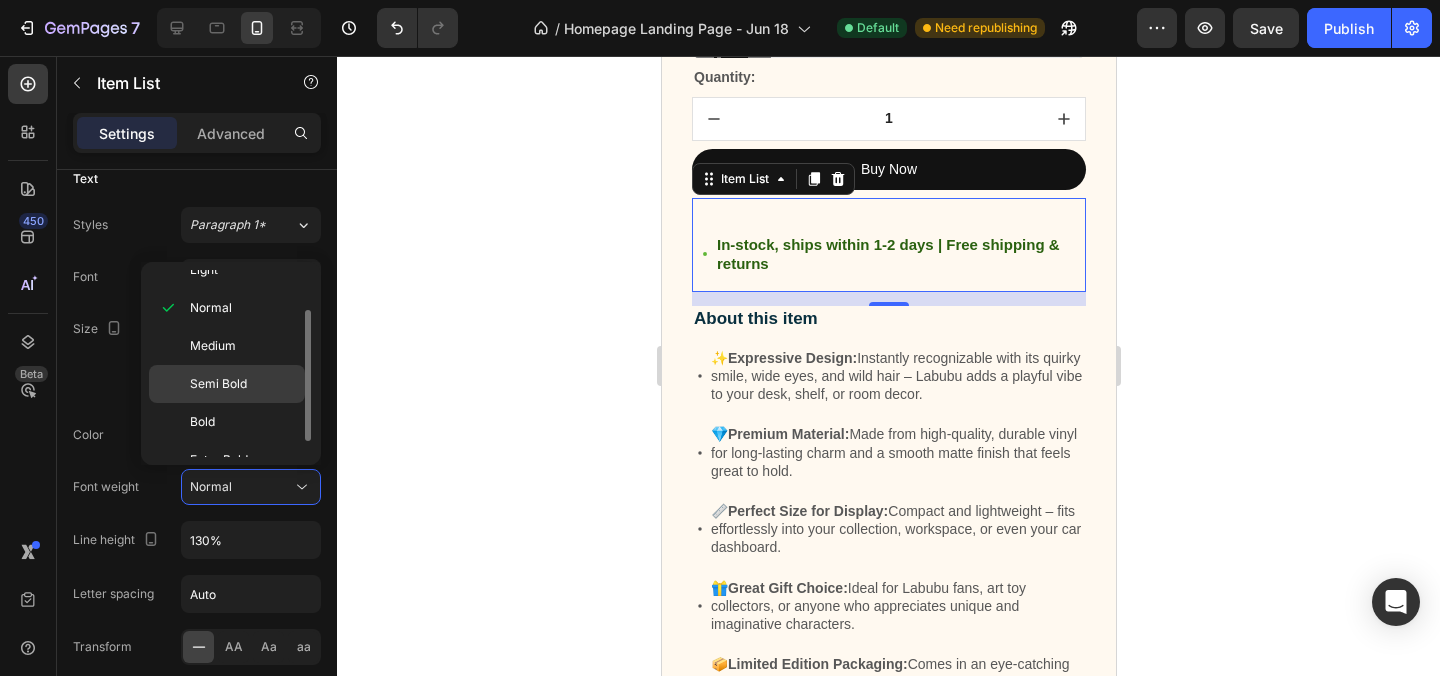 click on "Semi Bold" at bounding box center [243, 384] 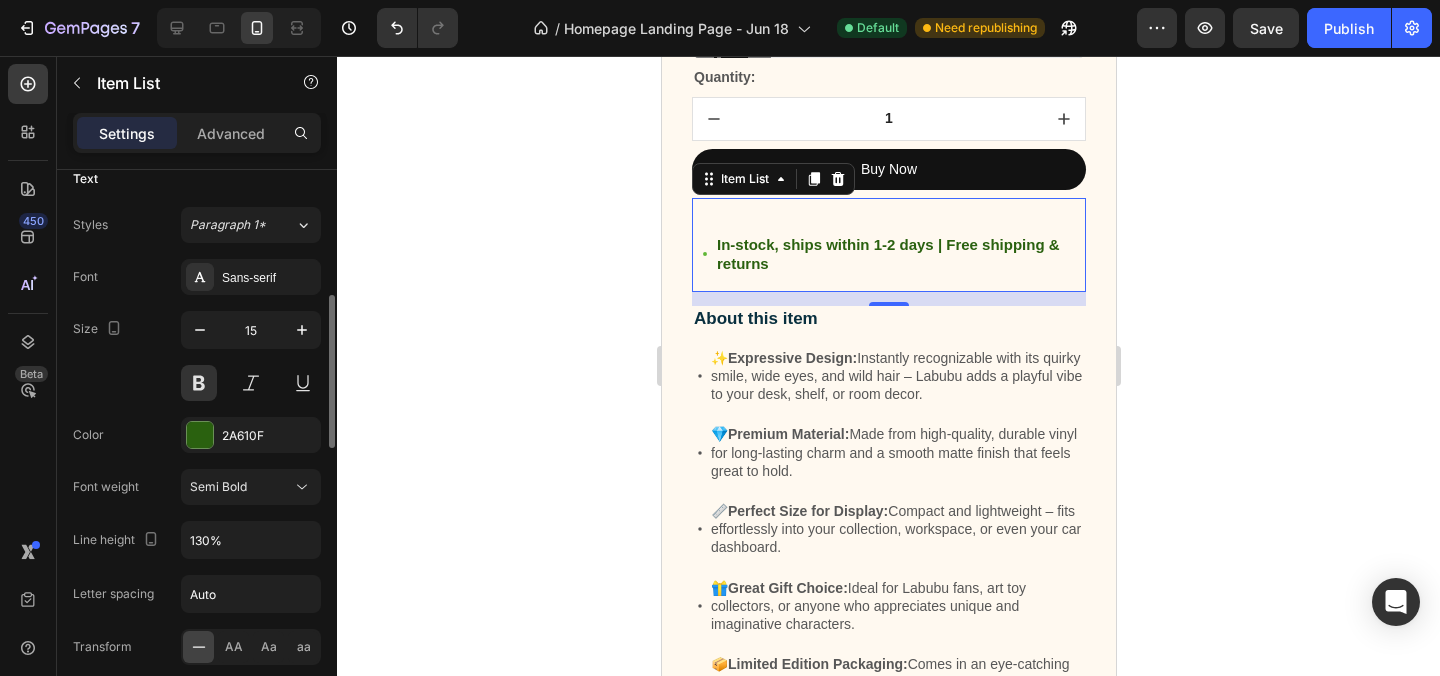 click on "Size 15" at bounding box center (197, 356) 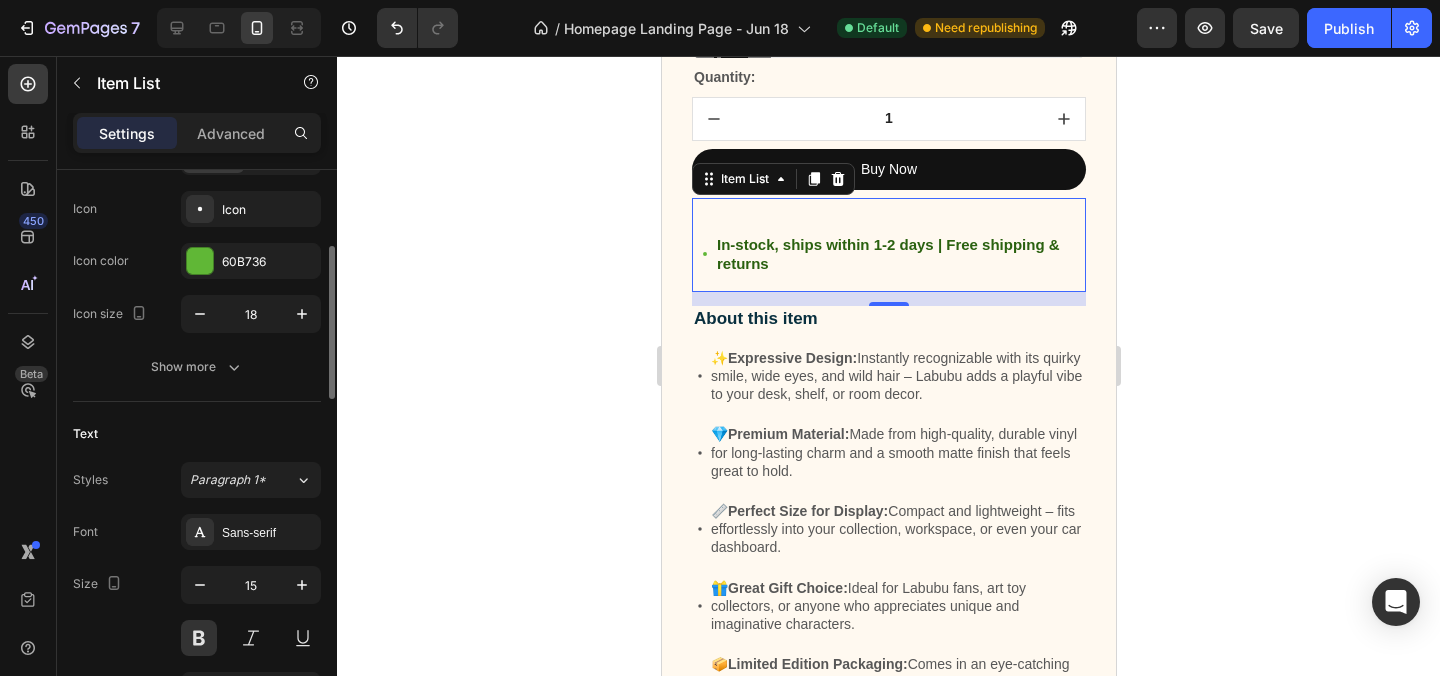 scroll, scrollTop: 188, scrollLeft: 0, axis: vertical 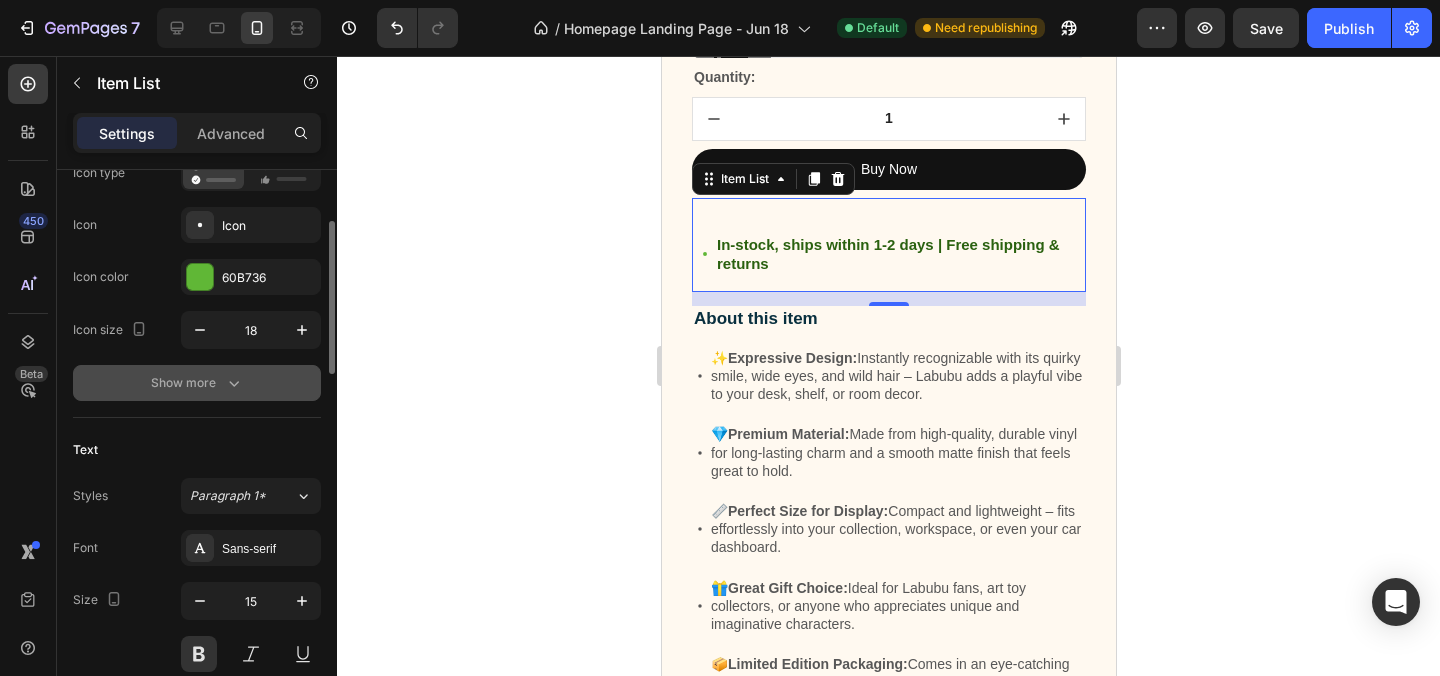 click on "Show more" at bounding box center (197, 383) 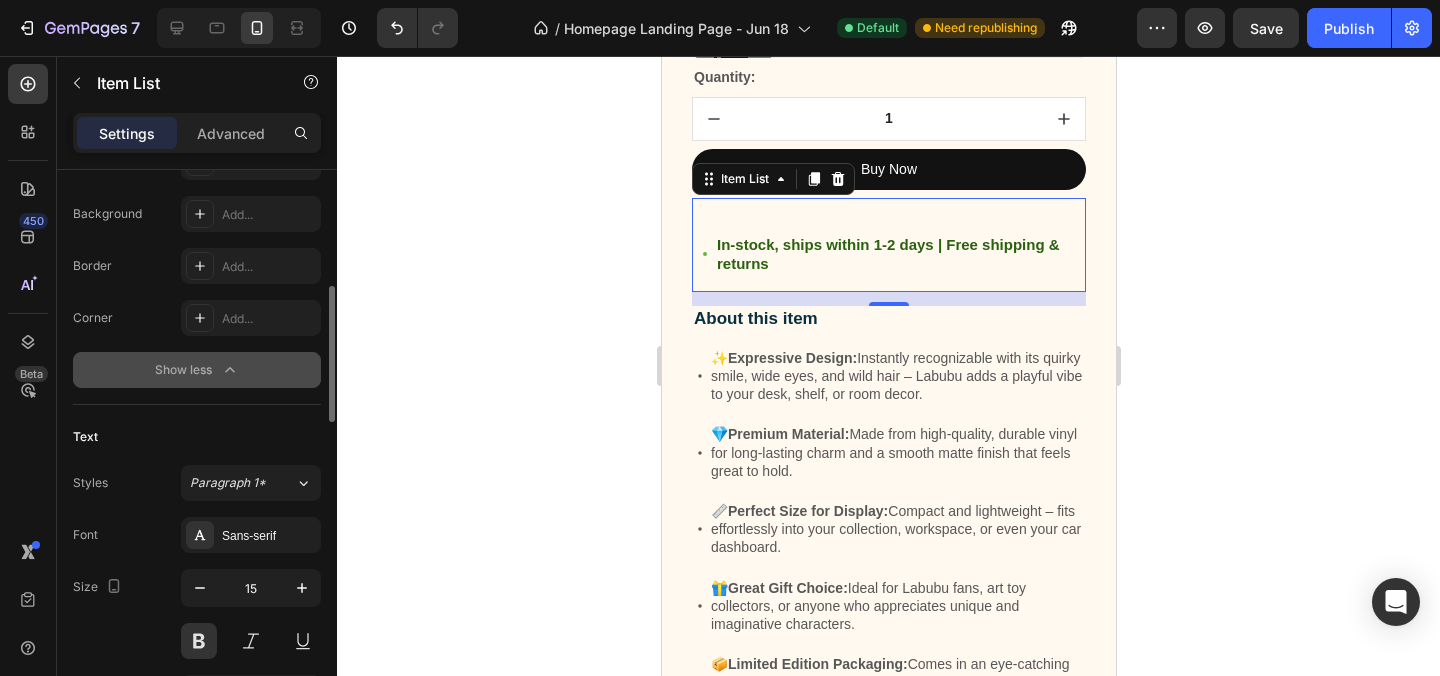 scroll, scrollTop: 463, scrollLeft: 0, axis: vertical 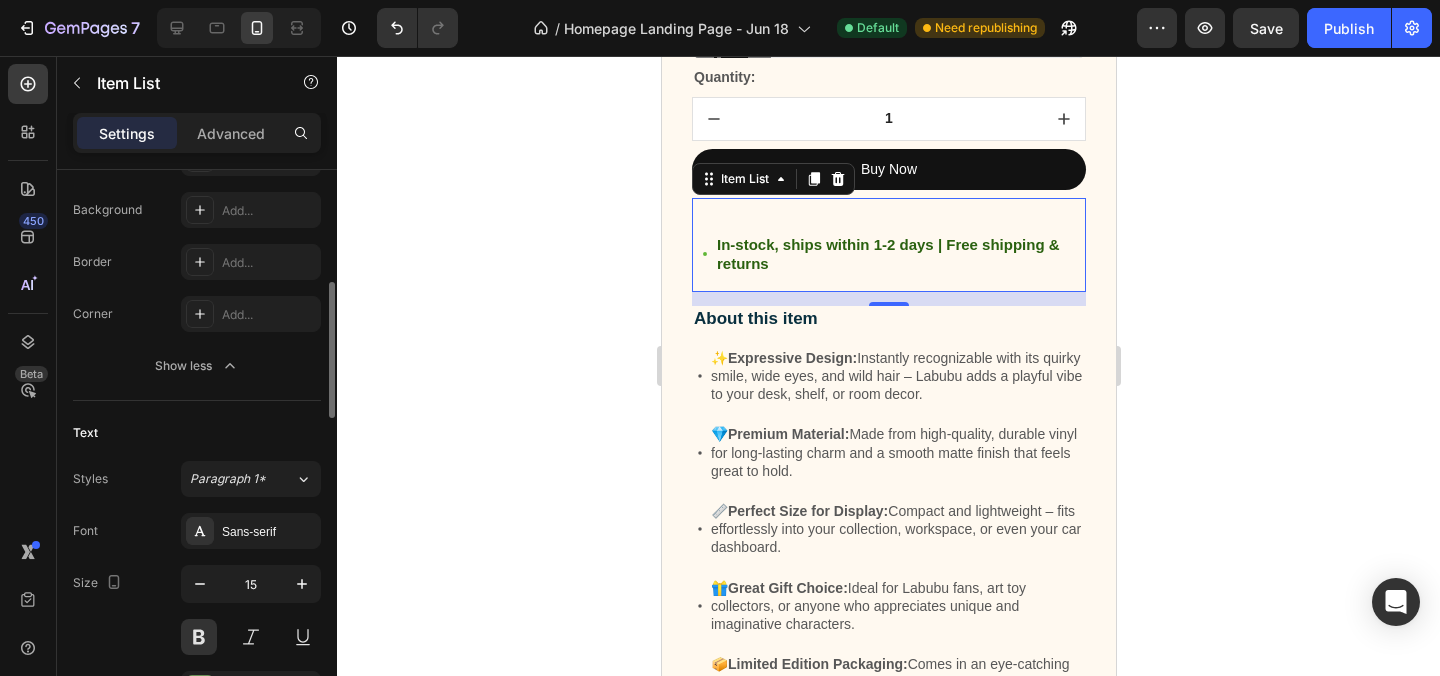 click 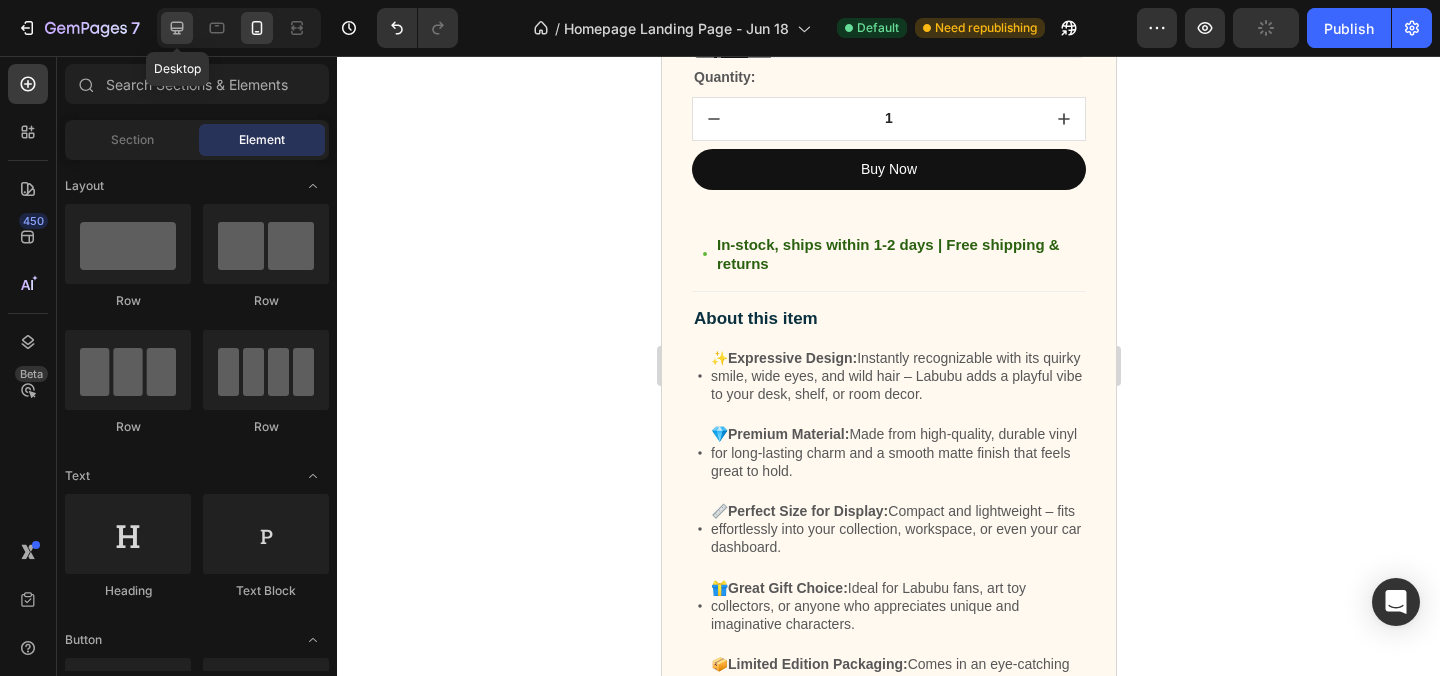 click 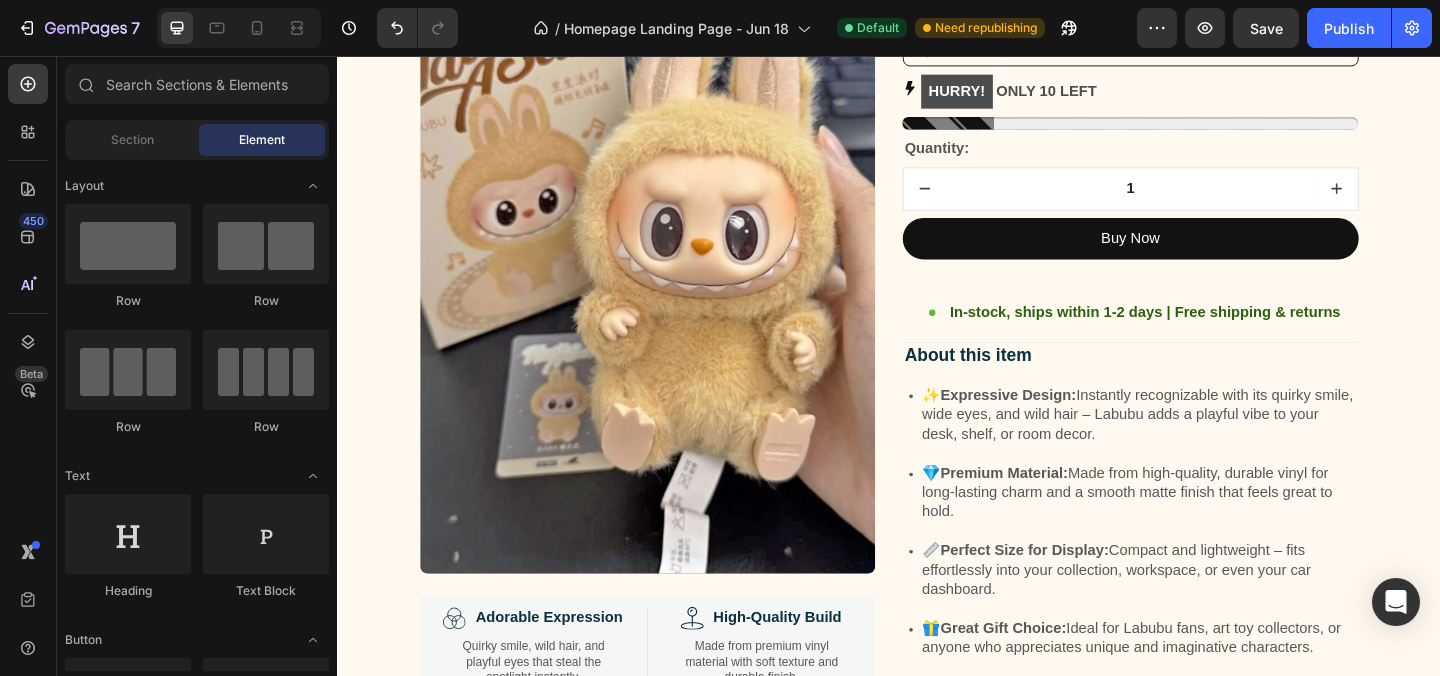 scroll, scrollTop: 236, scrollLeft: 0, axis: vertical 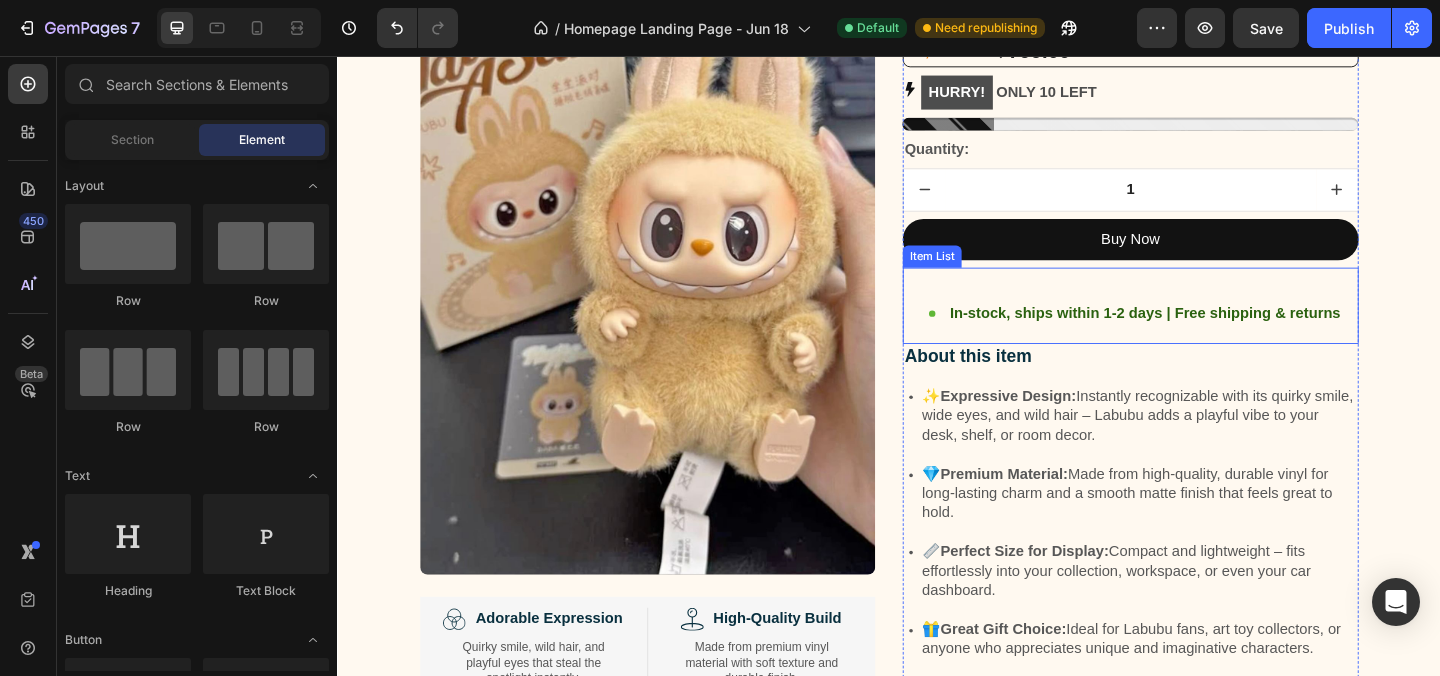 click on "In-stock, ships within 1-2 days | Free shipping & returns" at bounding box center (1215, 336) 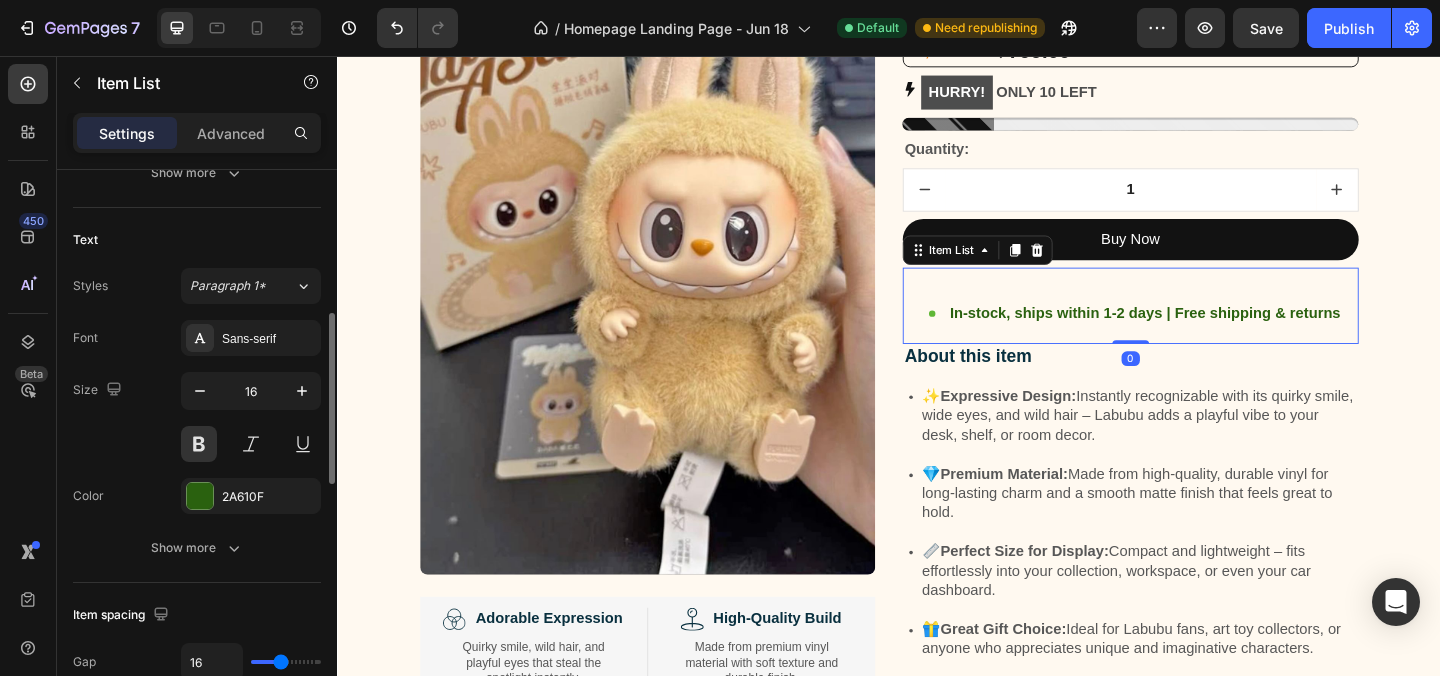 scroll, scrollTop: 417, scrollLeft: 0, axis: vertical 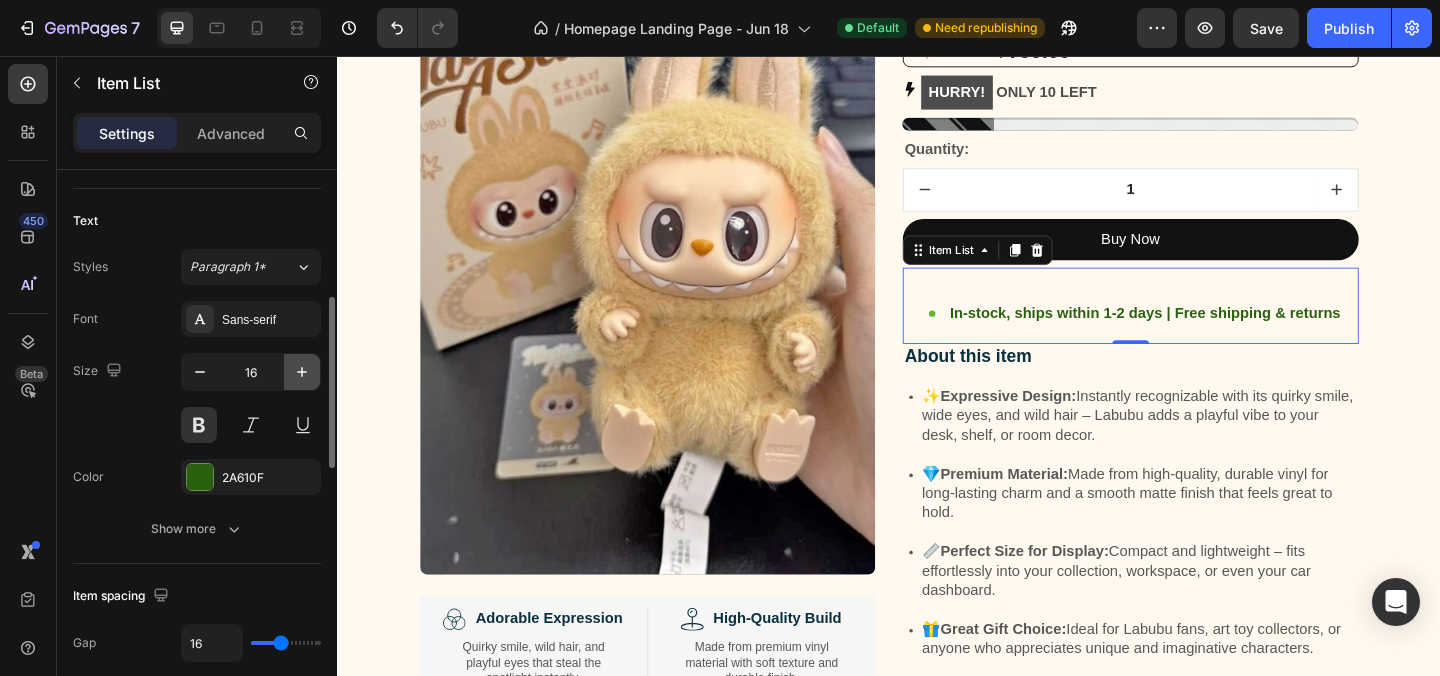 click 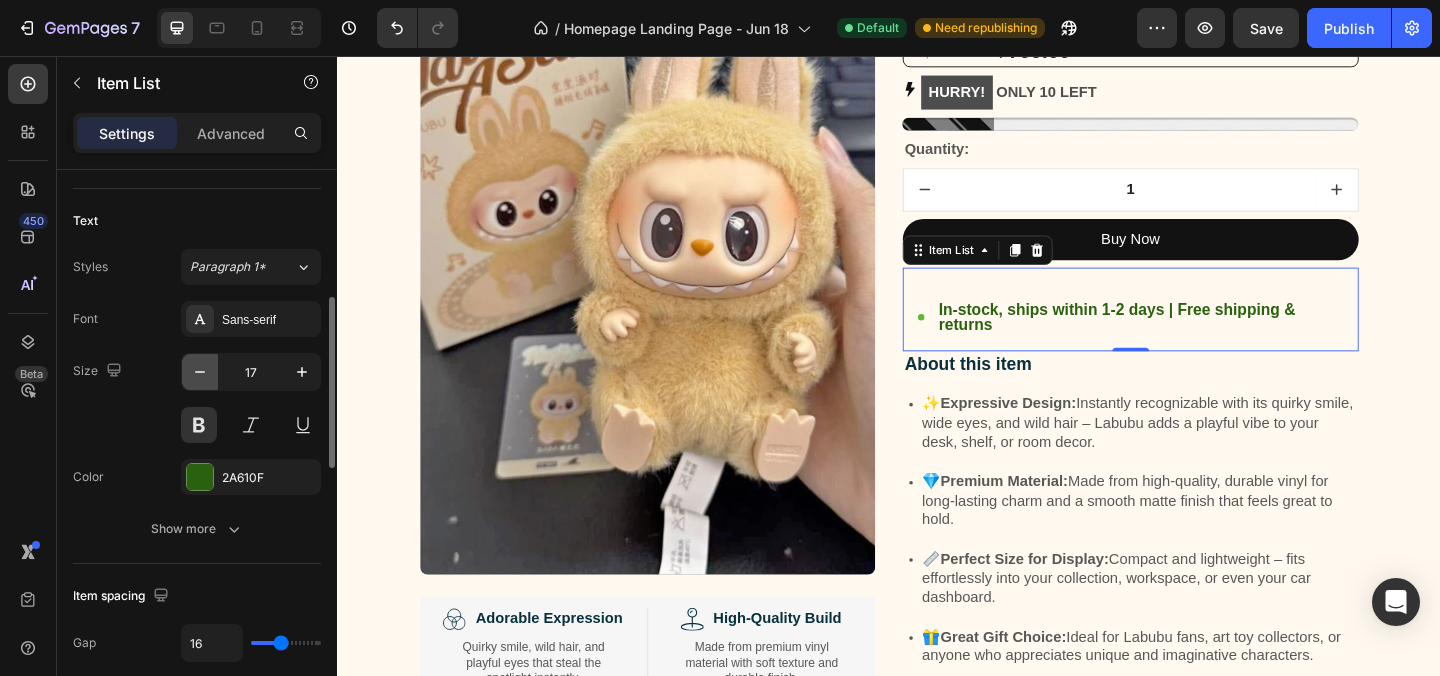 click 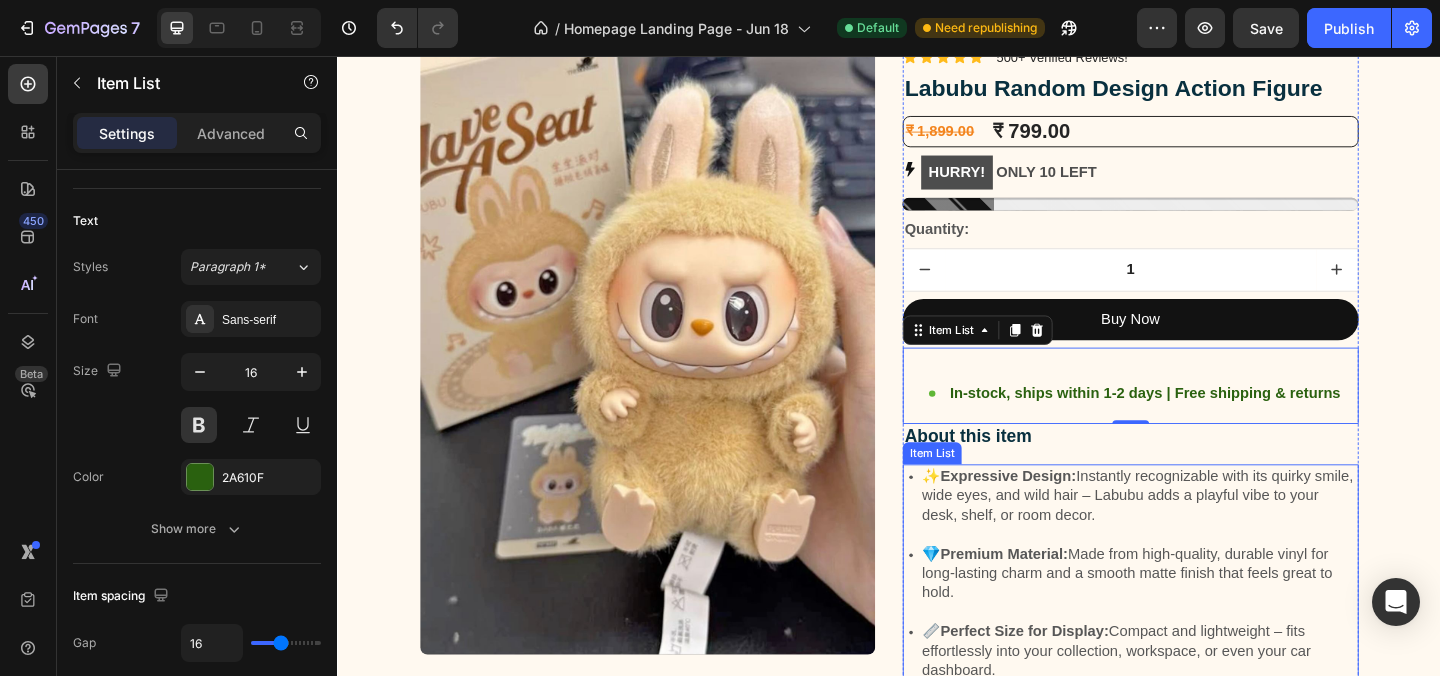 scroll, scrollTop: 0, scrollLeft: 0, axis: both 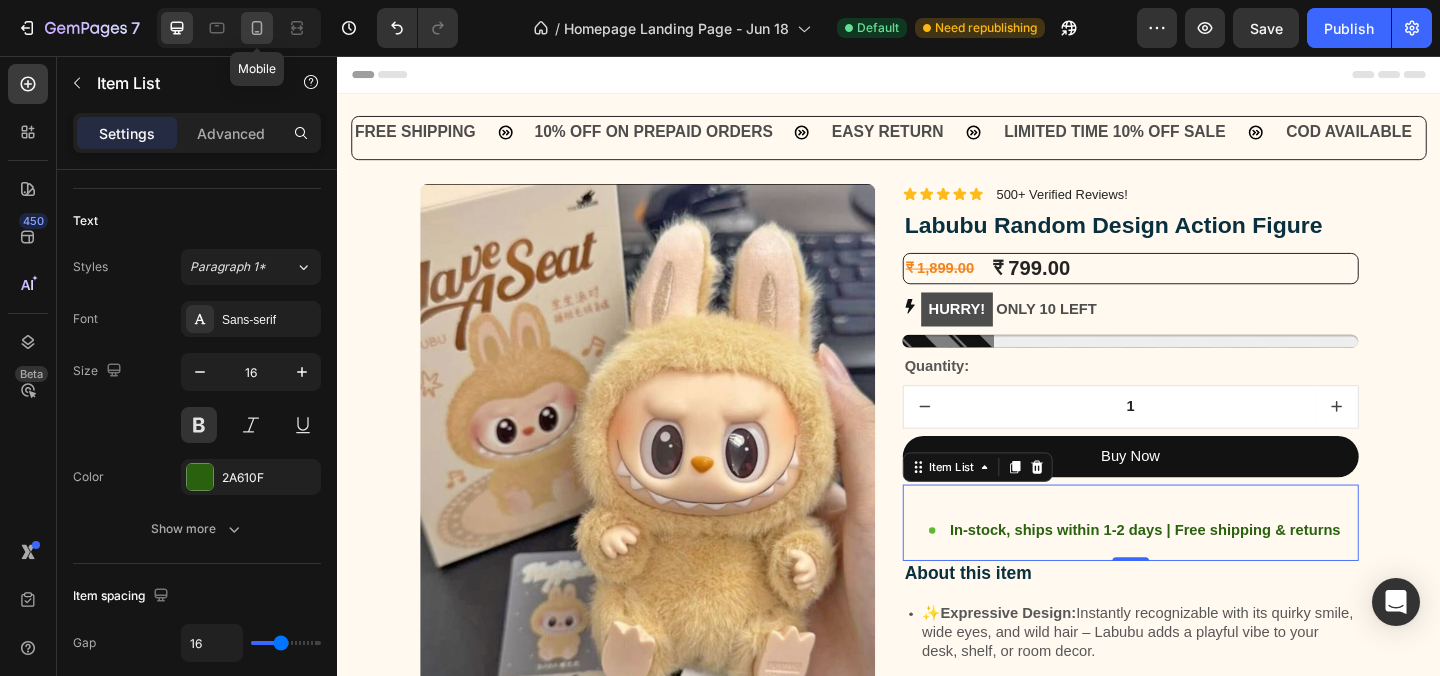 click 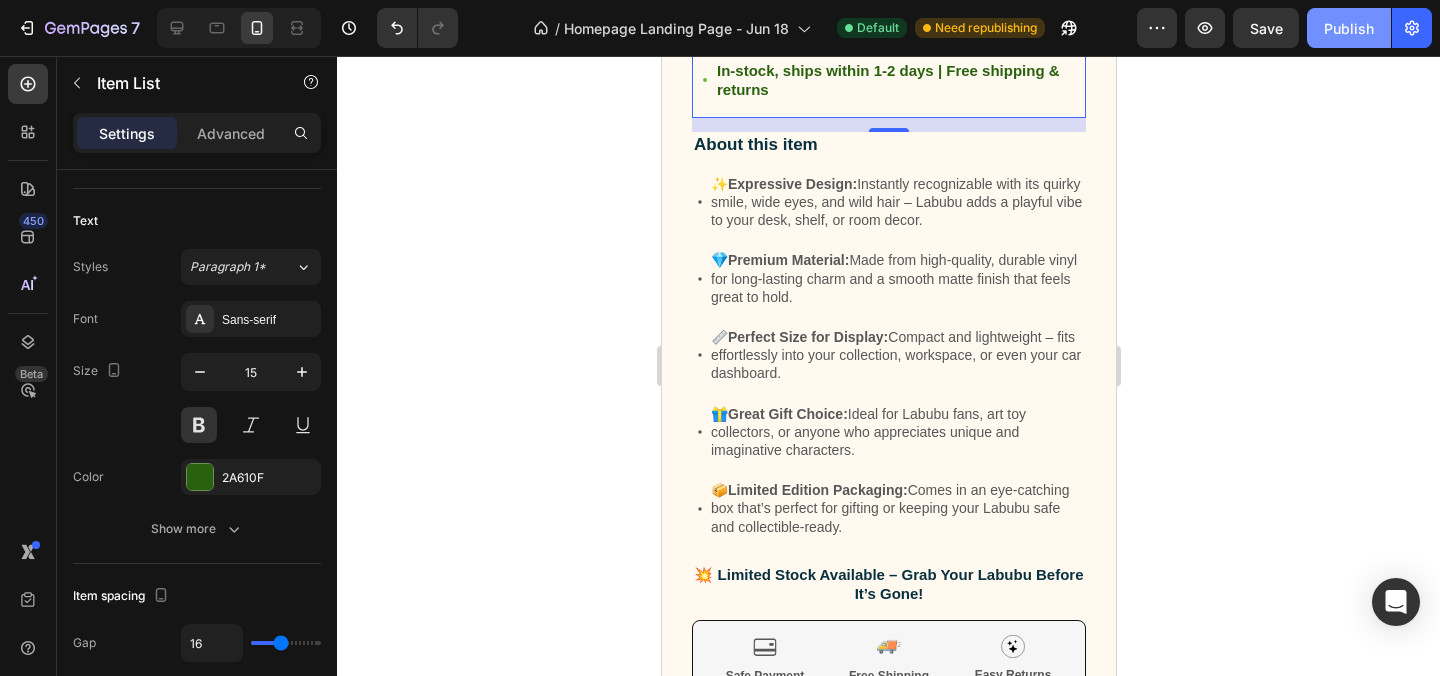 click on "Publish" at bounding box center [1349, 28] 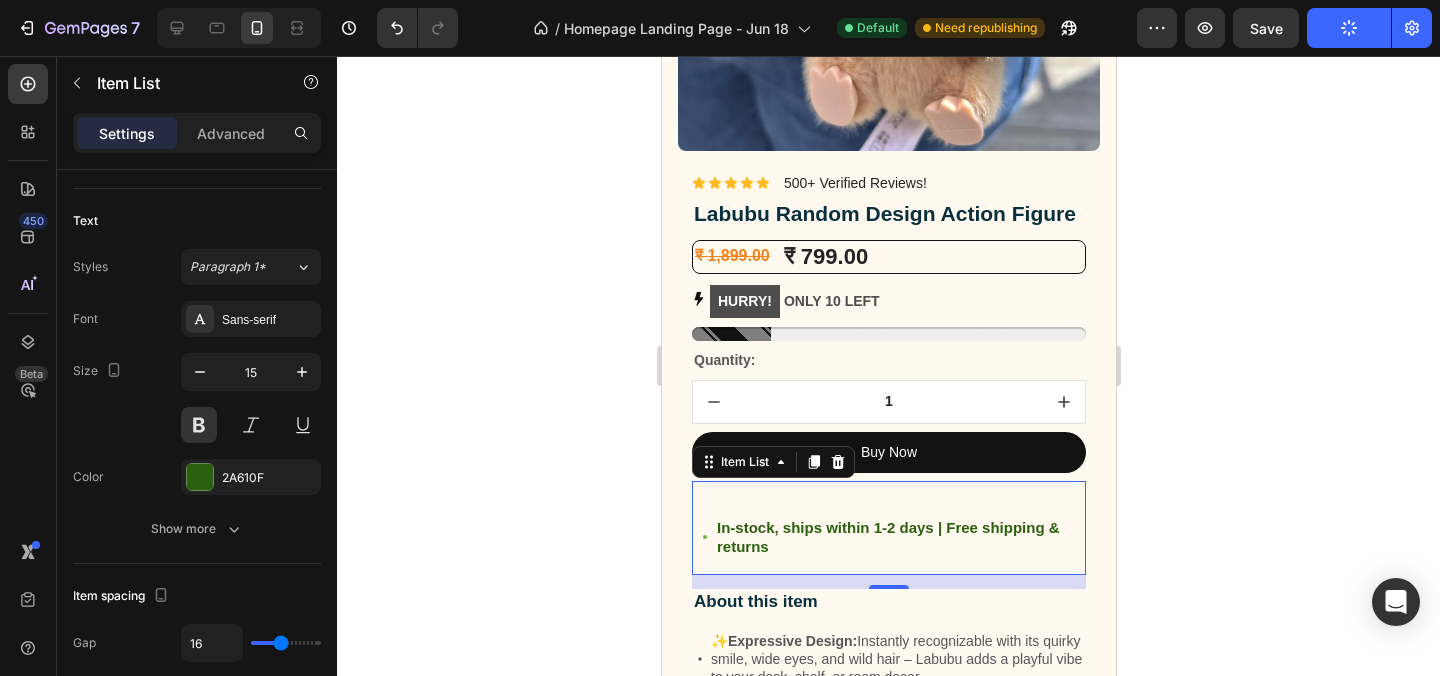 scroll, scrollTop: 528, scrollLeft: 0, axis: vertical 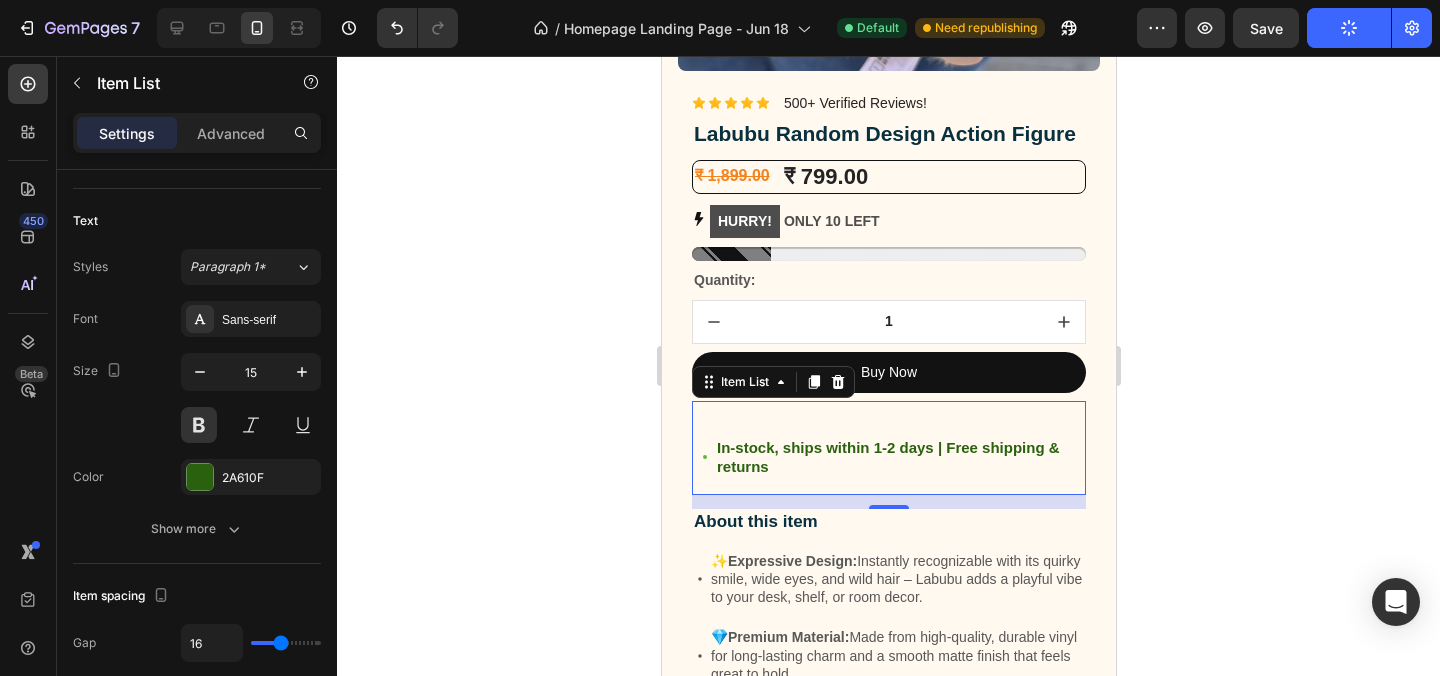 click 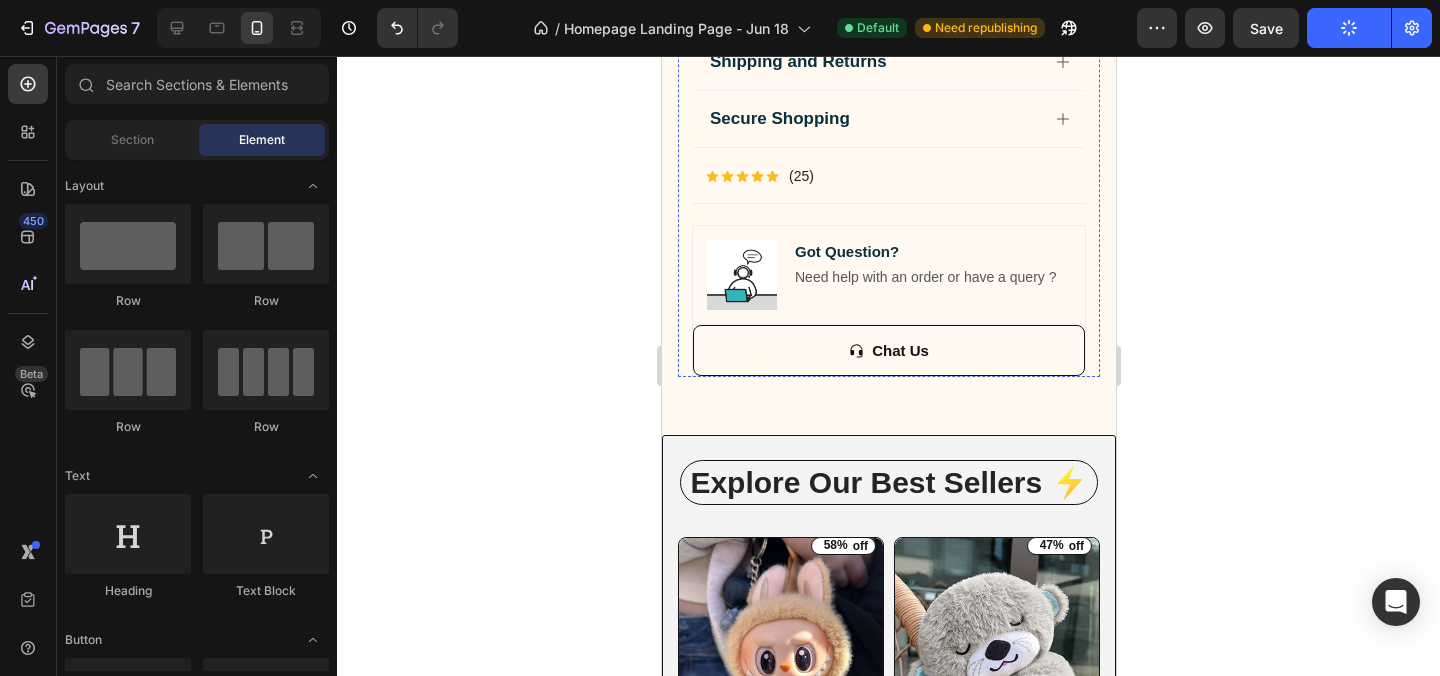 scroll, scrollTop: 1666, scrollLeft: 0, axis: vertical 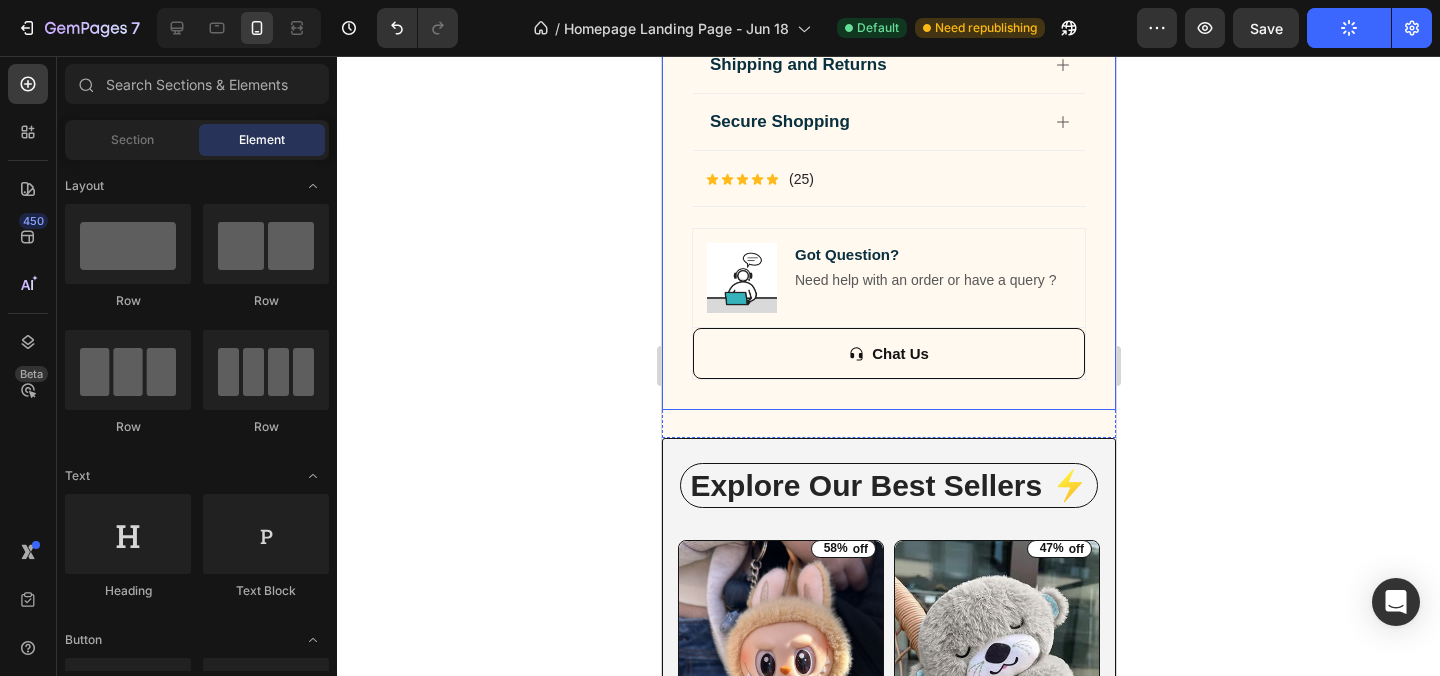 click on "Image Image Adorable Expression Text Block Row Quirky smile, wild hair, and playful eyes that steal the spotlight instantly. Text Block Row Image High-Quality Build Text Block Row Made from premium vinyl material with soft texture and durable finish. Text Block Row Row Image Perfect Display Size Text Block Row Lightweight and compact – ideal for your desk, shelf, or even your car! Text Block Row Image Collector's Edition Text Block Row Comes in special packaging – ideal for gifting or preserving value. Text Block Row Row Image Image Row Image Image Row Row
Product Images Icon Icon Icon Icon Icon Icon List 500+ Verified Reviews! Text Block Row Labubu Random Design Action Figure Product Title ₹ 1,899.00 Product Price Product Price ₹ 799.00 Product Price Product Price Row
HURRY!  ONLY 10 LEFT Stock Counter Quantity: Text Block
1
Product Quantity Buy Now Dynamic Checkout
In-stock, ships within 1-2 days | Free shipping & returns ✨" at bounding box center [888, -548] 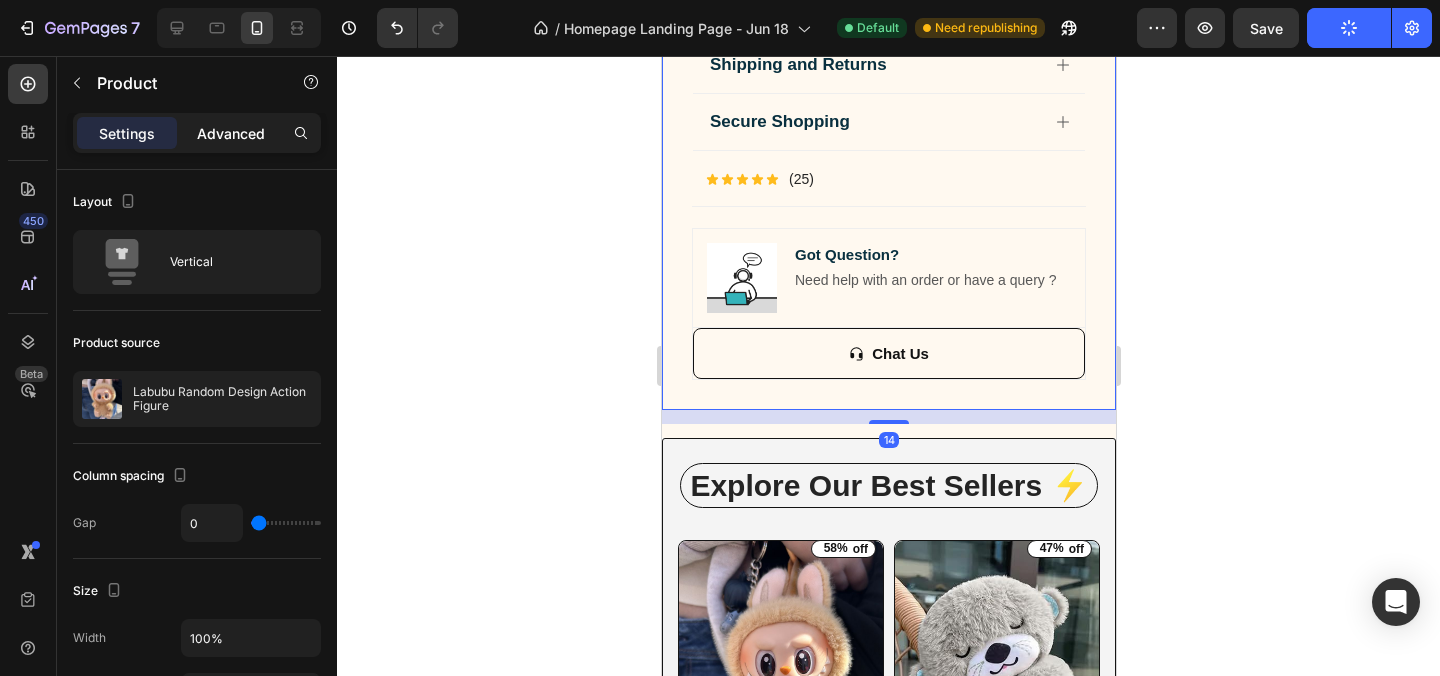 click on "Advanced" 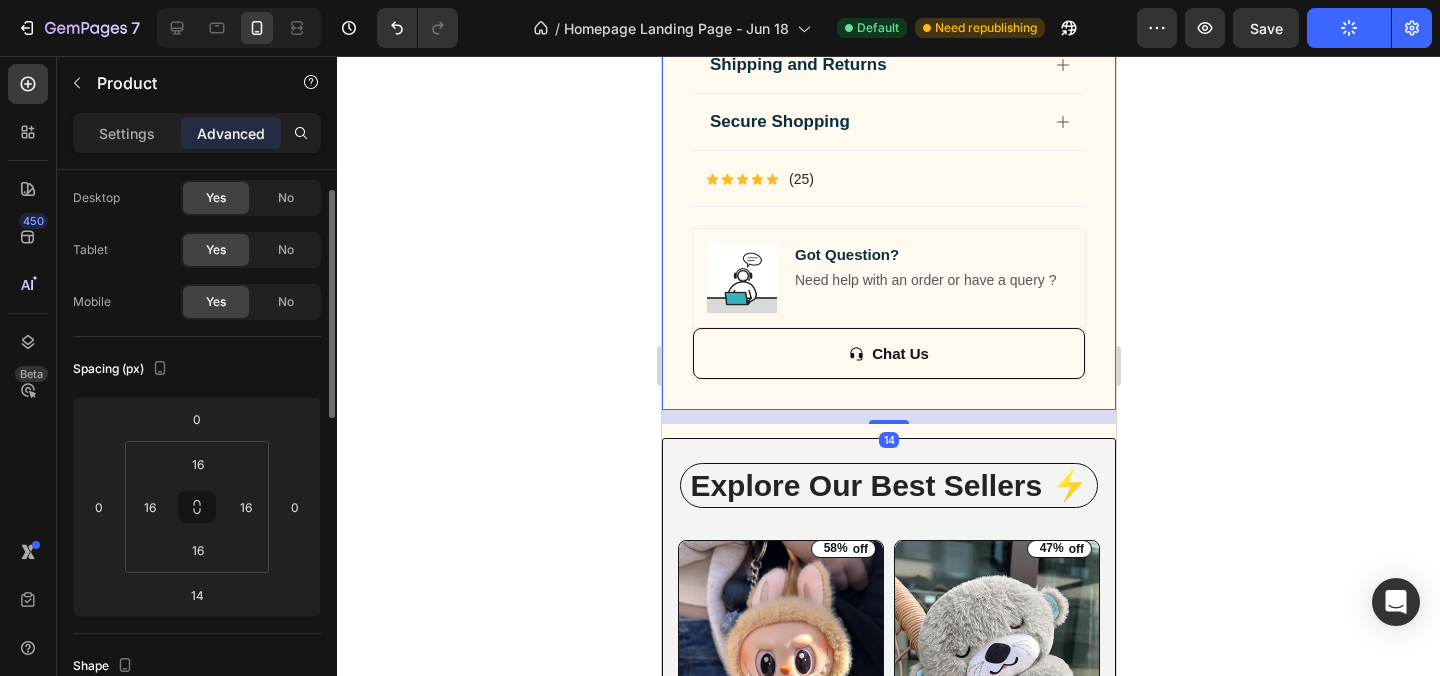 scroll, scrollTop: 101, scrollLeft: 0, axis: vertical 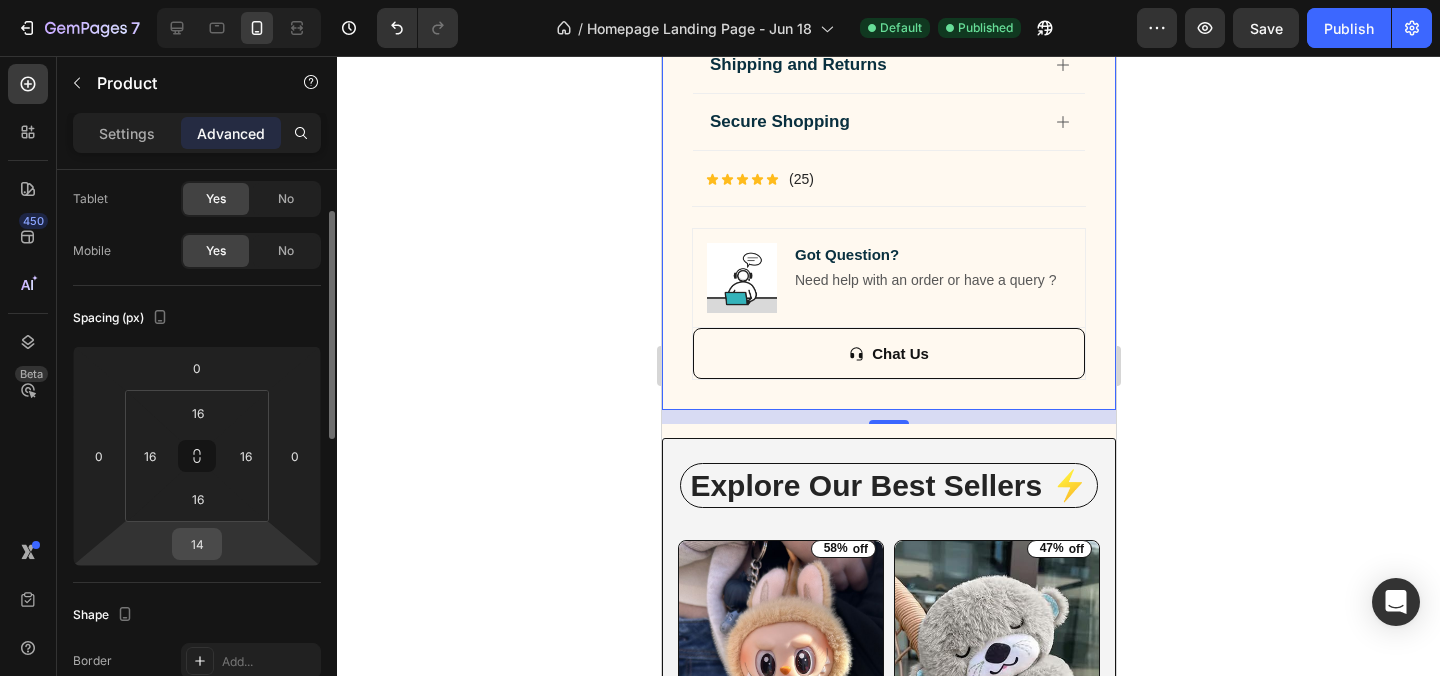 click on "14" at bounding box center (197, 544) 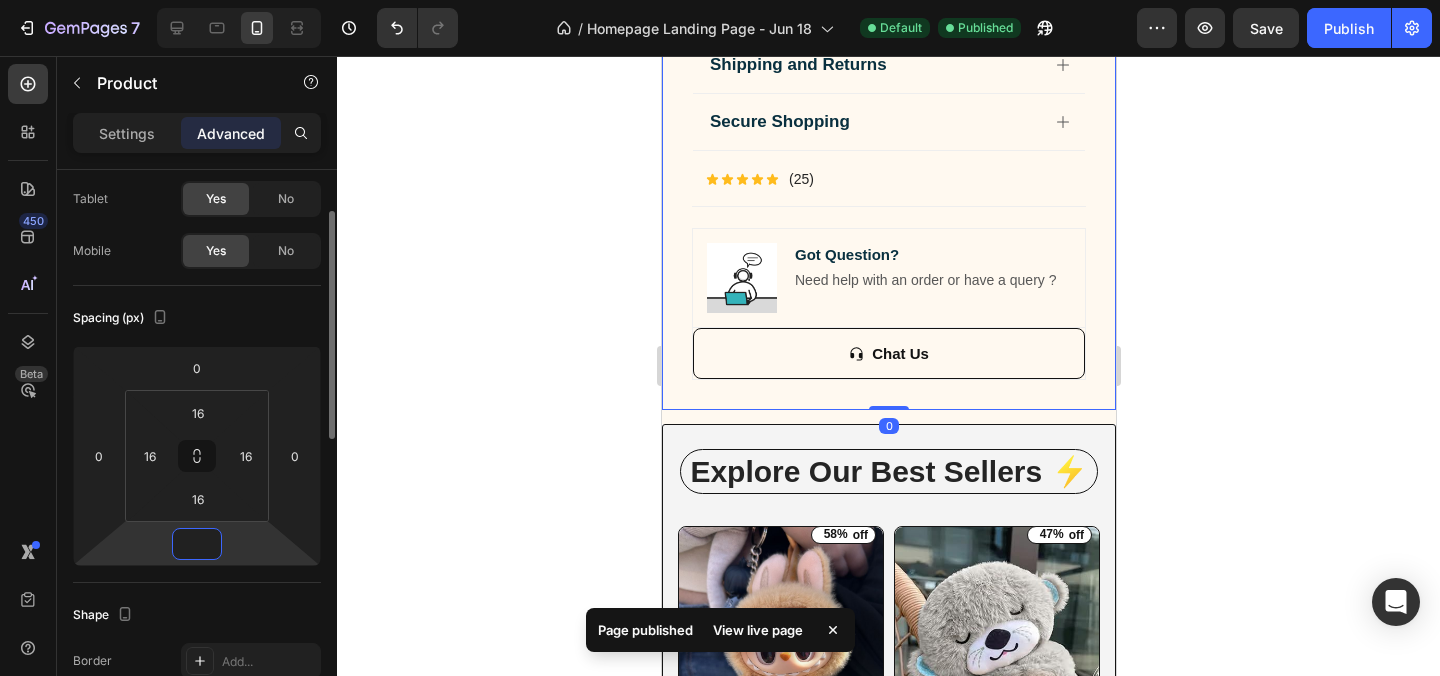 type on "4" 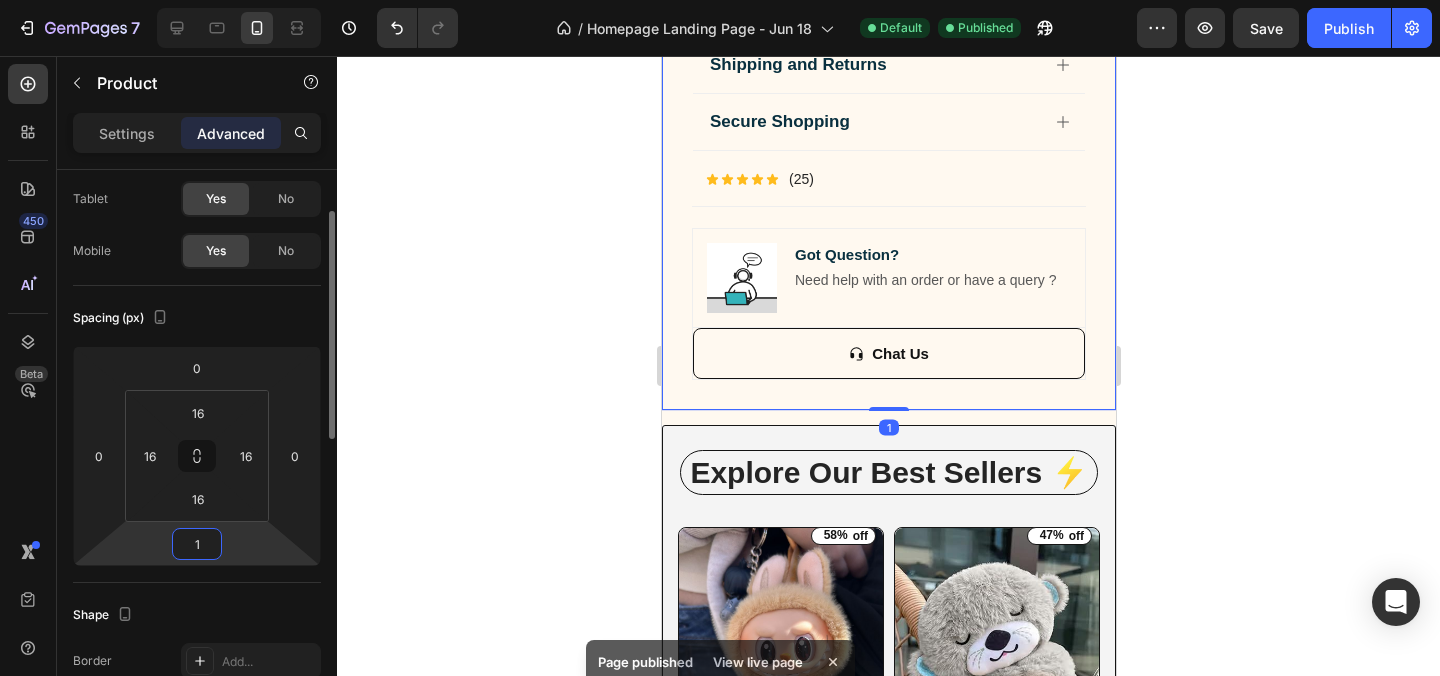 type on "14" 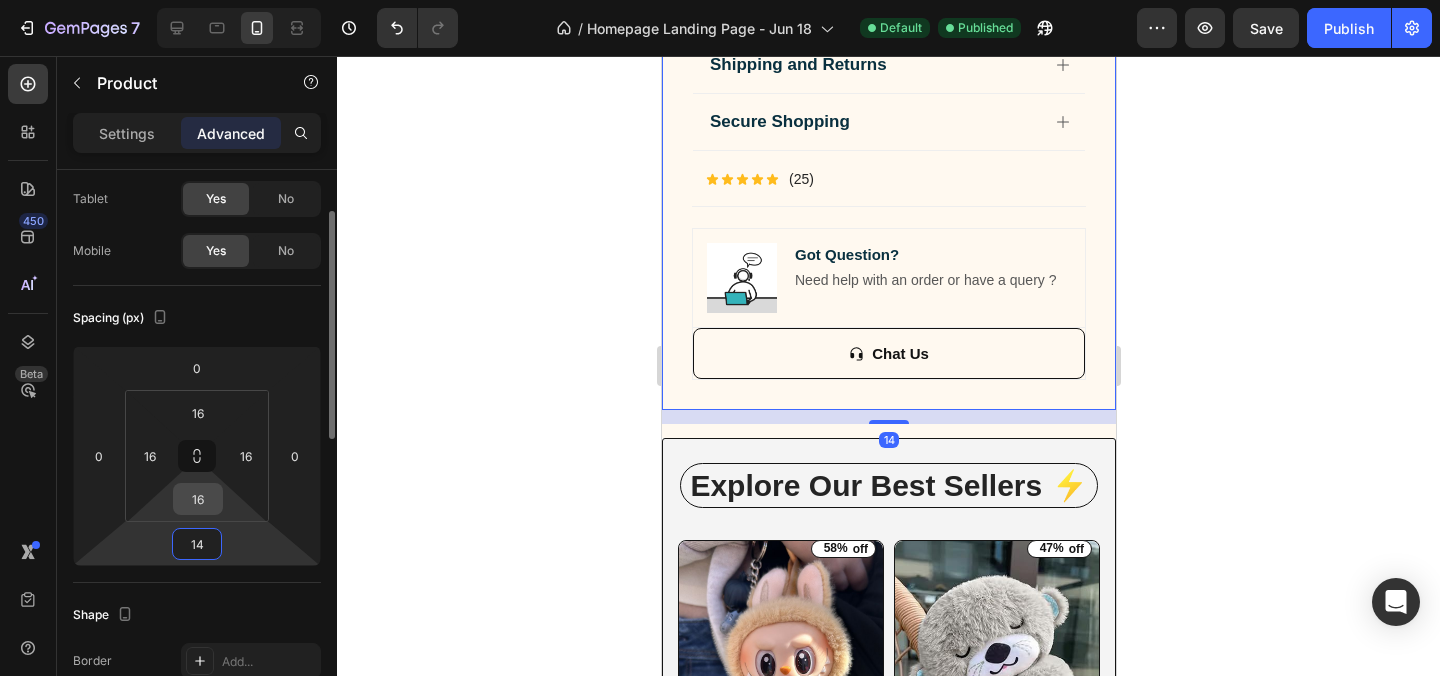 click on "16" at bounding box center [198, 499] 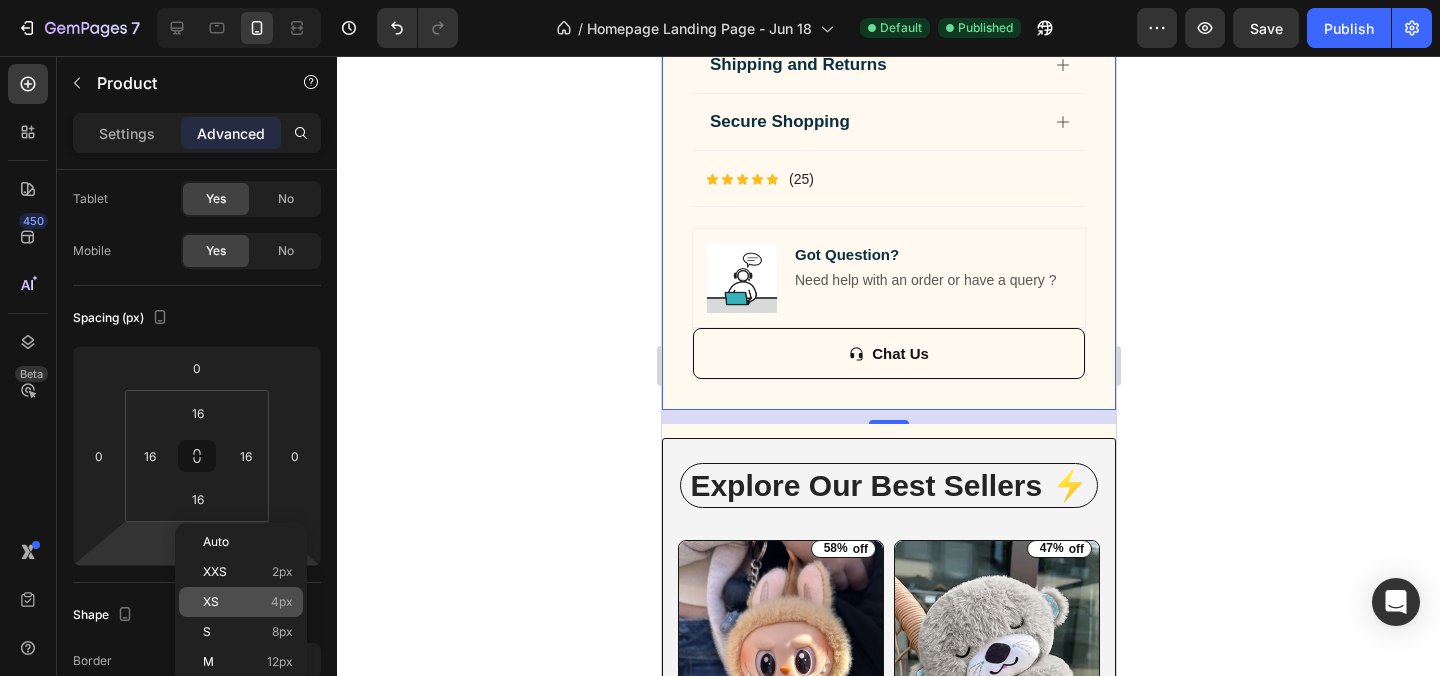 click on "XS 4px" at bounding box center (248, 602) 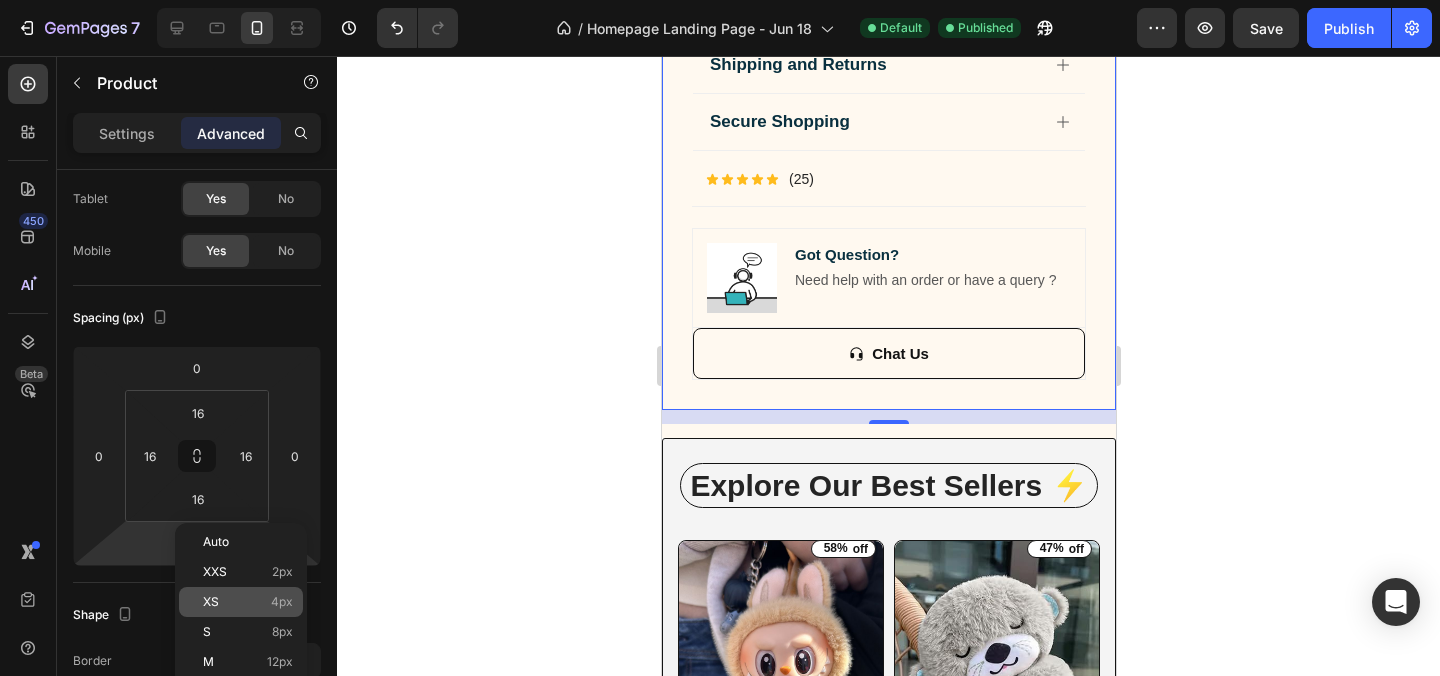type on "4" 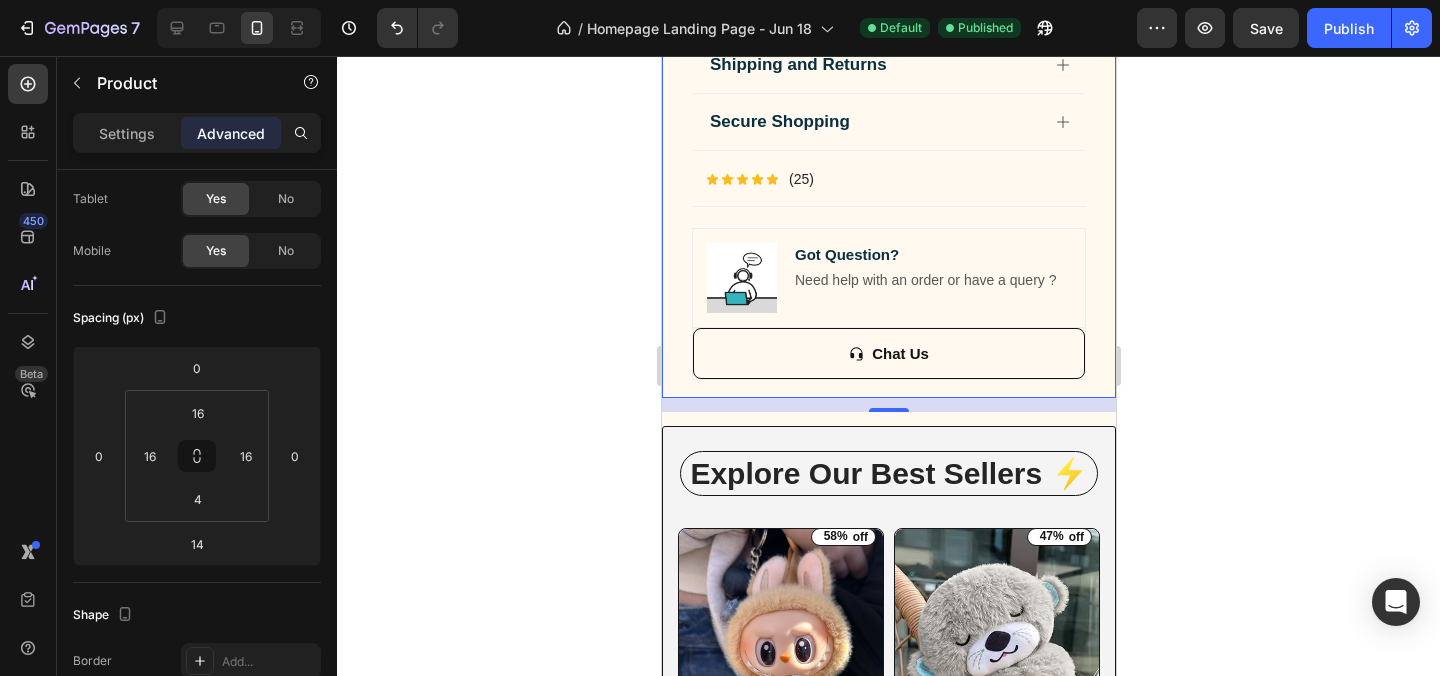 click 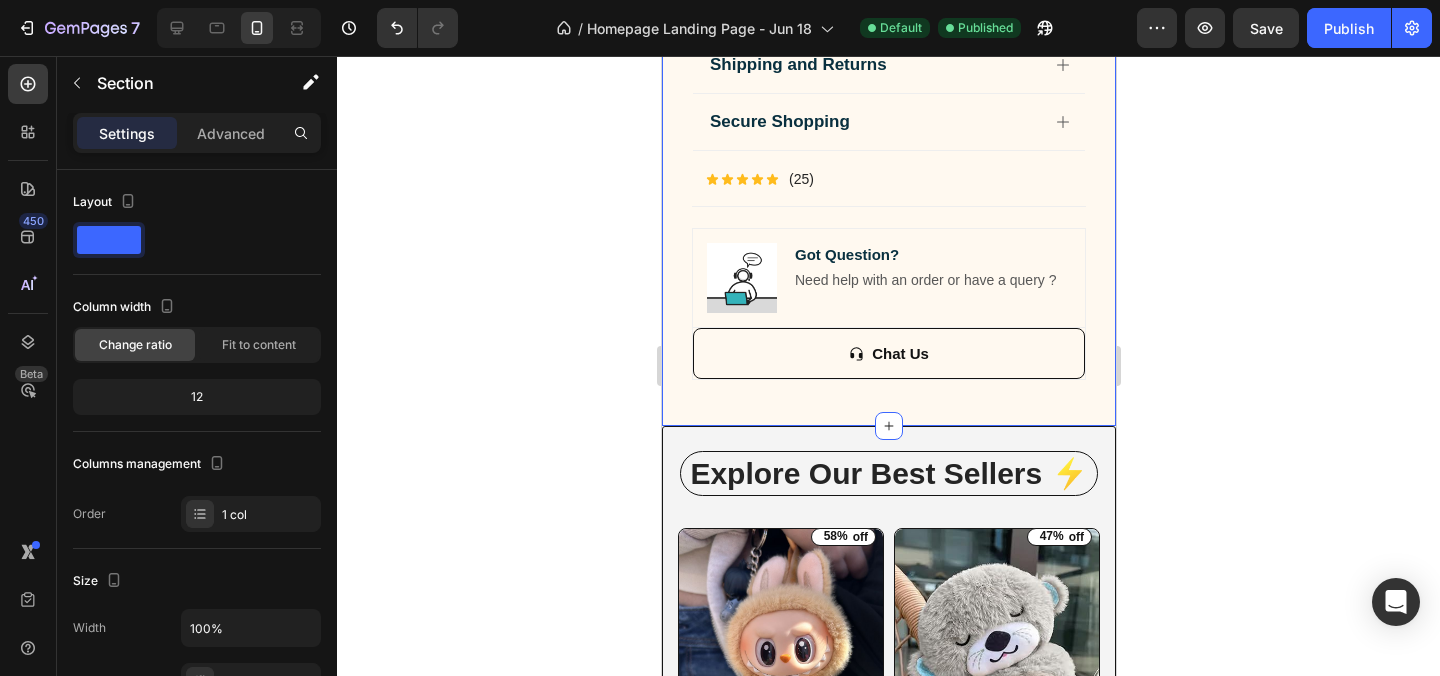 click on "FREE SHIPPING Text Block
10% OFF ON PREPAID ORDERS Text Block
EASY RETURN Text Block
LIMITED TIME 10% OFF SALE Text Block
COD AVAILABLE Text Block
FREE SHIPPING Text Block
10% OFF ON PREPAID ORDERS Text Block
EASY RETURN Text Block
LIMITED TIME 10% OFF SALE Text Block
COD AVAILABLE Text Block
Marquee Image Image Adorable Expression Text Block Row Quirky smile, wild hair, and playful eyes that steal the spotlight instantly. Text Block Row Image High-Quality Build Text Block Row Made from premium vinyl material with soft texture and durable finish. Text Block Row Row Image Perfect Display Size Text Block Row Lightweight and compact – ideal for your desk, shelf, or even your car! Text Block Row Image Collector's Edition Text Block Row Comes in special packaging – ideal for gifting or preserving value. Text Block Row Row Image Image Row Image Image Row" at bounding box center (888, -572) 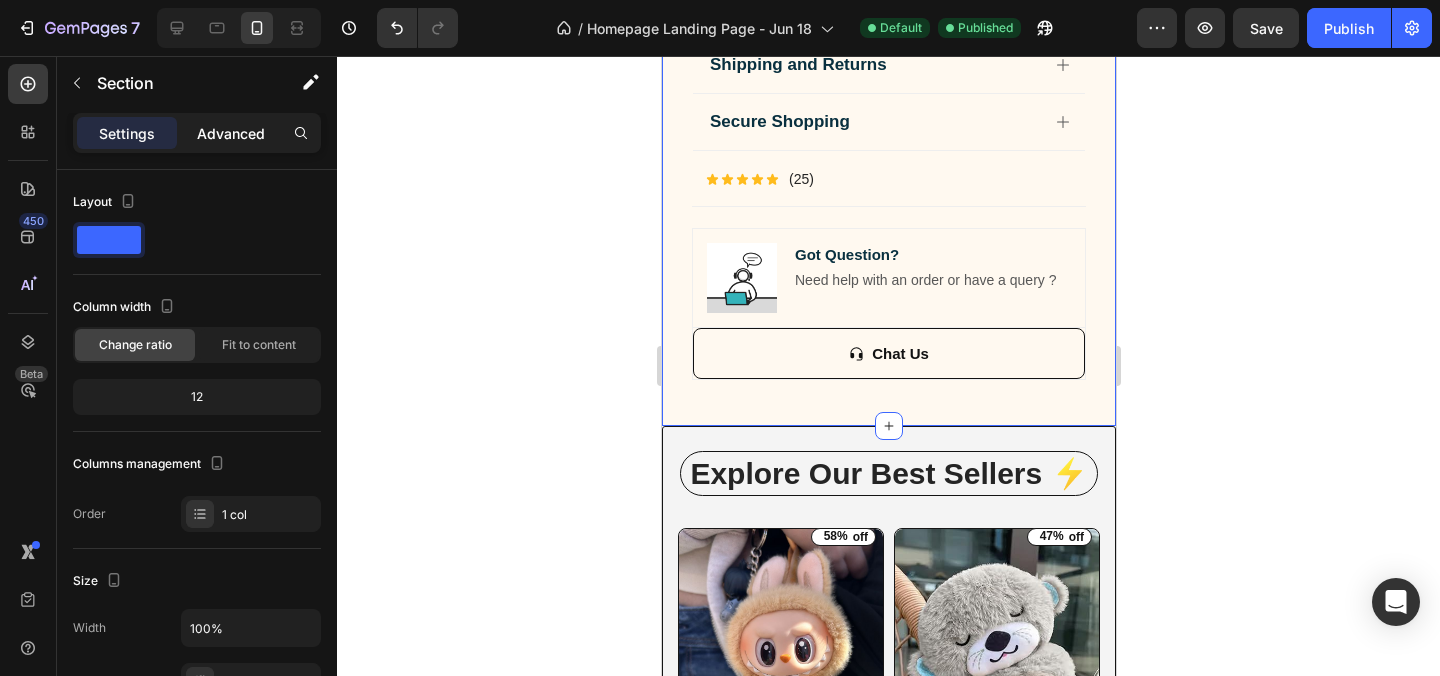 click on "Advanced" at bounding box center [231, 133] 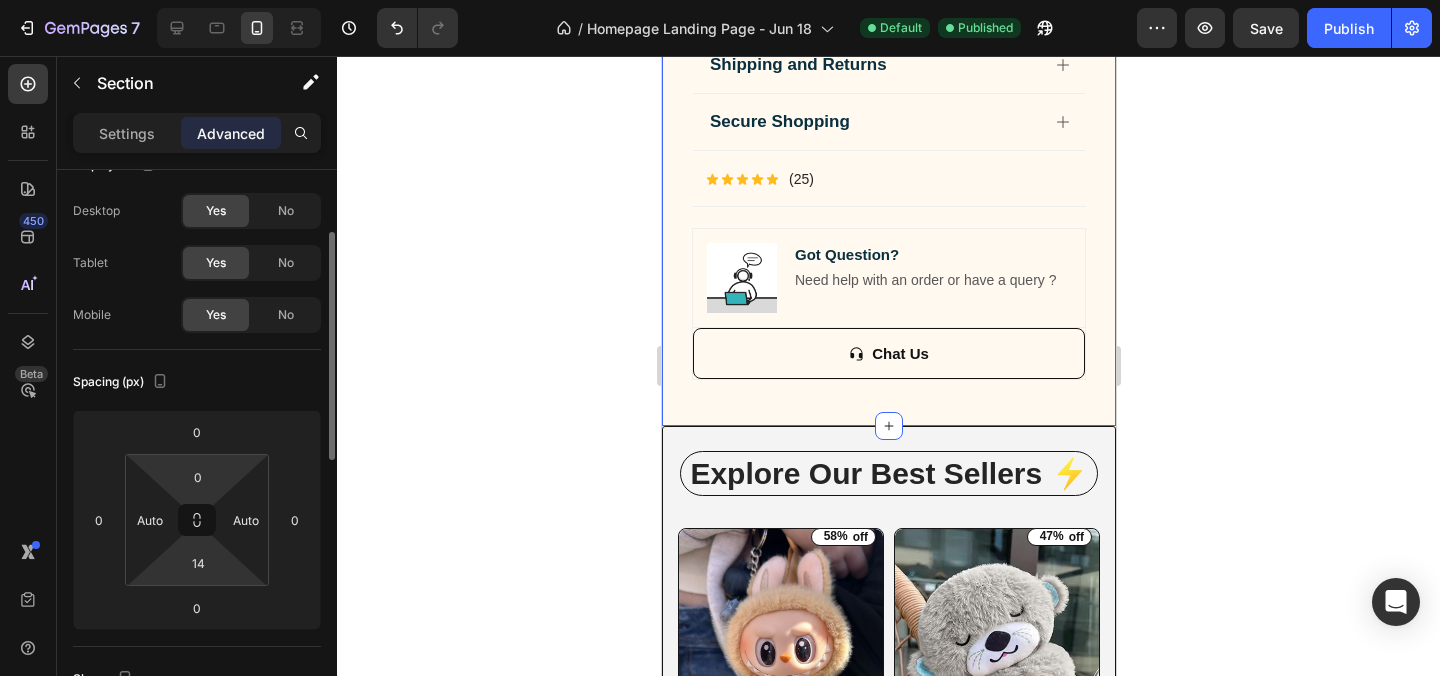 scroll, scrollTop: 87, scrollLeft: 0, axis: vertical 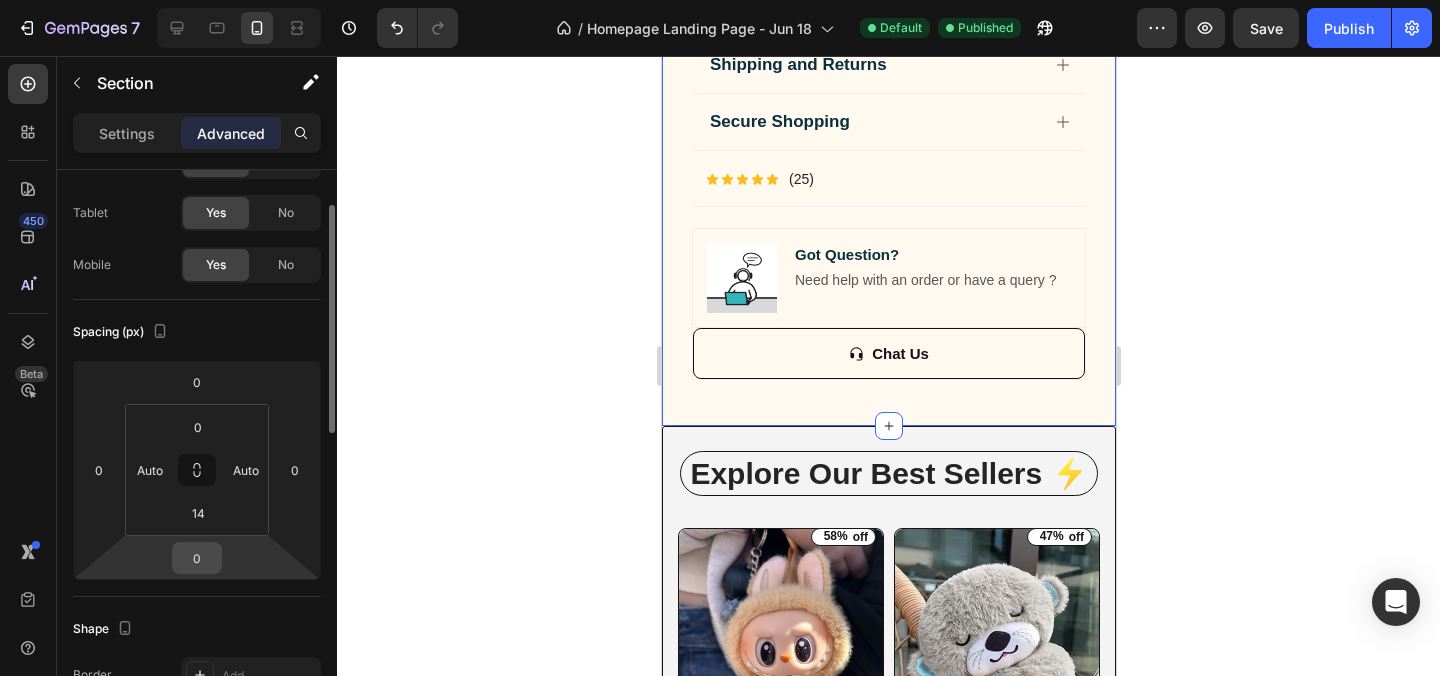 click on "0" at bounding box center [197, 558] 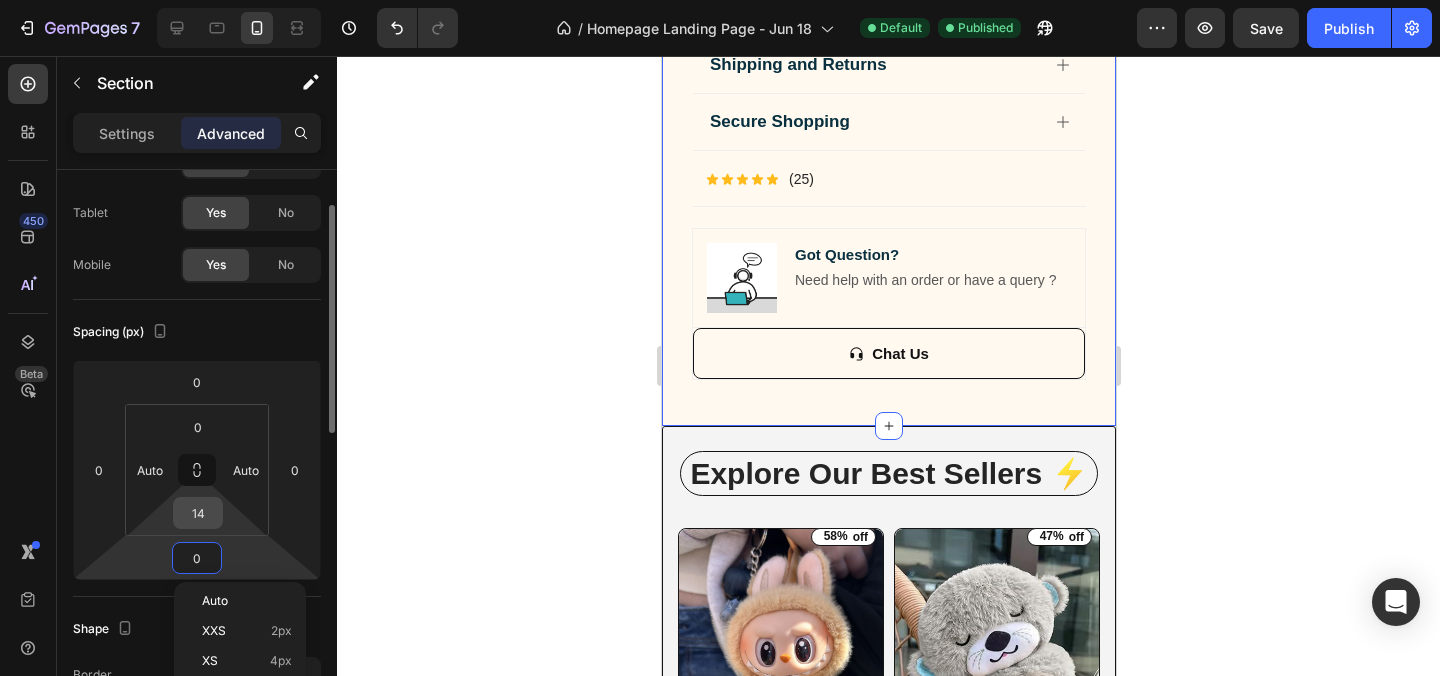 click on "14" at bounding box center [198, 513] 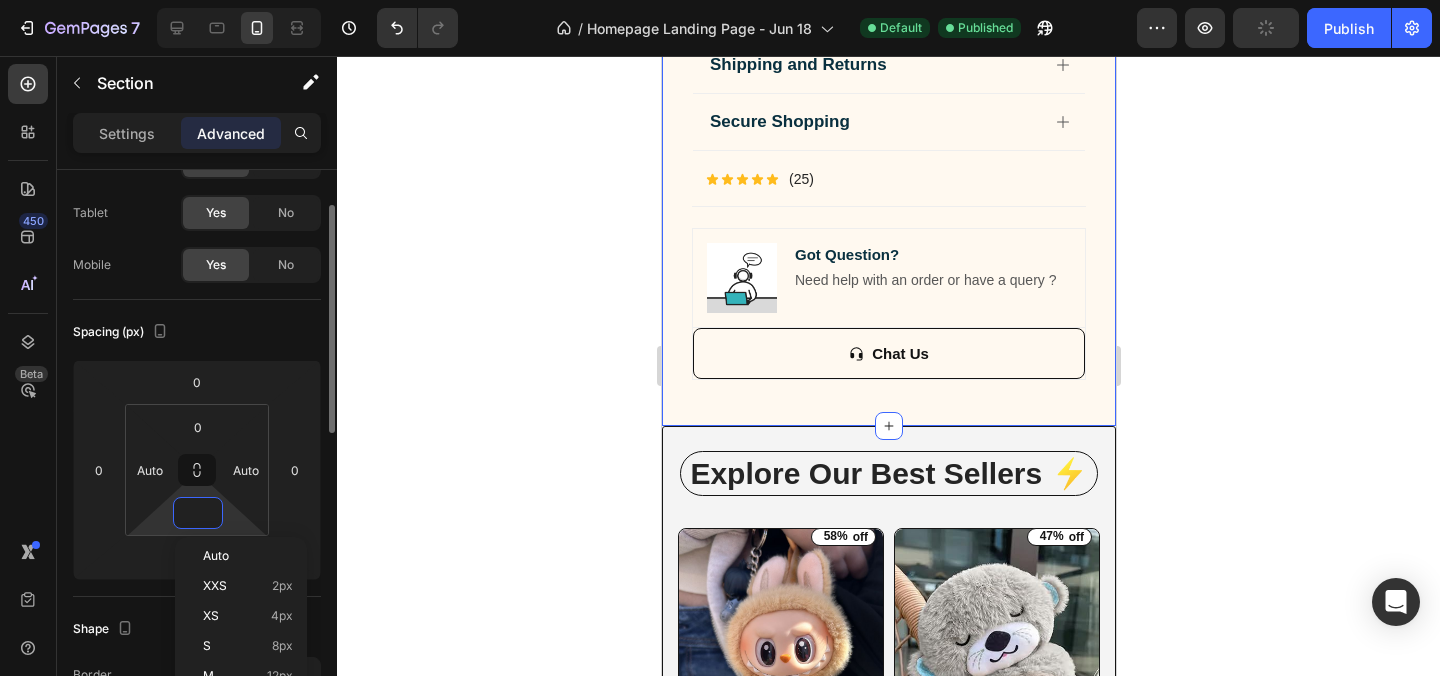 type on "4" 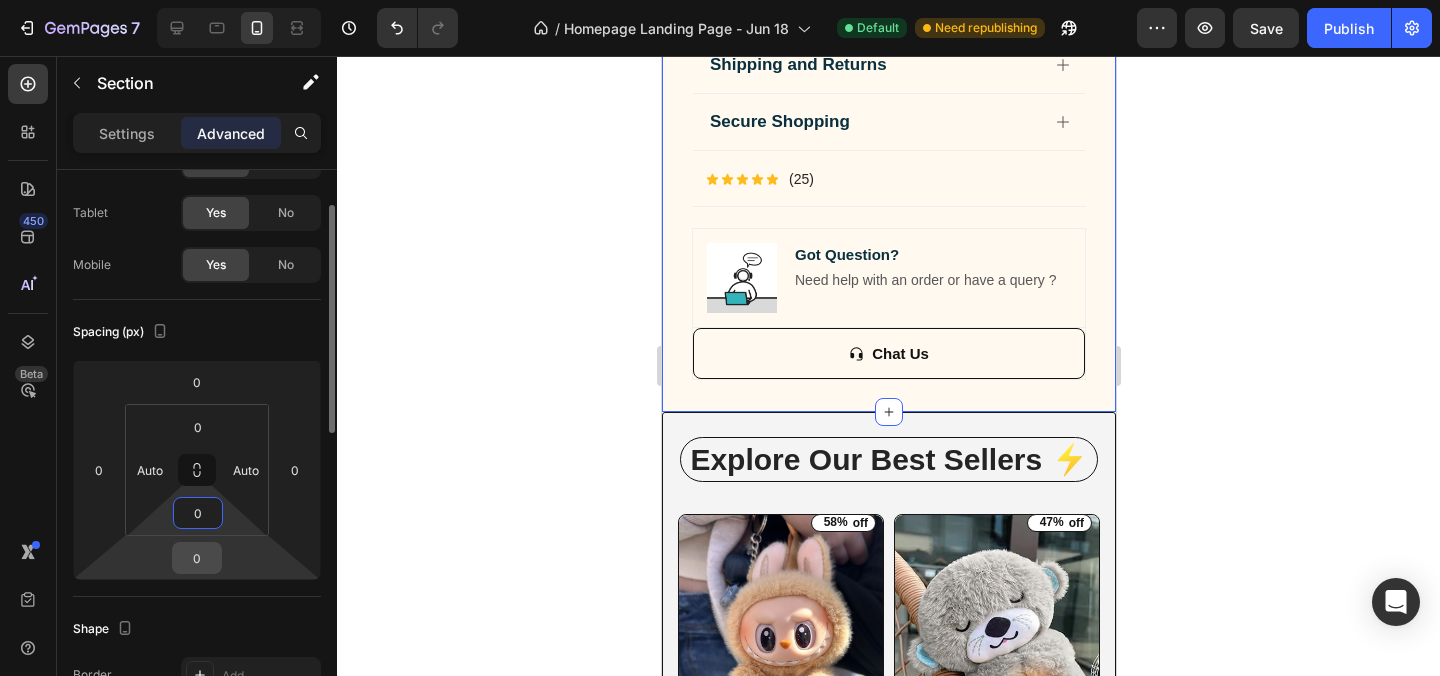 type on "0" 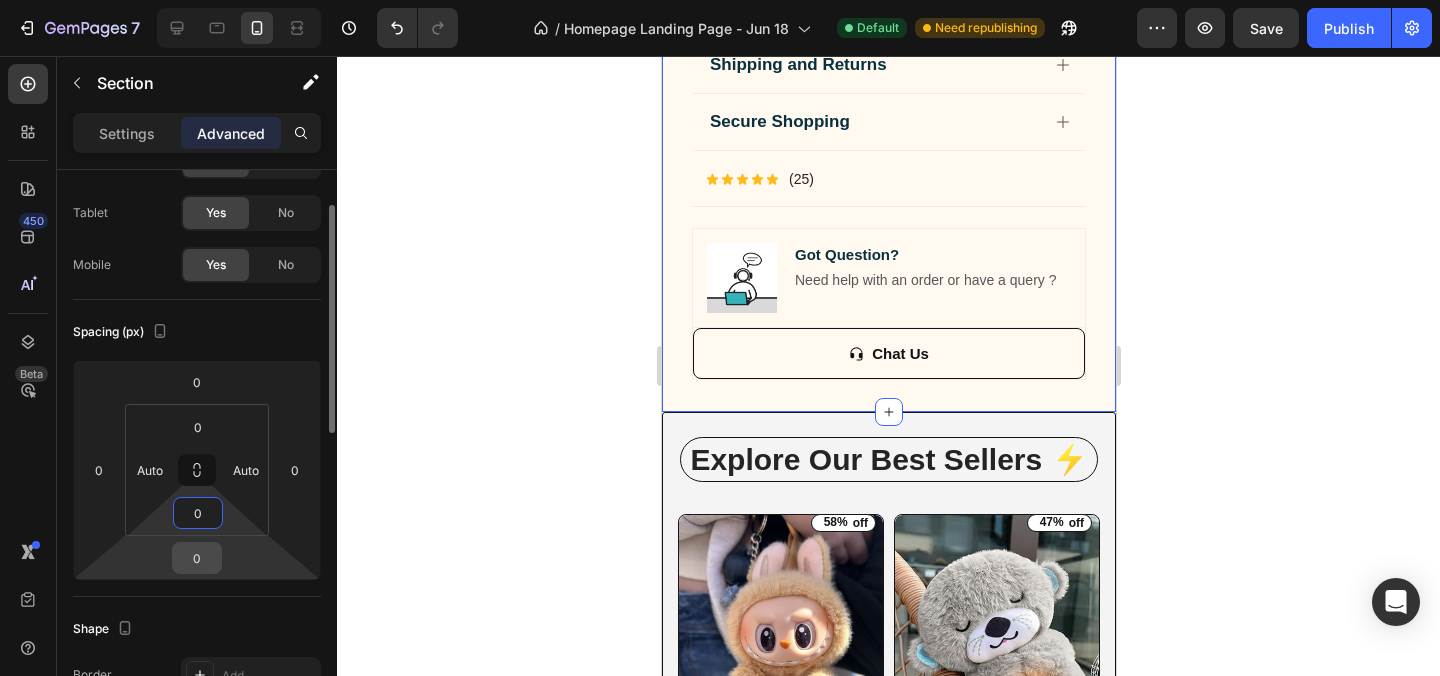 click on "0" at bounding box center (197, 558) 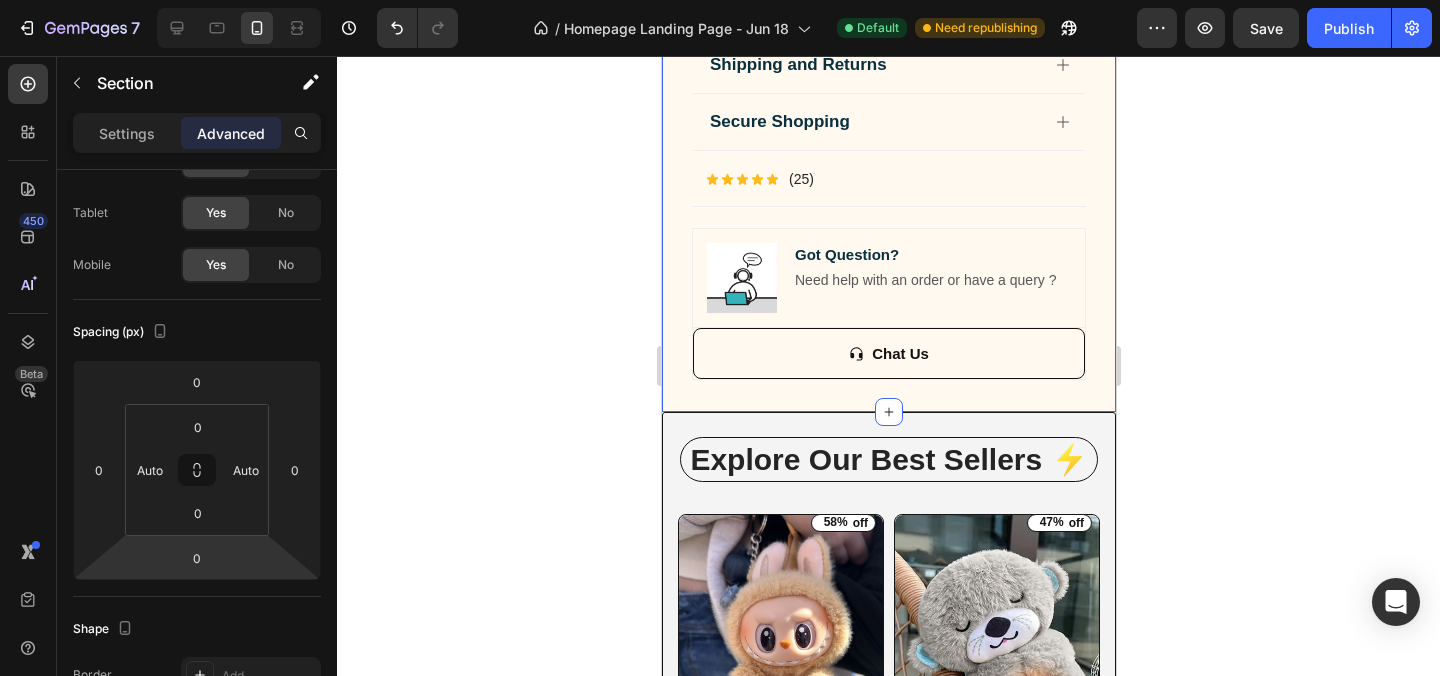 click on "7   /  Homepage Landing Page - Jun 18 Default Need republishing Preview  Save   Publish  450 Beta Sections(18) Elements(83) Section Element Hero Section Product Detail Brands Trusted Badges Guarantee Product Breakdown How to use Testimonials Compare Bundle FAQs Social Proof Brand Story Product List Collection Blog List Contact Sticky Add to Cart Custom Footer Browse Library 450 Layout
Row
Row
Row
Row Text
Heading
Text Block Button
Button
Button Media
Image
Image
Video" at bounding box center (720, 0) 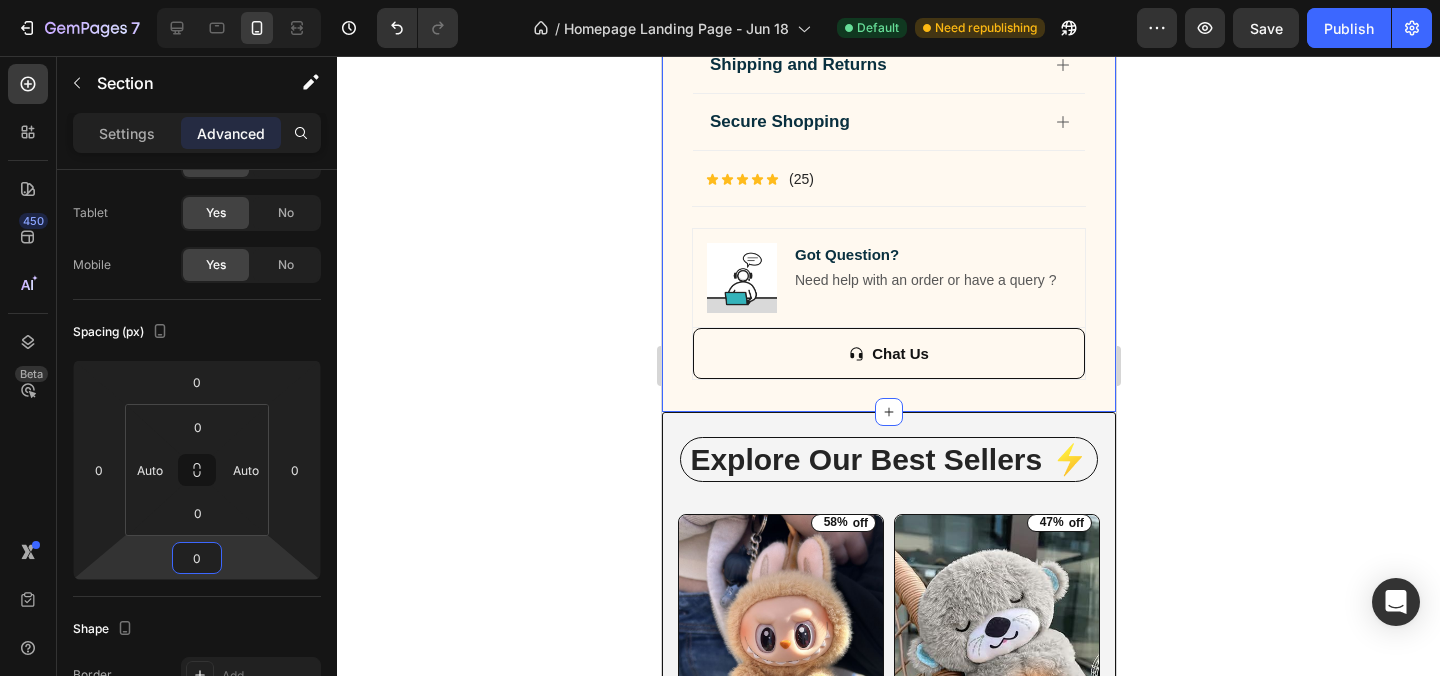 click 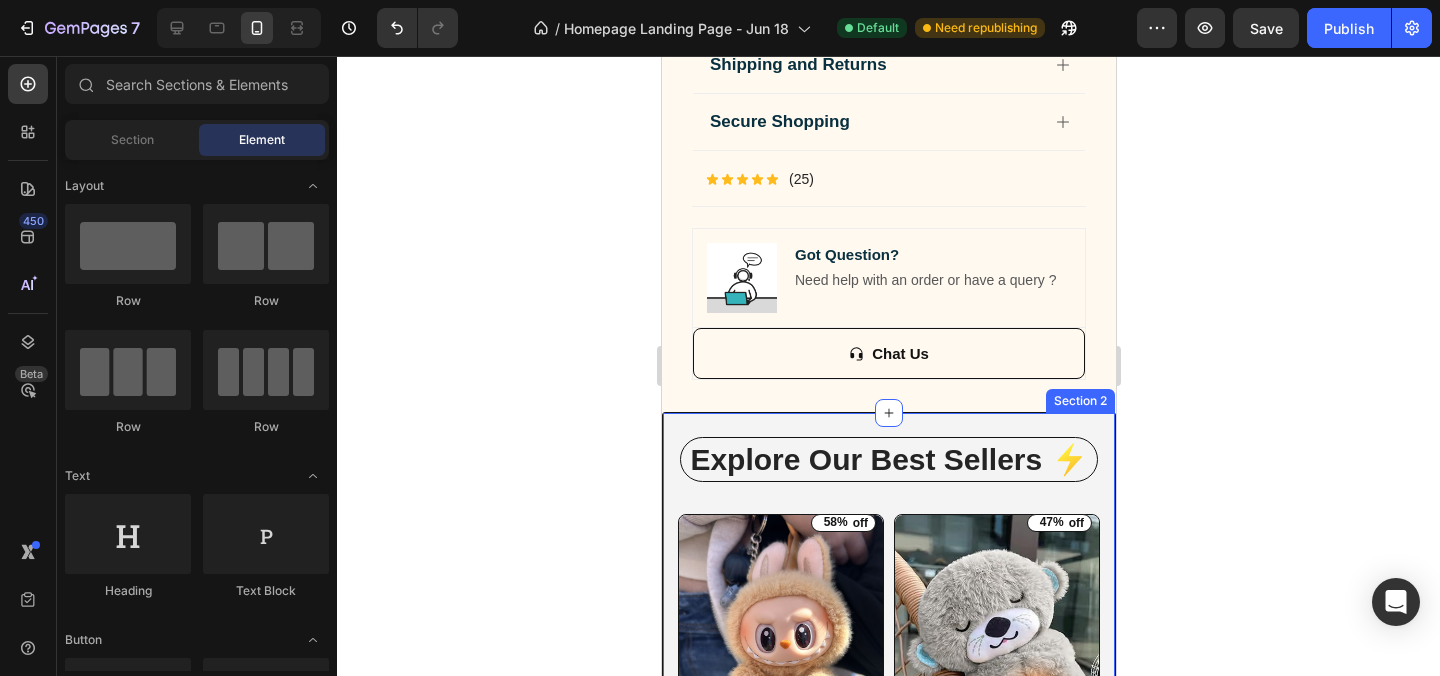 click on "Explore Our Best Sellers ⚡ Heading Row (P) Images 58% off (P) Tag Row Labubu Random Design Action Figure (P) Title ₹ 799.00 (P) Price (P) Price ₹ 1,899.00 (P) Price (P) Price Row Buy Now Dynamic Checkout Row Product List (P) Images 47% off (P) Tag Row Breathing Teddy Bear 🧸 (P) Title ₹ 799.00 (P) Price (P) Price ₹ 1,499.00 (P) Price (P) Price Row Buy Now Dynamic Checkout Row Product List (P) Images 50% off (P) Tag Row Wooden Piggy Bank (P) Title ₹ 599.00 (P) Price (P) Price ₹ 1,199.00 (P) Price (P) Price Row Buy Now Dynamic Checkout Row Product List (P) Images 50% off (P) Tag Row Jellyfish LED Lamp (P) Title ₹ 999.00 (P) Price (P) Price ₹ 1,999.00 (P) Price (P) Price Row Buy Now Dynamic Checkout Row Product List (P) Images 52% off (P) Tag Row Magical Bean Puzzle Toy (P) Title ₹ 479.00 (P) Price (P) Price ₹ 999.00 (P) Price (P) Price Row Buy Now Dynamic Checkout Row Product List (P) Images 53% off (P) Tag Row Flying LED Spinner 🌀 (P) Title ₹ 569.00 (P) Price (P) Price ₹ 1,199.00" at bounding box center [888, 1108] 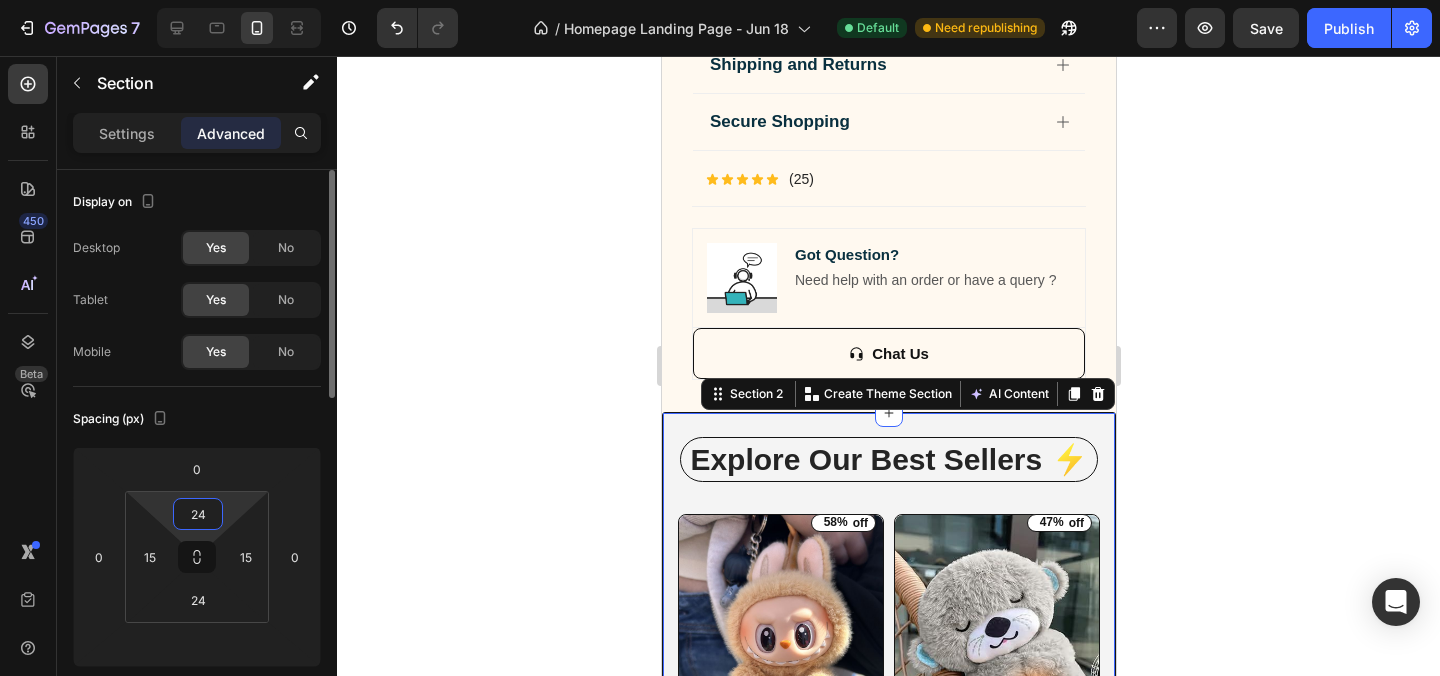 click on "24" at bounding box center (198, 514) 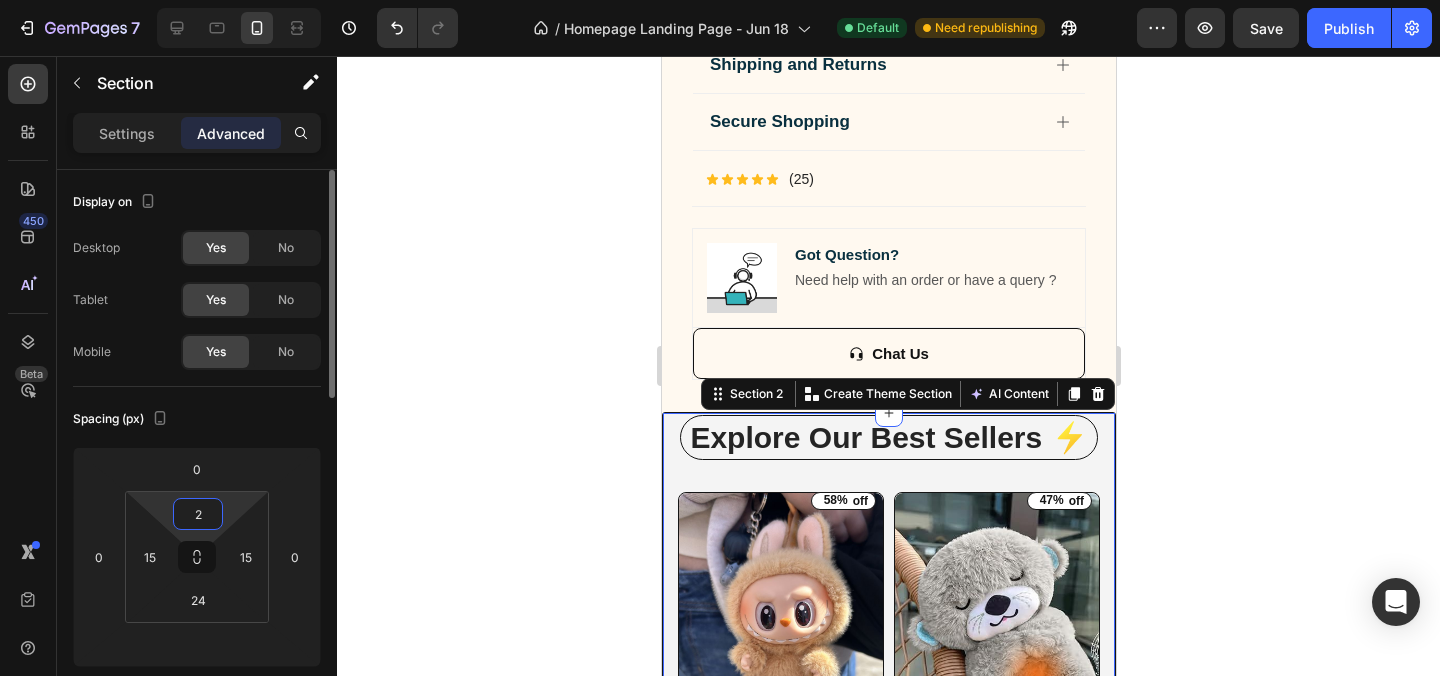 type on "24" 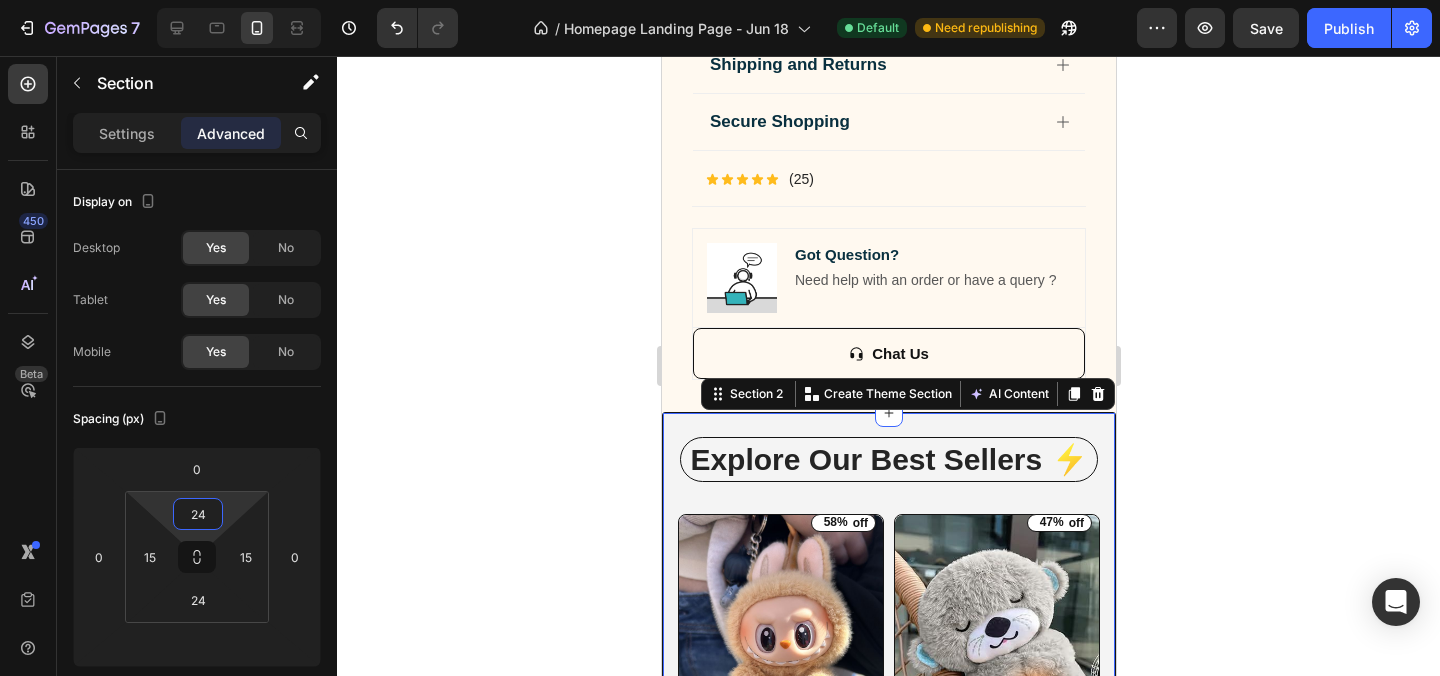 click 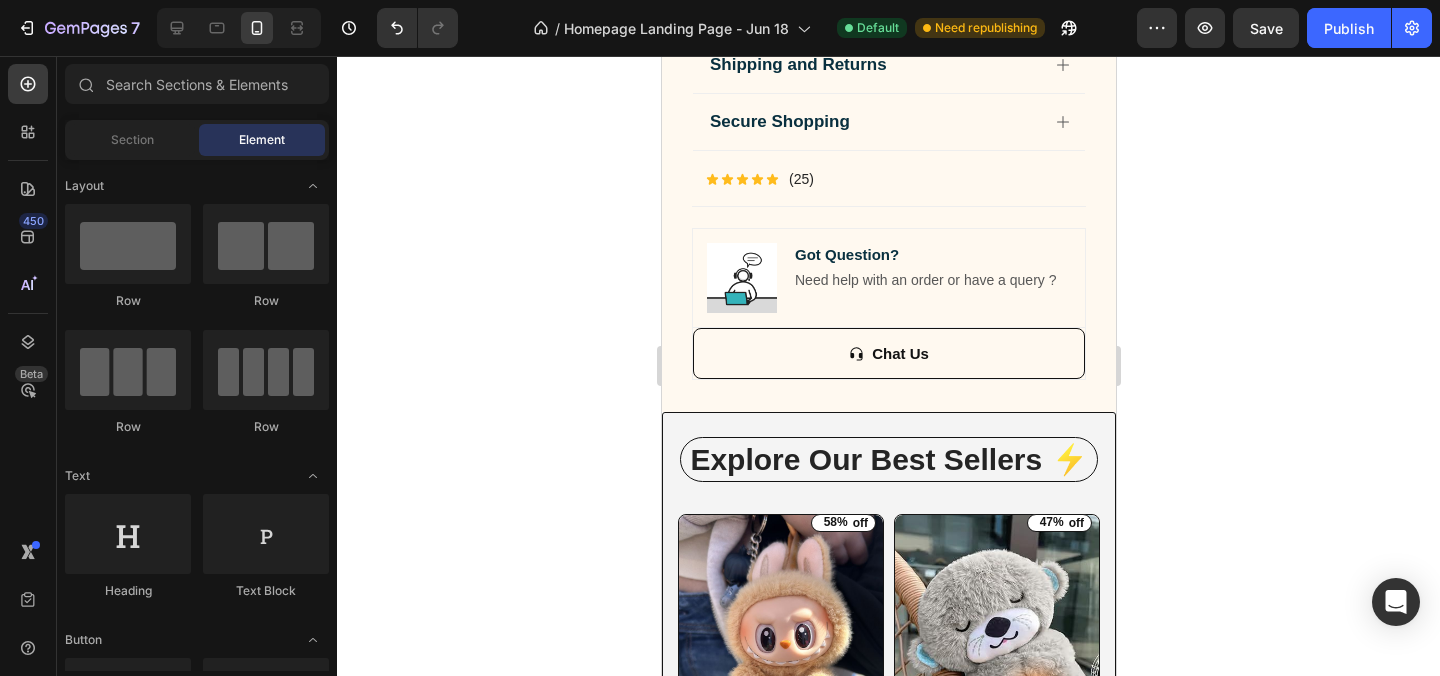 click 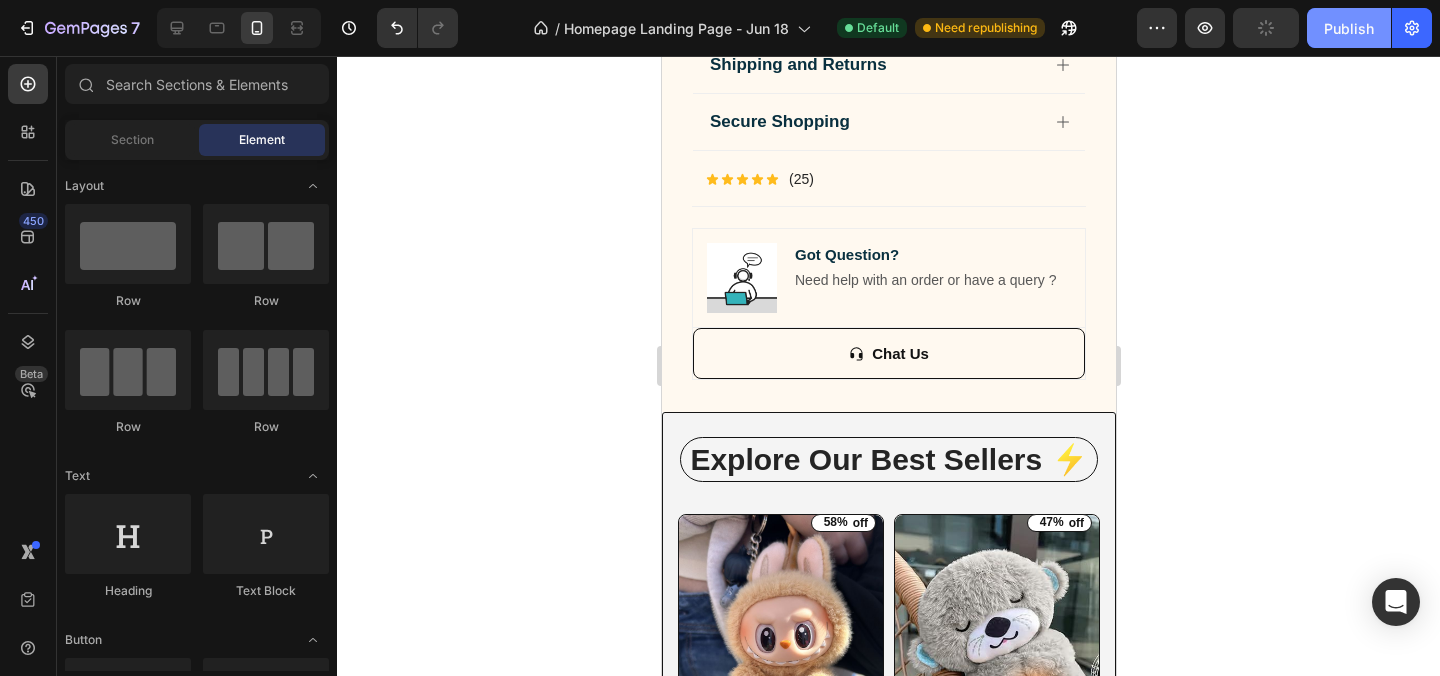 click on "Publish" at bounding box center [1349, 28] 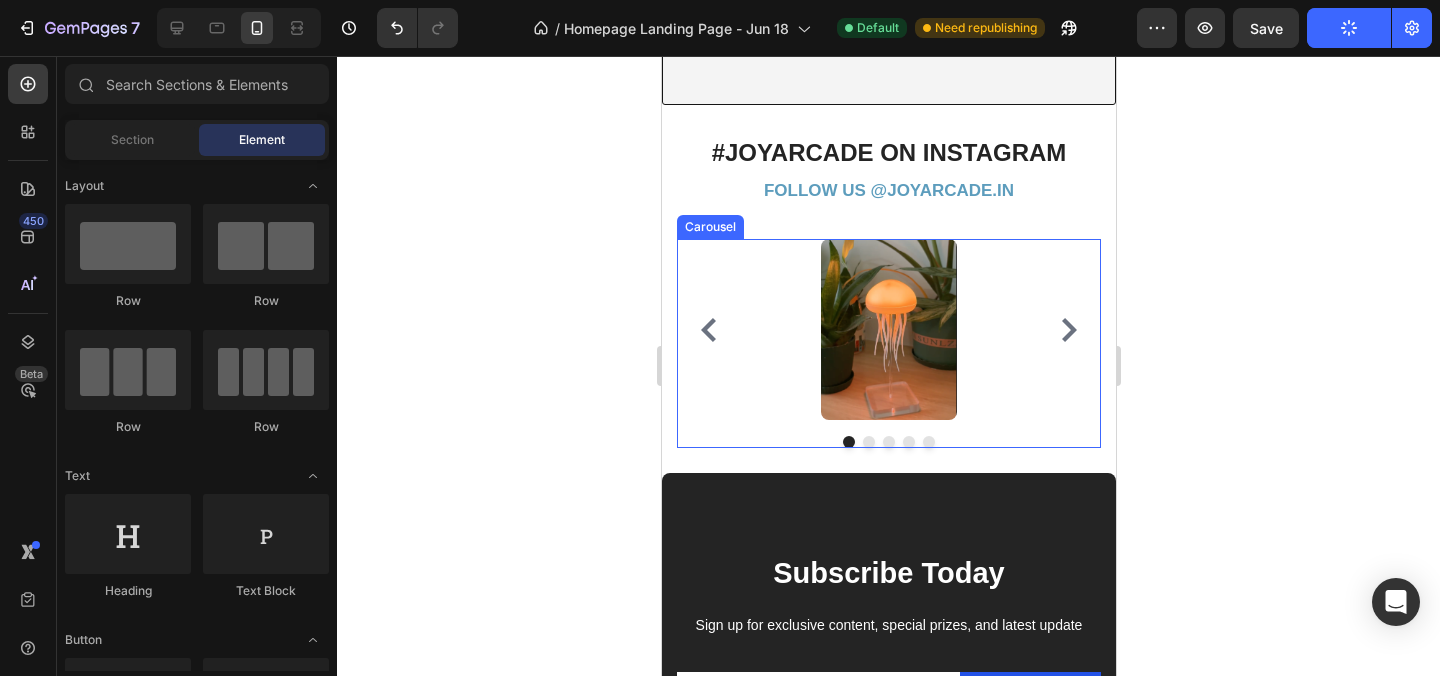 scroll, scrollTop: 3399, scrollLeft: 0, axis: vertical 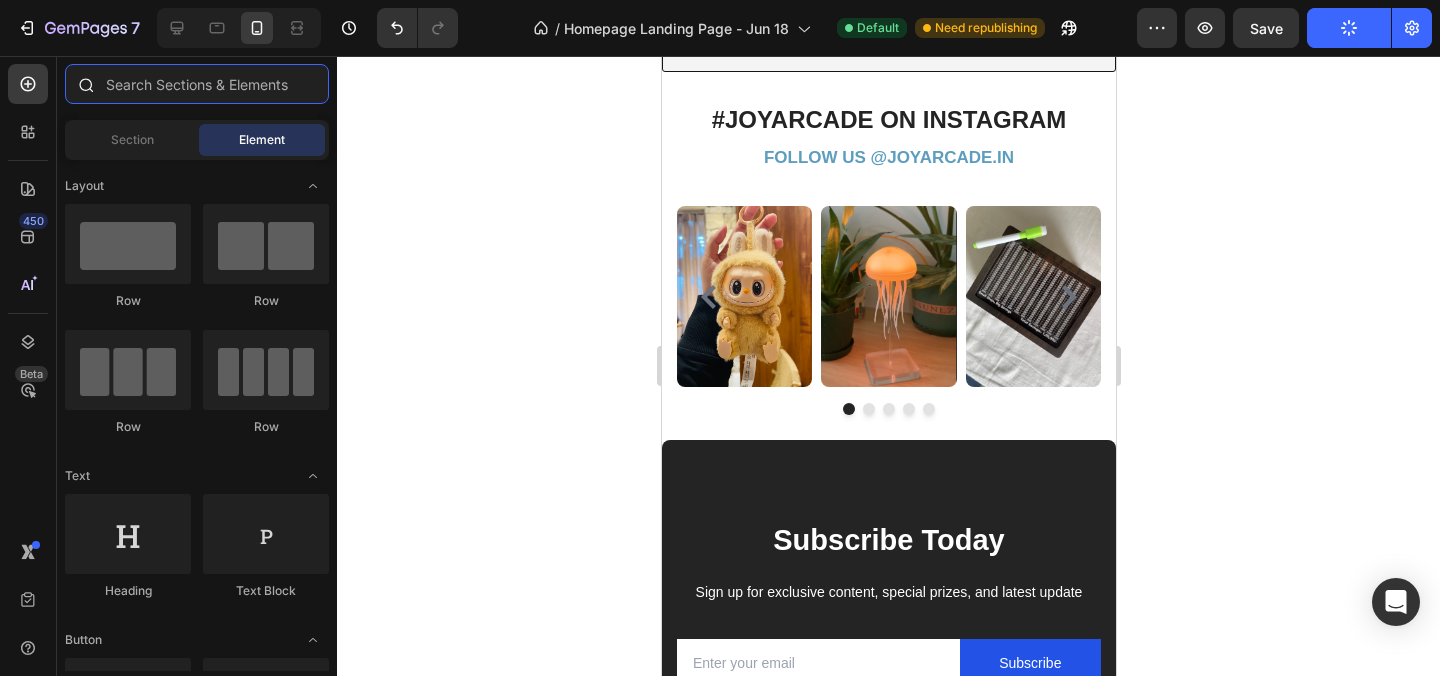 click at bounding box center (197, 84) 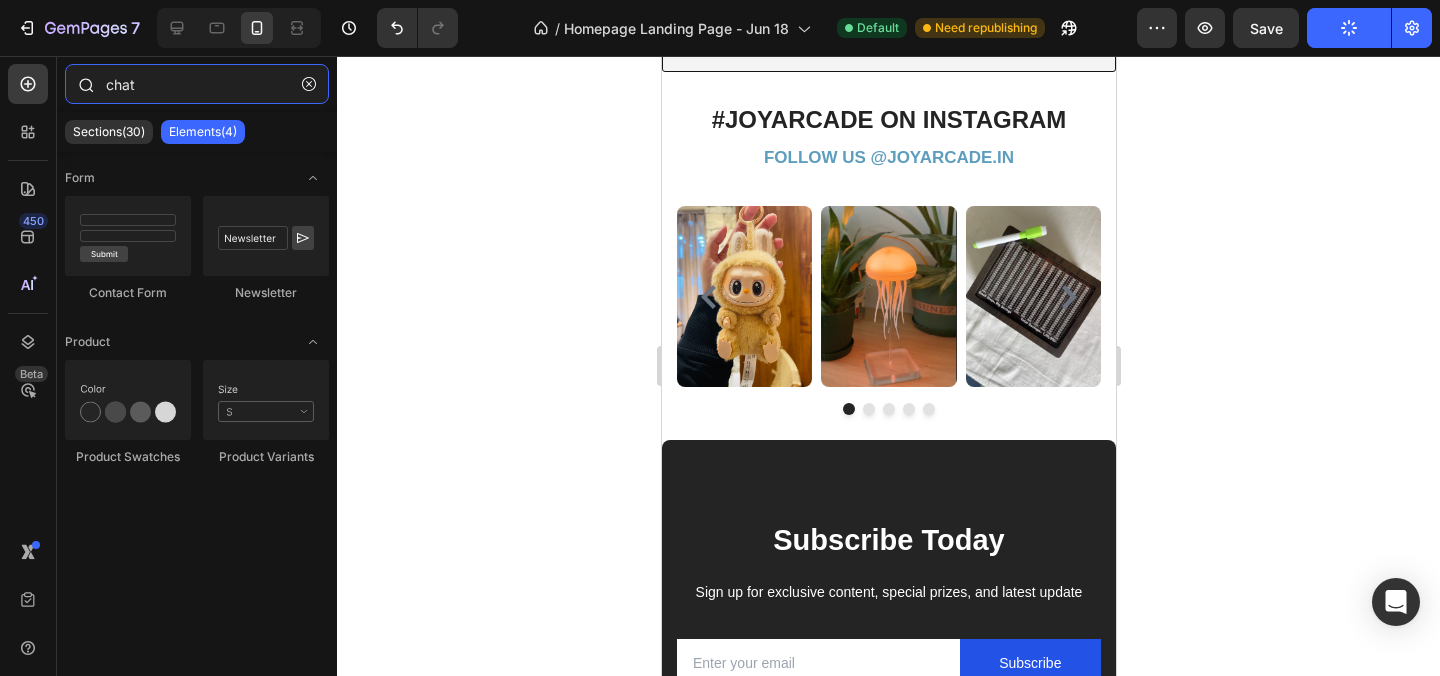 type on "chat" 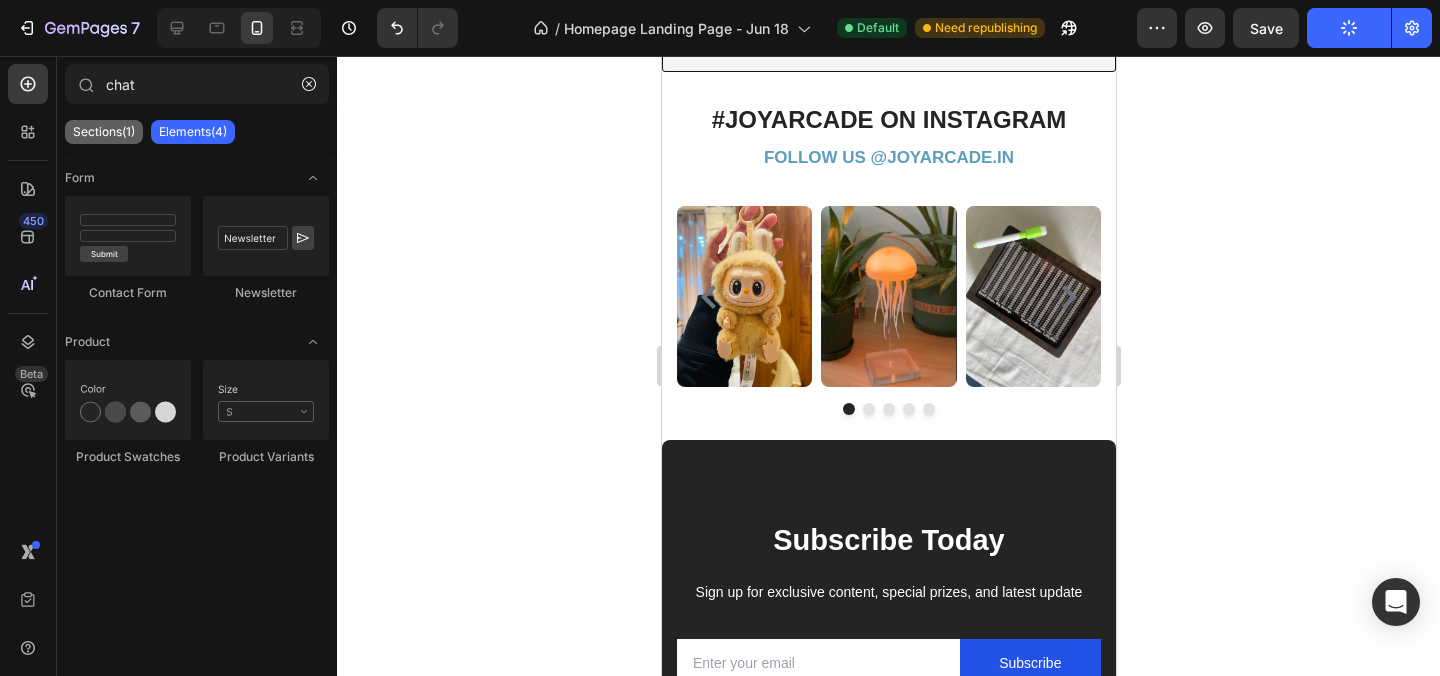 click on "Sections(1)" at bounding box center (104, 132) 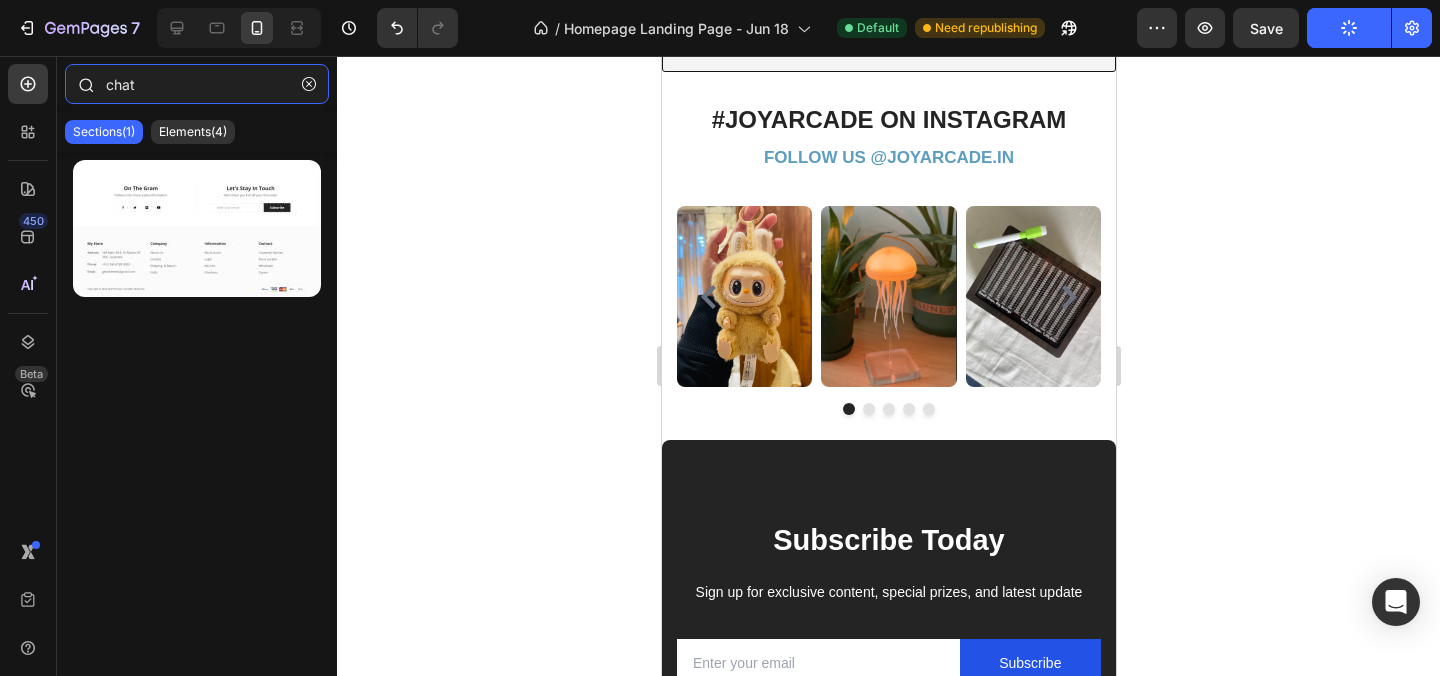 click on "chat" at bounding box center (197, 84) 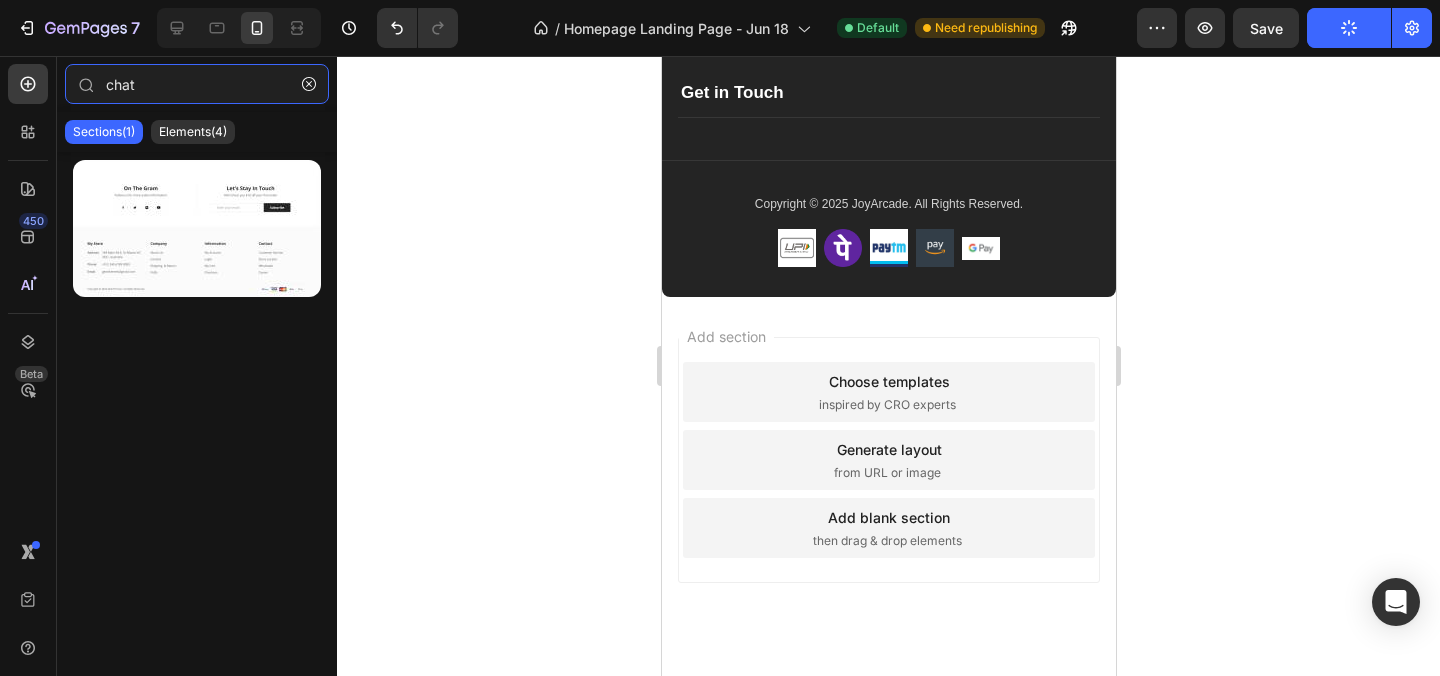 scroll, scrollTop: 4240, scrollLeft: 0, axis: vertical 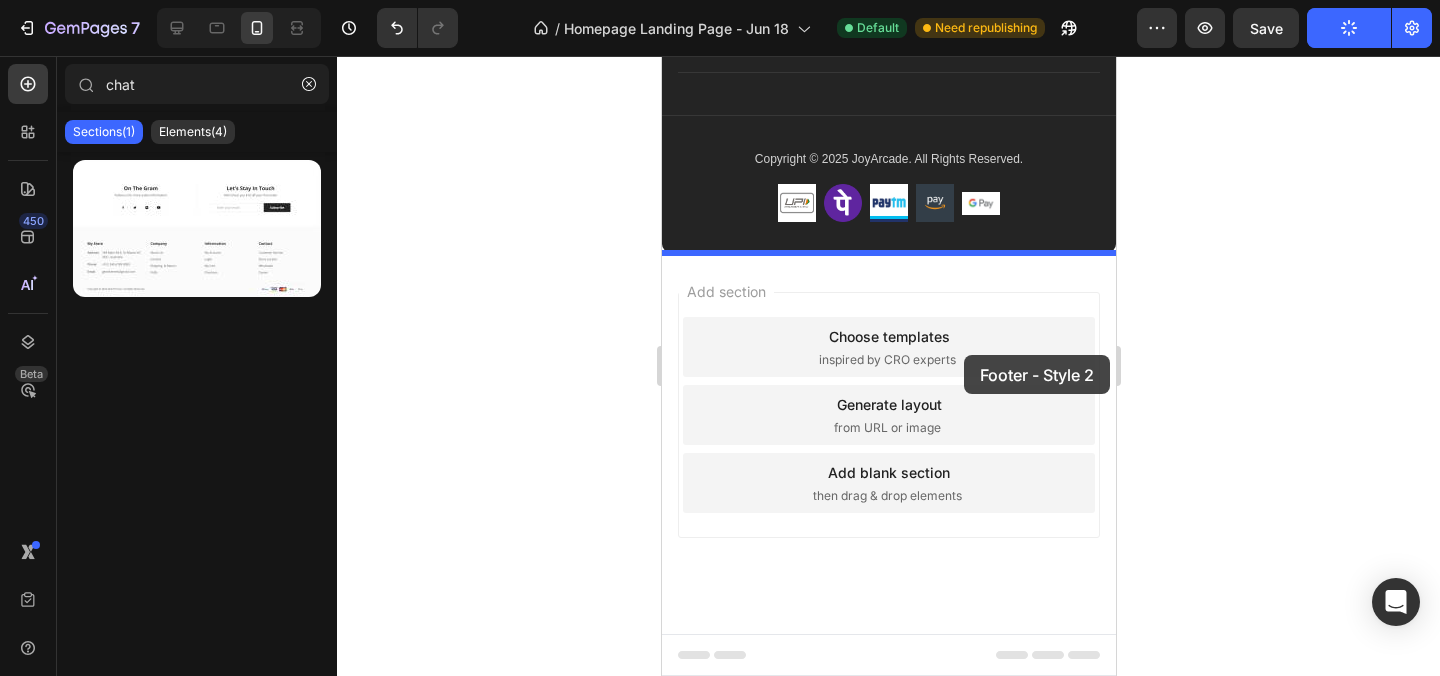drag, startPoint x: 891, startPoint y: 291, endPoint x: 963, endPoint y: 355, distance: 96.332756 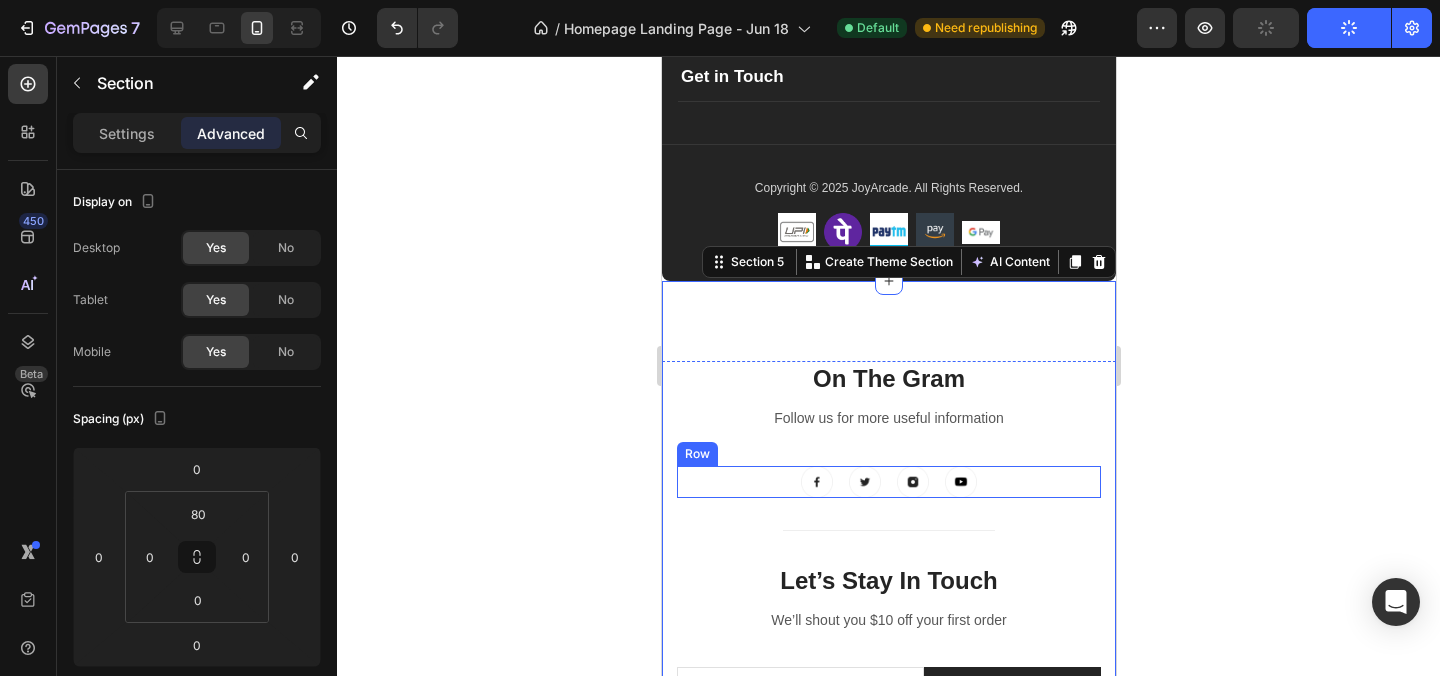 scroll, scrollTop: 4218, scrollLeft: 0, axis: vertical 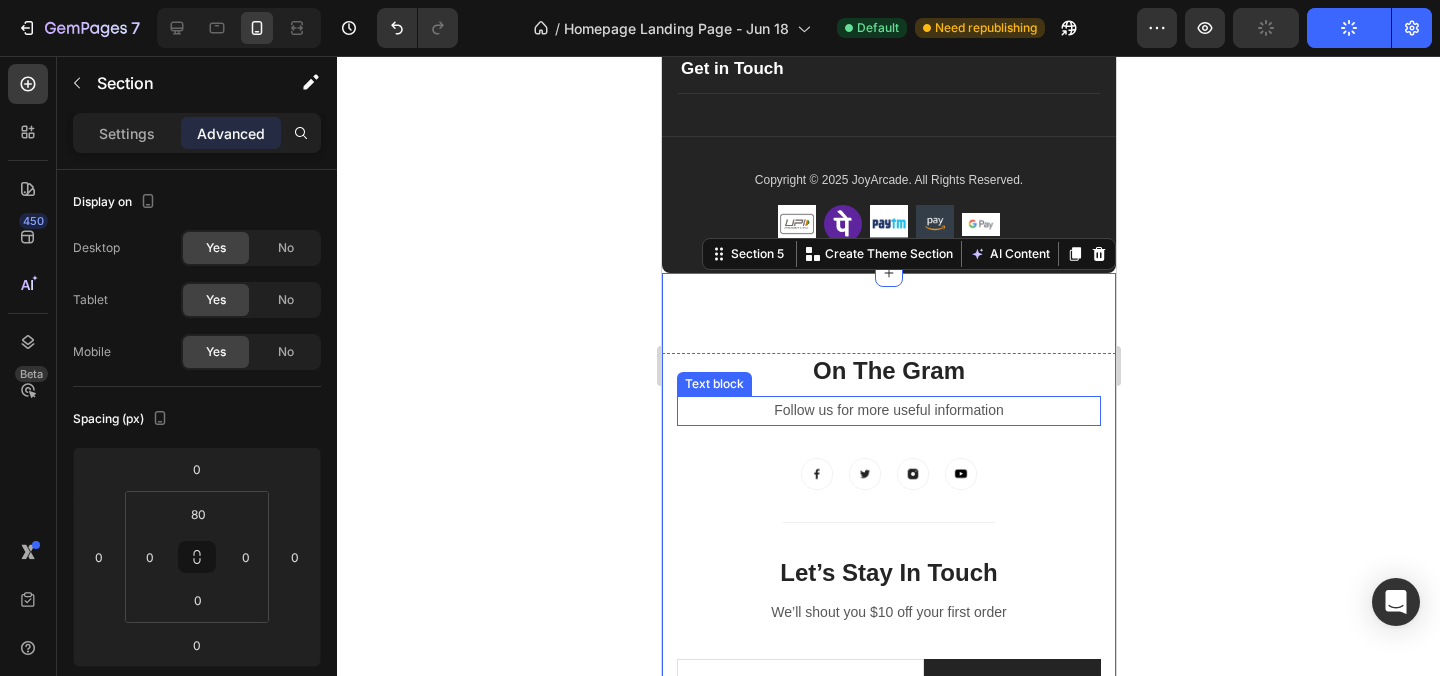 click on "Follow us for more useful information" at bounding box center (888, 410) 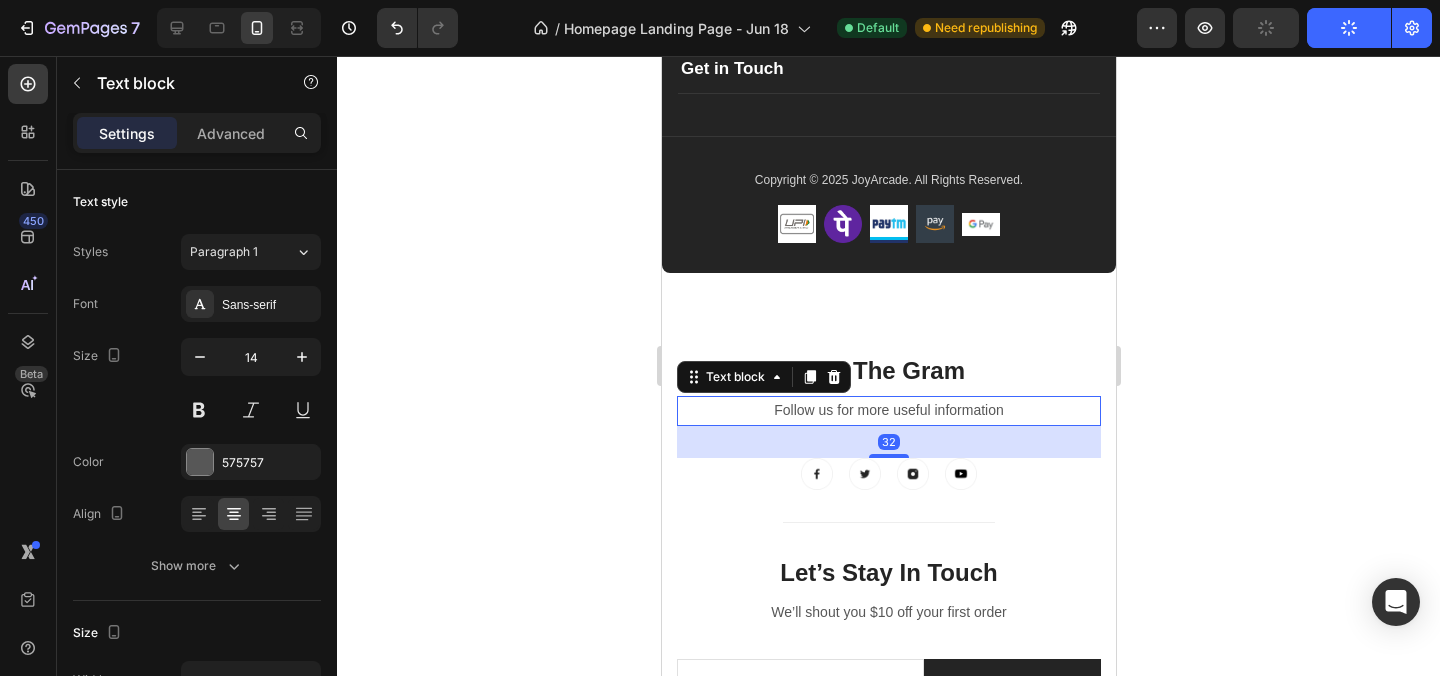 click on "Follow us for more useful information" at bounding box center (888, 410) 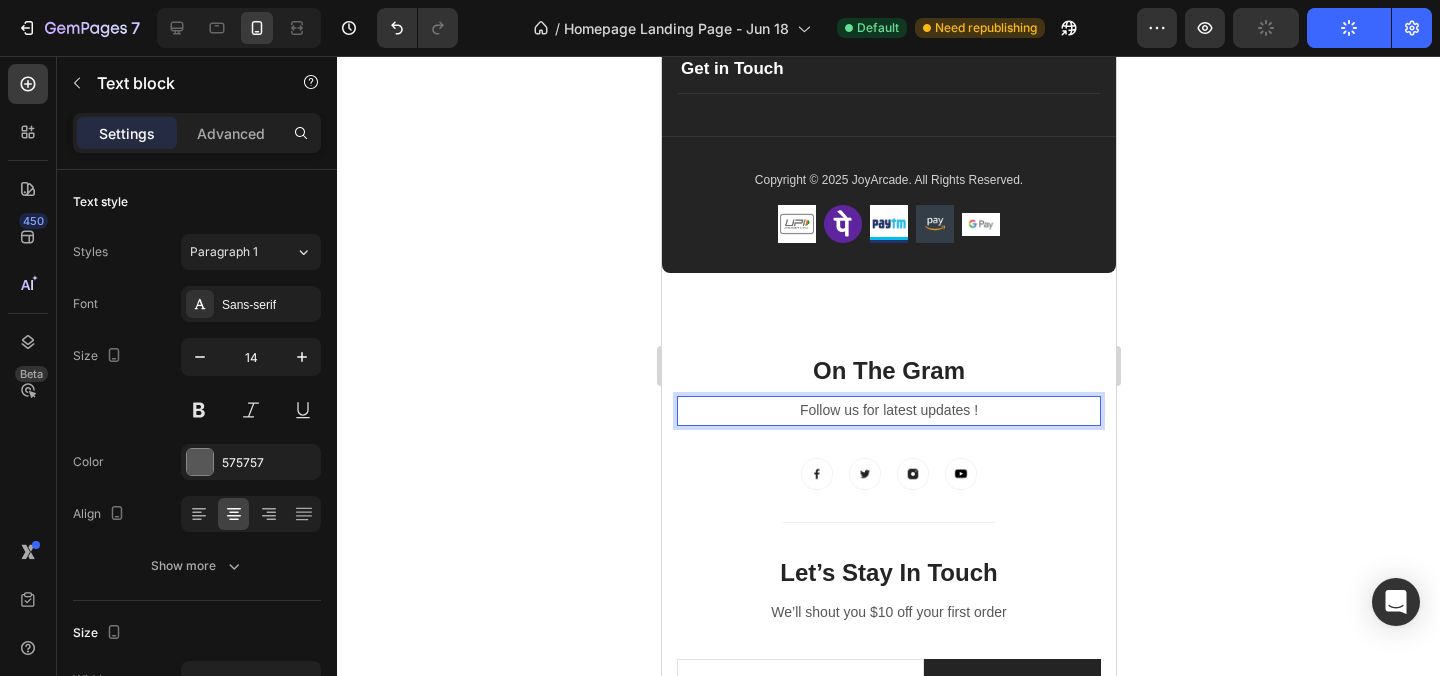 click 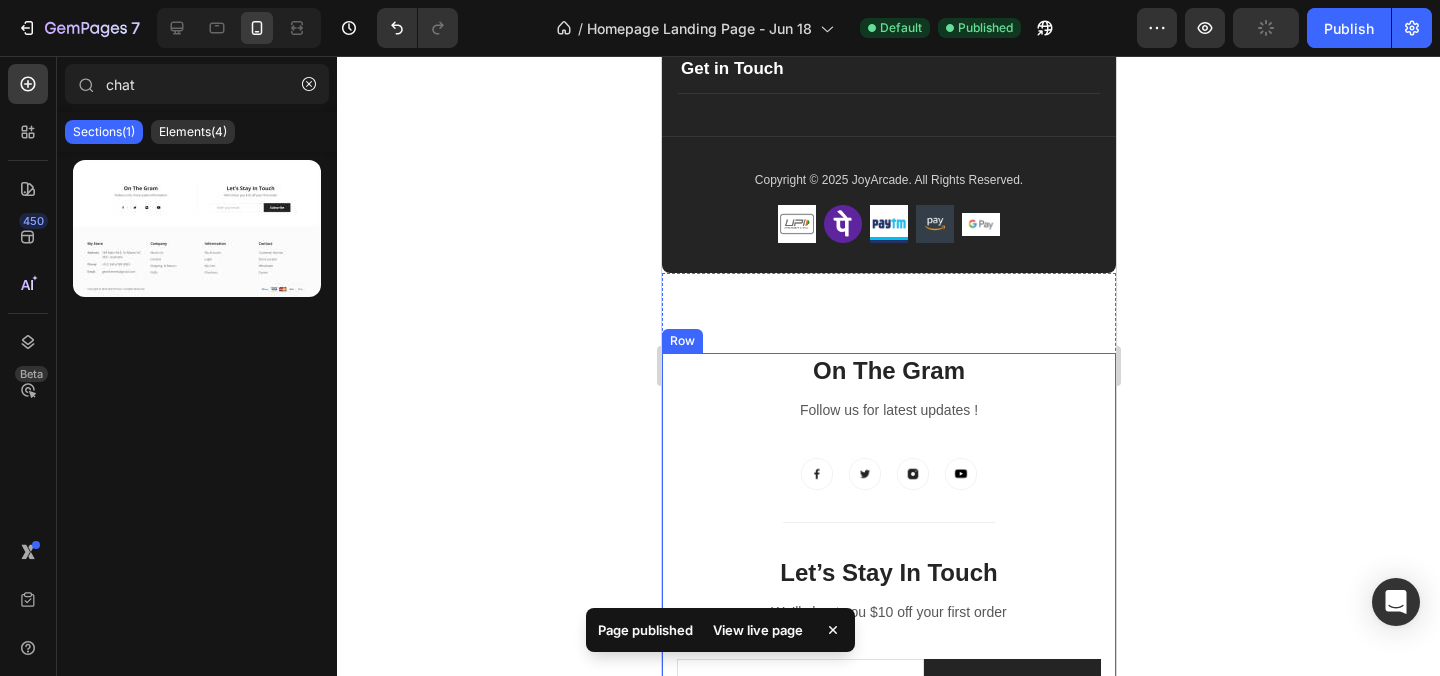 click on "On The Gram Heading Follow us for latest updates ! Text block Image Image Image Image Row" at bounding box center (888, 437) 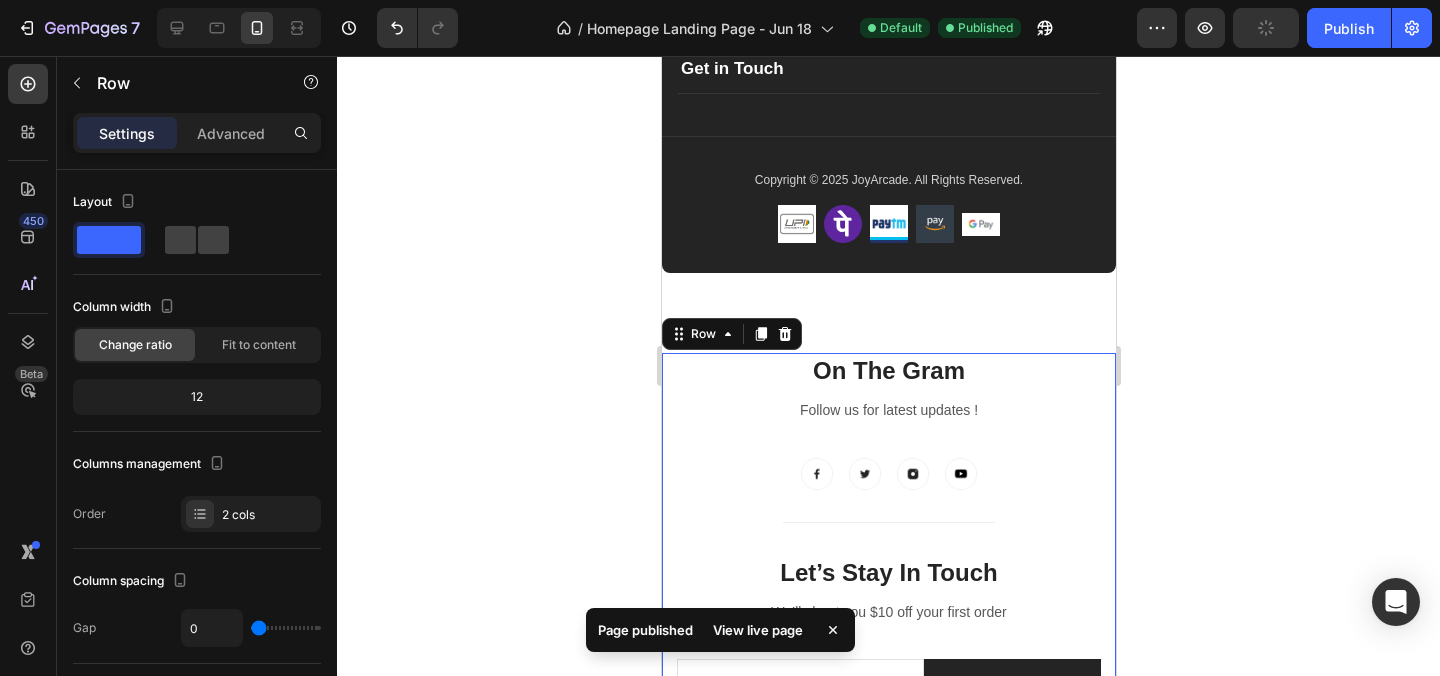 click on "On The Gram Heading Follow us for latest updates ! Text block Image Image Image Image Row                Title Line Let’s Stay In Touch Heading We’ll shout you $10 off your first order Text block Email Field Subscribe Submit Button Row Newsletter Row Let’s Stay In Touch Heading We’ll shout you $10 off your first order Text block Email Field Subscribe Submit Button Row Newsletter Row Row   80" at bounding box center (888, 532) 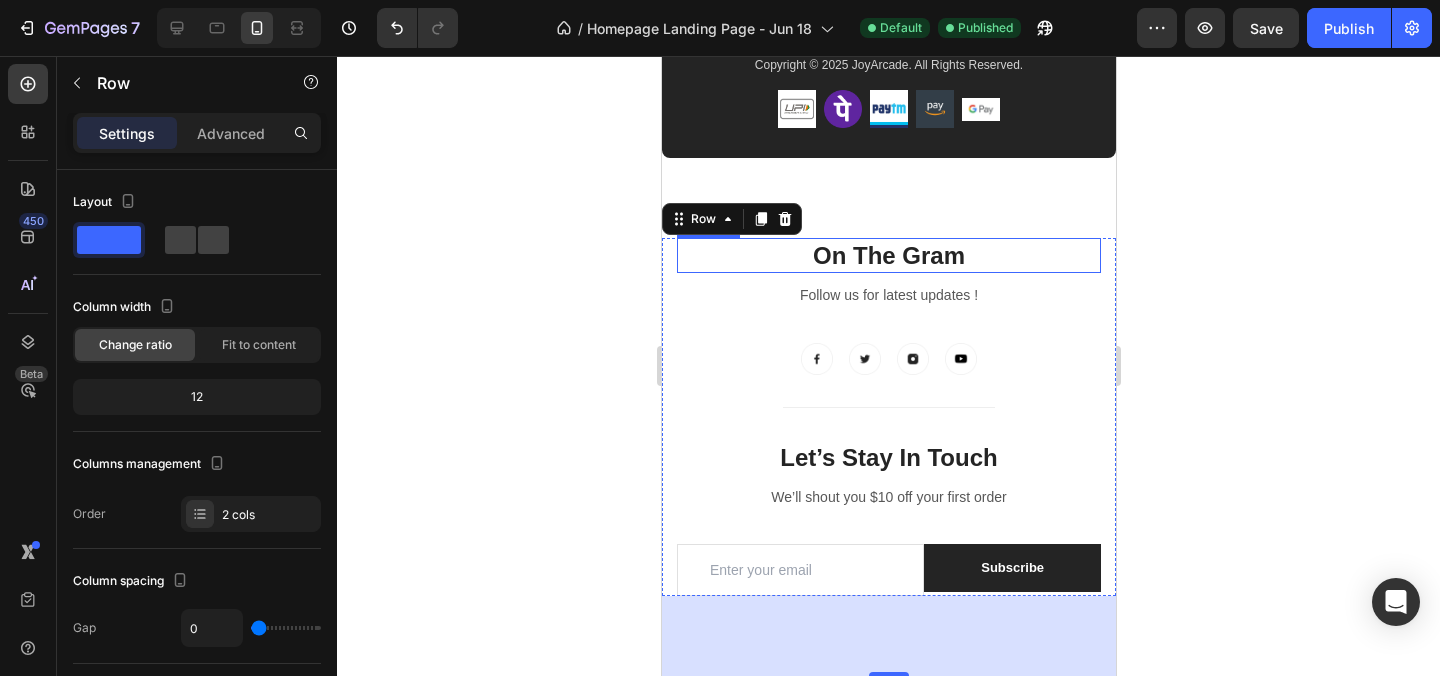 scroll, scrollTop: 4358, scrollLeft: 0, axis: vertical 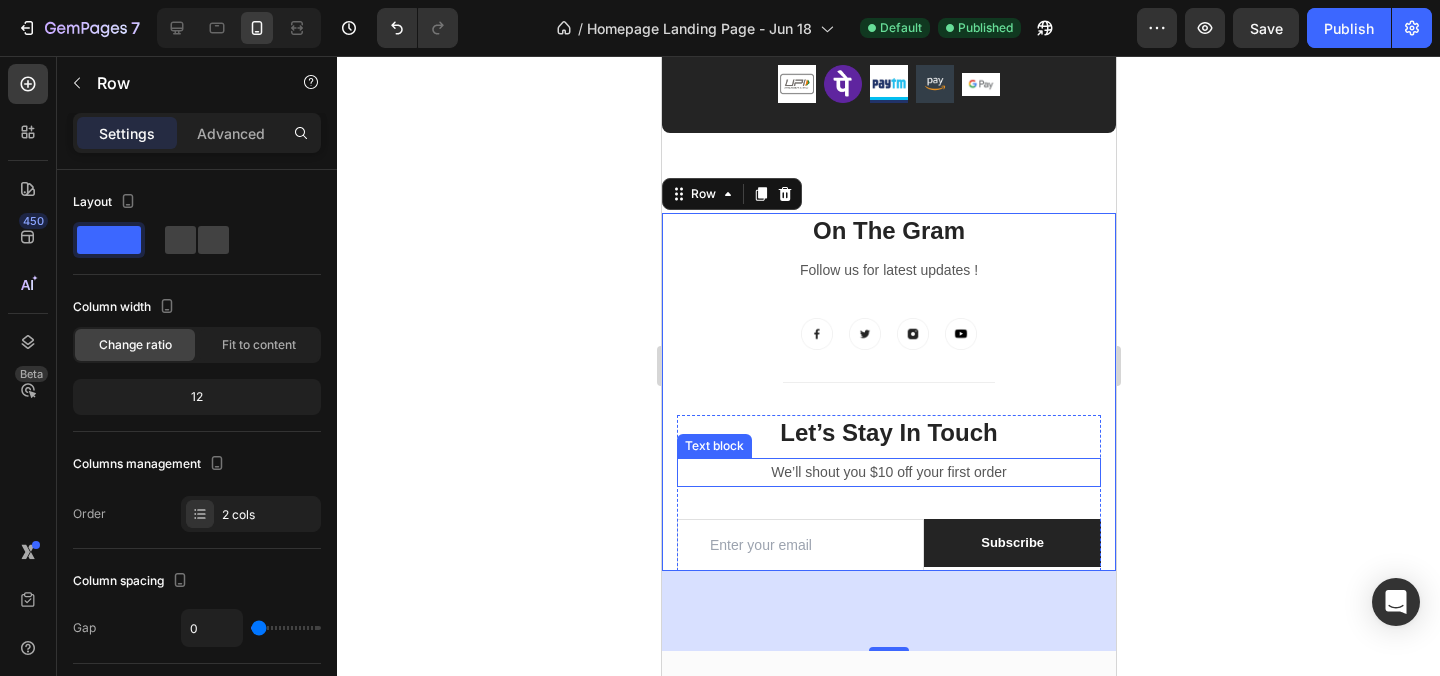 click on "We’ll shout you $10 off your first order" at bounding box center (888, 472) 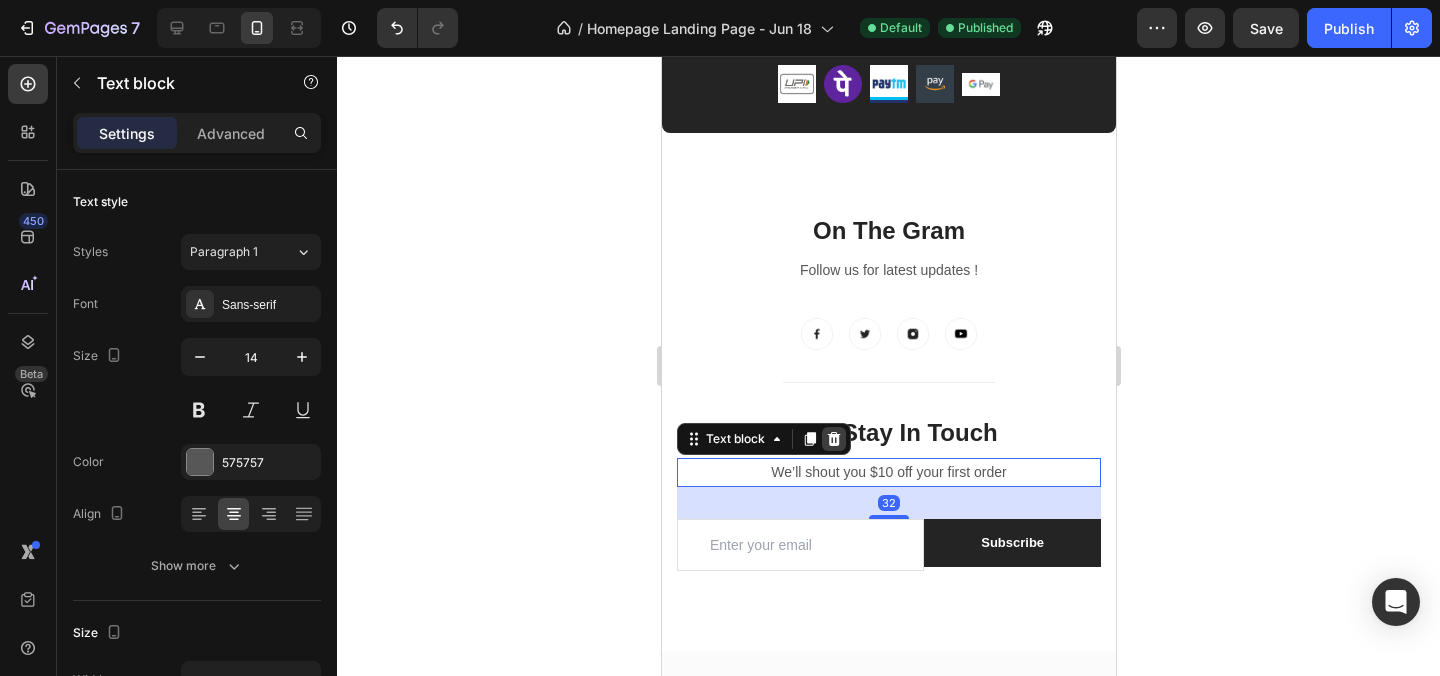 click 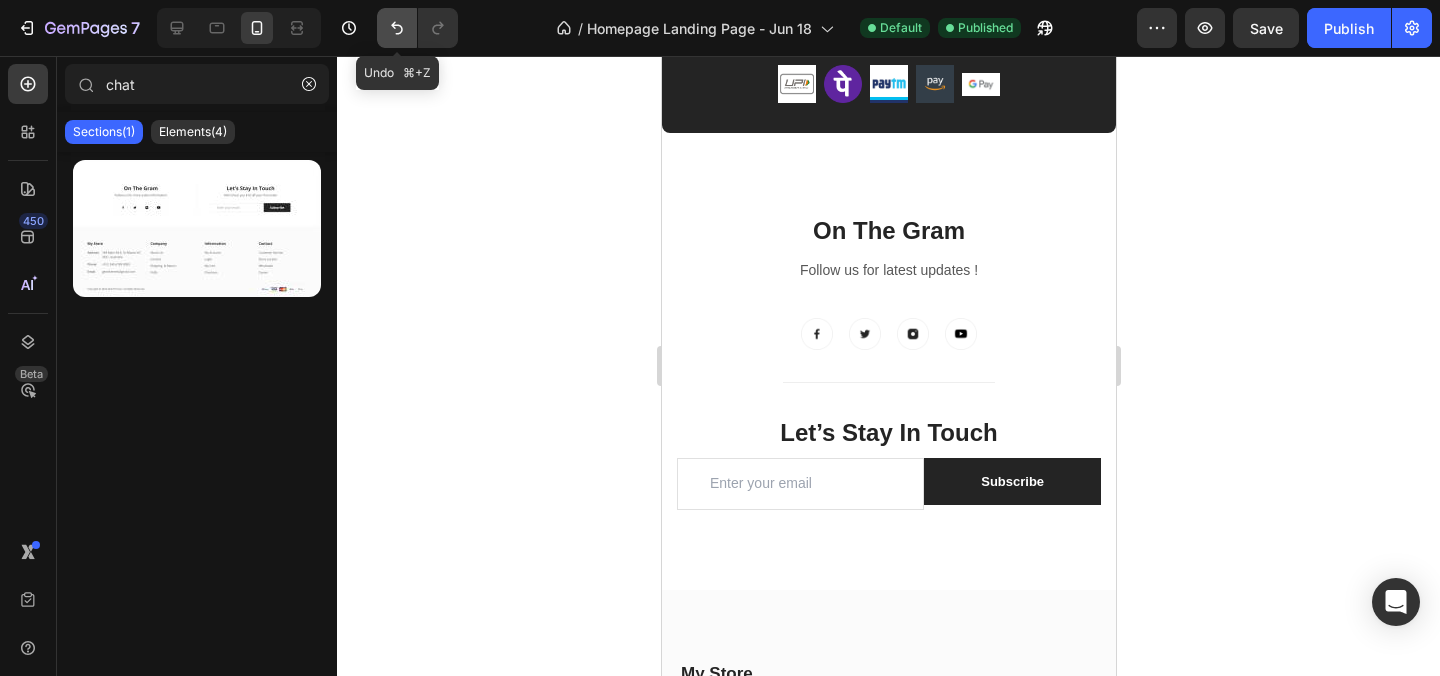 click 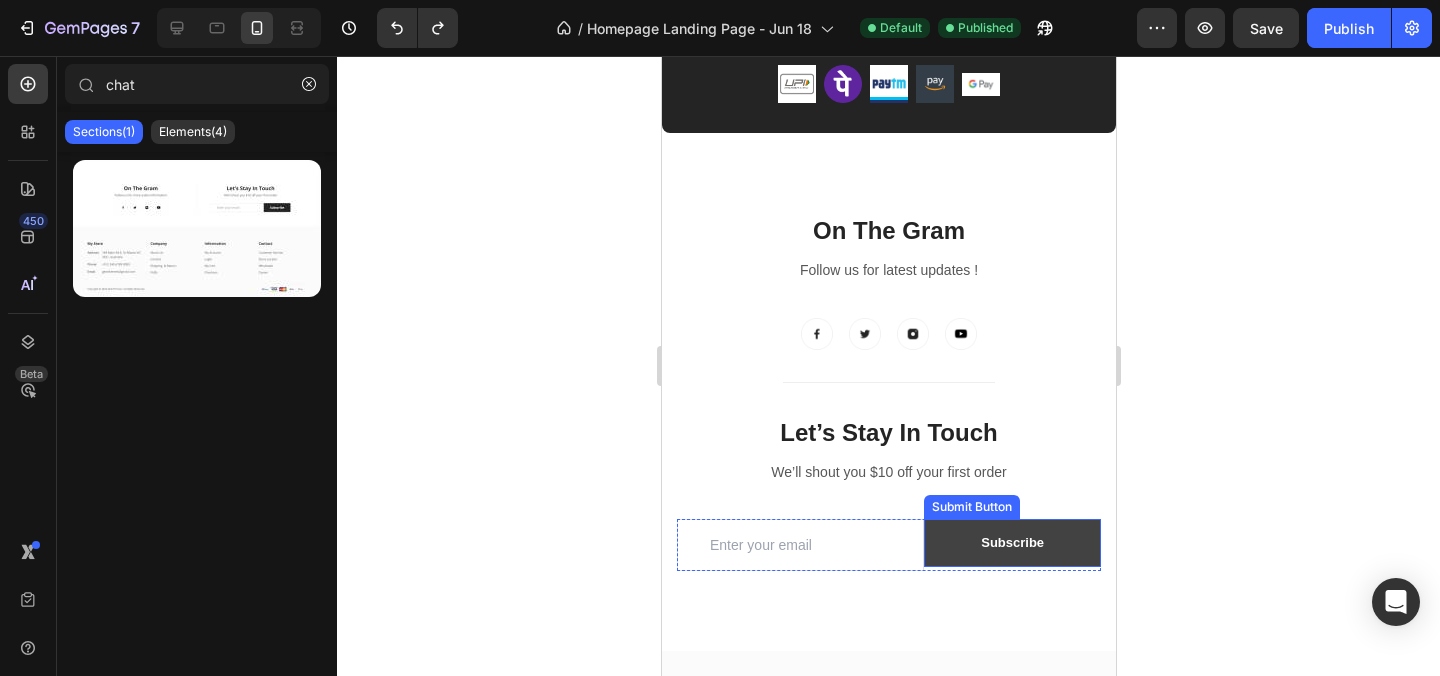 click on "Subscribe" at bounding box center (1011, 543) 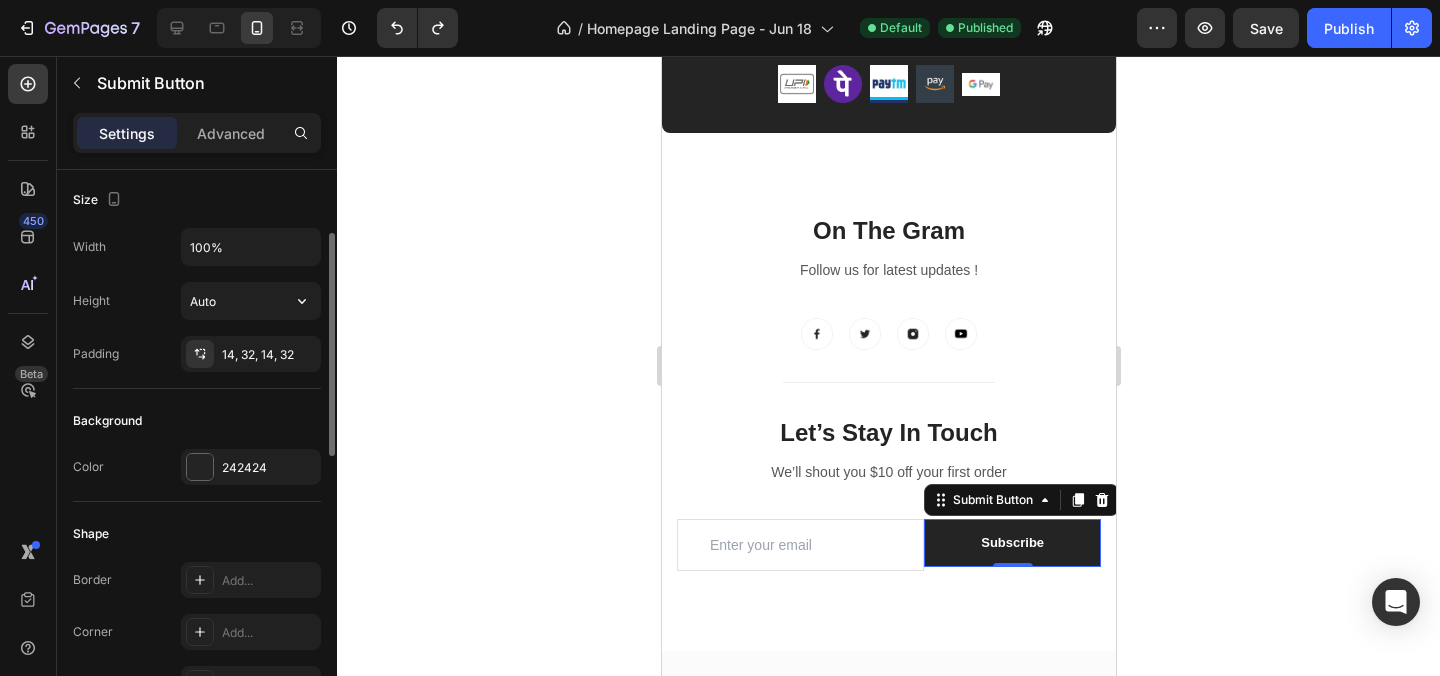 scroll, scrollTop: 134, scrollLeft: 0, axis: vertical 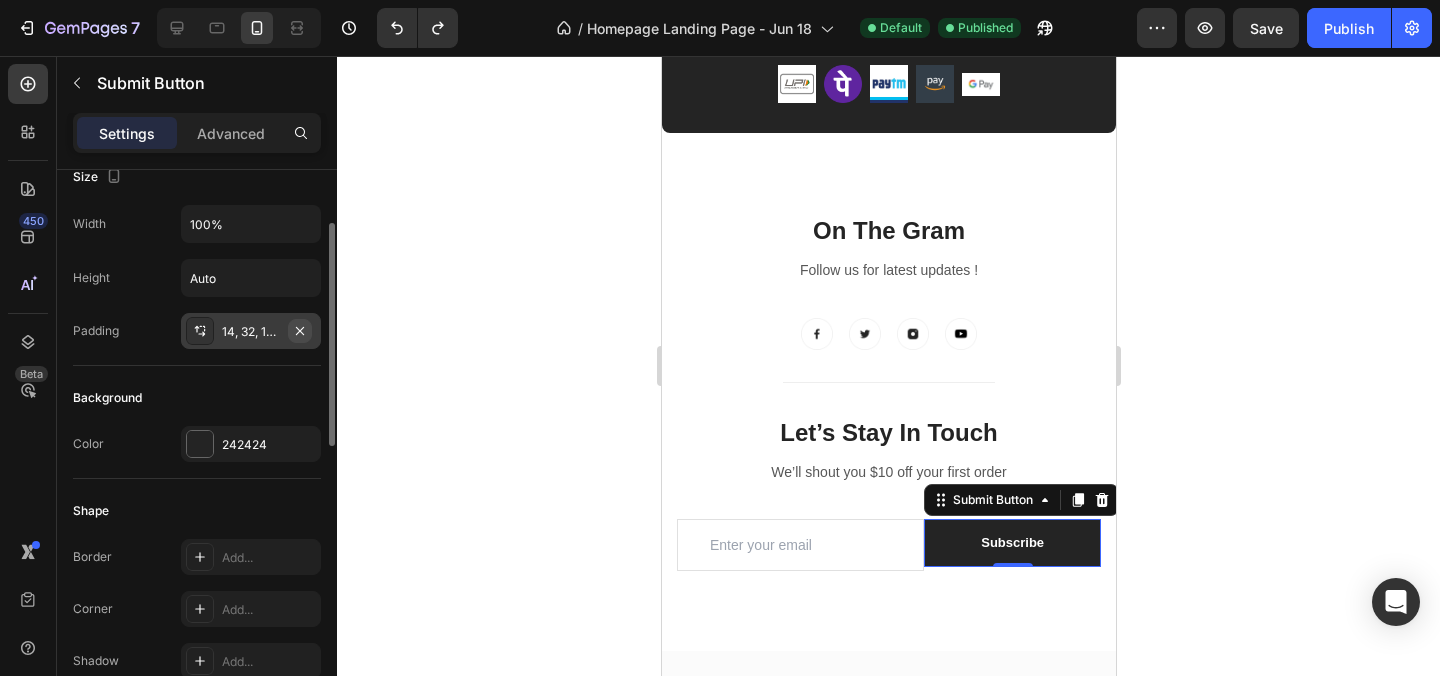 click 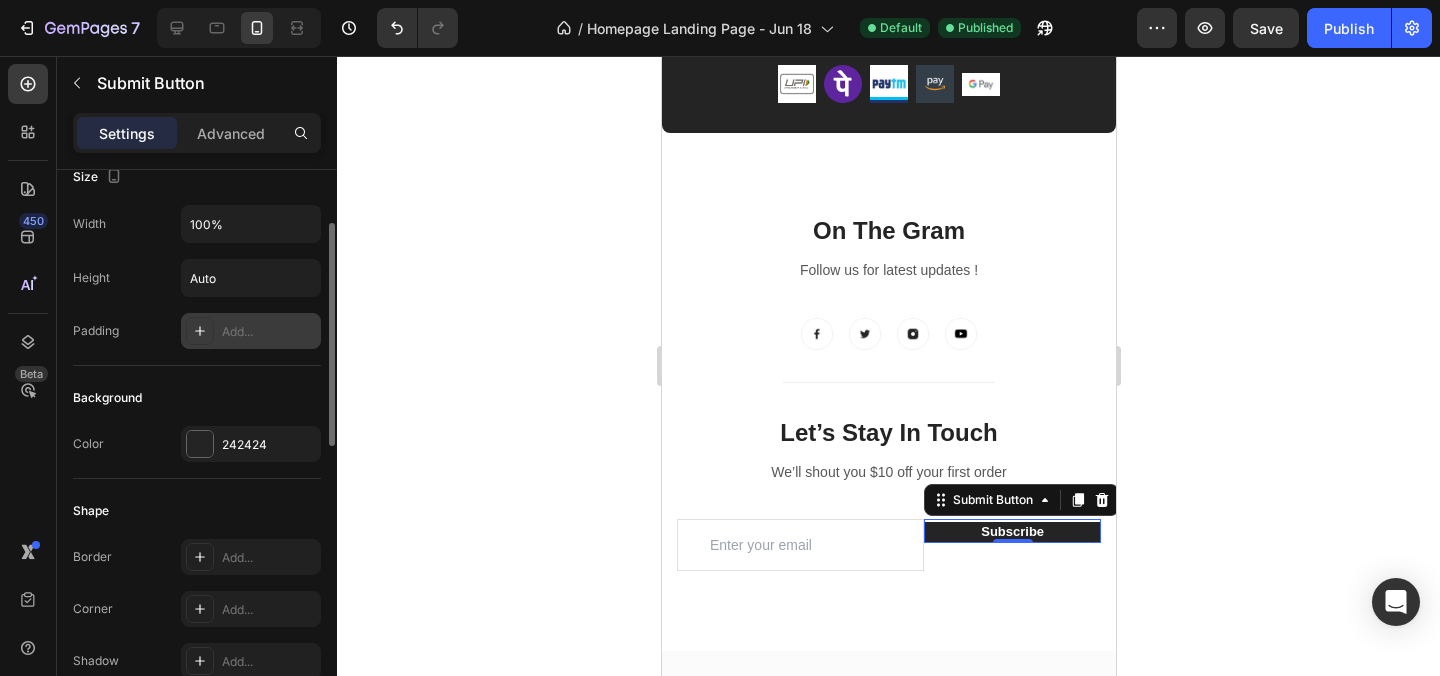click 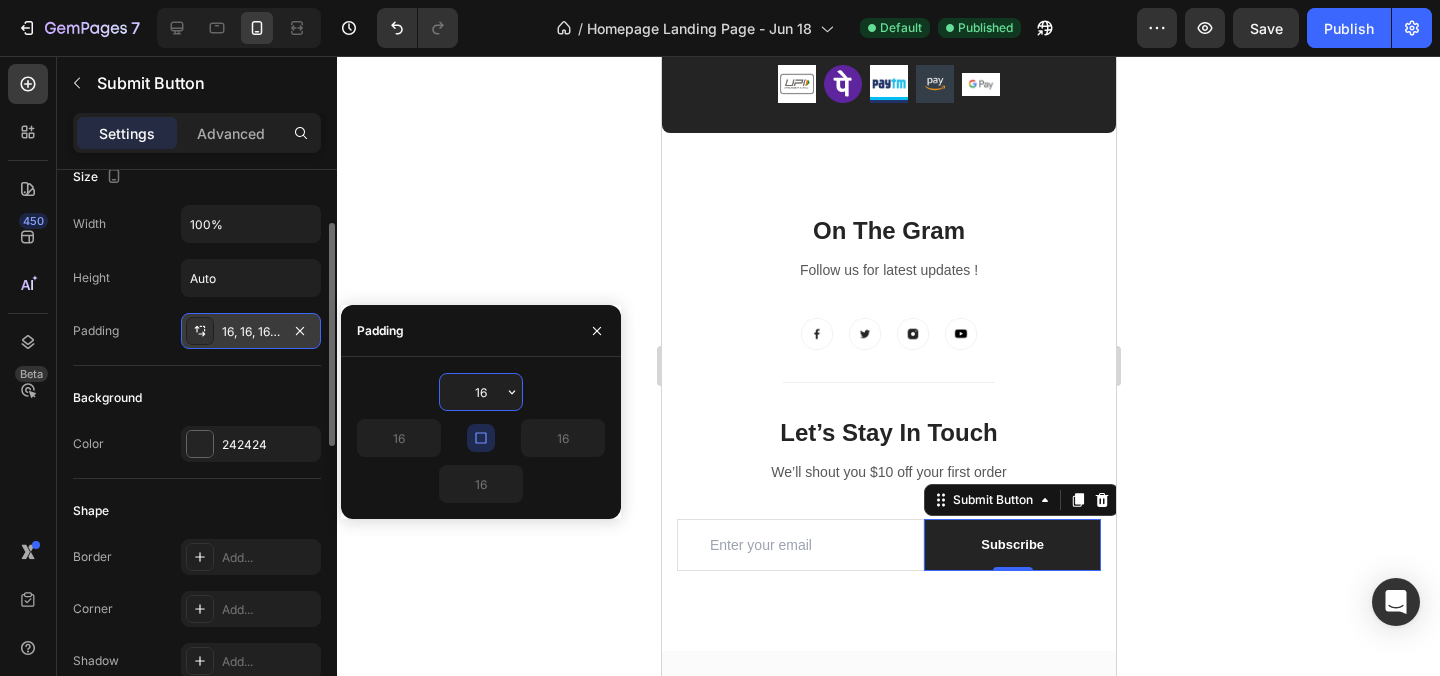 click on "Background" at bounding box center (107, 398) 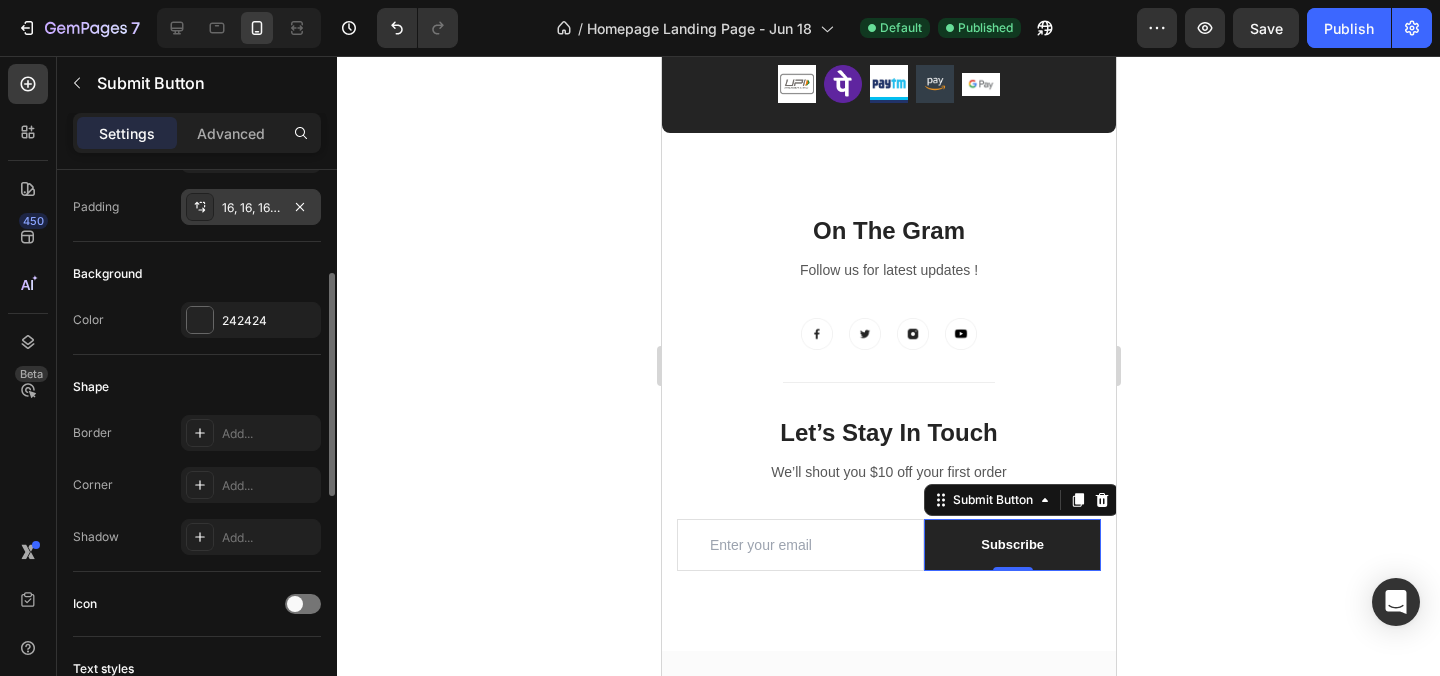 scroll, scrollTop: 259, scrollLeft: 0, axis: vertical 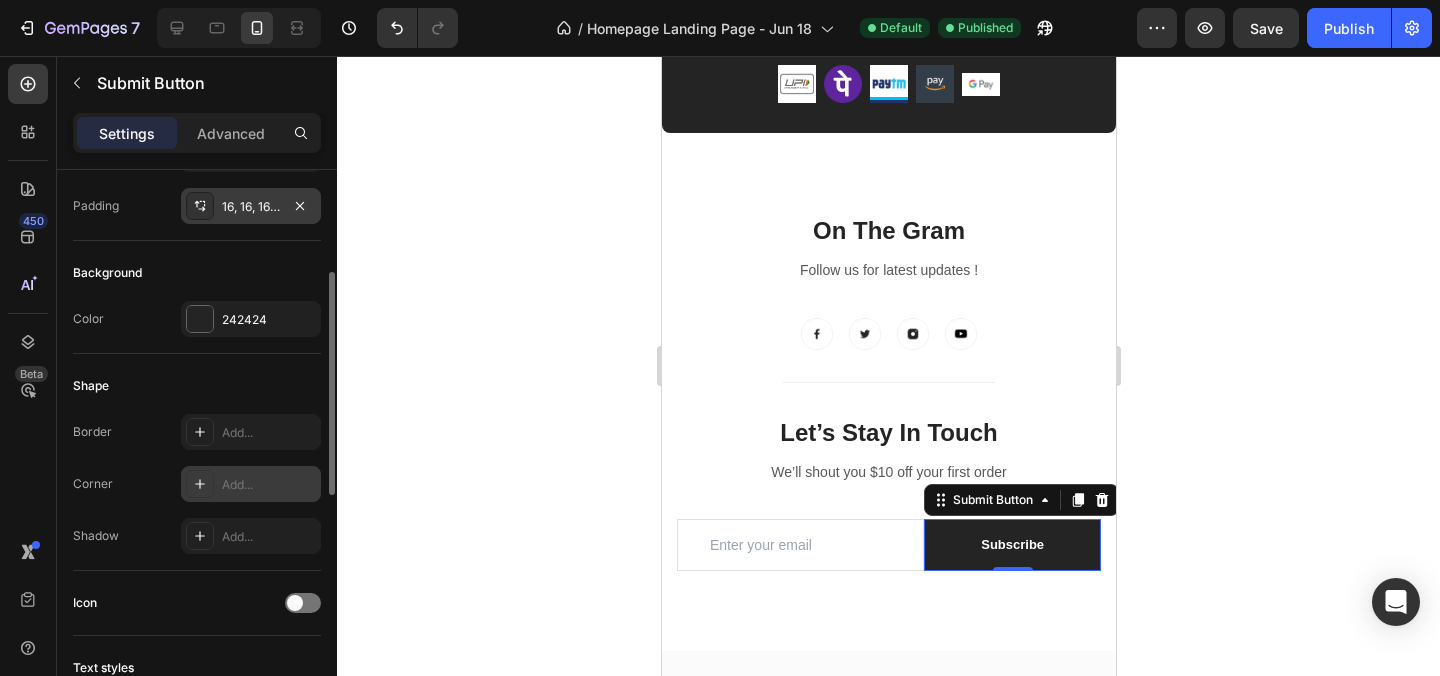 click at bounding box center (200, 484) 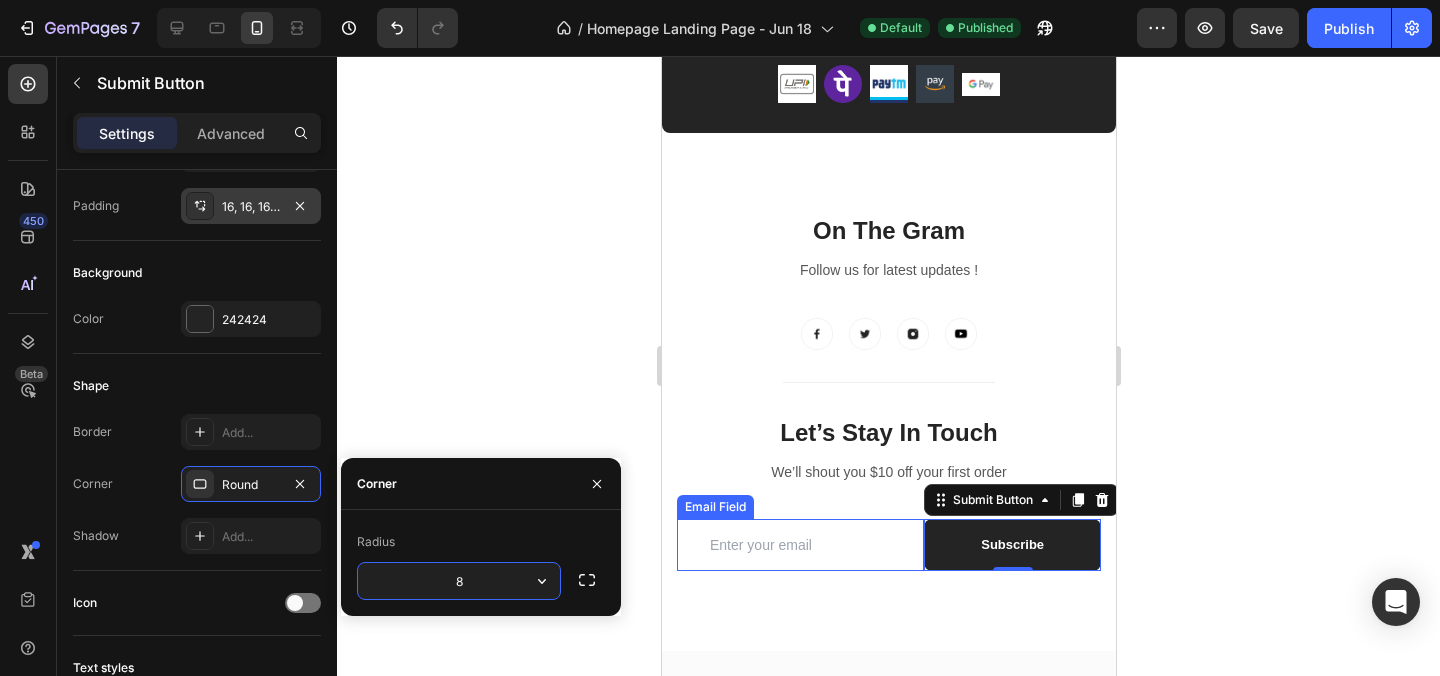 click at bounding box center [799, 545] 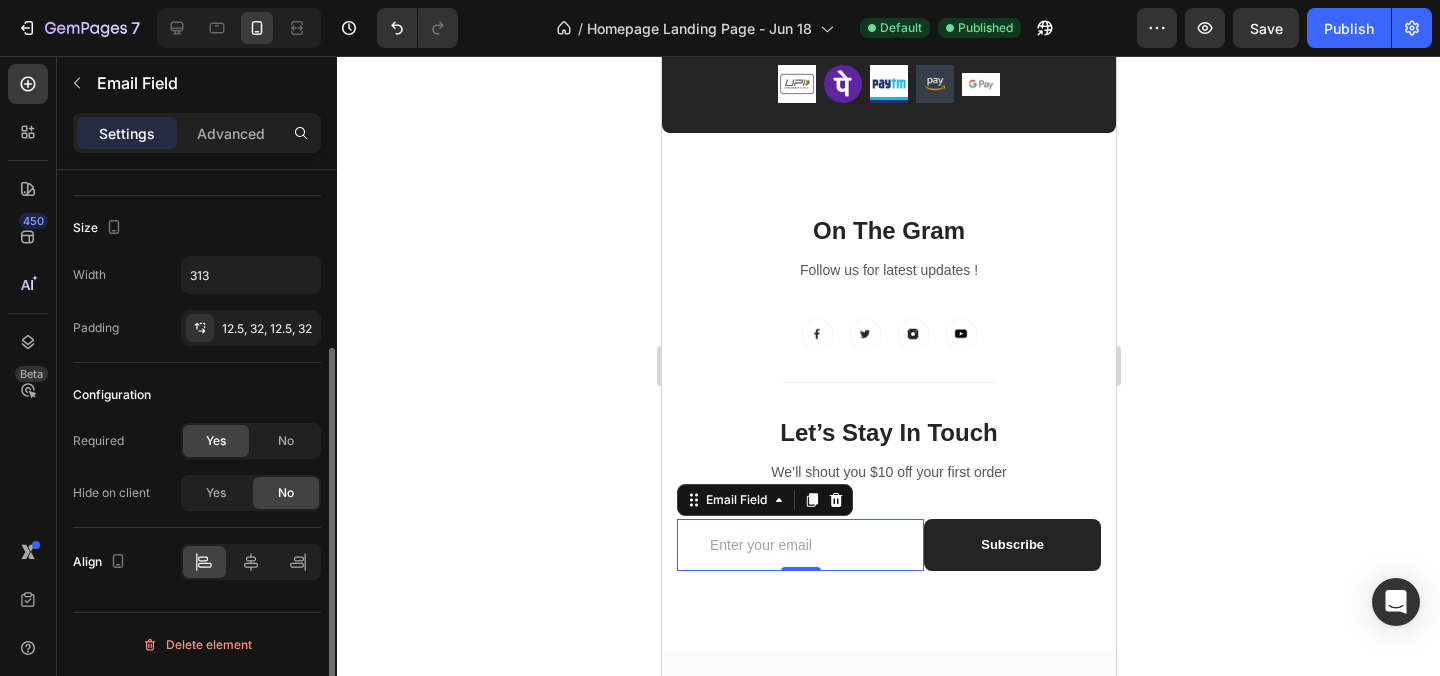 scroll, scrollTop: 304, scrollLeft: 0, axis: vertical 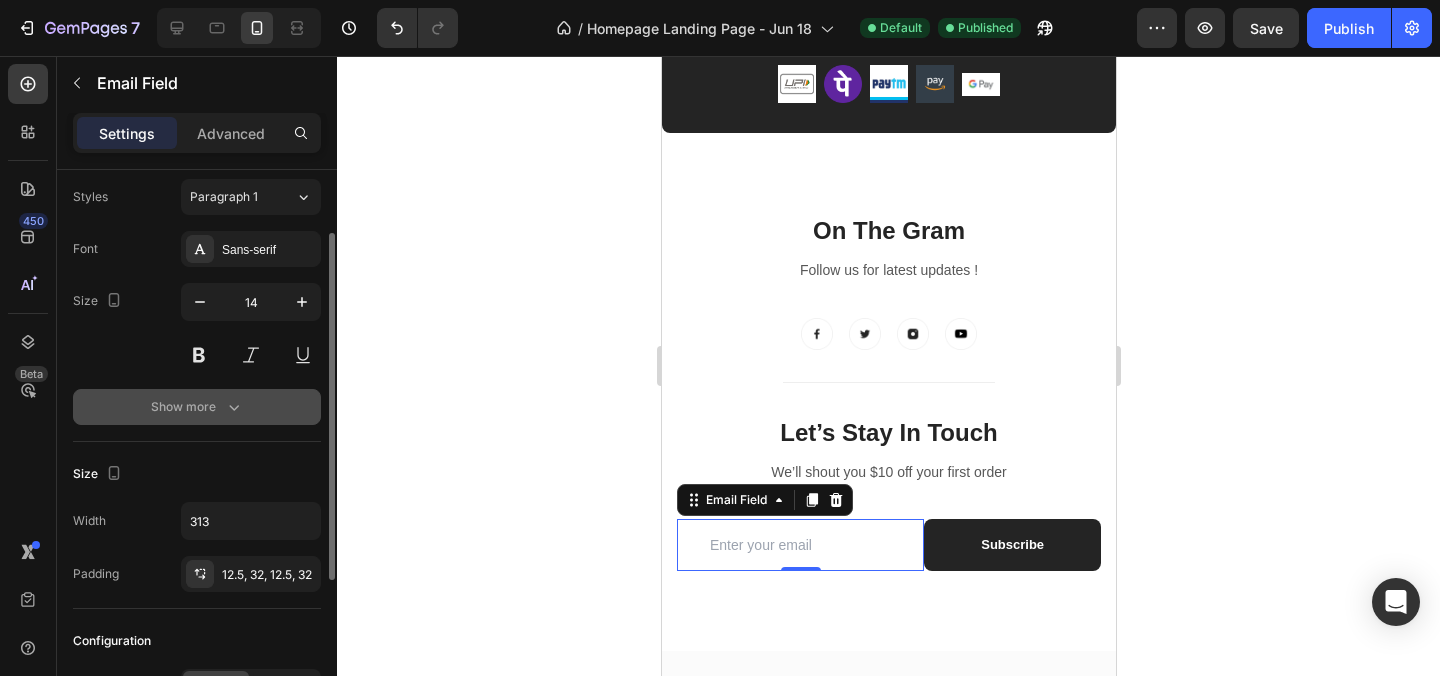 click on "Show more" at bounding box center (197, 407) 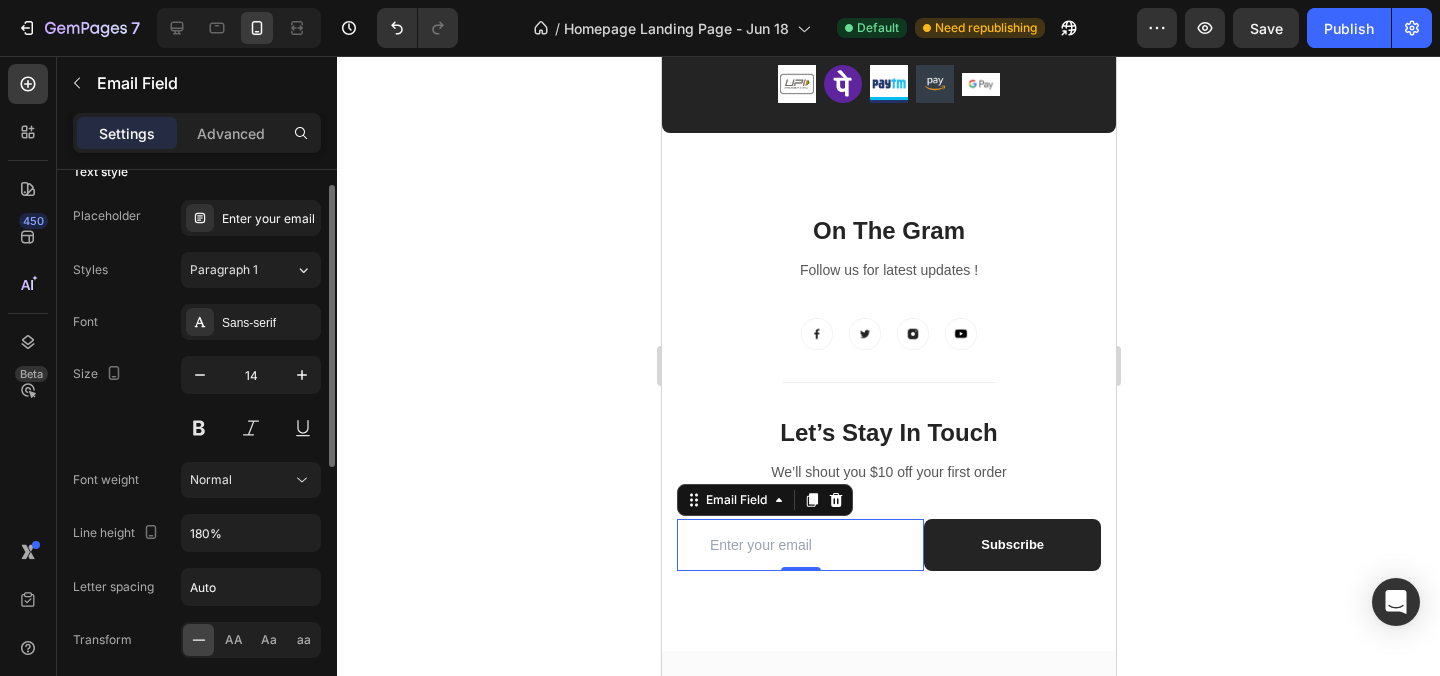 scroll, scrollTop: 0, scrollLeft: 0, axis: both 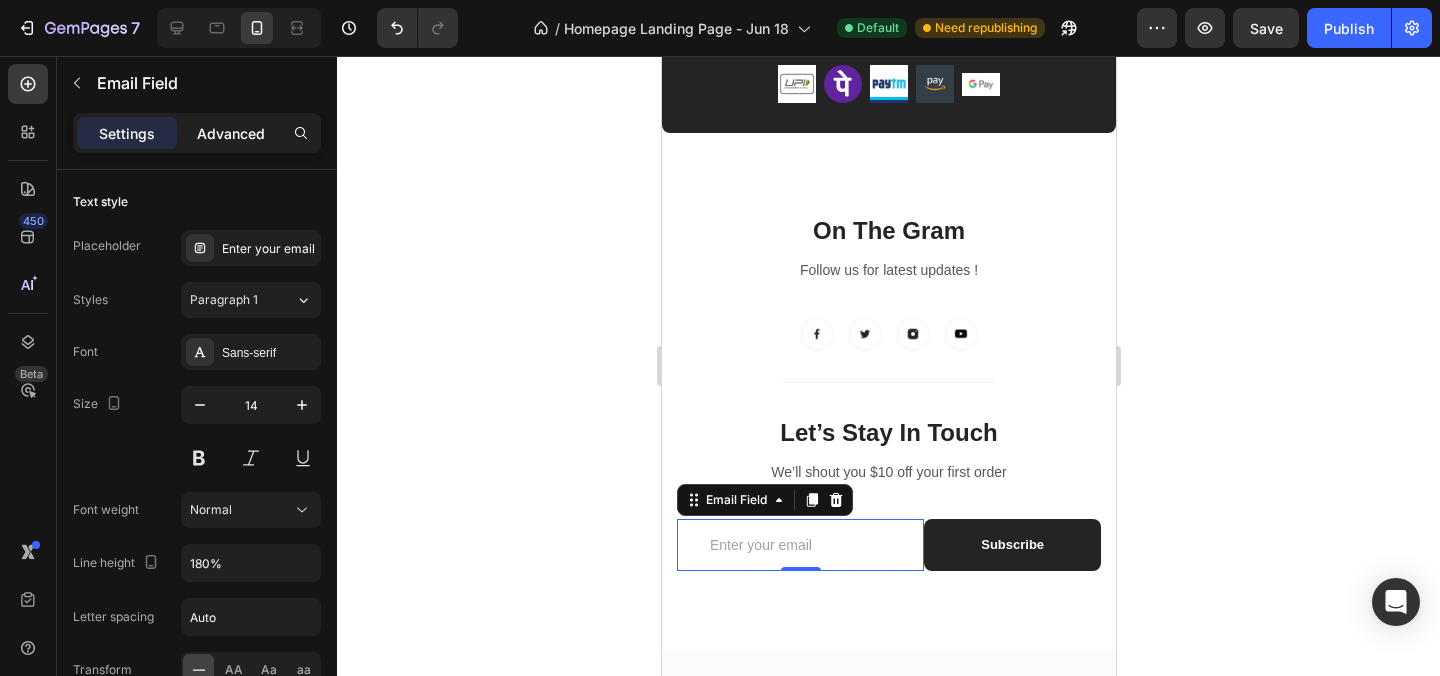 click on "Advanced" at bounding box center (231, 133) 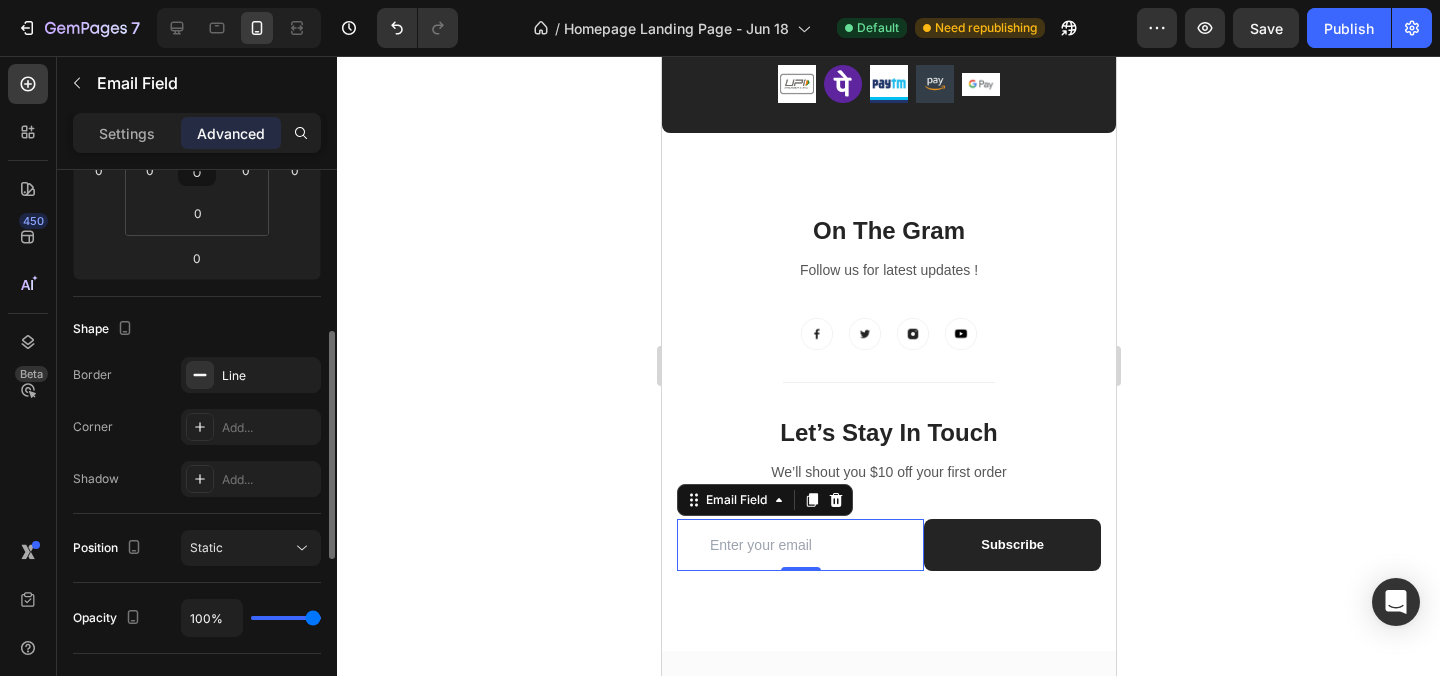scroll, scrollTop: 399, scrollLeft: 0, axis: vertical 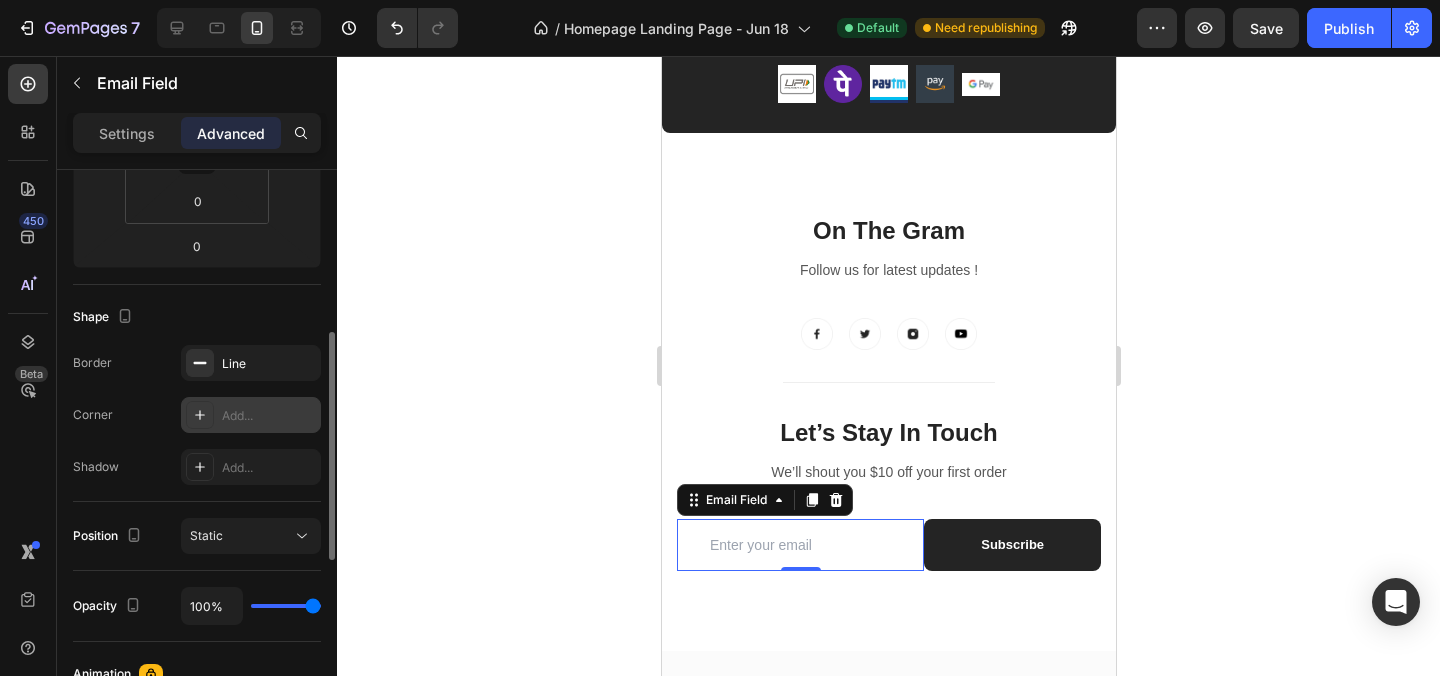 click on "Add..." at bounding box center [269, 416] 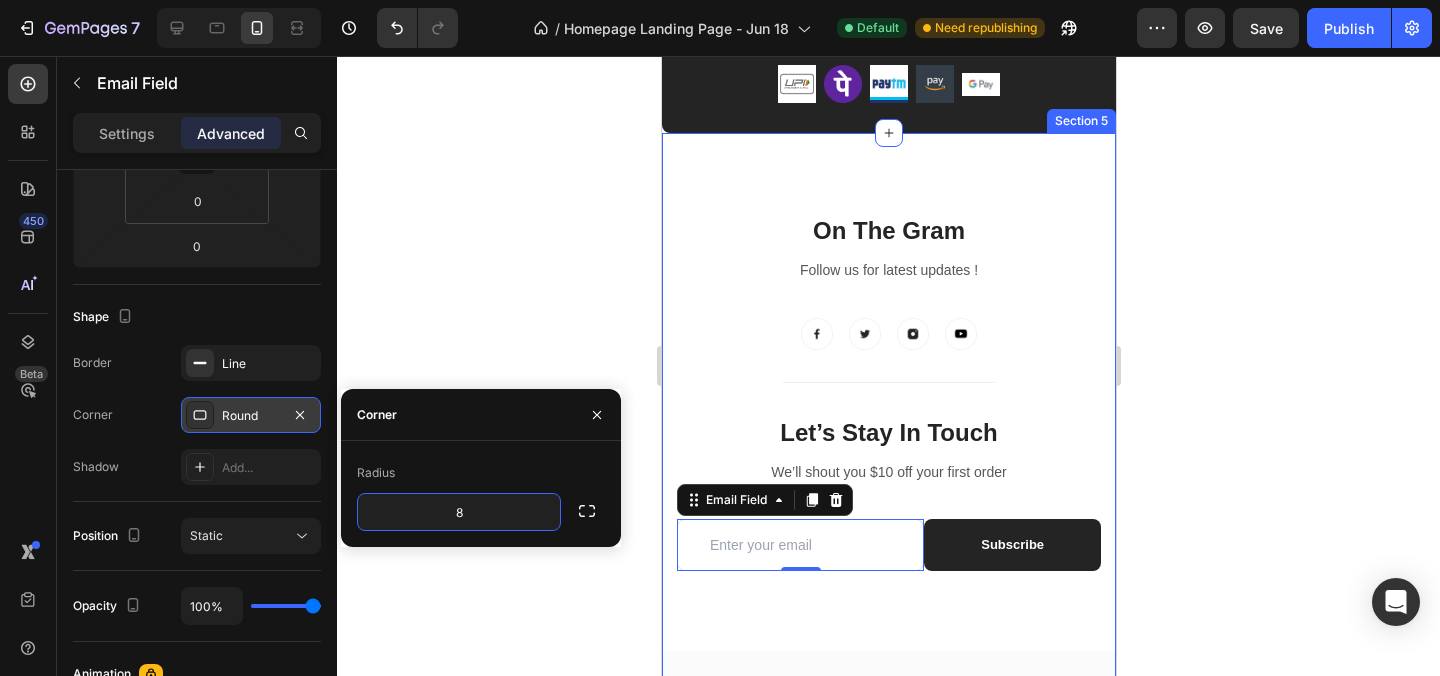 click on "On The Gram Heading Follow us for latest updates ! Text block Image Image Image Image Row                Title Line Let’s Stay In Touch Heading We’ll shout you $10 off your first order Text block Email Field Subscribe Submit Button Row Newsletter Row Let’s Stay In Touch Heading We’ll shout you $10 off your first order Text block Email Field   0 Subscribe Submit Button Row Newsletter Row Row My Store Heading Address: Text block 184 Main Rd E, St Albans VIC 3021, Australia Text block Row Phone: Text block +012 345 6789 0000 Text block Row Email: Text block gemthemes@example.com Text block Row Company Heading About Us Text block Contact Text block Shipping & Return Text block FAQs Text block Row Information Heading My Account Text block Login Text block My Cart Text block Checkout Text block Row Contact Heading Customer Service Text block Store Locator Text block Wholesale Text block Career Text block Row Row My Store Company Information Contact Accordion                Title Line Row Text block Image" at bounding box center (888, 658) 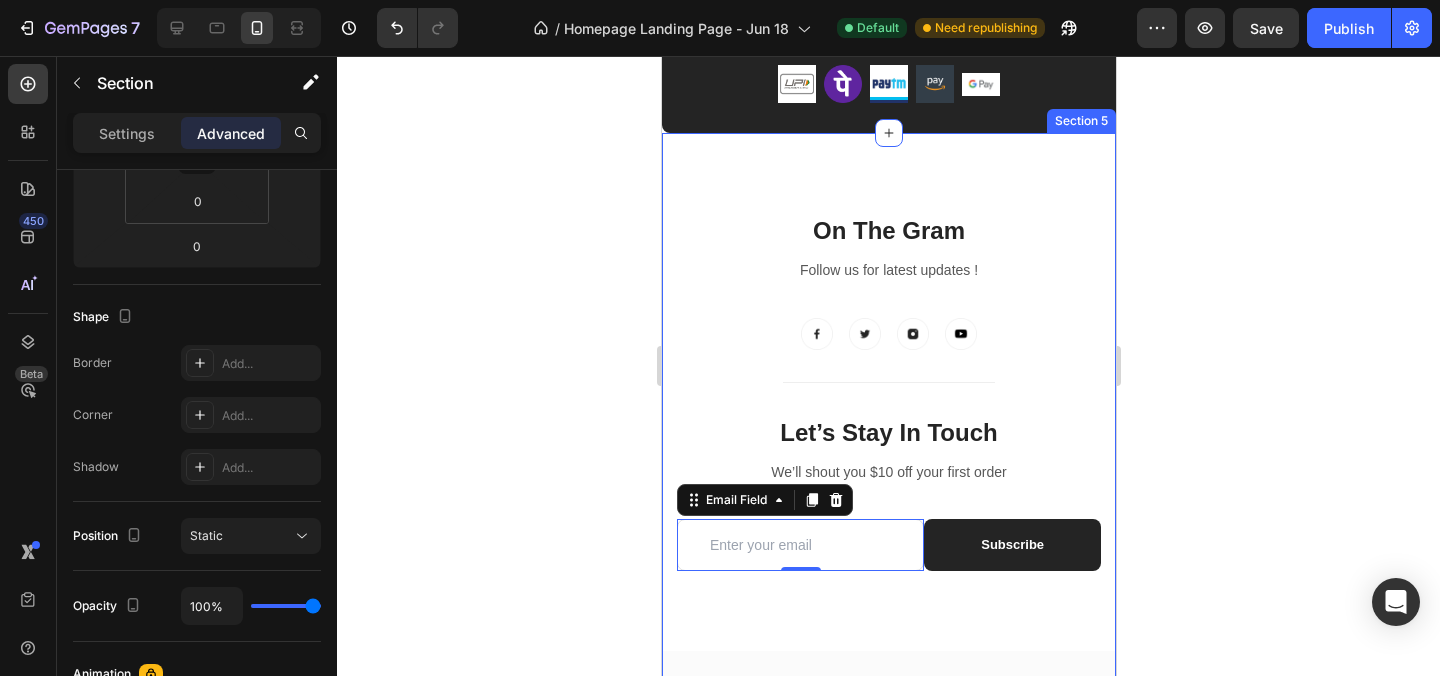 scroll, scrollTop: 0, scrollLeft: 0, axis: both 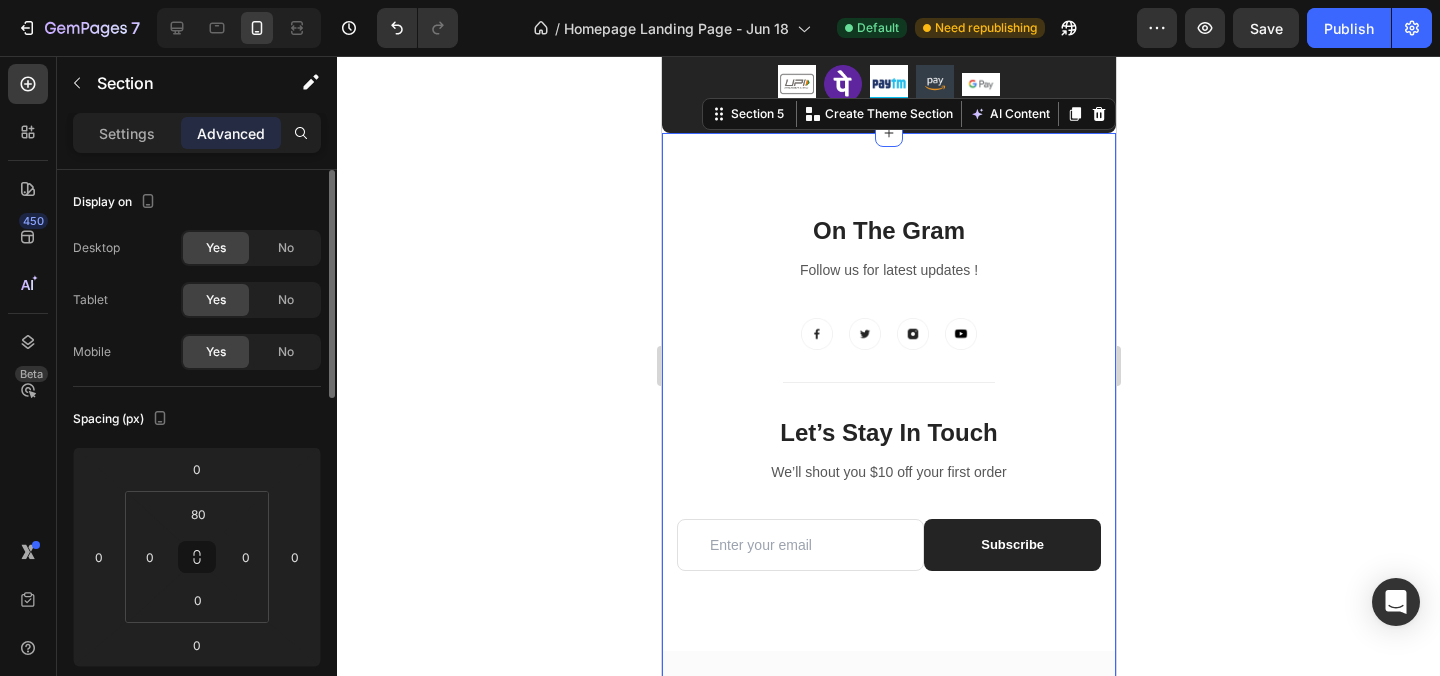 click 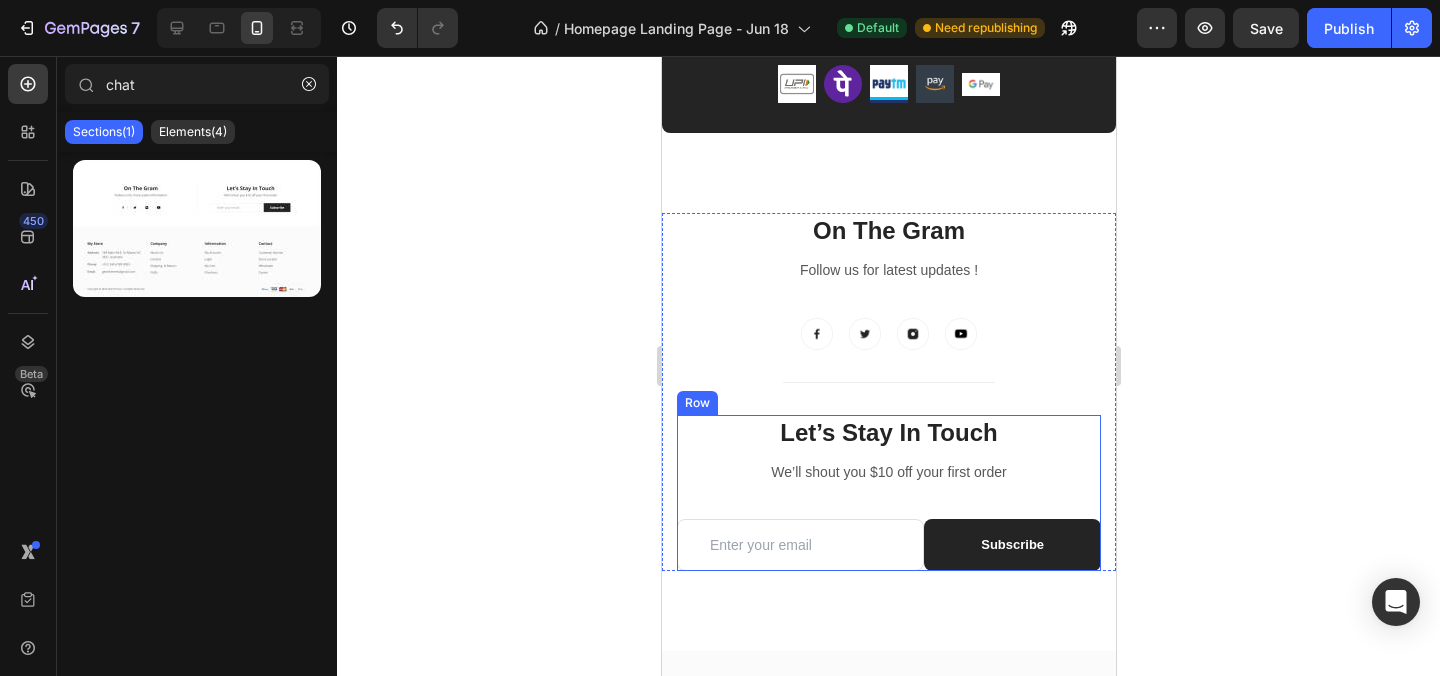 click on "Let’s Stay In Touch Heading We’ll shout you $10 off your first order Text block Email Field Subscribe Submit Button Row Newsletter" at bounding box center (888, 493) 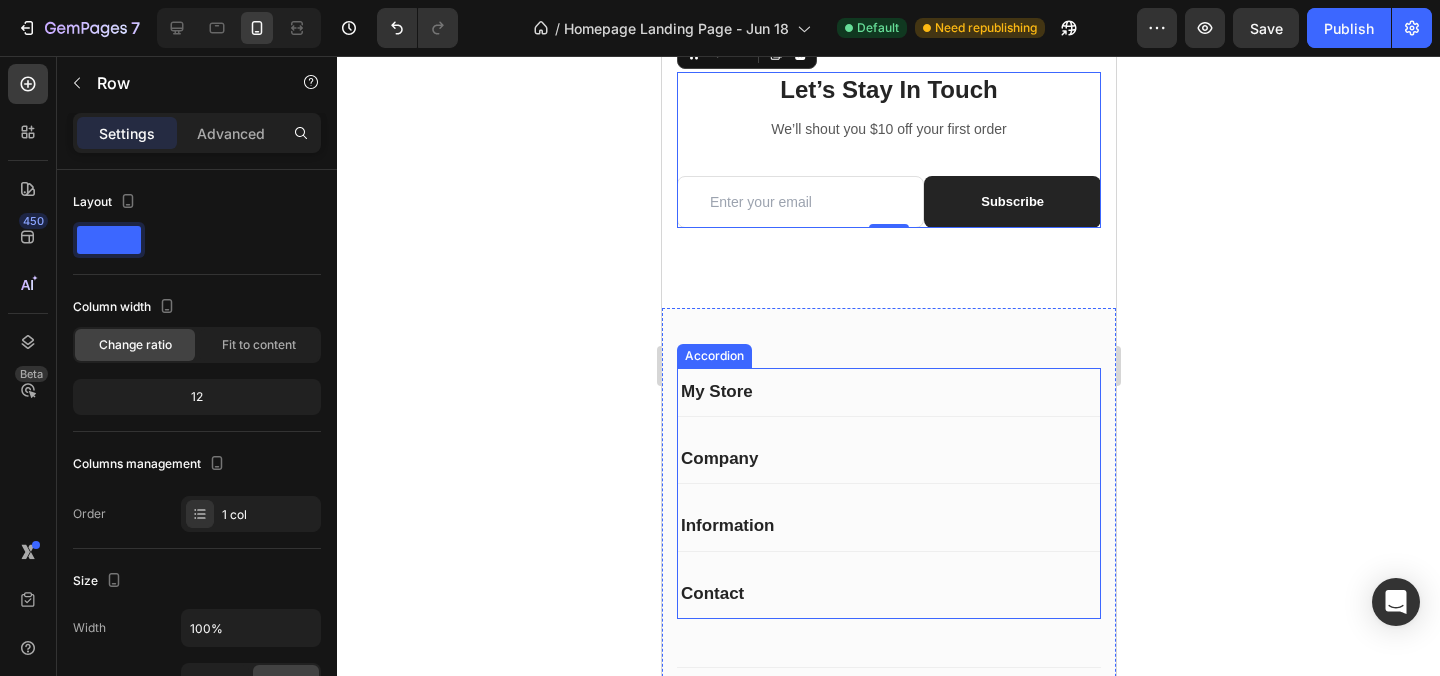 scroll, scrollTop: 4634, scrollLeft: 0, axis: vertical 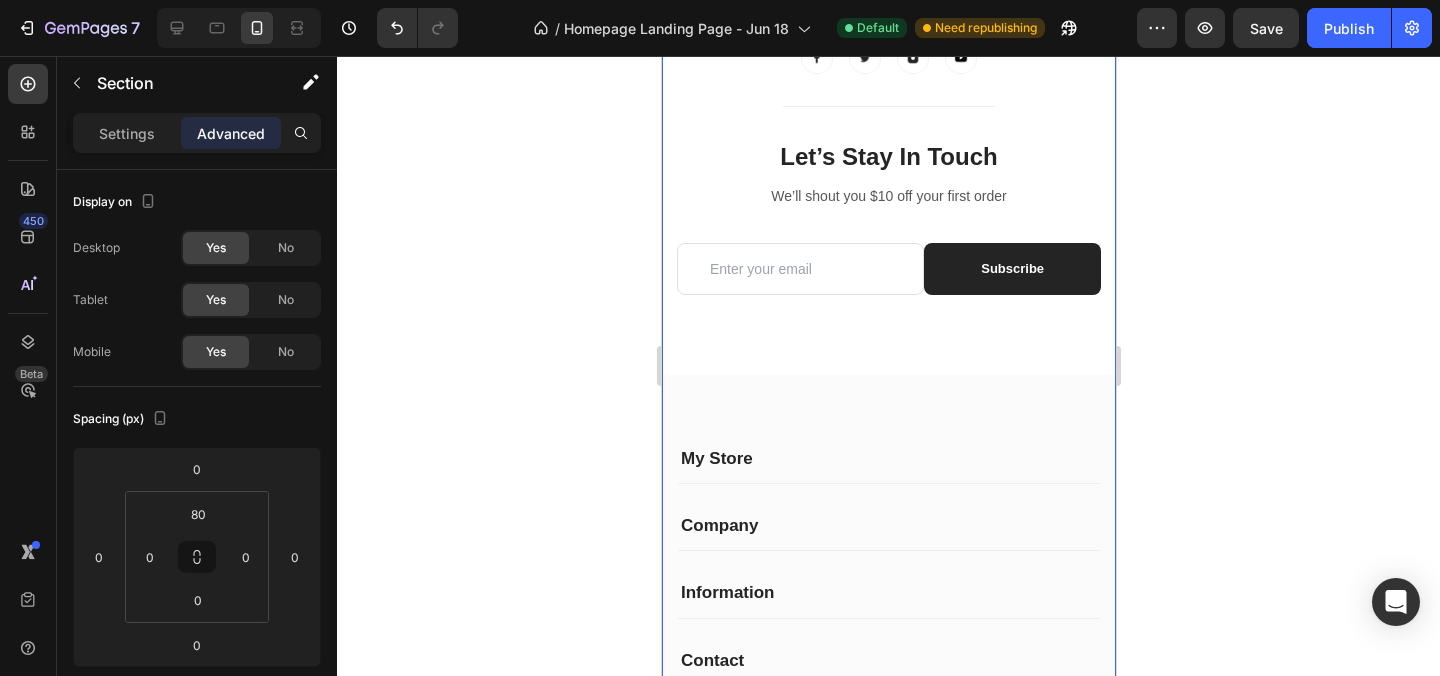 click on "On The Gram Heading Follow us for latest updates ! Text block Image Image Image Image Row                Title Line Let’s Stay In Touch Heading We’ll shout you $10 off your first order Text block Email Field Subscribe Submit Button Row Newsletter Row Let’s Stay In Touch Heading We’ll shout you $10 off your first order Text block Email Field Subscribe Submit Button Row Newsletter Row Row My Store Heading Address: Text block 184 Main Rd E, St Albans VIC 3021, Australia Text block Row Phone: Text block +012 345 6789 0000 Text block Row Email: Text block gemthemes@example.com Text block Row Company Heading About Us Text block Contact Text block Shipping & Return Text block FAQs Text block Row Information Heading My Account Text block Login Text block My Cart Text block Checkout Text block Row Contact Heading Customer Service Text block Store Locator Text block Wholesale Text block Career Text block Row Row My Store Company Information Contact Accordion                Title Line Row Text block Image Row" at bounding box center (888, 382) 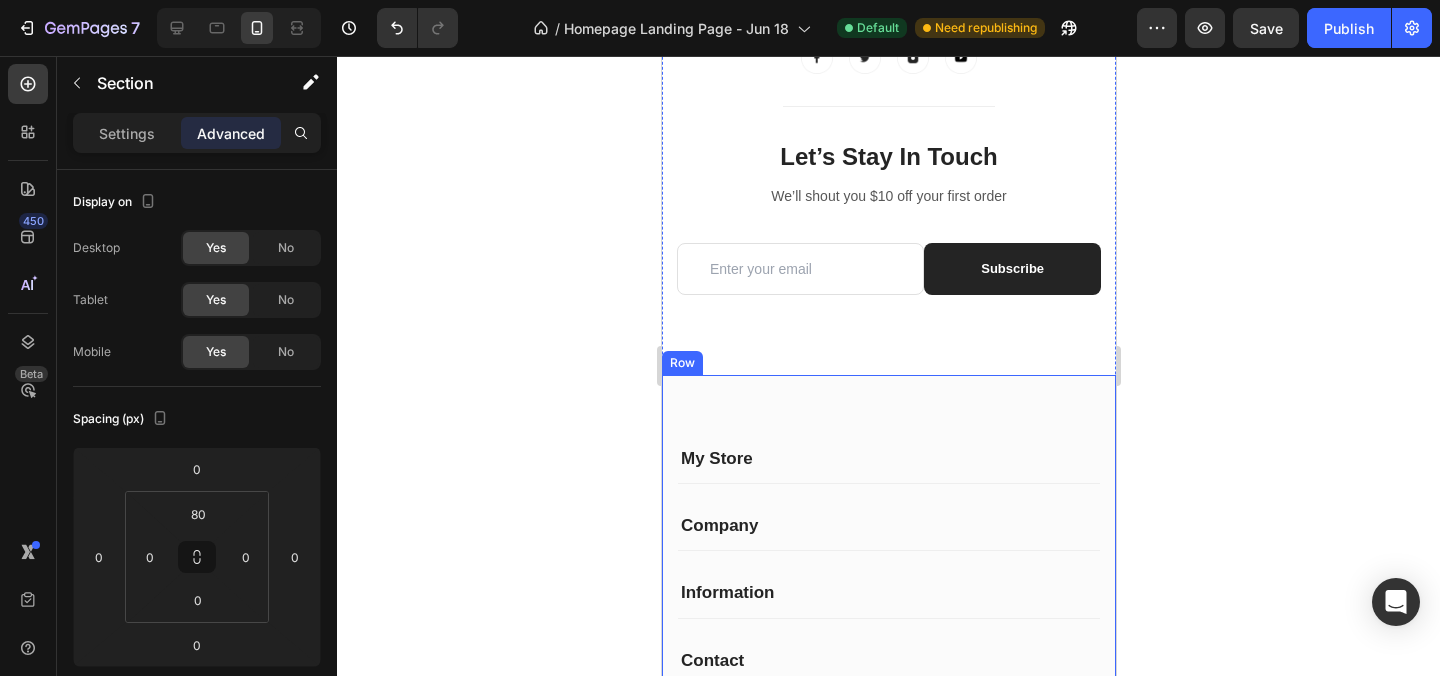 click on "My Store Heading Address: Text block 184 Main Rd E, St Albans VIC 3021, Australia Text block Row Phone: Text block +012 345 6789 0000 Text block Row Email: Text block gemthemes@example.com Text block Row Company Heading About Us Text block Contact Text block Shipping & Return Text block FAQs Text block Row Information Heading My Account Text block Login Text block My Cart Text block Checkout Text block Row Contact Heading Customer Service Text block Store Locator Text block Wholesale Text block Career Text block Row Row My Store Company Information Contact Accordion                Title Line Row Copyright © 2022 GemThemes. All Rights Reserved. Text block Image Row Row" at bounding box center (888, 601) 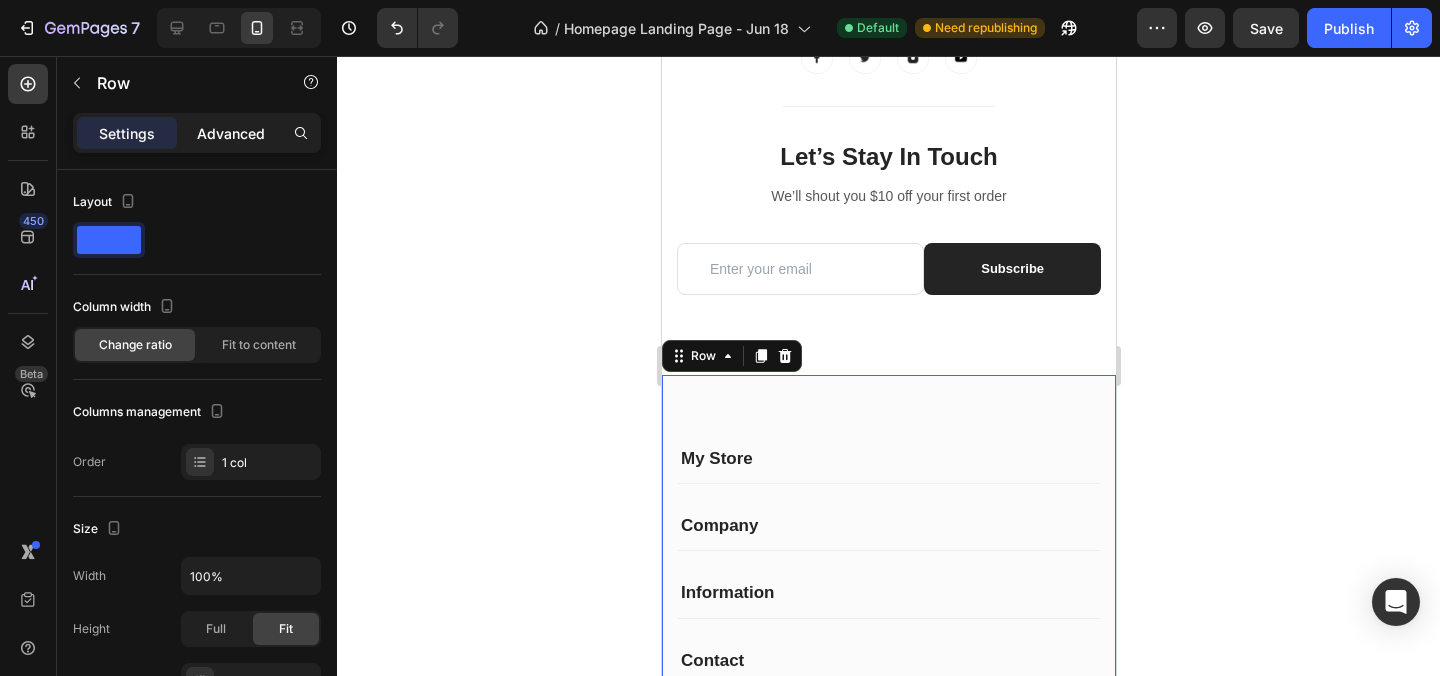 click on "Advanced" at bounding box center [231, 133] 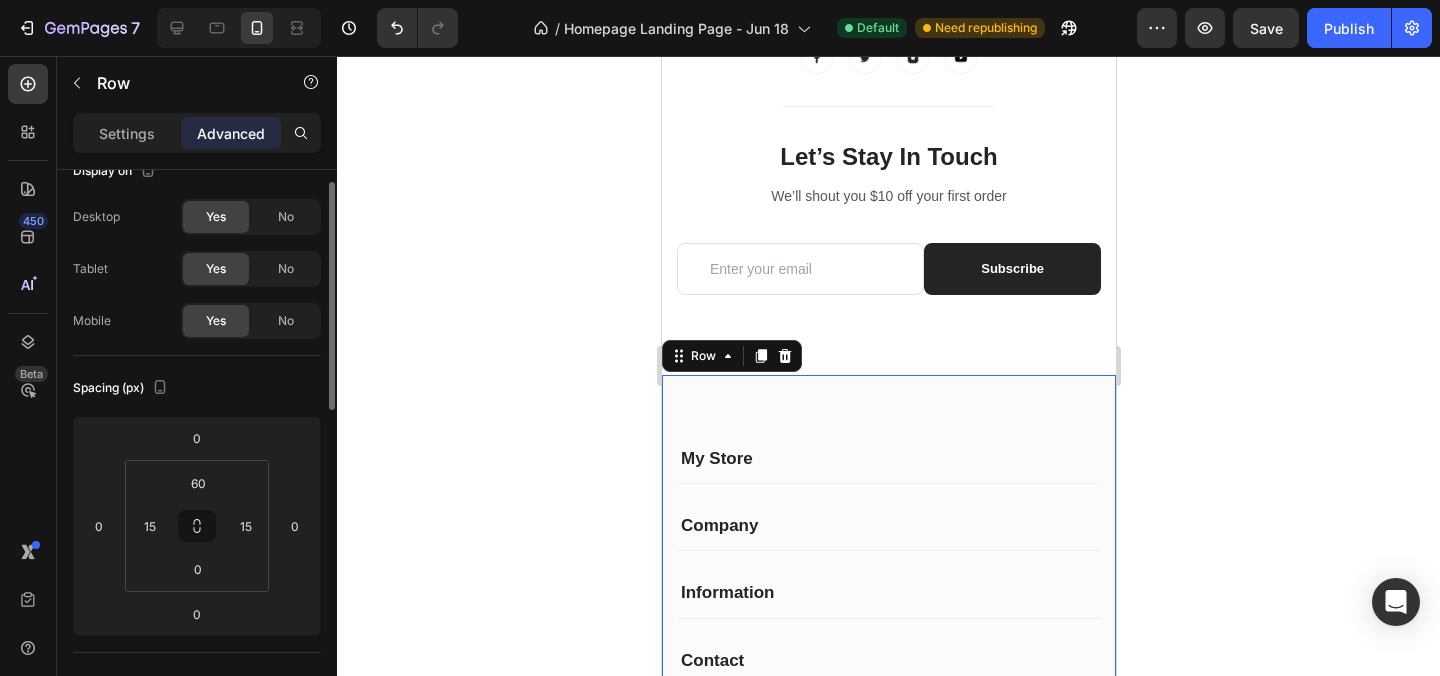 scroll, scrollTop: 53, scrollLeft: 0, axis: vertical 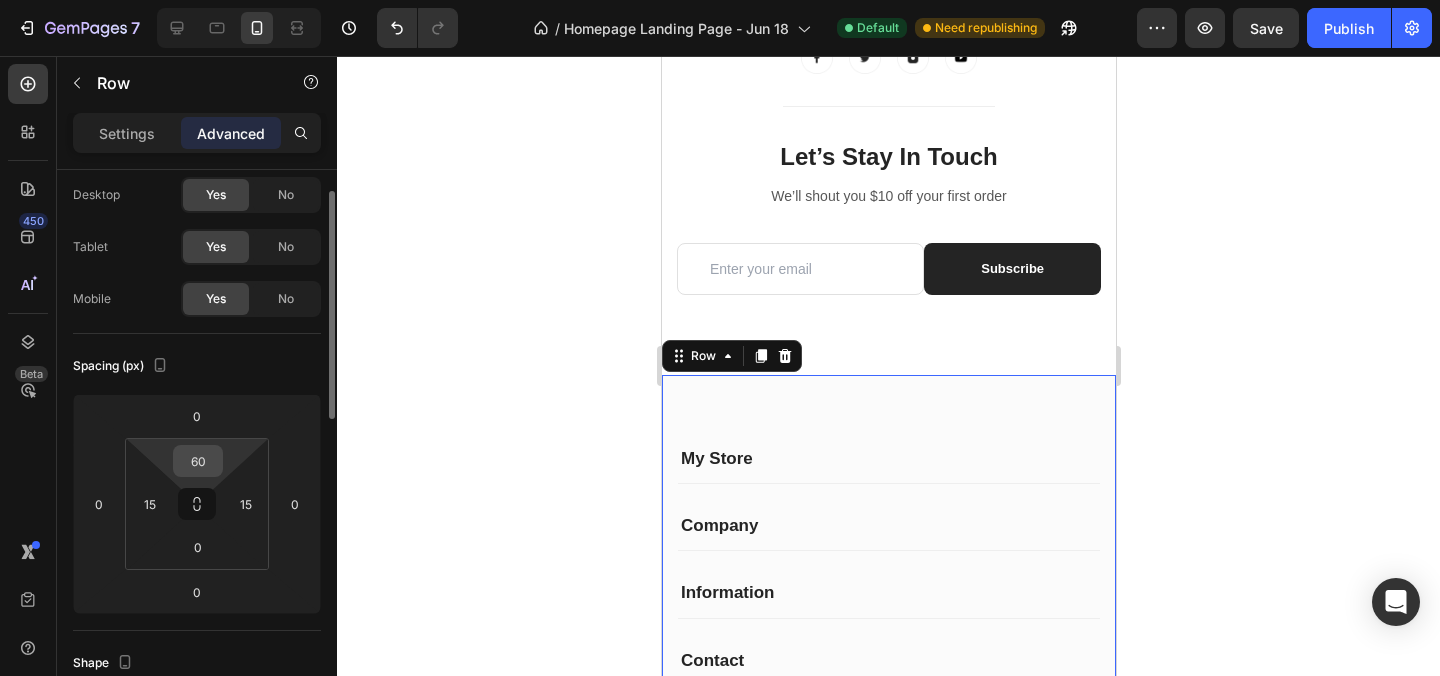 click on "60" at bounding box center (198, 461) 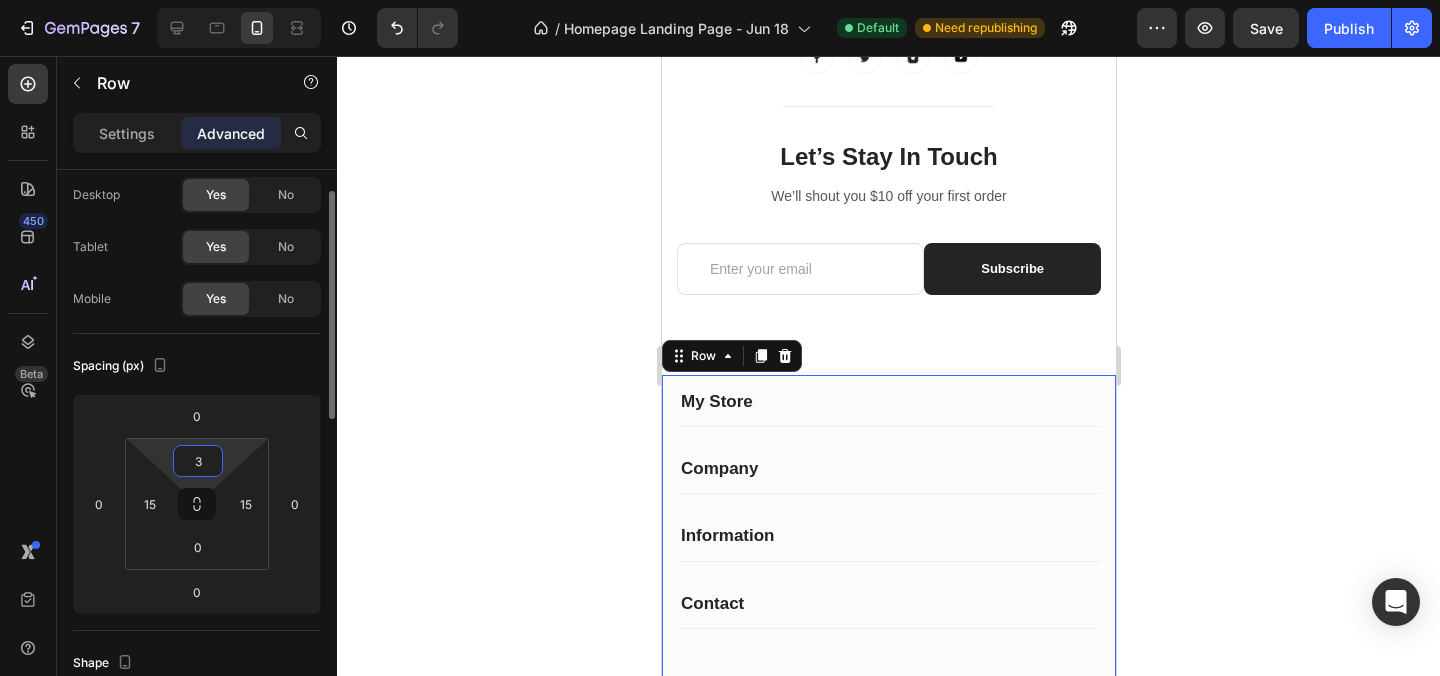 type on "35" 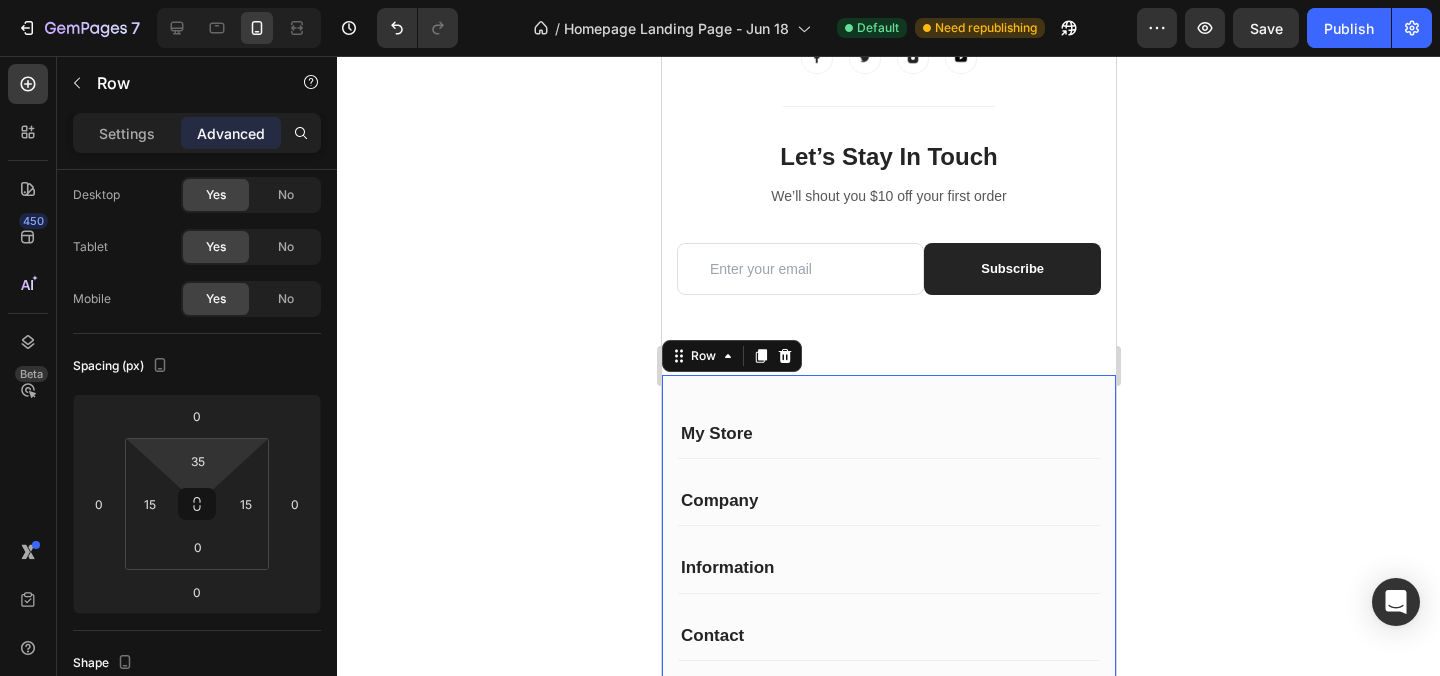 click 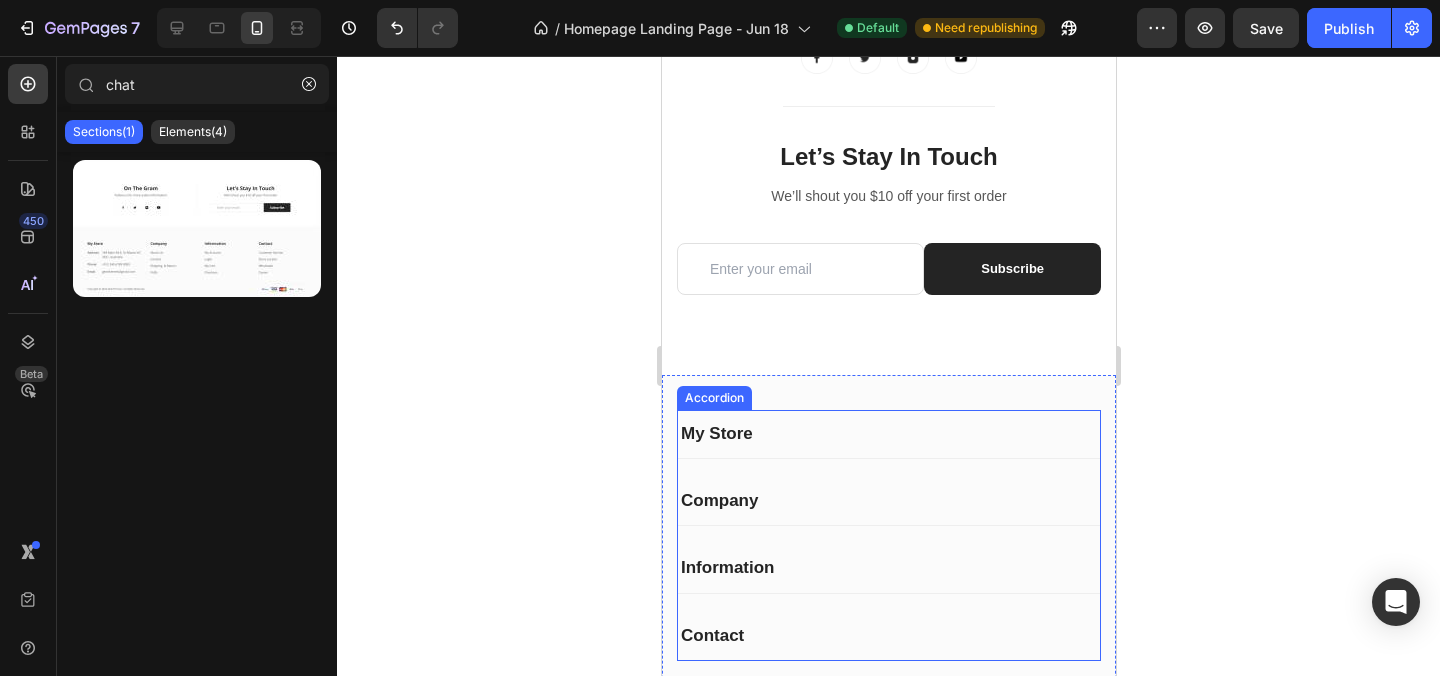 scroll, scrollTop: 4590, scrollLeft: 0, axis: vertical 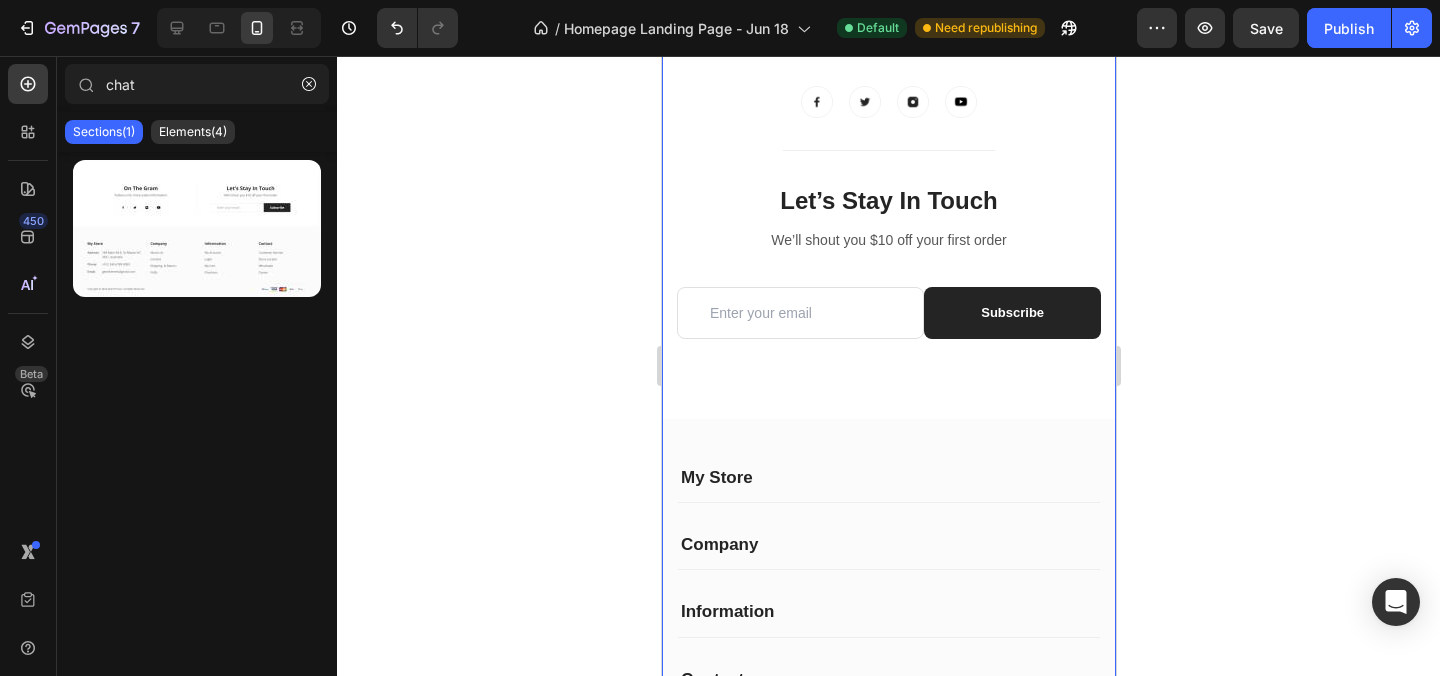 click on "On The Gram Heading Follow us for latest updates ! Text block Image Image Image Image Row                Title Line Let’s Stay In Touch Heading We’ll shout you $10 off your first order Text block Email Field Subscribe Submit Button Row Newsletter Row Let’s Stay In Touch Heading We’ll shout you $10 off your first order Text block Email Field Subscribe Submit Button Row Newsletter Row Row My Store Heading Address: Text block 184 Main Rd E, St Albans VIC 3021, Australia Text block Row Phone: Text block +012 345 6789 0000 Text block Row Email: Text block gemthemes@example.com Text block Row Company Heading About Us Text block Contact Text block Shipping & Return Text block FAQs Text block Row Information Heading My Account Text block Login Text block My Cart Text block Checkout Text block Row Contact Heading Customer Service Text block Store Locator Text block Wholesale Text block Career Text block Row Row My Store Company Information Contact Accordion                Title Line Row Text block Image Row" at bounding box center (888, 414) 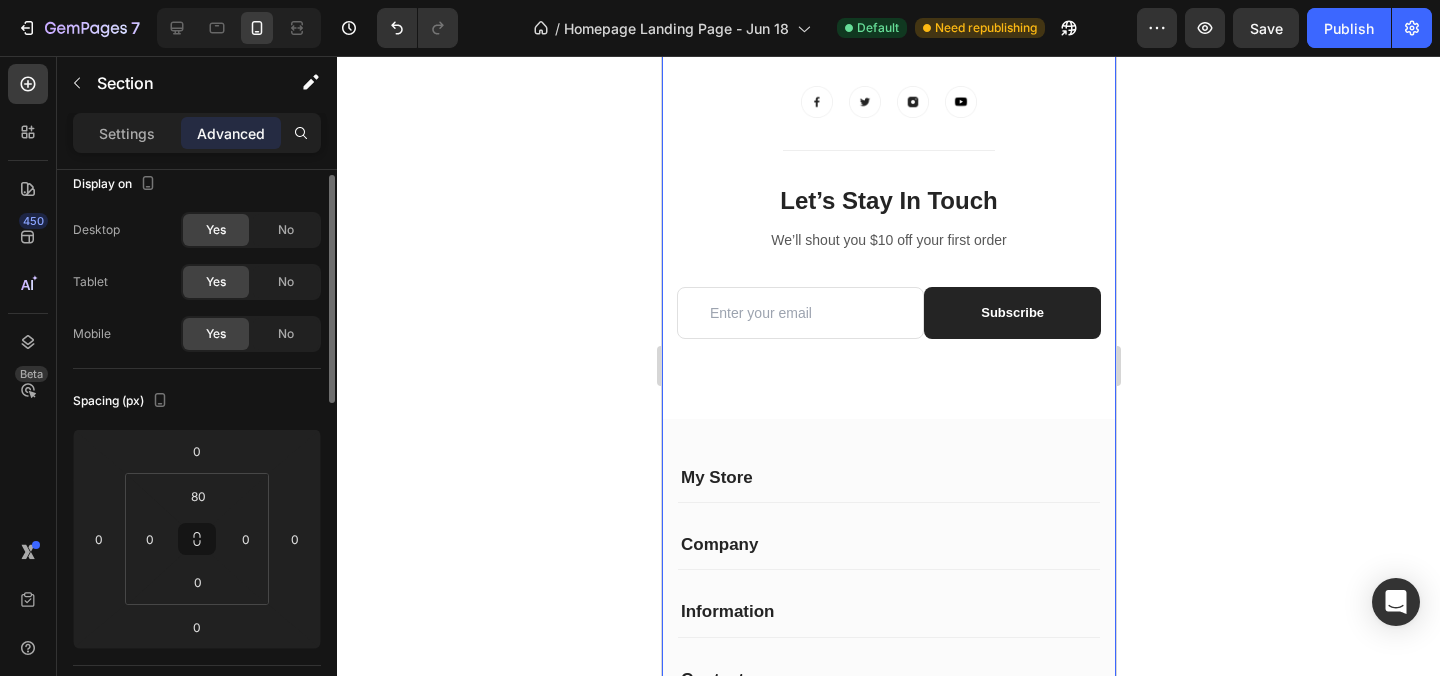 scroll, scrollTop: 24, scrollLeft: 0, axis: vertical 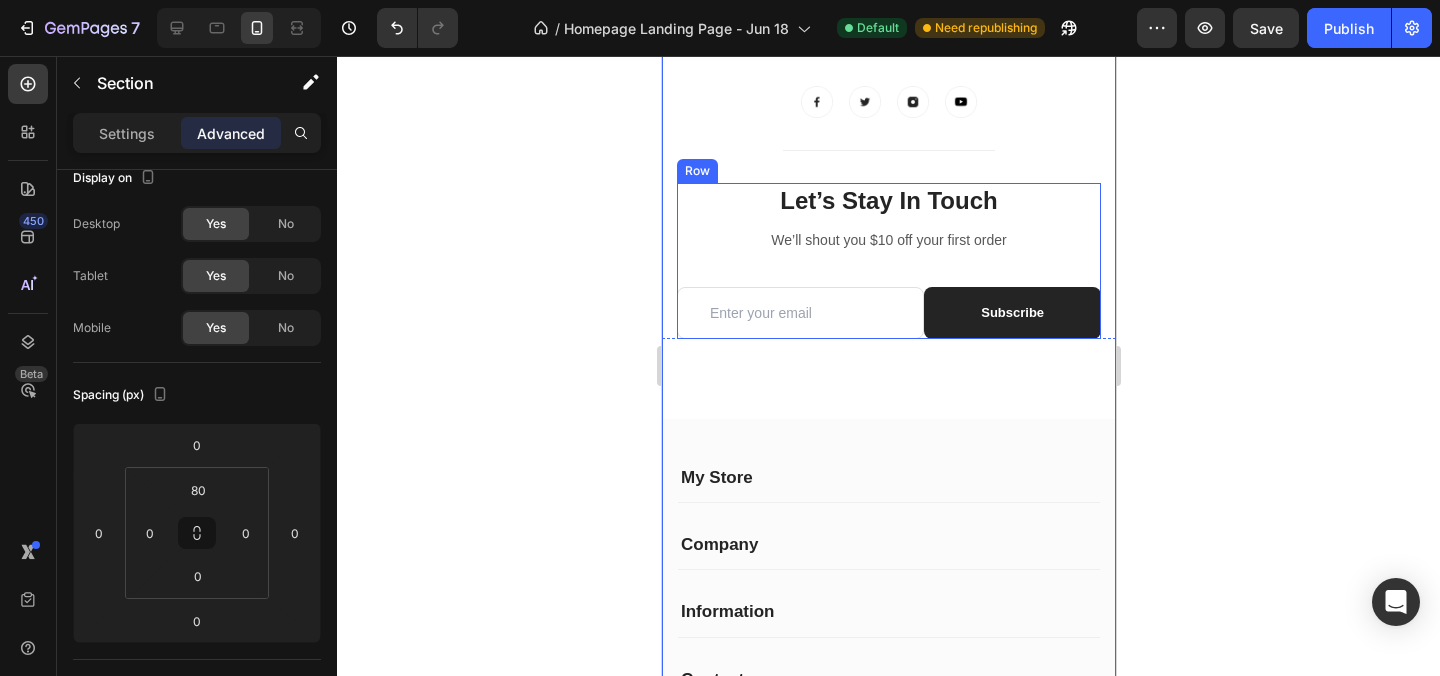 click on "Let’s Stay In Touch Heading We’ll shout you $10 off your first order Text block Email Field Subscribe Submit Button Row Newsletter" at bounding box center (888, 261) 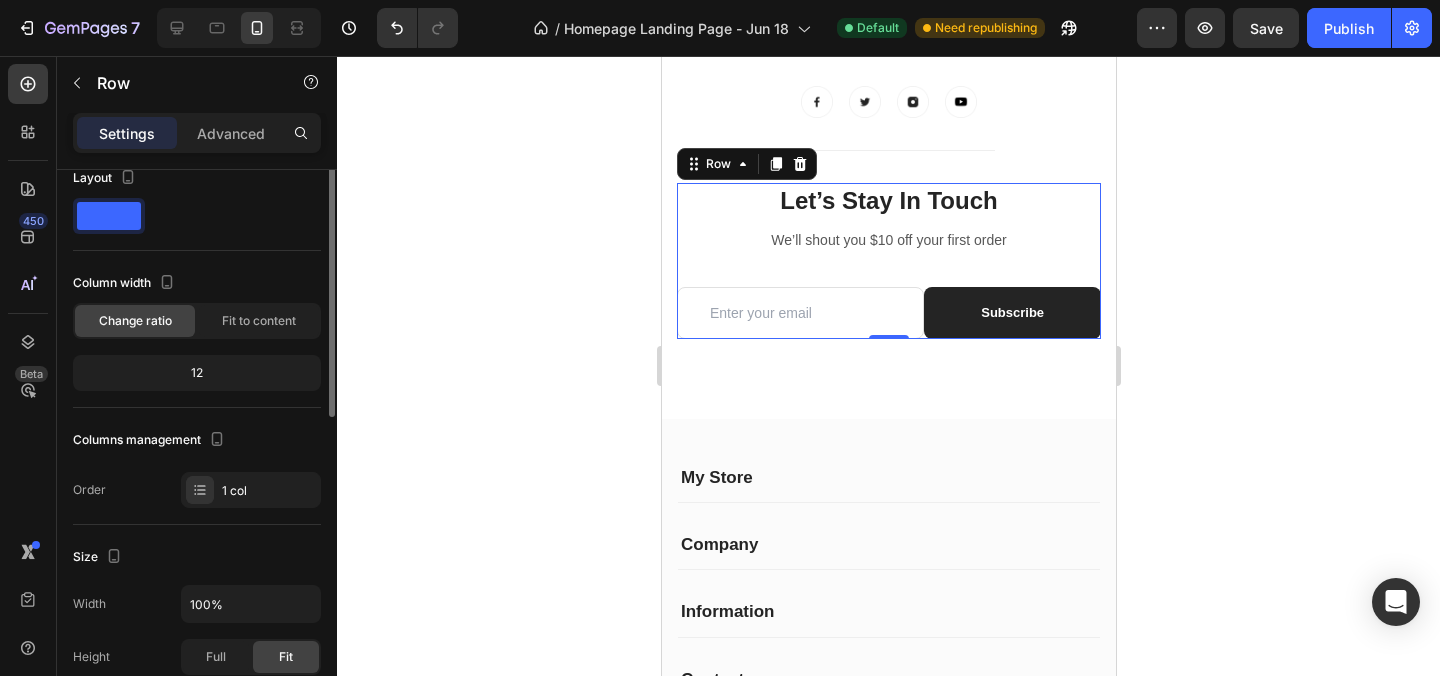 scroll, scrollTop: 0, scrollLeft: 0, axis: both 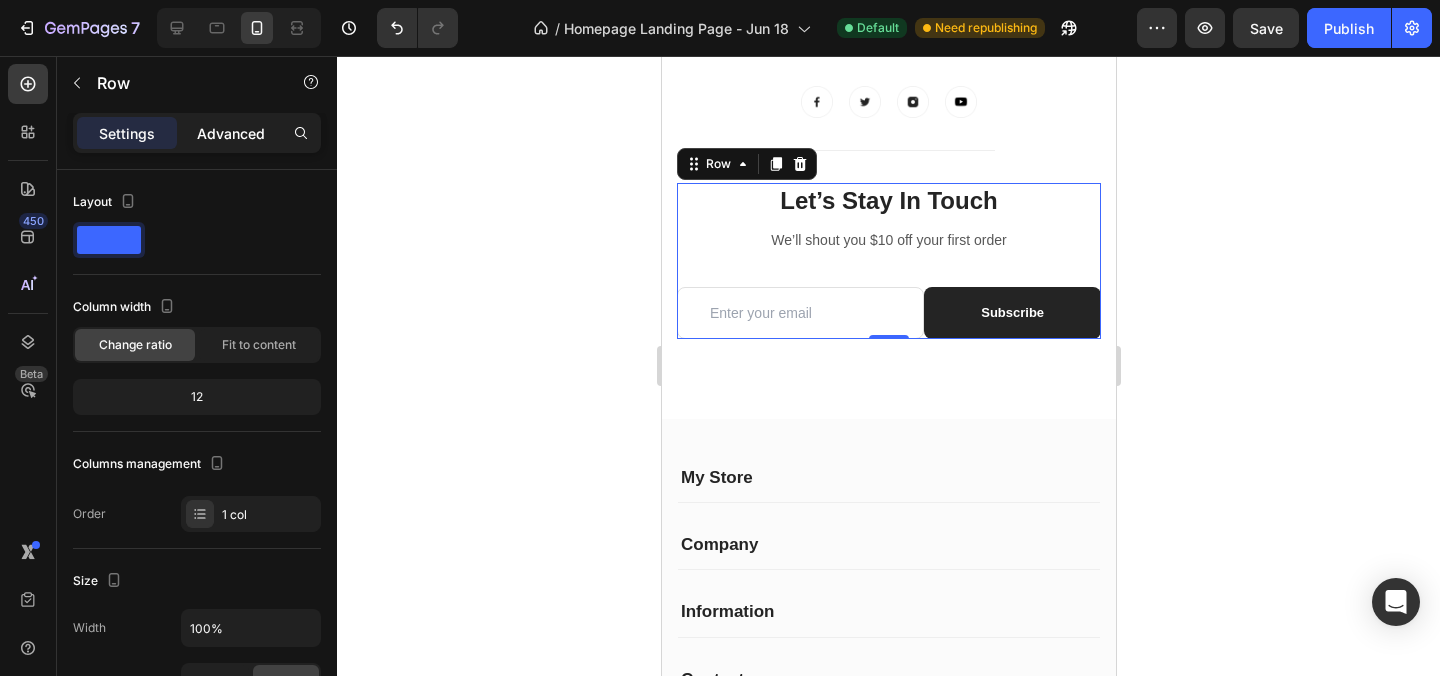 click on "Advanced" at bounding box center (231, 133) 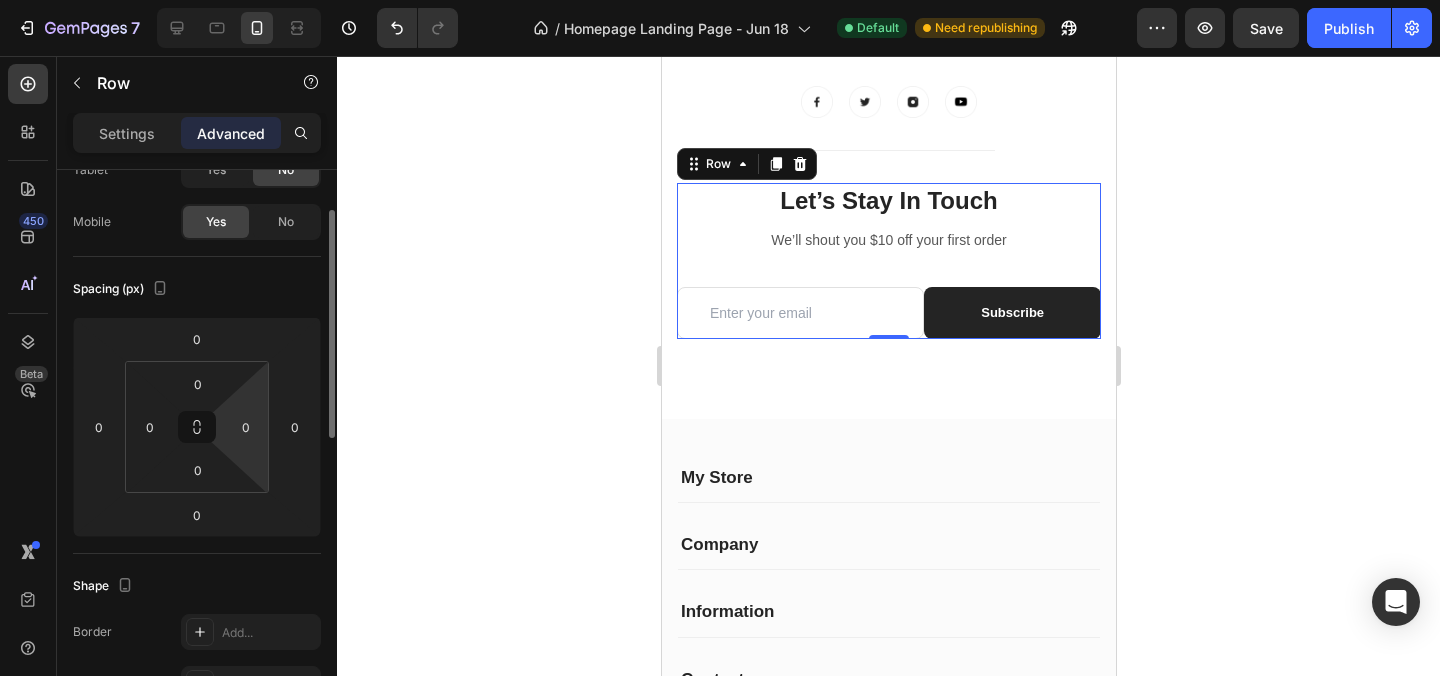 scroll, scrollTop: 146, scrollLeft: 0, axis: vertical 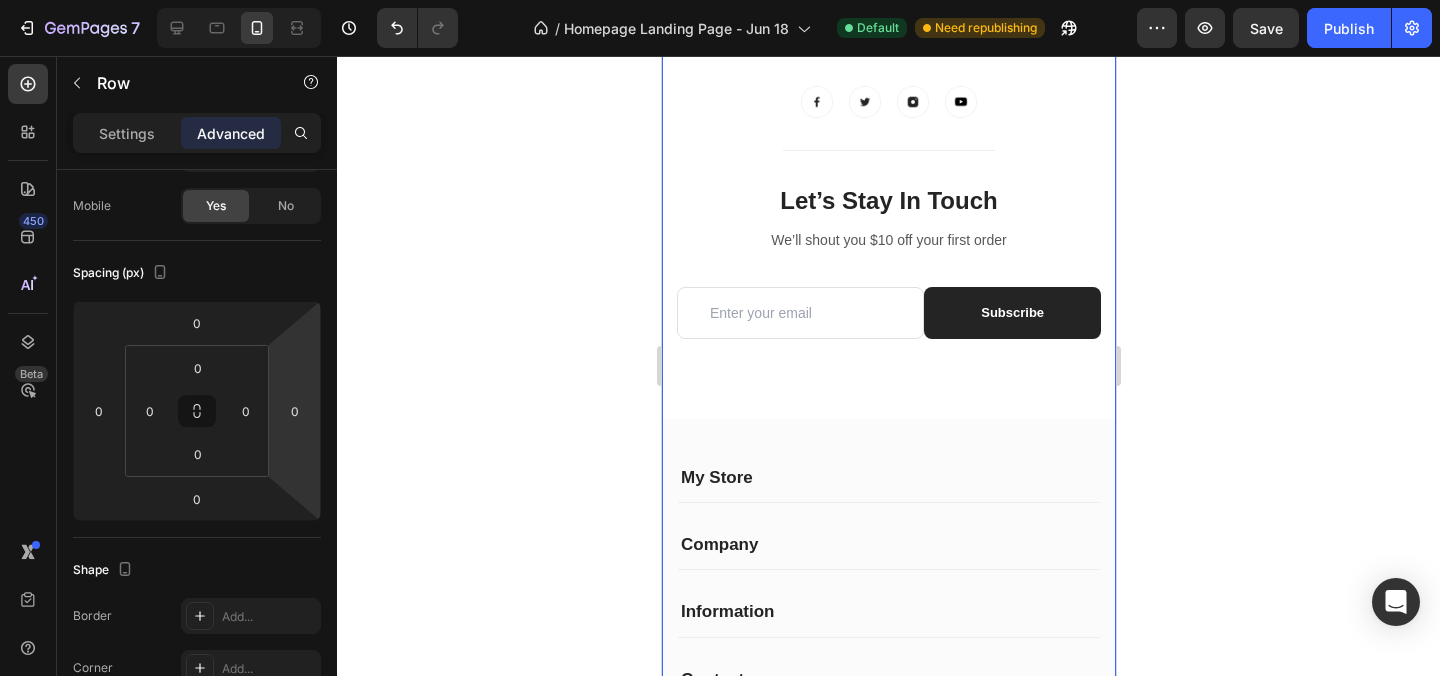 click on "On The Gram Heading Follow us for latest updates ! Text block Image Image Image Image Row                Title Line Let’s Stay In Touch Heading We’ll shout you $10 off your first order Text block Email Field Subscribe Submit Button Row Newsletter Row Let’s Stay In Touch Heading We’ll shout you $10 off your first order Text block Email Field Subscribe Submit Button Row Newsletter Row Row My Store Heading Address: Text block 184 Main Rd E, St Albans VIC 3021, Australia Text block Row Phone: Text block +012 345 6789 0000 Text block Row Email: Text block gemthemes@example.com Text block Row Company Heading About Us Text block Contact Text block Shipping & Return Text block FAQs Text block Row Information Heading My Account Text block Login Text block My Cart Text block Checkout Text block Row Contact Heading Customer Service Text block Store Locator Text block Wholesale Text block Career Text block Row Row My Store Company Information Contact Accordion                Title Line Row Text block Image Row" at bounding box center [888, 414] 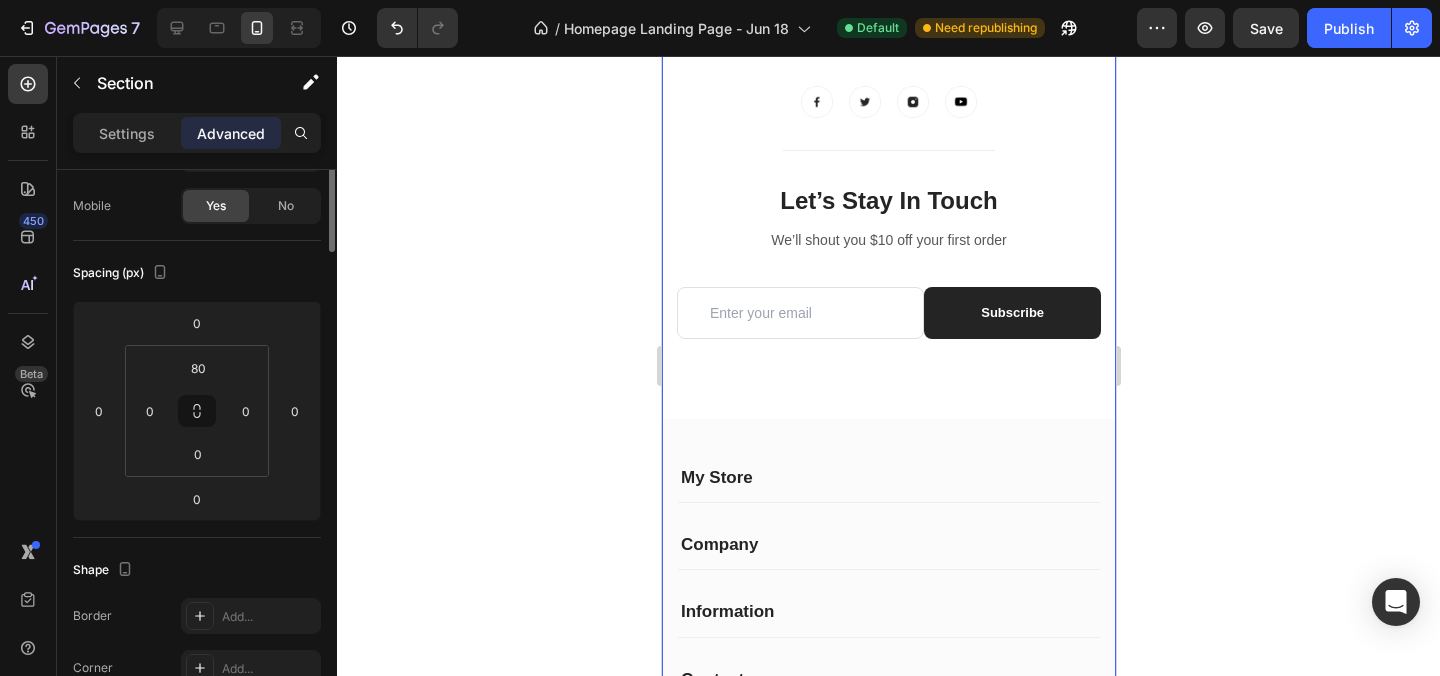 scroll, scrollTop: 0, scrollLeft: 0, axis: both 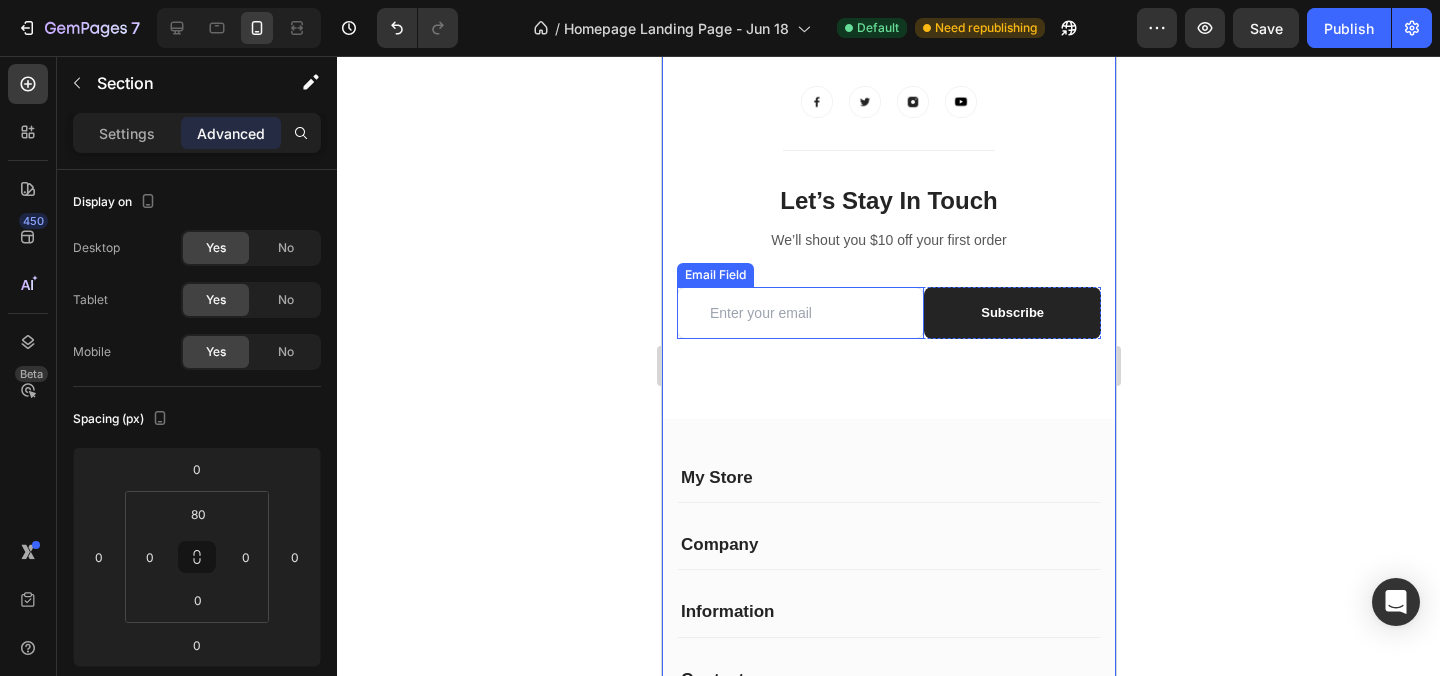 click at bounding box center [799, 313] 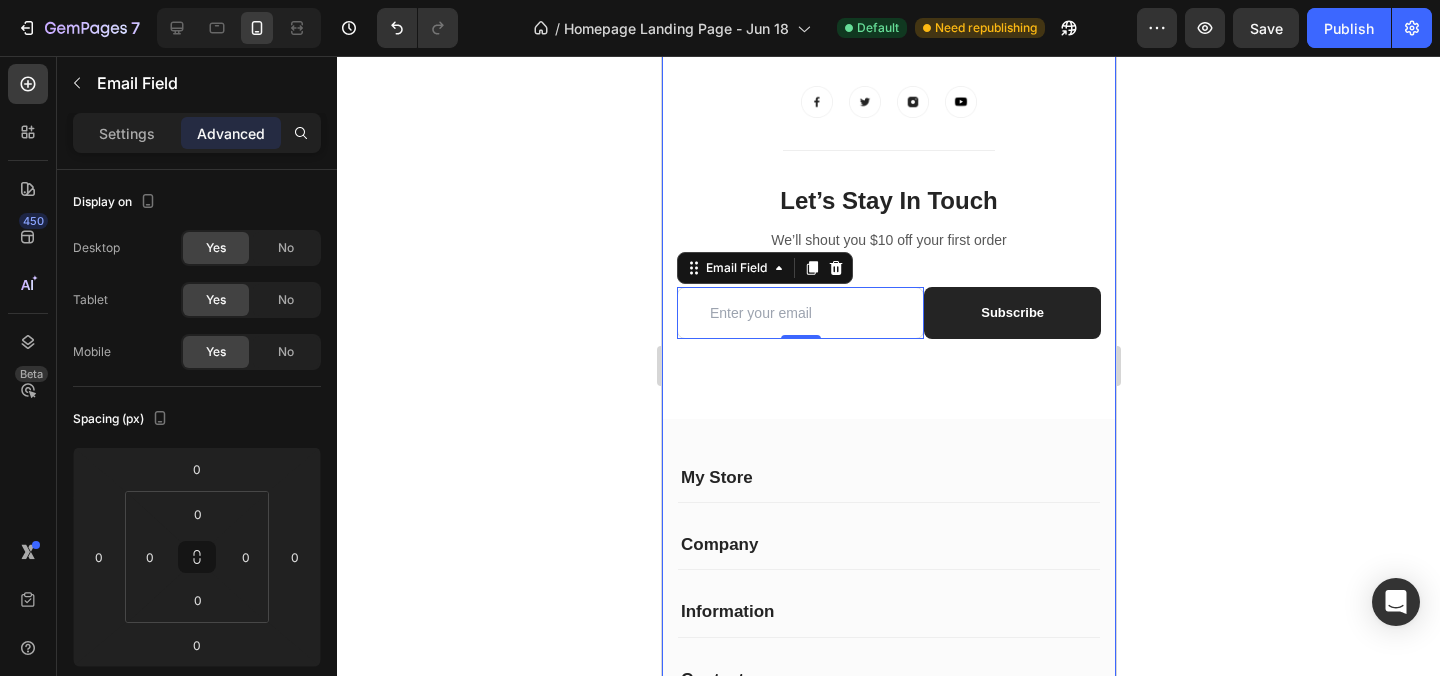 click on "On The Gram Heading Follow us for latest updates ! Text block Image Image Image Image Row                Title Line Let’s Stay In Touch Heading We’ll shout you $10 off your first order Text block Email Field Subscribe Submit Button Row Newsletter Row Let’s Stay In Touch Heading We’ll shout you $10 off your first order Text block Email Field   0 Subscribe Submit Button Row Newsletter Row Row My Store Heading Address: Text block 184 Main Rd E, St Albans VIC 3021, Australia Text block Row Phone: Text block +012 345 6789 0000 Text block Row Email: Text block gemthemes@example.com Text block Row Company Heading About Us Text block Contact Text block Shipping & Return Text block FAQs Text block Row Information Heading My Account Text block Login Text block My Cart Text block Checkout Text block Row Contact Heading Customer Service Text block Store Locator Text block Wholesale Text block Career Text block Row Row My Store Company Information Contact Accordion                Title Line Row Text block Image" at bounding box center [888, 414] 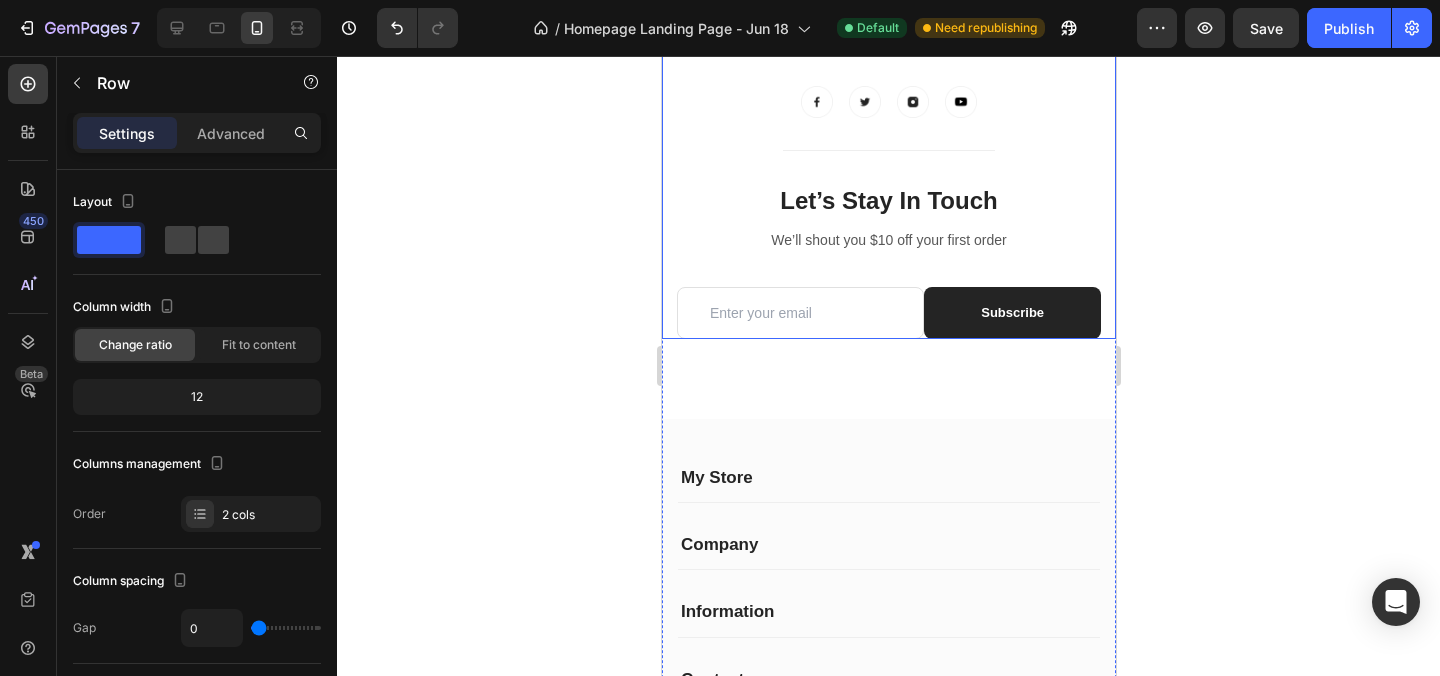 click on "On The Gram Heading Follow us for latest updates ! Text block Image Image Image Image Row                Title Line Let’s Stay In Touch Heading We’ll shout you $10 off your first order Text block Email Field Subscribe Submit Button Row Newsletter Row Let’s Stay In Touch Heading We’ll shout you $10 off your first order Text block Email Field Subscribe Submit Button Row Newsletter Row Row" at bounding box center [888, 160] 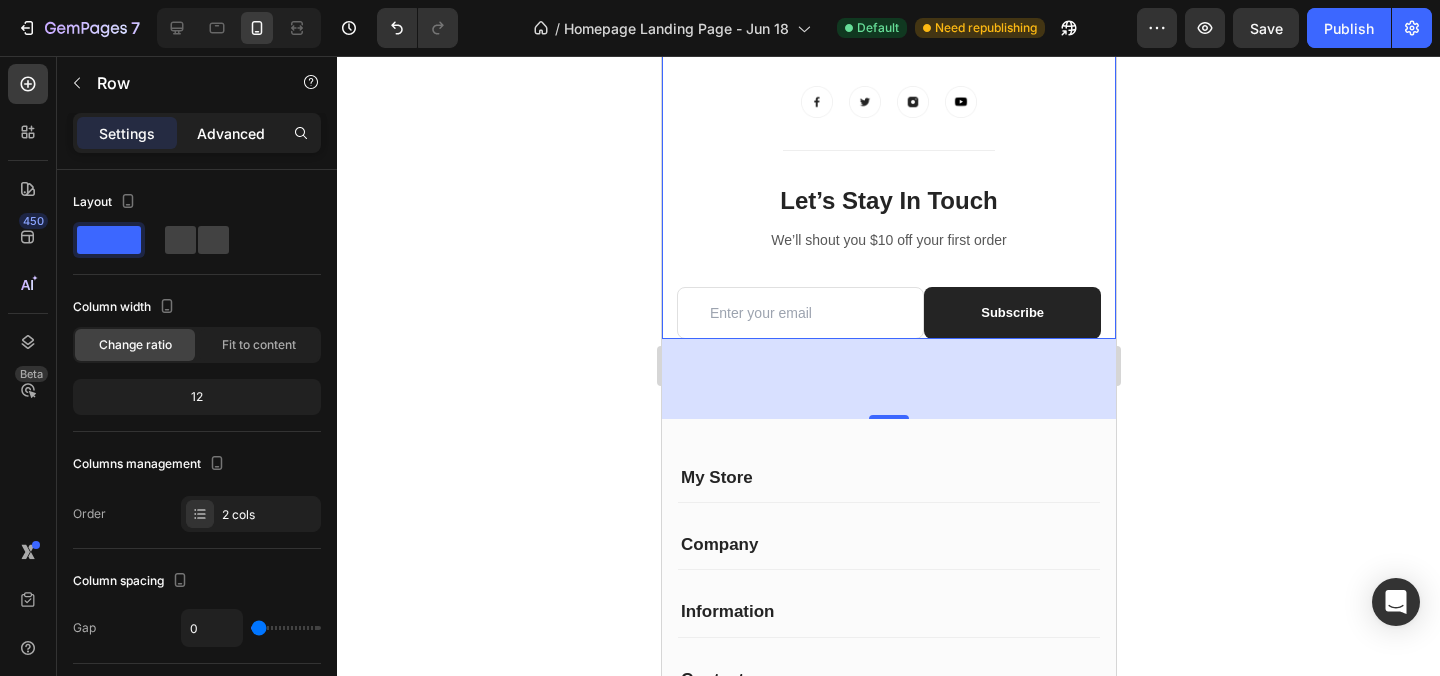 click on "Advanced" at bounding box center [231, 133] 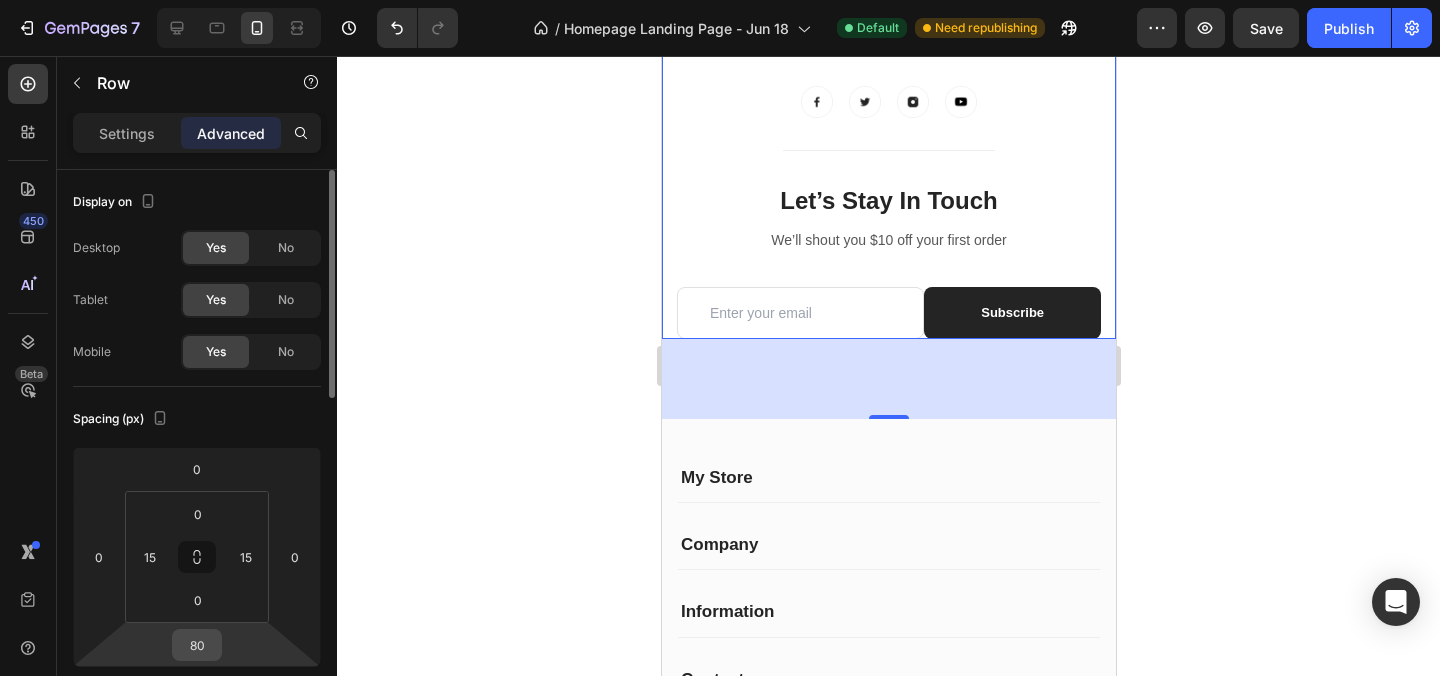 click on "80" at bounding box center (197, 645) 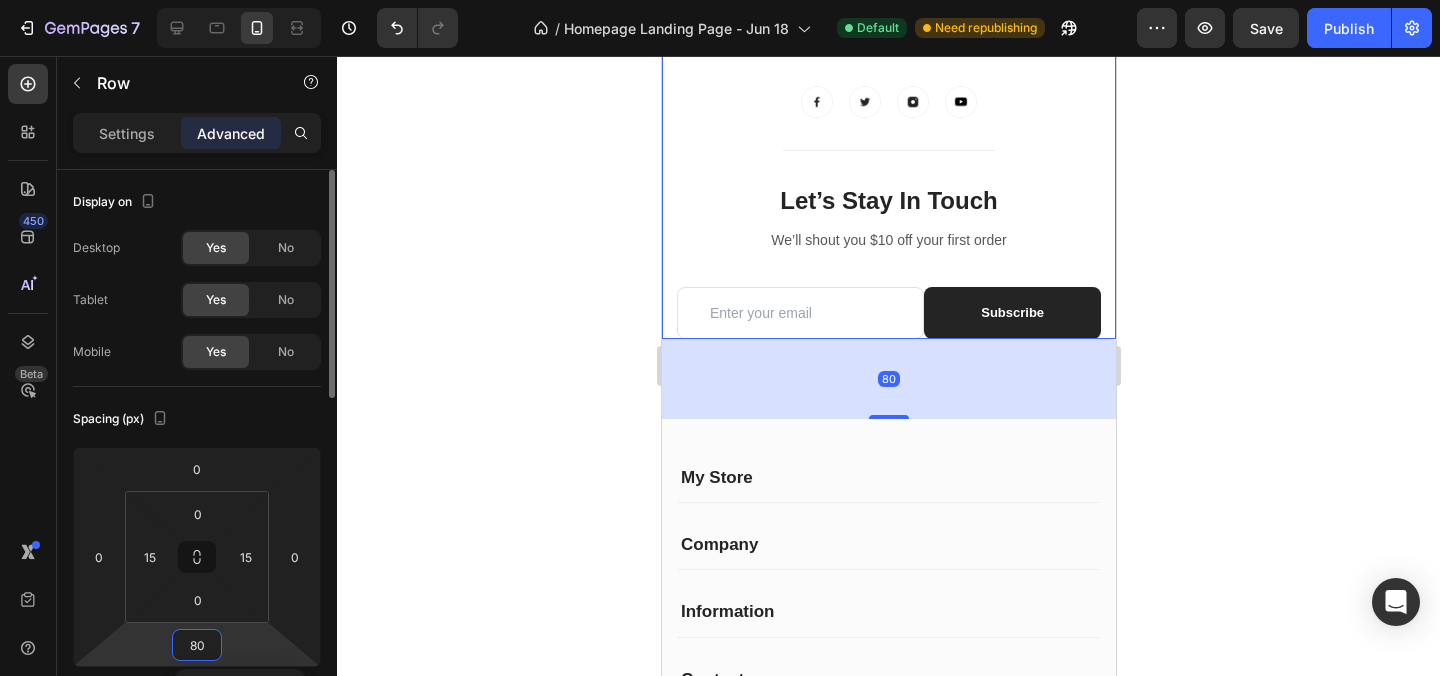 type 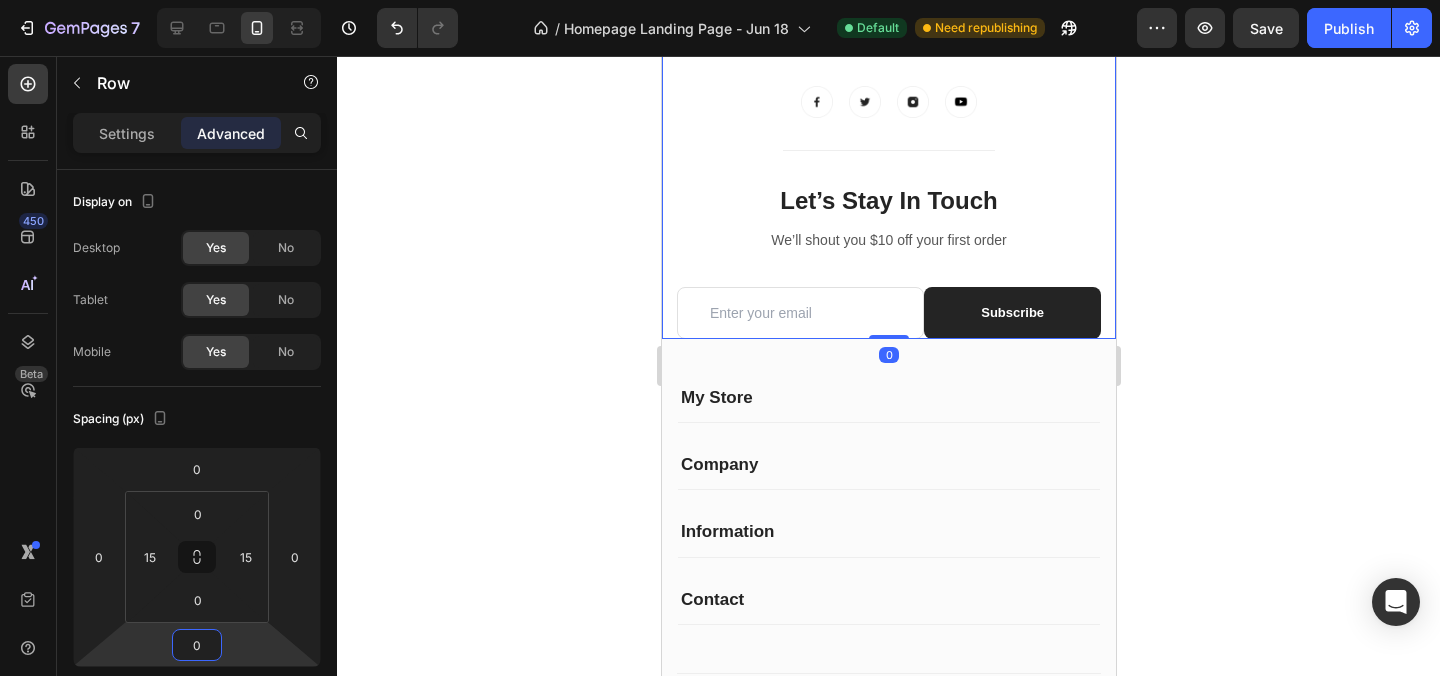 click 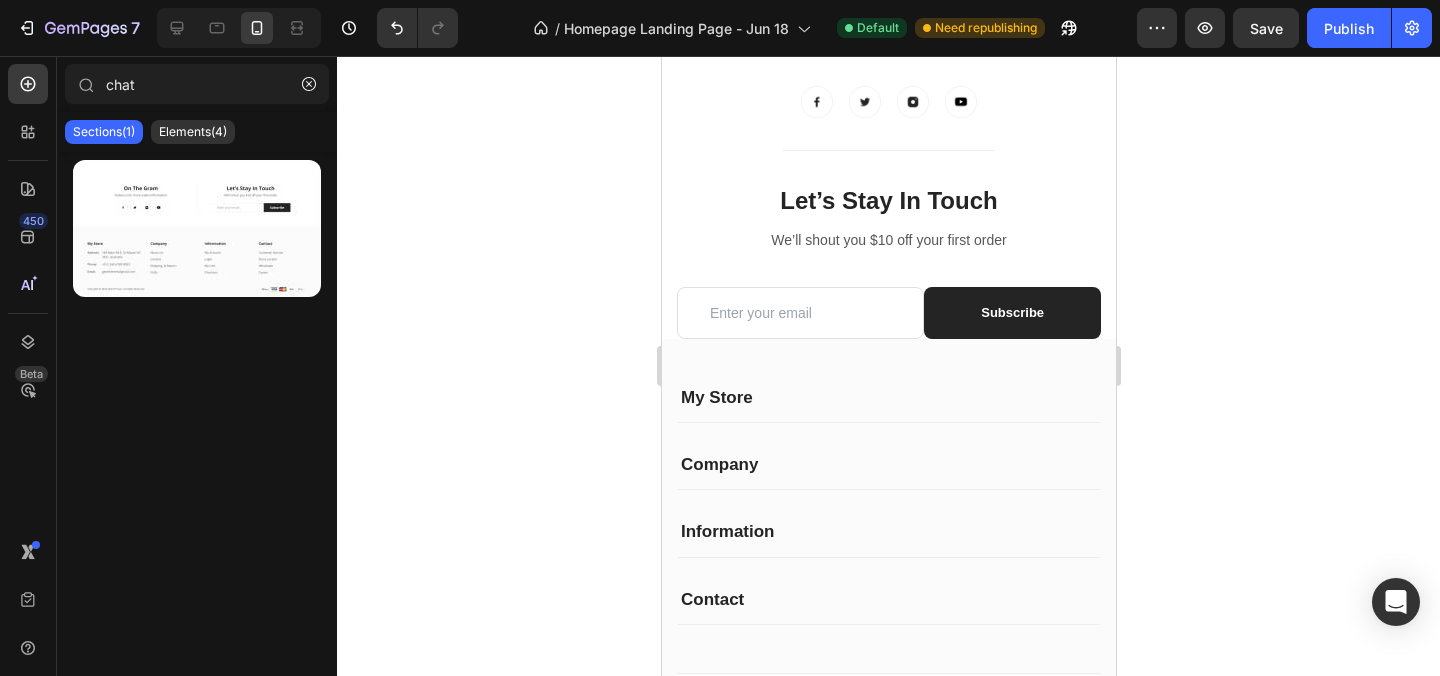 click 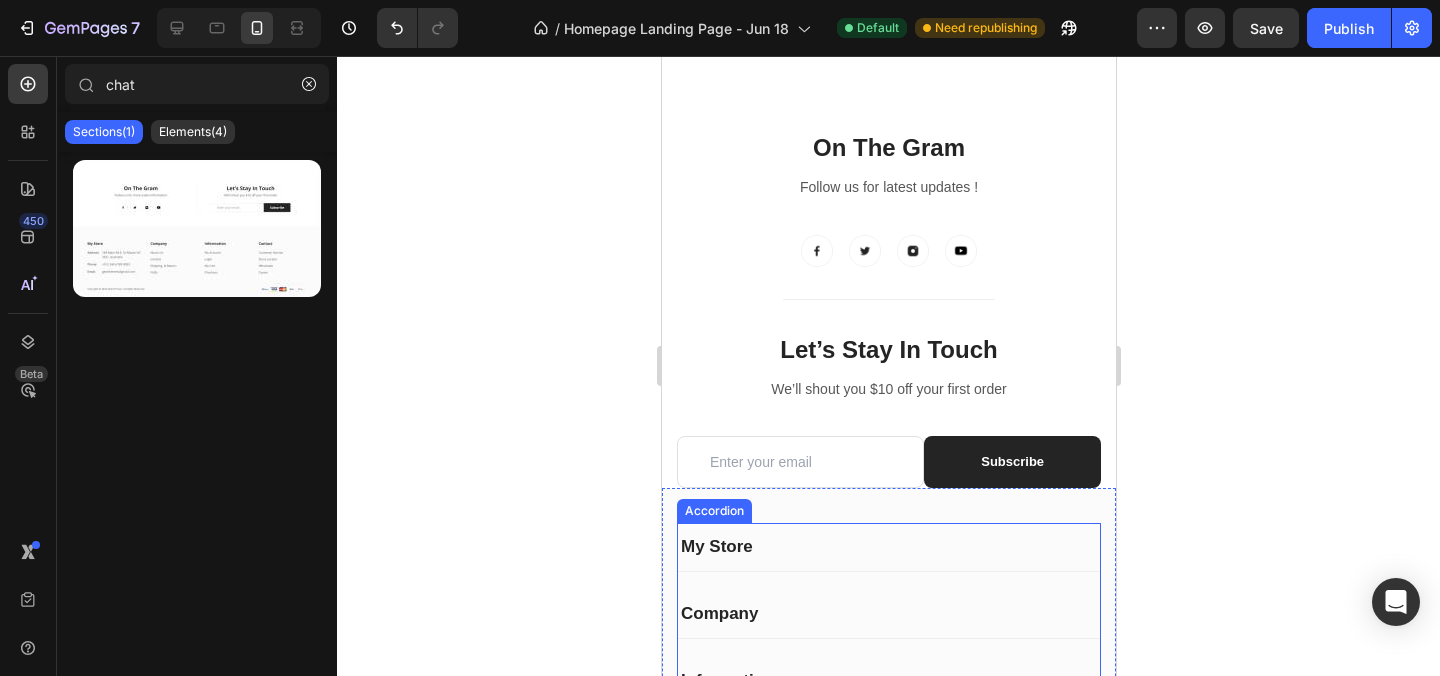 scroll, scrollTop: 4391, scrollLeft: 0, axis: vertical 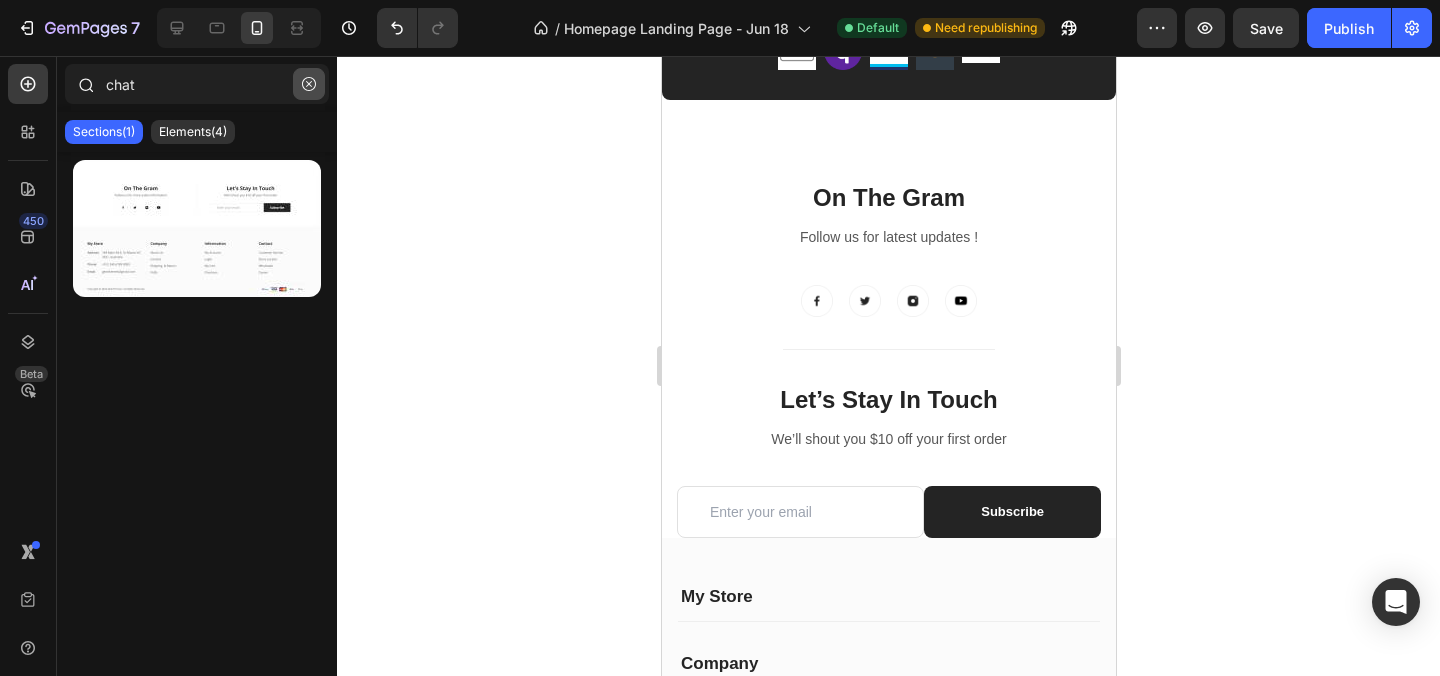 click 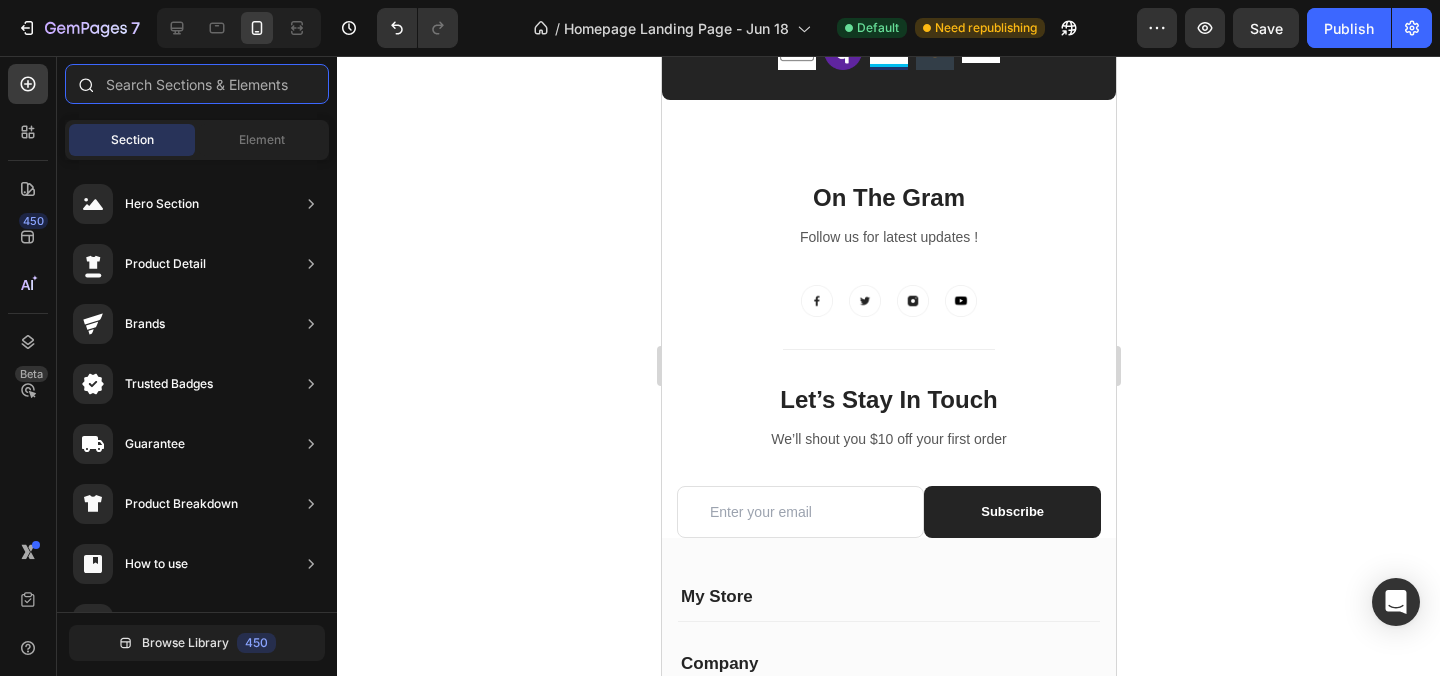 click at bounding box center [197, 84] 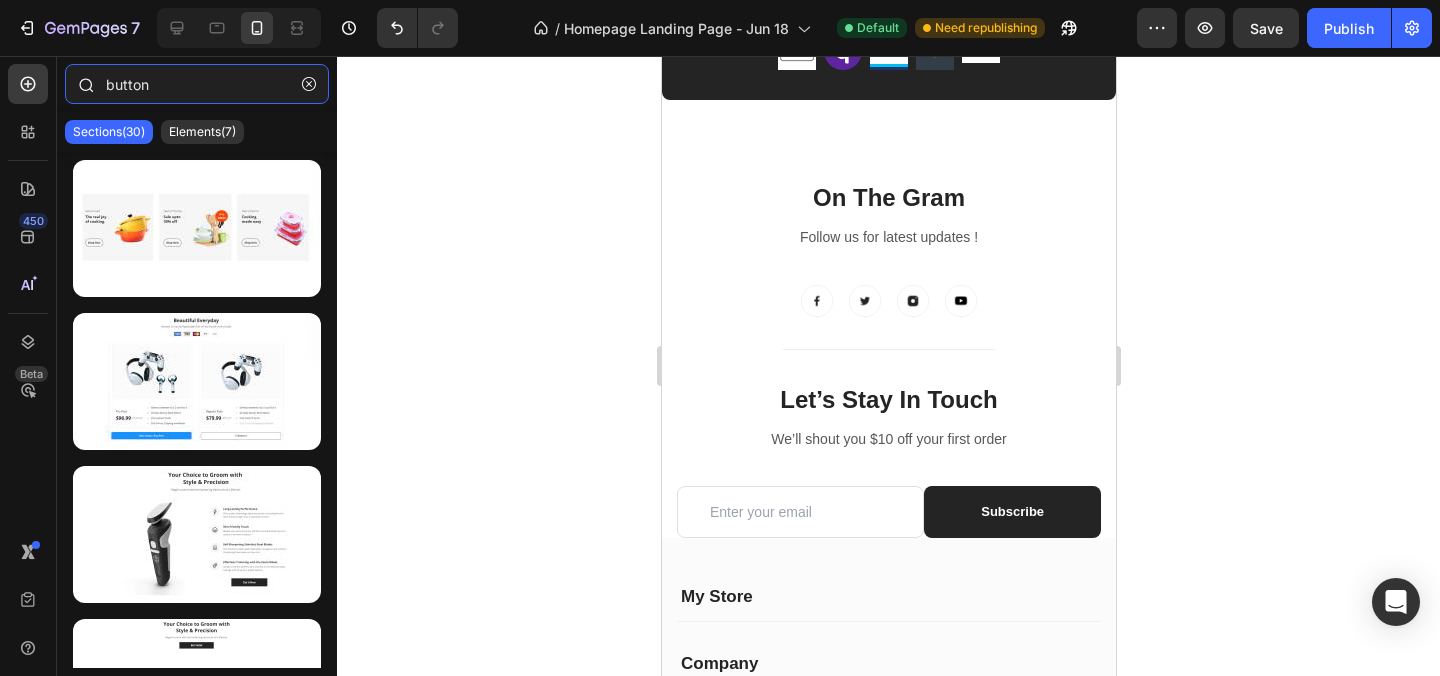 type on "button" 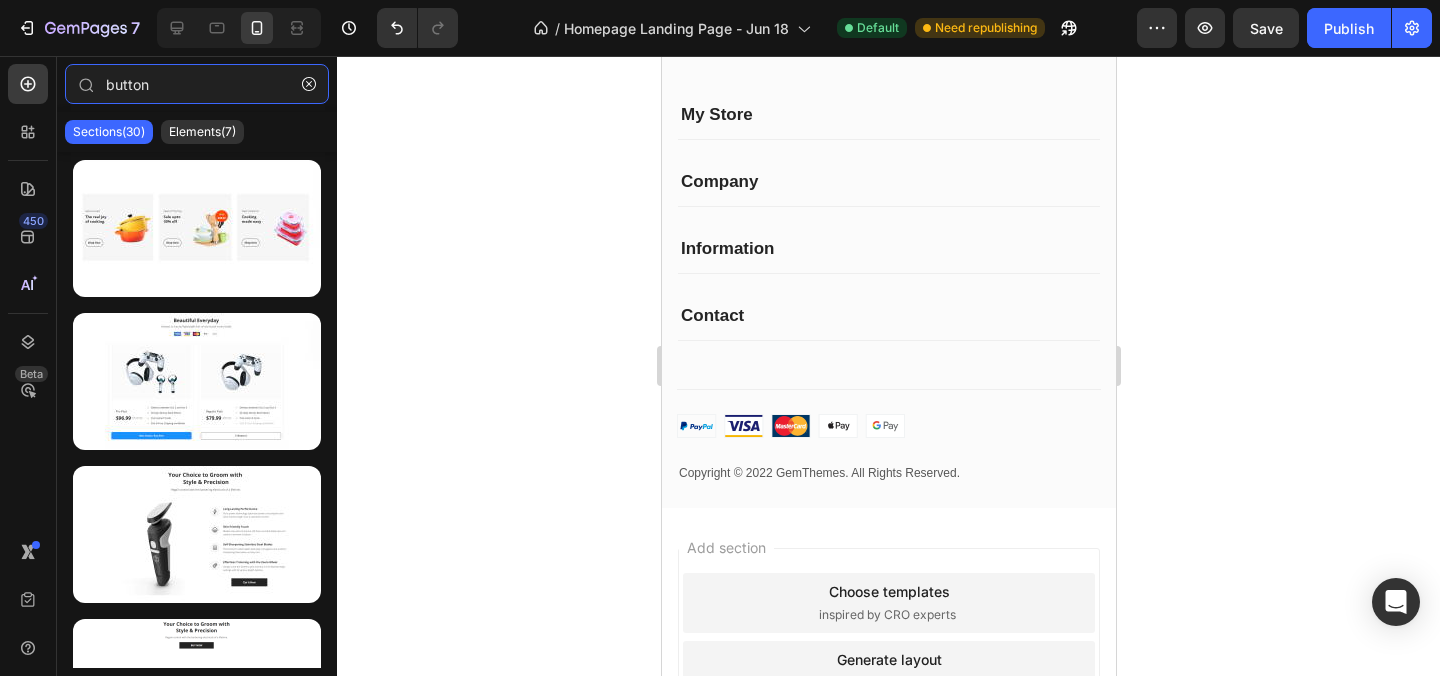 scroll, scrollTop: 3656, scrollLeft: 0, axis: vertical 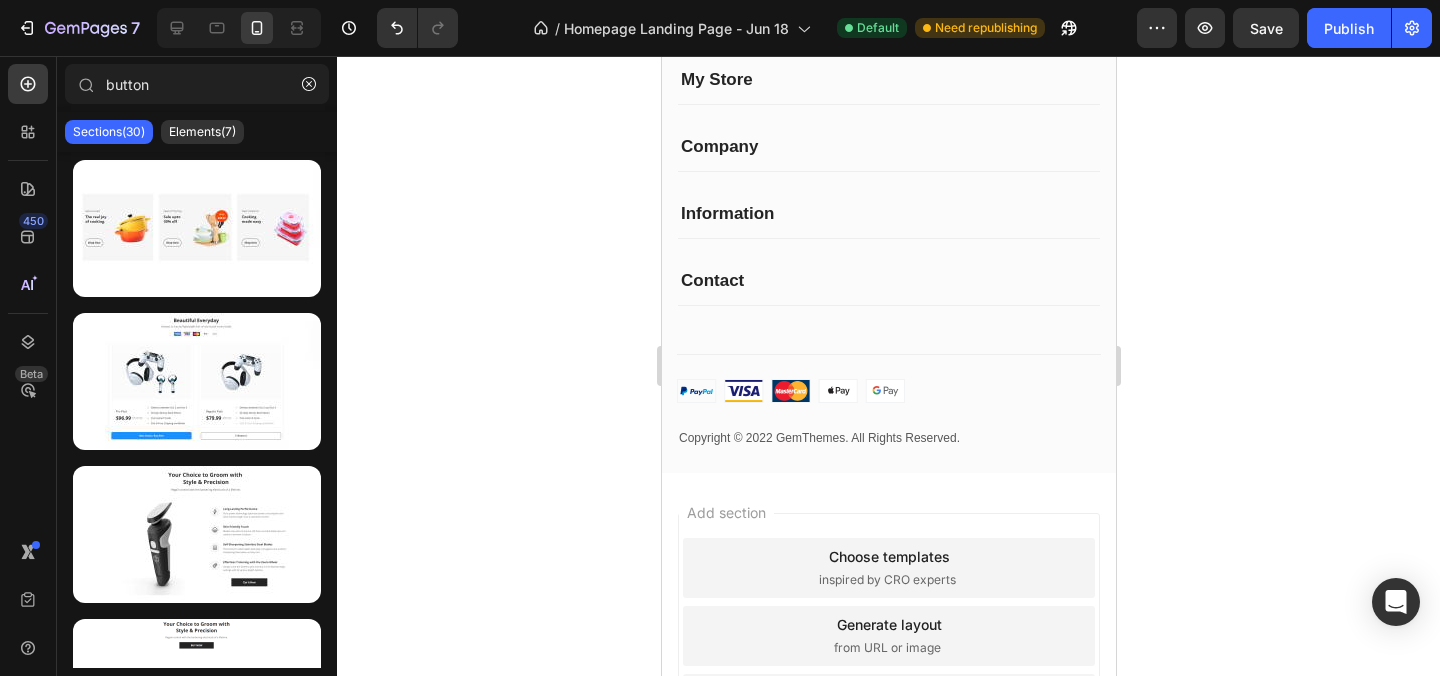 click on "Sections(30) Elements(7)" 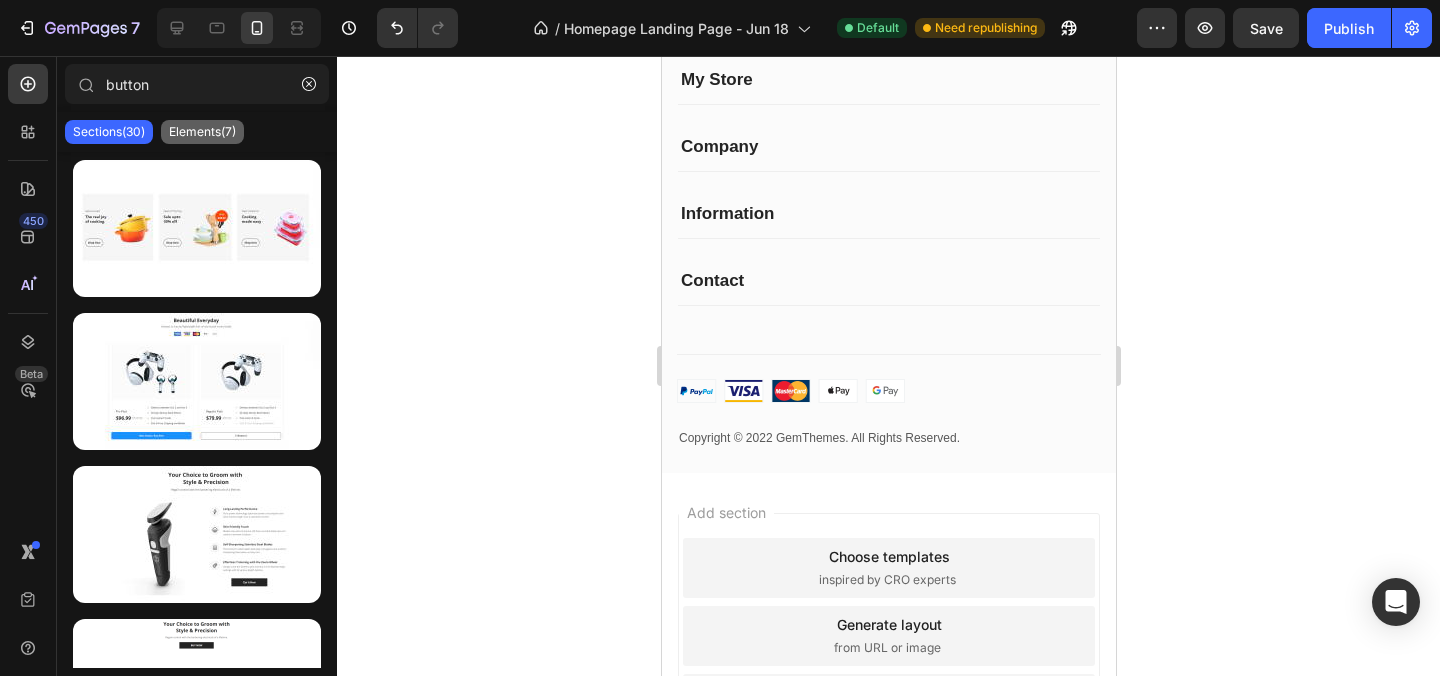 click on "Elements(7)" at bounding box center (202, 132) 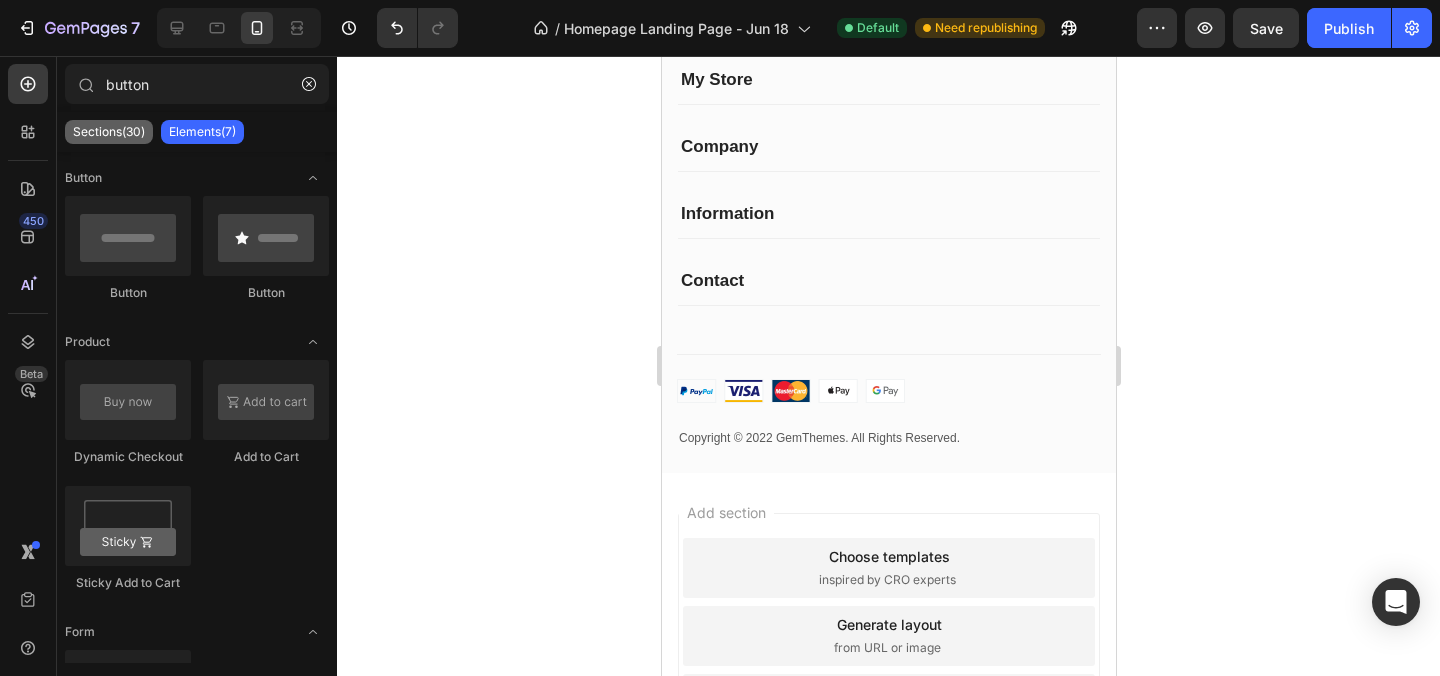 click on "Sections(30)" 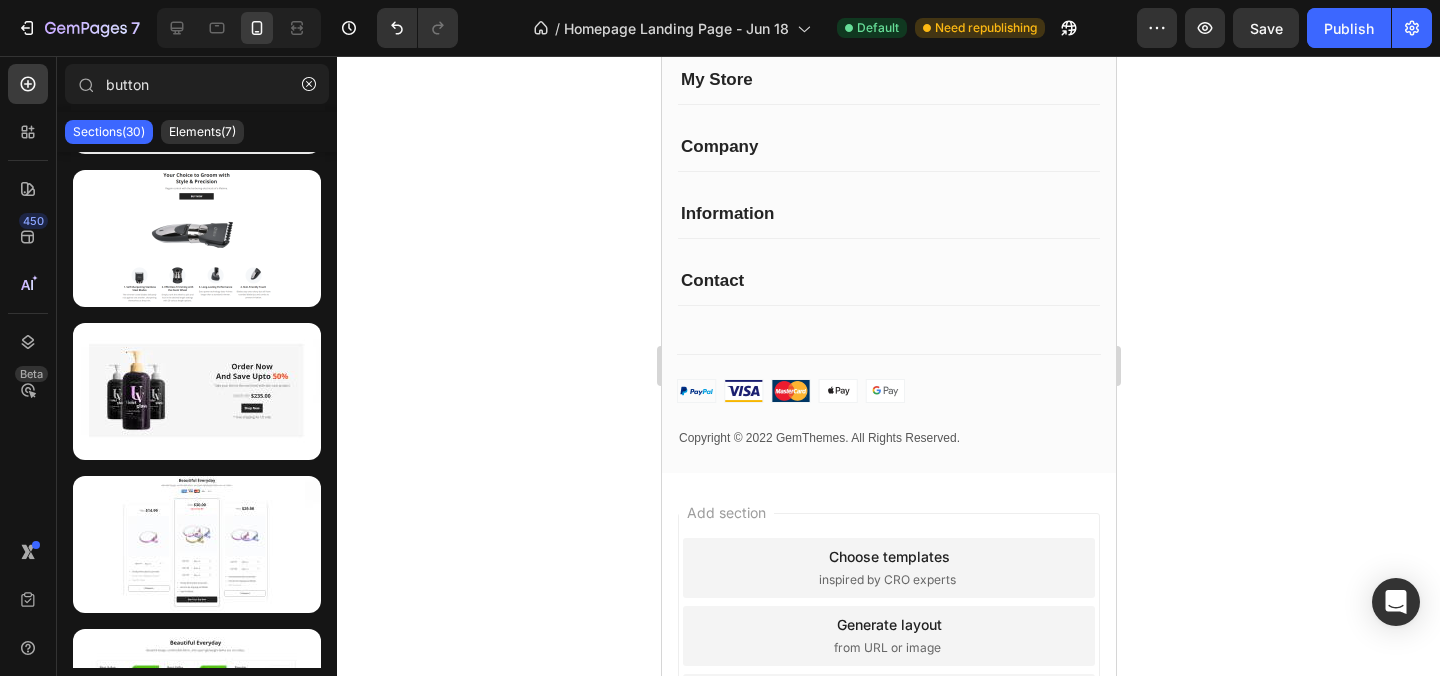 scroll, scrollTop: 0, scrollLeft: 0, axis: both 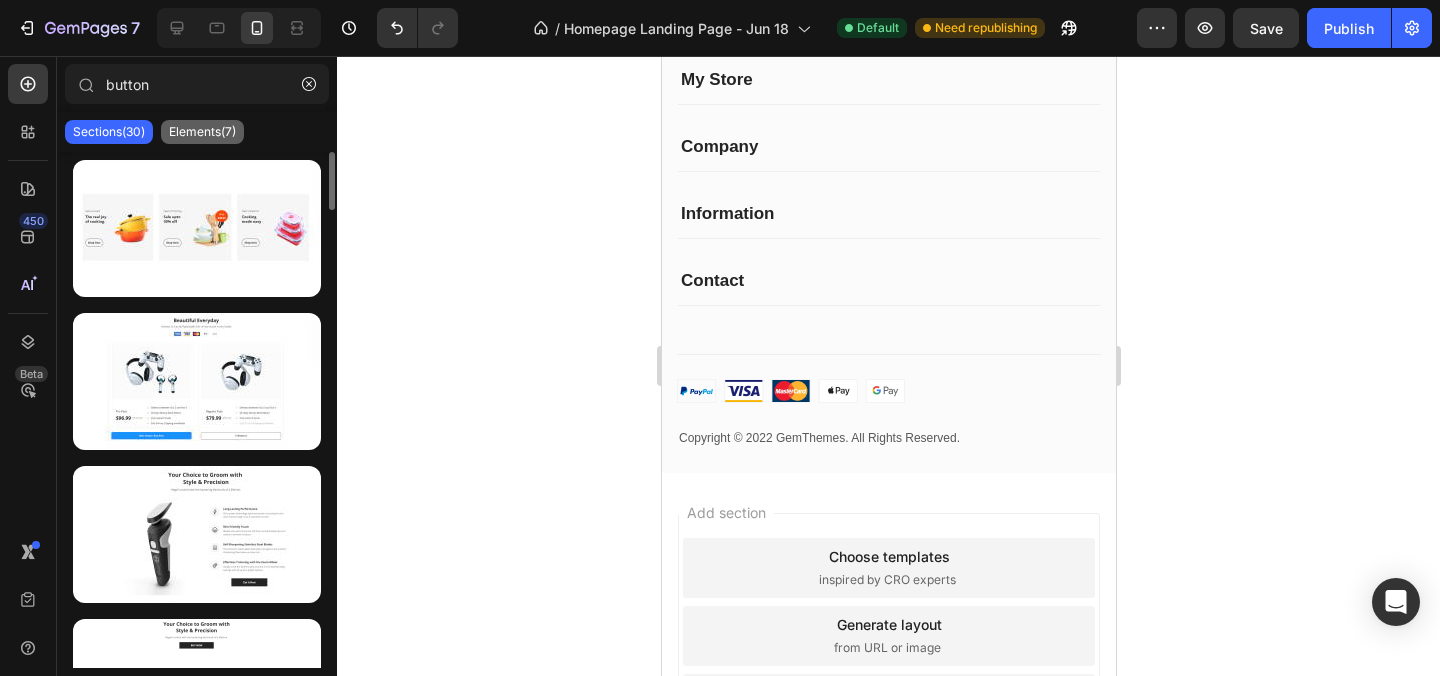 click on "Elements(7)" at bounding box center [202, 132] 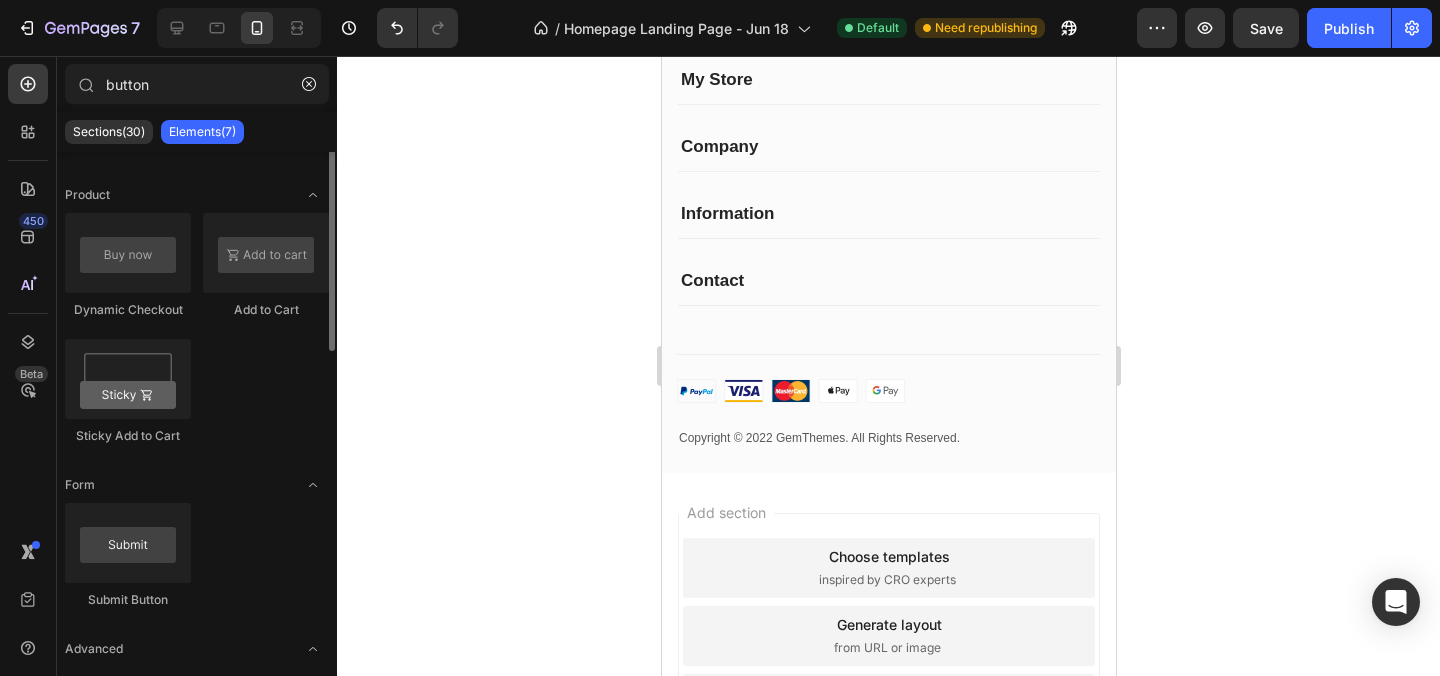 scroll, scrollTop: 0, scrollLeft: 0, axis: both 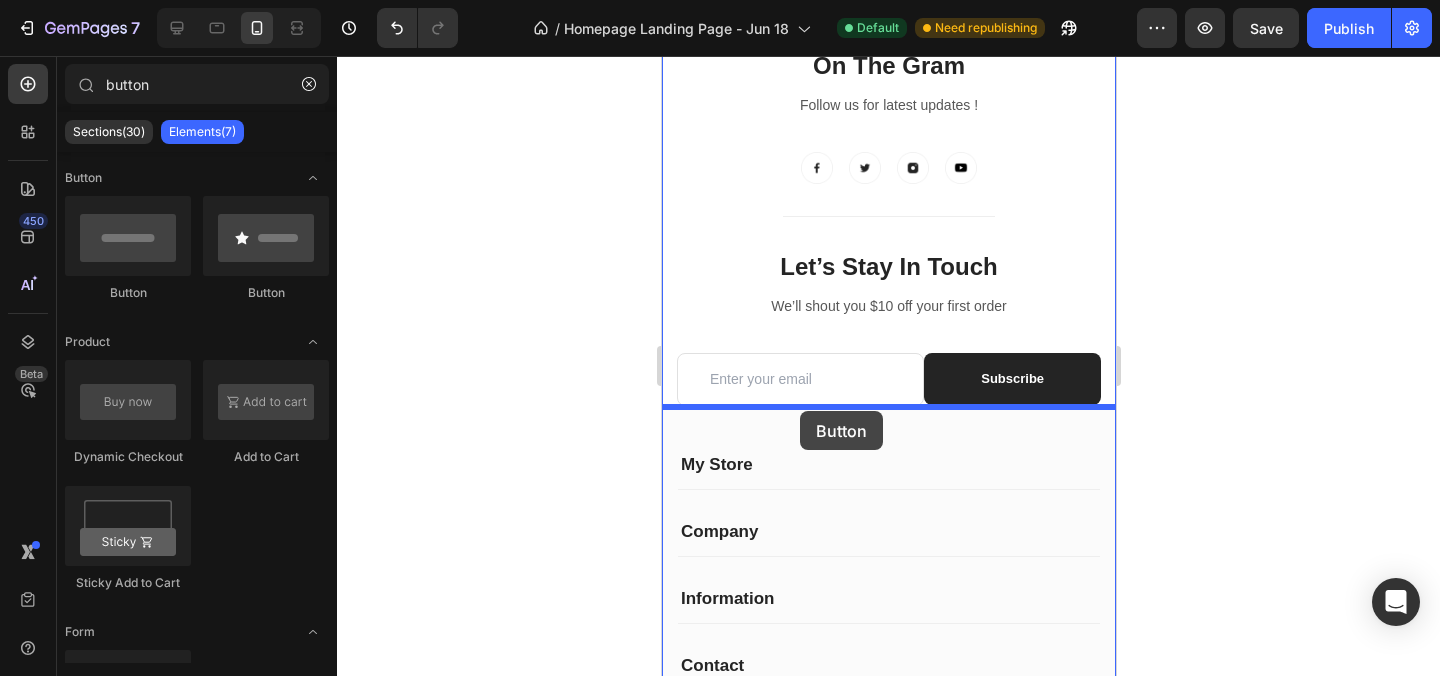 drag, startPoint x: 801, startPoint y: 298, endPoint x: 797, endPoint y: 411, distance: 113.07078 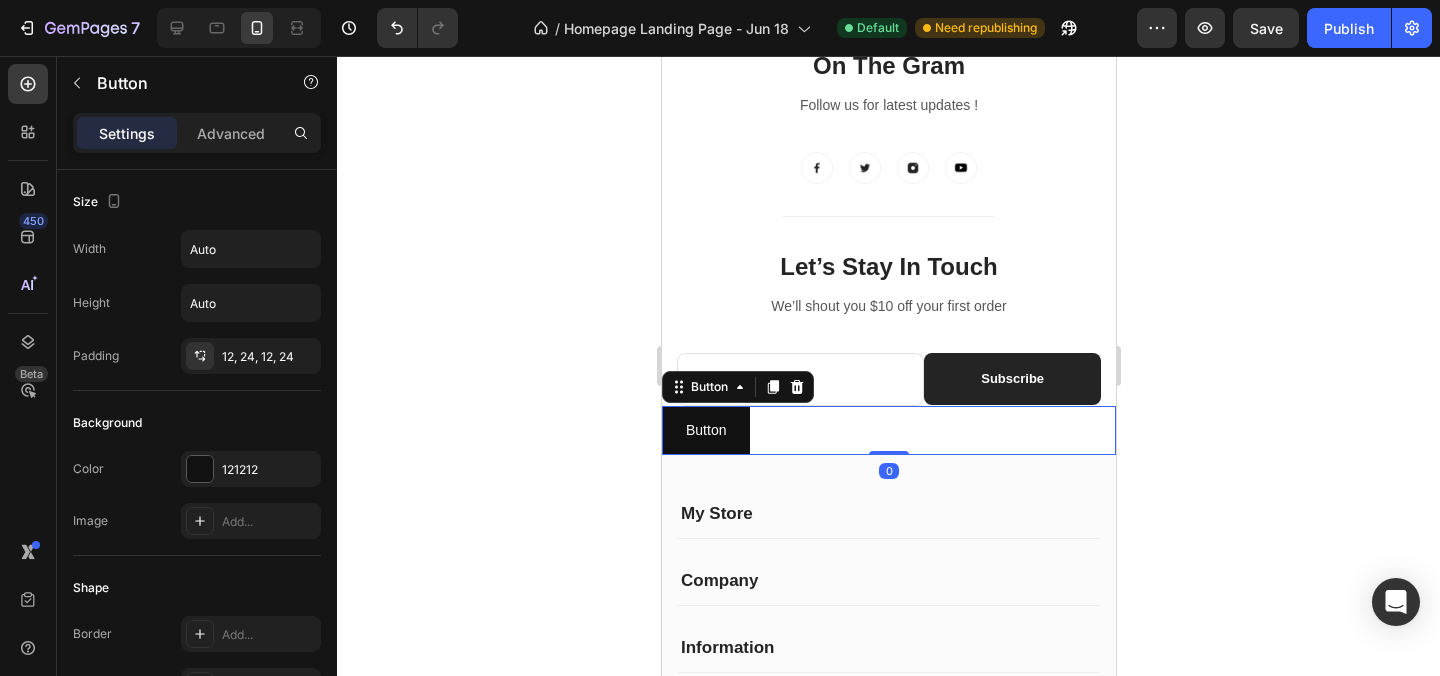 click 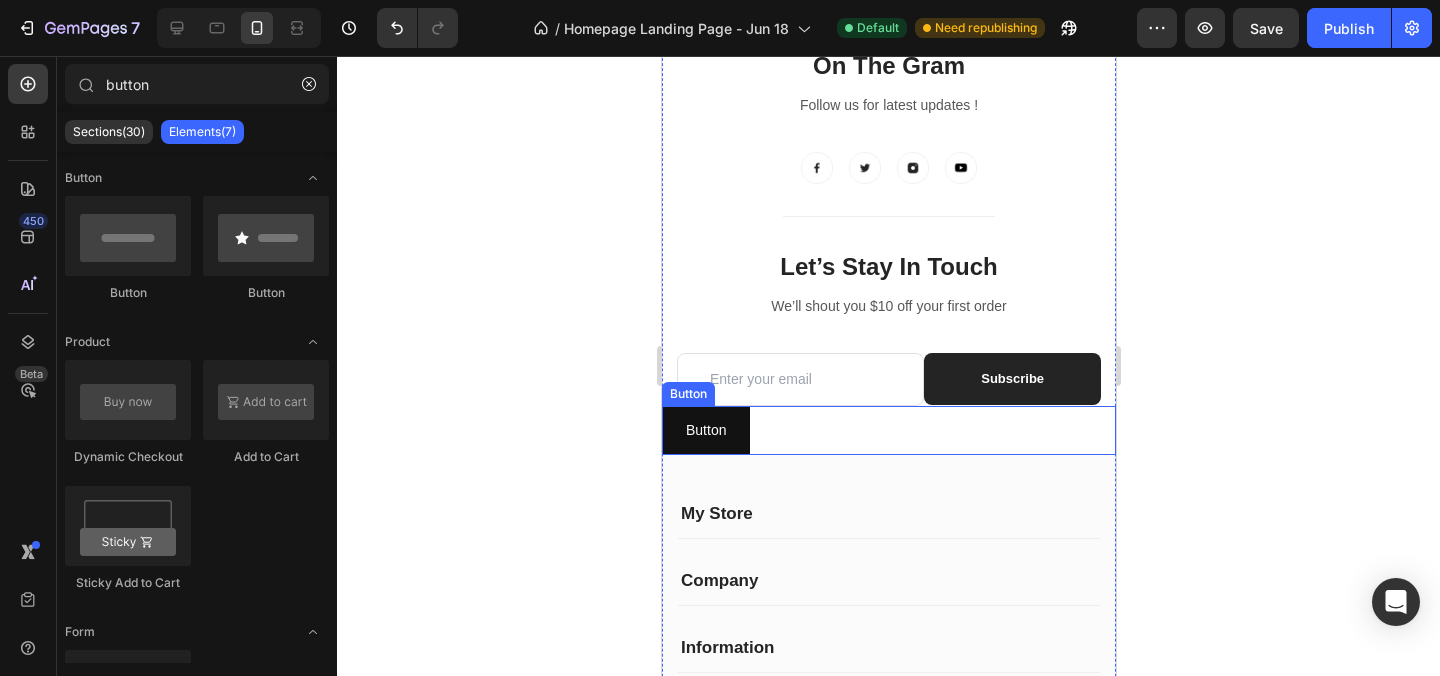 click on "Button Button" at bounding box center (888, 430) 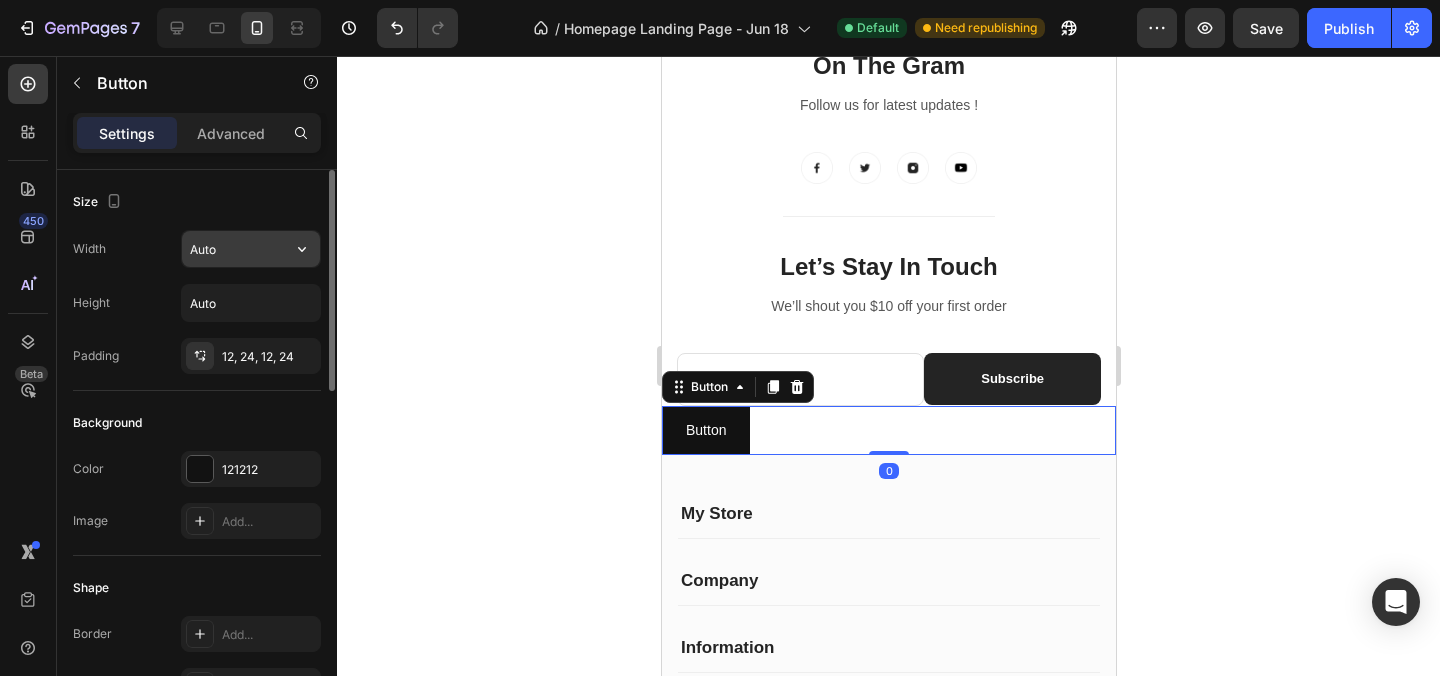 click on "Auto" at bounding box center [251, 249] 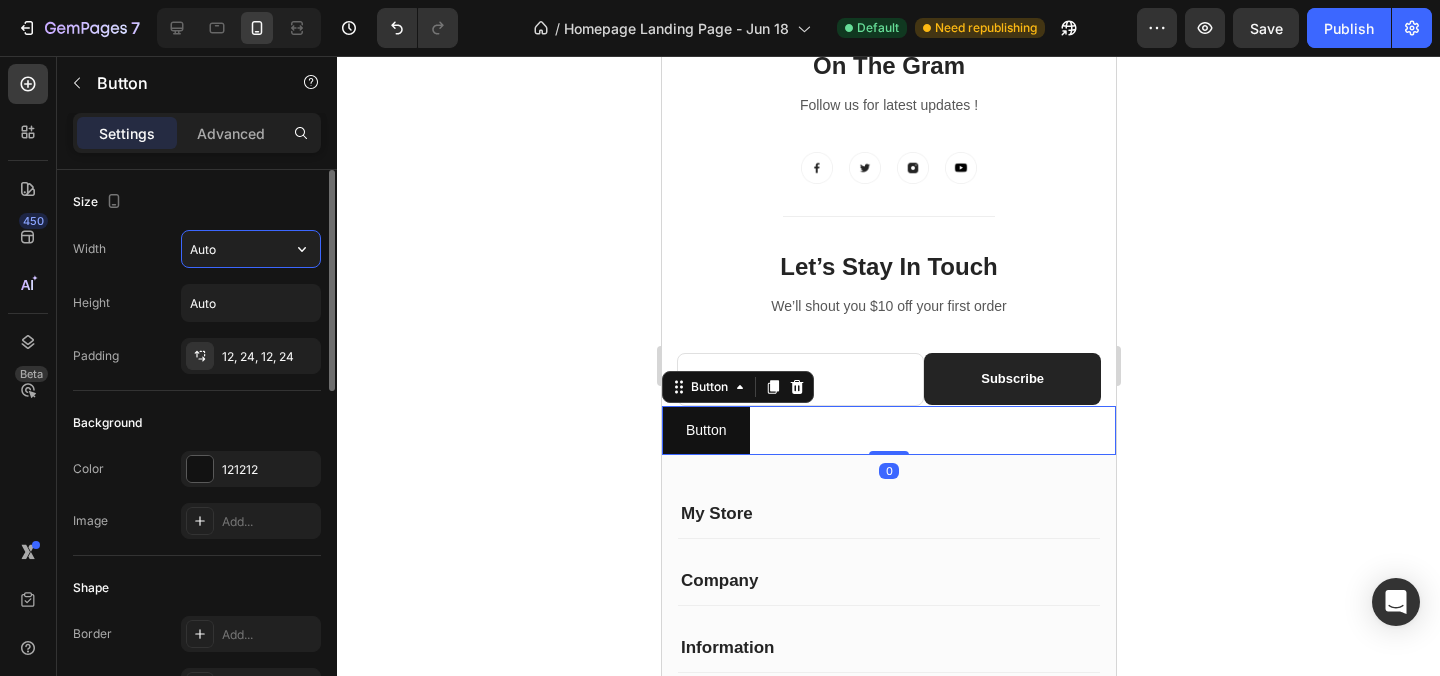 click on "Auto" at bounding box center [251, 249] 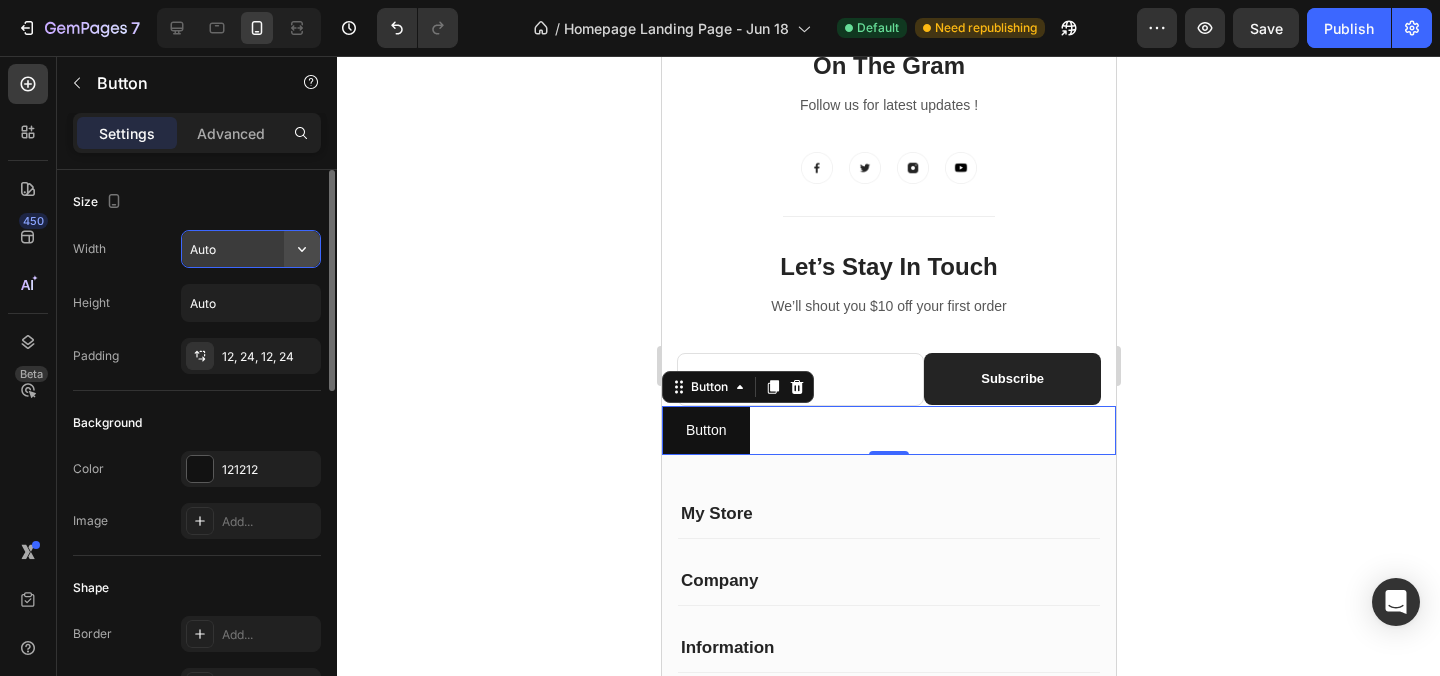 click 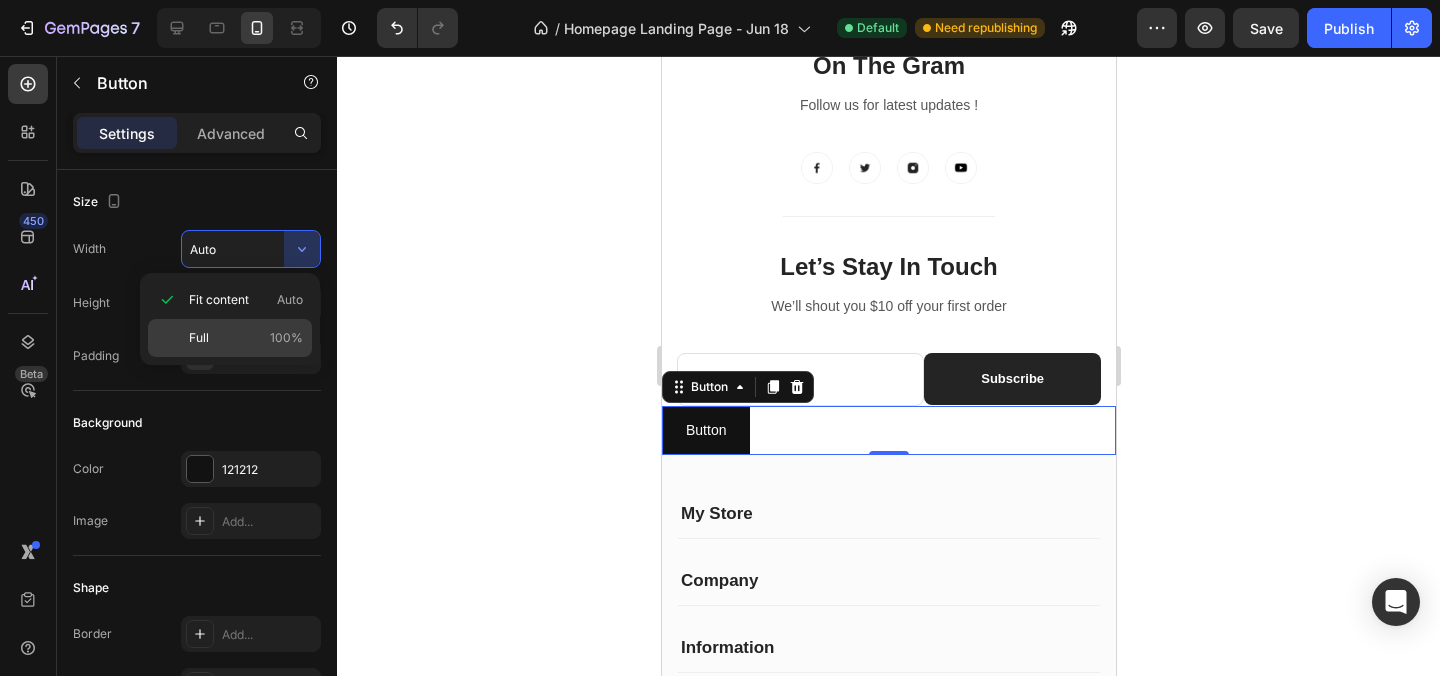 click on "Full 100%" at bounding box center (246, 338) 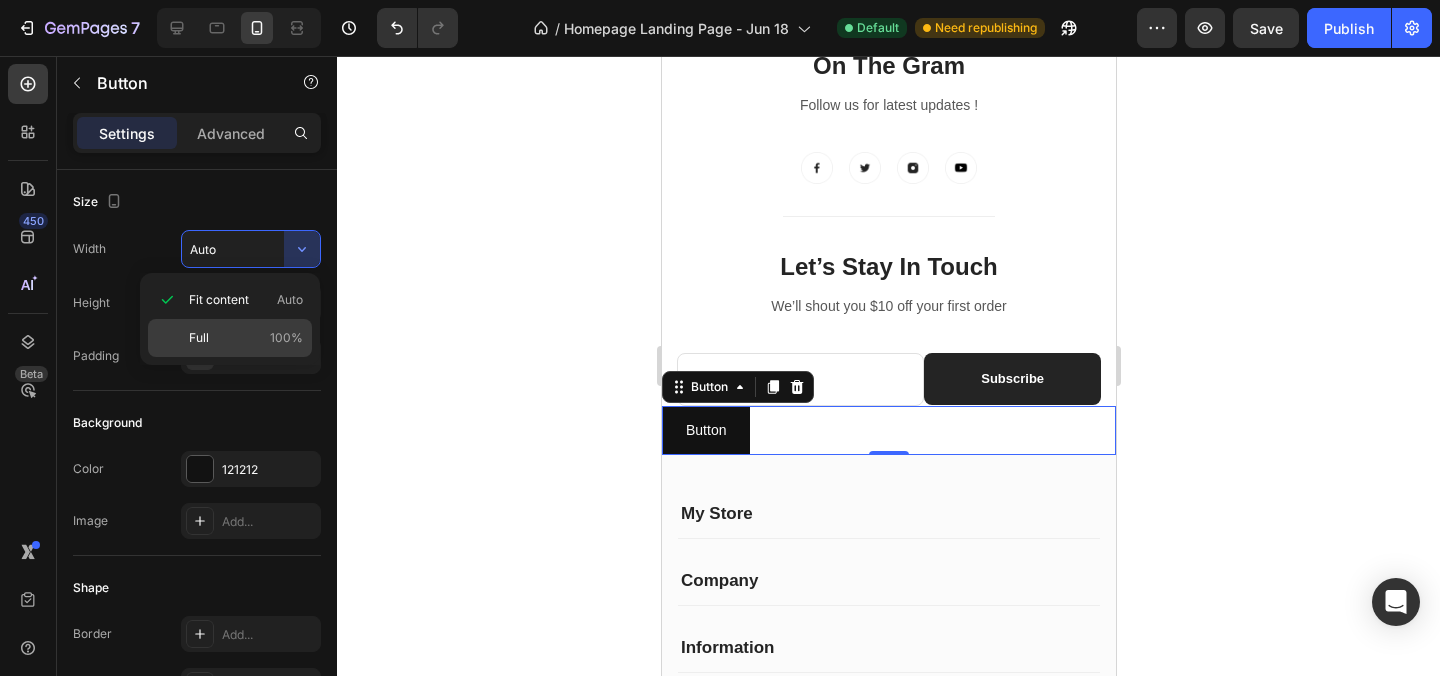 type on "100%" 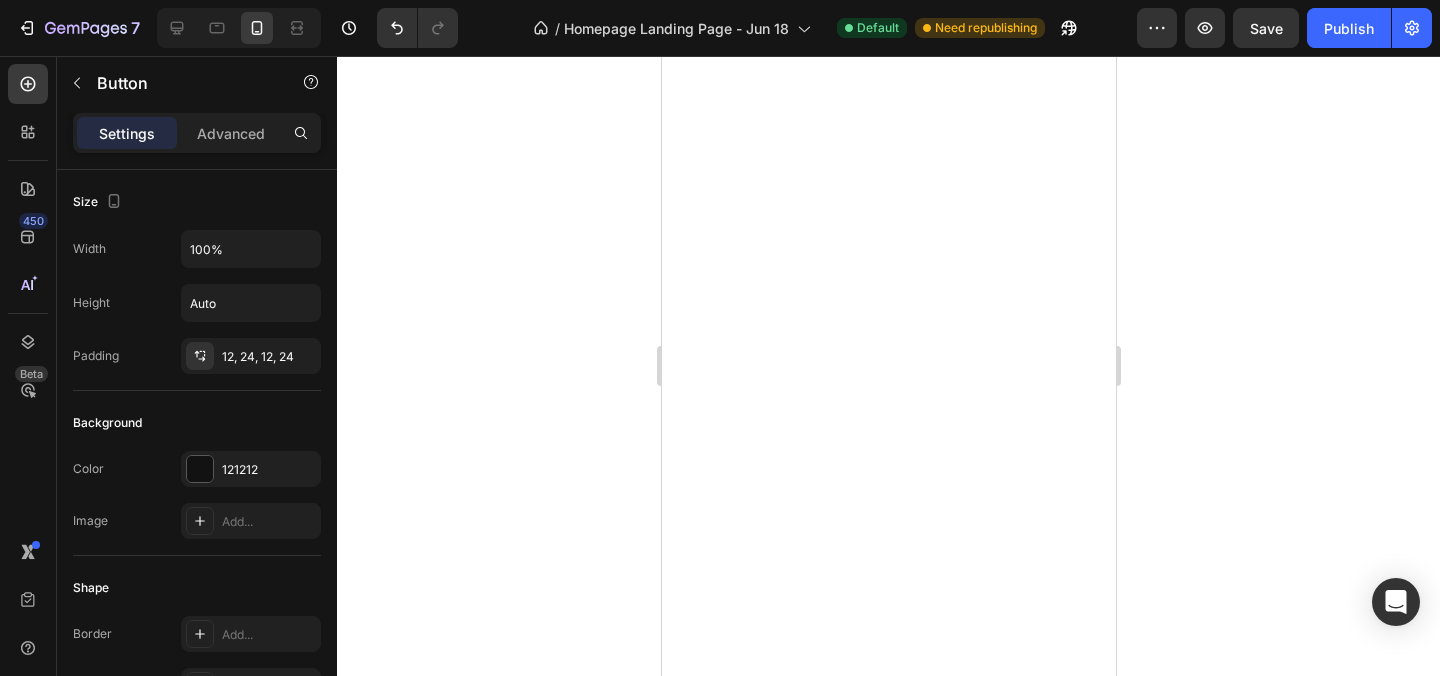 scroll, scrollTop: 0, scrollLeft: 0, axis: both 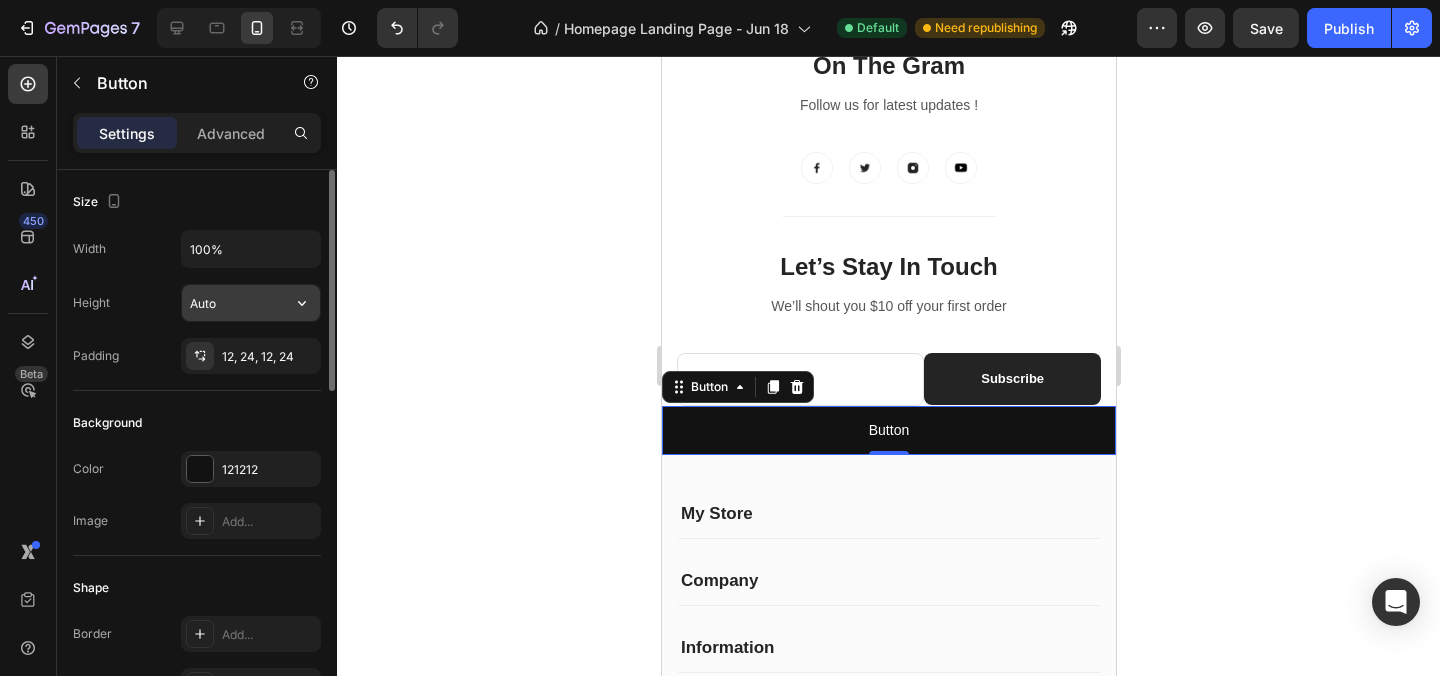 click on "Auto" at bounding box center [251, 303] 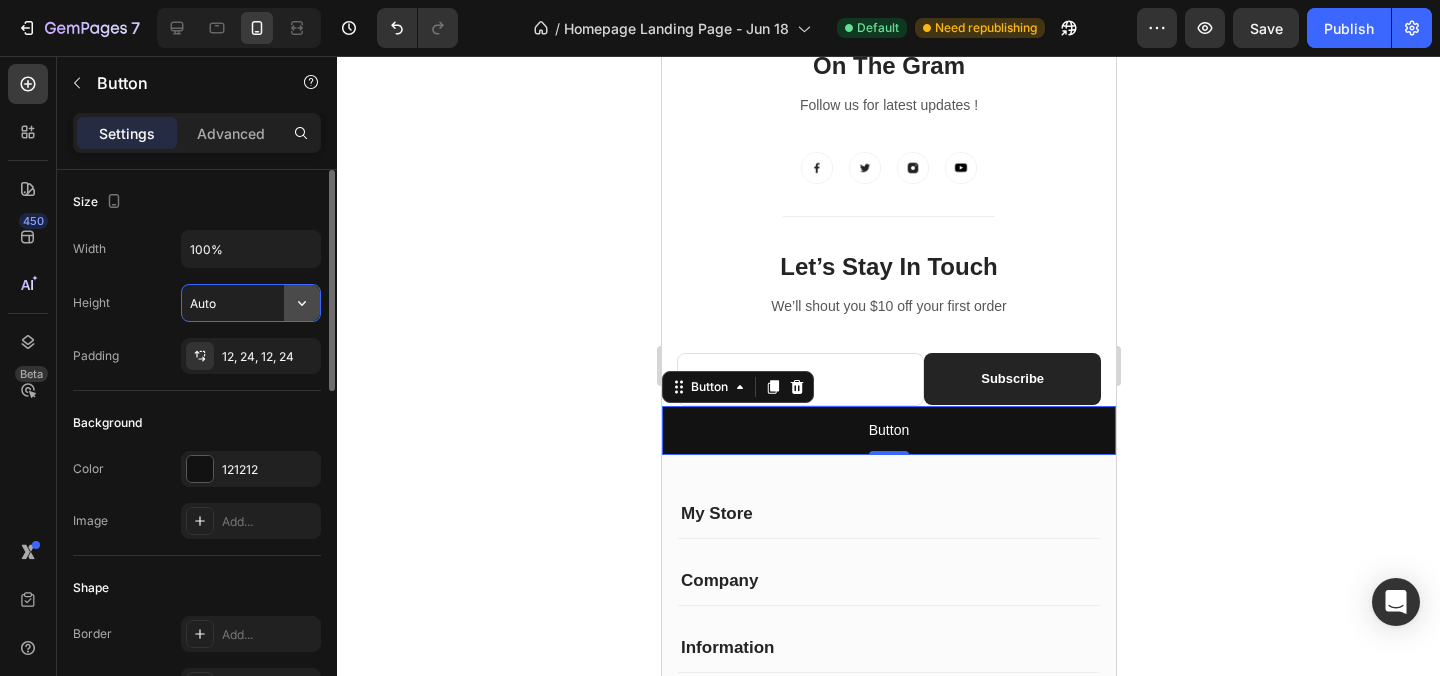 click 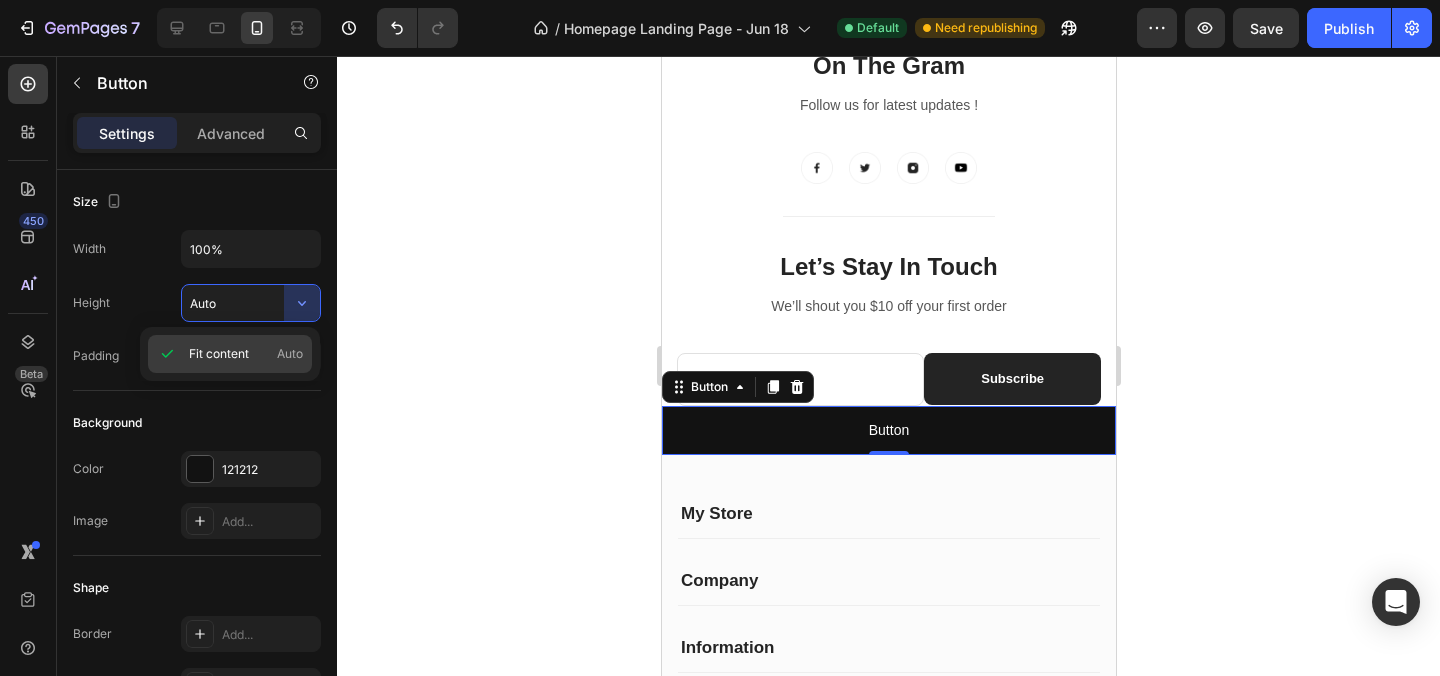 click on "Auto" at bounding box center (290, 354) 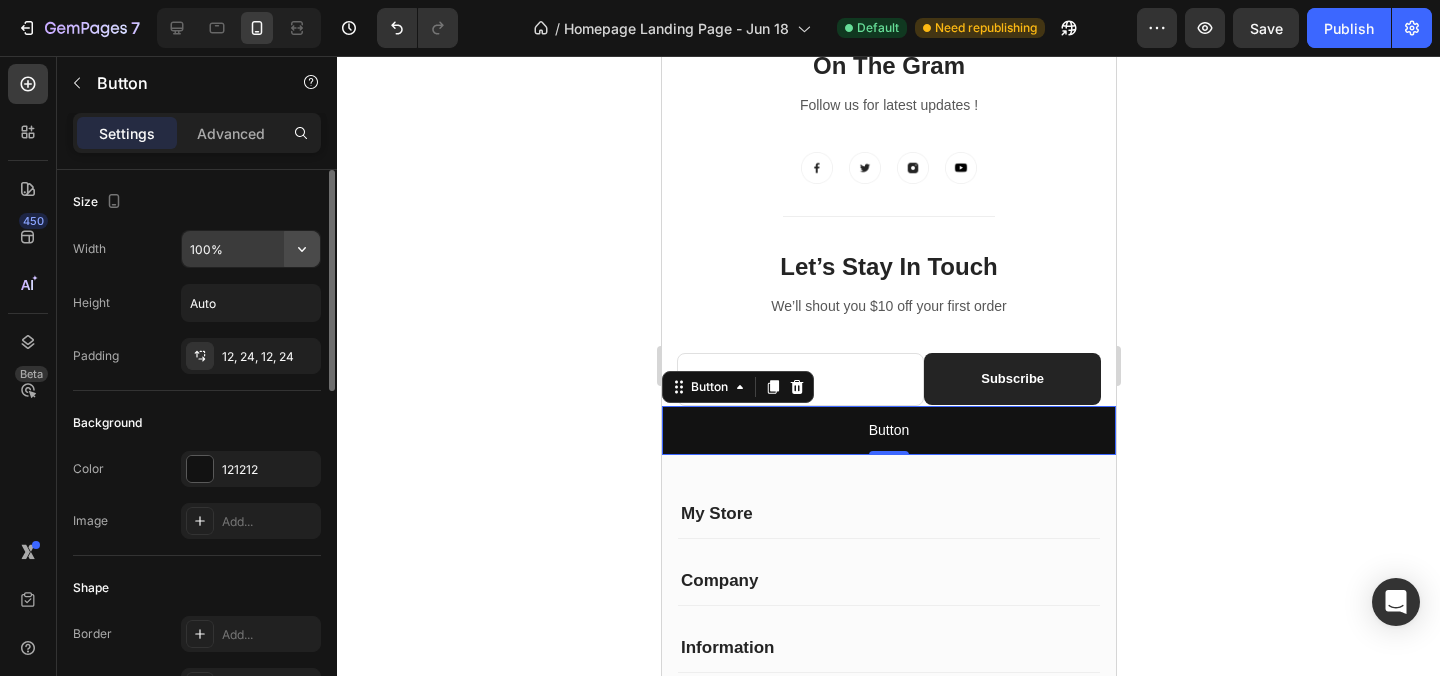 click 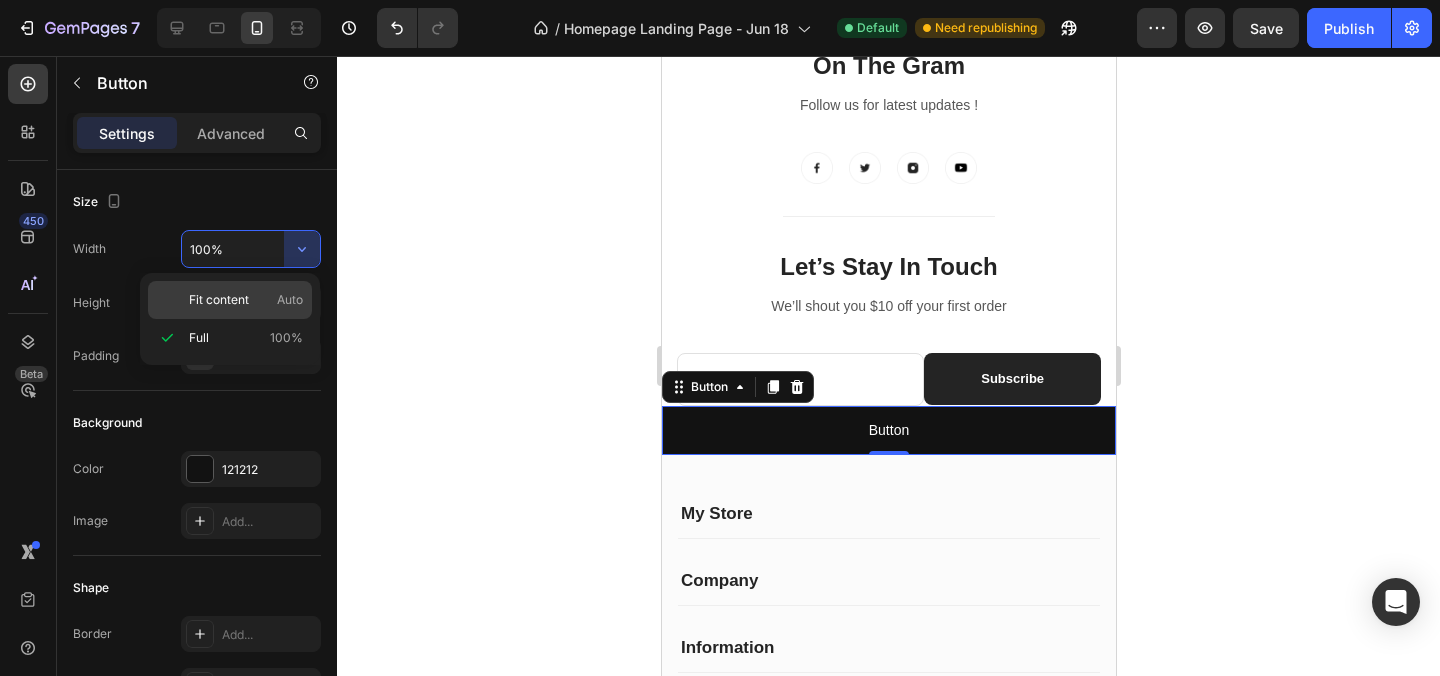 click on "Auto" at bounding box center [290, 300] 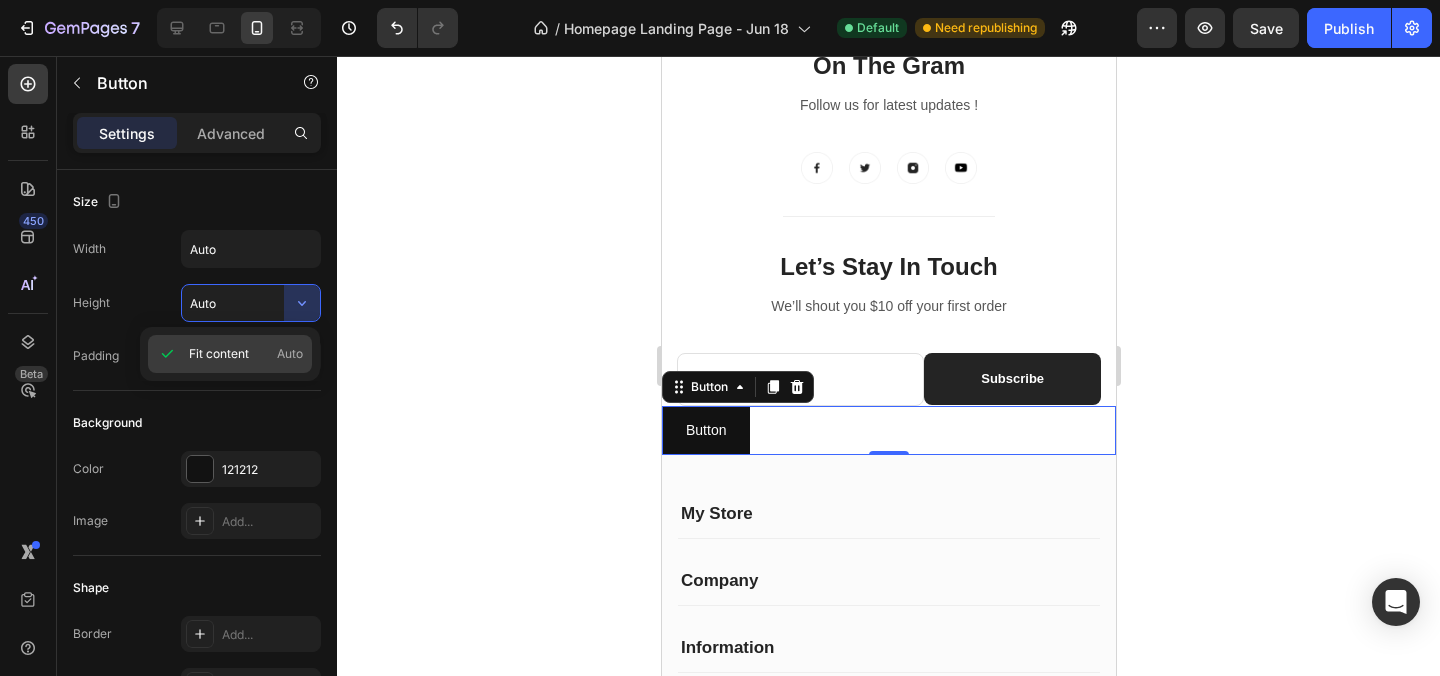 click on "Auto" at bounding box center (290, 354) 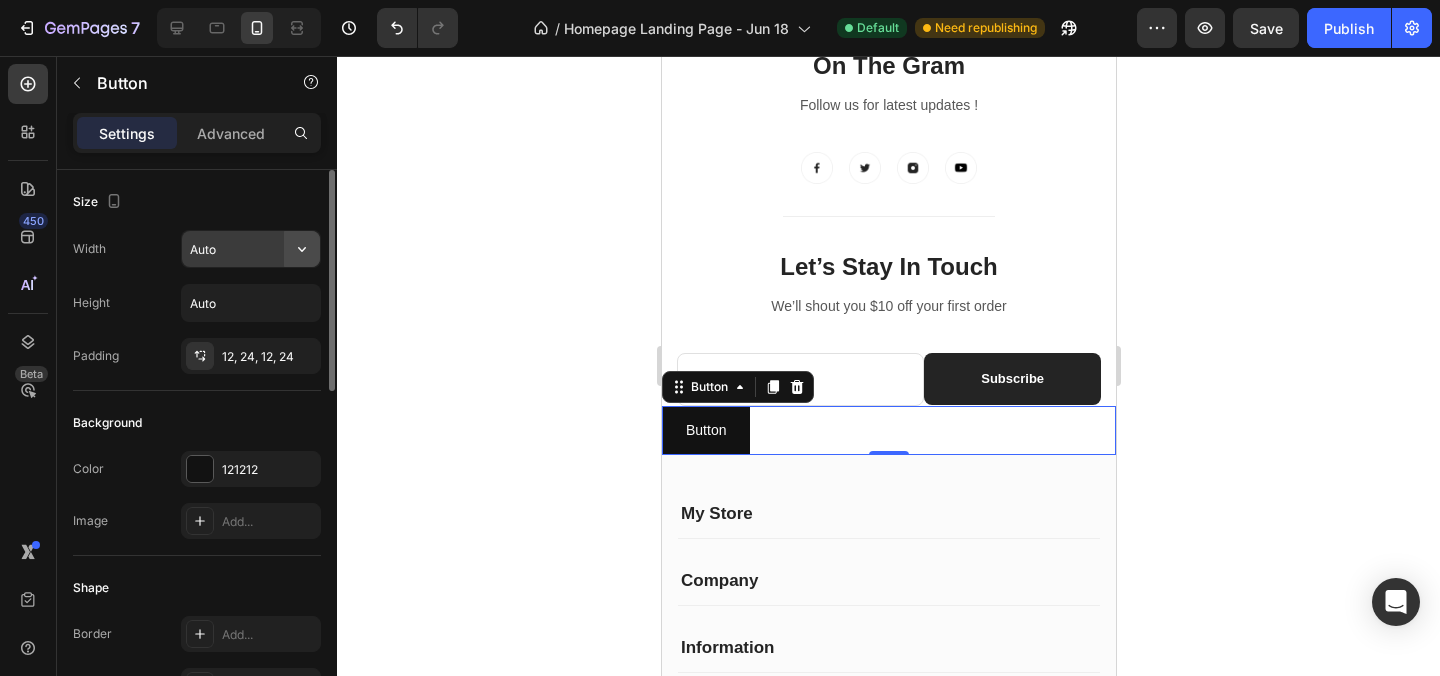 click 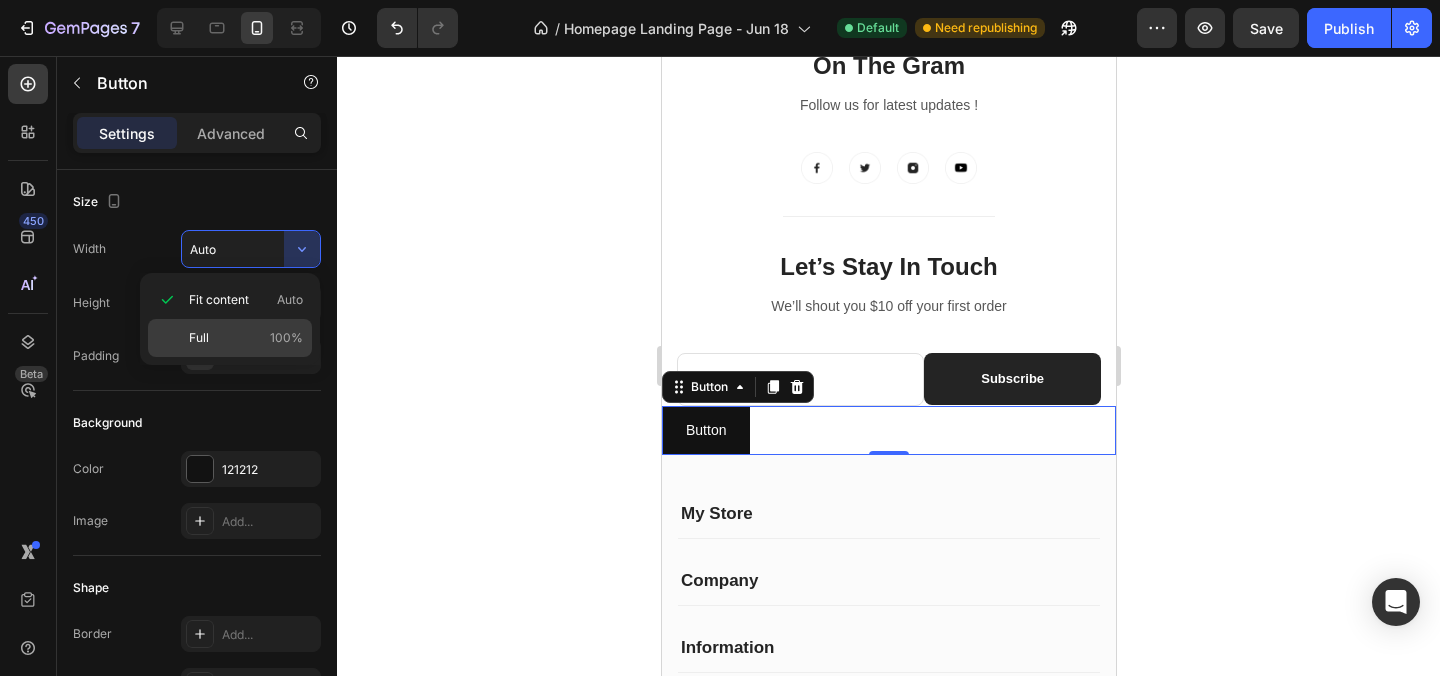click on "100%" at bounding box center (286, 338) 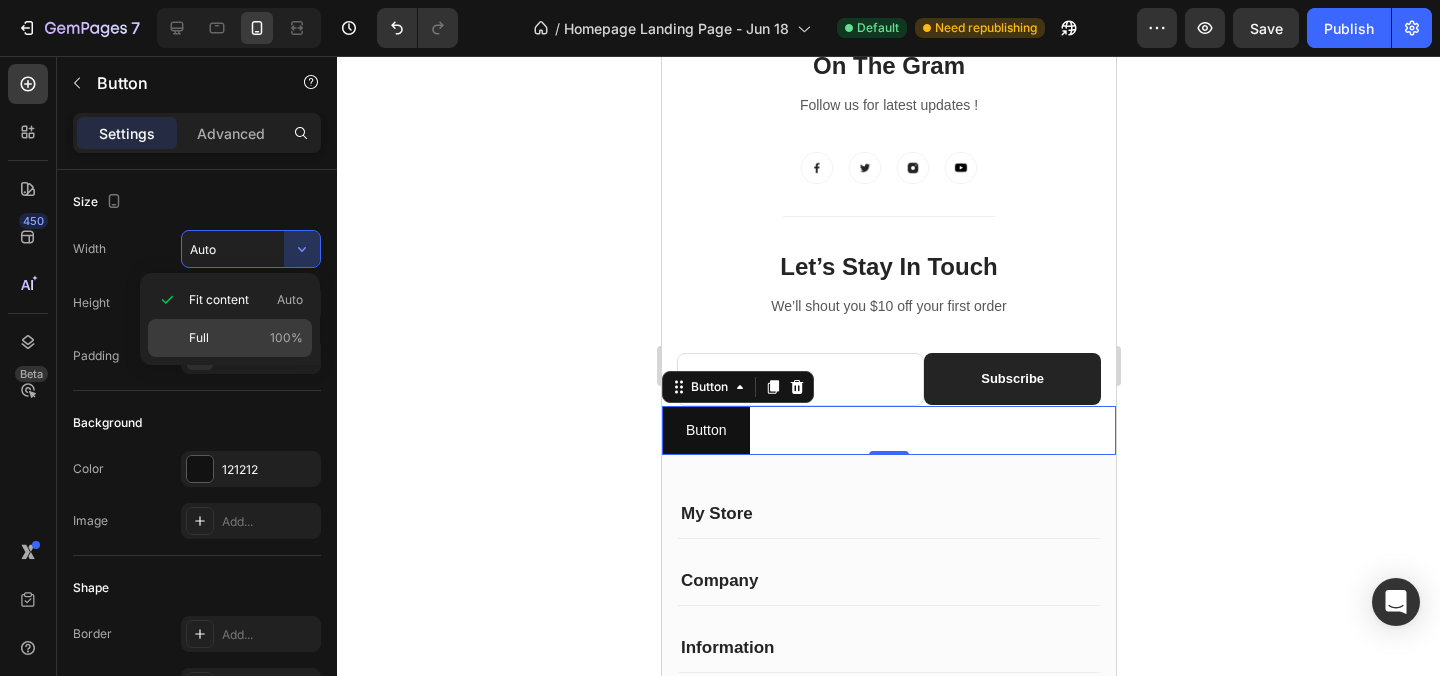 type on "100%" 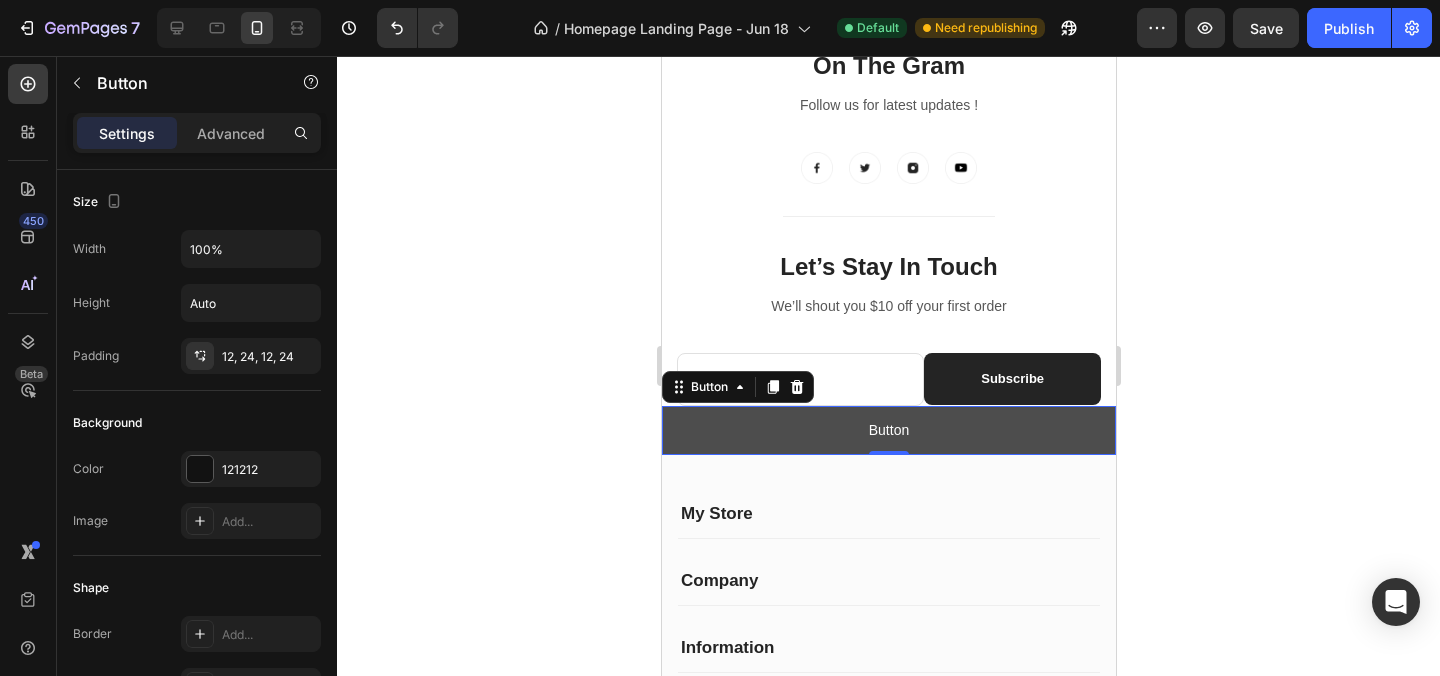 drag, startPoint x: 1011, startPoint y: 443, endPoint x: 1845, endPoint y: 486, distance: 835.1078 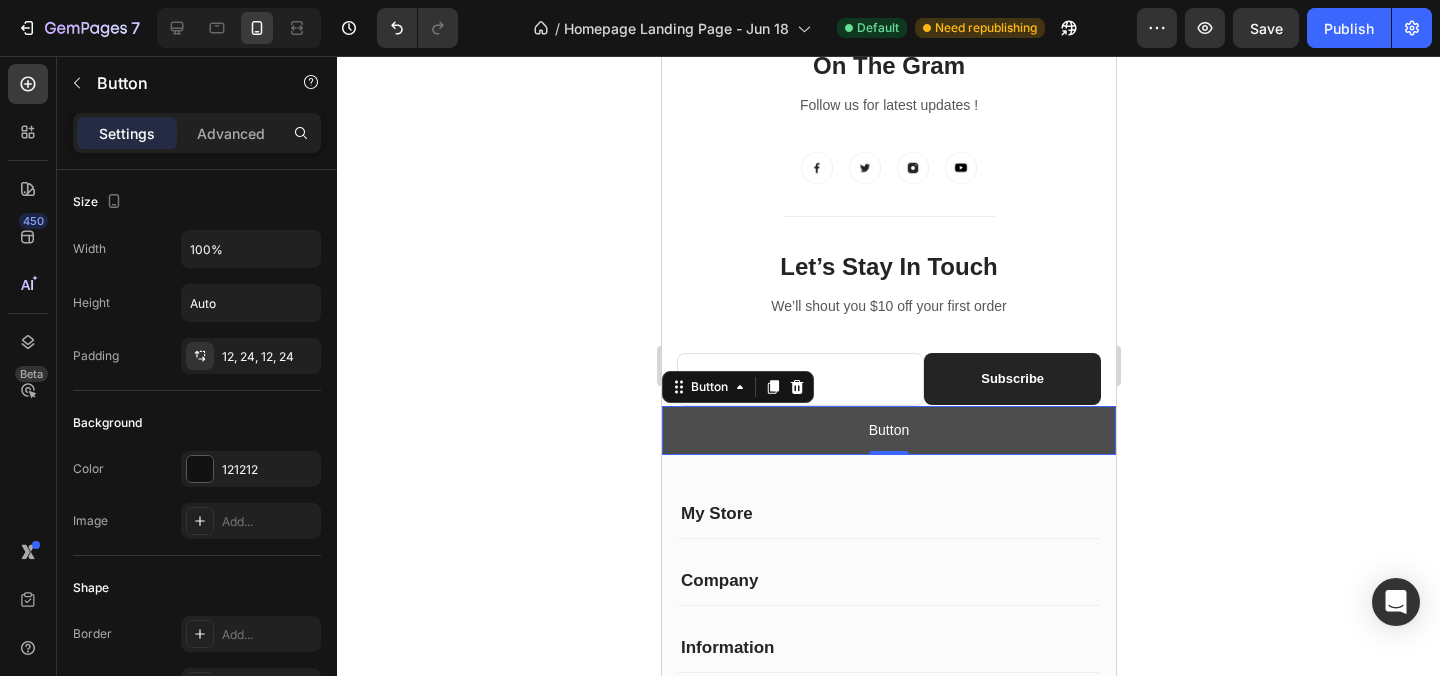 click on "Button" at bounding box center [888, 430] 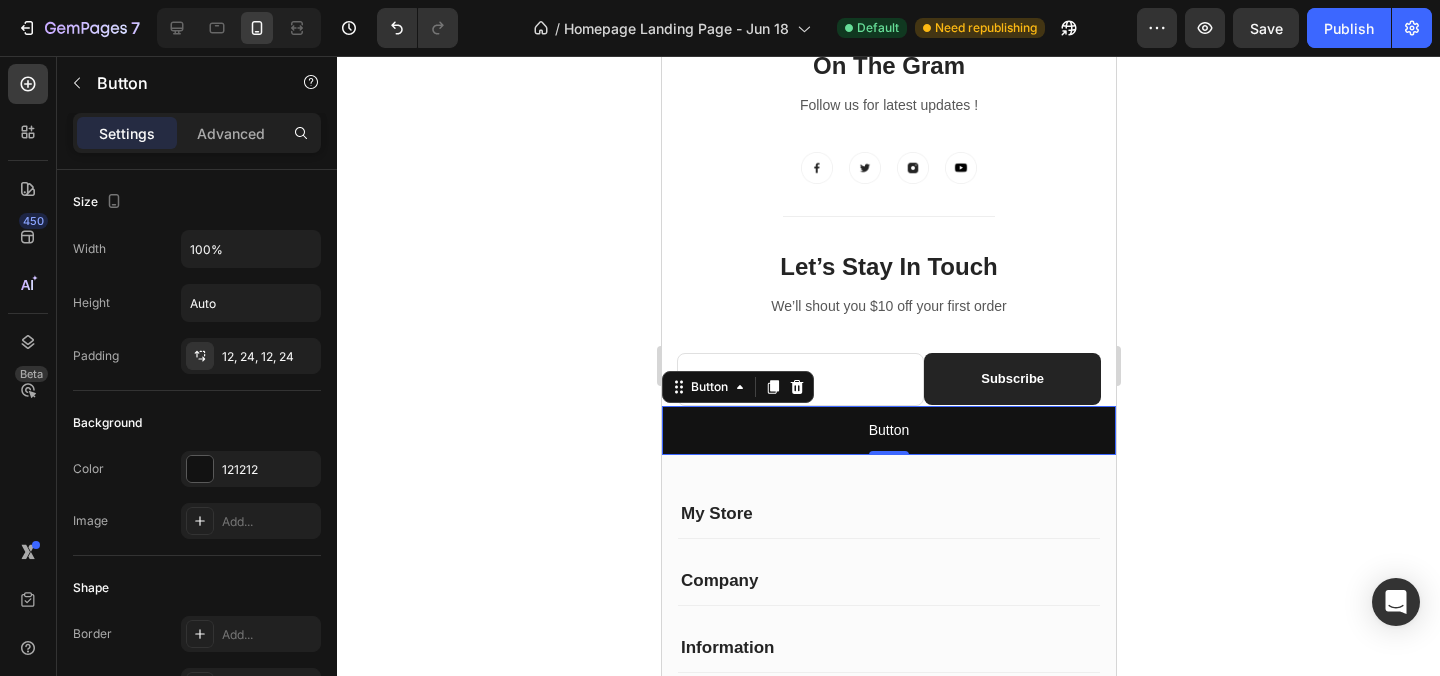 click 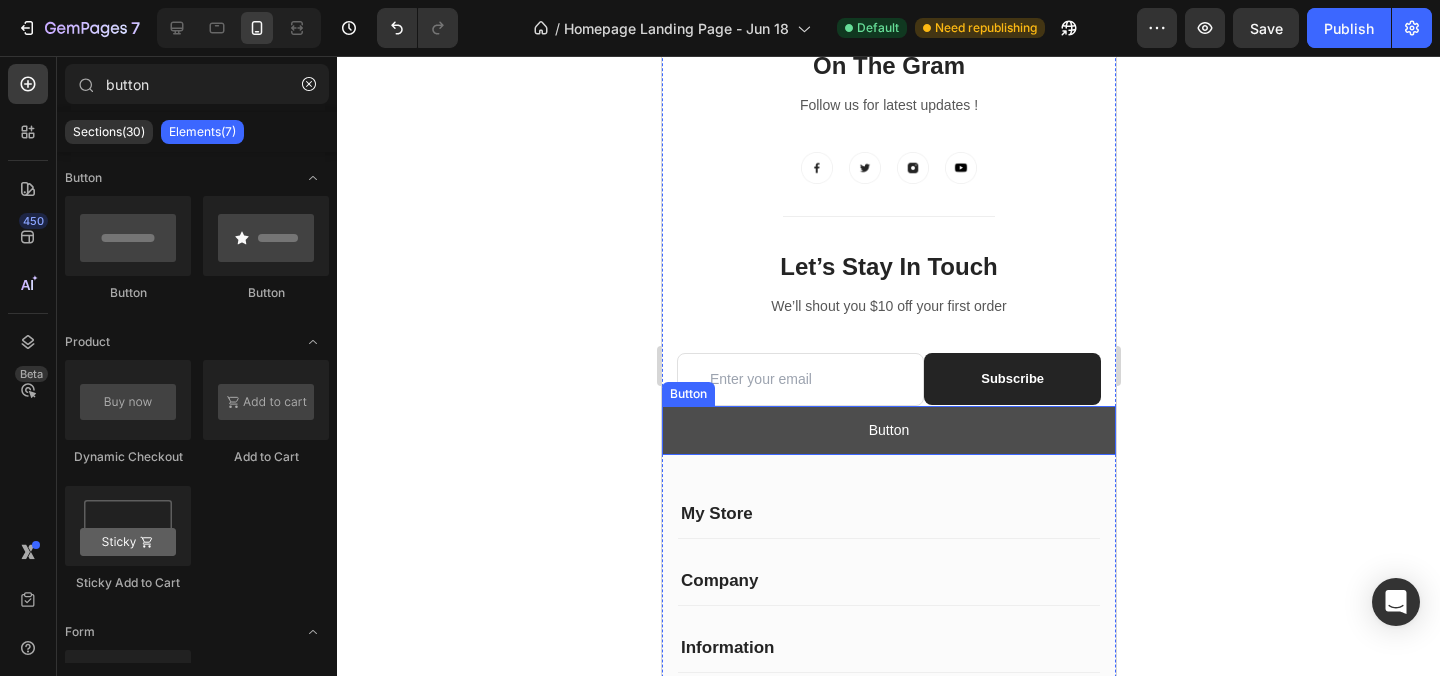 click on "Button" at bounding box center (888, 430) 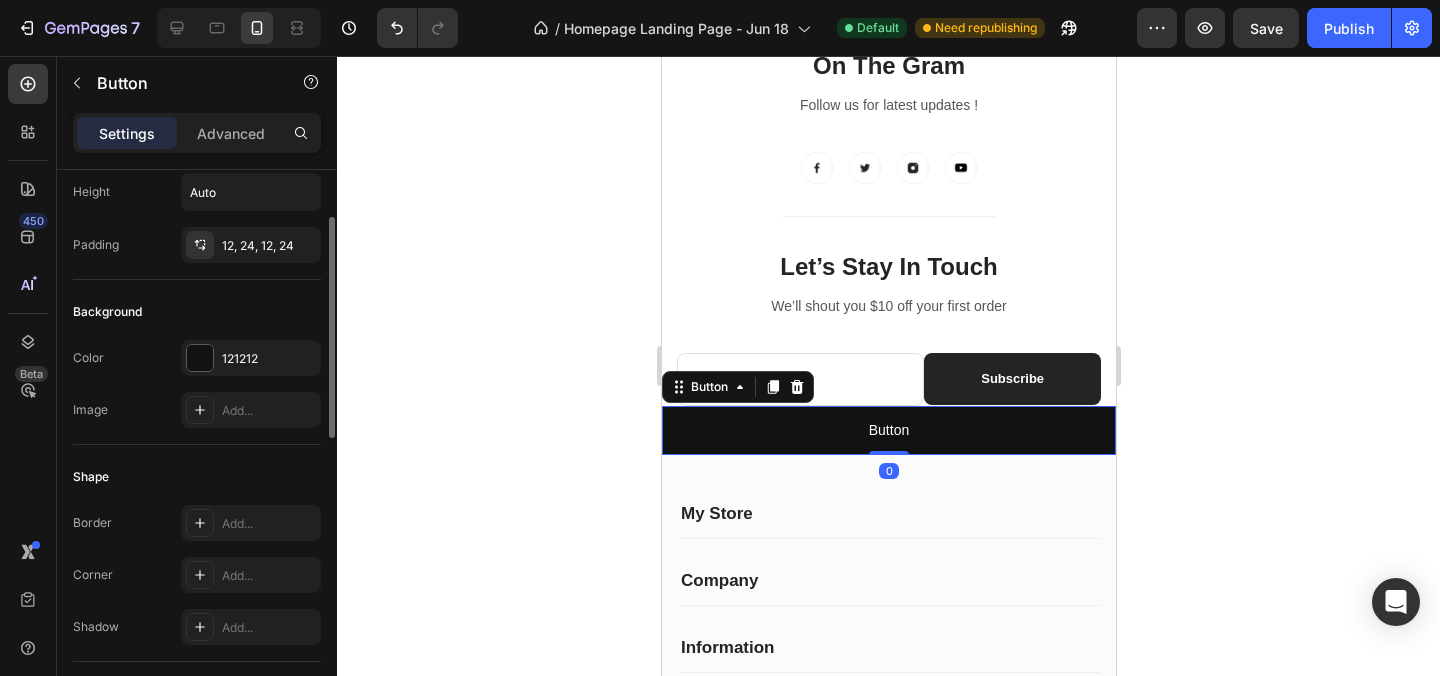 scroll, scrollTop: 119, scrollLeft: 0, axis: vertical 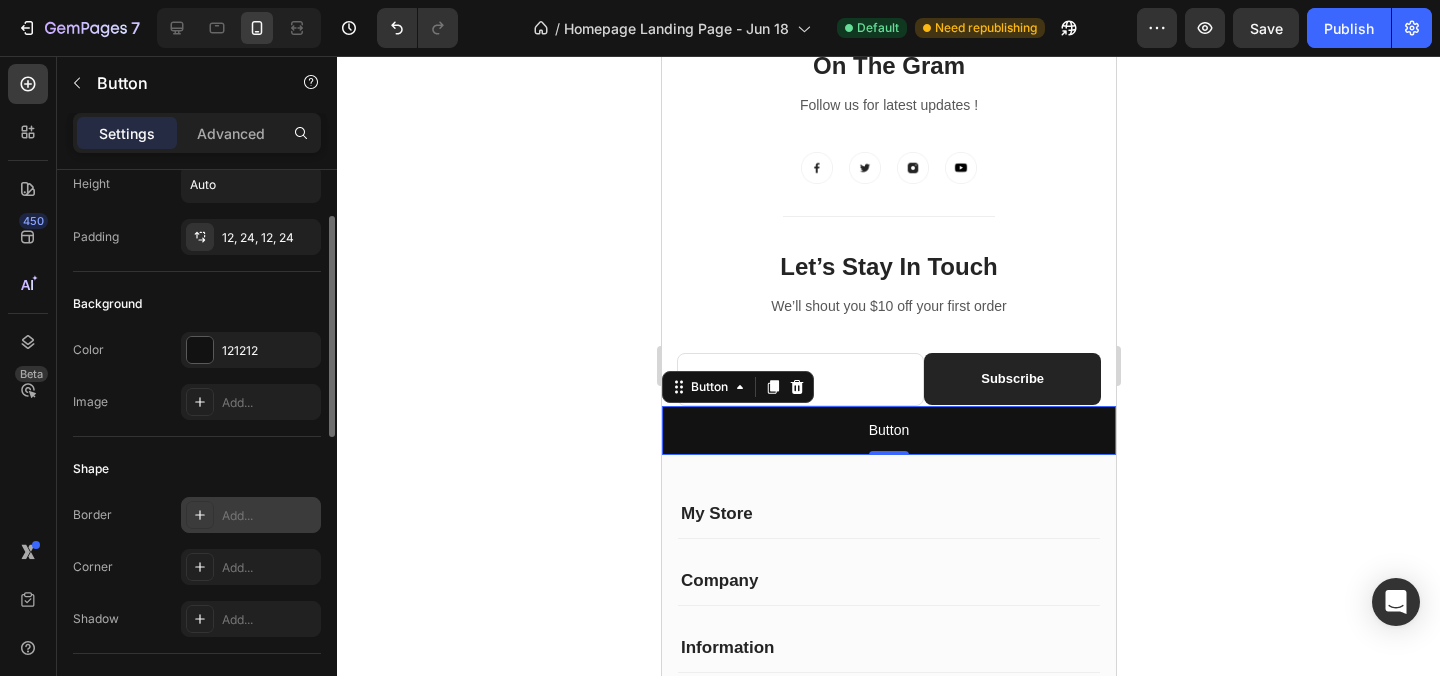 click on "Add..." at bounding box center [269, 516] 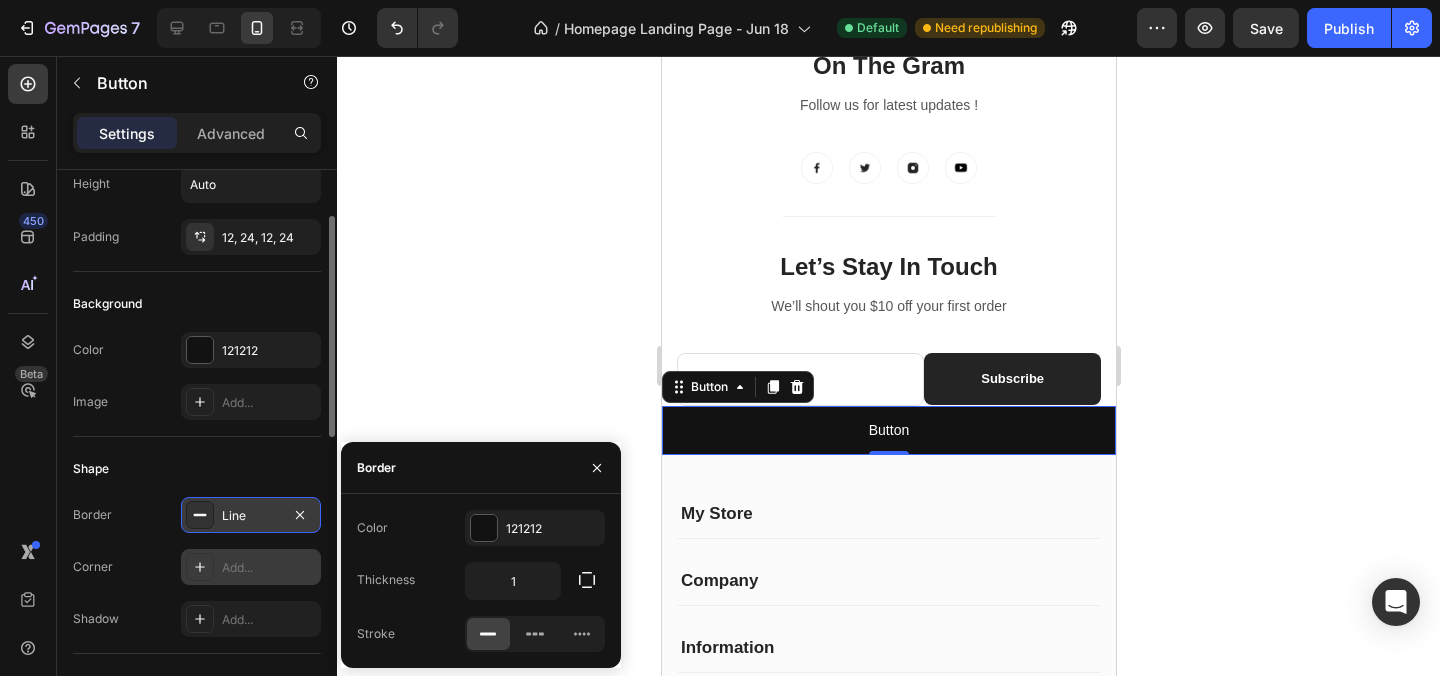click on "Add..." at bounding box center (269, 568) 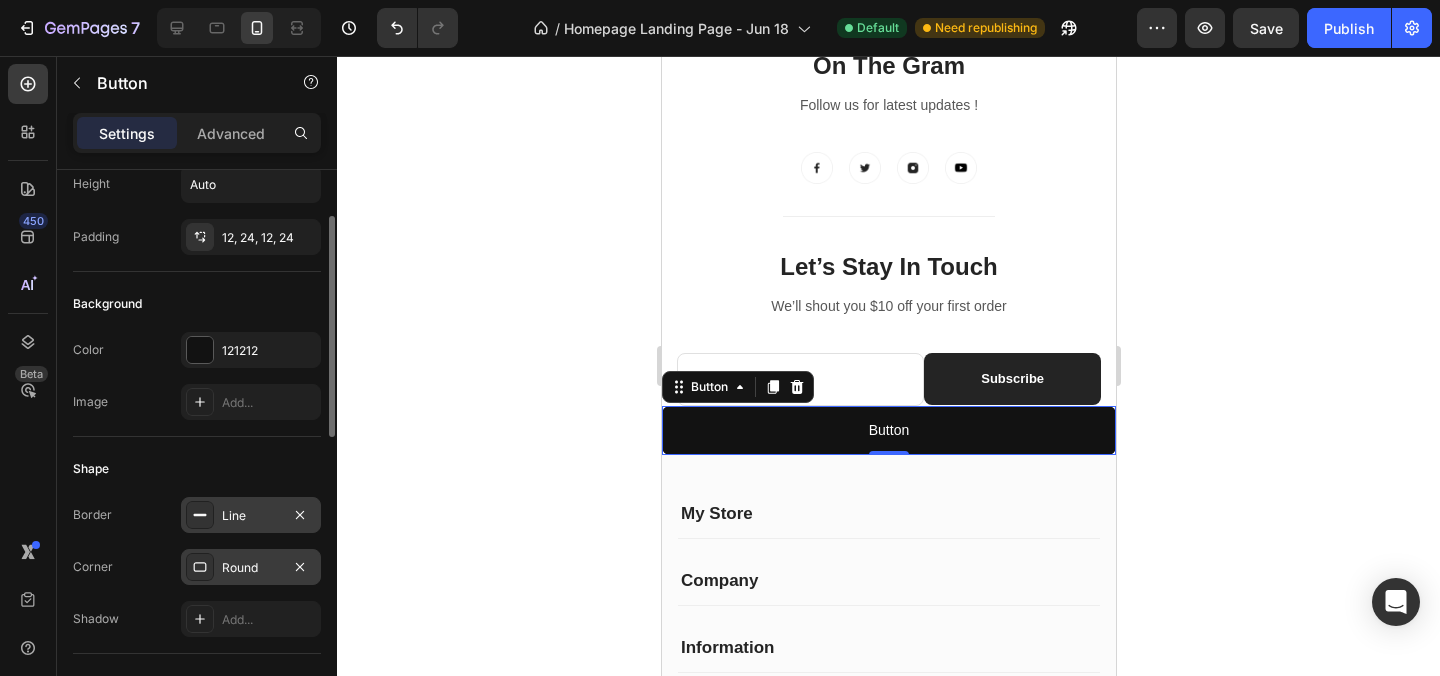 click on "Shape" at bounding box center [197, 469] 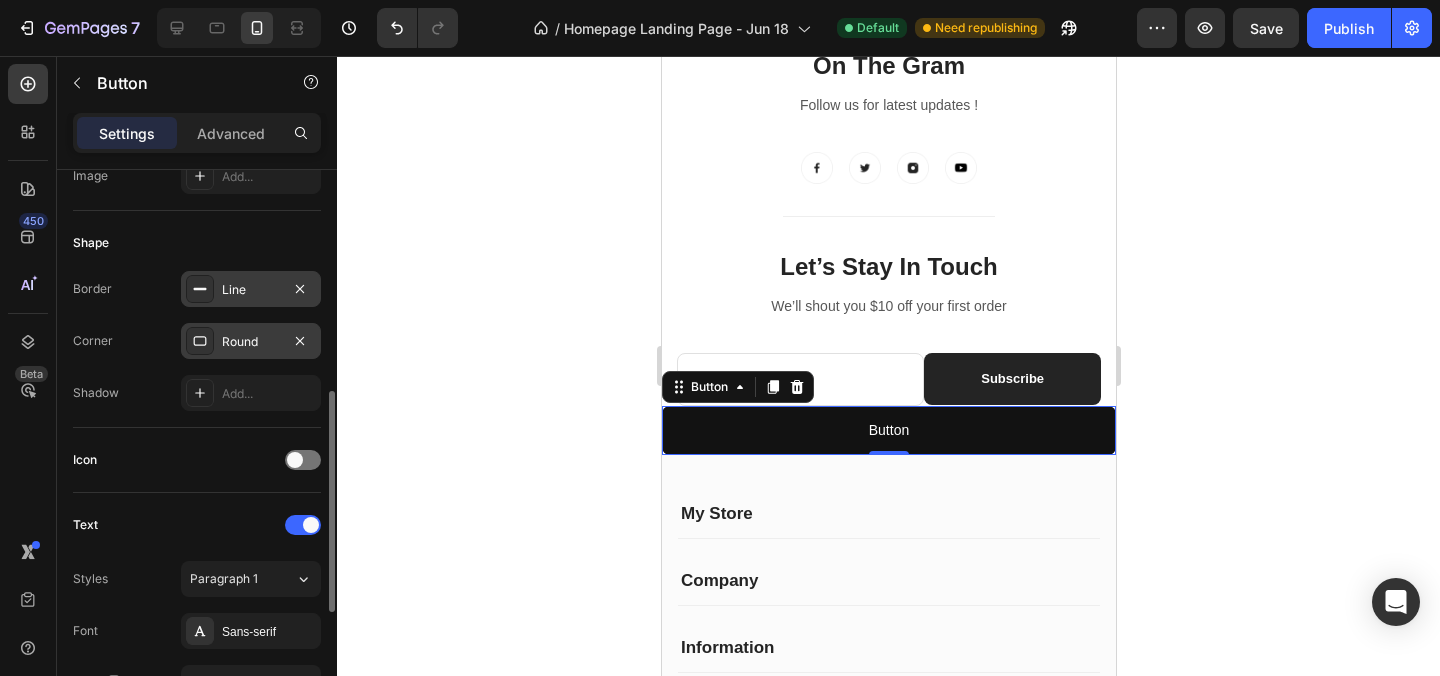 scroll, scrollTop: 462, scrollLeft: 0, axis: vertical 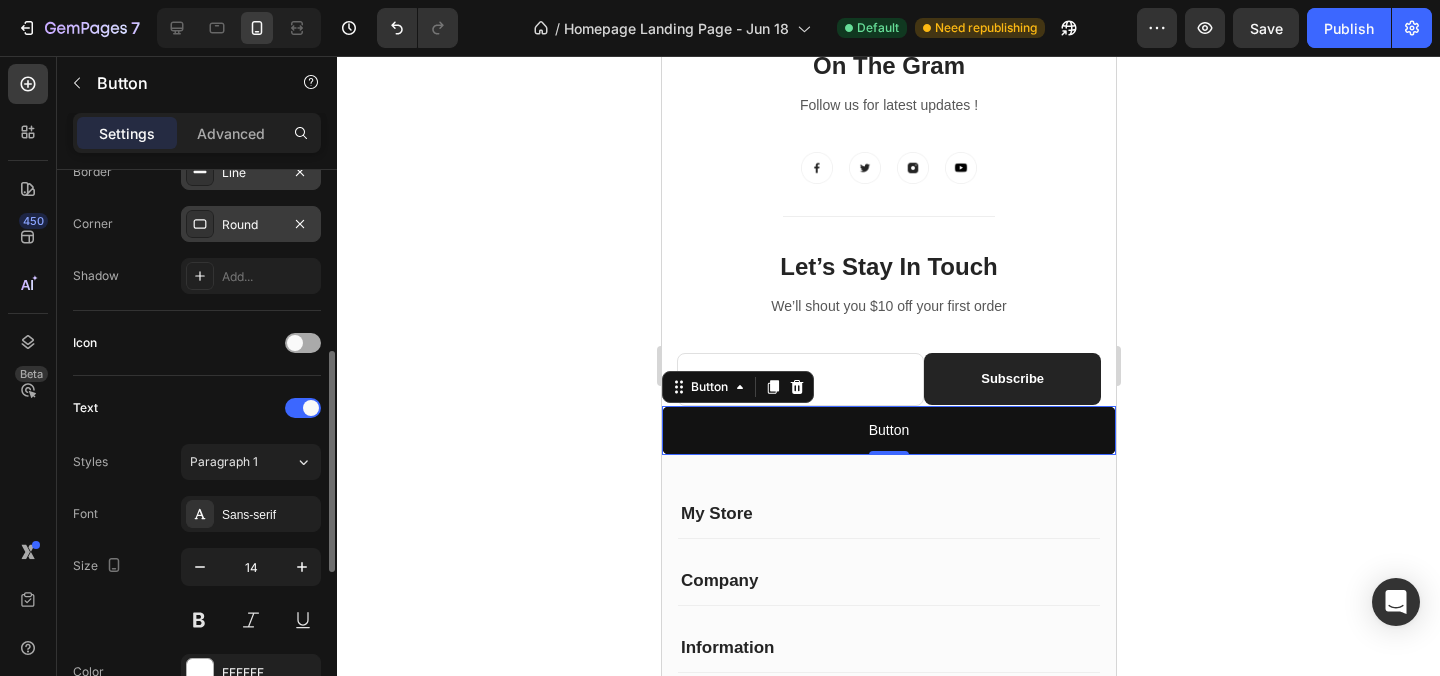 click at bounding box center [303, 343] 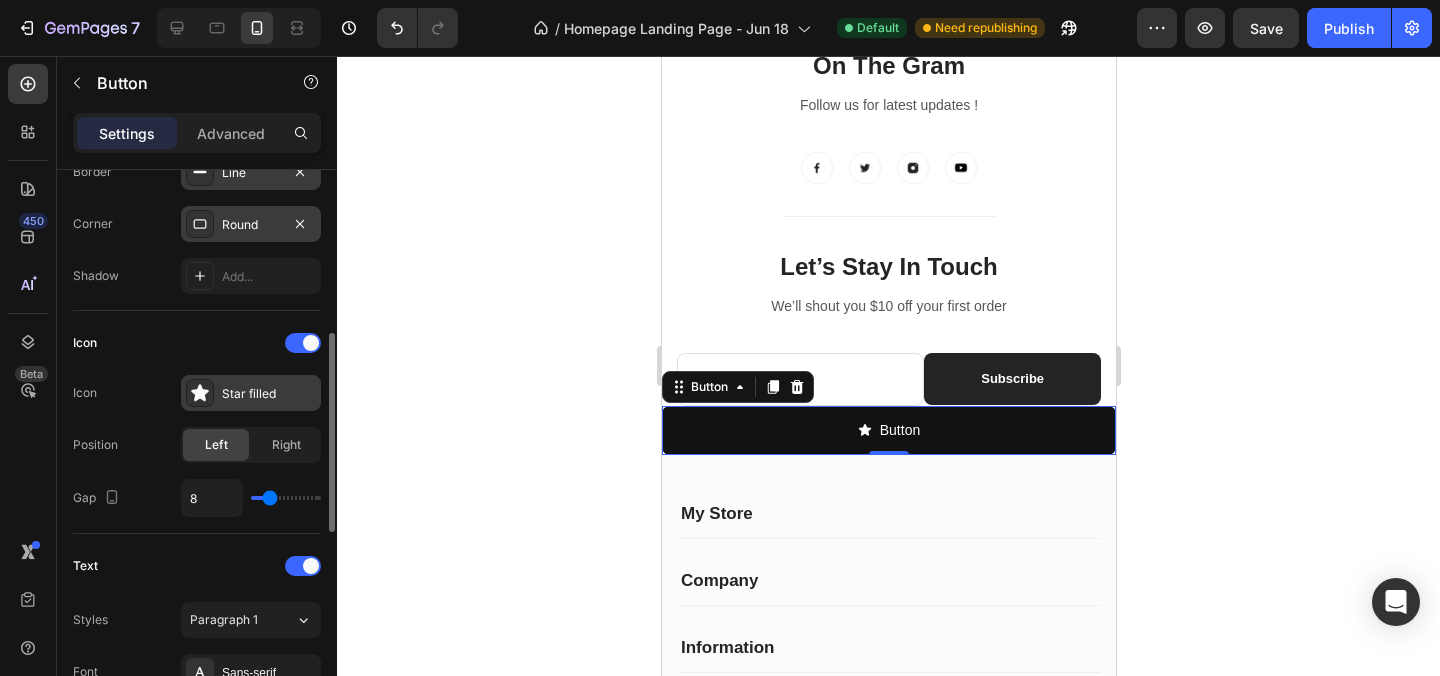 click on "Star filled" at bounding box center [269, 394] 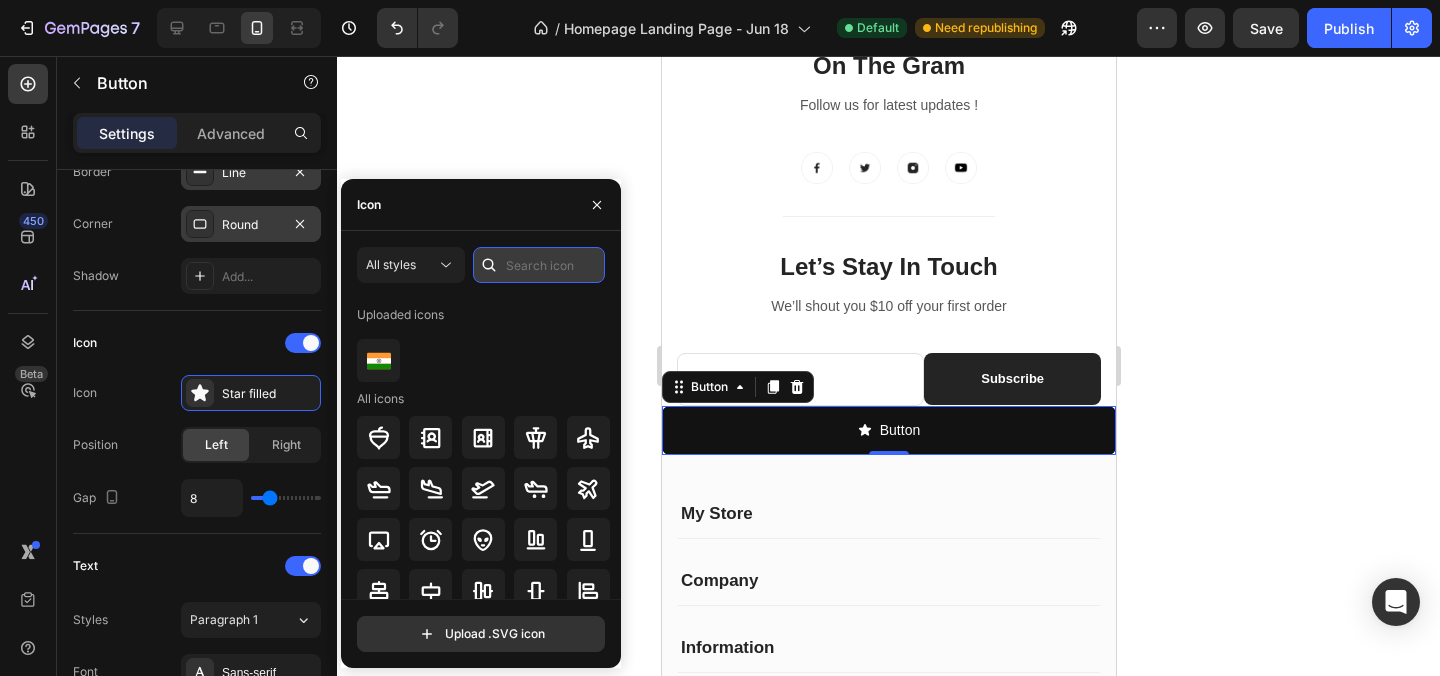 click at bounding box center (539, 265) 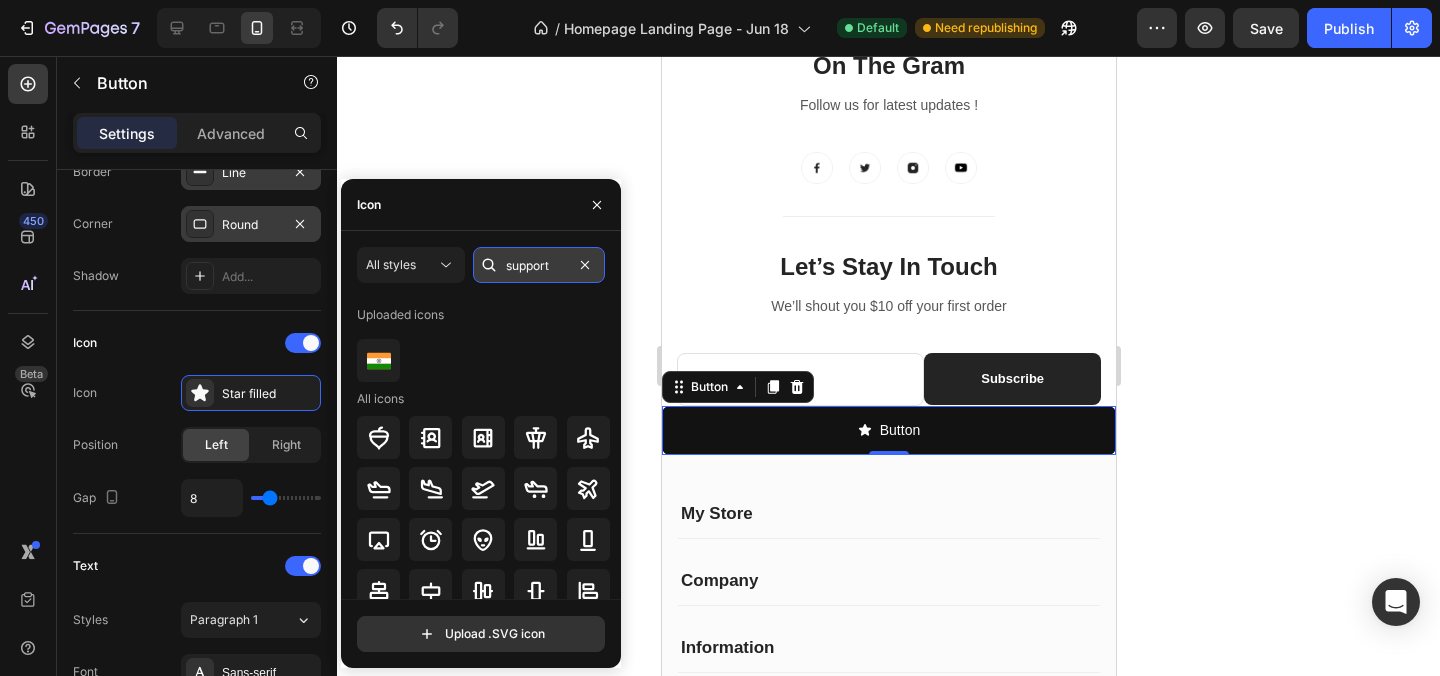 type on "support" 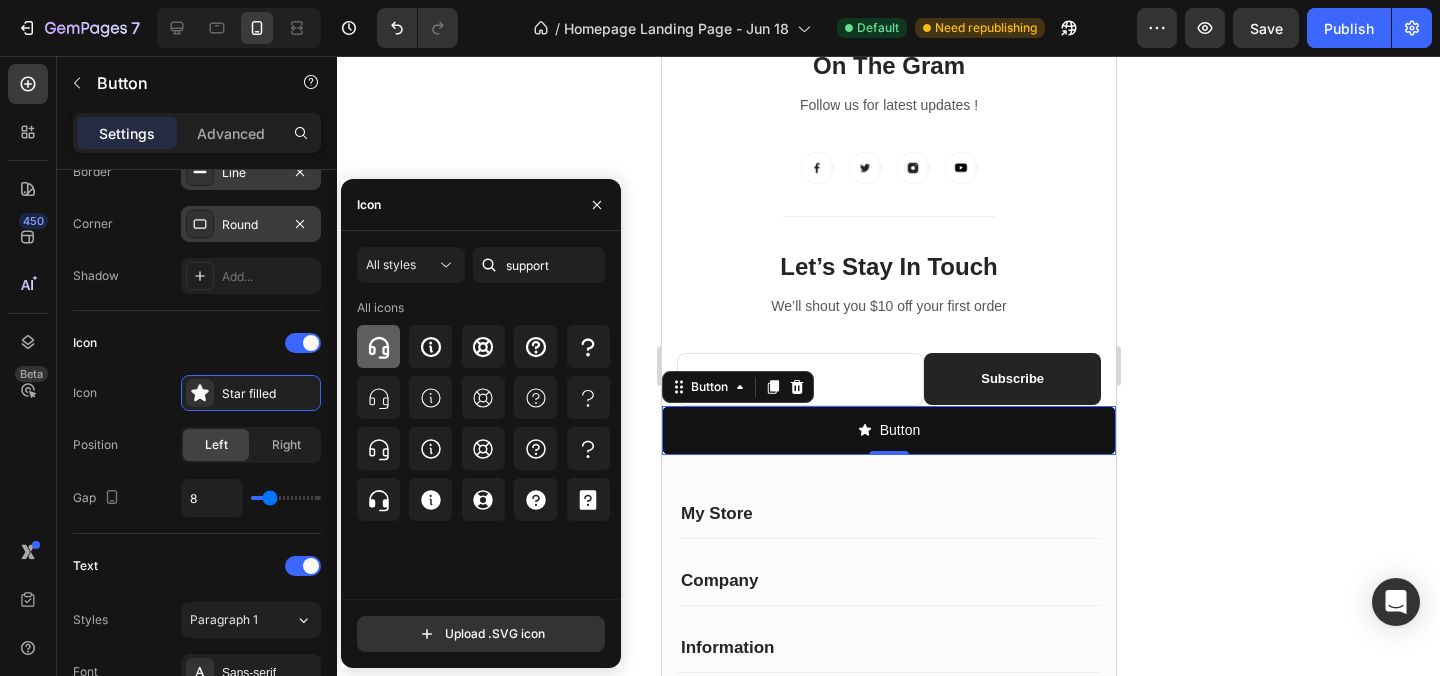 click 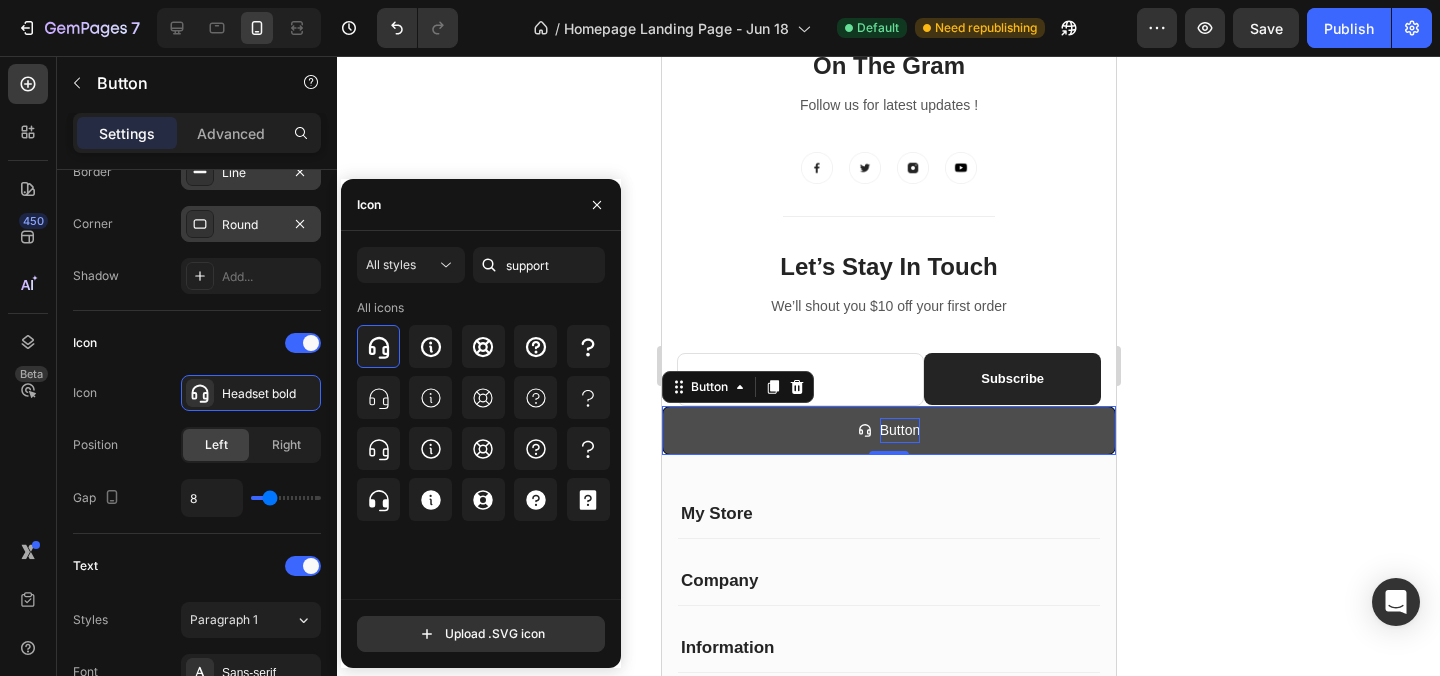 click on "Button" at bounding box center [899, 430] 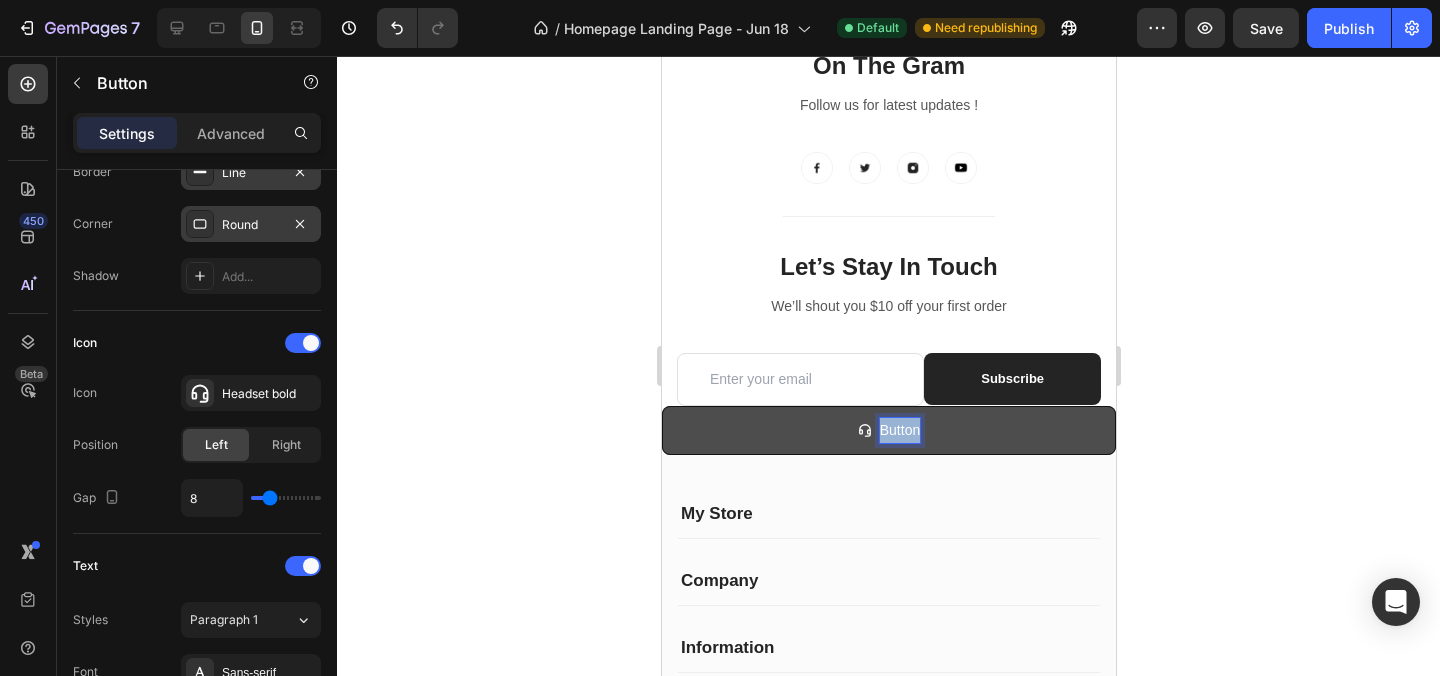 click on "Button" at bounding box center (899, 430) 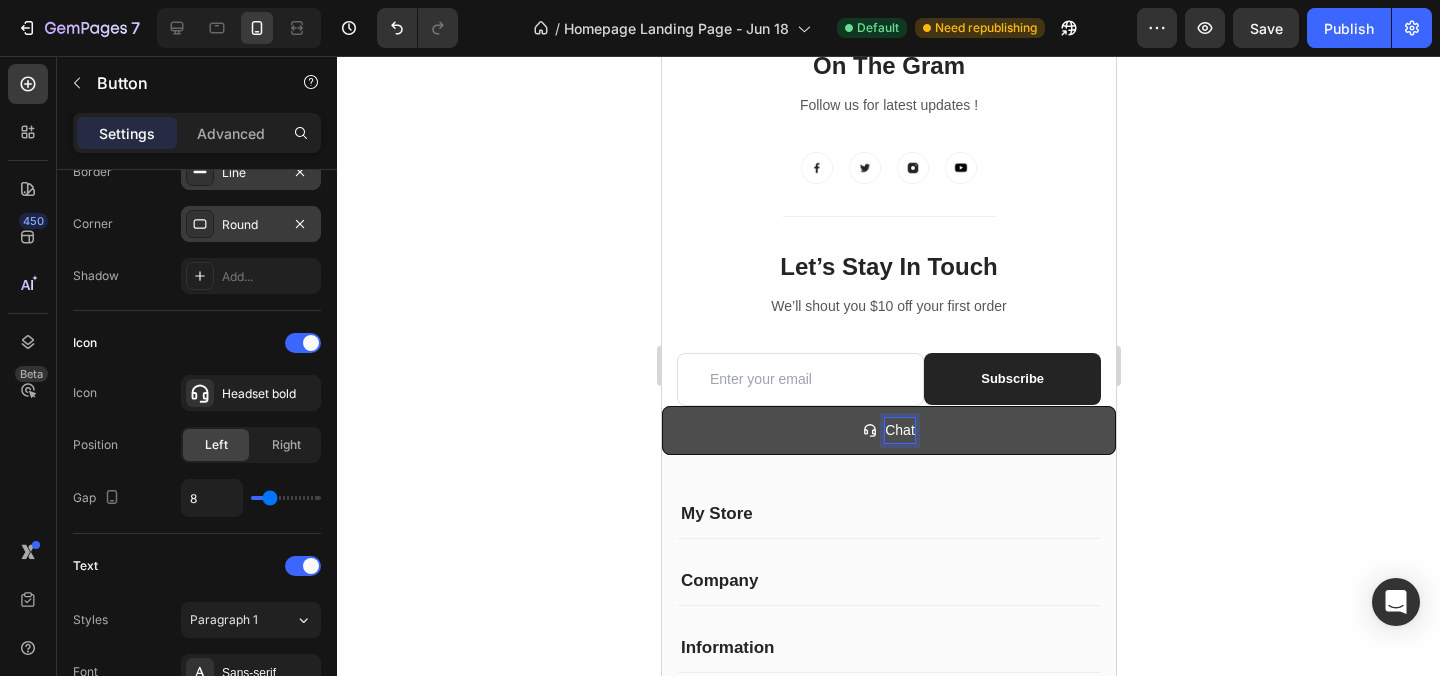 click on "Chat" at bounding box center [888, 430] 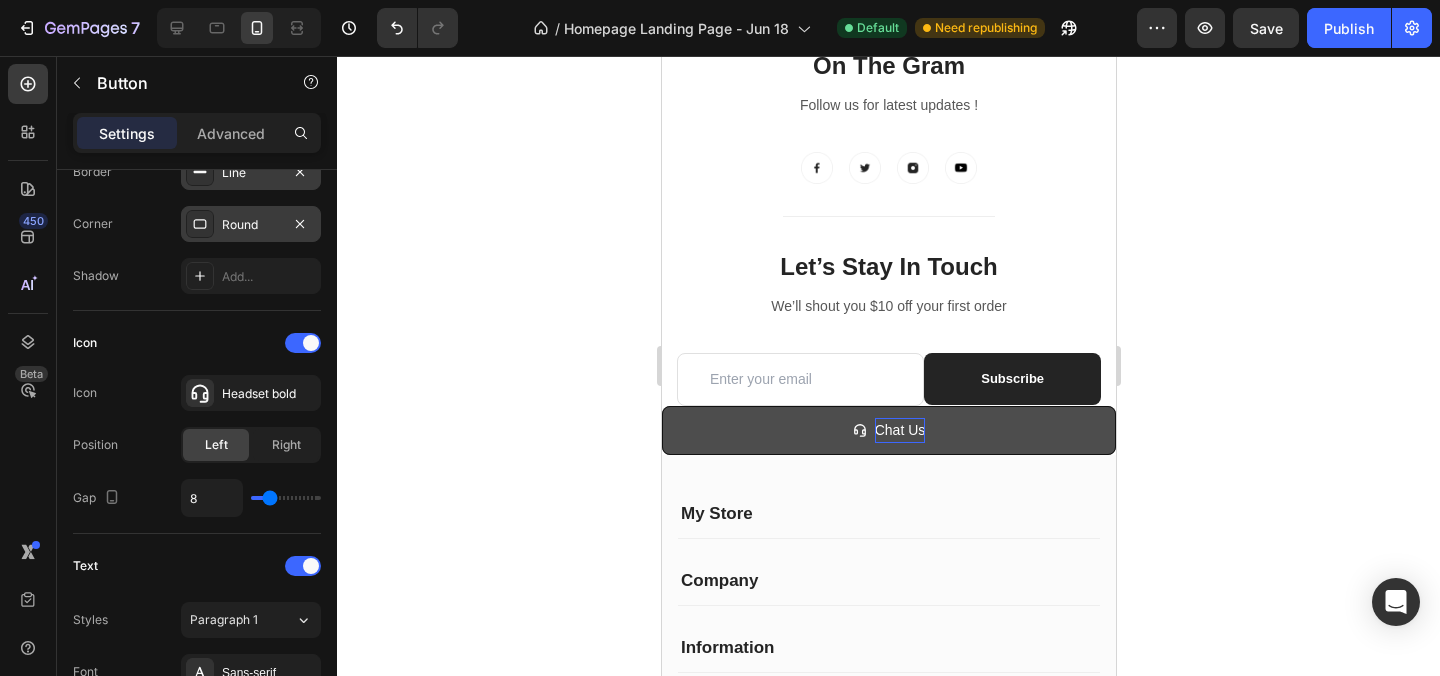 click 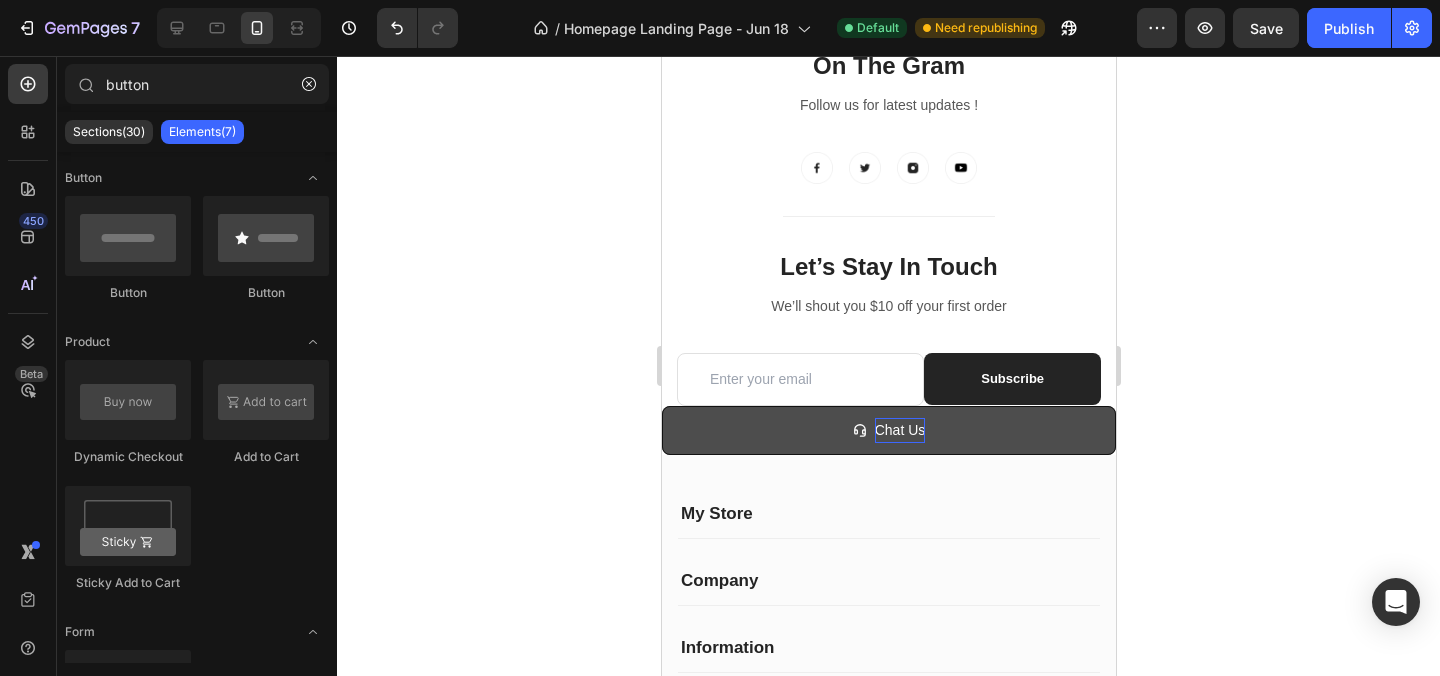 click 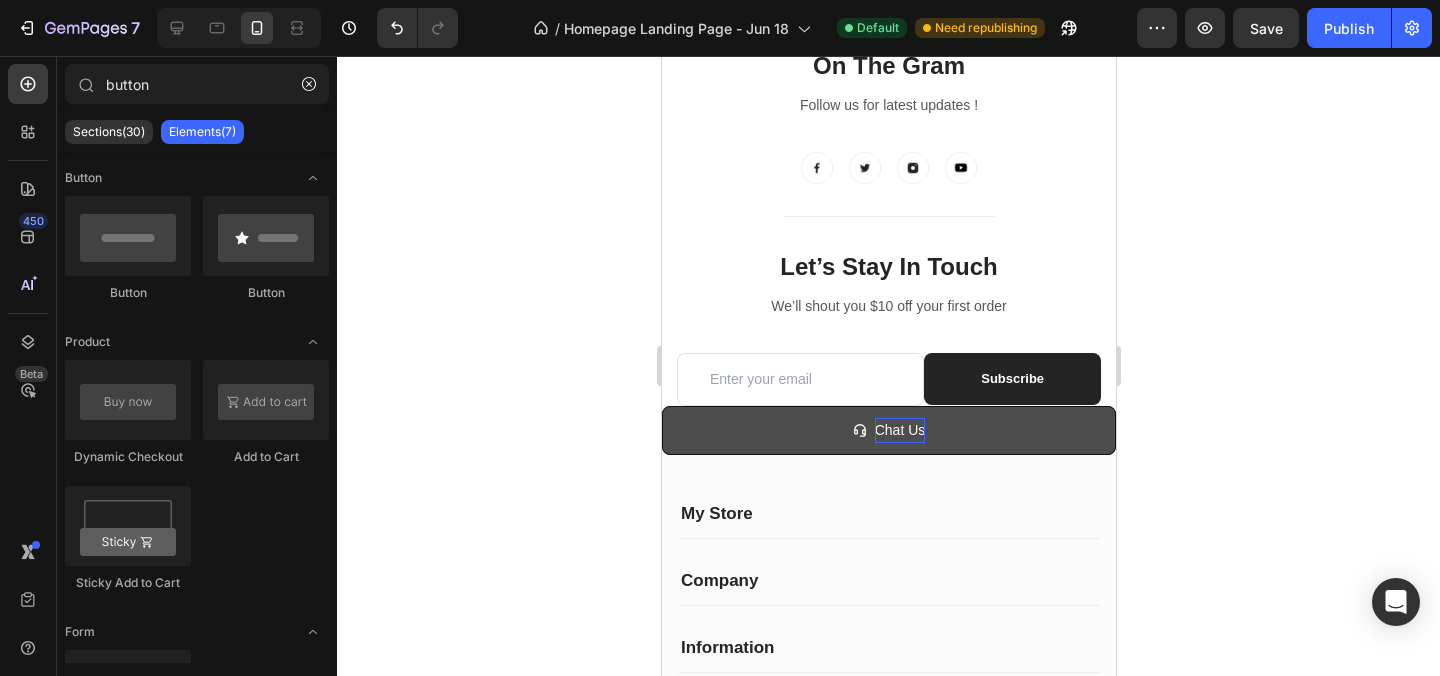 click 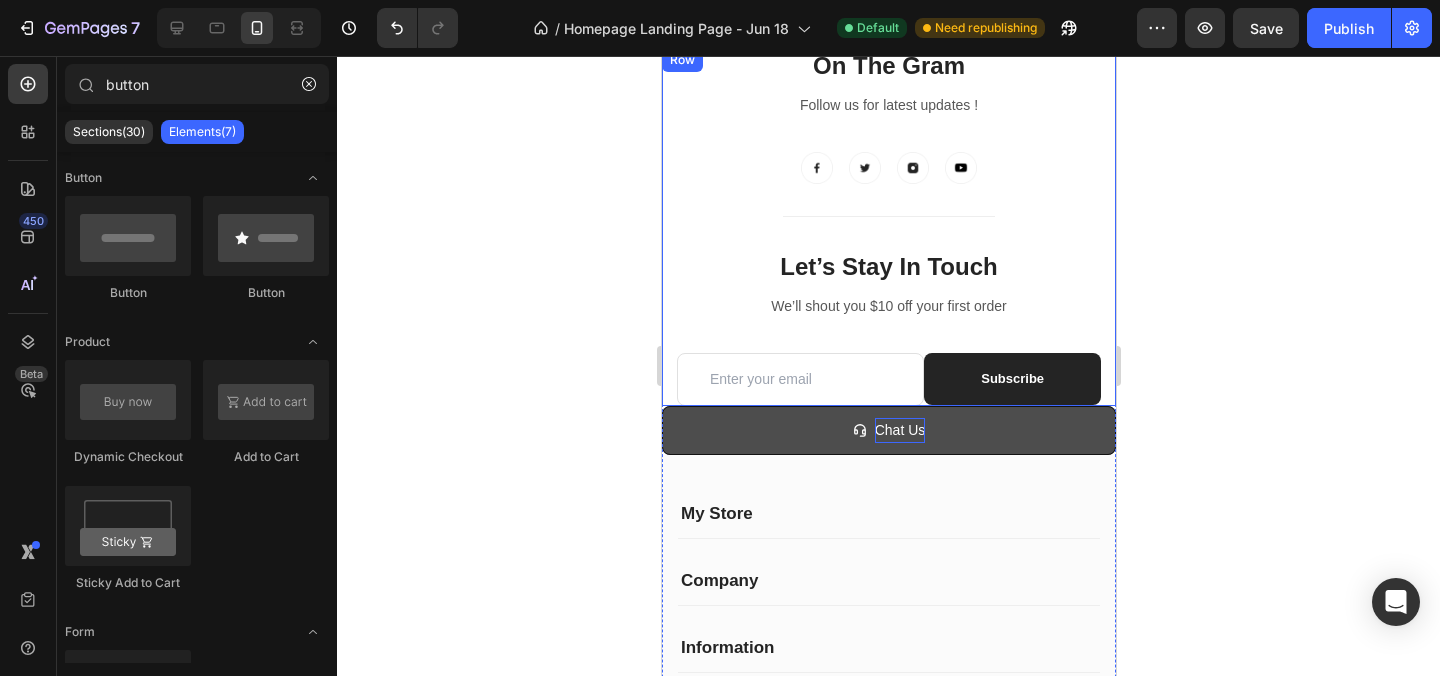 click on "On The Gram Heading Follow us for latest updates ! Text block Image Image Image Image Row                Title Line Let’s Stay In Touch Heading We’ll shout you $10 off your first order Text block Email Field Subscribe Submit Button Row Newsletter Row Let’s Stay In Touch Heading We’ll shout you $10 off your first order Text block Email Field Subscribe Submit Button Row Newsletter Row Row" at bounding box center (888, 227) 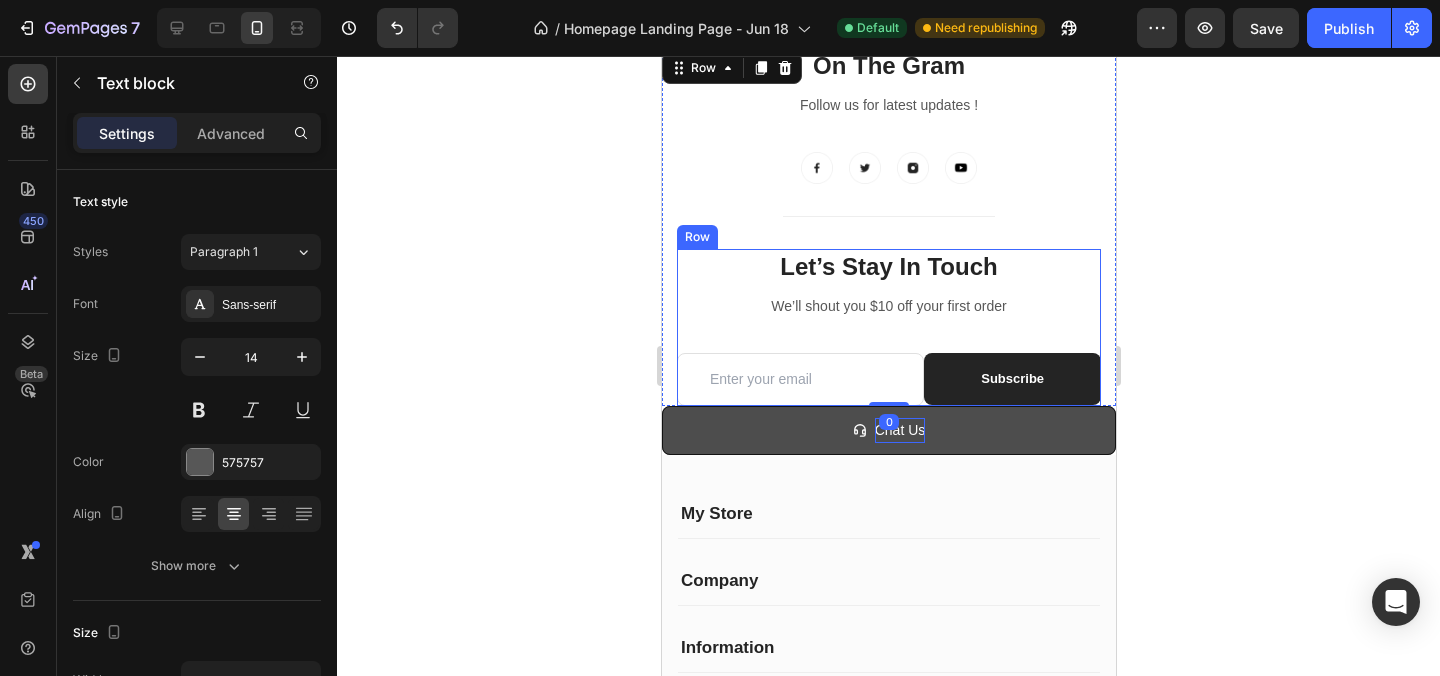 click on "We’ll shout you $10 off your first order" at bounding box center [888, 306] 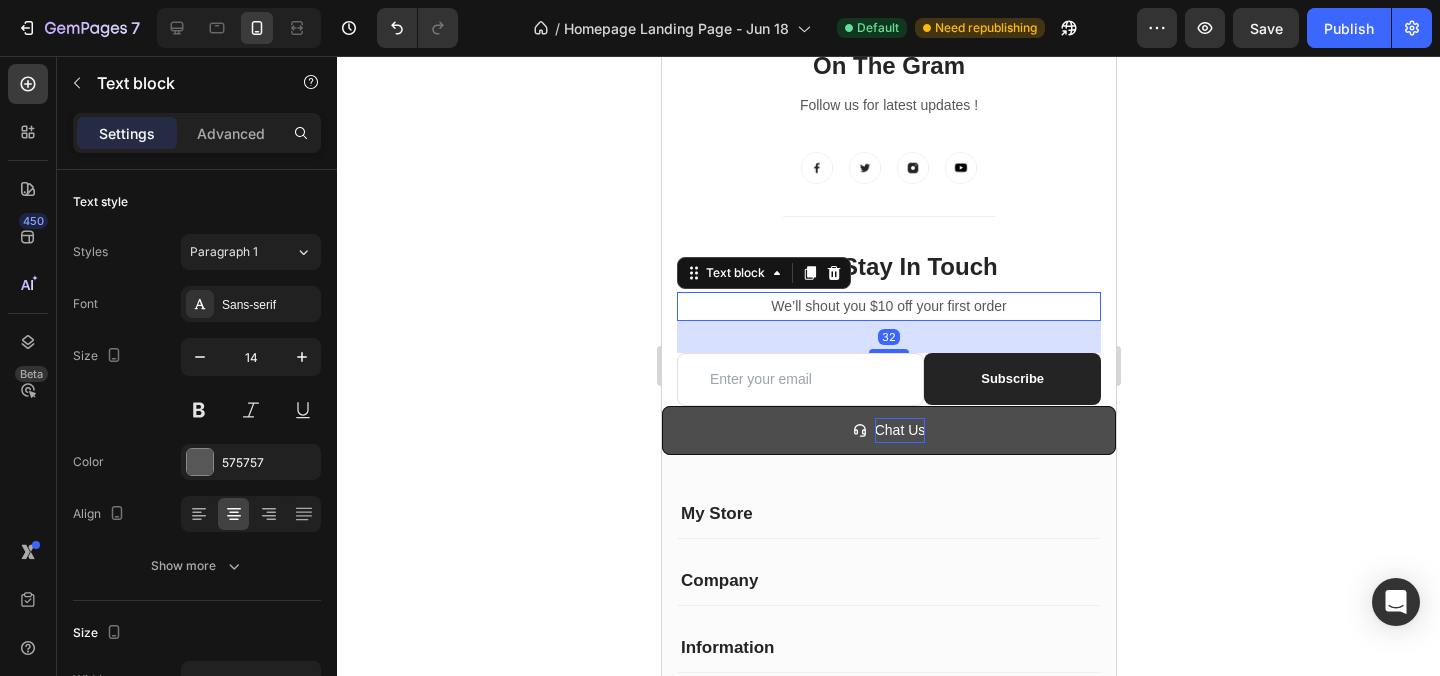 click on "32" at bounding box center [888, 337] 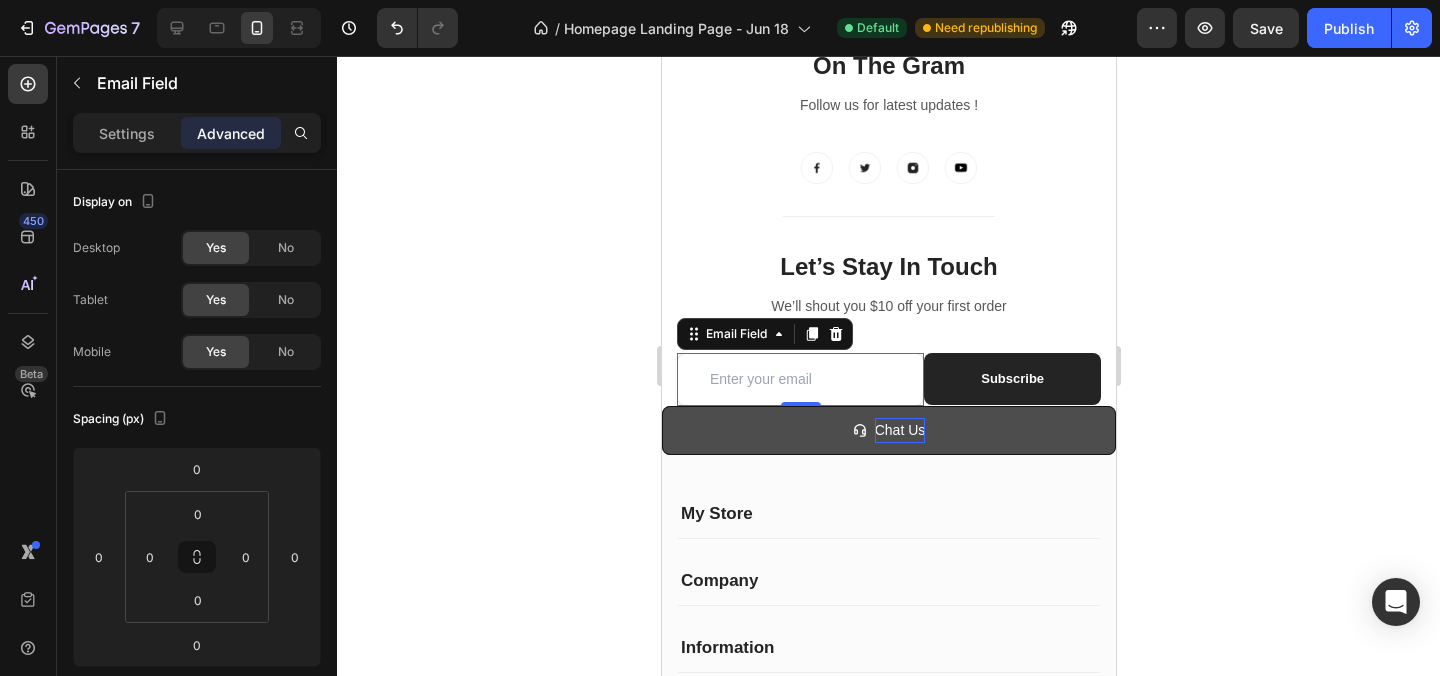 click at bounding box center (799, 379) 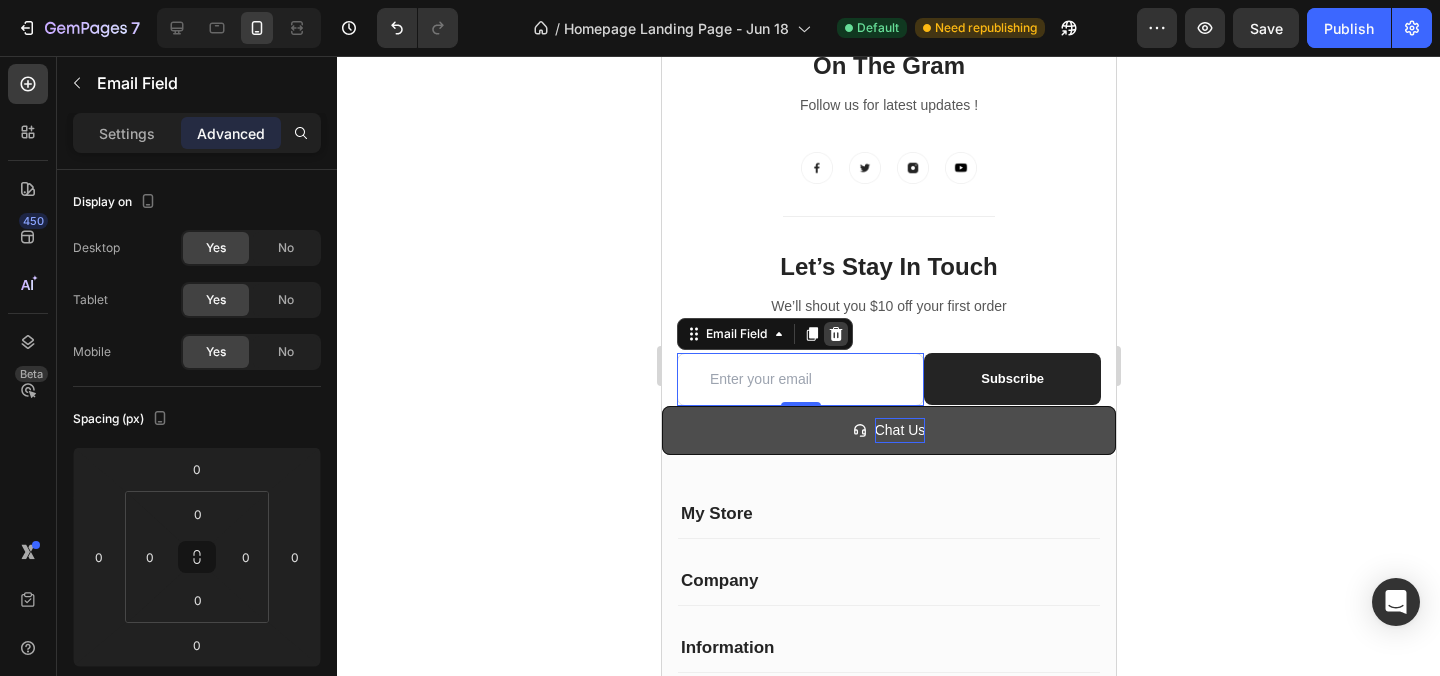 click 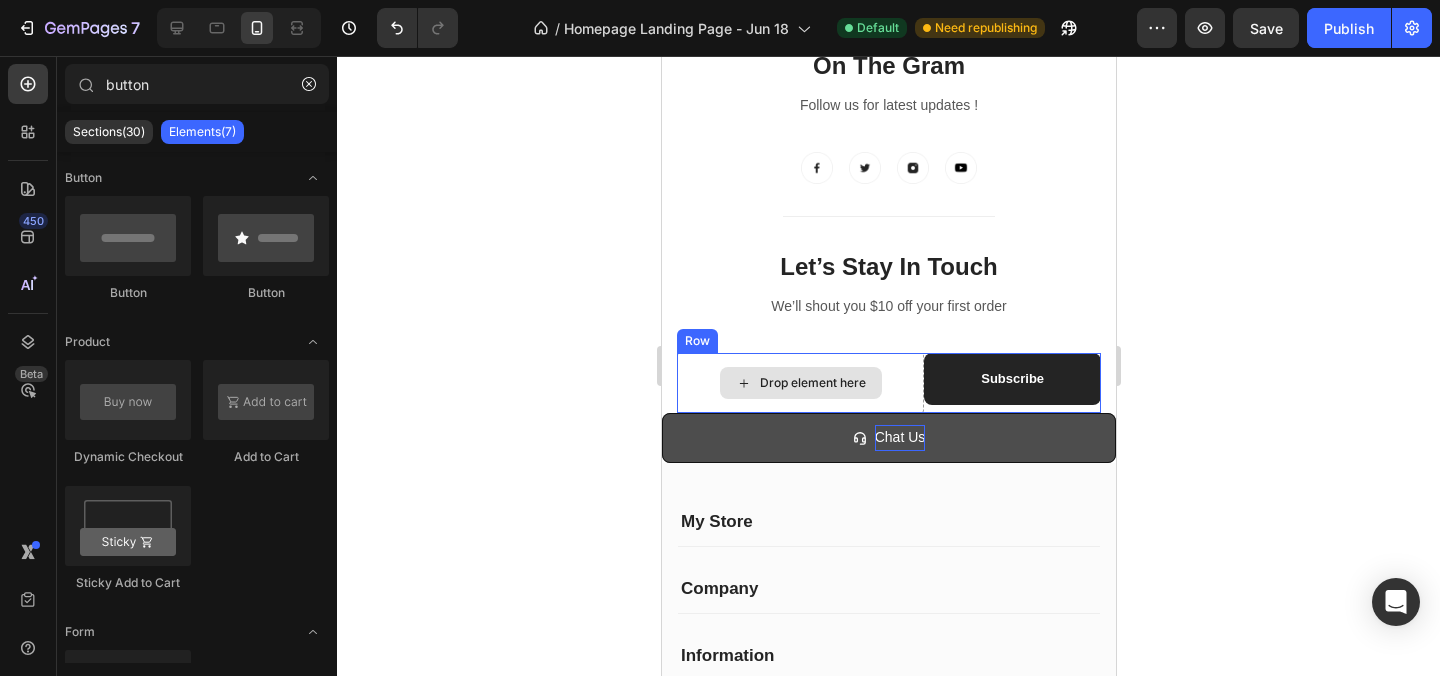 click on "Drop element here" at bounding box center (800, 383) 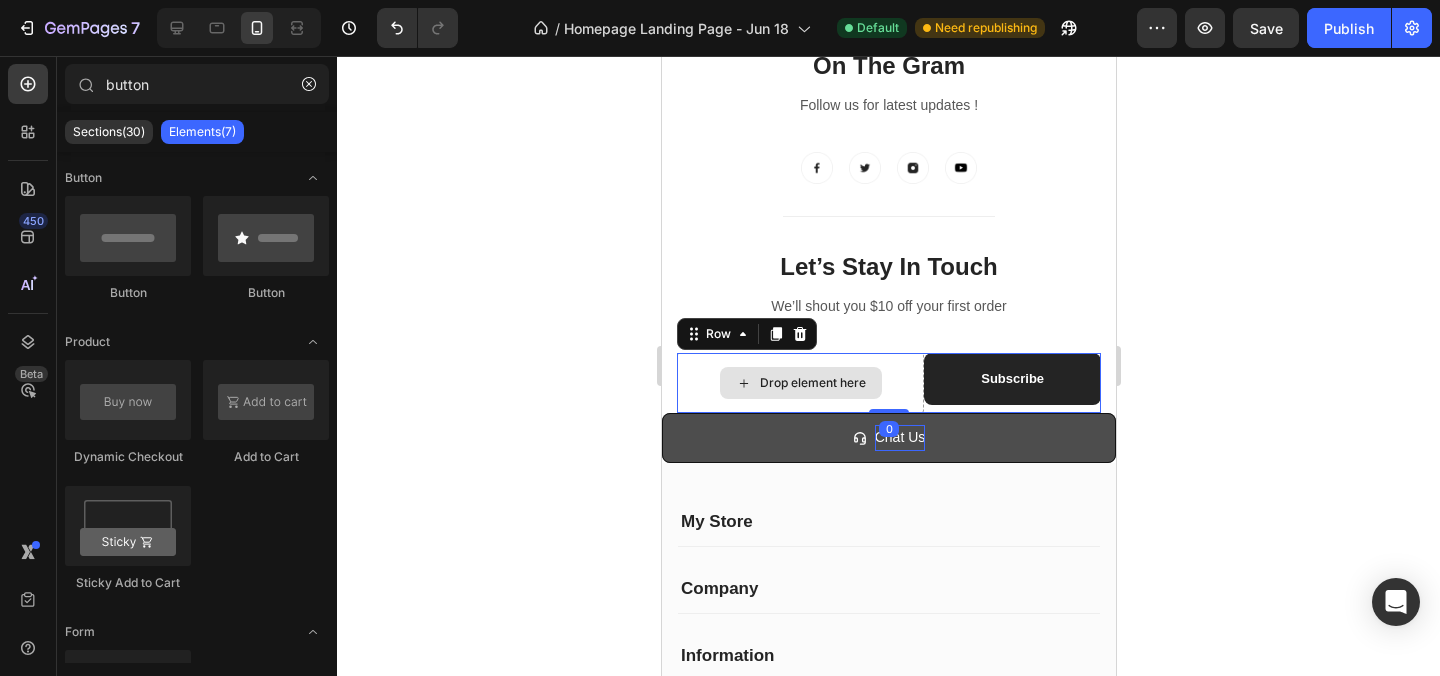 click on "Drop element here" at bounding box center [799, 383] 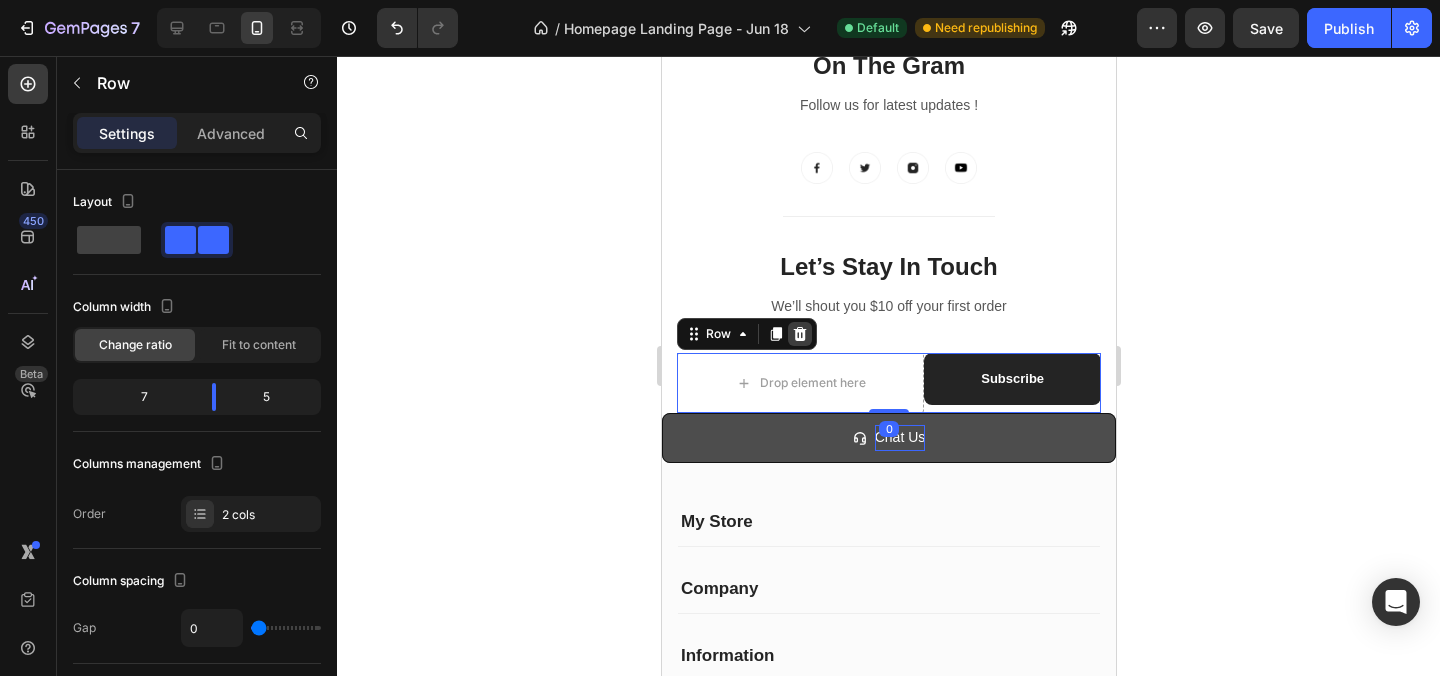click 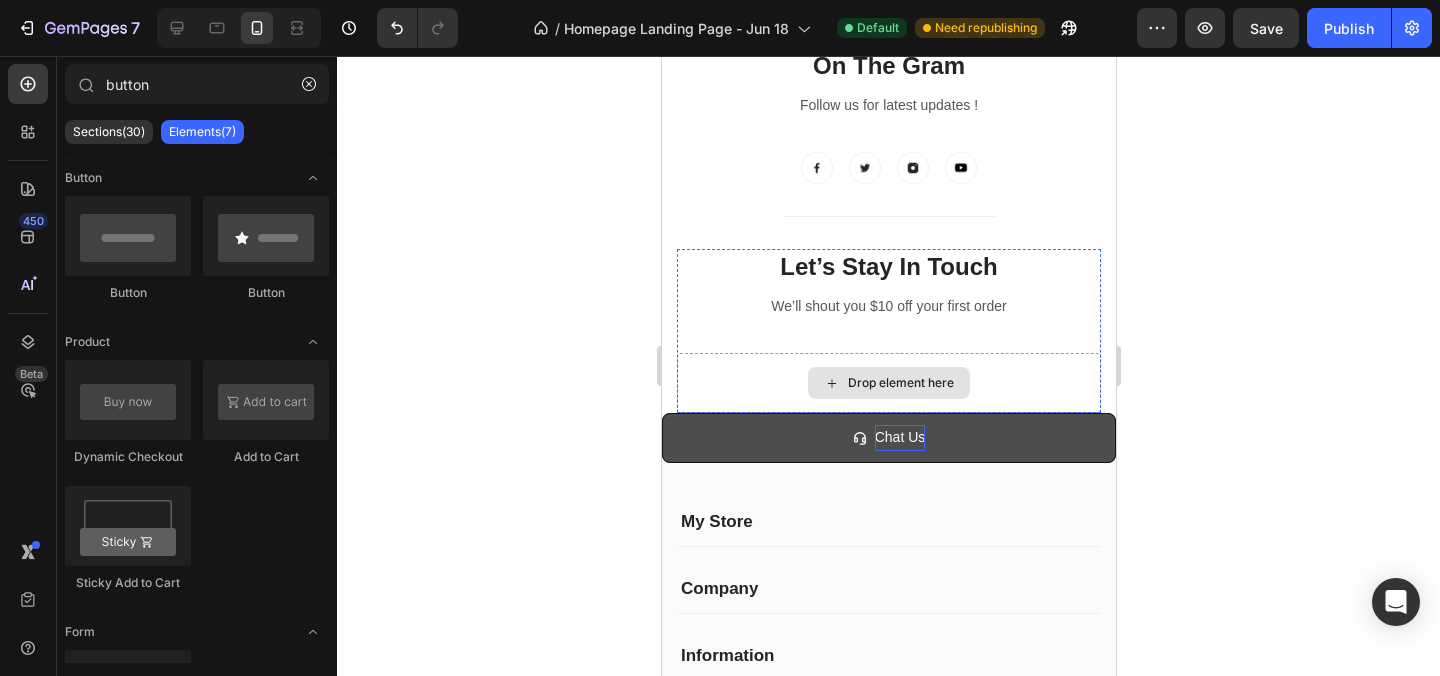 click on "Drop element here" at bounding box center [888, 383] 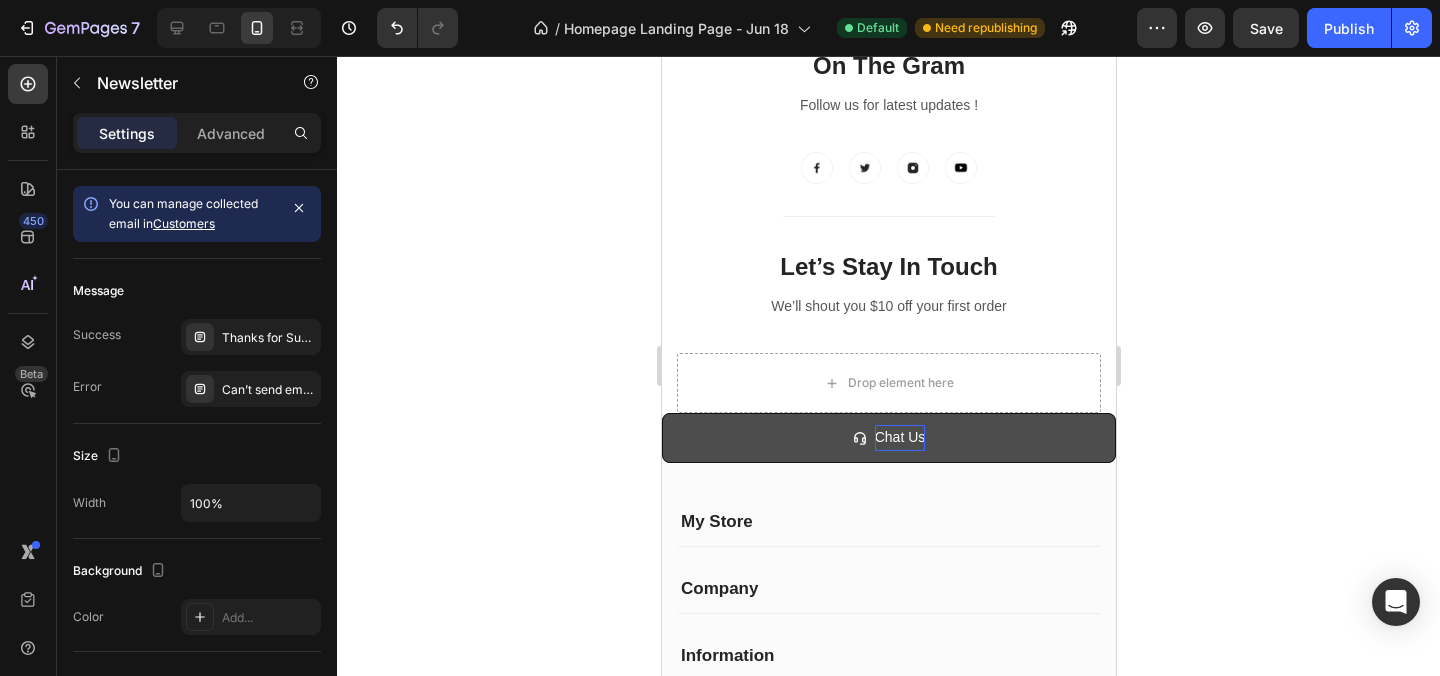 click 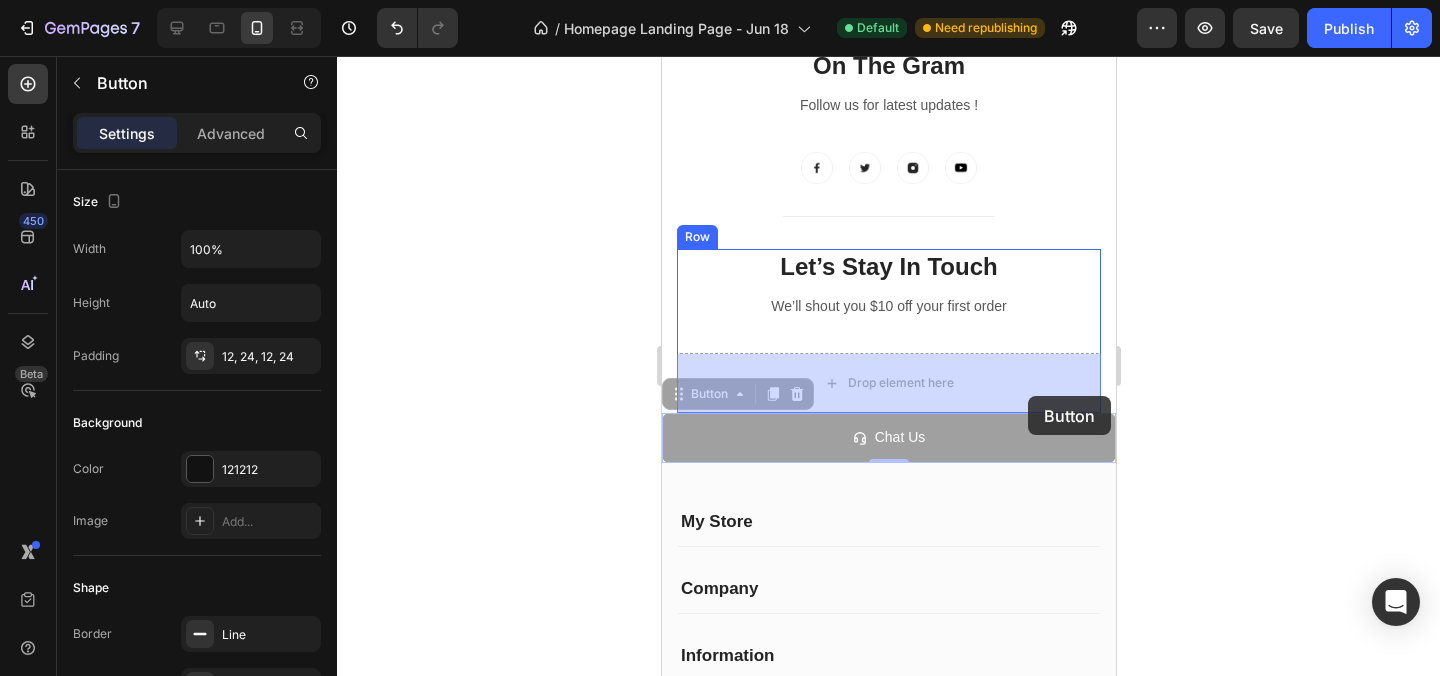 drag, startPoint x: 1026, startPoint y: 453, endPoint x: 1027, endPoint y: 396, distance: 57.00877 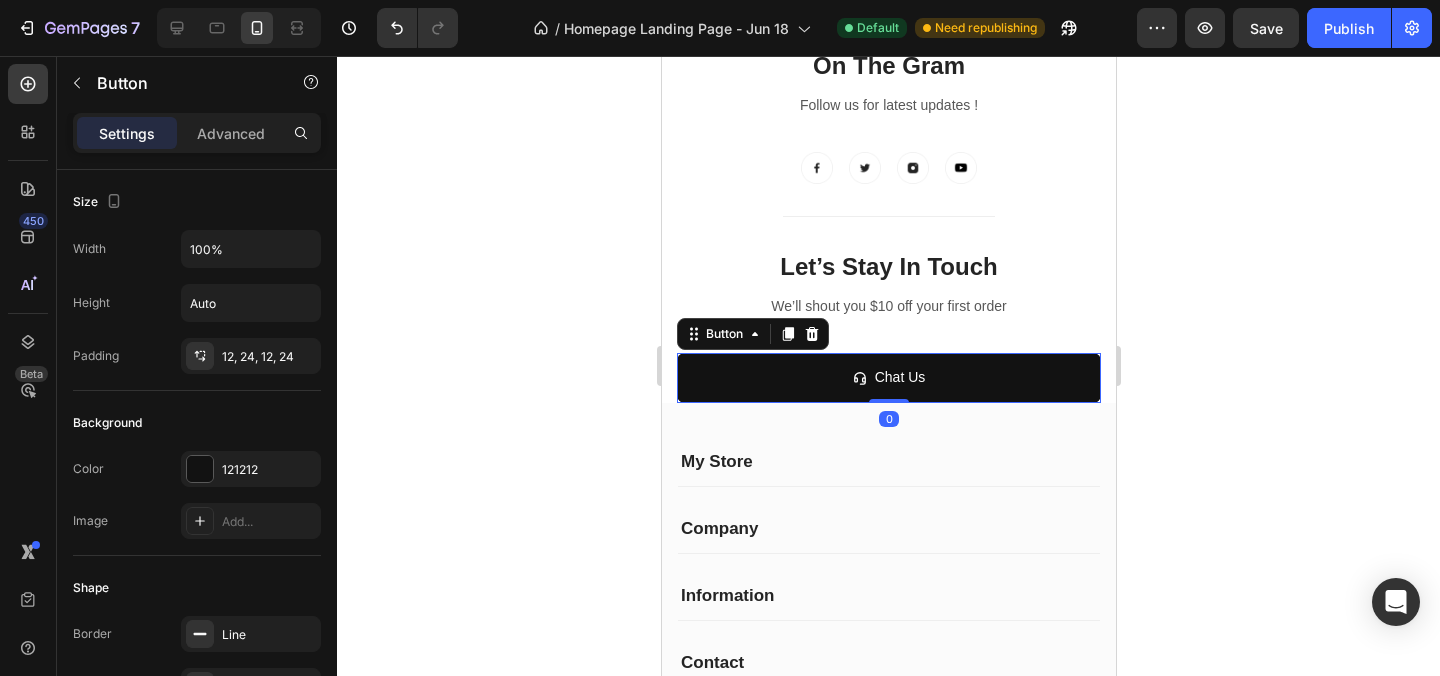 click 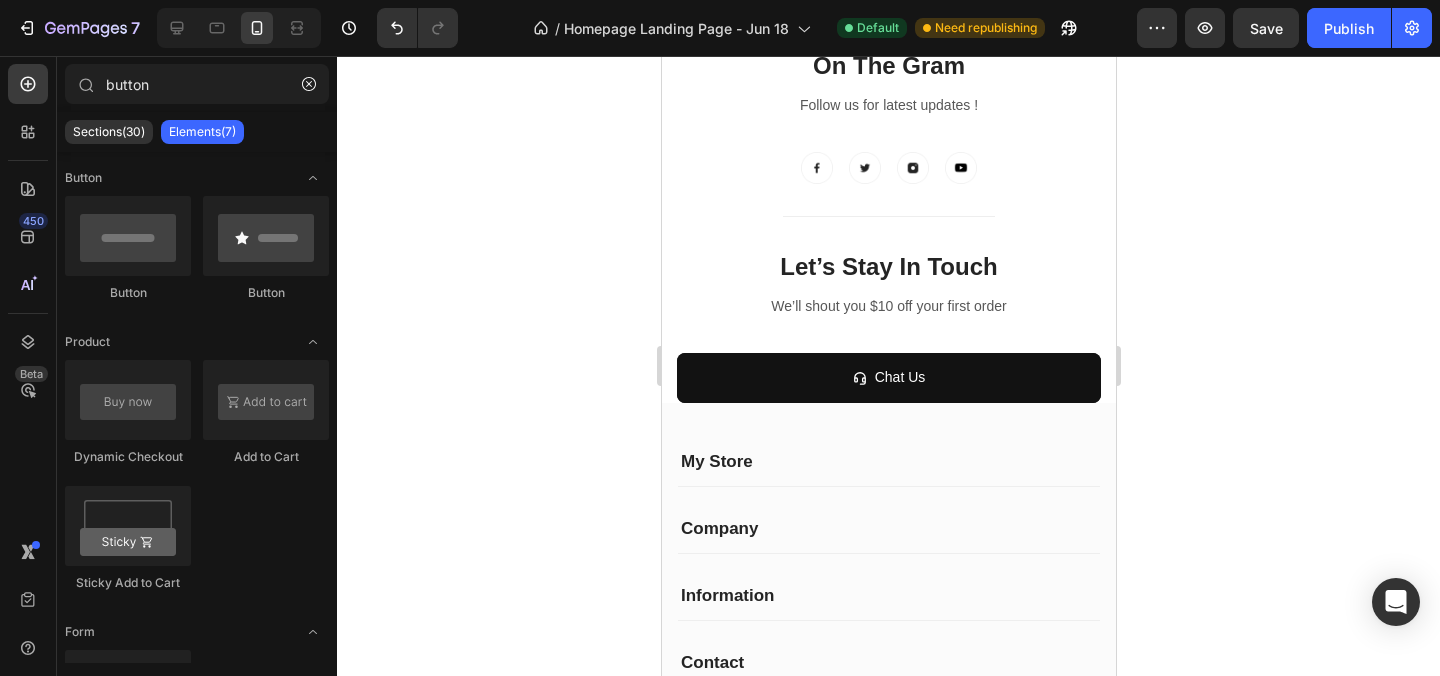 click 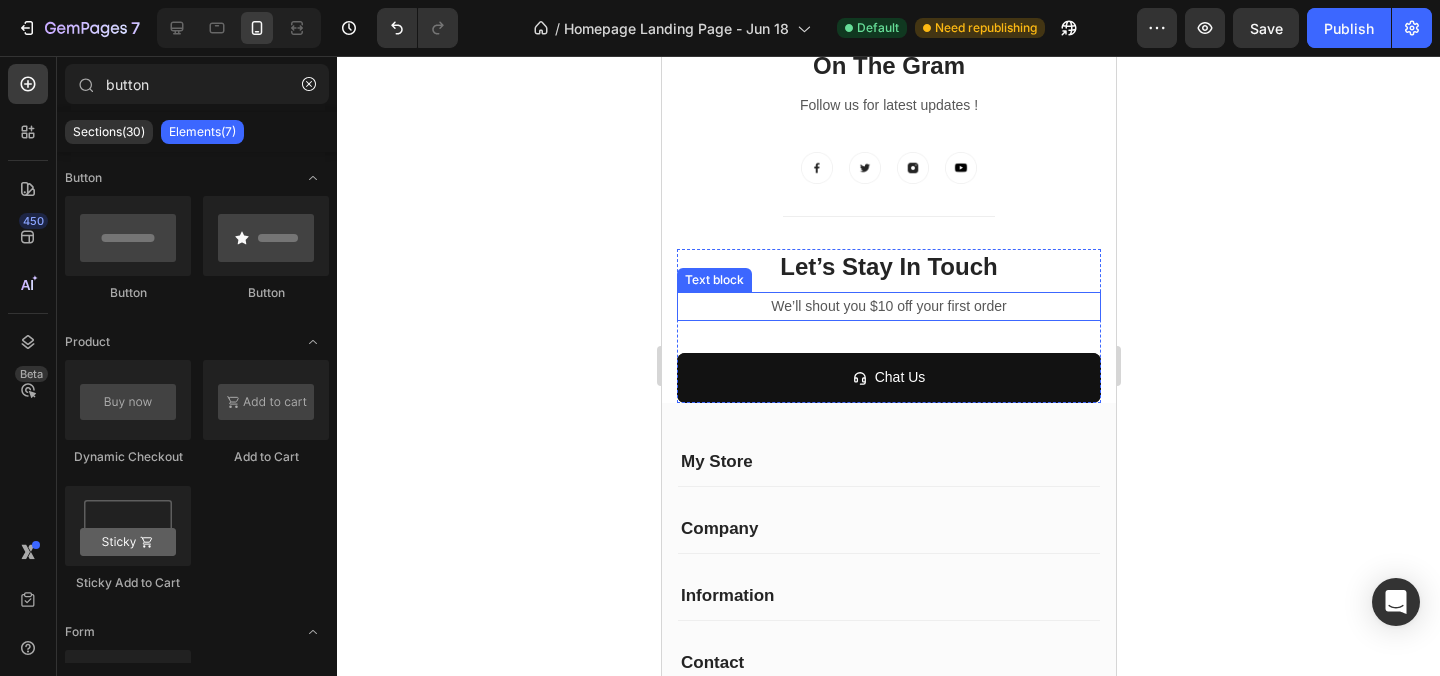 click on "We’ll shout you $10 off your first order" at bounding box center [888, 306] 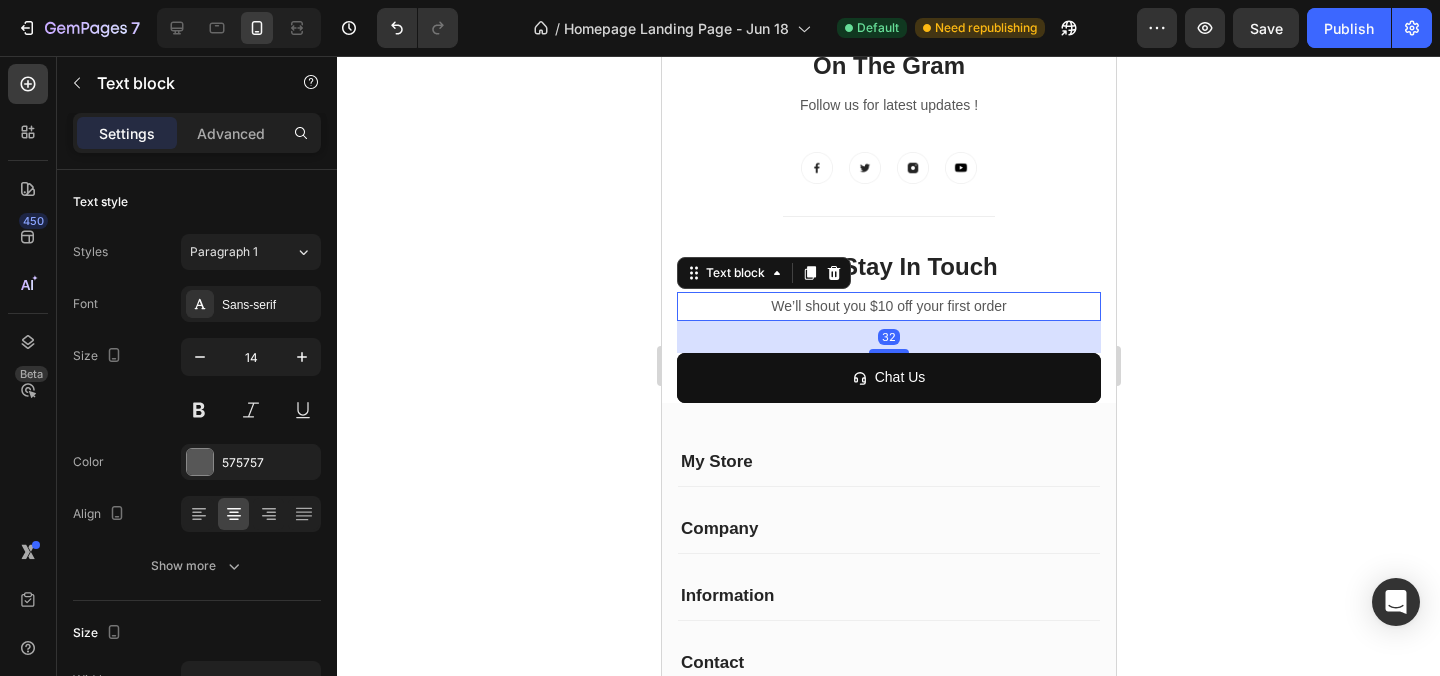 click 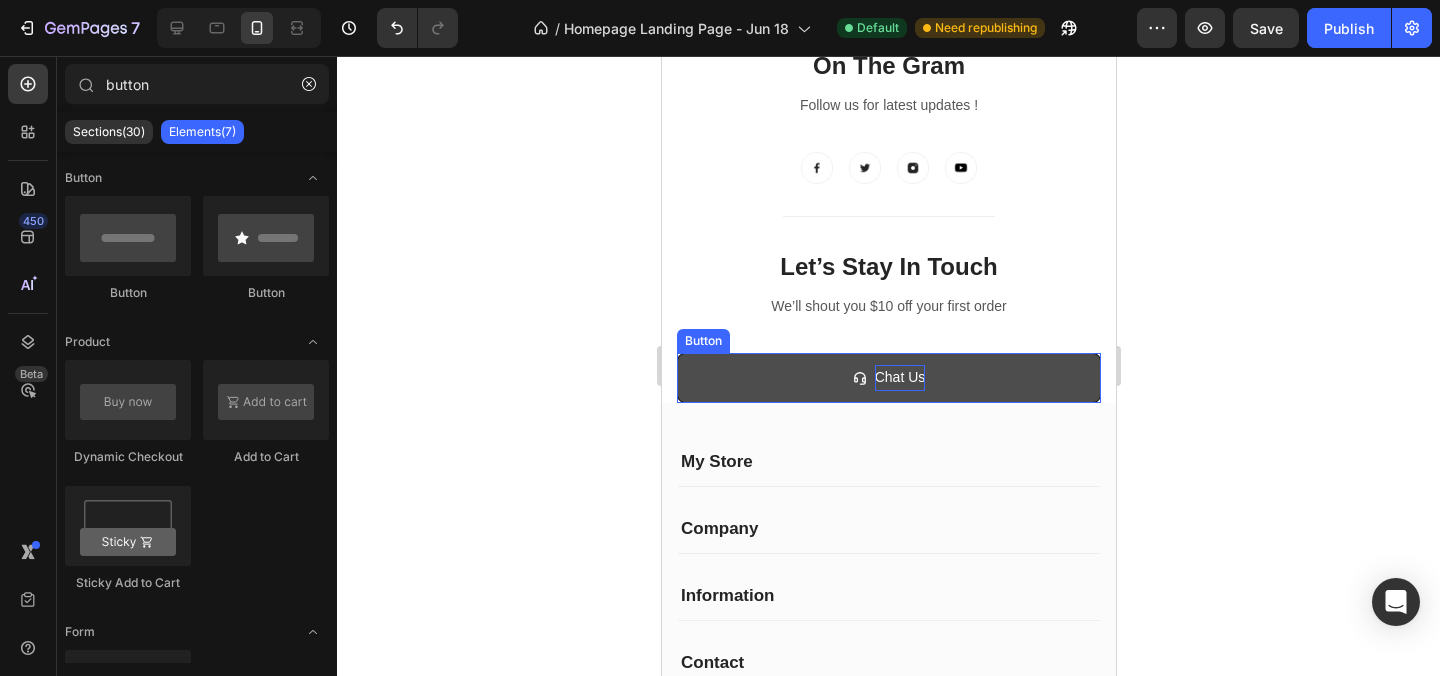 click on "Chat Us" at bounding box center (899, 377) 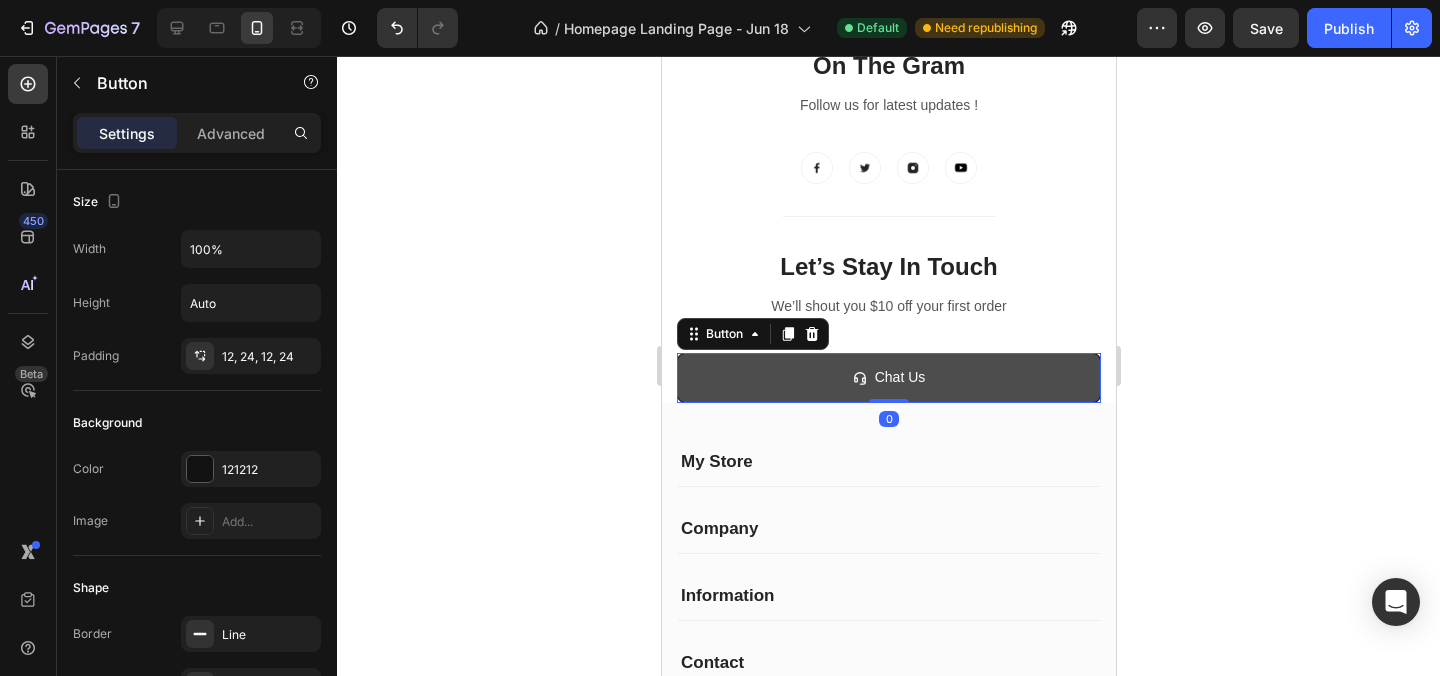 click on "Chat Us" at bounding box center (888, 377) 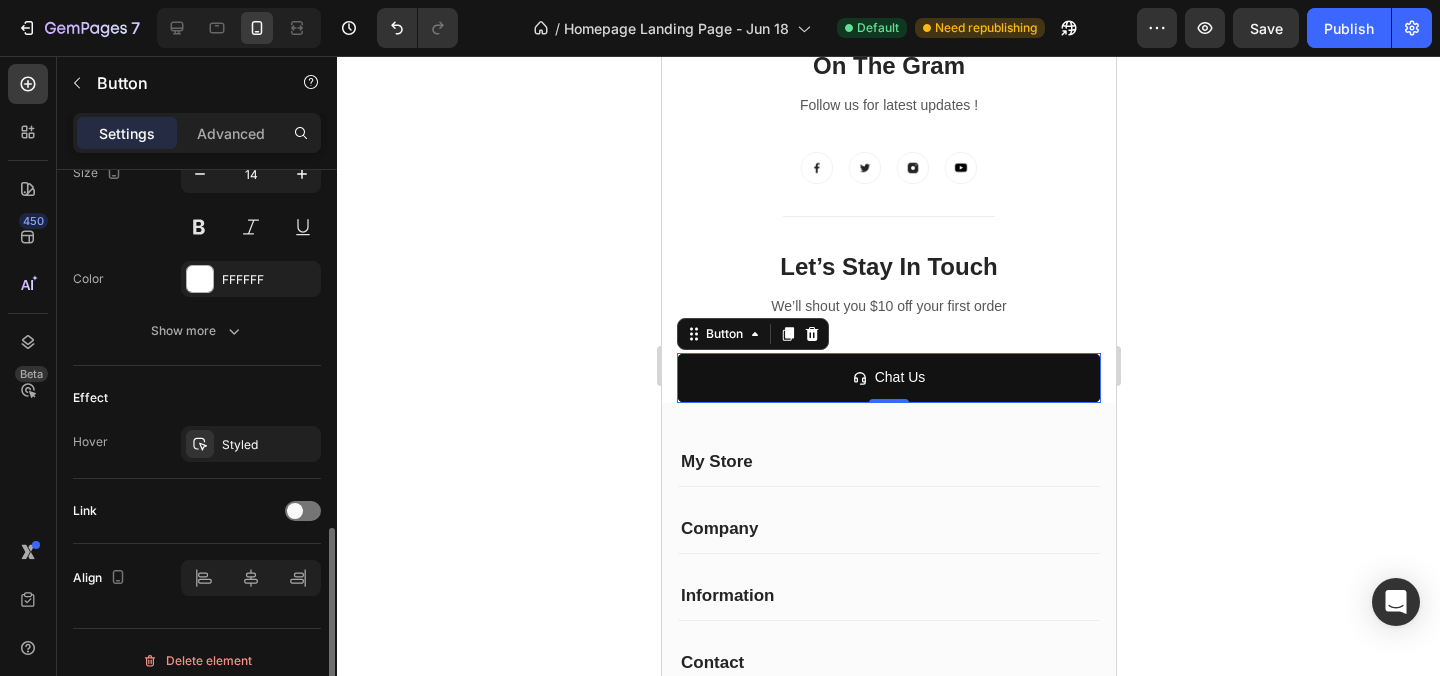 scroll, scrollTop: 1029, scrollLeft: 0, axis: vertical 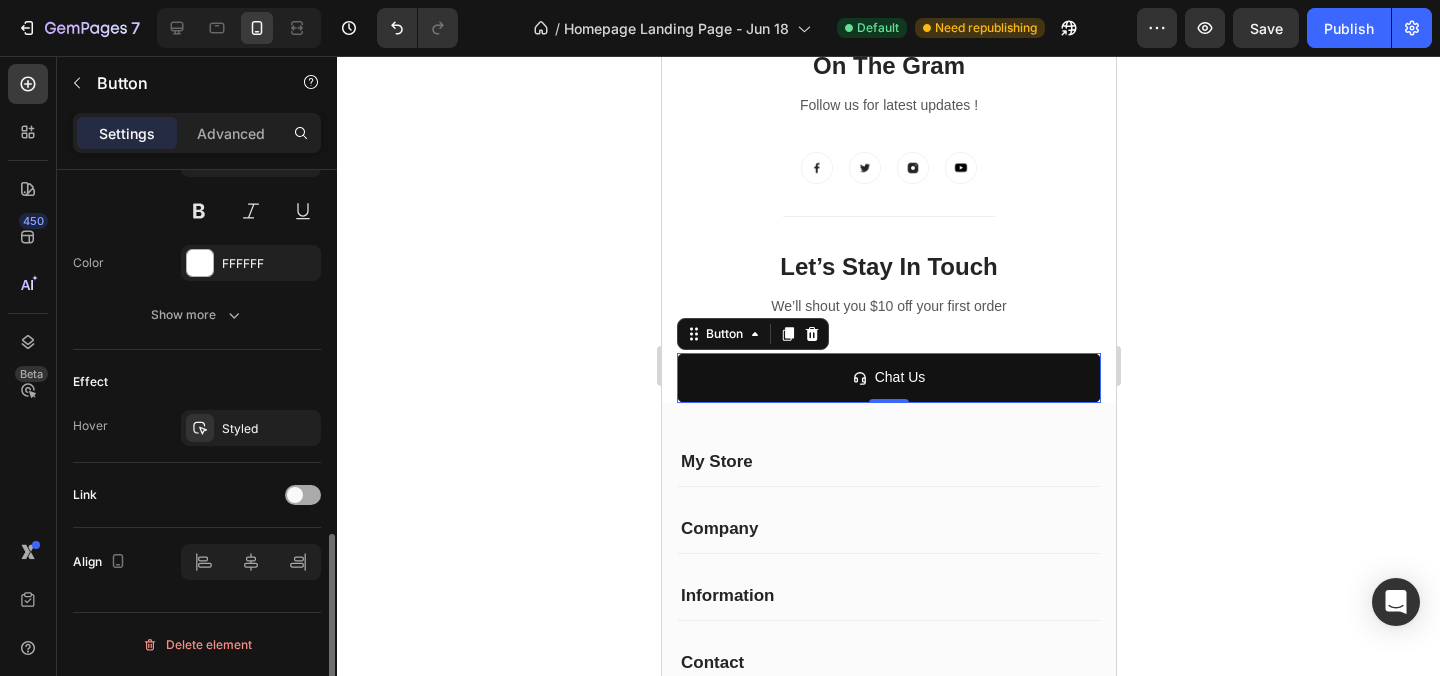 click at bounding box center (295, 495) 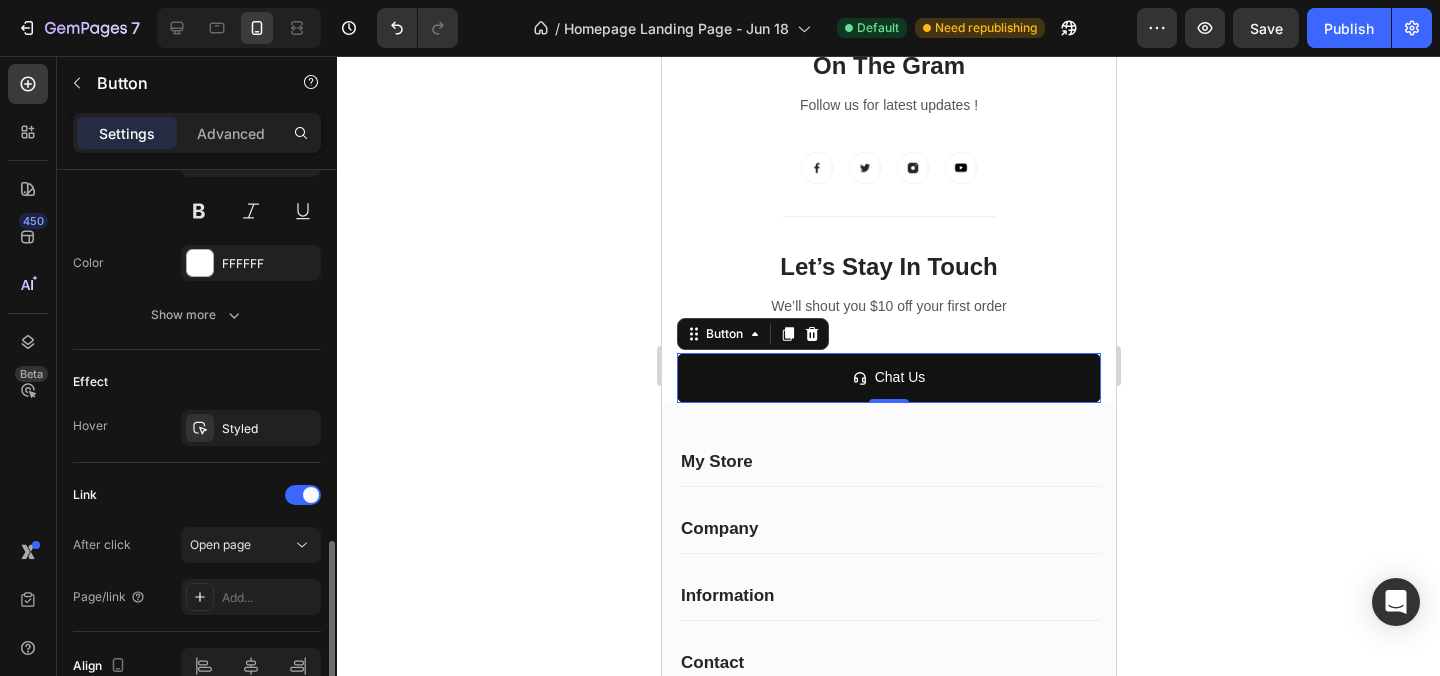 scroll, scrollTop: 1129, scrollLeft: 0, axis: vertical 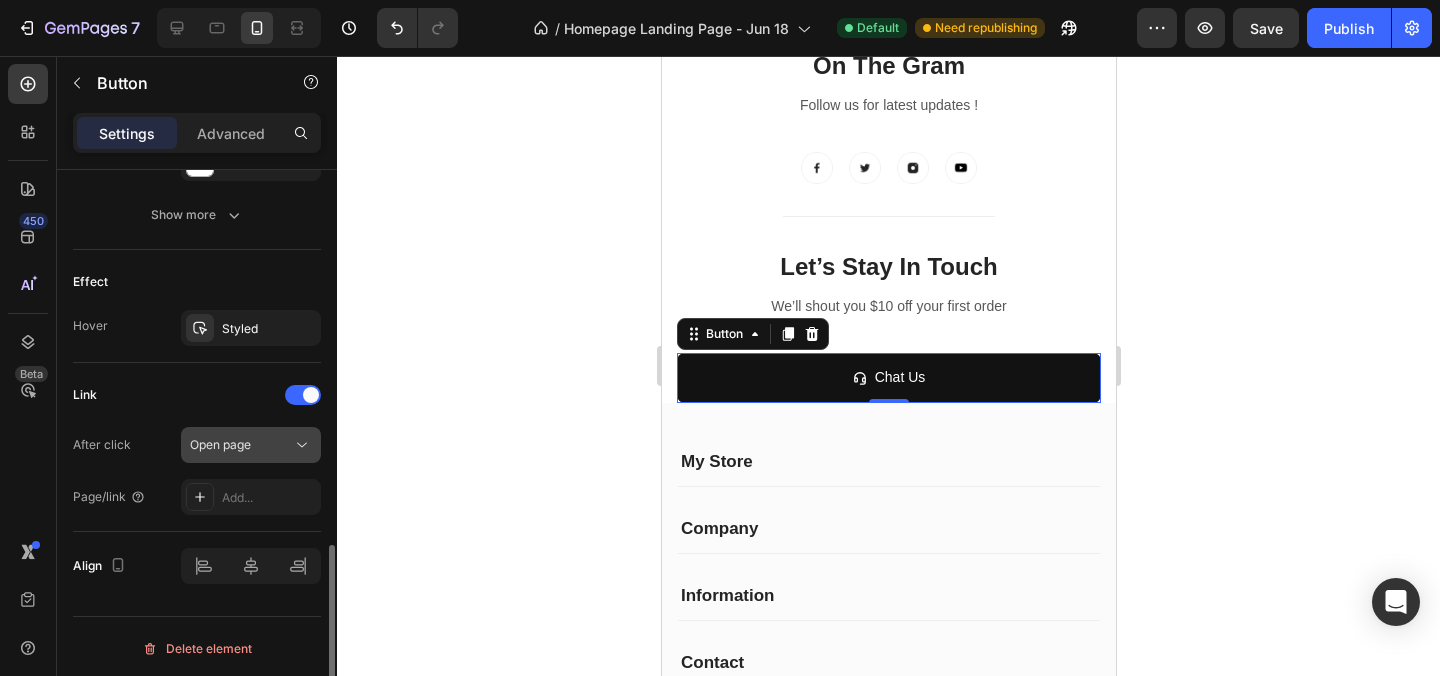 click 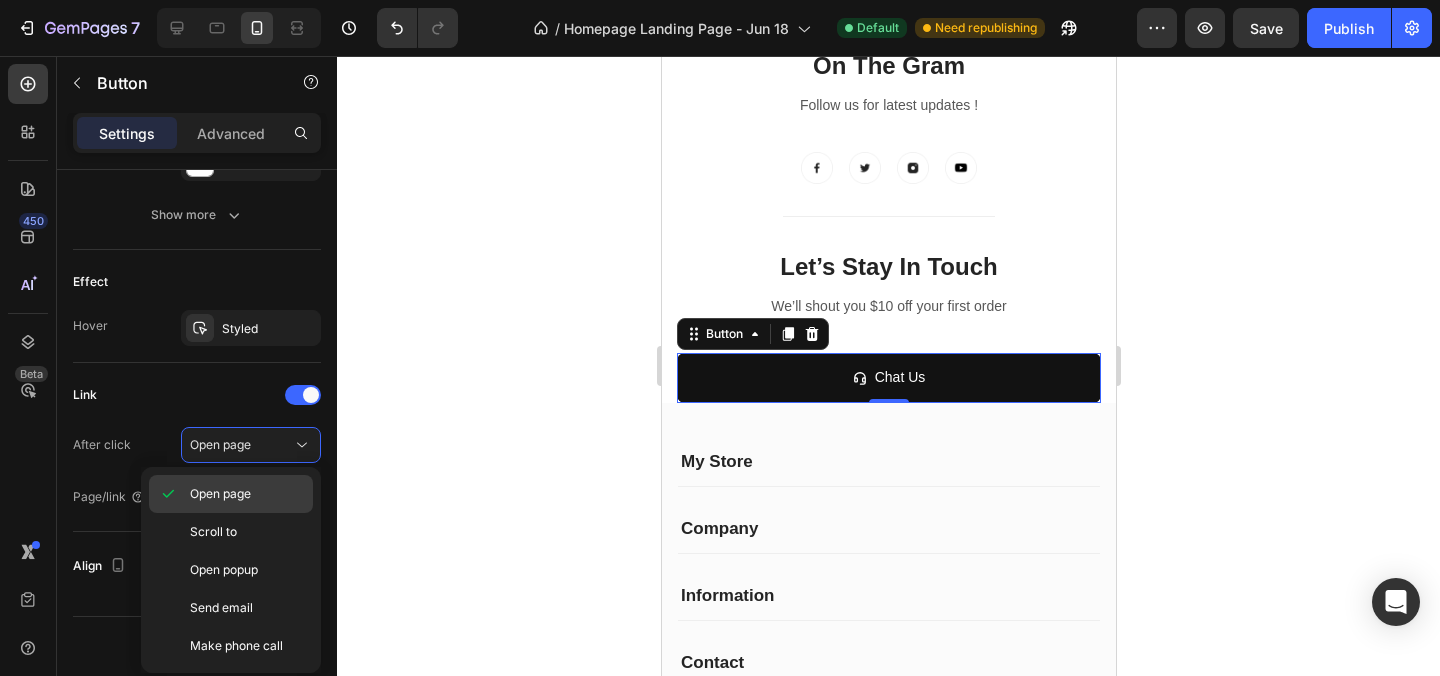 click on "Open page" at bounding box center (247, 494) 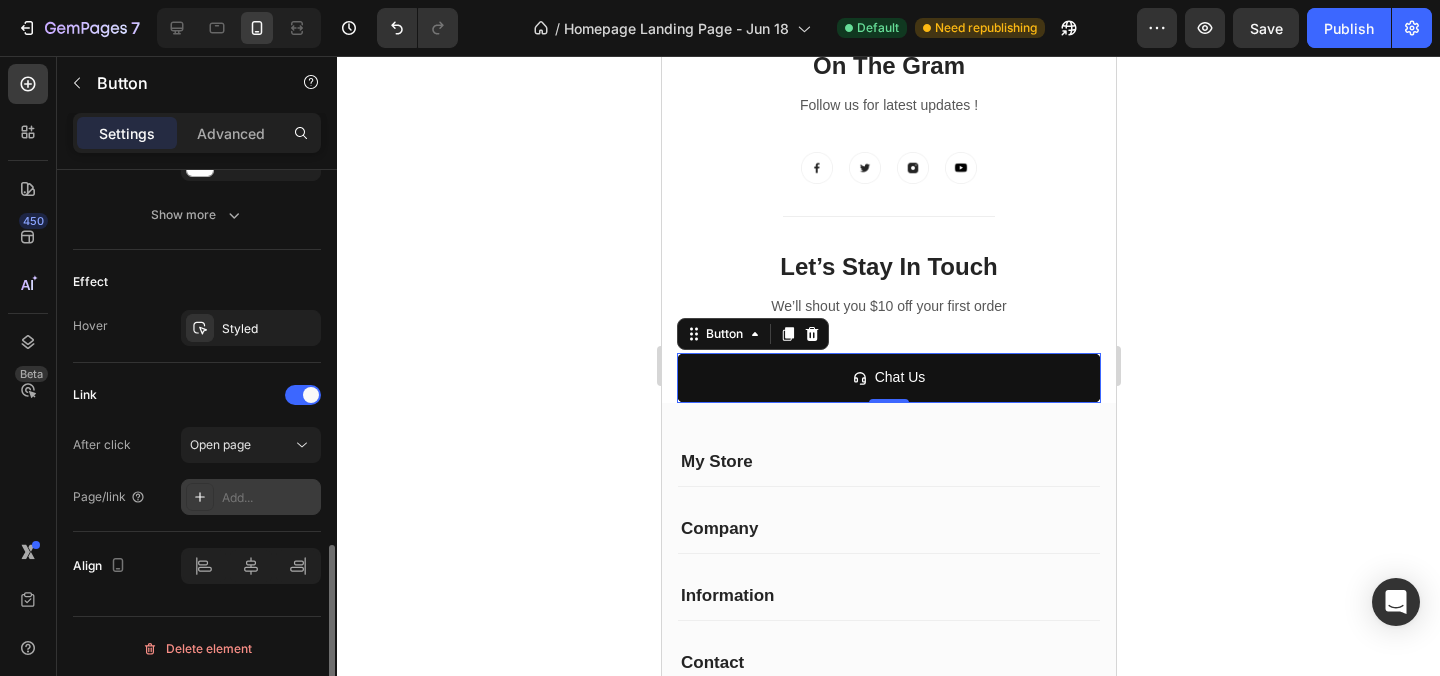 click on "Add..." at bounding box center (251, 497) 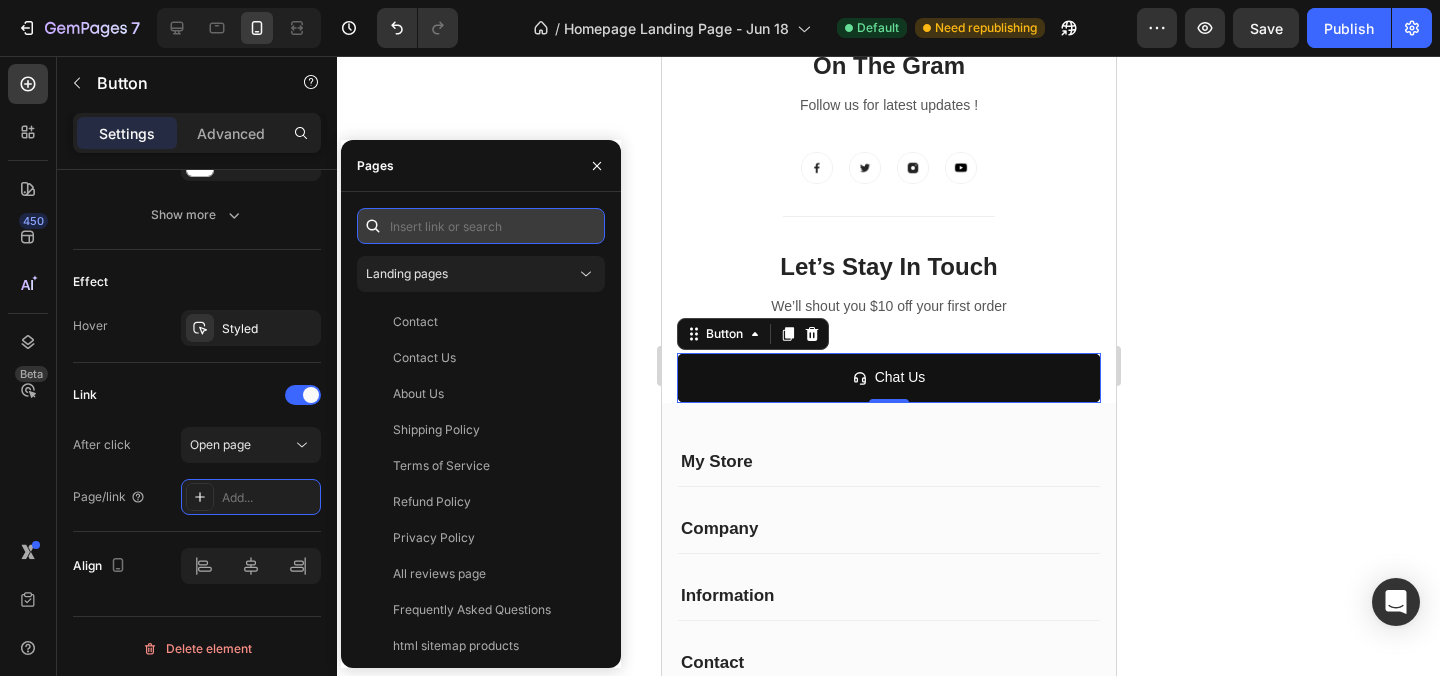 click at bounding box center (481, 226) 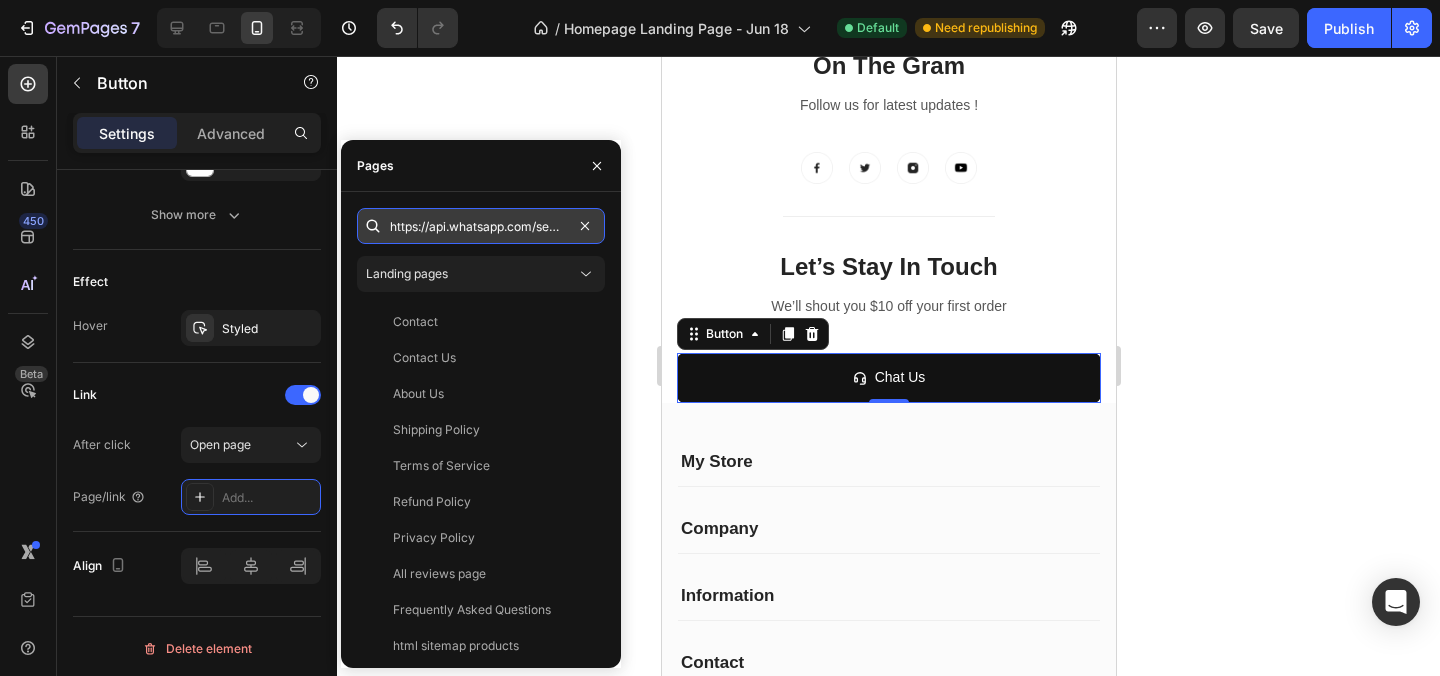 scroll, scrollTop: 0, scrollLeft: 384, axis: horizontal 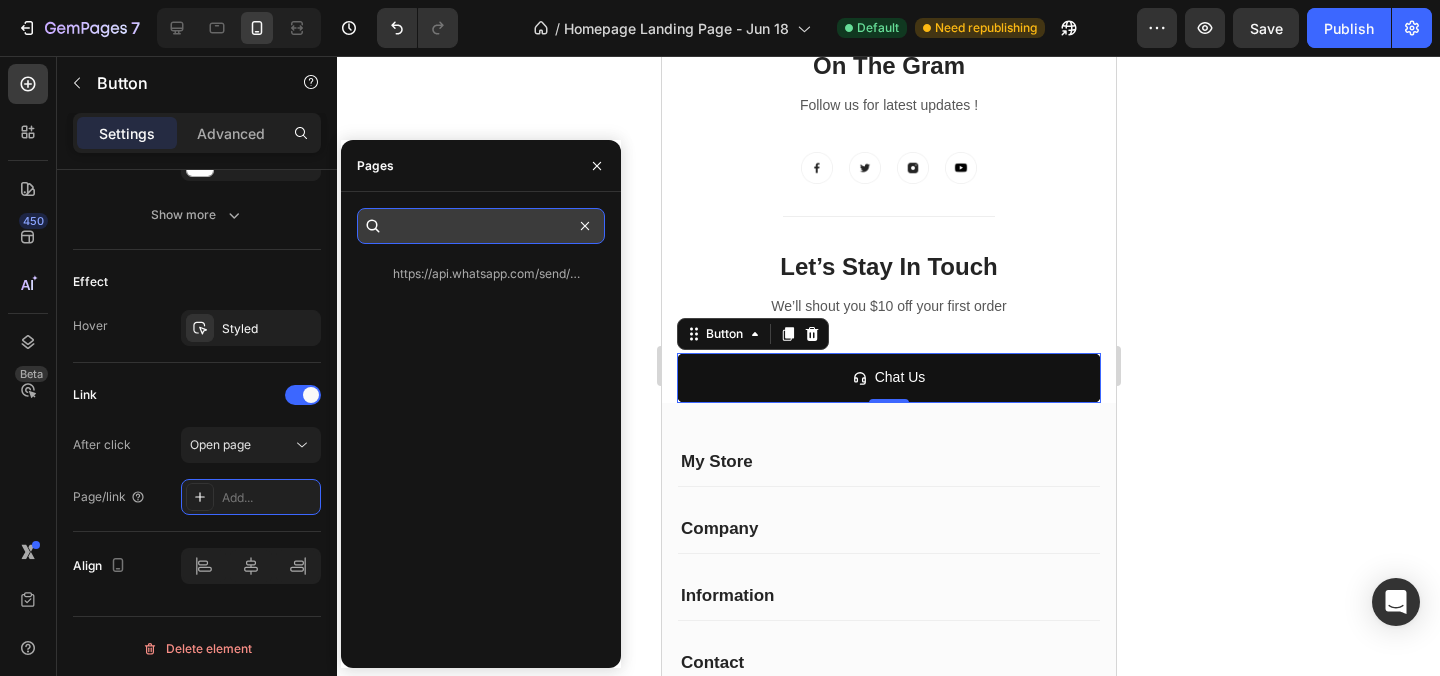 type on "https://api.whatsapp.com/send/?phone=917509575634&text&type=phone_number&app_absent=0" 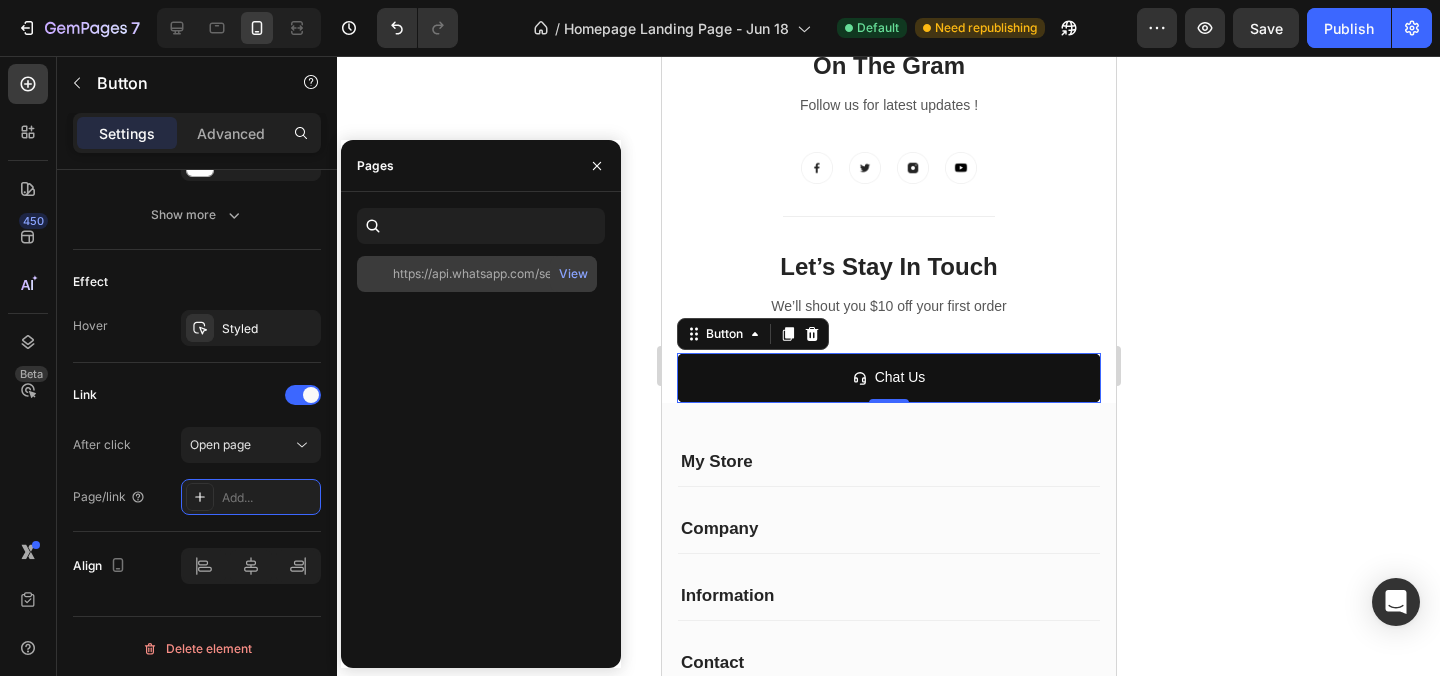 click on "https://api.whatsapp.com/send/?phone=917509575634&text&type=phone_number&app_absent=0" 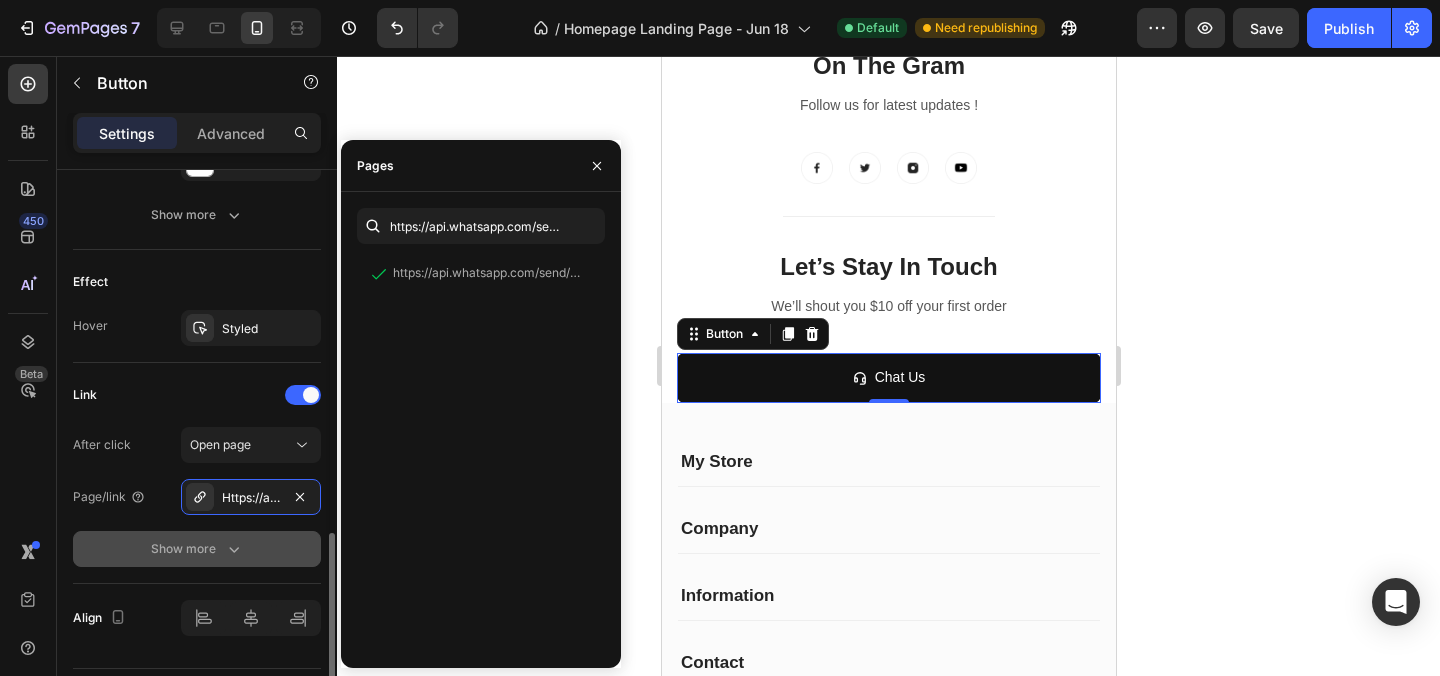 click on "Show more" at bounding box center [197, 549] 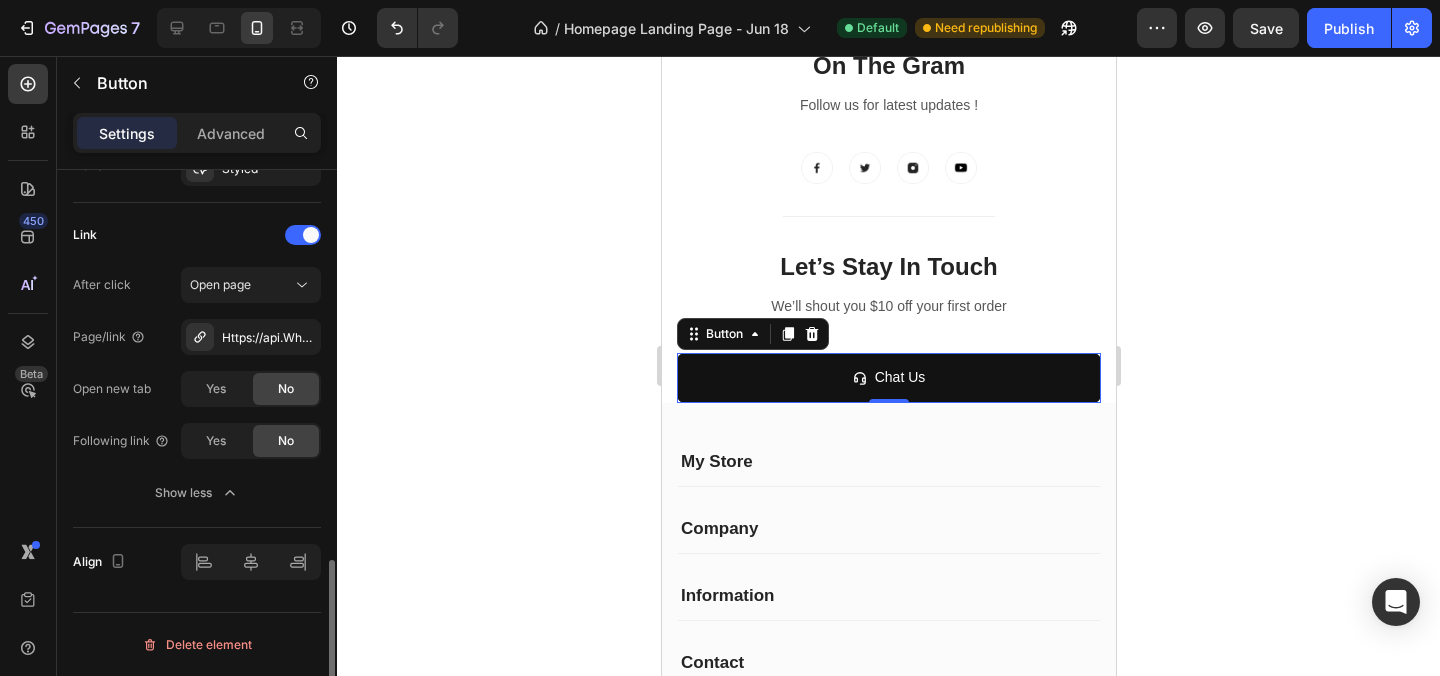 scroll, scrollTop: 1288, scrollLeft: 0, axis: vertical 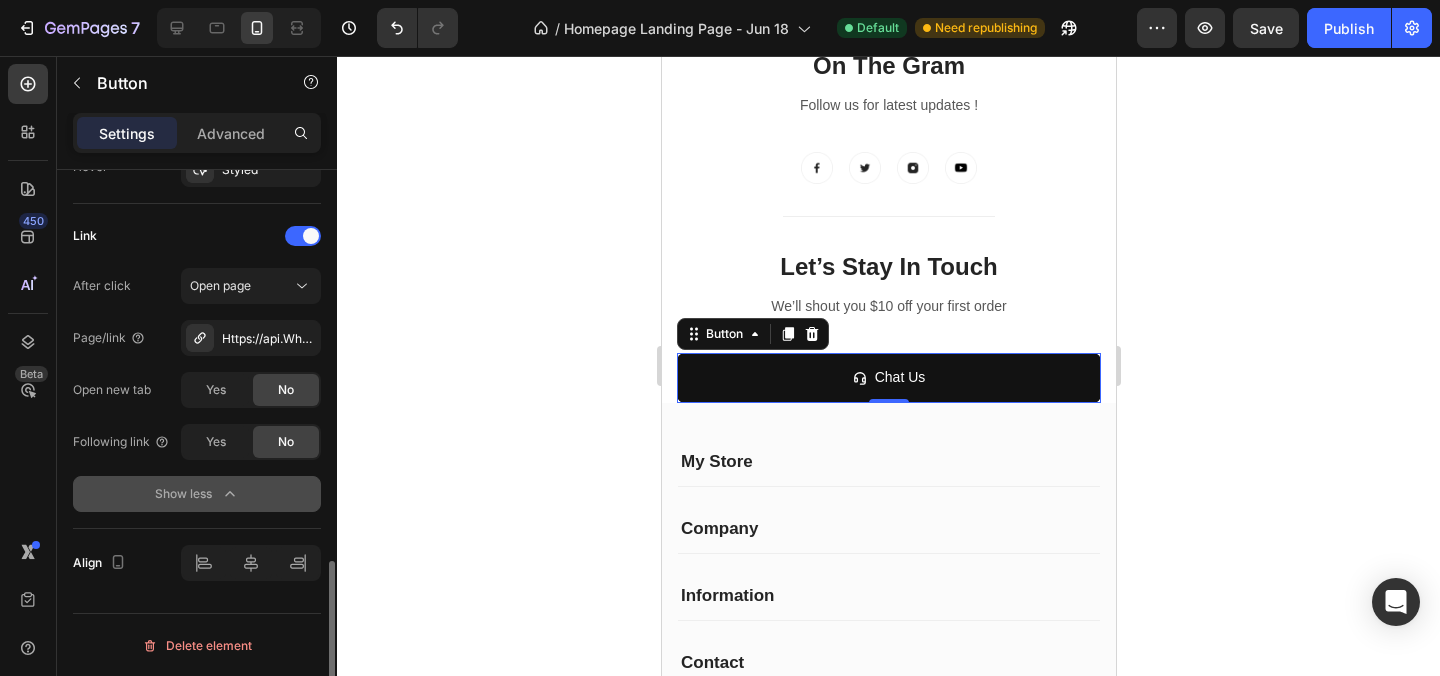 click on "Show less" 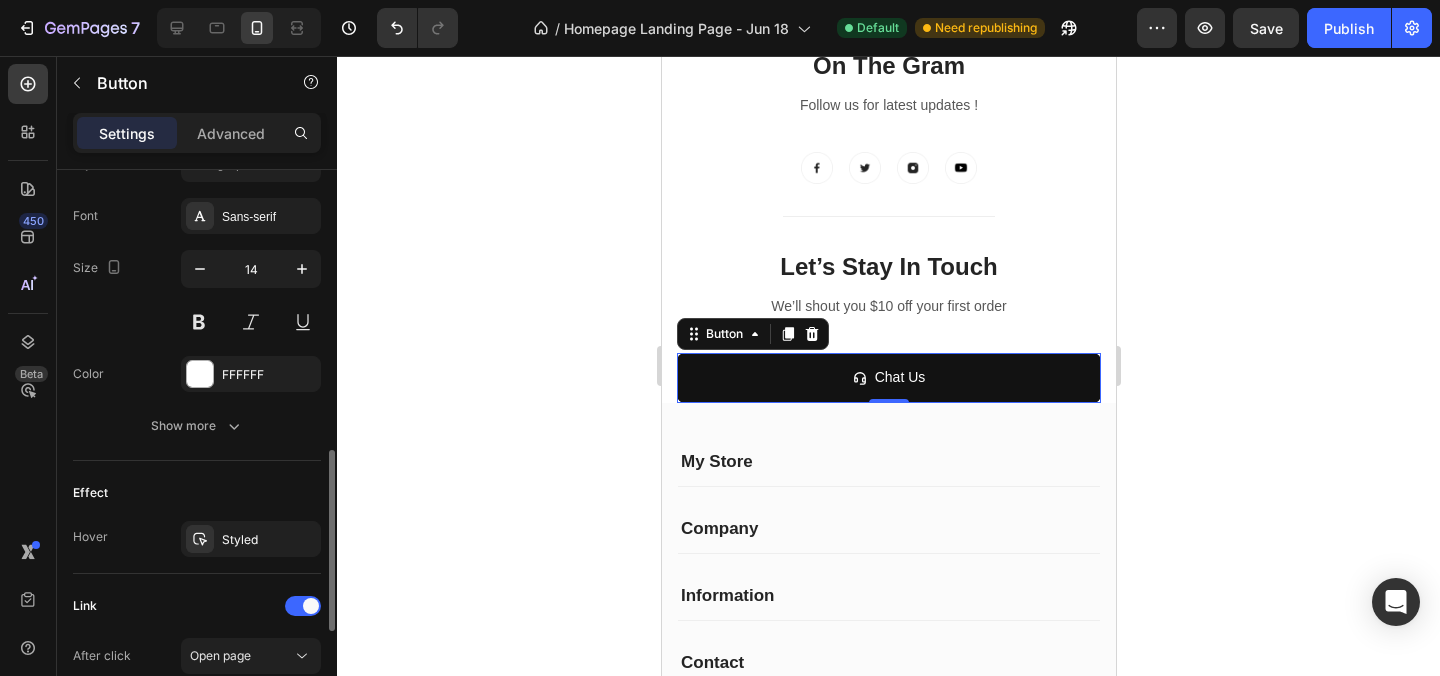 scroll, scrollTop: 903, scrollLeft: 0, axis: vertical 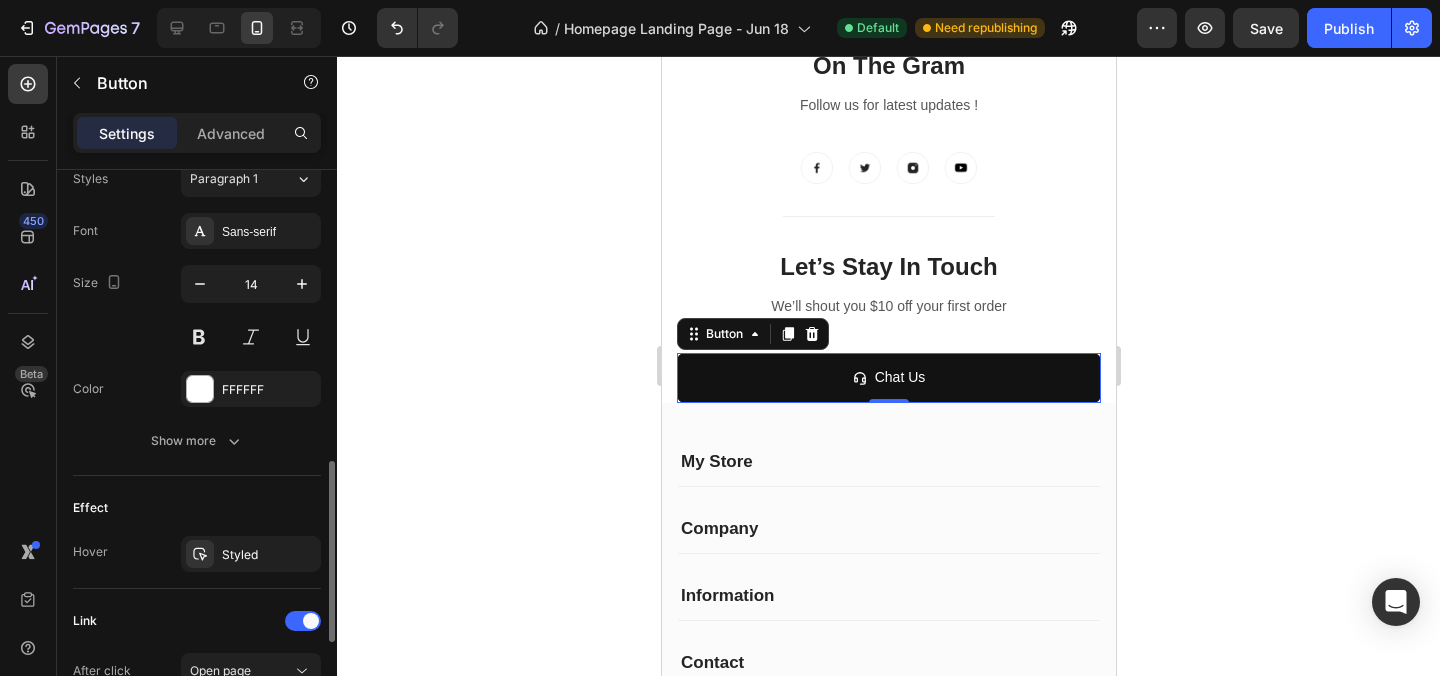 click on "Font Sans-serif Size 14 Color FFFFFF Show more" at bounding box center (197, 336) 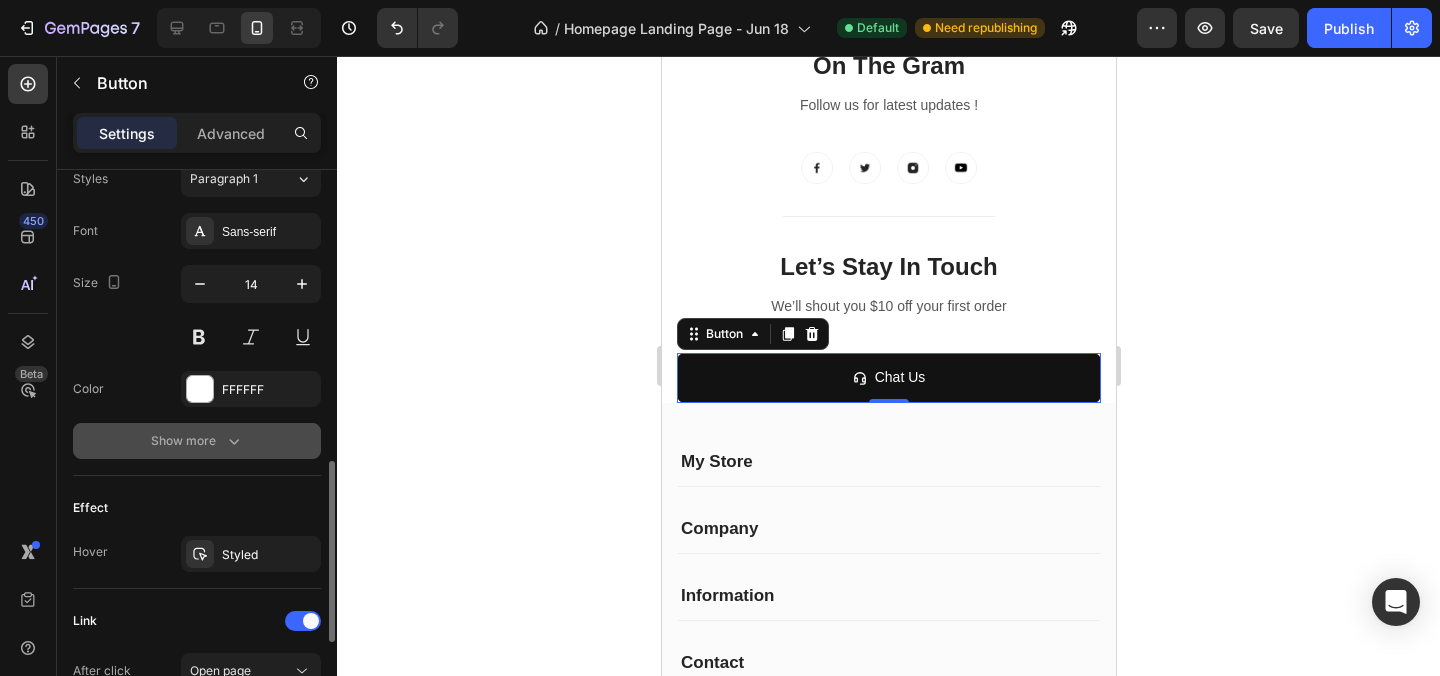 click on "Show more" at bounding box center (197, 441) 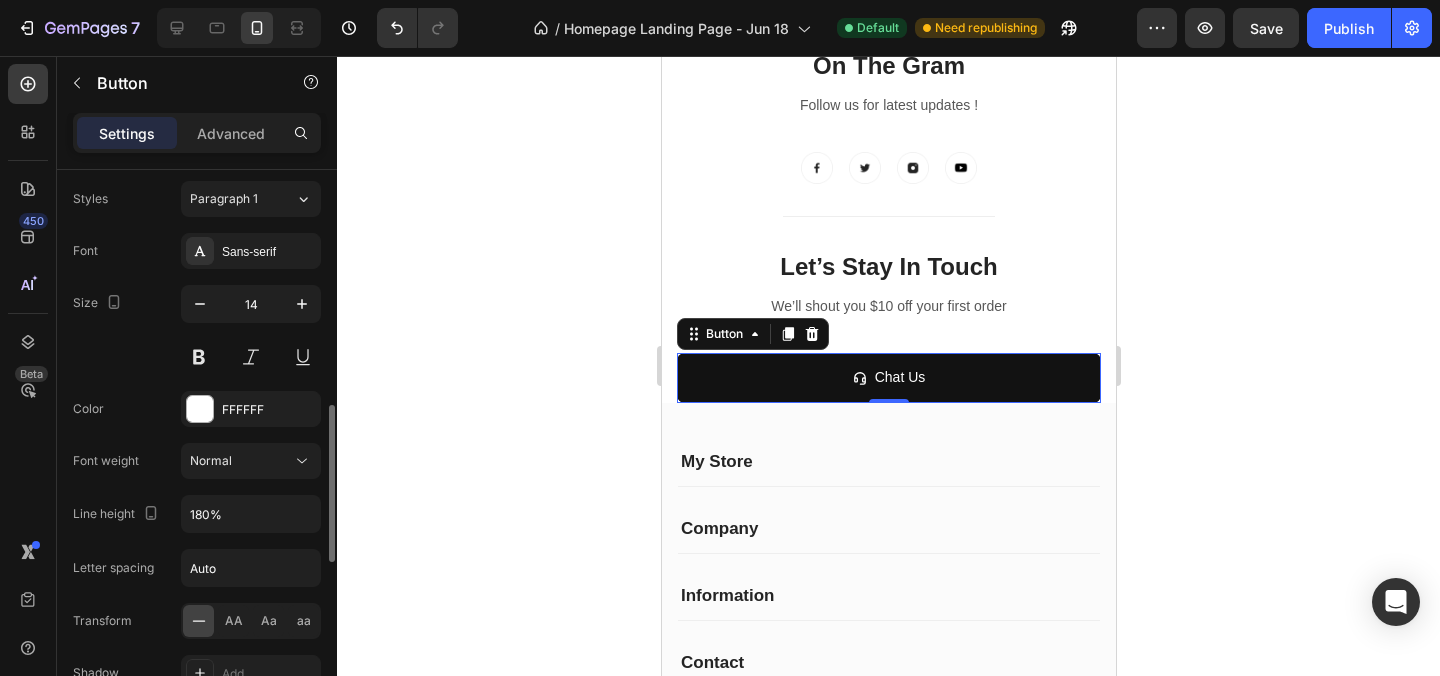 scroll, scrollTop: 873, scrollLeft: 0, axis: vertical 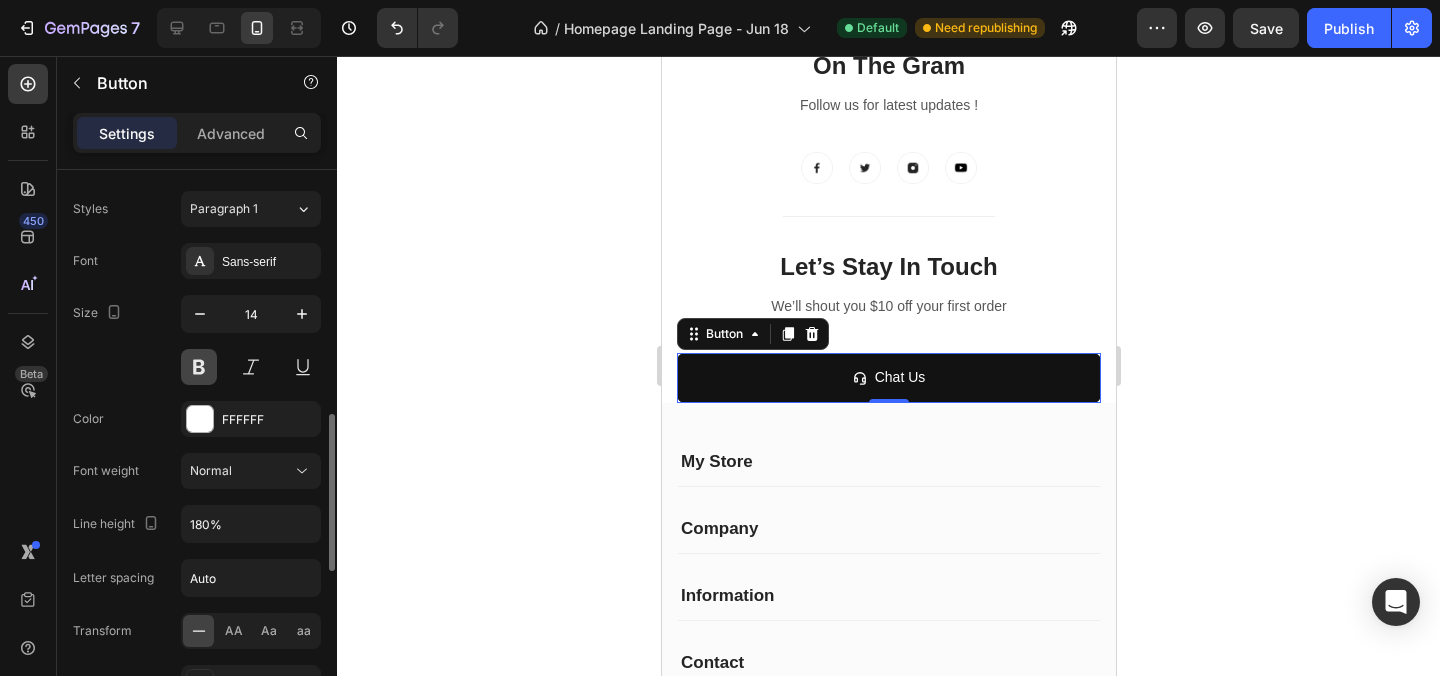 click at bounding box center [199, 367] 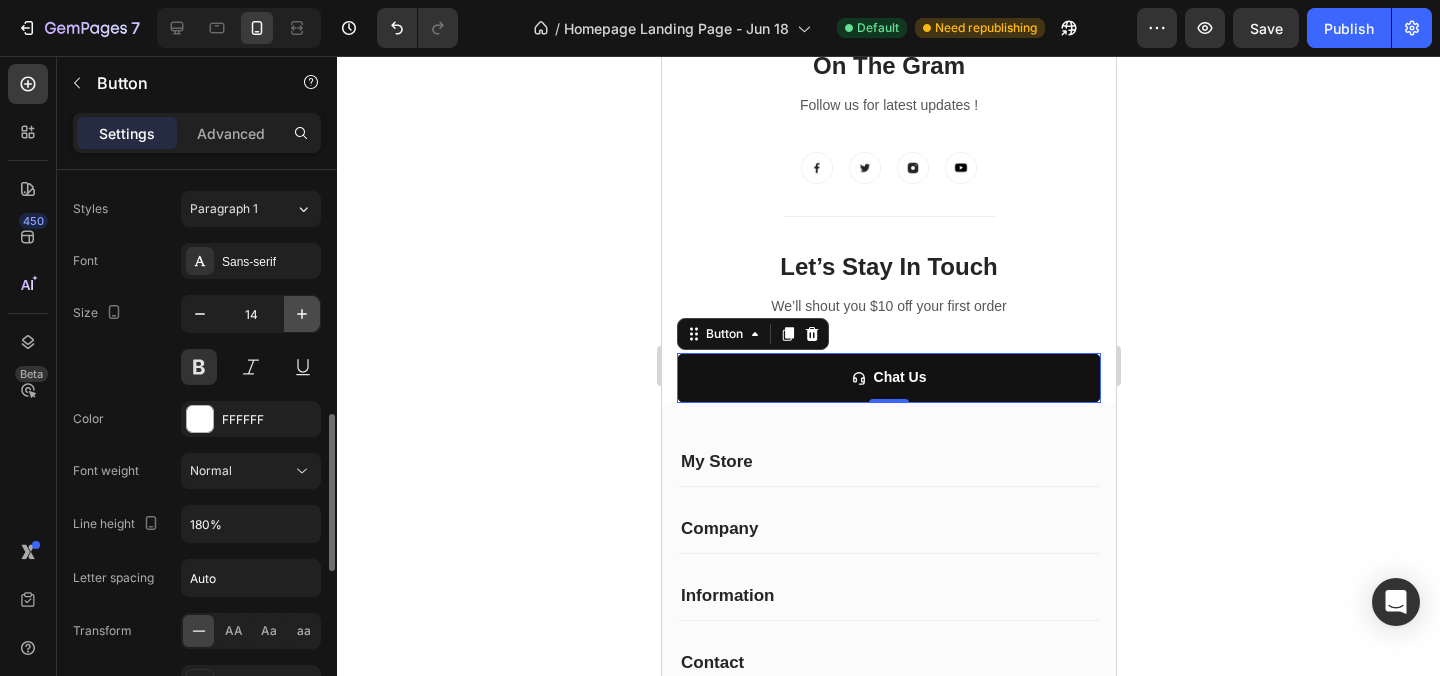 click 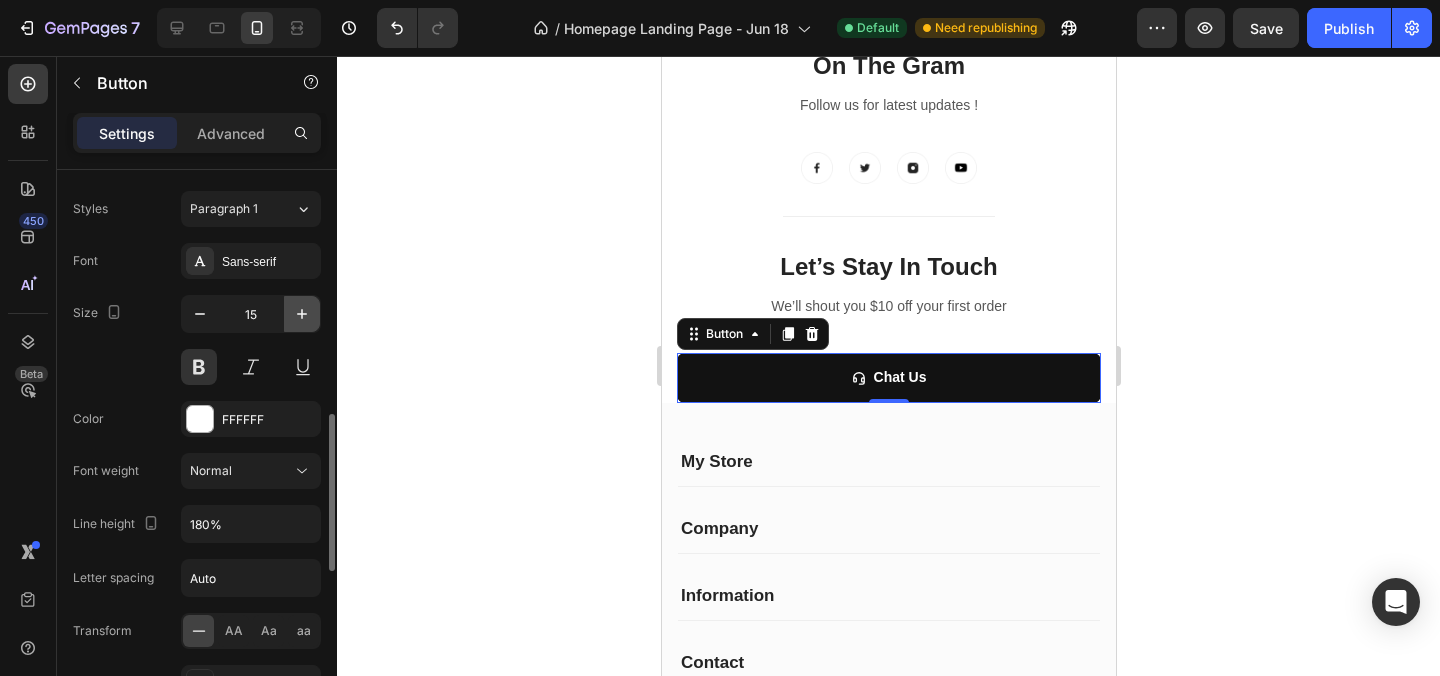 click 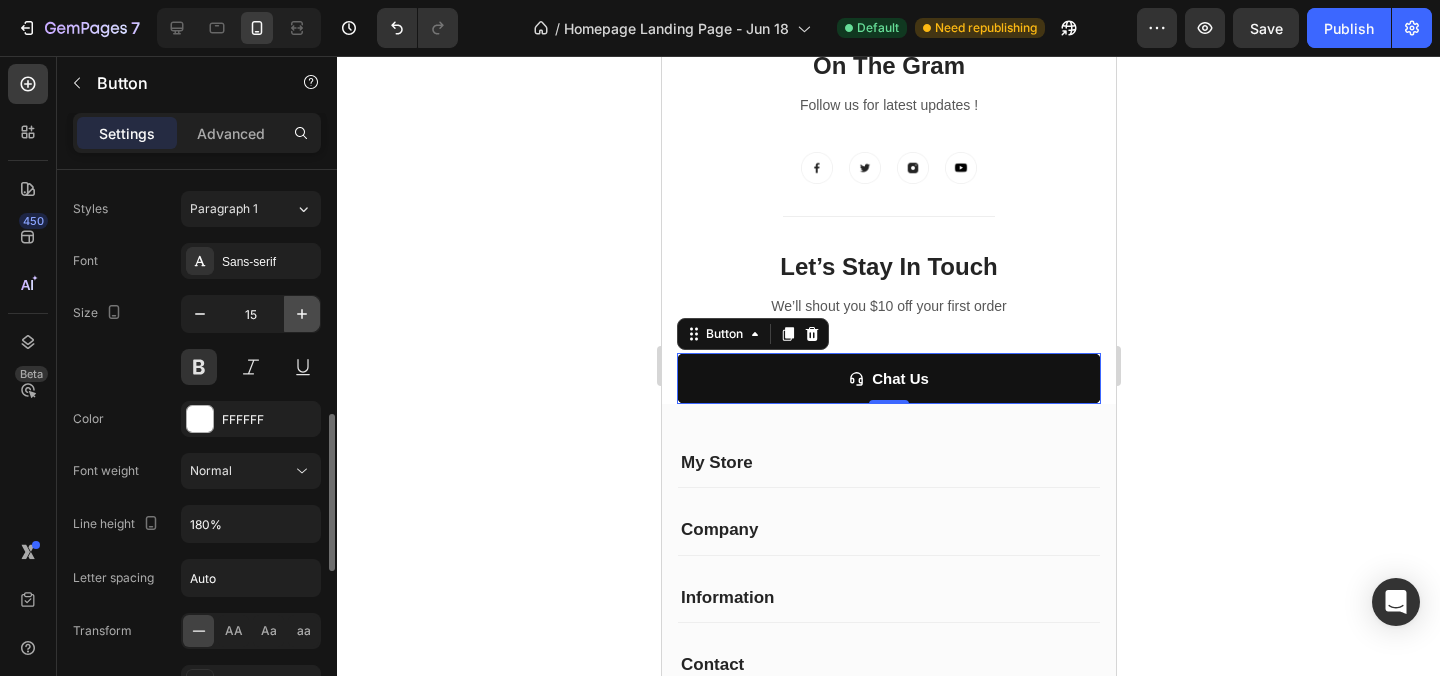 type on "16" 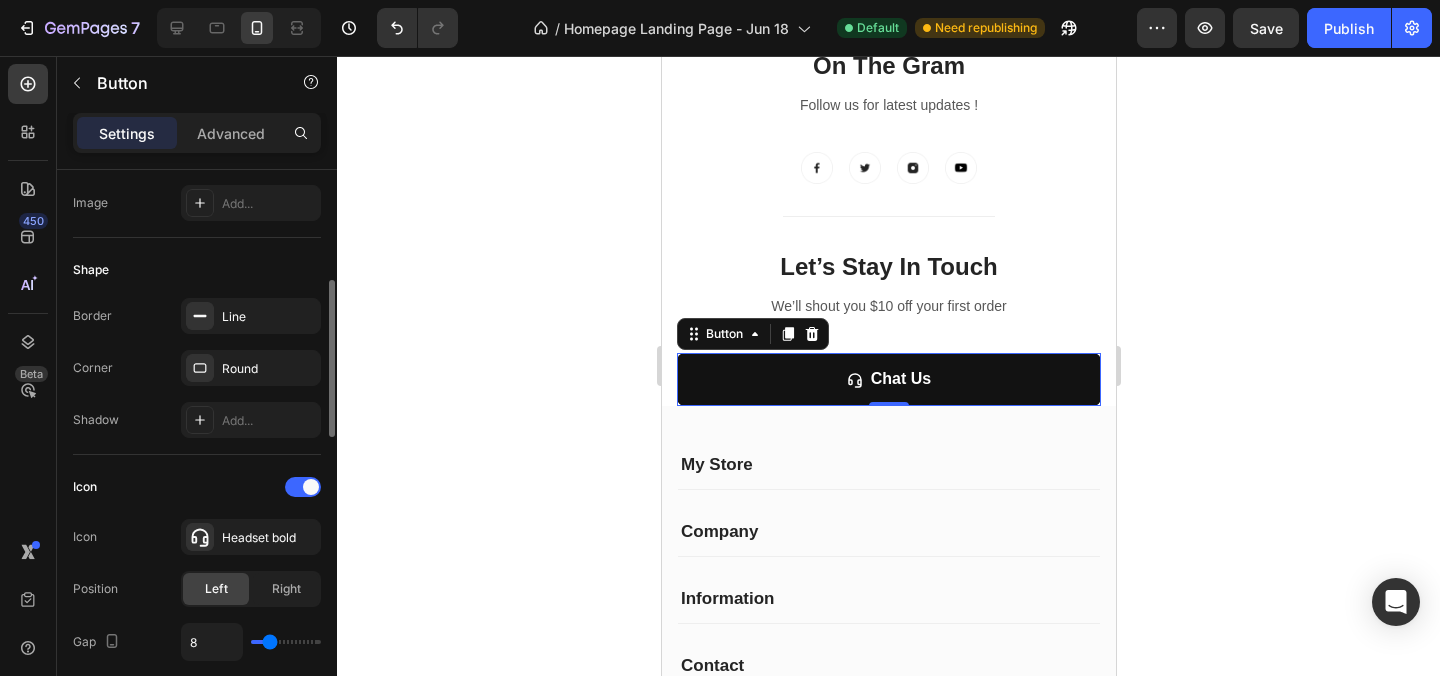 scroll, scrollTop: 317, scrollLeft: 0, axis: vertical 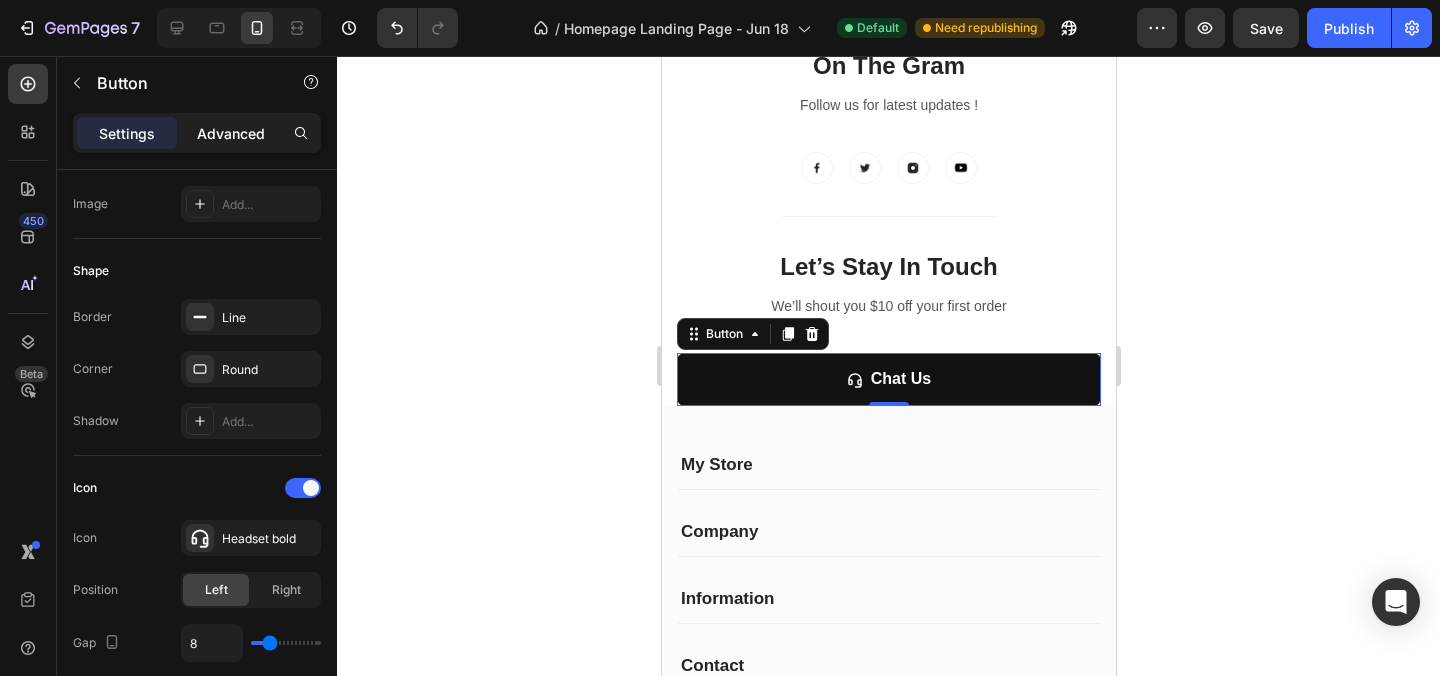 click on "Advanced" at bounding box center [231, 133] 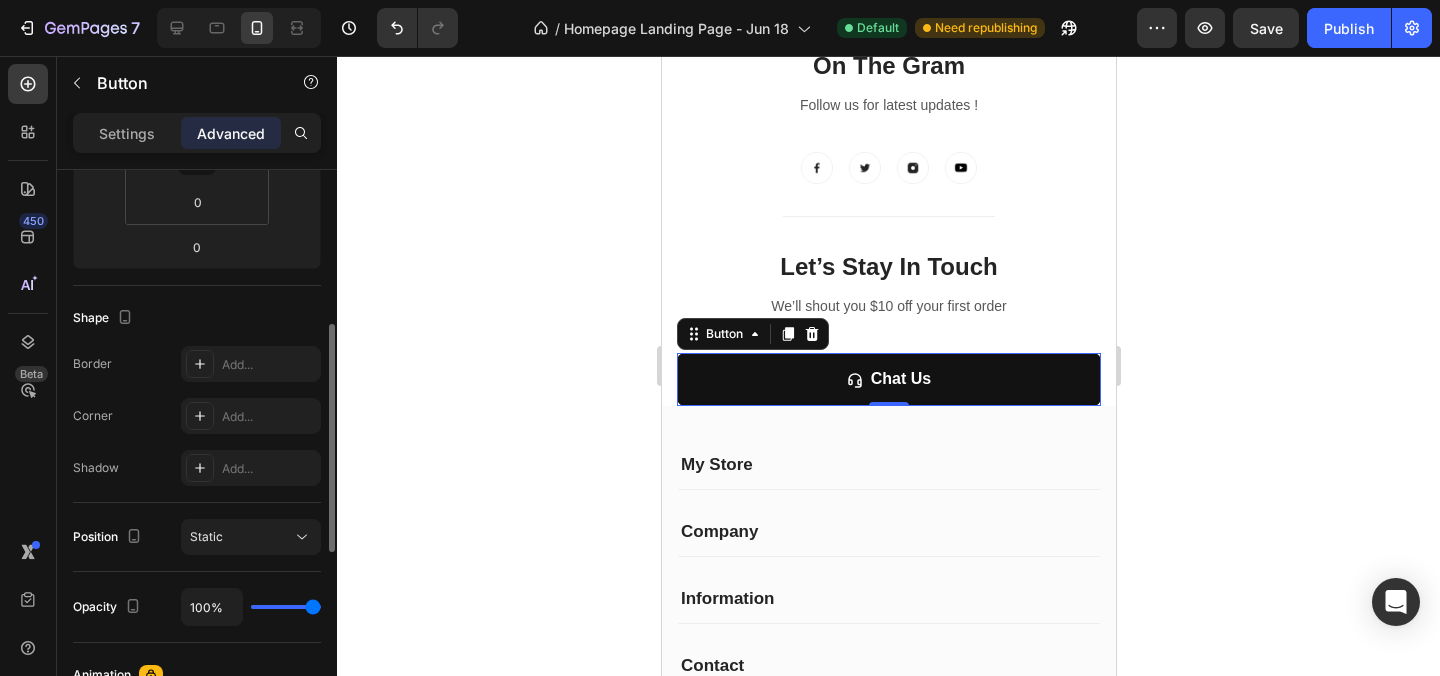 scroll, scrollTop: 422, scrollLeft: 0, axis: vertical 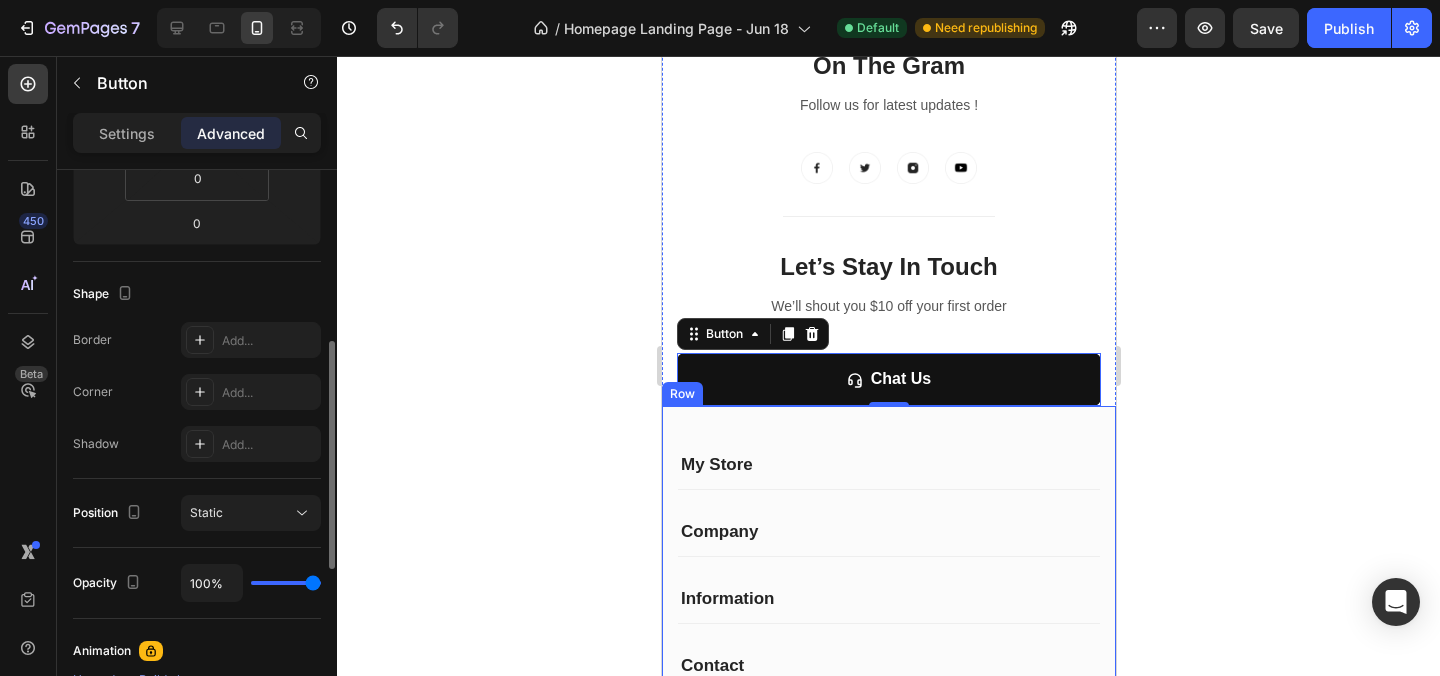 click 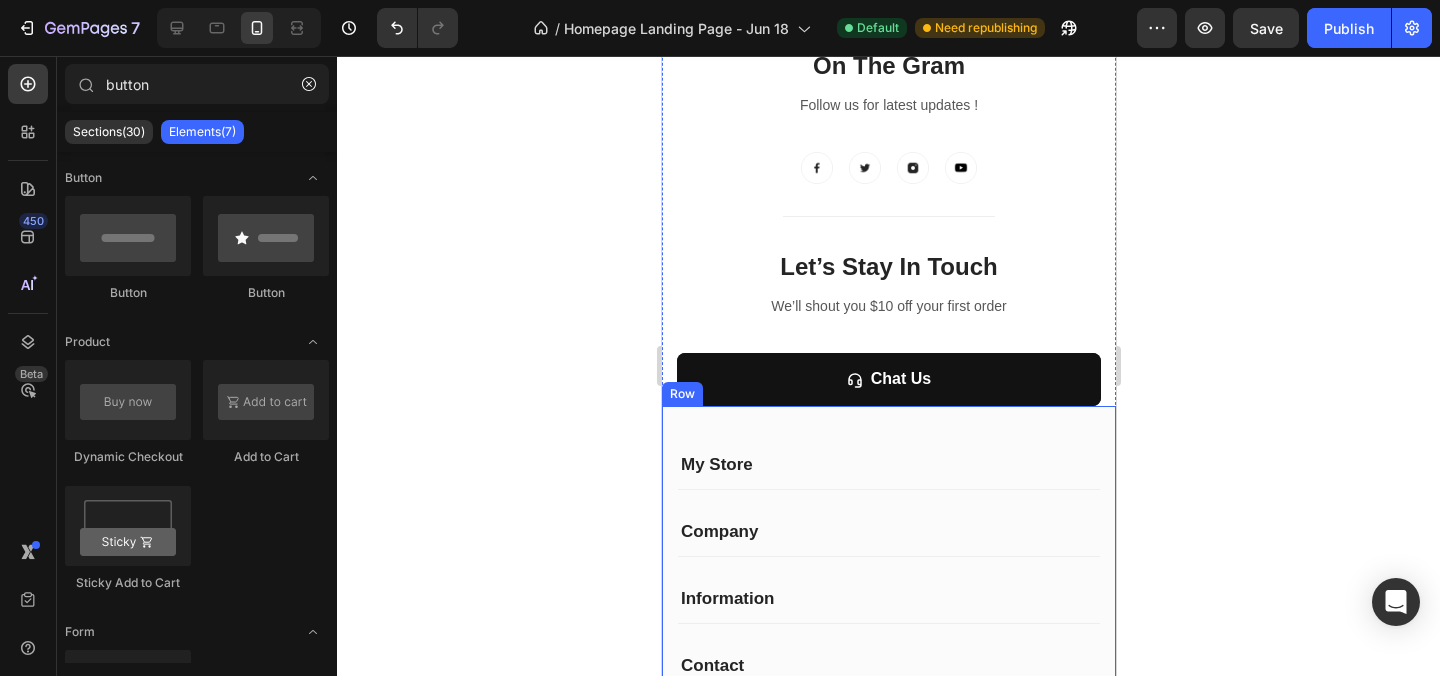 click 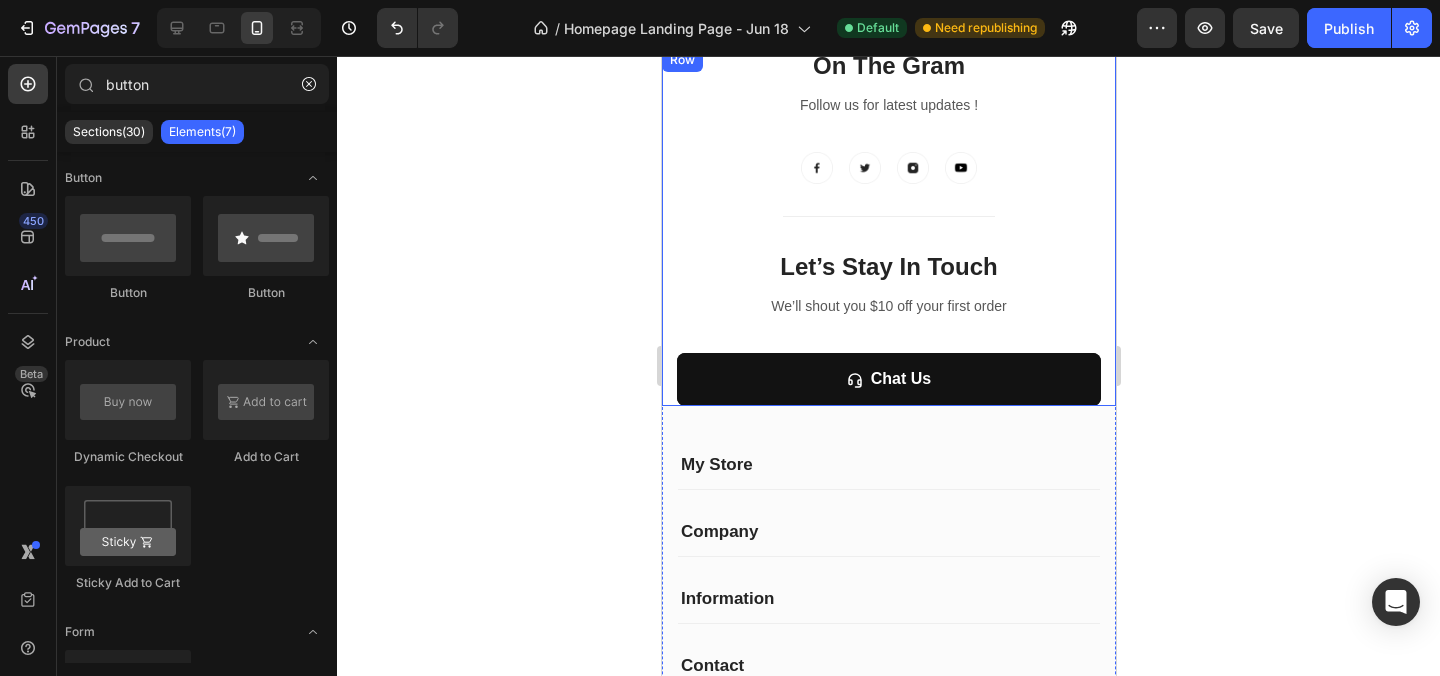 click on "On The Gram Heading Follow us for latest updates ! Text block Image Image Image Image Row                Title Line Let’s Stay In Touch Heading We’ll shout you $10 off your first order Text block Email Field Subscribe Submit Button Row Newsletter Row Let’s Stay In Touch Heading We’ll shout you $10 off your first order Text block
Chat Us Button Newsletter Row Row" at bounding box center (888, 227) 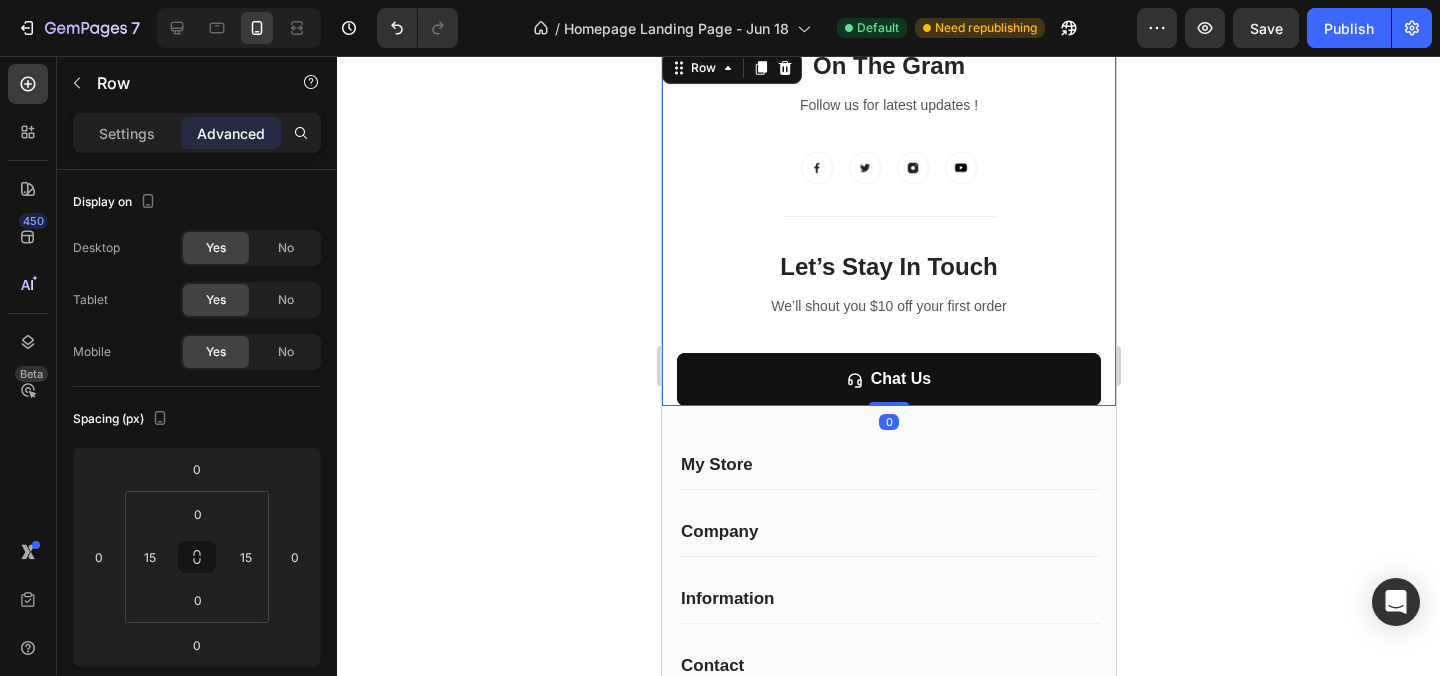 click 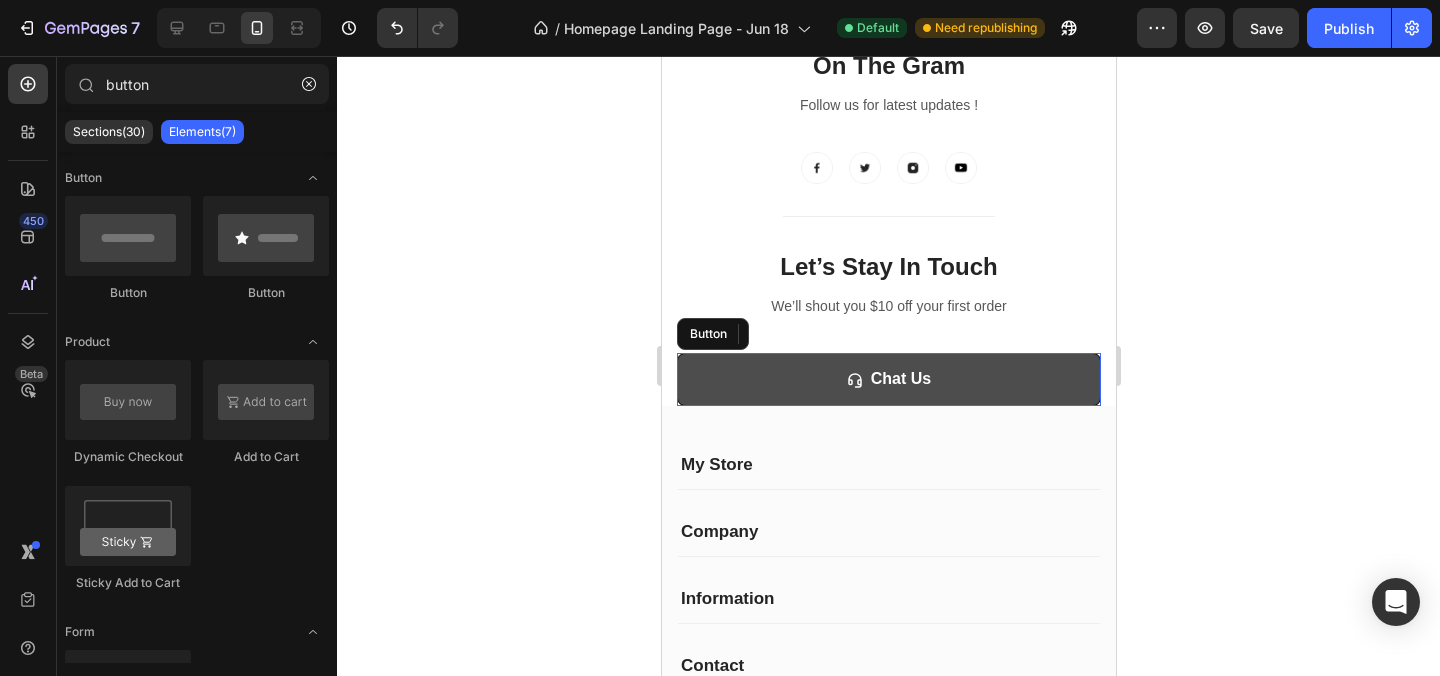 click on "Chat Us" at bounding box center (888, 379) 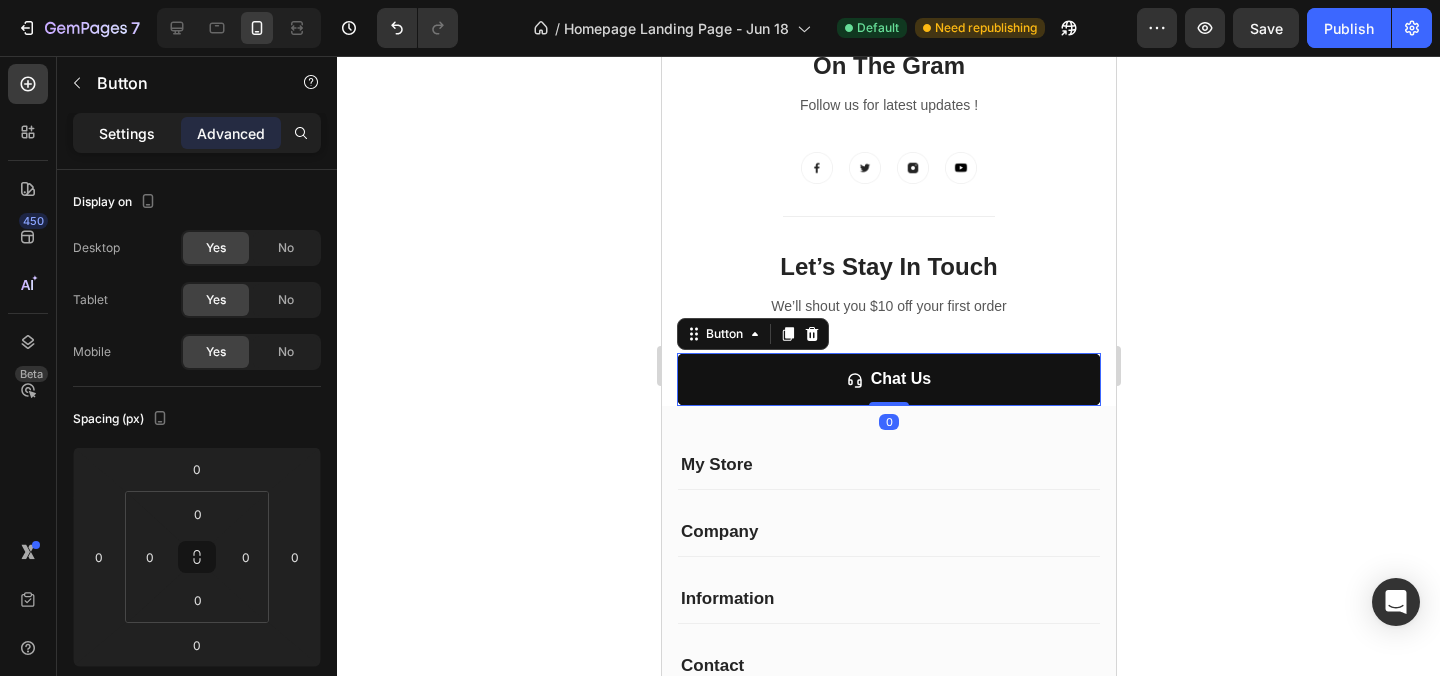 click on "Settings" at bounding box center [127, 133] 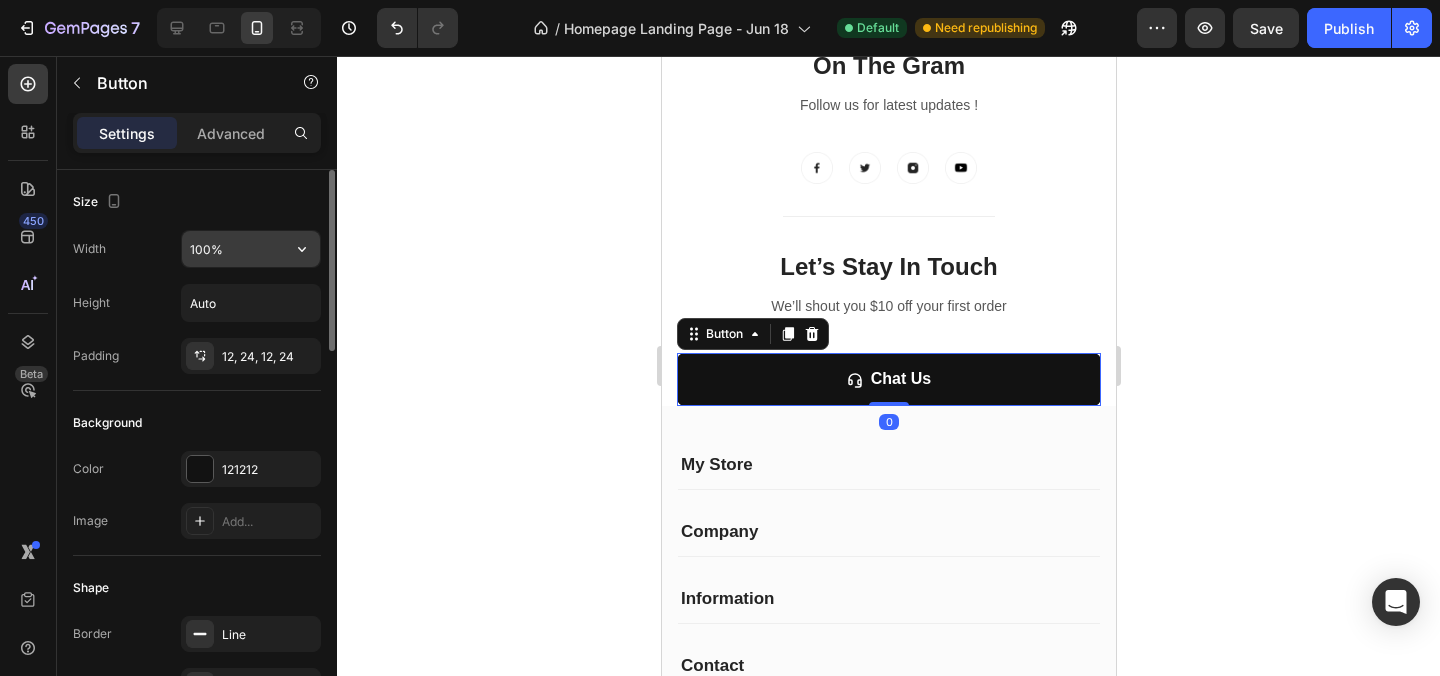 click 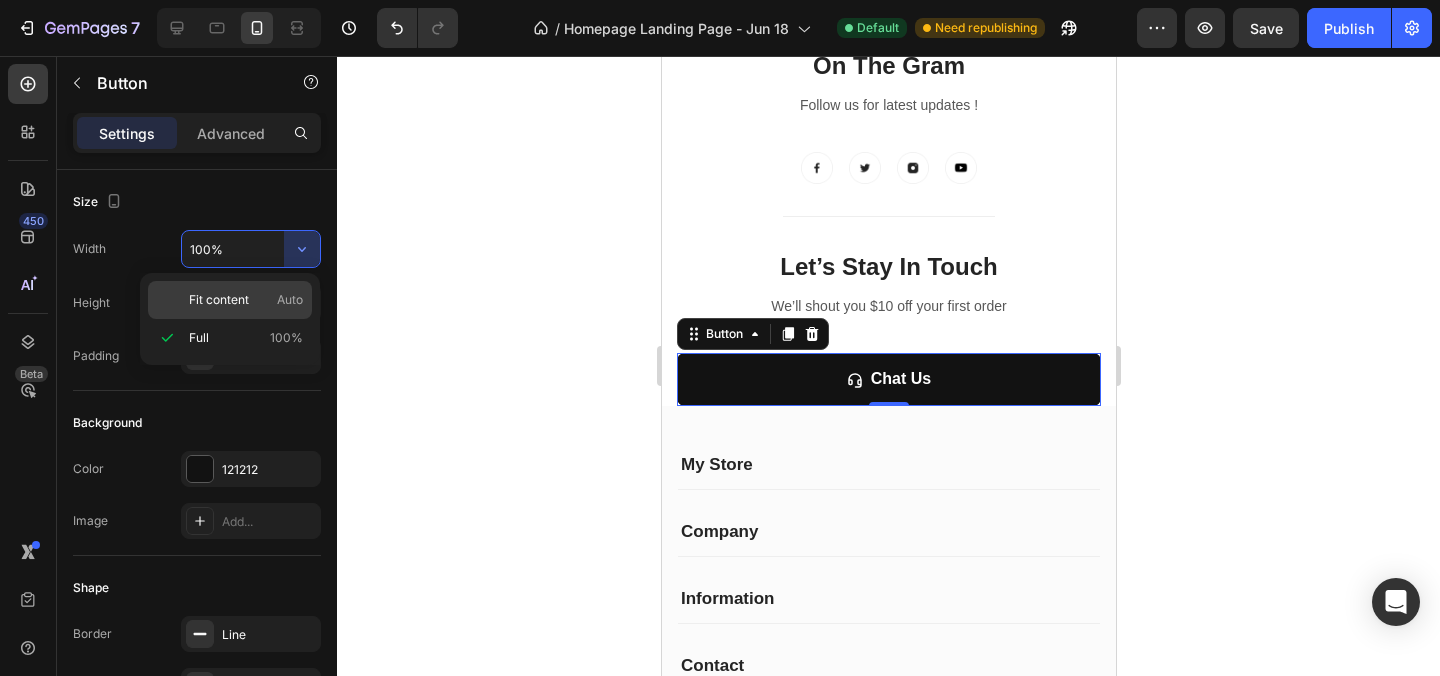 click on "Fit content Auto" at bounding box center [246, 300] 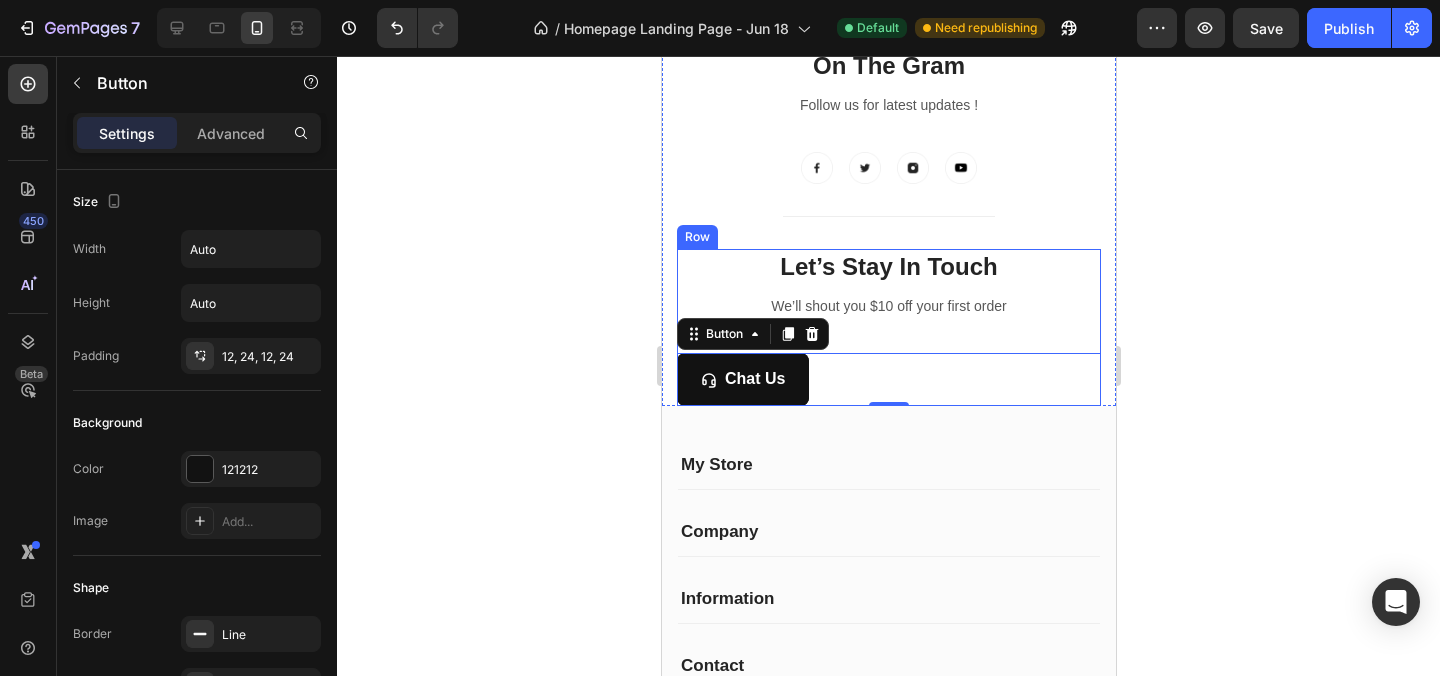 click 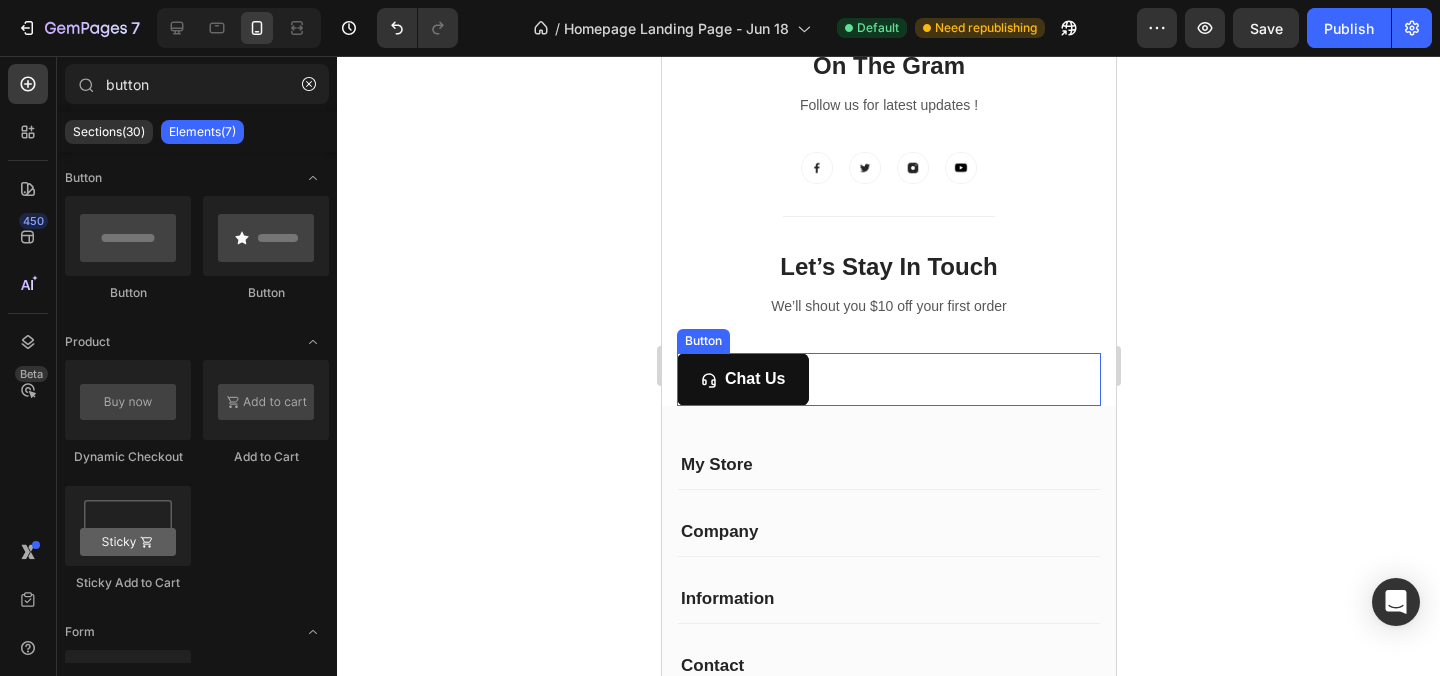 click on "Chat Us Button" at bounding box center [888, 379] 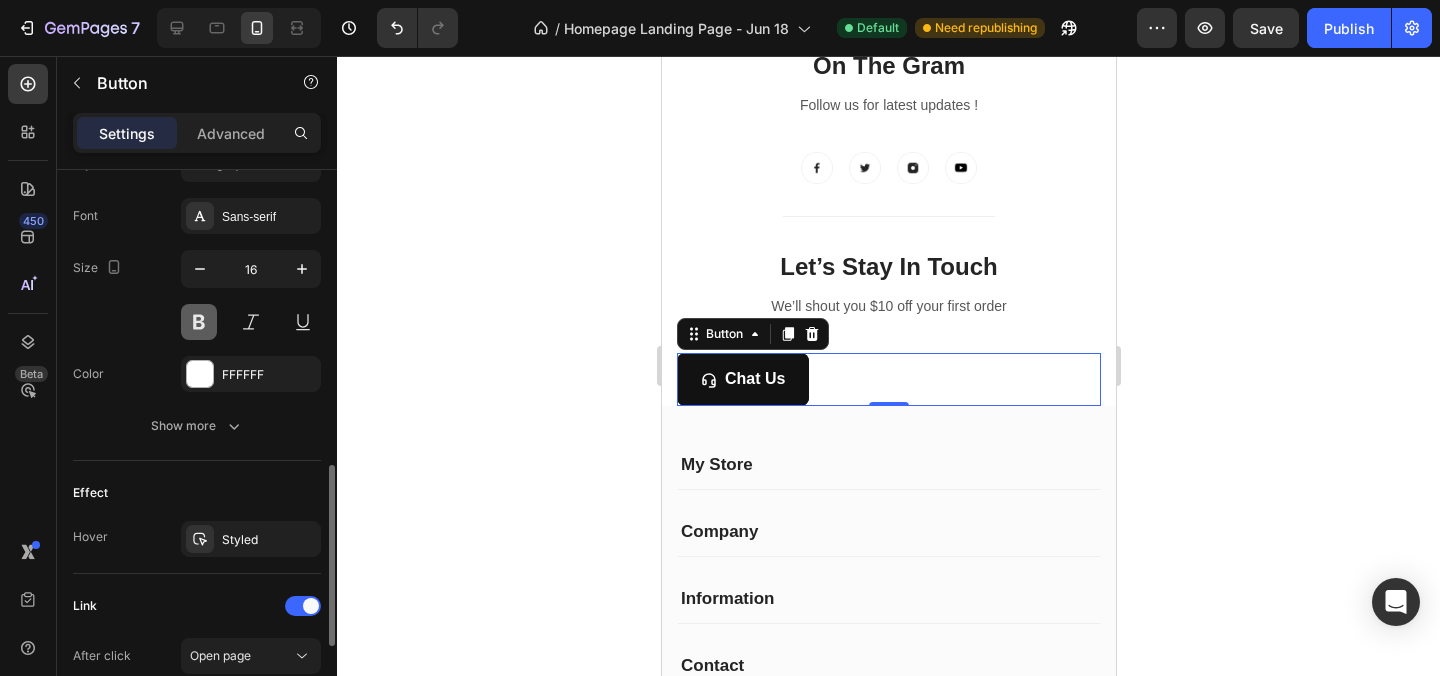 scroll, scrollTop: 962, scrollLeft: 0, axis: vertical 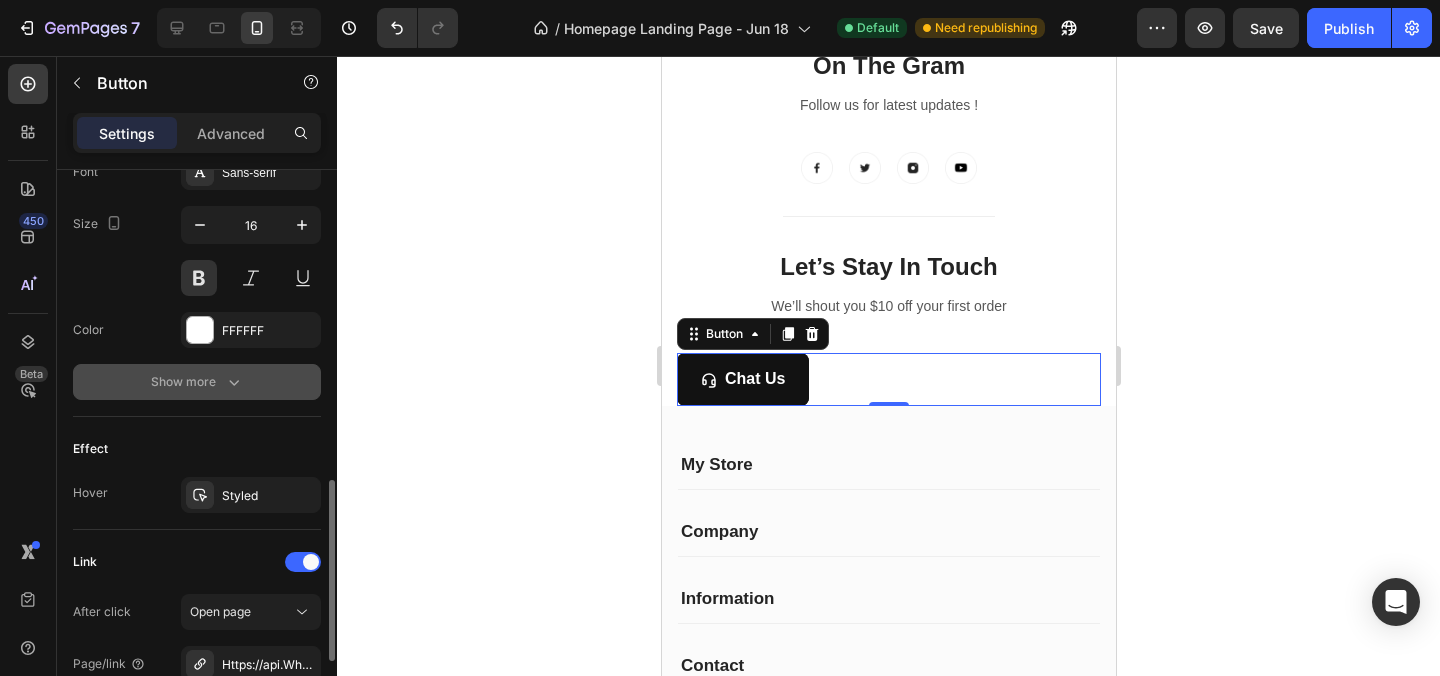 click on "Show more" at bounding box center [197, 382] 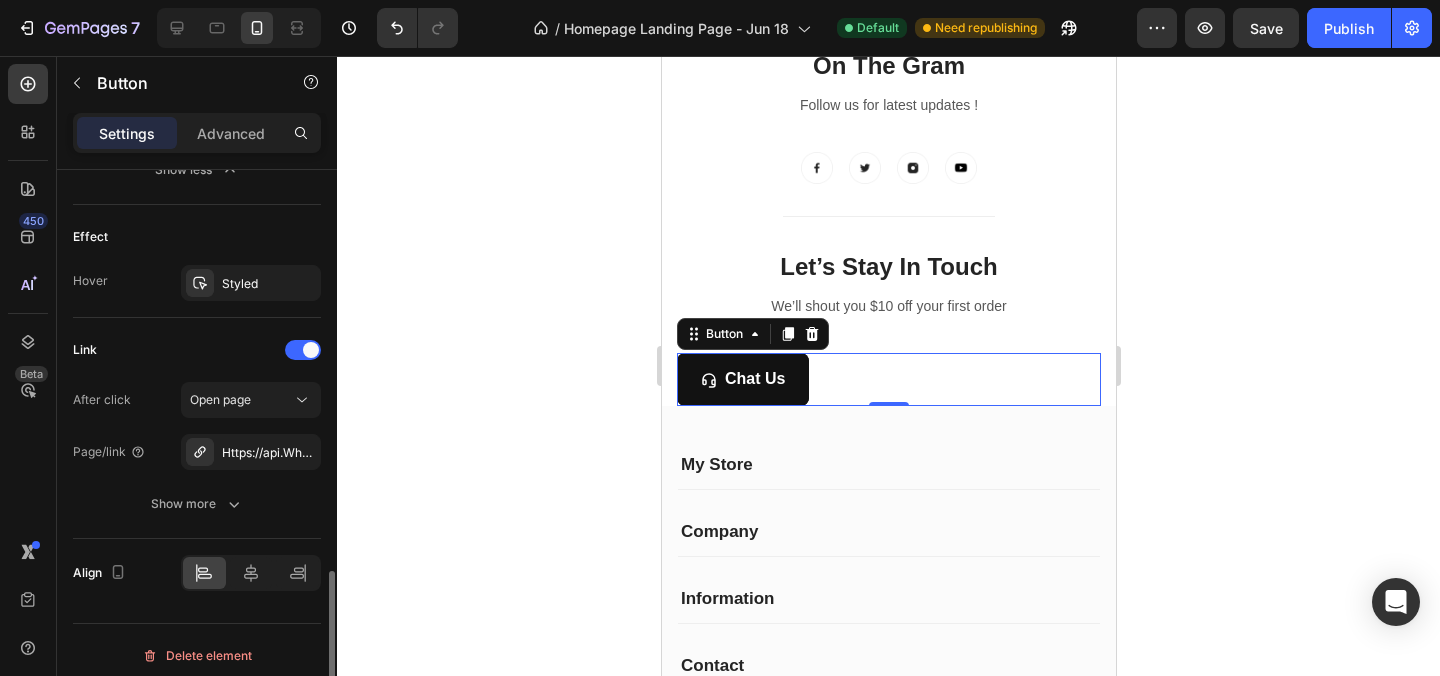 scroll, scrollTop: 1449, scrollLeft: 0, axis: vertical 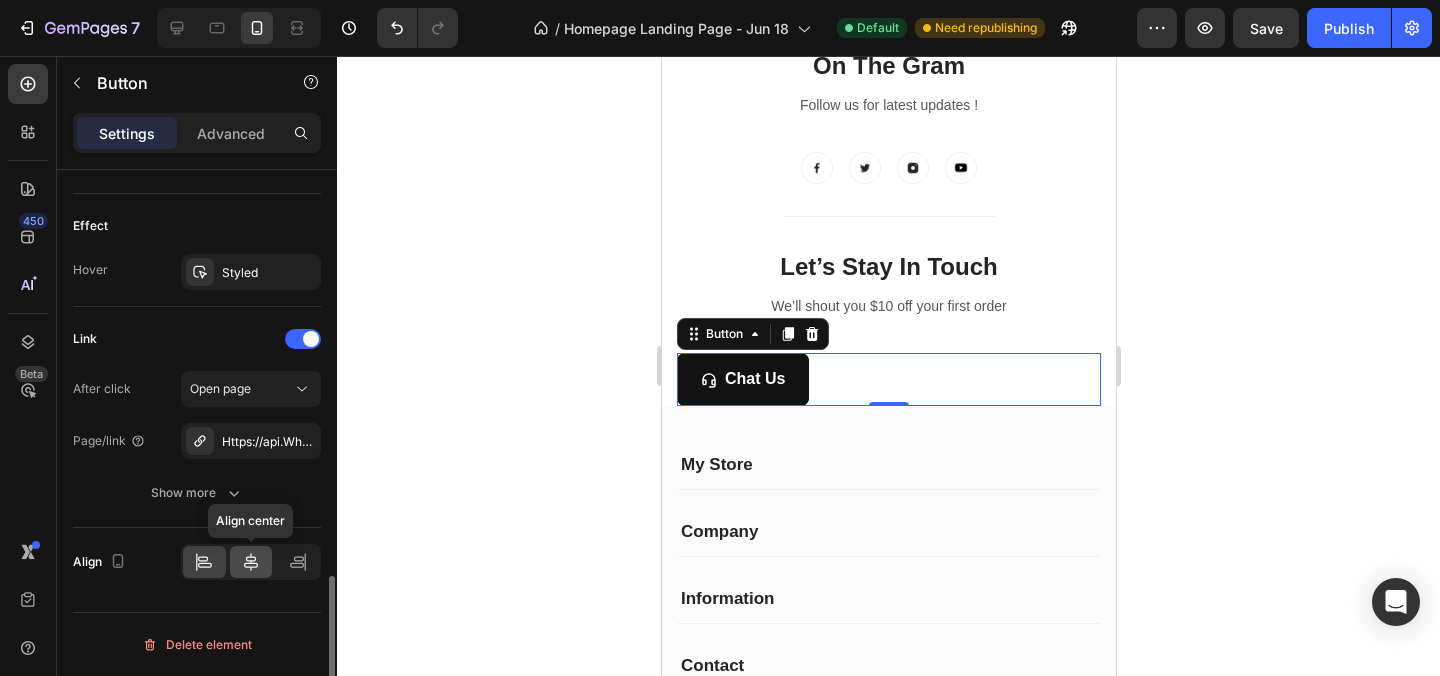 click 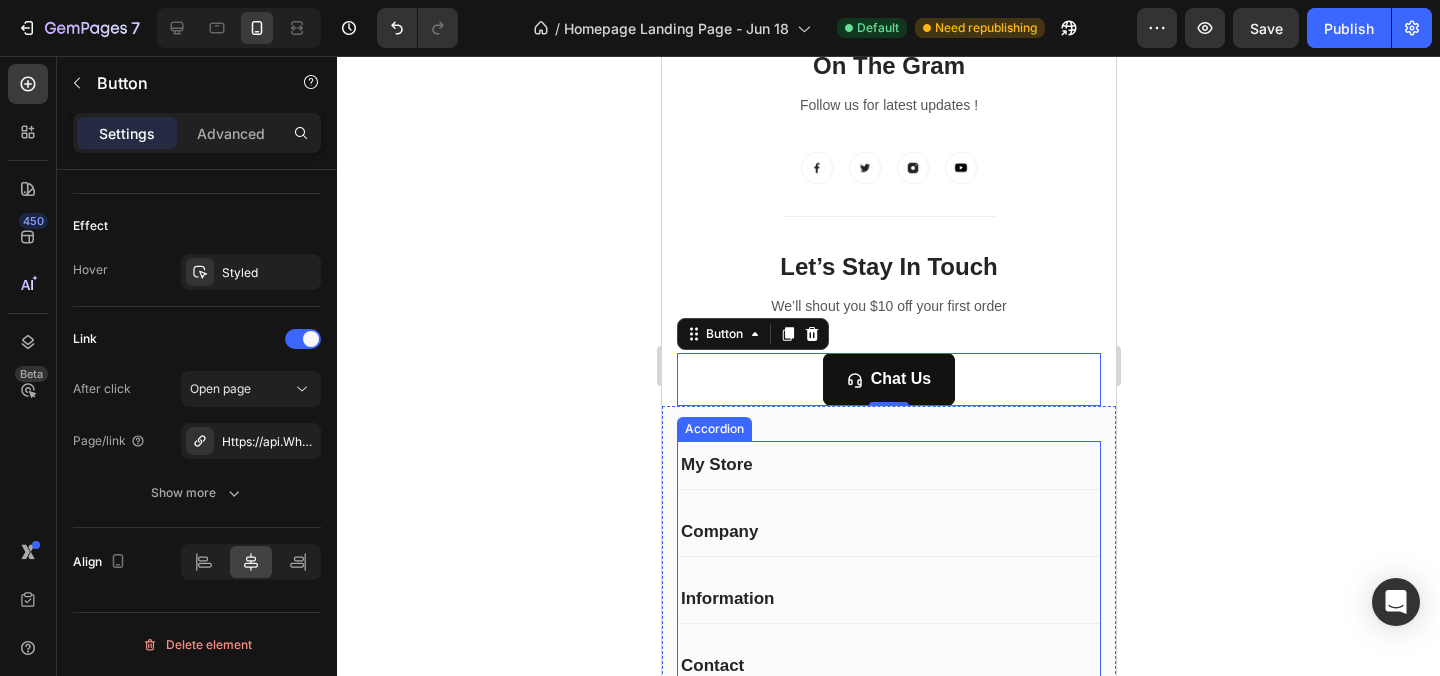 click 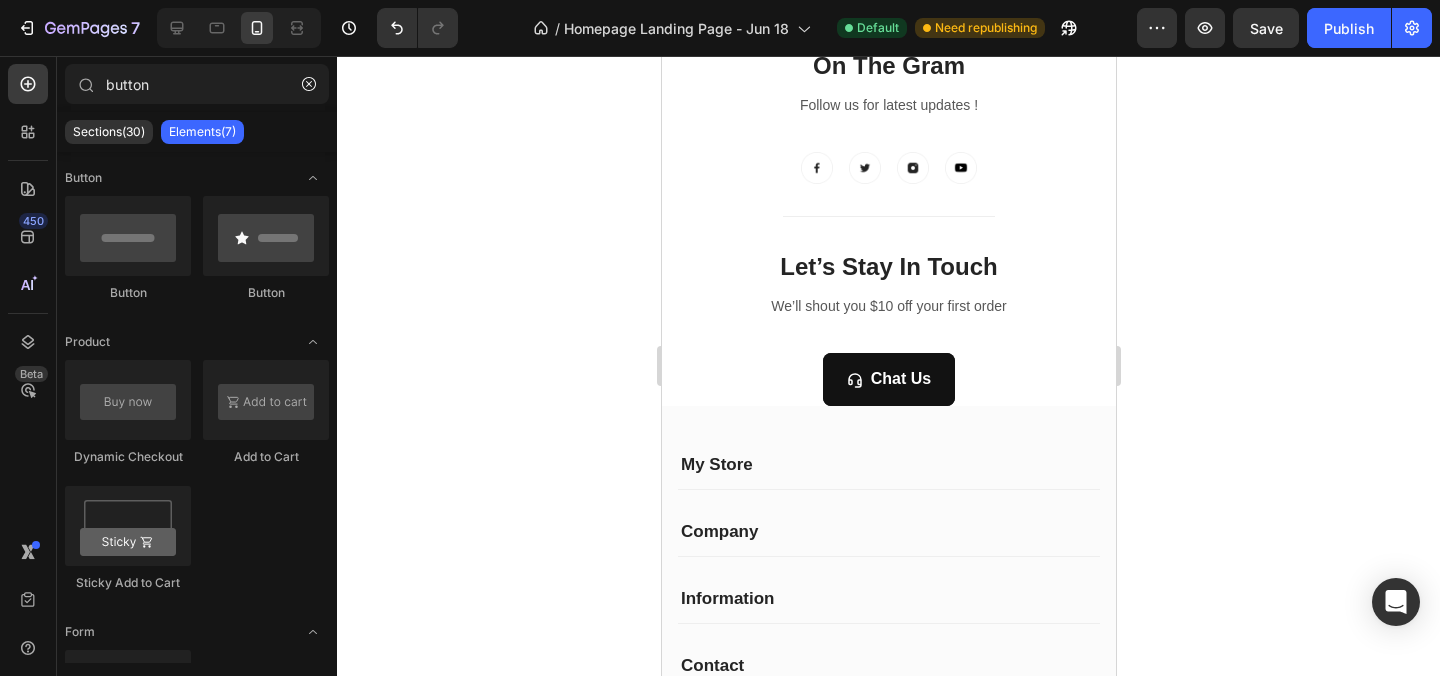 click 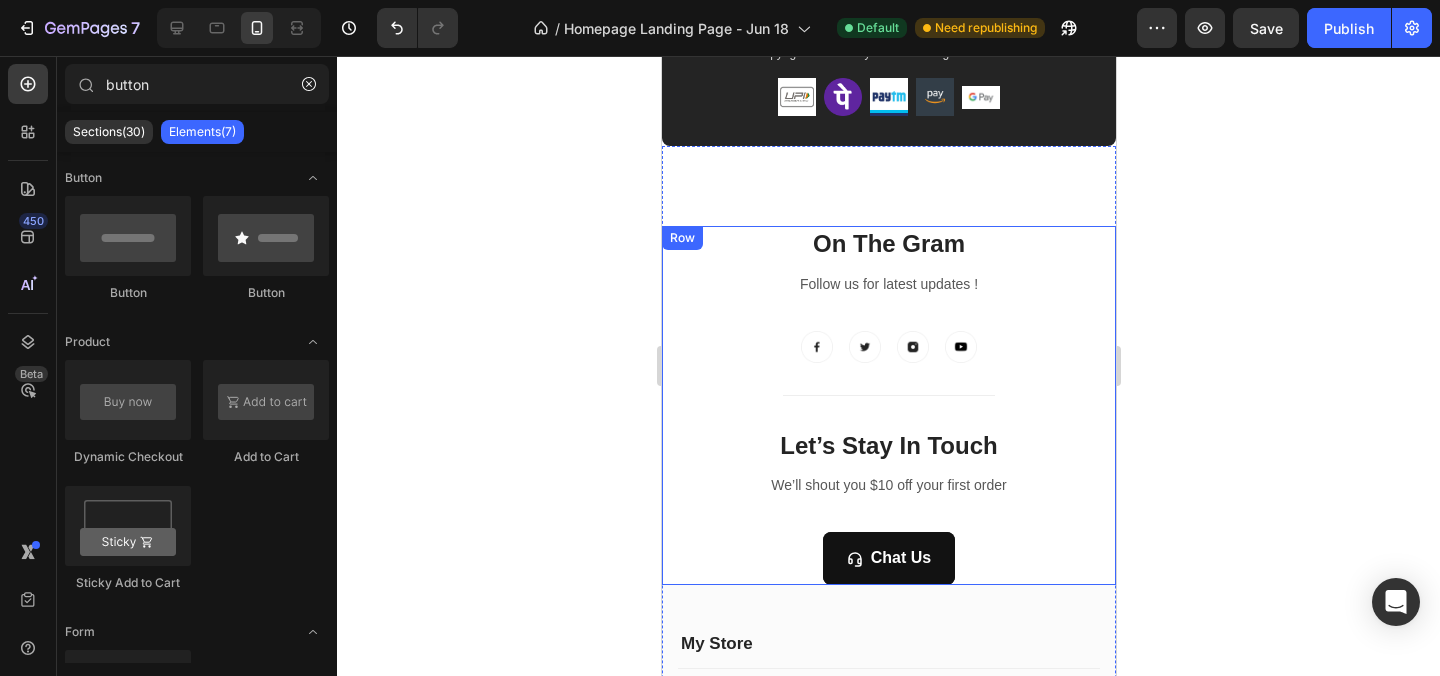 scroll, scrollTop: 3113, scrollLeft: 0, axis: vertical 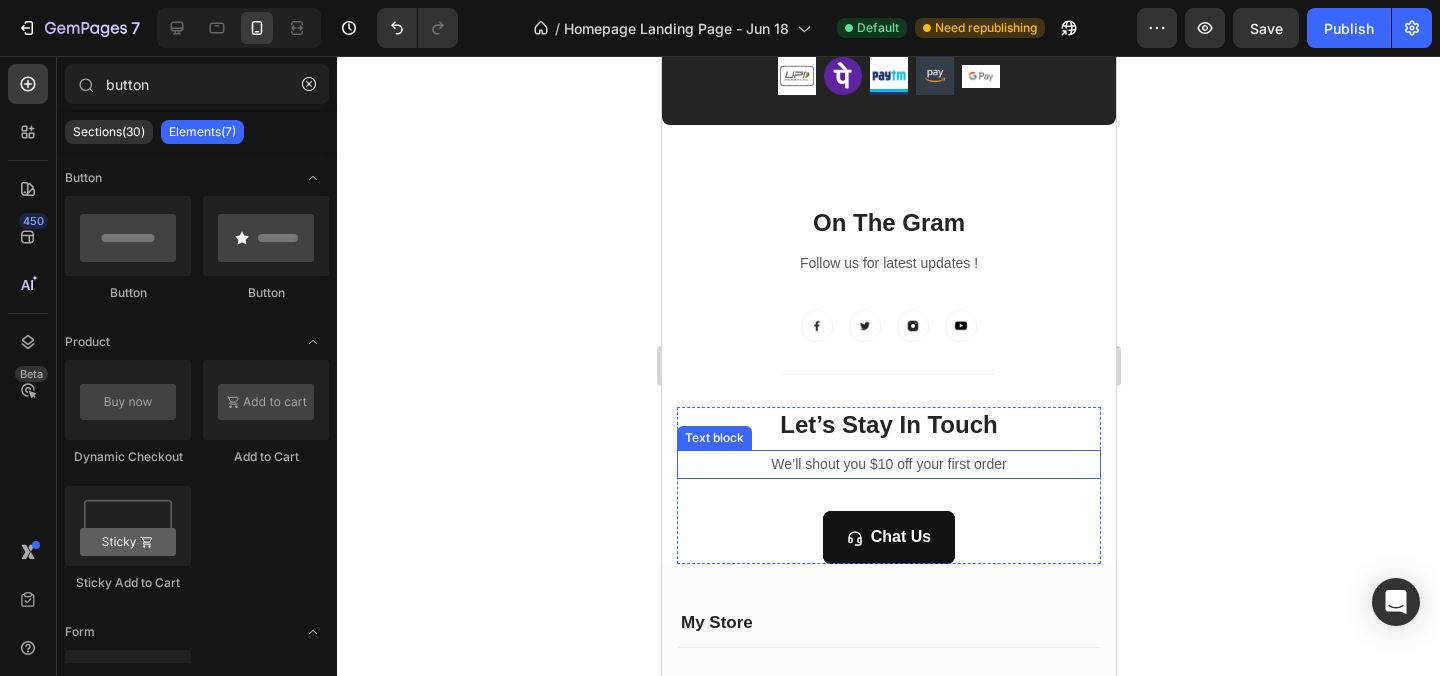 click on "We’ll shout you $10 off your first order" at bounding box center [888, 464] 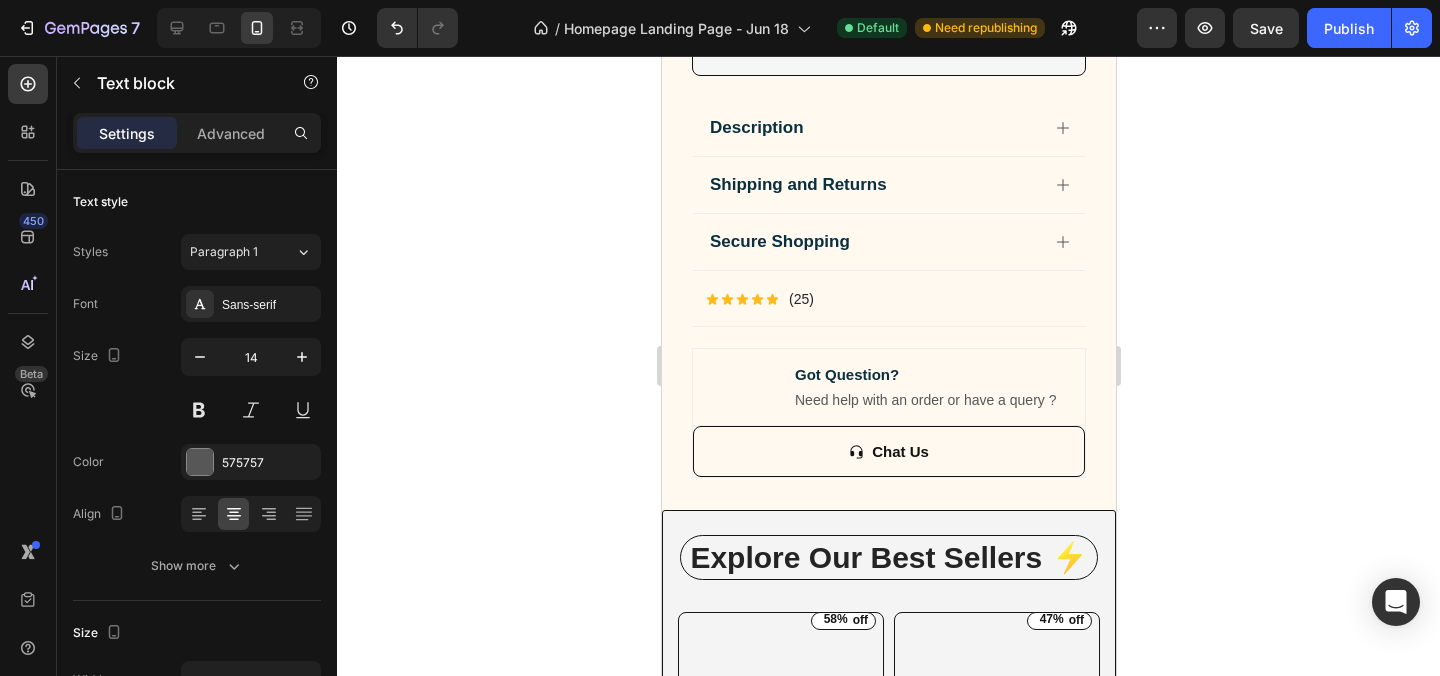 scroll, scrollTop: 1532, scrollLeft: 0, axis: vertical 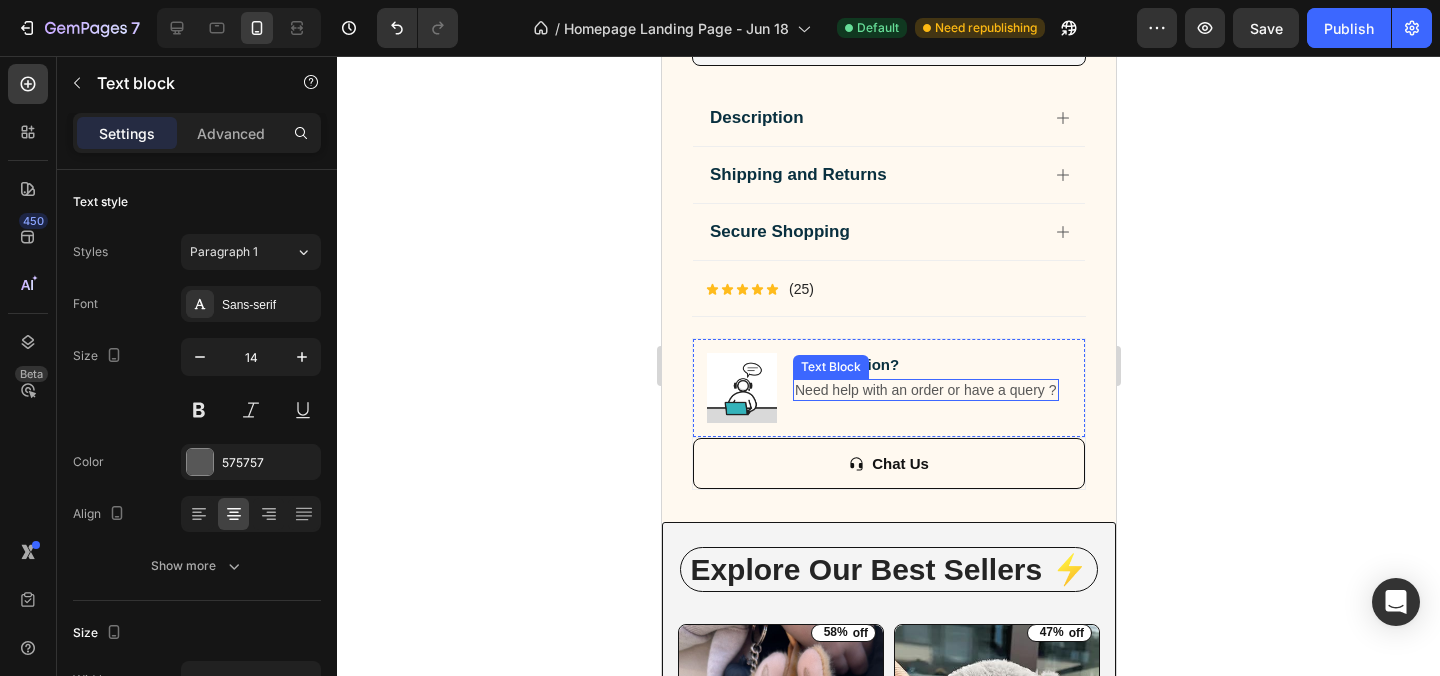 click on "Need help with an order or have a query ?" at bounding box center (925, 390) 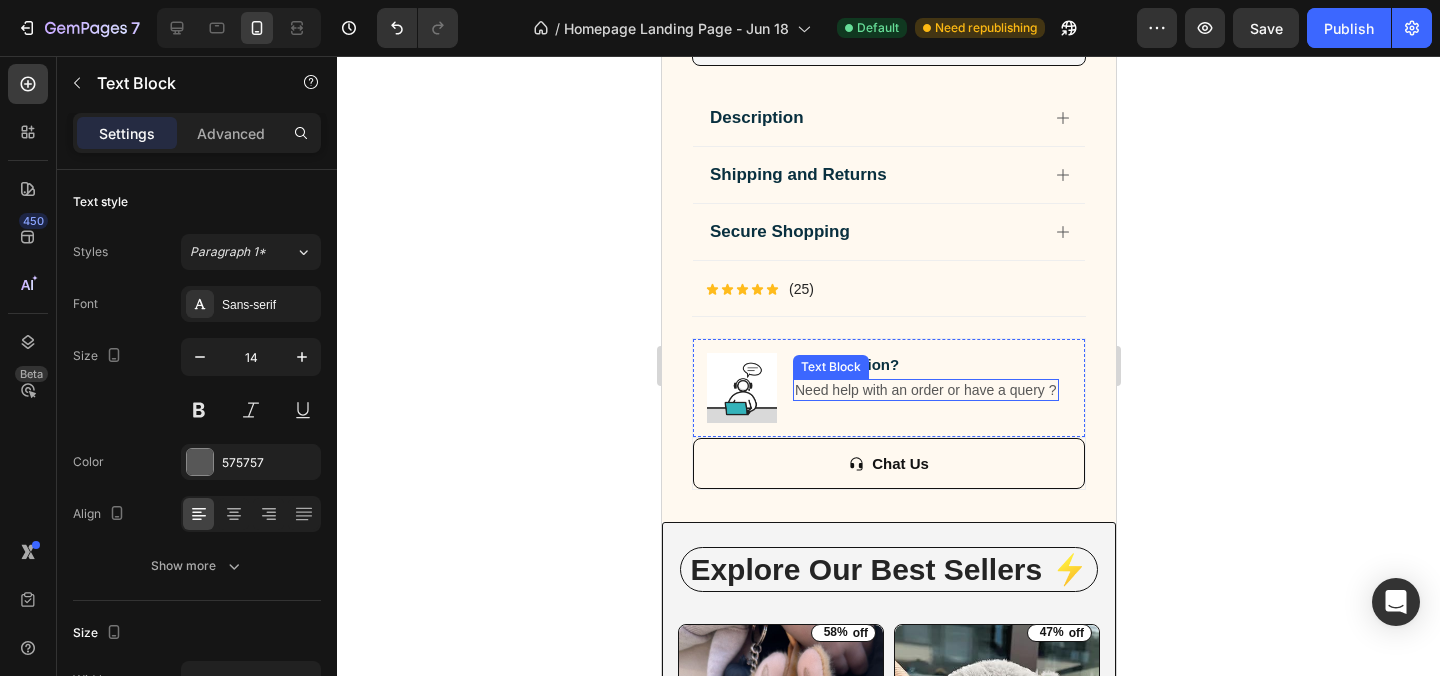 scroll, scrollTop: 622, scrollLeft: 0, axis: vertical 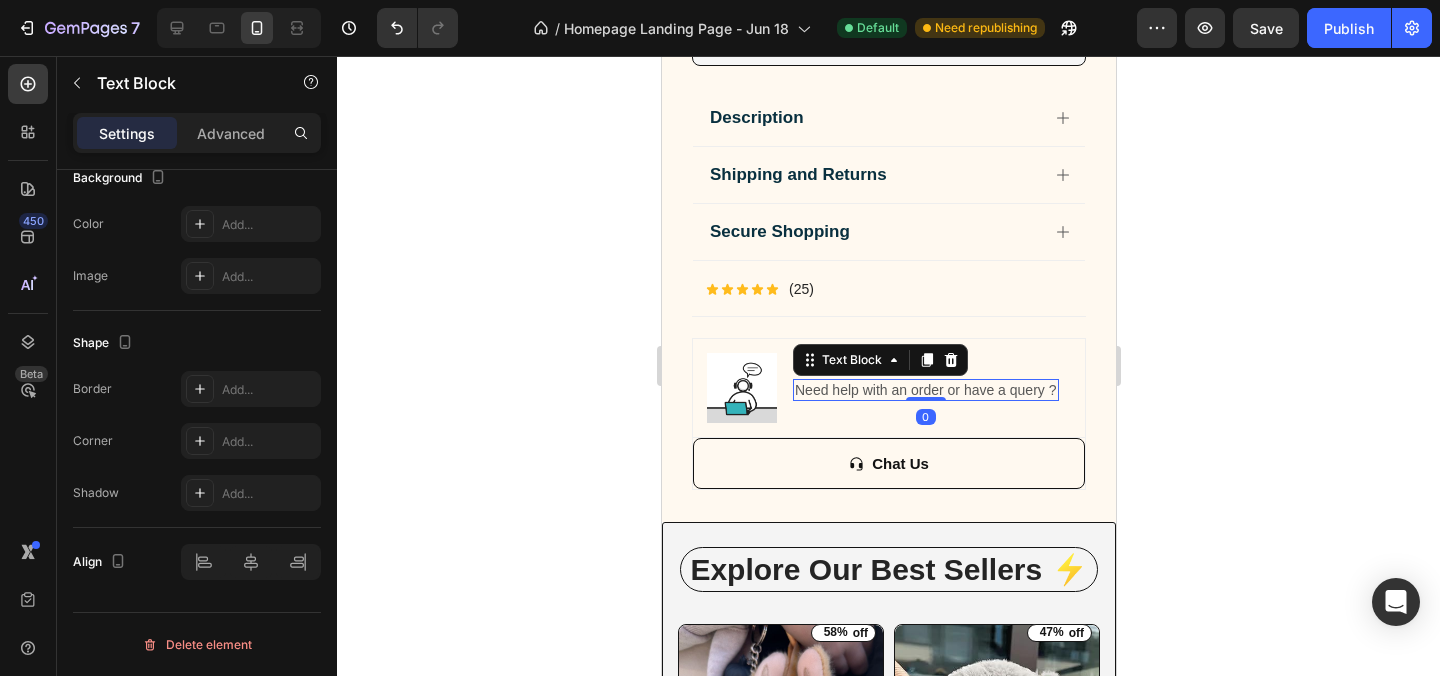 click on "Need help with an order or have a query ?" at bounding box center (925, 390) 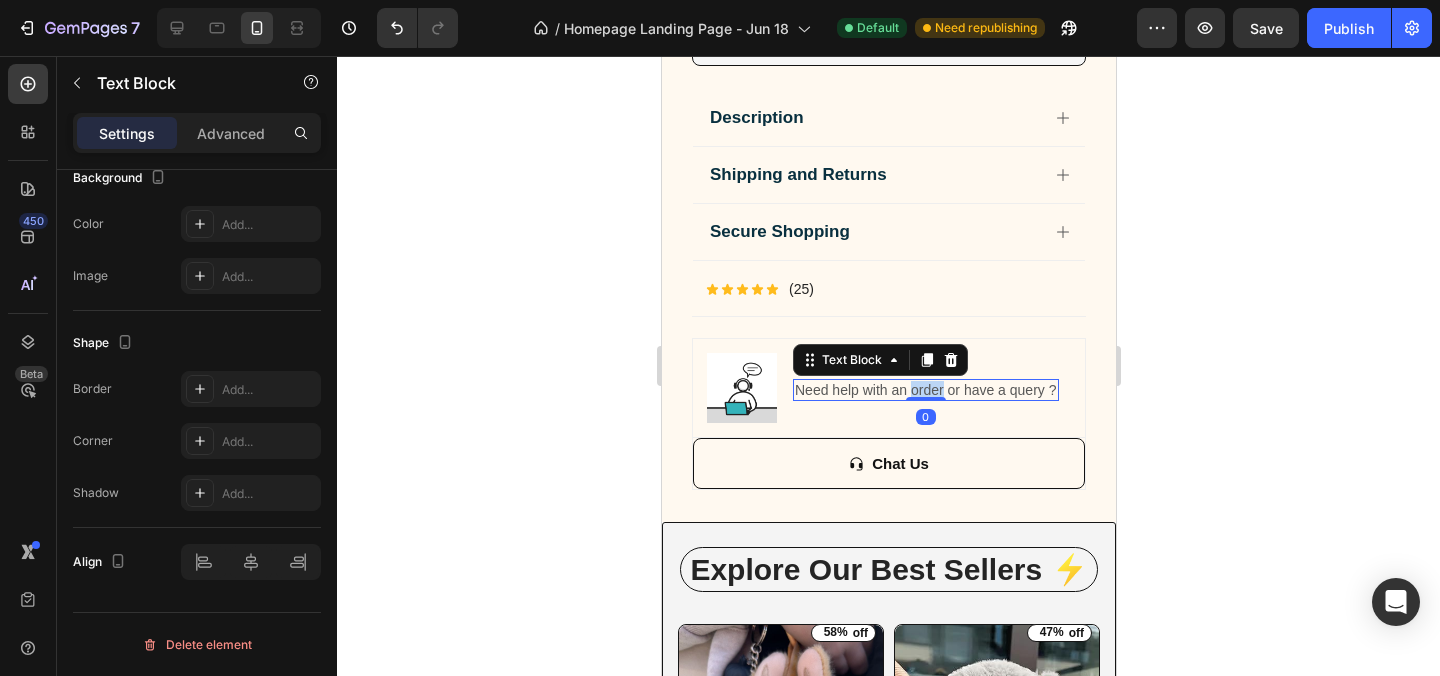 click on "Need help with an order or have a query ?" at bounding box center [925, 390] 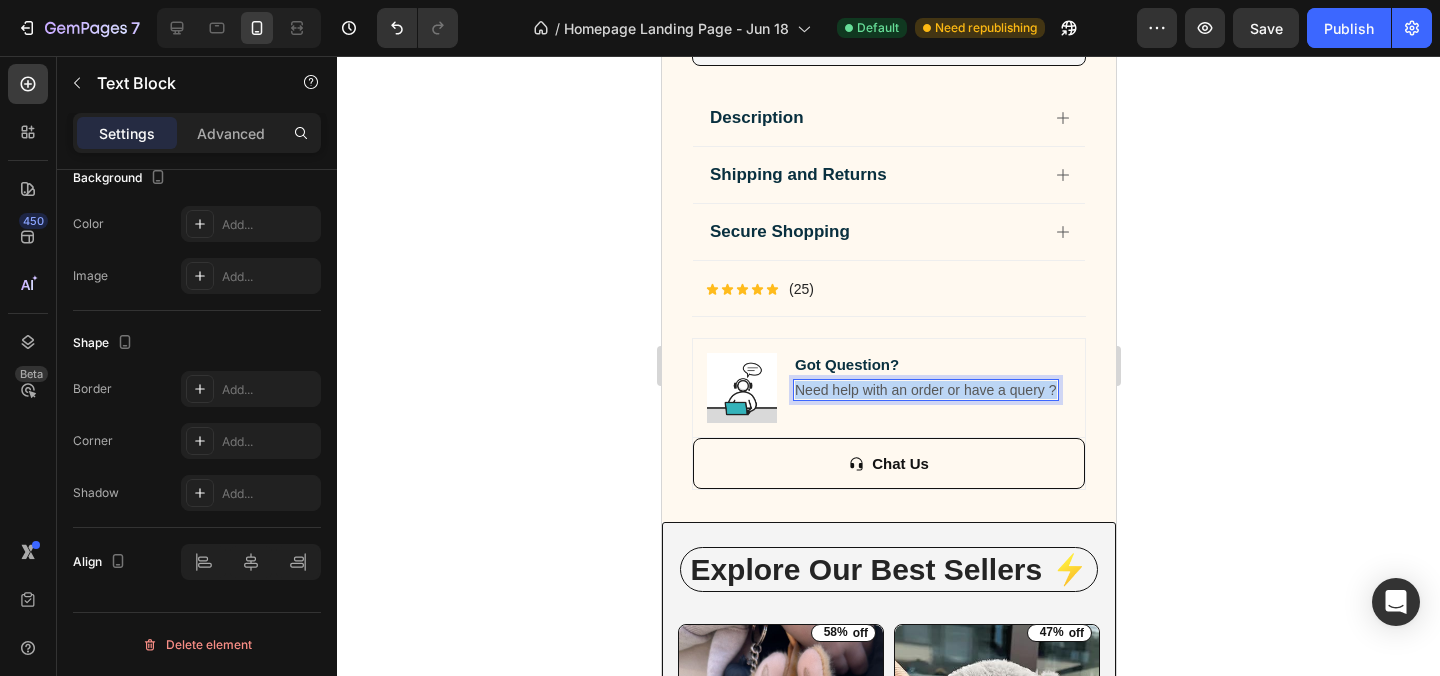 click on "Need help with an order or have a query ?" at bounding box center [925, 390] 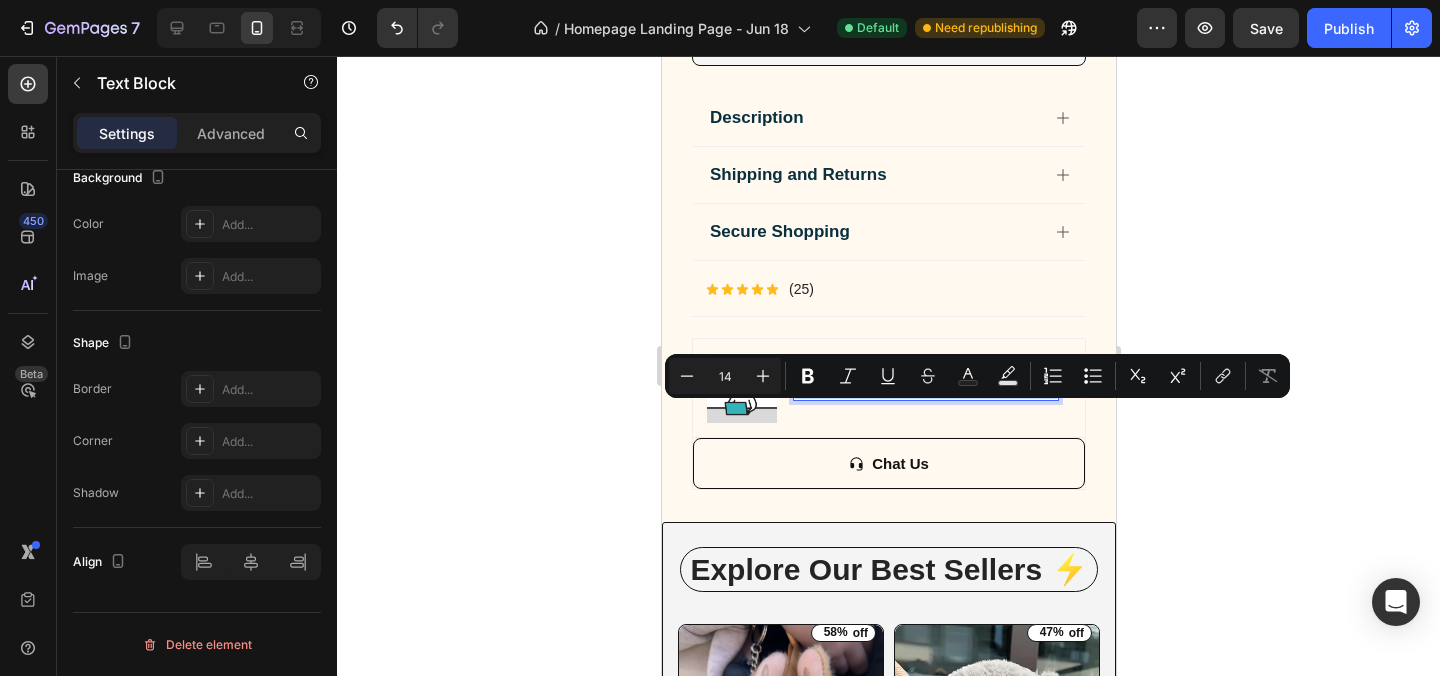 copy on "Need help with an order or have a query ?" 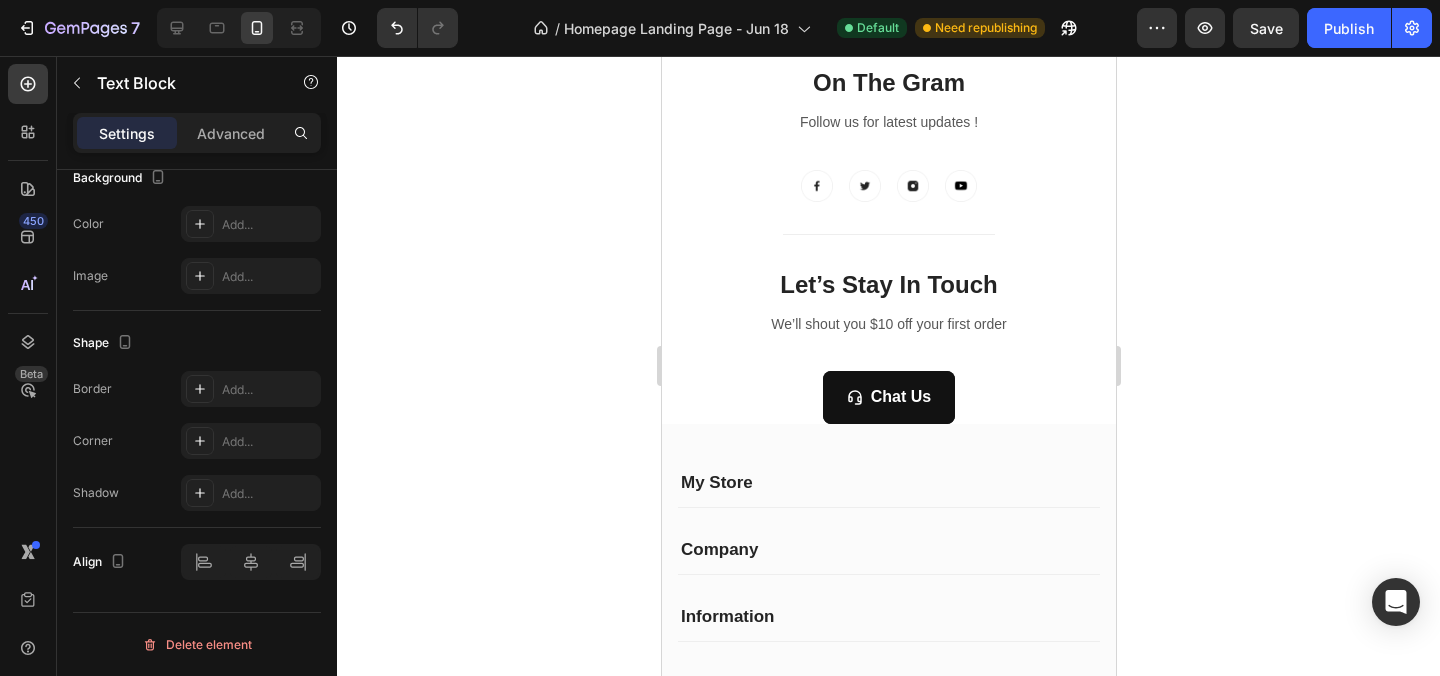 scroll, scrollTop: 4365, scrollLeft: 0, axis: vertical 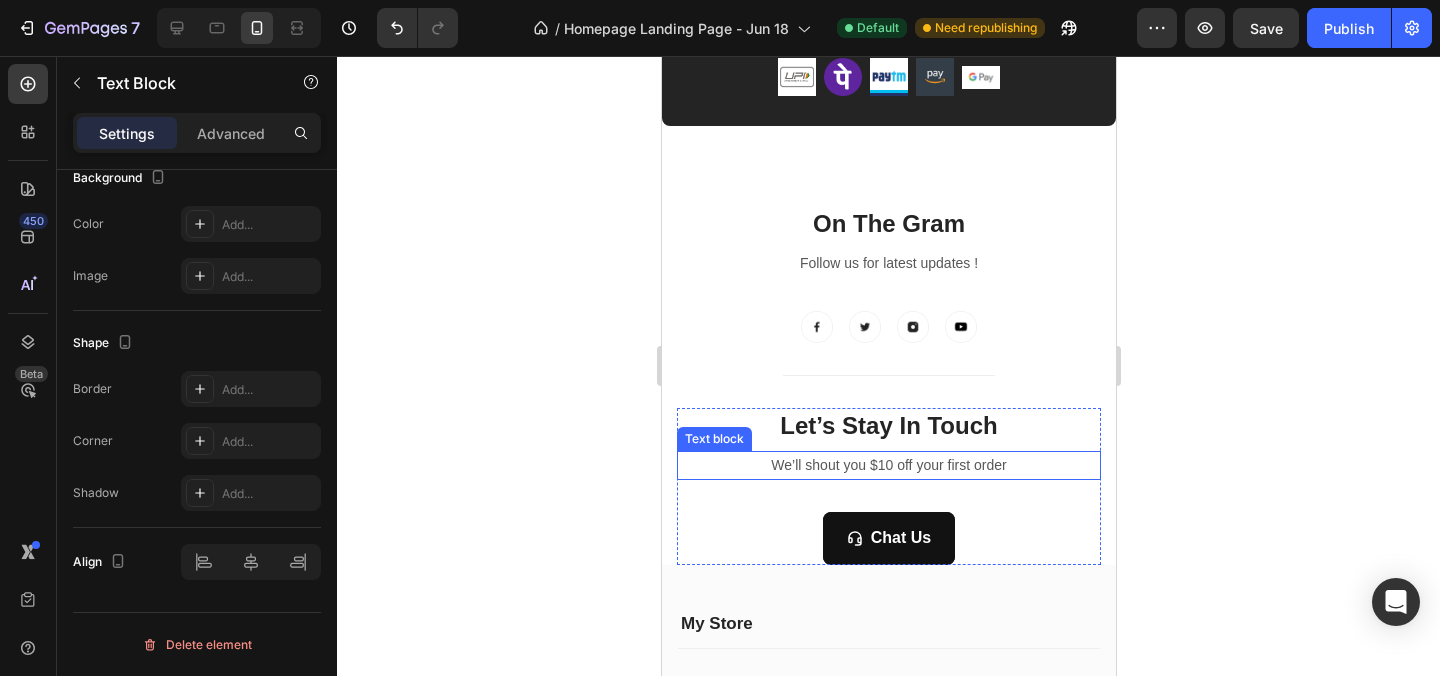 click on "We’ll shout you $10 off your first order" at bounding box center [888, 465] 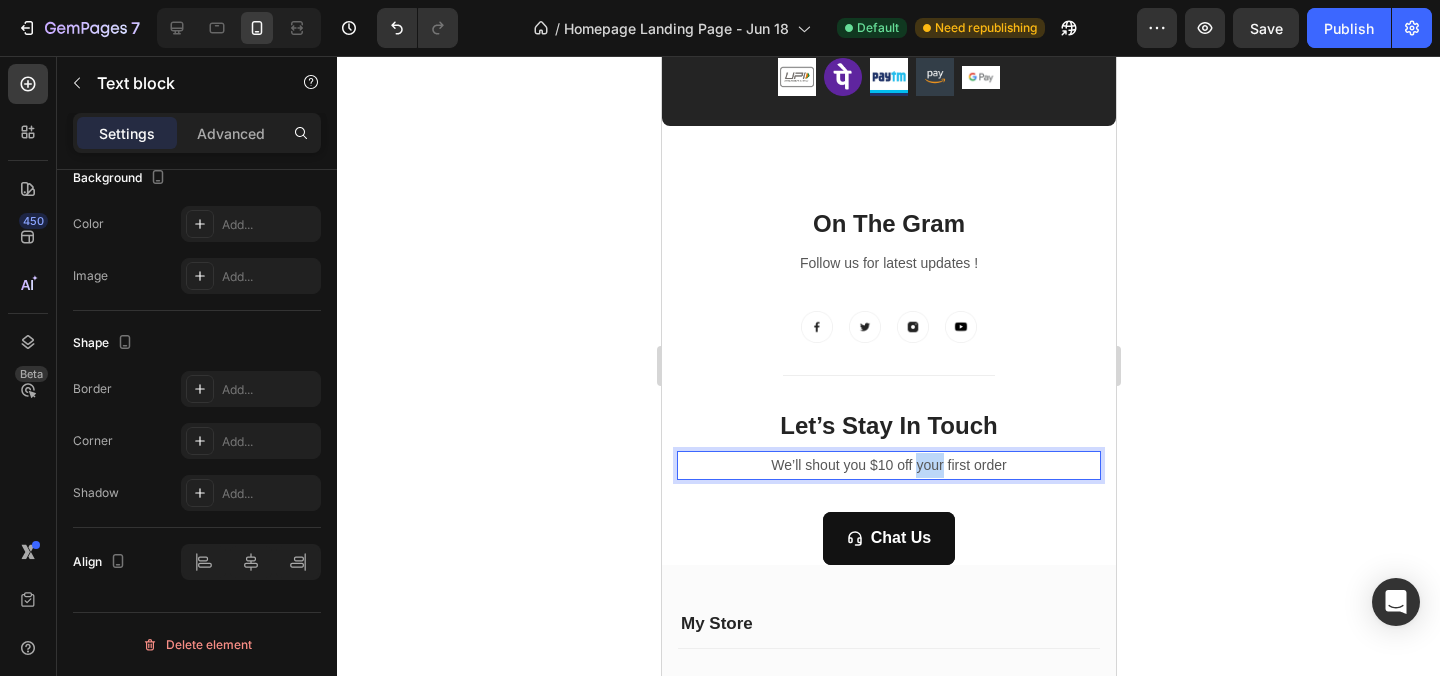 click on "We’ll shout you $10 off your first order" at bounding box center [888, 465] 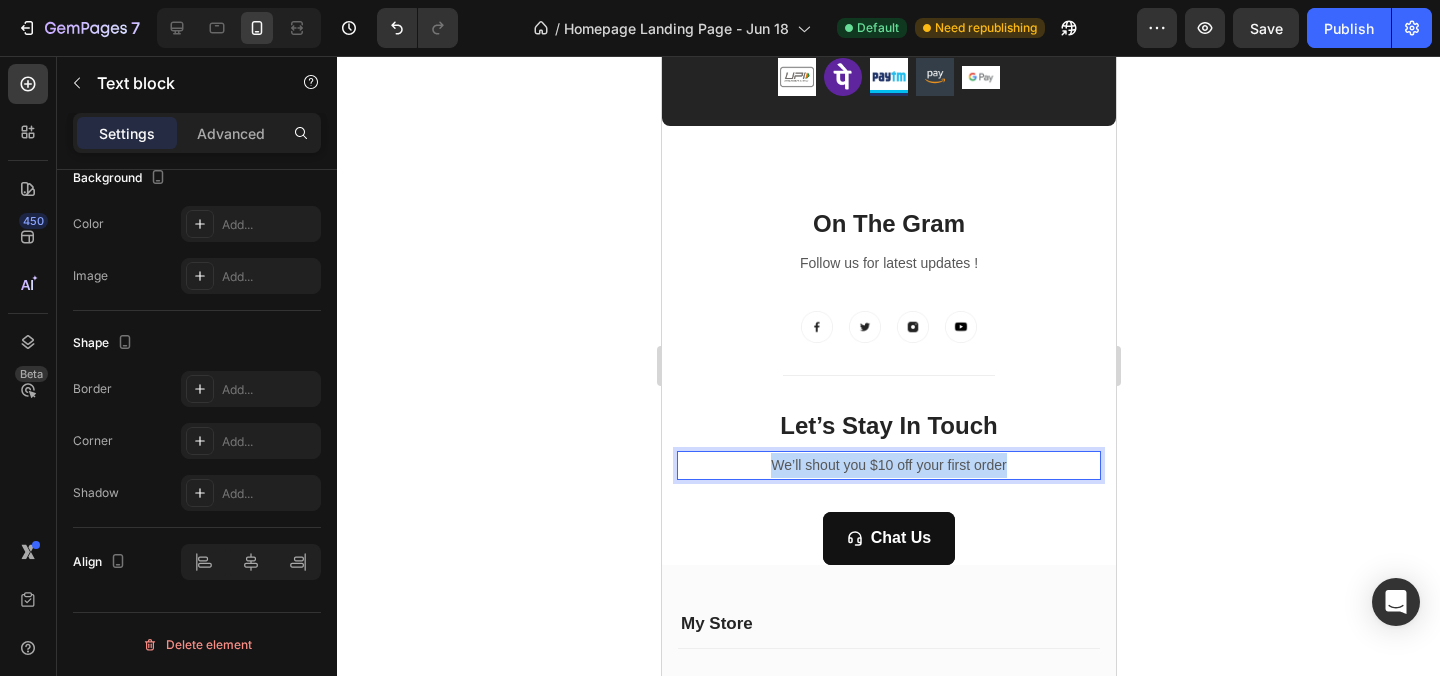 click on "We’ll shout you $10 off your first order" at bounding box center (888, 465) 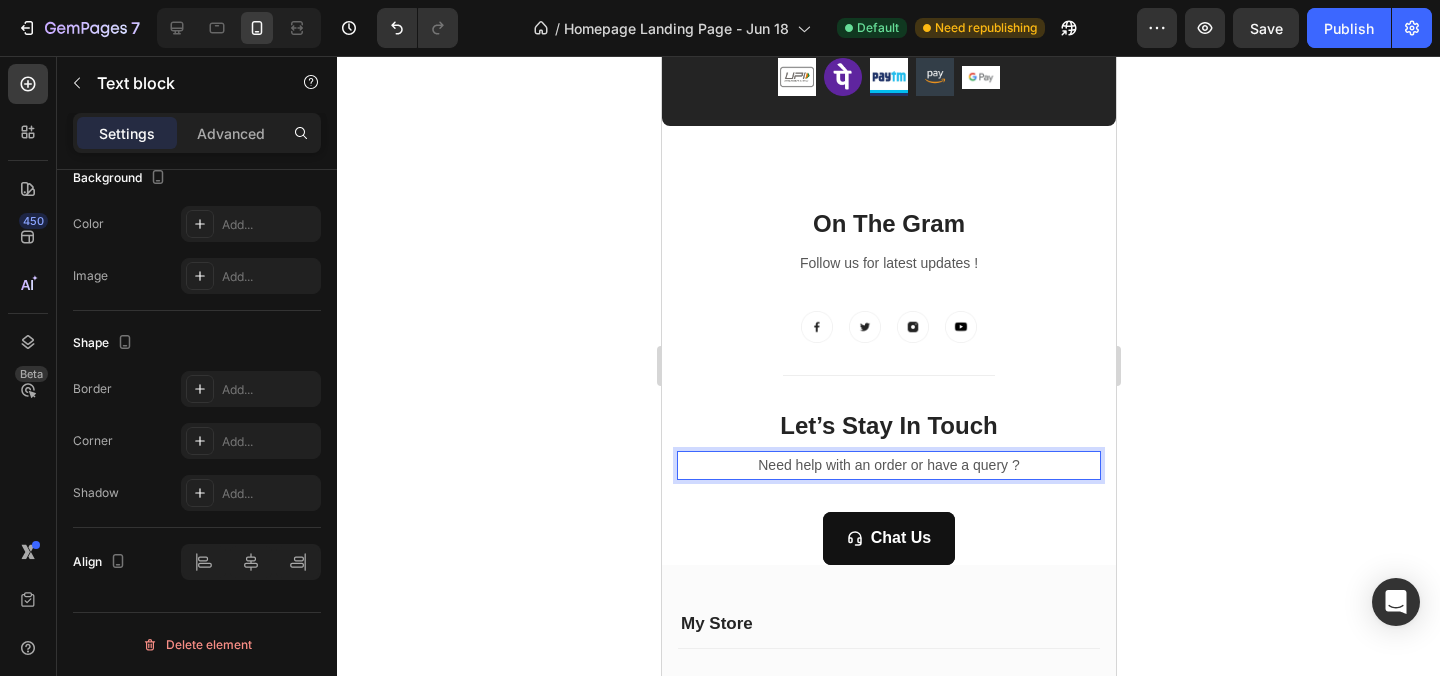 click 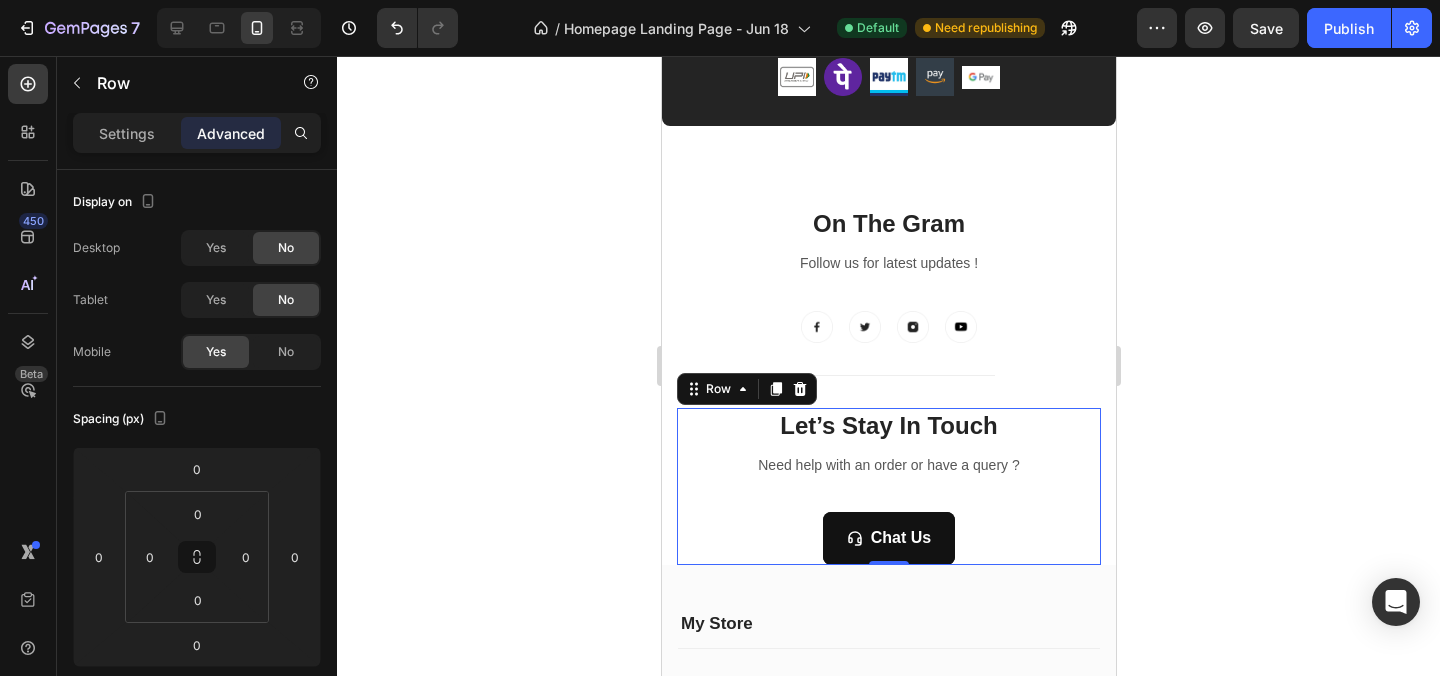drag, startPoint x: 1028, startPoint y: 506, endPoint x: 1822, endPoint y: 569, distance: 796.4954 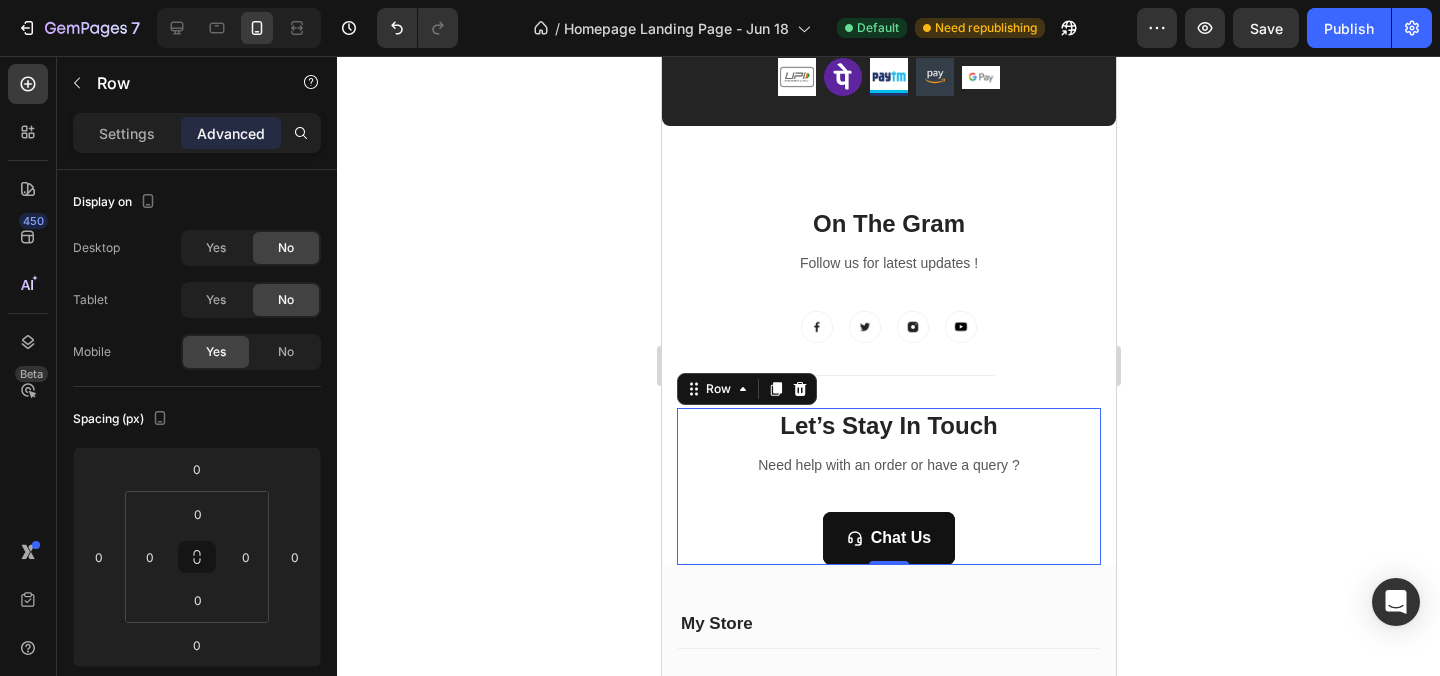 click on "Let’s Stay In Touch Heading Need help with an order or have a query ? Text block
Chat Us Button Newsletter" at bounding box center (888, 486) 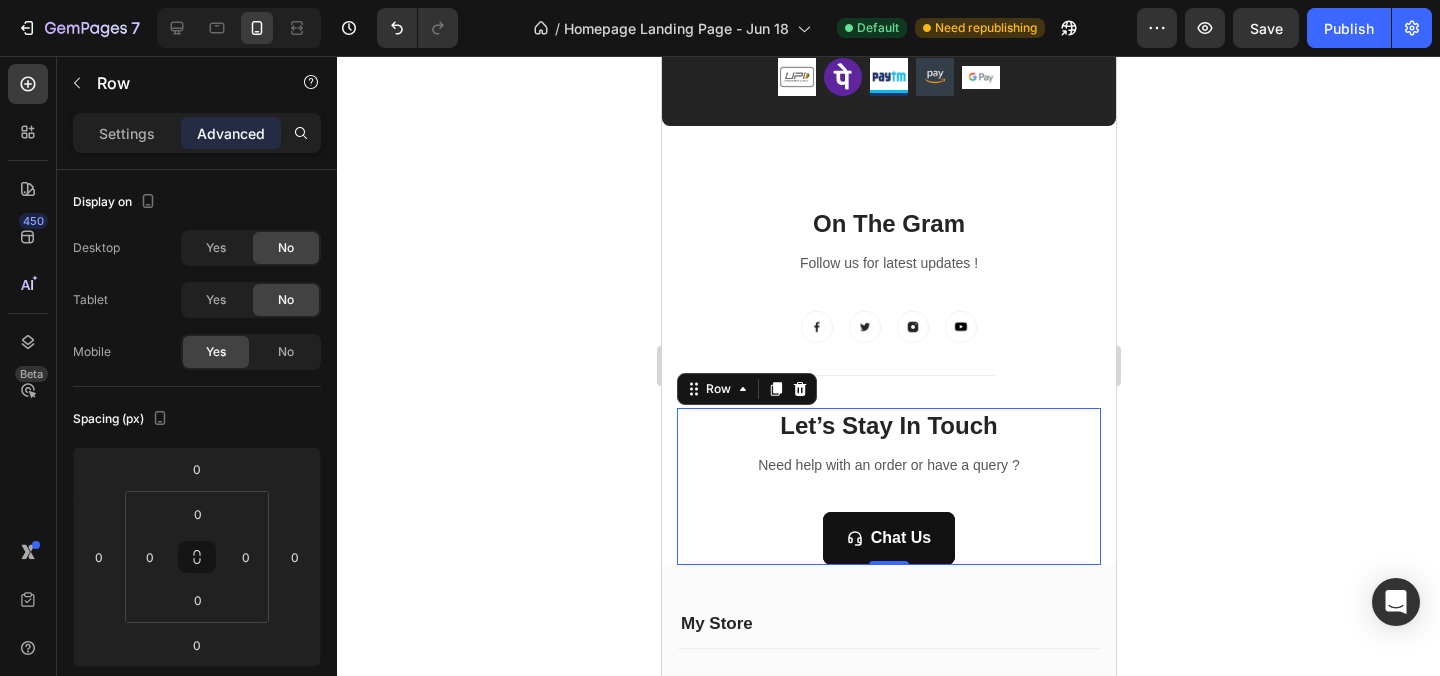 click 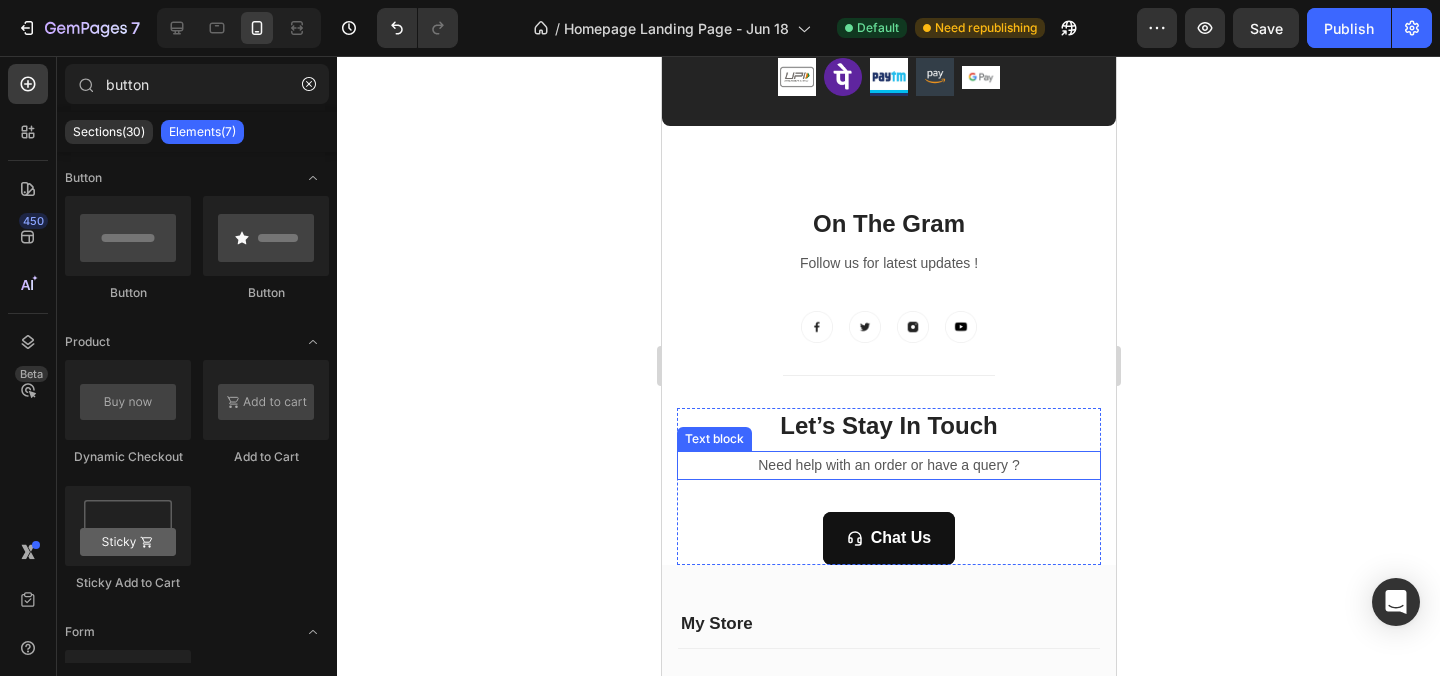 click on "Need help with an order or have a query ?" at bounding box center [888, 465] 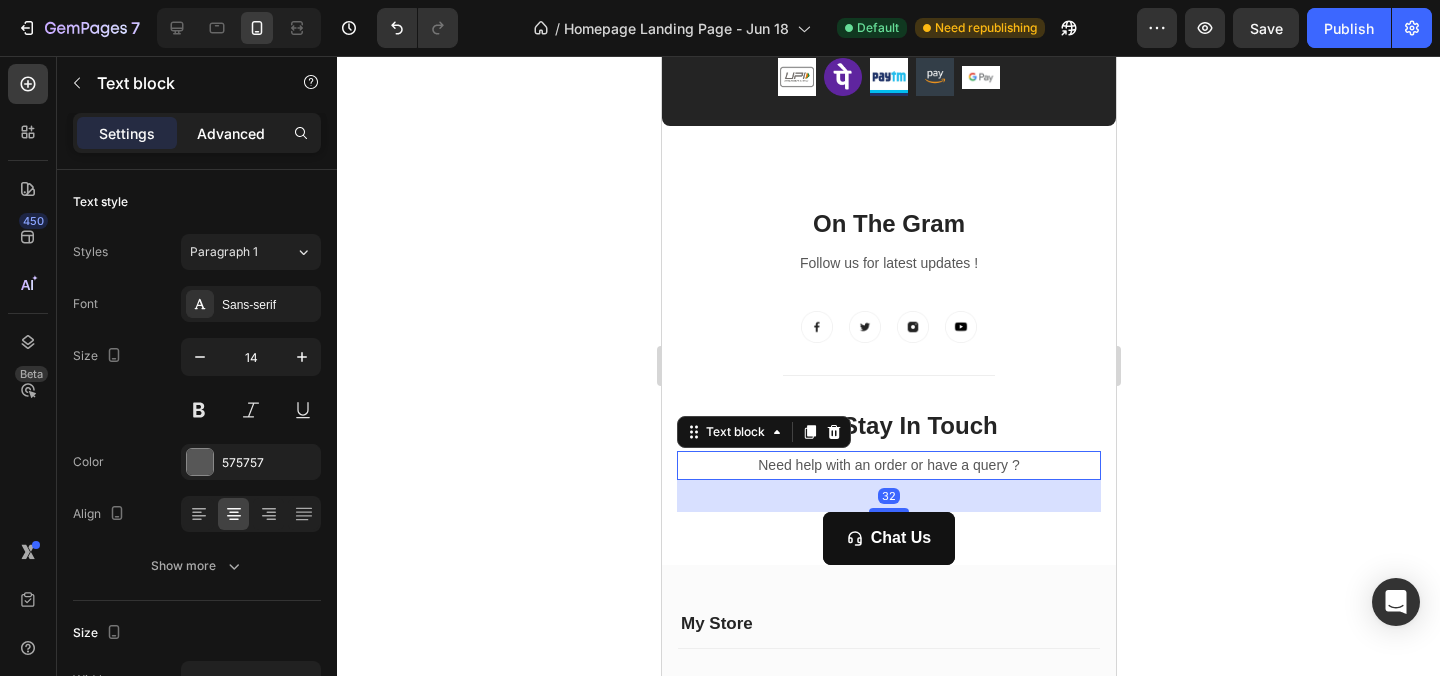 click on "Advanced" at bounding box center (231, 133) 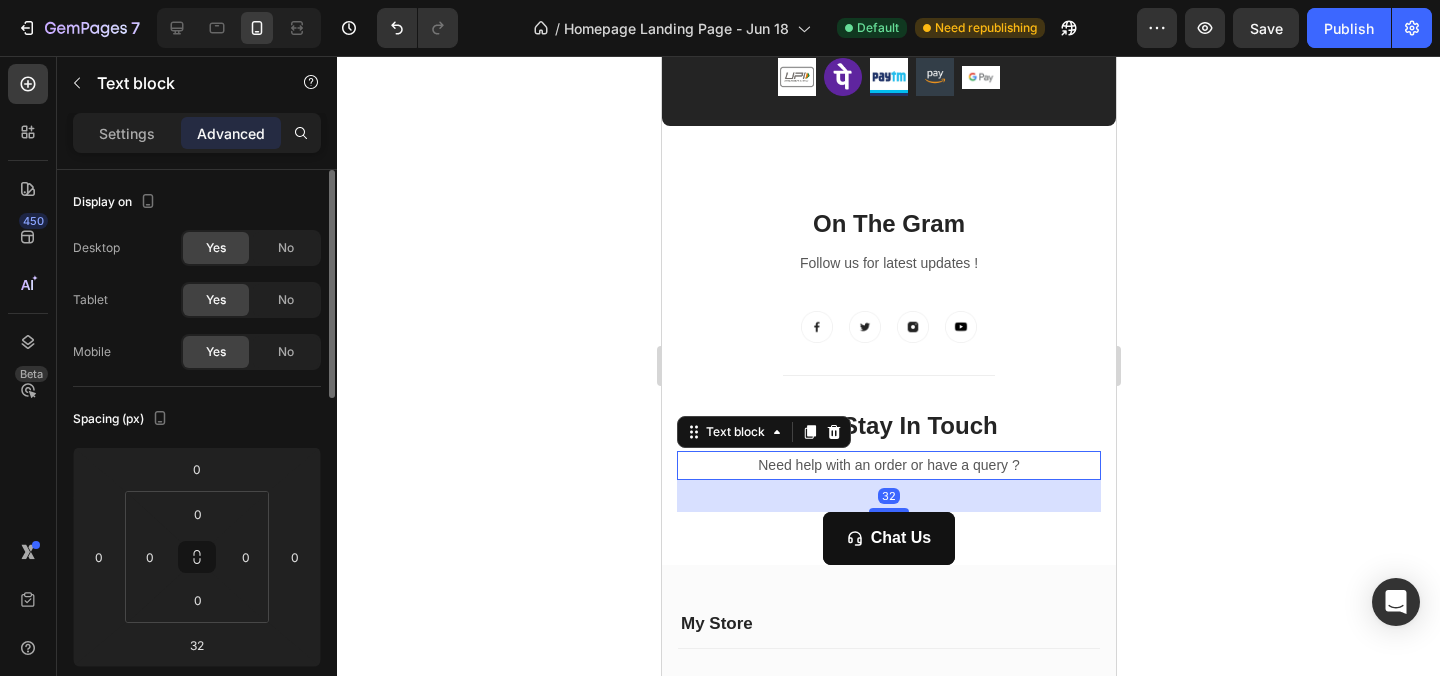 scroll, scrollTop: 194, scrollLeft: 0, axis: vertical 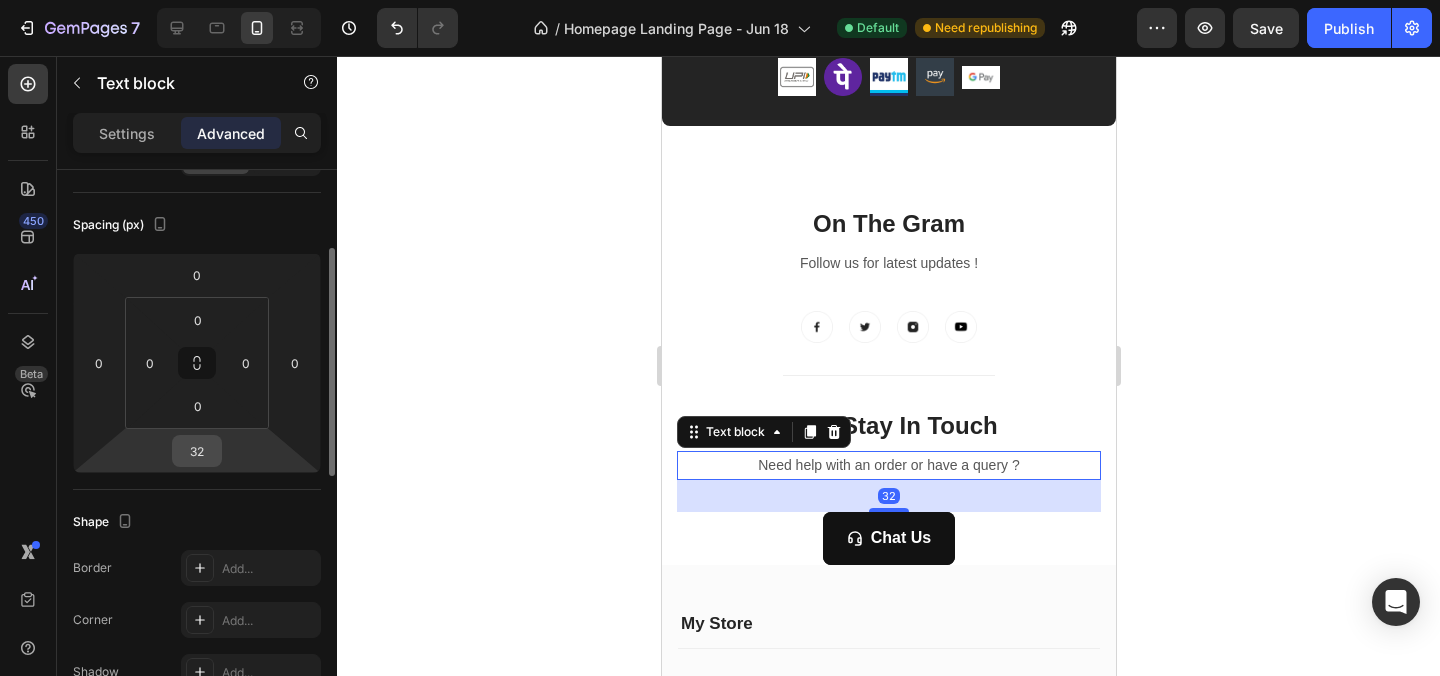 click on "32" at bounding box center (197, 451) 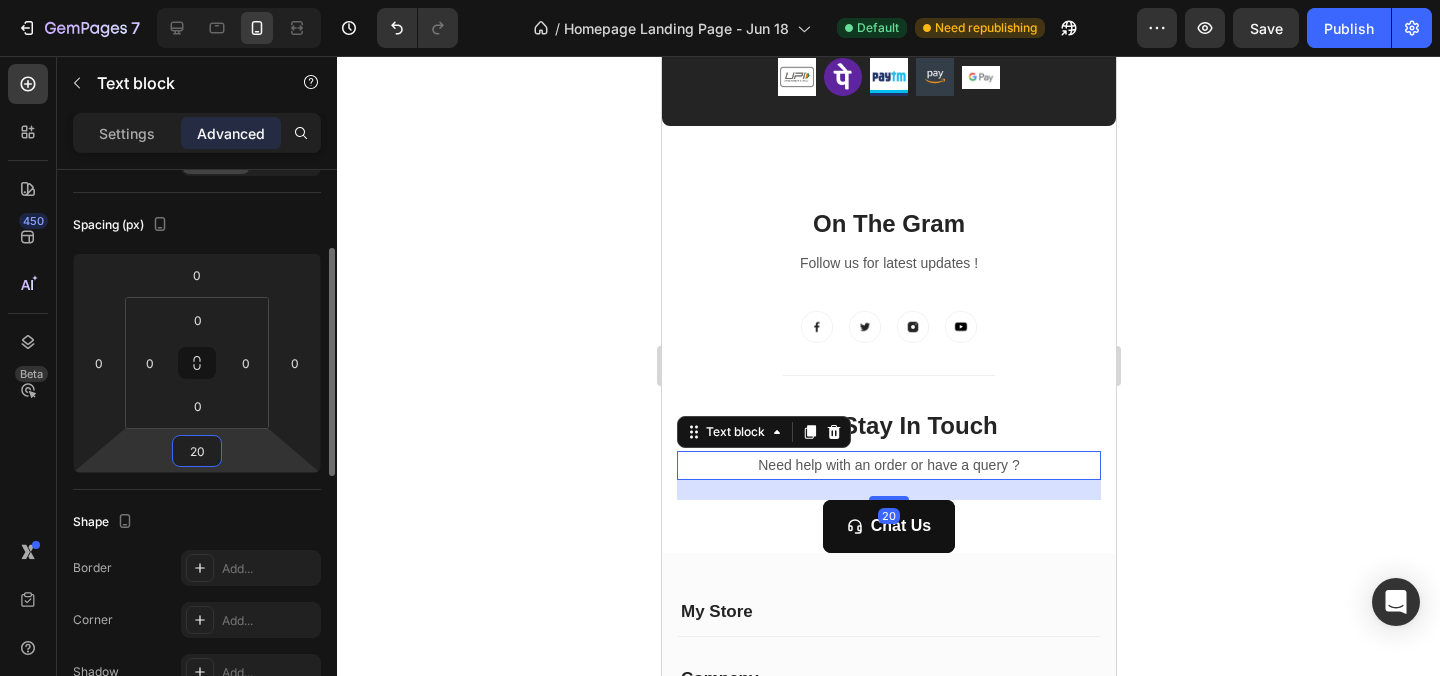 type on "2" 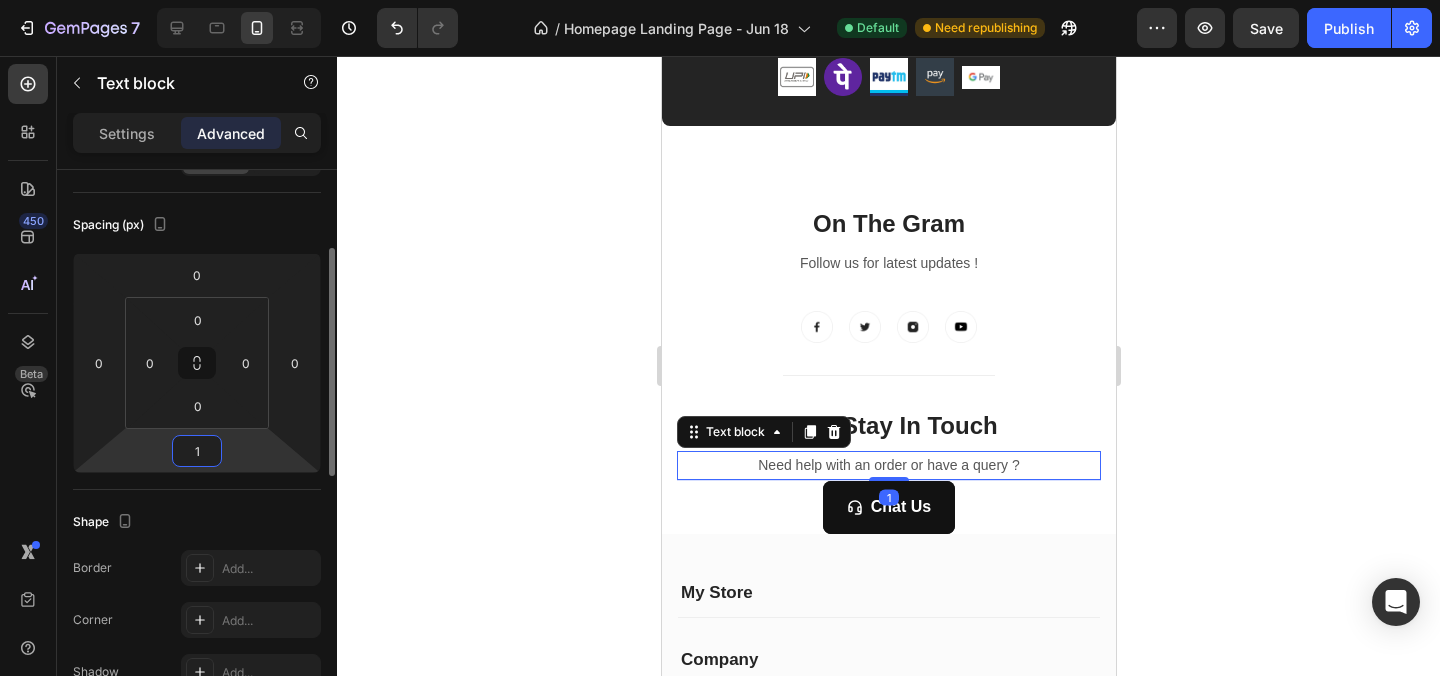 type on "18" 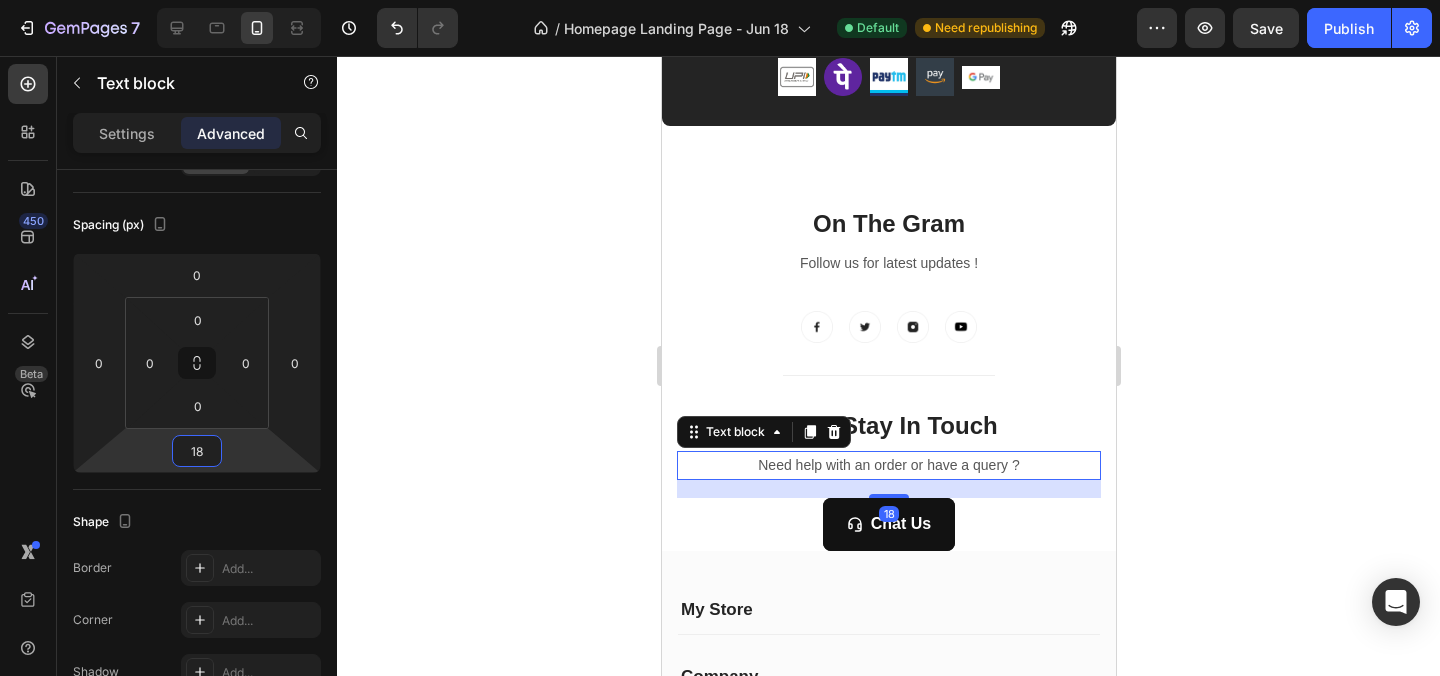 click 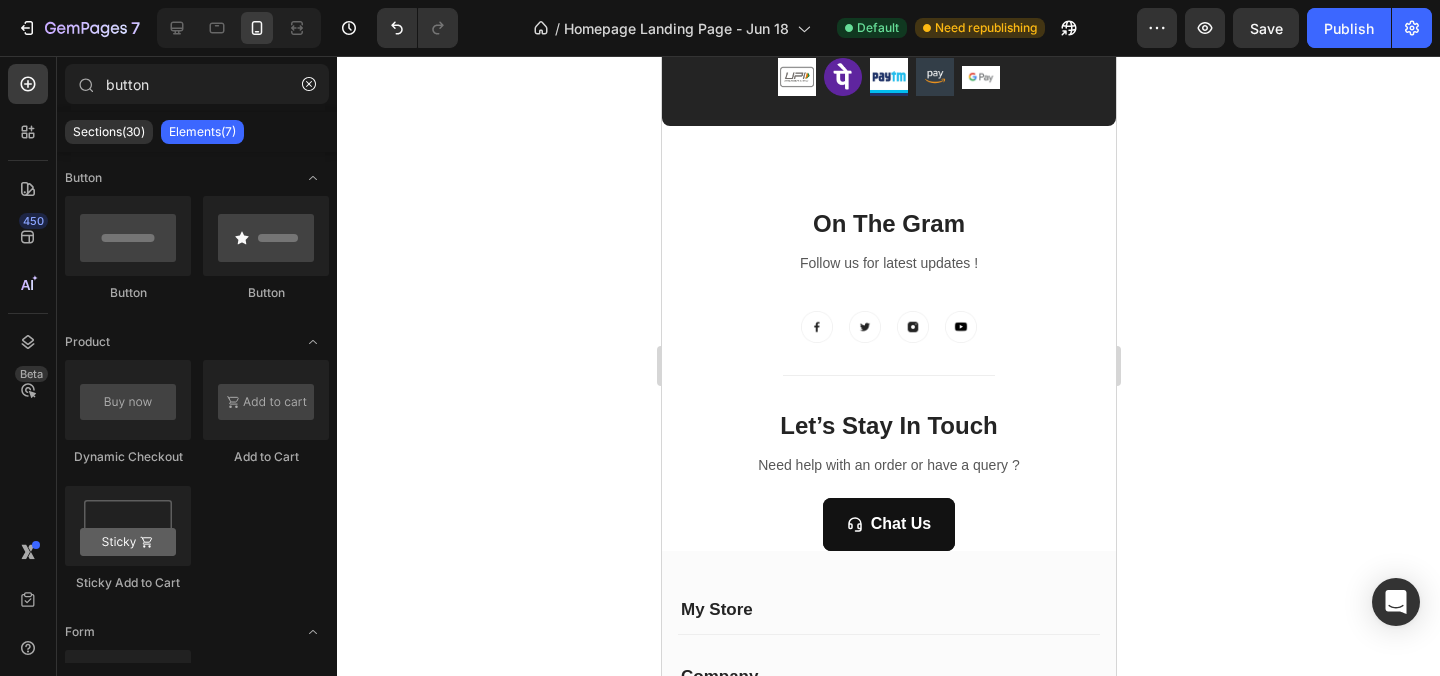 click 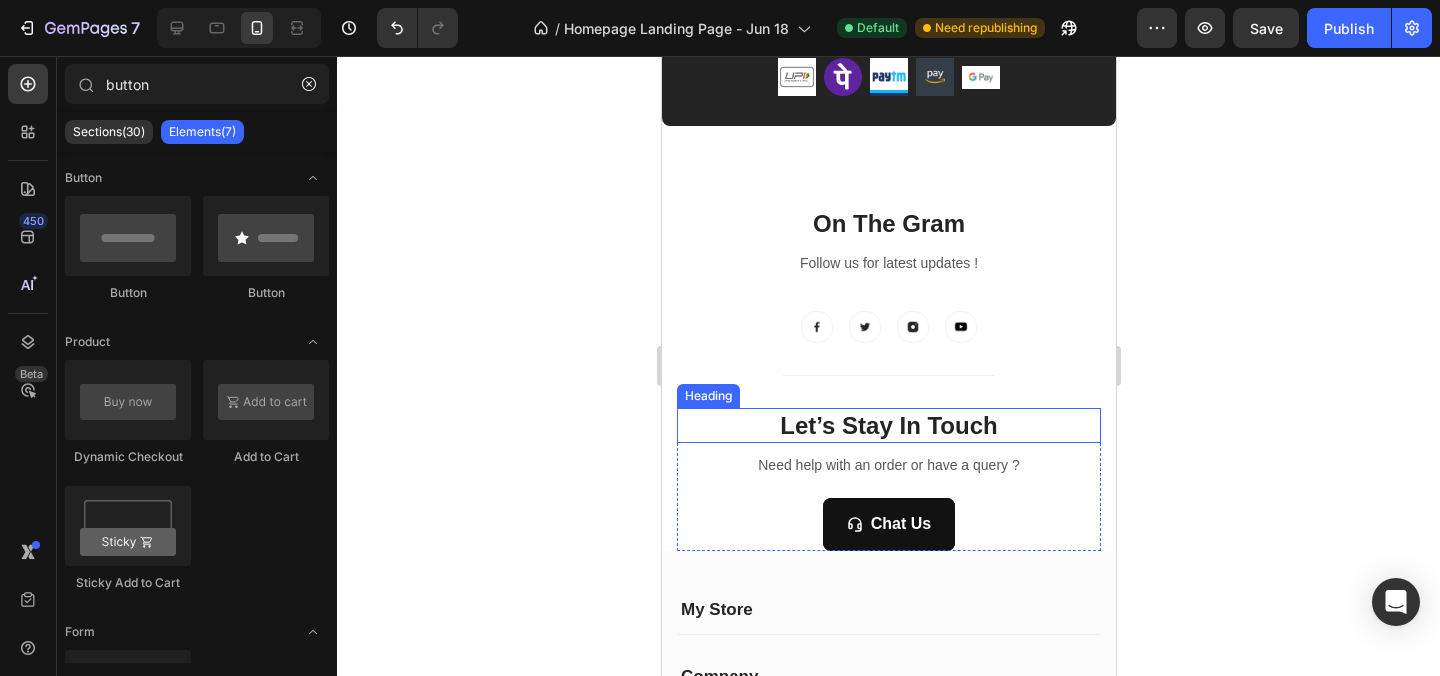 click on "Let’s Stay In Touch" at bounding box center (888, 425) 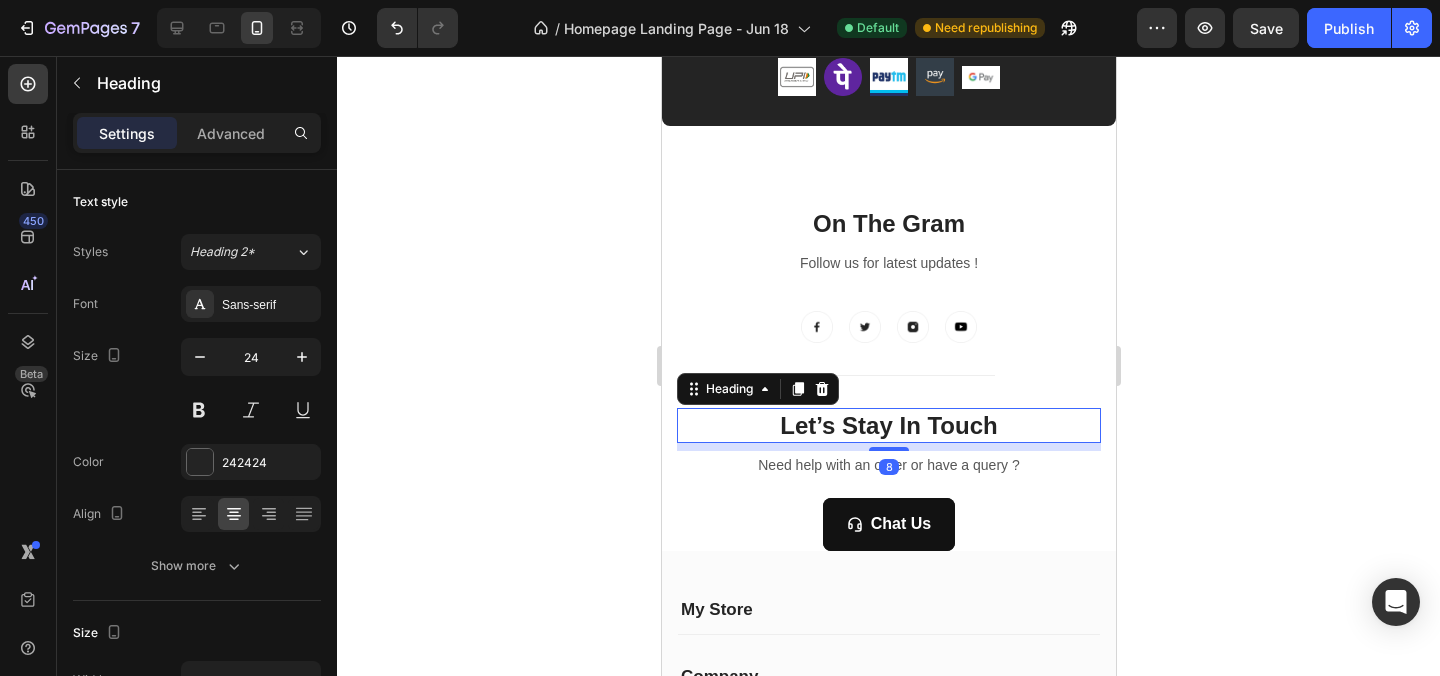 click 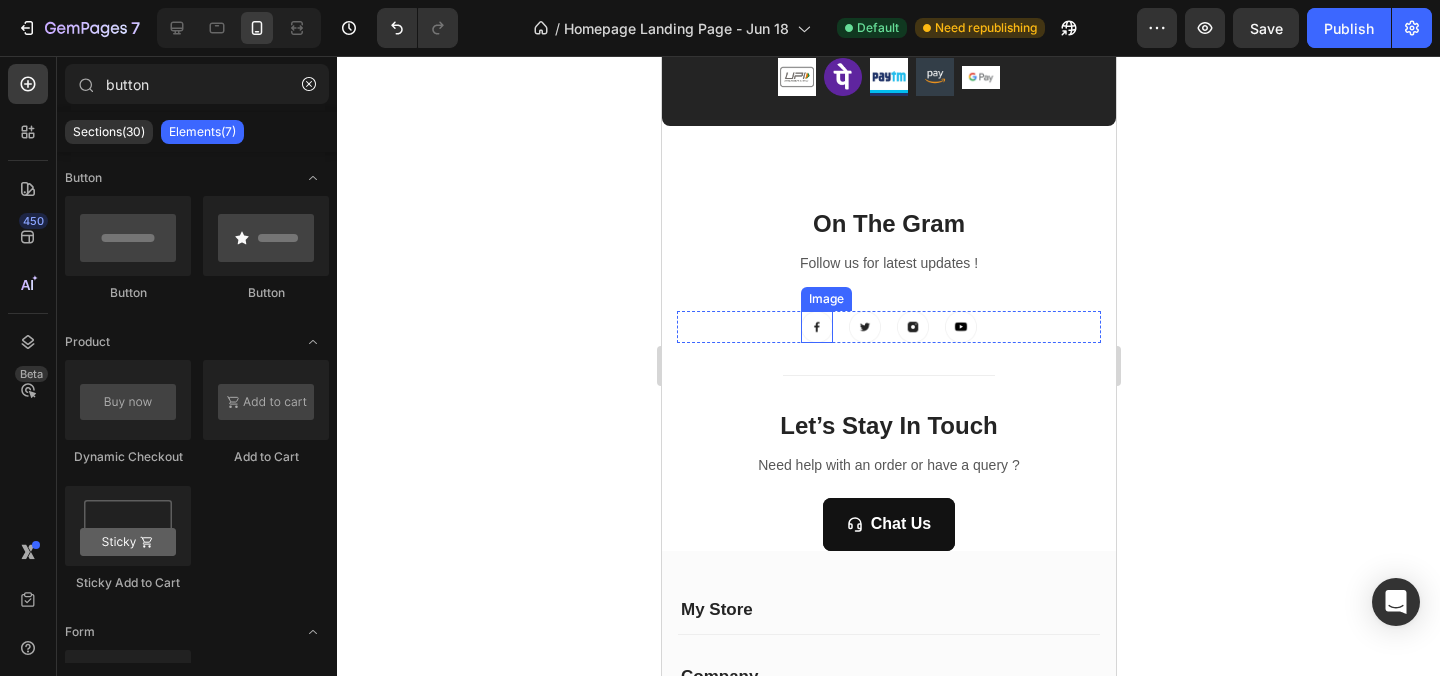 click at bounding box center (816, 327) 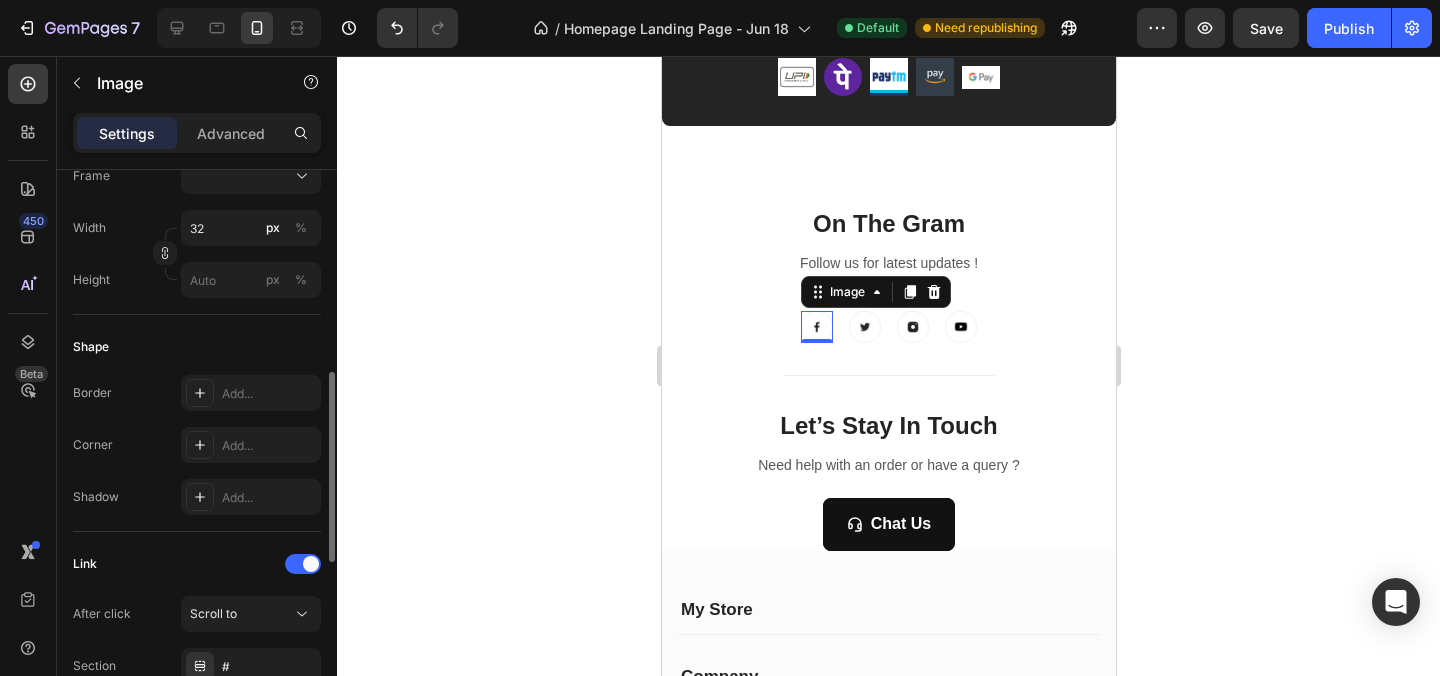 scroll, scrollTop: 515, scrollLeft: 0, axis: vertical 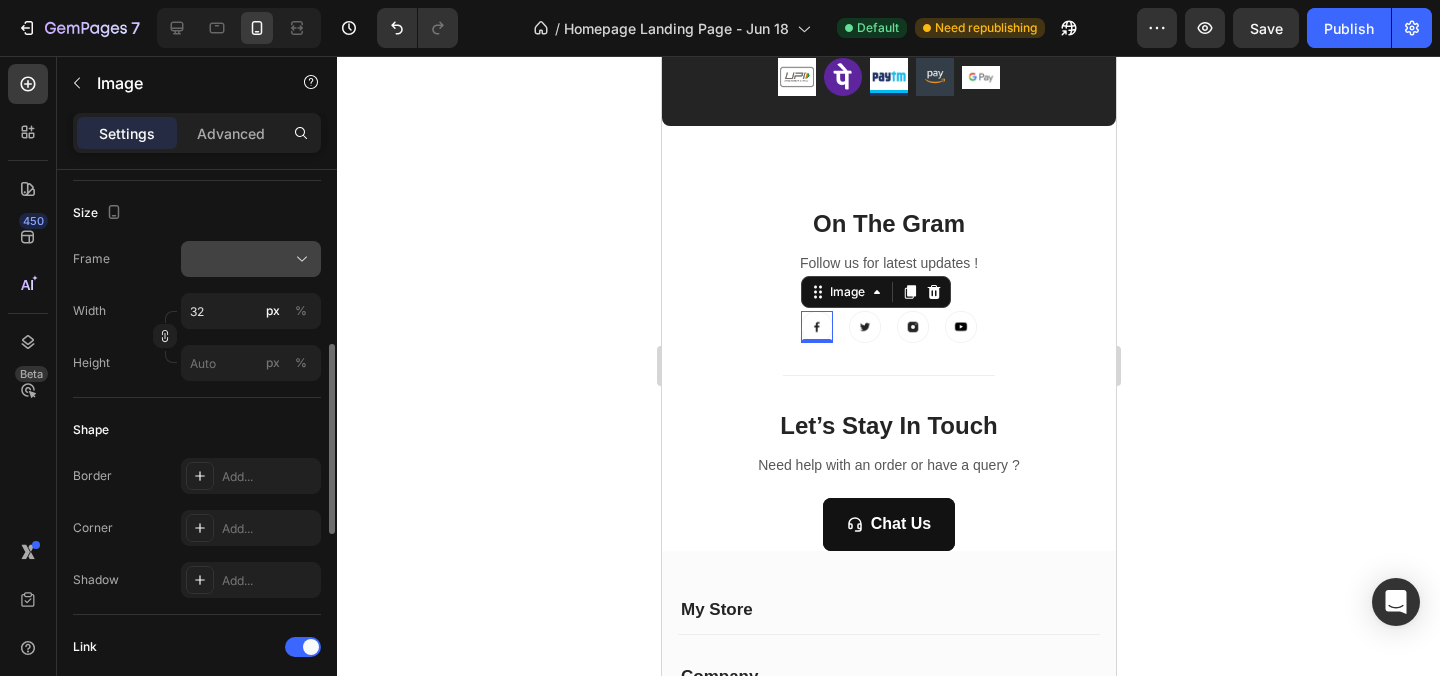 click at bounding box center (251, 259) 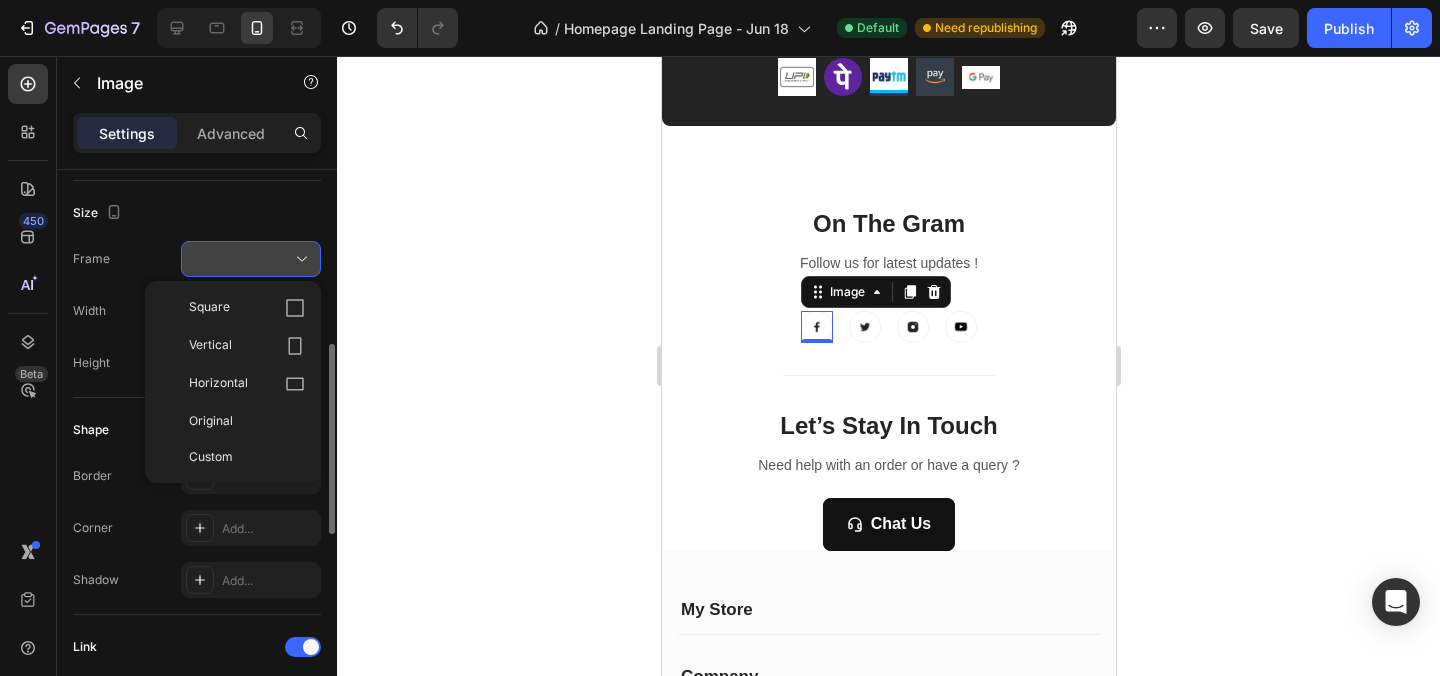click at bounding box center [251, 259] 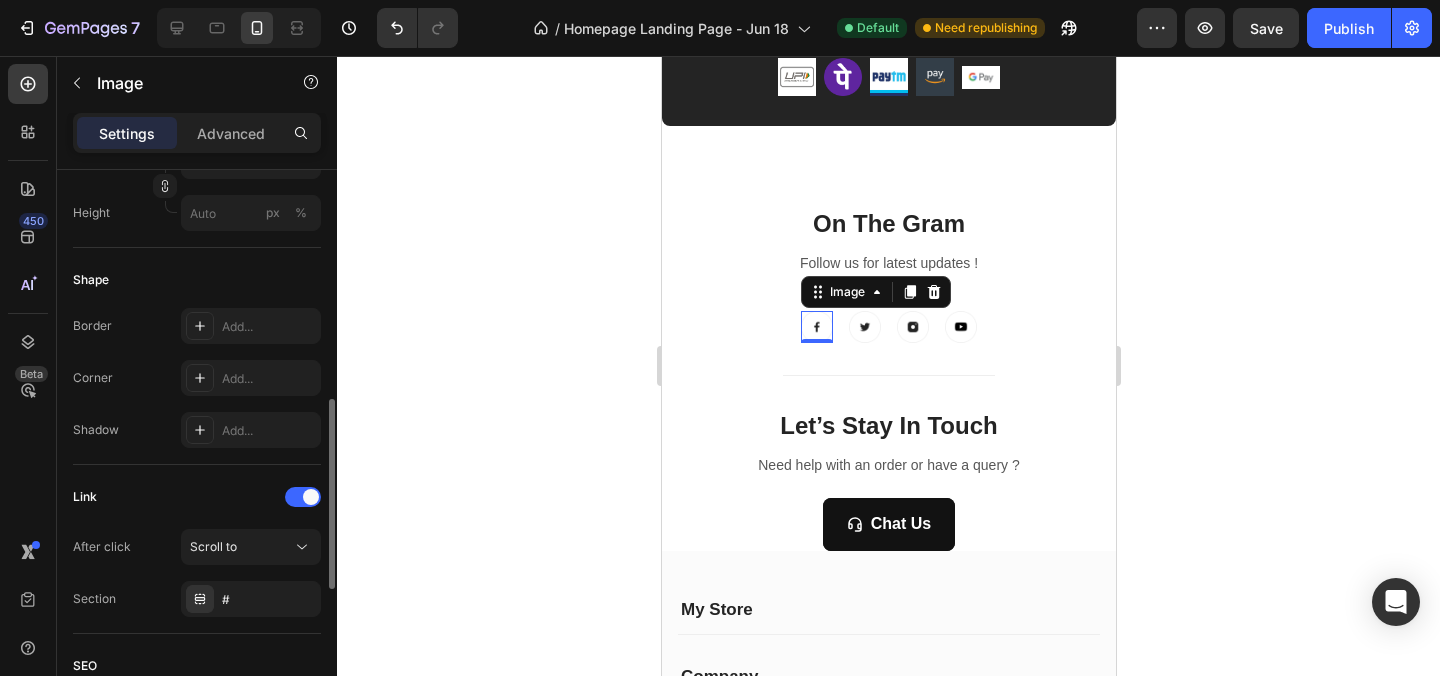 scroll, scrollTop: 787, scrollLeft: 0, axis: vertical 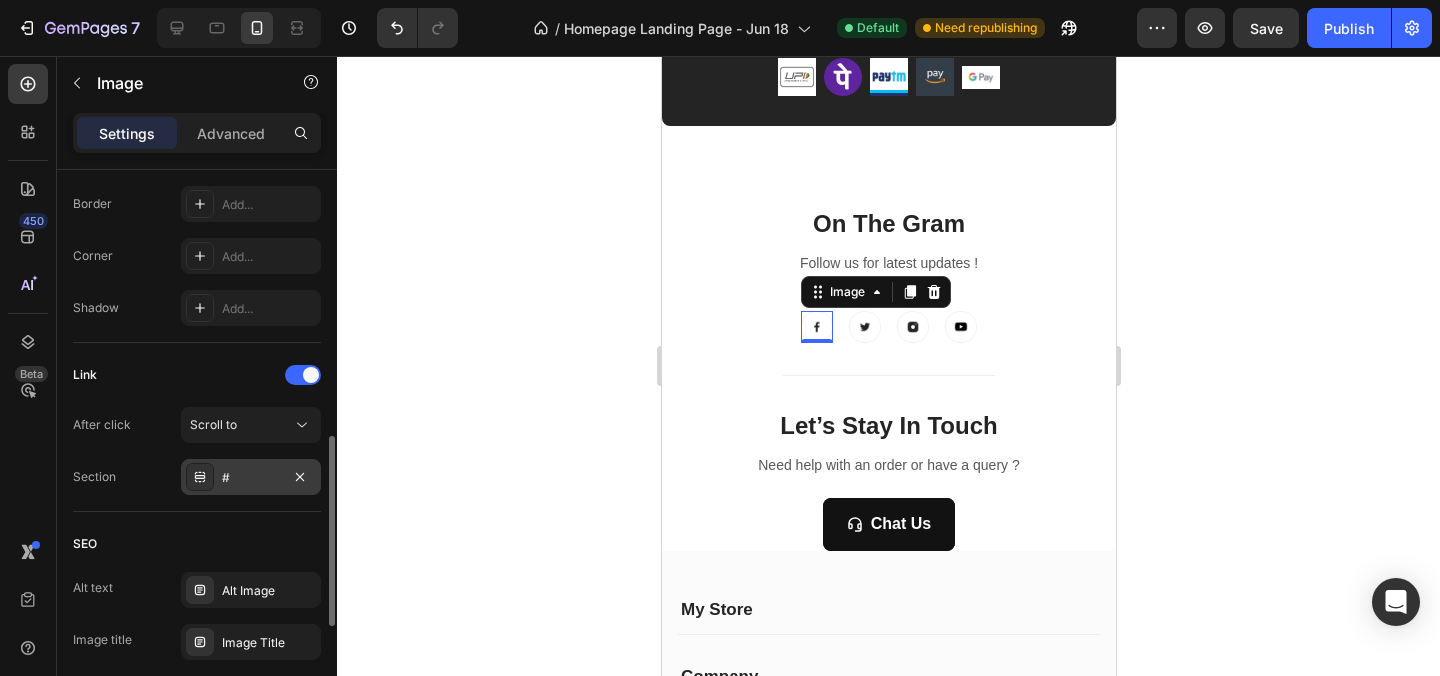 click on "#" at bounding box center [251, 478] 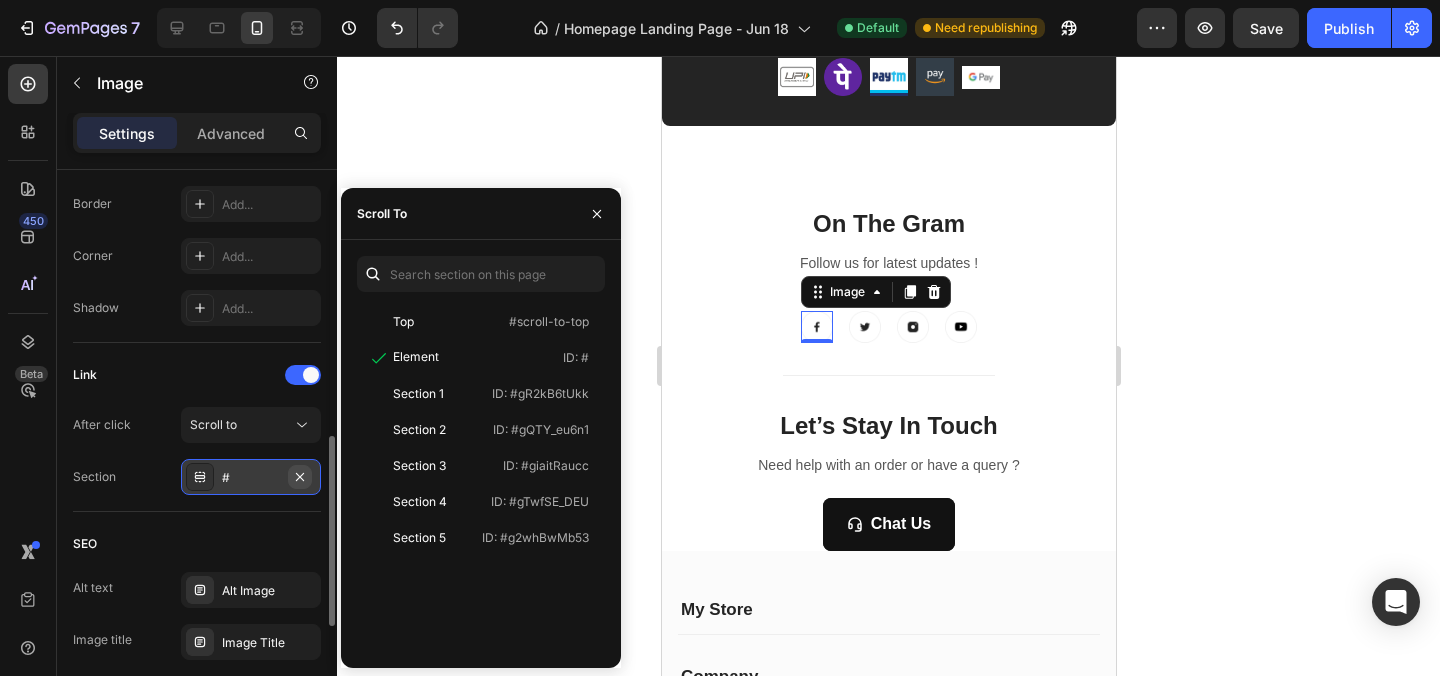 click 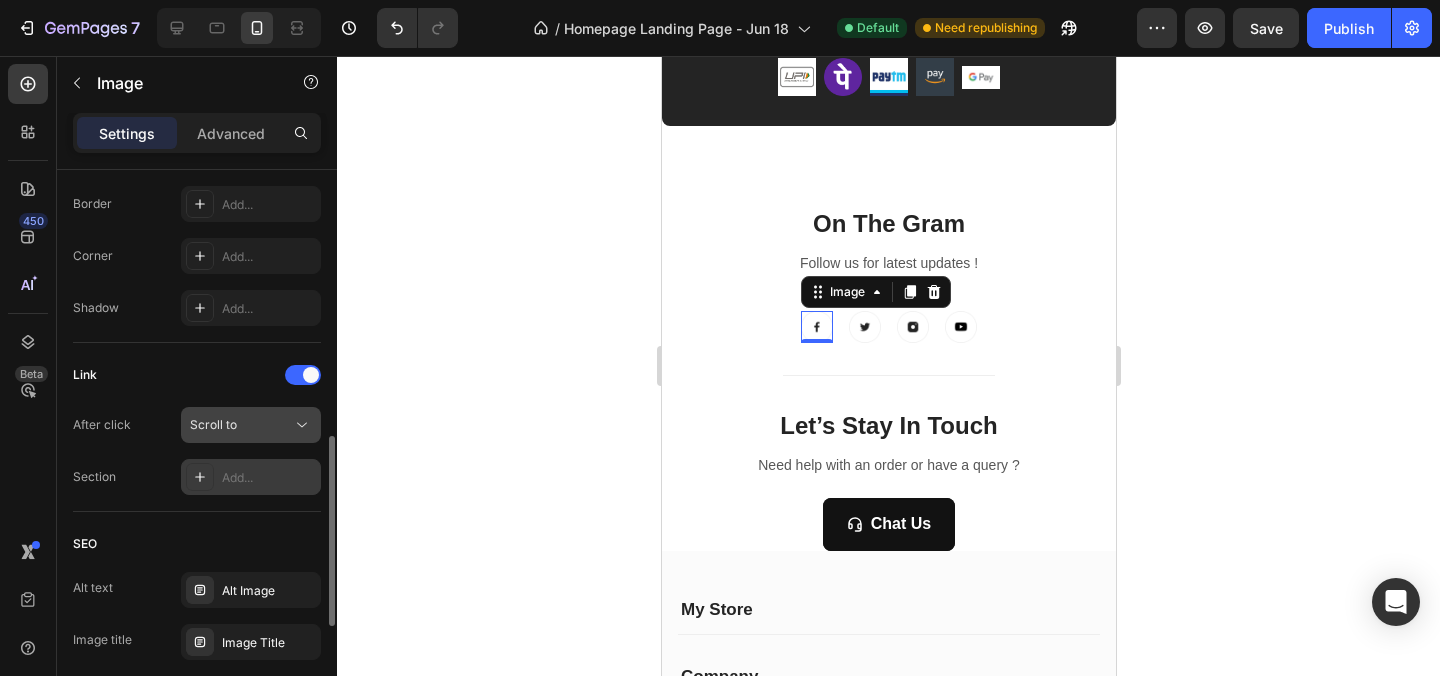 click on "Scroll to" at bounding box center (251, 425) 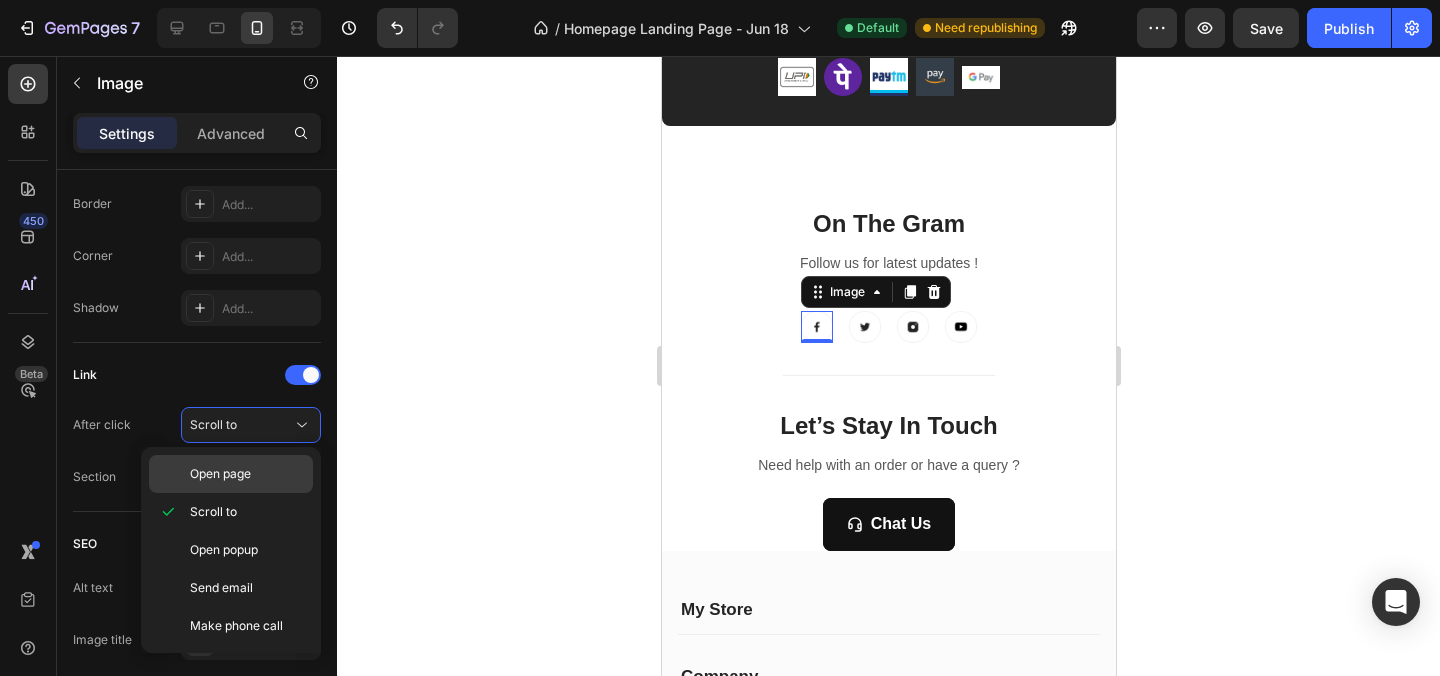 click on "Open page" at bounding box center [247, 474] 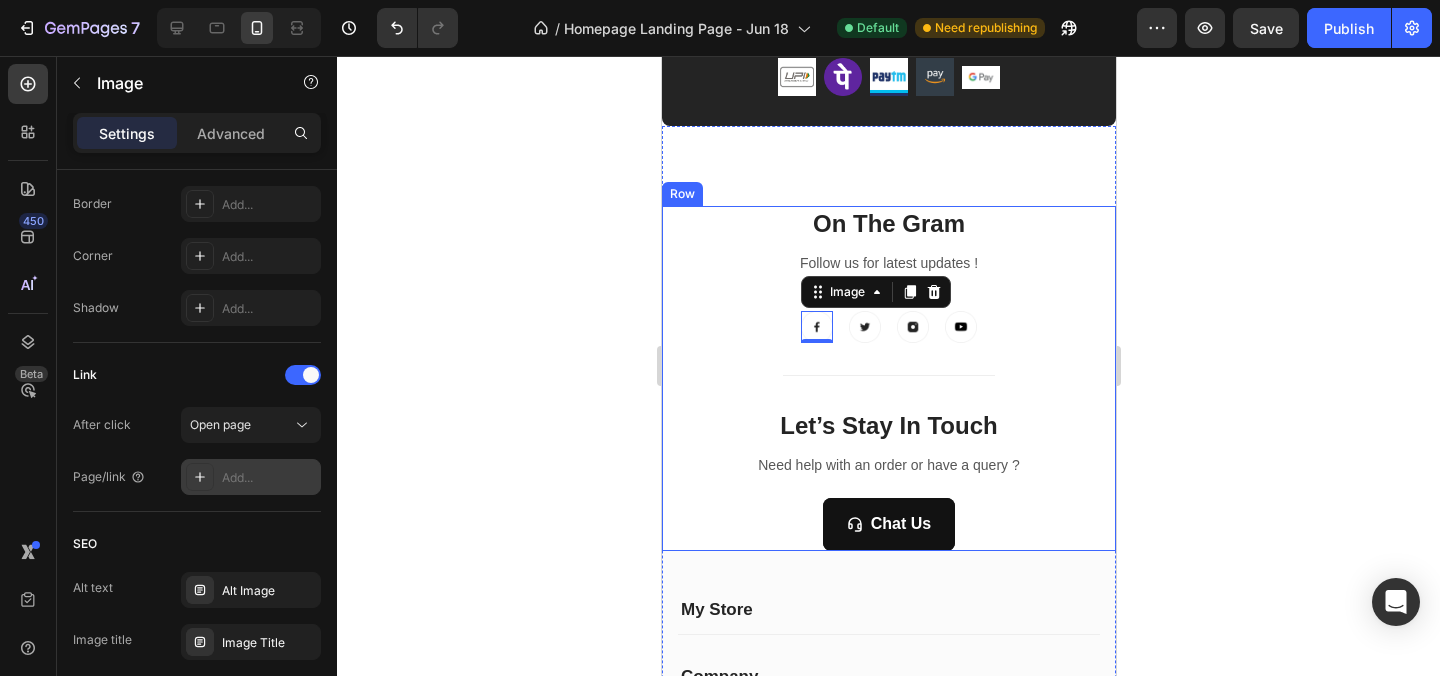 click on "Add..." at bounding box center (269, 478) 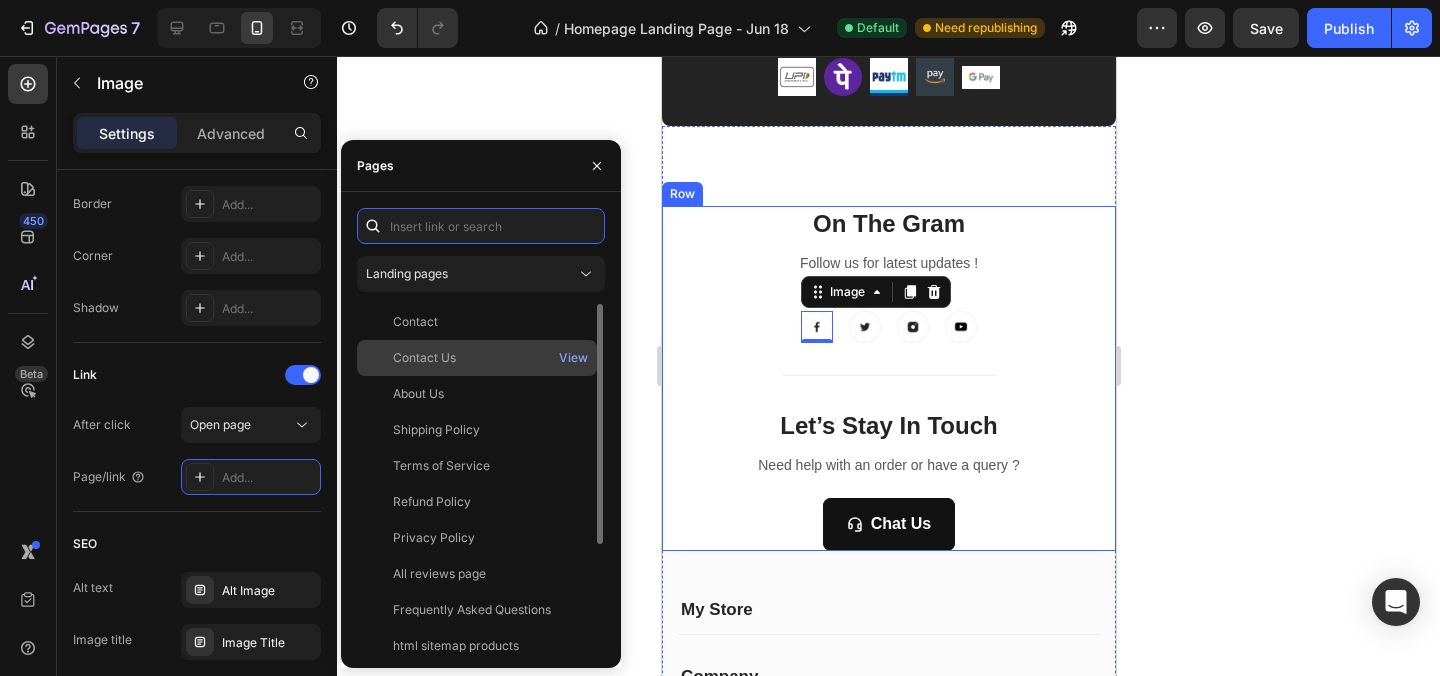 paste on "https://www.facebook.com/profile.php?id=61565124446938" 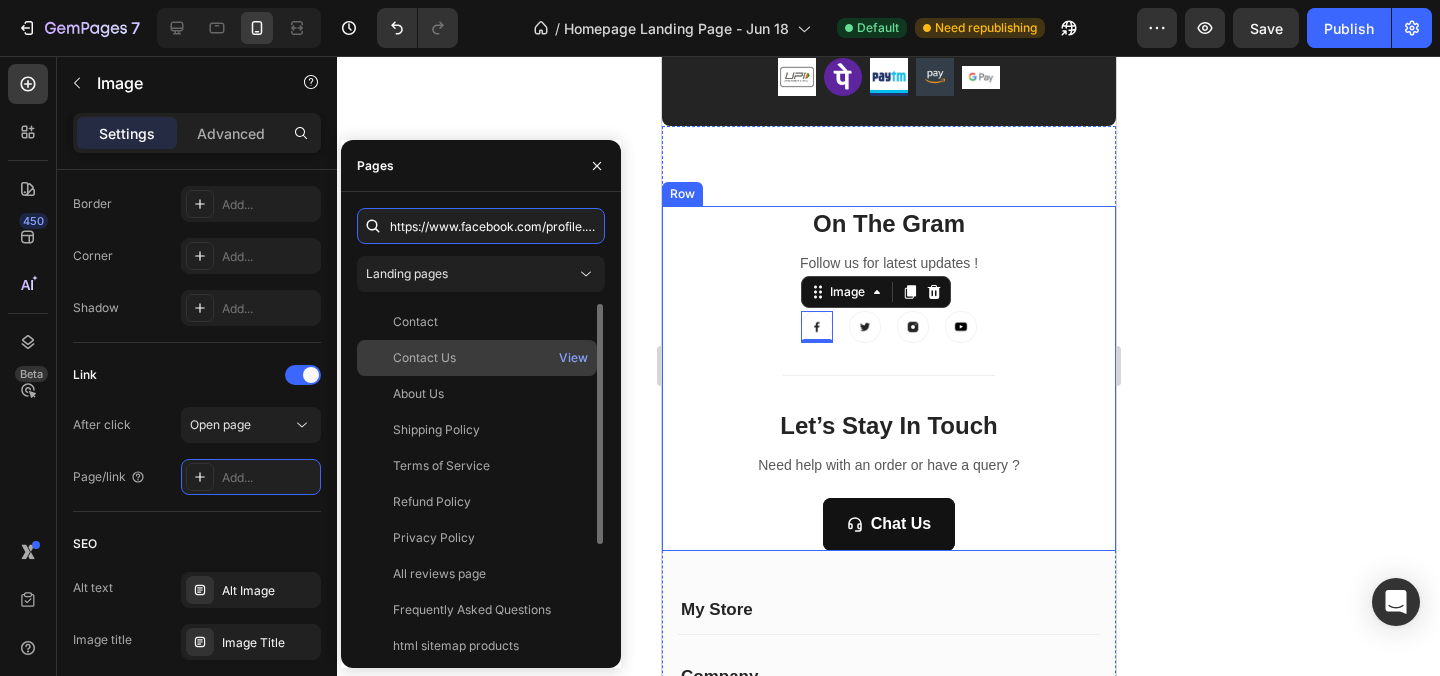 scroll, scrollTop: 0, scrollLeft: 168, axis: horizontal 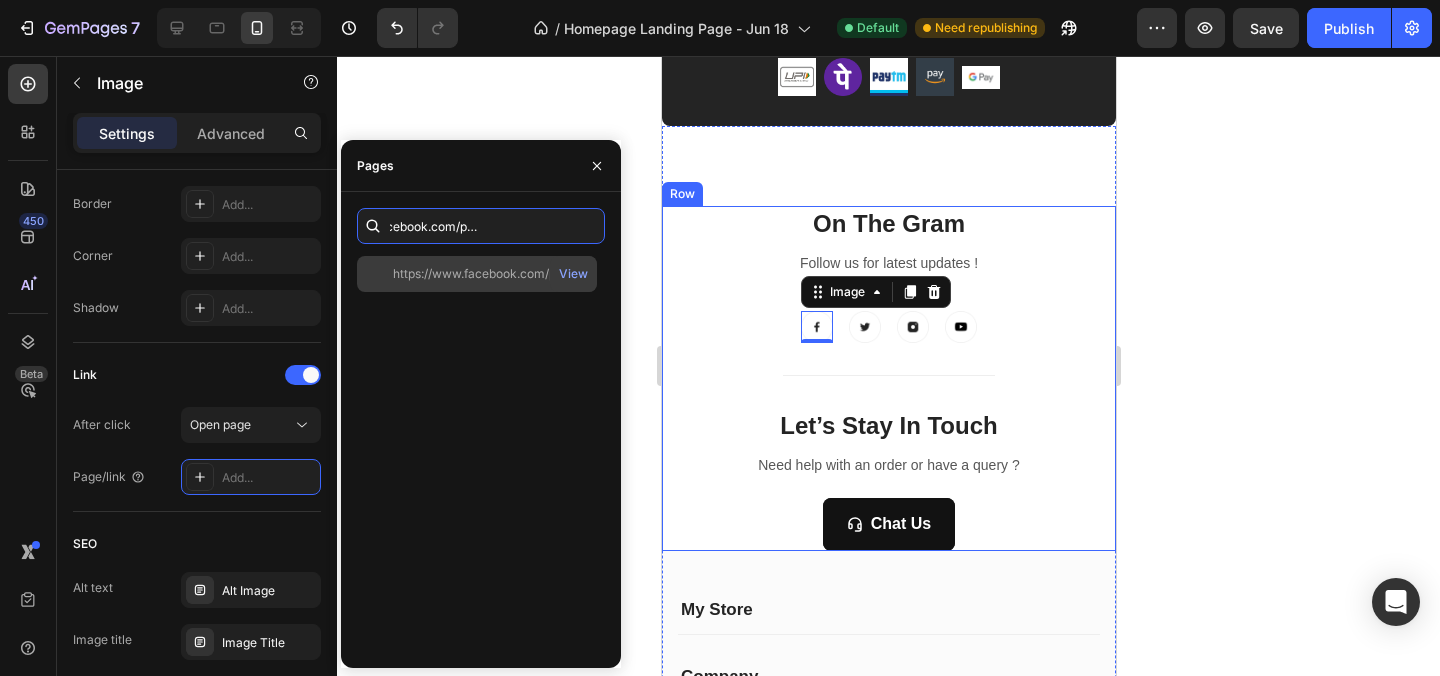 type on "https://www.facebook.com/profile.php?id=61565124446938" 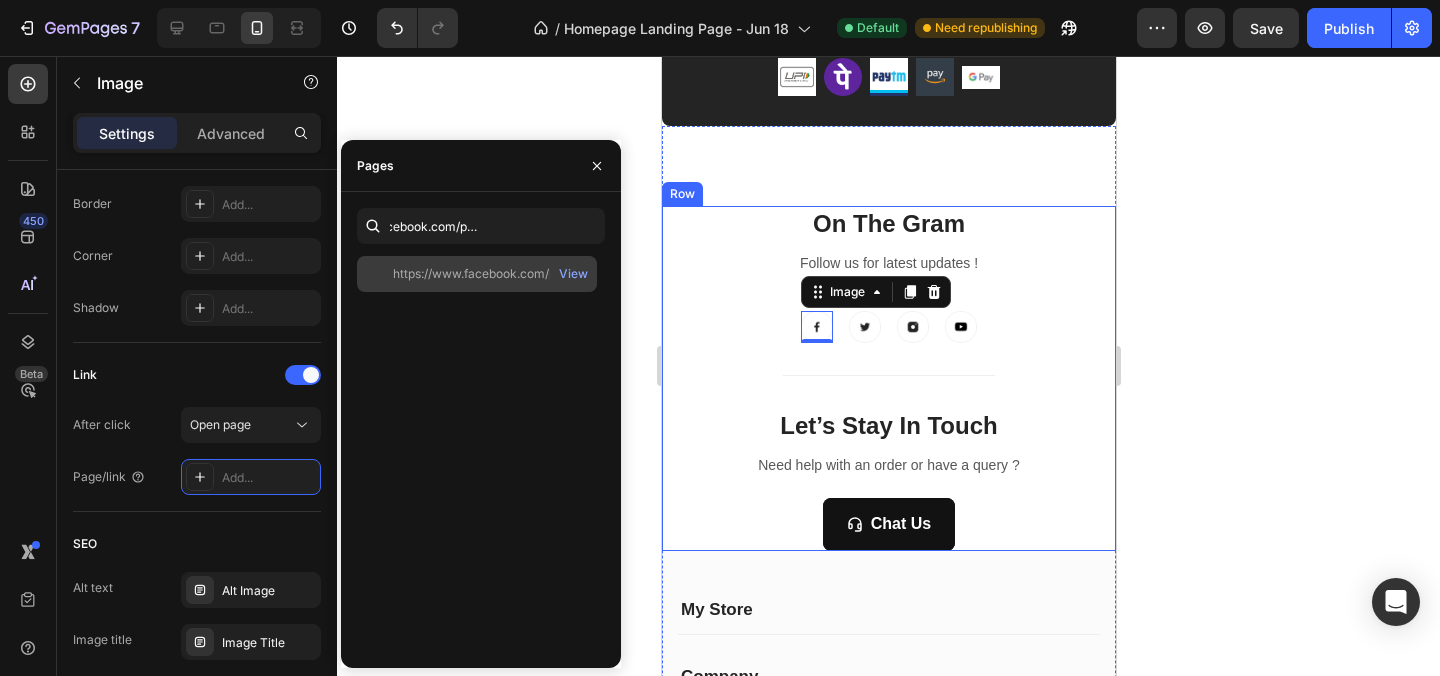click on "https://www.facebook.com/profile.php?id=61565124446938" 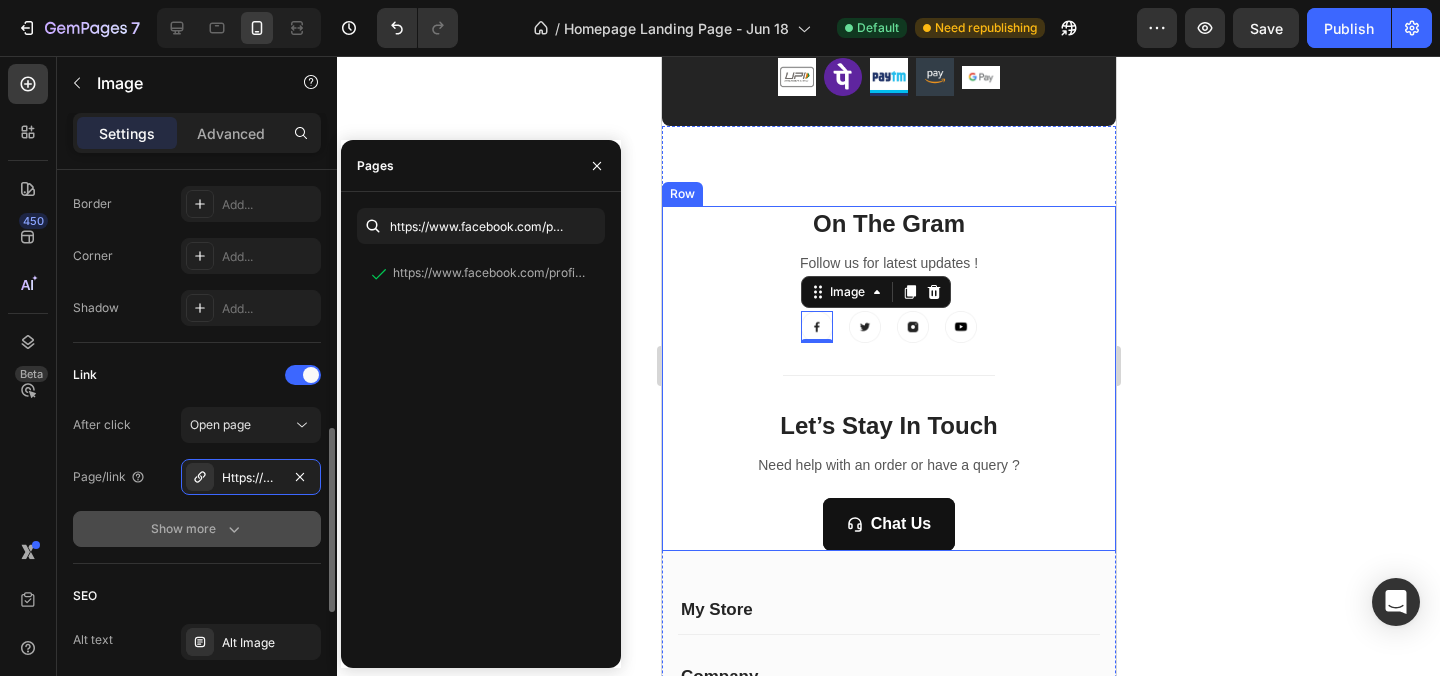 click on "Show more" 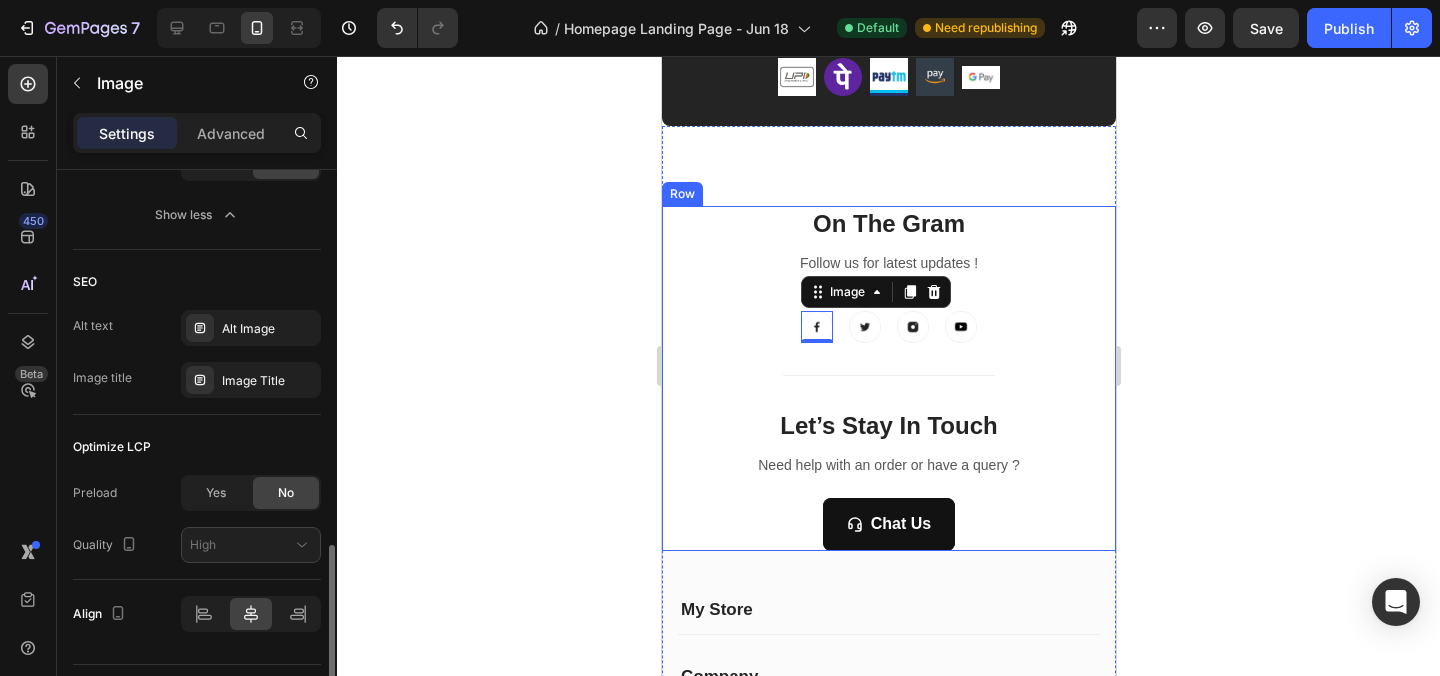 scroll, scrollTop: 1207, scrollLeft: 0, axis: vertical 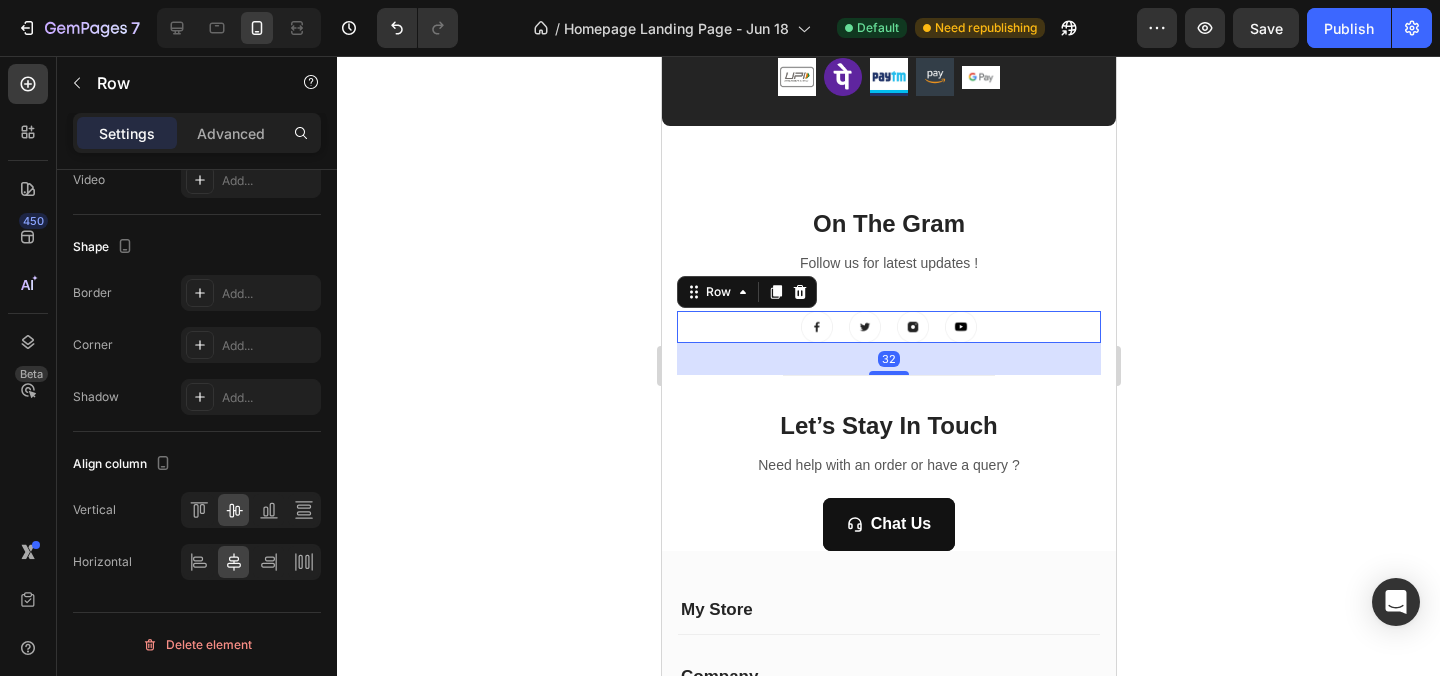 click on "Image Image Image Image Row   32" at bounding box center [888, 327] 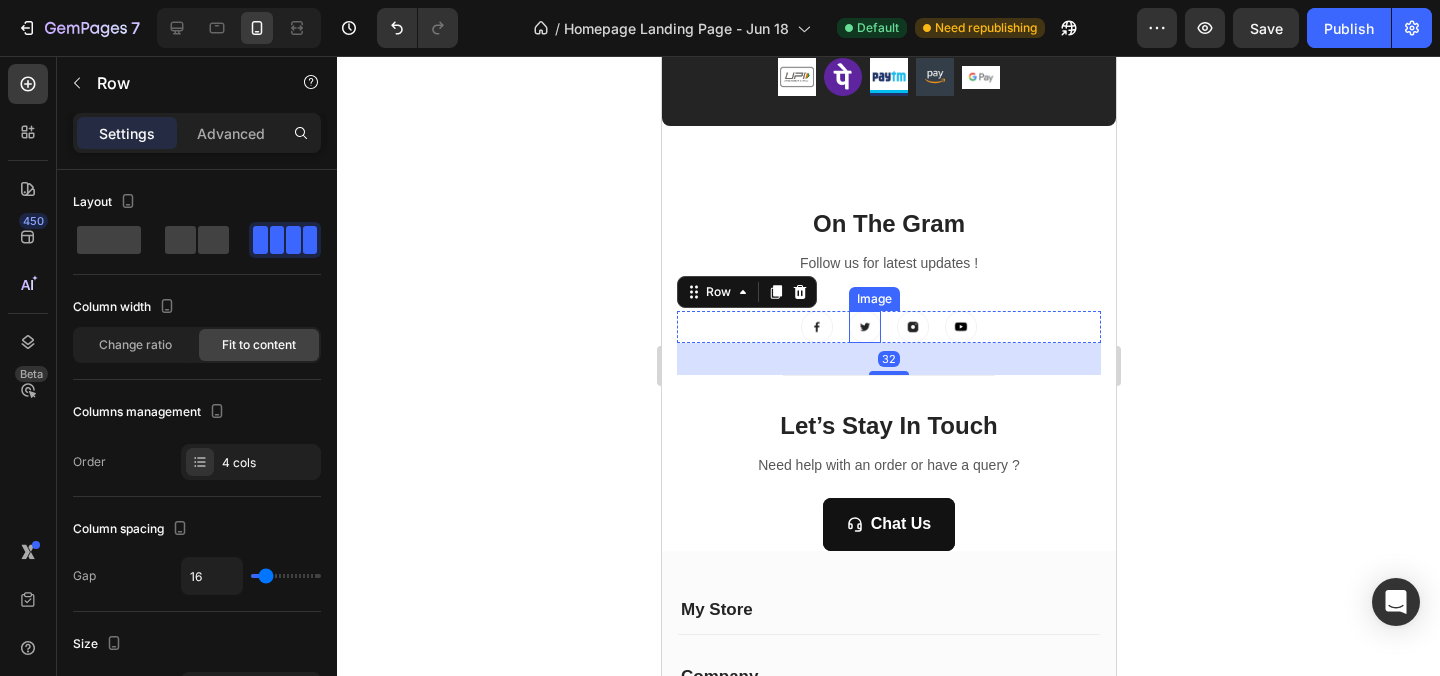 click at bounding box center [864, 327] 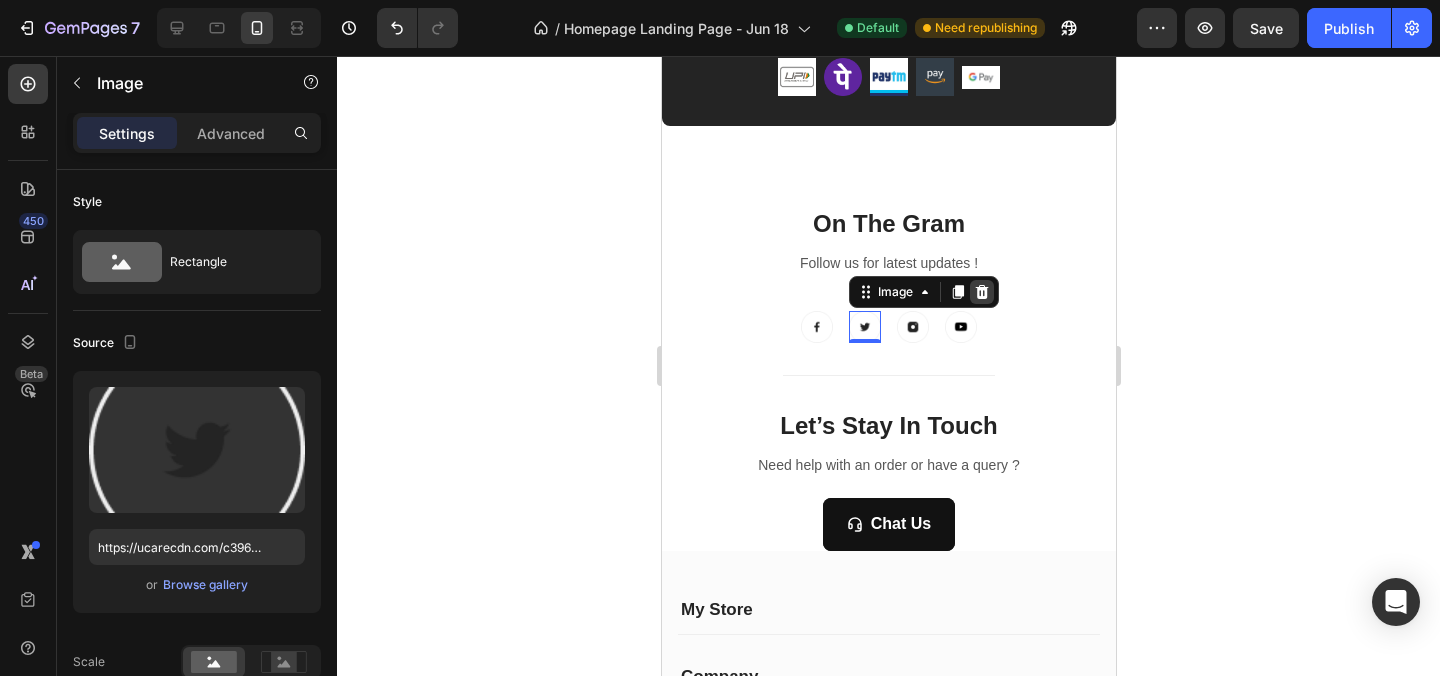 click 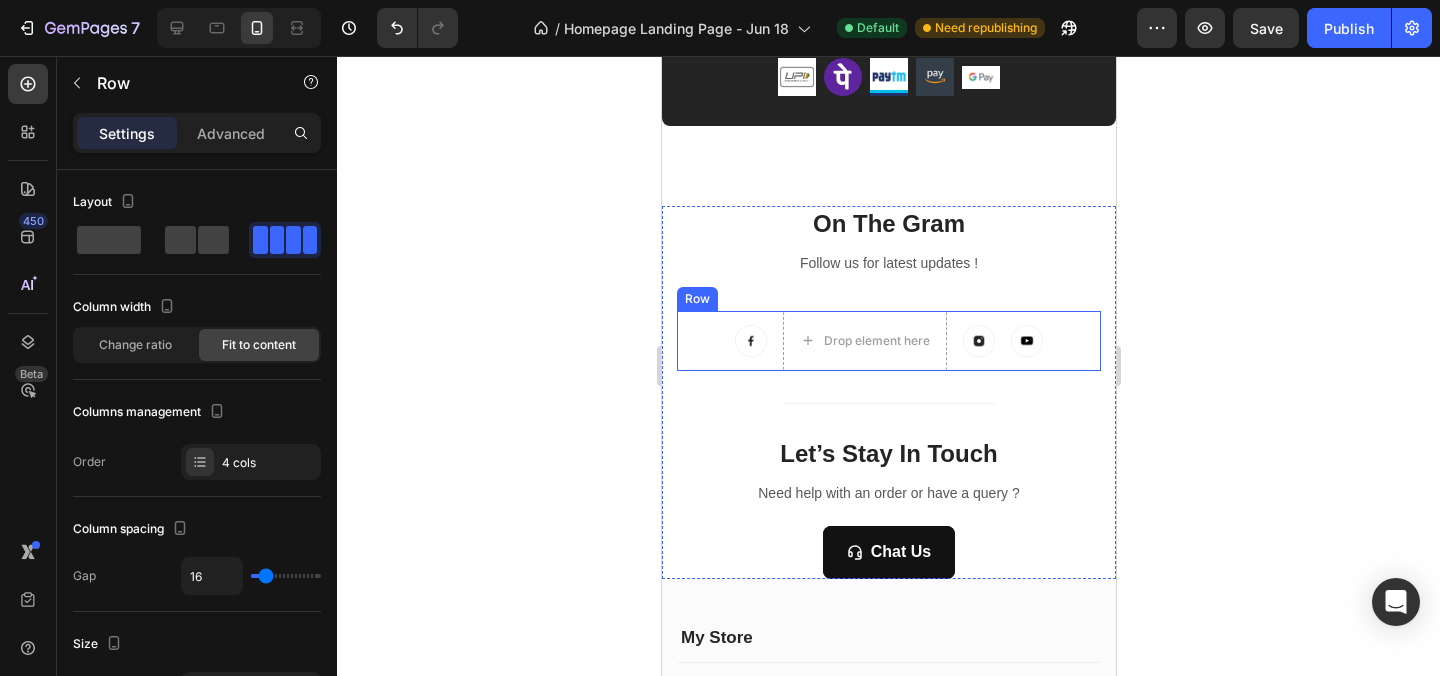 click on "Image
Drop element here Image Image Row" at bounding box center (888, 341) 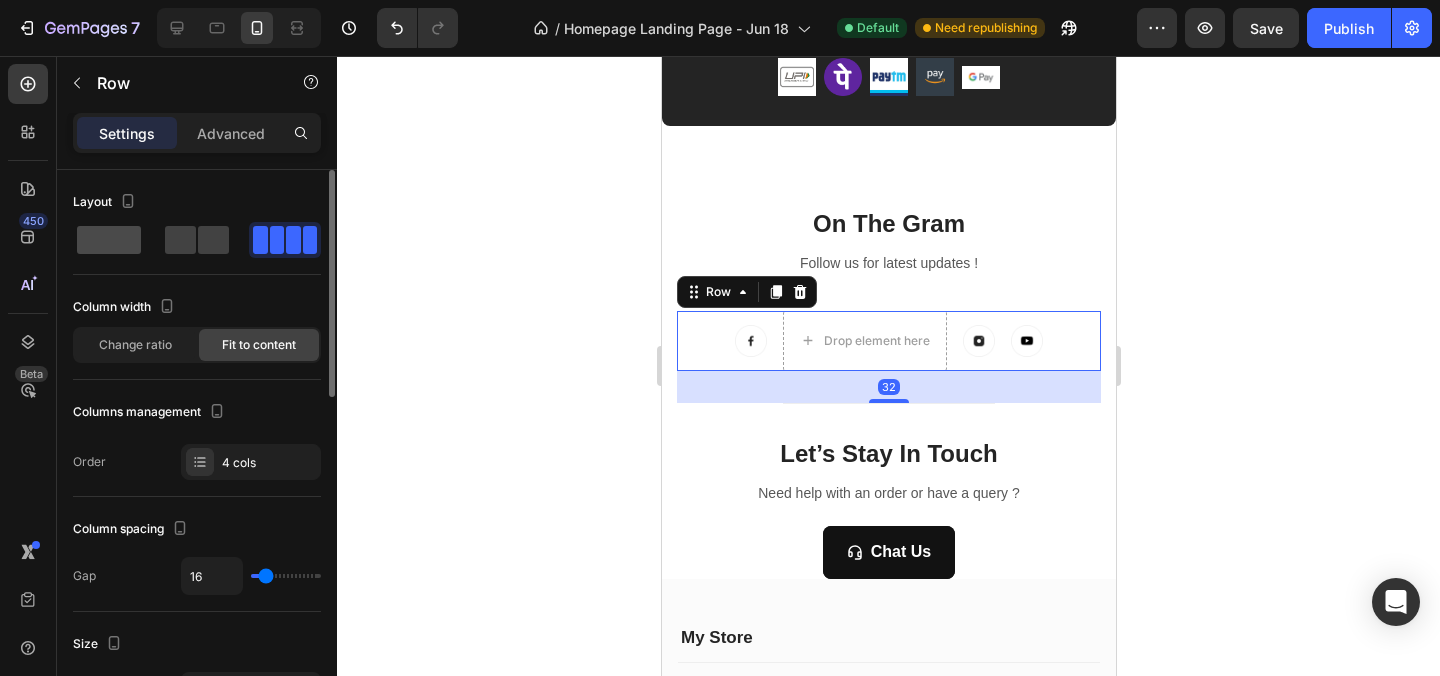 click 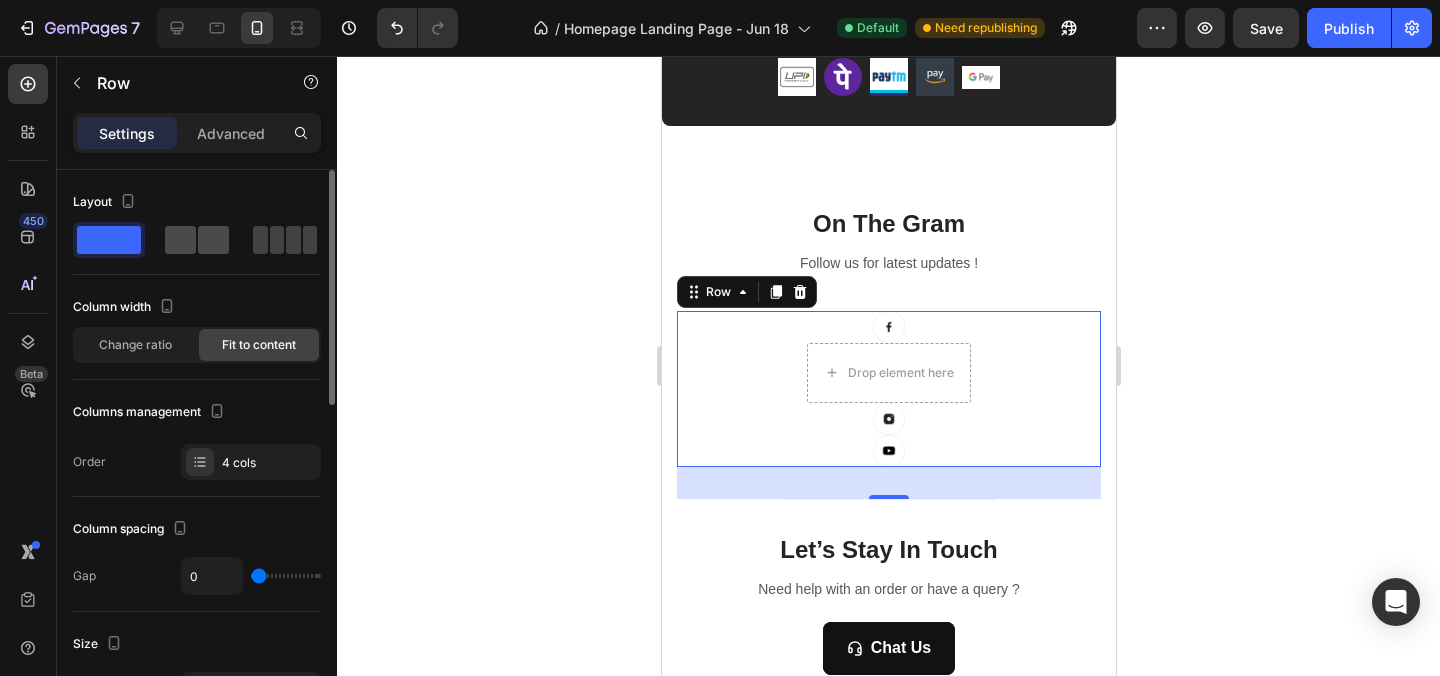 click 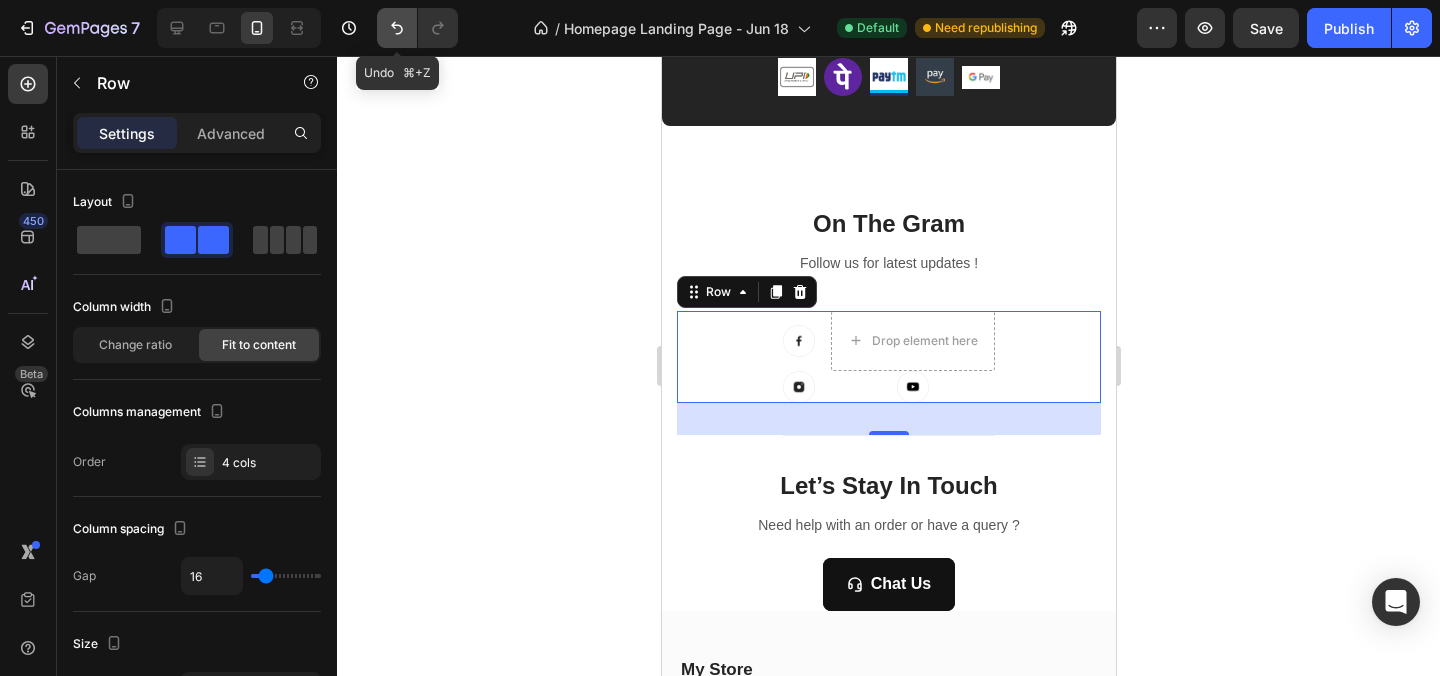 click 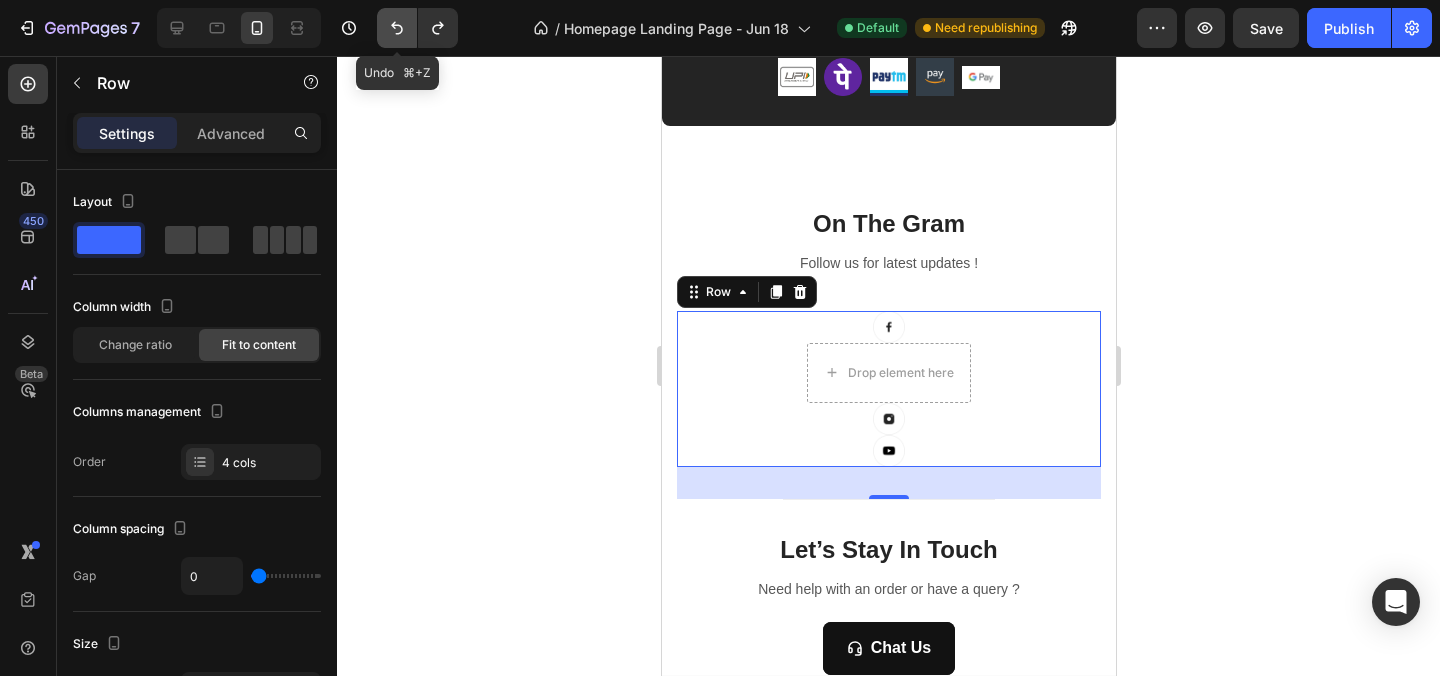 click 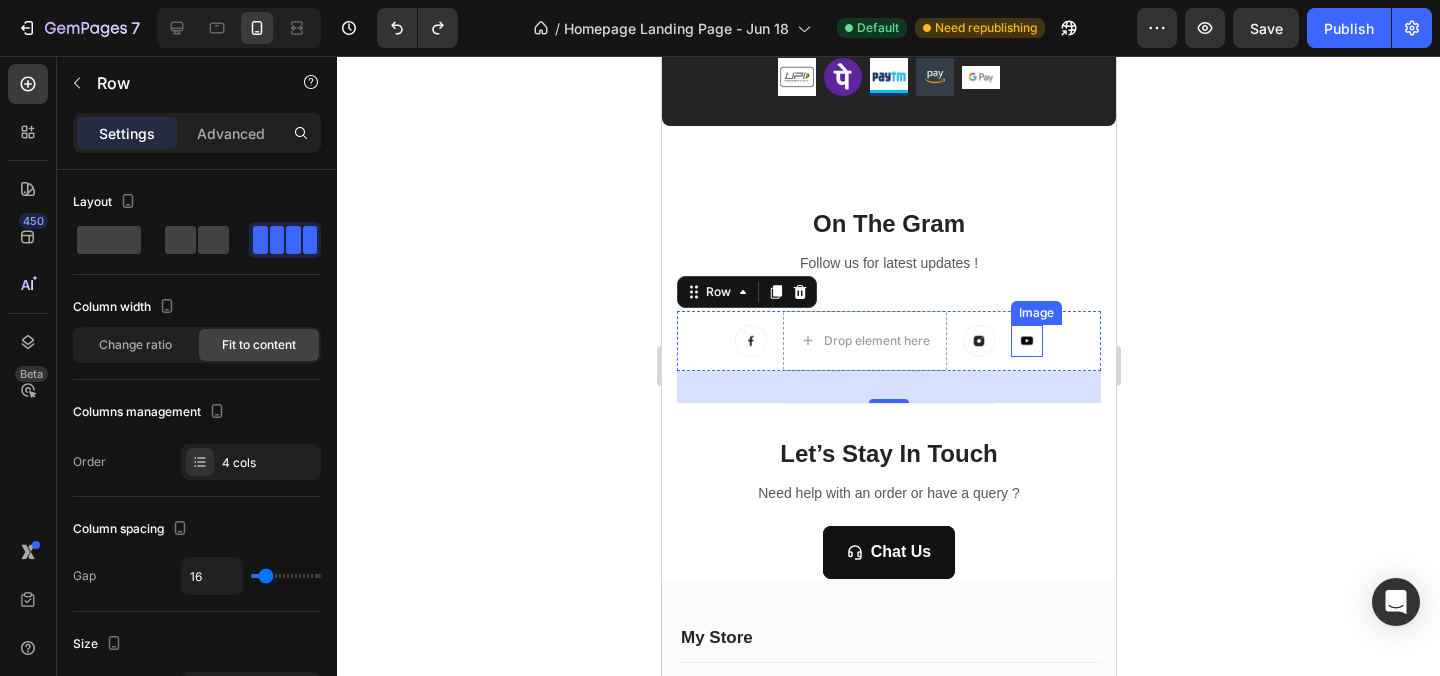 click at bounding box center (1026, 341) 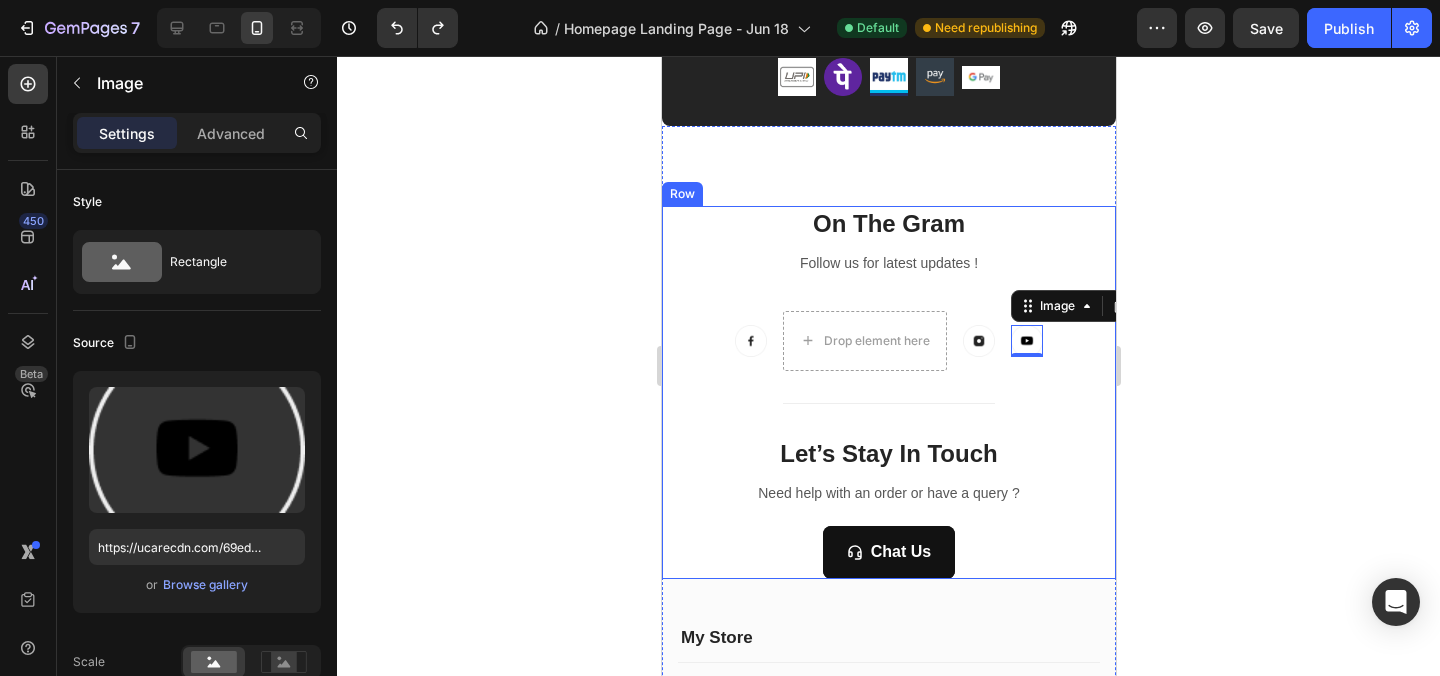 drag, startPoint x: 1197, startPoint y: 378, endPoint x: 1153, endPoint y: 378, distance: 44 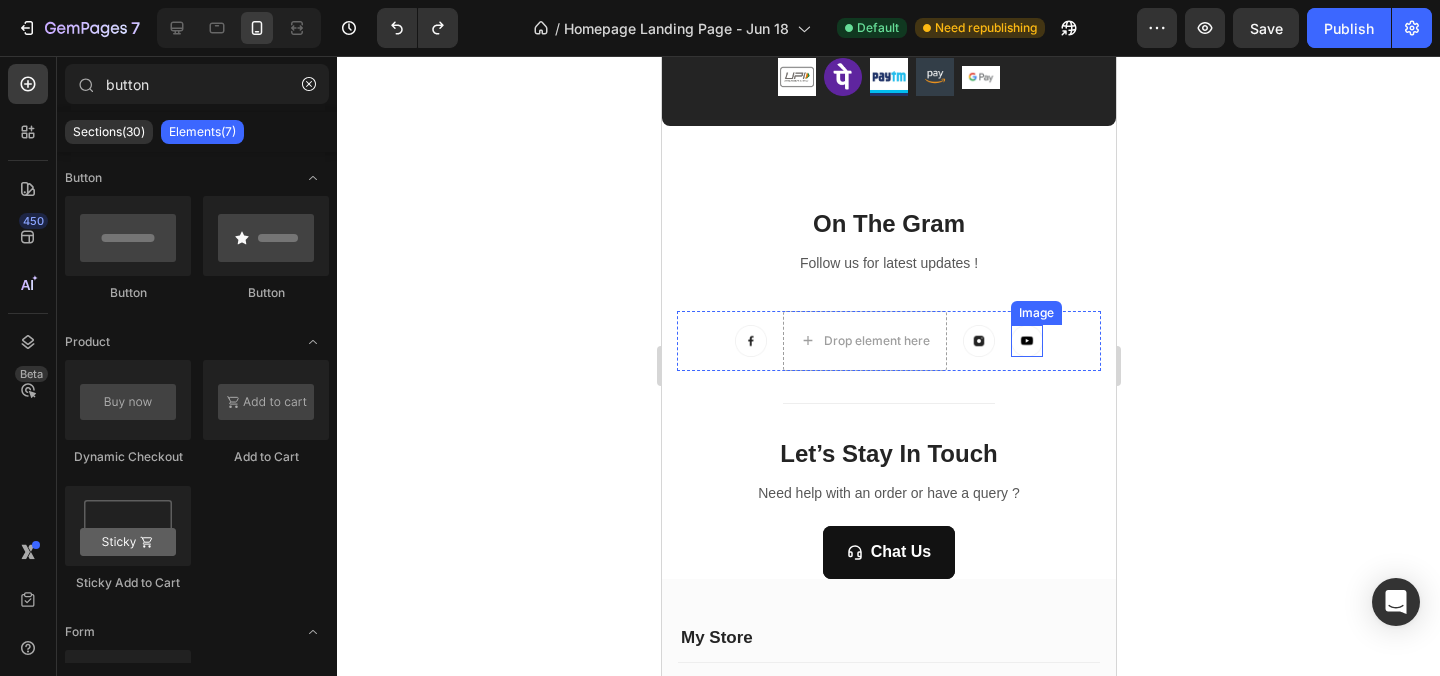 click at bounding box center [1026, 341] 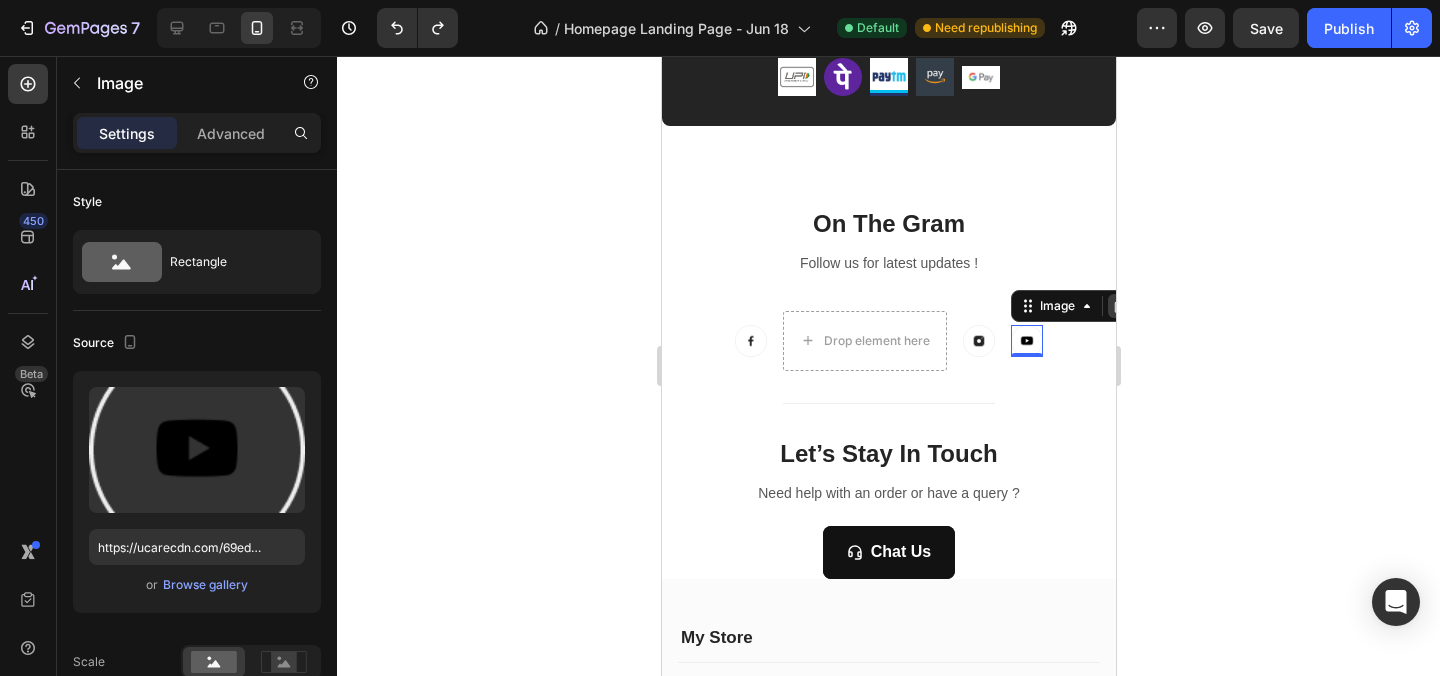 click 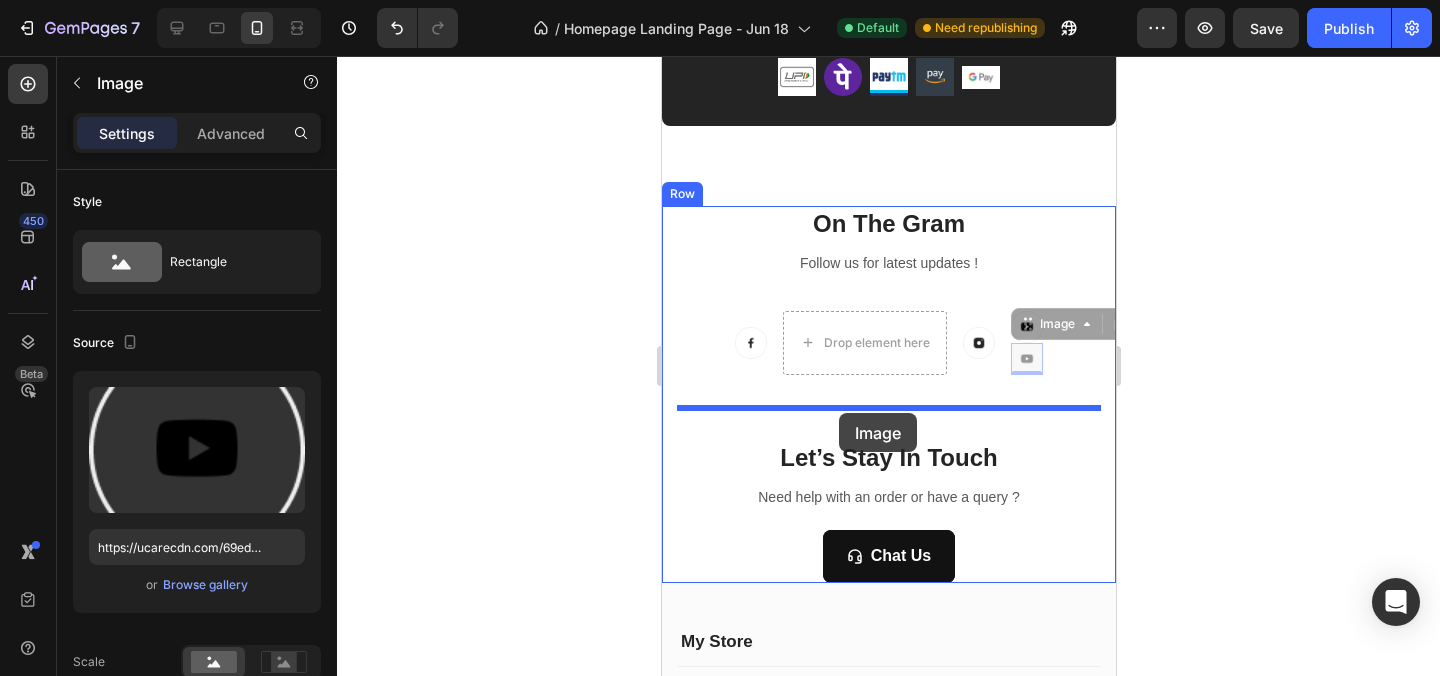 drag, startPoint x: 1071, startPoint y: 330, endPoint x: 806, endPoint y: 414, distance: 277.9946 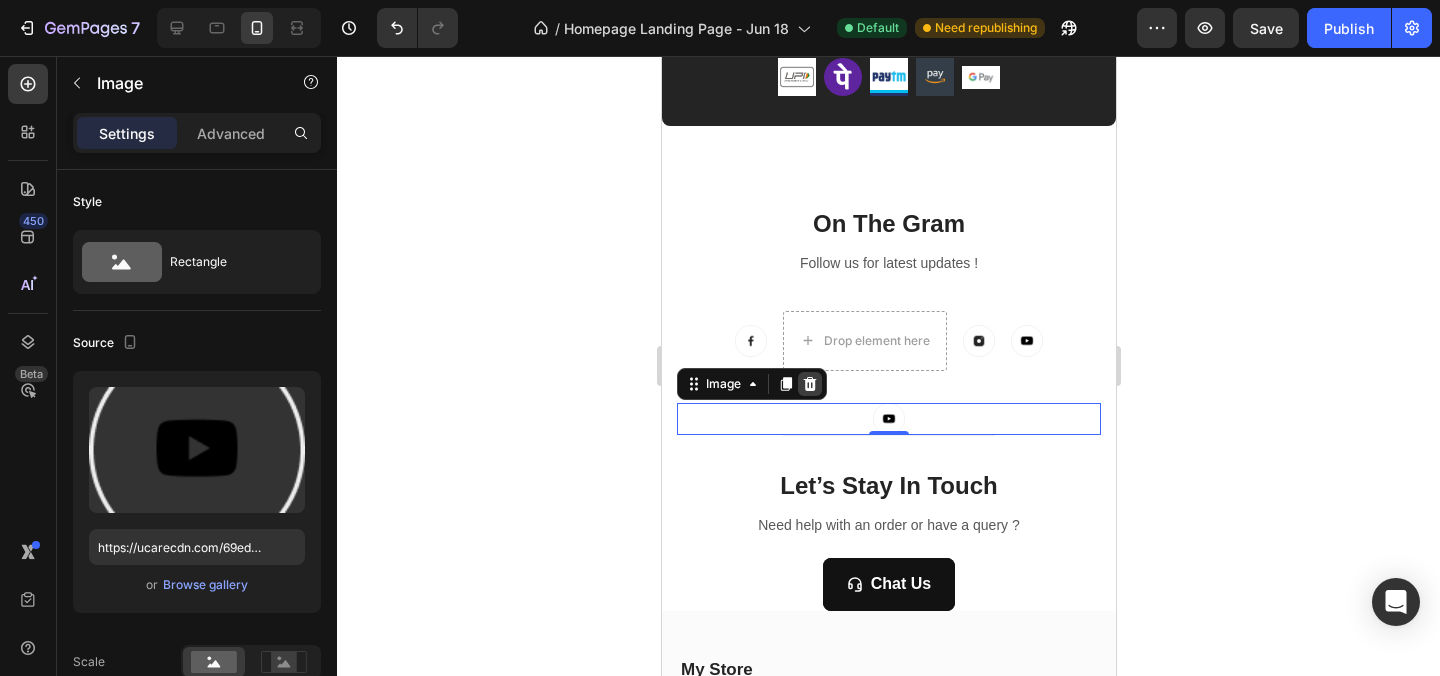 click 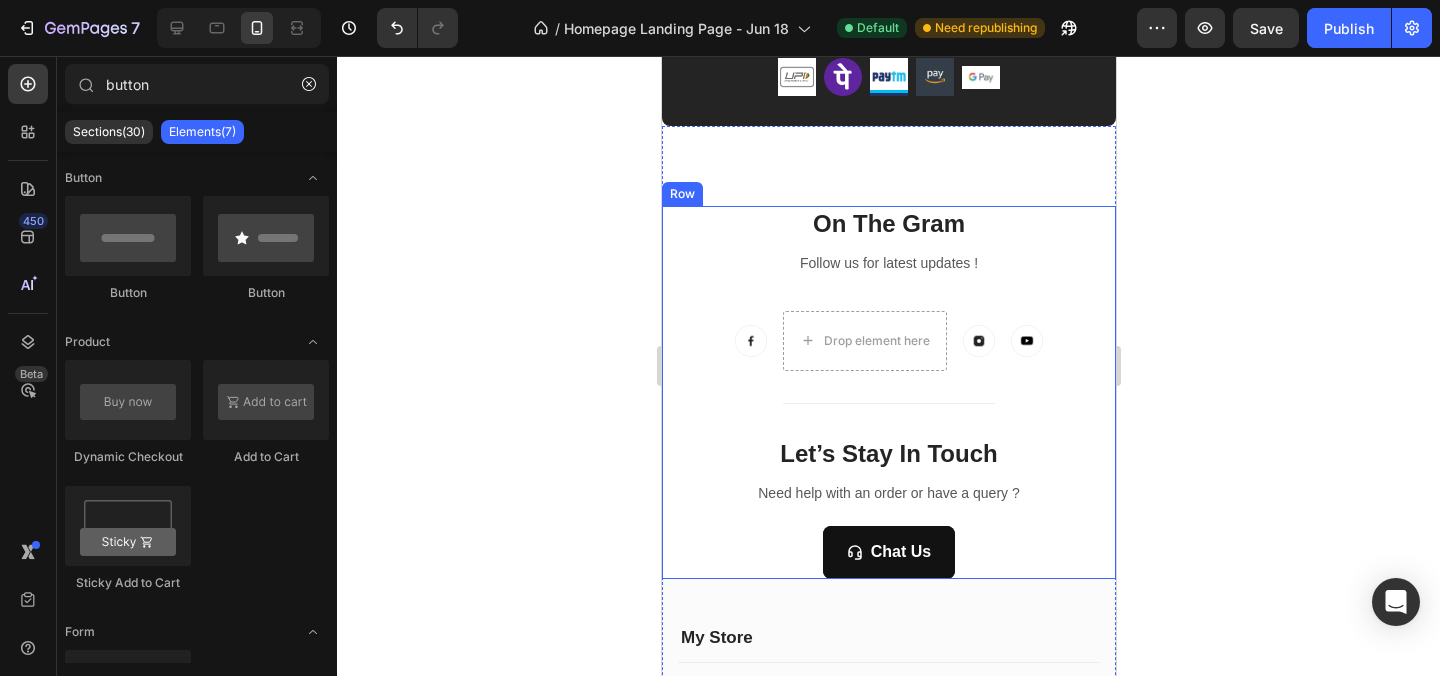 click 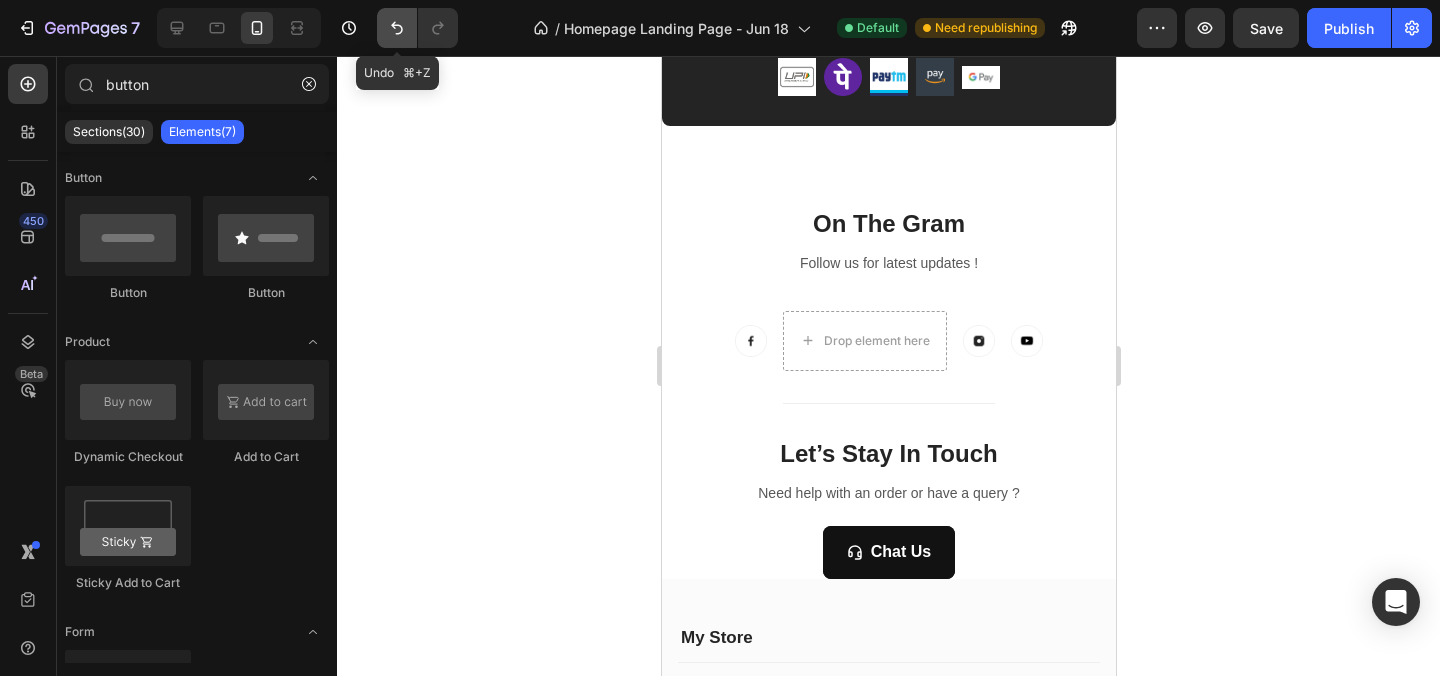 click 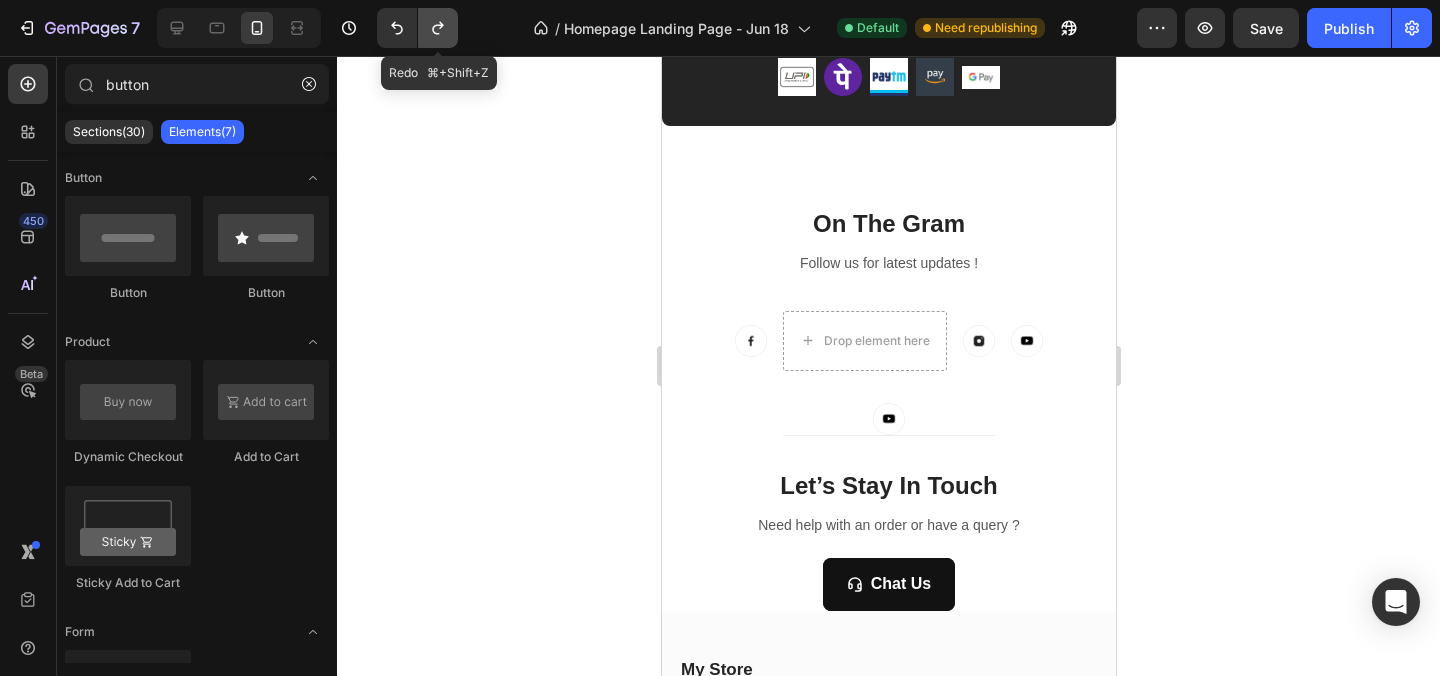 click 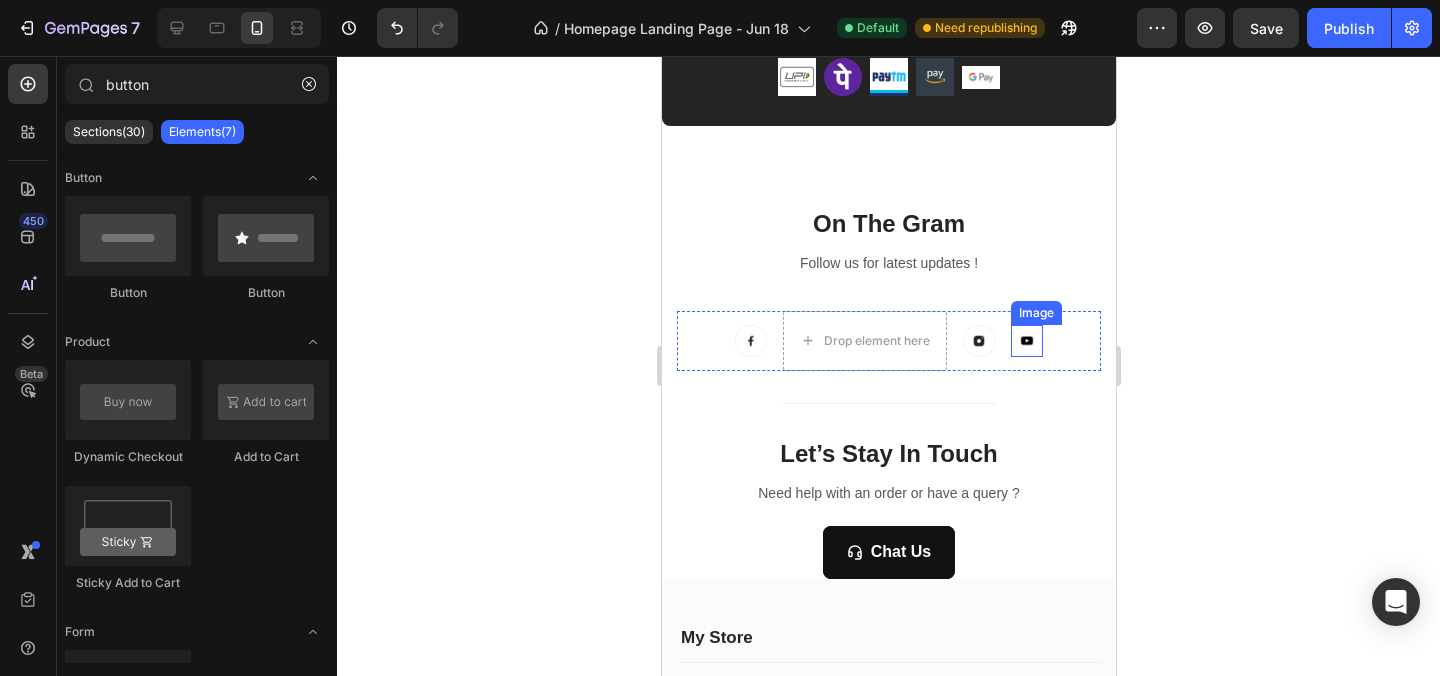 click at bounding box center (1026, 341) 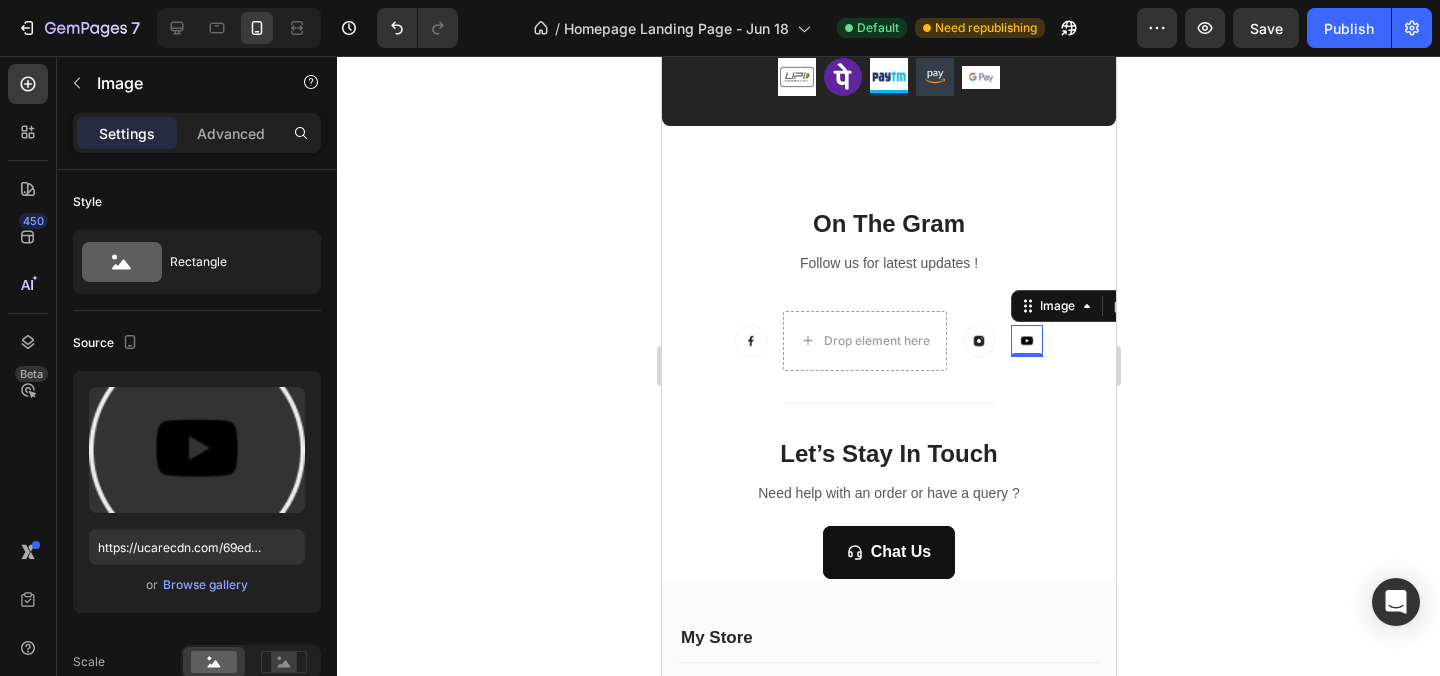 click at bounding box center [239, 28] 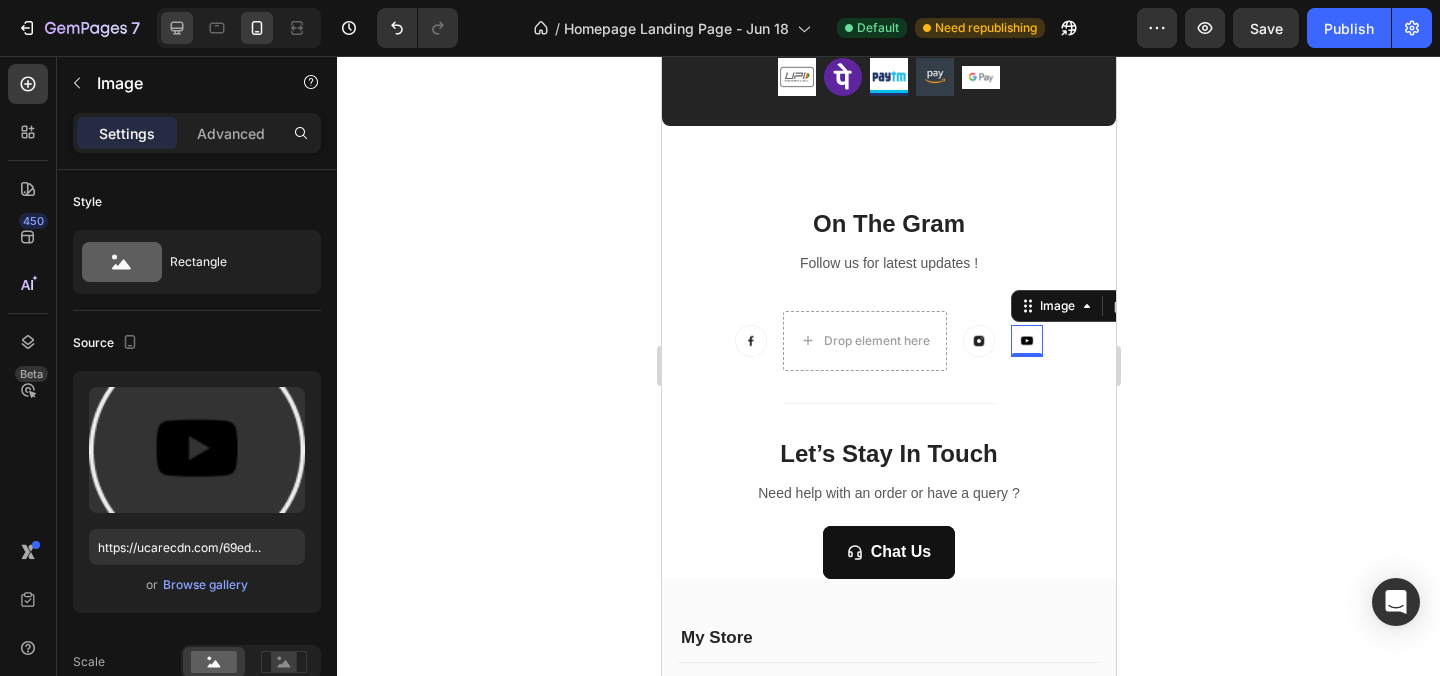 click 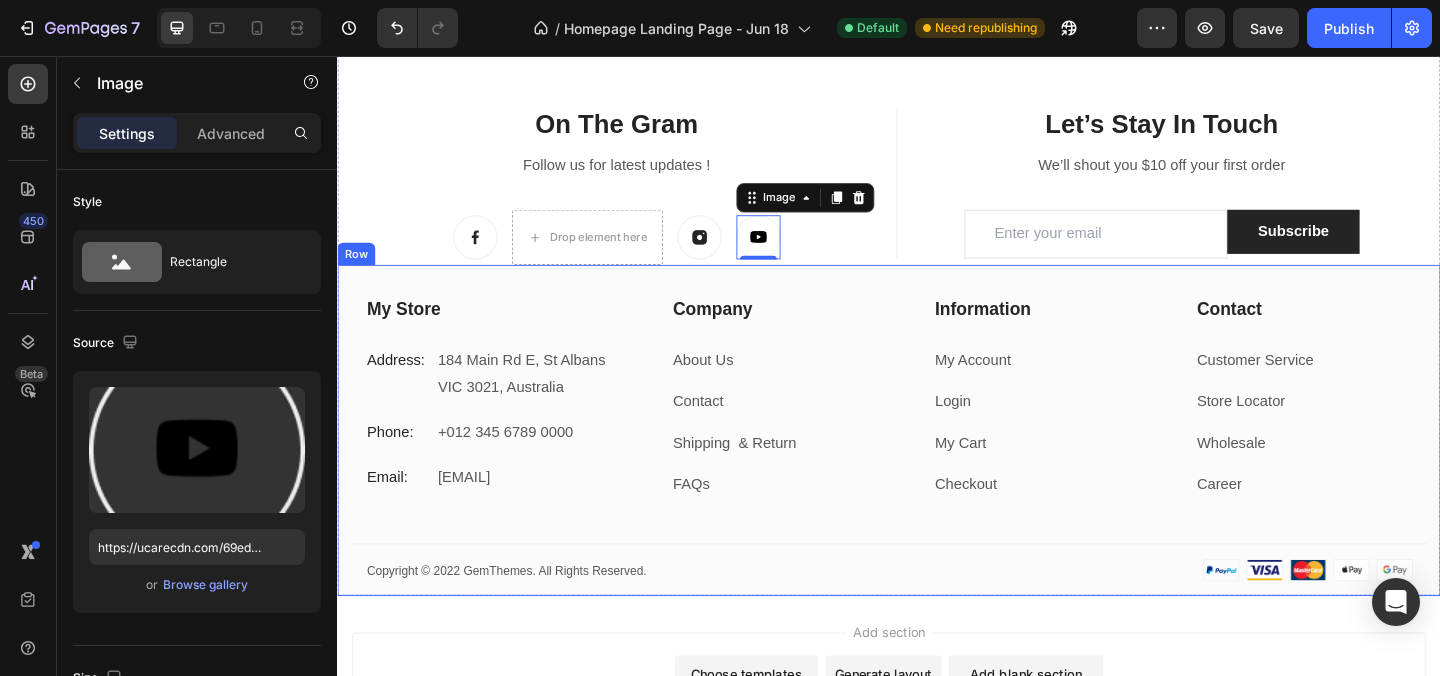 scroll, scrollTop: 4677, scrollLeft: 0, axis: vertical 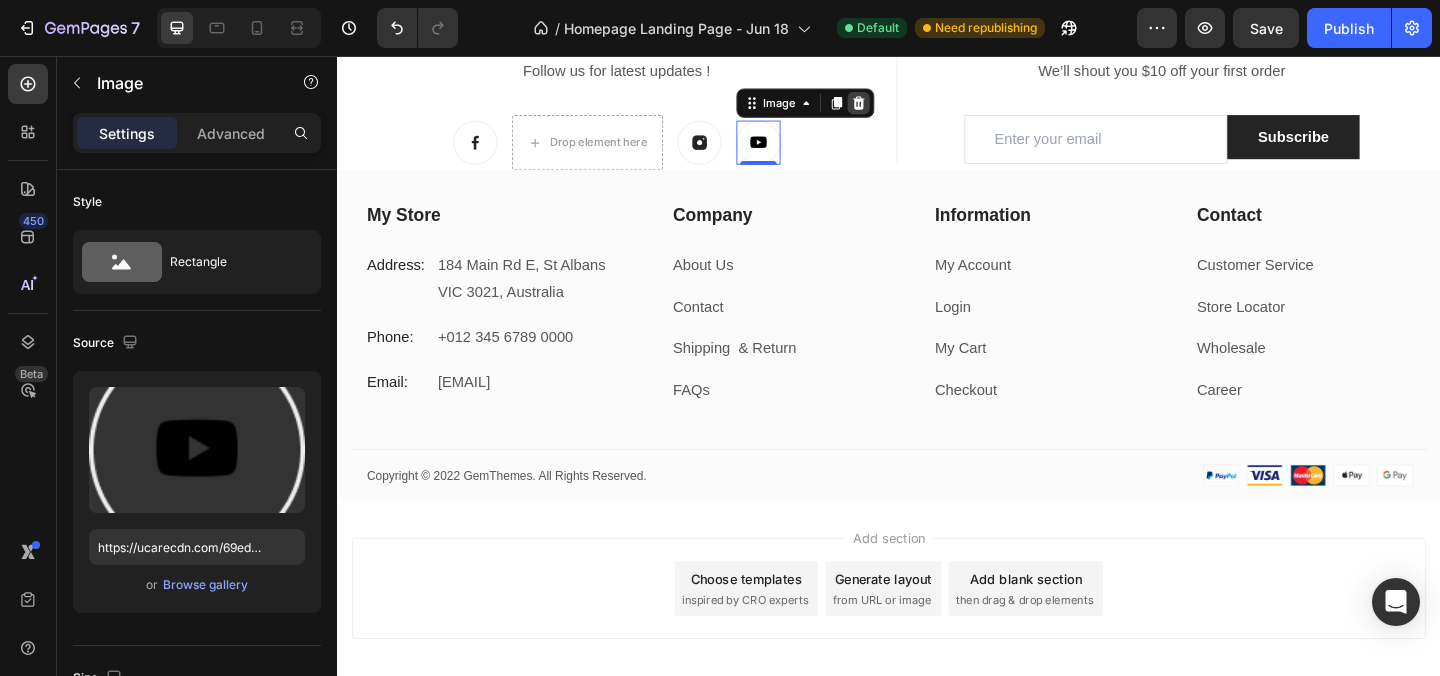 click 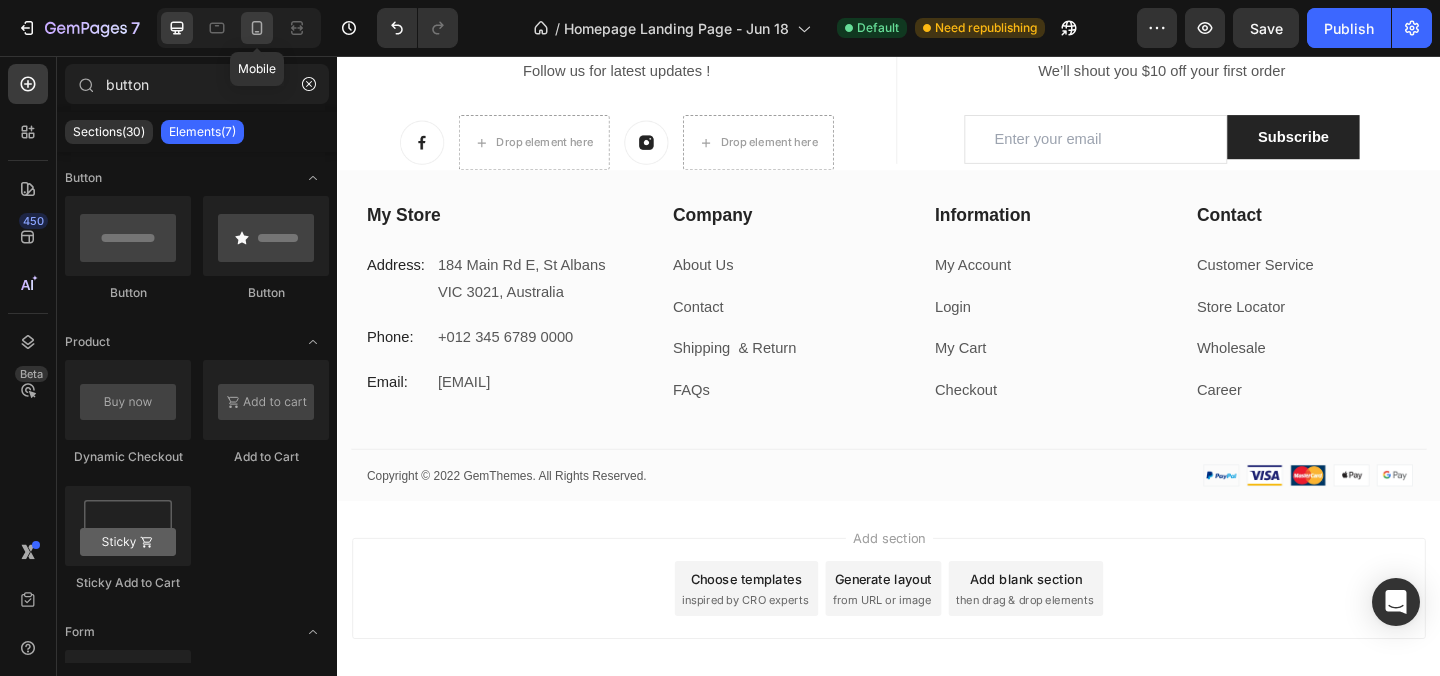 click 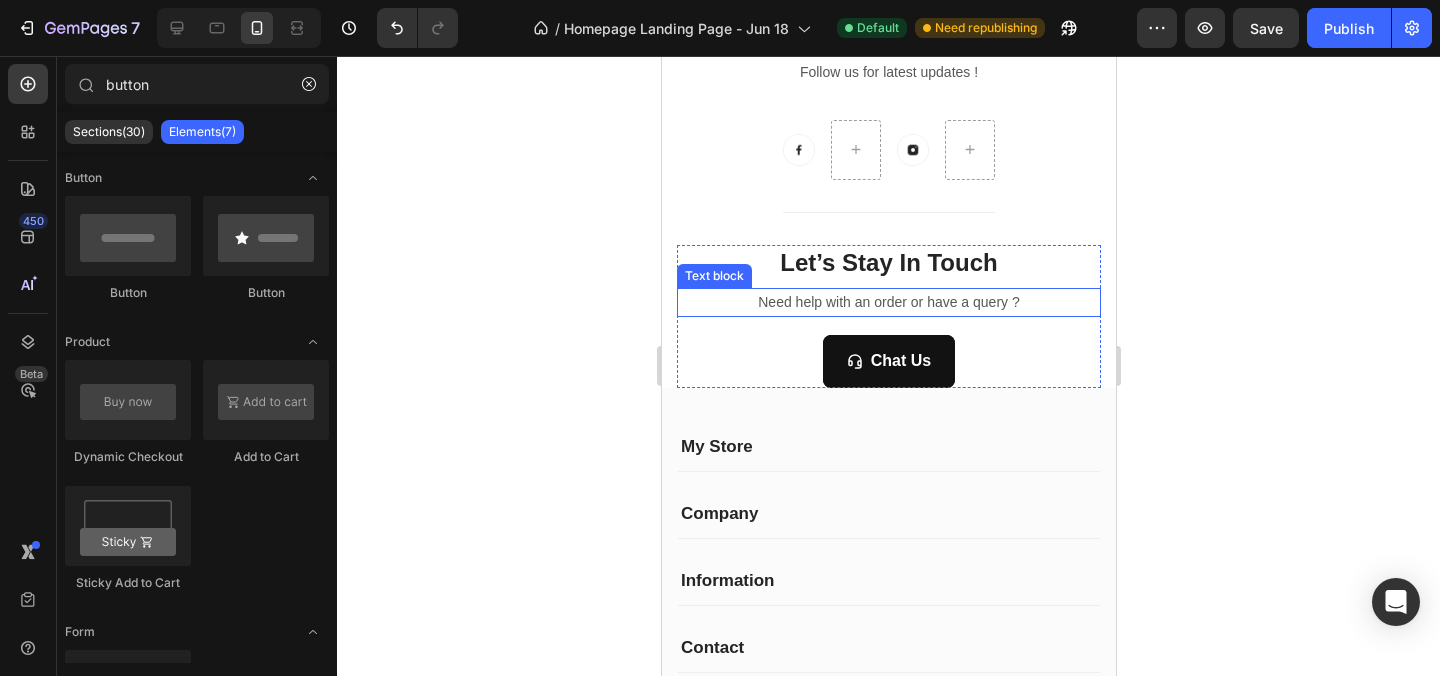 scroll, scrollTop: 4552, scrollLeft: 0, axis: vertical 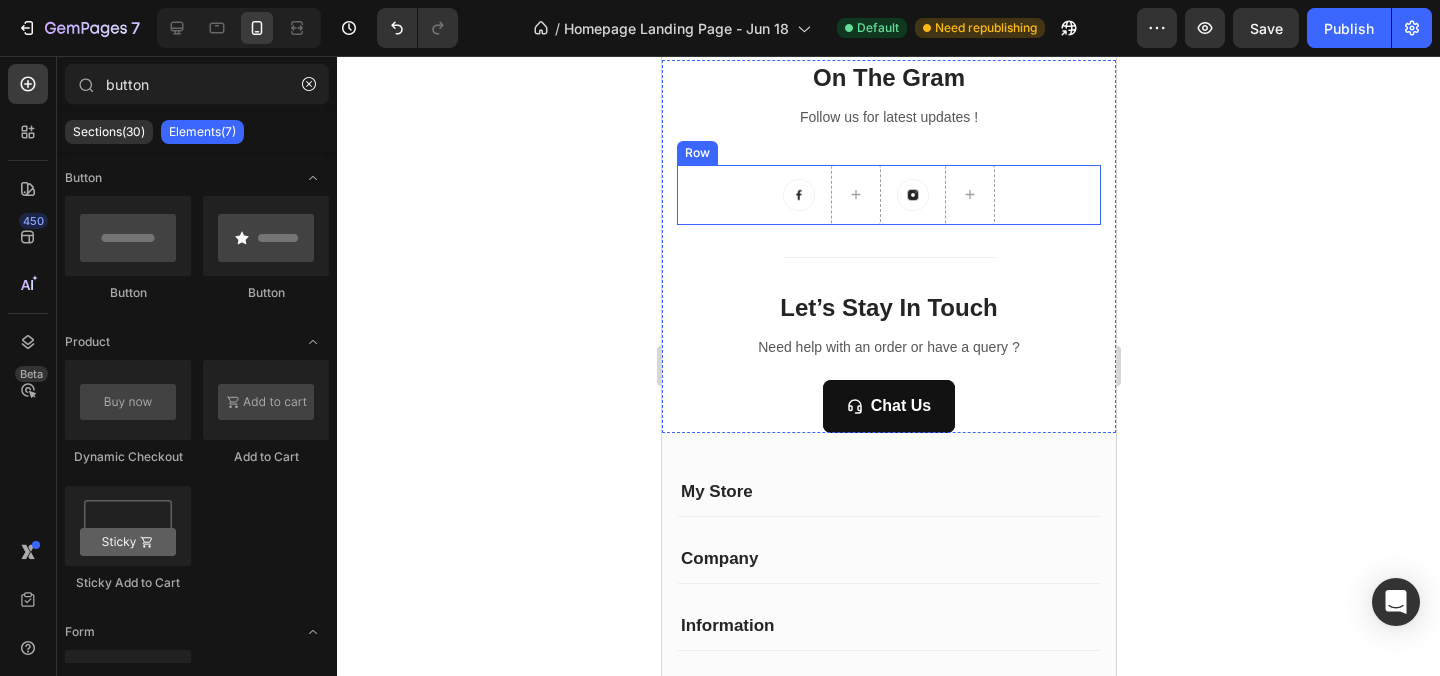 click on "Image
Image
Row" at bounding box center [888, 195] 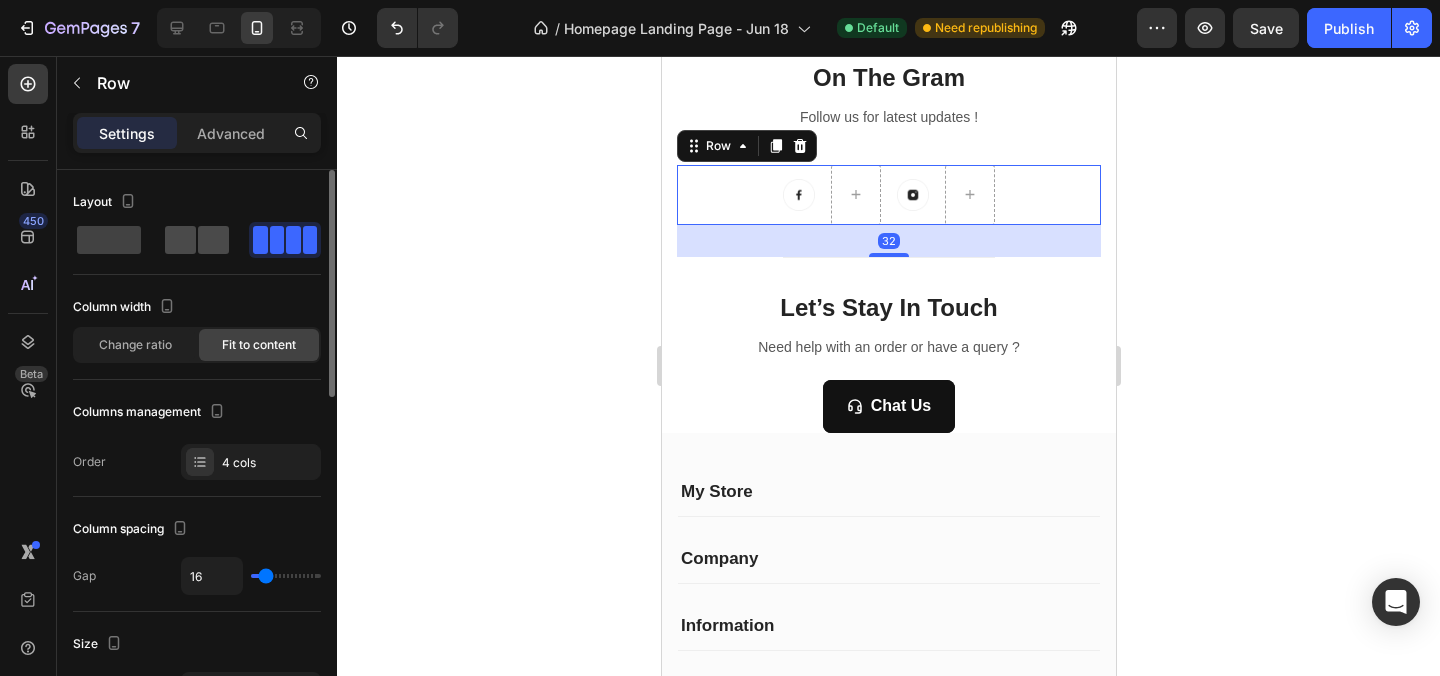 click 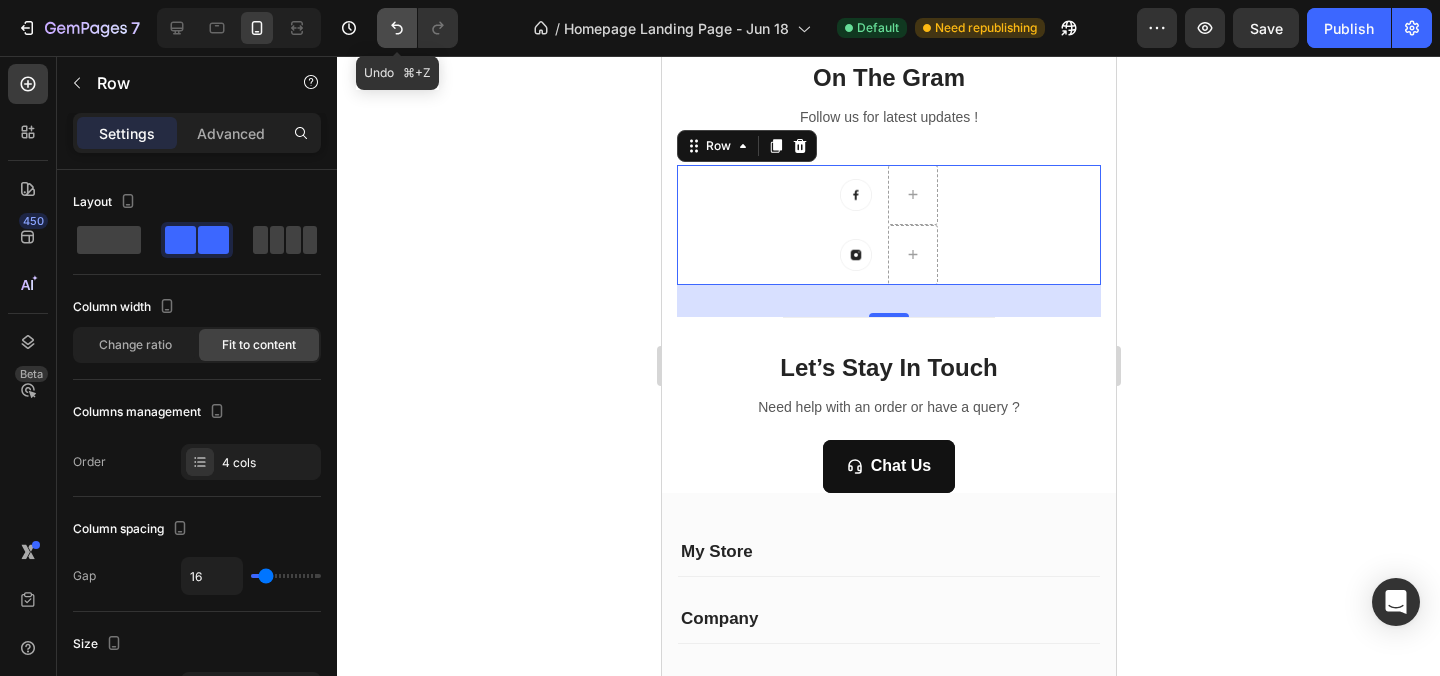 click 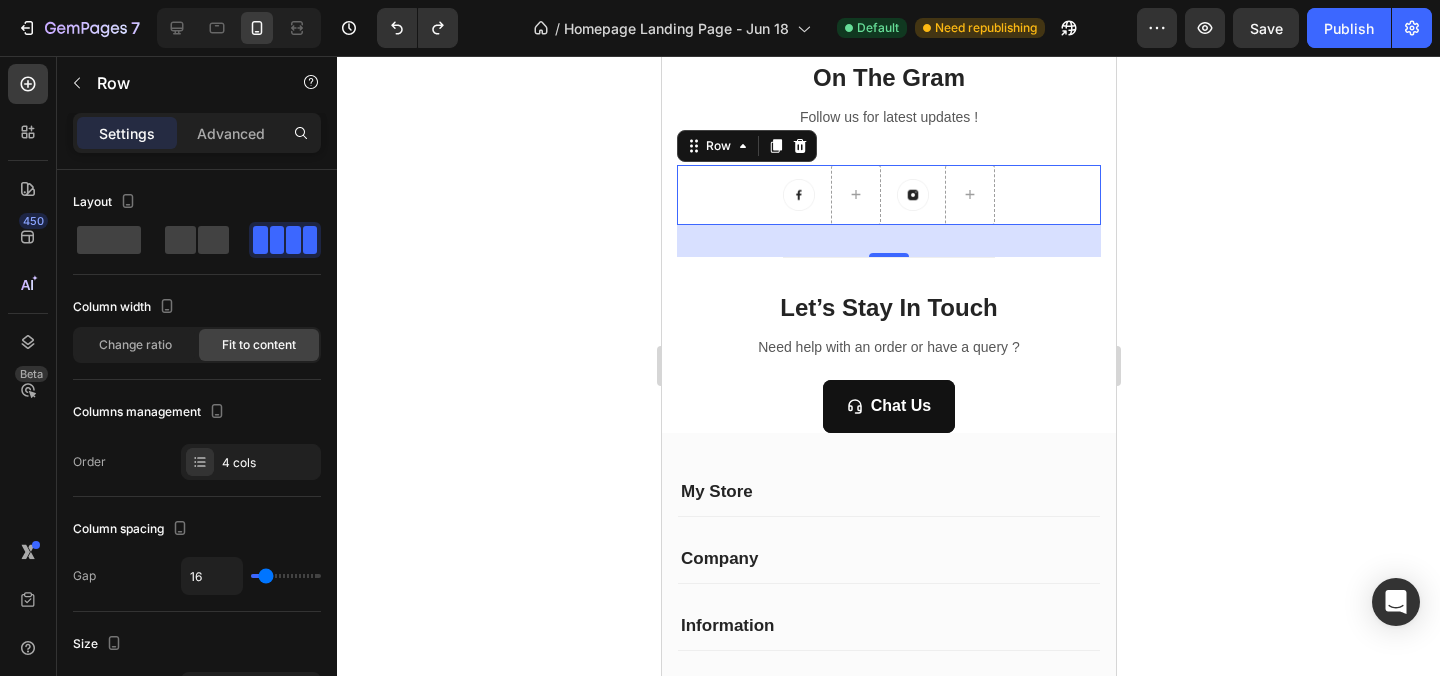 click on "Image
Image
Row   32" at bounding box center [888, 195] 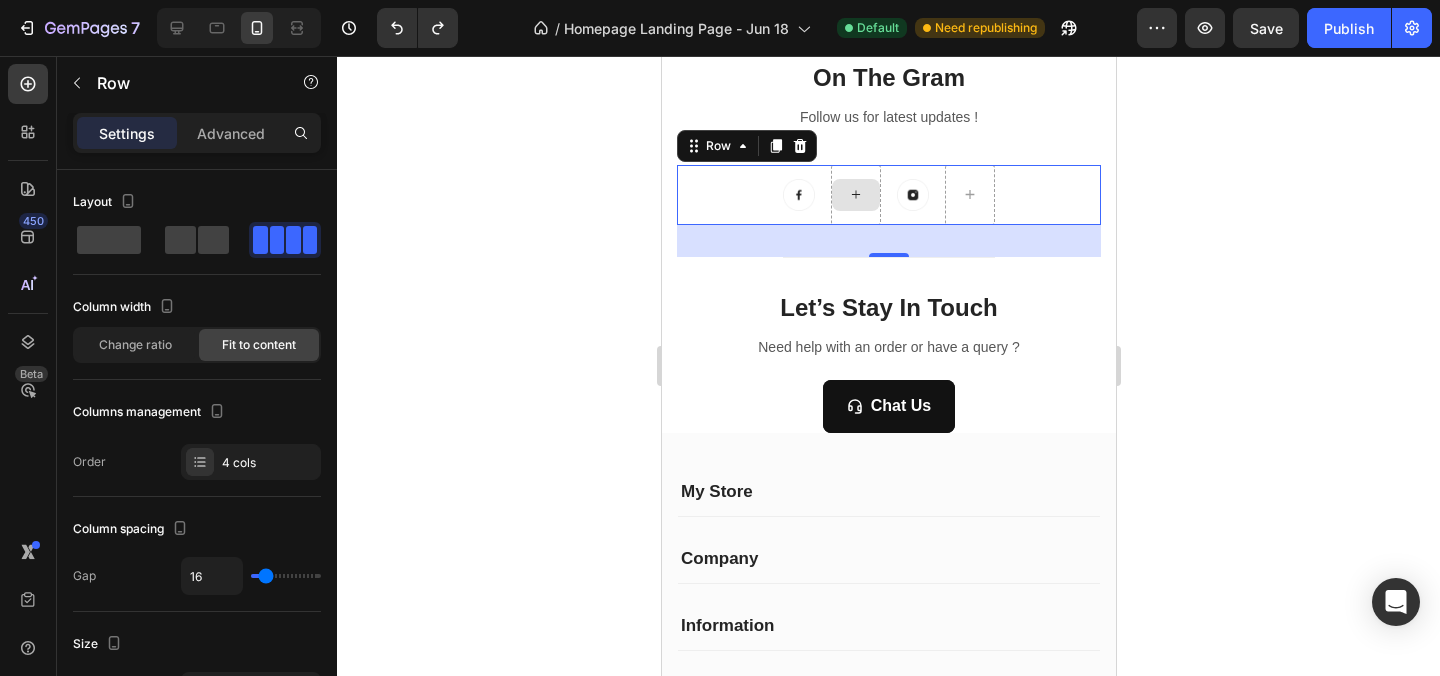 click at bounding box center (855, 195) 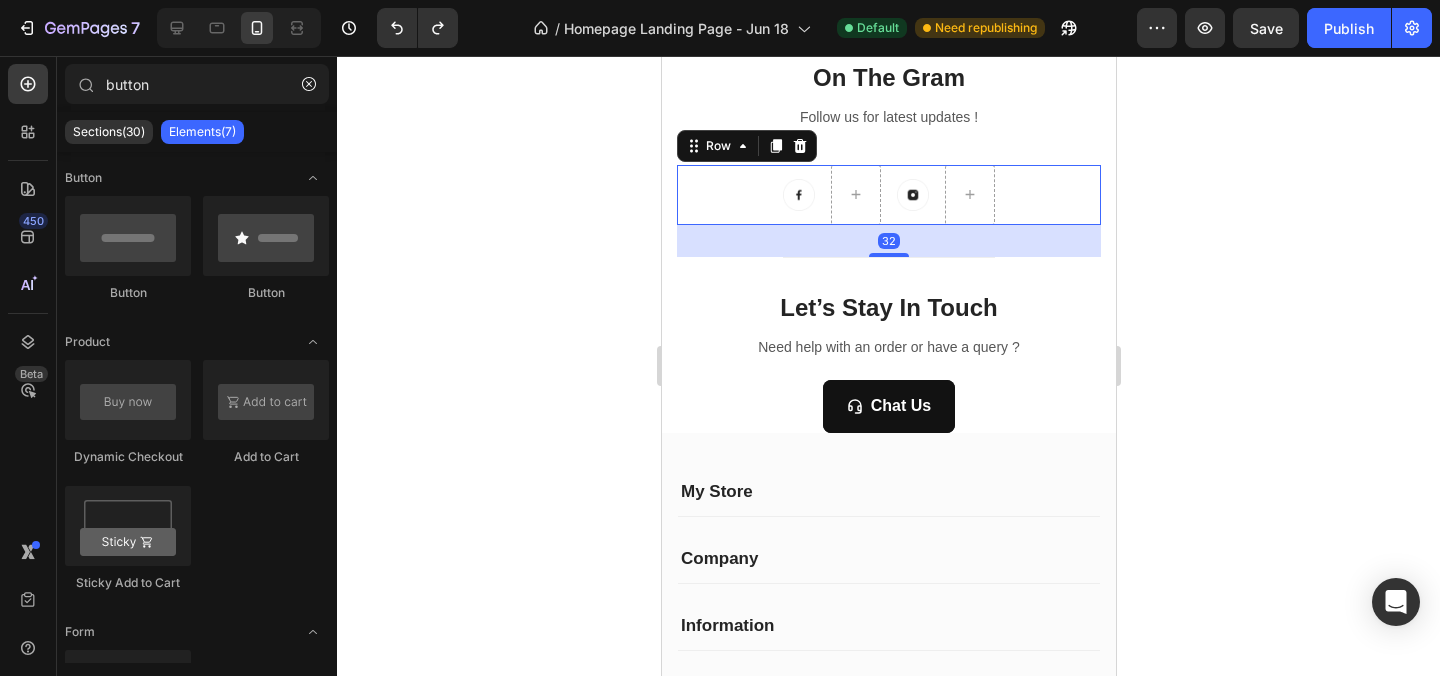 click on "Image
Image
Row   32" at bounding box center (888, 195) 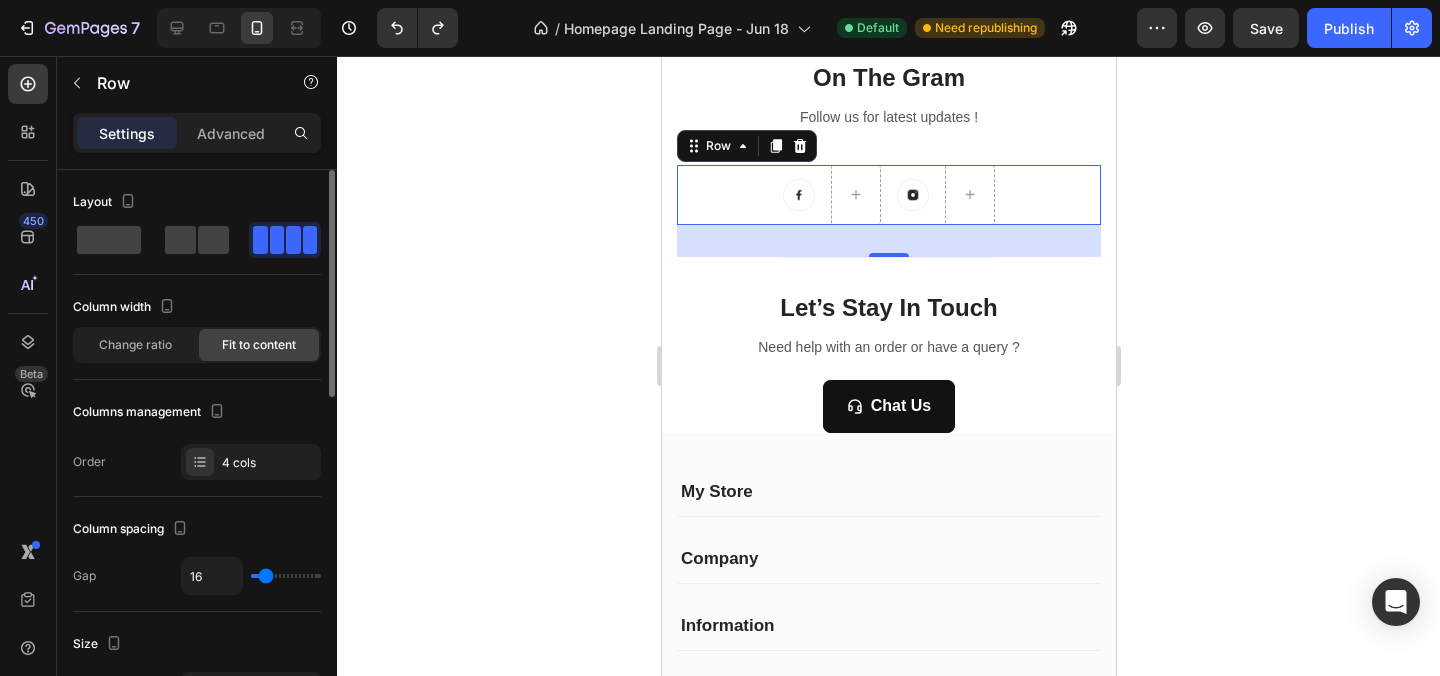 click on "Change ratio Fit to content" 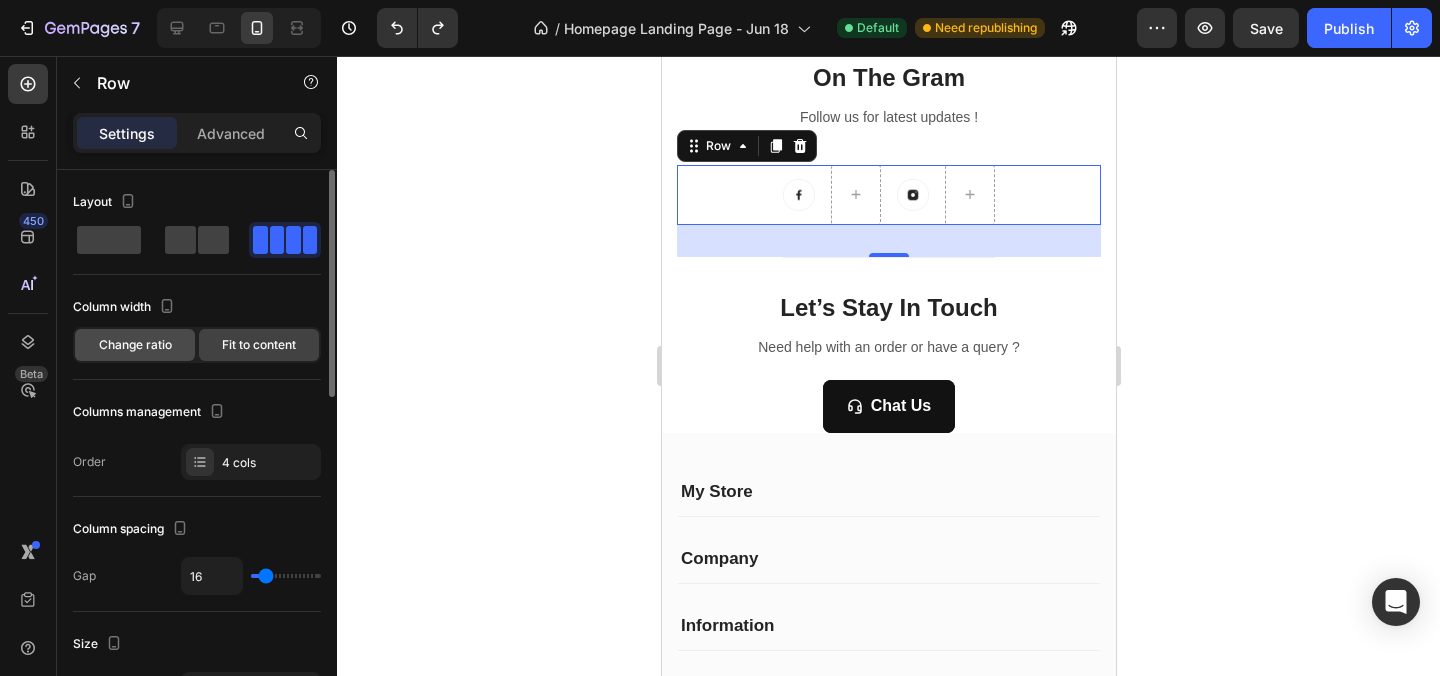 click on "Change ratio" 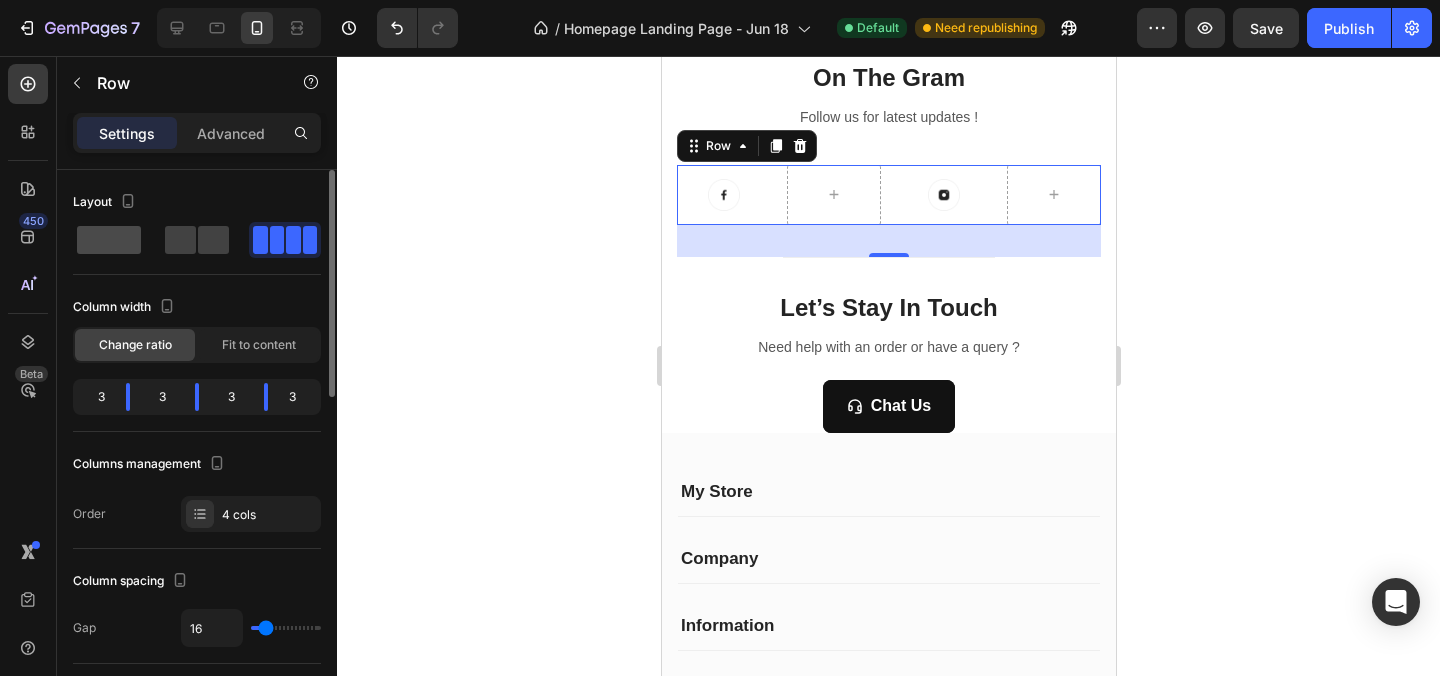 click 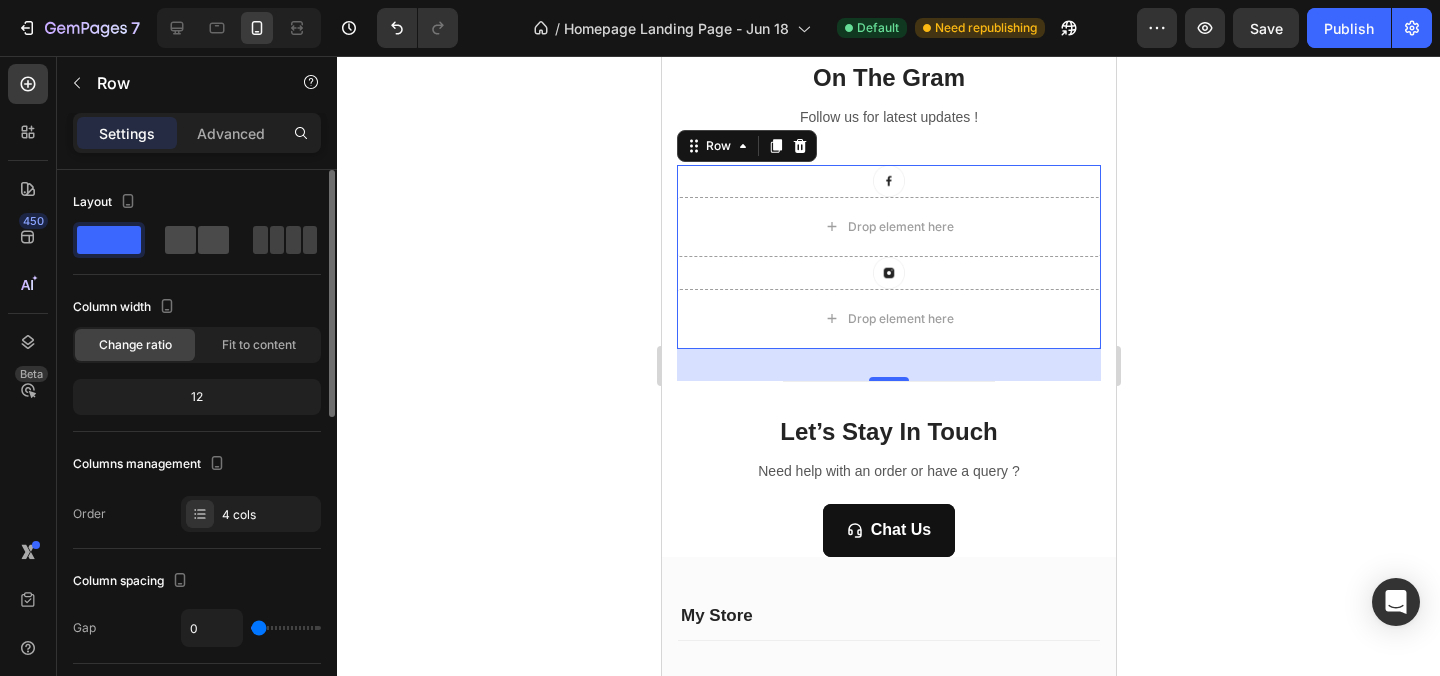 click 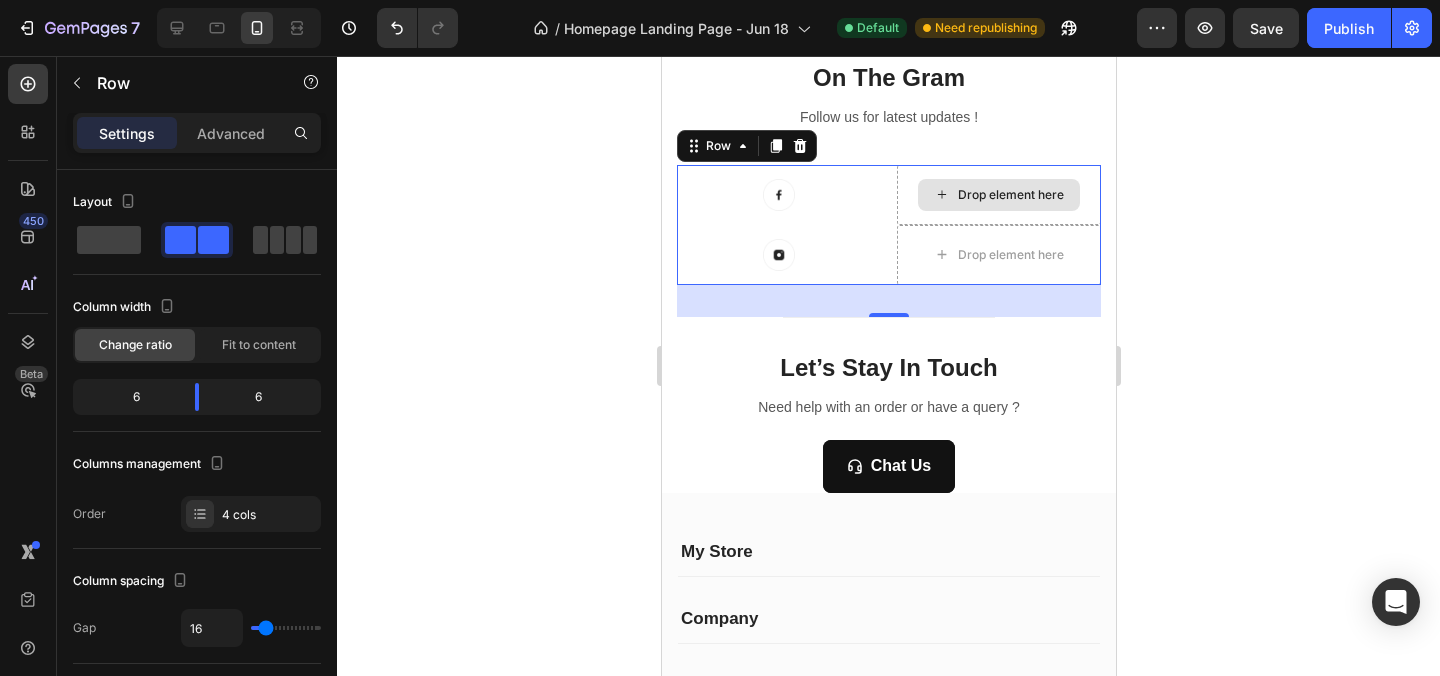 click on "Drop element here" at bounding box center (998, 195) 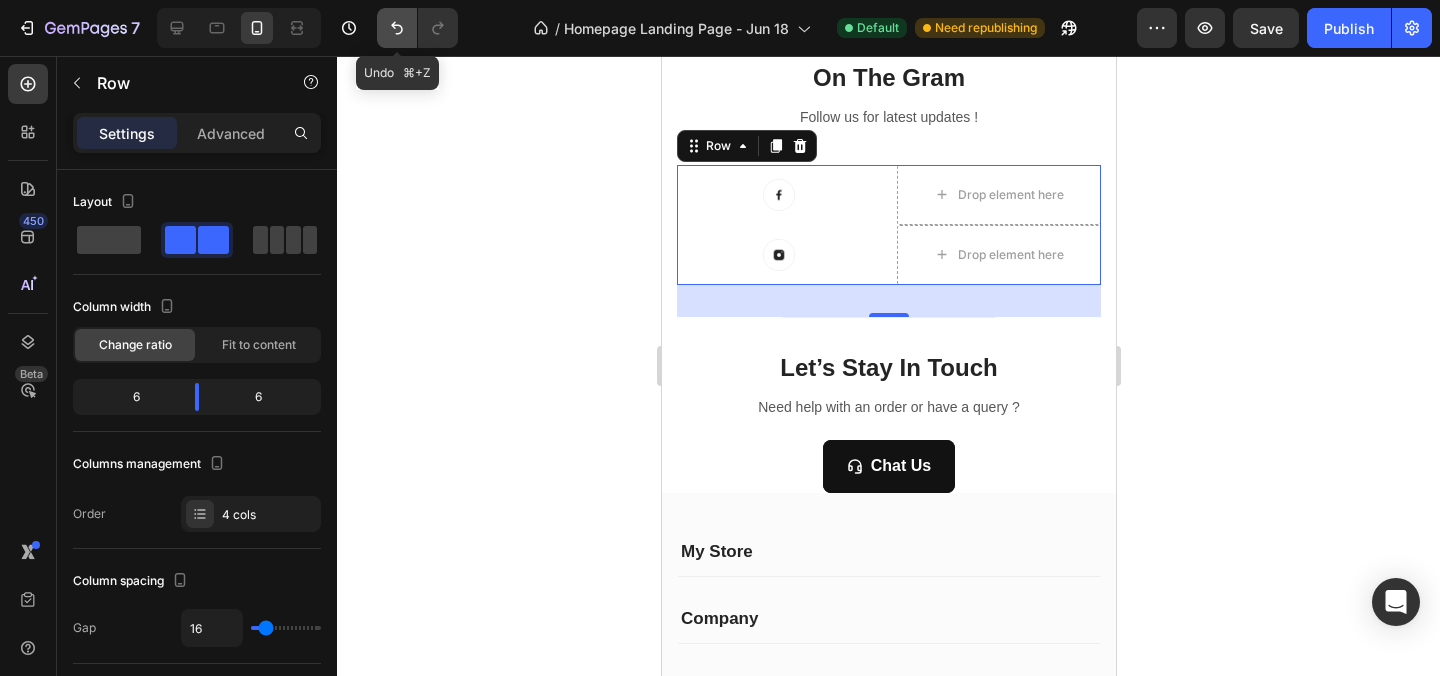 click 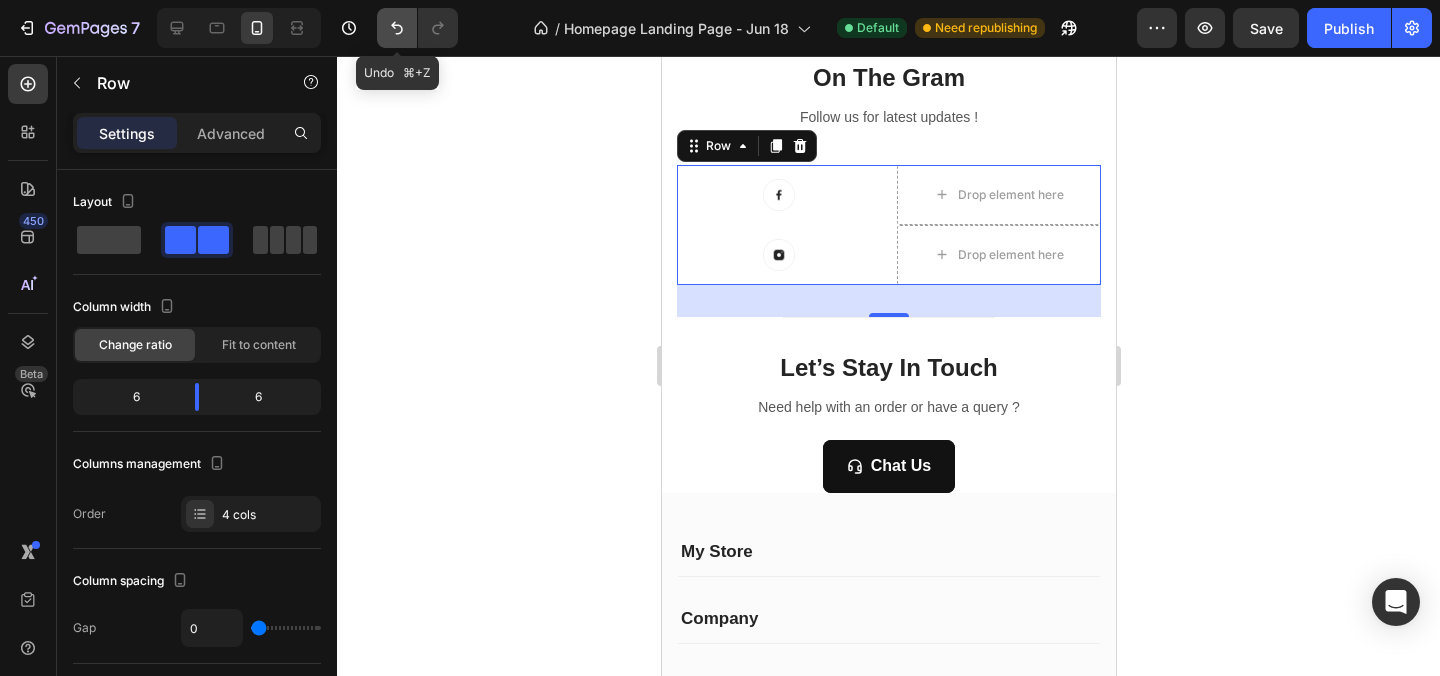 click 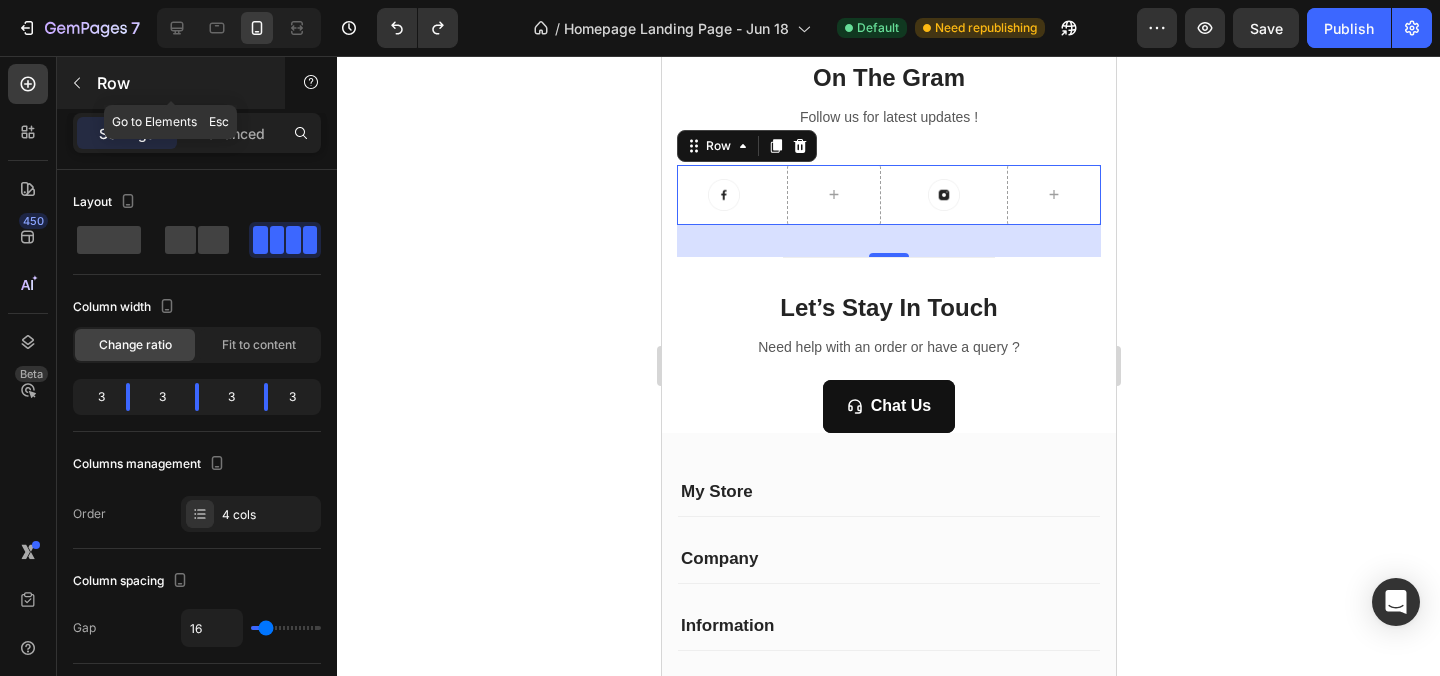 click on "Row" at bounding box center (182, 83) 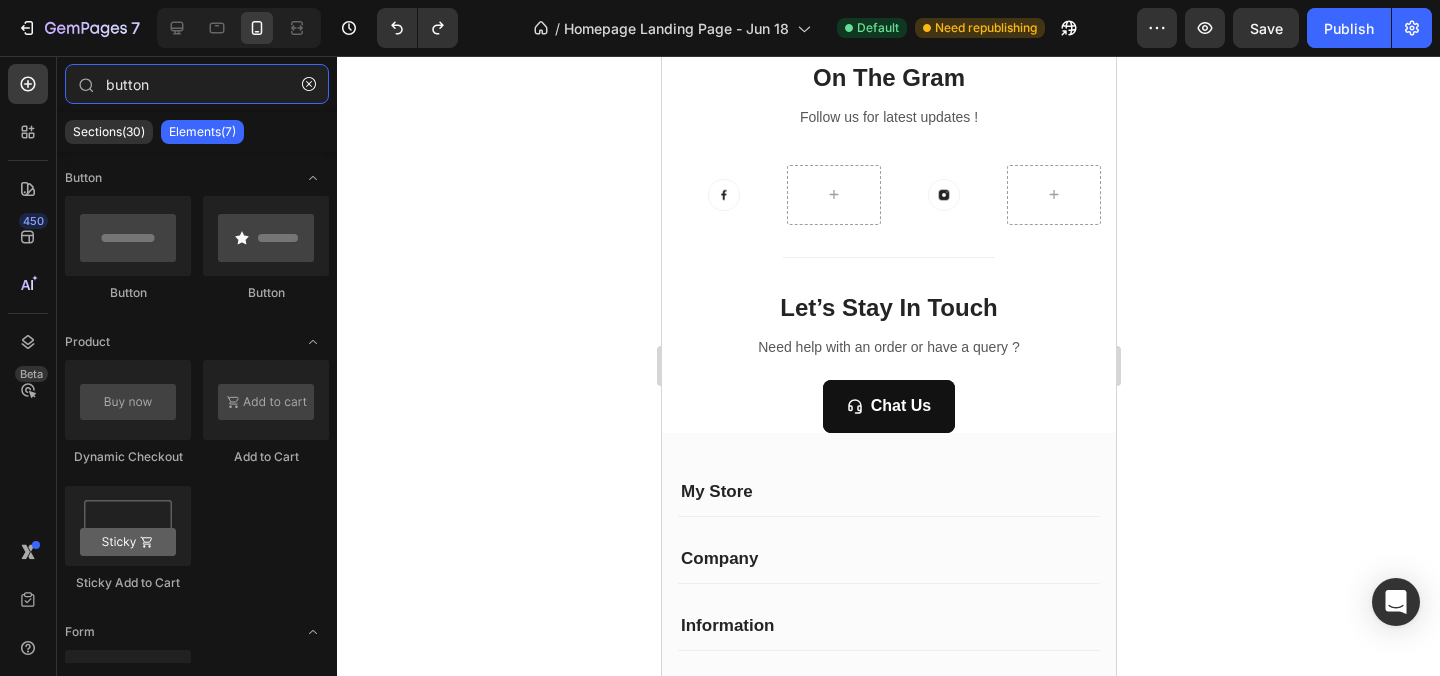 click on "button" at bounding box center (197, 84) 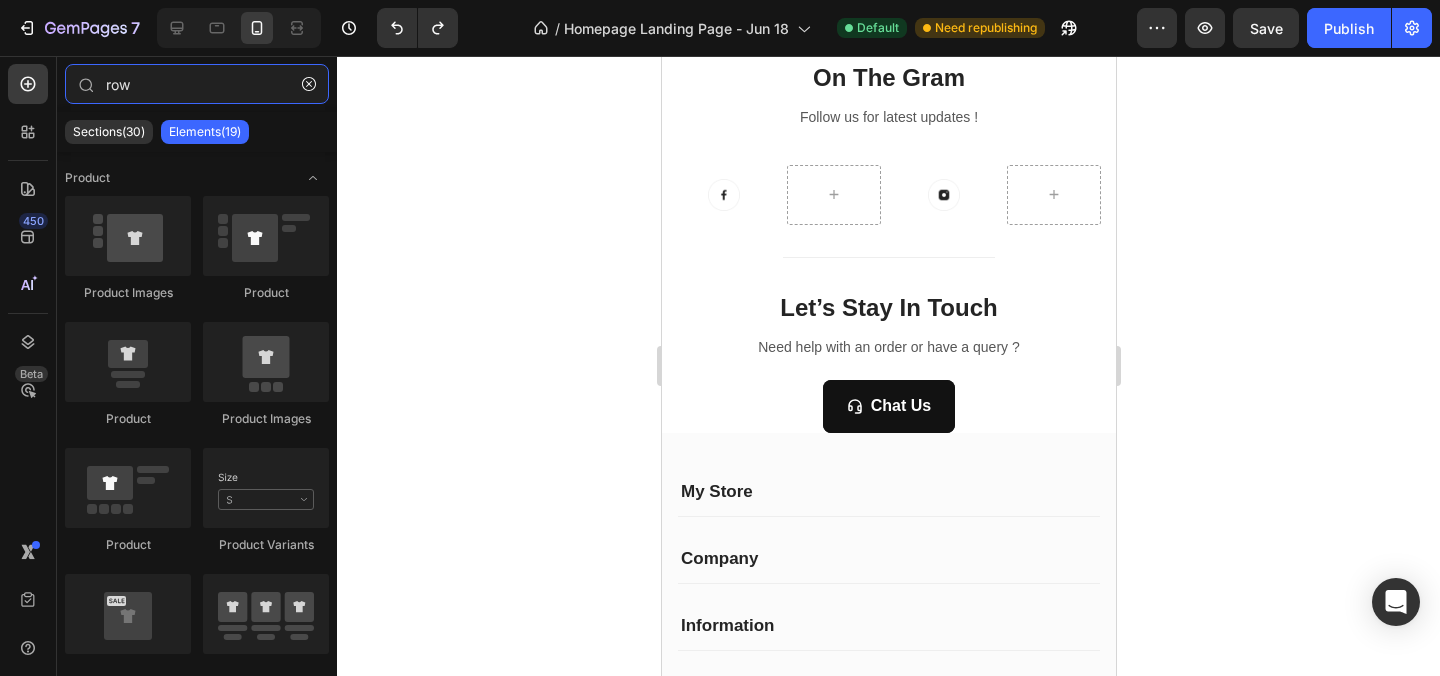 type on "row" 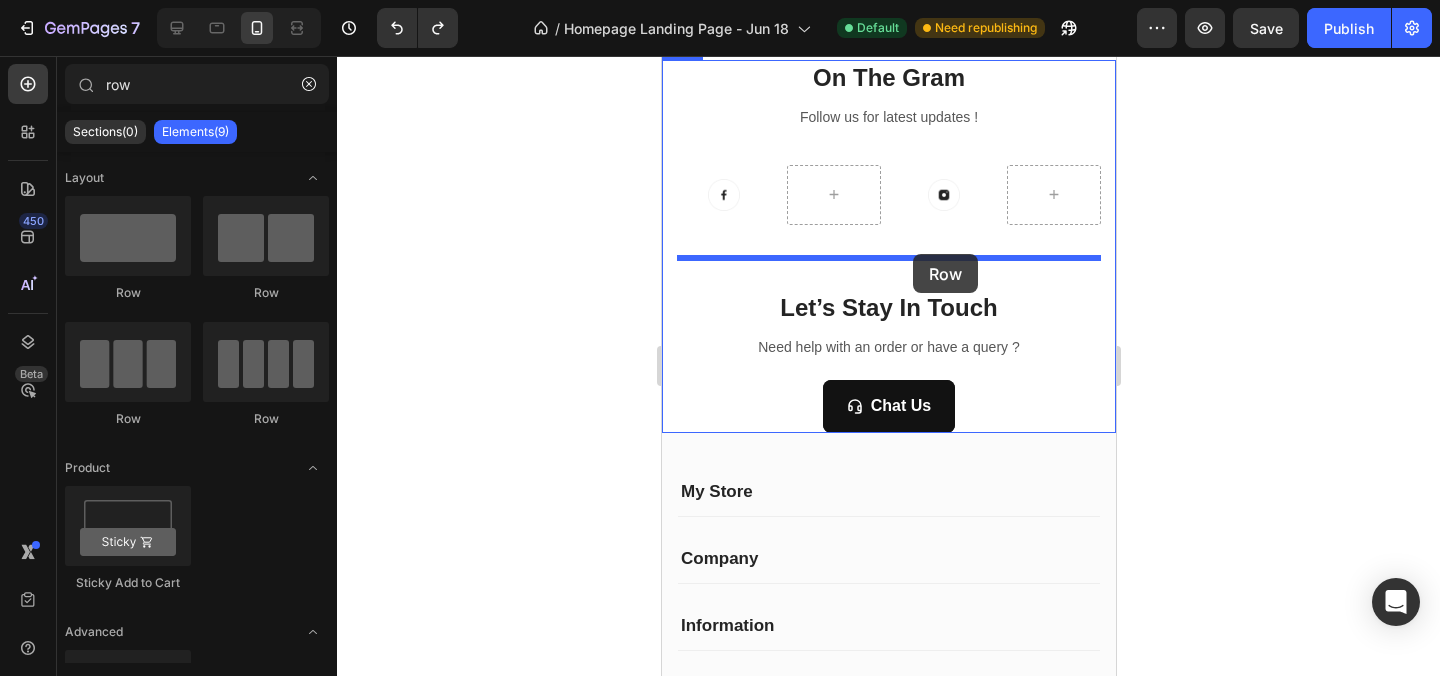 drag, startPoint x: 941, startPoint y: 291, endPoint x: 912, endPoint y: 254, distance: 47.010635 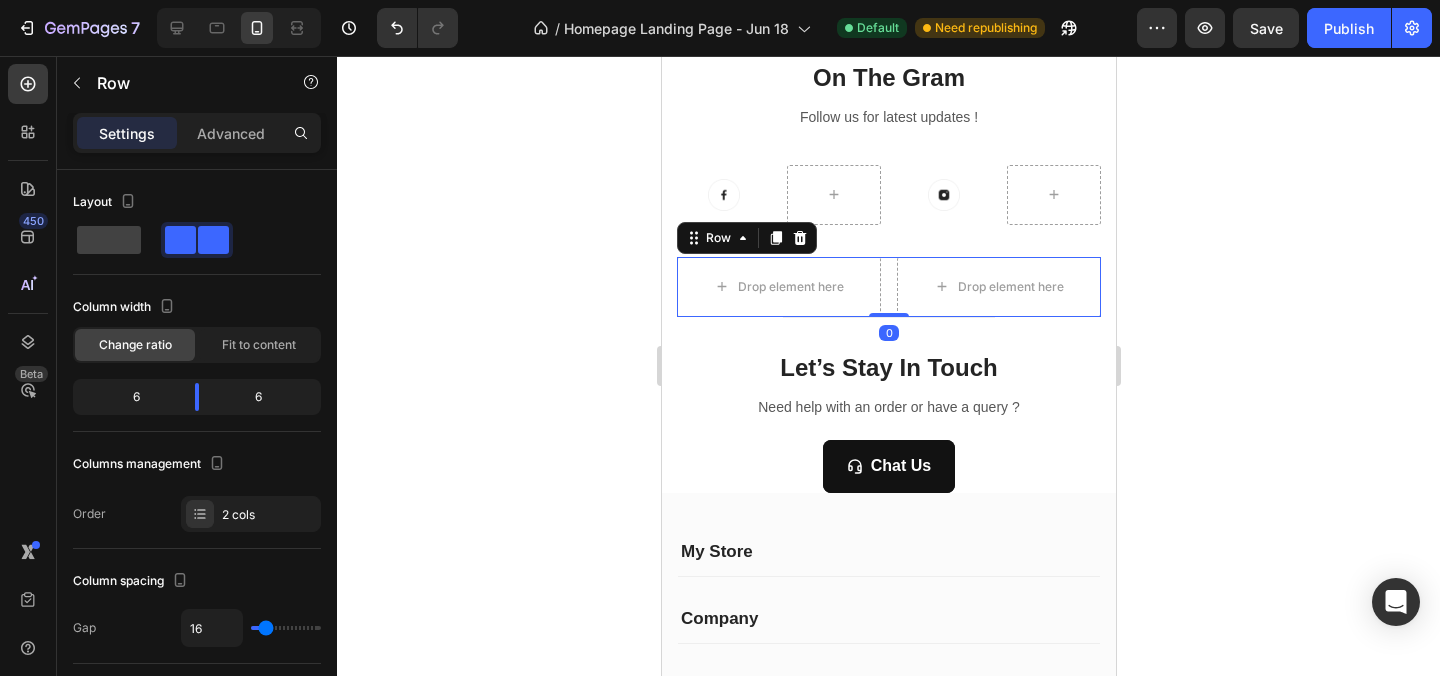 click 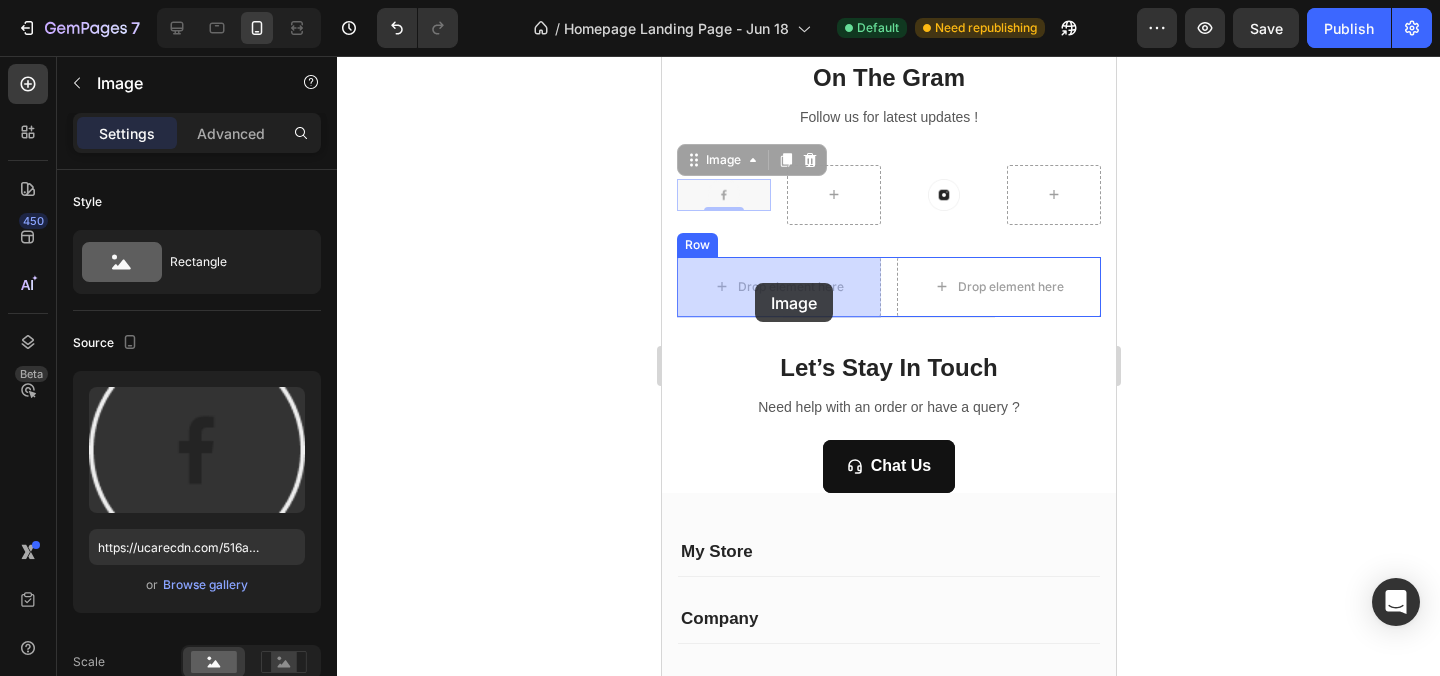 drag, startPoint x: 728, startPoint y: 199, endPoint x: 761, endPoint y: 297, distance: 103.40696 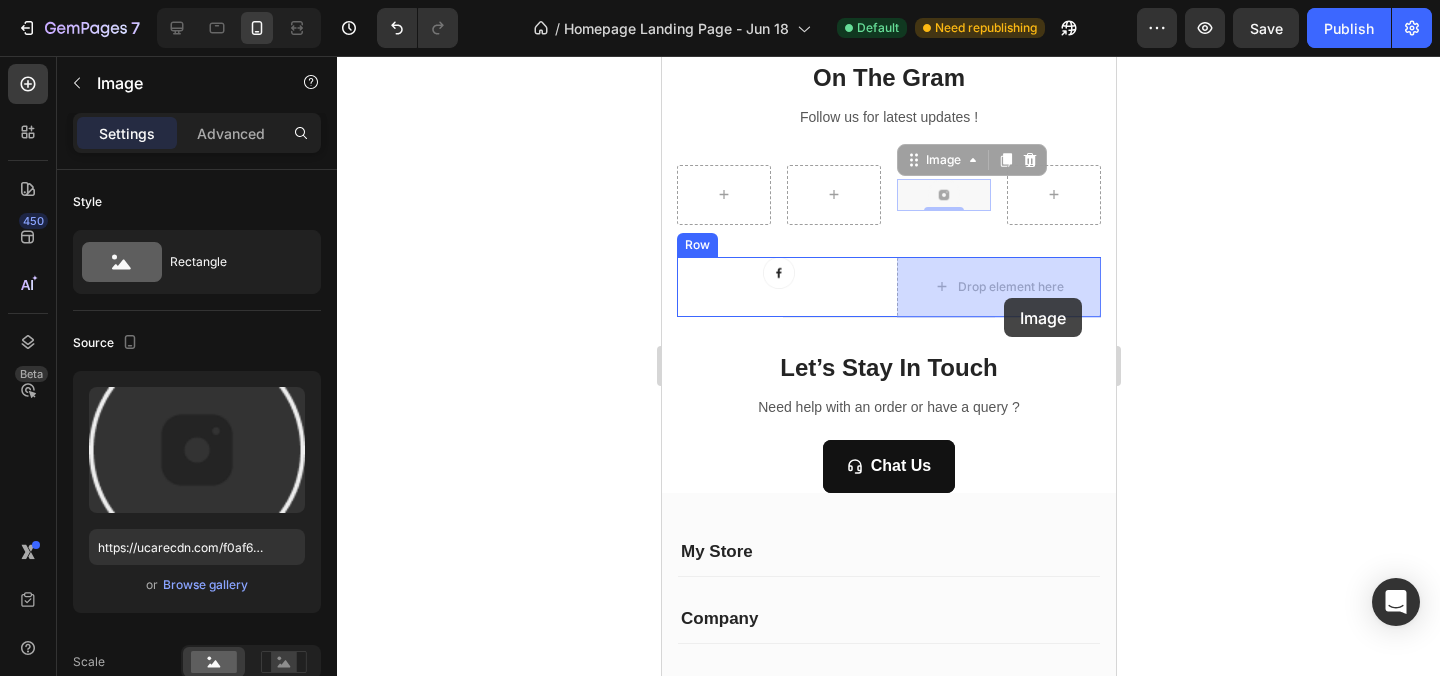 drag, startPoint x: 942, startPoint y: 190, endPoint x: 999, endPoint y: 297, distance: 121.235306 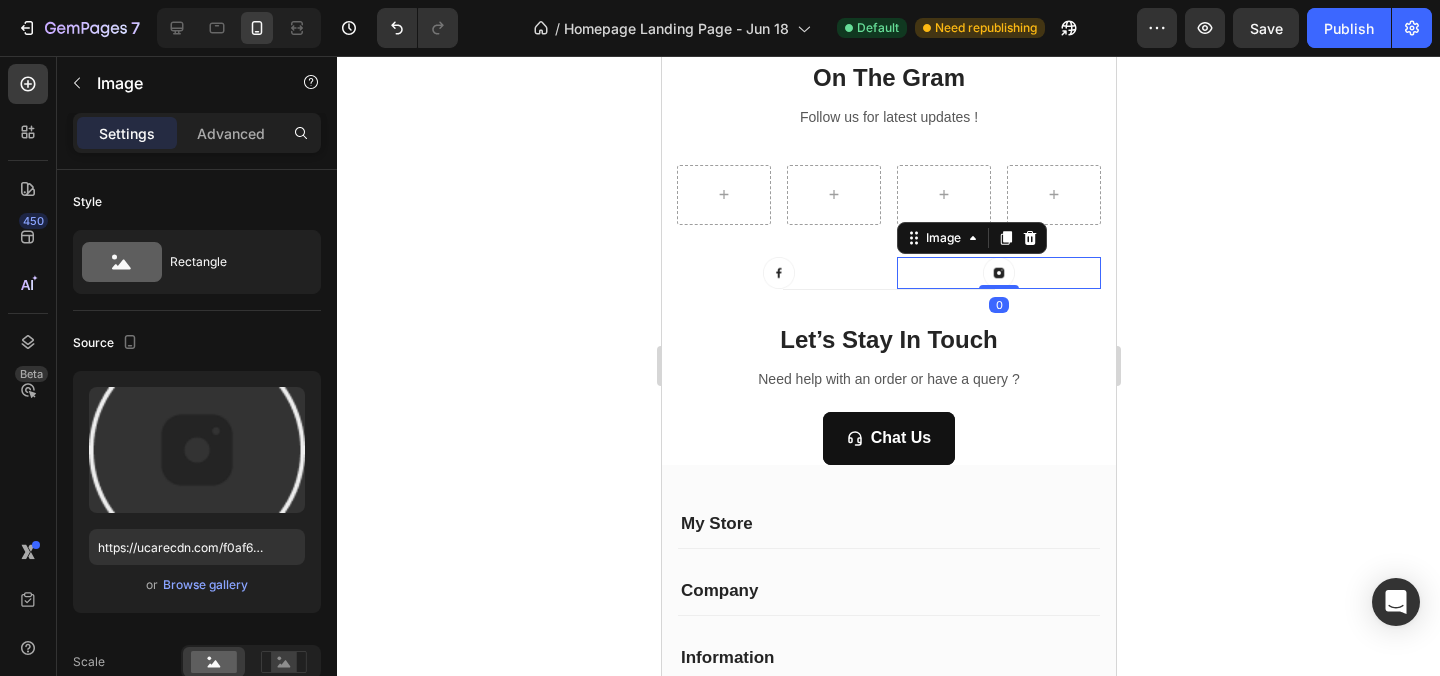 drag, startPoint x: 1354, startPoint y: 254, endPoint x: 1207, endPoint y: 253, distance: 147.0034 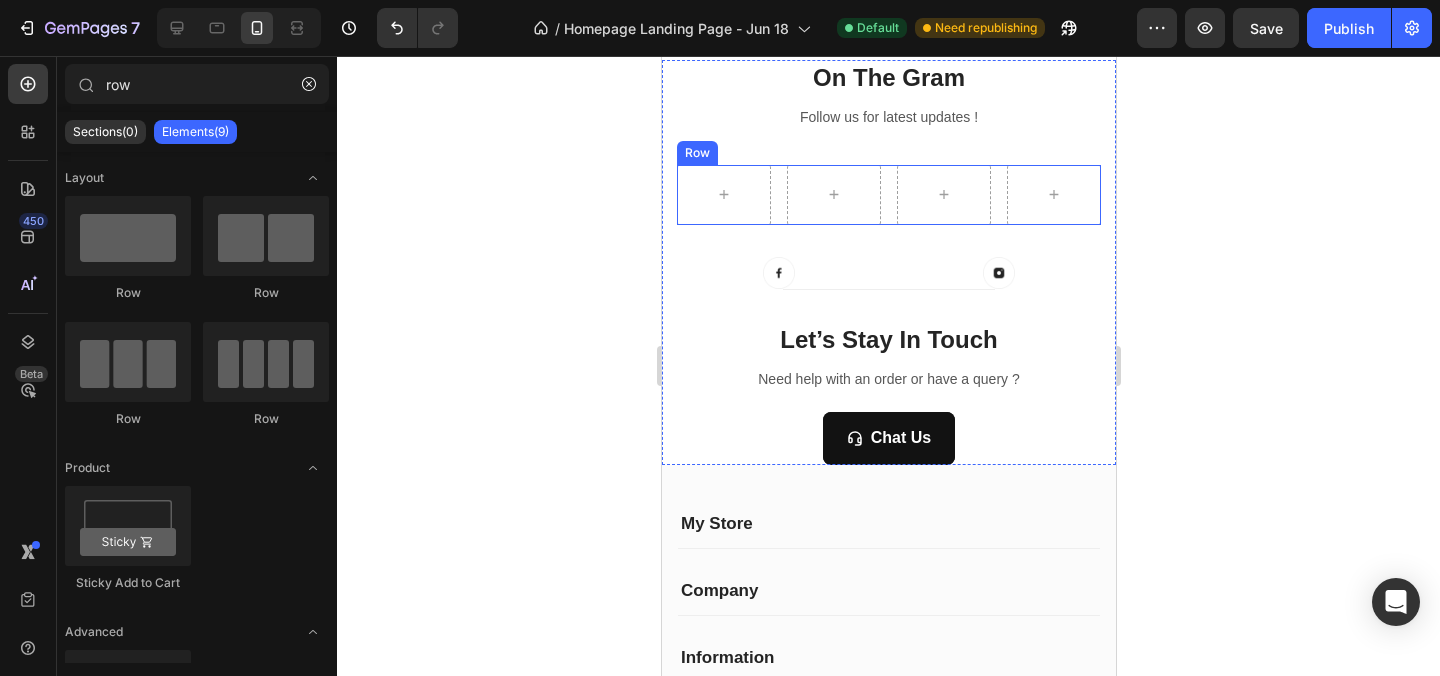 click on "Row" at bounding box center [888, 195] 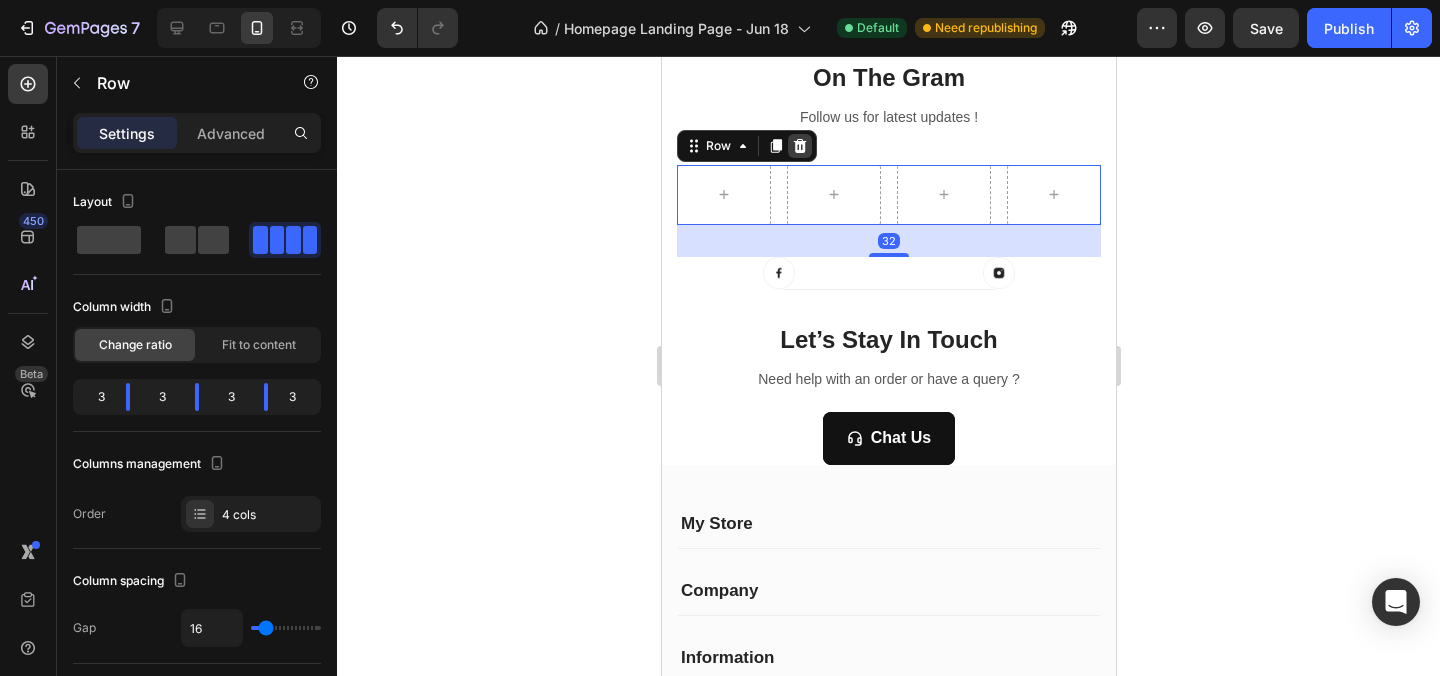 click 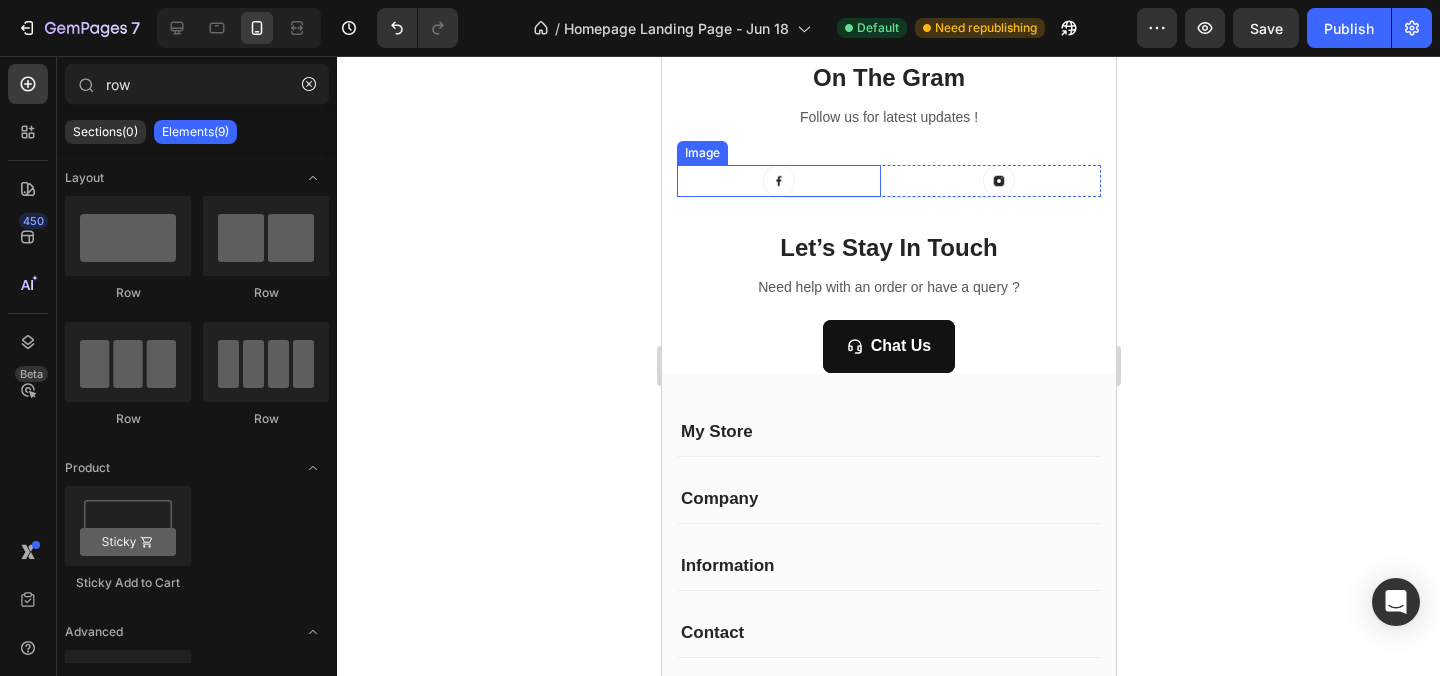 click at bounding box center [778, 181] 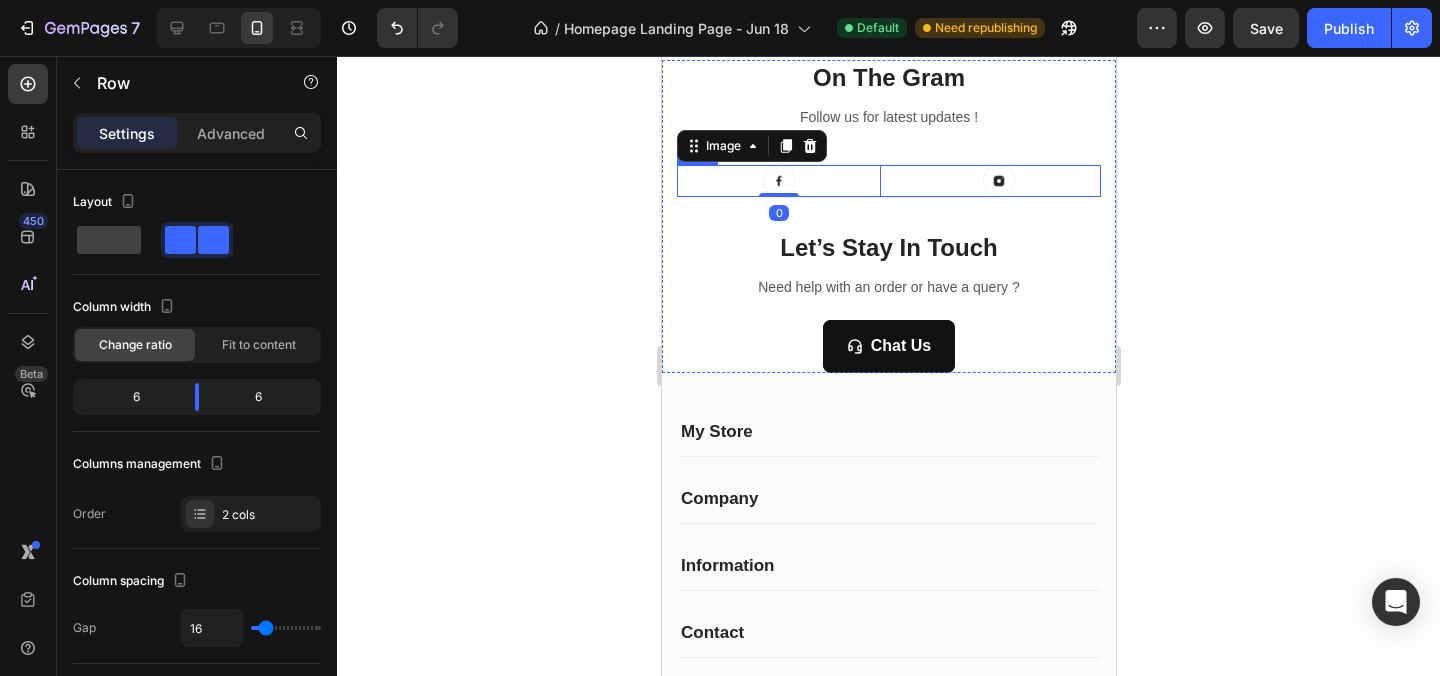 click on "Image   0 Image Row" at bounding box center [888, 181] 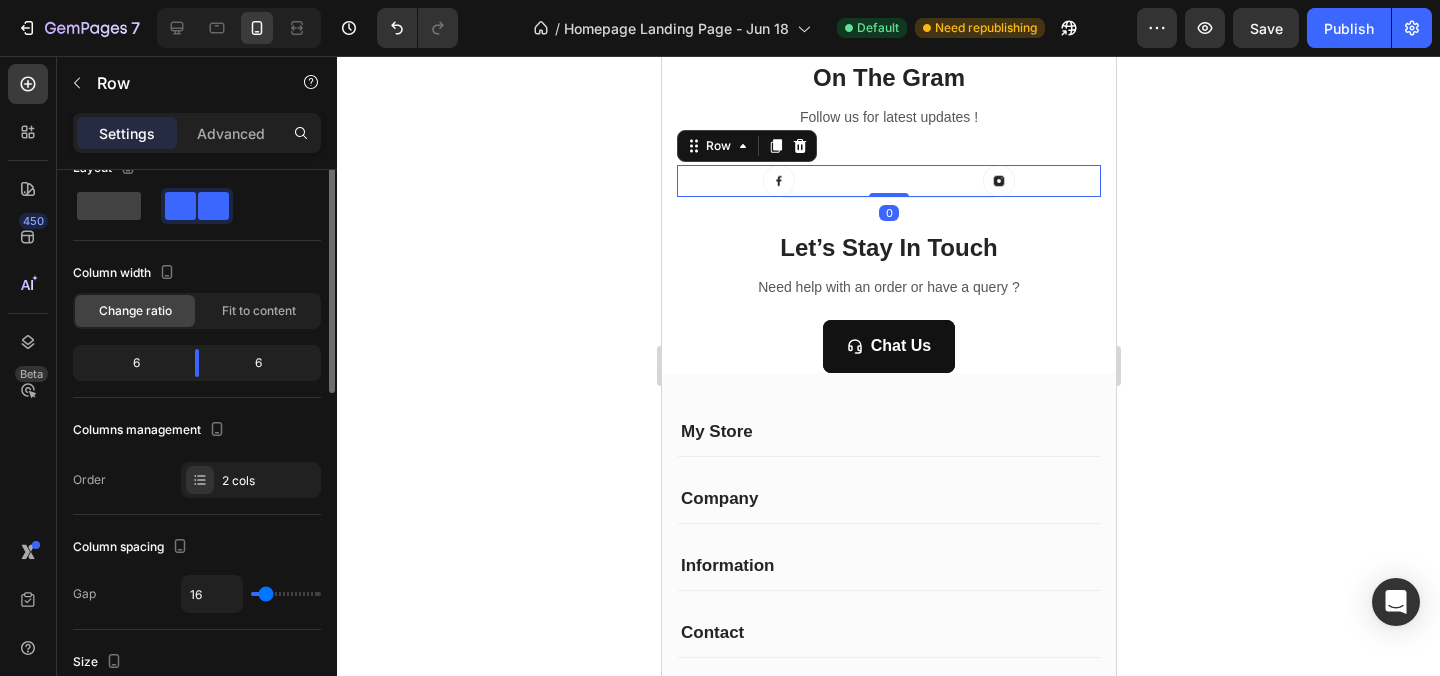 scroll, scrollTop: 62, scrollLeft: 0, axis: vertical 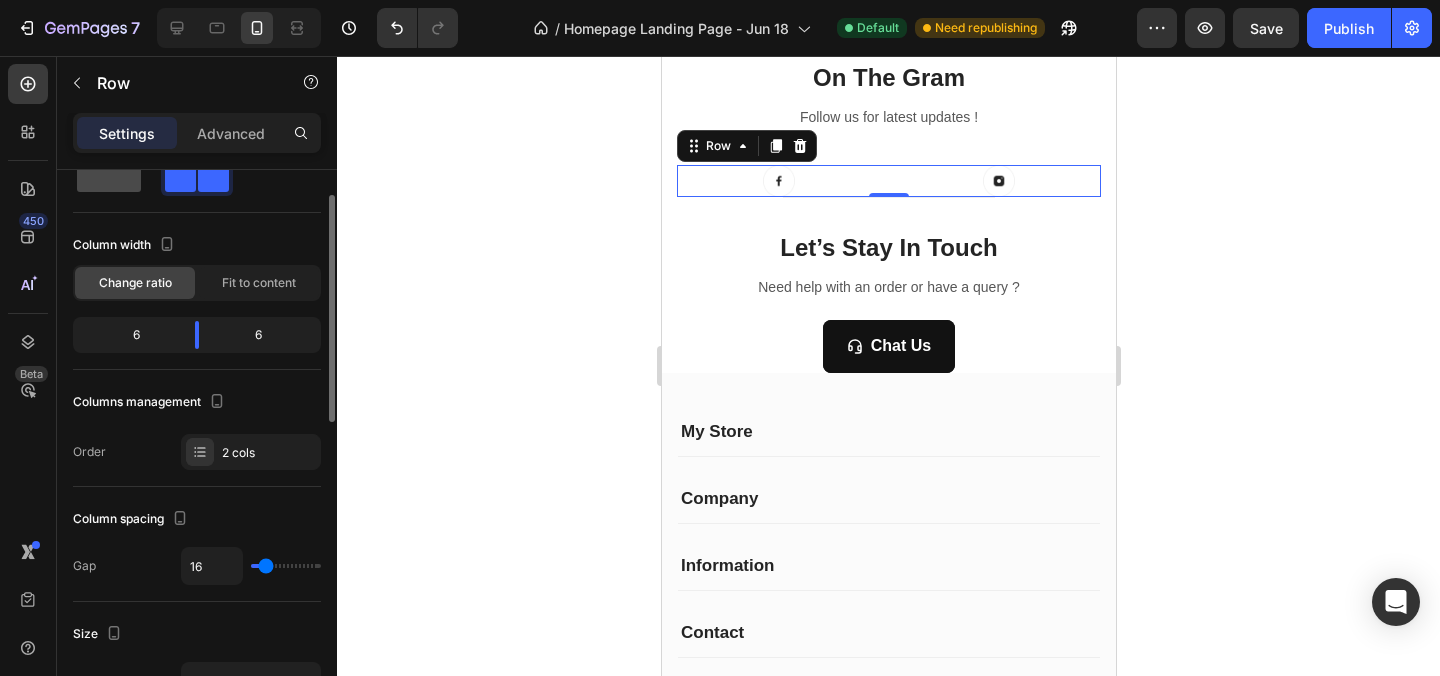 click 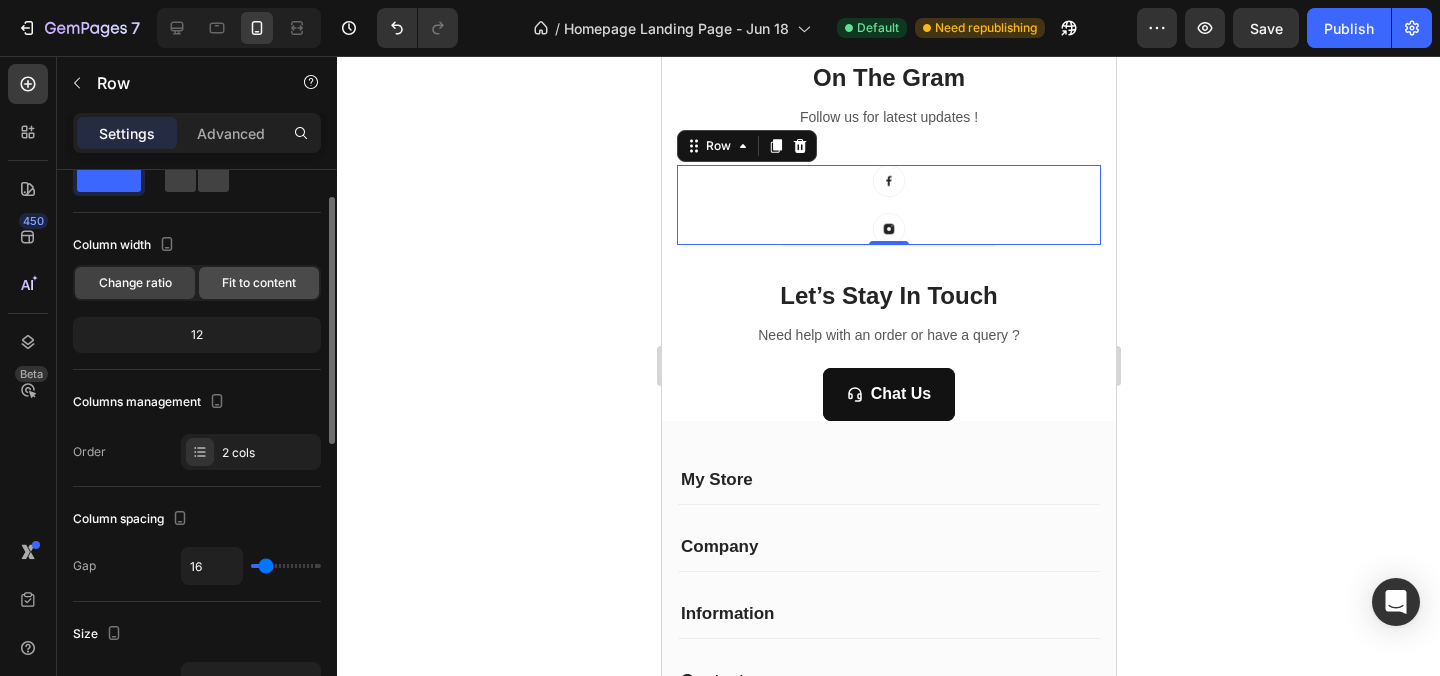 click on "Fit to content" 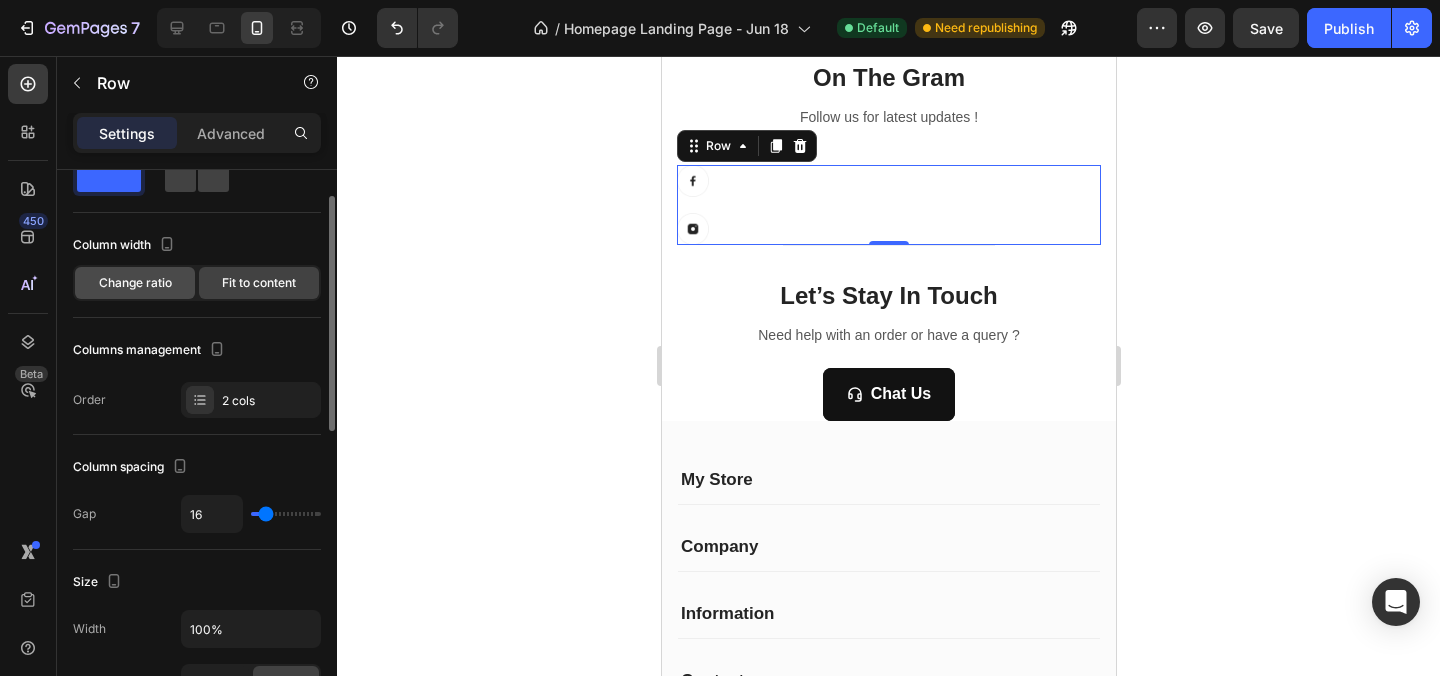 click on "Change ratio" 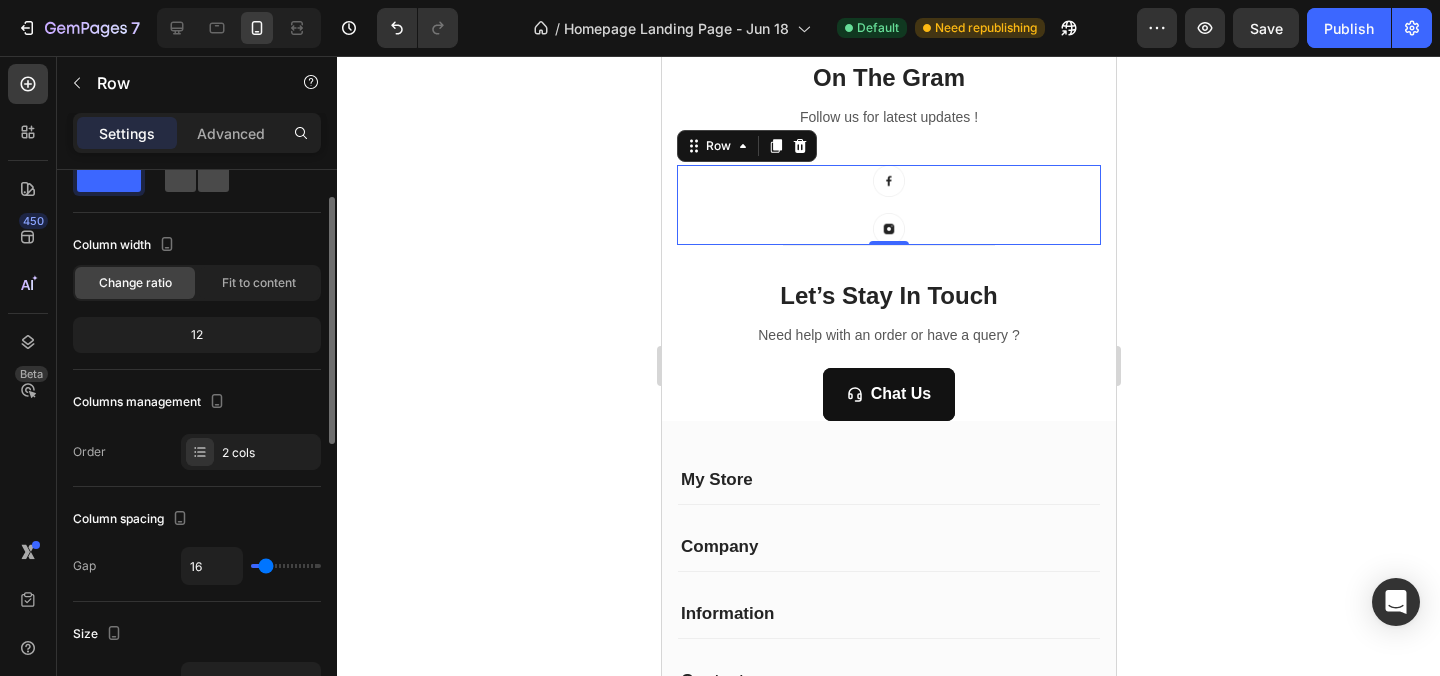 click 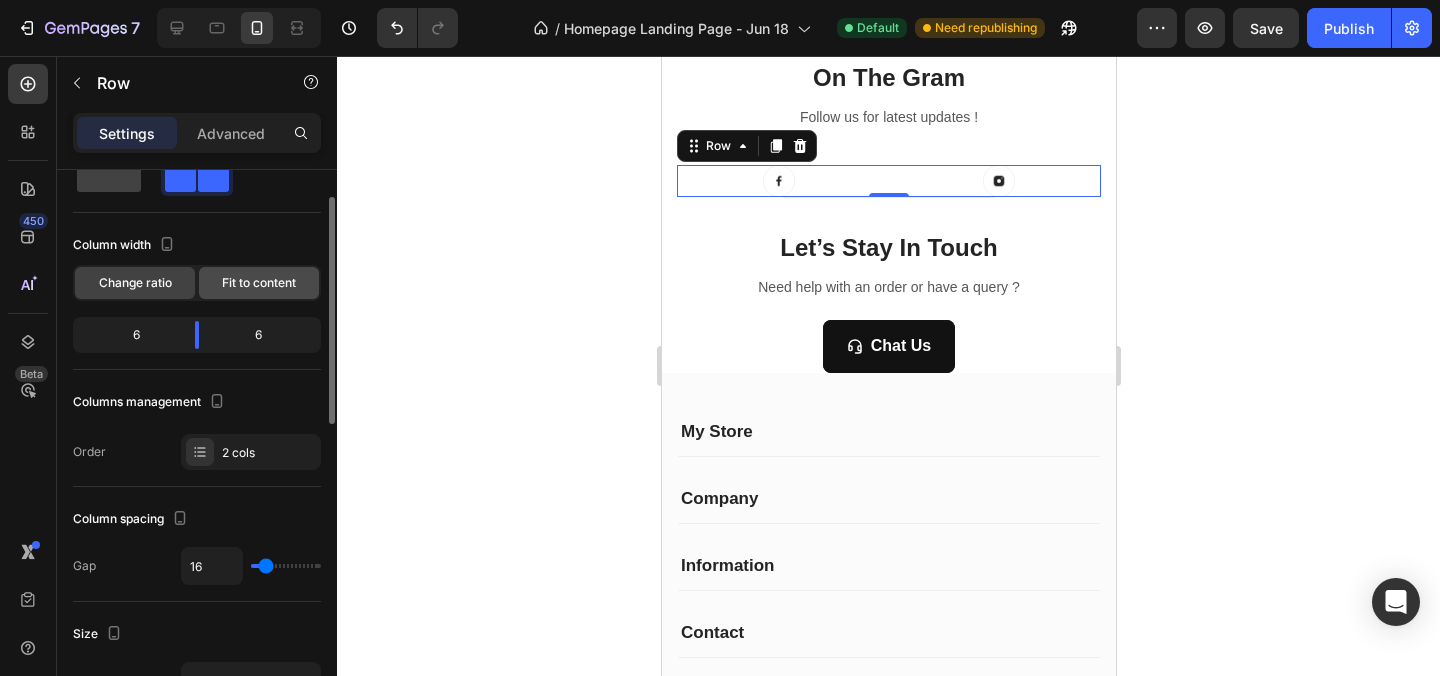 scroll, scrollTop: 149, scrollLeft: 0, axis: vertical 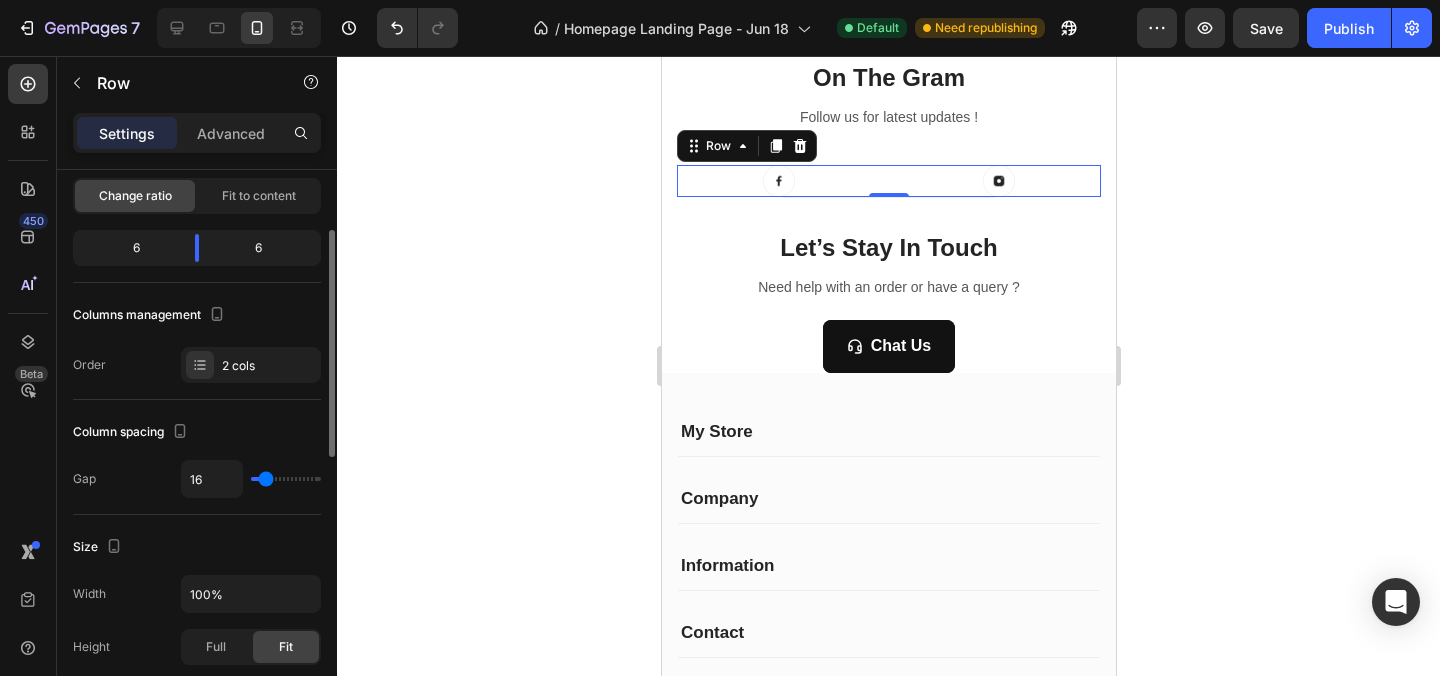 type on "8" 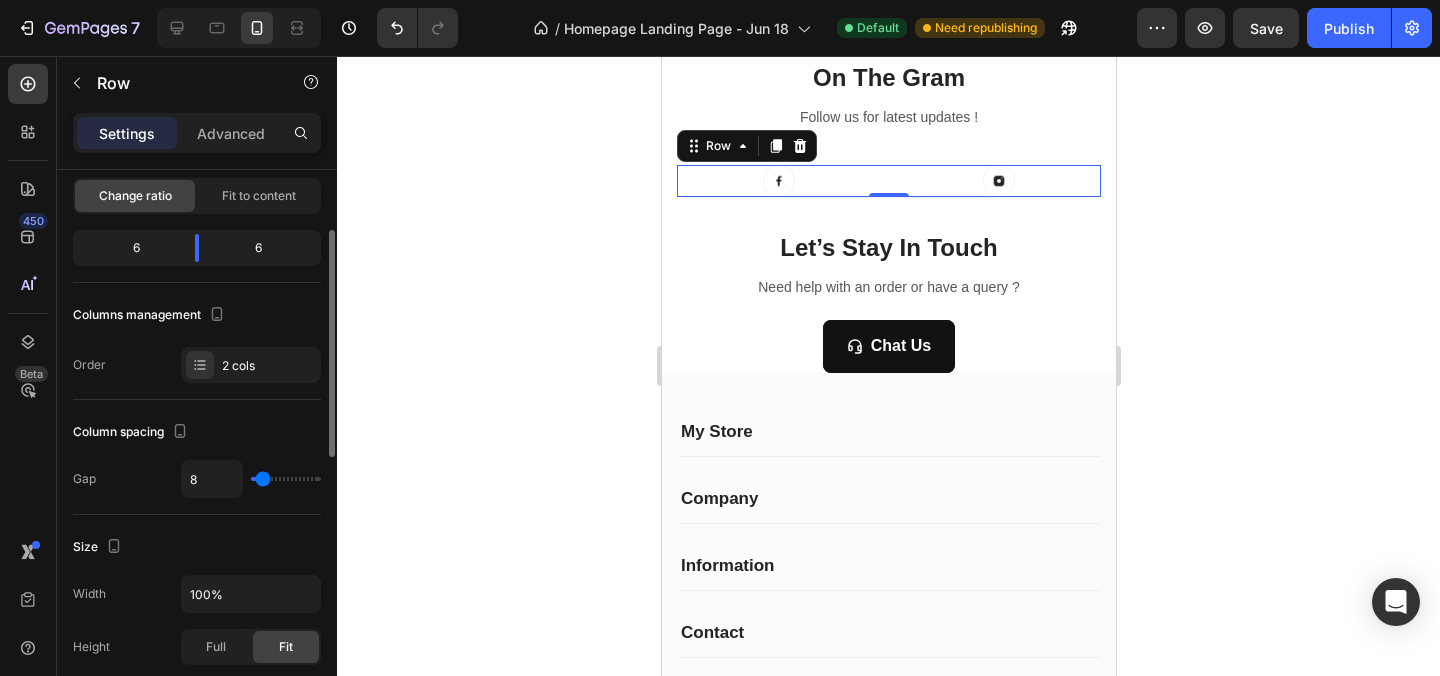 type on "6" 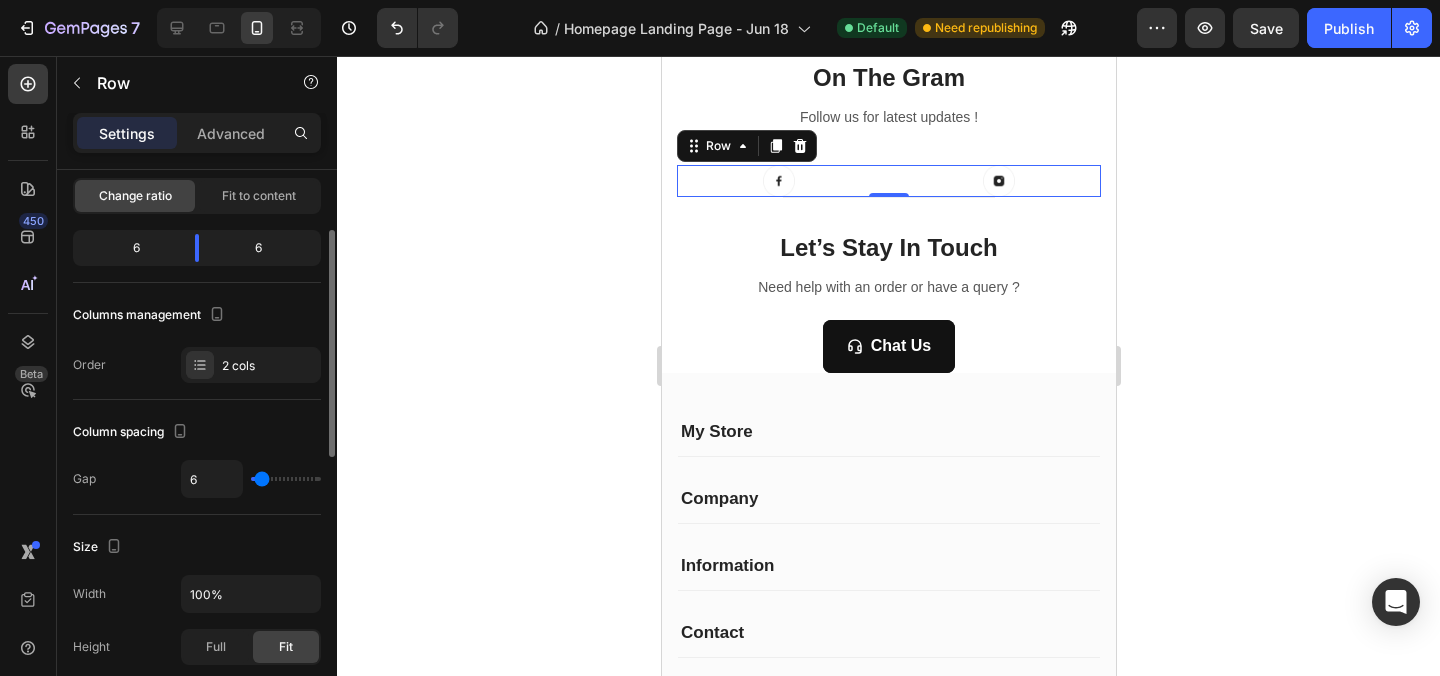 type on "0" 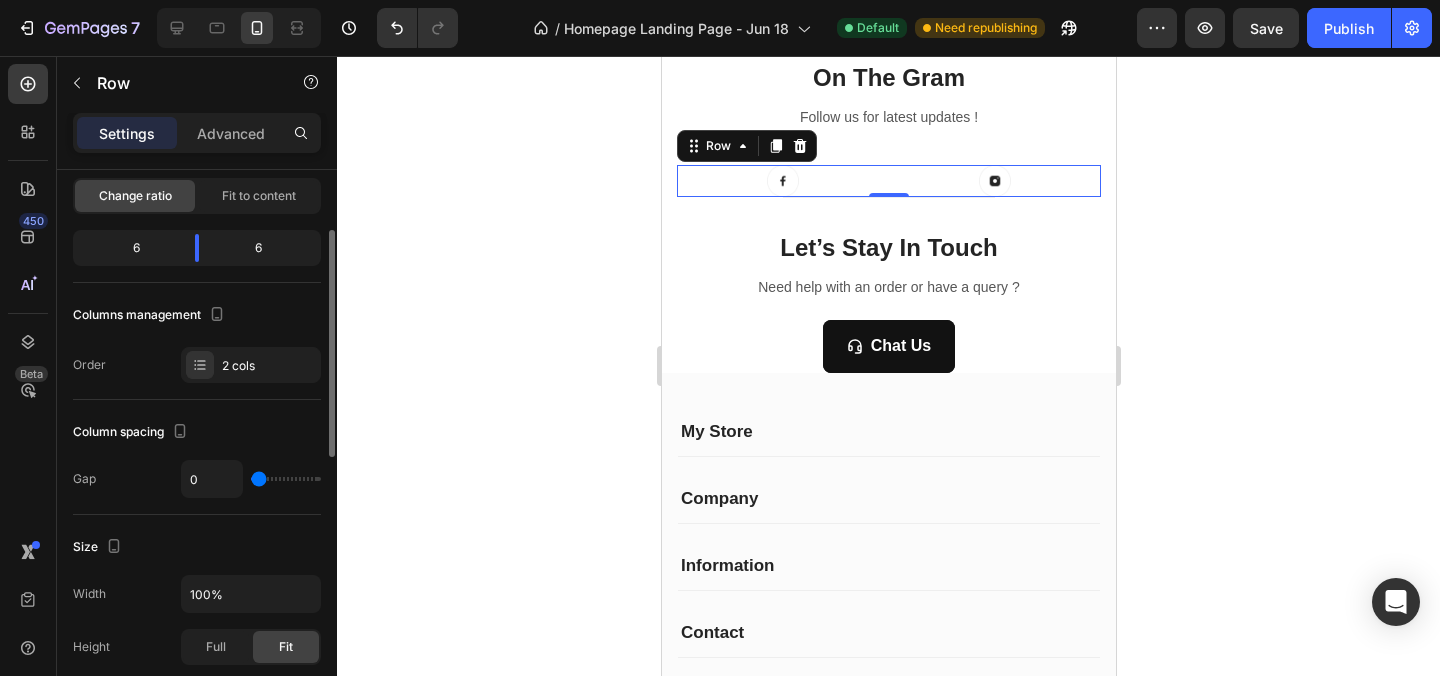 drag, startPoint x: 262, startPoint y: 475, endPoint x: 204, endPoint y: 475, distance: 58 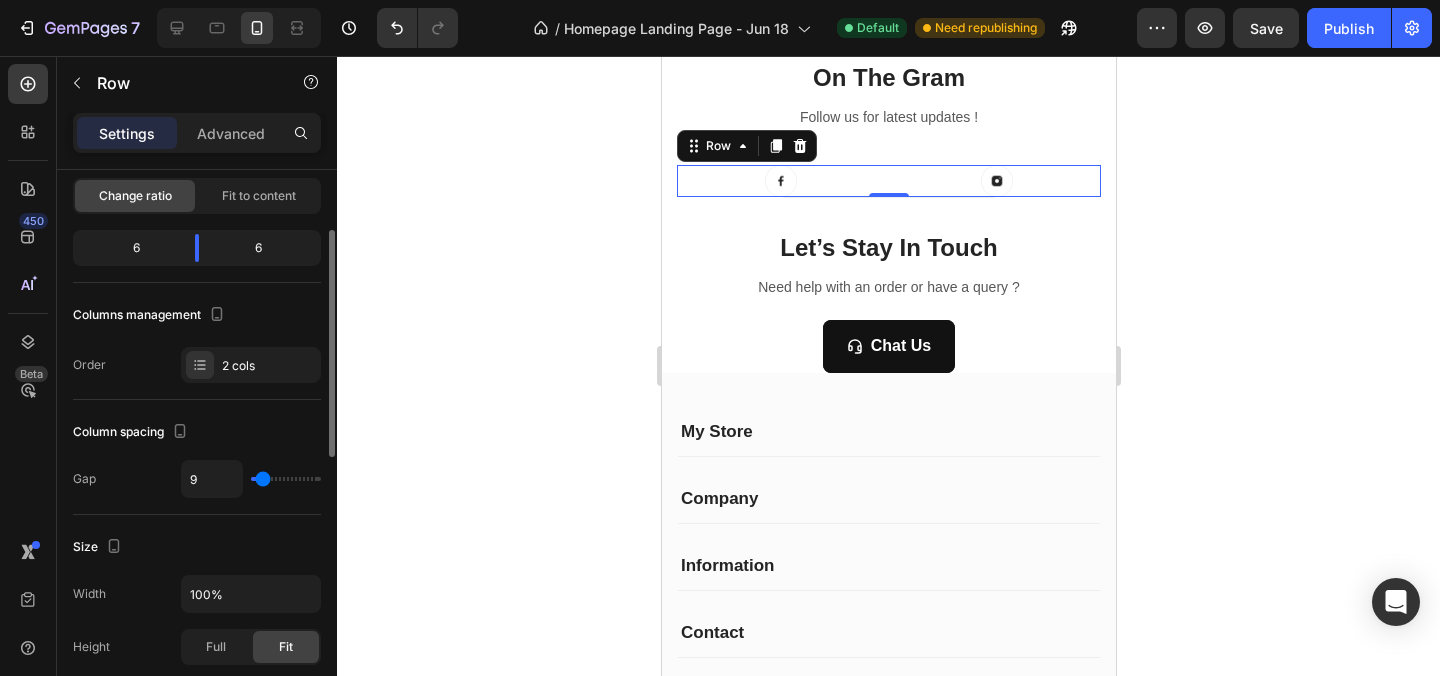 type on "6" 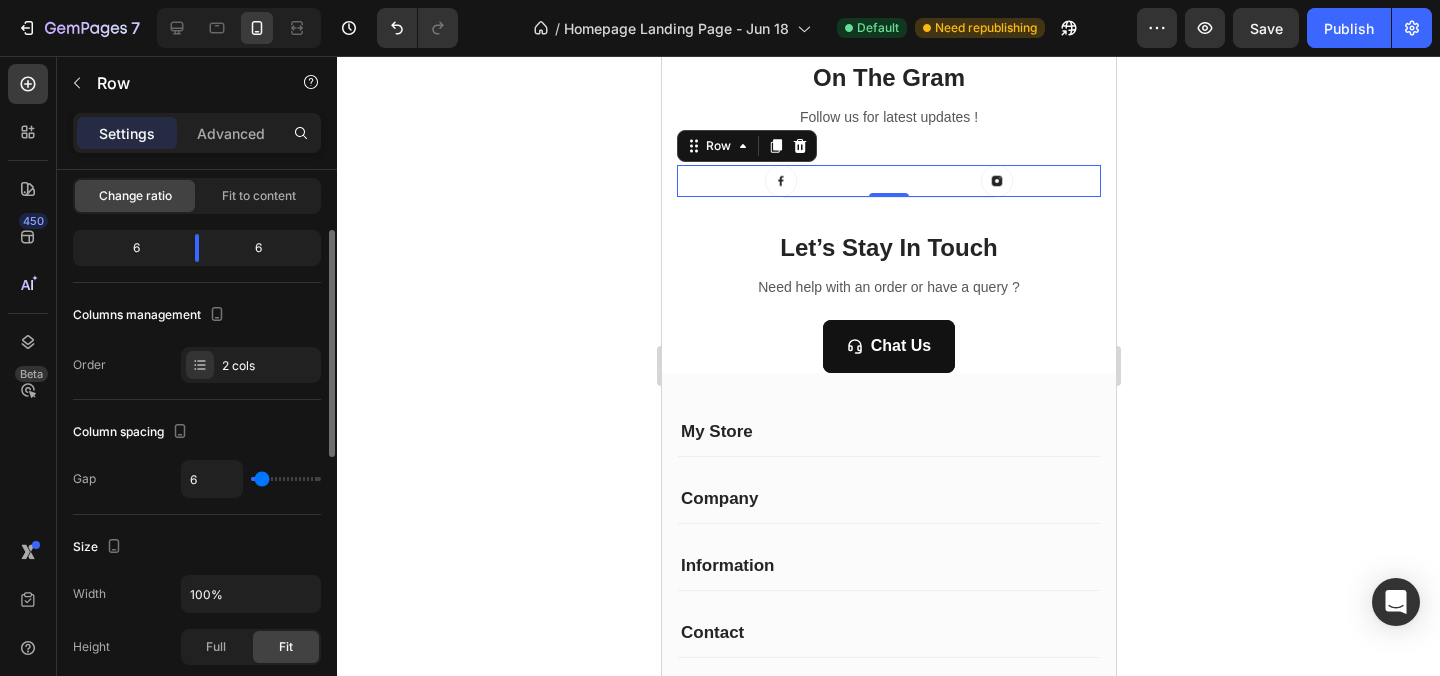 type on "0" 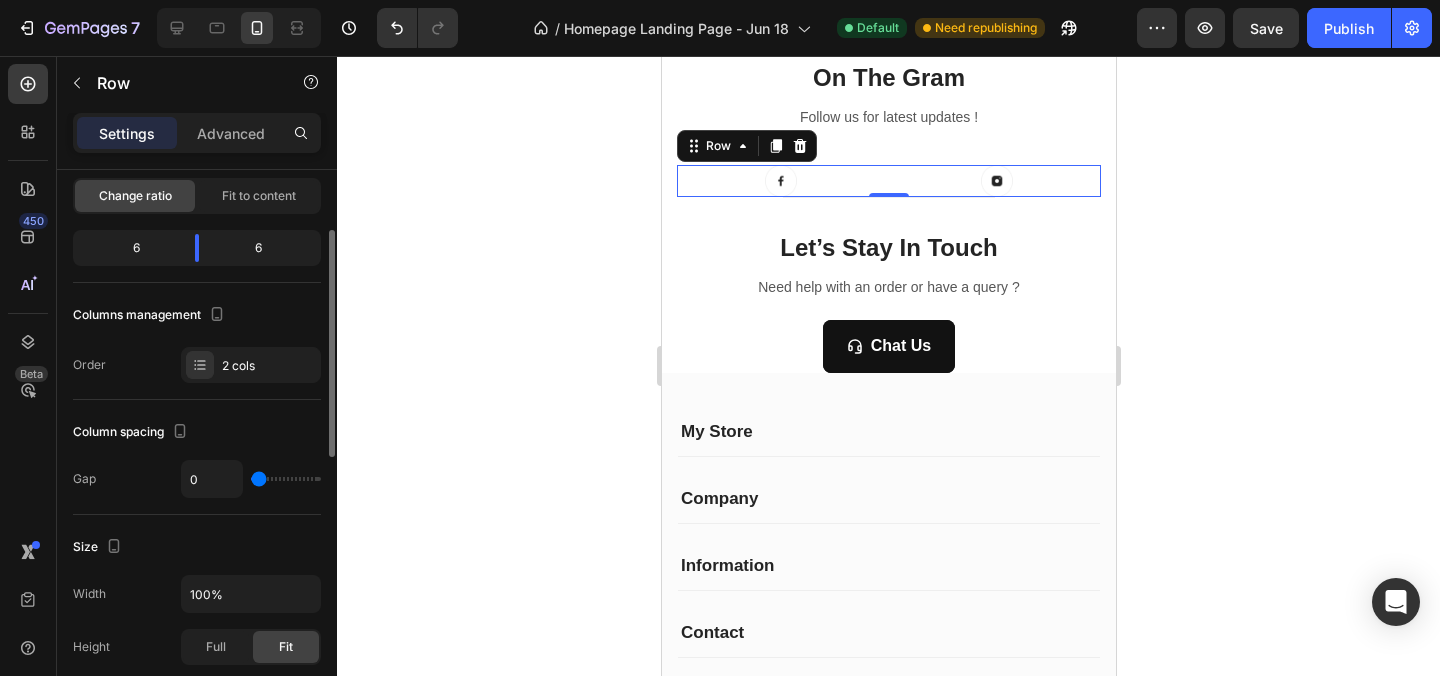 drag, startPoint x: 263, startPoint y: 478, endPoint x: 239, endPoint y: 478, distance: 24 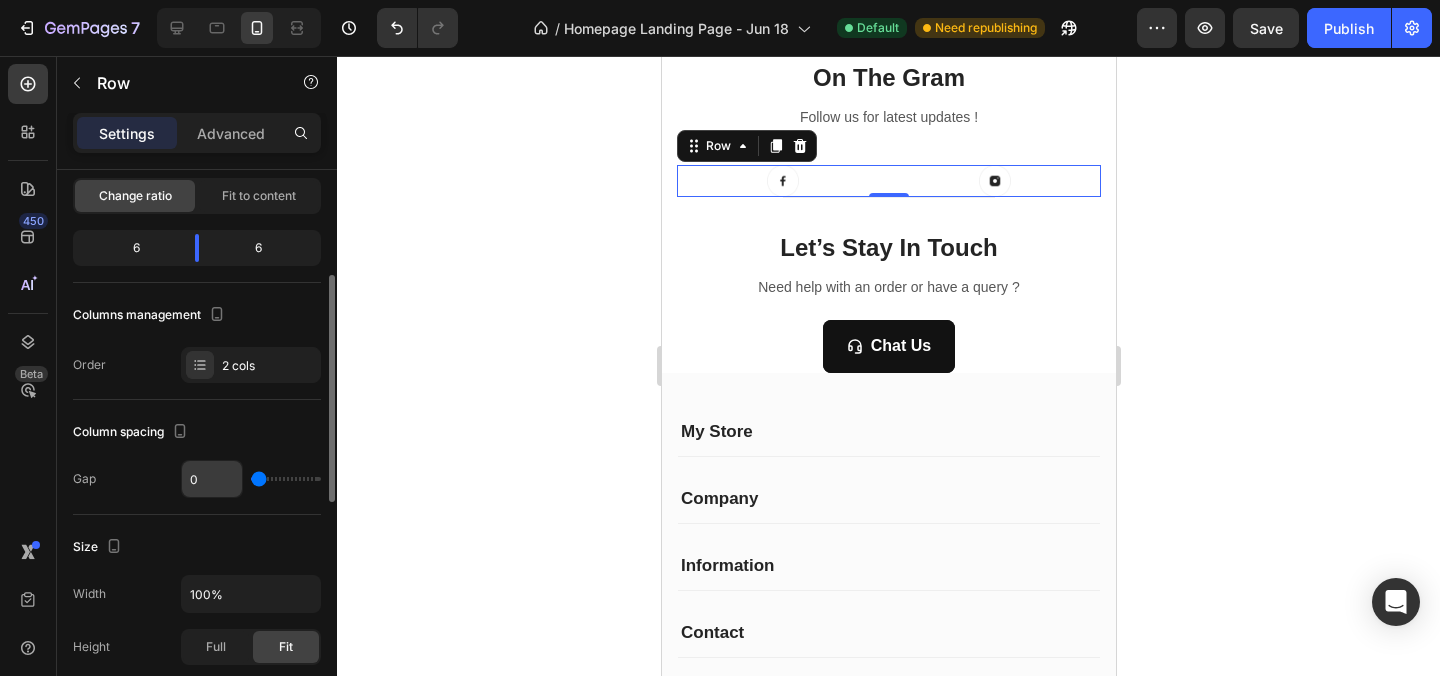 scroll, scrollTop: 295, scrollLeft: 0, axis: vertical 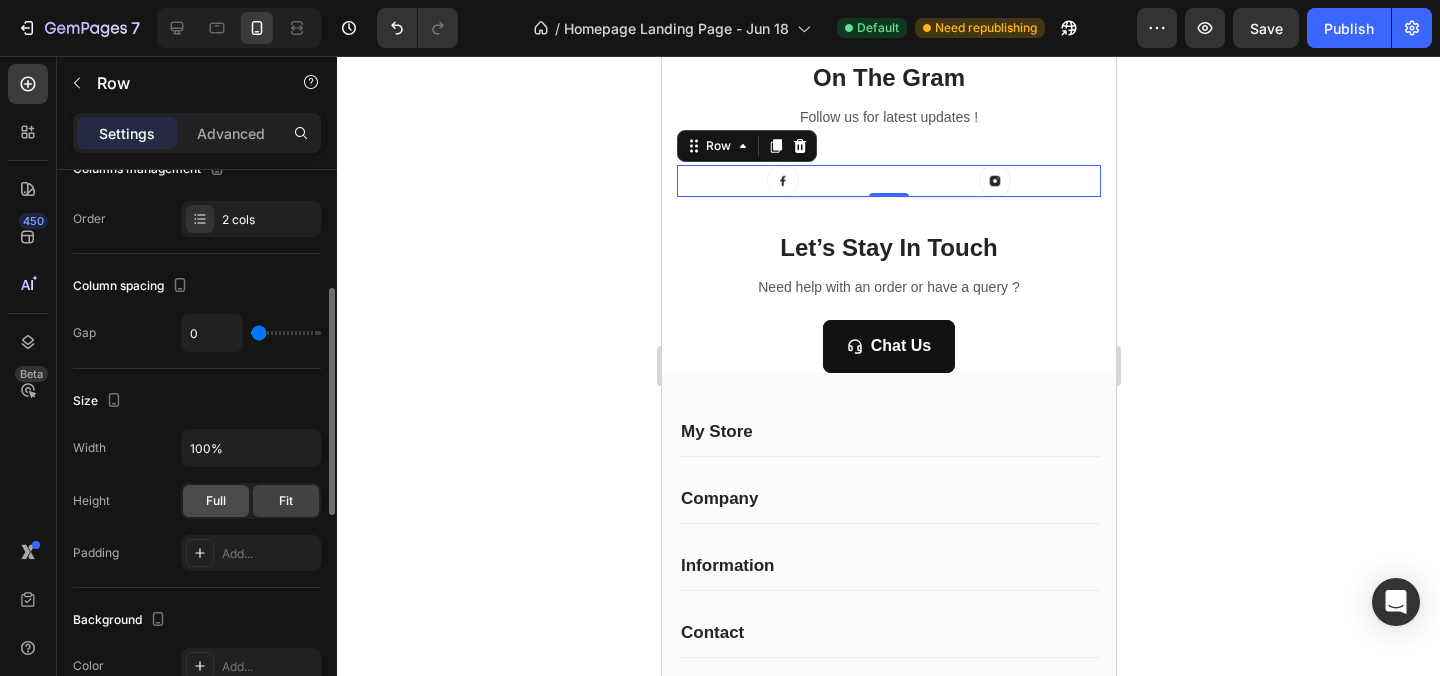 click on "Full" 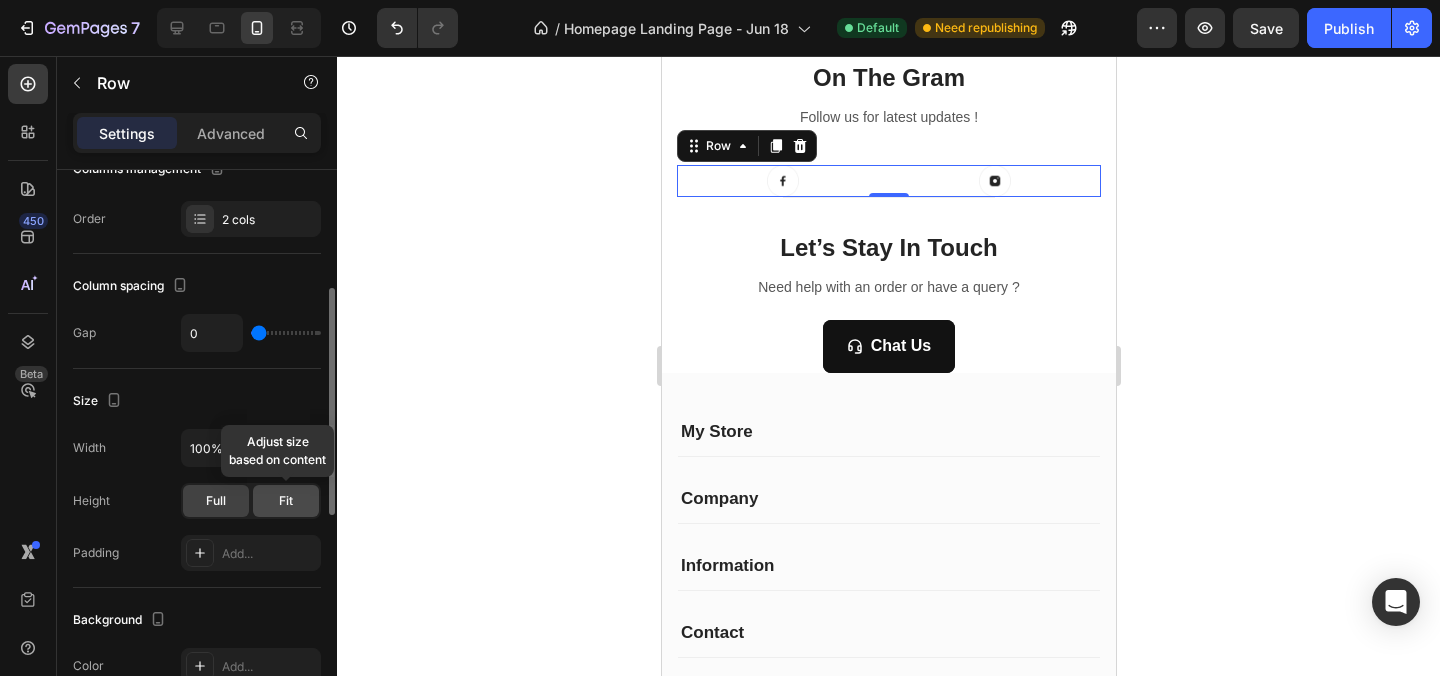 click on "Fit" 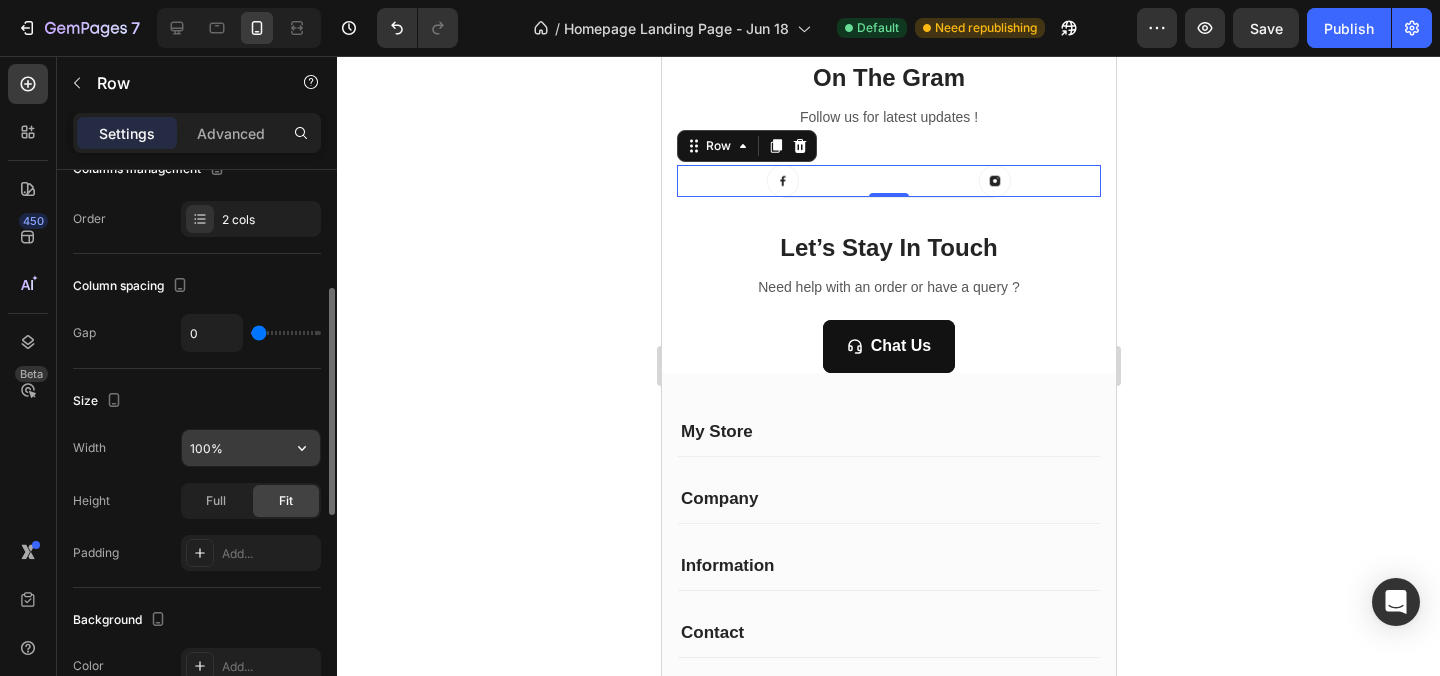 click on "100%" at bounding box center [251, 448] 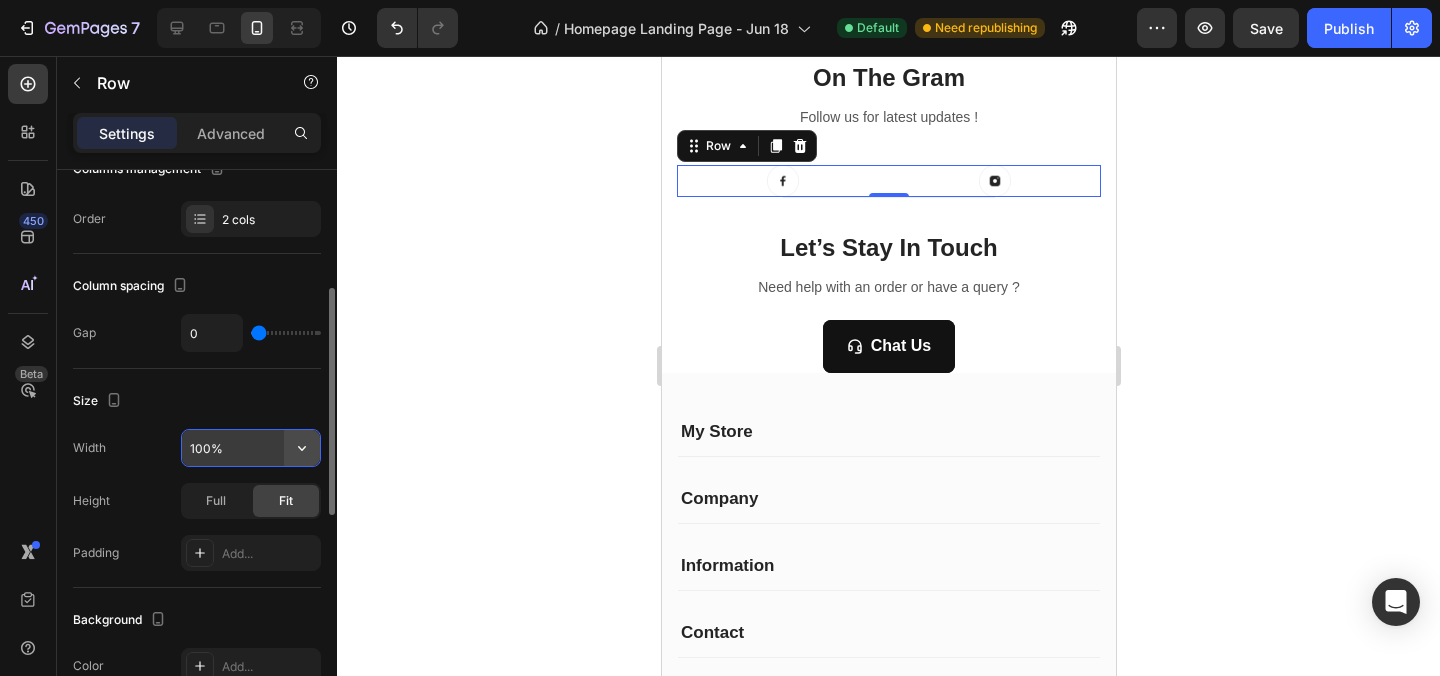 click 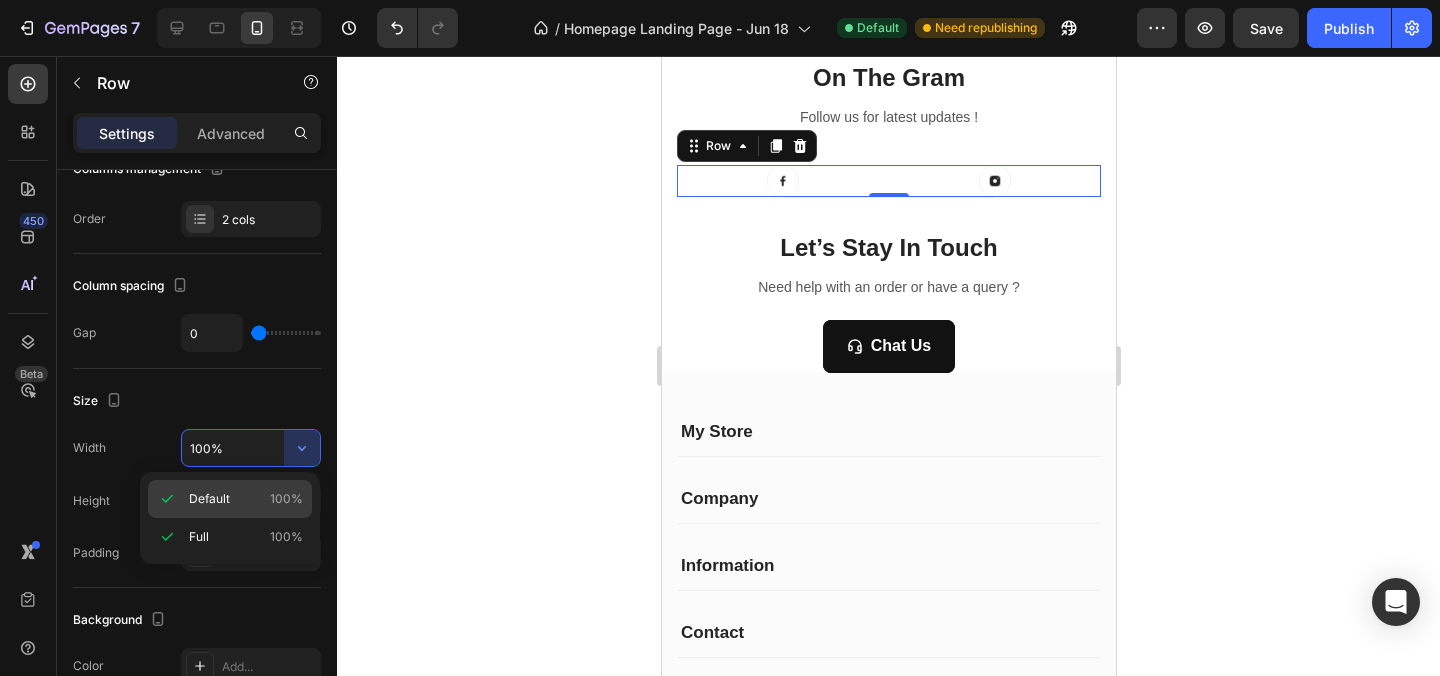 click on "Default 100%" at bounding box center (246, 499) 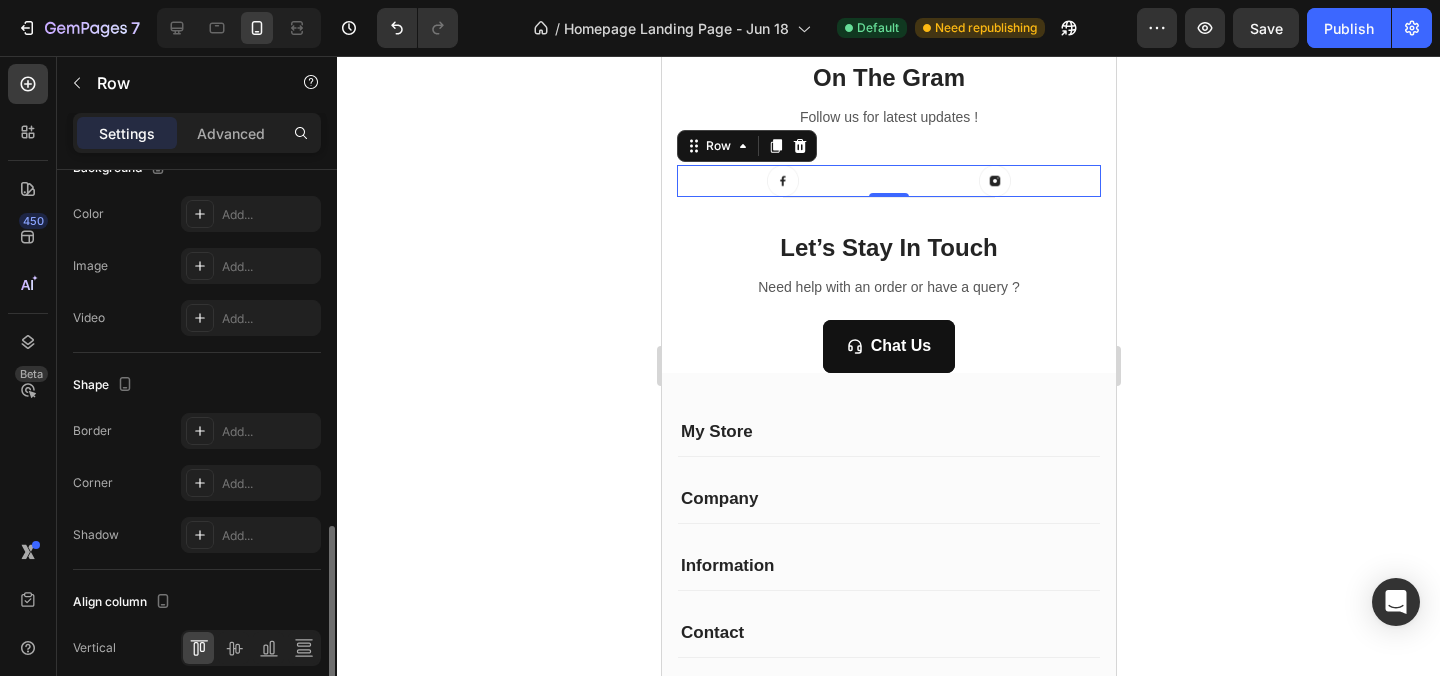 scroll, scrollTop: 833, scrollLeft: 0, axis: vertical 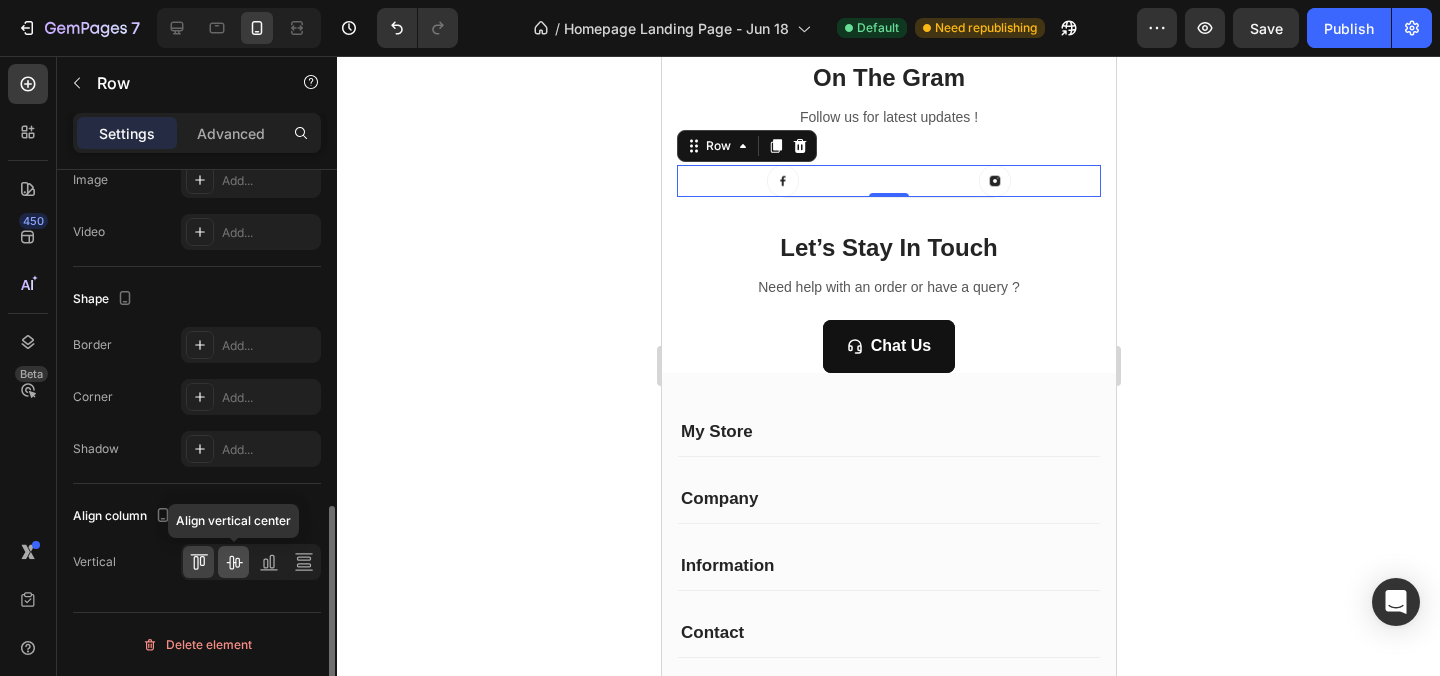 click 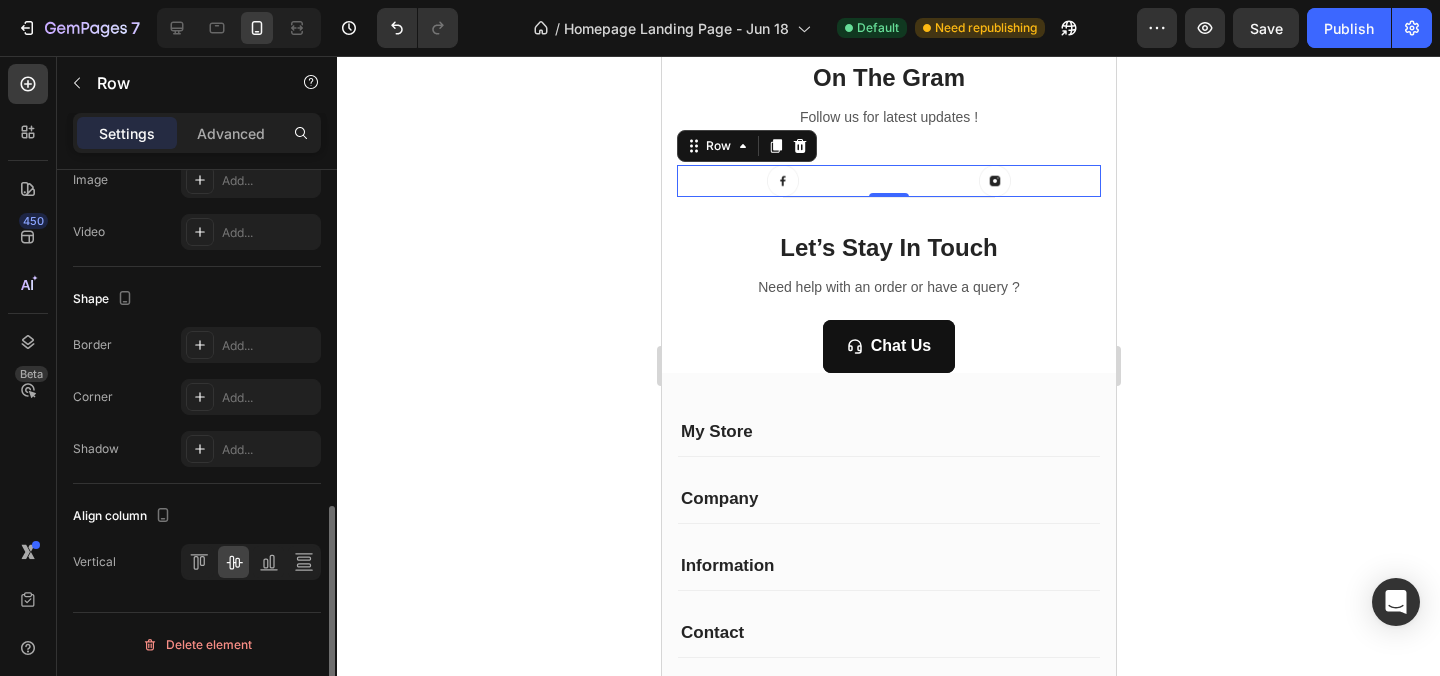 click at bounding box center (251, 562) 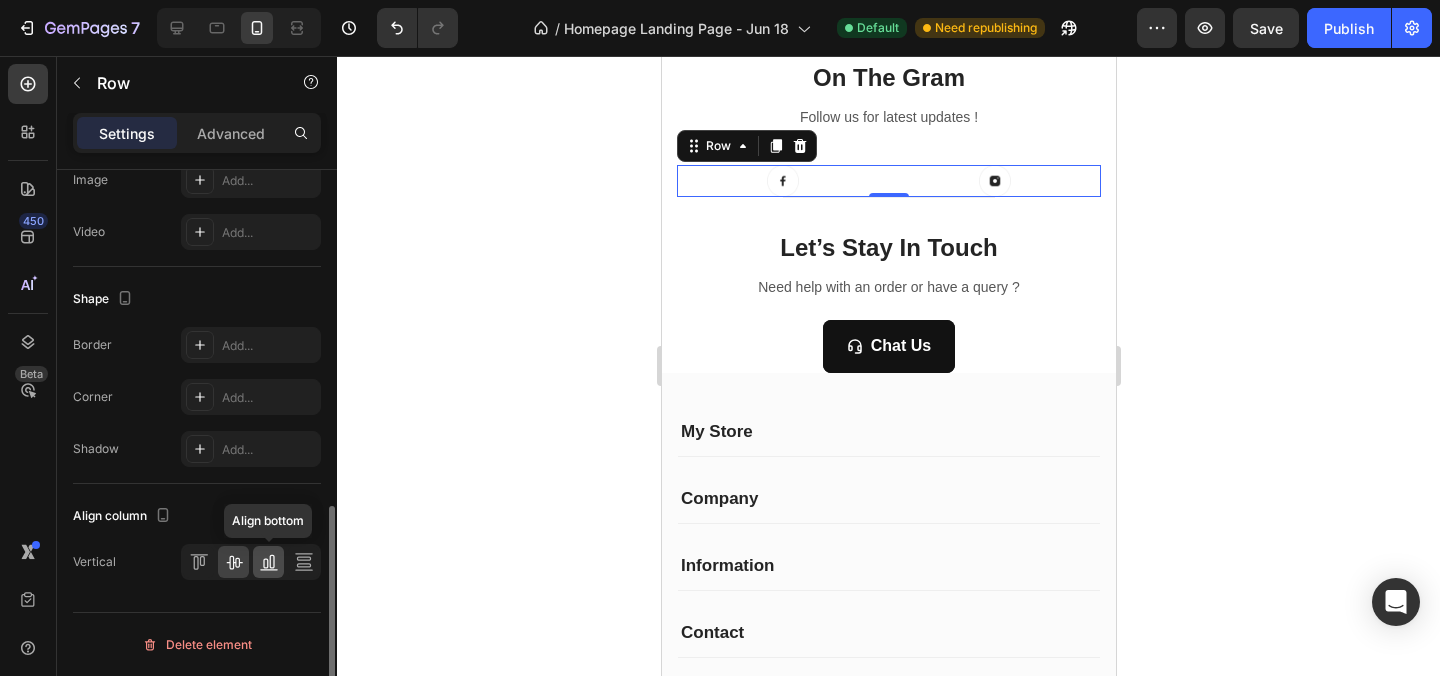 click 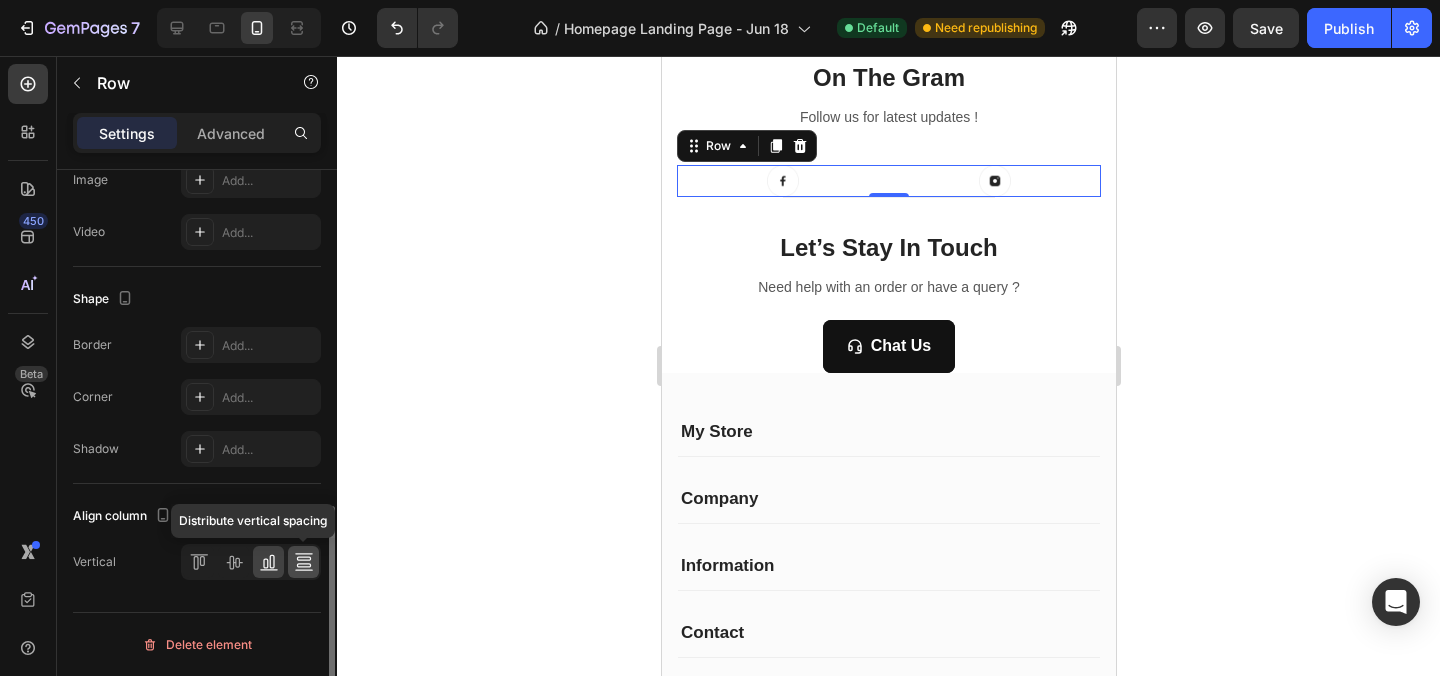 click 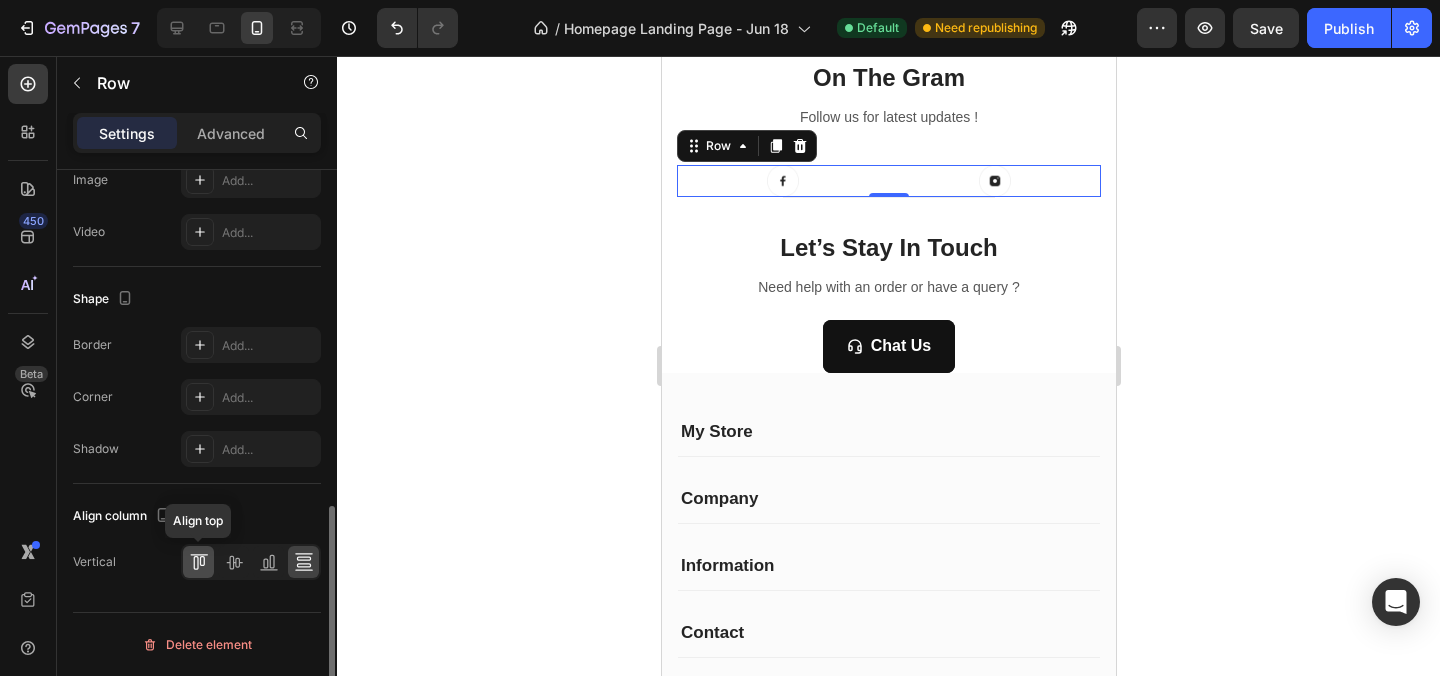 click 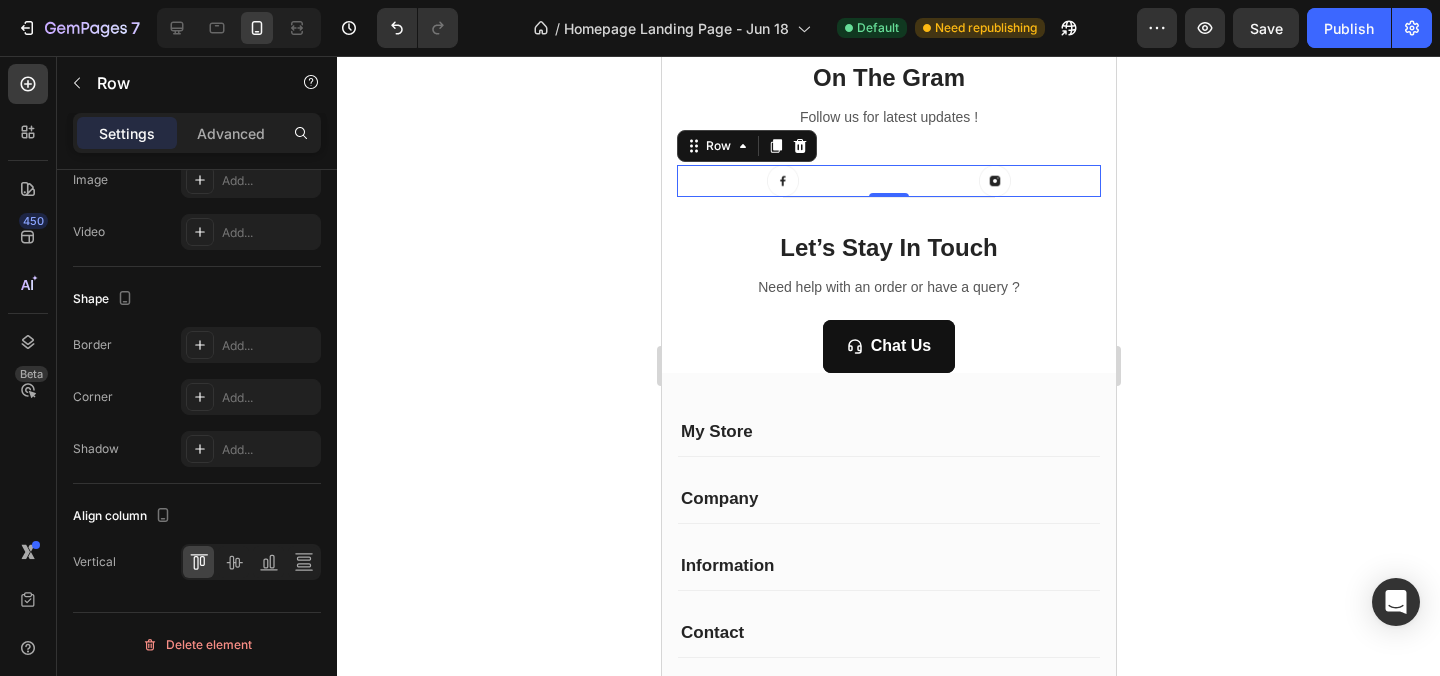 click 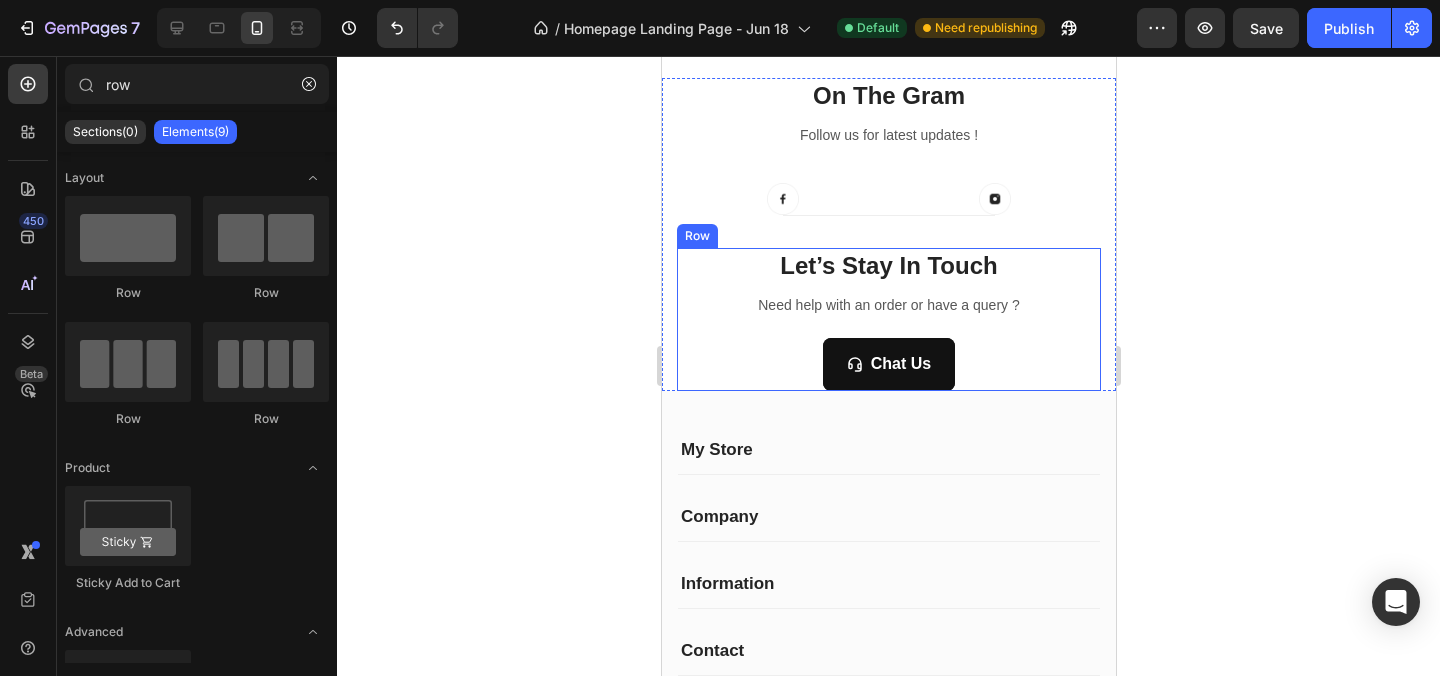 scroll, scrollTop: 4454, scrollLeft: 0, axis: vertical 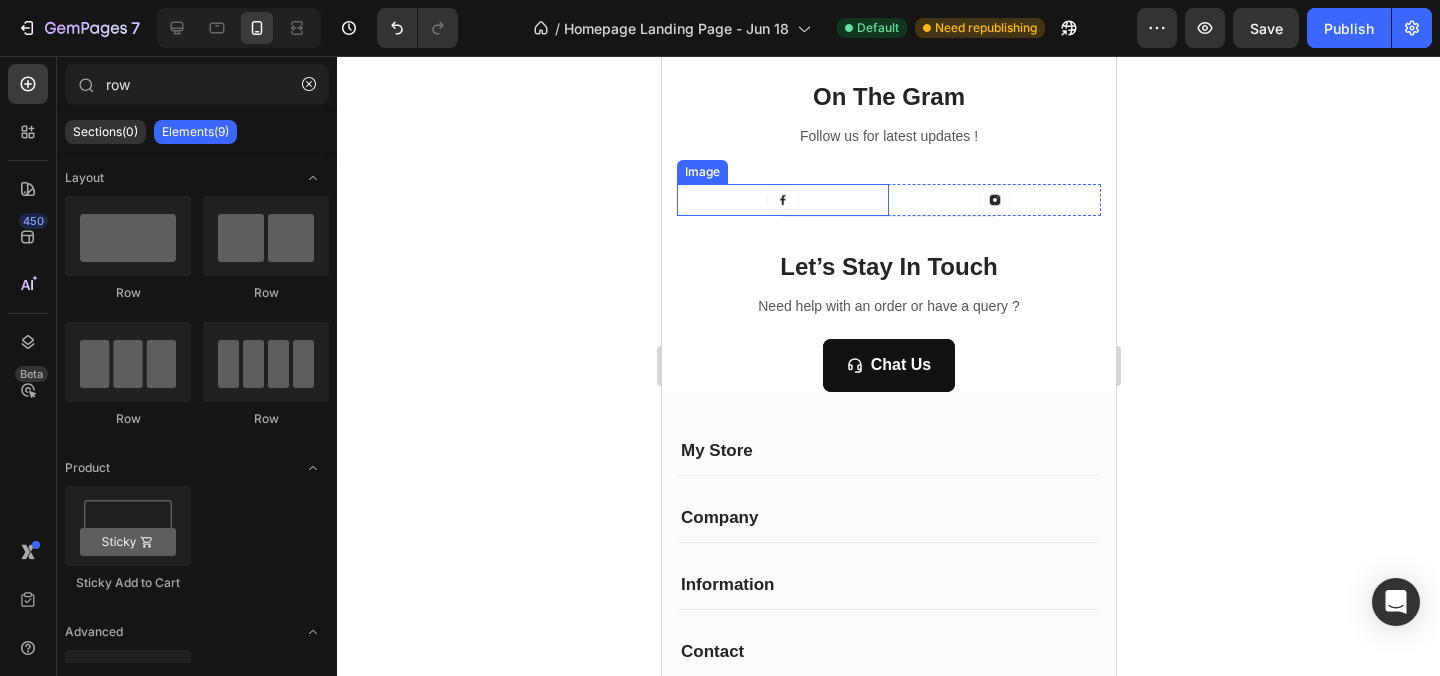 click at bounding box center (782, 200) 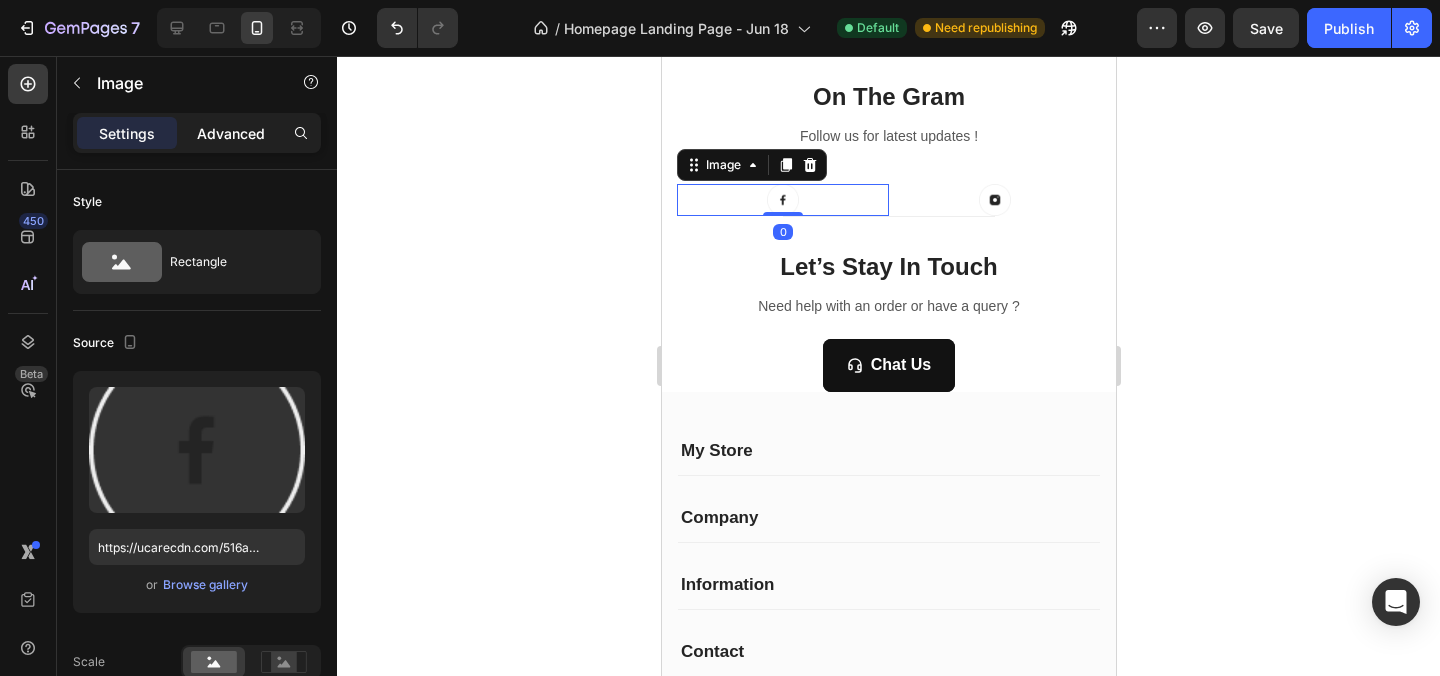 click on "Advanced" at bounding box center [231, 133] 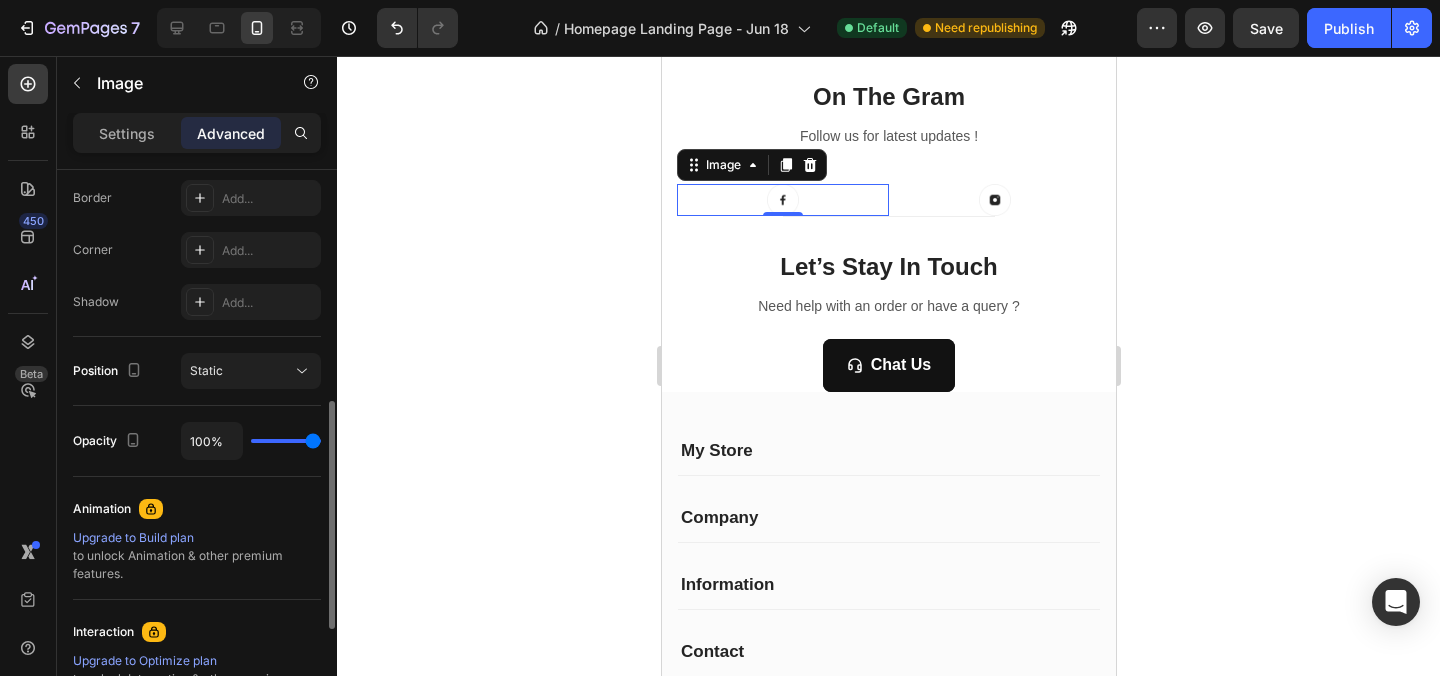 scroll, scrollTop: 566, scrollLeft: 0, axis: vertical 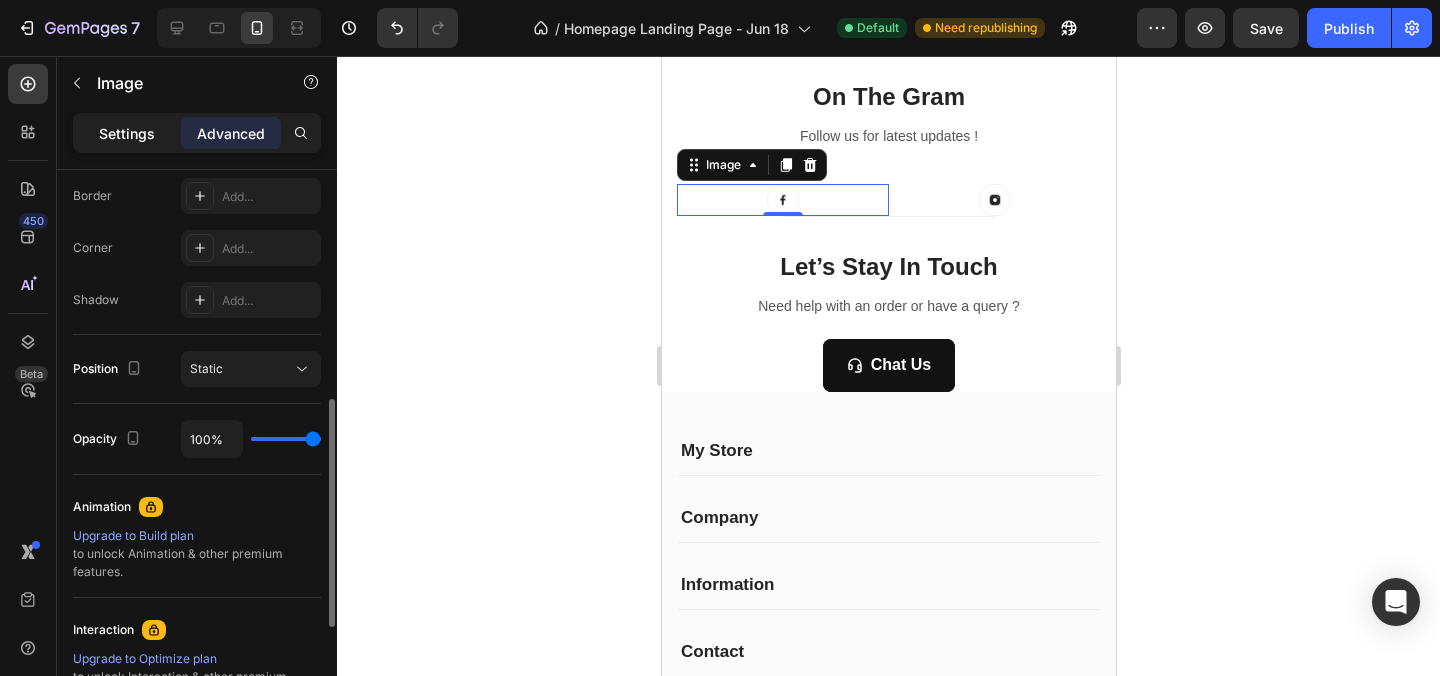 click on "Settings" 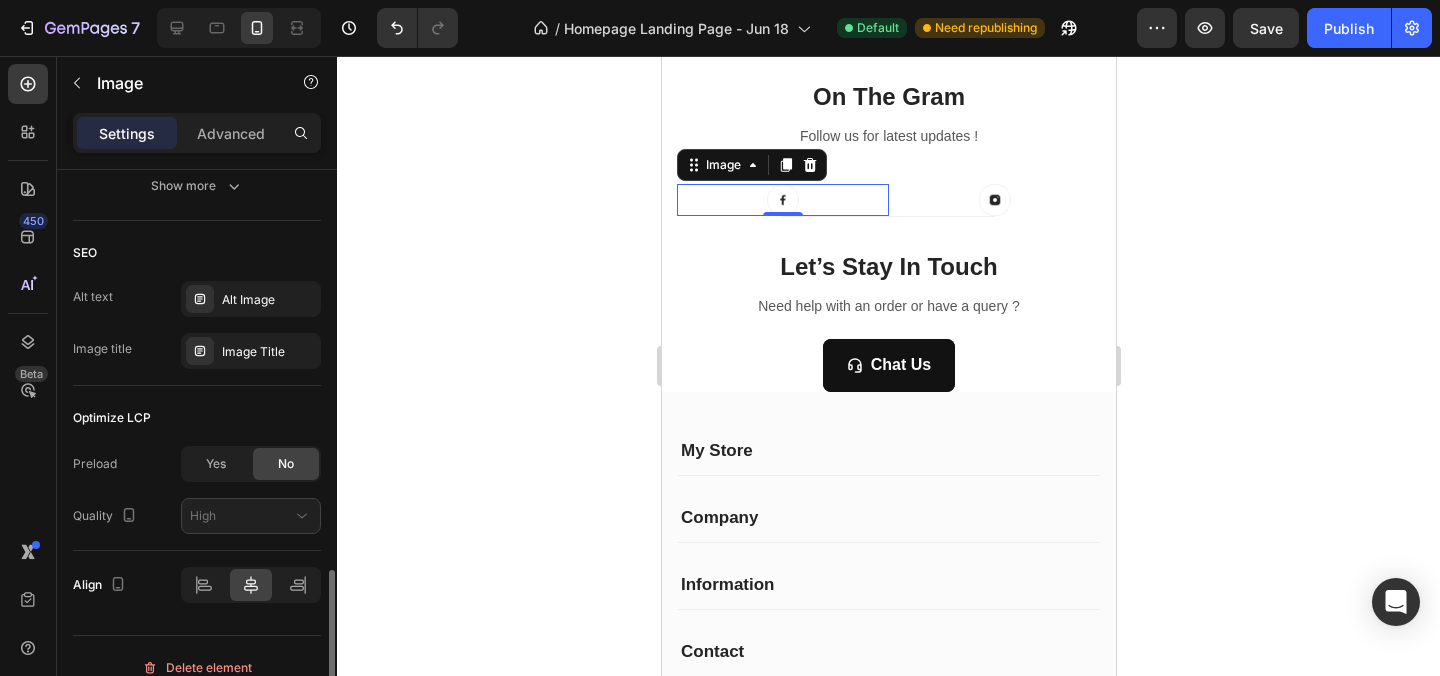 scroll, scrollTop: 1153, scrollLeft: 0, axis: vertical 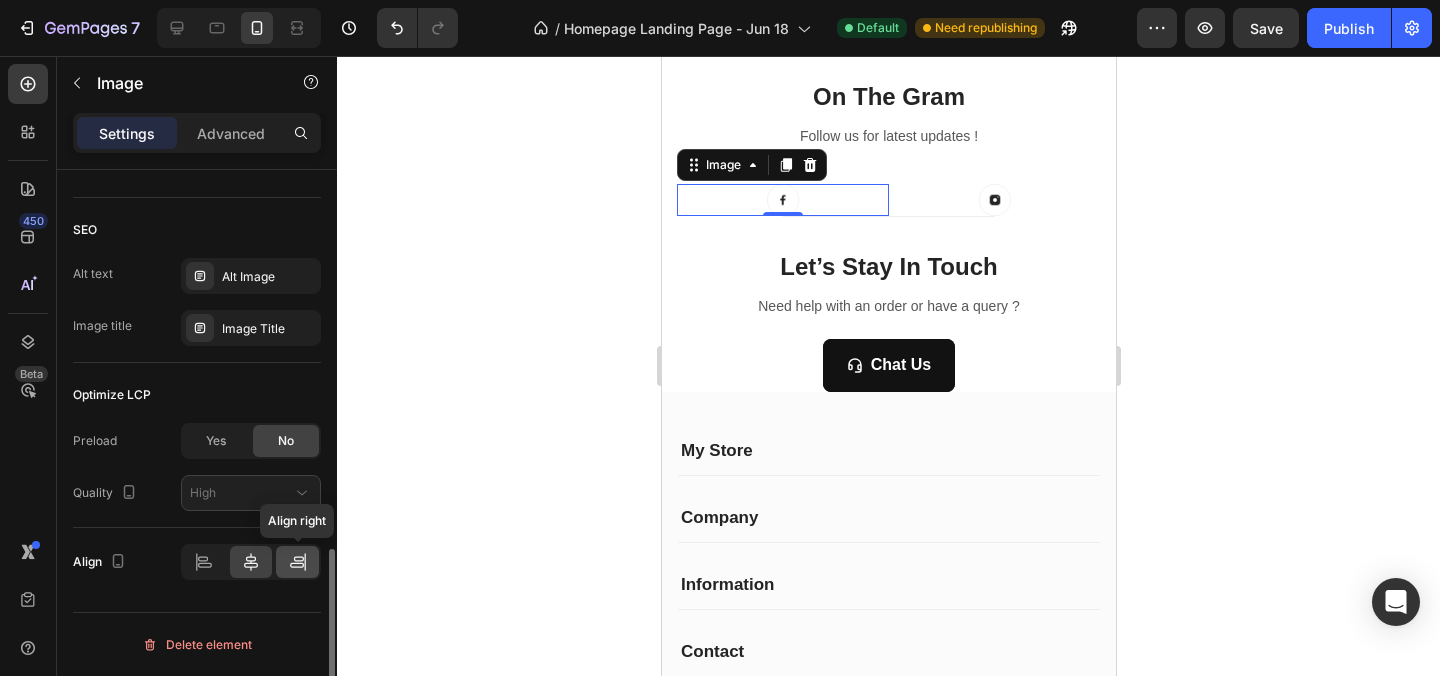 click 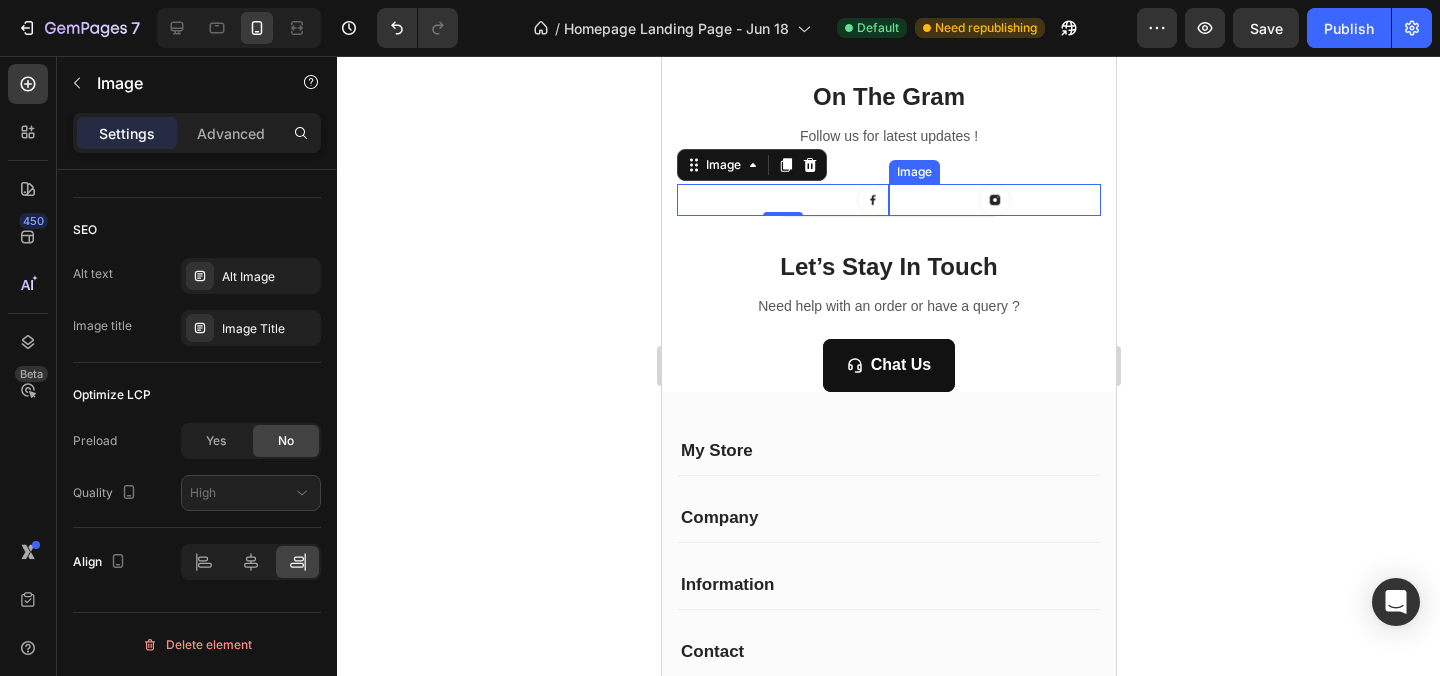click at bounding box center [994, 200] 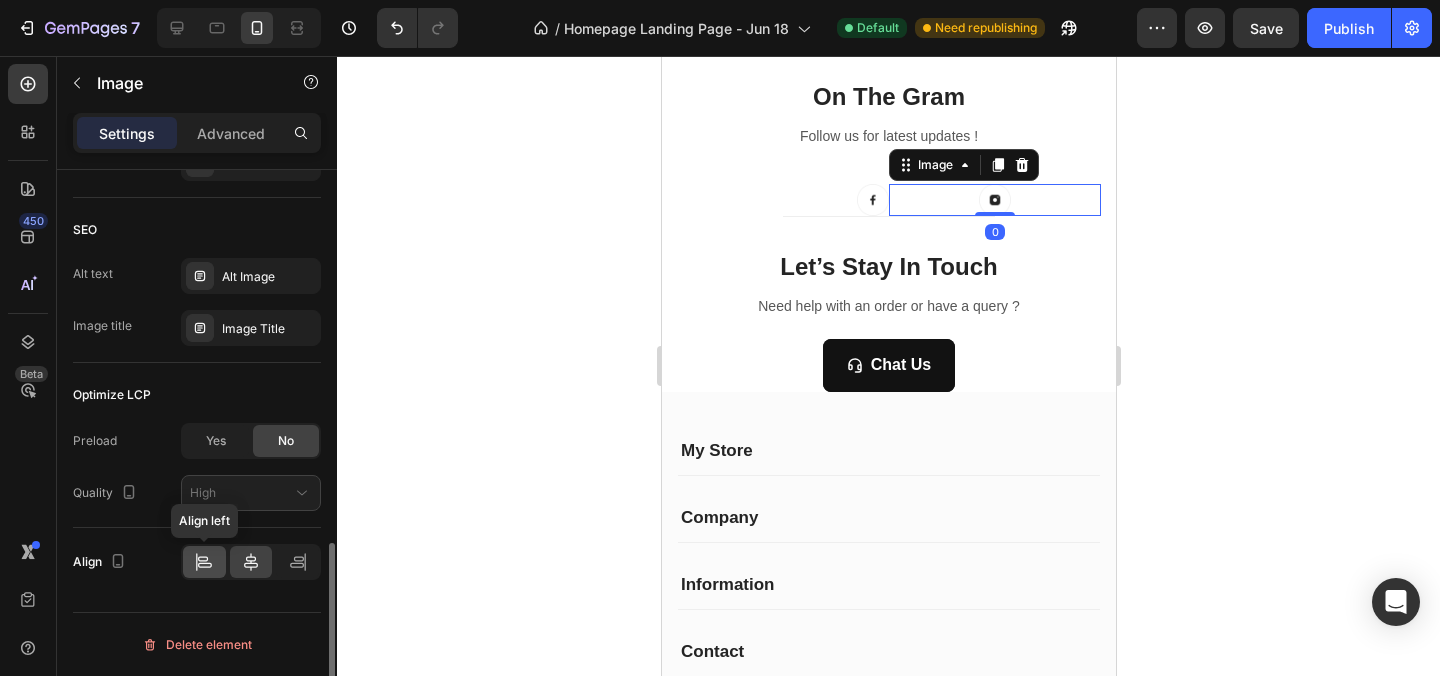 click 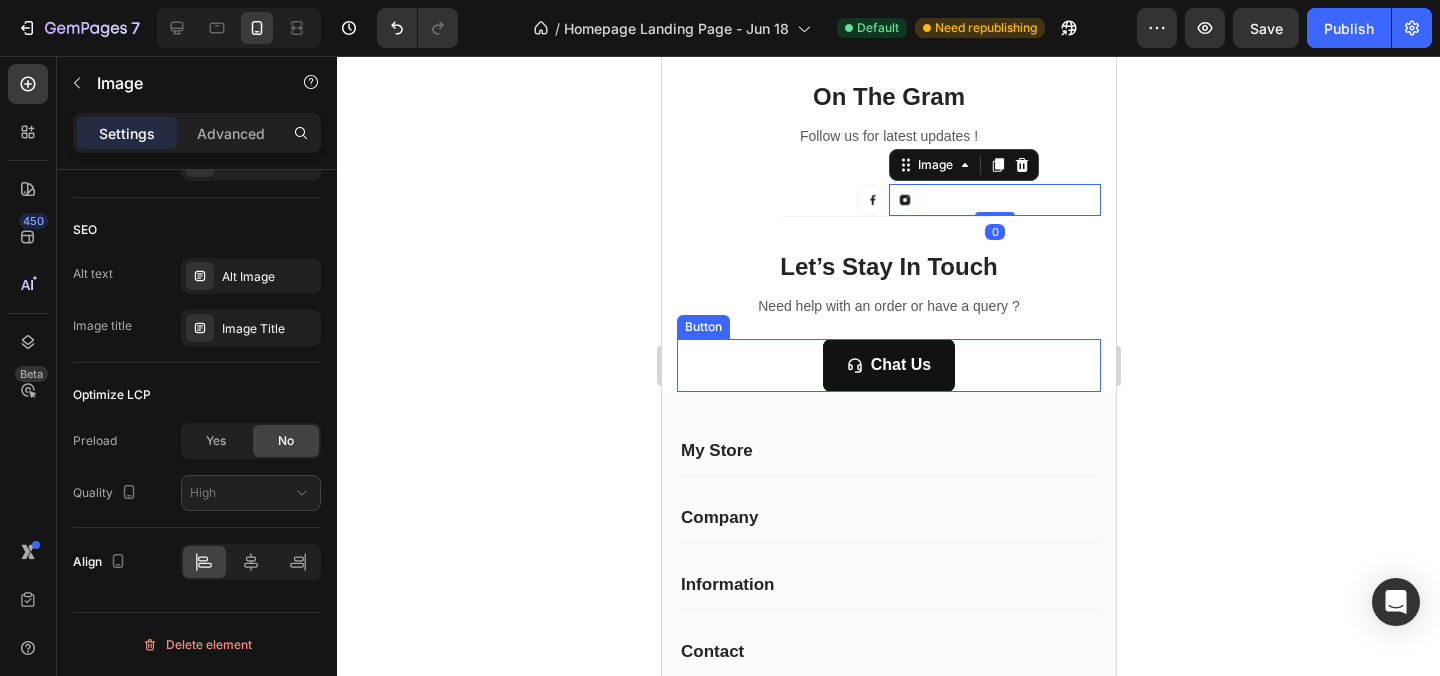 click on "Chat Us Button" at bounding box center [888, 365] 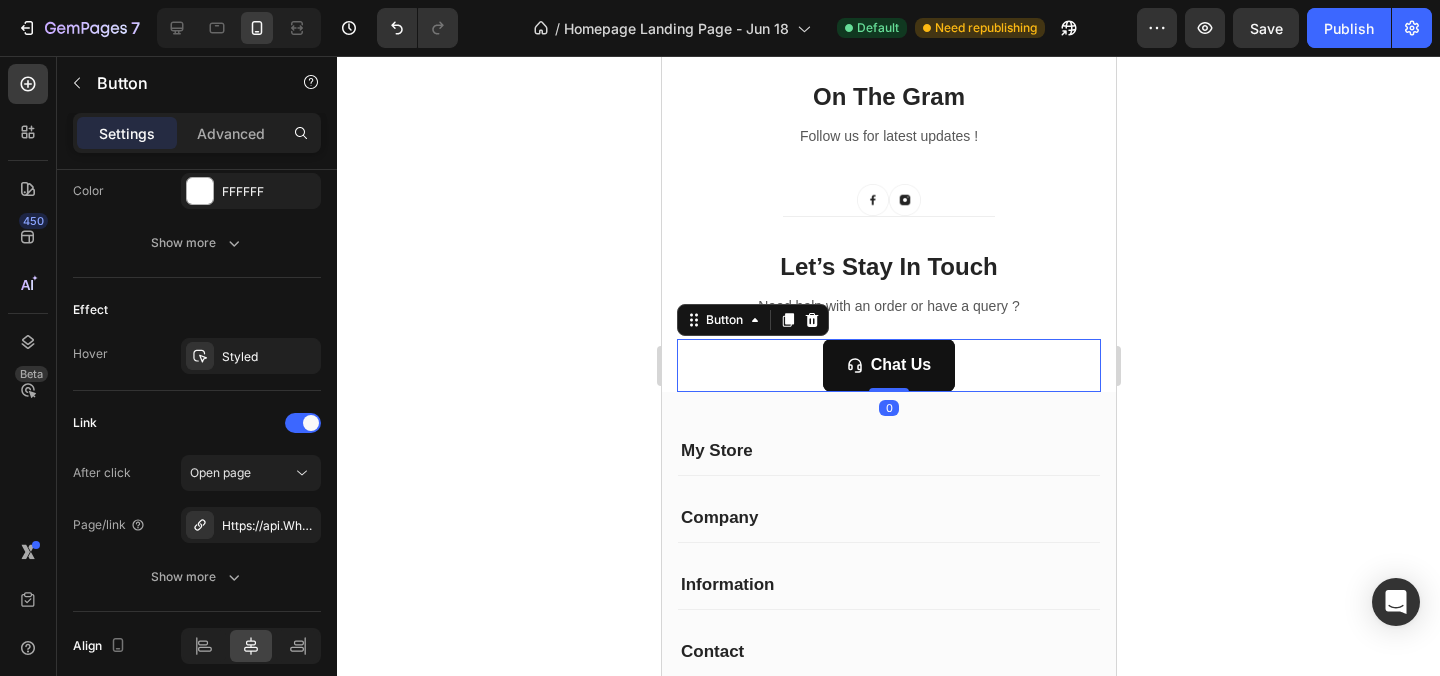 scroll, scrollTop: 0, scrollLeft: 0, axis: both 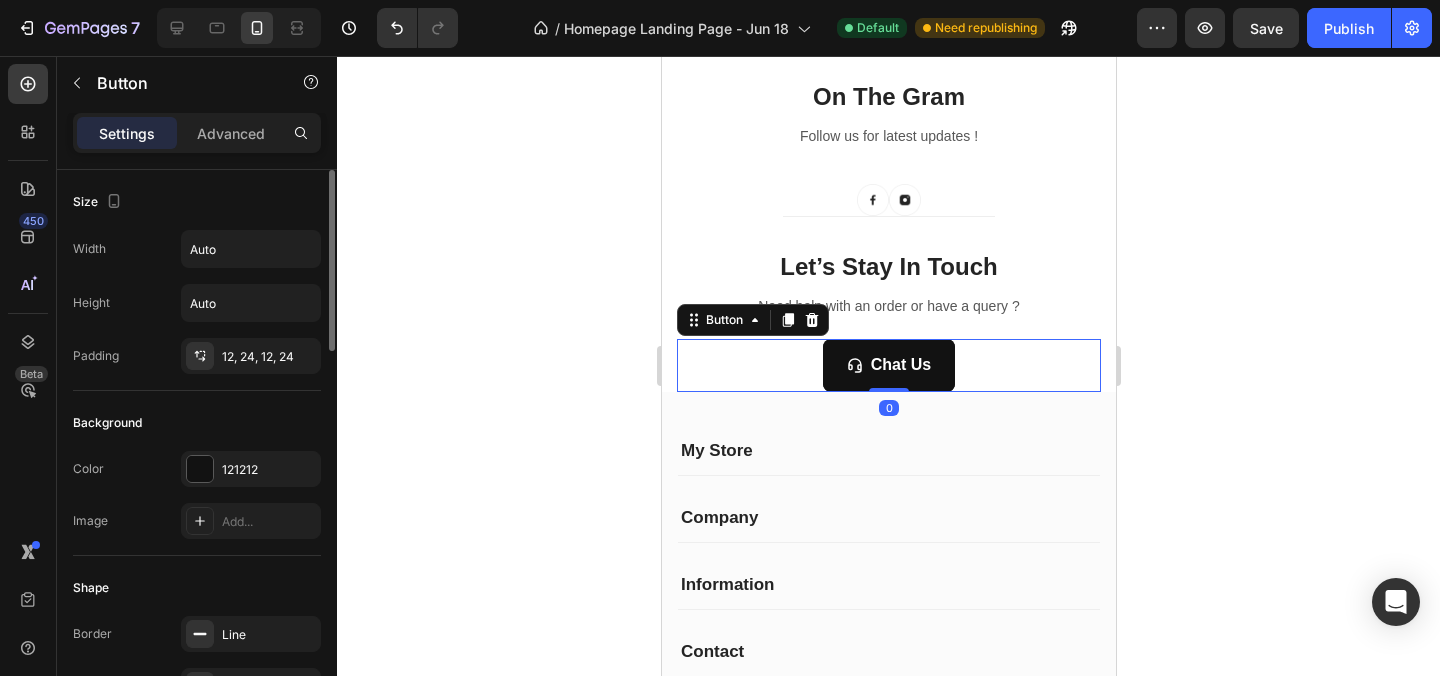 click 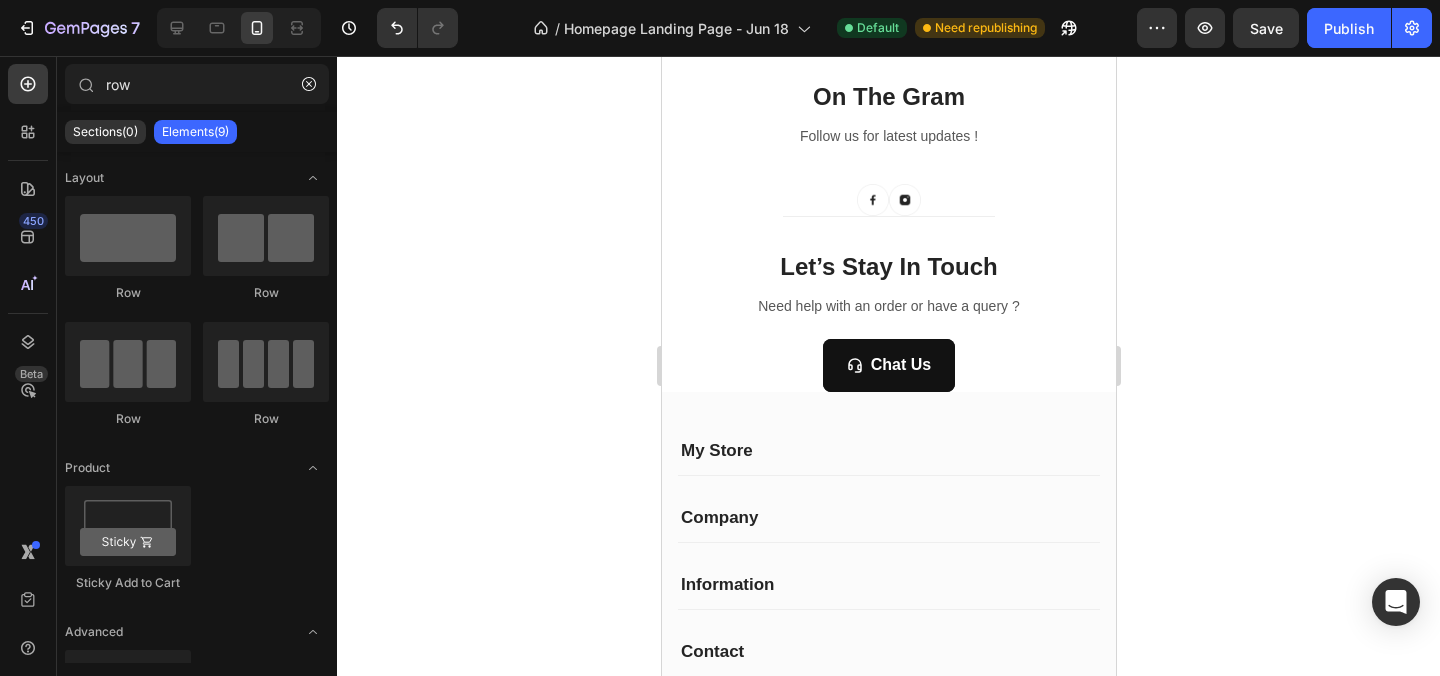 click 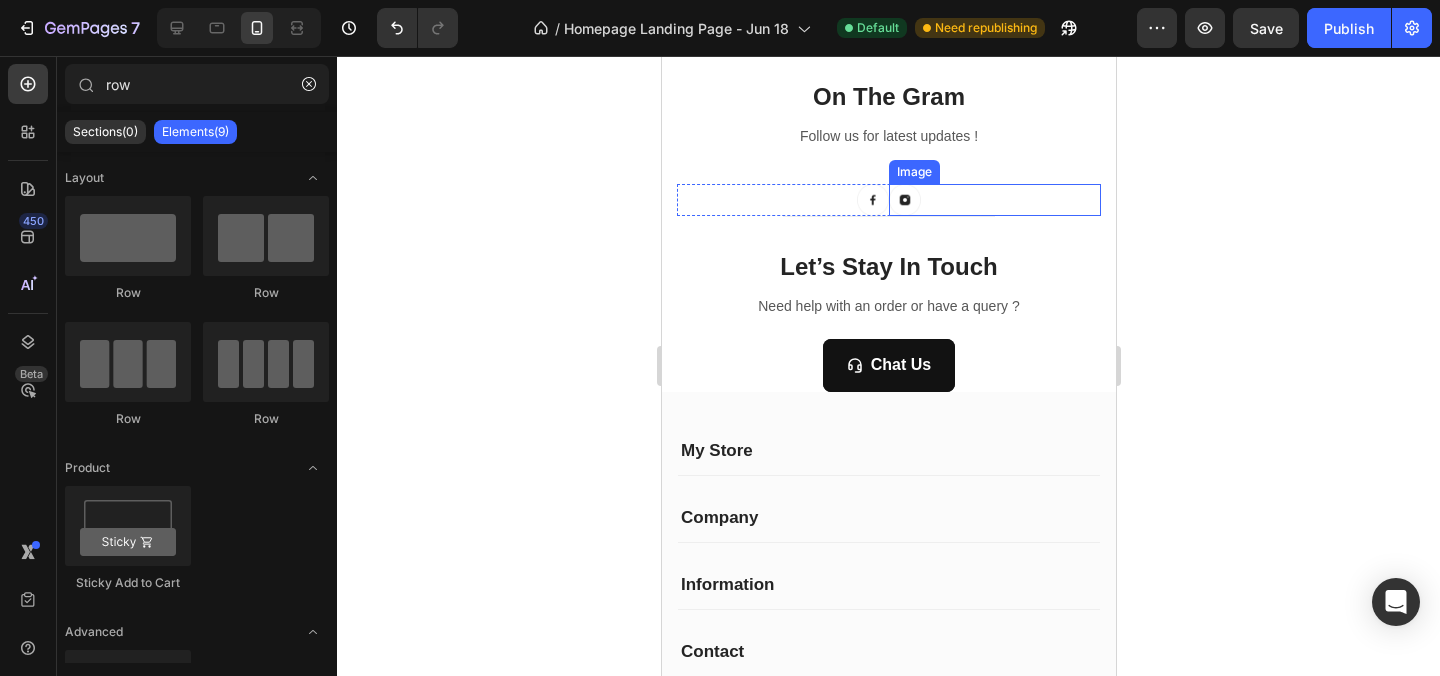 click 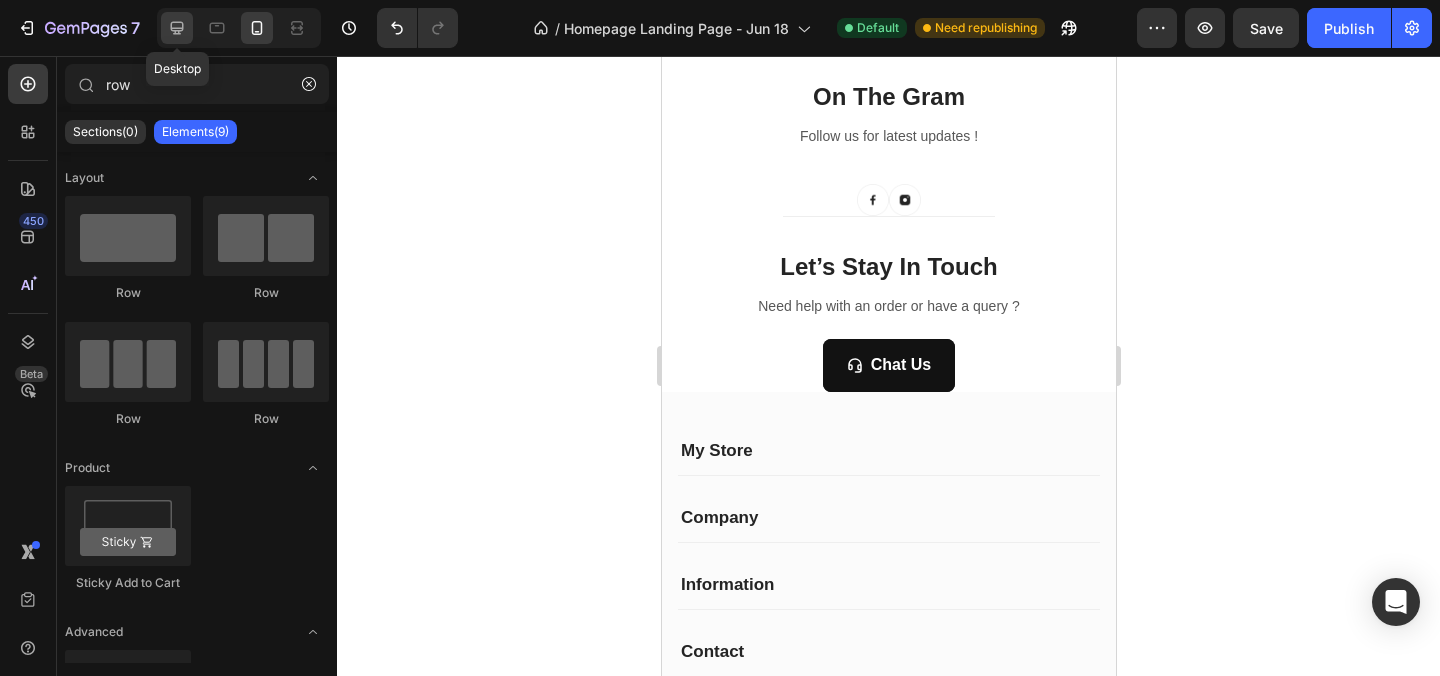 click 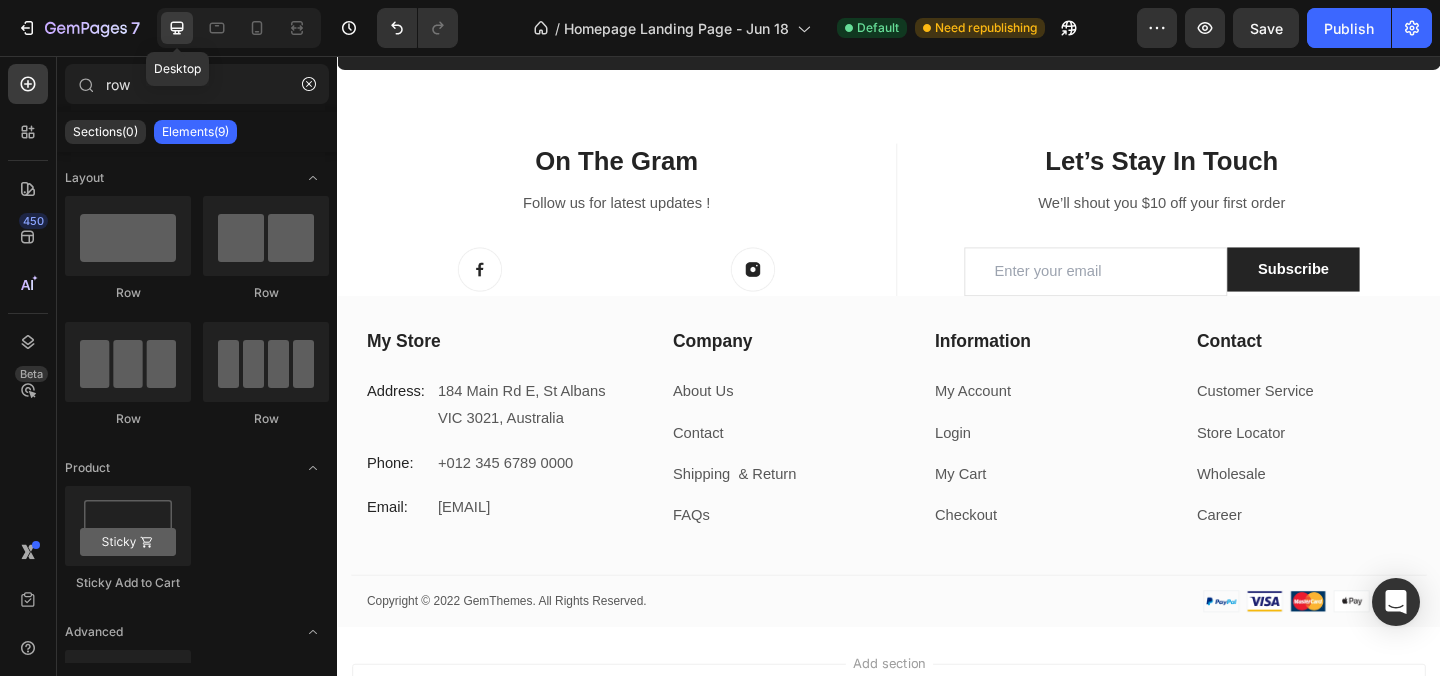 scroll, scrollTop: 4362, scrollLeft: 0, axis: vertical 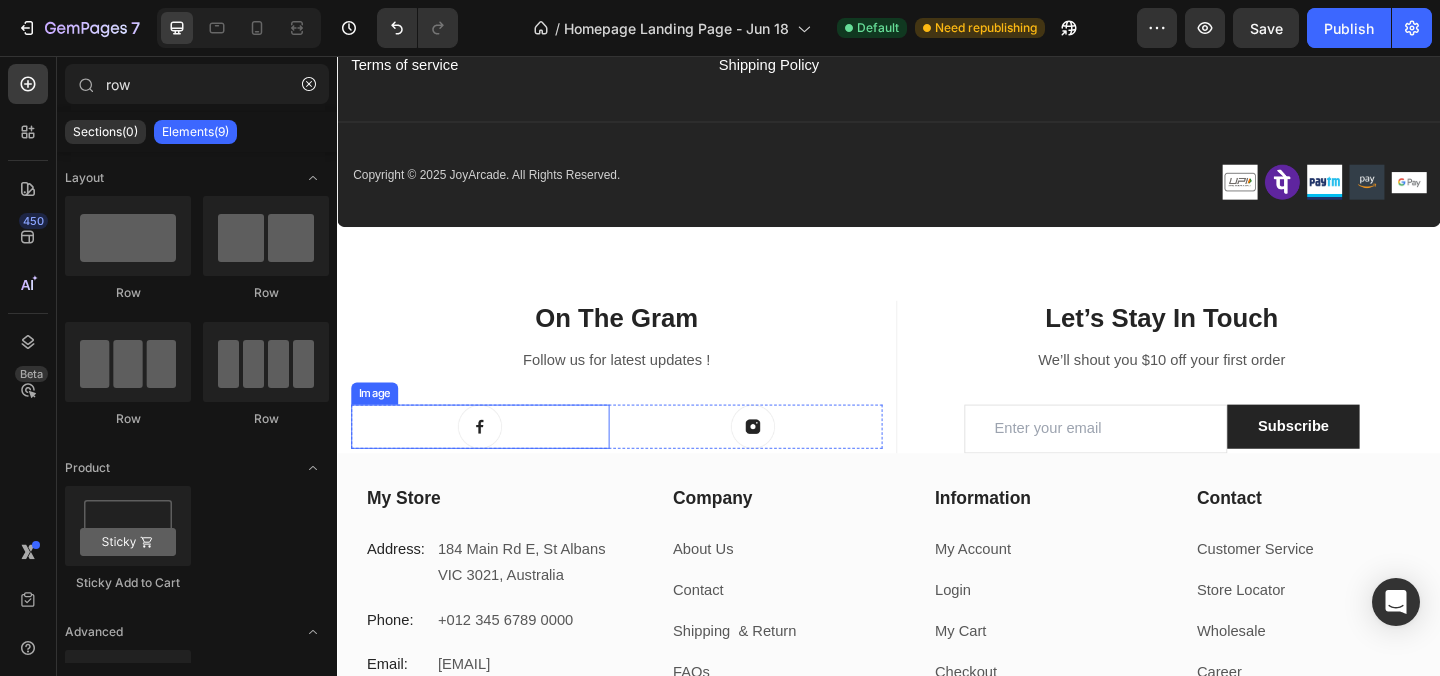 click at bounding box center [492, 459] 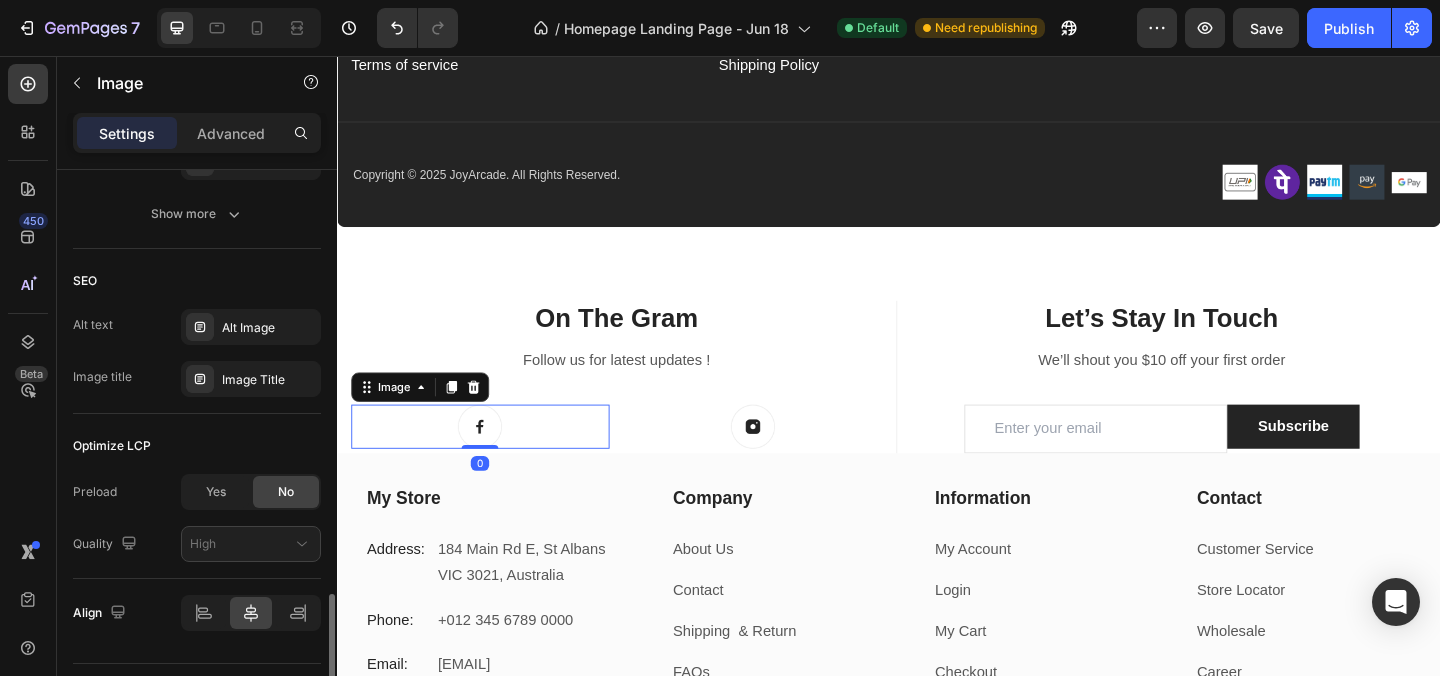 scroll, scrollTop: 1103, scrollLeft: 0, axis: vertical 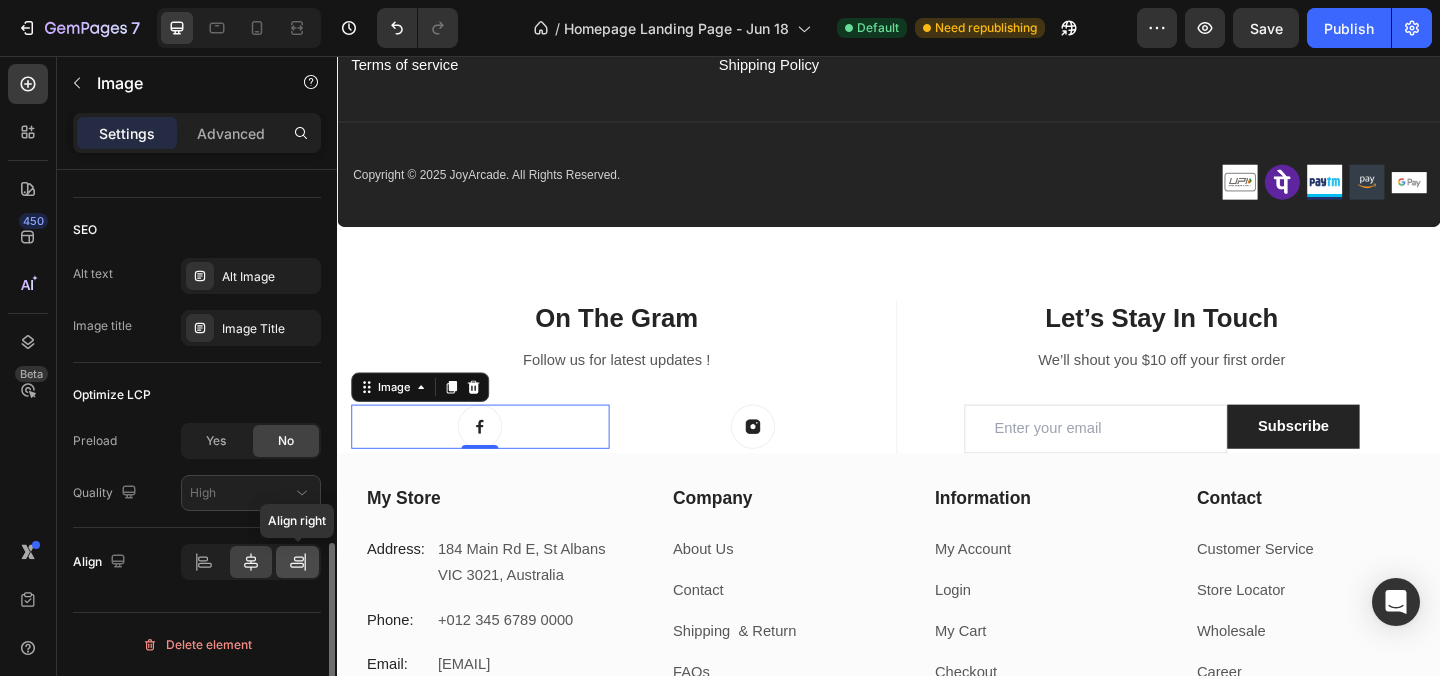 click 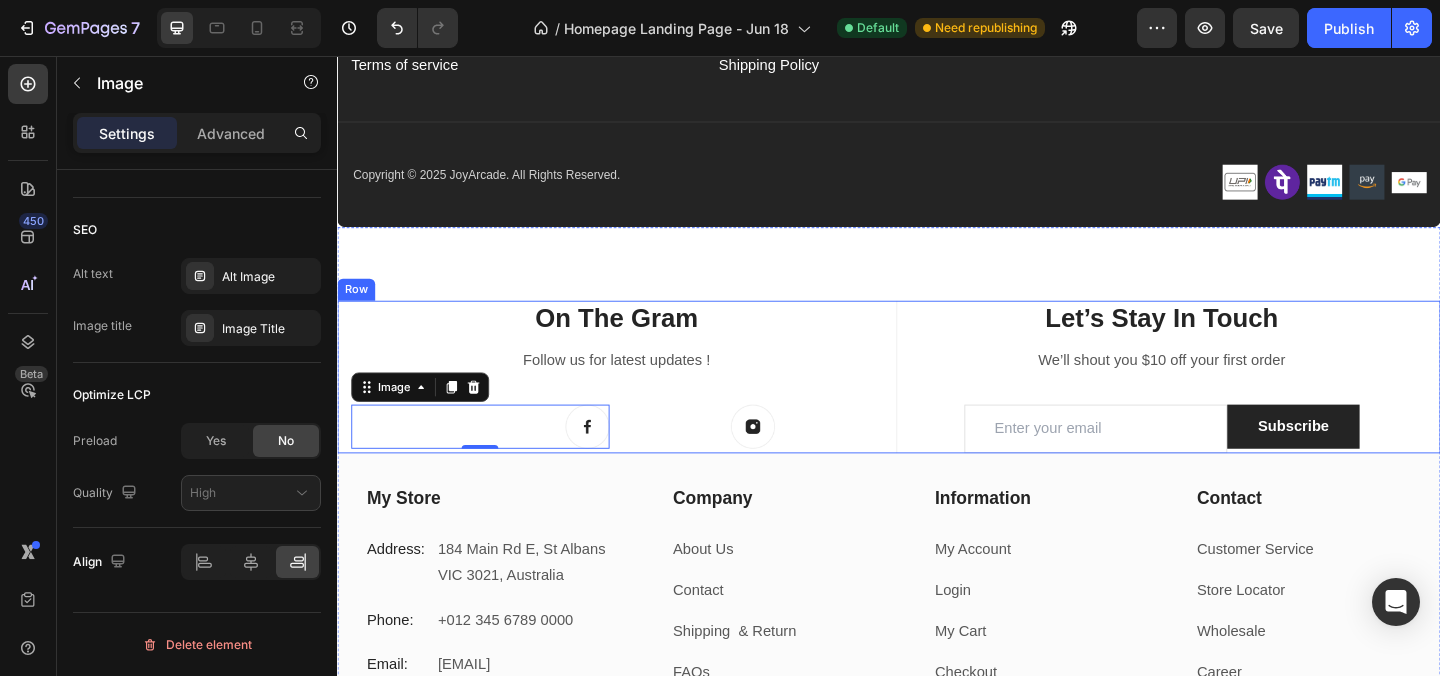 click on "On The Gram Heading Follow us for latest updates ! Text block Image   0 Image Row" at bounding box center [641, 405] 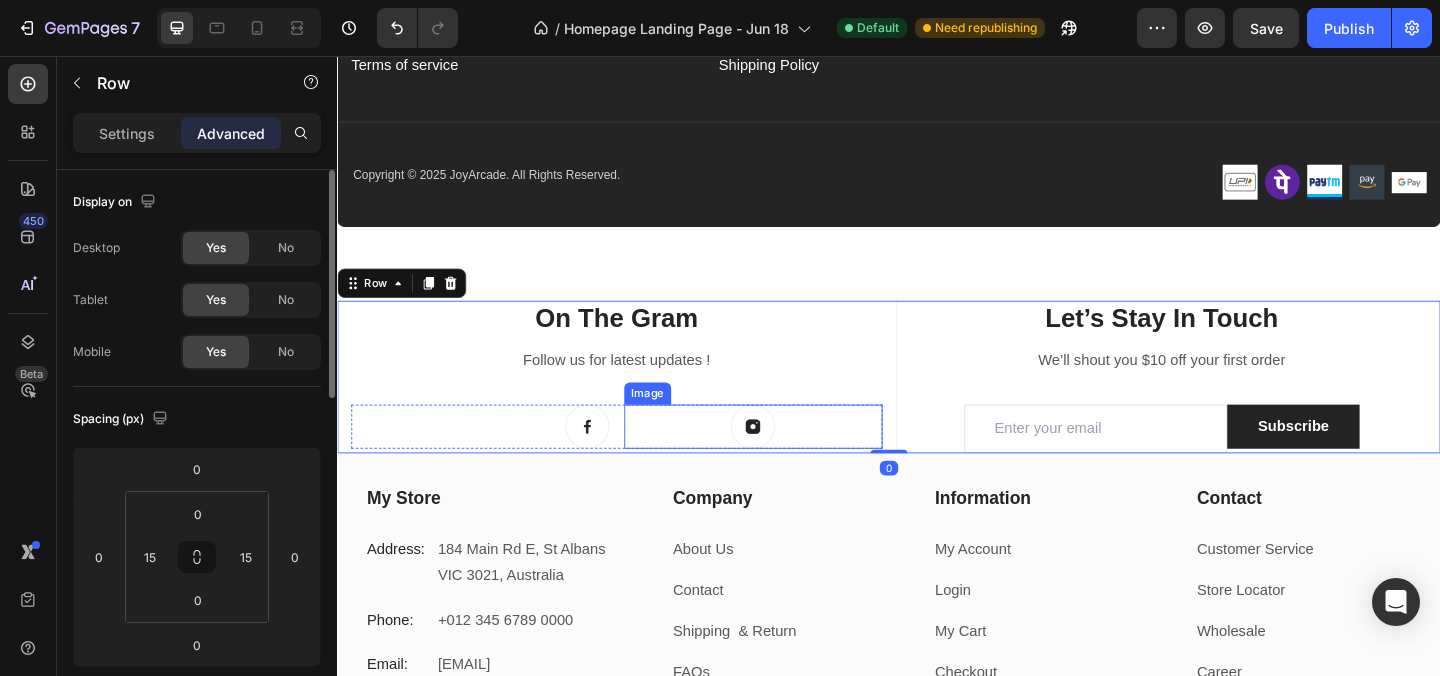 click at bounding box center (789, 459) 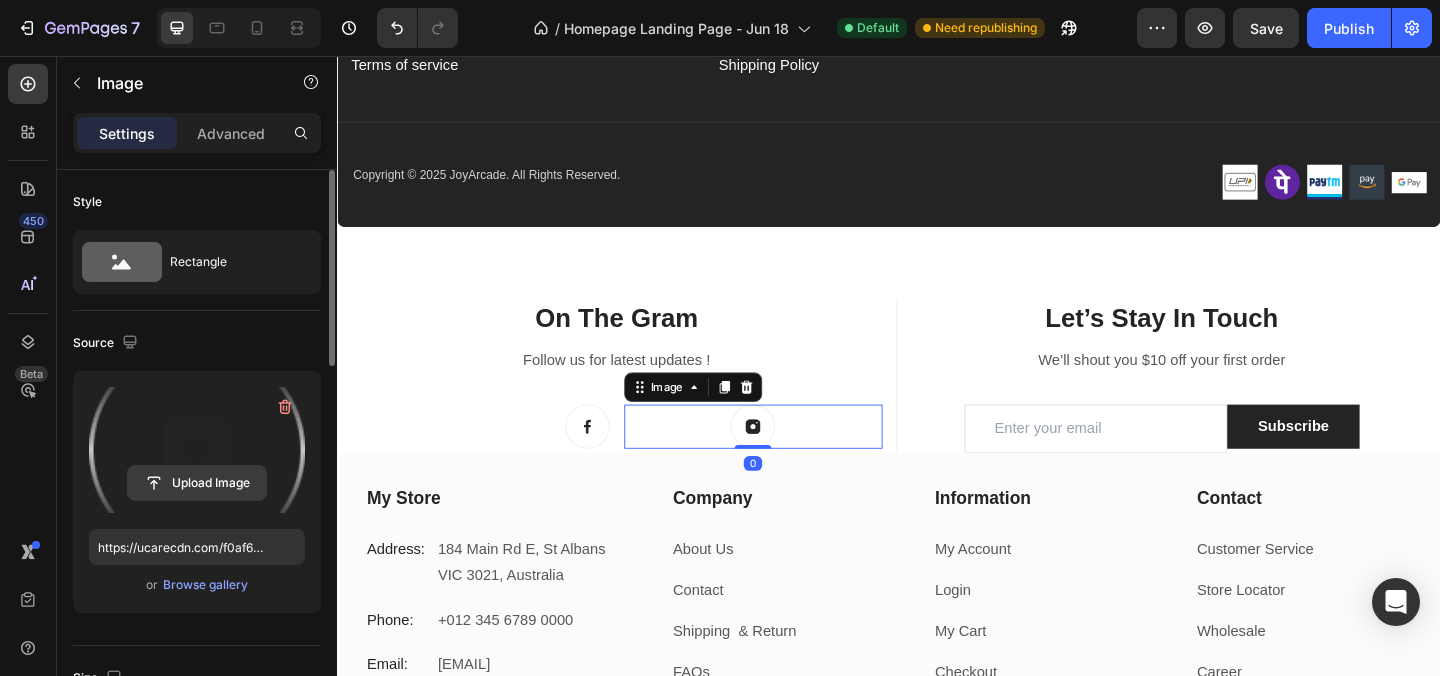 scroll, scrollTop: 1051, scrollLeft: 0, axis: vertical 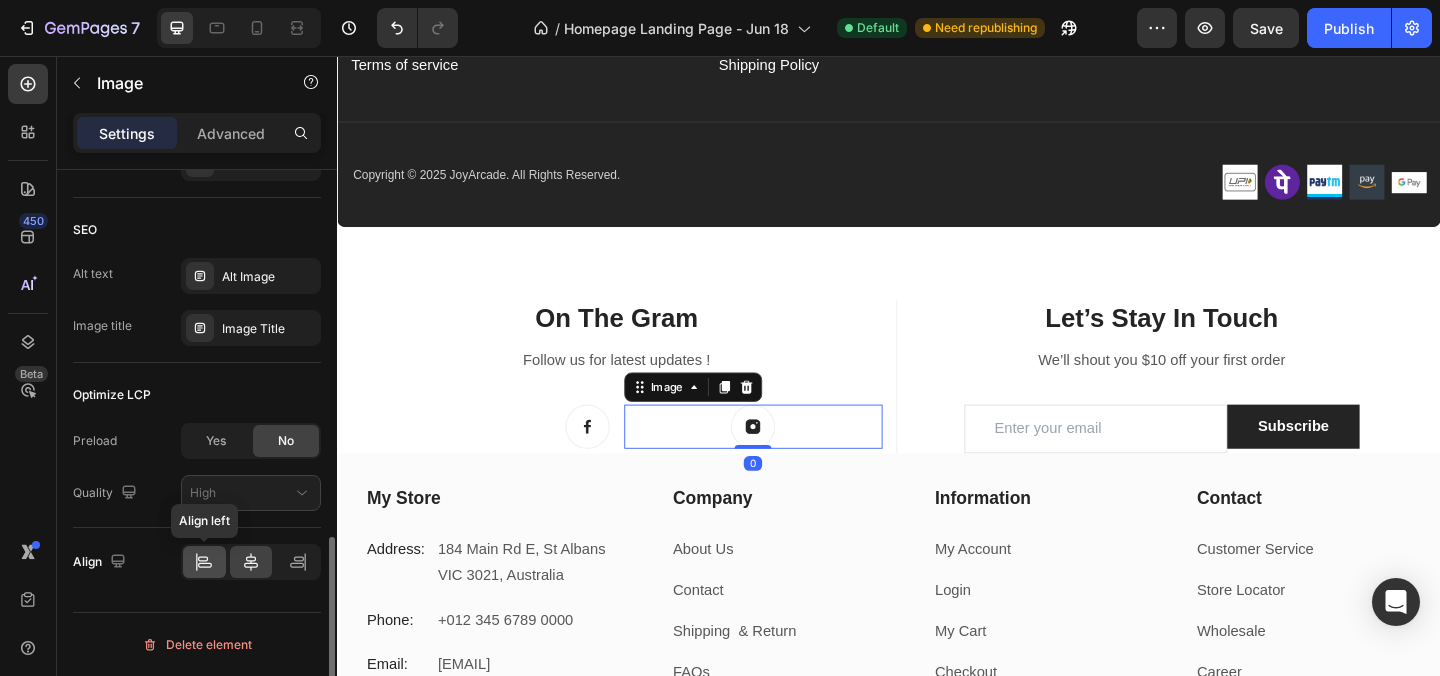 click 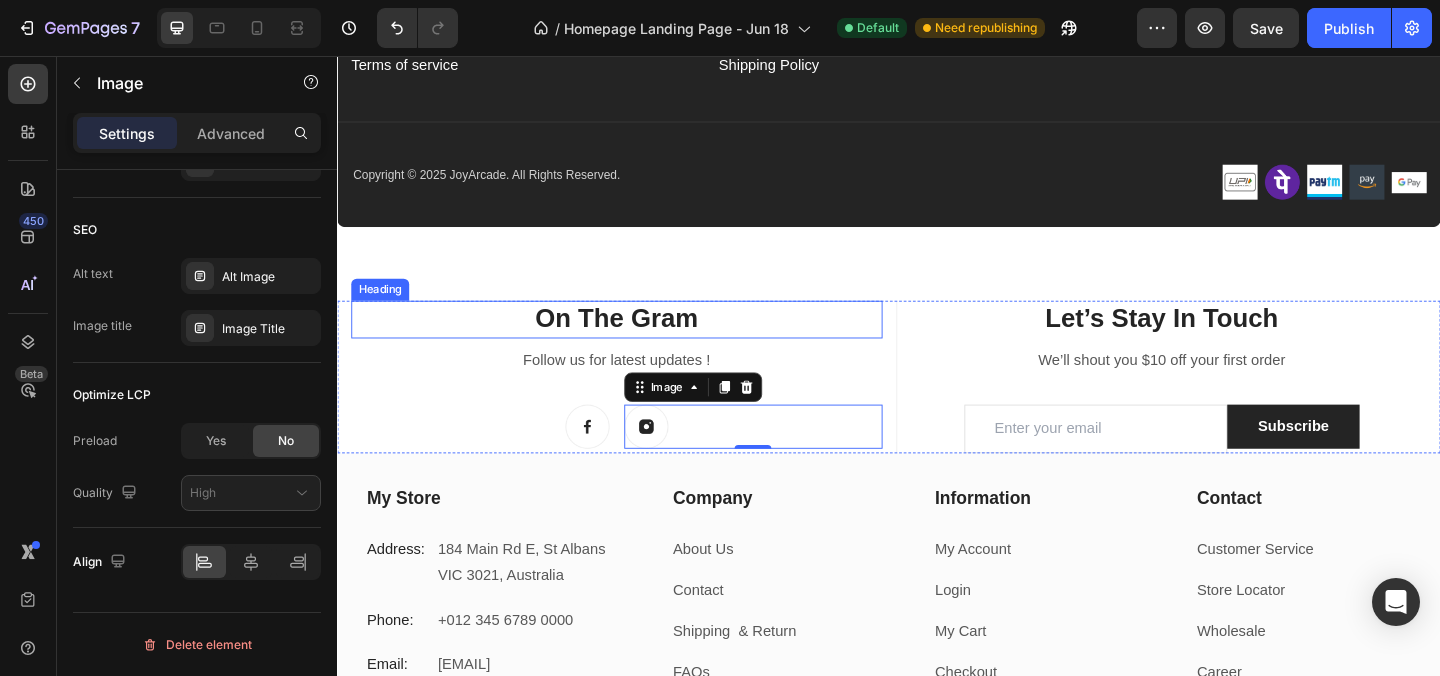 click on "On The Gram" at bounding box center (641, 342) 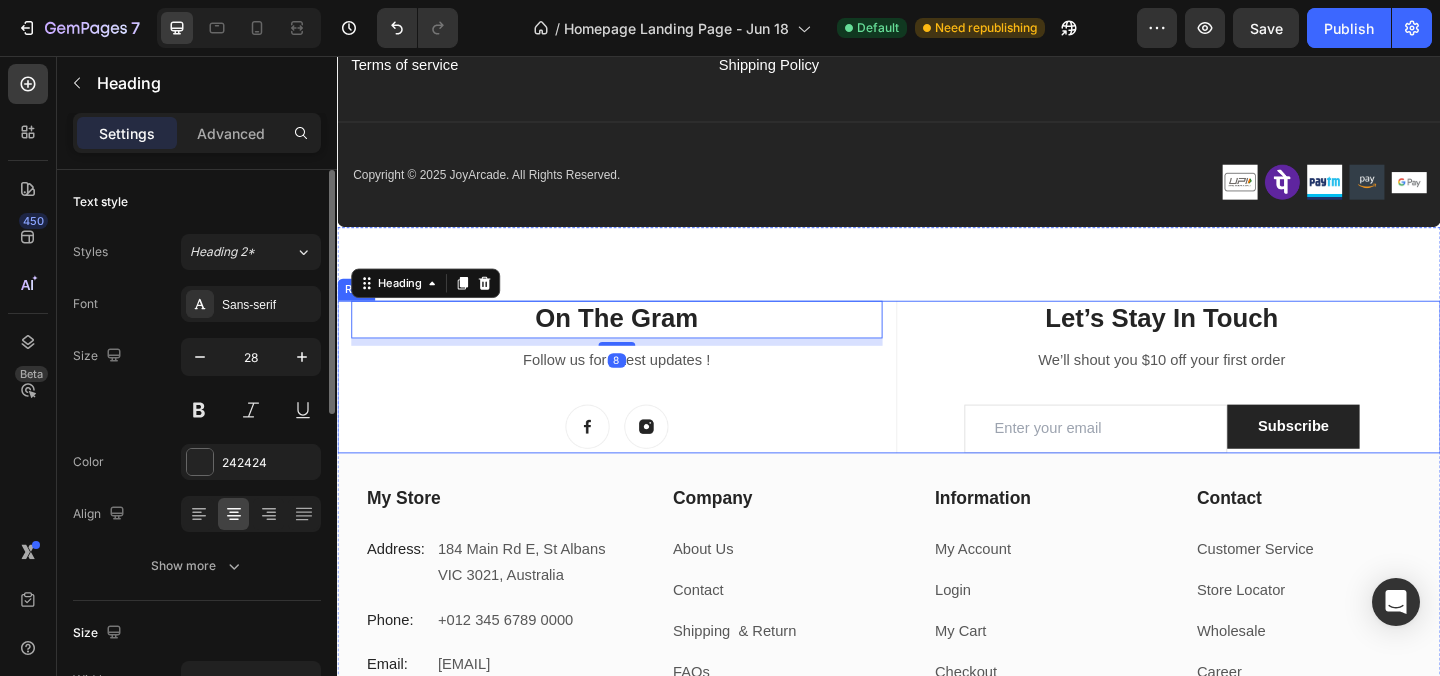 click on "On The Gram Heading   8 Follow us for latest updates ! Text block Image Image Row                Title Line Let’s Stay In Touch Heading We’ll shout you $10 off your first order Text block Email Field Subscribe Submit Button Row Newsletter Row Let’s Stay In Touch Heading Need help with an order or have a query ? Text block
Chat Us Button Newsletter Row Row" at bounding box center (937, 405) 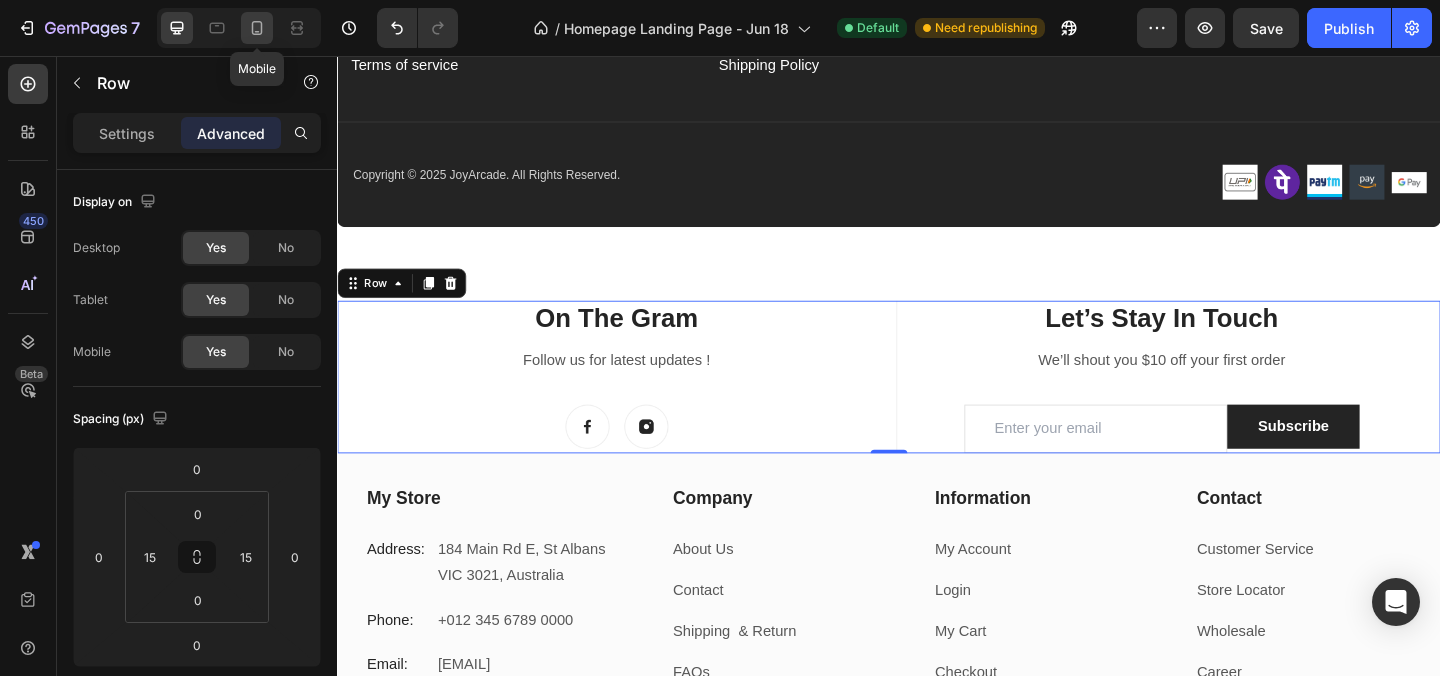 click 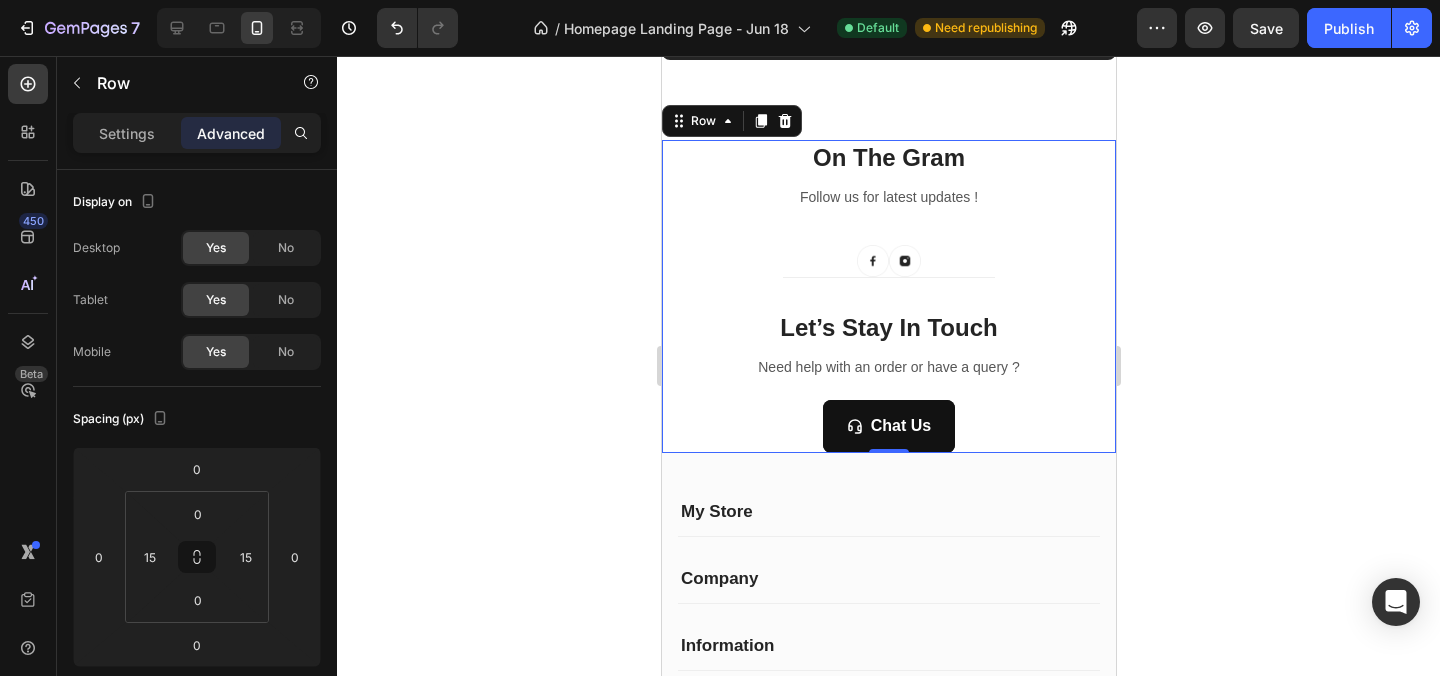 scroll, scrollTop: 4446, scrollLeft: 0, axis: vertical 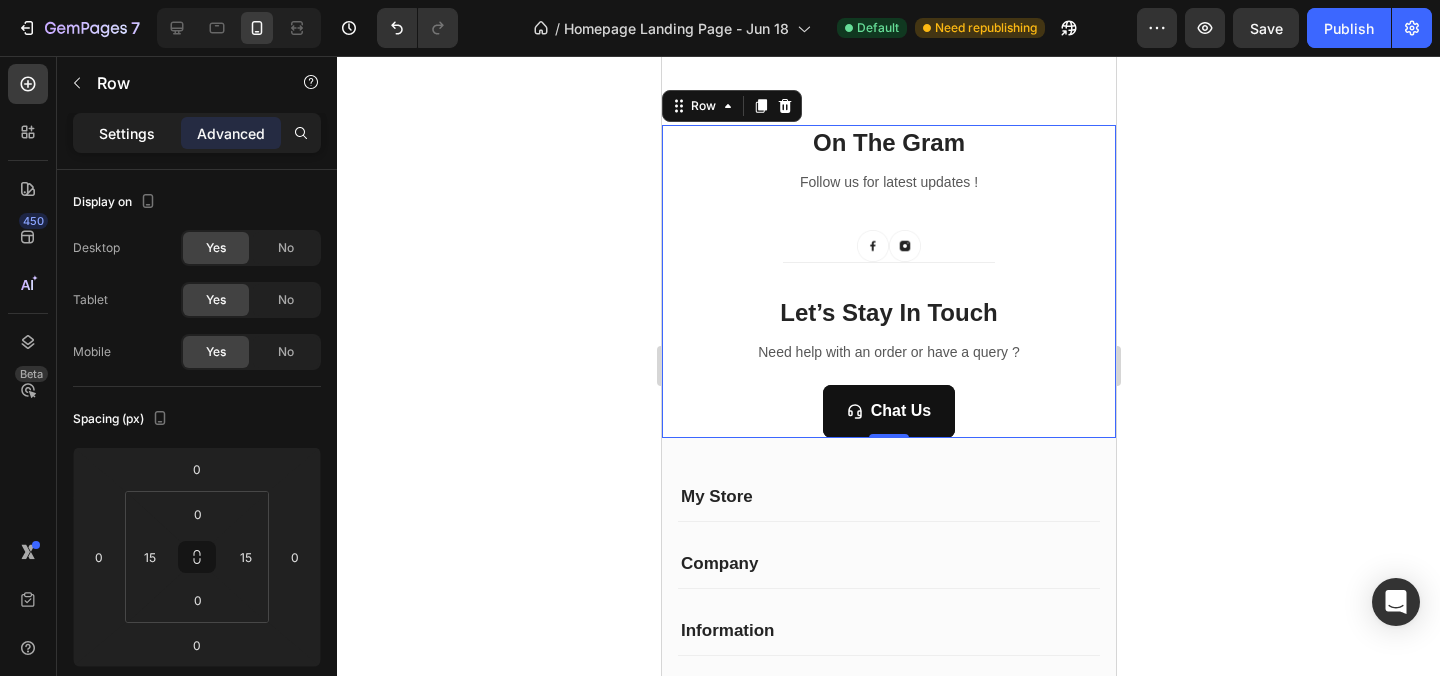 click on "Settings" 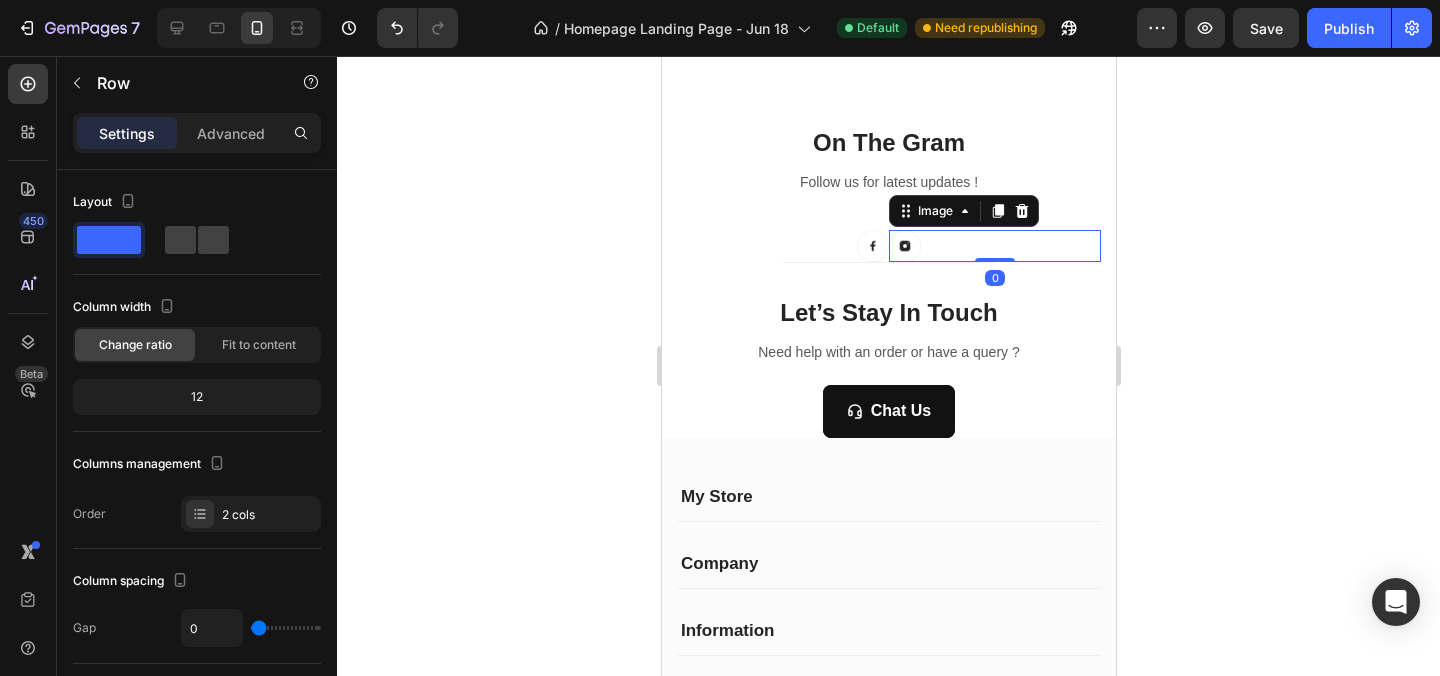 click at bounding box center (904, 246) 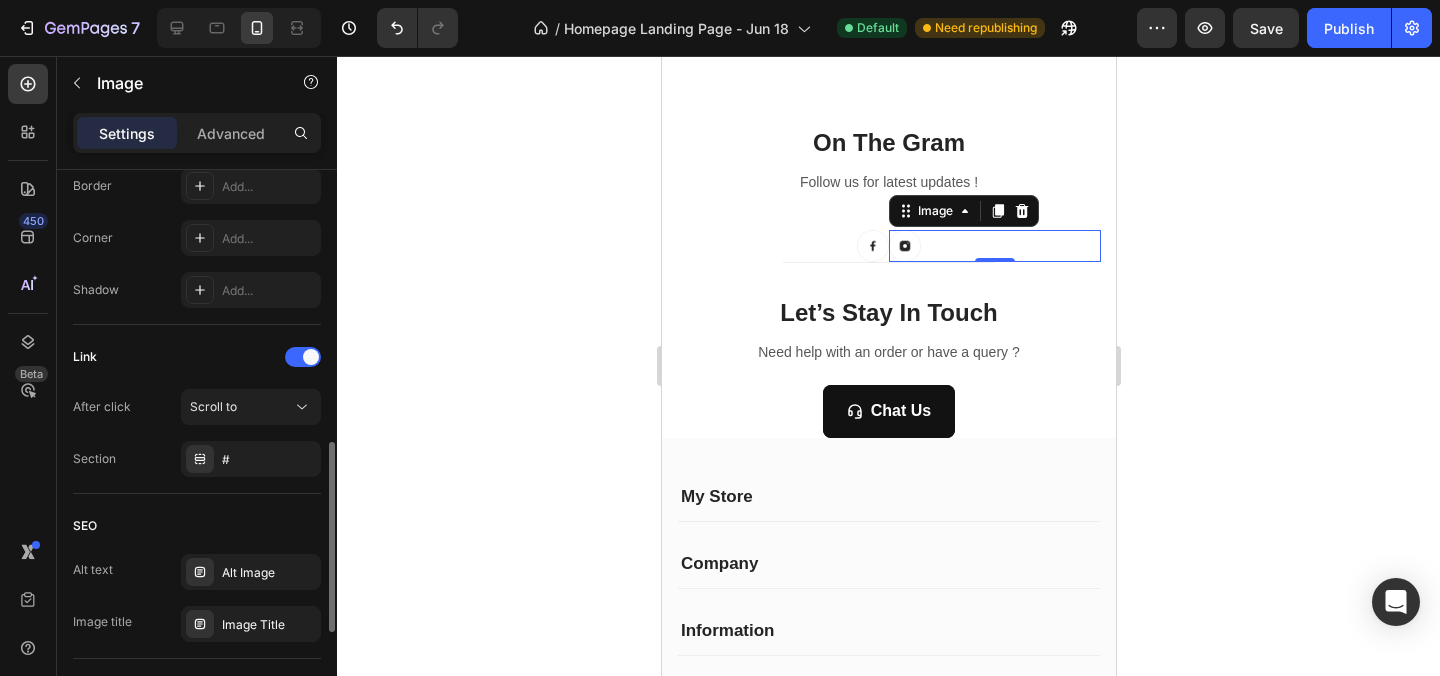 scroll, scrollTop: 803, scrollLeft: 0, axis: vertical 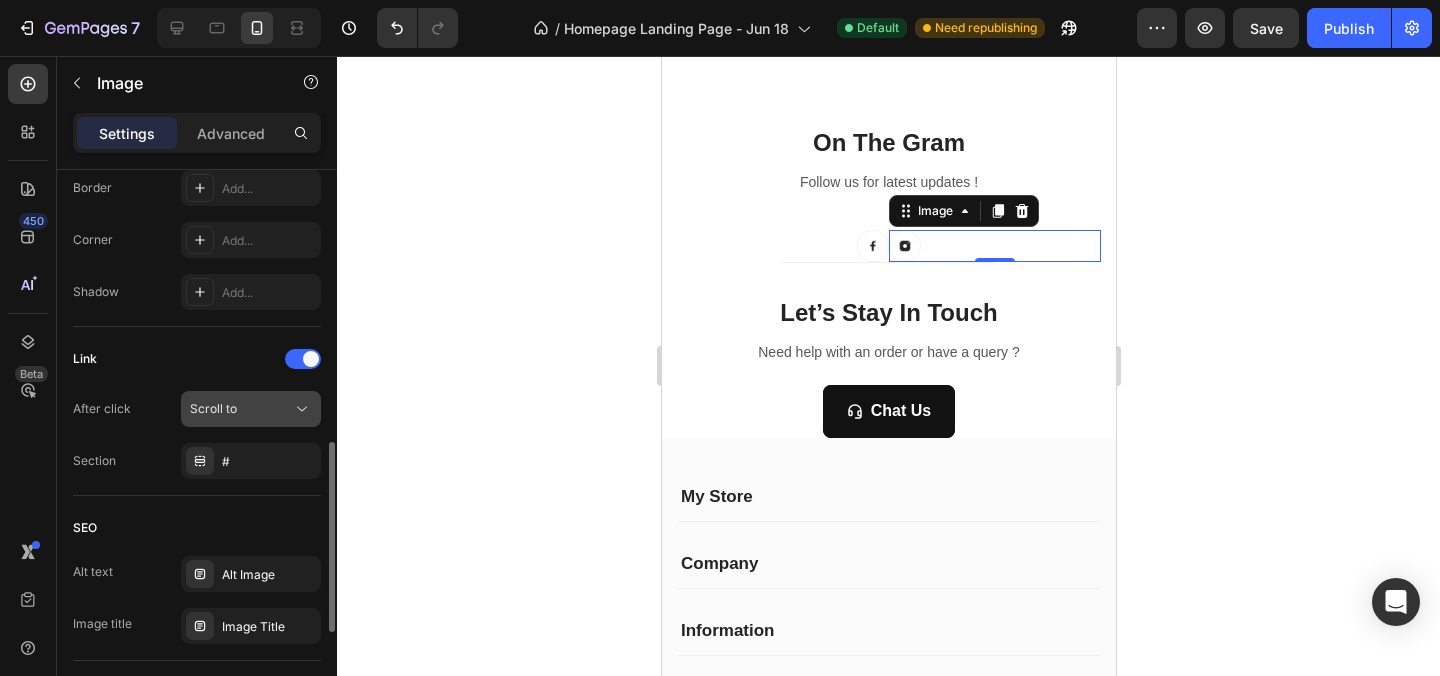 click 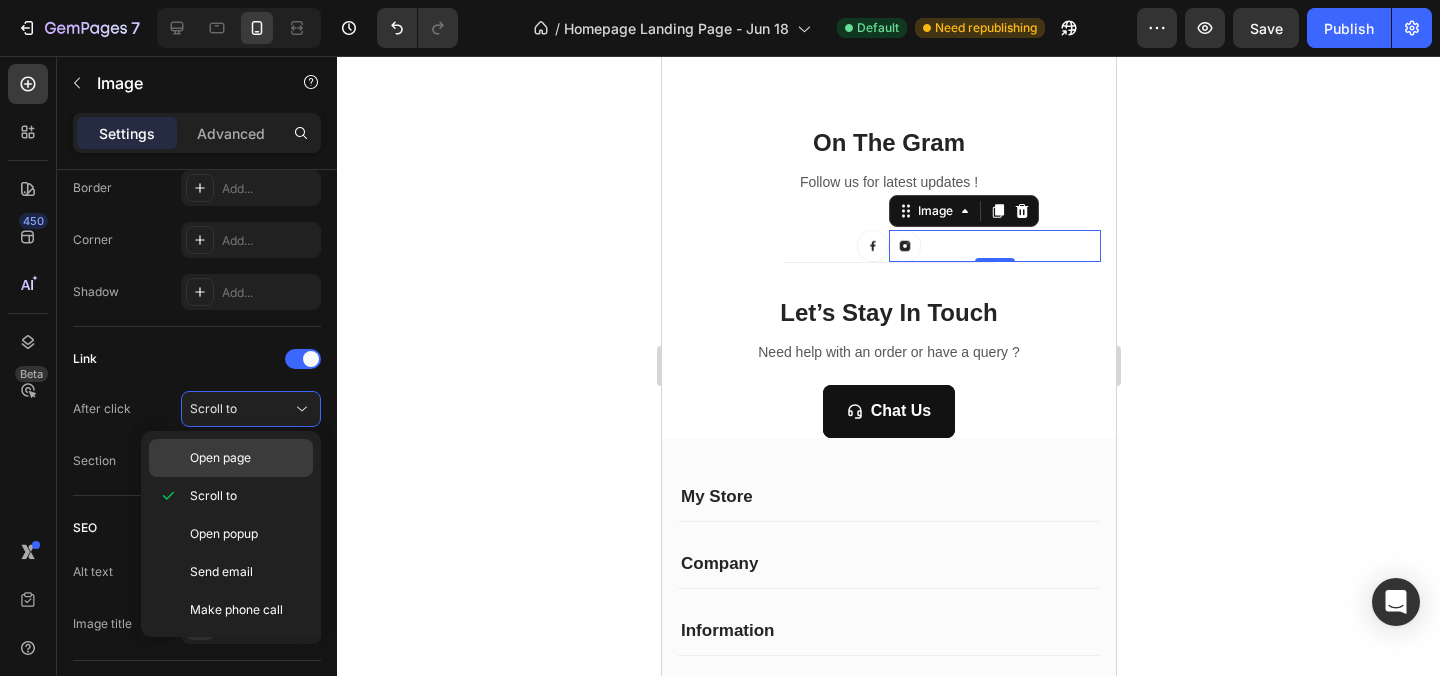 click on "Open page" 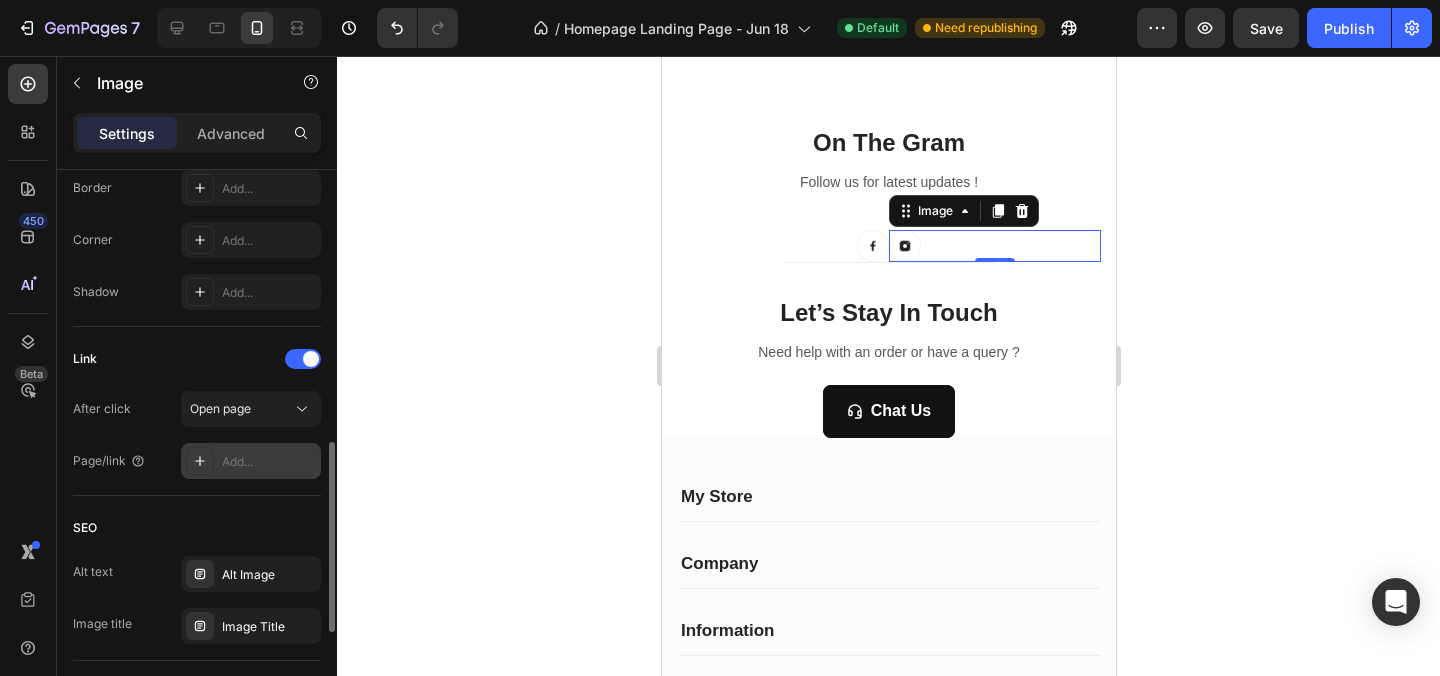 click on "Add..." at bounding box center (269, 462) 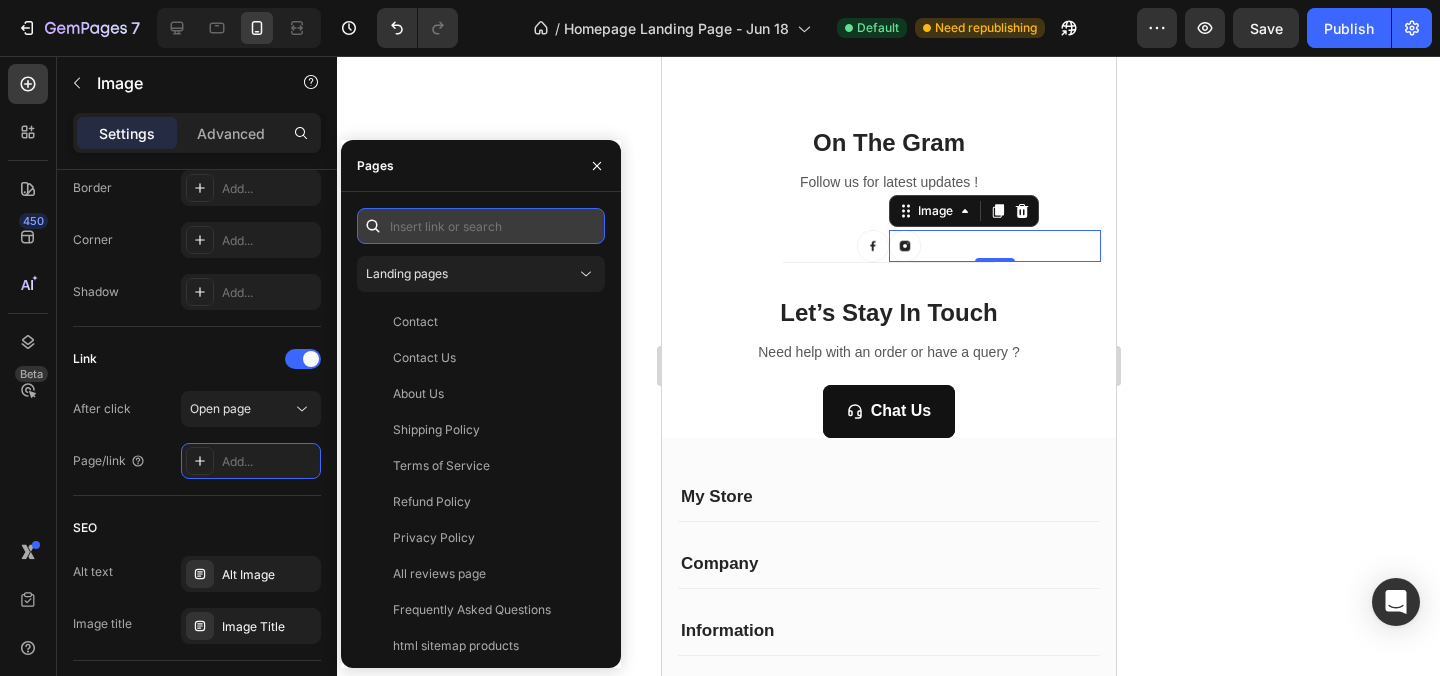 click at bounding box center (481, 226) 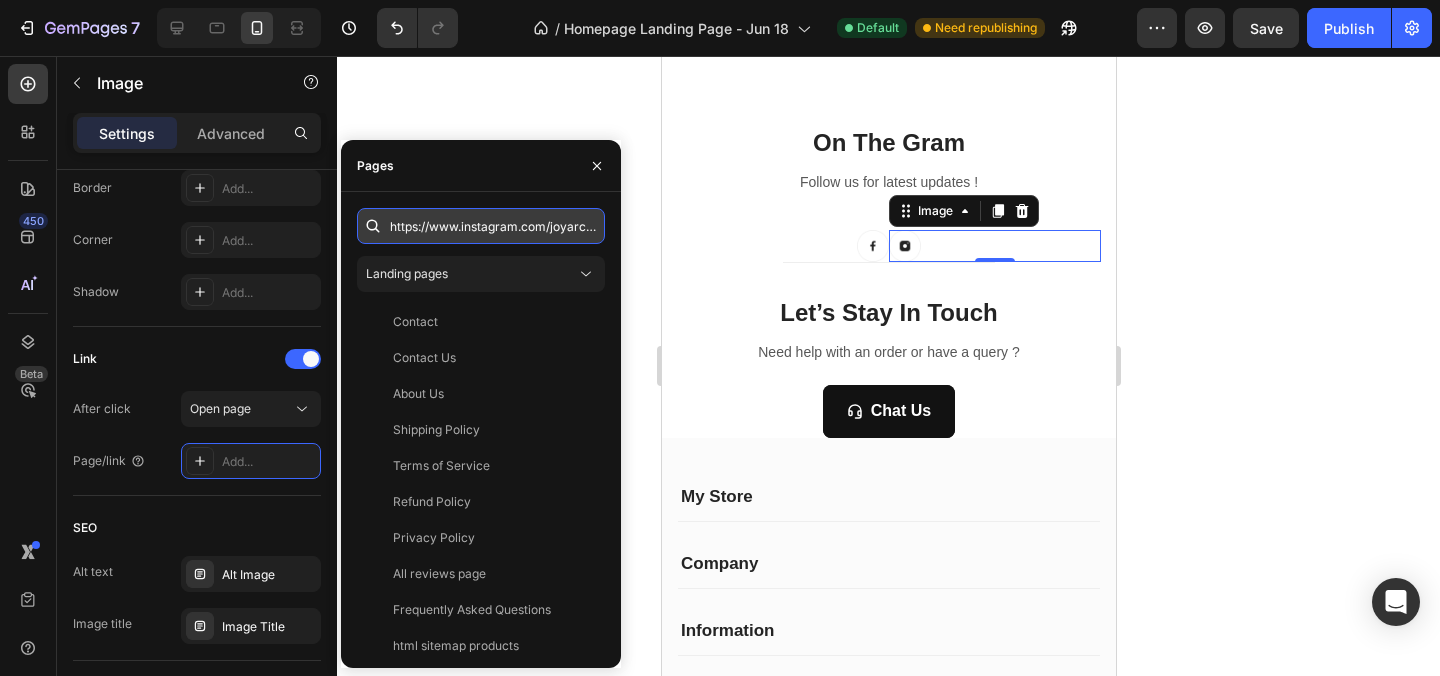 scroll, scrollTop: 0, scrollLeft: 60, axis: horizontal 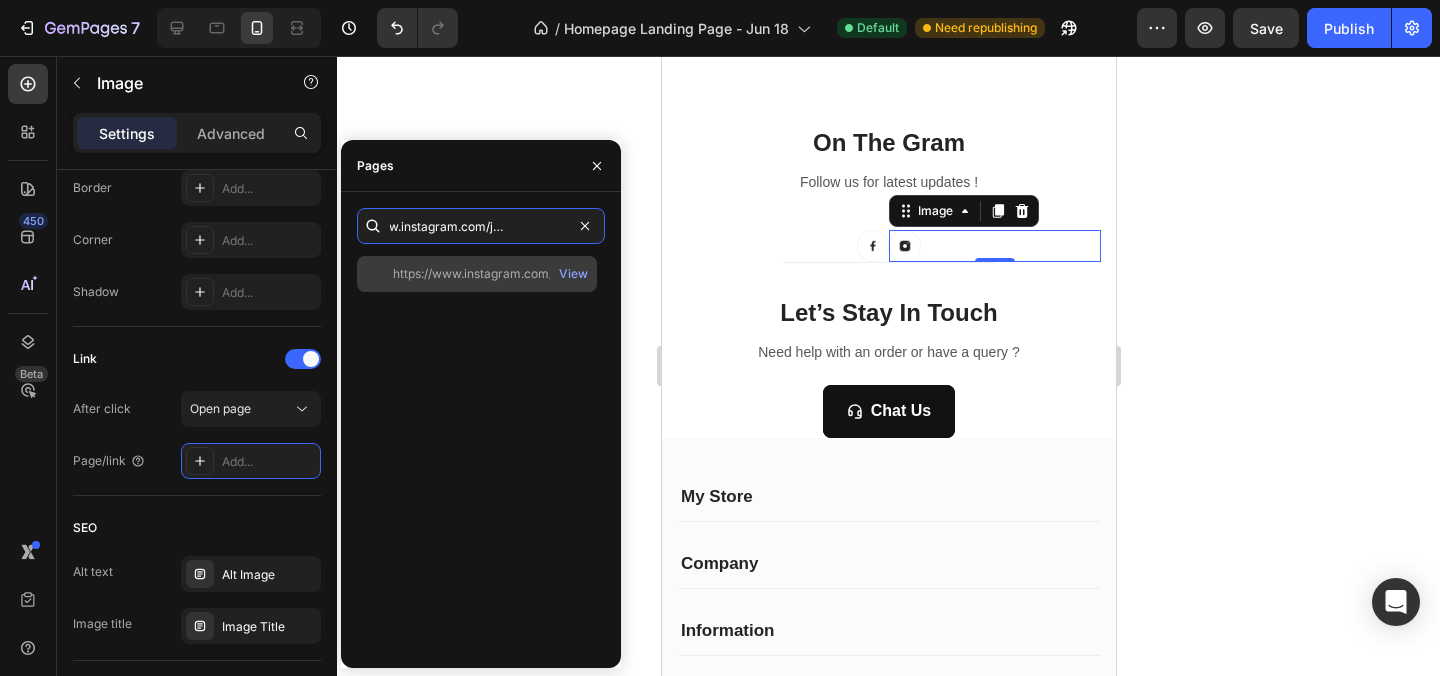 type on "https://www.instagram.com/joyarcade.in/" 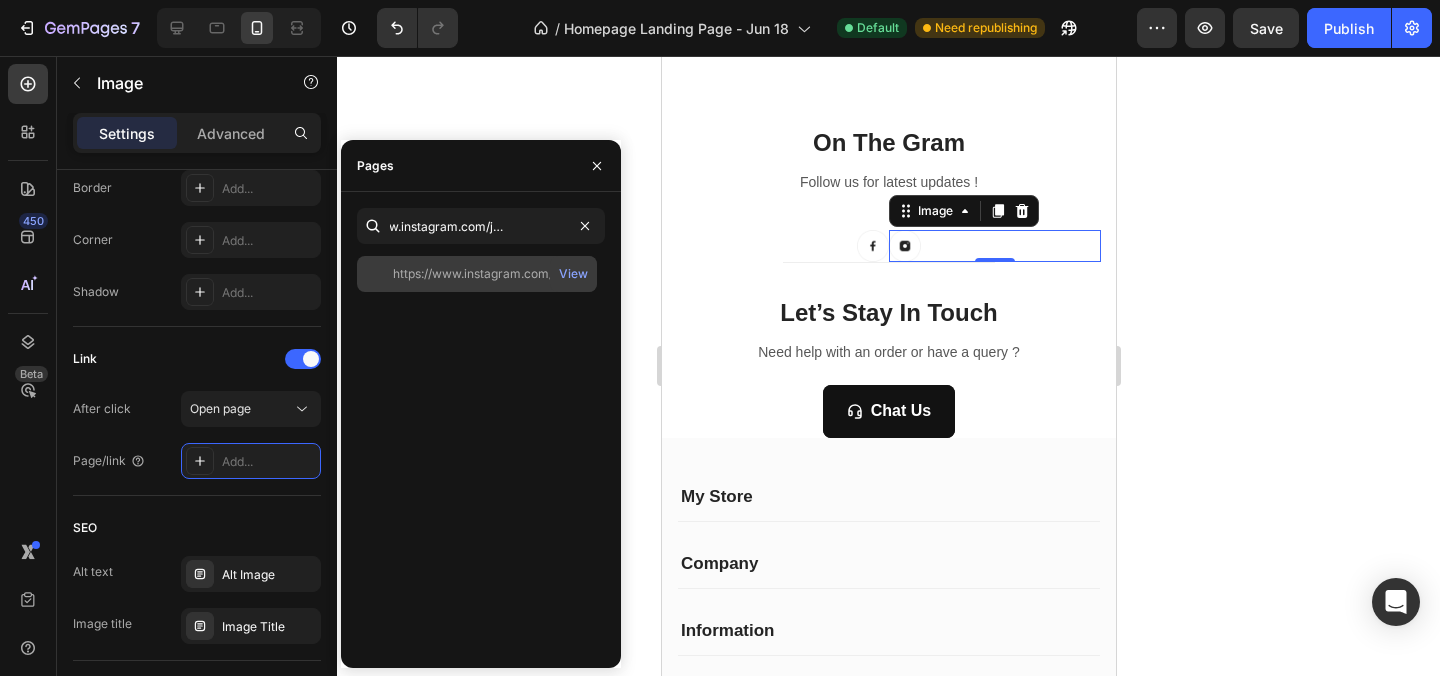 click on "https://www.instagram.com/joyarcade.in/" 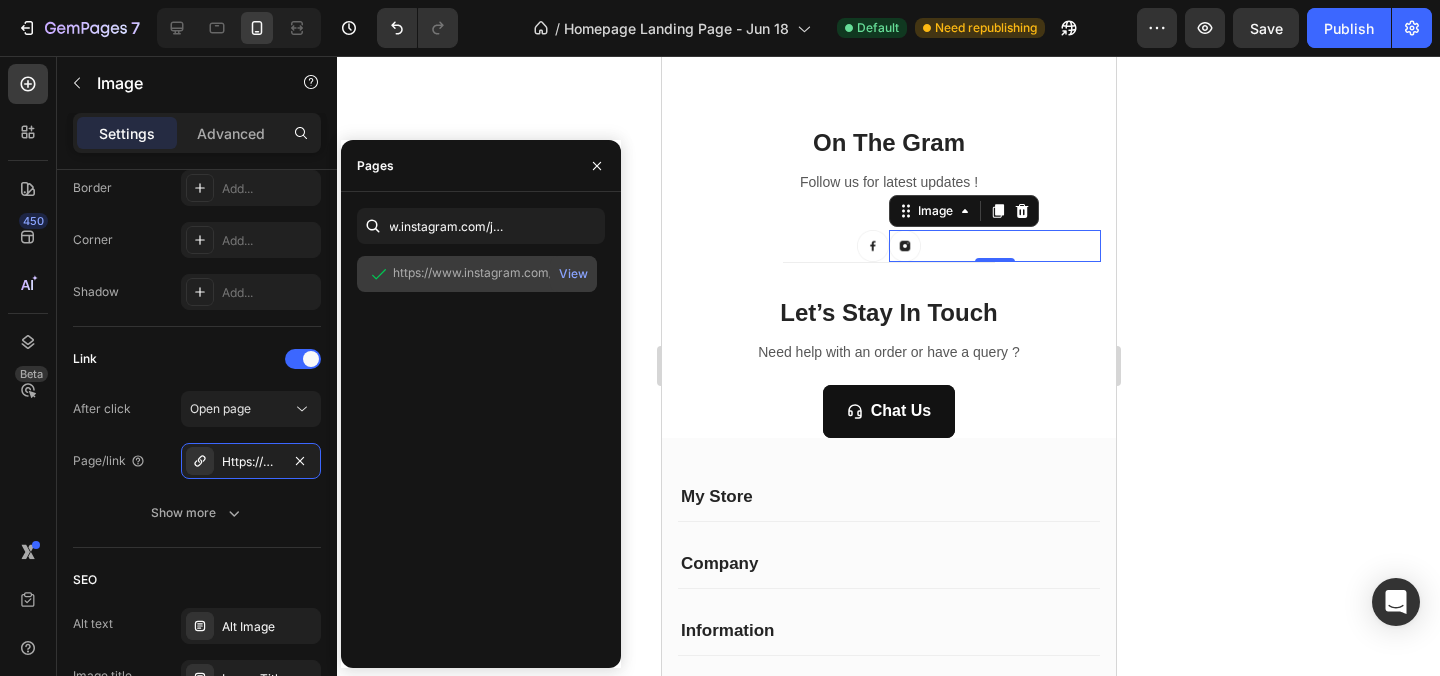 scroll, scrollTop: 0, scrollLeft: 0, axis: both 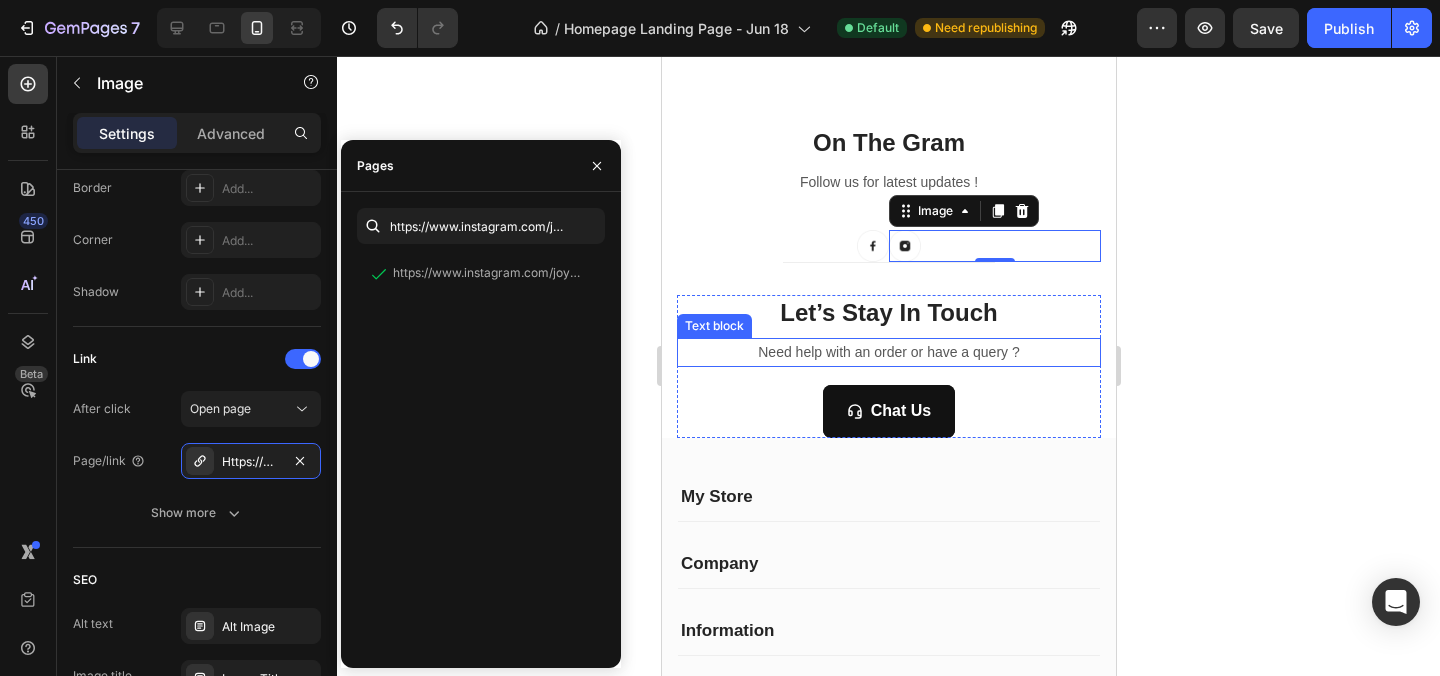 click 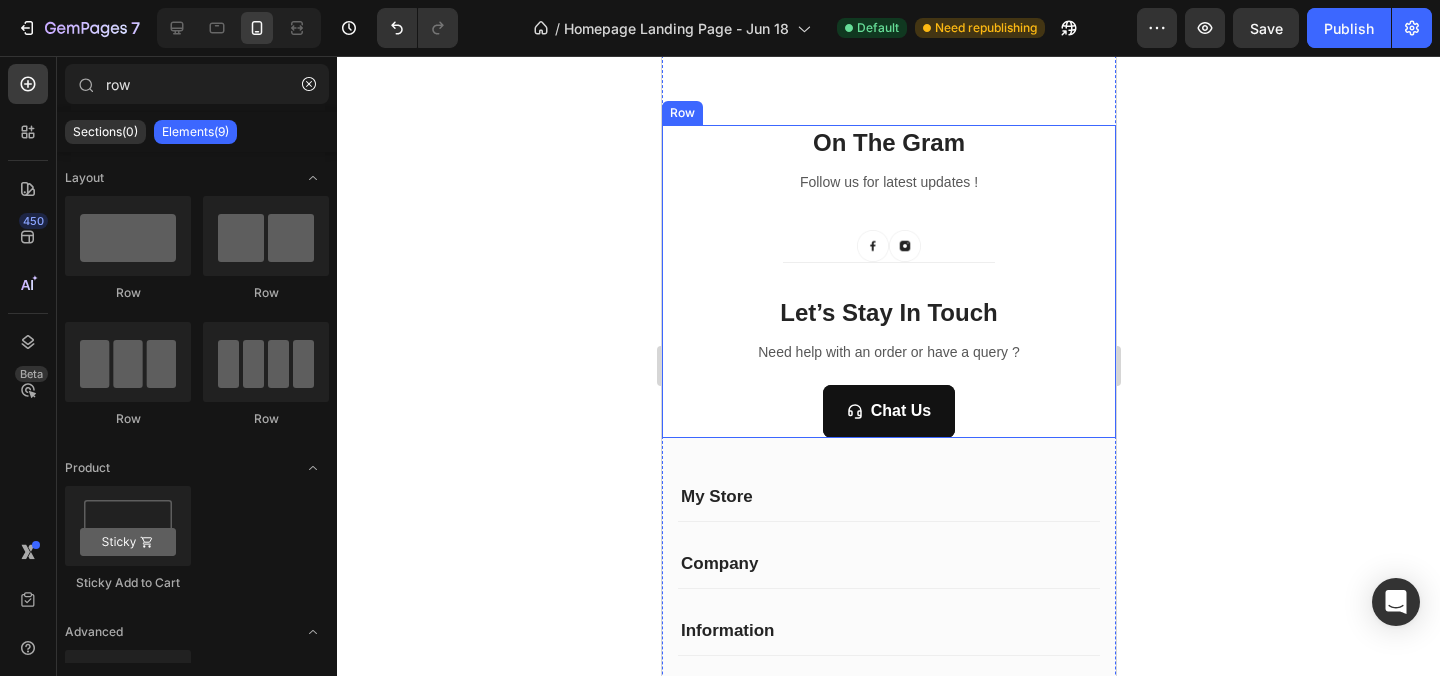 click on "Title Line Let’s Stay In Touch Heading We’ll shout you $10 off your first order Text block Email Field Subscribe Submit Button Row Newsletter Row Let’s Stay In Touch Heading Need help with an order or have a query ? Text block
Chat Us Button Newsletter Row" at bounding box center (888, 350) 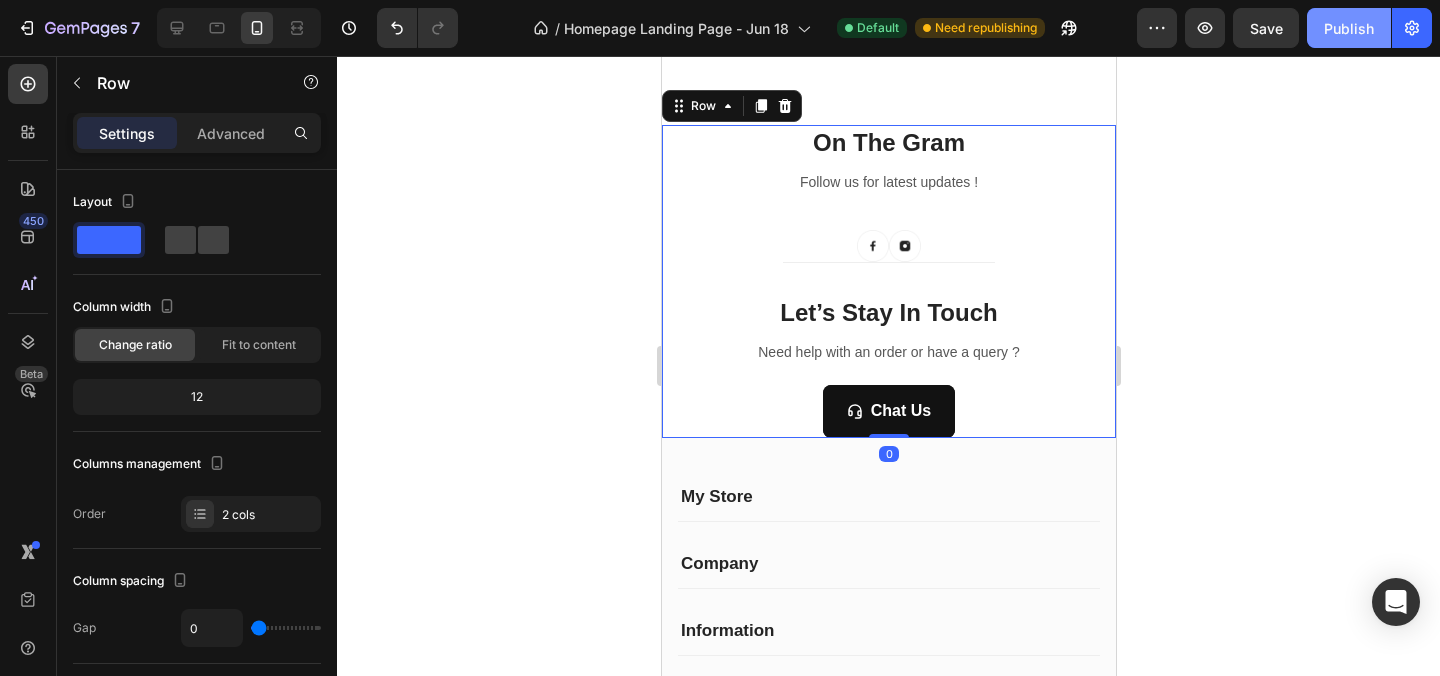 click on "Publish" 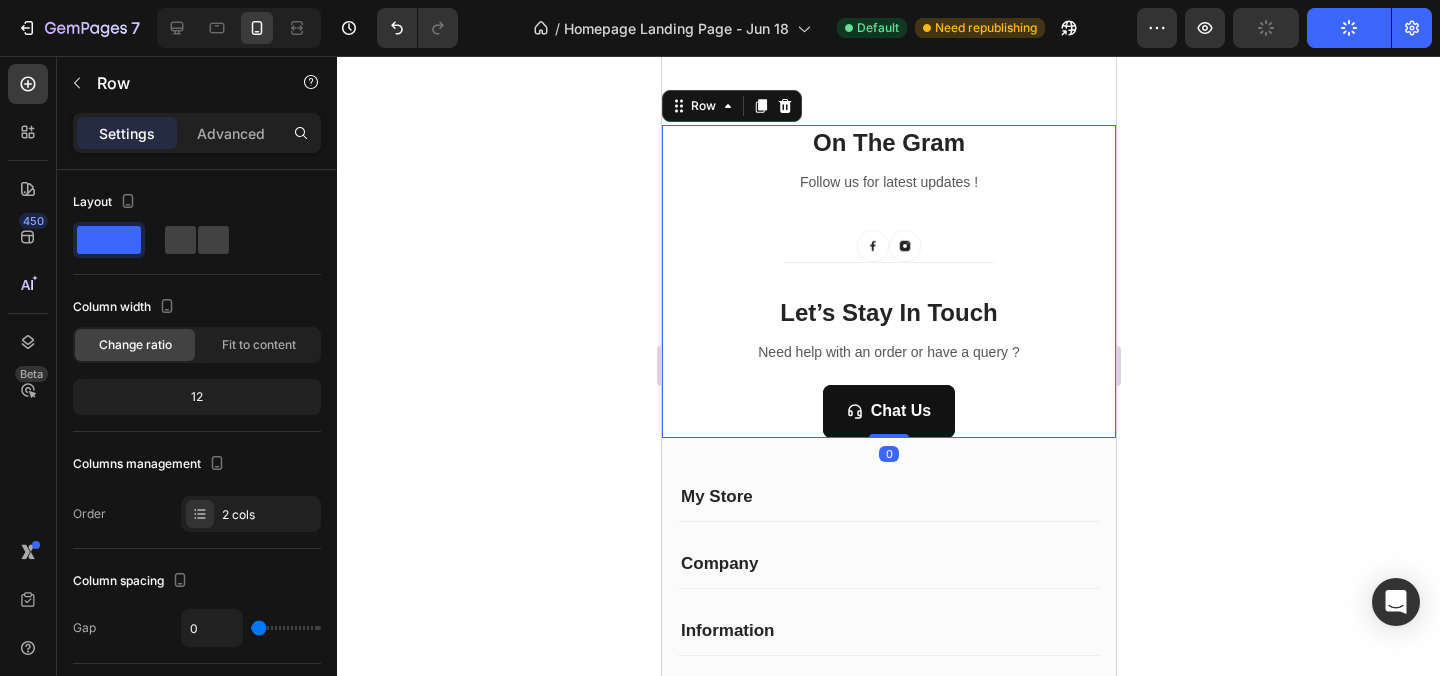 click 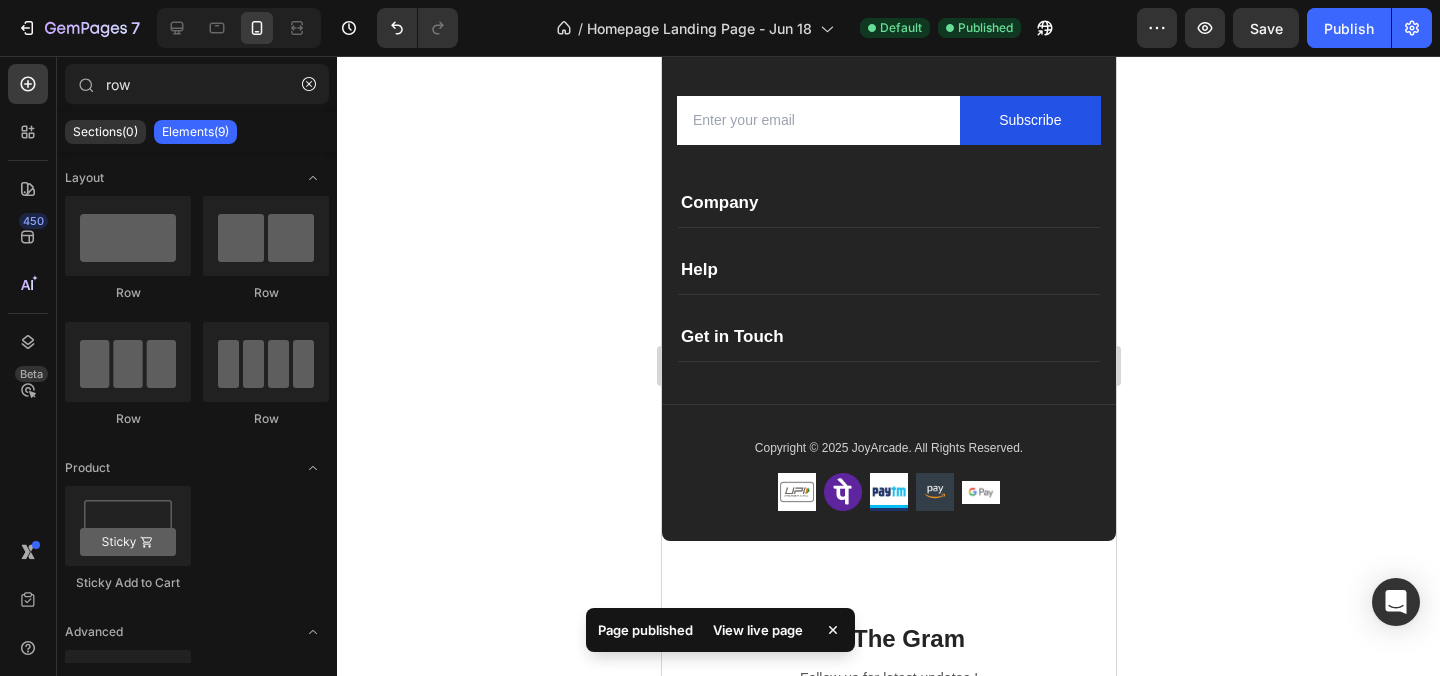 scroll, scrollTop: 3940, scrollLeft: 0, axis: vertical 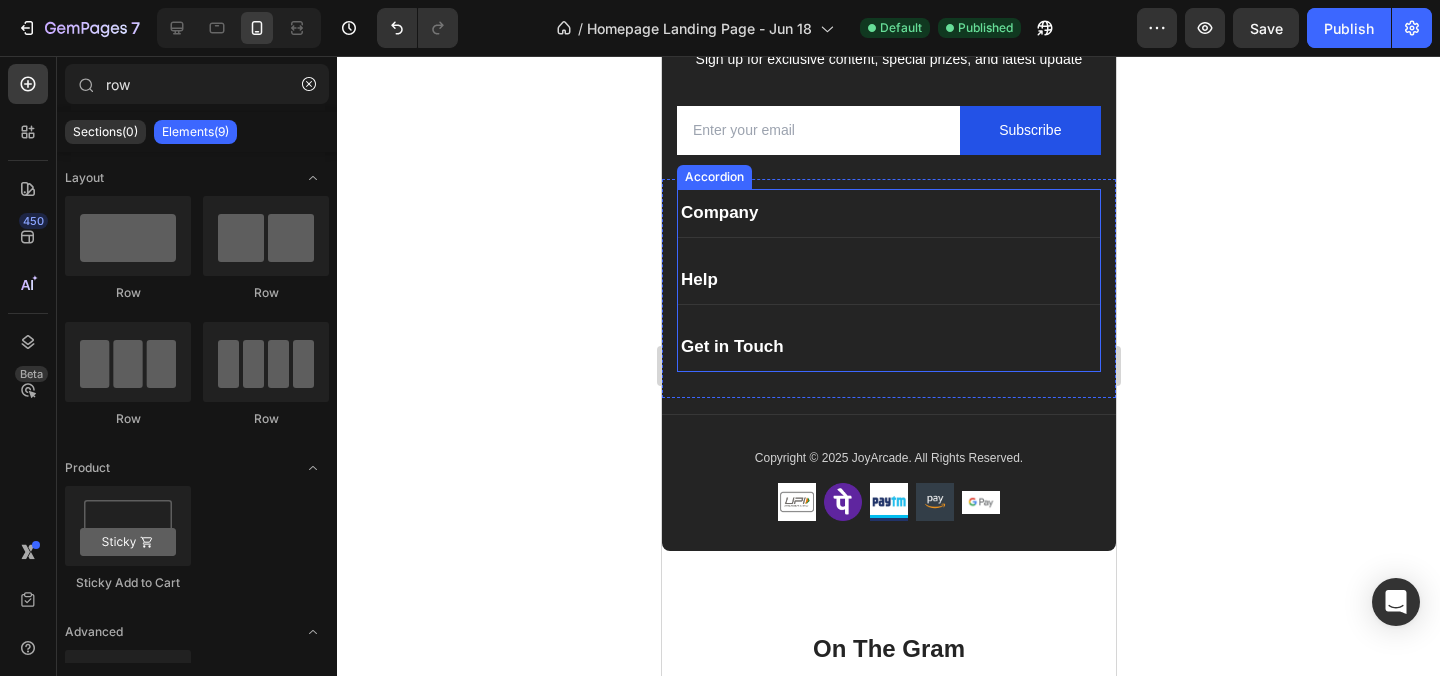 click on "Company" at bounding box center [888, 213] 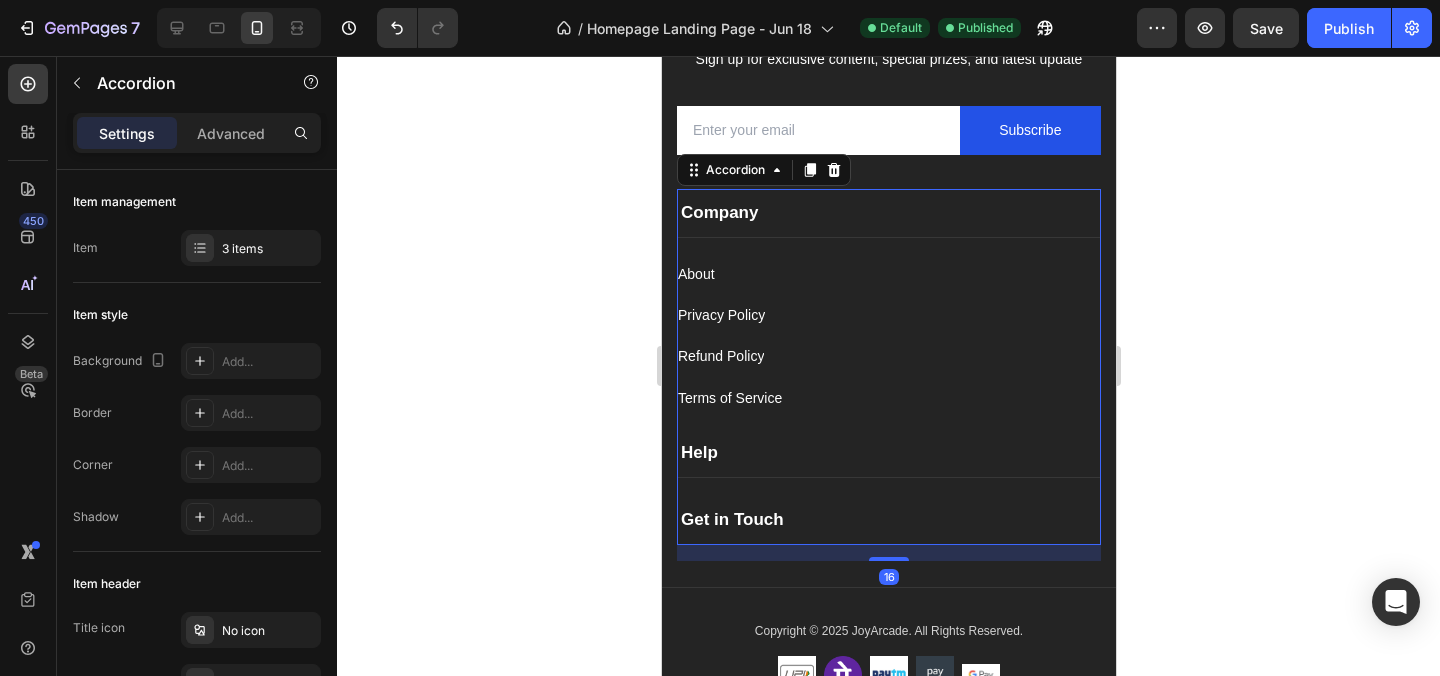 click on "Company" at bounding box center (888, 213) 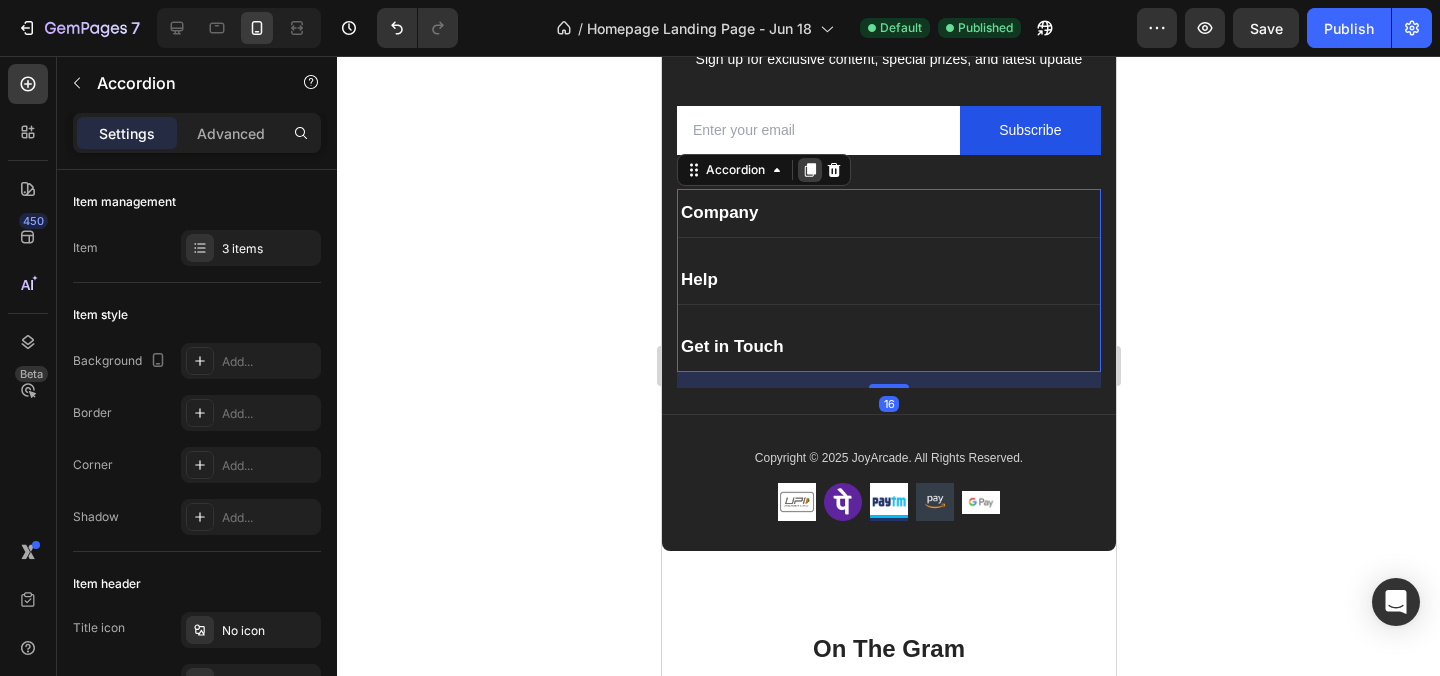 click 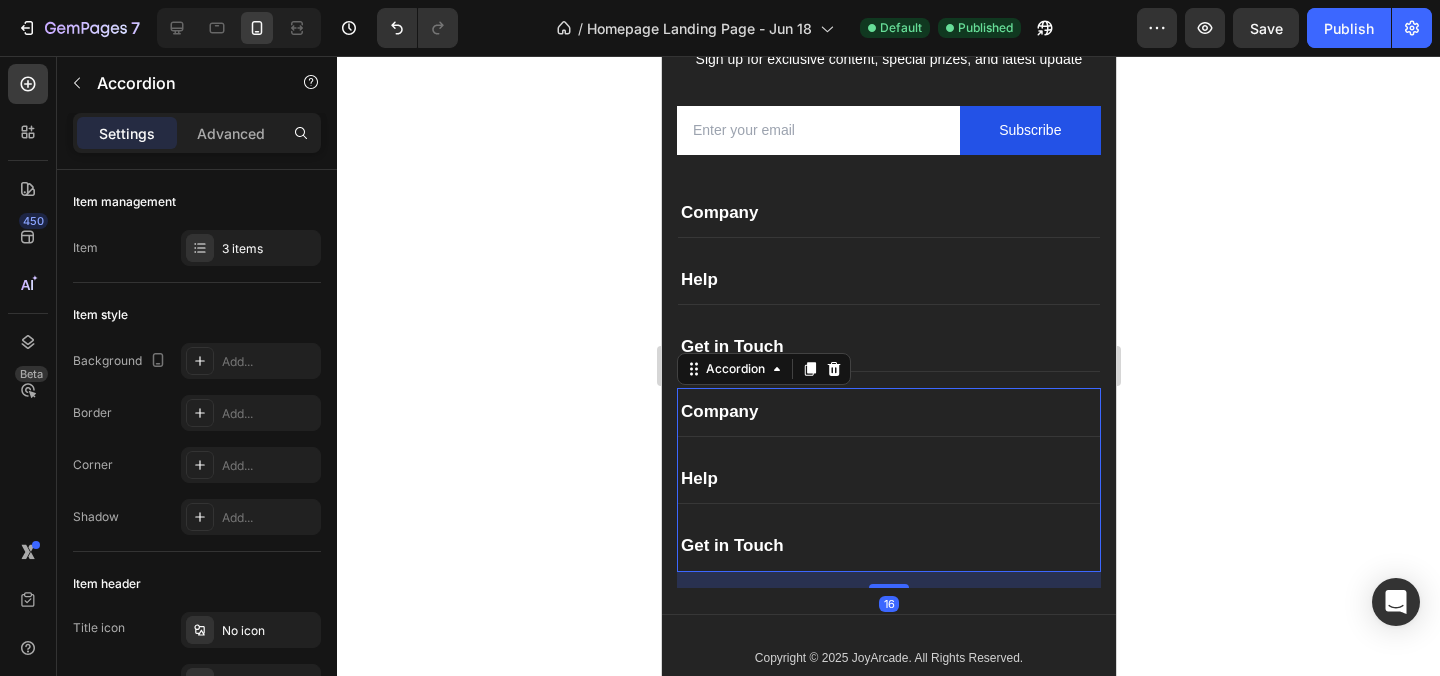scroll, scrollTop: 803, scrollLeft: 0, axis: vertical 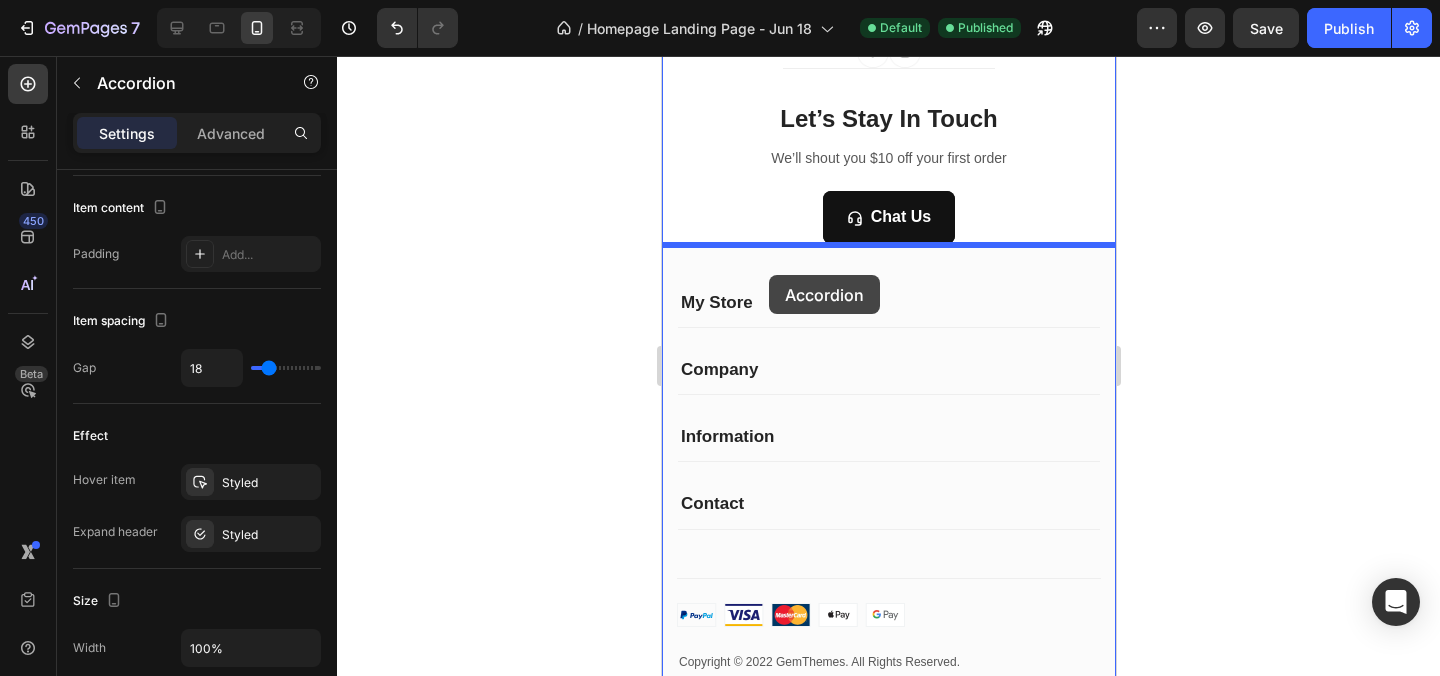 drag, startPoint x: 724, startPoint y: 159, endPoint x: 768, endPoint y: 275, distance: 124.0645 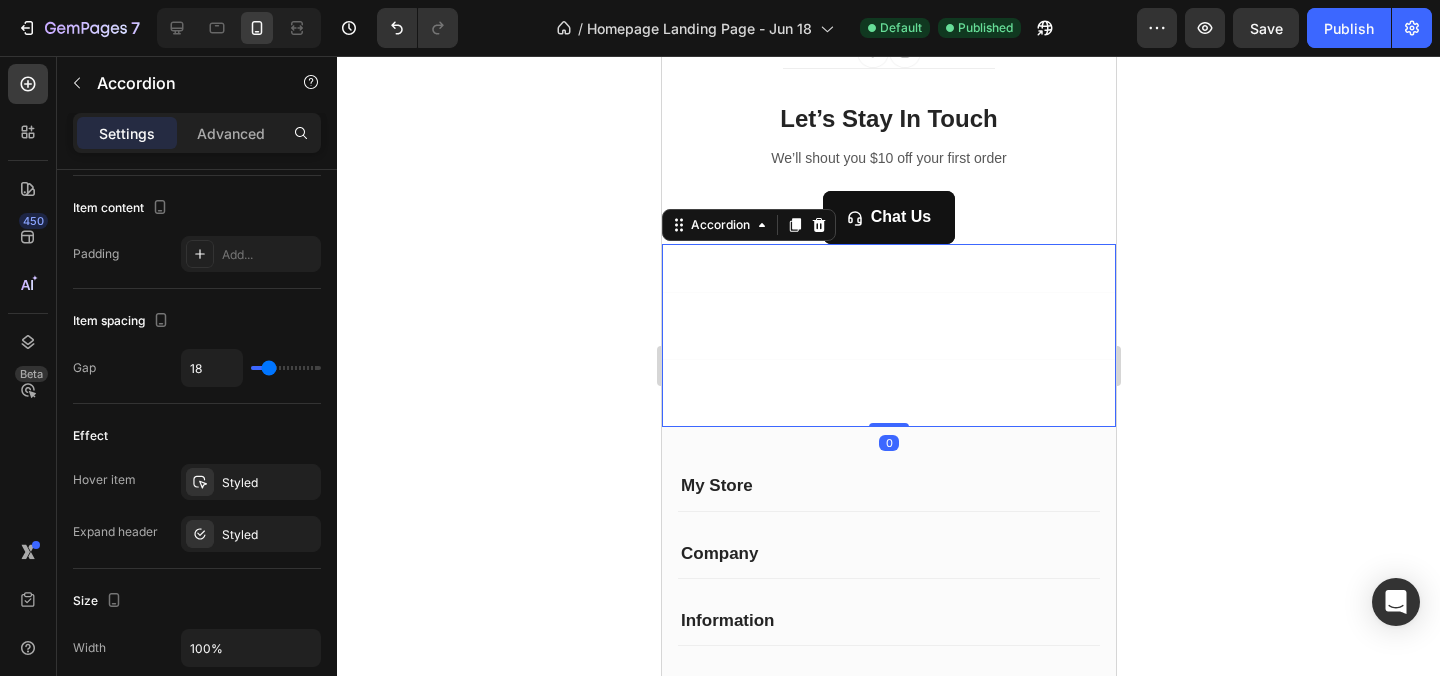 click 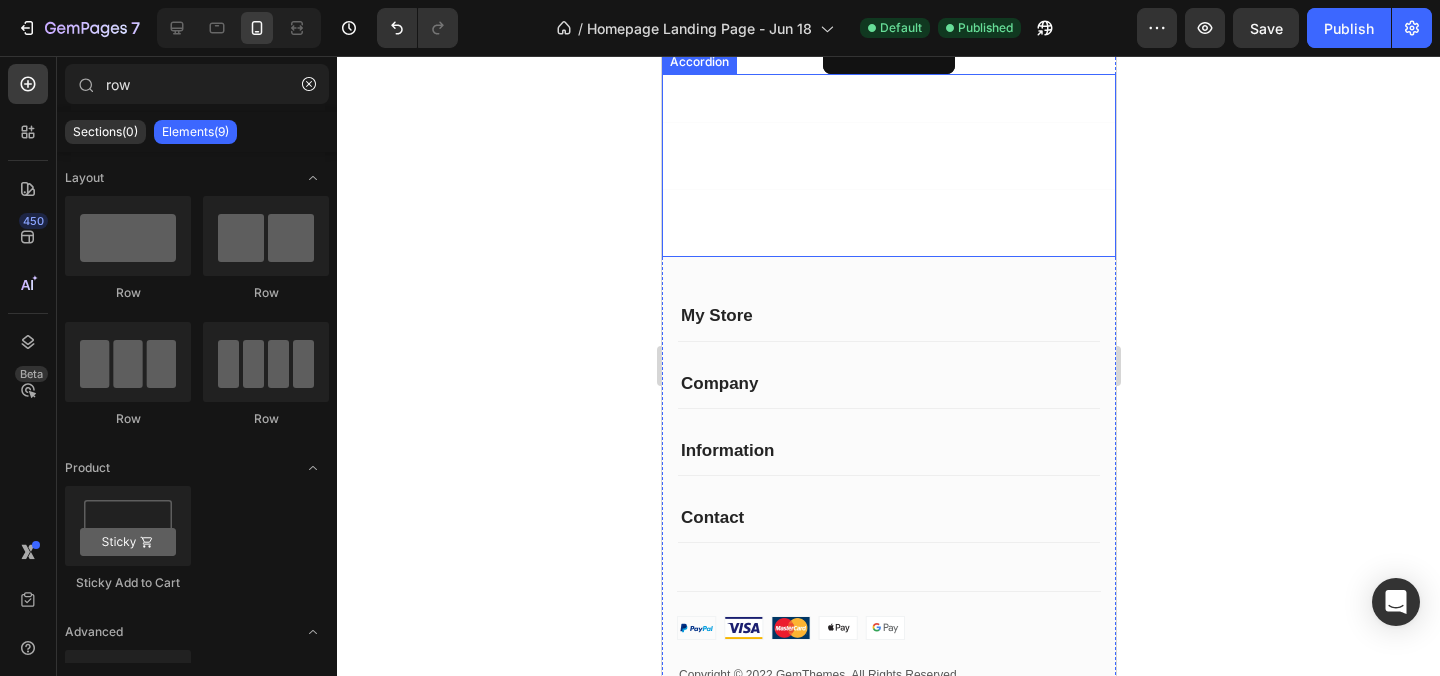 scroll, scrollTop: 4977, scrollLeft: 0, axis: vertical 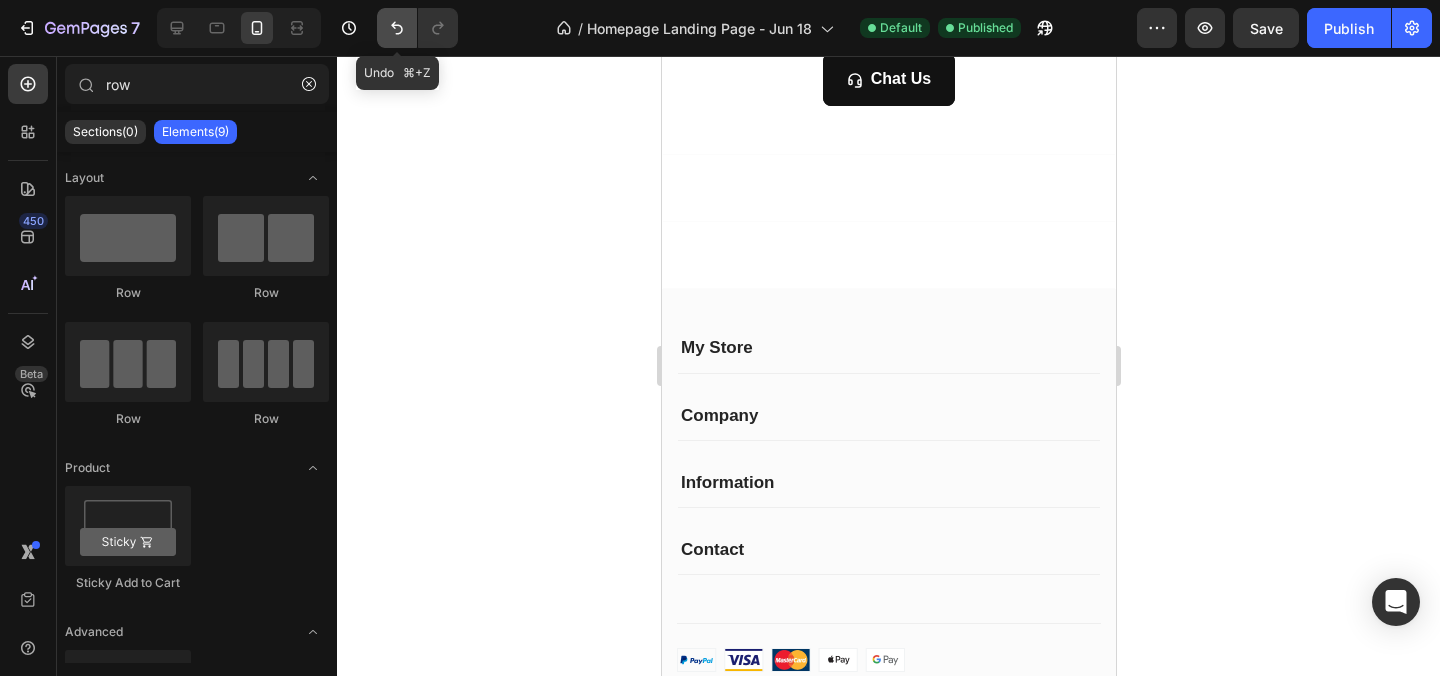 click 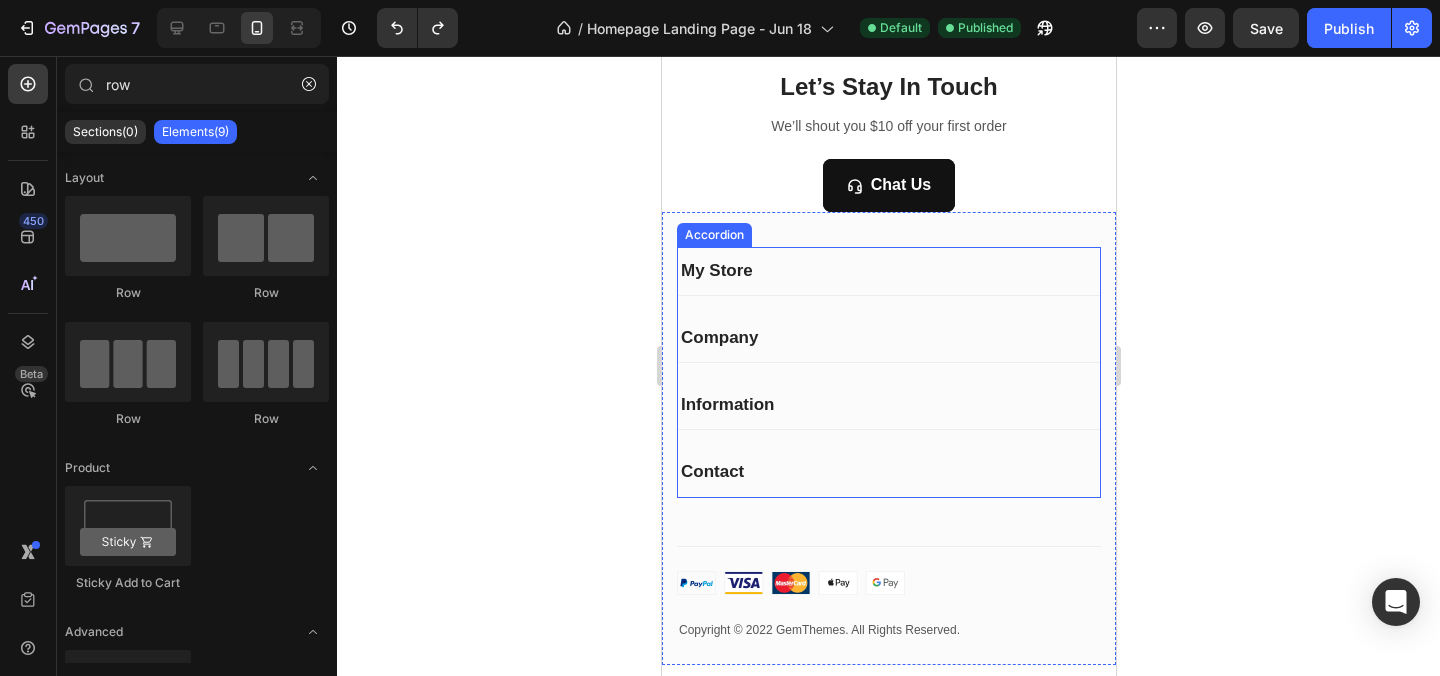 scroll, scrollTop: 4861, scrollLeft: 0, axis: vertical 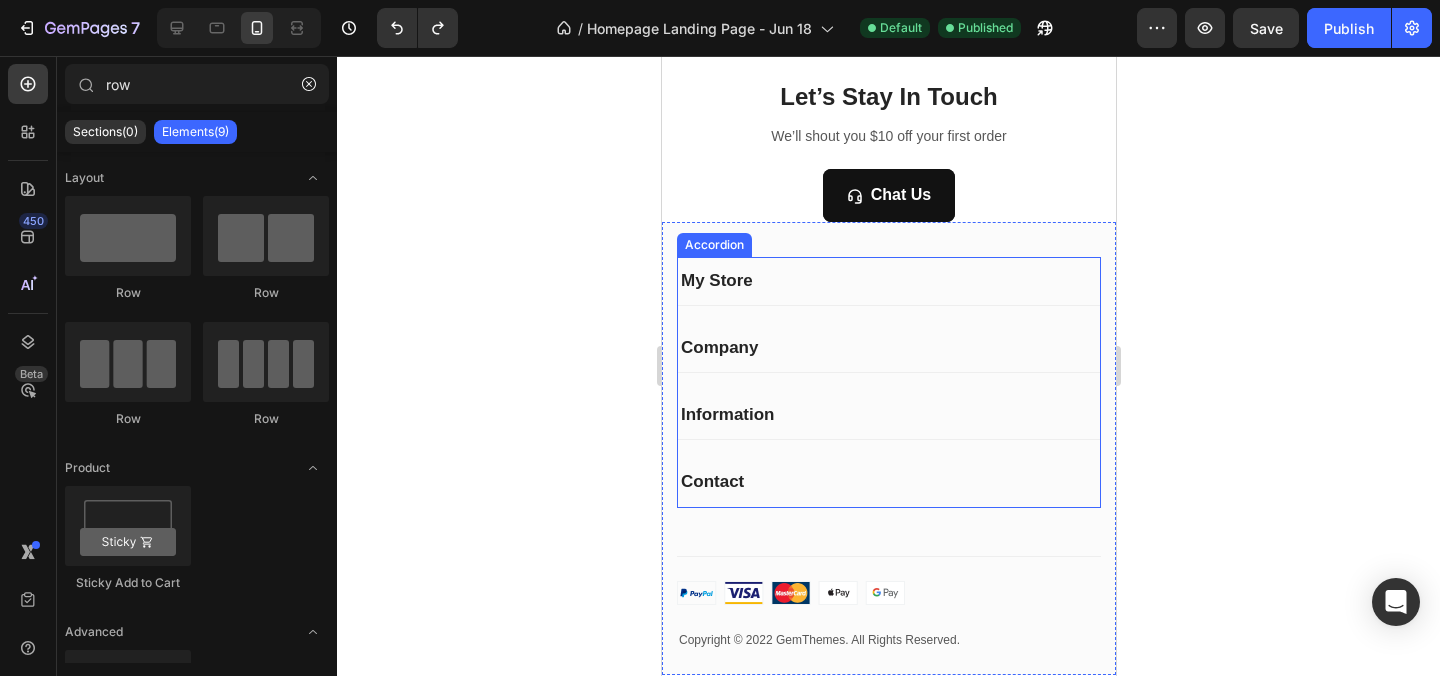 click on "My Store" at bounding box center (888, 281) 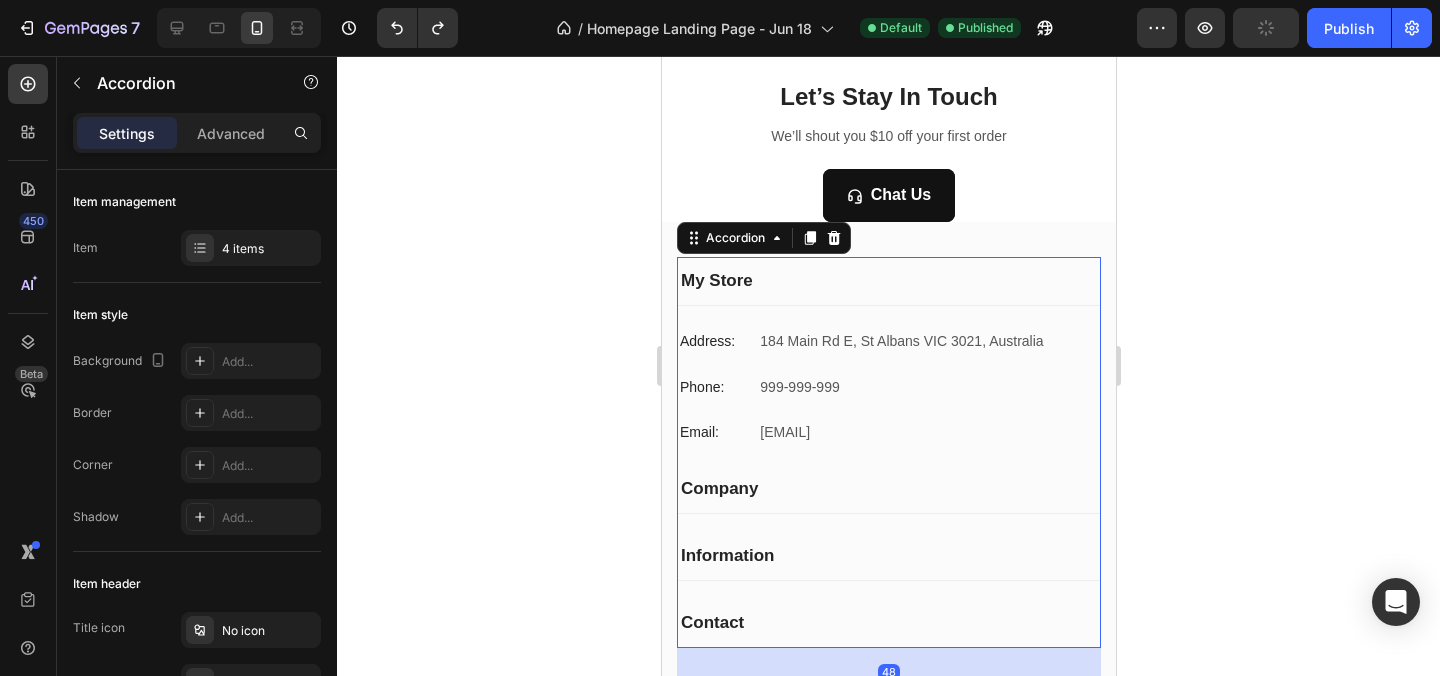 click on "My Store" at bounding box center [888, 281] 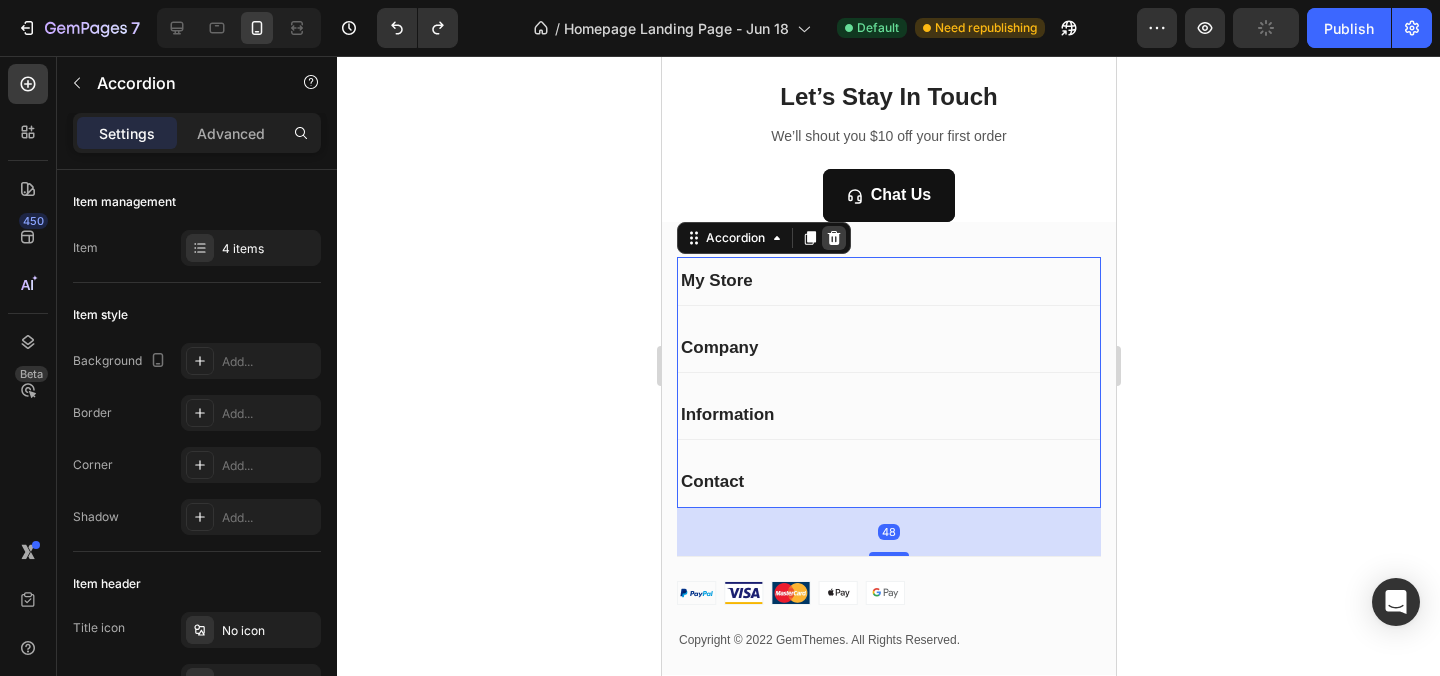 click at bounding box center [833, 238] 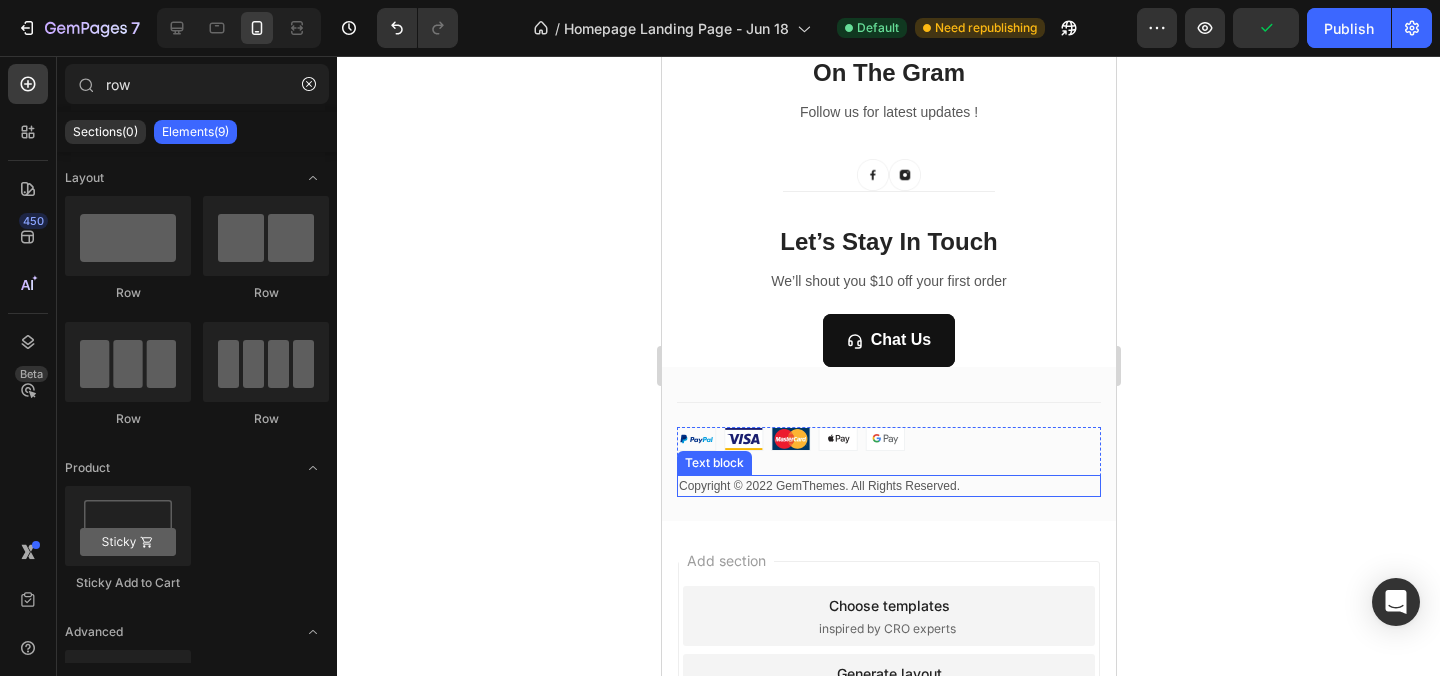 scroll, scrollTop: 4715, scrollLeft: 0, axis: vertical 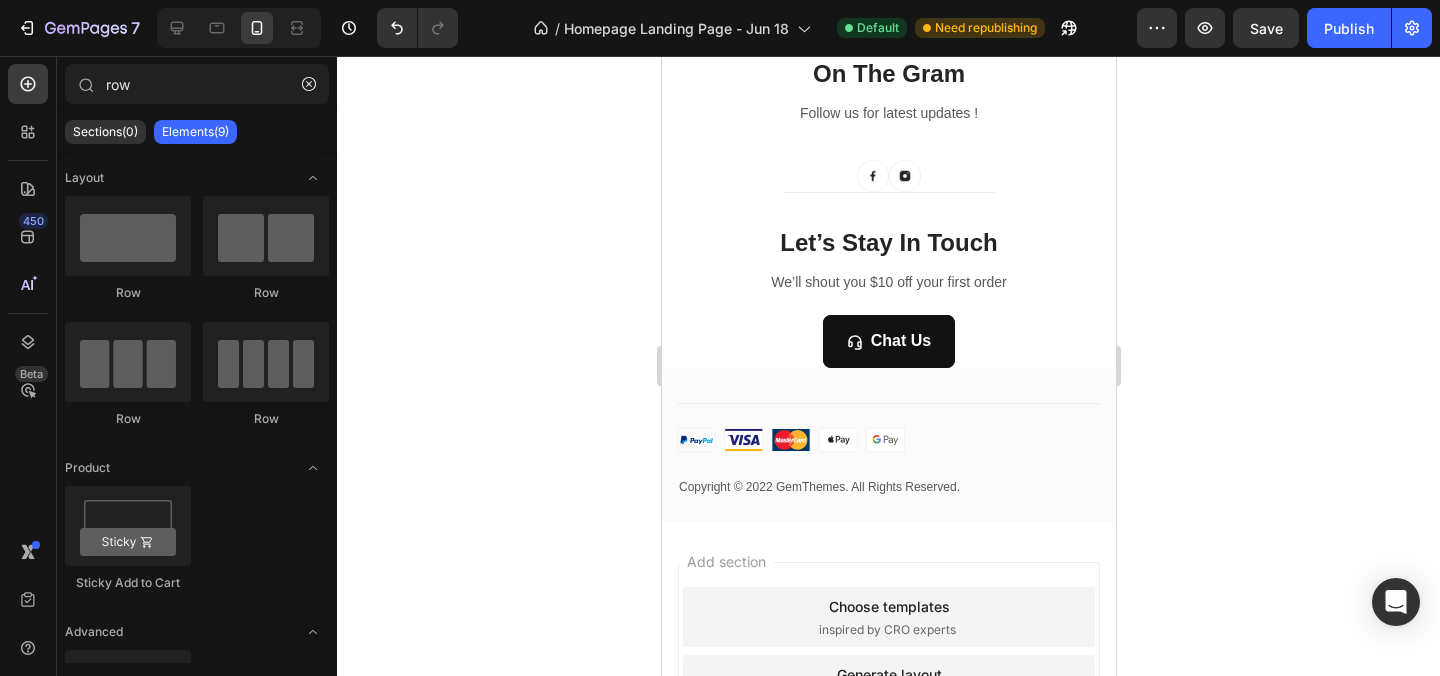 click 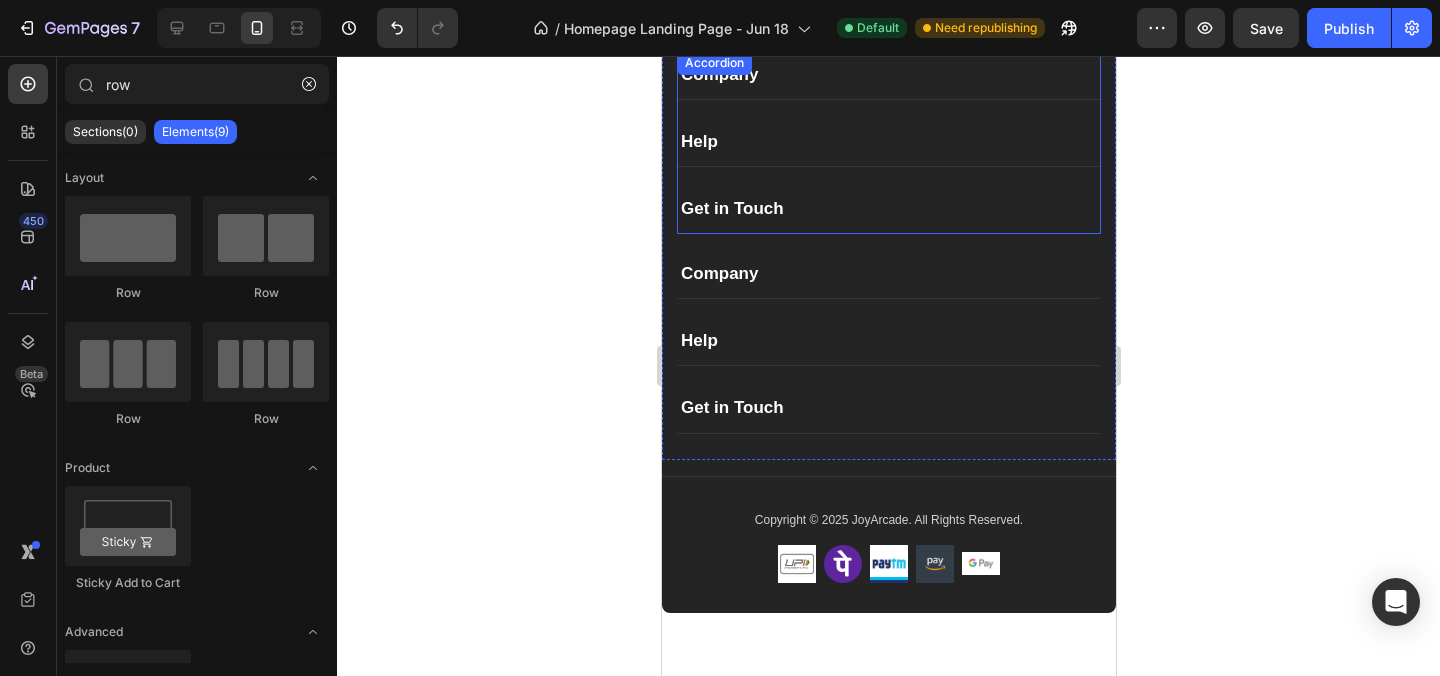 scroll, scrollTop: 4065, scrollLeft: 0, axis: vertical 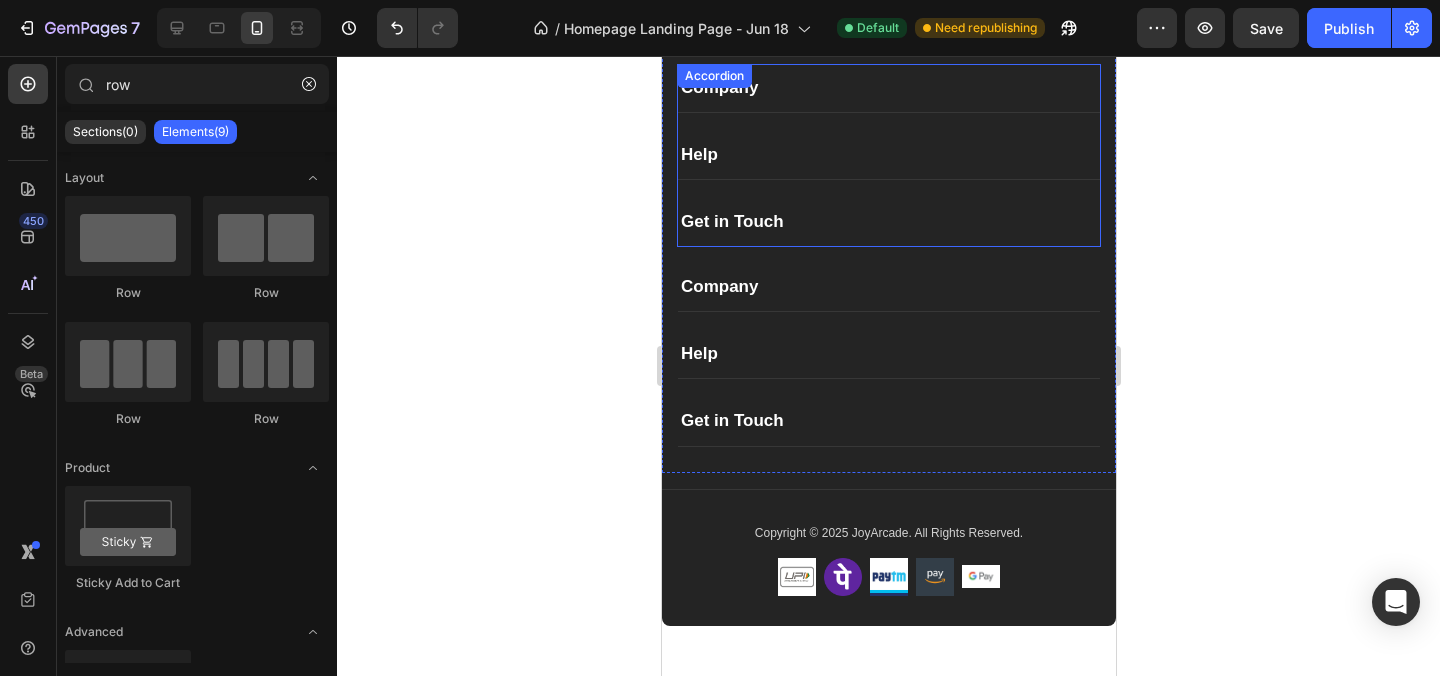 click on "Company" at bounding box center (888, 88) 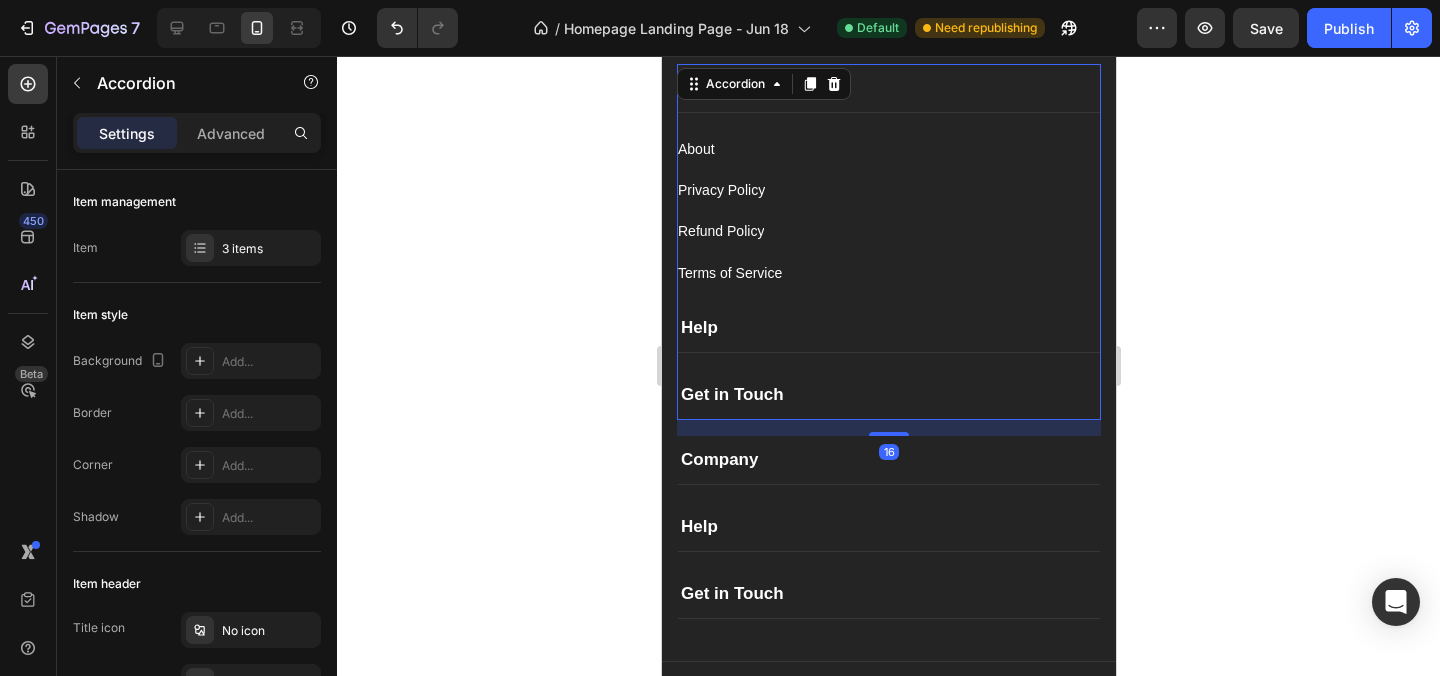 click 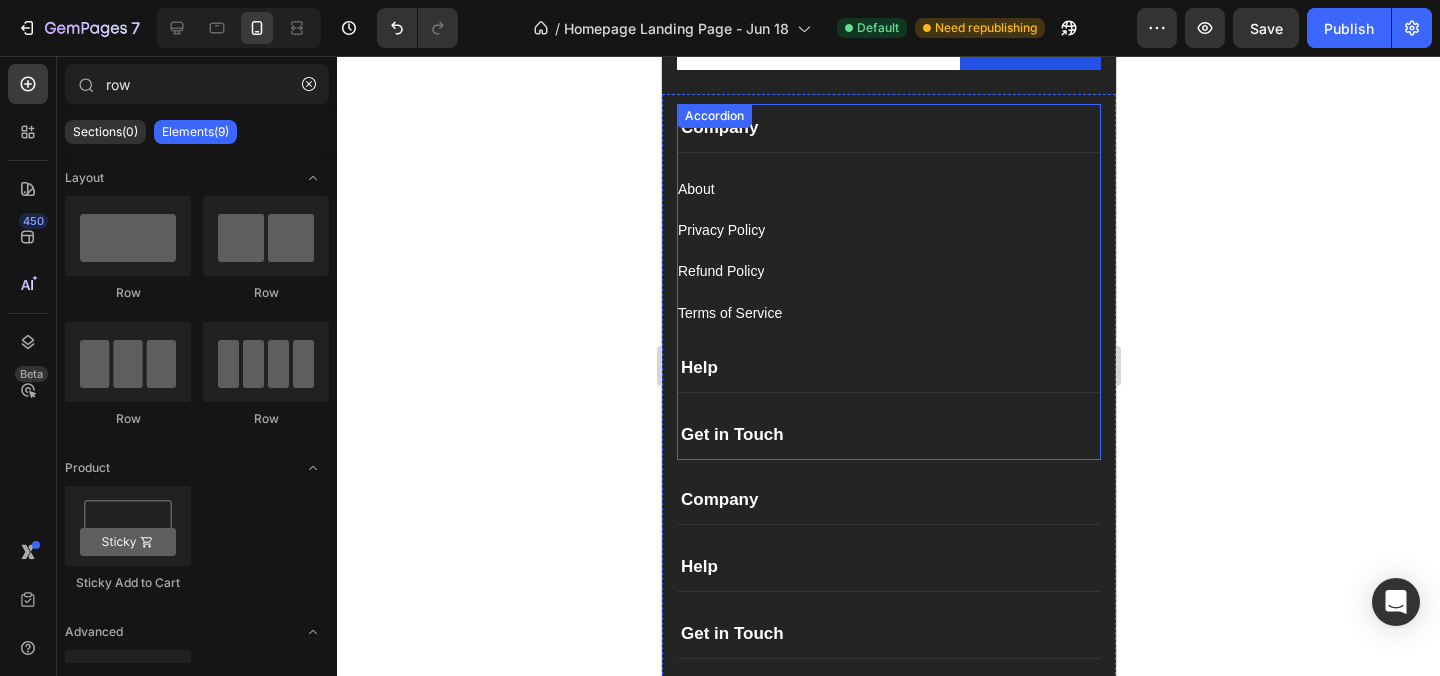 scroll, scrollTop: 3989, scrollLeft: 0, axis: vertical 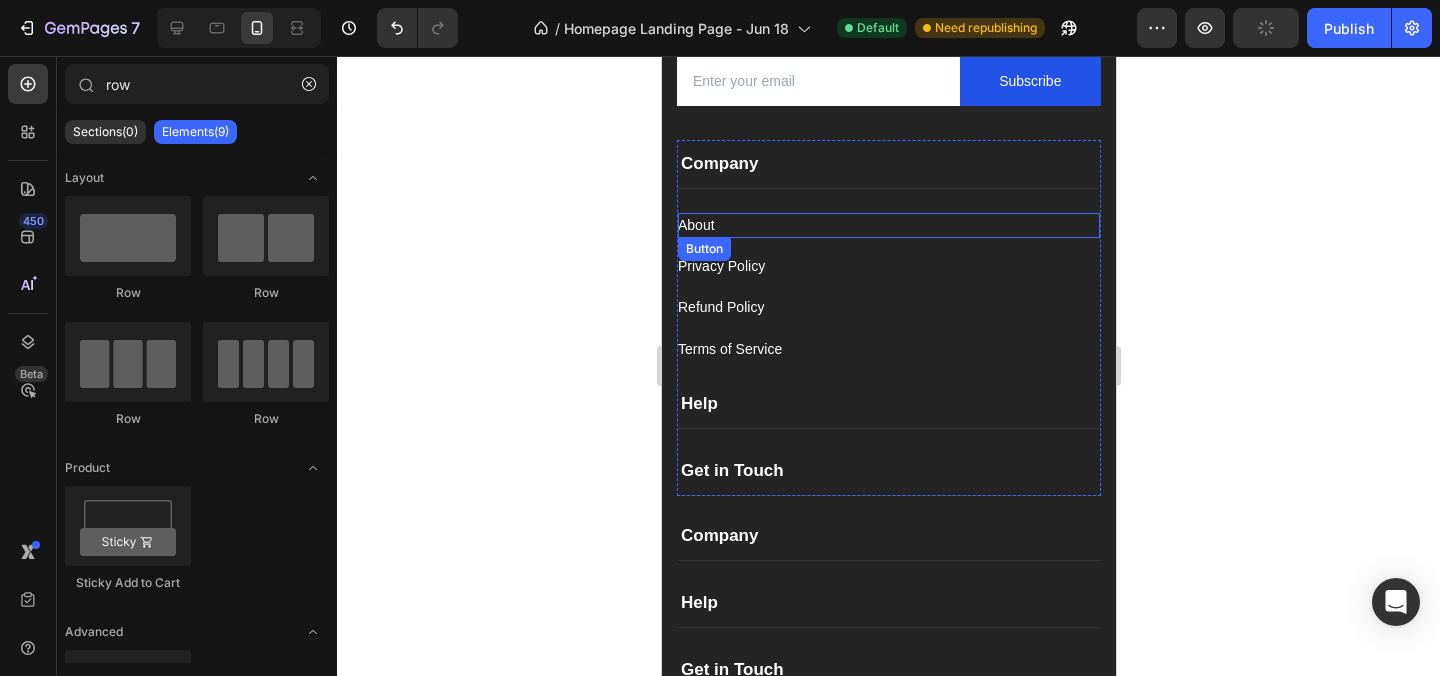 click on "About Button" at bounding box center [888, 225] 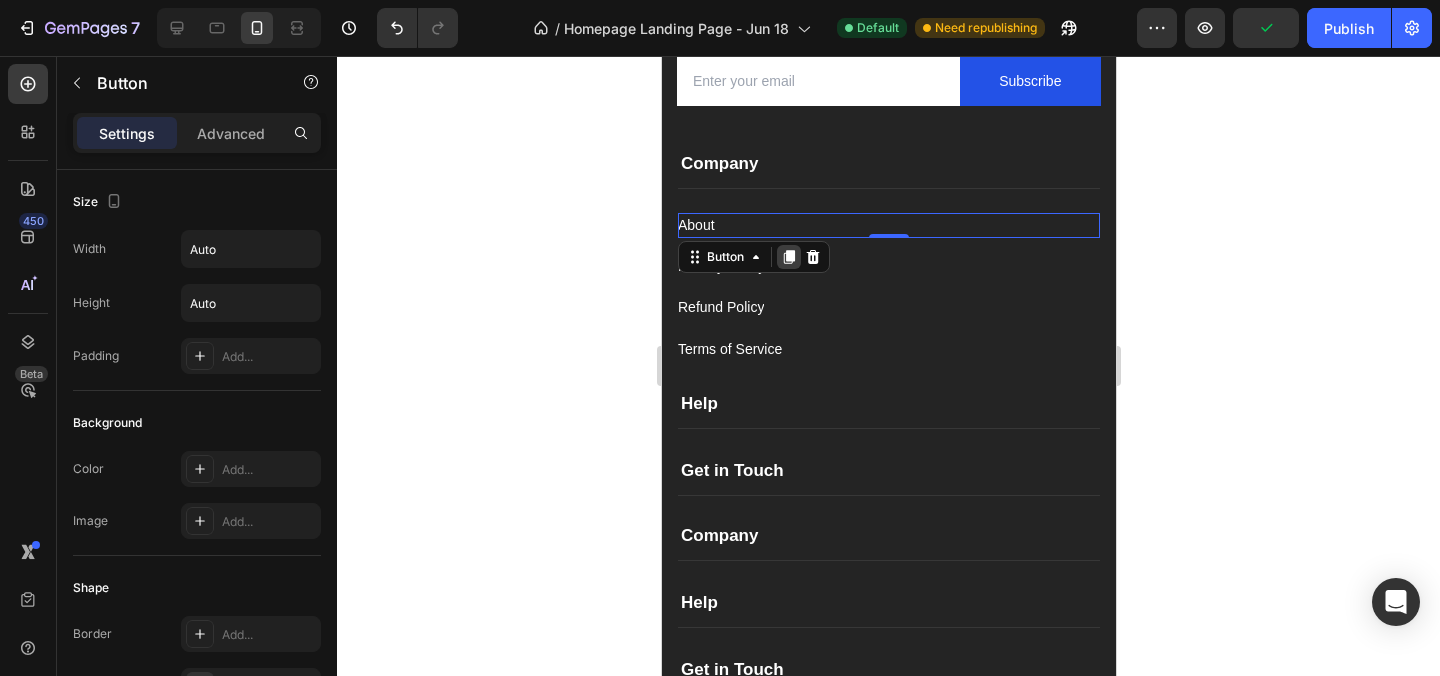 click 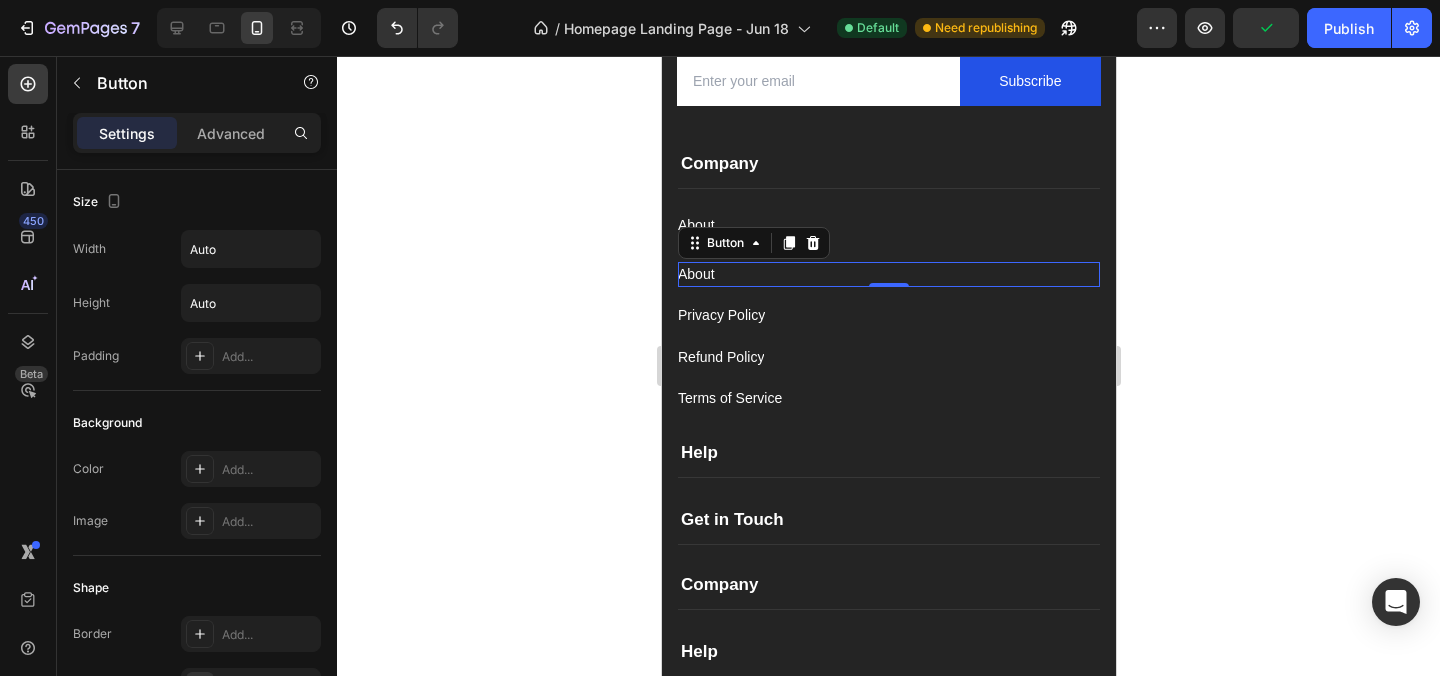 scroll, scrollTop: 803, scrollLeft: 0, axis: vertical 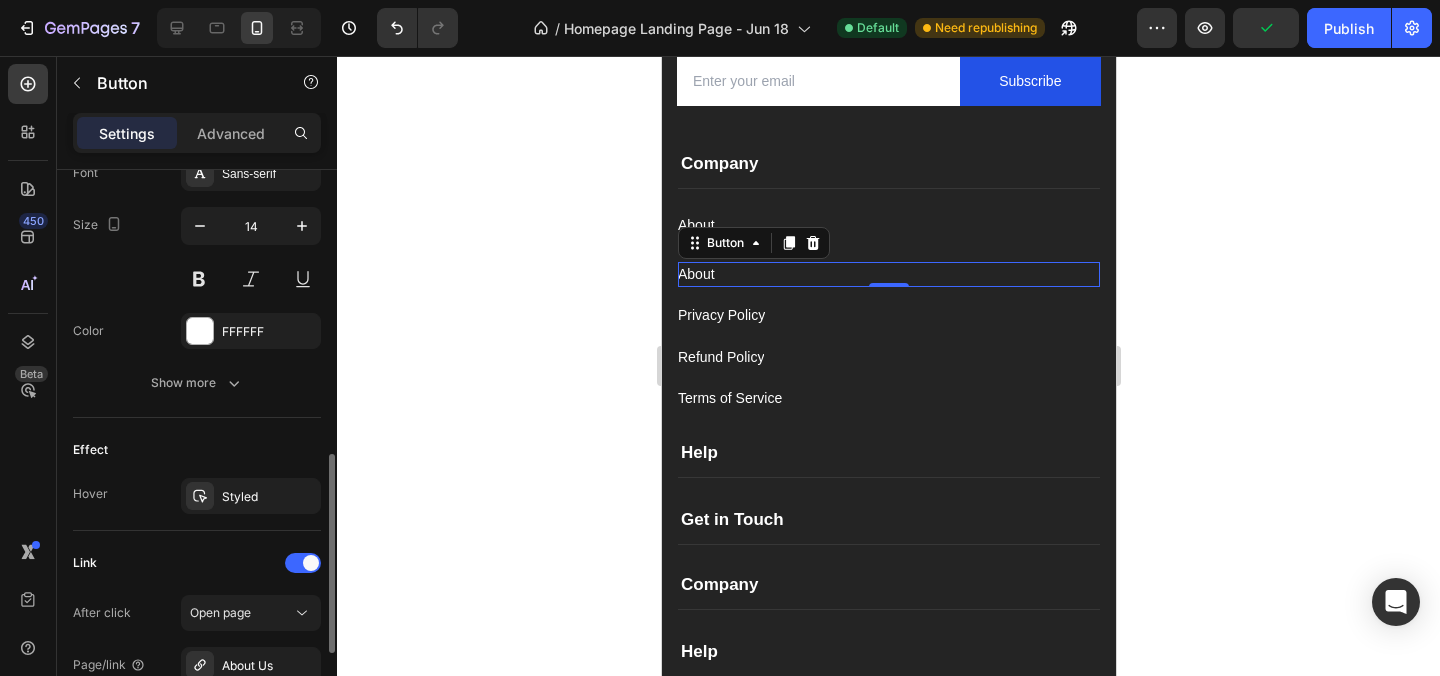 click 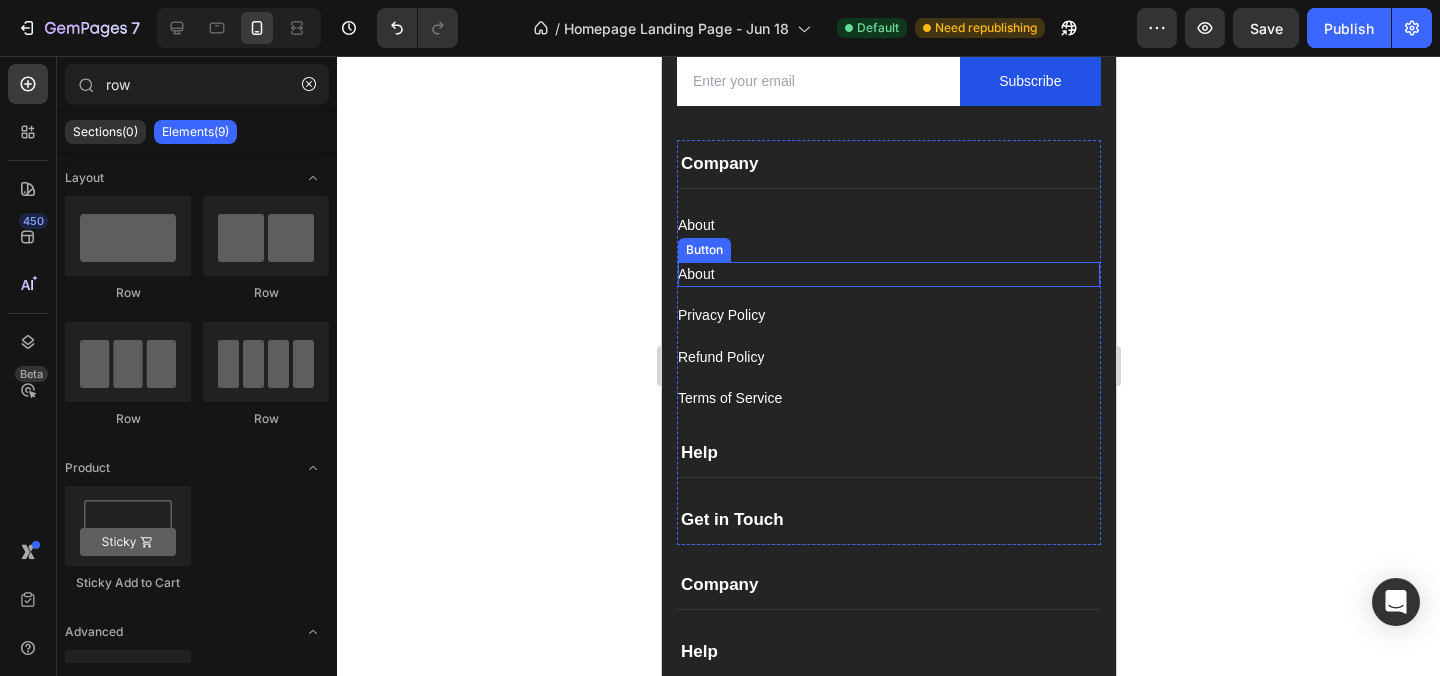 click on "About Button" at bounding box center (888, 274) 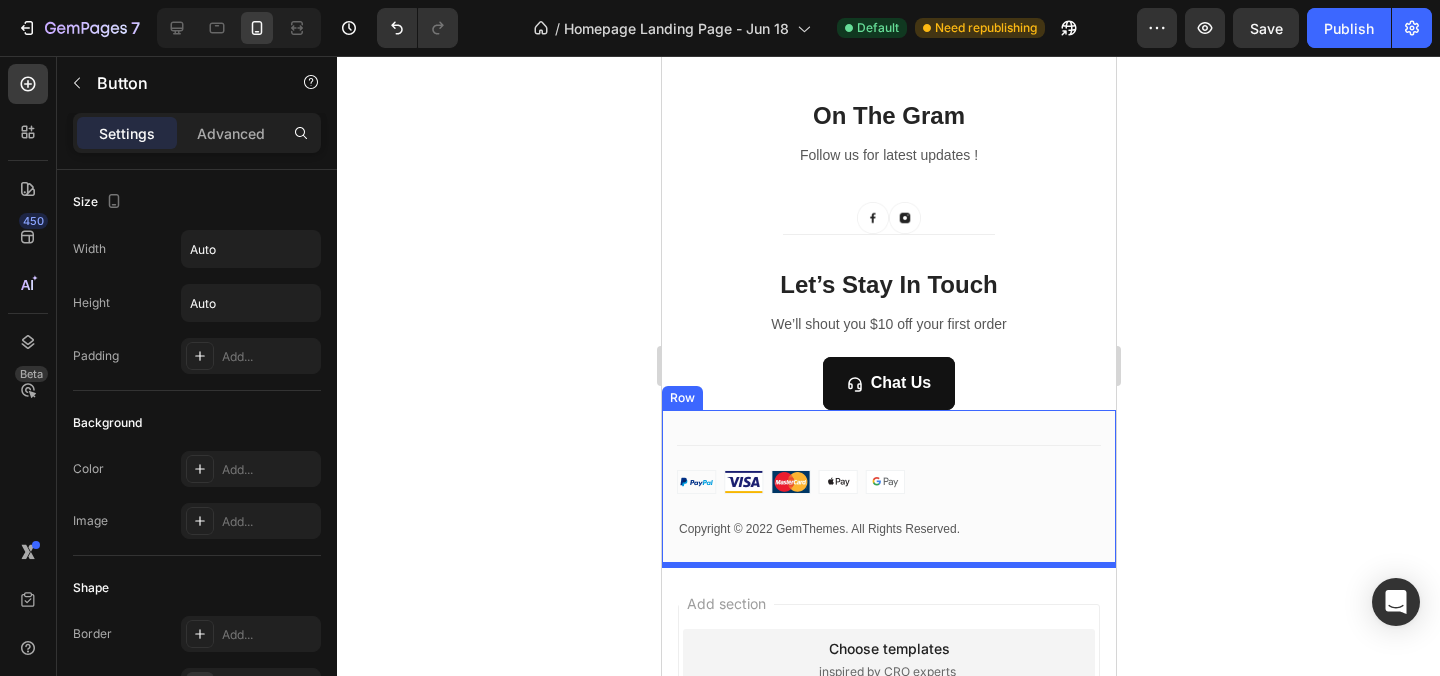 scroll, scrollTop: 4905, scrollLeft: 0, axis: vertical 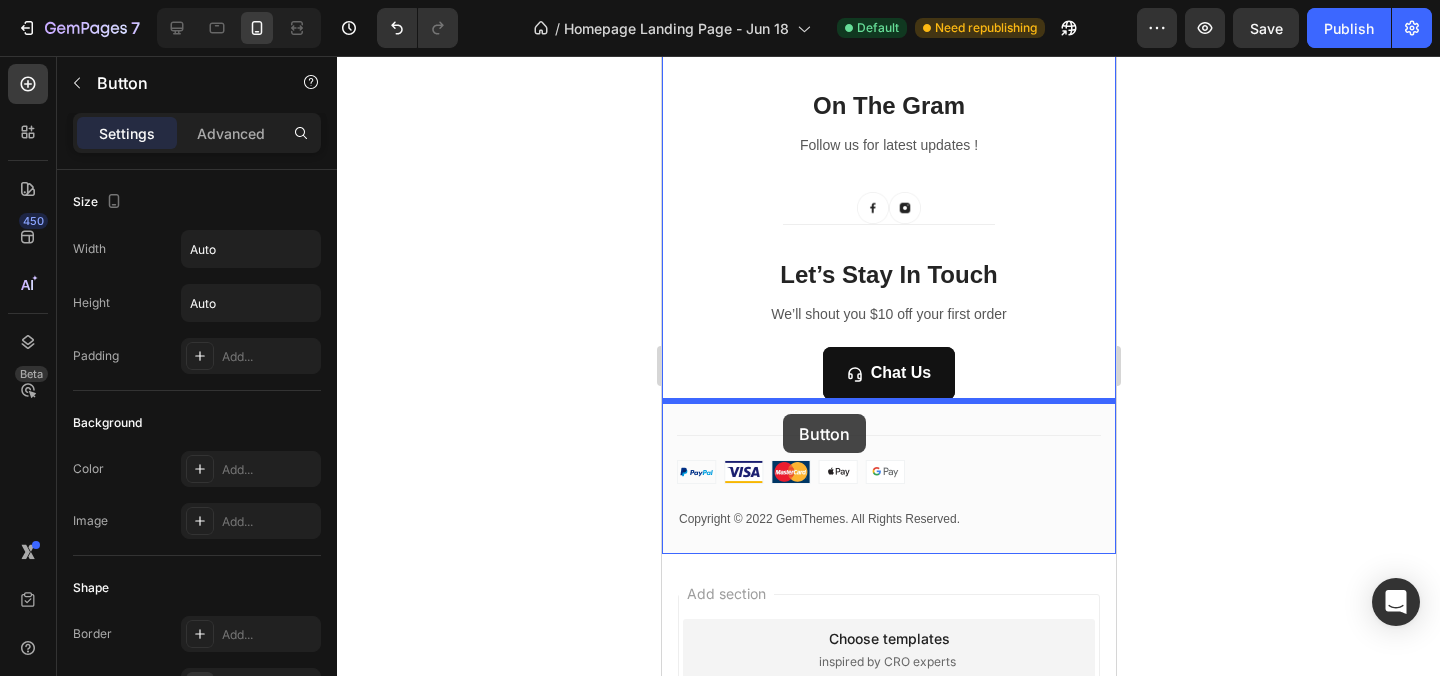 drag, startPoint x: 738, startPoint y: 272, endPoint x: 782, endPoint y: 414, distance: 148.66069 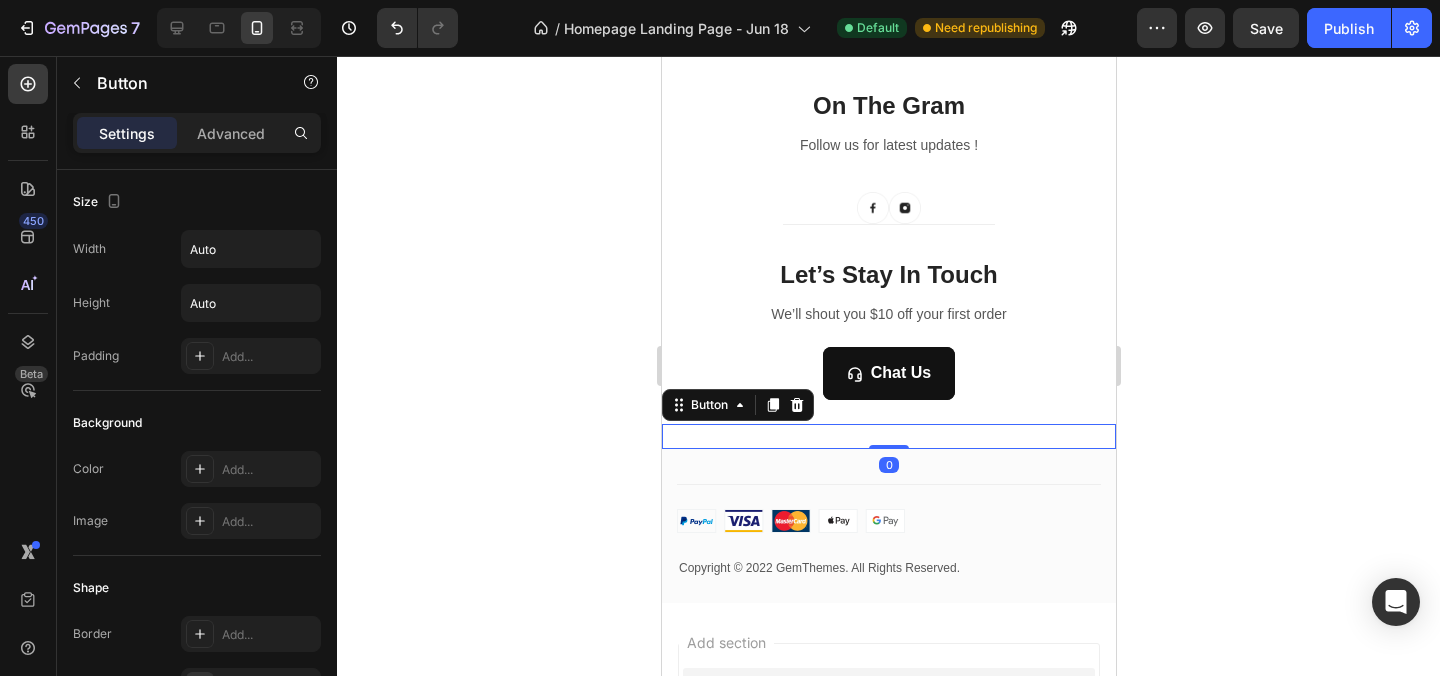 click 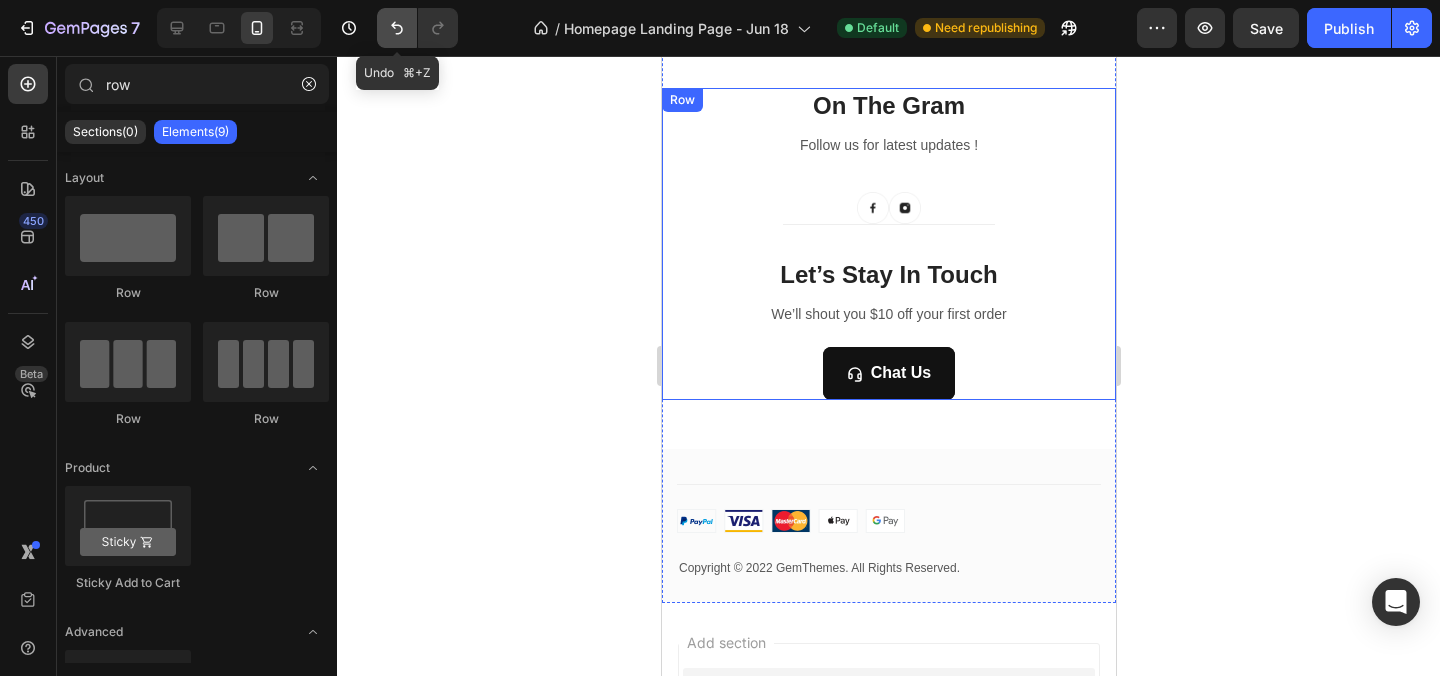 click 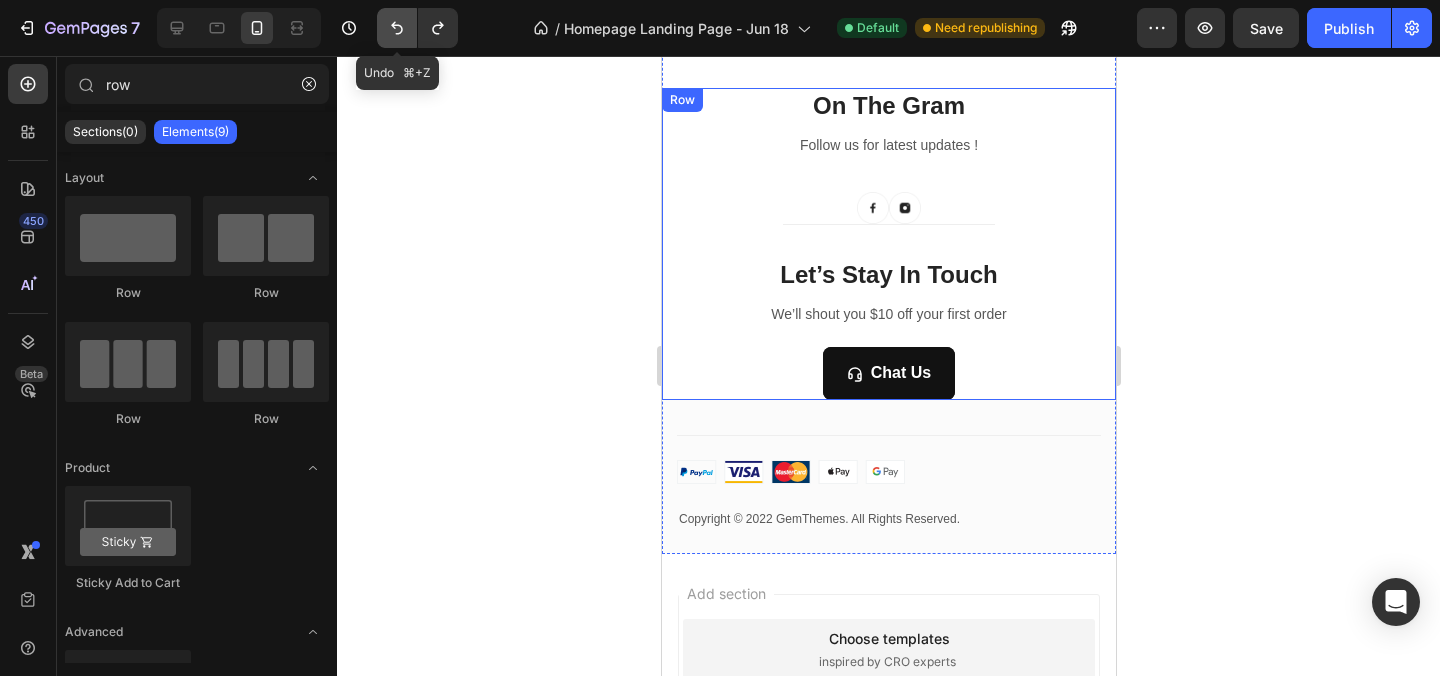 click 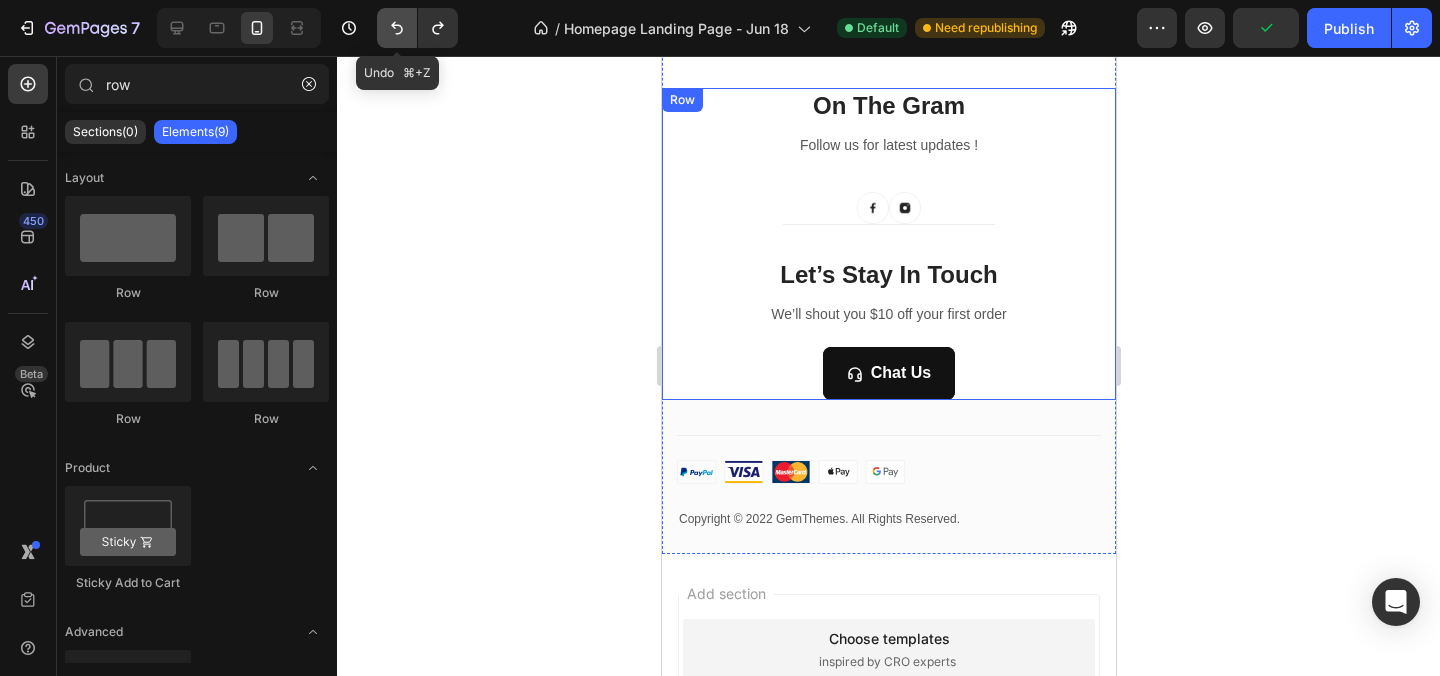 click 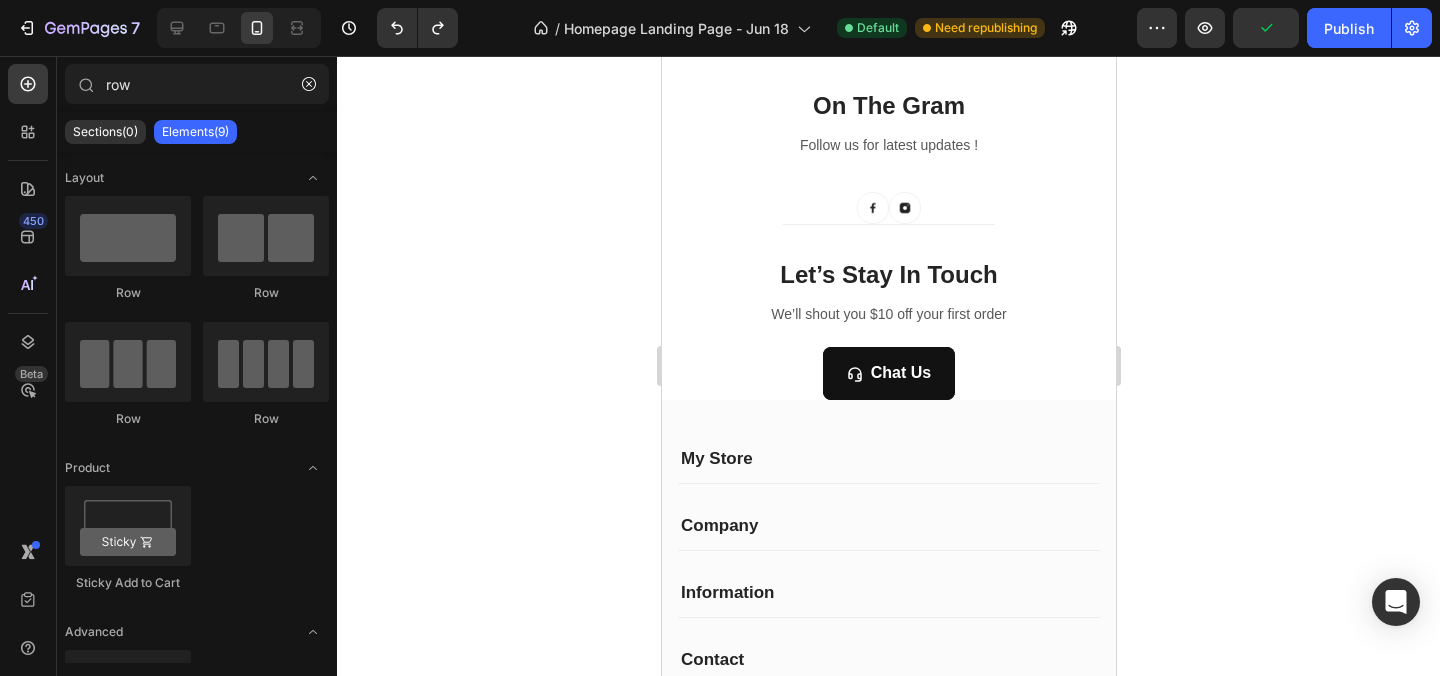 click 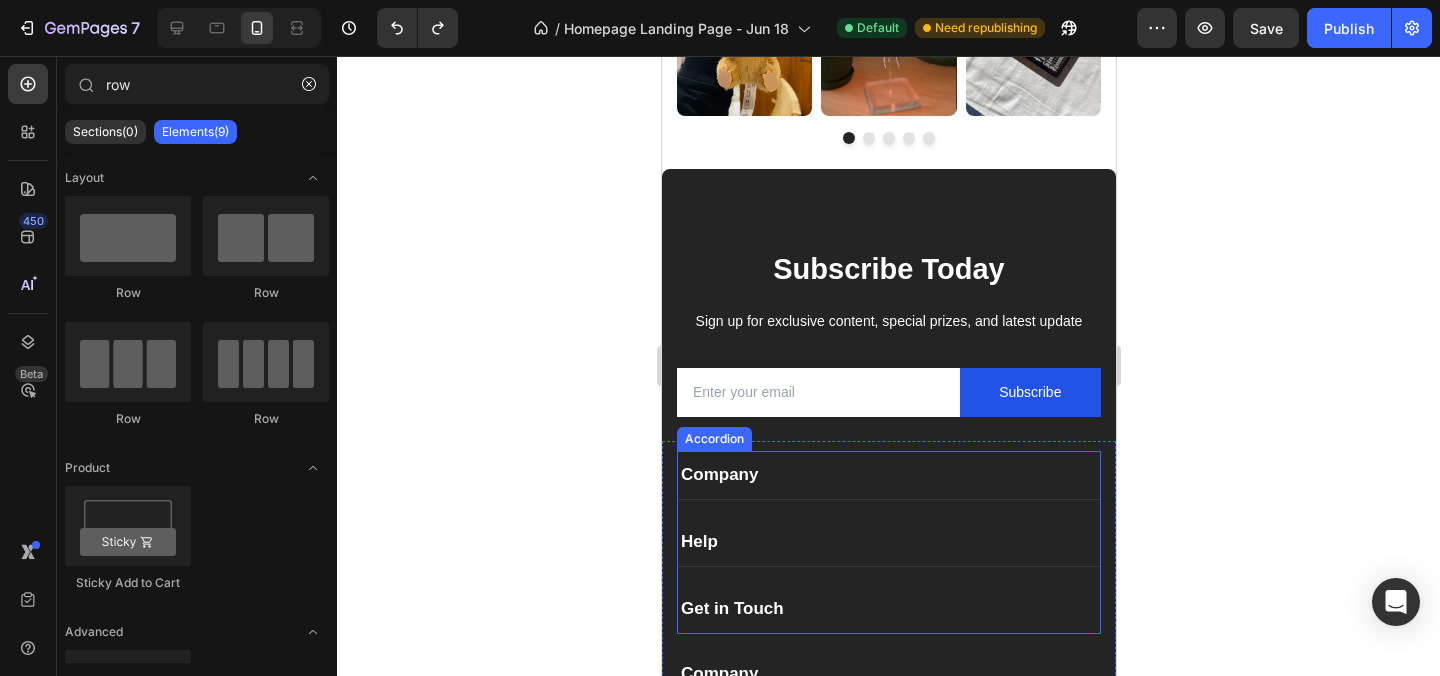 scroll, scrollTop: 3676, scrollLeft: 0, axis: vertical 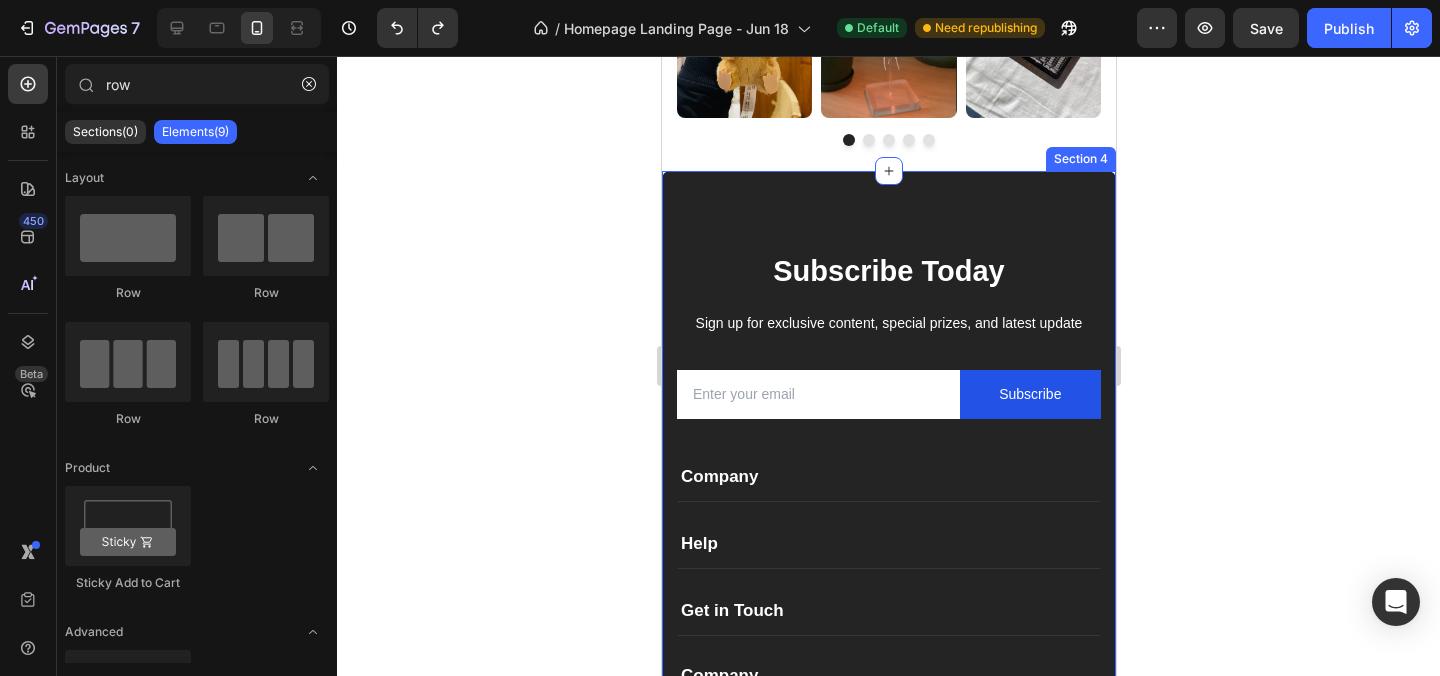 click on "Subscribe Today Heading Sign up for exclusive content, special prizes, and latest update Text block Email Field Subscribe Submit Button Row Newsletter Row Company Text block About Us Button Privacy Poilcy Button Refund Poilcy Button Terms of service Button Help Text block Customer Service Button Returns & Exchanges Button Contact Us Button Shipping Policy Button Get in Touch Text block +91 7509575634 Text block joyarcade.store@gmail.com Text block Image Image Image Row Row Company Help Get in Touch Accordion Company Help Get in Touch Accordion Row                Title Line Copyright © 2025 JoyArcade. All Rights Reserved. Text block Image Image Image Image Image Row Row Section 4" at bounding box center (888, 593) 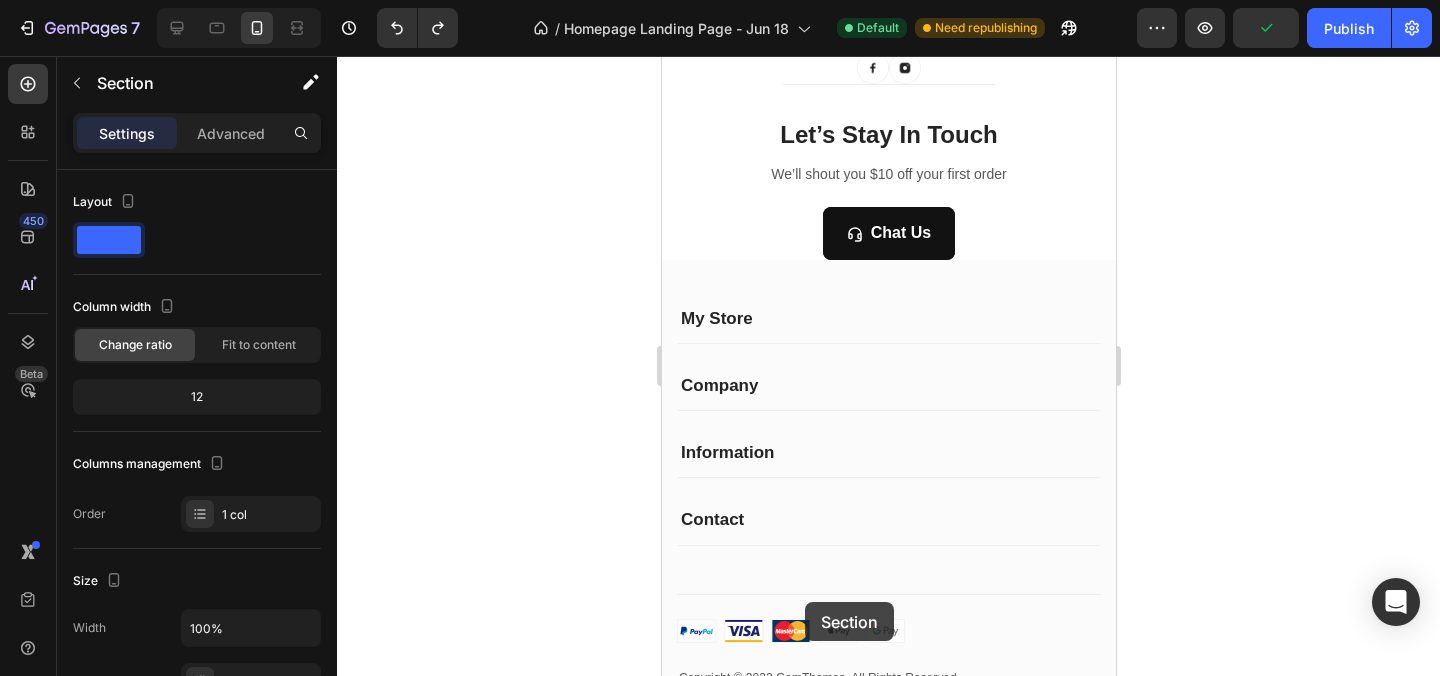 scroll, scrollTop: 4842, scrollLeft: 0, axis: vertical 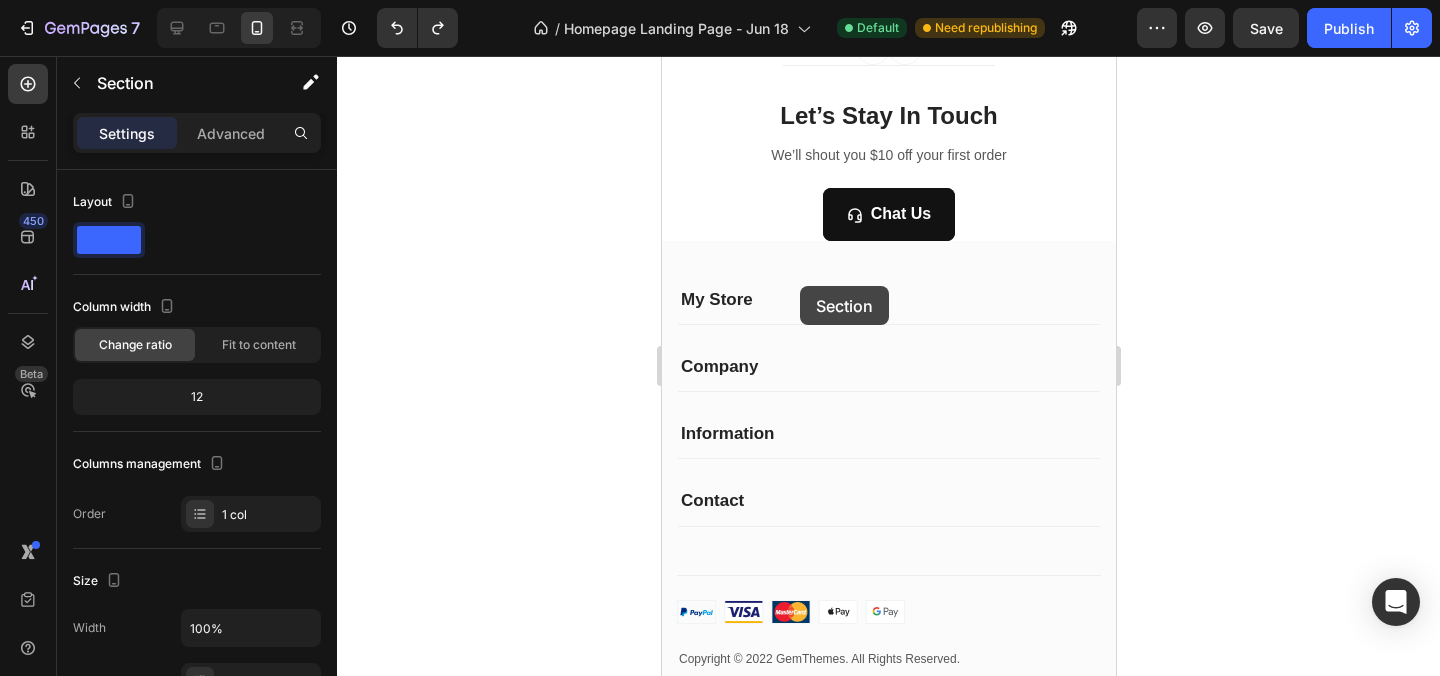 drag, startPoint x: 769, startPoint y: 155, endPoint x: 799, endPoint y: 286, distance: 134.39122 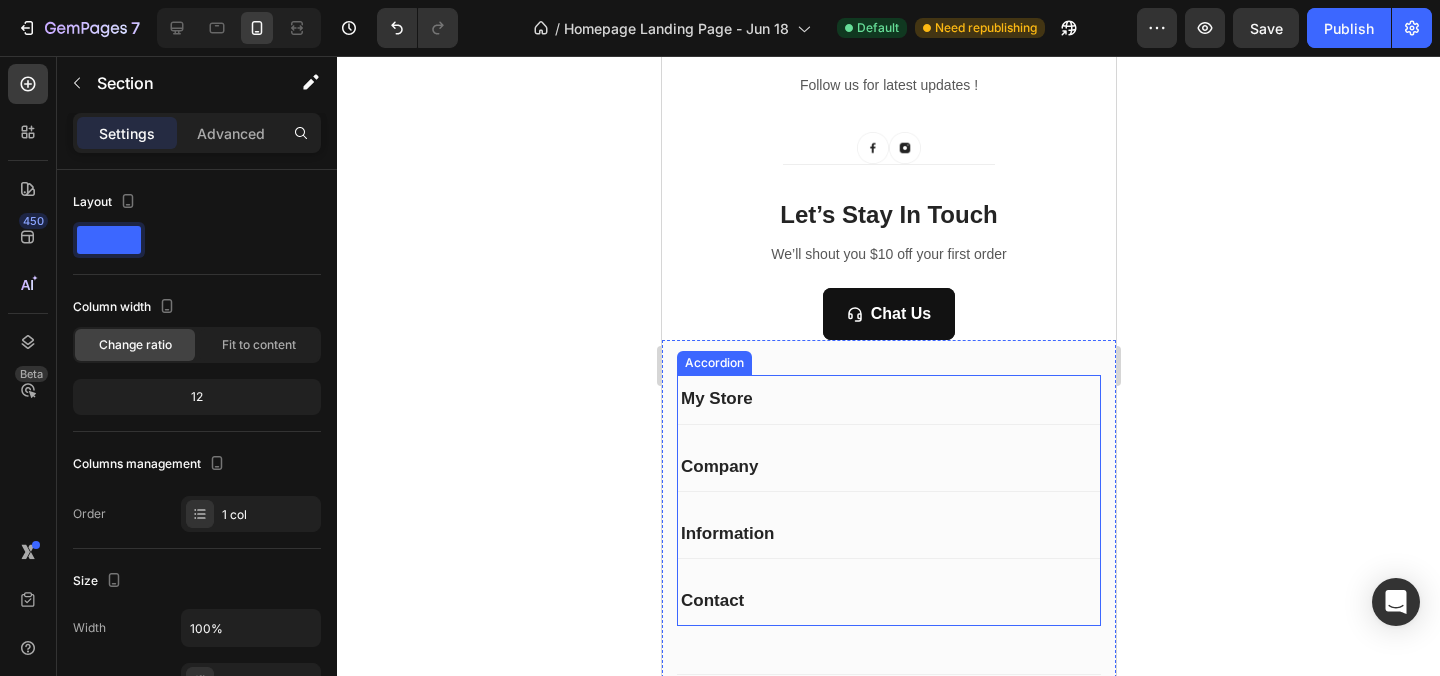 scroll, scrollTop: 3898, scrollLeft: 0, axis: vertical 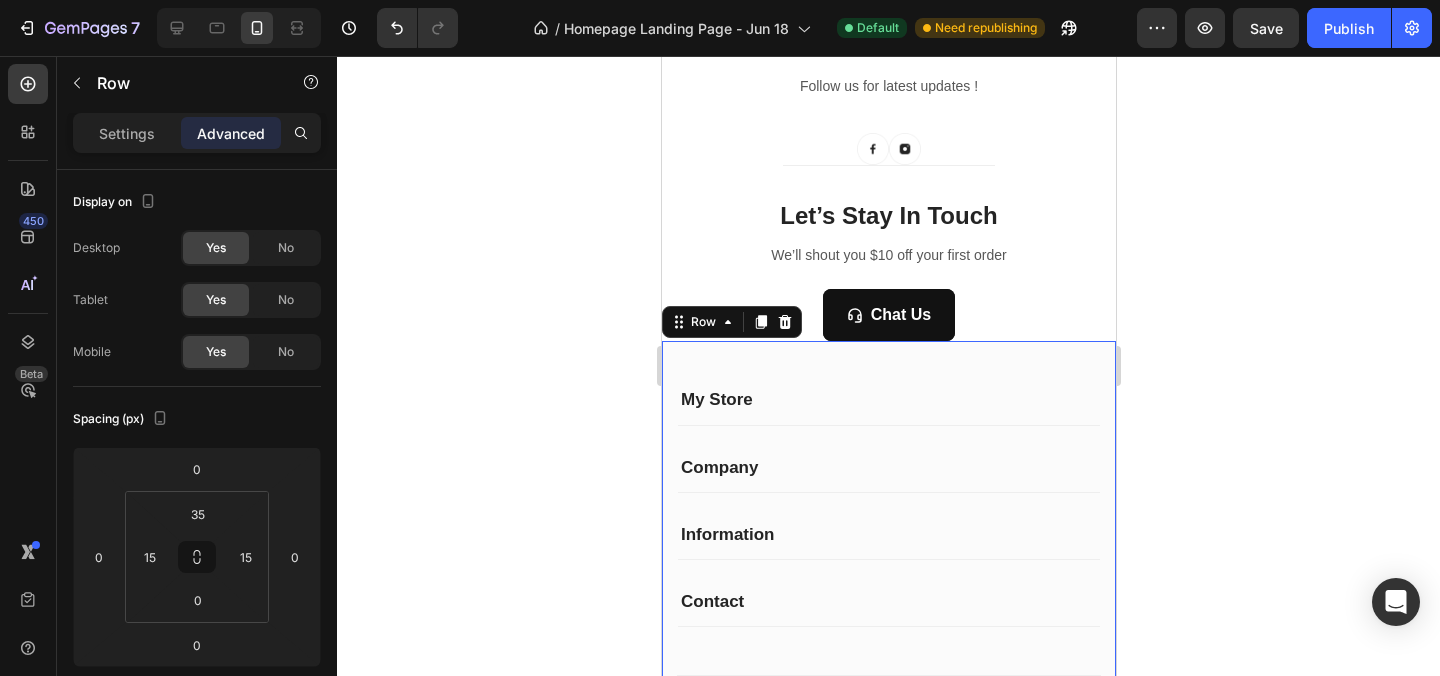 click on "My Store Heading Address: Text block 184 Main Rd E, St Albans VIC 3021, Australia Text block Row Phone: Text block +012 345 6789 0000 Text block Row Email: Text block gemthemes@gmail.com Text block Row Company Heading About Us Text block Contact Text block Shipping  & Return Text block FAQs Text block Row Information Heading My Account Text block Login Text block My Cart Text block Checkout Text block Row Contact Heading Customer Service Text block Store Locator Text block Wholesale Text block Career Text block Row Row My Store Company Information Contact Accordion                Title Line Row Copyright © 2022 GemThemes. All Rights Reserved. Text block Image Row Row   0" at bounding box center (888, 567) 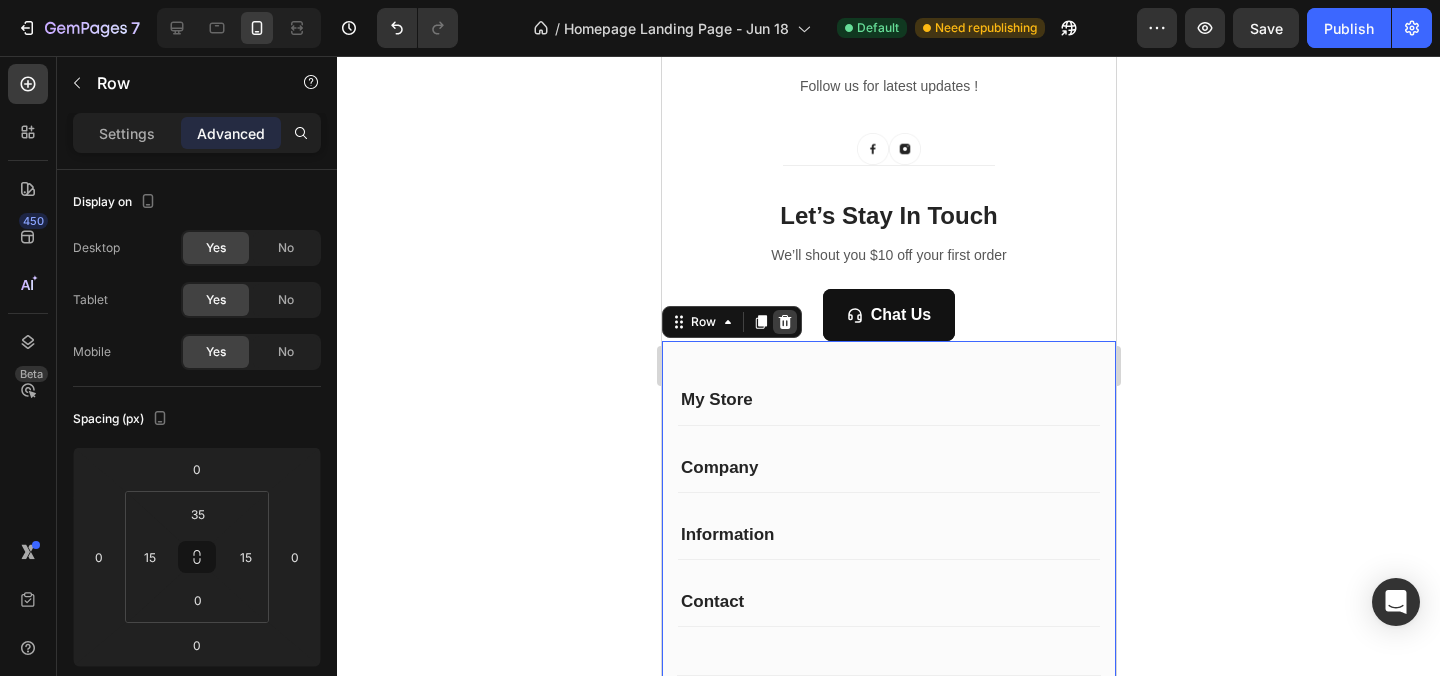 click 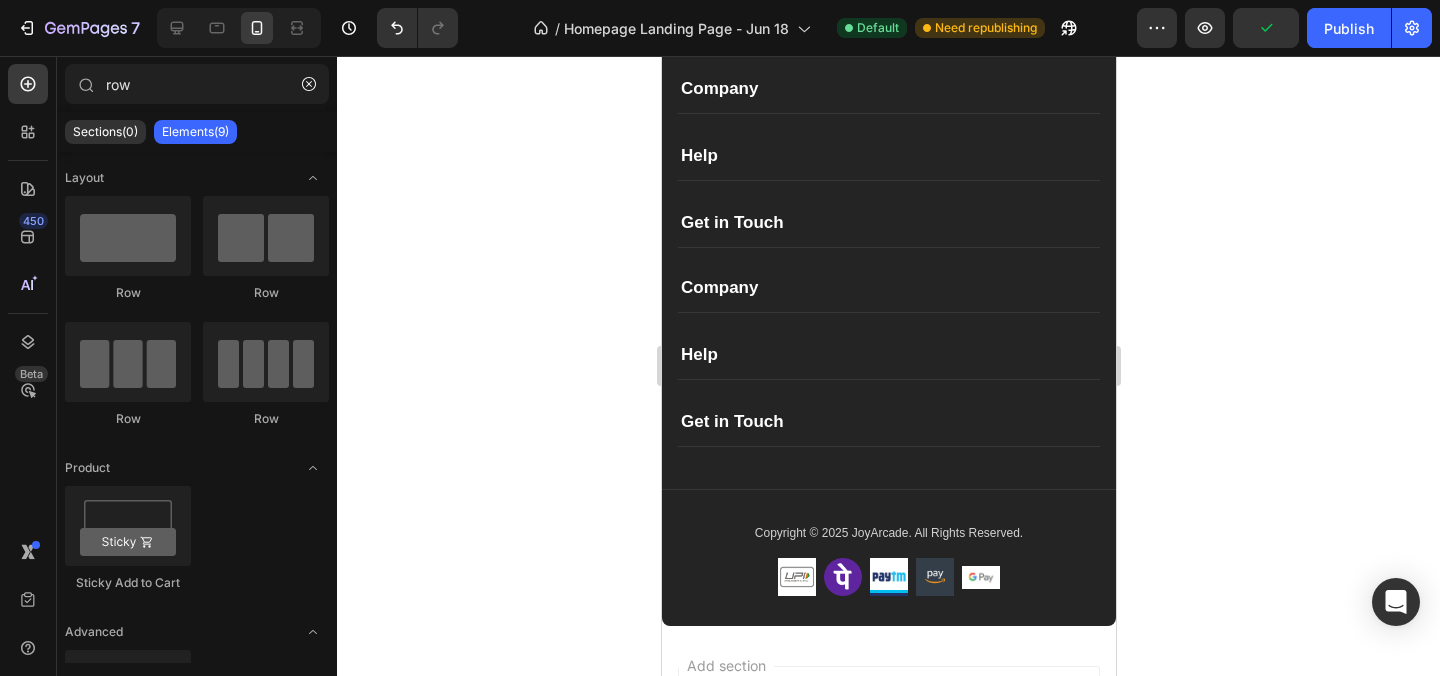 scroll, scrollTop: 4486, scrollLeft: 0, axis: vertical 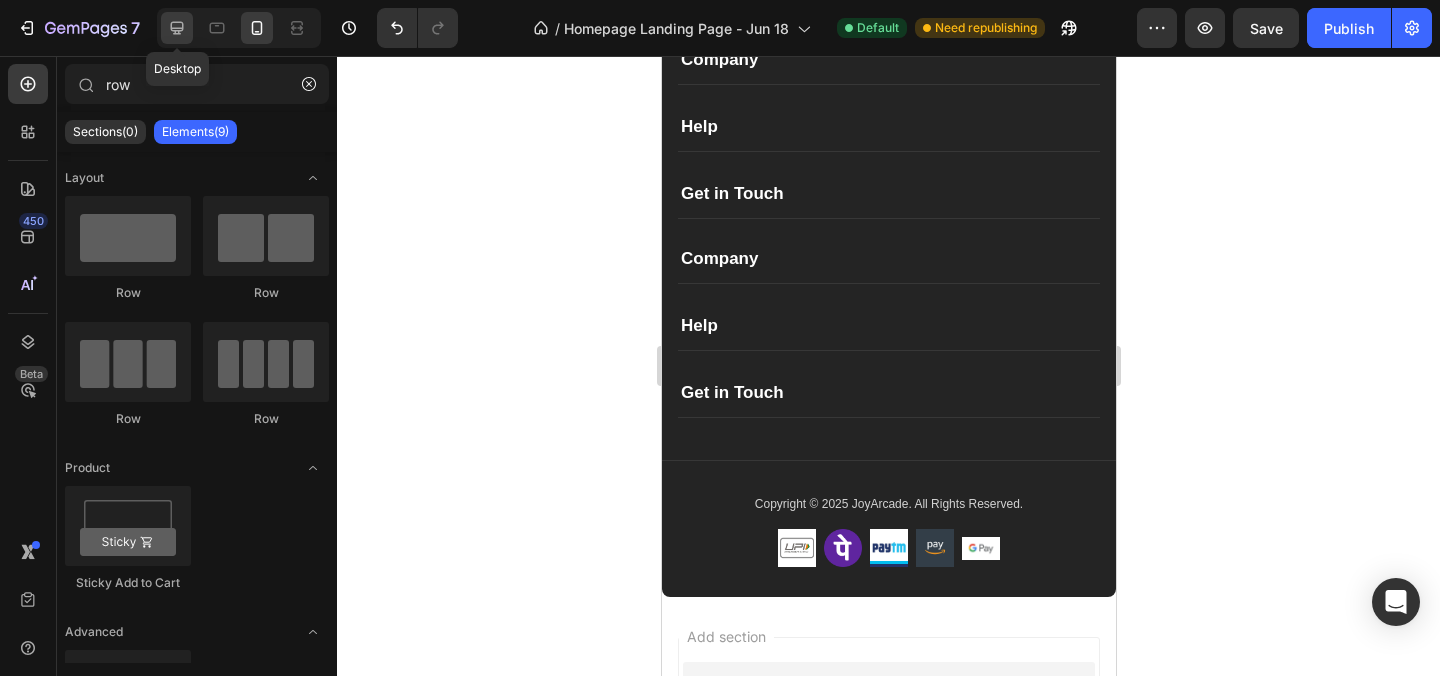 click 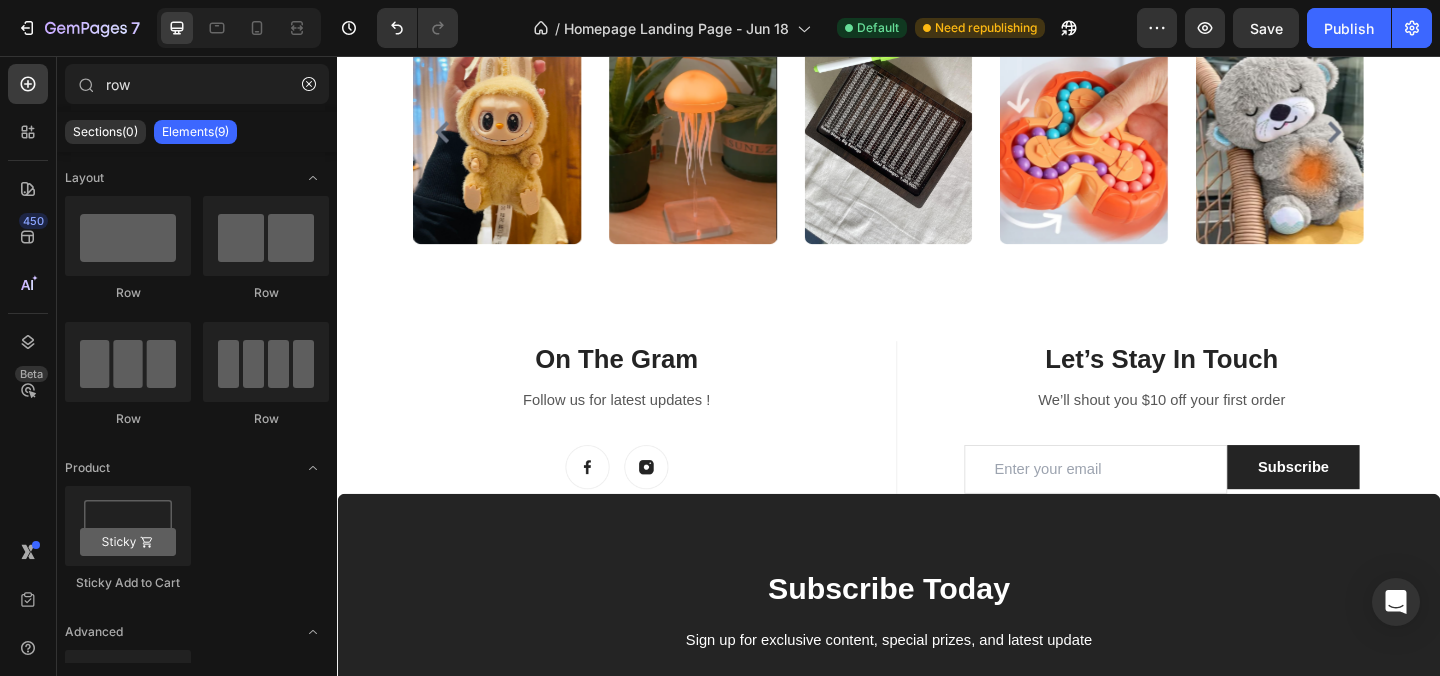 scroll, scrollTop: 3675, scrollLeft: 0, axis: vertical 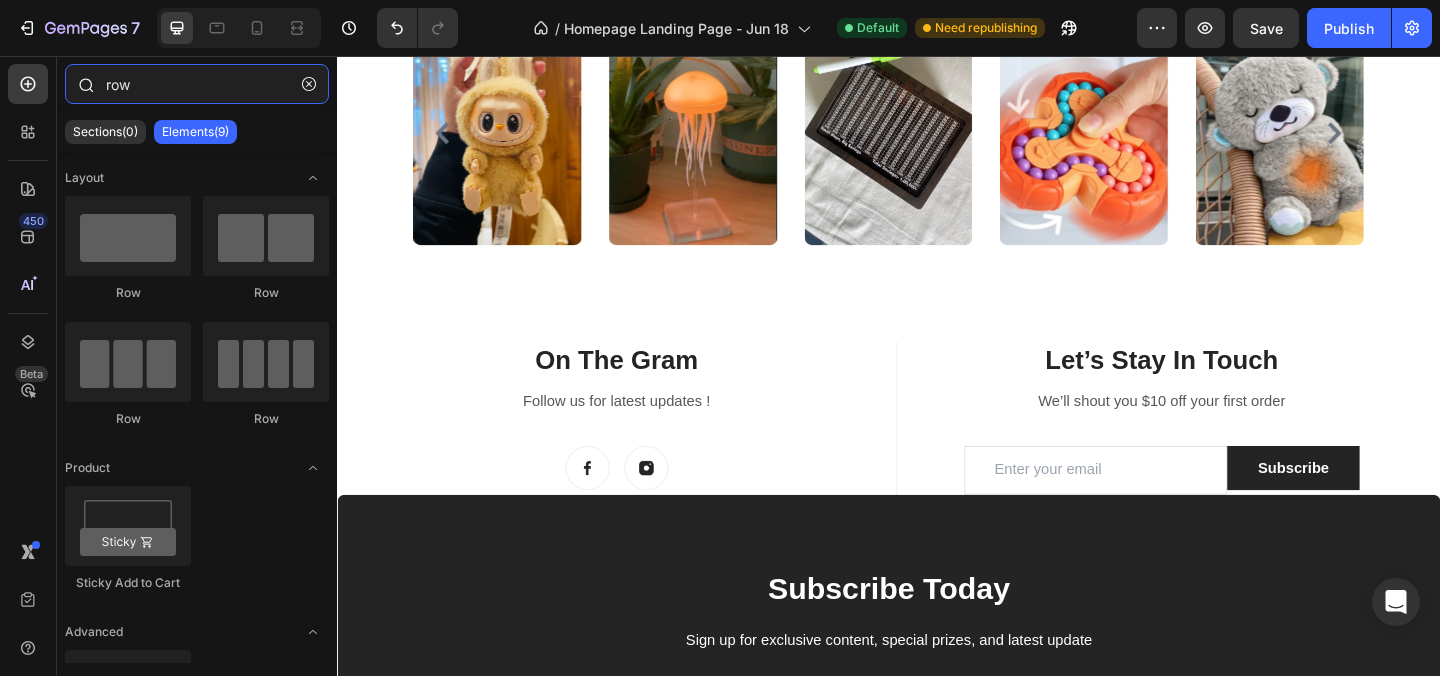 click on "row" at bounding box center [197, 84] 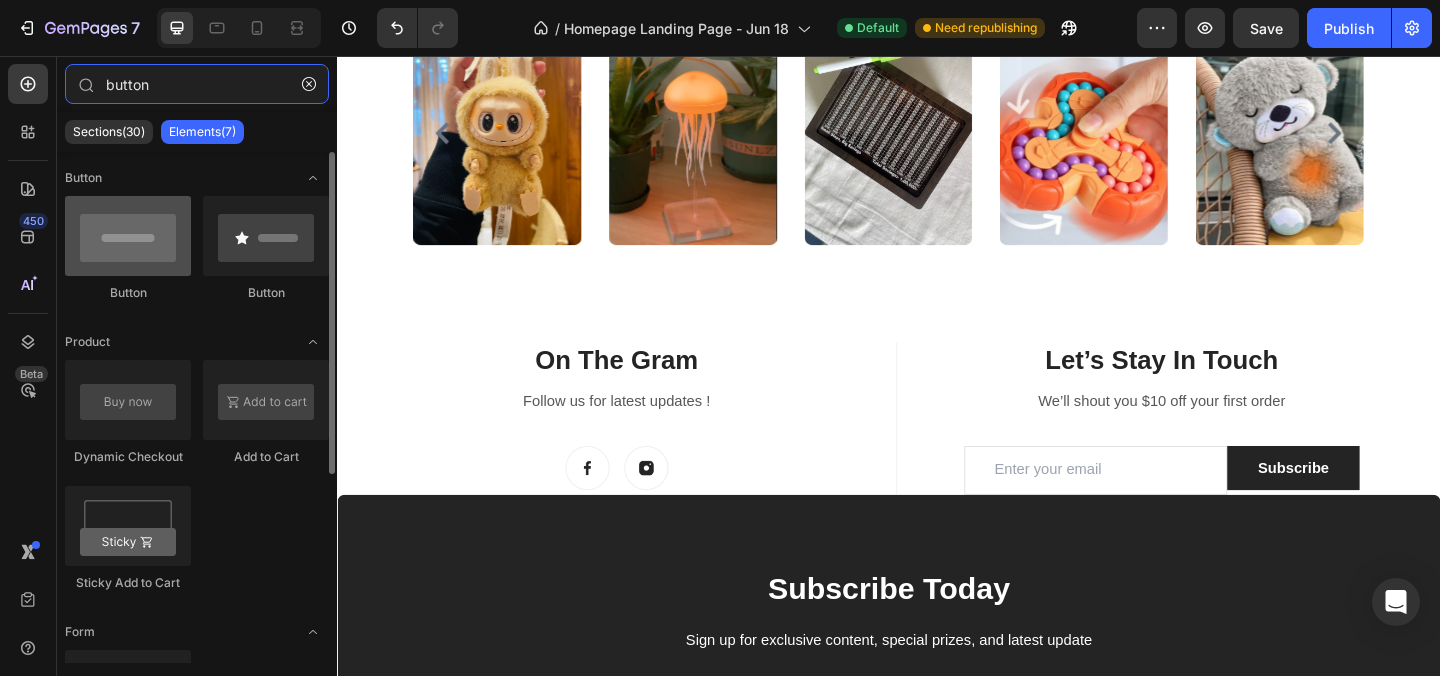type on "button" 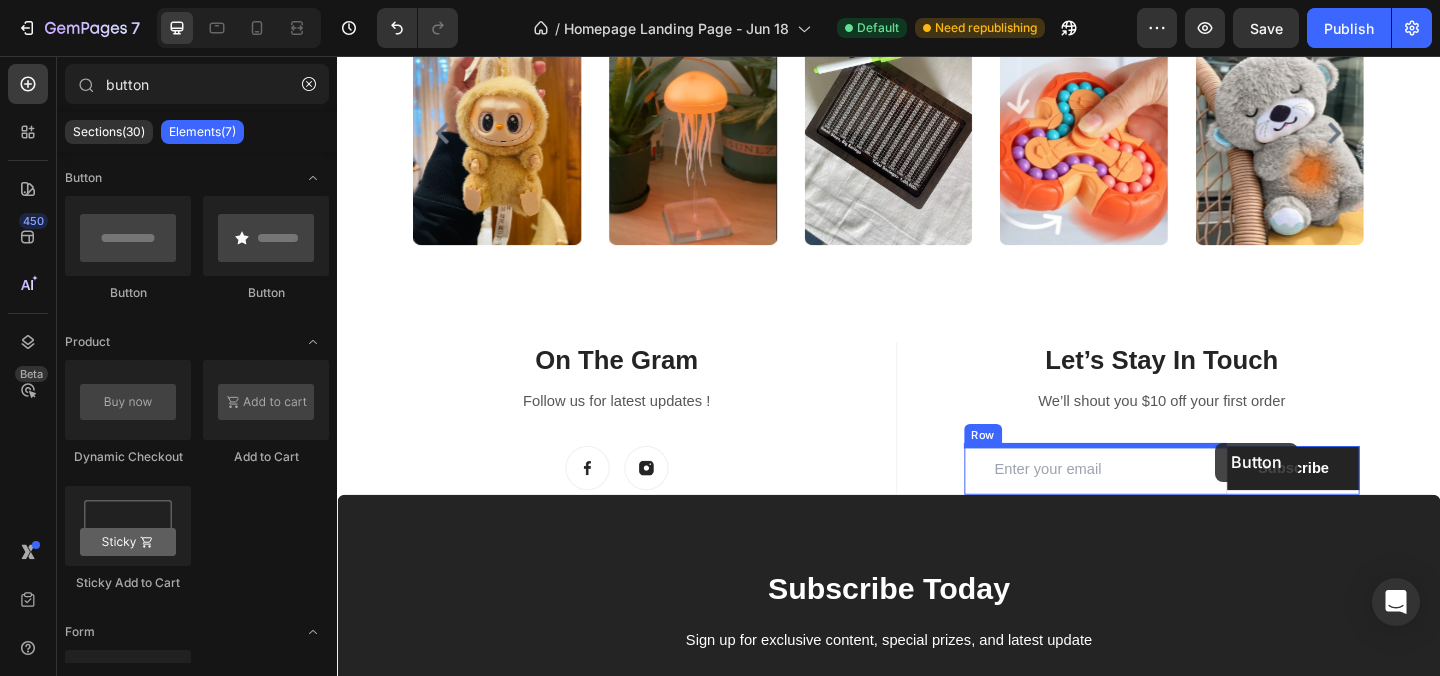drag, startPoint x: 467, startPoint y: 301, endPoint x: 1292, endPoint y: 477, distance: 843.56445 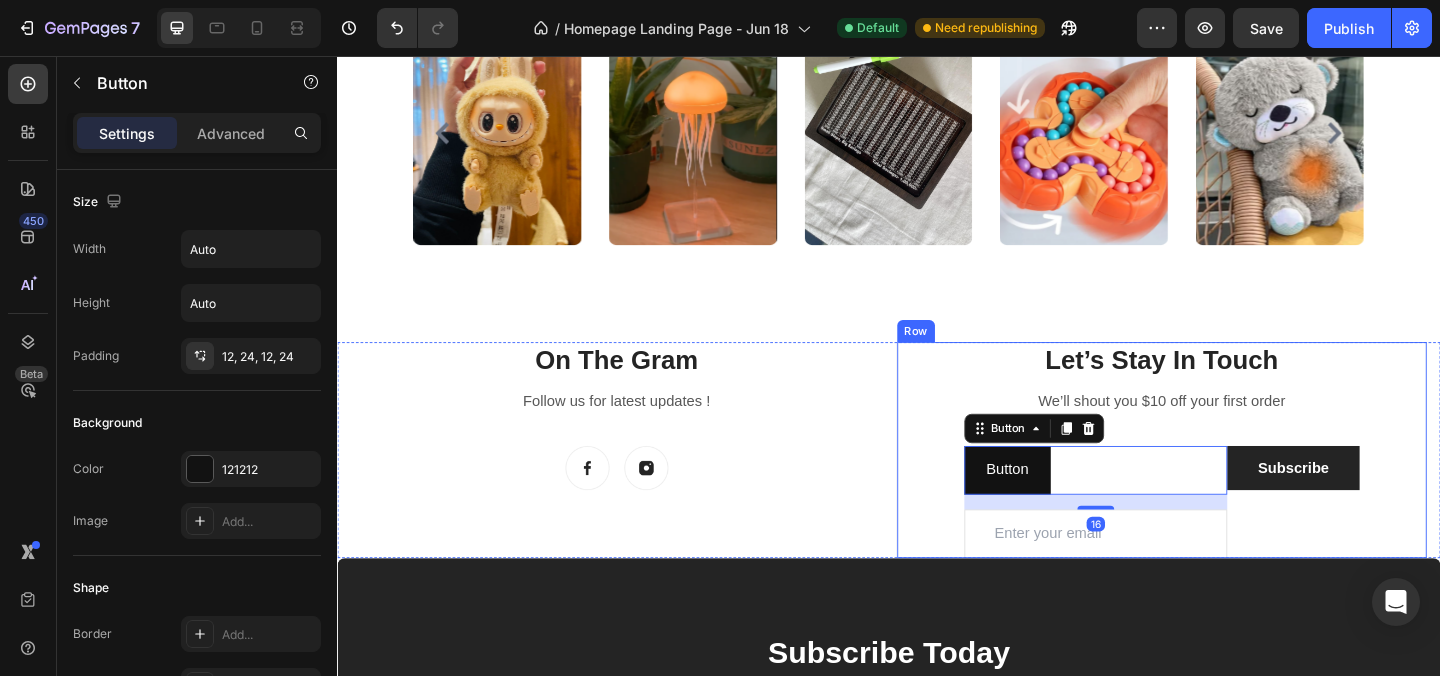 click on "Let’s Stay In Touch Heading We’ll shout you $10 off your first order Text block Button Button   16 Email Field Subscribe Submit Button Row Newsletter" at bounding box center [1234, 484] 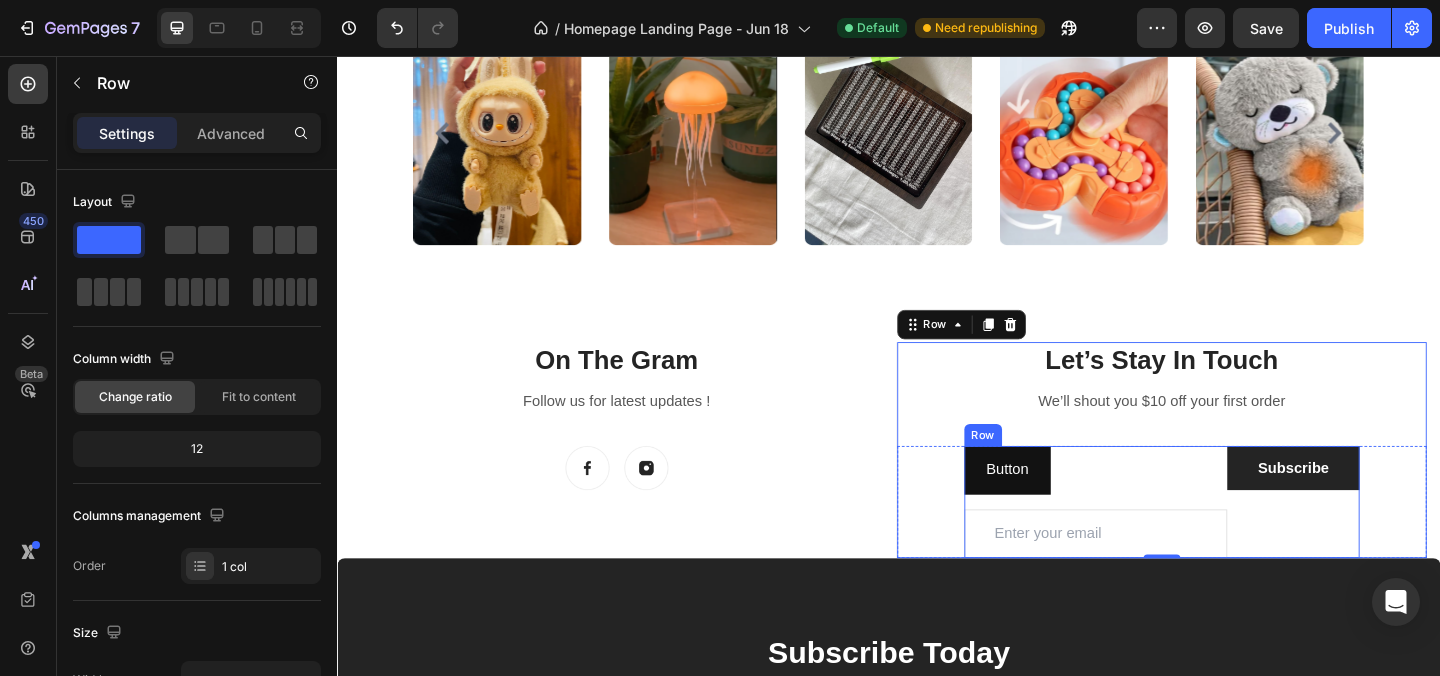 click on "Subscribe Submit Button" at bounding box center [1376, 541] 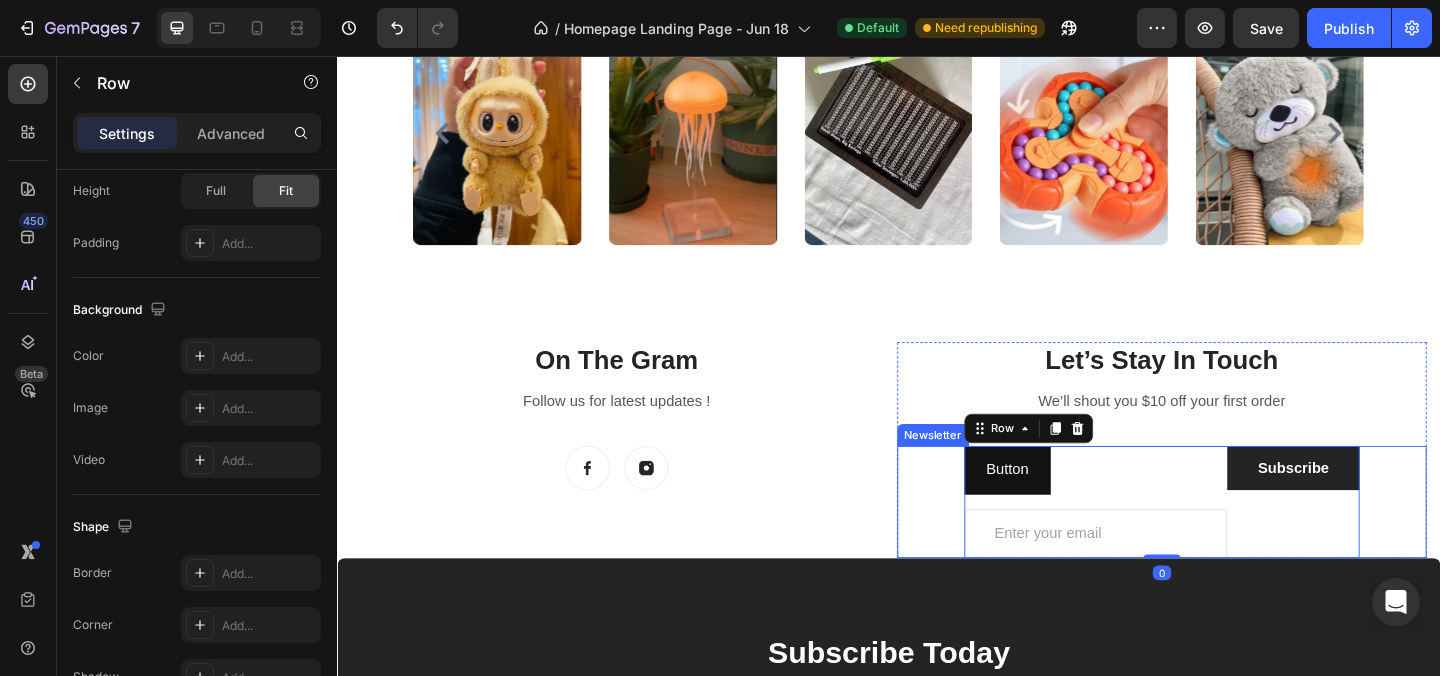 click on "Button Button Email Field Subscribe Submit Button Row   0 Newsletter" at bounding box center (1234, 541) 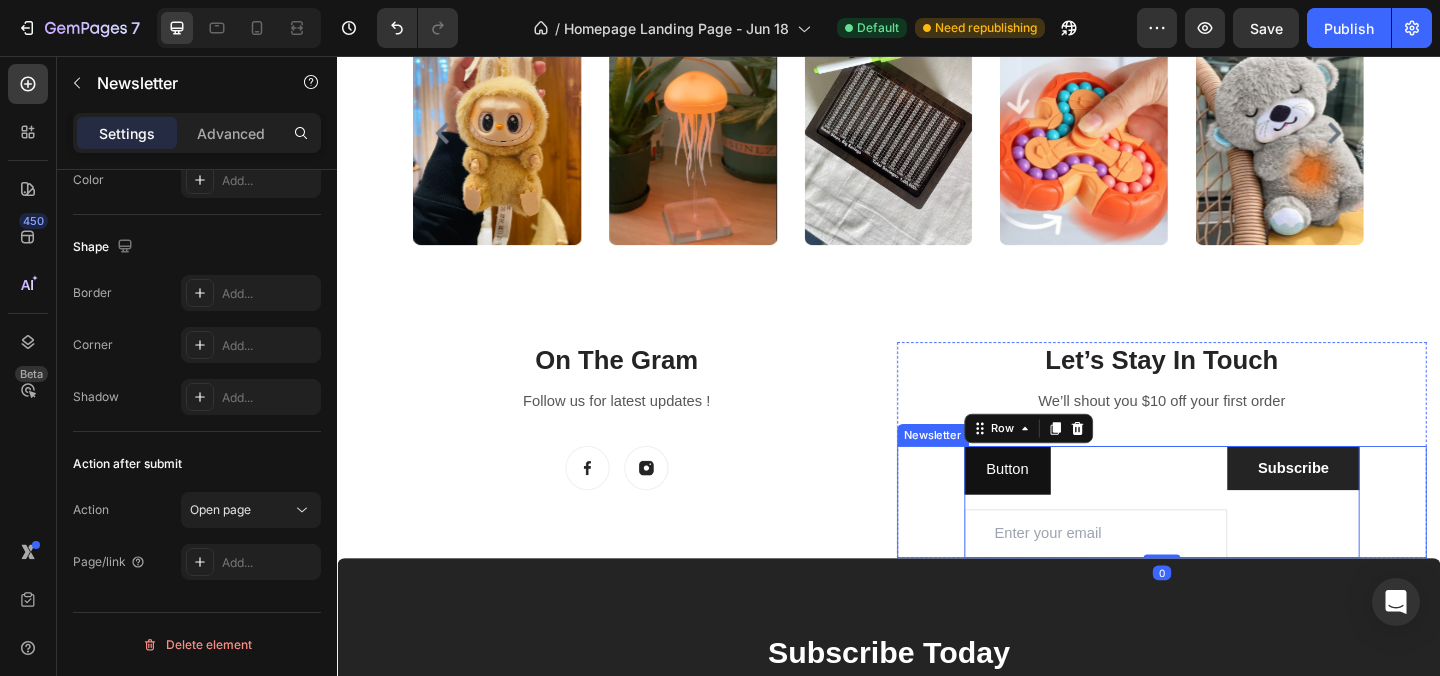 scroll, scrollTop: 0, scrollLeft: 0, axis: both 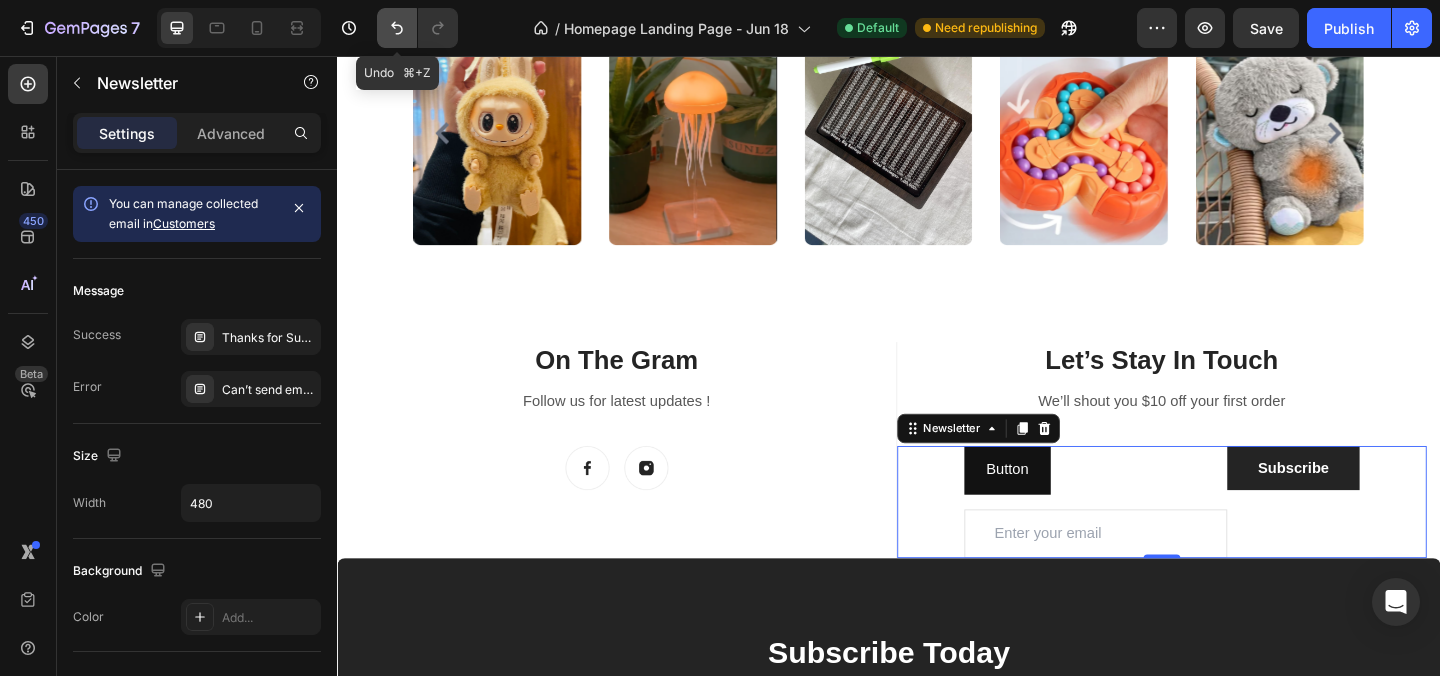 click 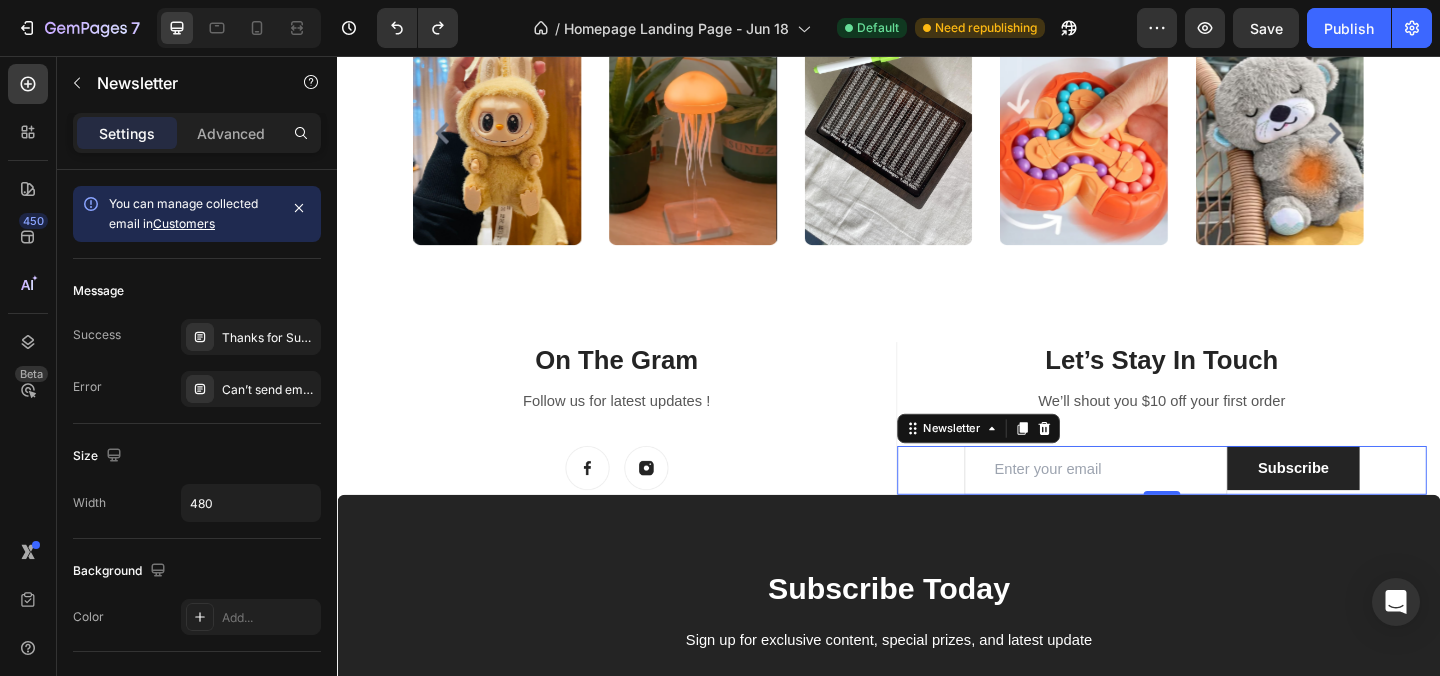 click on "Email Field Subscribe Submit Button Row Newsletter   0" at bounding box center [1234, 506] 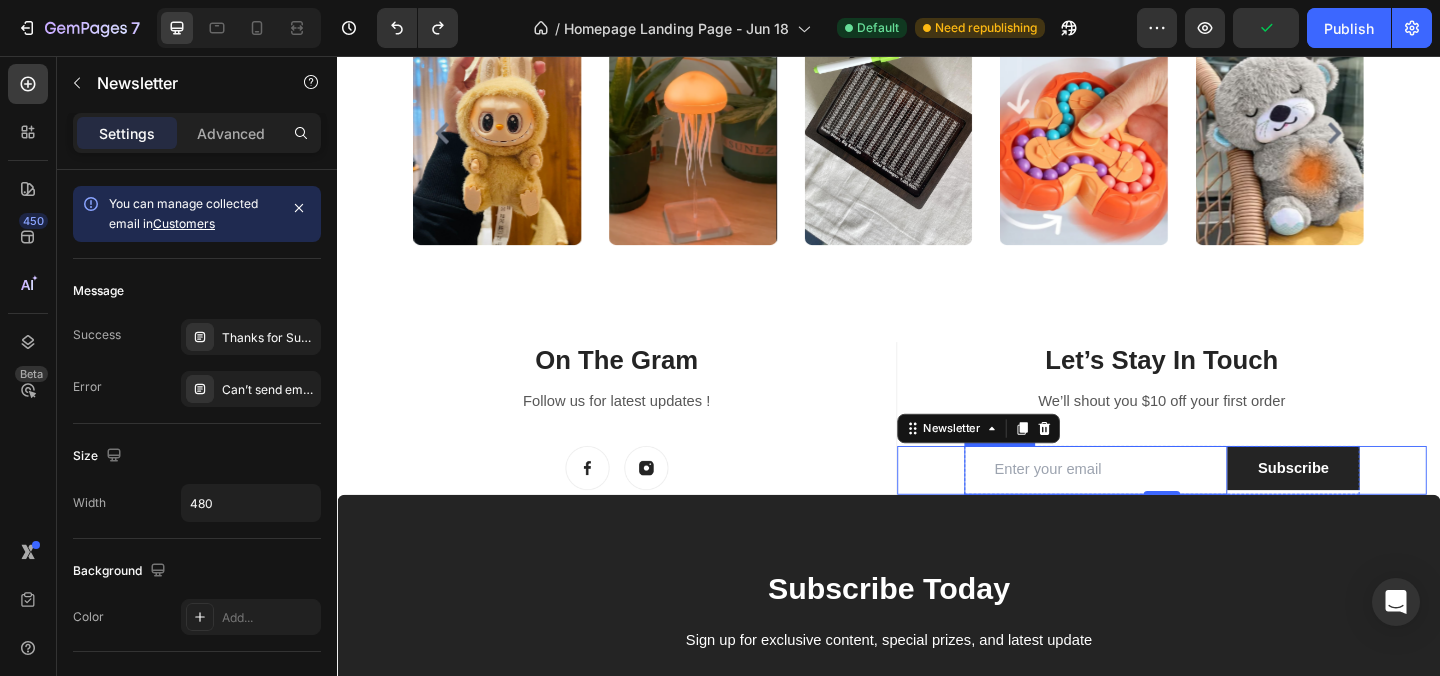 click on "Let’s Stay In Touch Heading We’ll shout you $10 off your first order Text block Email Field Subscribe Submit Button Row Newsletter   0" at bounding box center [1234, 450] 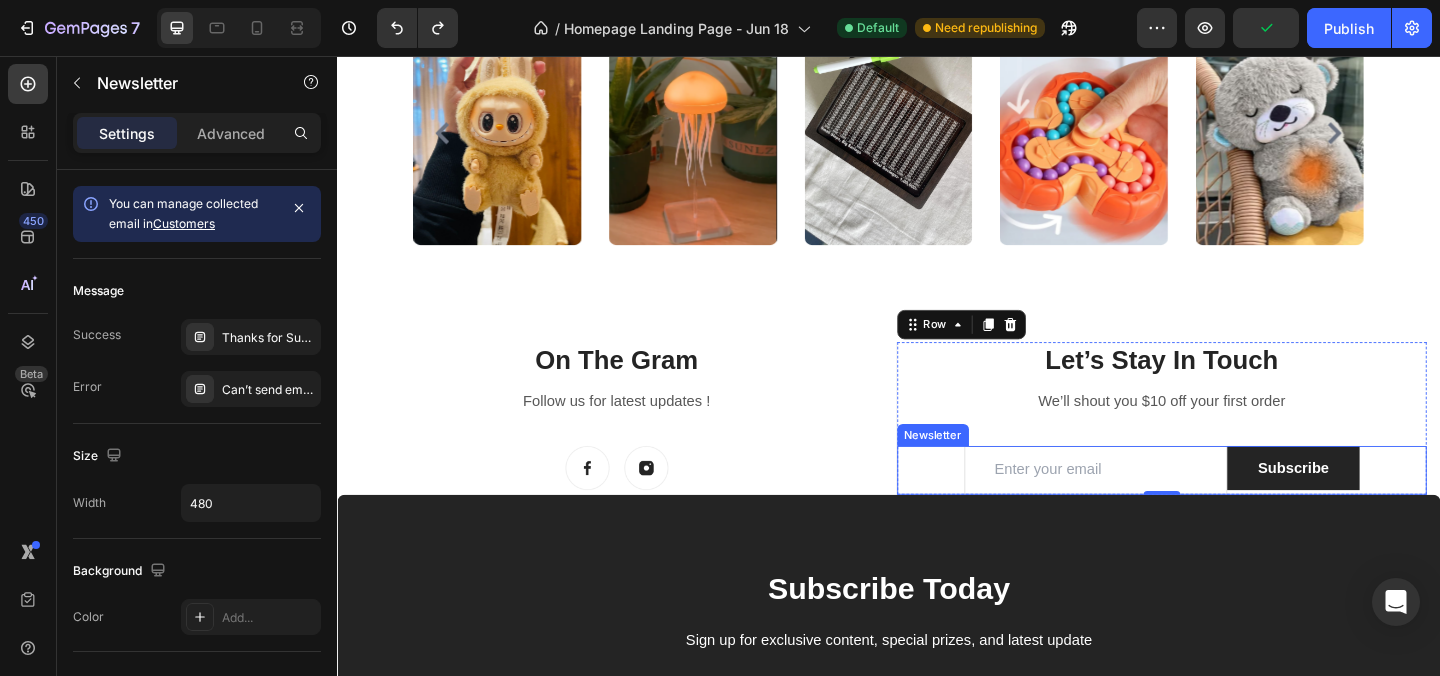 click on "Email Field Subscribe Submit Button Row Newsletter" at bounding box center [1234, 506] 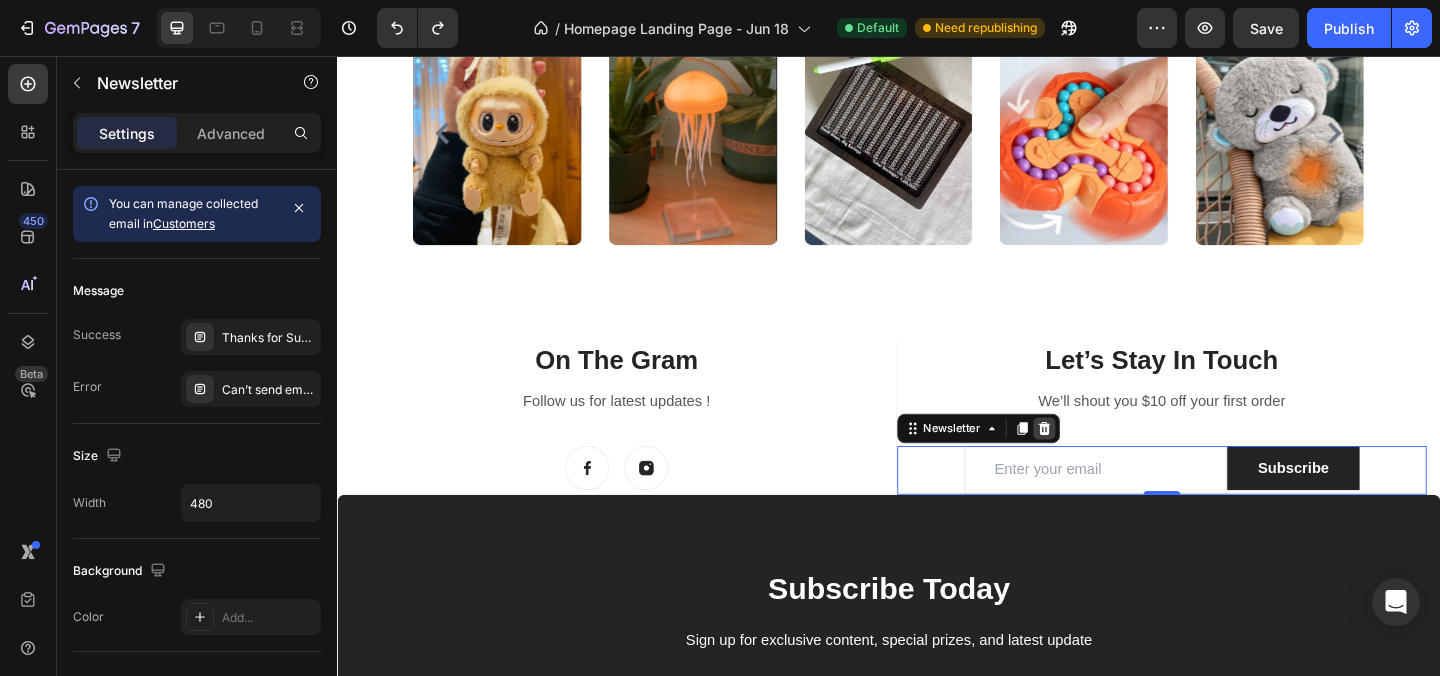 click 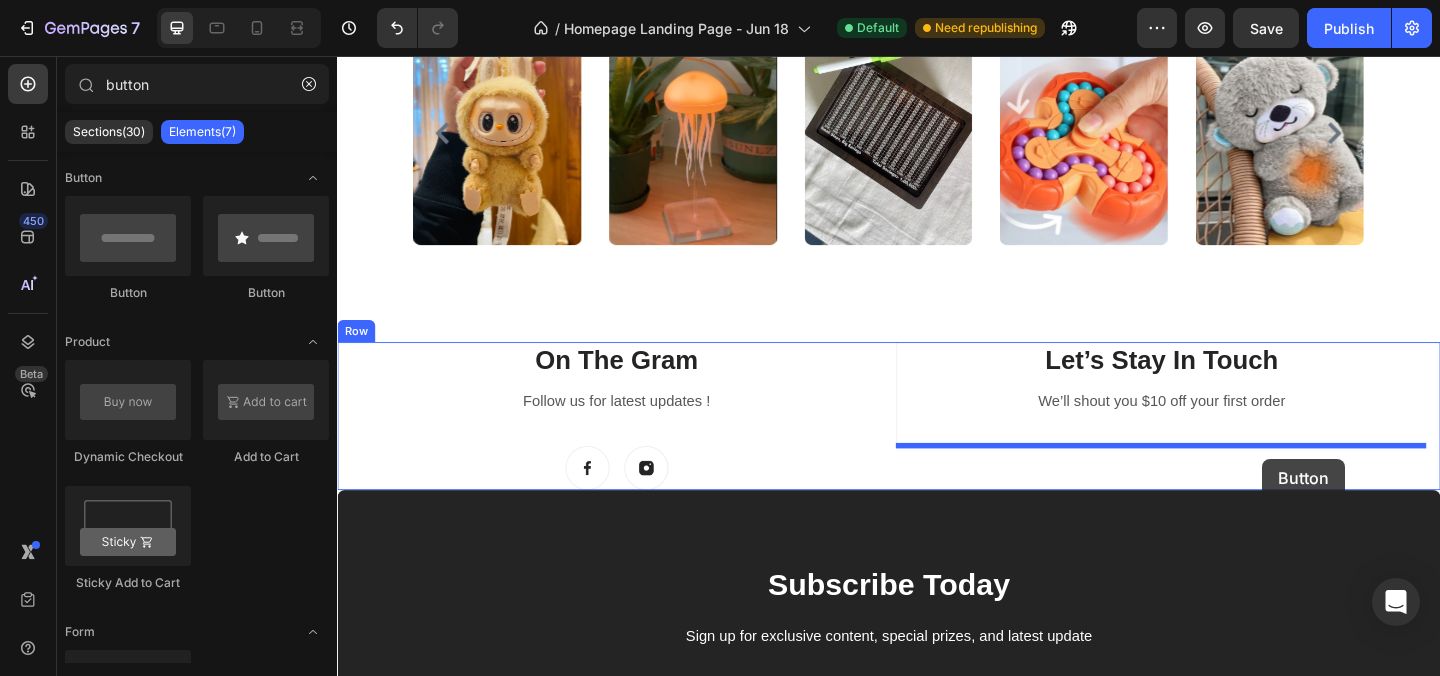 drag, startPoint x: 462, startPoint y: 307, endPoint x: 1343, endPoint y: 494, distance: 900.62756 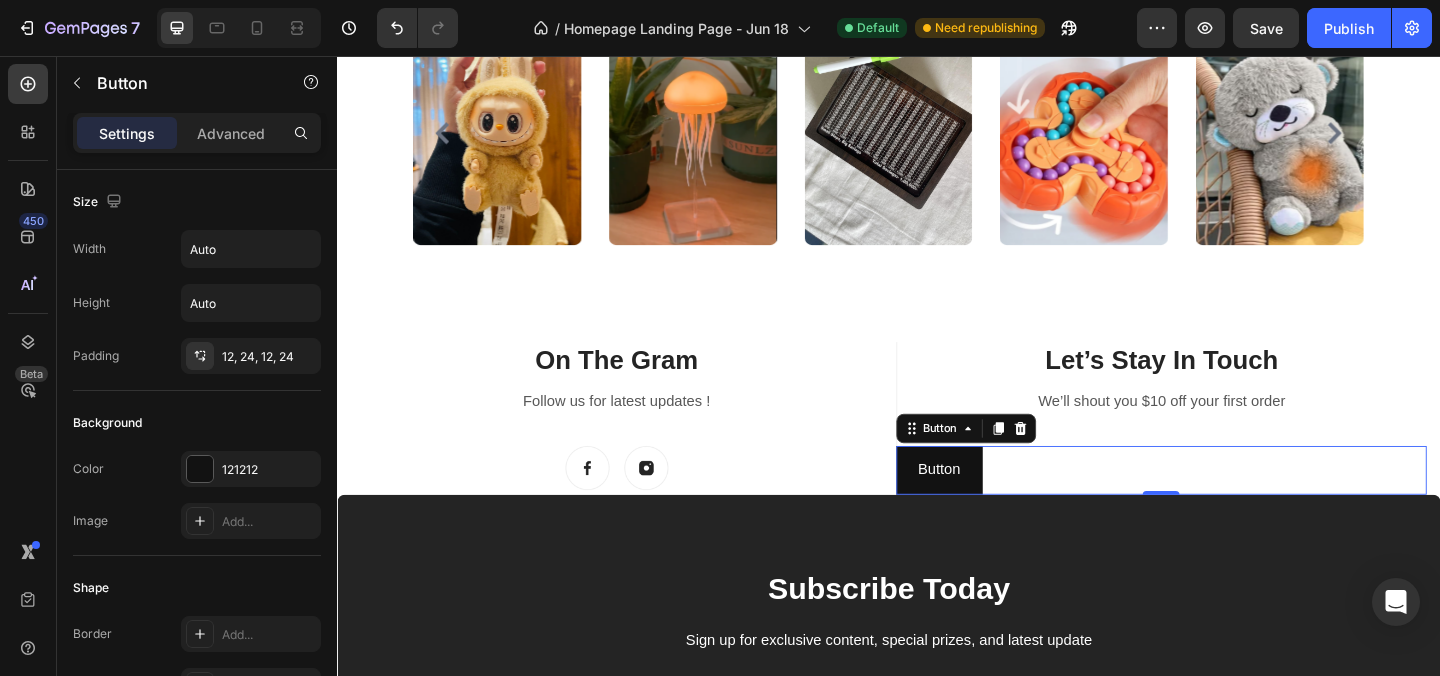 click on "Button Button   0" at bounding box center [1234, 506] 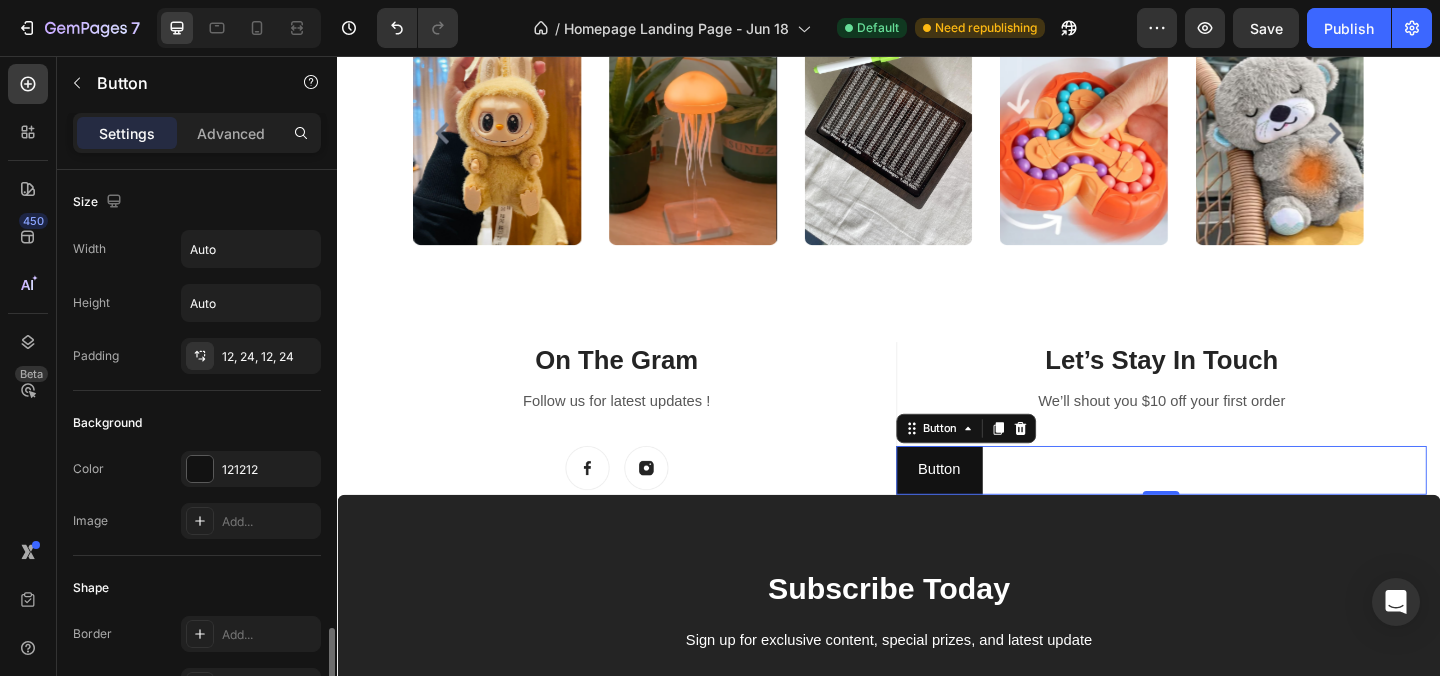 scroll, scrollTop: 871, scrollLeft: 0, axis: vertical 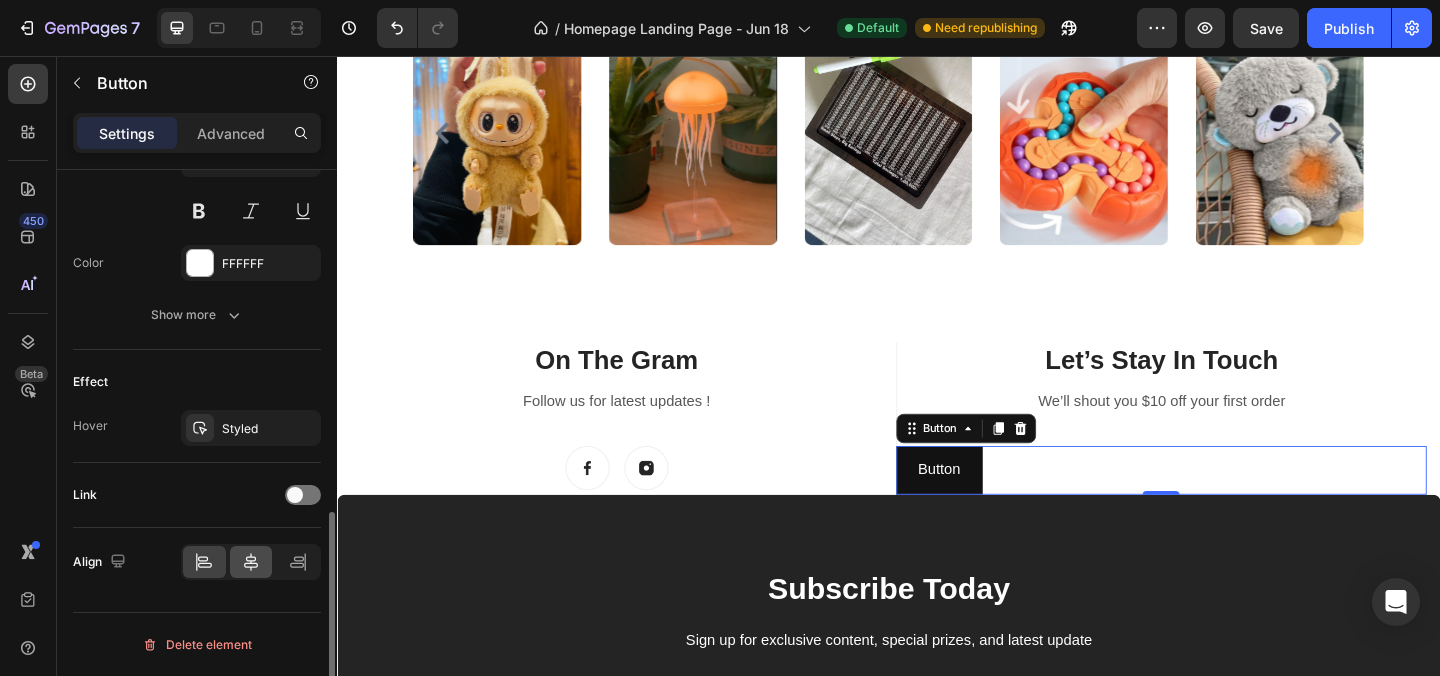 click 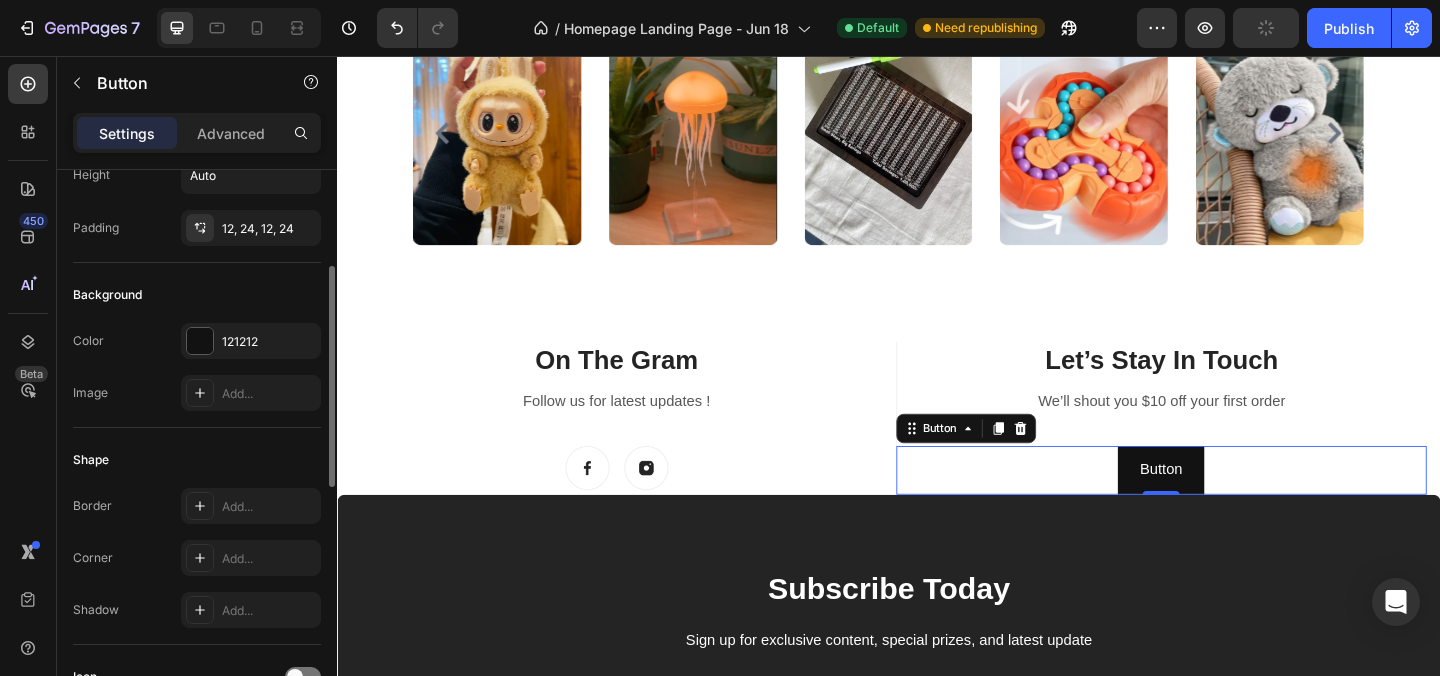 scroll, scrollTop: 200, scrollLeft: 0, axis: vertical 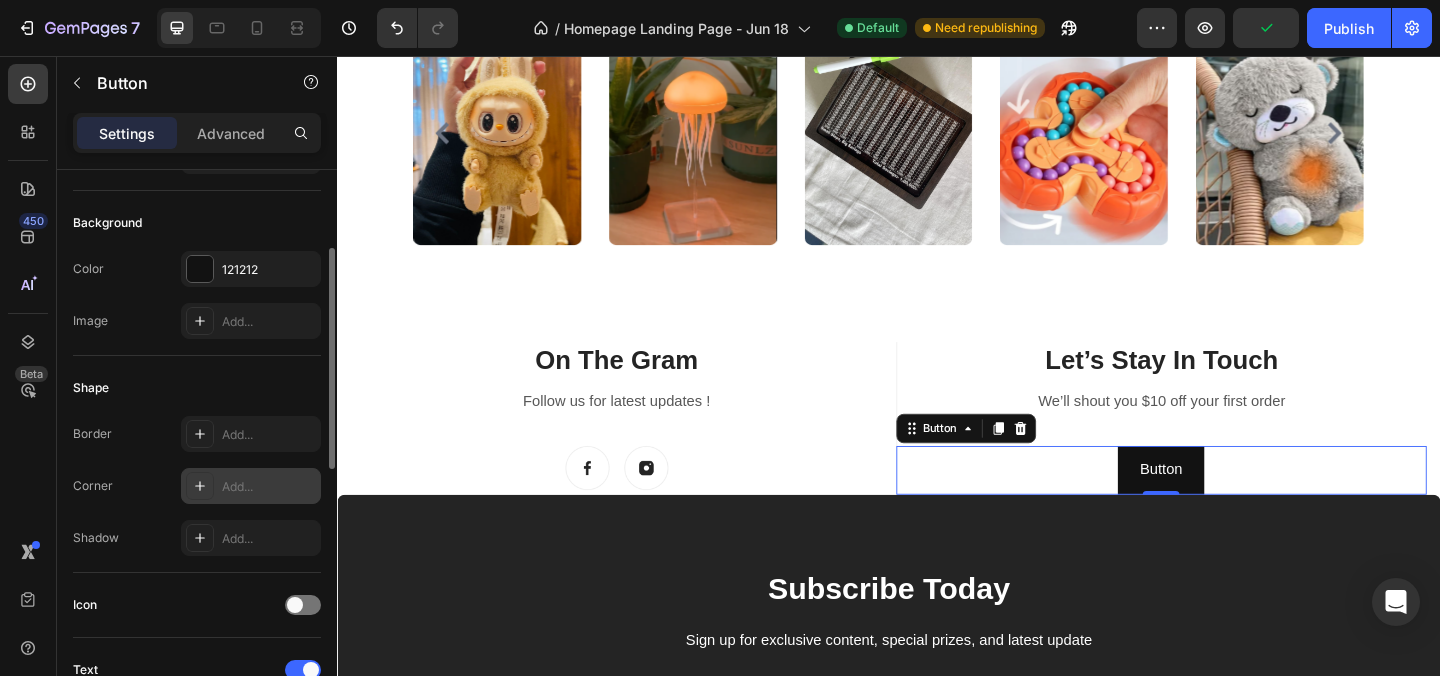 click on "Add..." at bounding box center [269, 487] 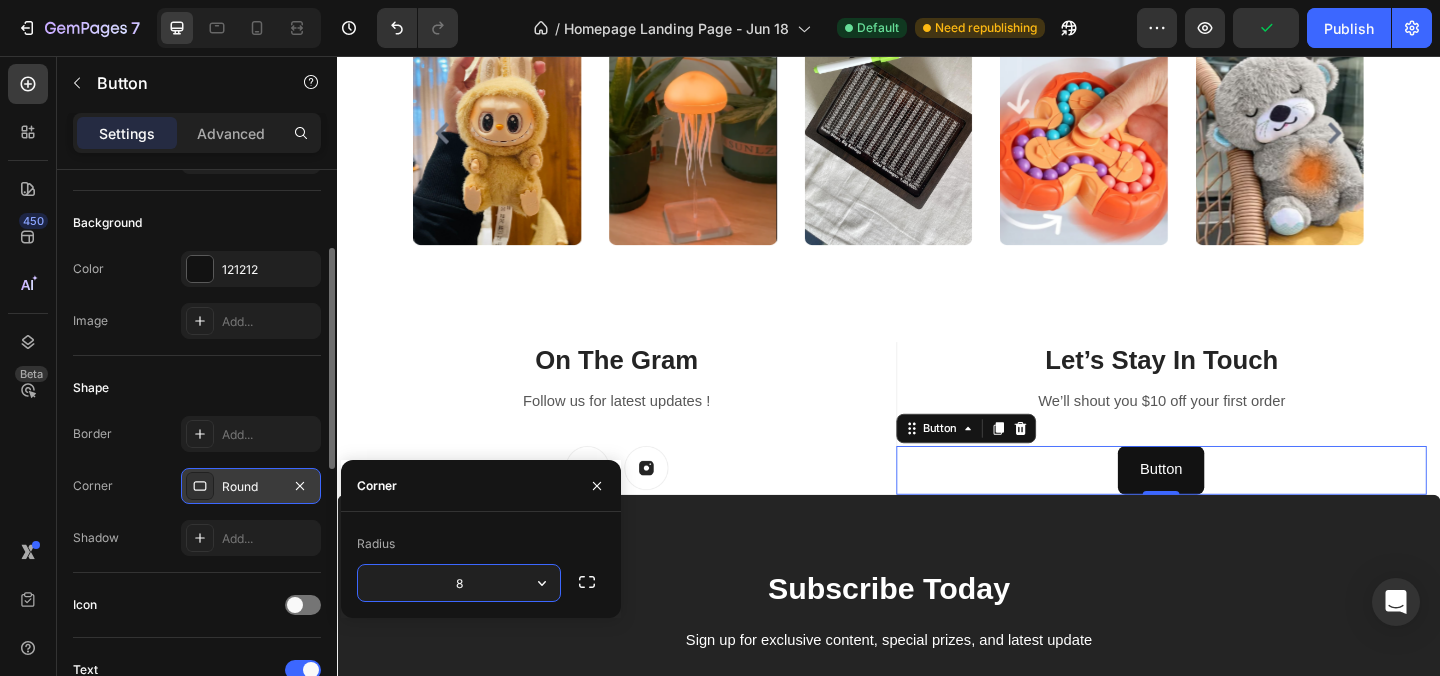 scroll, scrollTop: 0, scrollLeft: 0, axis: both 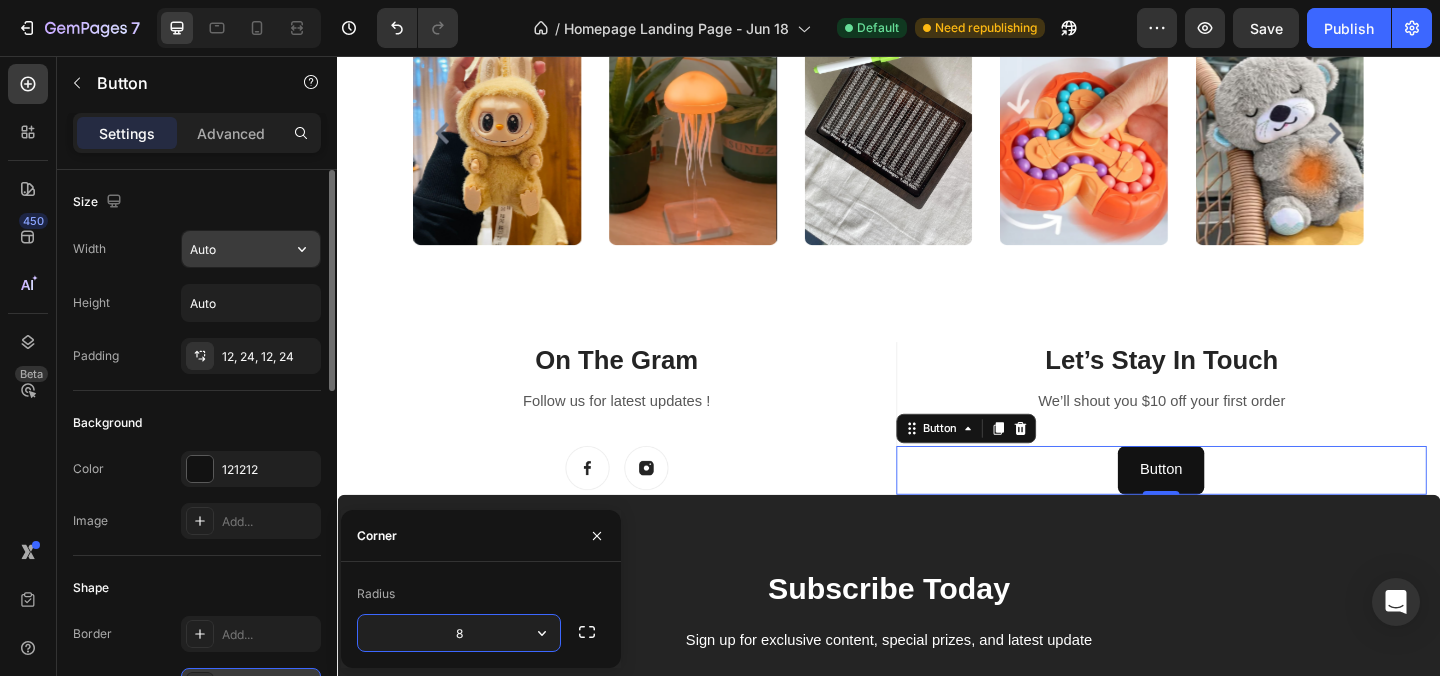 click on "Auto" at bounding box center (251, 249) 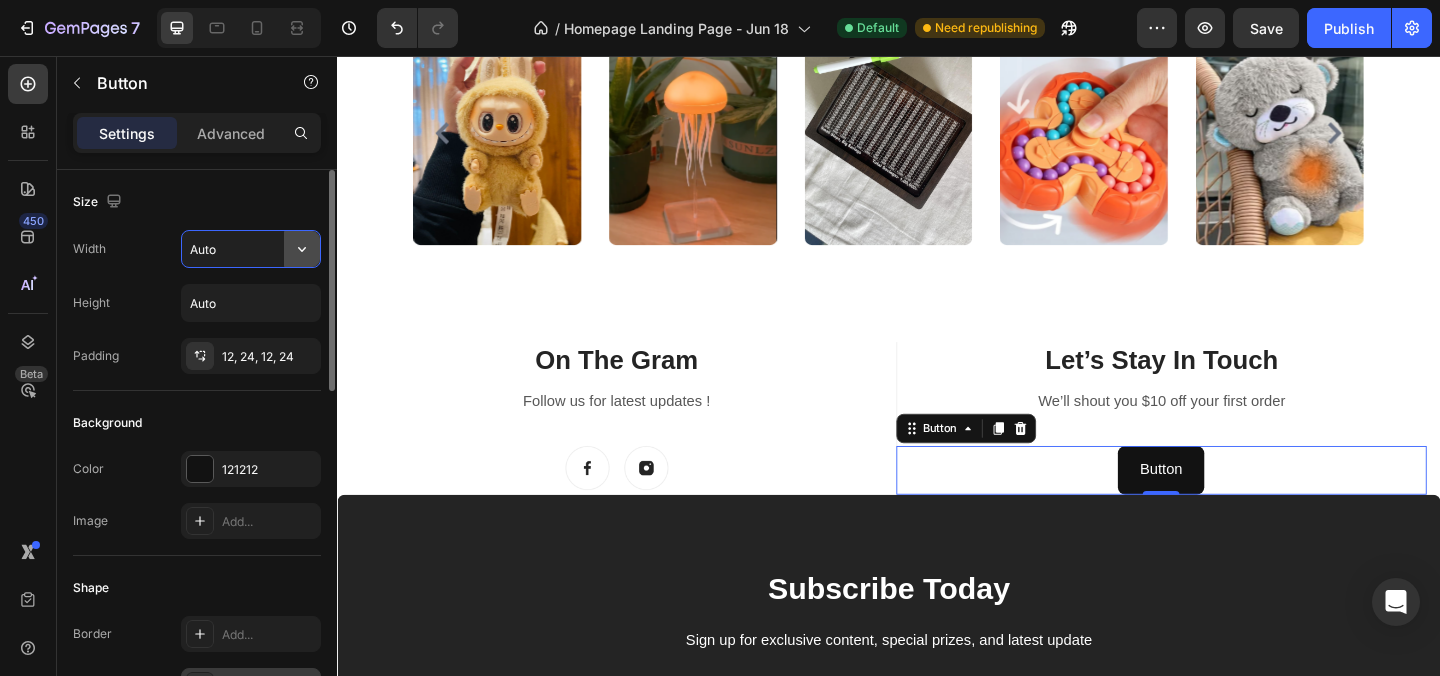 click 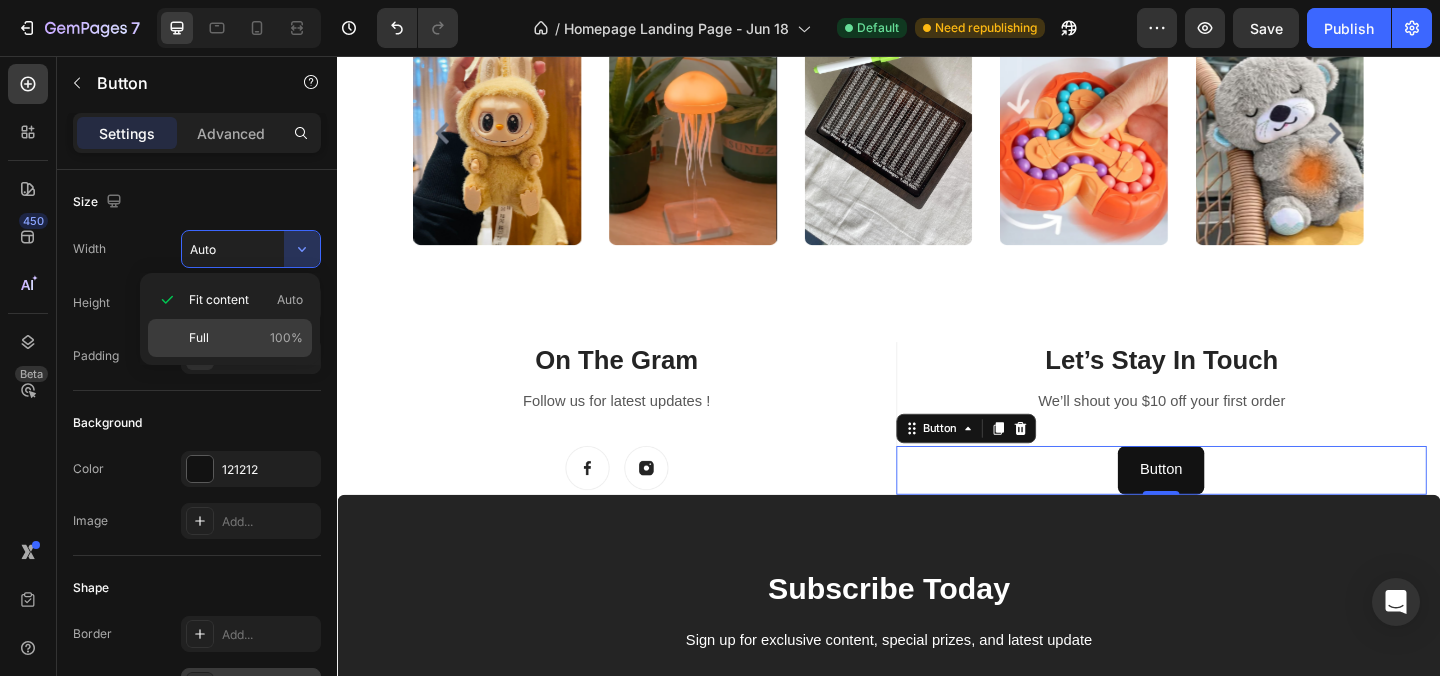 click on "Full 100%" 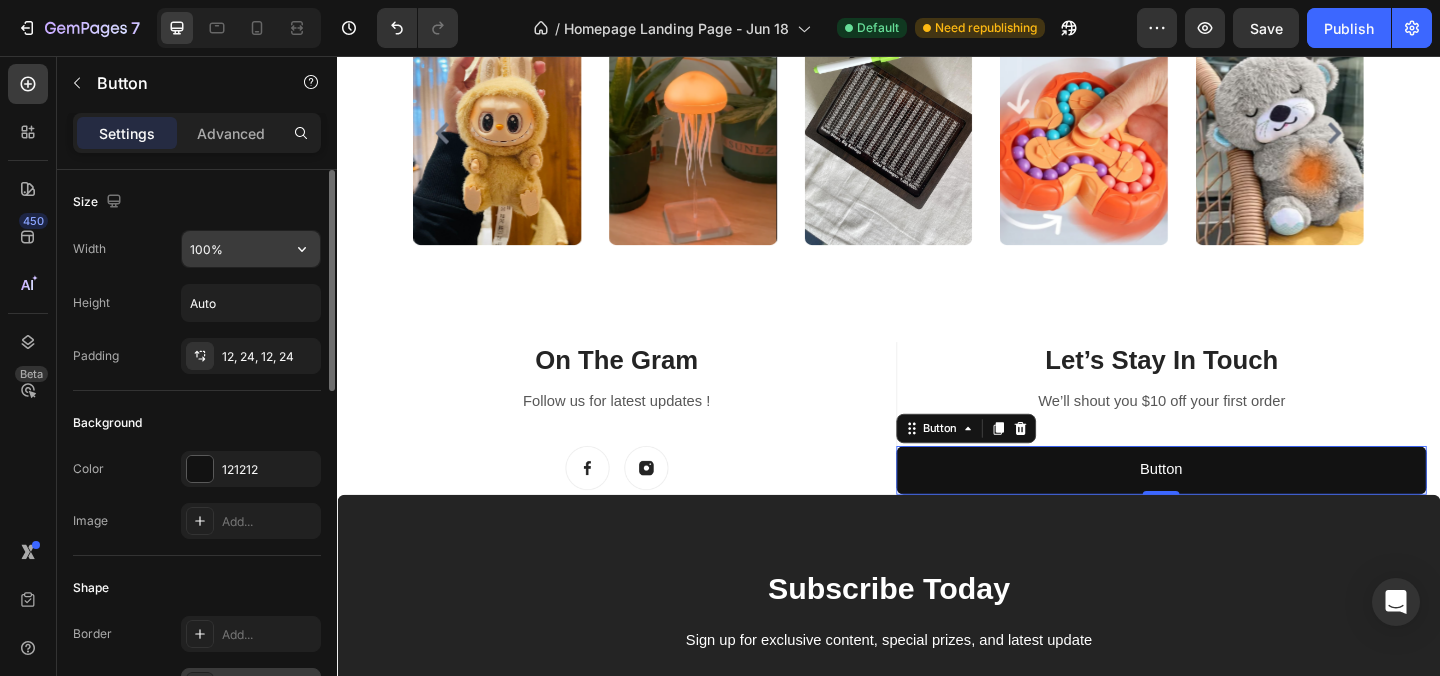 click on "100%" at bounding box center (251, 249) 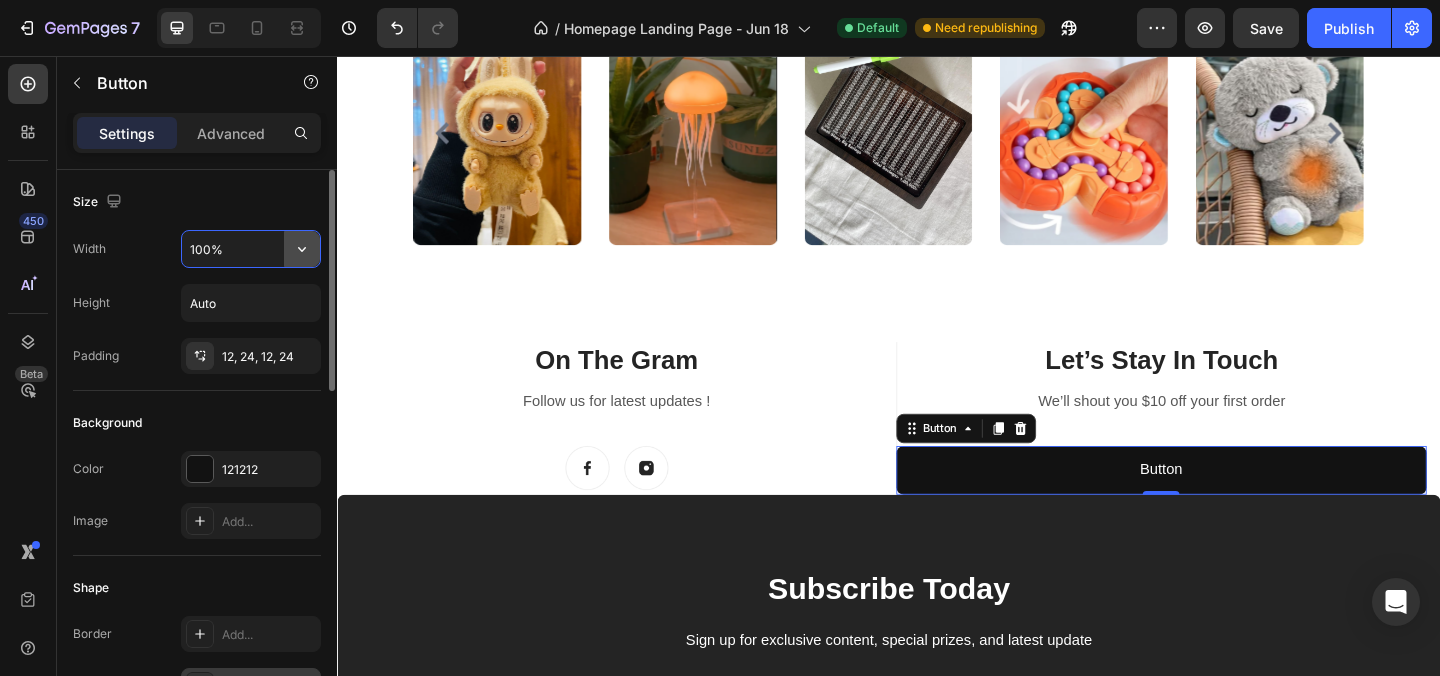 drag, startPoint x: 297, startPoint y: 267, endPoint x: 298, endPoint y: 248, distance: 19.026299 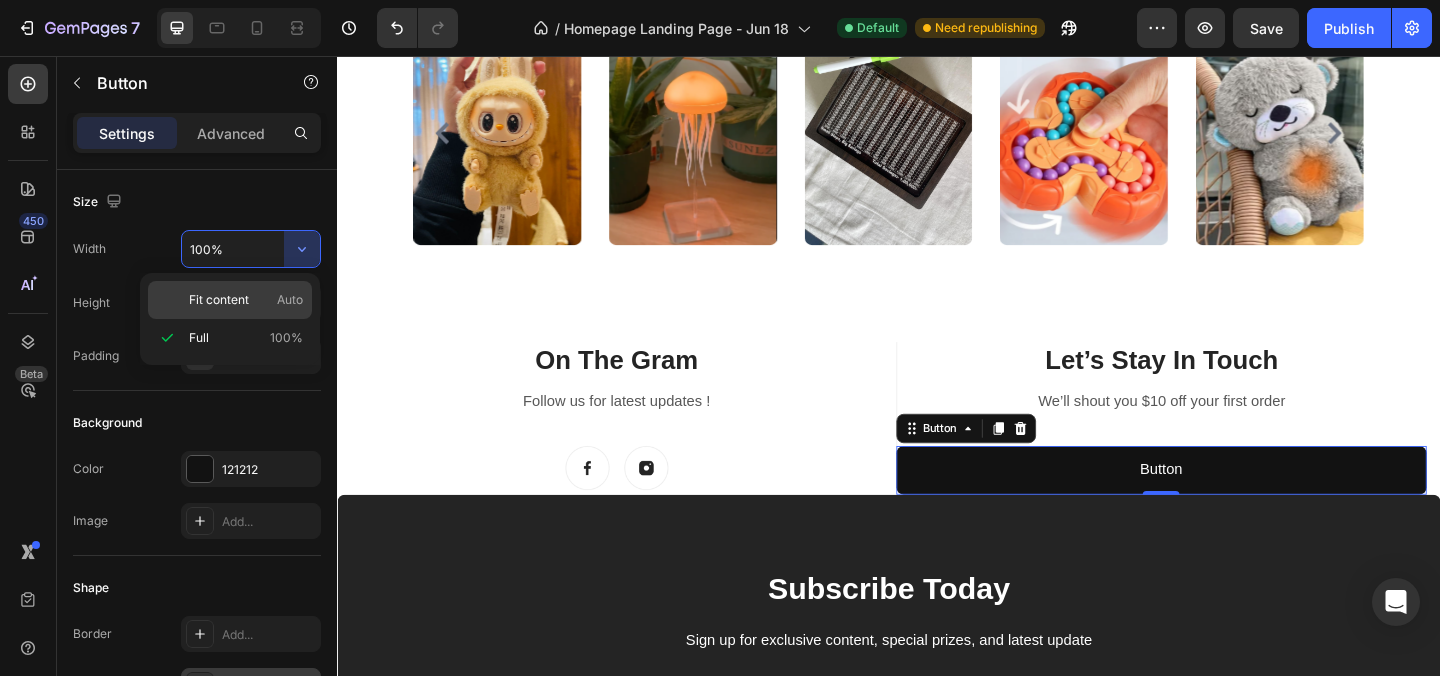 click on "Fit content Auto" at bounding box center (246, 300) 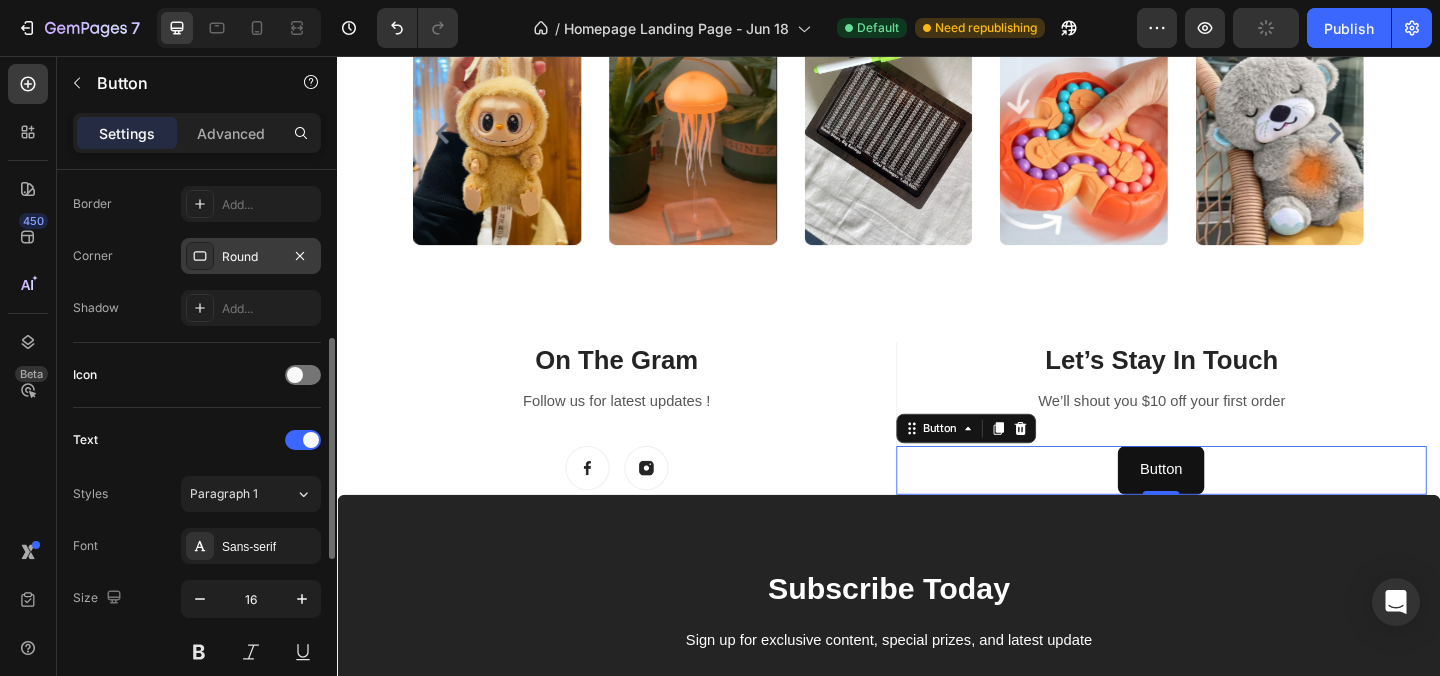 scroll, scrollTop: 453, scrollLeft: 0, axis: vertical 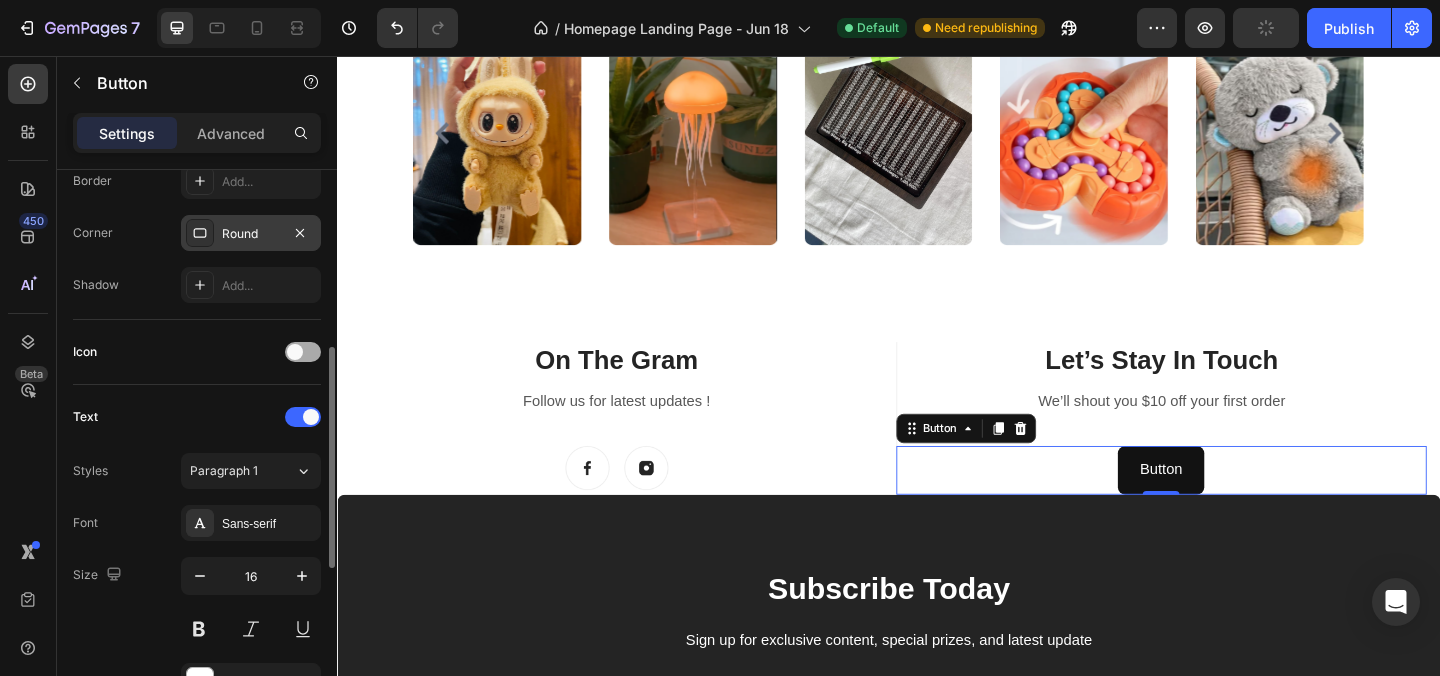 click at bounding box center [303, 352] 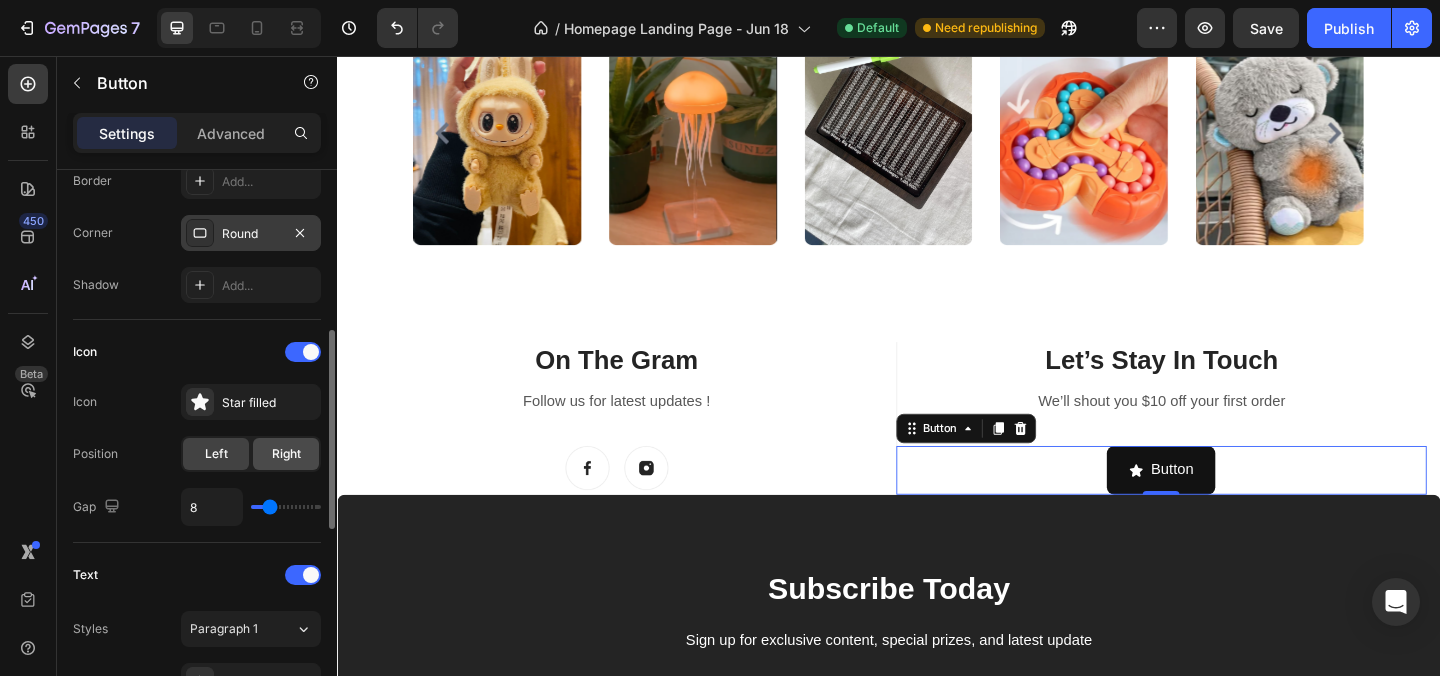 click on "Right" 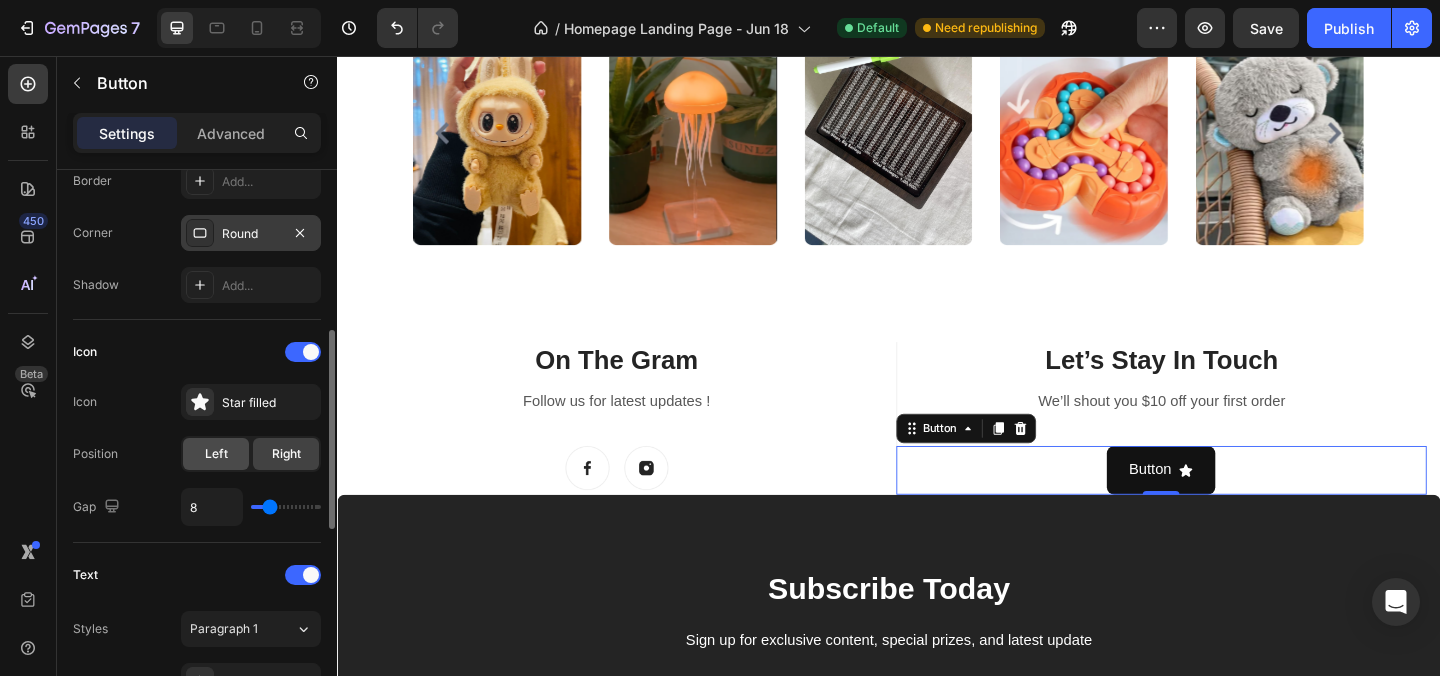 click on "Left" 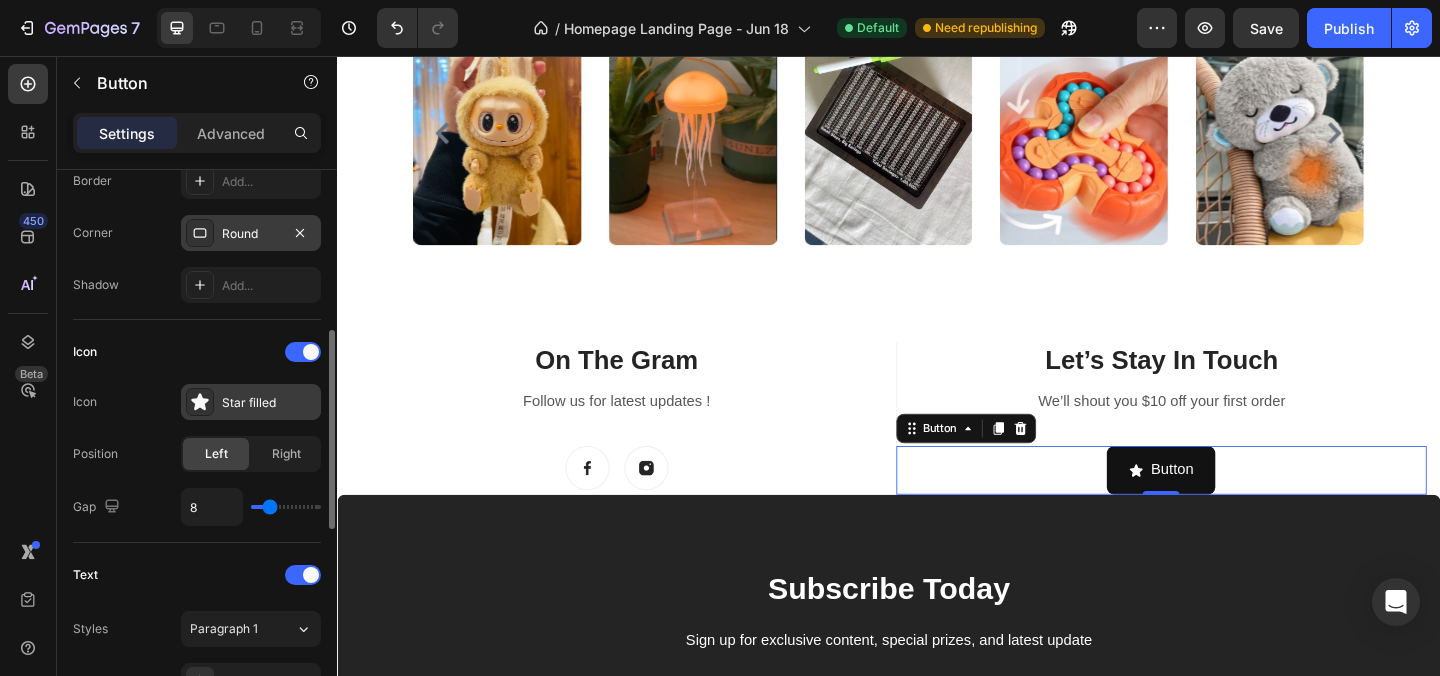 click on "Star filled" at bounding box center (269, 403) 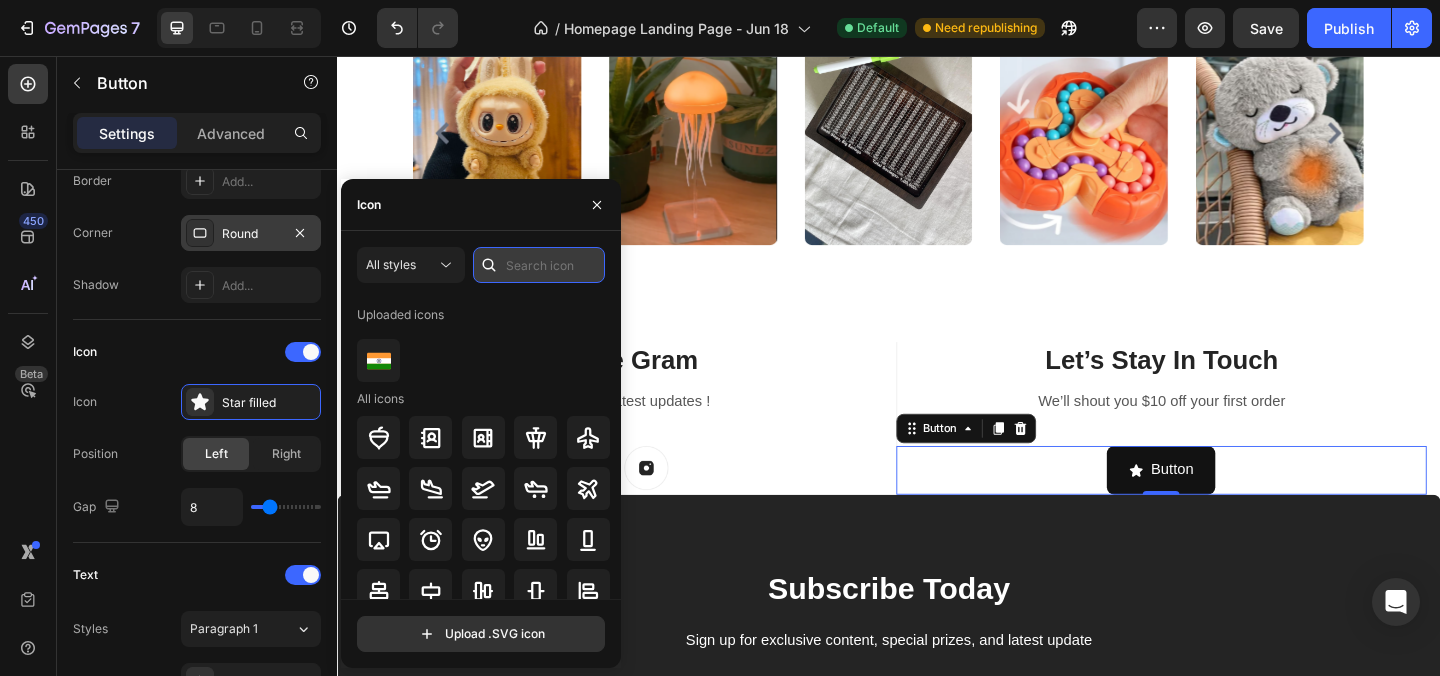 click at bounding box center [539, 265] 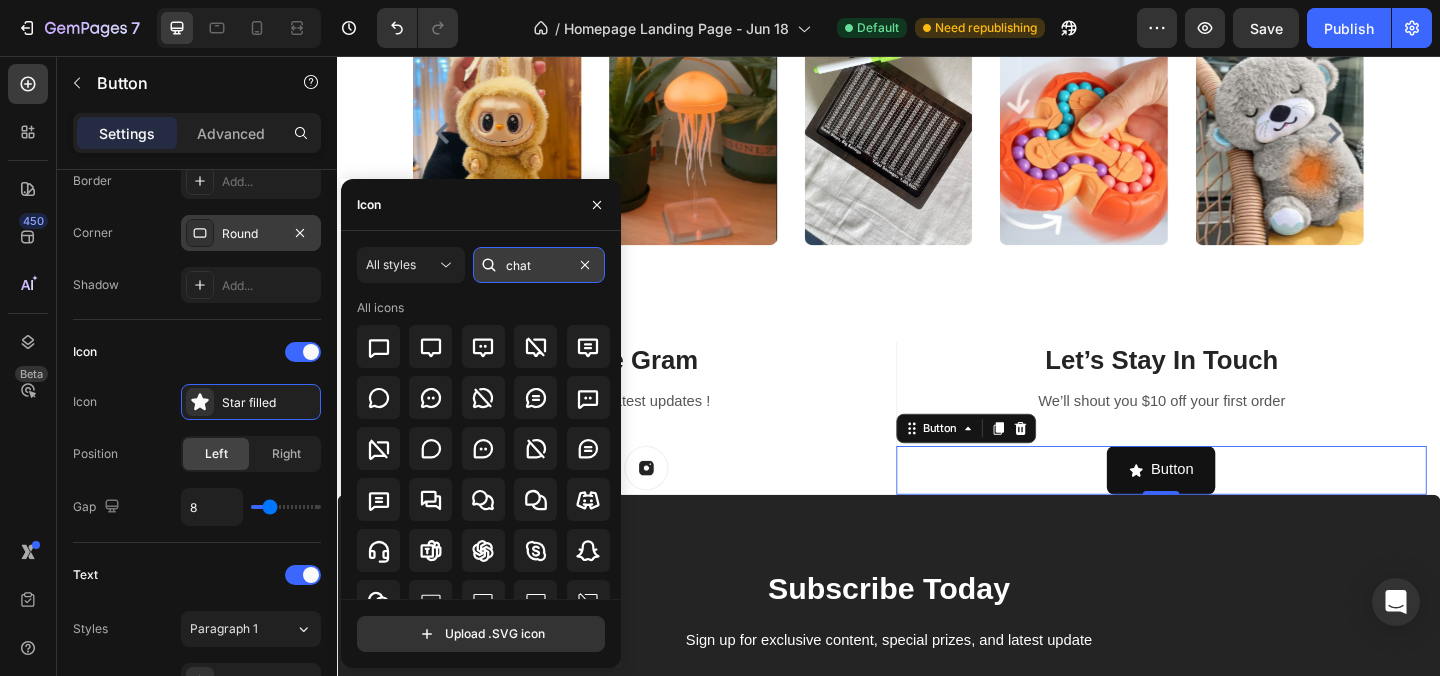 click on "chat" at bounding box center (539, 265) 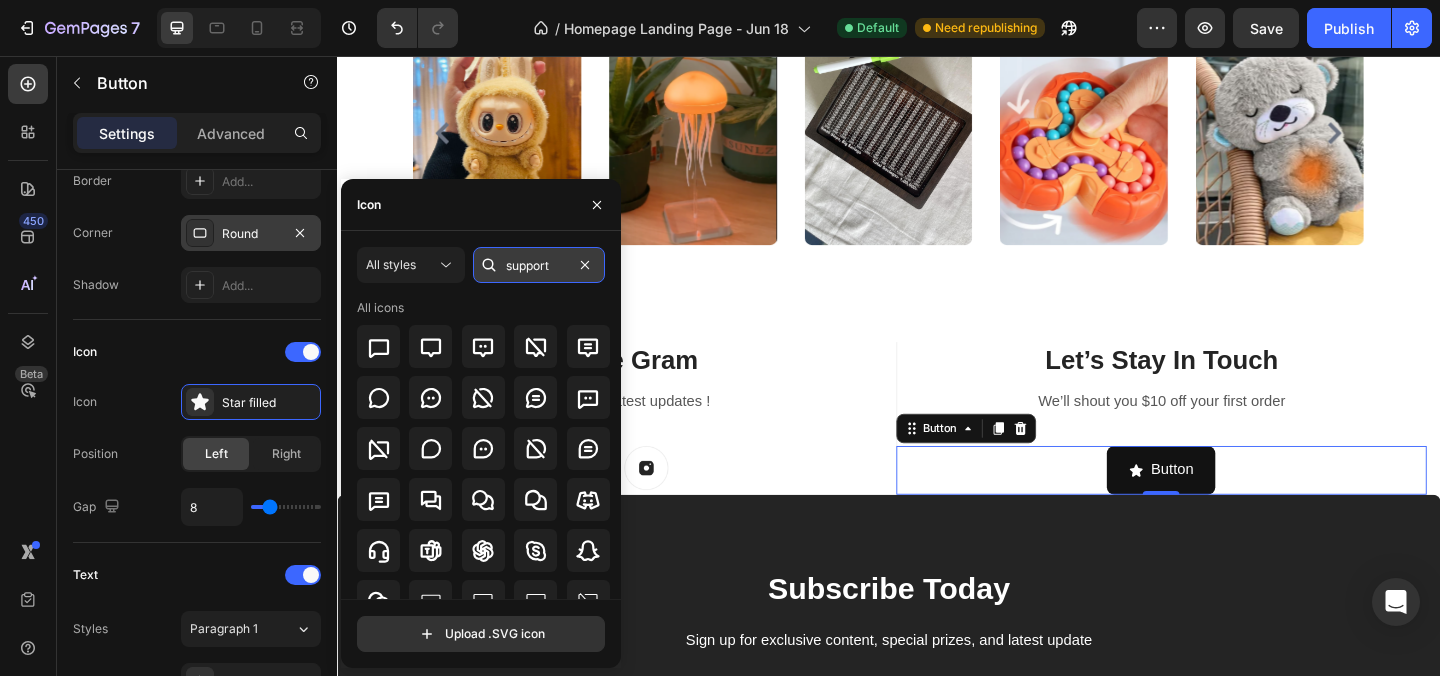 type on "support" 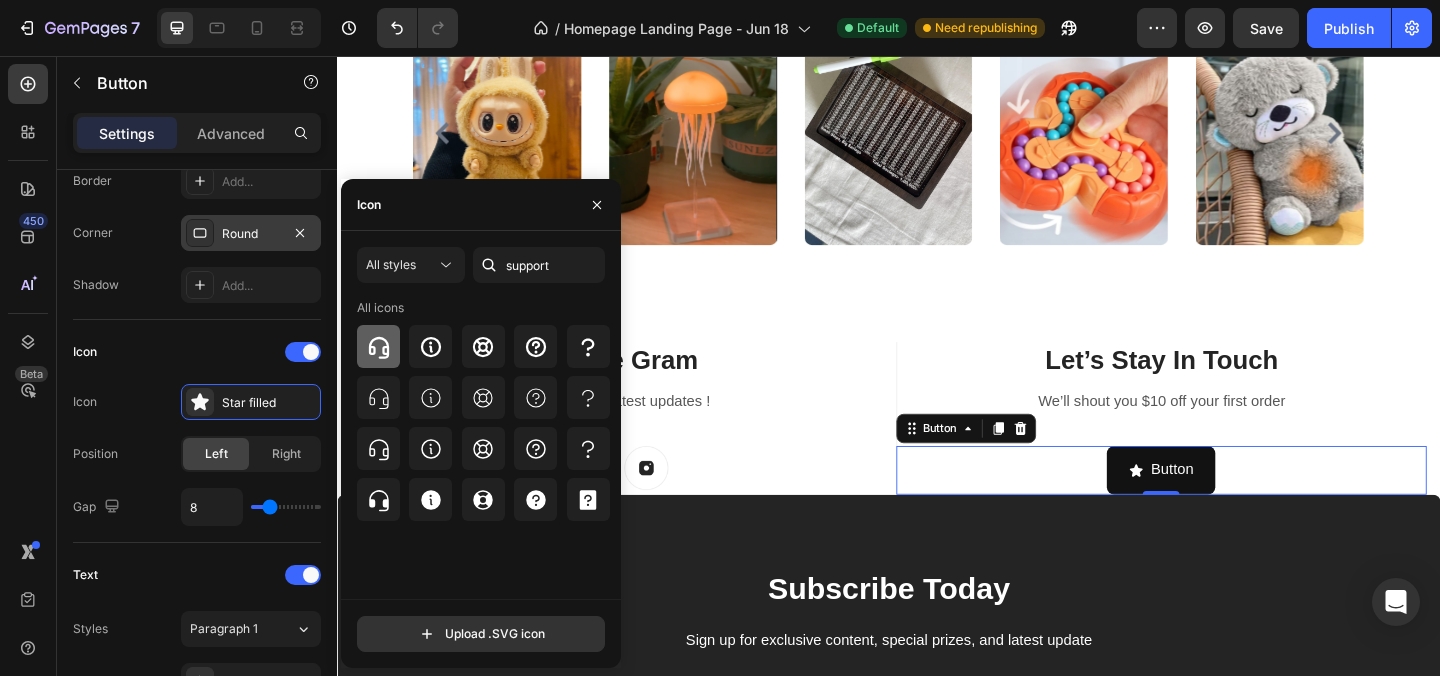 click 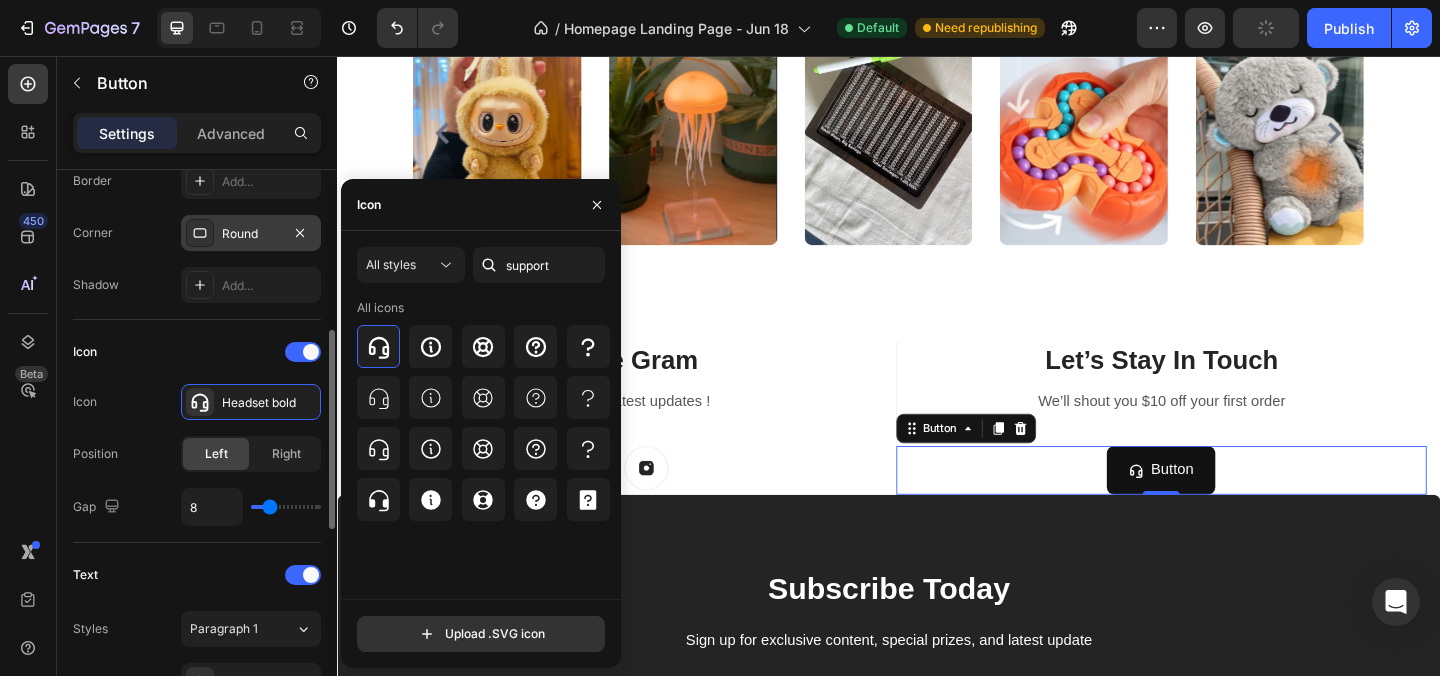click on "Icon" at bounding box center [197, 352] 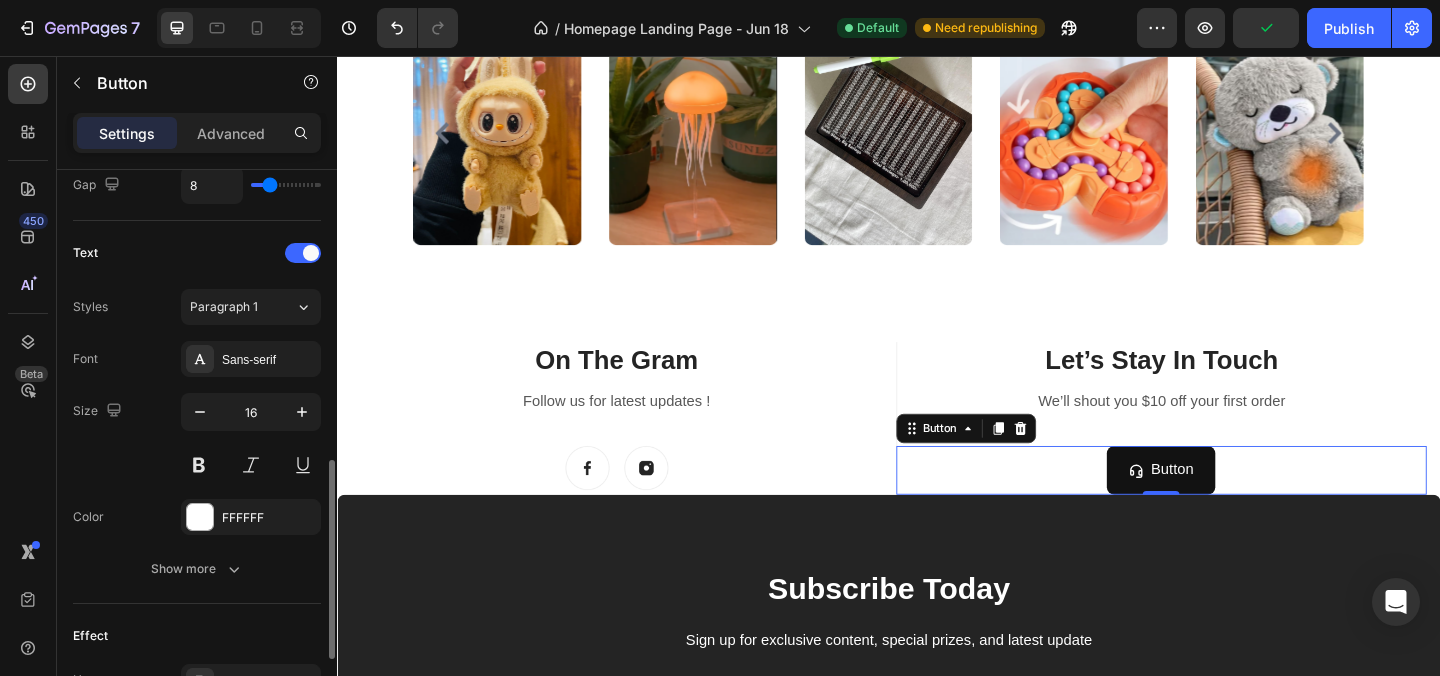scroll, scrollTop: 789, scrollLeft: 0, axis: vertical 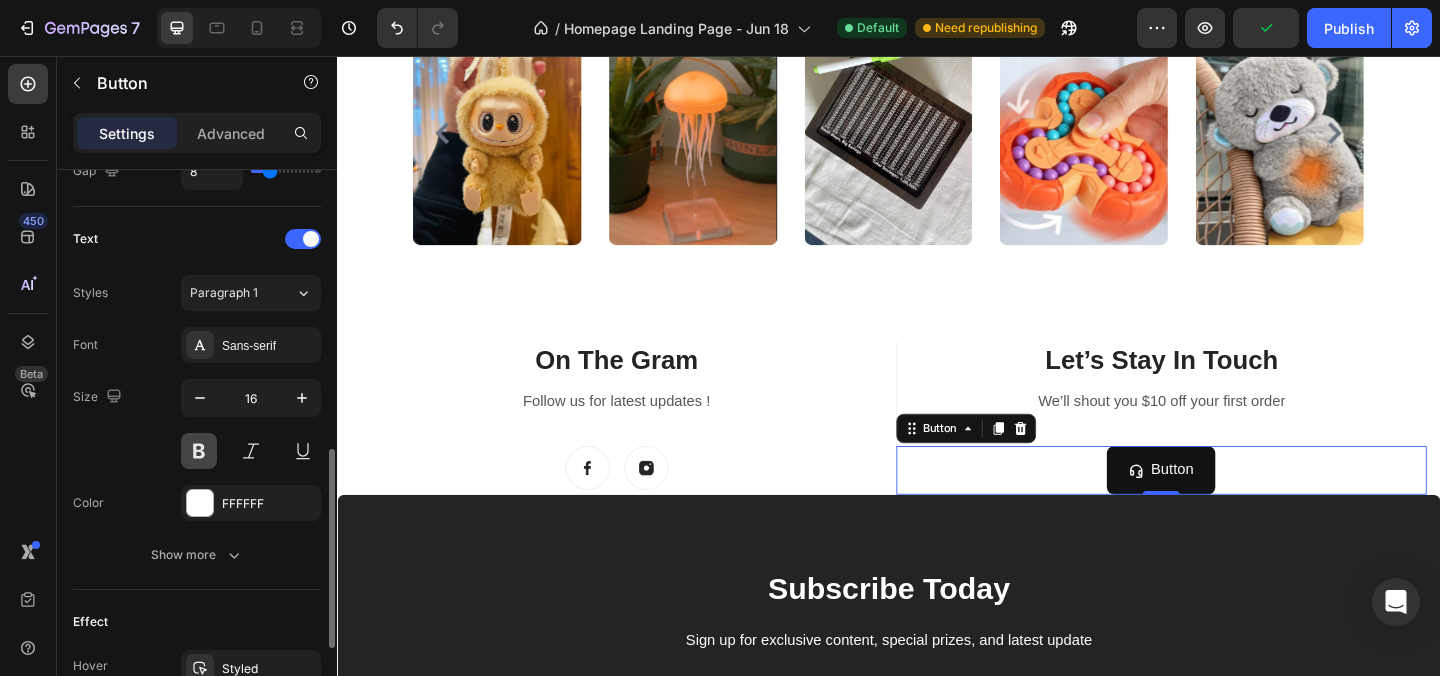 click at bounding box center (199, 451) 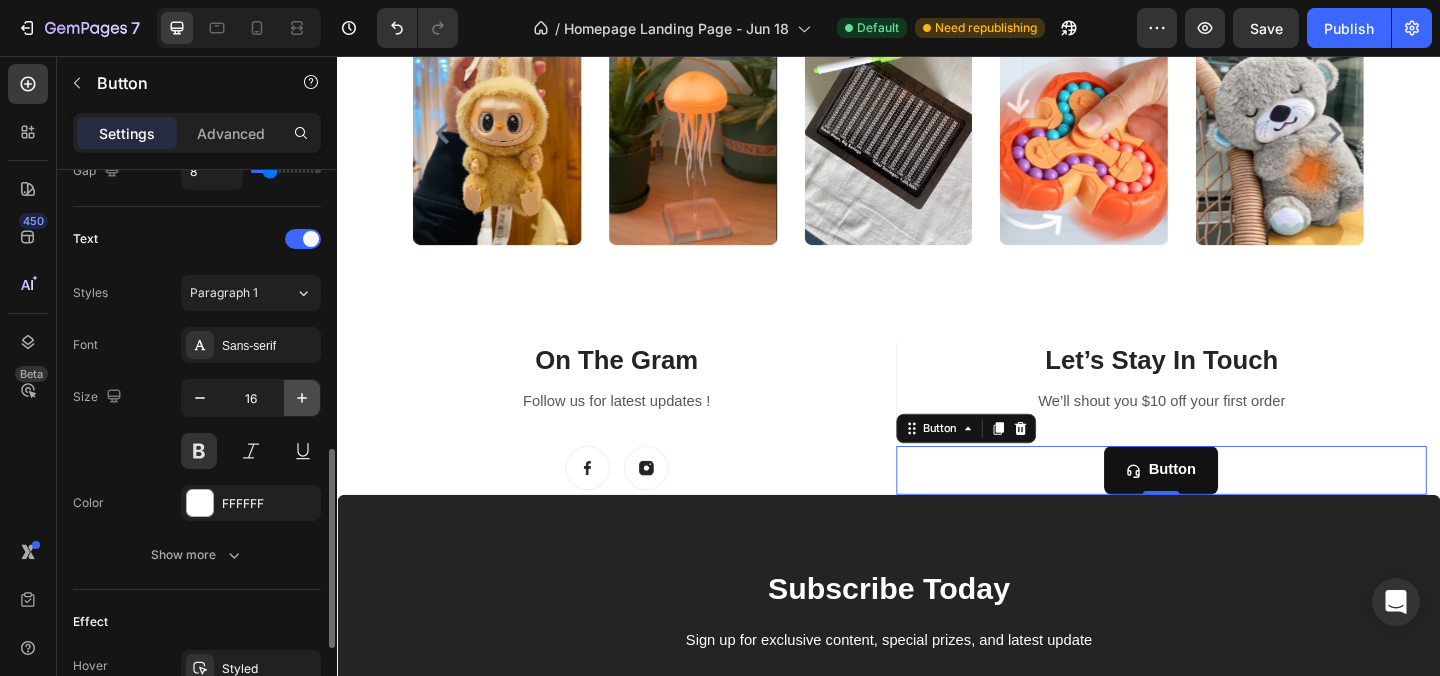click 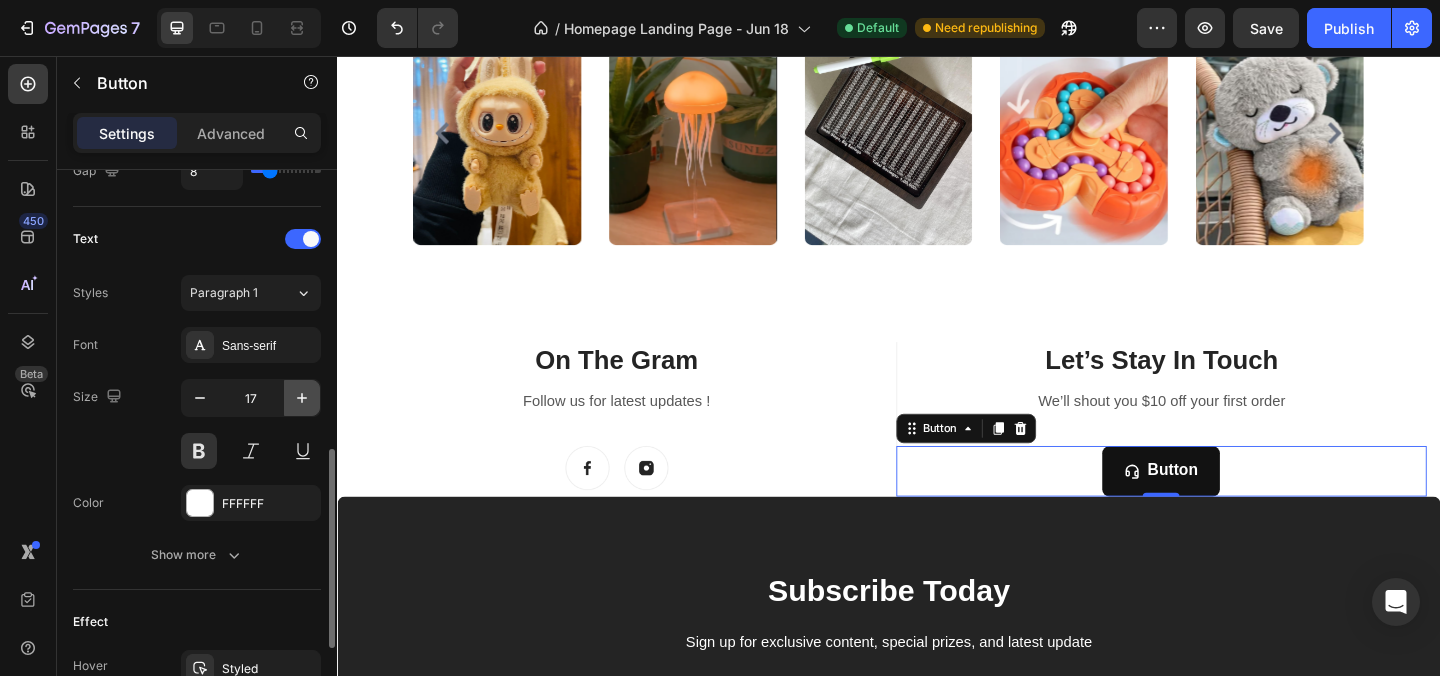 click 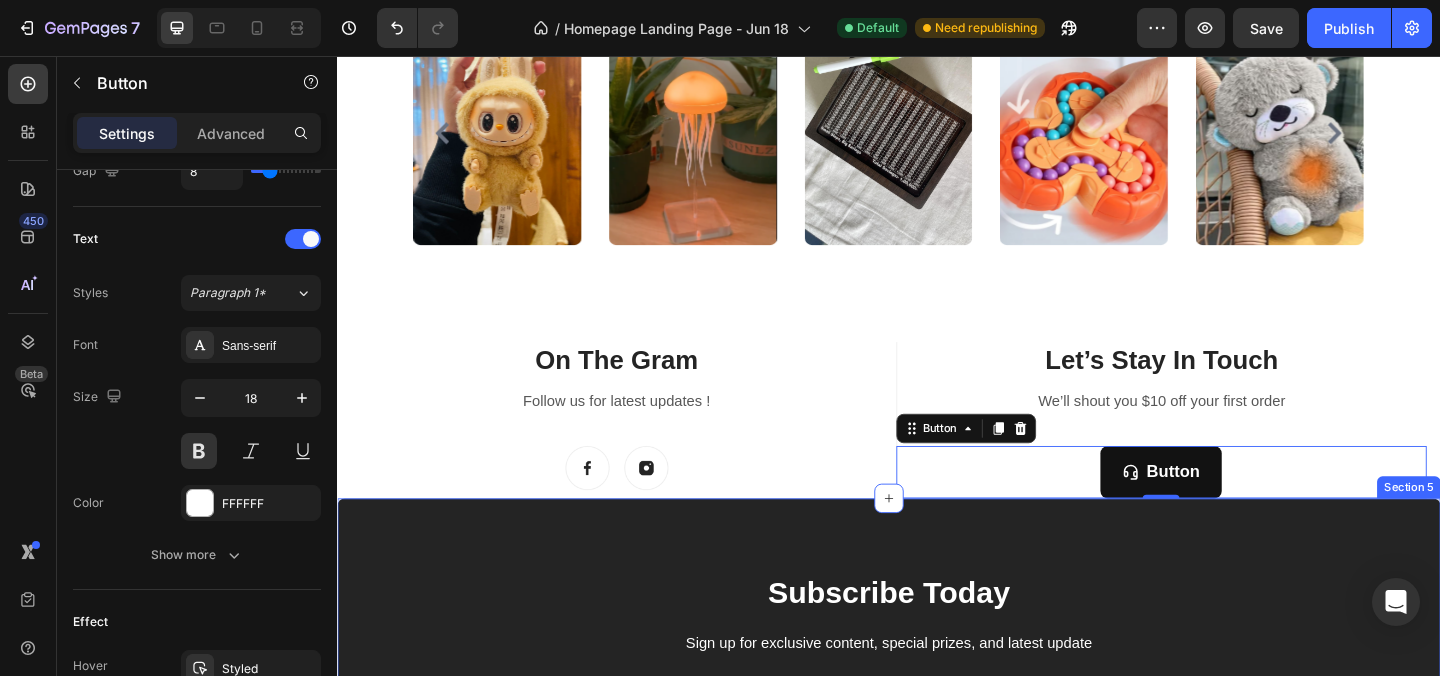 click on "Subscribe Today Heading Sign up for exclusive content, special prizes, and latest update Text block Email Field Subscribe Submit Button Row Newsletter Row Company Text block About Us Button Privacy Poilcy Button Refund Poilcy Button Terms of service Button Help Text block Customer Service Button Returns & Exchanges Button Contact Us Button Shipping Policy Button Get in Touch Text block +91 7509575634 Text block joyarcade.store@gmail.com Text block Image Image Image Row Row Company Help Get in Touch Accordion Company Help Get in Touch Accordion Row                Title Line Copyright © 2025 JoyArcade. All Rights Reserved. Text block Image Image Image Image Image Row Row Section 5" at bounding box center [937, 879] 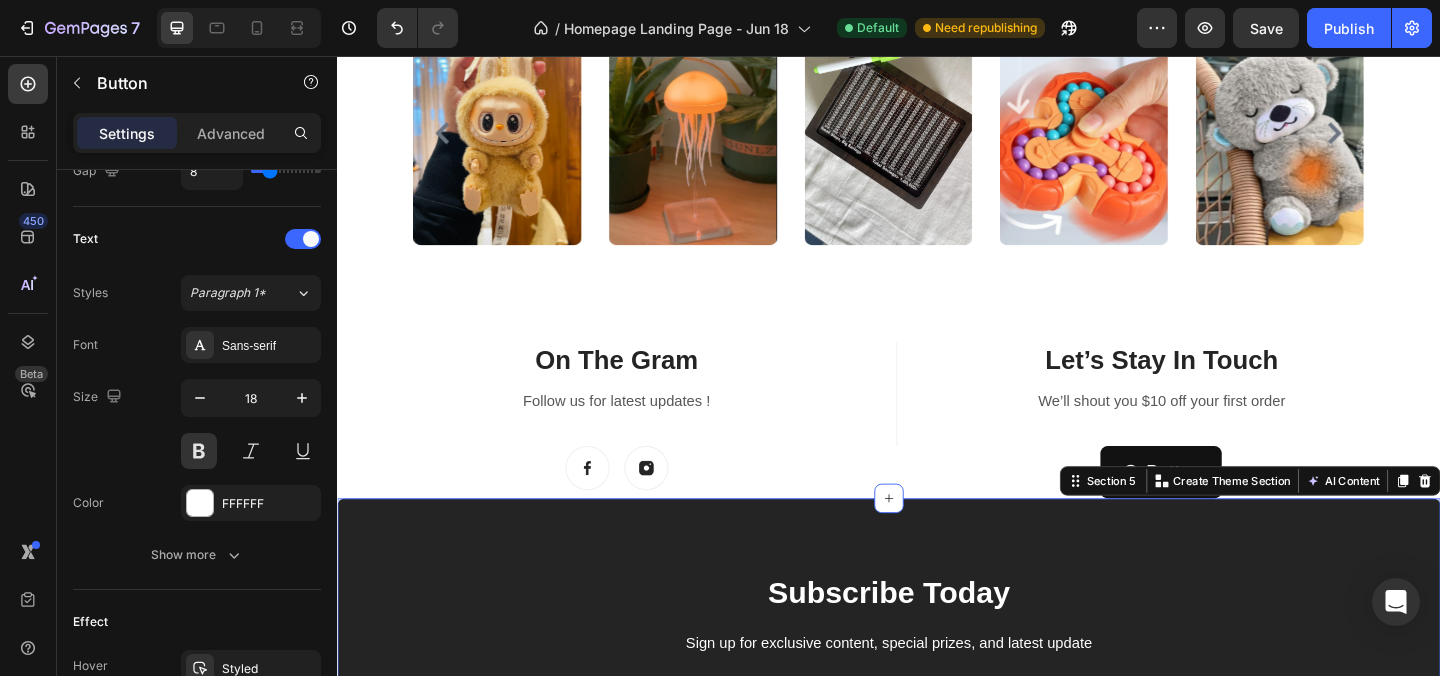 scroll, scrollTop: 0, scrollLeft: 0, axis: both 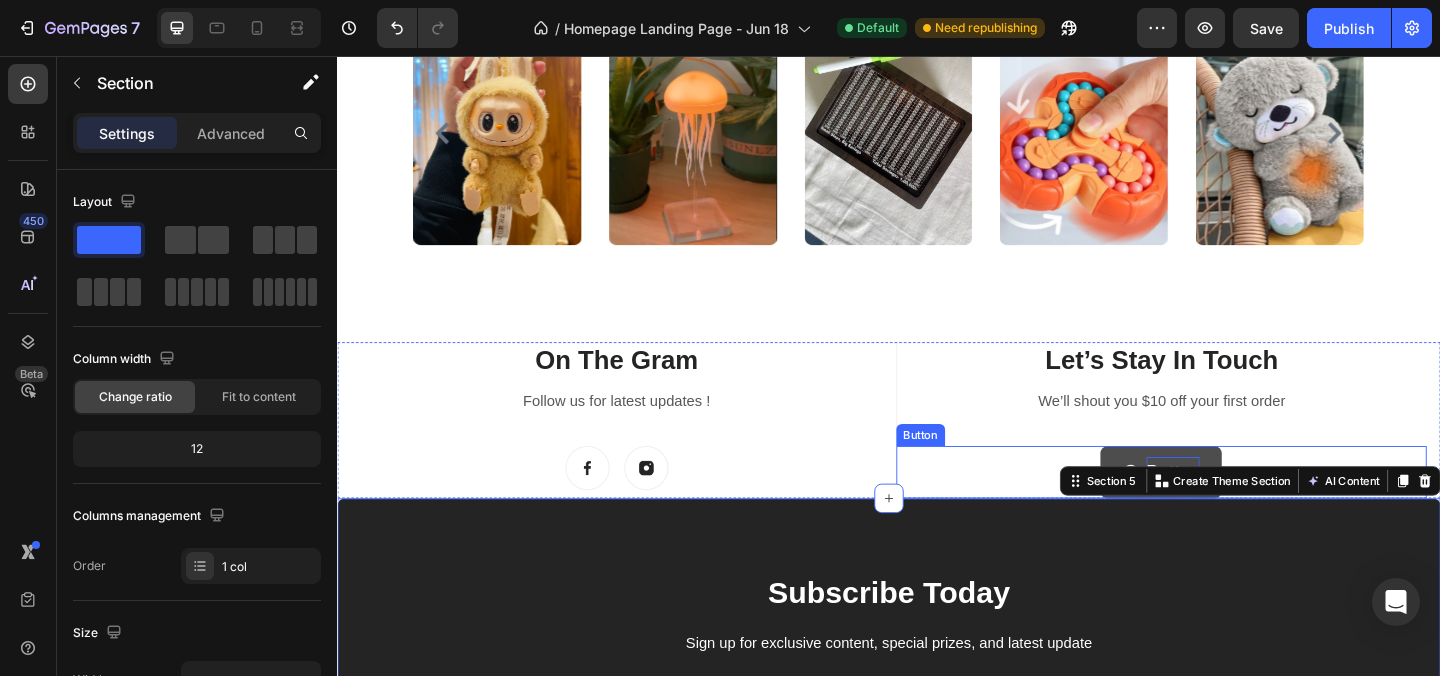 click on "Button" at bounding box center [1246, 508] 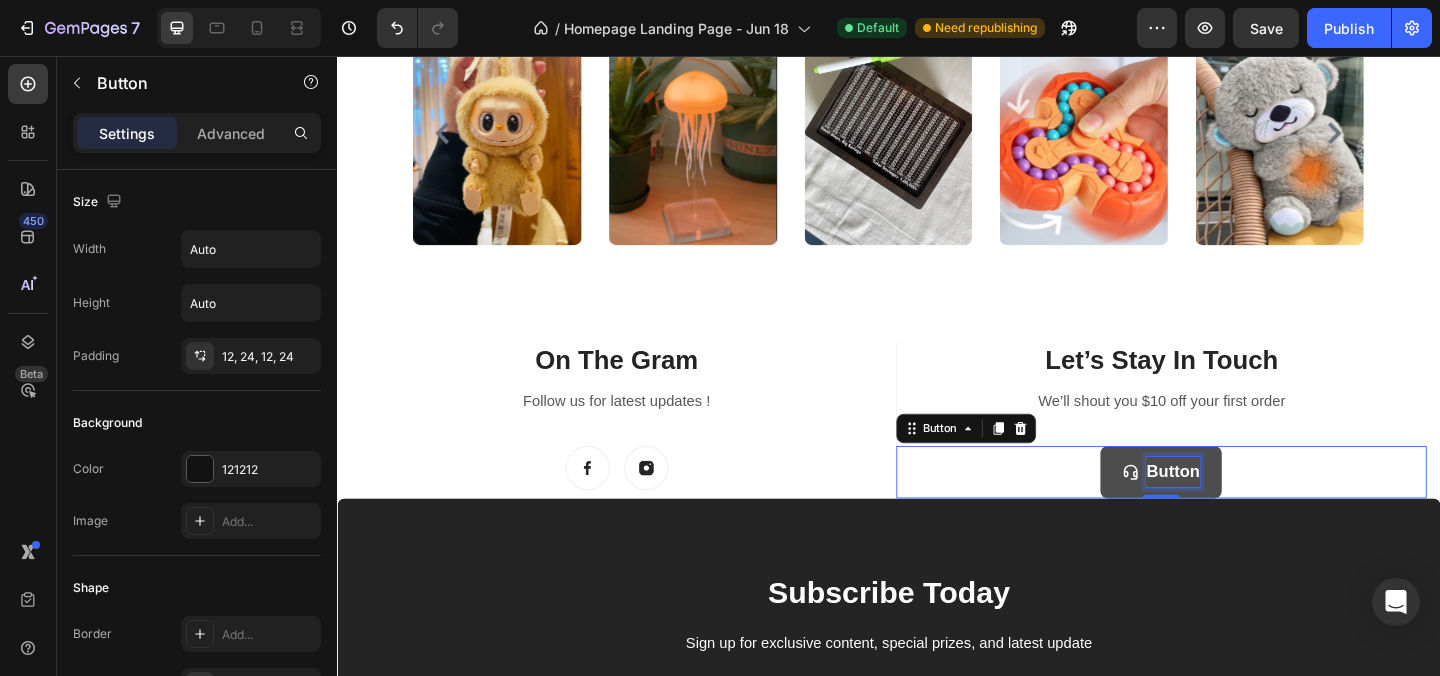 click on "Button" at bounding box center [1246, 508] 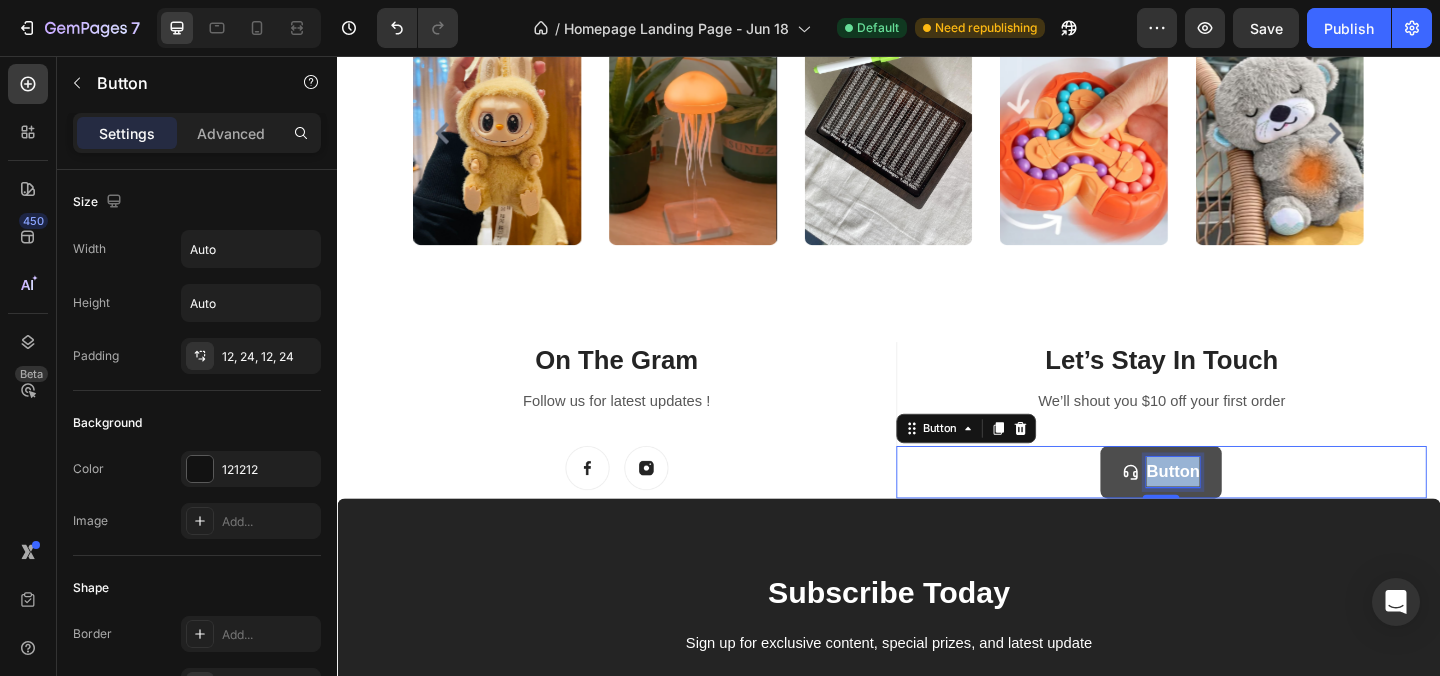 click on "Button" at bounding box center [1246, 508] 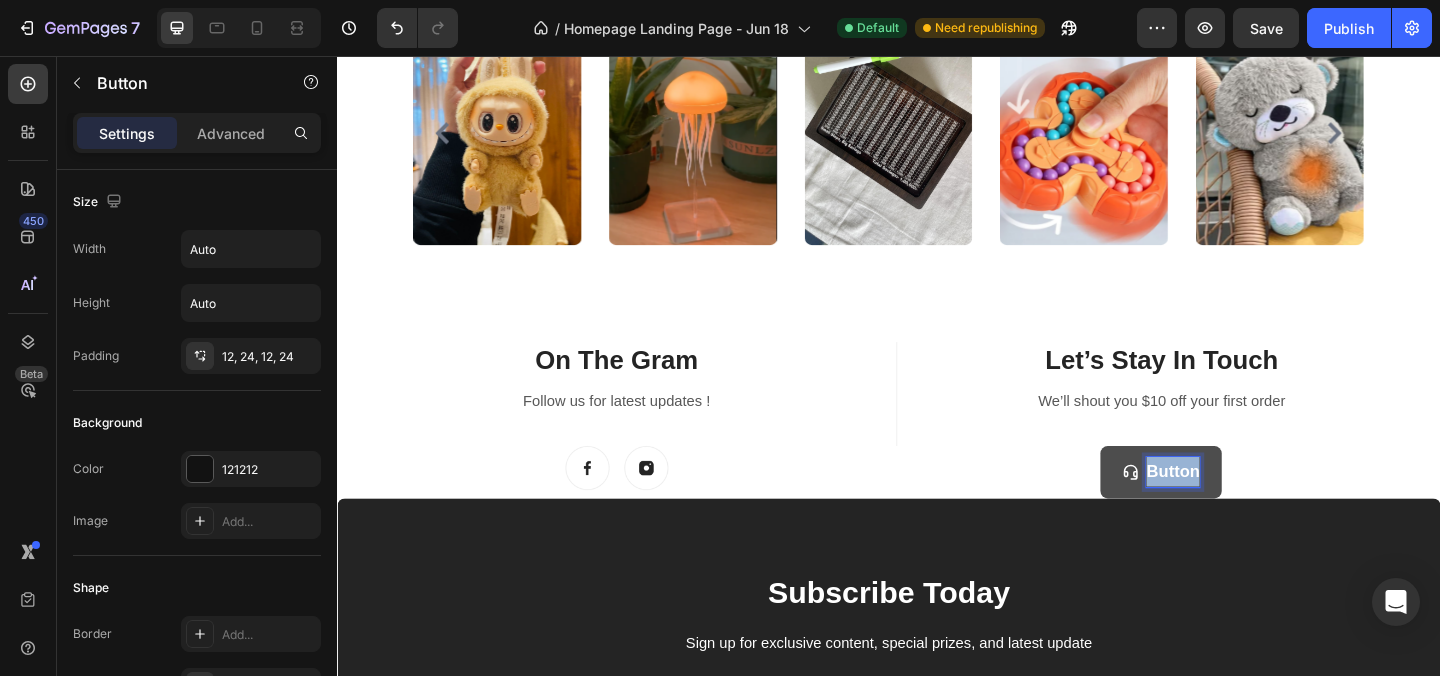 click on "Button" at bounding box center [1246, 508] 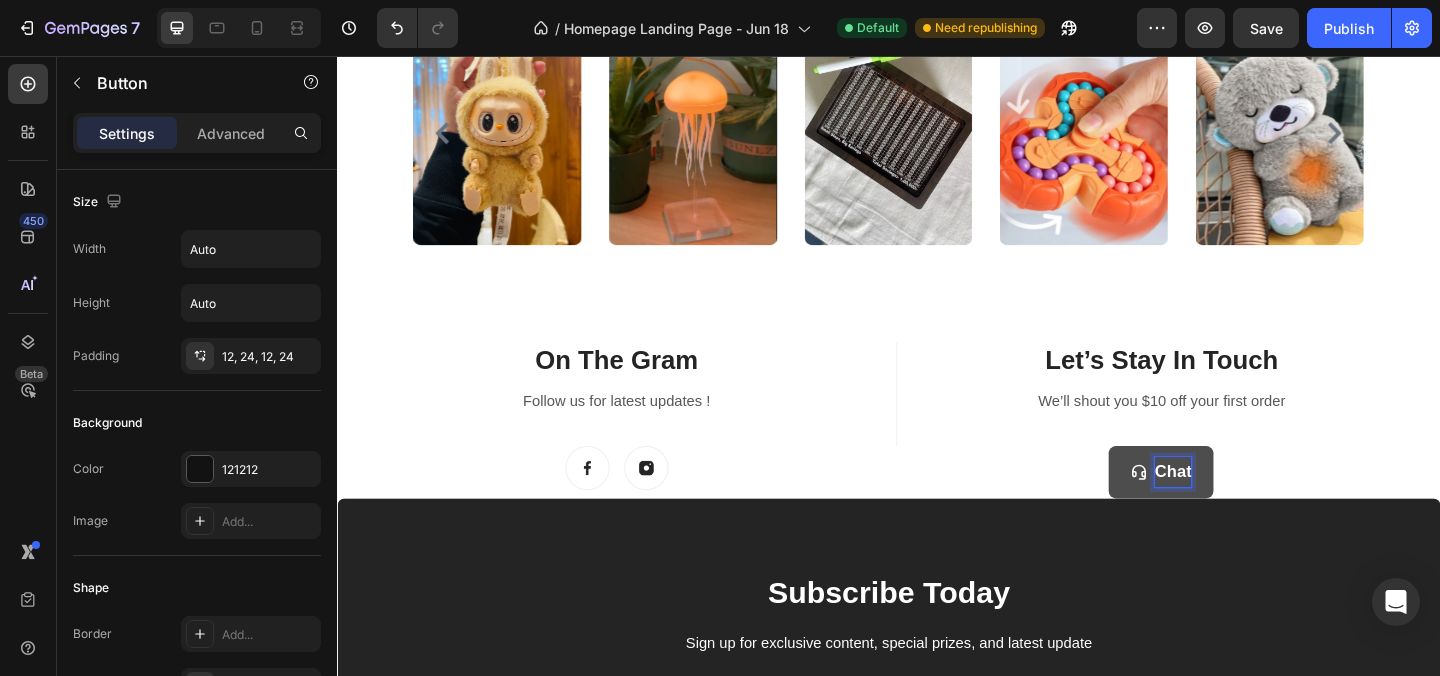 click on "Chat" at bounding box center (1233, 508) 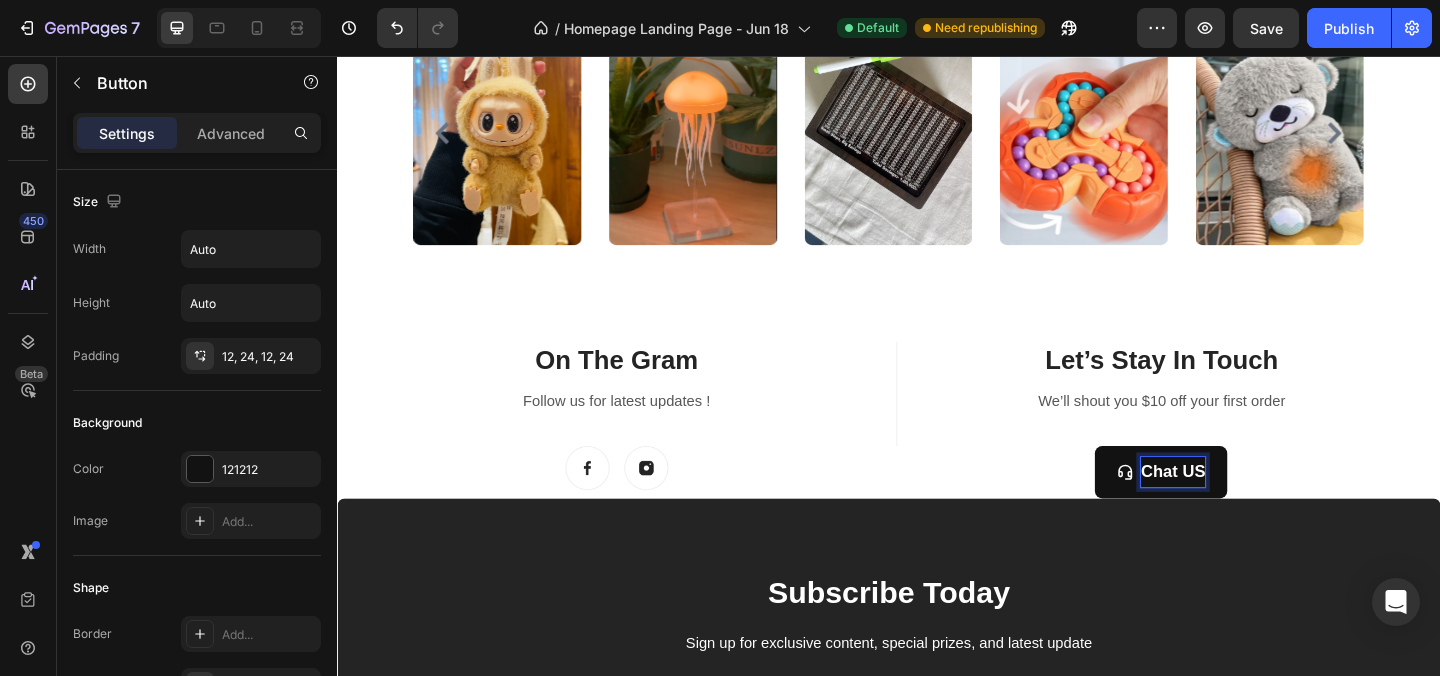 click on "Chat US Button   0" at bounding box center (1234, 508) 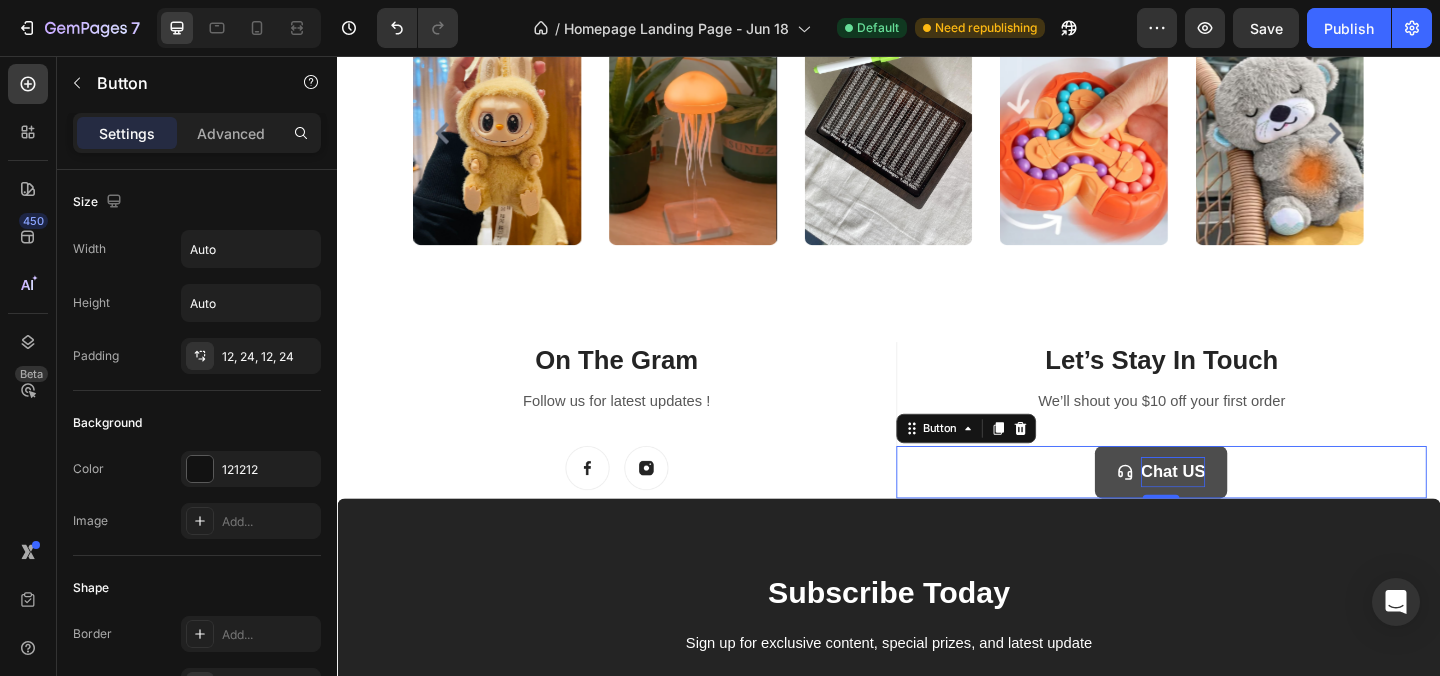 click on "Chat US" at bounding box center (1246, 508) 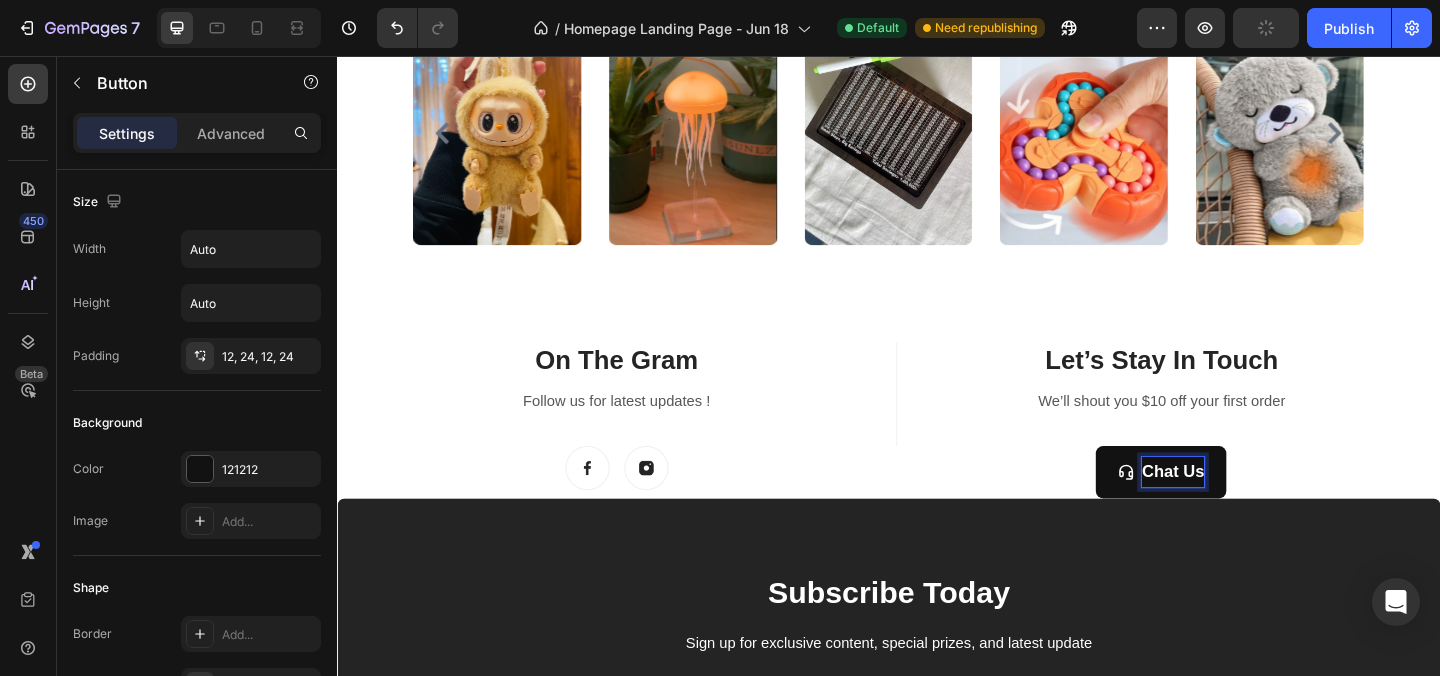 click on "Chat Us Button   0" at bounding box center (1234, 508) 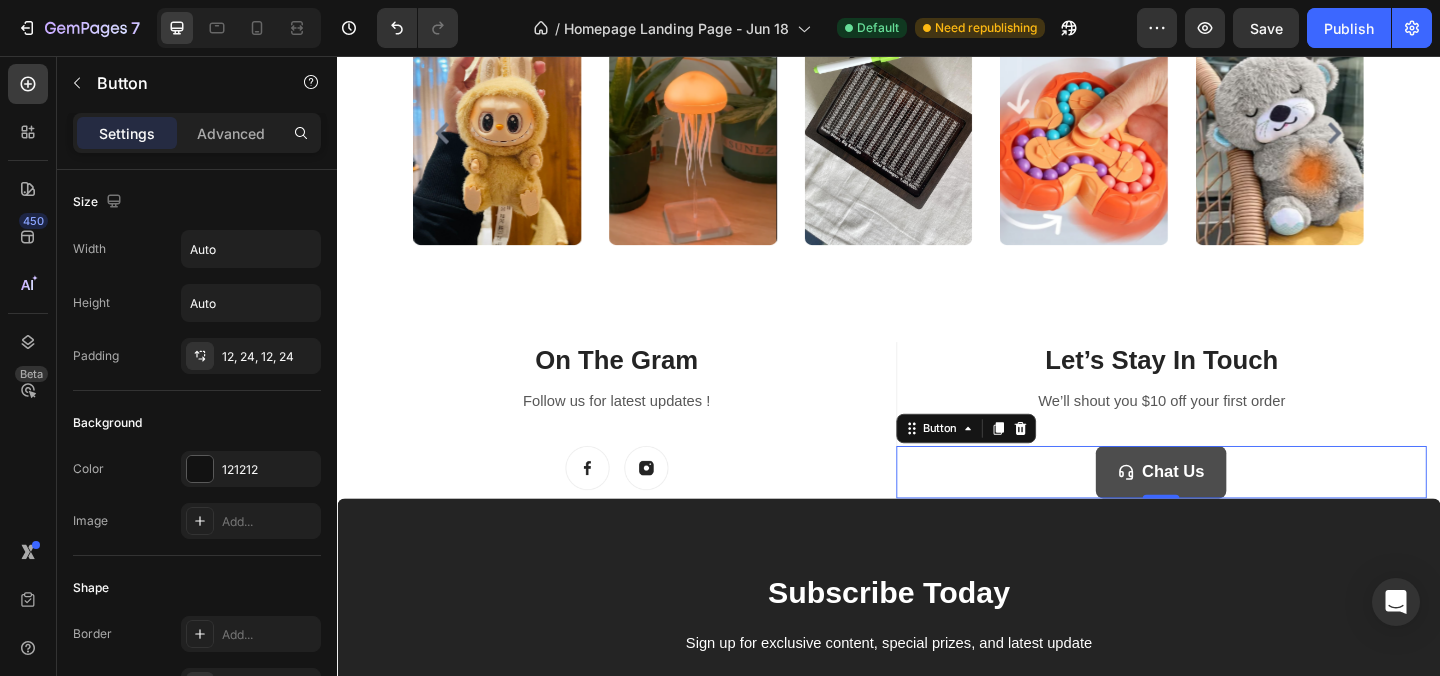 click on "Chat Us" at bounding box center (1233, 508) 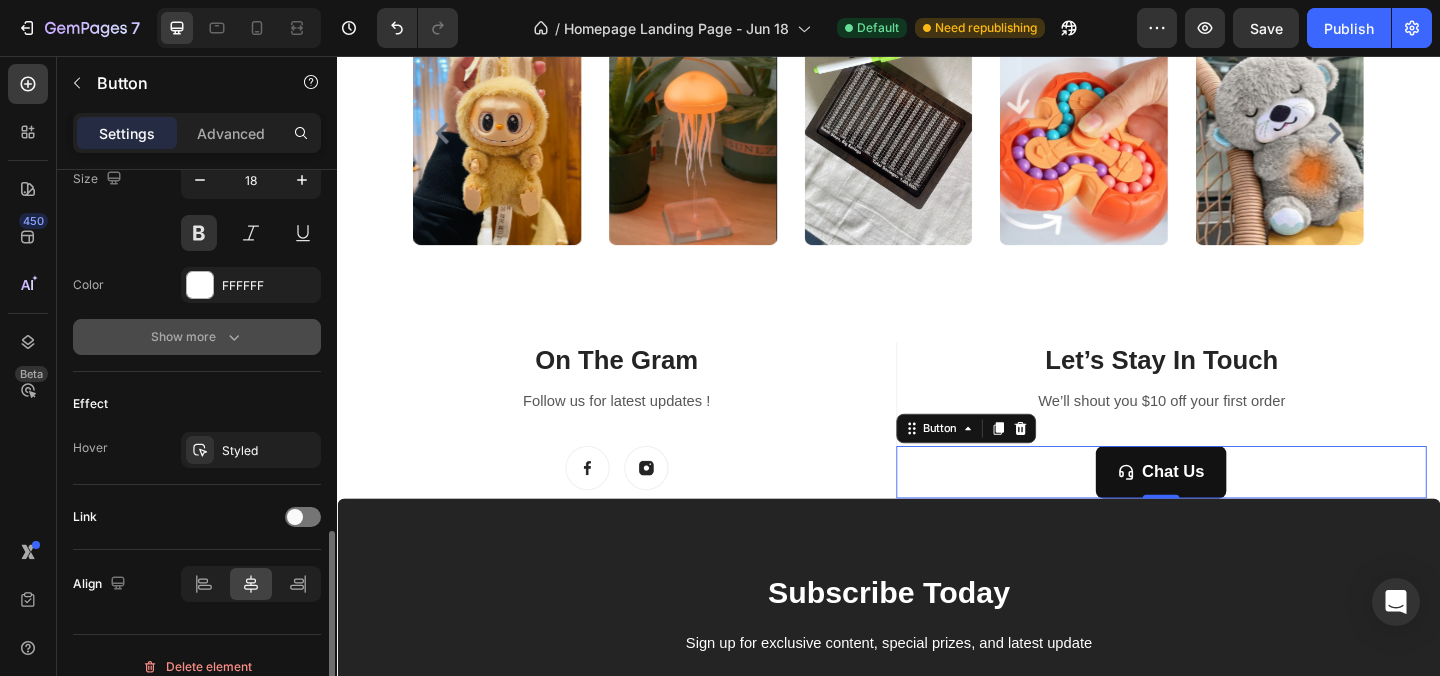 scroll, scrollTop: 1011, scrollLeft: 0, axis: vertical 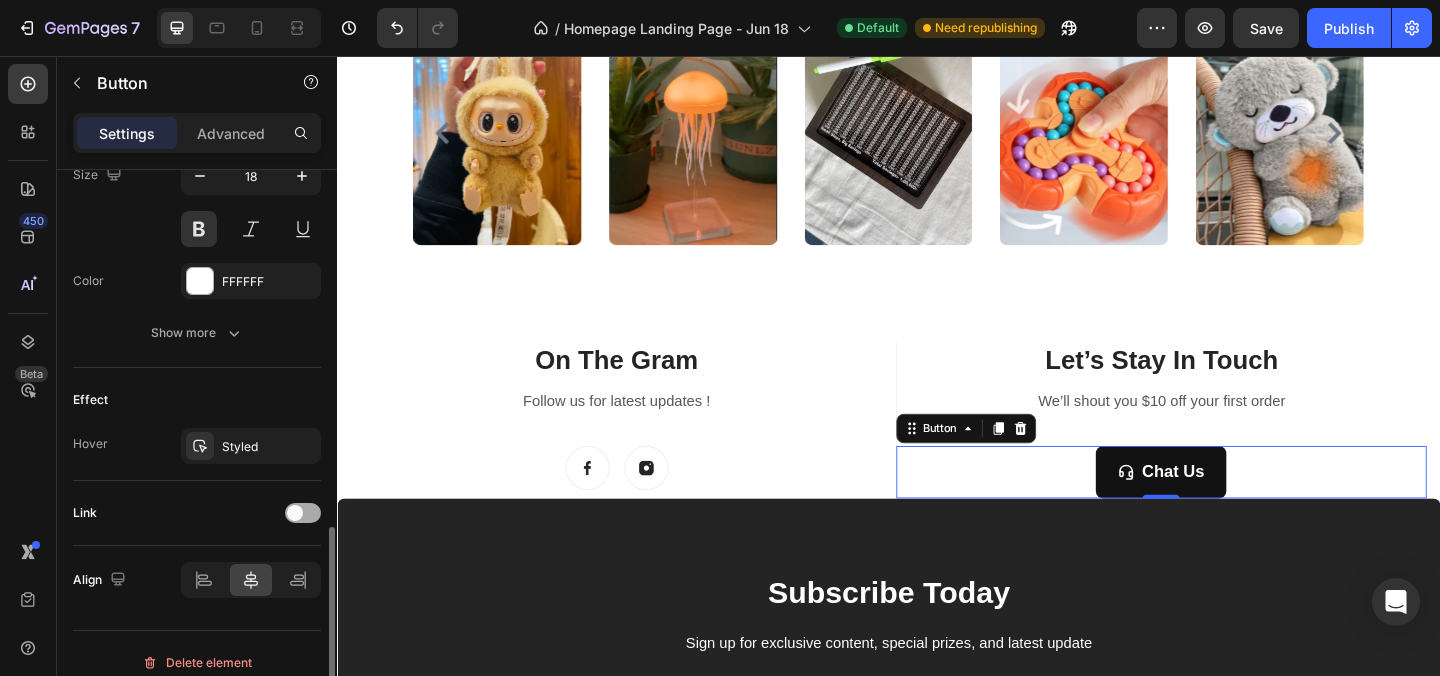 click at bounding box center (295, 513) 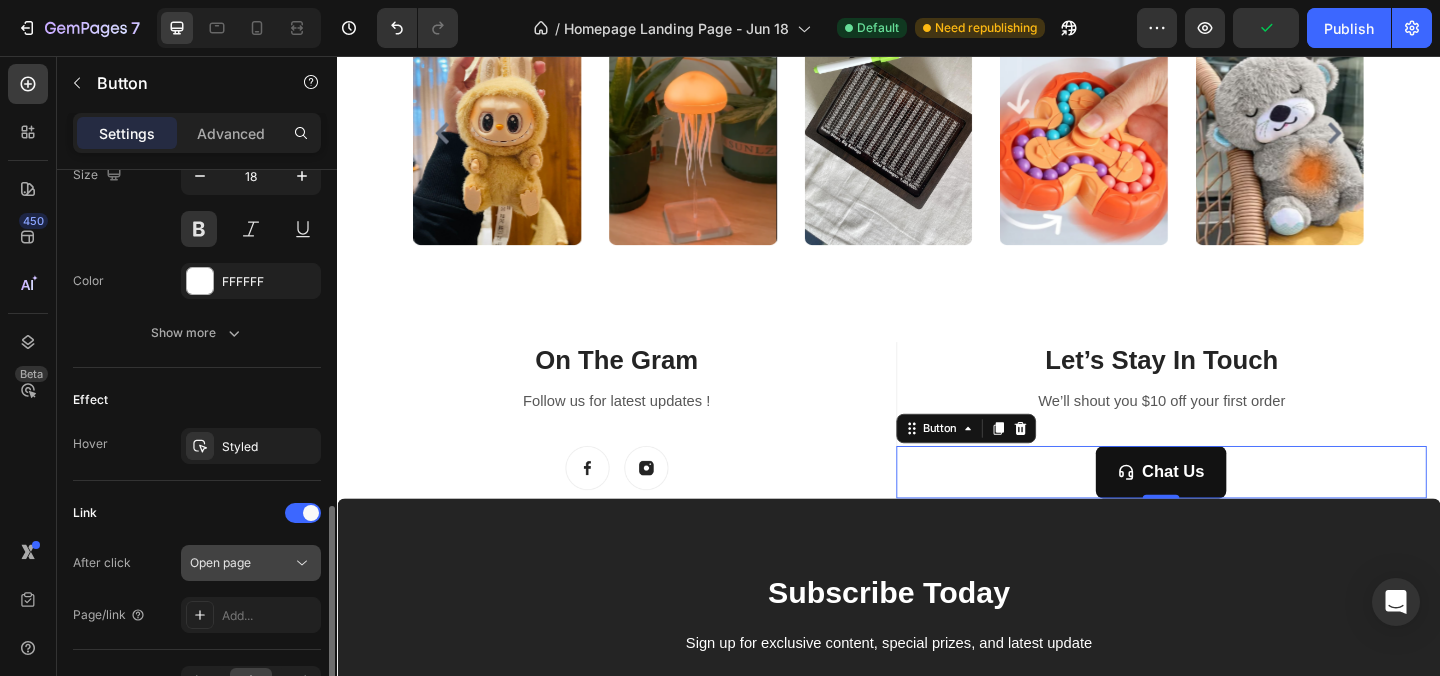 click 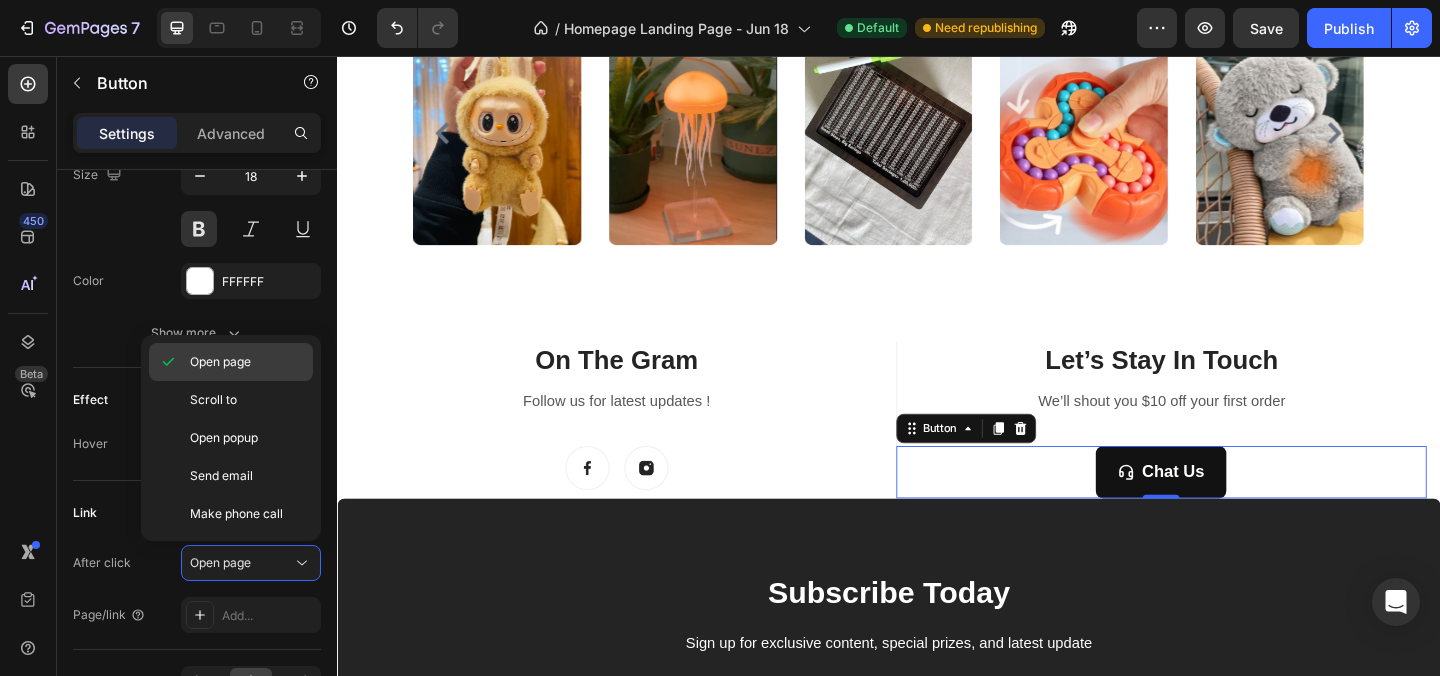 click on "Open page" at bounding box center [247, 362] 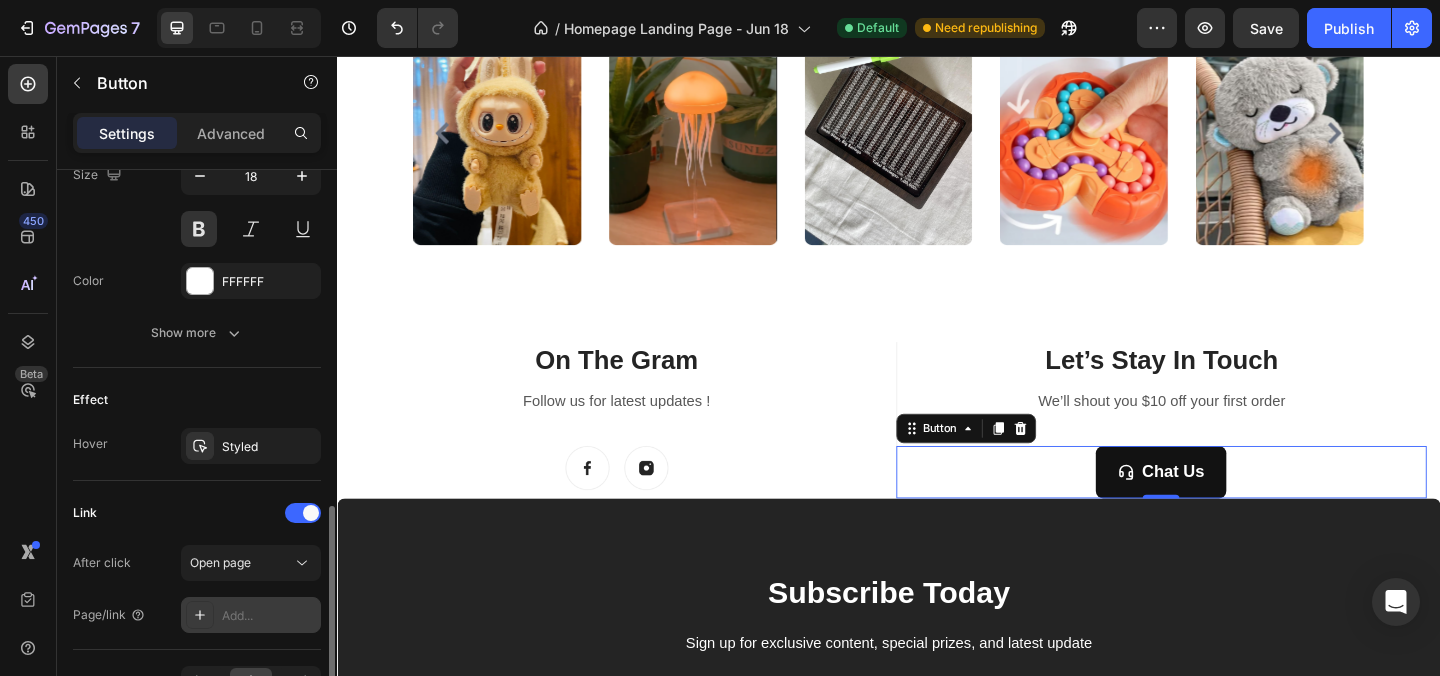 click on "Add..." at bounding box center [269, 616] 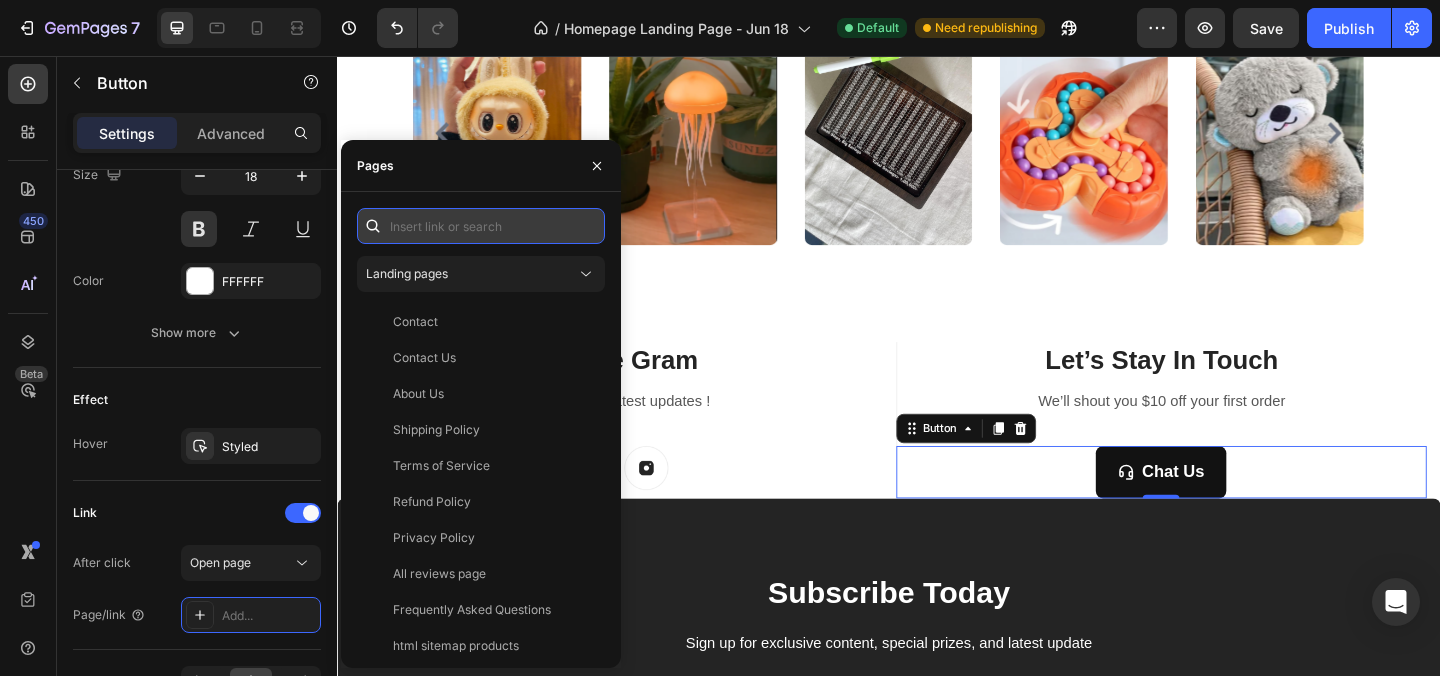 click at bounding box center (481, 226) 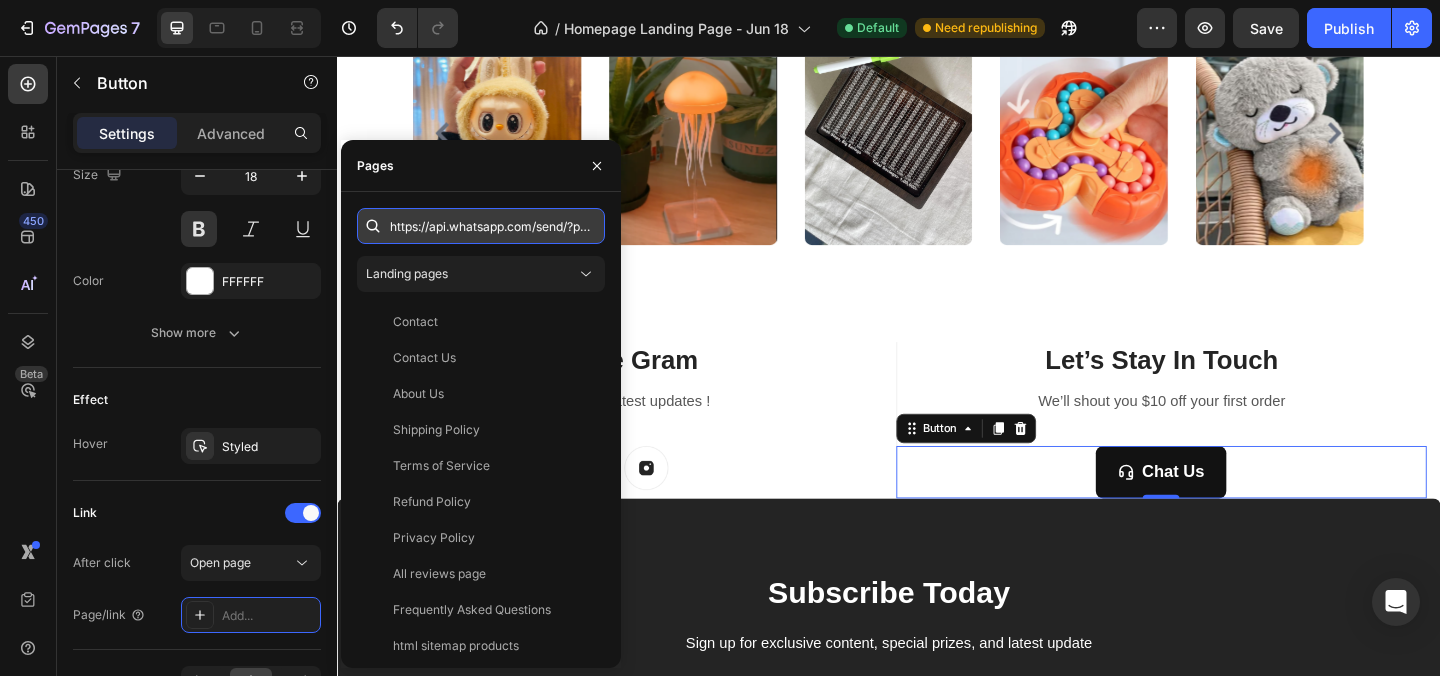 scroll, scrollTop: 0, scrollLeft: 384, axis: horizontal 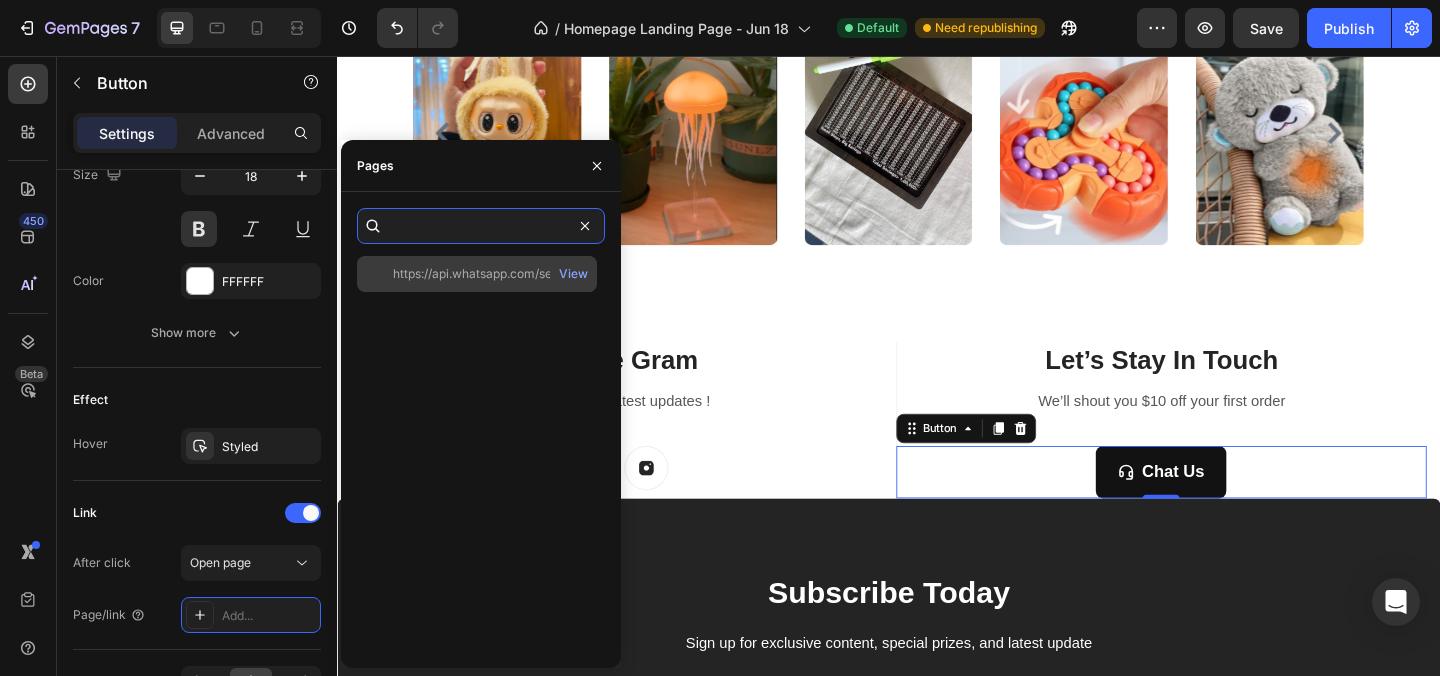 type on "https://api.whatsapp.com/send/?phone=917509575634&text&type=phone_number&app_absent=0" 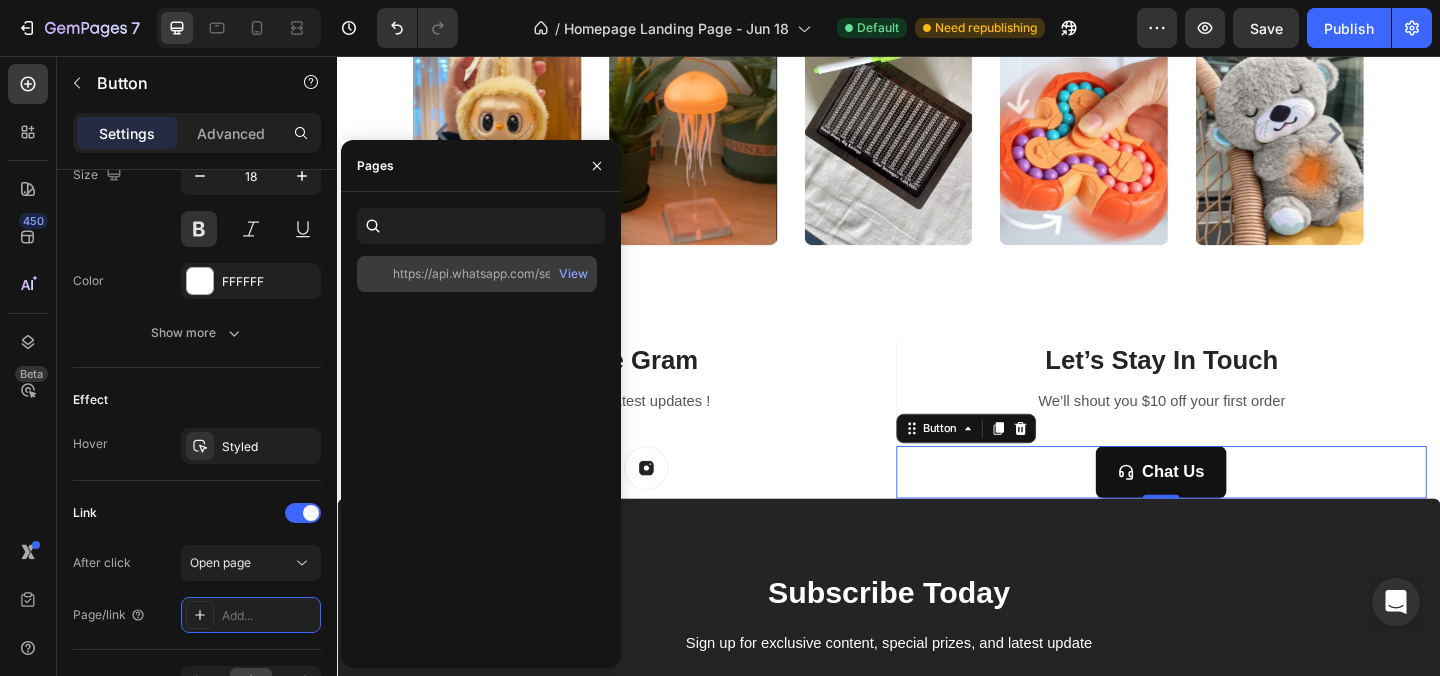 click on "https://api.whatsapp.com/send/?phone=917509575634&text&type=phone_number&app_absent=0" 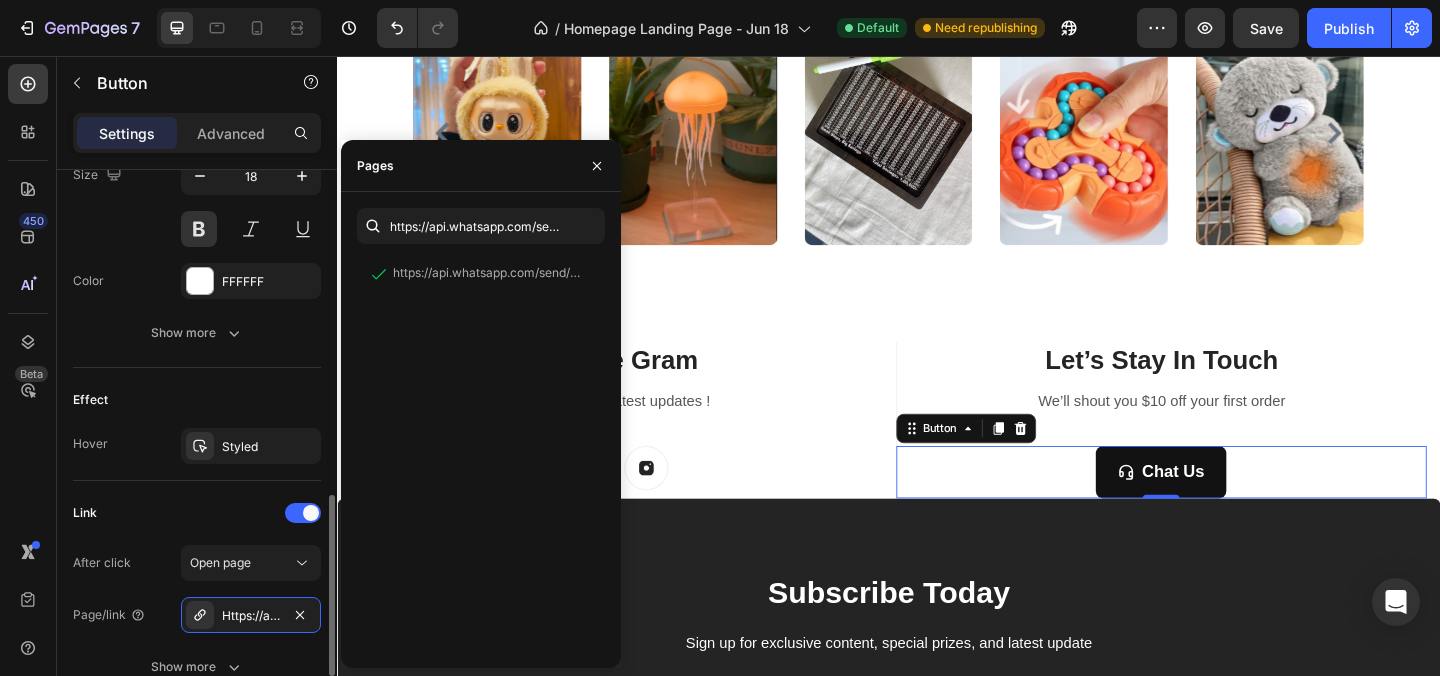 click on "Link" at bounding box center [197, 513] 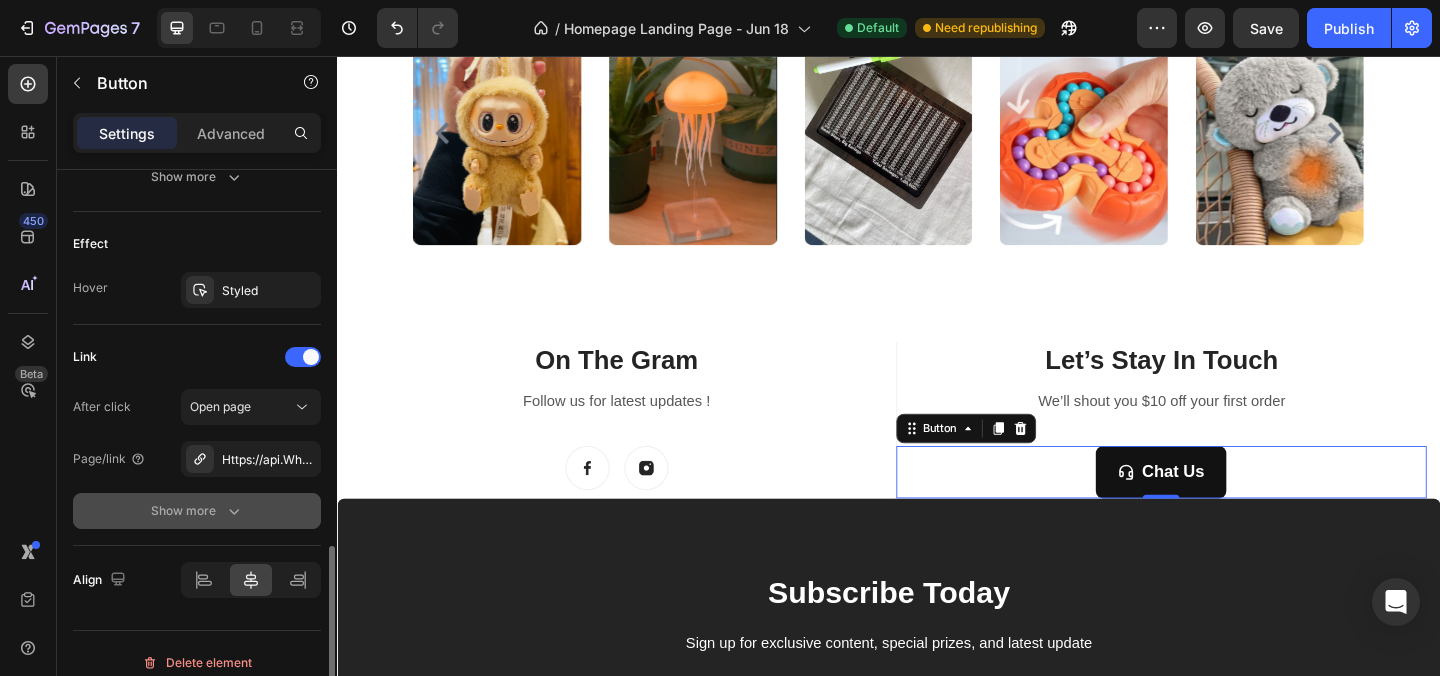 click on "Show more" at bounding box center [197, 511] 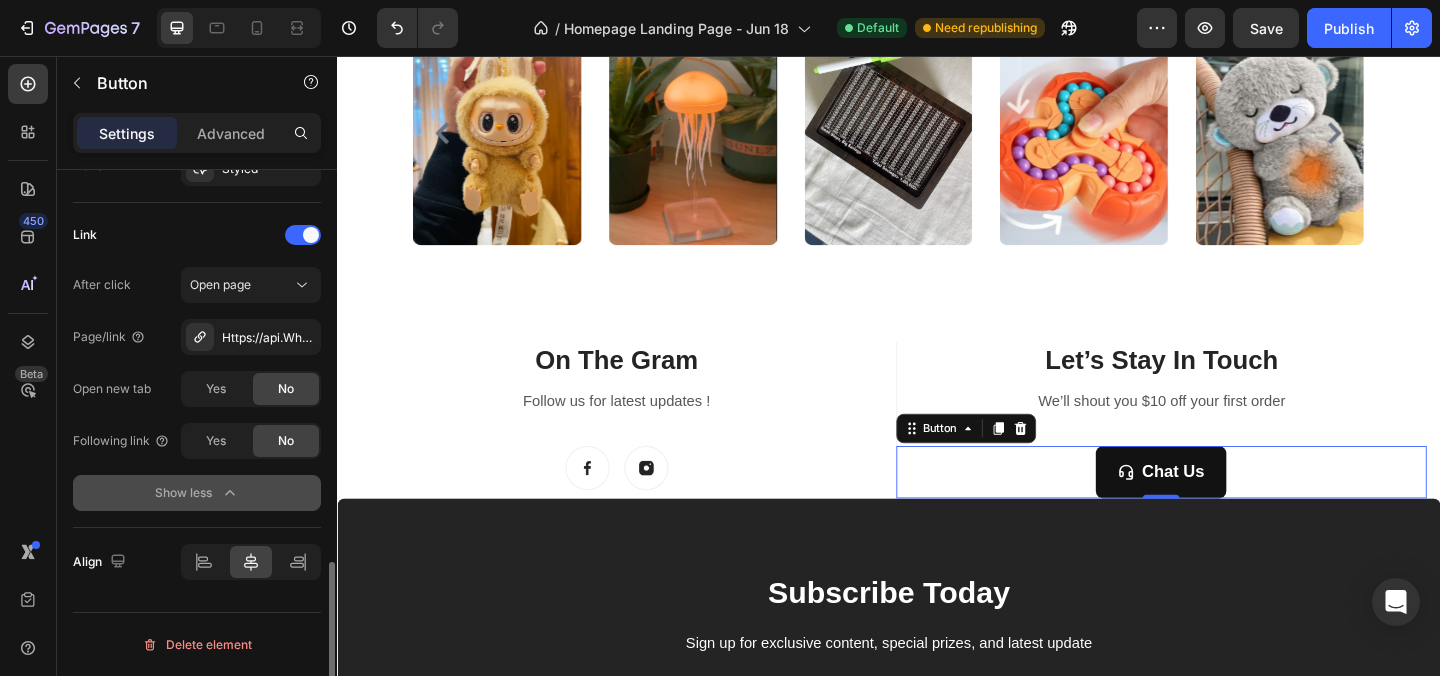 scroll, scrollTop: 1193, scrollLeft: 0, axis: vertical 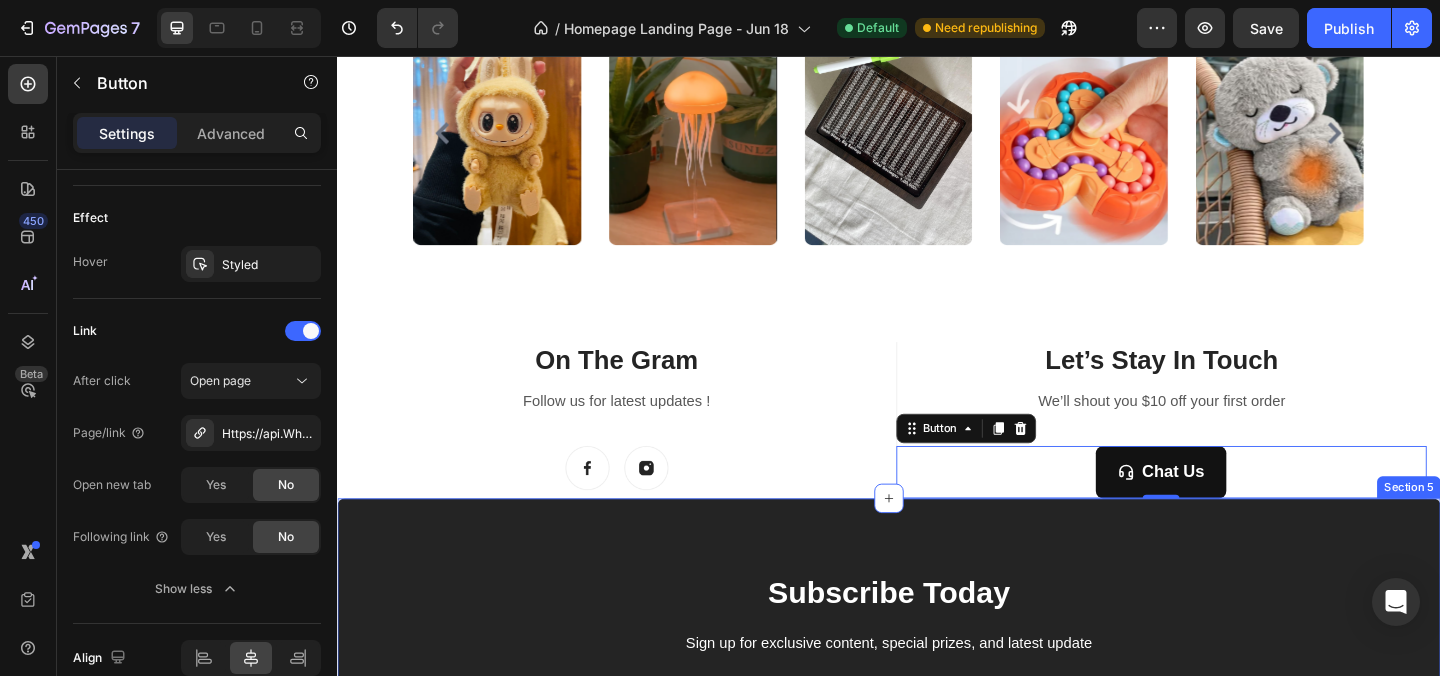 click on "Subscribe Today" at bounding box center (937, 640) 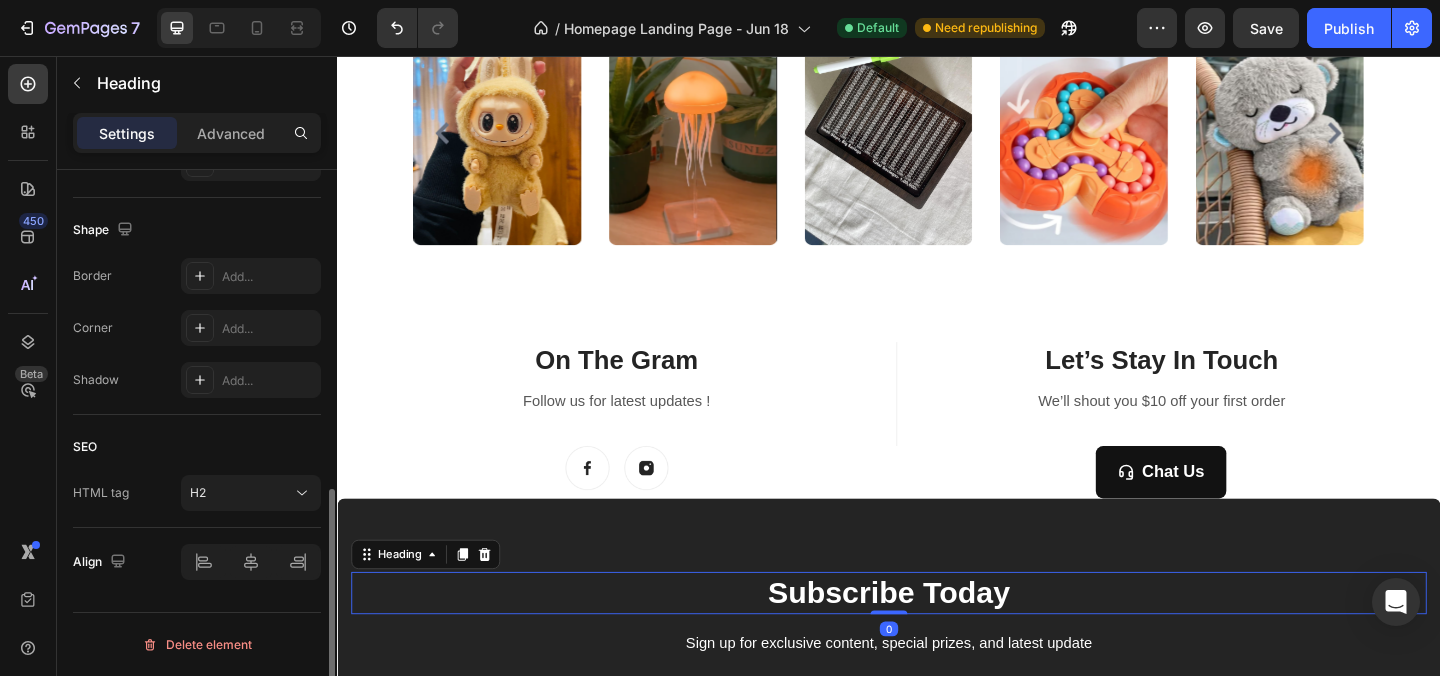 scroll, scrollTop: 0, scrollLeft: 0, axis: both 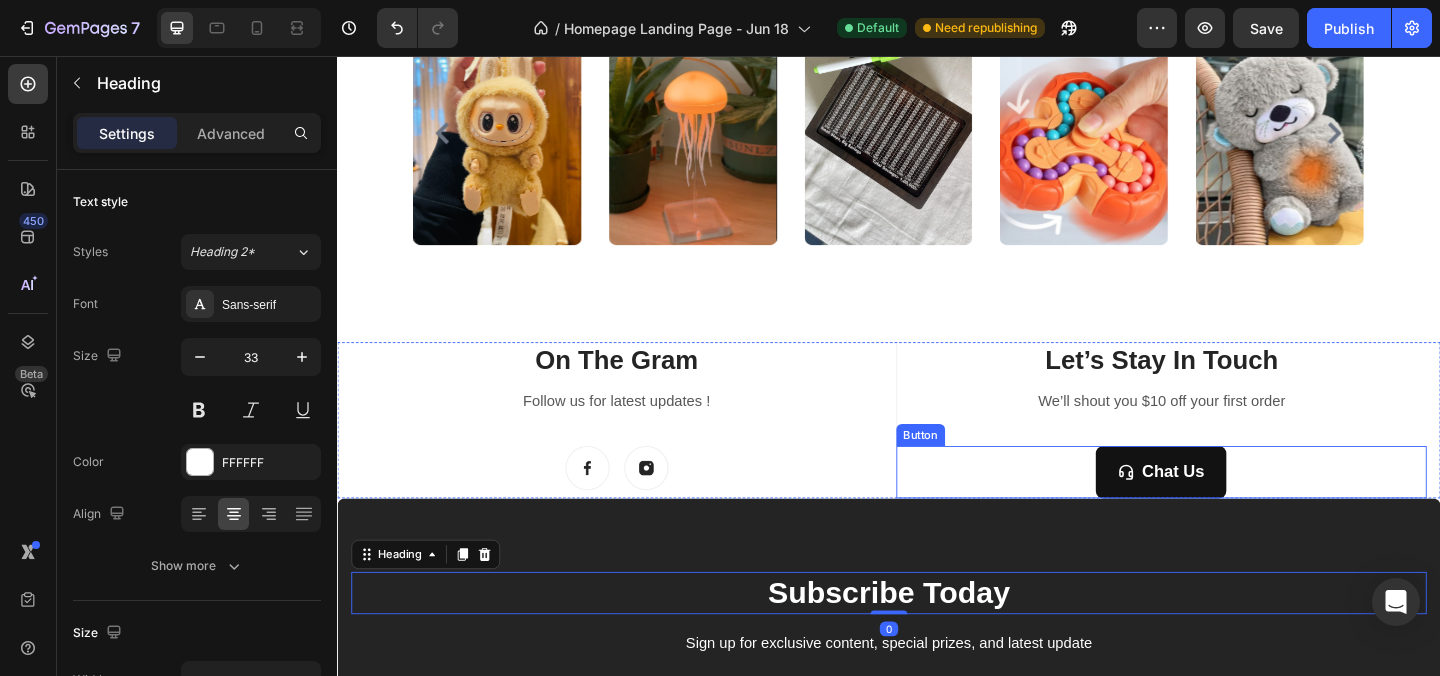 click on "Chat Us Button" at bounding box center (1234, 508) 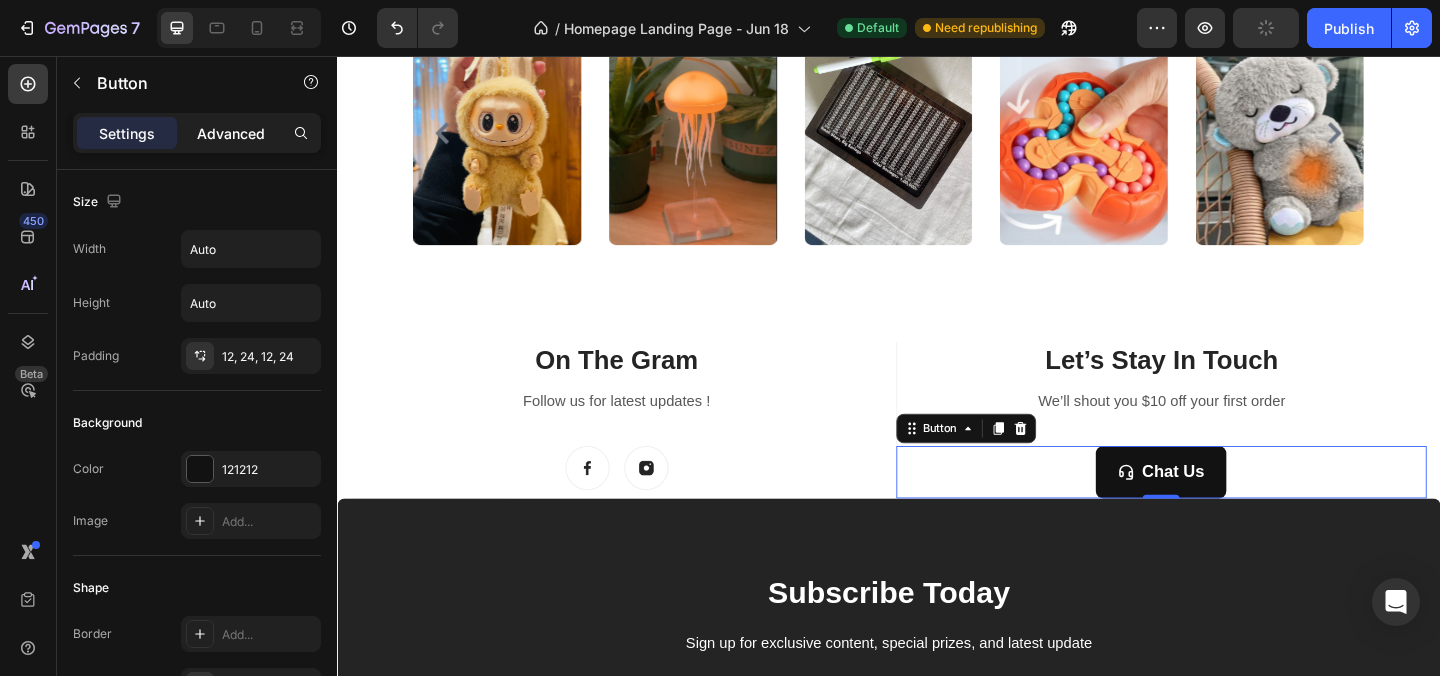 click on "Advanced" at bounding box center (231, 133) 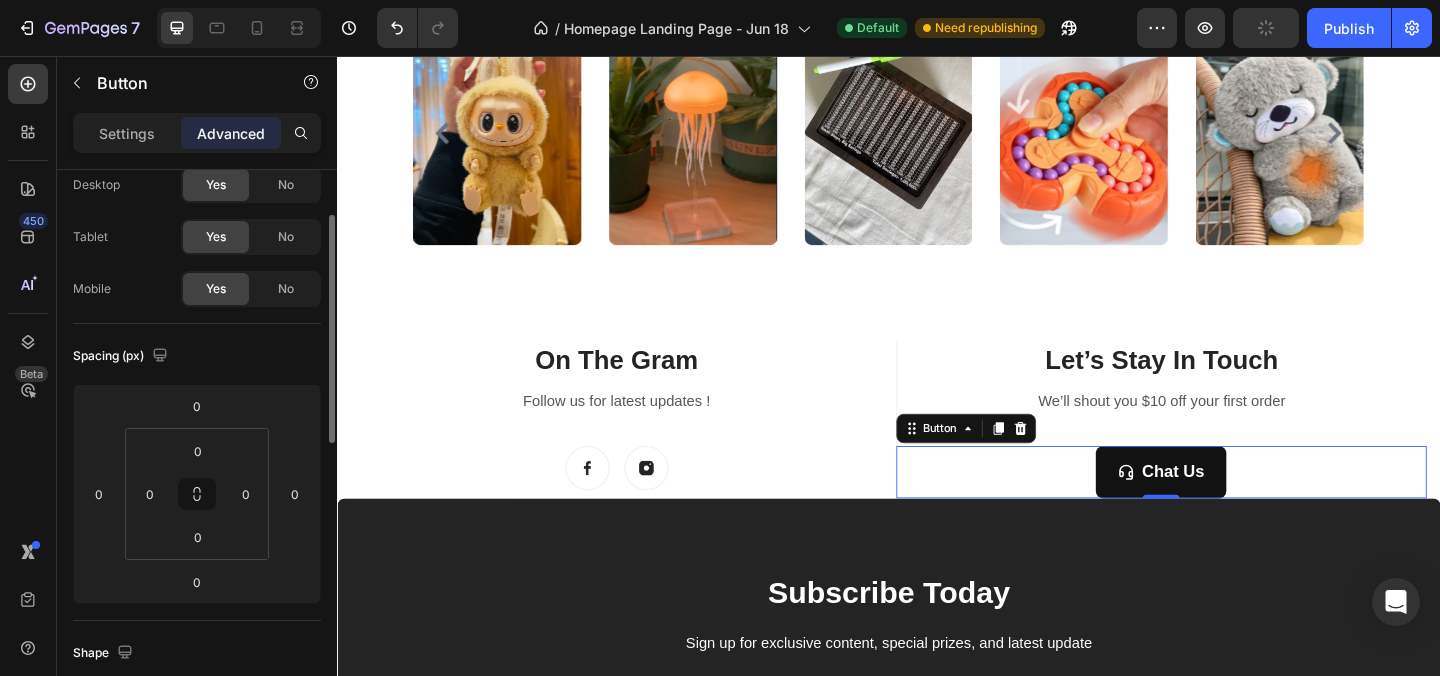 scroll, scrollTop: 106, scrollLeft: 0, axis: vertical 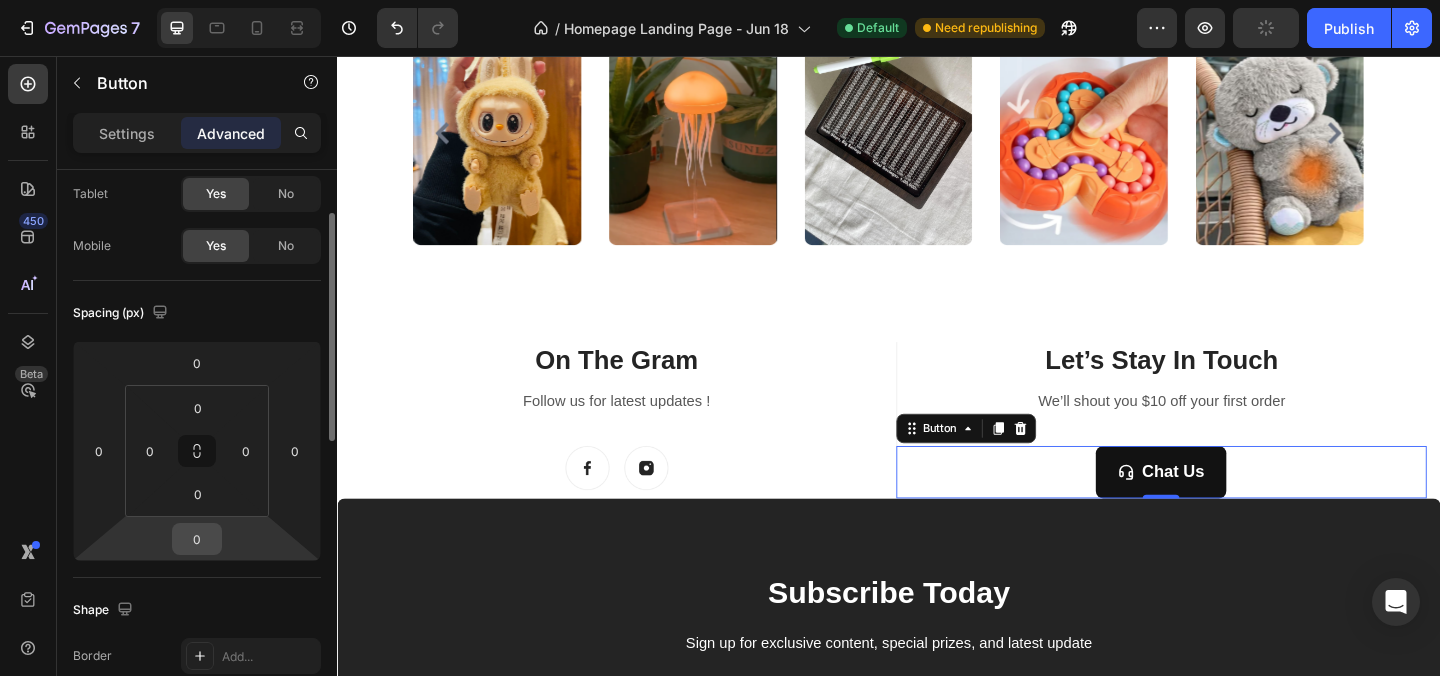 click on "0" at bounding box center [197, 539] 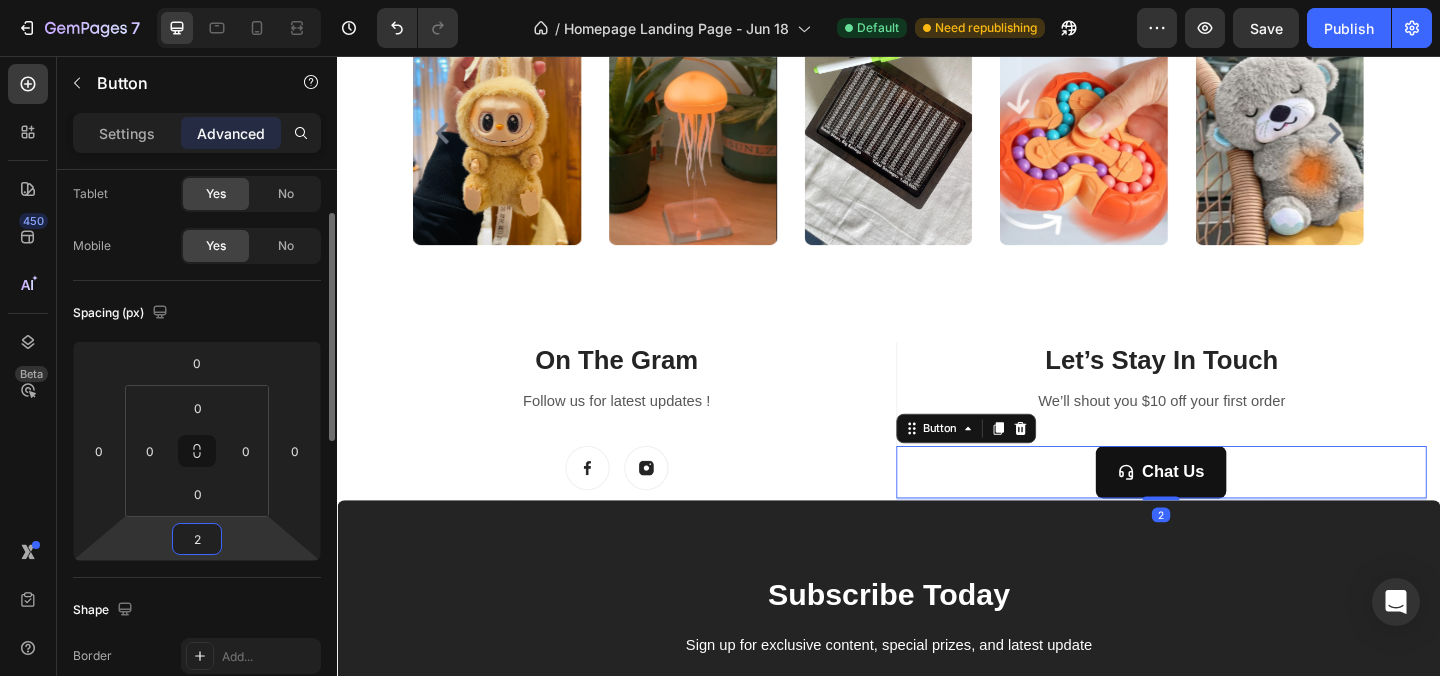 type on "20" 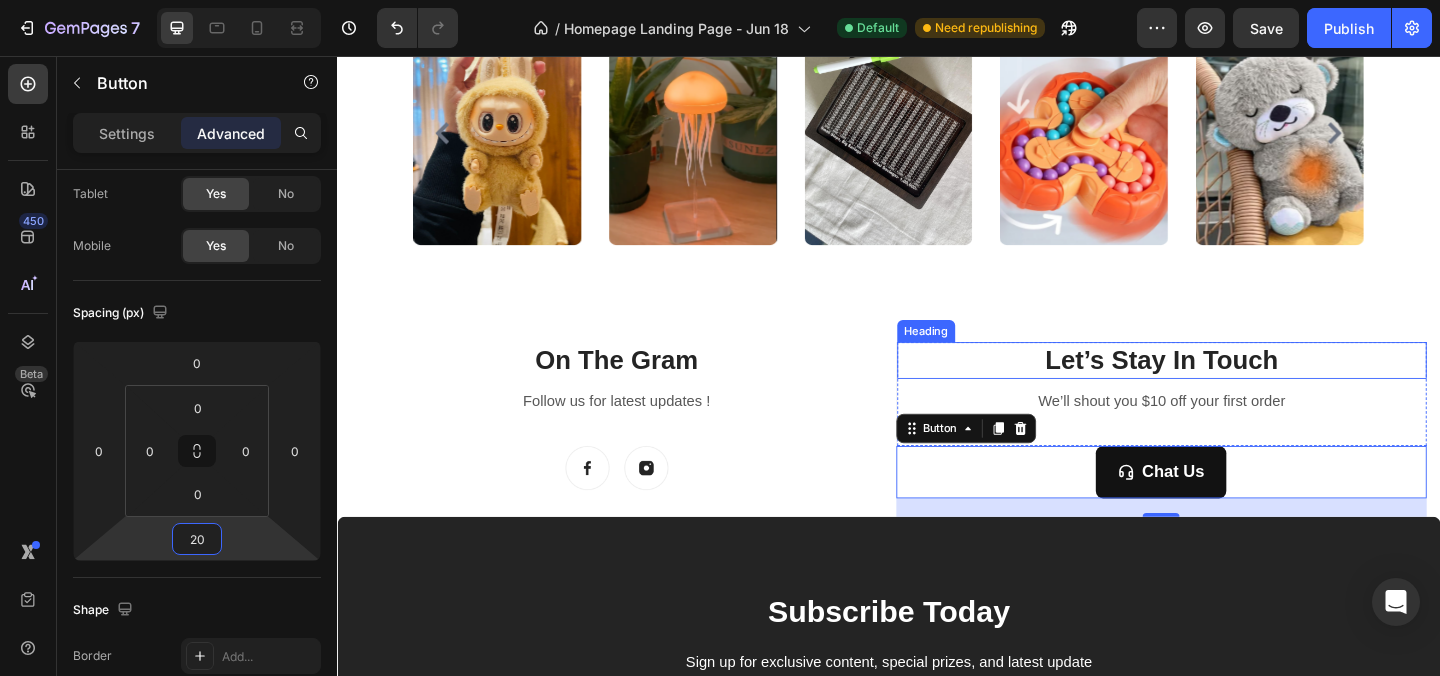 click on "Let’s Stay In Touch" at bounding box center (1234, 387) 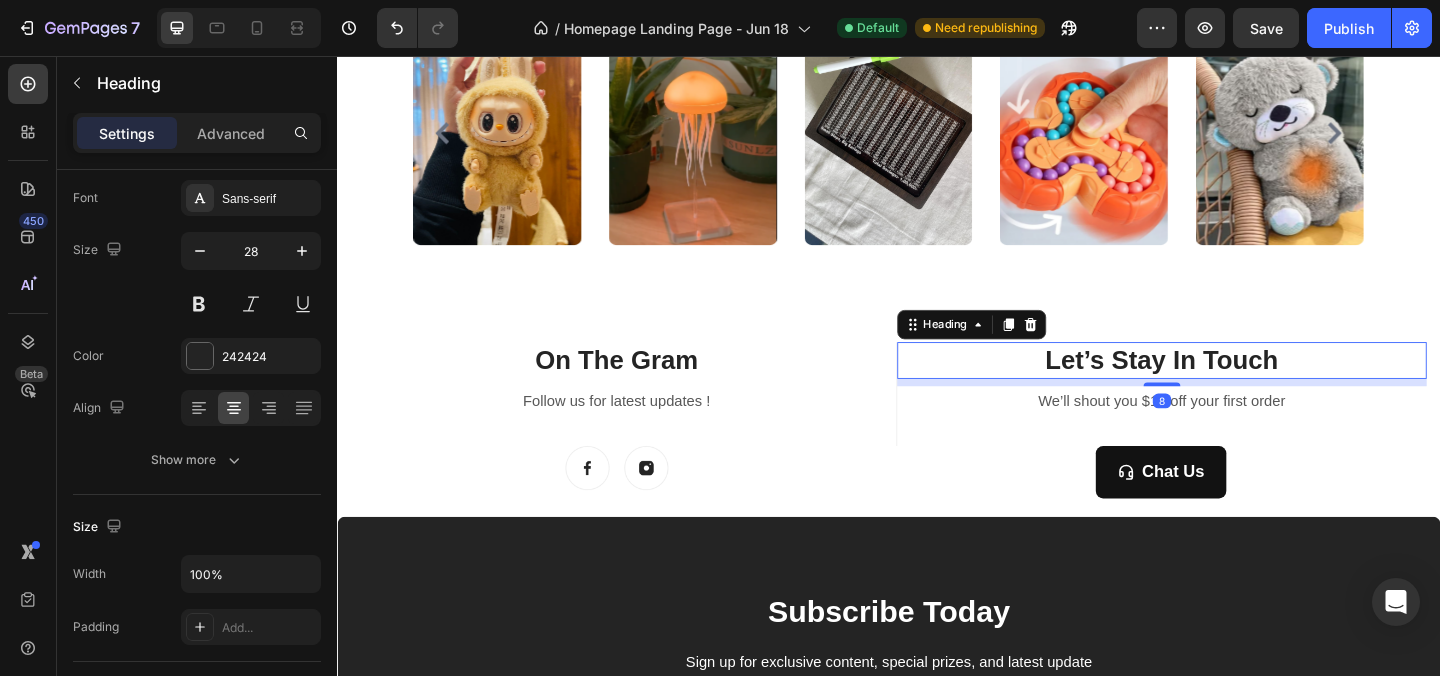 scroll, scrollTop: 0, scrollLeft: 0, axis: both 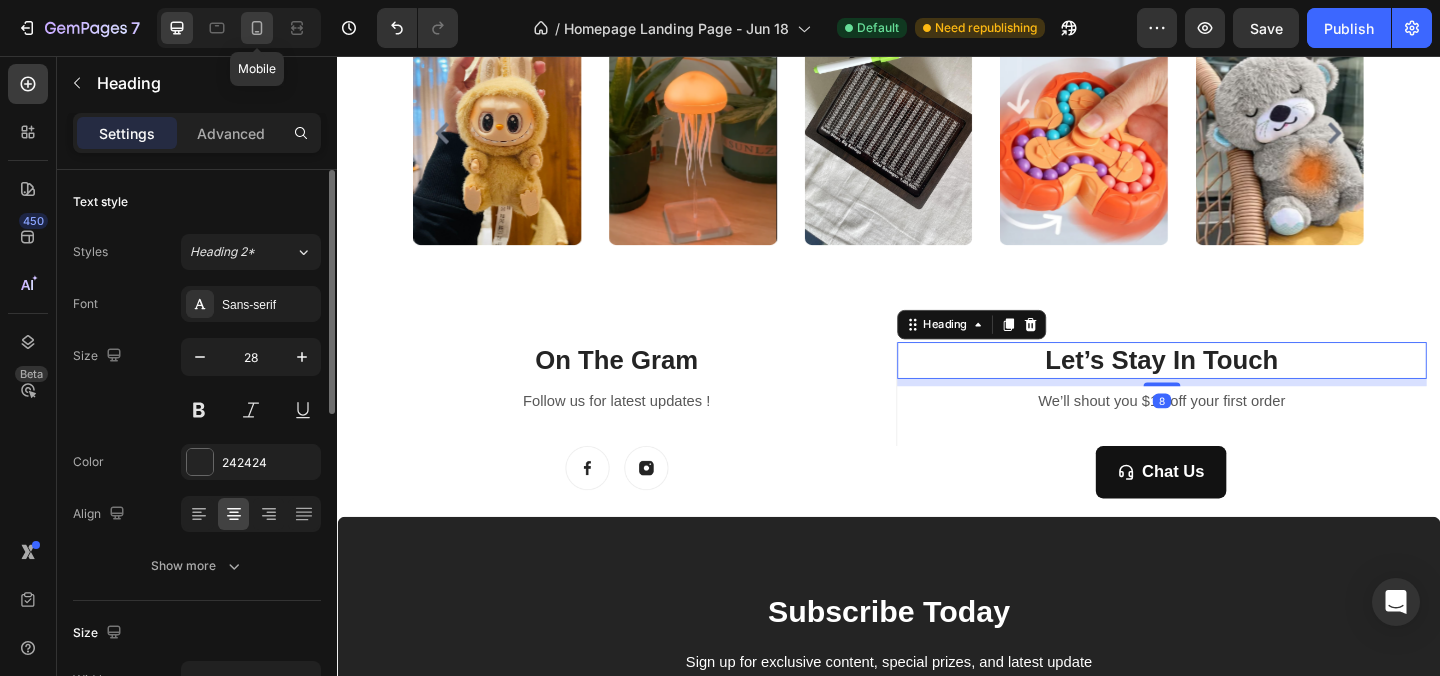 click 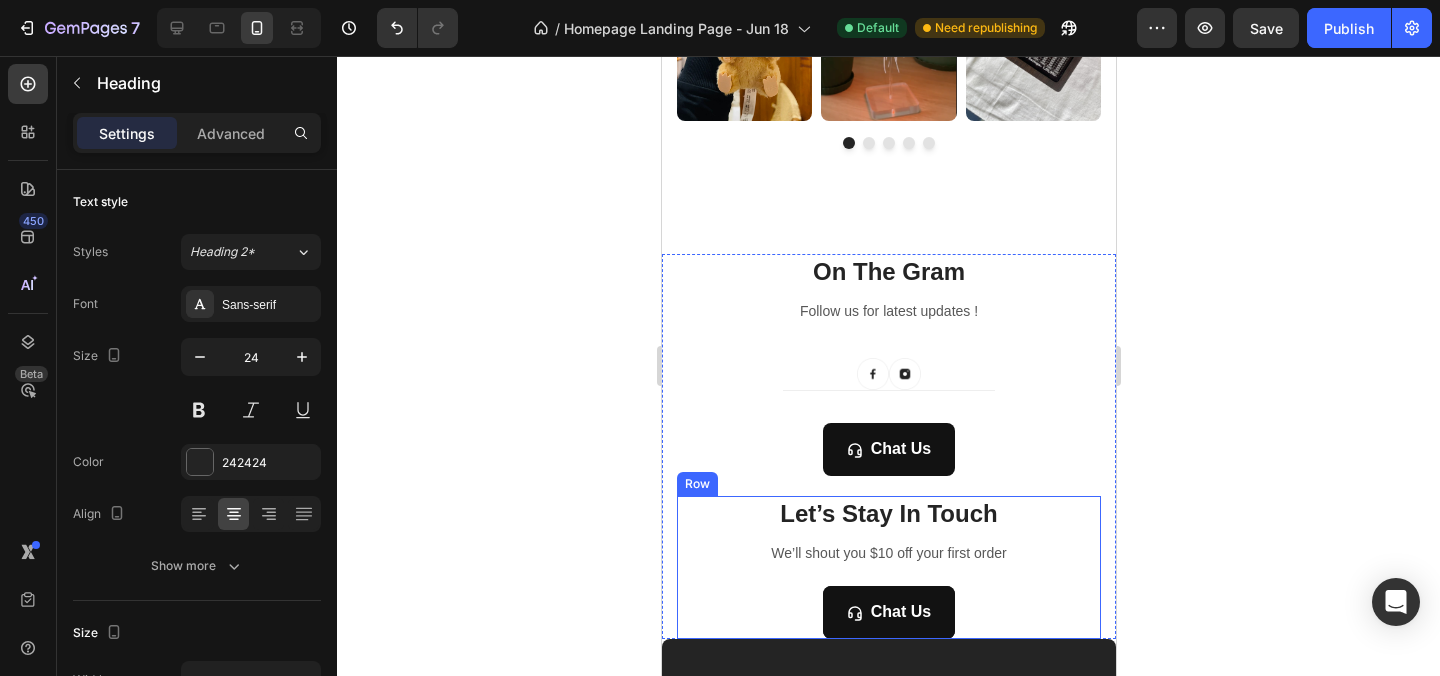 scroll, scrollTop: 3670, scrollLeft: 0, axis: vertical 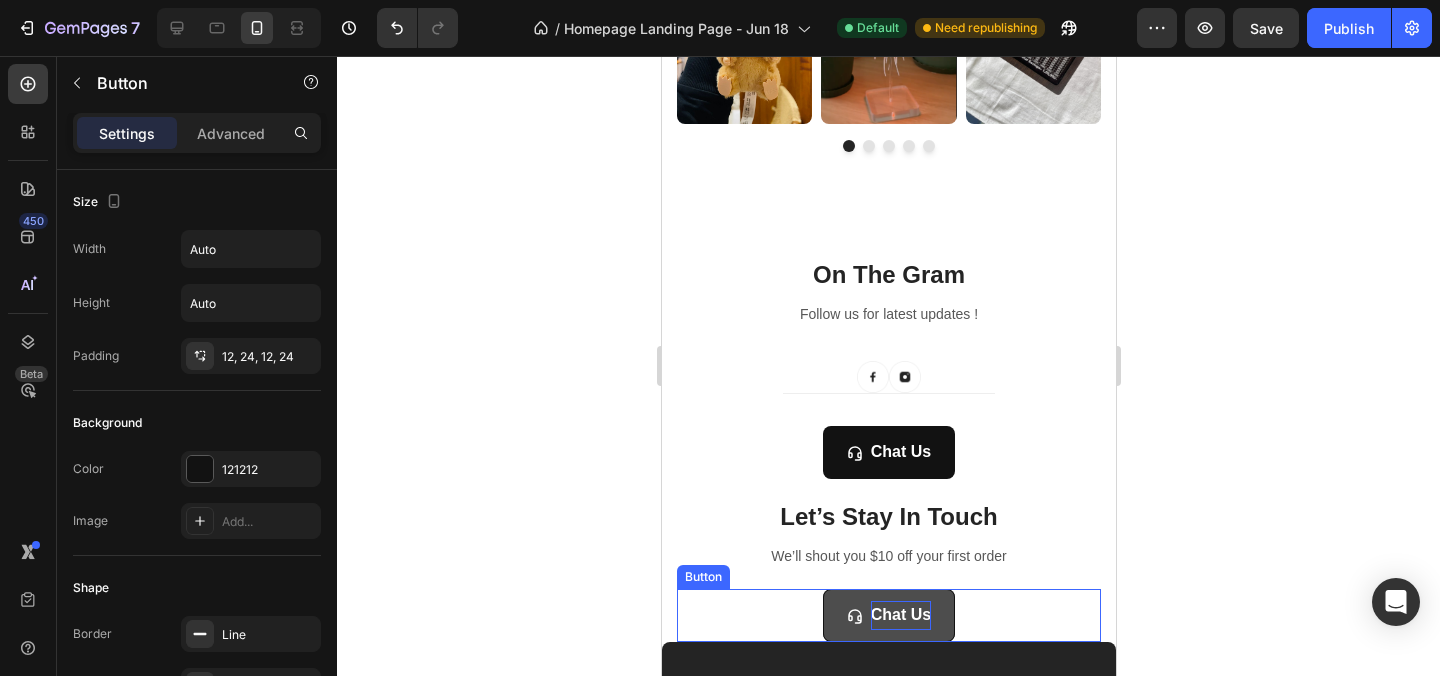 click on "Chat Us" at bounding box center [900, 615] 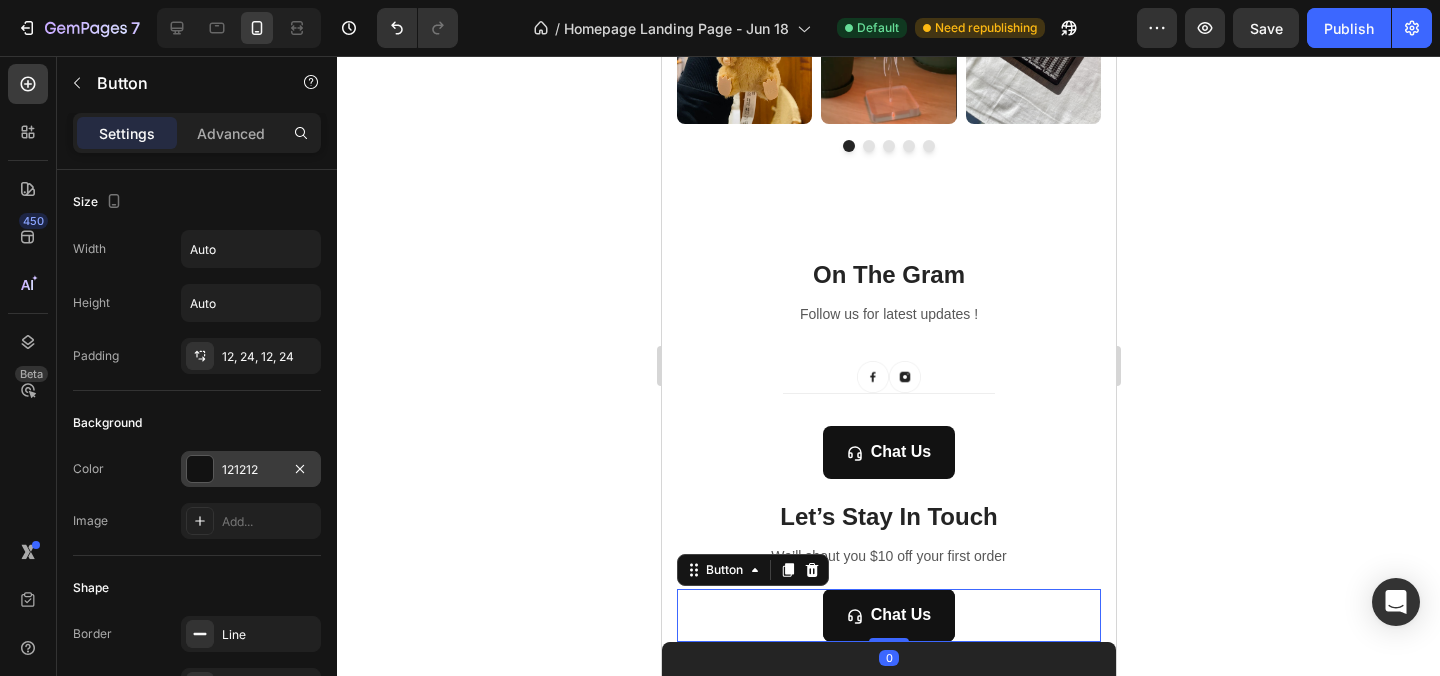 scroll, scrollTop: 1185, scrollLeft: 0, axis: vertical 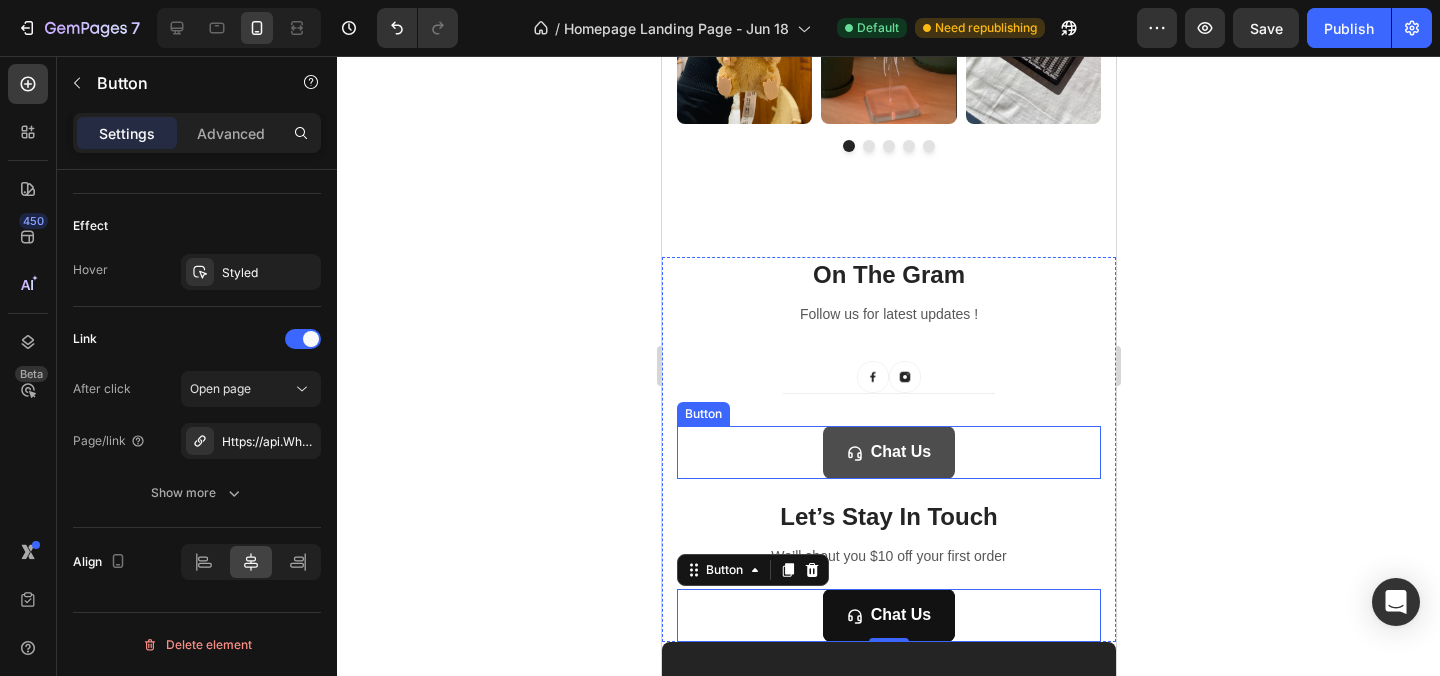 click on "Chat Us" at bounding box center (888, 452) 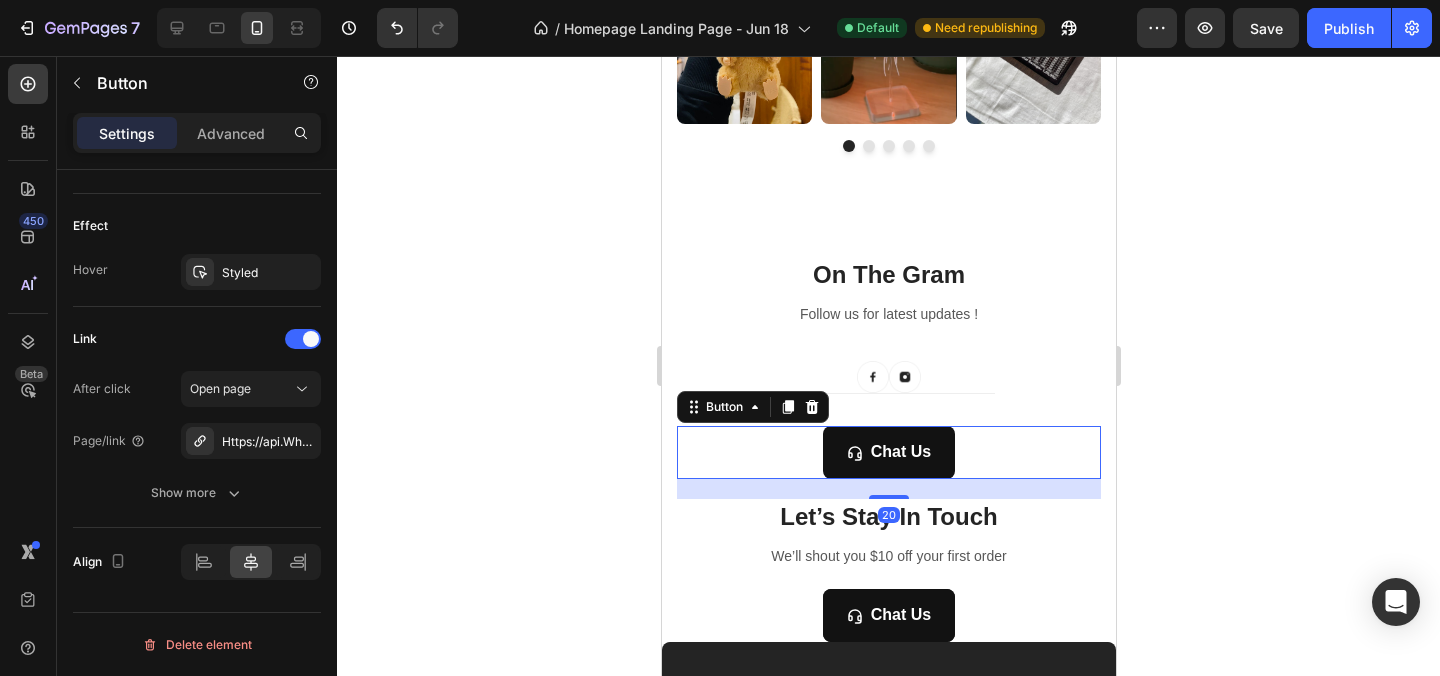 click 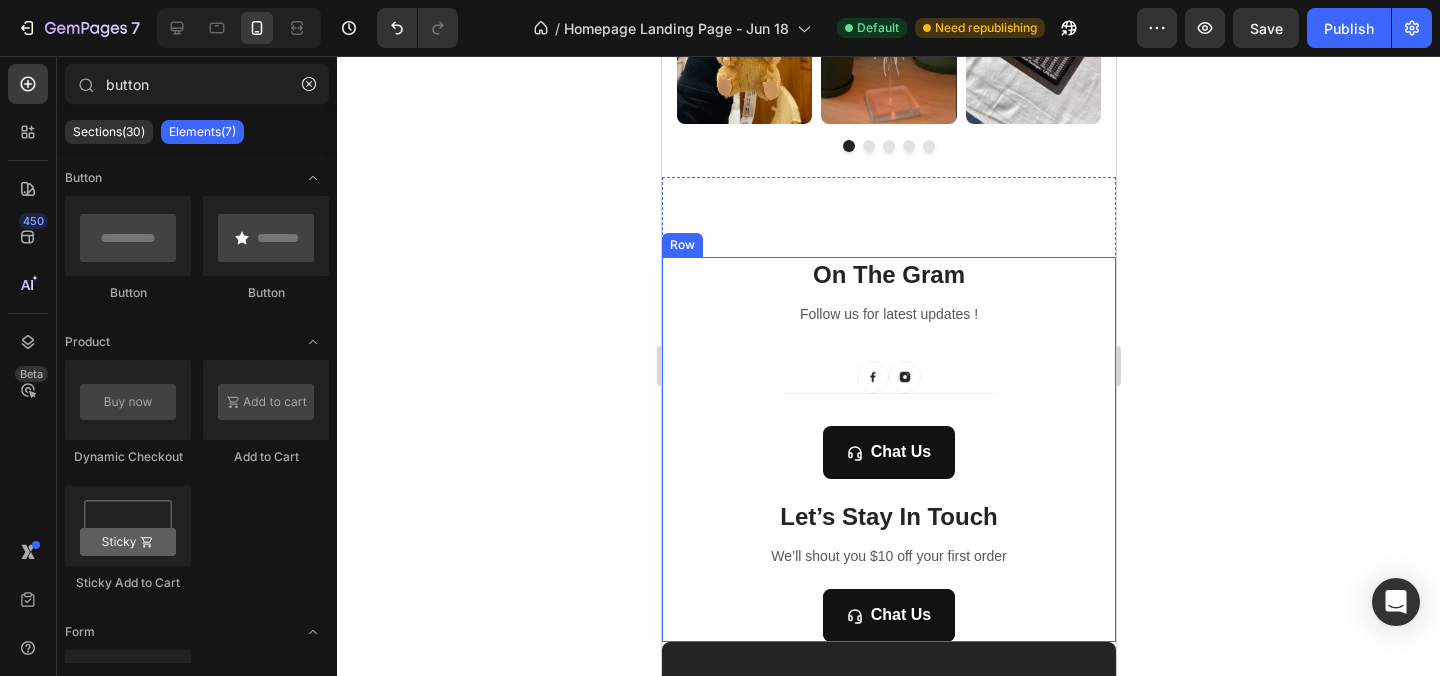click 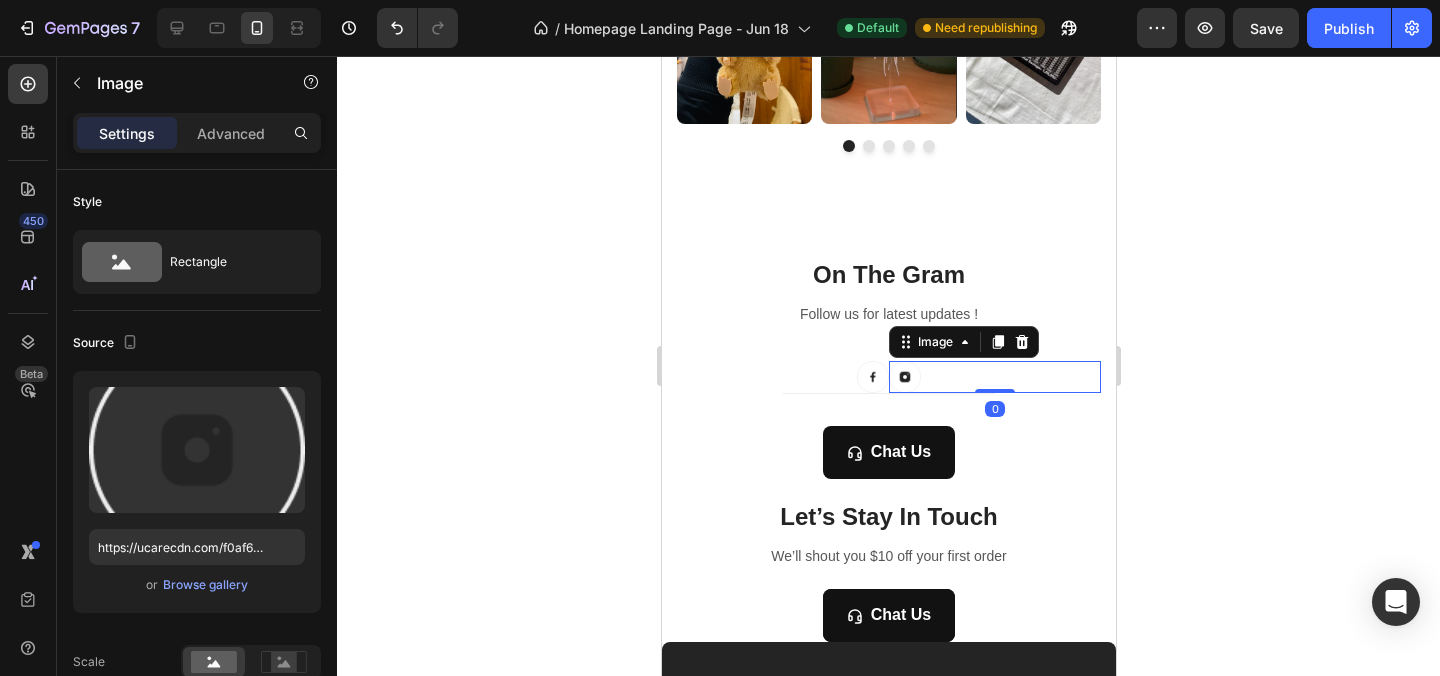 click 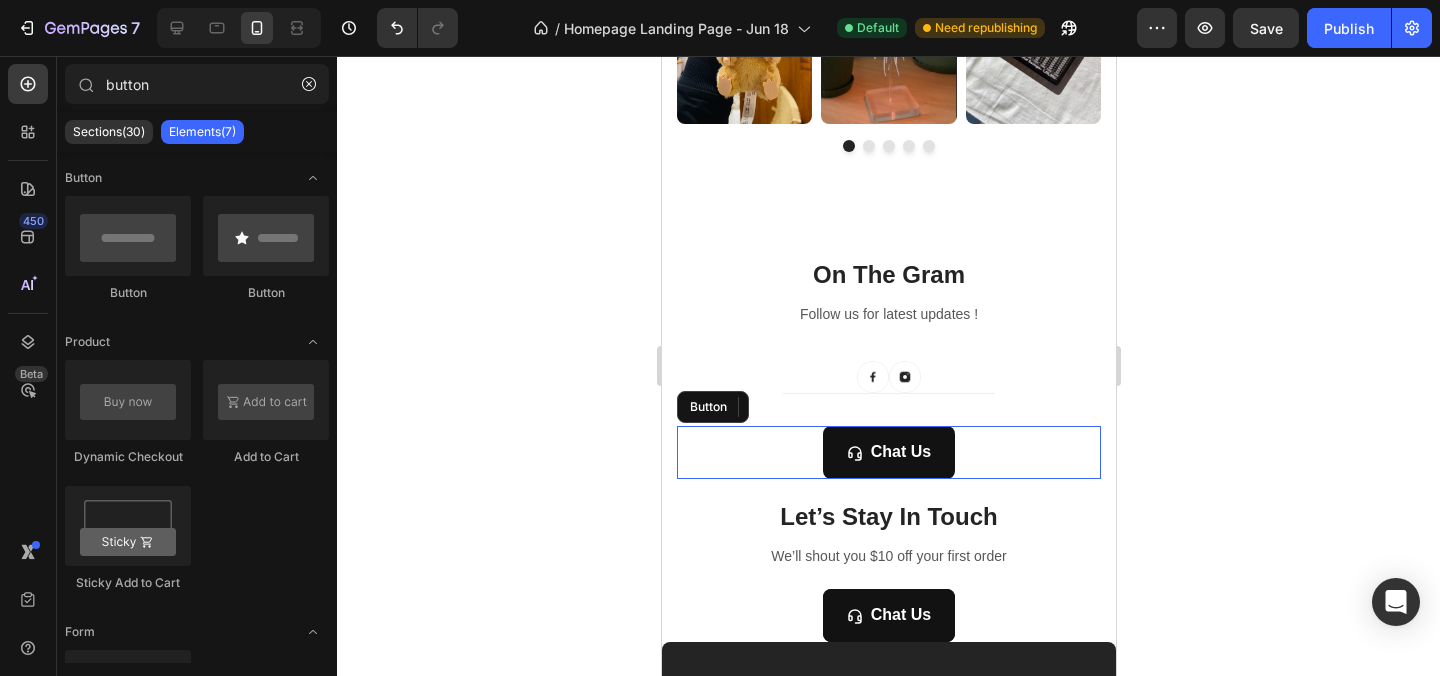 click on "Chat Us Button" at bounding box center [888, 452] 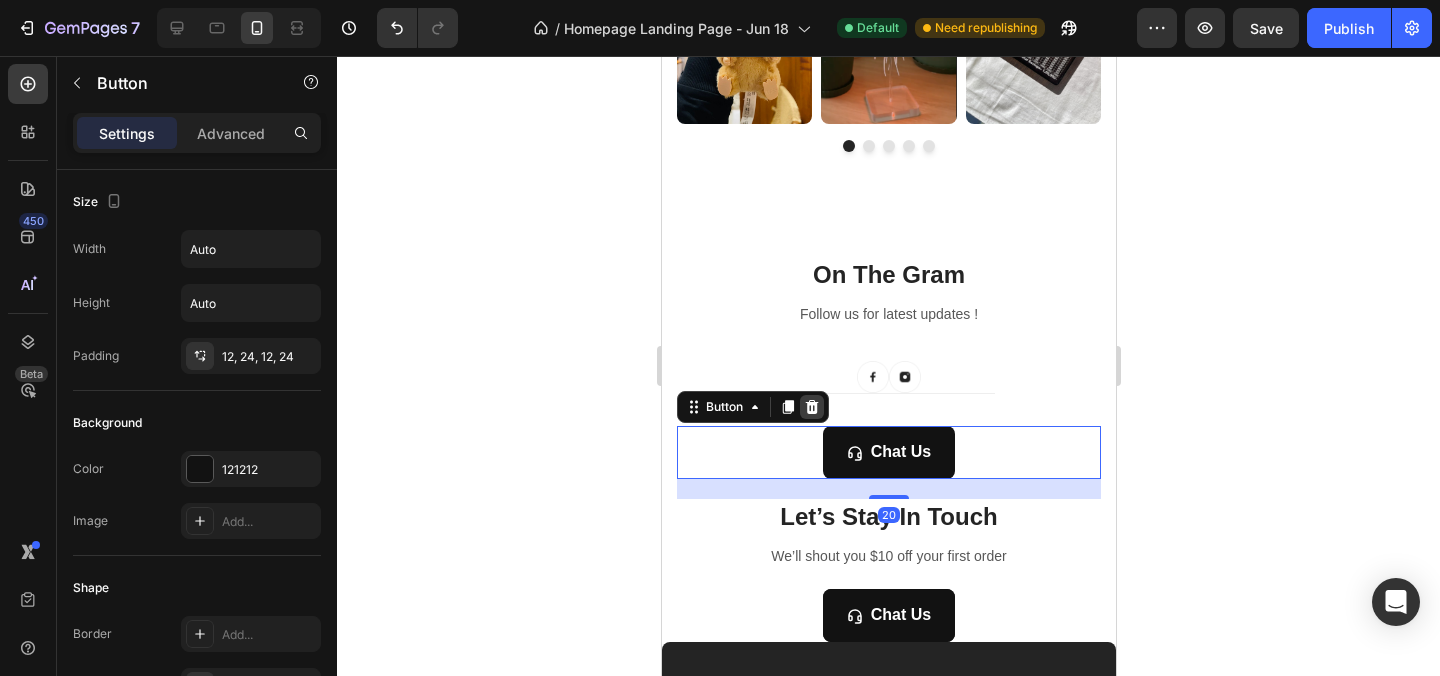 click 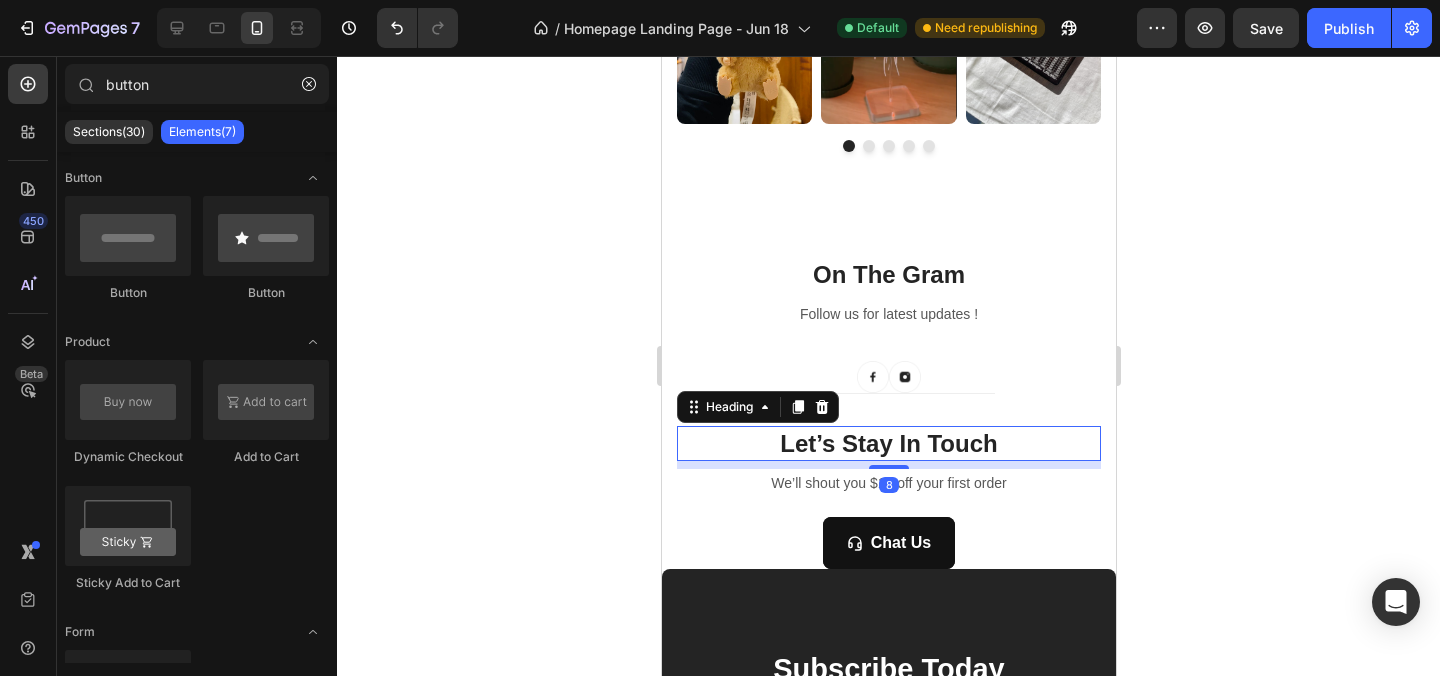 click on "Let’s Stay In Touch" at bounding box center [888, 443] 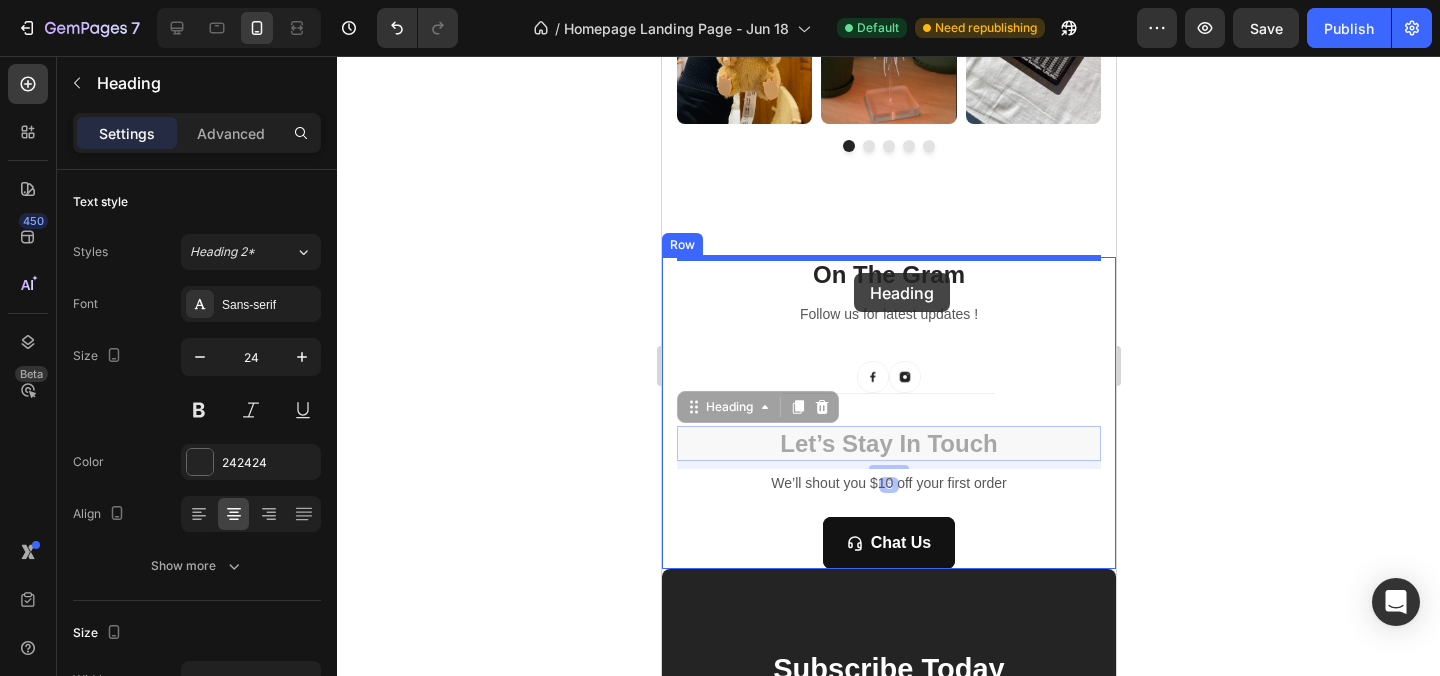 drag, startPoint x: 750, startPoint y: 407, endPoint x: 854, endPoint y: 272, distance: 170.4142 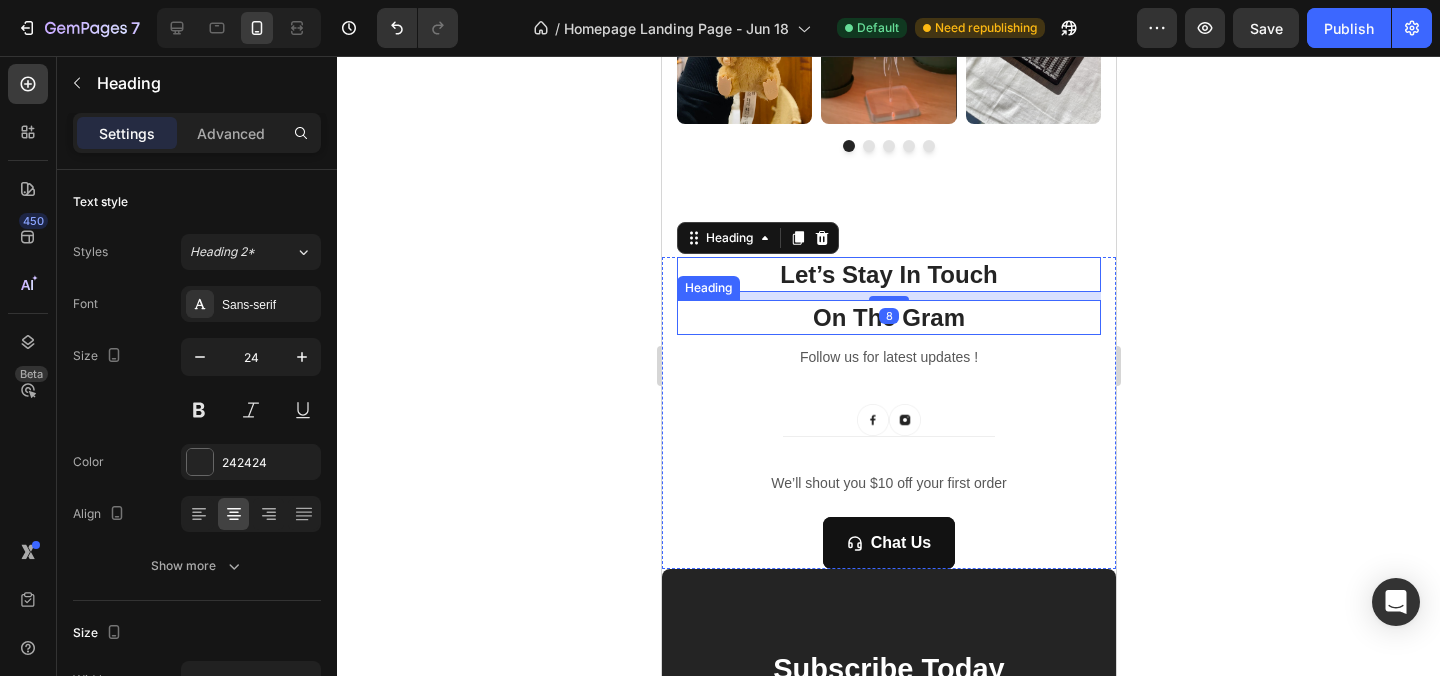 click on "On The Gram" at bounding box center (888, 317) 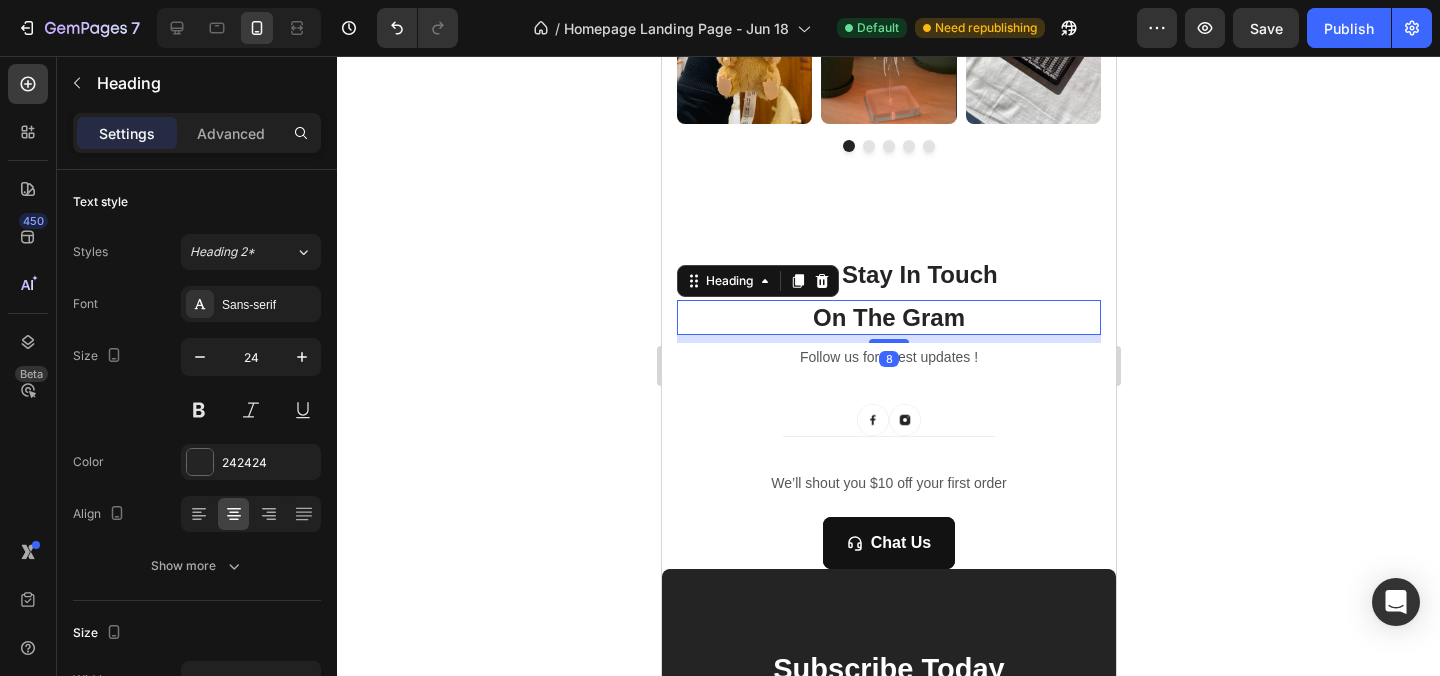scroll, scrollTop: 735, scrollLeft: 0, axis: vertical 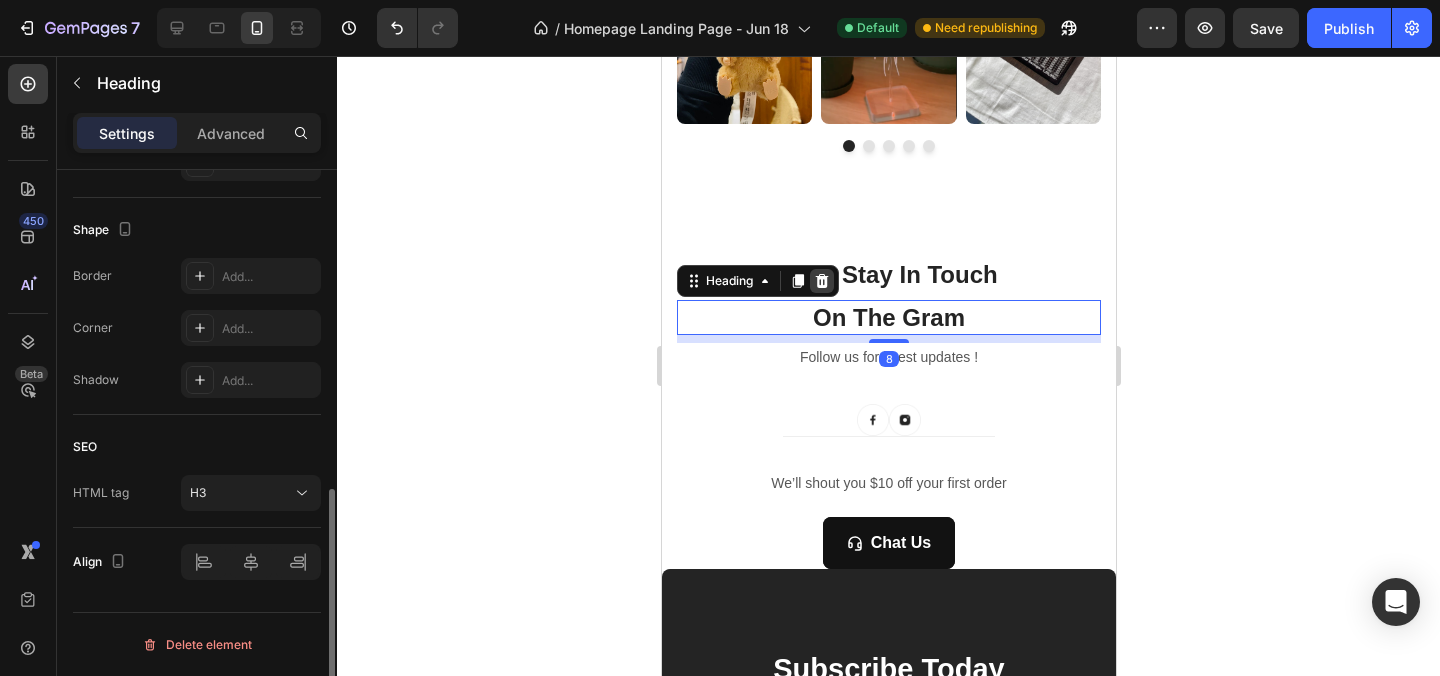 click 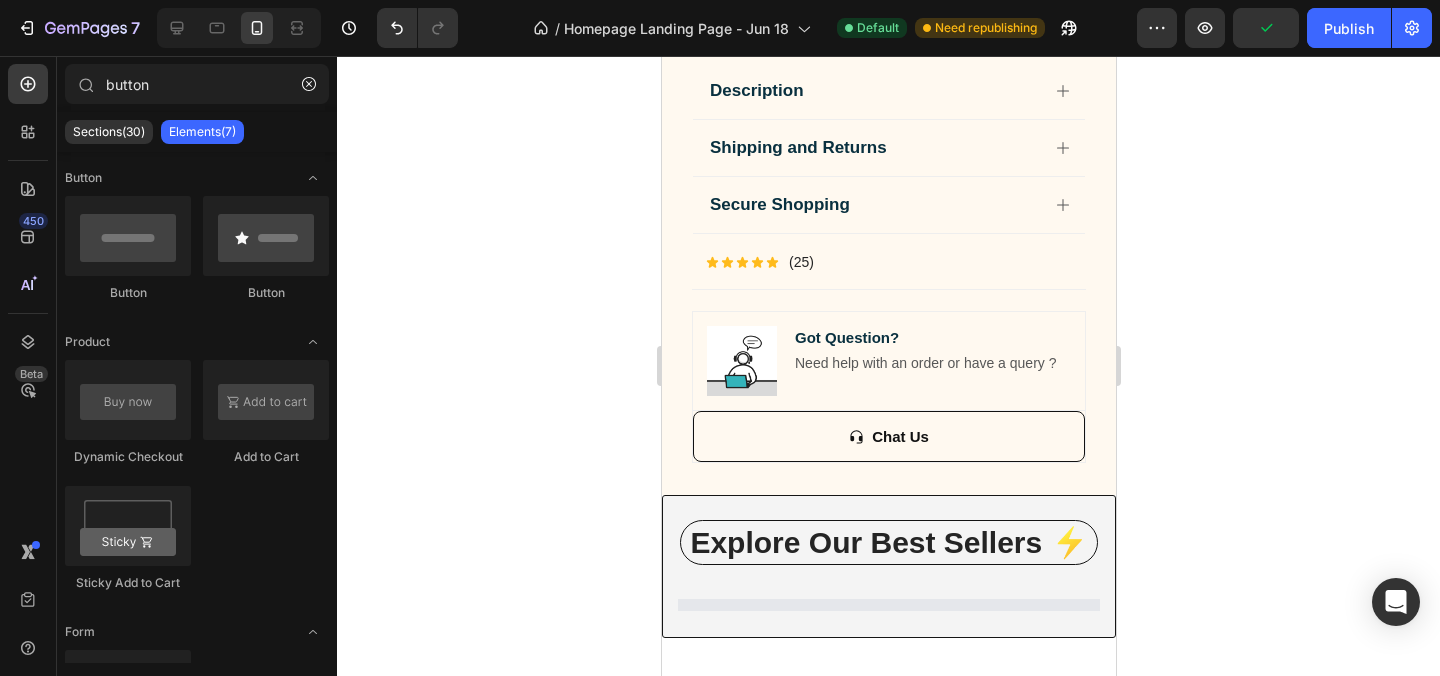 scroll, scrollTop: 1636, scrollLeft: 0, axis: vertical 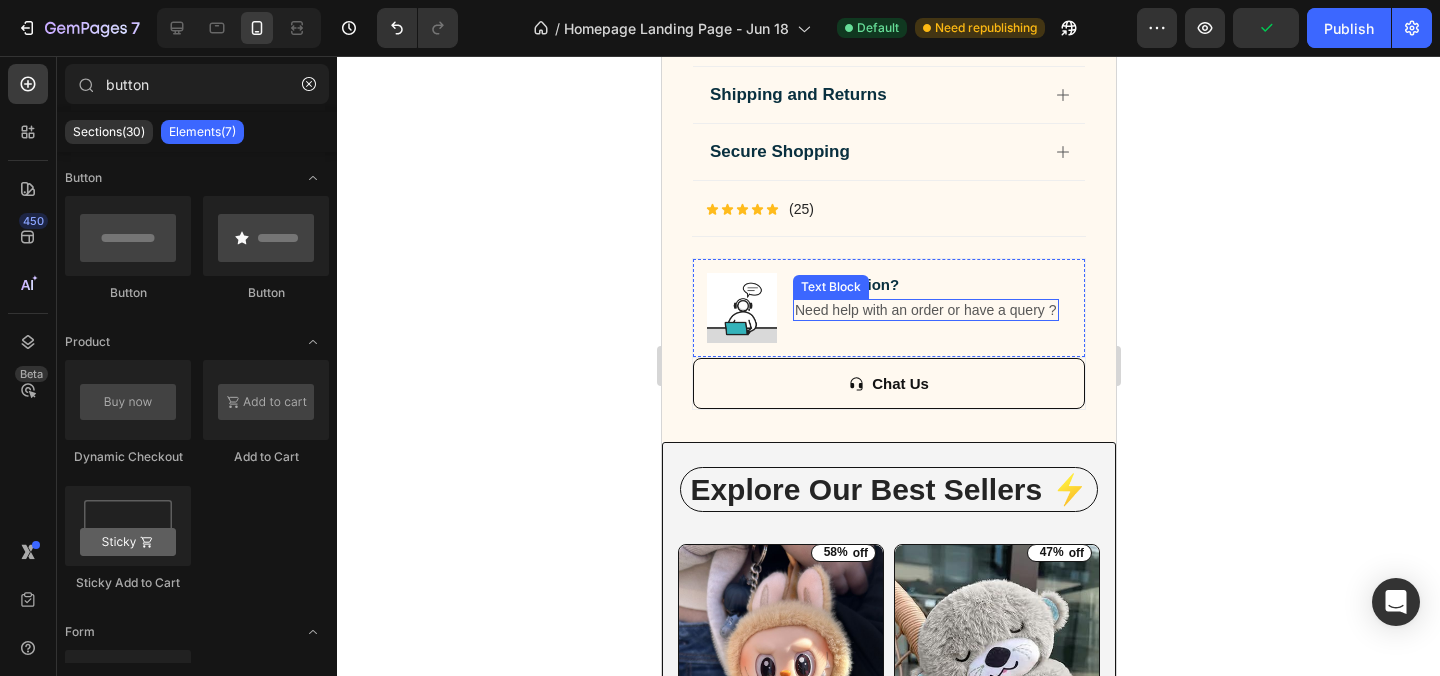 click on "Need help with an order or have a query ? Text Block" at bounding box center [925, 310] 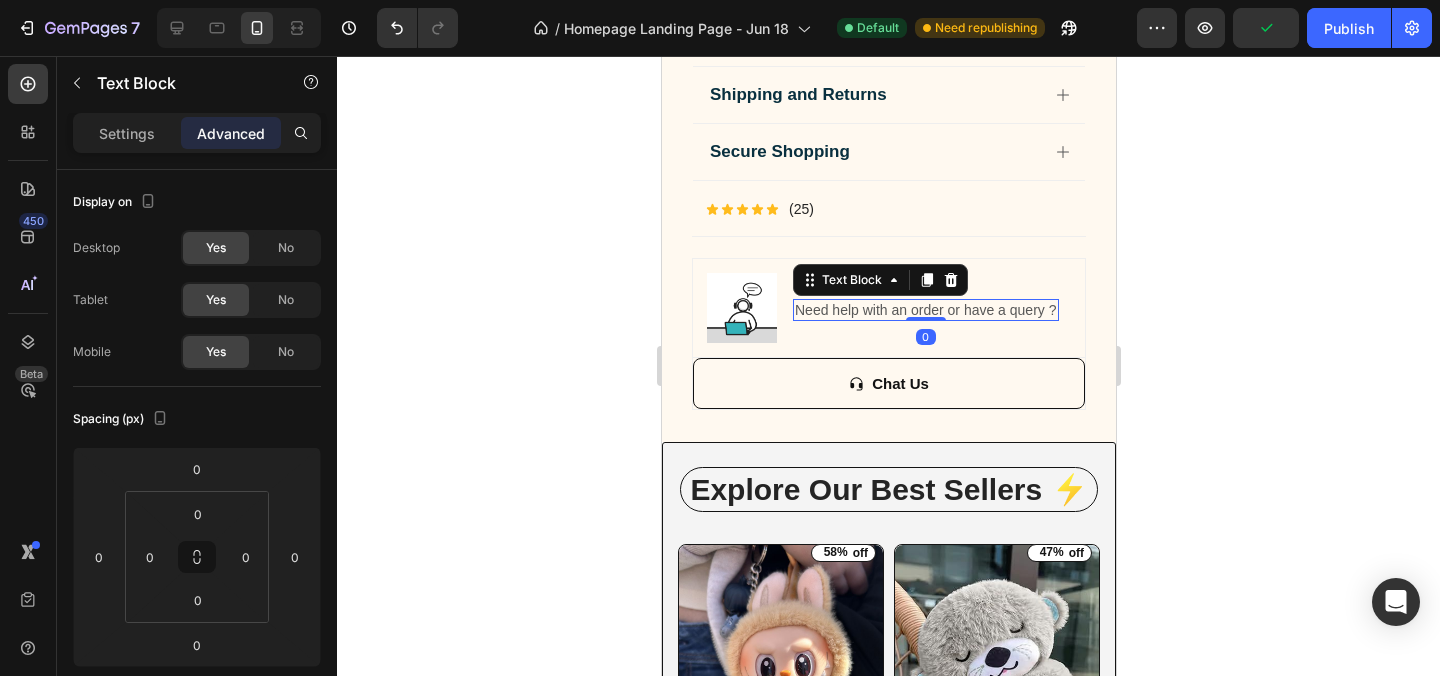 click at bounding box center [925, 319] 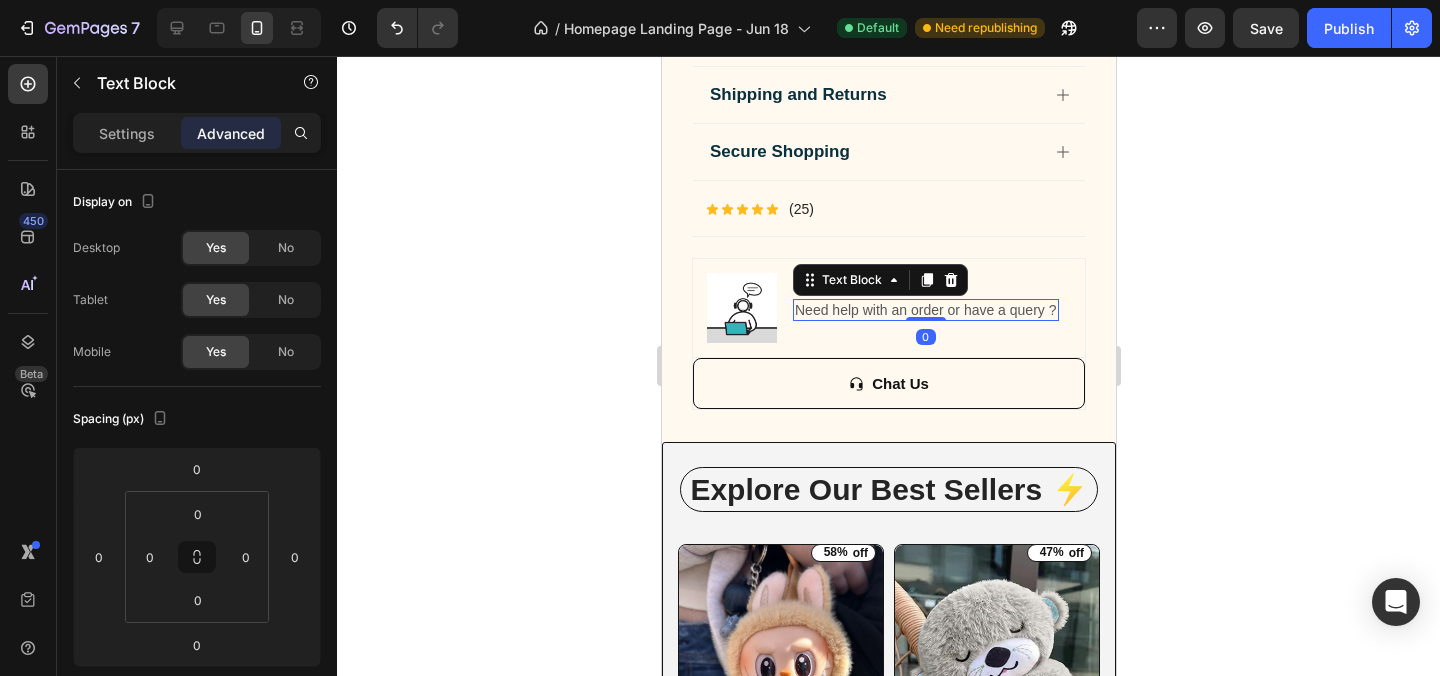 click at bounding box center [925, 319] 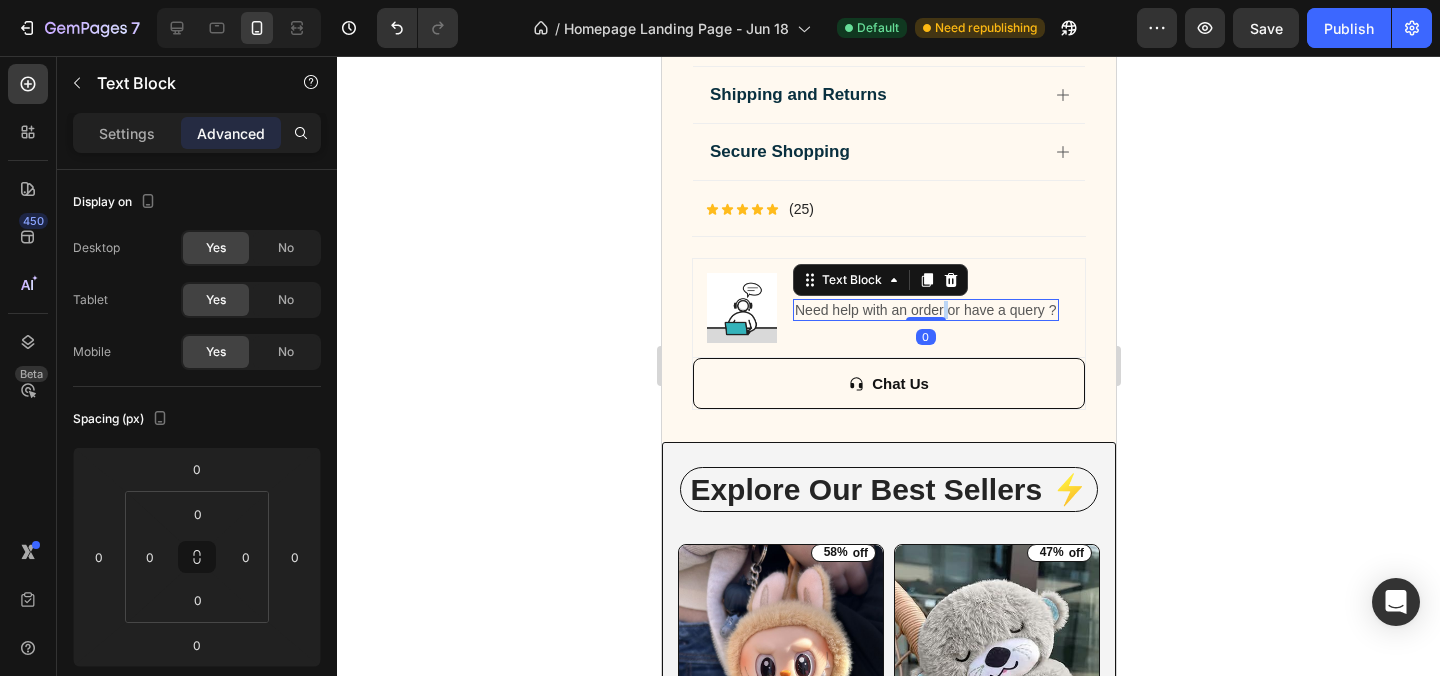 click on "Need help with an order or have a query ?" at bounding box center [925, 310] 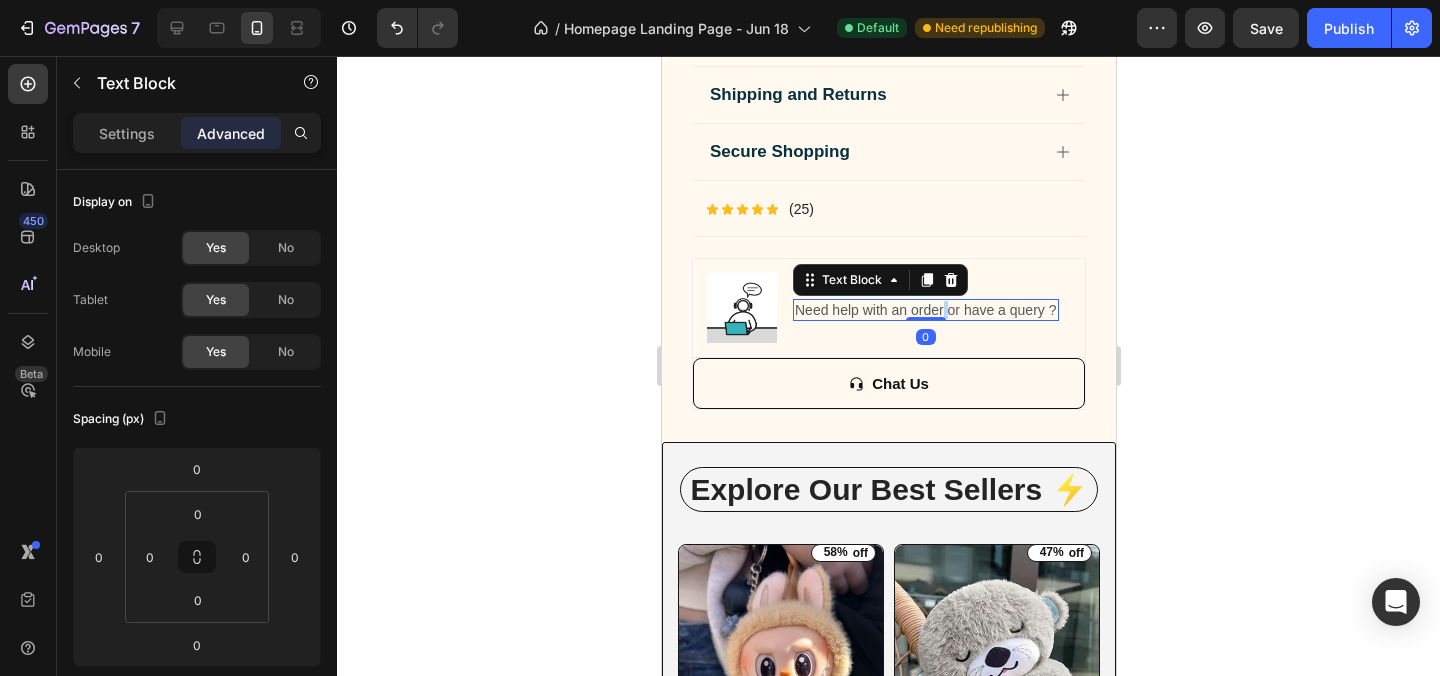 click on "Need help with an order or have a query ?" at bounding box center (925, 310) 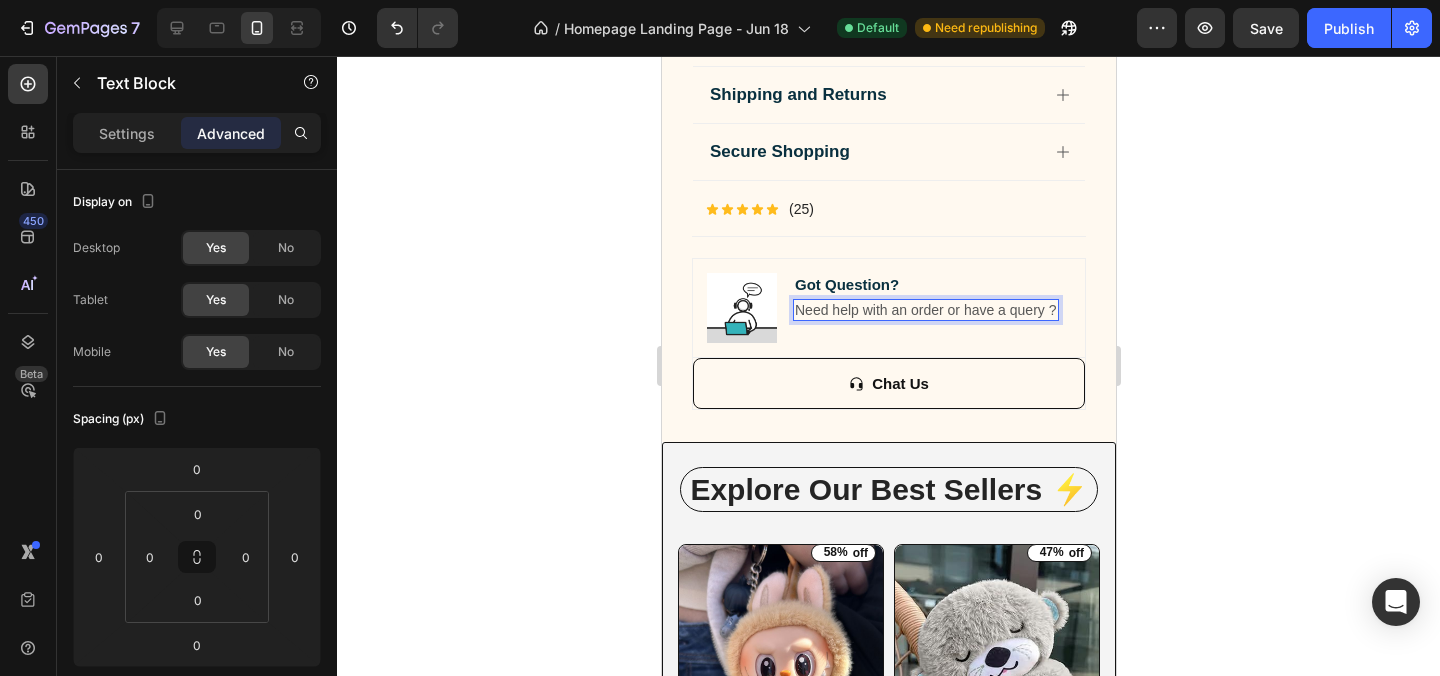 click on "Need help with an order or have a query ?" at bounding box center (925, 310) 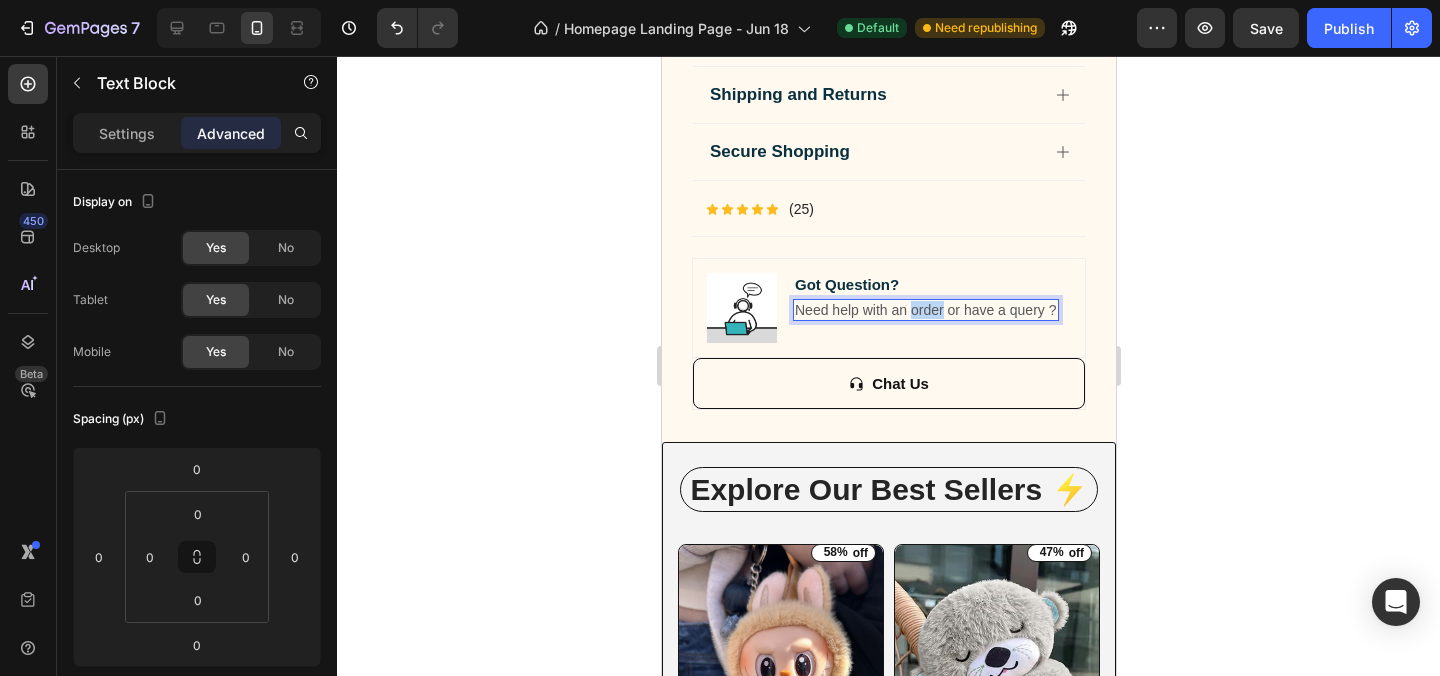 click on "Need help with an order or have a query ?" at bounding box center [925, 310] 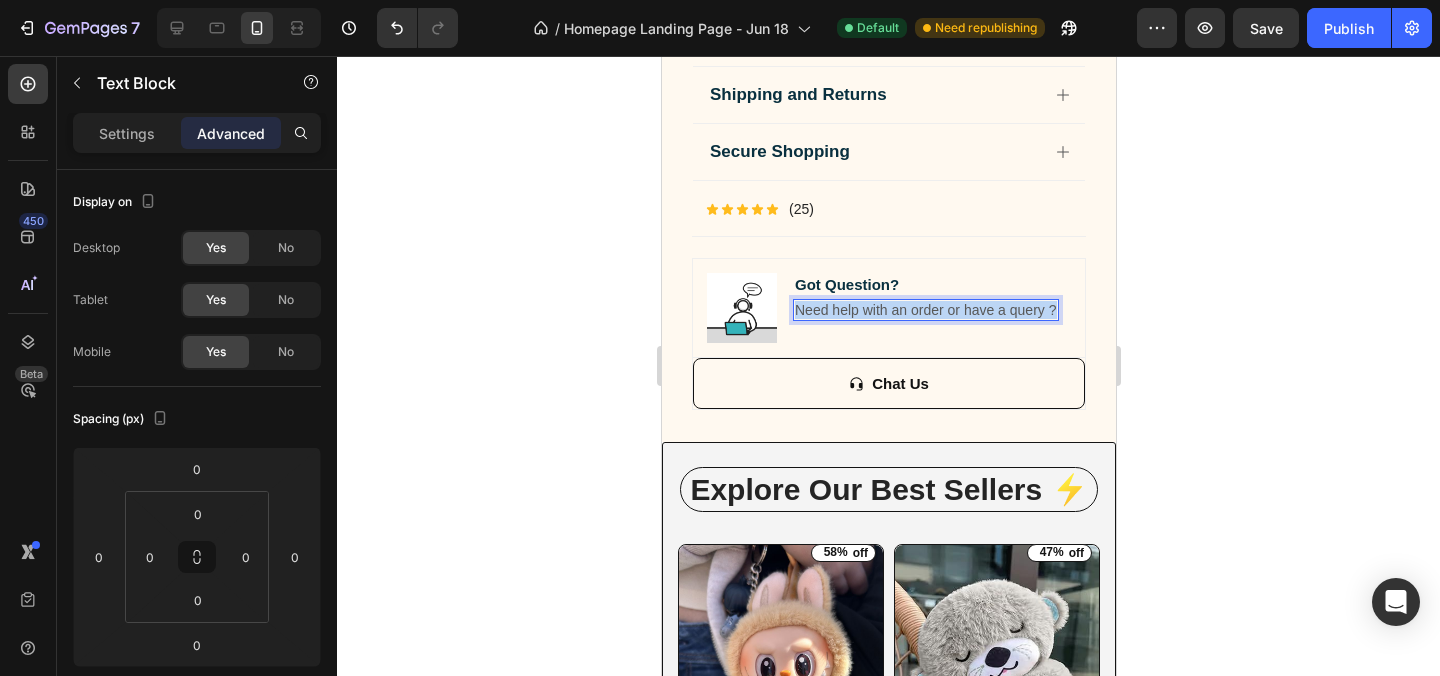 click on "Need help with an order or have a query ?" at bounding box center [925, 310] 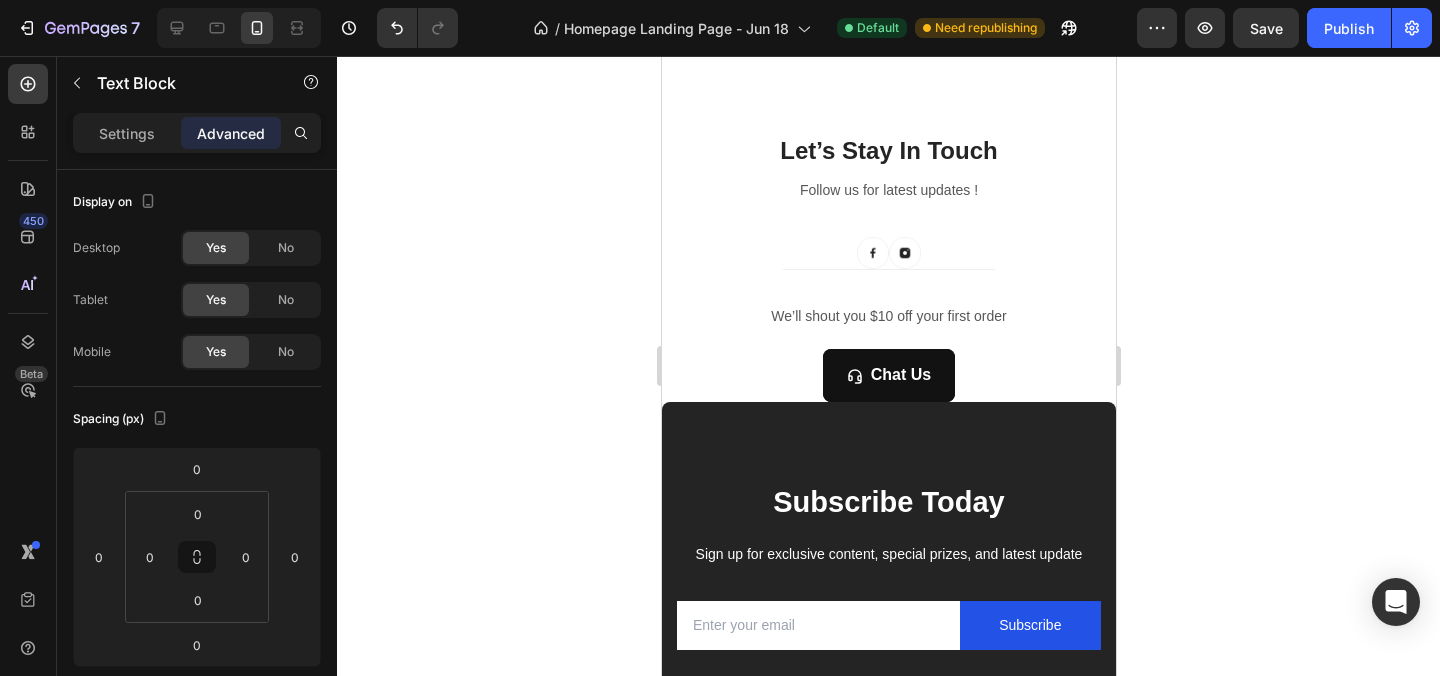 scroll, scrollTop: 3764, scrollLeft: 0, axis: vertical 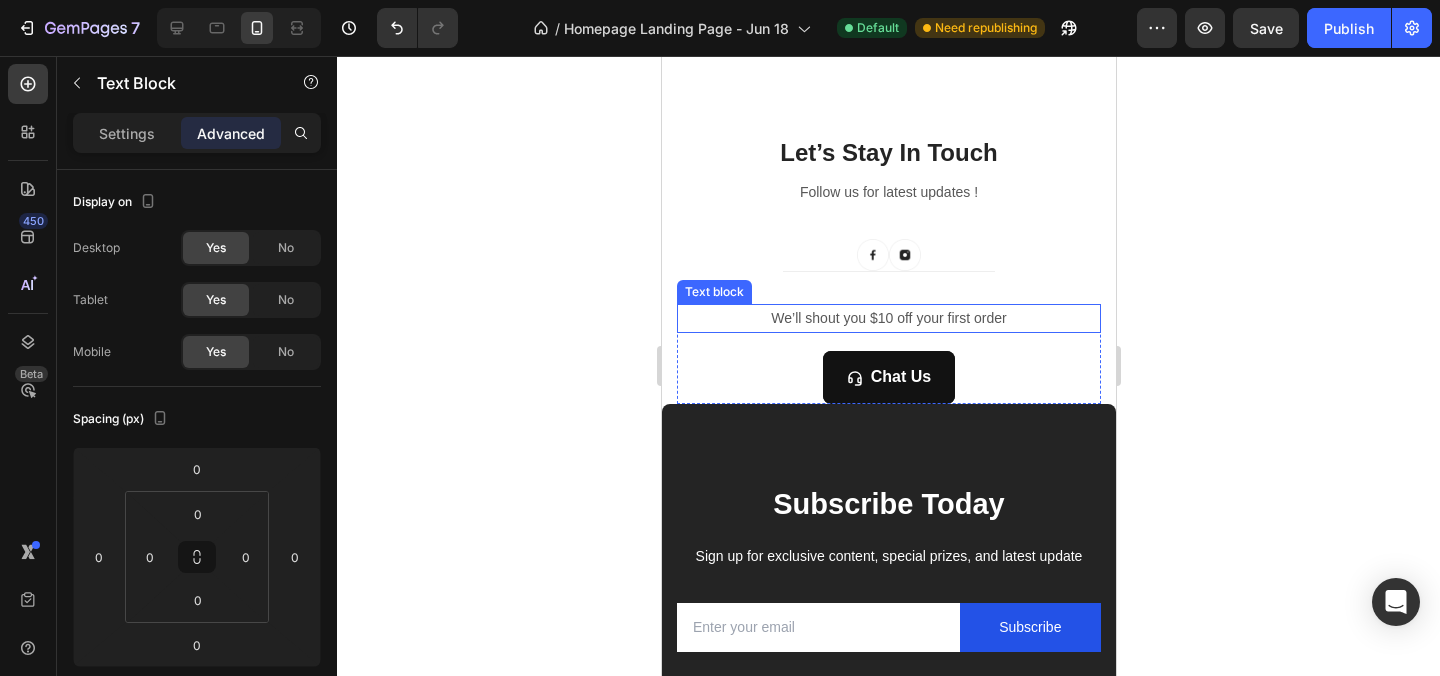 click on "We’ll shout you $10 off your first order" at bounding box center (888, 318) 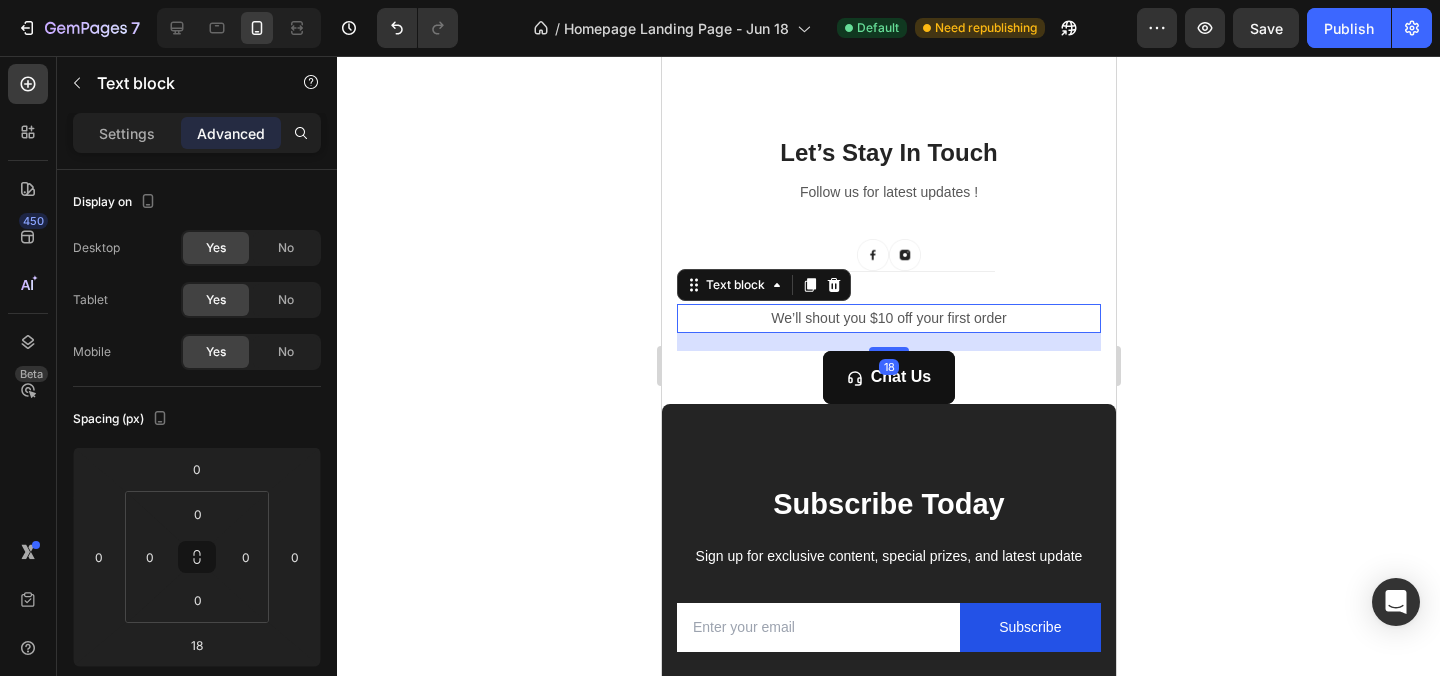 scroll, scrollTop: 735, scrollLeft: 0, axis: vertical 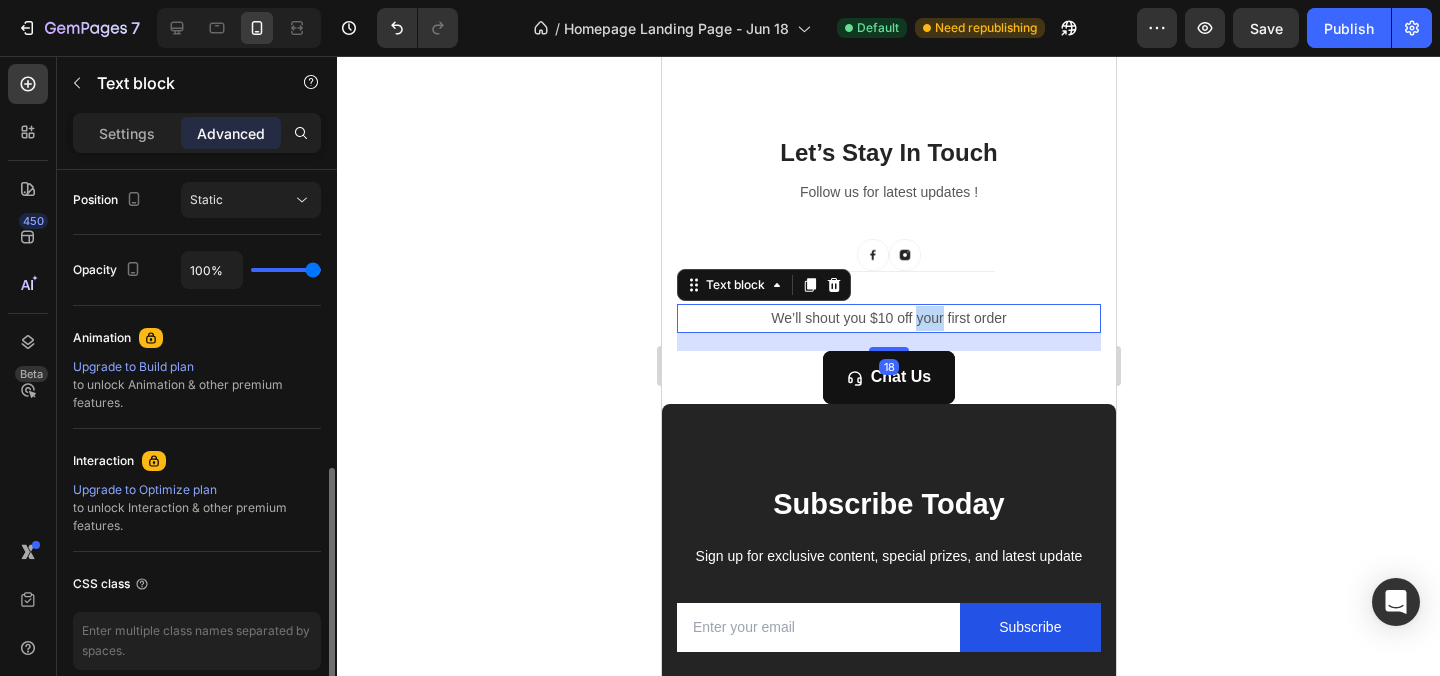 click on "We’ll shout you $10 off your first order" at bounding box center (888, 318) 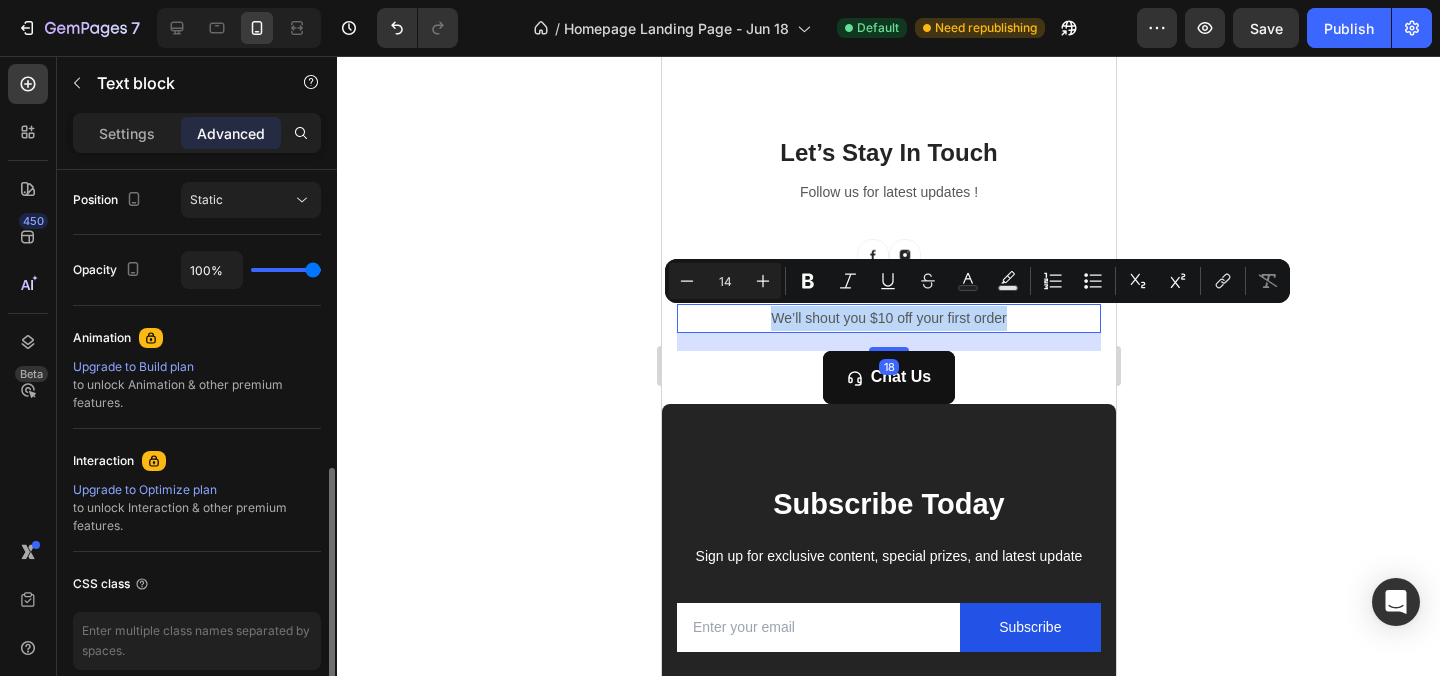 click on "We’ll shout you $10 off your first order" at bounding box center [888, 318] 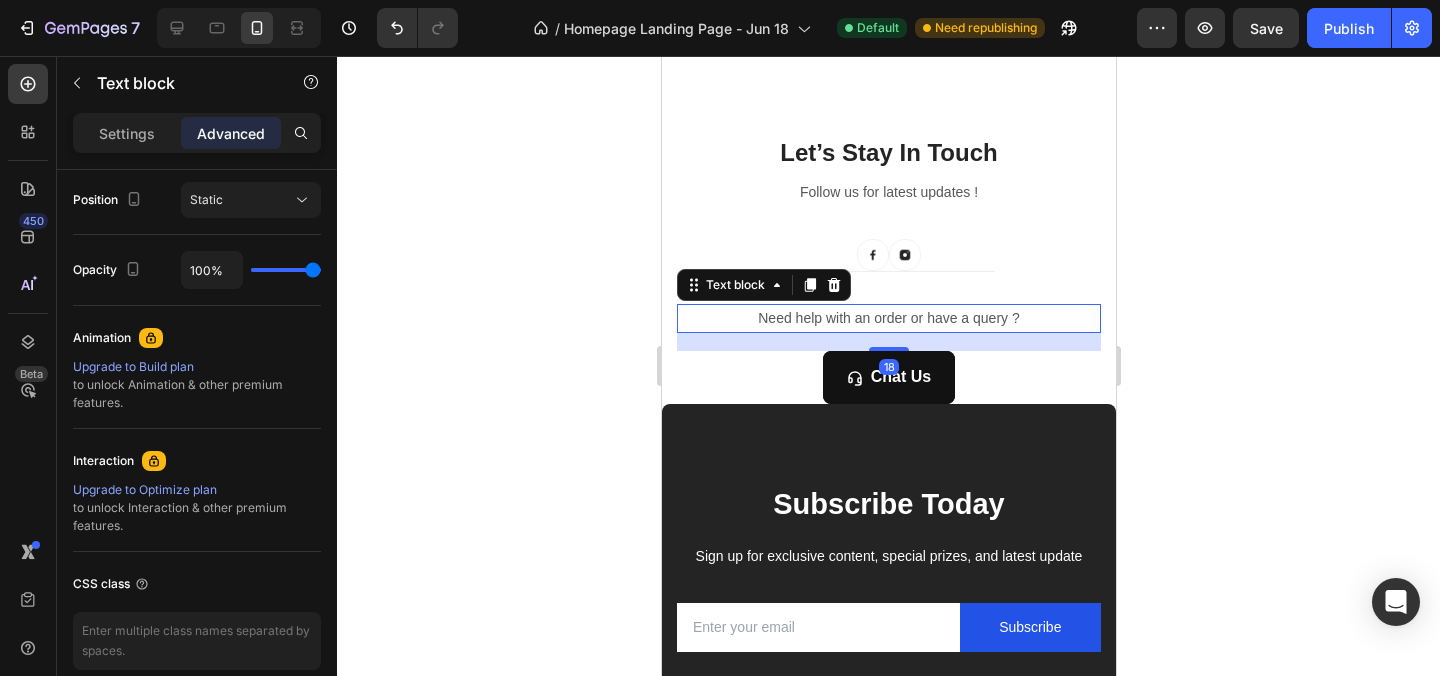 click 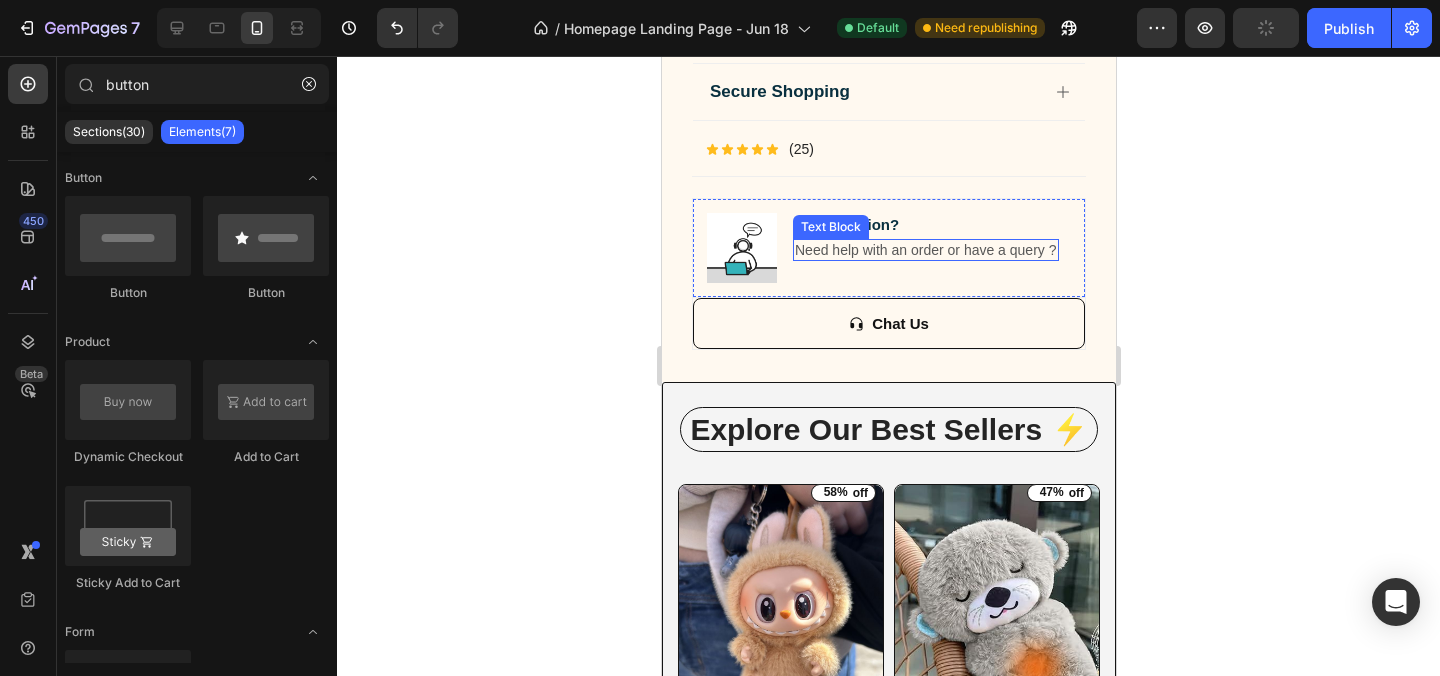 scroll, scrollTop: 1695, scrollLeft: 0, axis: vertical 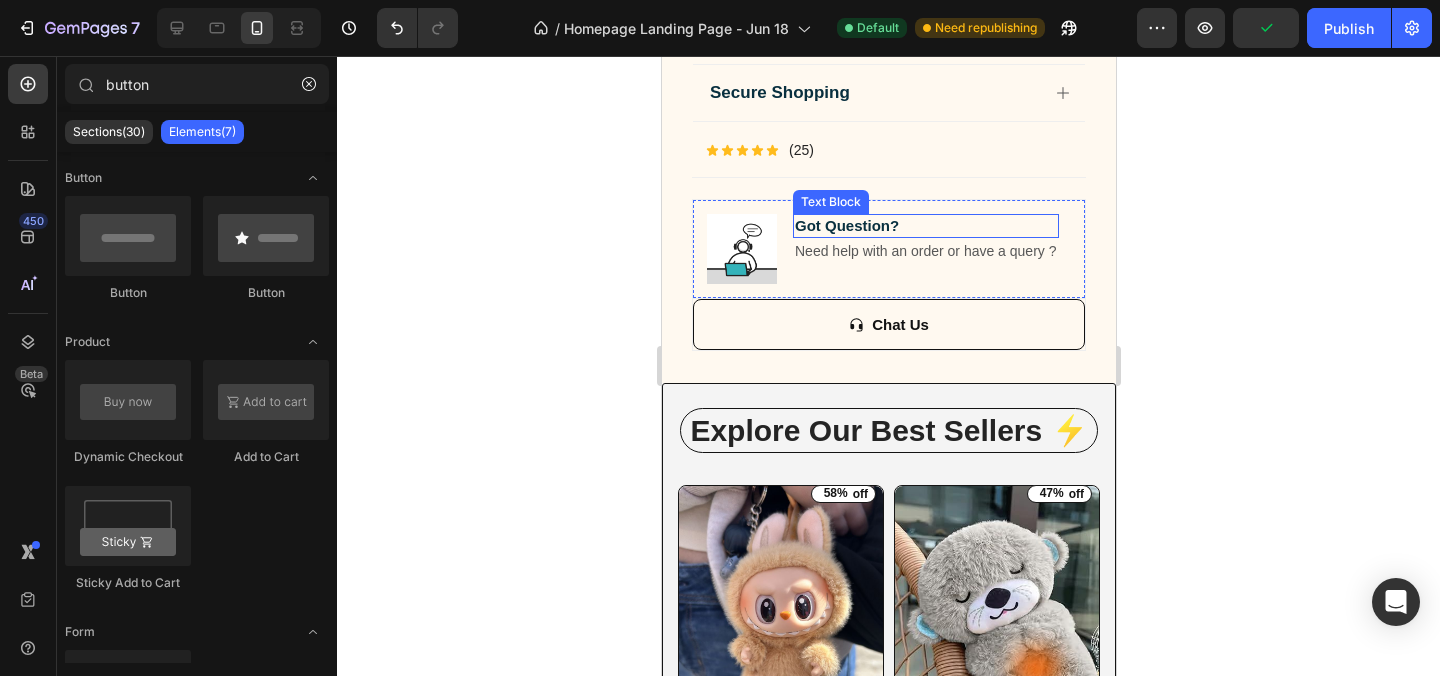 click on "Got Question?" at bounding box center [925, 226] 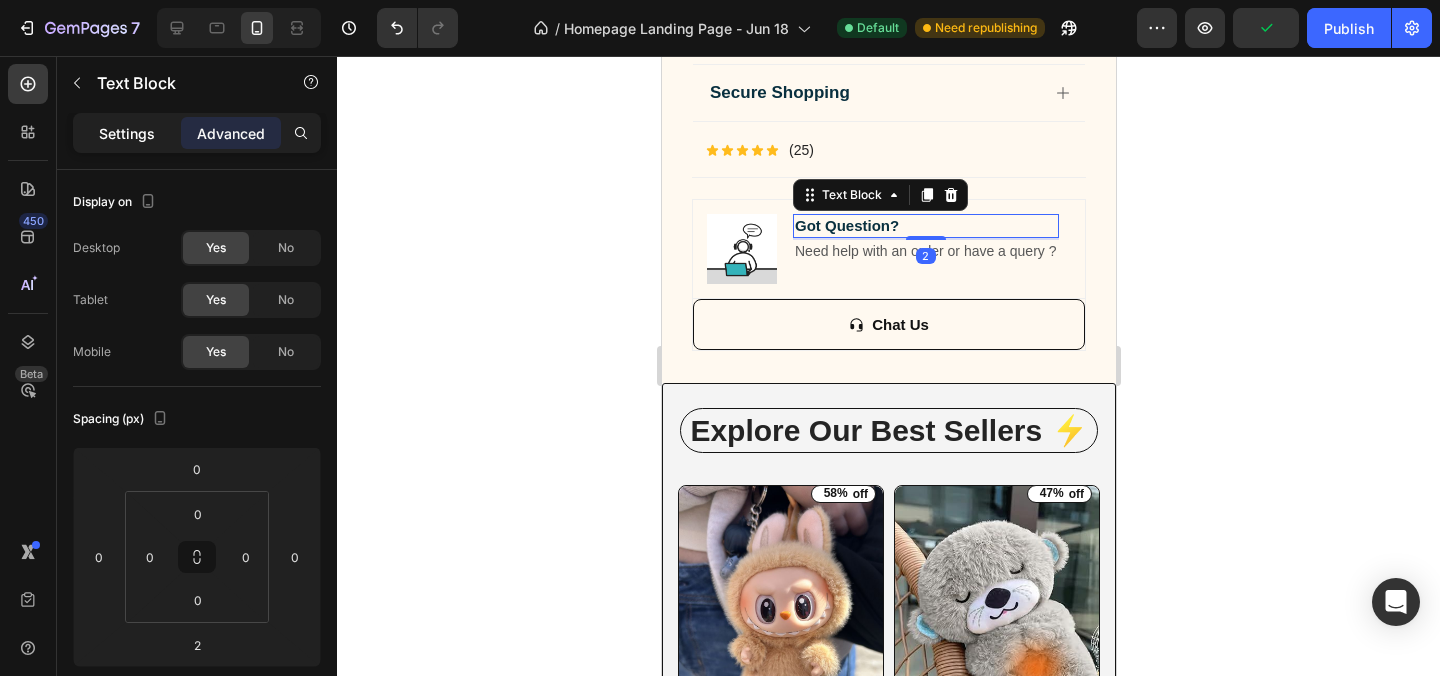 drag, startPoint x: 129, startPoint y: 126, endPoint x: 129, endPoint y: 143, distance: 17 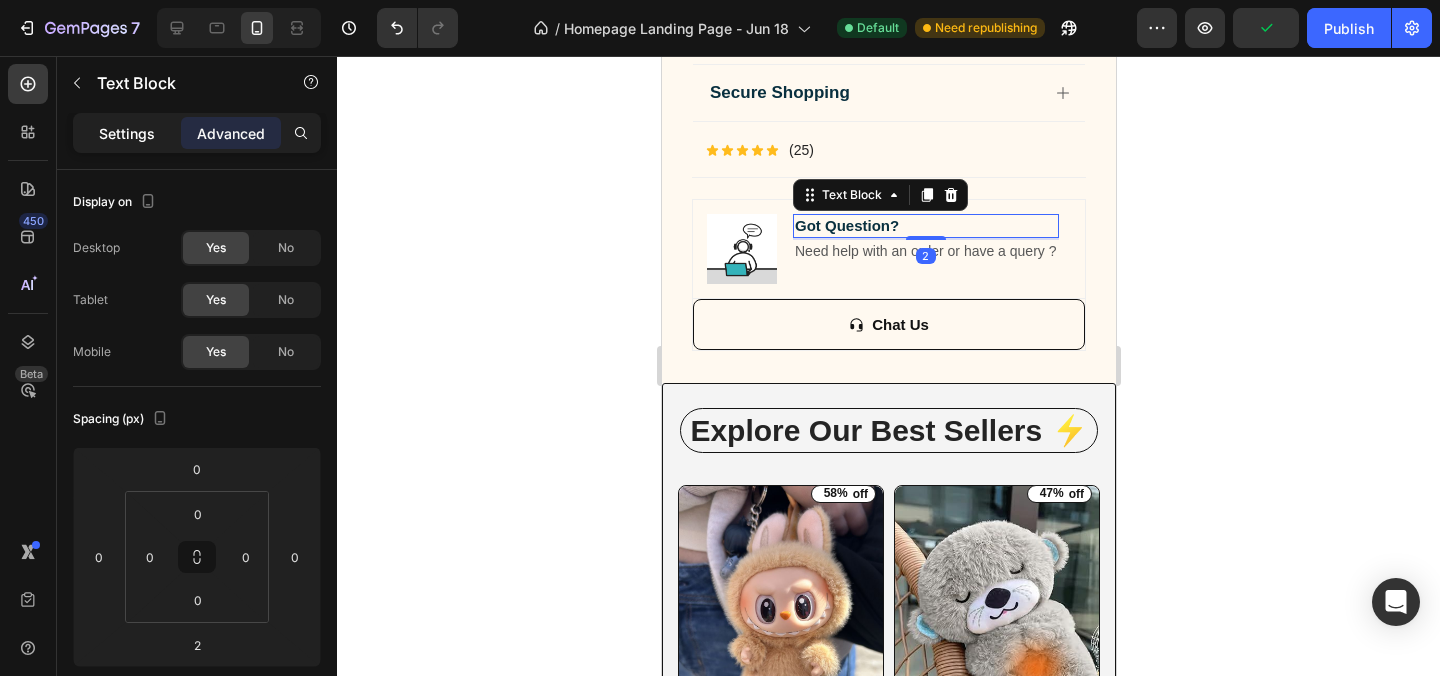 click on "Settings" at bounding box center (127, 133) 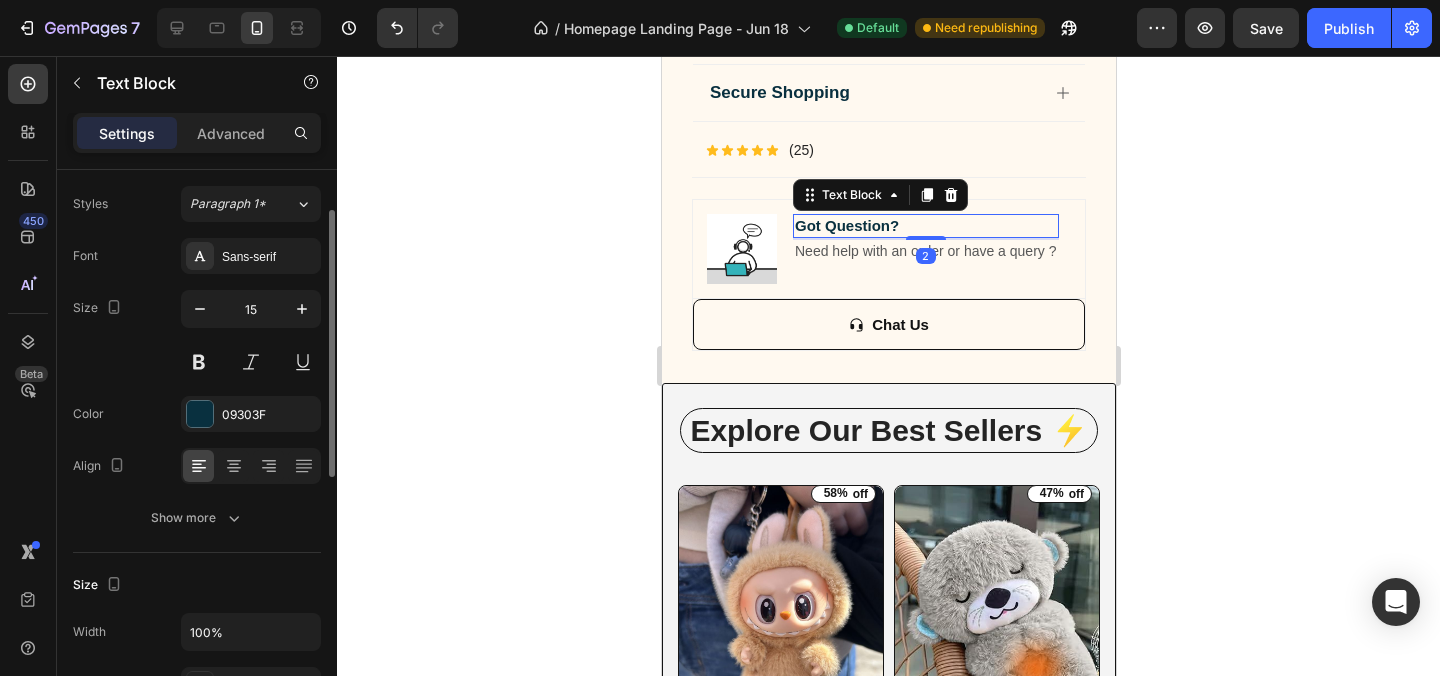 scroll, scrollTop: 60, scrollLeft: 0, axis: vertical 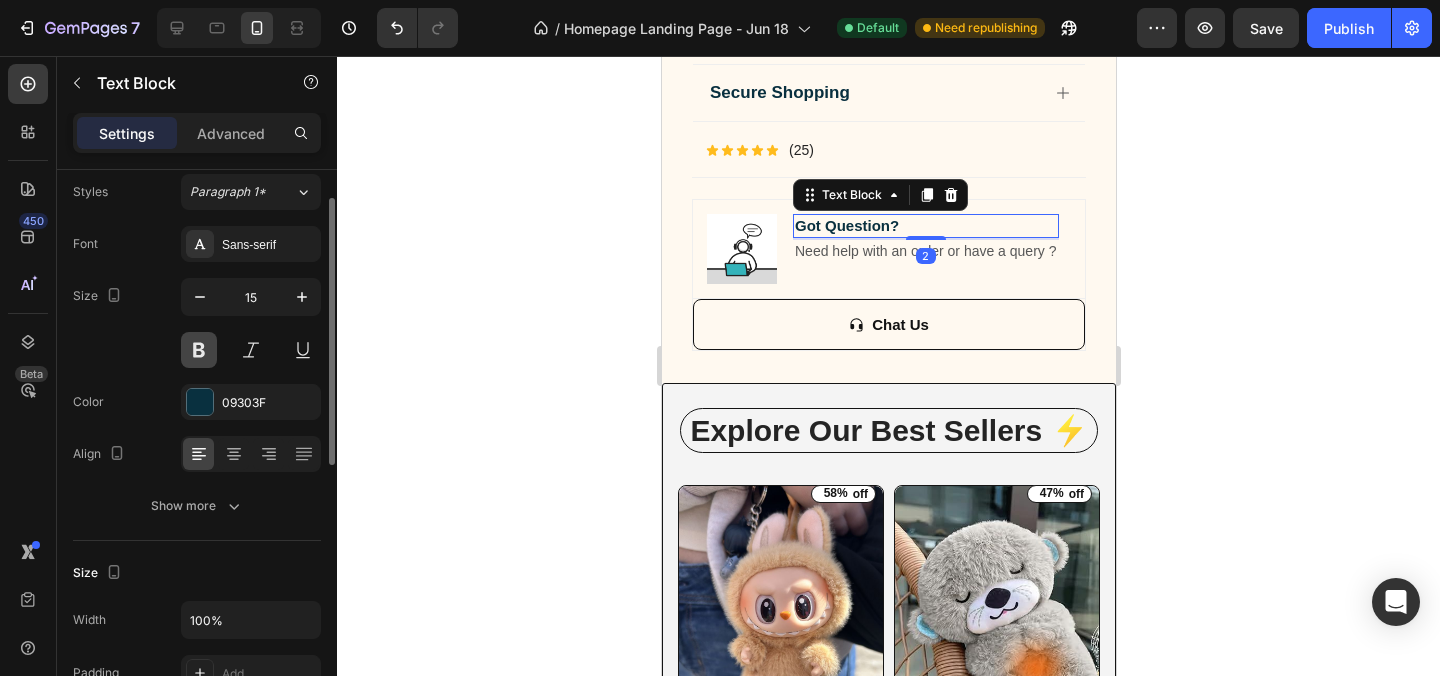 click at bounding box center (199, 350) 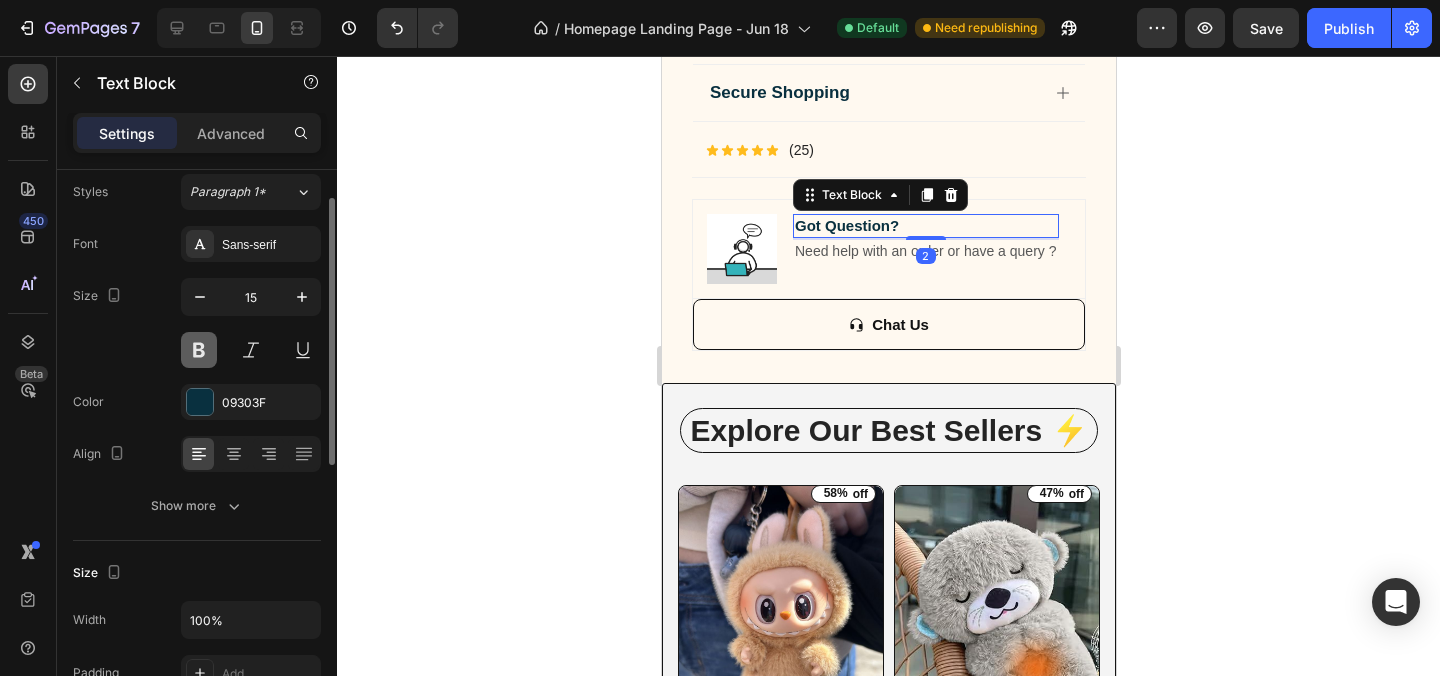 click at bounding box center [199, 350] 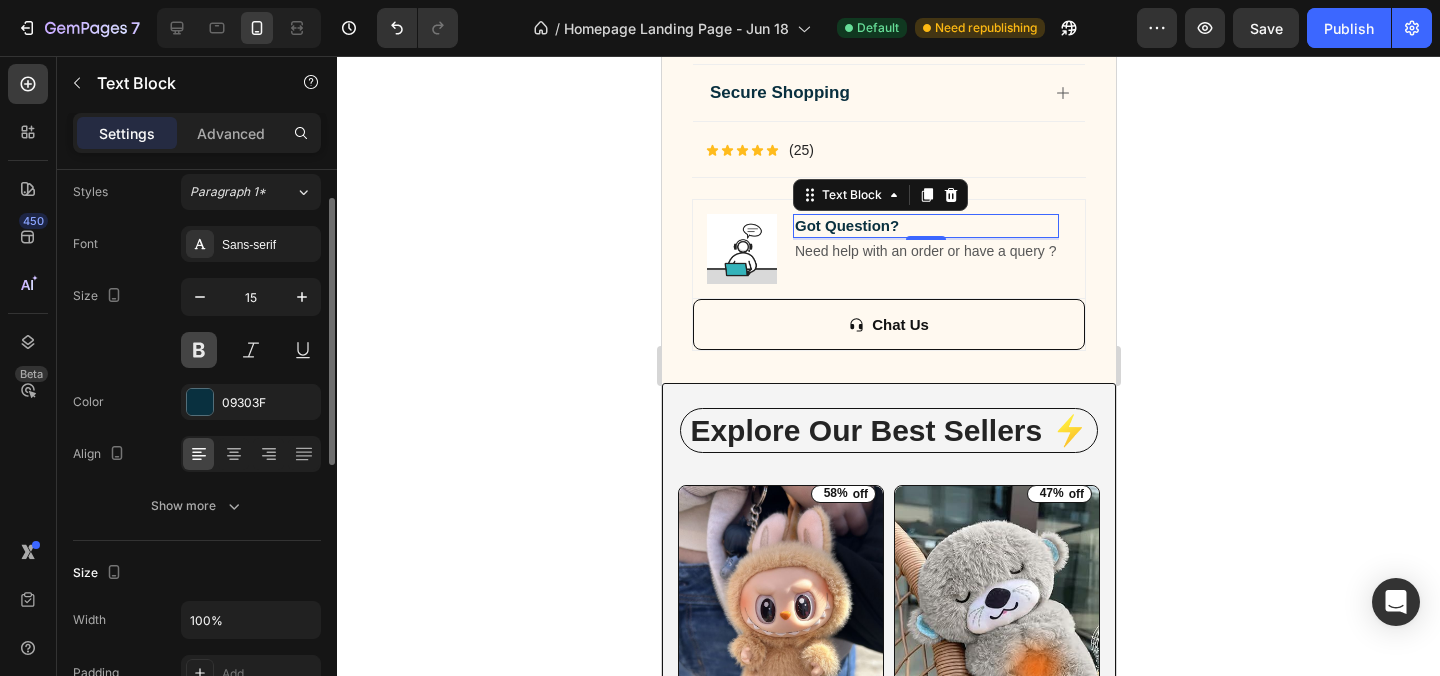 click at bounding box center [199, 350] 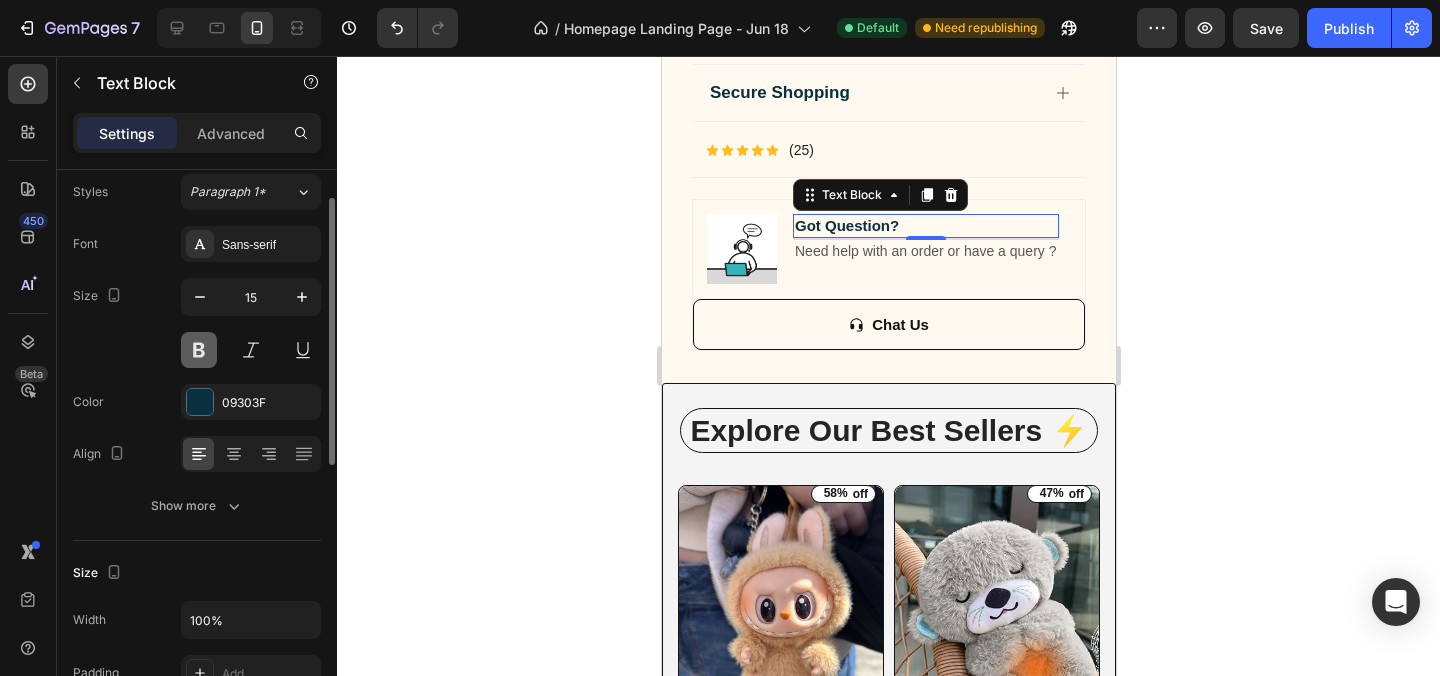 click at bounding box center (199, 350) 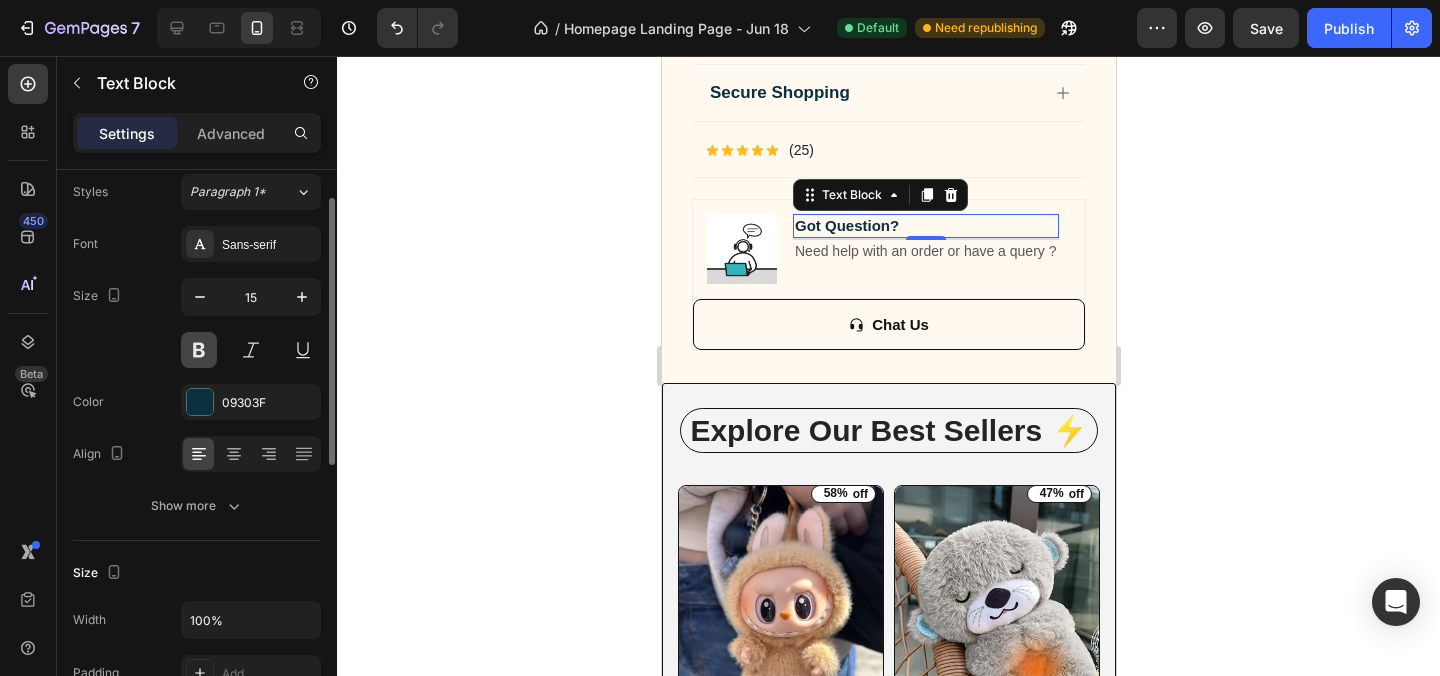 click at bounding box center (199, 350) 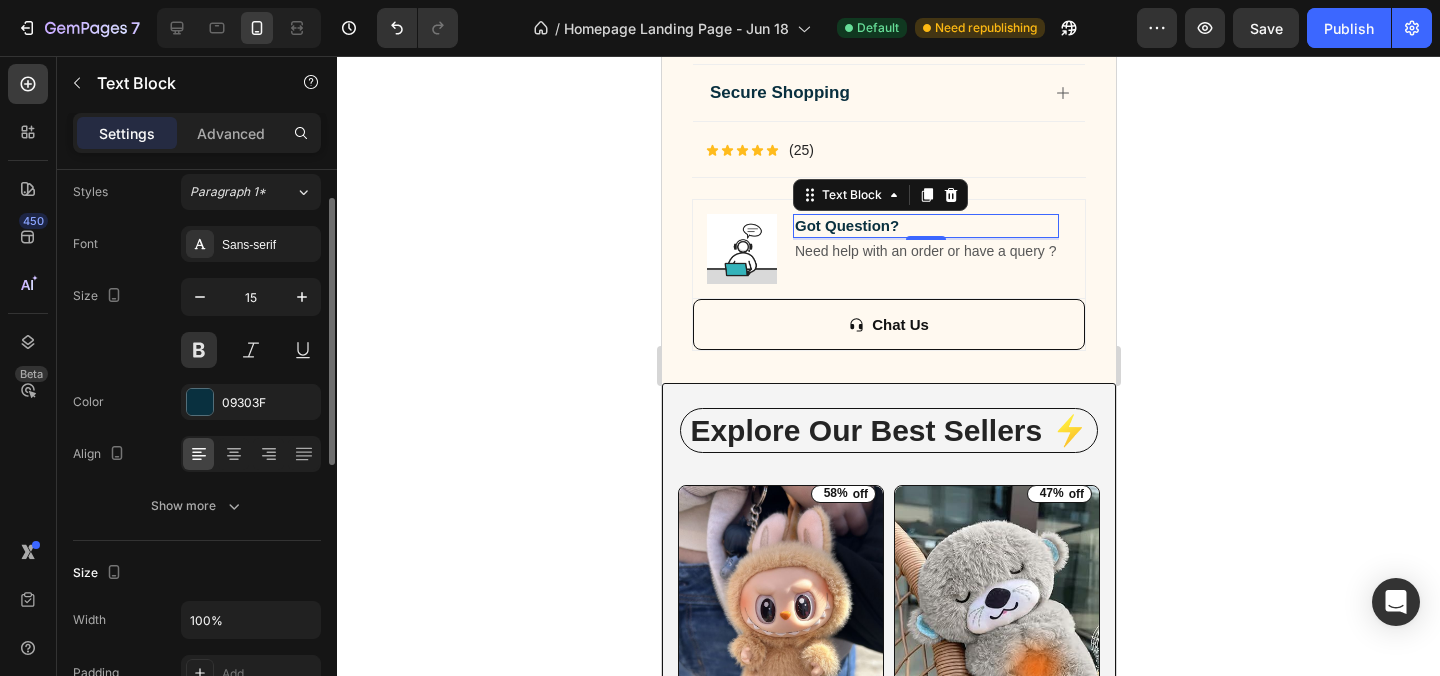 click on "Font Sans-serif Size 15 Color 09303F Align Show more" at bounding box center [197, 375] 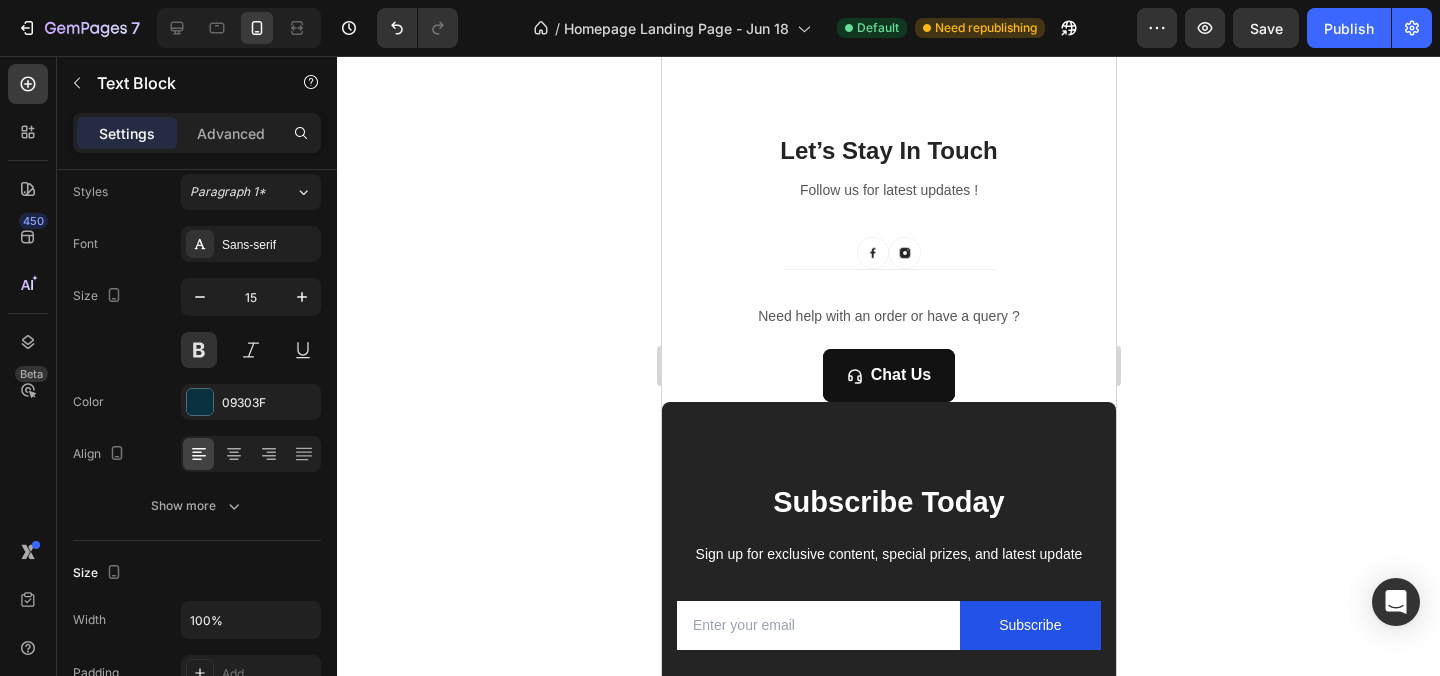 scroll, scrollTop: 3709, scrollLeft: 0, axis: vertical 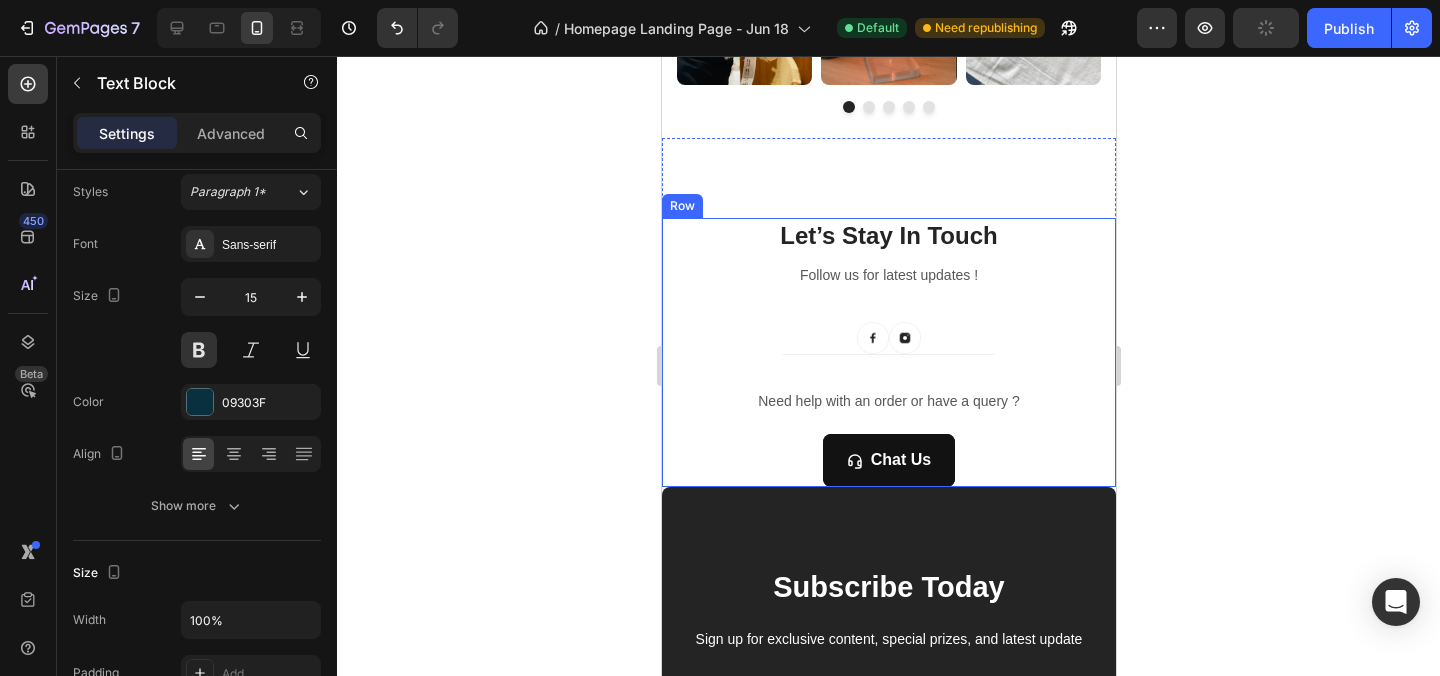 click 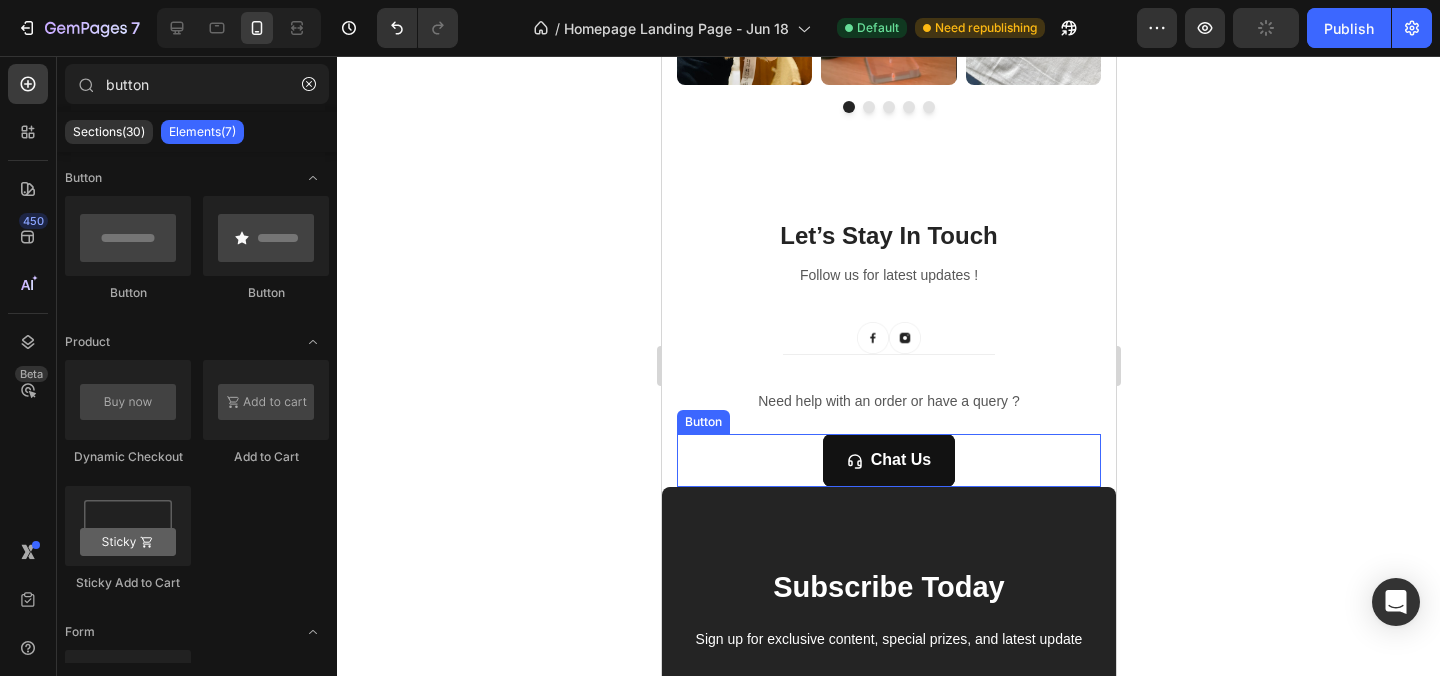 click on "Chat Us Button" at bounding box center [888, 460] 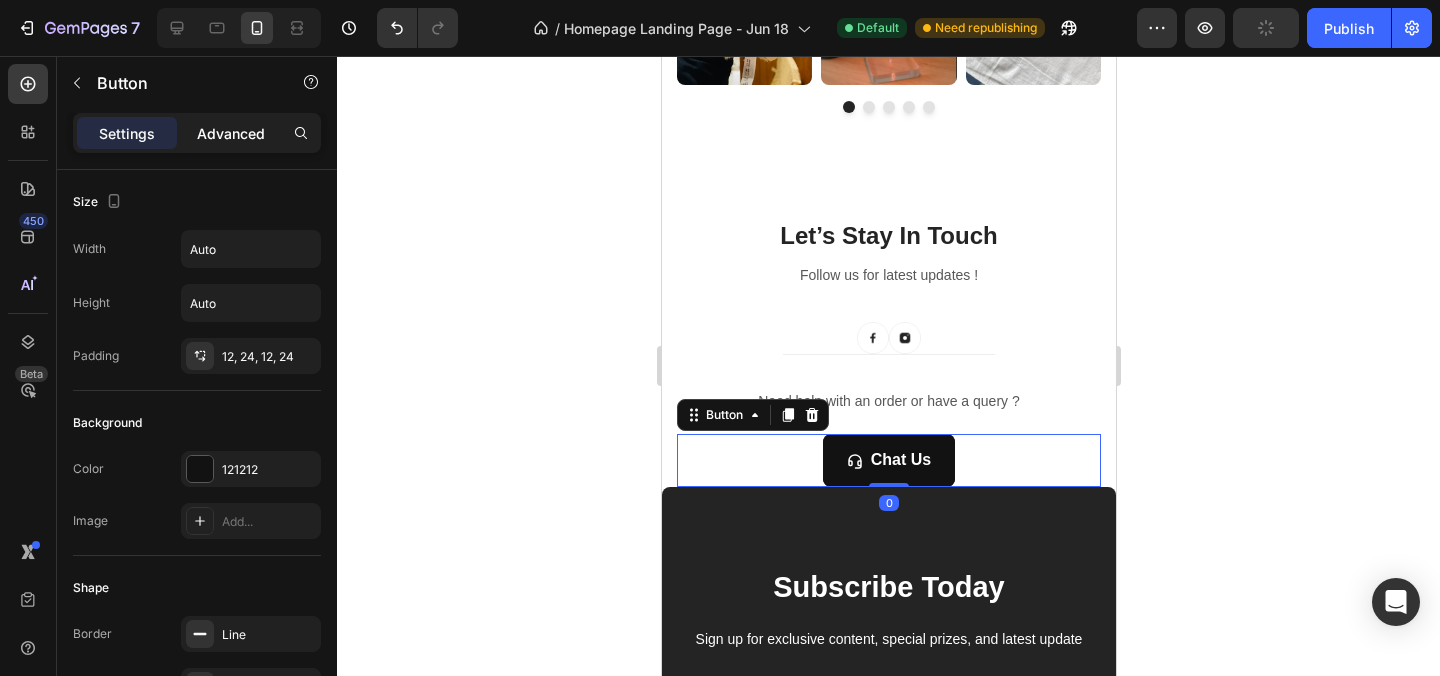click on "Advanced" 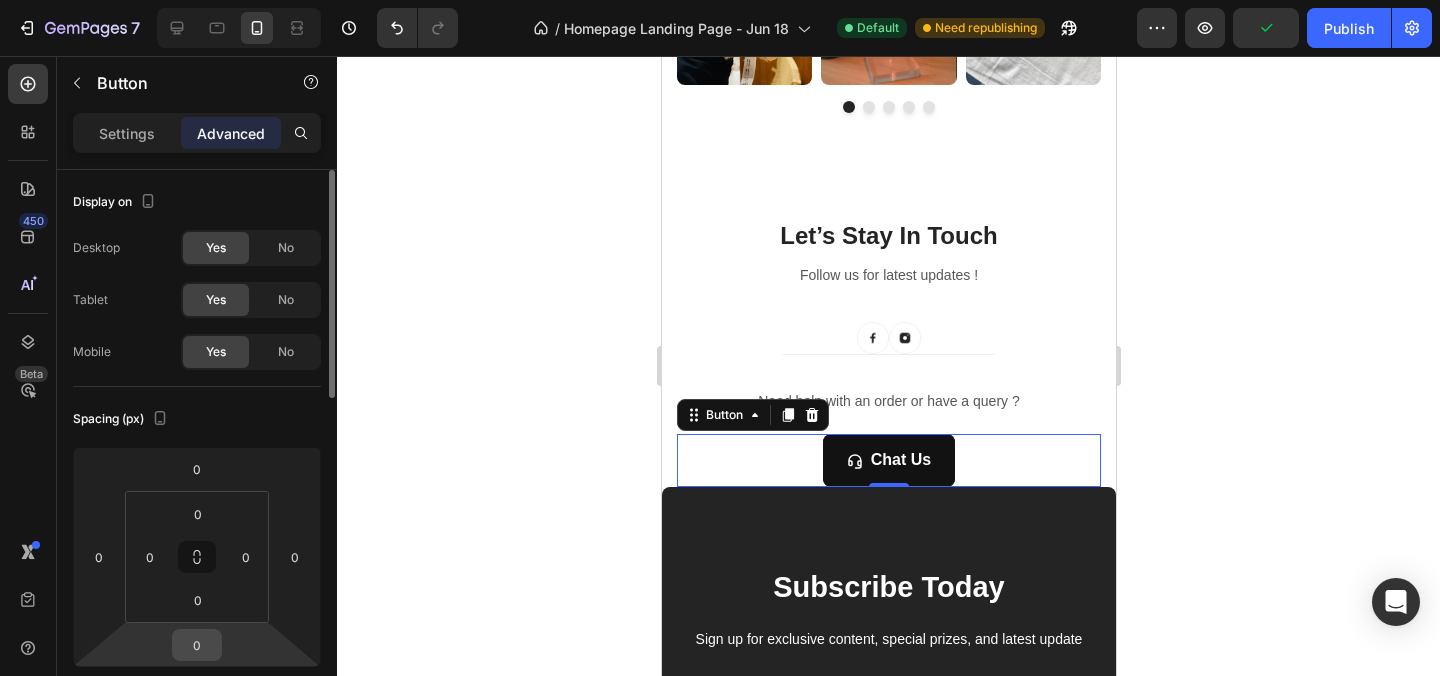 click on "0" at bounding box center [197, 645] 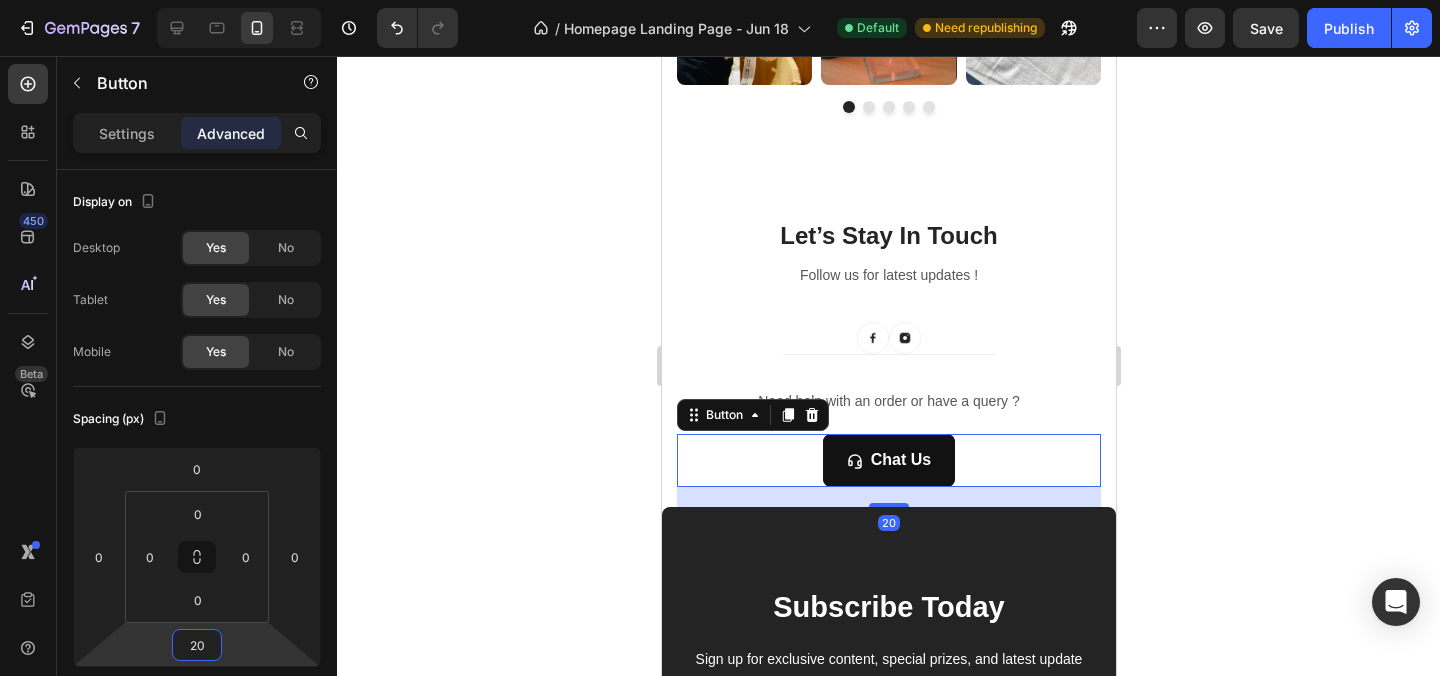 type on "2" 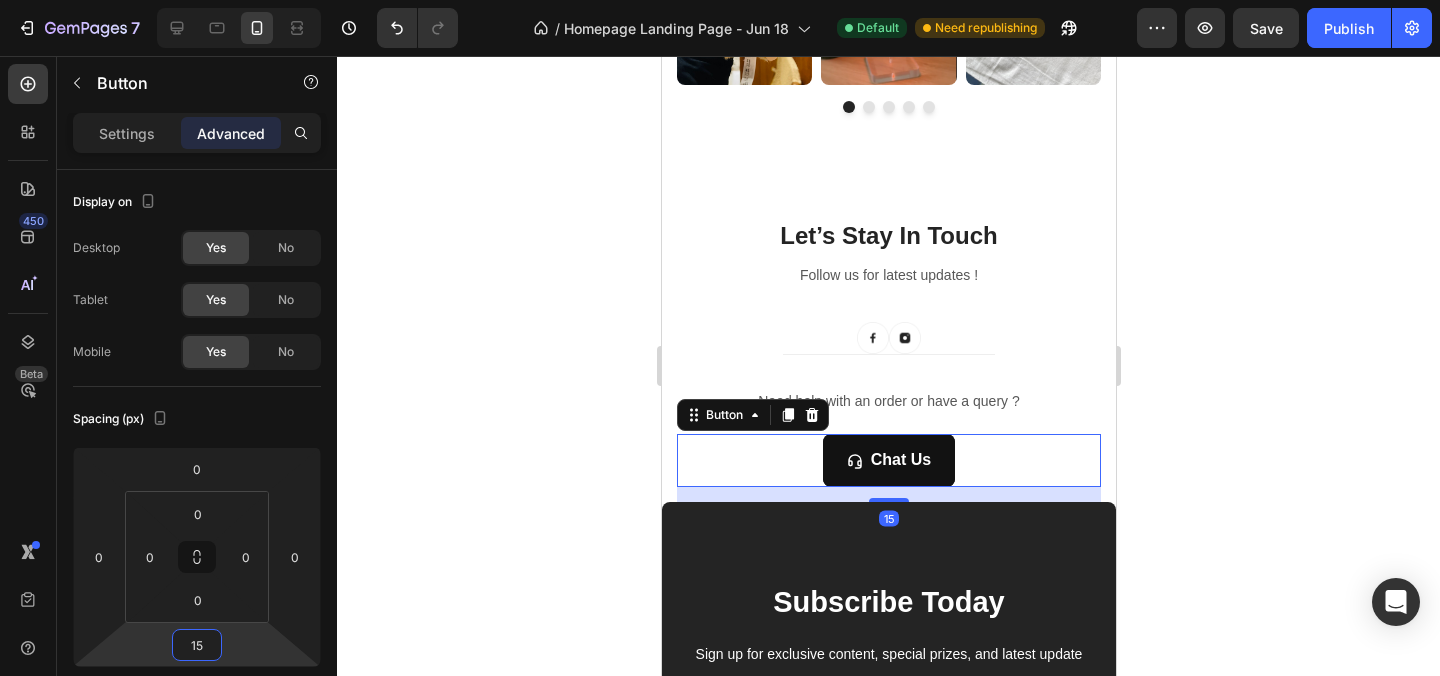 type on "15" 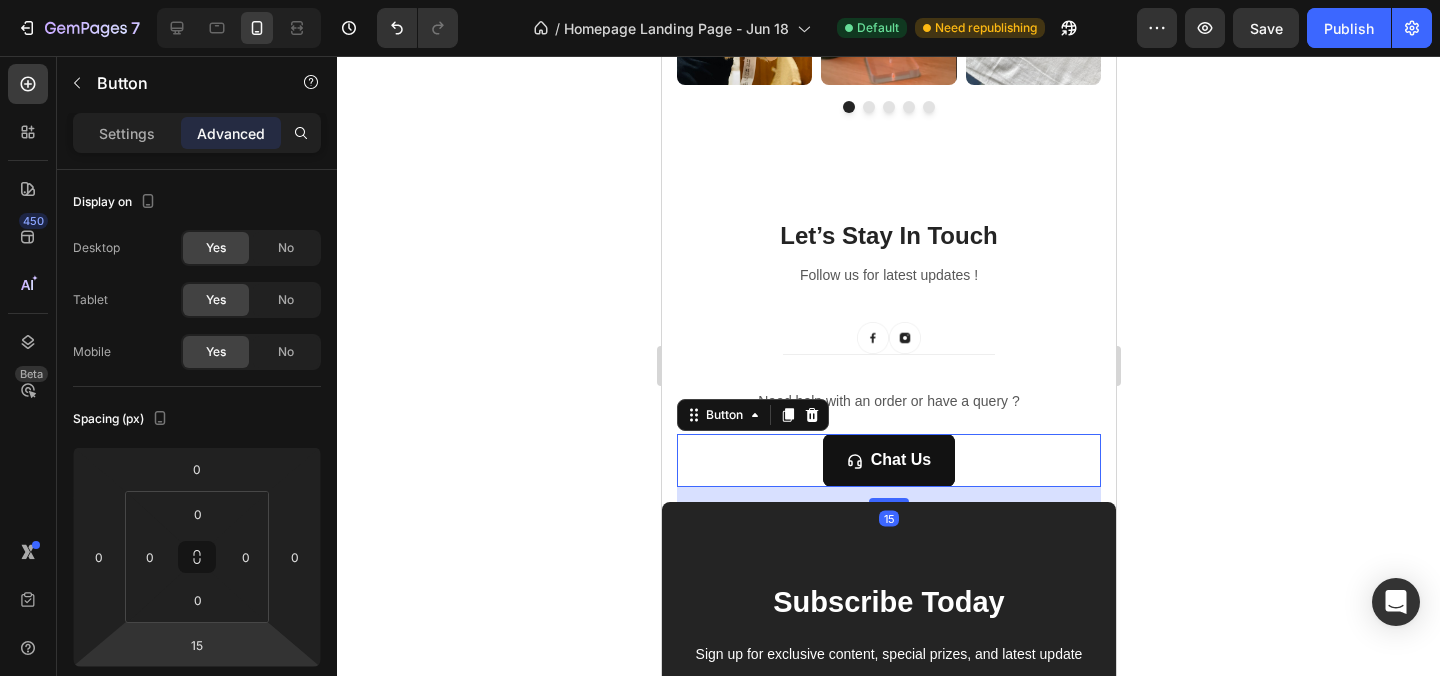 click 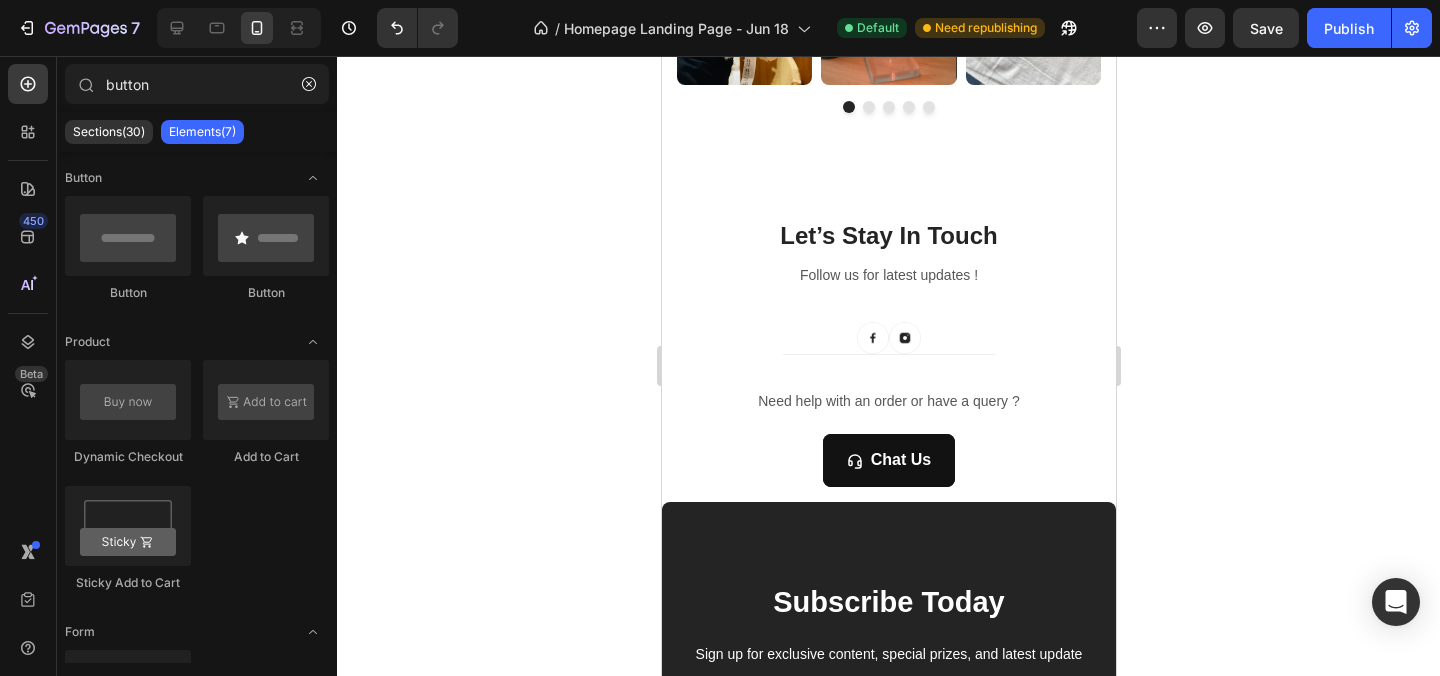 click 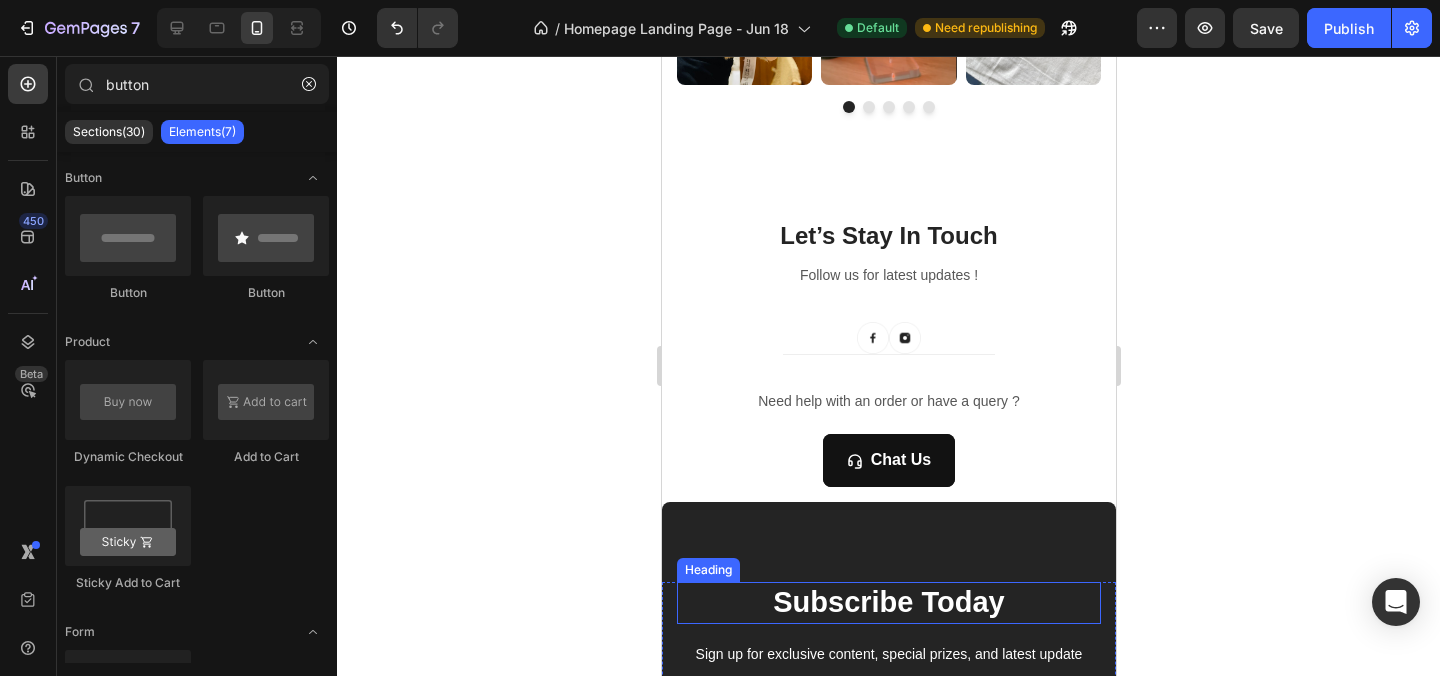 click on "Subscribe Today" at bounding box center [888, 603] 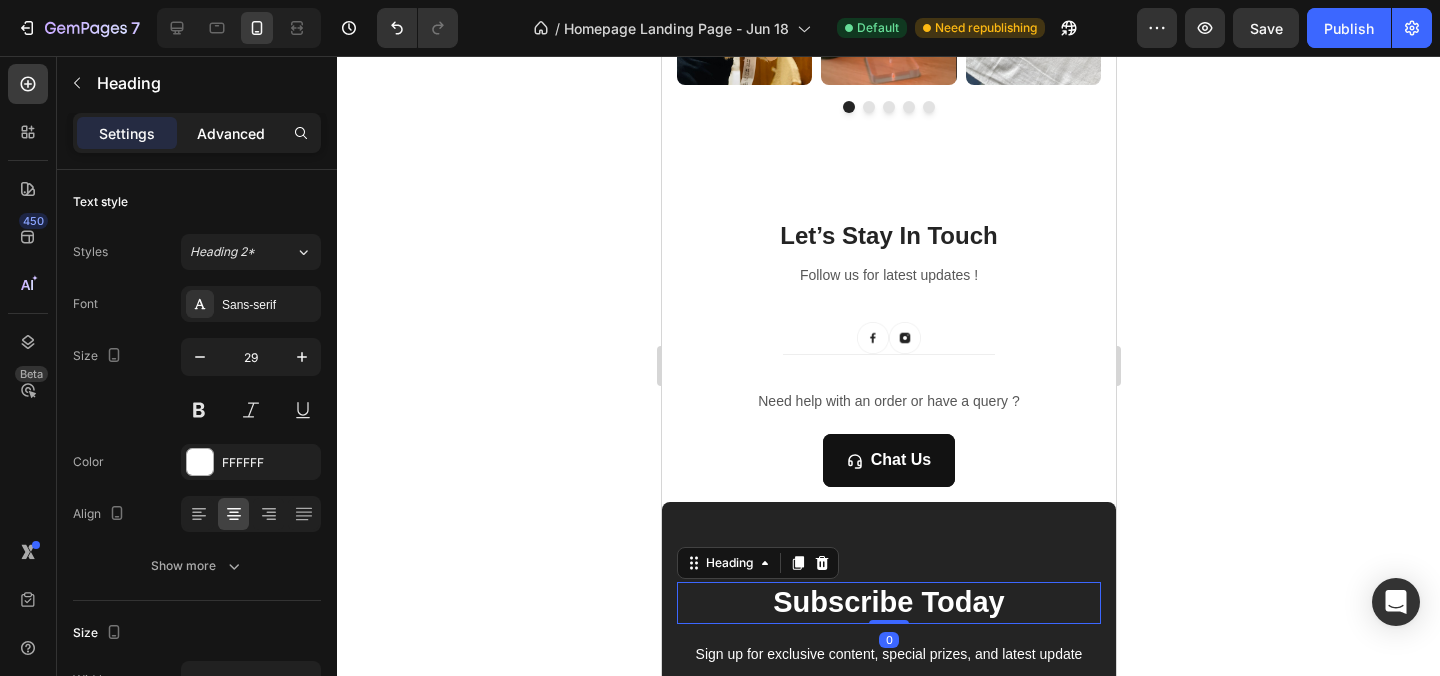 click on "Advanced" at bounding box center [231, 133] 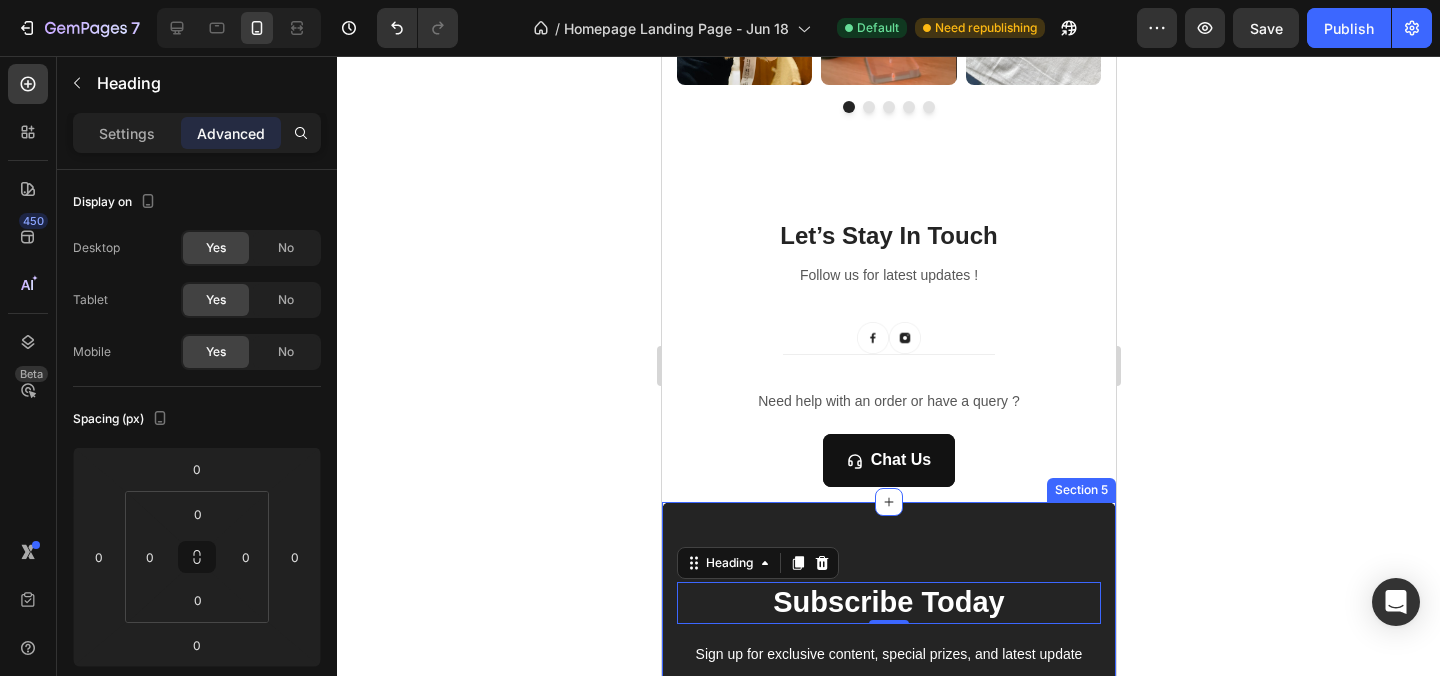click on "Subscribe Today Heading   0 Sign up for exclusive content, special prizes, and latest update Text block Email Field Subscribe Submit Button Row Newsletter Row Company Text block About Us Button Privacy Poilcy Button Refund Poilcy Button Terms of service Button Help Text block Customer Service Button Returns & Exchanges Button Contact Us Button Shipping Policy Button Get in Touch Text block +91 7509575634 Text block joyarcade.store@gmail.com Text block Image Image Image Row Row Company Help Get in Touch Accordion Company Help Get in Touch Accordion Row                Title Line Copyright © 2025 JoyArcade. All Rights Reserved. Text block Image Image Image Image Image Row Row Section 5" at bounding box center [888, 924] 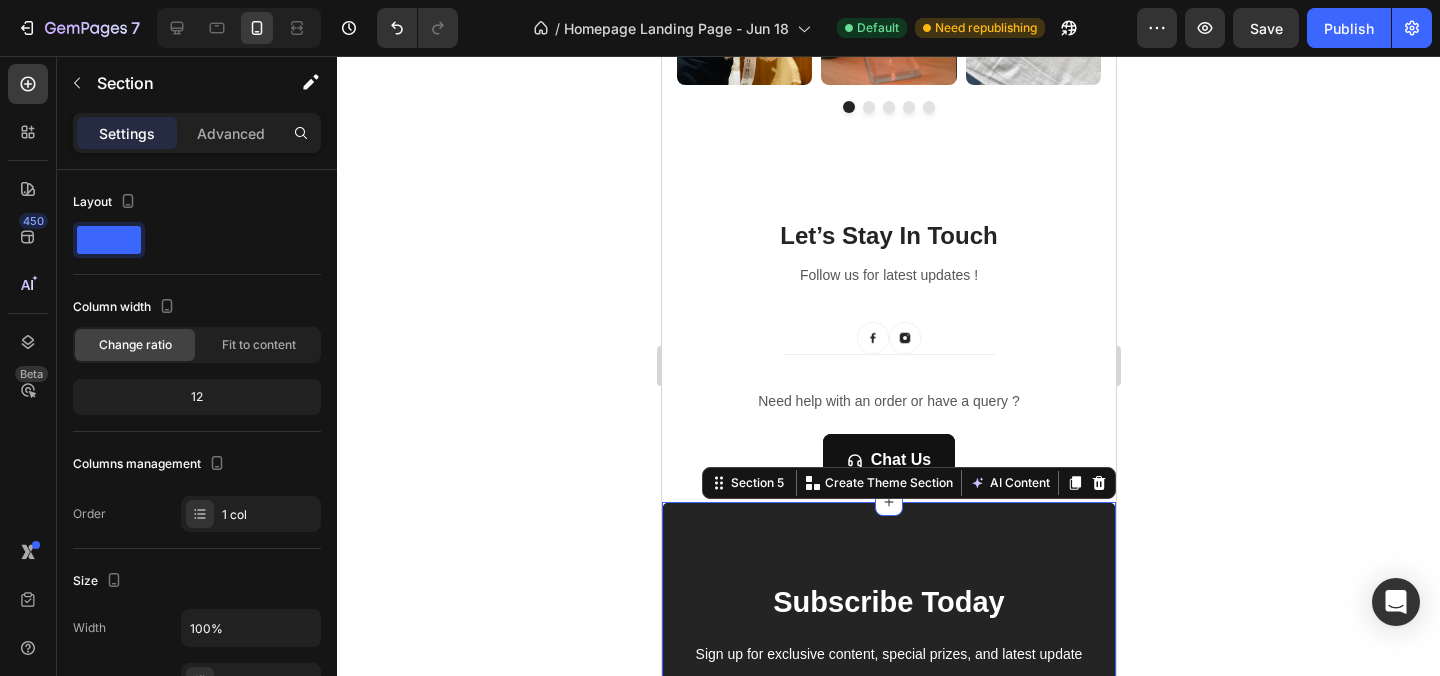 click on "Section" 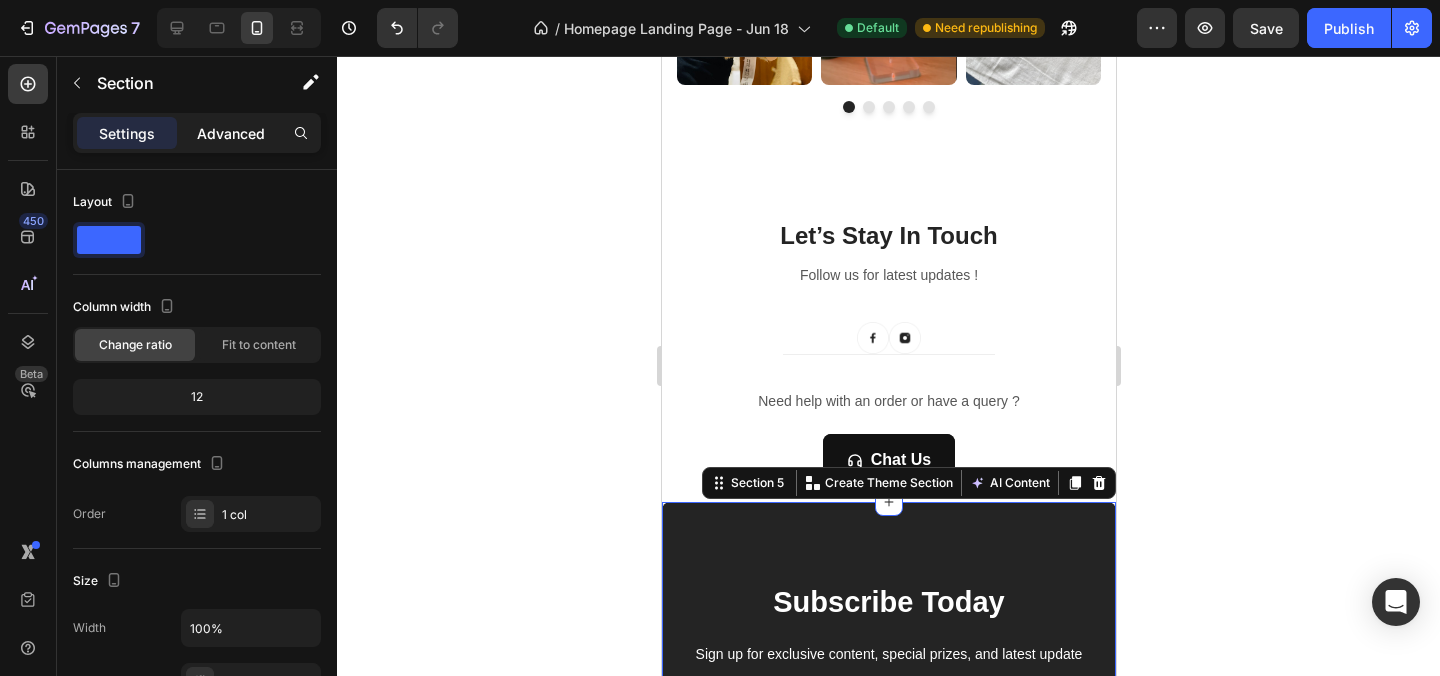 click on "Advanced" at bounding box center [231, 133] 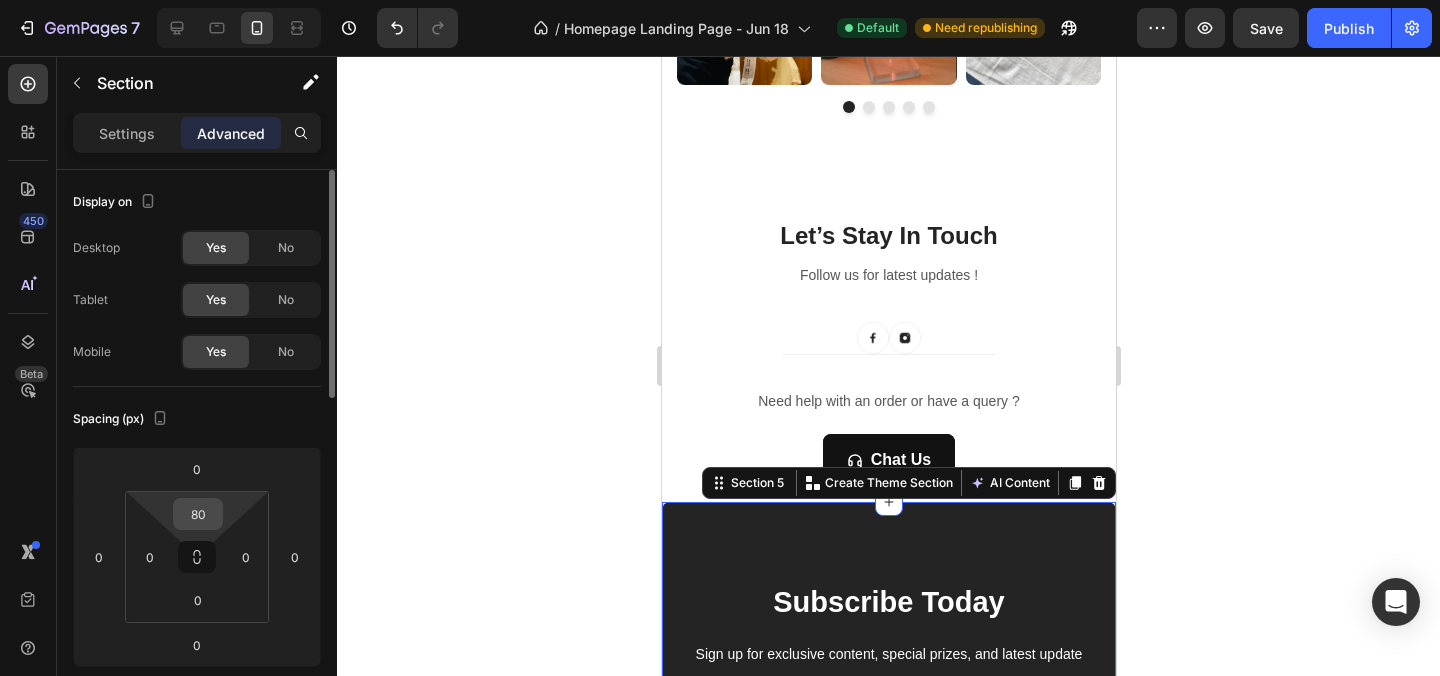 click on "80" at bounding box center (198, 514) 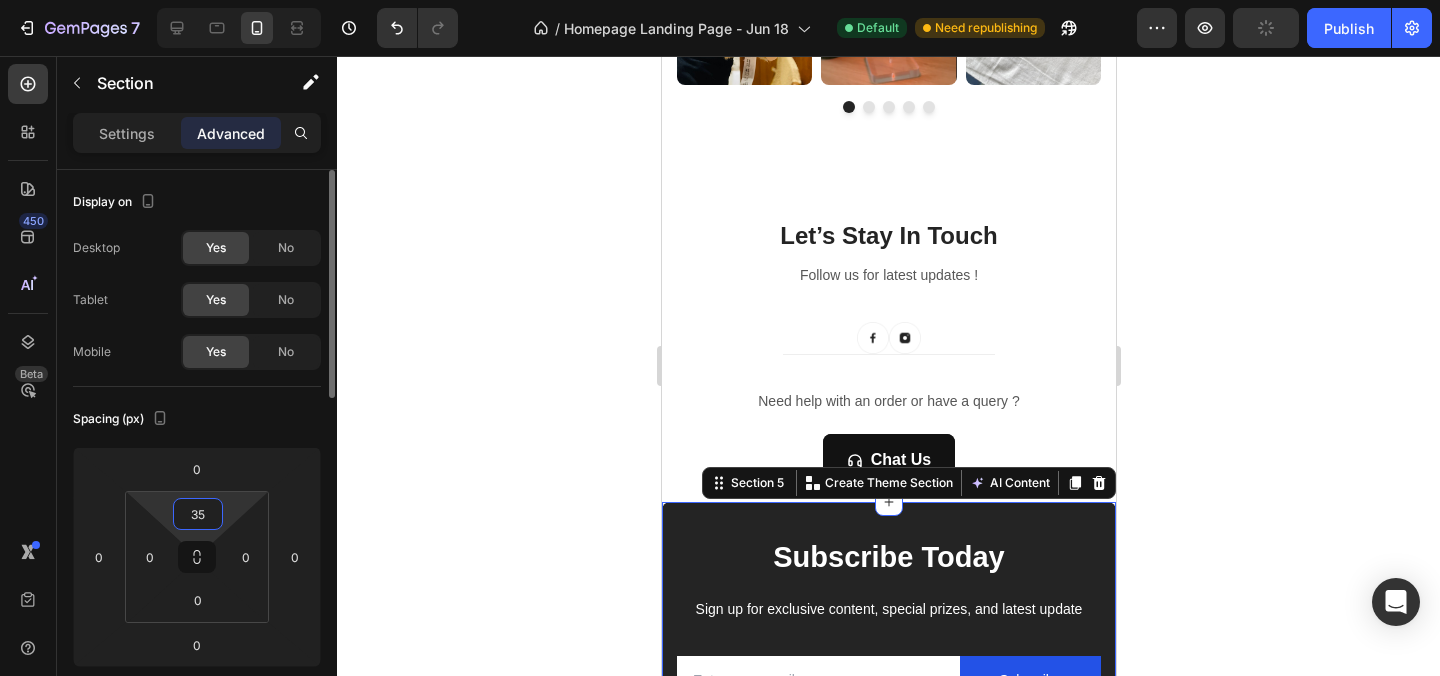 type on "35" 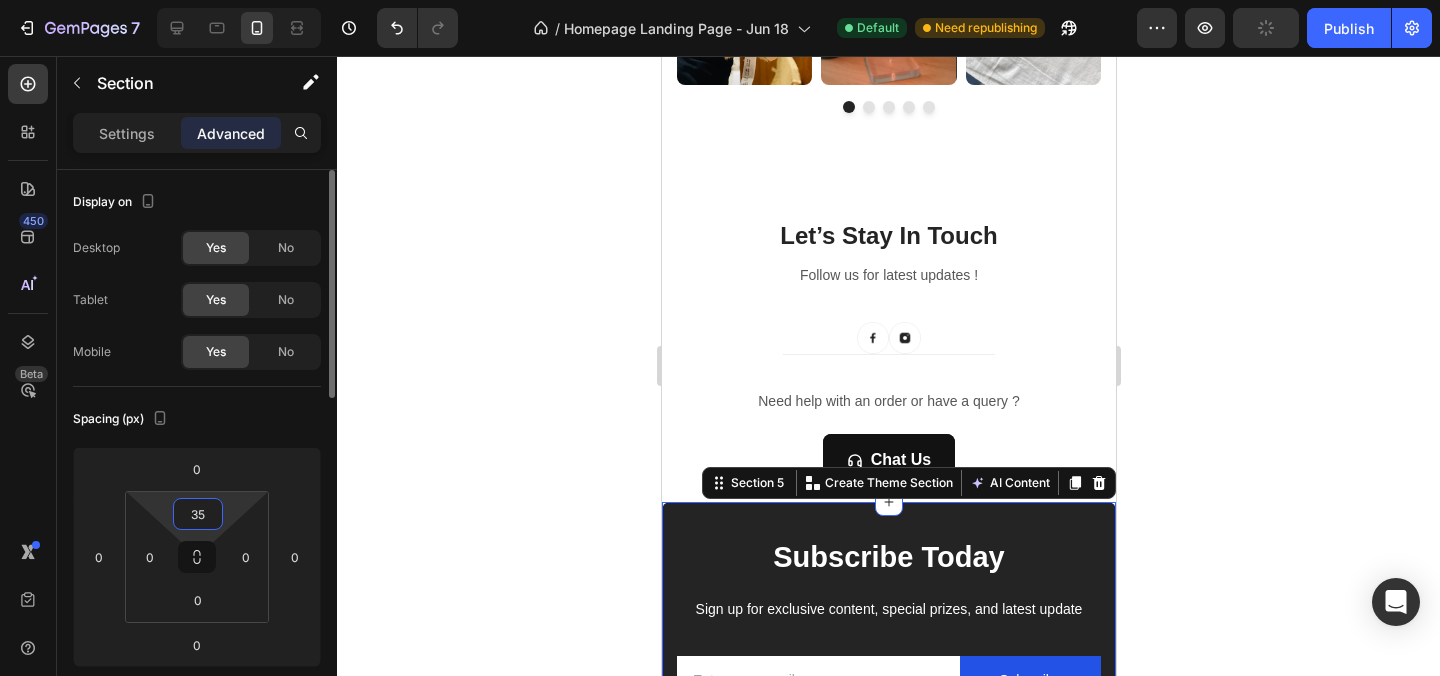 click on "Spacing (px) 0 0 0 0 35 0 0 0" 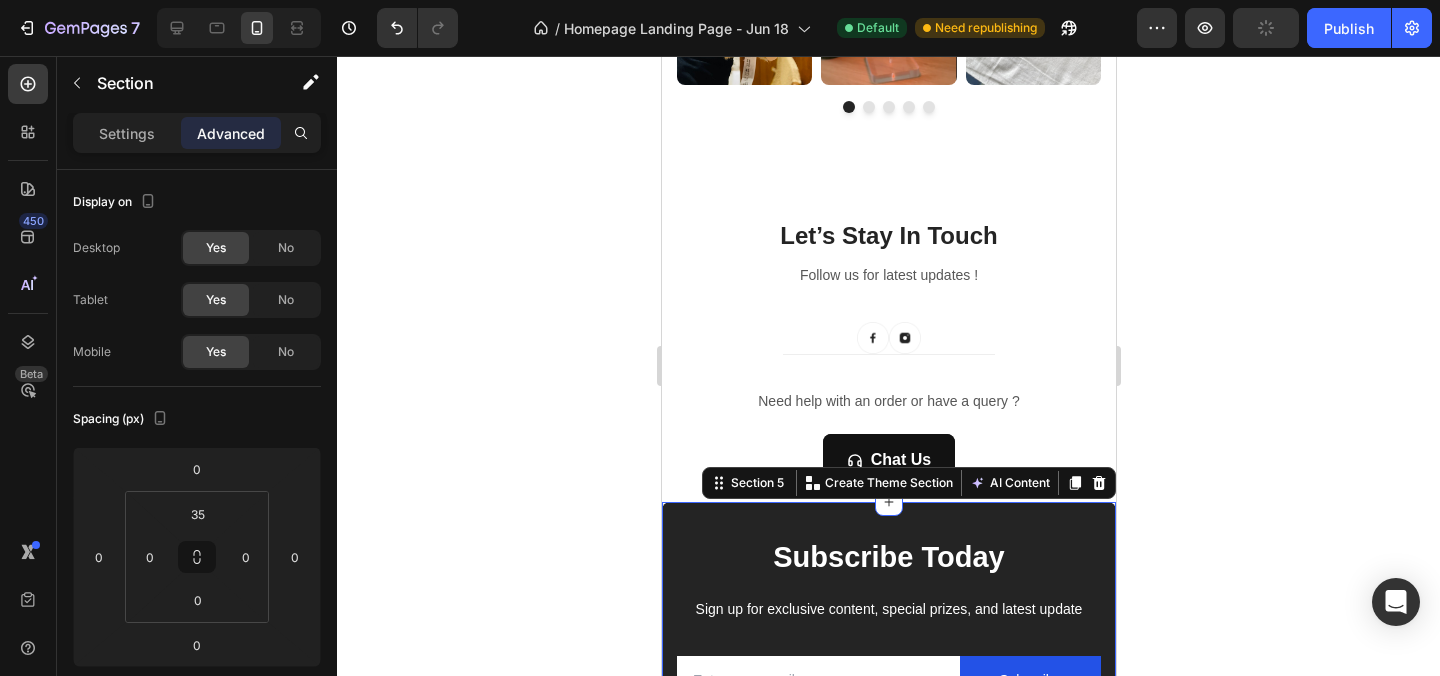 click 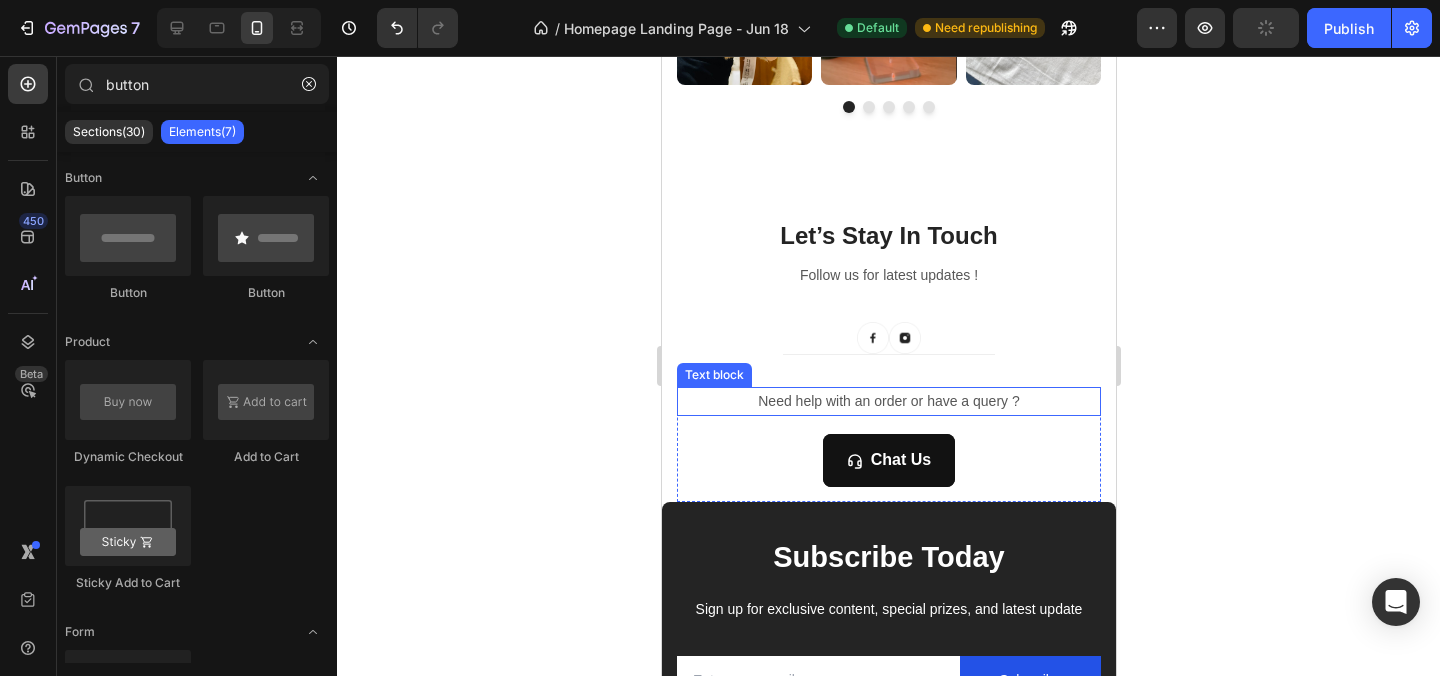 click on "Need help with an order or have a query ?" at bounding box center [888, 401] 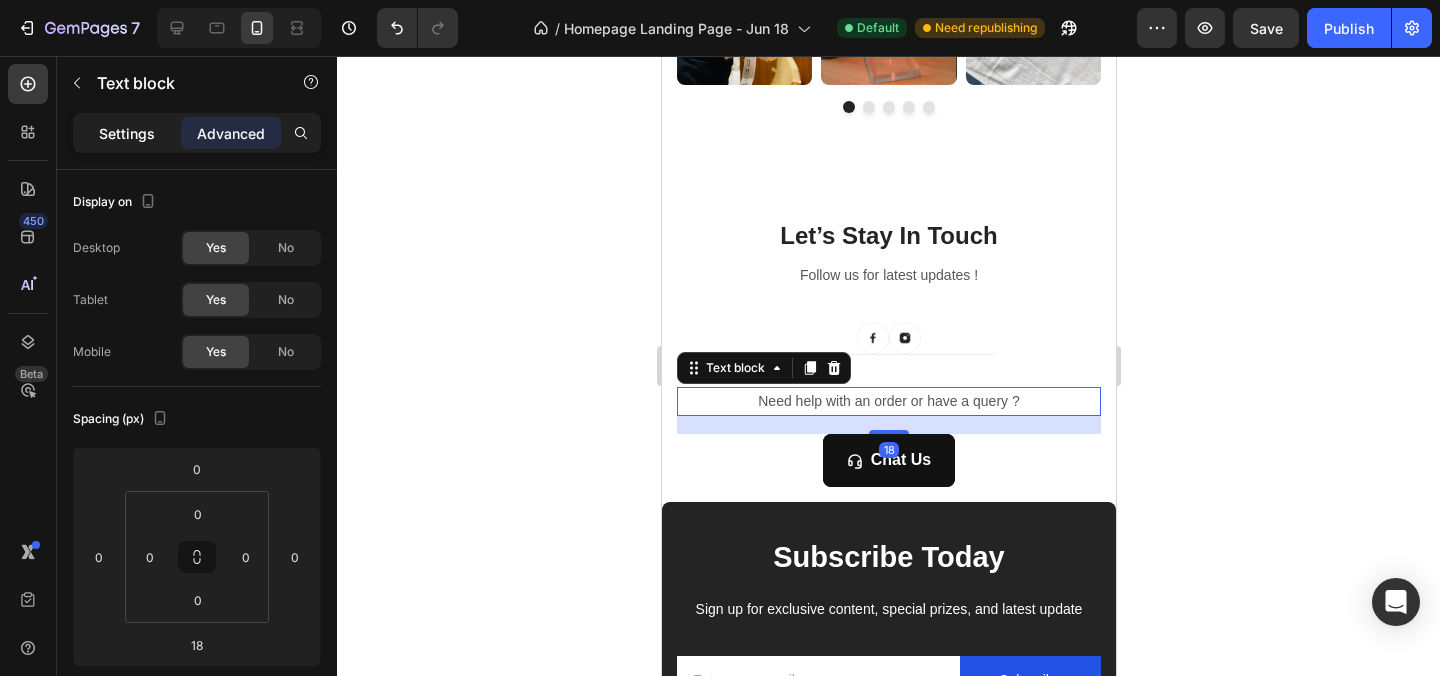 click on "Settings" at bounding box center [127, 133] 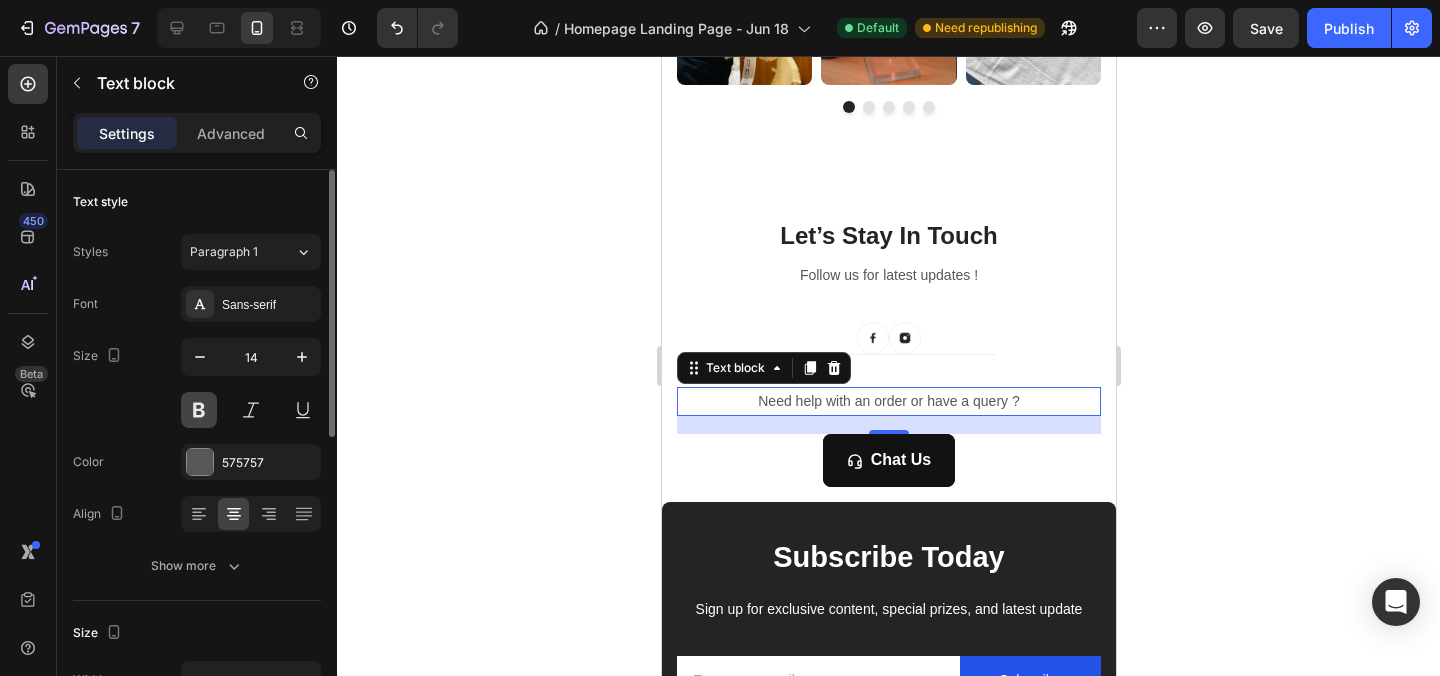 click at bounding box center [199, 410] 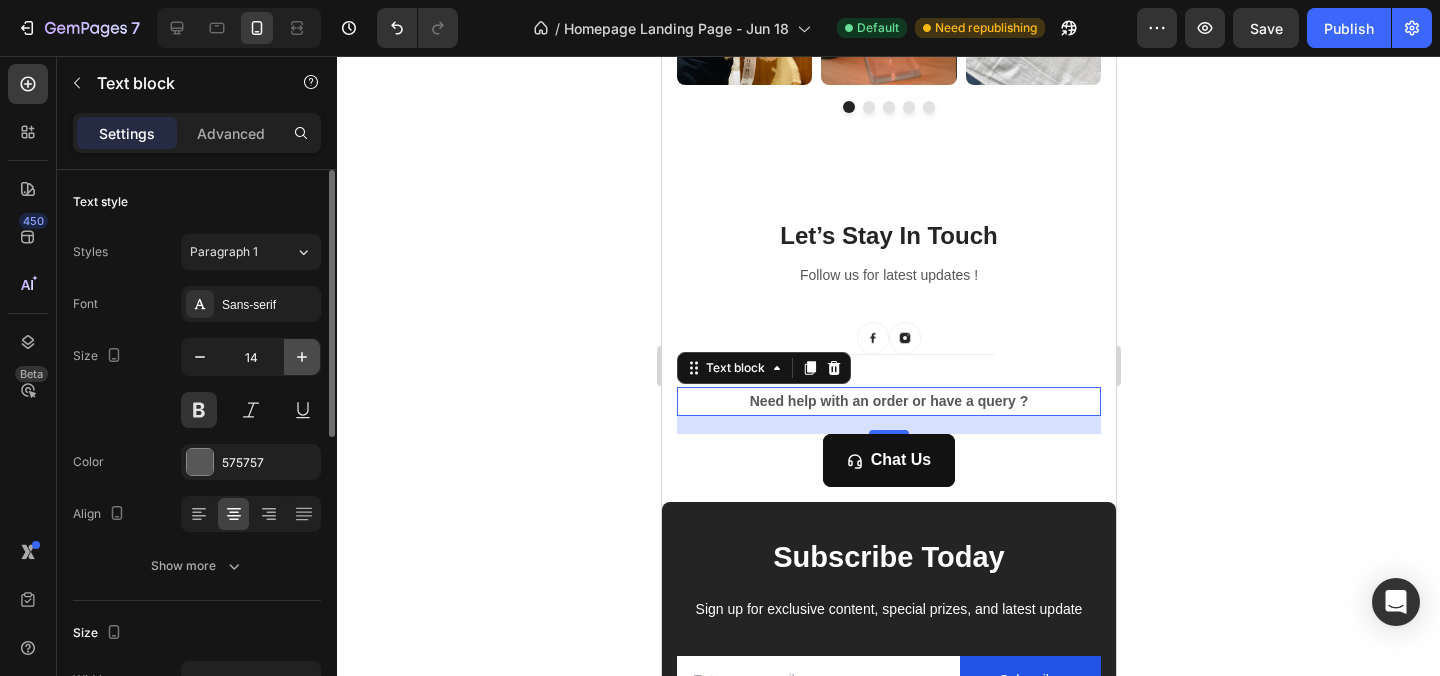 click 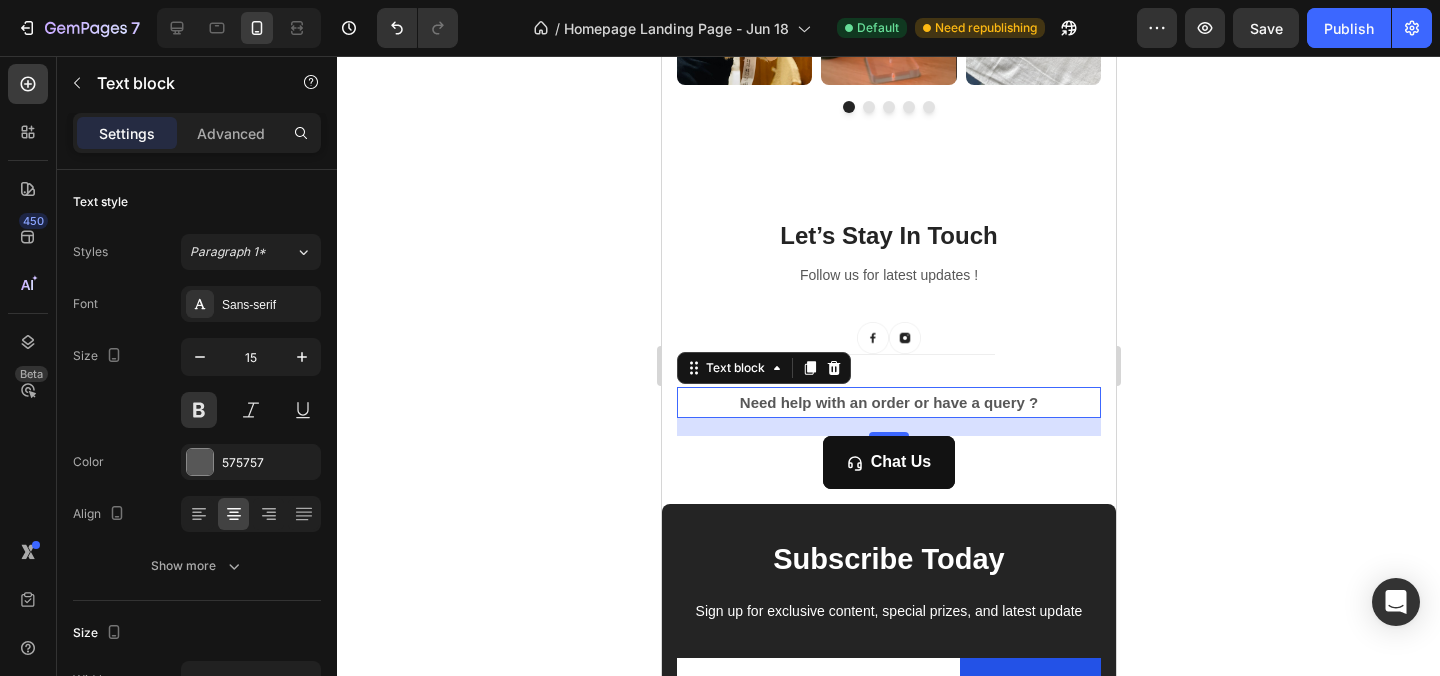 click 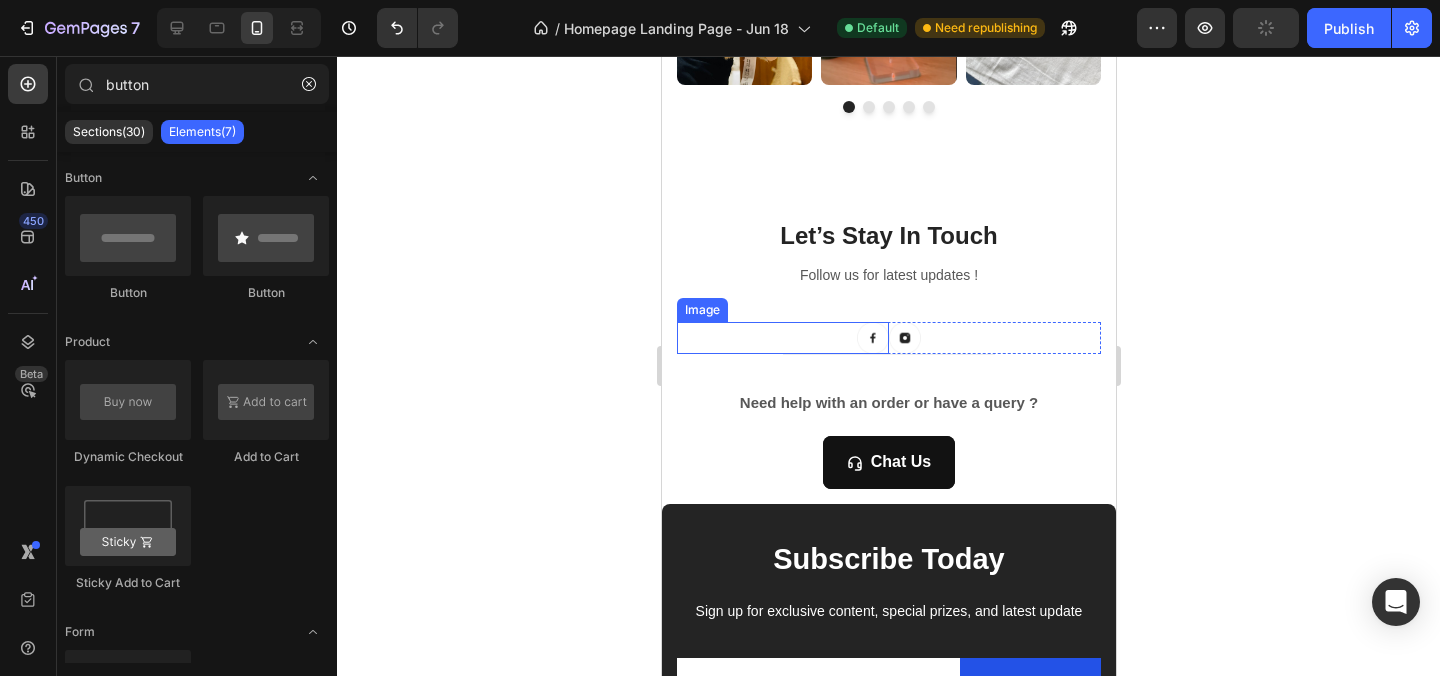 click at bounding box center [872, 338] 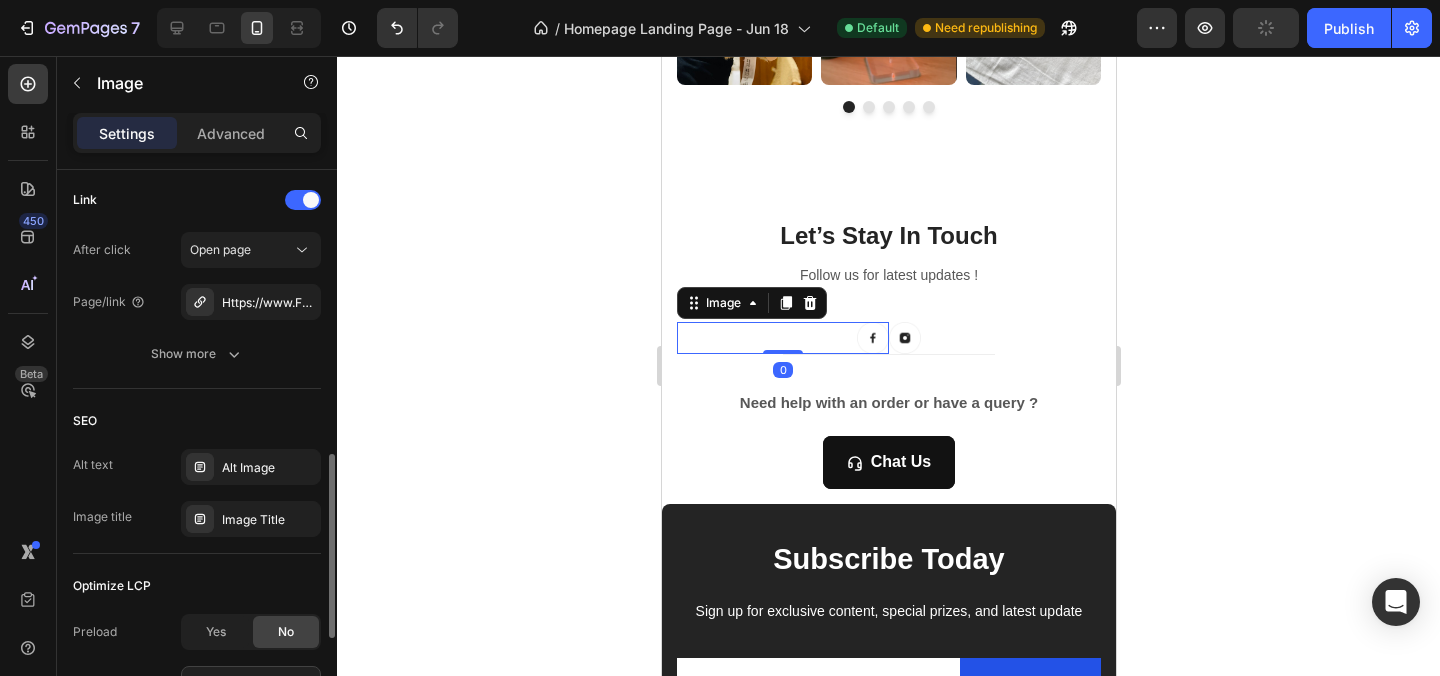 scroll, scrollTop: 922, scrollLeft: 0, axis: vertical 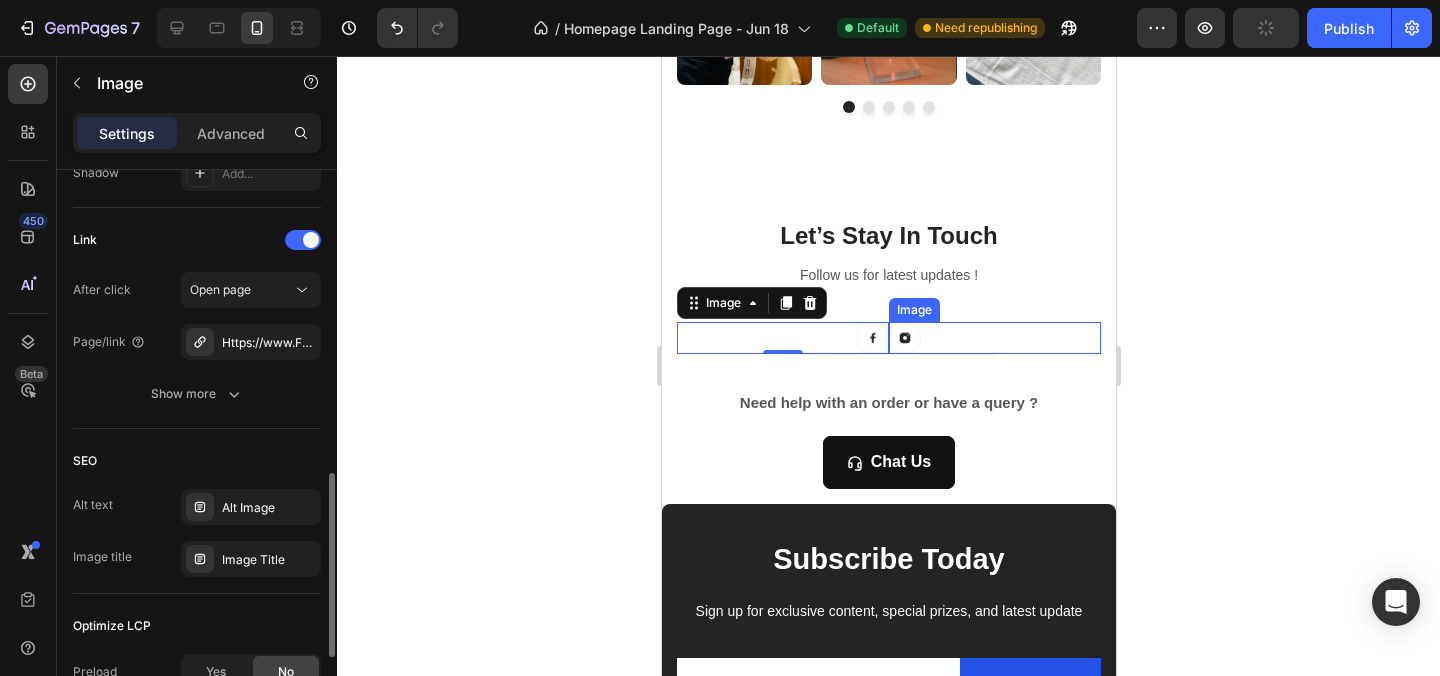 click at bounding box center [904, 338] 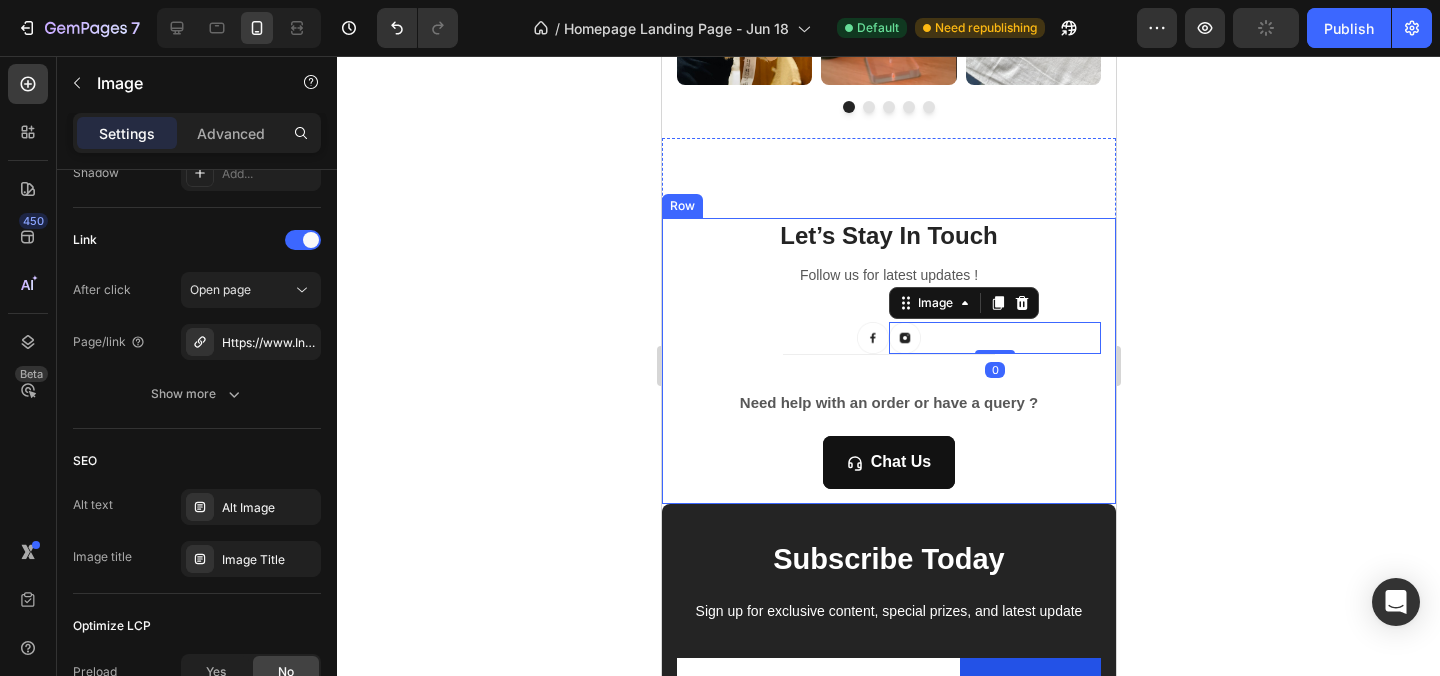 scroll, scrollTop: 3718, scrollLeft: 0, axis: vertical 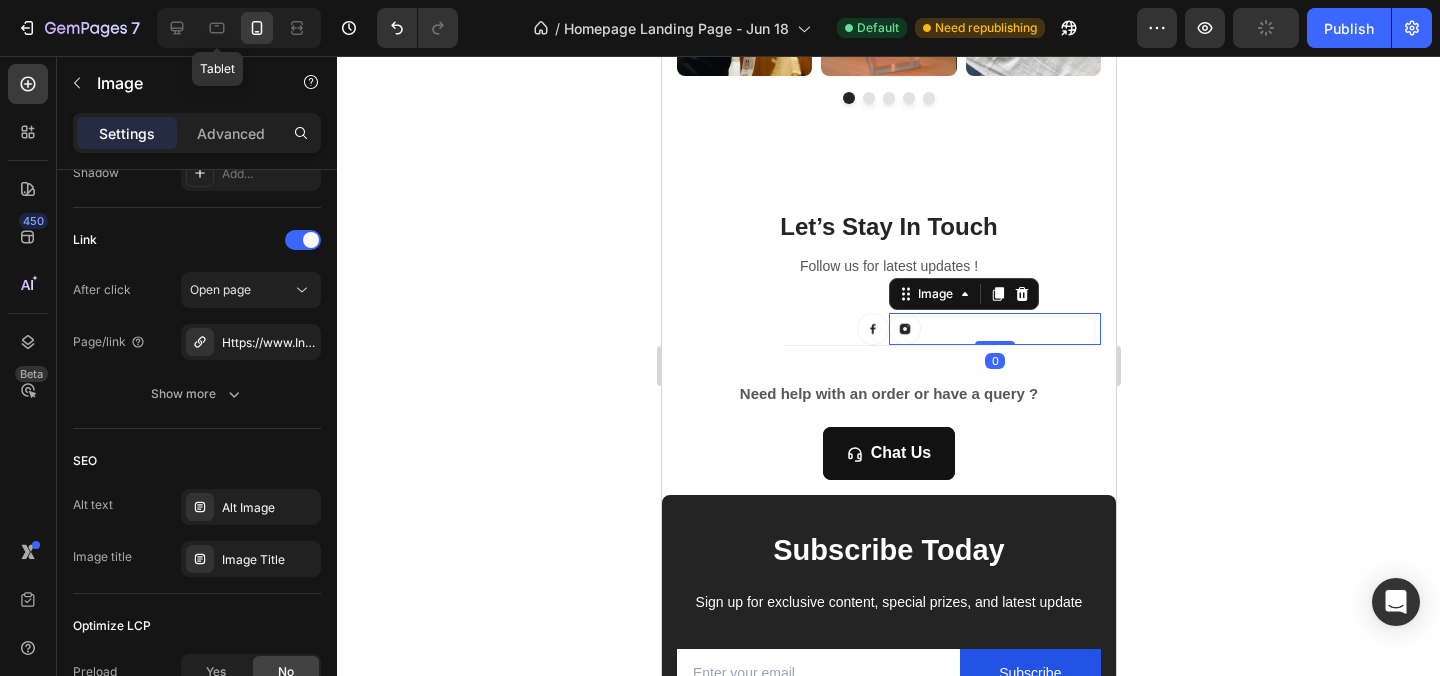 click on "Tablet" at bounding box center [239, 28] 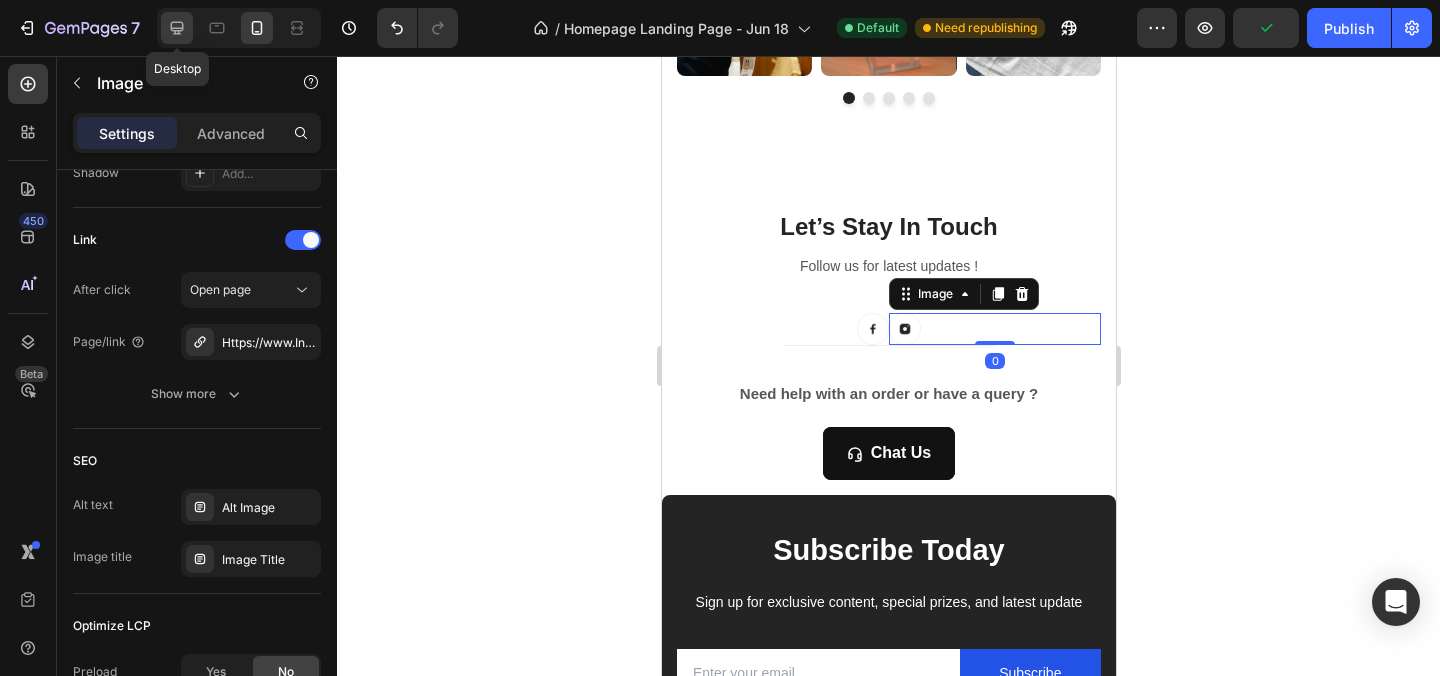 click 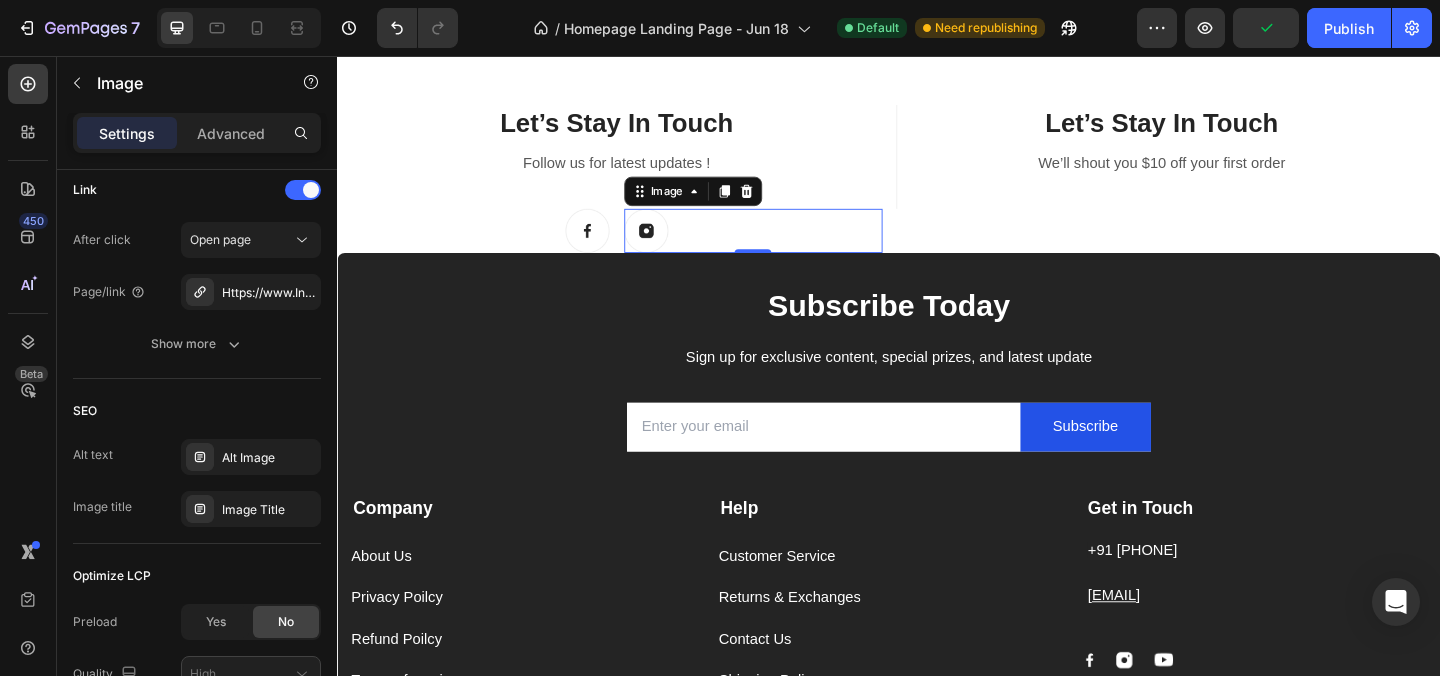 scroll, scrollTop: 4029, scrollLeft: 0, axis: vertical 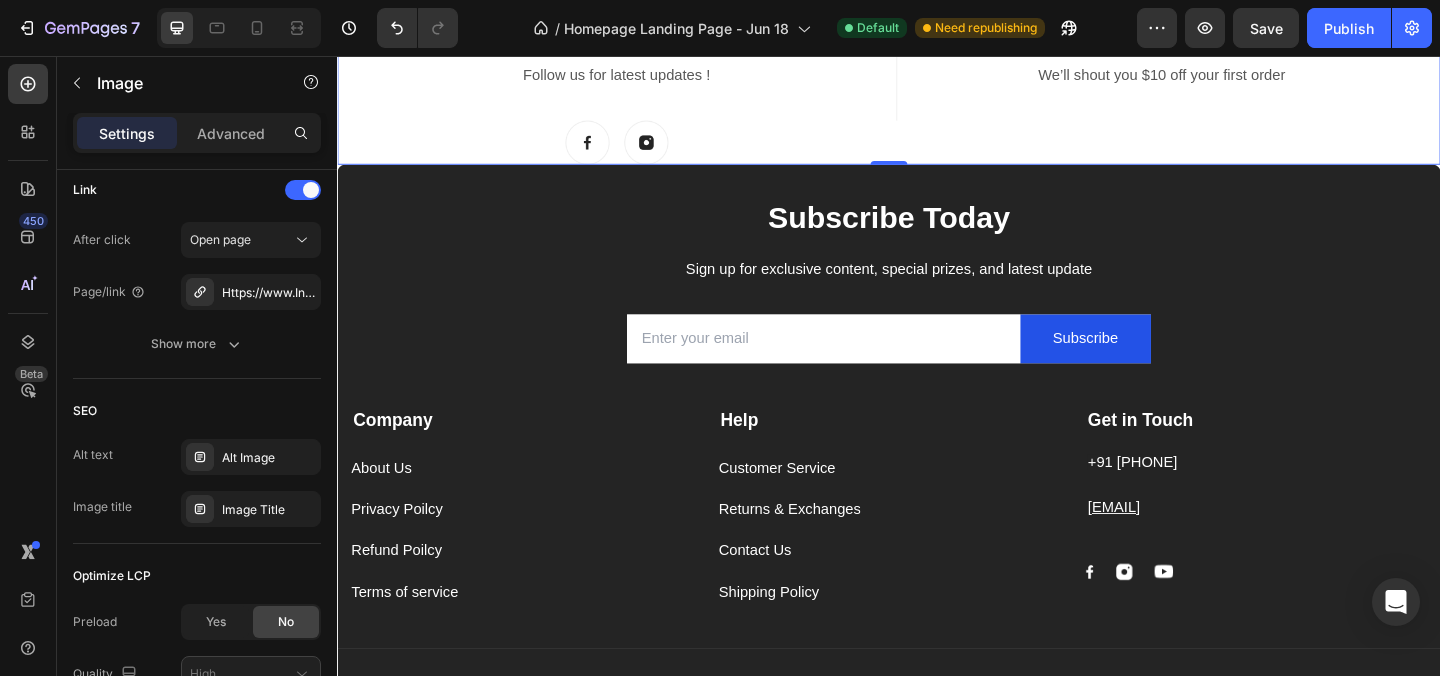 click on "Title Line Let’s Stay In Touch Heading We’ll shout you $10 off your first order Text block Row Need help with an order or have a query ? Text block
Chat Us Button Newsletter Row" at bounding box center (1234, 93) 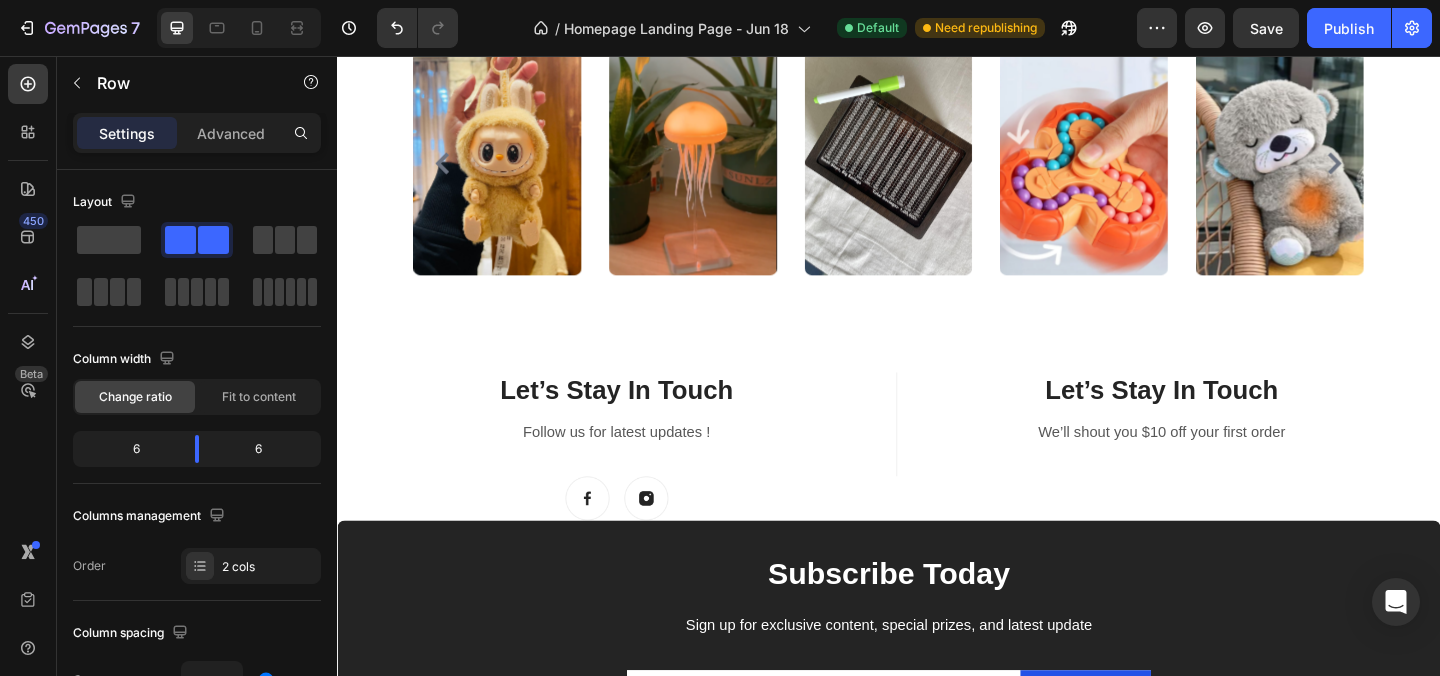 scroll, scrollTop: 2794, scrollLeft: 0, axis: vertical 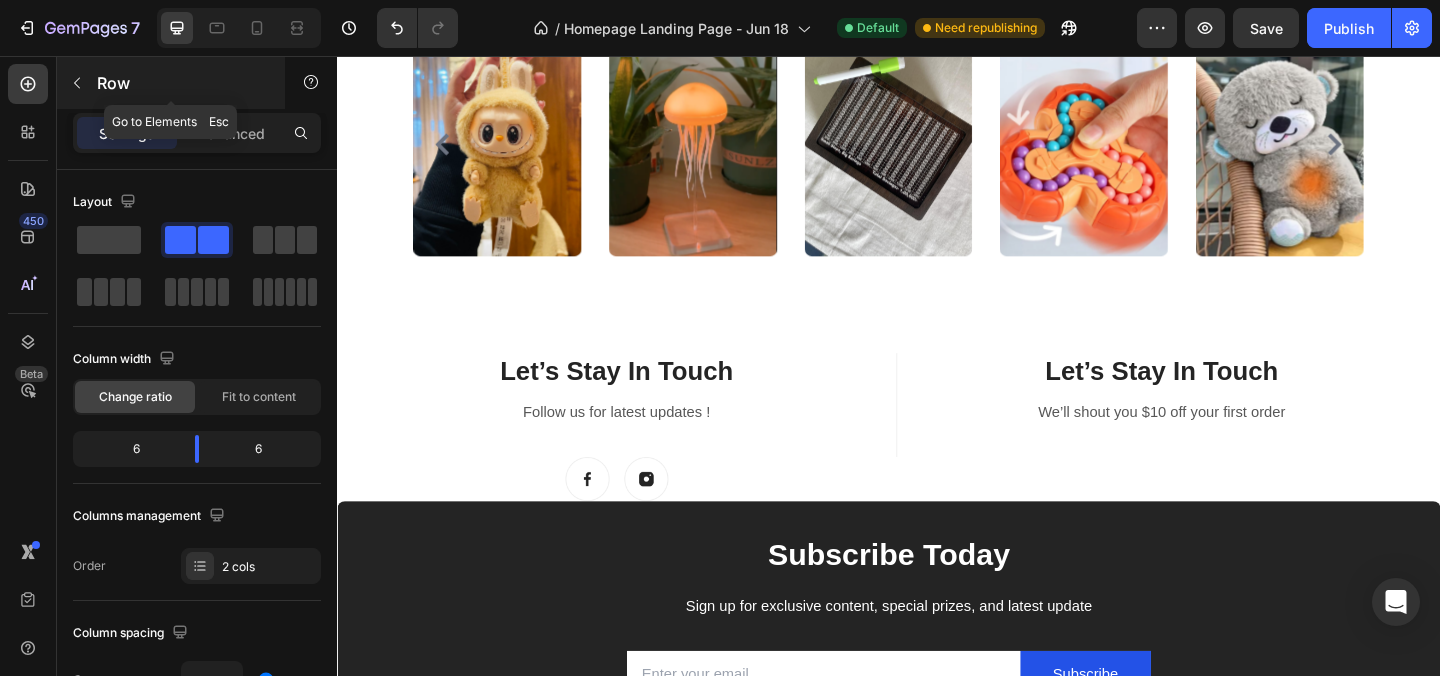 click at bounding box center [77, 83] 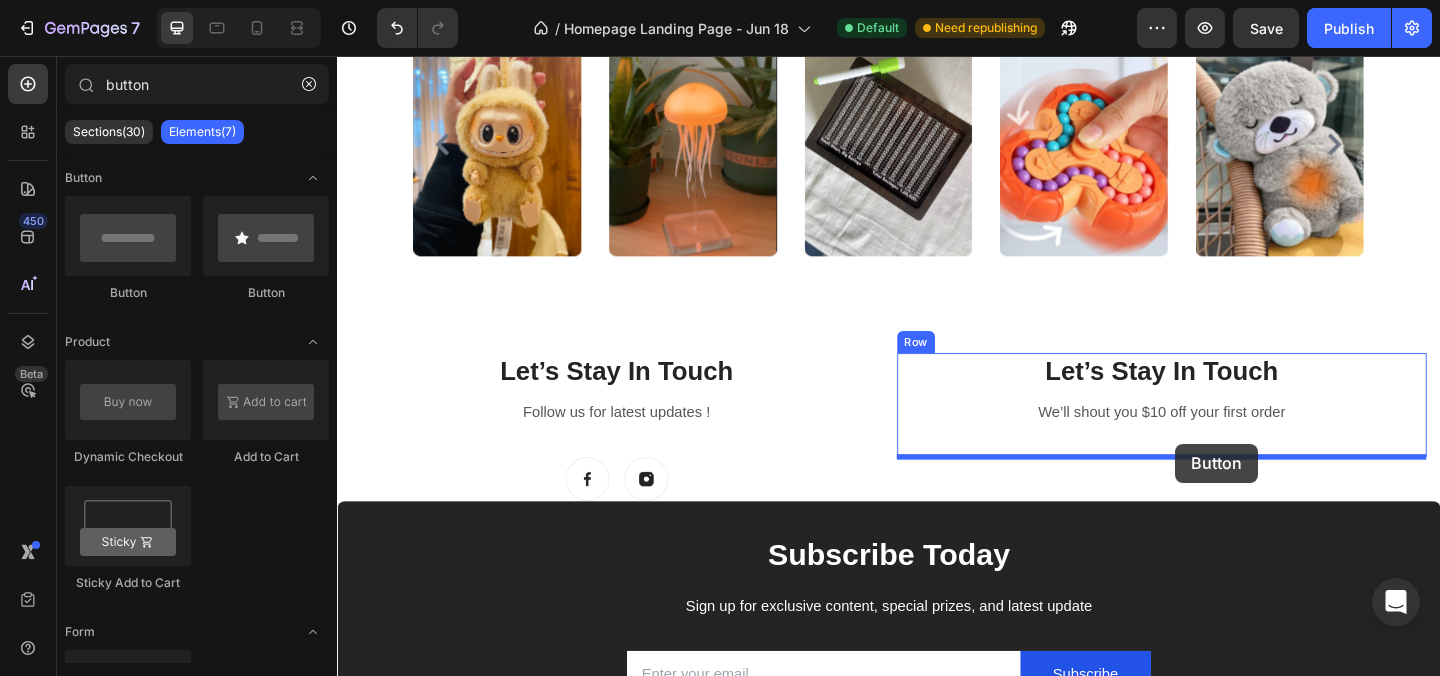 drag, startPoint x: 470, startPoint y: 301, endPoint x: 1251, endPoint y: 481, distance: 801.47424 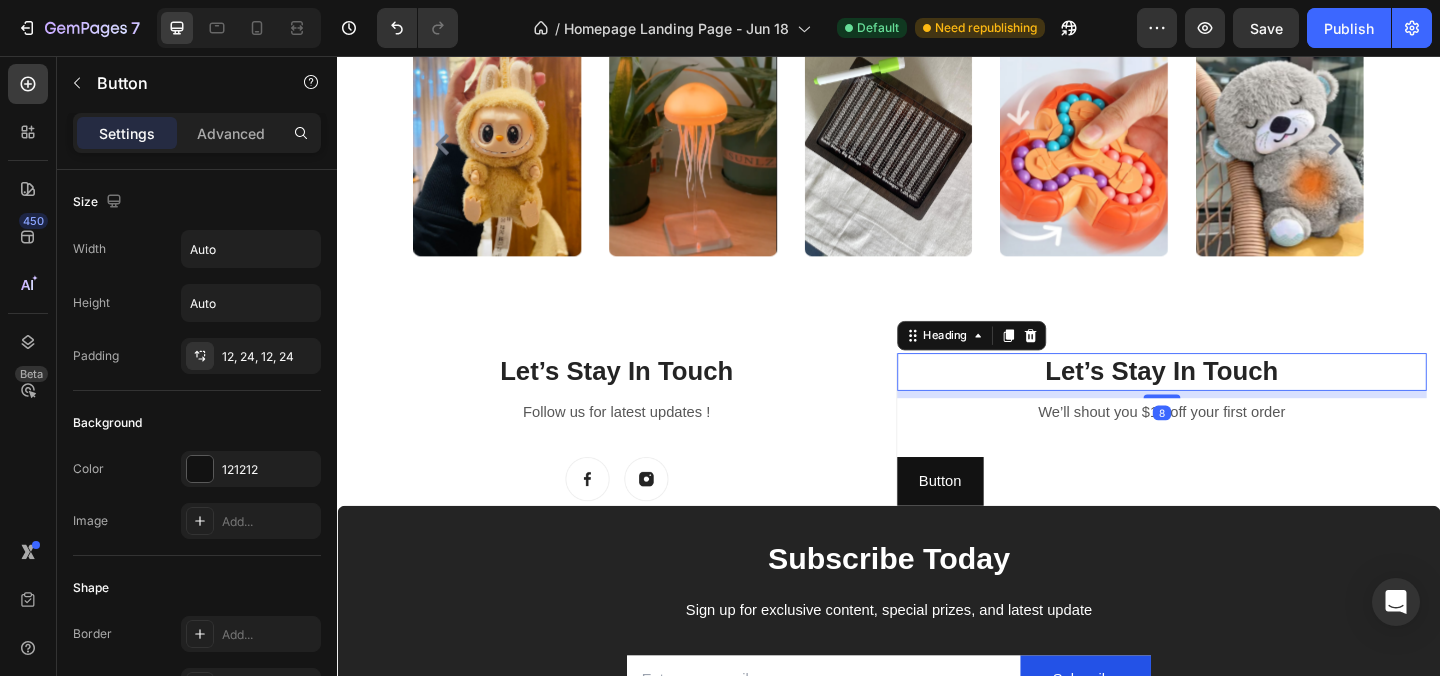 click on "Let’s Stay In Touch" at bounding box center (1234, 399) 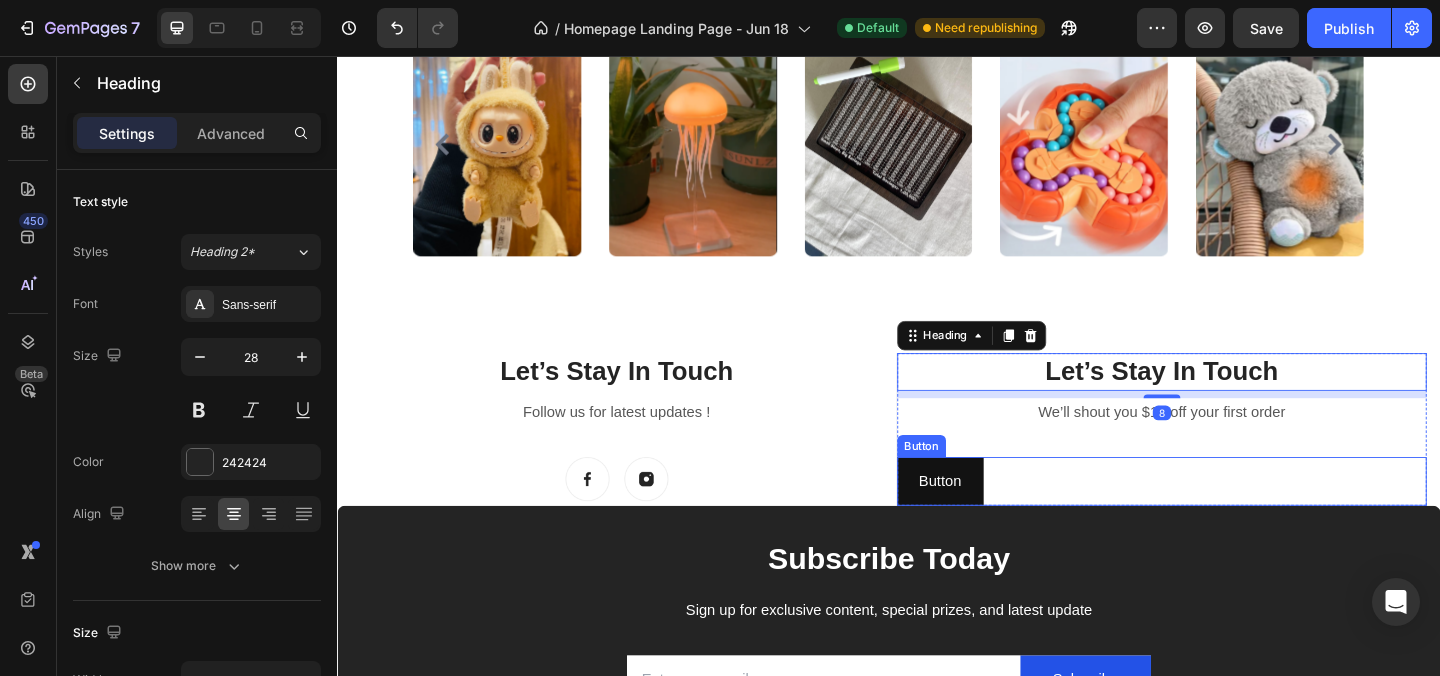 click on "Button Button" at bounding box center (1234, 518) 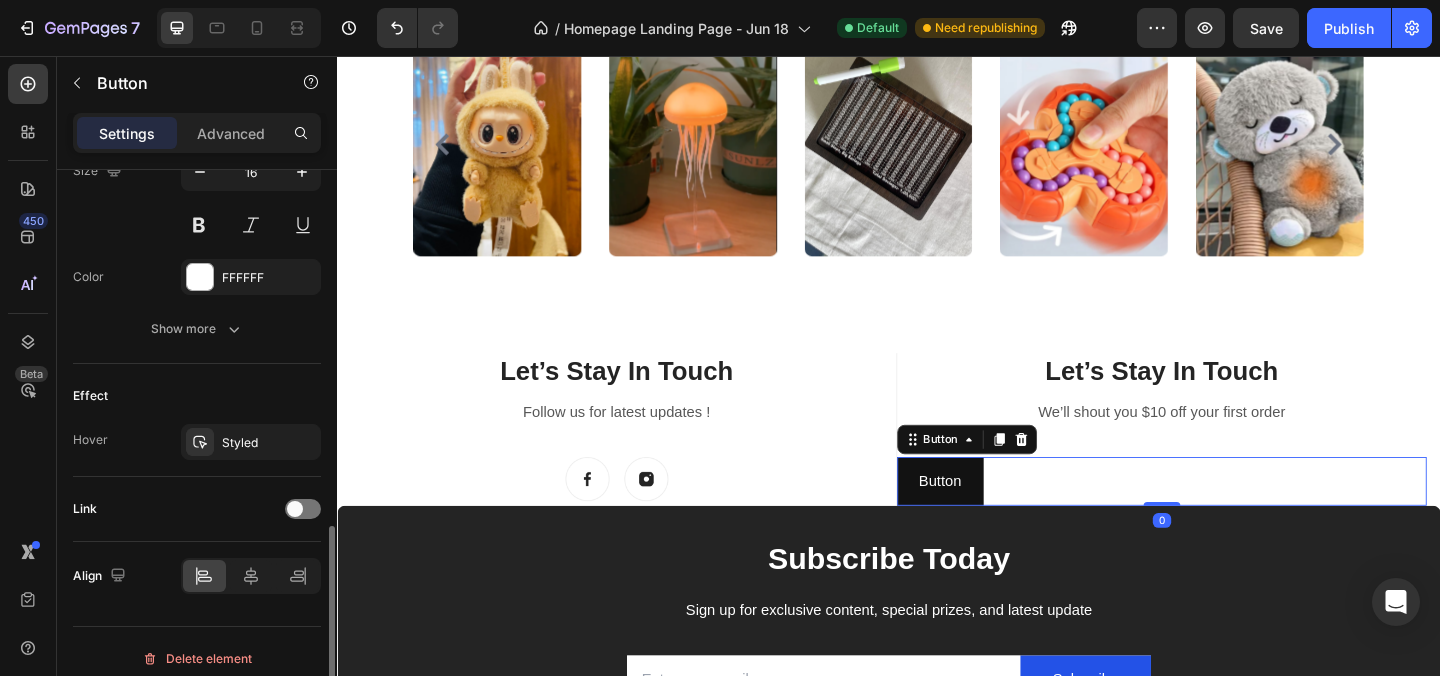 scroll, scrollTop: 871, scrollLeft: 0, axis: vertical 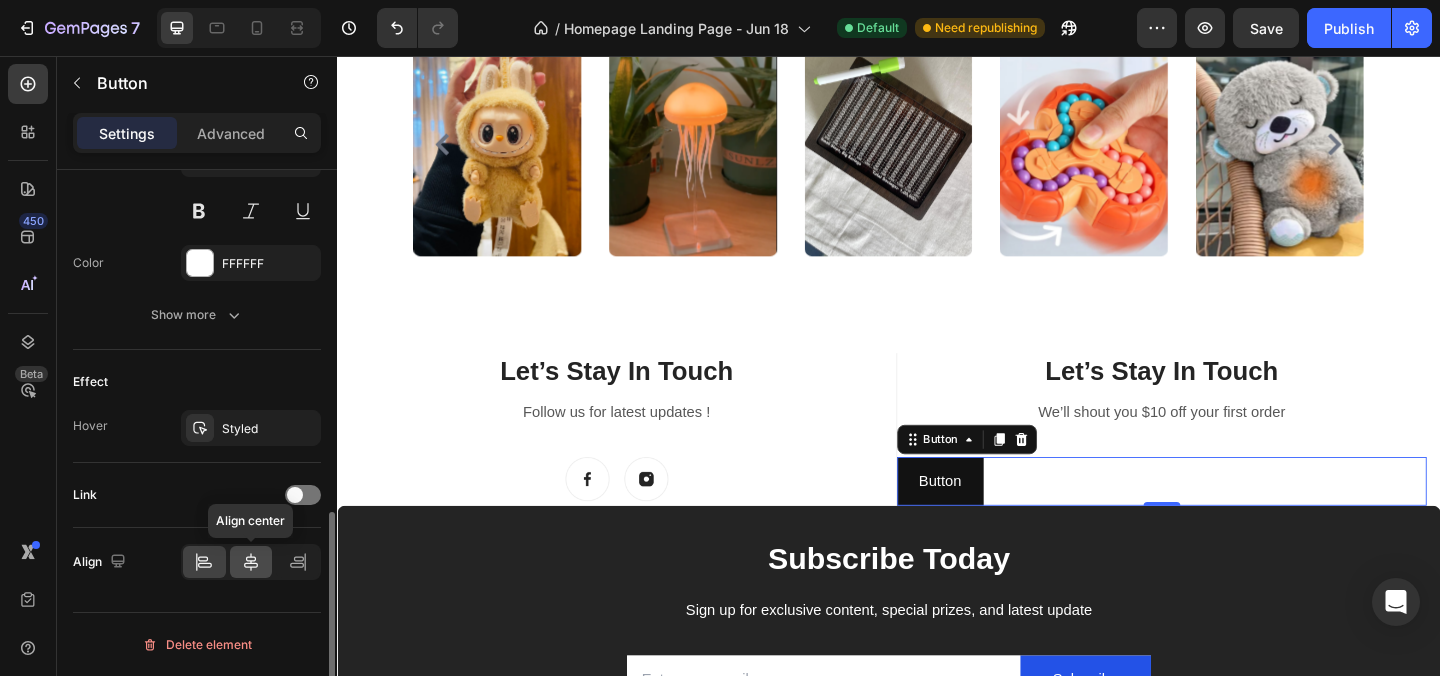 click 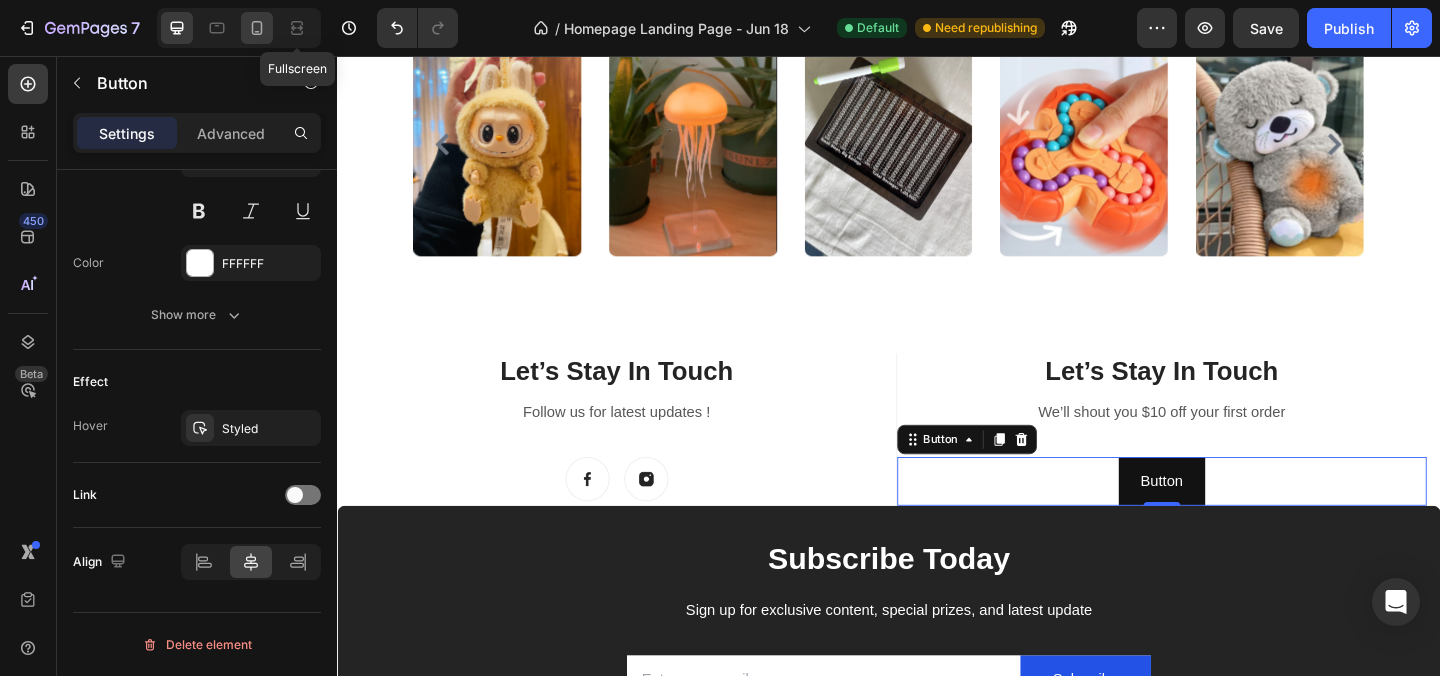 click 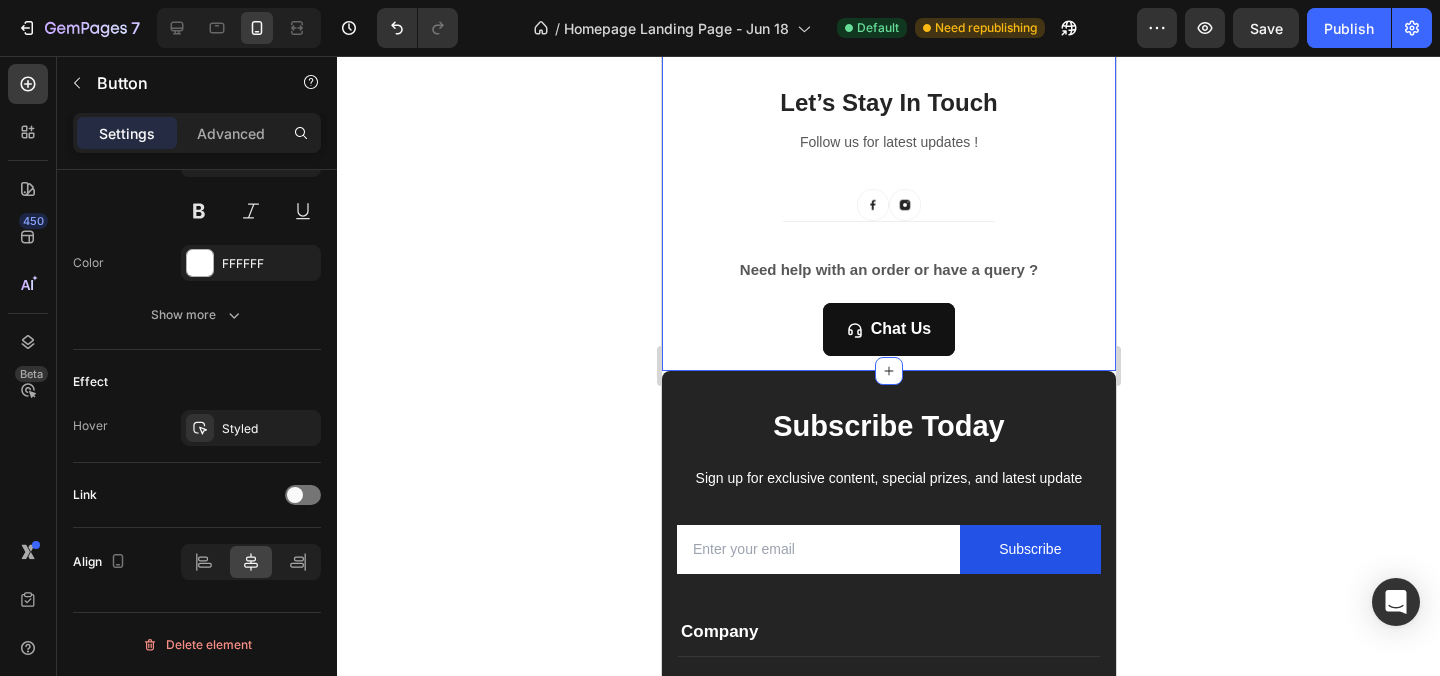 scroll, scrollTop: 2980, scrollLeft: 0, axis: vertical 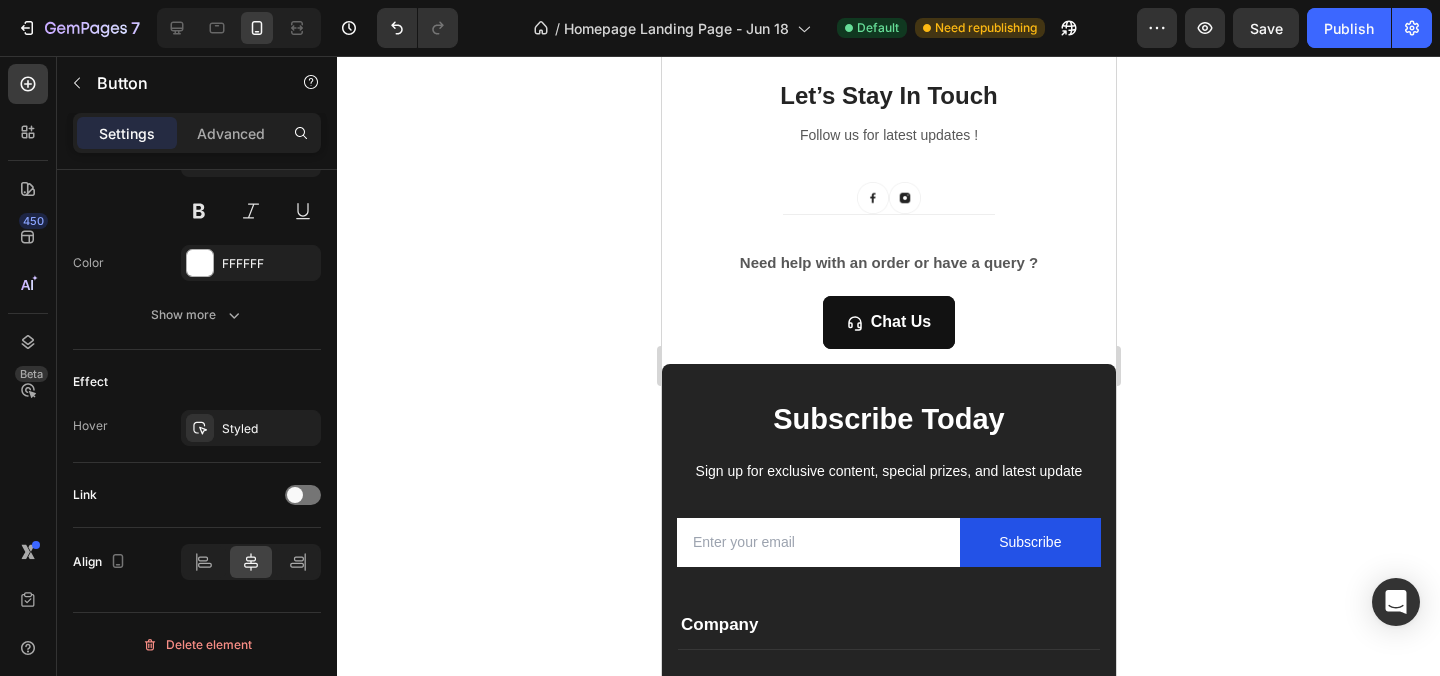 click 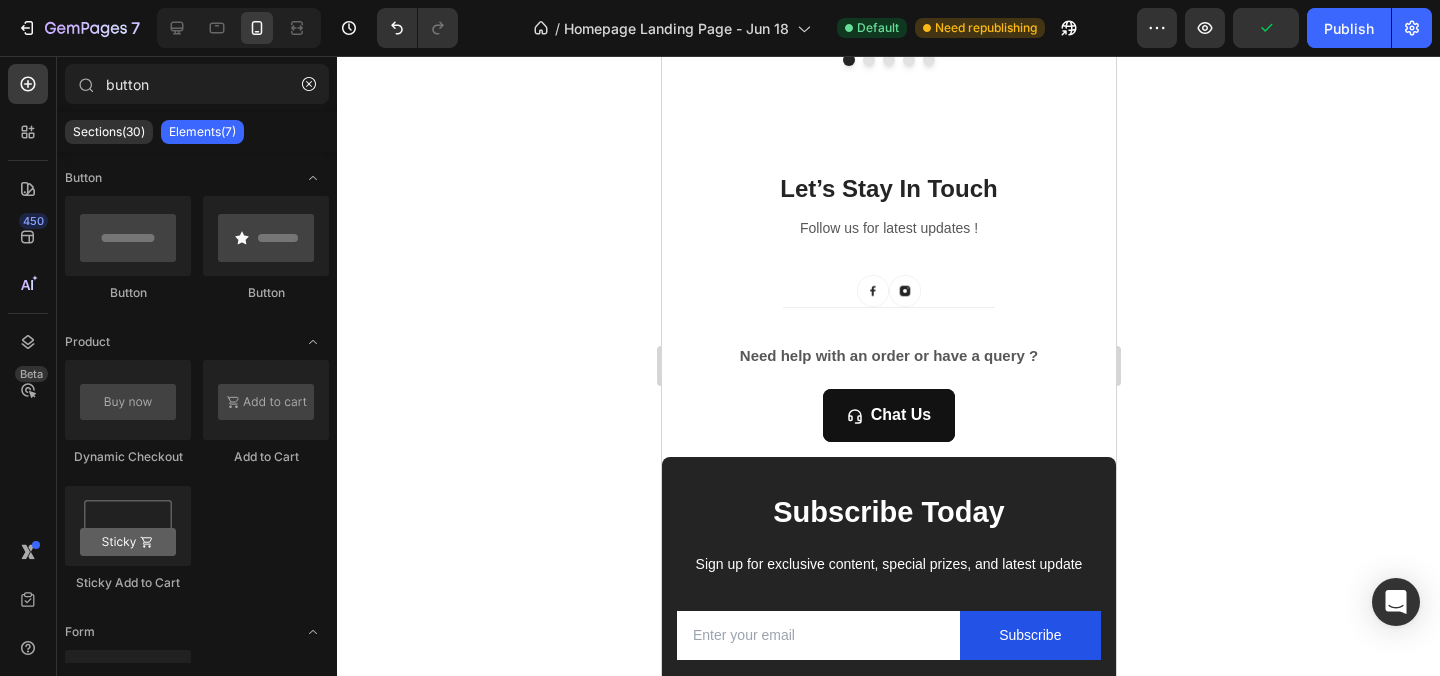 scroll, scrollTop: 3769, scrollLeft: 0, axis: vertical 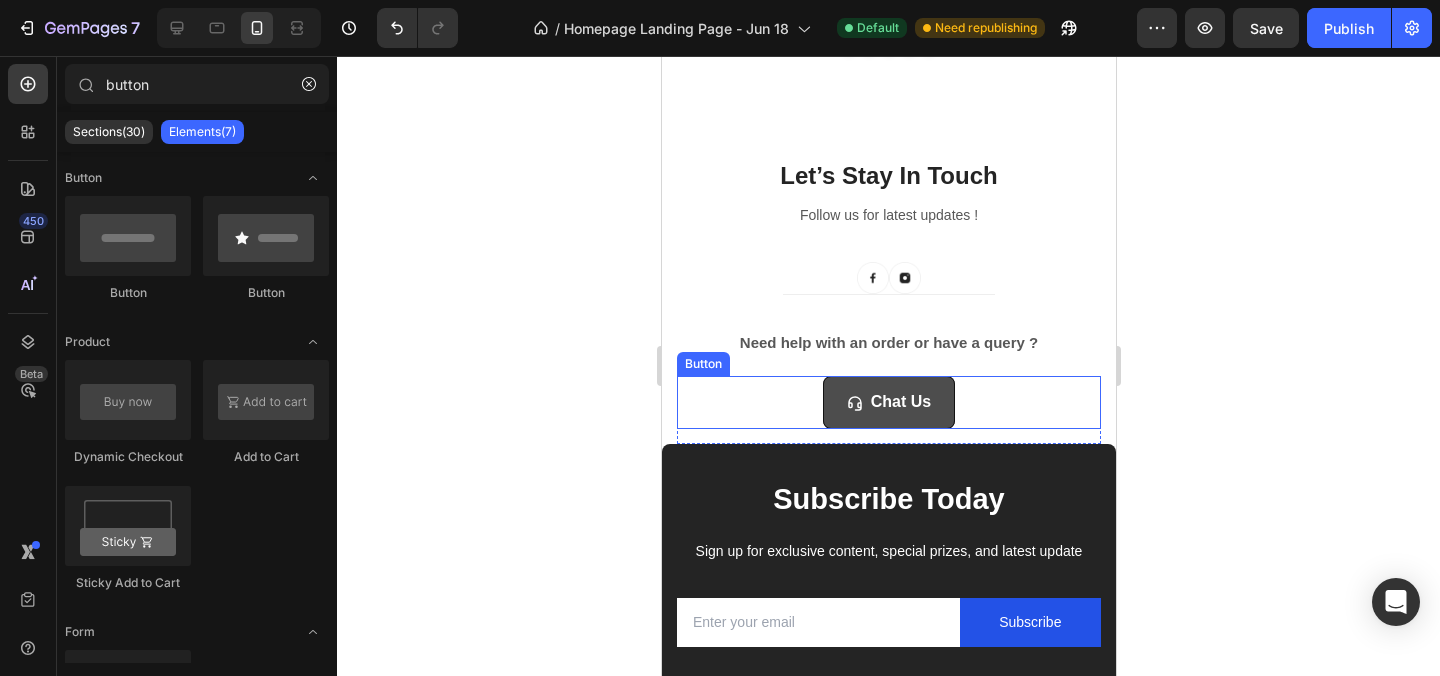 click on "Chat Us" at bounding box center [888, 402] 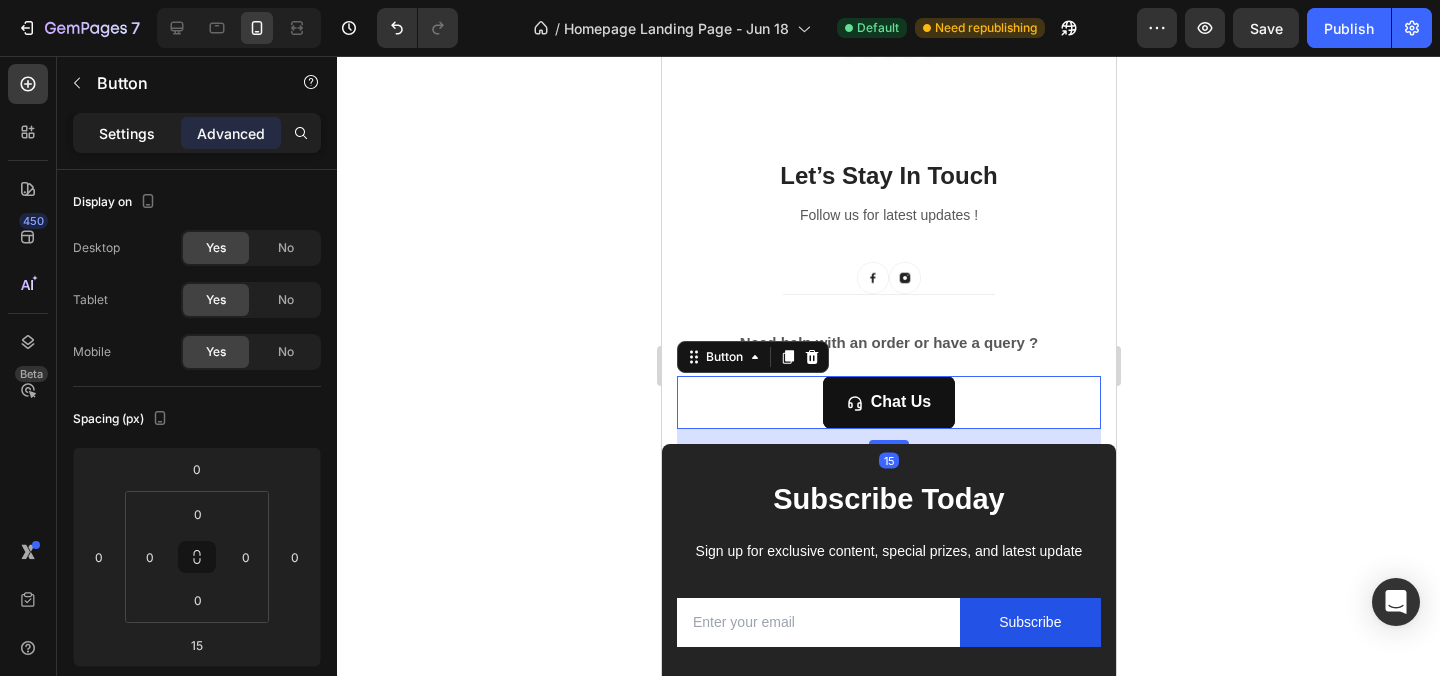 click on "Settings" at bounding box center [127, 133] 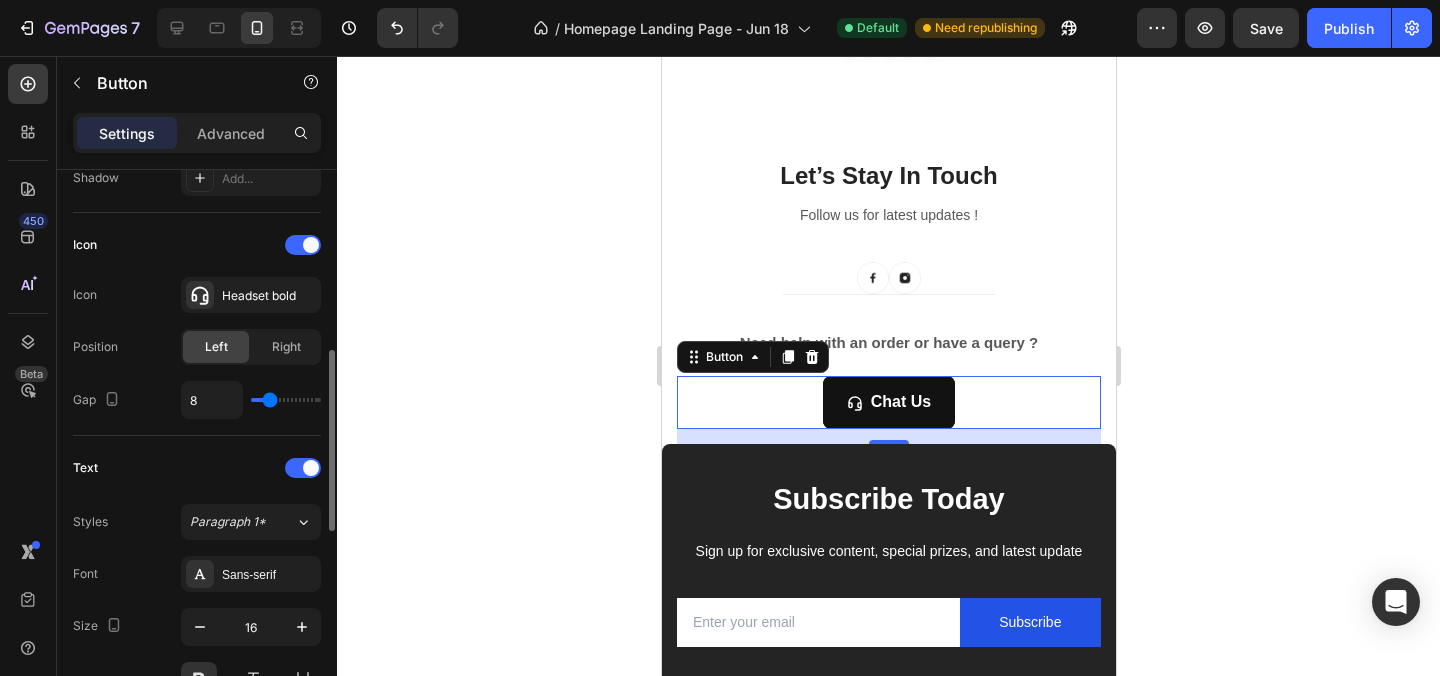 scroll, scrollTop: 1185, scrollLeft: 0, axis: vertical 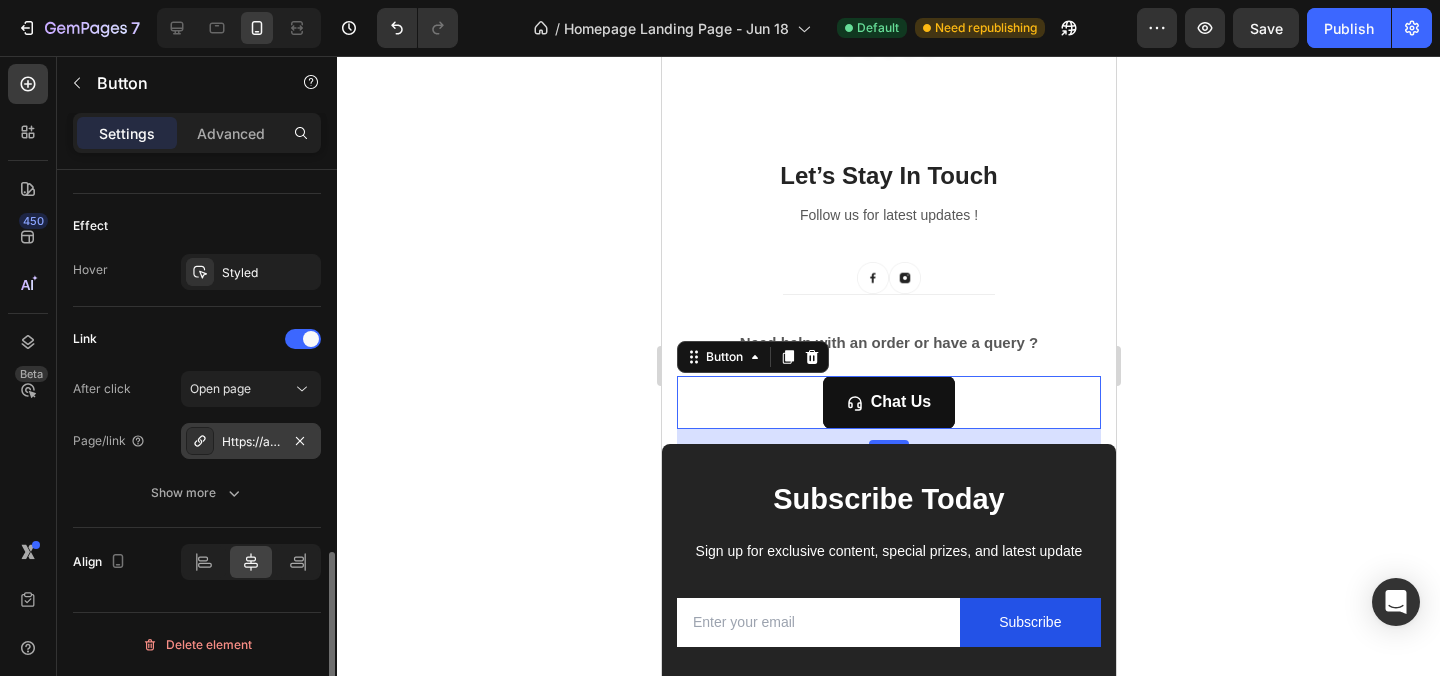 click on "Https://api.Whatsapp.Com/send/?Phone=917509575634&text&type=phone_number&app_absent=0" at bounding box center [251, 442] 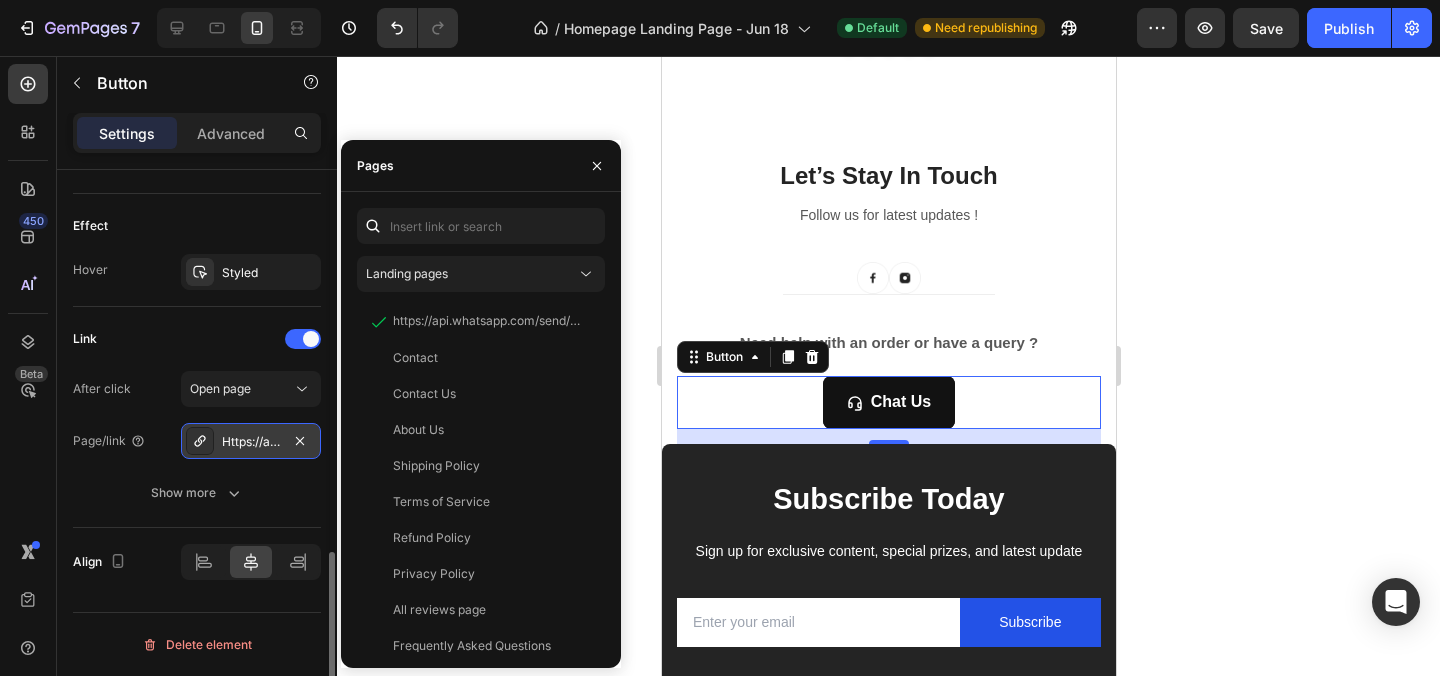 click on "Https://api.Whatsapp.Com/send/?Phone=917509575634&text&type=phone_number&app_absent=0" at bounding box center [251, 442] 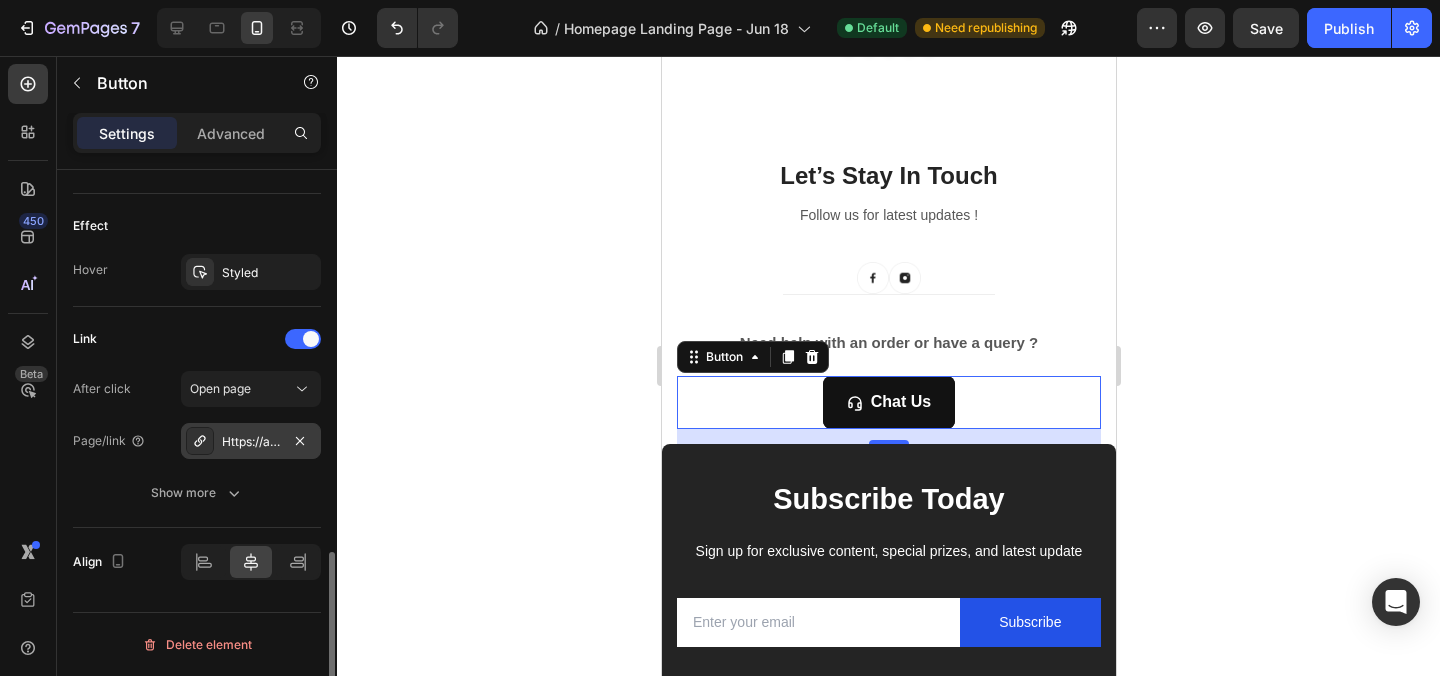 click 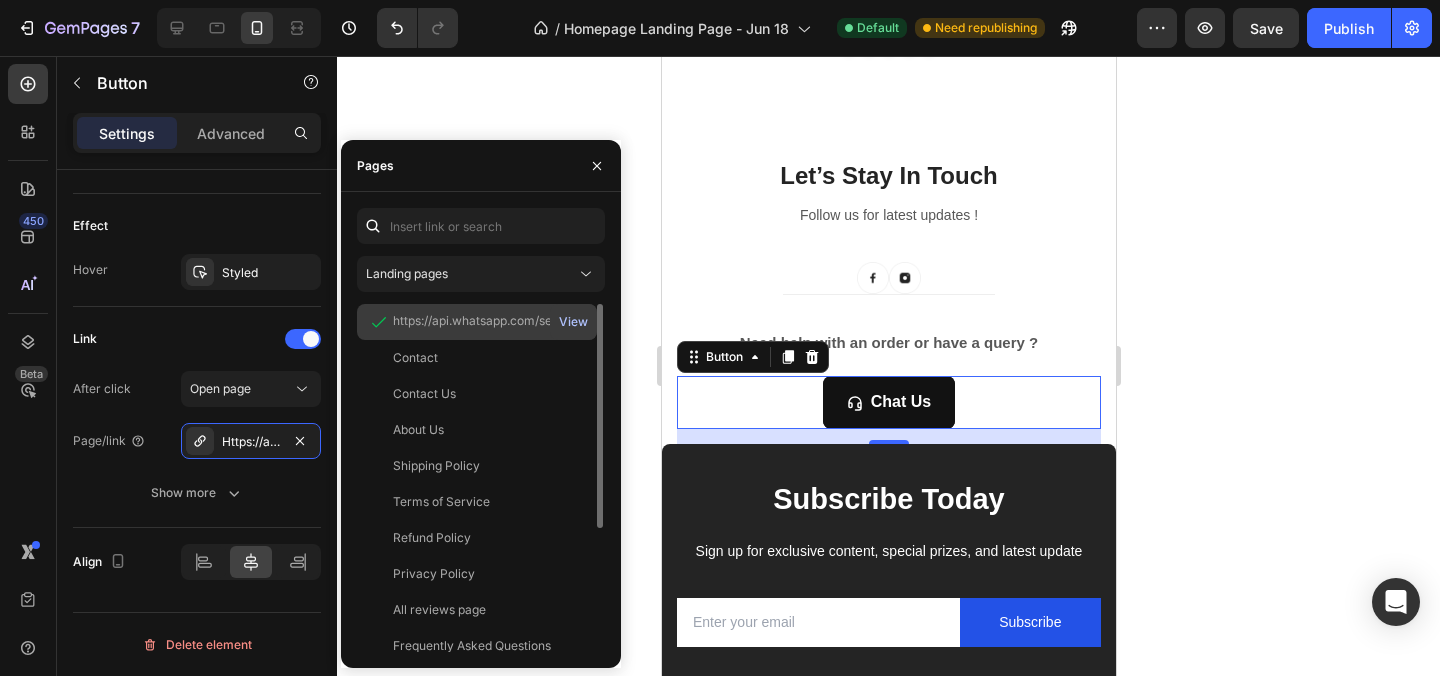click on "View" at bounding box center [573, 322] 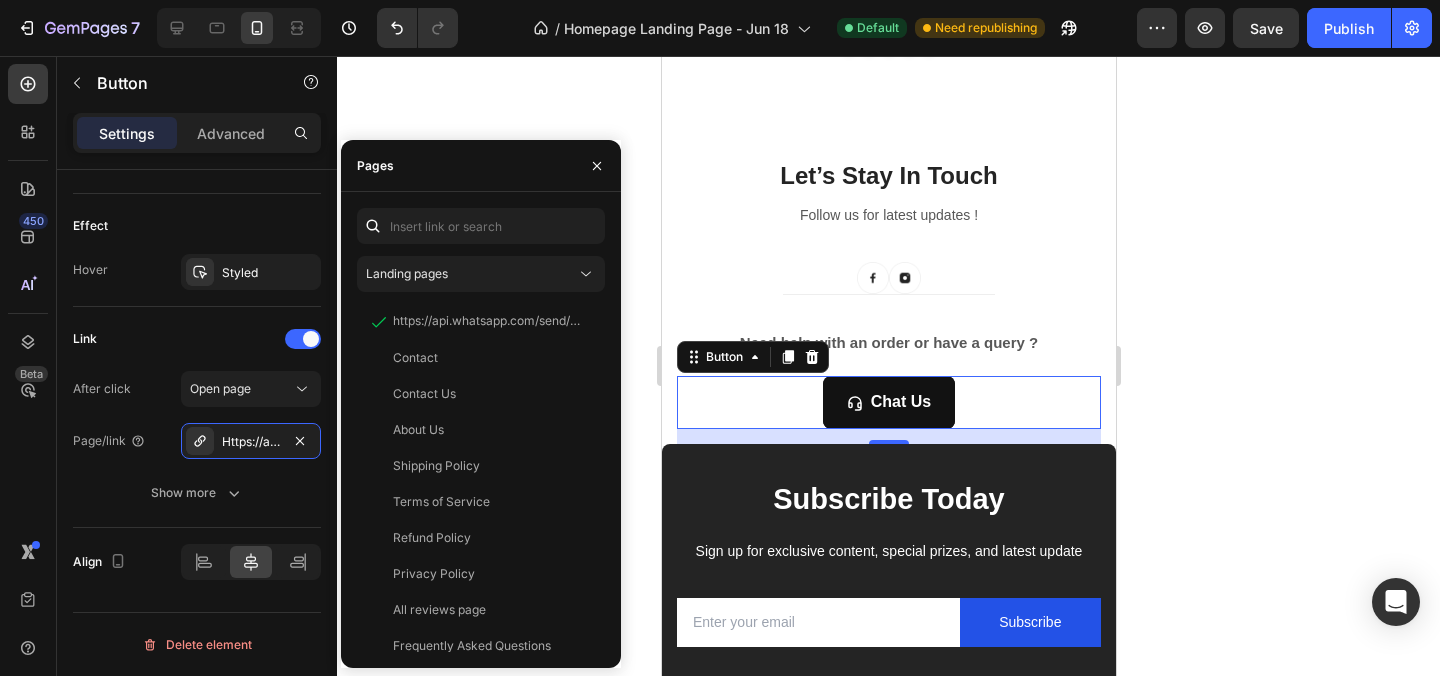 click 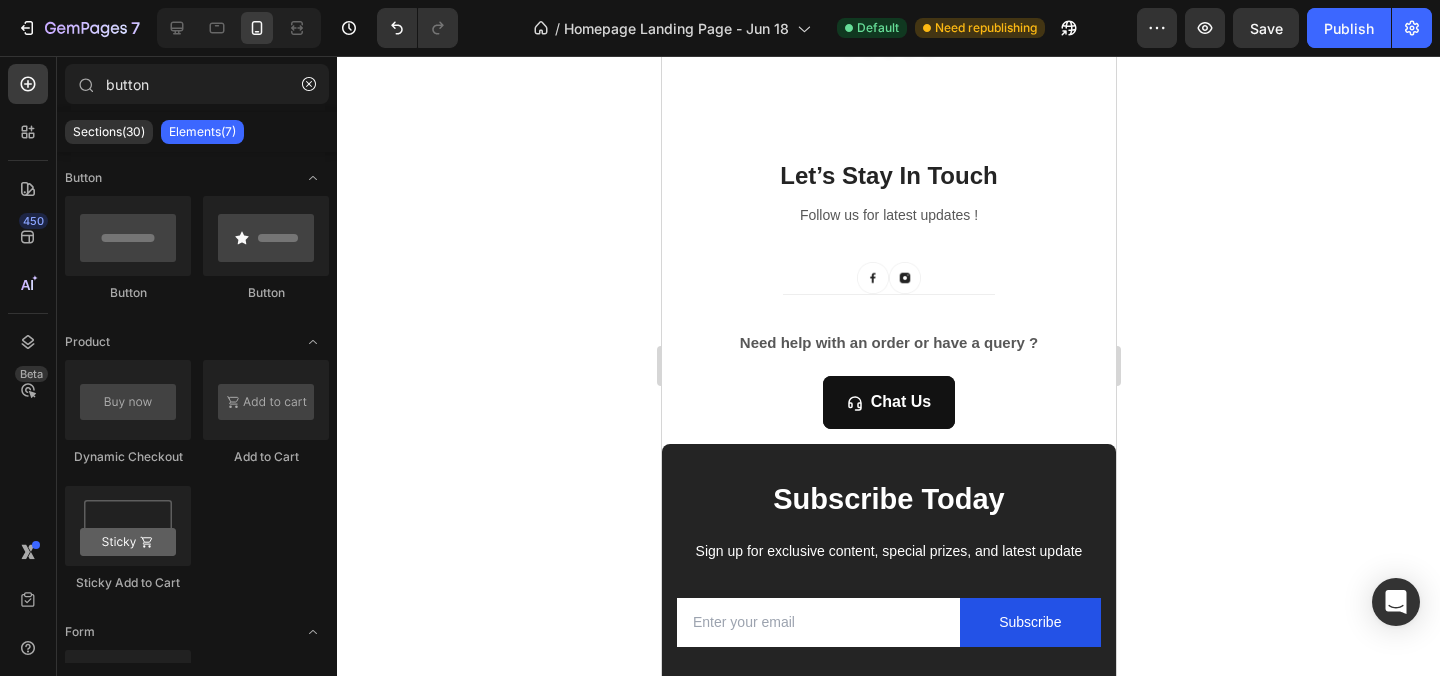click at bounding box center (239, 28) 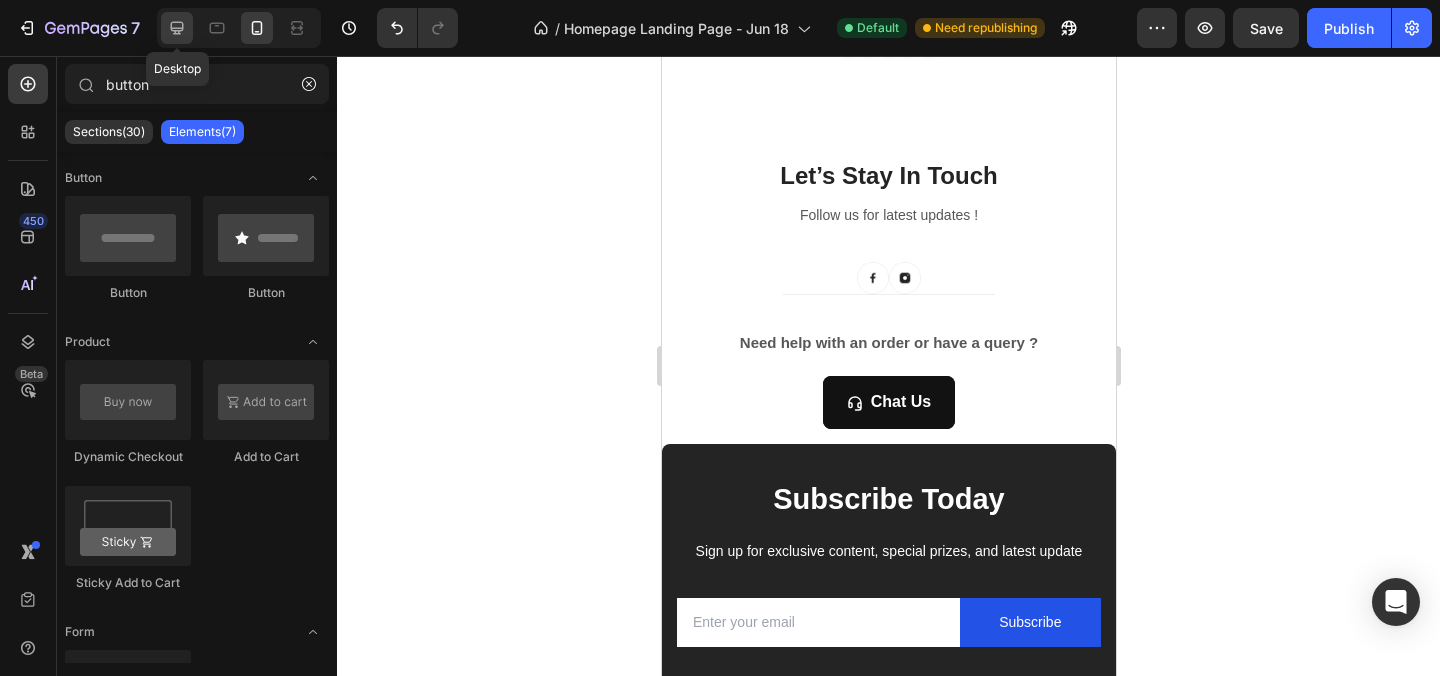 click 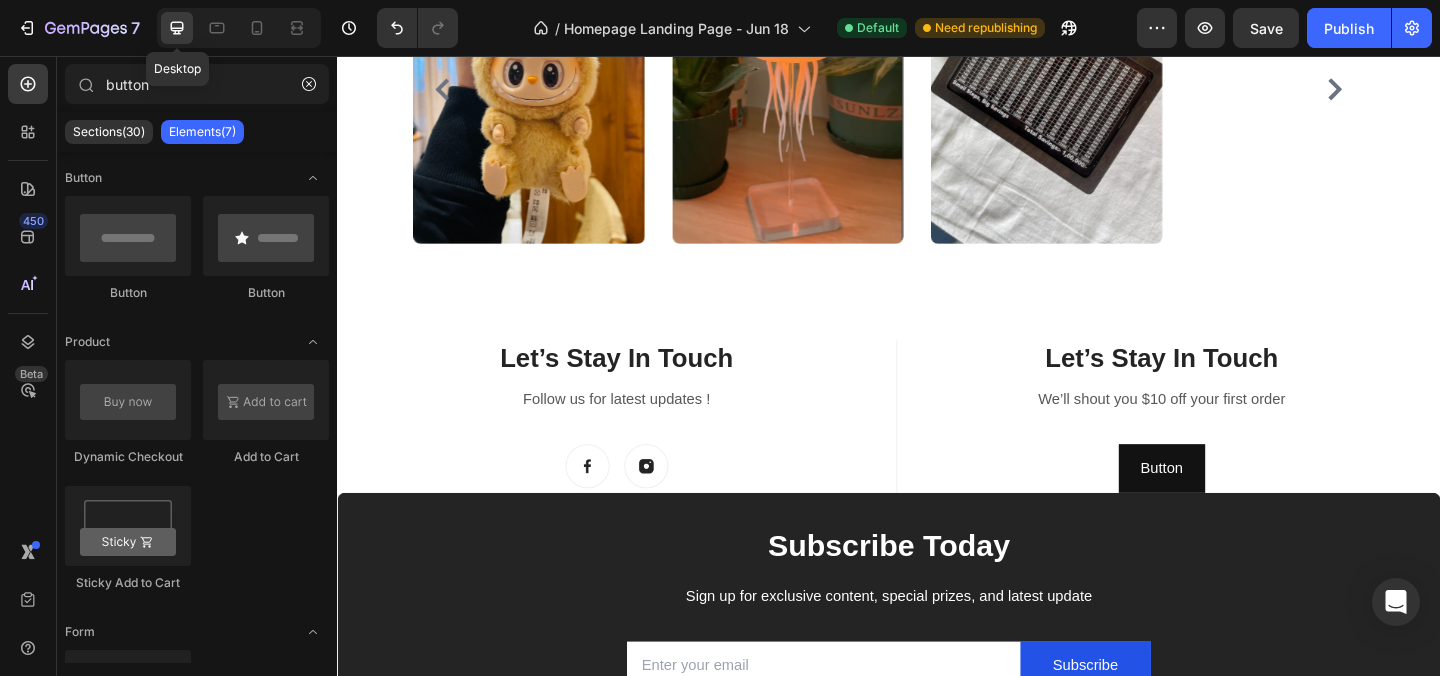 scroll, scrollTop: 3840, scrollLeft: 0, axis: vertical 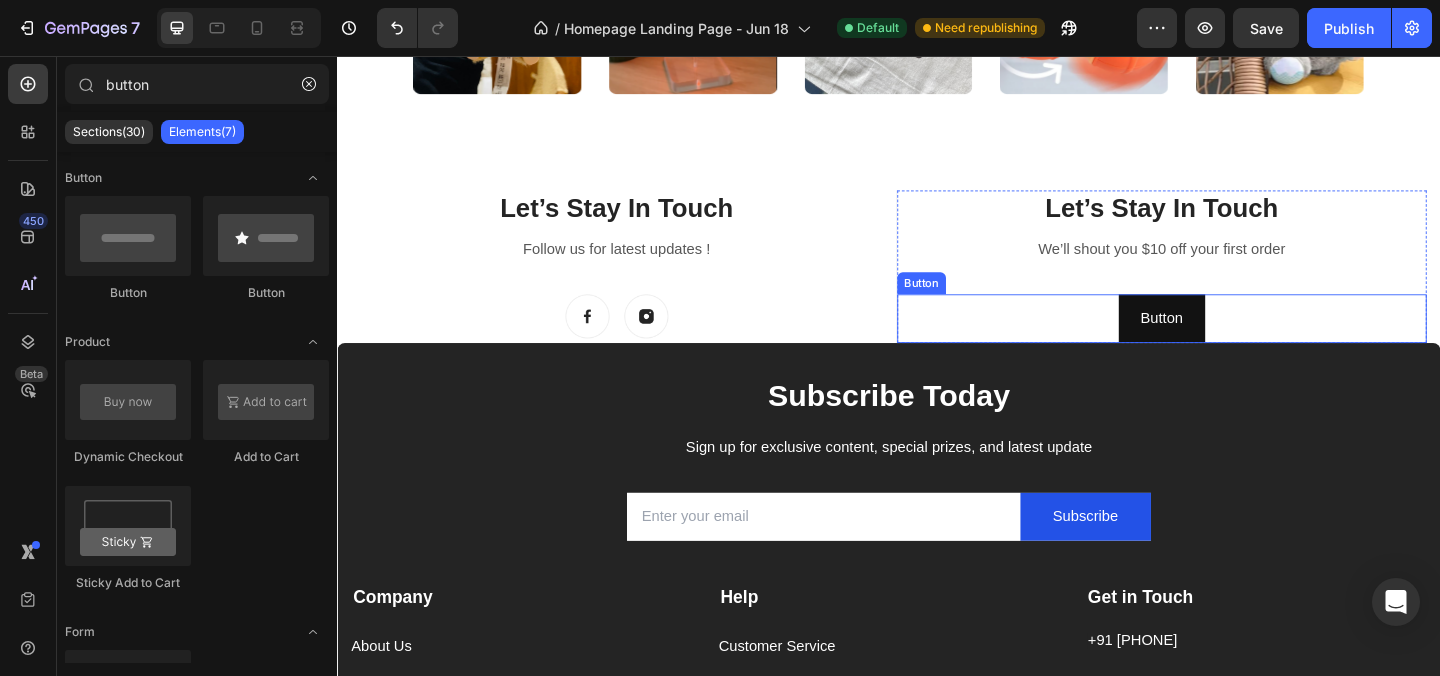 click on "Button Button" at bounding box center [1234, 341] 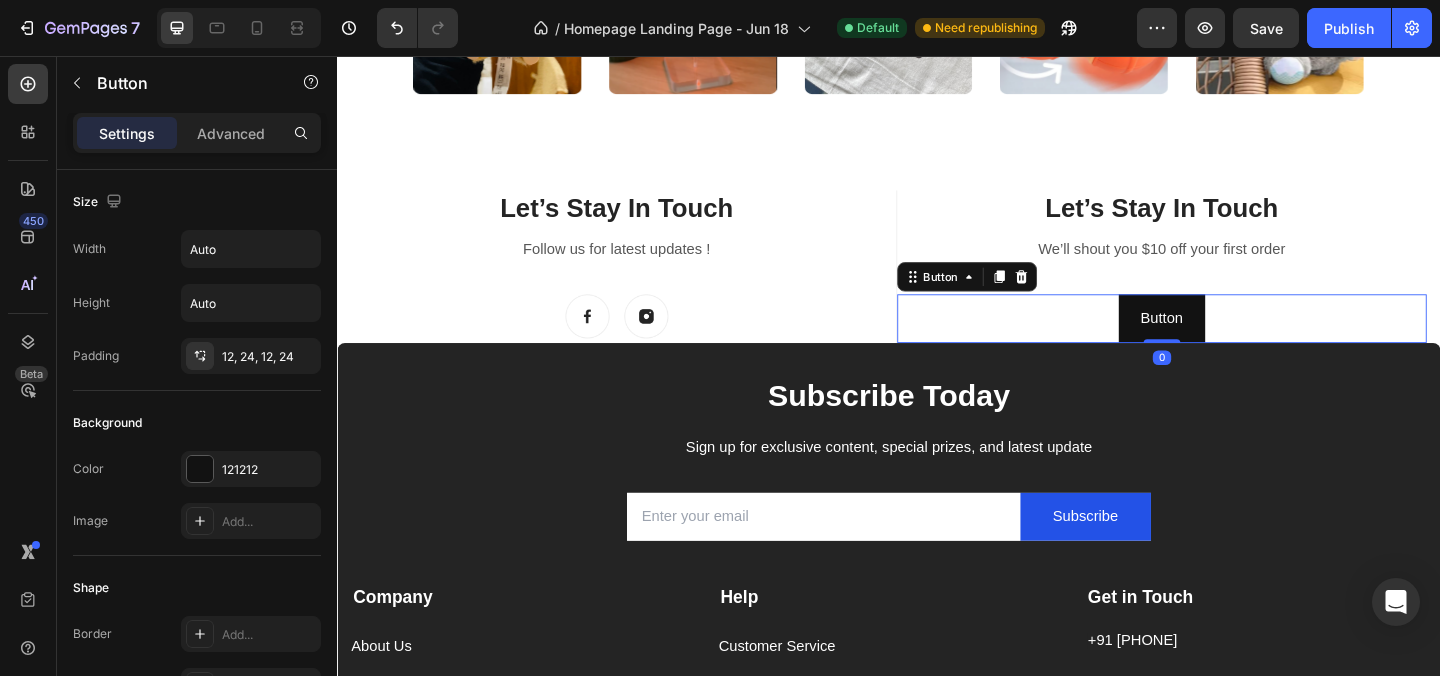 click on "Button Button   0" at bounding box center [1234, 341] 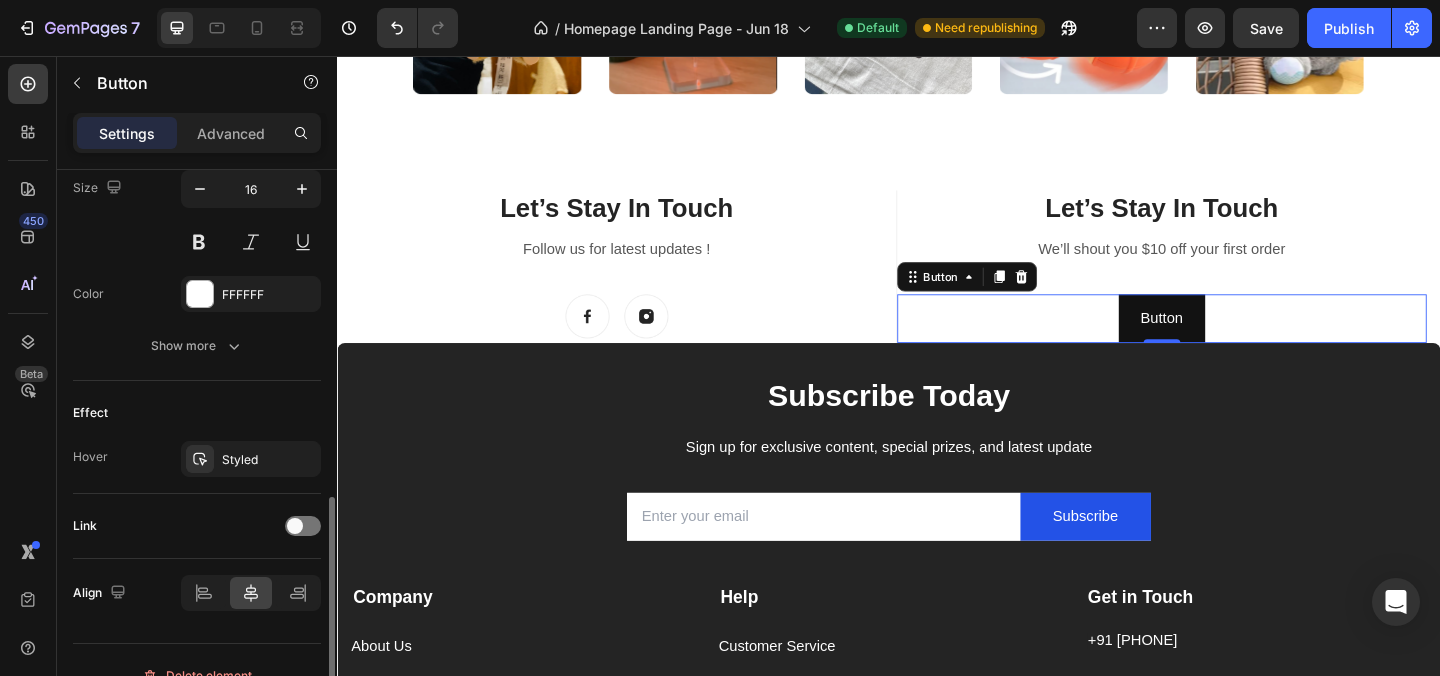 scroll, scrollTop: 838, scrollLeft: 0, axis: vertical 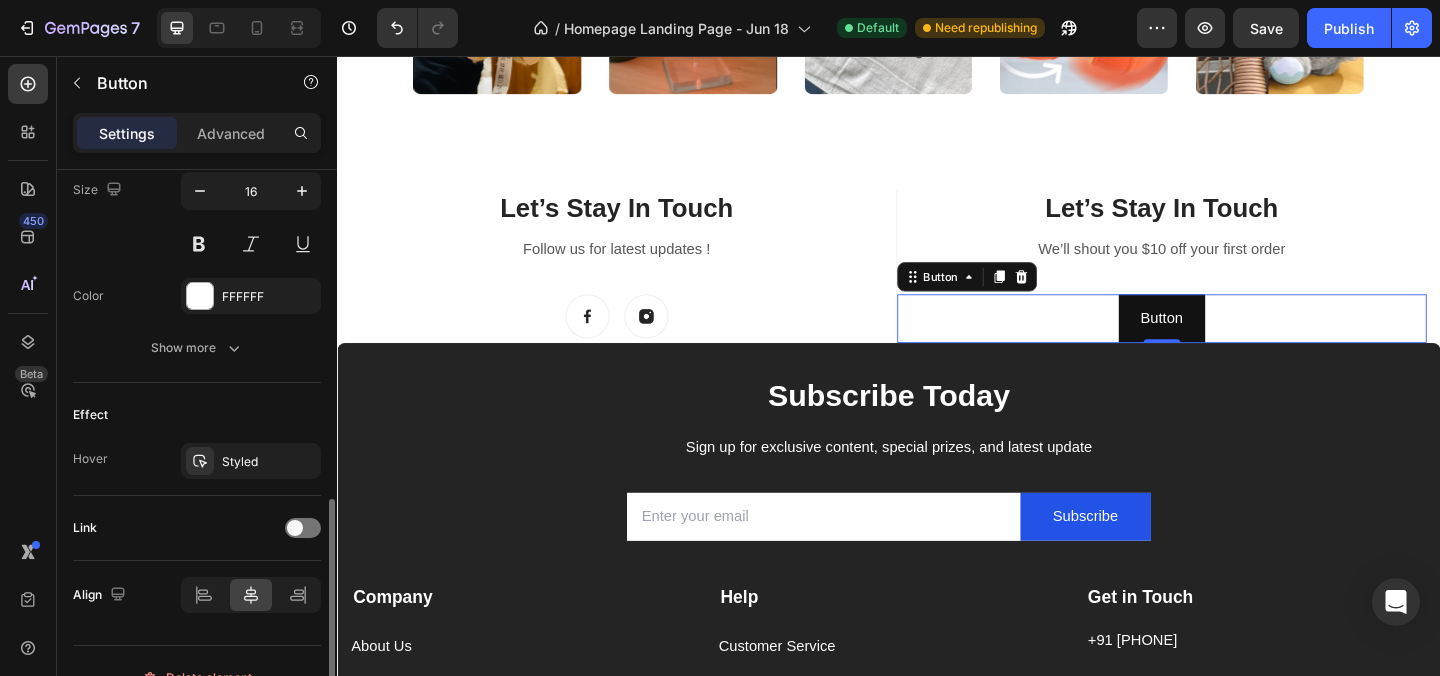 click on "Link" 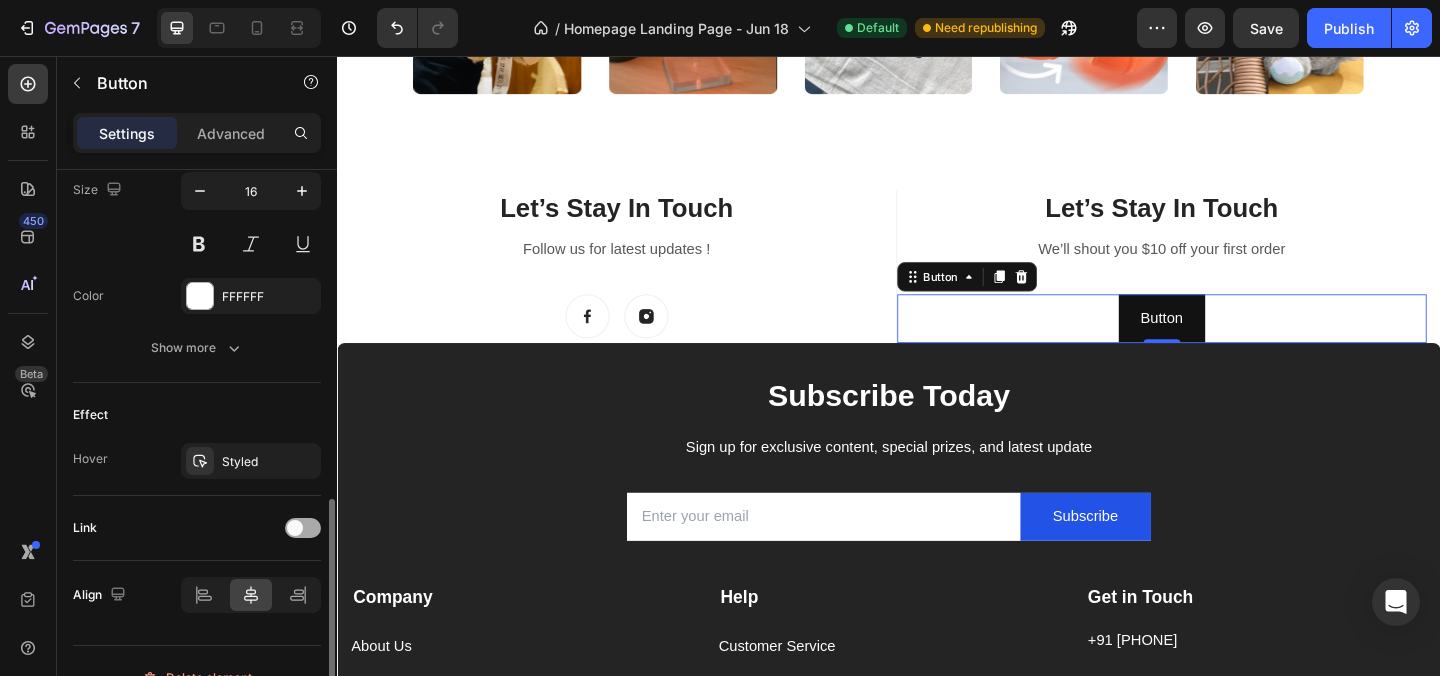 click at bounding box center (295, 528) 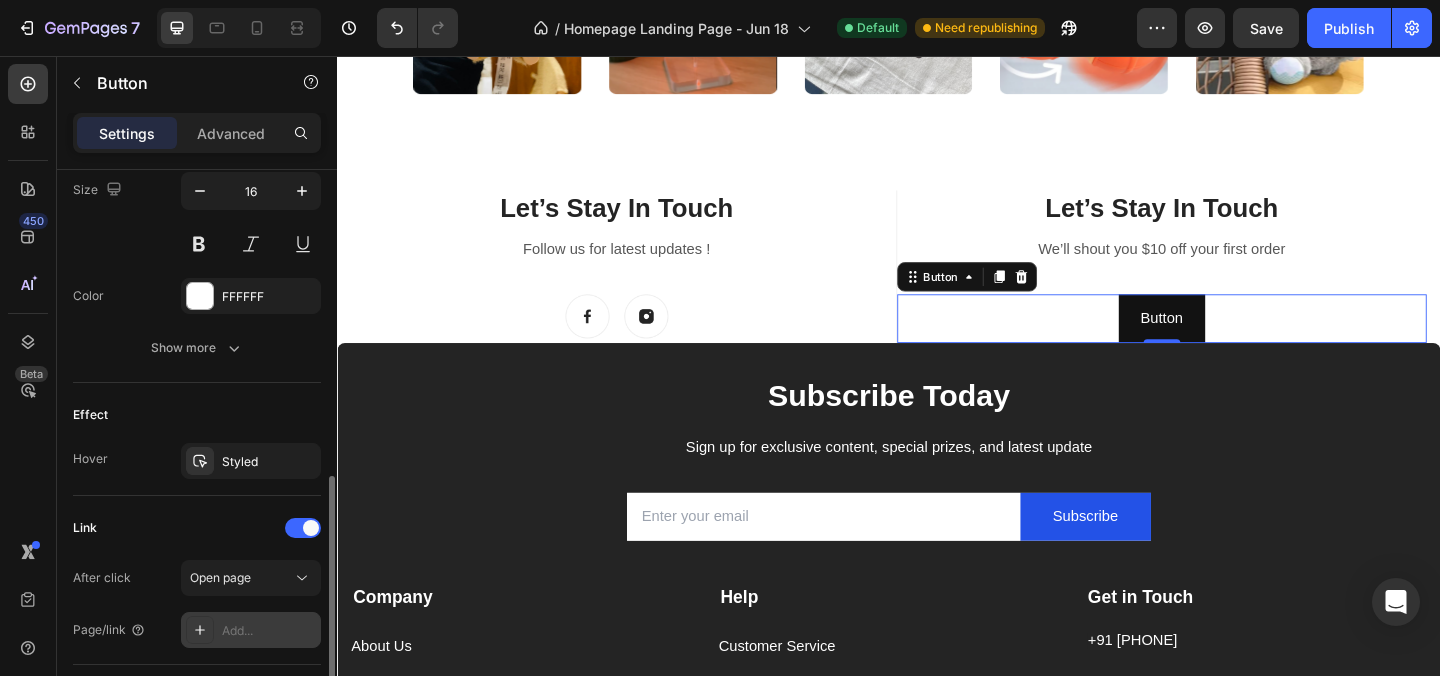 click on "Add..." at bounding box center [269, 631] 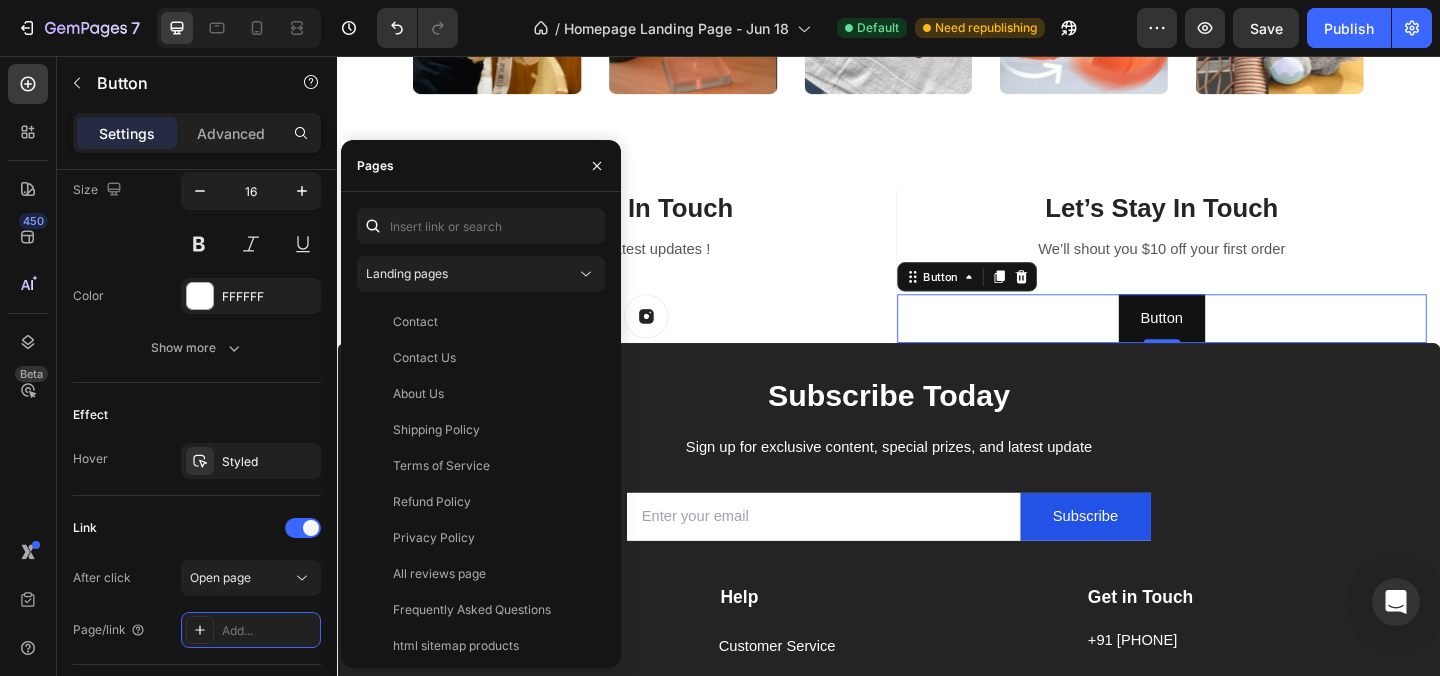 click on "Landing pages Contact   View Contact Us   View About Us   View Shipping Policy   View Terms of Service   View Refund Policy   View Privacy Policy   View All reviews page   View Frequently Asked Questions   View html sitemap products   View html sitemap collections   View html sitemap blogs   View html sitemap pages   View html sitemap   View" 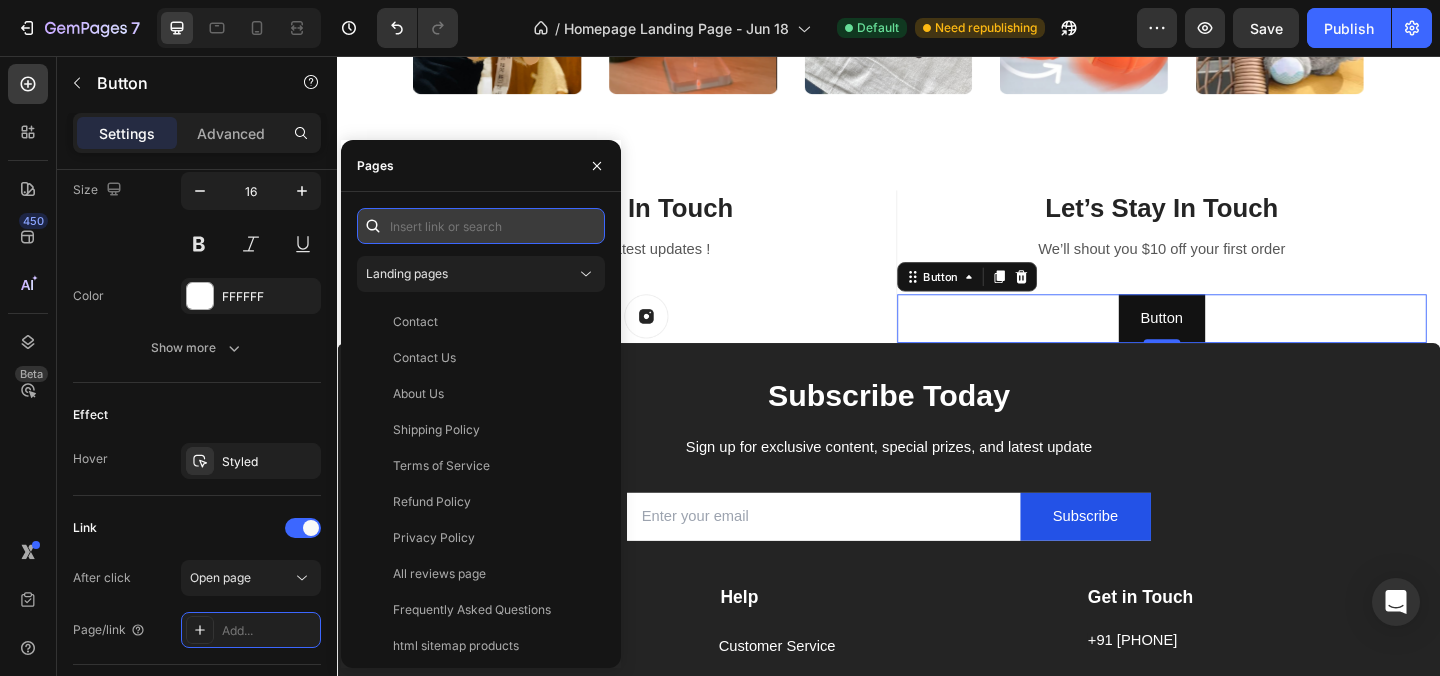 click at bounding box center (481, 226) 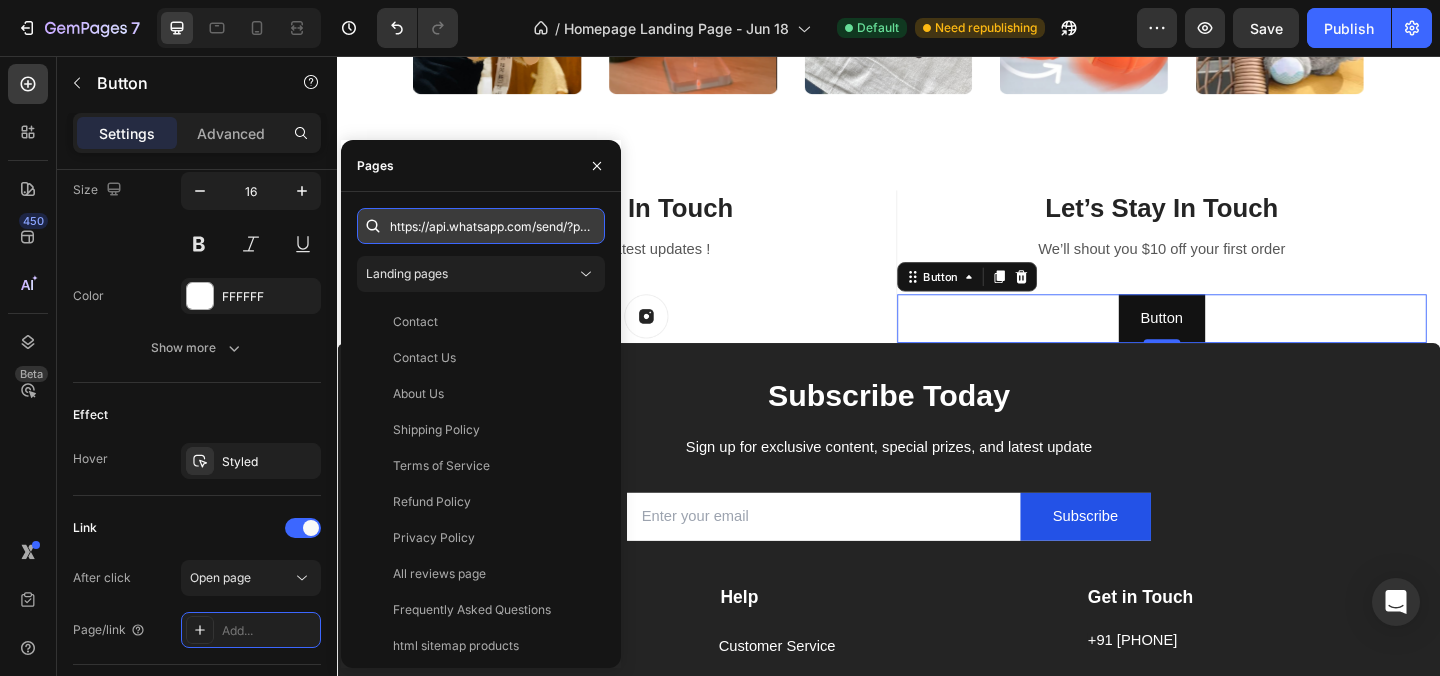 scroll, scrollTop: 0, scrollLeft: 384, axis: horizontal 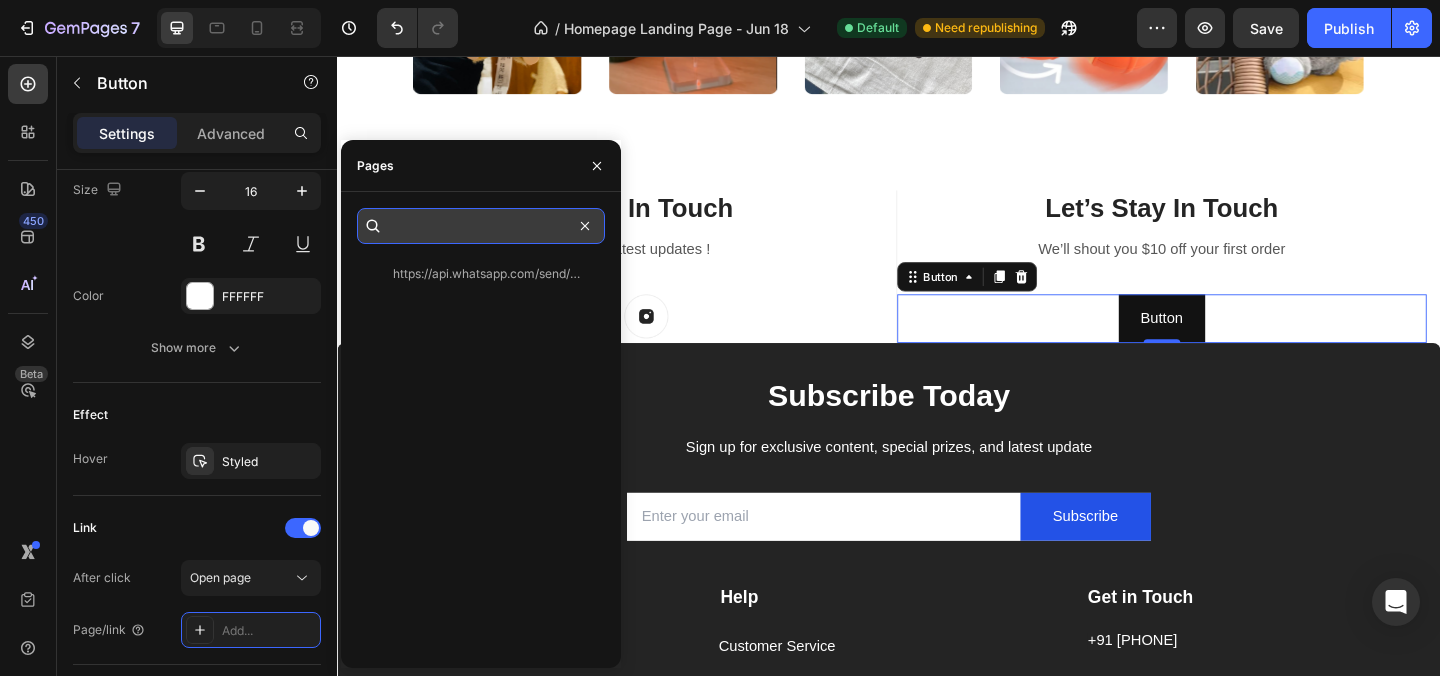 type on "https://api.whatsapp.com/send/?phone=917509575634&text&type=phone_number&app_absent=0" 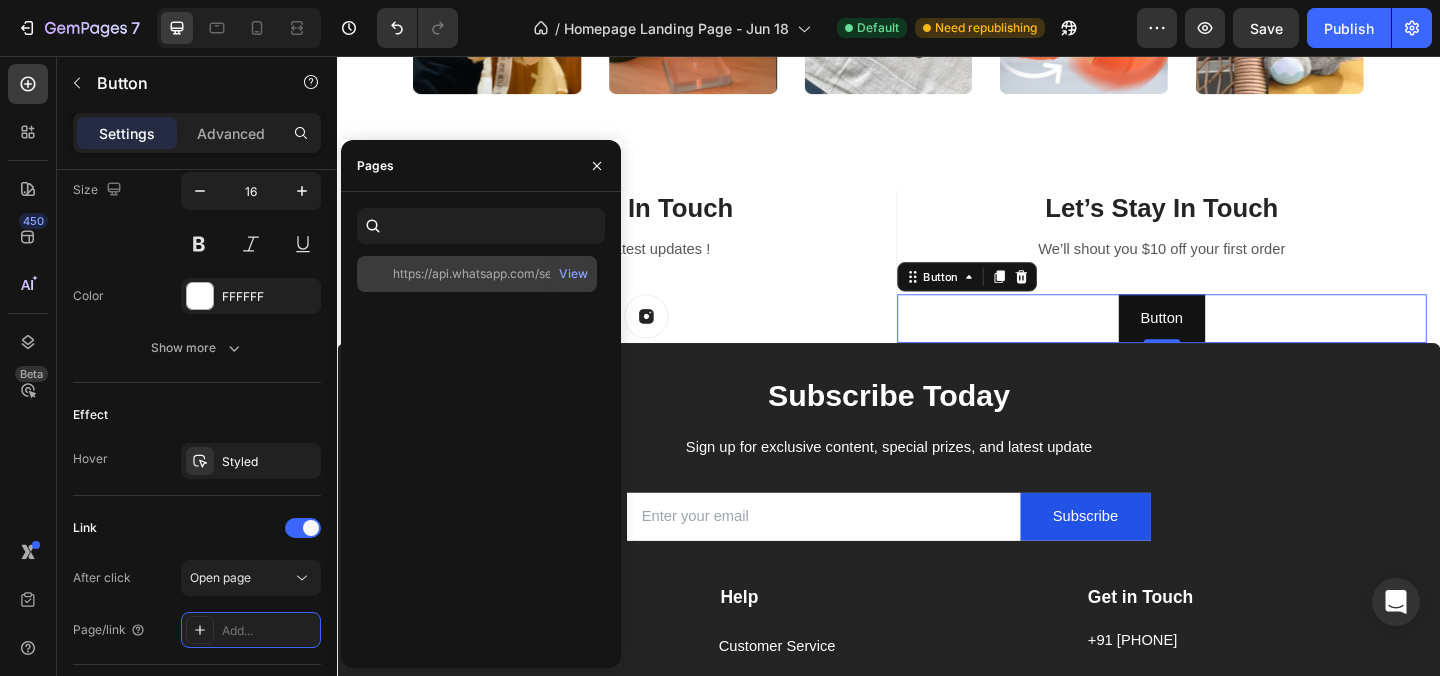 click on "https://api.whatsapp.com/send/?phone=917509575634&text&type=phone_number&app_absent=0" 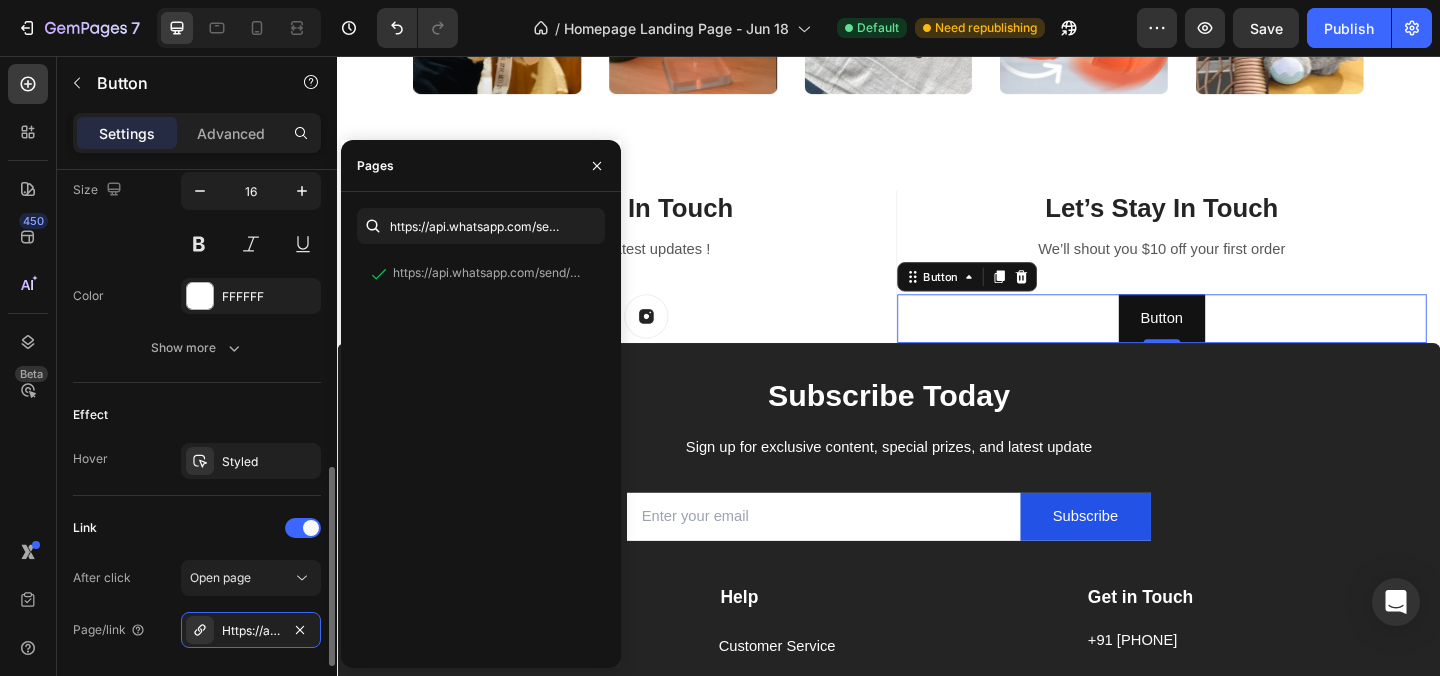 click on "Link" at bounding box center [197, 528] 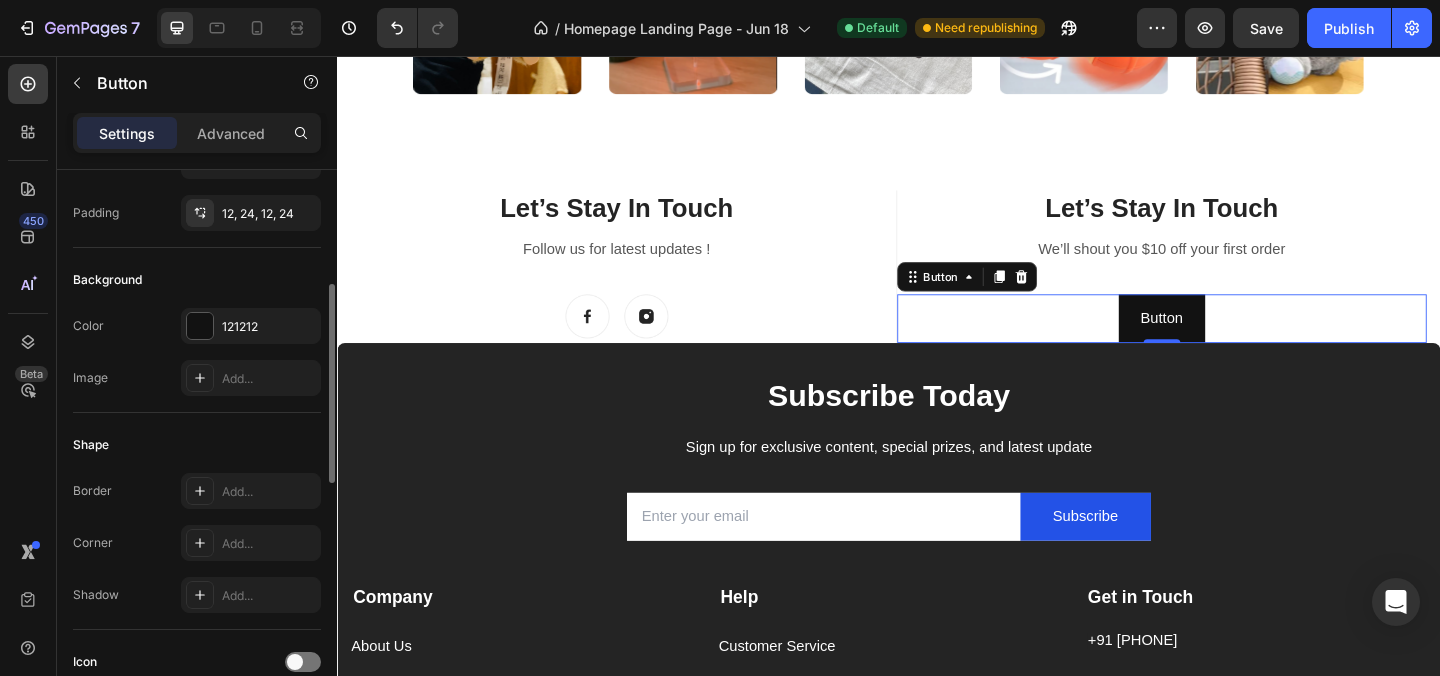 scroll, scrollTop: 203, scrollLeft: 0, axis: vertical 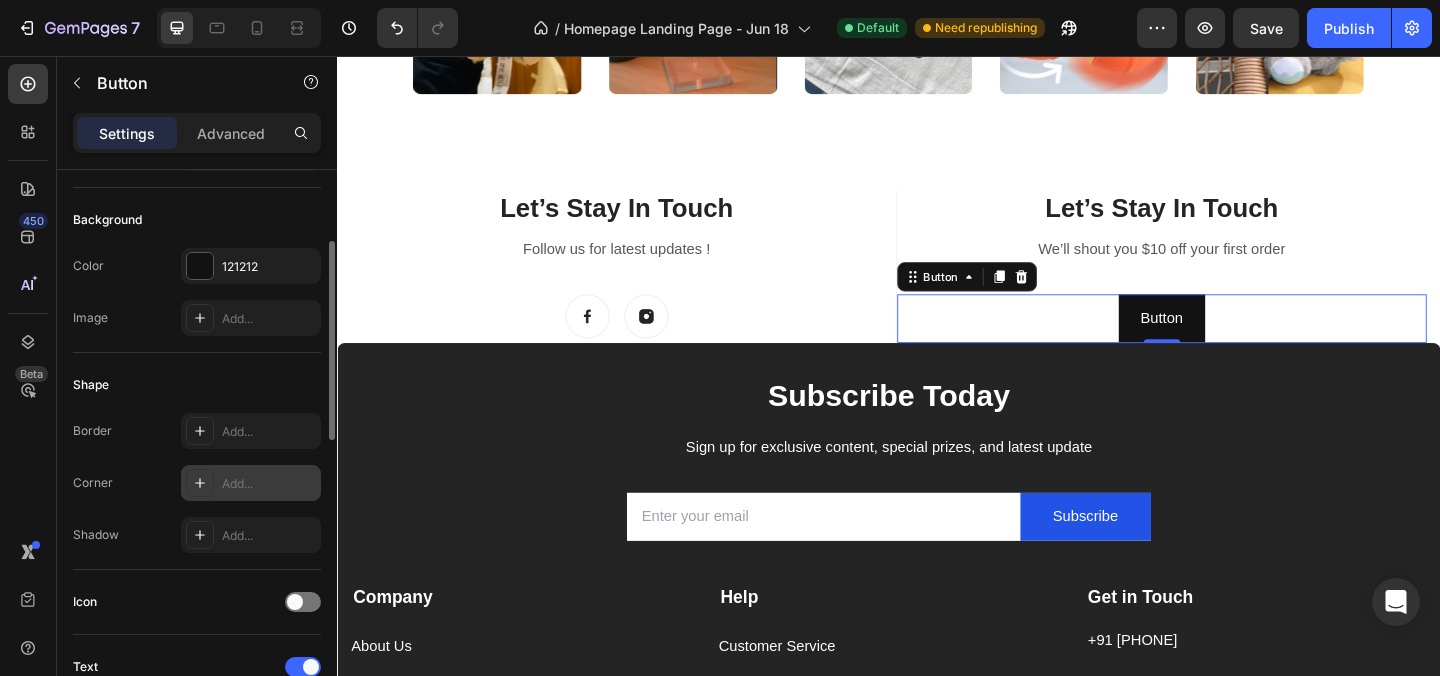click on "Add..." at bounding box center (269, 484) 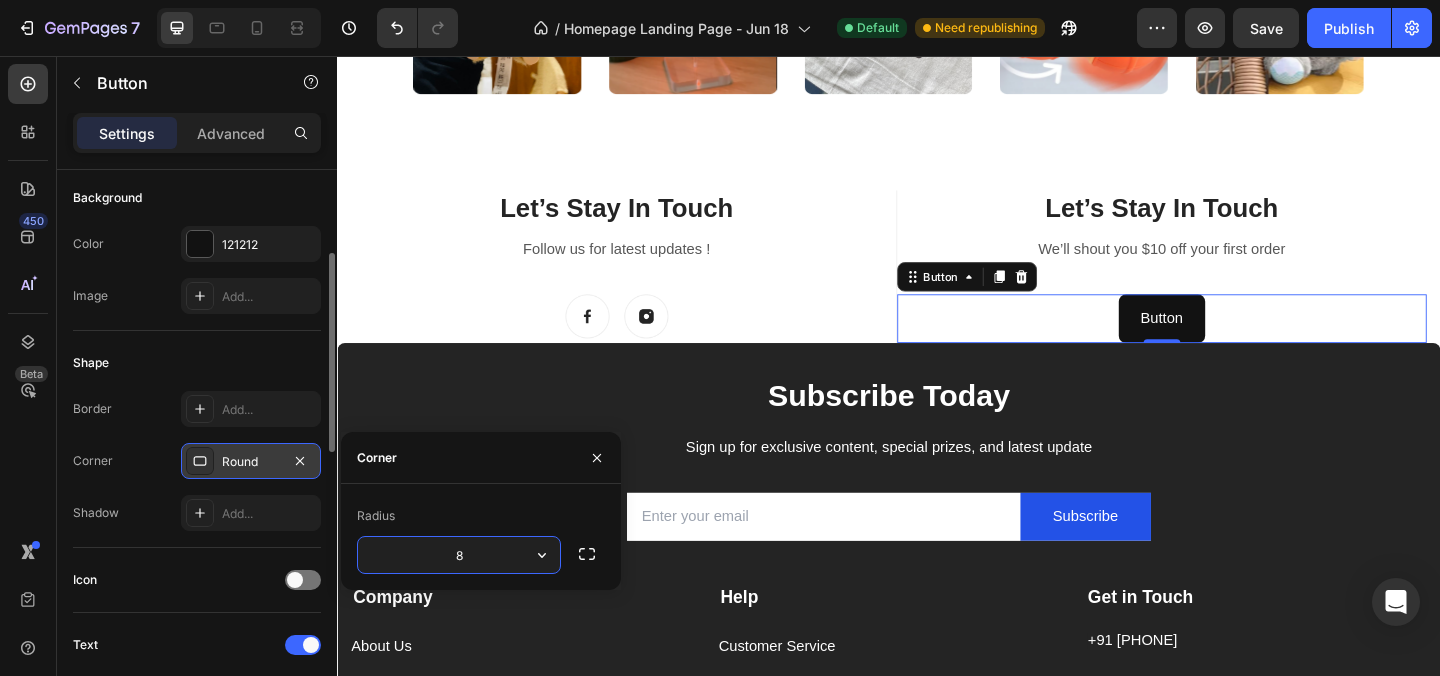 scroll, scrollTop: 228, scrollLeft: 0, axis: vertical 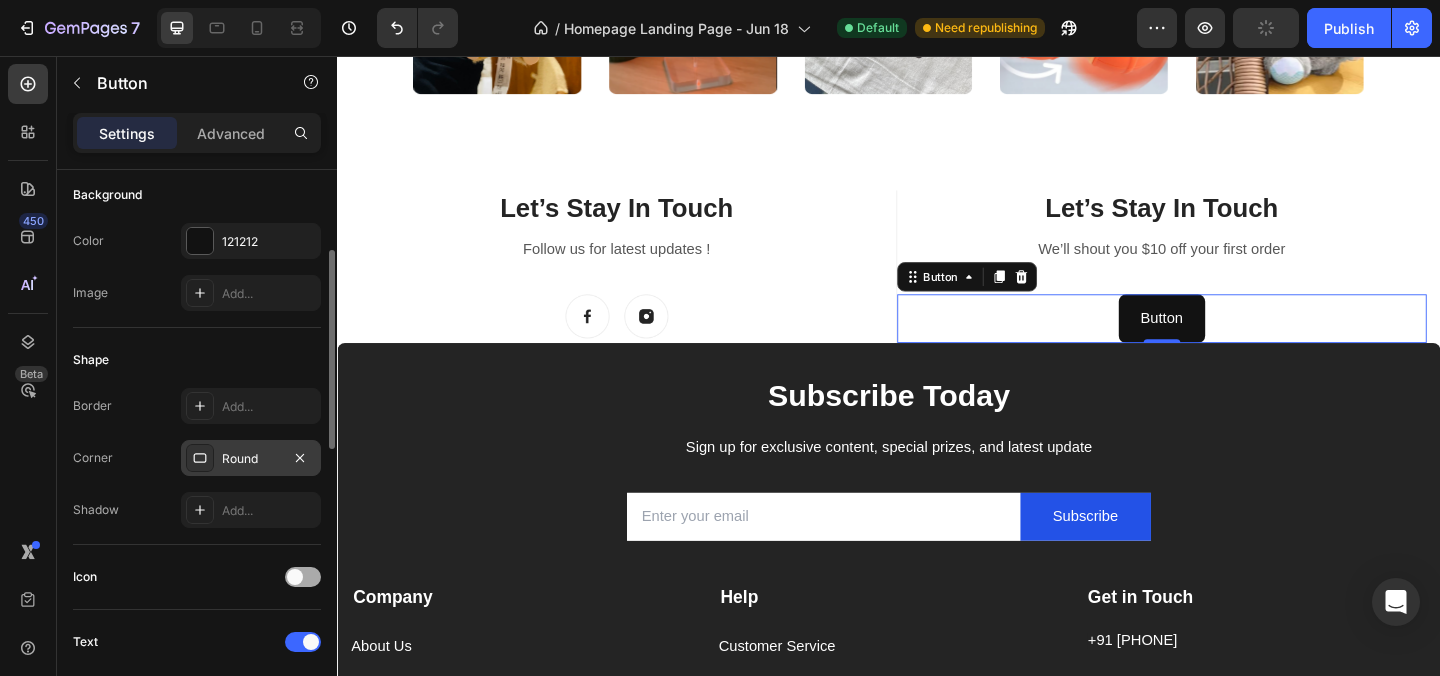click at bounding box center [303, 577] 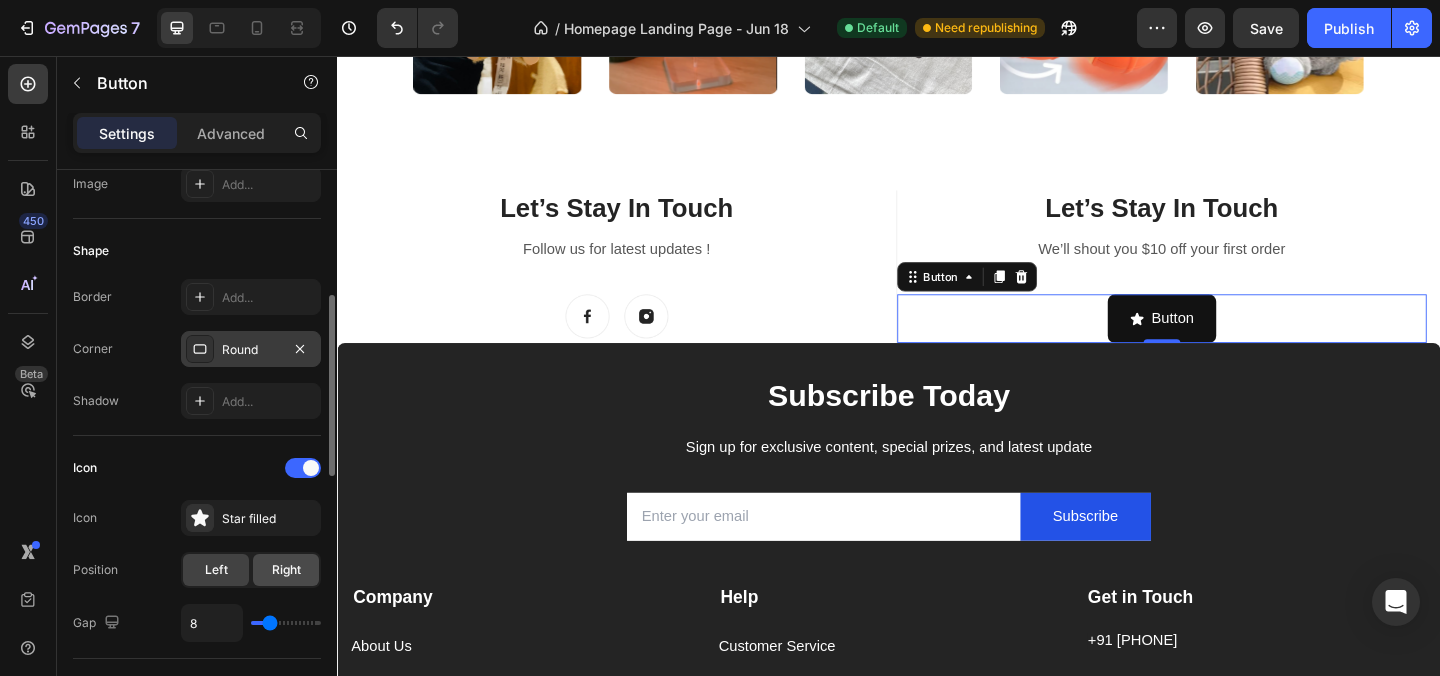 scroll, scrollTop: 350, scrollLeft: 0, axis: vertical 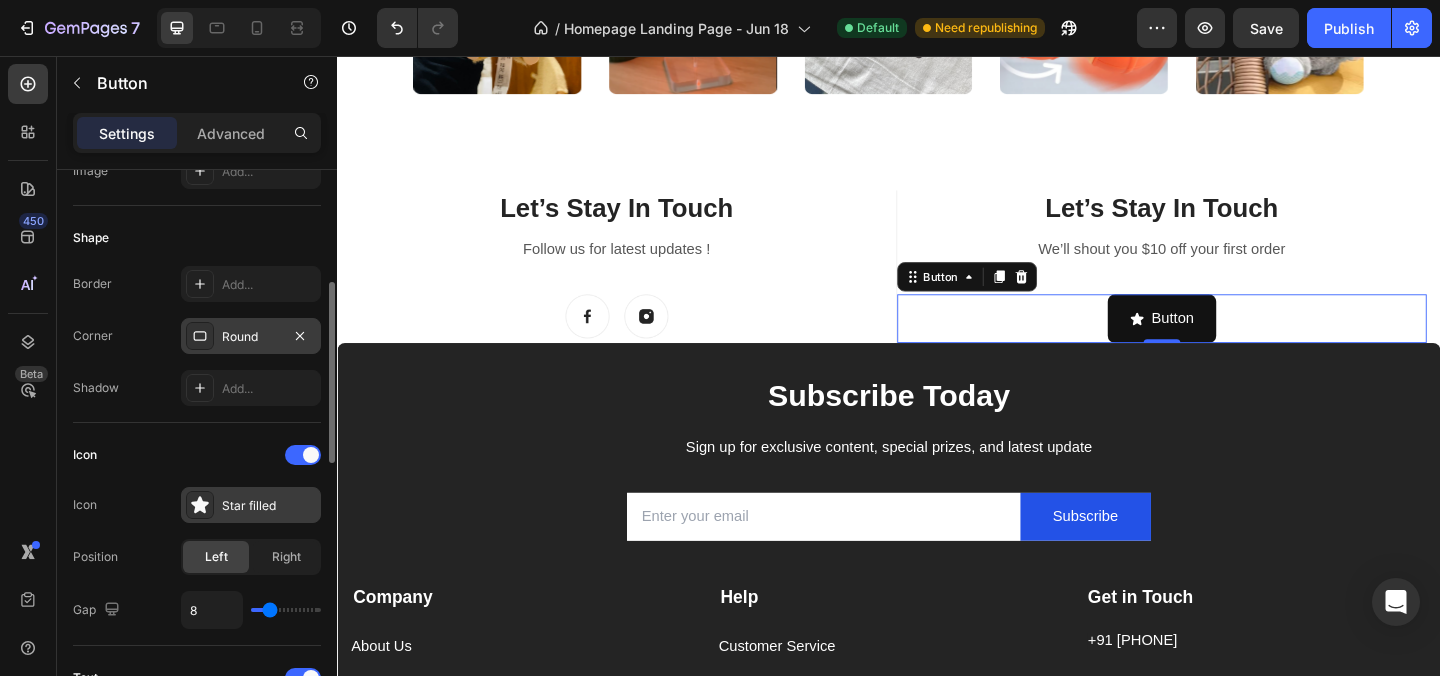 click on "Star filled" at bounding box center (269, 506) 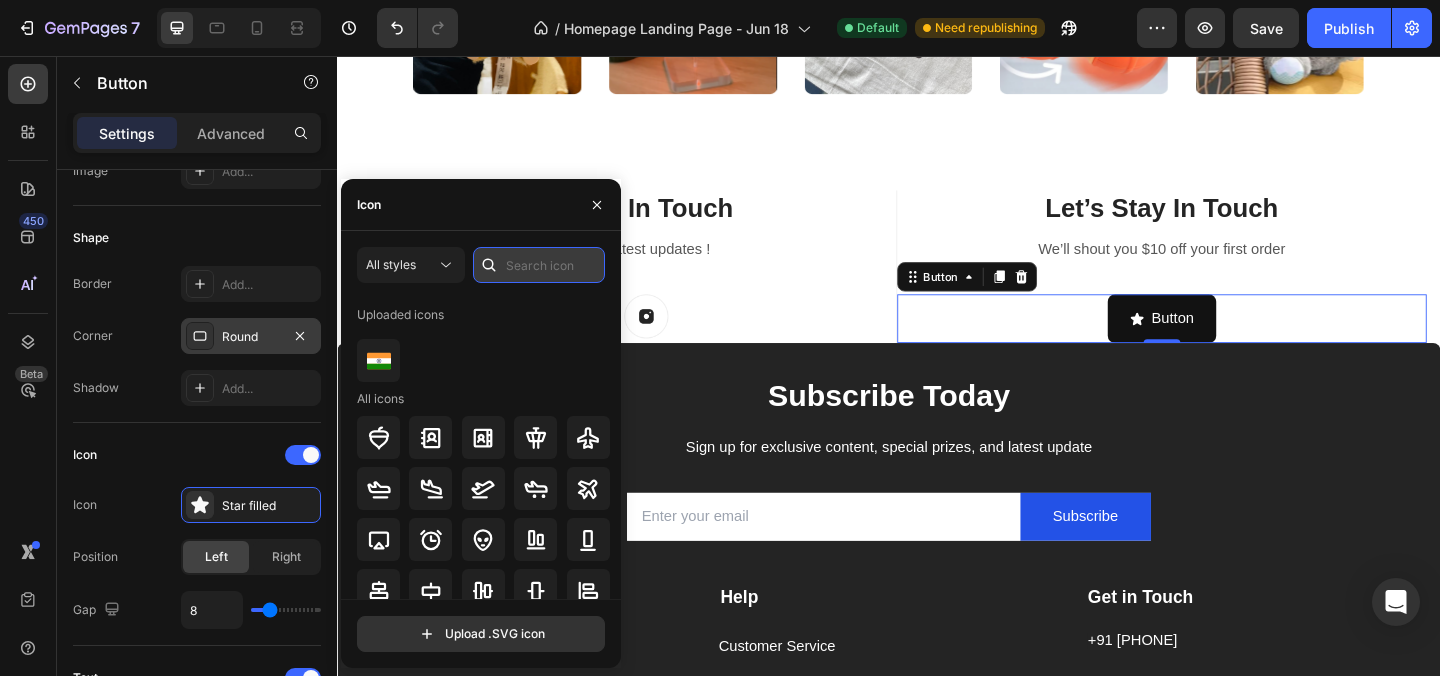 click at bounding box center (539, 265) 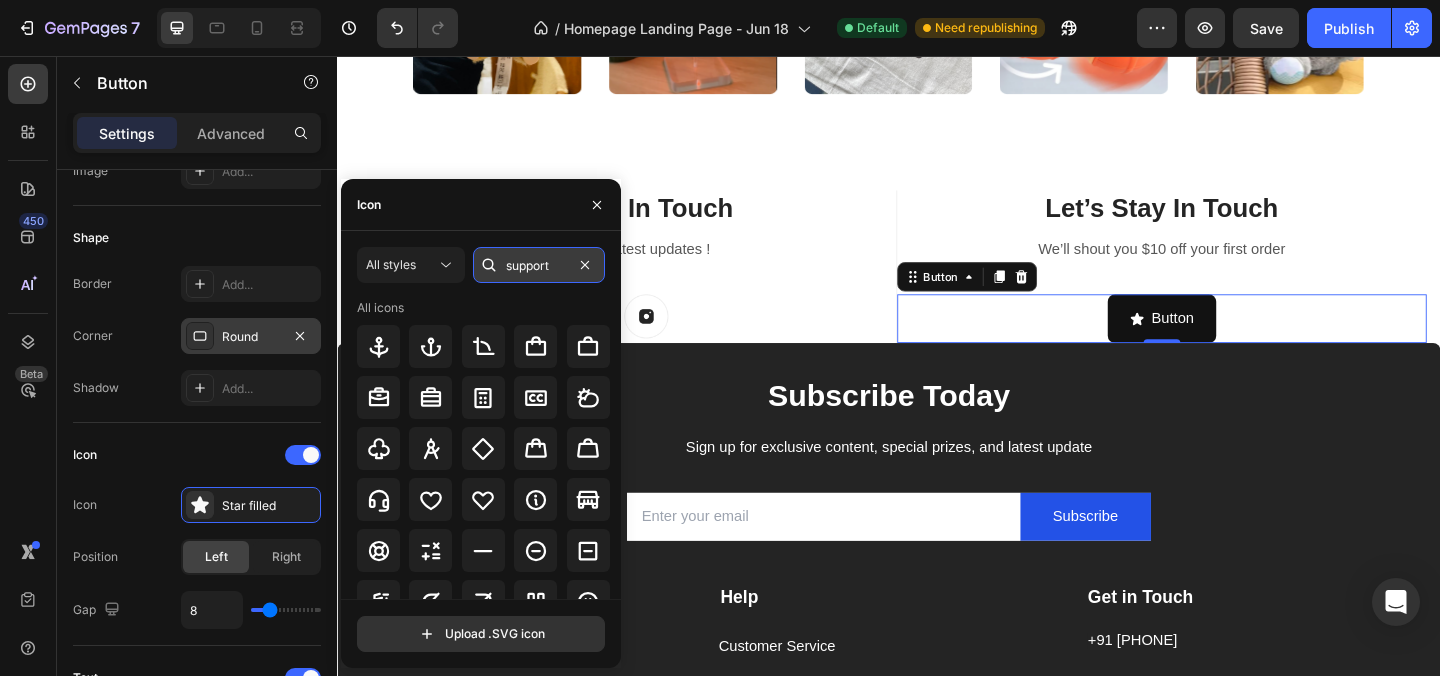 type on "support" 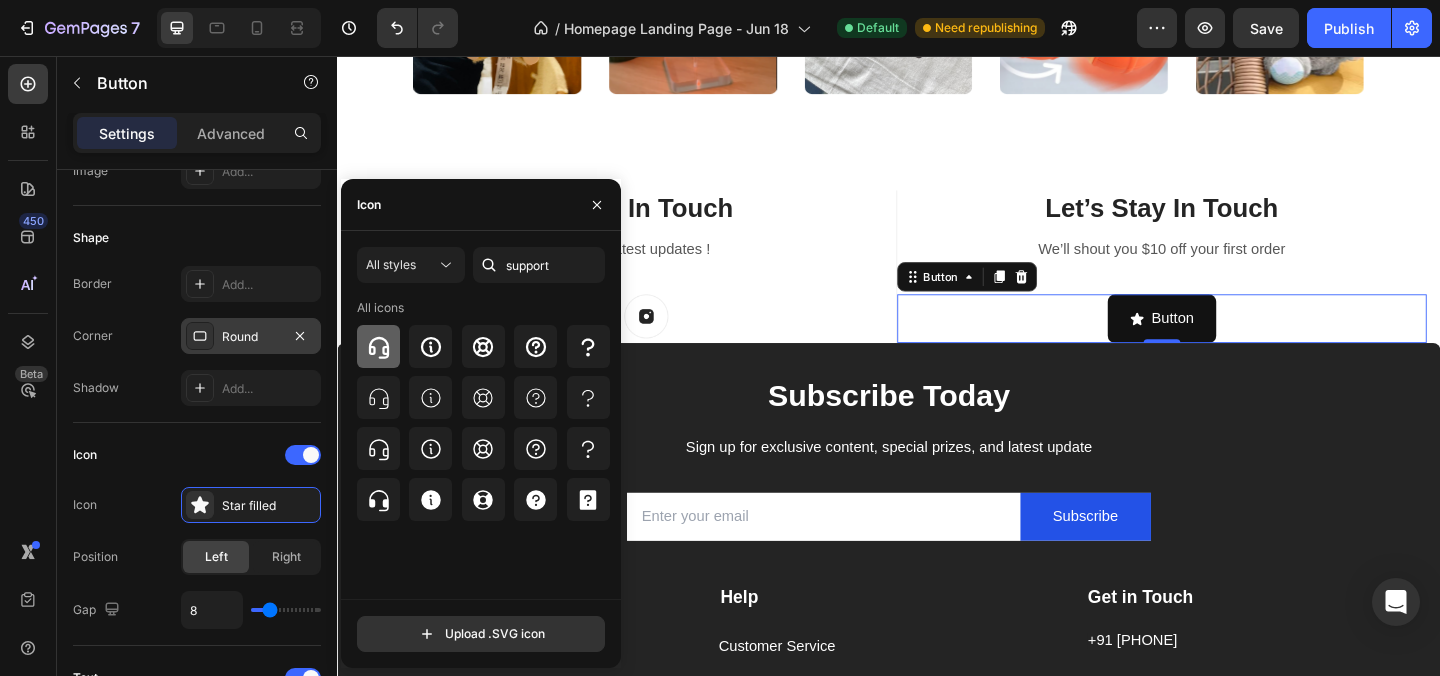 click 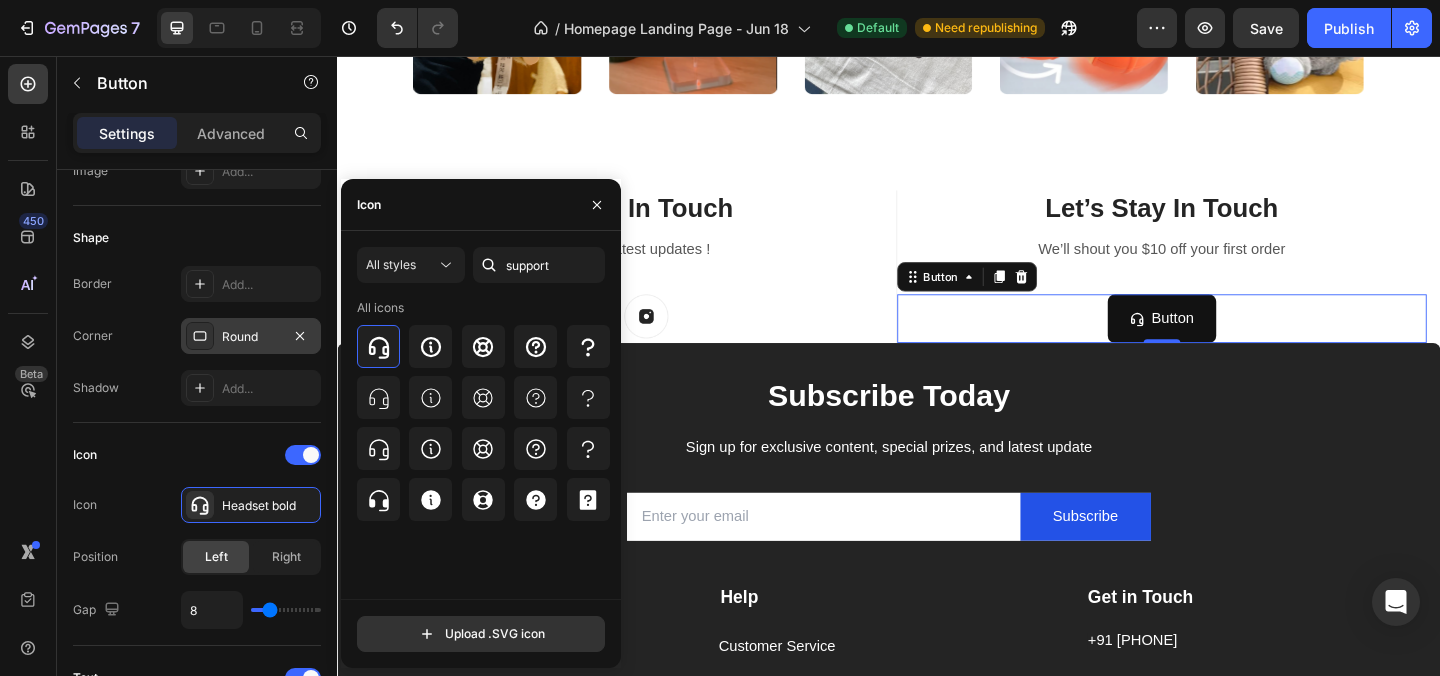 click on "Button Button   0" at bounding box center [1234, 341] 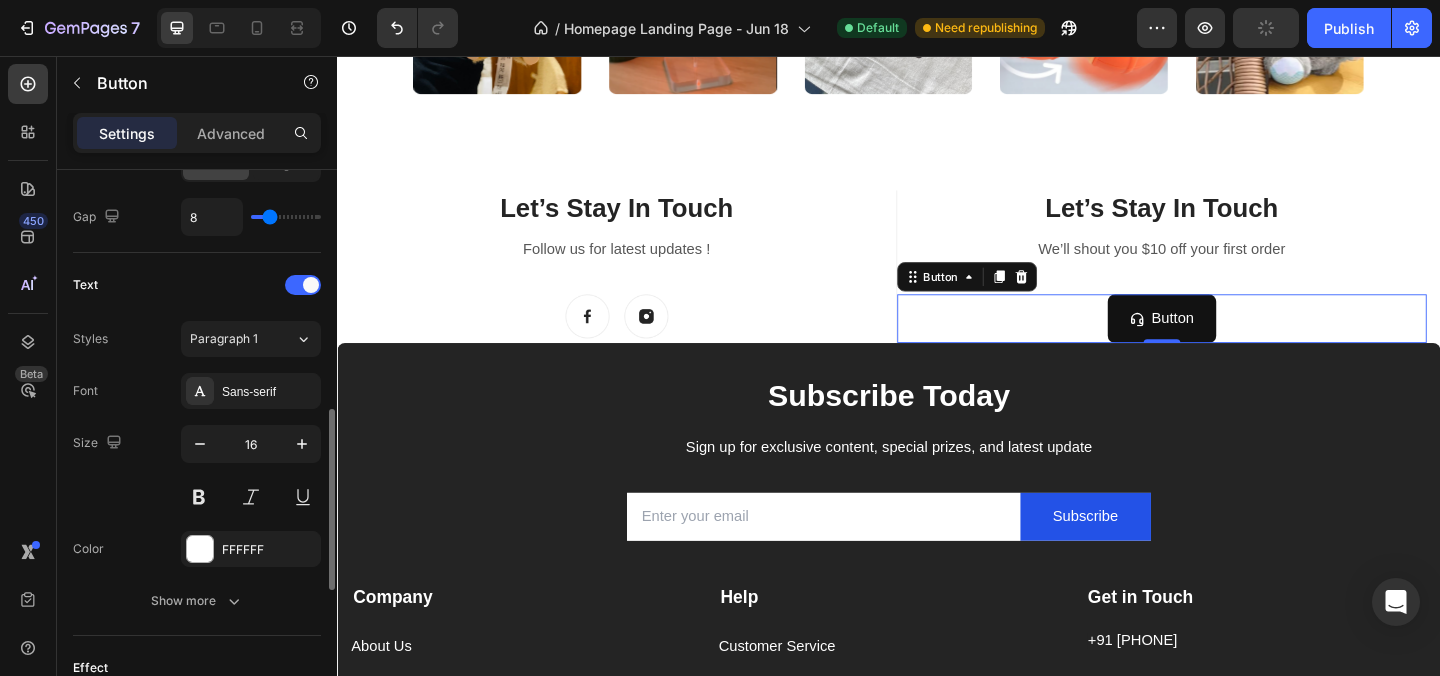 scroll, scrollTop: 779, scrollLeft: 0, axis: vertical 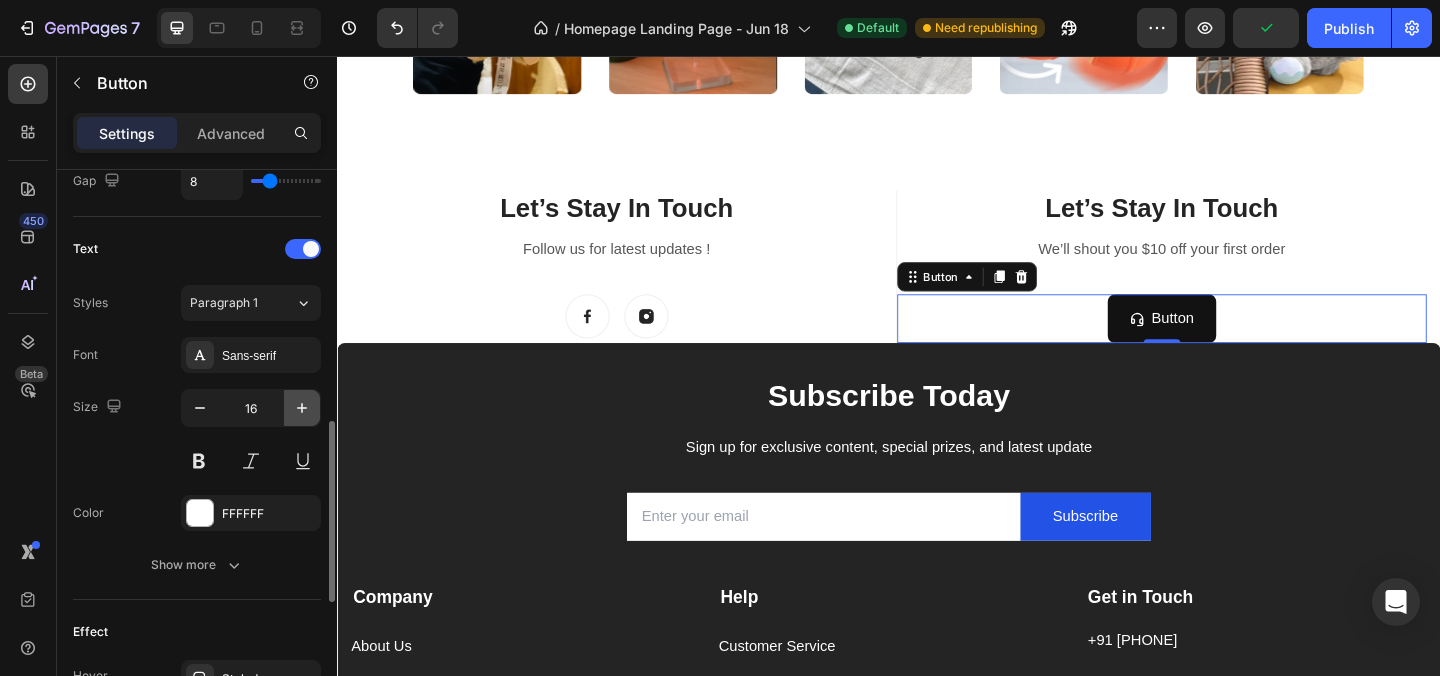 click 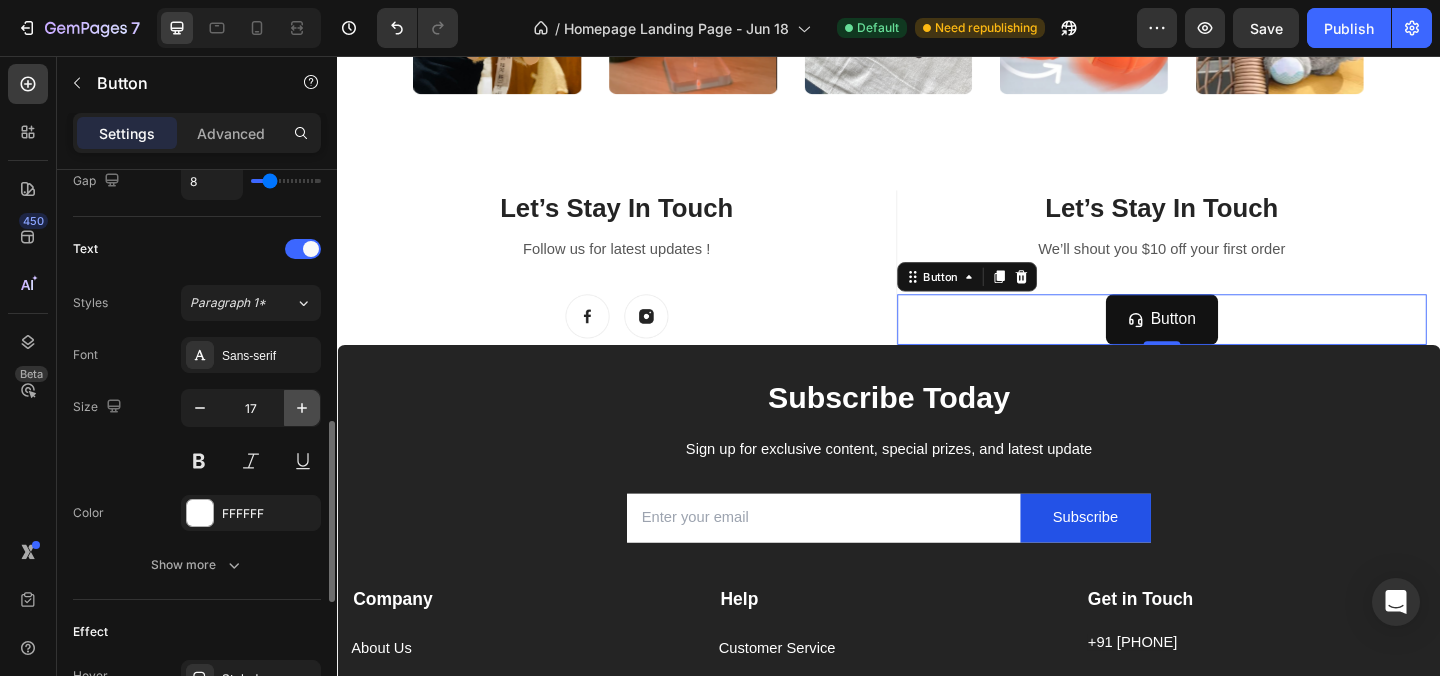 click 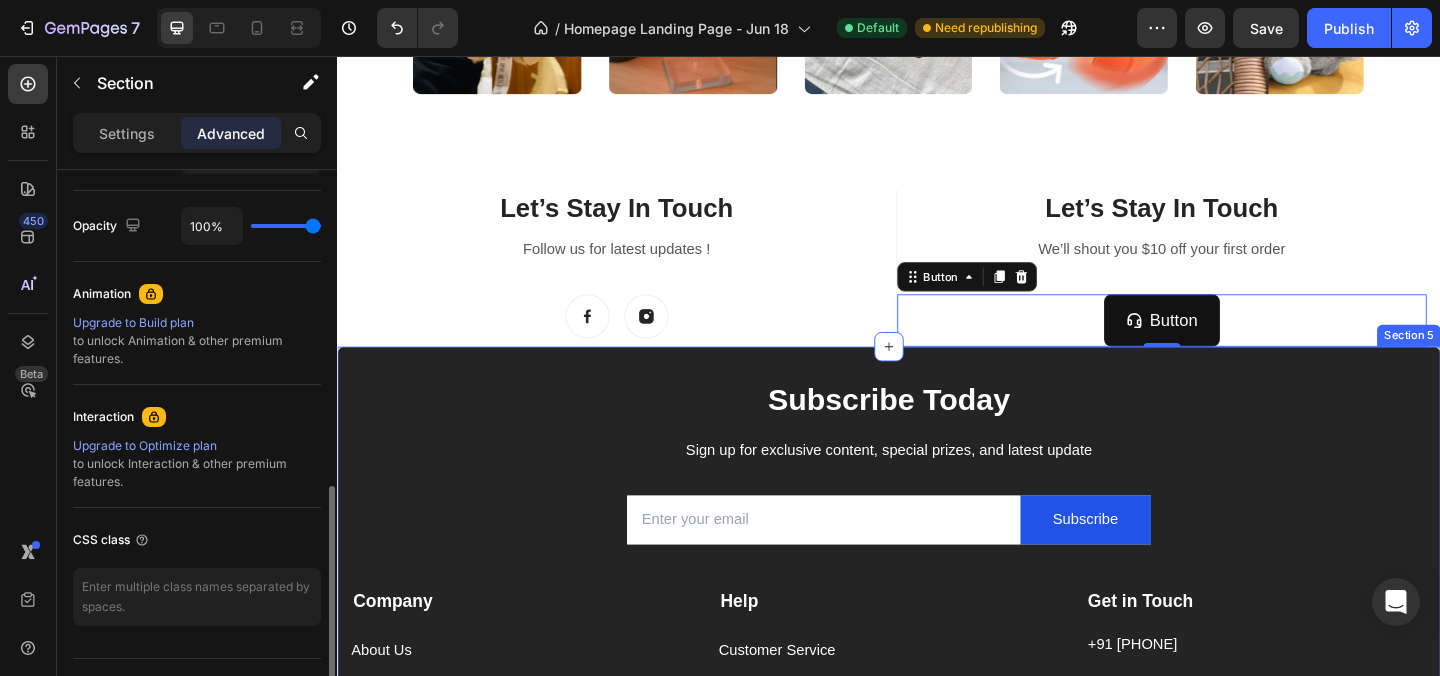 click on "Subscribe Today Heading Sign up for exclusive content, special prizes, and latest update Text block Email Field Subscribe Submit Button Row Newsletter Row Company Text block About Us Button Privacy Poilcy Button Refund Poilcy Button Terms of service Button Help Text block Customer Service Button Returns & Exchanges Button Contact Us Button Shipping Policy Button Get in Touch Text block +91 7509575634 Text block joyarcade.store@gmail.com Text block Image Image Image Row Row Company Help Get in Touch Accordion Company Help Get in Touch Accordion Row                Title Line Copyright © 2025 JoyArcade. All Rights Reserved. Text block Image Image Image Image Image Row Row Section 5" at bounding box center (937, 692) 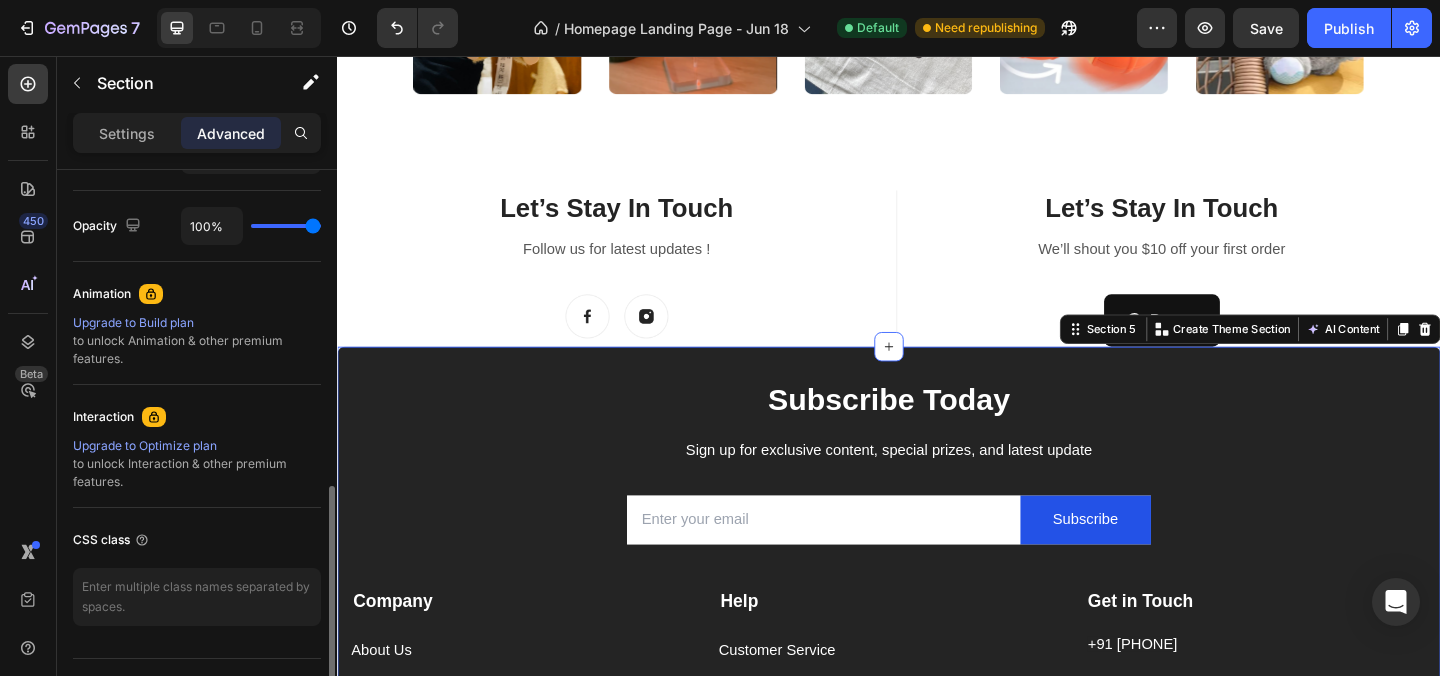 scroll, scrollTop: 0, scrollLeft: 0, axis: both 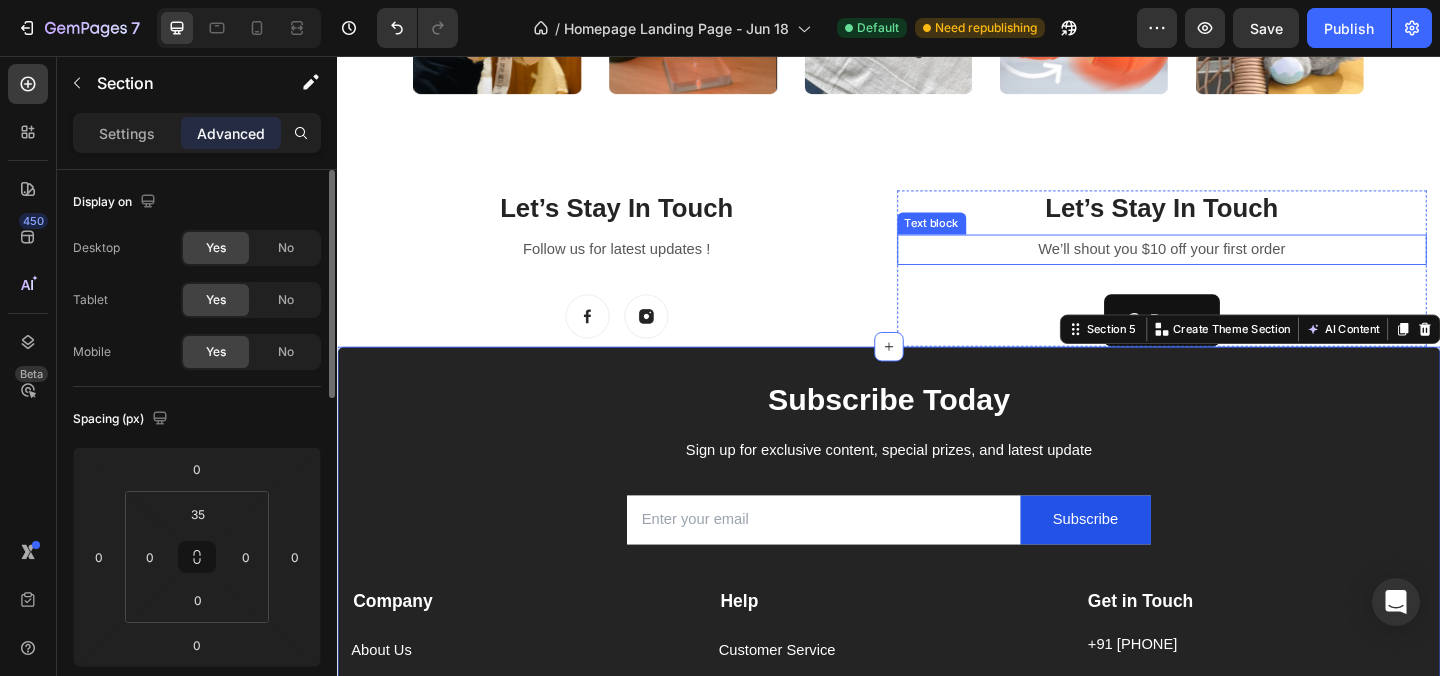 click on "We’ll shout you $10 off your first order" at bounding box center [1234, 266] 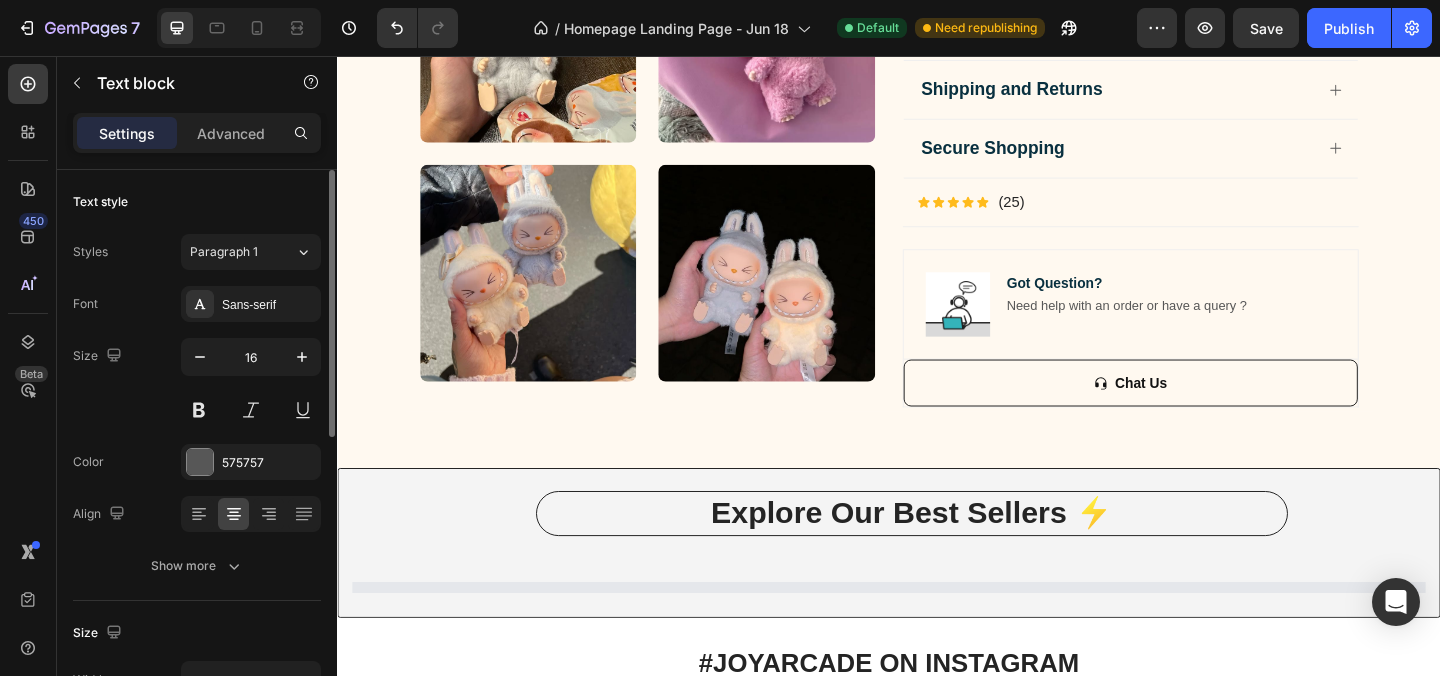 scroll, scrollTop: 1228, scrollLeft: 0, axis: vertical 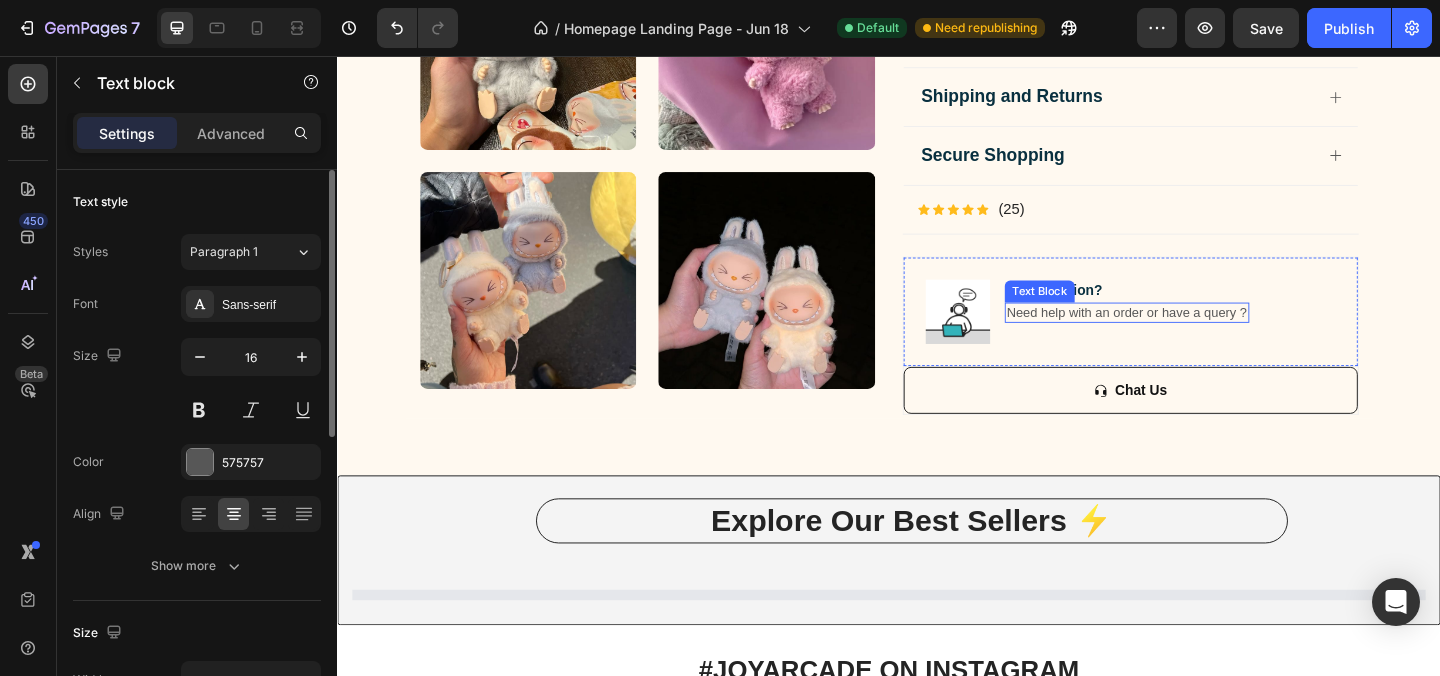 click on "Need help with an order or have a query ?" at bounding box center [1196, 335] 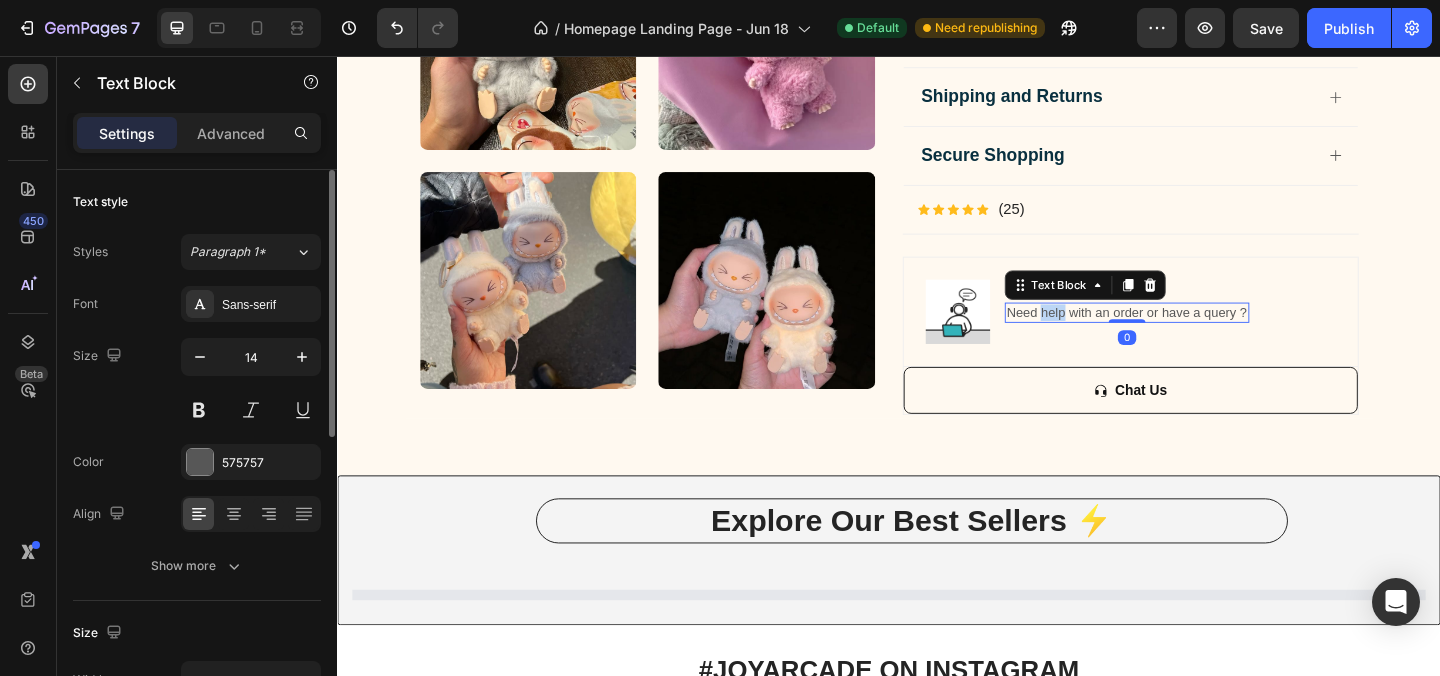 click on "Need help with an order or have a query ?" at bounding box center (1196, 335) 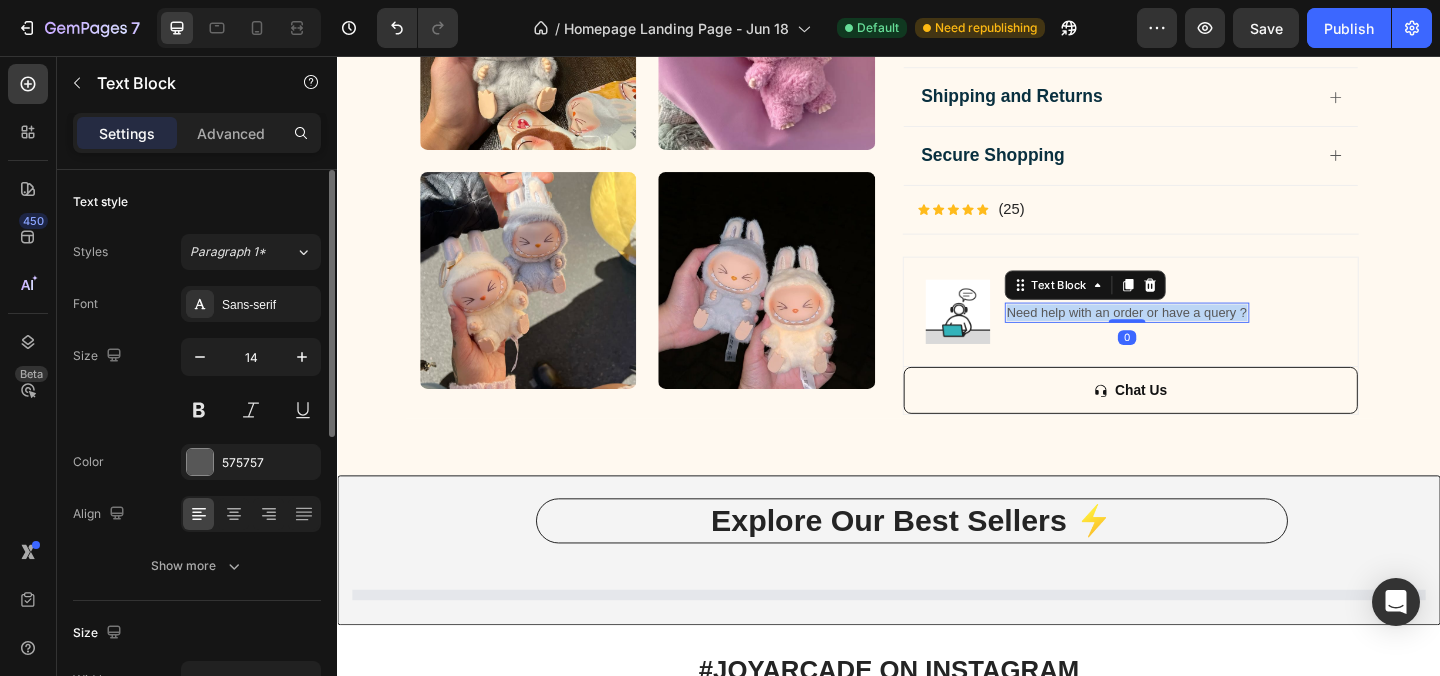 click on "Need help with an order or have a query ?" at bounding box center (1196, 335) 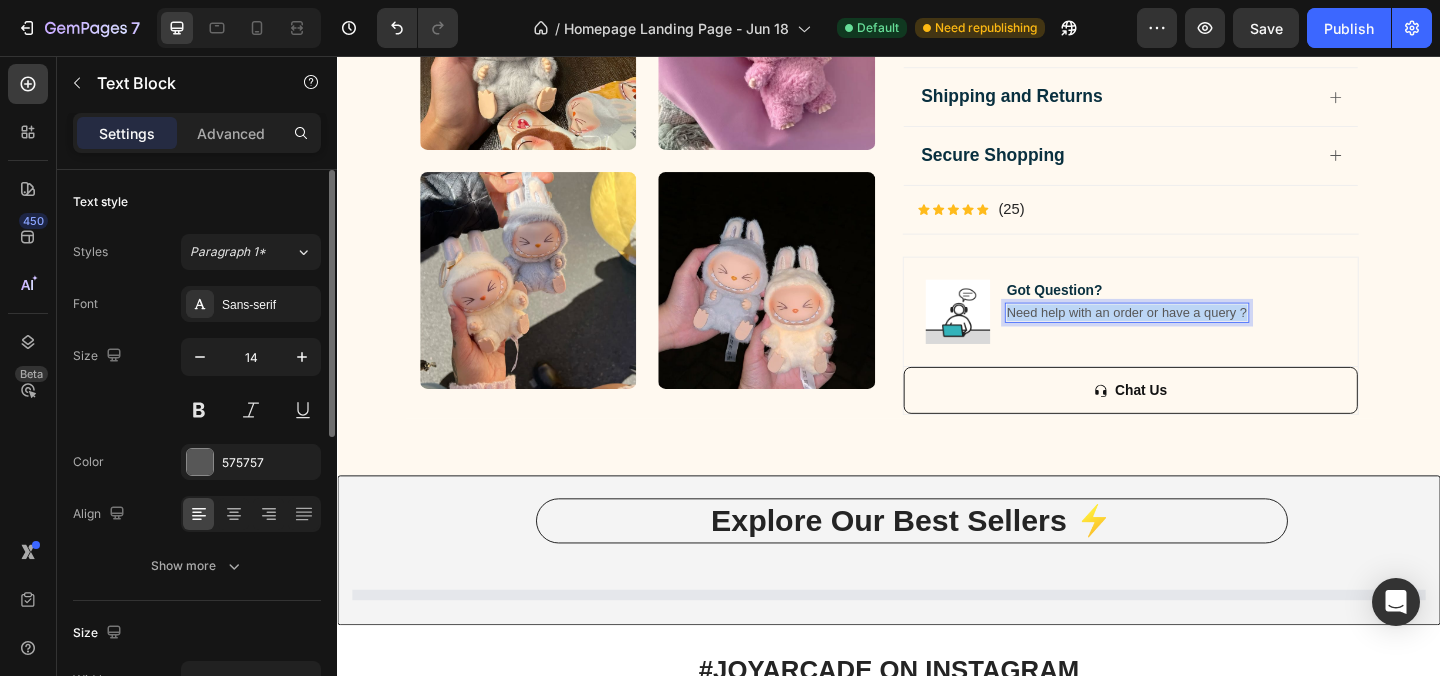 click on "Need help with an order or have a query ?" at bounding box center [1196, 335] 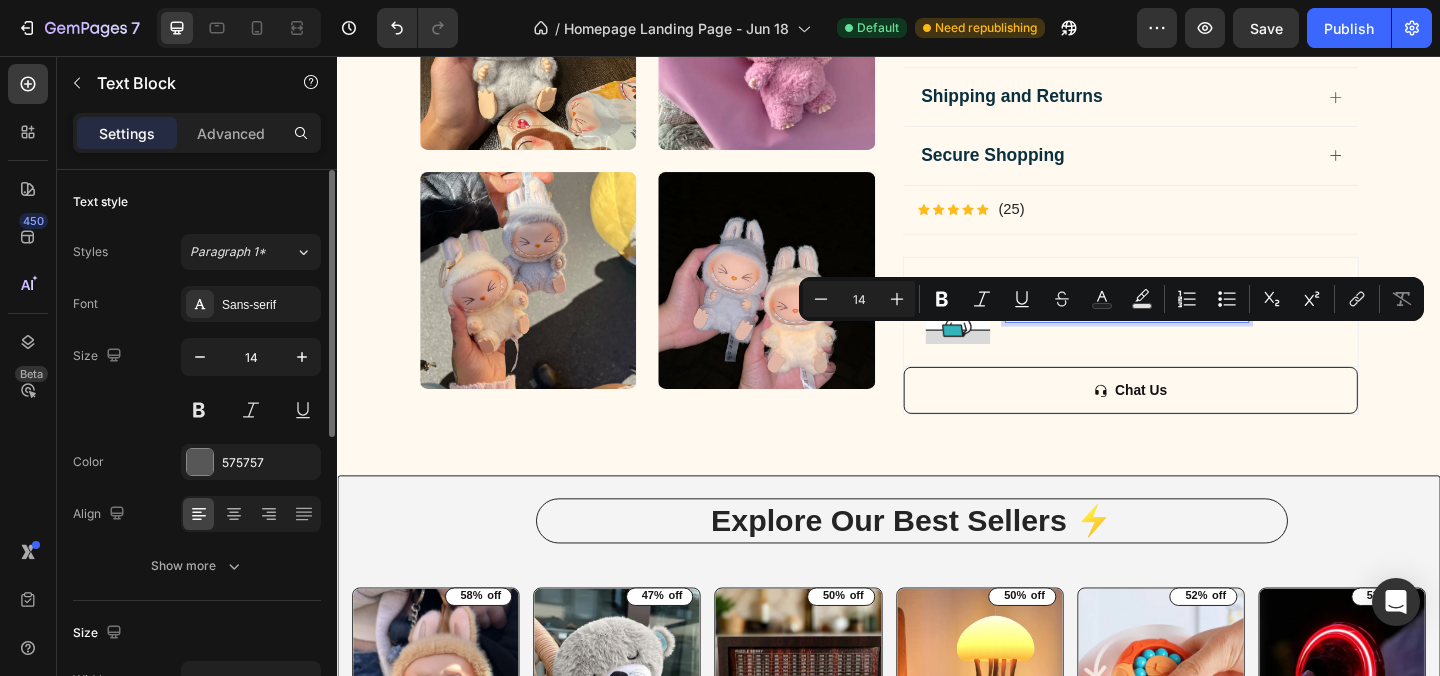 copy on "Need help with an order or have a query ?" 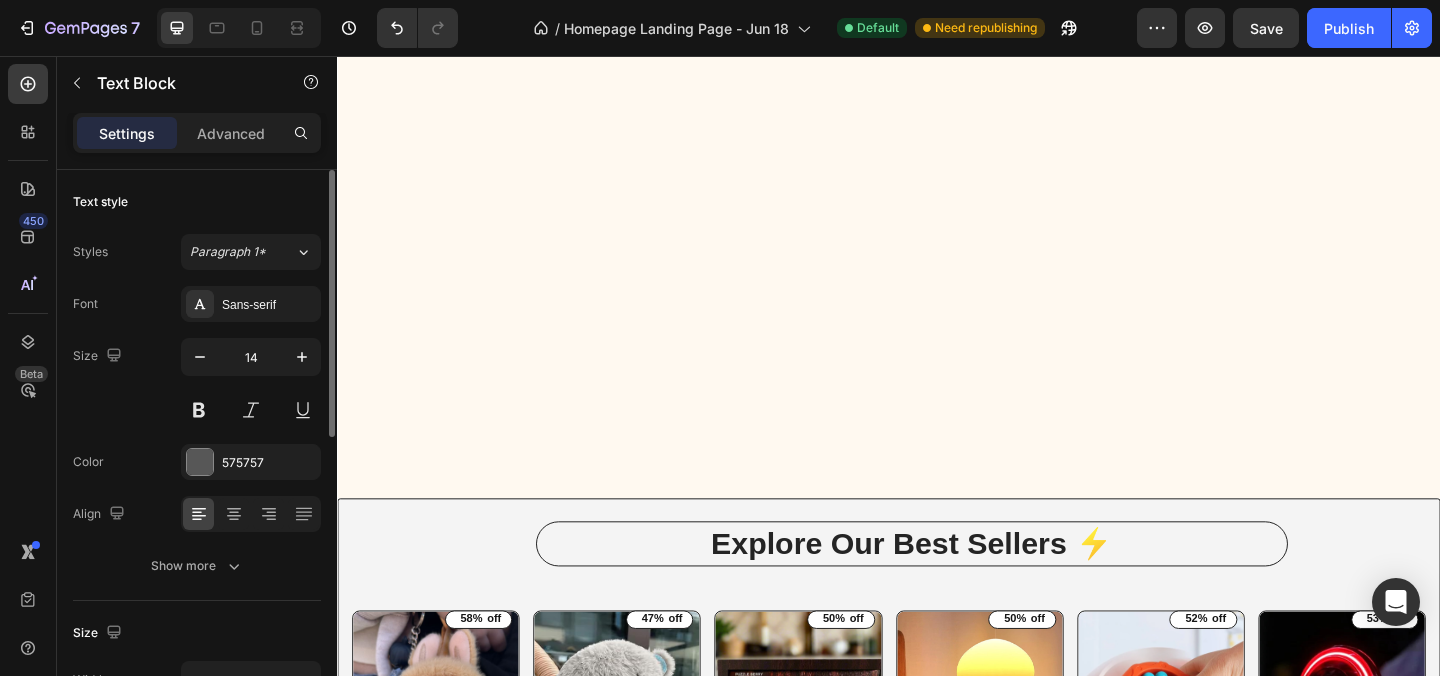 type on "16" 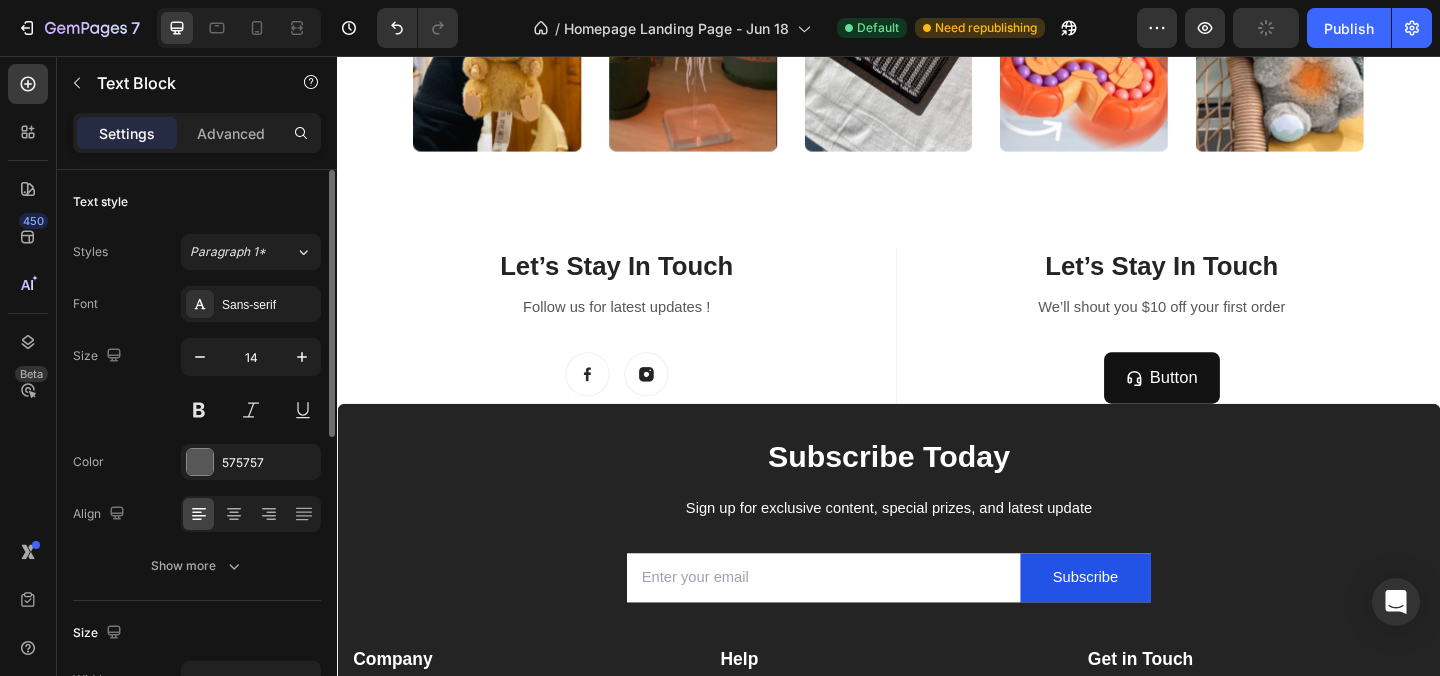 scroll, scrollTop: 2499, scrollLeft: 0, axis: vertical 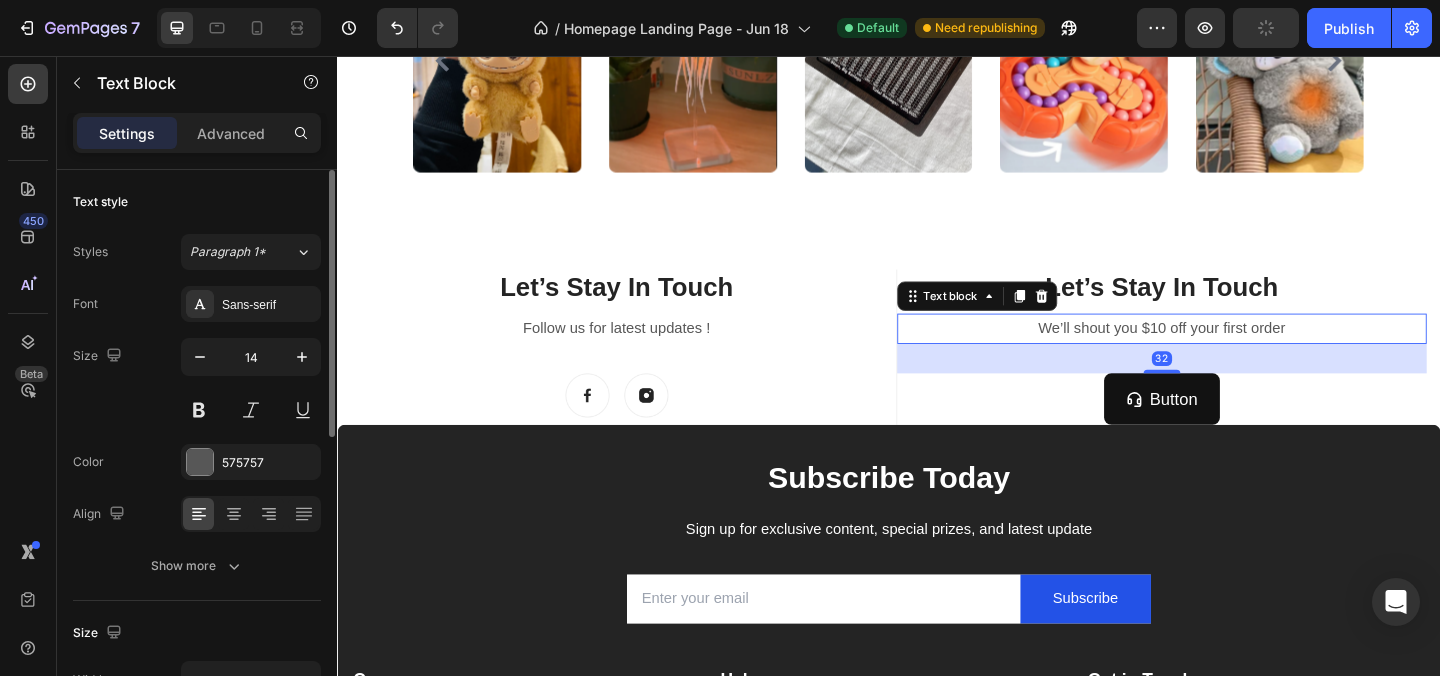 click on "We’ll shout you $10 off your first order" at bounding box center [1234, 352] 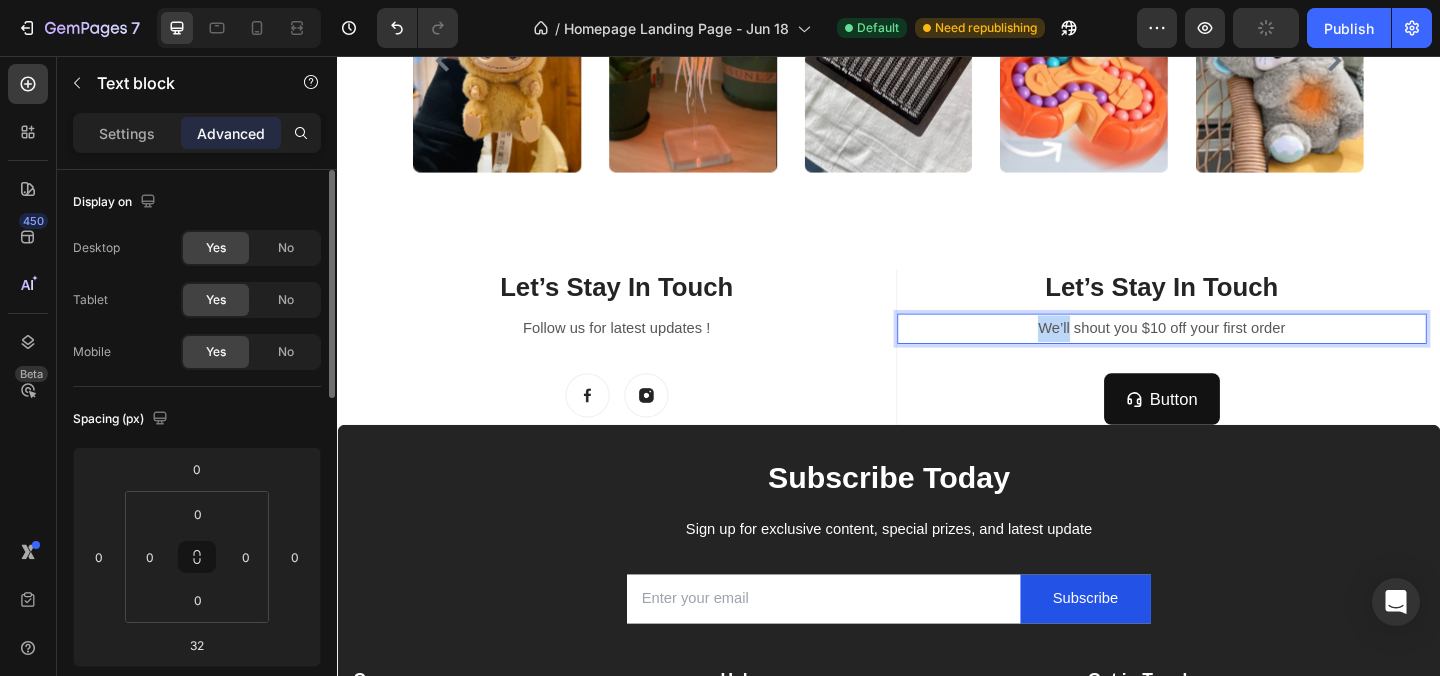 click on "We’ll shout you $10 off your first order" at bounding box center [1234, 352] 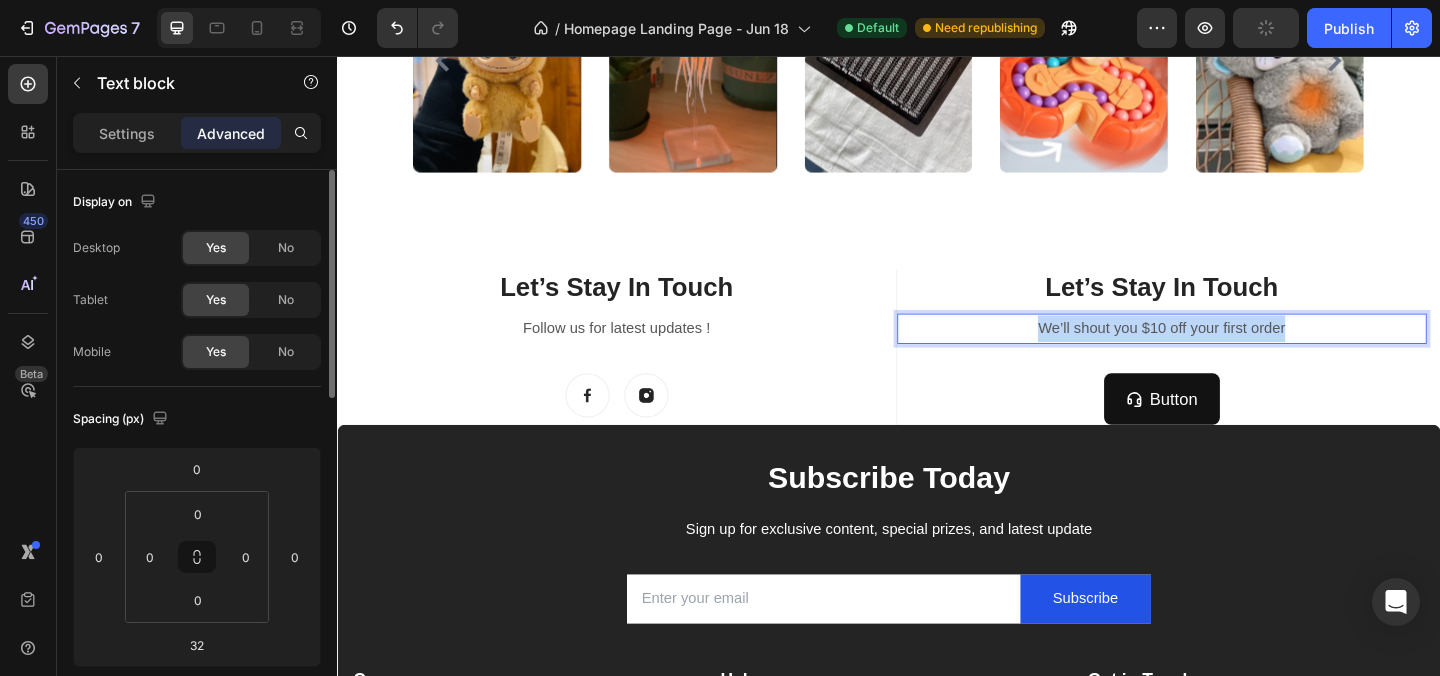click on "We’ll shout you $10 off your first order" at bounding box center (1234, 352) 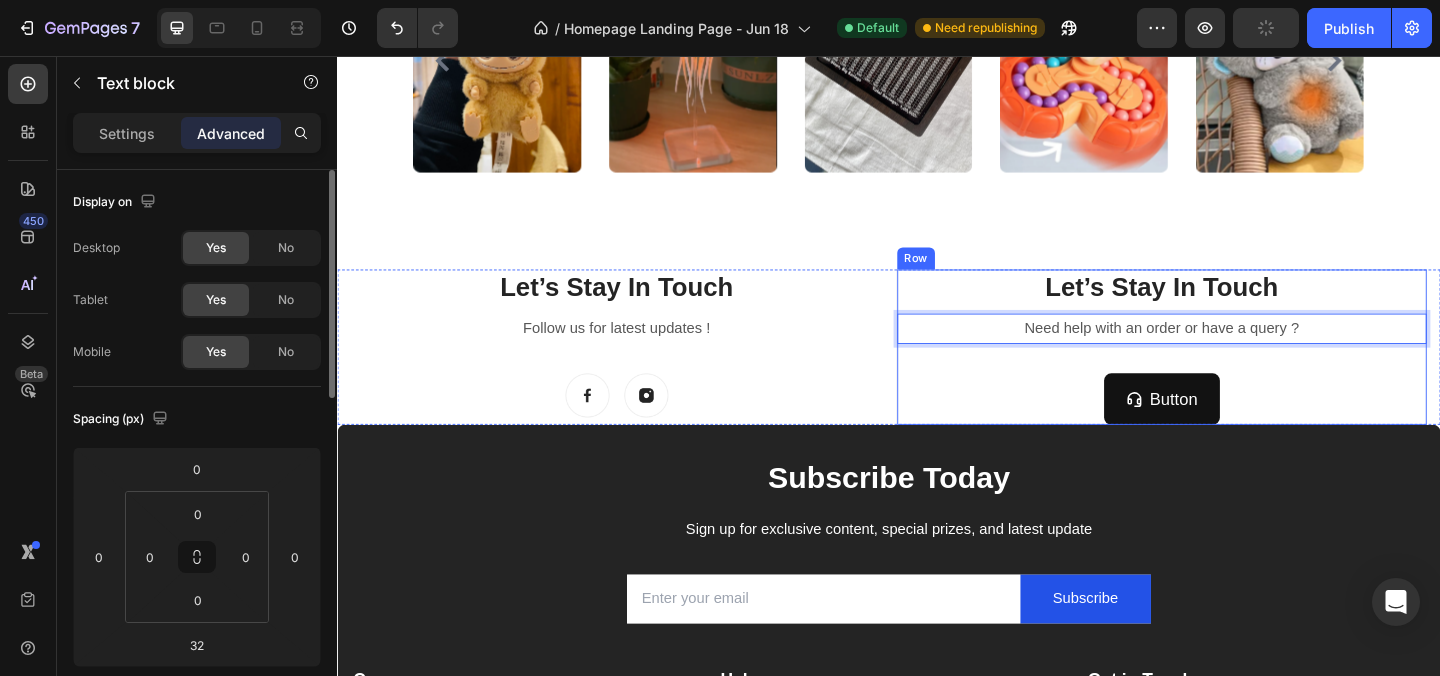 click on "Let’s Stay In Touch Heading Need help with an order or have a query ? Text block   32
Button Button" at bounding box center [1234, 373] 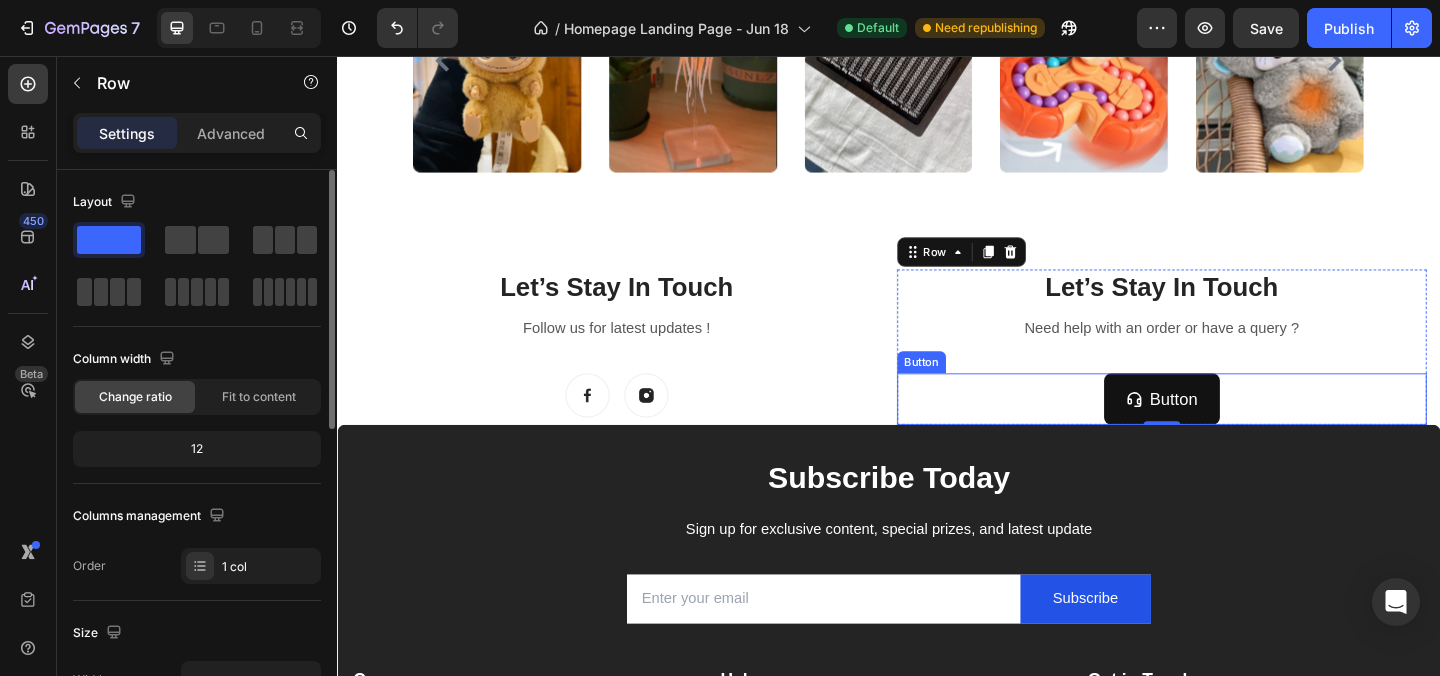 click on "Button Button" at bounding box center (1234, 429) 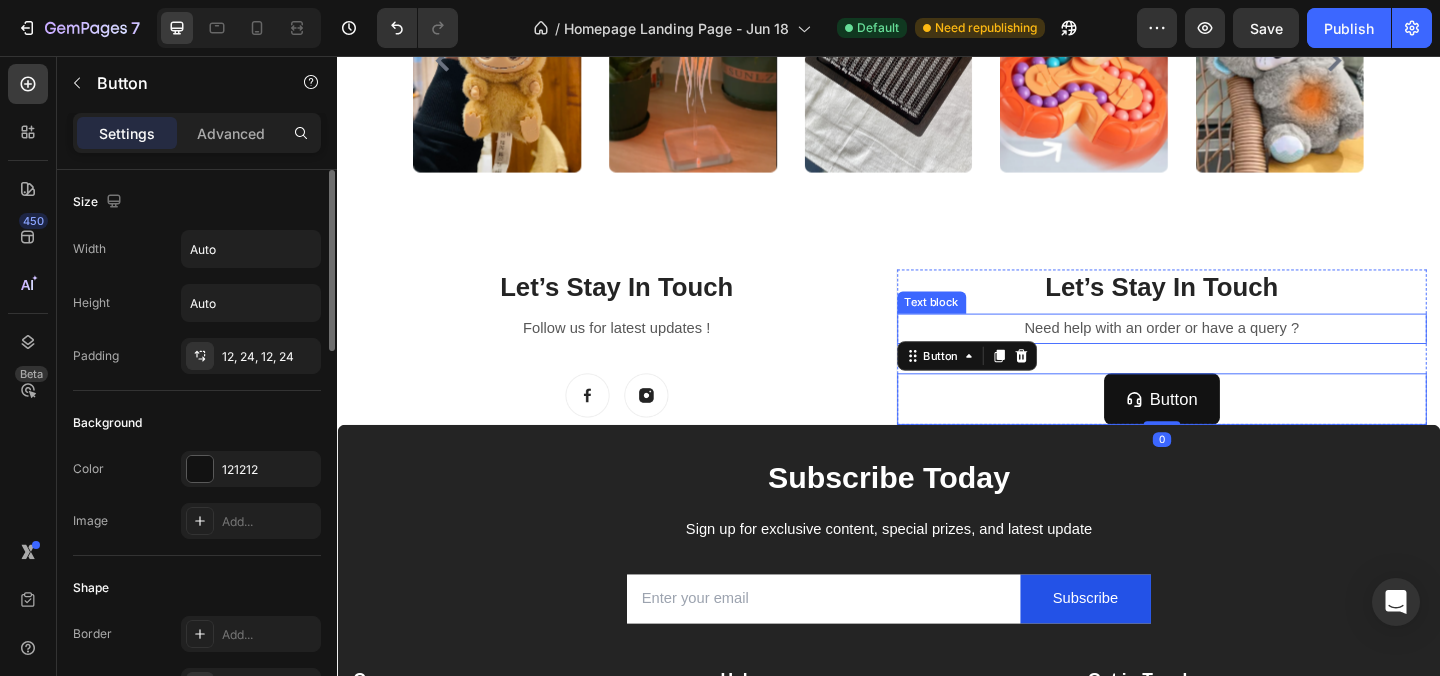 click on "Need help with an order or have a query ?" at bounding box center (1234, 352) 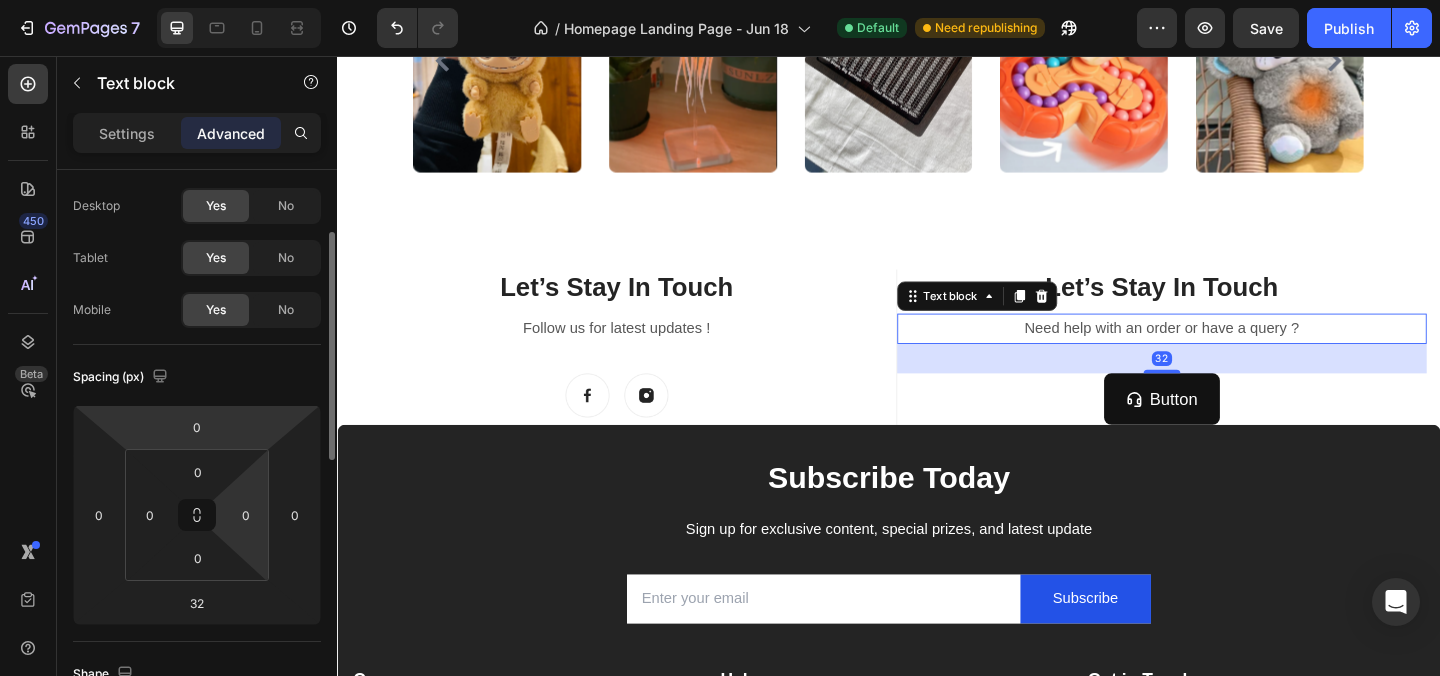 scroll, scrollTop: 74, scrollLeft: 0, axis: vertical 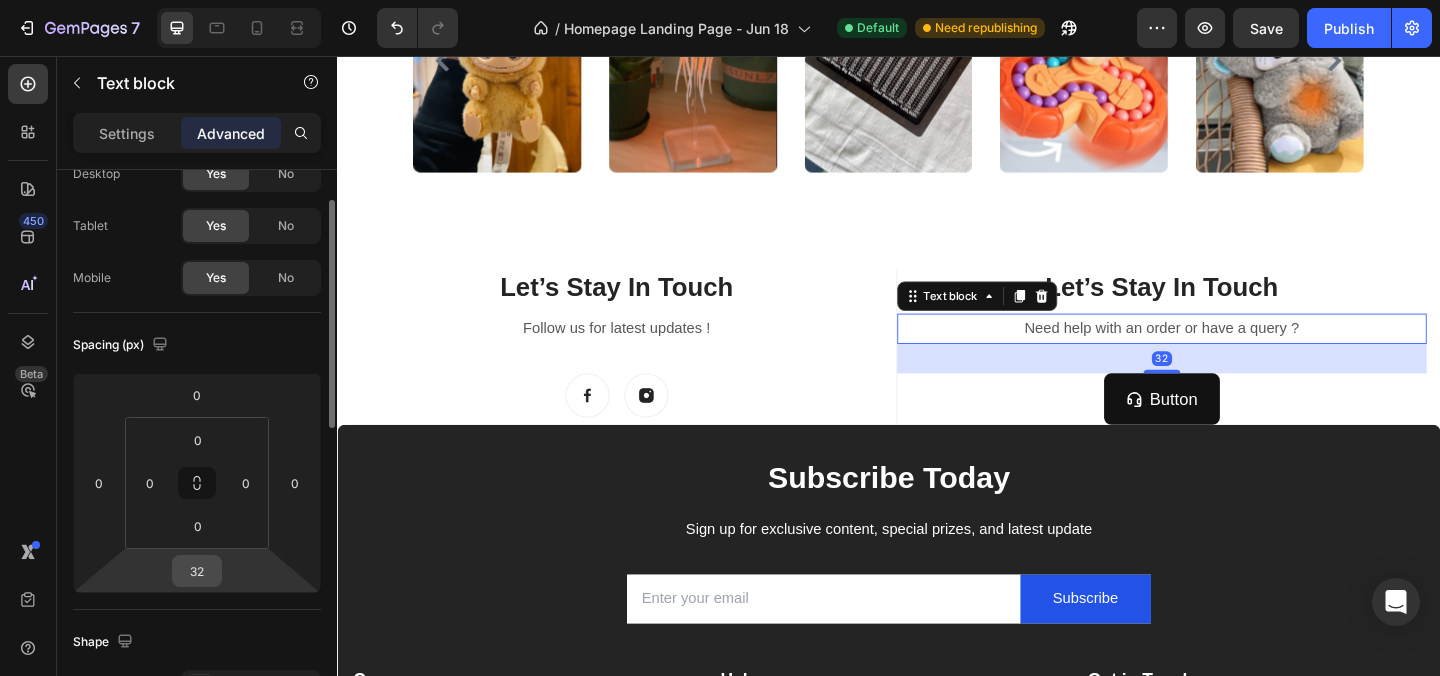 click on "32" at bounding box center (197, 571) 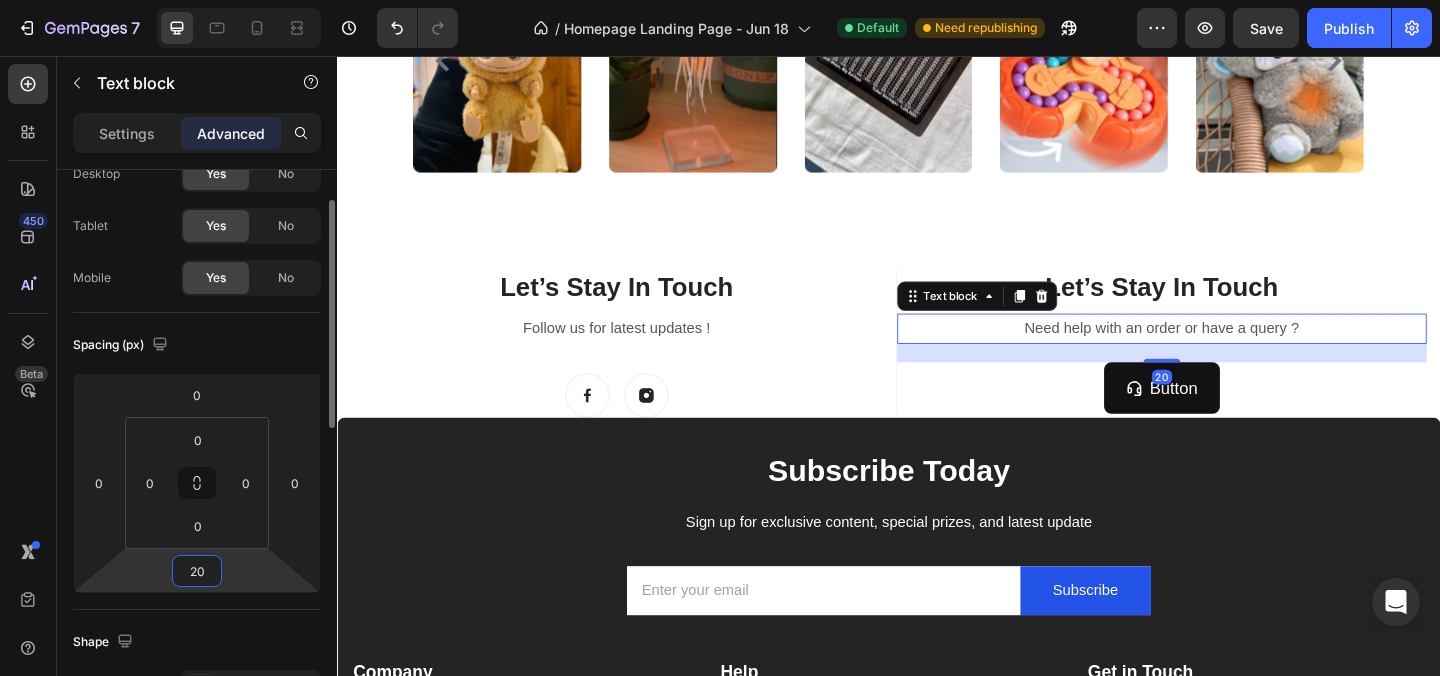 type on "2" 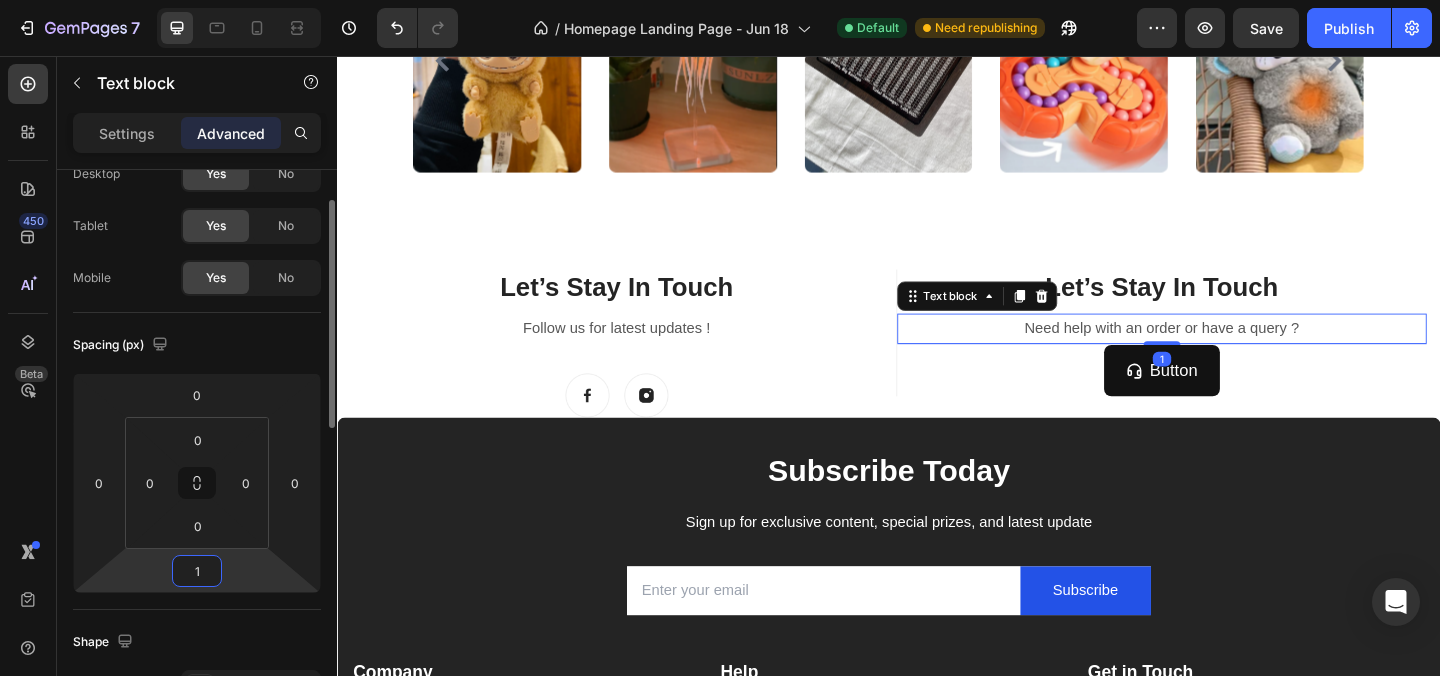 type on "18" 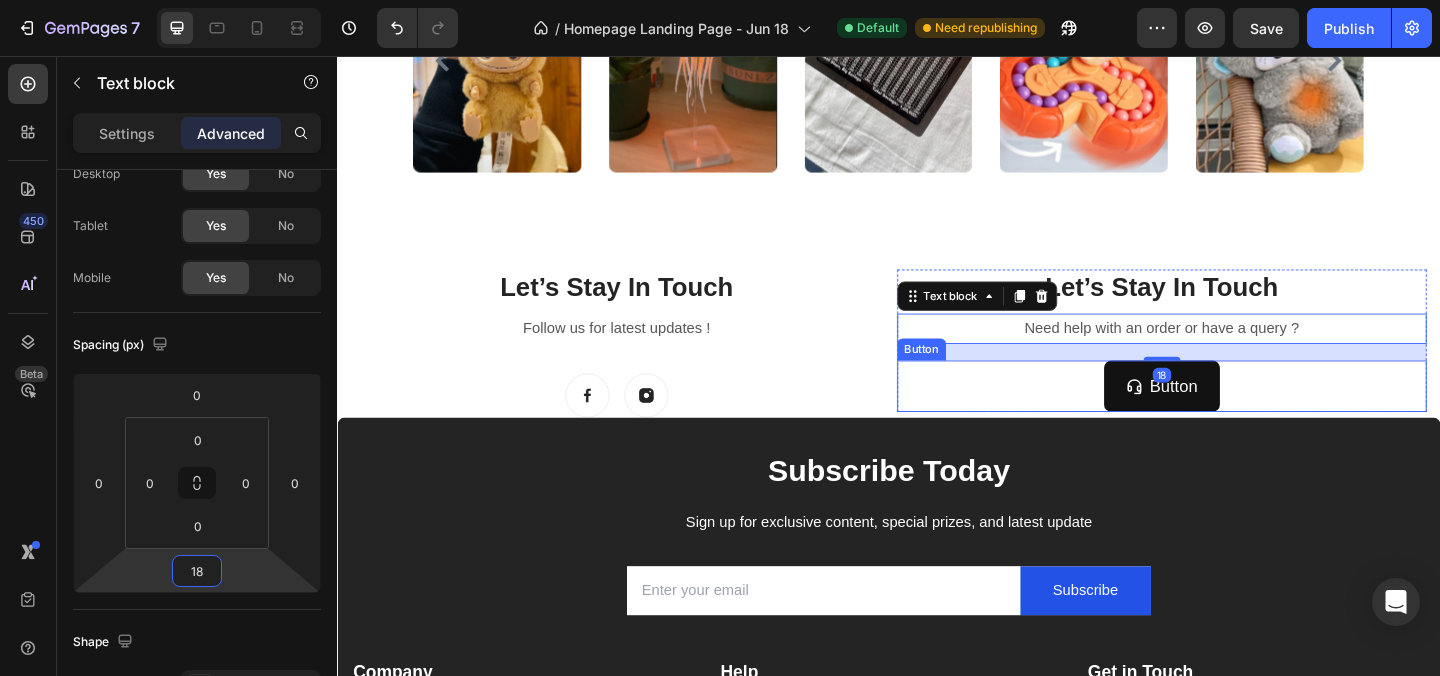 click on "Button Button" at bounding box center (1234, 415) 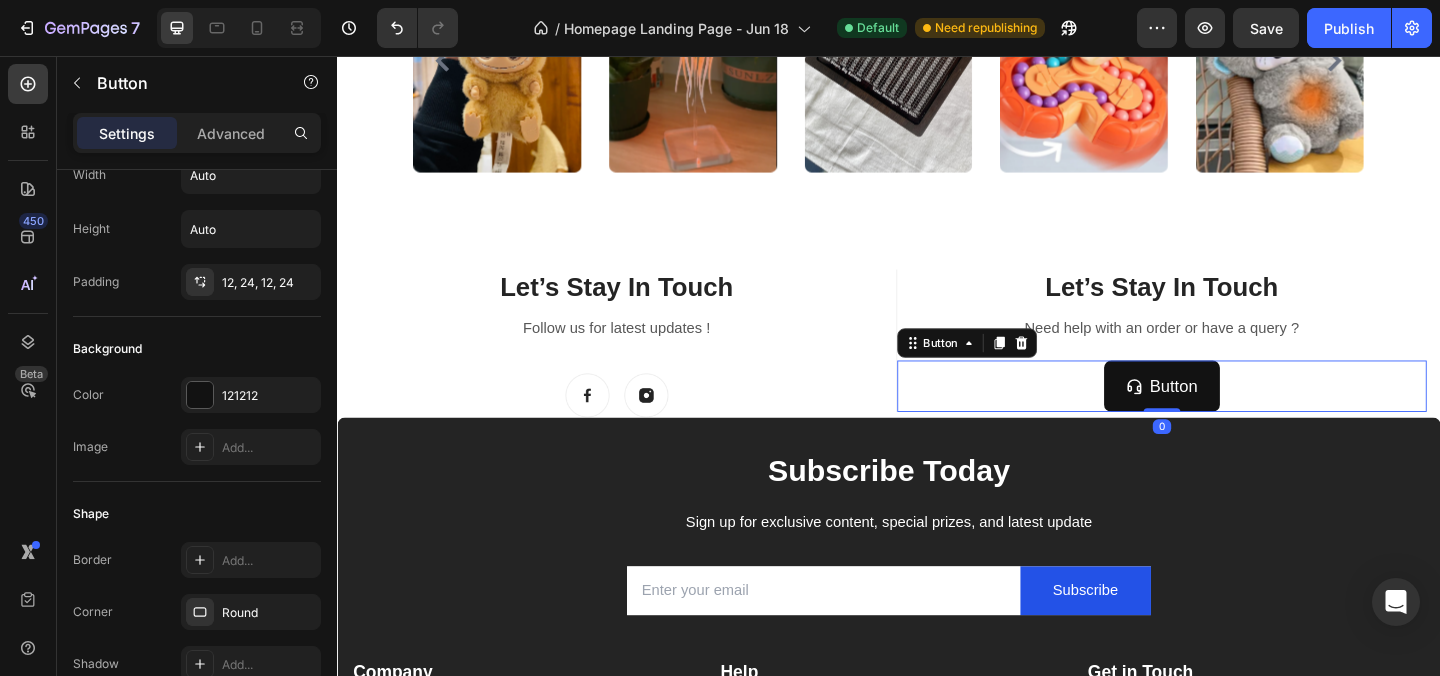 scroll, scrollTop: 0, scrollLeft: 0, axis: both 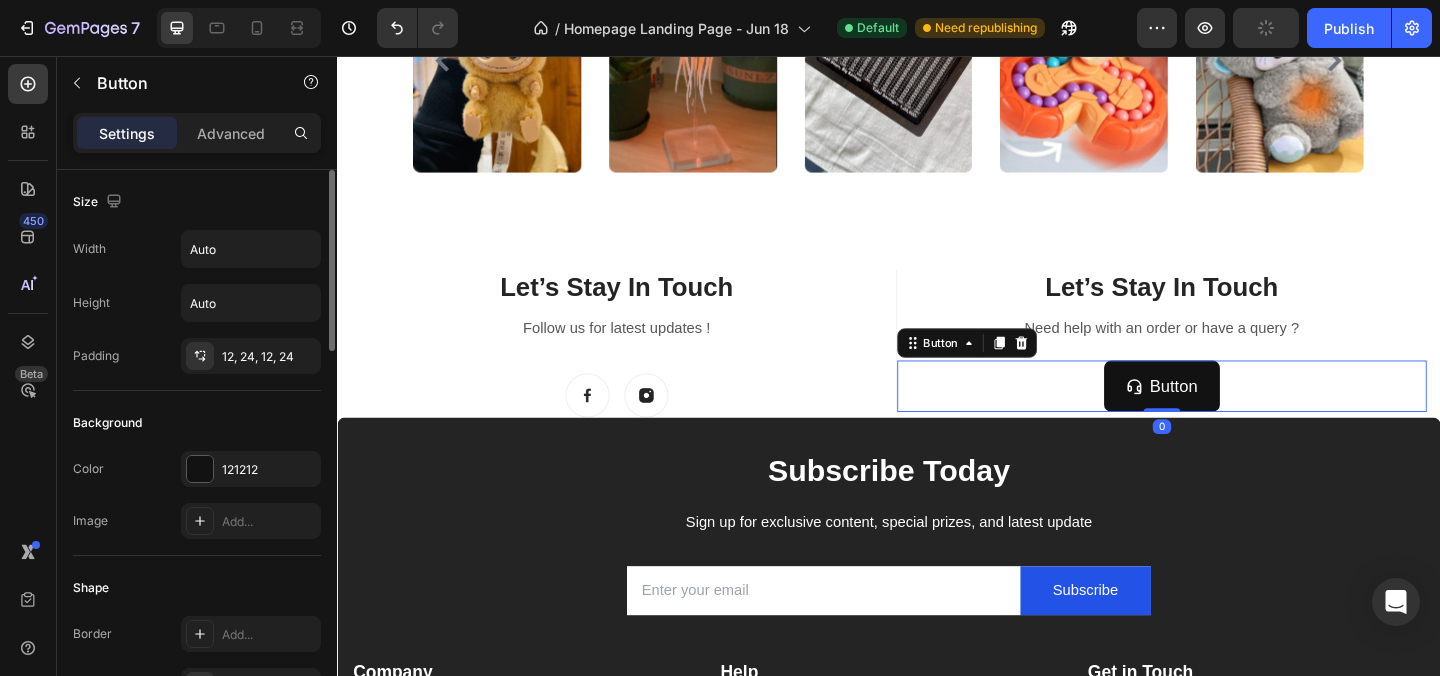 click on "Button Button   0" at bounding box center [1234, 415] 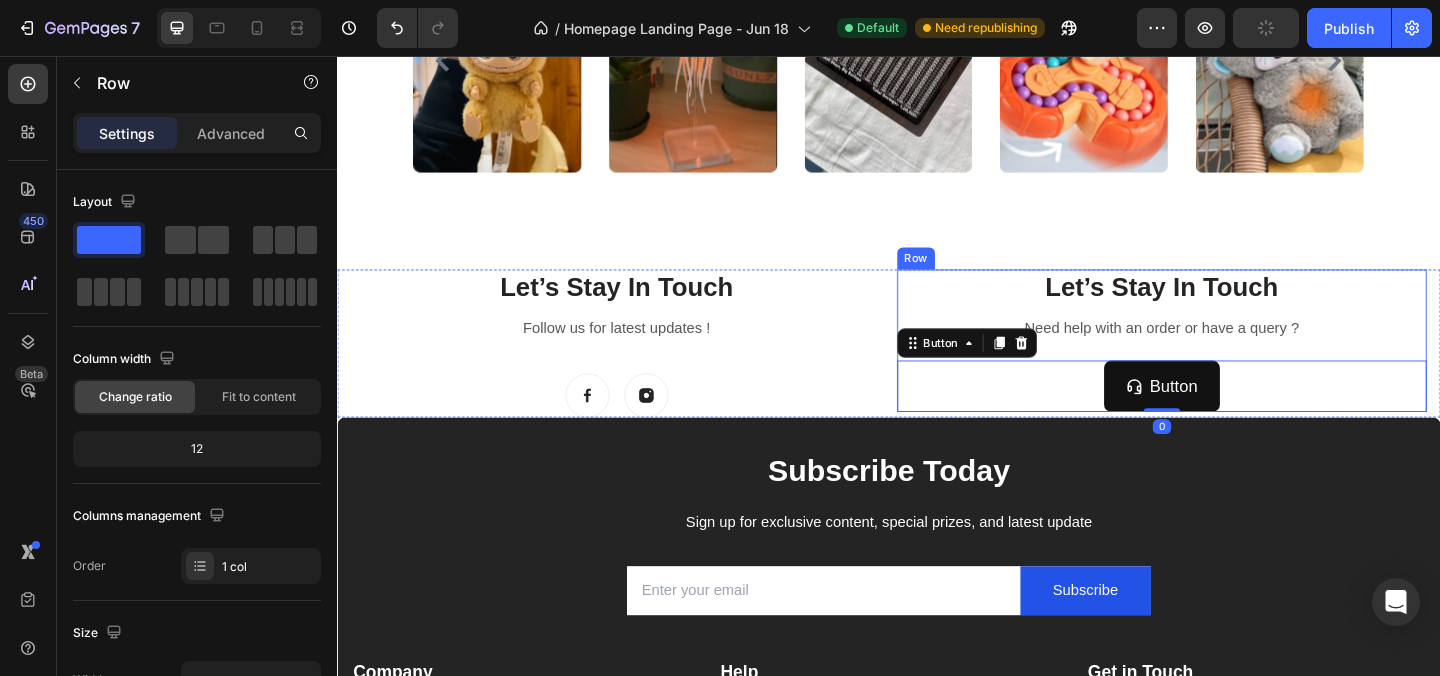 click on "Let’s Stay In Touch Heading Need help with an order or have a query ? Text block
Button Button   0" at bounding box center [1234, 366] 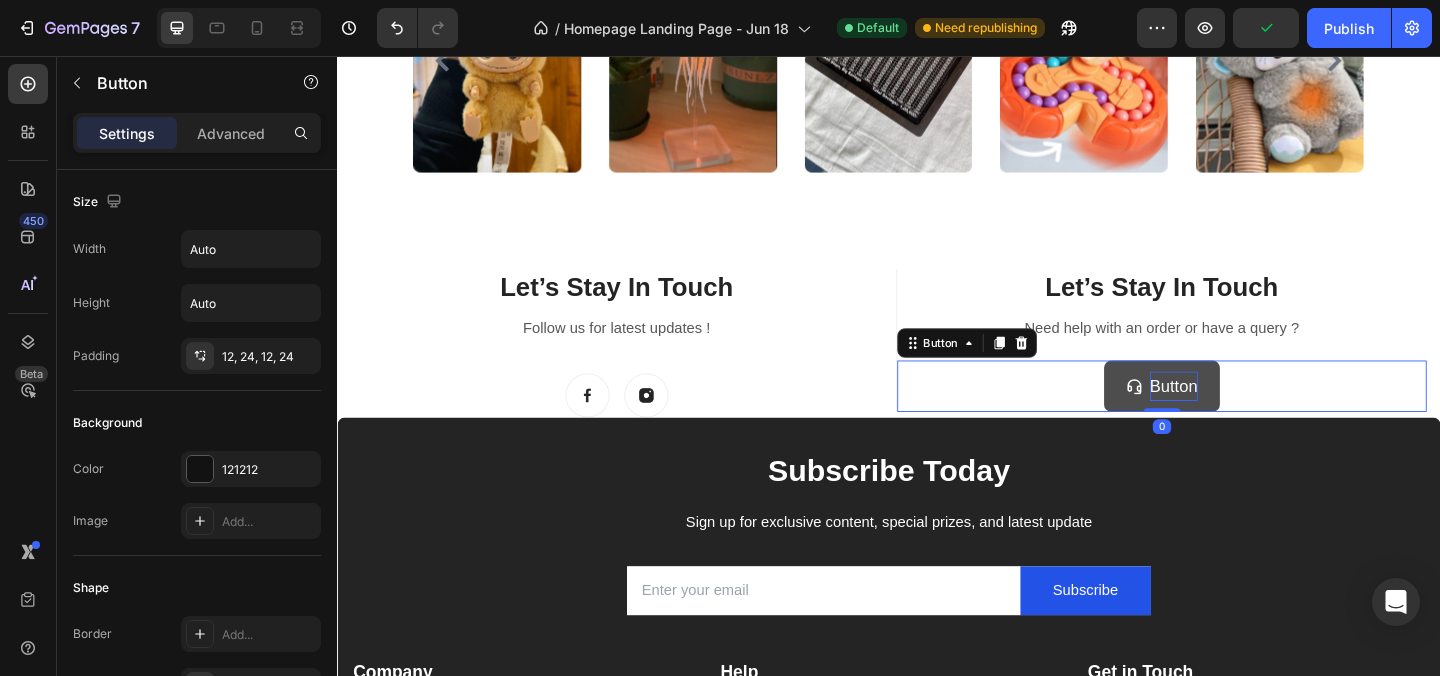 click on "Button" at bounding box center [1247, 415] 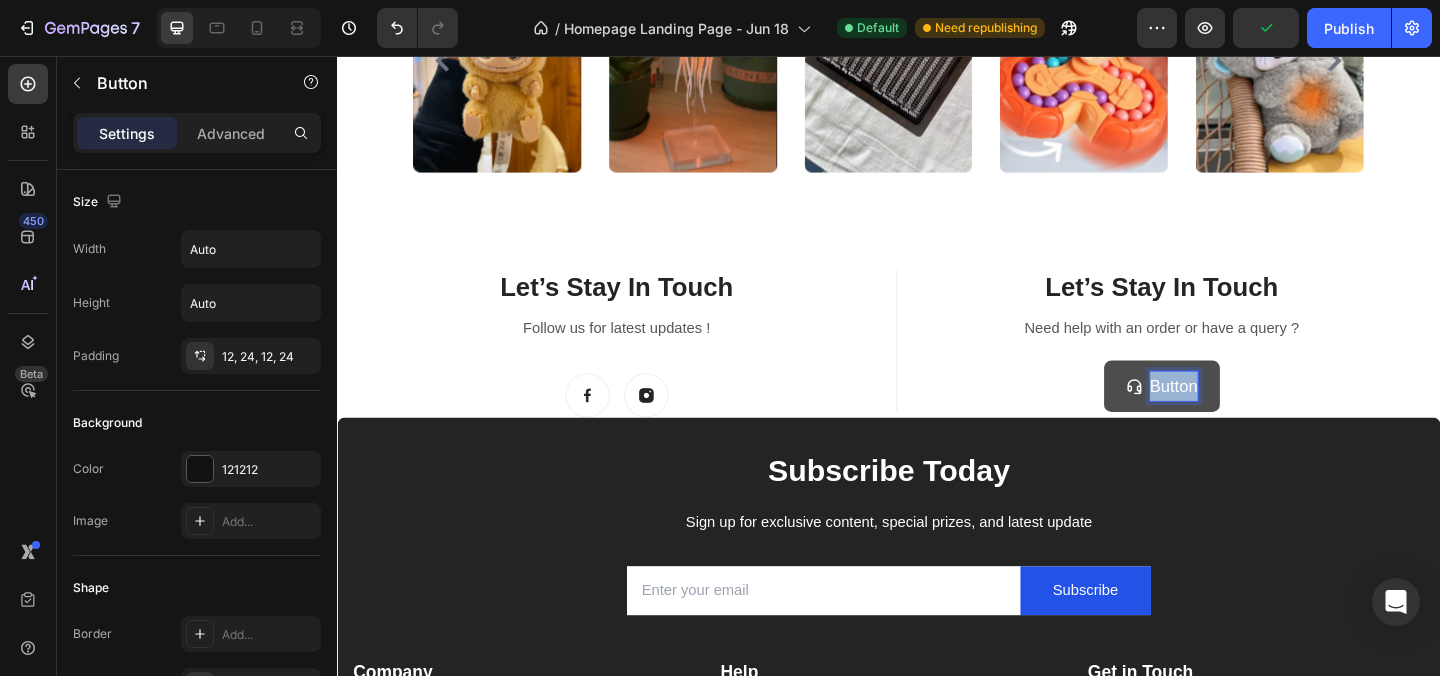 click on "Button" at bounding box center [1247, 415] 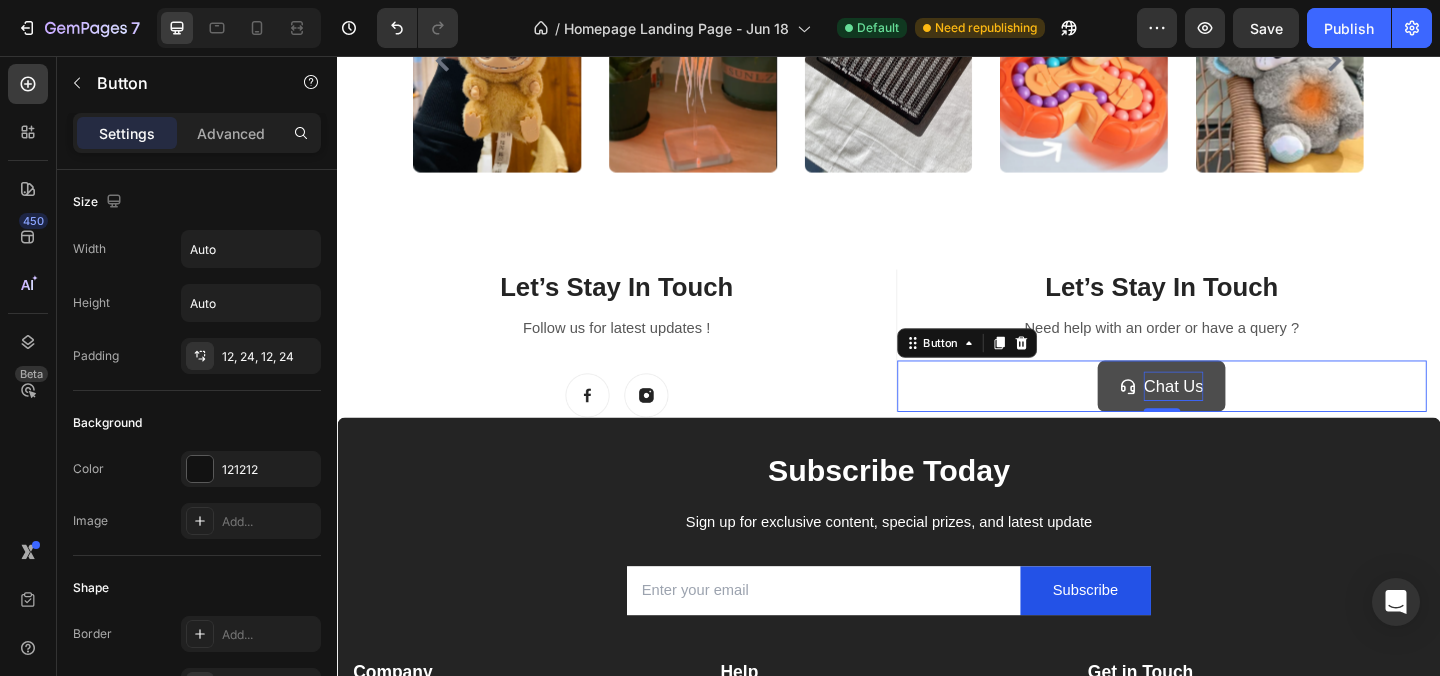 click on "Chat Us Button   0" at bounding box center (1234, 415) 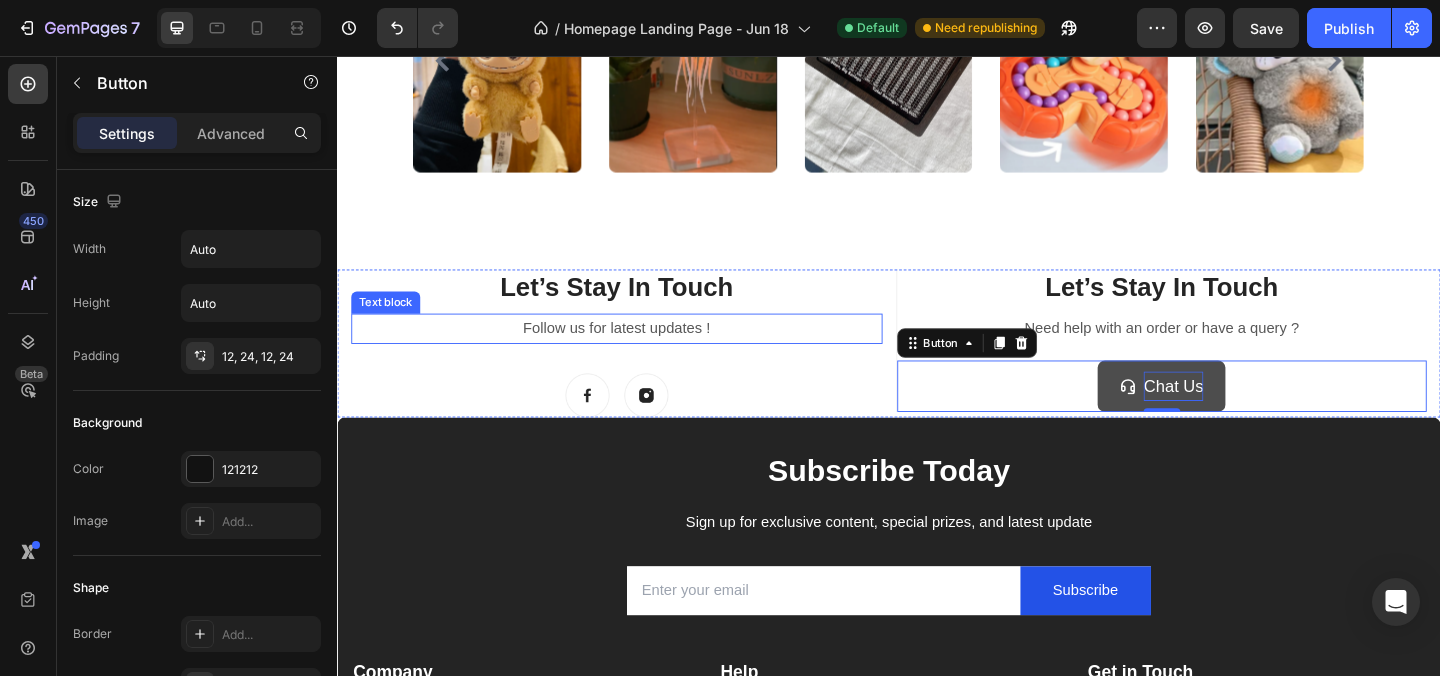 click on "Let’s Stay In Touch" at bounding box center [641, 308] 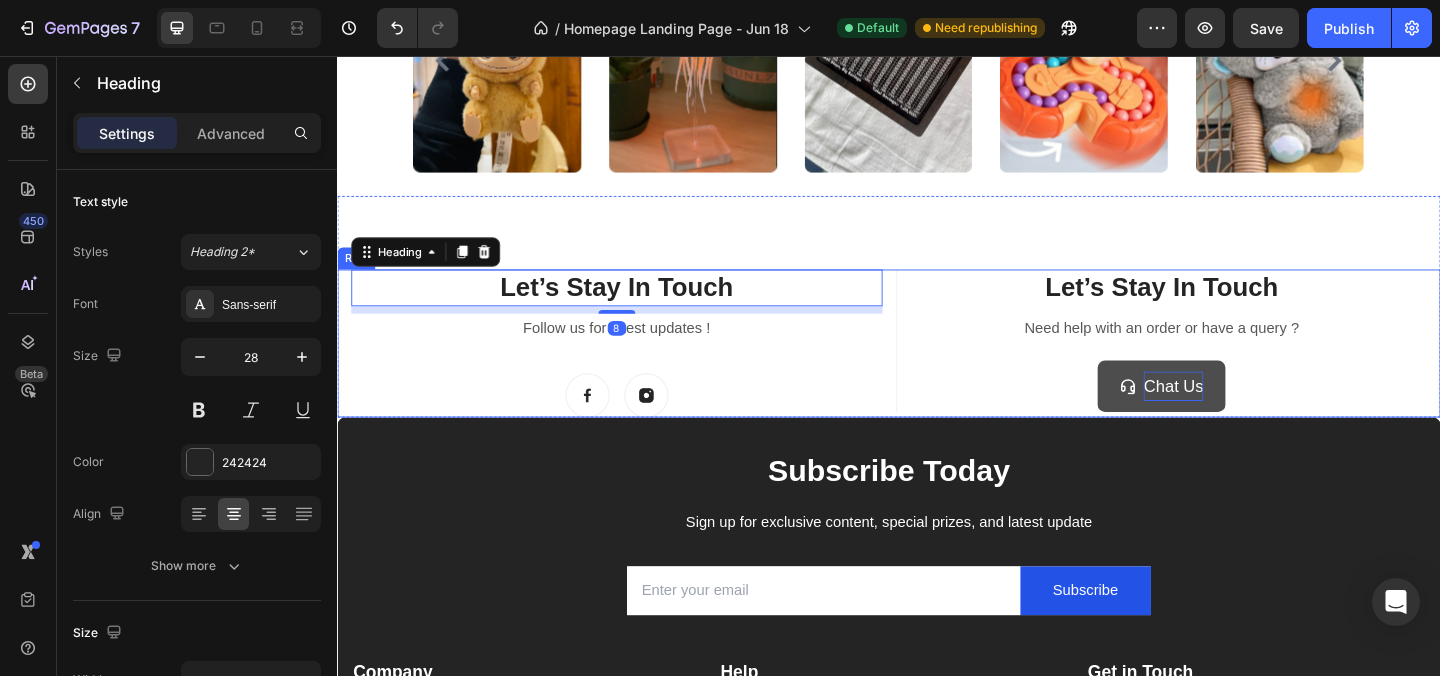 click on "Let’s Stay In Touch Heading   8 Follow us for latest updates ! Text block Image Image Row                Title Line Let’s Stay In Touch Heading Need help with an order or have a query ? Text block
Chat Us Button Row Need help with an order or have a query ? Text block
Chat Us Button Newsletter Row Row" at bounding box center (937, 368) 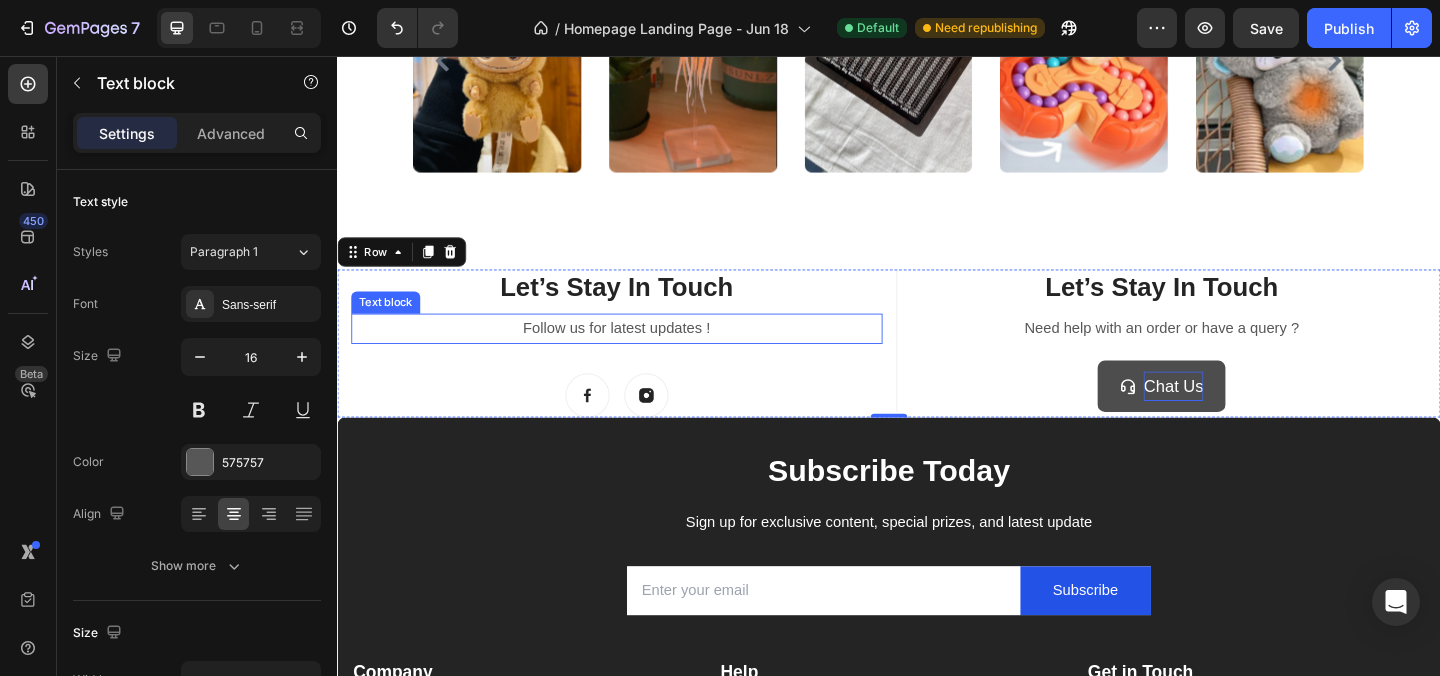 click on "Follow us for latest updates !" at bounding box center [641, 352] 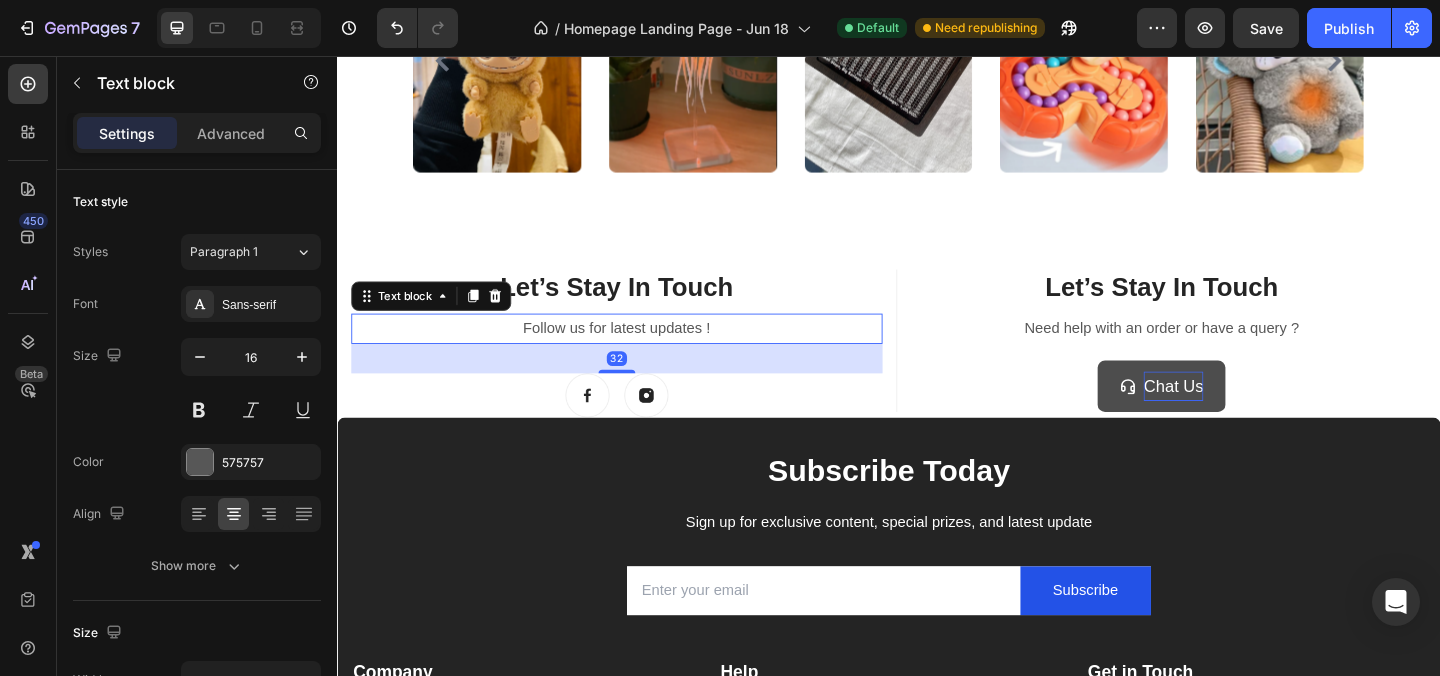 click on "Follow us for latest updates !" at bounding box center (641, 352) 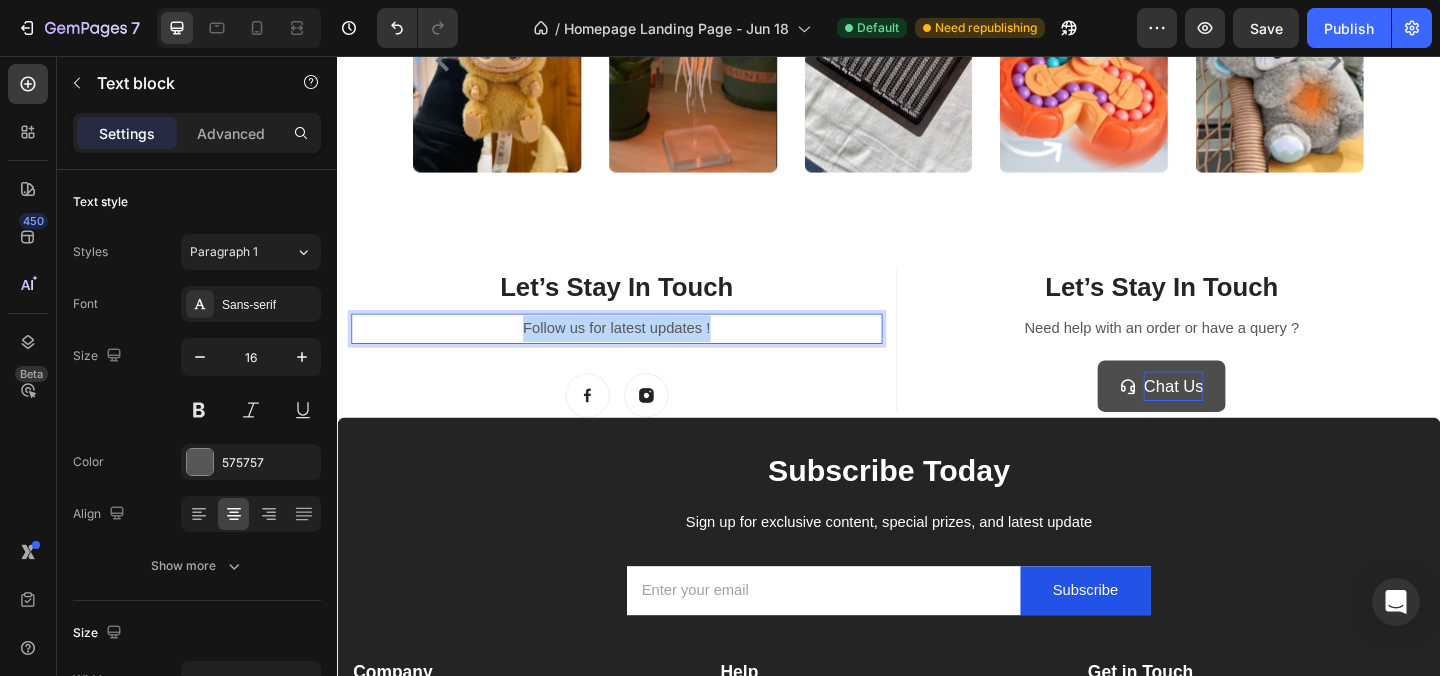 click on "Follow us for latest updates !" at bounding box center (641, 352) 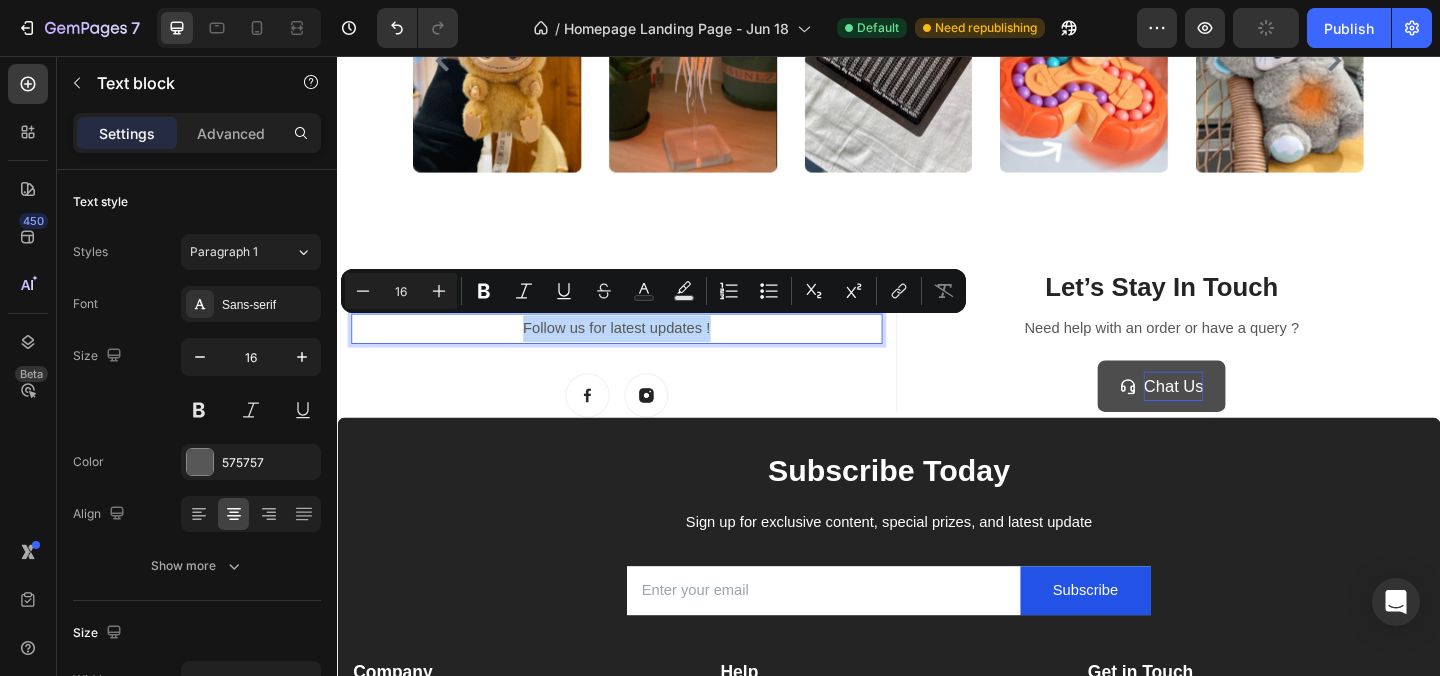 click on "Follow us for latest updates !" at bounding box center [641, 352] 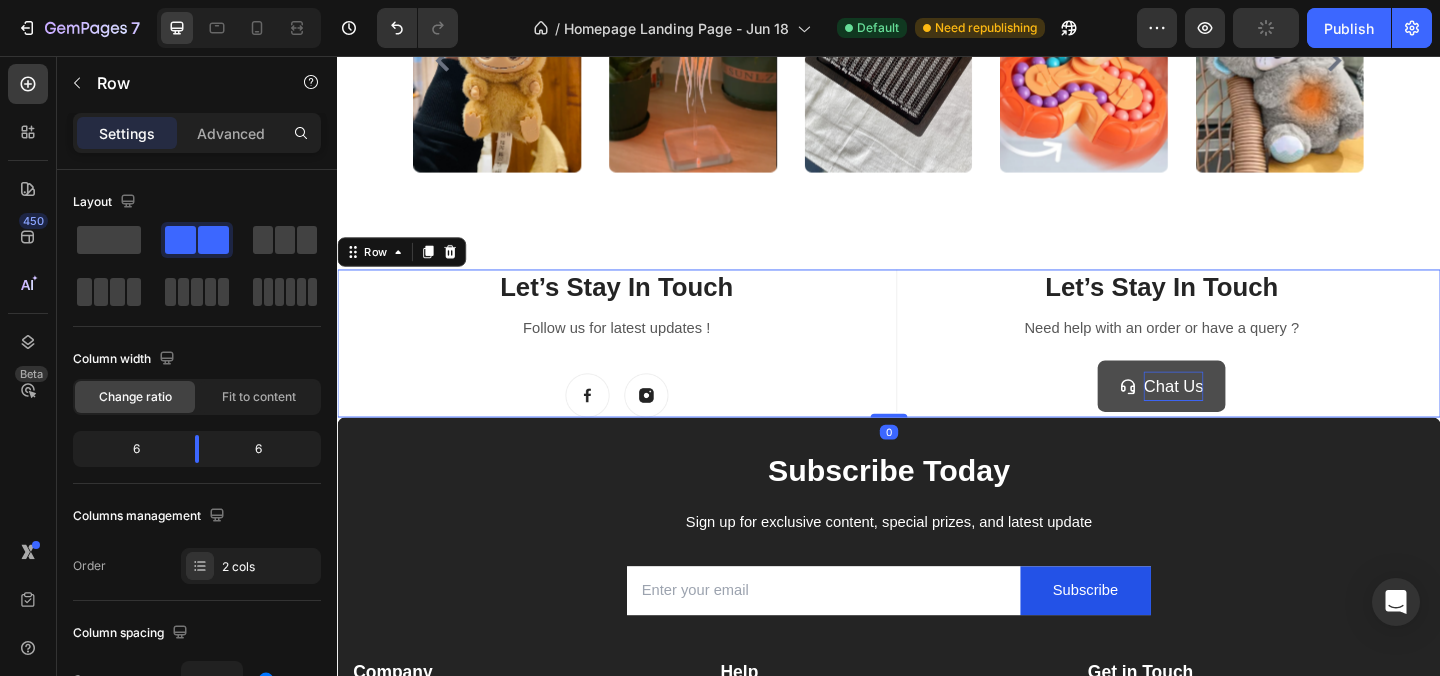 click on "Let’s Stay In Touch Heading Follow us for latest updates ! Text block Image Image Row" at bounding box center [641, 368] 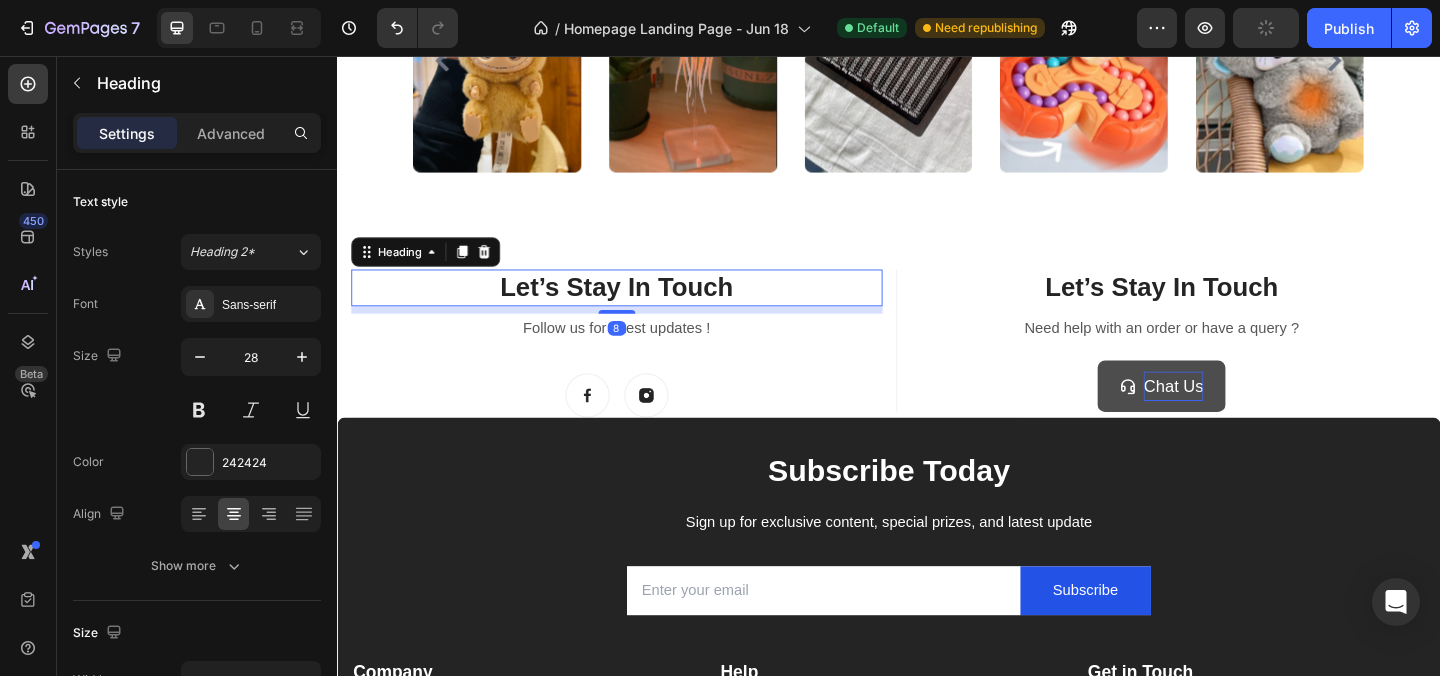 click on "Let’s Stay In Touch" at bounding box center [641, 308] 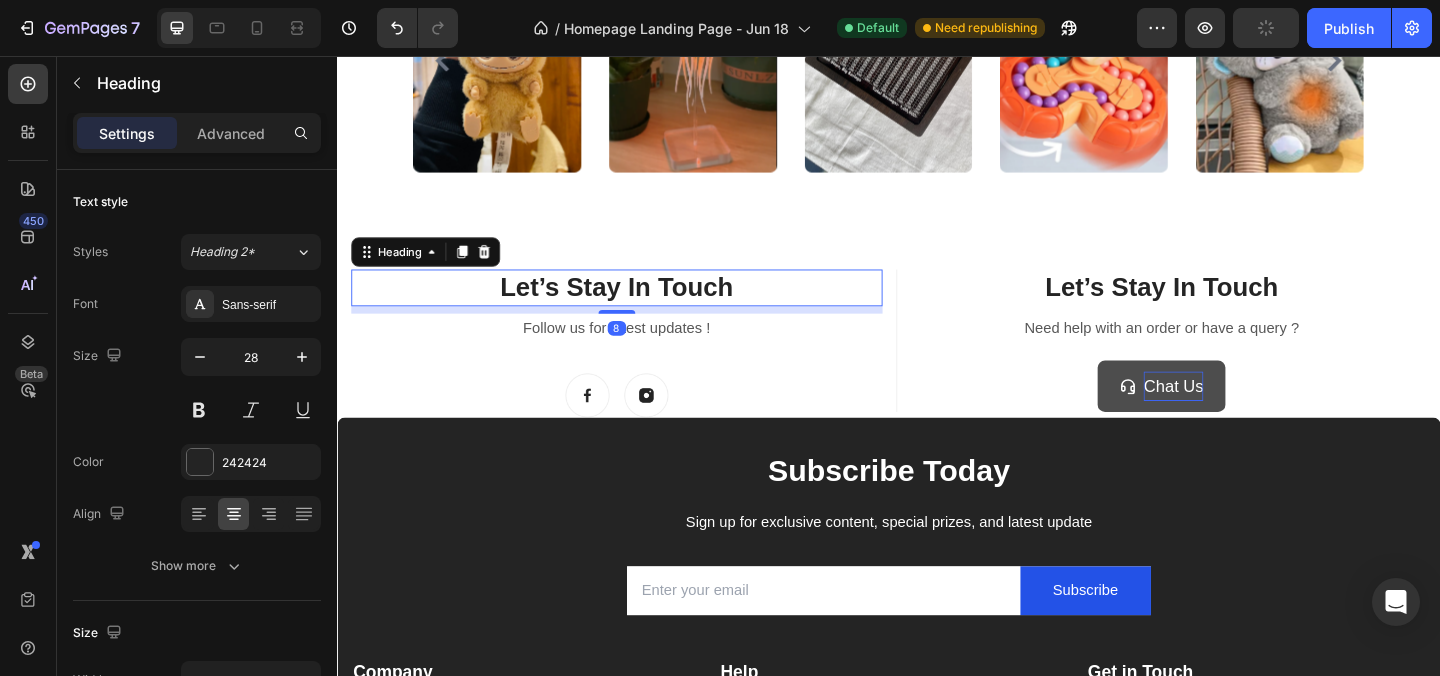 click on "Let’s Stay In Touch" at bounding box center [641, 308] 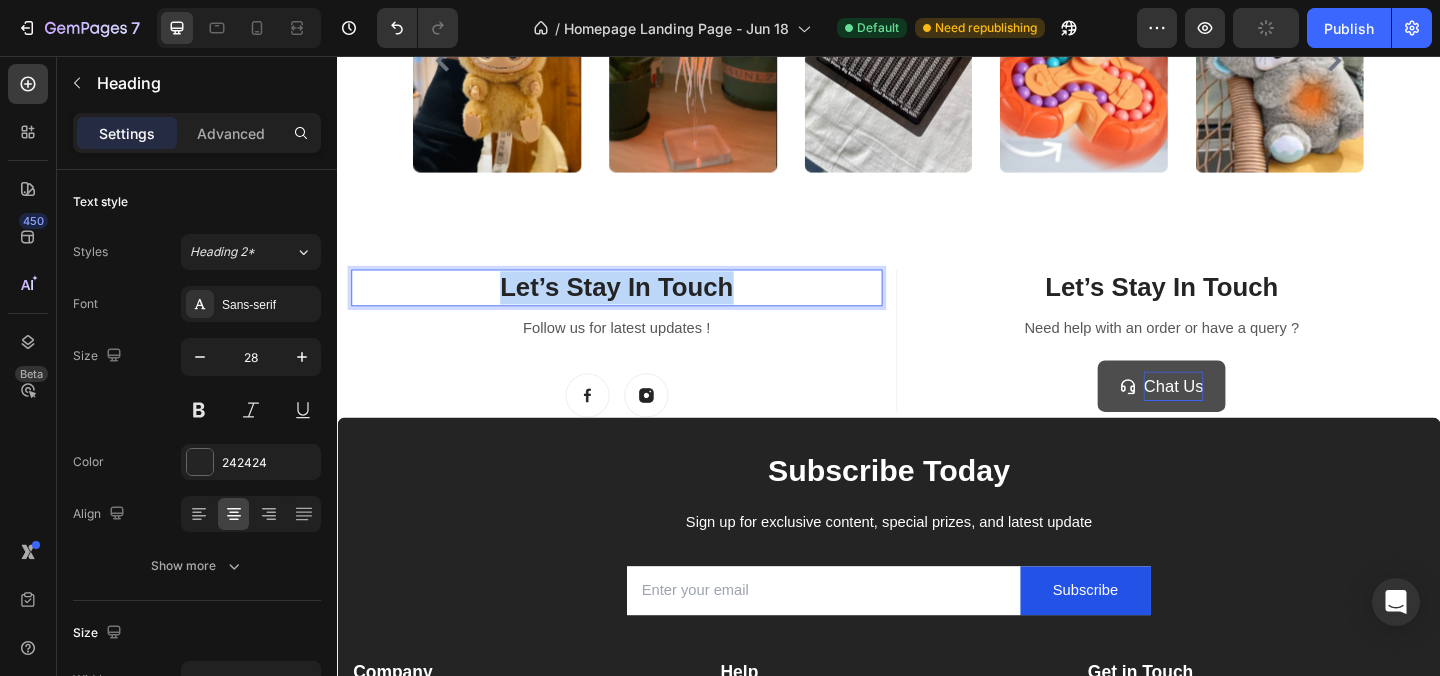 click on "Let’s Stay In Touch" at bounding box center (641, 308) 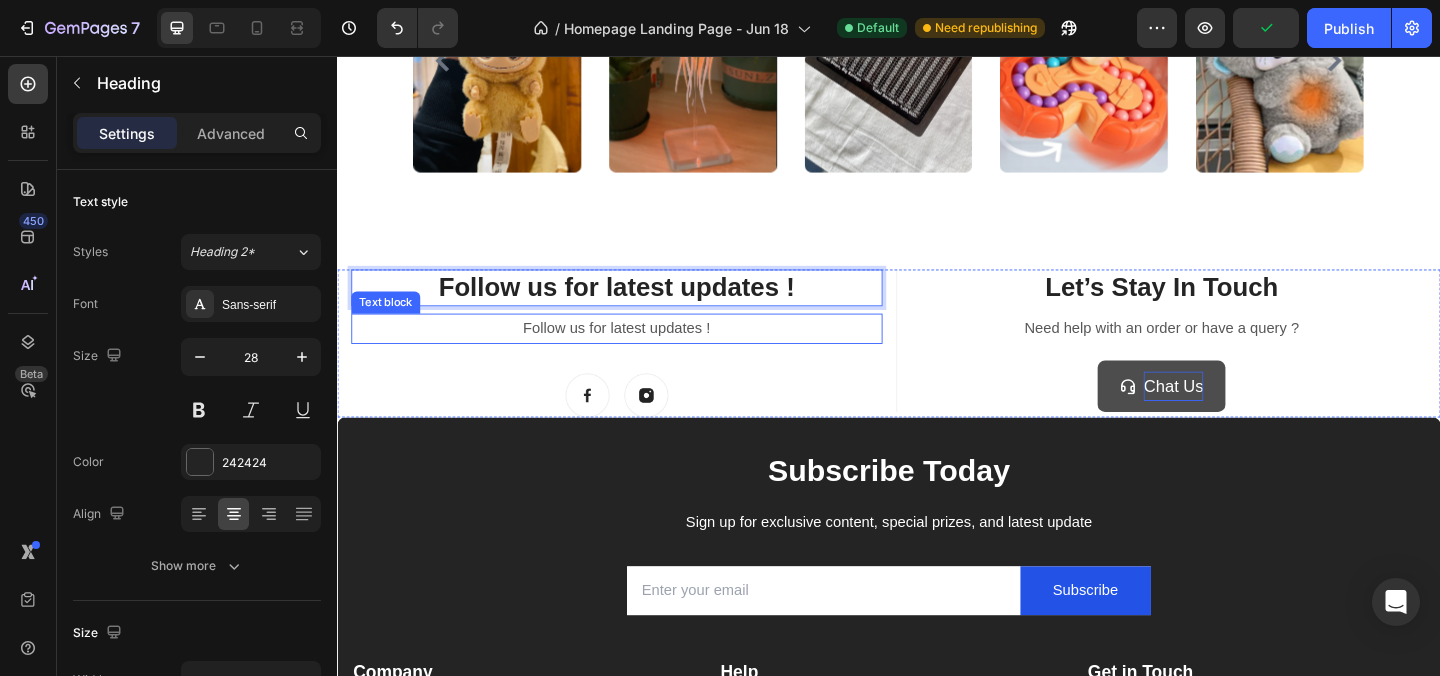 click on "Follow us for latest updates !" at bounding box center [641, 352] 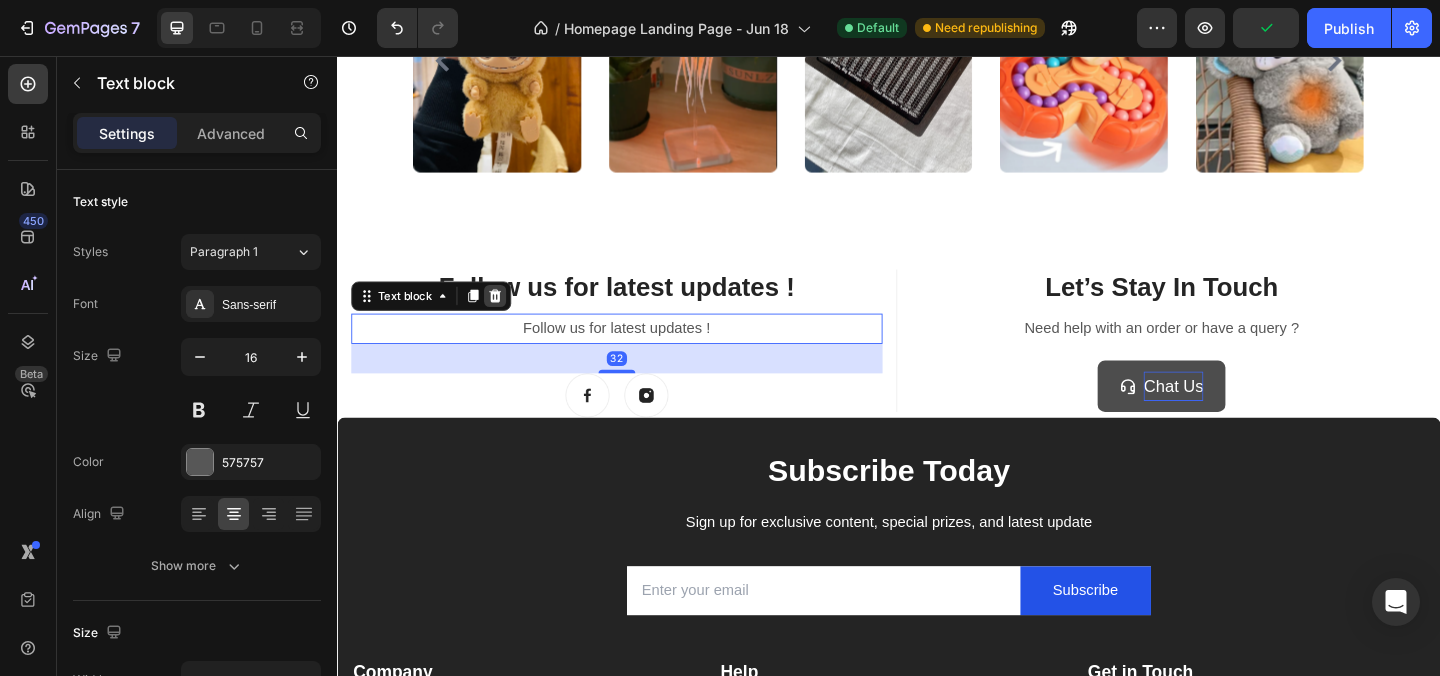 click 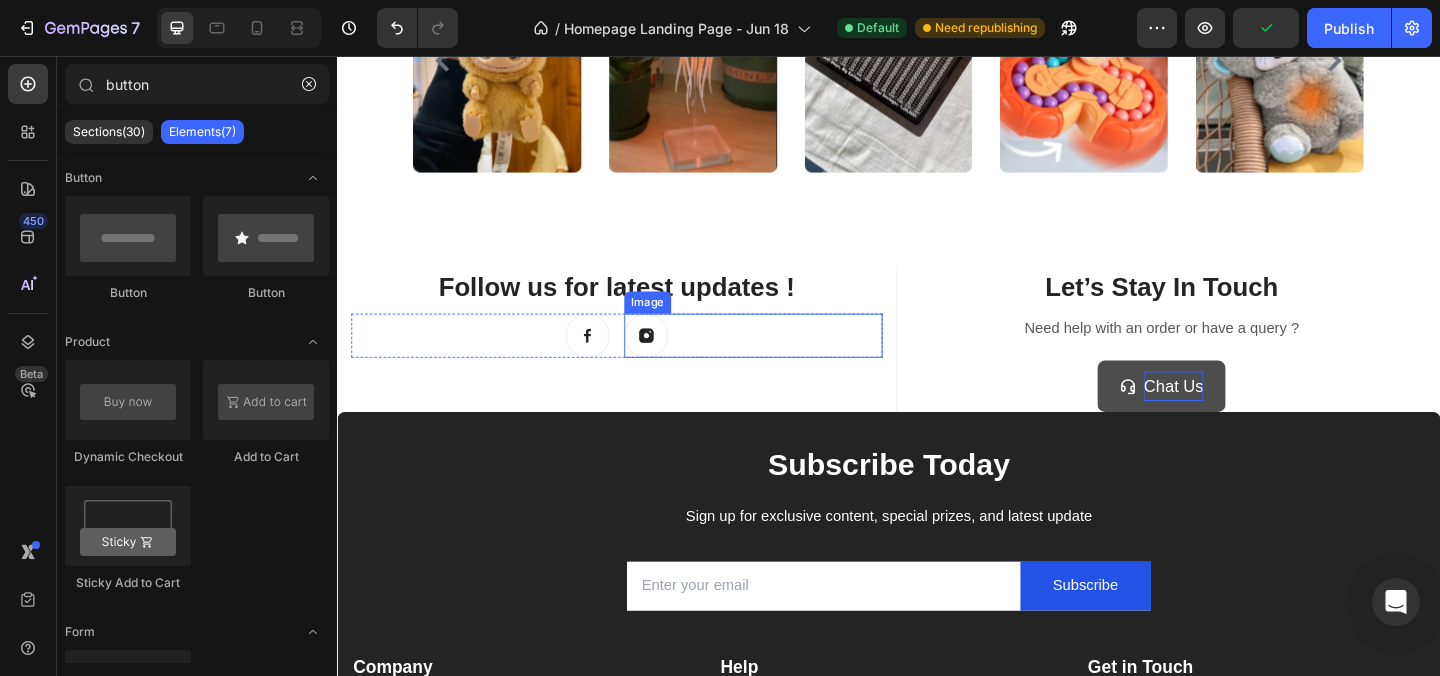 click at bounding box center [789, 360] 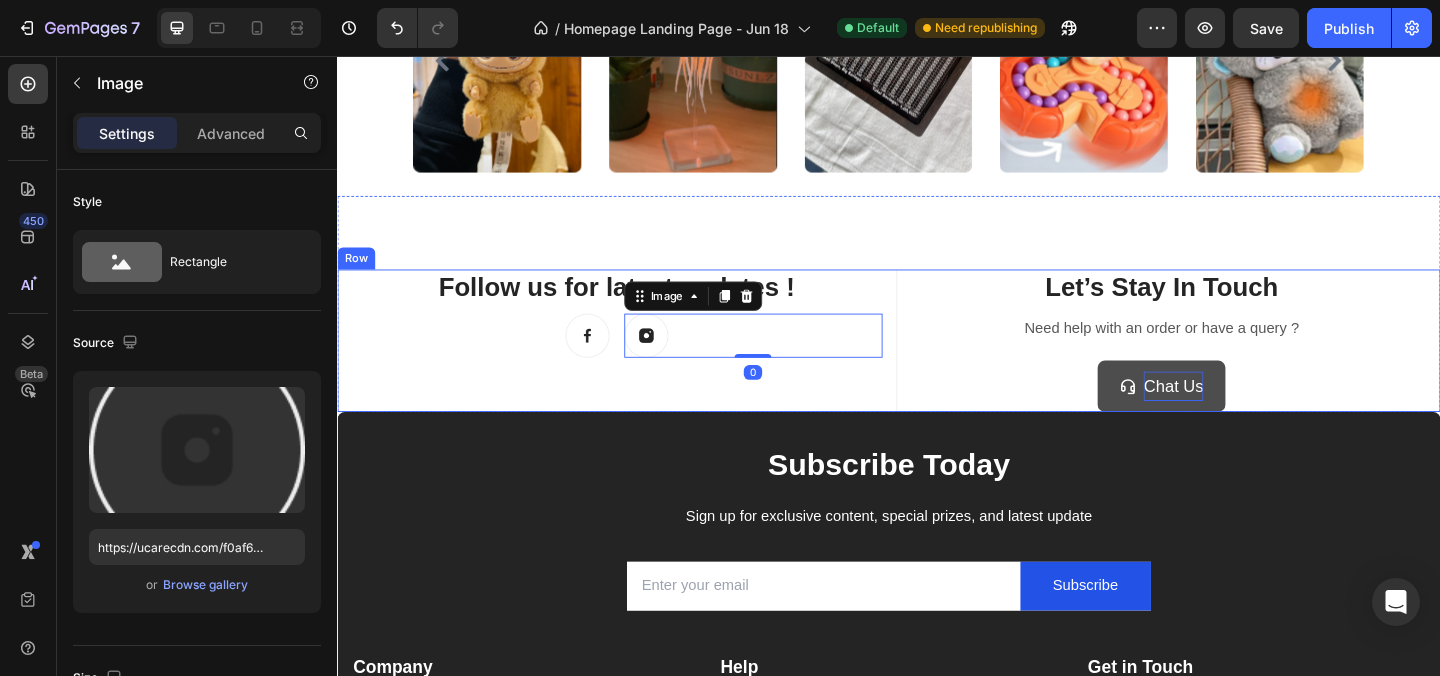 click on "Follow us for latest updates ! Heading Image Image   0 Row" at bounding box center (641, 366) 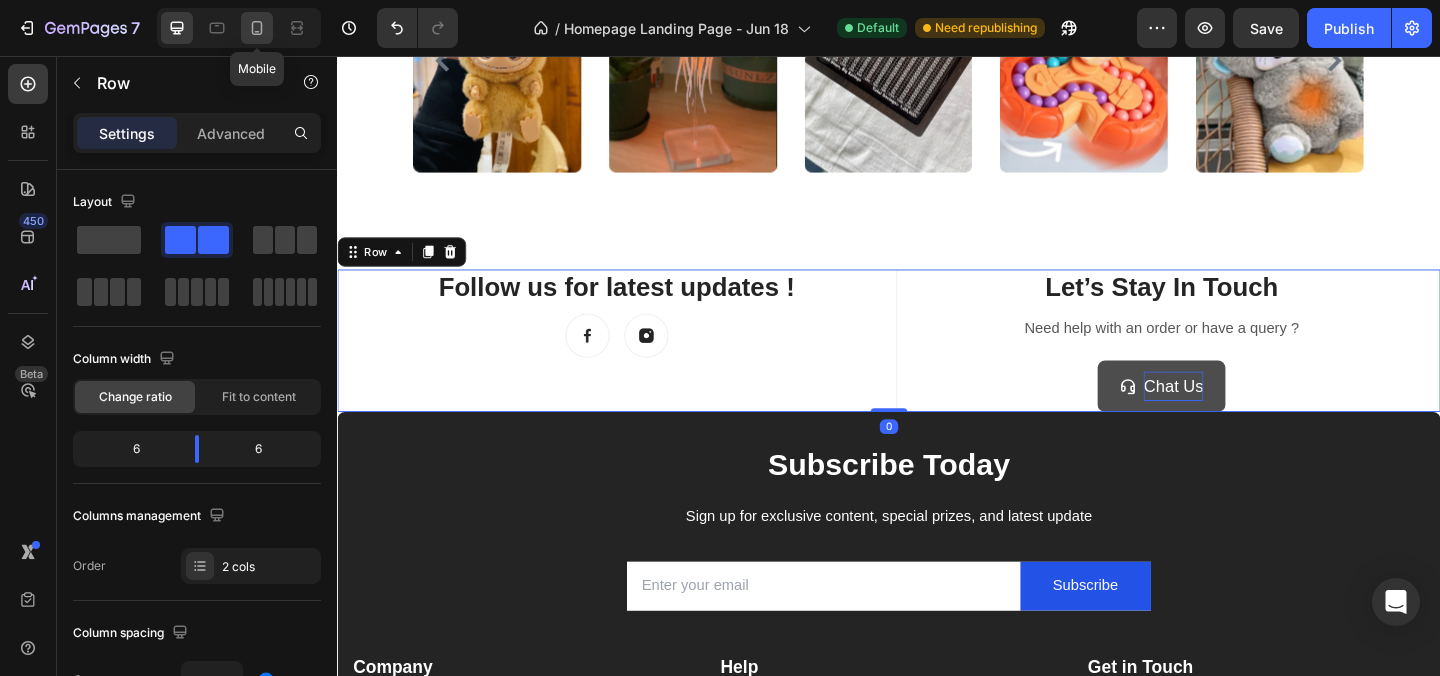 click 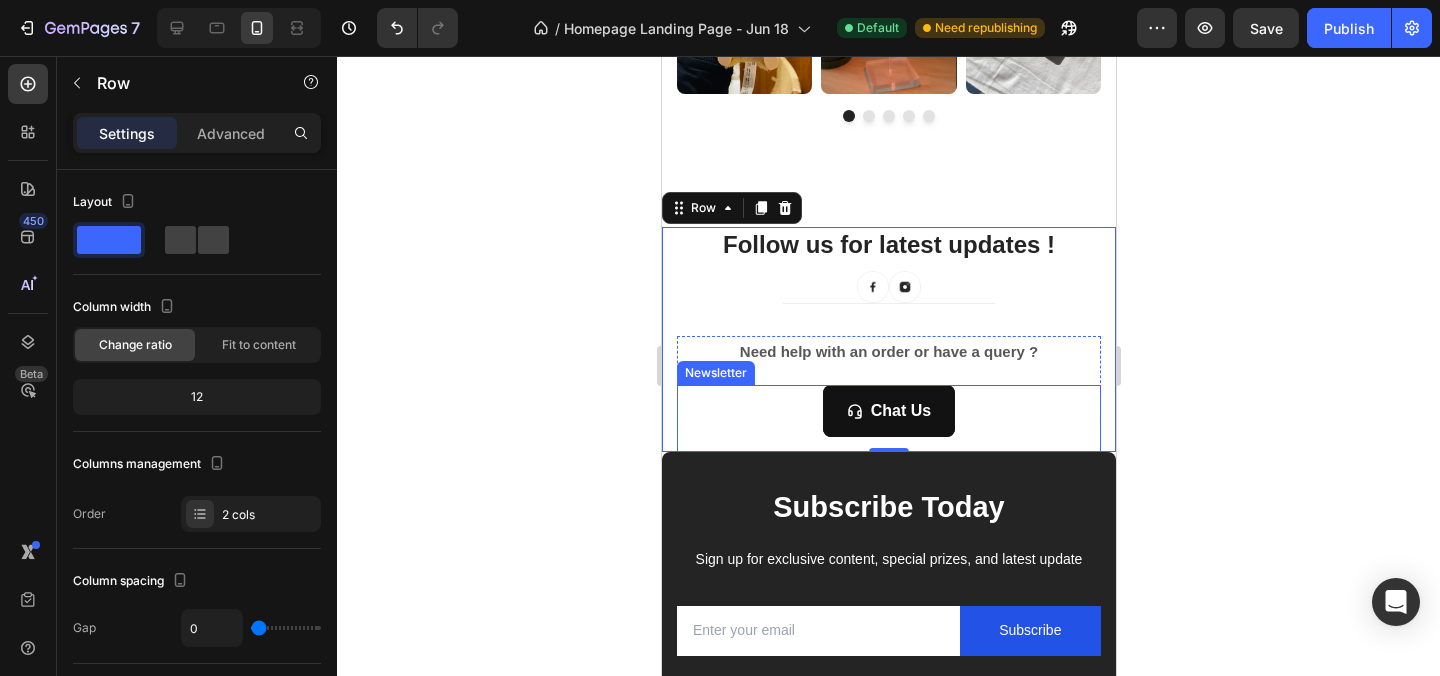 scroll, scrollTop: 2439, scrollLeft: 0, axis: vertical 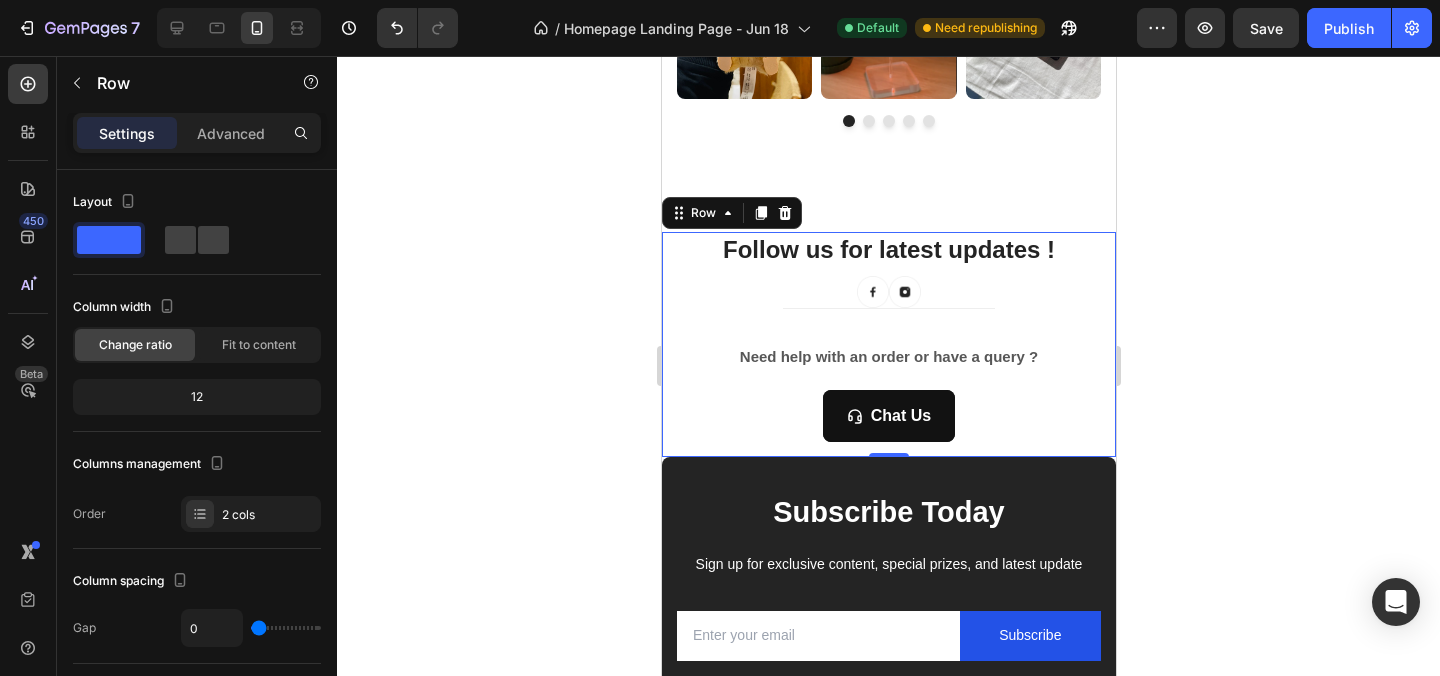 click 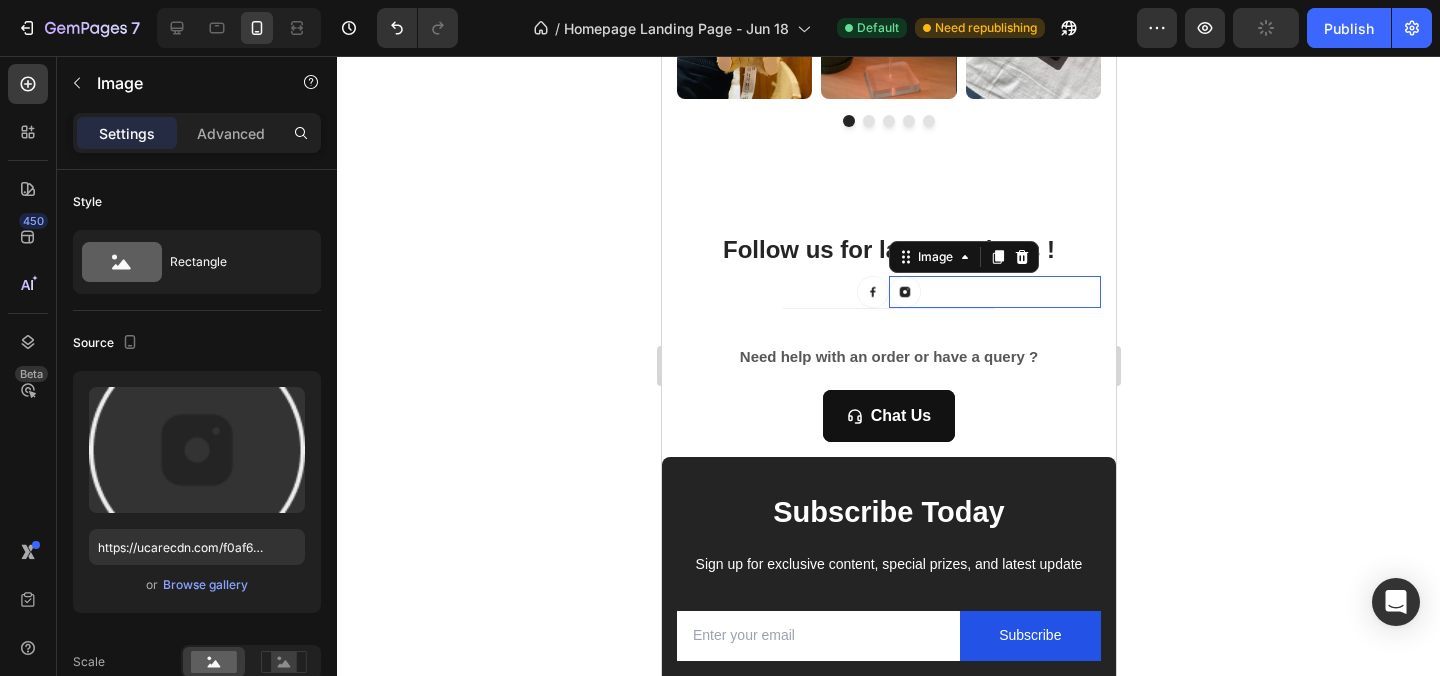 click at bounding box center (904, 292) 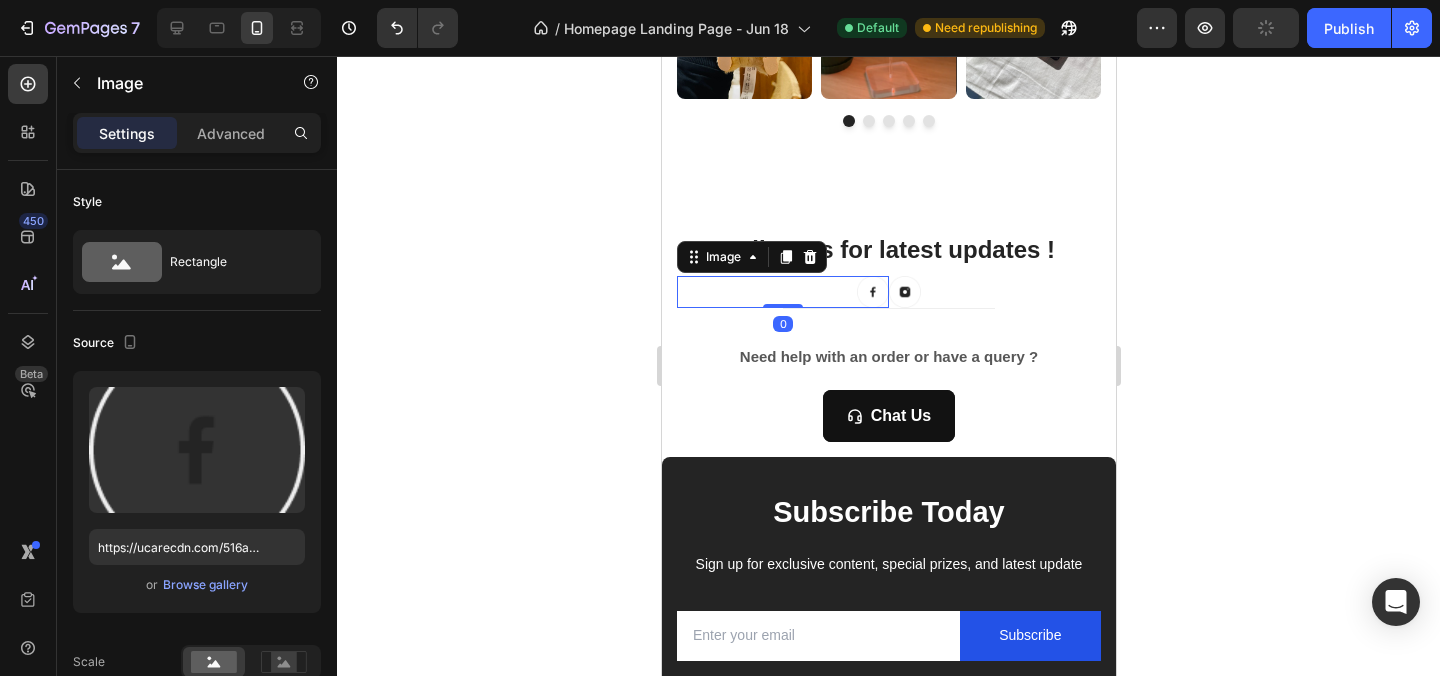 click at bounding box center [872, 292] 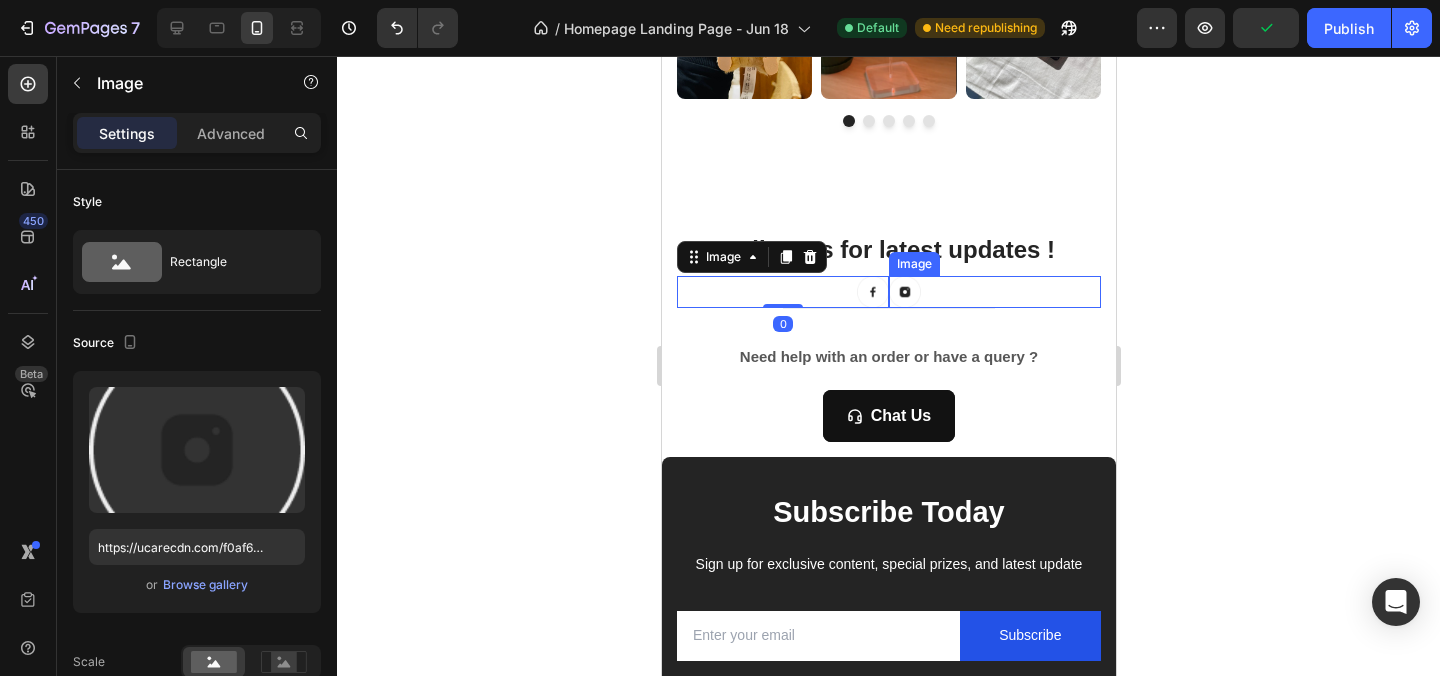 click at bounding box center [904, 292] 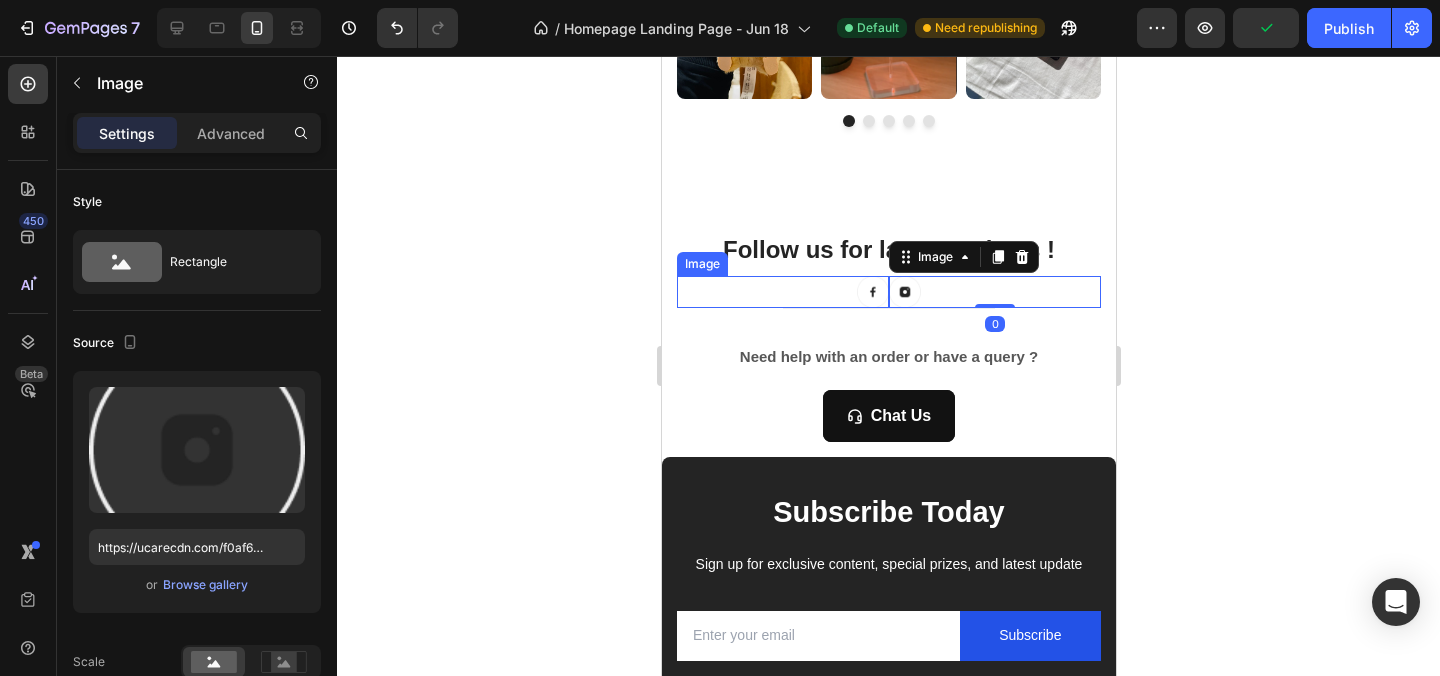 click at bounding box center (782, 292) 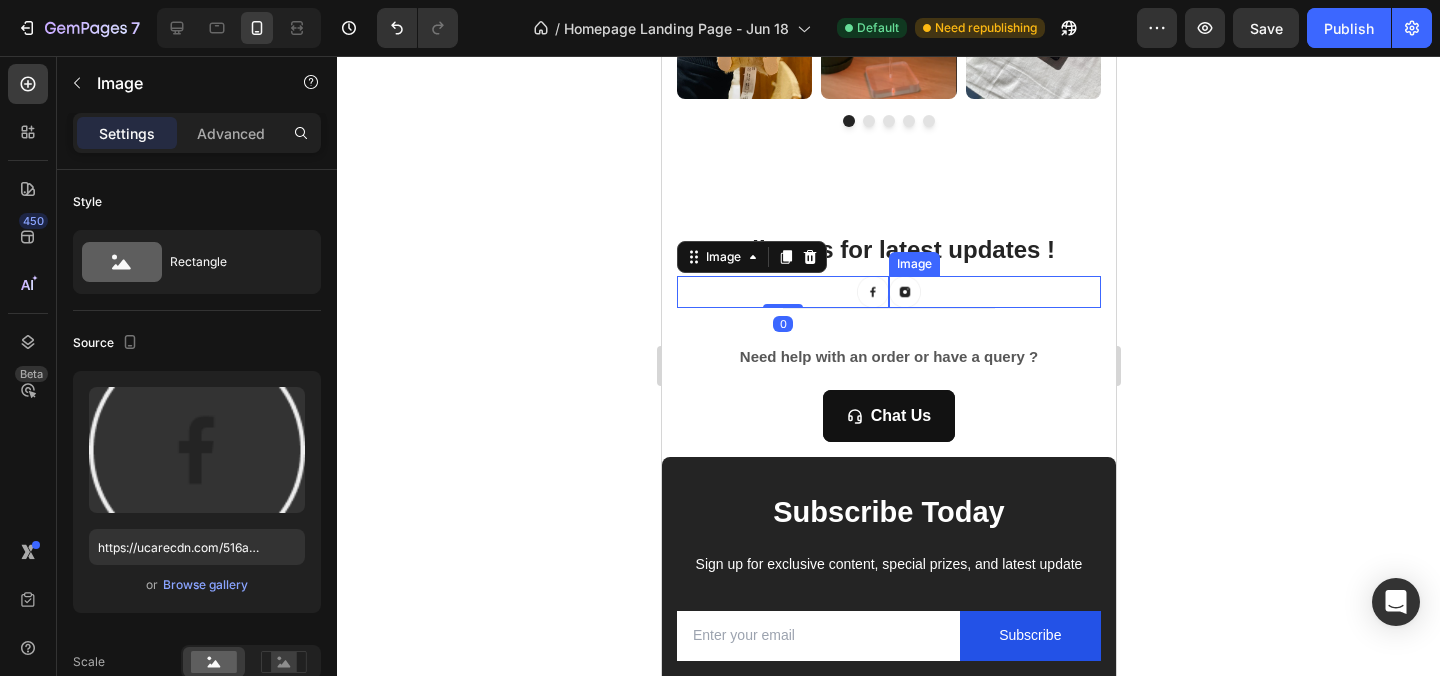 click at bounding box center (904, 292) 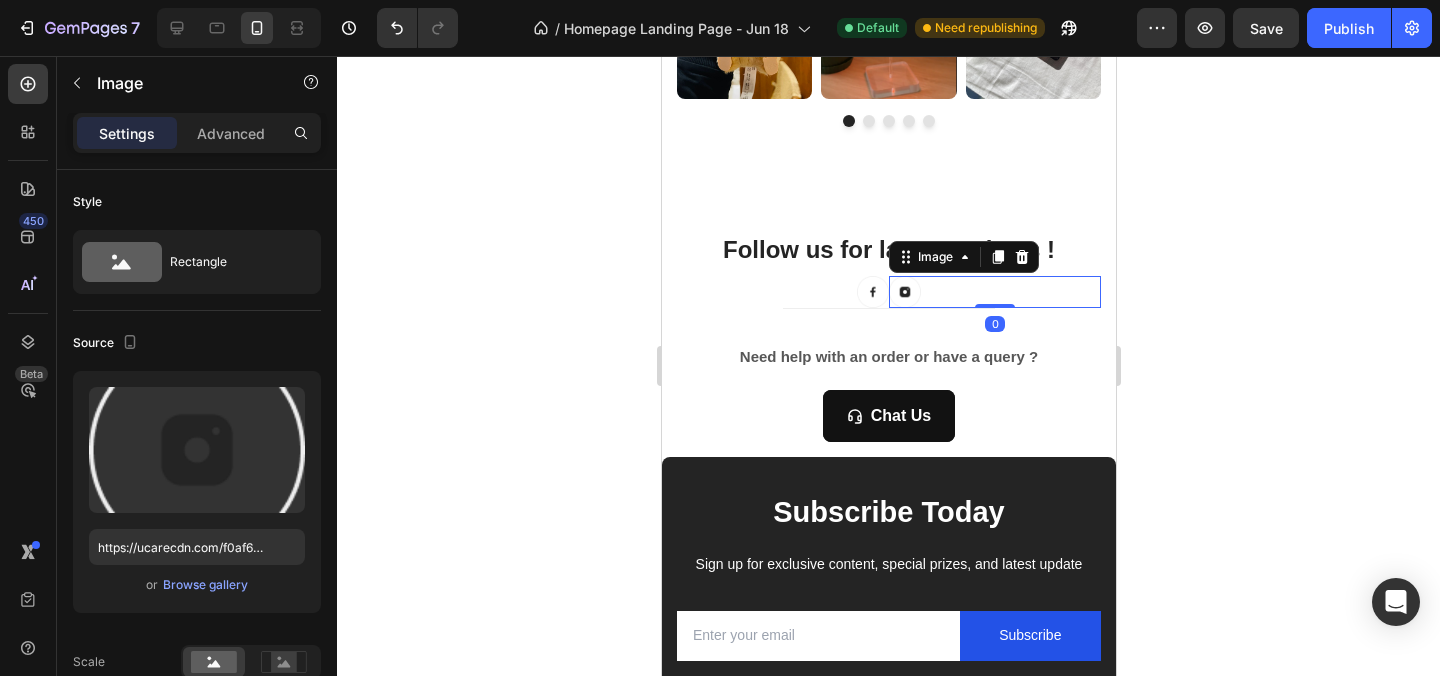 click at bounding box center [904, 292] 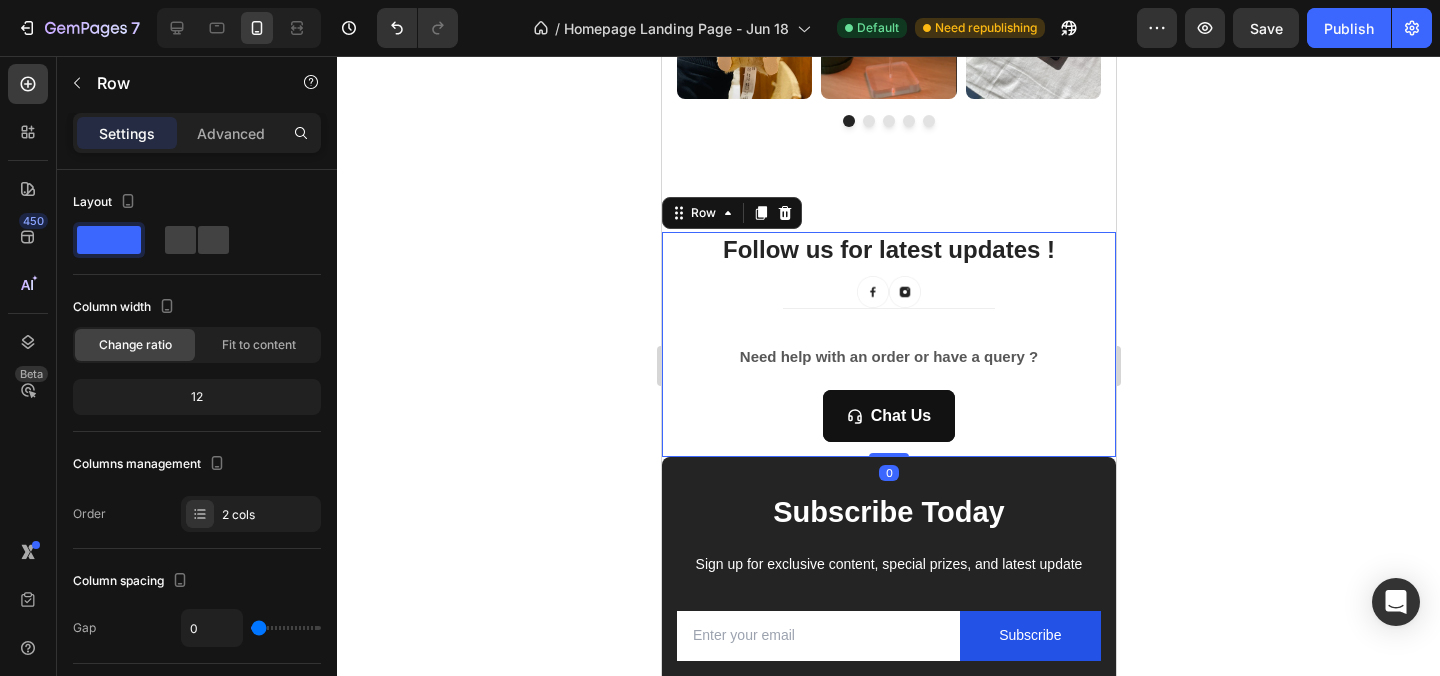 click on "Follow us for latest updates ! Heading Image Image Row" at bounding box center (888, 269) 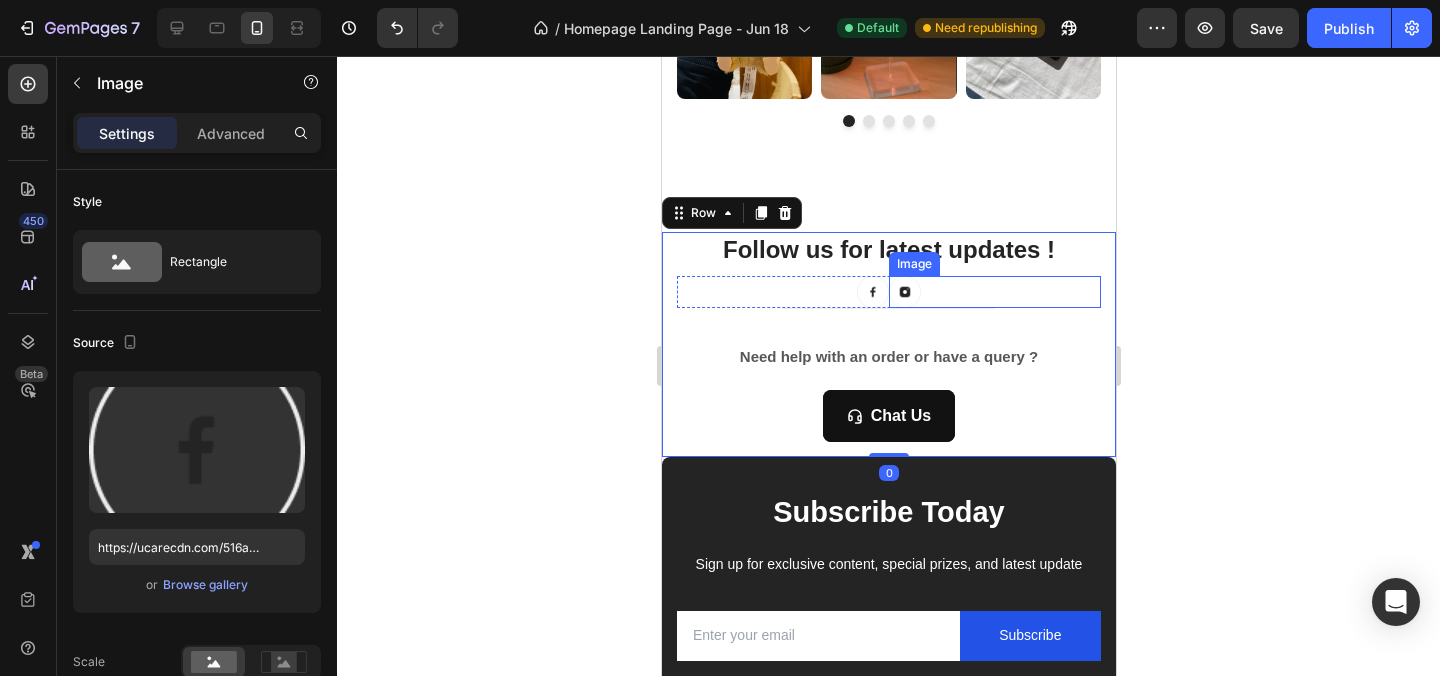 click at bounding box center (872, 292) 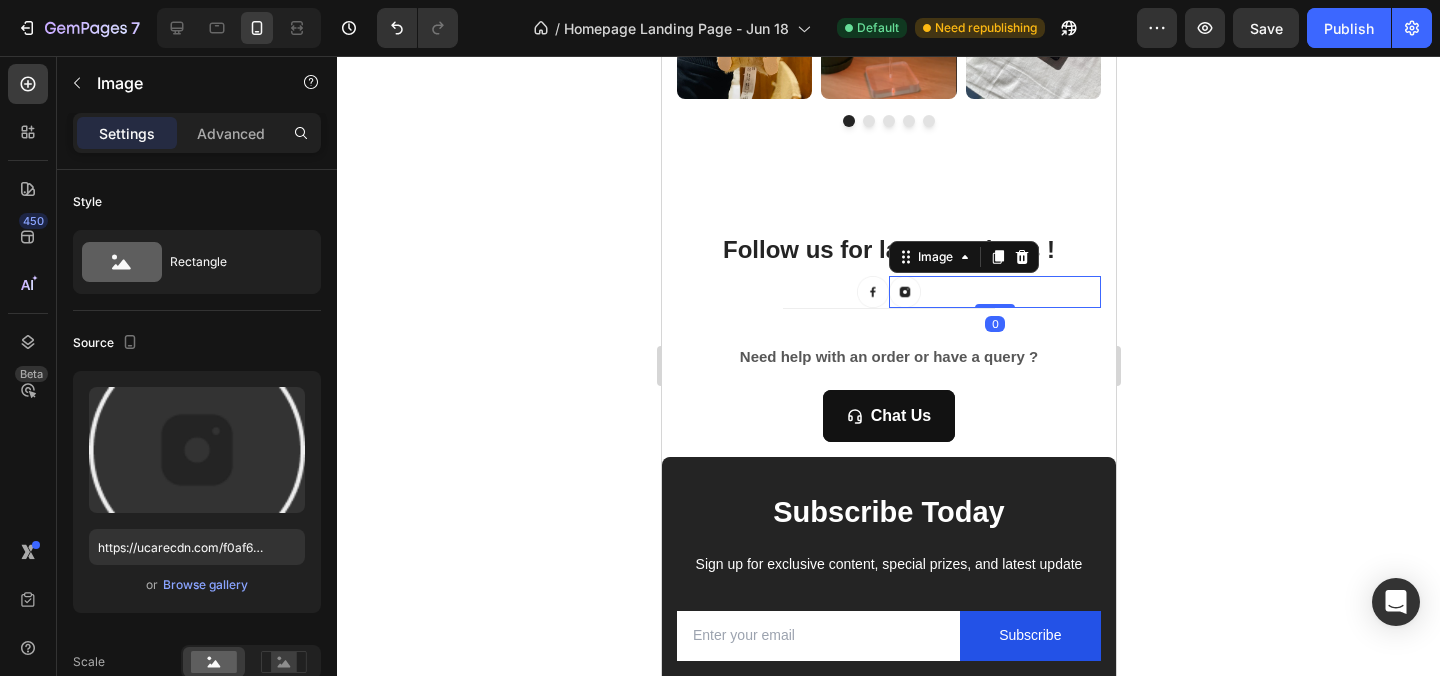 click at bounding box center [904, 292] 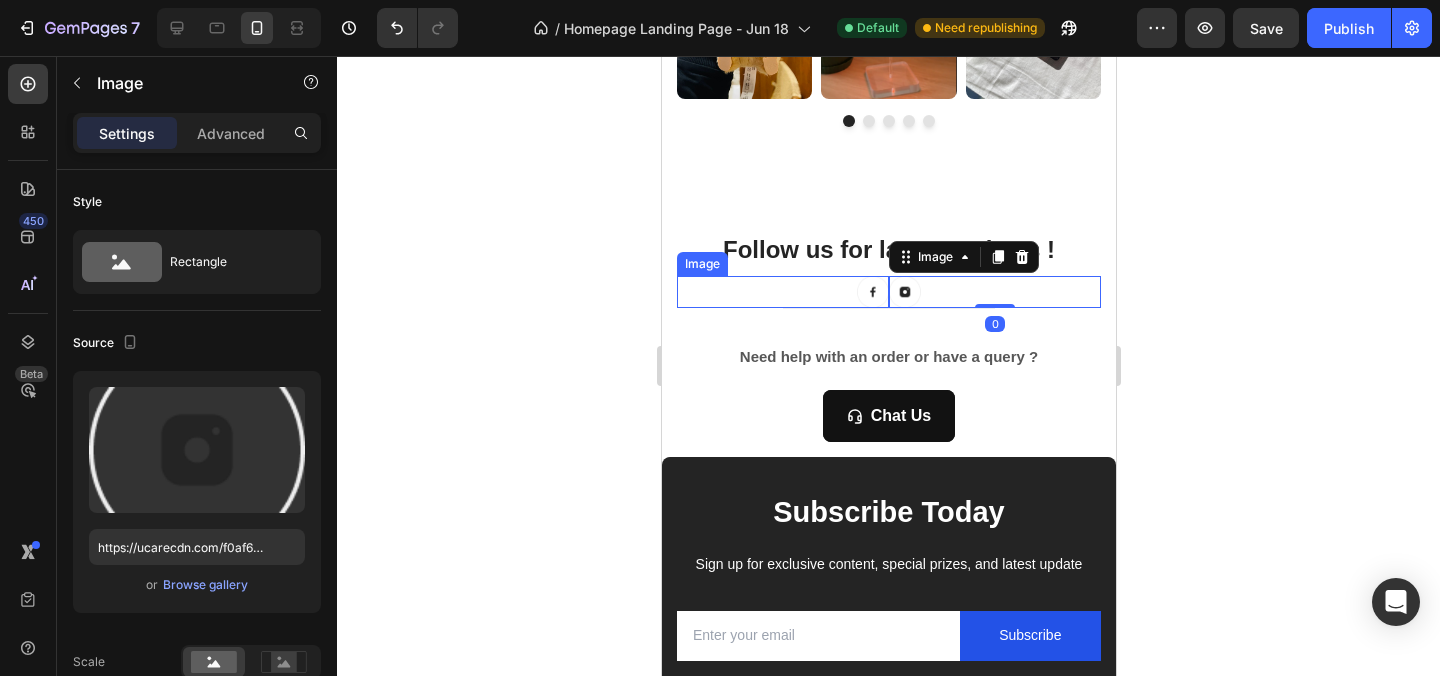 click at bounding box center [872, 292] 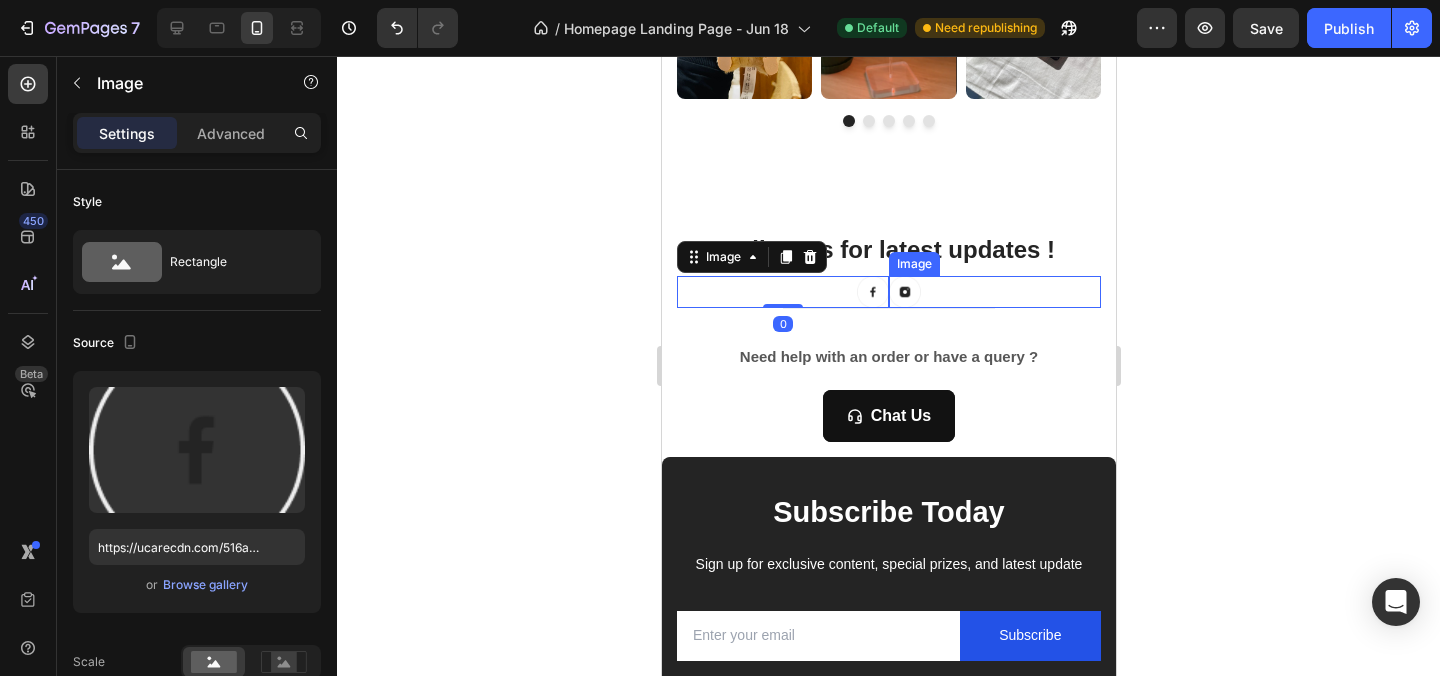 click at bounding box center [904, 292] 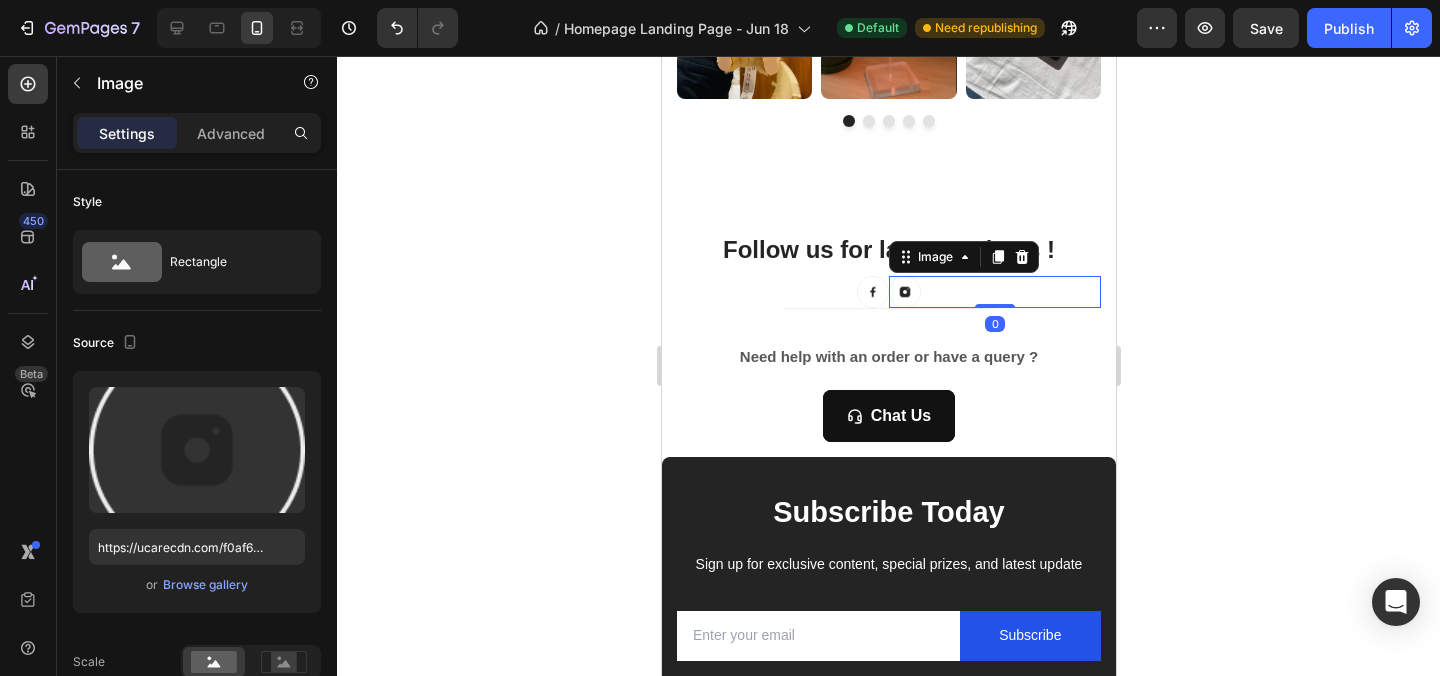 click at bounding box center [904, 292] 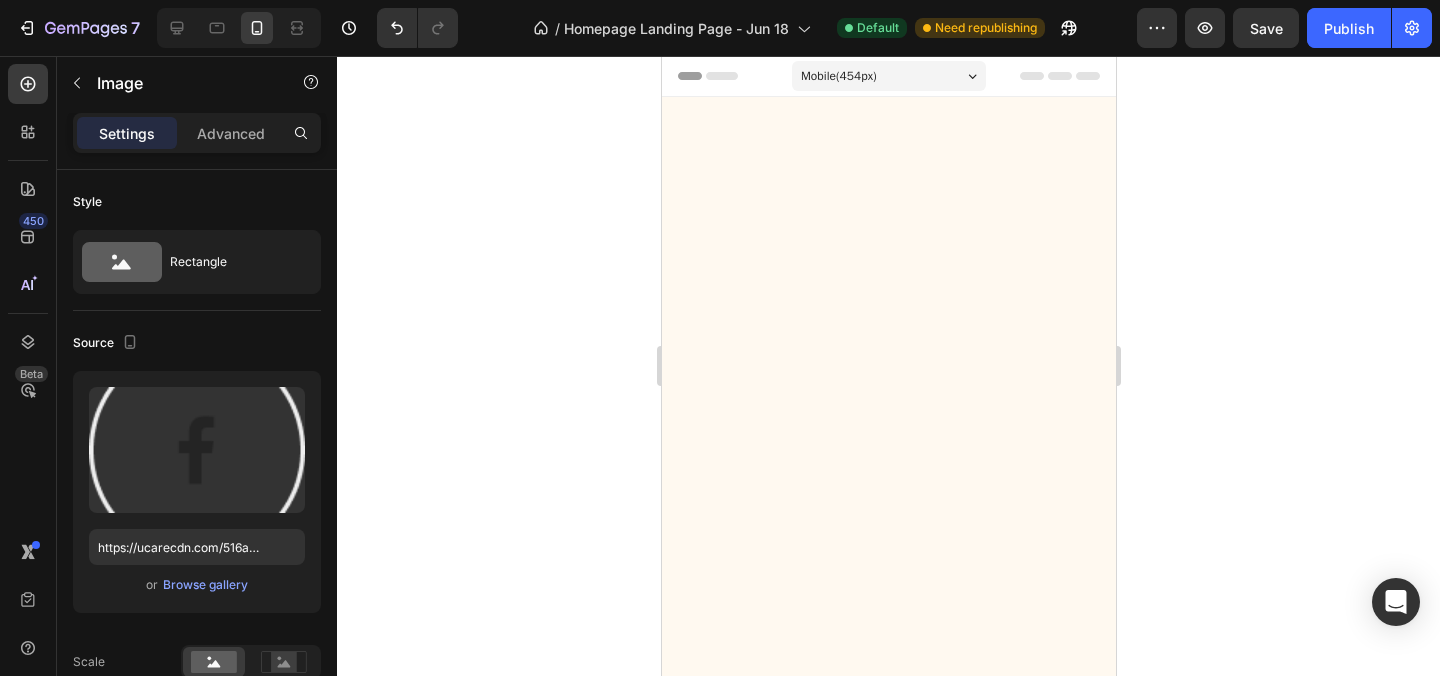 scroll, scrollTop: 2439, scrollLeft: 0, axis: vertical 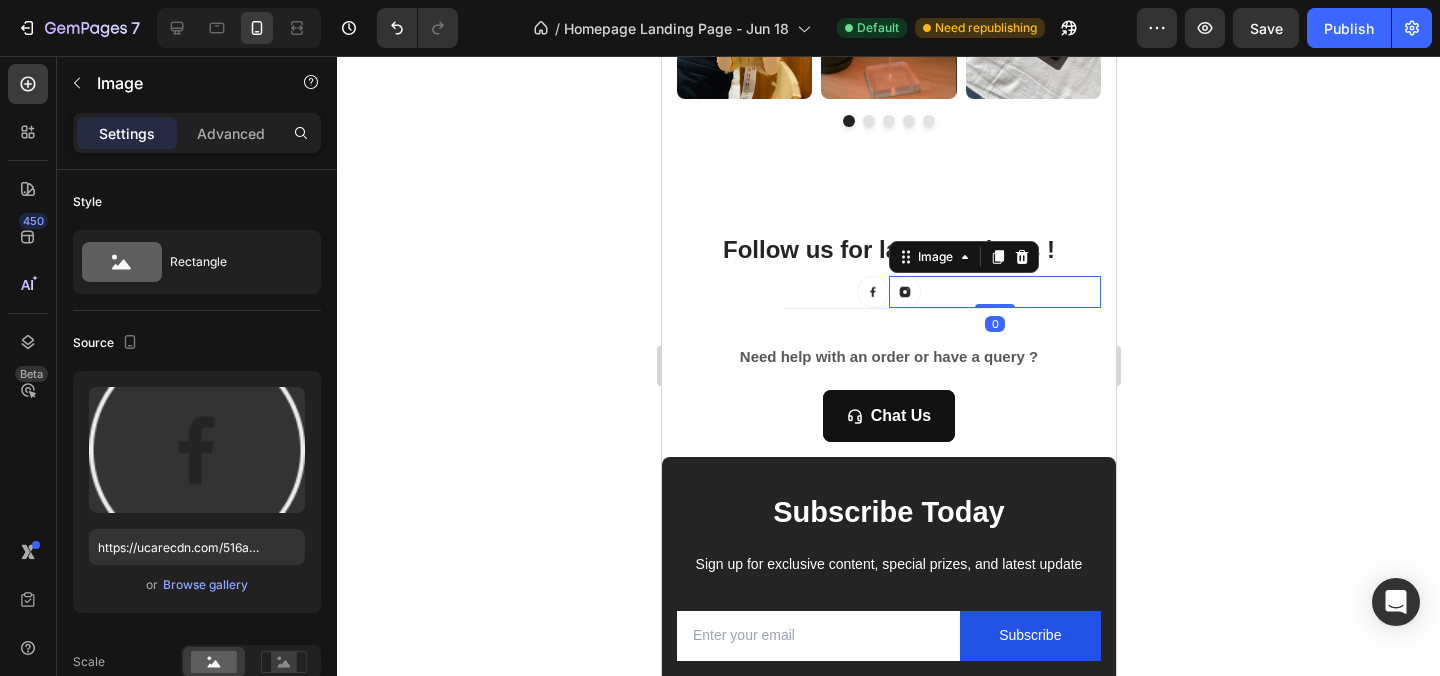 click at bounding box center [994, 292] 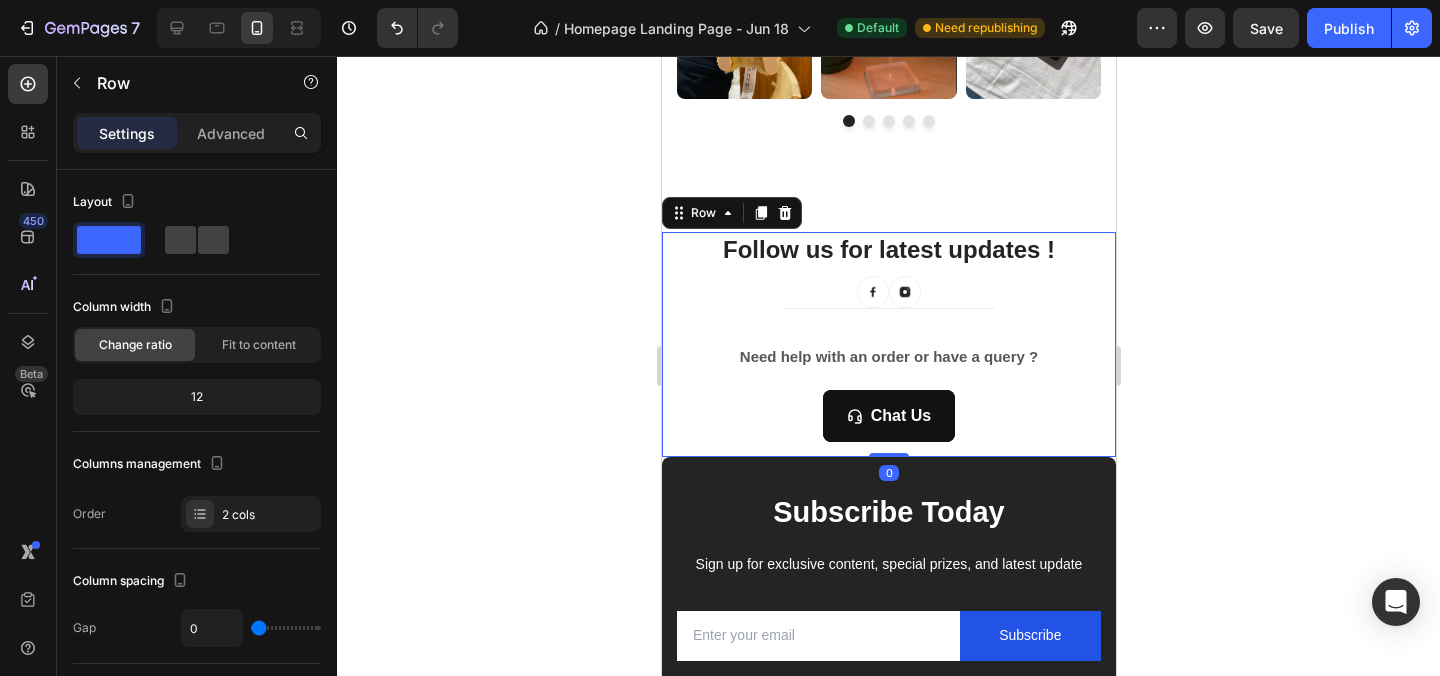click on "Title Line Let’s Stay In Touch Heading Need help with an order or have a query ? Text block
Chat Us Button Row Need help with an order or have a query ? Text block
Chat Us Button Newsletter Row" at bounding box center (888, 383) 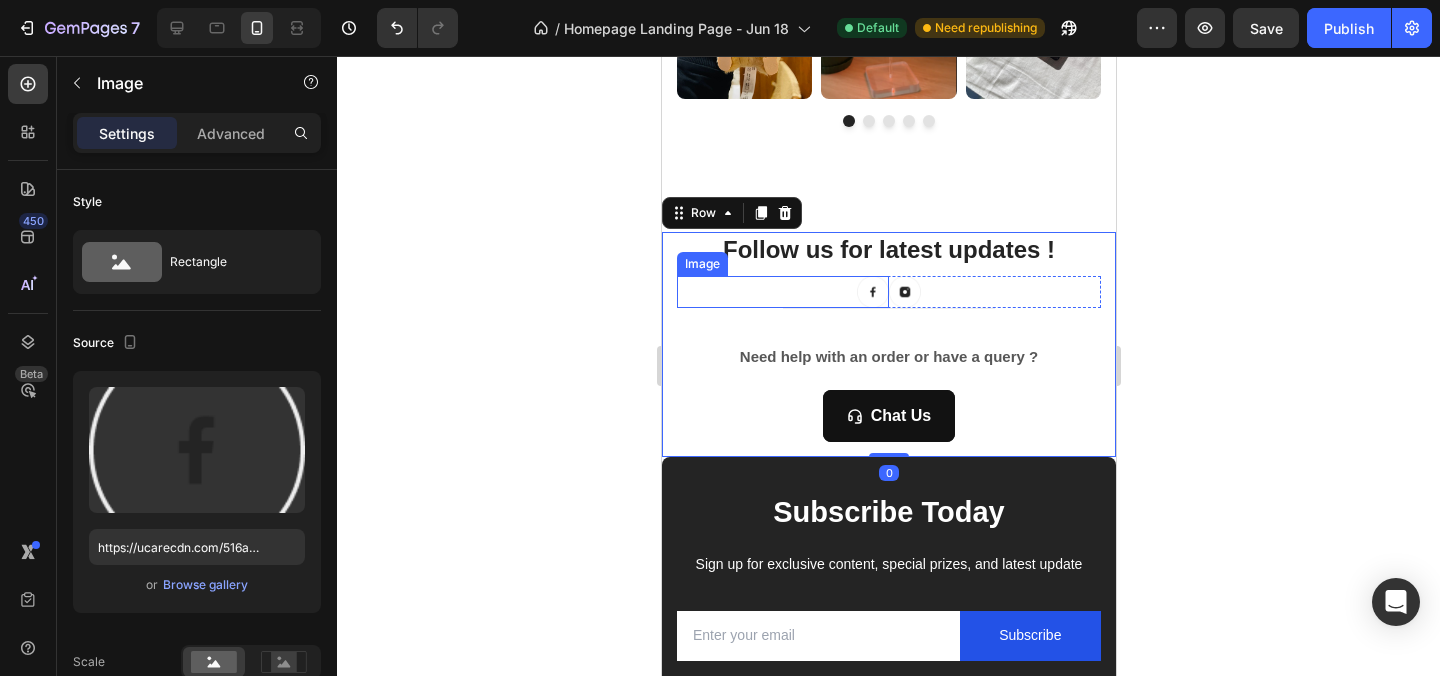 click at bounding box center (782, 292) 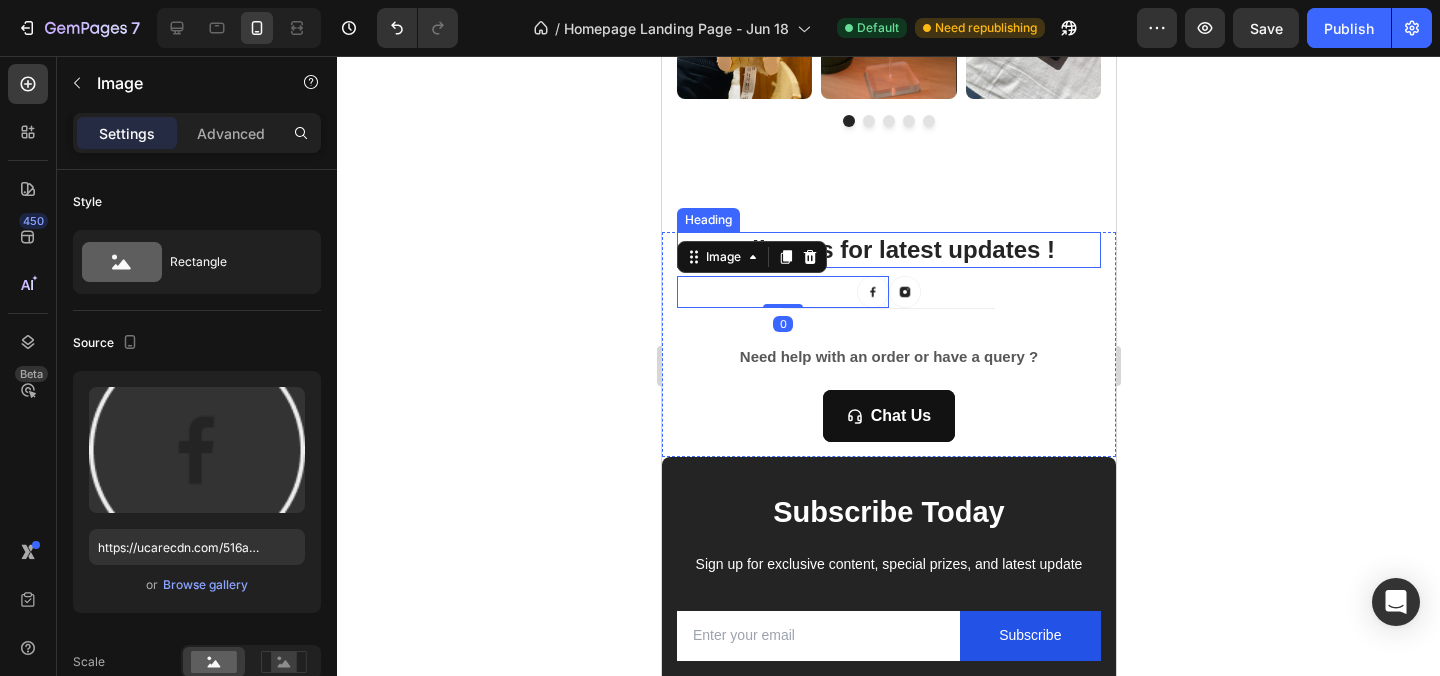click on "Follow us for latest updates !" at bounding box center (888, 249) 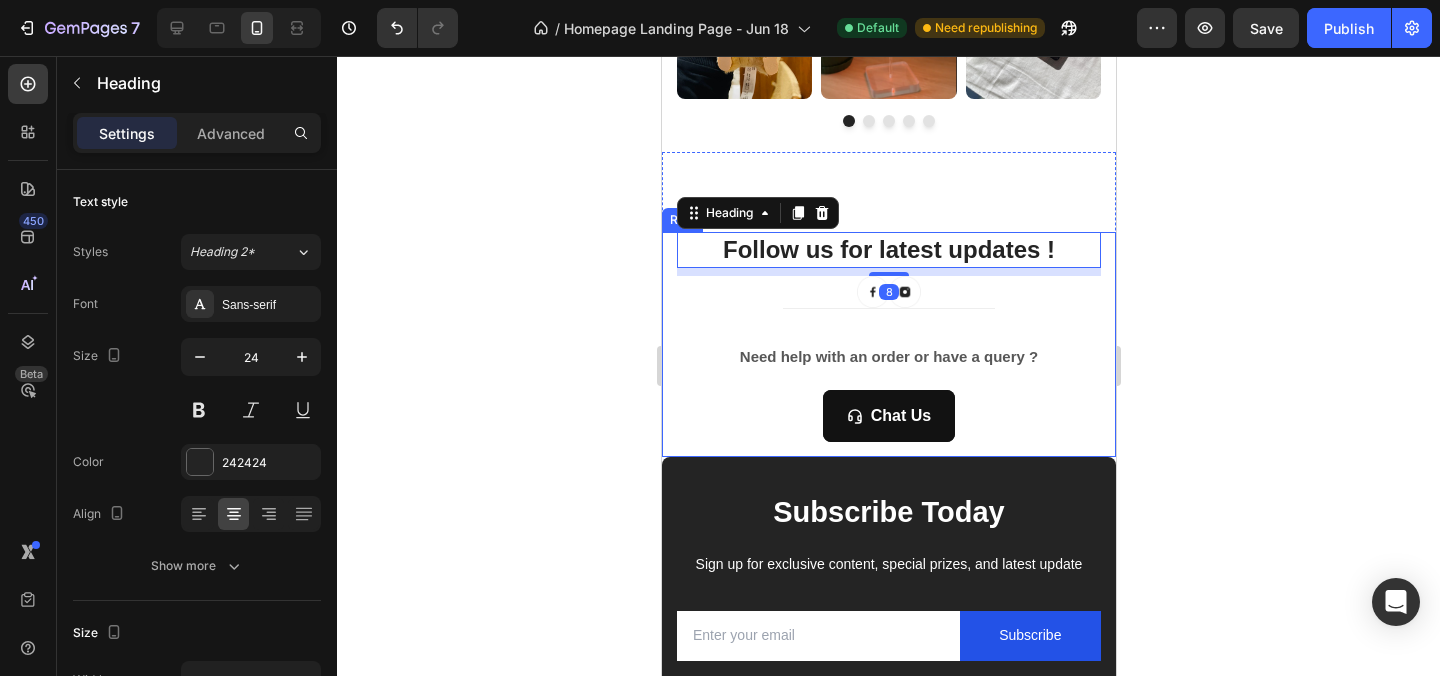 click on "Title Line Let’s Stay In Touch Heading Need help with an order or have a query ? Text block
Chat Us Button Row Need help with an order or have a query ? Text block
Chat Us Button Newsletter Row" at bounding box center [888, 383] 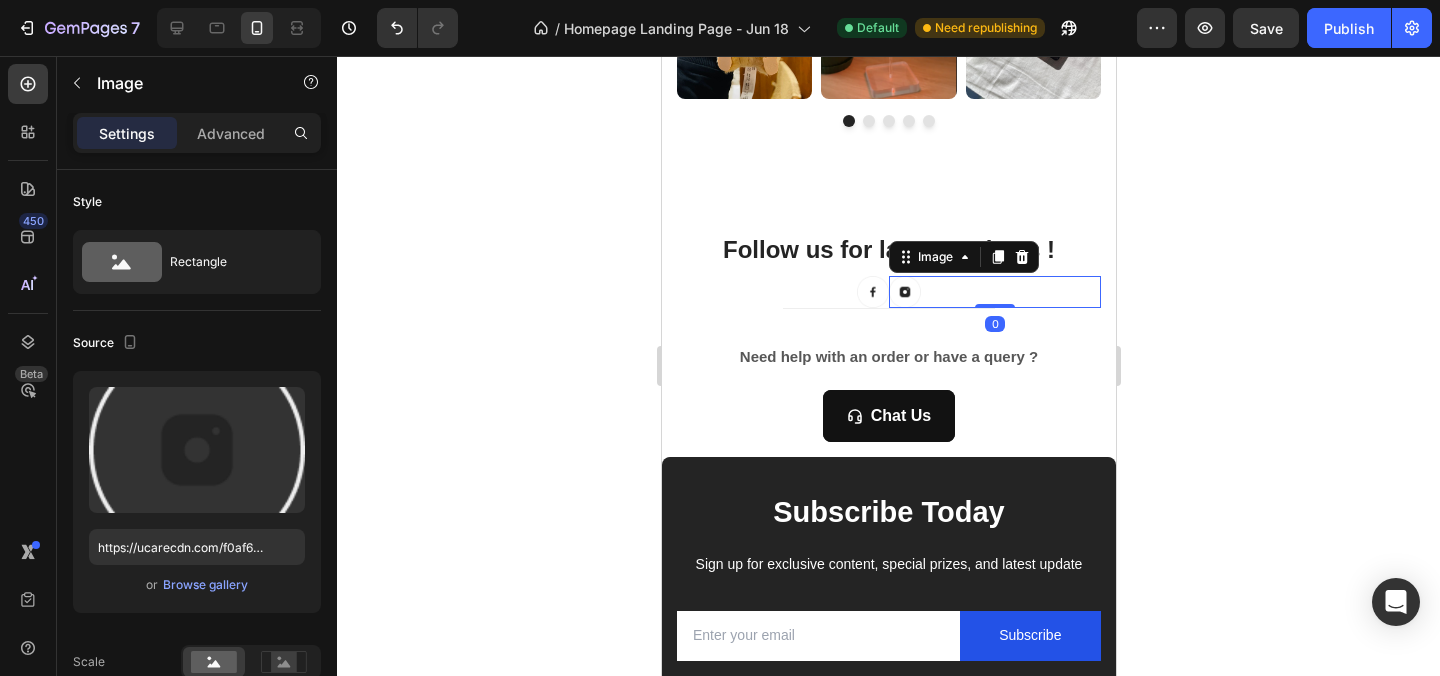 click at bounding box center [994, 292] 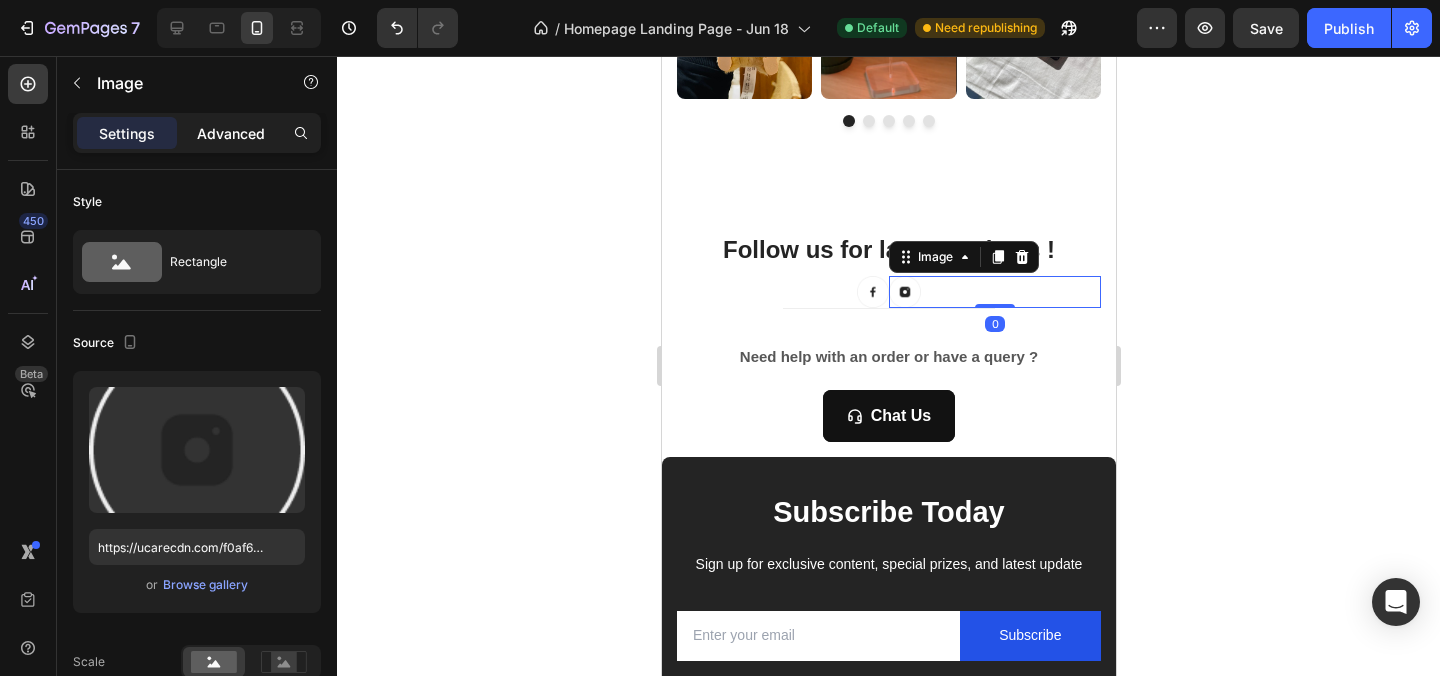 click on "Advanced" at bounding box center (231, 133) 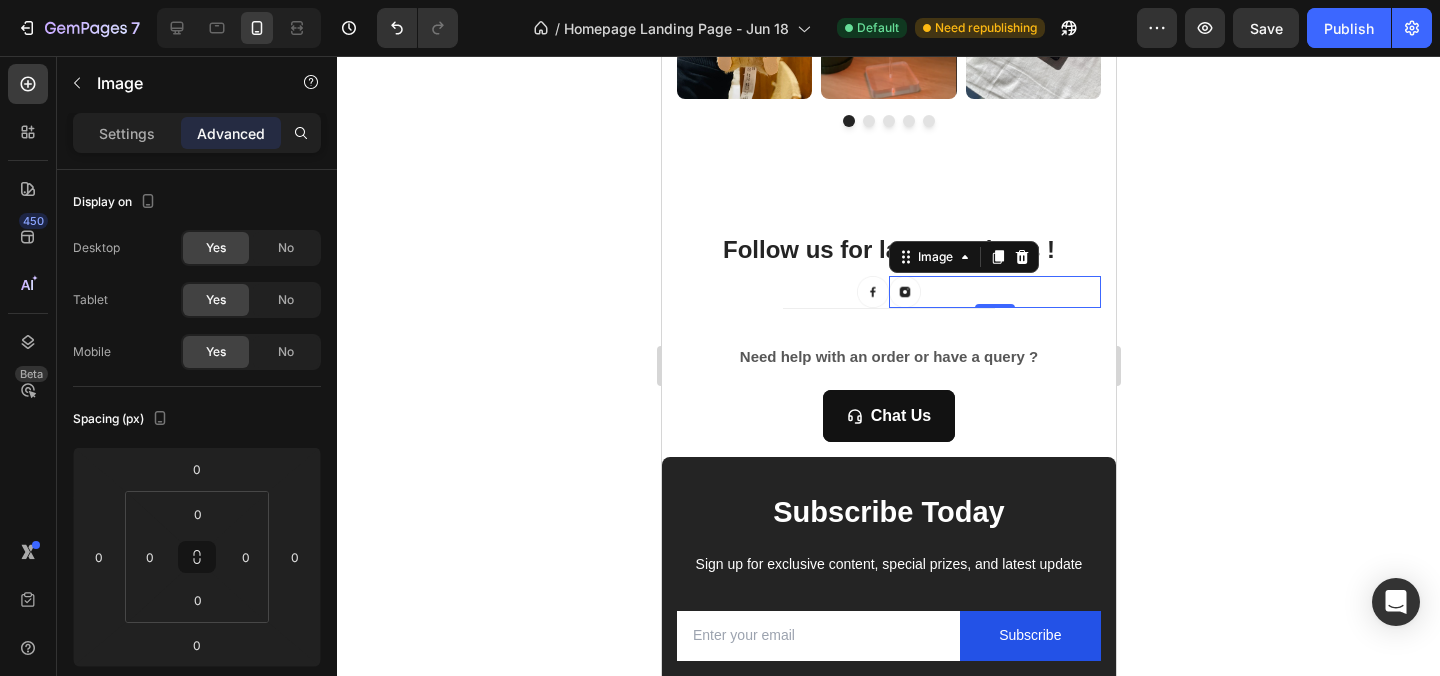 click at bounding box center (904, 292) 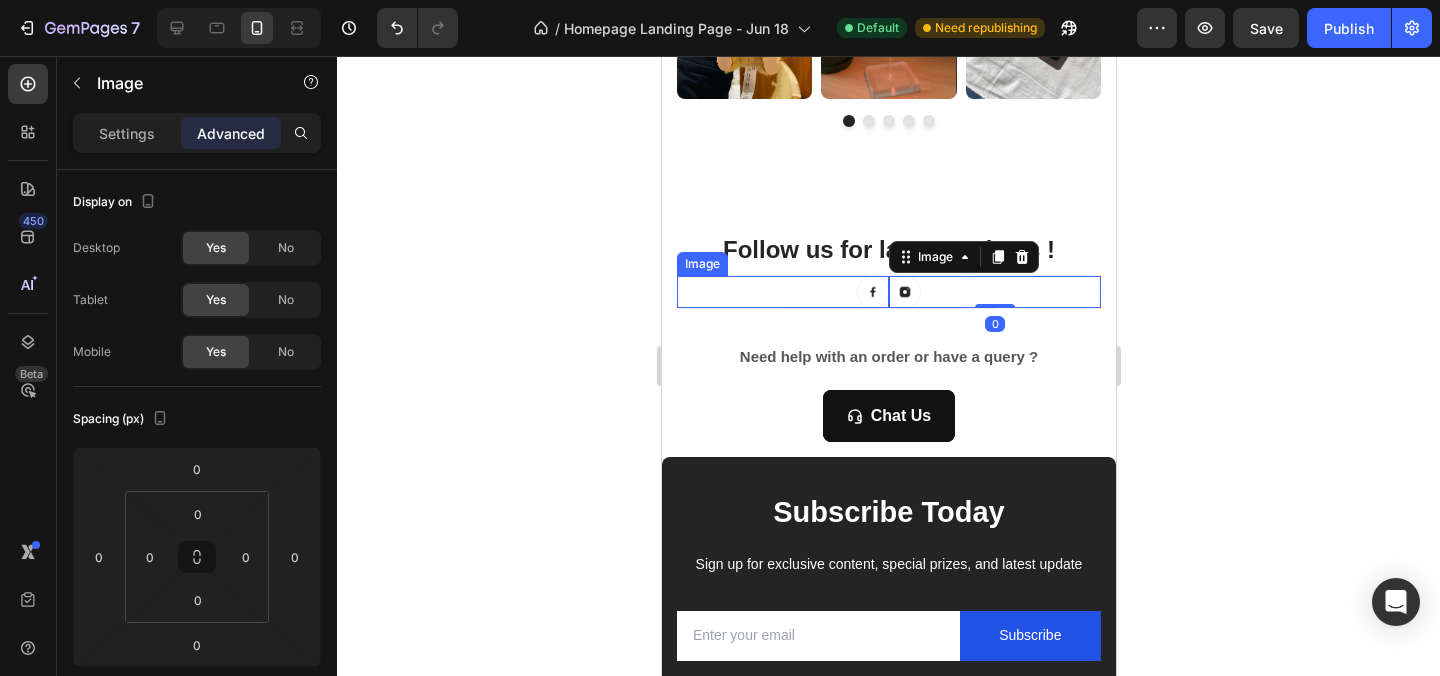 click at bounding box center [872, 292] 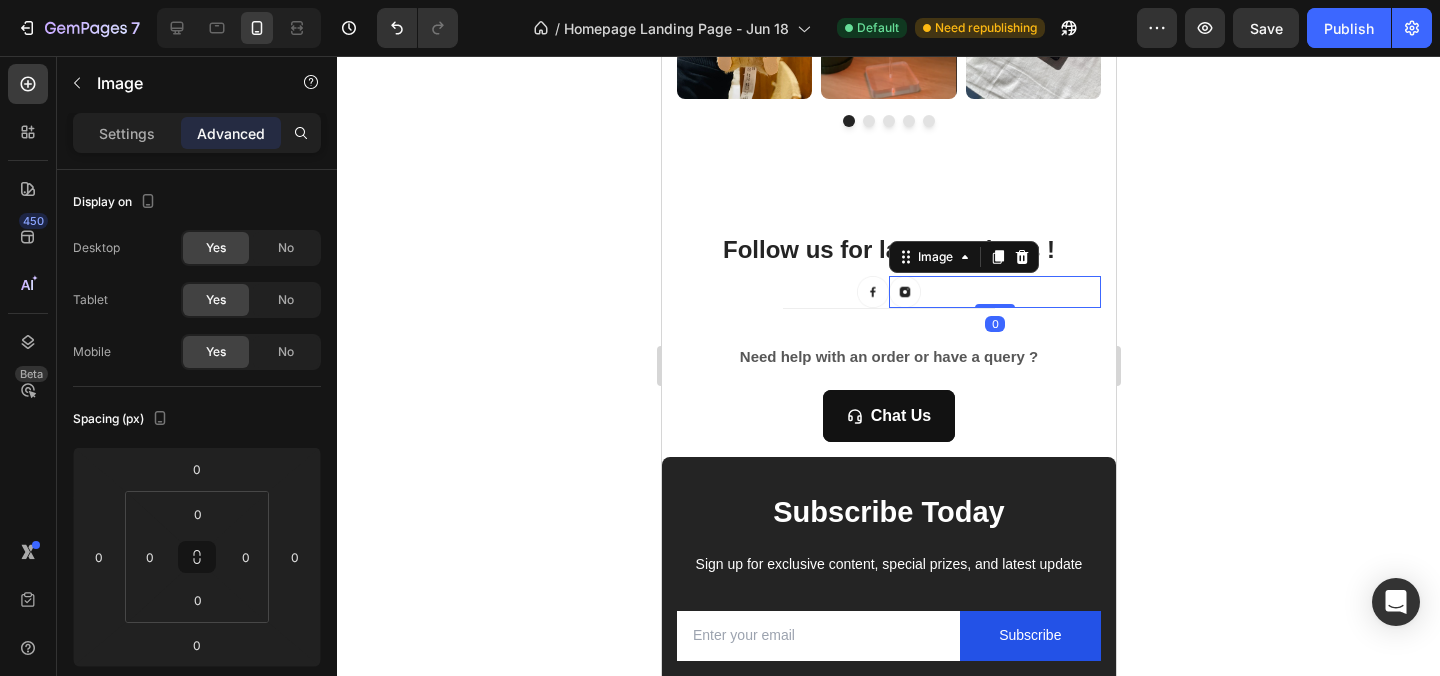 click at bounding box center (904, 292) 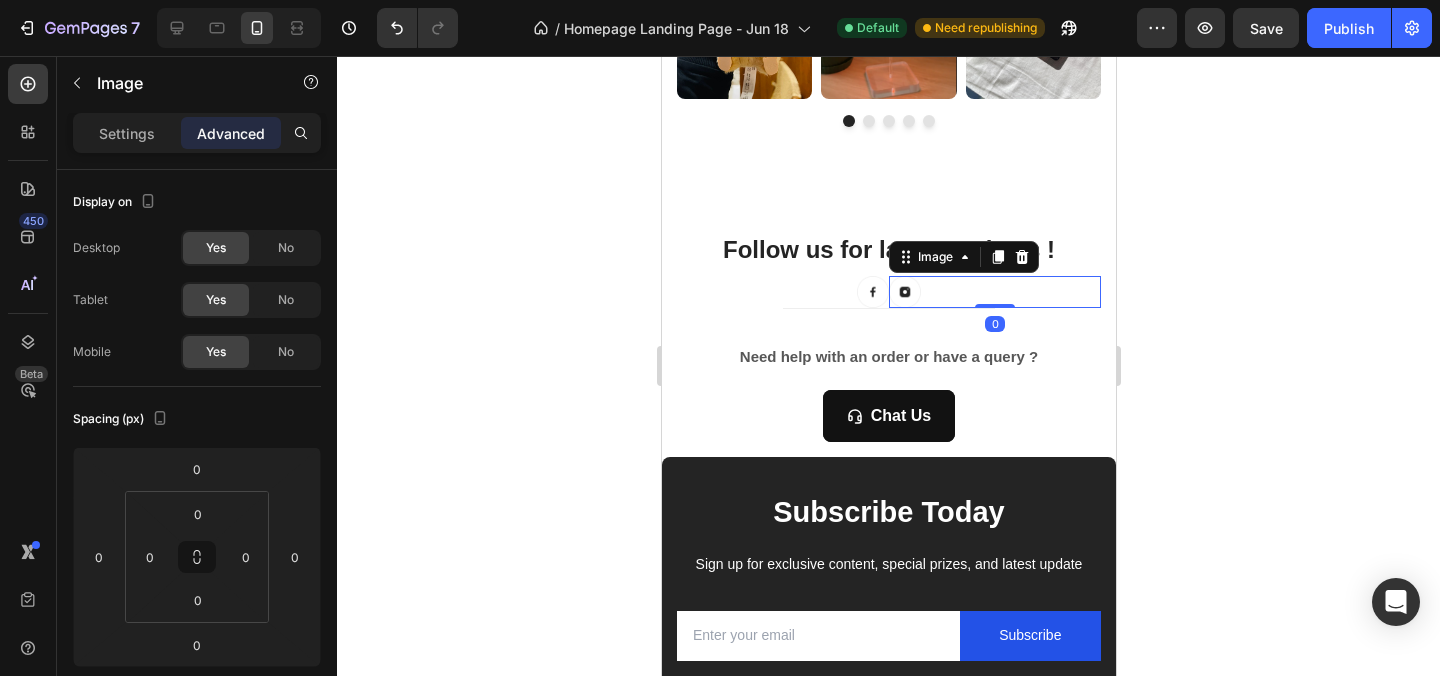 click at bounding box center [904, 292] 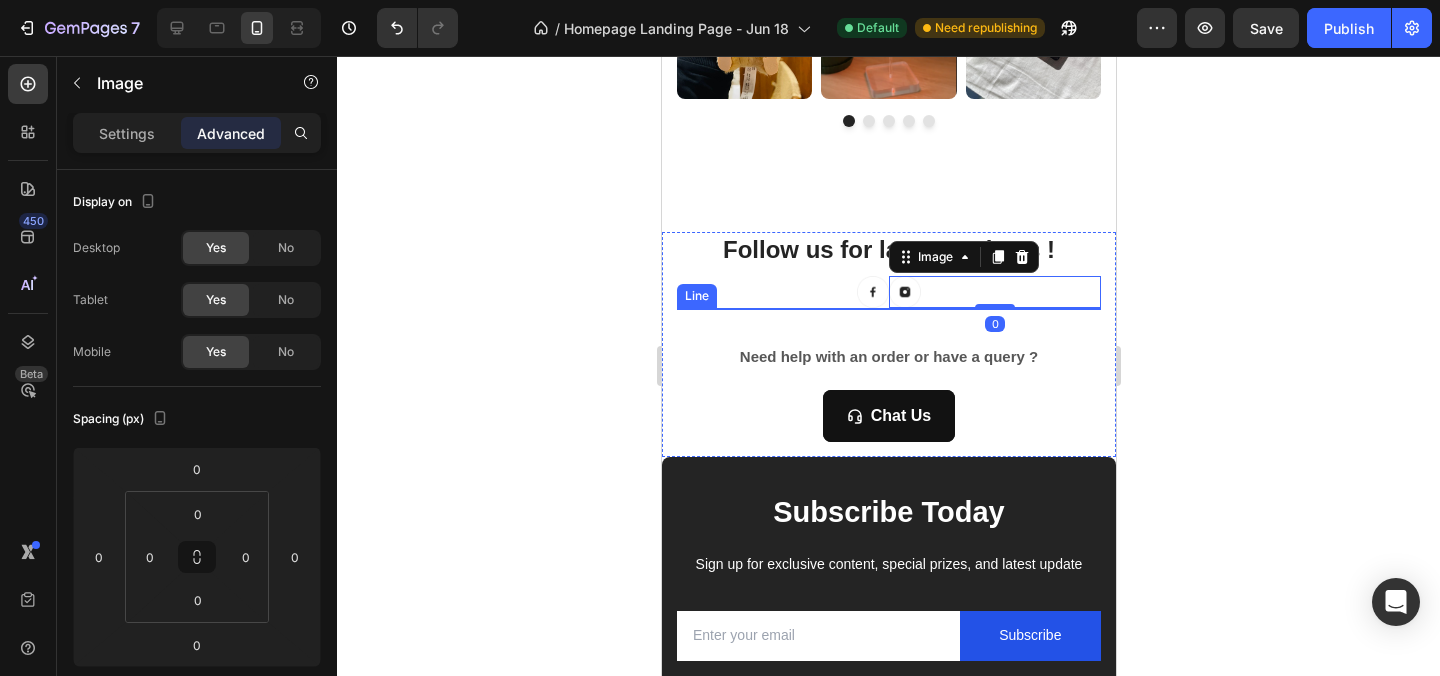 click on "Title Line" at bounding box center (888, 308) 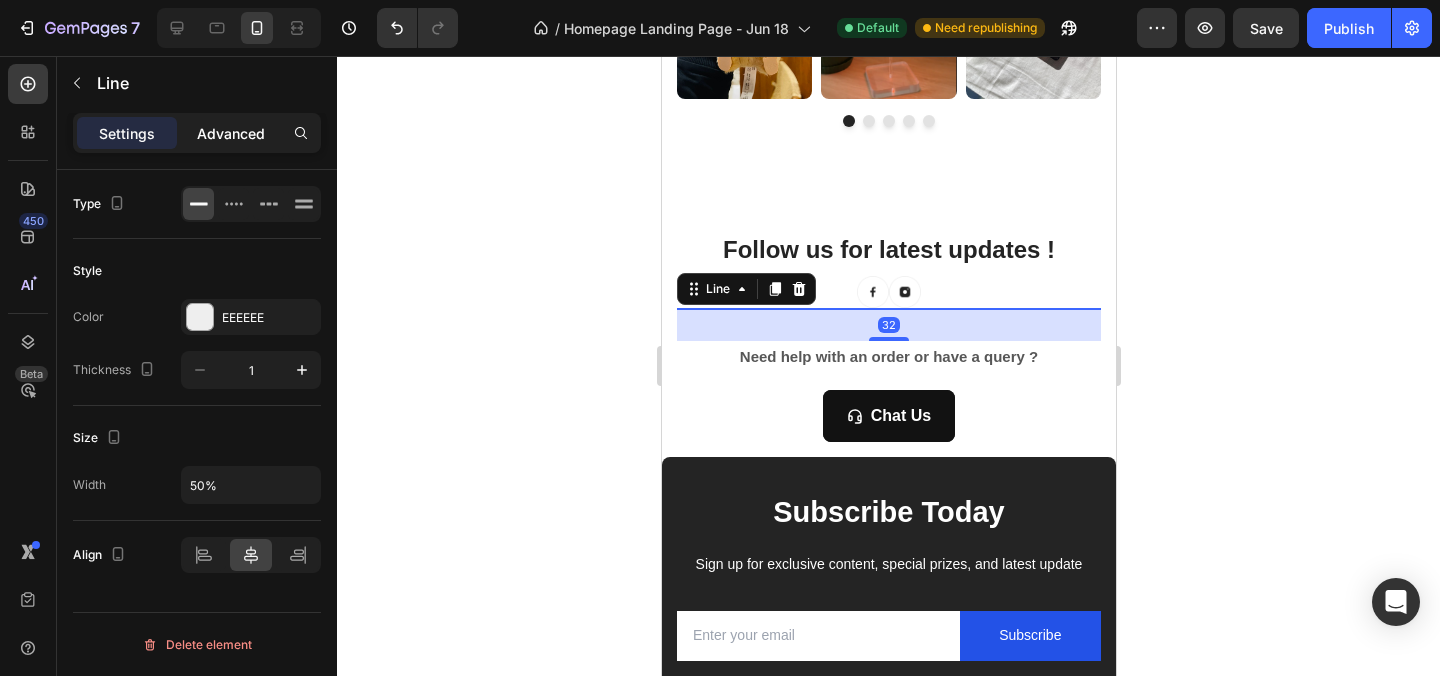 click on "Advanced" at bounding box center [231, 133] 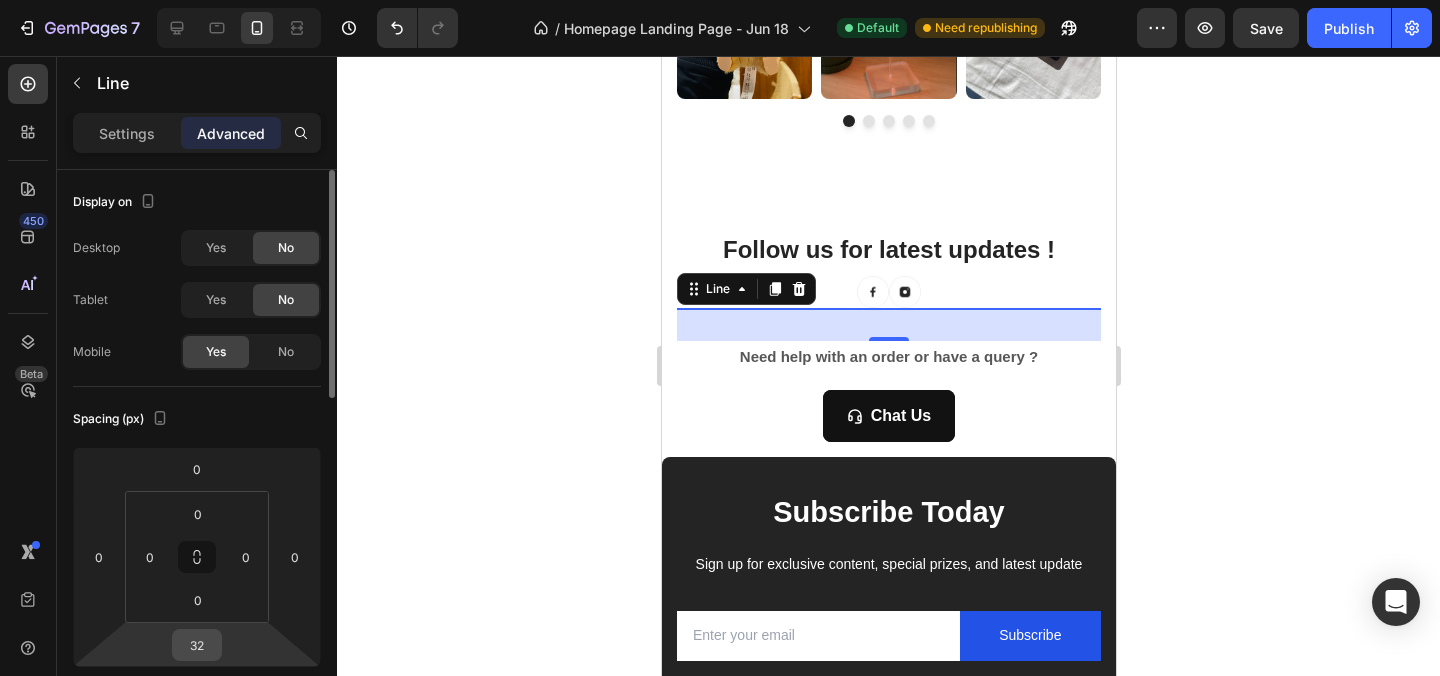 click on "32" at bounding box center [197, 645] 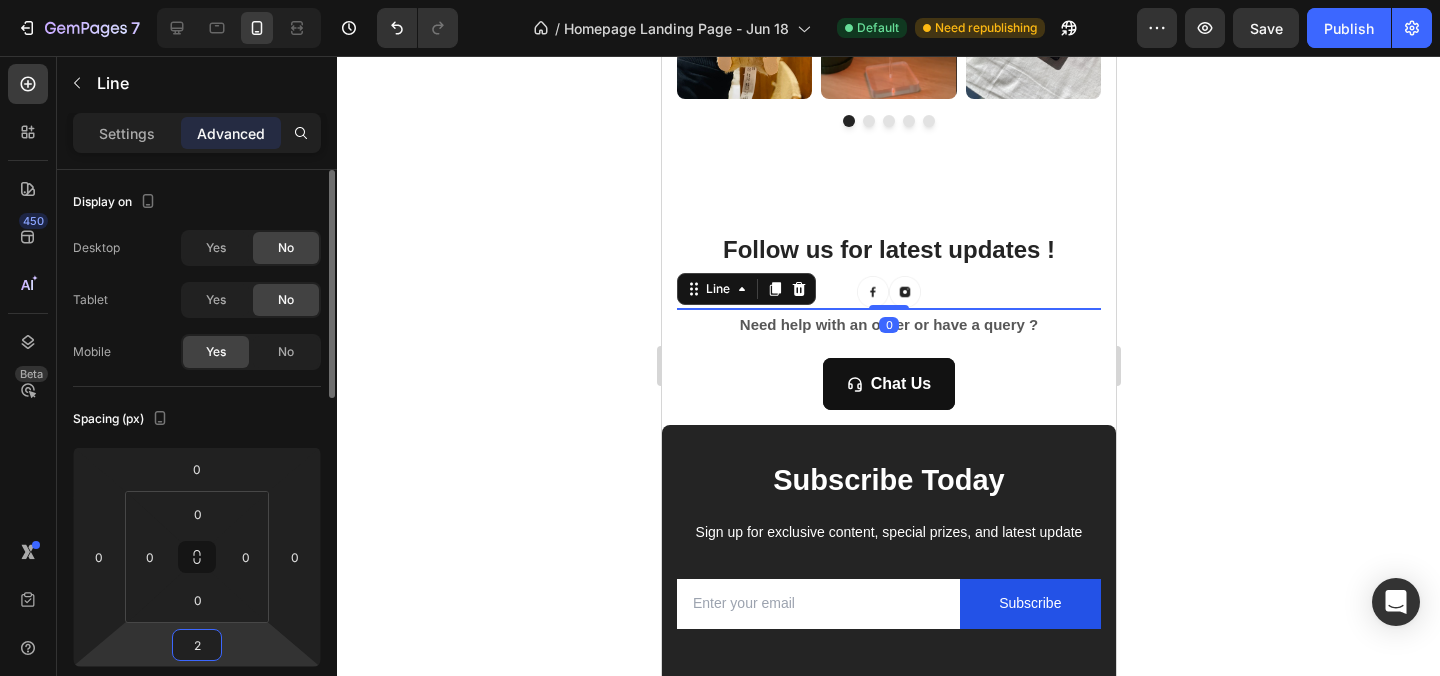 type on "20" 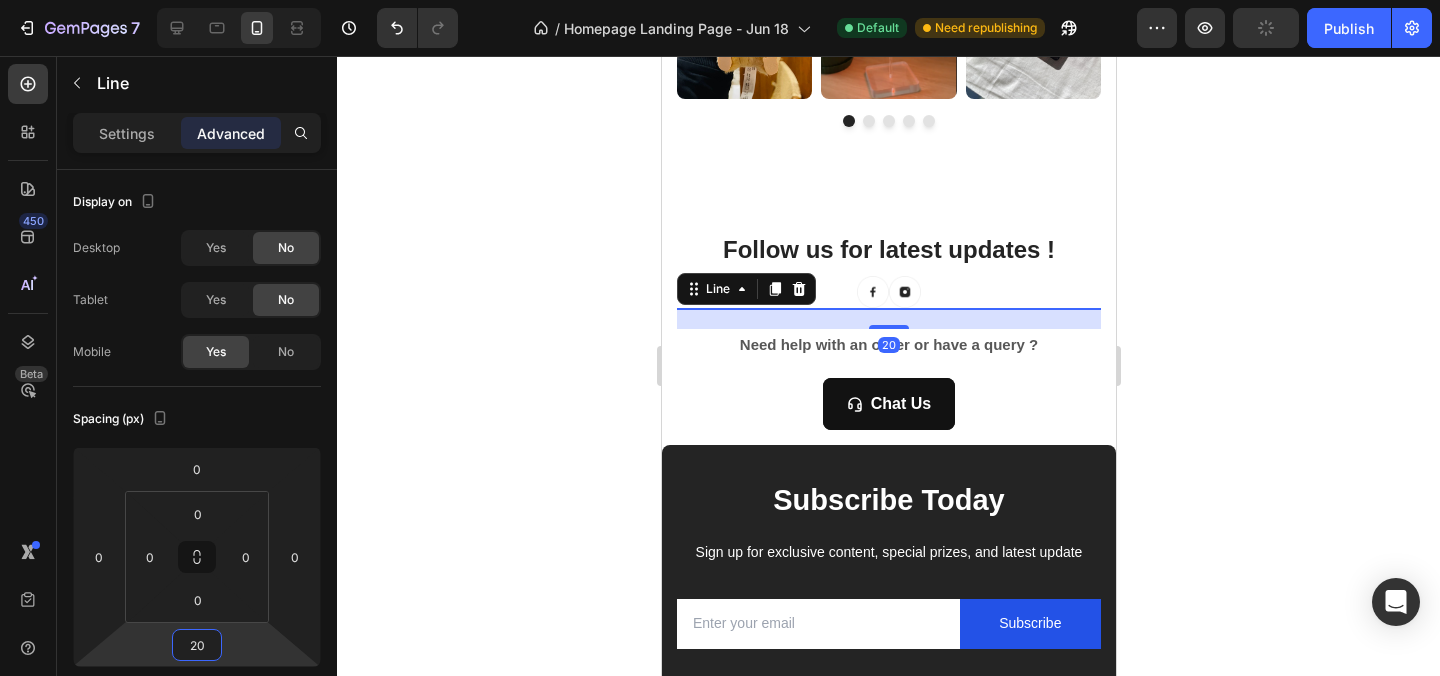 click 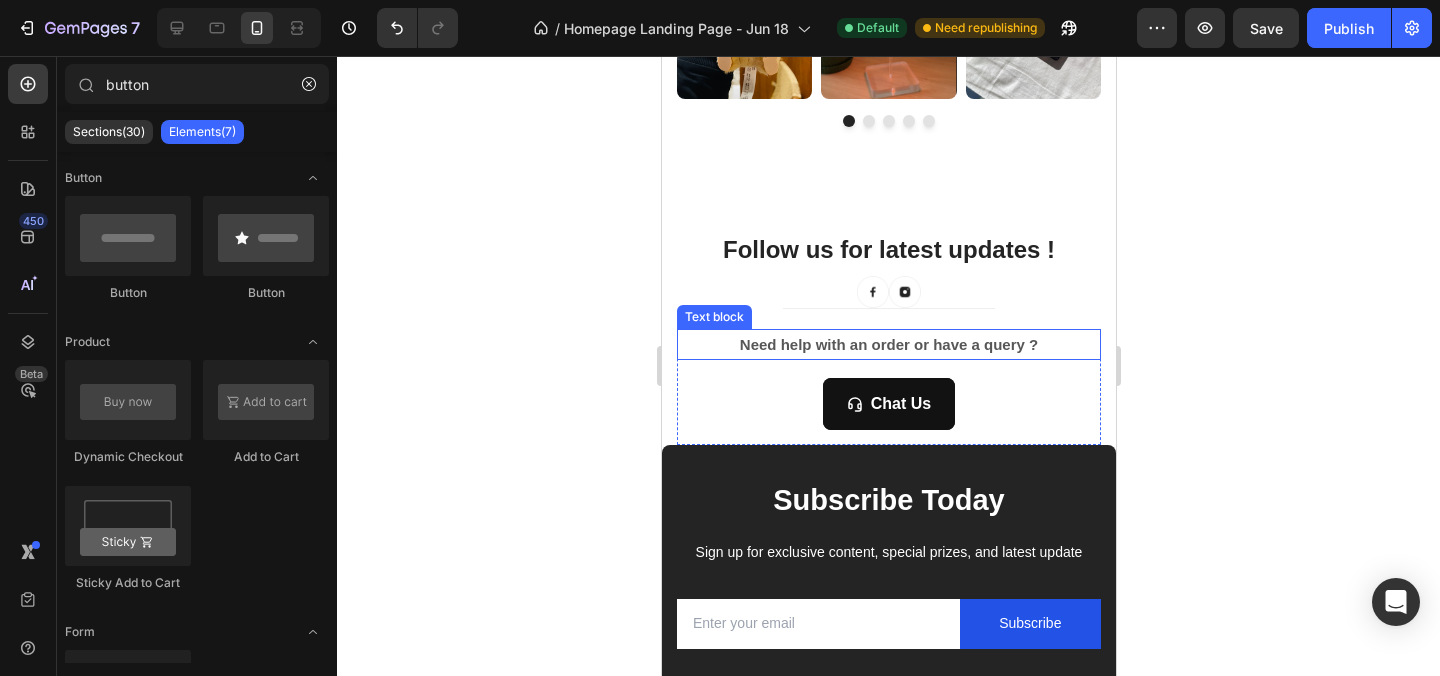 click on "Need help with an order or have a query ?" at bounding box center (888, 344) 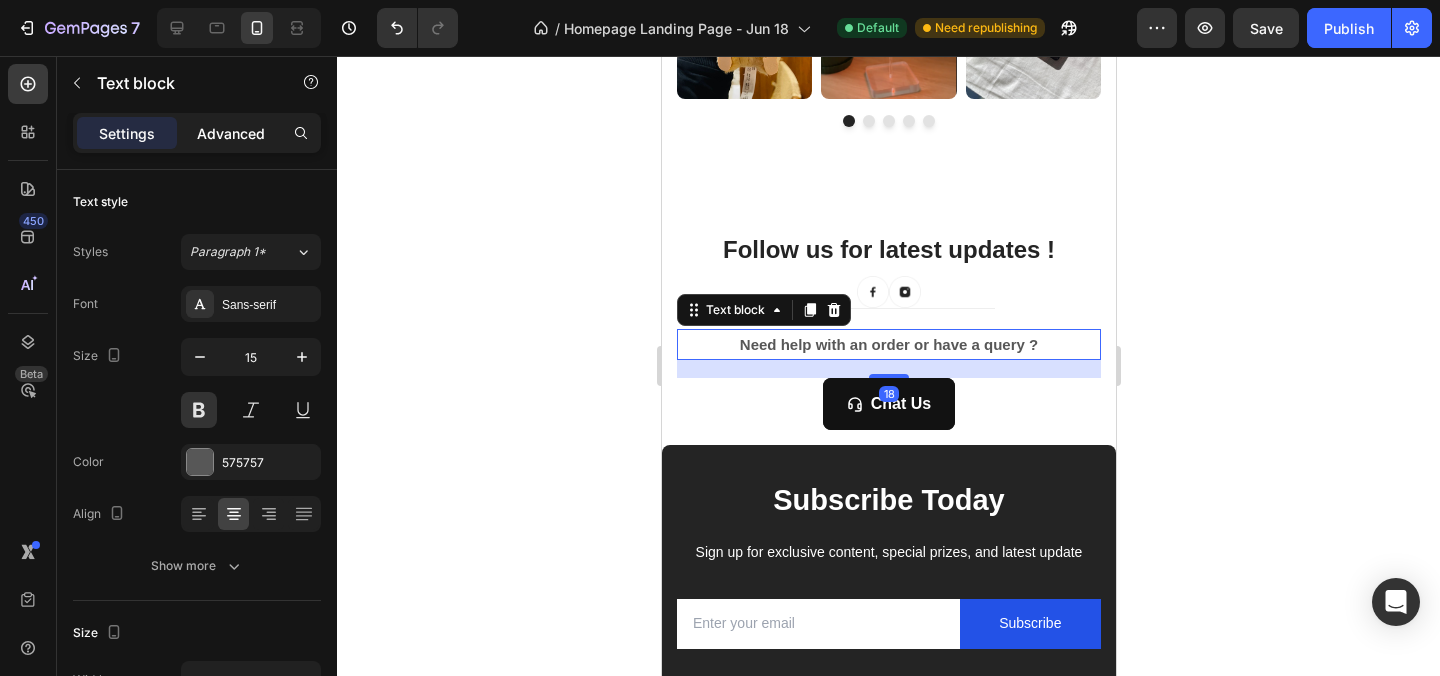 click on "Advanced" 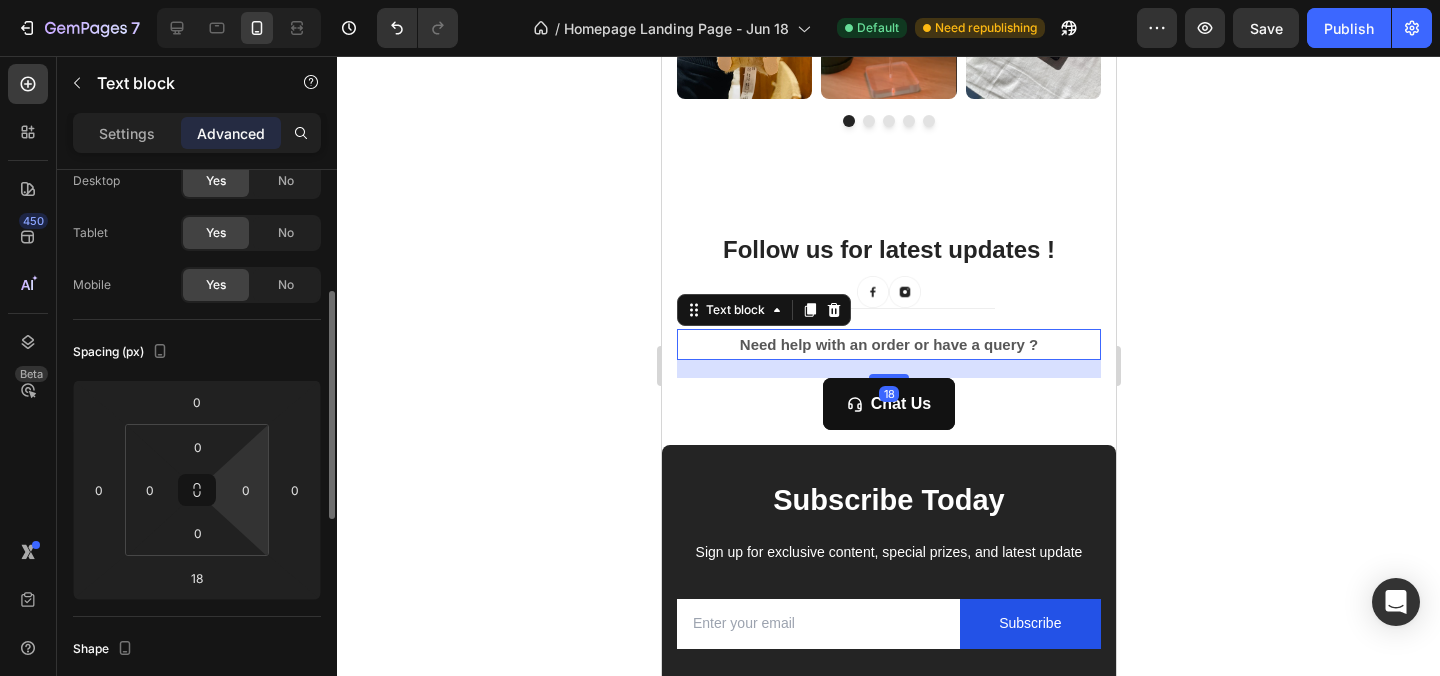 scroll, scrollTop: 167, scrollLeft: 0, axis: vertical 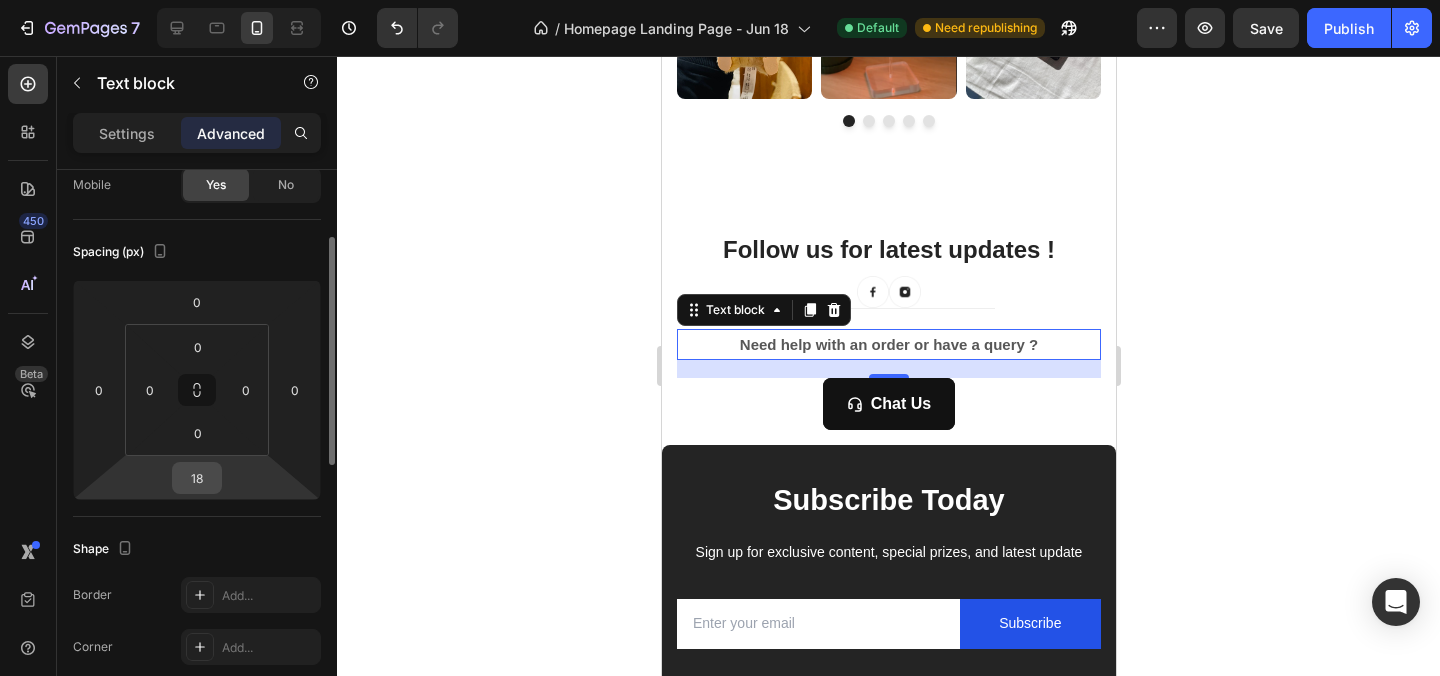 click on "18" at bounding box center (197, 478) 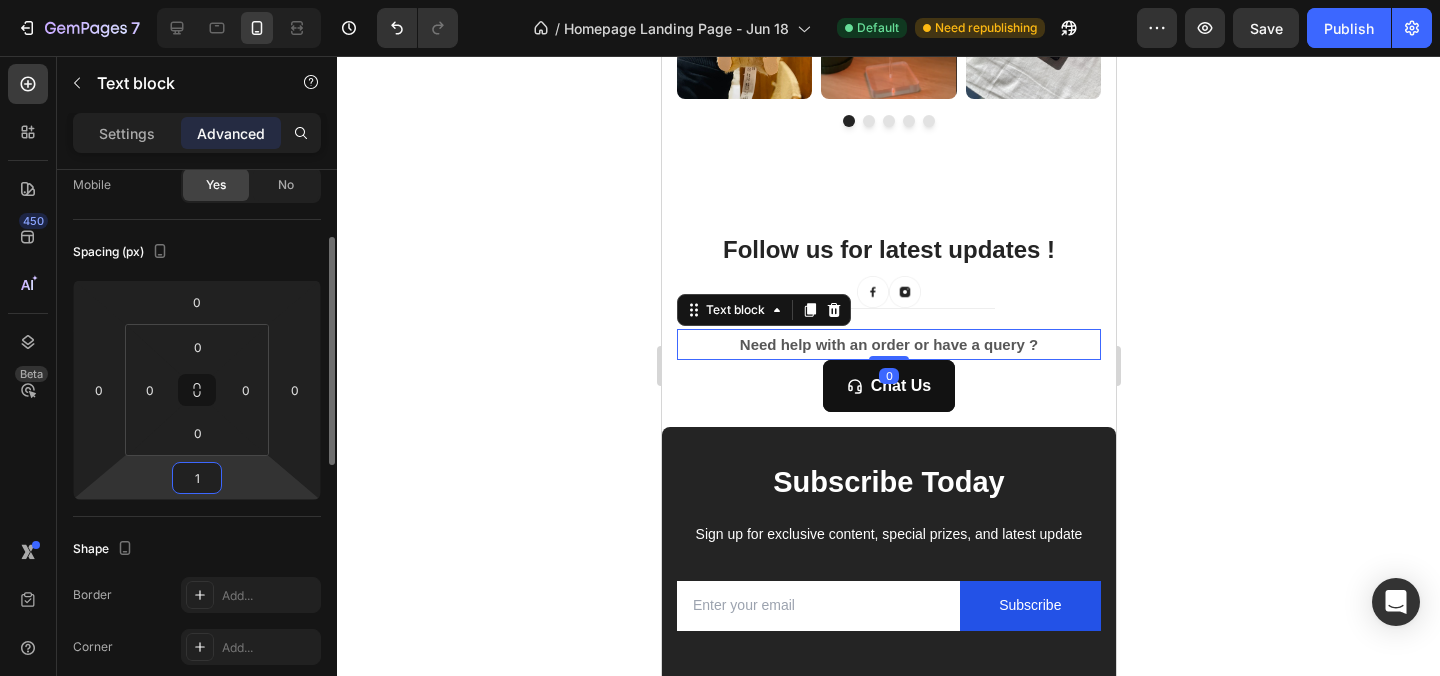 type on "10" 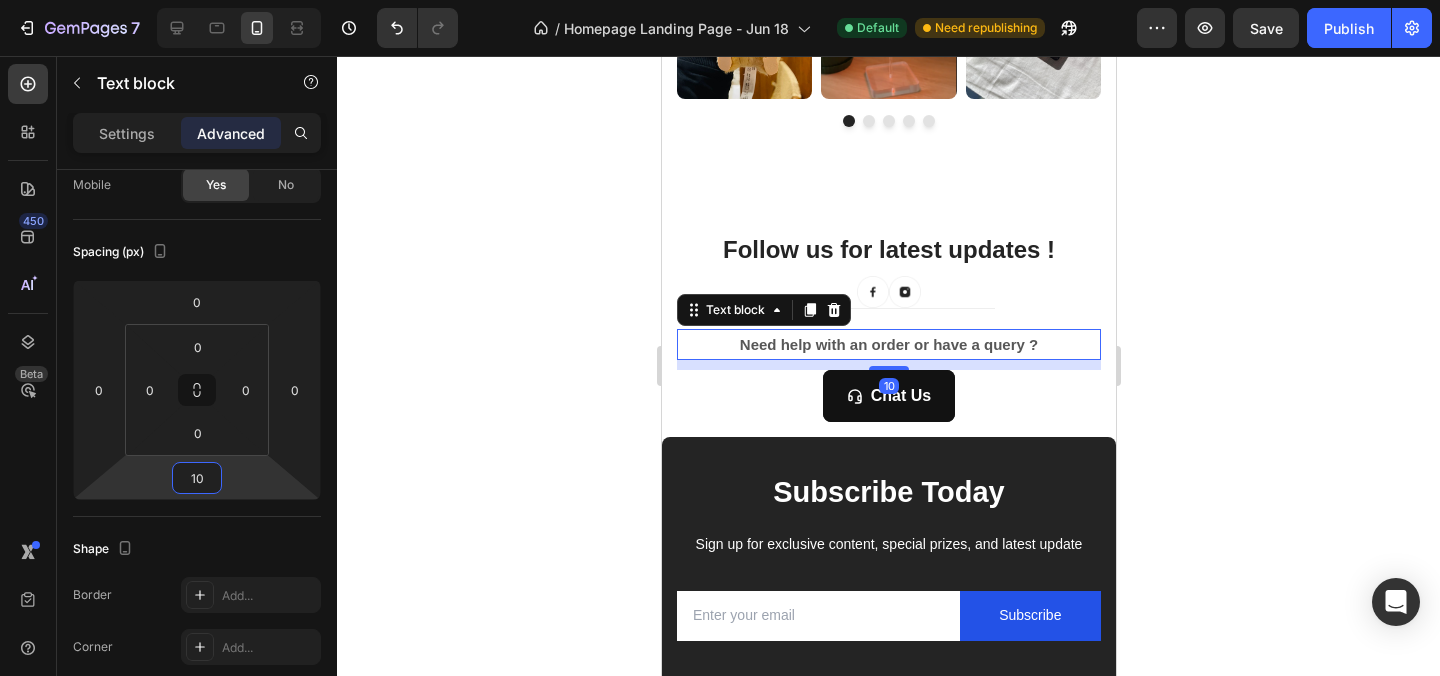 click 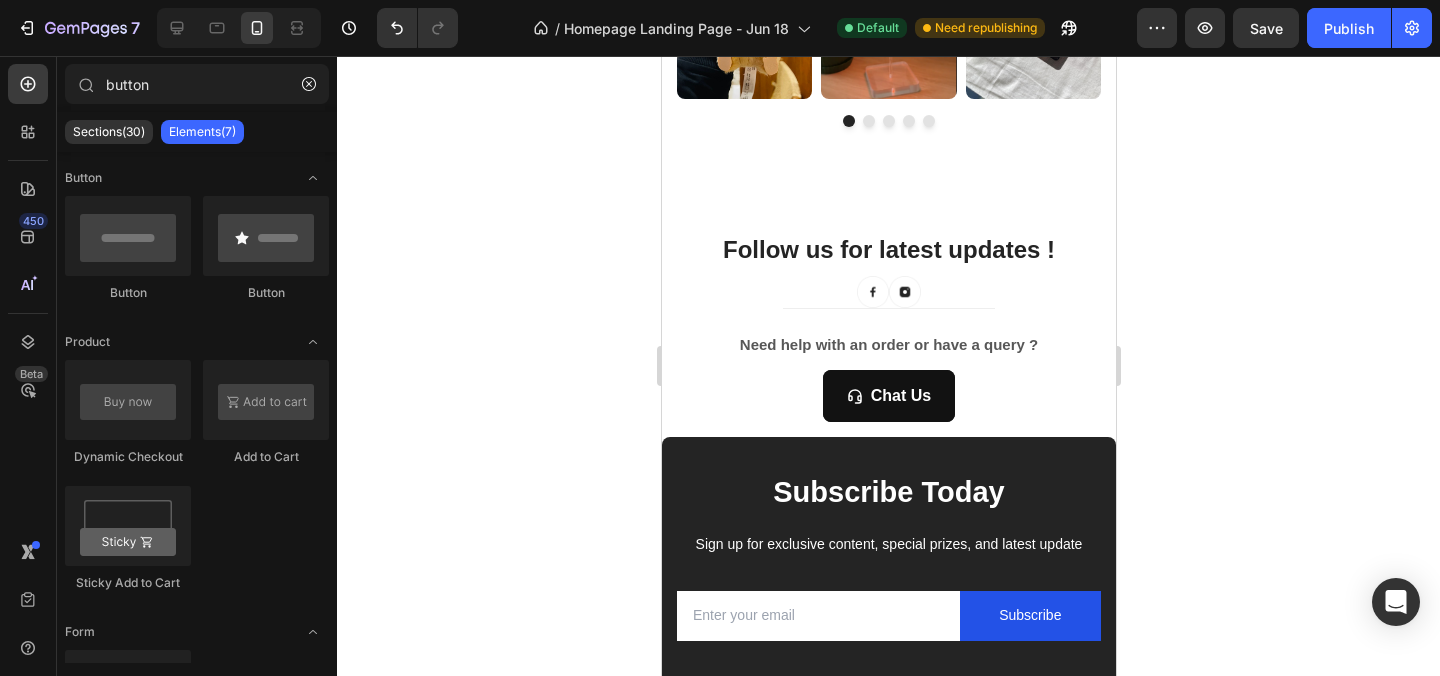 click 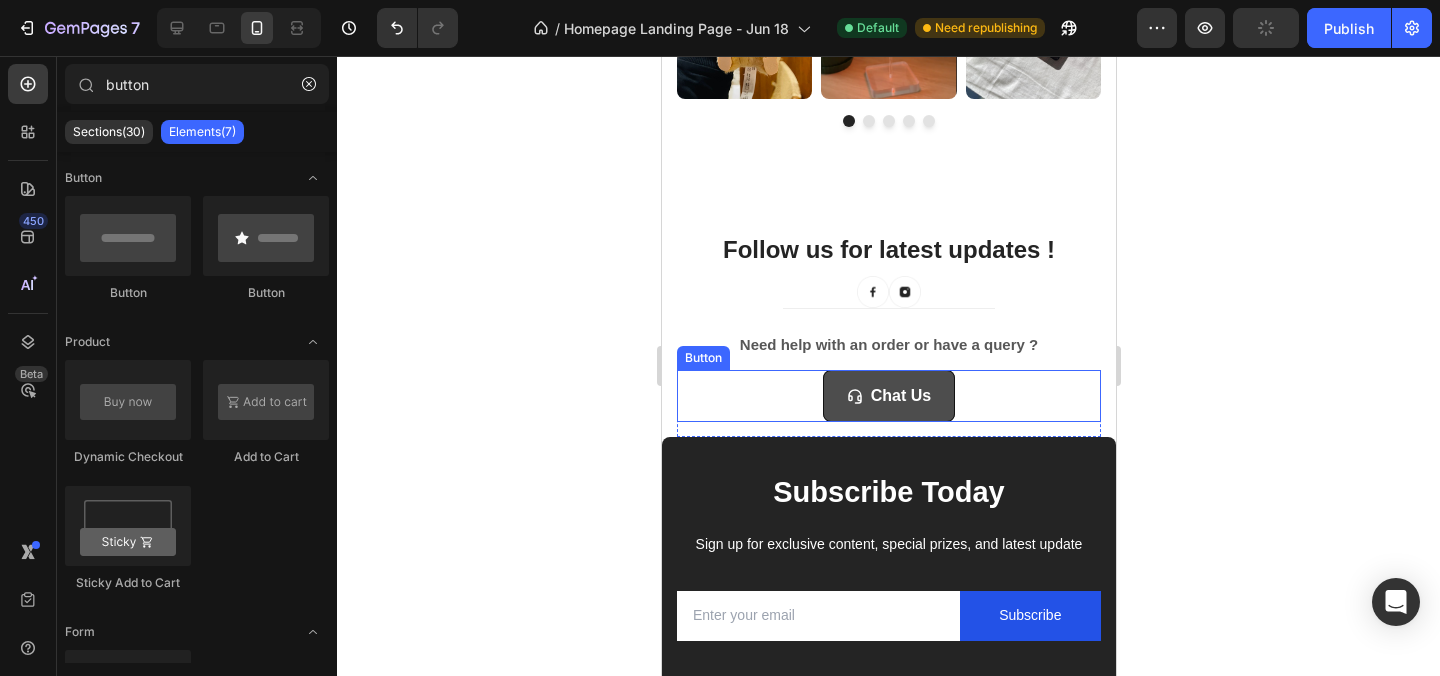 click on "Chat Us" at bounding box center [888, 396] 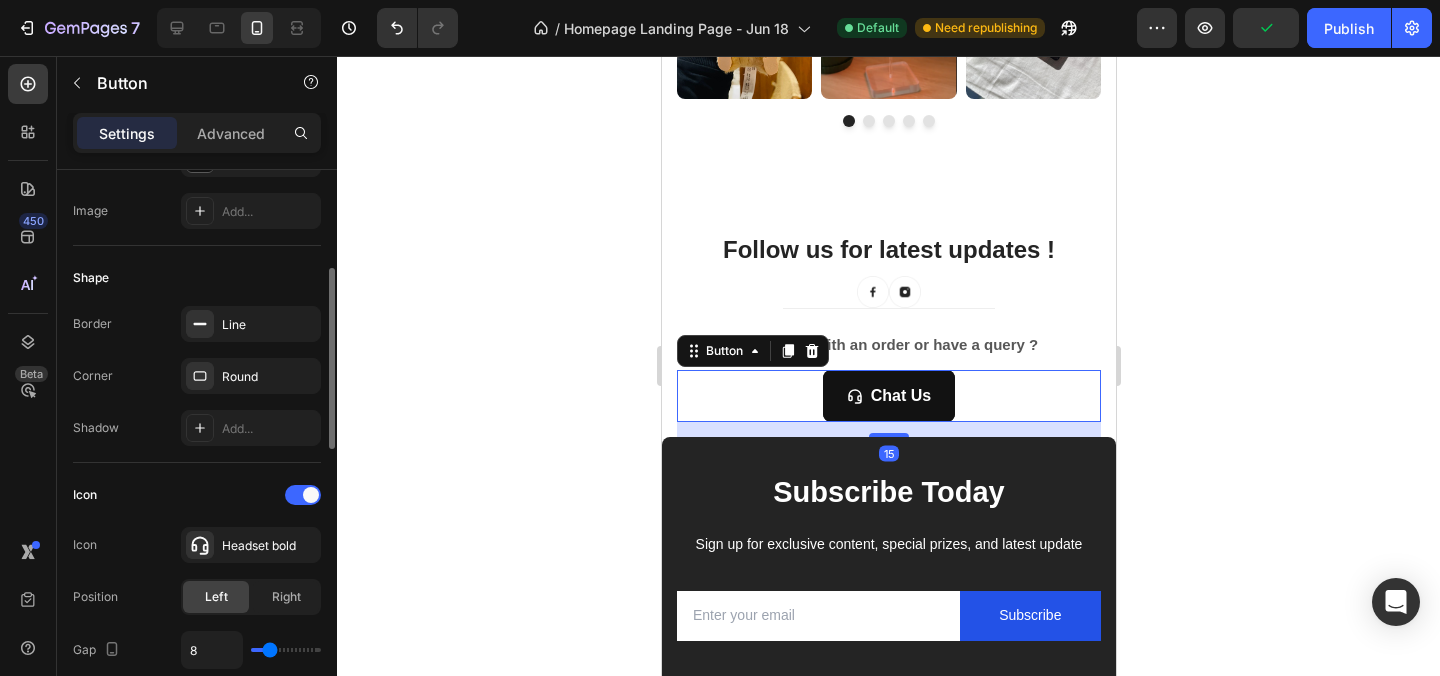 scroll, scrollTop: 309, scrollLeft: 0, axis: vertical 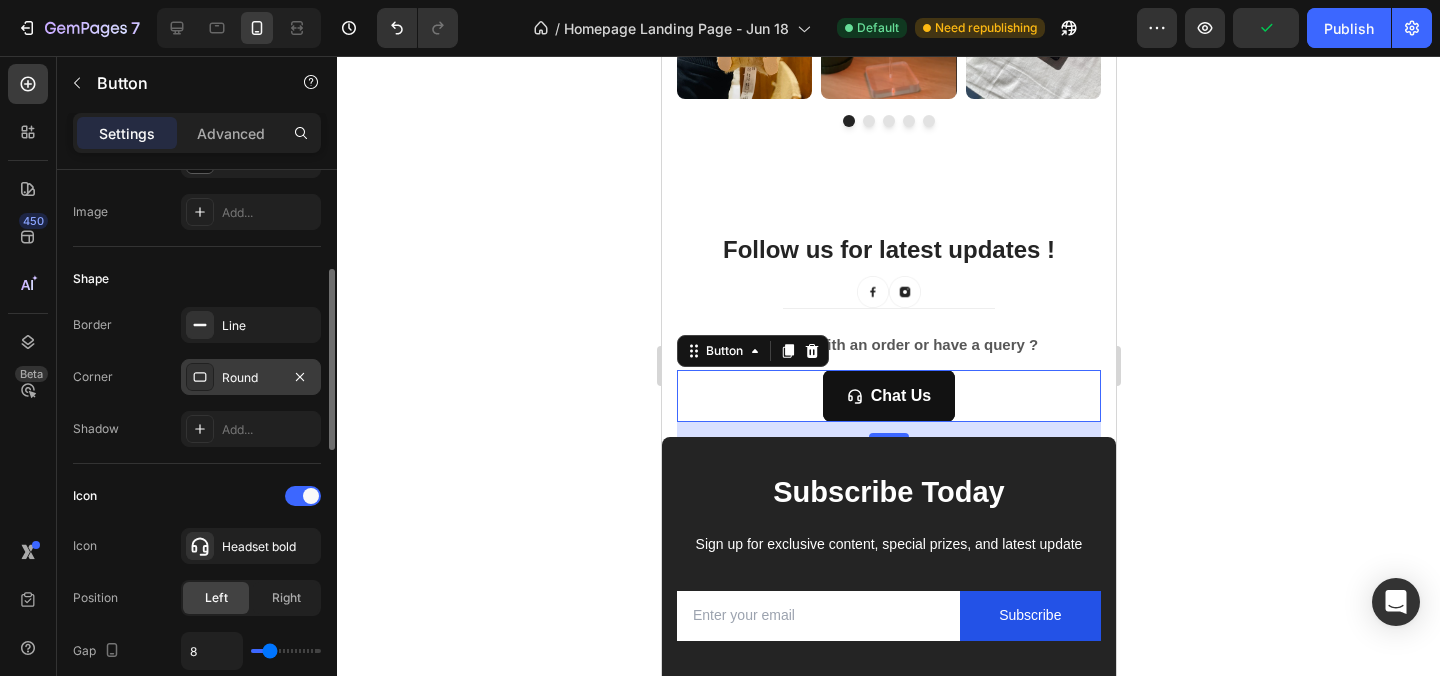 click on "Round" at bounding box center (251, 377) 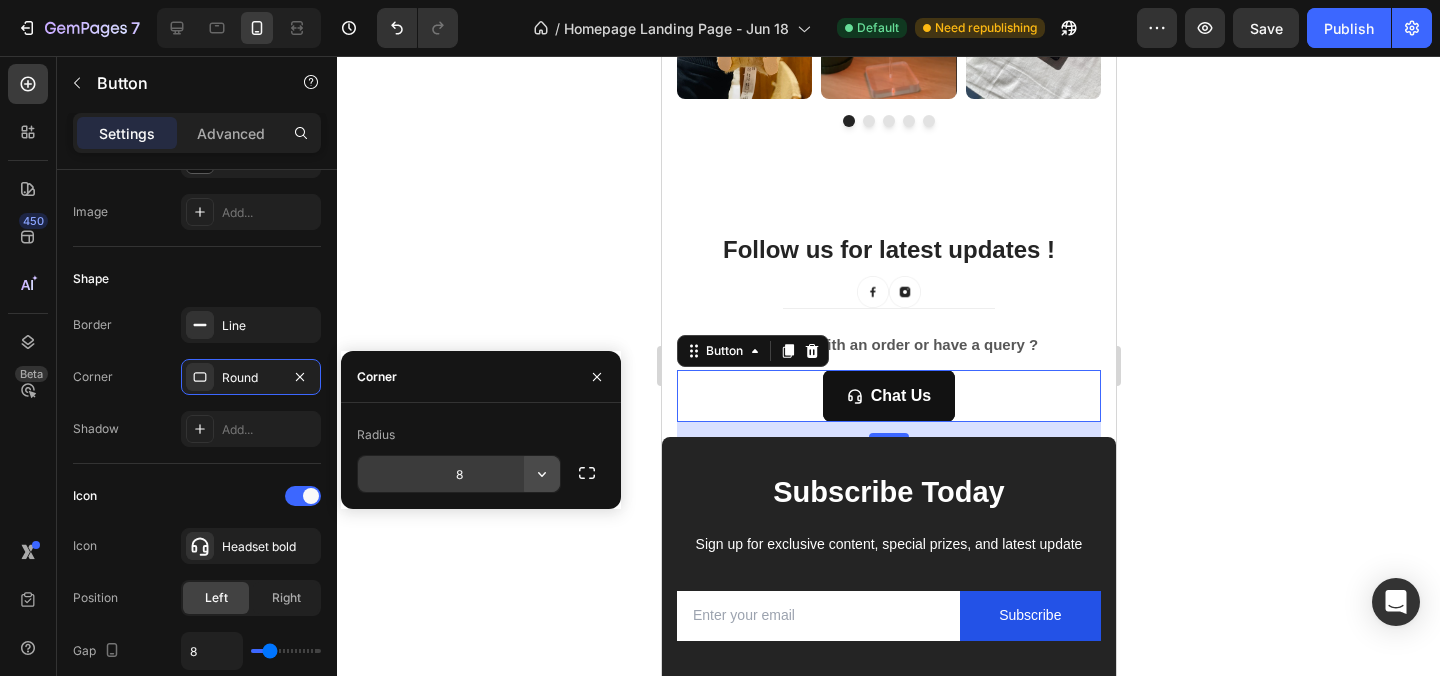 click 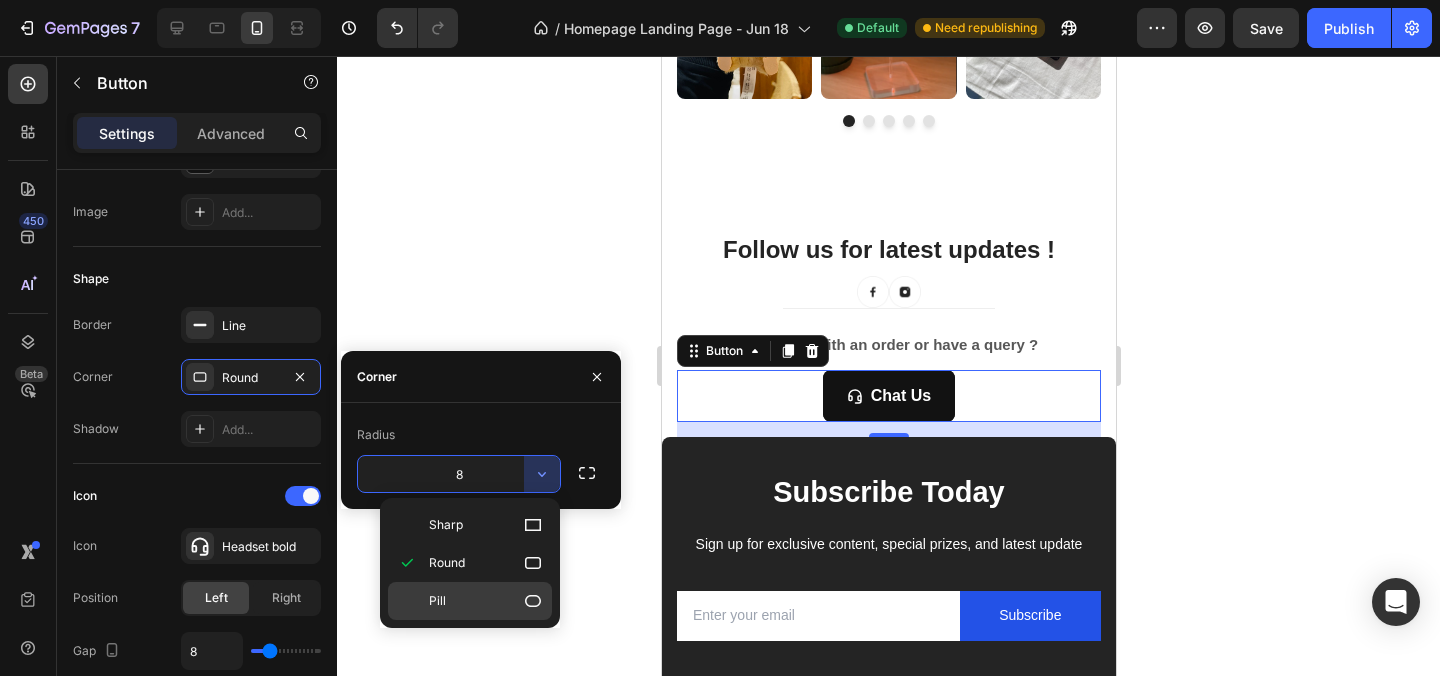 click on "Pill" at bounding box center [486, 601] 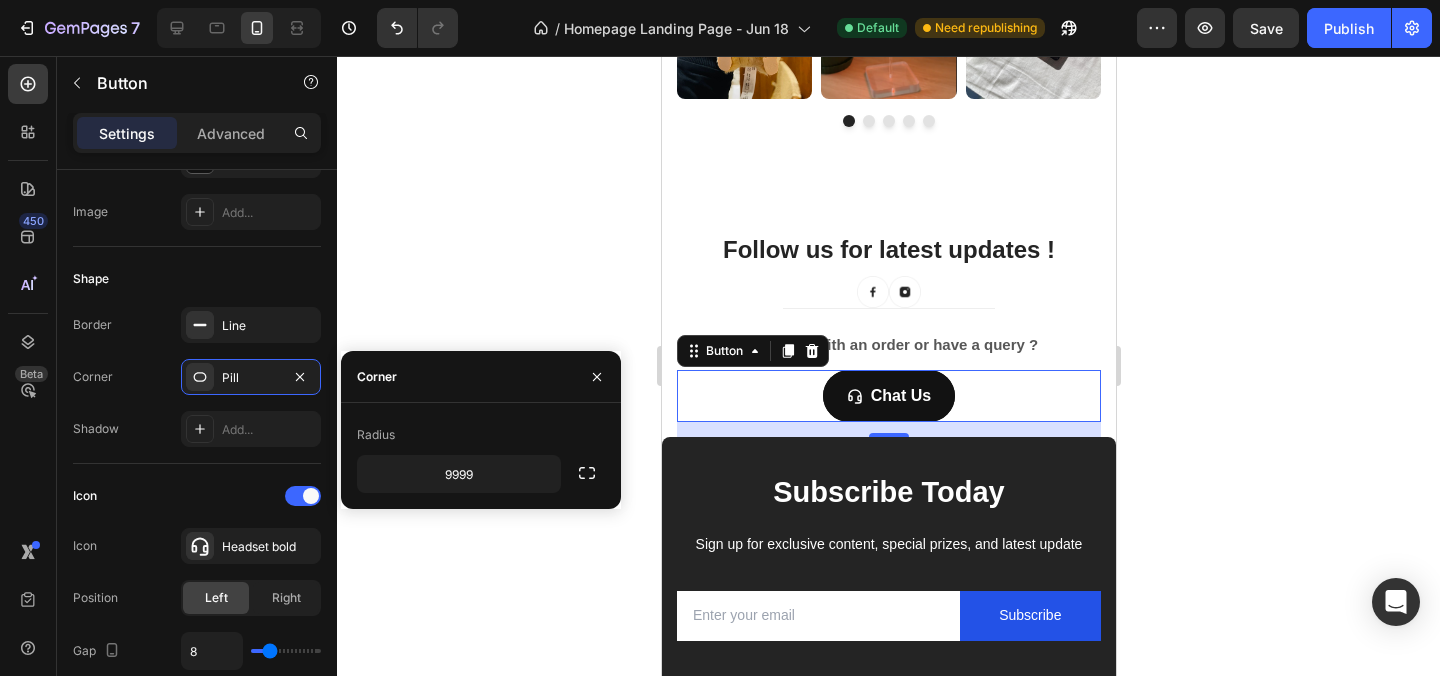 click 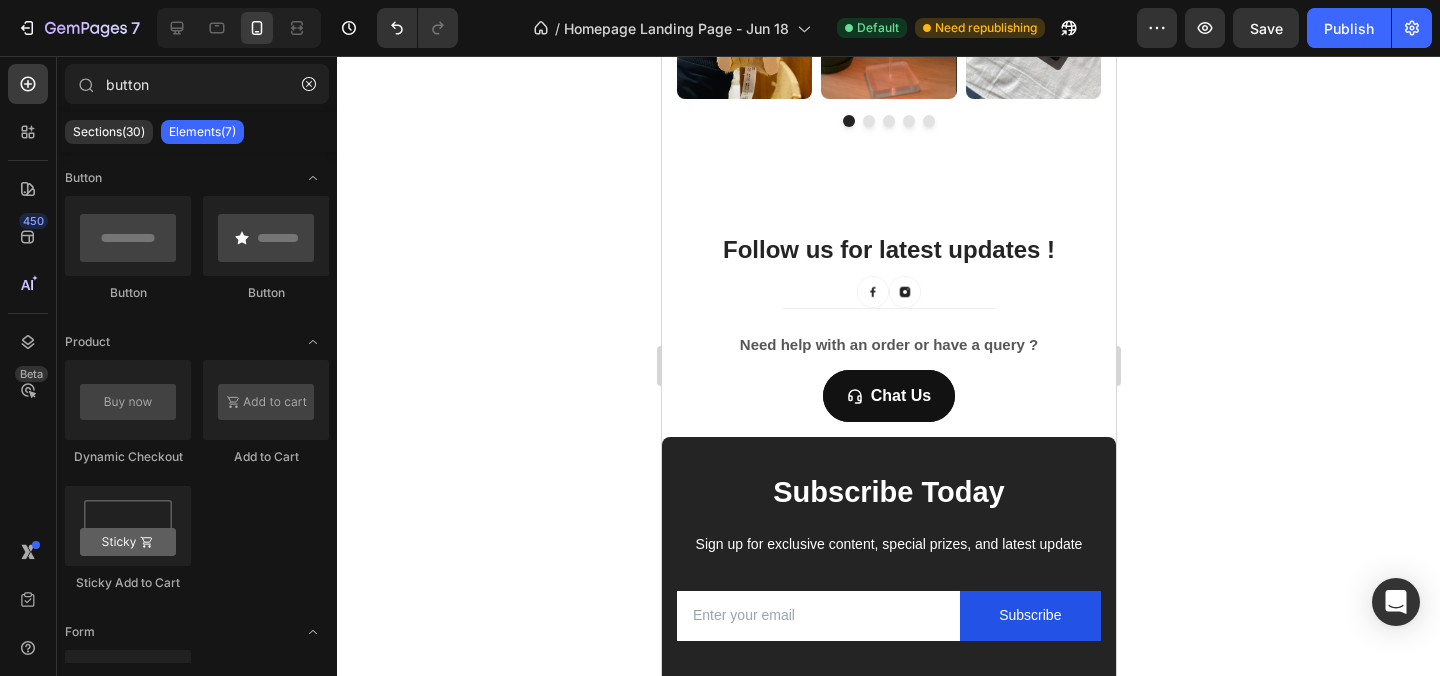 click 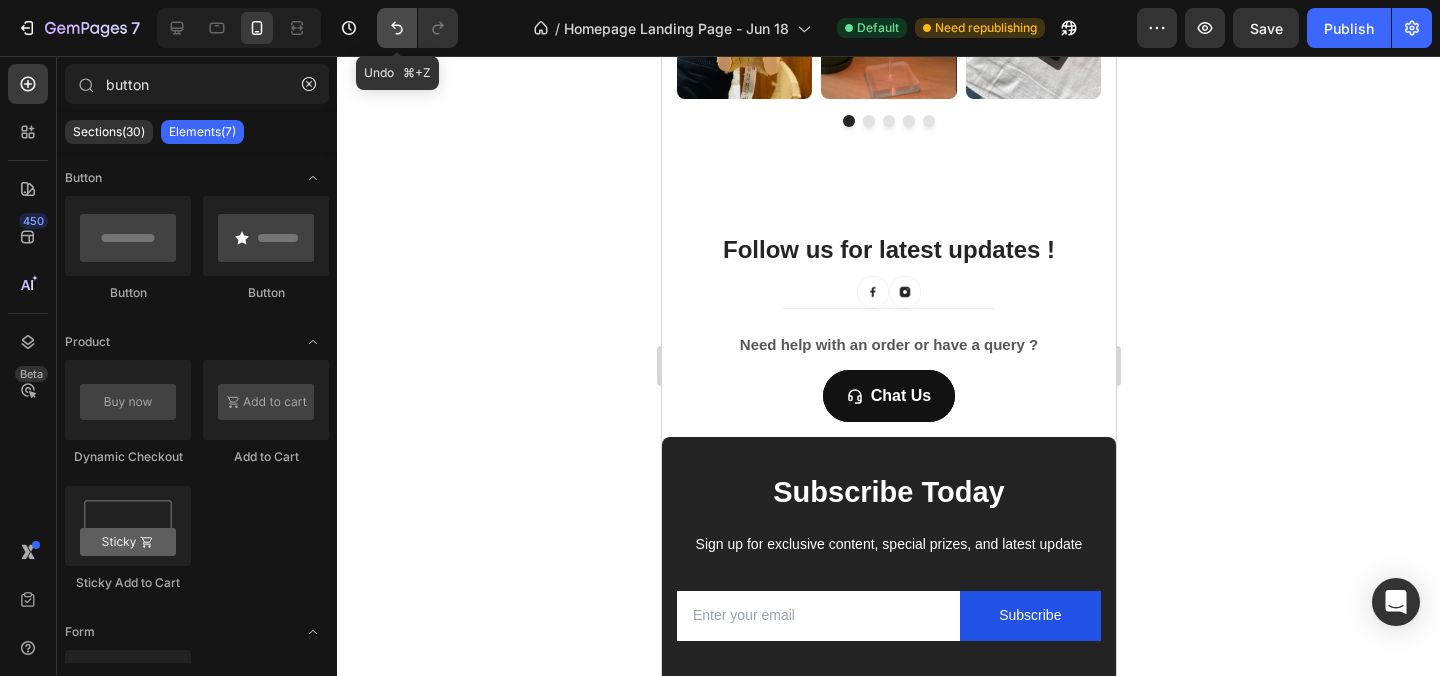 click 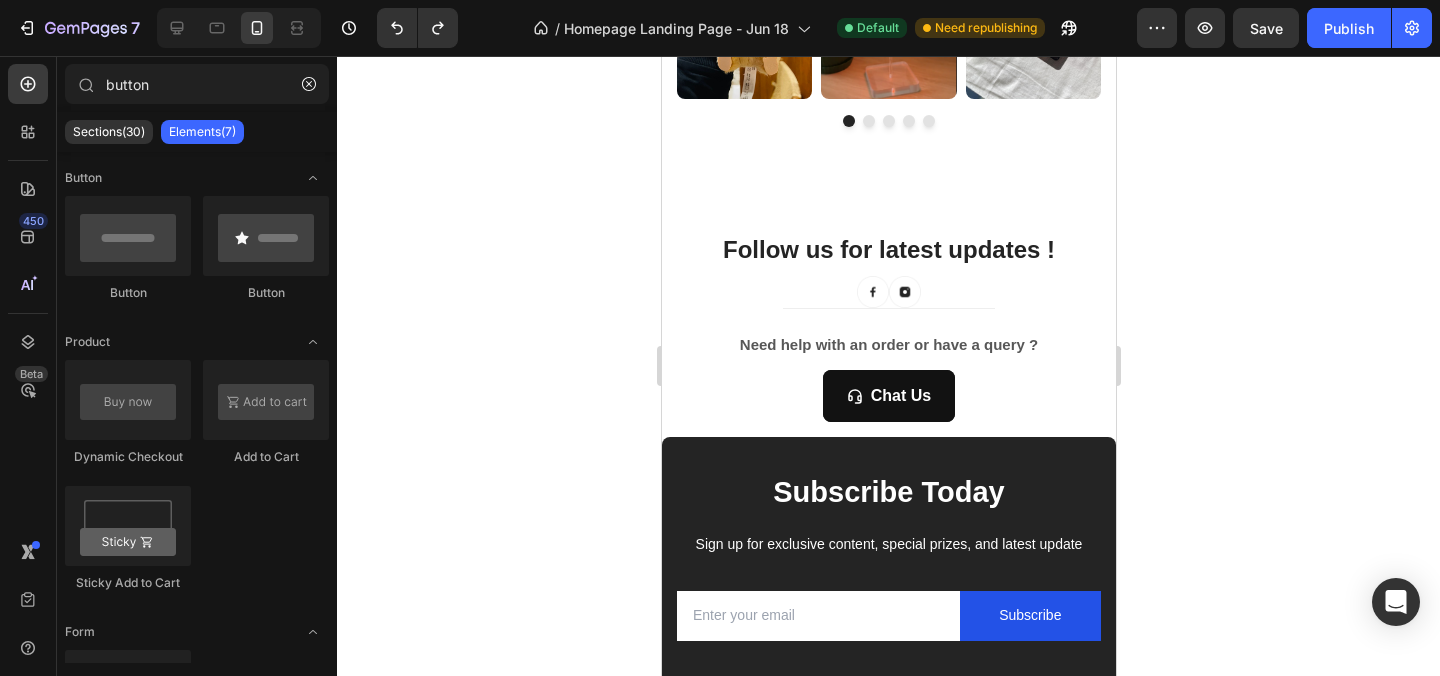 click 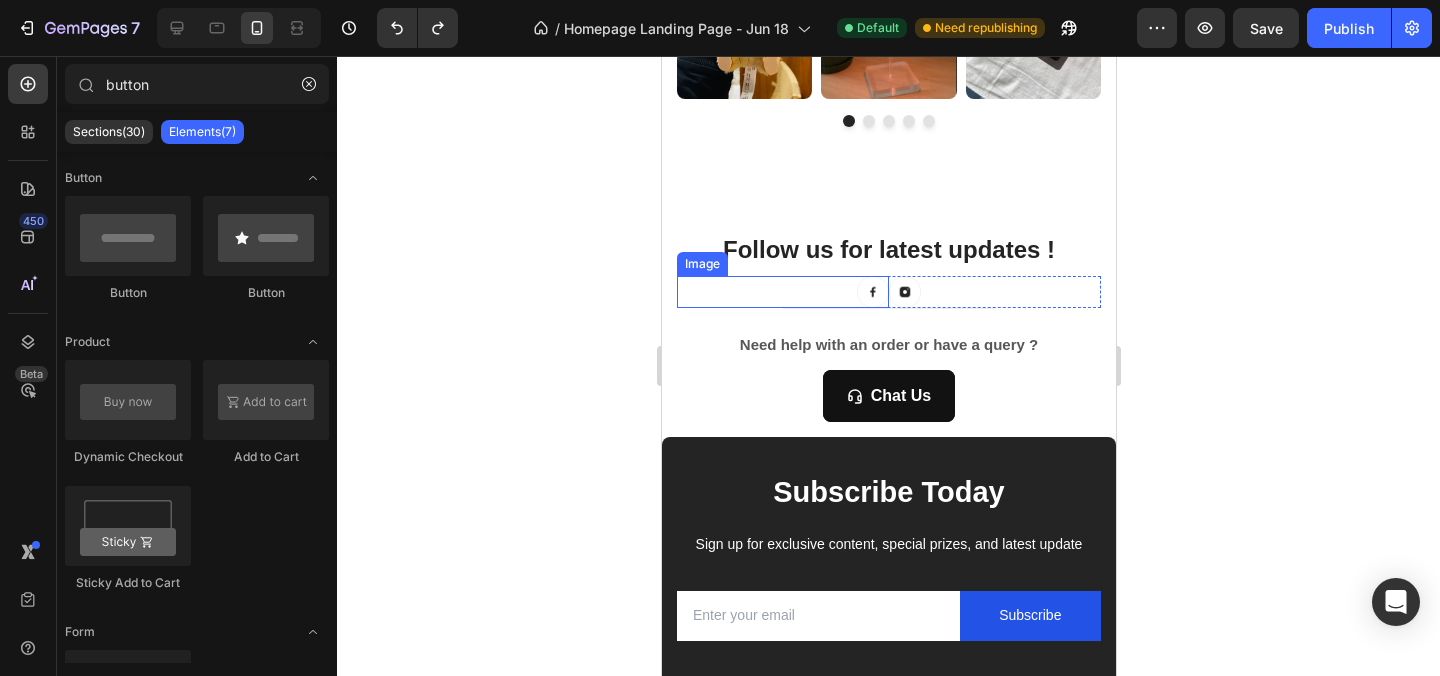 click at bounding box center (782, 292) 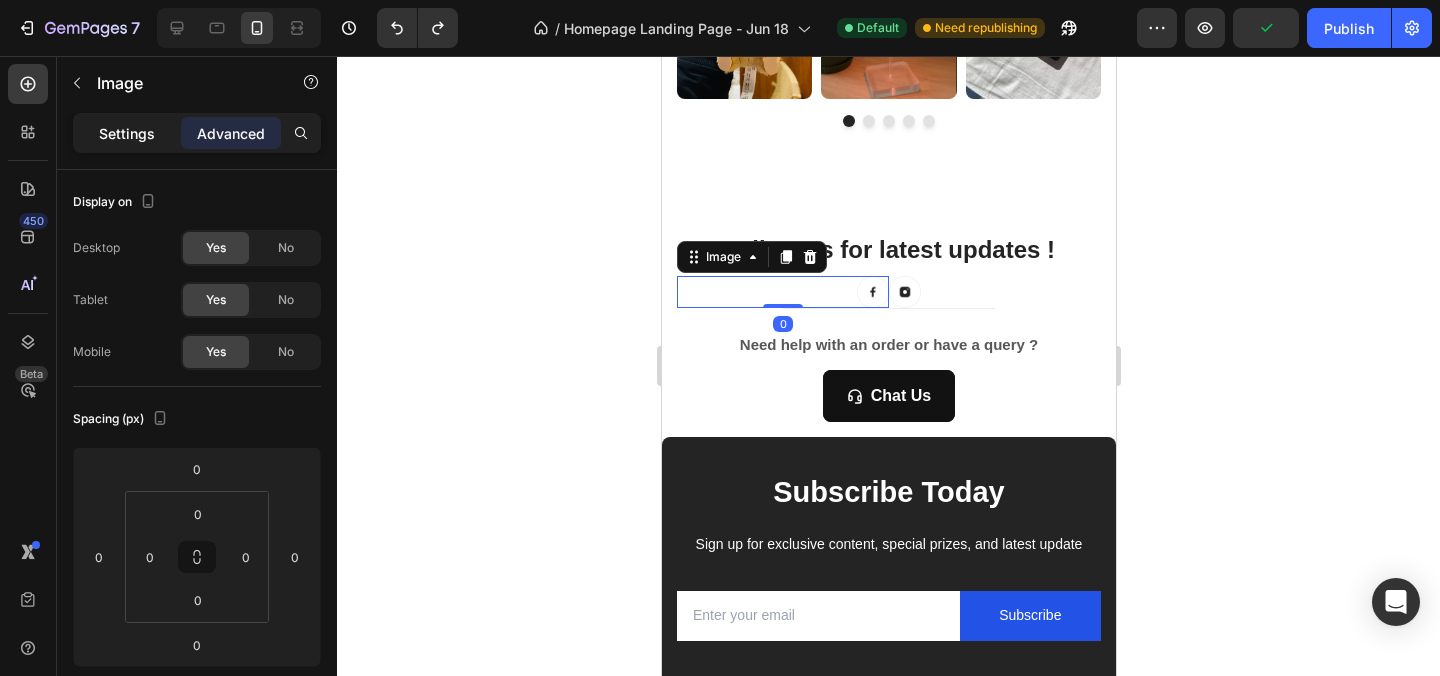 click on "Settings" at bounding box center (127, 133) 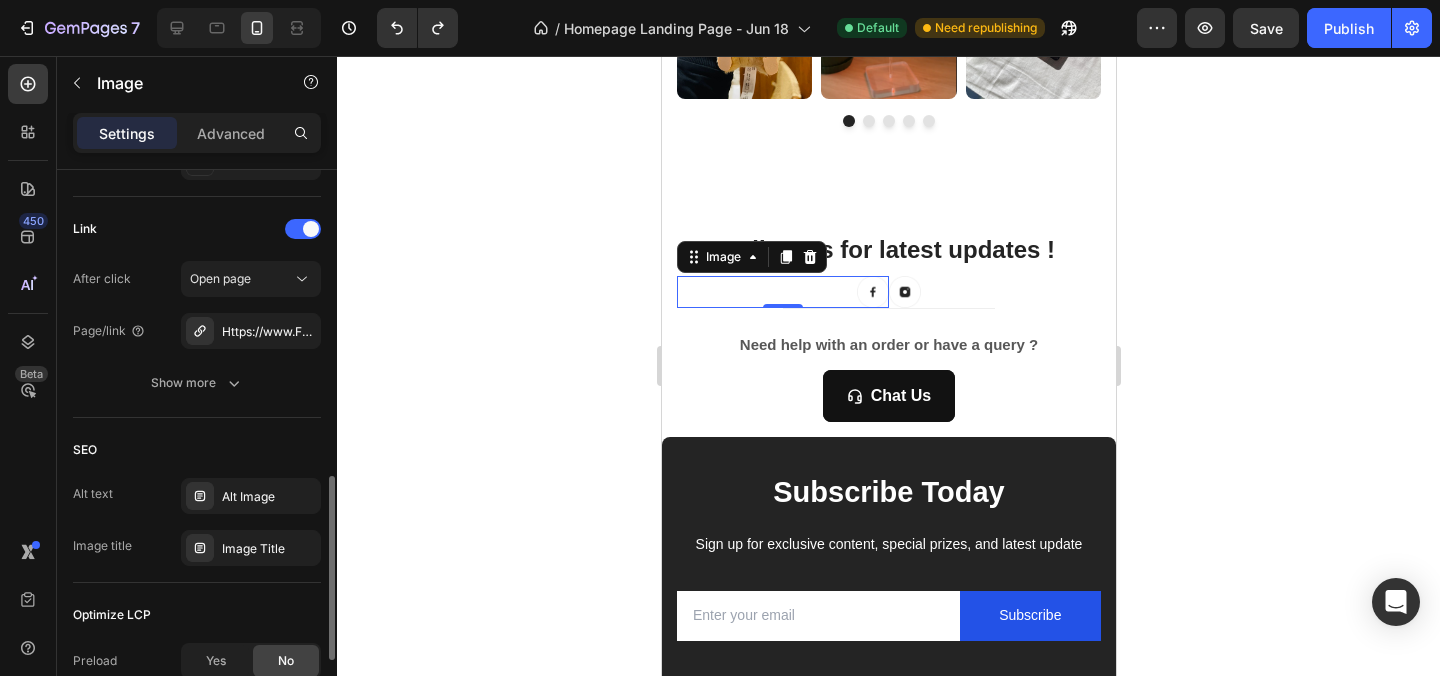 scroll, scrollTop: 992, scrollLeft: 0, axis: vertical 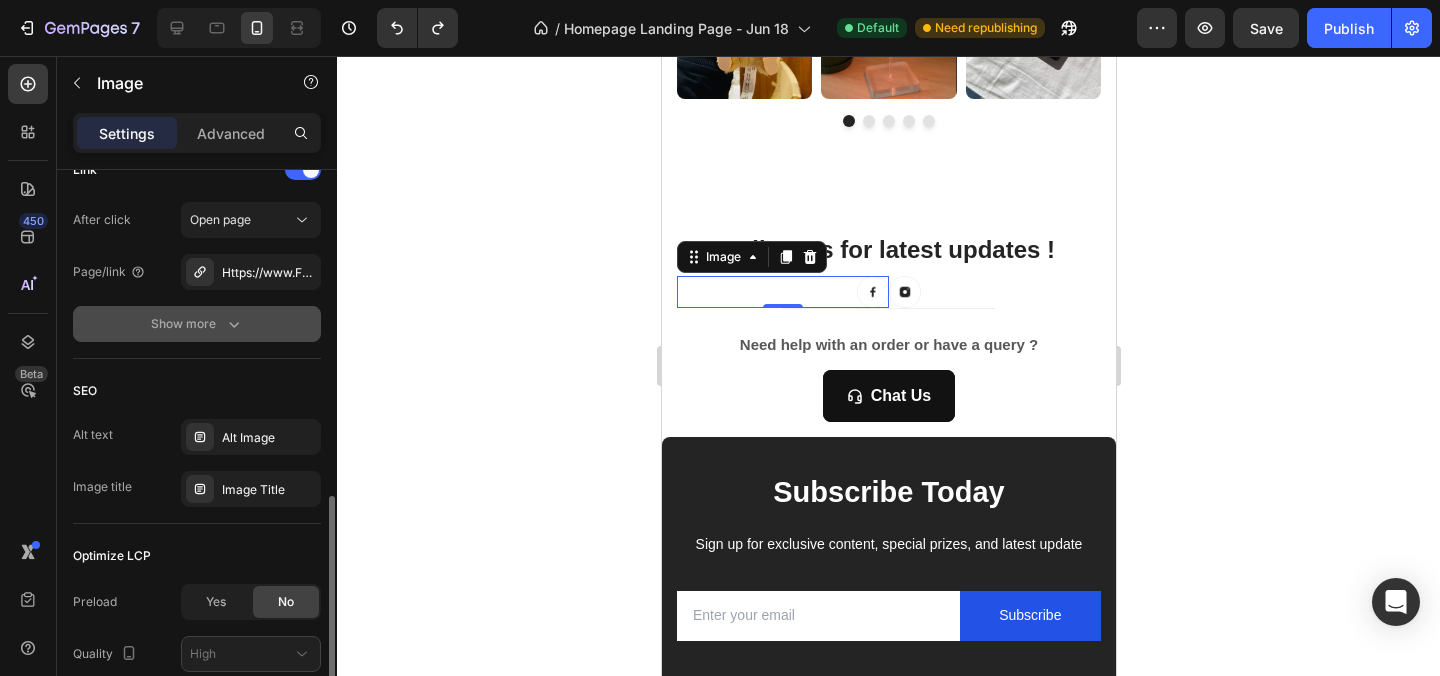 click on "Show more" at bounding box center [197, 324] 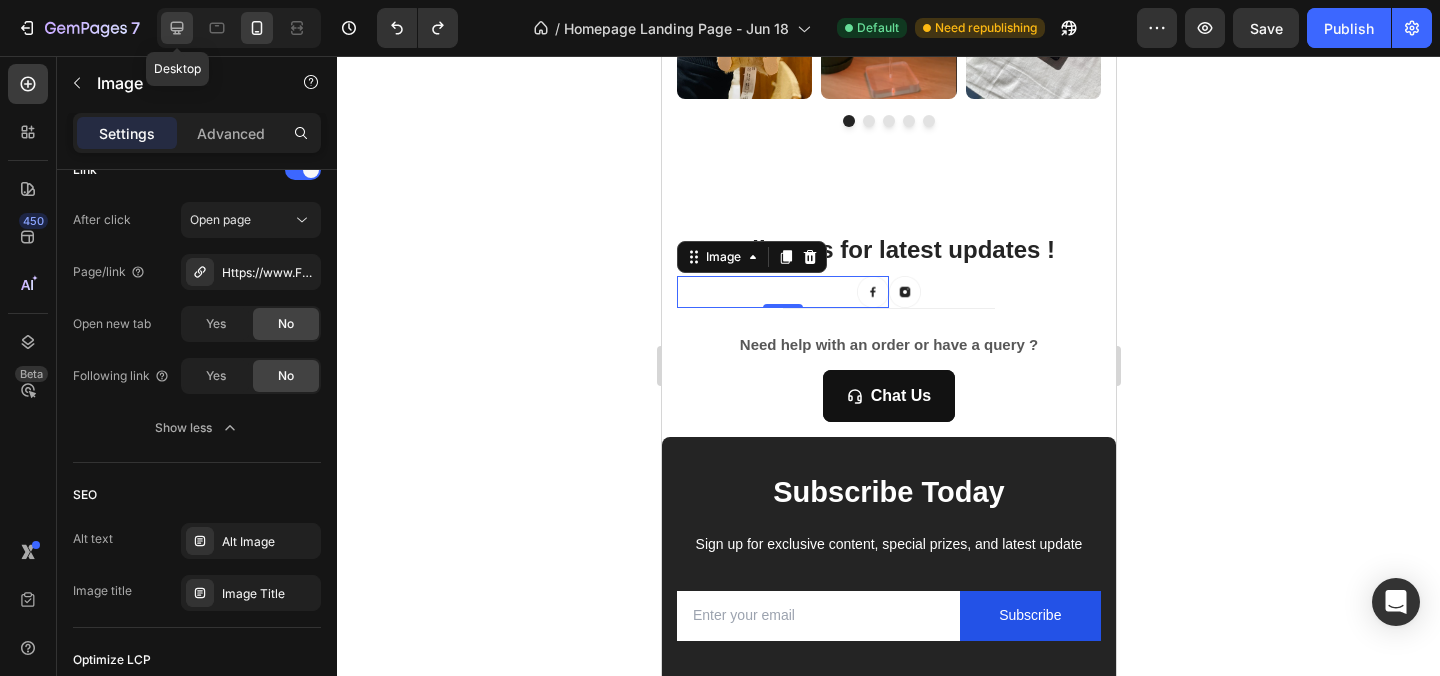 click 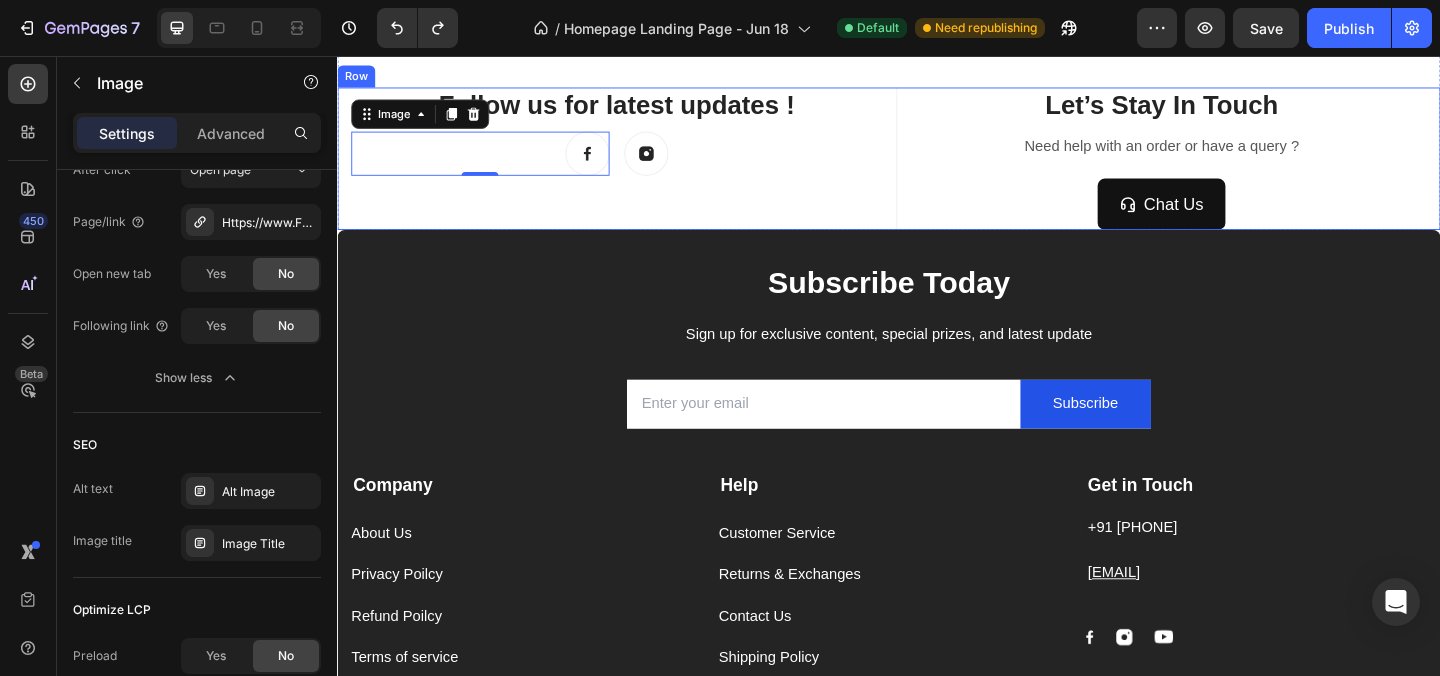 scroll, scrollTop: 2709, scrollLeft: 0, axis: vertical 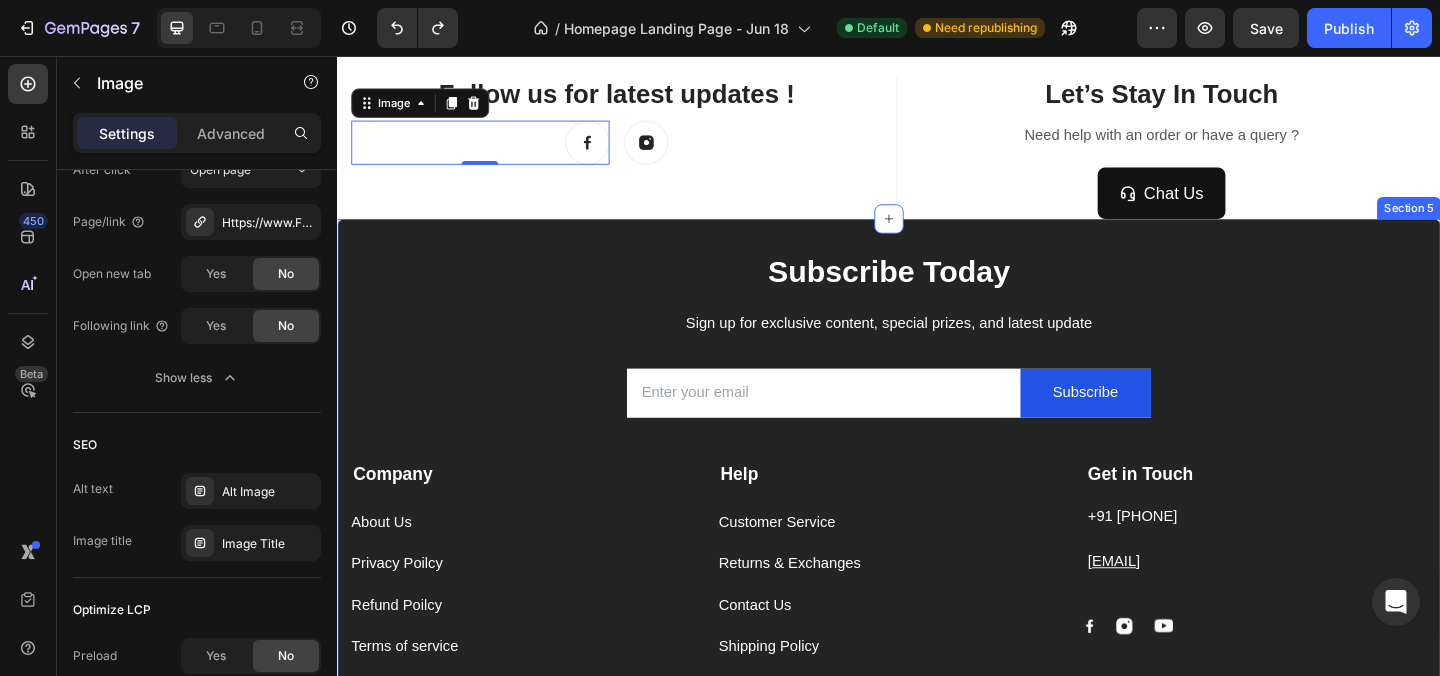 click on "Chat Us Button" at bounding box center (1234, 205) 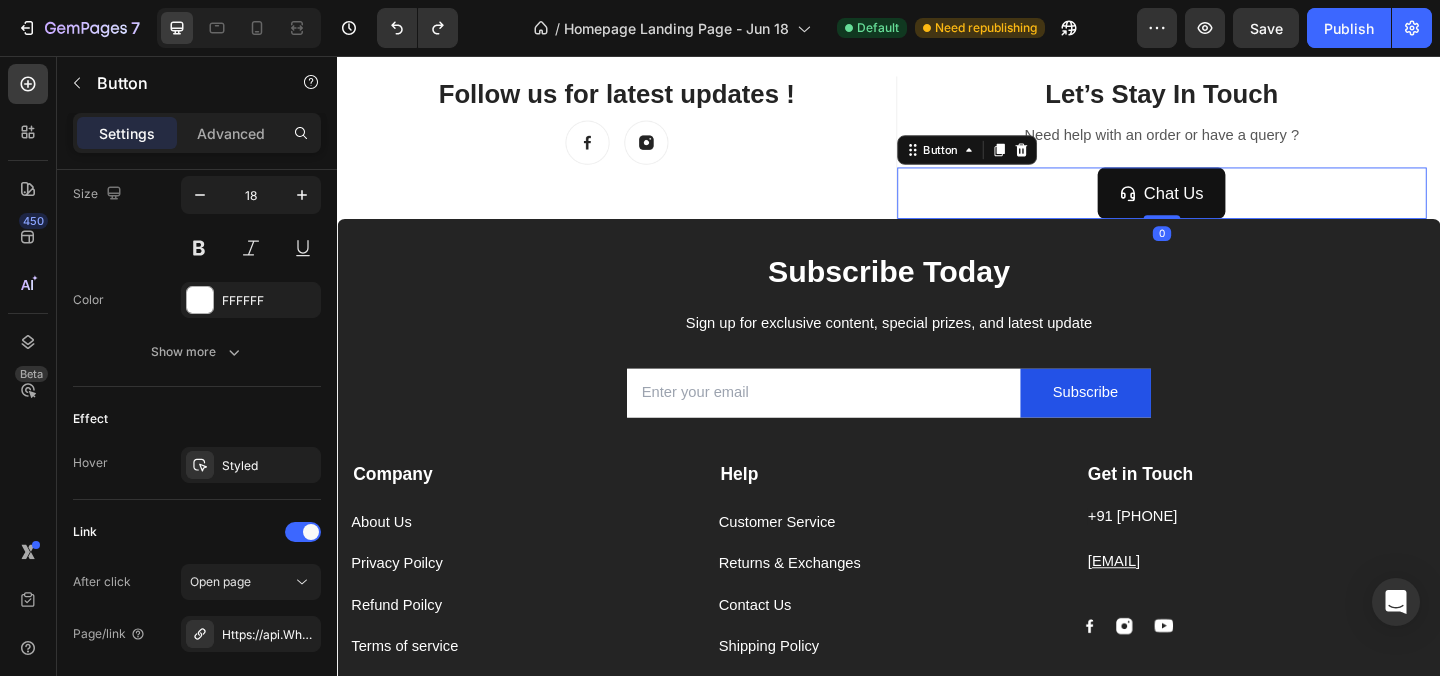 scroll, scrollTop: 0, scrollLeft: 0, axis: both 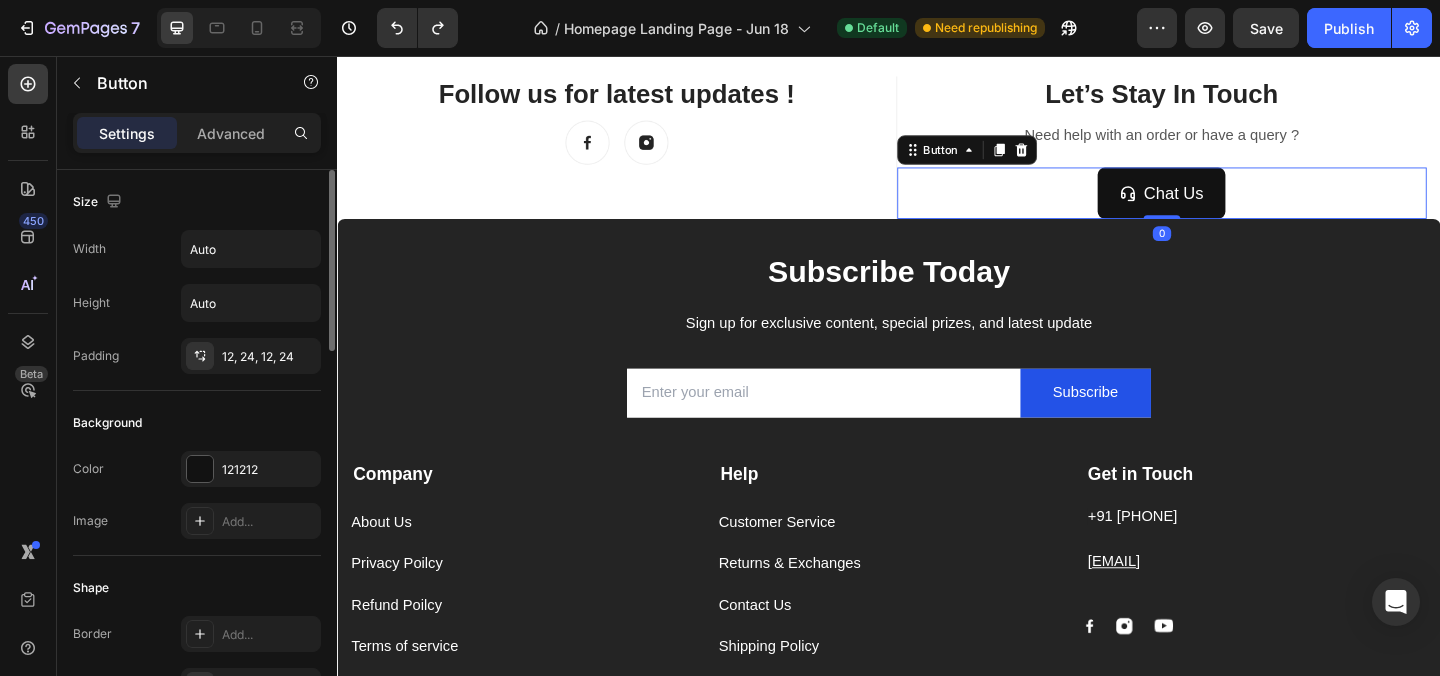 click on "Follow us for latest updates ! Heading Image Image Row                Title Line Let’s Stay In Touch Heading Need help with an order or have a query ? Text block
Chat Us Button   0 Row Need help with an order or have a query ? Text block
Chat Us Button Newsletter Row Row" at bounding box center (937, 156) 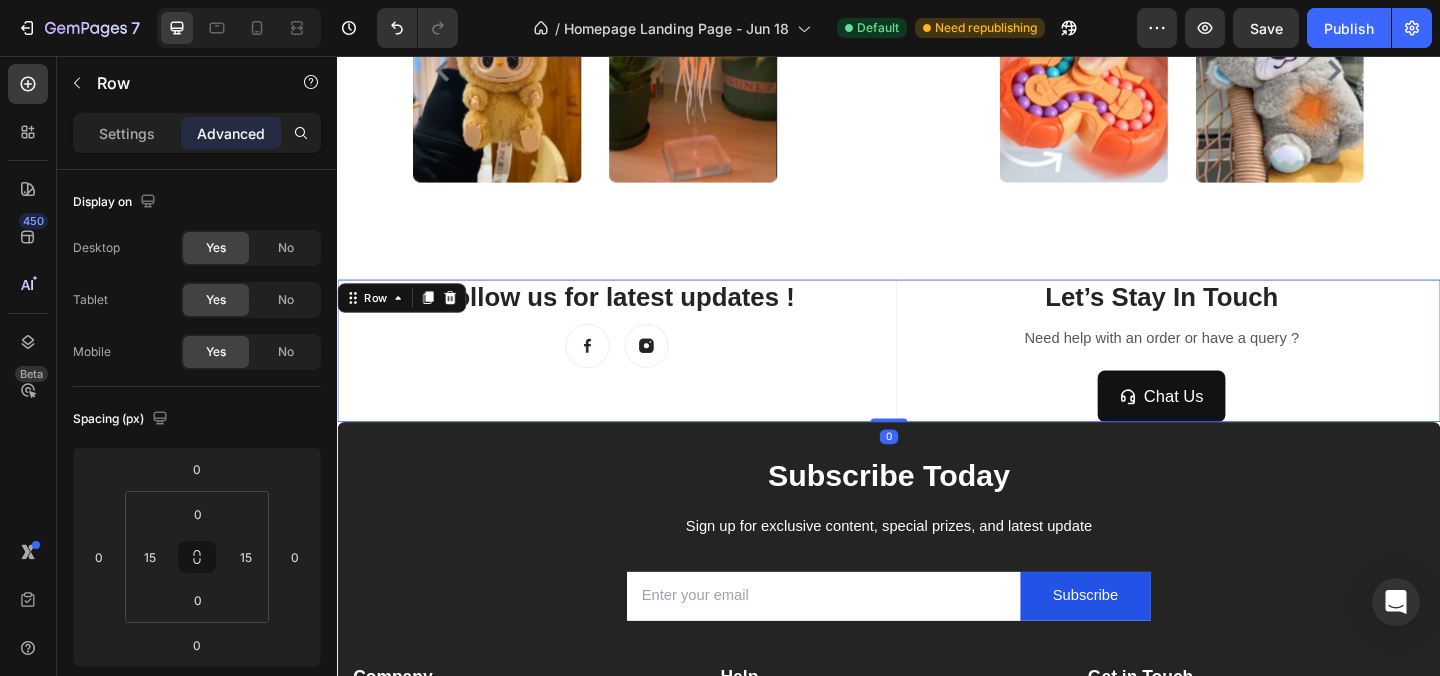 scroll, scrollTop: 2479, scrollLeft: 0, axis: vertical 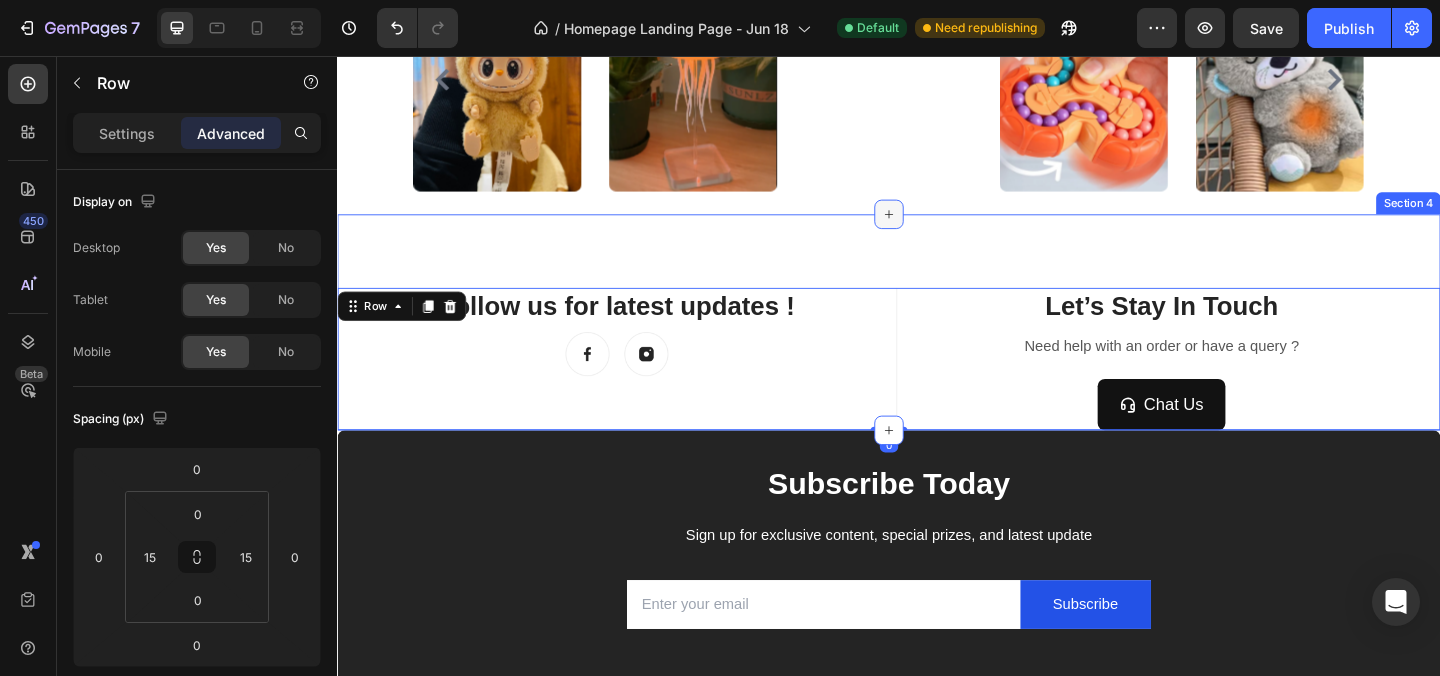 click at bounding box center [937, 228] 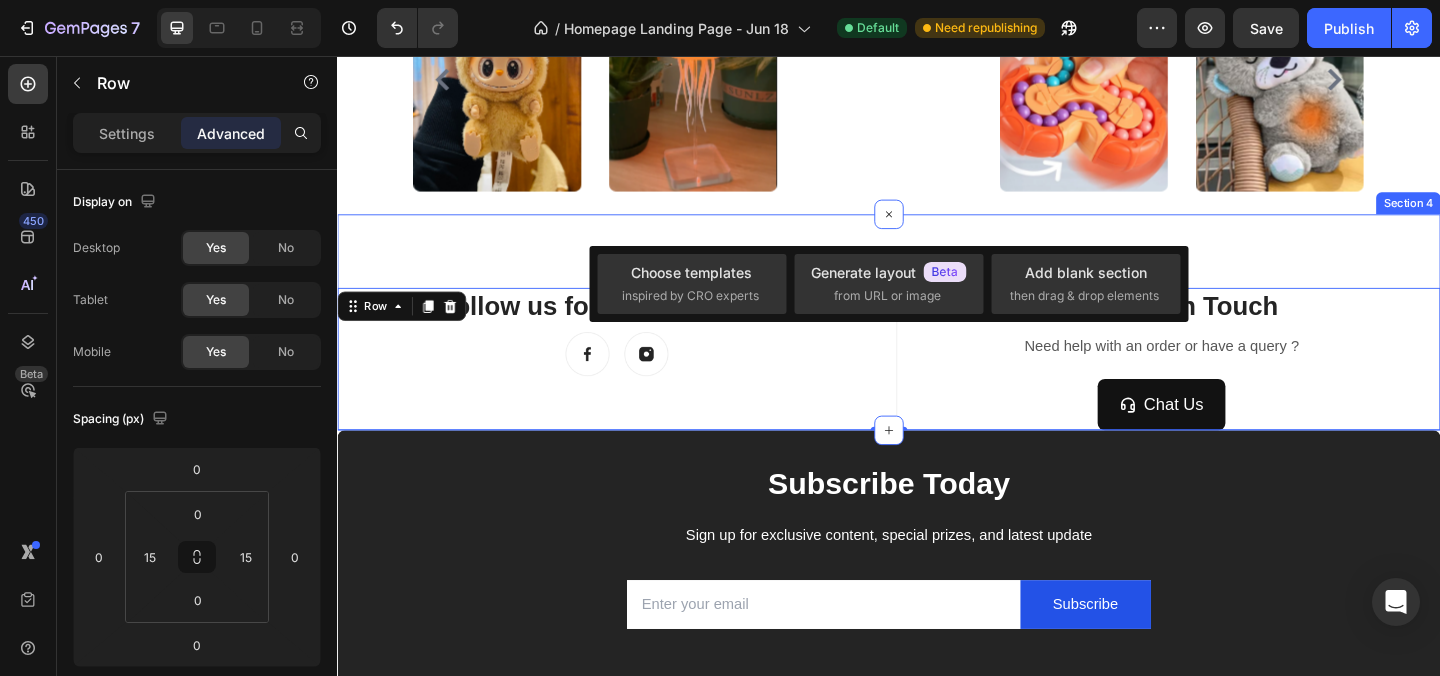 click on "Follow us for latest updates ! Heading Image Image Row                Title Line Let’s Stay In Touch Heading Need help with an order or have a query ? Text block
Chat Us Button Row Need help with an order or have a query ? Text block
Chat Us Button Newsletter Row Row   0 Section 4" at bounding box center [937, 346] 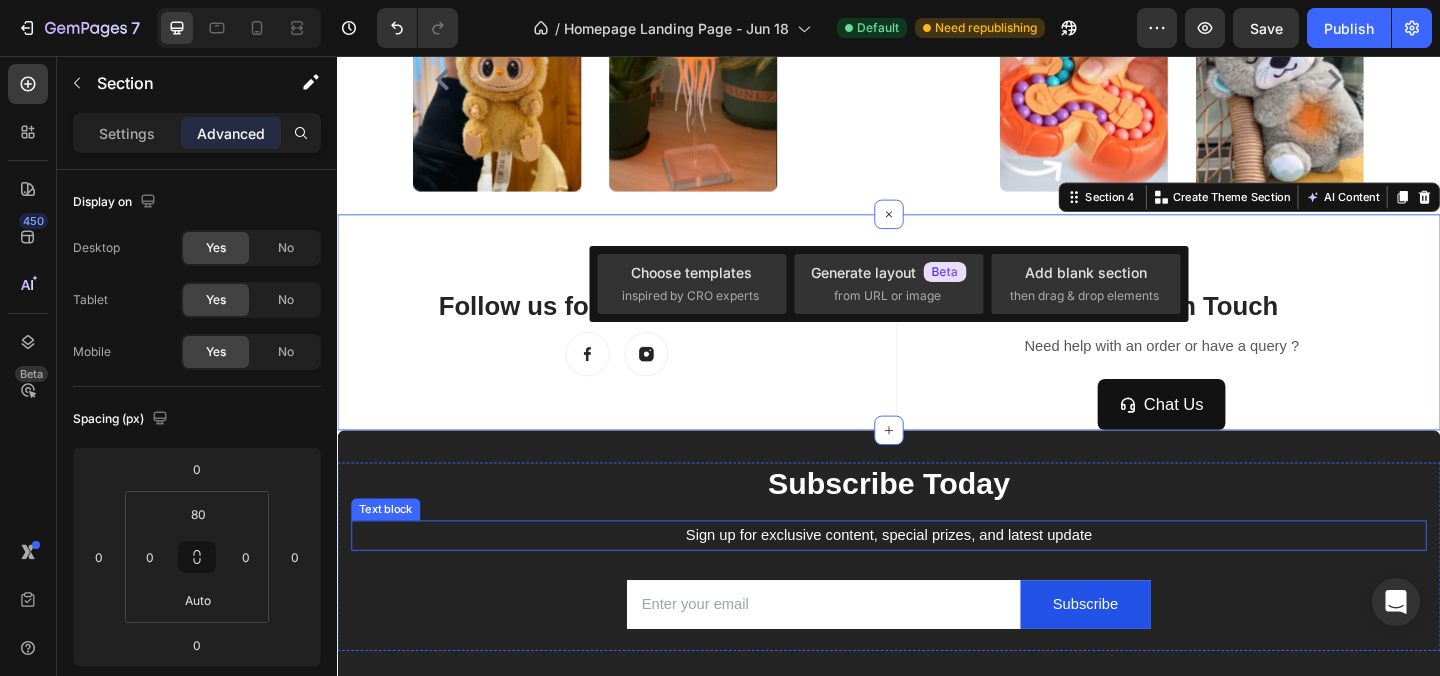 click on "Sign up for exclusive content, special prizes, and latest update" at bounding box center (937, 577) 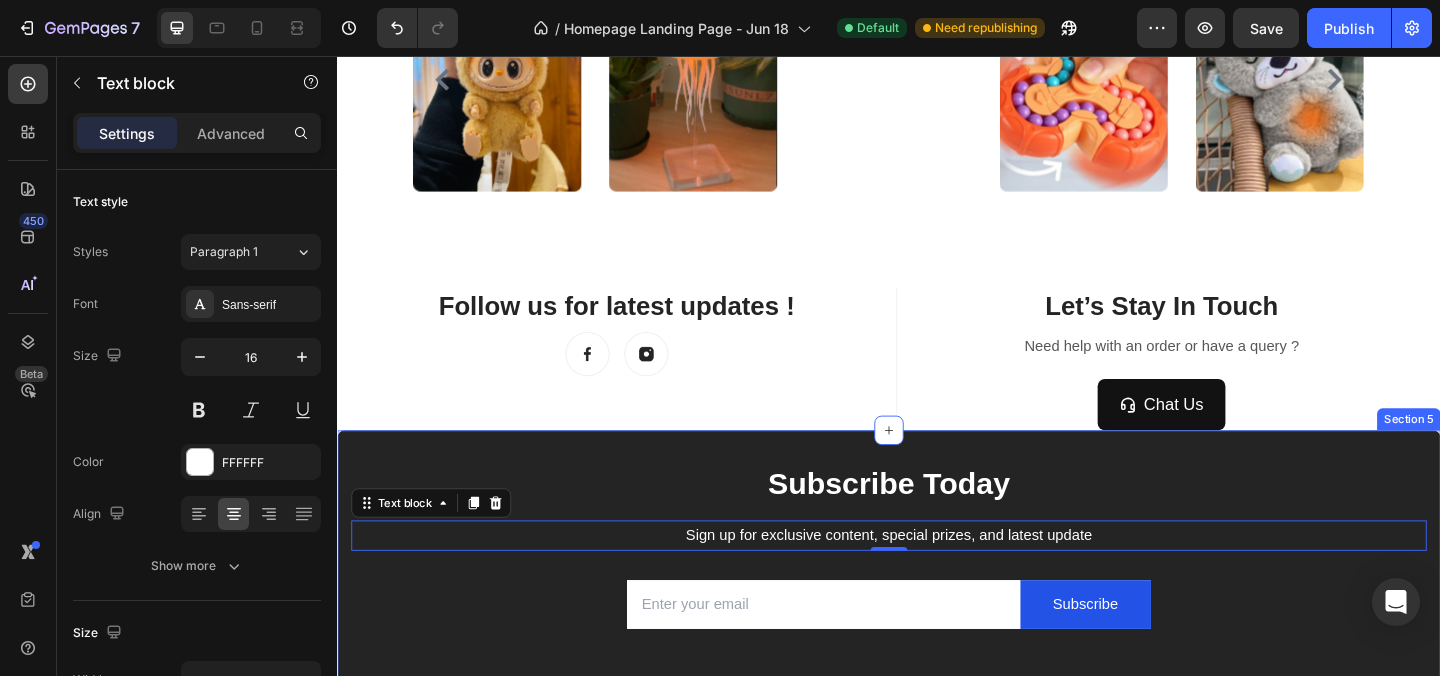 click on "Subscribe Today Heading Sign up for exclusive content, special prizes, and latest update Text block   0 Email Field Subscribe Submit Button Row Newsletter Row Company Text block About Us Button Privacy Poilcy Button Refund Poilcy Button Terms of service Button Help Text block Customer Service Button Returns & Exchanges Button Contact Us Button Shipping Policy Button Get in Touch Text block +91 7509575634 Text block joyarcade.store@gmail.com Text block Image Image Image Row Row Company Help Get in Touch Accordion Company Help Get in Touch Accordion Row                Title Line Copyright © 2025 JoyArcade. All Rights Reserved. Text block Image Image Image Image Image Row Row Section 5" at bounding box center (937, 776) 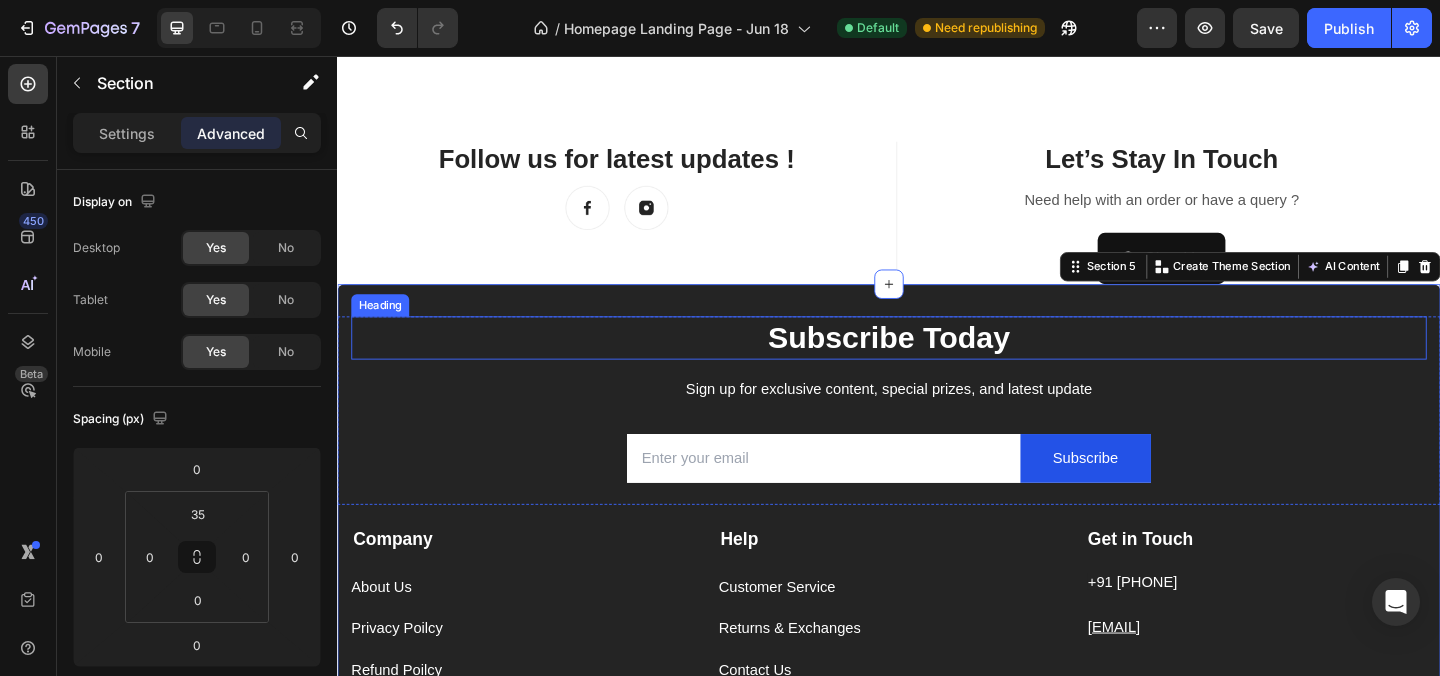 scroll, scrollTop: 2636, scrollLeft: 0, axis: vertical 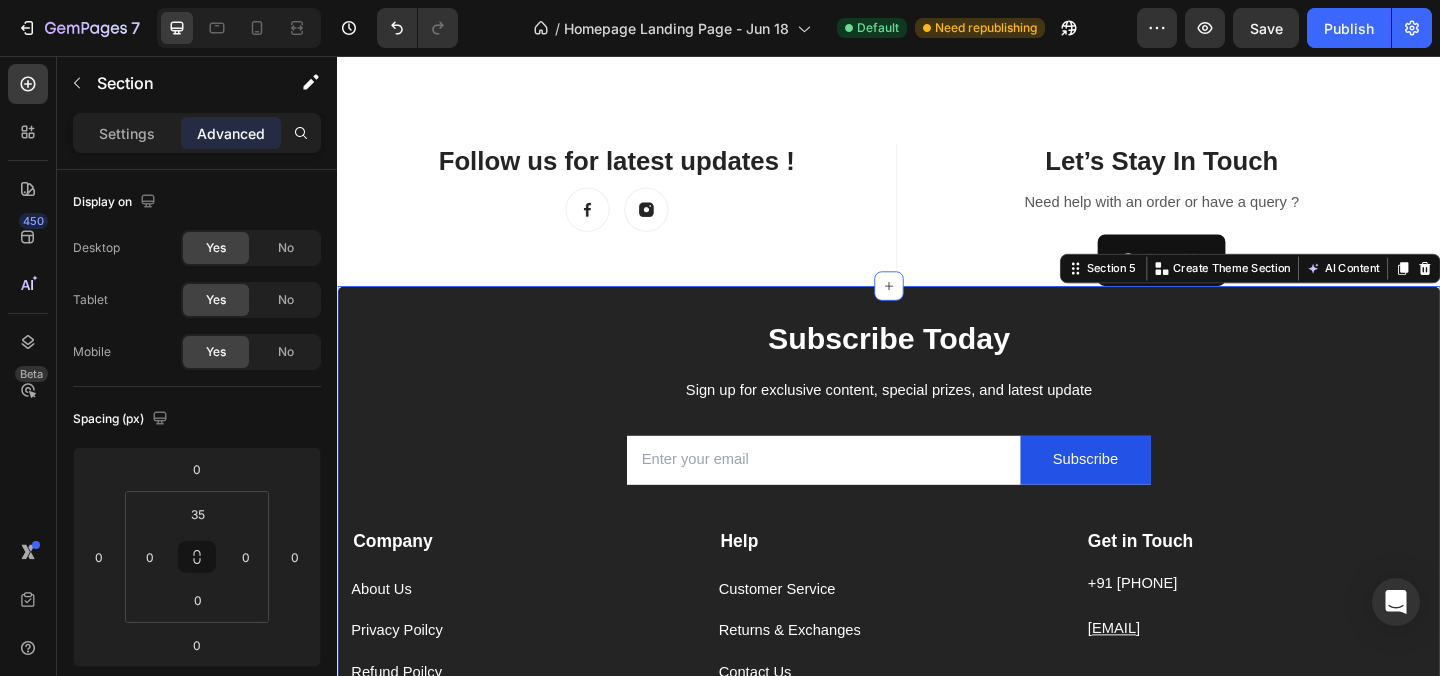 click on "Subscribe Today Heading Sign up for exclusive content, special prizes, and latest update Text block Email Field Subscribe Submit Button Row Newsletter Row Company Text block About Us Button Privacy Poilcy Button Refund Poilcy Button Terms of service Button Help Text block Customer Service Button Returns & Exchanges Button Contact Us Button Shipping Policy Button Get in Touch Text block +91 7509575634 Text block joyarcade.store@gmail.com Text block Image Image Image Row Row Company Help Get in Touch Accordion Company Help Get in Touch Accordion Row                Title Line Copyright © 2025 JoyArcade. All Rights Reserved. Text block Image Image Image Image Image Row Row Section 5   You can create reusable sections Create Theme Section AI Content Write with GemAI What would you like to describe here? Tone and Voice Persuasive Product Labubu Random Design Action Figure Show more Generate" at bounding box center [937, 619] 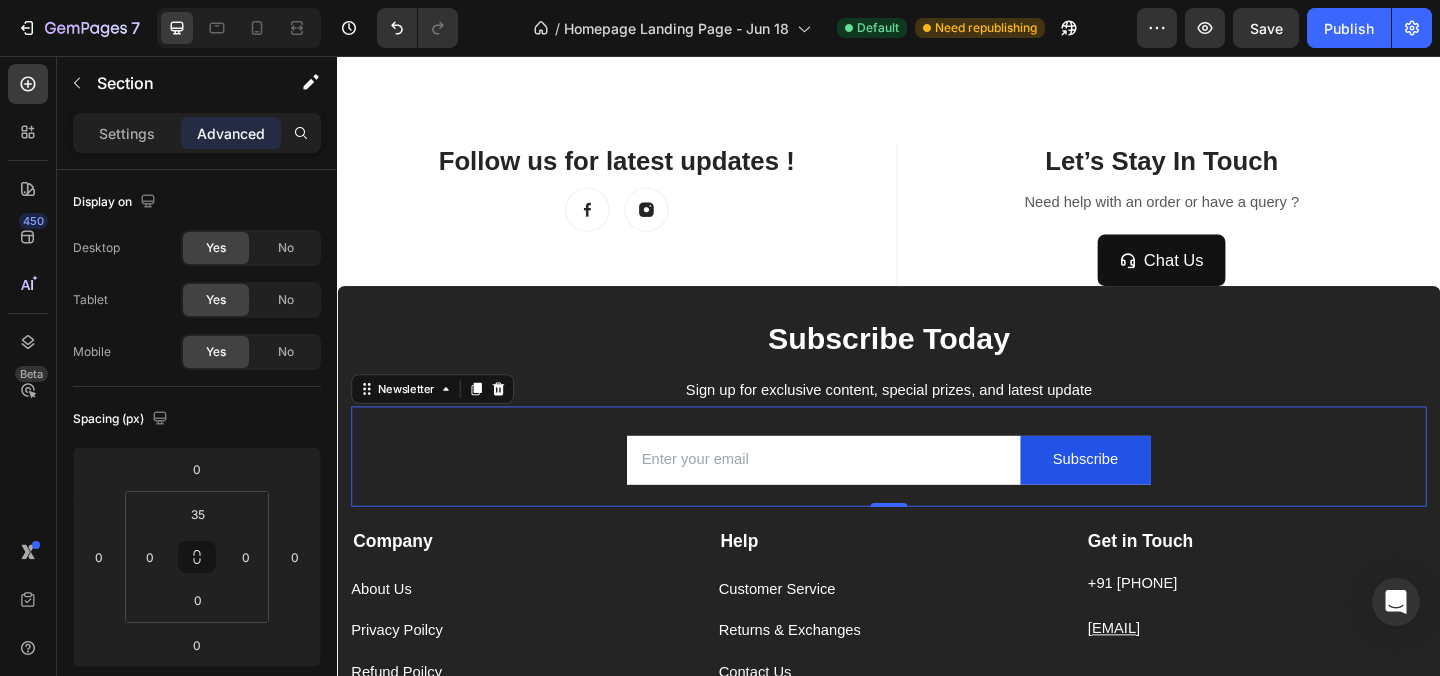 click on "Email Field Subscribe Submit Button Row Newsletter   0" at bounding box center (937, 491) 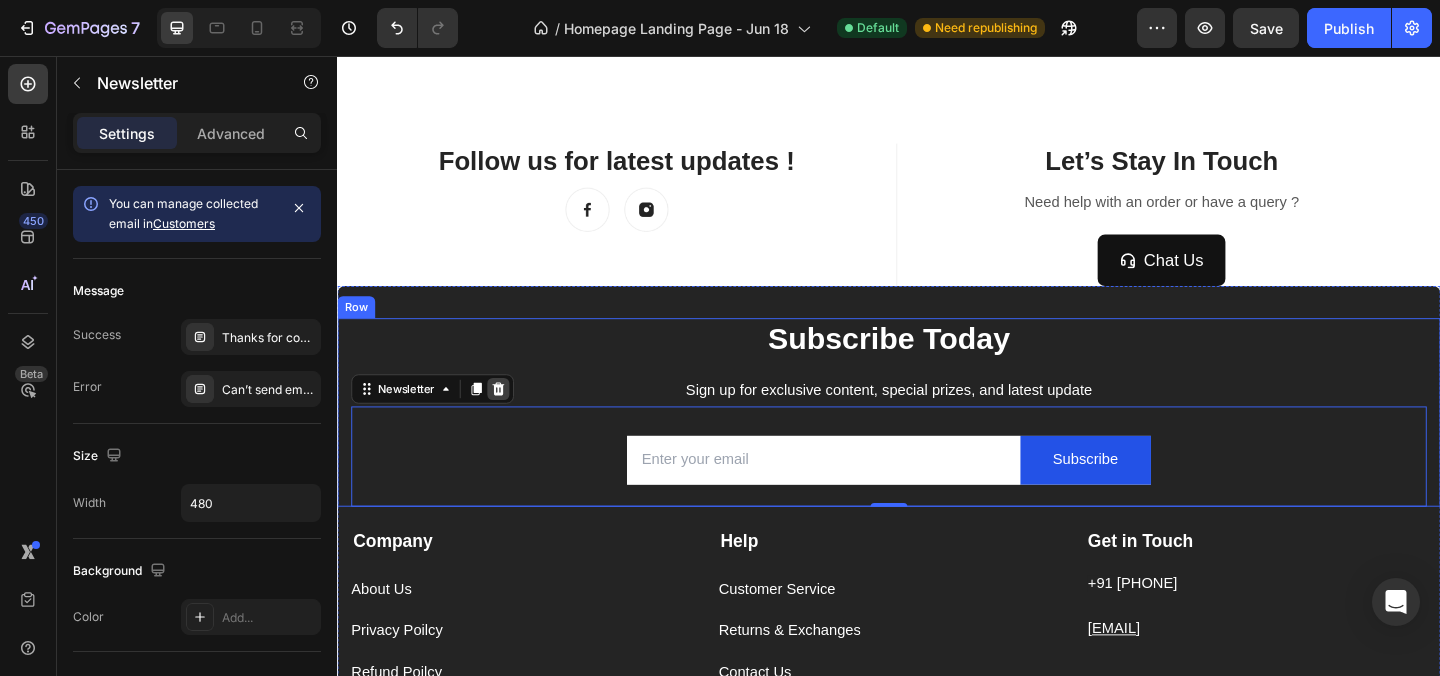 click 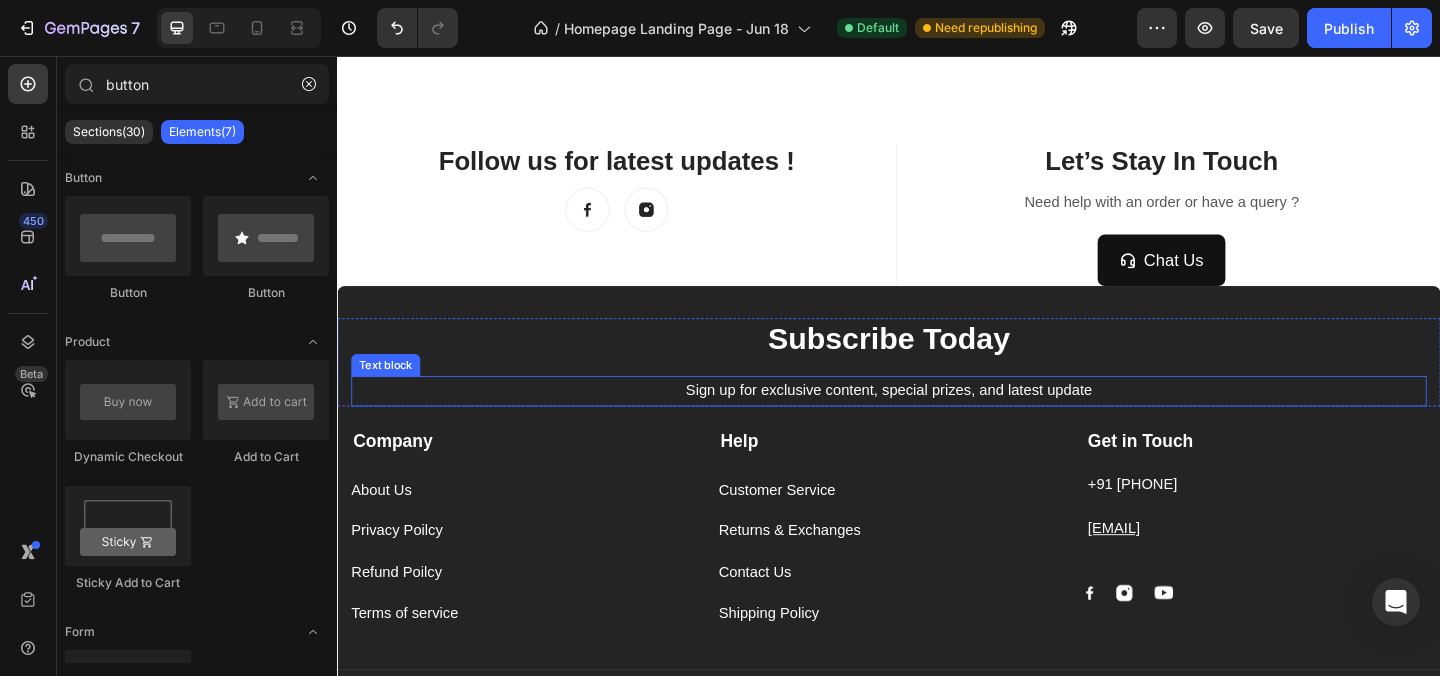 click on "Sign up for exclusive content, special prizes, and latest update" at bounding box center [937, 420] 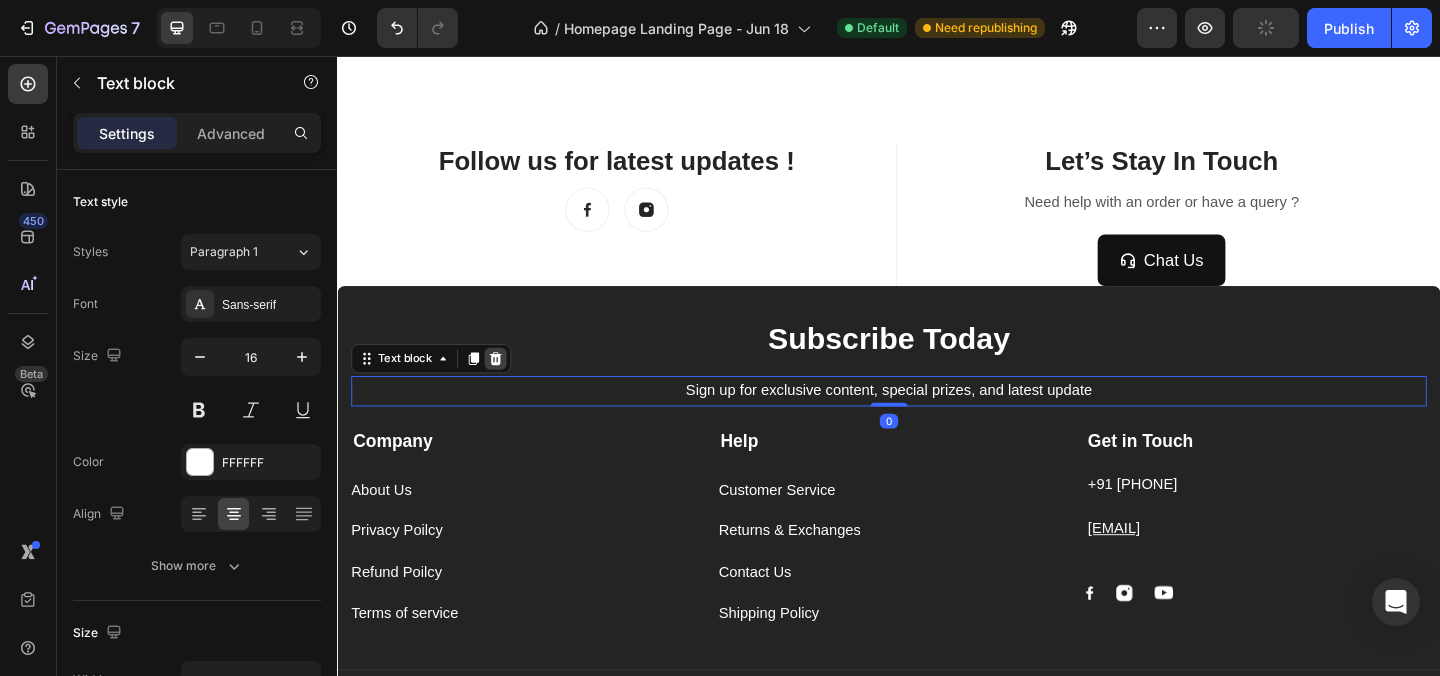 click 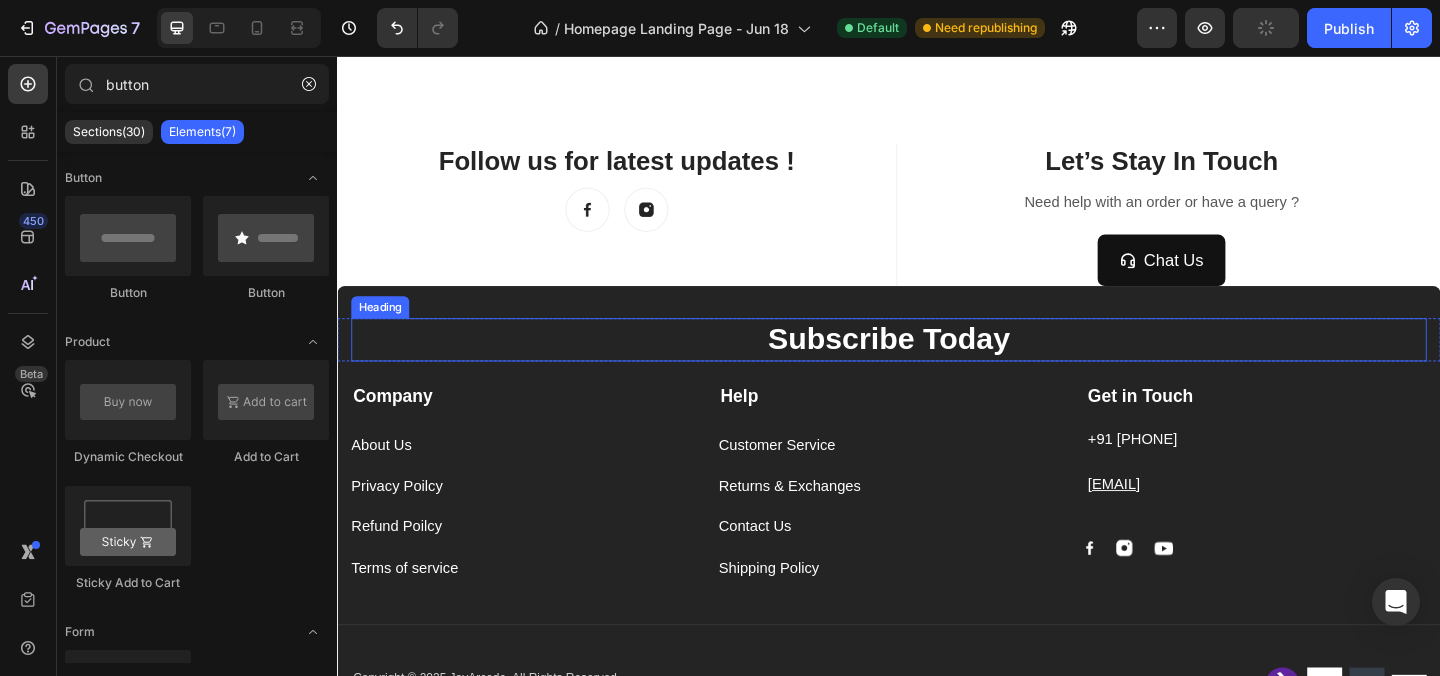 click on "Subscribe Today" at bounding box center (937, 364) 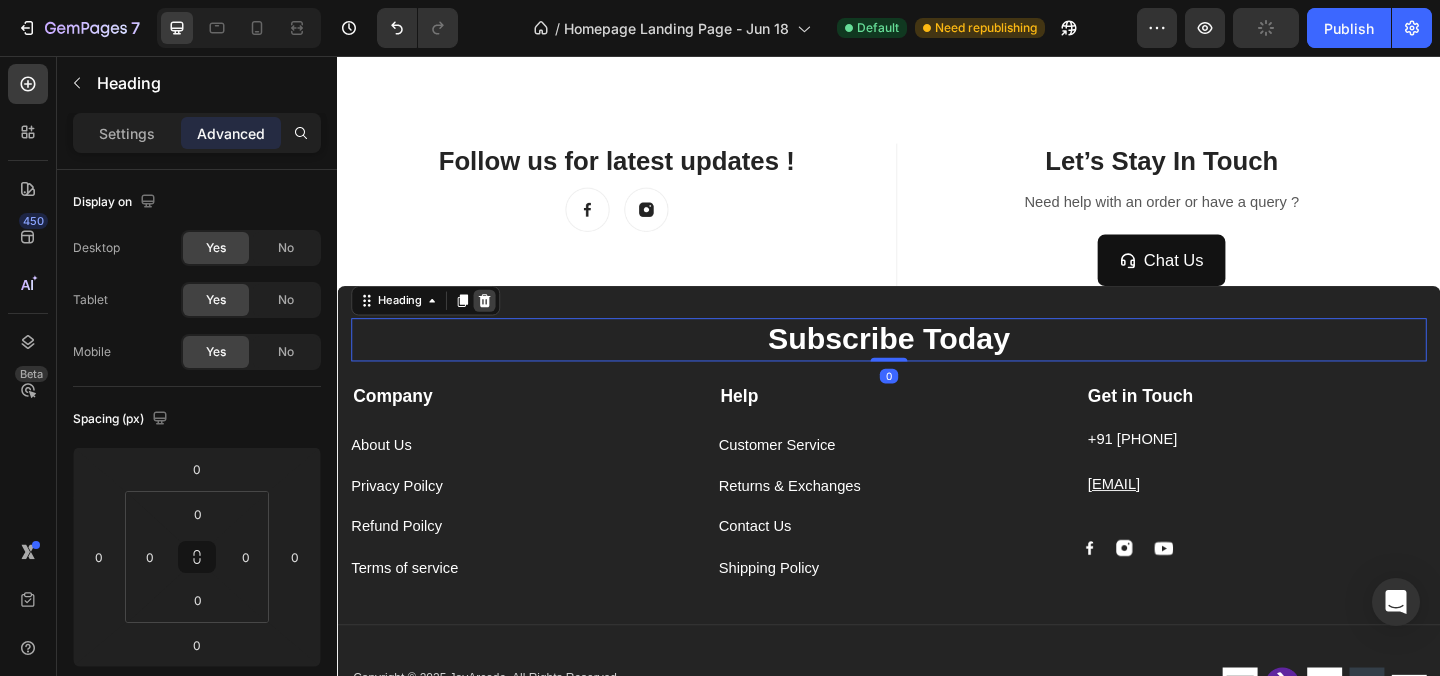 click at bounding box center [497, 322] 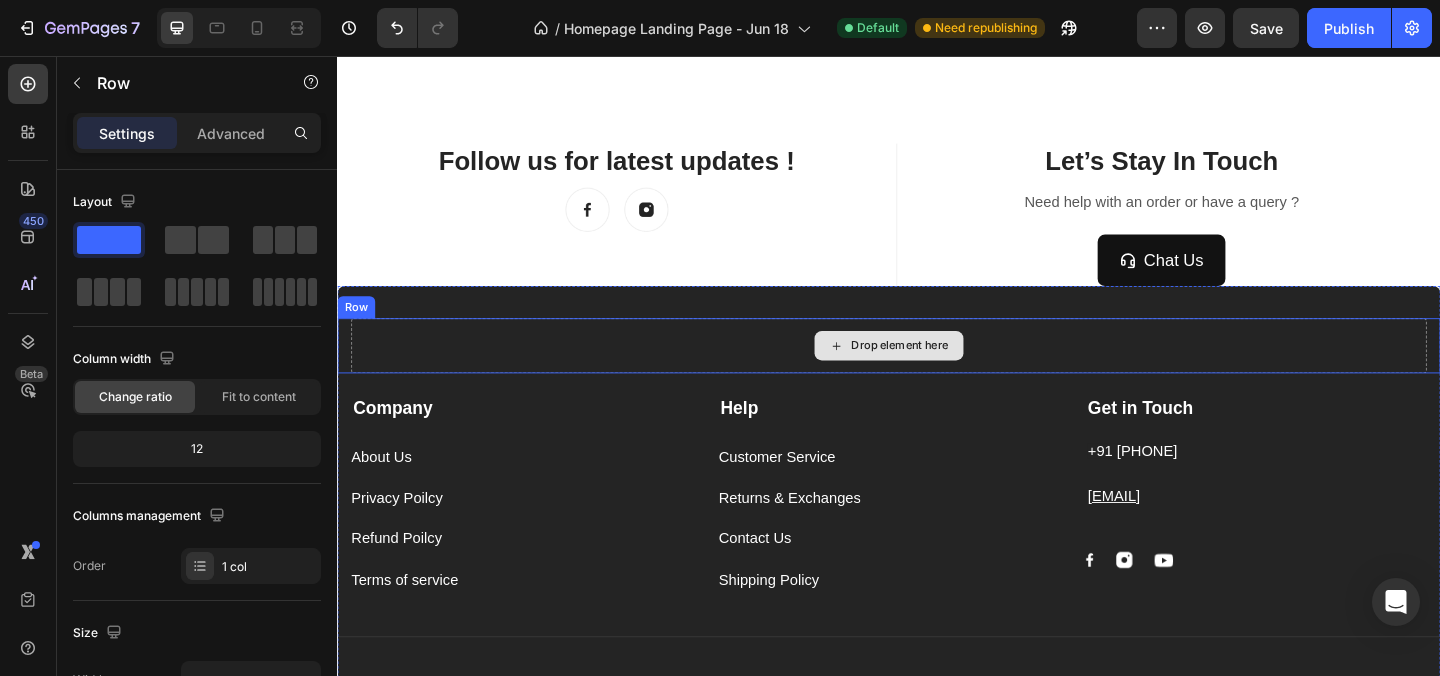 click on "Drop element here" at bounding box center (937, 371) 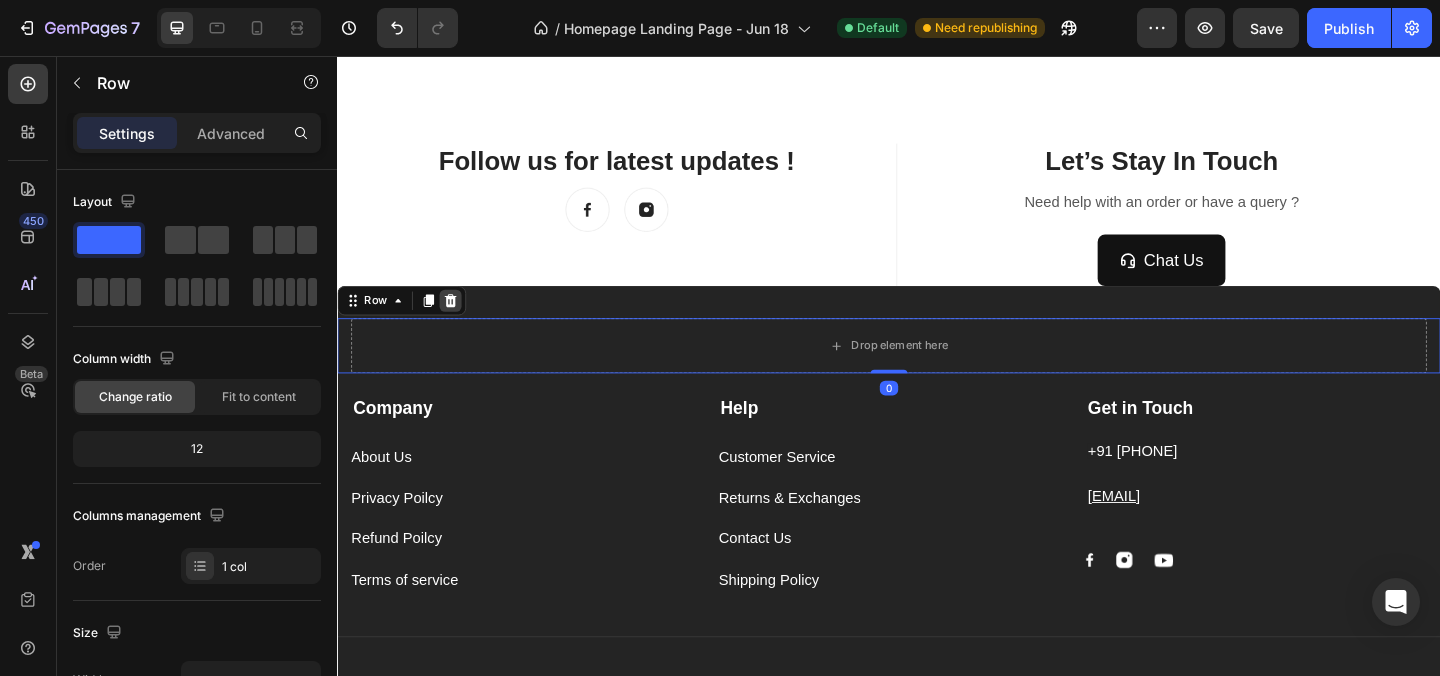 click 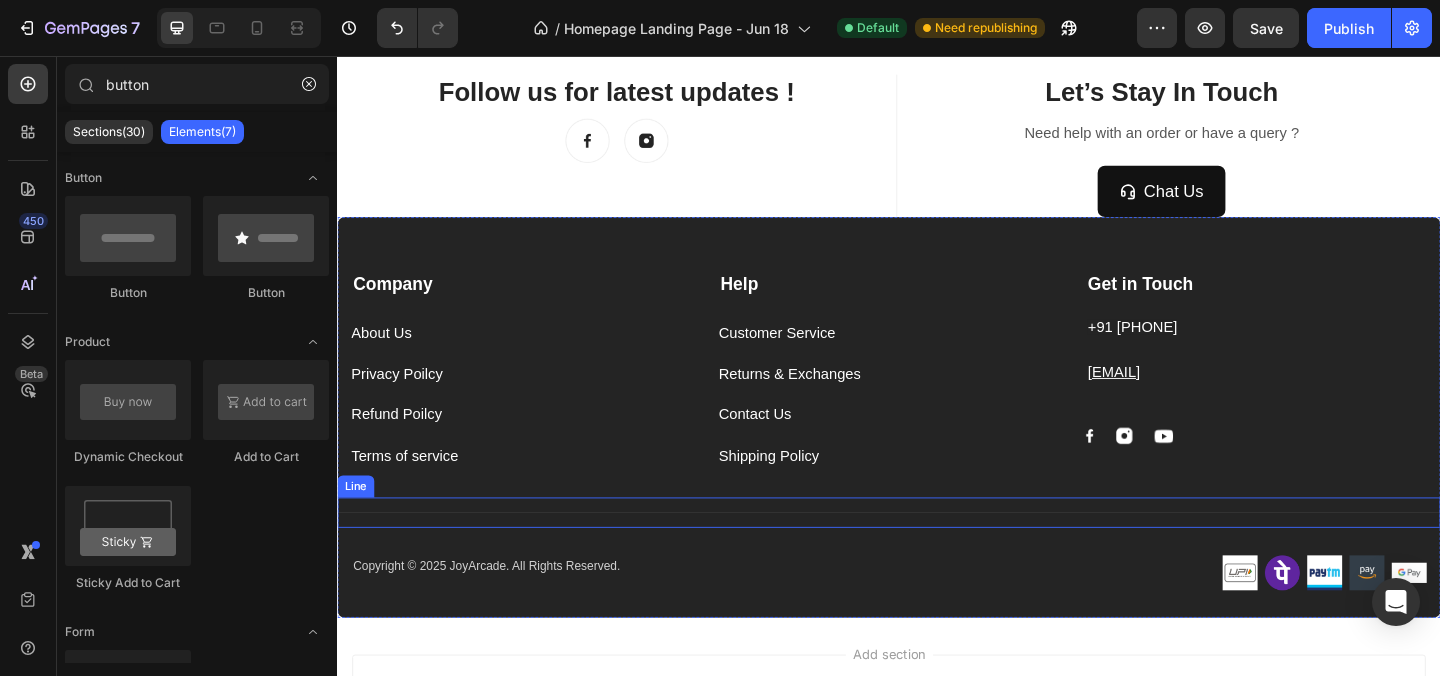 scroll, scrollTop: 2728, scrollLeft: 0, axis: vertical 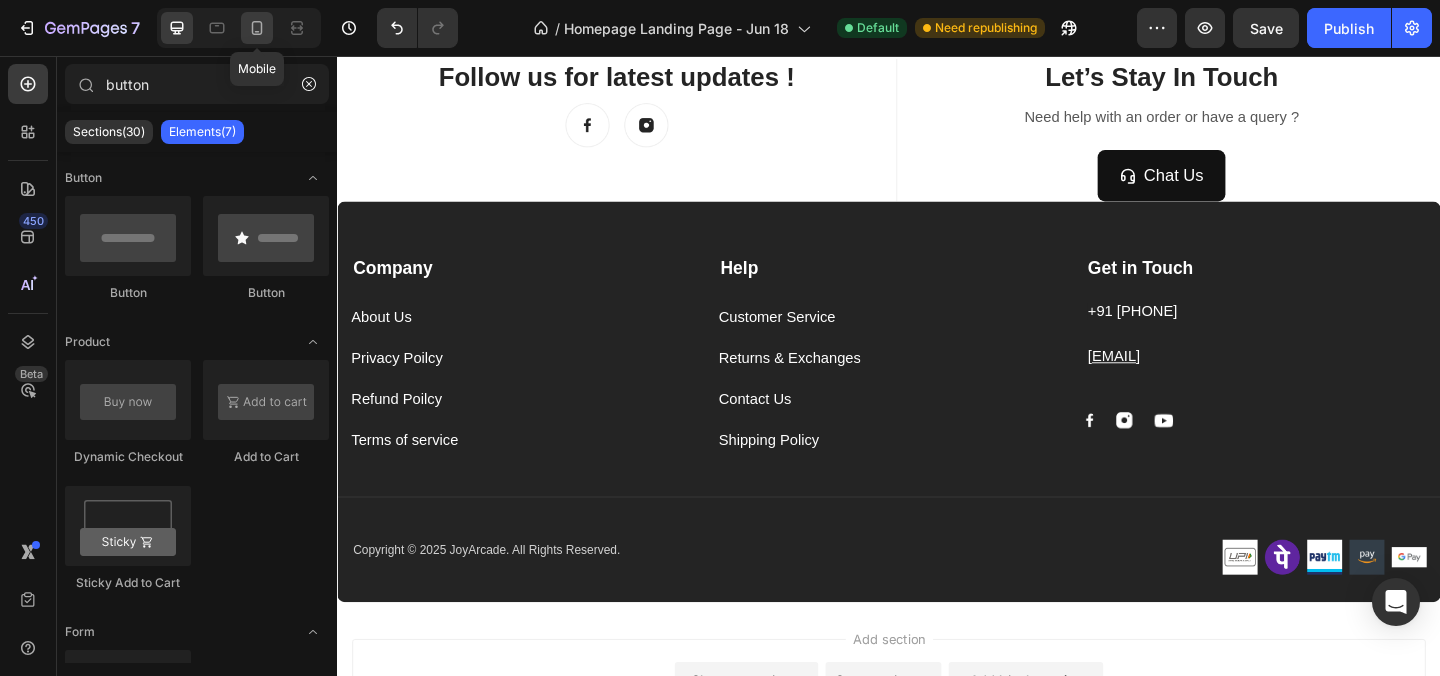 click 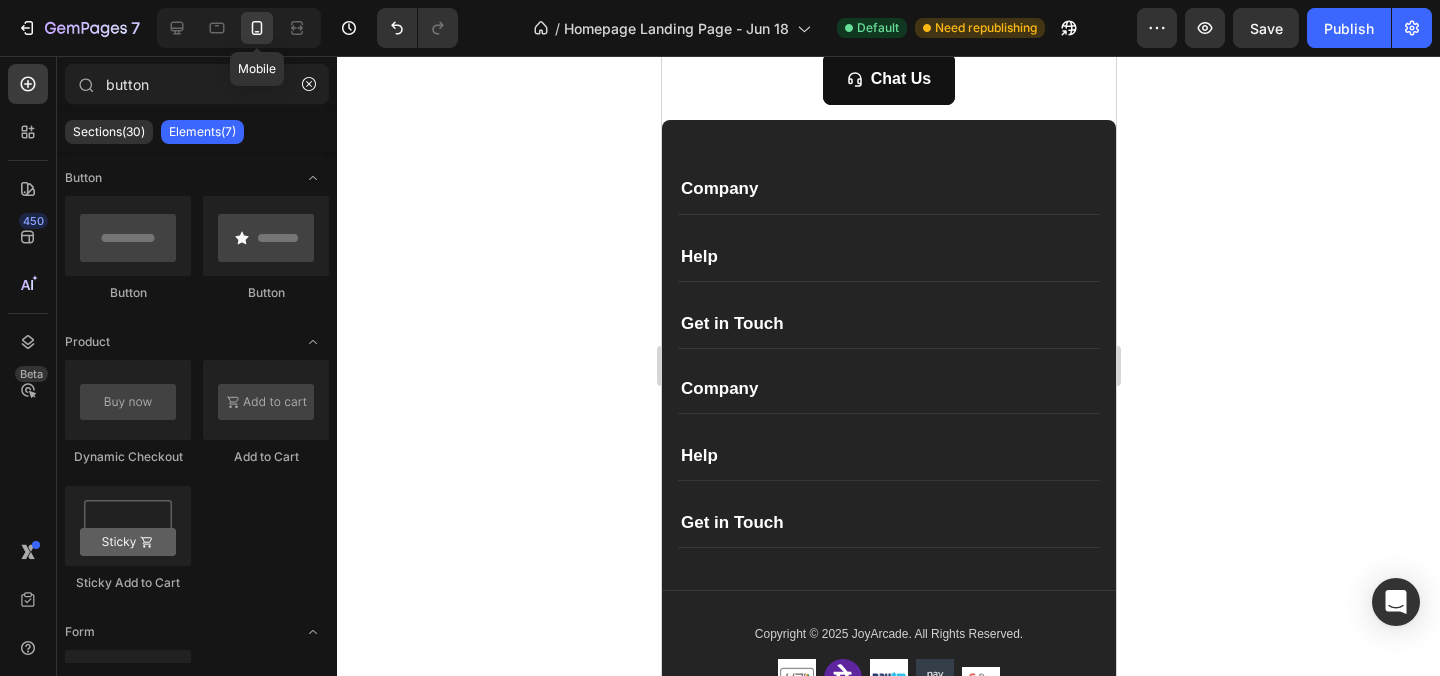 scroll, scrollTop: 2565, scrollLeft: 0, axis: vertical 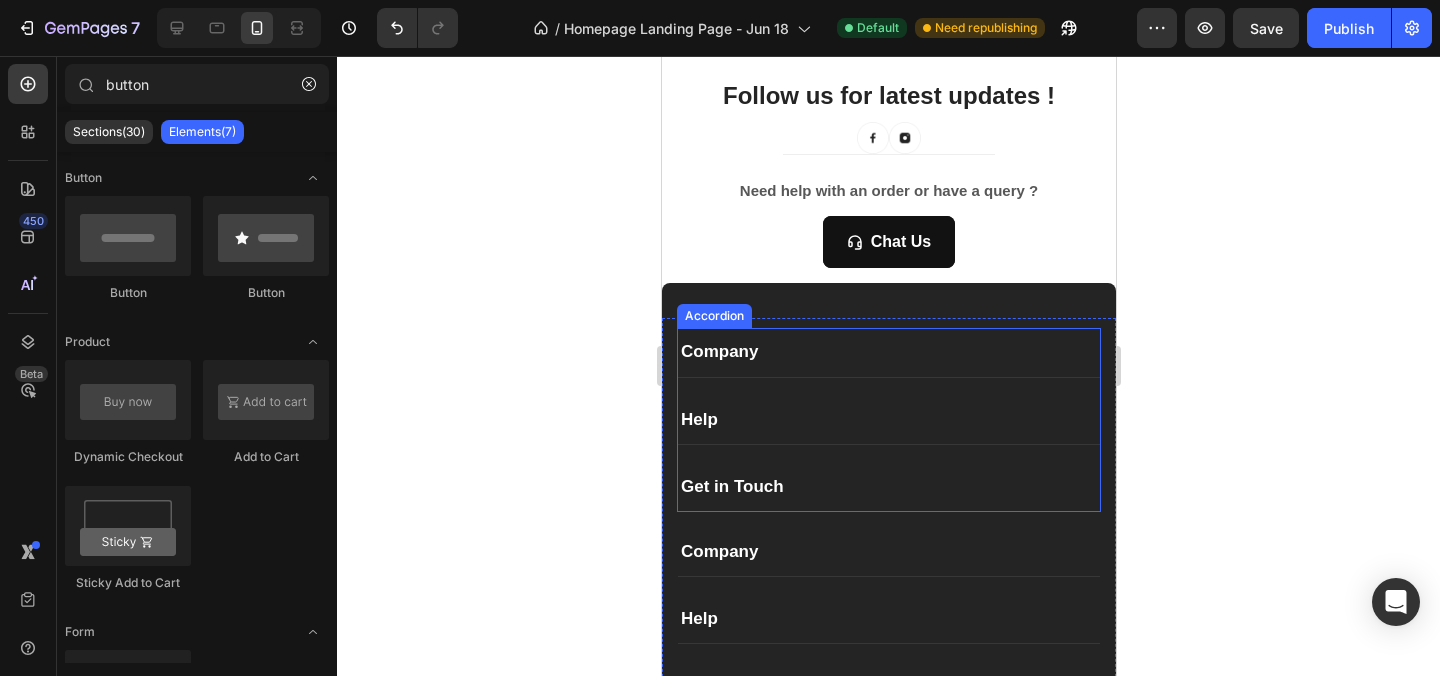 click on "Company" at bounding box center (888, 352) 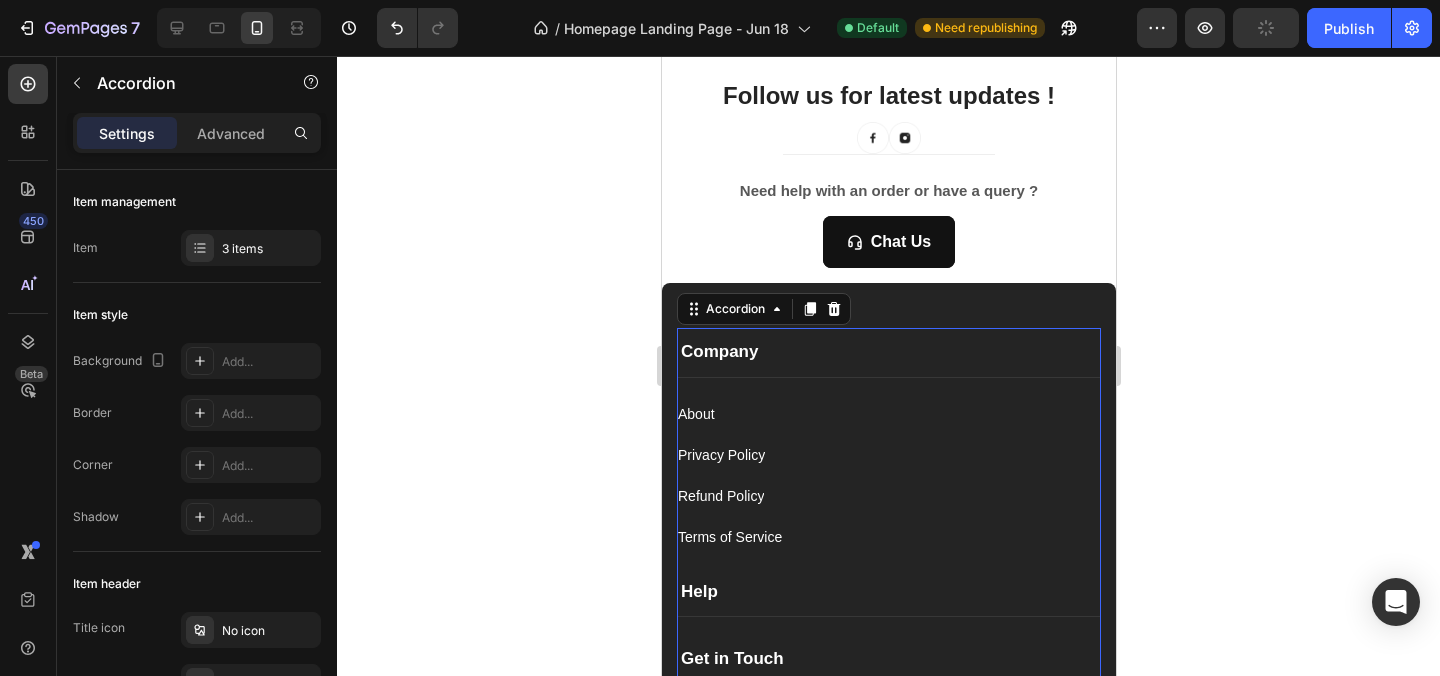 click on "Company" at bounding box center [888, 352] 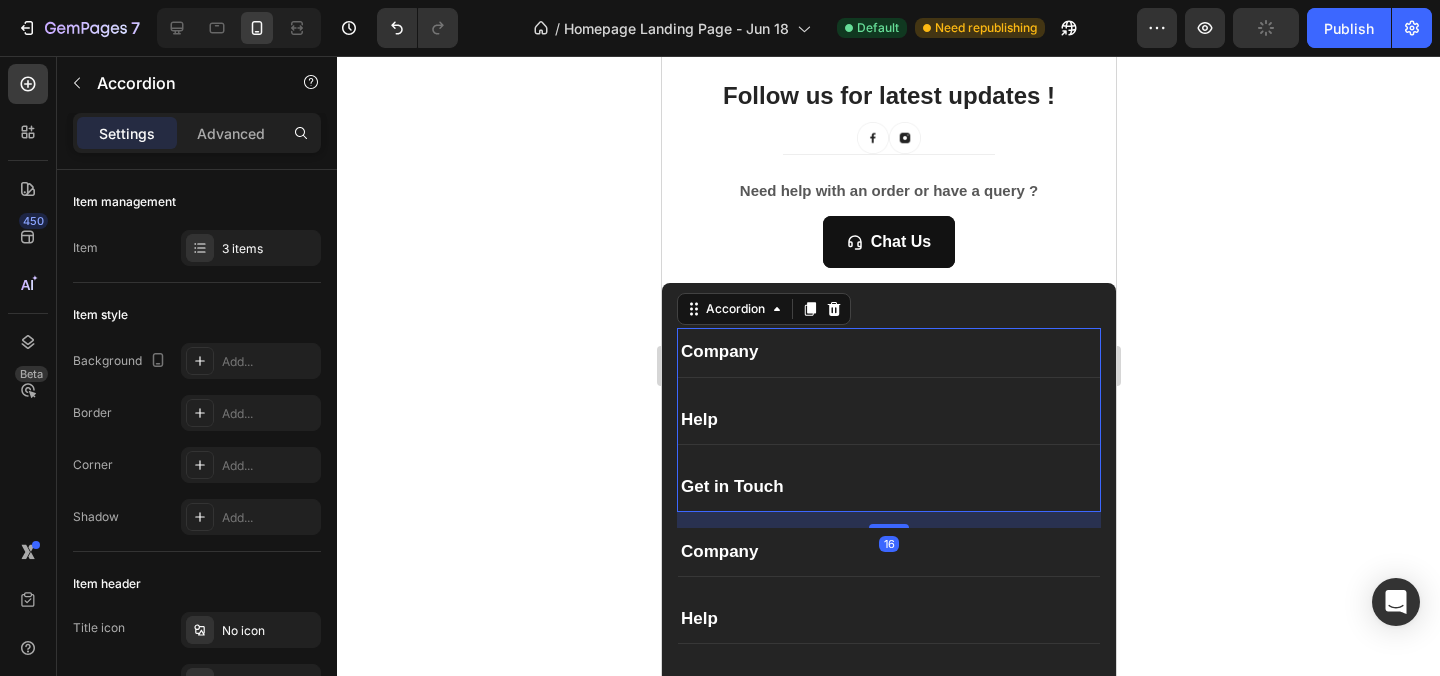 click 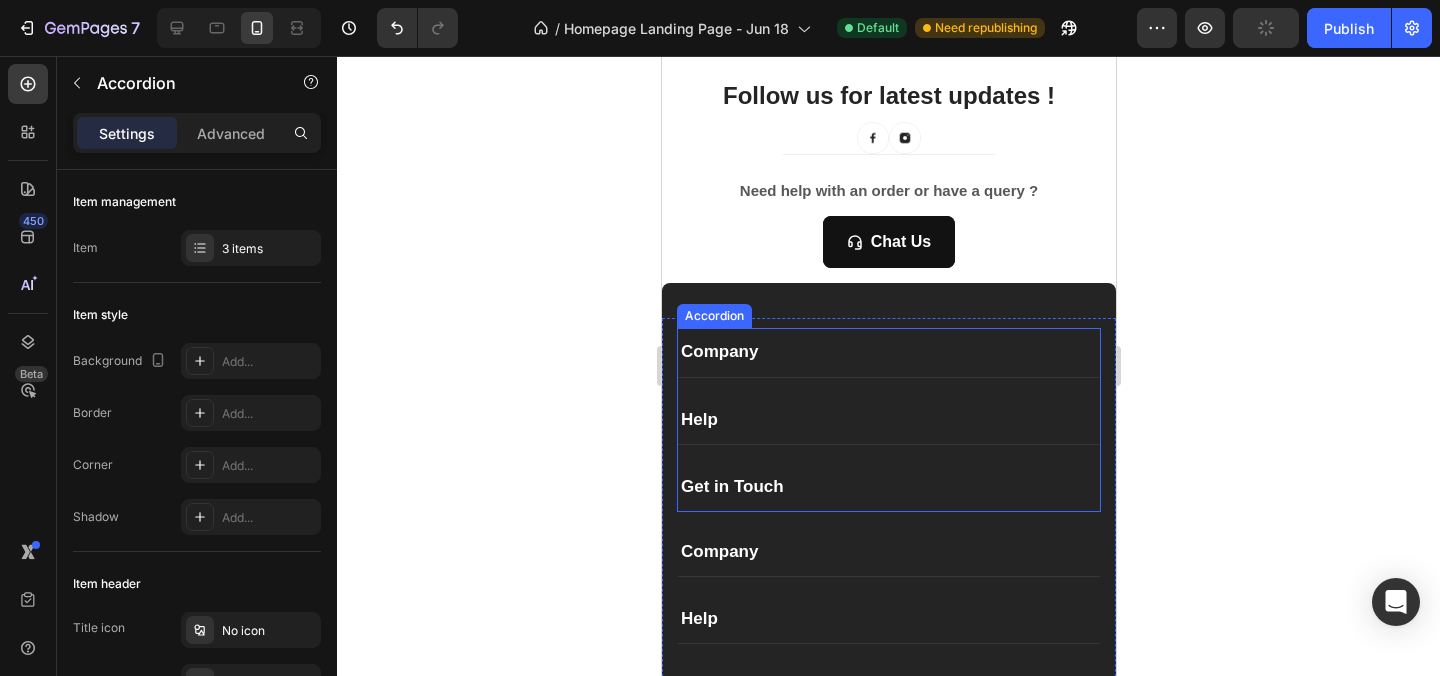 click on "Help" at bounding box center (888, 420) 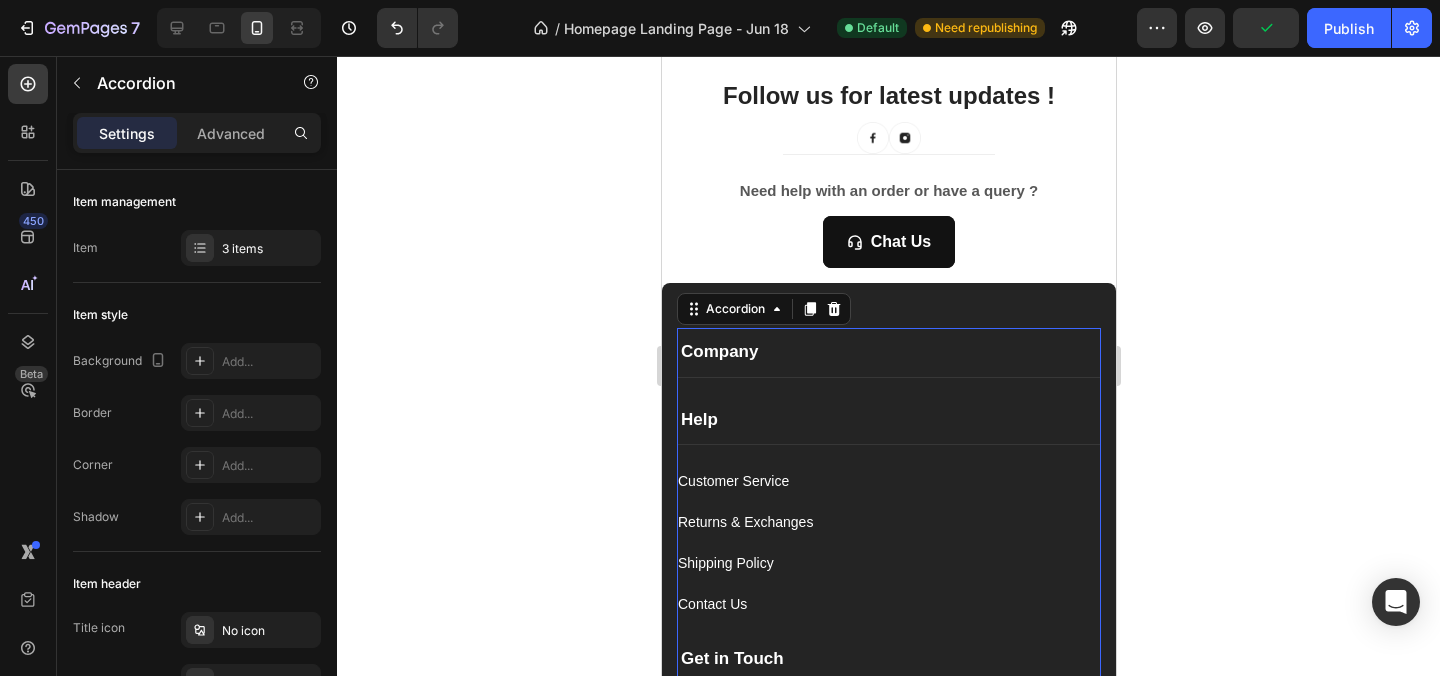 click on "Help" at bounding box center (888, 420) 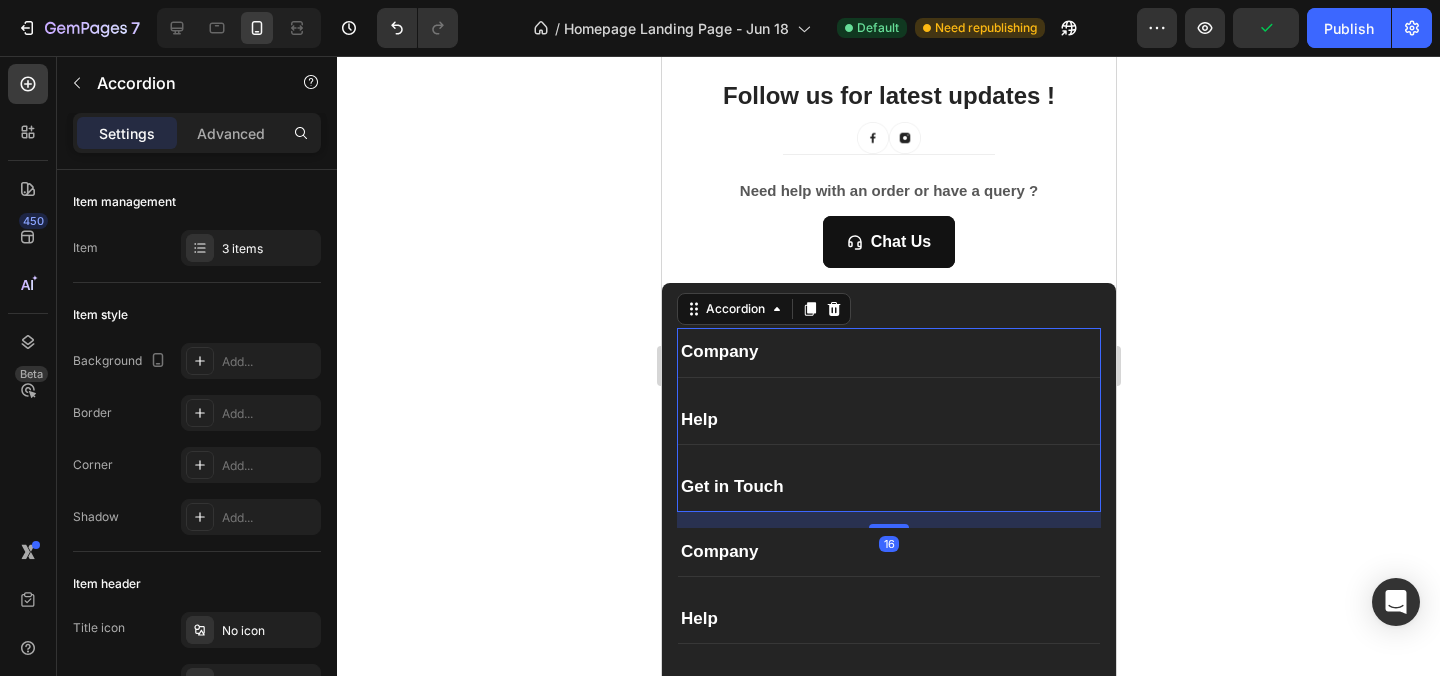click on "Get in Touch" at bounding box center (888, 487) 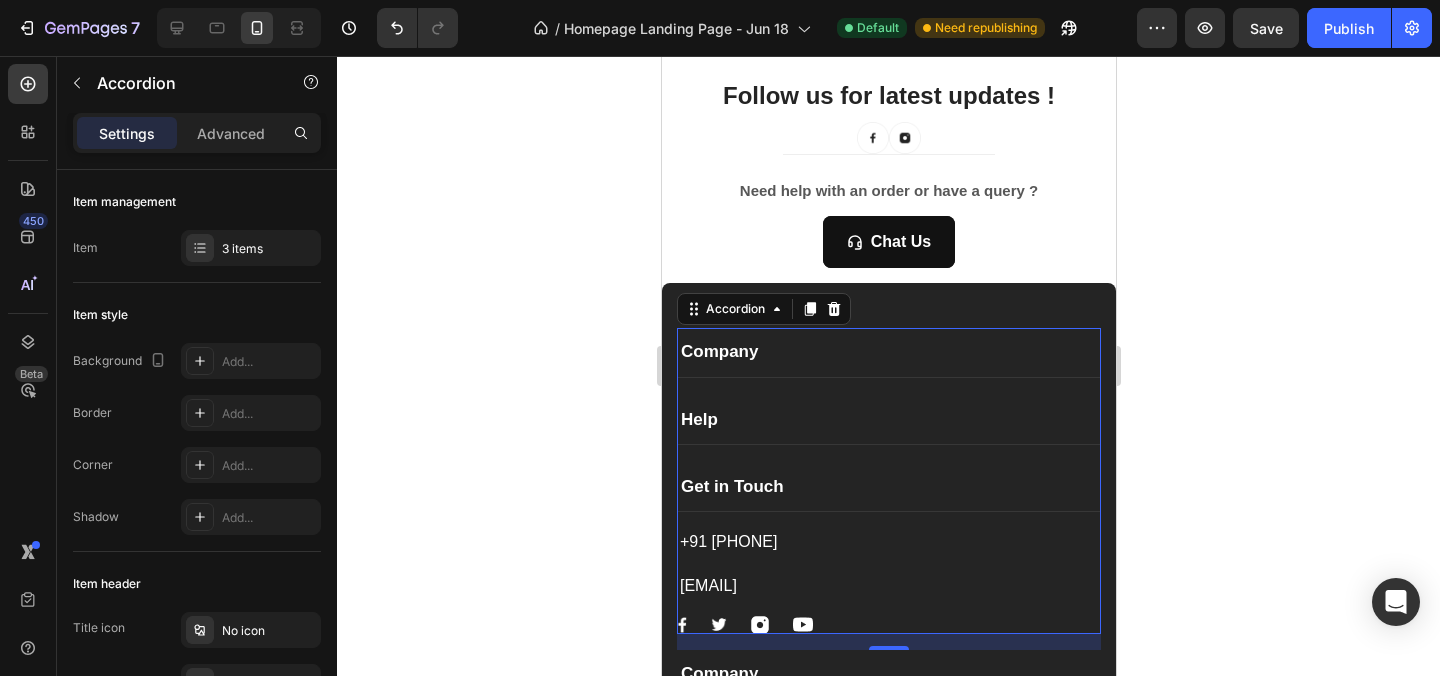click on "Get in Touch" at bounding box center [888, 487] 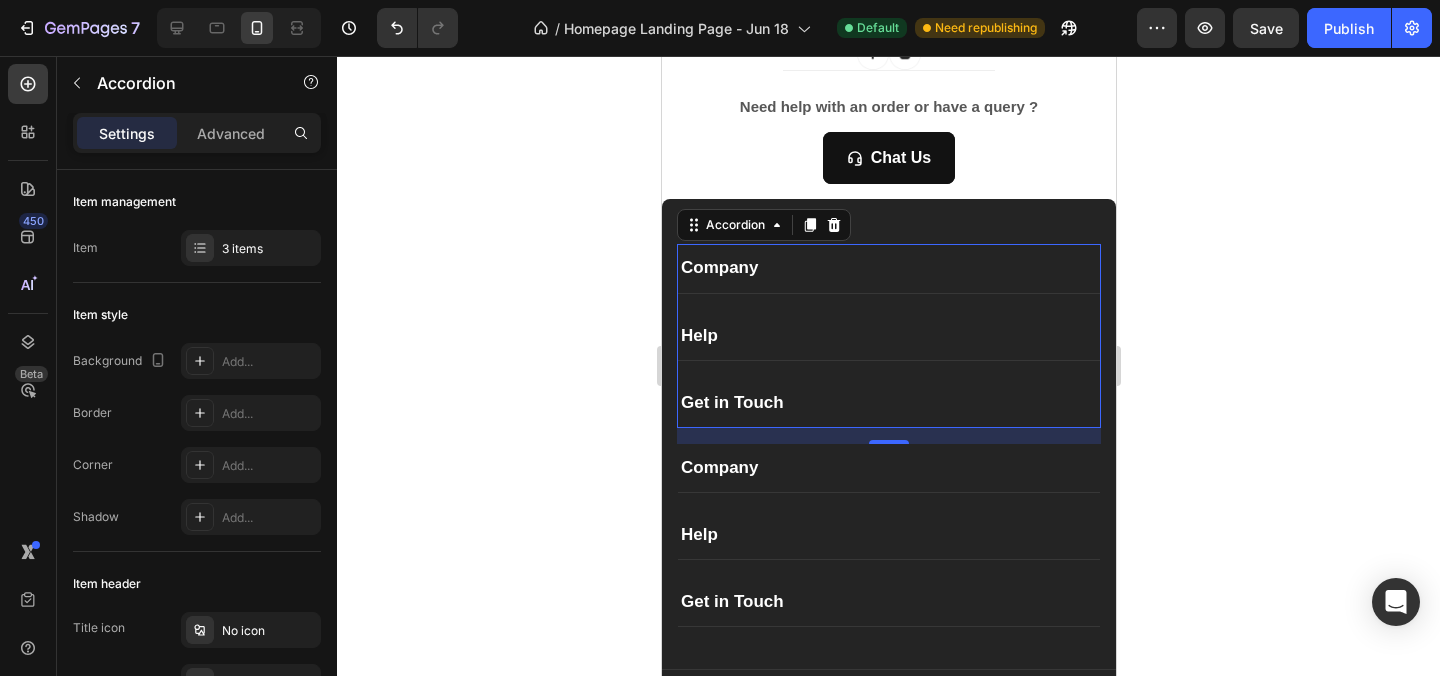 scroll, scrollTop: 2658, scrollLeft: 0, axis: vertical 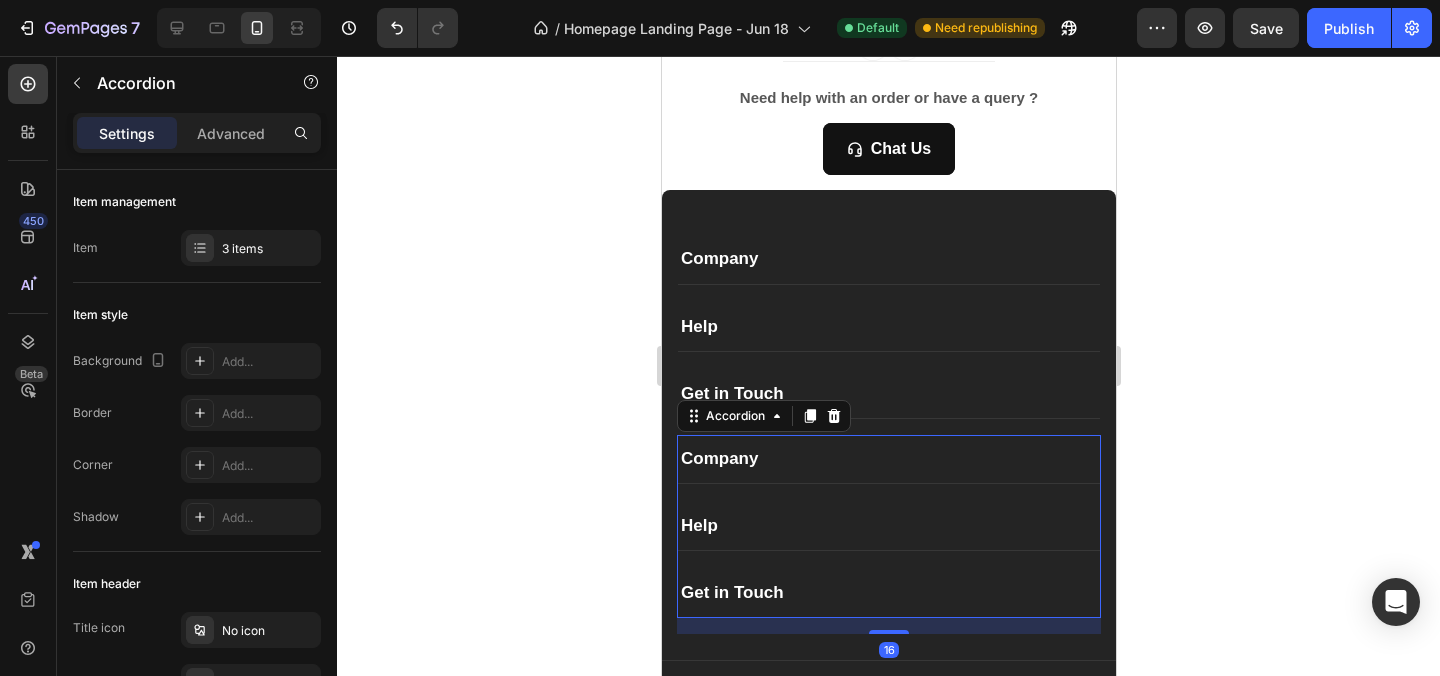 click on "Company" at bounding box center (888, 459) 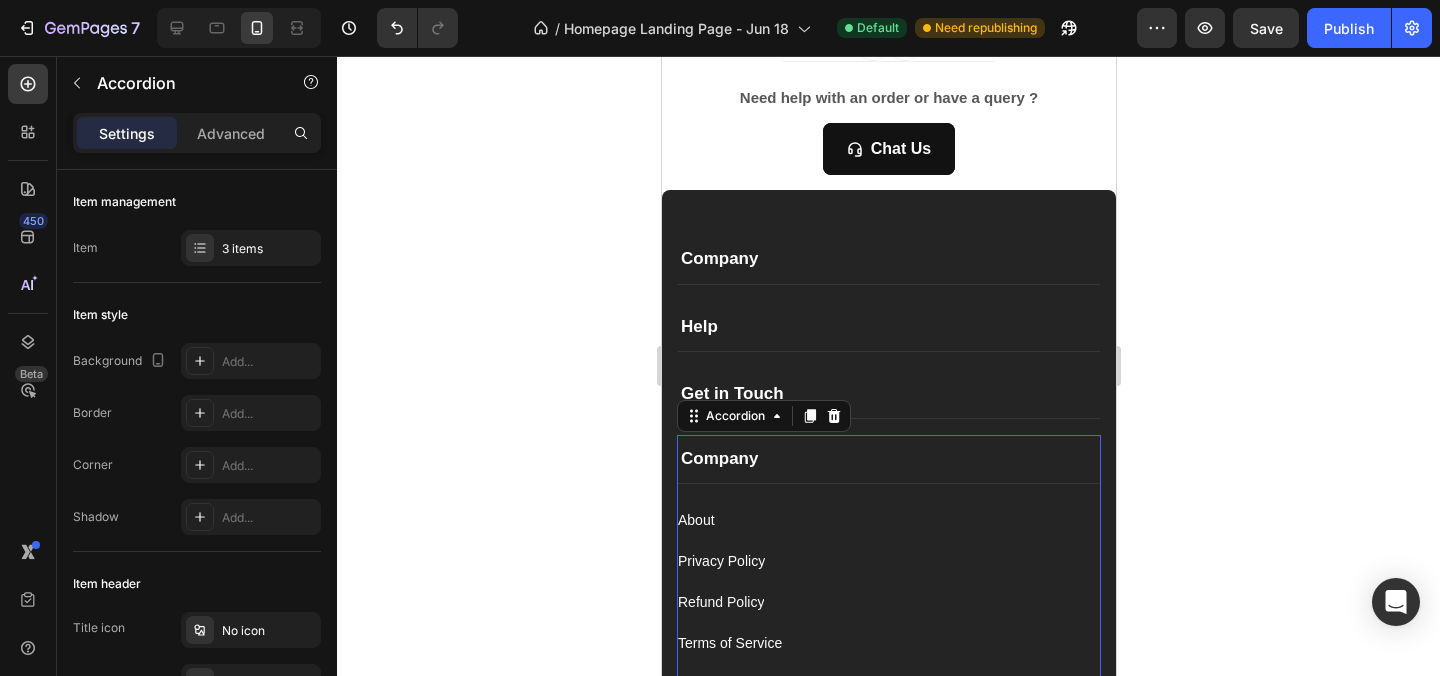 click on "Company" at bounding box center [888, 459] 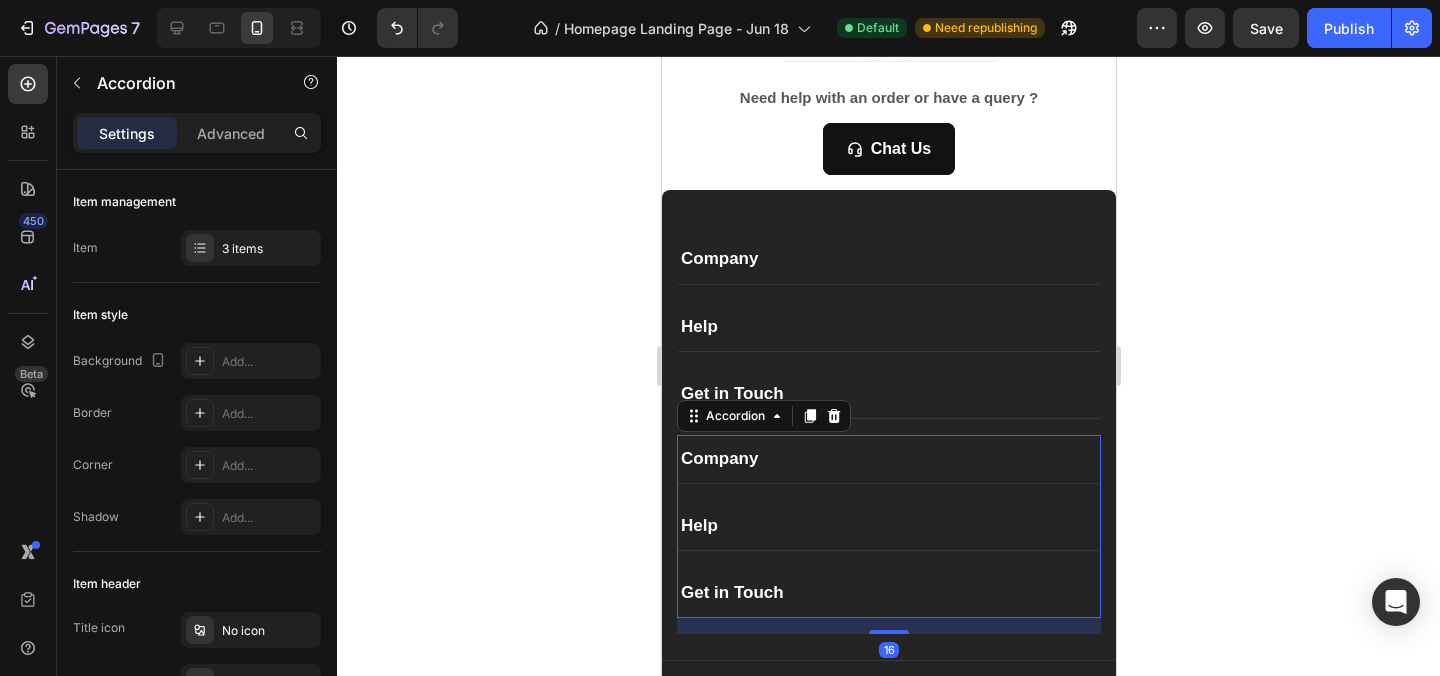click 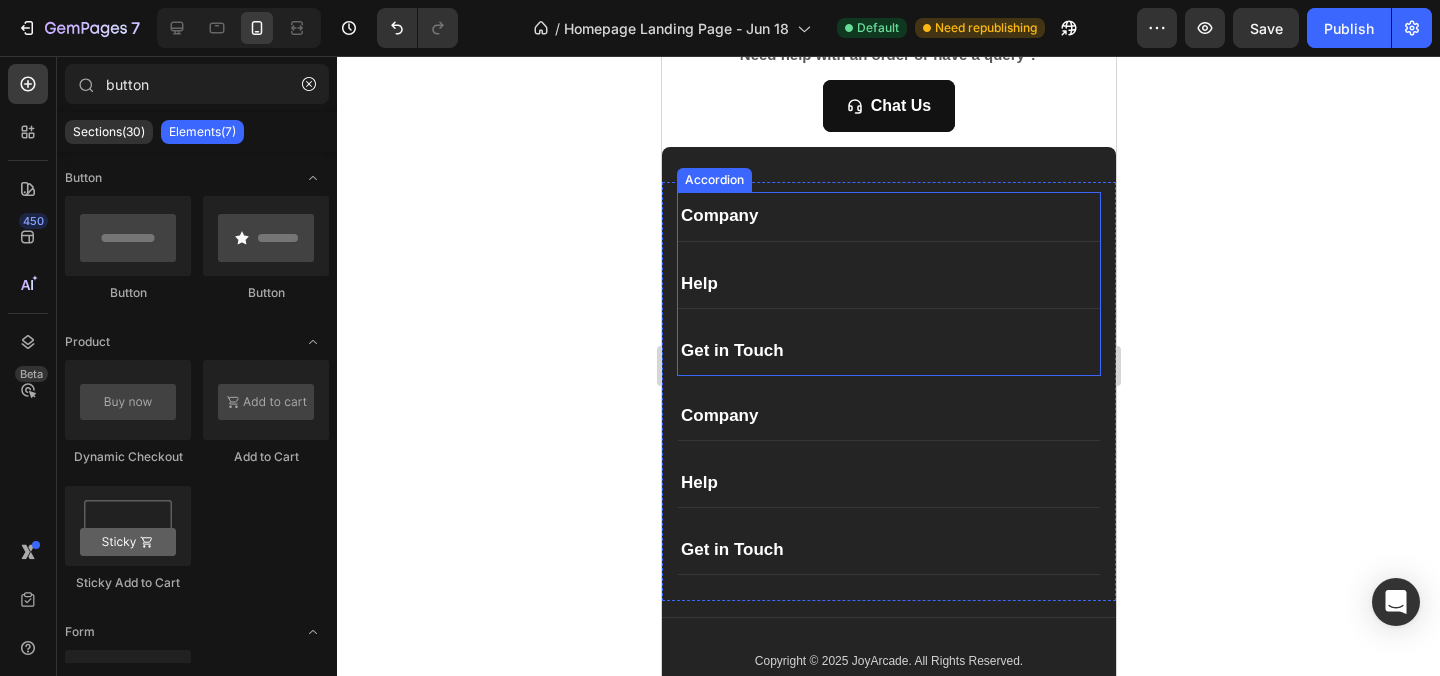 scroll, scrollTop: 2745, scrollLeft: 0, axis: vertical 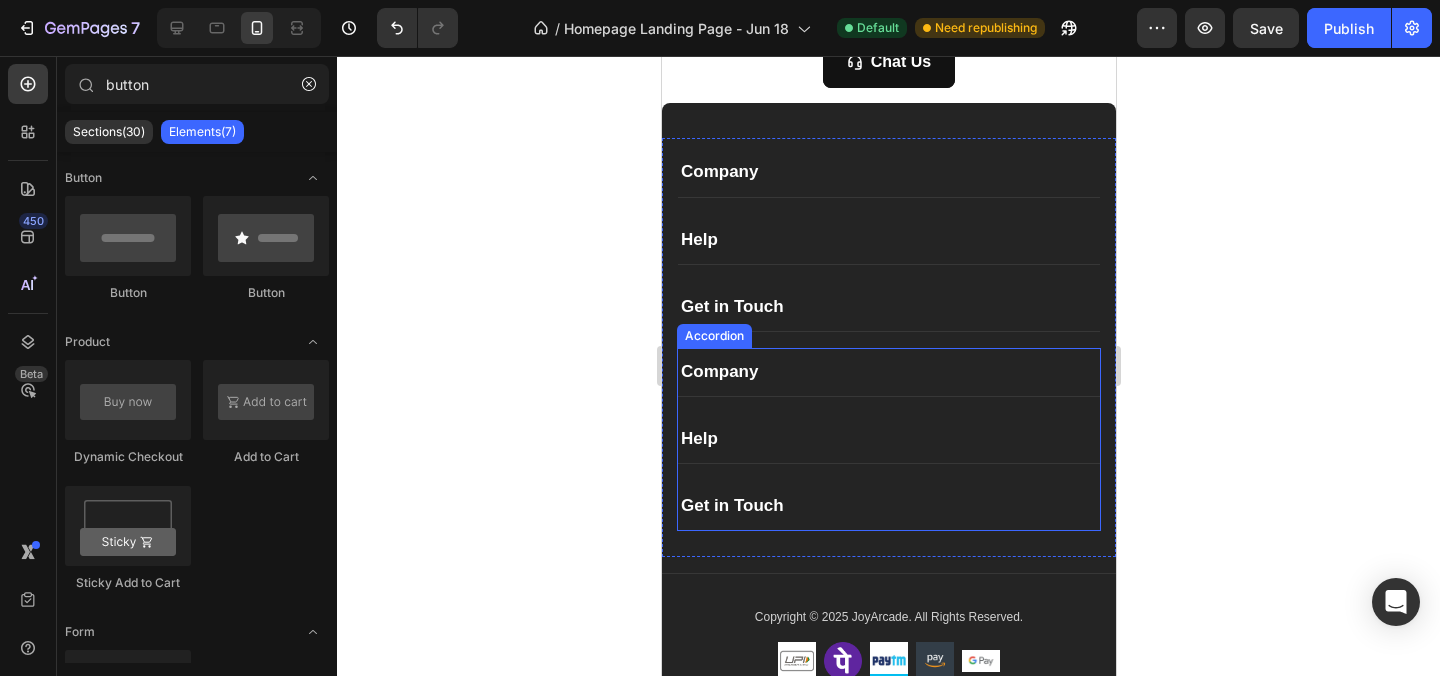 click on "Company" at bounding box center [888, 372] 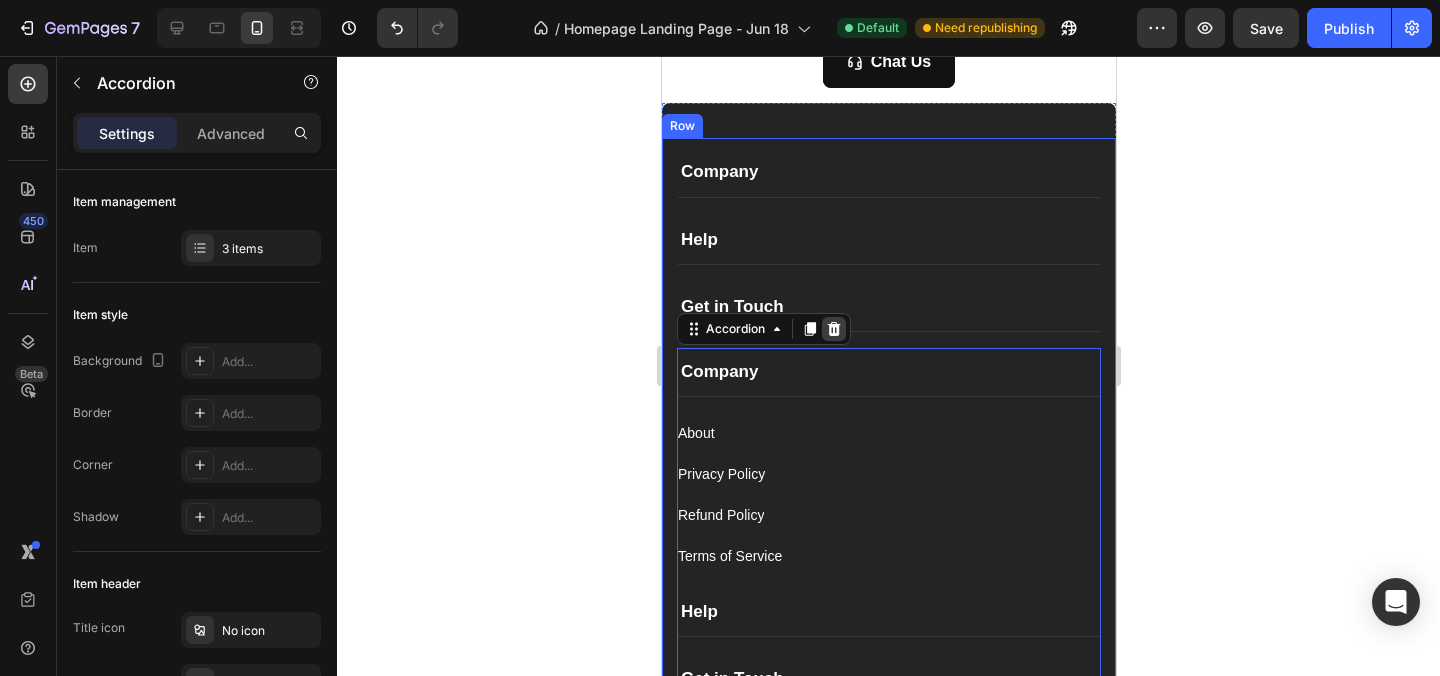 click 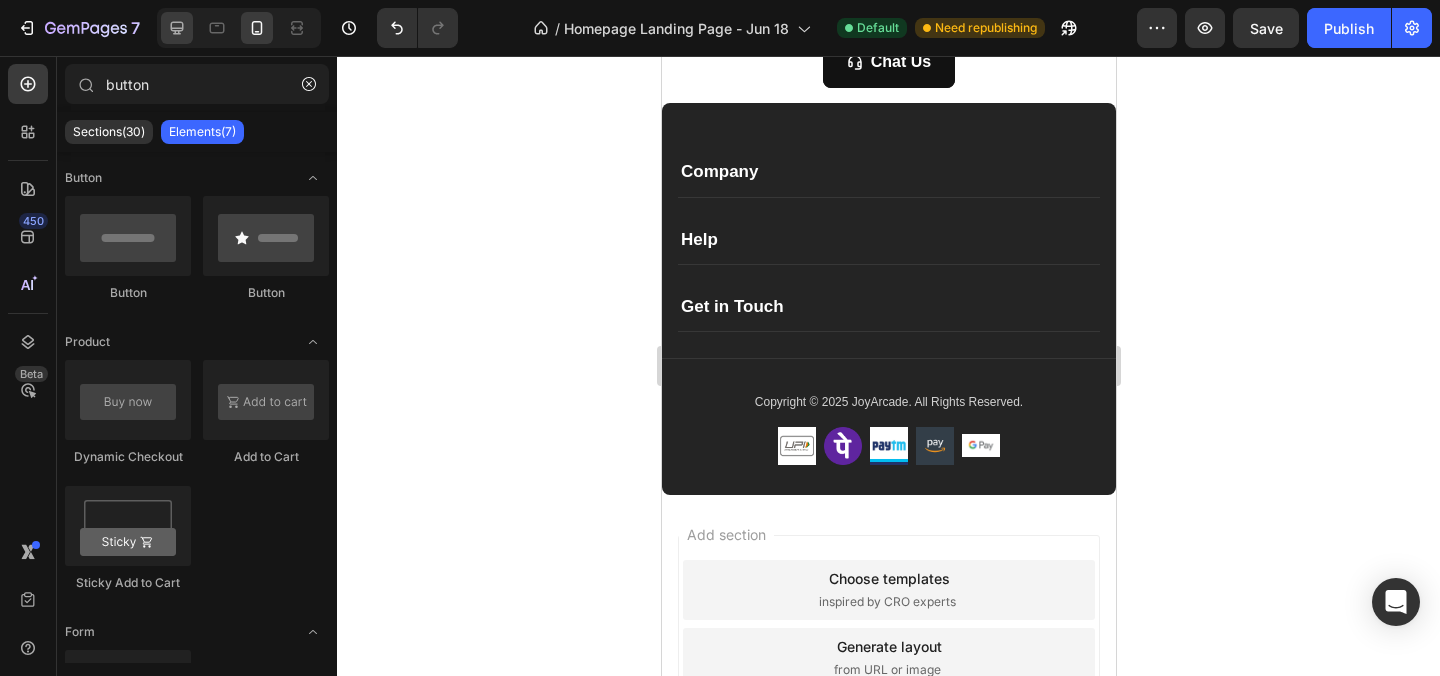 click 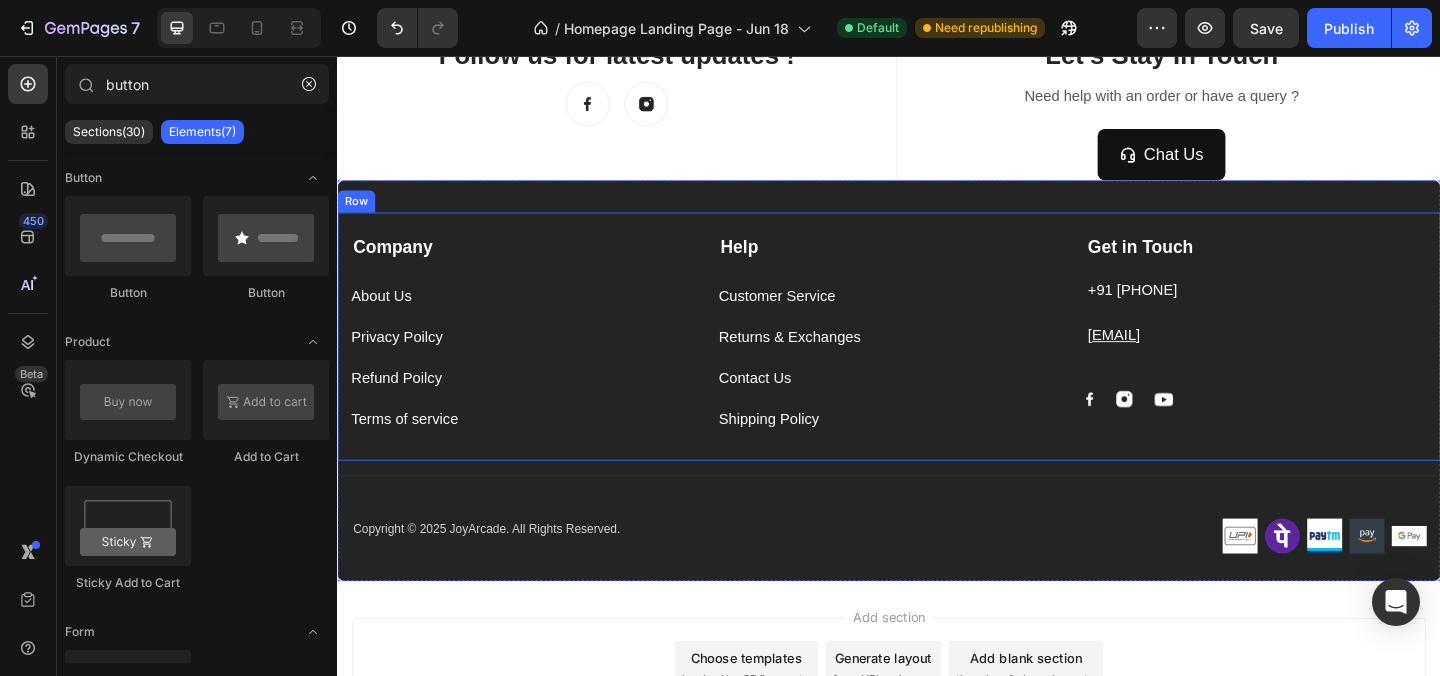 scroll, scrollTop: 2663, scrollLeft: 0, axis: vertical 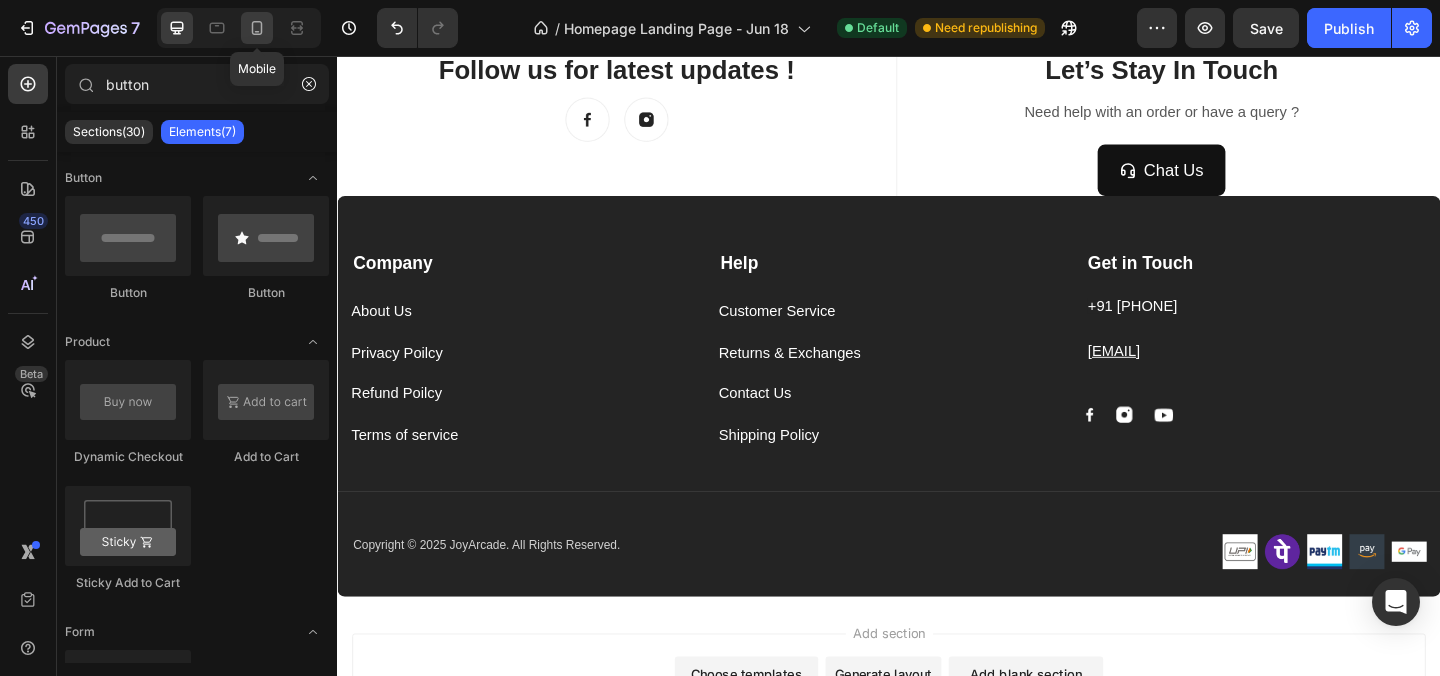 click 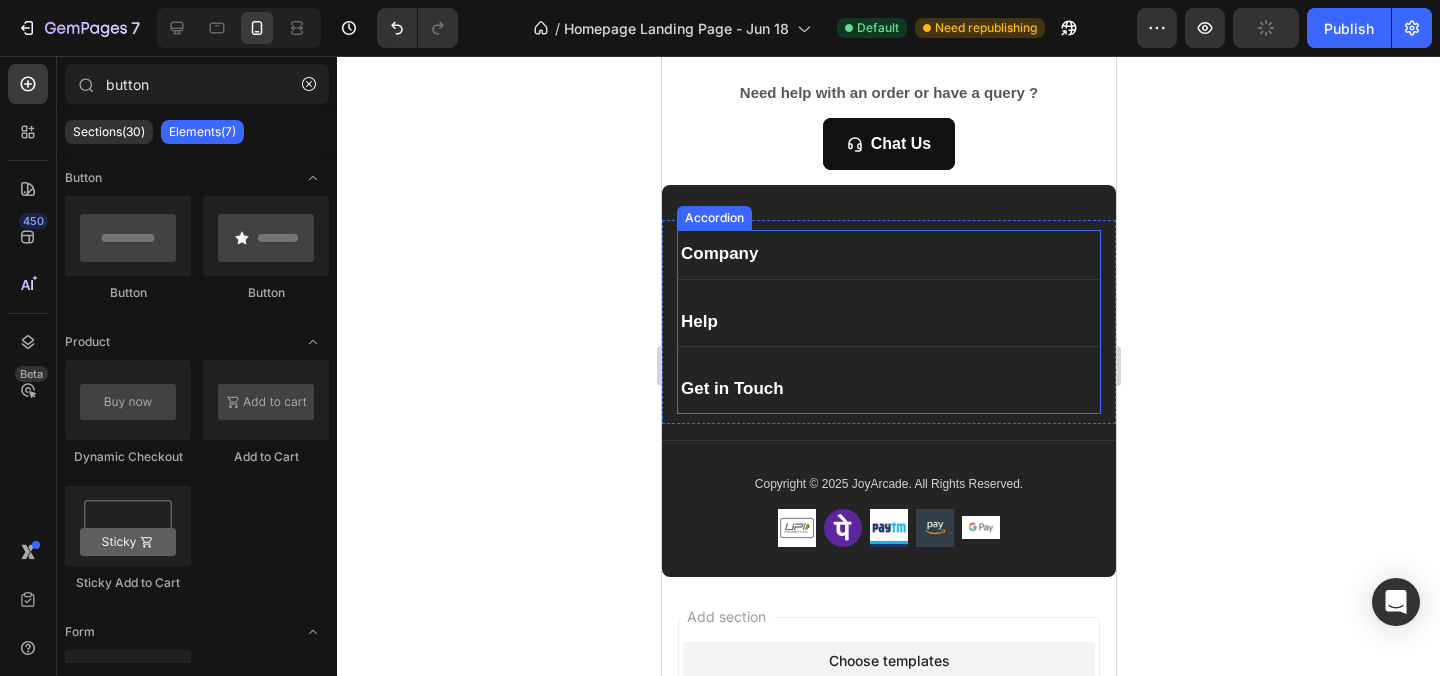 click on "Company" at bounding box center (718, 254) 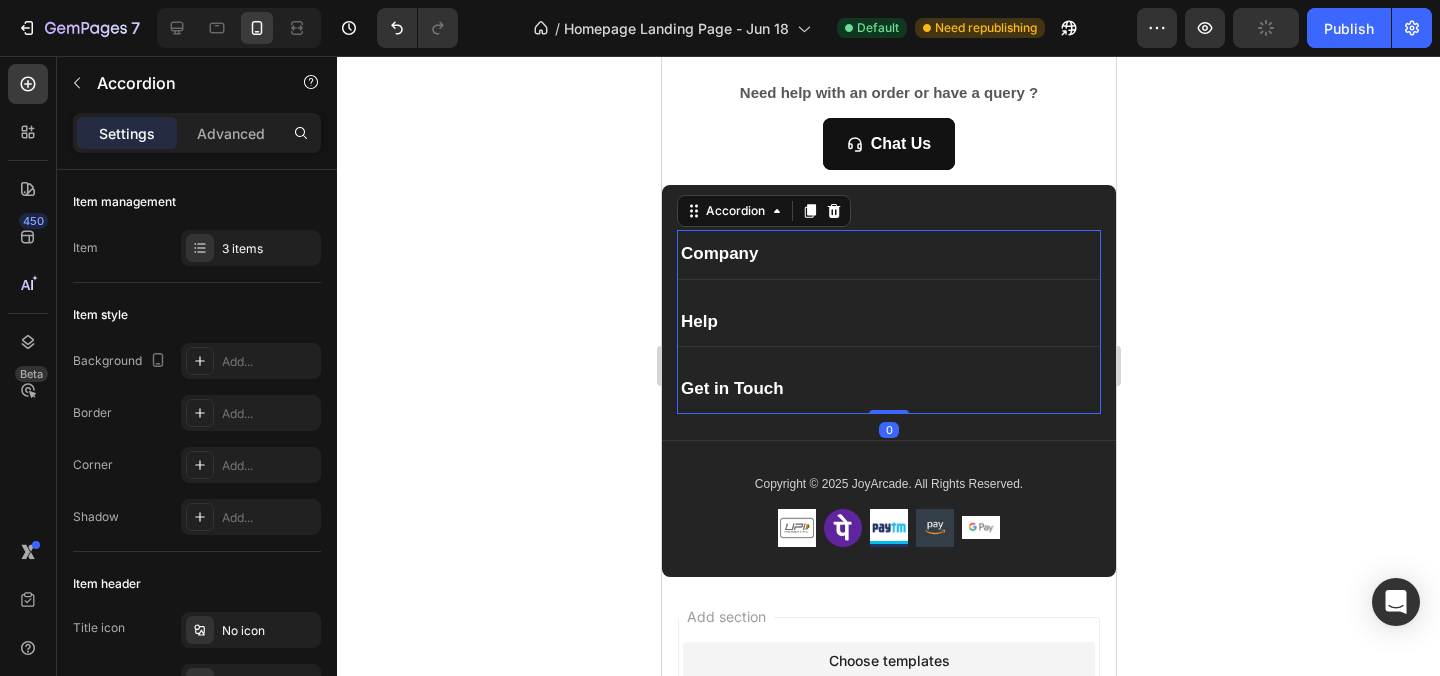 click on "Company" at bounding box center (888, 254) 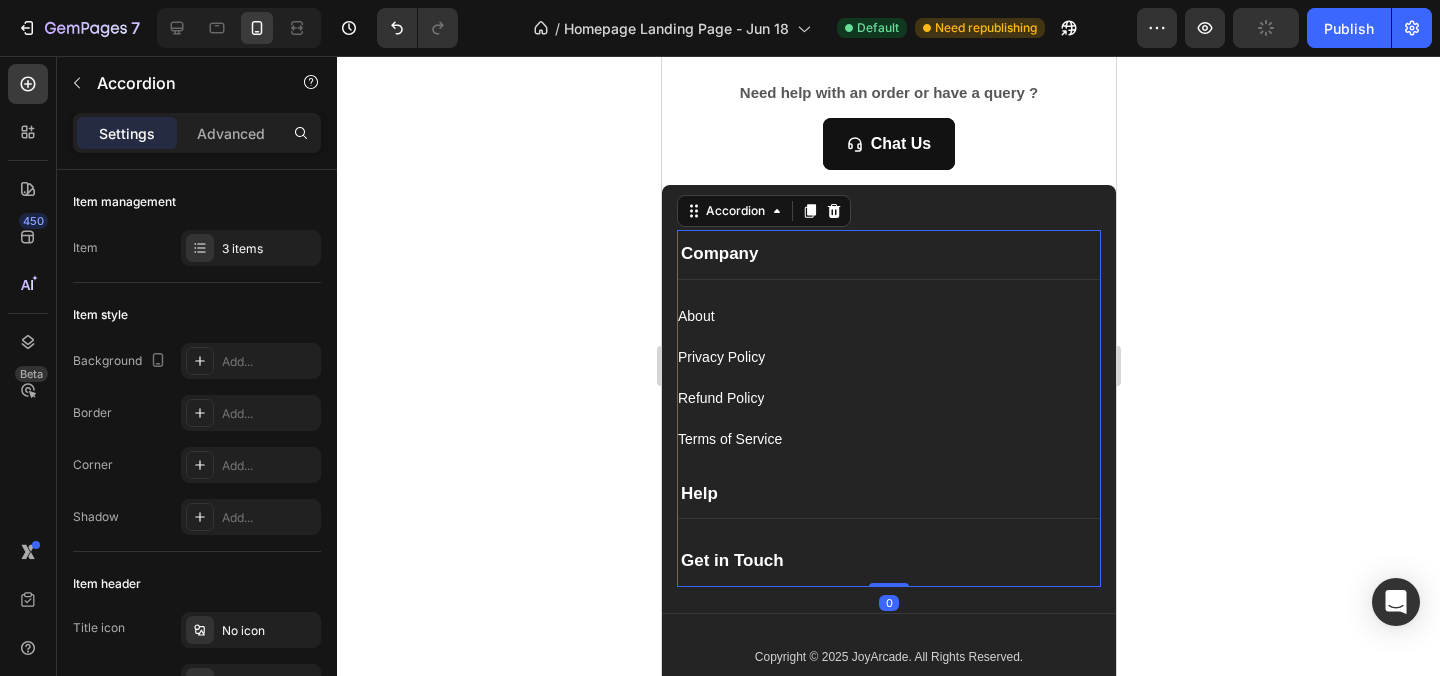 click on "Company" at bounding box center (888, 254) 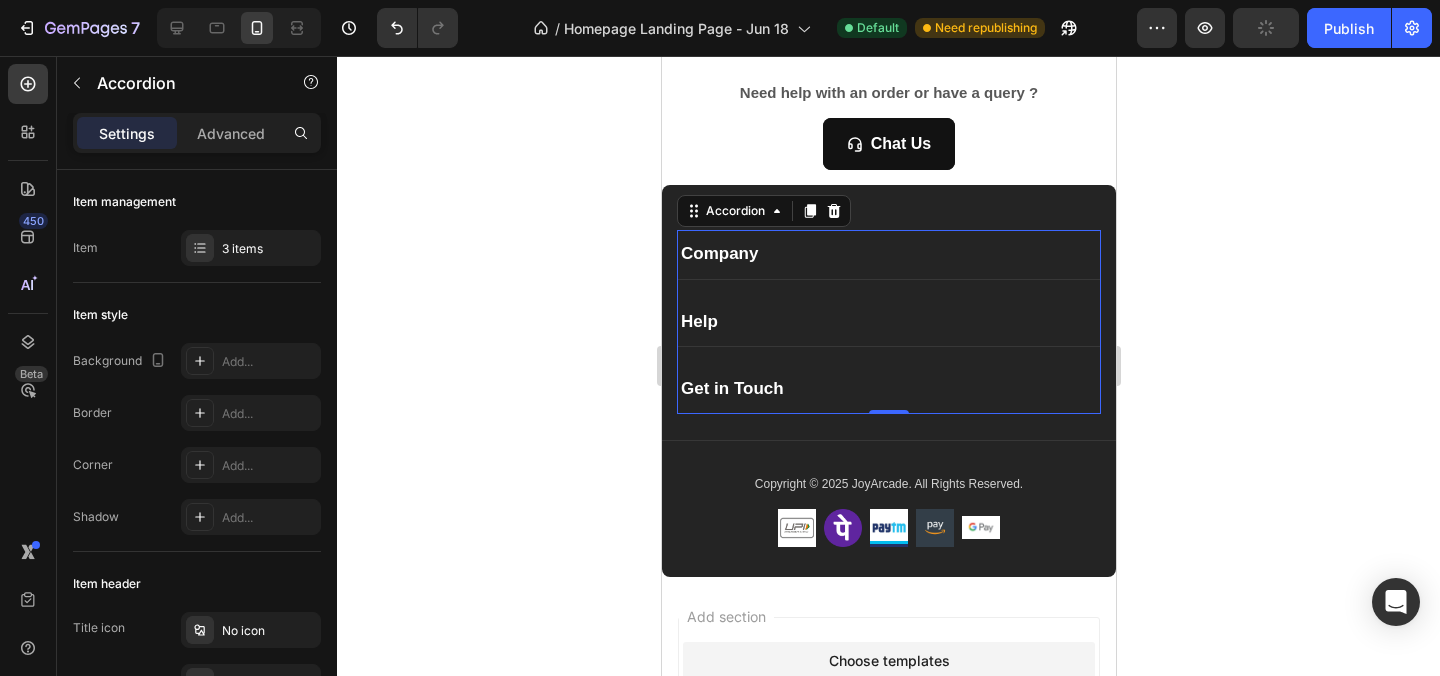 click on "Help" at bounding box center (888, 322) 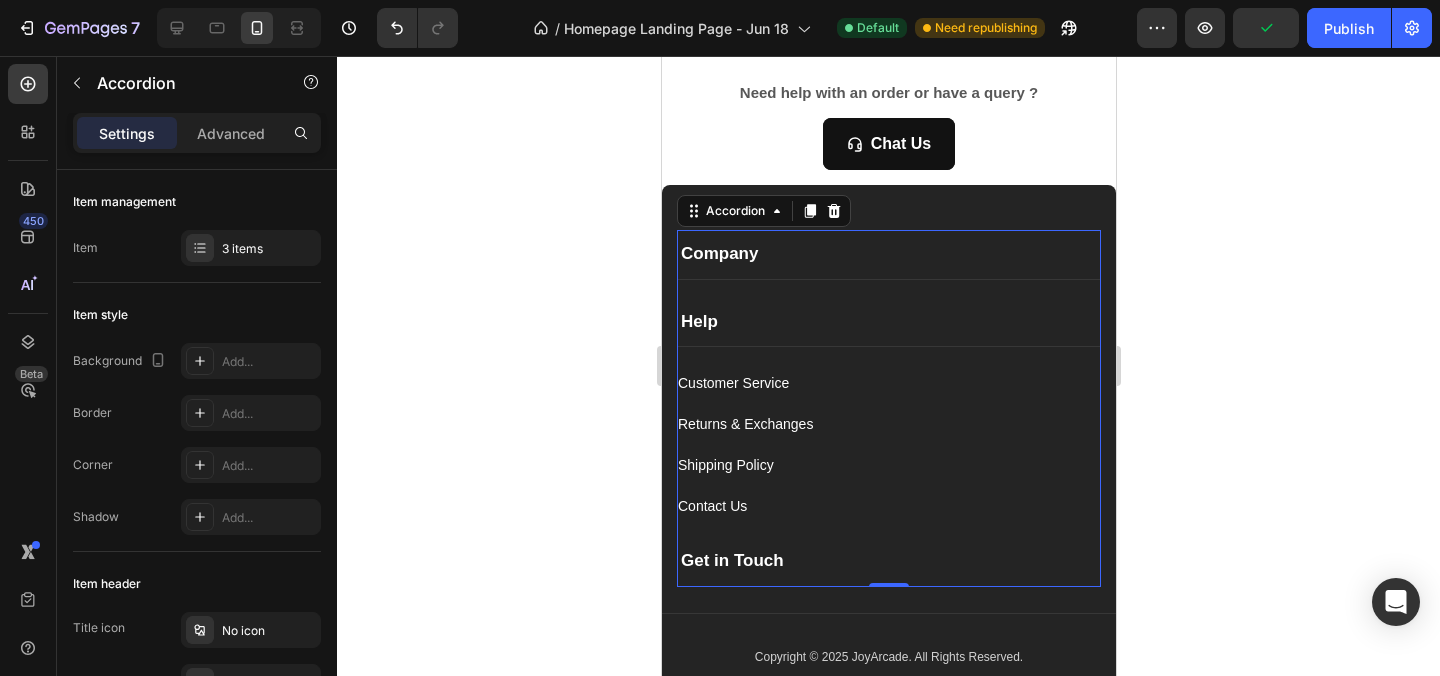 click on "Help" at bounding box center [888, 322] 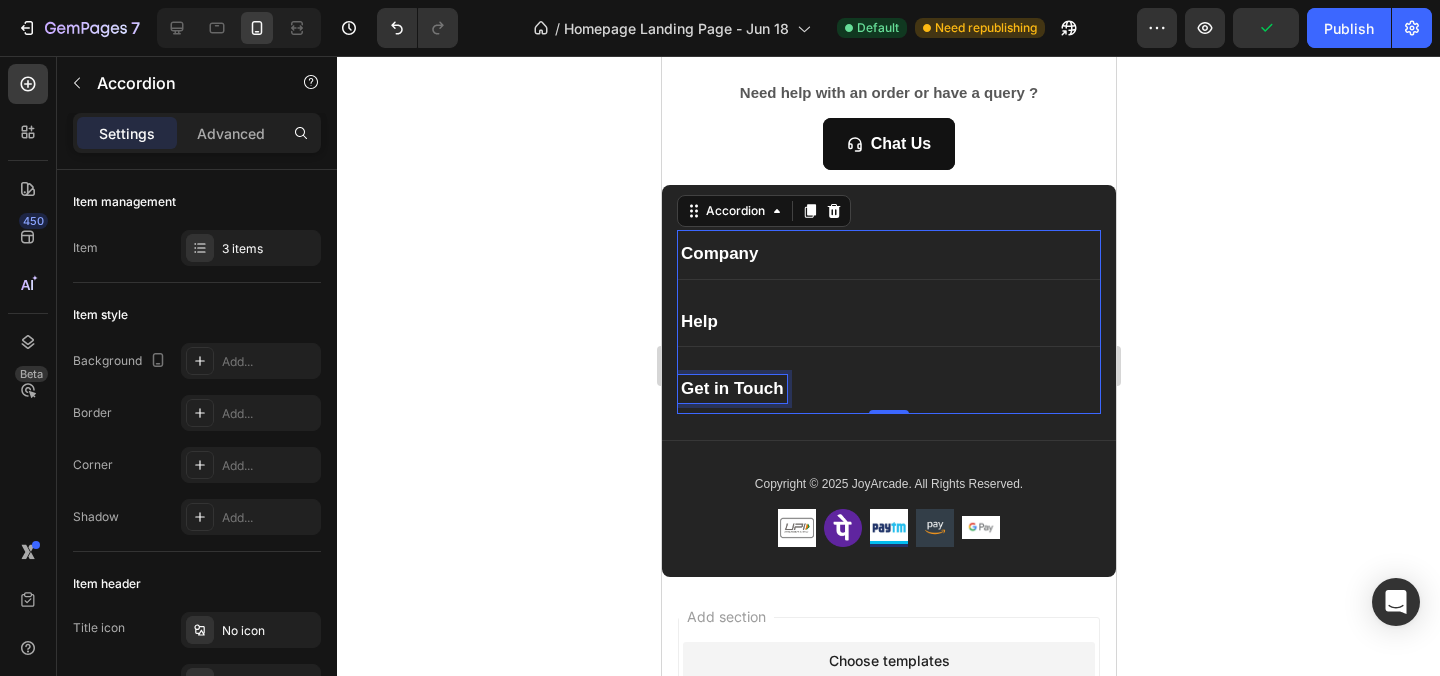 click on "Get in Touch" at bounding box center [731, 388] 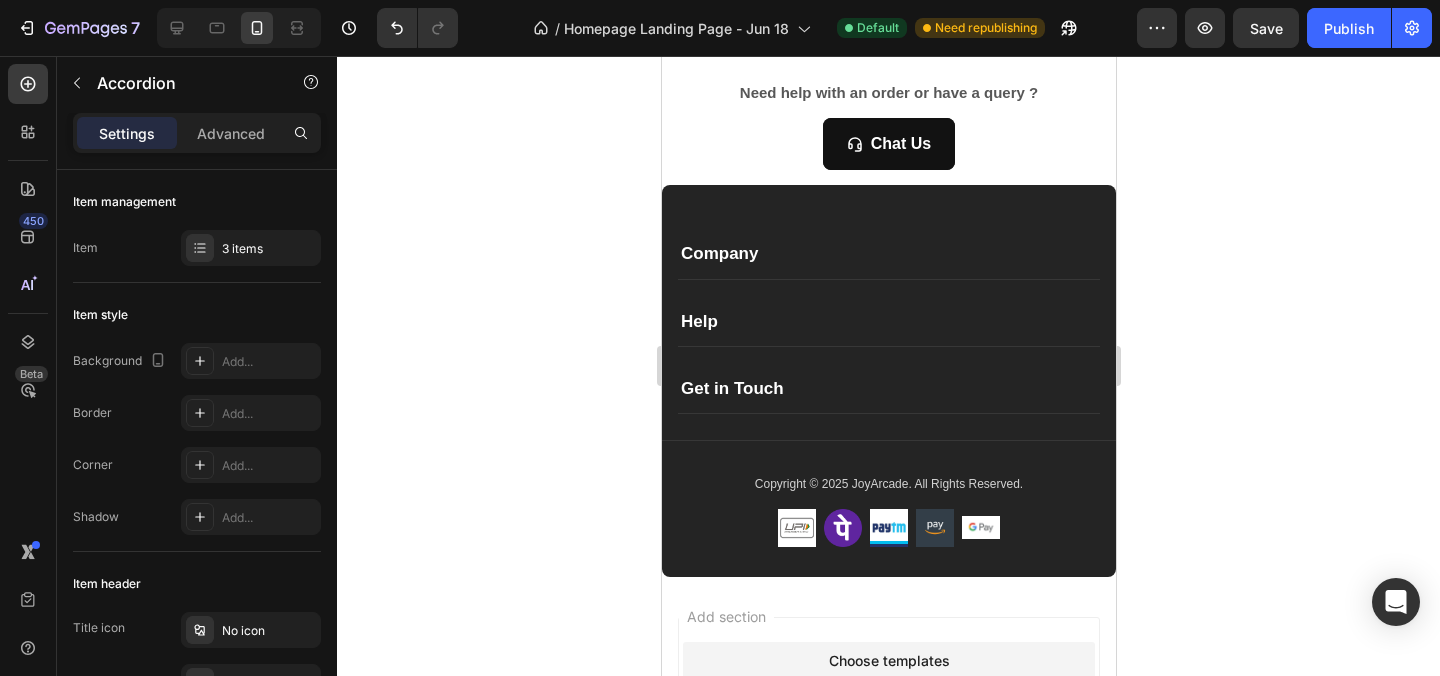 click on "Get in Touch" at bounding box center (888, 389) 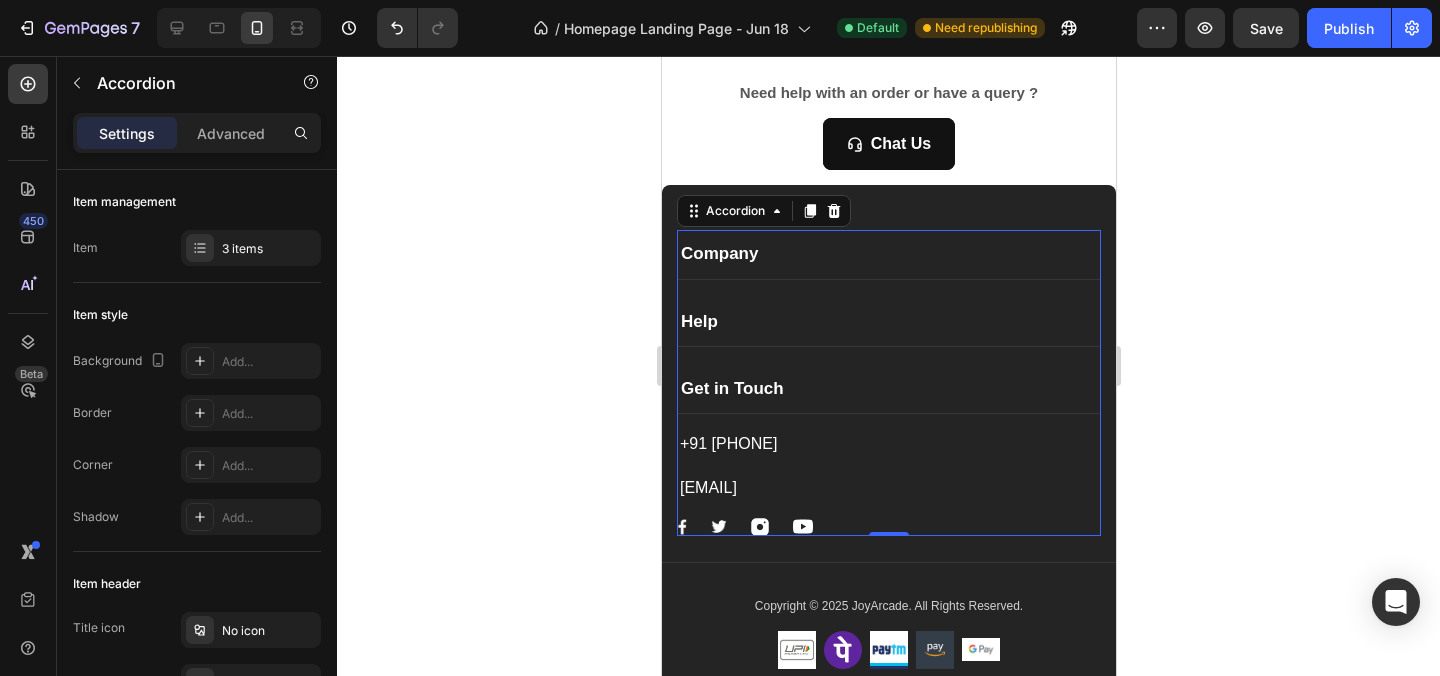 click on "Get in Touch" at bounding box center [888, 389] 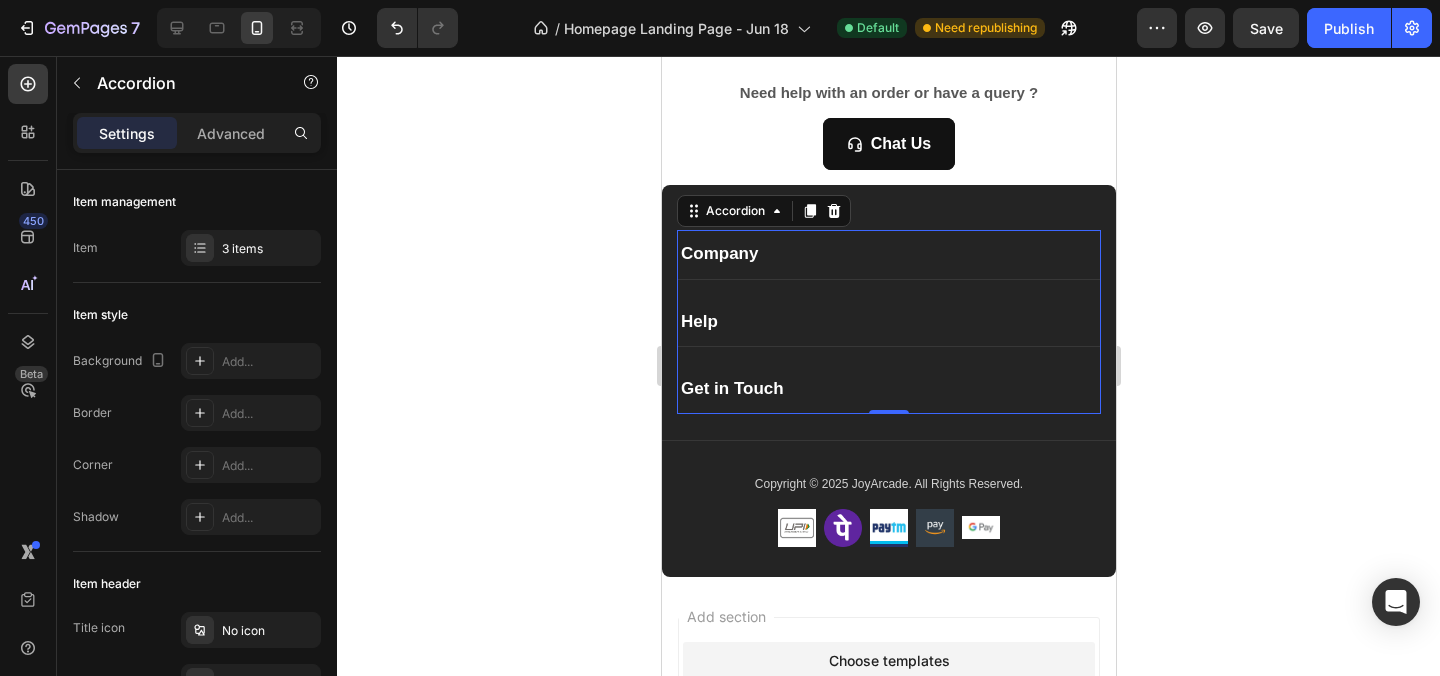 click on "Company" at bounding box center [888, 254] 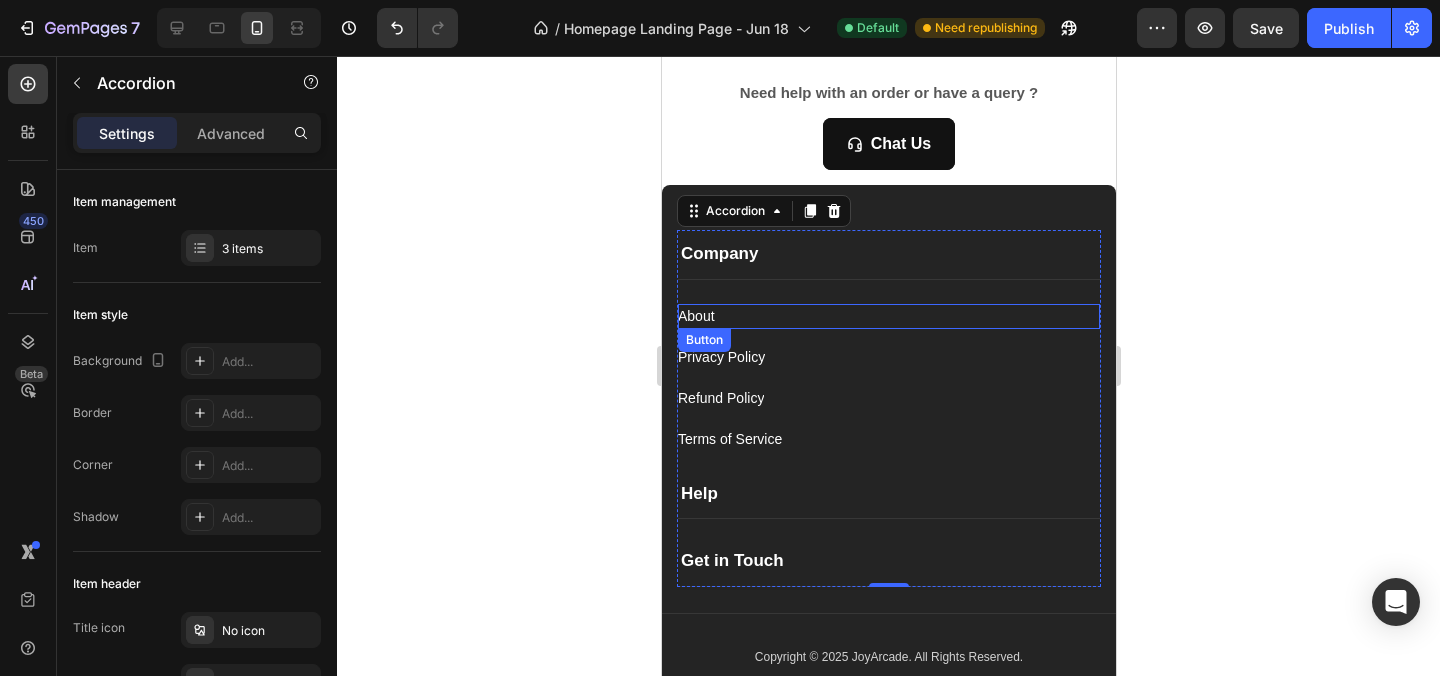 click on "About Button" at bounding box center [888, 316] 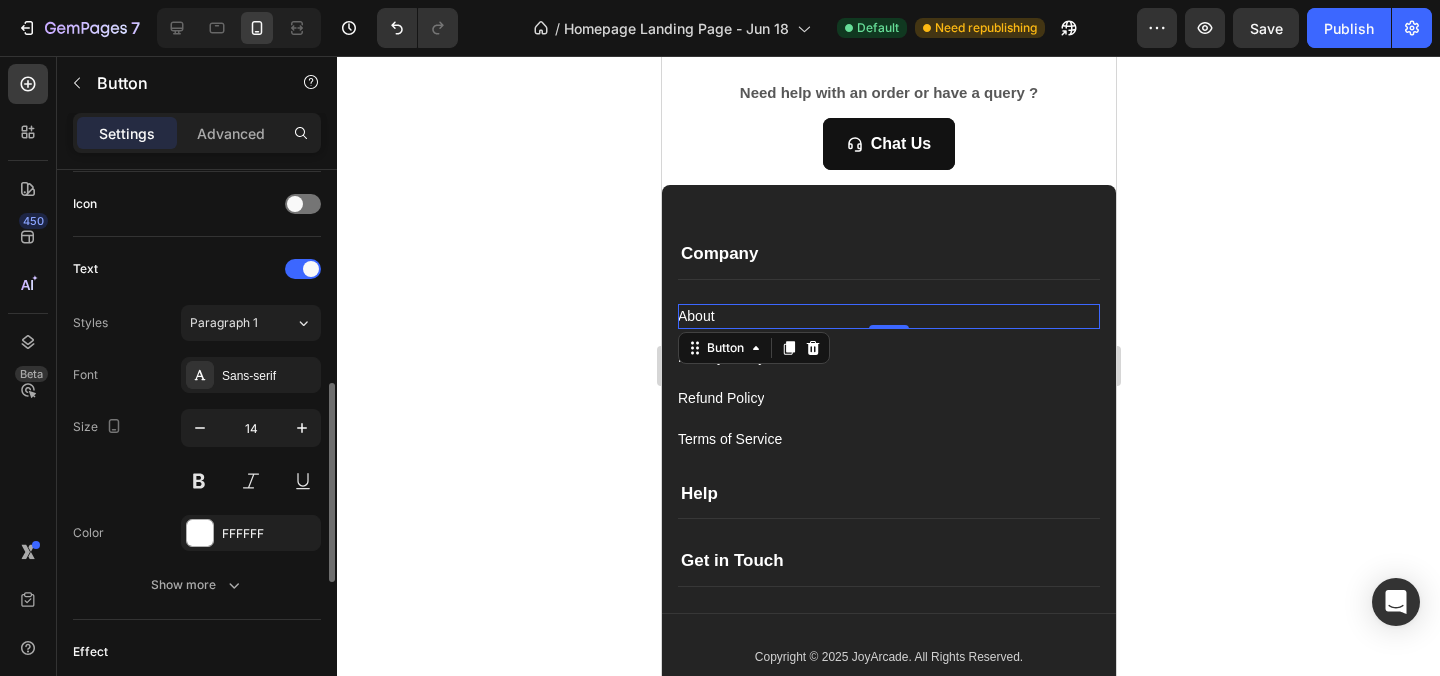 scroll, scrollTop: 1027, scrollLeft: 0, axis: vertical 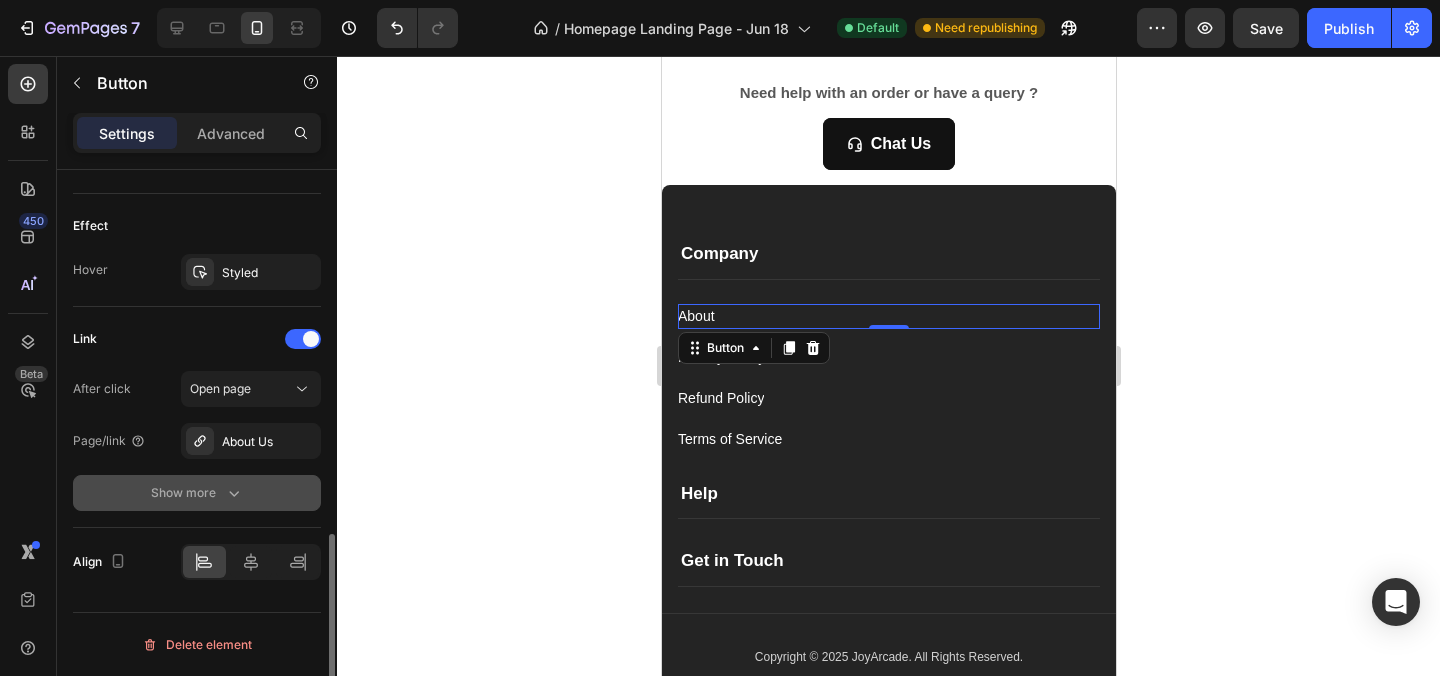 click on "Show more" at bounding box center (197, 493) 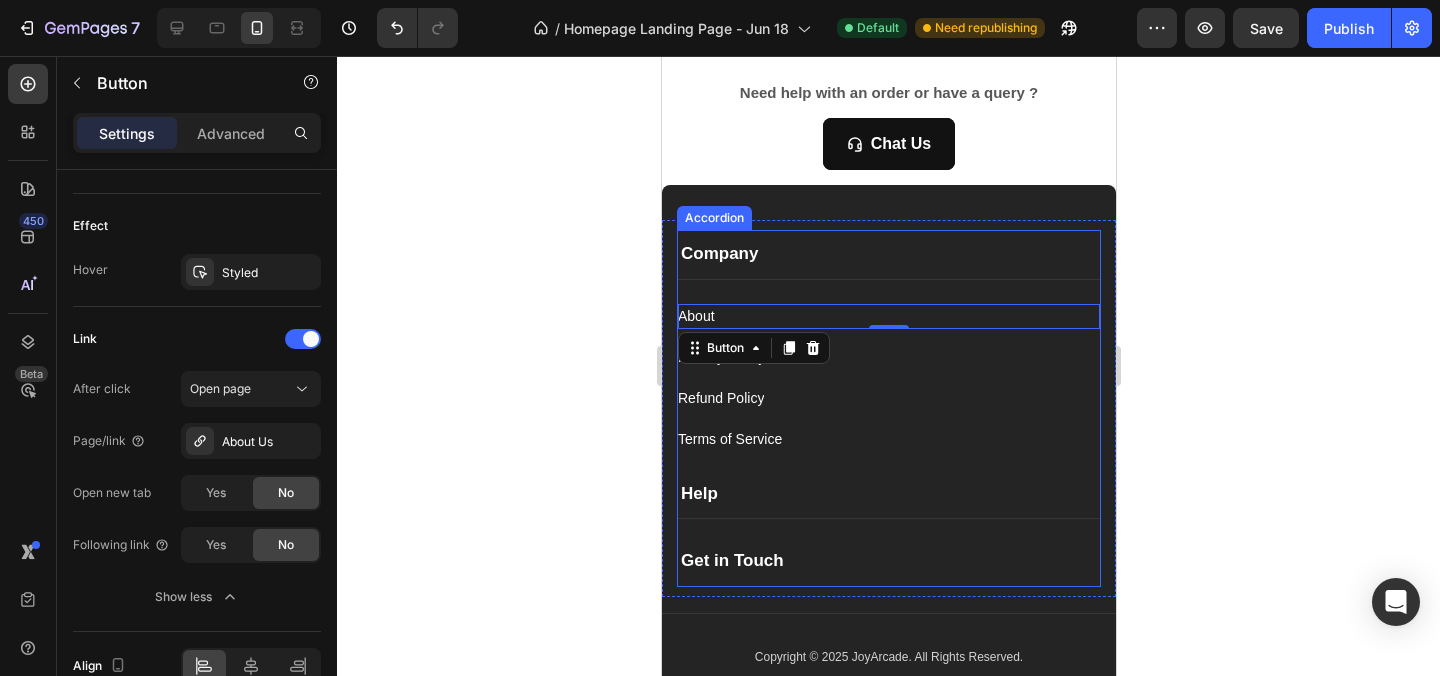 click on "Help" at bounding box center [888, 494] 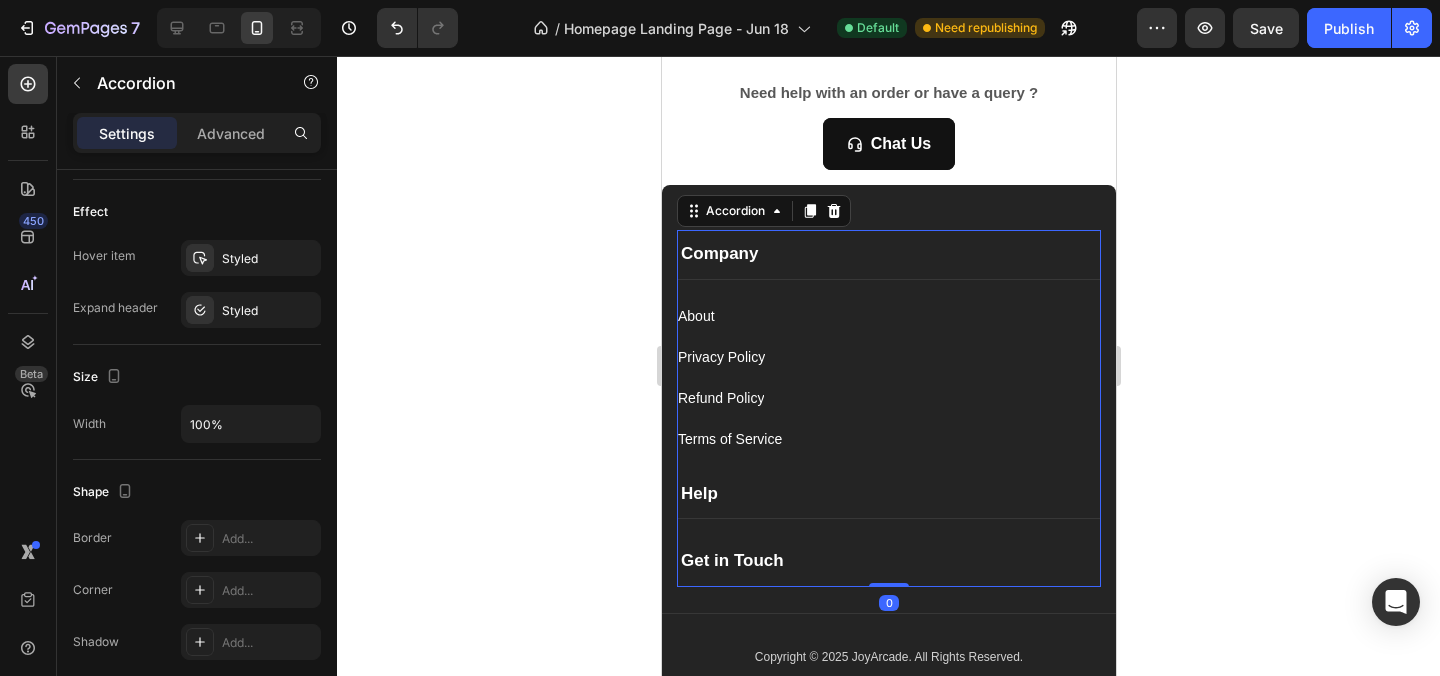 scroll, scrollTop: 0, scrollLeft: 0, axis: both 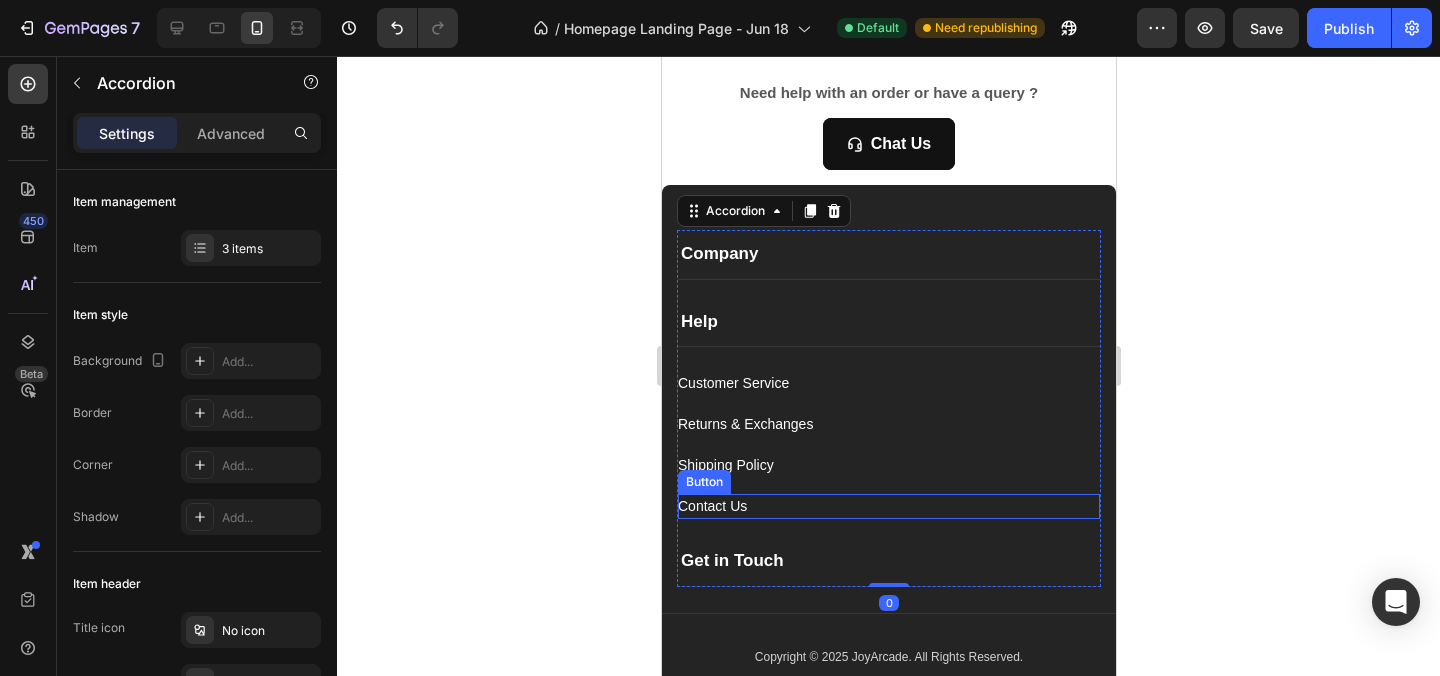 click on "Contact Us Button" at bounding box center [888, 506] 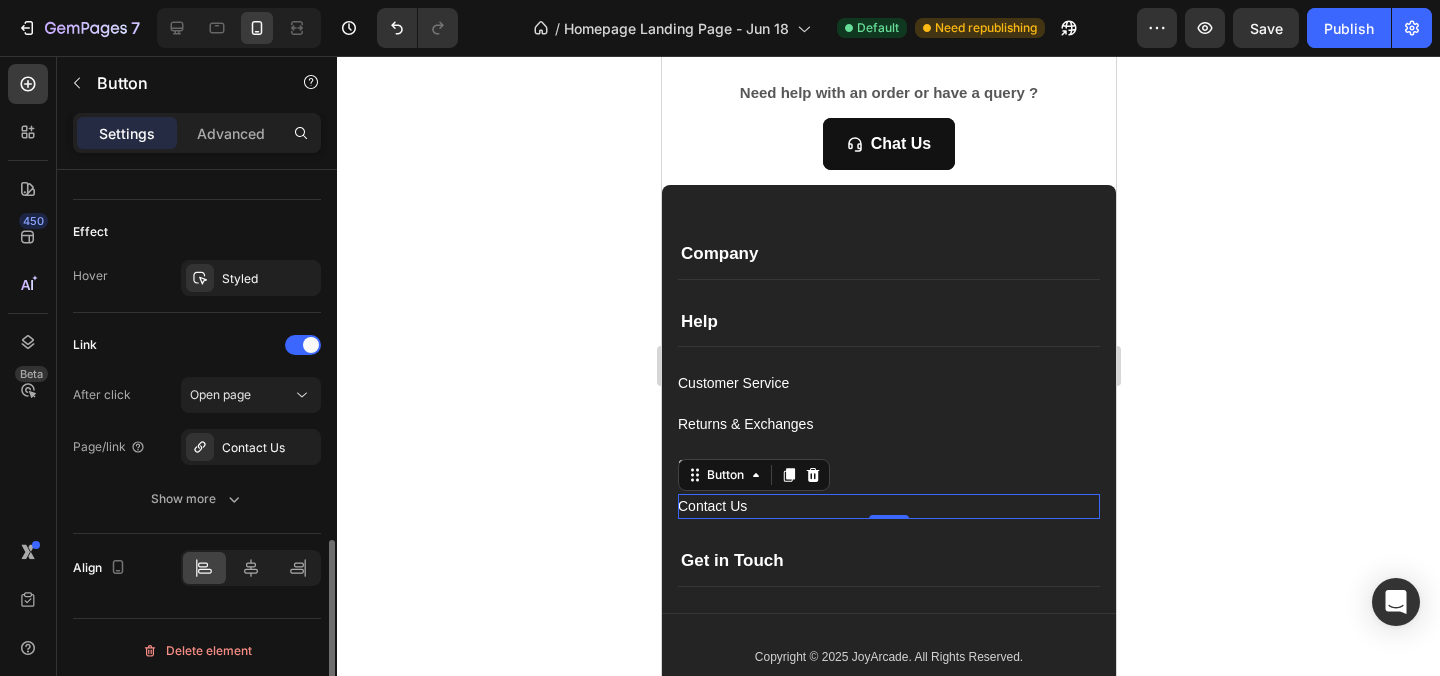 scroll, scrollTop: 1027, scrollLeft: 0, axis: vertical 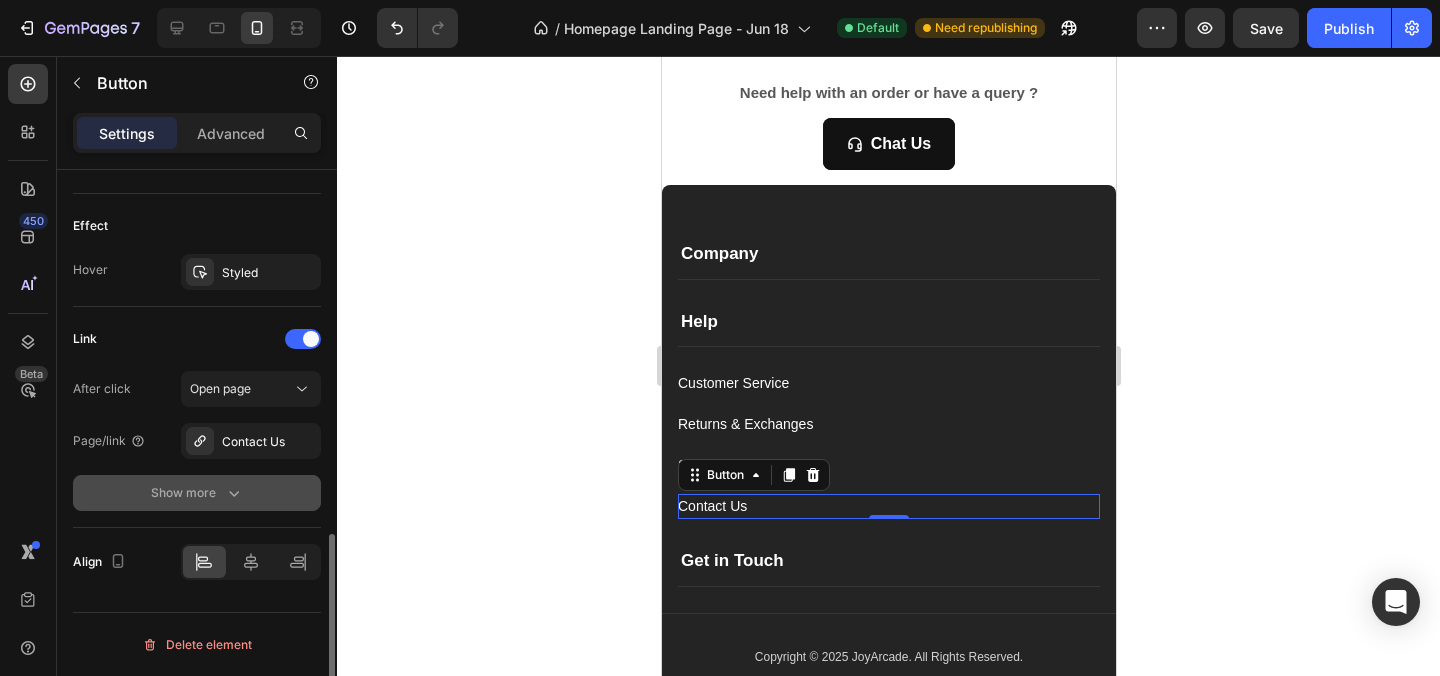 click on "Show more" at bounding box center (197, 493) 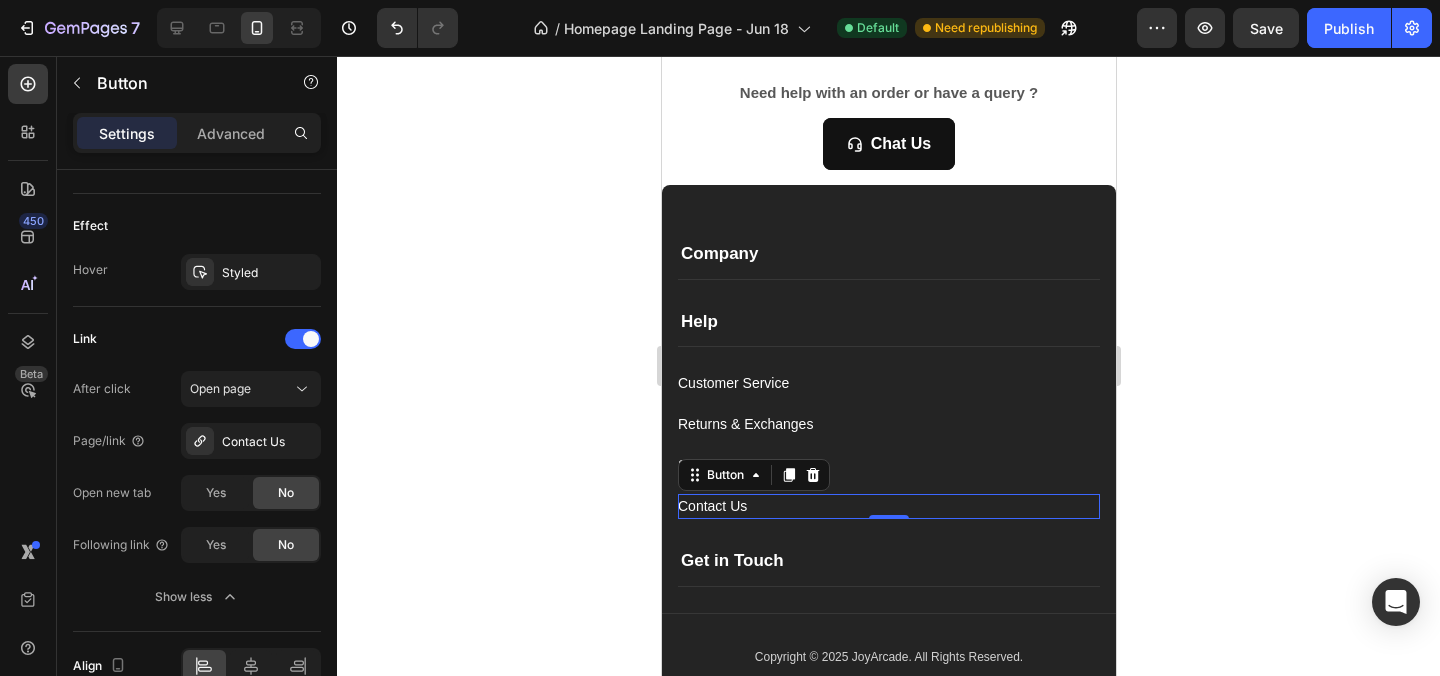 click 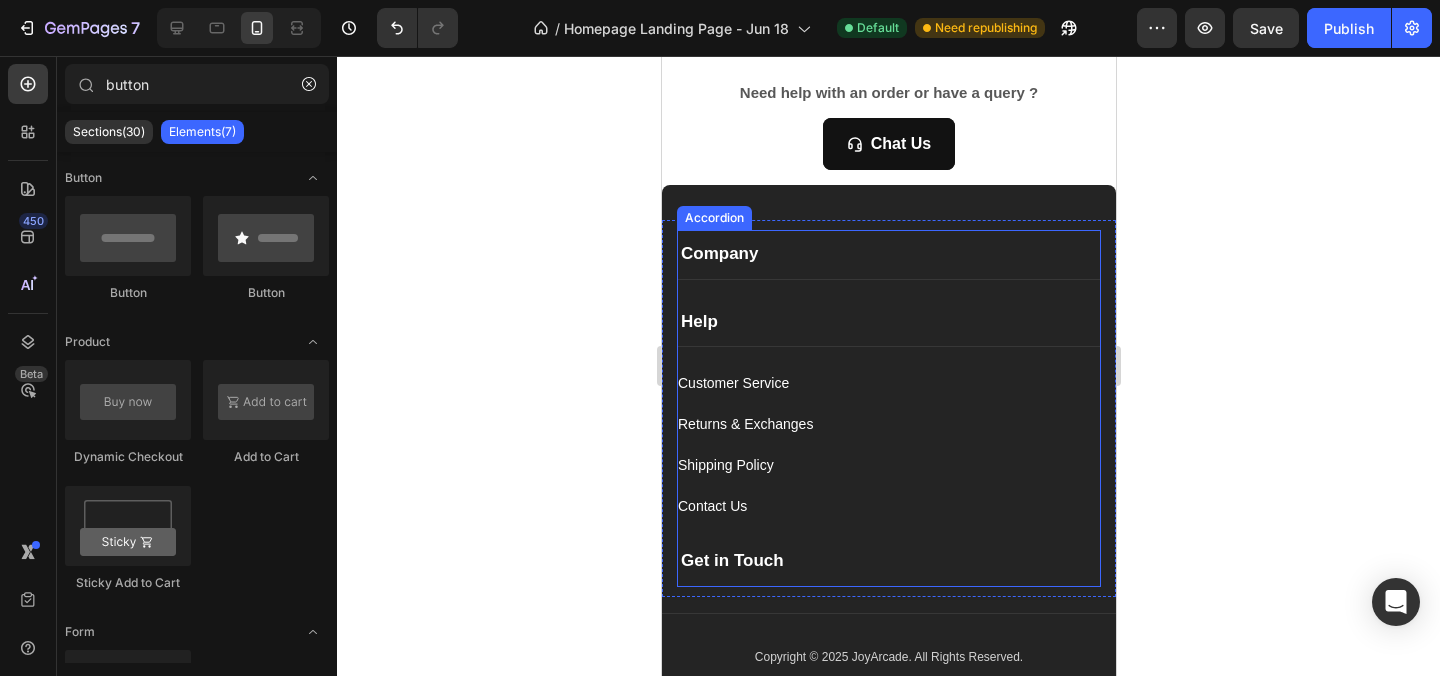 click on "Help" at bounding box center (888, 322) 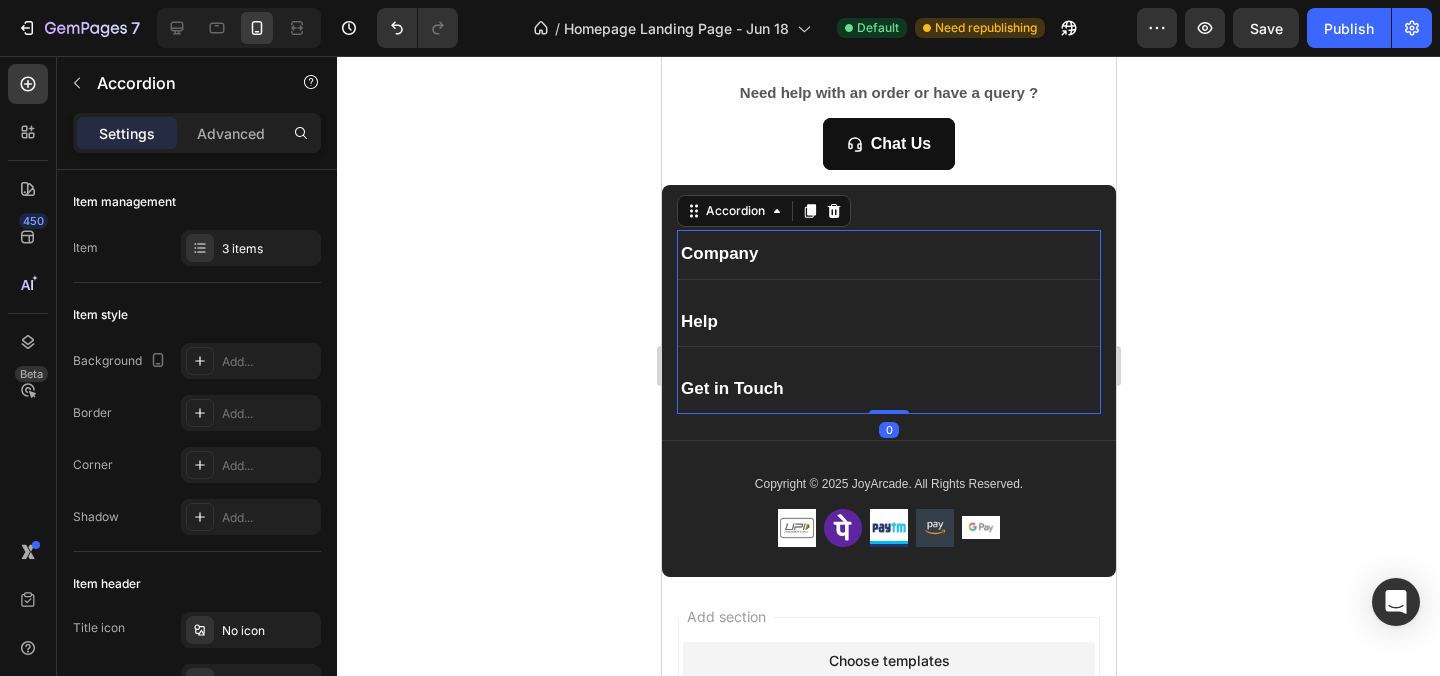 click 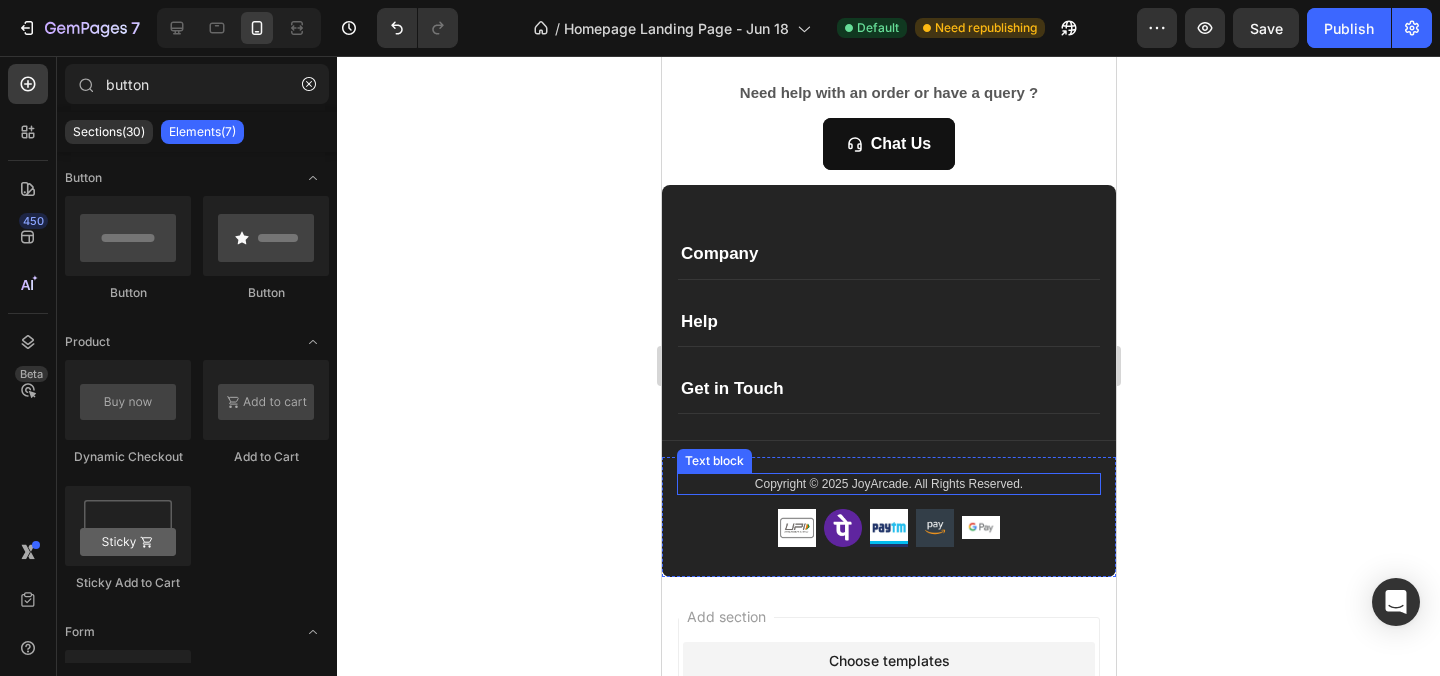 click on "Copyright © 2025 JoyArcade. All Rights Reserved." at bounding box center (888, 484) 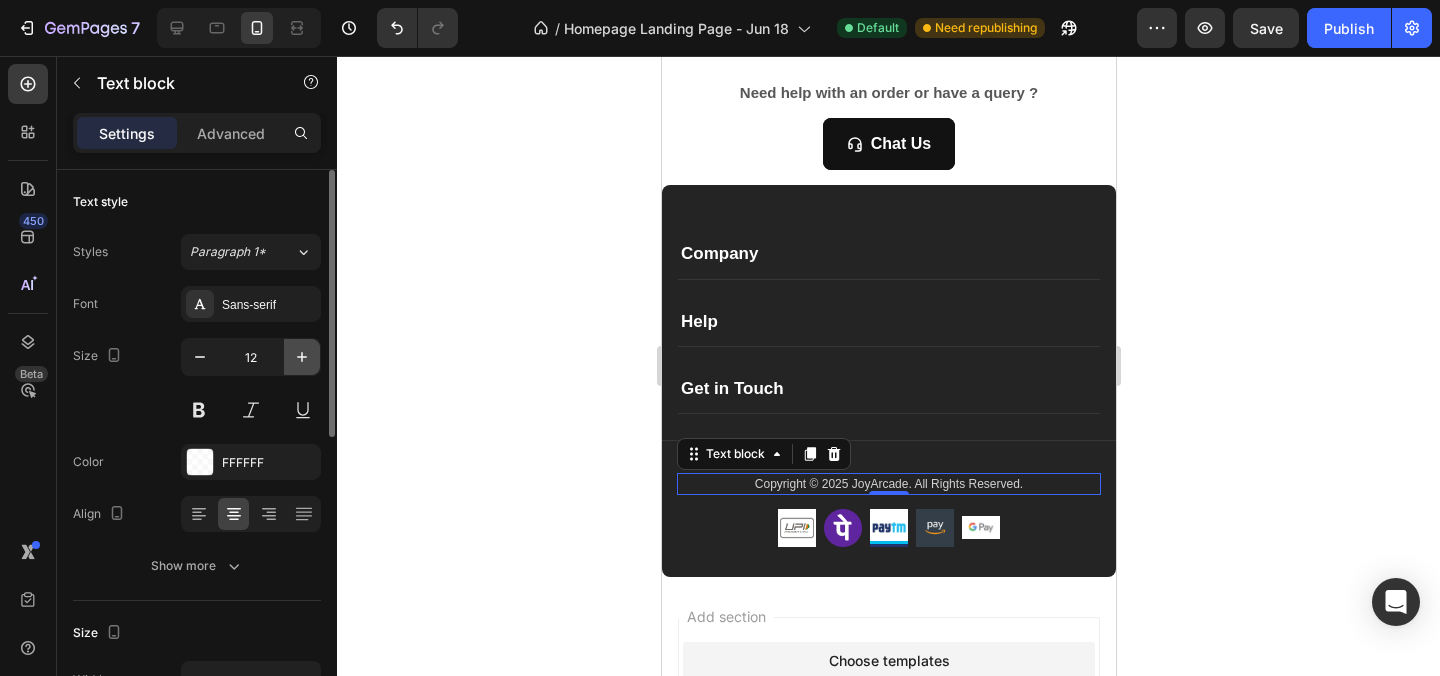click 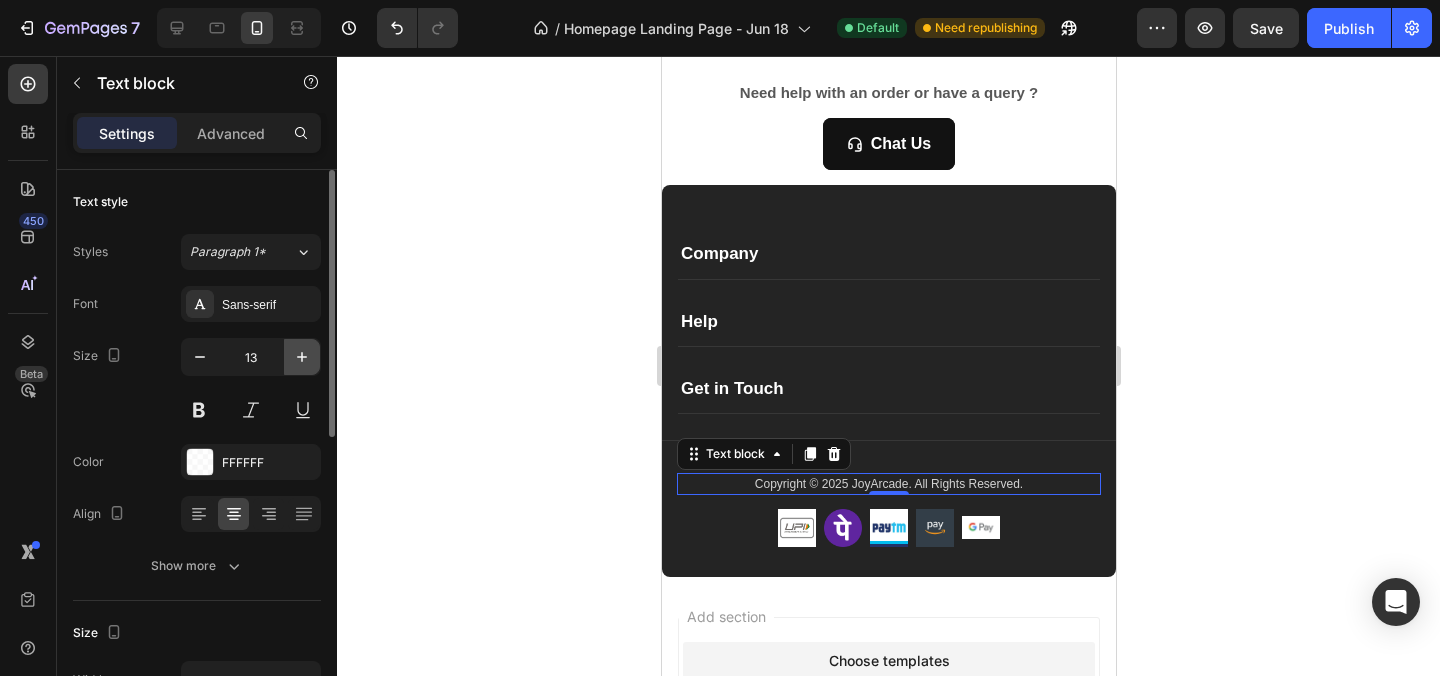 click 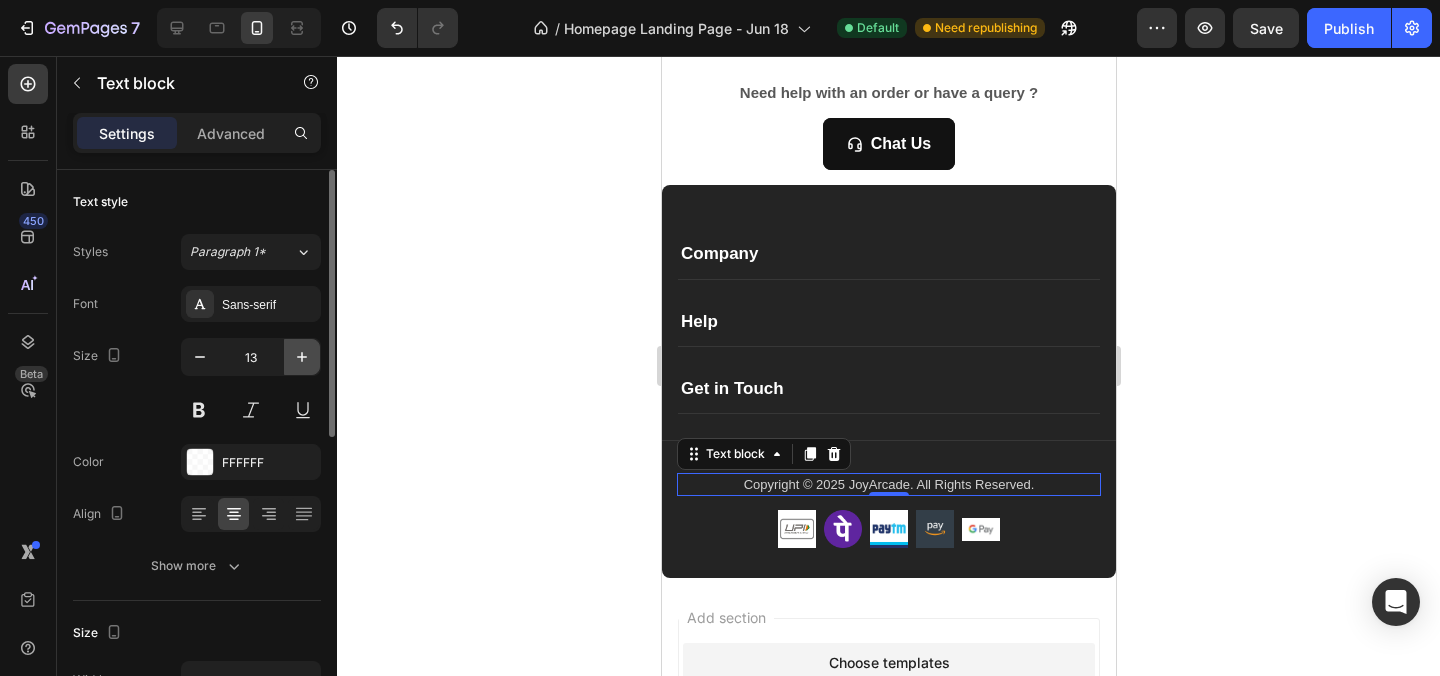 type on "14" 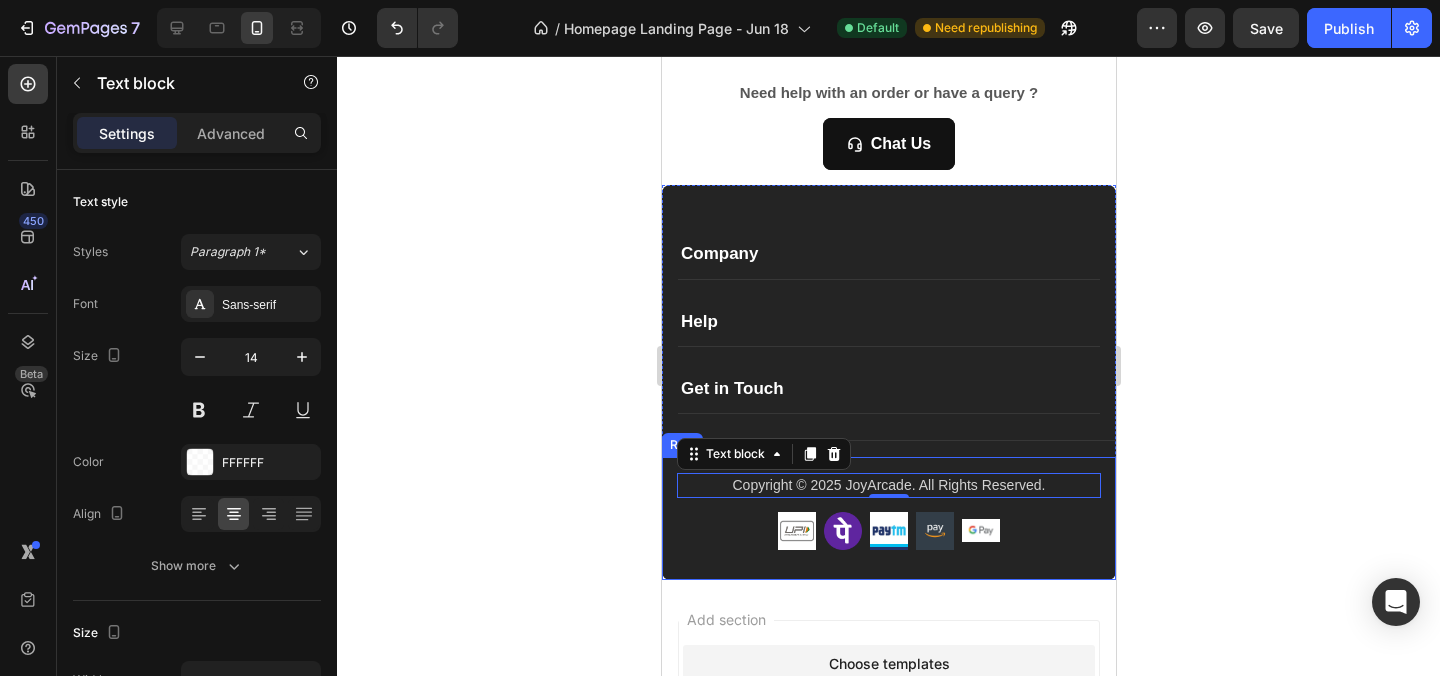 click on "Image Image Image Image Image Row" at bounding box center (888, 531) 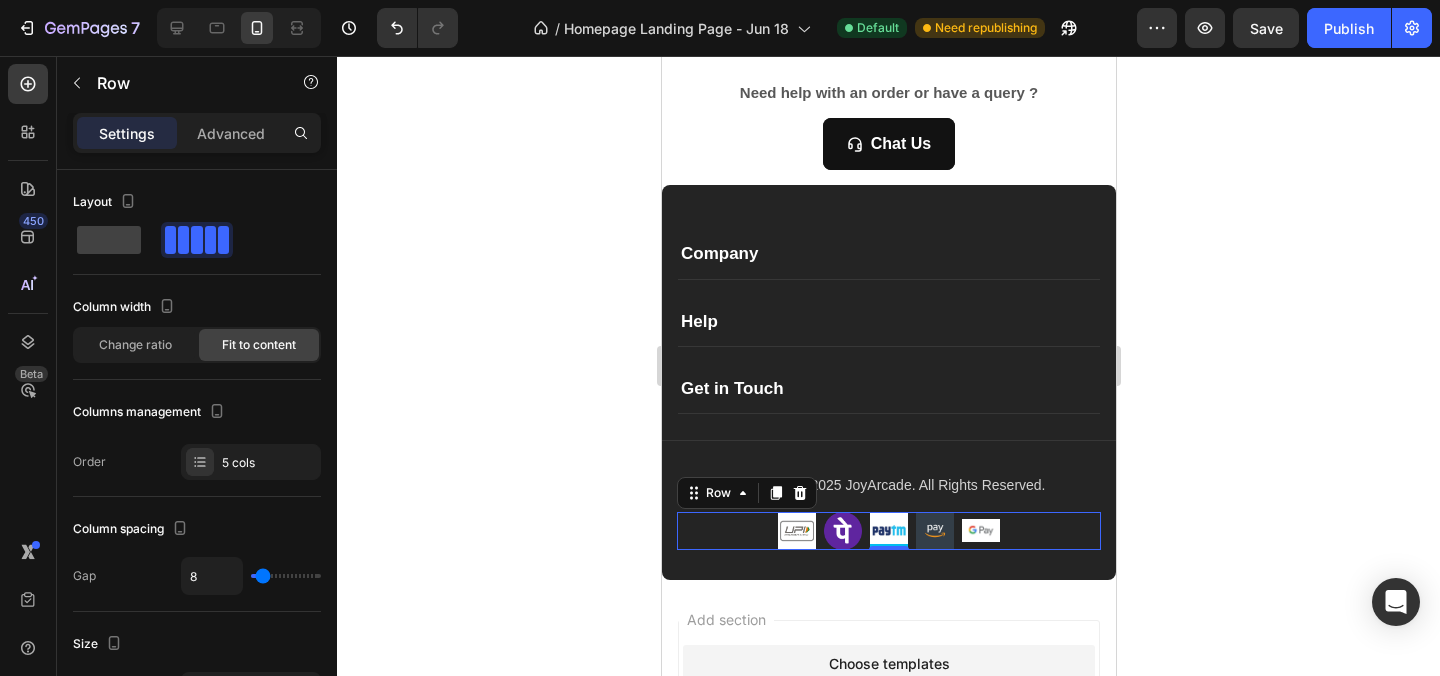 click 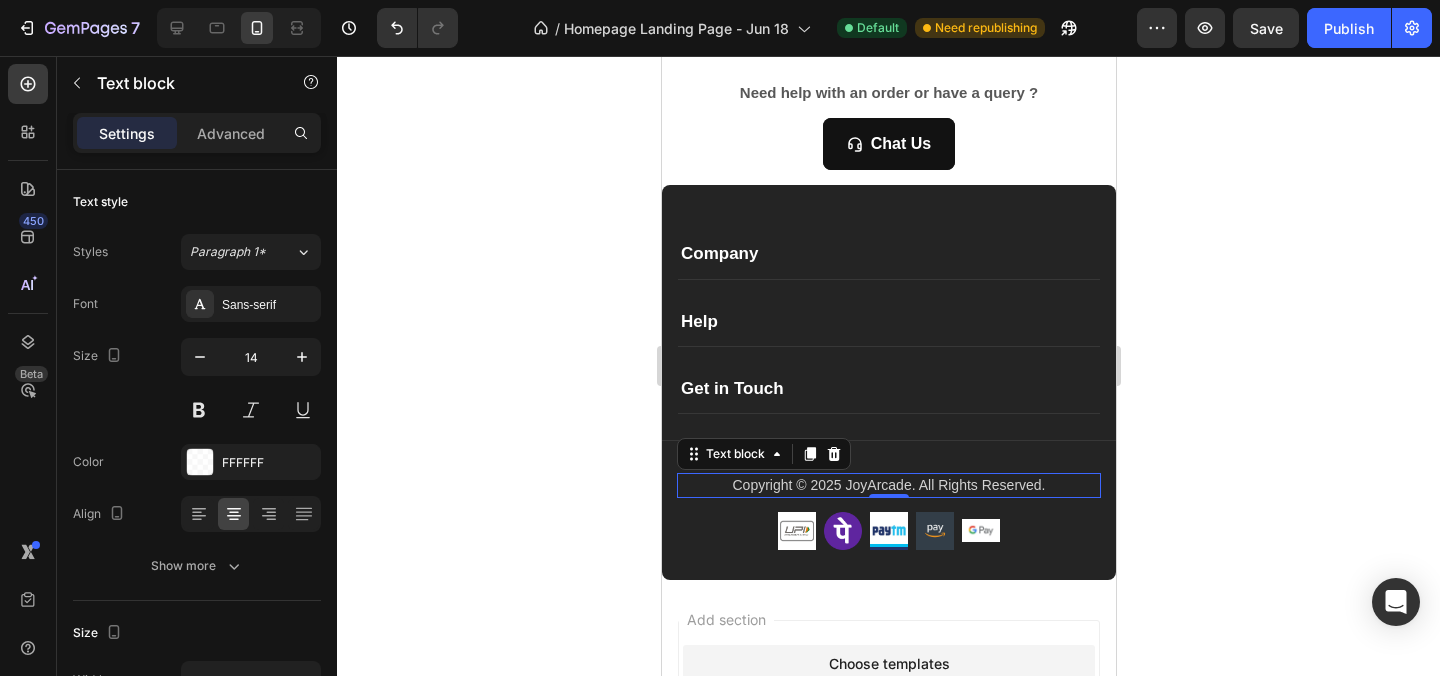 click on "Copyright © 2025 JoyArcade. All Rights Reserved." at bounding box center (888, 485) 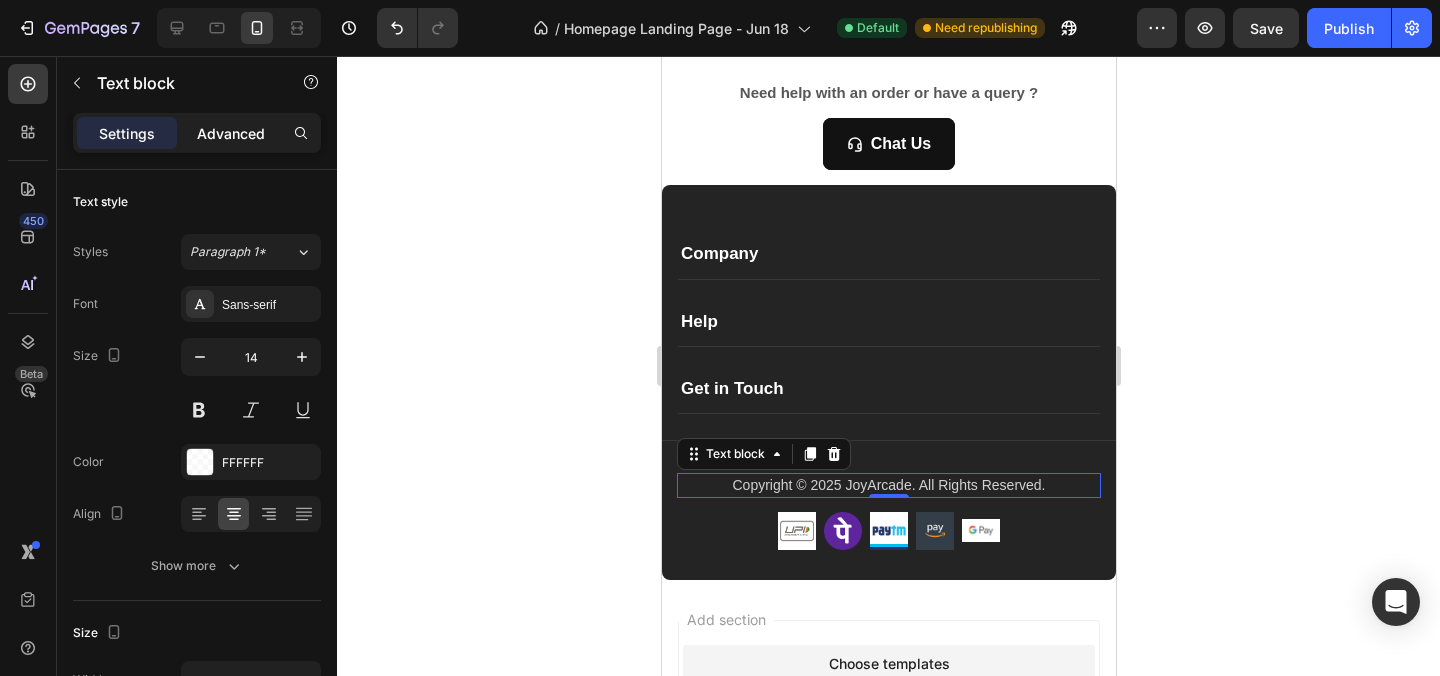 click on "Advanced" at bounding box center (231, 133) 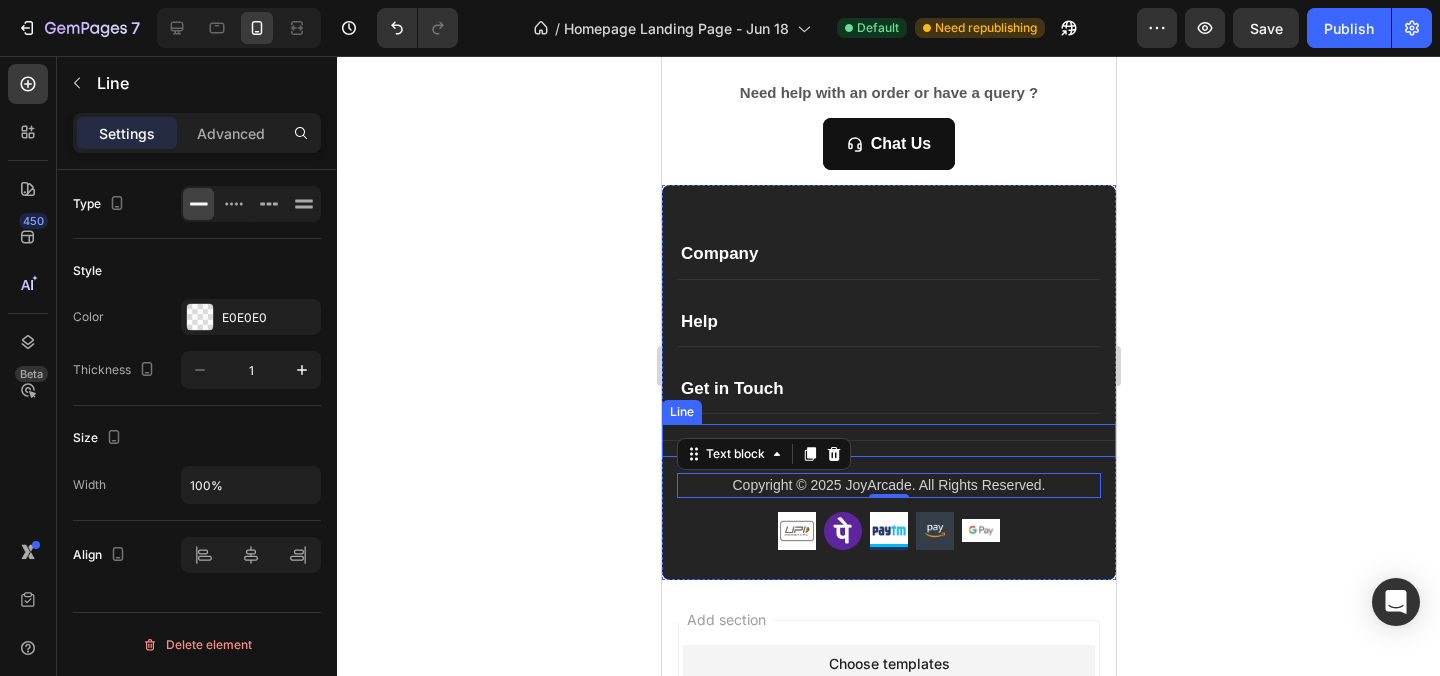 click on "Title Line" at bounding box center (888, 440) 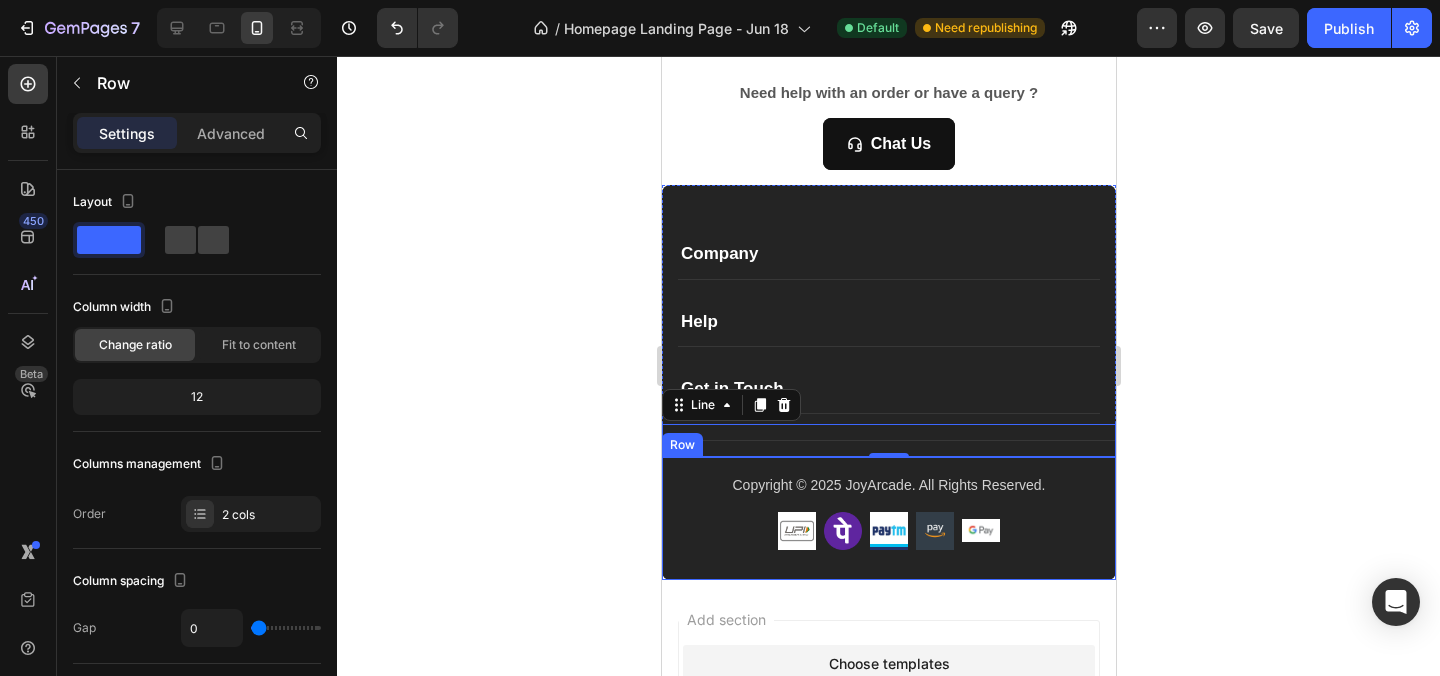 click on "Copyright © 2025 JoyArcade. All Rights Reserved. Text block Image Image Image Image Image Row Row" at bounding box center (888, 518) 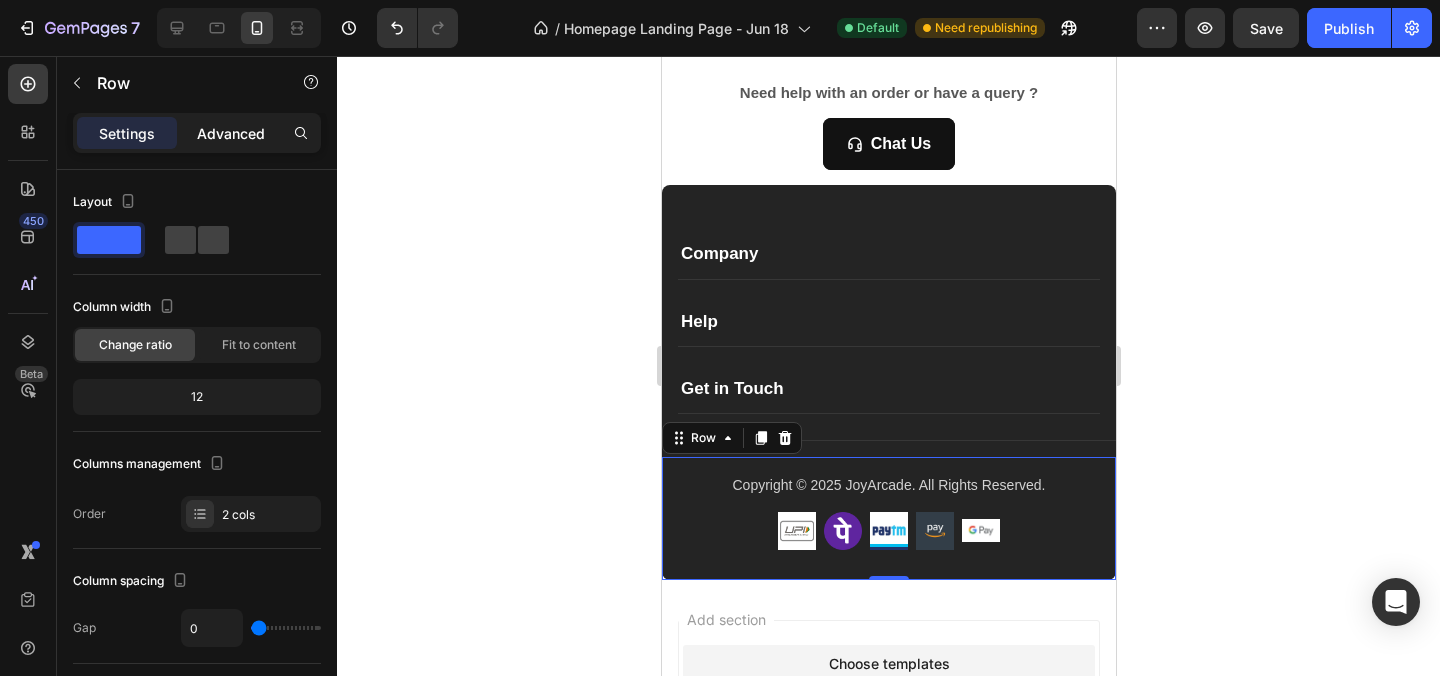click on "Advanced" at bounding box center (231, 133) 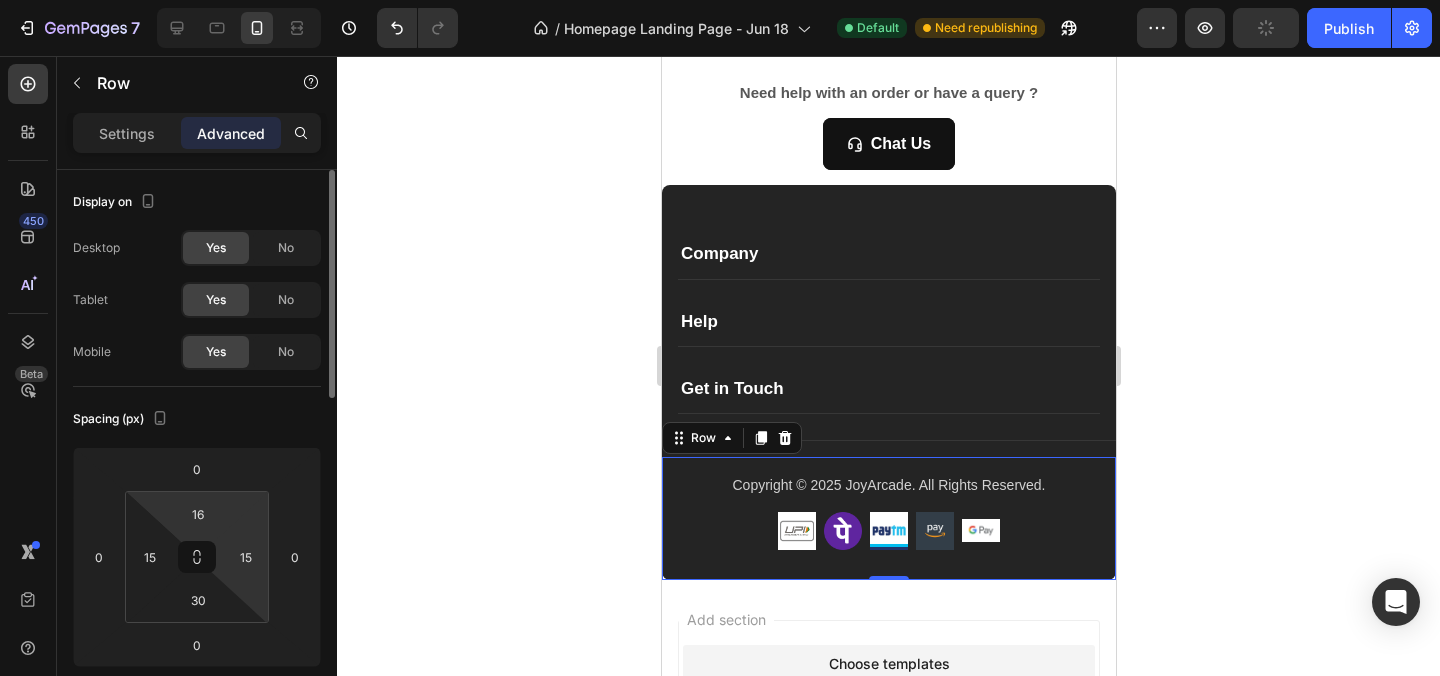 click on "7   /  Homepage Landing Page - Jun 18 Default Need republishing Preview  Publish  450 Beta button Sections(30) Elements(7) Button
Button
Button Product
Dynamic Checkout
Add to Cart
Sticky Add to Cart Form
Submit Button Advanced
Sticky Back to top Row Settings Advanced Display on Desktop Yes No Tablet Yes No Mobile Yes No Spacing (px) 0 0 0 0 16 15 30 15 Shape Border Add... Corner 3, 3, 3, 3 Shadow Add... Position Static Opacity 100% Animation Upgrade to Build plan  to unlock Animation & other premium features. Interaction Upgrade to Optimize plan  to unlock Interaction & other premium features. CSS class Delete element 333333 100 %" at bounding box center [720, 0] 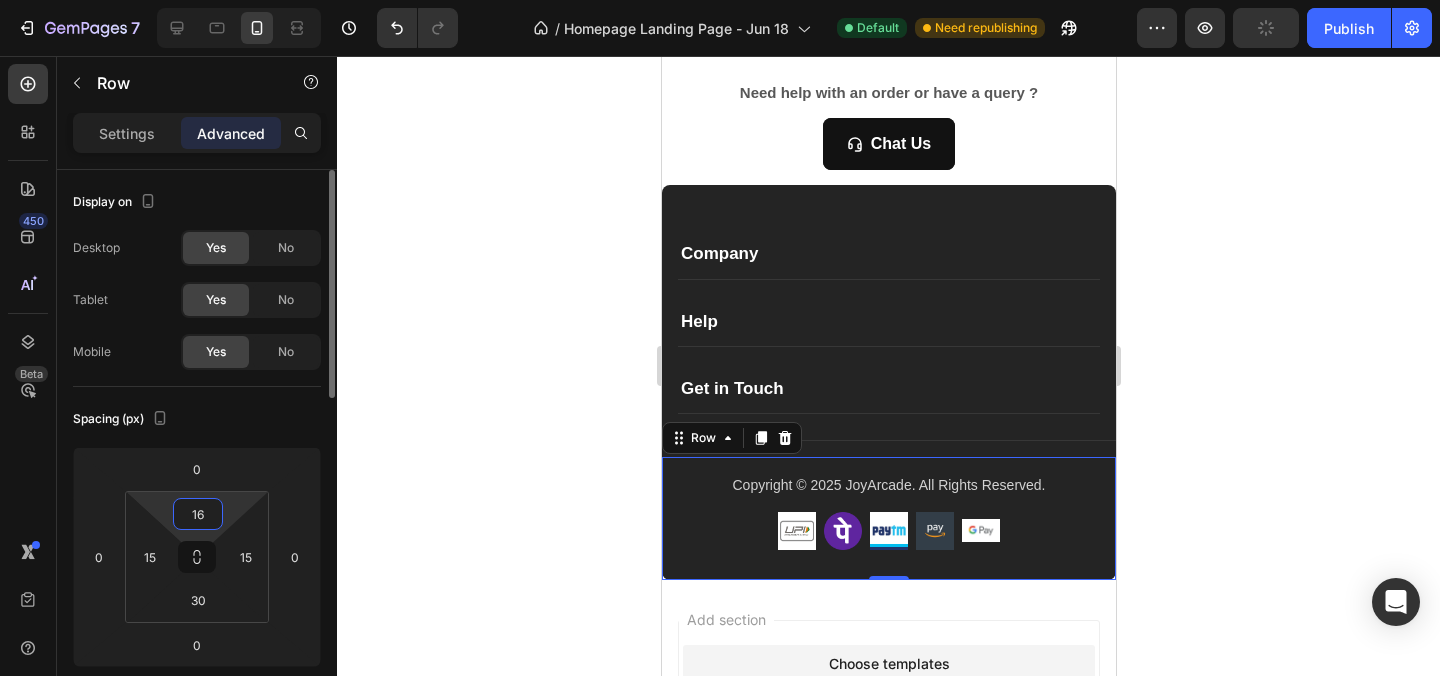 type 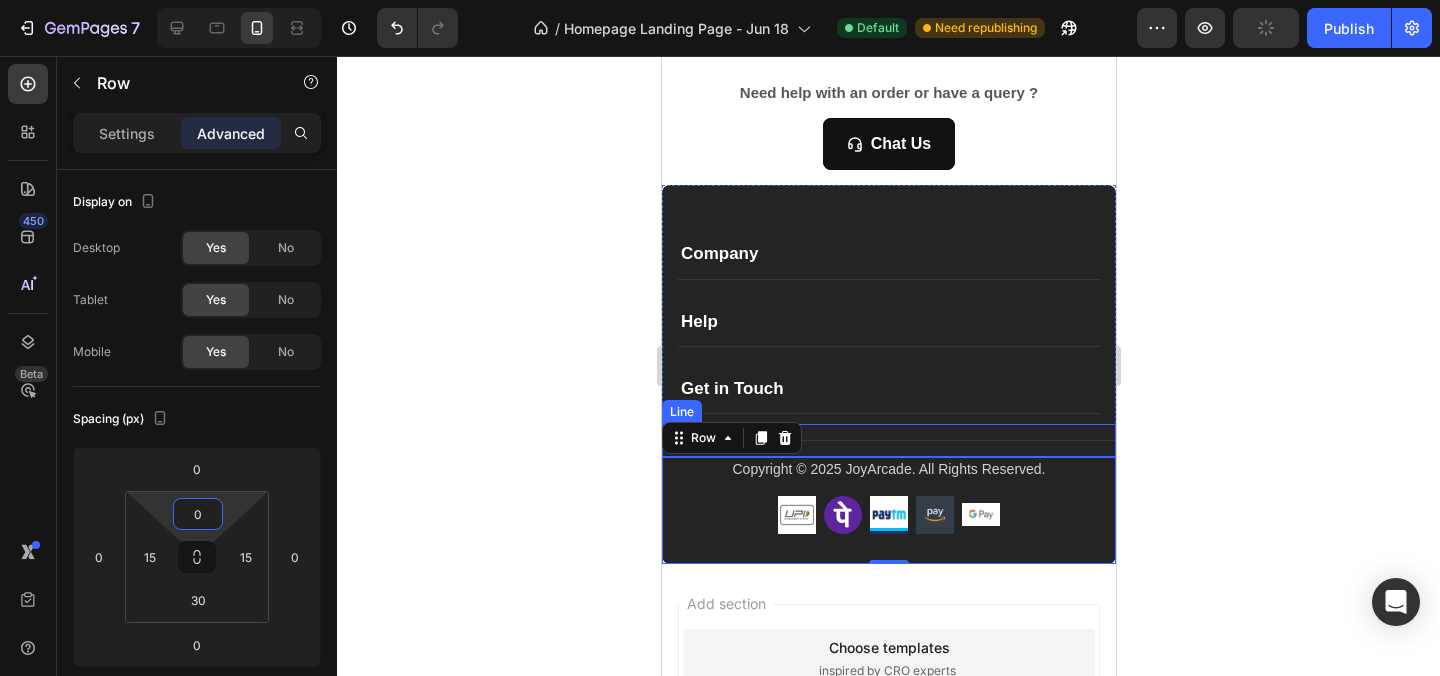 click 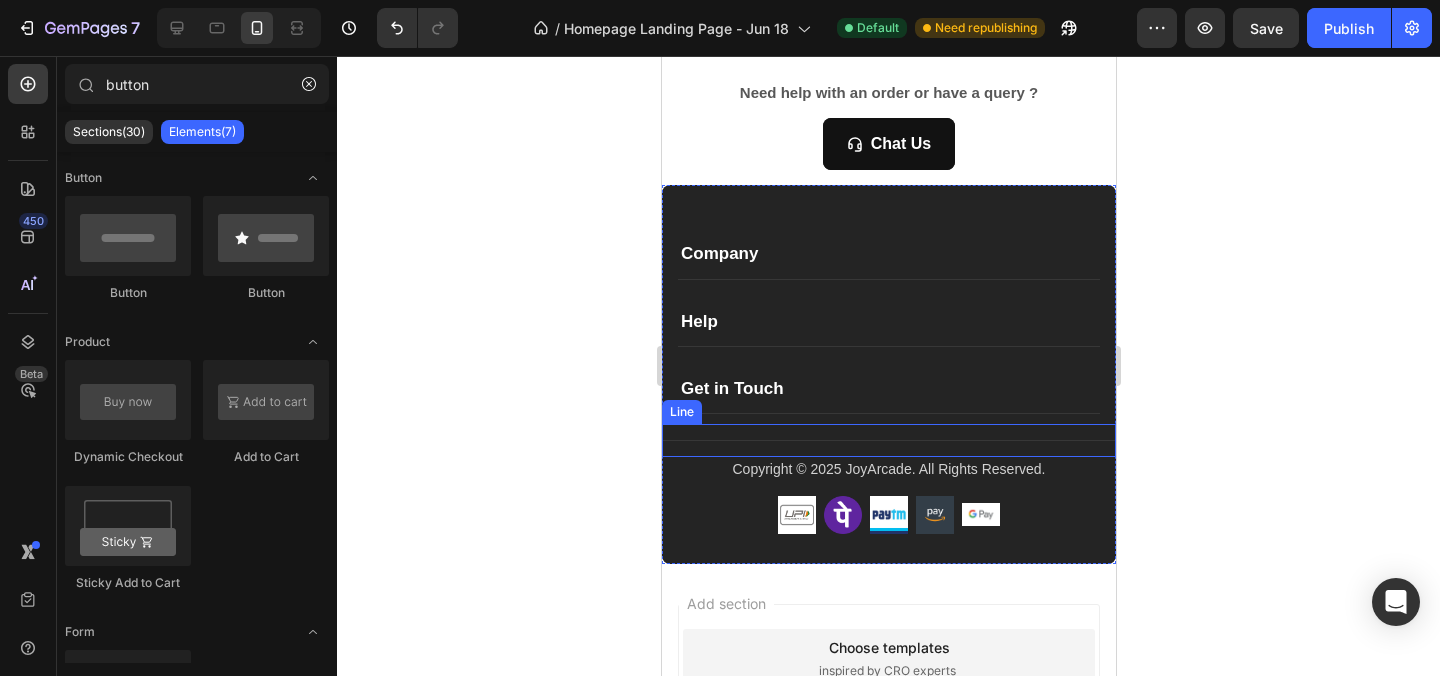 click 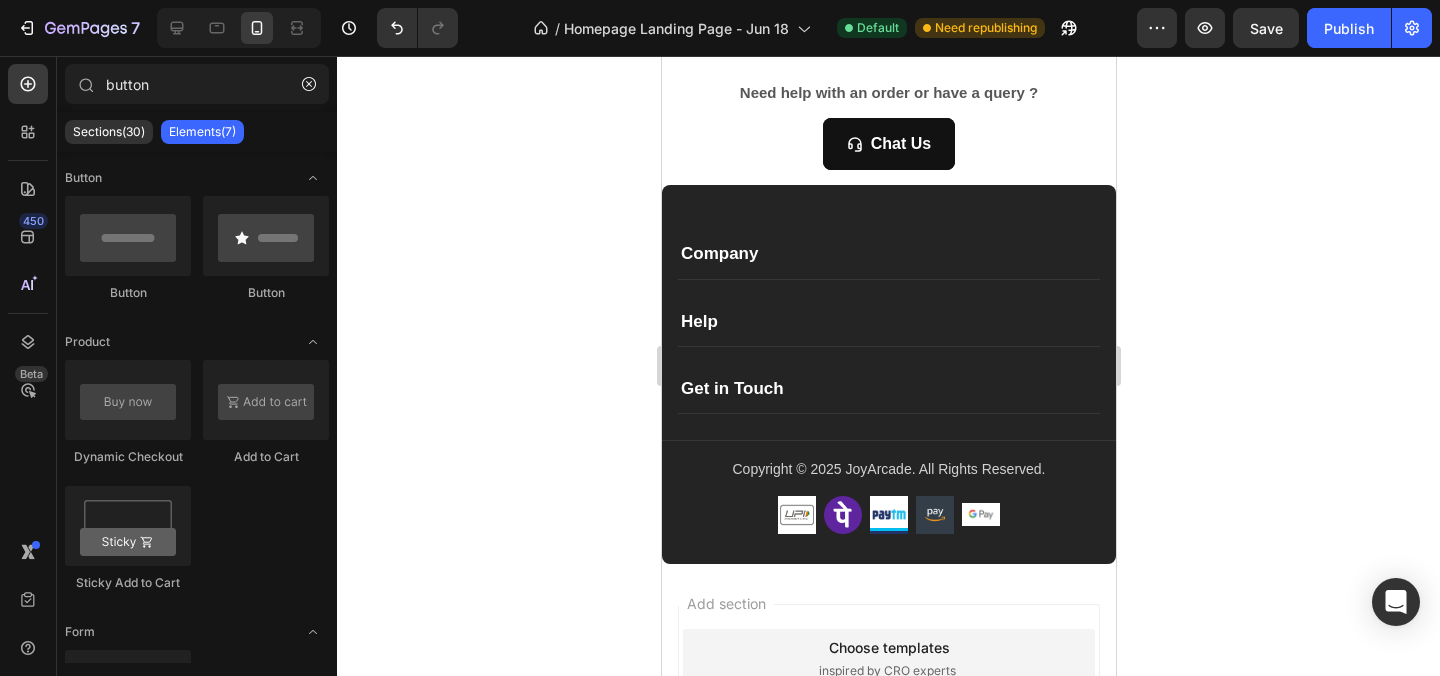 click 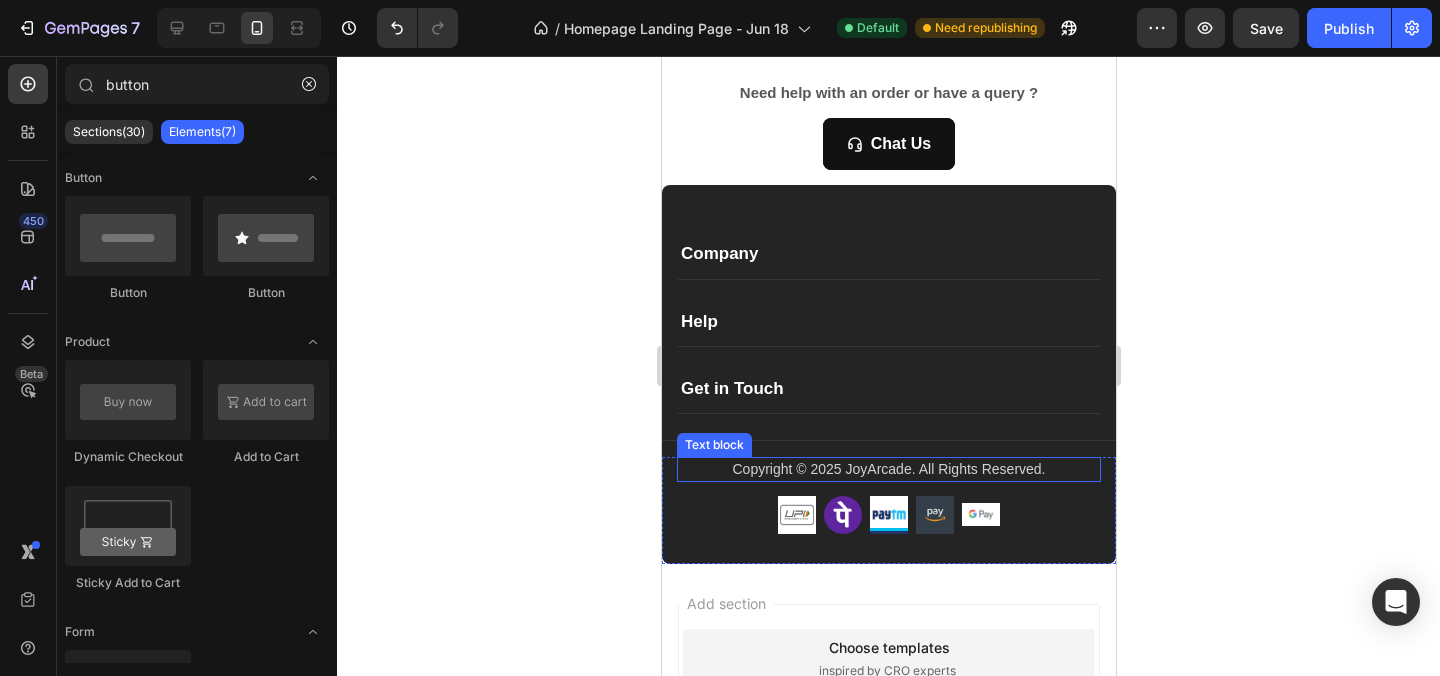click on "Copyright © 2025 JoyArcade. All Rights Reserved." at bounding box center [888, 469] 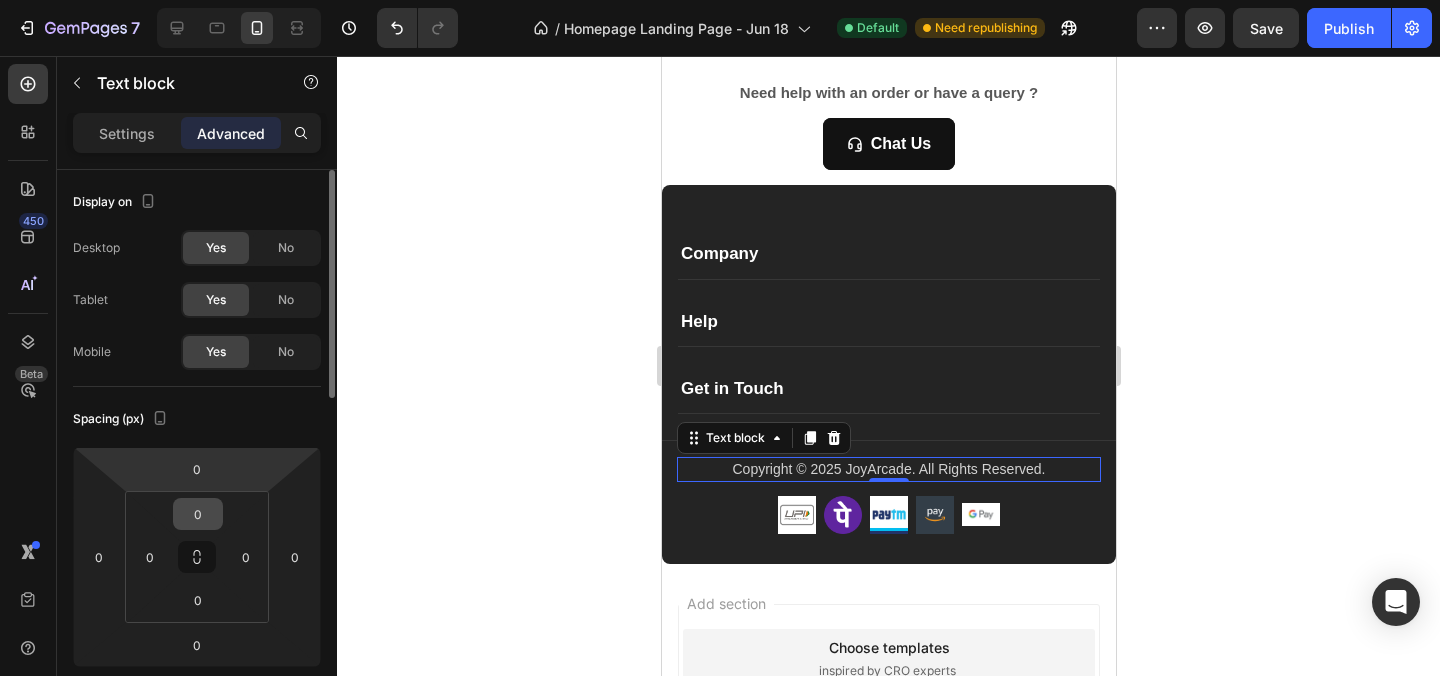 click on "0" at bounding box center [198, 514] 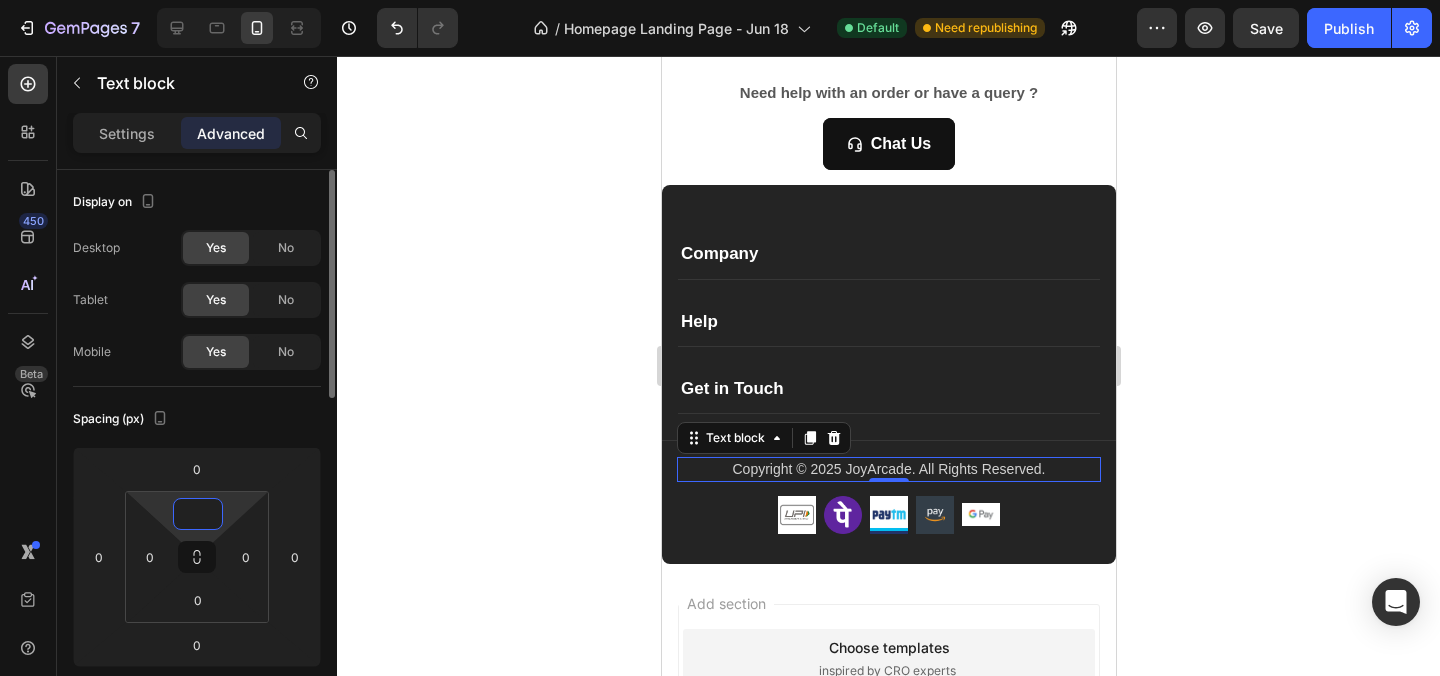 type on "4" 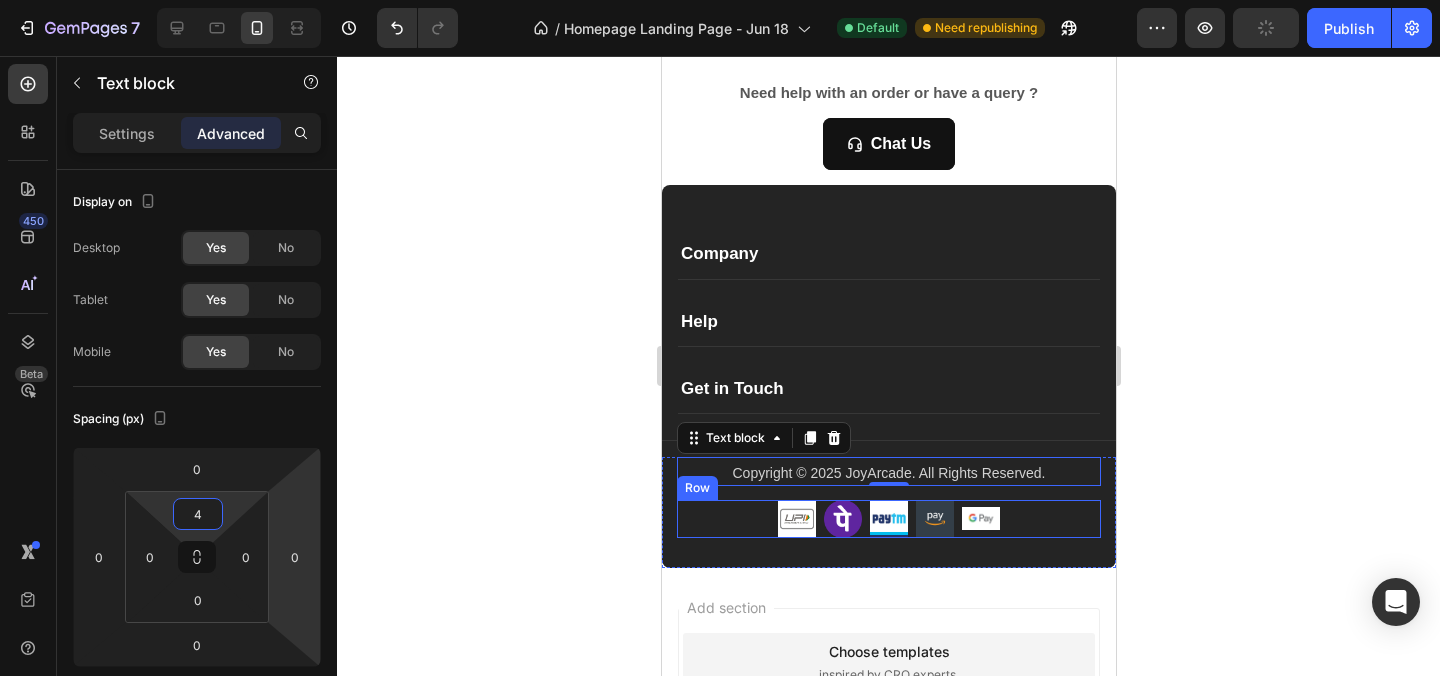 click on "Image Image Image Image Image Row" at bounding box center (888, 519) 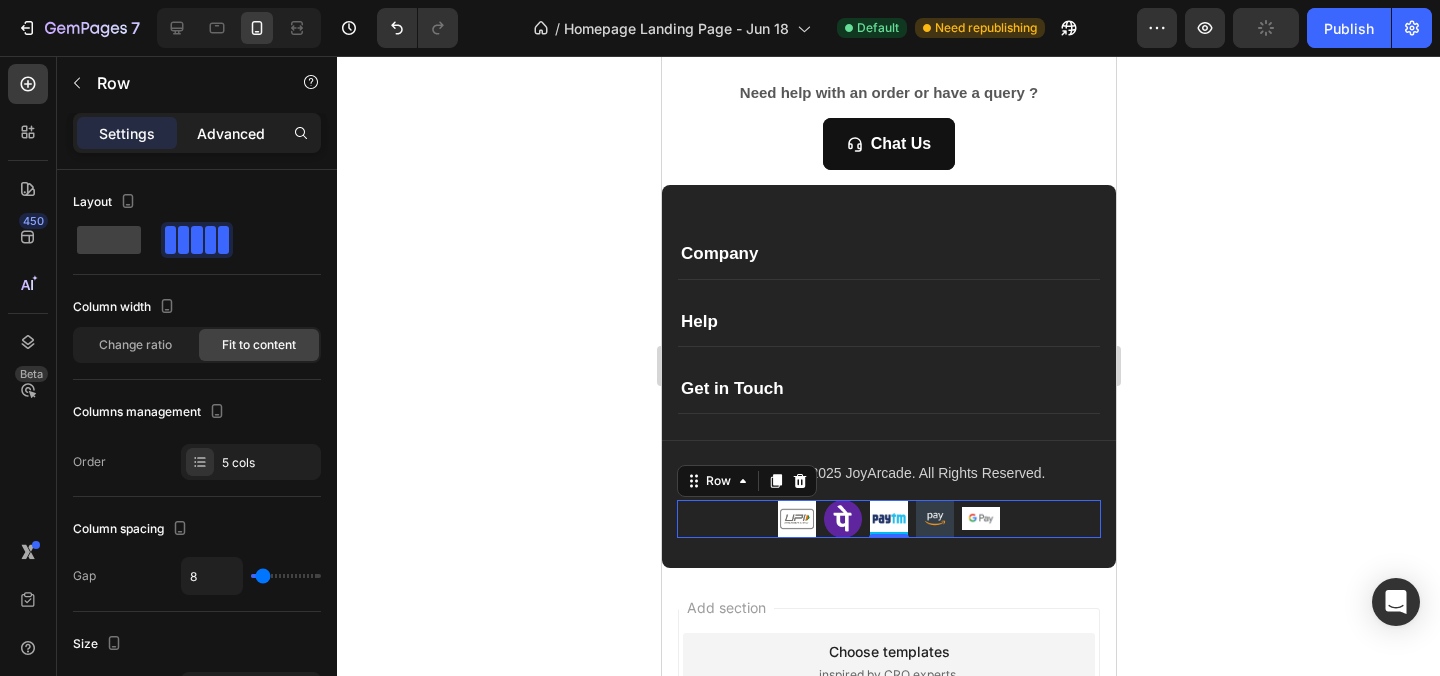 click on "Advanced" at bounding box center [231, 133] 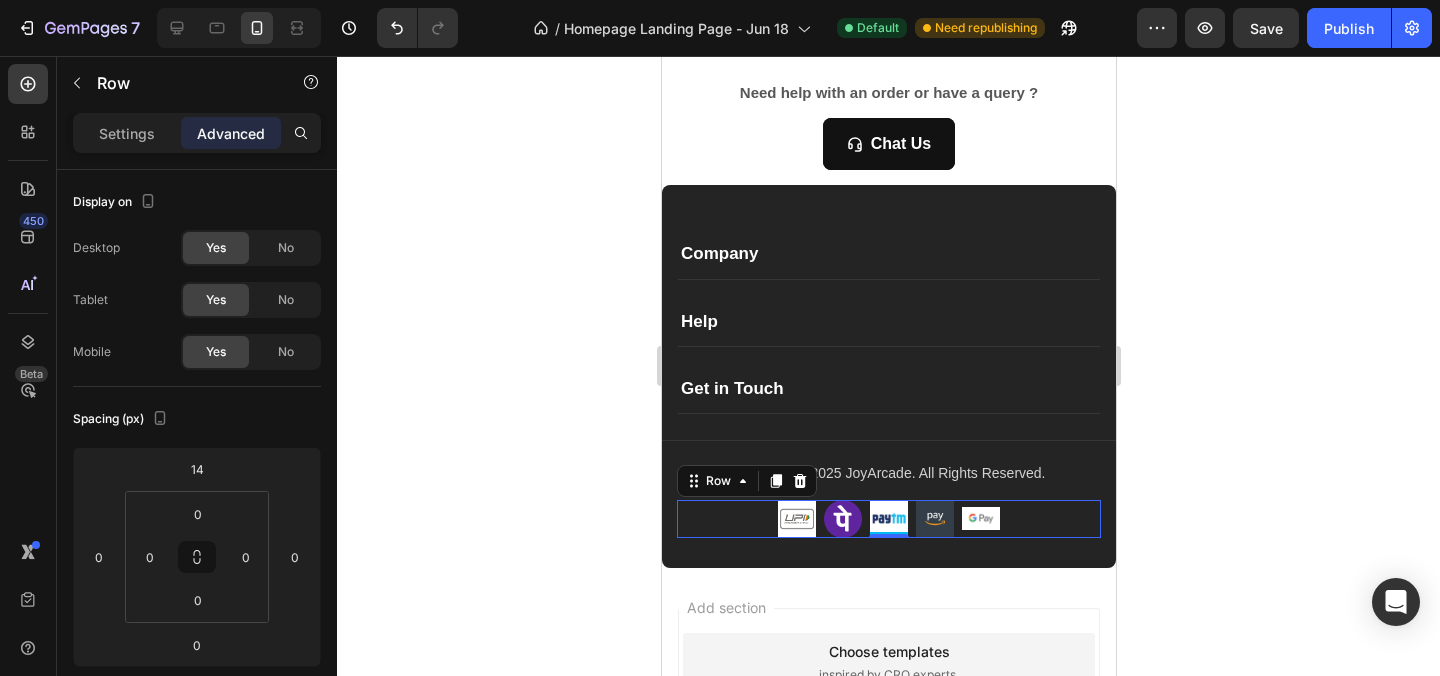 click 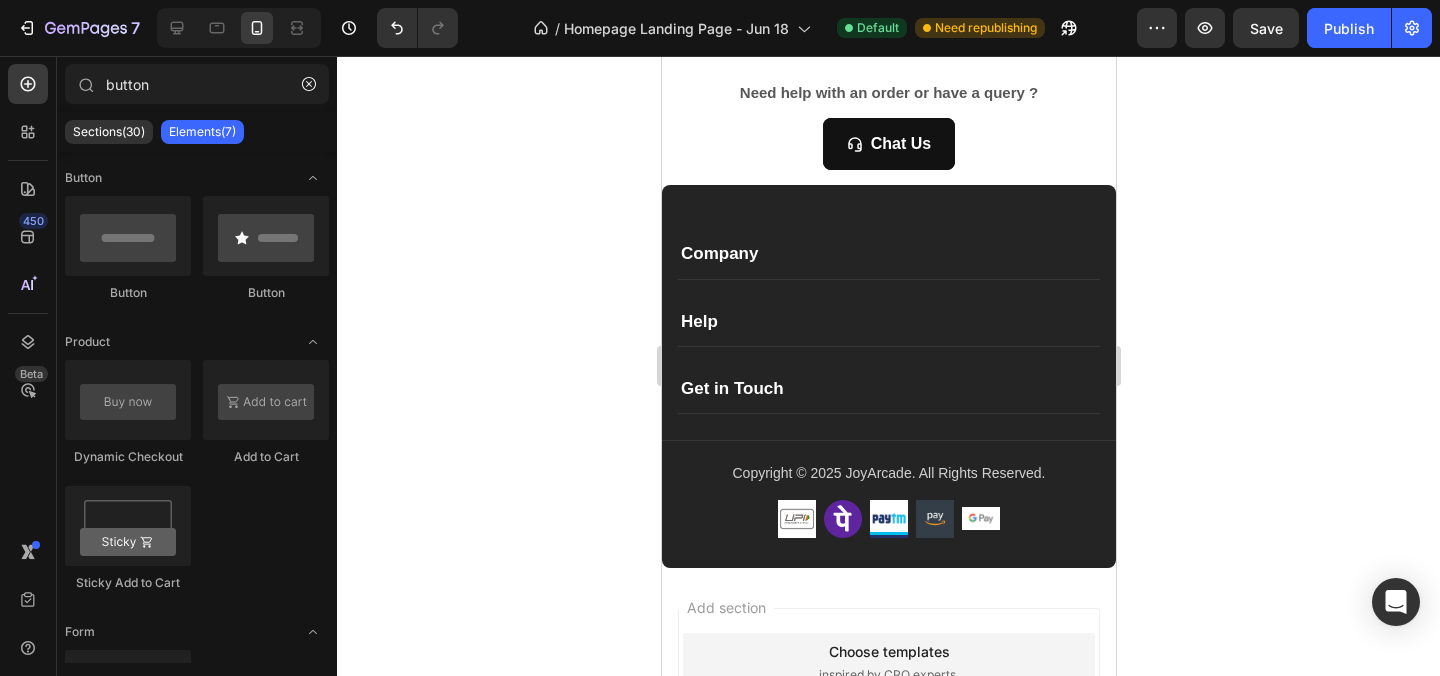 click 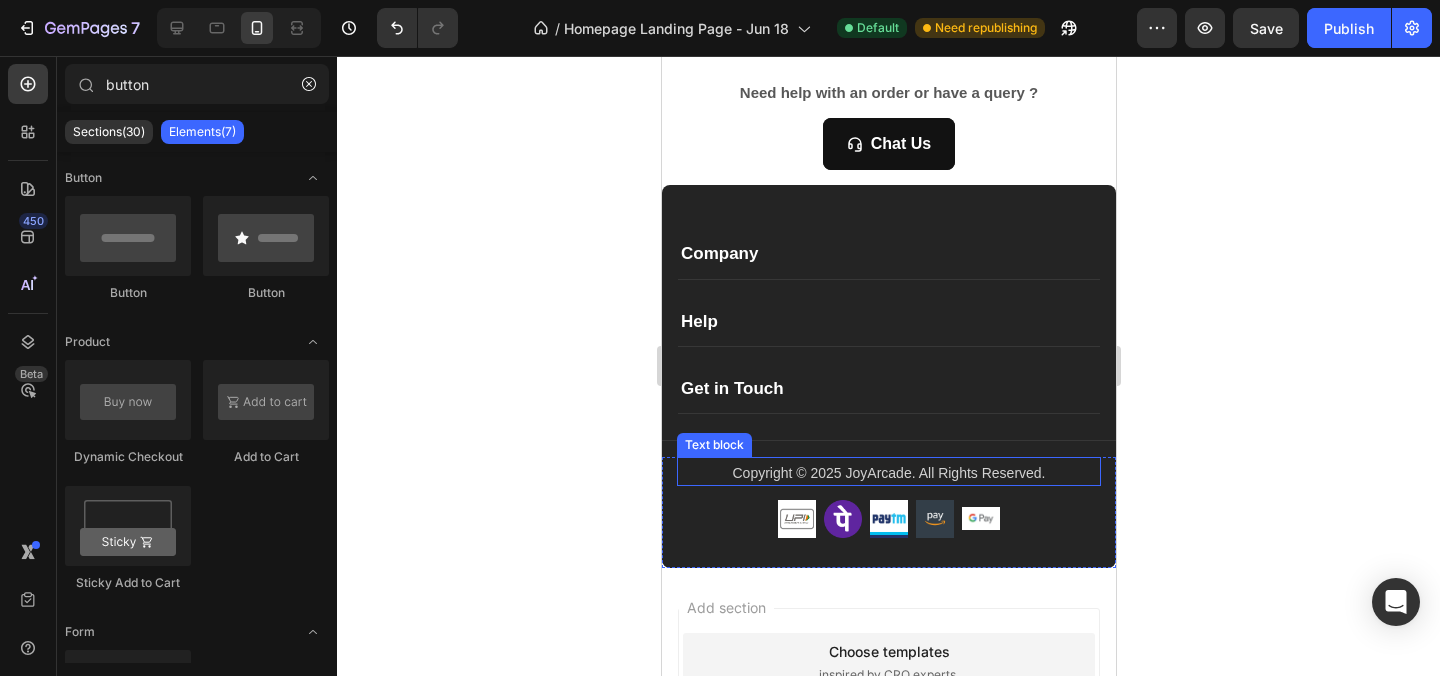 click on "Copyright © 2025 JoyArcade. All Rights Reserved." at bounding box center (888, 473) 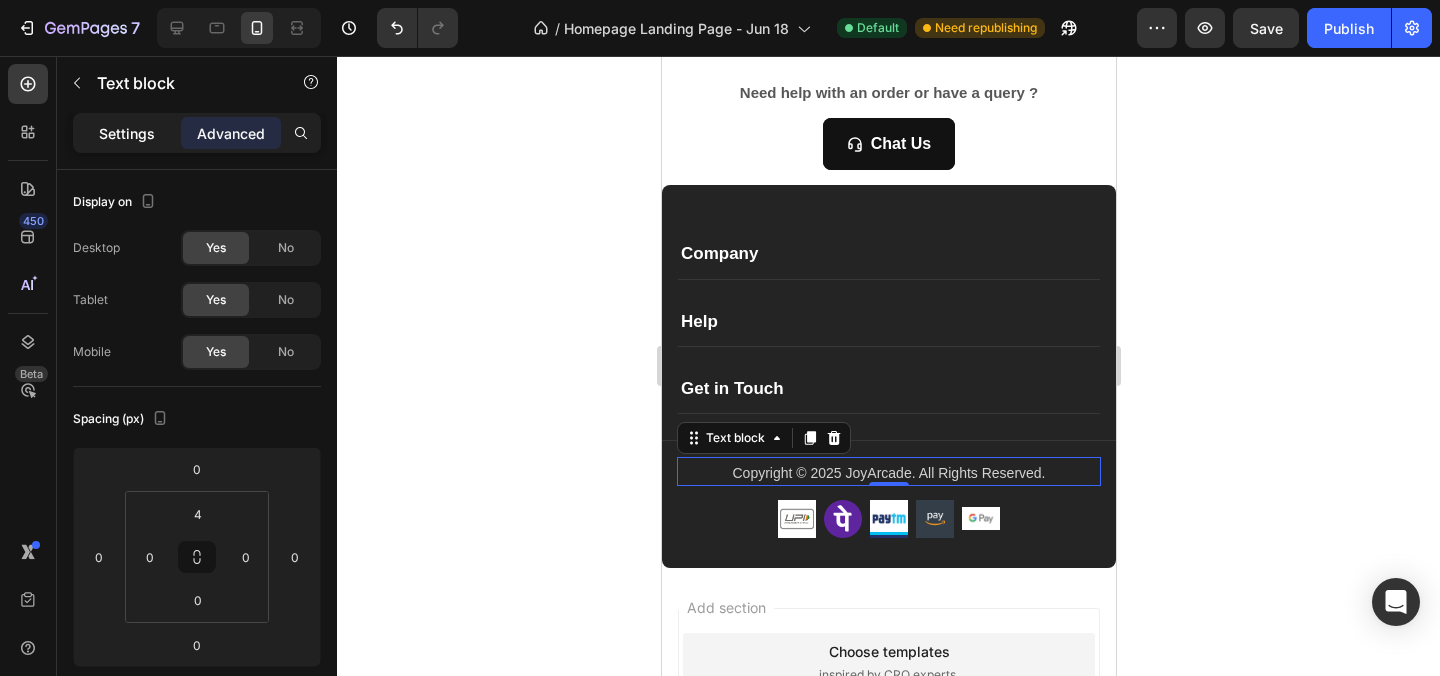 click on "Settings" at bounding box center (127, 133) 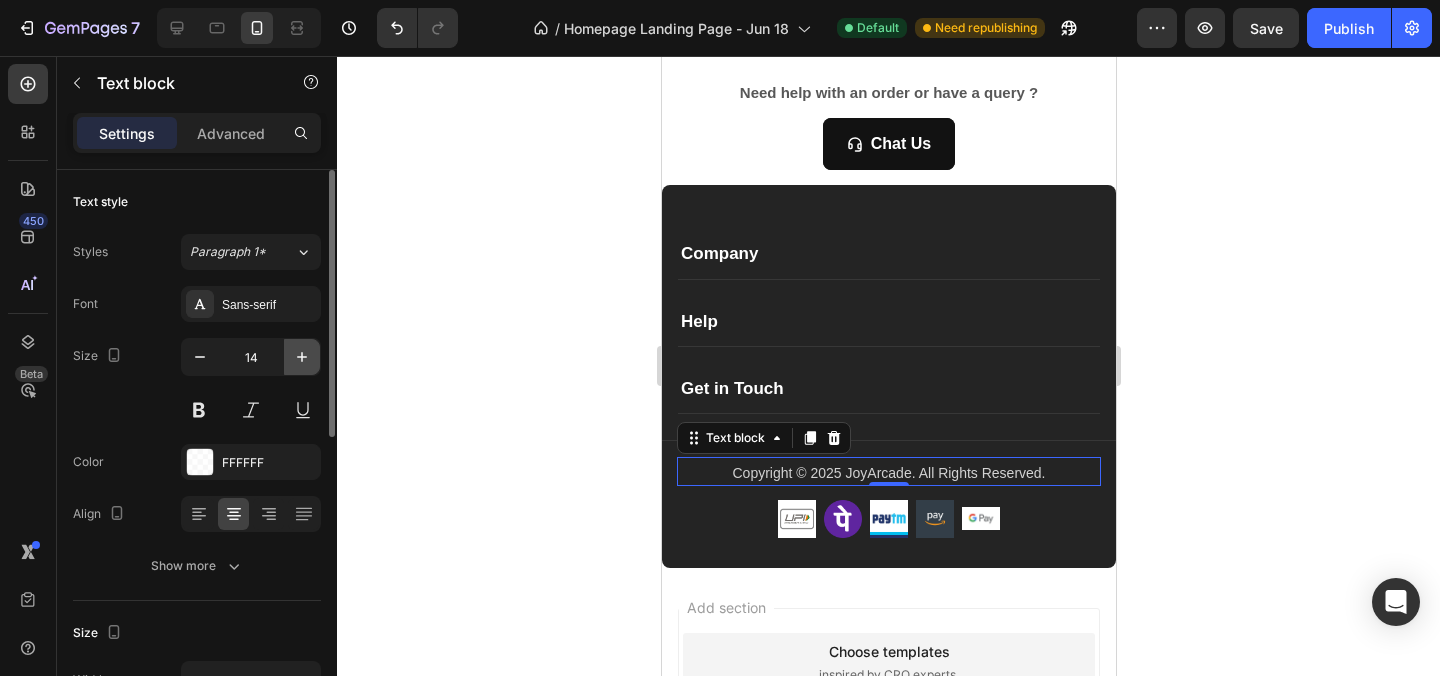 click 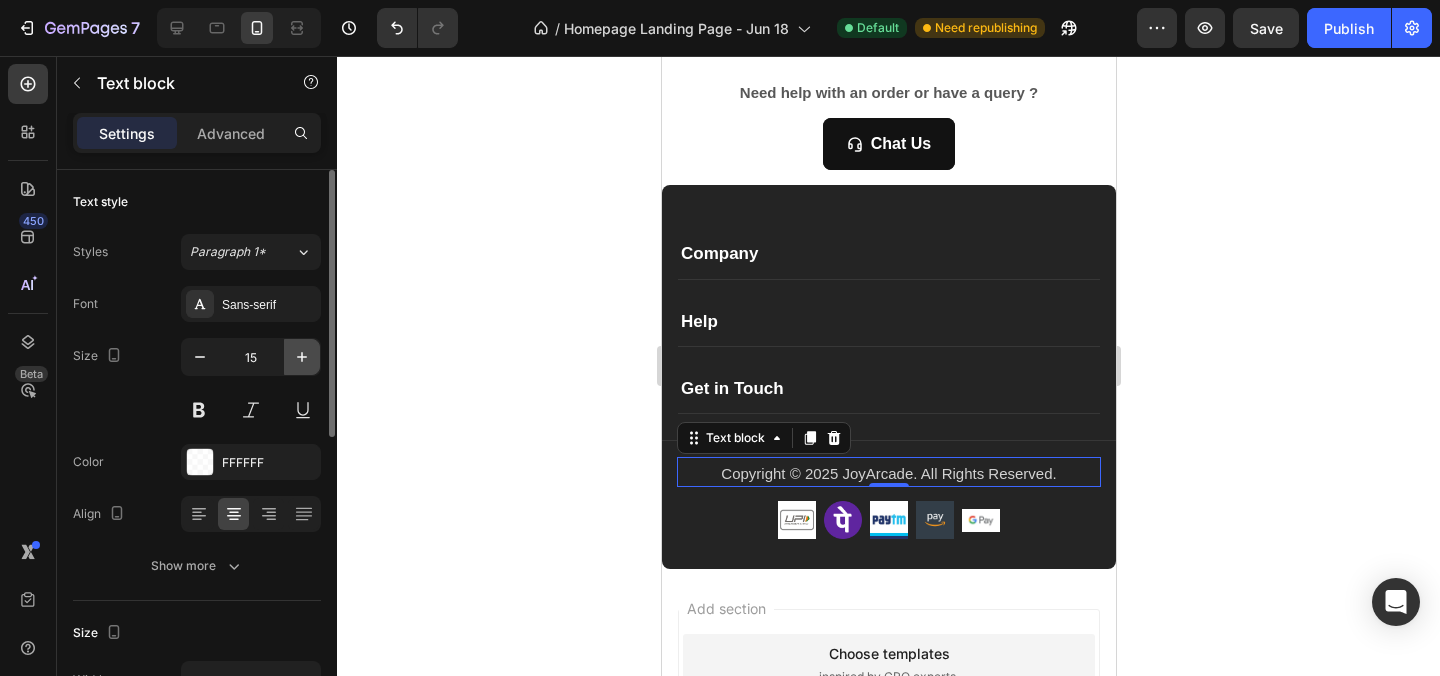 click 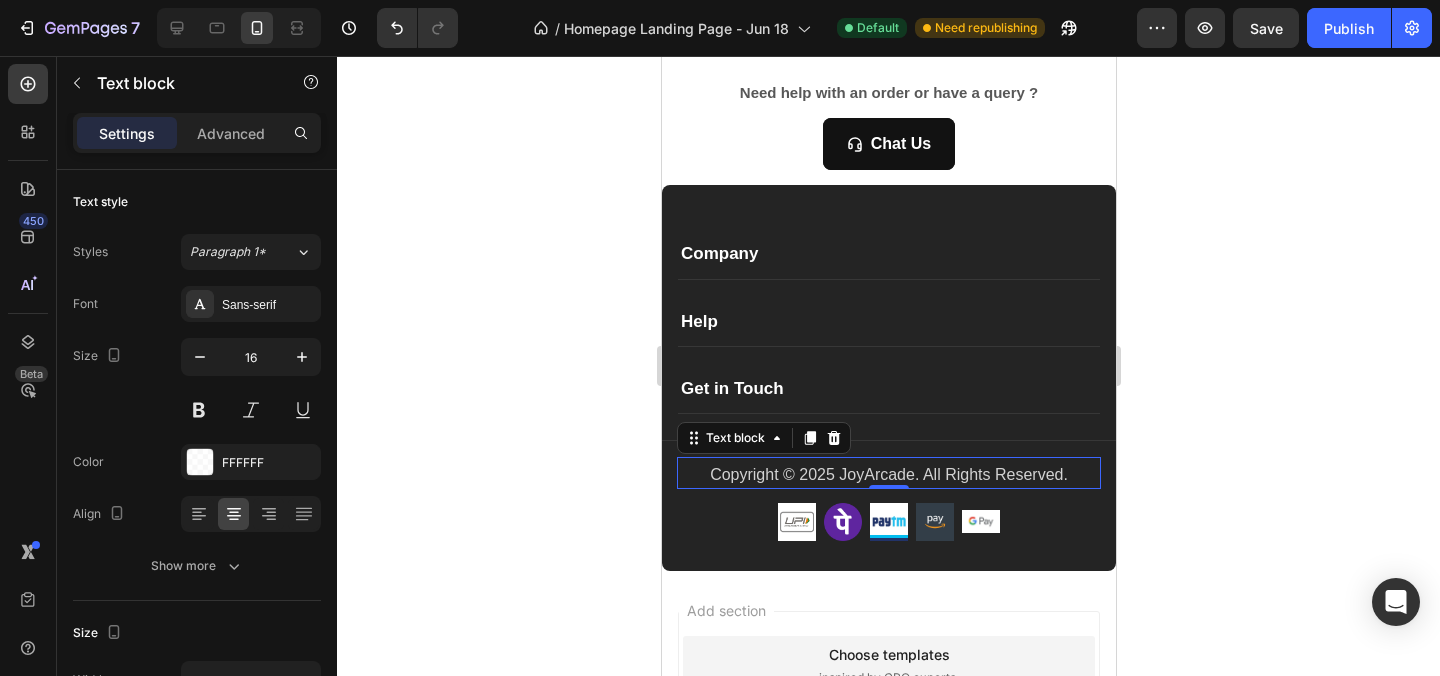 click 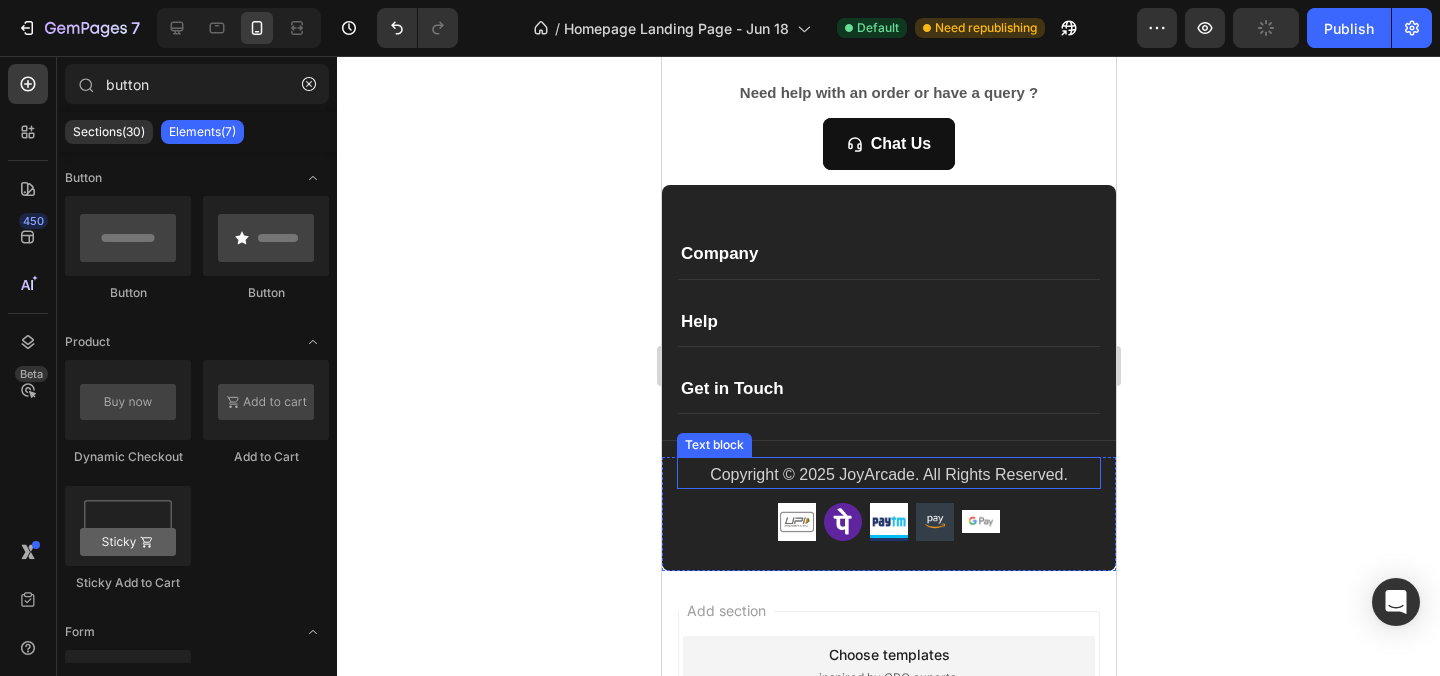 scroll, scrollTop: 2580, scrollLeft: 0, axis: vertical 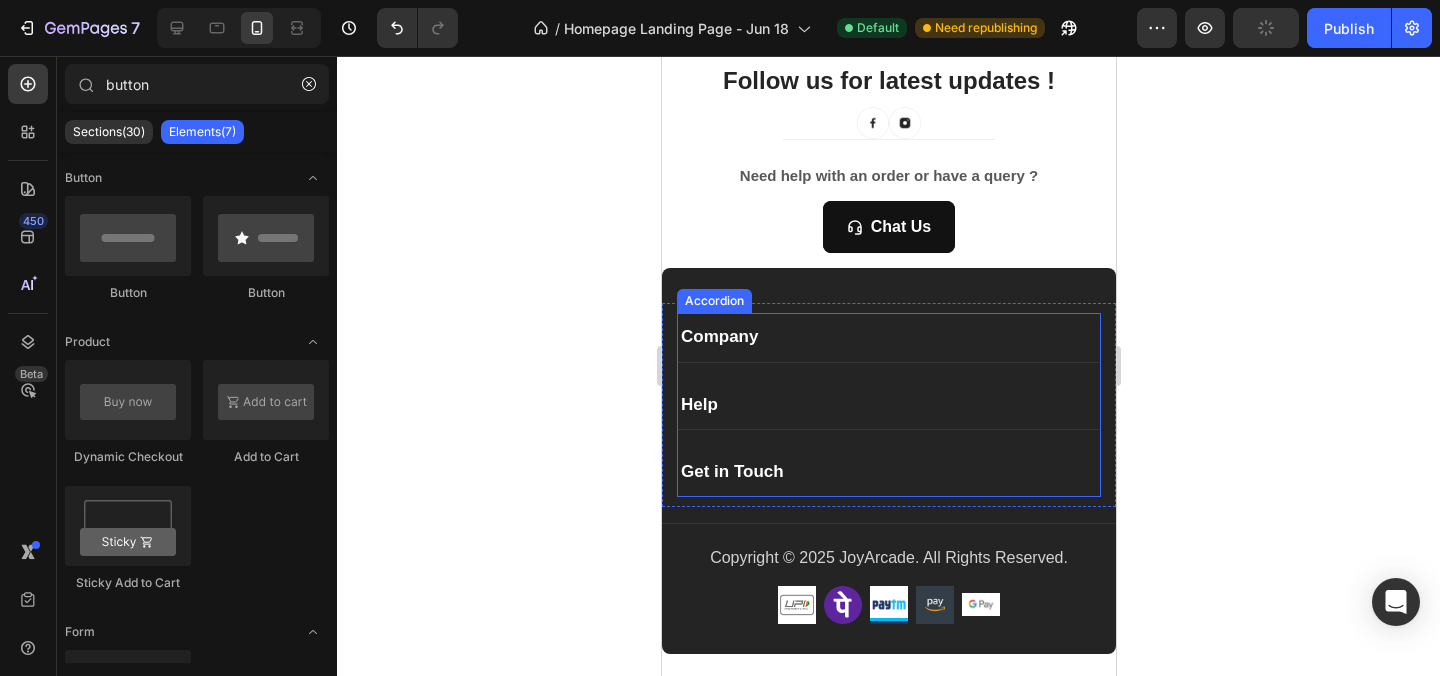 click on "Company" at bounding box center (888, 337) 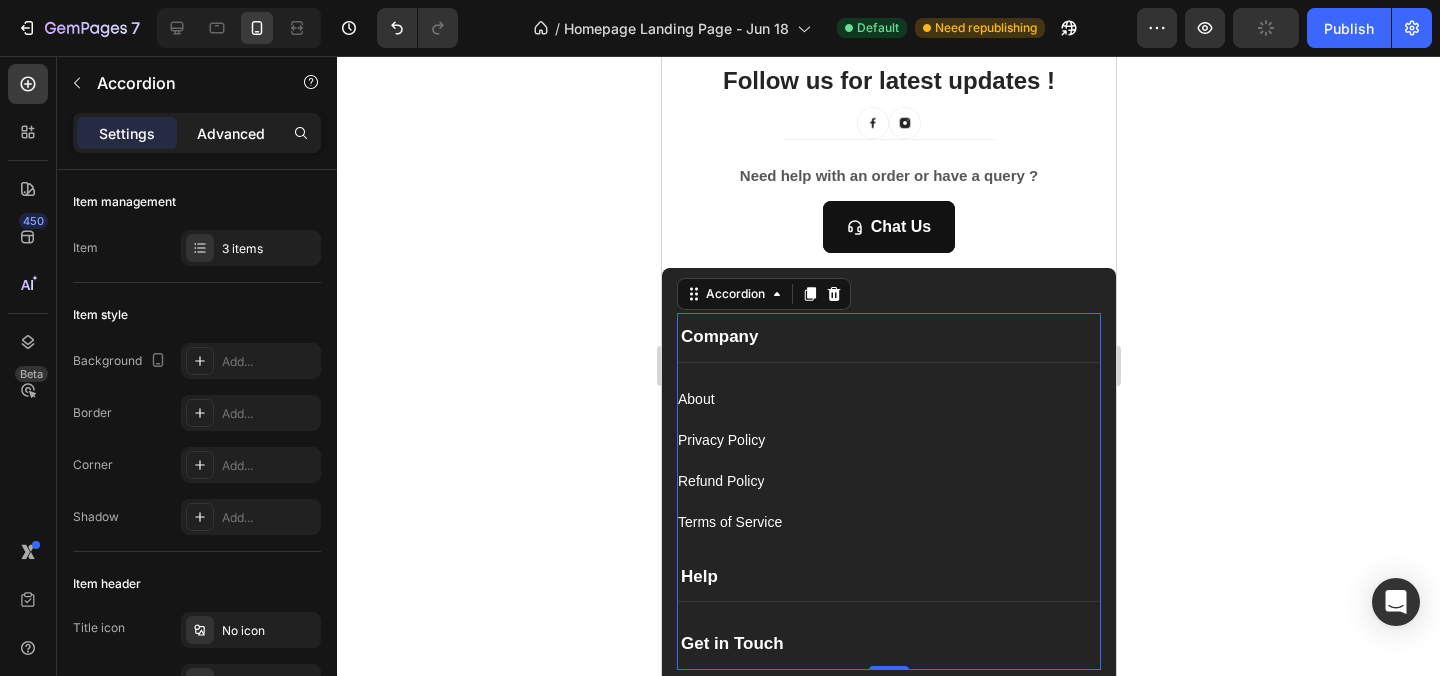 click on "Advanced" at bounding box center [231, 133] 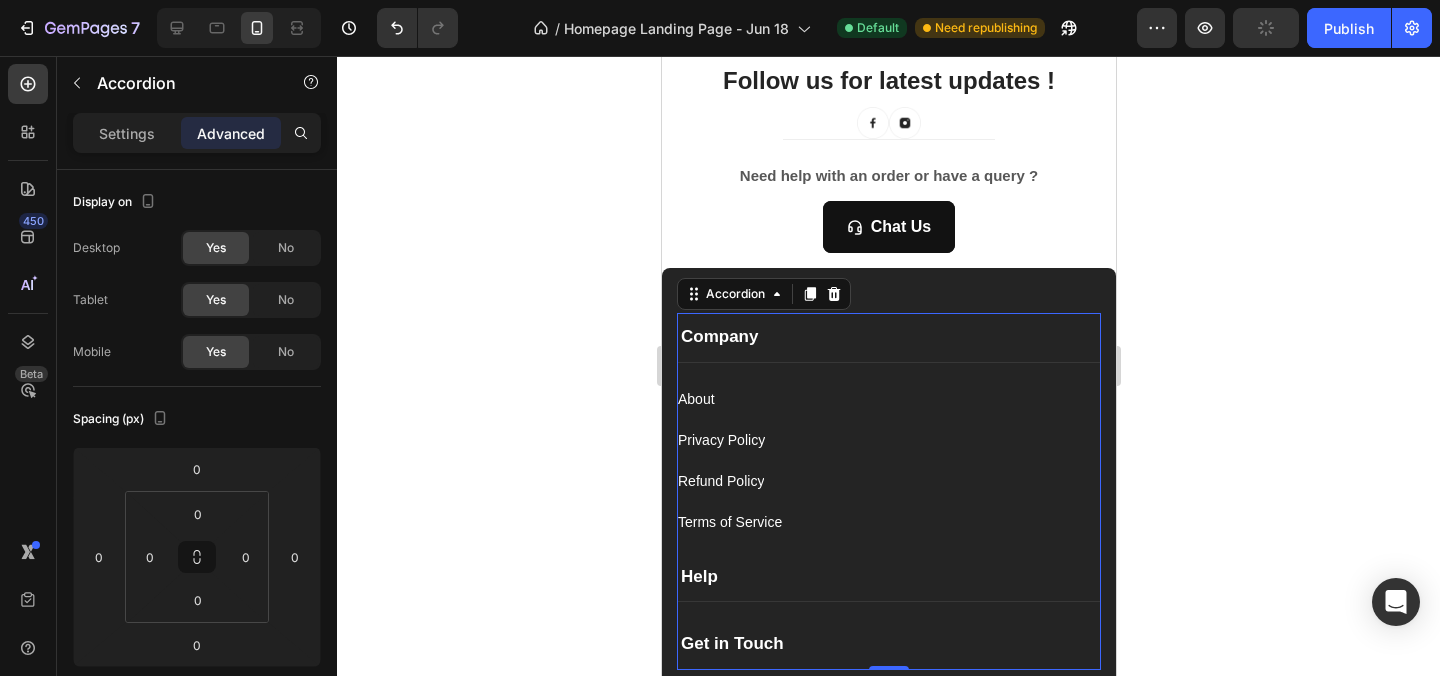 click on "Company" at bounding box center [888, 337] 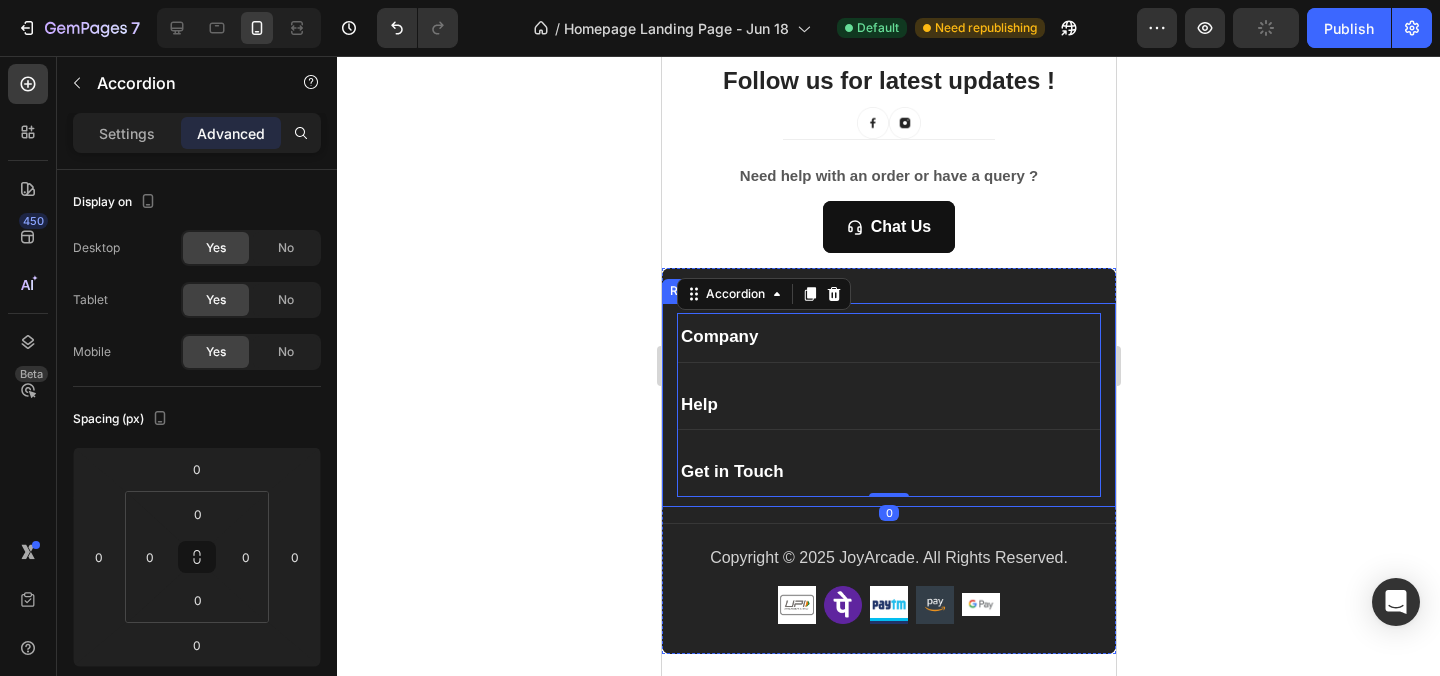 click on "Company Text block About Us Button Privacy Poilcy Button Refund Poilcy Button Terms of service Button Help Text block Customer Service Button Returns & Exchanges Button Contact Us Button Shipping Policy Button Get in Touch Text block +91 7509575634 Text block joyarcade.store@gmail.com Text block Image Image Image Row Row Company About Button Privacy Policy Button Refund Policy Button Terms of Service Button Help Get in Touch Accordion   0 Row                Title Line Copyright © 2025 JoyArcade. All Rights Reserved. Text block Image Image Image Image Image Row Row Section 5" at bounding box center [888, 460] 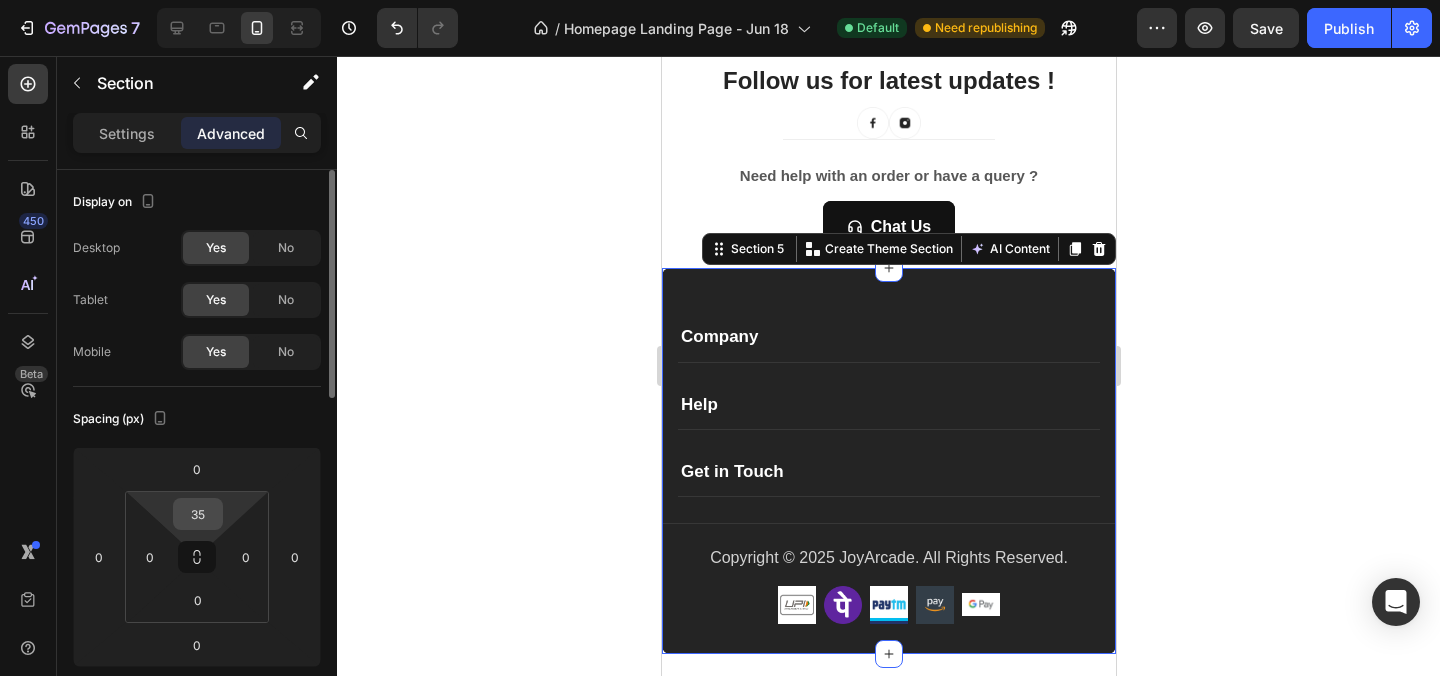 click on "35" at bounding box center [198, 514] 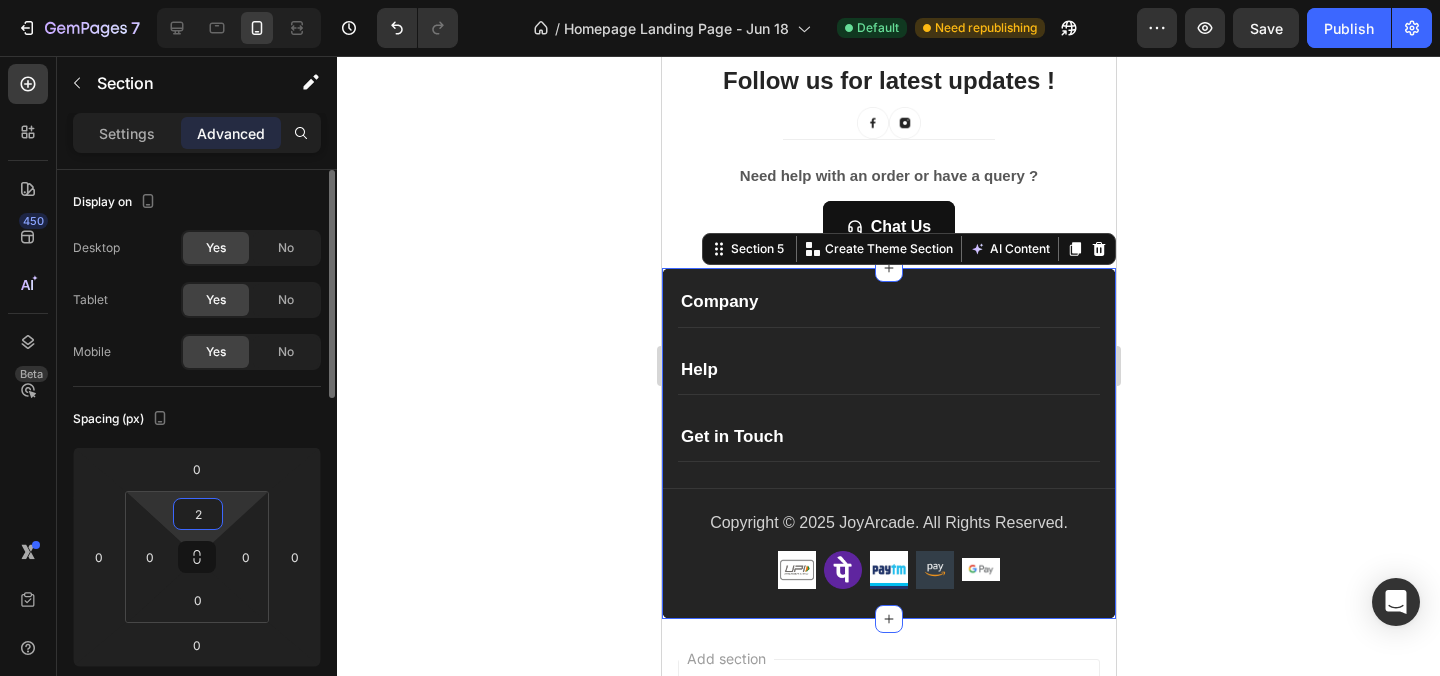 type on "20" 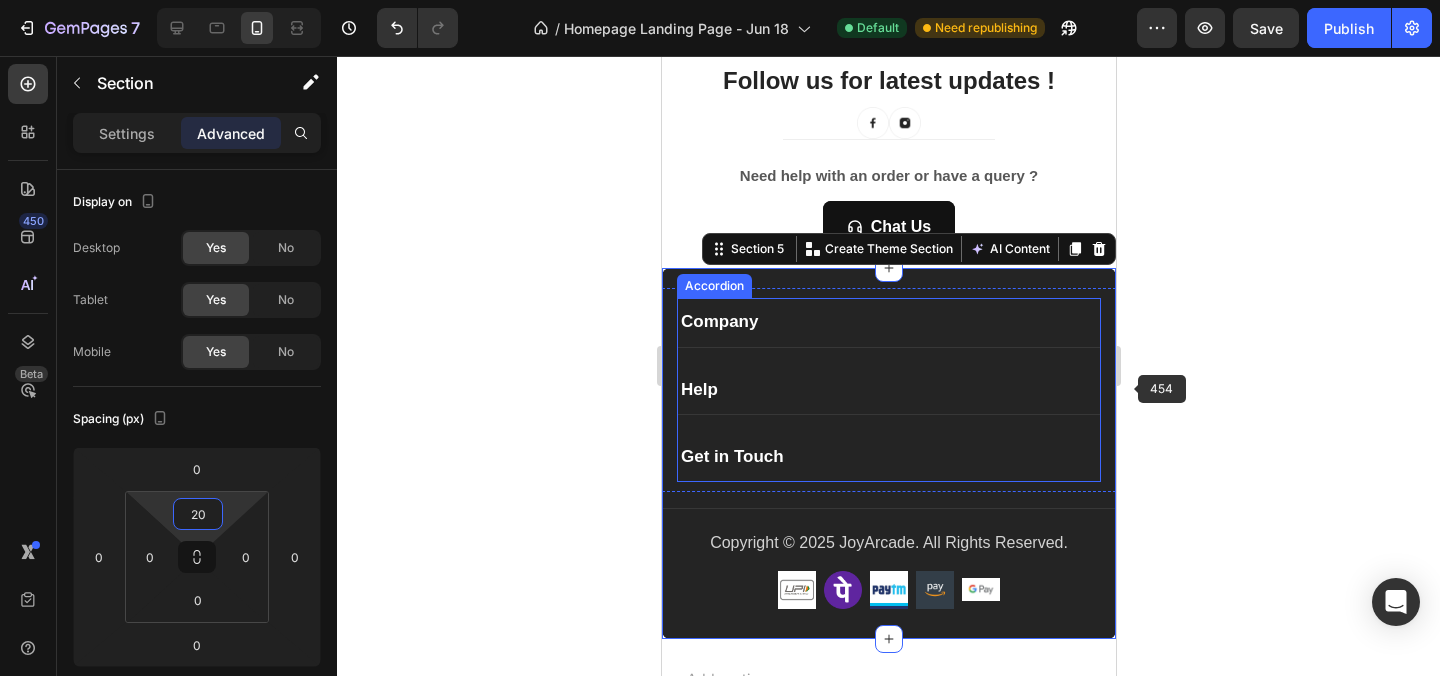 click 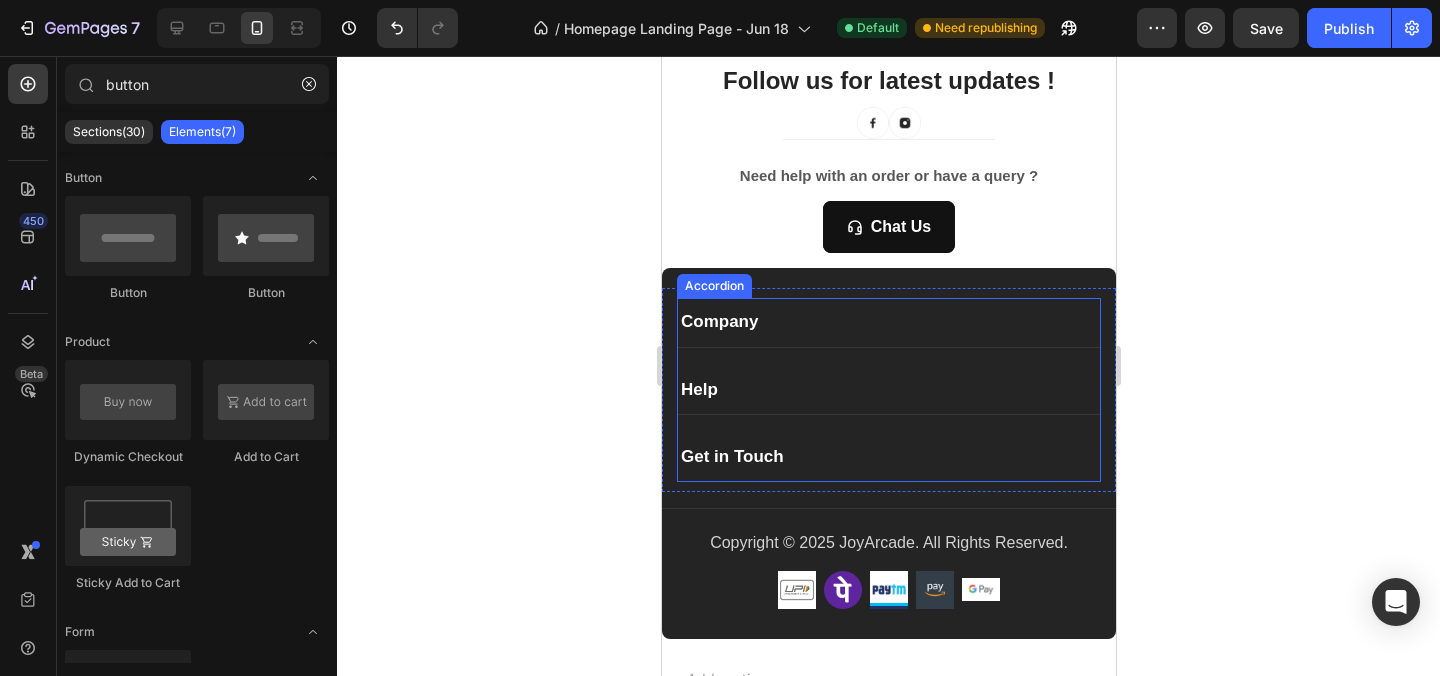 click 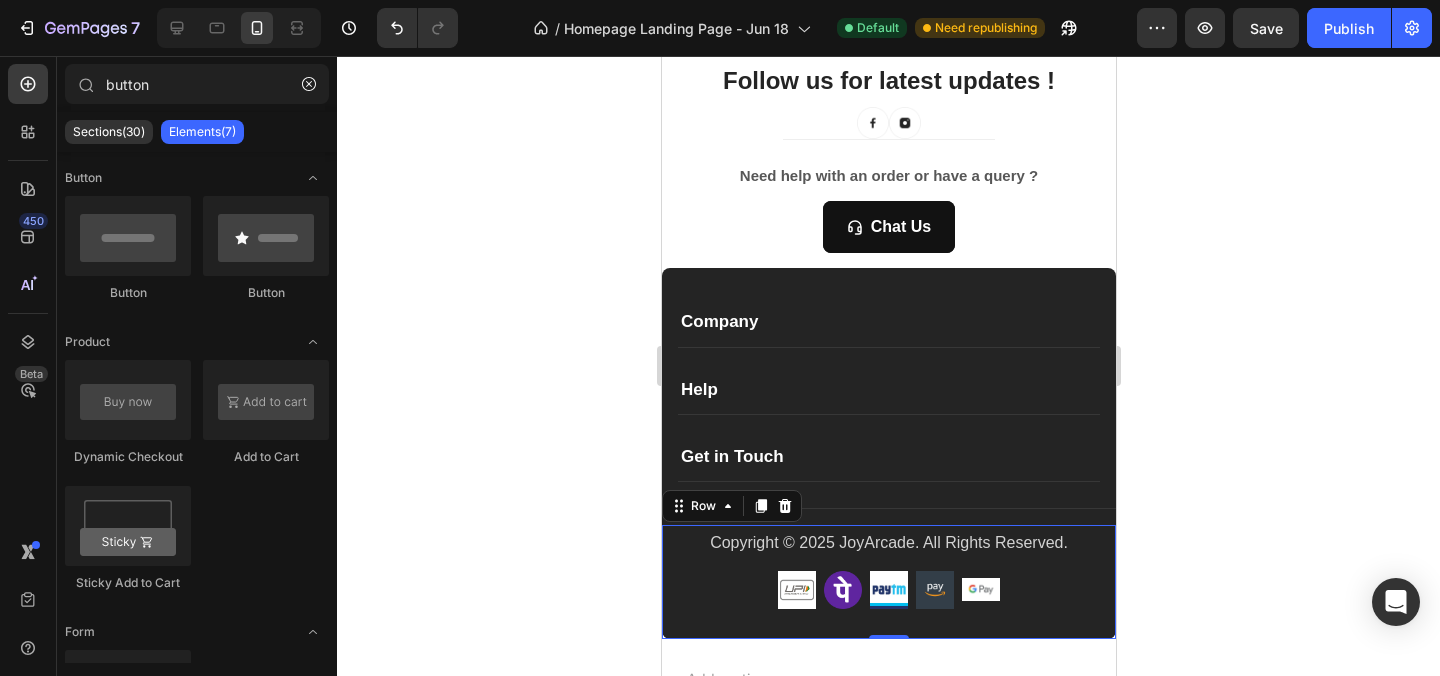 click on "Copyright © 2025 JoyArcade. All Rights Reserved. Text block Image Image Image Image Image Row Row   0" at bounding box center [888, 582] 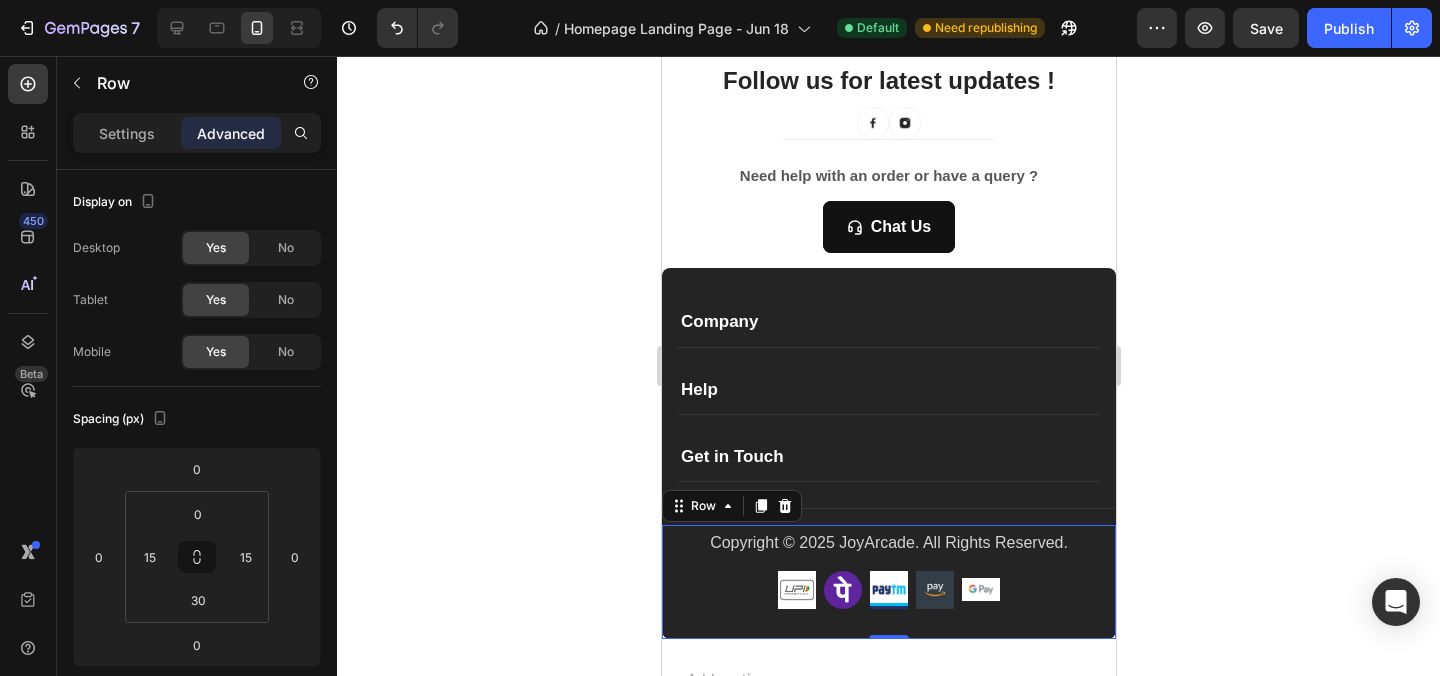 click 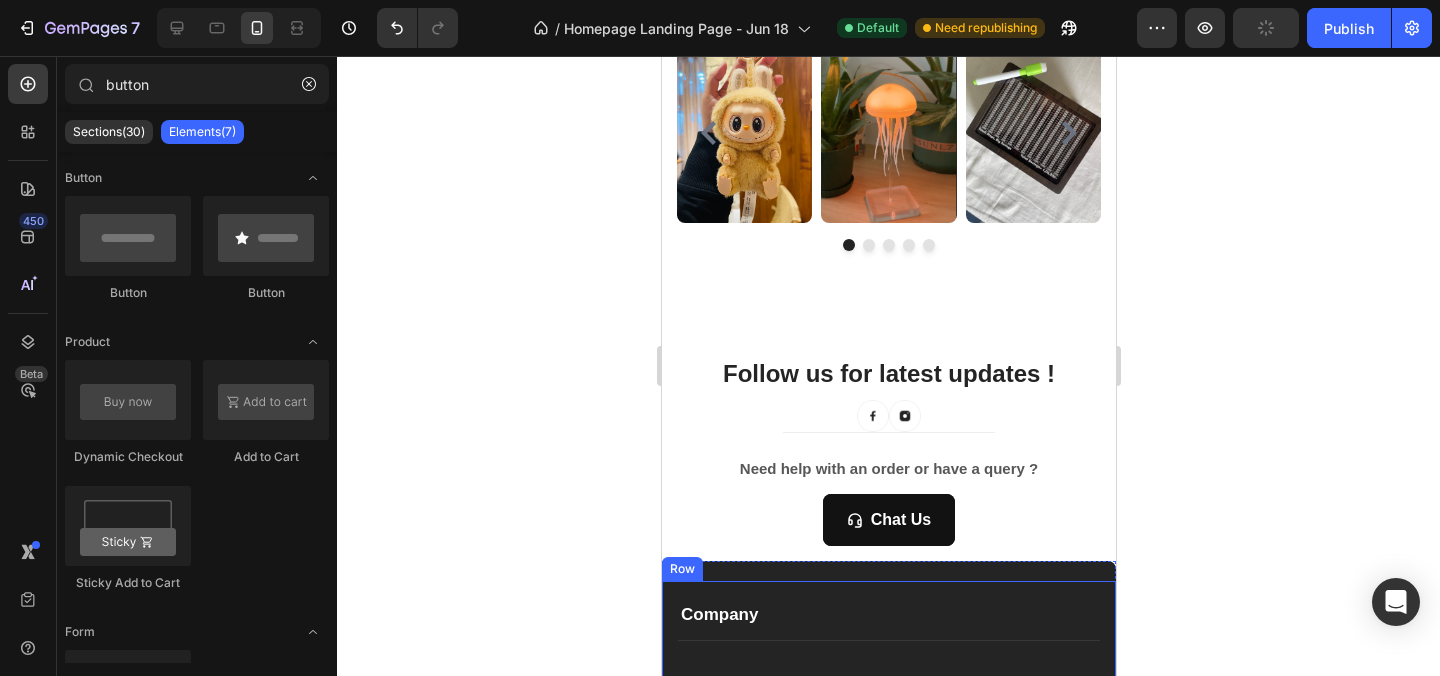 scroll, scrollTop: 2292, scrollLeft: 0, axis: vertical 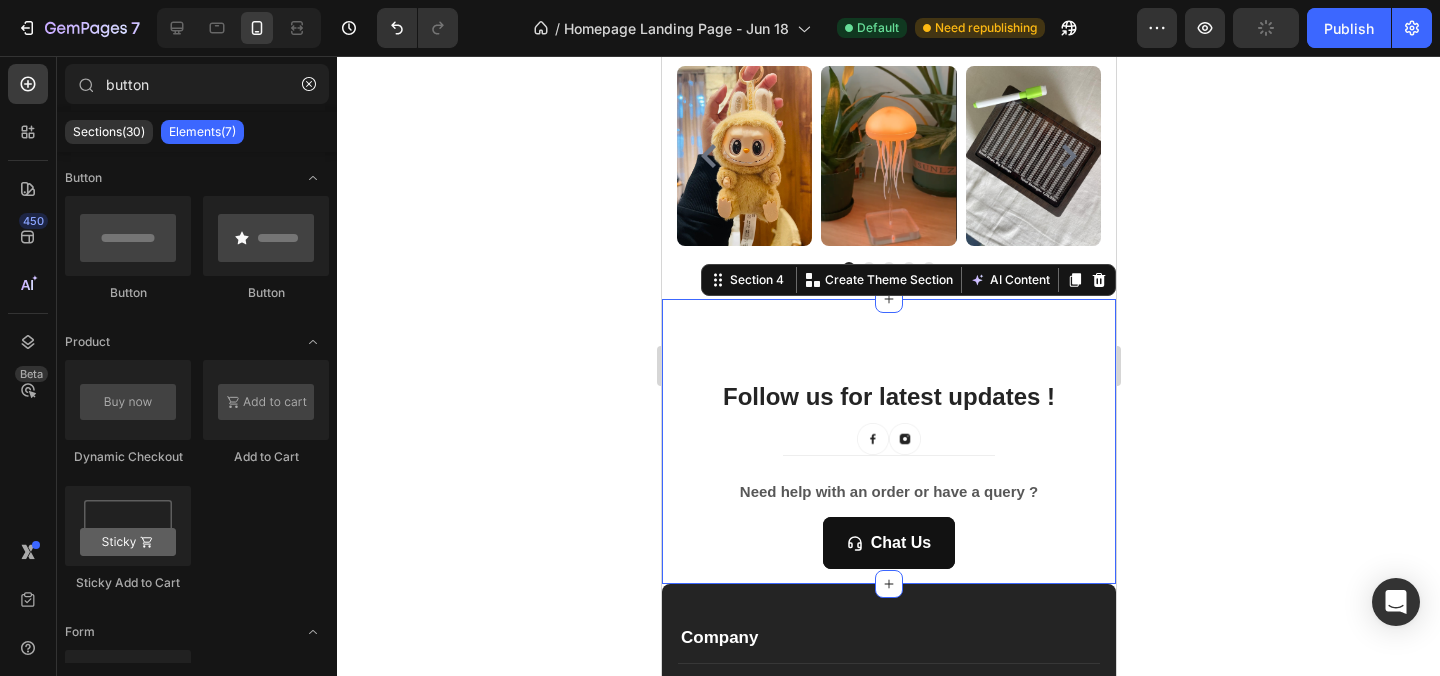 click on "Follow us for latest updates ! Heading Image Image Row                Title Line Let’s Stay In Touch Heading Need help with an order or have a query ? Text block
Chat Us Button Row Need help with an order or have a query ? Text block
Chat Us Button Newsletter Row Row Section 4   You can create reusable sections Create Theme Section AI Content Write with GemAI What would you like to describe here? Tone and Voice Persuasive Product Labubu Random Design Action Figure Show more Generate" at bounding box center [888, 441] 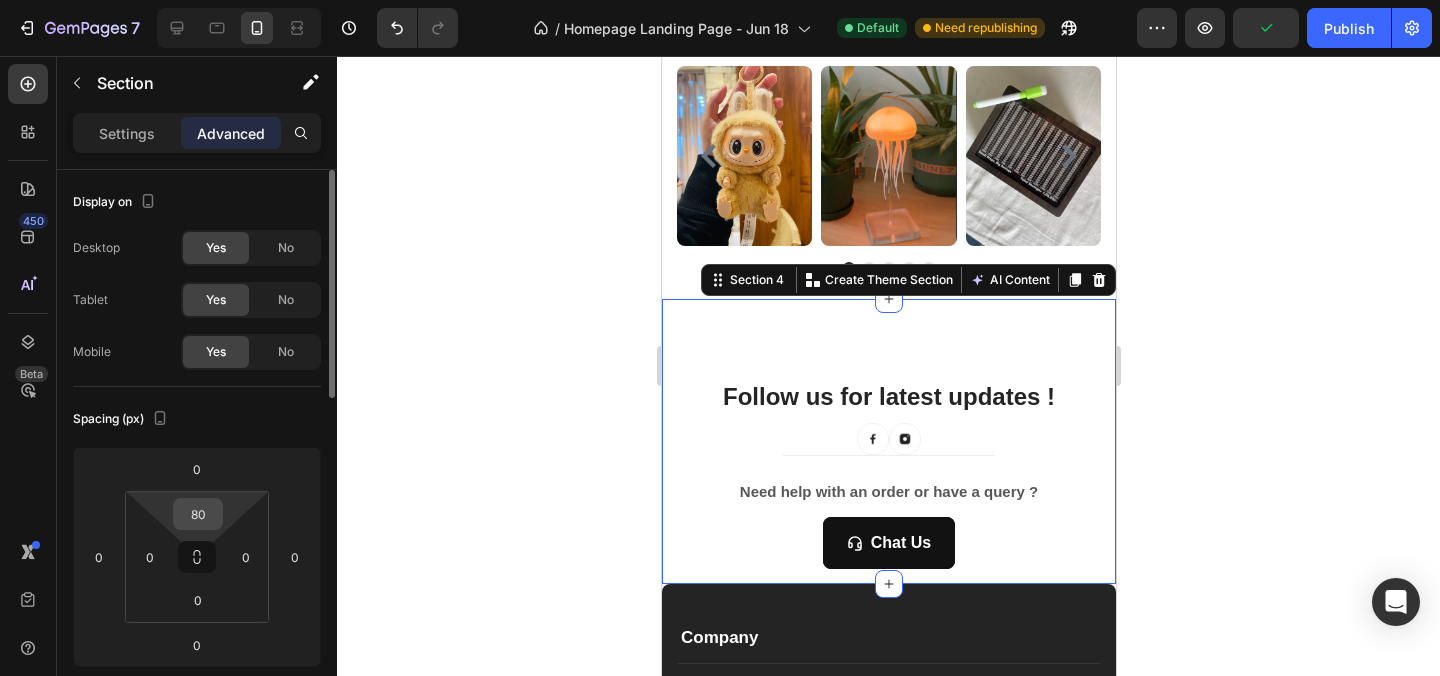 click on "80" at bounding box center [198, 514] 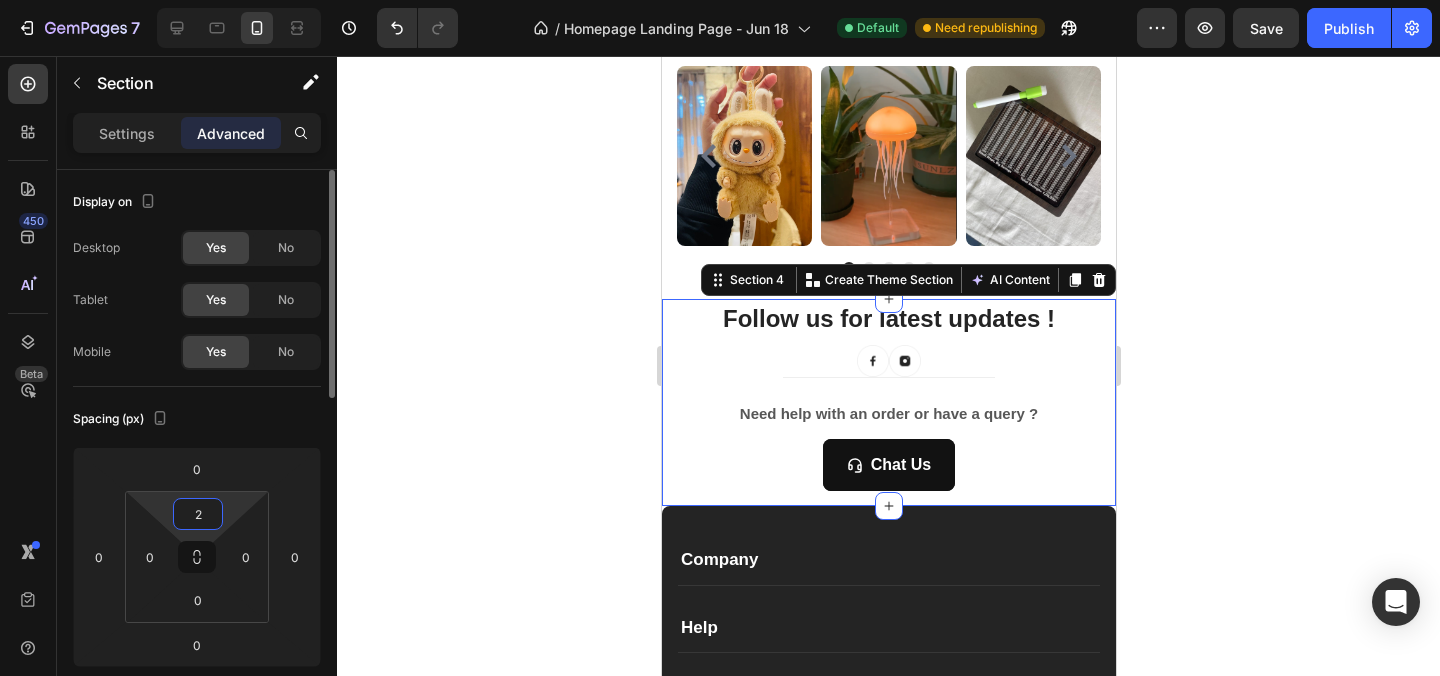 type on "25" 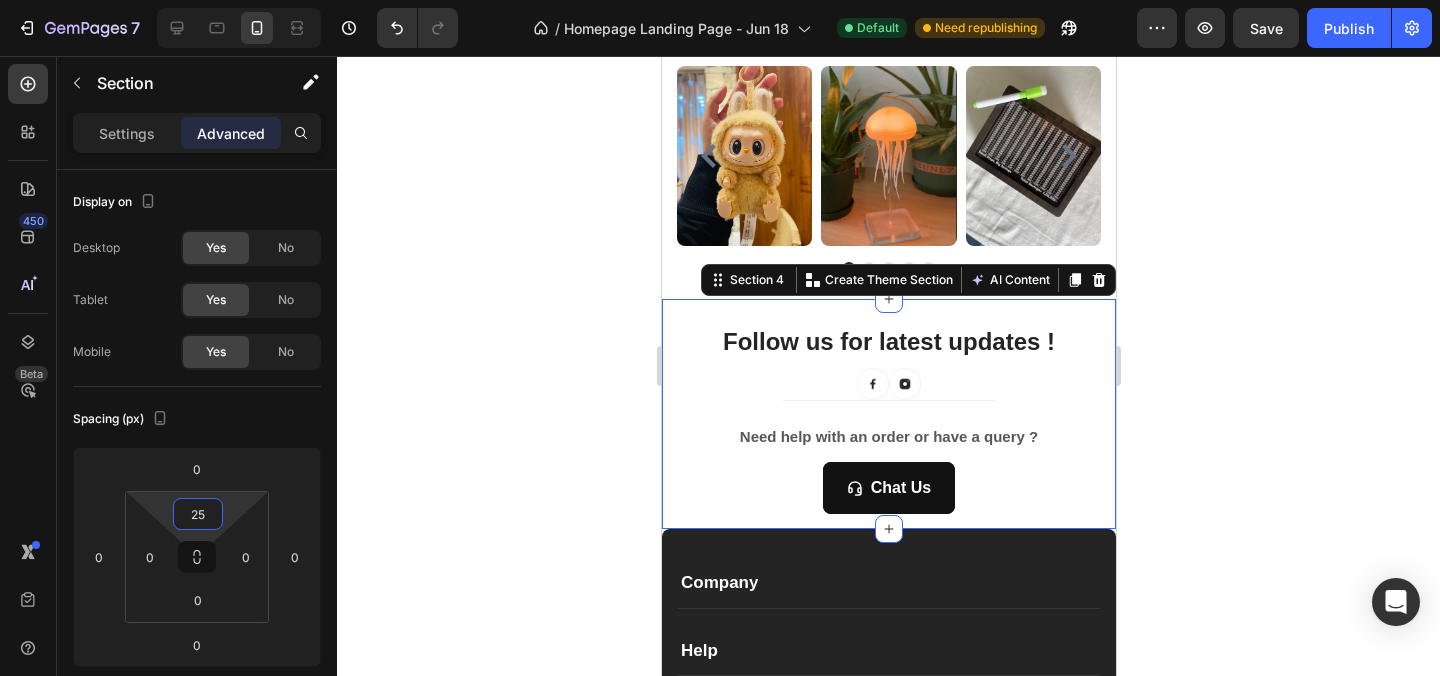 click 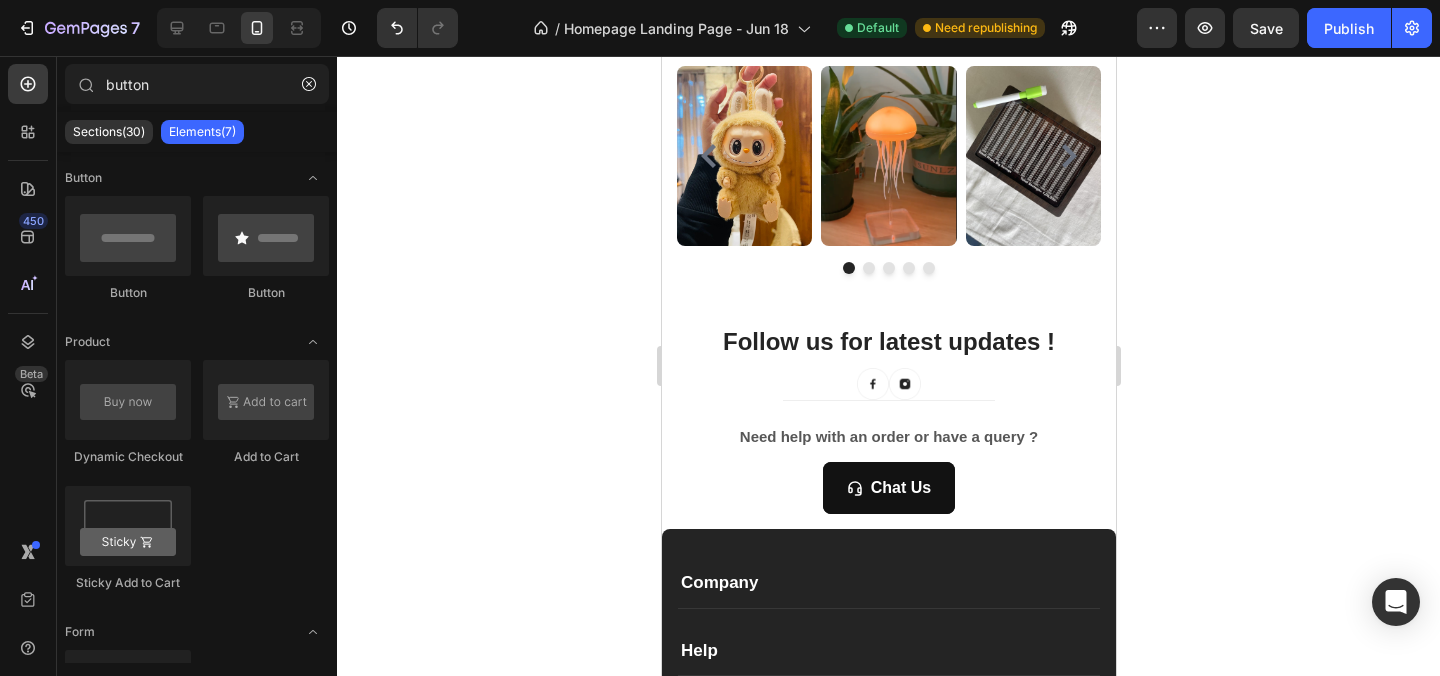 click 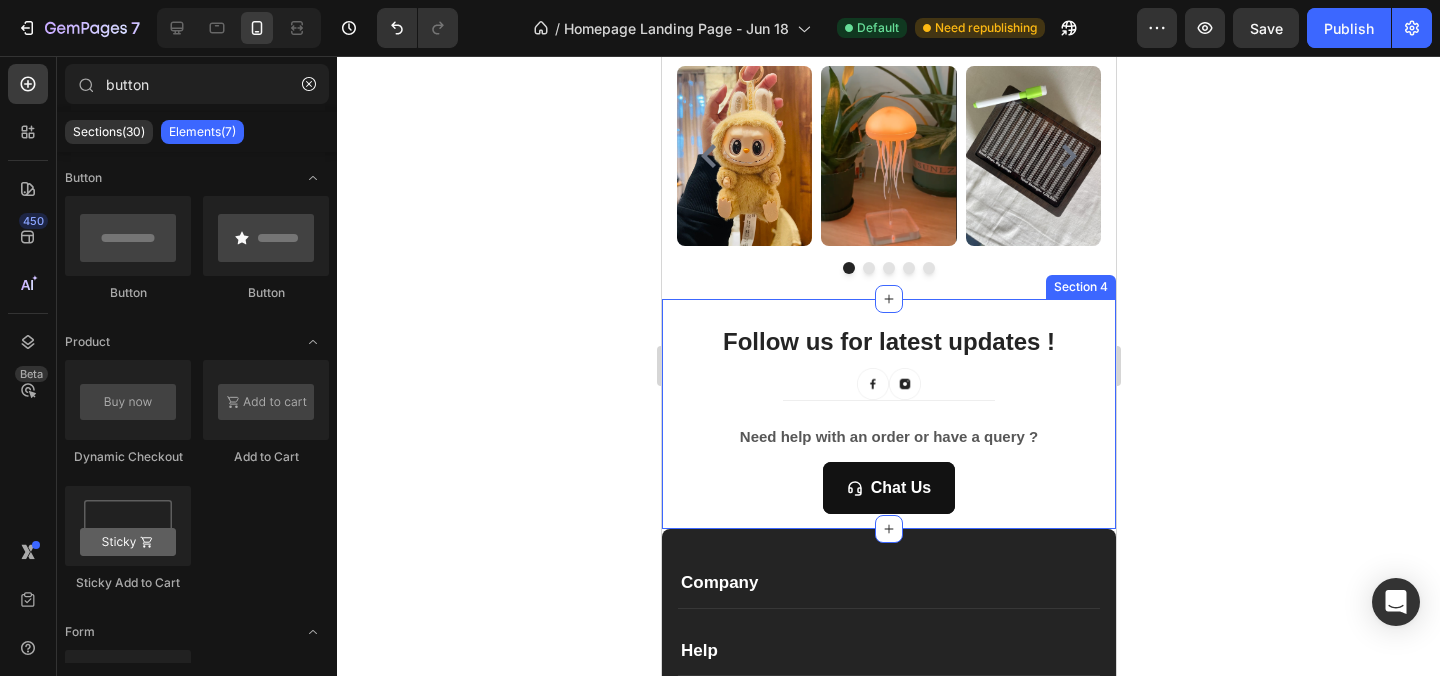 click on "Follow us for latest updates ! Heading Image Image Row                Title Line Let’s Stay In Touch Heading Need help with an order or have a query ? Text block
Chat Us Button Row Need help with an order or have a query ? Text block
Chat Us Button Newsletter Row Row Section 4" at bounding box center (888, 414) 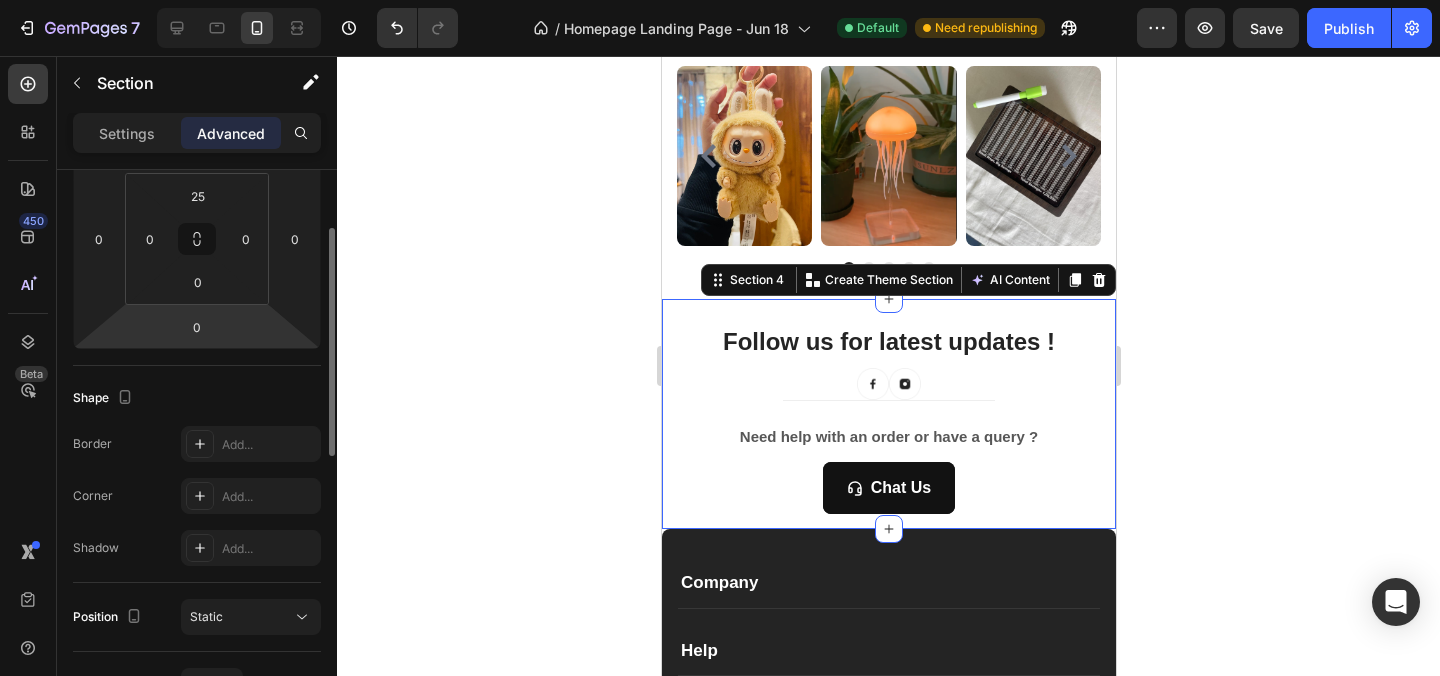 scroll, scrollTop: 320, scrollLeft: 0, axis: vertical 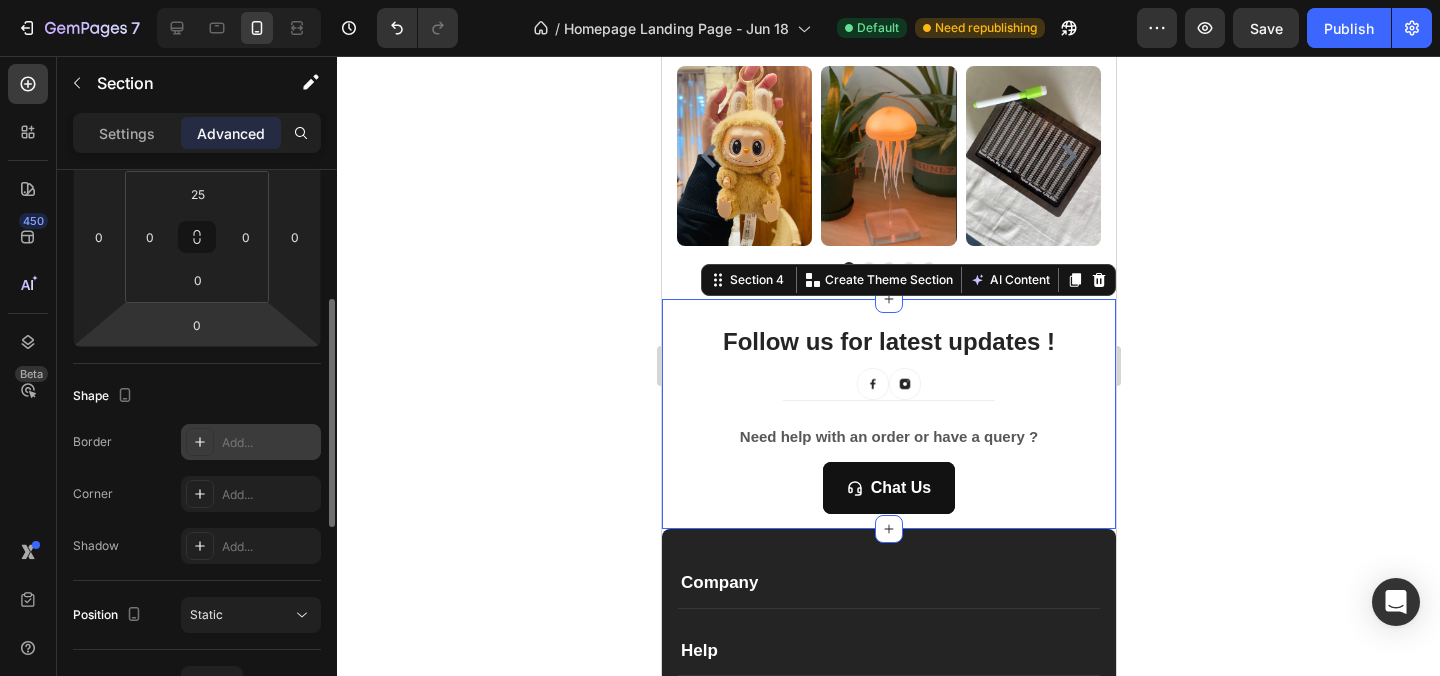 click on "Add..." at bounding box center [269, 443] 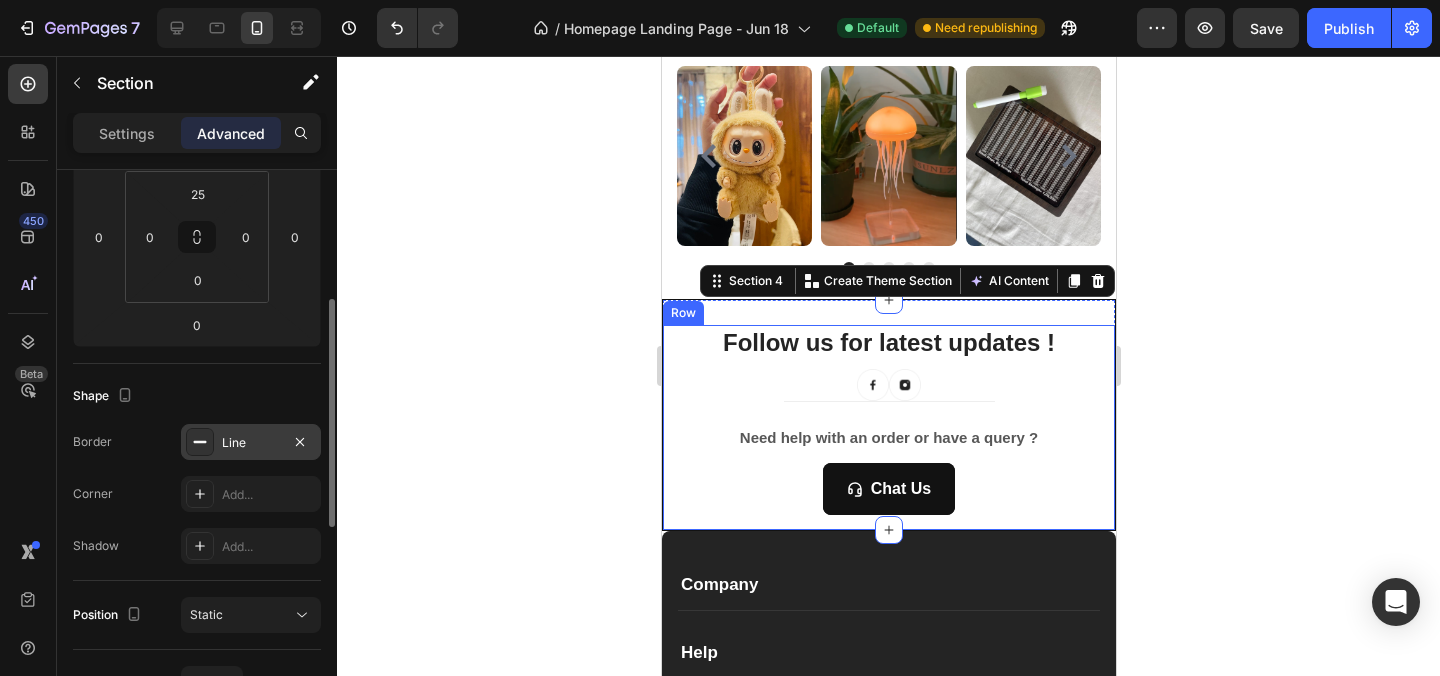click 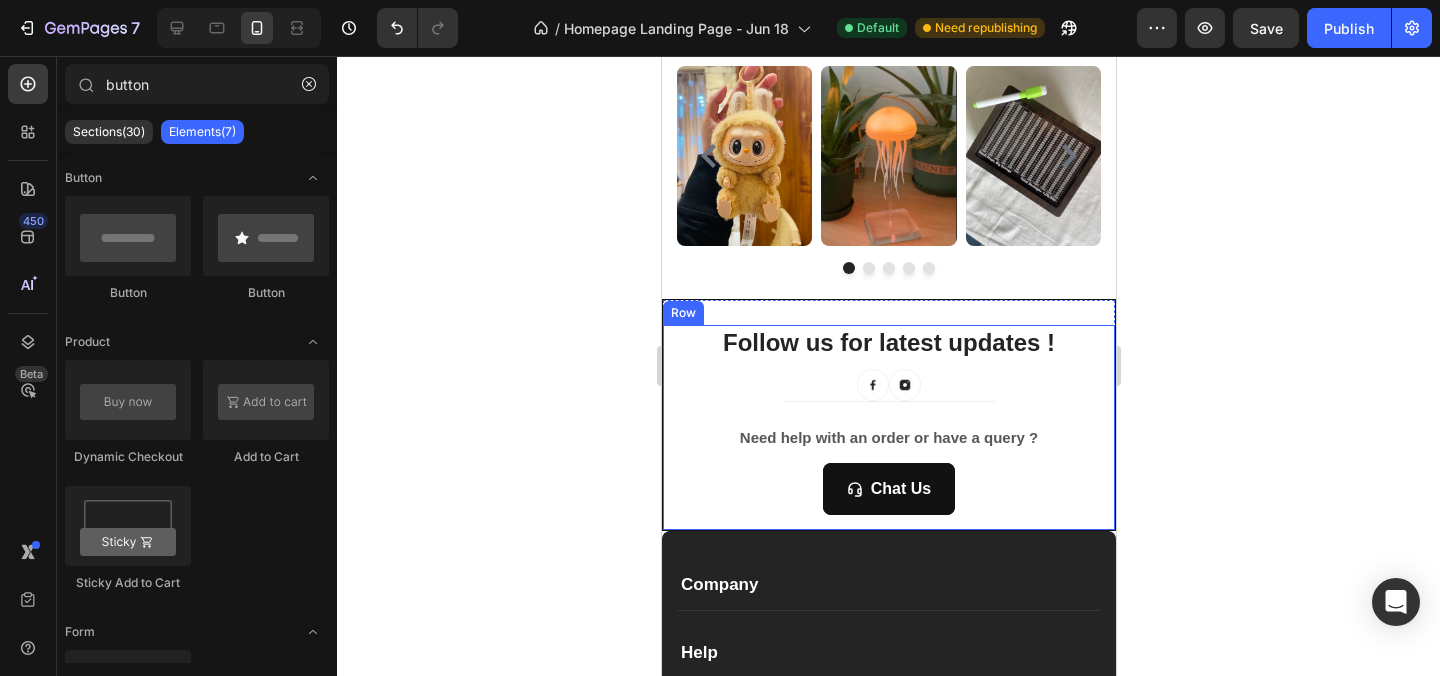 click 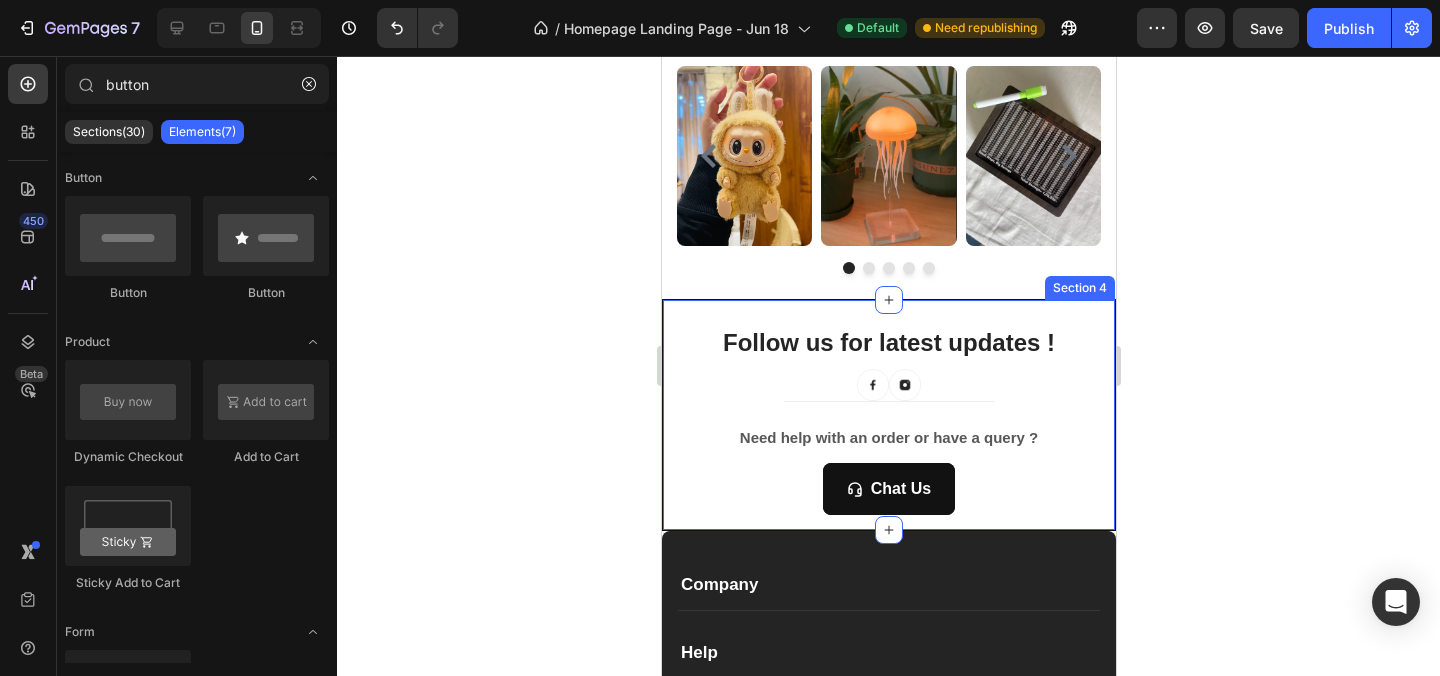 click 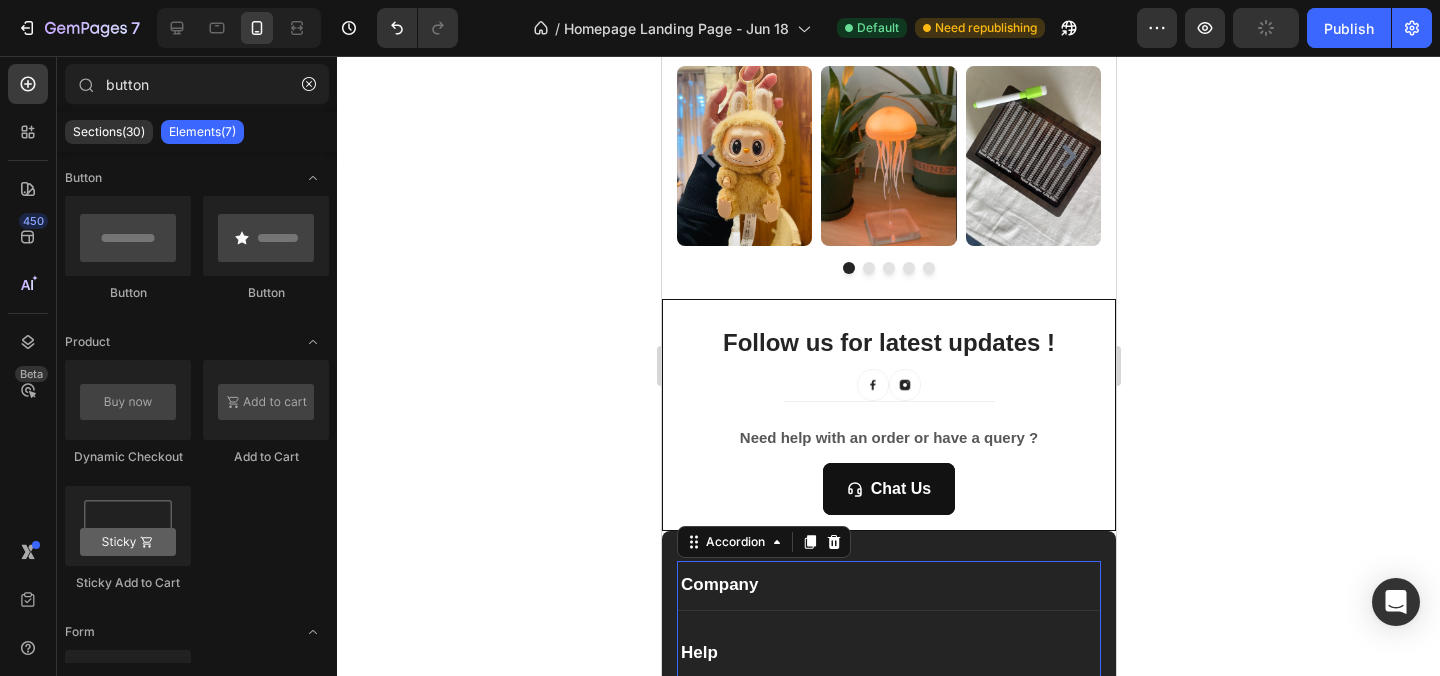 click on "Company" at bounding box center [888, 585] 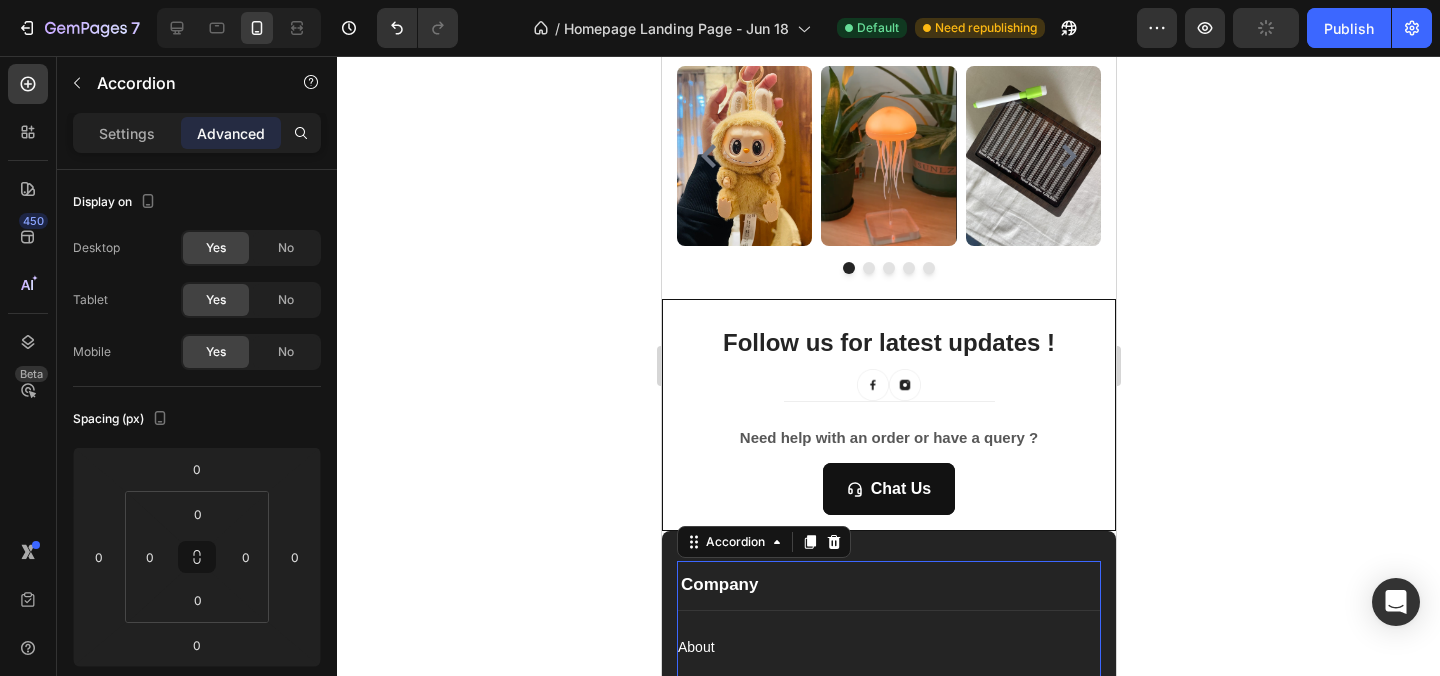 click 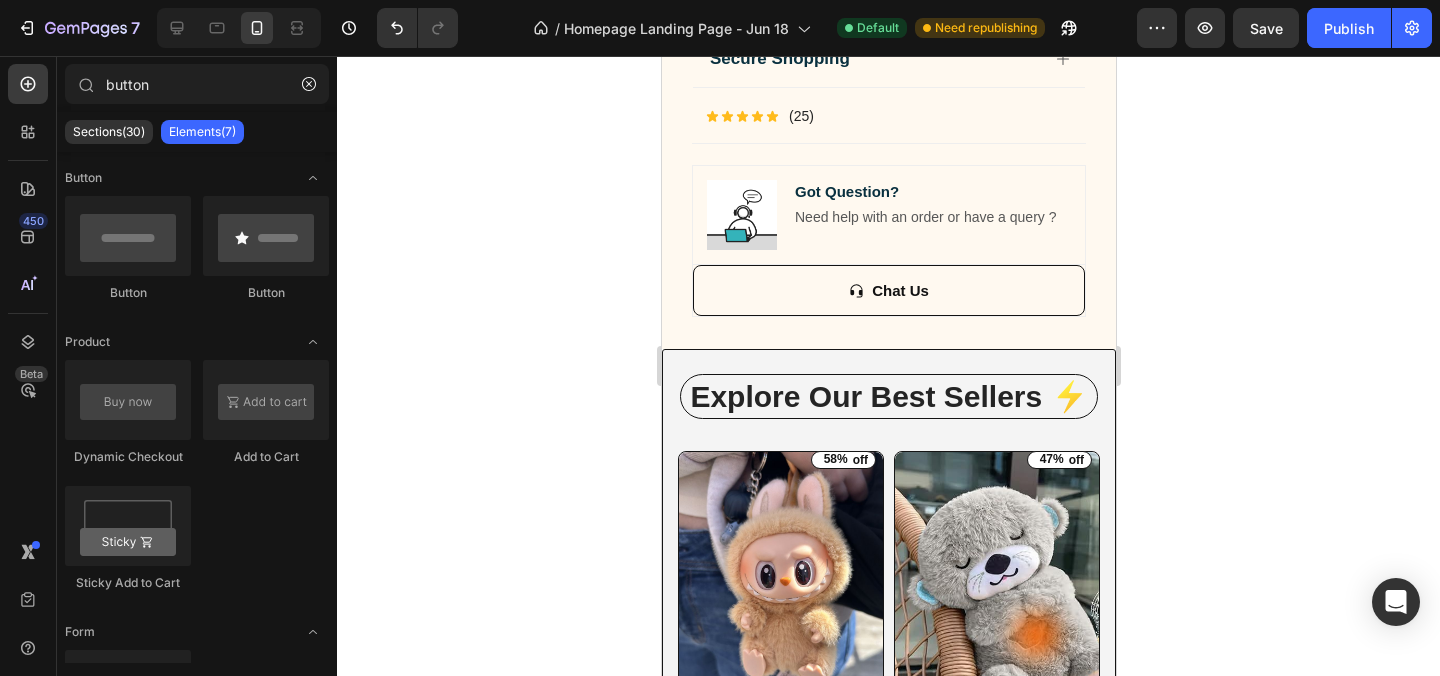 scroll, scrollTop: 1716, scrollLeft: 0, axis: vertical 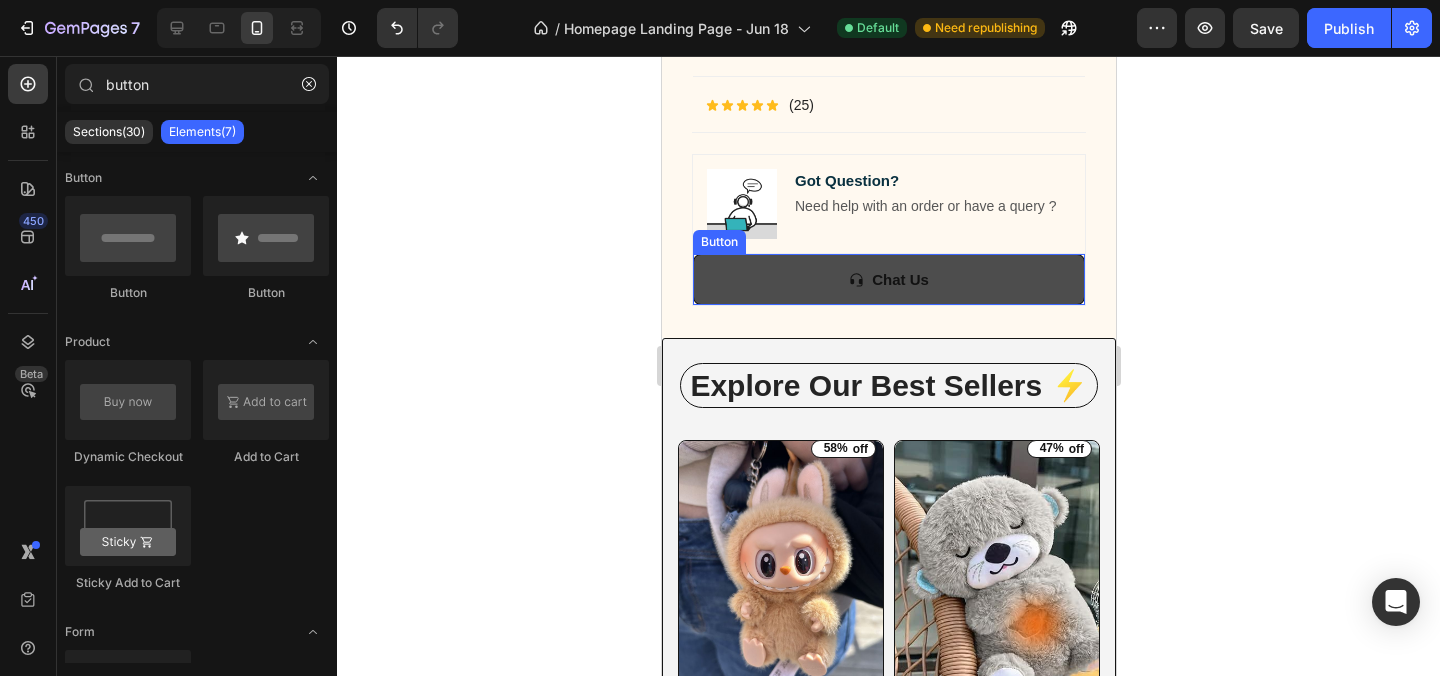 click on "Chat Us" at bounding box center [888, 279] 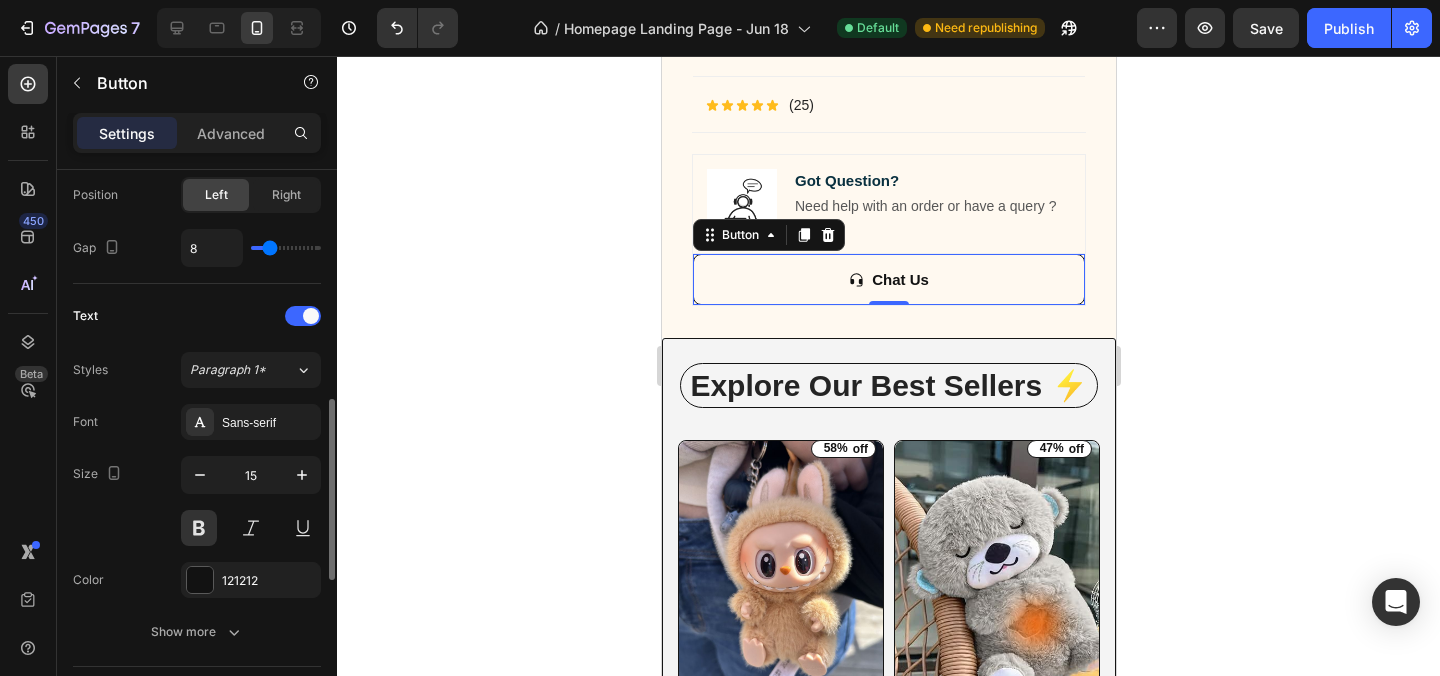 scroll, scrollTop: 736, scrollLeft: 0, axis: vertical 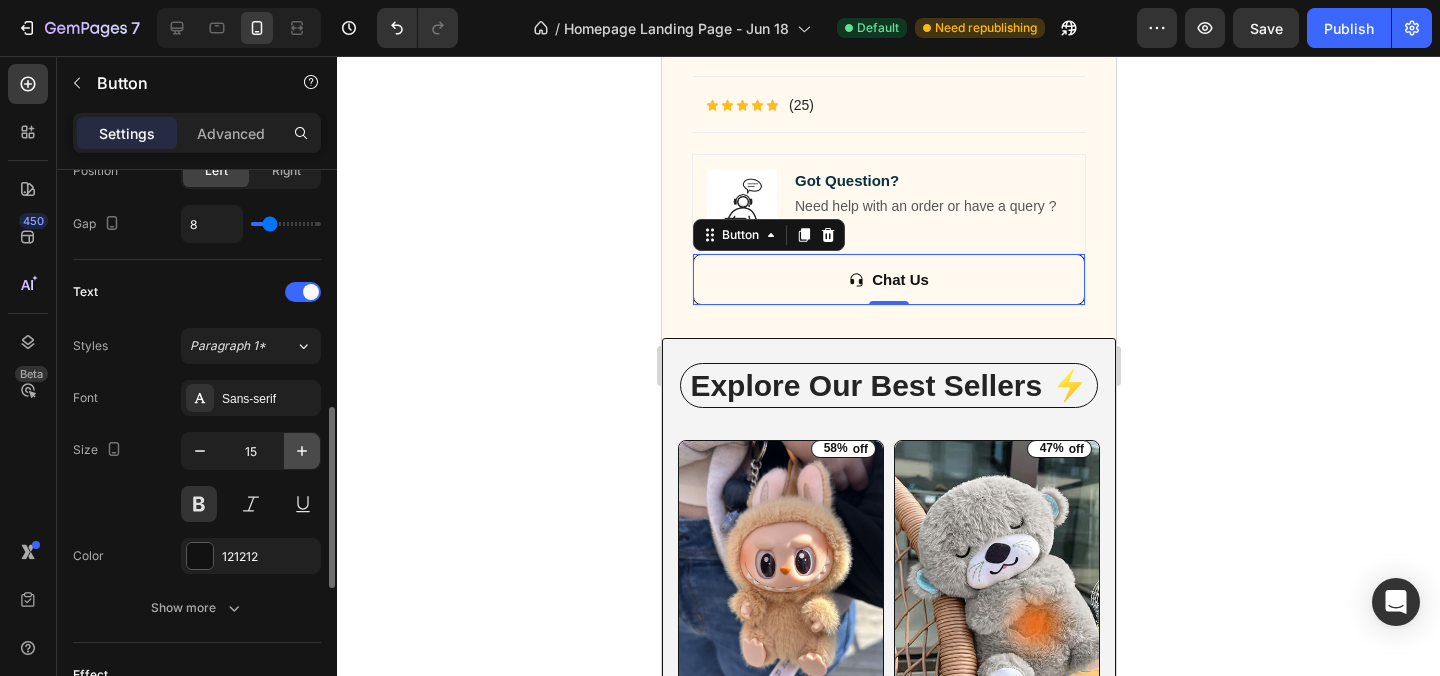 click 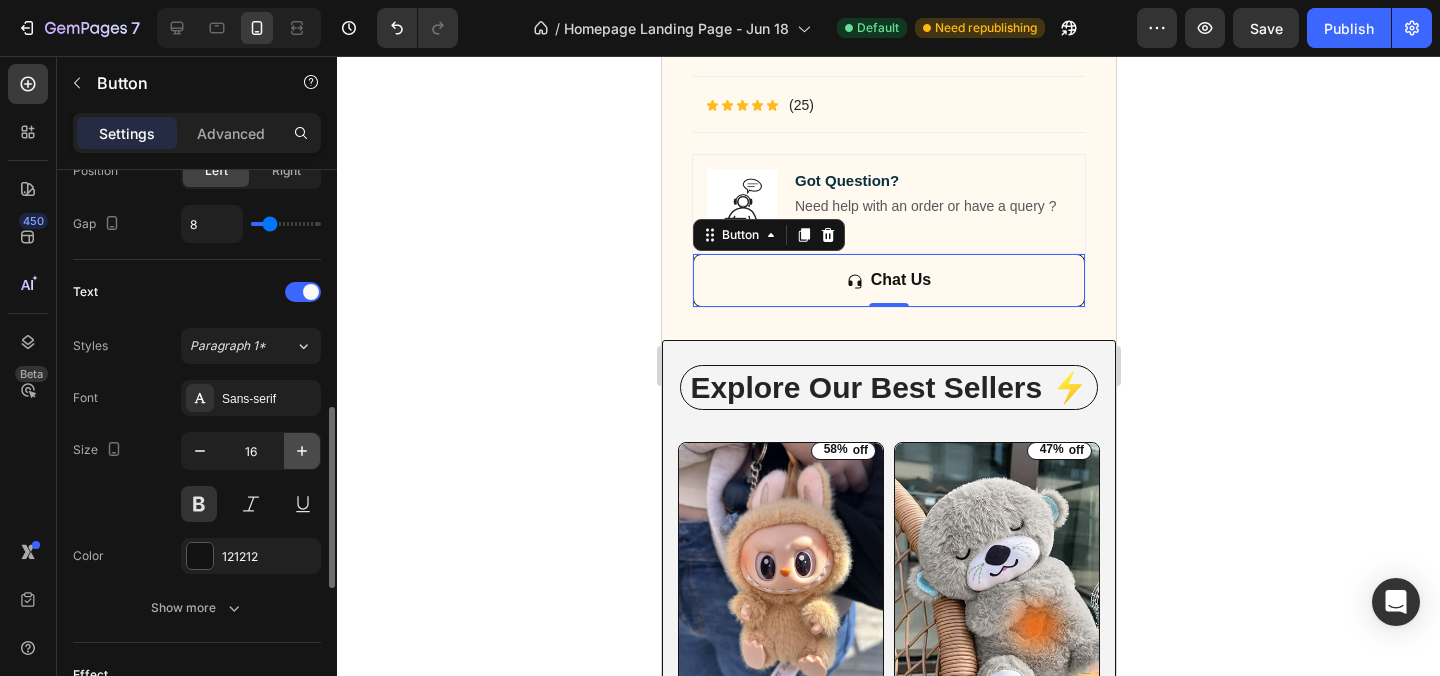 click 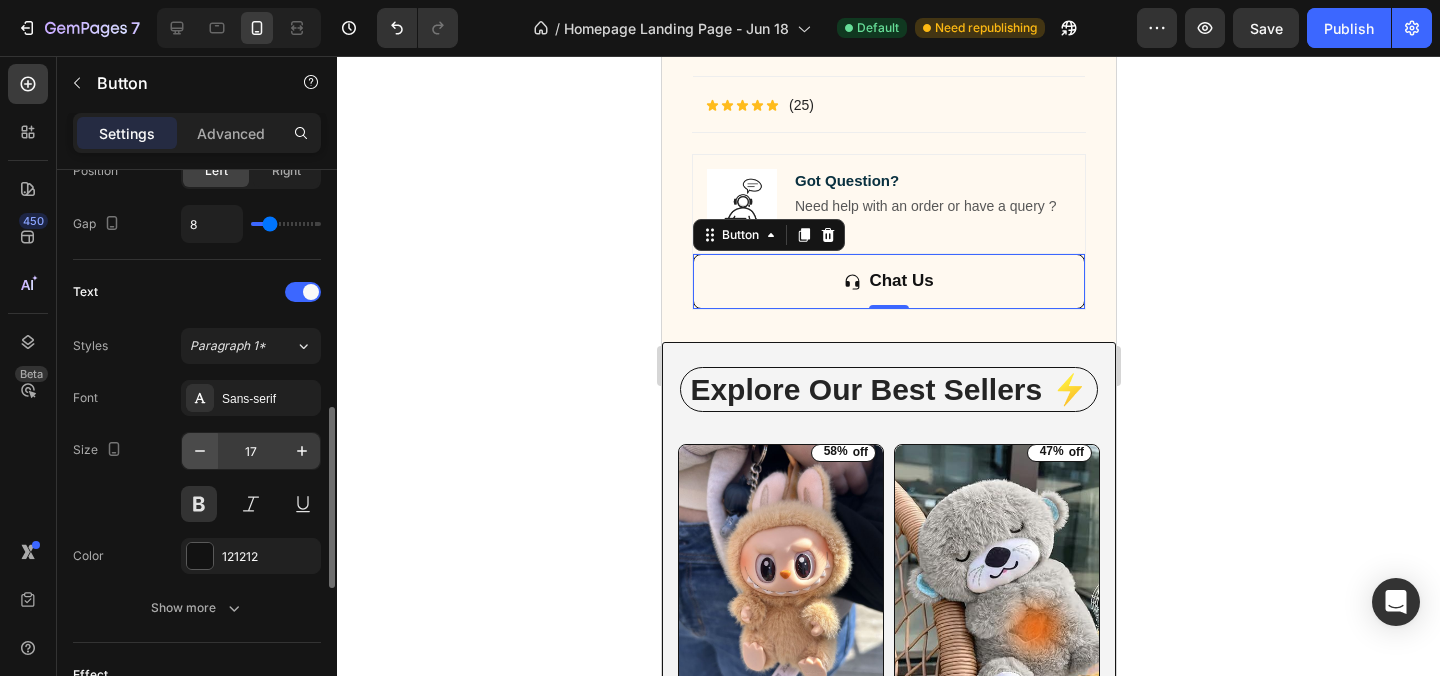 click 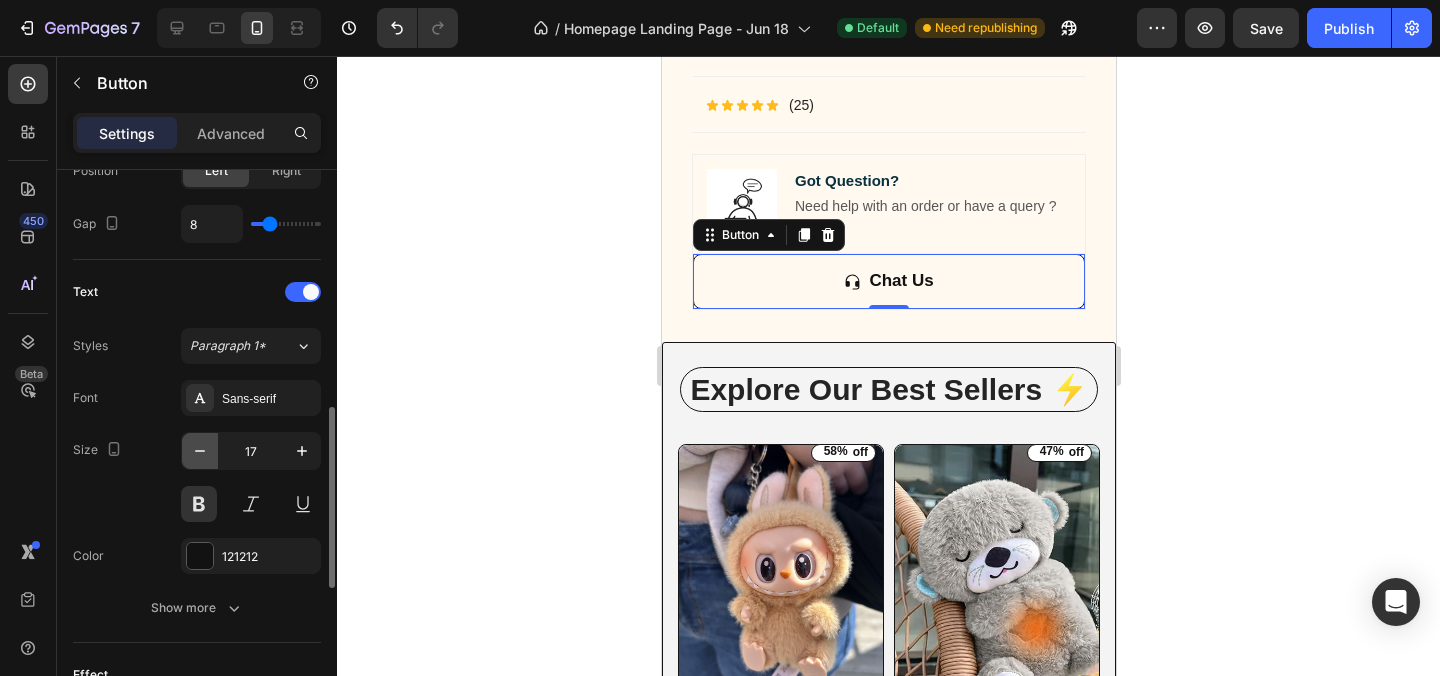 type on "16" 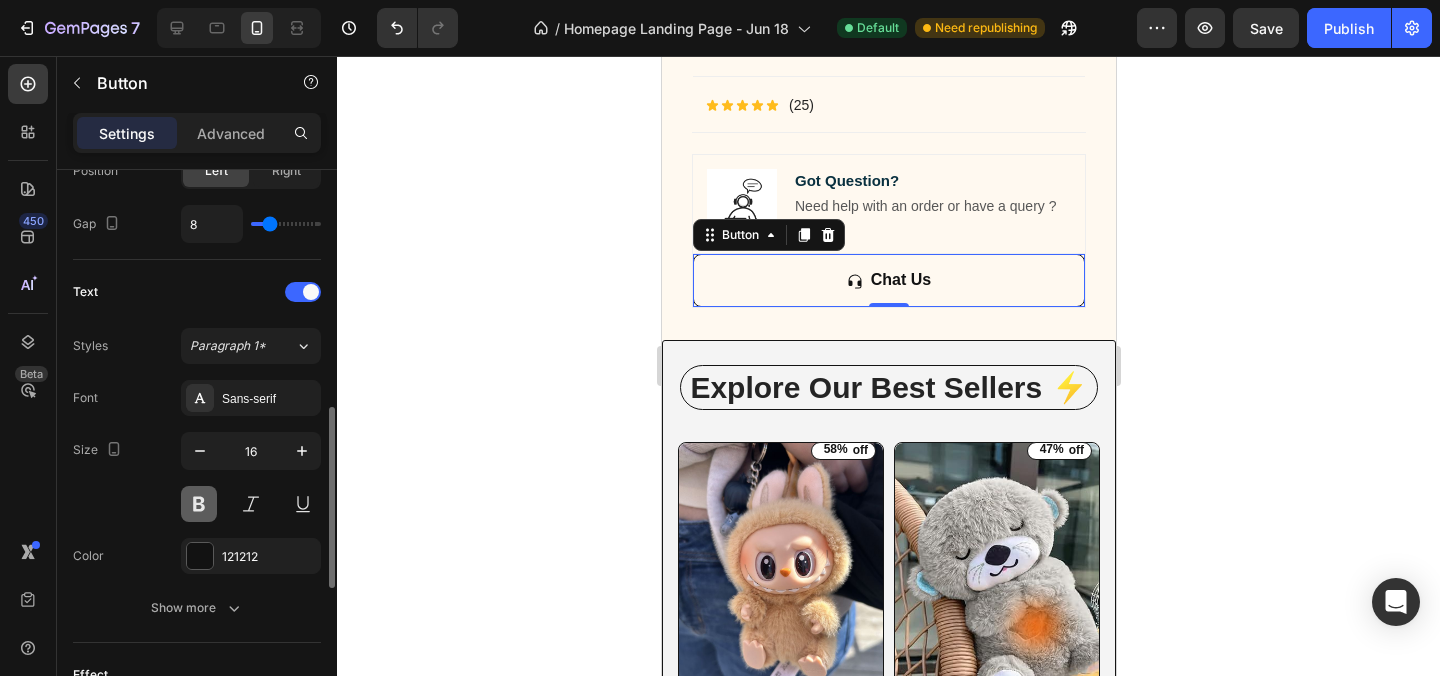 click at bounding box center (199, 504) 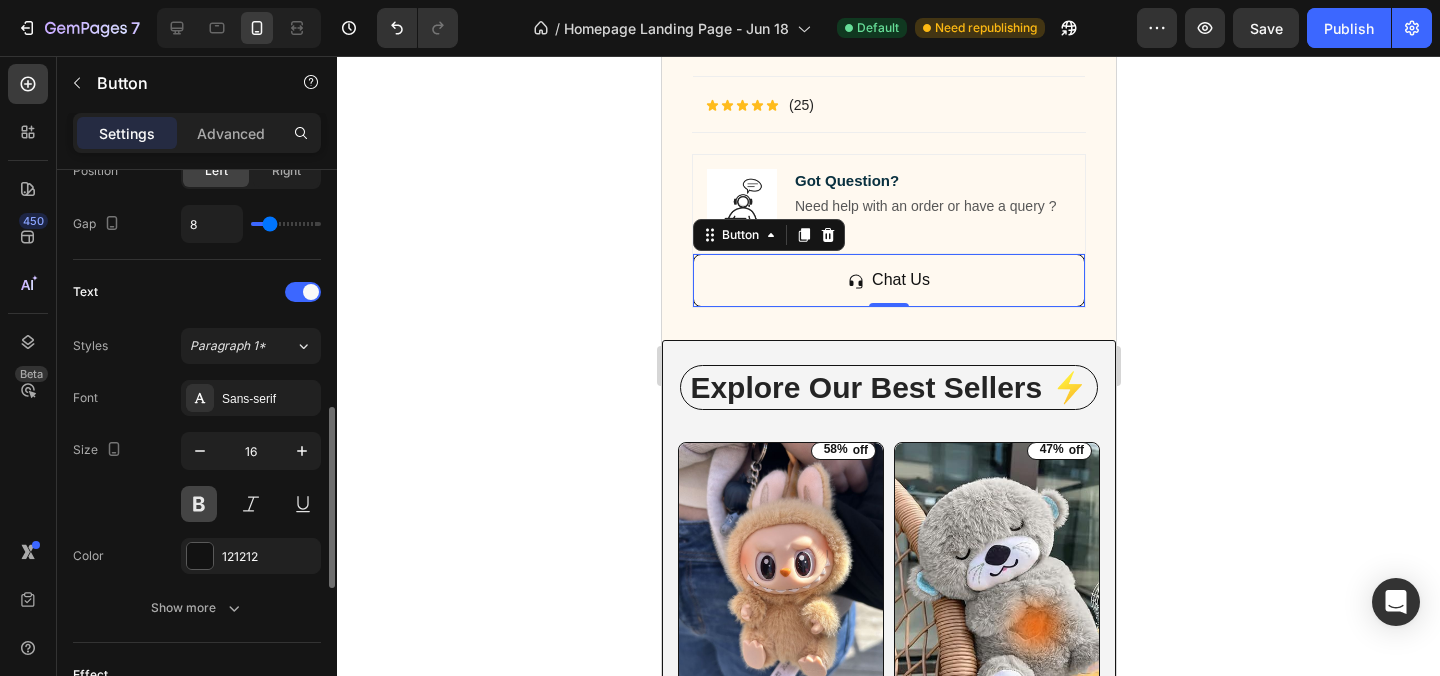 click at bounding box center (199, 504) 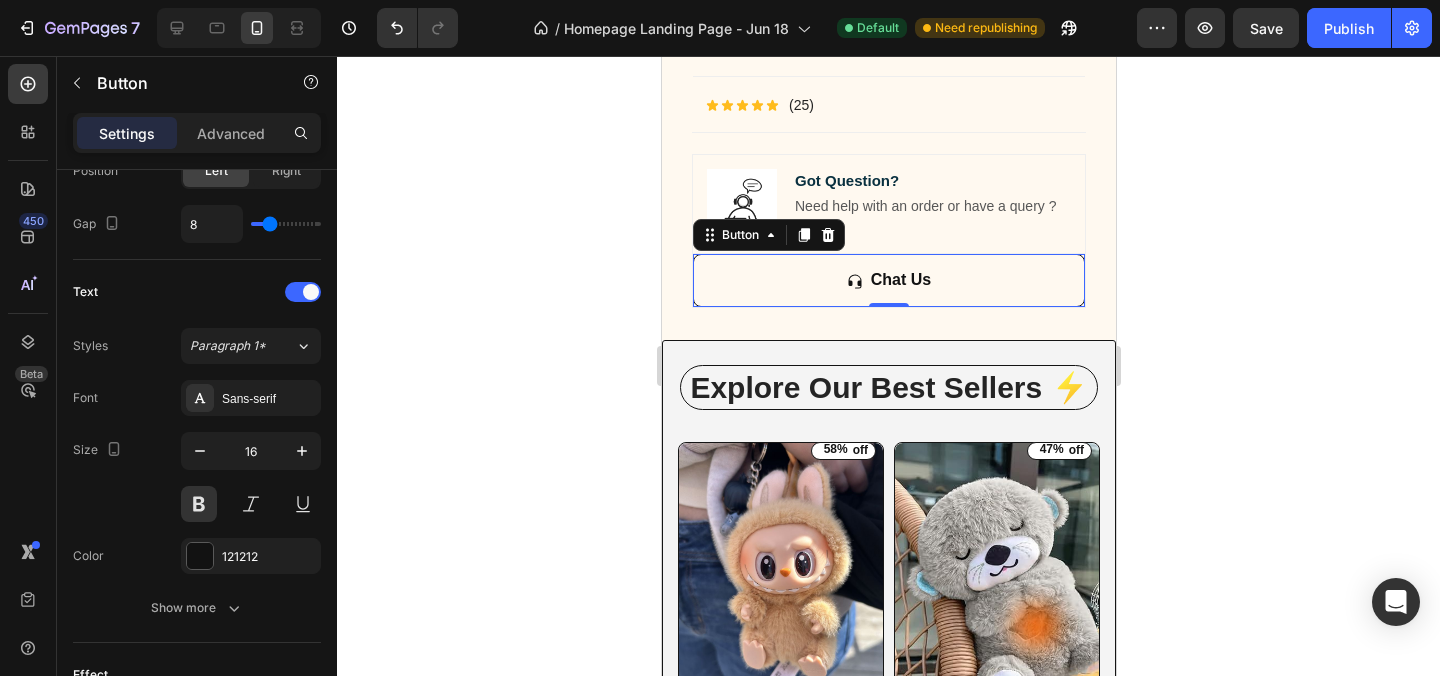 click 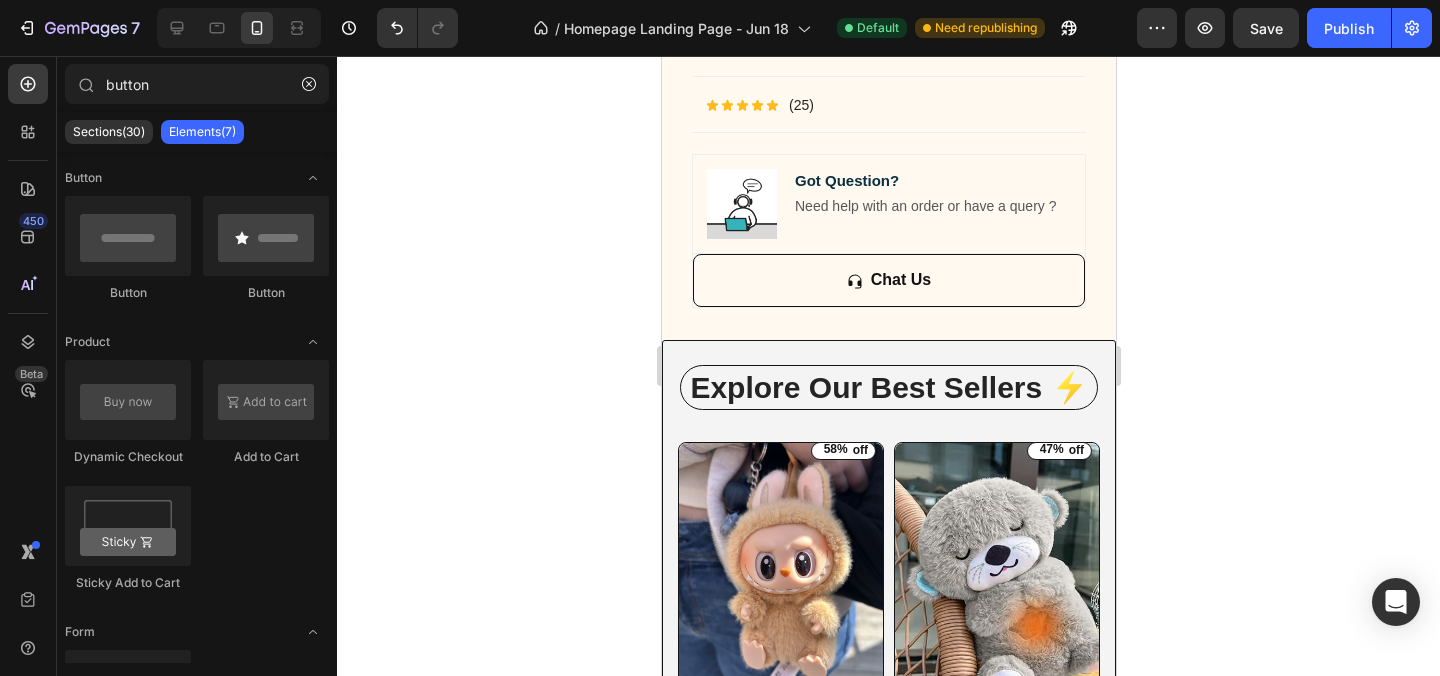 click 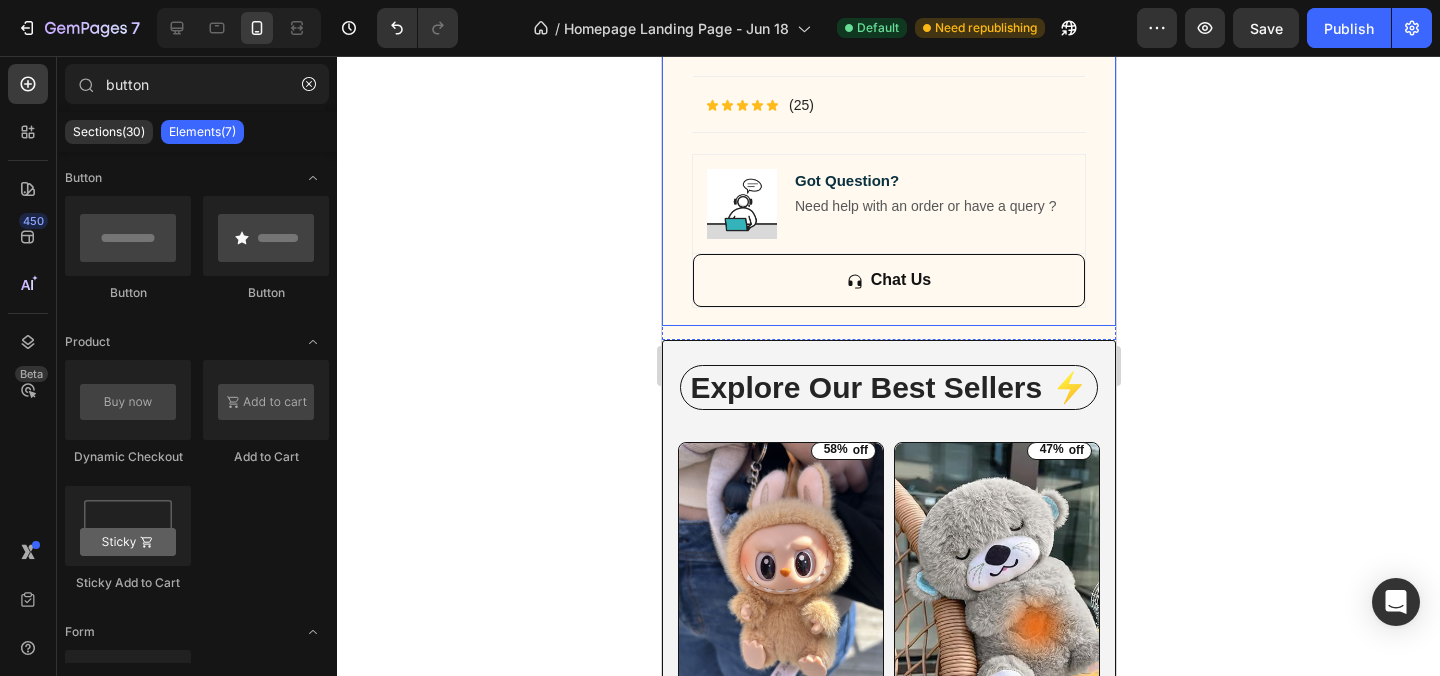 click on "Icon Icon Icon Icon Icon Icon List 500+ Verified Reviews! Text Block Row Labubu Random Design Action Figure Product Title ₹ 1,899.00 Product Price Product Price ₹ 799.00 Product Price Product Price Row
HURRY!  ONLY 10 LEFT Stock Counter Quantity: Text Block
1
Product Quantity Buy Now Dynamic Checkout
In-stock, ships within 1-2 days | Free shipping & returns Item List About this item Text Block
✨  Expressive Design:  Instantly recognizable with its quirky smile, wide eyes, and wild hair – Labubu adds a playful vibe to your desk, shelf, or room decor.
💎  Premium Material:  Made from high-quality, durable vinyl for long-lasting charm and a smooth matte finish that feels great to hold.
📏  Perfect Size for Display:  Compact and lightweight – fits effortlessly into your collection, workspace, or even your car dashboard.
🎁  Great Gift Choice:
📦  Item List" at bounding box center (888, -387) 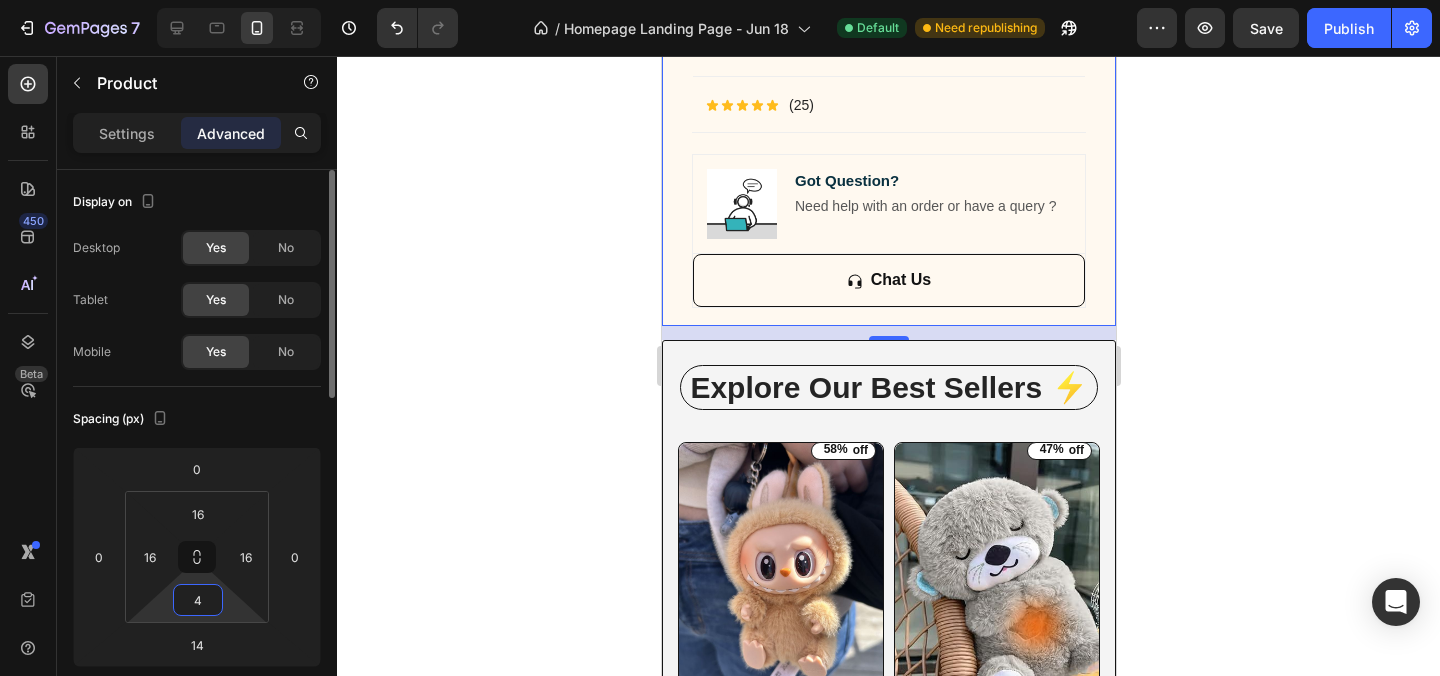 click on "4" at bounding box center [198, 600] 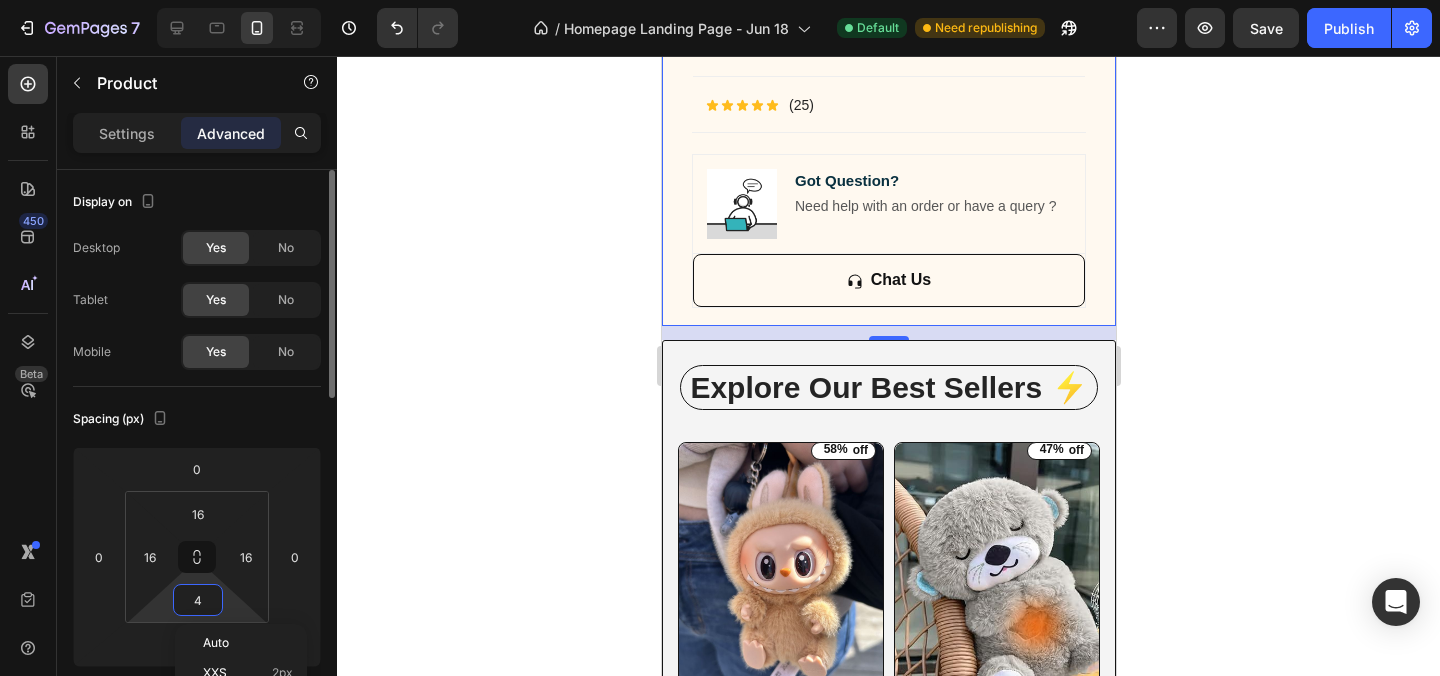 type 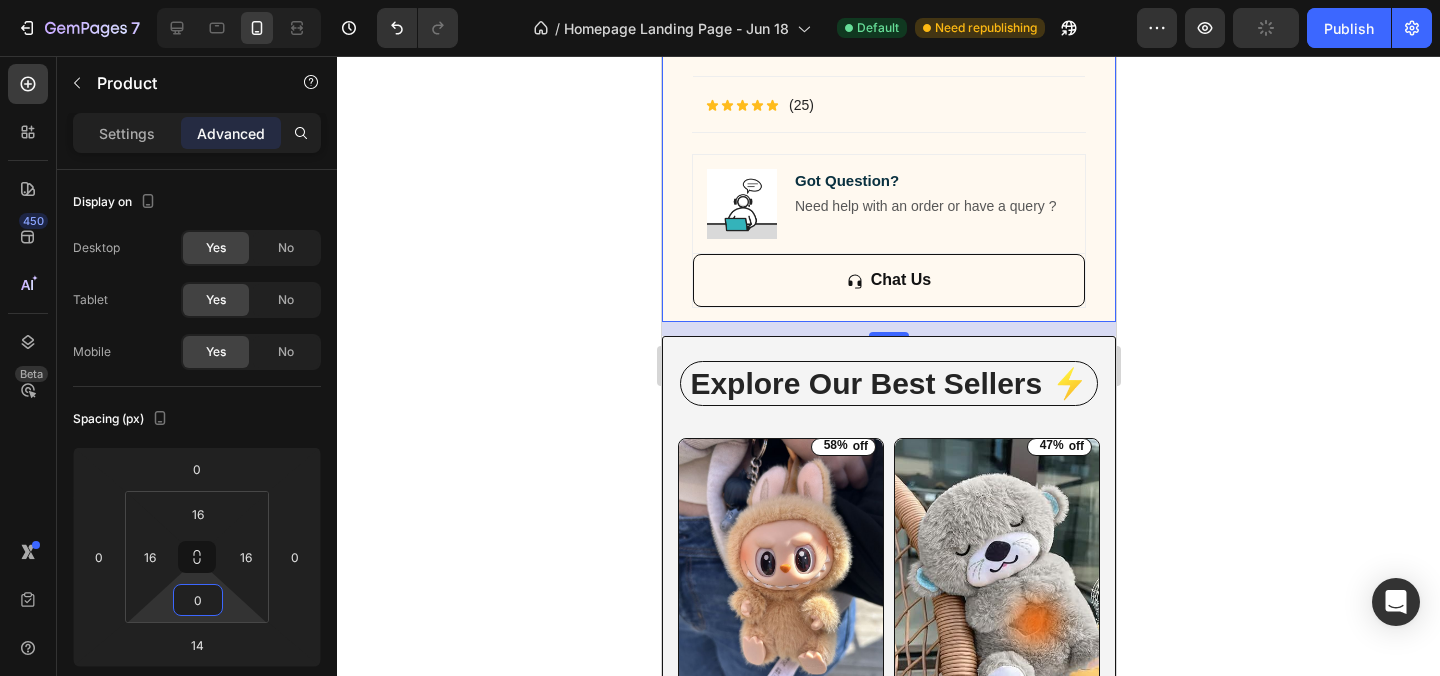 click 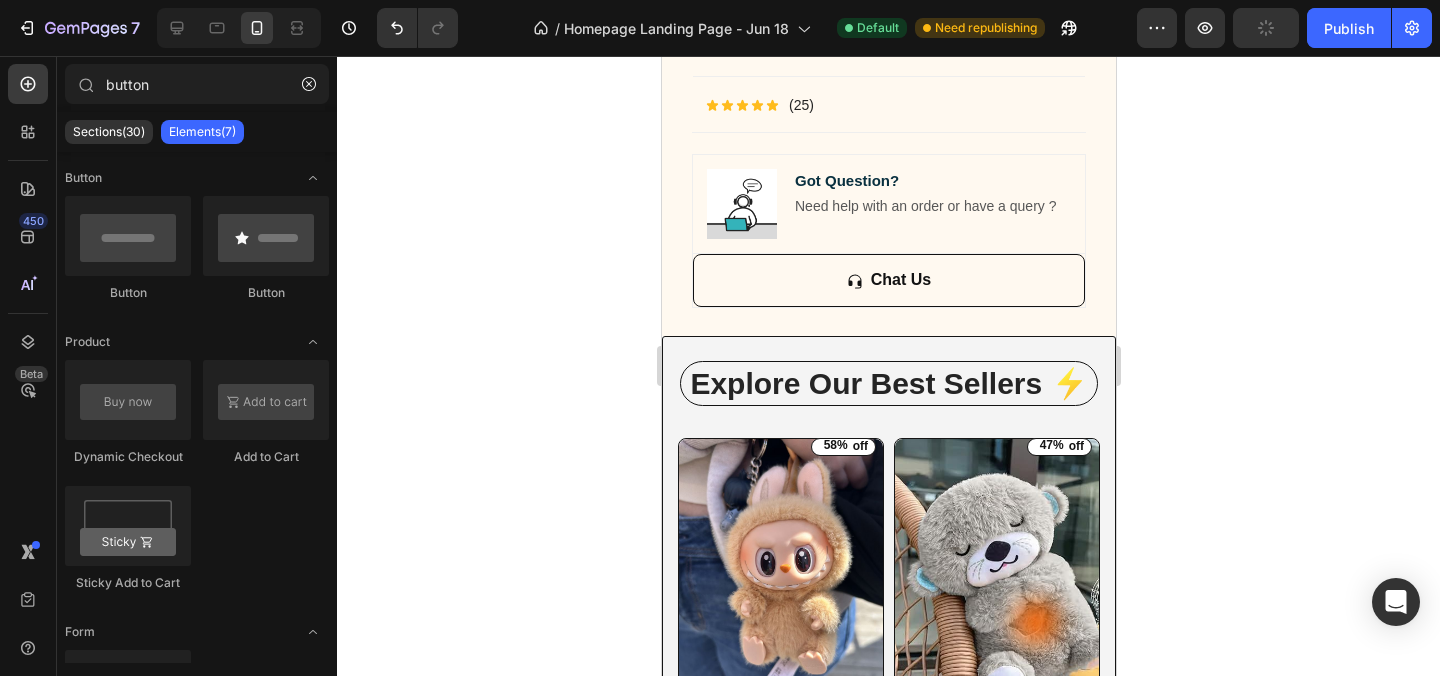 click 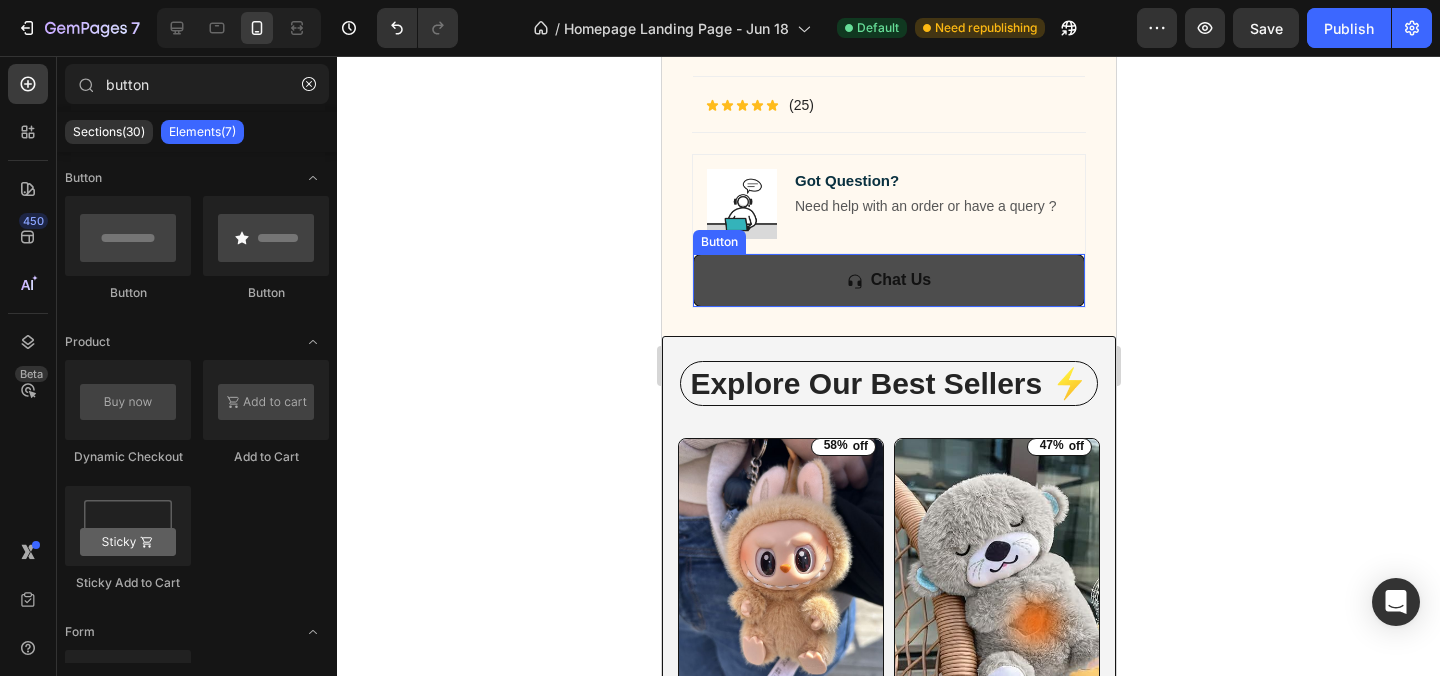 click on "Chat Us" at bounding box center (888, 280) 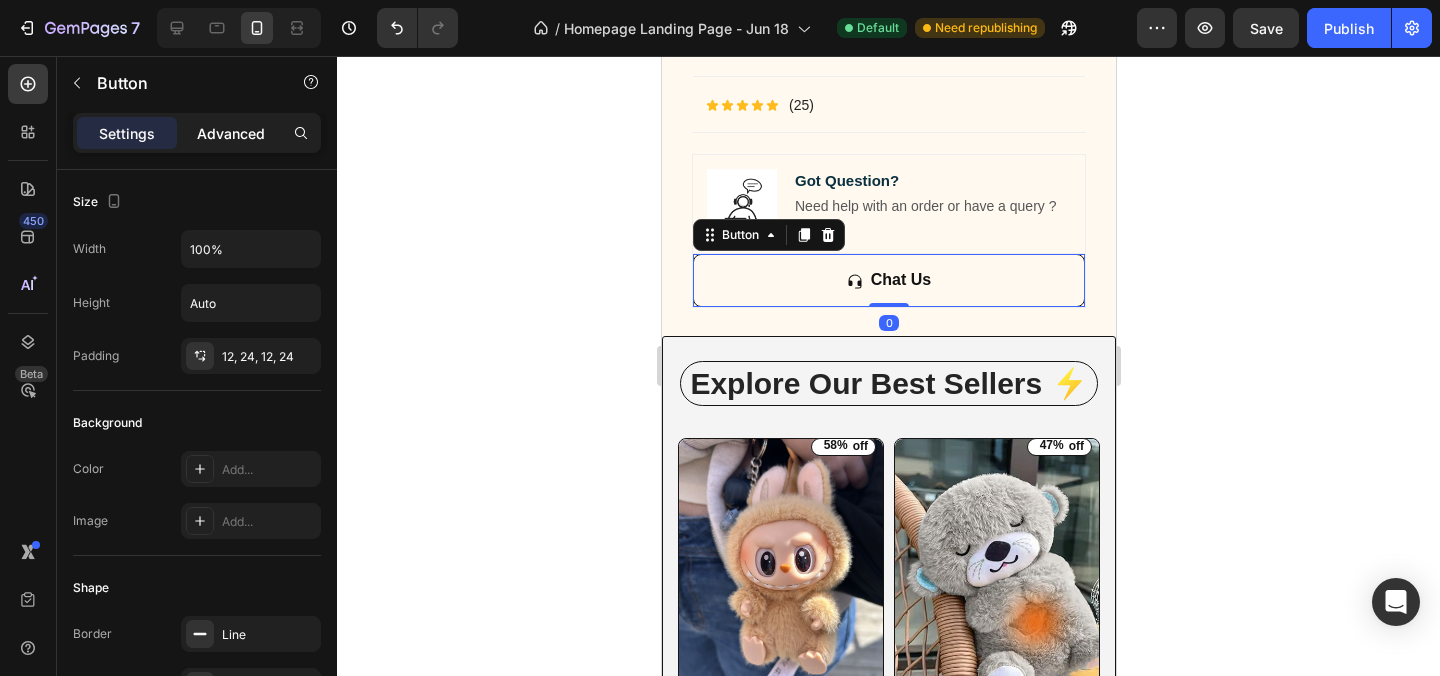 click on "Advanced" at bounding box center (231, 133) 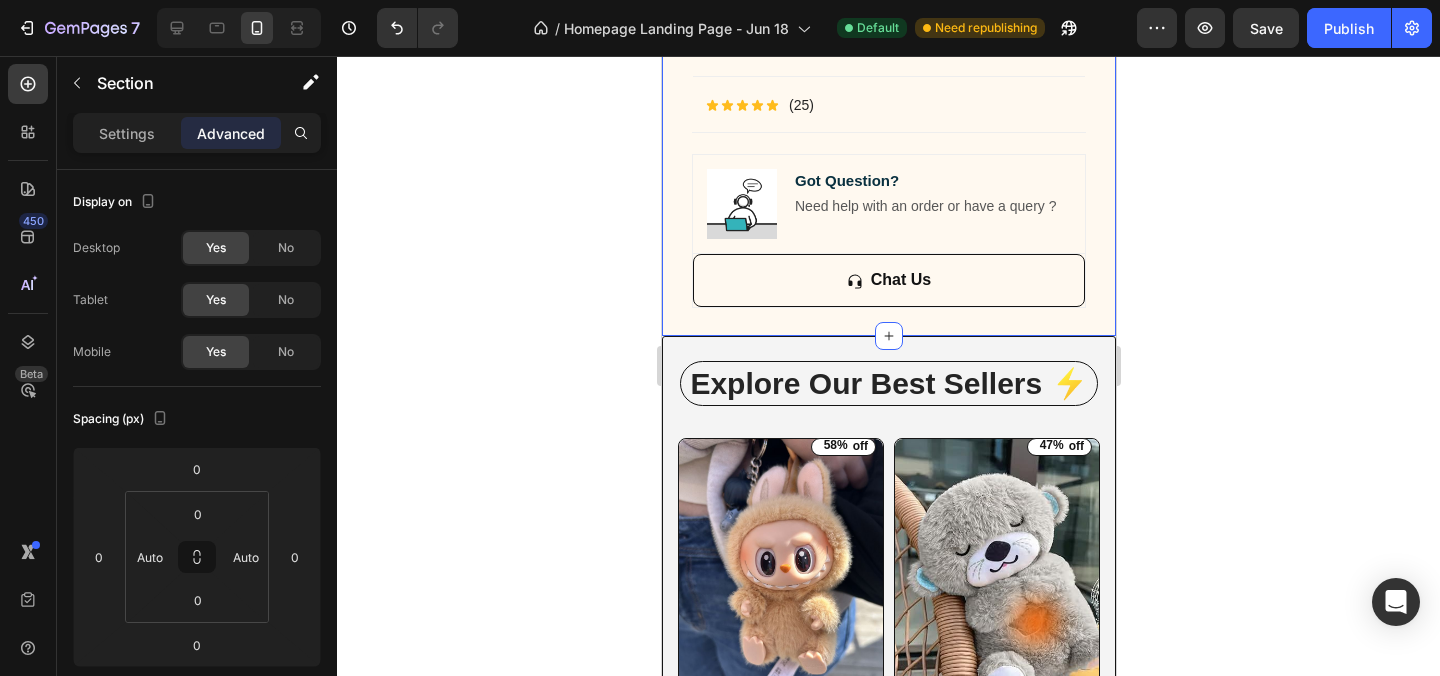 click on "FREE SHIPPING Text Block
10% OFF ON PREPAID ORDERS Text Block
EASY RETURN Text Block
LIMITED TIME 10% OFF SALE Text Block
COD AVAILABLE Text Block
FREE SHIPPING Text Block
10% OFF ON PREPAID ORDERS Text Block
EASY RETURN Text Block
LIMITED TIME 10% OFF SALE Text Block
COD AVAILABLE Text Block
Marquee Image Image Adorable Expression Text Block Row Quirky smile, wild hair, and playful eyes that steal the spotlight instantly. Text Block Row Image High-Quality Build Text Block Row Made from premium vinyl material with soft texture and durable finish. Text Block Row Row Image Perfect Display Size Text Block Row Lightweight and compact – ideal for your desk, shelf, or even your car! Text Block Row Image Collector's Edition Text Block Row Comes in special packaging – ideal for gifting or preserving value. Text Block Row Row Image Image Row Image Image Row" at bounding box center [888, -642] 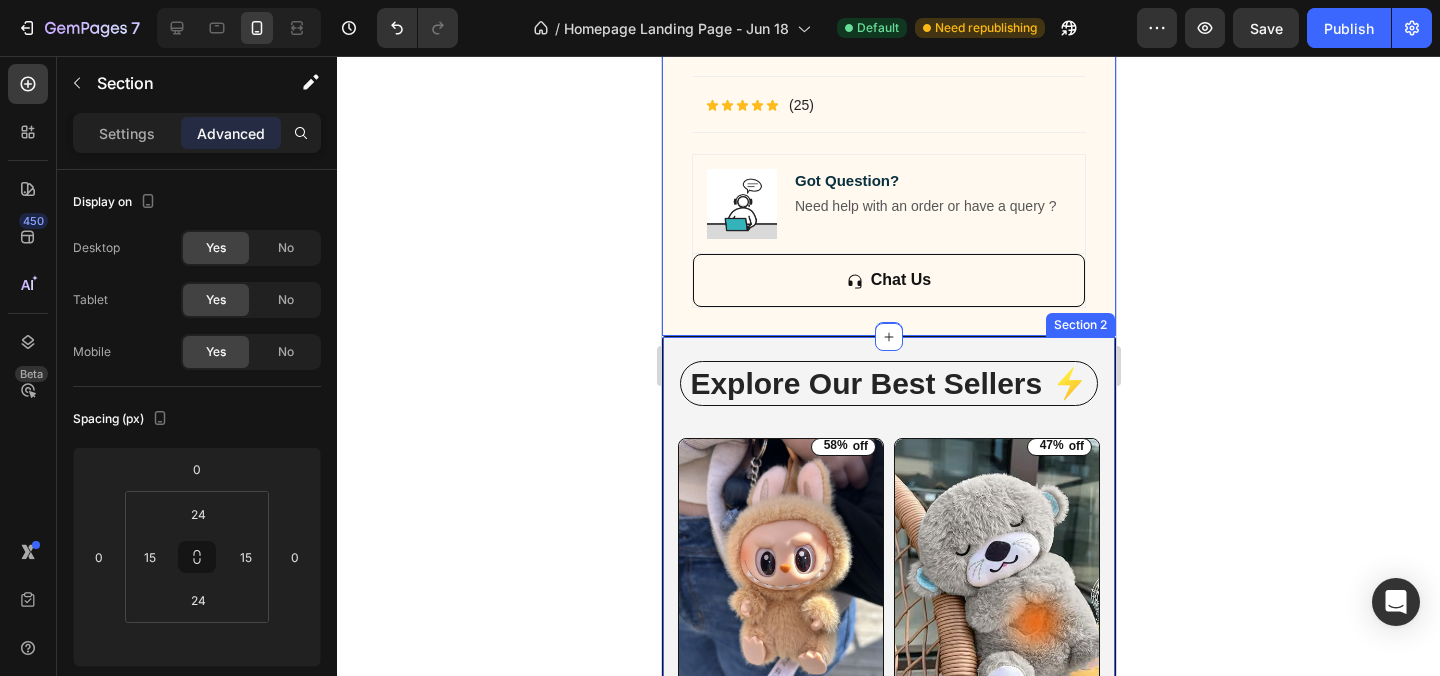 click on "Explore Our Best Sellers ⚡ Heading Row (P) Images 58% off (P) Tag Row Labubu Random Design Action Figure (P) Title ₹ 799.00 (P) Price (P) Price ₹ 1,899.00 (P) Price (P) Price Row Buy Now Dynamic Checkout Row Product List (P) Images 47% off (P) Tag Row Breathing Teddy Bear 🧸 (P) Title ₹ 799.00 (P) Price (P) Price ₹ 1,499.00 (P) Price (P) Price Row Buy Now Dynamic Checkout Row Product List (P) Images 50% off (P) Tag Row Wooden Piggy Bank (P) Title ₹ 599.00 (P) Price (P) Price ₹ 1,199.00 (P) Price (P) Price Row Buy Now Dynamic Checkout Row Product List (P) Images 50% off (P) Tag Row Jellyfish LED Lamp (P) Title ₹ 999.00 (P) Price (P) Price ₹ 1,999.00 (P) Price (P) Price Row Buy Now Dynamic Checkout Row Product List (P) Images 52% off (P) Tag Row Magical Bean Puzzle Toy (P) Title ₹ 479.00 (P) Price (P) Price ₹ 999.00 (P) Price (P) Price Row Buy Now Dynamic Checkout Row Product List (P) Images 53% off (P) Tag Row Flying LED Spinner 🌀 (P) Title ₹ 569.00 (P) Price (P) Price ₹ 1,199.00" at bounding box center [888, 1032] 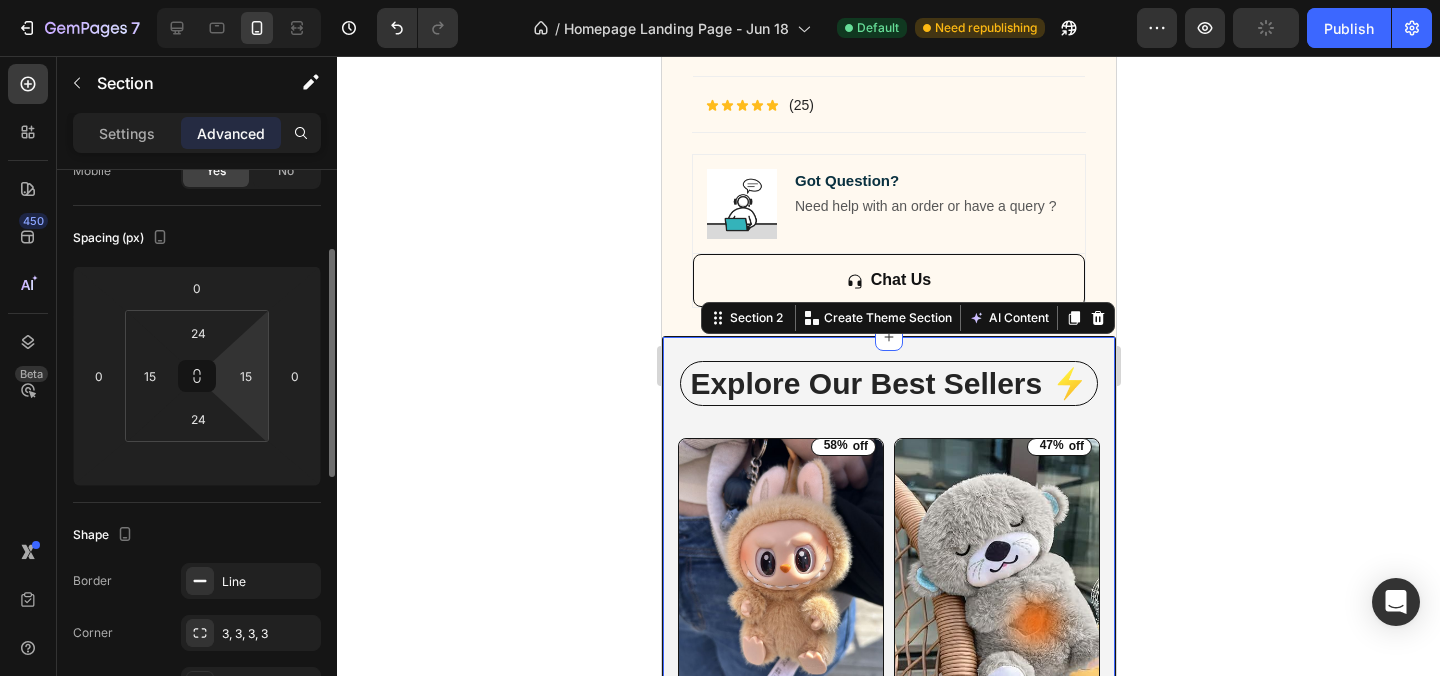 scroll, scrollTop: 185, scrollLeft: 0, axis: vertical 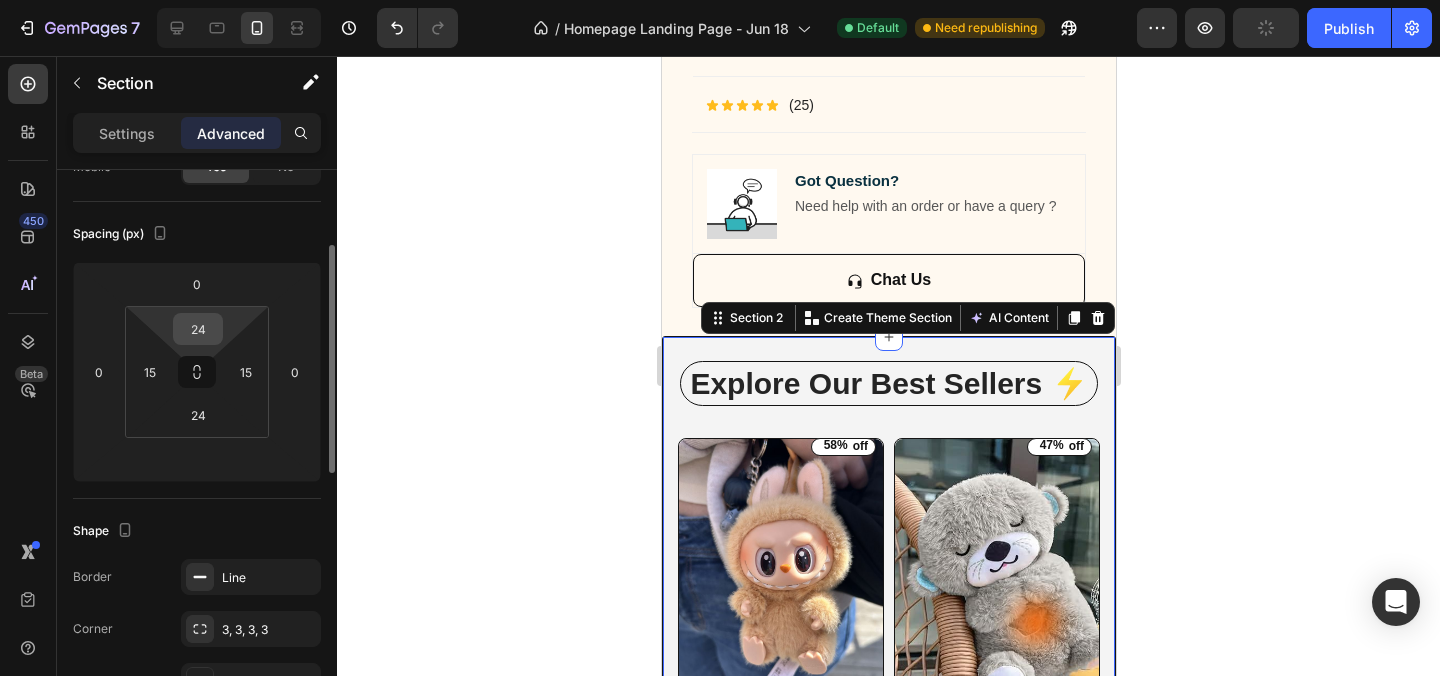 click on "24" at bounding box center [198, 329] 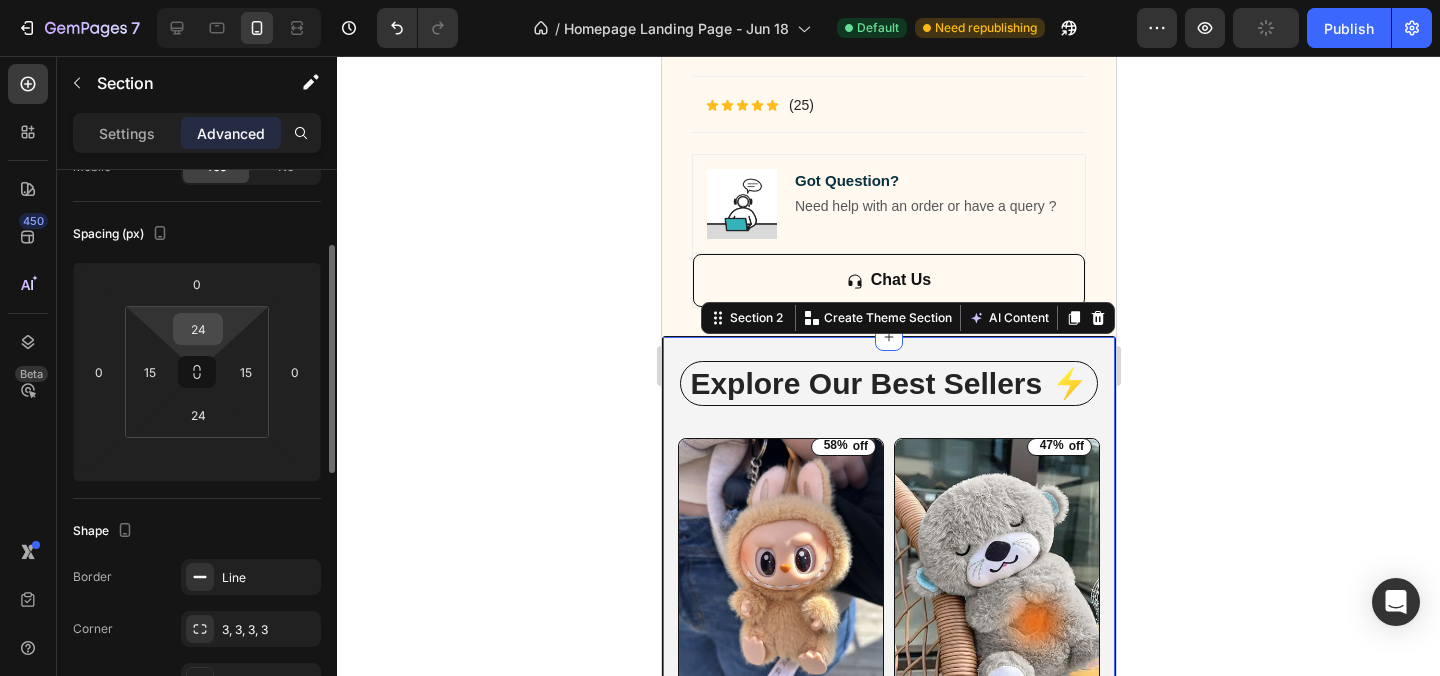 type 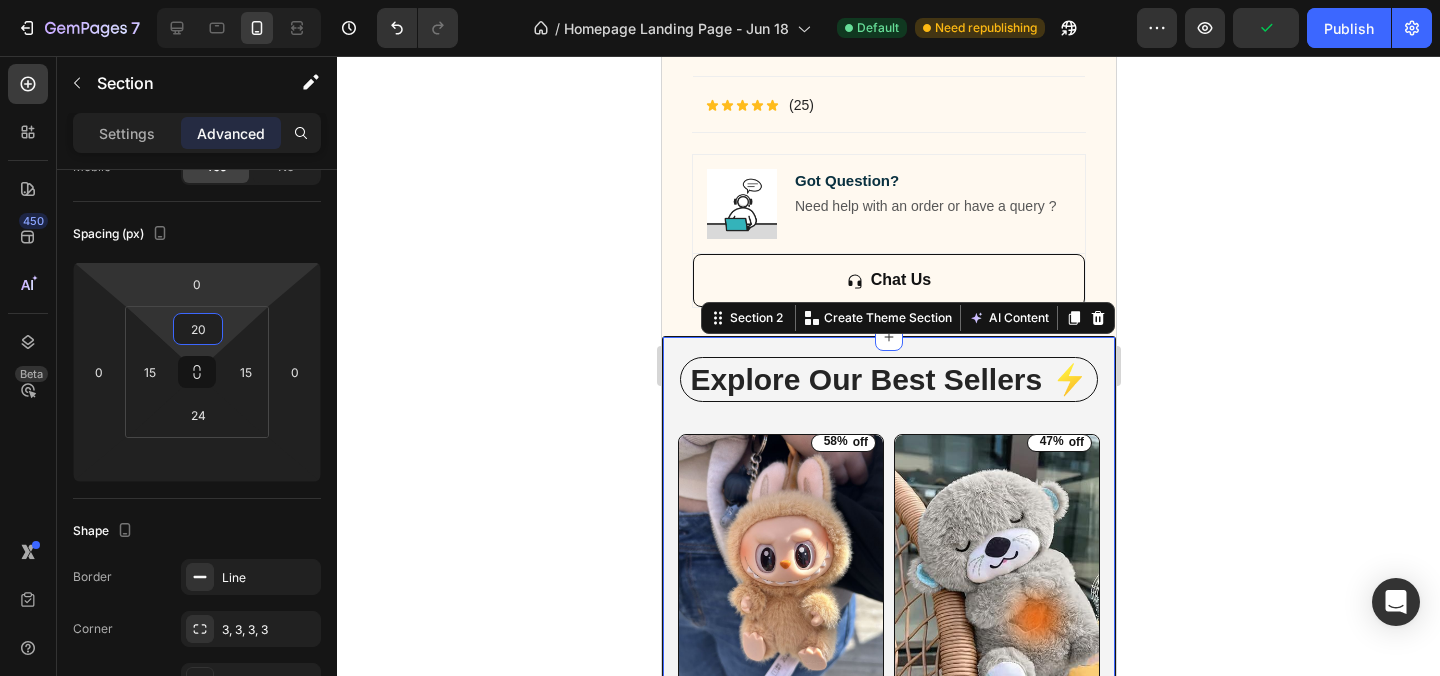 type on "20" 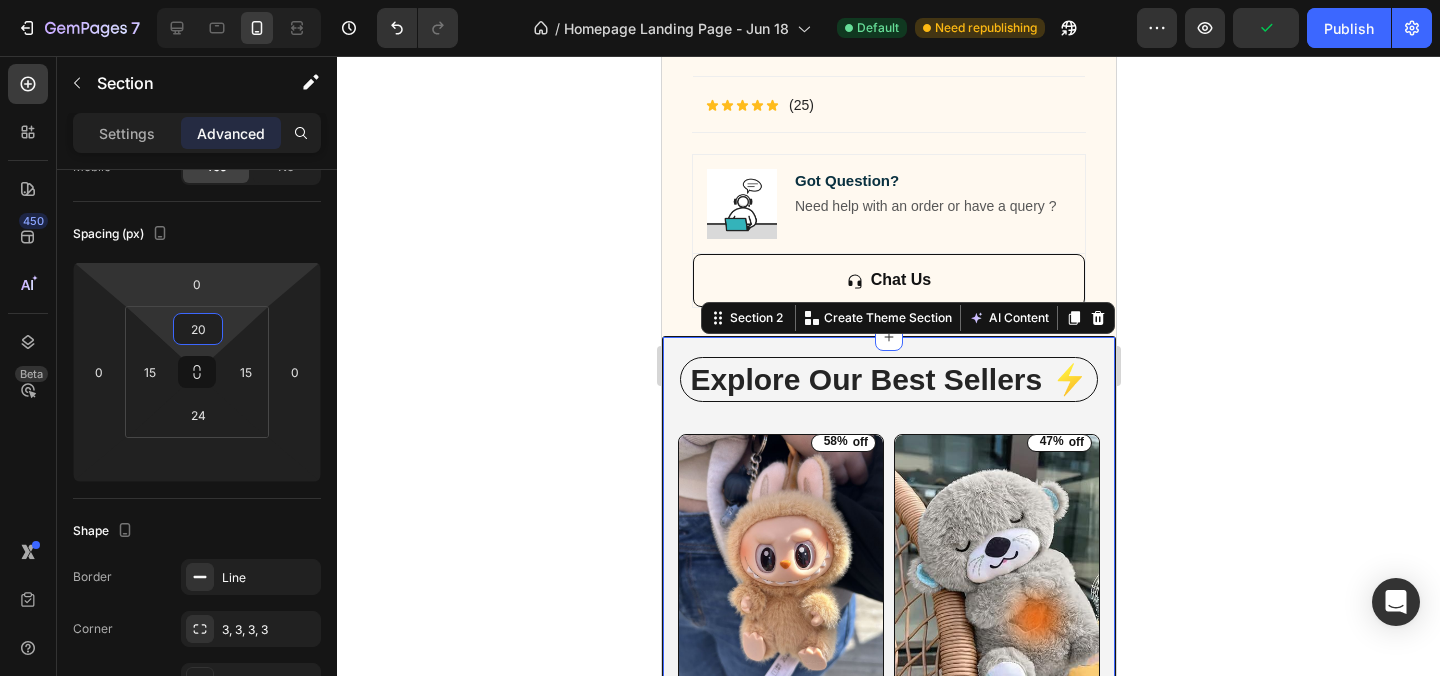 click on "7   /  Homepage Landing Page - Jun 18 Default Need republishing Preview  Publish  450 Beta button Sections(30) Elements(7) Button
Button
Button Product
Dynamic Checkout
Add to Cart
Sticky Add to Cart Form
Submit Button Advanced
Sticky Back to top Section Settings Advanced Display on Desktop Yes No Tablet Yes No Mobile Yes No Spacing (px) 0 0 0 20 15 24 15 Shape Border Line Corner 3, 3, 3, 3 Shadow Add... Position Static Opacity 100% Animation Upgrade to Build plan  to unlock Animation & other premium features. Interaction Upgrade to Optimize plan  to unlock Interaction & other premium features. CSS class Delete element 333333 100 %" at bounding box center (720, 0) 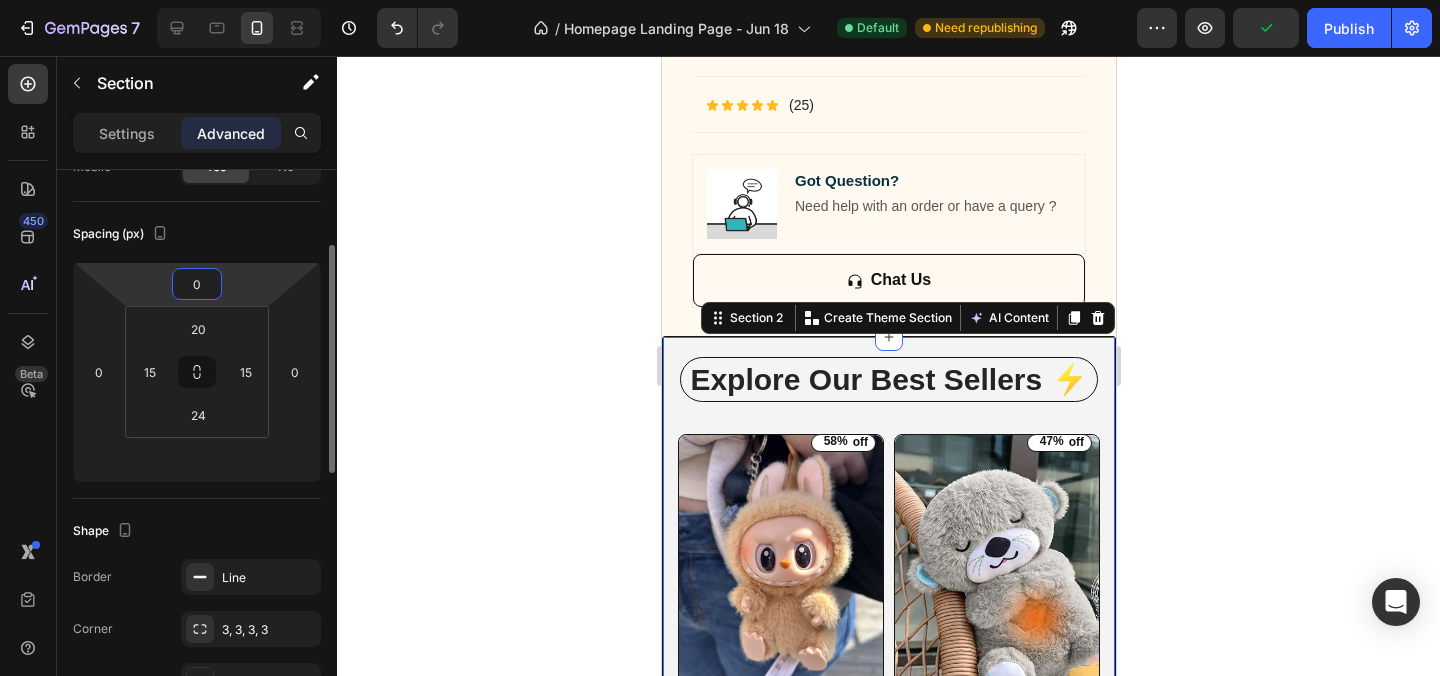 click 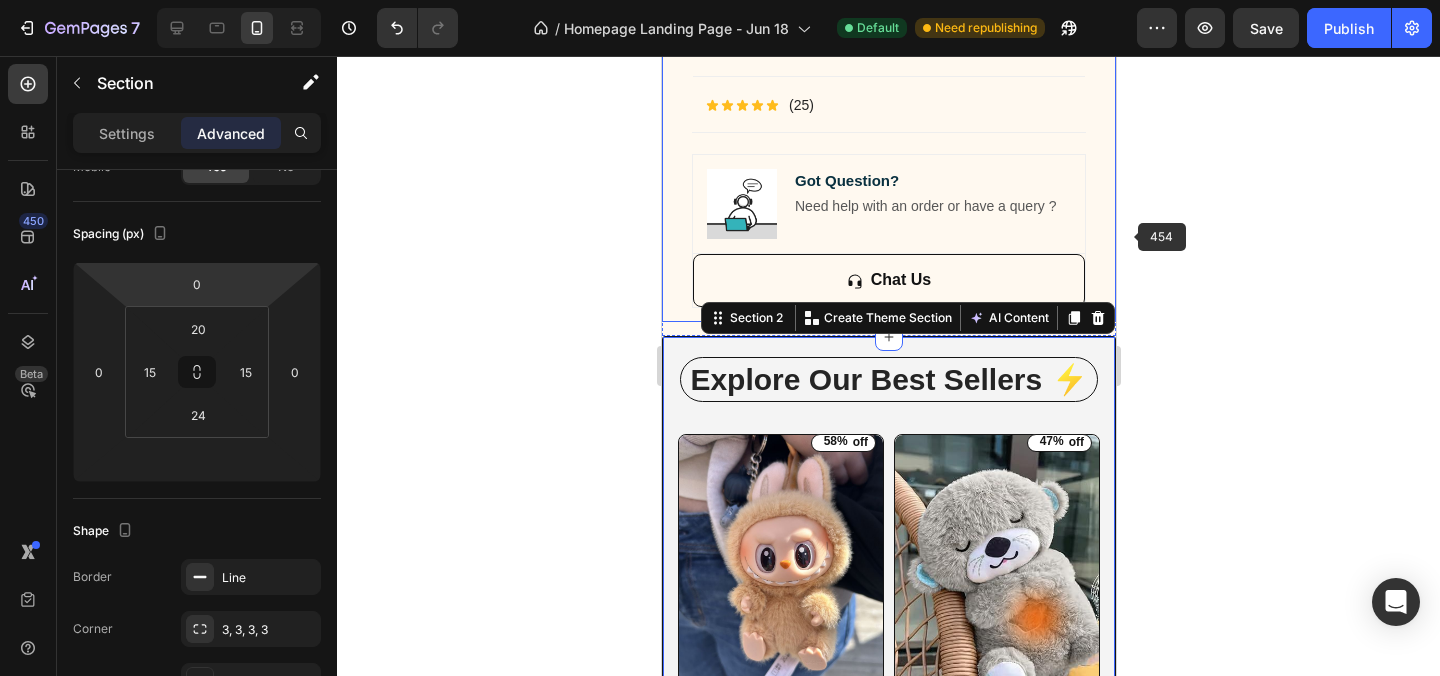 click 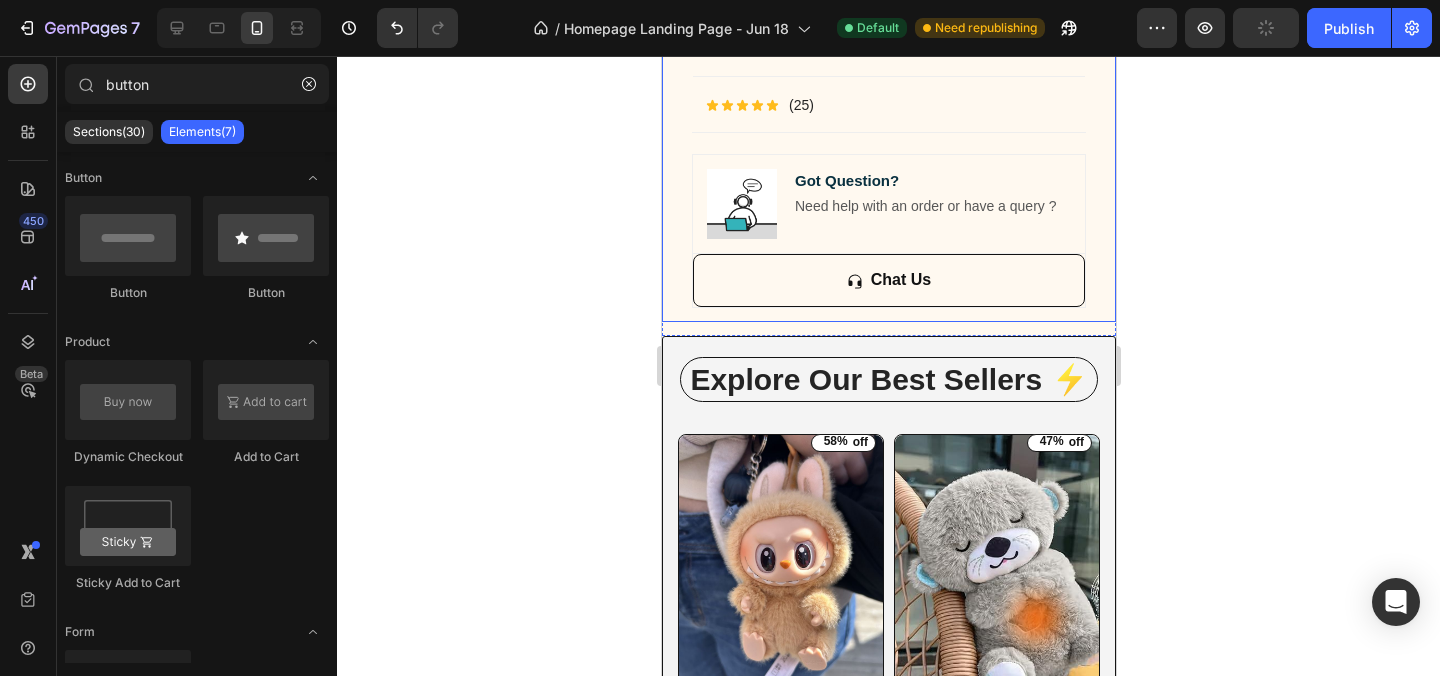 click 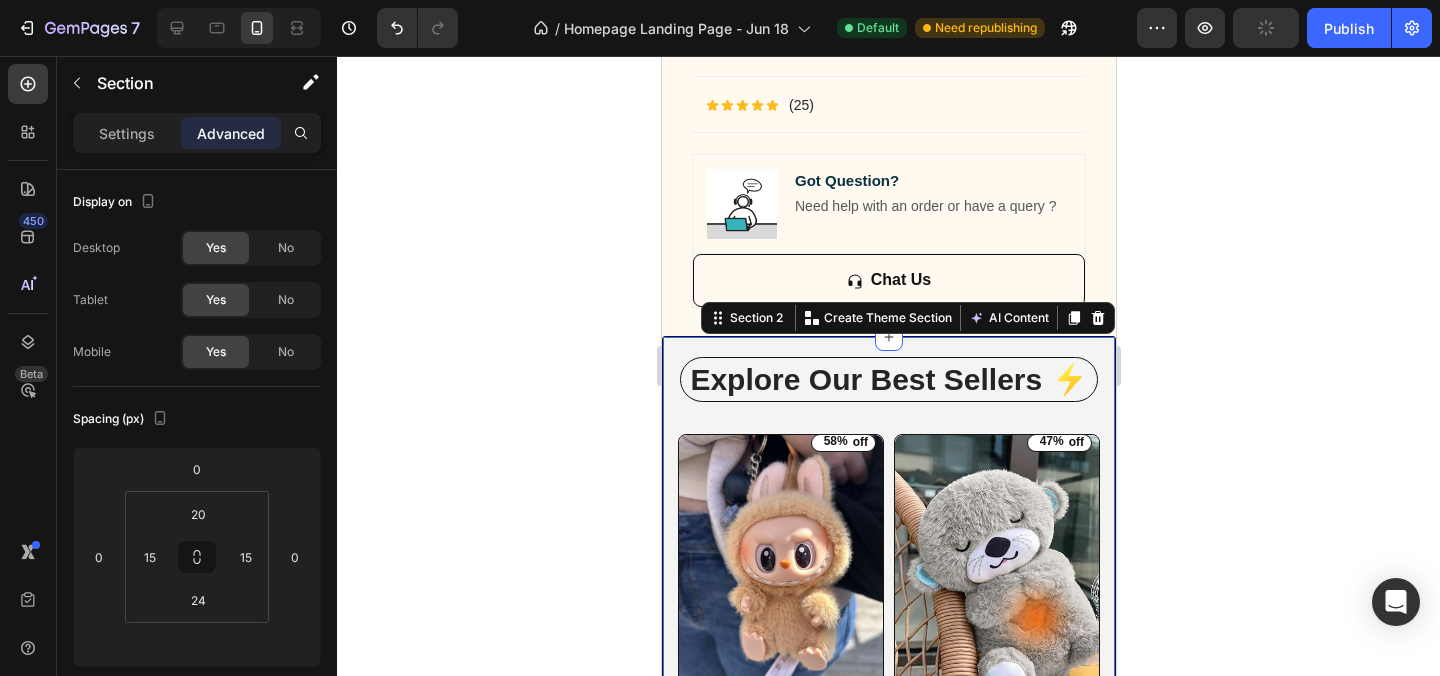 click on "Explore Our Best Sellers ⚡ Heading Row (P) Images 58% off (P) Tag Row Labubu Random Design Action Figure (P) Title ₹ 799.00 (P) Price (P) Price ₹ 1,899.00 (P) Price (P) Price Row Buy Now Dynamic Checkout Row Product List (P) Images 47% off (P) Tag Row Breathing Teddy Bear 🧸 (P) Title ₹ 799.00 (P) Price (P) Price ₹ 1,499.00 (P) Price (P) Price Row Buy Now Dynamic Checkout Row Product List (P) Images 50% off (P) Tag Row Wooden Piggy Bank (P) Title ₹ 599.00 (P) Price (P) Price ₹ 1,199.00 (P) Price (P) Price Row Buy Now Dynamic Checkout Row Product List (P) Images 50% off (P) Tag Row Jellyfish LED Lamp (P) Title ₹ 999.00 (P) Price (P) Price ₹ 1,999.00 (P) Price (P) Price Row Buy Now Dynamic Checkout Row Product List (P) Images 52% off (P) Tag Row Magical Bean Puzzle Toy (P) Title ₹ 479.00 (P) Price (P) Price ₹ 999.00 (P) Price (P) Price Row Buy Now Dynamic Checkout Row Product List (P) Images 53% off (P) Tag Row Flying LED Spinner 🌀 (P) Title ₹ 569.00 (P) Price (P) Price ₹ 1,199.00" at bounding box center (888, 1030) 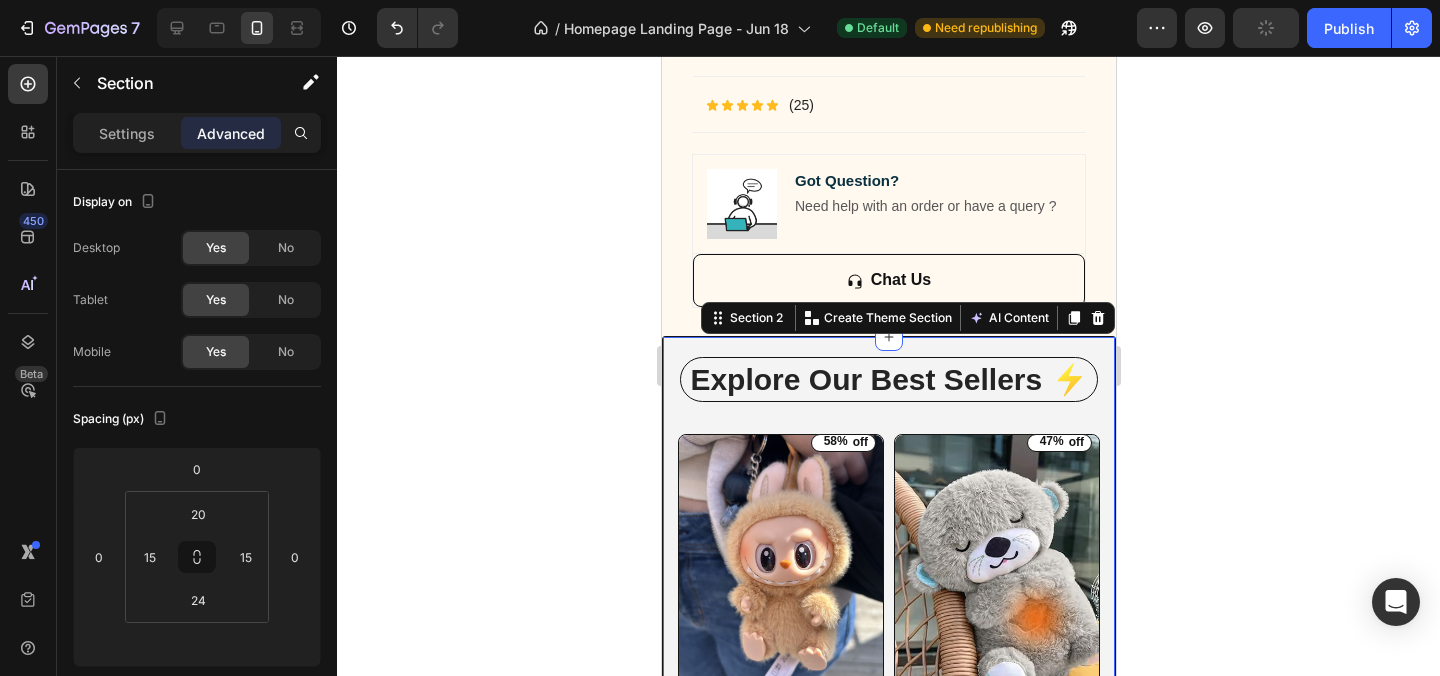 click 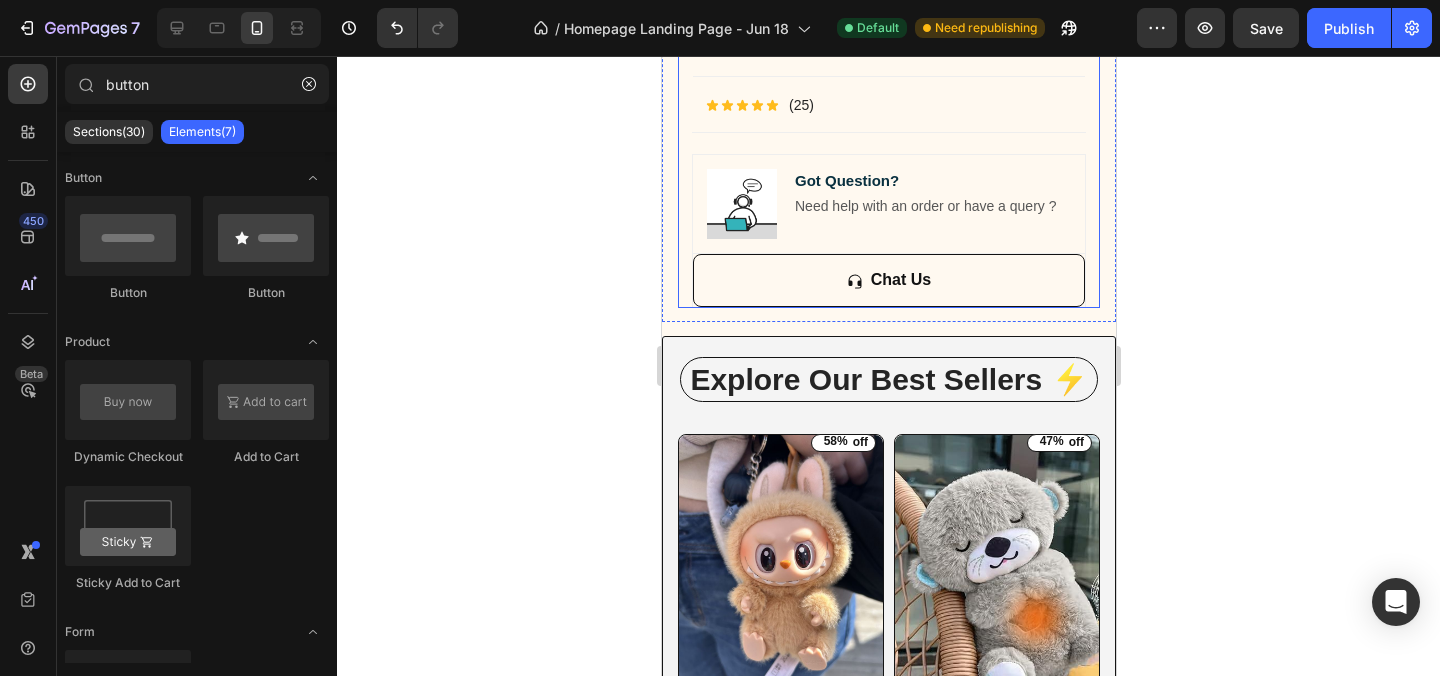 click on "Icon Icon Icon Icon Icon Icon List 500+ Verified Reviews! Text Block Row Labubu Random Design Action Figure Product Title ₹ 1,899.00 Product Price Product Price ₹ 799.00 Product Price Product Price Row
HURRY!  ONLY 10 LEFT Stock Counter Quantity: Text Block
1
Product Quantity Buy Now Dynamic Checkout
In-stock, ships within 1-2 days | Free shipping & returns Item List About this item Text Block
✨  Expressive Design:  Instantly recognizable with its quirky smile, wide eyes, and wild hair – Labubu adds a playful vibe to your desk, shelf, or room decor.
💎  Premium Material:  Made from high-quality, durable vinyl for long-lasting charm and a smooth matte finish that feels great to hold.
📏  Perfect Size for Display:  Compact and lightweight – fits effortlessly into your collection, workspace, or even your car dashboard.
🎁  Great Gift Choice:
📦  Item List" at bounding box center (888, -394) 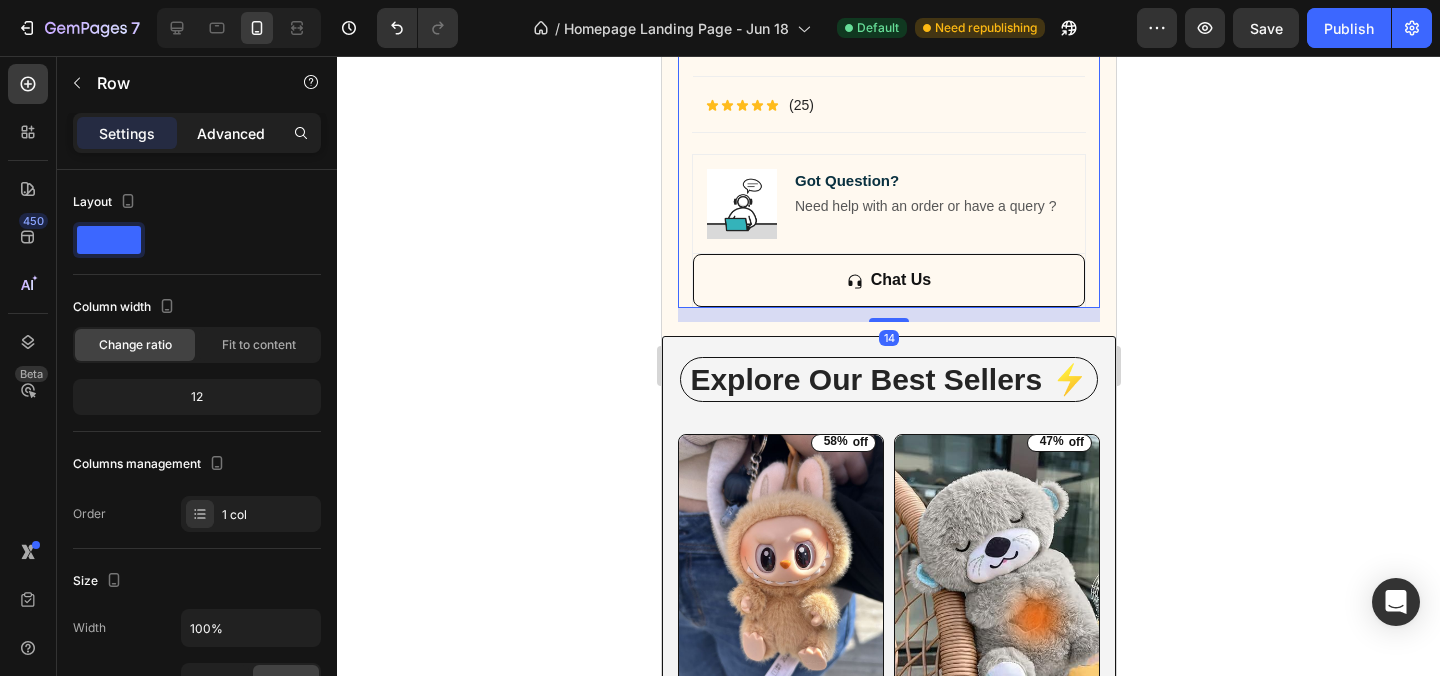 click on "Advanced" at bounding box center (231, 133) 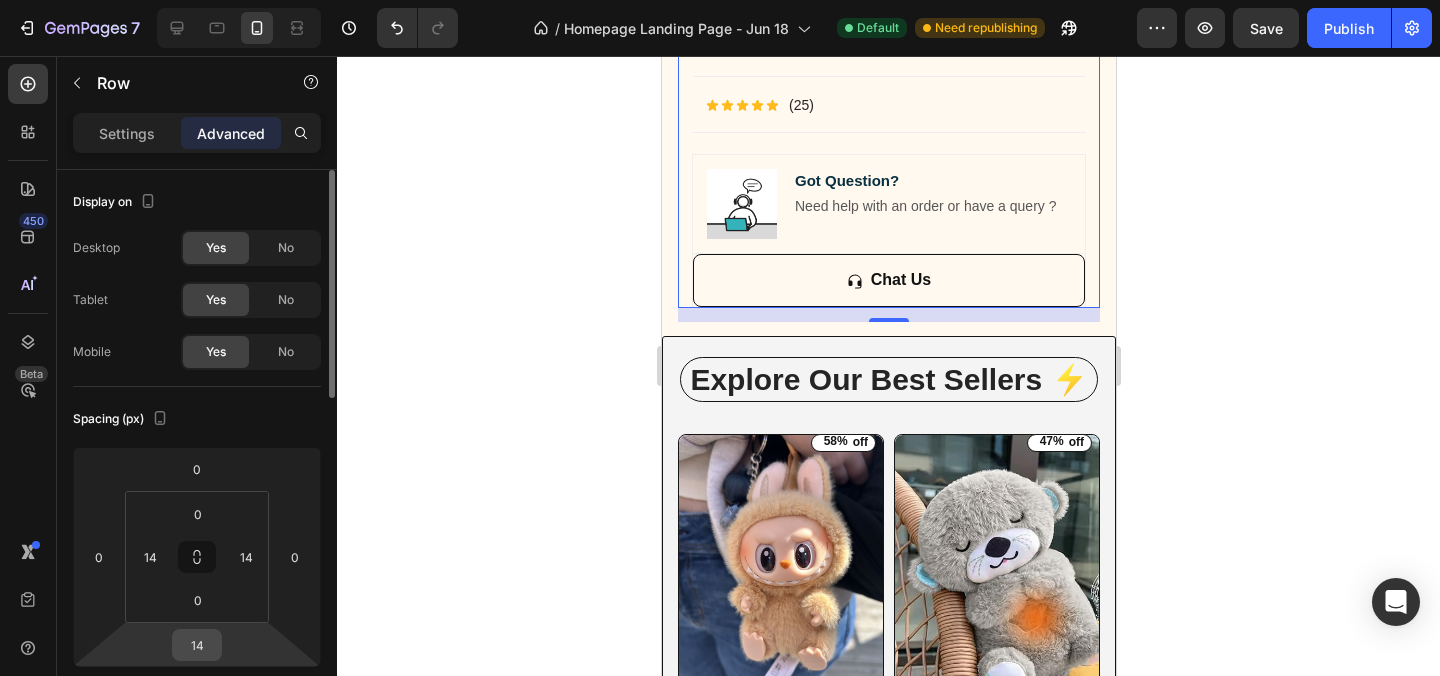 click on "14" at bounding box center [197, 645] 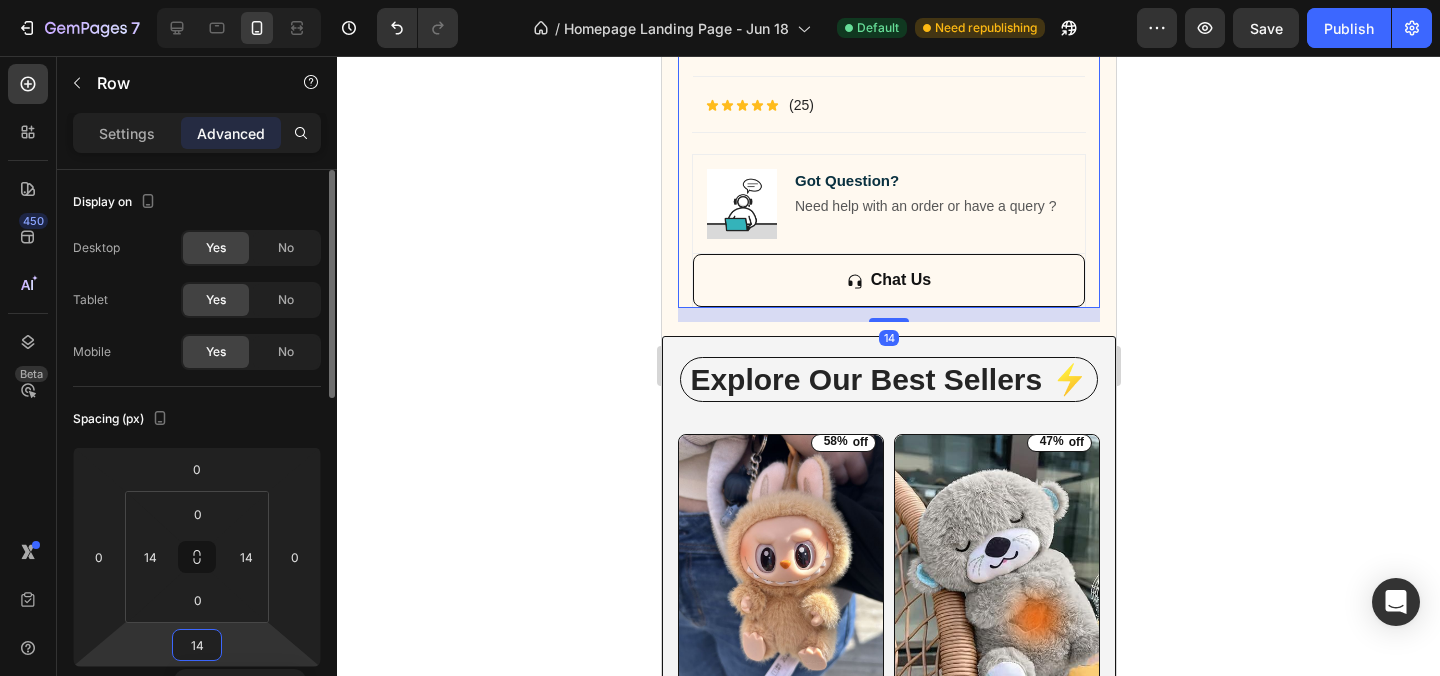 type 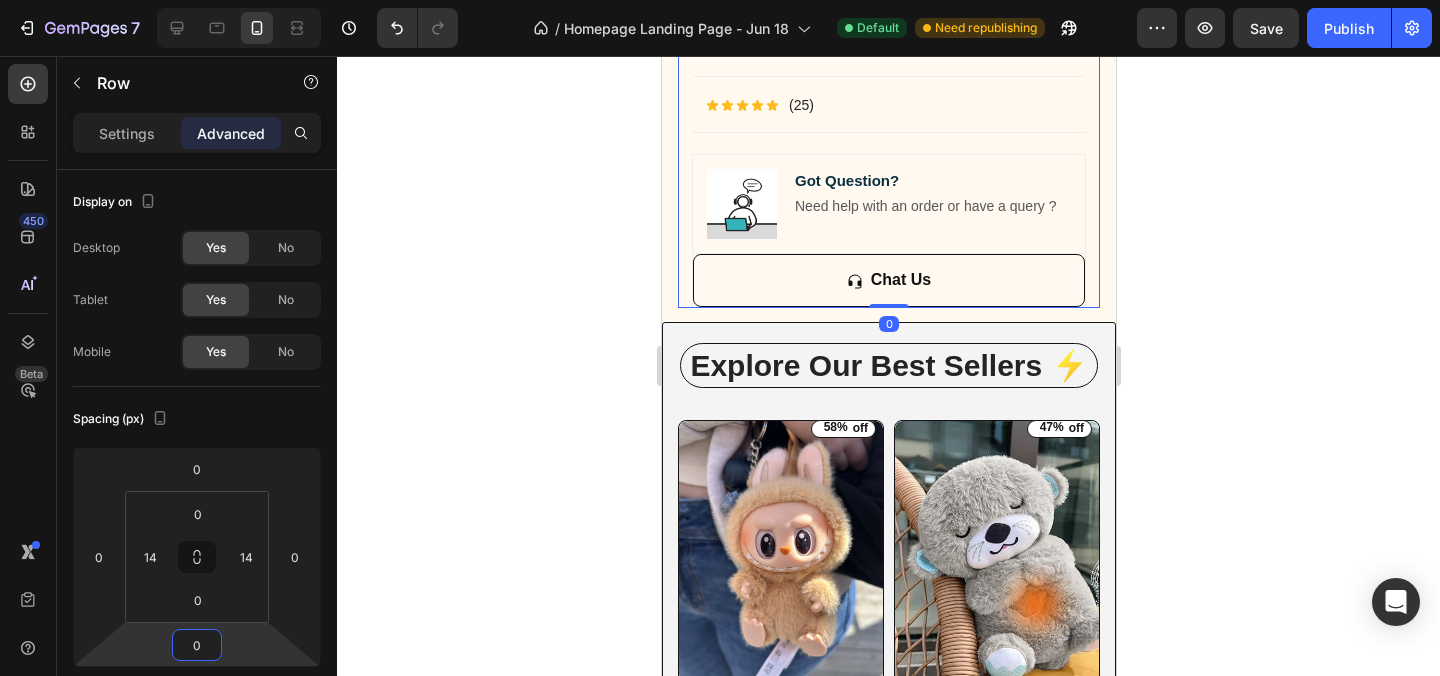 click 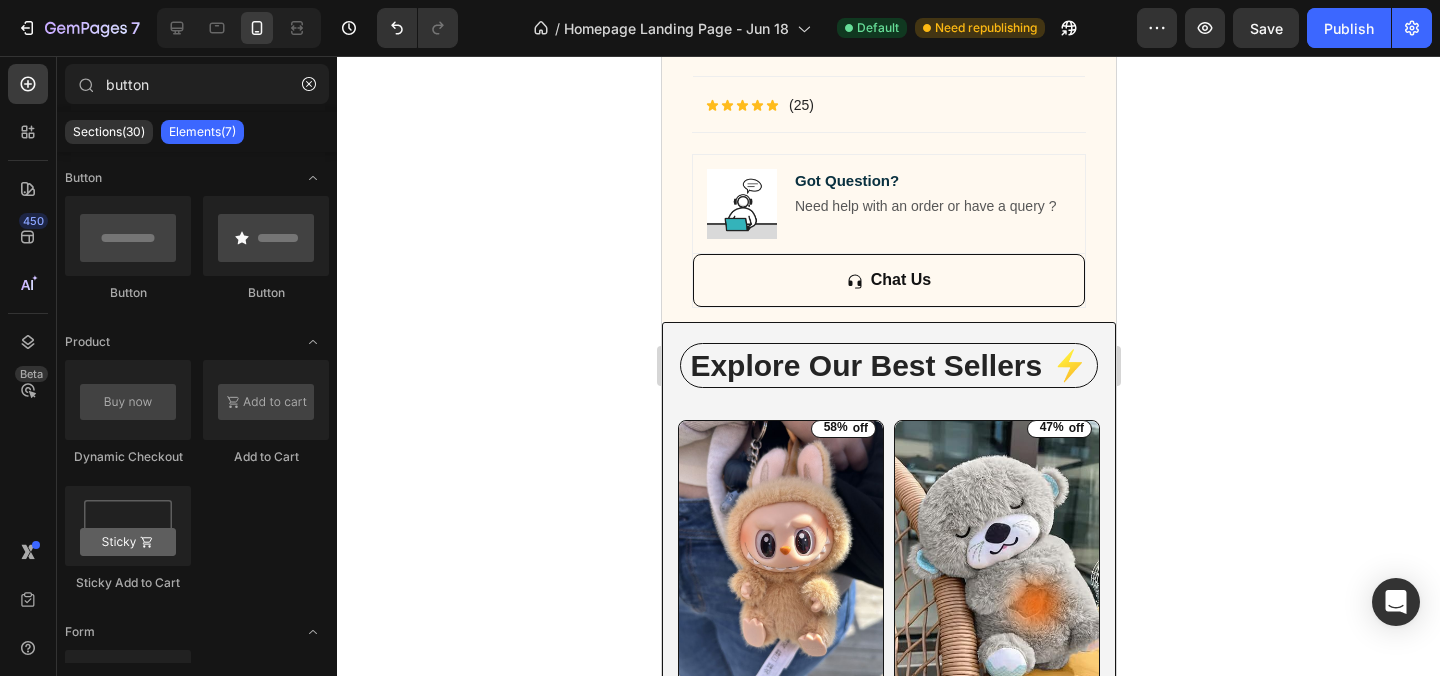 click 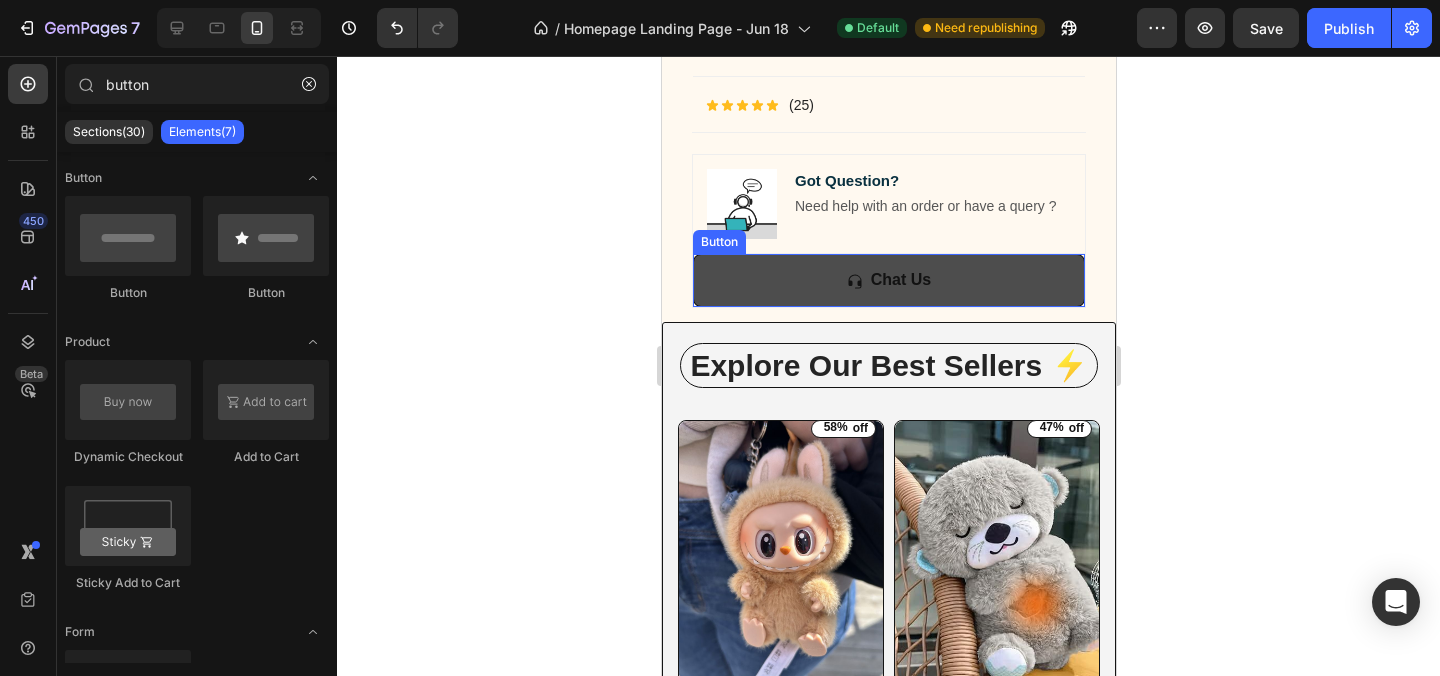 click on "Chat Us" at bounding box center [888, 280] 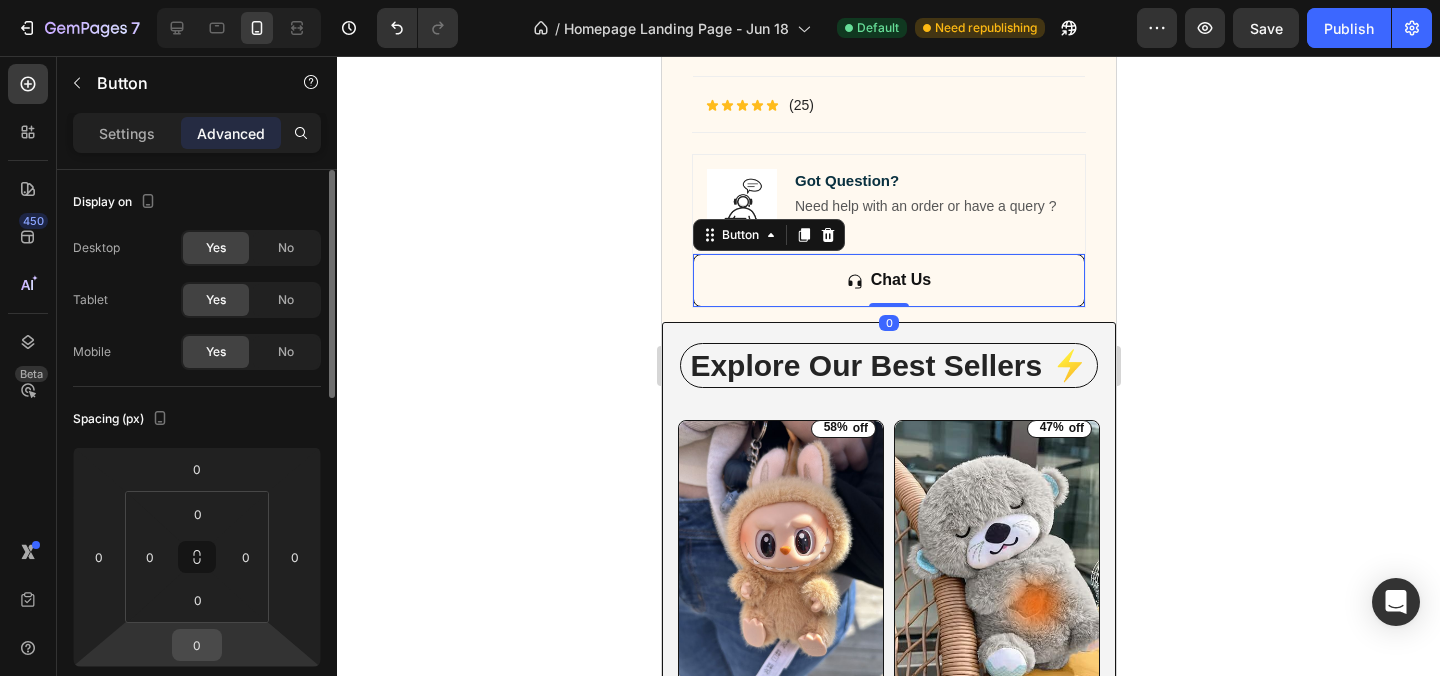 click on "0" at bounding box center [197, 645] 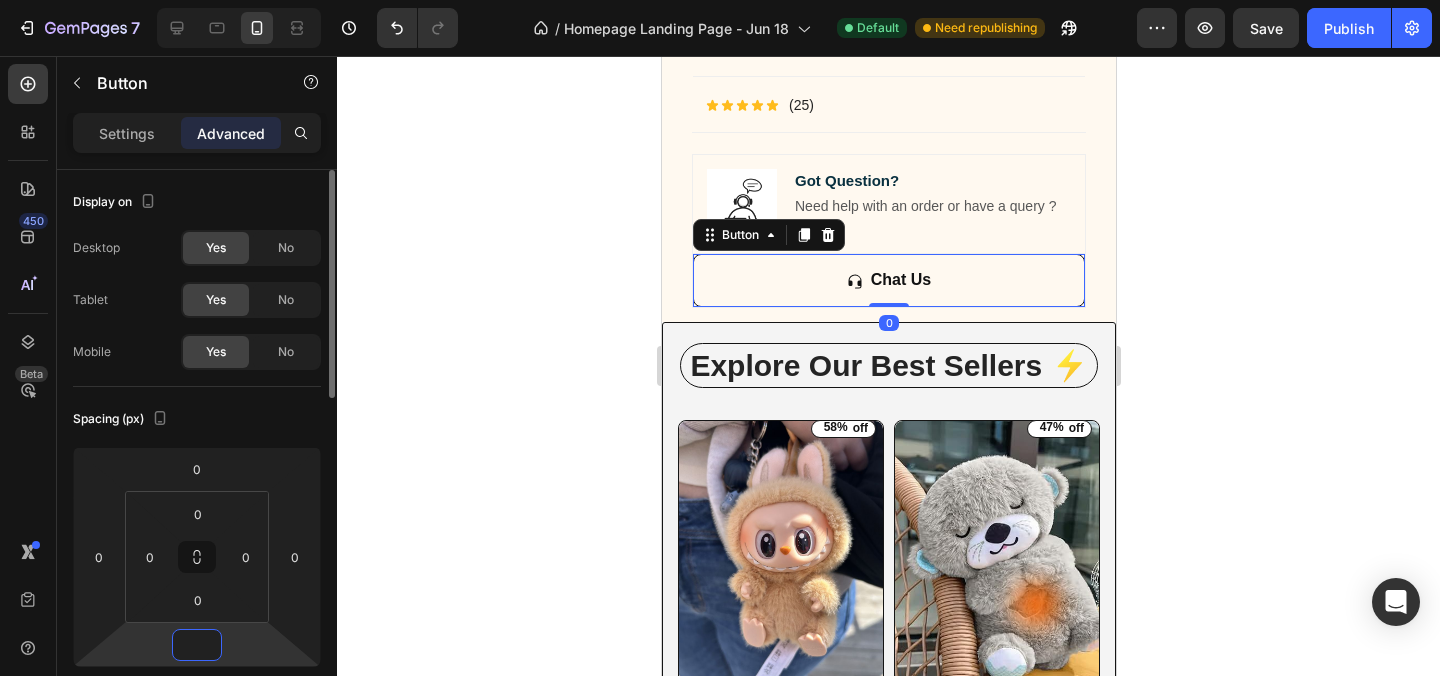 type on "4" 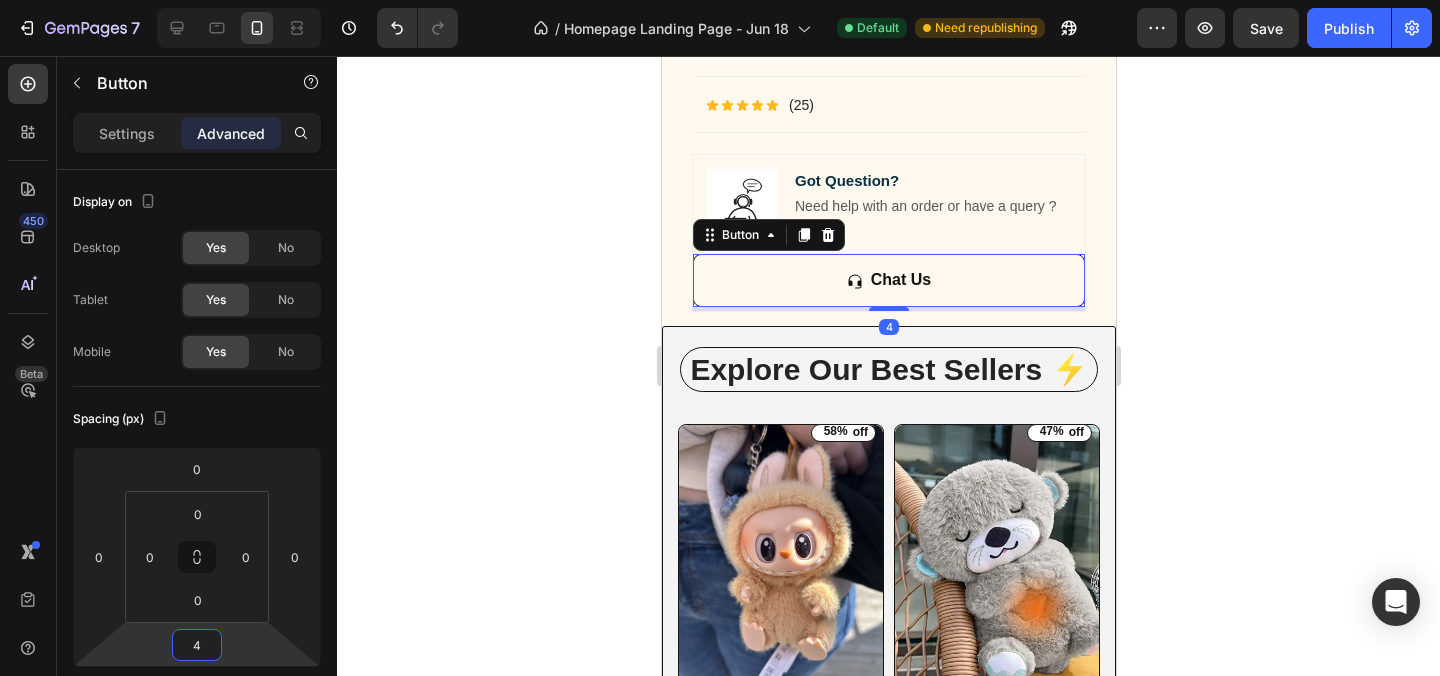 click 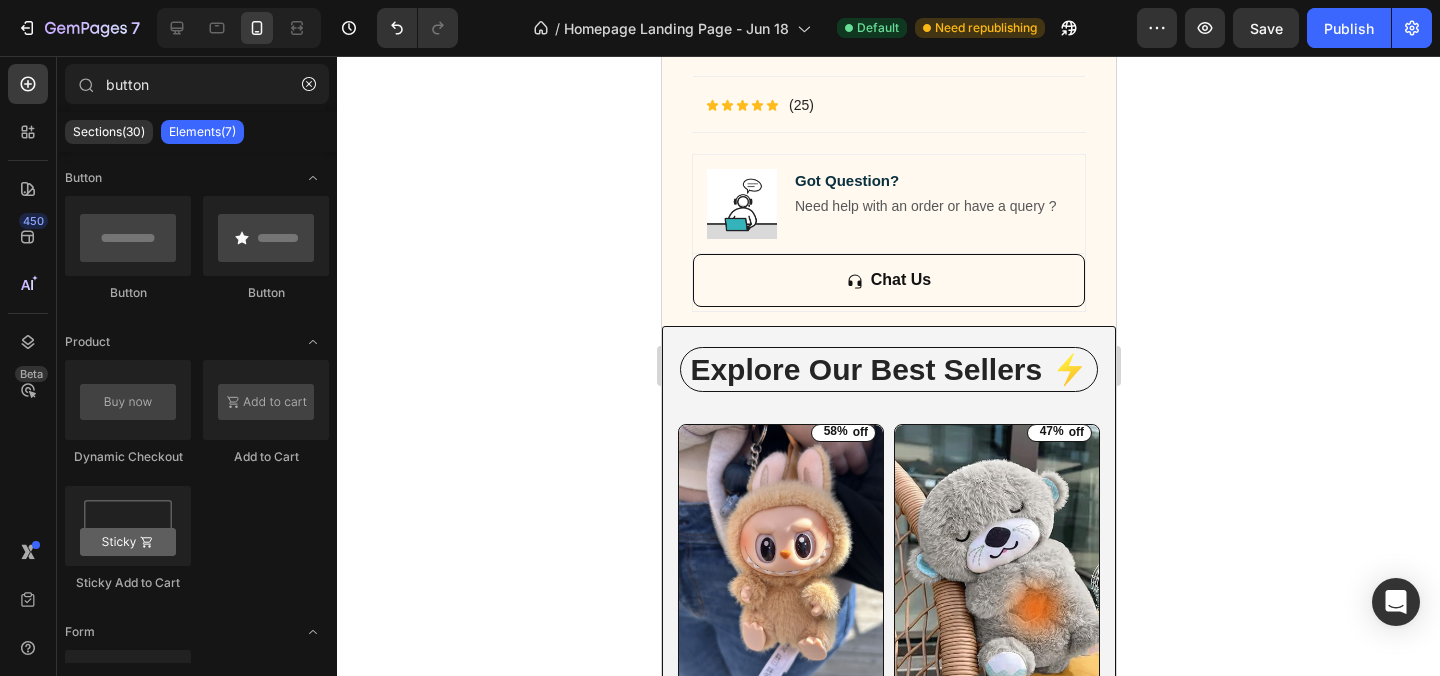 click 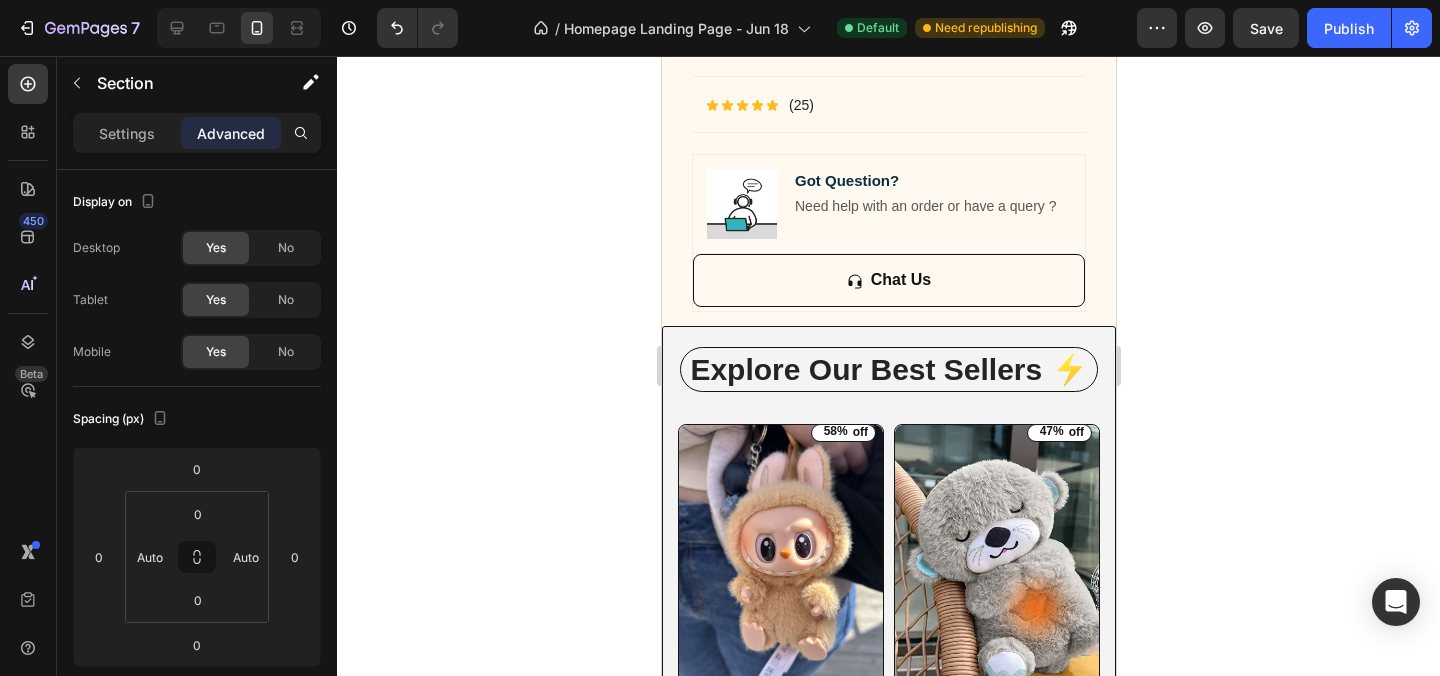 click on "FREE SHIPPING Text Block
10% OFF ON PREPAID ORDERS Text Block
EASY RETURN Text Block
LIMITED TIME 10% OFF SALE Text Block
COD AVAILABLE Text Block
FREE SHIPPING Text Block
10% OFF ON PREPAID ORDERS Text Block
EASY RETURN Text Block
LIMITED TIME 10% OFF SALE Text Block
COD AVAILABLE Text Block
Marquee Image Image Adorable Expression Text Block Row Quirky smile, wild hair, and playful eyes that steal the spotlight instantly. Text Block Row Image High-Quality Build Text Block Row Made from premium vinyl material with soft texture and durable finish. Text Block Row Row Image Perfect Display Size Text Block Row Lightweight and compact – ideal for your desk, shelf, or even your car! Text Block Row Image Collector's Edition Text Block Row Comes in special packaging – ideal for gifting or preserving value. Text Block Row Row Image Image Row Image Image Row" at bounding box center [888, -647] 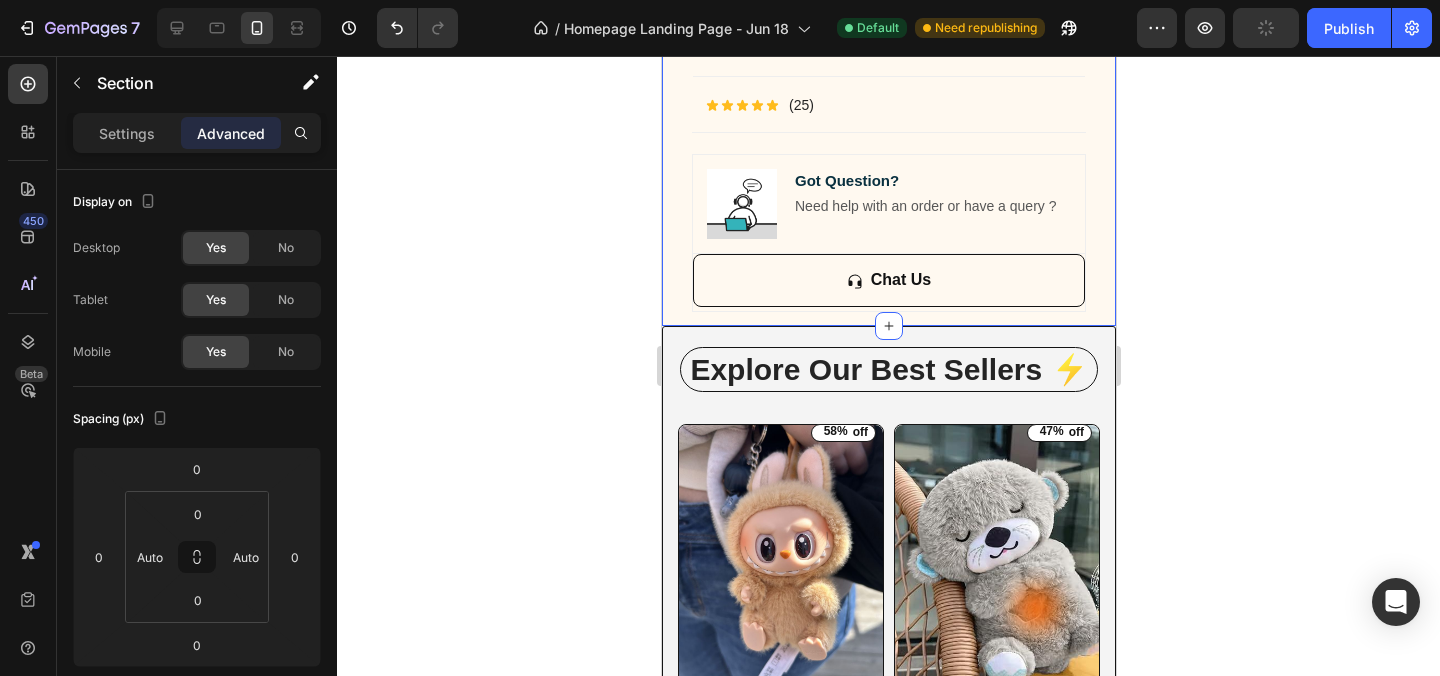click 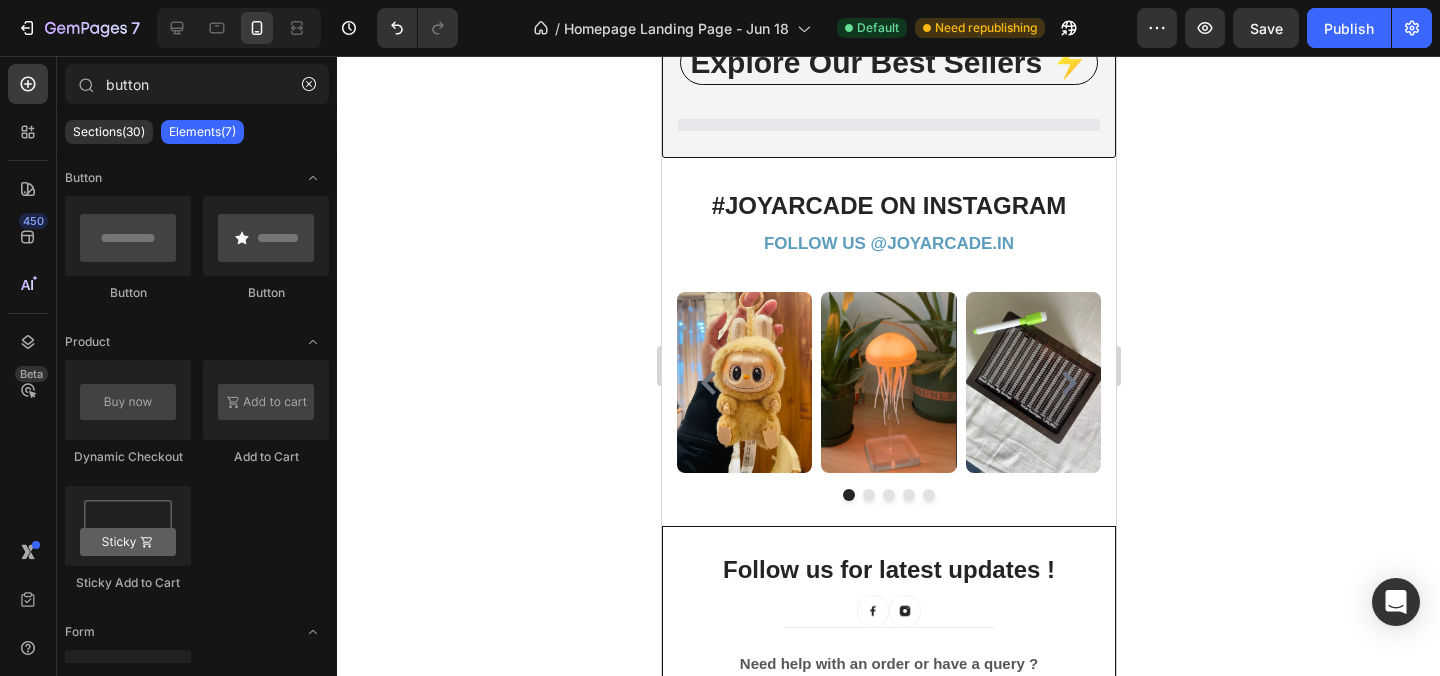 scroll, scrollTop: 2027, scrollLeft: 0, axis: vertical 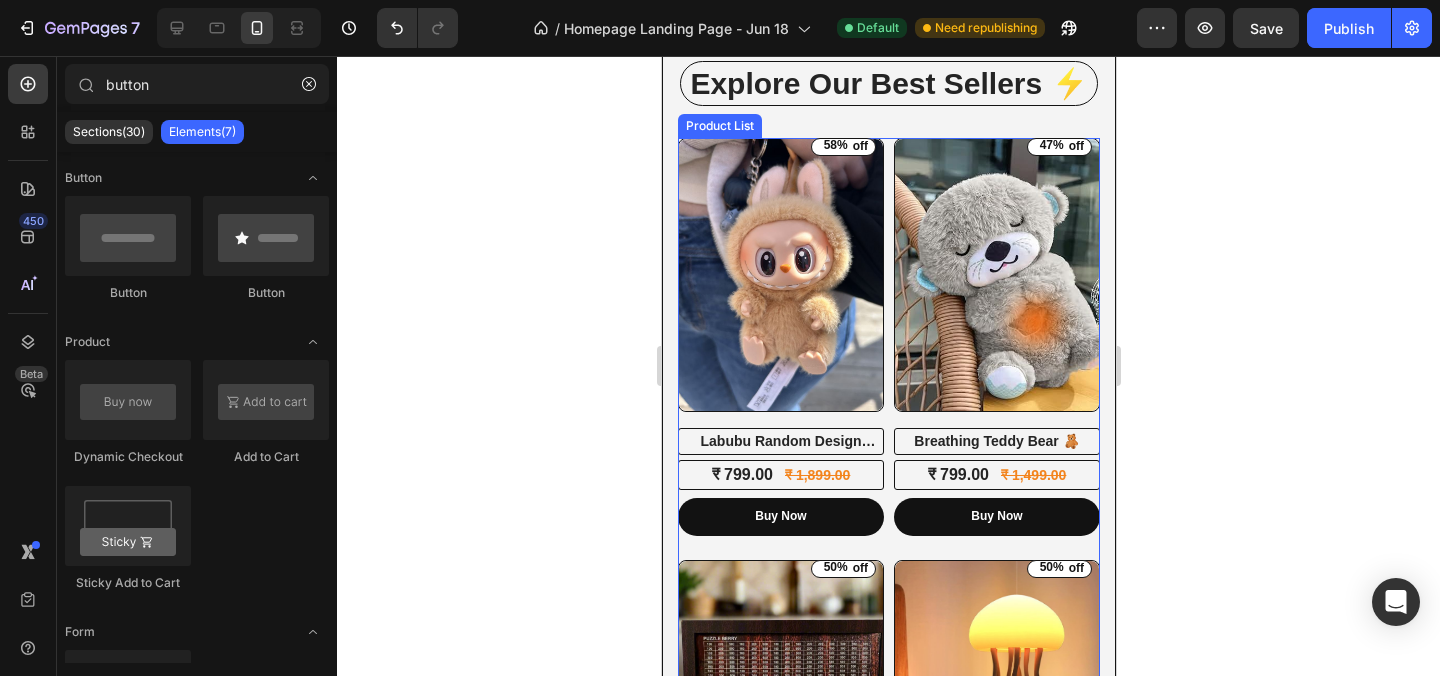 click on "(P) Images 58% off (P) Tag Row Labubu Random Design Action Figure (P) Title ₹ 799.00 (P) Price (P) Price ₹ 1,899.00 (P) Price (P) Price Row Buy Now Dynamic Checkout Row Product List (P) Images 47% off (P) Tag Row Breathing Teddy Bear 🧸 (P) Title ₹ 799.00 (P) Price (P) Price ₹ 1,499.00 (P) Price (P) Price Row Buy Now Dynamic Checkout Row Product List (P) Images 50% off (P) Tag Row Wooden Piggy Bank (P) Title ₹ 599.00 (P) Price (P) Price ₹ 1,199.00 (P) Price (P) Price Row Buy Now Dynamic Checkout Row Product List (P) Images 50% off (P) Tag Row Jellyfish LED Lamp (P) Title ₹ 999.00 (P) Price (P) Price ₹ 1,999.00 (P) Price (P) Price Row Buy Now Dynamic Checkout Row Product List (P) Images 52% off (P) Tag Row Magical Bean Puzzle Toy (P) Title ₹ 479.00 (P) Price (P) Price ₹ 999.00 (P) Price (P) Price Row Buy Now Dynamic Checkout Row Product List (P) Images 53% off (P) Tag Row Flying LED Spinner 🌀 (P) Title ₹ 569.00 (P) Price (P) Price ₹ 1,199.00 (P) Price (P) Price Row Buy Now Row" at bounding box center [888, 770] 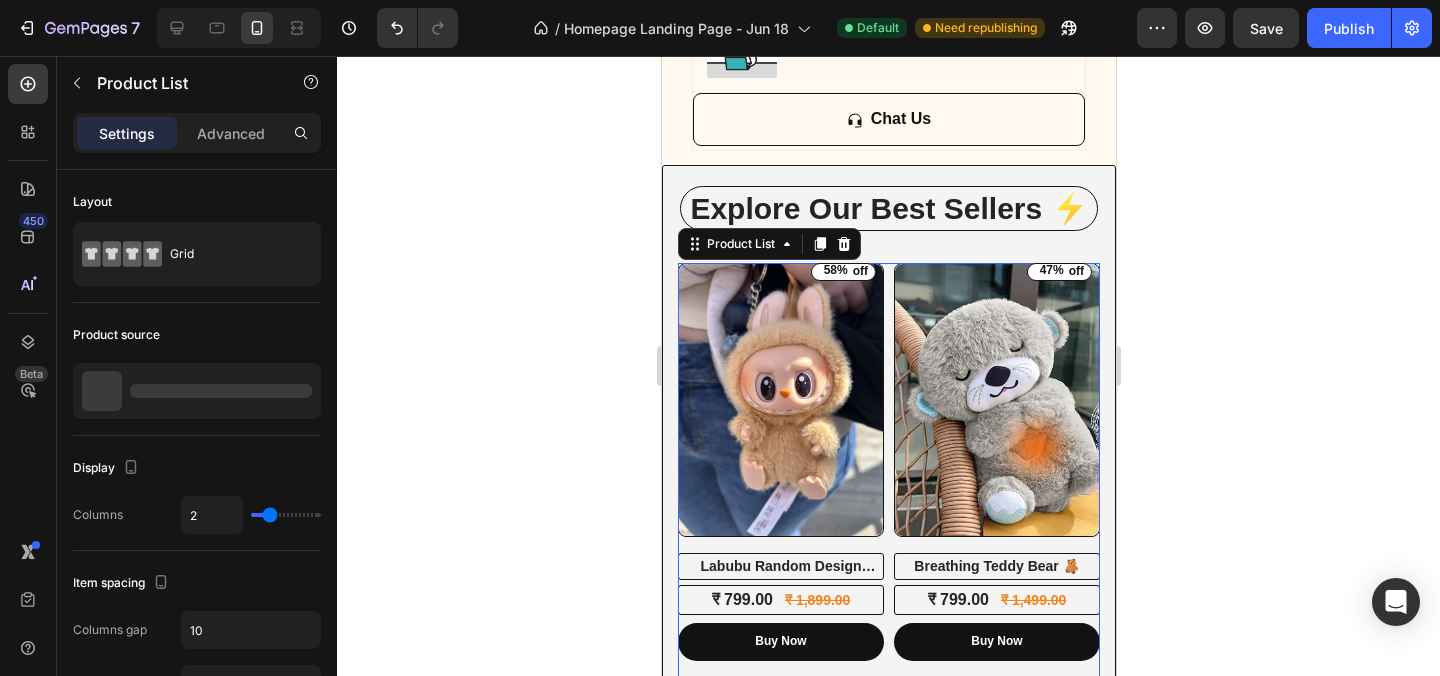 click on "(P) Images 58% off (P) Tag Row Labubu Random Design Action Figure (P) Title ₹ 799.00 (P) Price (P) Price ₹ 1,899.00 (P) Price (P) Price Row Buy Now Dynamic Checkout Row Product List   0 (P) Images 47% off (P) Tag Row Breathing Teddy Bear 🧸 (P) Title ₹ 799.00 (P) Price (P) Price ₹ 1,499.00 (P) Price (P) Price Row Buy Now Dynamic Checkout Row Product List   0 (P) Images 50% off (P) Tag Row Wooden Piggy Bank (P) Title ₹ 599.00 (P) Price (P) Price ₹ 1,199.00 (P) Price (P) Price Row Buy Now Dynamic Checkout Row Product List   0 (P) Images 50% off (P) Tag Row Jellyfish LED Lamp (P) Title ₹ 999.00 (P) Price (P) Price ₹ 1,999.00 (P) Price (P) Price Row Buy Now Dynamic Checkout Row Product List   0 (P) Images 52% off (P) Tag Row Magical Bean Puzzle Toy (P) Title ₹ 479.00 (P) Price (P) Price ₹ 999.00 (P) Price (P) Price Row Buy Now Dynamic Checkout Row Product List   0 (P) Images 53% off (P) Tag Row Flying LED Spinner 🌀 (P) Title ₹ 569.00 (P) Price (P) Price ₹ 1,199.00 (P) Price (P) Price" at bounding box center [888, 895] 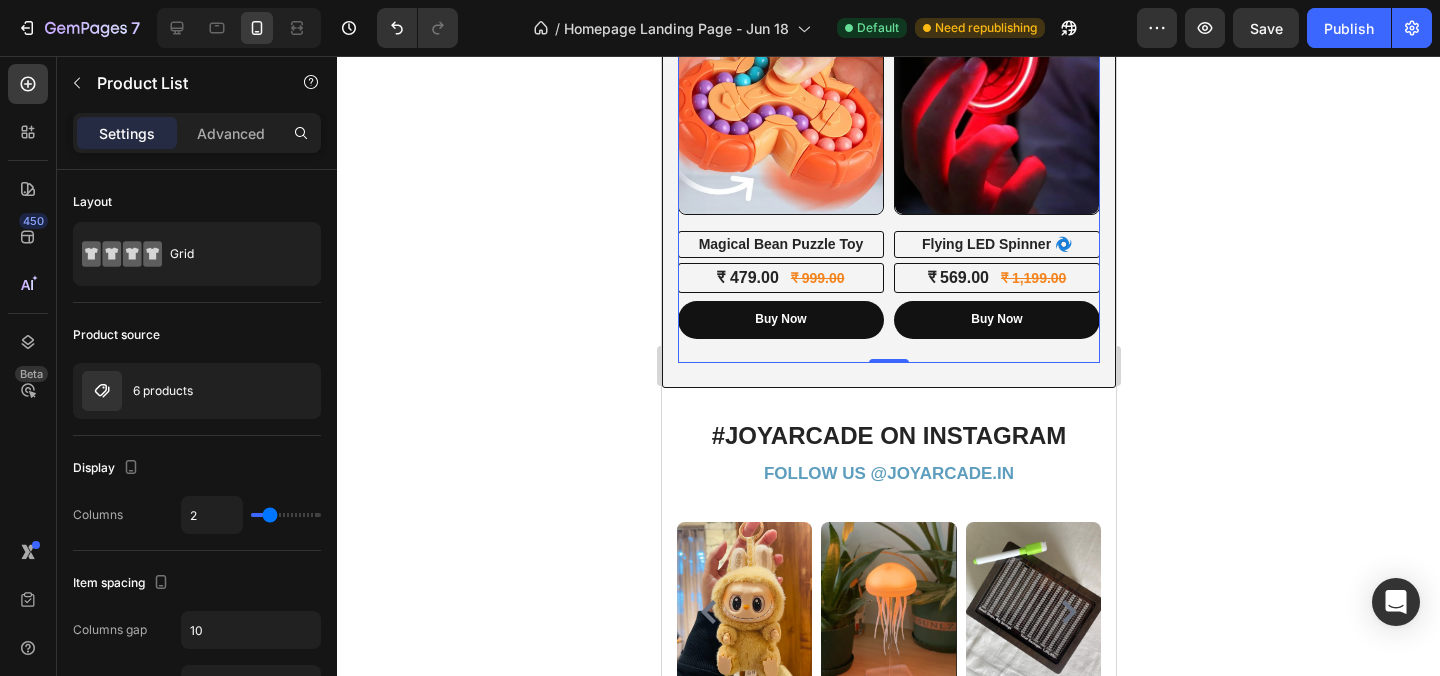 scroll, scrollTop: 3072, scrollLeft: 0, axis: vertical 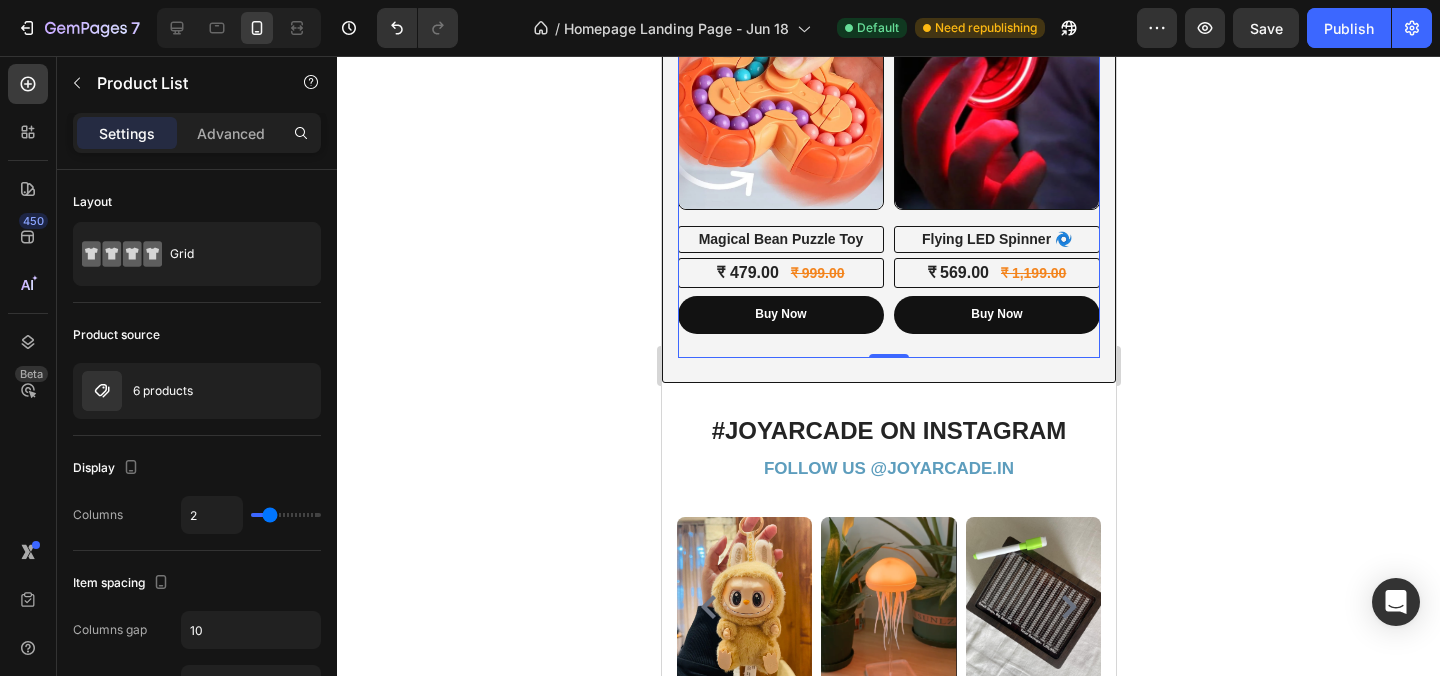 click 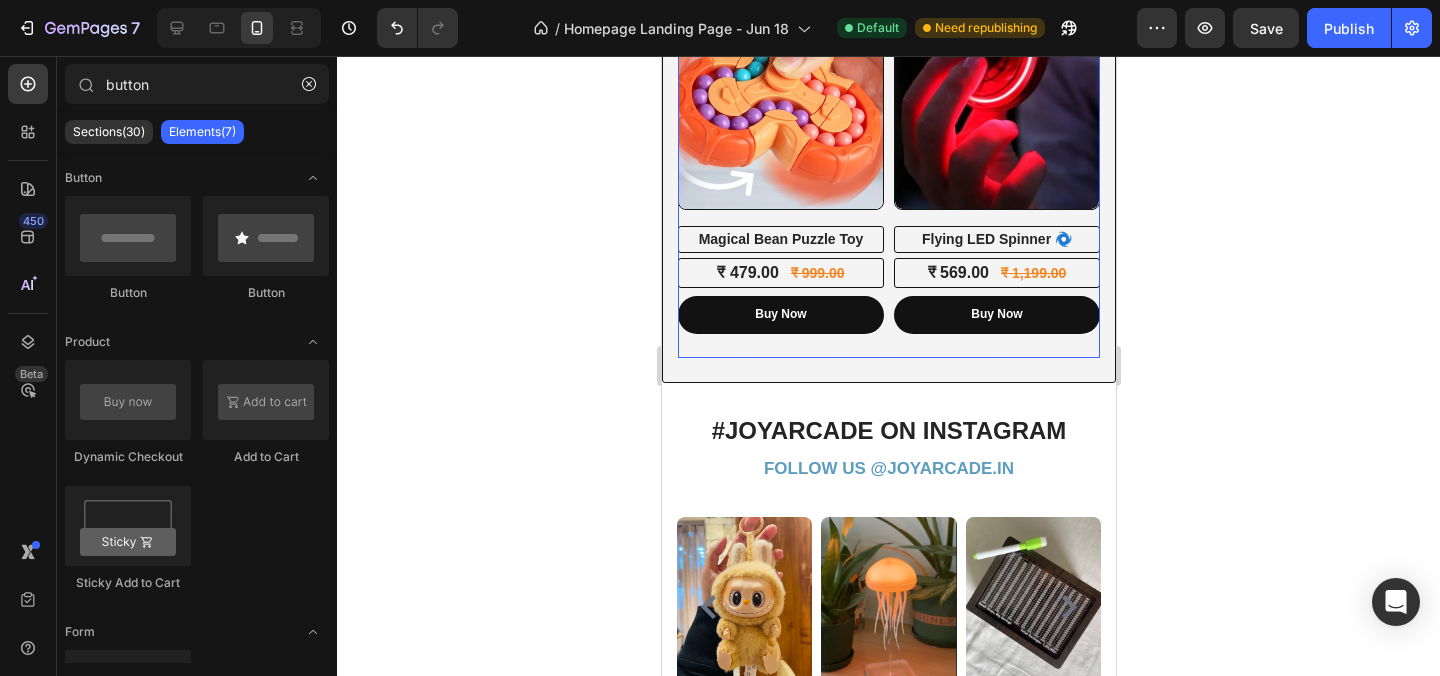 click on "(P) Images 58% off (P) Tag Row Labubu Random Design Action Figure (P) Title ₹ 799.00 (P) Price (P) Price ₹ 1,899.00 (P) Price (P) Price Row Buy Now Dynamic Checkout Row Product List (P) Images 47% off (P) Tag Row Breathing Teddy Bear 🧸 (P) Title ₹ 799.00 (P) Price (P) Price ₹ 1,499.00 (P) Price (P) Price Row Buy Now Dynamic Checkout Row Product List (P) Images 50% off (P) Tag Row Wooden Piggy Bank (P) Title ₹ 599.00 (P) Price (P) Price ₹ 1,199.00 (P) Price (P) Price Row Buy Now Dynamic Checkout Row Product List (P) Images 50% off (P) Tag Row Jellyfish LED Lamp (P) Title ₹ 999.00 (P) Price (P) Price ₹ 1,999.00 (P) Price (P) Price Row Buy Now Dynamic Checkout Row Product List (P) Images 52% off (P) Tag Row Magical Bean Puzzle Toy (P) Title ₹ 479.00 (P) Price (P) Price ₹ 999.00 (P) Price (P) Price Row Buy Now Dynamic Checkout Row Product List (P) Images 53% off (P) Tag Row Flying LED Spinner 🌀 (P) Title ₹ 569.00 (P) Price (P) Price ₹ 1,199.00 (P) Price (P) Price Row Buy Now Row" at bounding box center [888, -275] 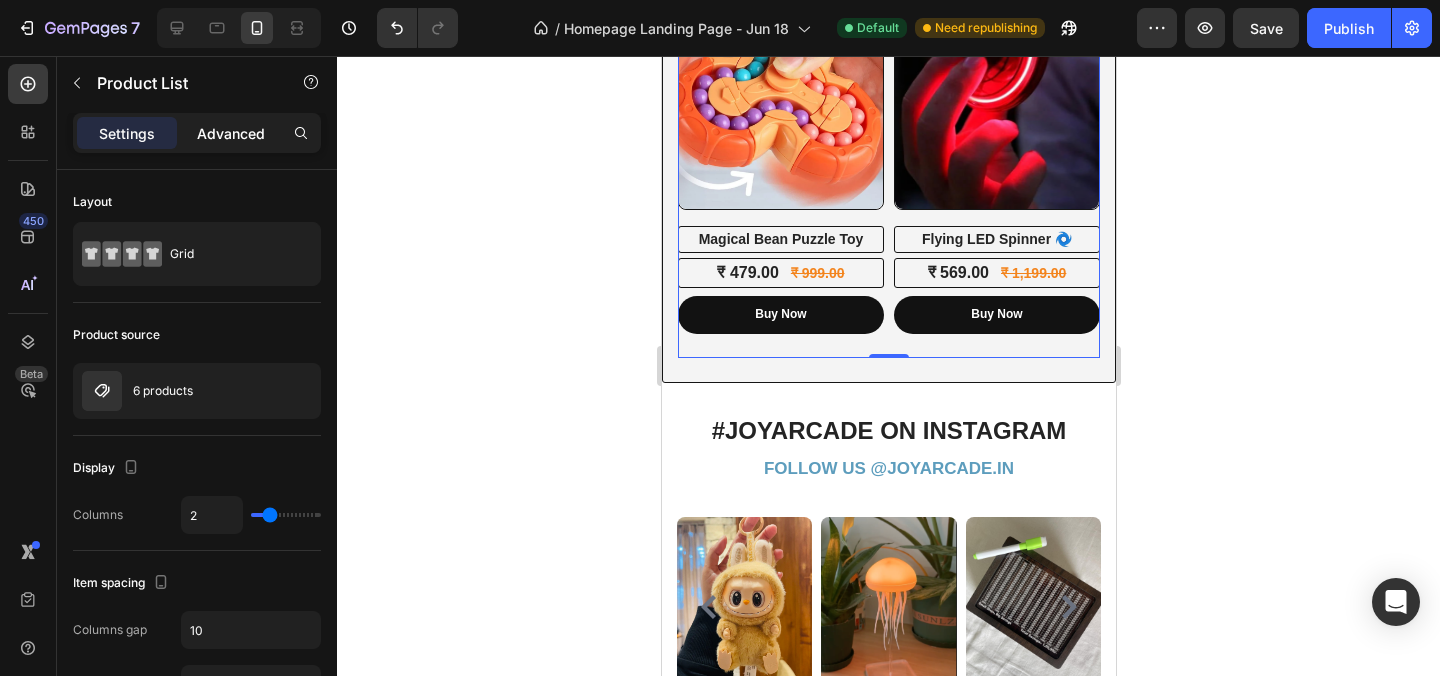 click on "Advanced" at bounding box center [231, 133] 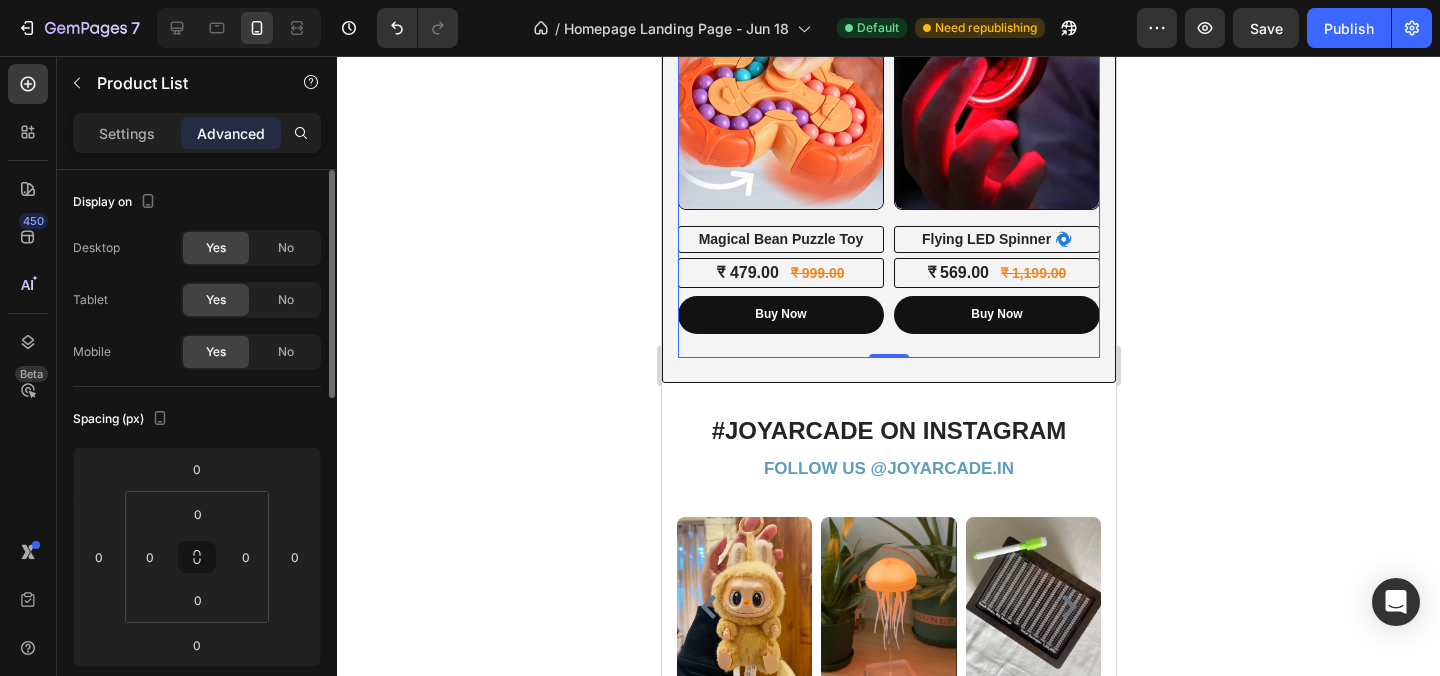 scroll, scrollTop: 96, scrollLeft: 0, axis: vertical 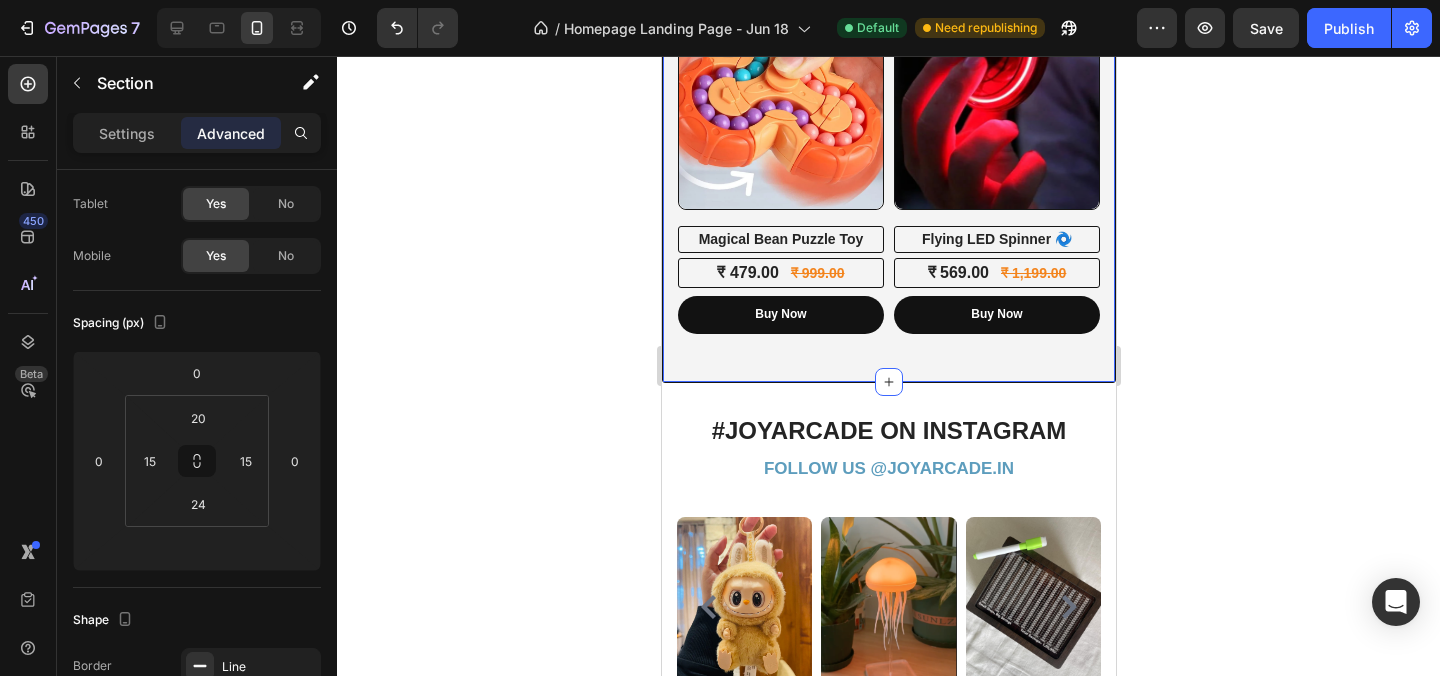 click on "Explore Our Best Sellers ⚡ Heading Row (P) Images 58% off (P) Tag Row Labubu Random Design Action Figure (P) Title ₹ 799.00 (P) Price (P) Price ₹ 1,899.00 (P) Price (P) Price Row Buy Now Dynamic Checkout Row Product List (P) Images 47% off (P) Tag Row Breathing Teddy Bear 🧸 (P) Title ₹ 799.00 (P) Price (P) Price ₹ 1,499.00 (P) Price (P) Price Row Buy Now Dynamic Checkout Row Product List (P) Images 50% off (P) Tag Row Wooden Piggy Bank (P) Title ₹ 599.00 (P) Price (P) Price ₹ 1,199.00 (P) Price (P) Price Row Buy Now Dynamic Checkout Row Product List (P) Images 50% off (P) Tag Row Jellyfish LED Lamp (P) Title ₹ 999.00 (P) Price (P) Price ₹ 1,999.00 (P) Price (P) Price Row Buy Now Dynamic Checkout Row Product List (P) Images 52% off (P) Tag Row Magical Bean Puzzle Toy (P) Title ₹ 479.00 (P) Price (P) Price ₹ 999.00 (P) Price (P) Price Row Buy Now Dynamic Checkout Row Product List (P) Images 53% off (P) Tag Row Flying LED Spinner 🌀 (P) Title ₹ 569.00 (P) Price (P) Price ₹ 1,199.00" at bounding box center [888, -311] 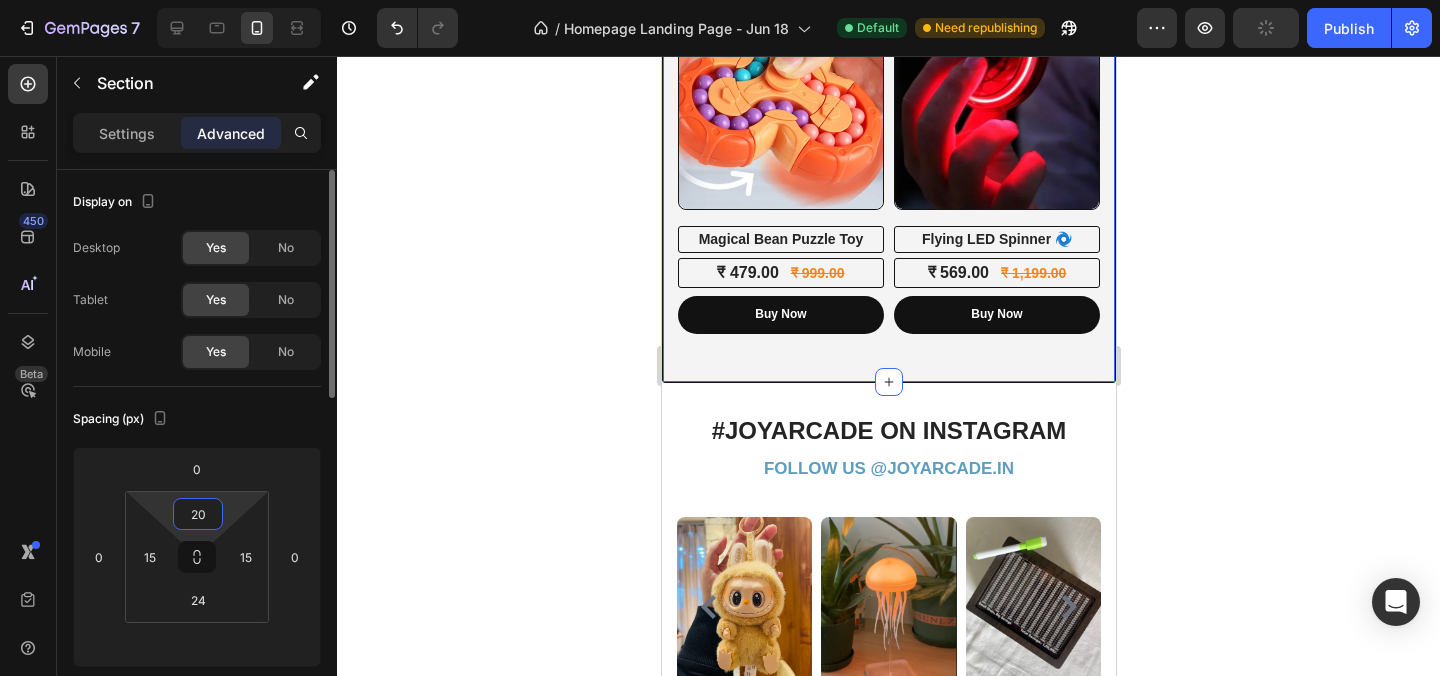 click on "20" at bounding box center [198, 514] 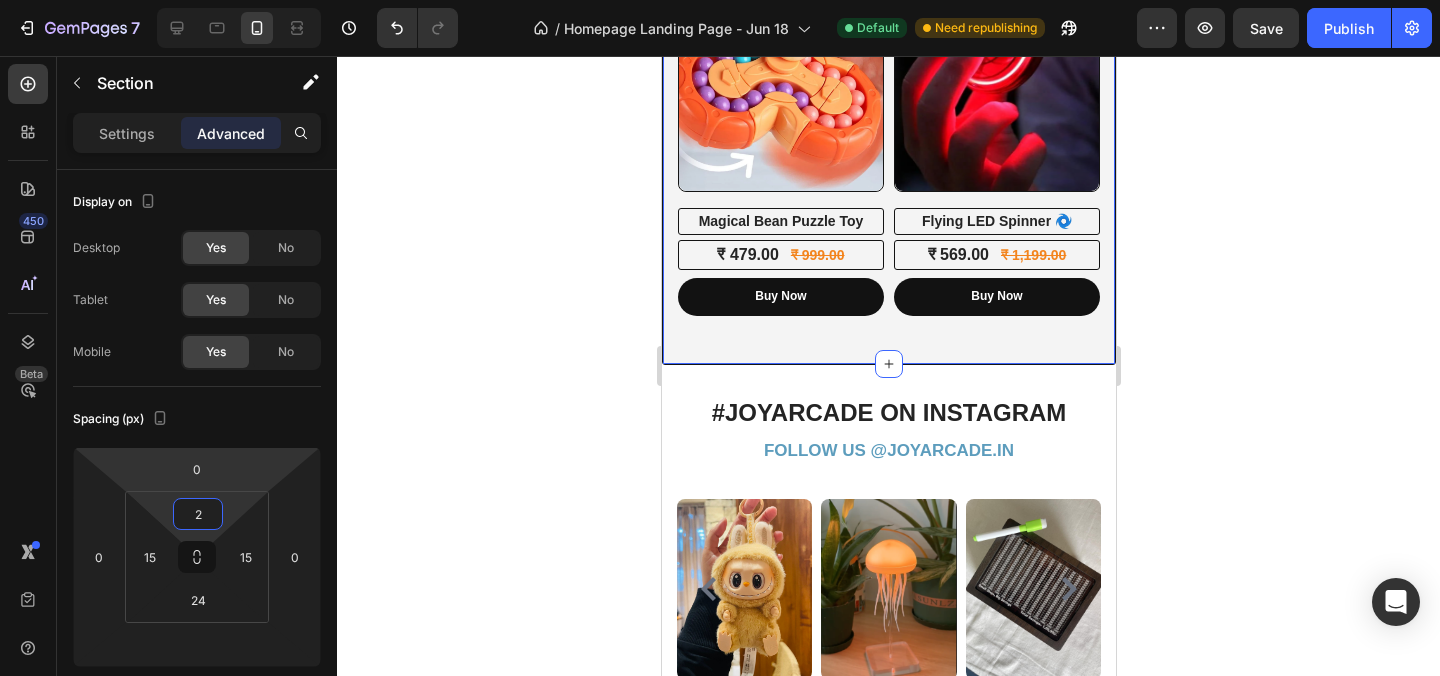 type on "20" 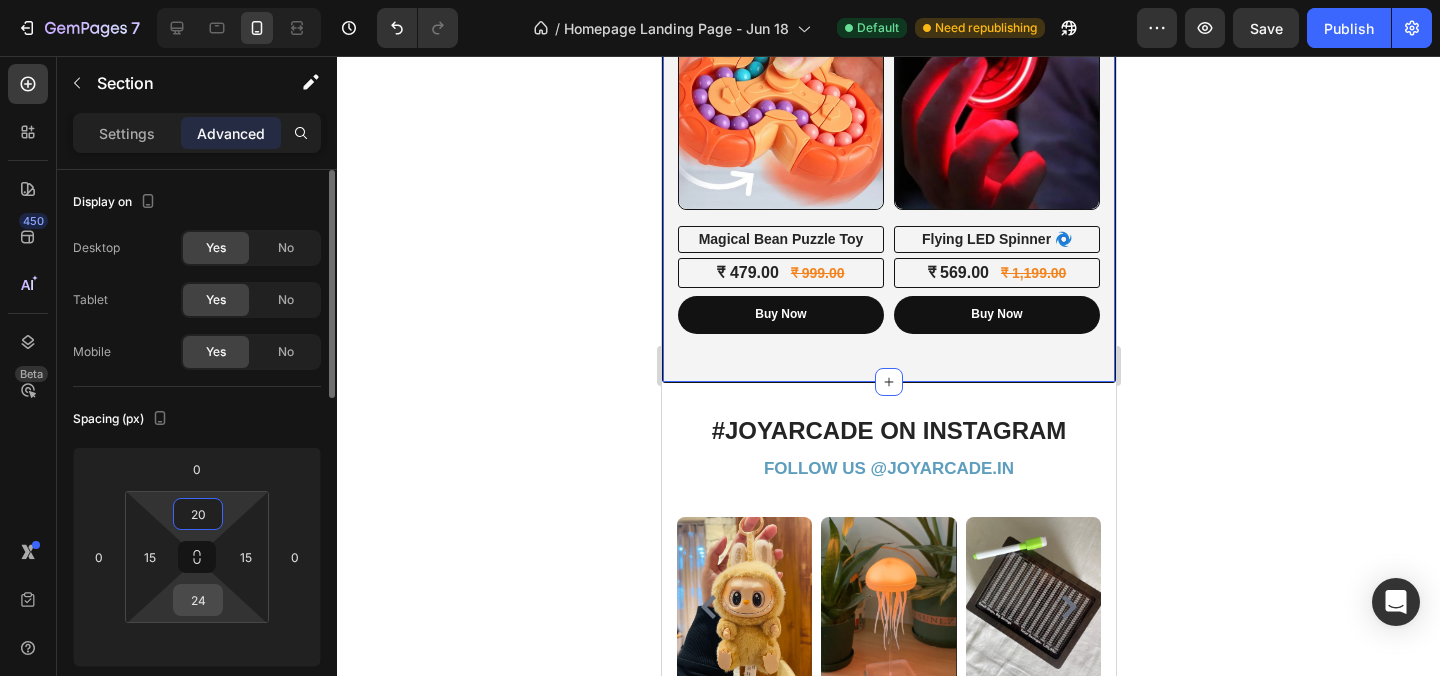 click on "24" at bounding box center [198, 600] 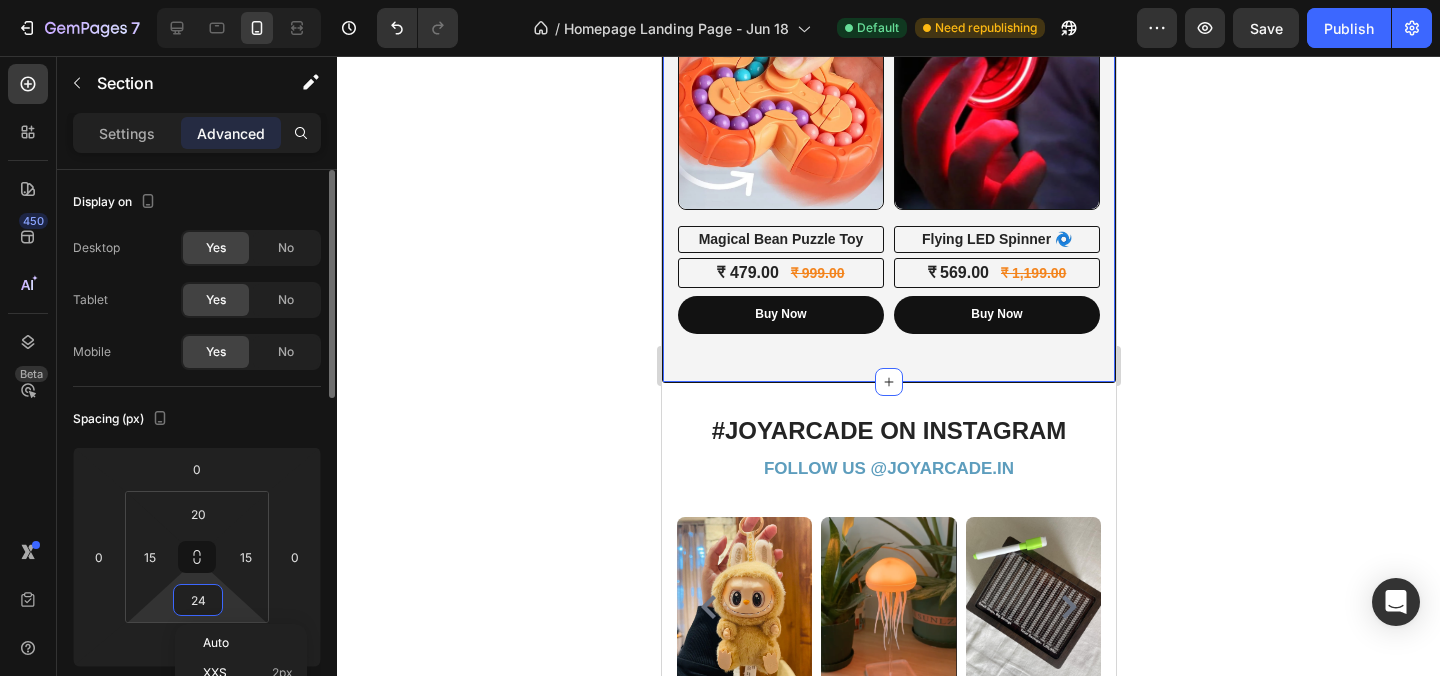 type 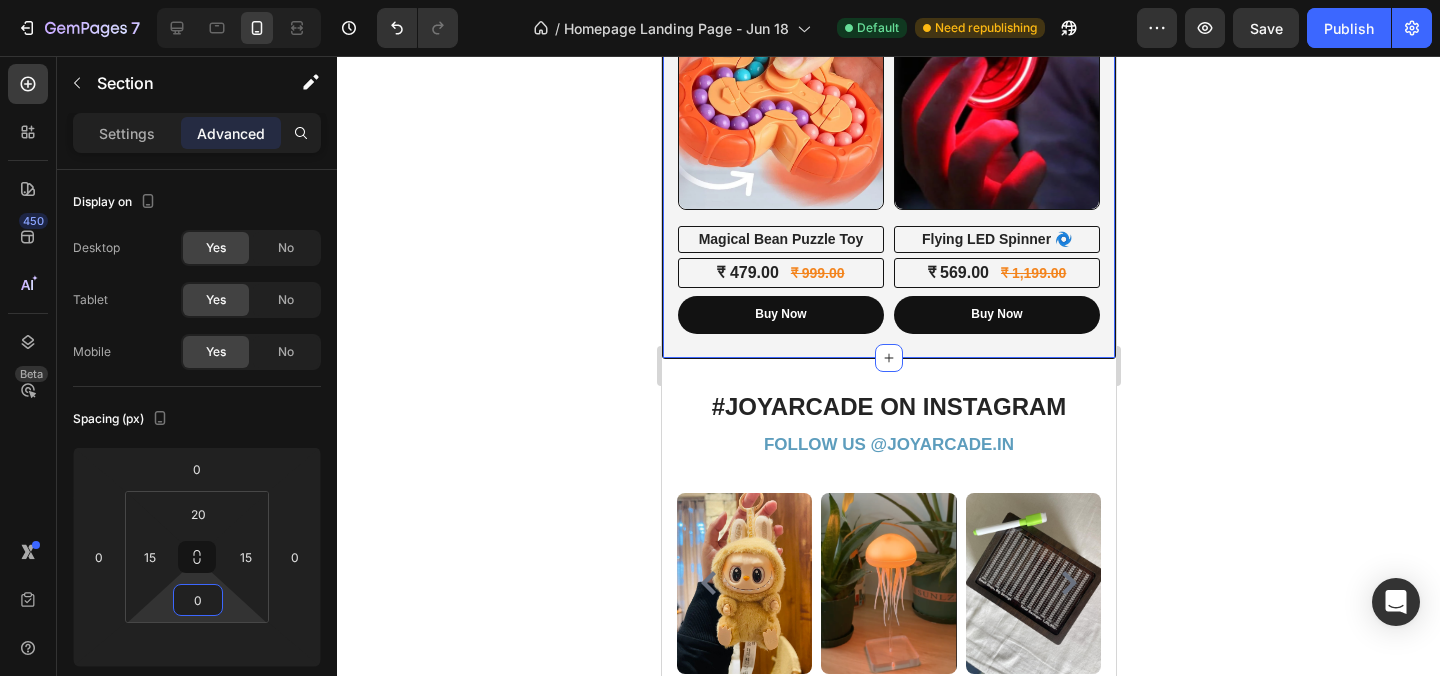 click 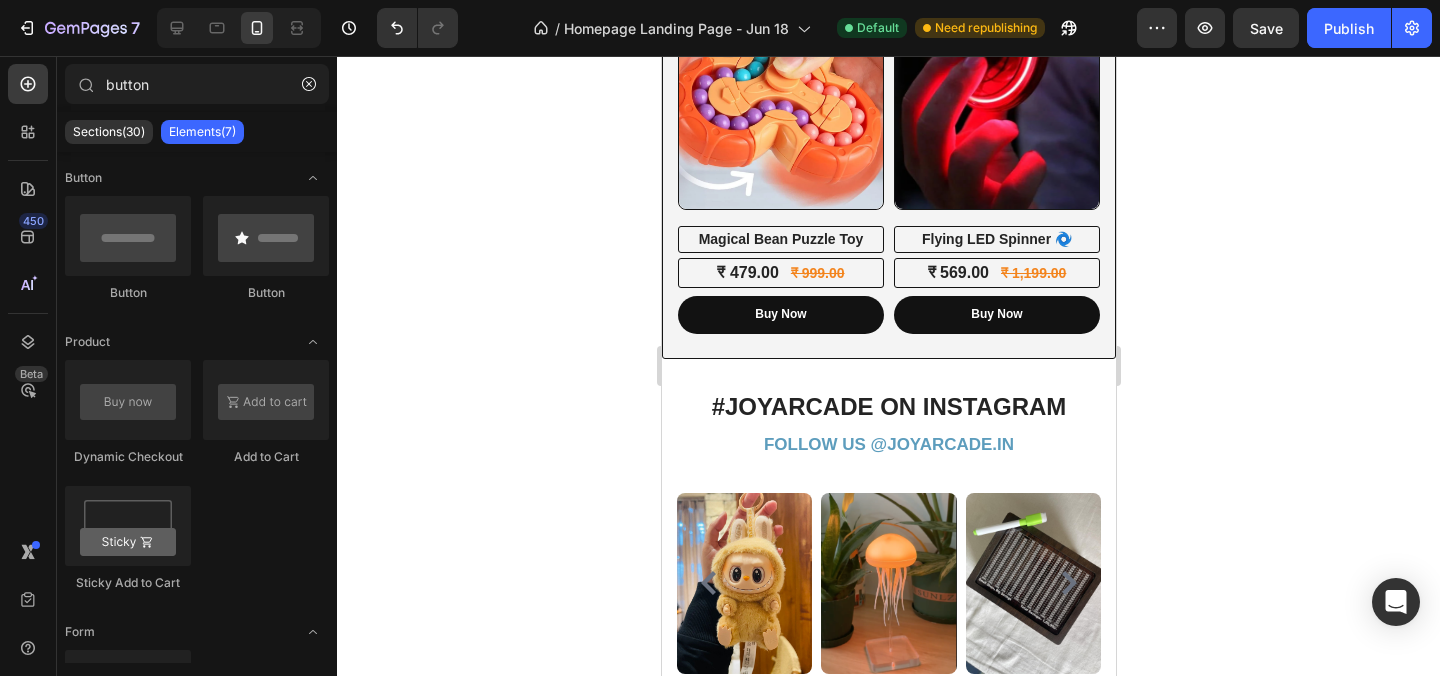 click 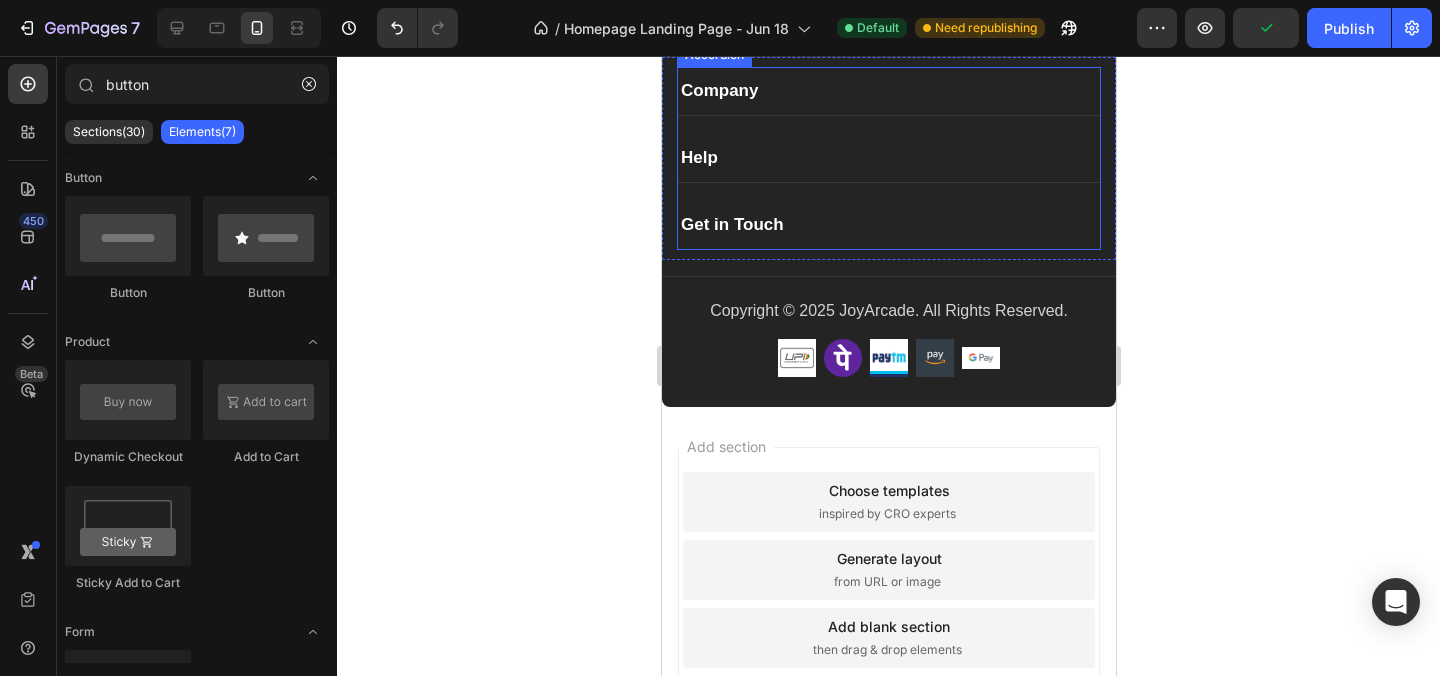 scroll, scrollTop: 4160, scrollLeft: 0, axis: vertical 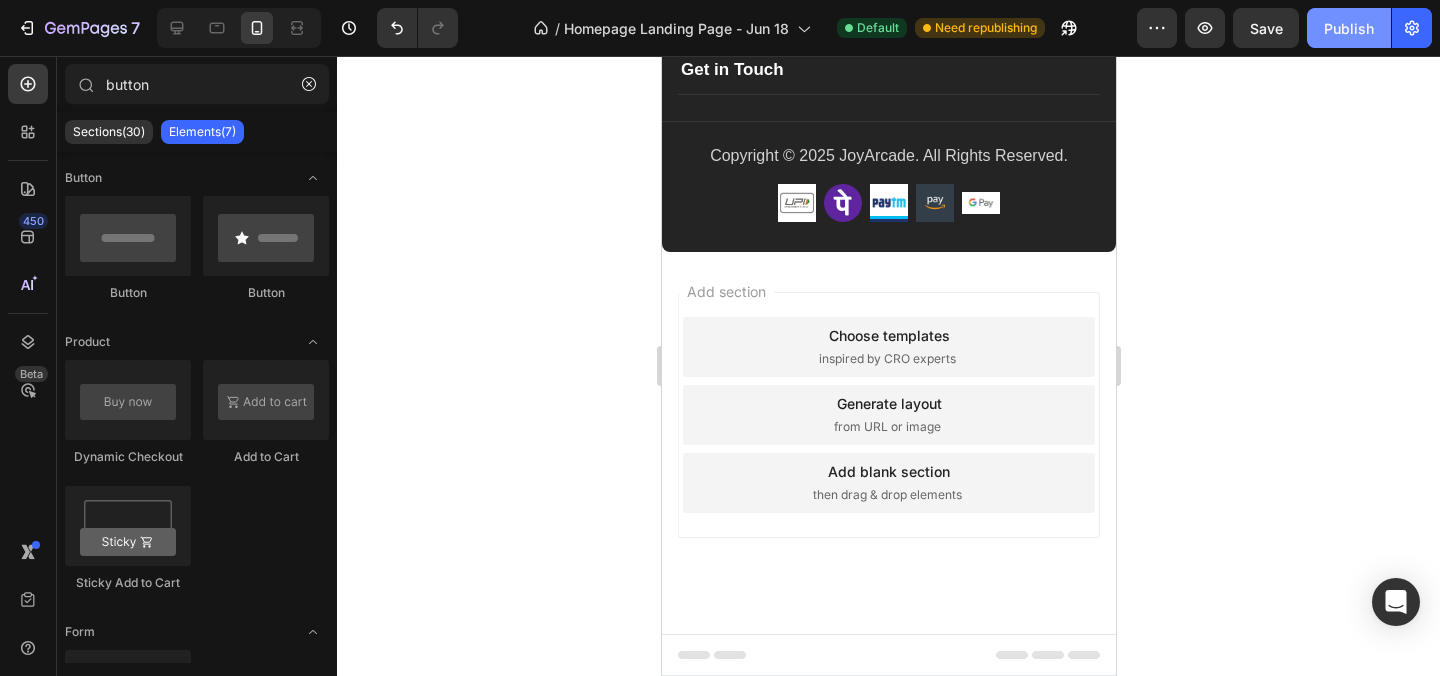 click on "Publish" 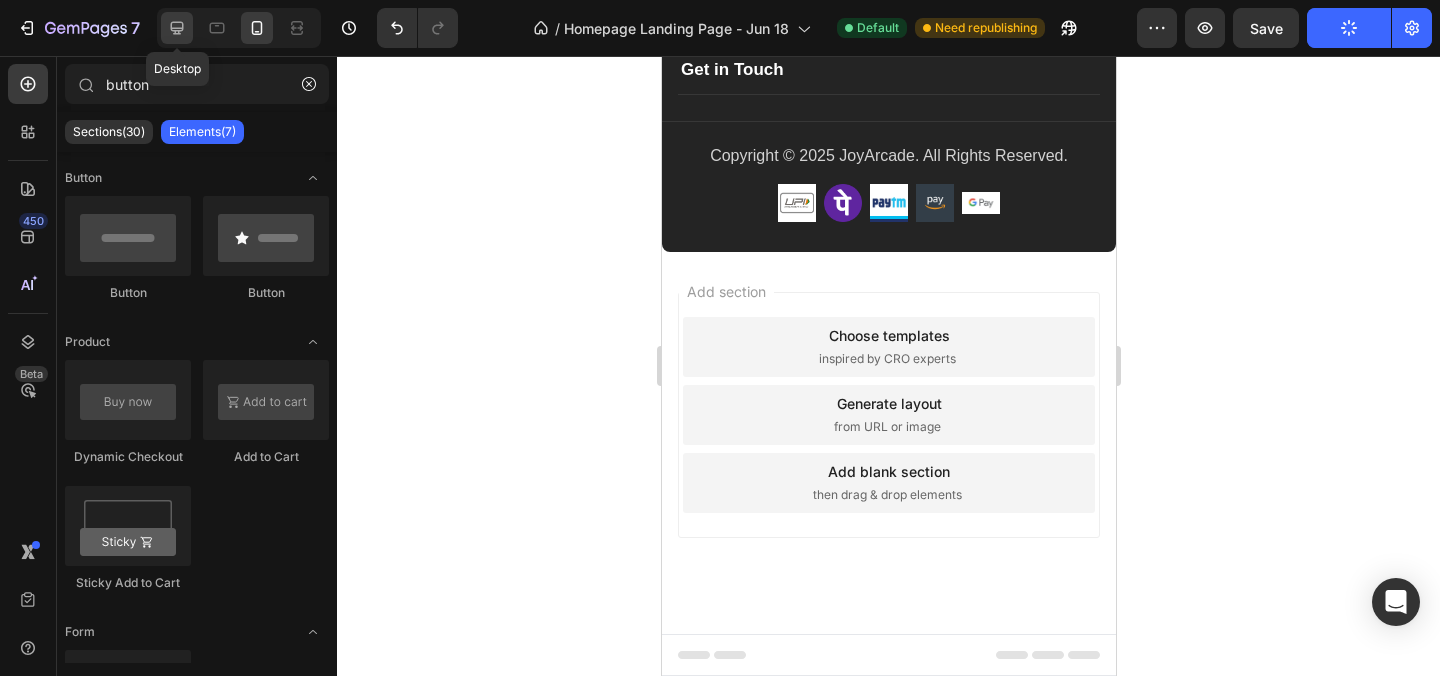 click 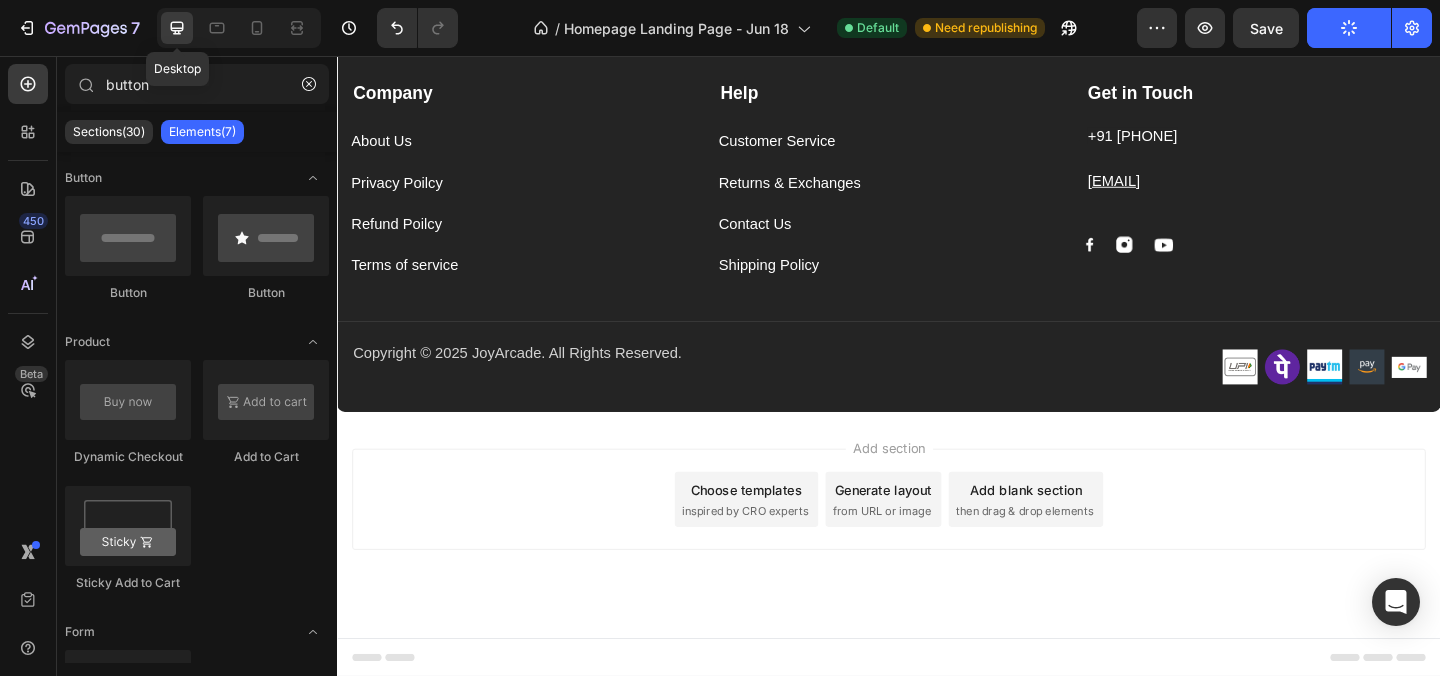 scroll, scrollTop: 3969, scrollLeft: 0, axis: vertical 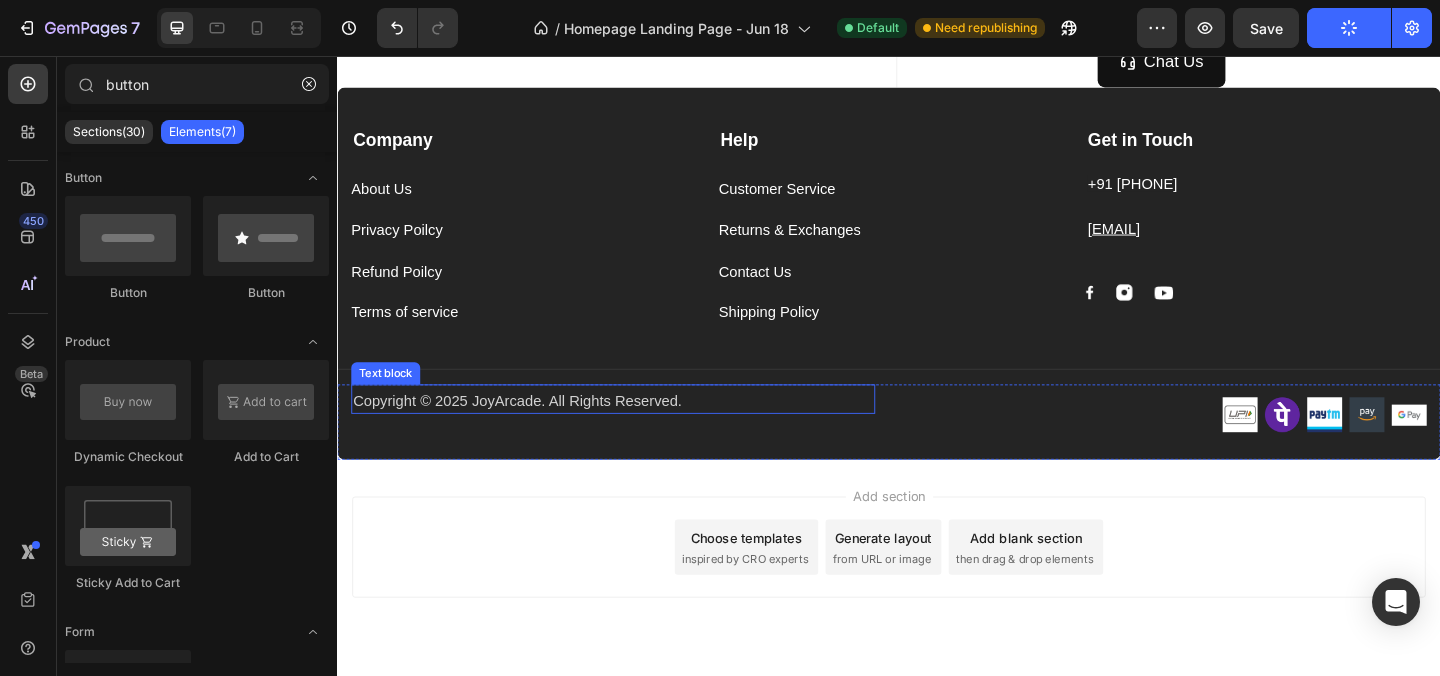 click on "Copyright © 2025 JoyArcade. All Rights Reserved." at bounding box center (637, 431) 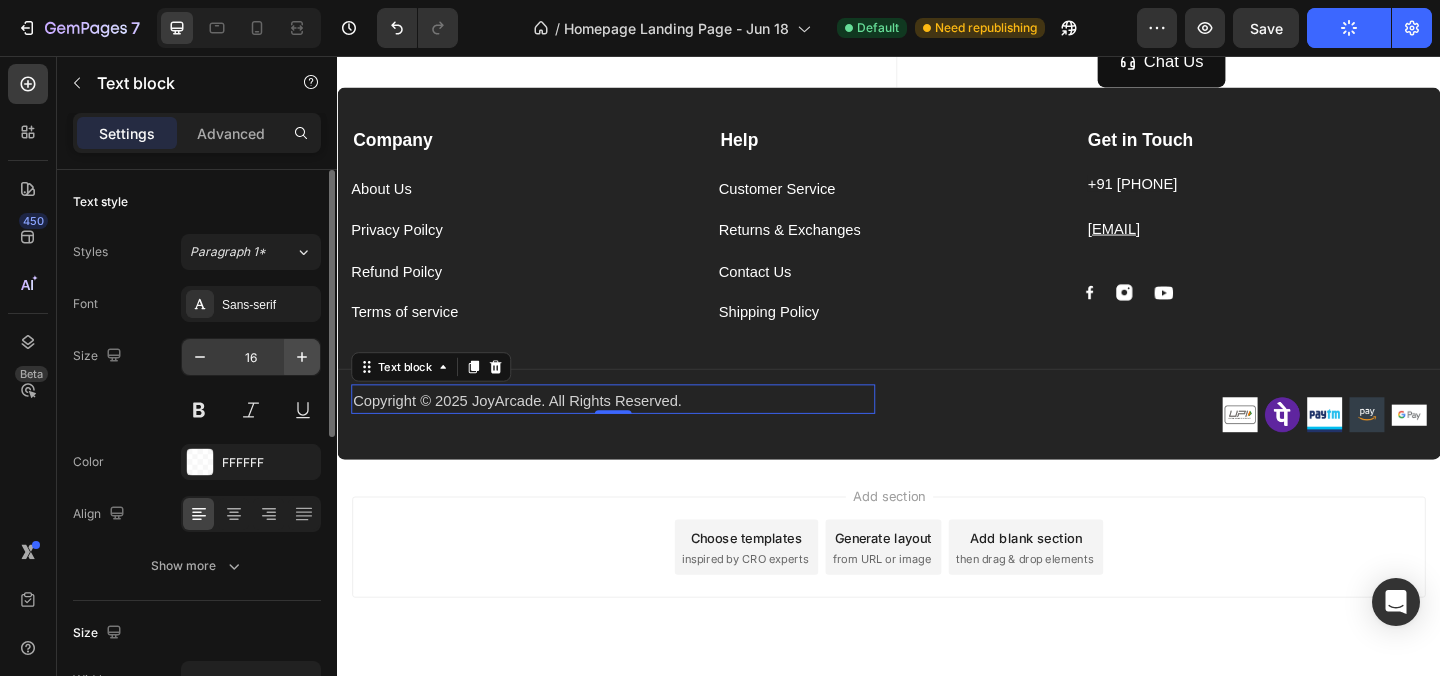 click 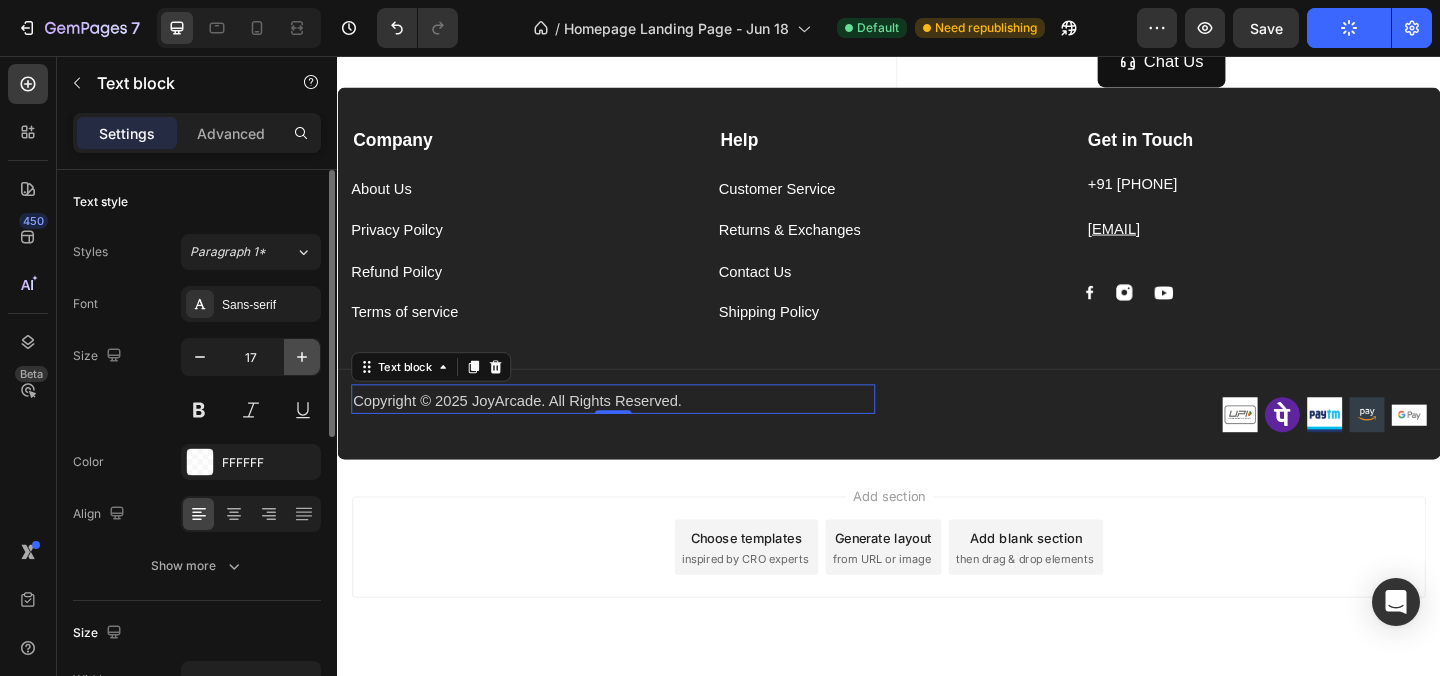 click 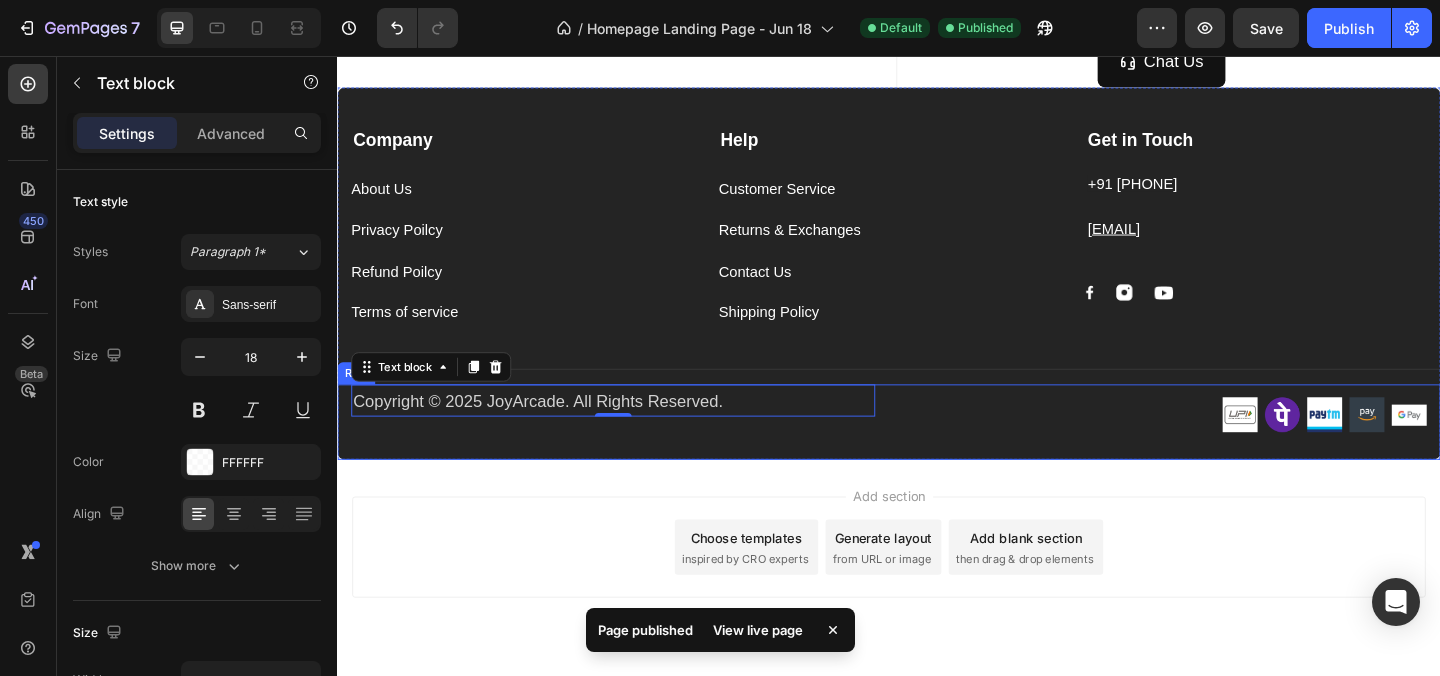 click on "Copyright © 2025 JoyArcade. All Rights Reserved. Text block   0 Image Image Image Image Image Row Row" at bounding box center [937, 454] 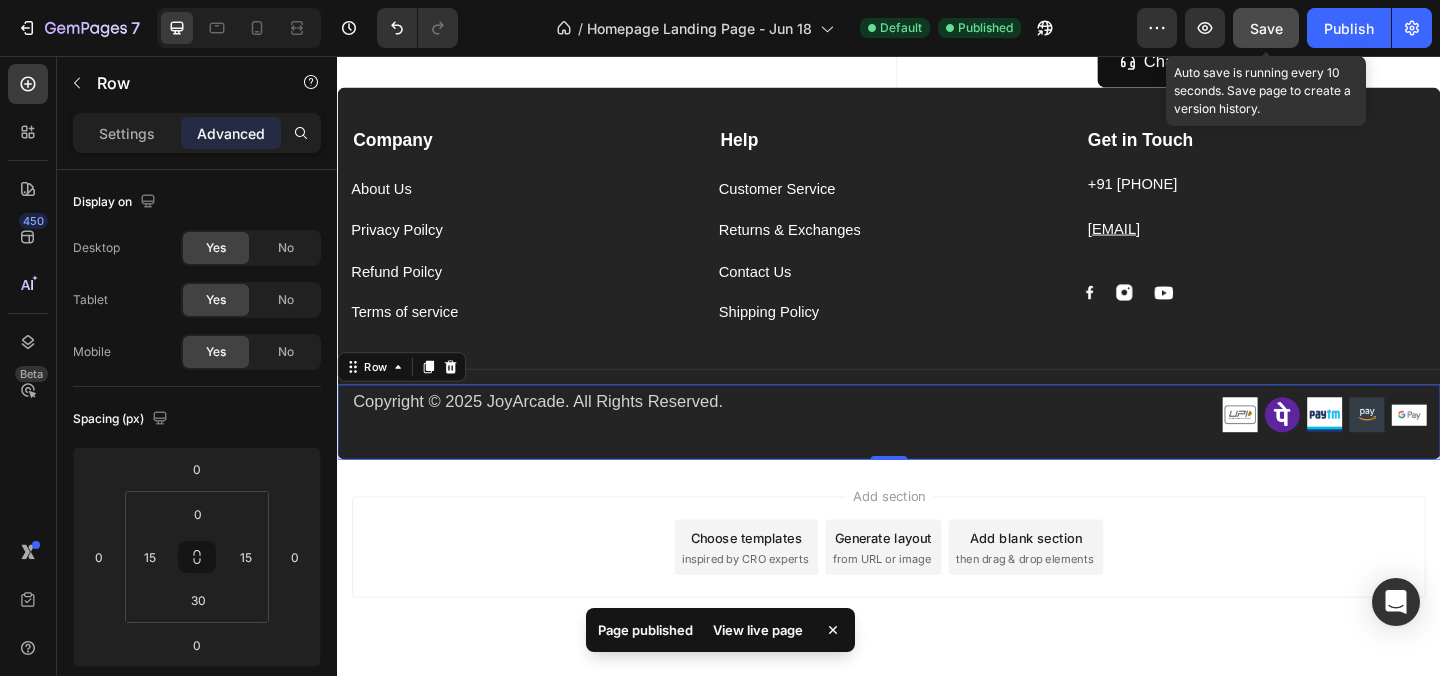 click on "Save" at bounding box center [1266, 28] 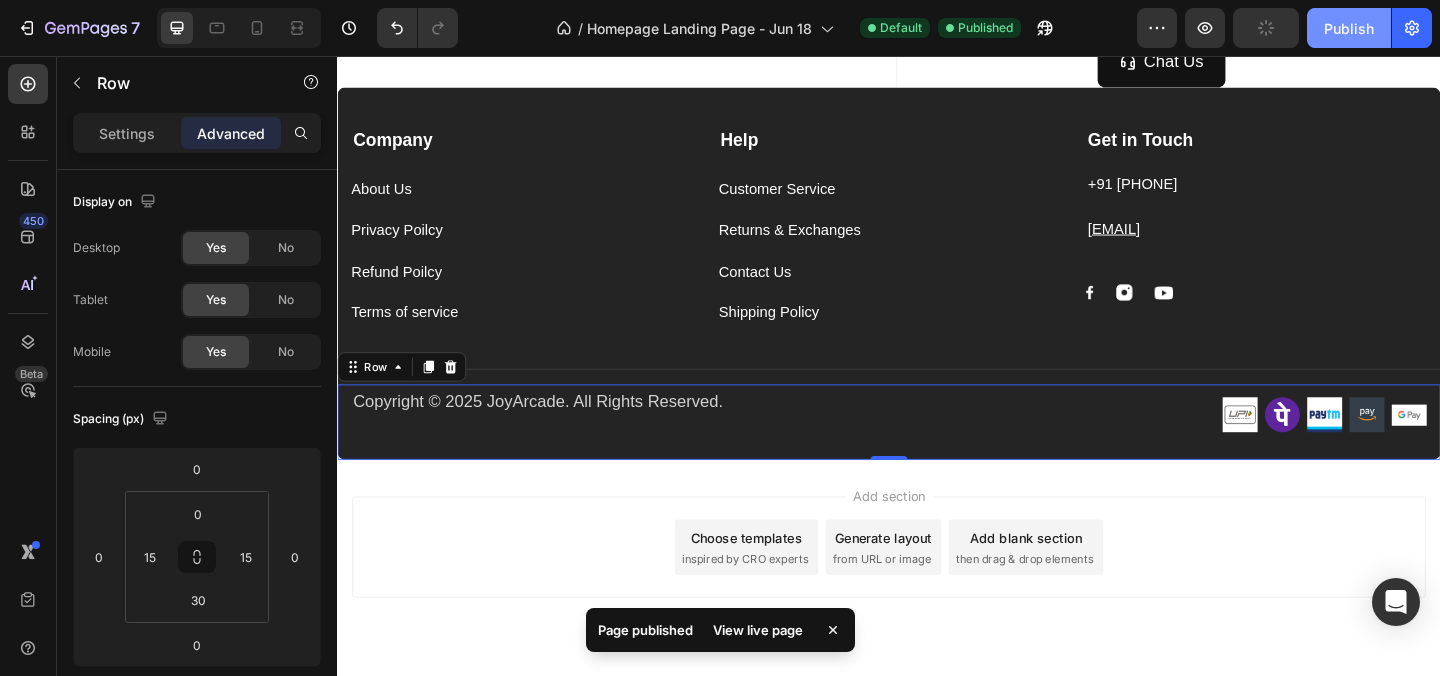 click on "Publish" at bounding box center [1349, 28] 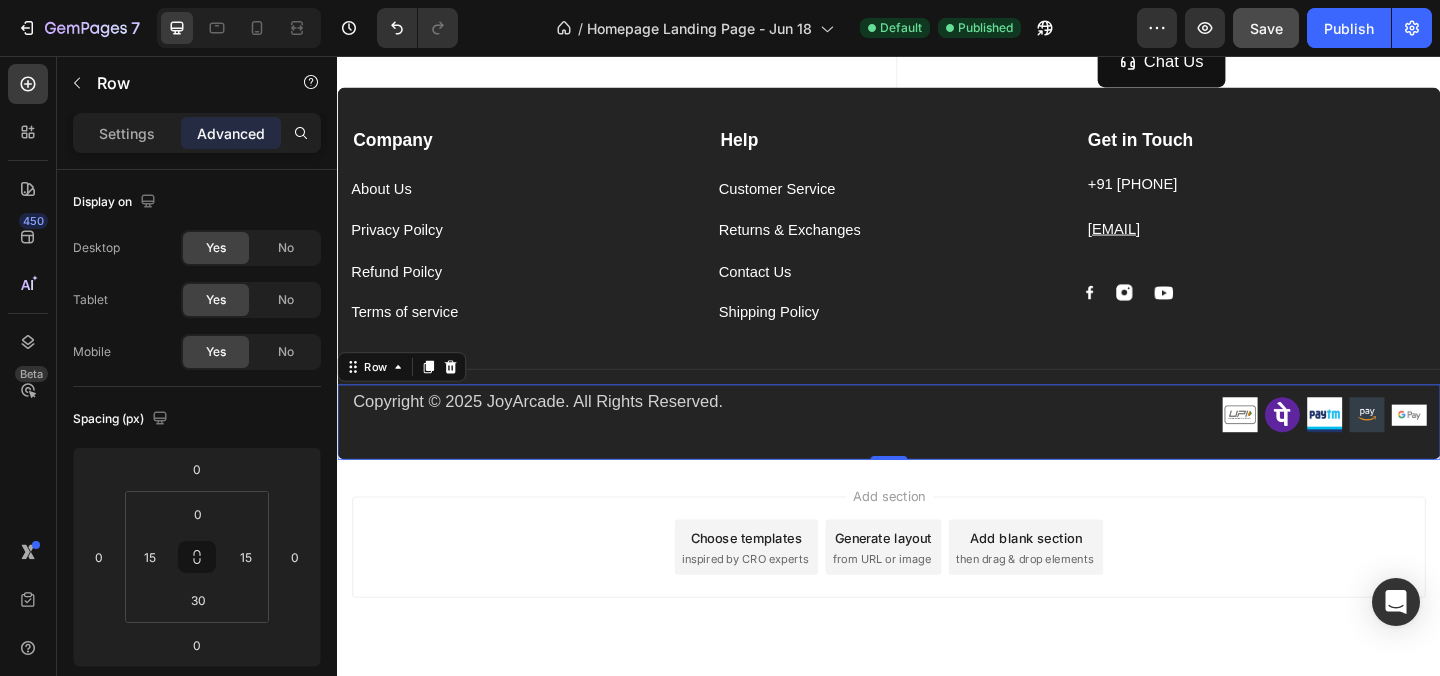click on "Add section Choose templates inspired by CRO experts Generate layout from URL or image Add blank section then drag & drop elements" at bounding box center [937, 618] 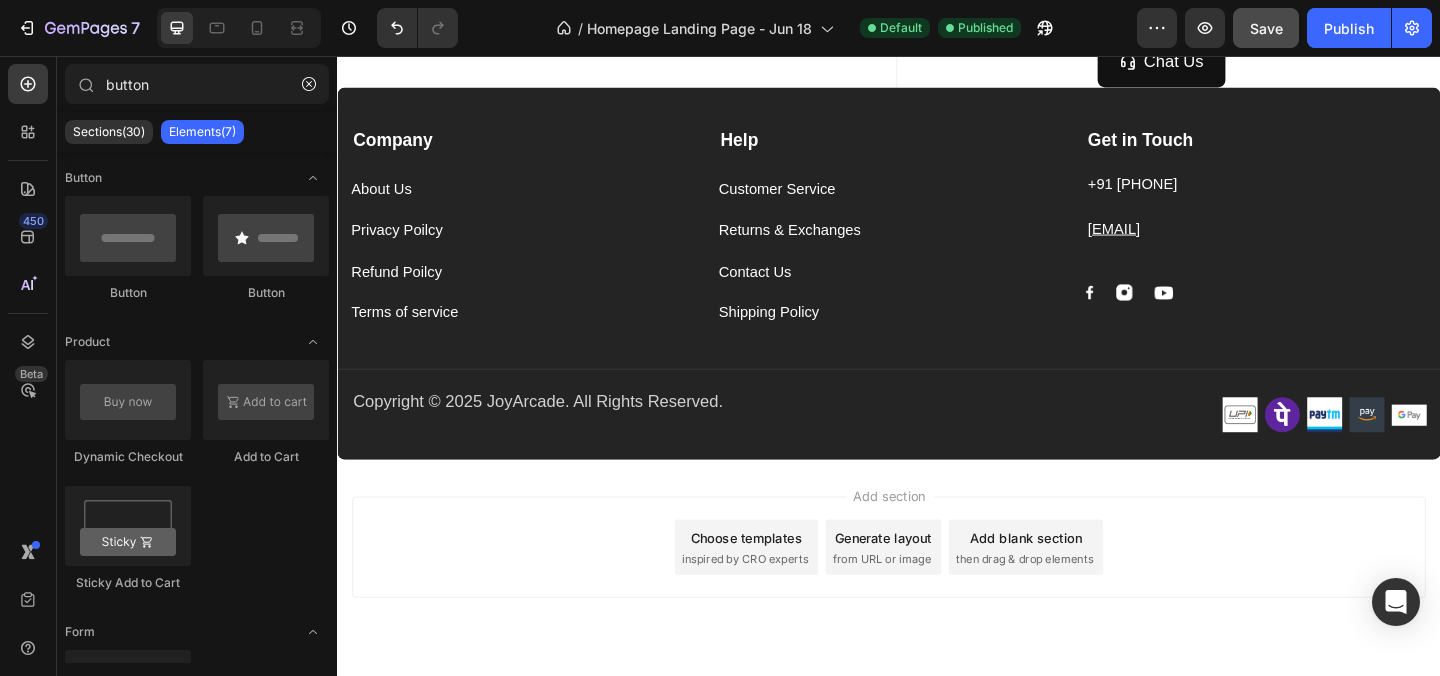 click at bounding box center [239, 28] 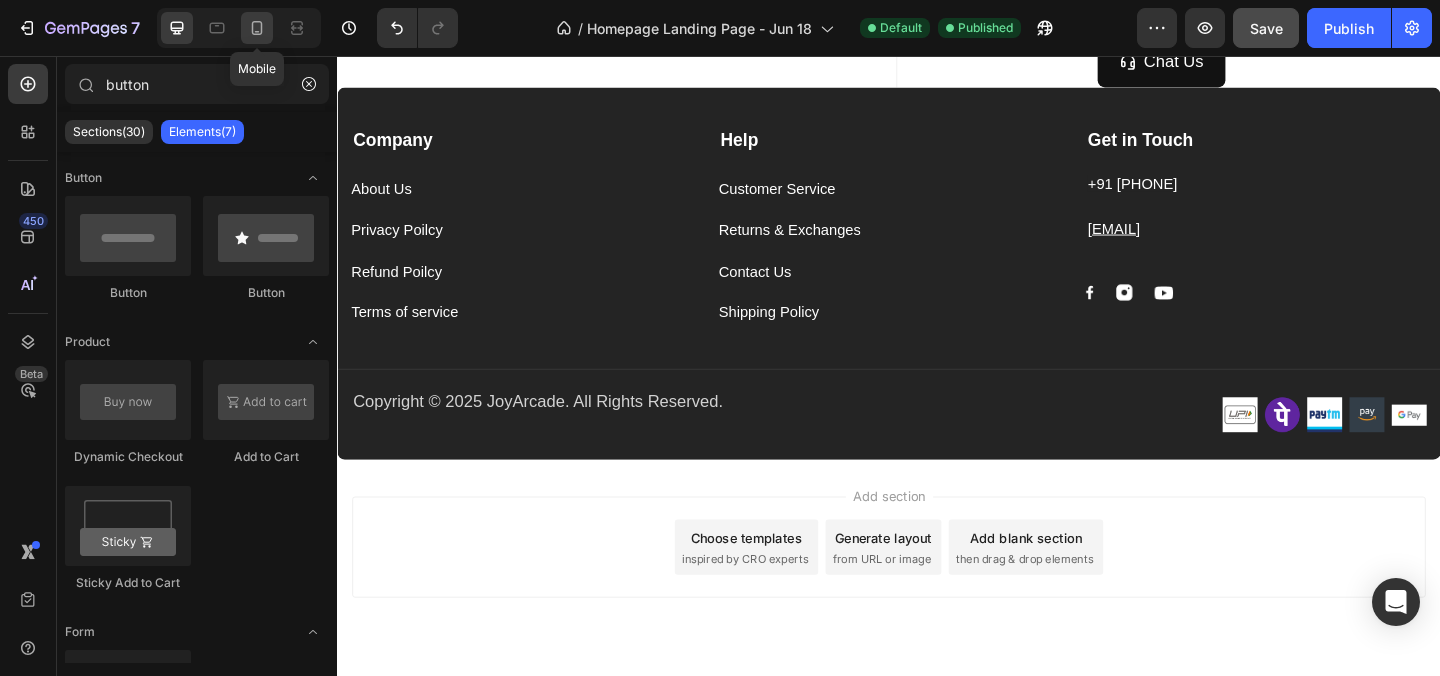 click 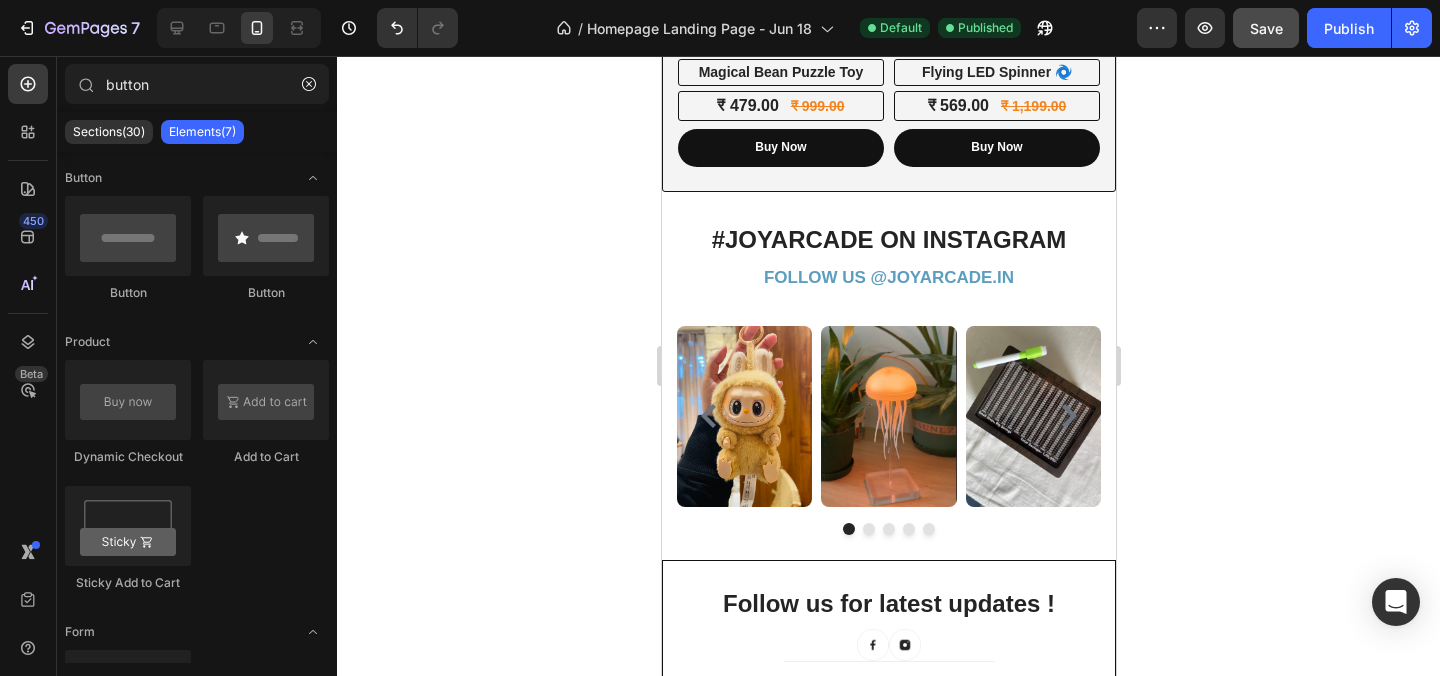 scroll, scrollTop: 3250, scrollLeft: 0, axis: vertical 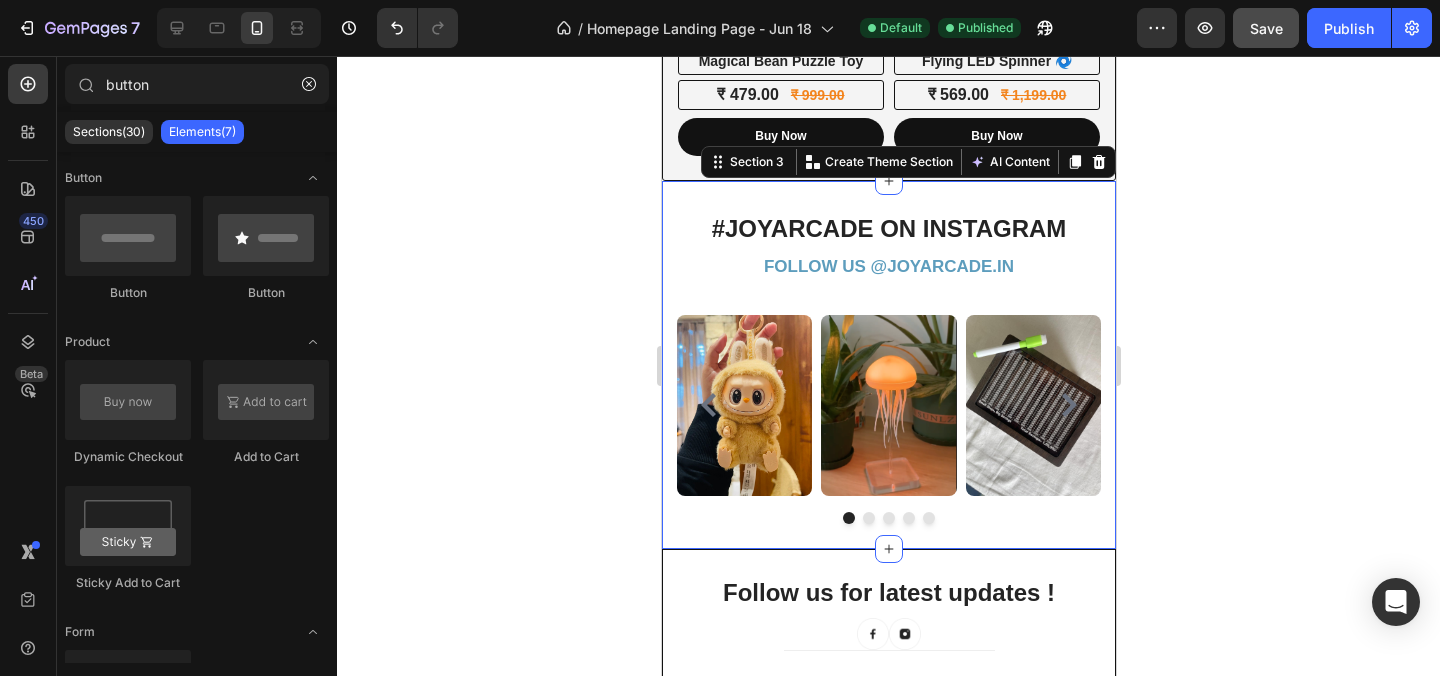 click on "#JOYARCADE ON INSTAGRAM Heading FOLLOW US @ JOYARCADE.IN Text block Row Image Image Image Image Image Carousel Row Section 3   You can create reusable sections Create Theme Section AI Content Write with GemAI What would you like to describe here? Tone and Voice Persuasive Product Labubu Random Design Action Figure Show more Generate" at bounding box center [888, 365] 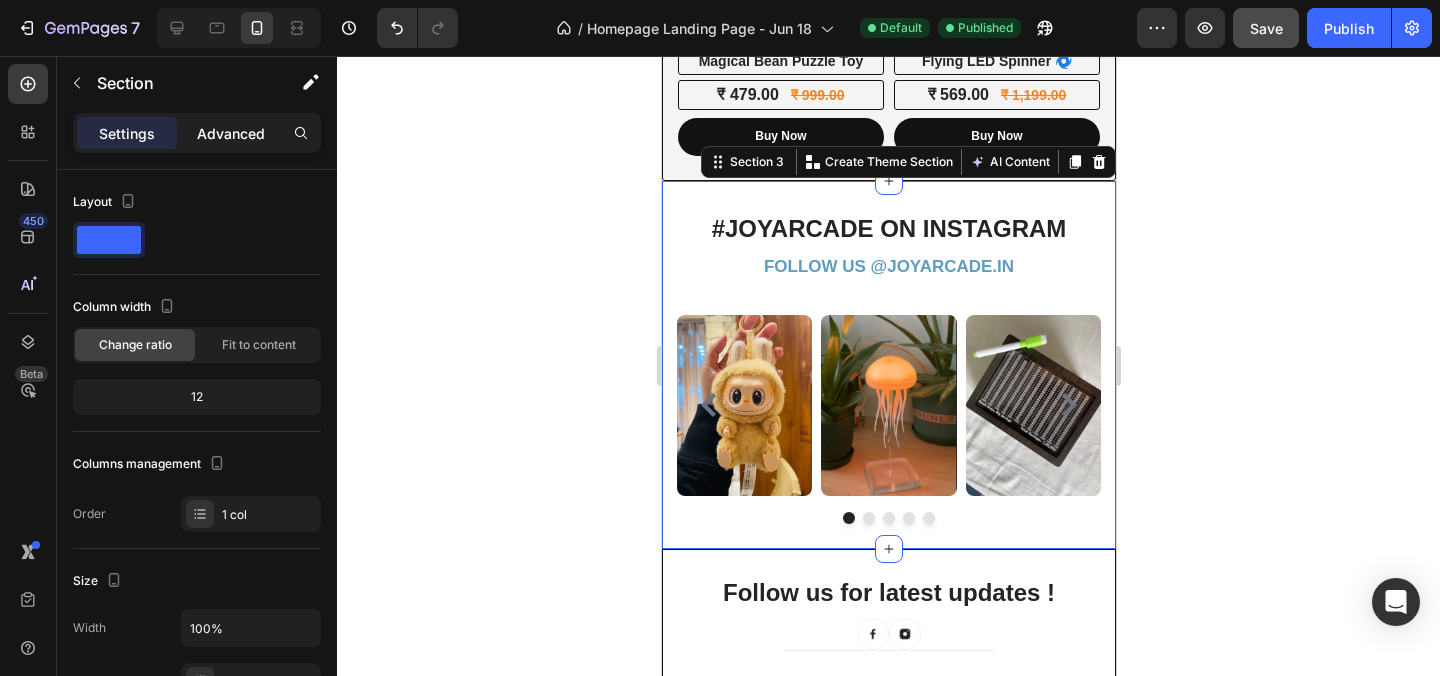click on "Advanced" at bounding box center [231, 133] 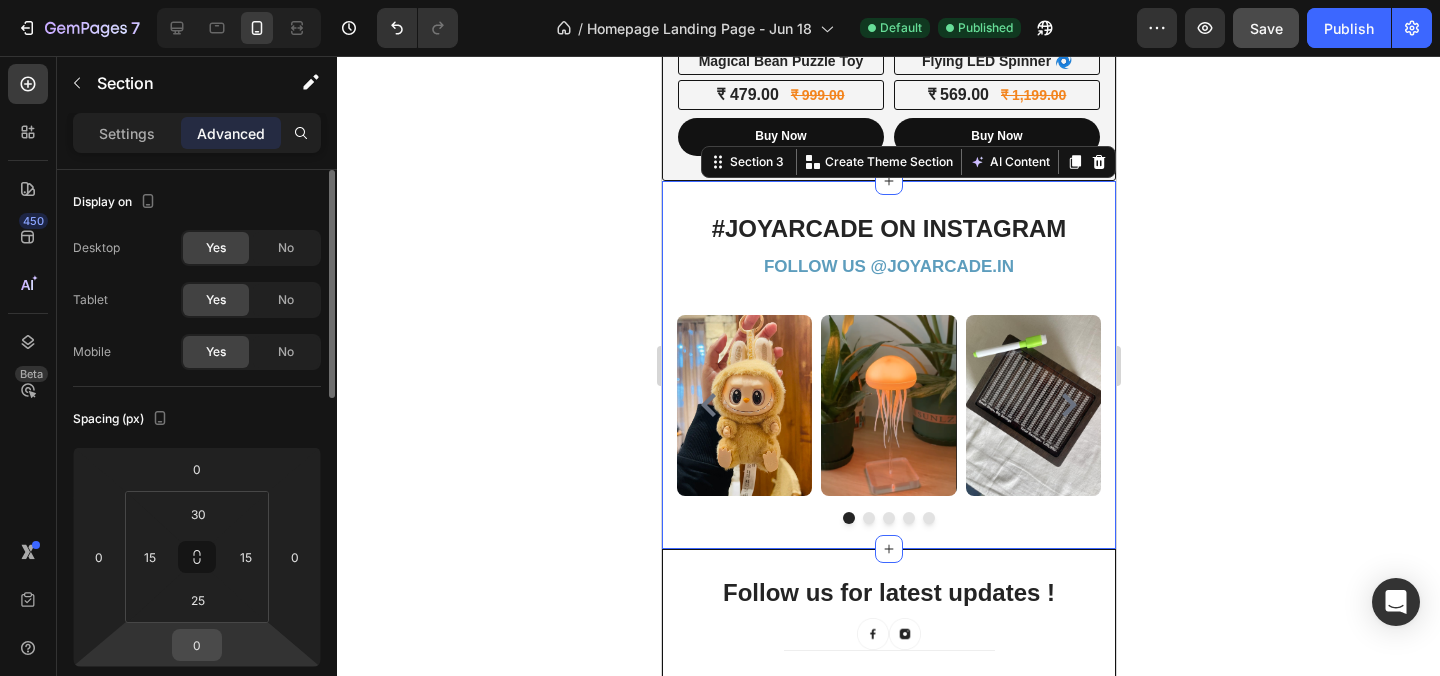 click on "0" at bounding box center (197, 645) 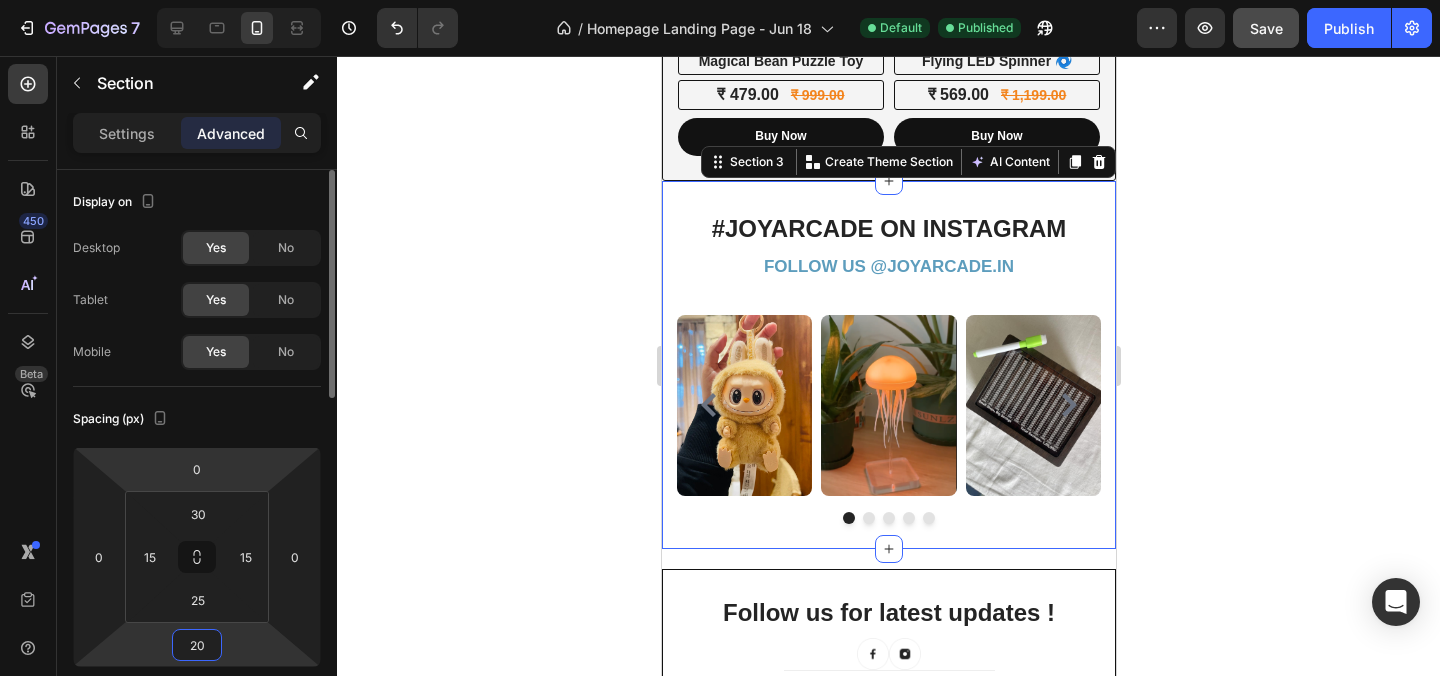 type on "2" 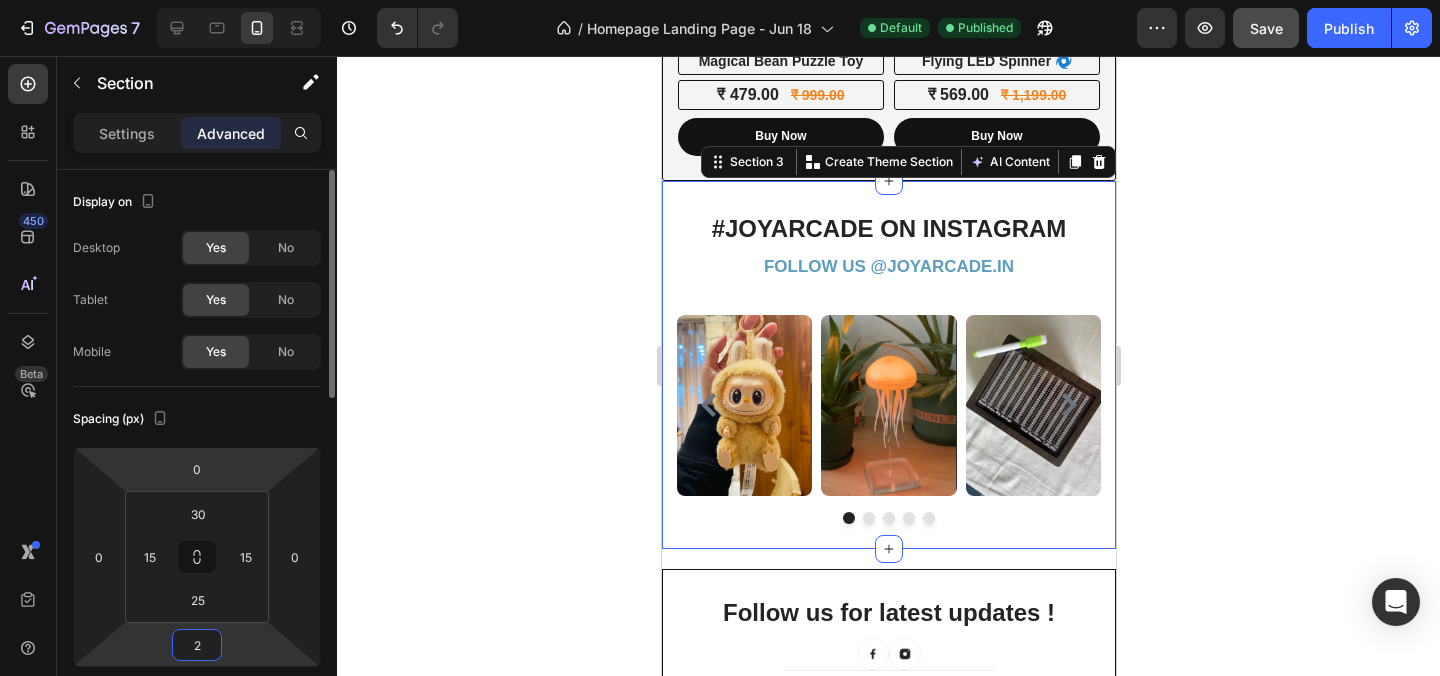 type 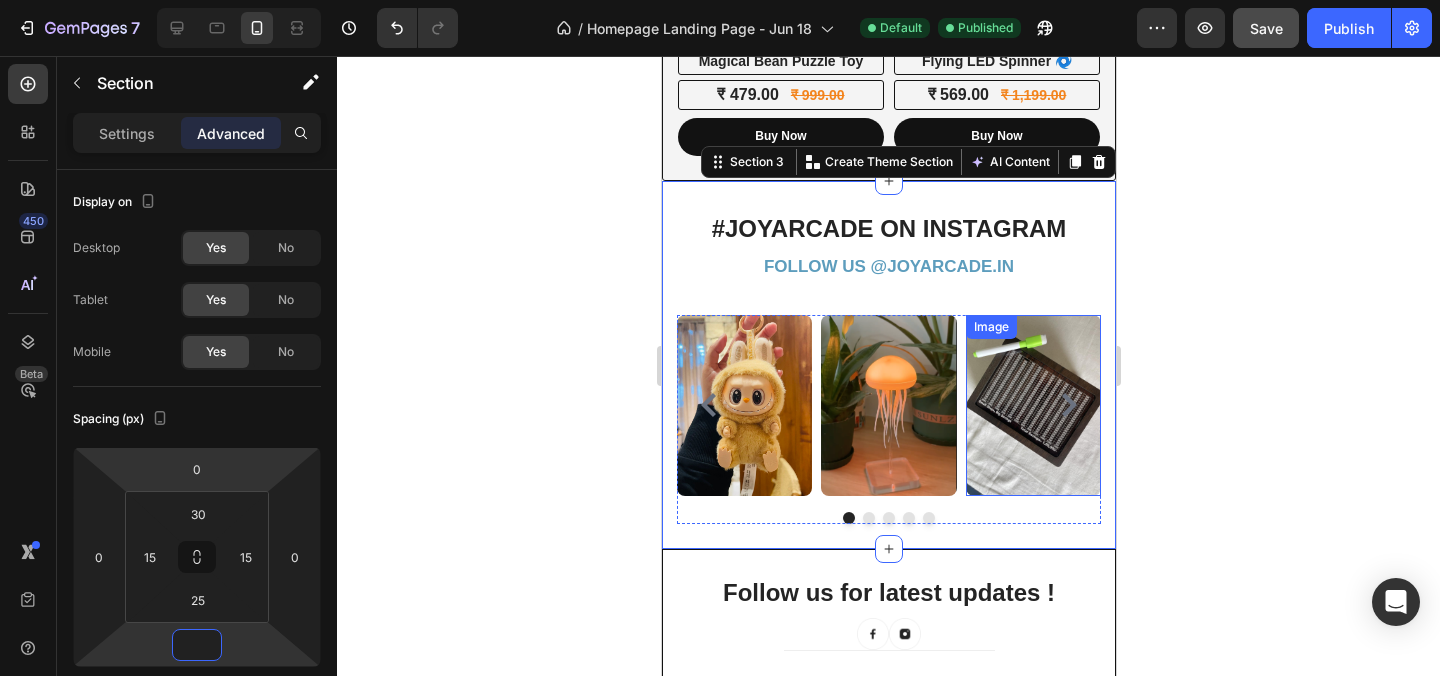 click 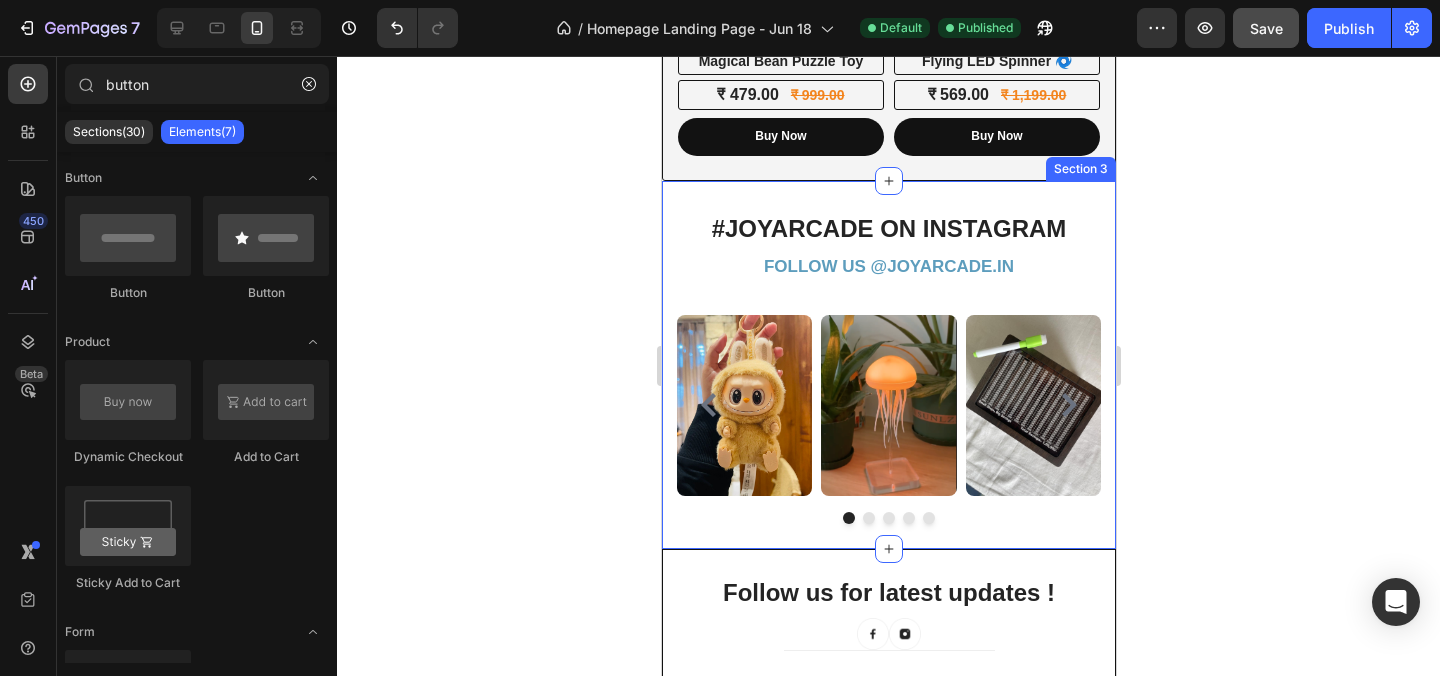 click on "#JOYARCADE ON INSTAGRAM Heading FOLLOW US @ JOYARCADE.IN Text block Row Image Image Image Image Image Carousel Row Section 3" at bounding box center [888, 365] 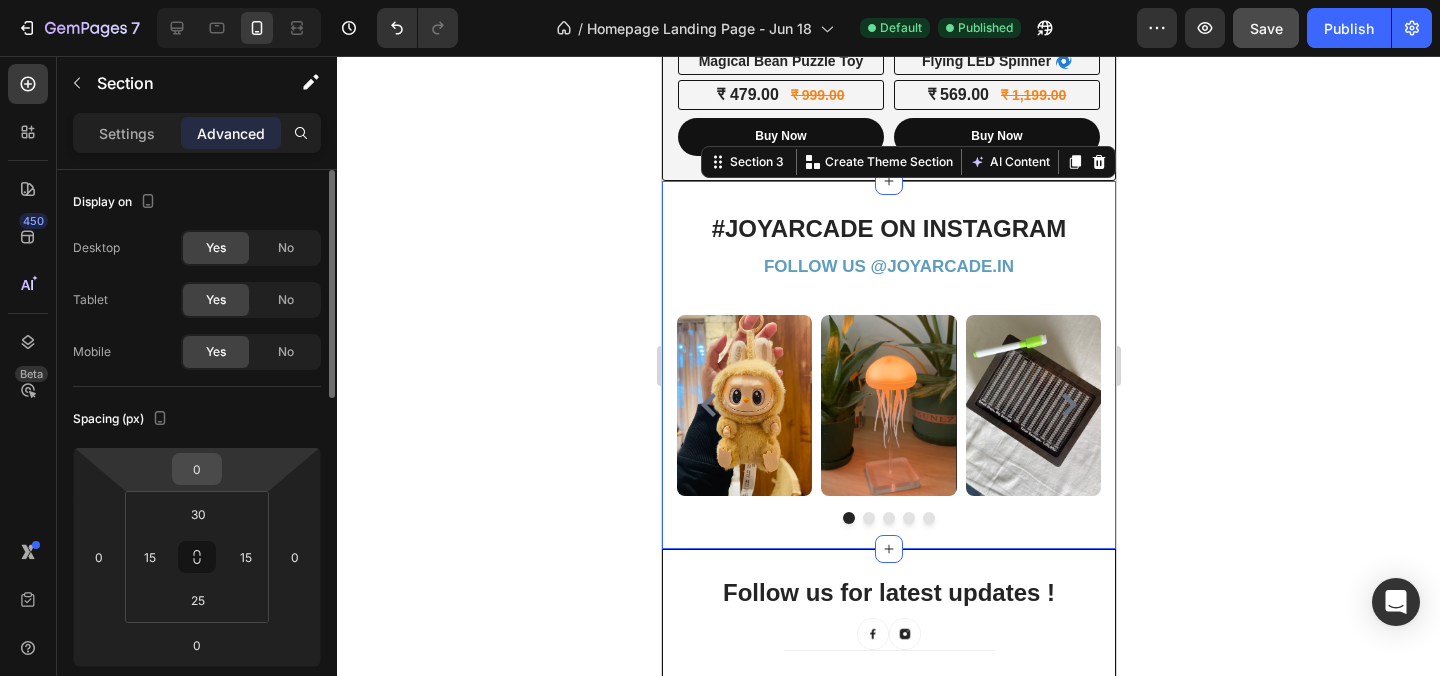 click on "0" at bounding box center [197, 469] 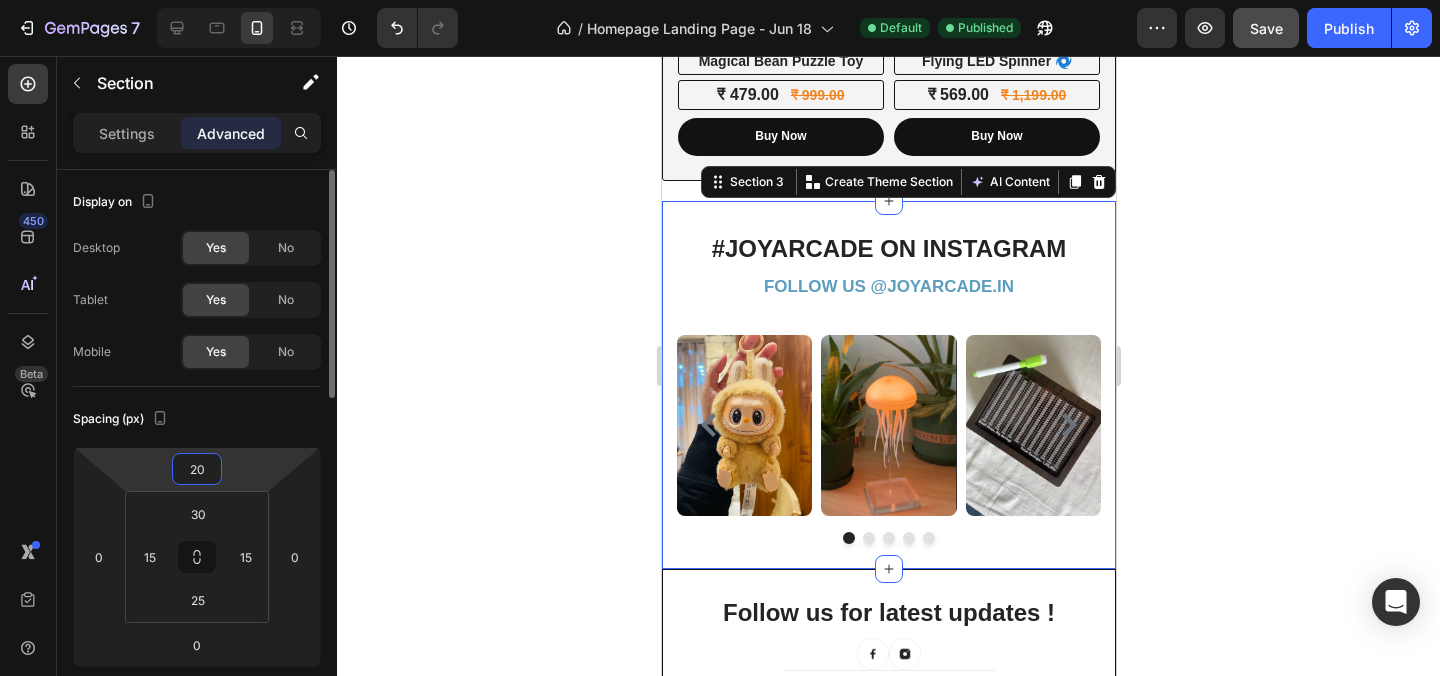 type on "2" 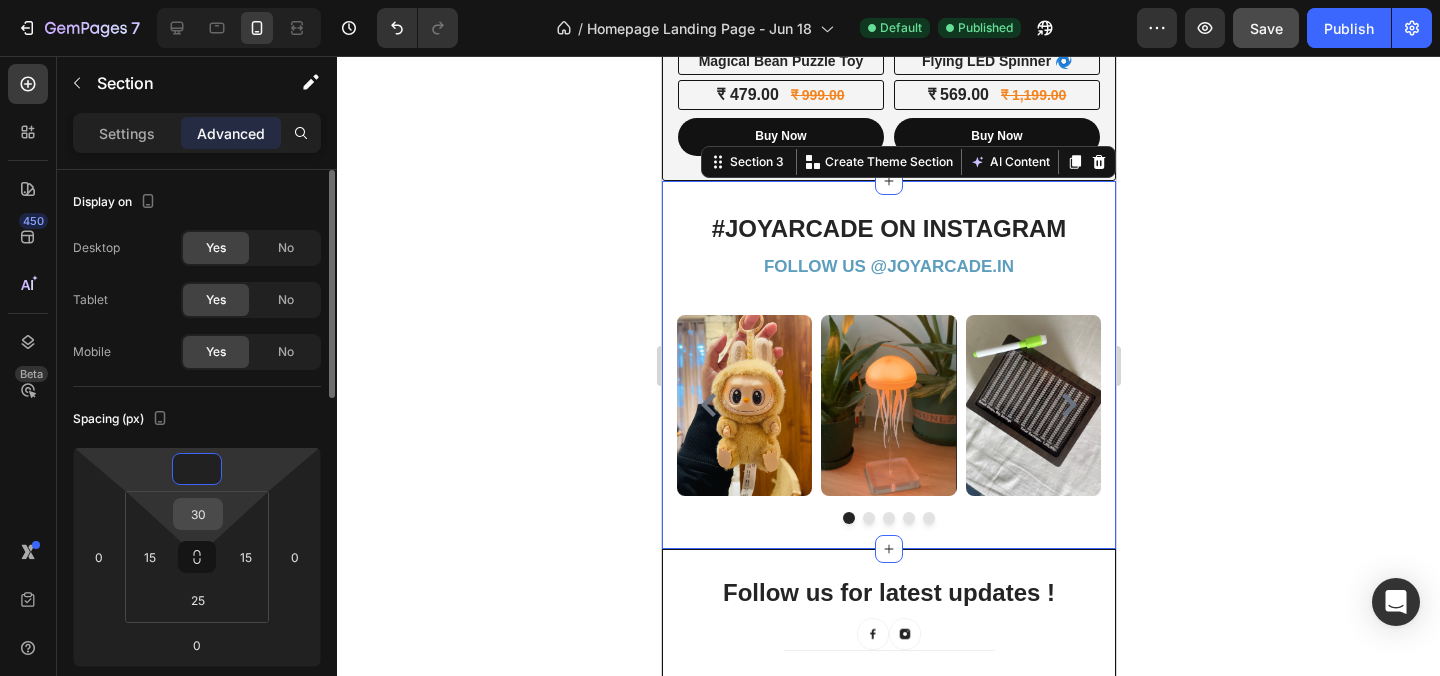click on "30" at bounding box center [198, 514] 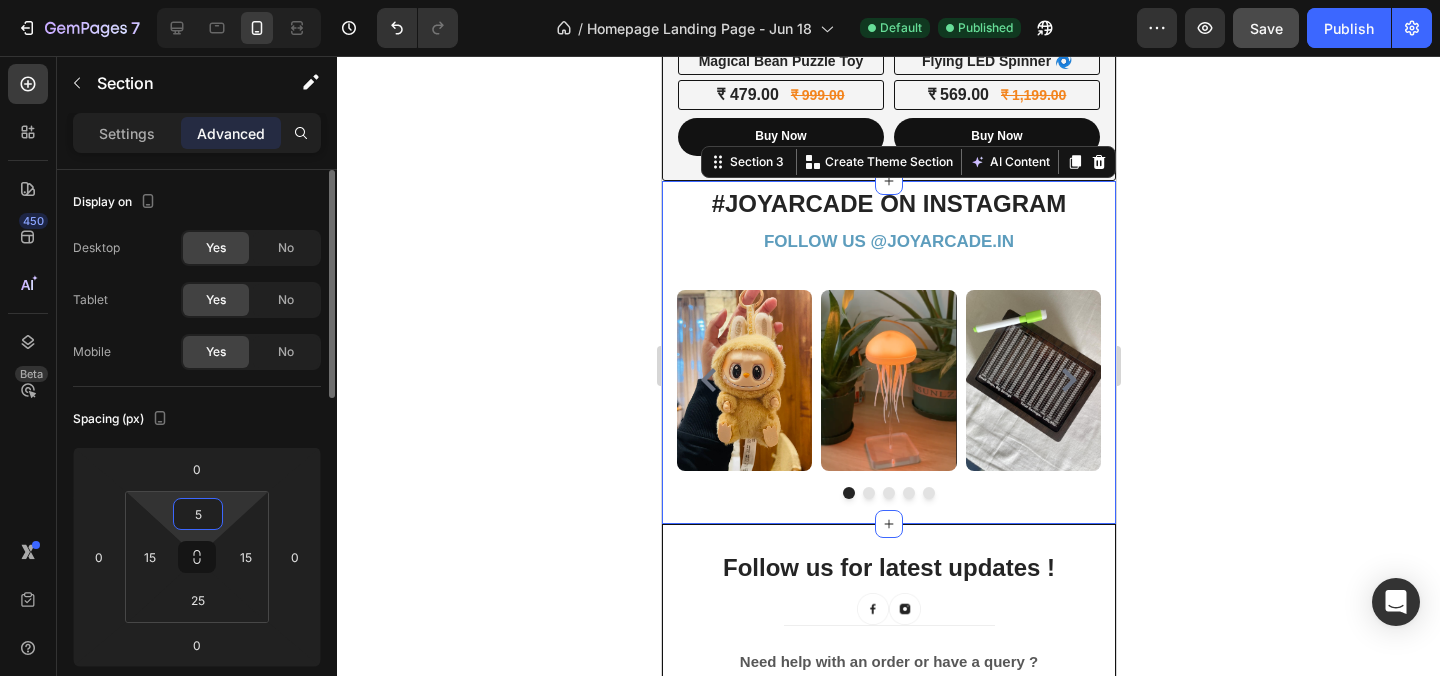 type on "50" 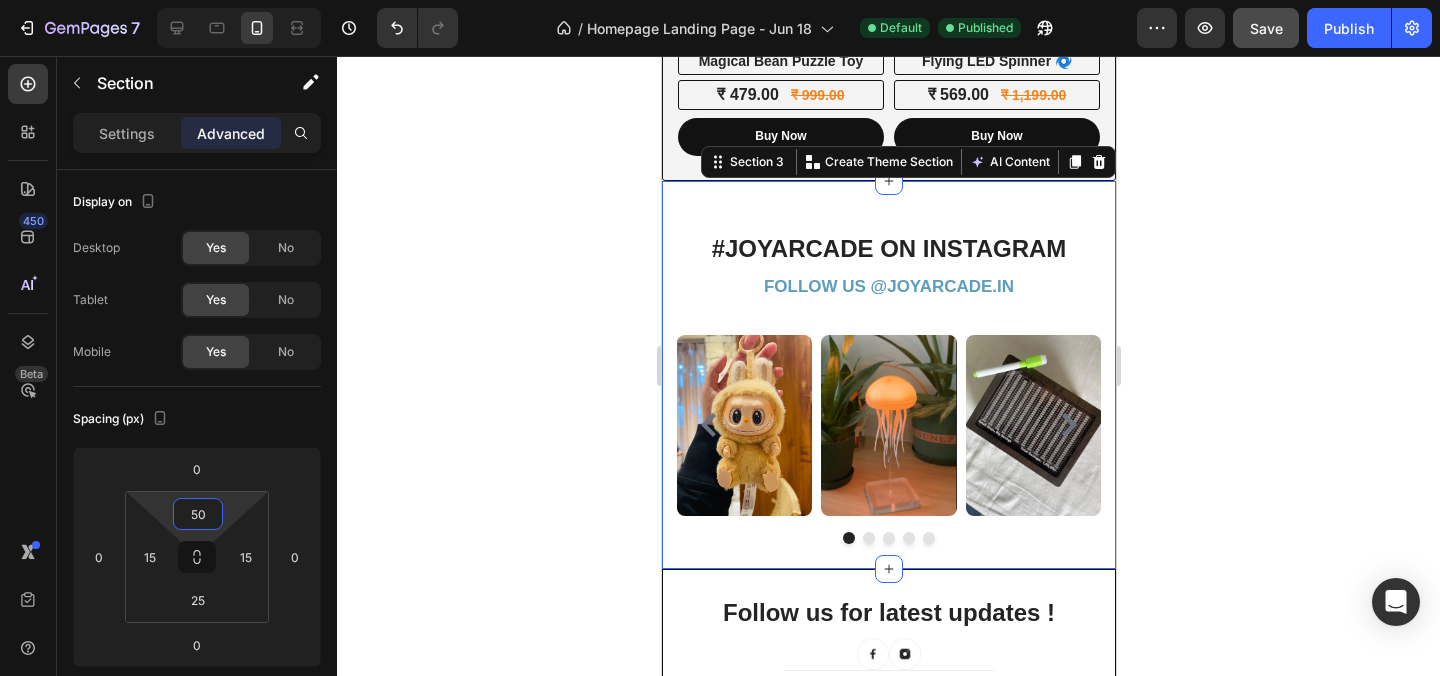click 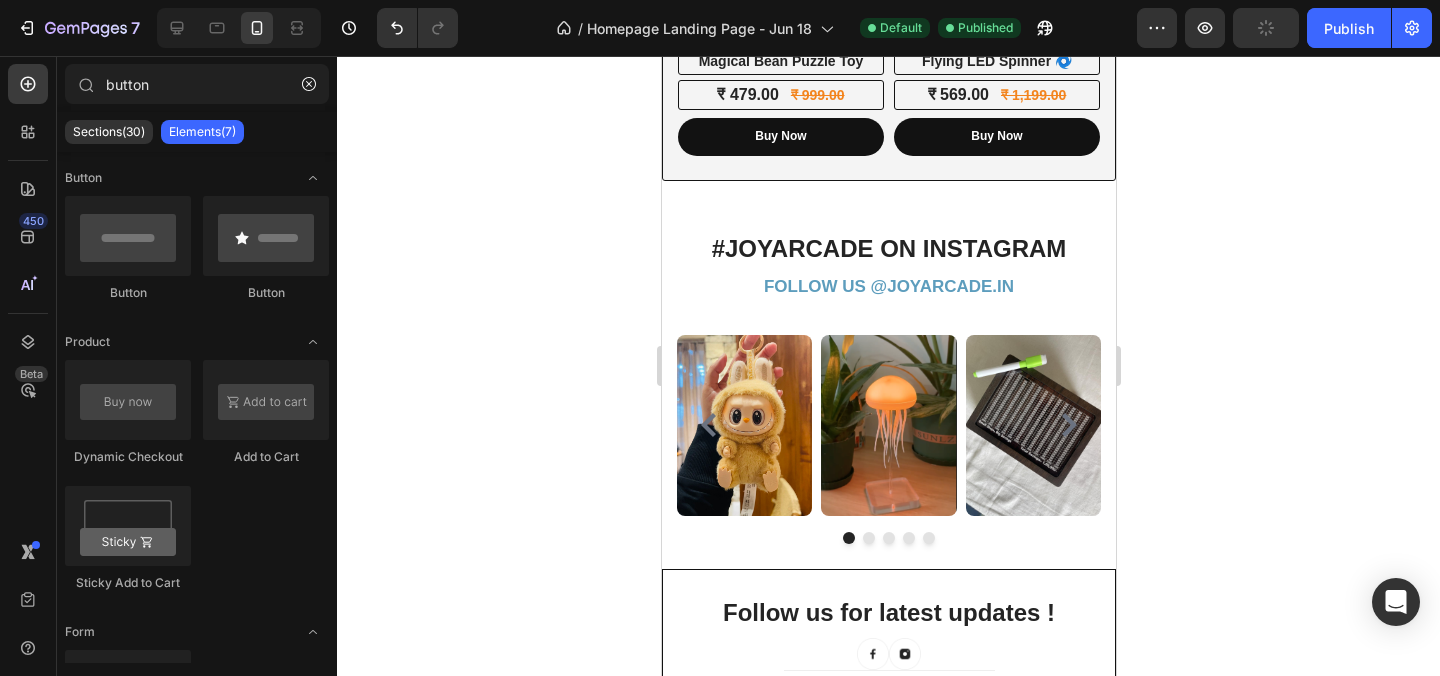 click 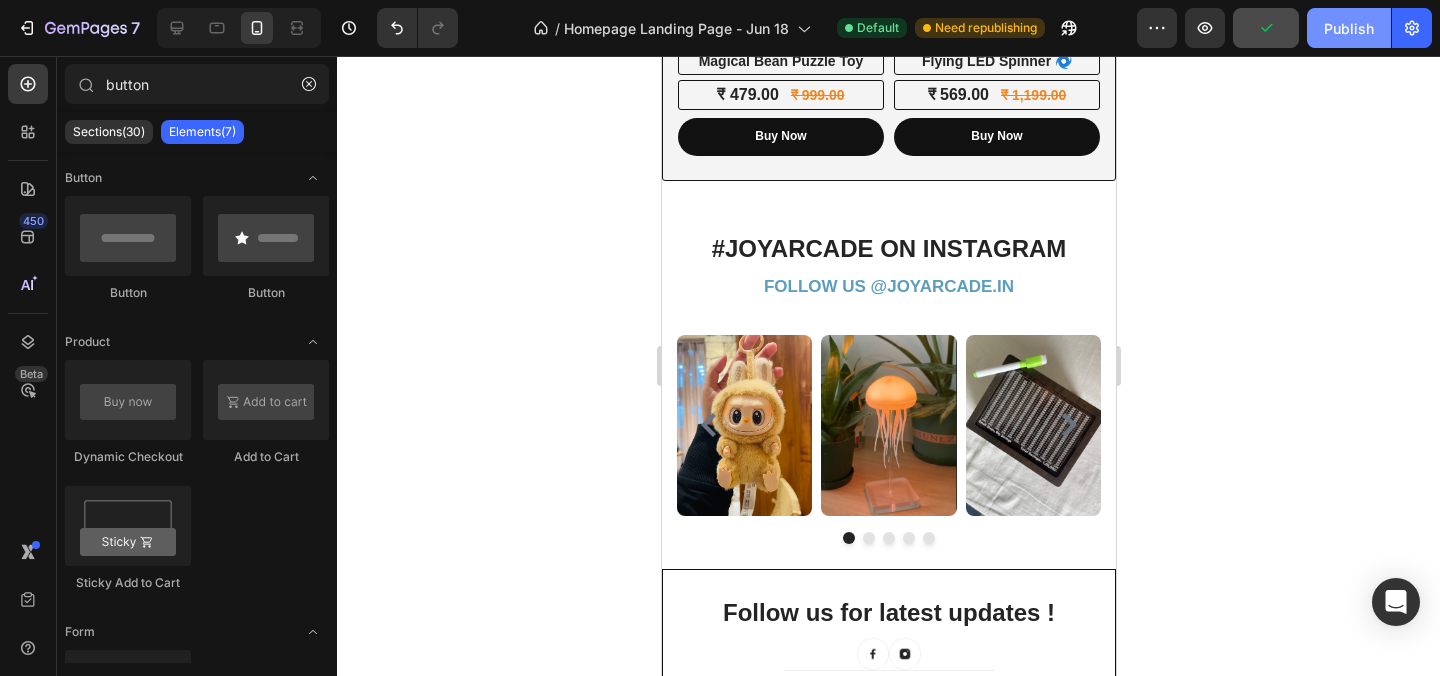 click on "Publish" at bounding box center [1349, 28] 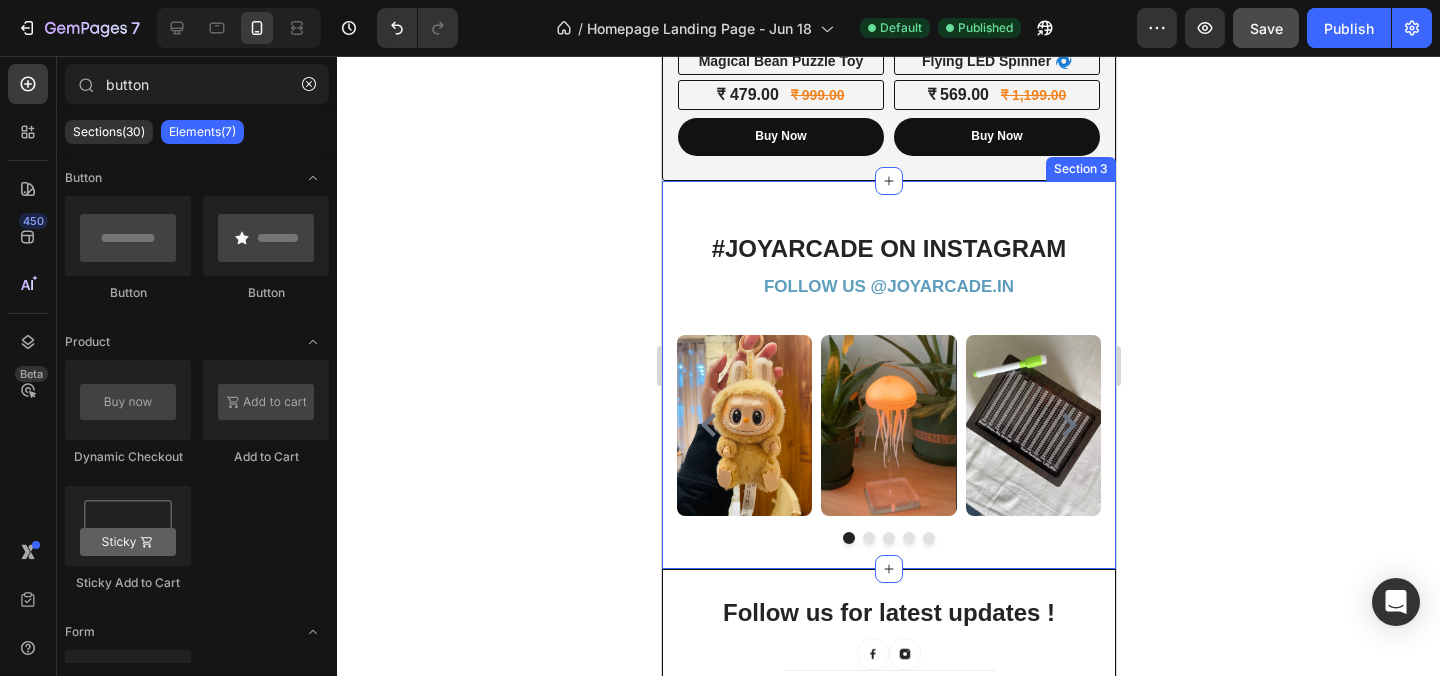 click on "#JOYARCADE ON INSTAGRAM Heading FOLLOW US @ JOYARCADE.IN Text block Row Image Image Image Image Image Carousel Row Section 3" at bounding box center (888, 375) 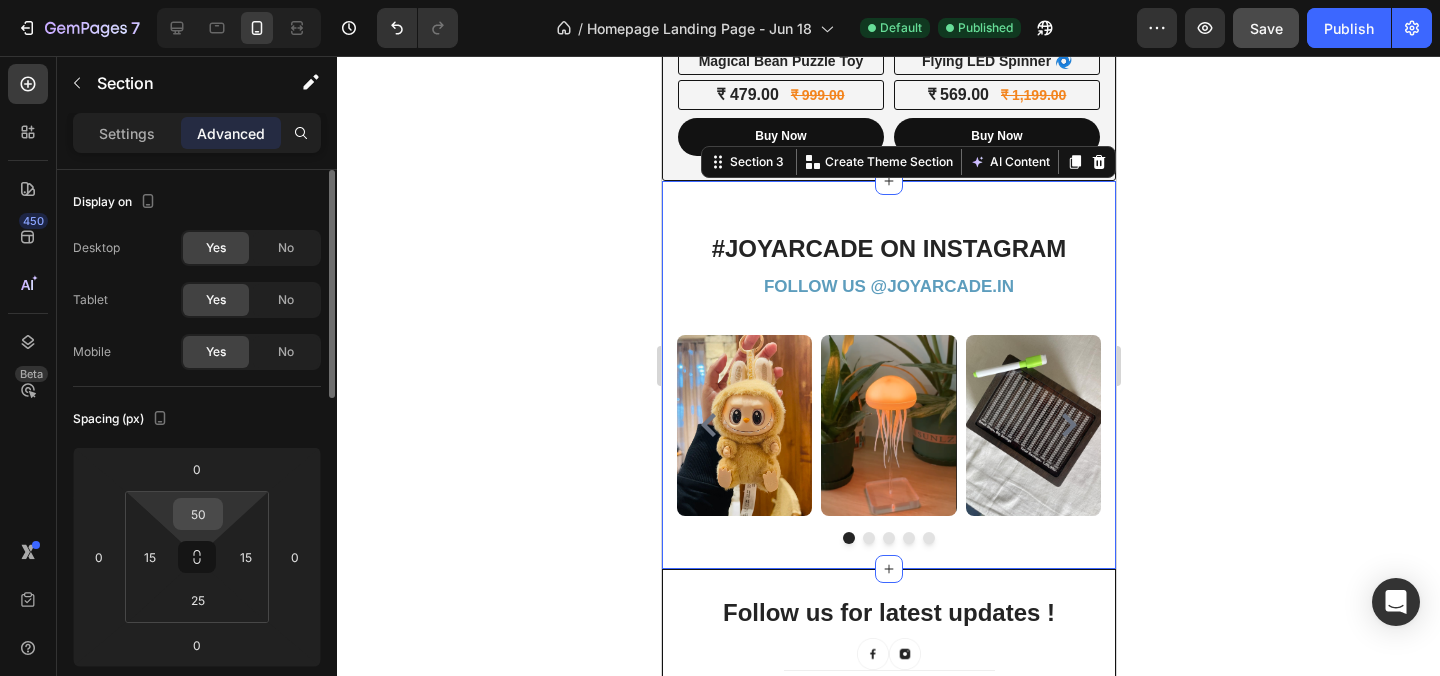 click on "50" at bounding box center [198, 514] 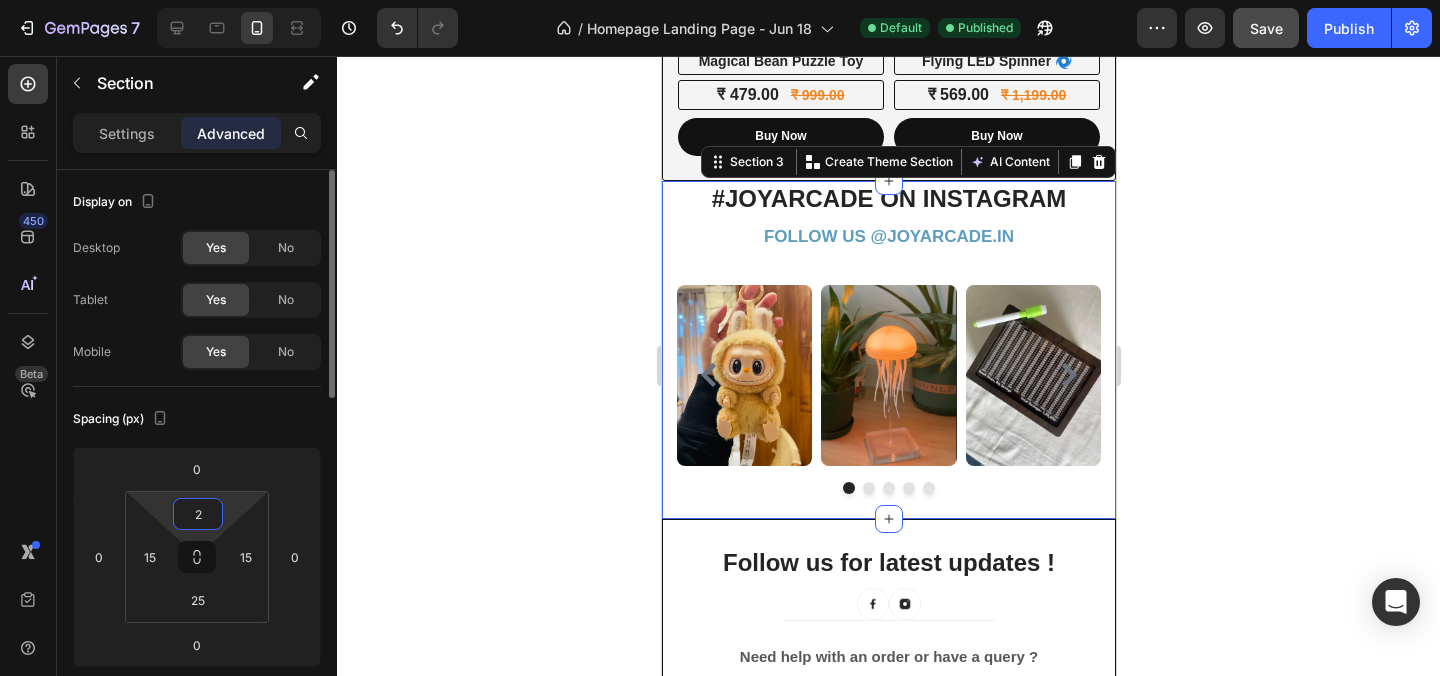 type on "20" 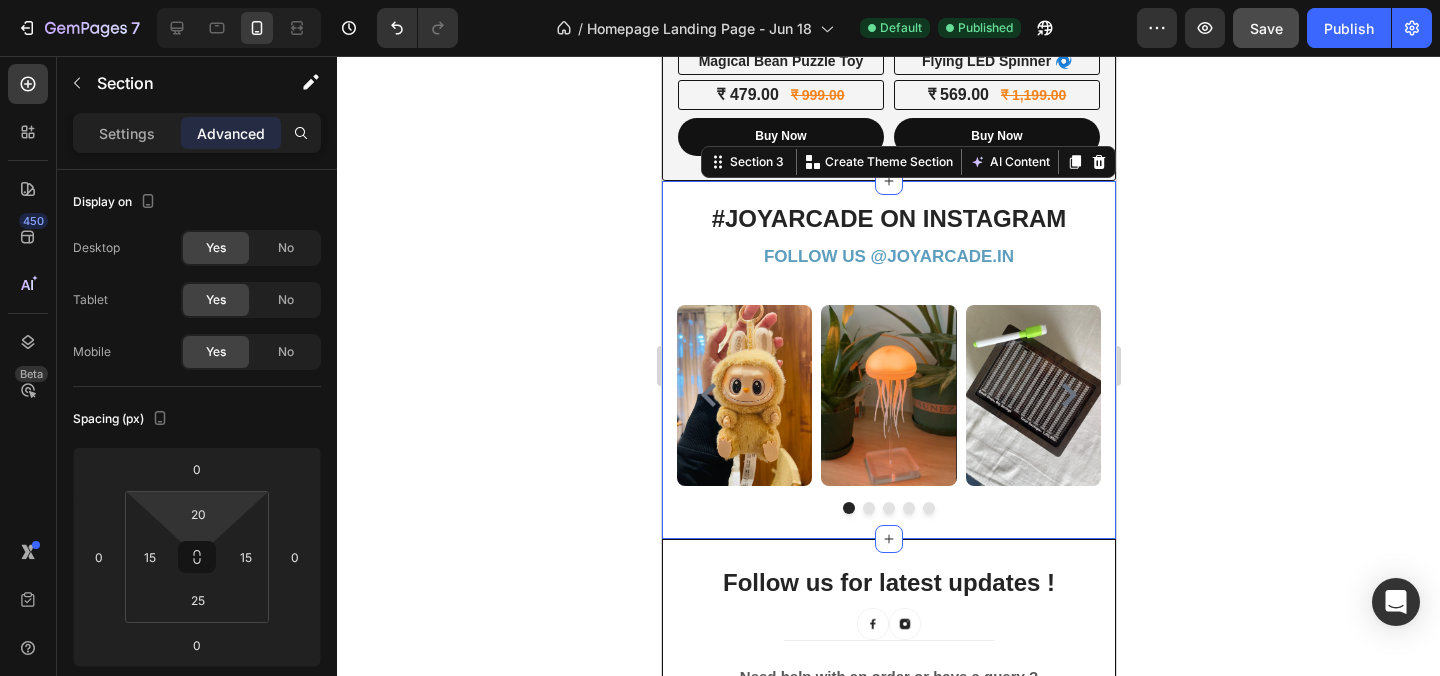 click 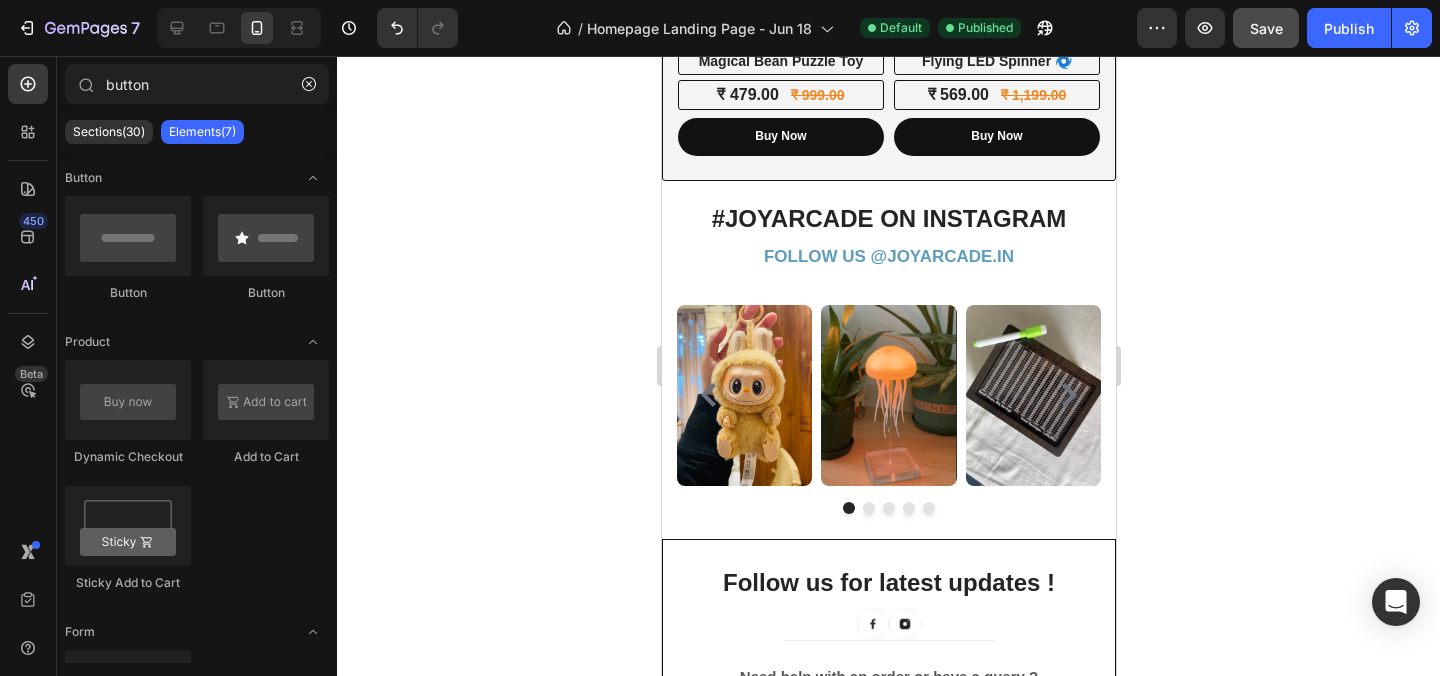 click 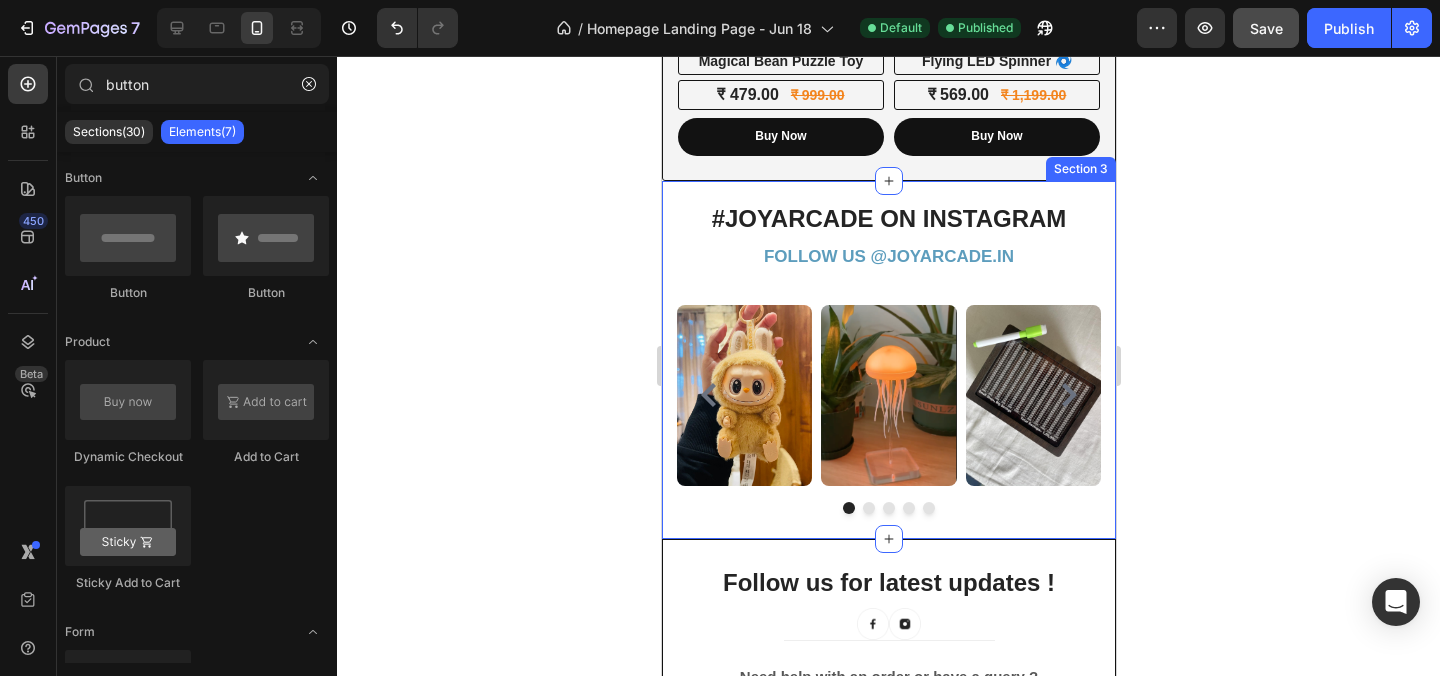 click on "#JOYARCADE ON INSTAGRAM Heading FOLLOW US @ JOYARCADE.IN Text block Row Image Image Image Image Image Carousel Row Section 3" at bounding box center (888, 360) 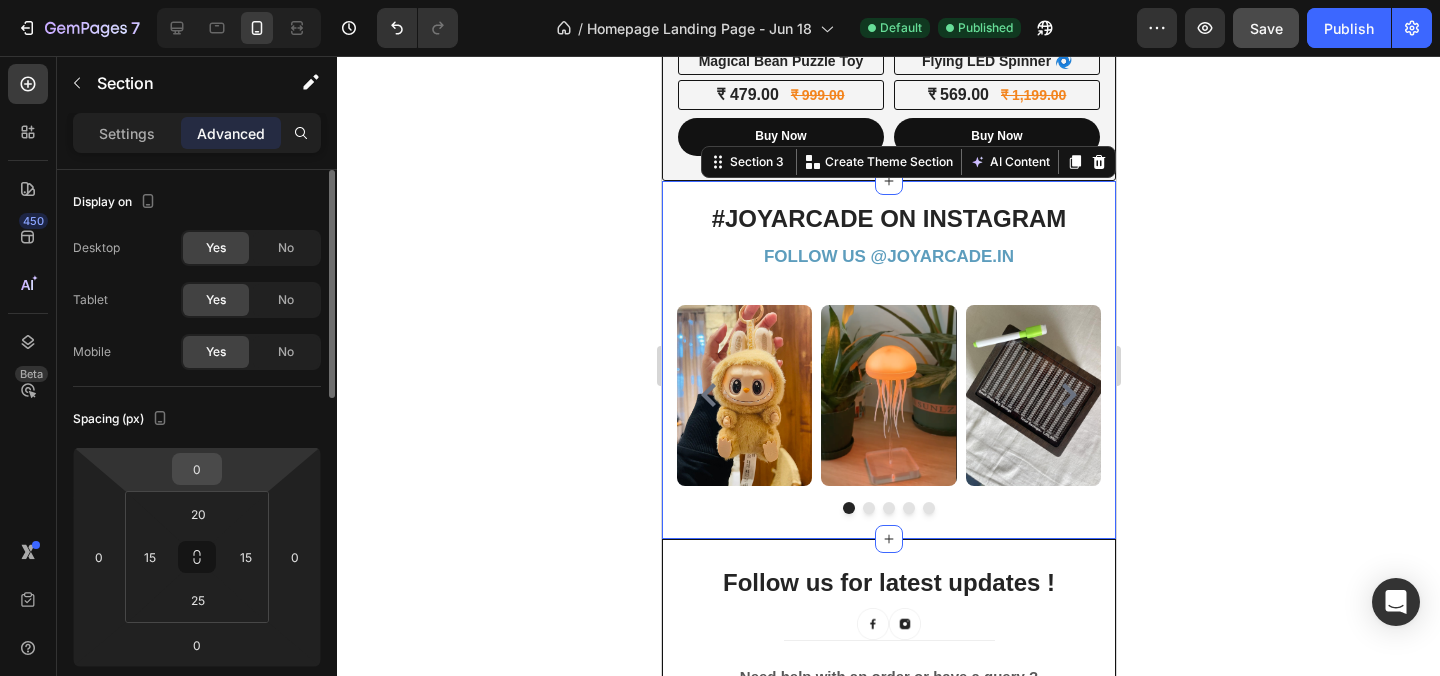 click on "0" at bounding box center [197, 469] 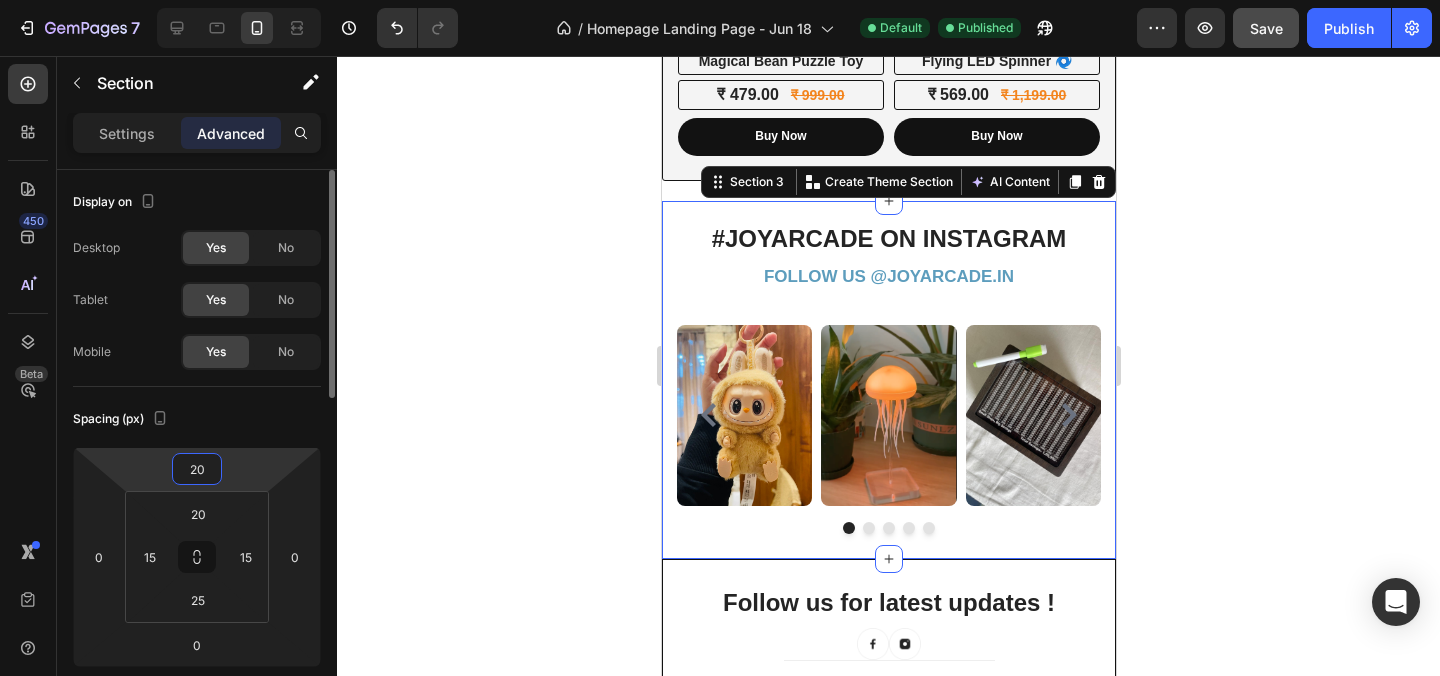 type on "2" 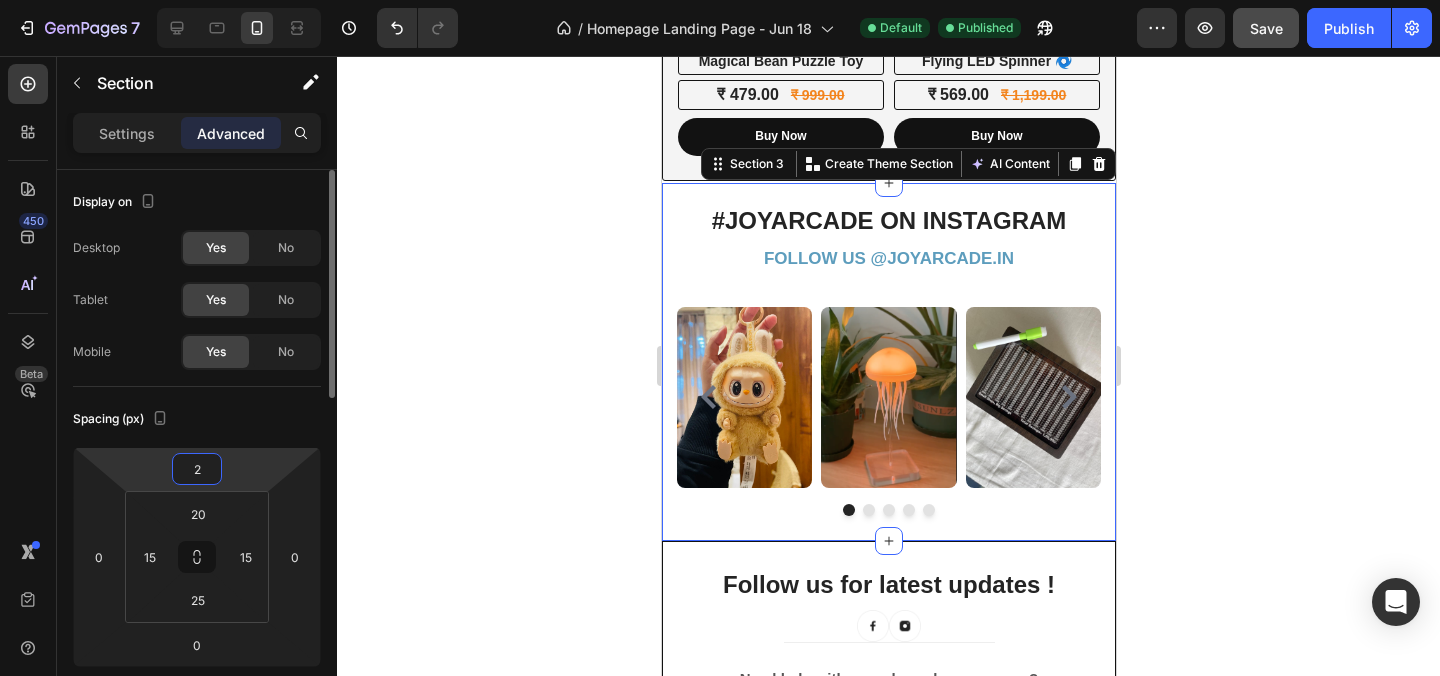 type 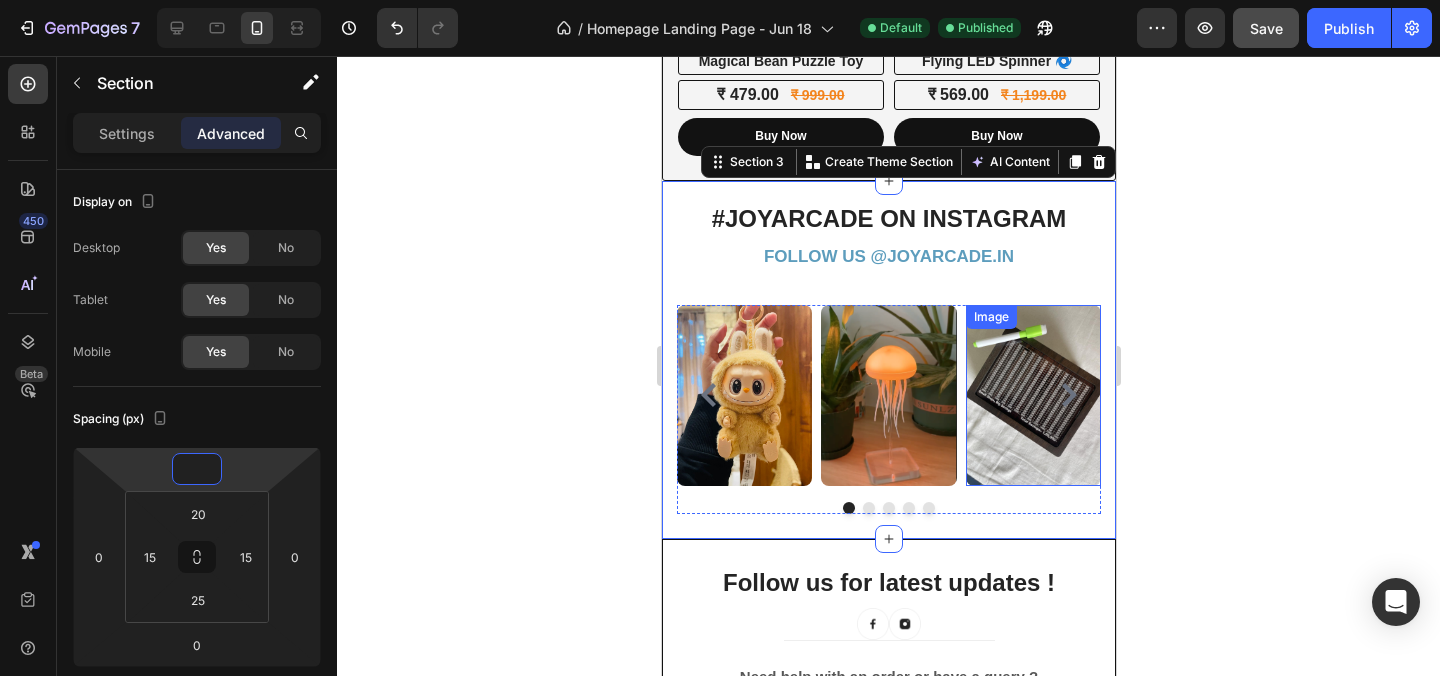 click 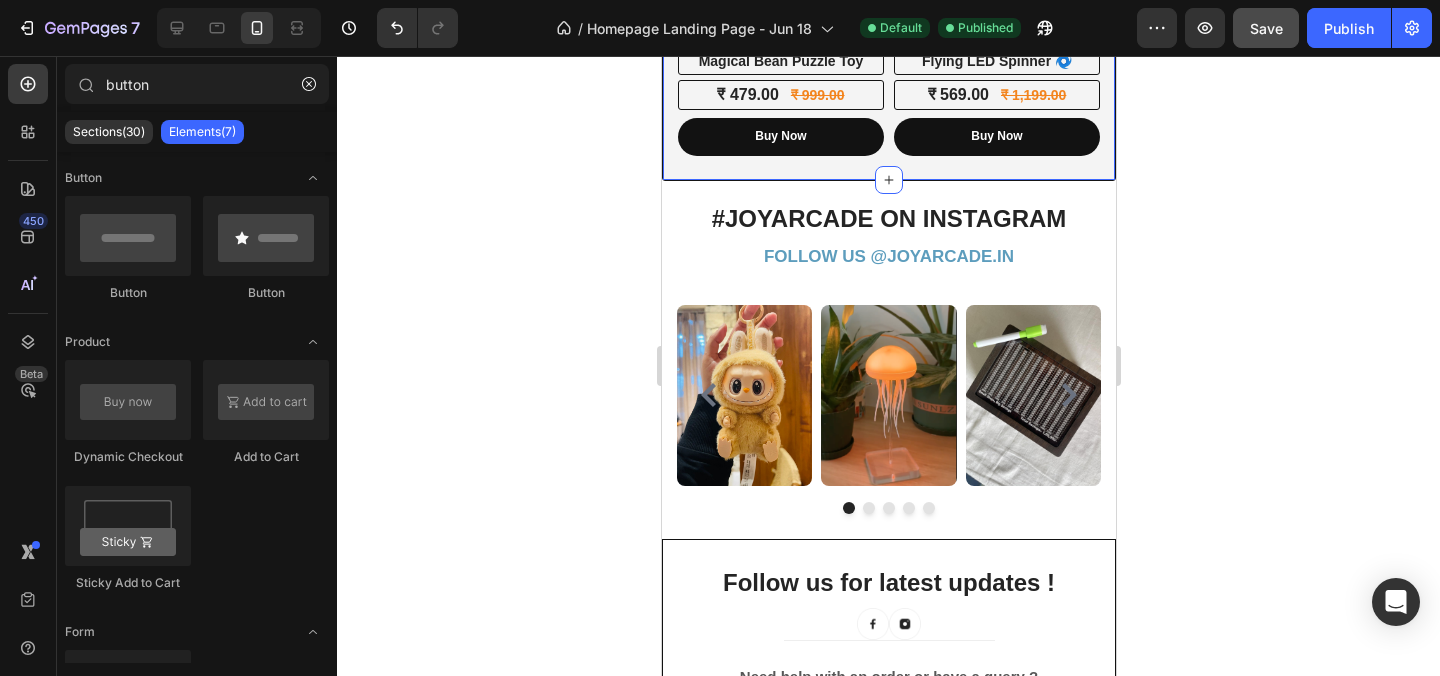 click on "Explore Our Best Sellers ⚡ Heading Row (P) Images 58% off (P) Tag Row Labubu Random Design Action Figure (P) Title ₹ 799.00 (P) Price (P) Price ₹ 1,899.00 (P) Price (P) Price Row Buy Now Dynamic Checkout Row Product List (P) Images 47% off (P) Tag Row Breathing Teddy Bear 🧸 (P) Title ₹ 799.00 (P) Price (P) Price ₹ 1,499.00 (P) Price (P) Price Row Buy Now Dynamic Checkout Row Product List (P) Images 50% off (P) Tag Row Wooden Piggy Bank (P) Title ₹ 599.00 (P) Price (P) Price ₹ 1,199.00 (P) Price (P) Price Row Buy Now Dynamic Checkout Row Product List (P) Images 50% off (P) Tag Row Jellyfish LED Lamp (P) Title ₹ 999.00 (P) Price (P) Price ₹ 1,999.00 (P) Price (P) Price Row Buy Now Dynamic Checkout Row Product List (P) Images 52% off (P) Tag Row Magical Bean Puzzle Toy (P) Title ₹ 479.00 (P) Price (P) Price ₹ 999.00 (P) Price (P) Price Row Buy Now Dynamic Checkout Row Product List (P) Images 53% off (P) Tag Row Flying LED Spinner 🌀 (P) Title ₹ 569.00 (P) Price (P) Price ₹ 1,199.00" at bounding box center [888, -501] 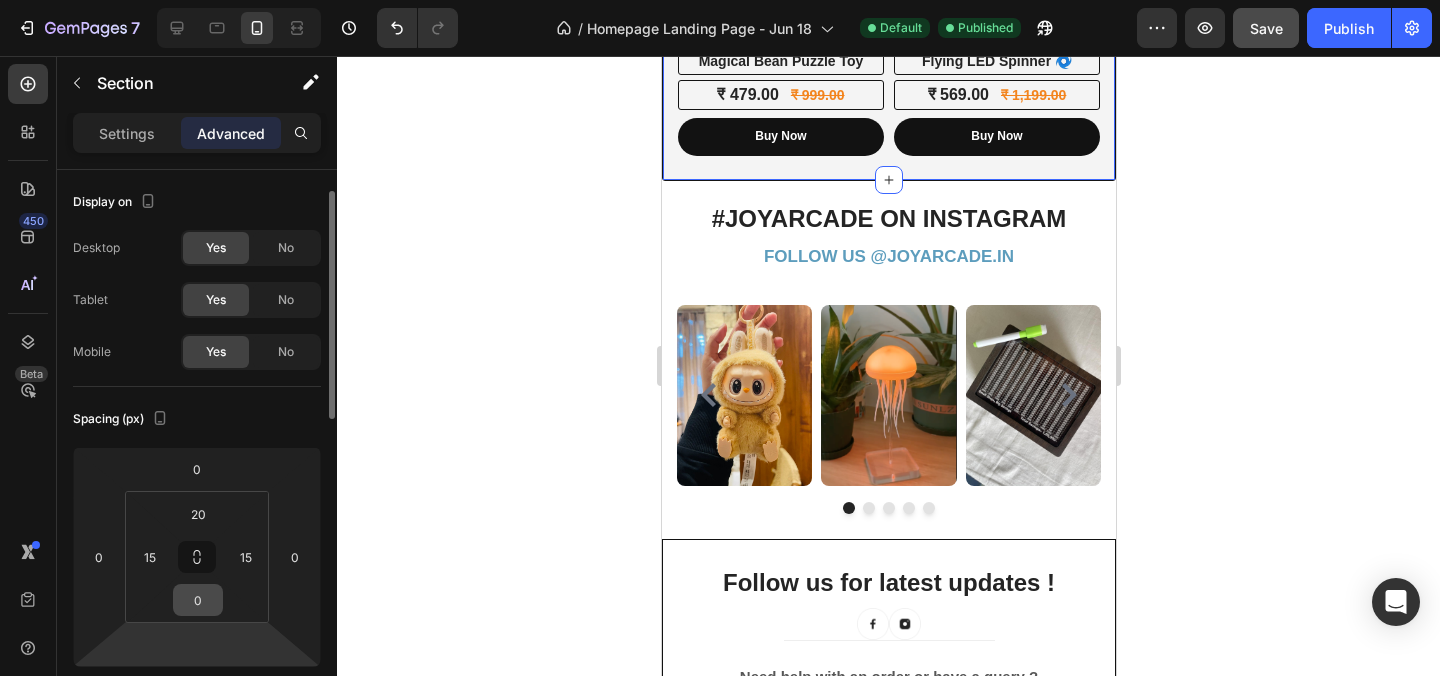 scroll, scrollTop: 41, scrollLeft: 0, axis: vertical 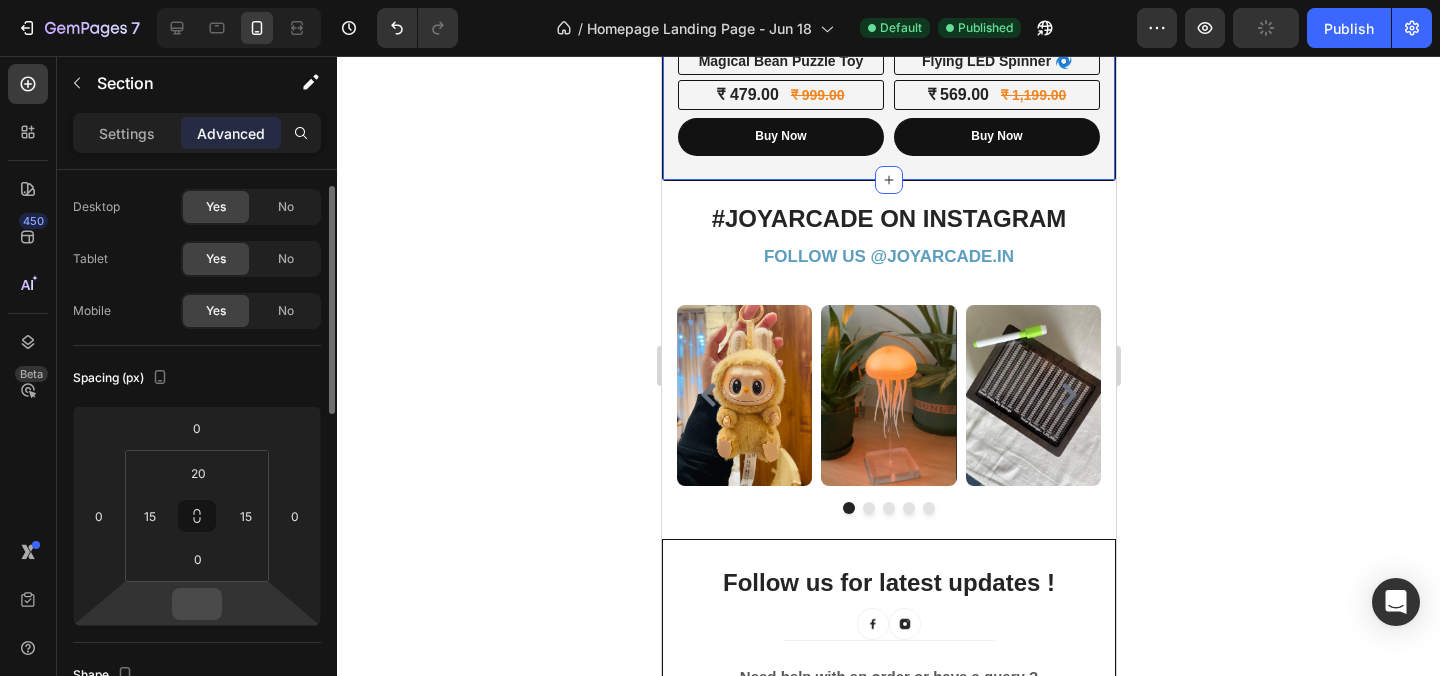 click at bounding box center (197, 604) 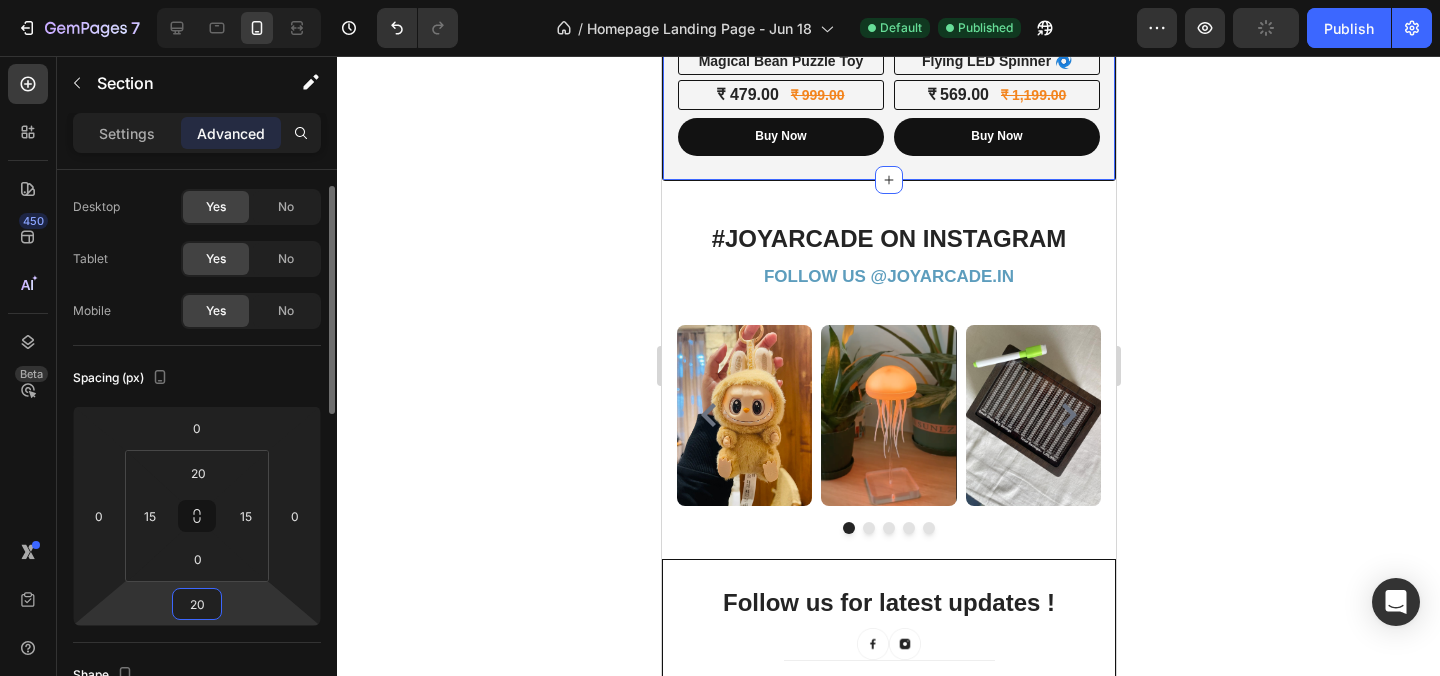 type on "2" 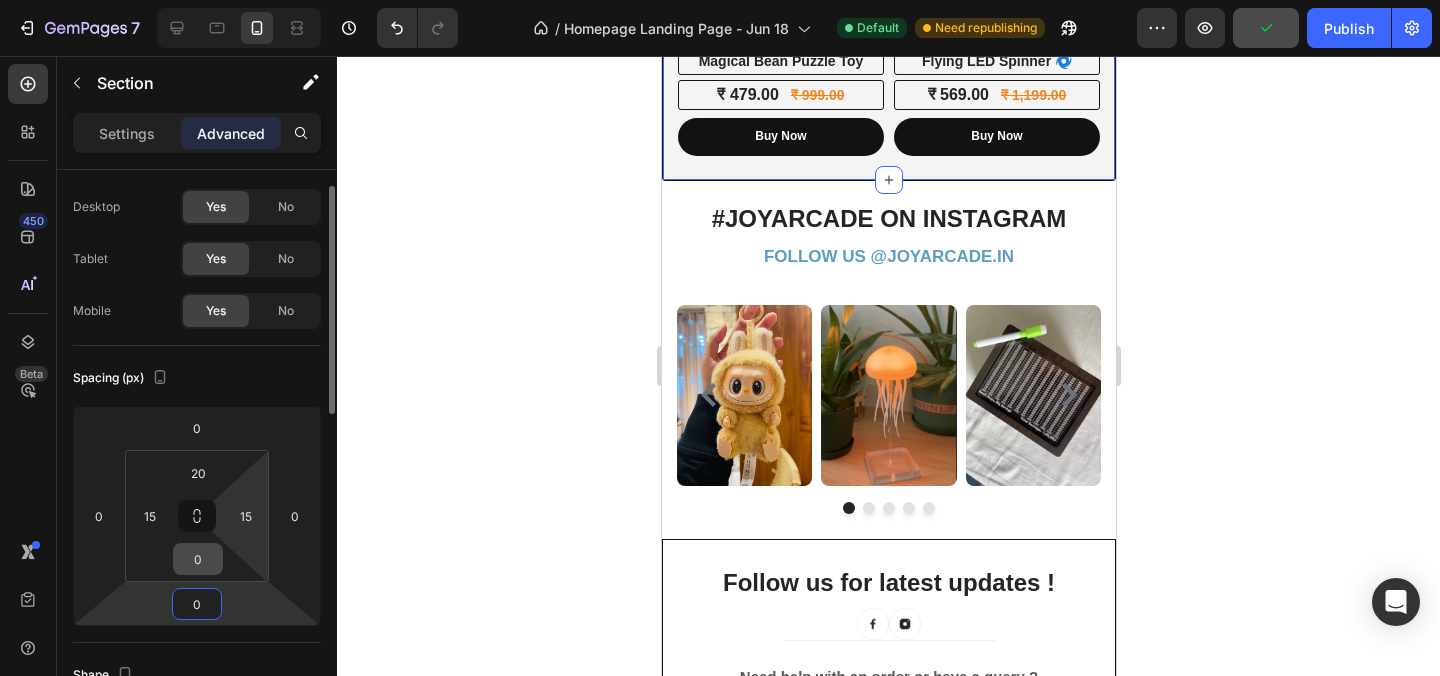 type on "0" 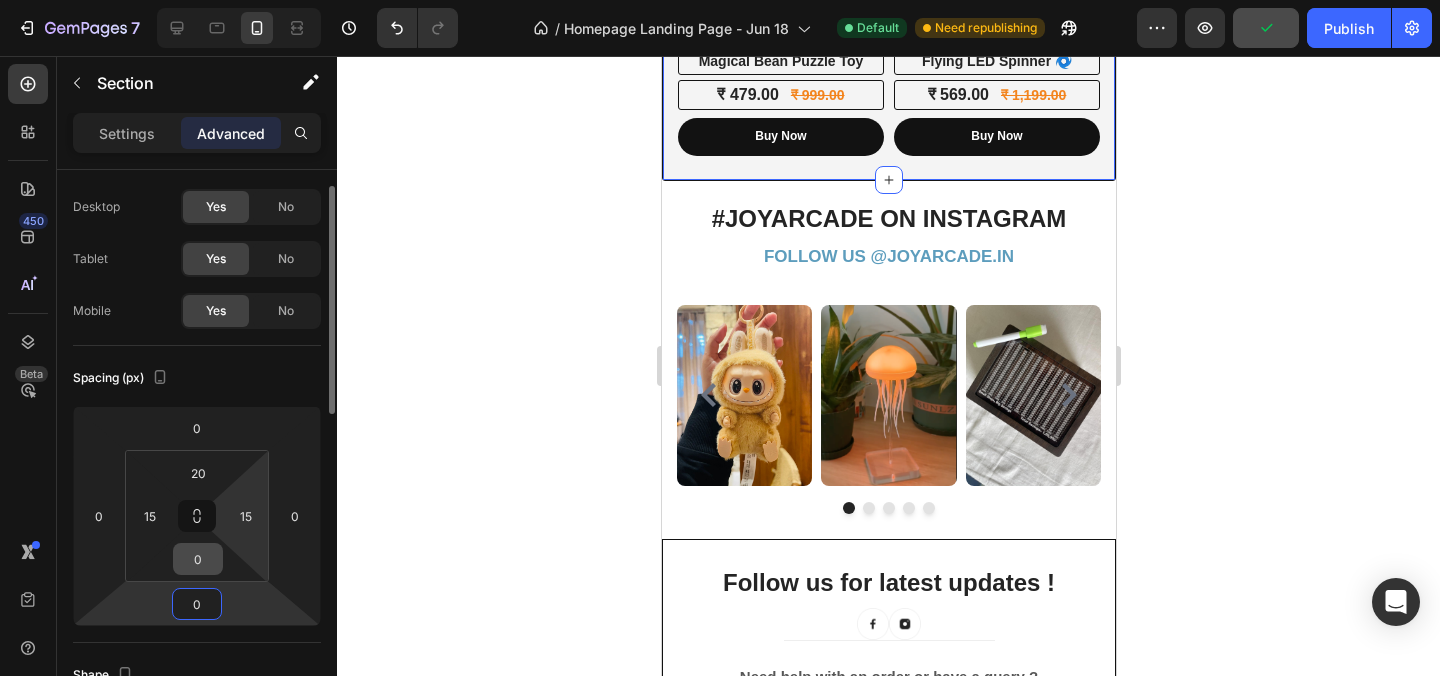 click on "0" at bounding box center [198, 559] 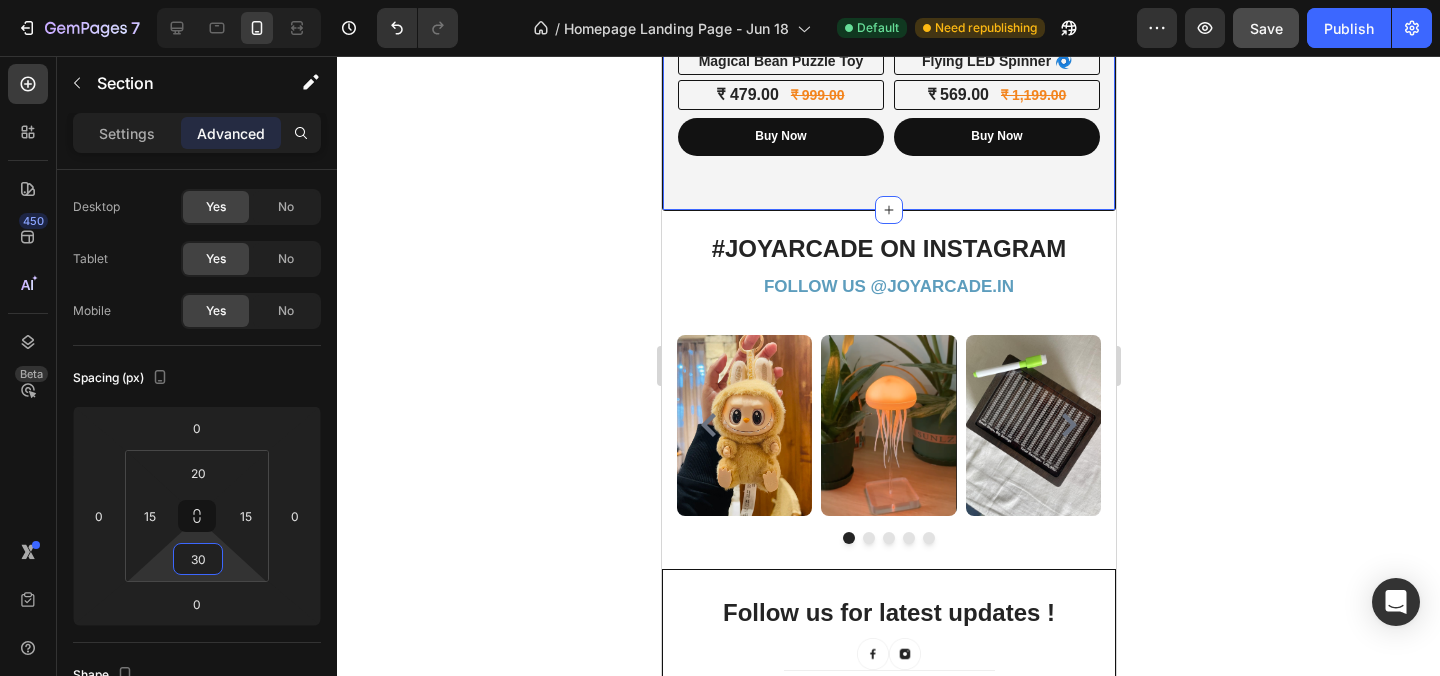 type on "3" 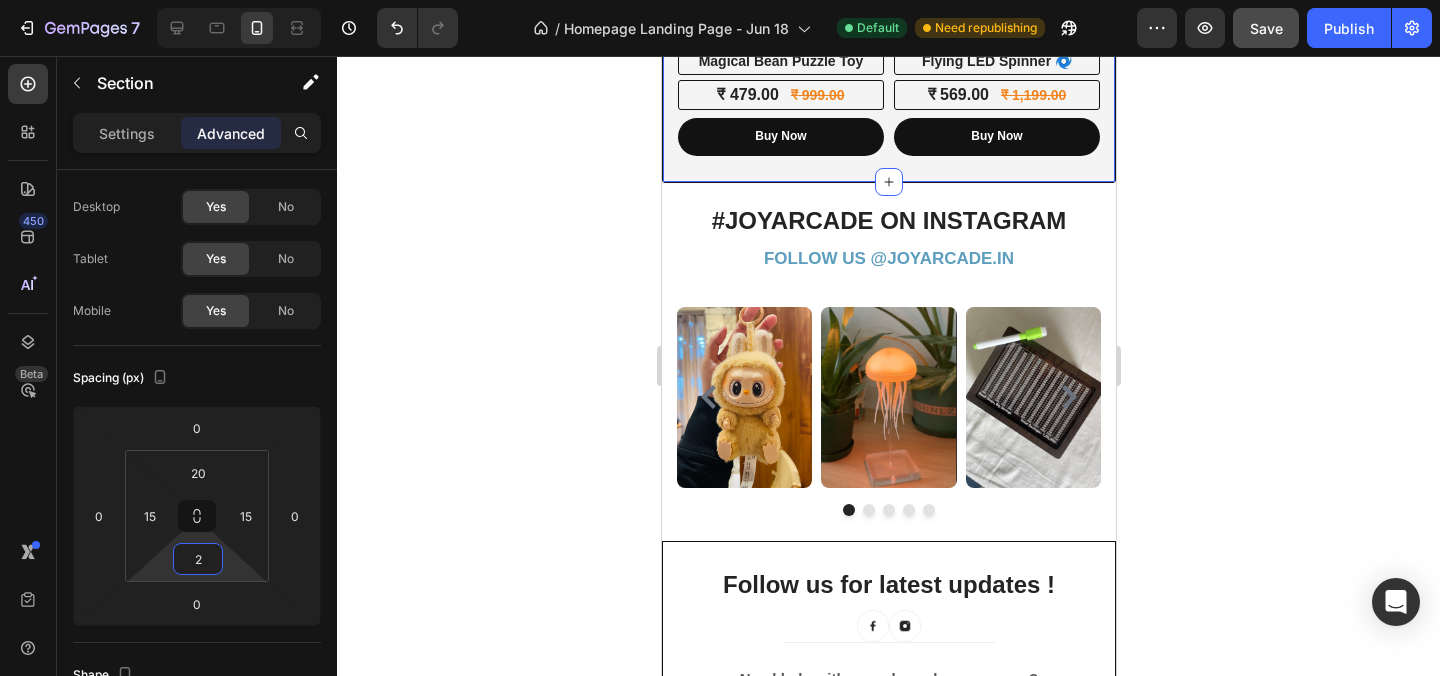 type on "25" 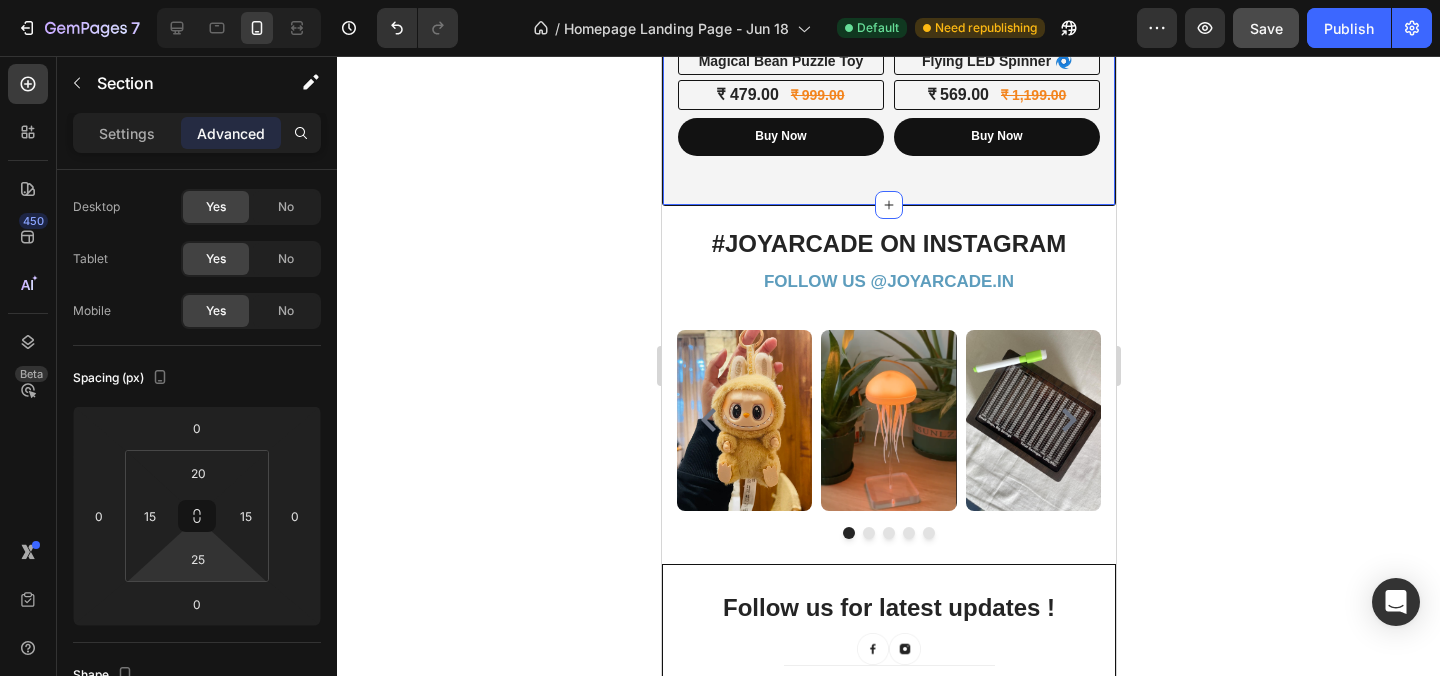 click 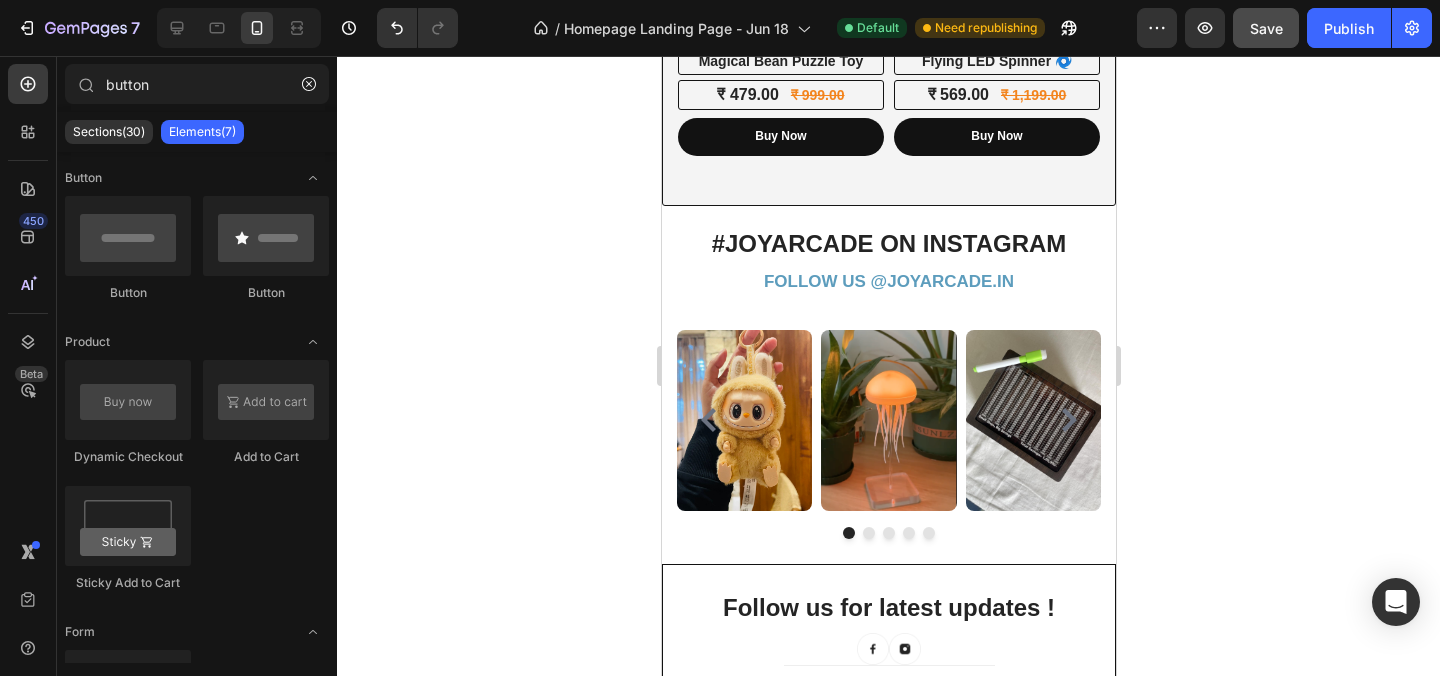 click 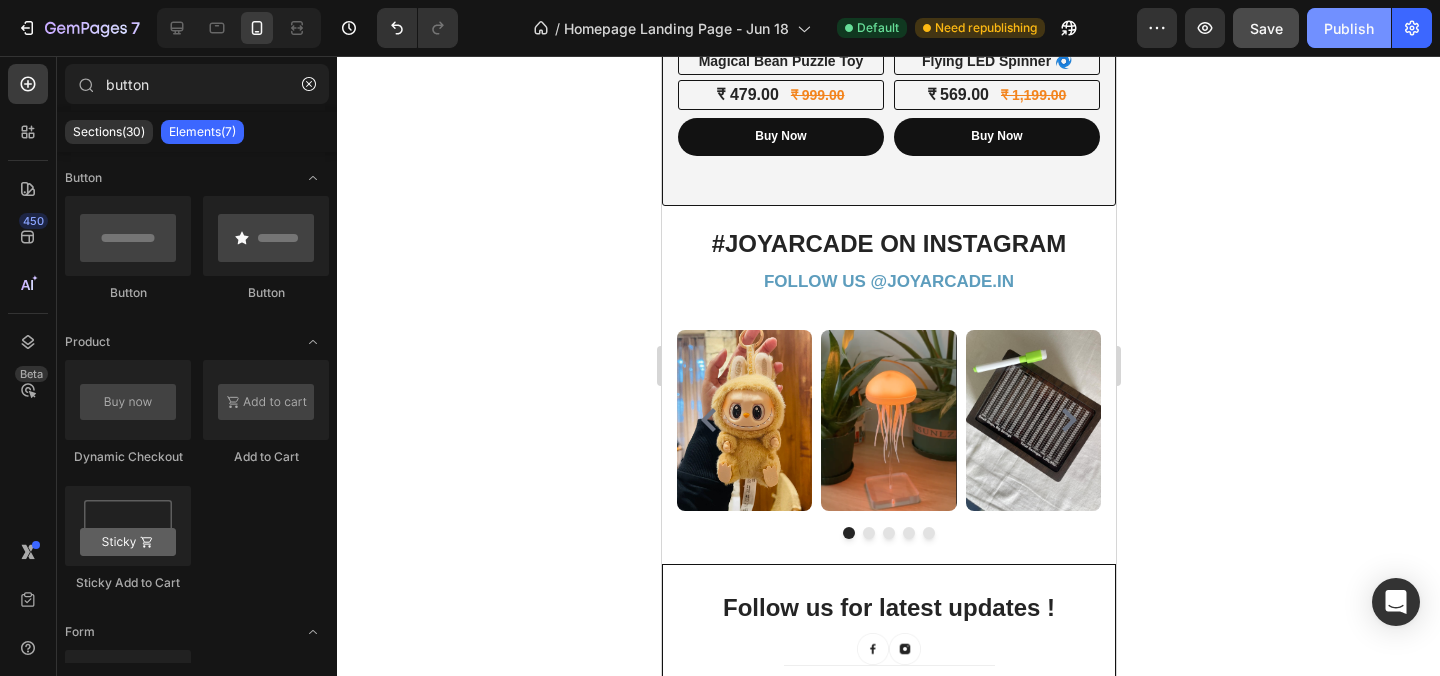 click on "Publish" at bounding box center (1349, 28) 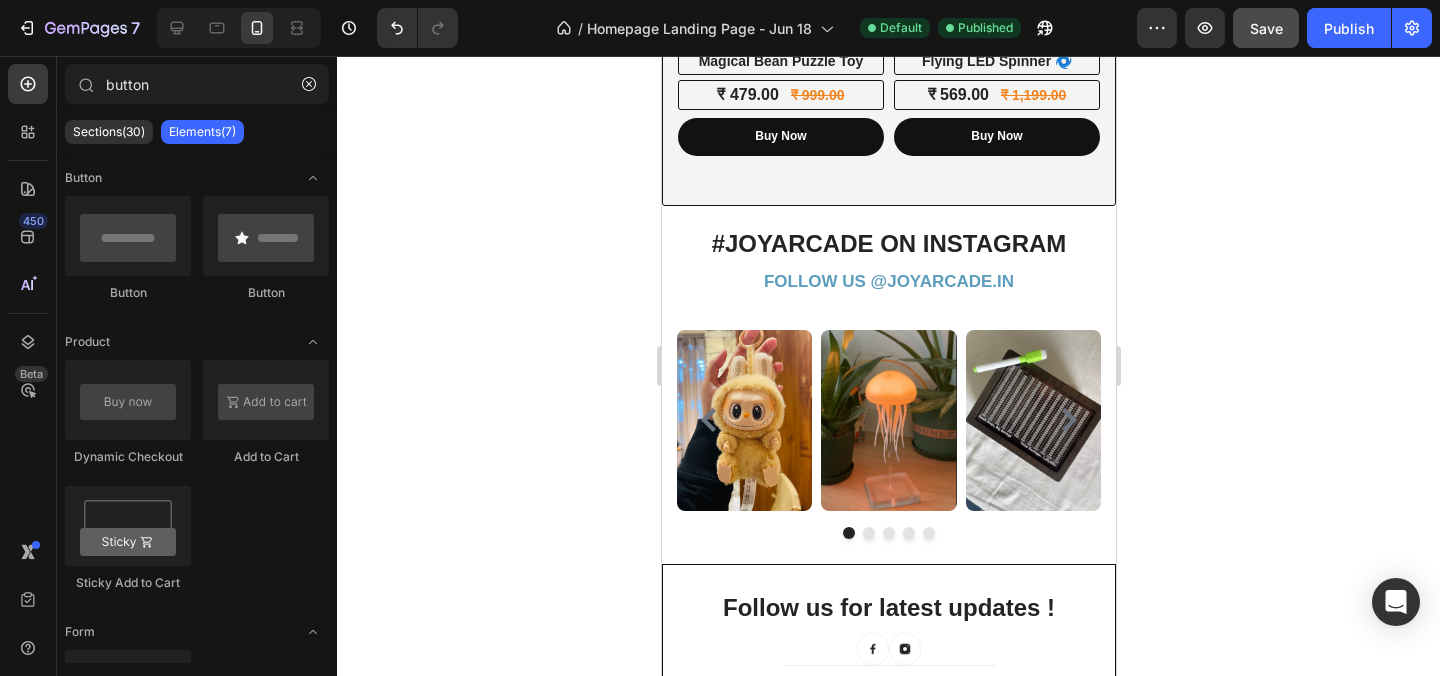 click 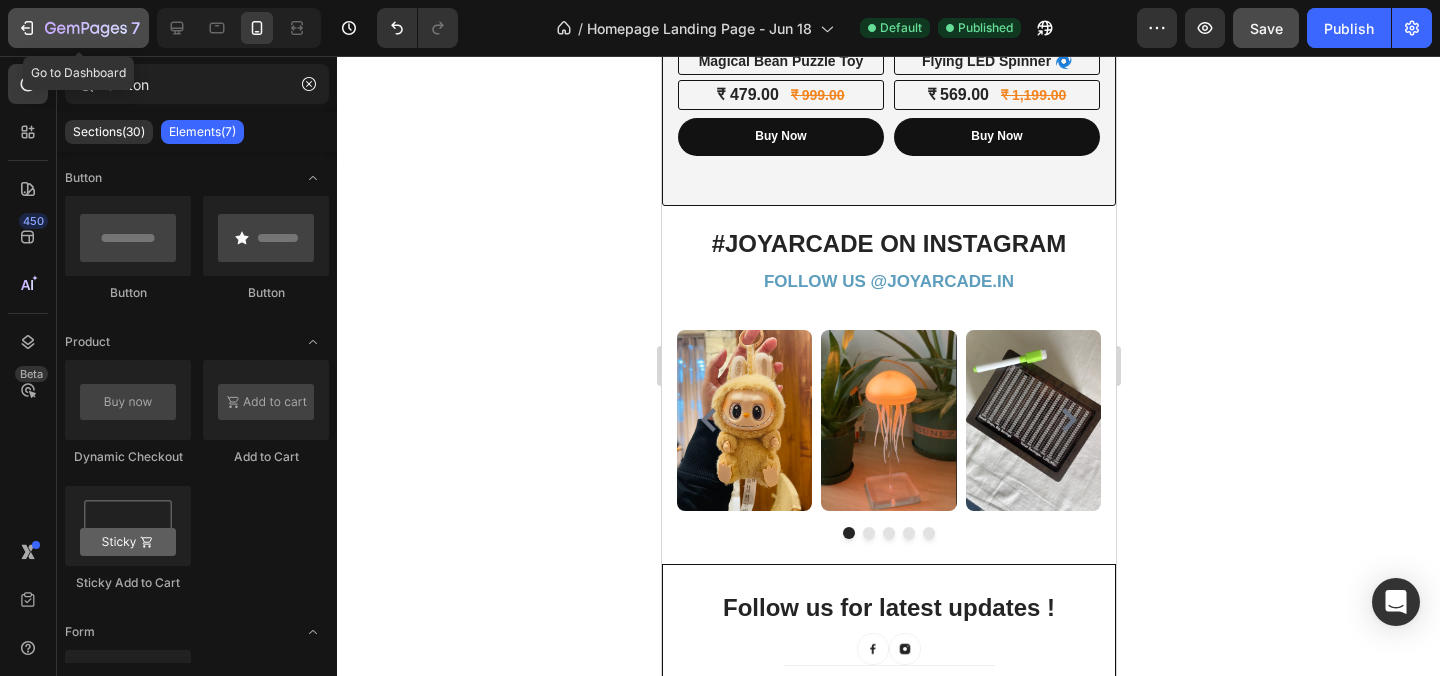click on "7" 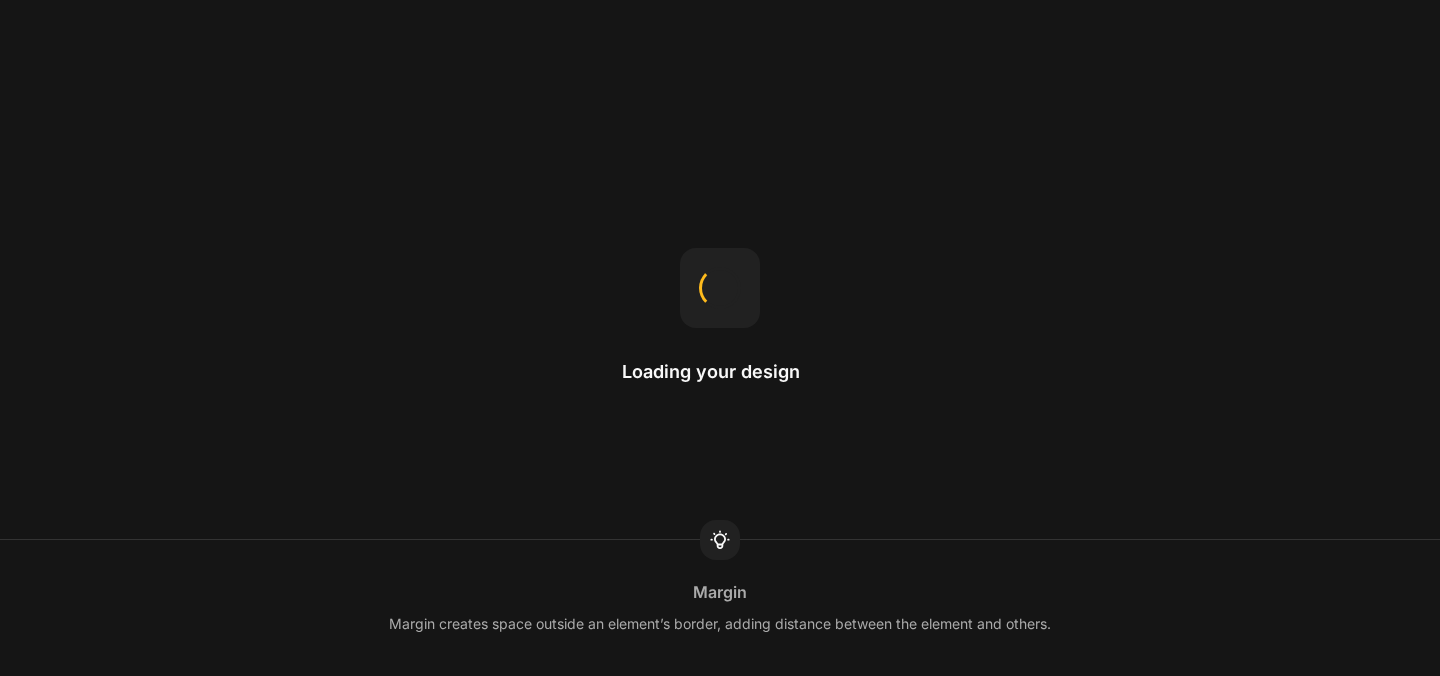 scroll, scrollTop: 0, scrollLeft: 0, axis: both 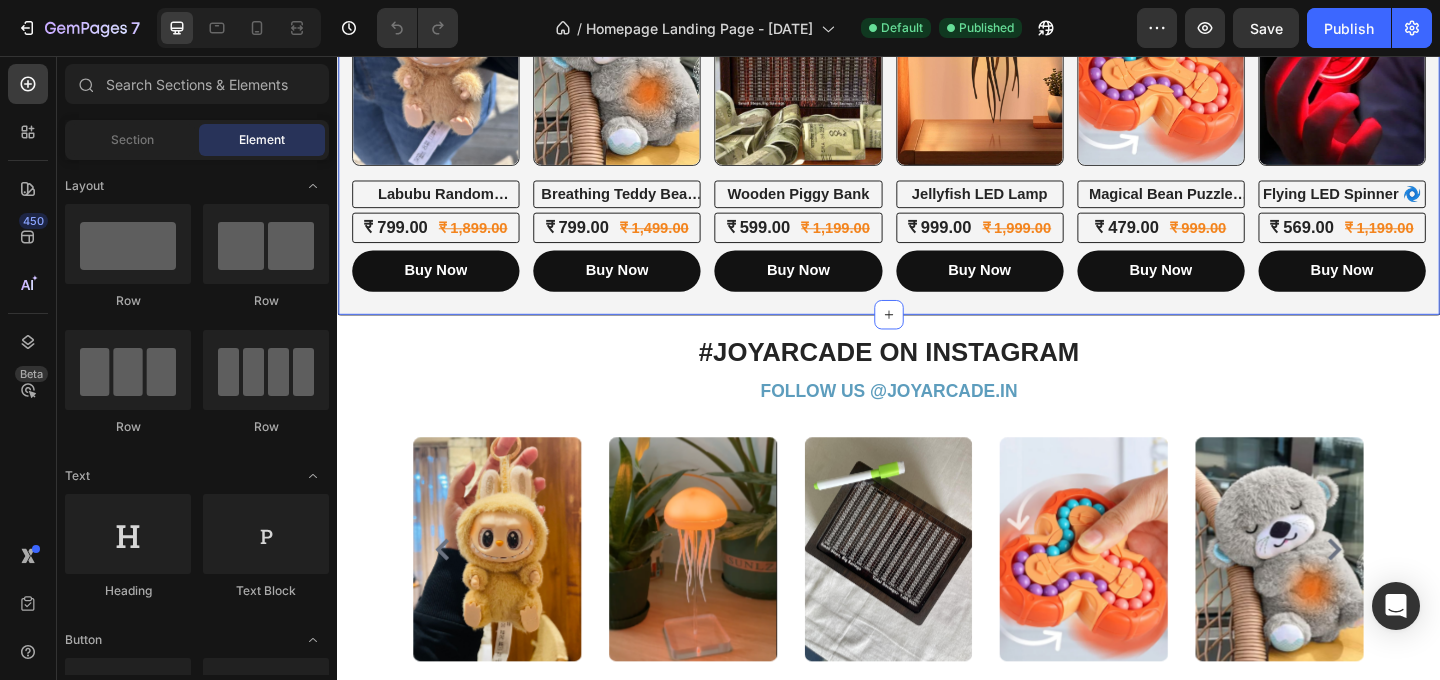 click on "Explore Our Best Sellers ⚡ Heading Row (P) Images 58% off (P) Tag Row Labubu Random Design Action Figure (P) Title ₹ 799.00 (P) Price (P) Price ₹ 1,899.00 (P) Price (P) Price Row Buy Now Dynamic Checkout Row Product List (P) Images 47% off (P) Tag Row Breathing Teddy Bear 🧸 (P) Title ₹ 799.00 (P) Price (P) Price ₹ 1,499.00 (P) Price (P) Price Row Buy Now Dynamic Checkout Row Product List (P) Images 50% off (P) Tag Row Wooden Piggy Bank (P) Title ₹ 599.00 (P) Price (P) Price ₹ 1,199.00 (P) Price (P) Price Row Buy Now Dynamic Checkout Row Product List (P) Images 50% off (P) Tag Row Jellyfish LED Lamp (P) Title ₹ 999.00 (P) Price (P) Price ₹ 1,999.00 (P) Price (P) Price Row Buy Now Dynamic Checkout Row Product List (P) Images 52% off (P) Tag Row Magical Bean Puzzle Toy (P) Title ₹ 479.00 (P) Price (P) Price ₹ 999.00 (P) Price (P) Price Row Buy Now Dynamic Checkout Row Product List (P) Images 53% off (P) Tag Row Flying LED Spinner 🌀 (P) Title ₹ 569.00 (P) Price (P) Price ₹ 1,199.00" at bounding box center [937, 76] 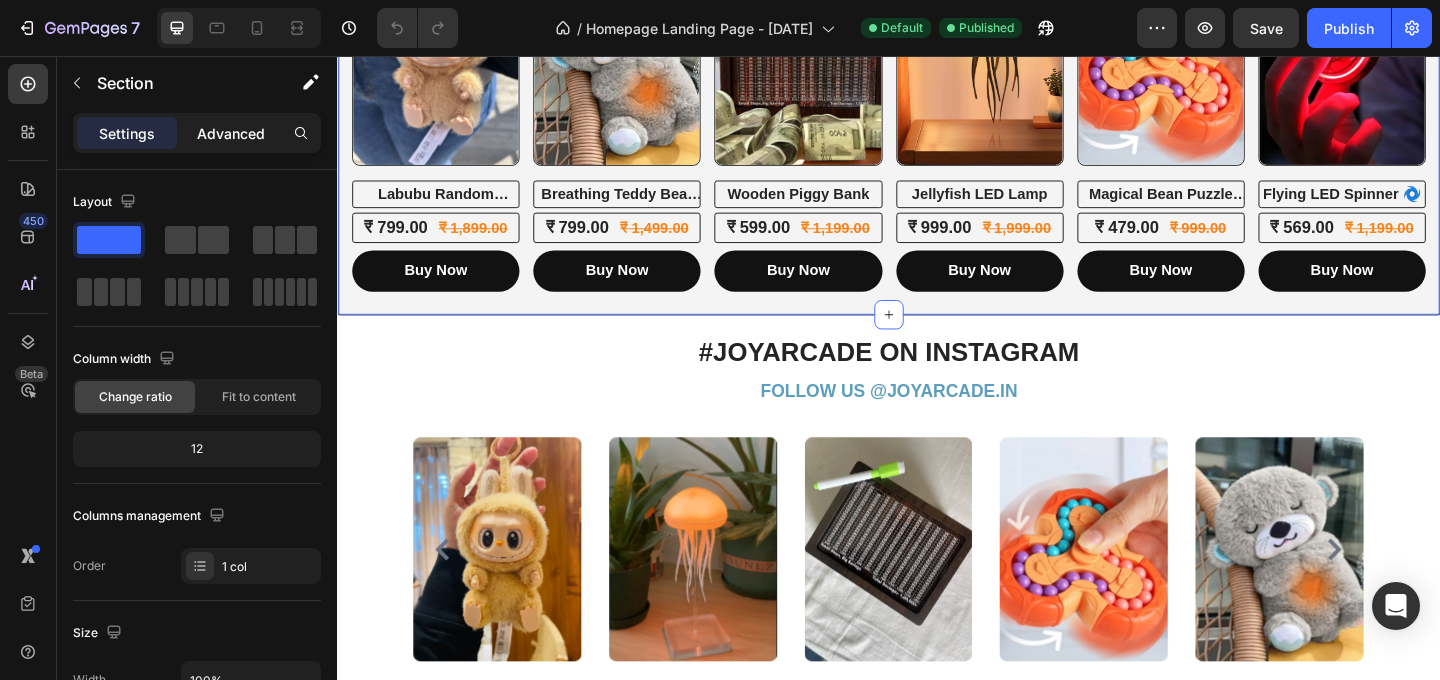 click on "Advanced" at bounding box center [231, 133] 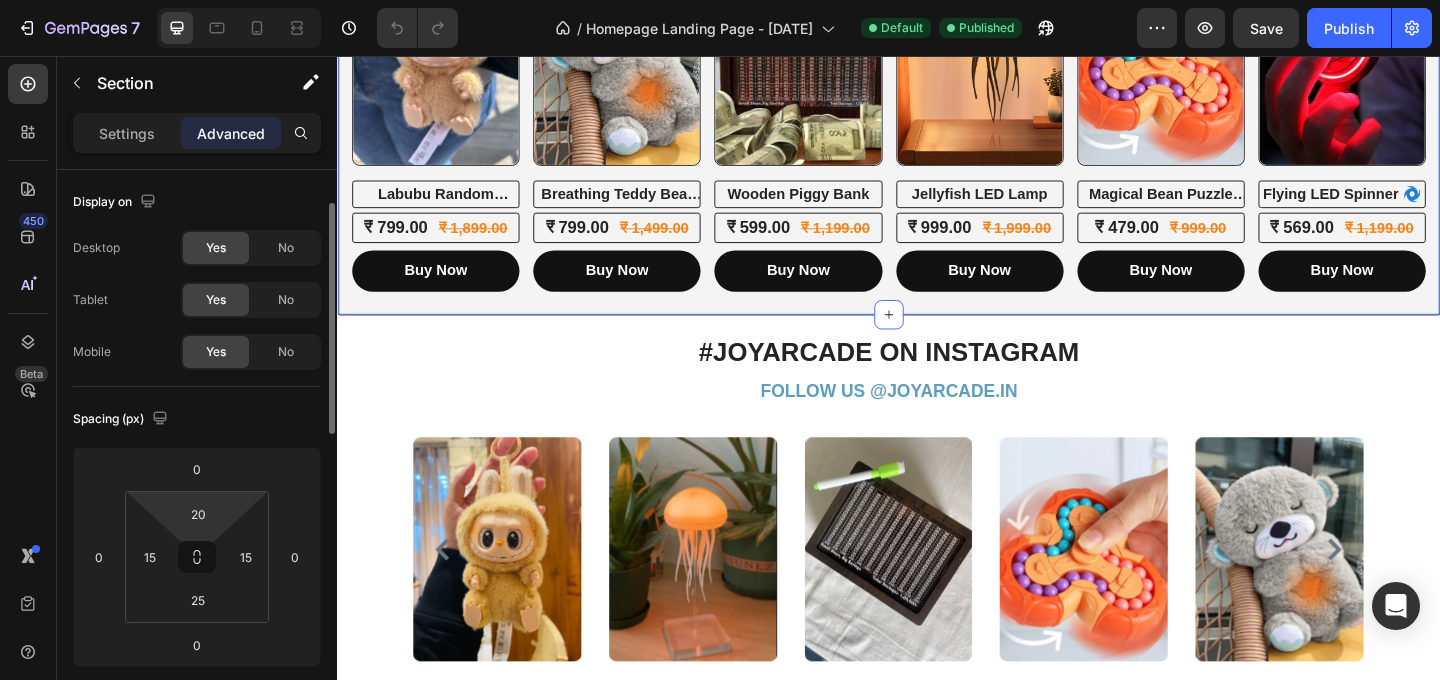 scroll, scrollTop: 76, scrollLeft: 0, axis: vertical 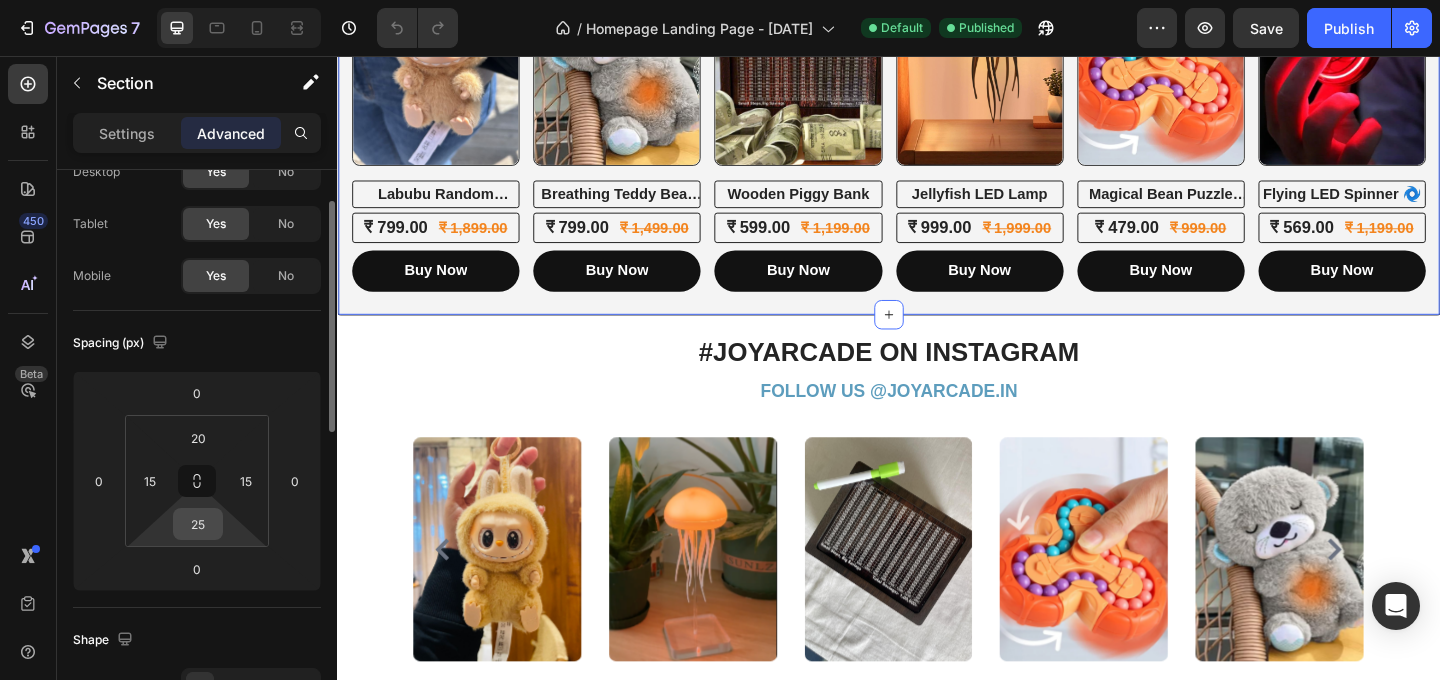 click on "25" at bounding box center [198, 524] 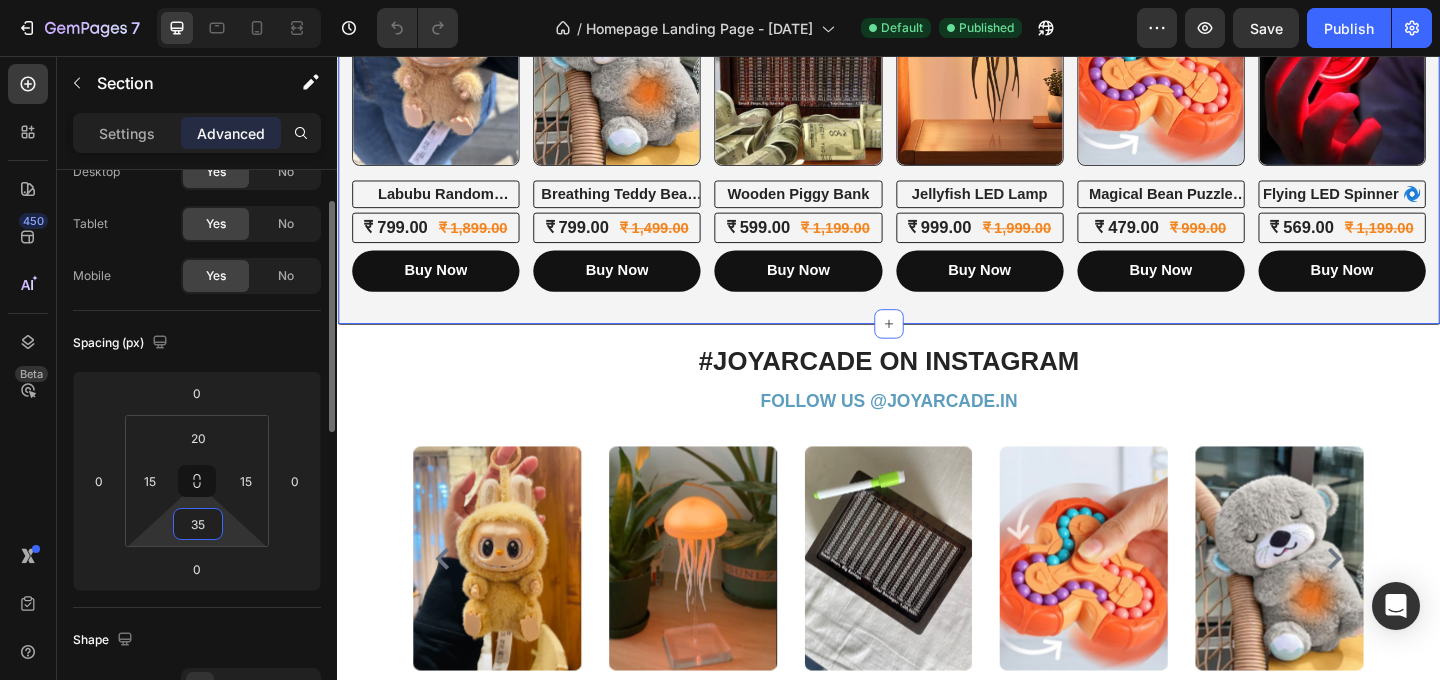 type on "35" 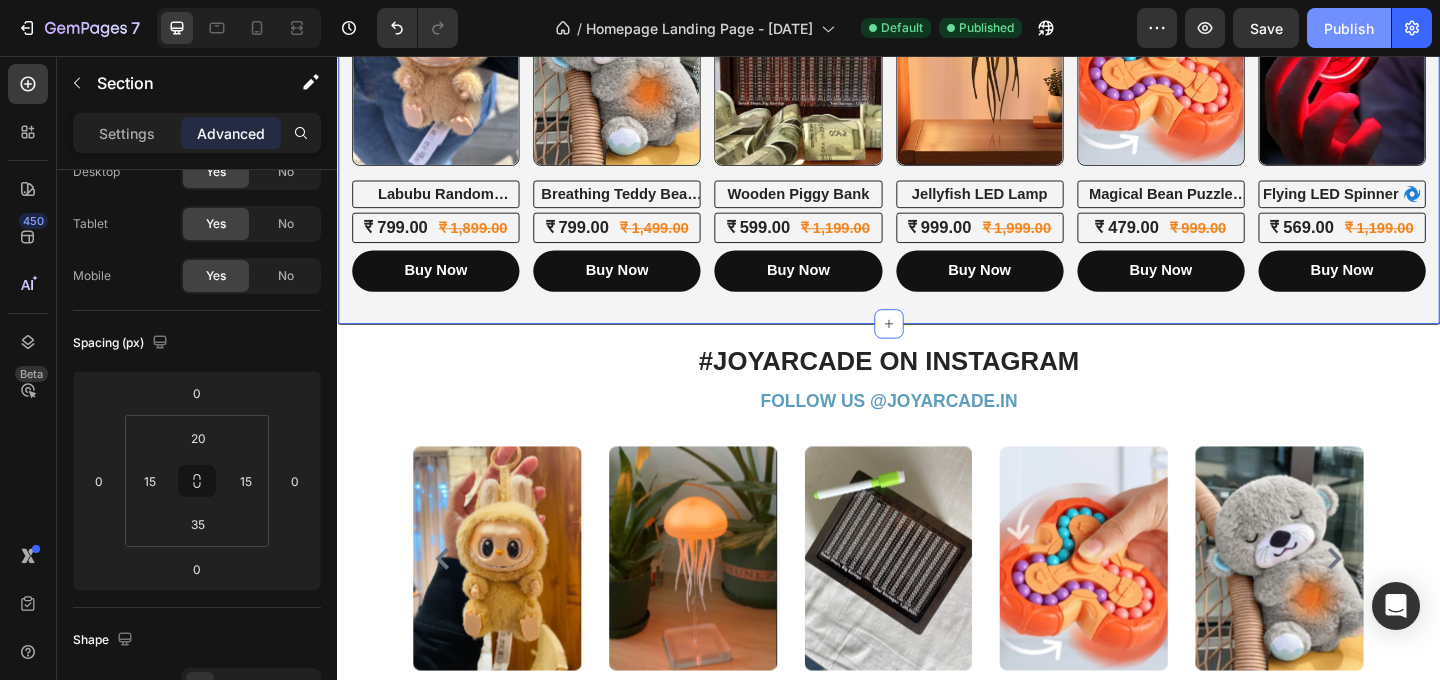 click on "Publish" at bounding box center [1349, 28] 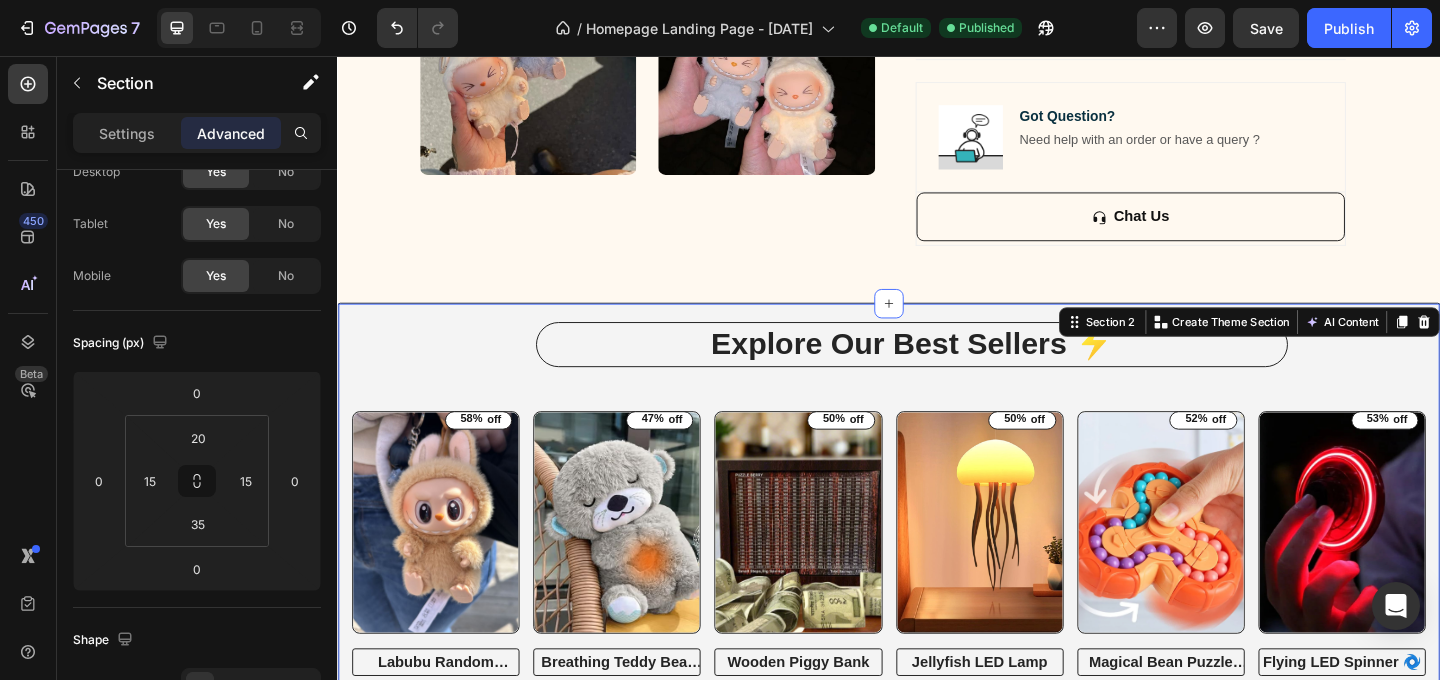 scroll, scrollTop: 1462, scrollLeft: 0, axis: vertical 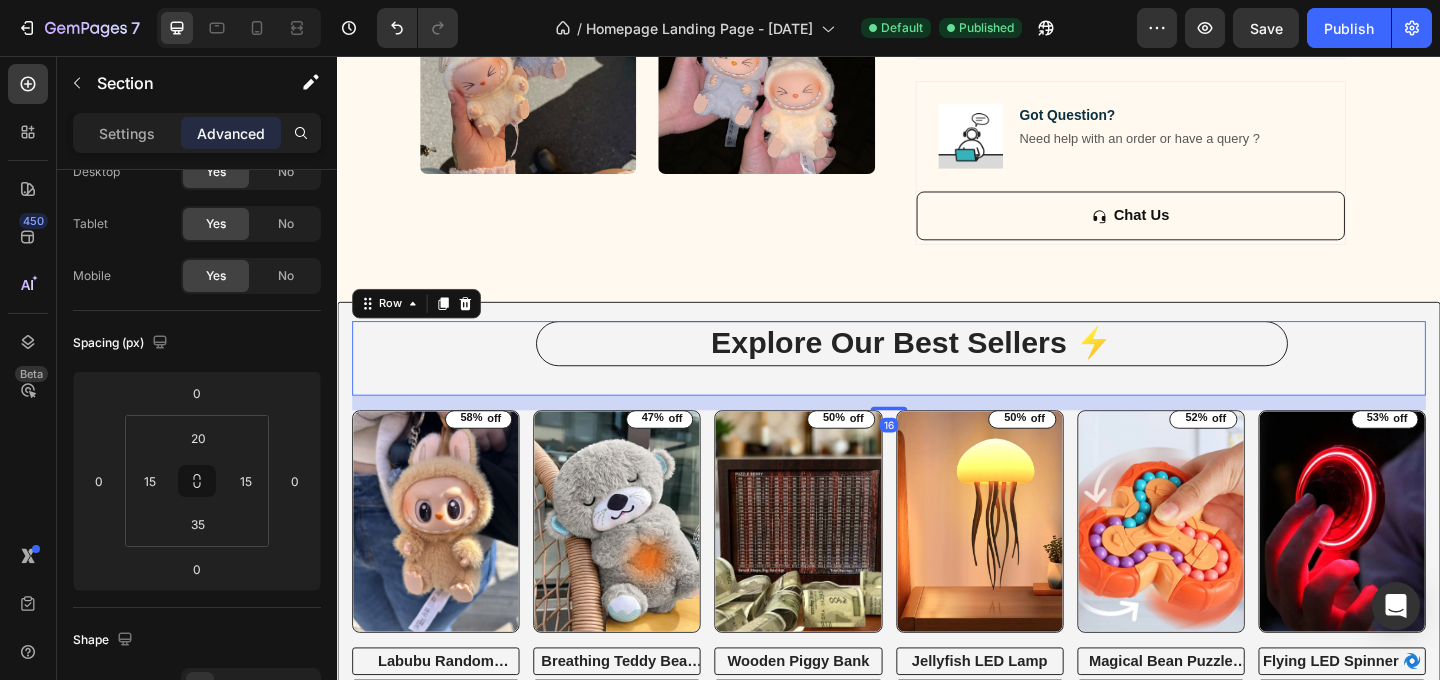 click on "Explore Our Best Sellers ⚡ Heading" at bounding box center (937, 384) 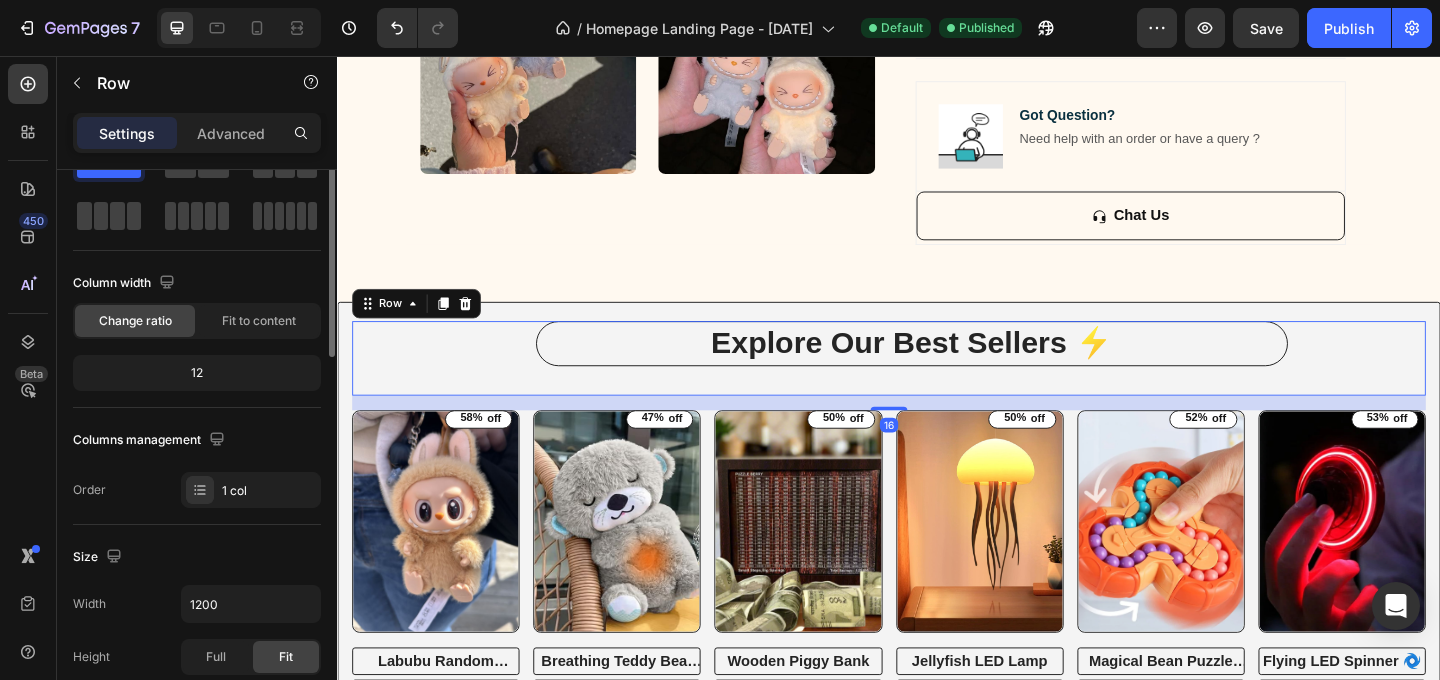 scroll, scrollTop: 0, scrollLeft: 0, axis: both 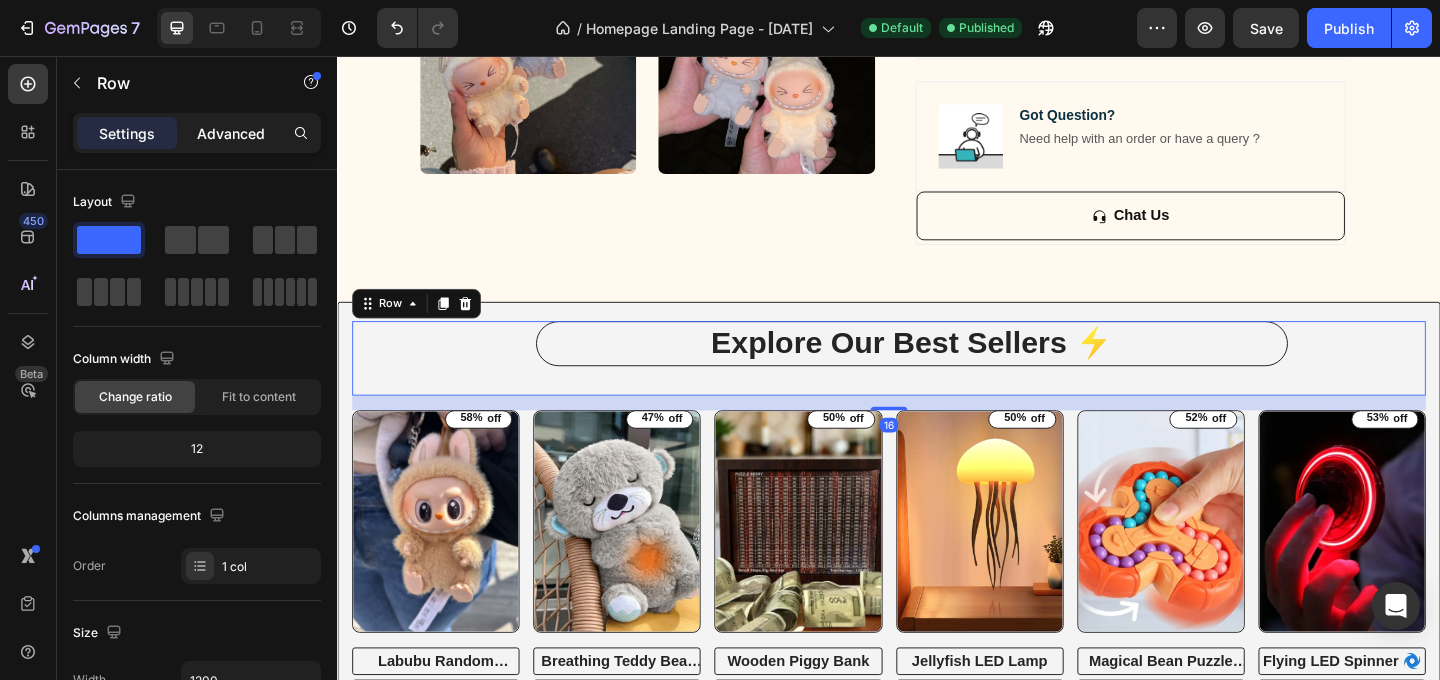 click on "Advanced" at bounding box center [231, 133] 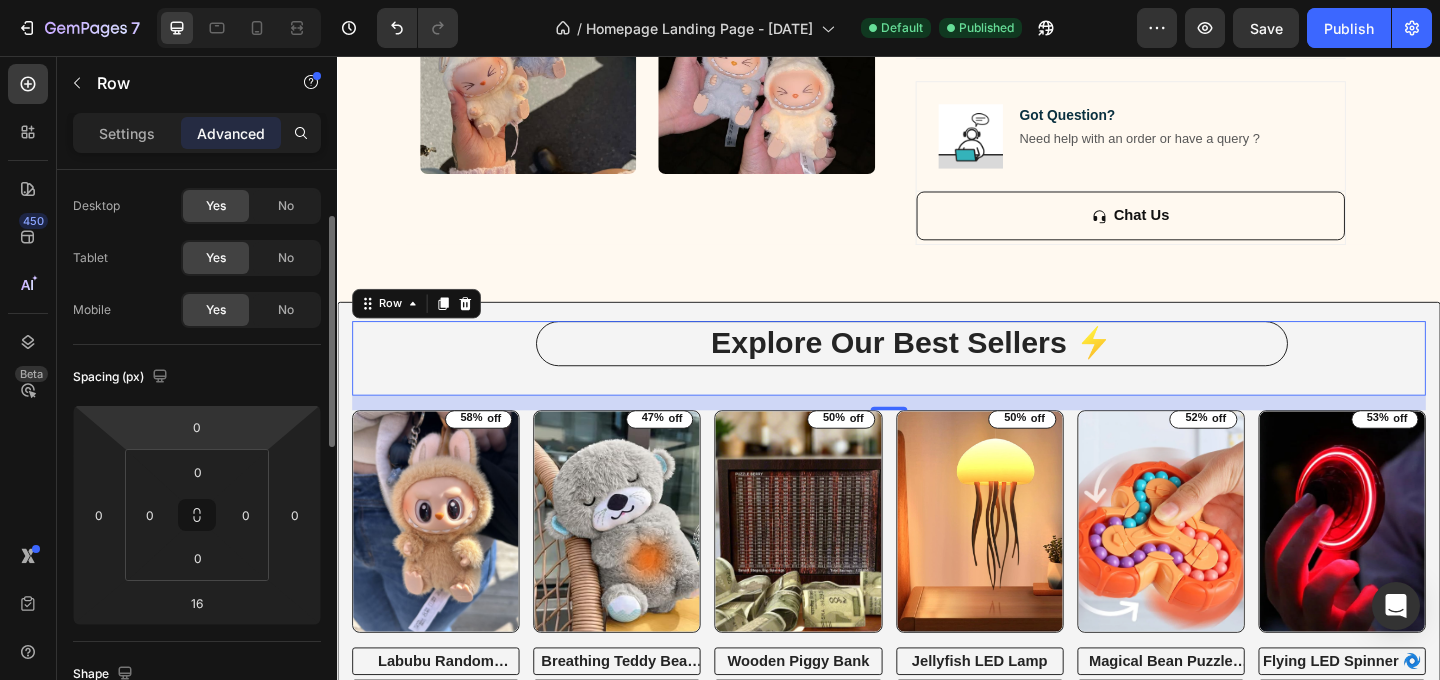 scroll, scrollTop: 70, scrollLeft: 0, axis: vertical 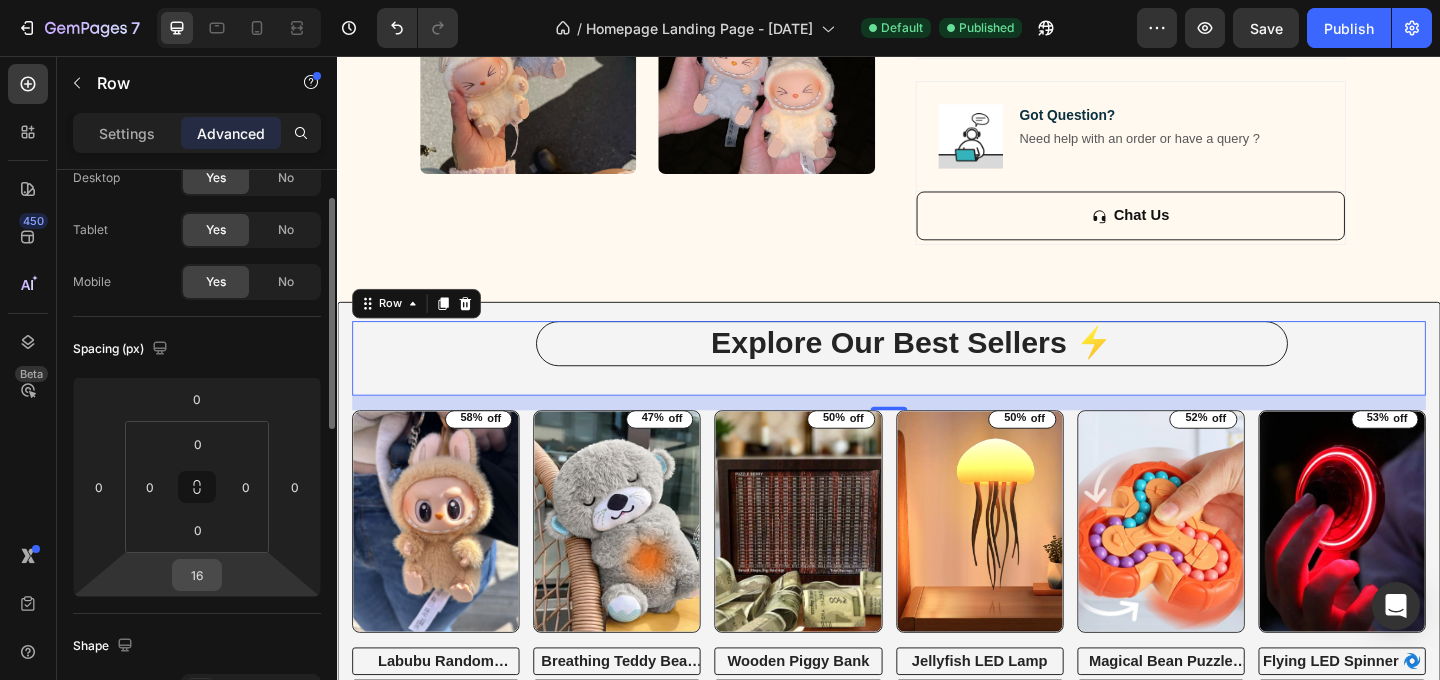 click on "16" at bounding box center (197, 575) 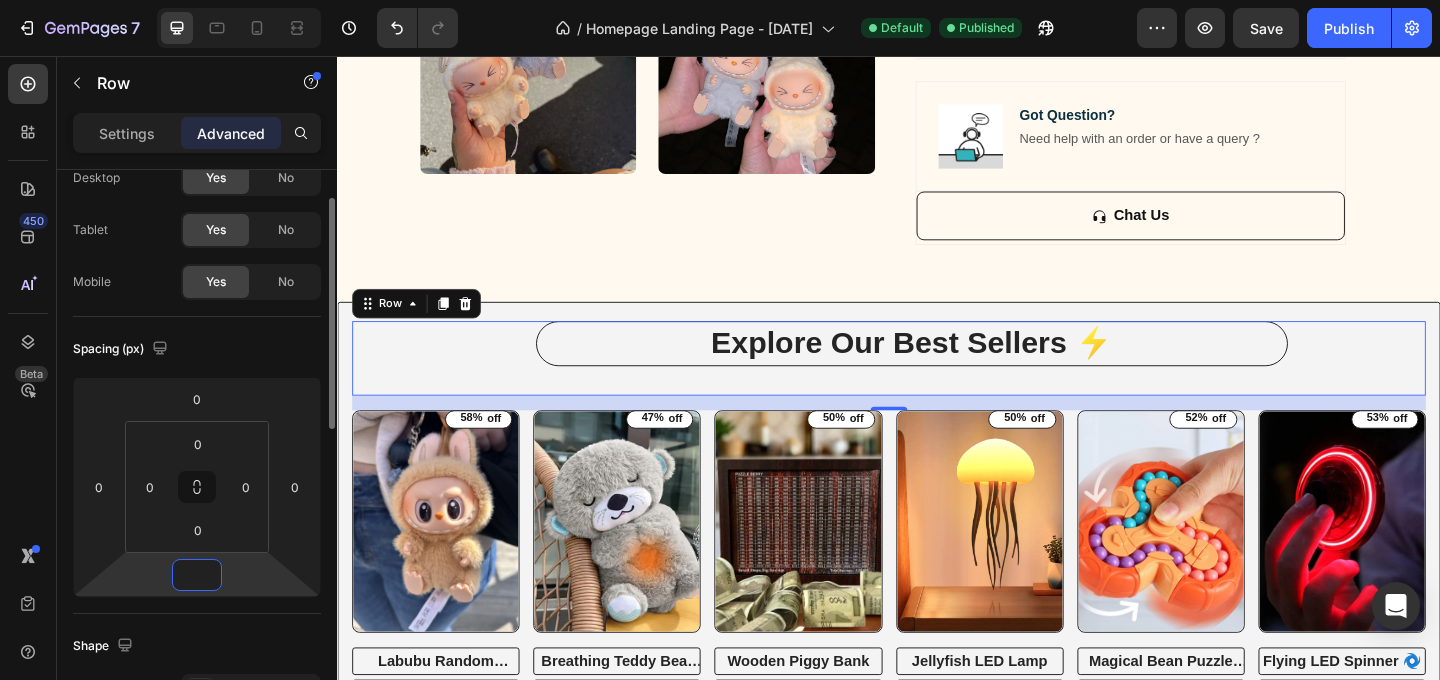 type on "4" 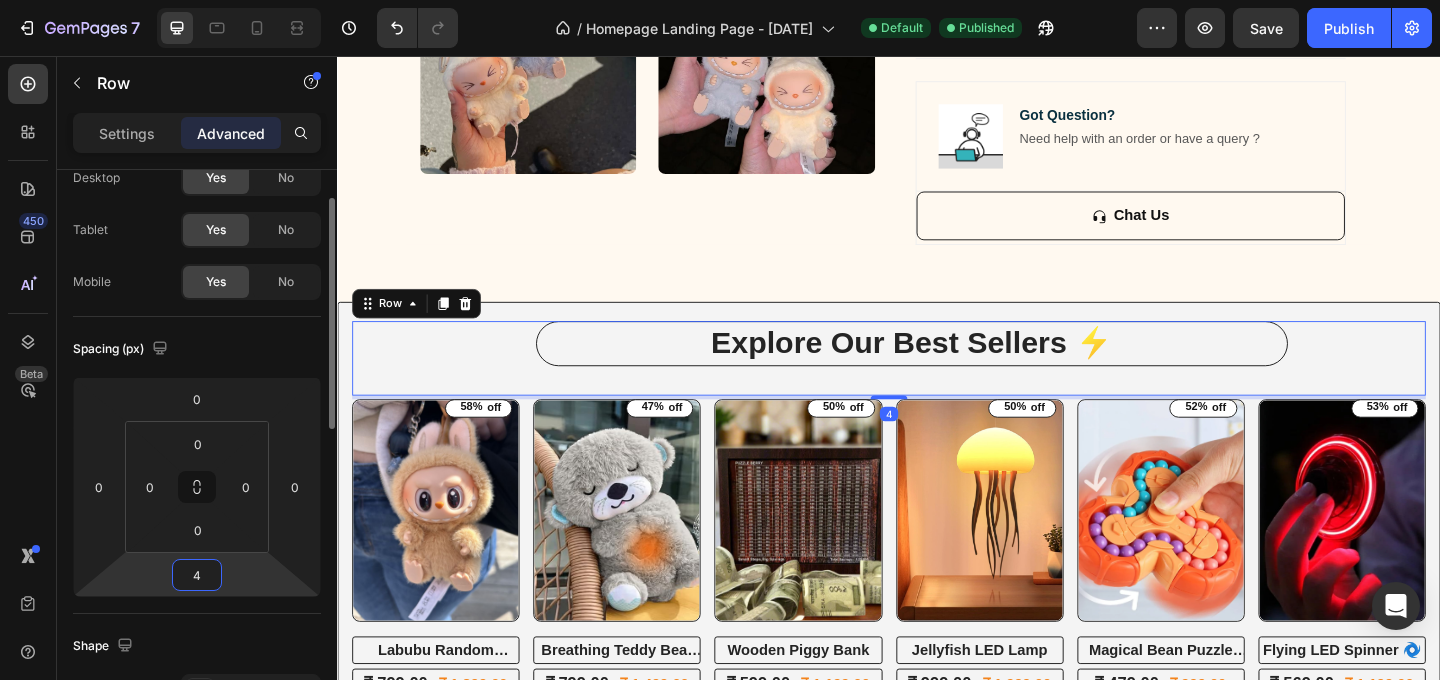 type 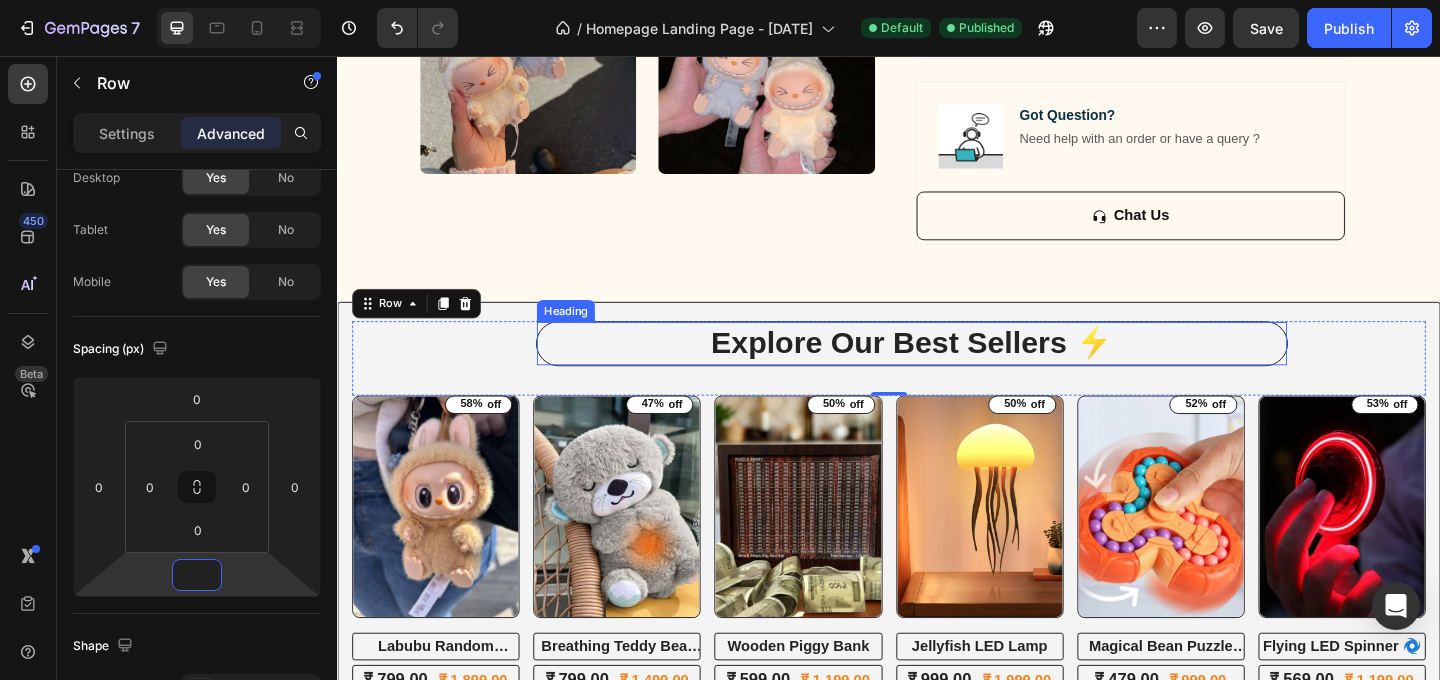 click on "Explore Our Best Sellers ⚡" at bounding box center (962, 368) 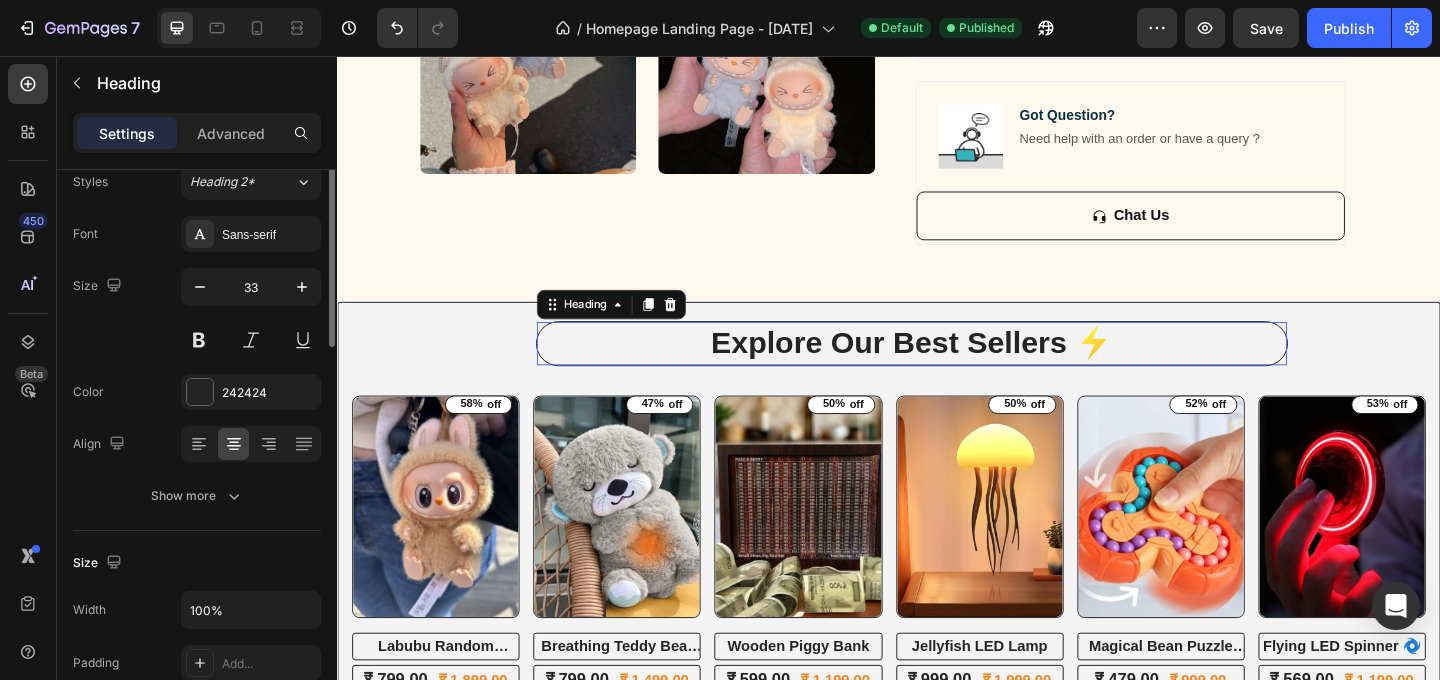 scroll, scrollTop: 0, scrollLeft: 0, axis: both 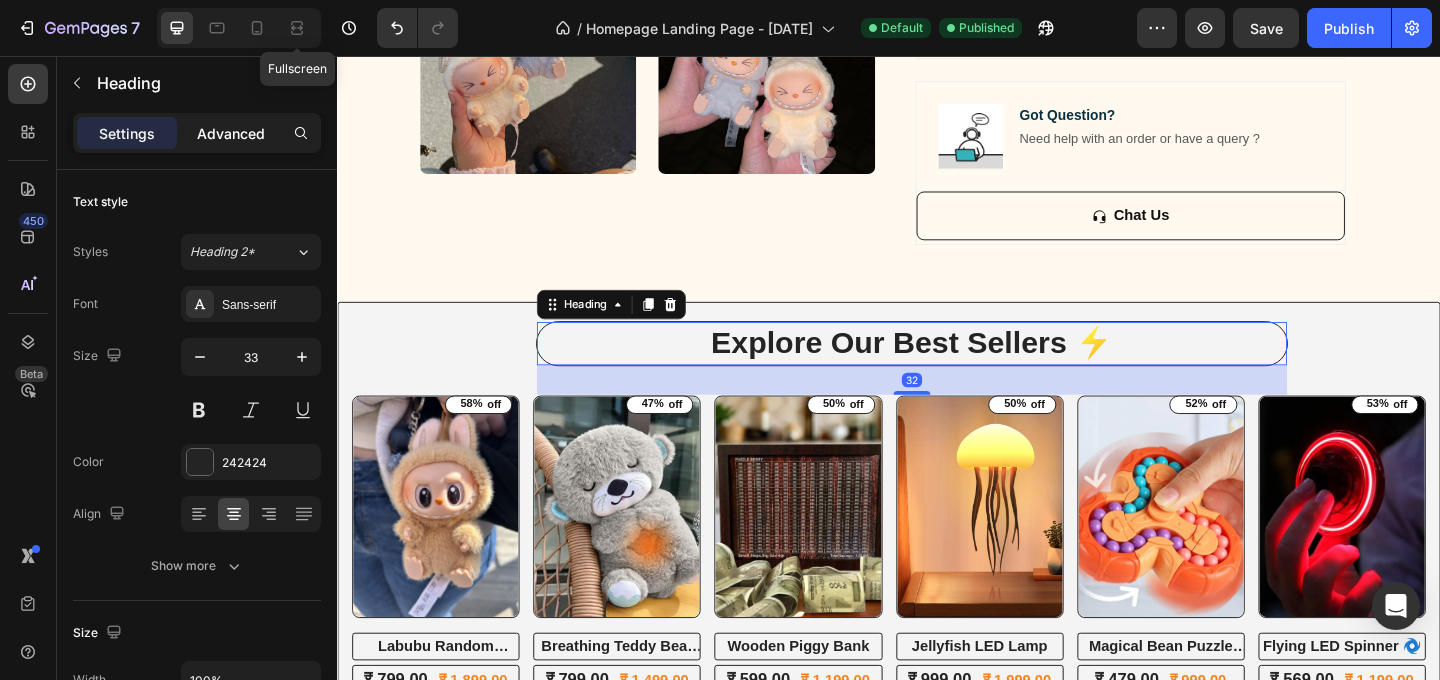 click on "Advanced" at bounding box center (231, 133) 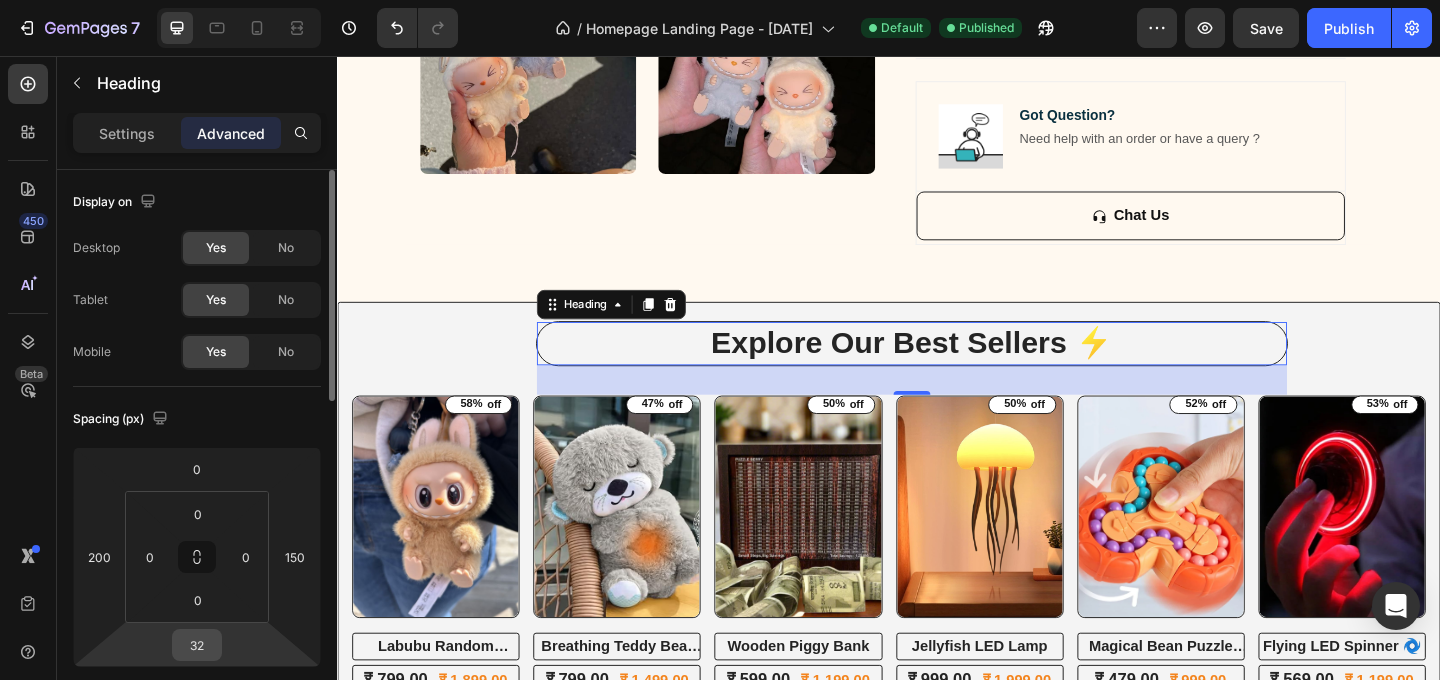 click on "32" at bounding box center [197, 645] 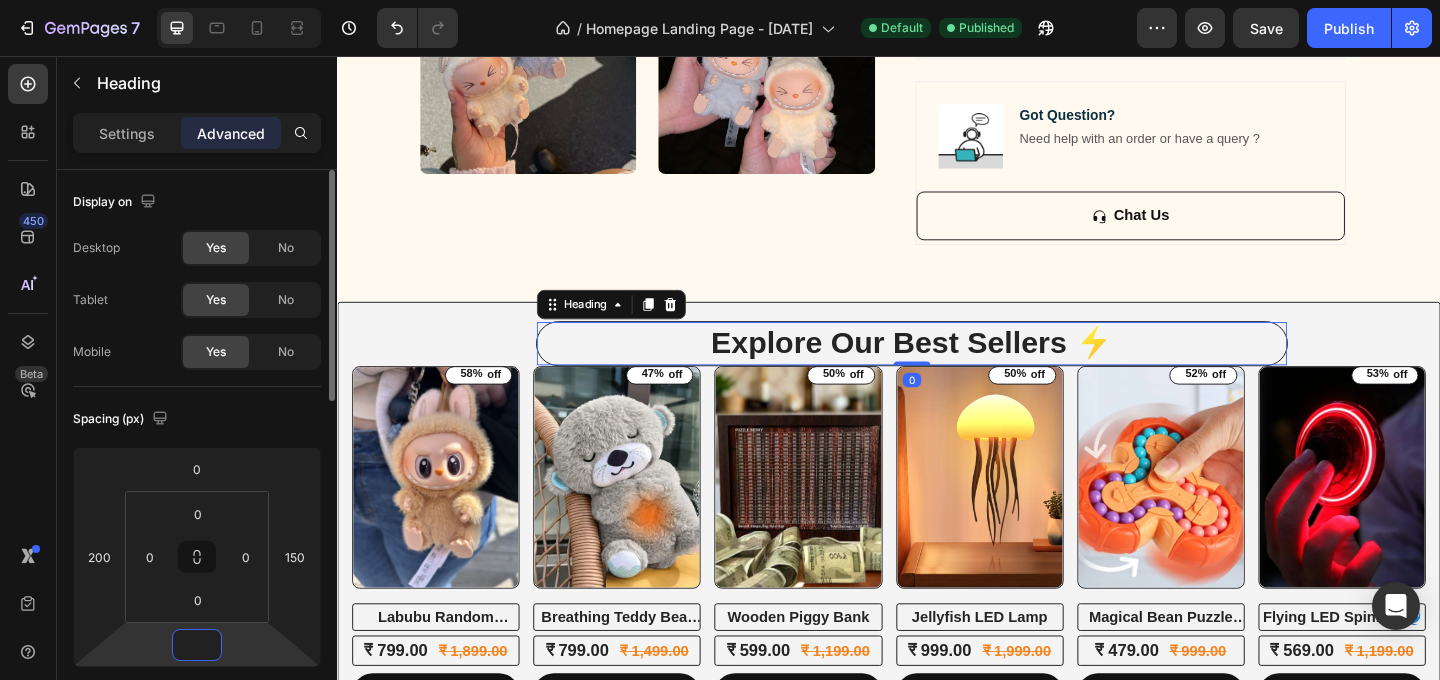 type on "4" 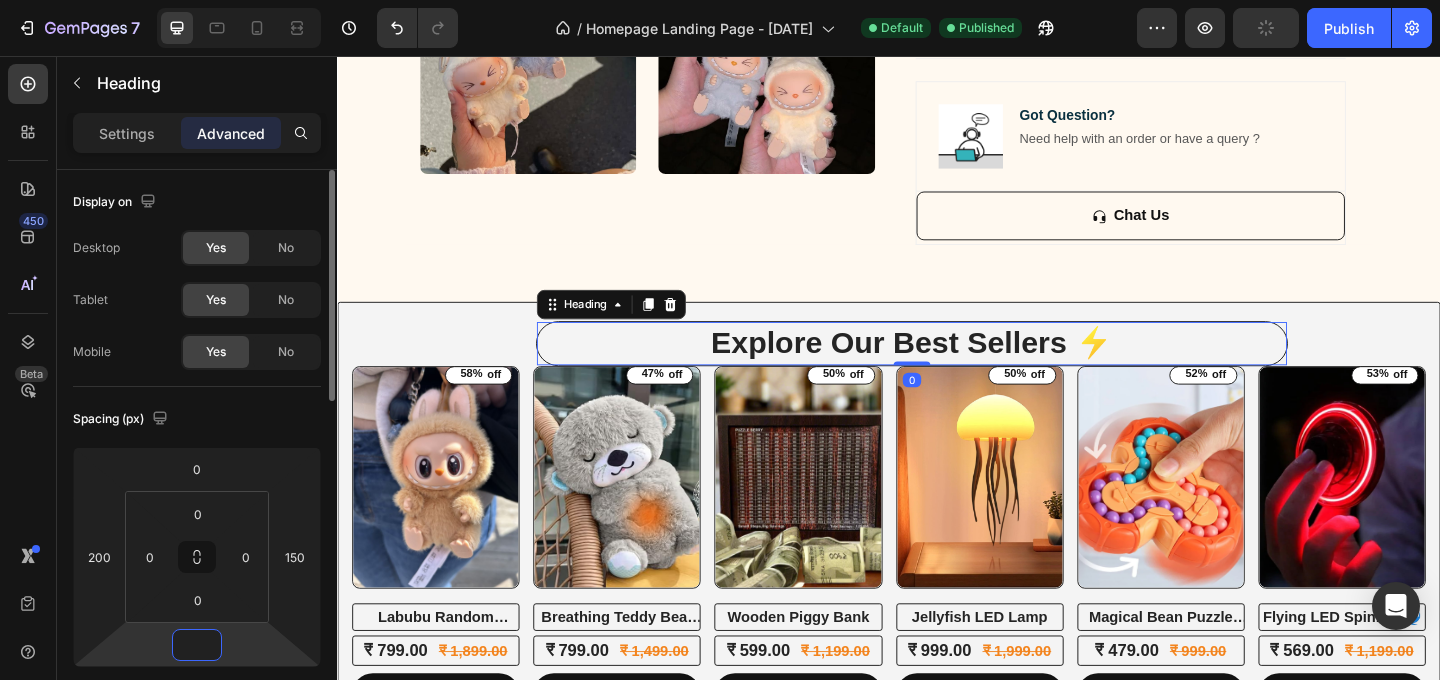 type on "1" 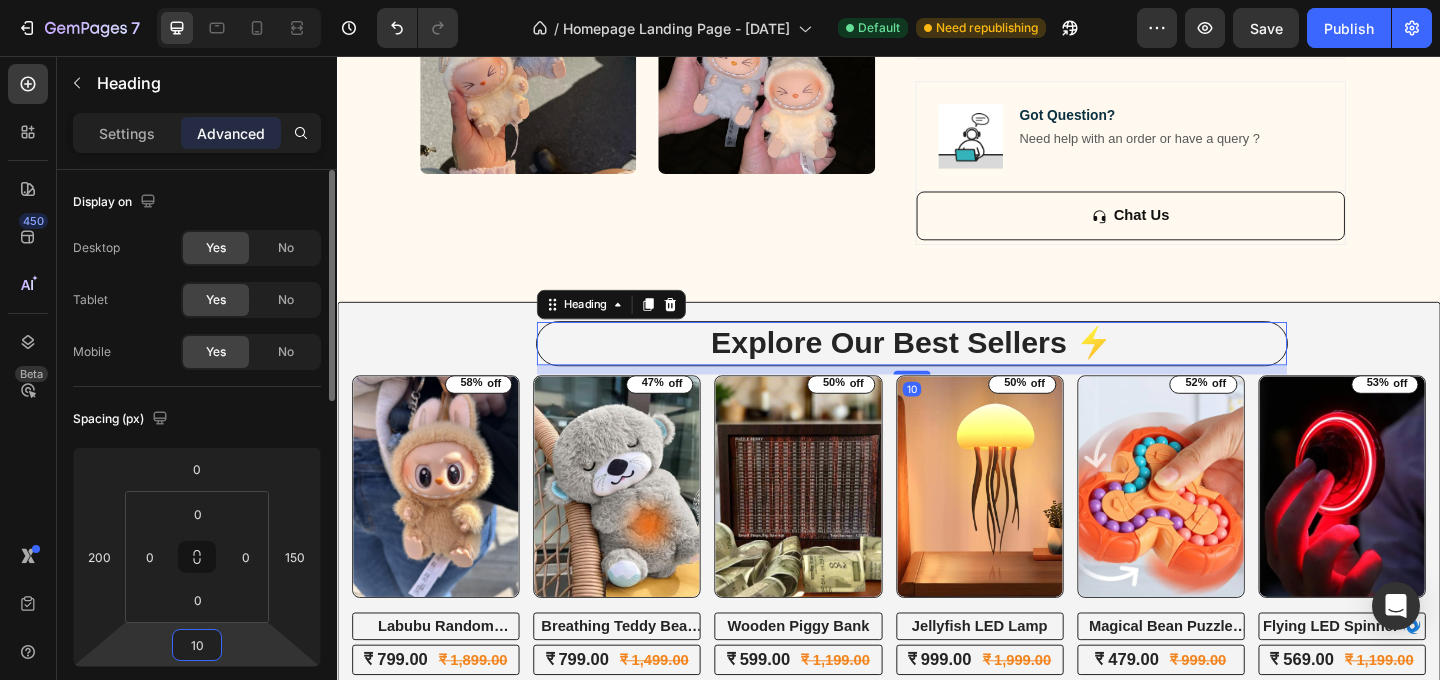 type on "1" 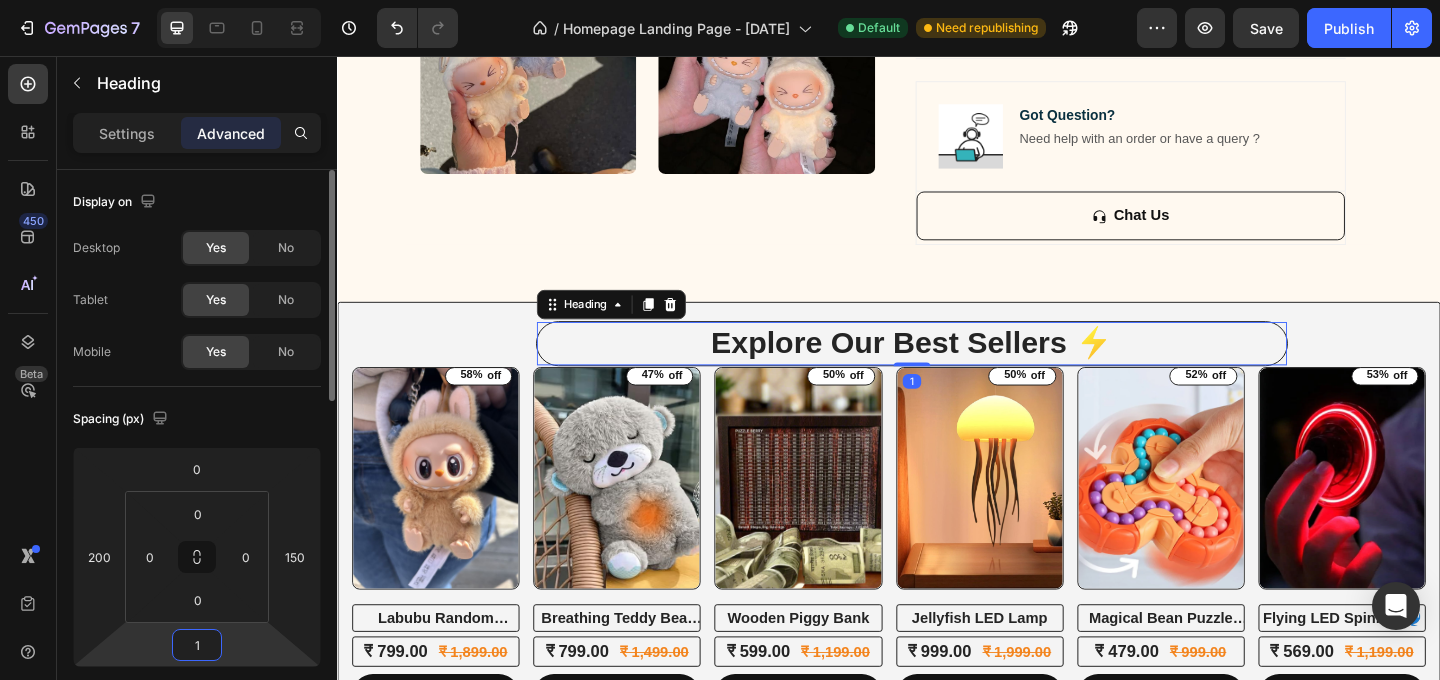 type on "15" 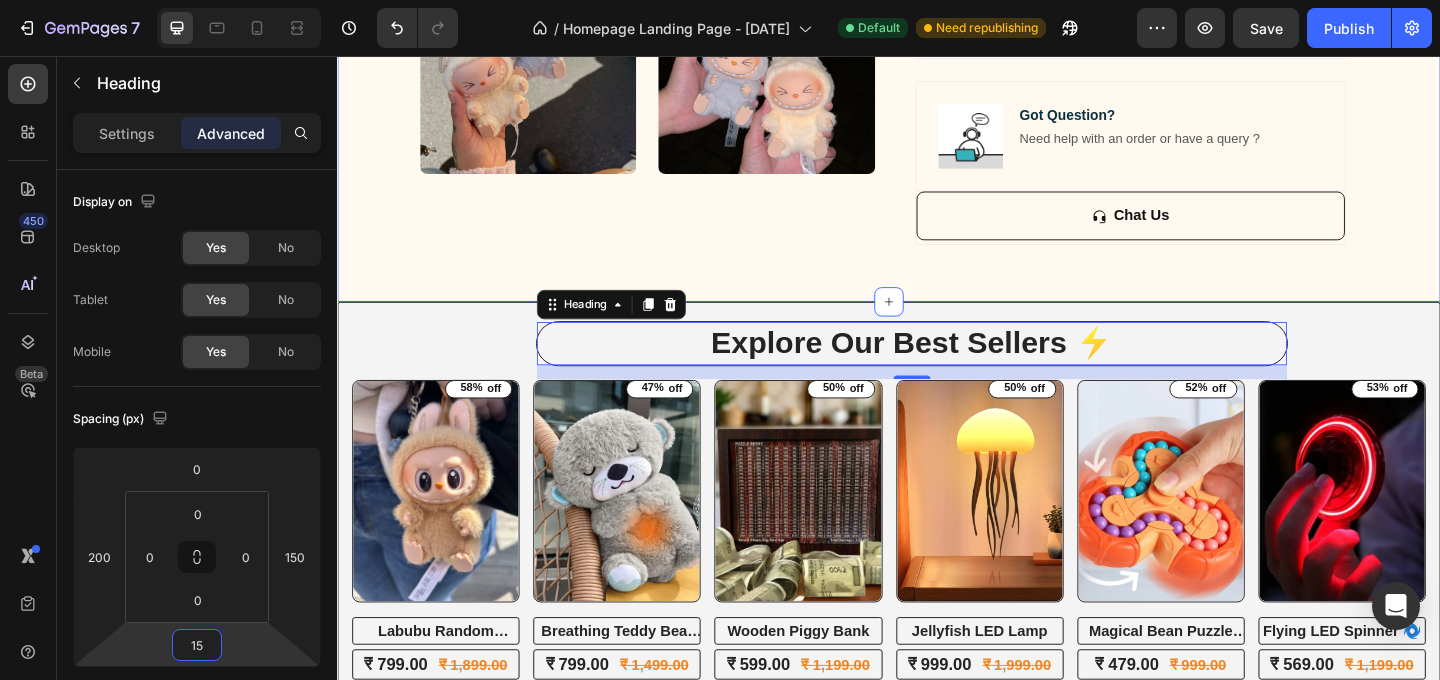 click on "Image Image Adorable Expression Text Block Row Quirky smile, wild hair, and playful eyes that steal the spotlight instantly. Text Block Row Image High-Quality Build Text Block Row Made from premium vinyl material with soft texture and durable finish. Text Block Row Row Image Perfect Display Size Text Block Row Lightweight and compact – ideal for your desk, shelf, or even your car! Text Block Row Image Collector's Edition Text Block Row Comes in special packaging – ideal for gifting or preserving value. Text Block Row Row Image Image Row Image Image Row Row
Product Images" at bounding box center [675, -503] 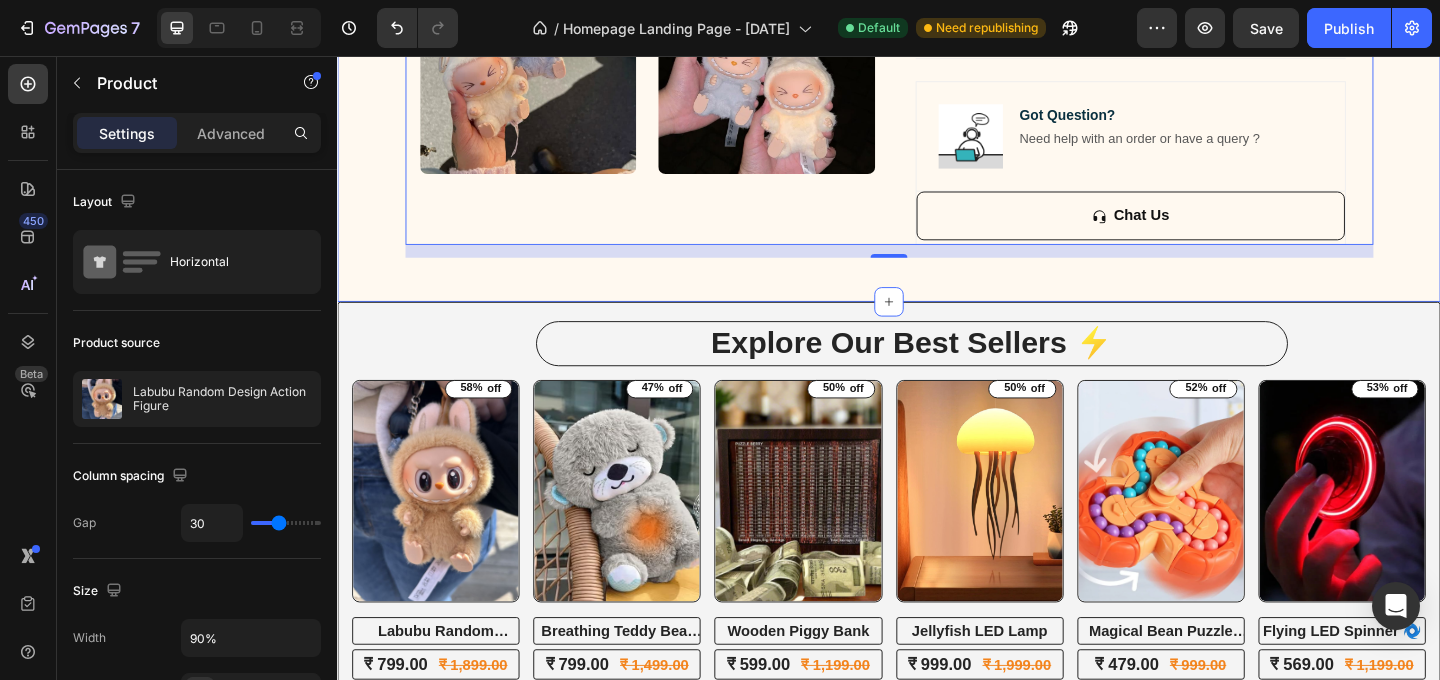 click on "FREE SHIPPING Text Block
10% OFF ON PREPAID ORDERS Text Block
EASY RETURN Text Block
LIMITED TIME 10% OFF SALE Text Block
COD AVAILABLE Text Block
FREE SHIPPING Text Block
10% OFF ON PREPAID ORDERS Text Block
EASY RETURN Text Block
LIMITED TIME 10% OFF SALE Text Block
COD AVAILABLE Text Block
Marquee Image Image Adorable Expression Text Block Row Quirky smile, wild hair, and playful eyes that steal the spotlight instantly. Text Block Row Image High-Quality Build Text Block Row Made from premium vinyl material with soft texture and durable finish. Text Block Row Row Image Perfect Display Size Text Block Row Lightweight and compact – ideal for your desk, shelf, or even your car! Text Block Row Image Collector's Edition Text Block Row Comes in special packaging – ideal for gifting or preserving value. Text Block Row Row Image Image Row Image Image Row" at bounding box center [937, -533] 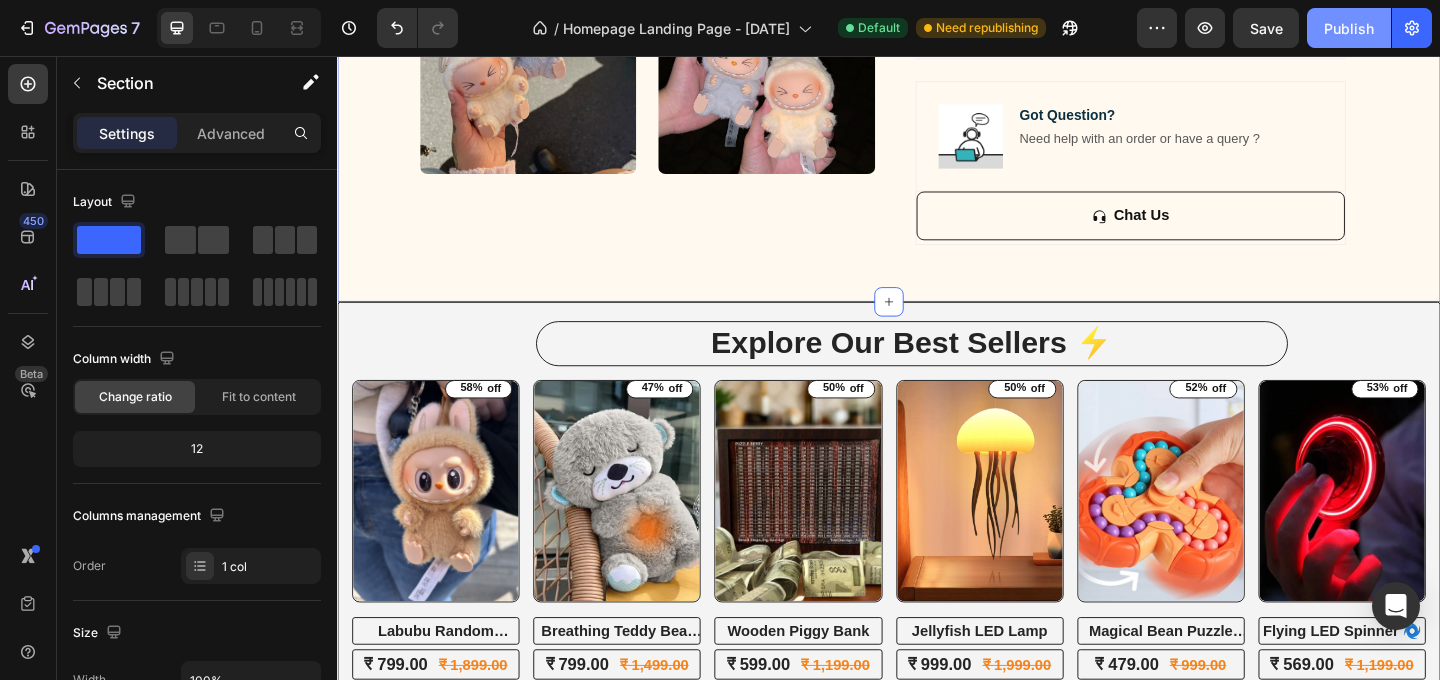 click on "Publish" at bounding box center (1349, 28) 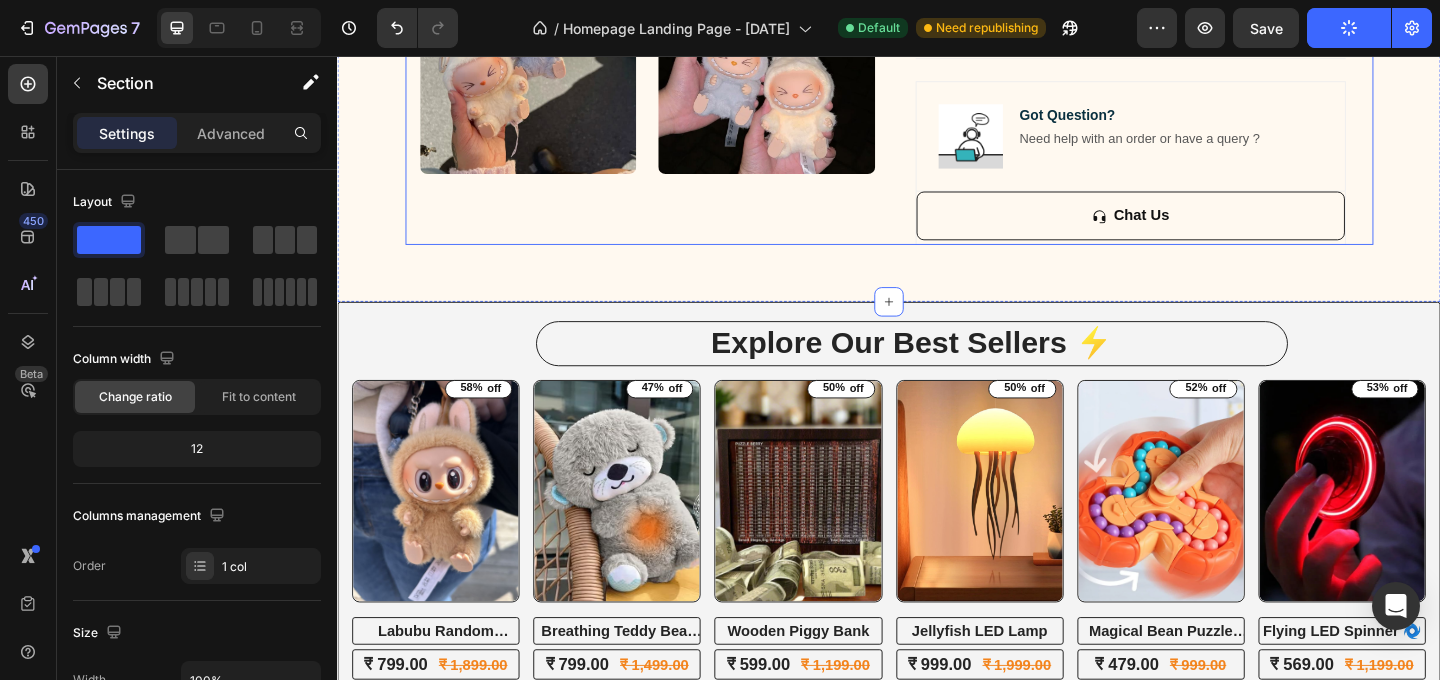 click on "Image Image Adorable Expression Text Block Row Quirky smile, wild hair, and playful eyes that steal the spotlight instantly. Text Block Row Image High-Quality Build Text Block Row Made from premium vinyl material with soft texture and durable finish. Text Block Row Row Image Perfect Display Size Text Block Row Lightweight and compact – ideal for your desk, shelf, or even your car! Text Block Row Image Collector's Edition Text Block Row Comes in special packaging – ideal for gifting or preserving value. Text Block Row Row Image Image Row Image Image Row Row
Product Images" at bounding box center (675, -503) 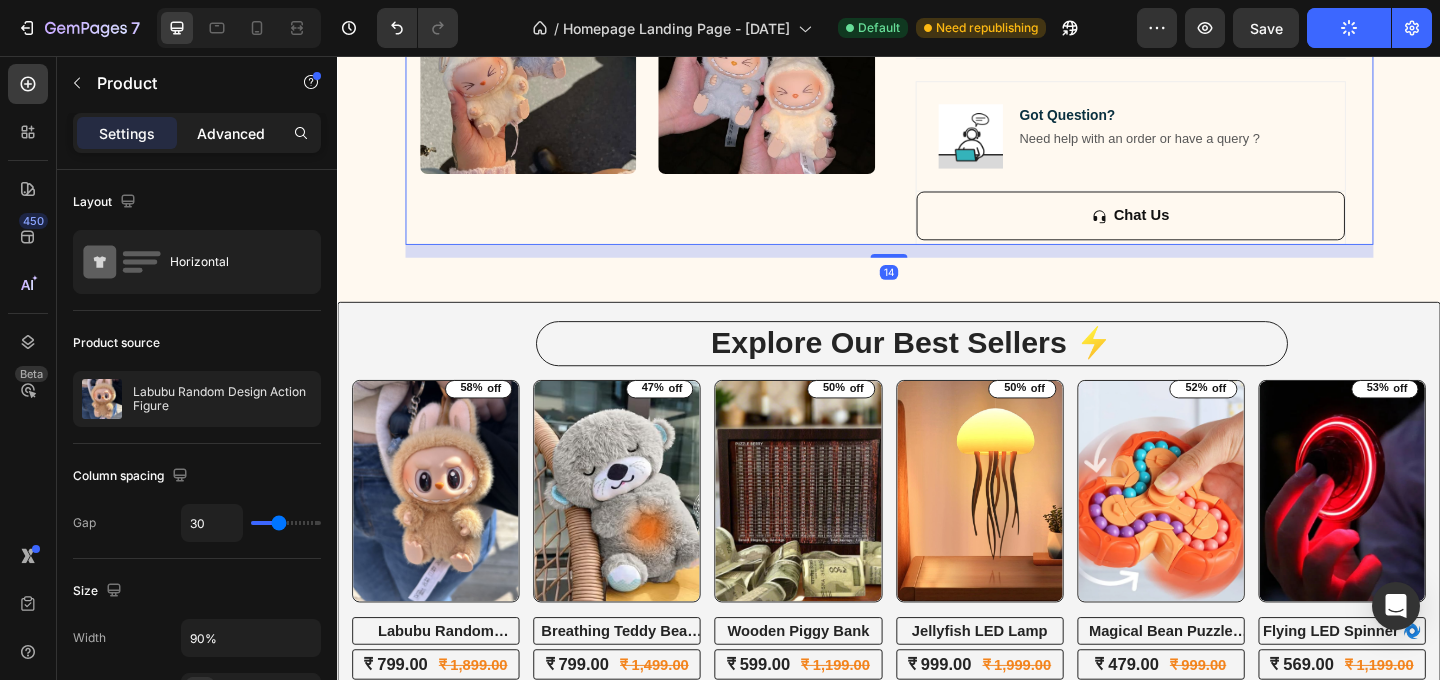 click on "Advanced" 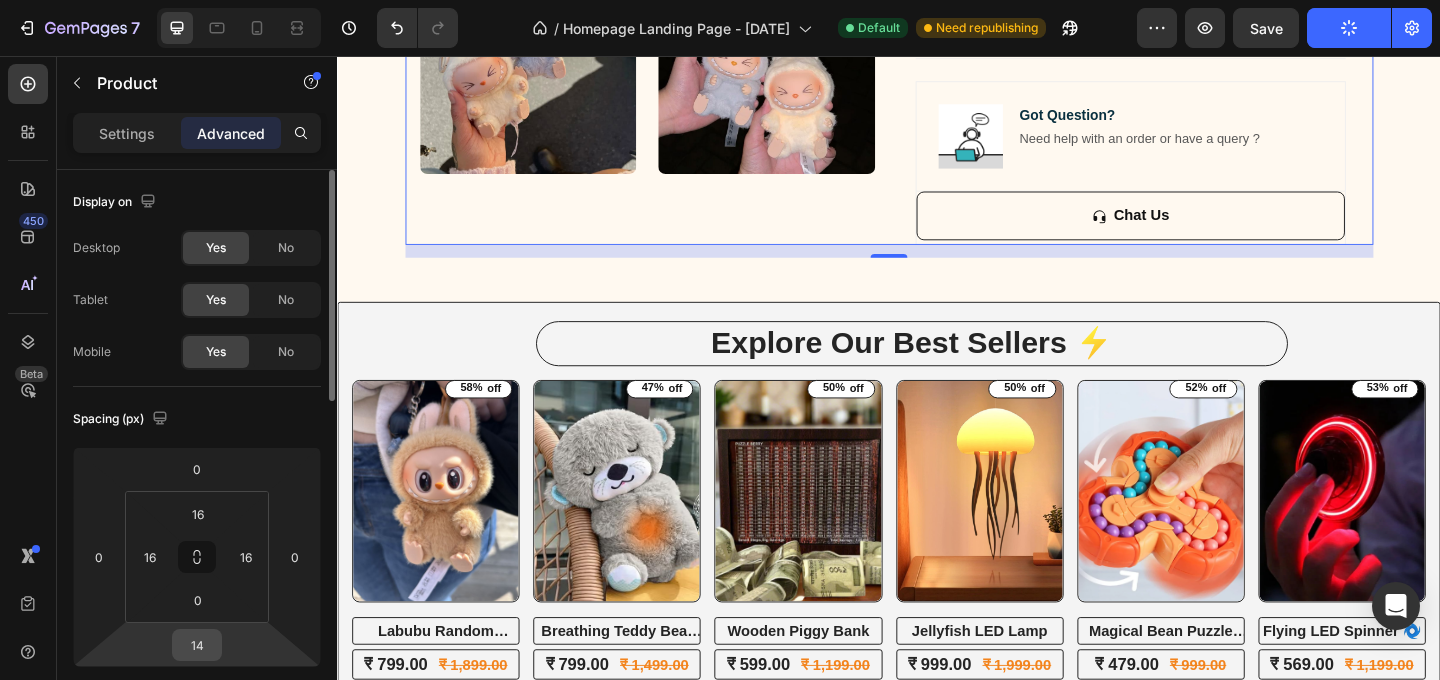click on "14" at bounding box center [197, 645] 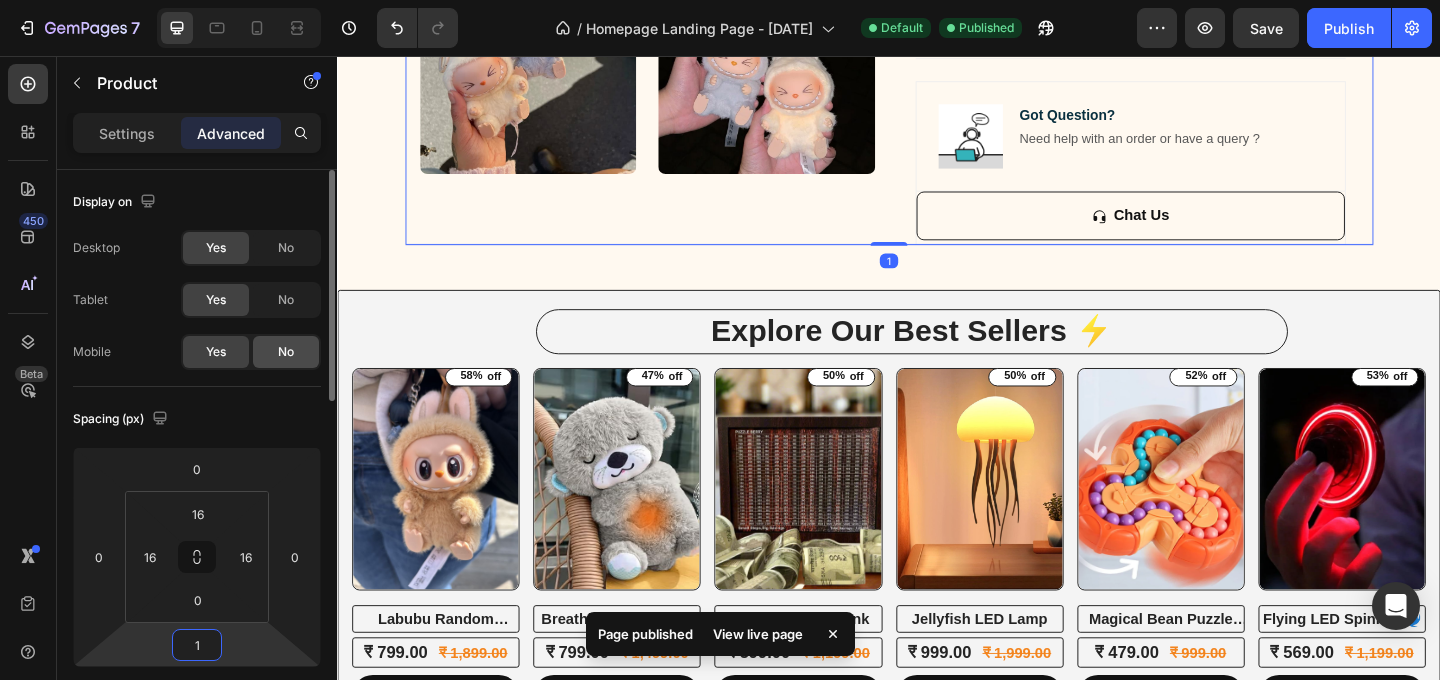 type on "14" 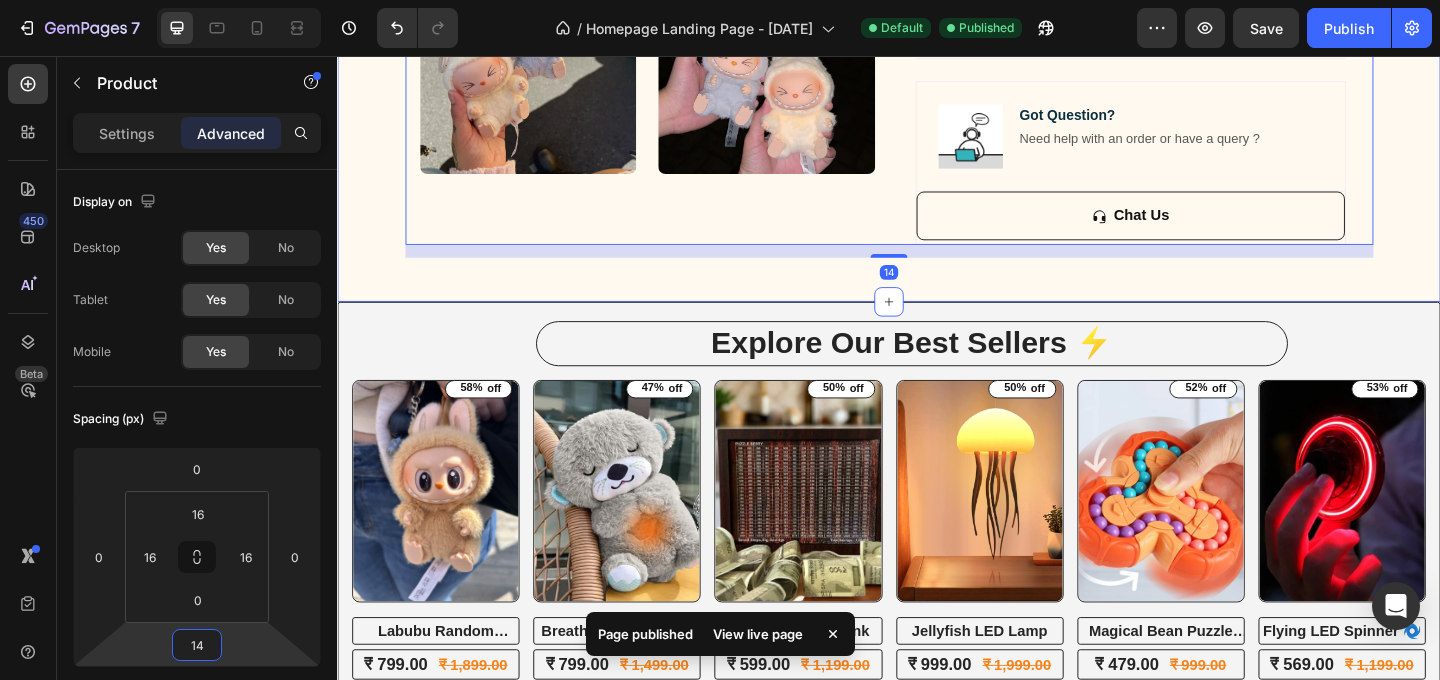 click on "FREE SHIPPING Text Block
10% OFF ON PREPAID ORDERS Text Block
EASY RETURN Text Block
LIMITED TIME 10% OFF SALE Text Block
COD AVAILABLE Text Block
FREE SHIPPING Text Block
10% OFF ON PREPAID ORDERS Text Block
EASY RETURN Text Block
LIMITED TIME 10% OFF SALE Text Block
COD AVAILABLE Text Block
Marquee Image Image Adorable Expression Text Block Row Quirky smile, wild hair, and playful eyes that steal the spotlight instantly. Text Block Row Image High-Quality Build Text Block Row Made from premium vinyl material with soft texture and durable finish. Text Block Row Row Image Perfect Display Size Text Block Row Lightweight and compact – ideal for your desk, shelf, or even your car! Text Block Row Image Collector's Edition Text Block Row Comes in special packaging – ideal for gifting or preserving value. Text Block Row Row Image Image Row Image Image Row" at bounding box center [937, -521] 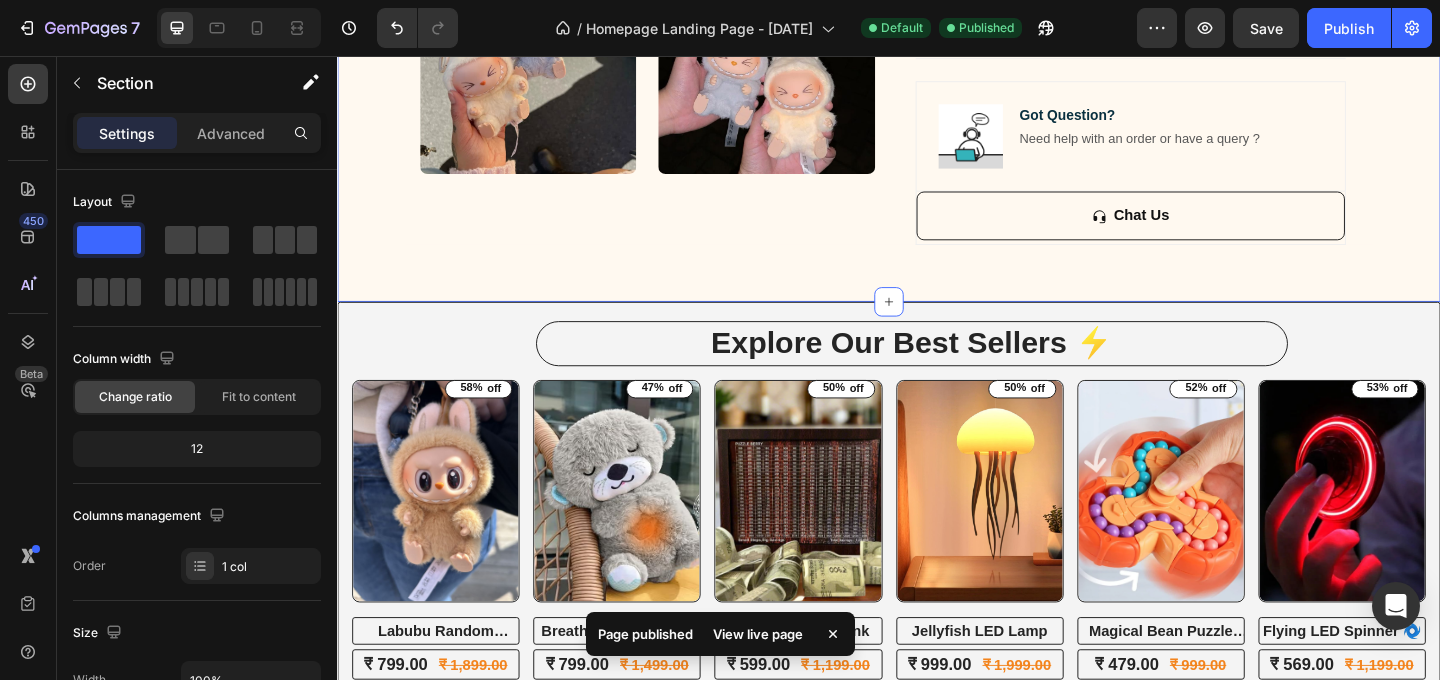 click on "FREE SHIPPING Text Block
10% OFF ON PREPAID ORDERS Text Block
EASY RETURN Text Block
LIMITED TIME 10% OFF SALE Text Block
COD AVAILABLE Text Block
FREE SHIPPING Text Block
10% OFF ON PREPAID ORDERS Text Block
EASY RETURN Text Block
LIMITED TIME 10% OFF SALE Text Block
COD AVAILABLE Text Block
Marquee Image Image Adorable Expression Text Block Row Quirky smile, wild hair, and playful eyes that steal the spotlight instantly. Text Block Row Image High-Quality Build Text Block Row Made from premium vinyl material with soft texture and durable finish. Text Block Row Row Image Perfect Display Size Text Block Row Lightweight and compact – ideal for your desk, shelf, or even your car! Text Block Row Image Collector's Edition Text Block Row Comes in special packaging – ideal for gifting or preserving value. Text Block Row Row Image Image Row Image Image Row" at bounding box center [937, -521] 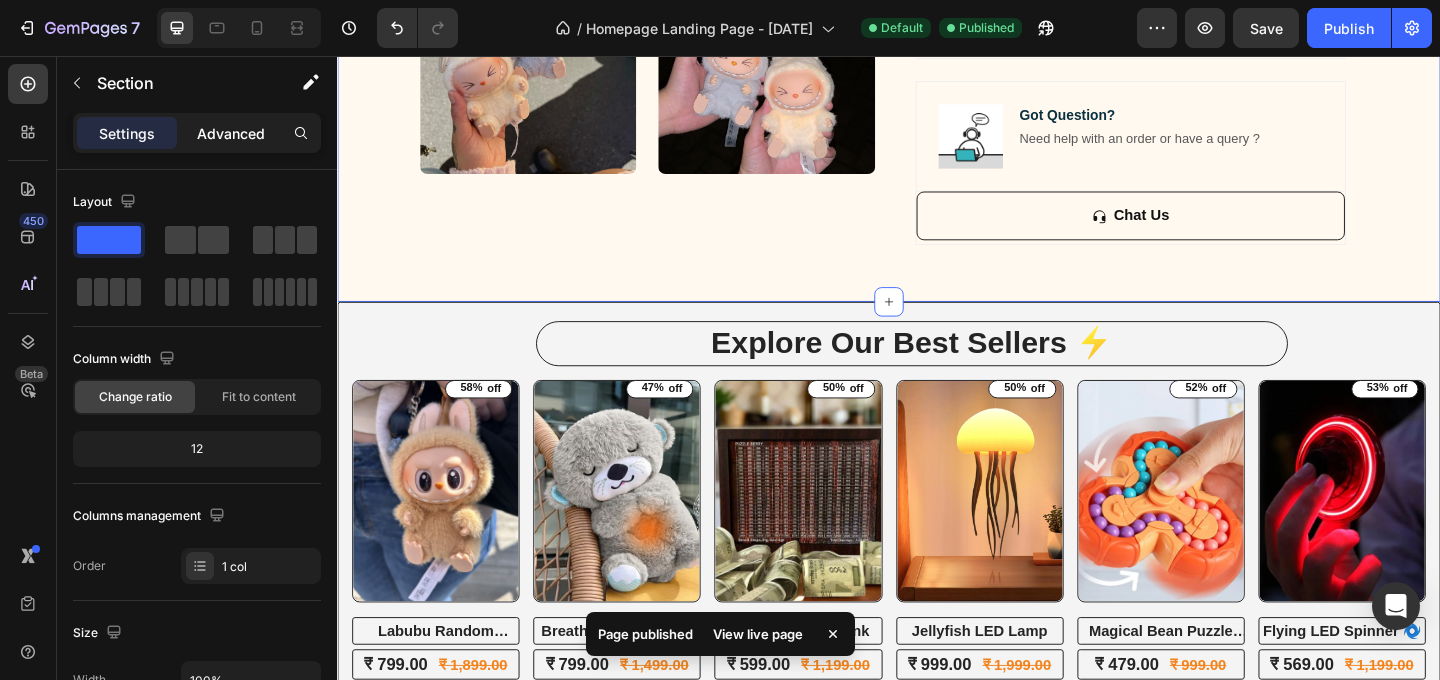 click on "Advanced" at bounding box center (231, 133) 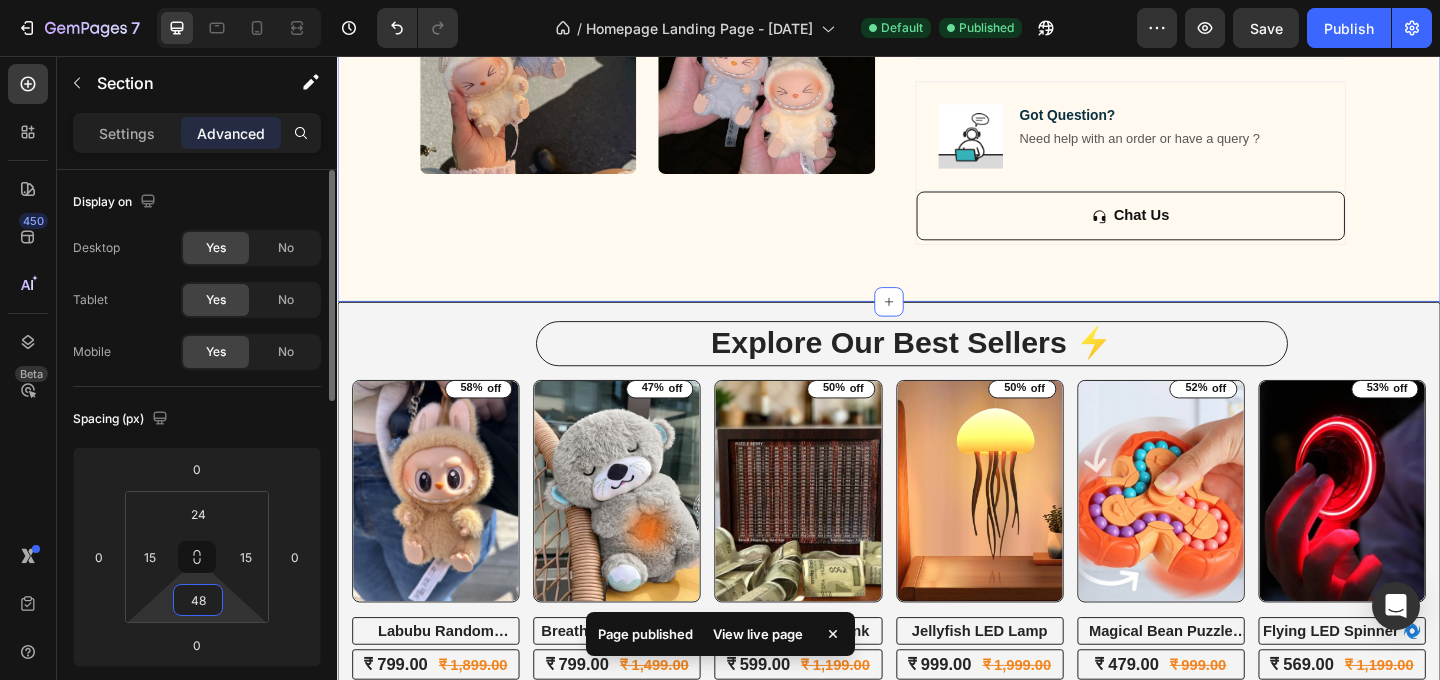 click on "48" at bounding box center [198, 600] 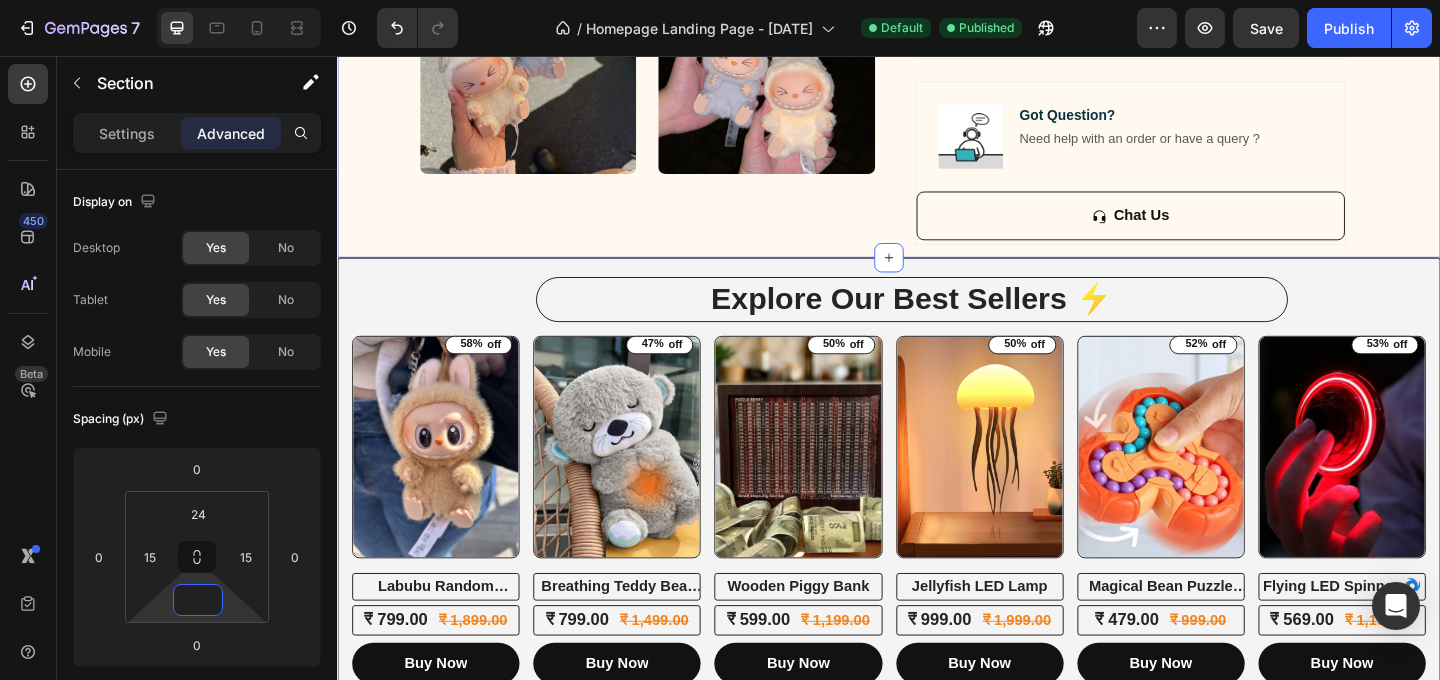 click on "FREE SHIPPING Text Block
10% OFF ON PREPAID ORDERS Text Block
EASY RETURN Text Block
LIMITED TIME 10% OFF SALE Text Block
COD AVAILABLE Text Block
FREE SHIPPING Text Block
10% OFF ON PREPAID ORDERS Text Block
EASY RETURN Text Block
LIMITED TIME 10% OFF SALE Text Block
COD AVAILABLE Text Block
Marquee Image Image Adorable Expression Text Block Row Quirky smile, wild hair, and playful eyes that steal the spotlight instantly. Text Block Row Image High-Quality Build Text Block Row Made from premium vinyl material with soft texture and durable finish. Text Block Row Row Image Perfect Display Size Text Block Row Lightweight and compact – ideal for your desk, shelf, or even your car! Text Block Row Image Collector's Edition Text Block Row Comes in special packaging – ideal for gifting or preserving value. Text Block Row Row Image Image Row Image Image Row" at bounding box center [937, -545] 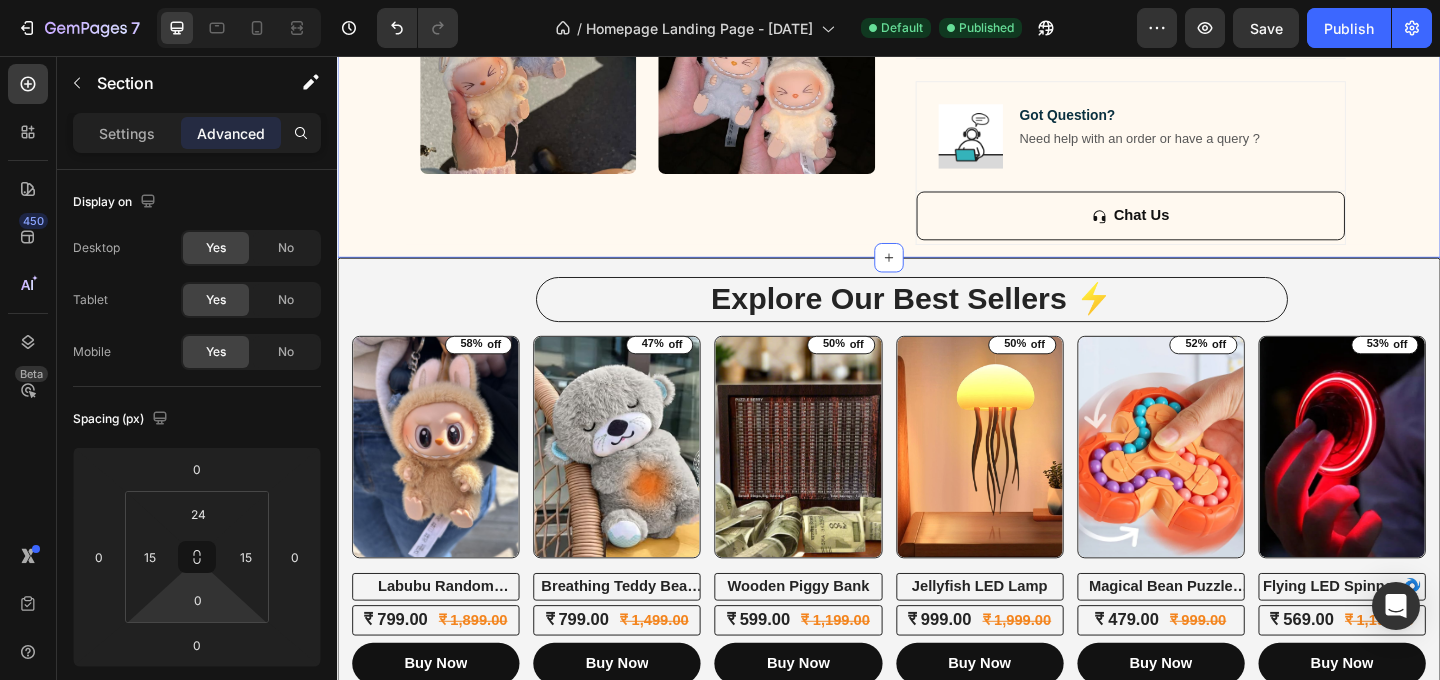 click on "FREE SHIPPING Text Block
10% OFF ON PREPAID ORDERS Text Block
EASY RETURN Text Block
LIMITED TIME 10% OFF SALE Text Block
COD AVAILABLE Text Block
FREE SHIPPING Text Block
10% OFF ON PREPAID ORDERS Text Block
EASY RETURN Text Block
LIMITED TIME 10% OFF SALE Text Block
COD AVAILABLE Text Block
Marquee Image Image Adorable Expression Text Block Row Quirky smile, wild hair, and playful eyes that steal the spotlight instantly. Text Block Row Image High-Quality Build Text Block Row Made from premium vinyl material with soft texture and durable finish. Text Block Row Row Image Perfect Display Size Text Block Row Lightweight and compact – ideal for your desk, shelf, or even your car! Text Block Row Image Collector's Edition Text Block Row Comes in special packaging – ideal for gifting or preserving value. Text Block Row Row Image Image Row Image Image Row" at bounding box center [937, -533] 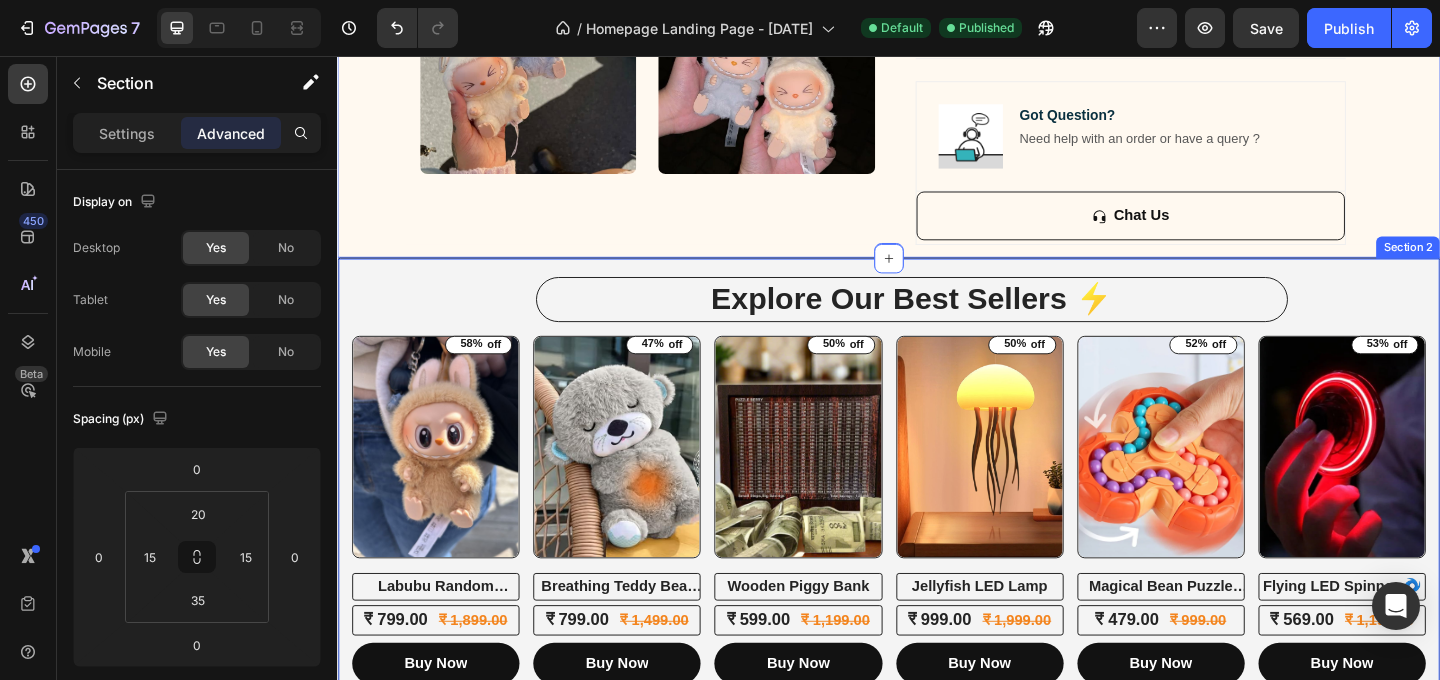 click on "Explore Our Best Sellers ⚡ Heading Row (P) Images 58% off (P) Tag Row Labubu Random Design Action Figure (P) Title ₹ 799.00 (P) Price (P) Price ₹ 1,899.00 (P) Price (P) Price Row Buy Now Dynamic Checkout Row Product List (P) Images 47% off (P) Tag Row Breathing Teddy Bear 🧸 (P) Title ₹ 799.00 (P) Price (P) Price ₹ 1,499.00 (P) Price (P) Price Row Buy Now Dynamic Checkout Row Product List (P) Images 50% off (P) Tag Row Wooden Piggy Bank (P) Title ₹ 599.00 (P) Price (P) Price ₹ 1,199.00 (P) Price (P) Price Row Buy Now Dynamic Checkout Row Product List (P) Images 50% off (P) Tag Row Jellyfish LED Lamp (P) Title ₹ 999.00 (P) Price (P) Price ₹ 1,999.00 (P) Price (P) Price Row Buy Now Dynamic Checkout Row Product List (P) Images 52% off (P) Tag Row Magical Bean Puzzle Toy (P) Title ₹ 479.00 (P) Price (P) Price ₹ 999.00 (P) Price (P) Price Row Buy Now Dynamic Checkout Row Product List (P) Images 53% off (P) Tag Row Flying LED Spinner 🌀 (P) Title ₹ 569.00 (P) Price (P) Price ₹ 1,199.00" at bounding box center (937, 525) 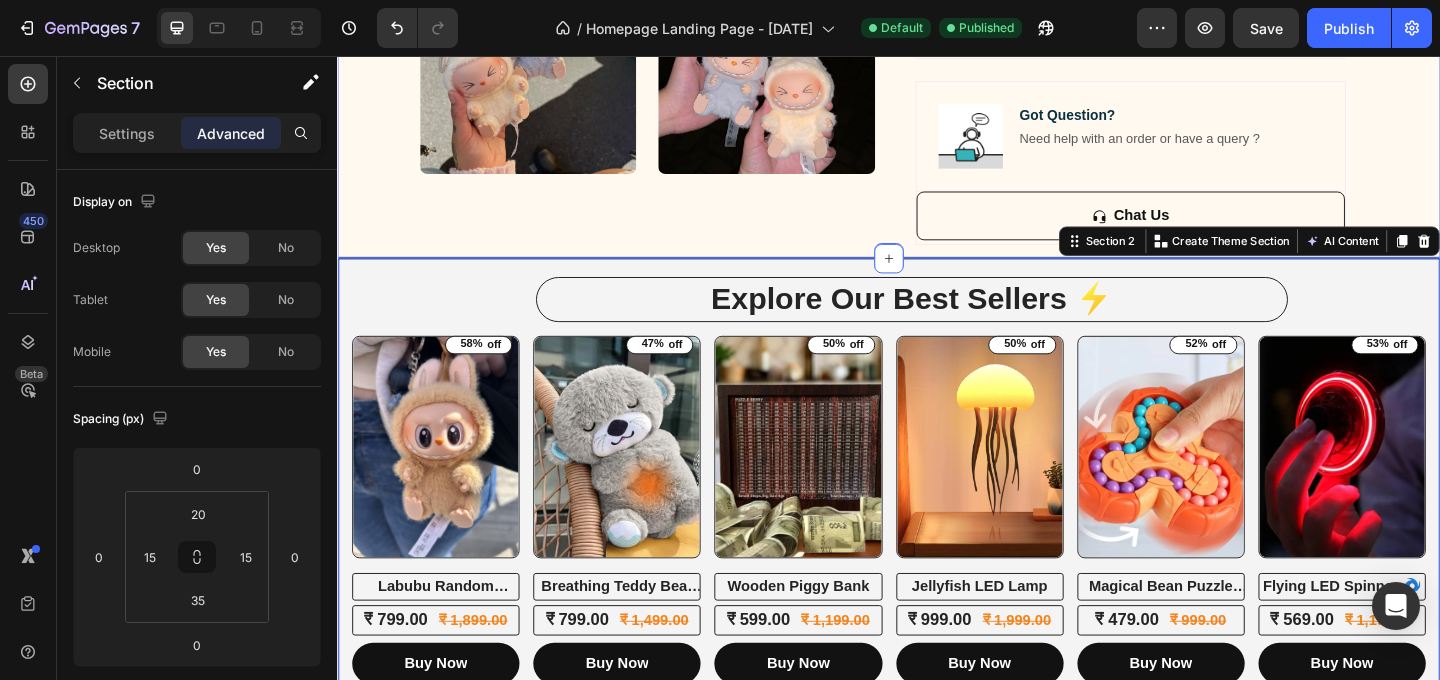 click on "FREE SHIPPING Text Block
10% OFF ON PREPAID ORDERS Text Block
EASY RETURN Text Block
LIMITED TIME 10% OFF SALE Text Block
COD AVAILABLE Text Block
FREE SHIPPING Text Block
10% OFF ON PREPAID ORDERS Text Block
EASY RETURN Text Block
LIMITED TIME 10% OFF SALE Text Block
COD AVAILABLE Text Block
Marquee Image Image Adorable Expression Text Block Row Quirky smile, wild hair, and playful eyes that steal the spotlight instantly. Text Block Row Image High-Quality Build Text Block Row Made from premium vinyl material with soft texture and durable finish. Text Block Row Row Image Perfect Display Size Text Block Row Lightweight and compact – ideal for your desk, shelf, or even your car! Text Block Row Image Collector's Edition Text Block Row Comes in special packaging – ideal for gifting or preserving value. Text Block Row Row Image Image Row Image Image Row" at bounding box center (937, -533) 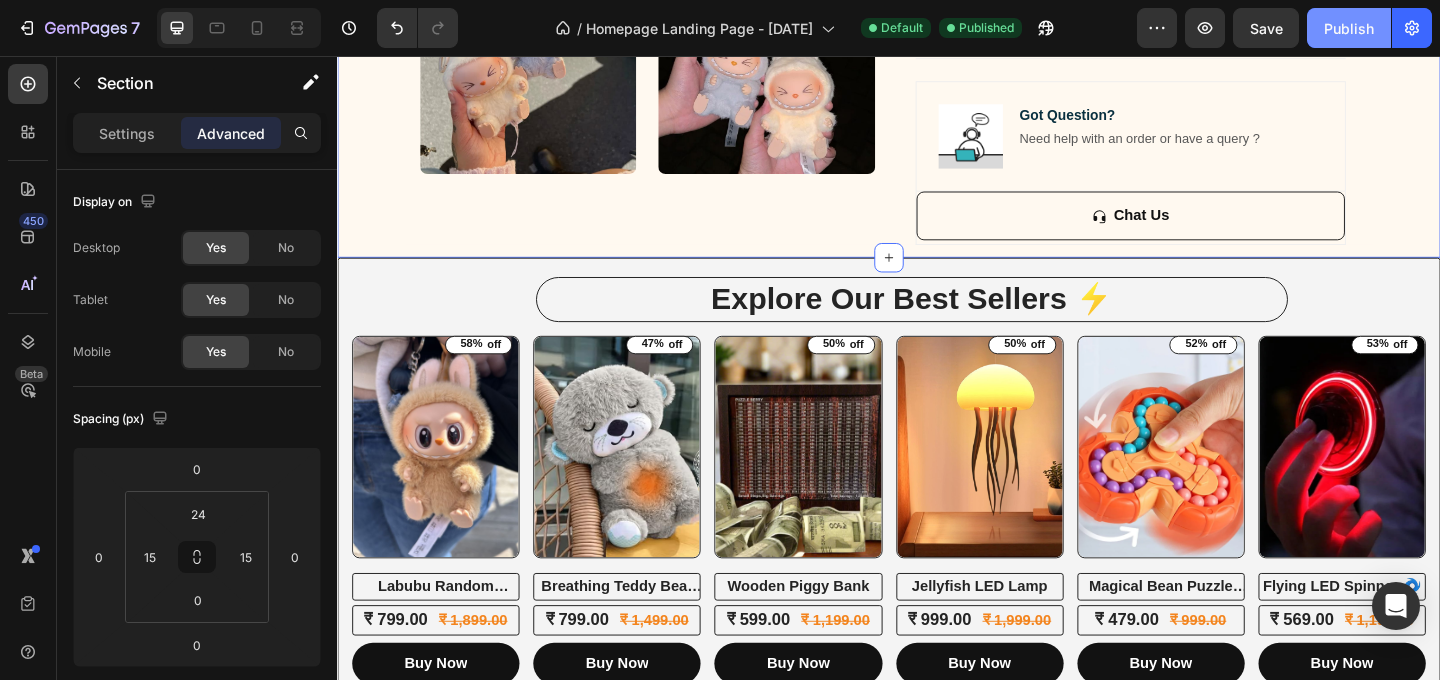 click on "Publish" 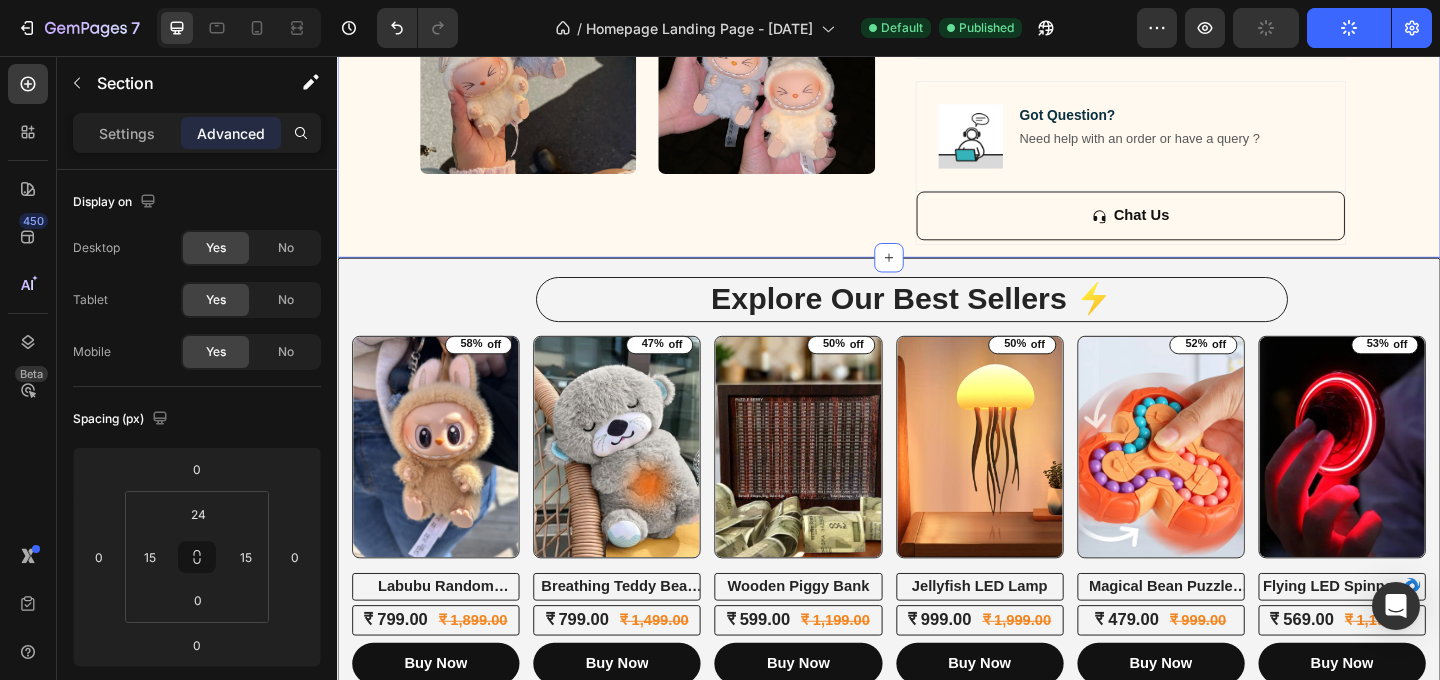click on "FREE SHIPPING Text Block
10% OFF ON PREPAID ORDERS Text Block
EASY RETURN Text Block
LIMITED TIME 10% OFF SALE Text Block
COD AVAILABLE Text Block
FREE SHIPPING Text Block
10% OFF ON PREPAID ORDERS Text Block
EASY RETURN Text Block
LIMITED TIME 10% OFF SALE Text Block
COD AVAILABLE Text Block
Marquee Image Image Adorable Expression Text Block Row Quirky smile, wild hair, and playful eyes that steal the spotlight instantly. Text Block Row Image High-Quality Build Text Block Row Made from premium vinyl material with soft texture and durable finish. Text Block Row Row Image Perfect Display Size Text Block Row Lightweight and compact – ideal for your desk, shelf, or even your car! Text Block Row Image Collector's Edition Text Block Row Comes in special packaging – ideal for gifting or preserving value. Text Block Row Row Image Image Row Image Image Row" at bounding box center (937, -533) 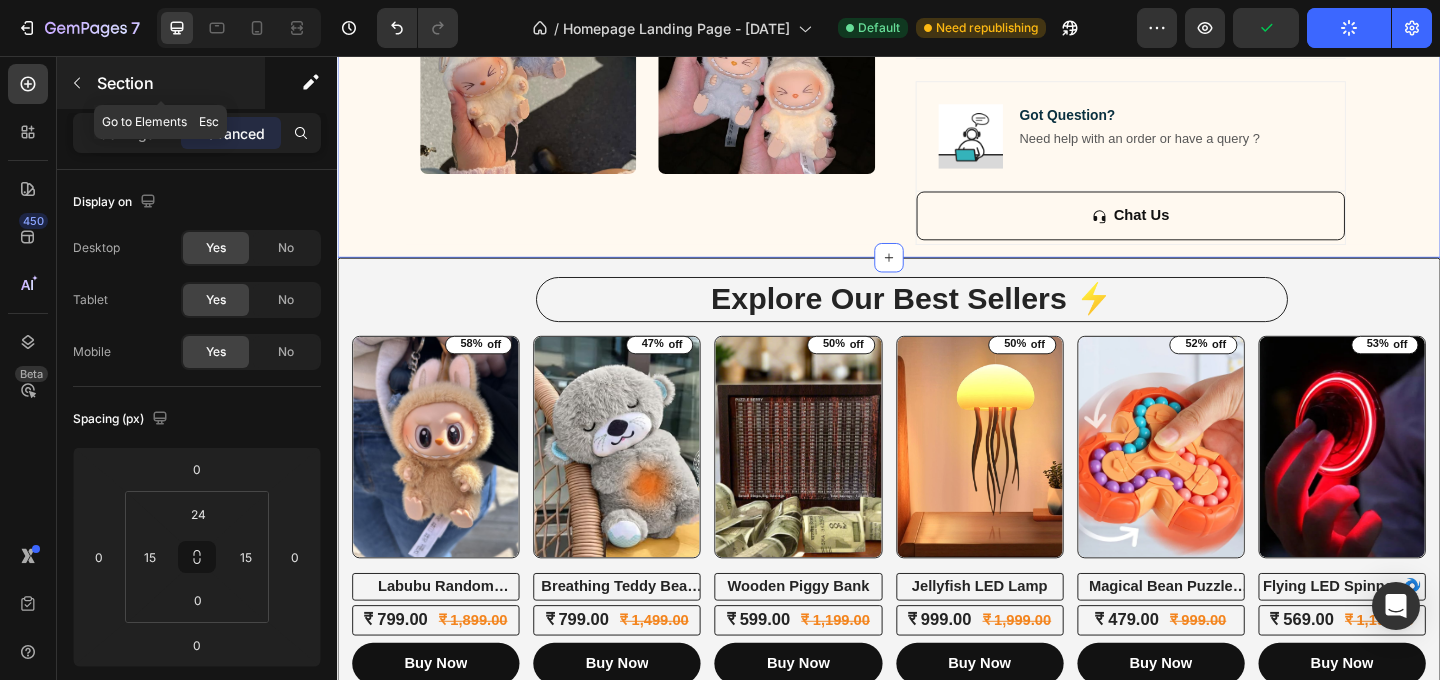 click on "Section" at bounding box center [179, 83] 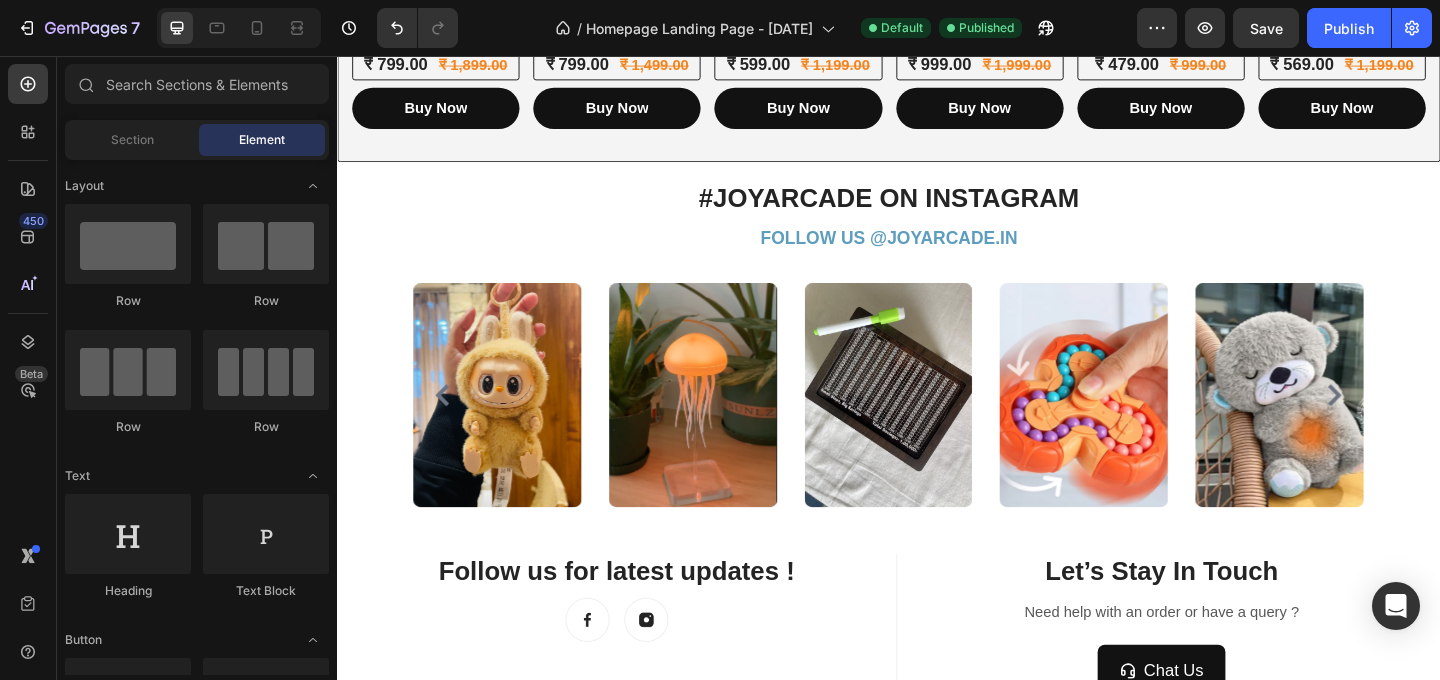 scroll, scrollTop: 2092, scrollLeft: 0, axis: vertical 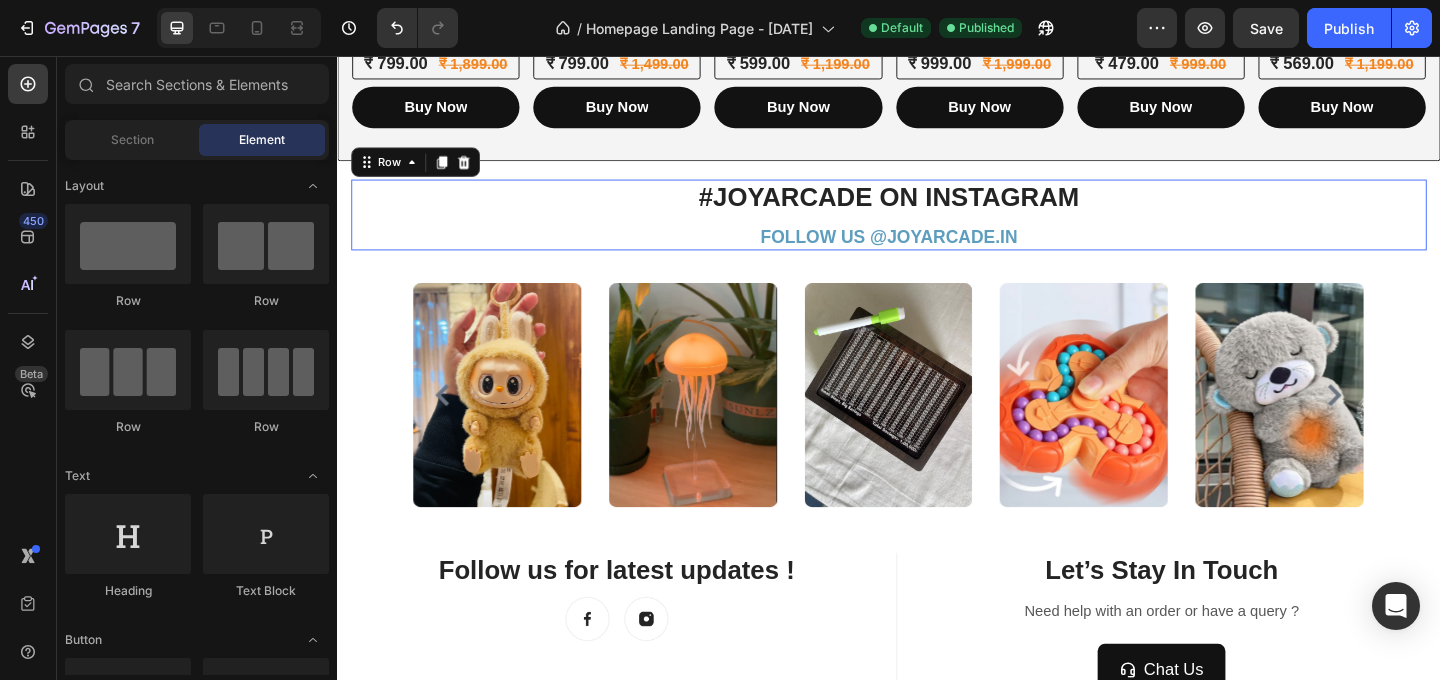 click on "#JOYARCADE ON INSTAGRAM Heading FOLLOW US @ JOYARCADE.IN Text block Row   0" at bounding box center [937, 228] 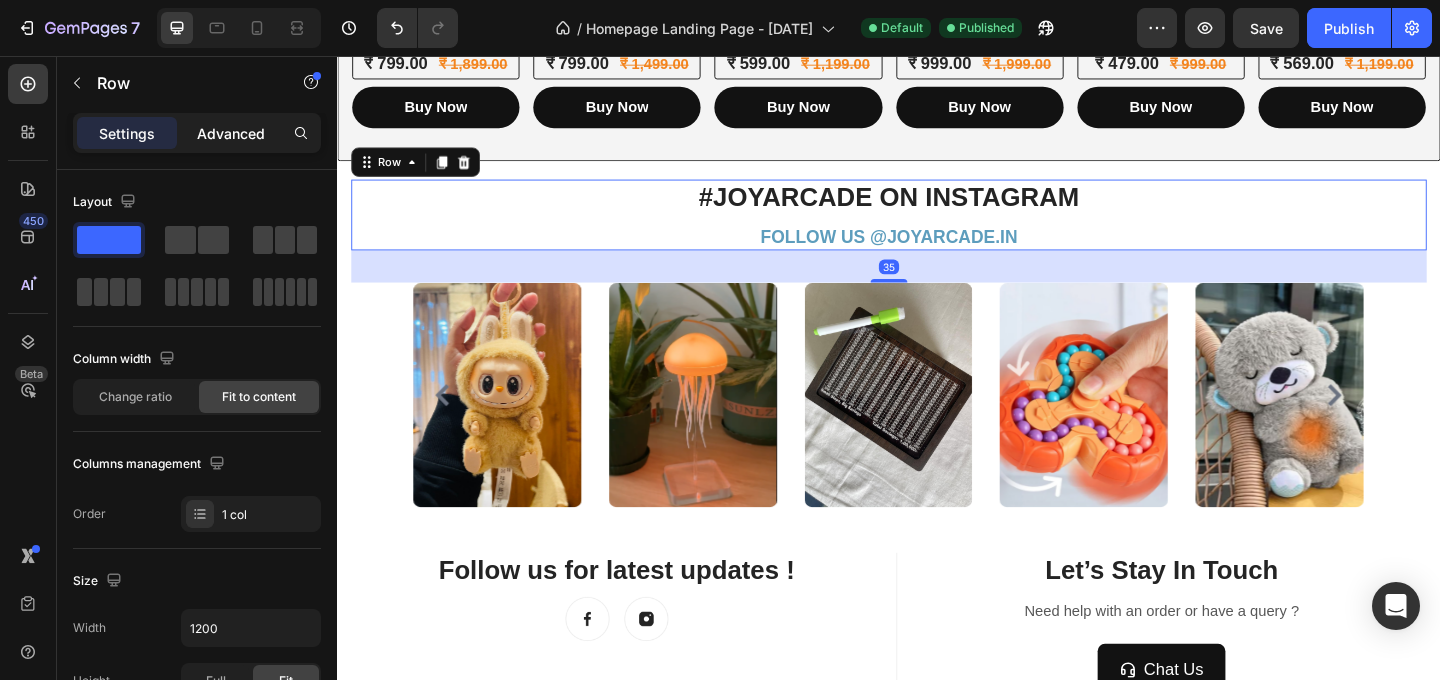 click on "Advanced" at bounding box center (231, 133) 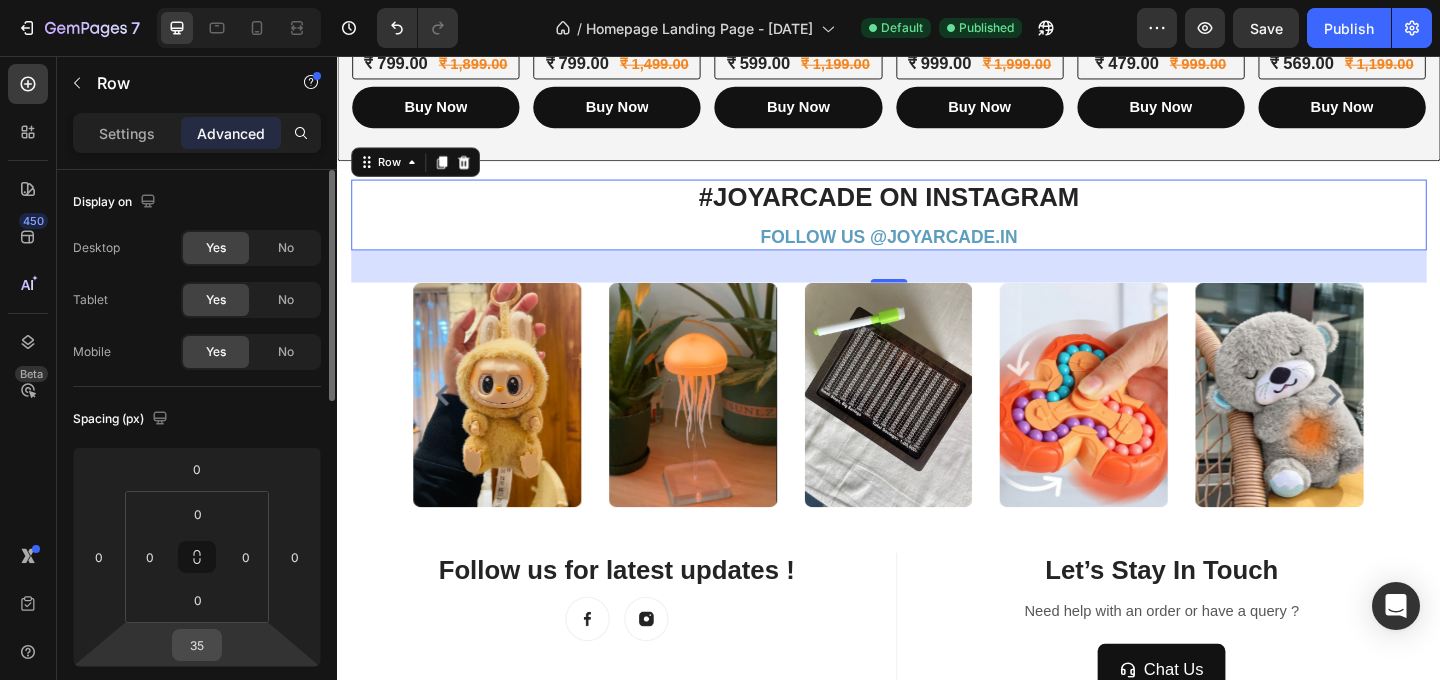 click on "35" at bounding box center (197, 645) 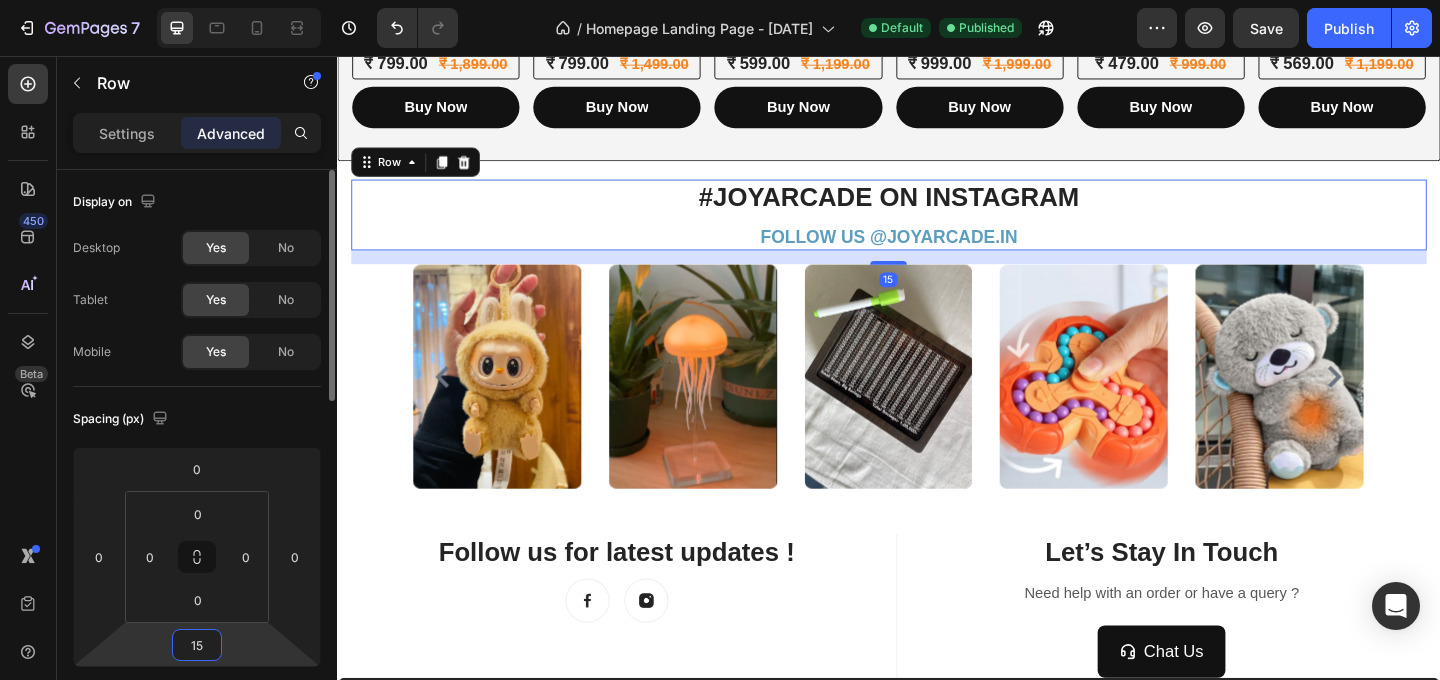 type on "1" 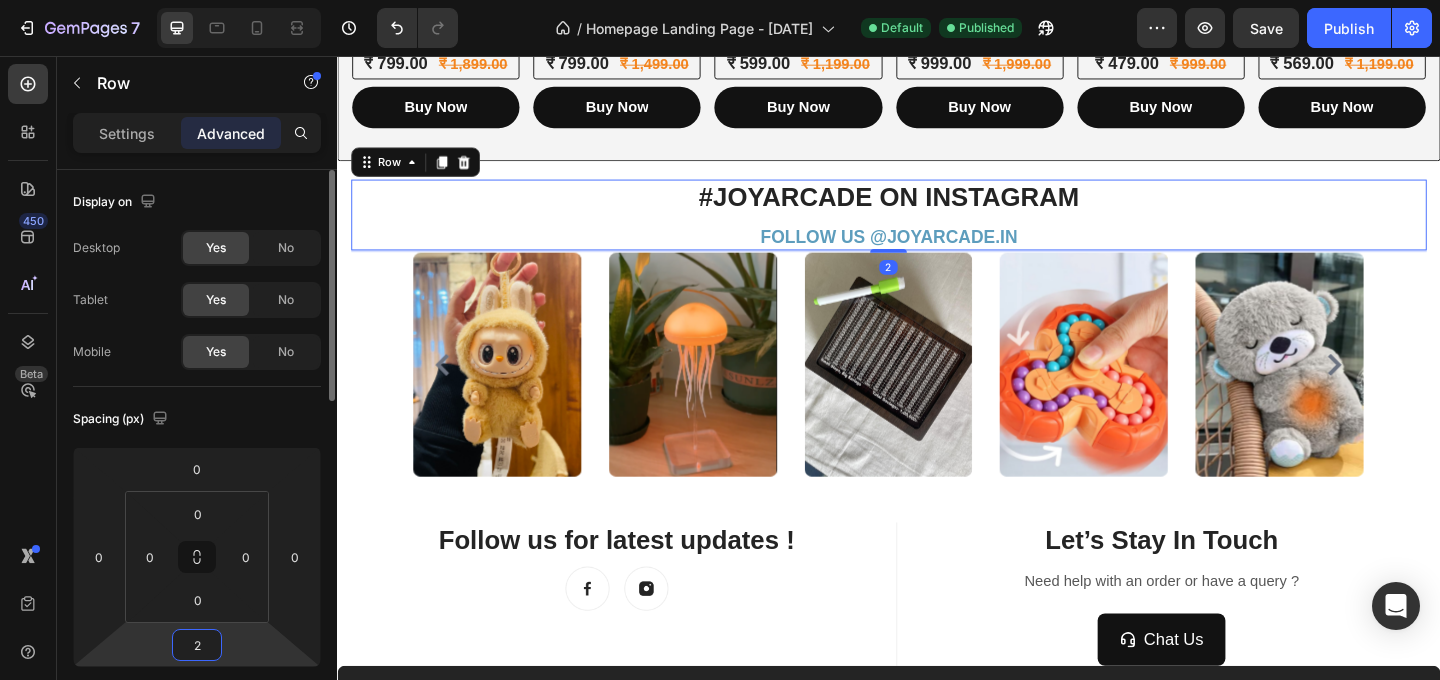 type on "20" 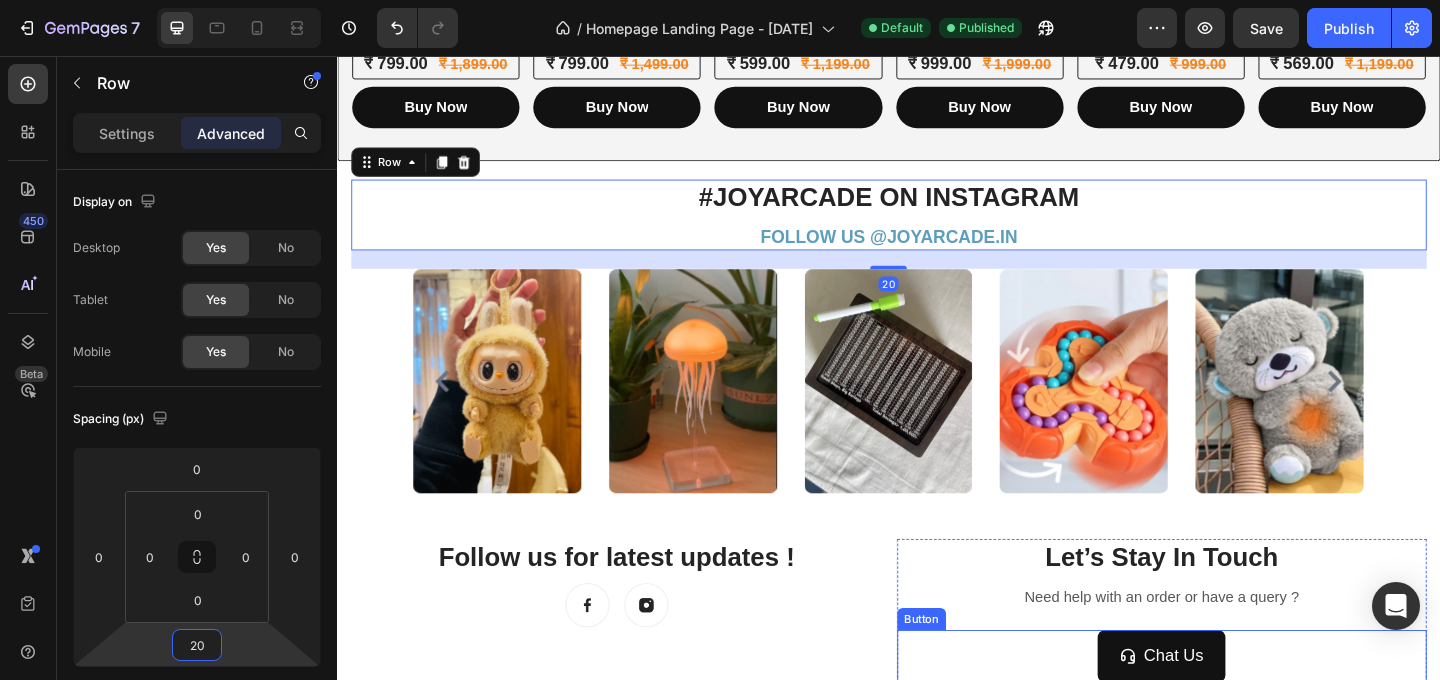 click on "Need help with an order or have a query ?" at bounding box center [1234, 645] 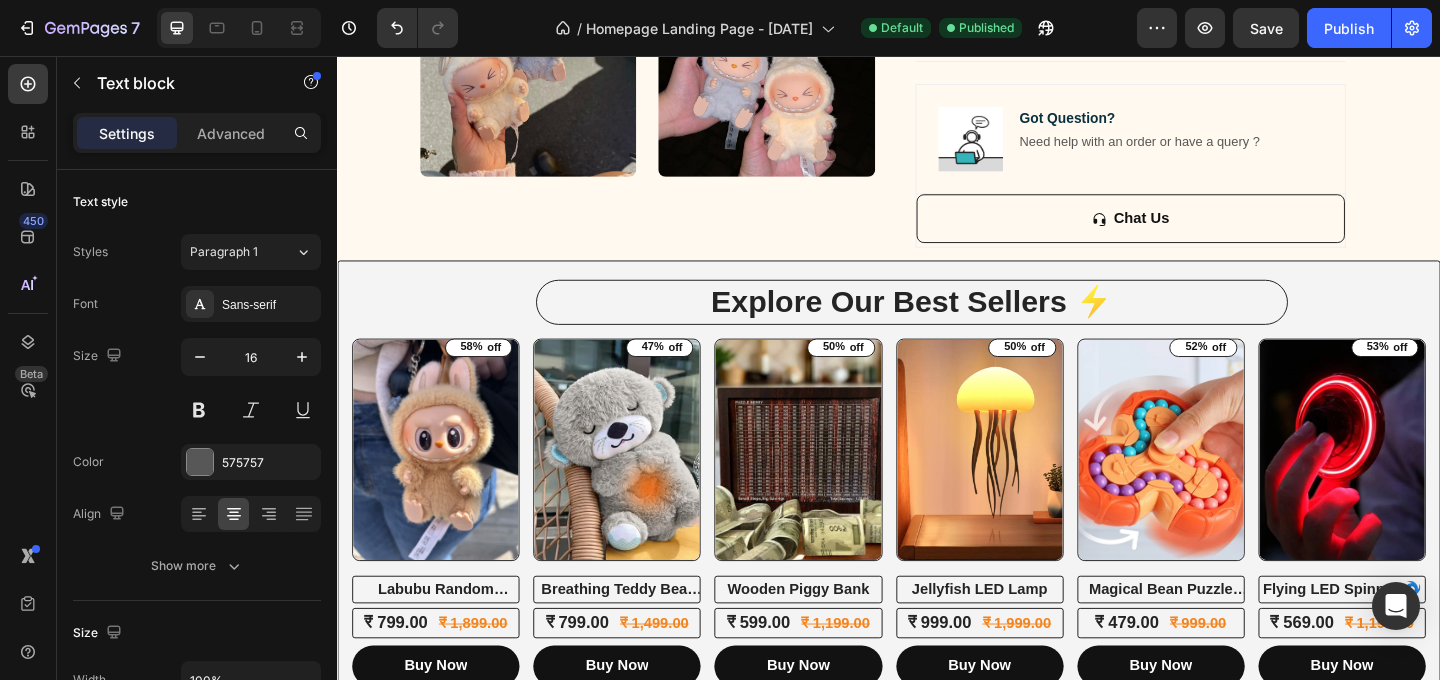 scroll, scrollTop: 1438, scrollLeft: 0, axis: vertical 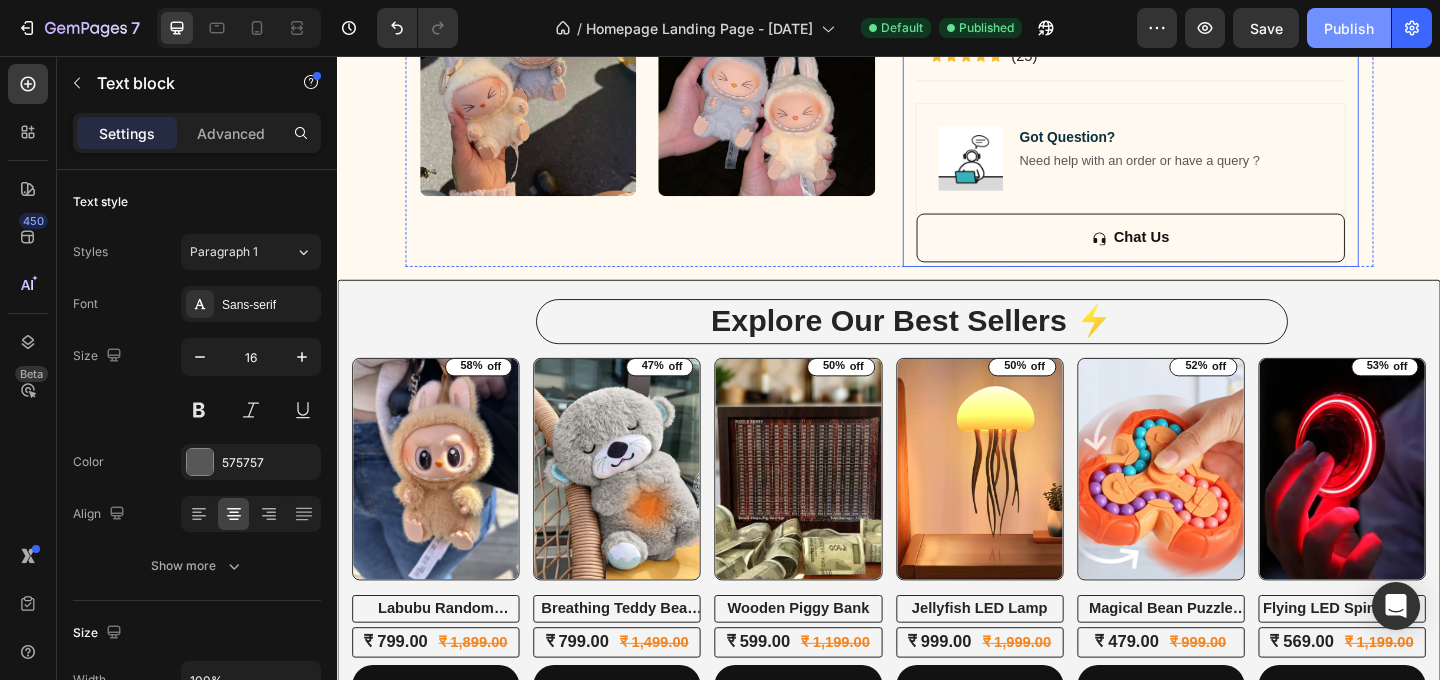 click on "Publish" at bounding box center [1349, 28] 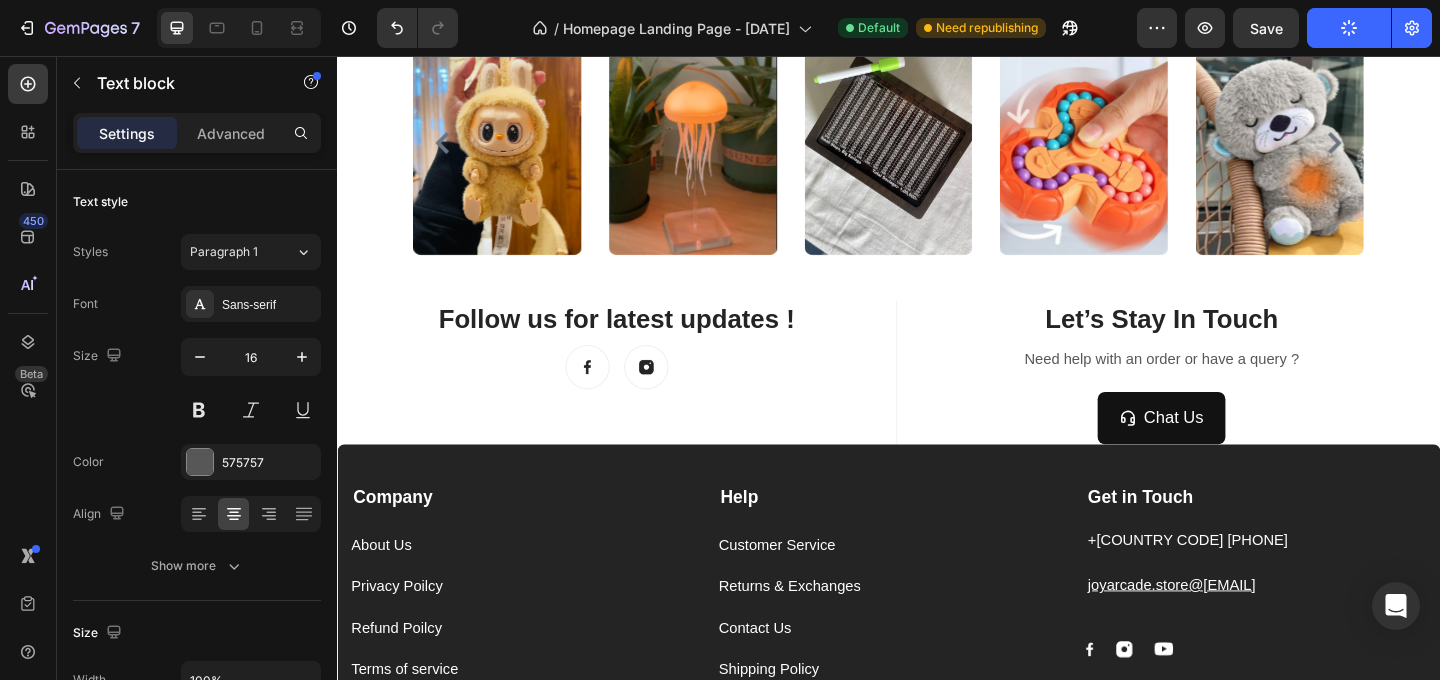 scroll, scrollTop: 2361, scrollLeft: 0, axis: vertical 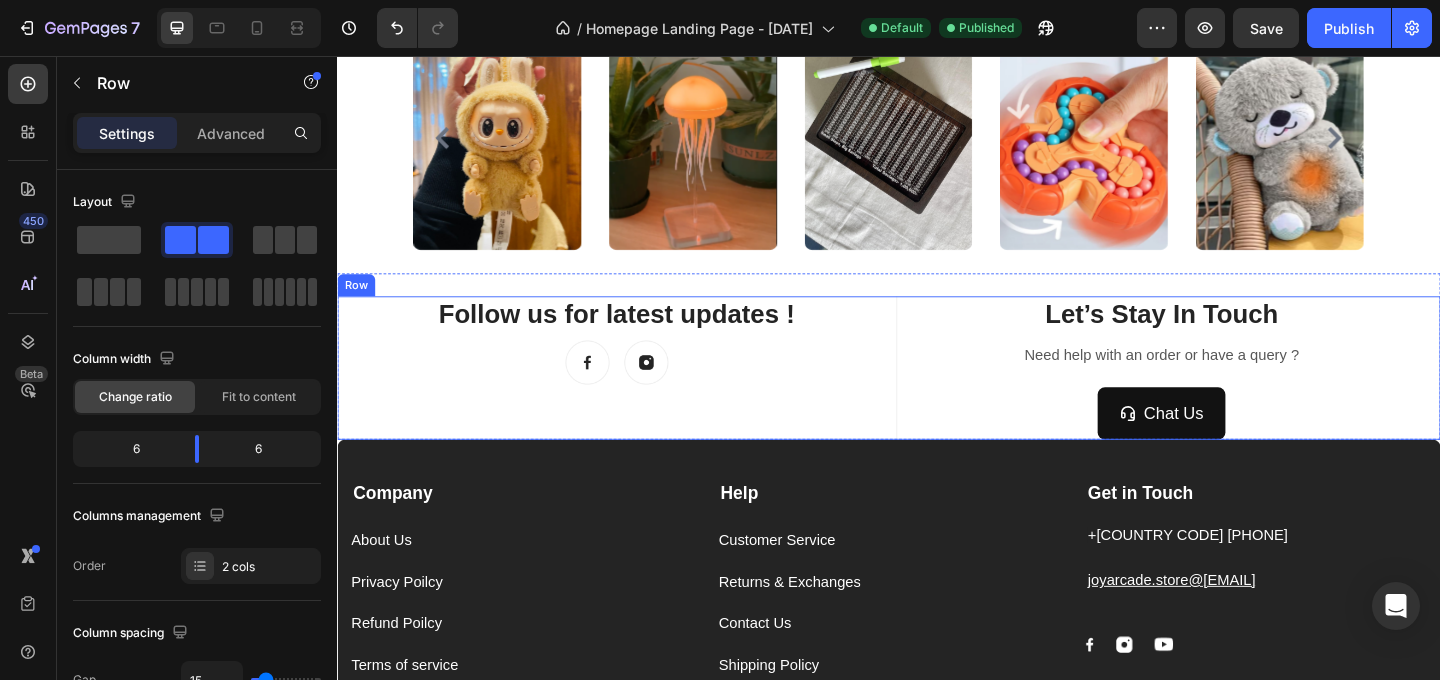 click on "Follow us for latest updates ! Heading Image Image Row" at bounding box center [641, 395] 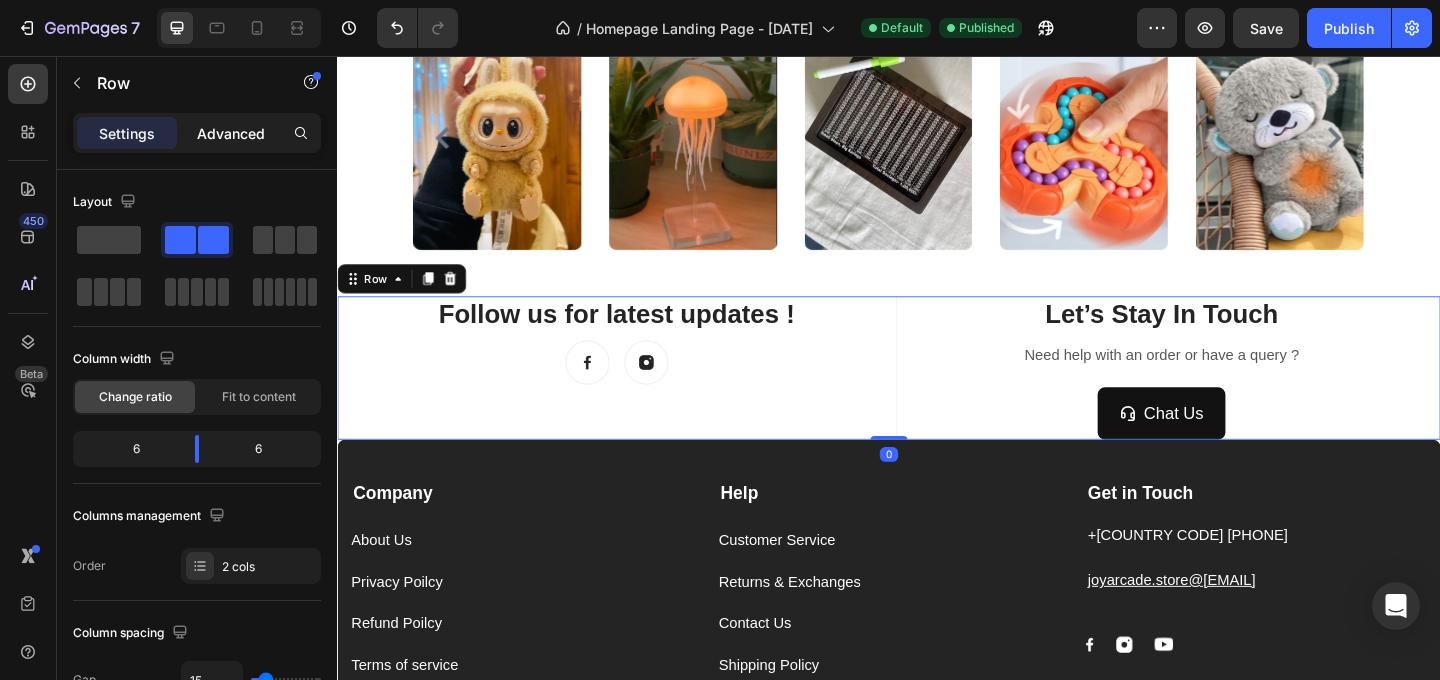 click on "Advanced" at bounding box center [231, 133] 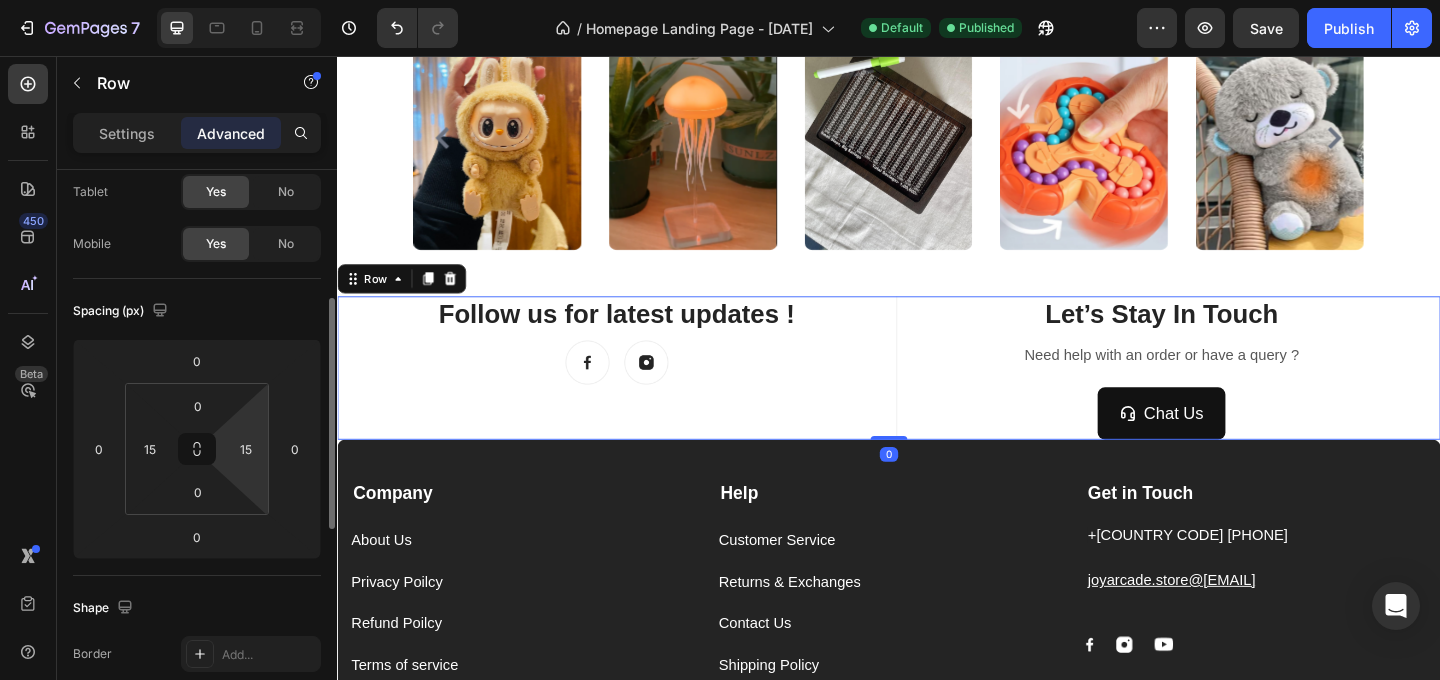 scroll, scrollTop: 168, scrollLeft: 0, axis: vertical 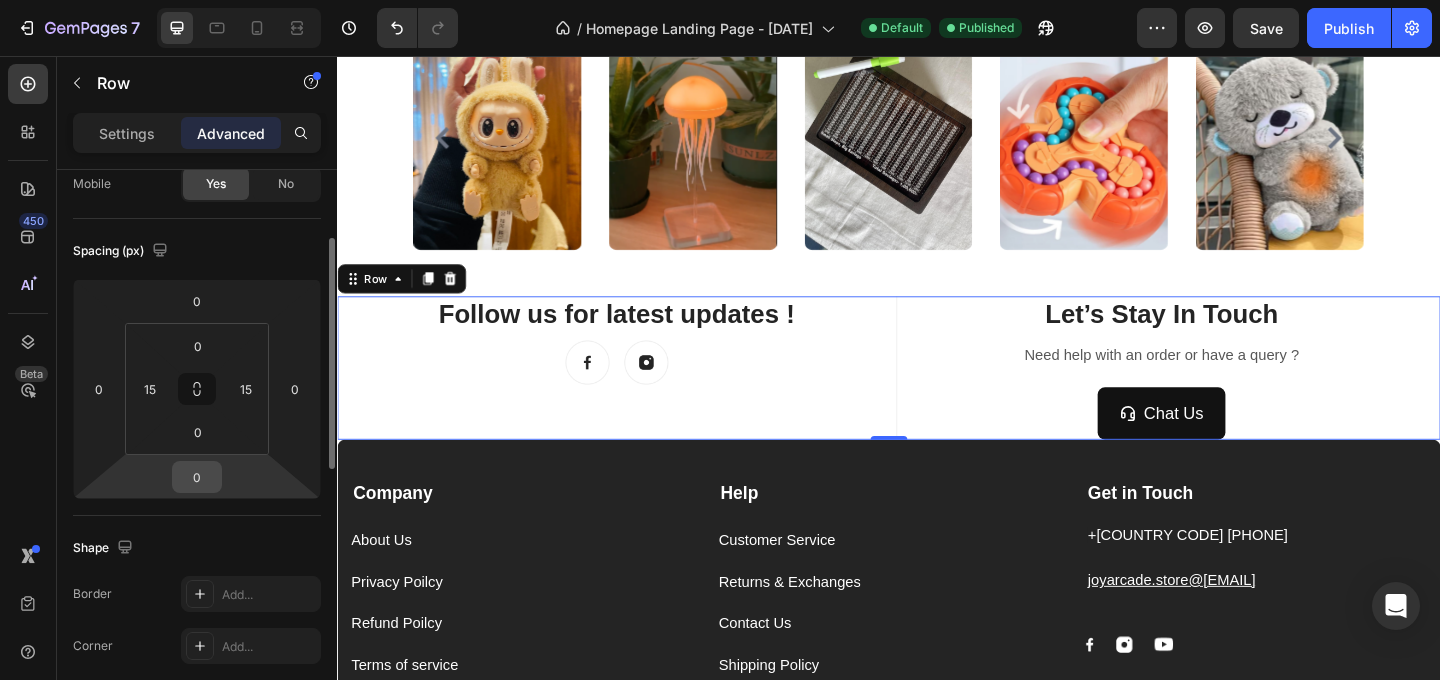 click on "0" at bounding box center [197, 477] 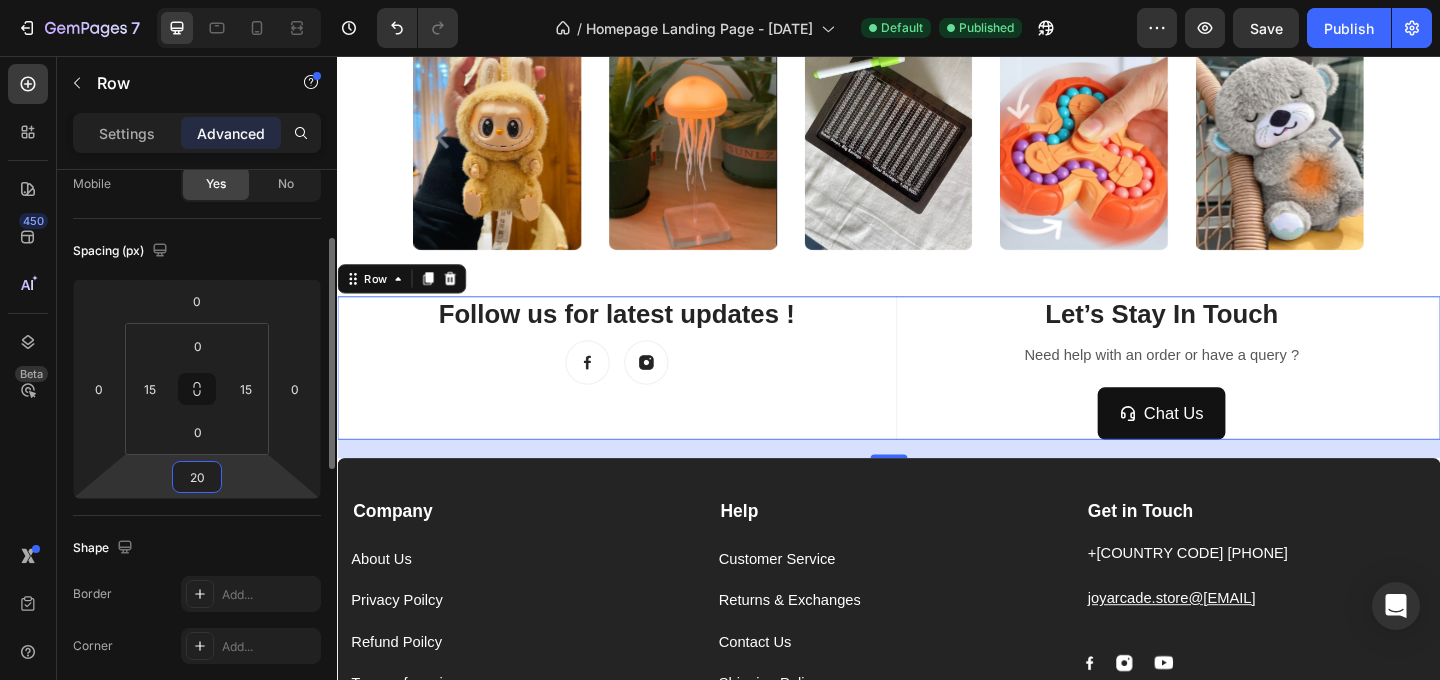 type on "2" 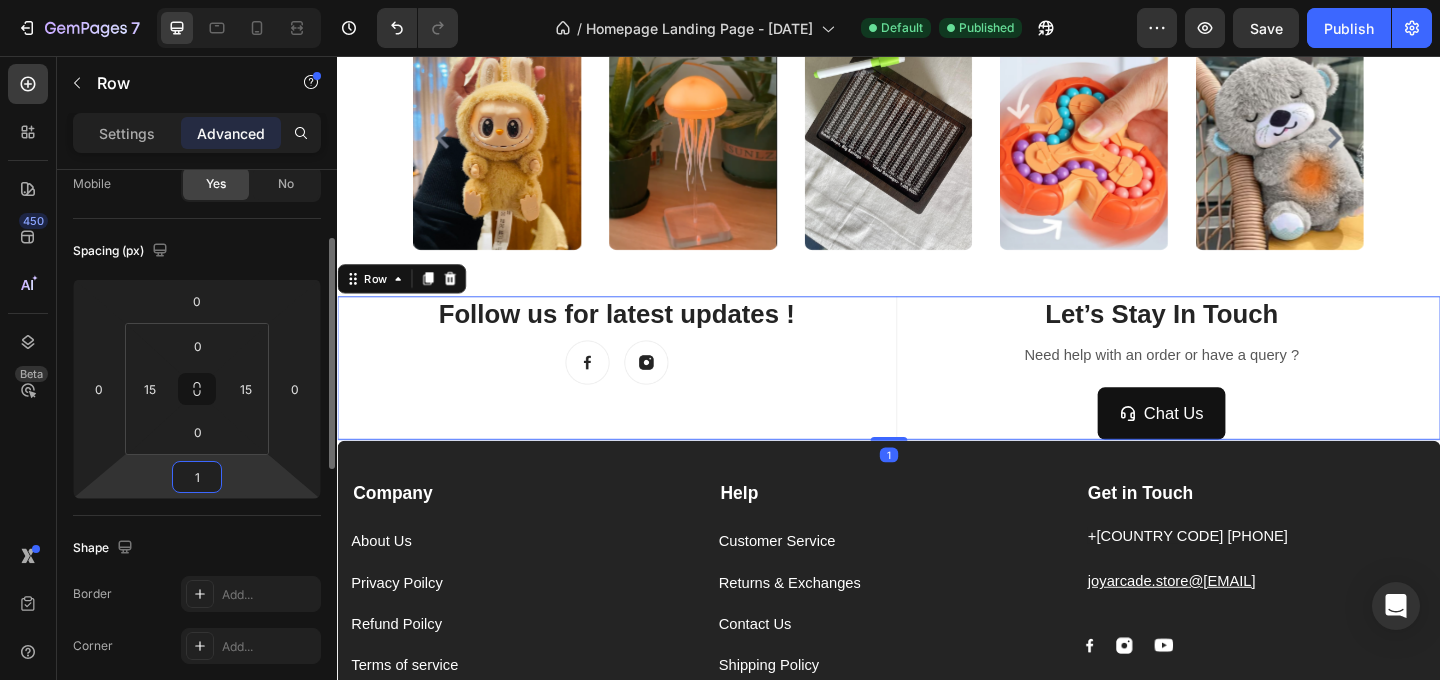 type on "15" 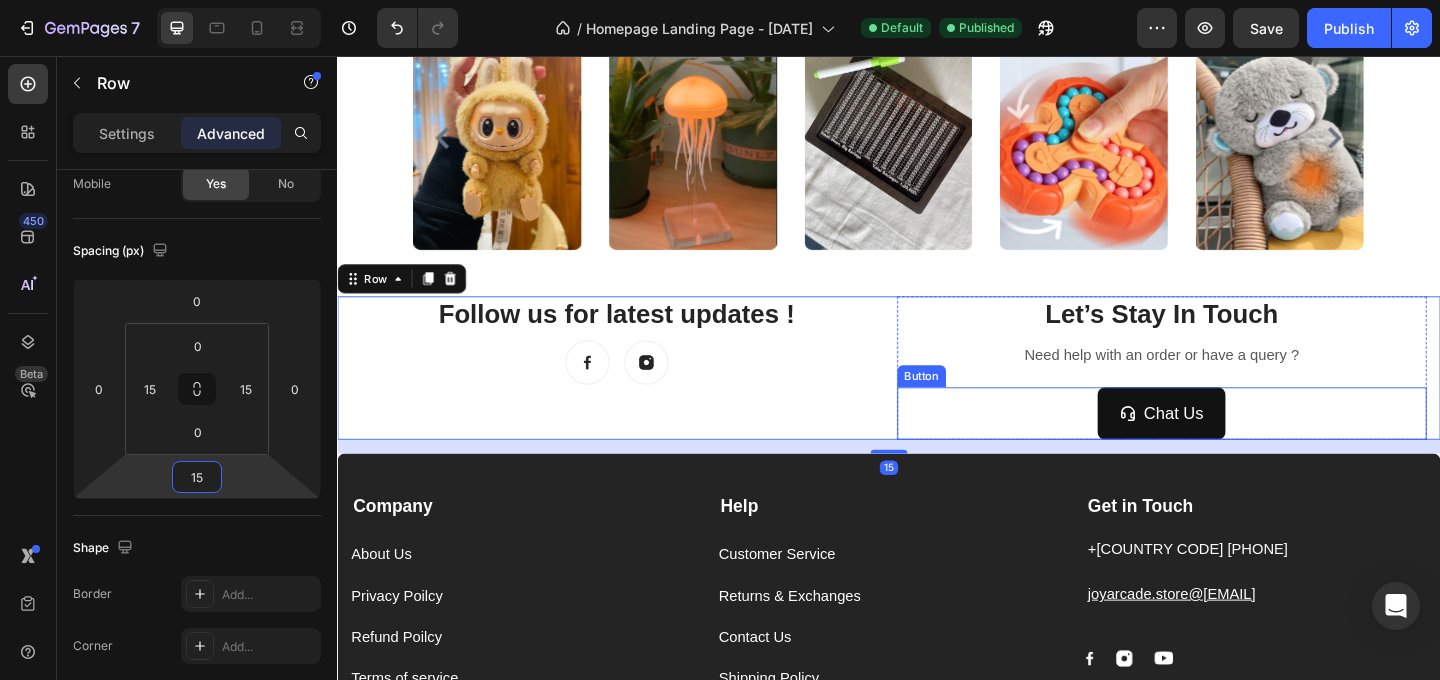 click on "Help" at bounding box center (937, 546) 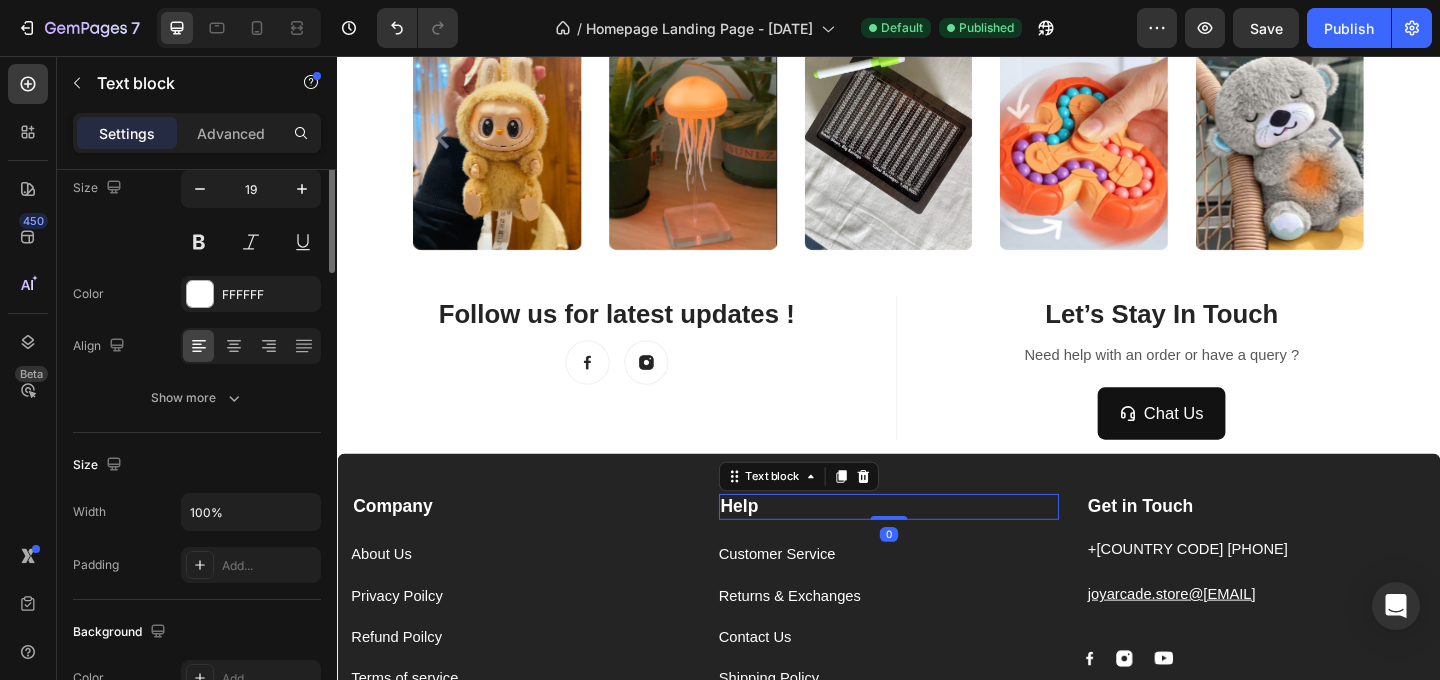 scroll, scrollTop: 0, scrollLeft: 0, axis: both 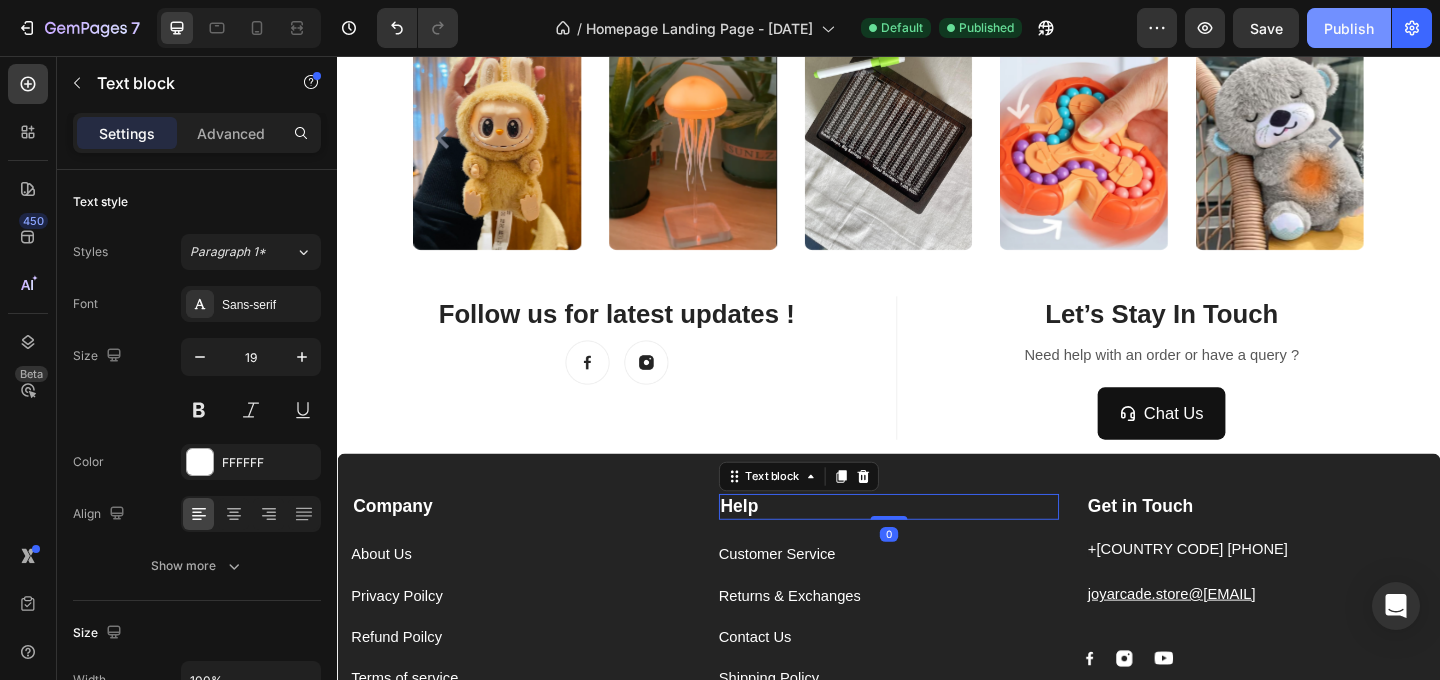 click on "Publish" at bounding box center (1349, 28) 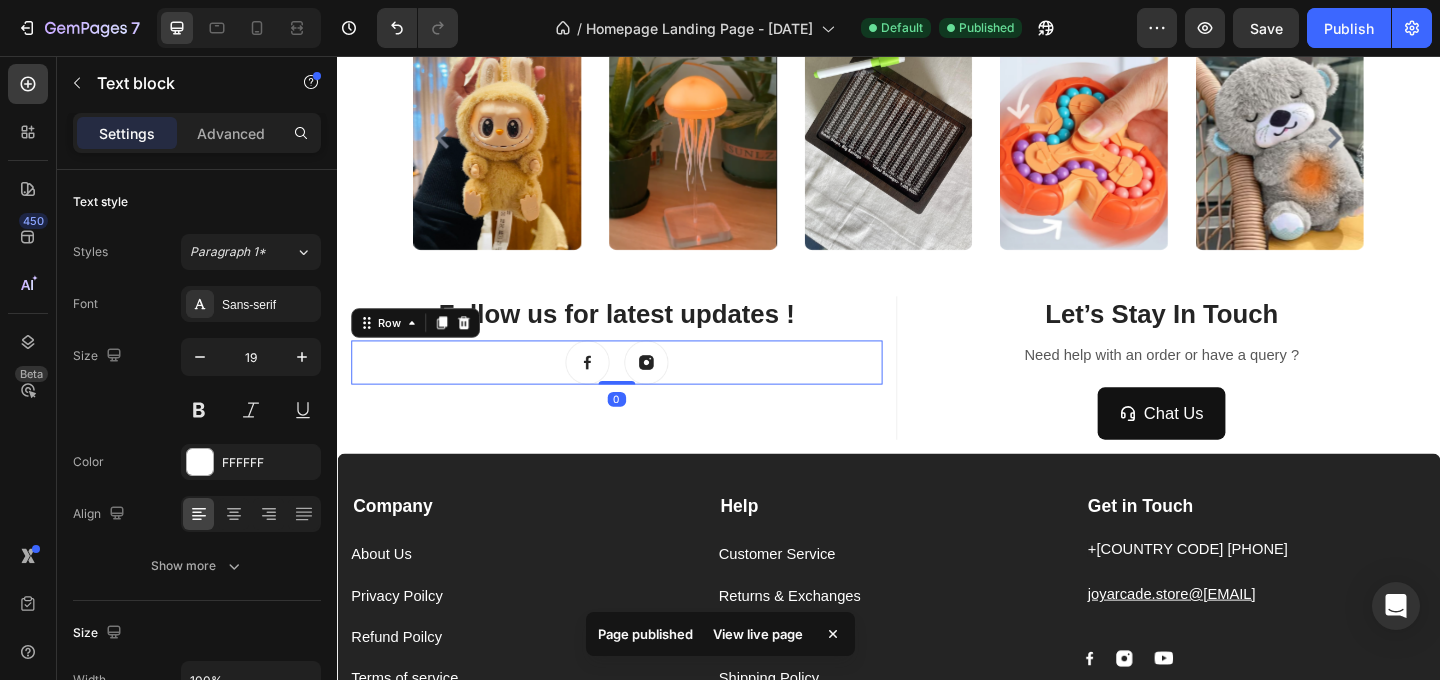 click on "Image Image Row   0" at bounding box center [641, 389] 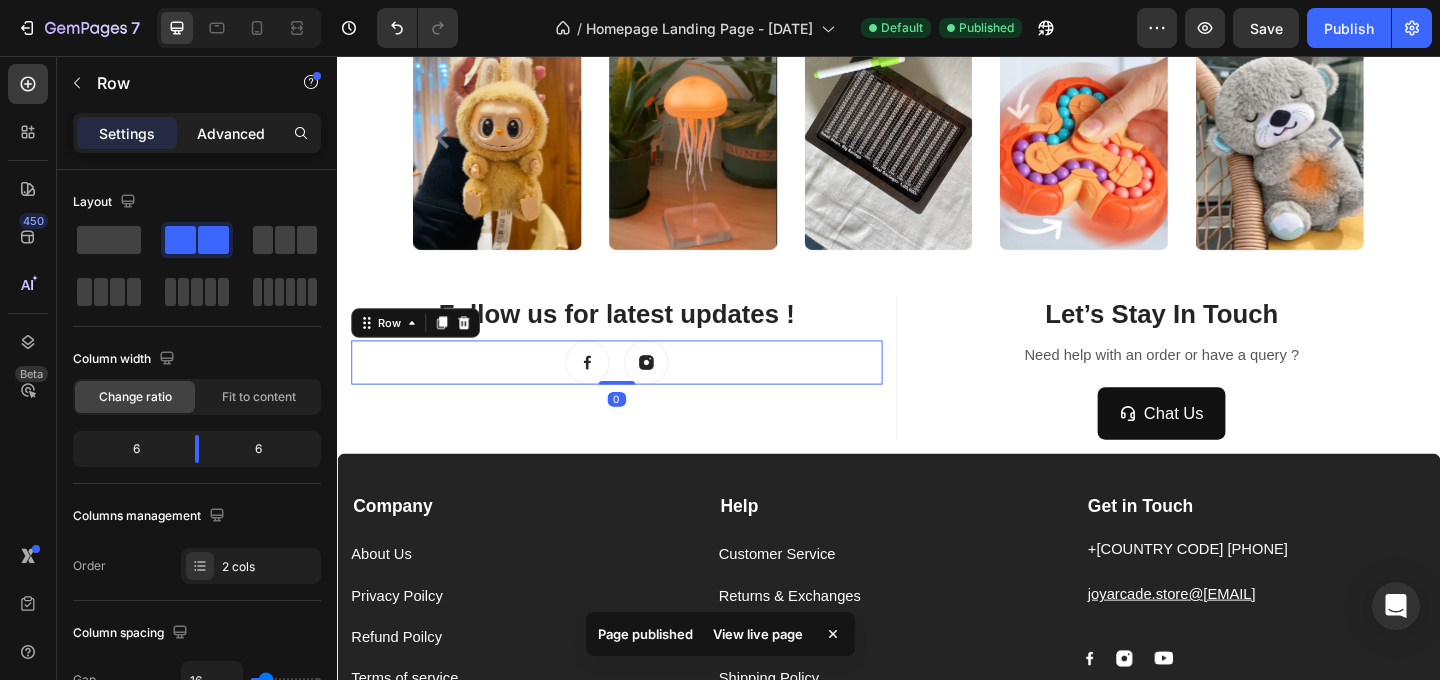 click on "Advanced" at bounding box center [231, 133] 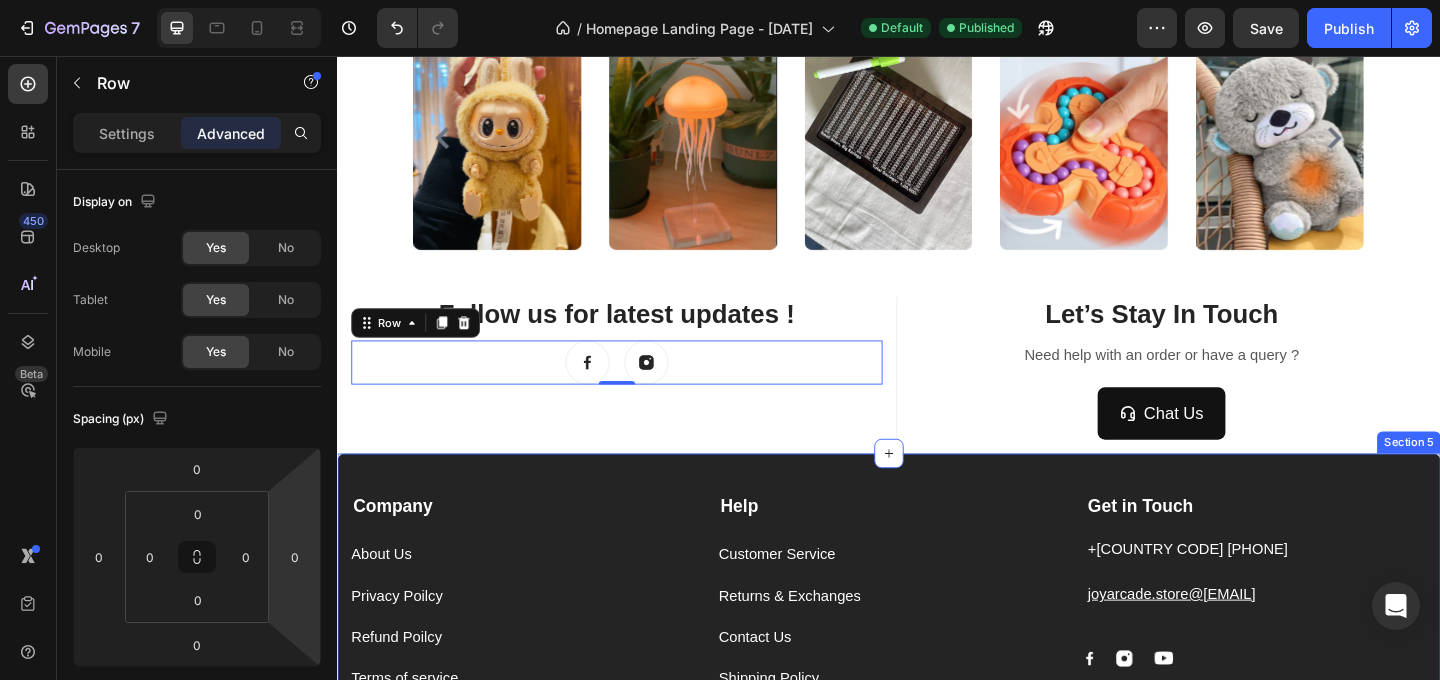 scroll, scrollTop: 2435, scrollLeft: 0, axis: vertical 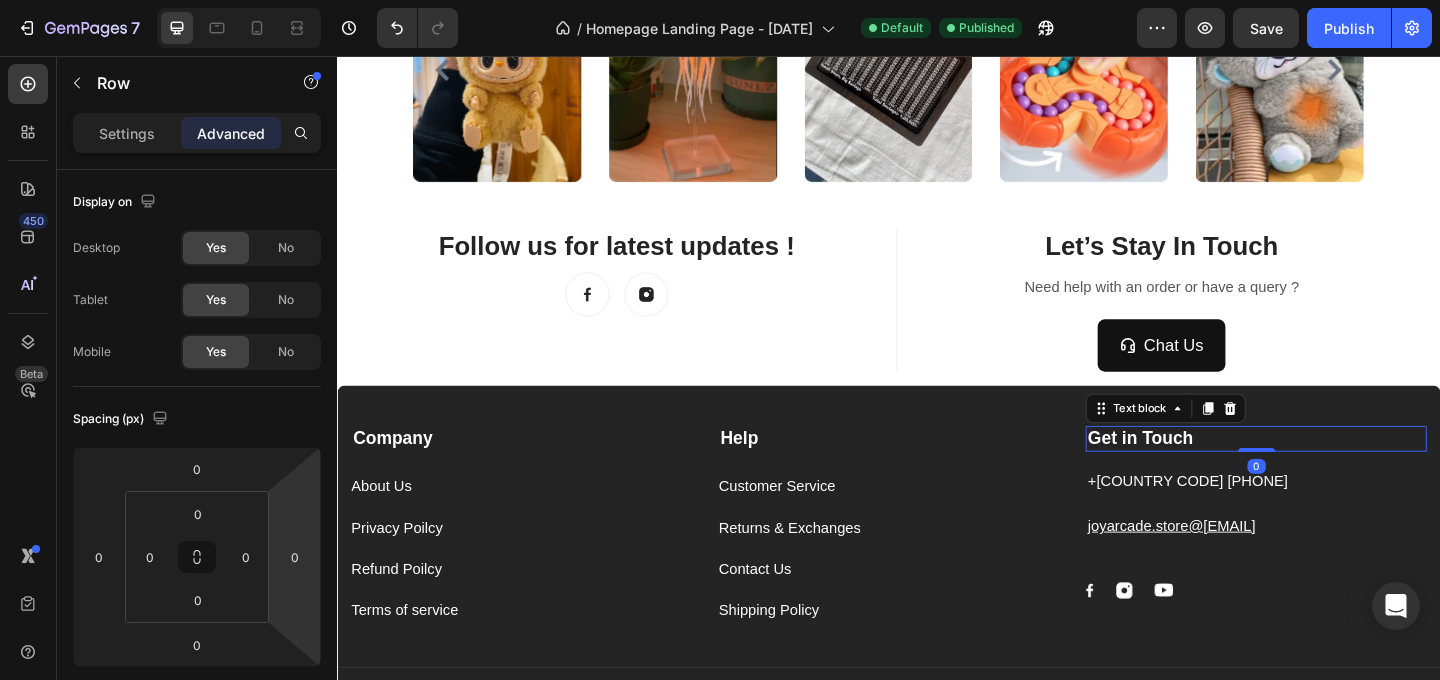 click on "Get in Touch Text block   0" at bounding box center (1336, 472) 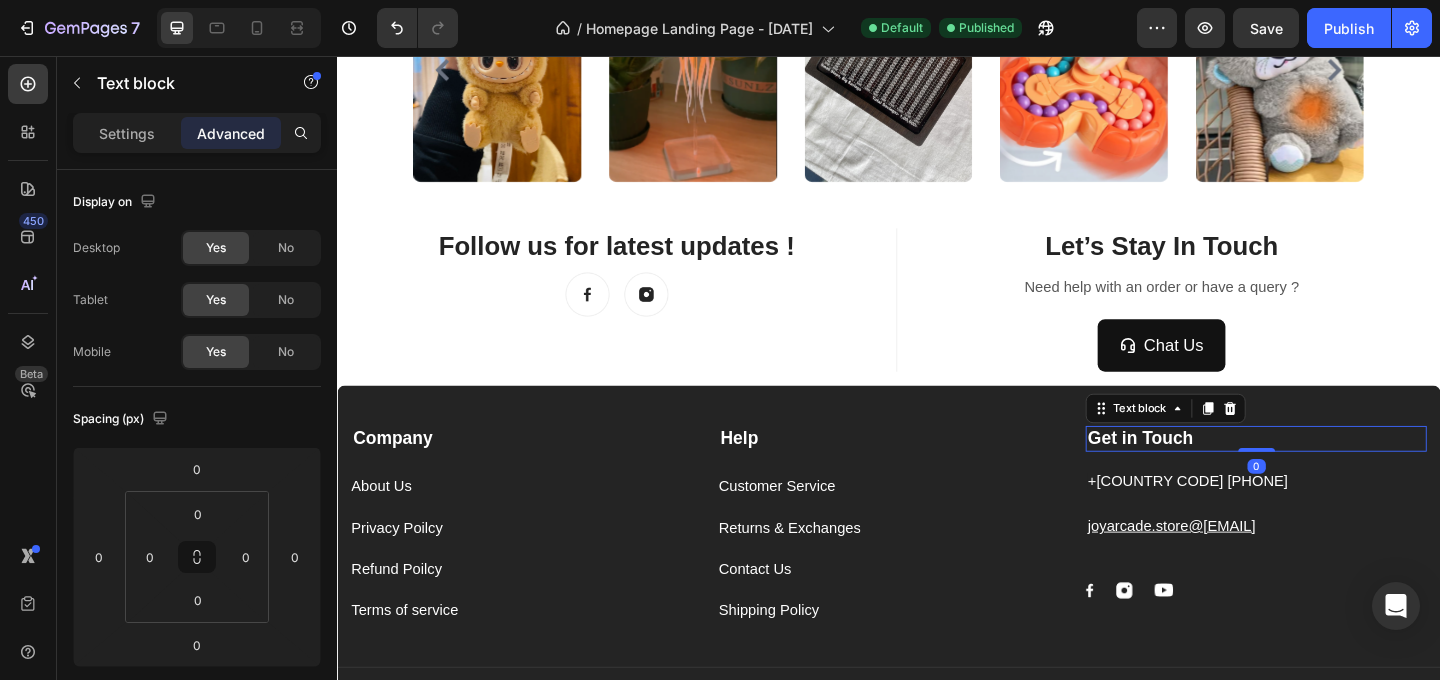 click 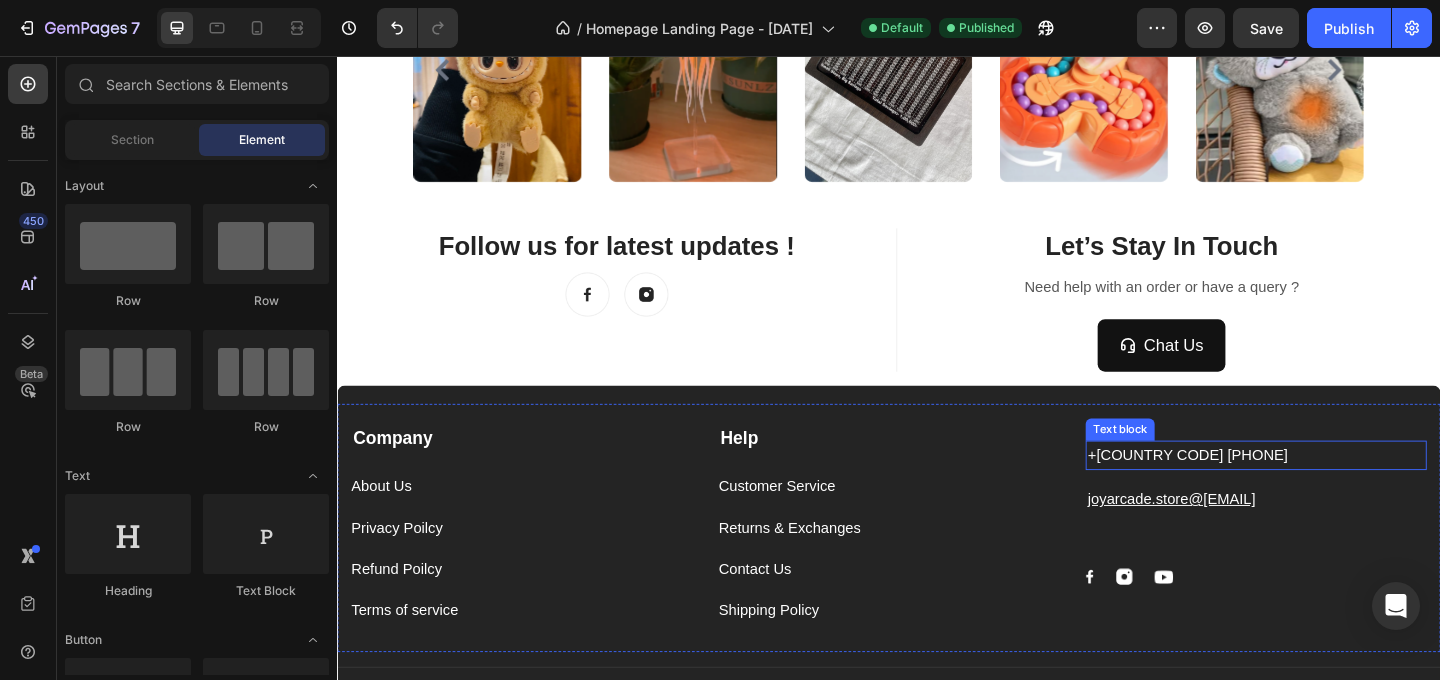 click on "+91 [PHONE]" at bounding box center (1336, 490) 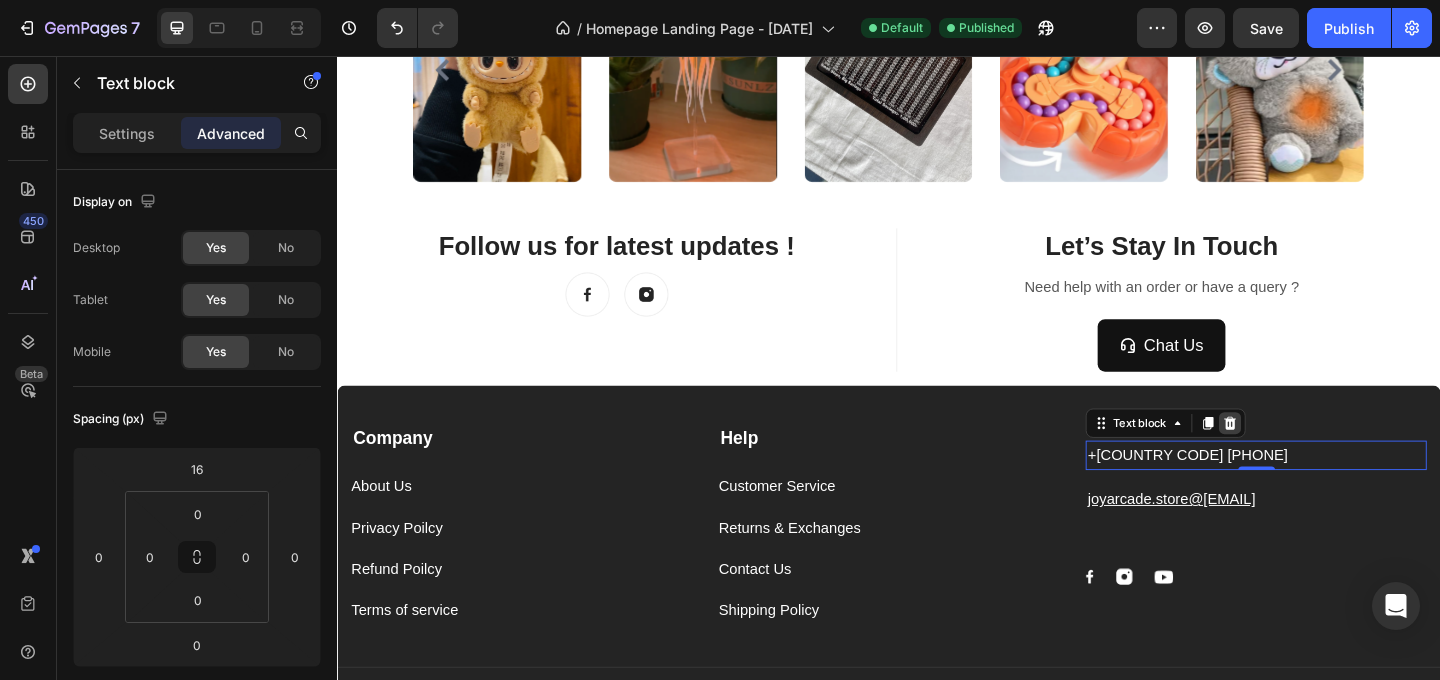 click 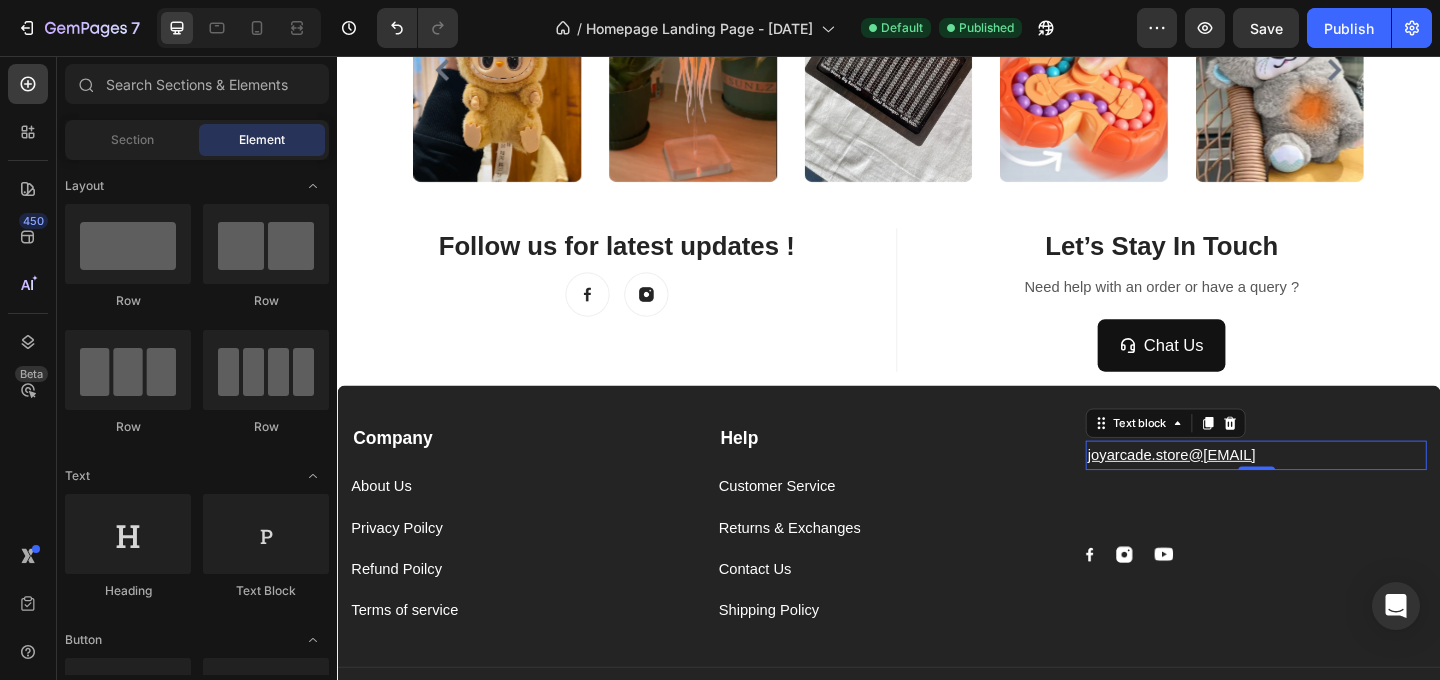 click on "joyarcade.store@example.com" at bounding box center (1336, 490) 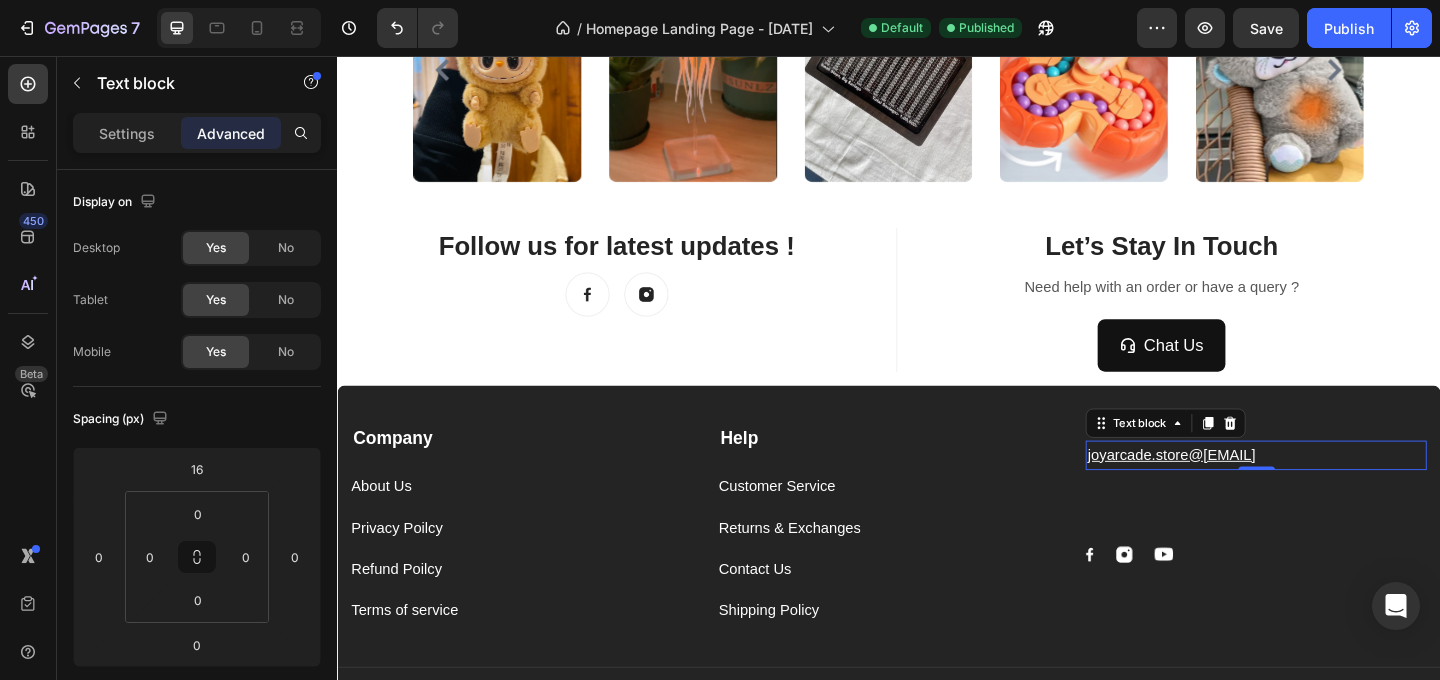 click 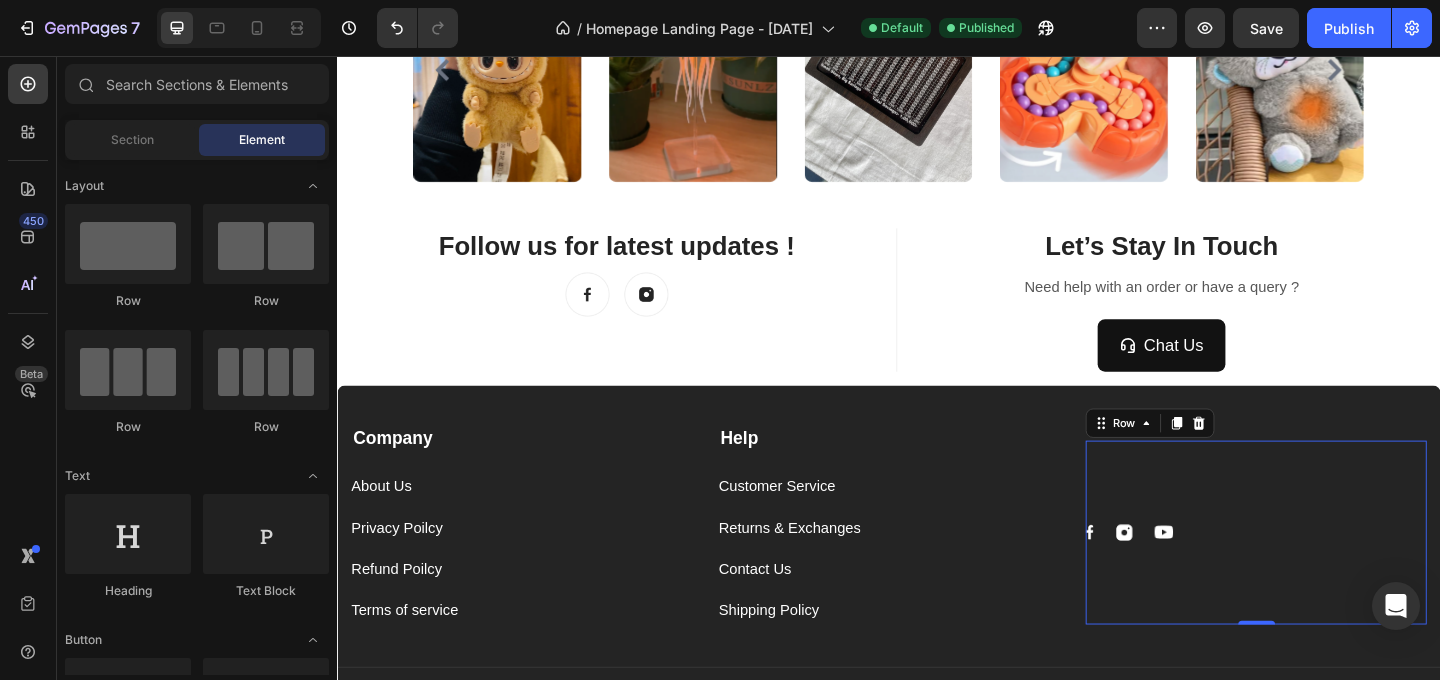 click on "Image Image Image Row   0" at bounding box center [1336, 574] 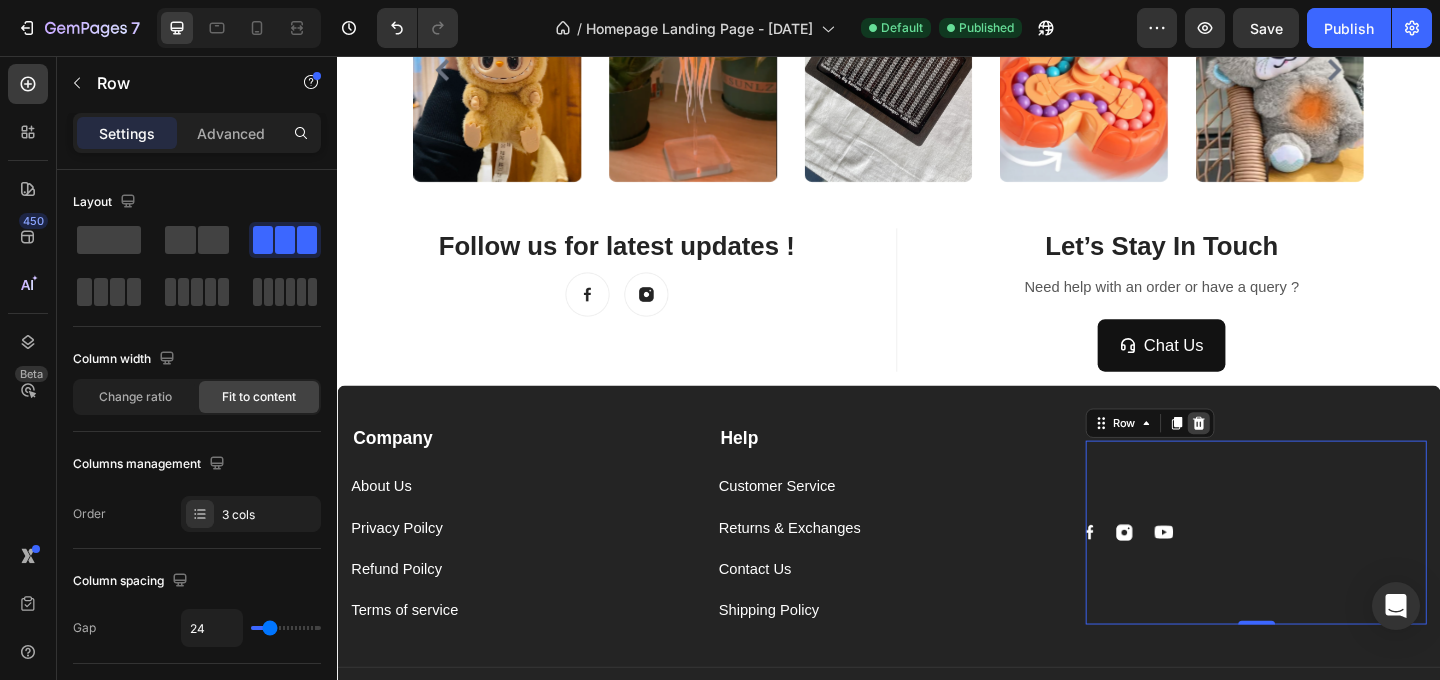 click 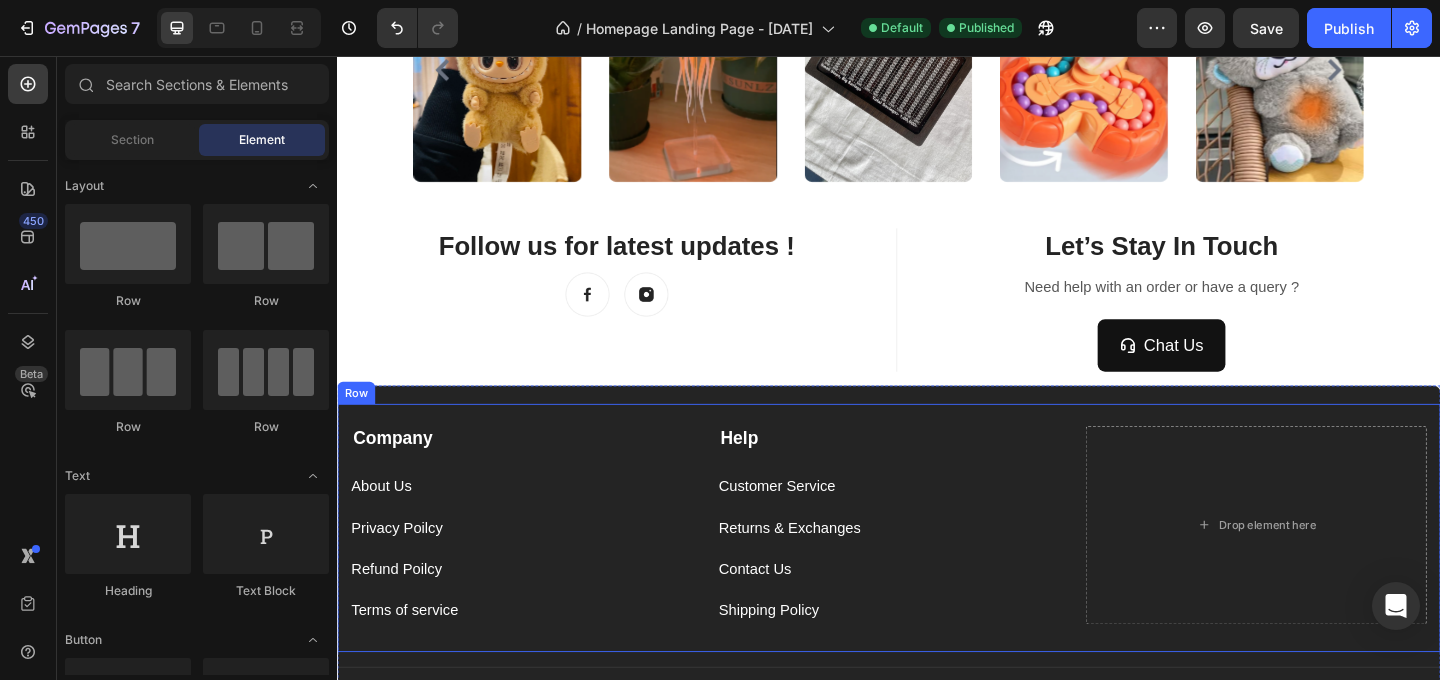 click on "Customer Service Button" at bounding box center (937, 512) 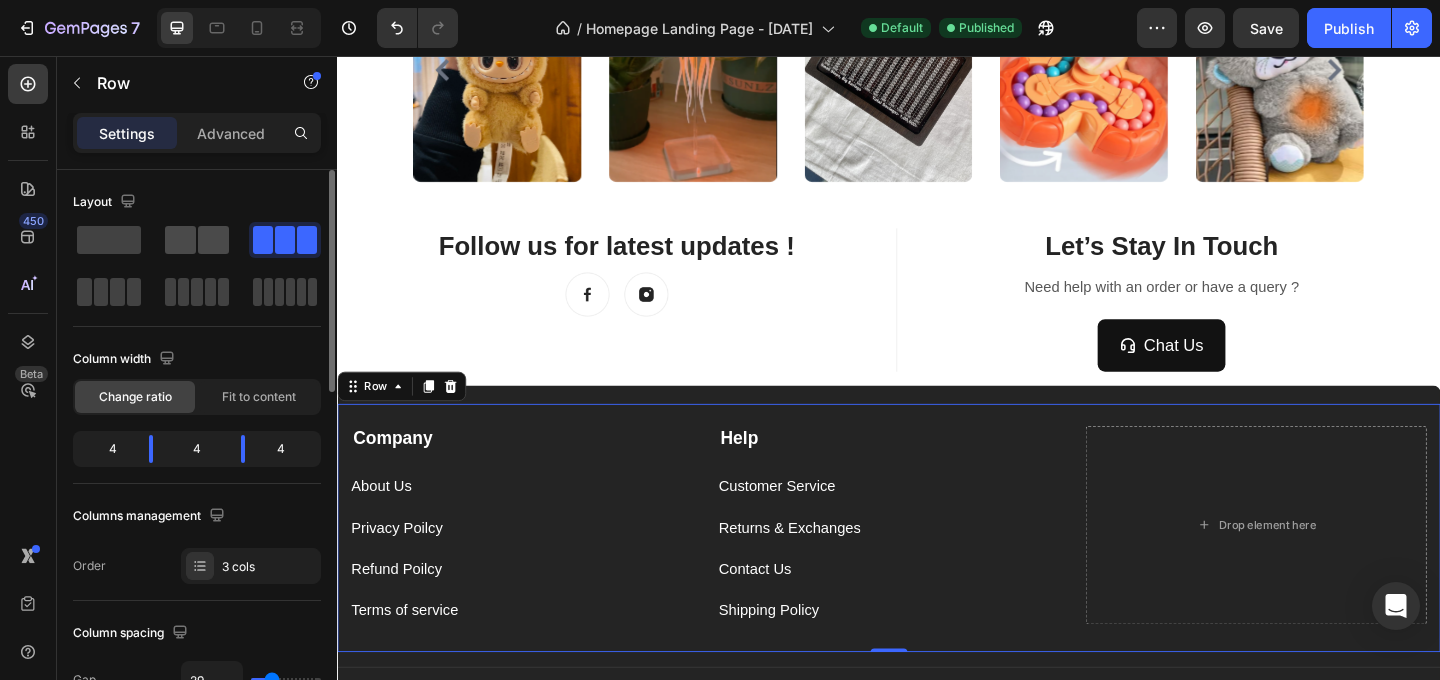 click 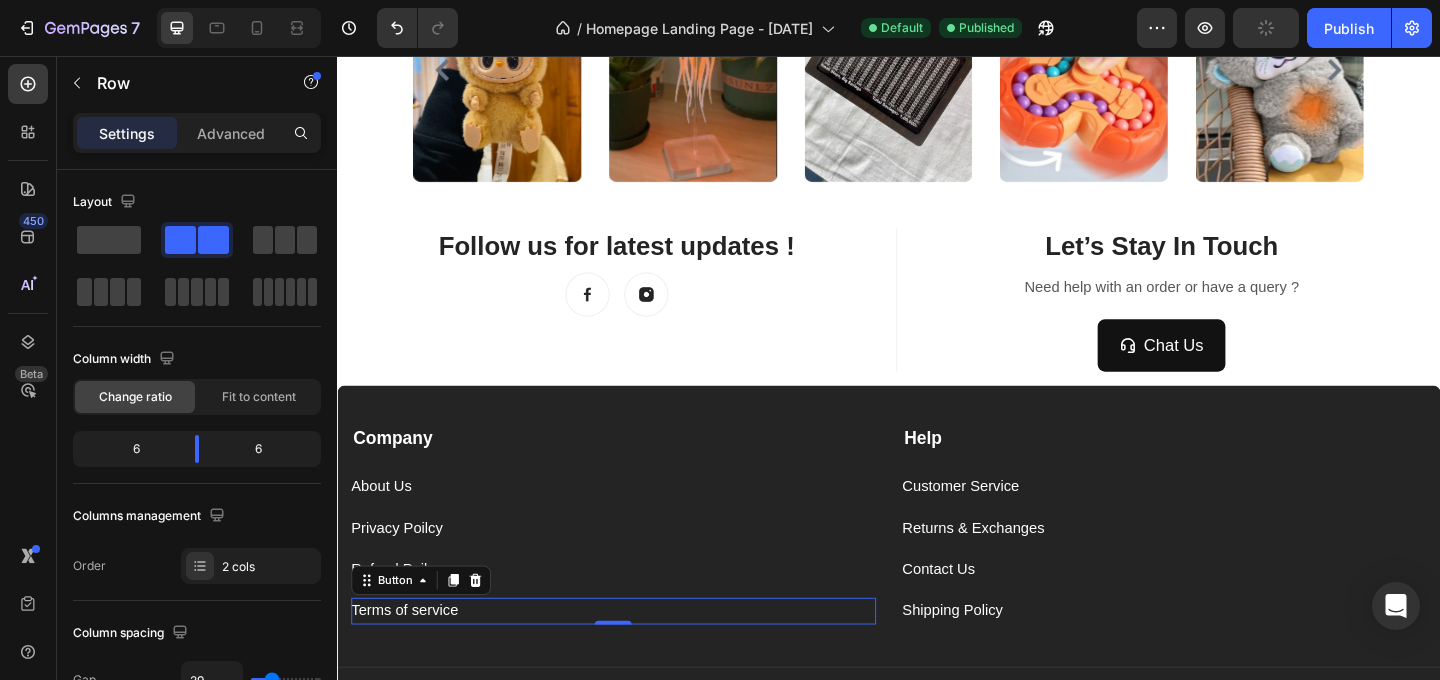 click on "Terms of service Button   0" at bounding box center (637, 659) 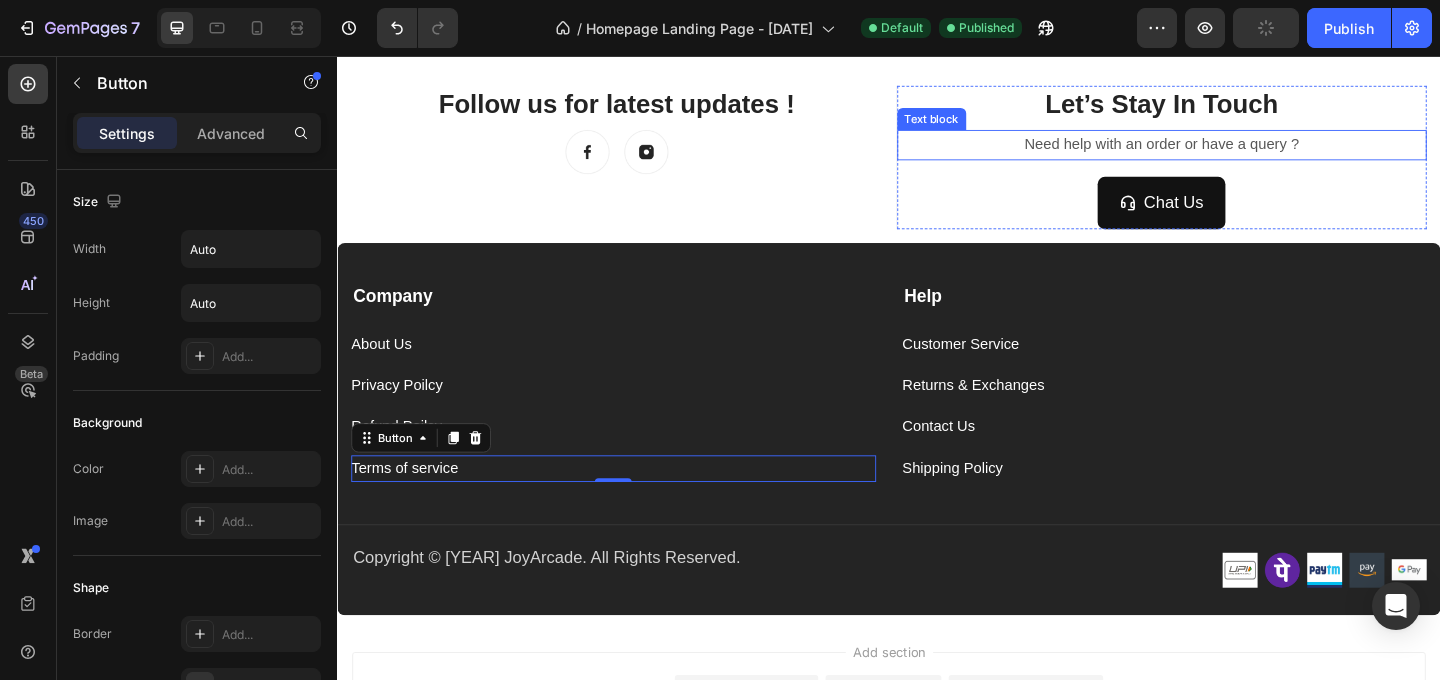 scroll, scrollTop: 2592, scrollLeft: 0, axis: vertical 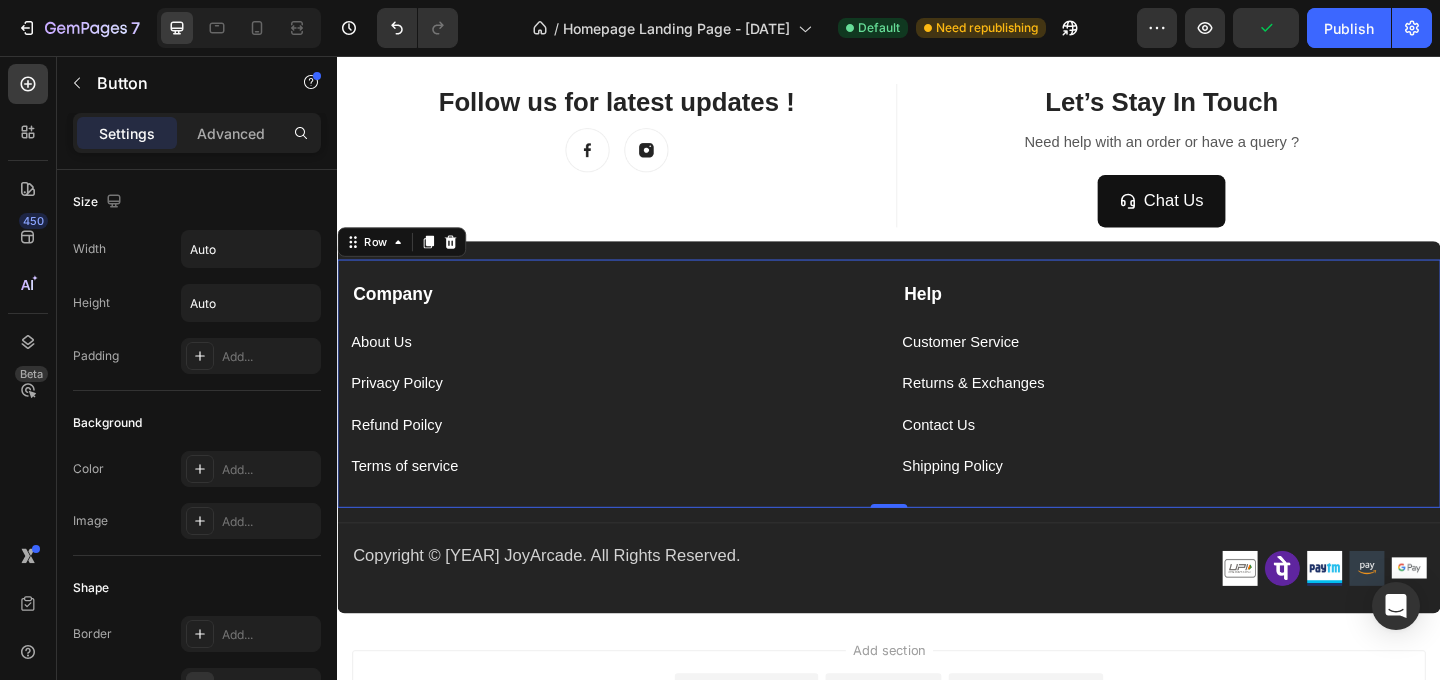 click on "Company Text block About Us Button Privacy Poilcy Button Refund Poilcy Button Terms of service Button Help Text block Customer Service Button Returns & Exchanges Button Contact Us Button Shipping Policy Button Row   0" at bounding box center [937, 412] 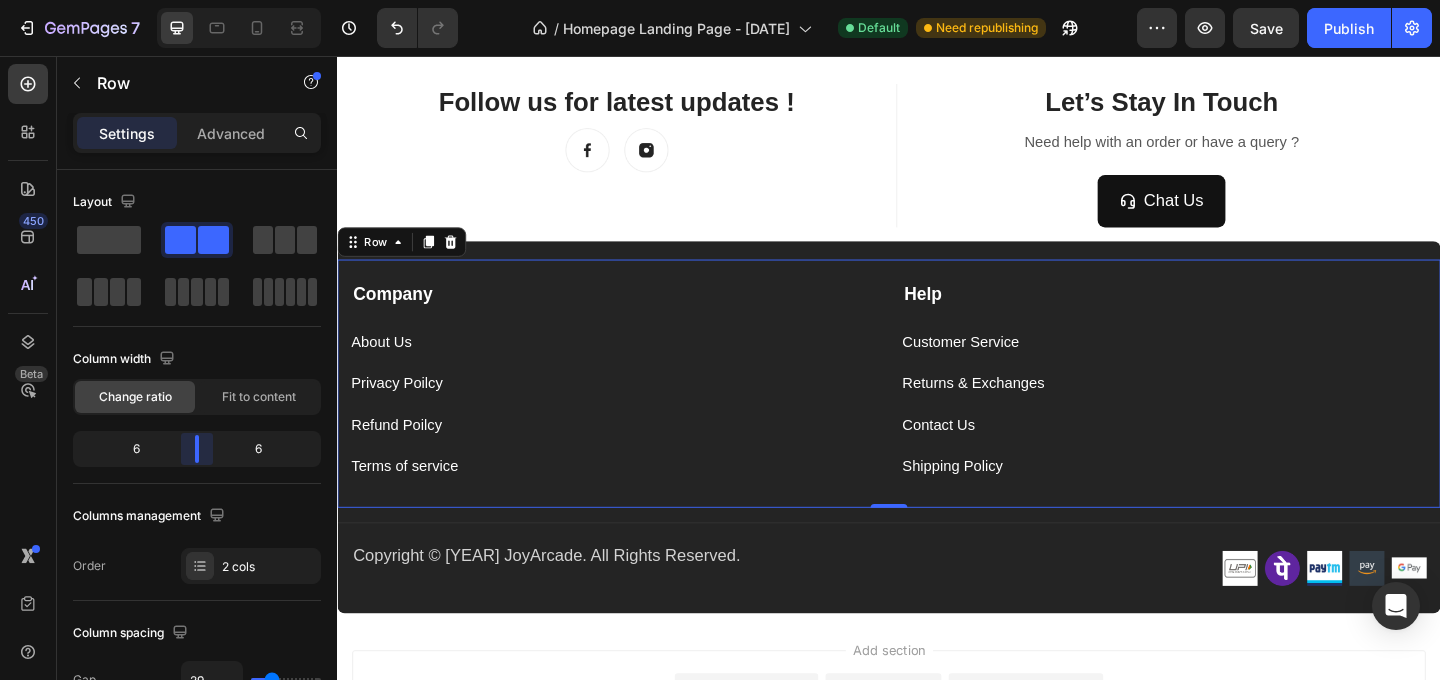 click on "7   /  Homepage Landing Page - Jun 18 Default Need republishing Preview  Save   Publish  450 Beta Sections(18) Elements(83) Section Element Hero Section Product Detail Brands Trusted Badges Guarantee Product Breakdown How to use Testimonials Compare Bundle FAQs Social Proof Brand Story Product List Collection Blog List Contact Sticky Add to Cart Custom Footer Browse Library 450 Layout
Row
Row
Row
Row Text
Heading
Text Block Button
Button
Button Media
Image
Image" at bounding box center [720, 0] 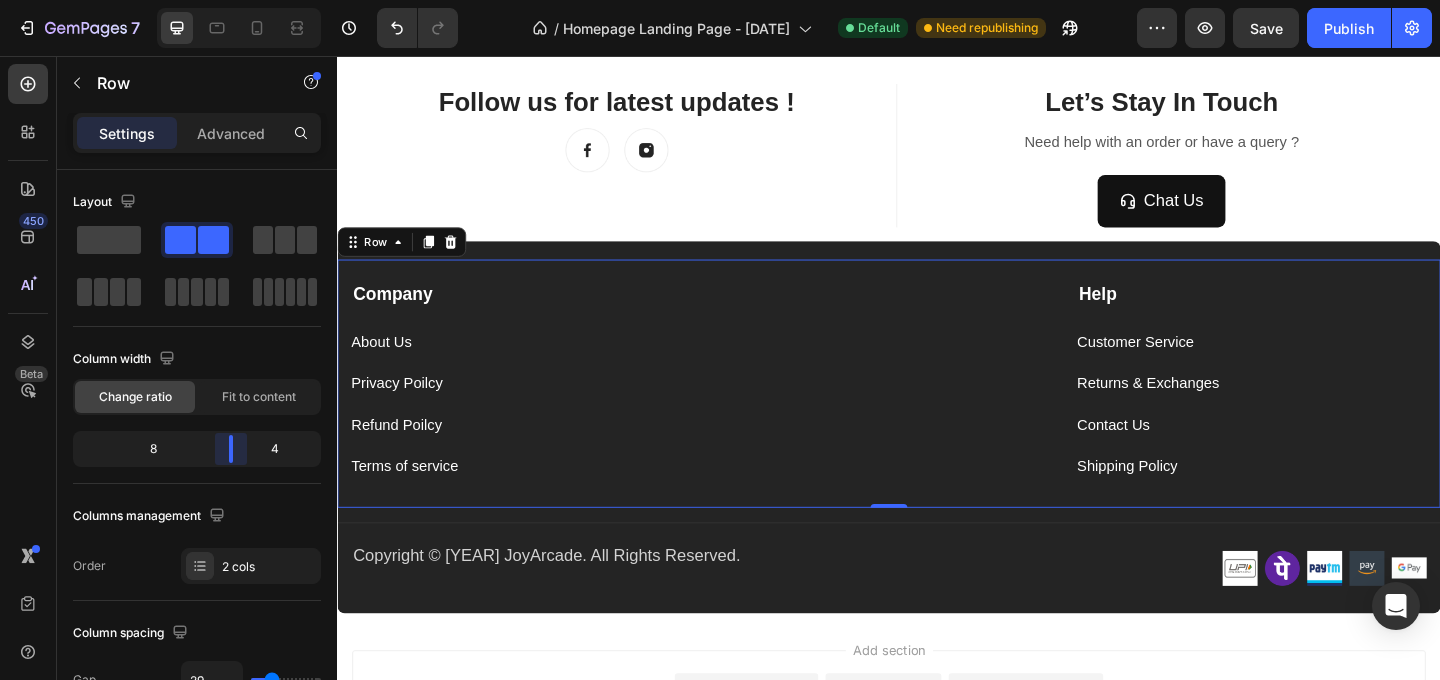 drag, startPoint x: 201, startPoint y: 452, endPoint x: 233, endPoint y: 451, distance: 32.01562 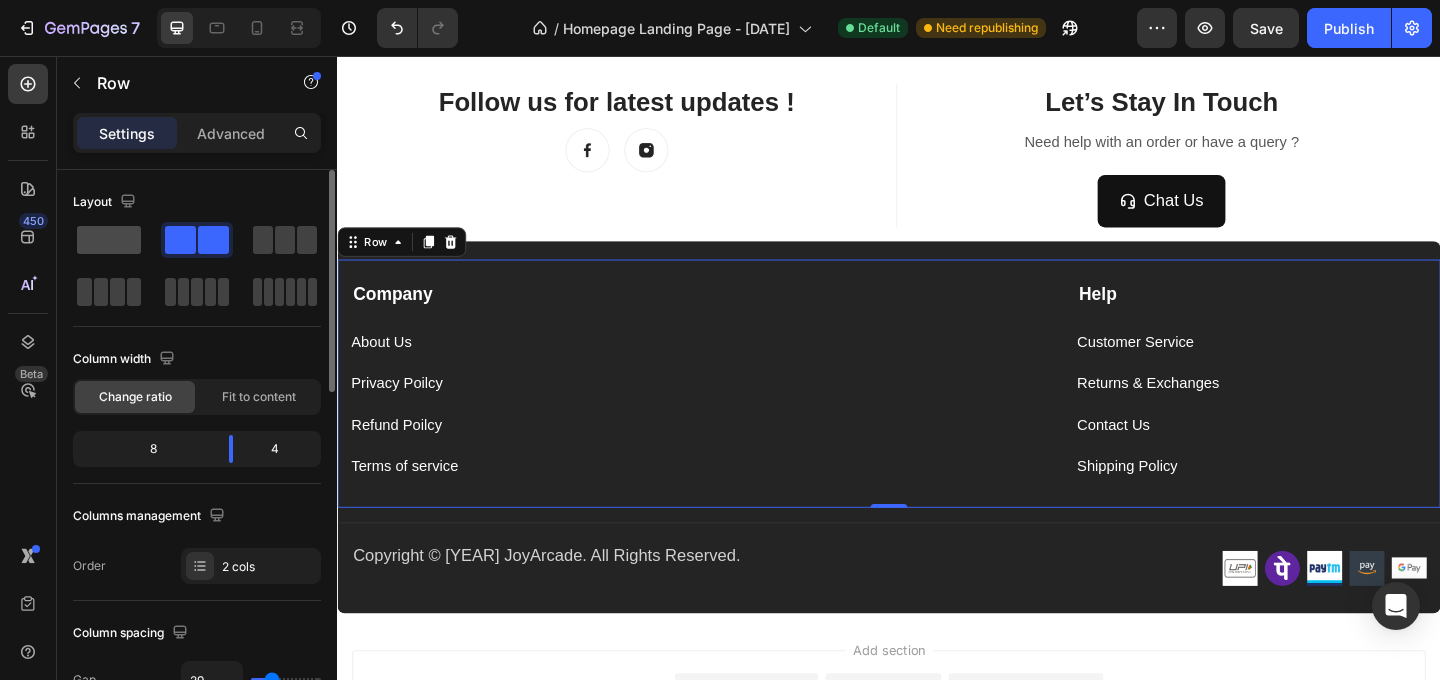 click 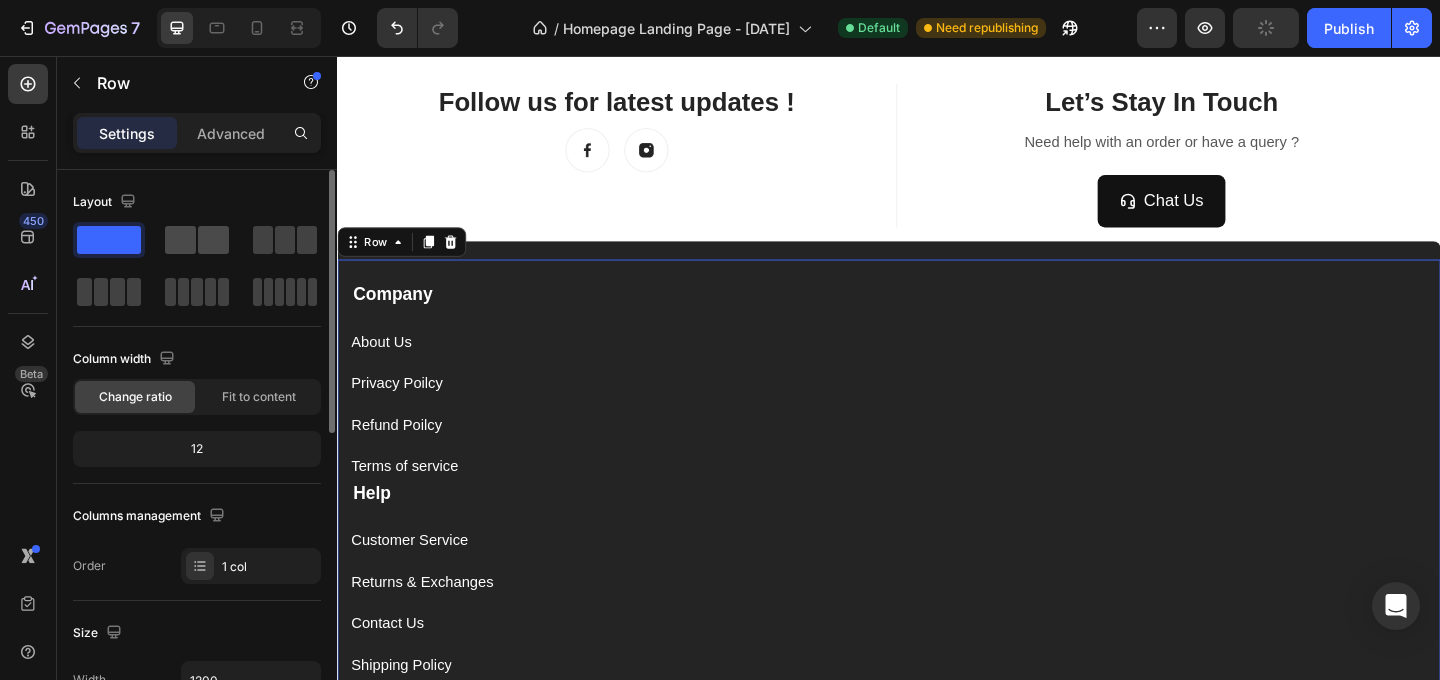 click 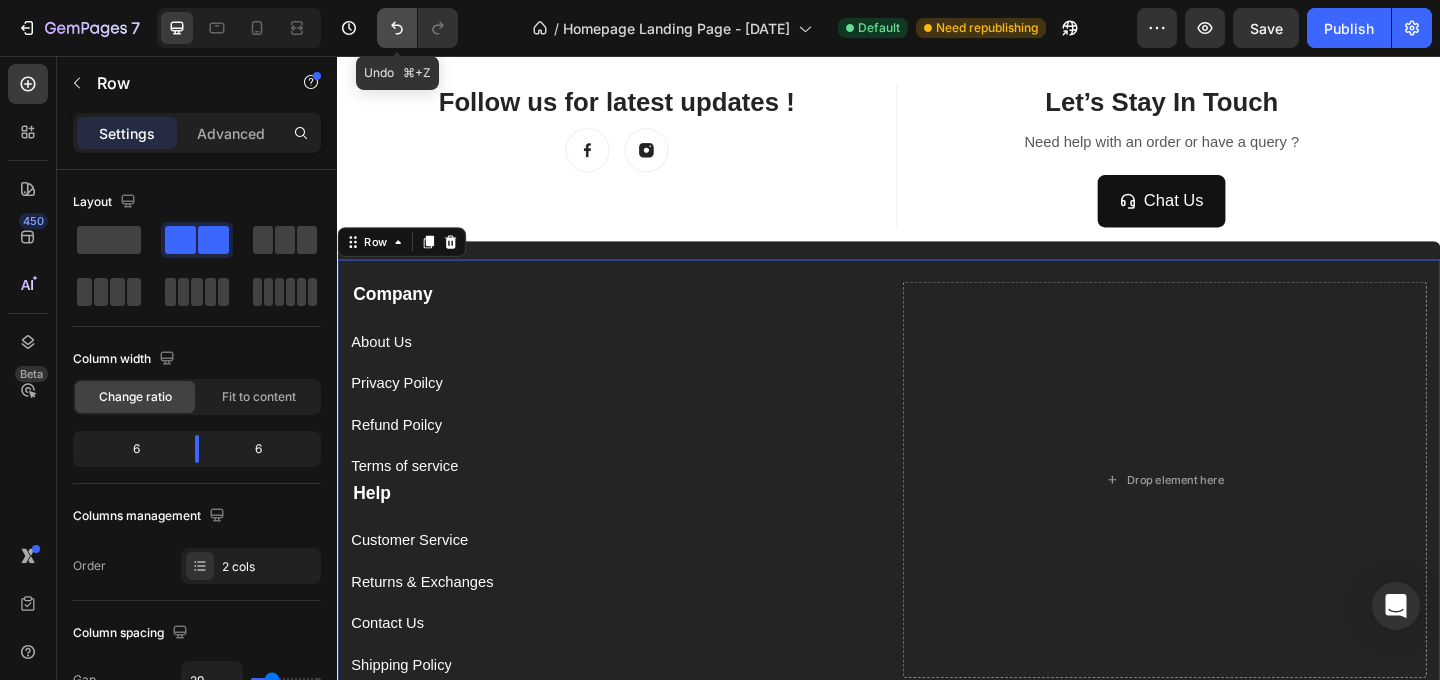 click 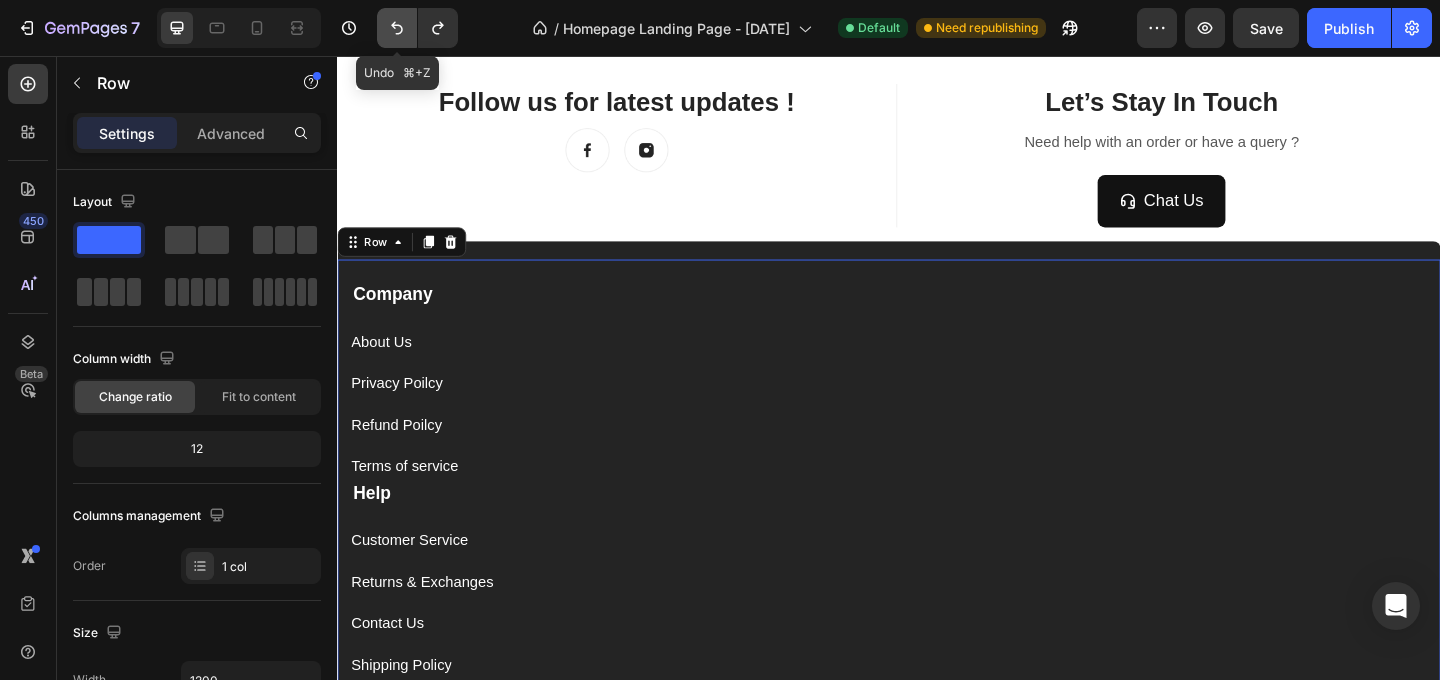 click 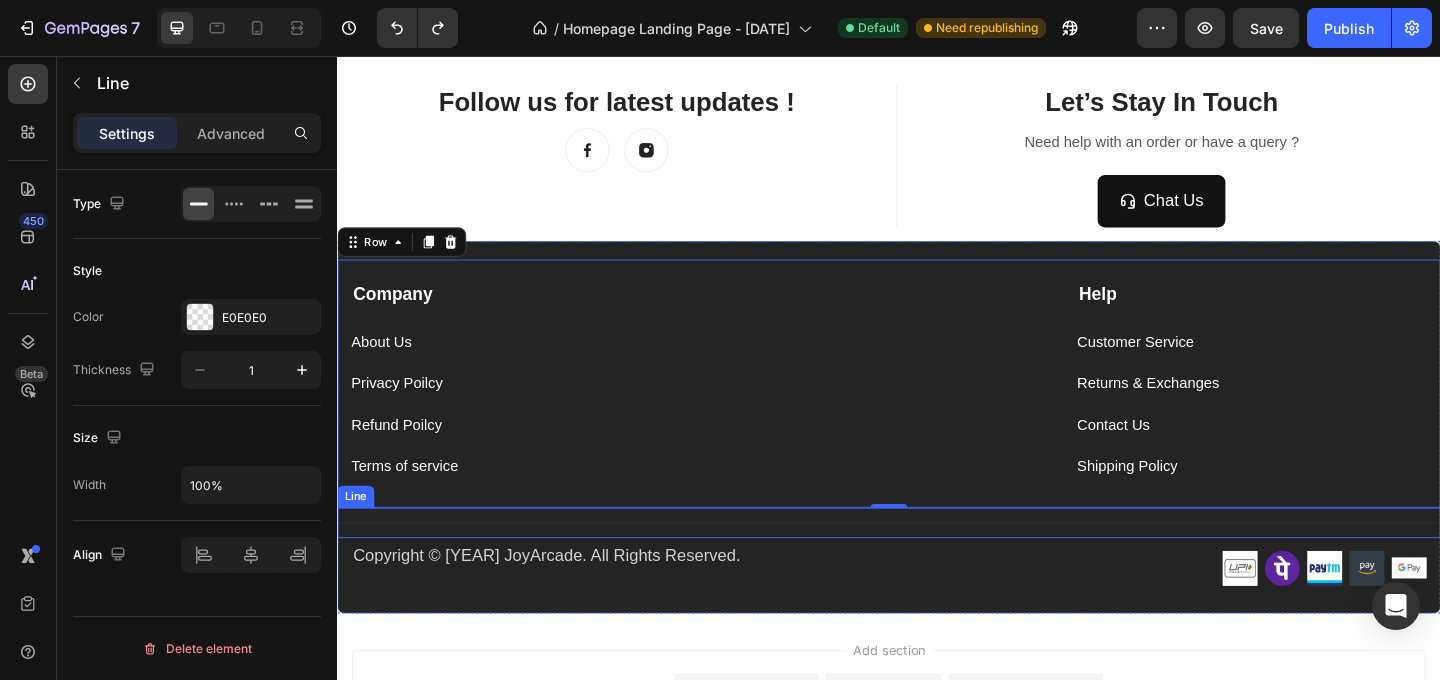 click on "Title Line" at bounding box center (937, 563) 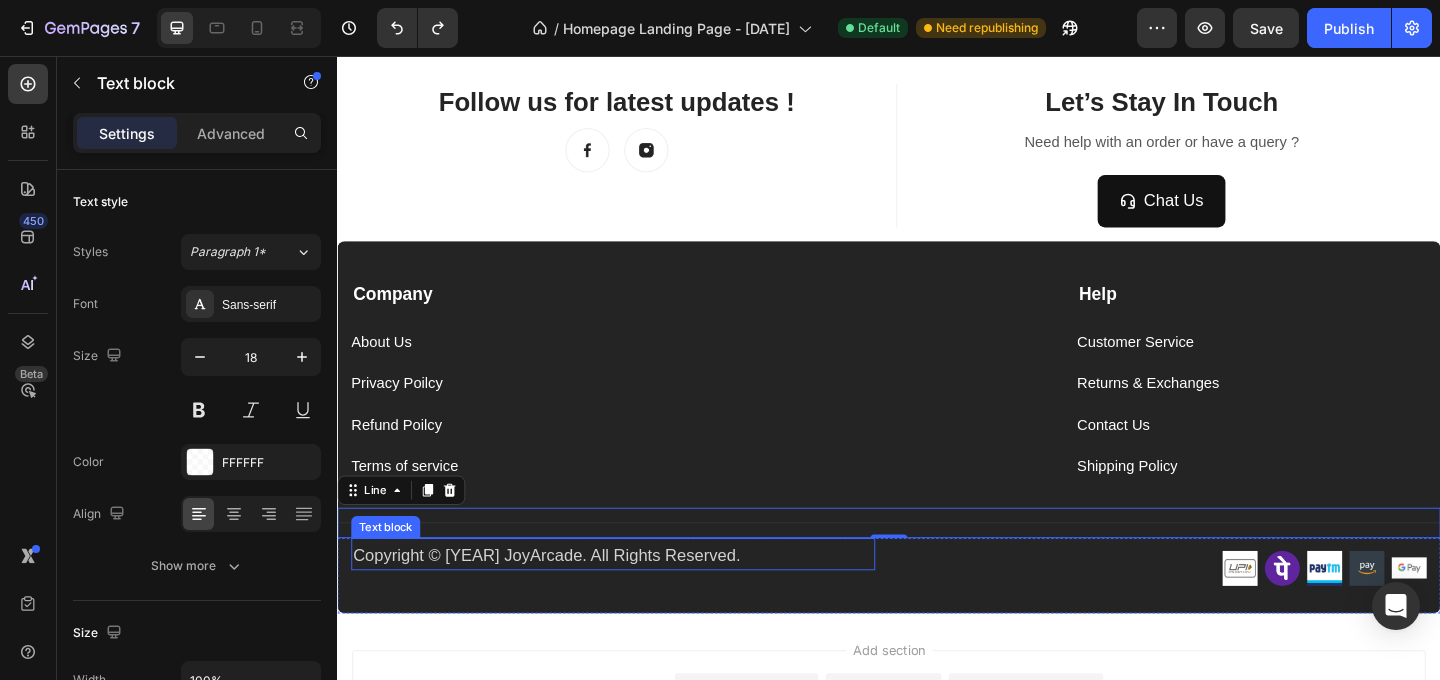 click on "Copyright © 2025 JoyArcade. All Rights Reserved." at bounding box center [637, 599] 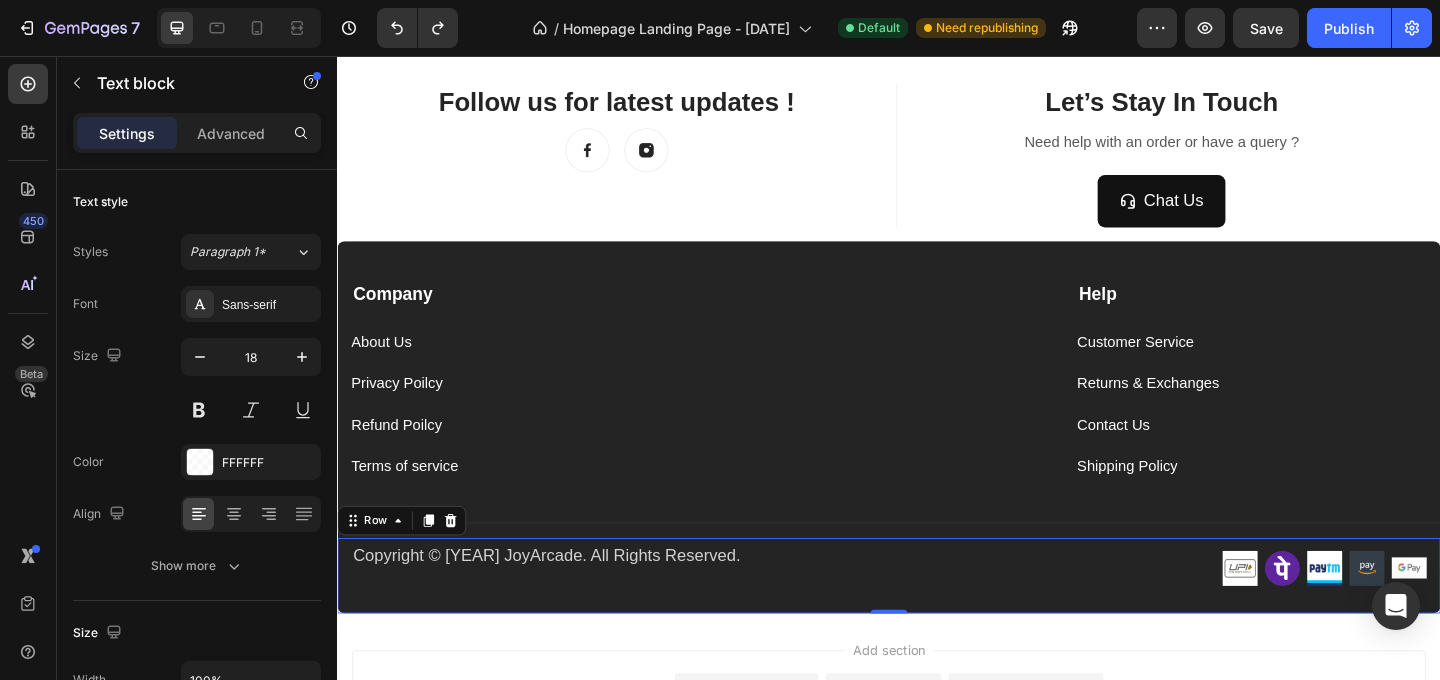 click on "Copyright © 2025 JoyArcade. All Rights Reserved. Text block Image Image Image Image Image Row Row   0" at bounding box center (937, 621) 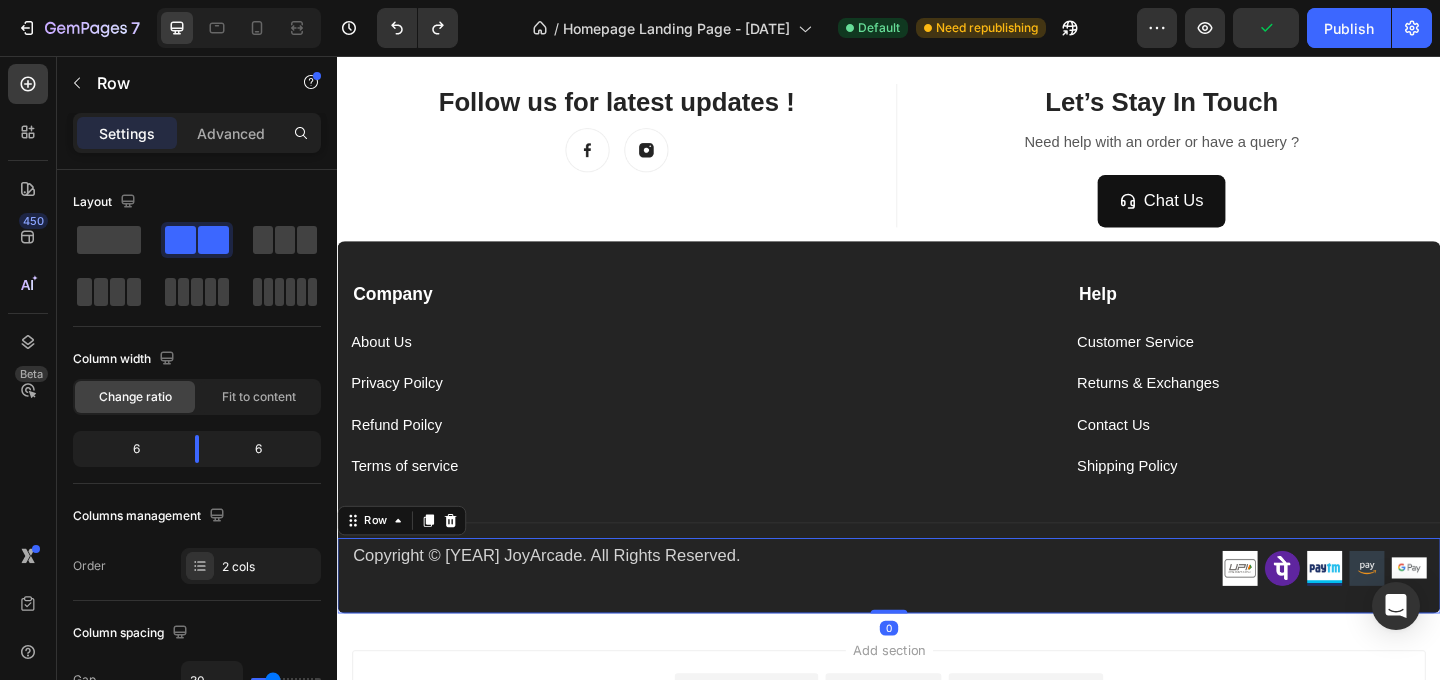 drag, startPoint x: 934, startPoint y: 658, endPoint x: 943, endPoint y: 629, distance: 30.364452 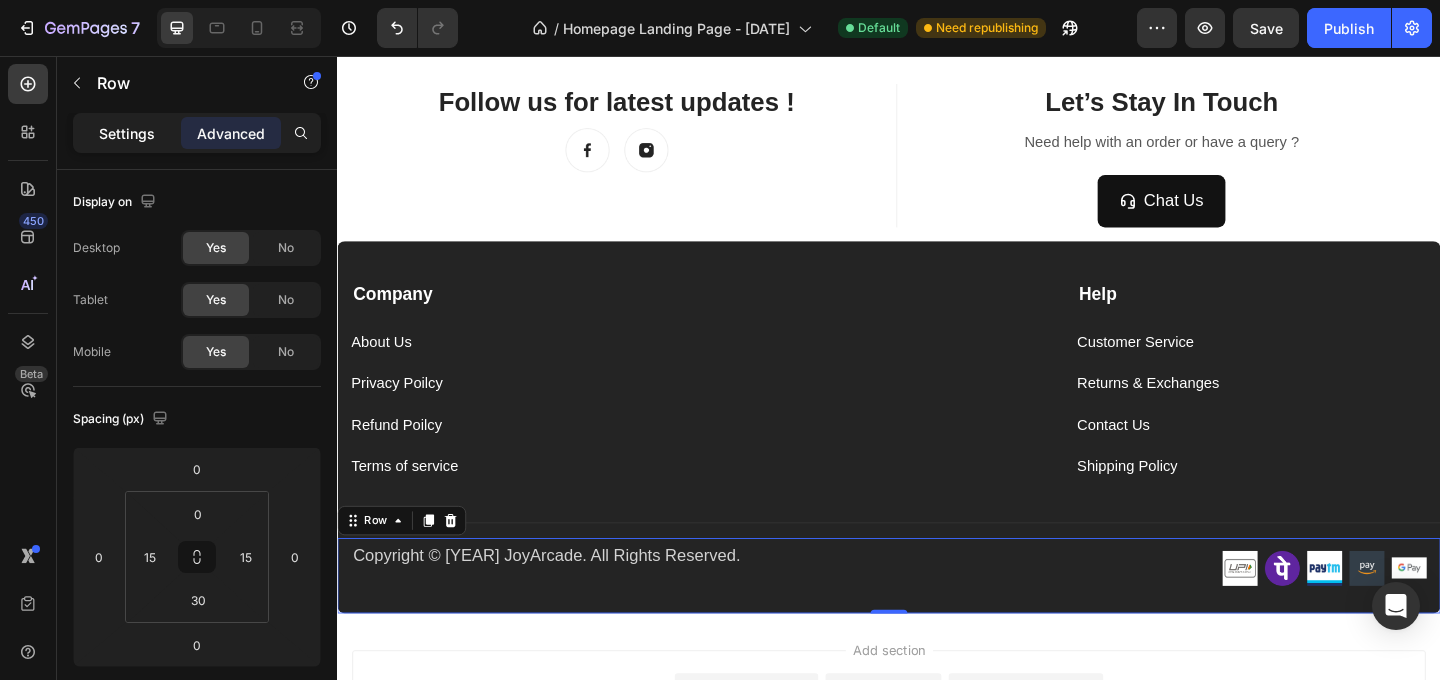 click on "Settings" 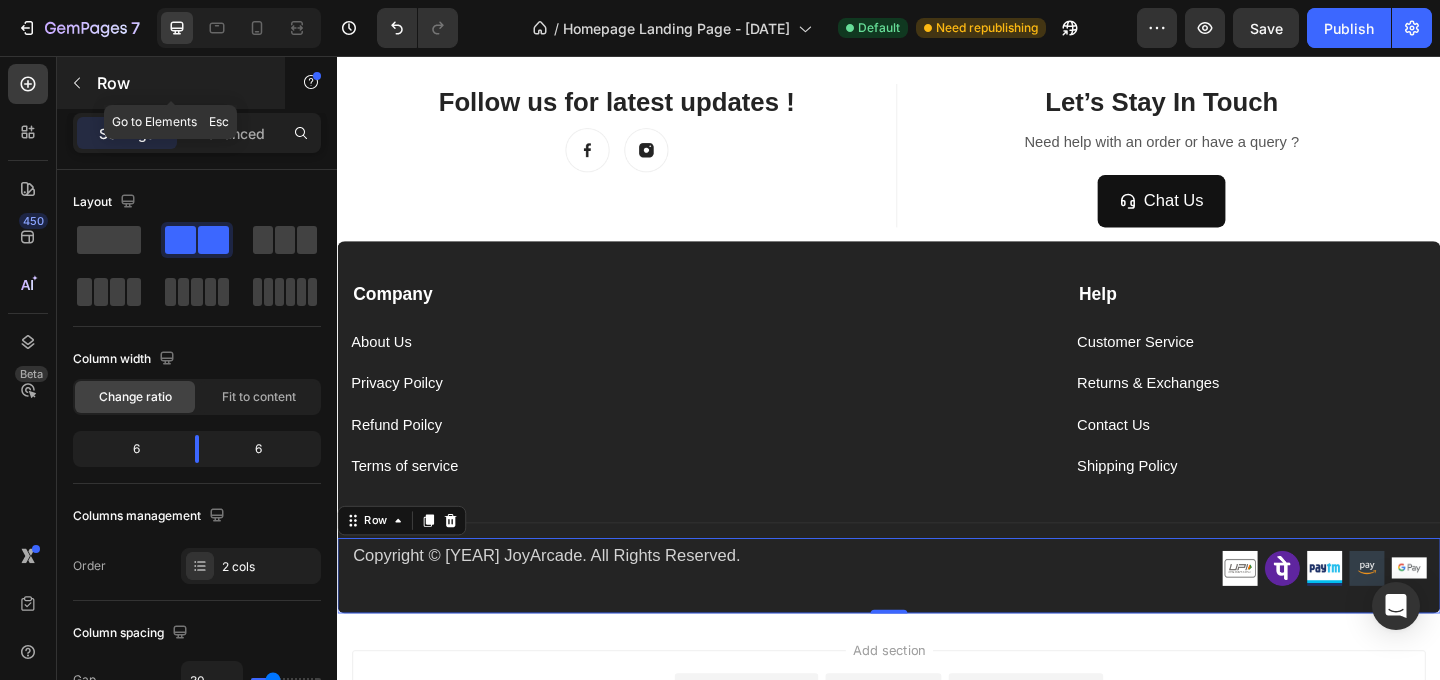 click 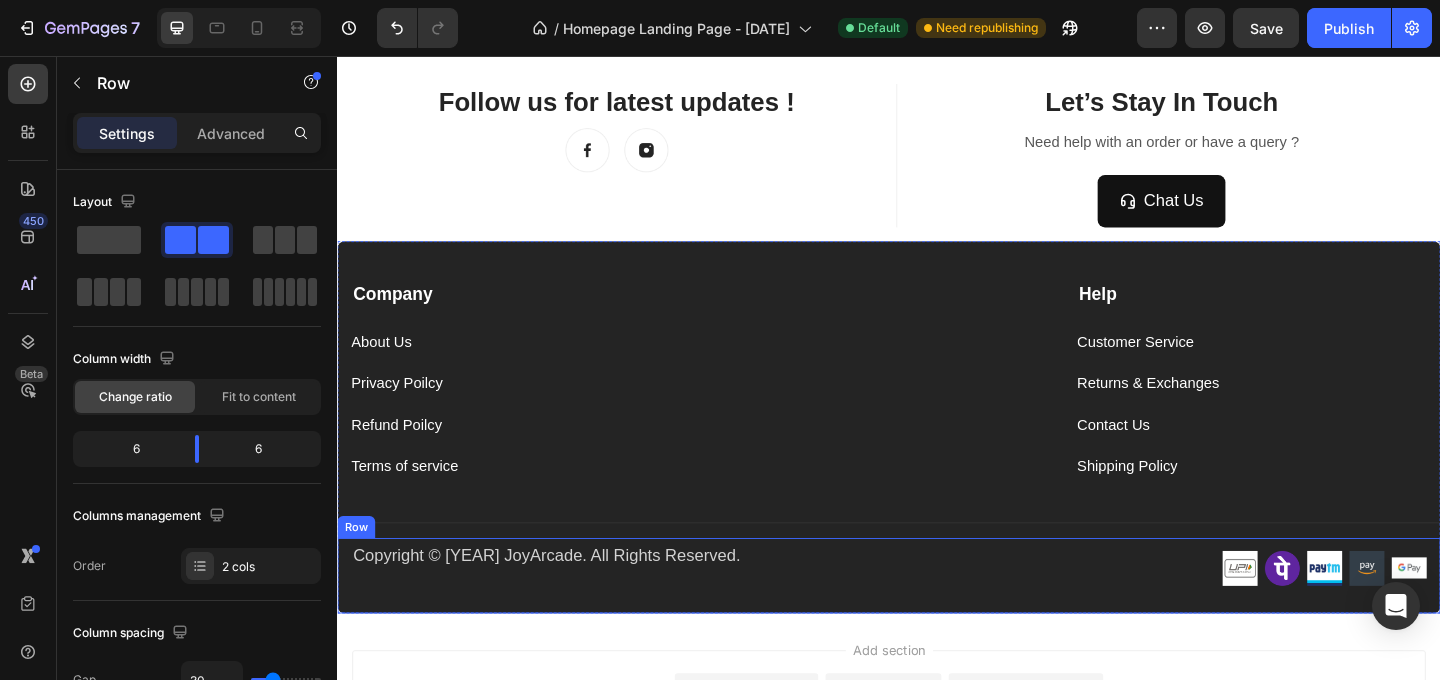 click on "Copyright © 2025 JoyArcade. All Rights Reserved. Text block Image Image Image Image Image Row Row" at bounding box center (937, 621) 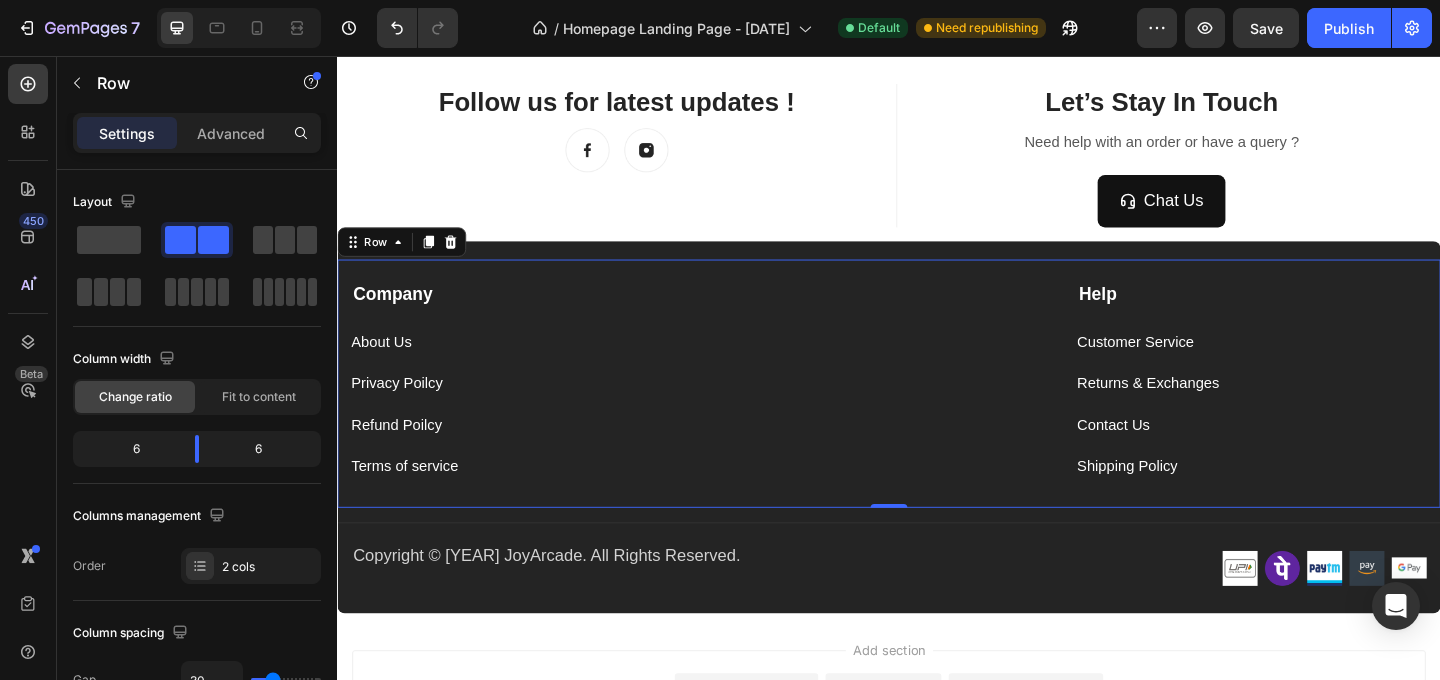 click on "Company Text block About Us Button Privacy Poilcy Button Refund Poilcy Button Terms of service Button Help Text block Customer Service Button Returns & Exchanges Button Contact Us Button Shipping Policy Button Row   0" at bounding box center (937, 412) 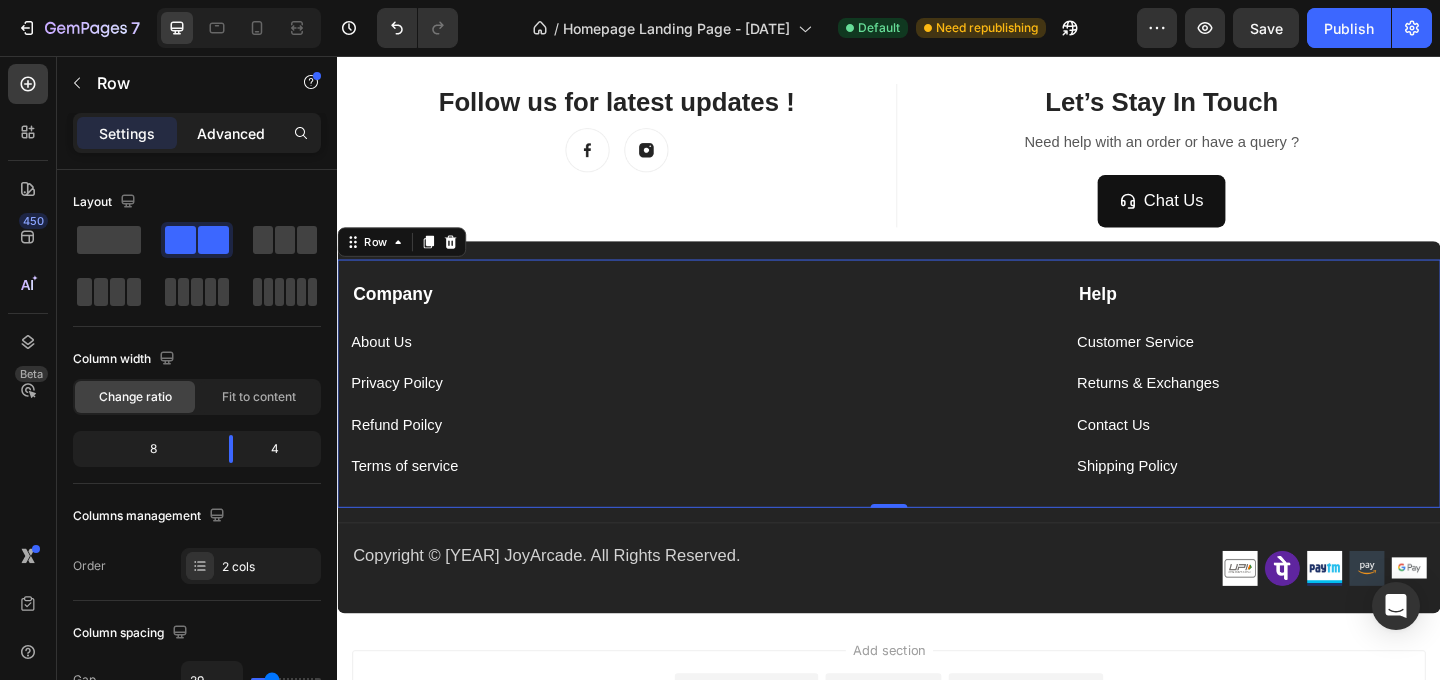 click on "Advanced" at bounding box center [231, 133] 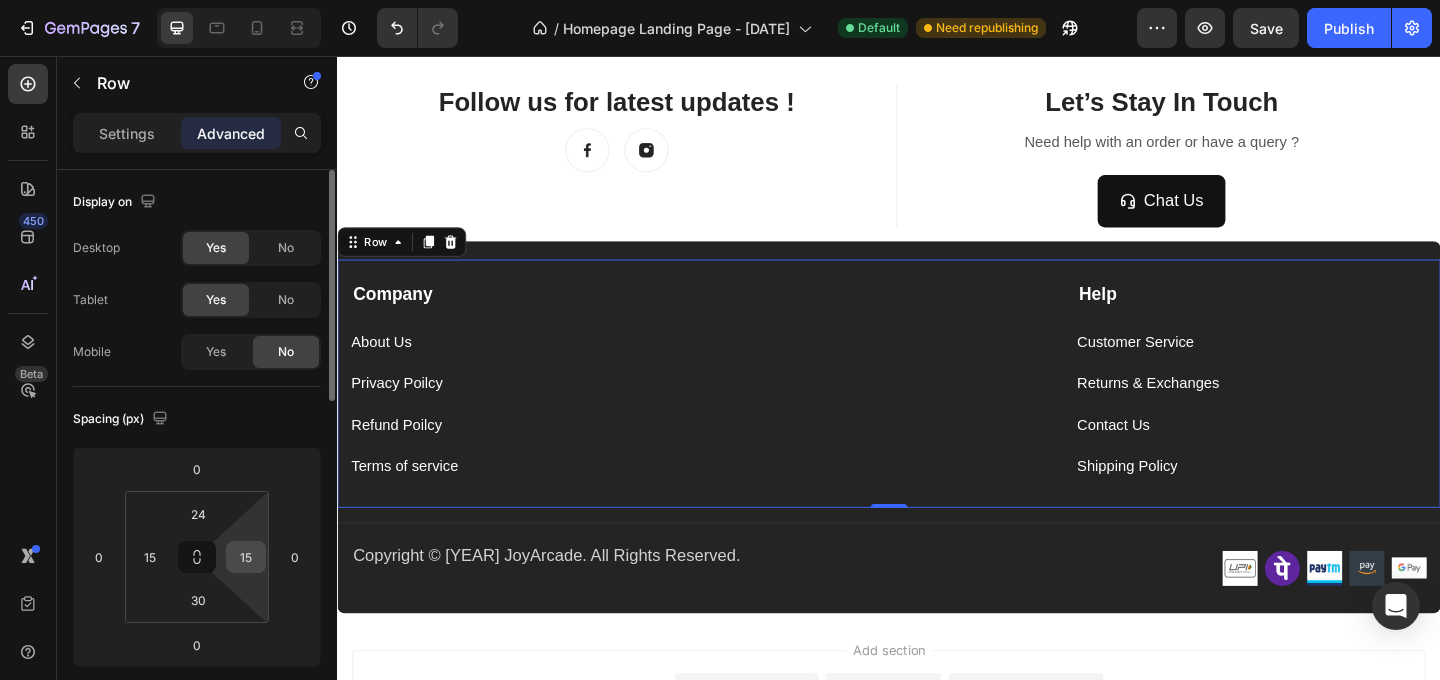 click on "15" at bounding box center (246, 557) 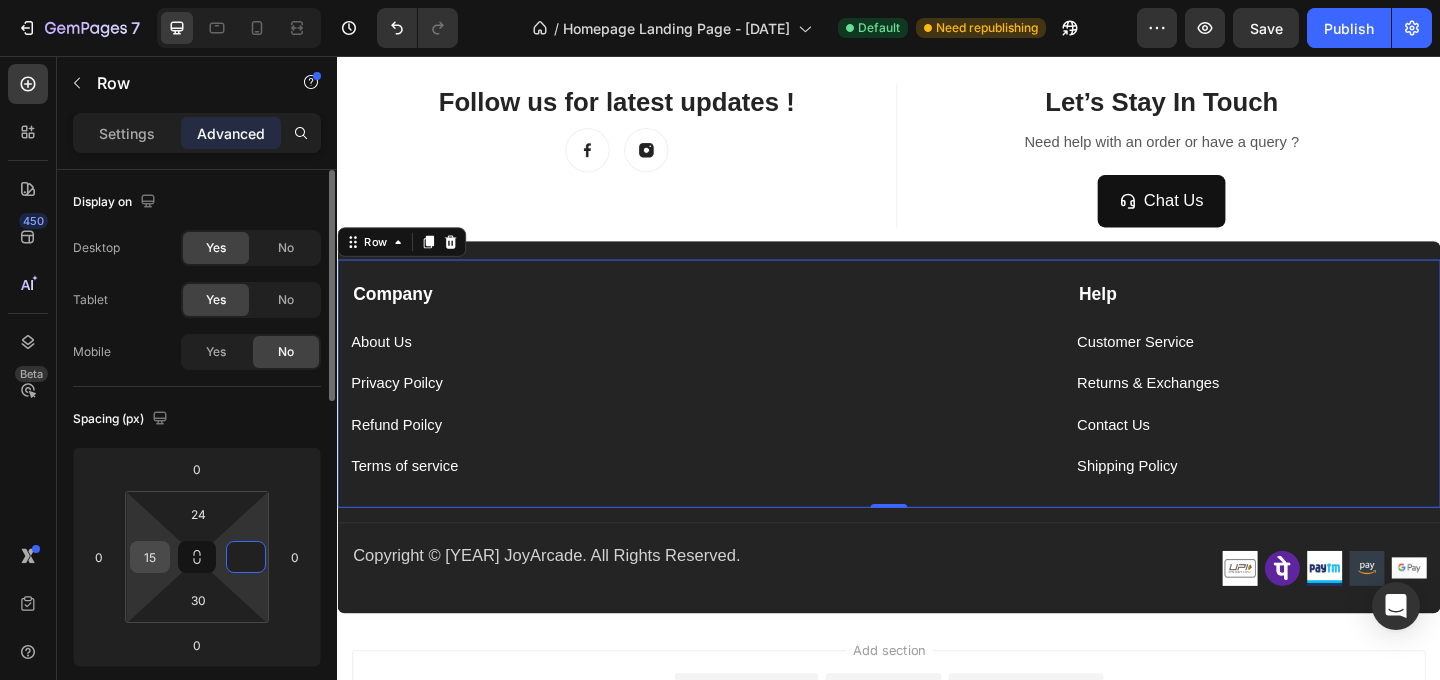 type on "0" 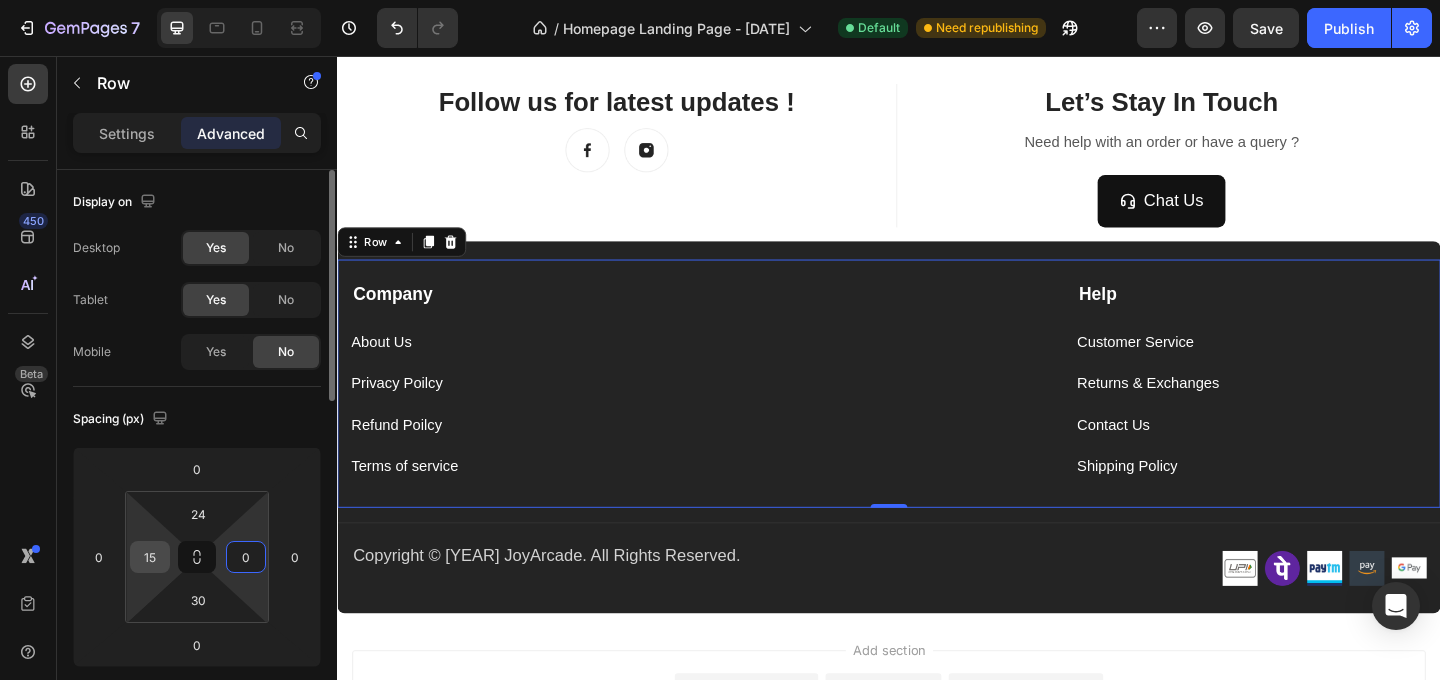 click on "15" at bounding box center [150, 557] 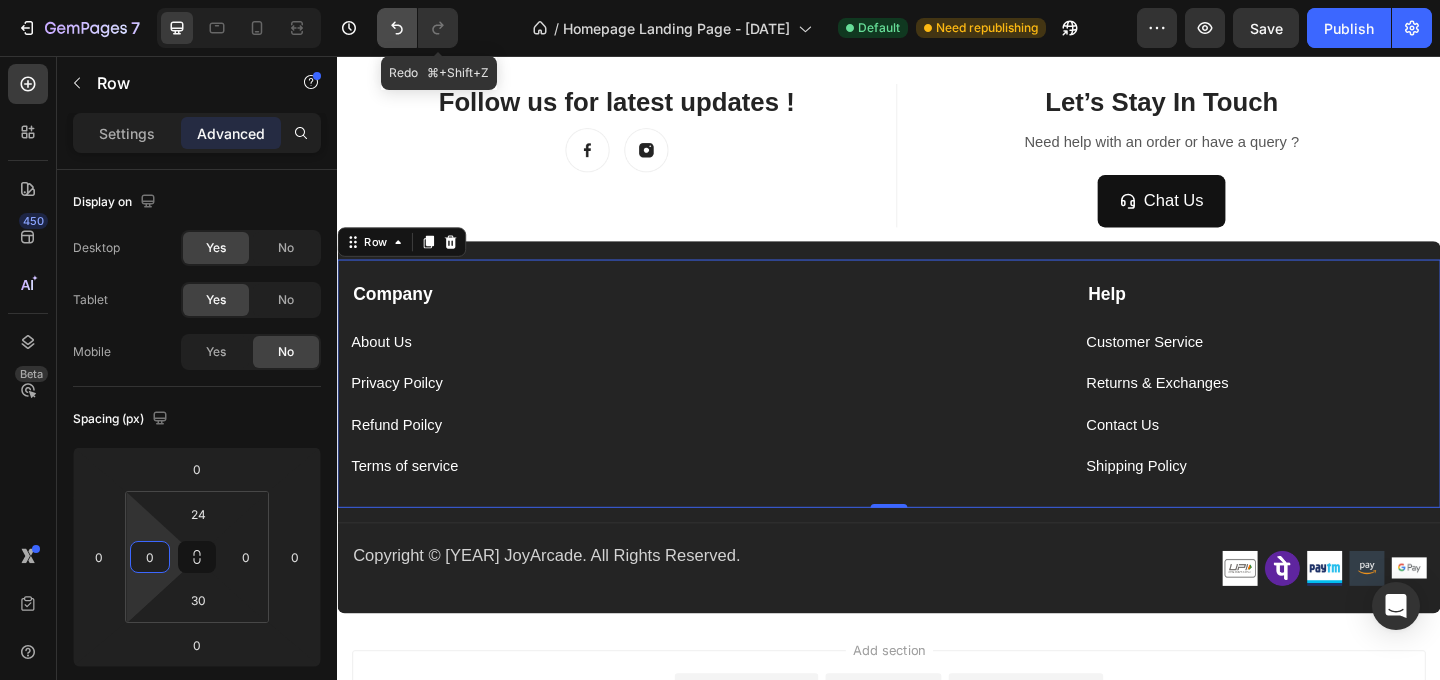 click 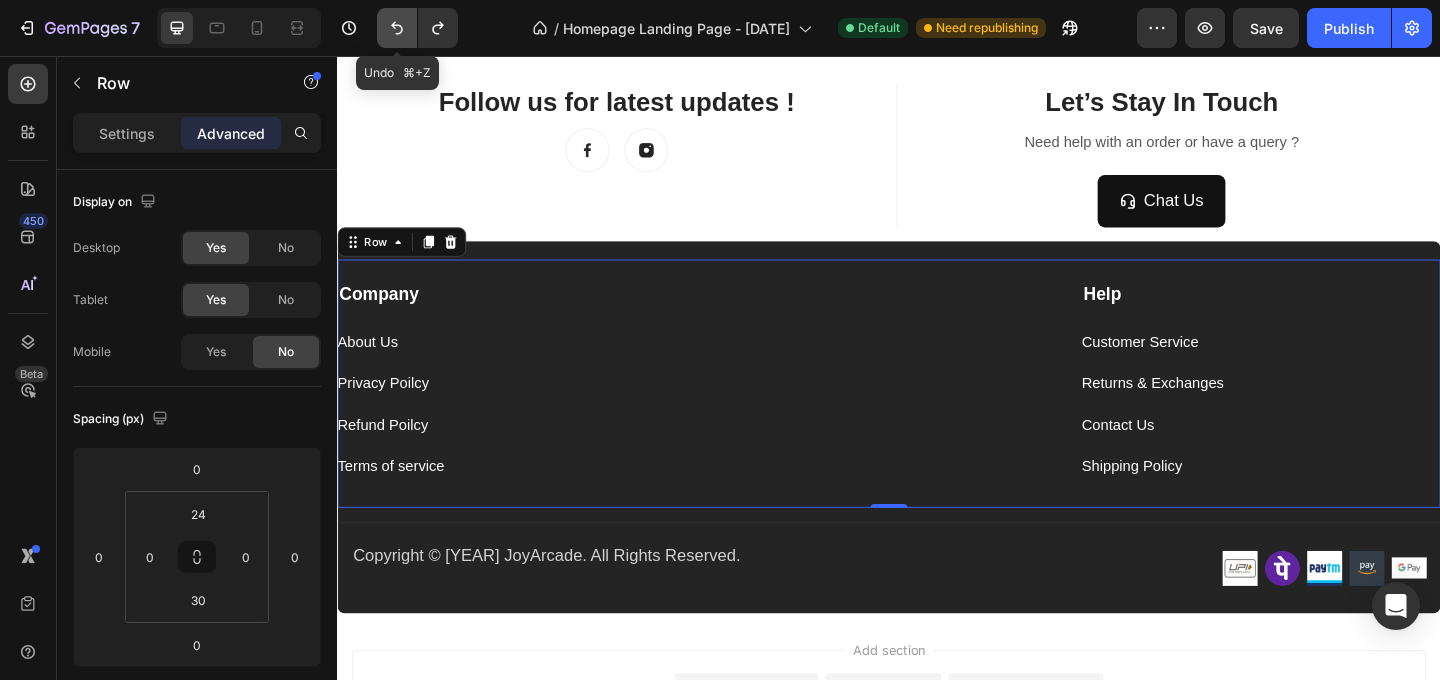 click 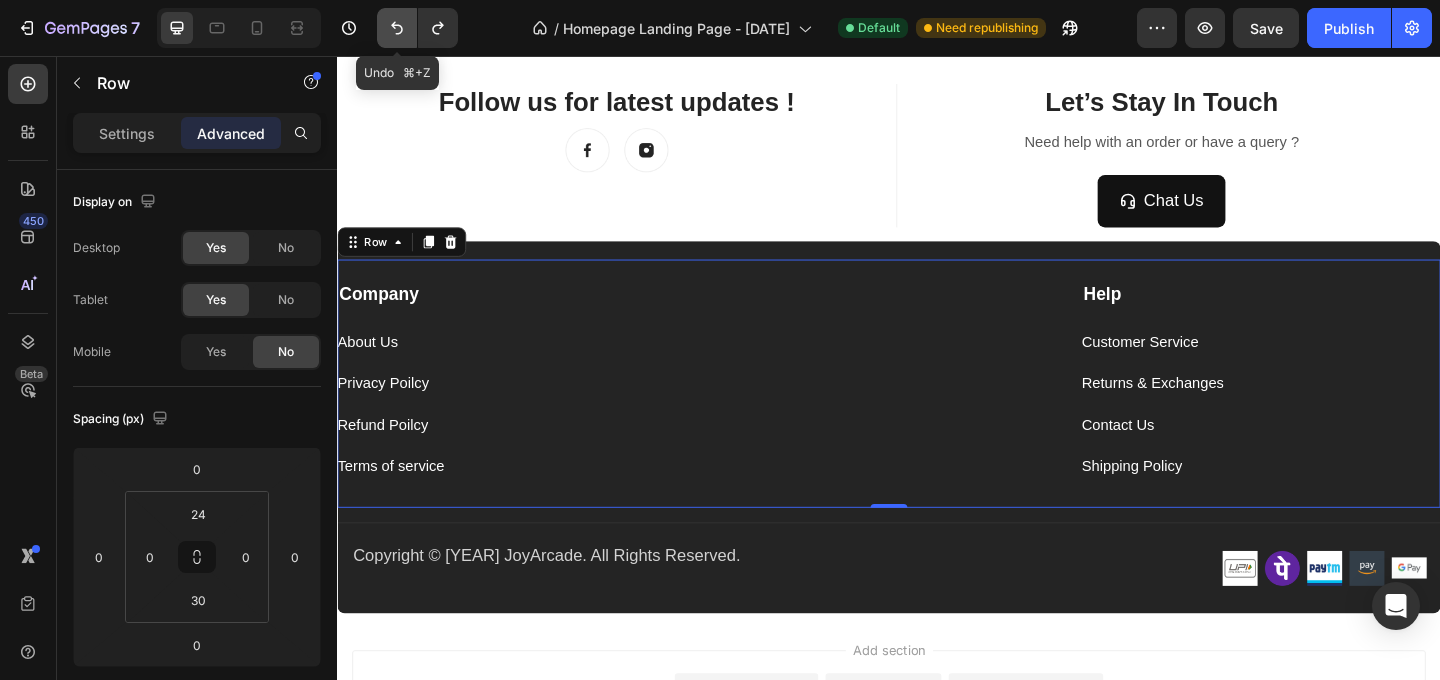 type on "15" 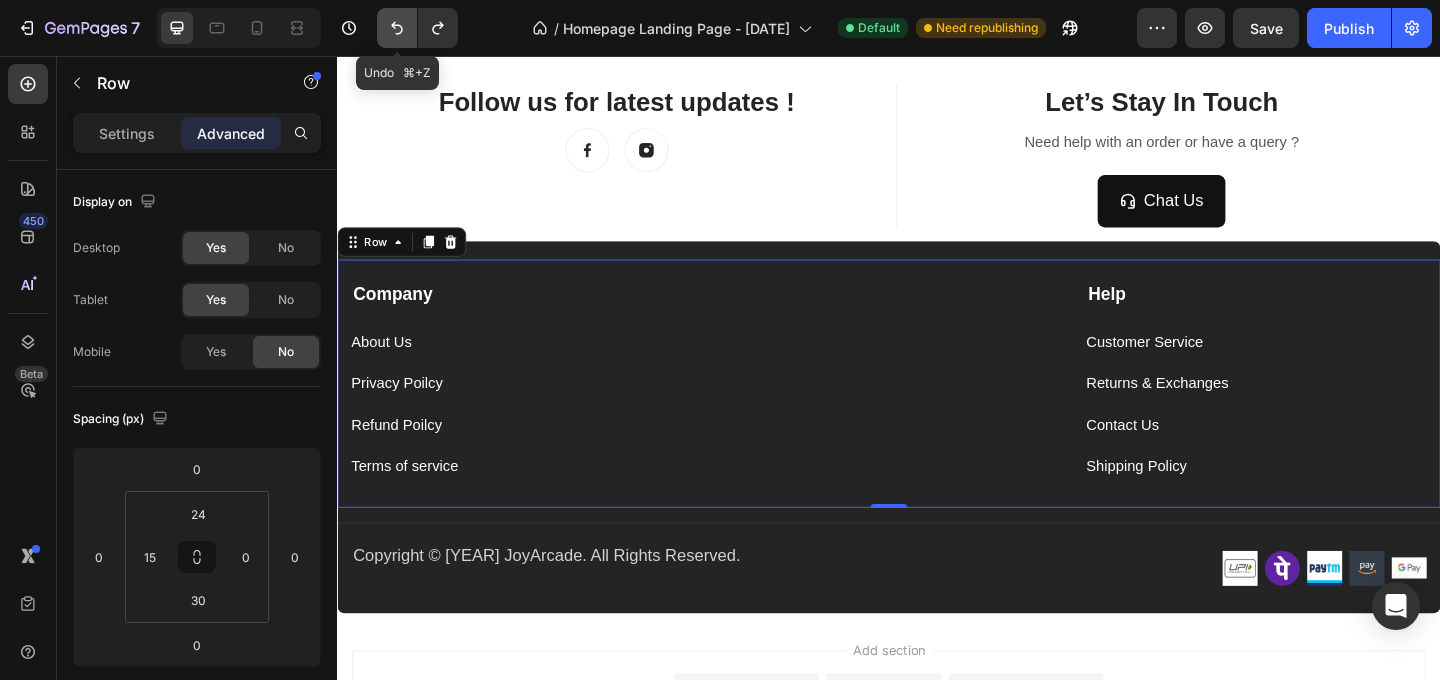 click 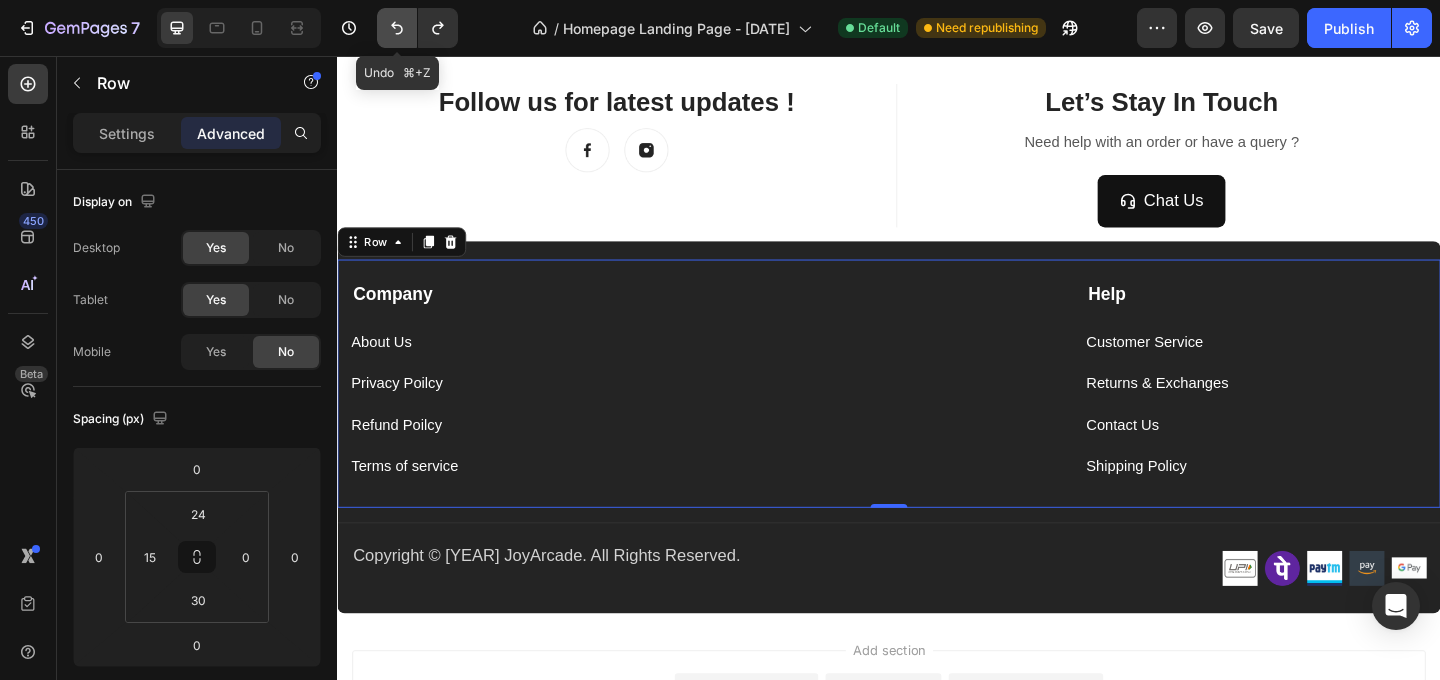 type on "15" 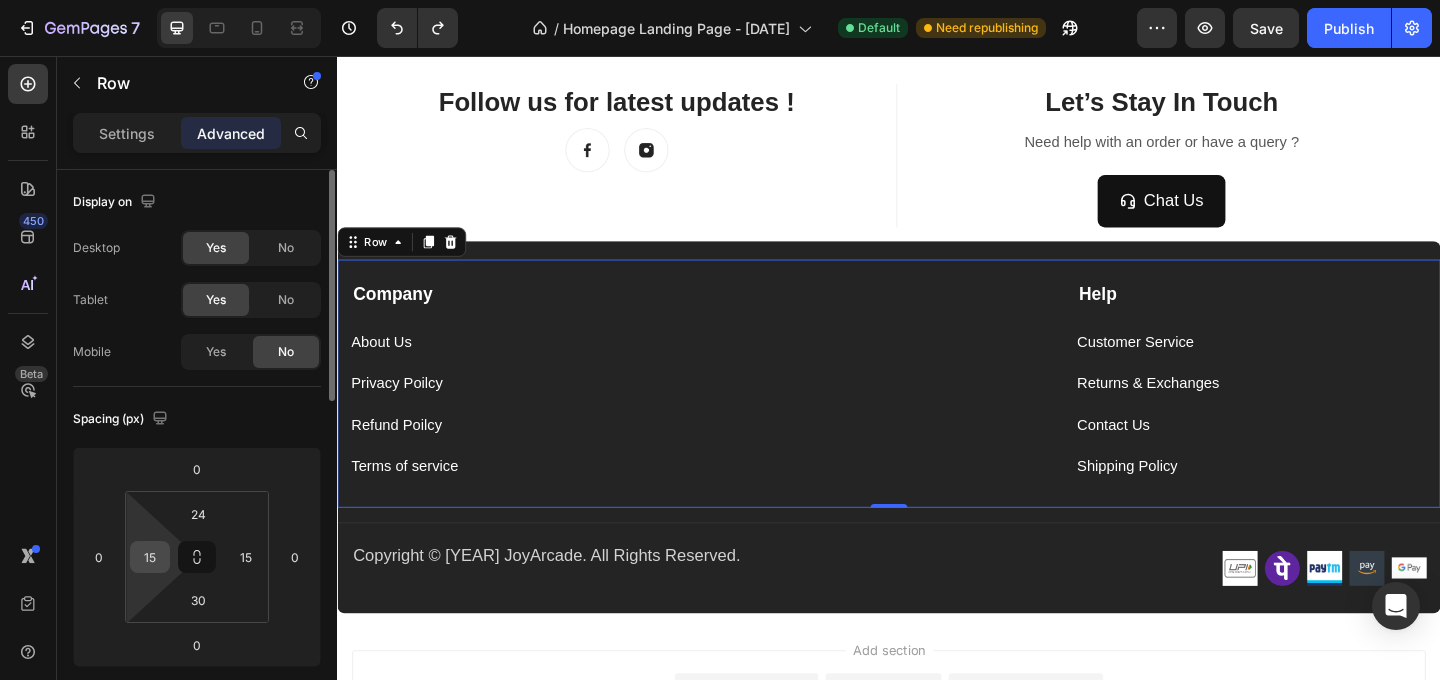click on "15" at bounding box center (150, 557) 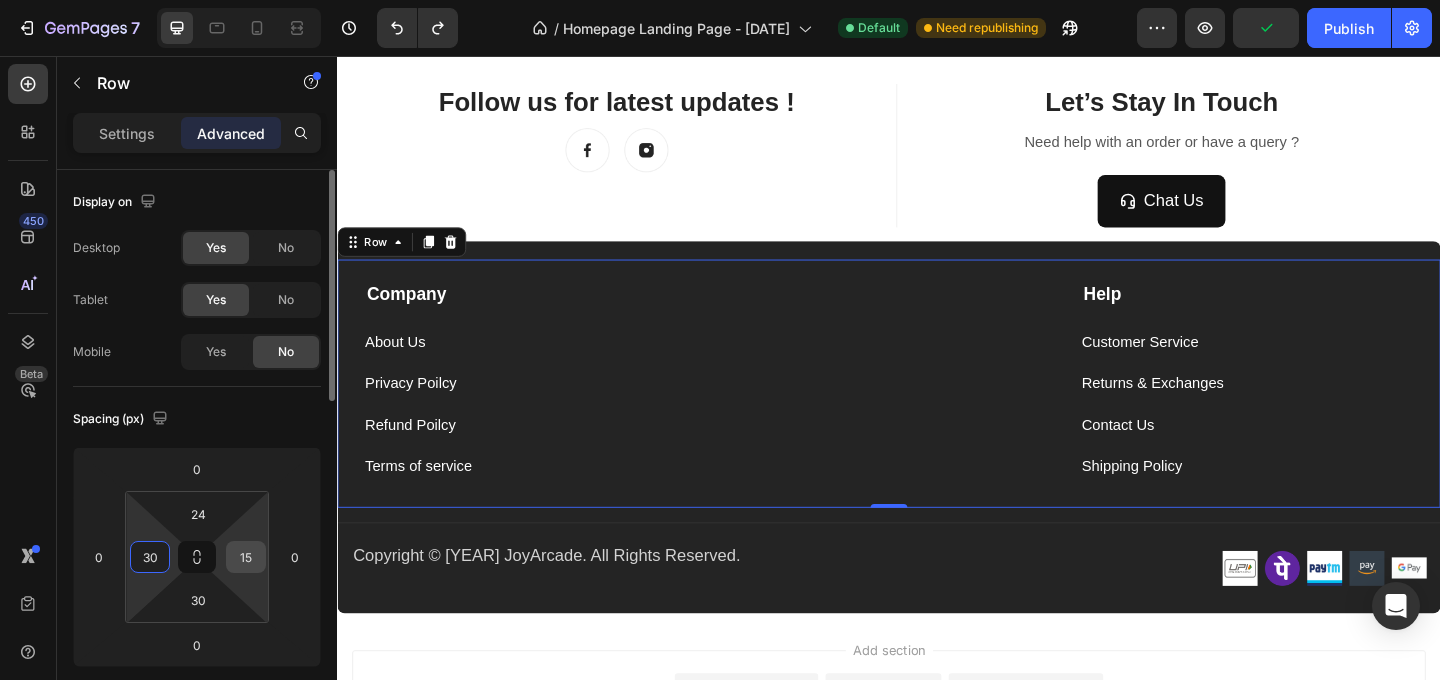 type on "30" 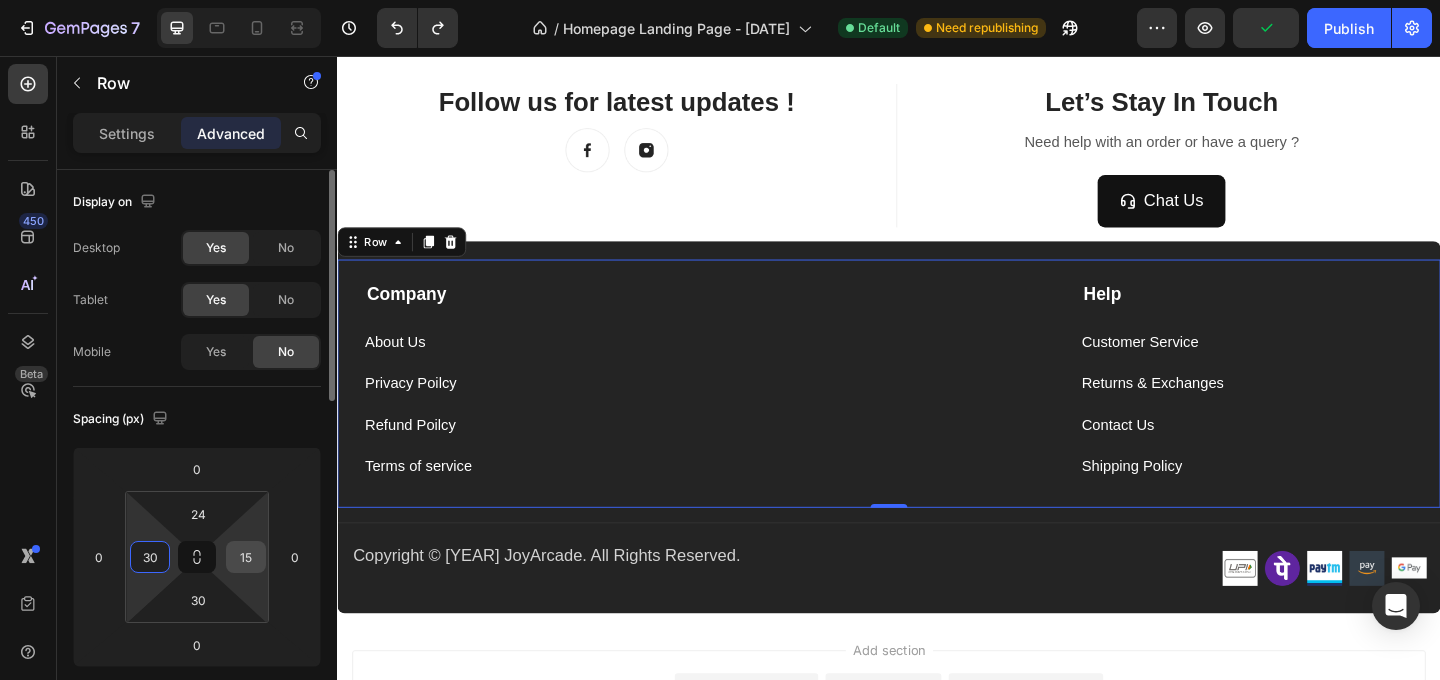 click on "15" at bounding box center (246, 557) 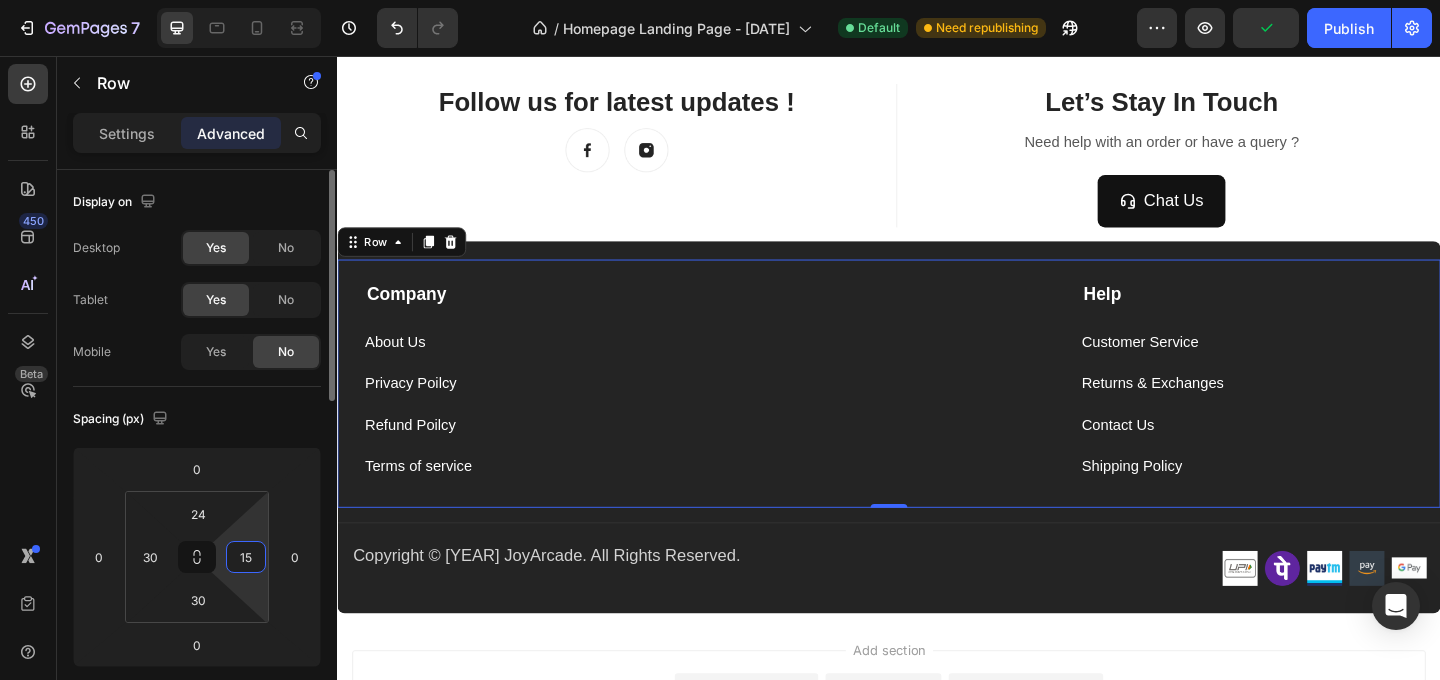 click on "15" at bounding box center [246, 557] 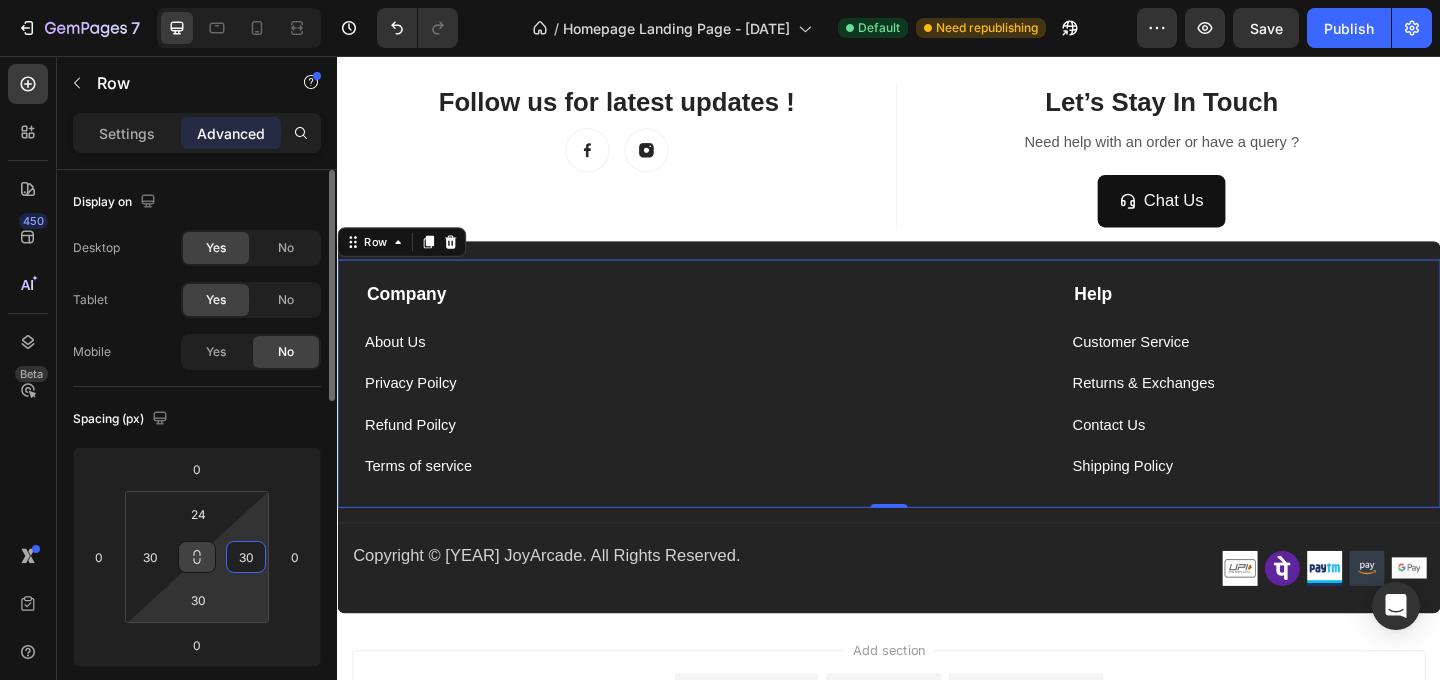 type on "30" 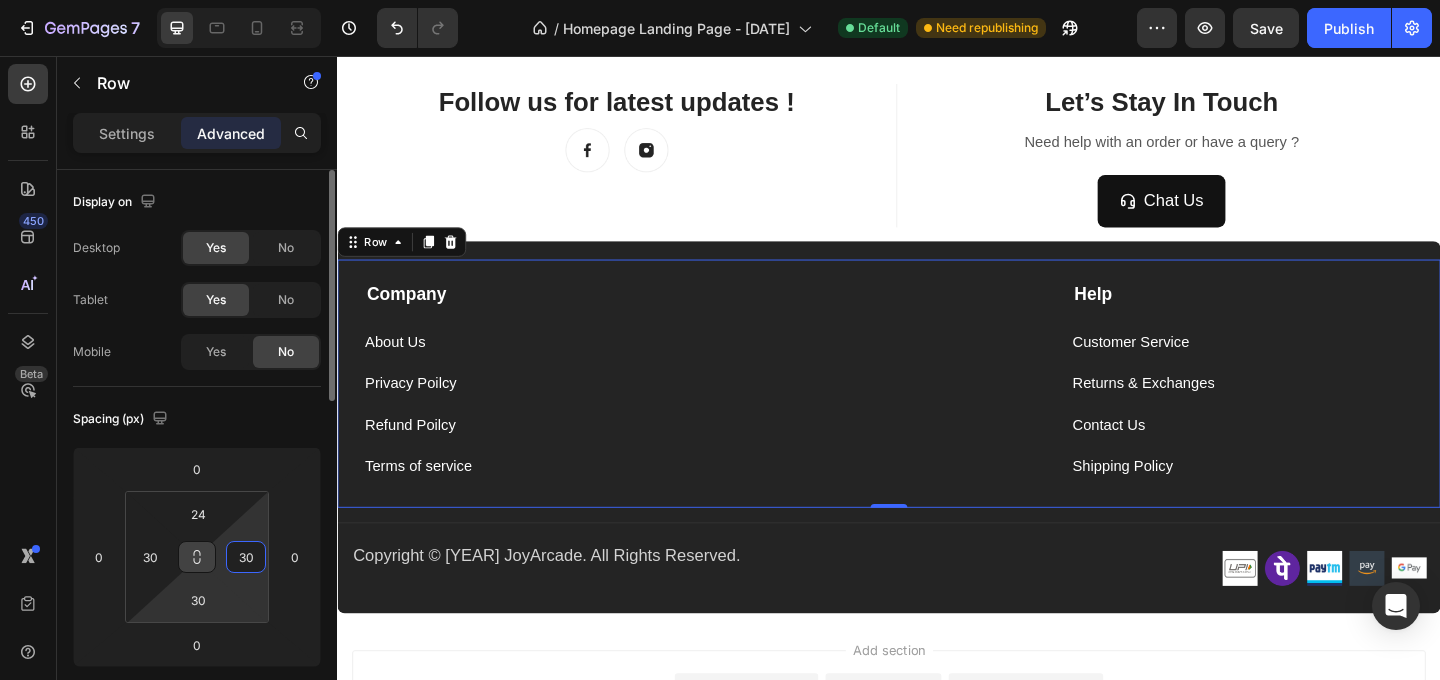 click at bounding box center [197, 557] 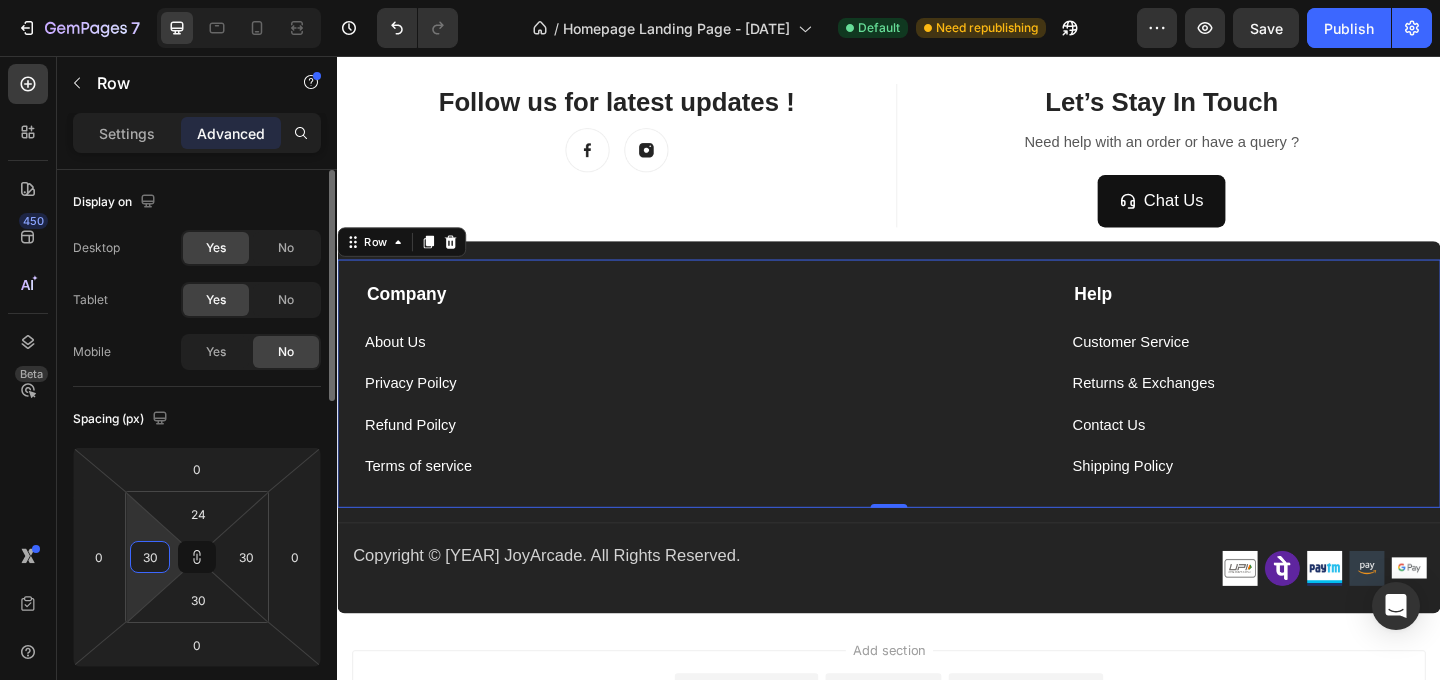click on "30" at bounding box center [150, 557] 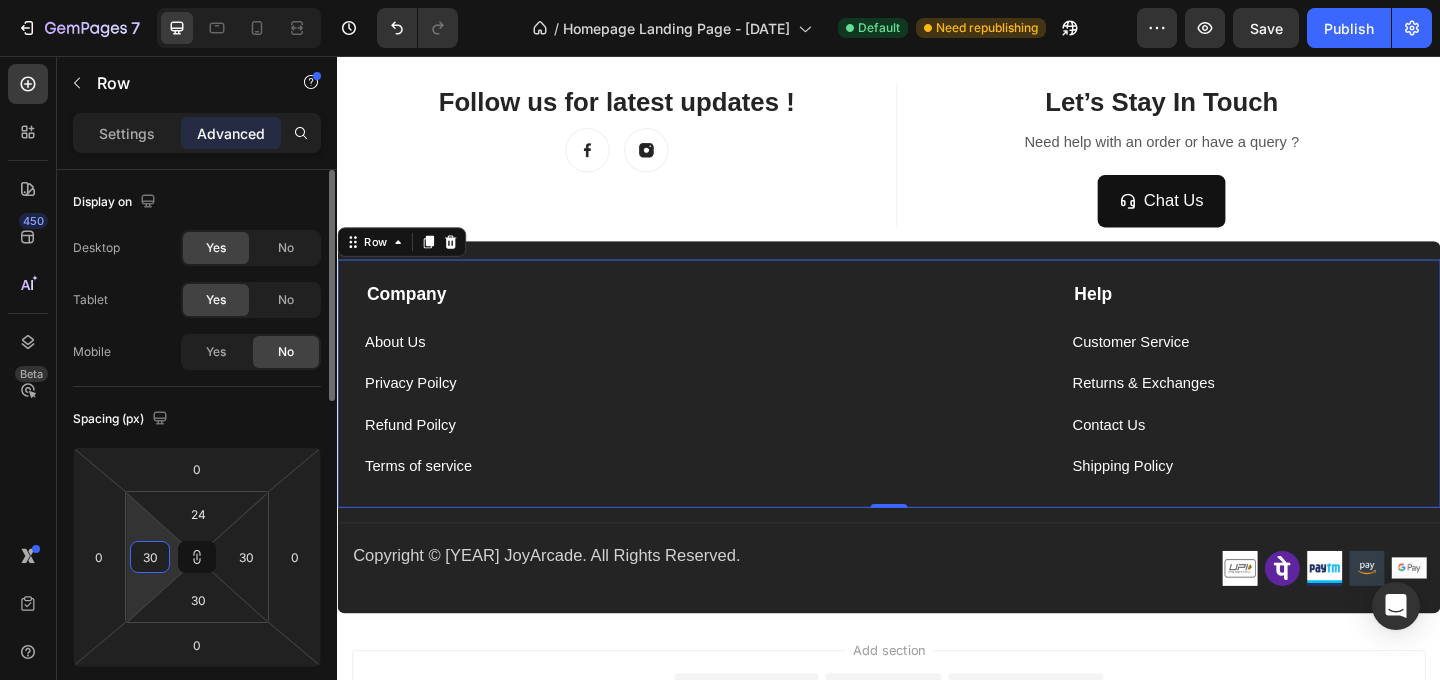 type 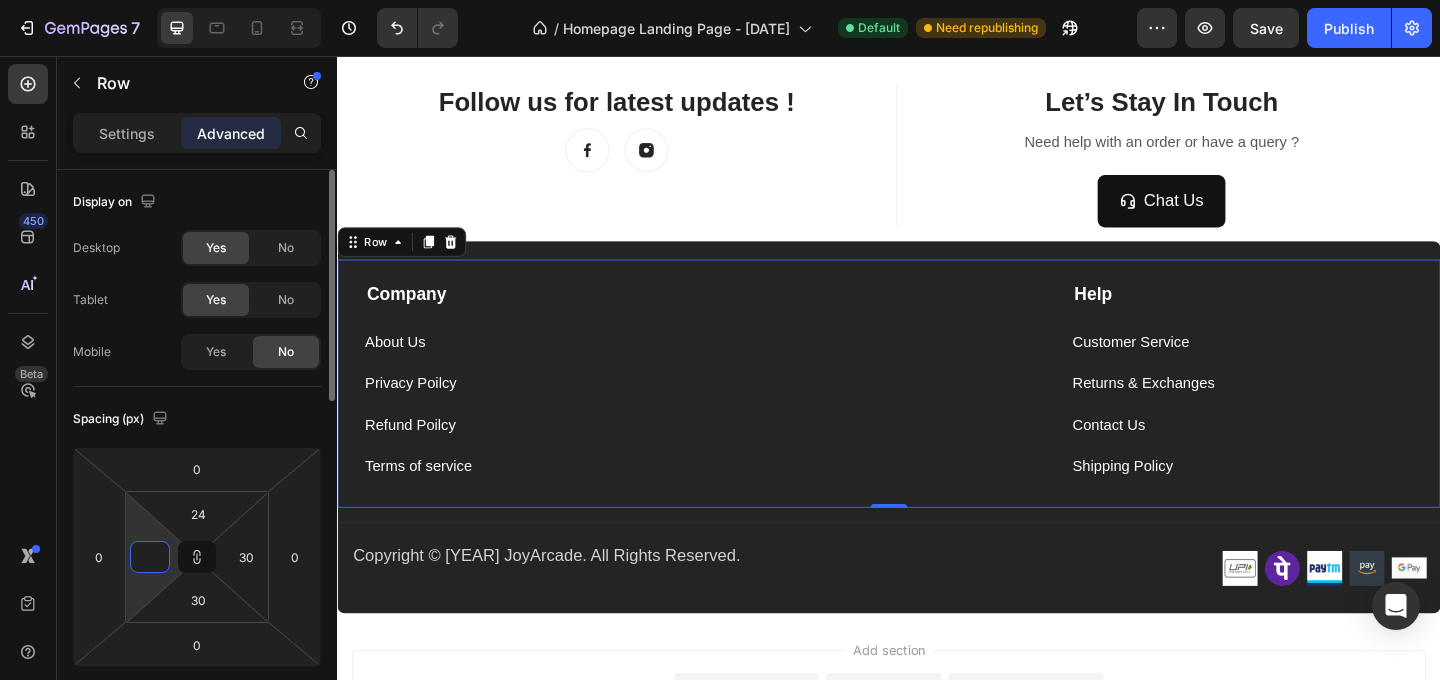 type on "5" 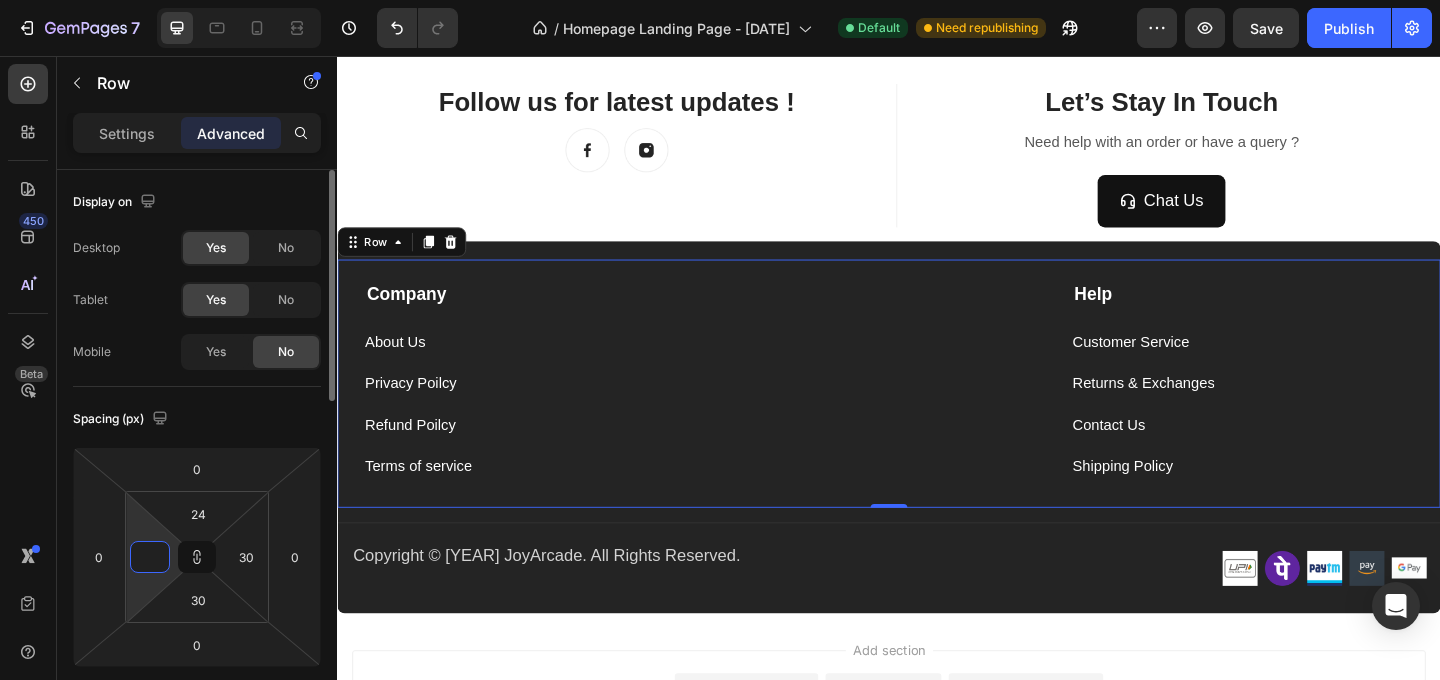 type on "5" 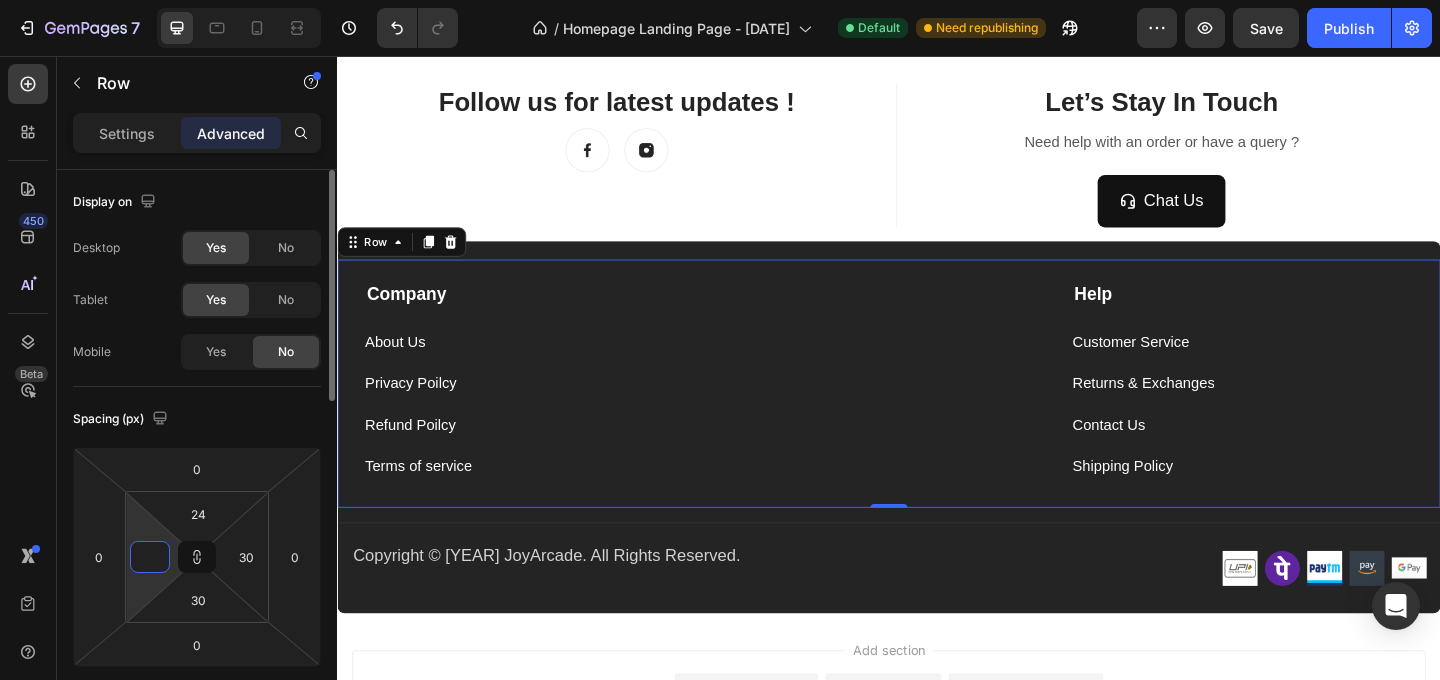 type on "5" 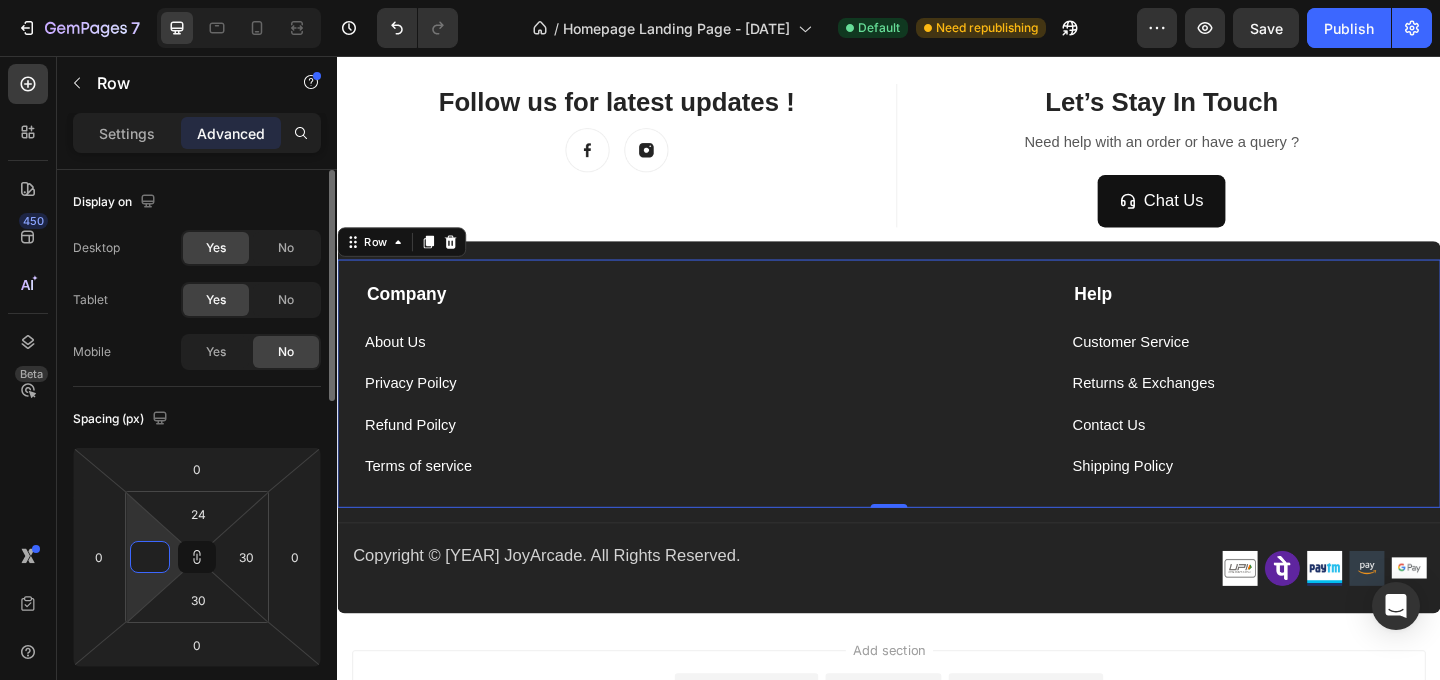 type on "5" 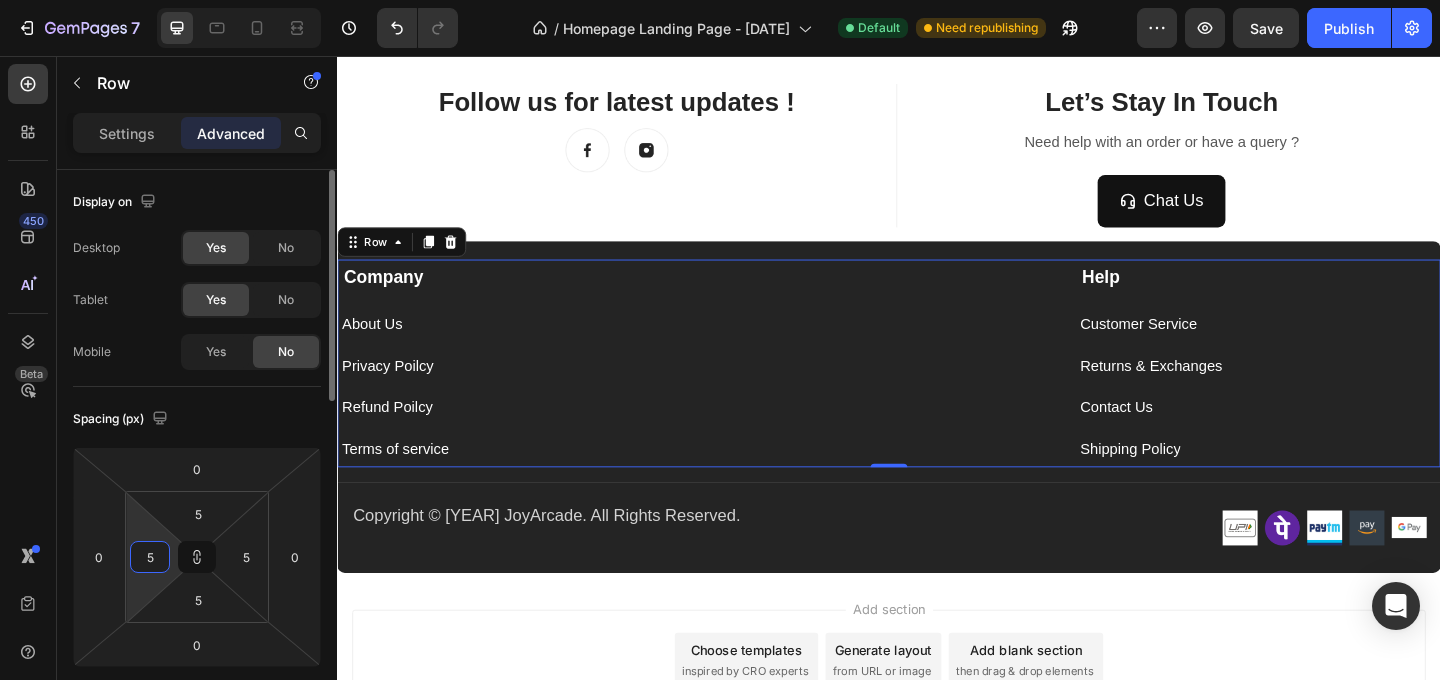 type on "50" 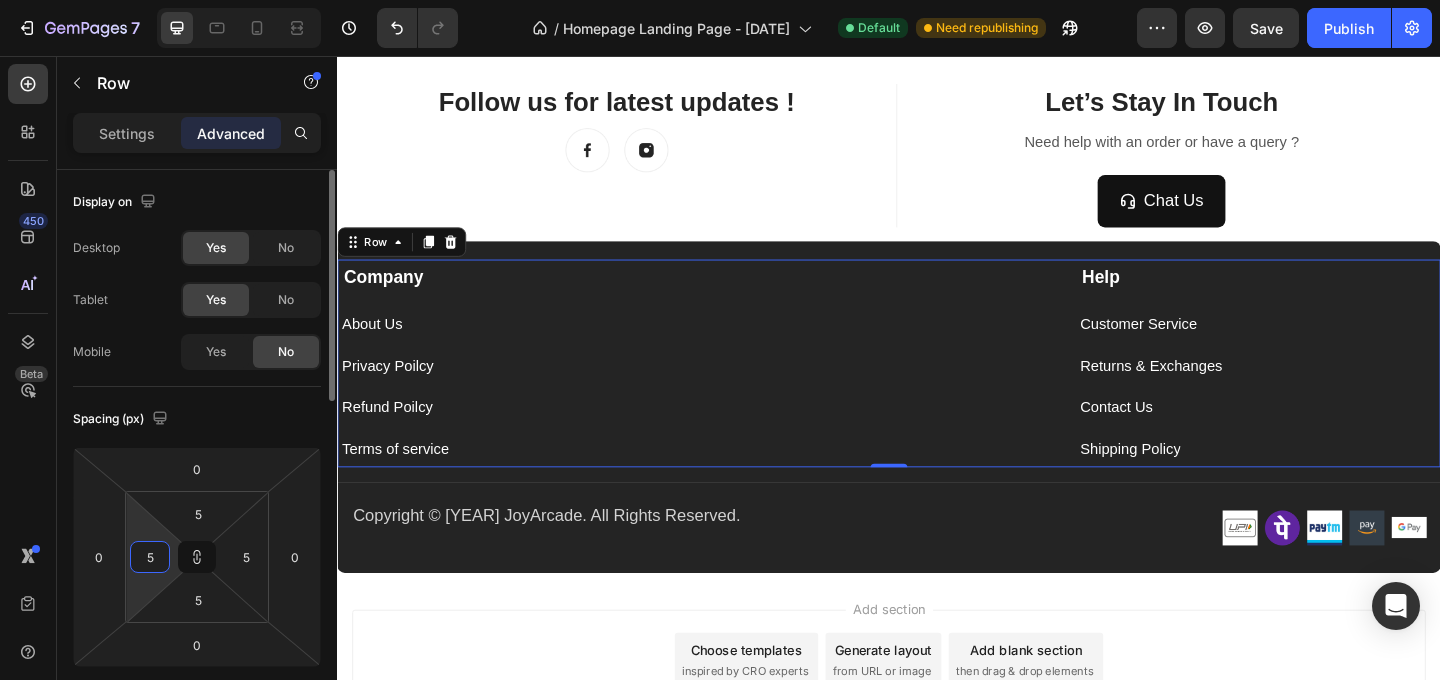 type on "50" 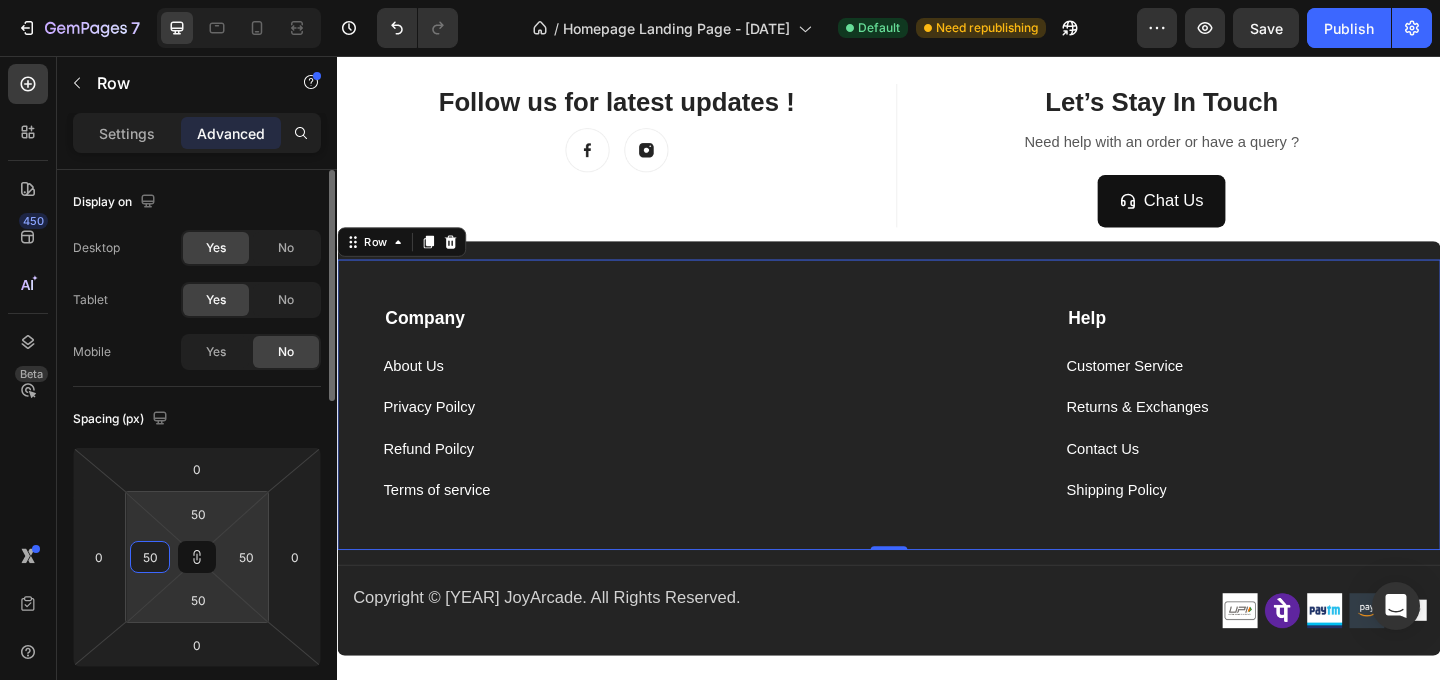 type on "5" 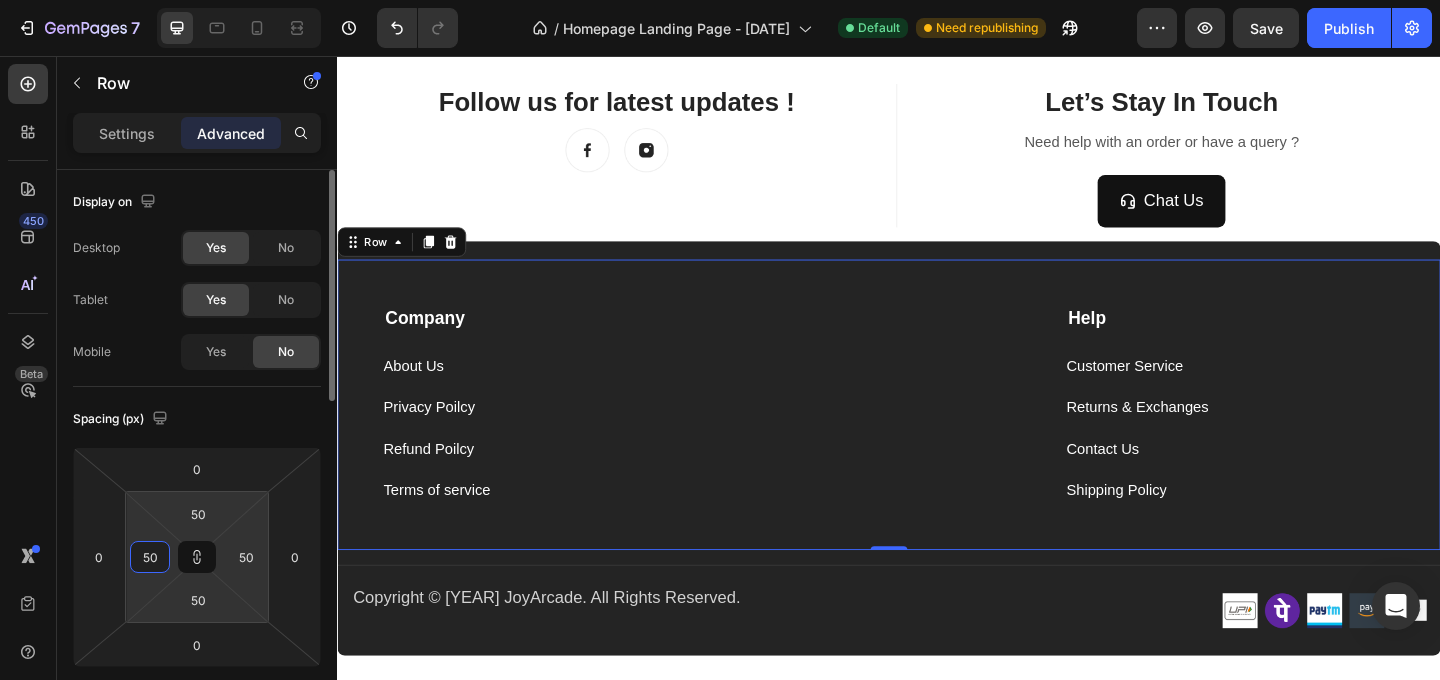 type on "5" 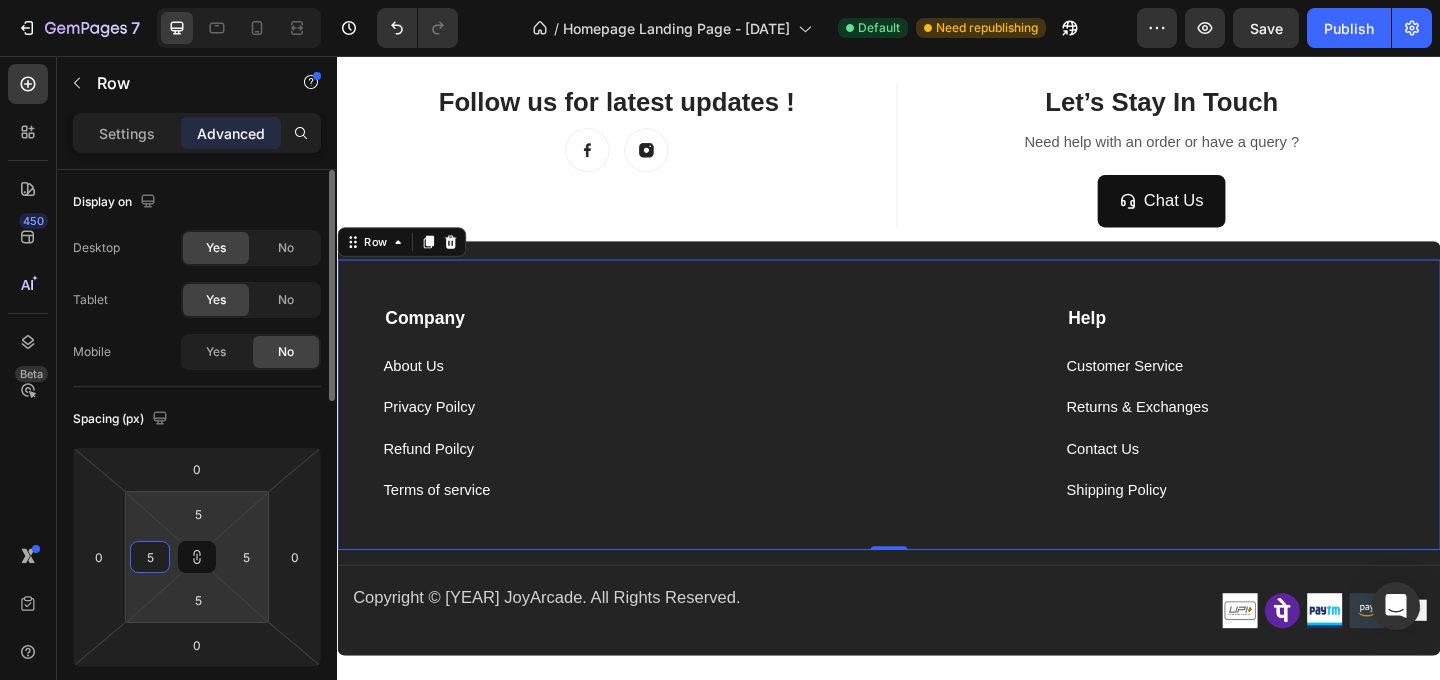 type 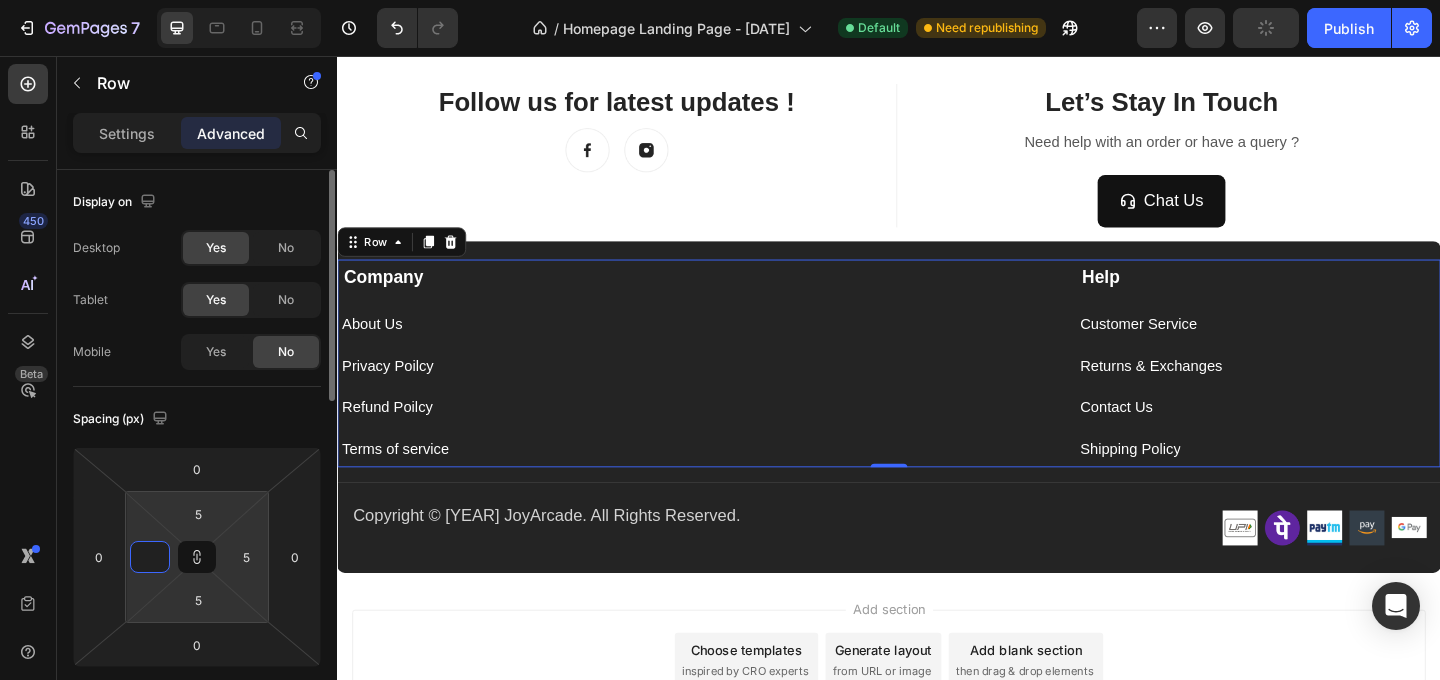 type on "1" 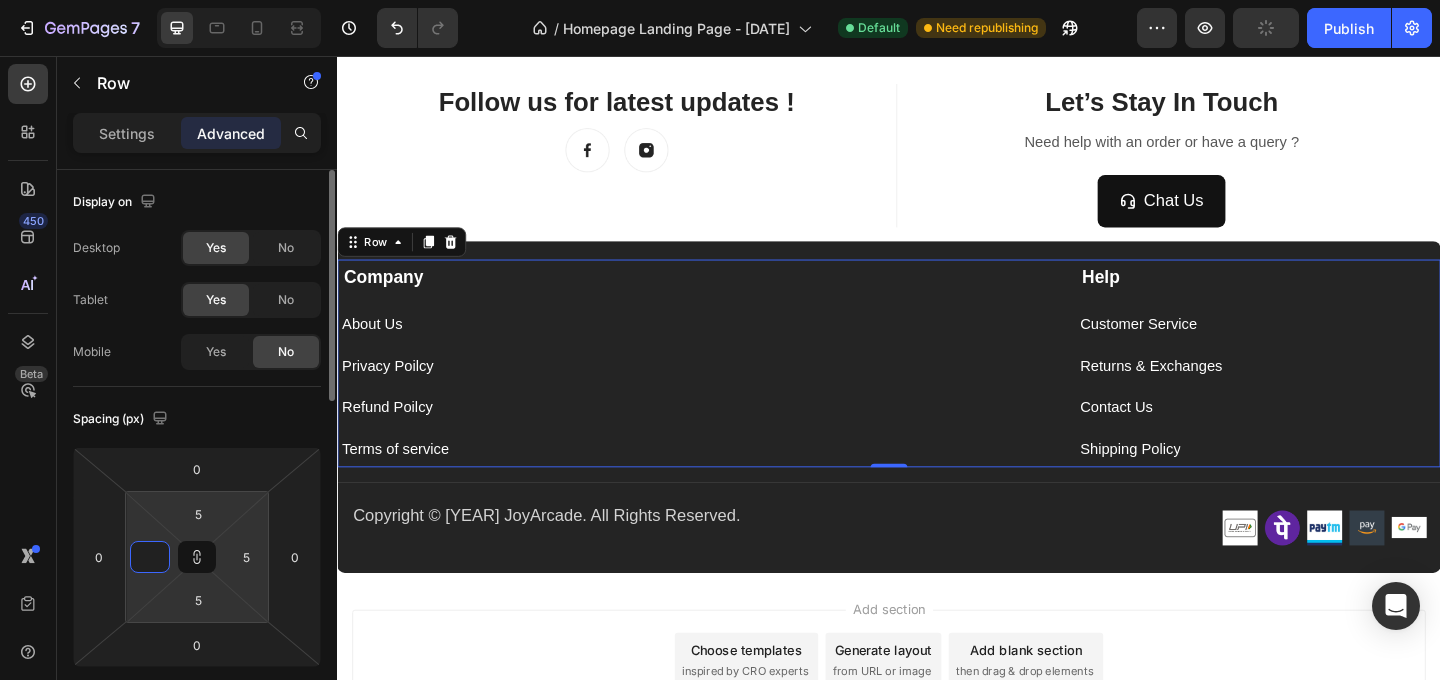type on "1" 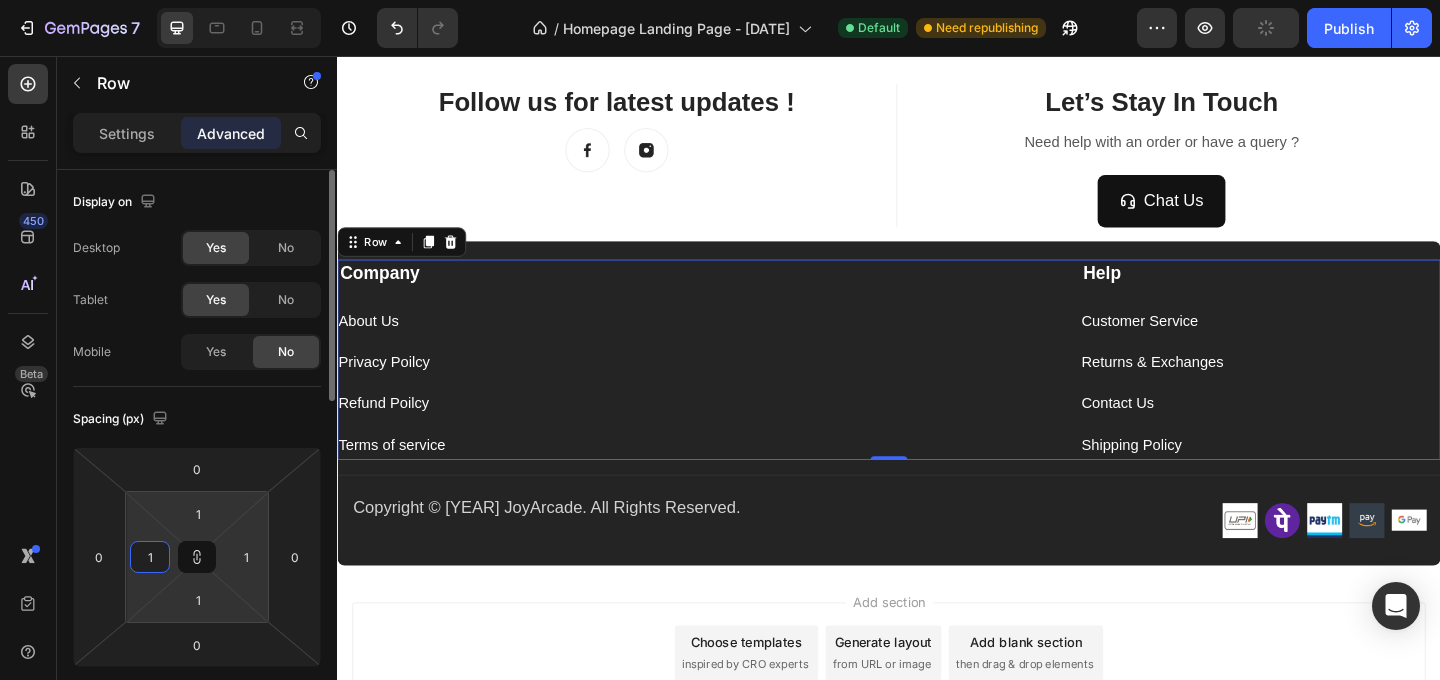 type on "15" 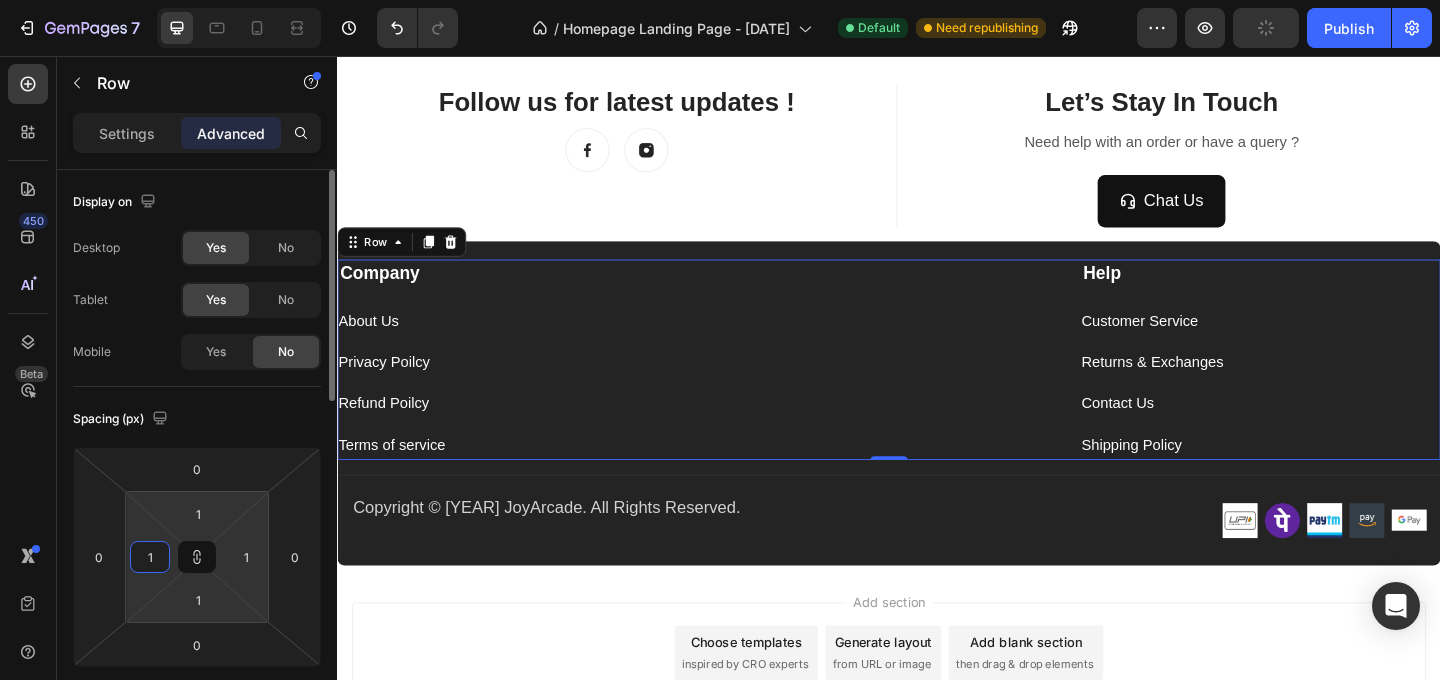 type on "15" 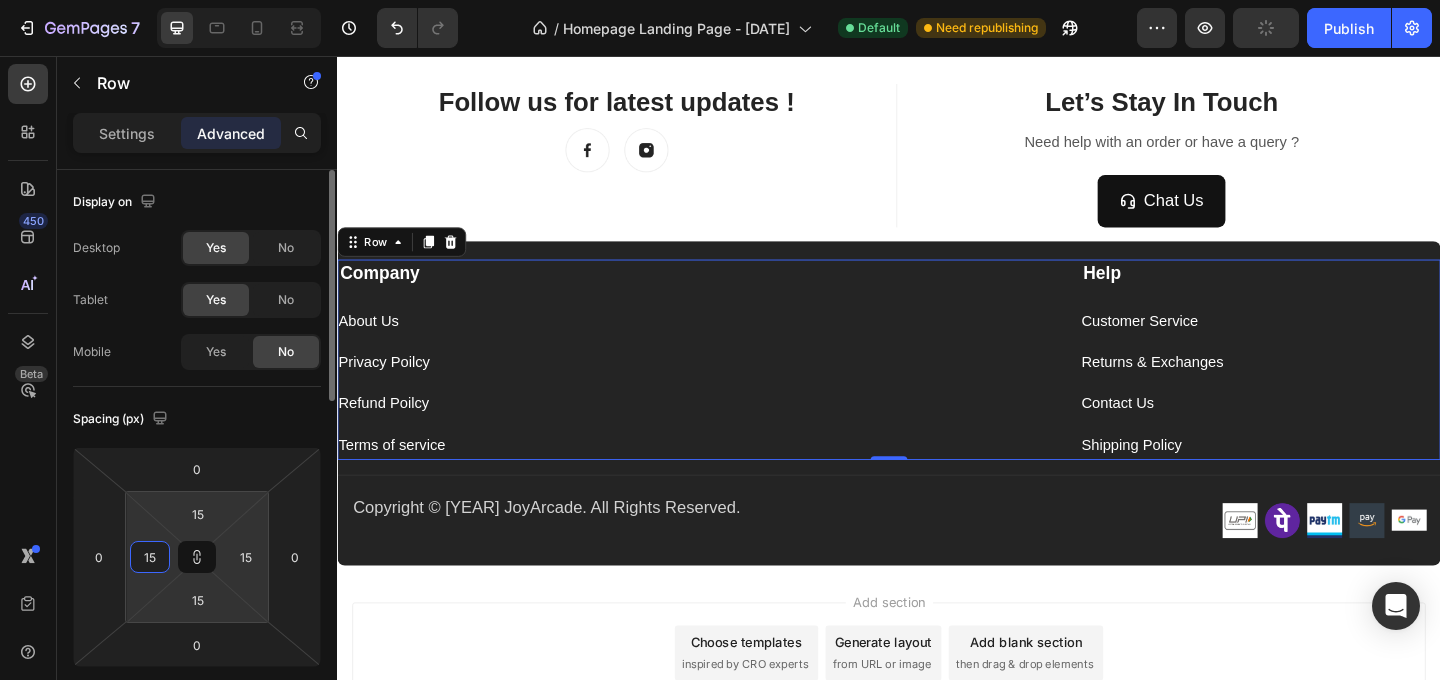 type on "150" 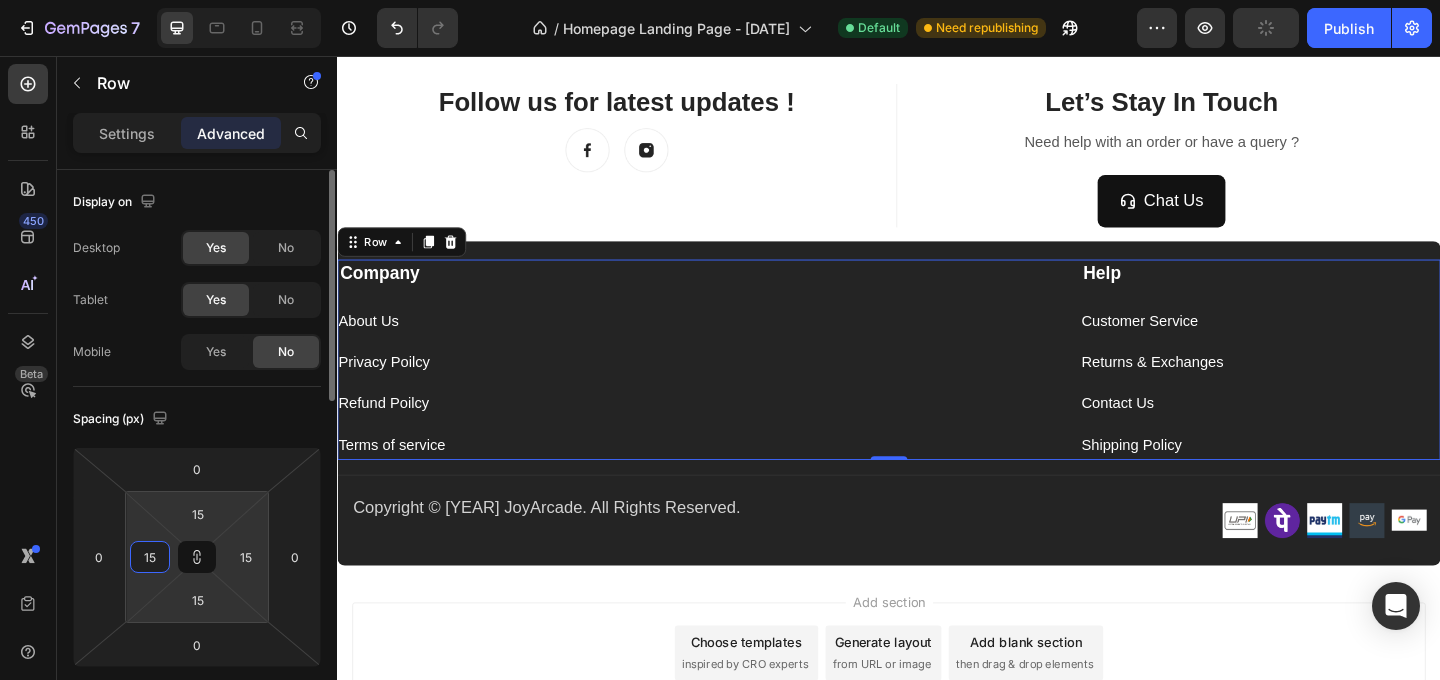type on "150" 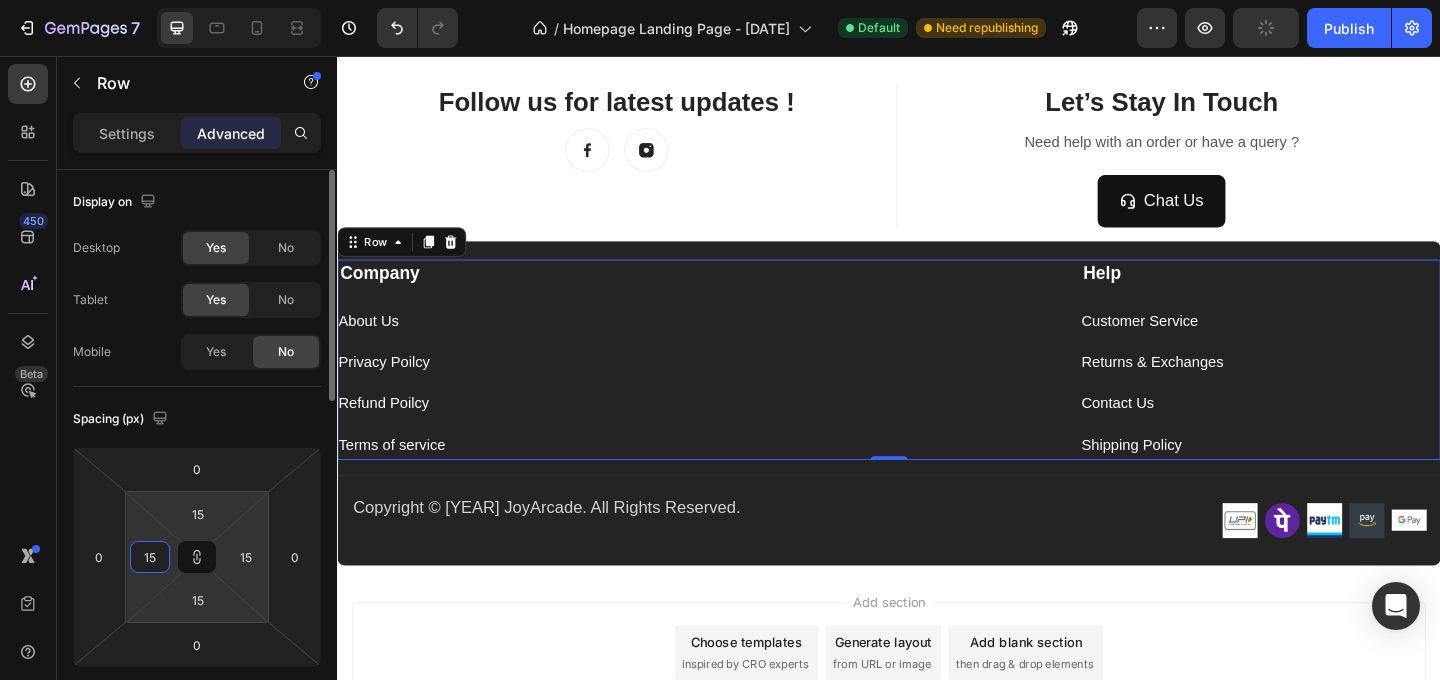 type on "150" 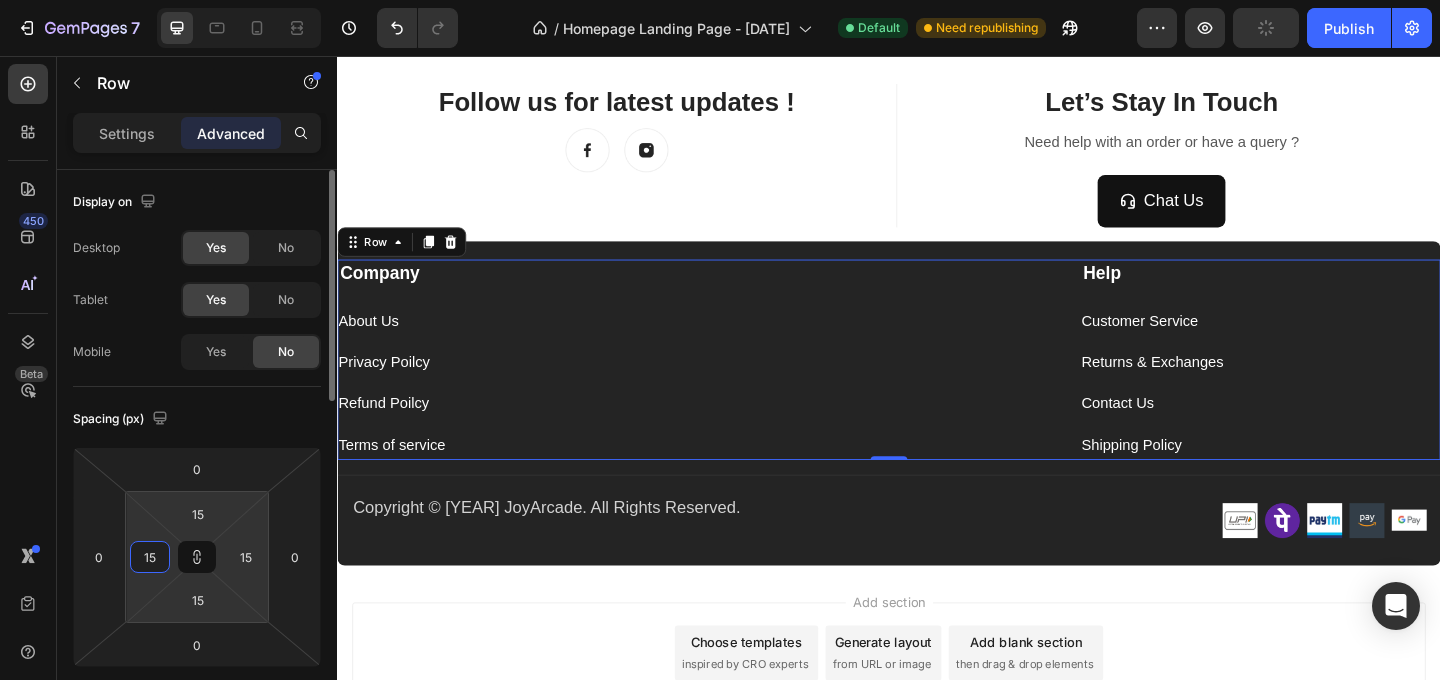 type on "150" 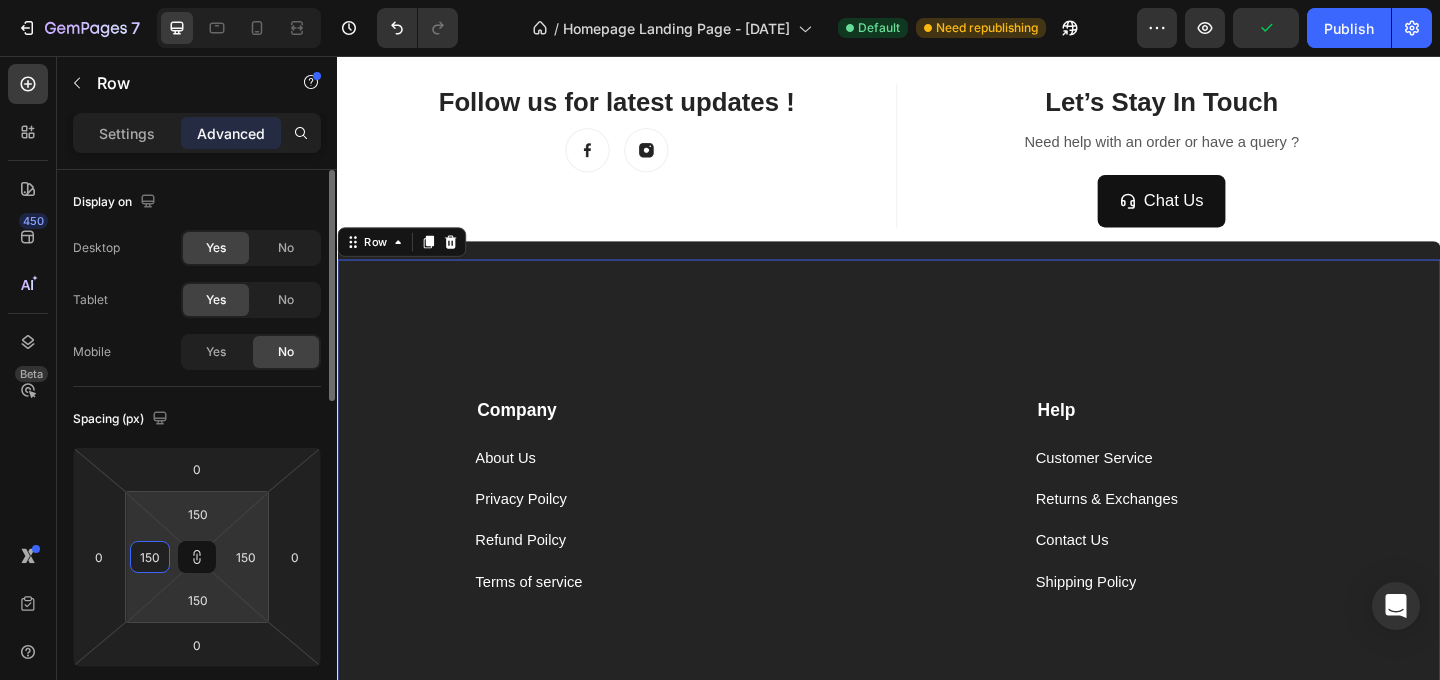 type on "15" 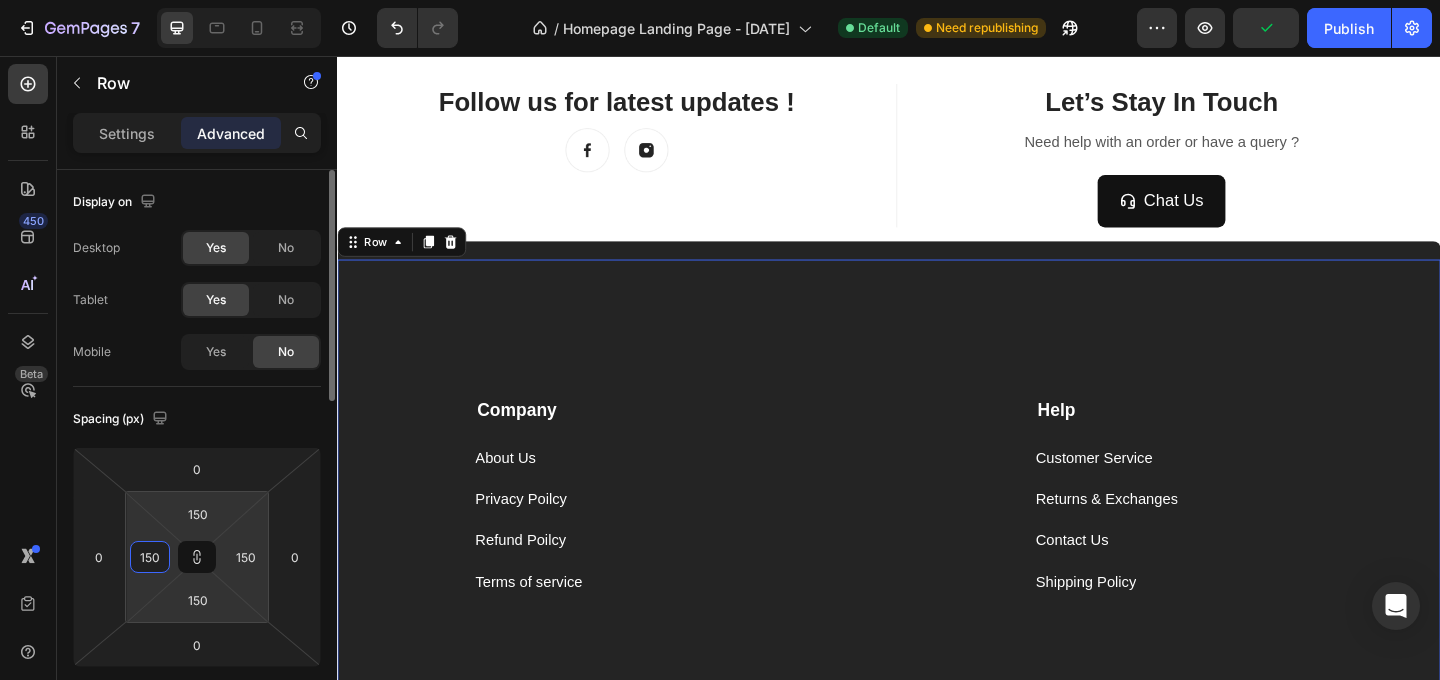 type on "15" 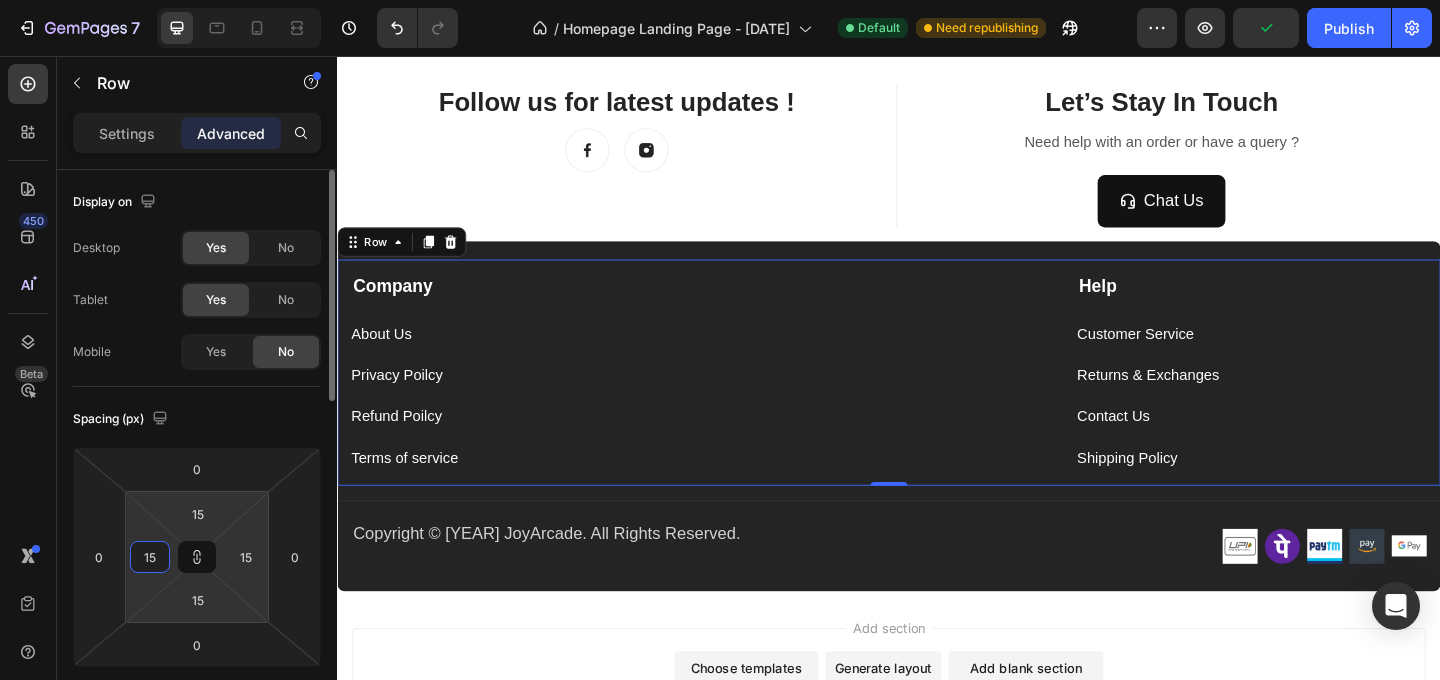 type on "1" 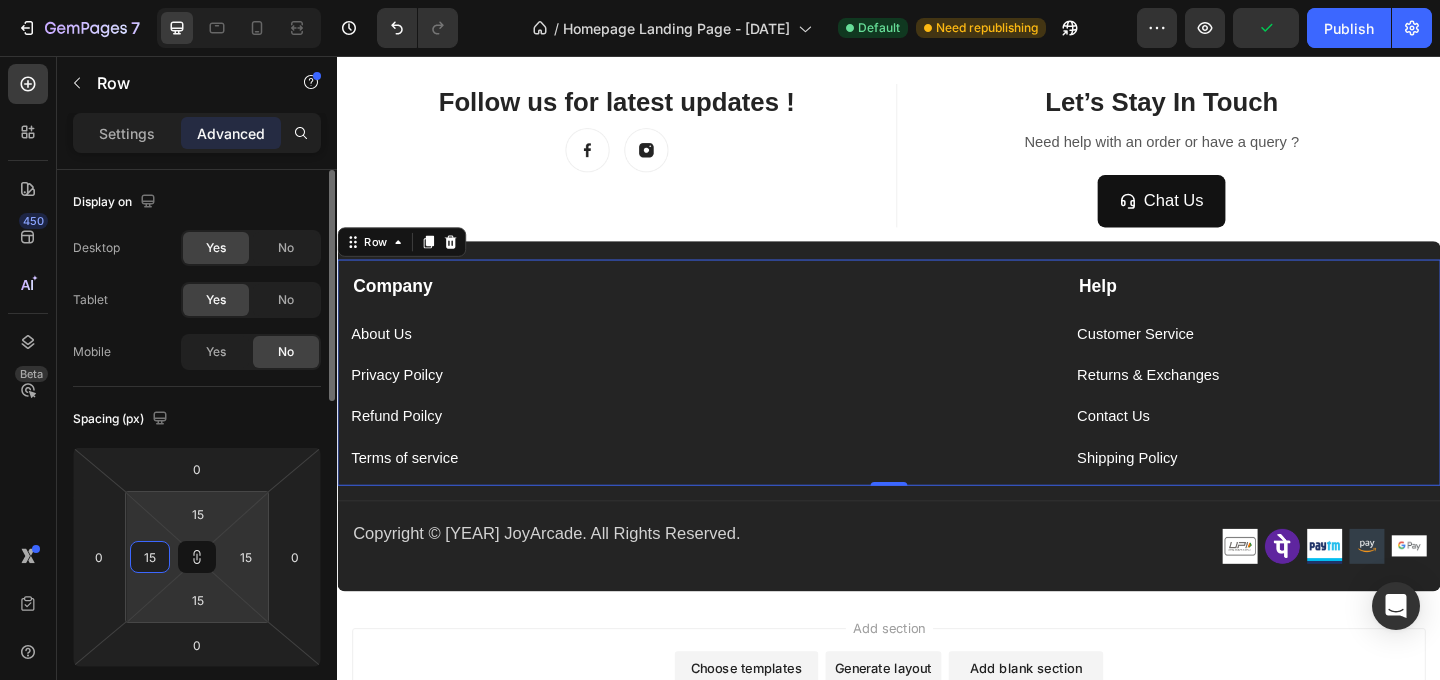 type on "1" 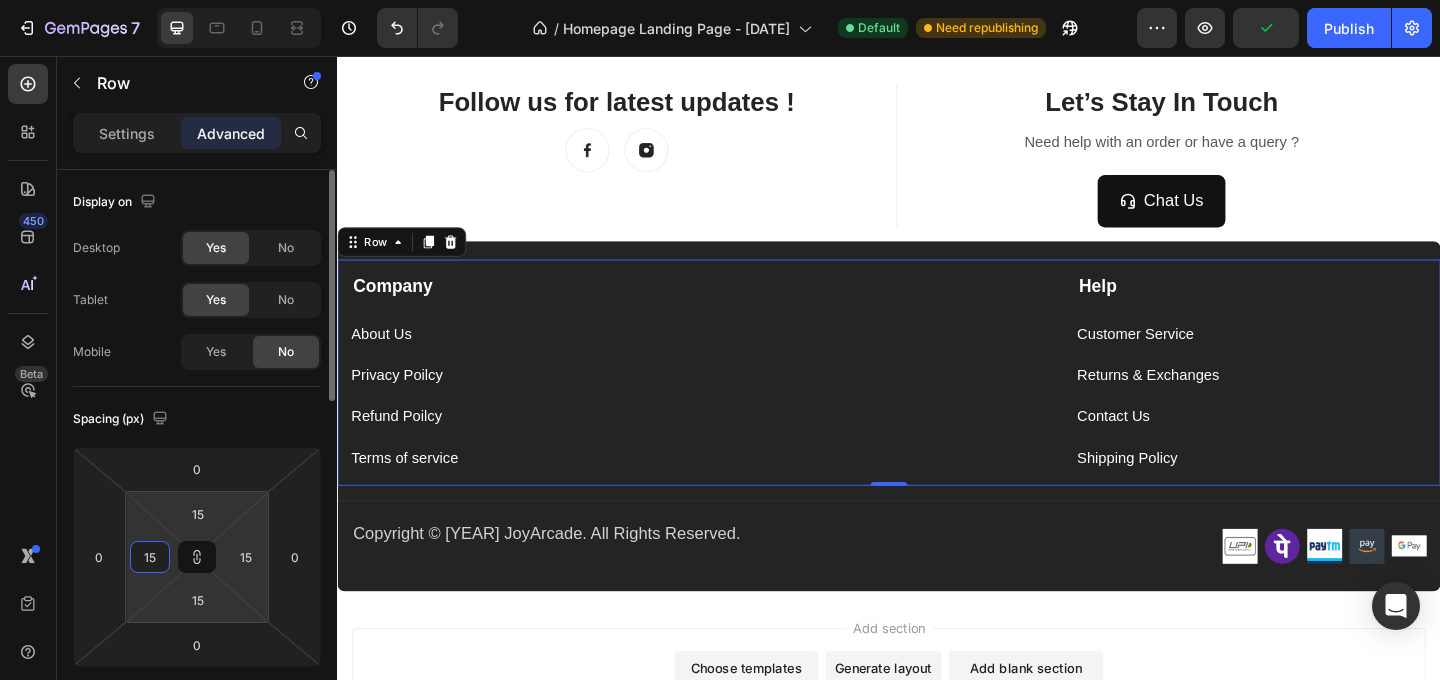 type on "1" 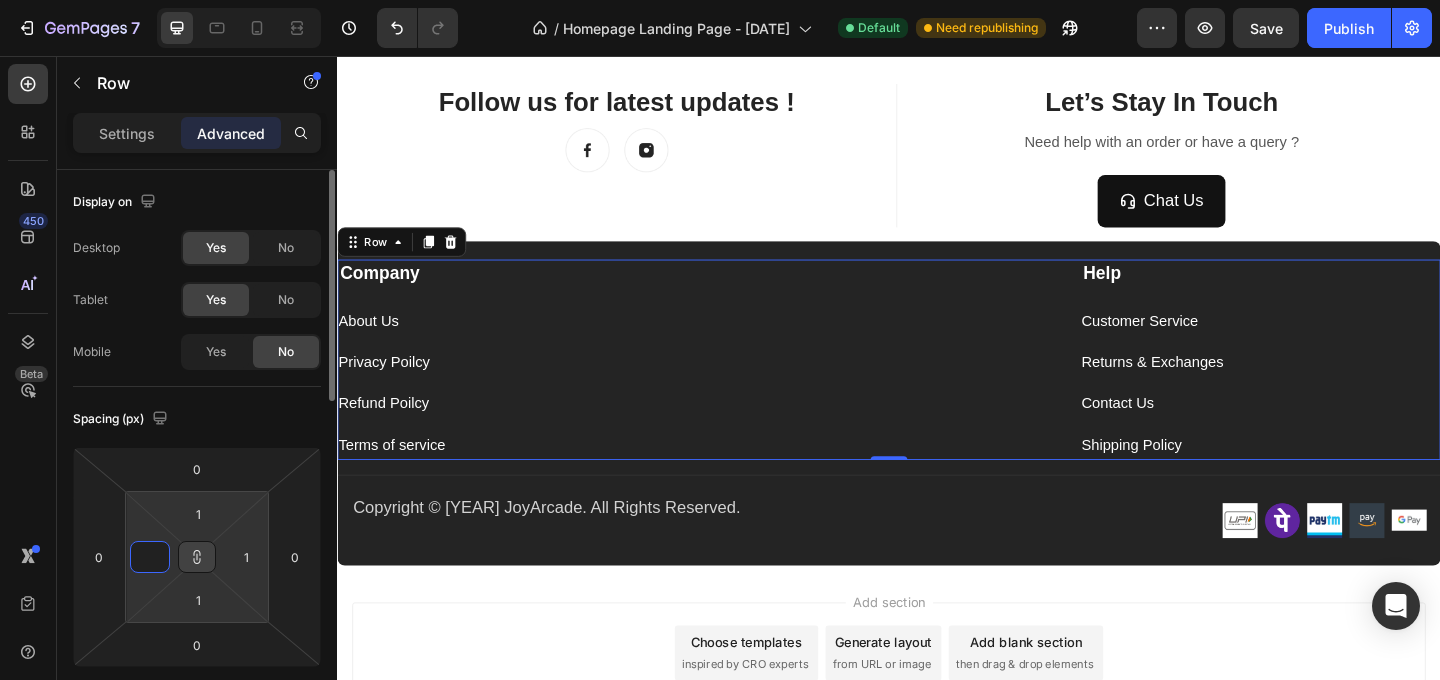 type on "0" 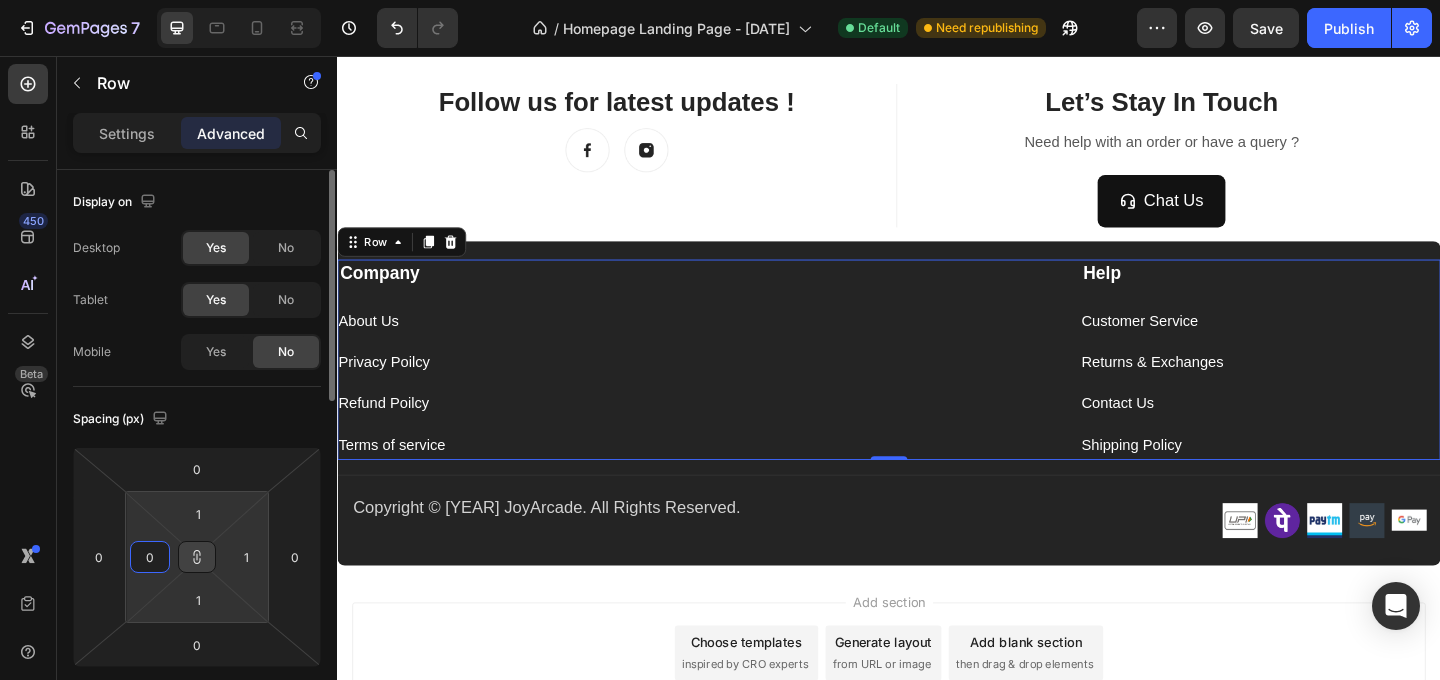 click 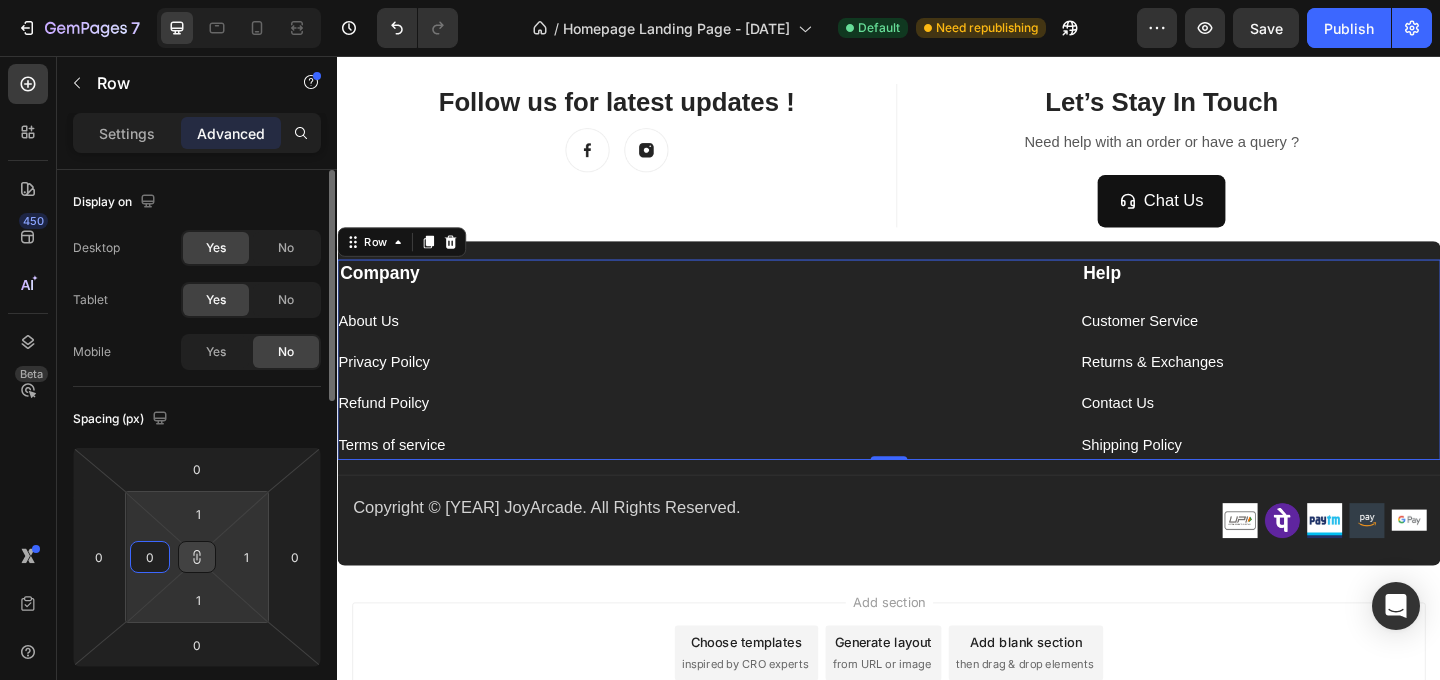 type on "0" 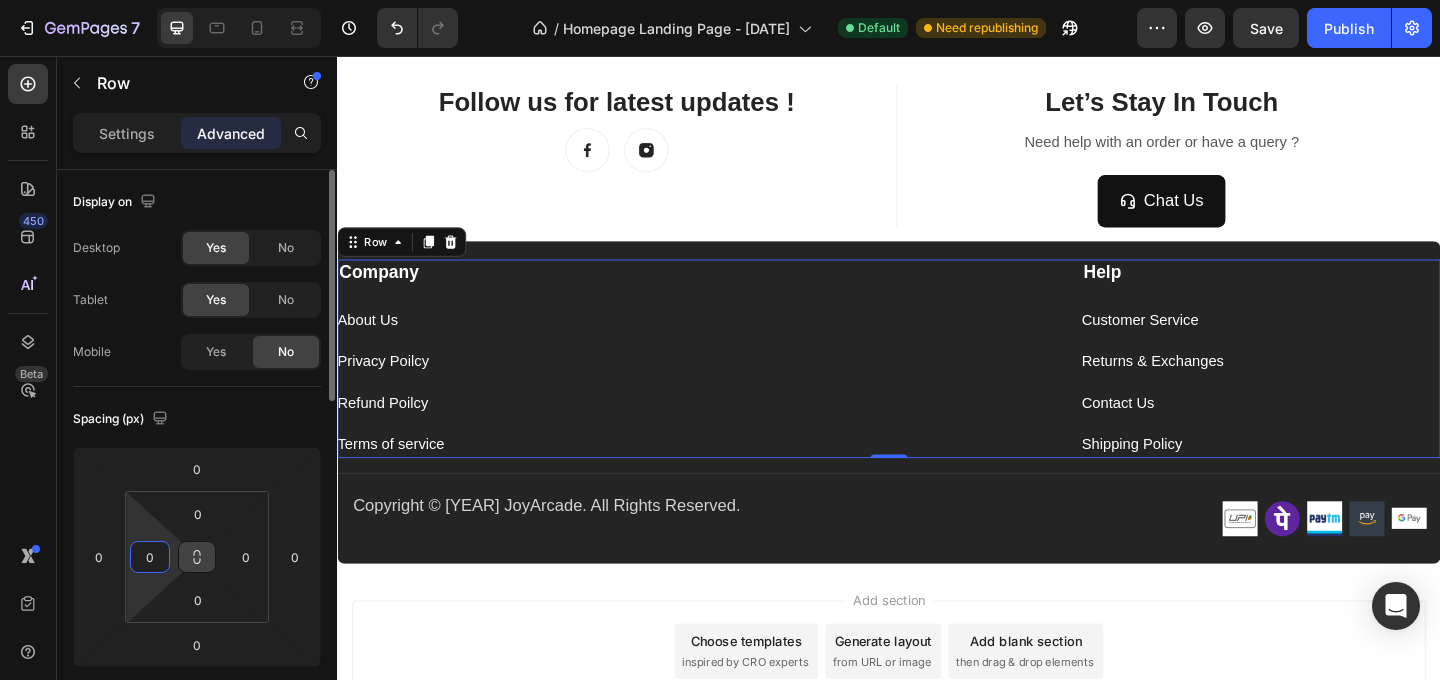 click on "0" at bounding box center [150, 557] 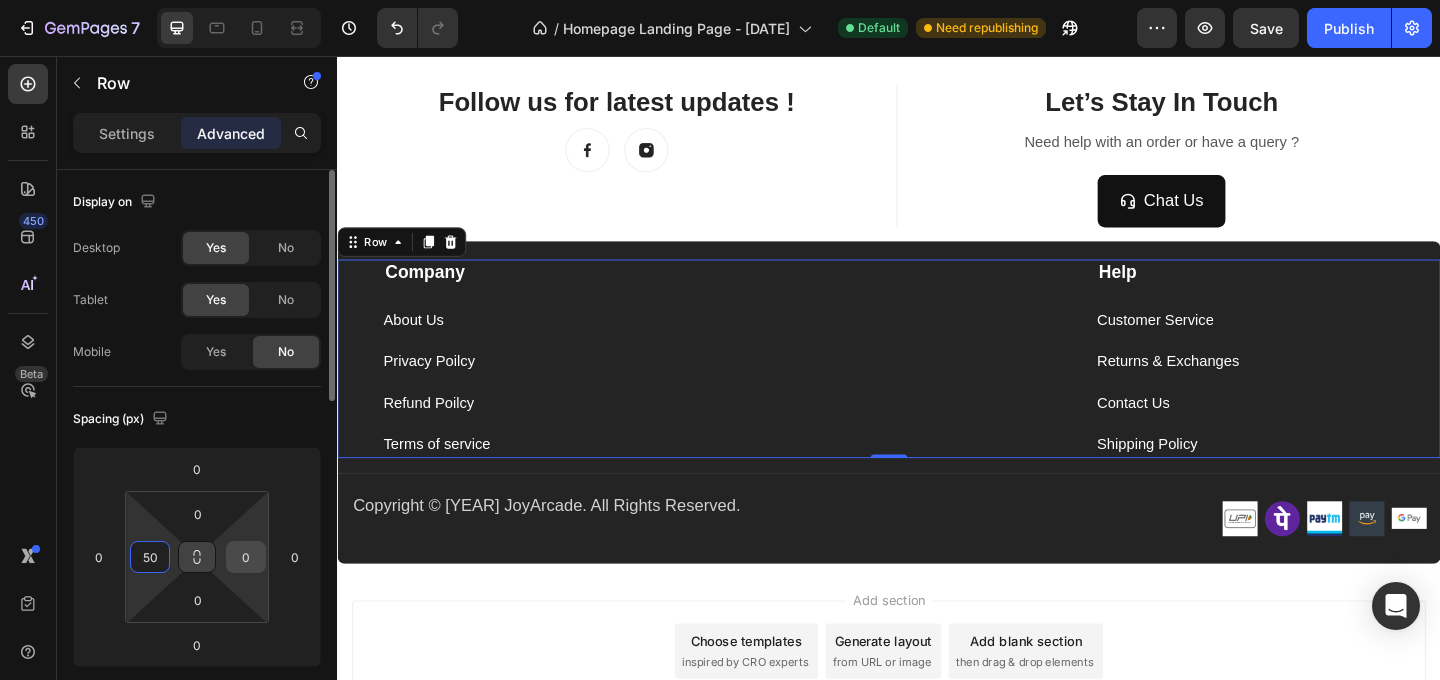 type on "50" 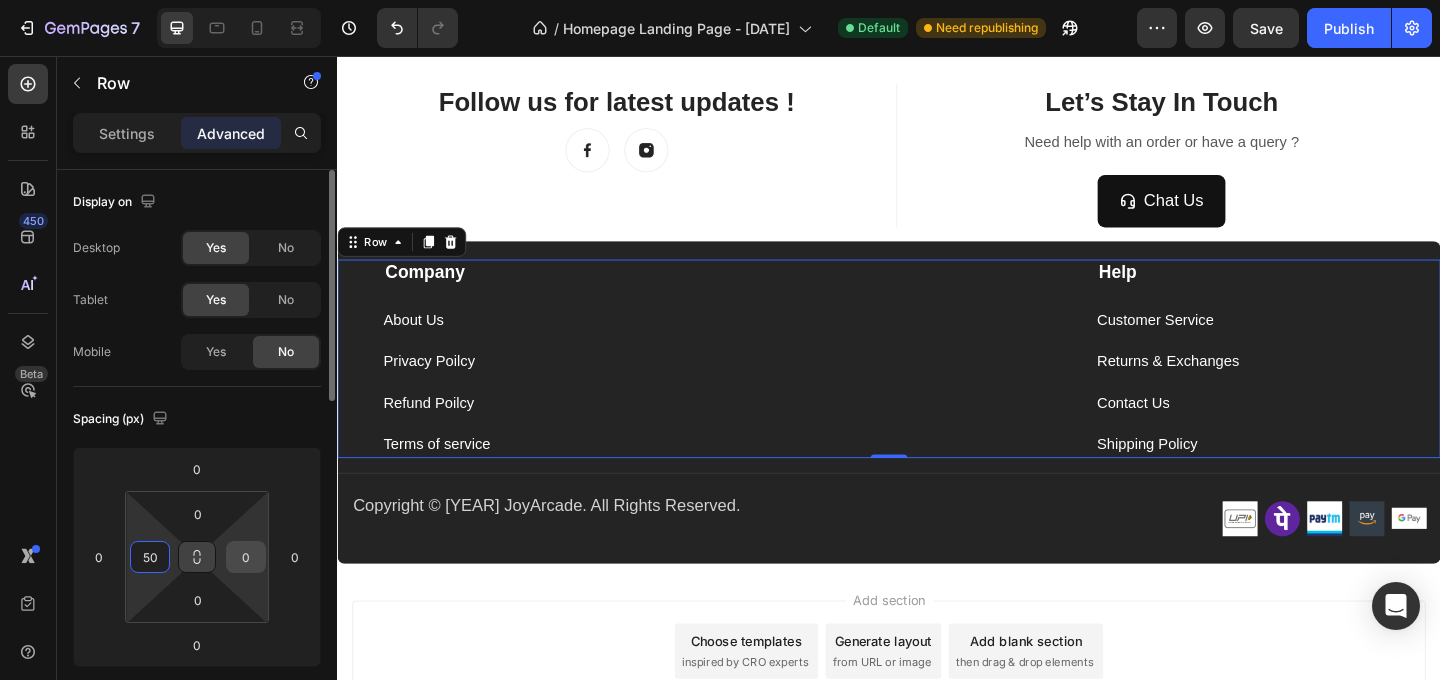 click on "0" at bounding box center [246, 557] 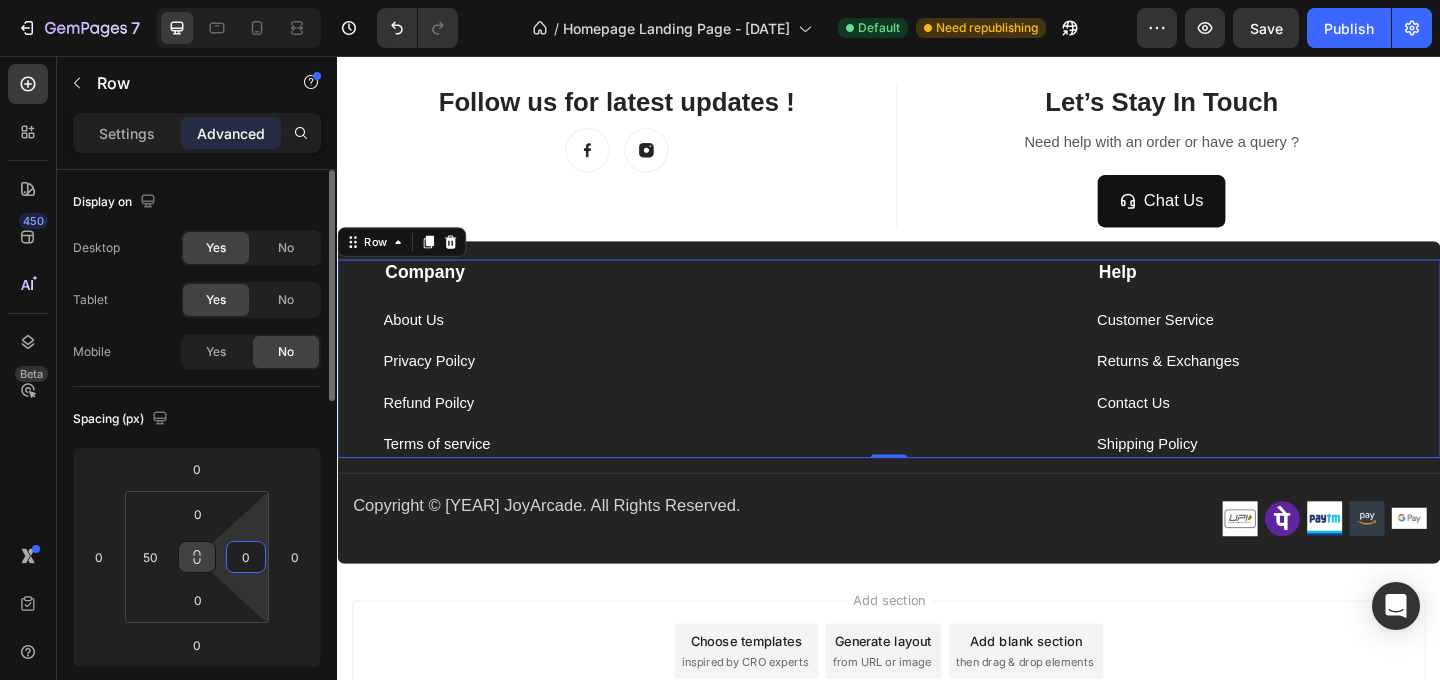 click on "0" at bounding box center [246, 557] 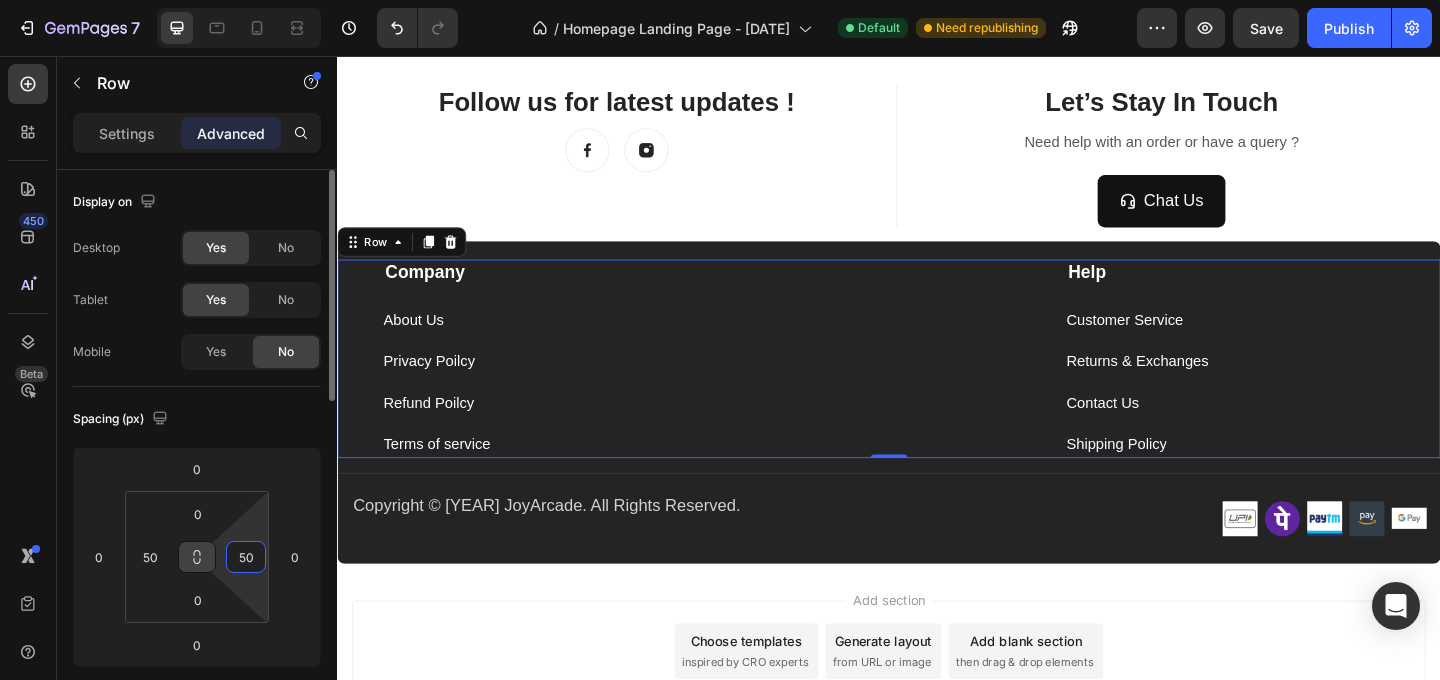 type on "5" 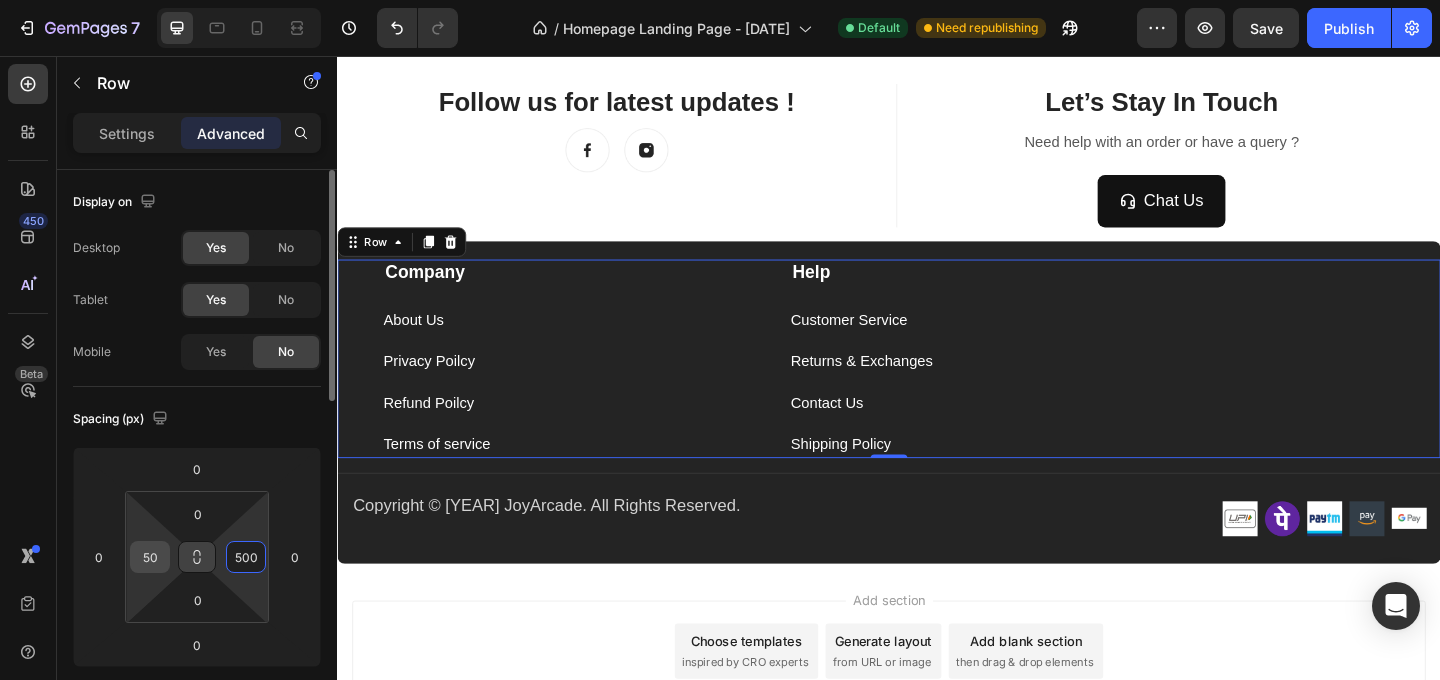type on "500" 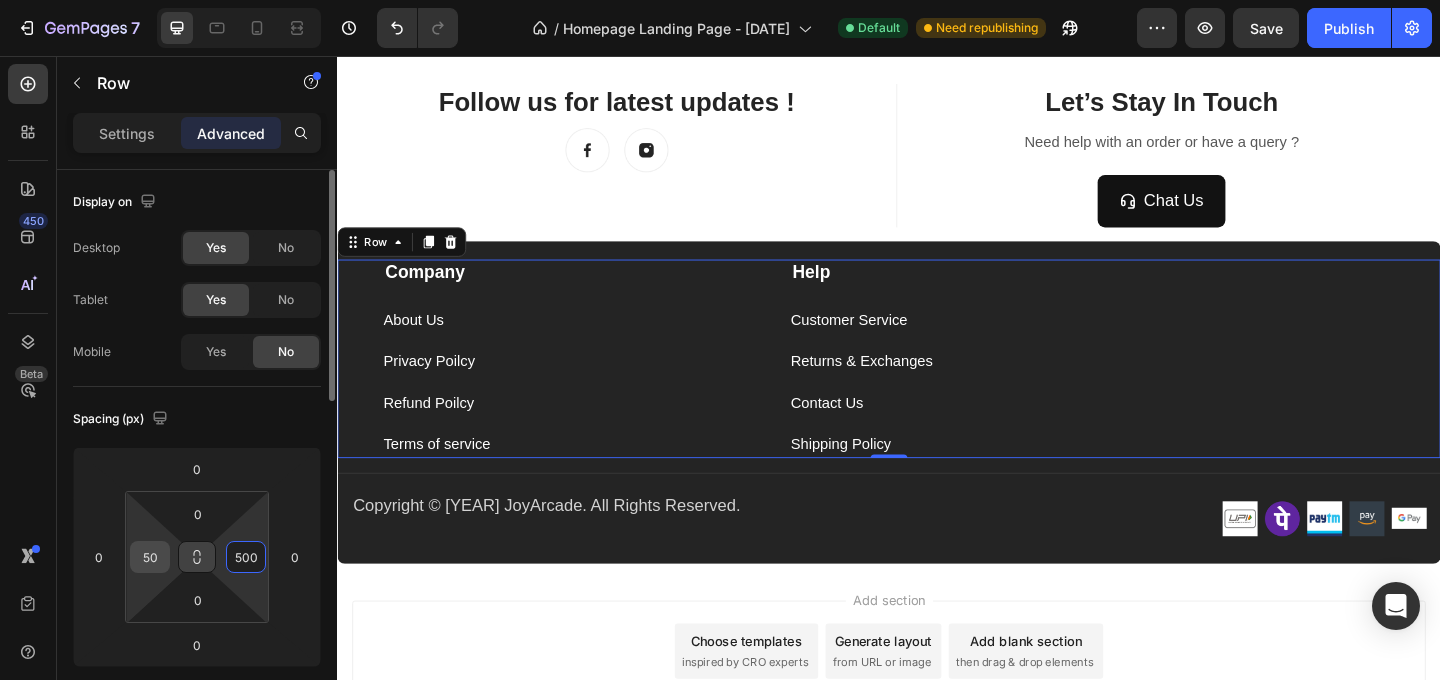 click on "50" at bounding box center (150, 557) 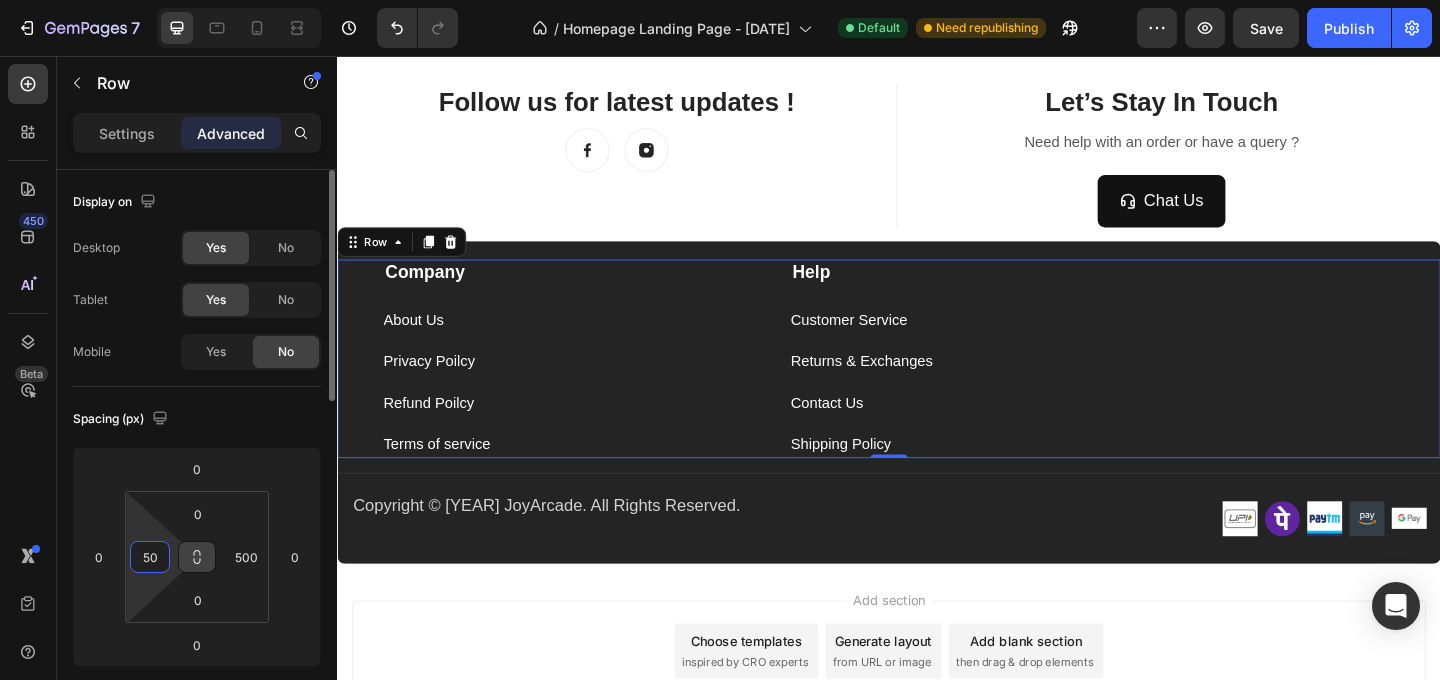 type on "5" 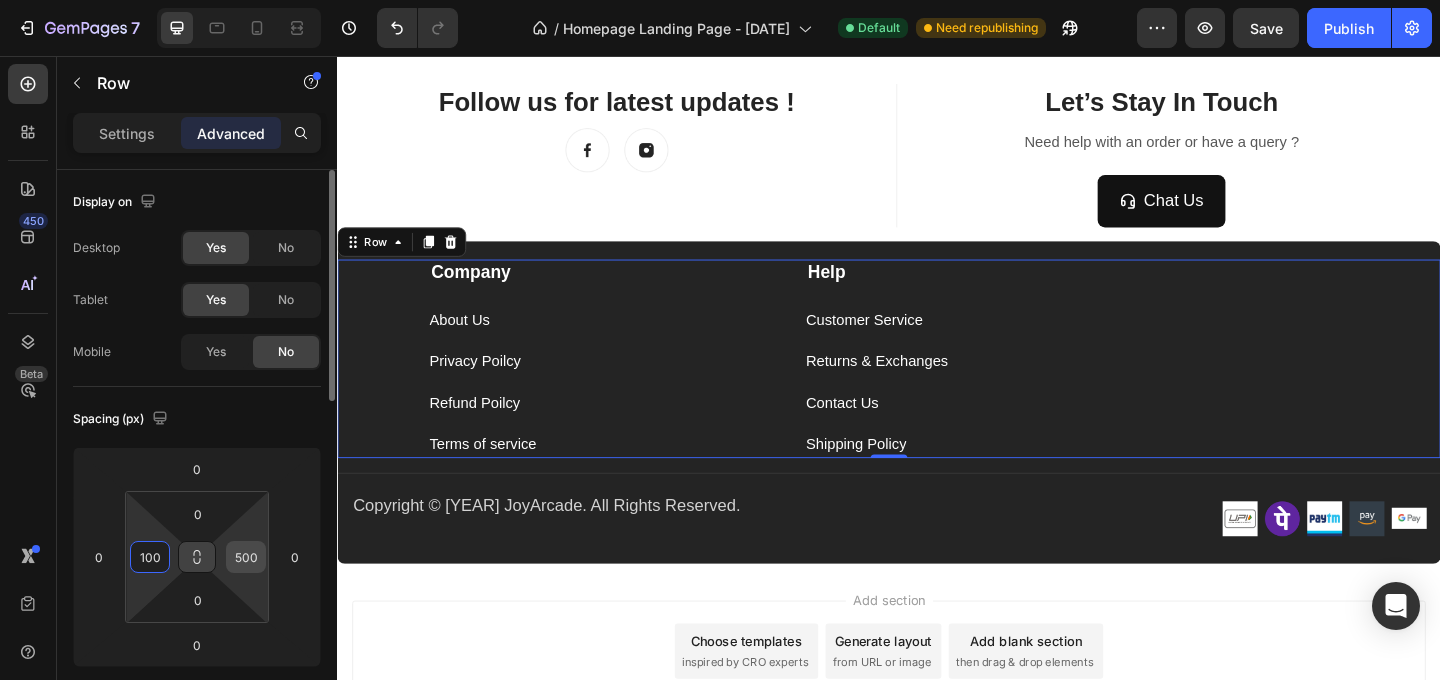 type on "100" 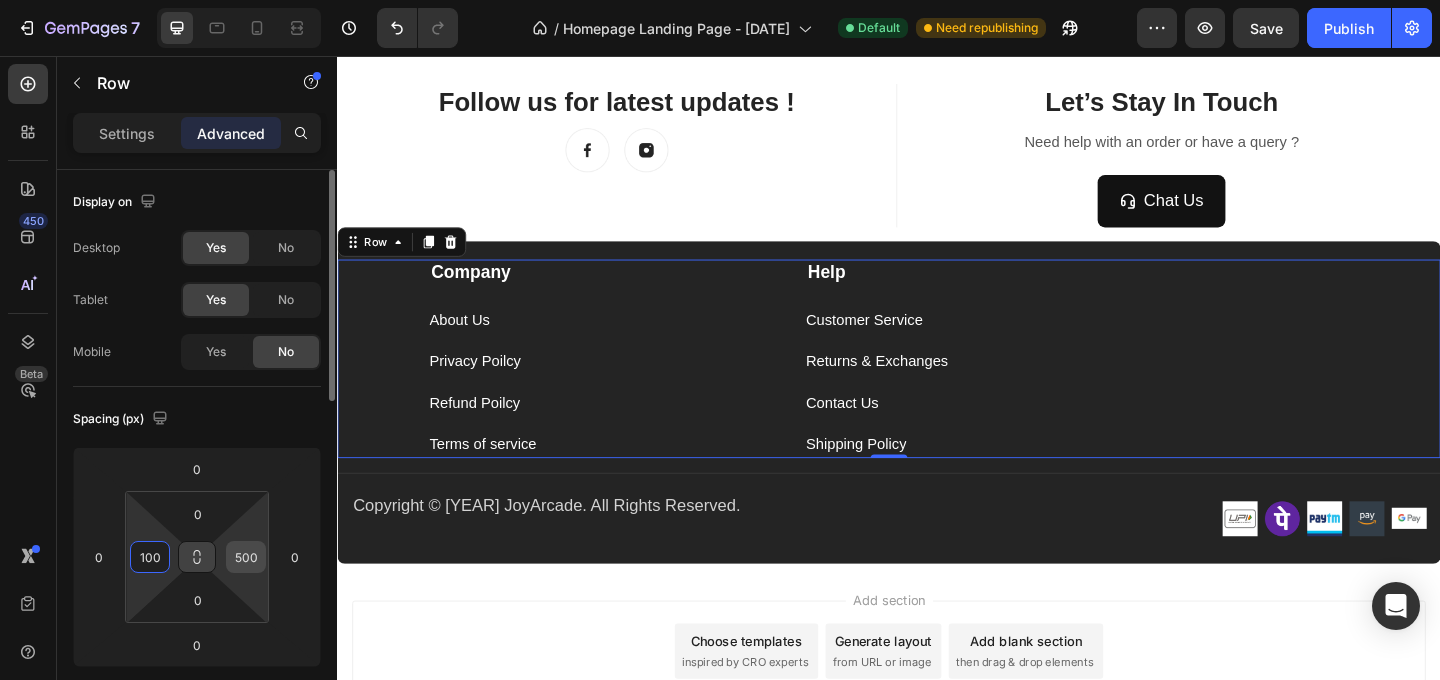 click on "500" at bounding box center [246, 557] 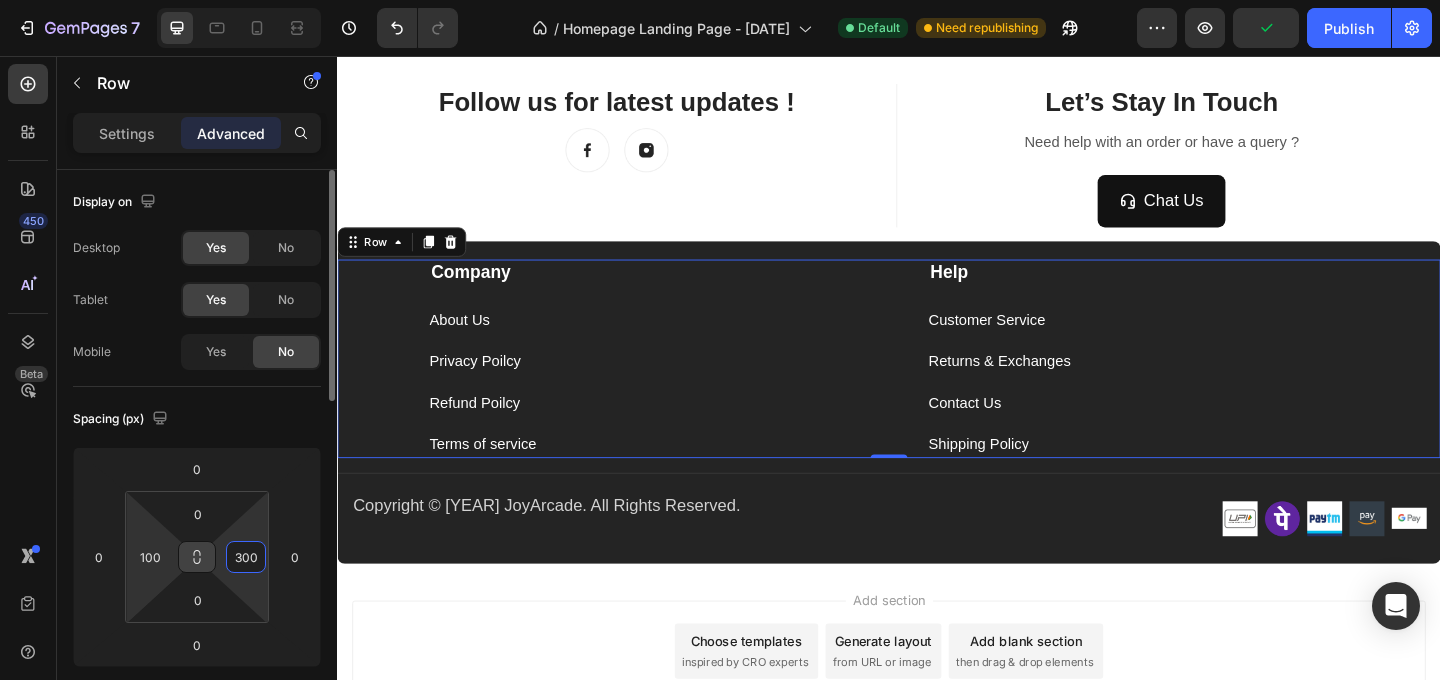 type on "300" 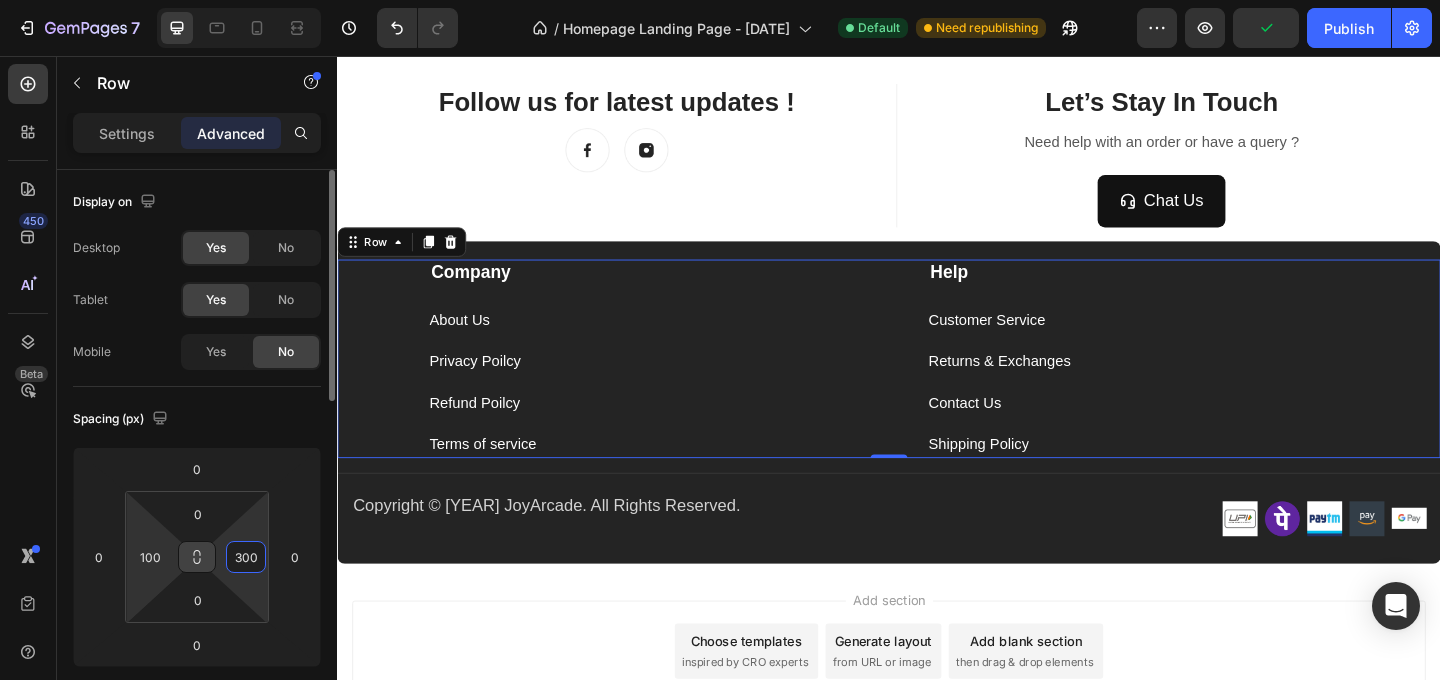 click on "7   /  Homepage Landing Page - Jun 18 Default Need republishing Preview  Publish  450 Beta Sections(18) Elements(83) Section Element Hero Section Product Detail Brands Trusted Badges Guarantee Product Breakdown How to use Testimonials Compare Bundle FAQs Social Proof Brand Story Product List Collection Blog List Contact Sticky Add to Cart Custom Footer Browse Library 450 Layout
Row
Row
Row
Row Text
Heading
Text Block Button
Button
Button Media
Image
Image" at bounding box center (720, 0) 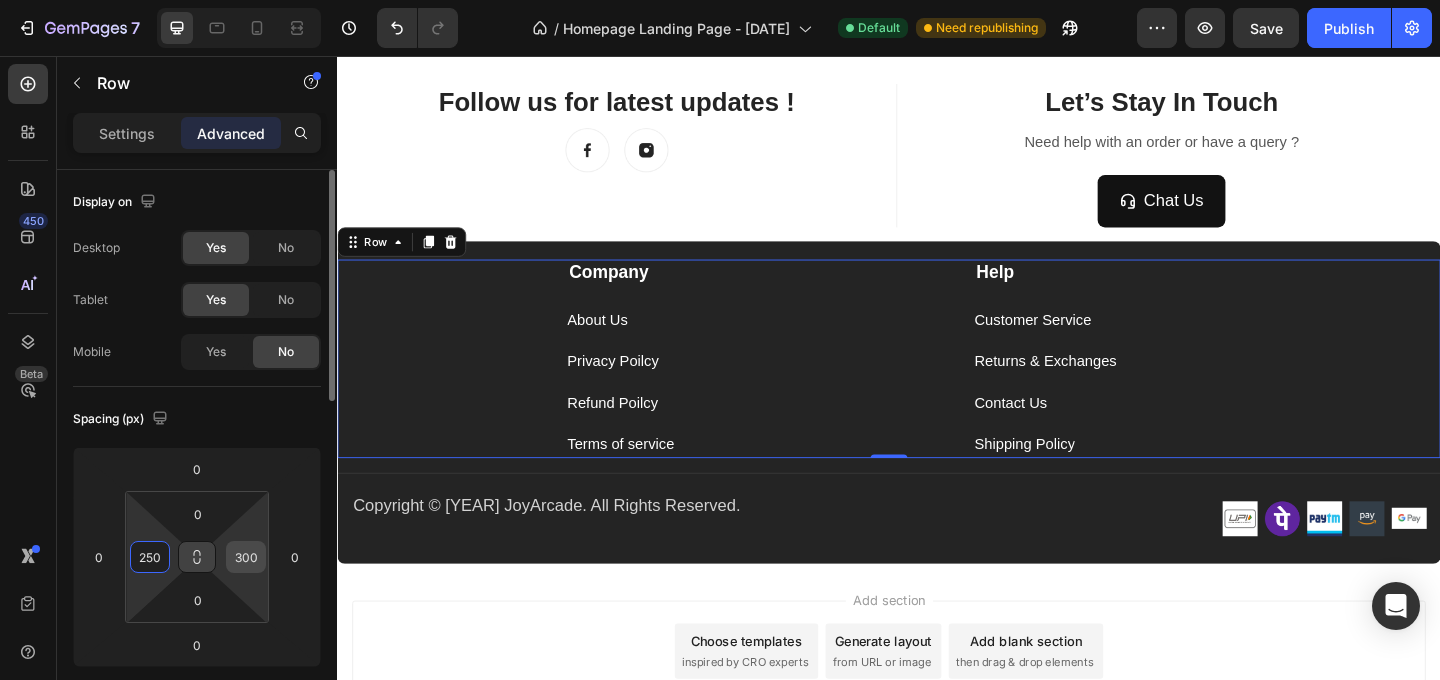 type on "250" 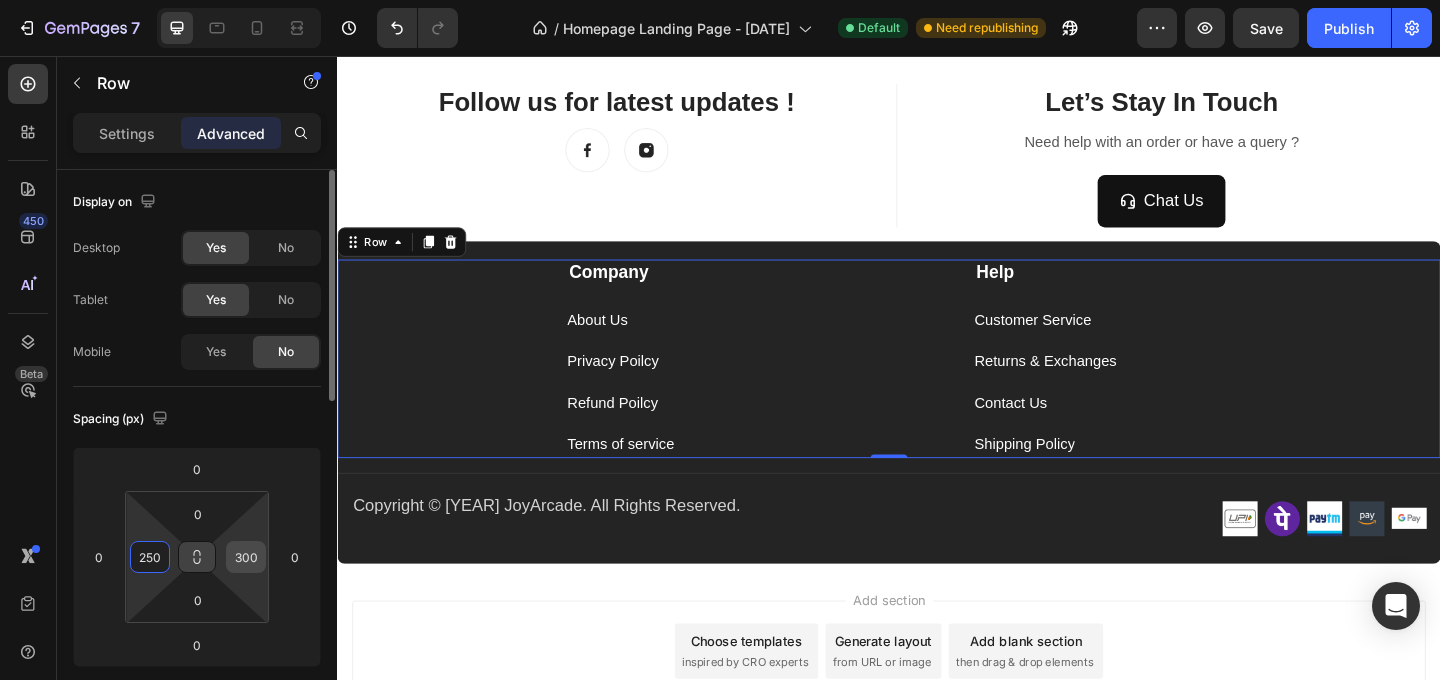click on "300" at bounding box center [246, 557] 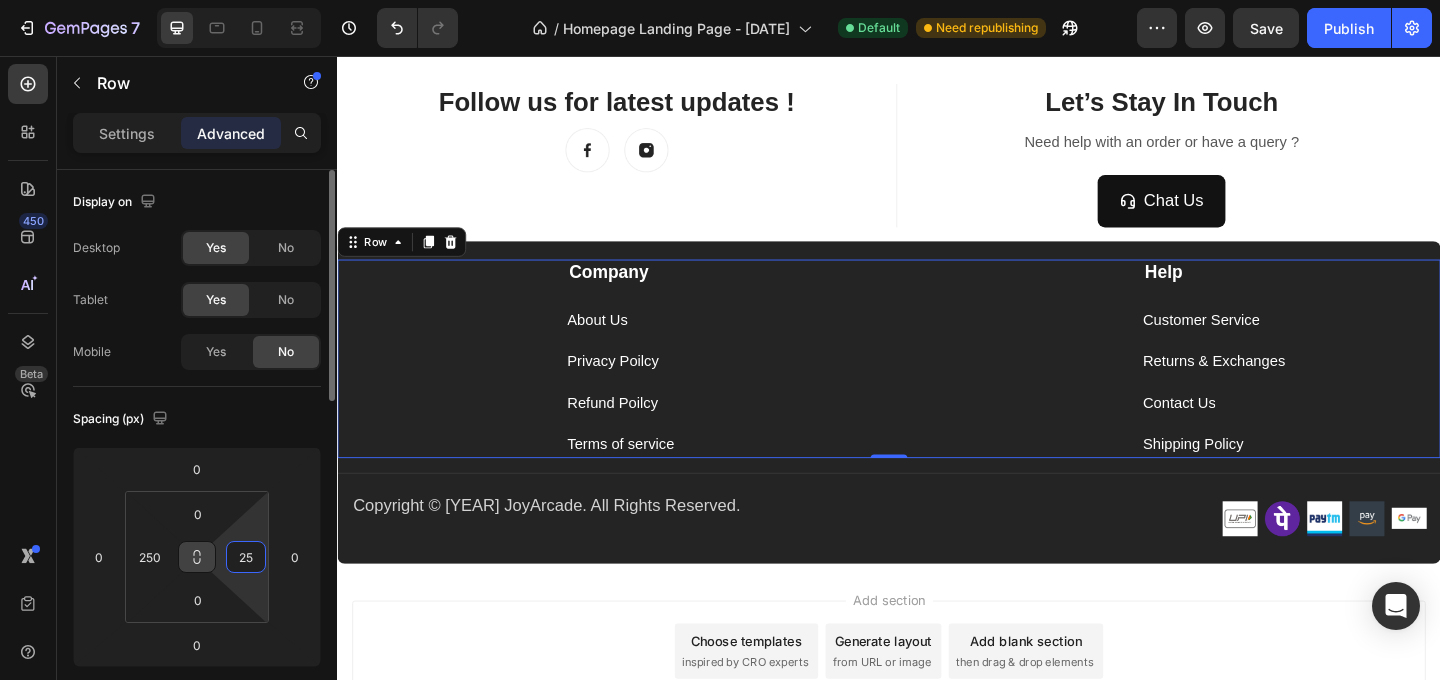 type on "250" 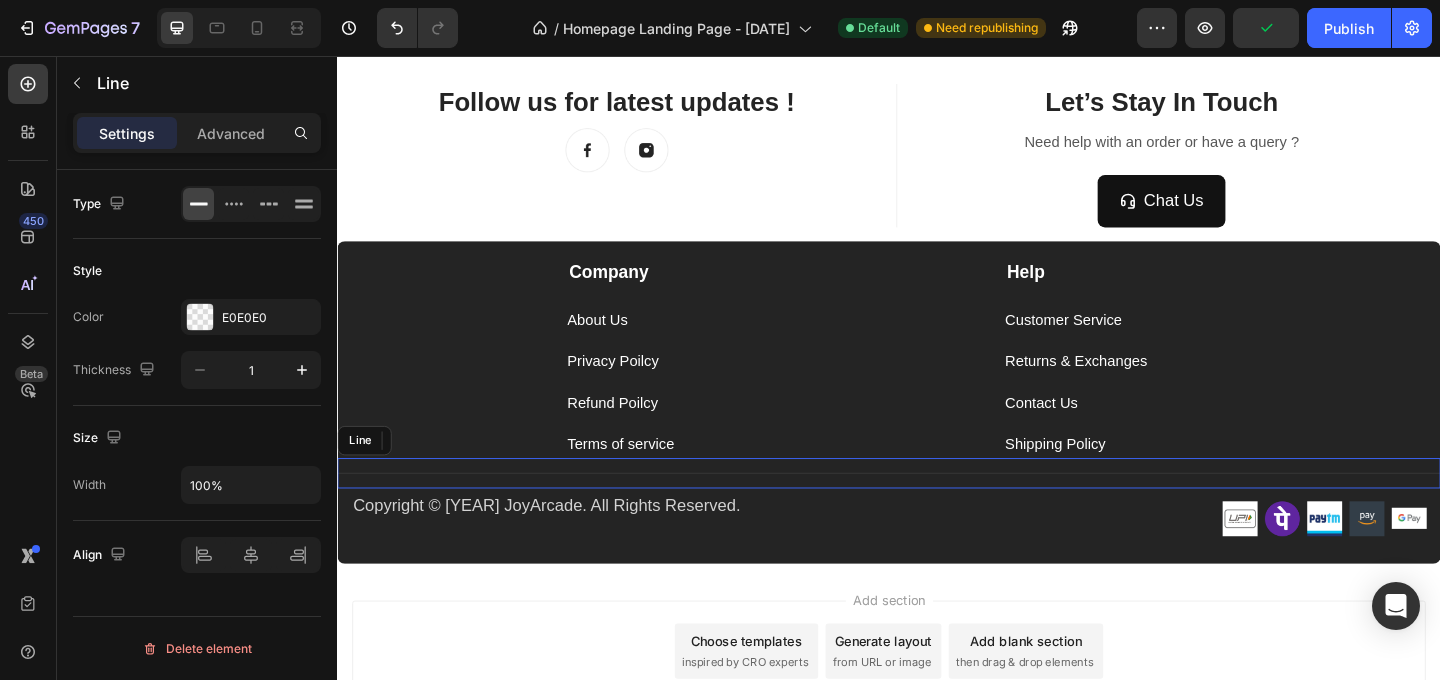 click on "Title Line" at bounding box center (937, 509) 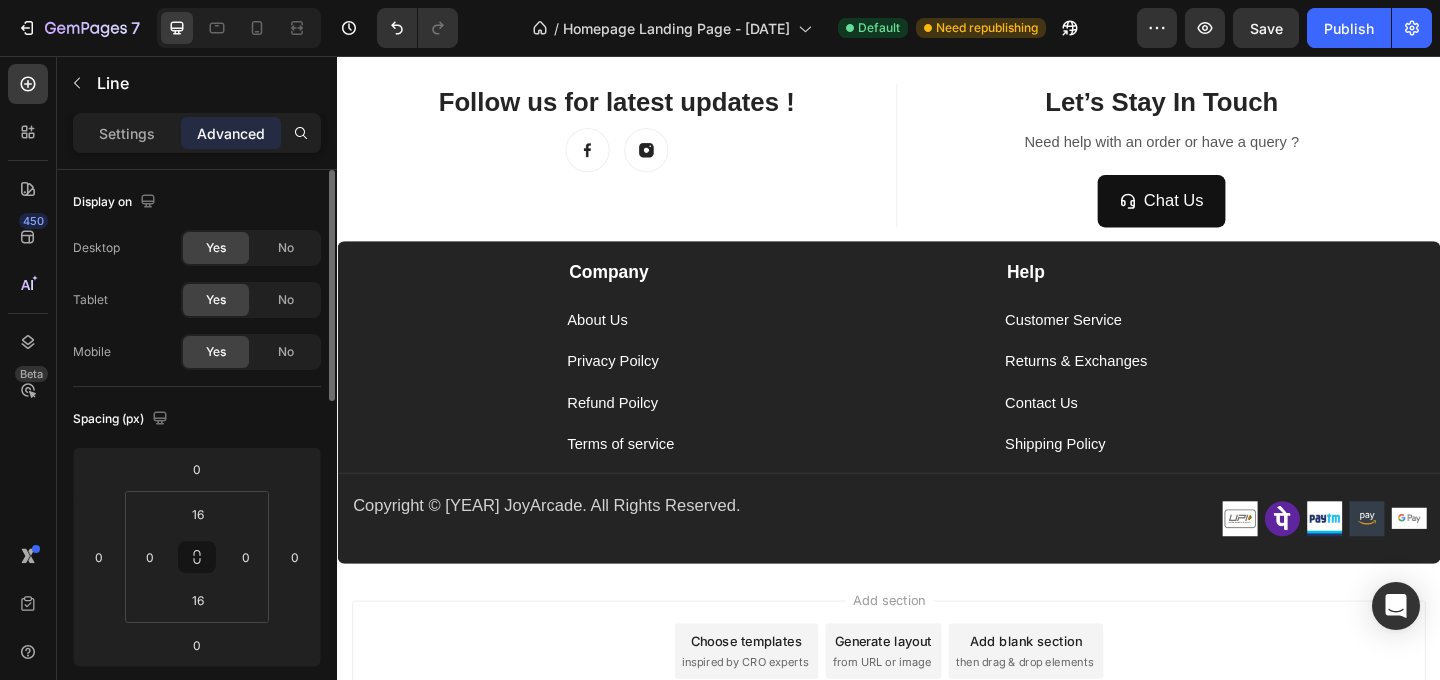 click on "Add section Choose templates inspired by CRO experts Generate layout from URL or image Add blank section then drag & drop elements" at bounding box center (937, 731) 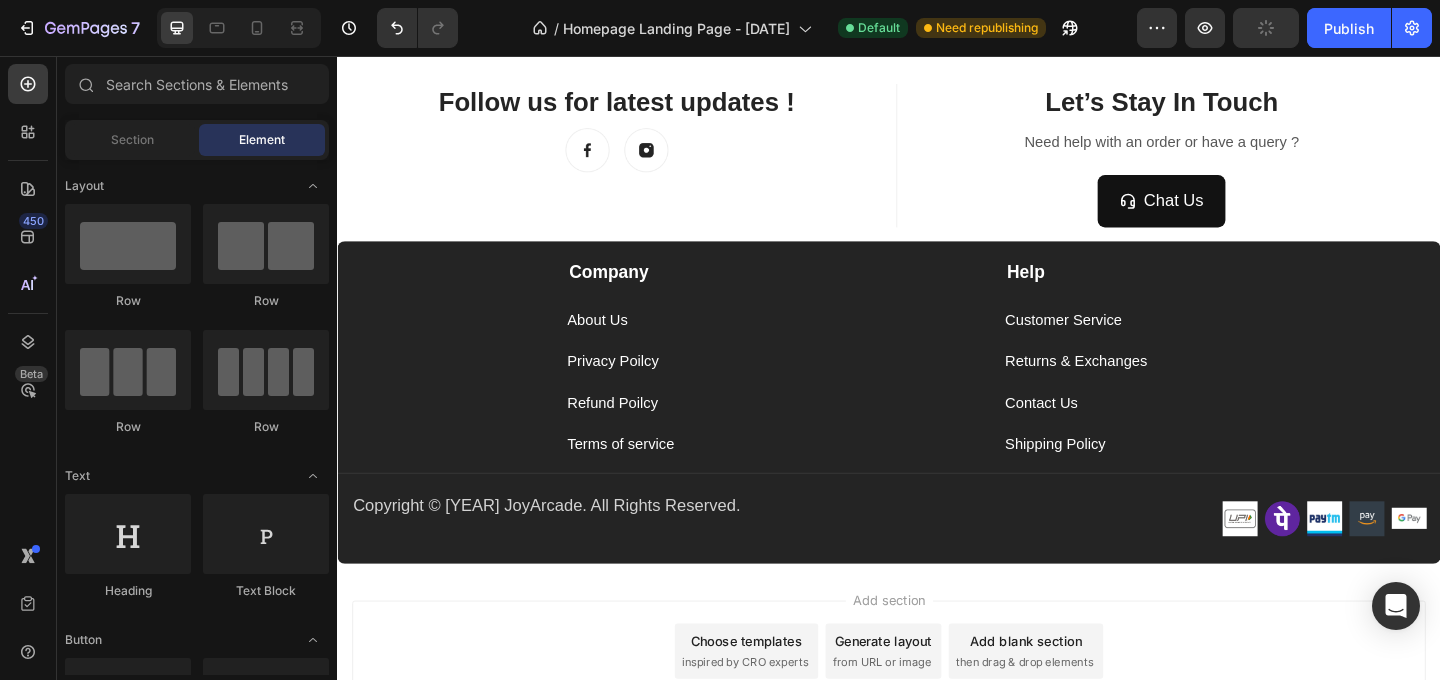click at bounding box center (239, 28) 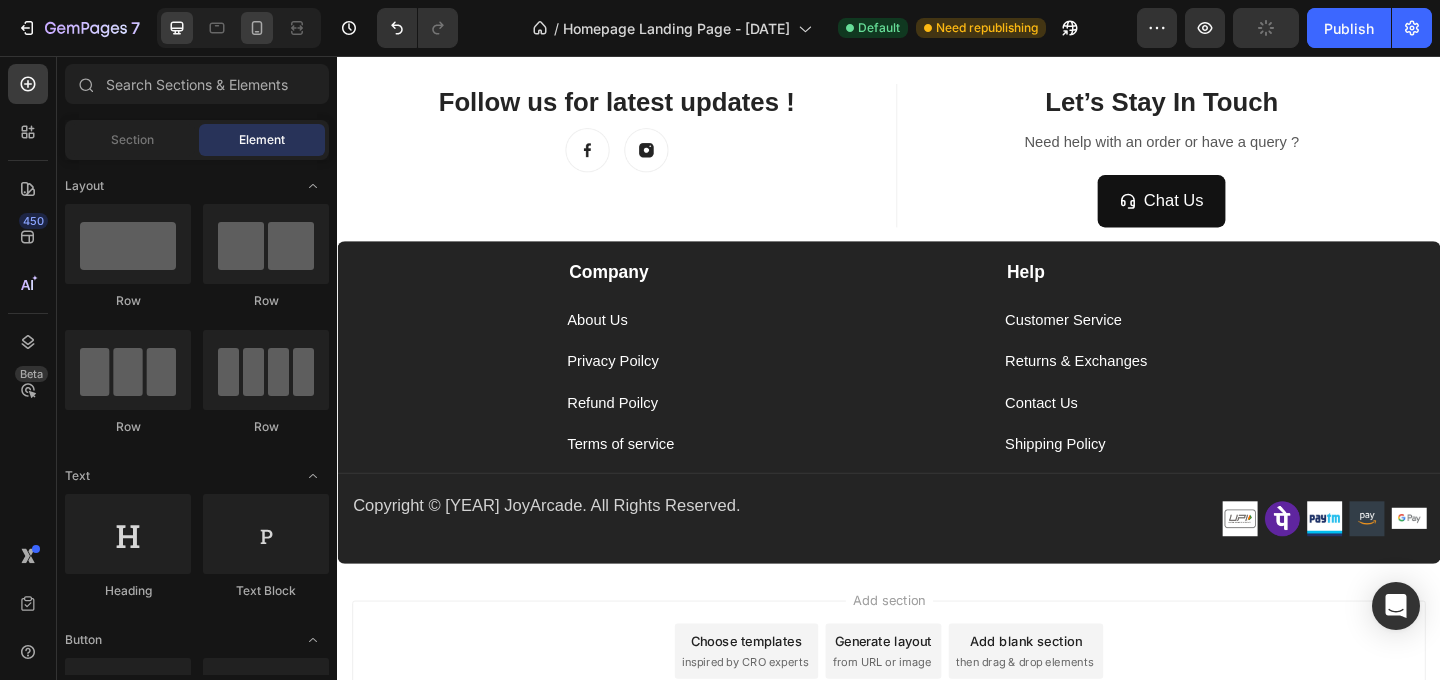click 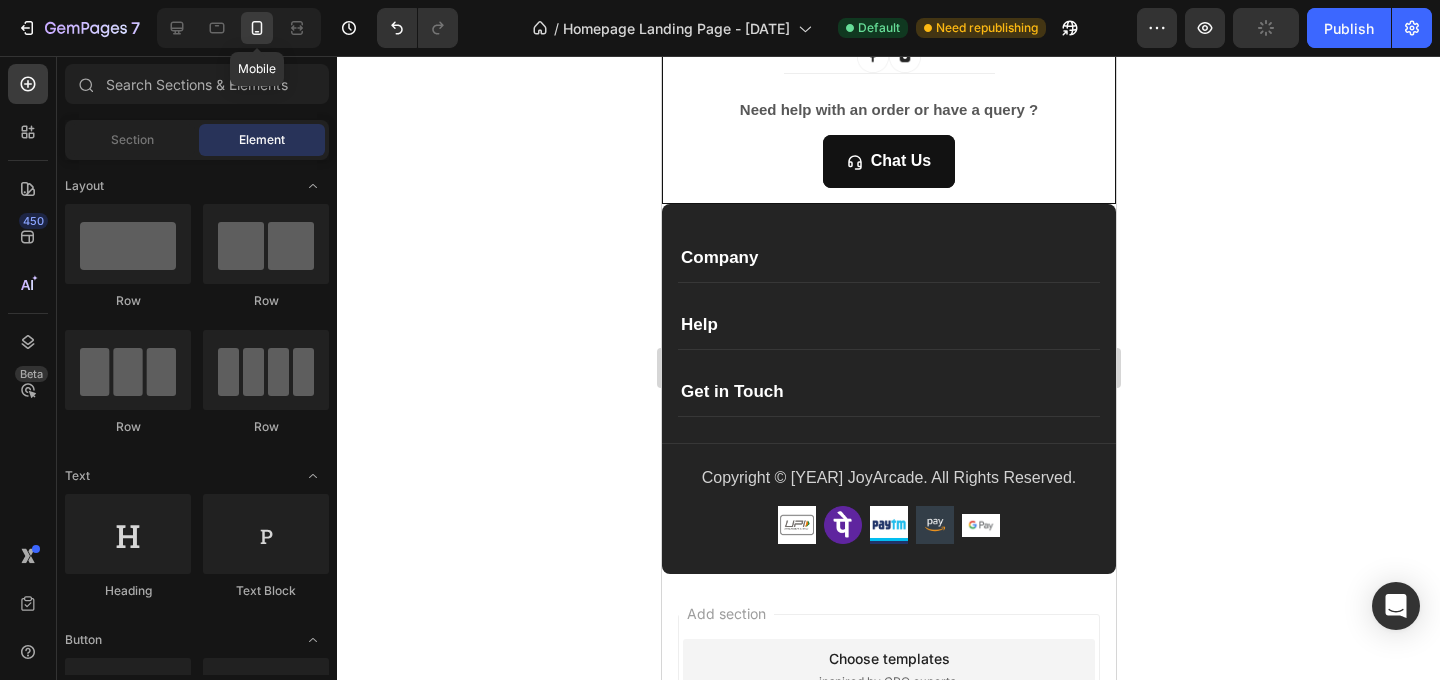 scroll, scrollTop: 2559, scrollLeft: 0, axis: vertical 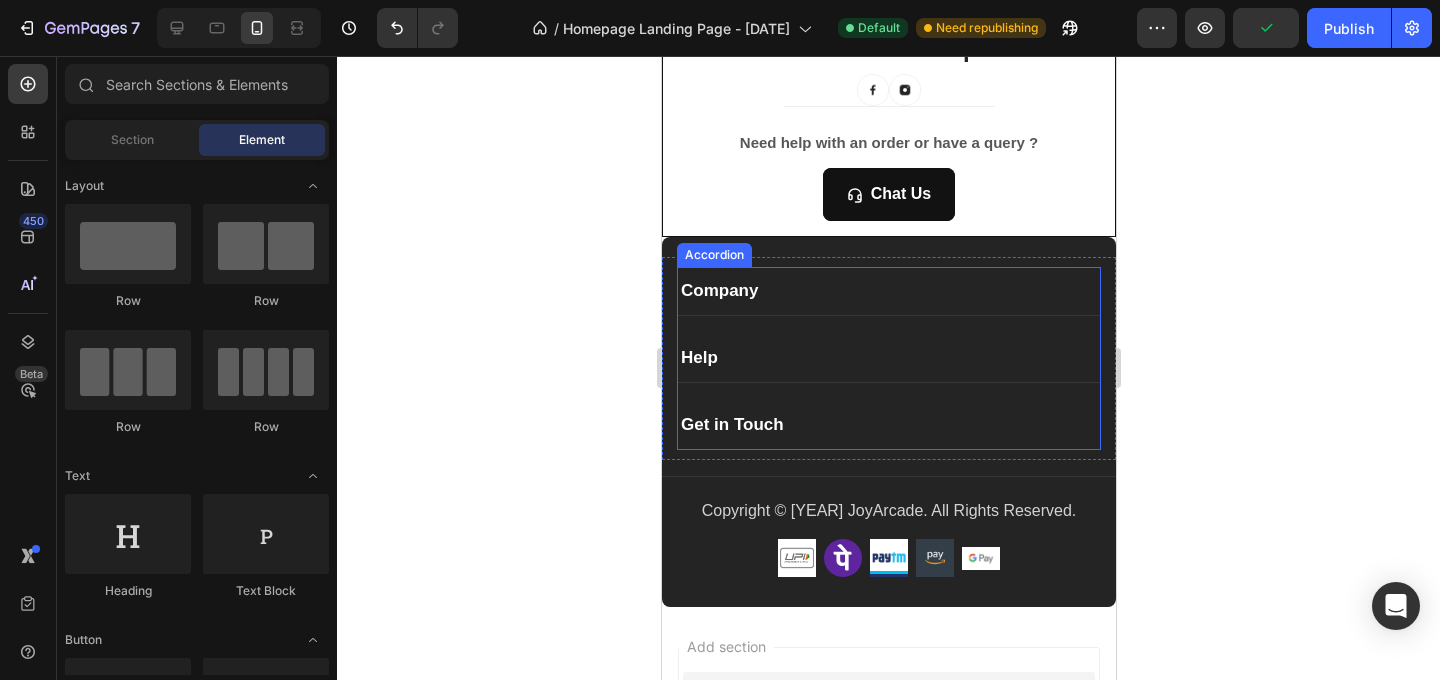click on "Get in Touch" at bounding box center [888, 425] 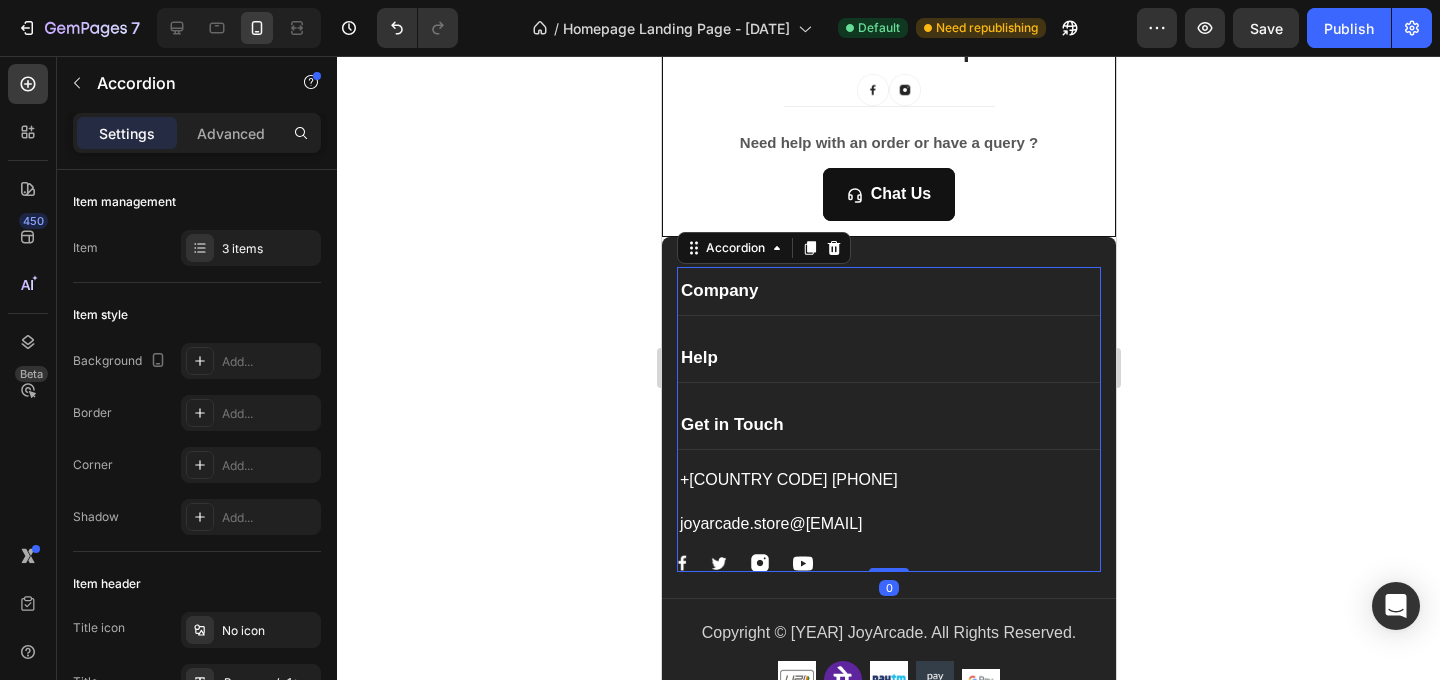 click on "Get in Touch" at bounding box center [888, 425] 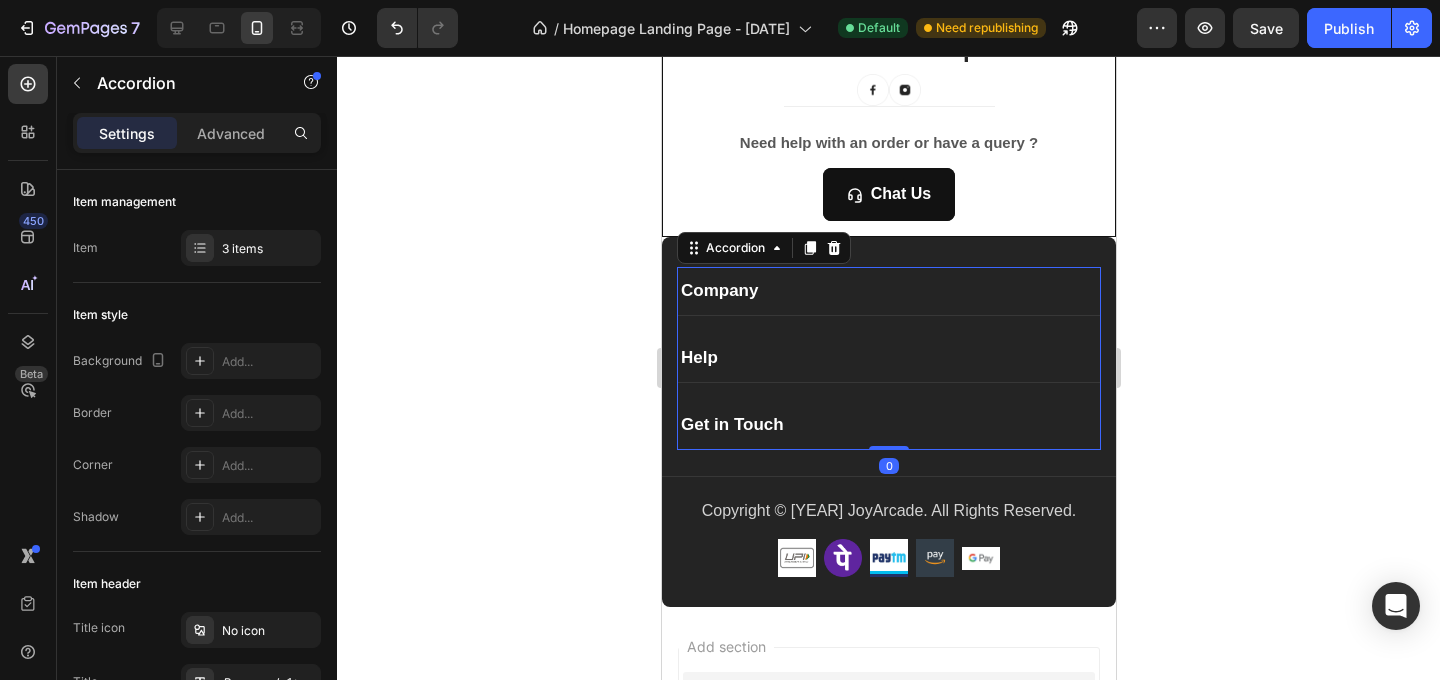 click on "Help" at bounding box center [888, 358] 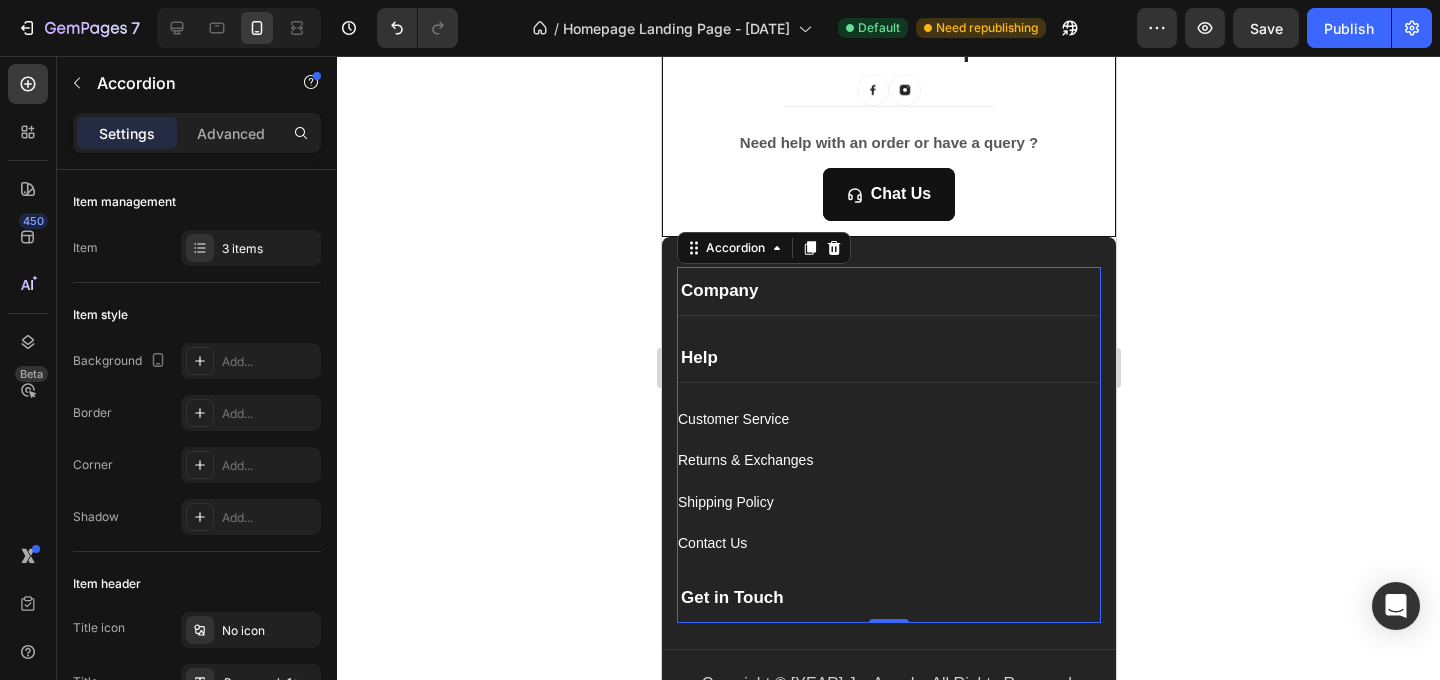 click on "Help" at bounding box center (888, 358) 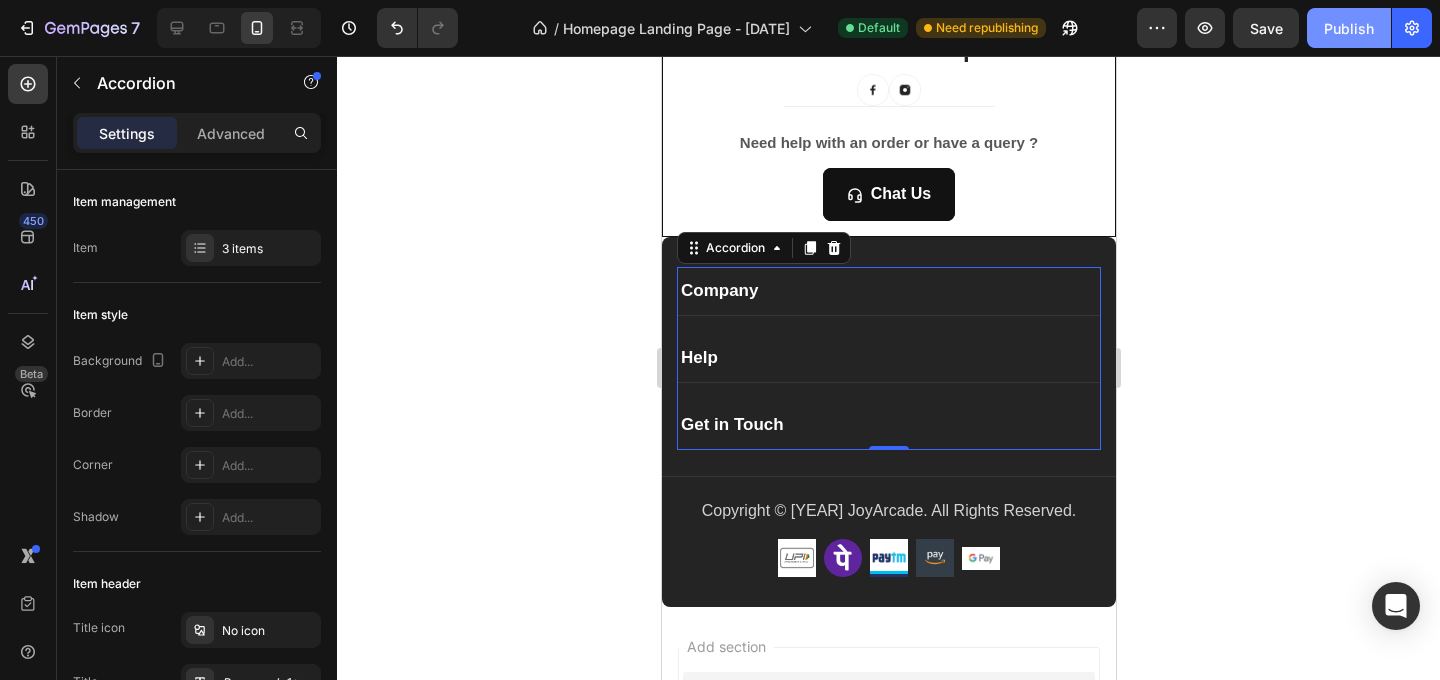 click on "Publish" at bounding box center (1349, 28) 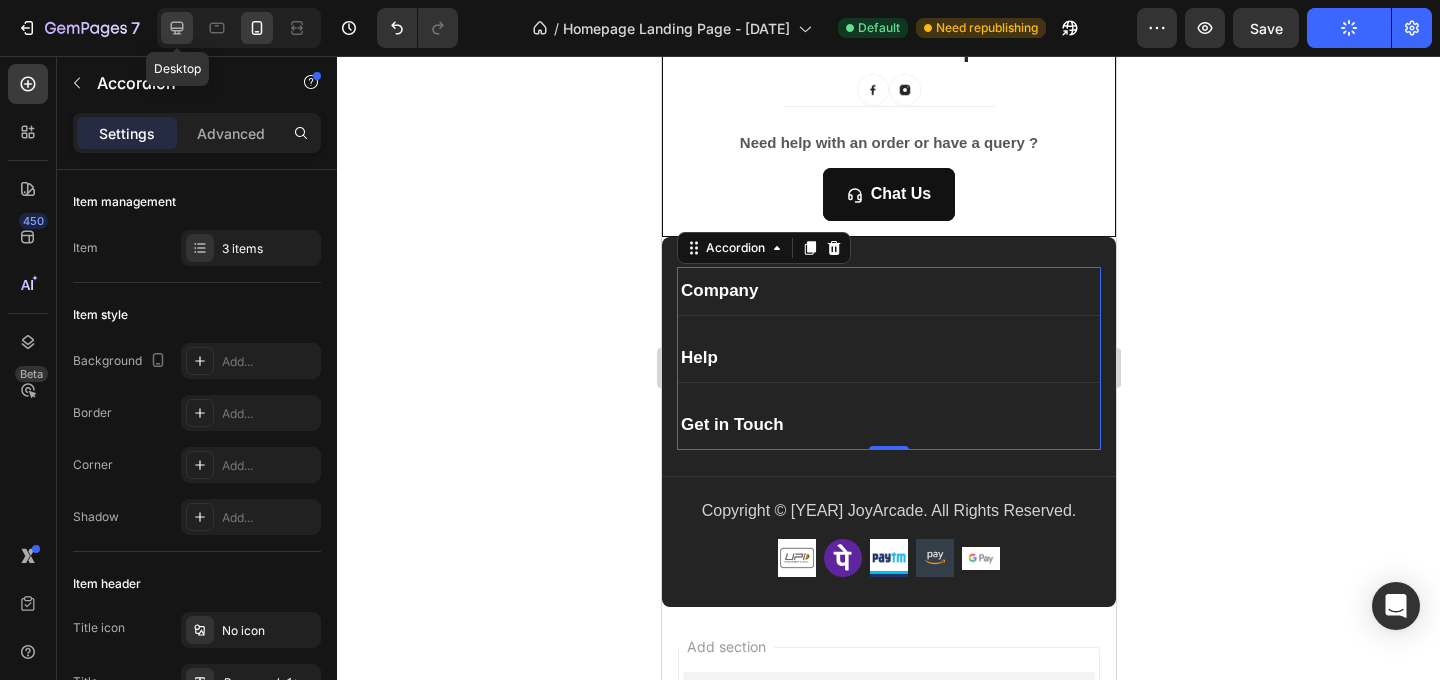 click 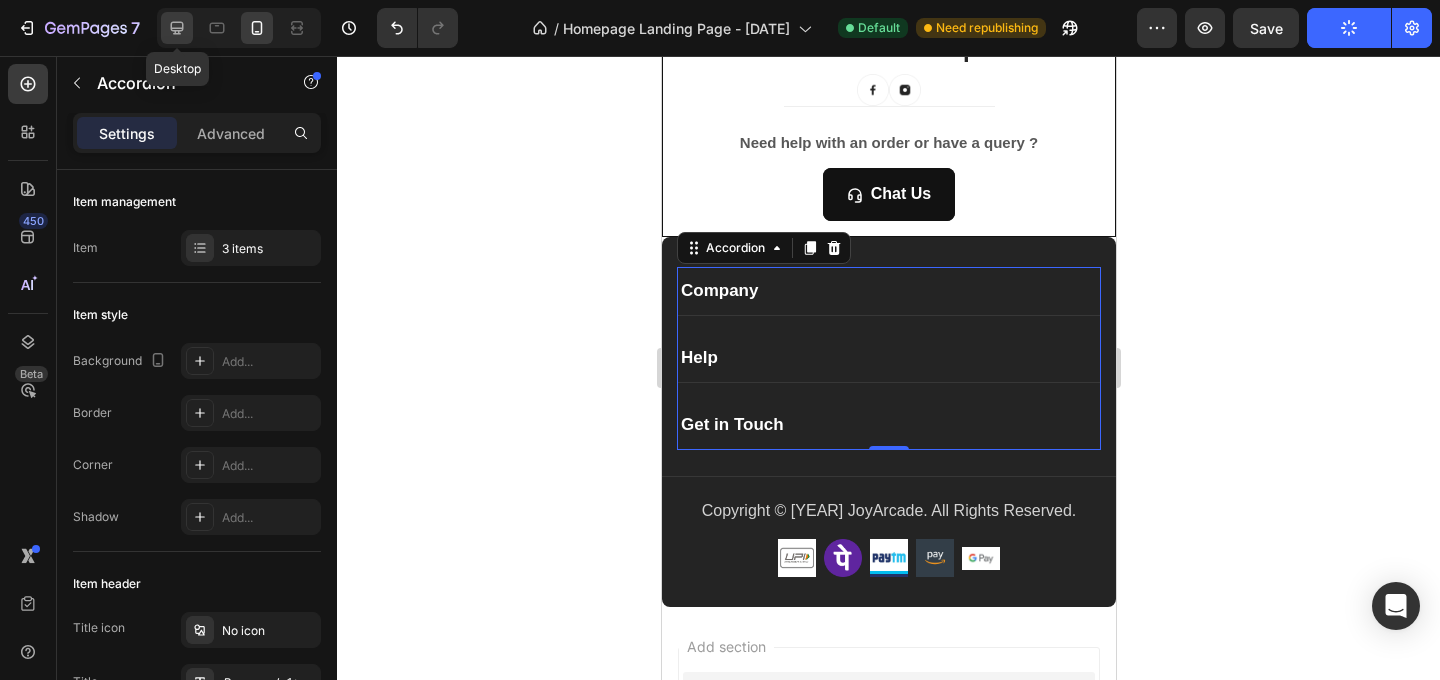 type on "0" 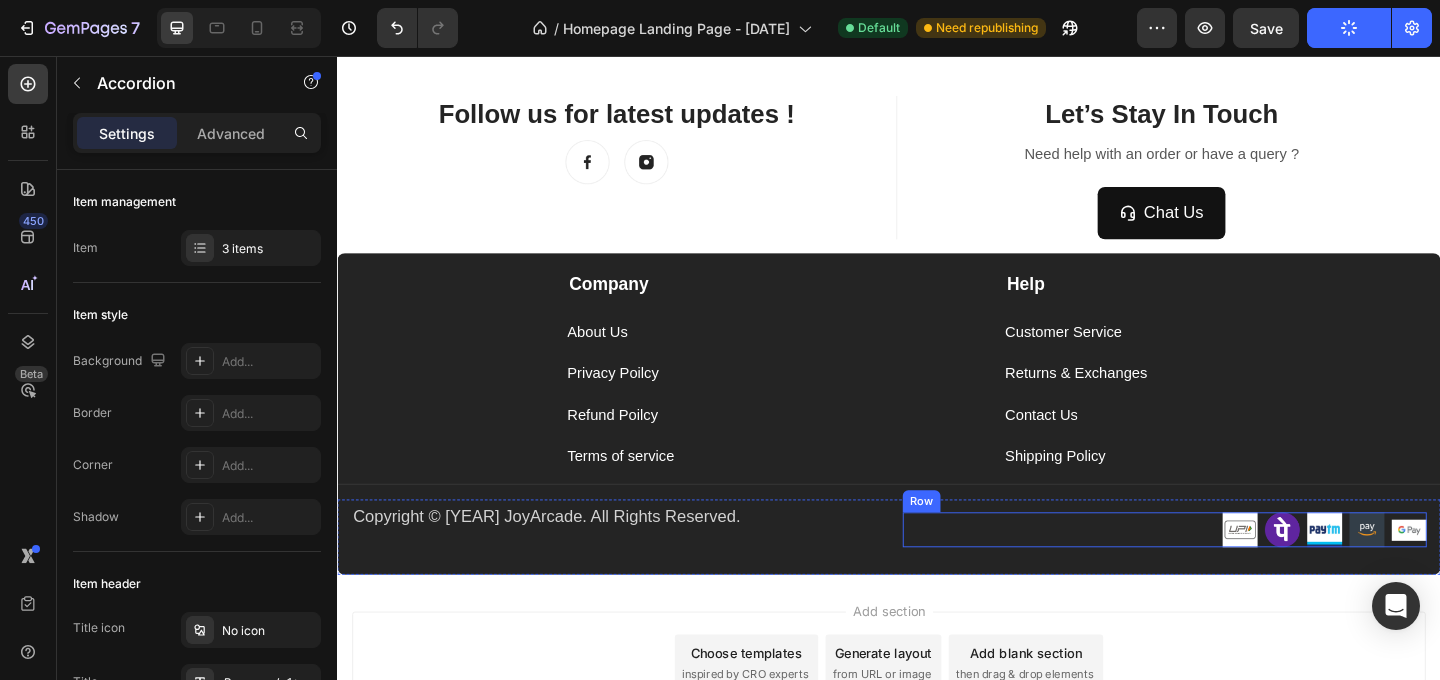 scroll, scrollTop: 2601, scrollLeft: 0, axis: vertical 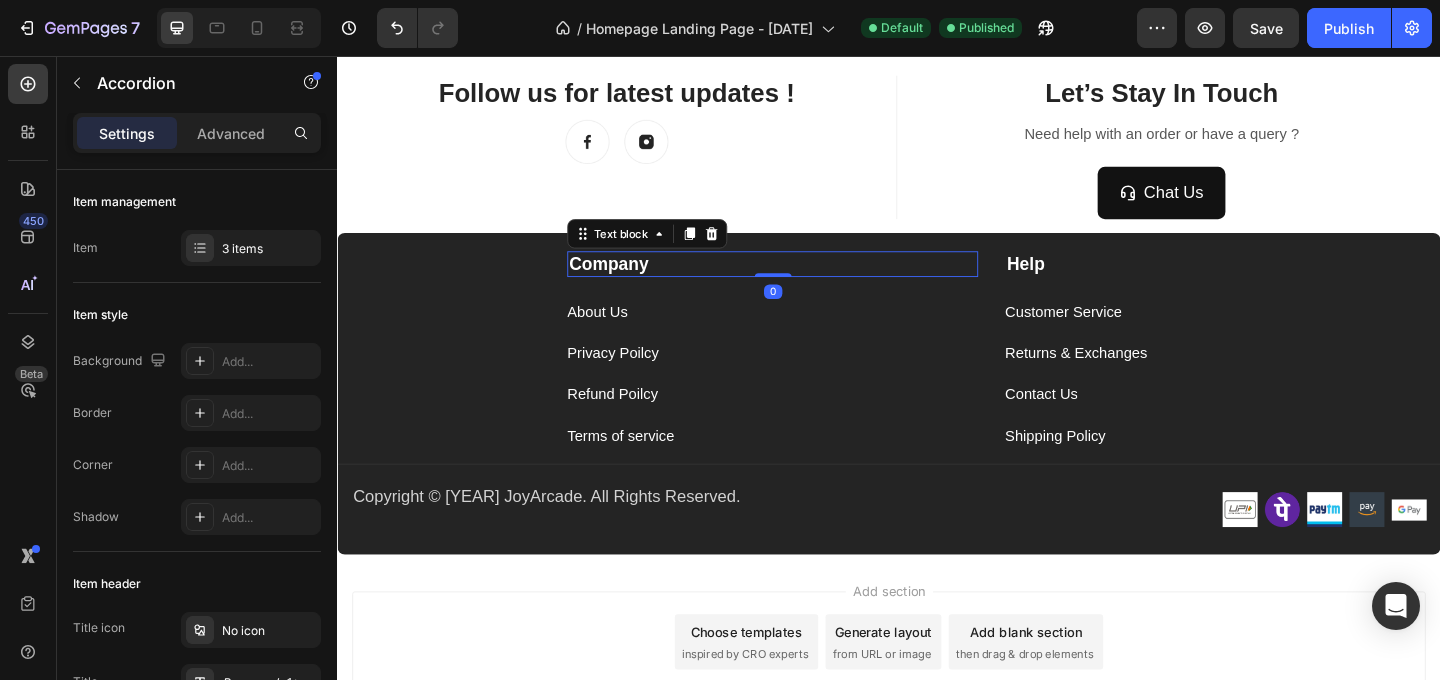 click on "Company" at bounding box center [810, 282] 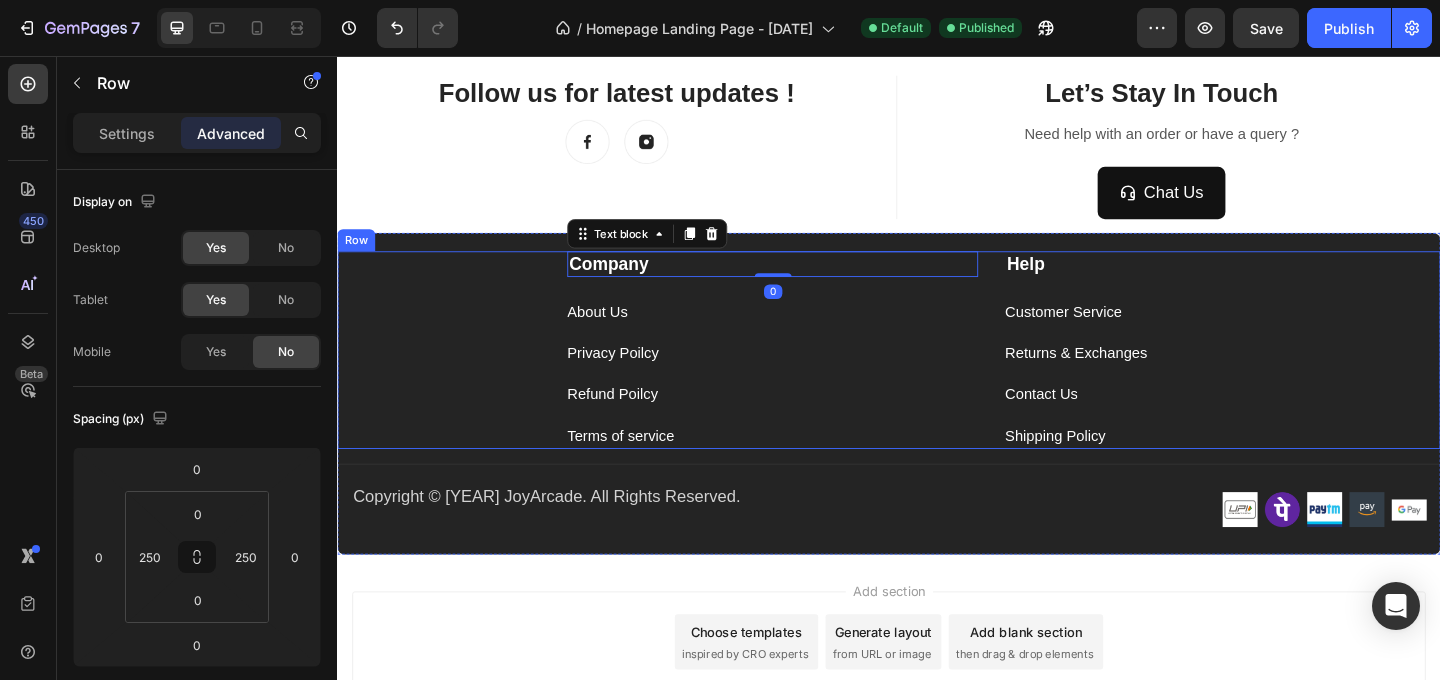 click on "Company Text block   0 About Us Button Privacy Poilcy Button Refund Poilcy Button Terms of service Button Help Text block Customer Service Button Returns & Exchanges Button Contact Us Button Shipping Policy Button Row" at bounding box center [937, 376] 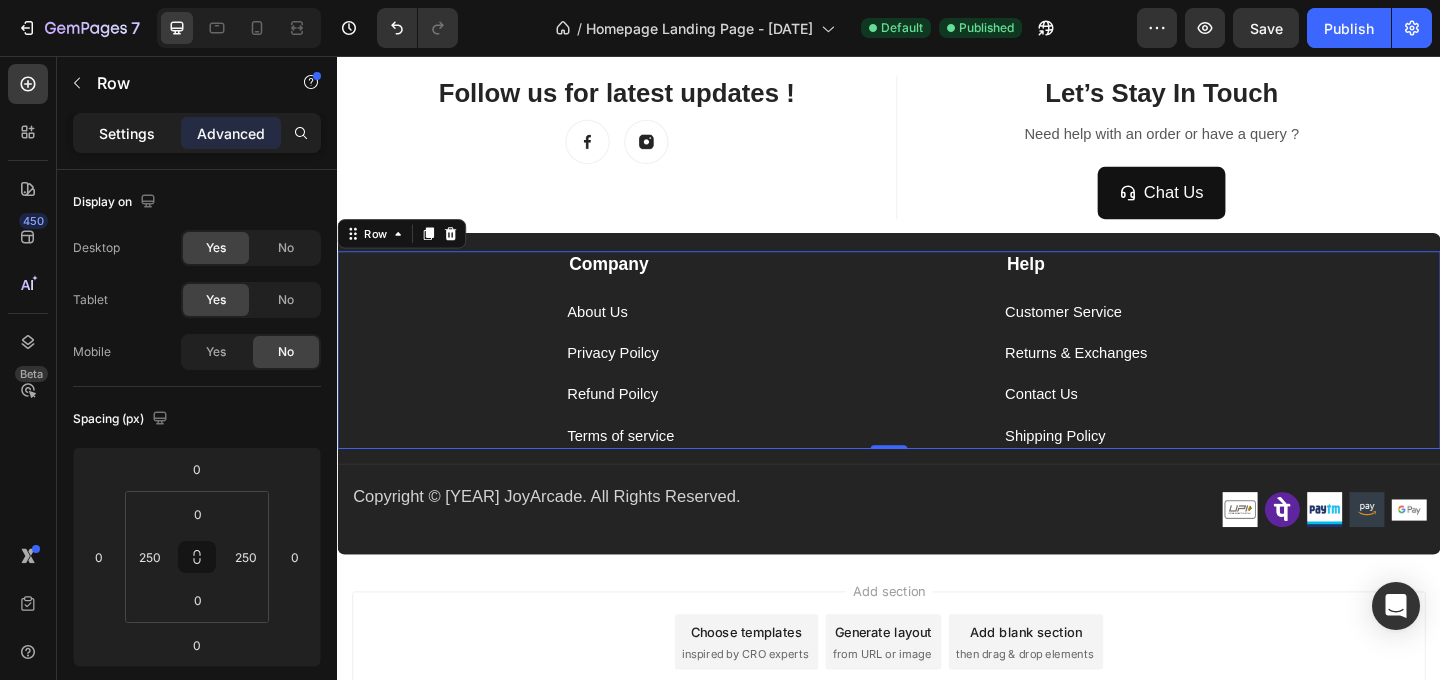 click on "Settings" at bounding box center [127, 133] 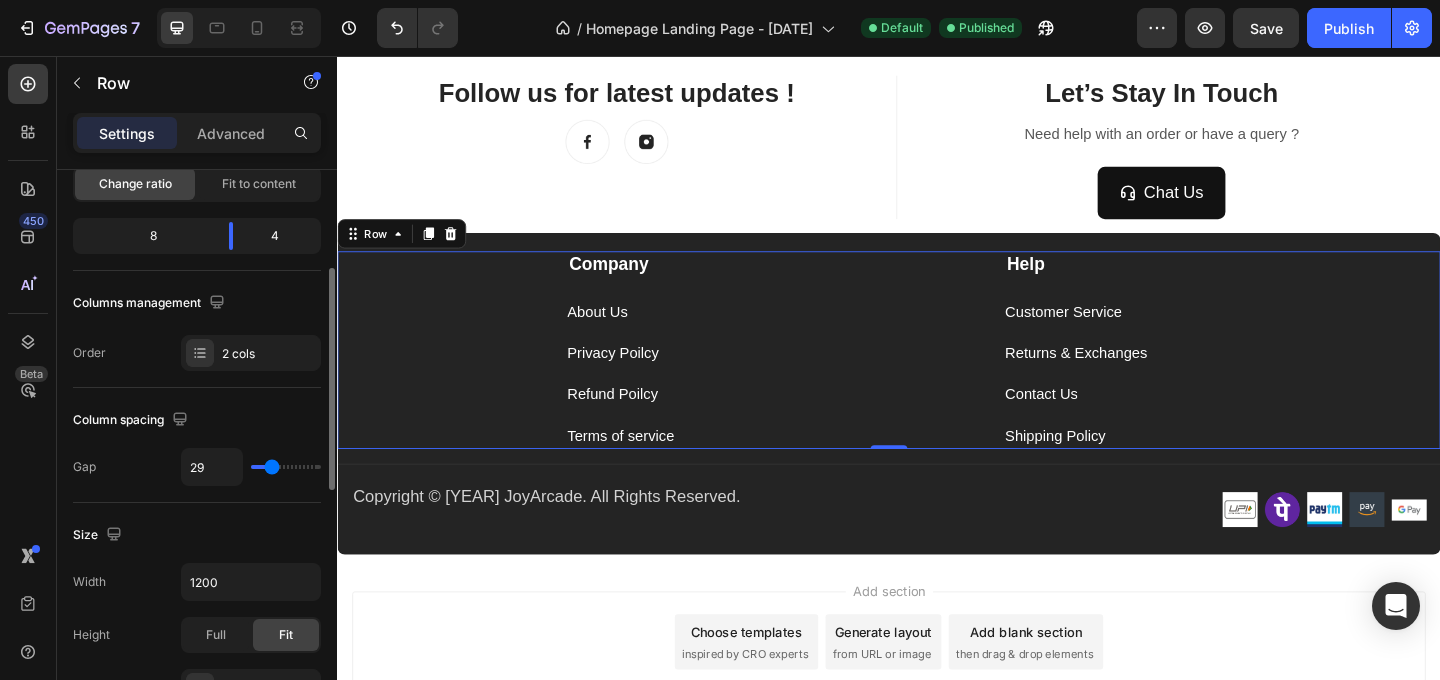 scroll, scrollTop: 224, scrollLeft: 0, axis: vertical 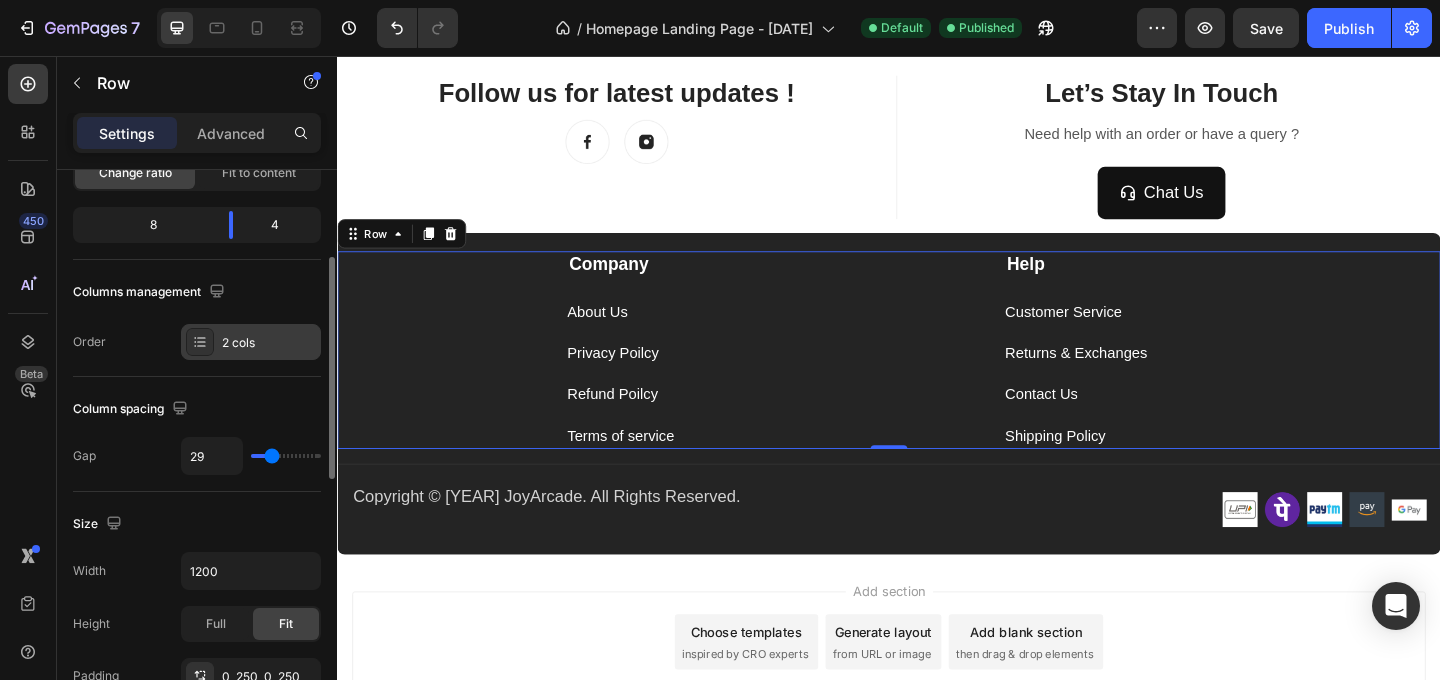 click at bounding box center (200, 342) 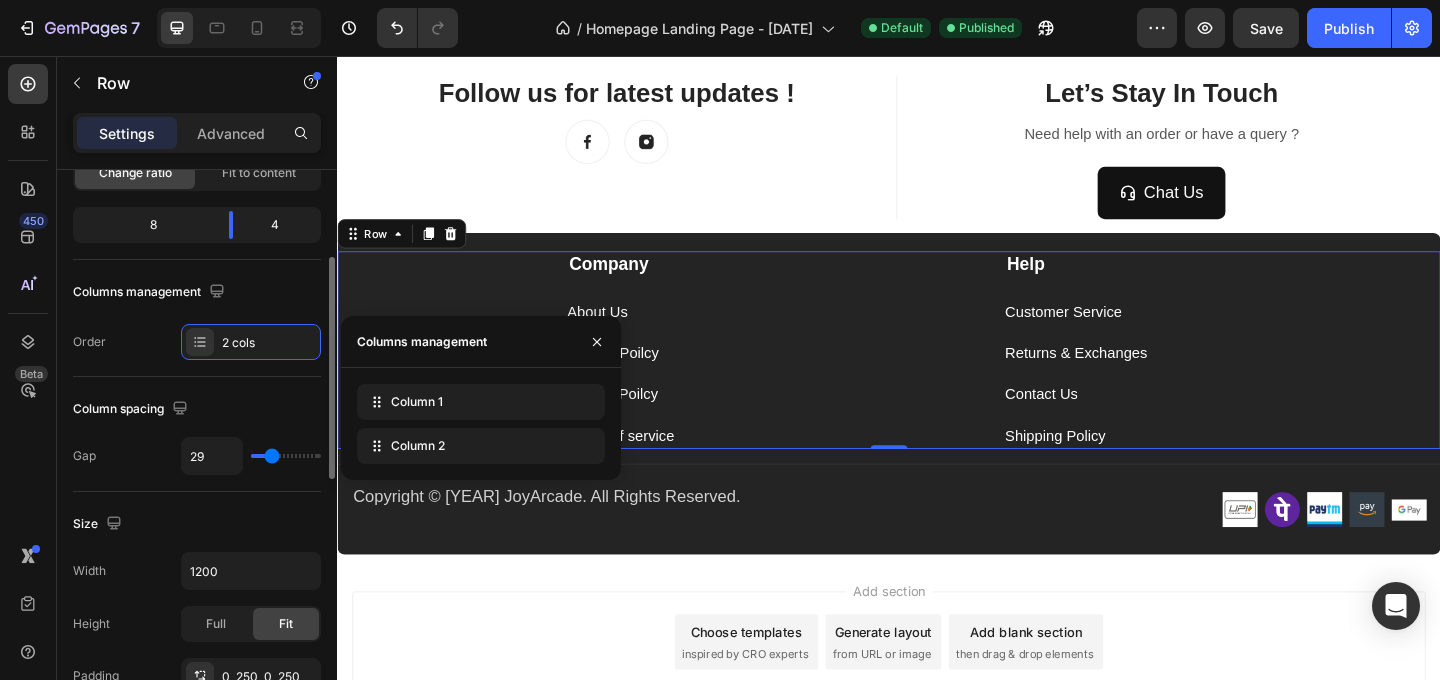 click on "Column spacing Gap 29" 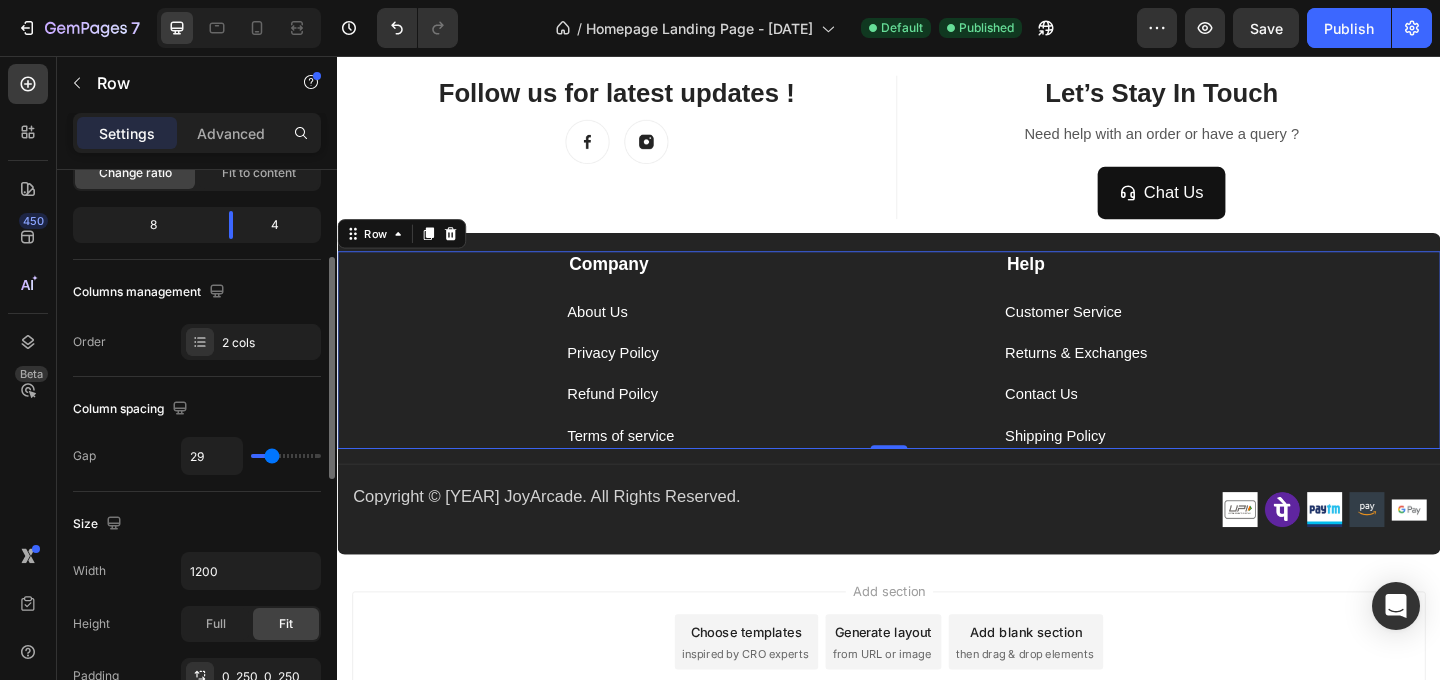 type on "28" 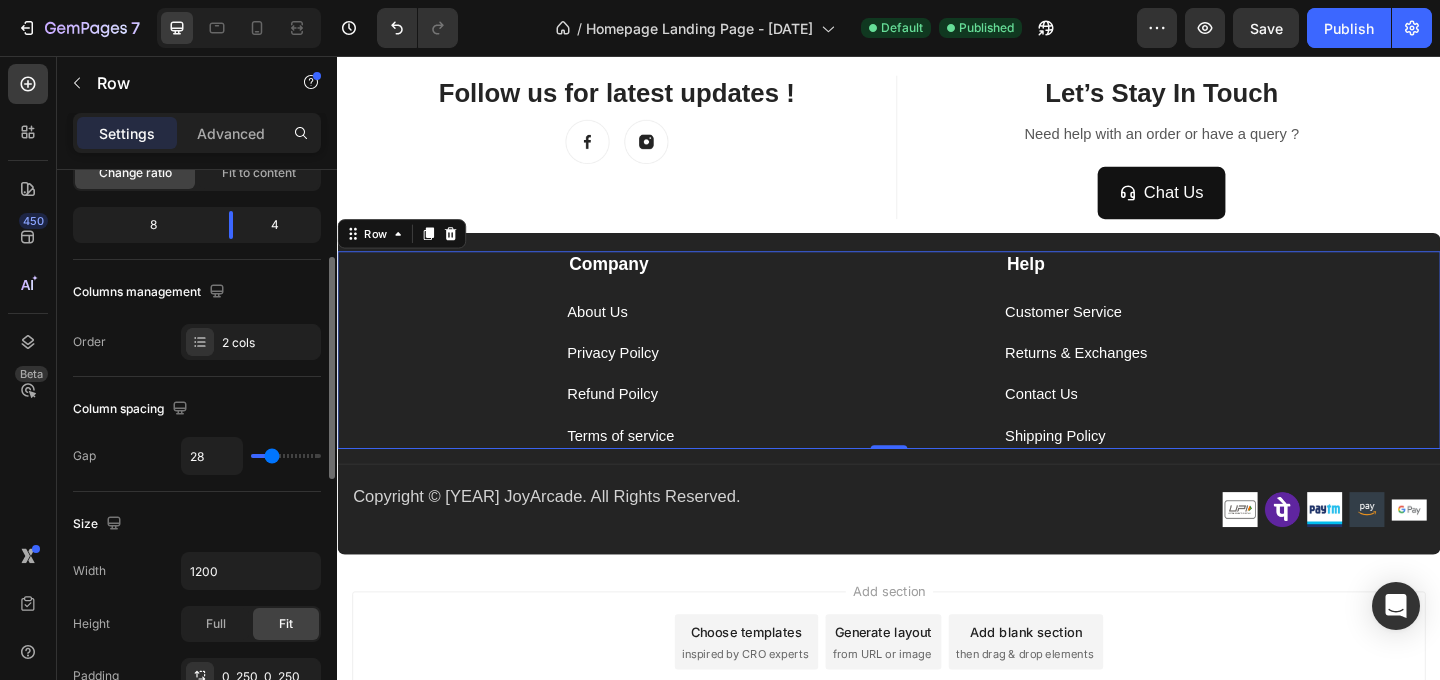type on "24" 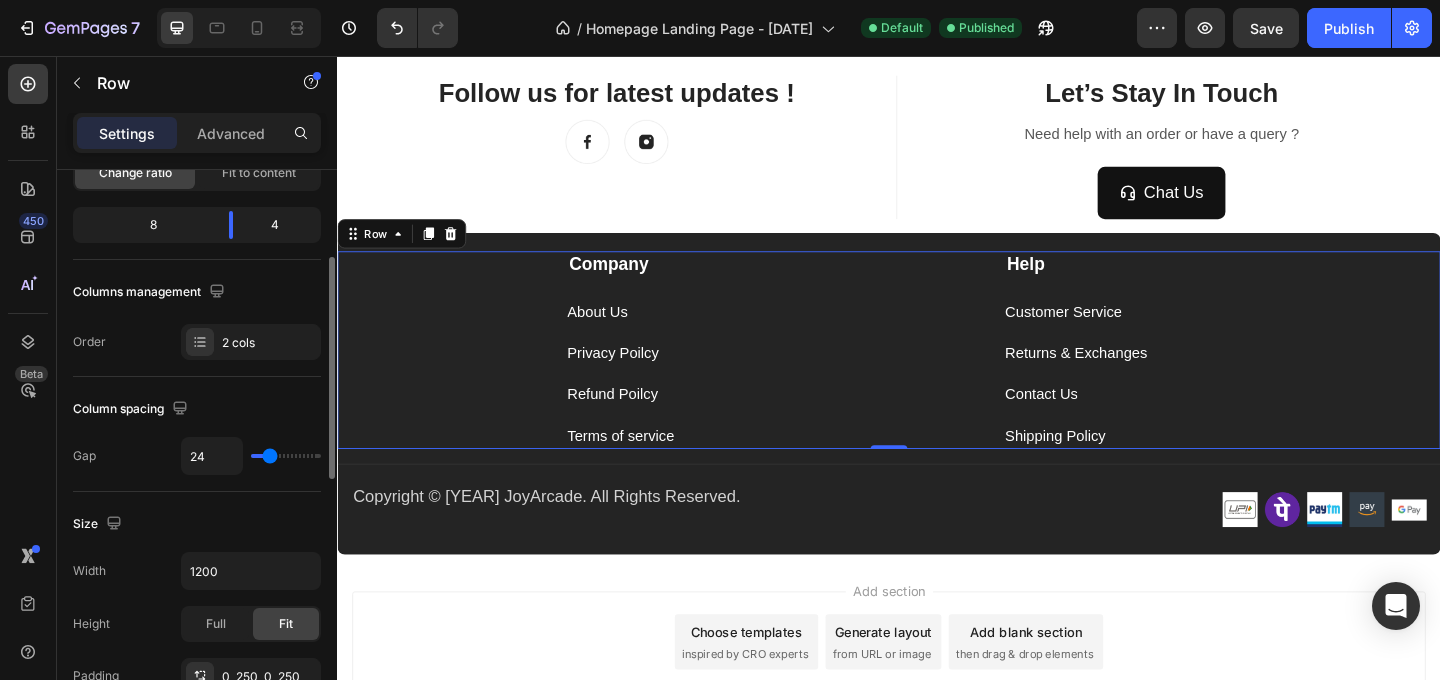 type on "22" 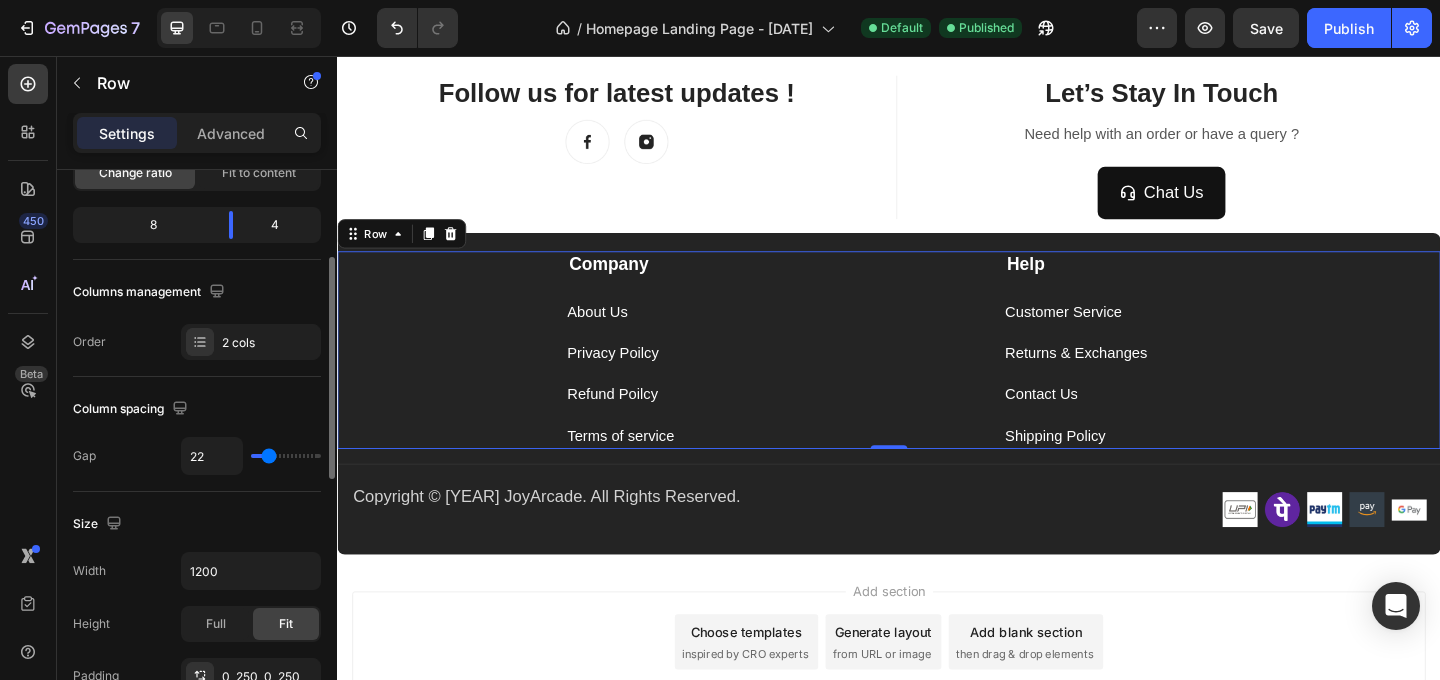 type on "21" 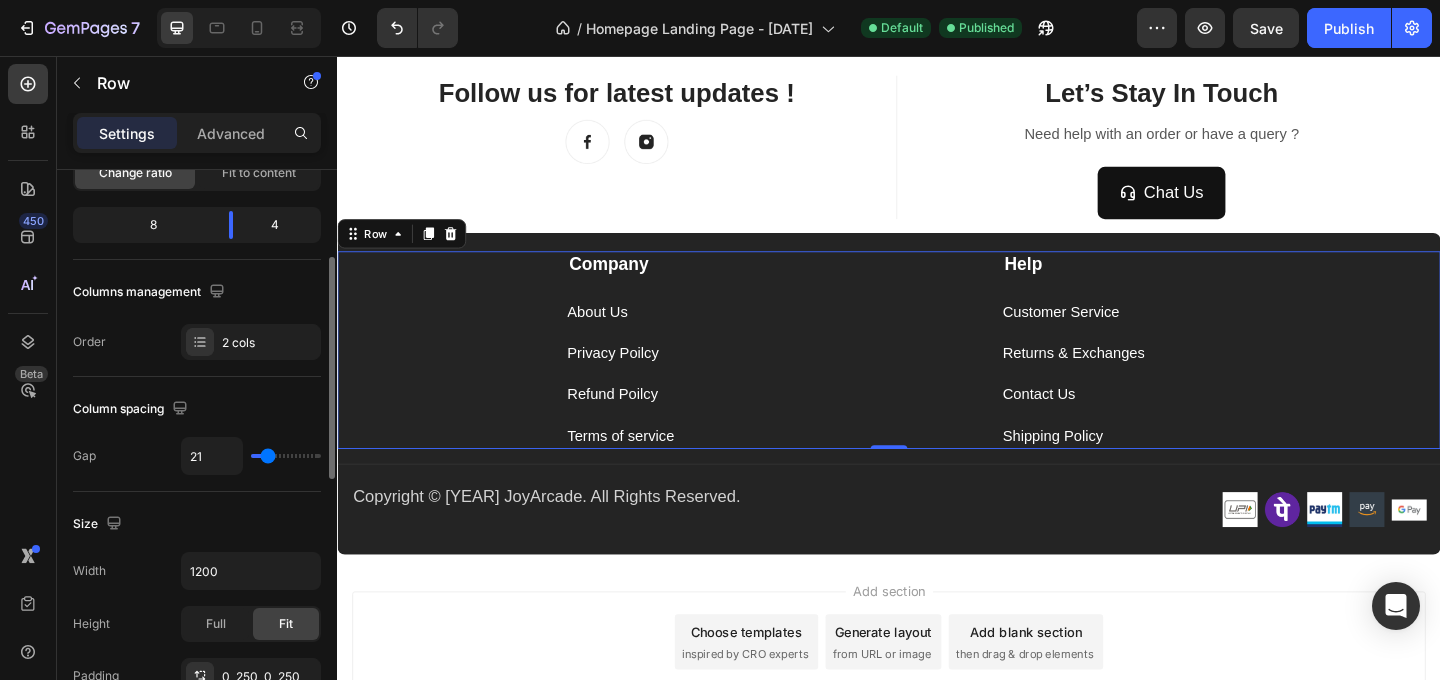 type on "18" 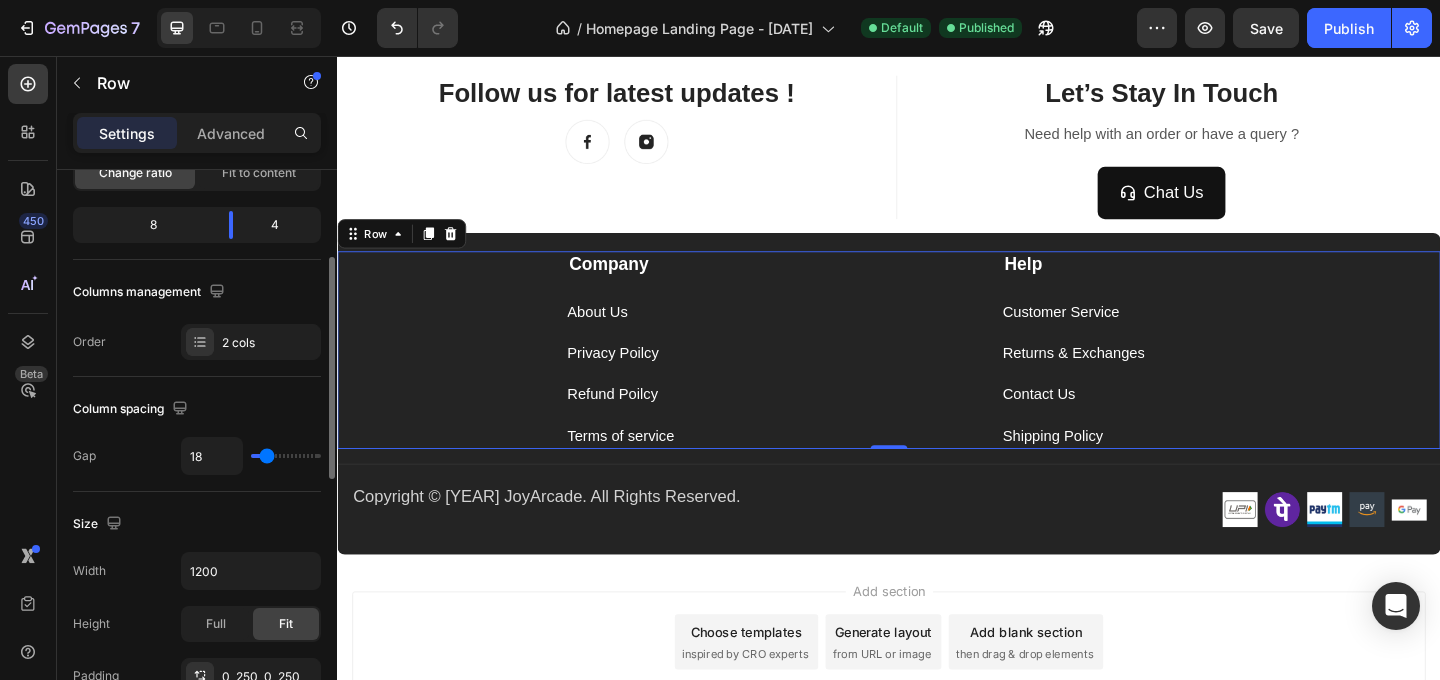 type on "16" 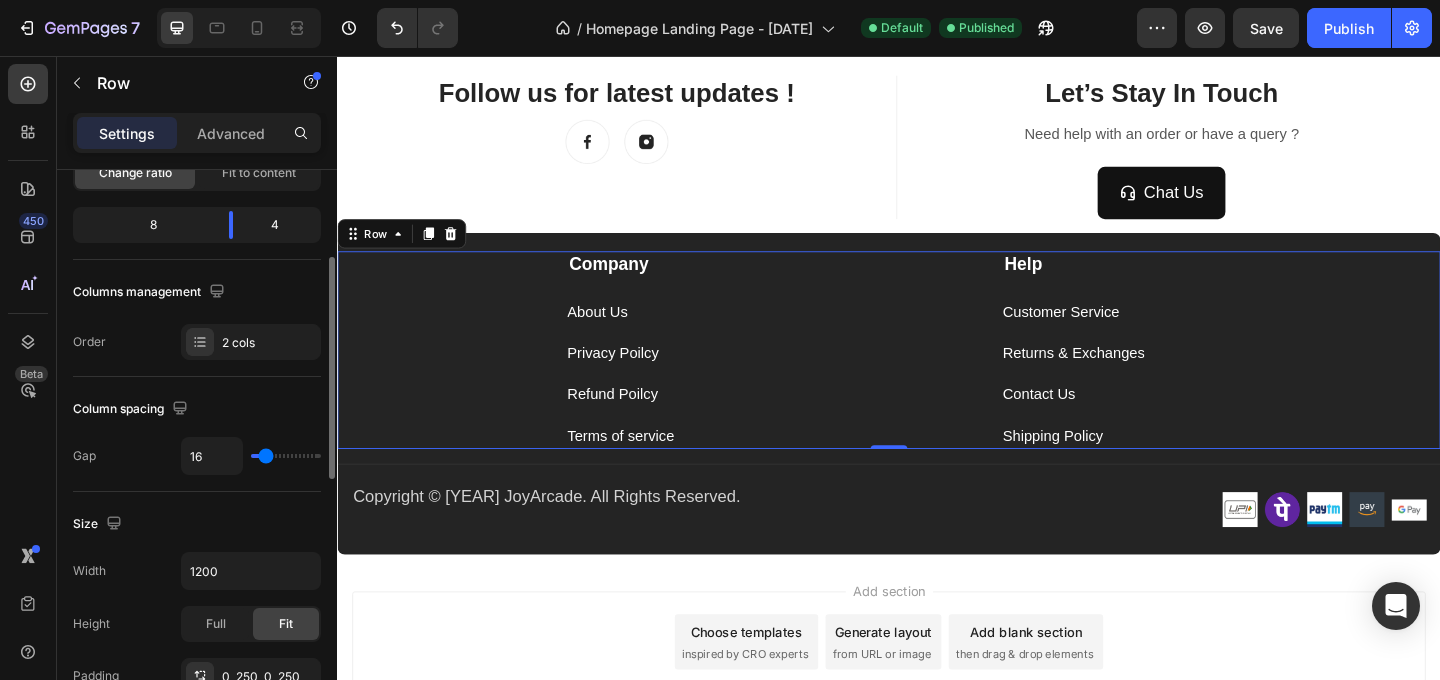 type on "13" 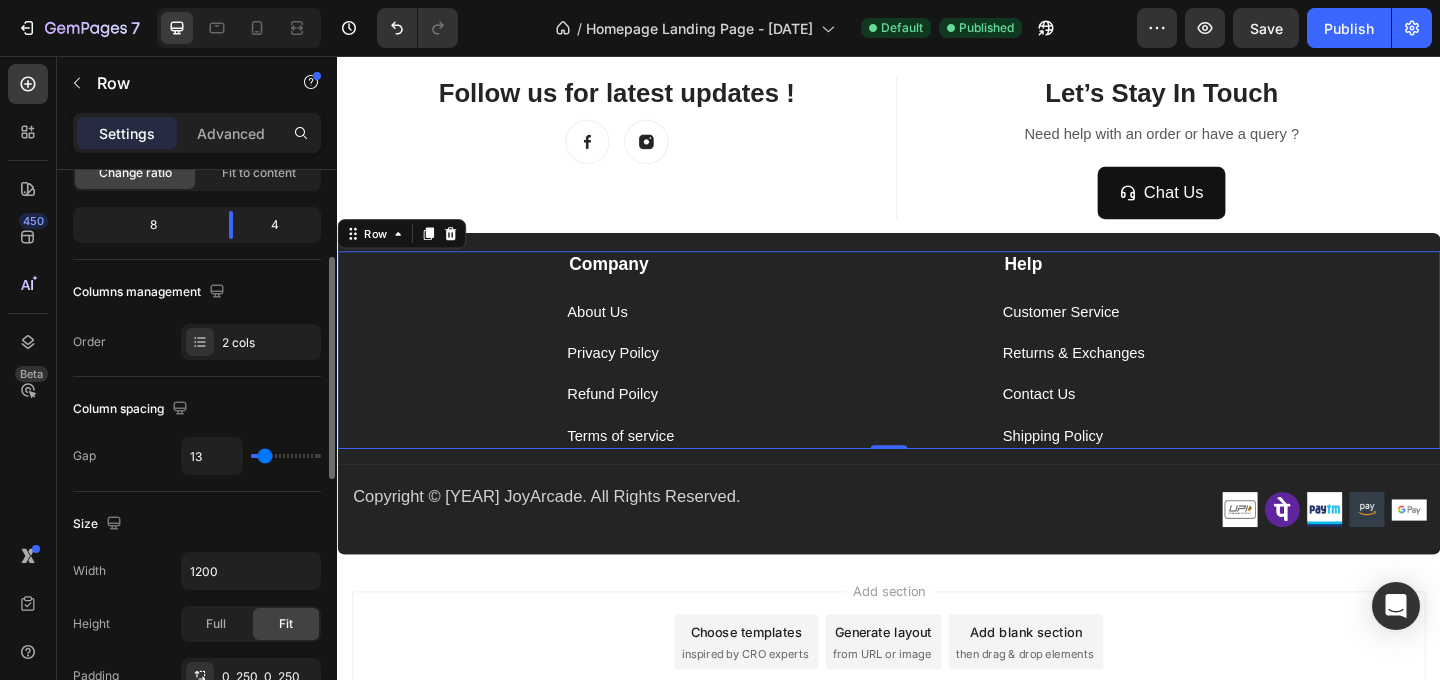 type on "9" 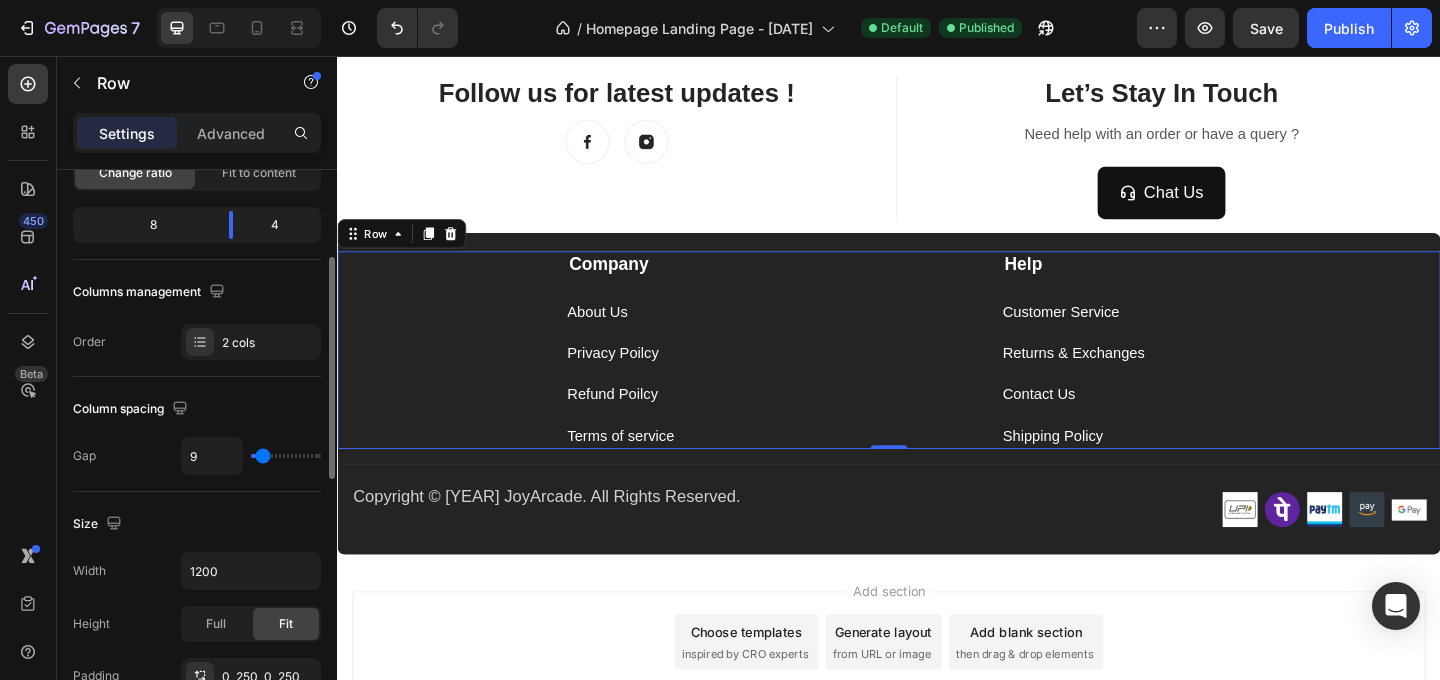 type on "7" 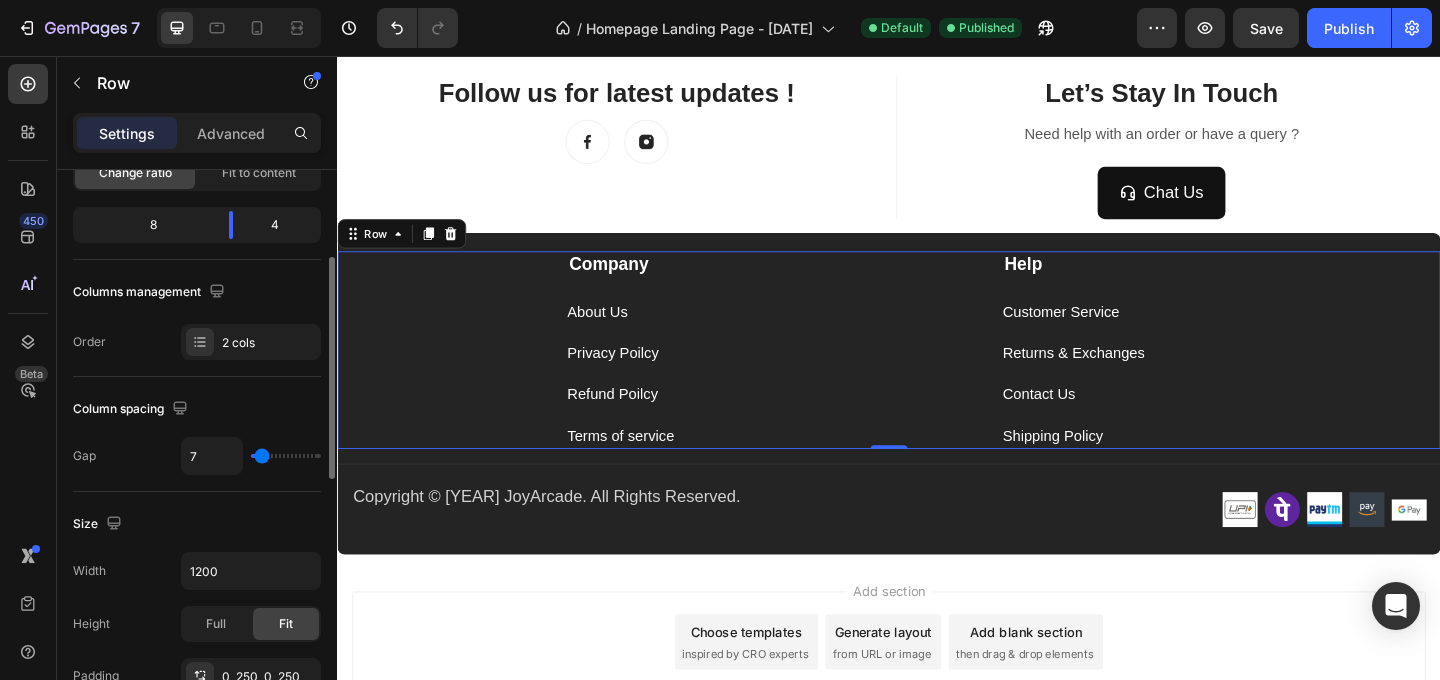 type on "6" 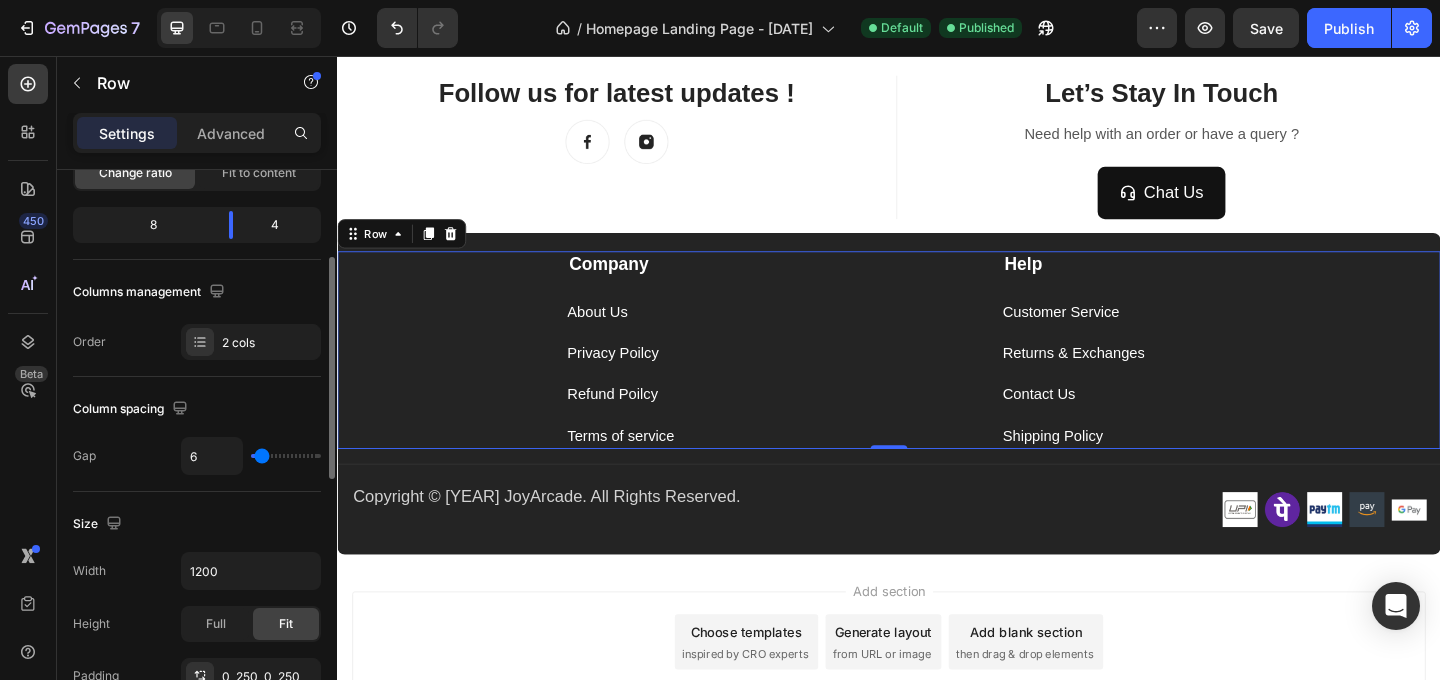 type on "5" 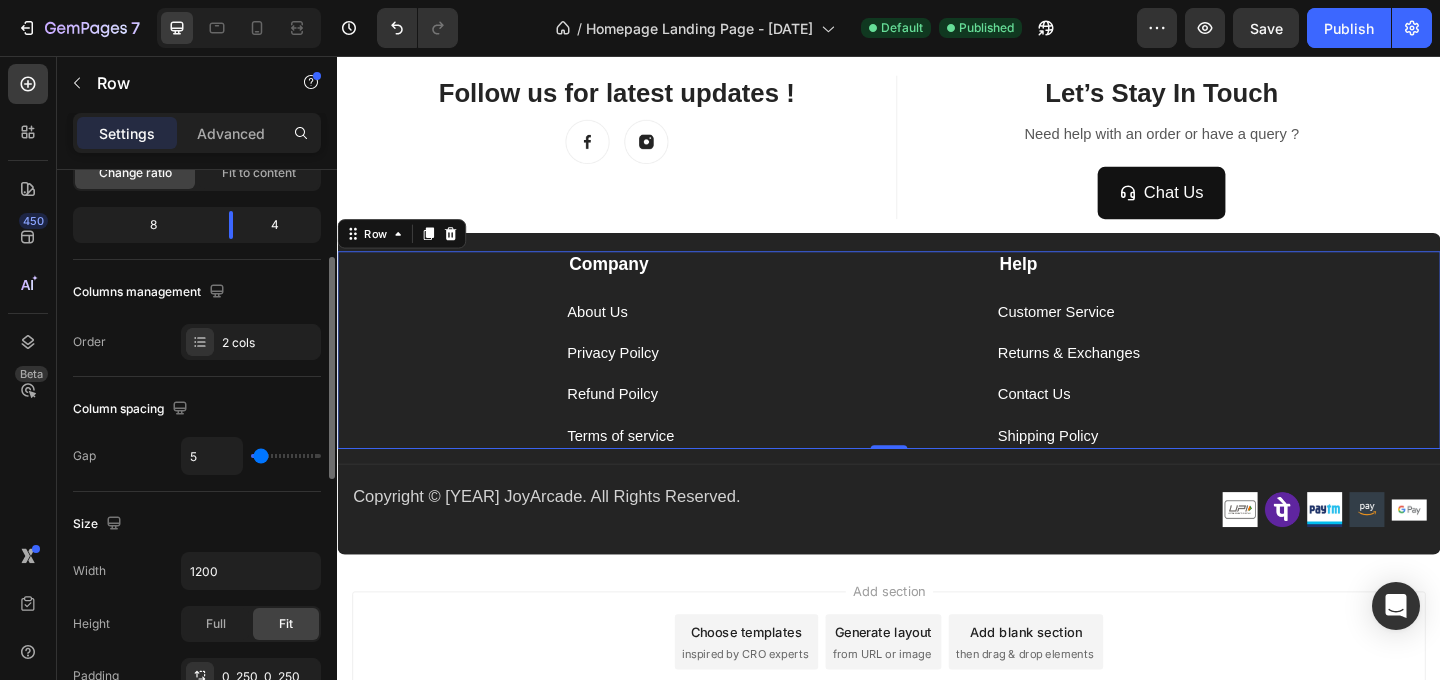 type on "0" 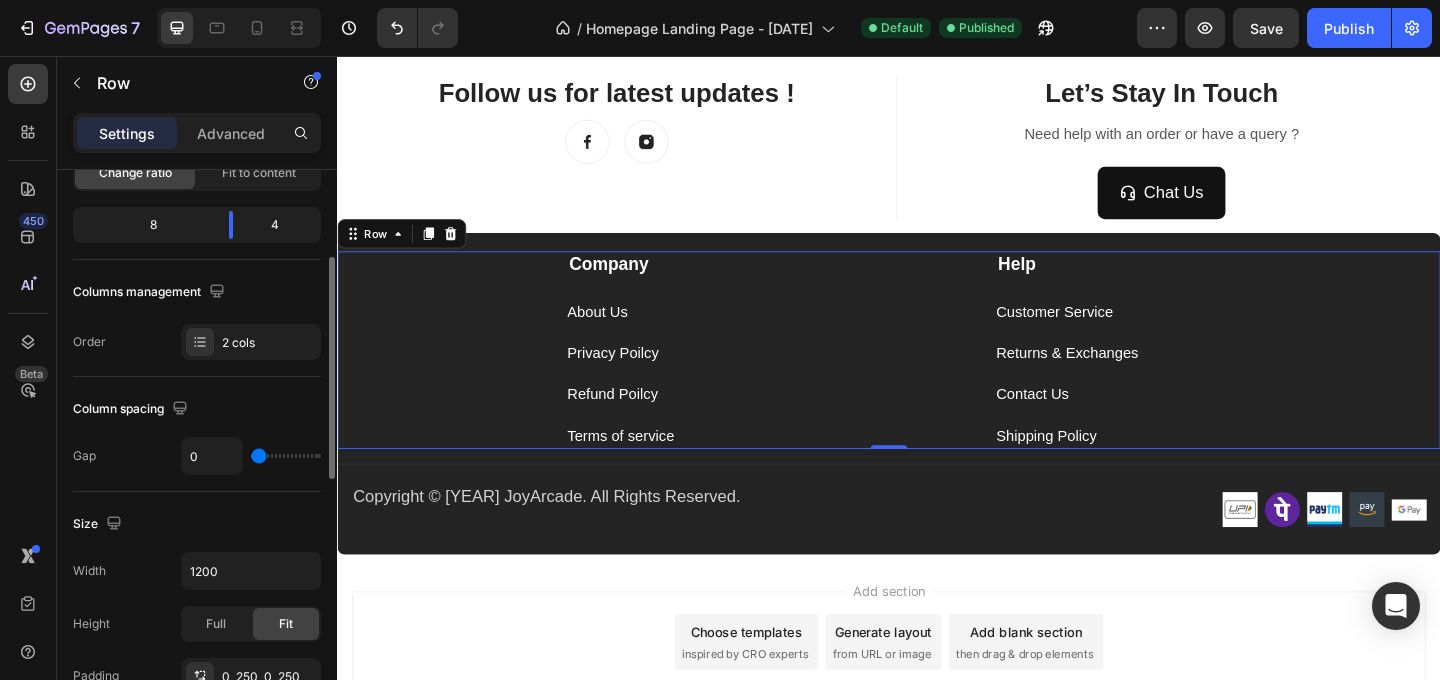drag, startPoint x: 273, startPoint y: 457, endPoint x: 240, endPoint y: 459, distance: 33.06055 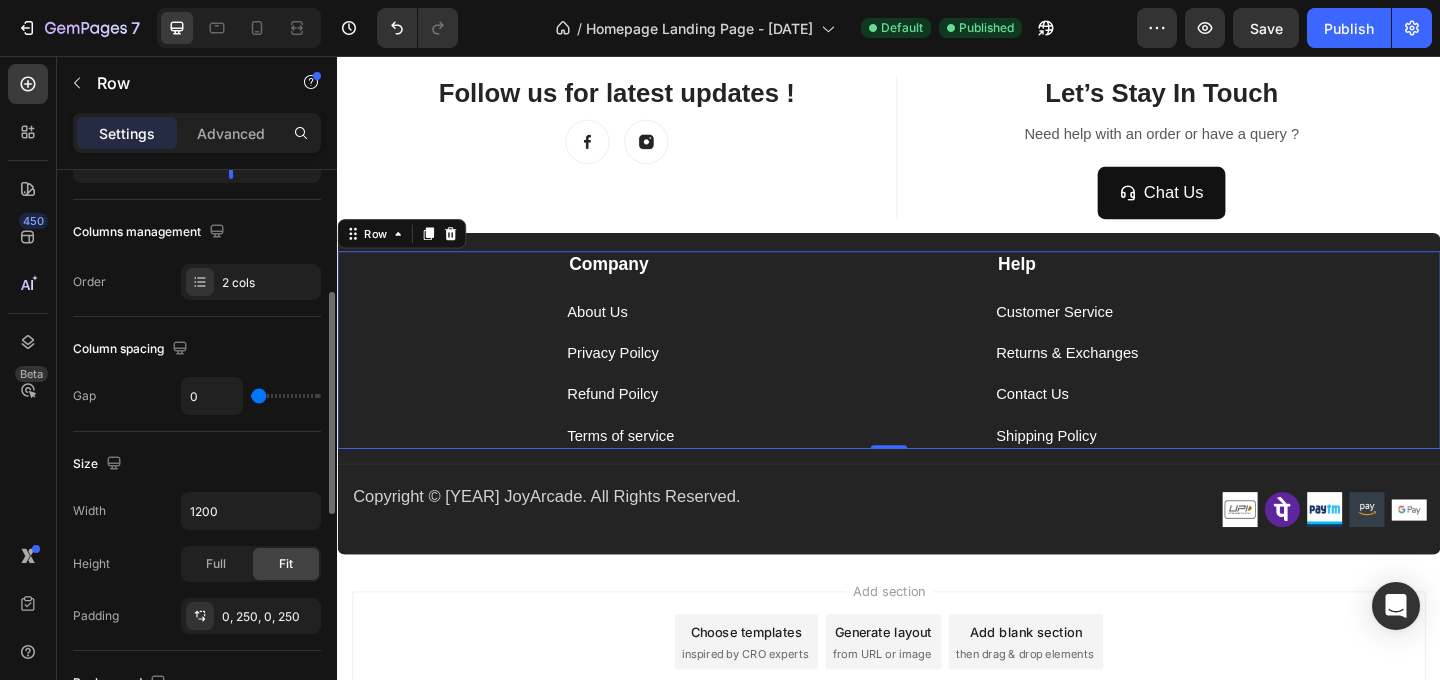 scroll, scrollTop: 292, scrollLeft: 0, axis: vertical 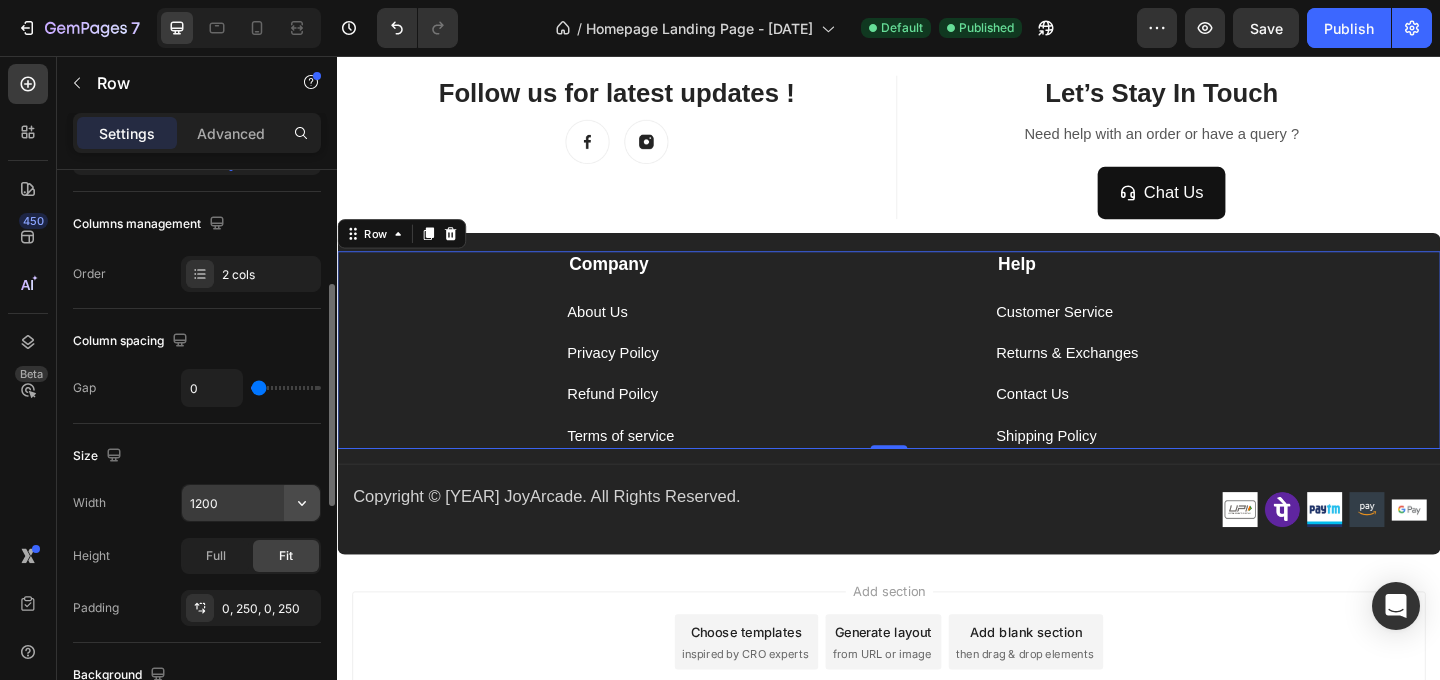 click 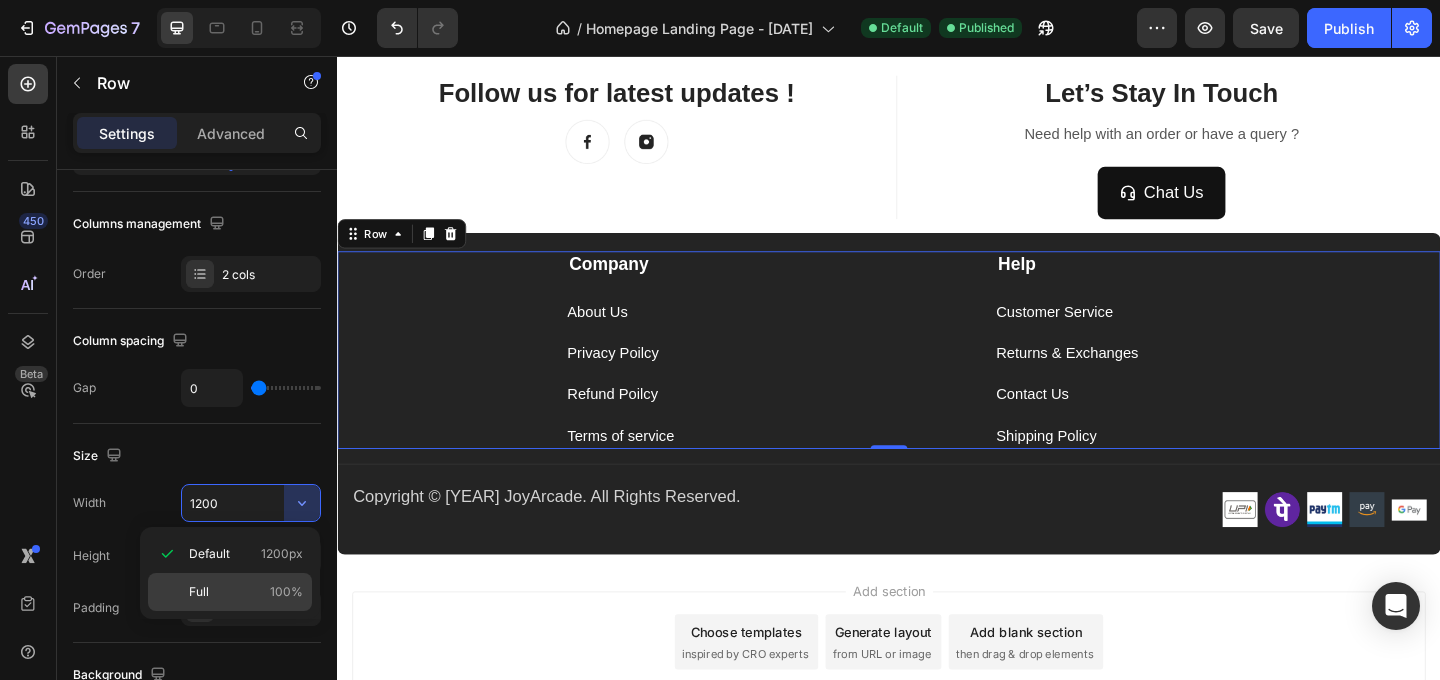 click on "Full 100%" at bounding box center [246, 592] 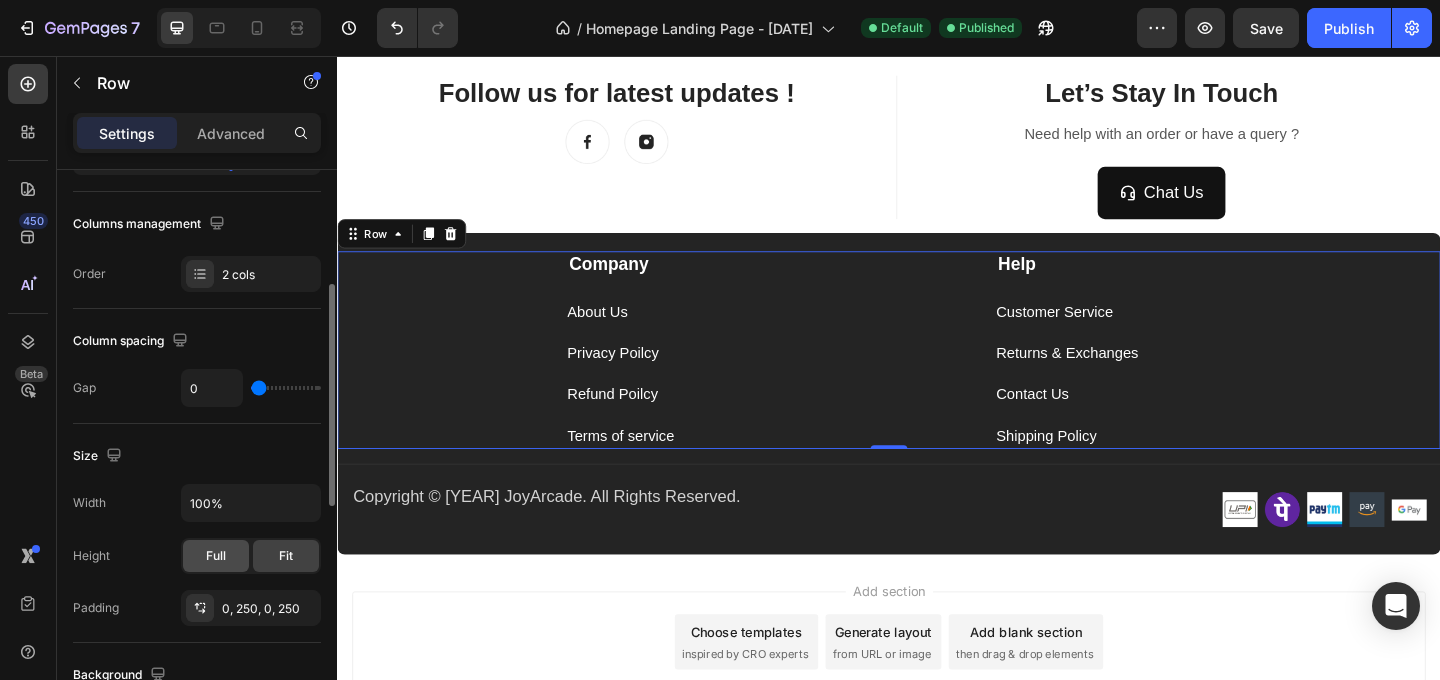 click on "Full" 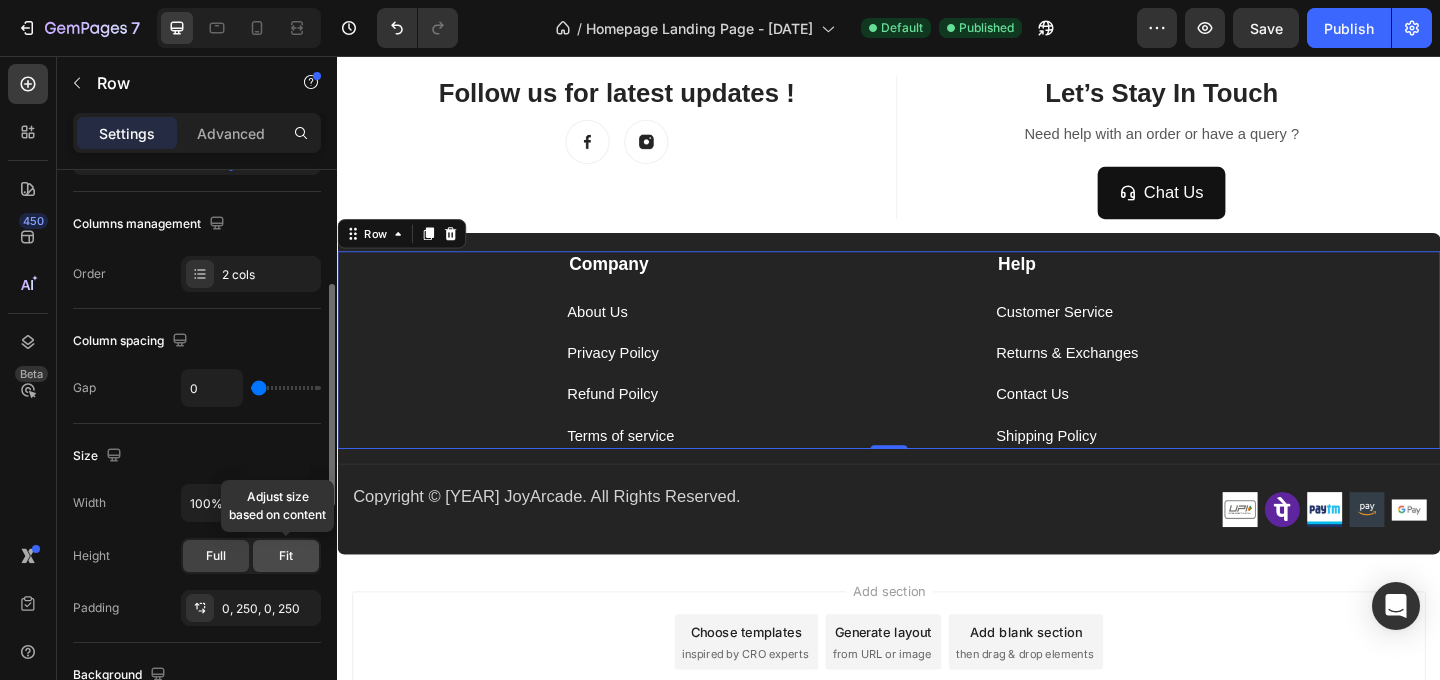 click on "Fit" 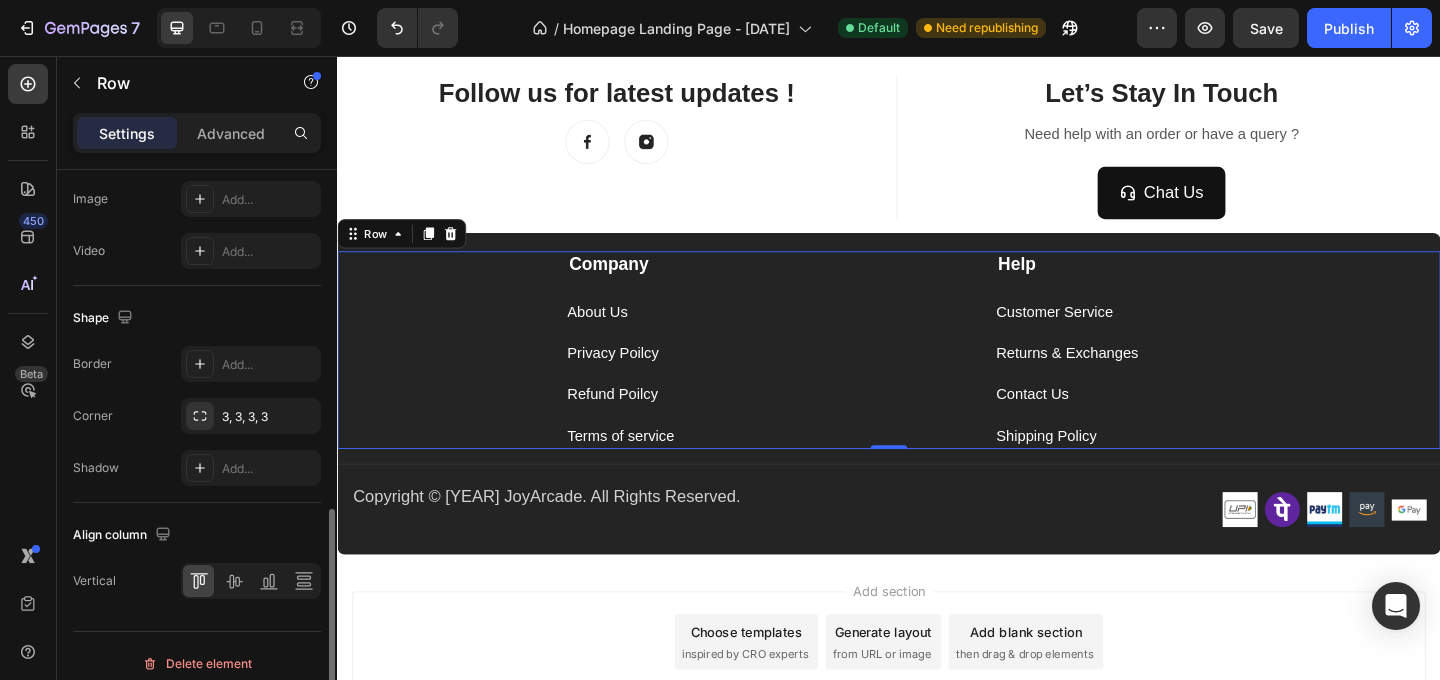 scroll, scrollTop: 881, scrollLeft: 0, axis: vertical 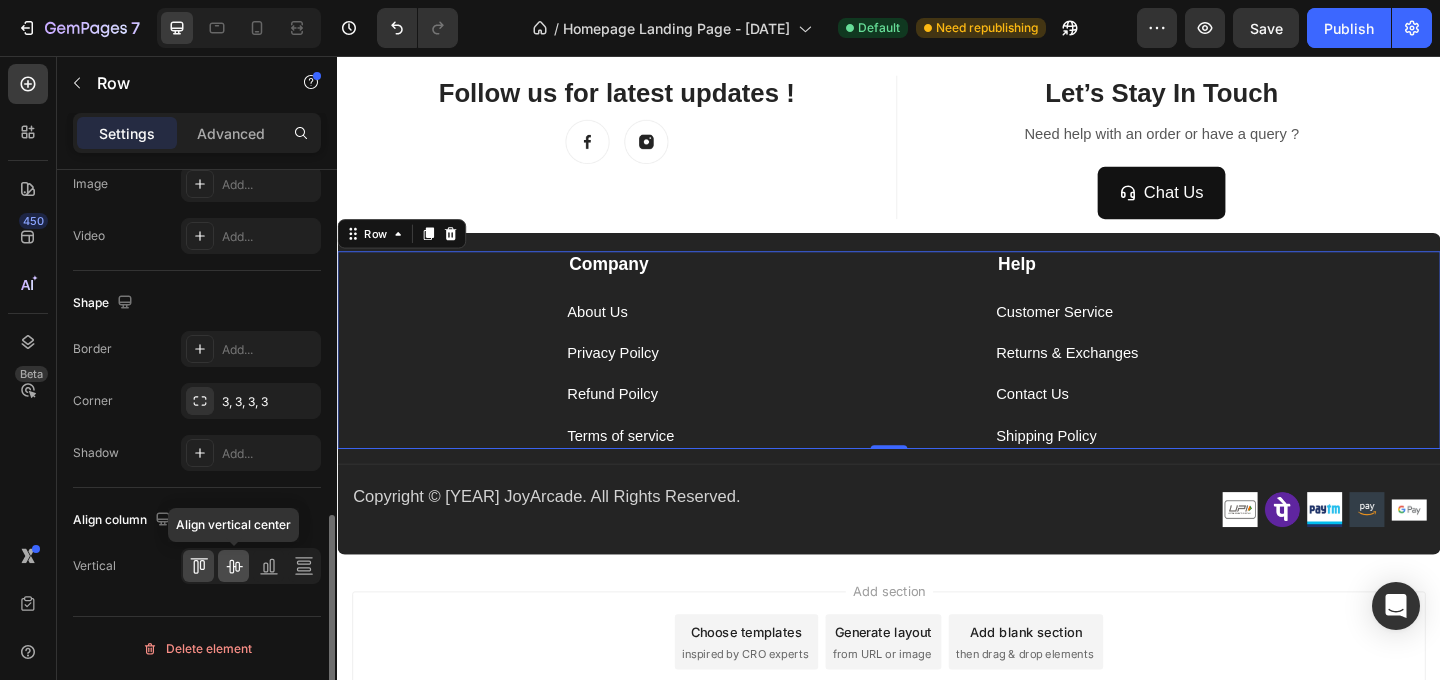 click 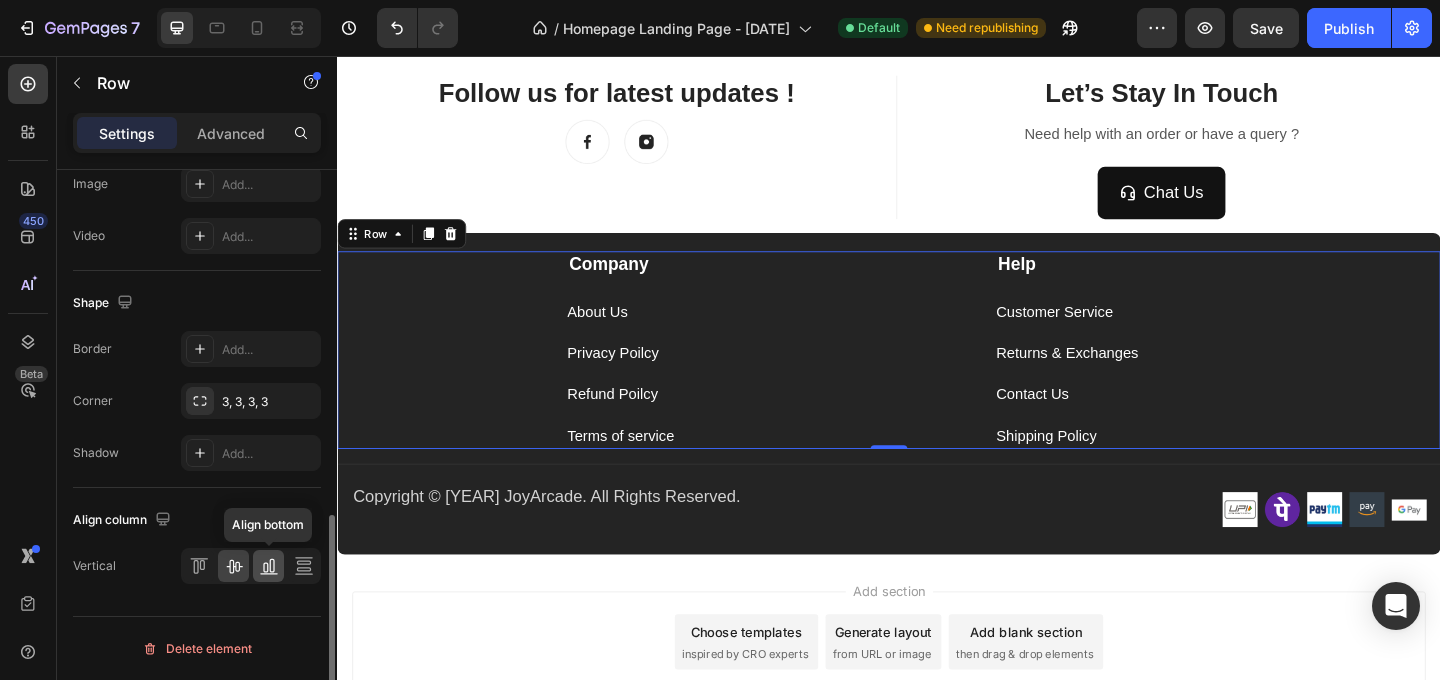 click 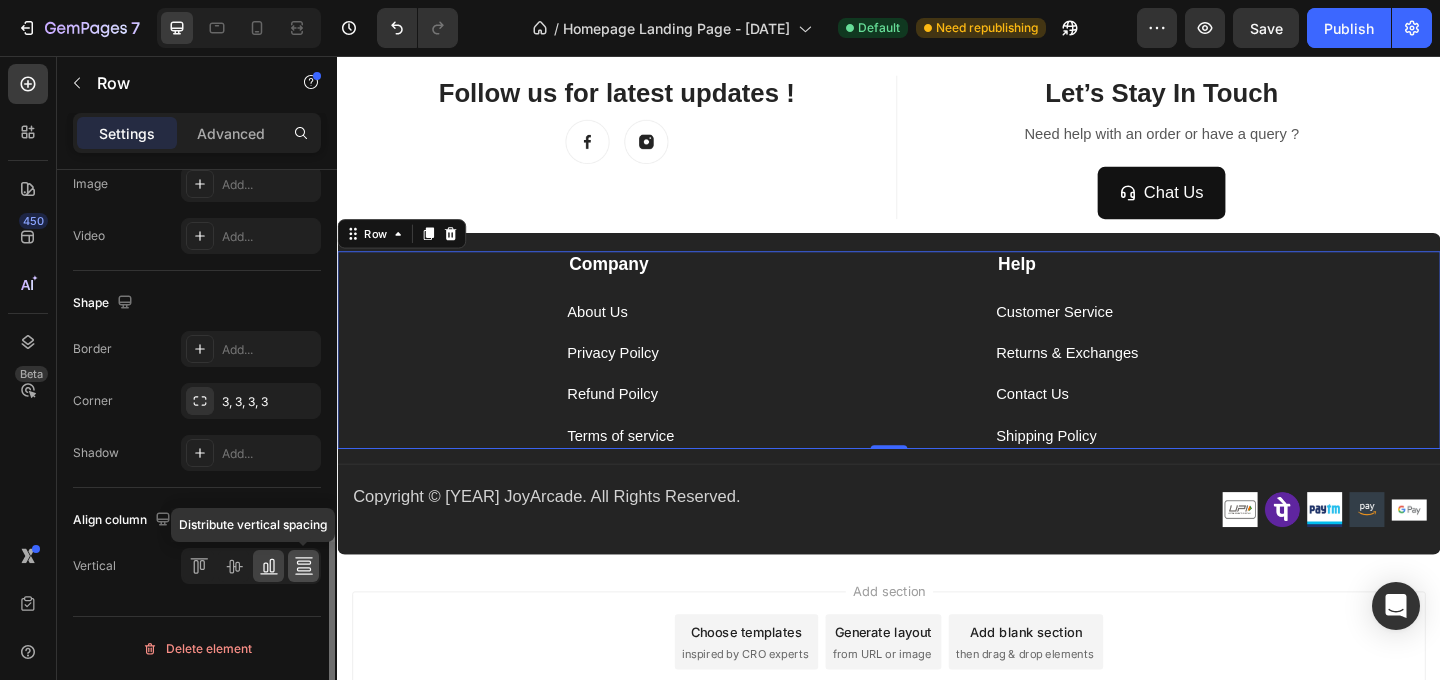click 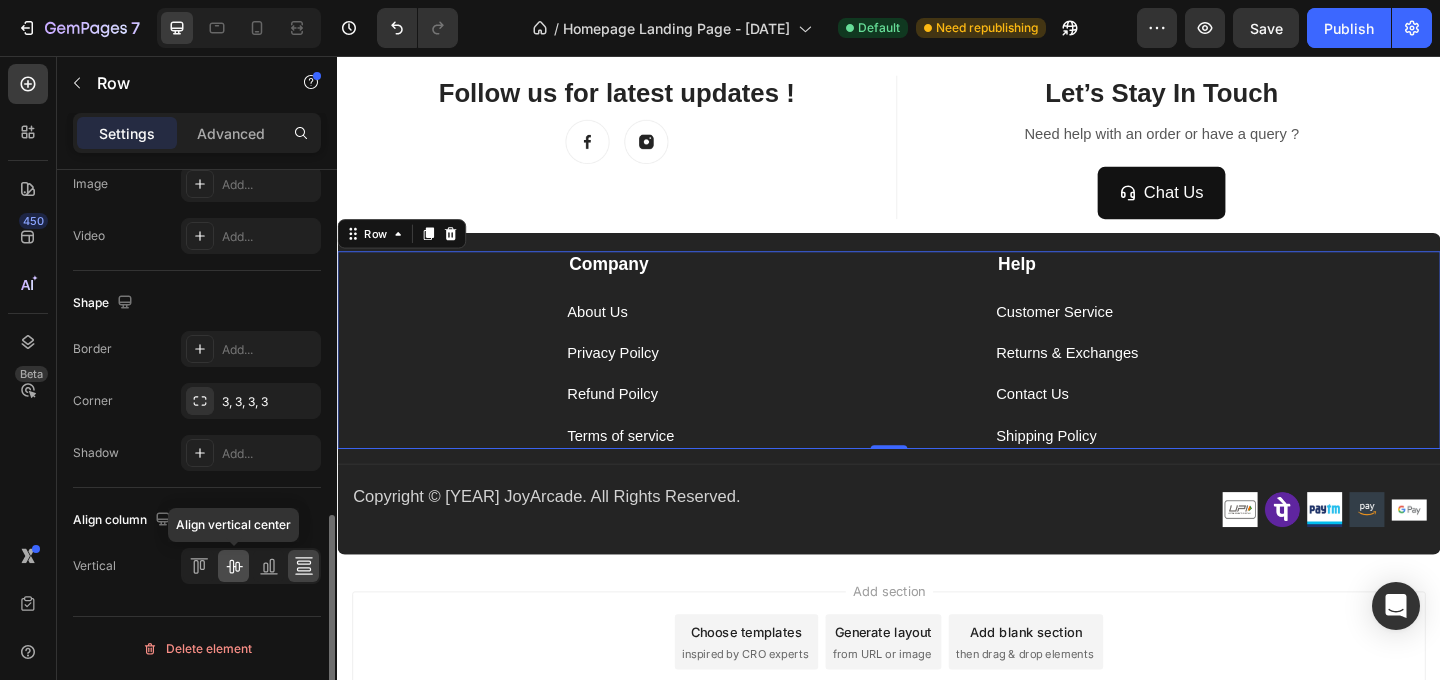 click 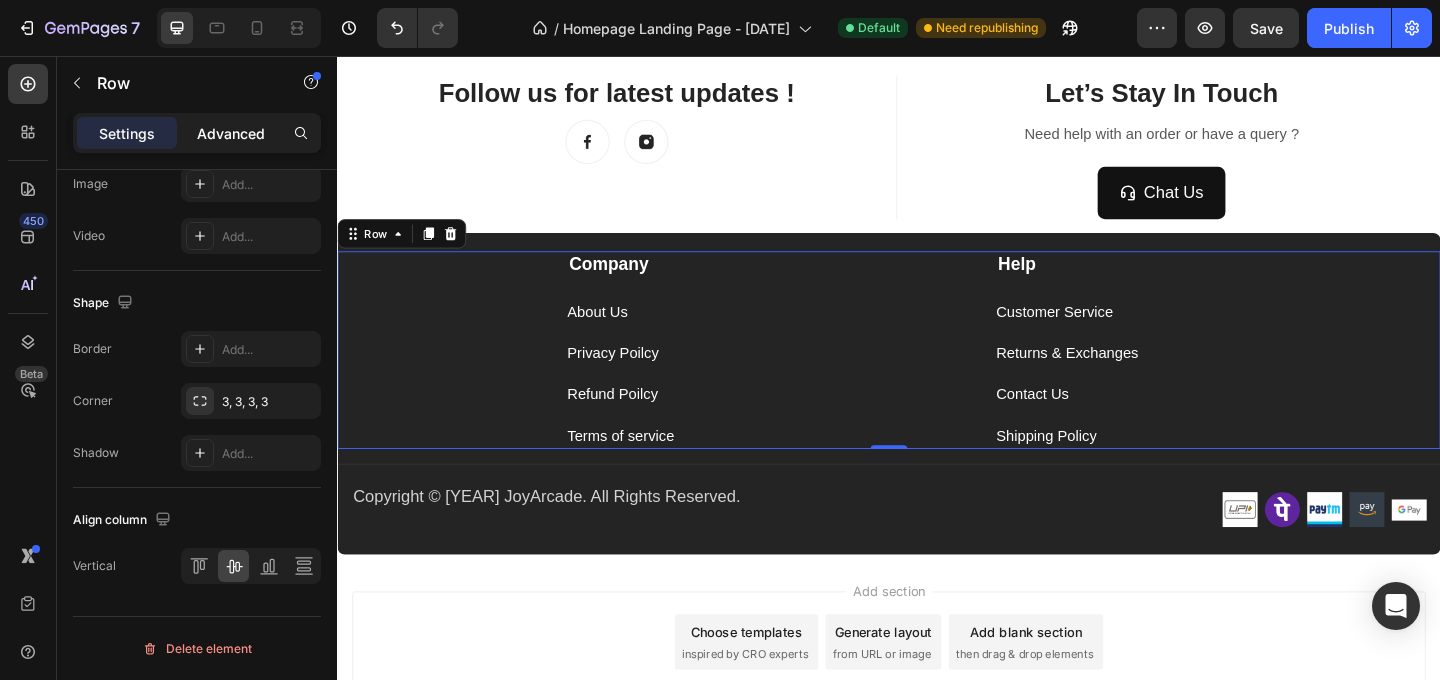 click on "Advanced" at bounding box center [231, 133] 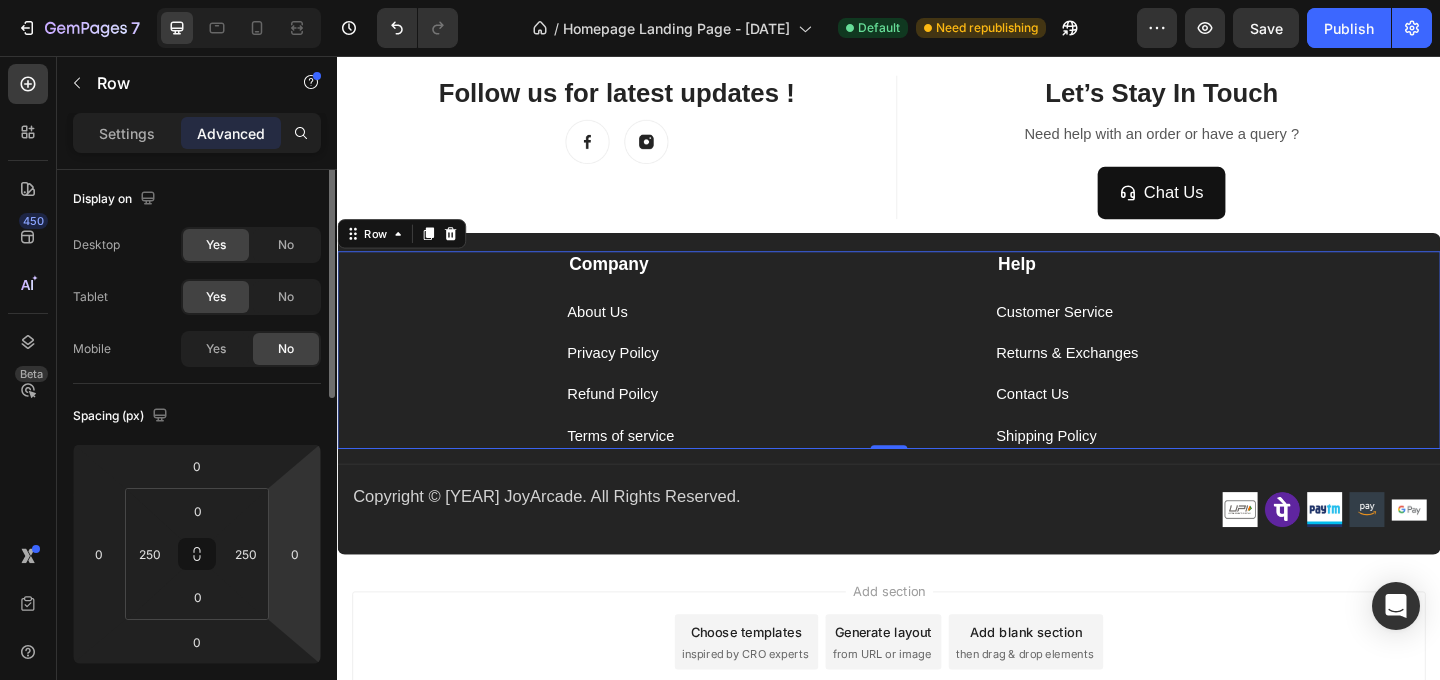 scroll, scrollTop: 0, scrollLeft: 0, axis: both 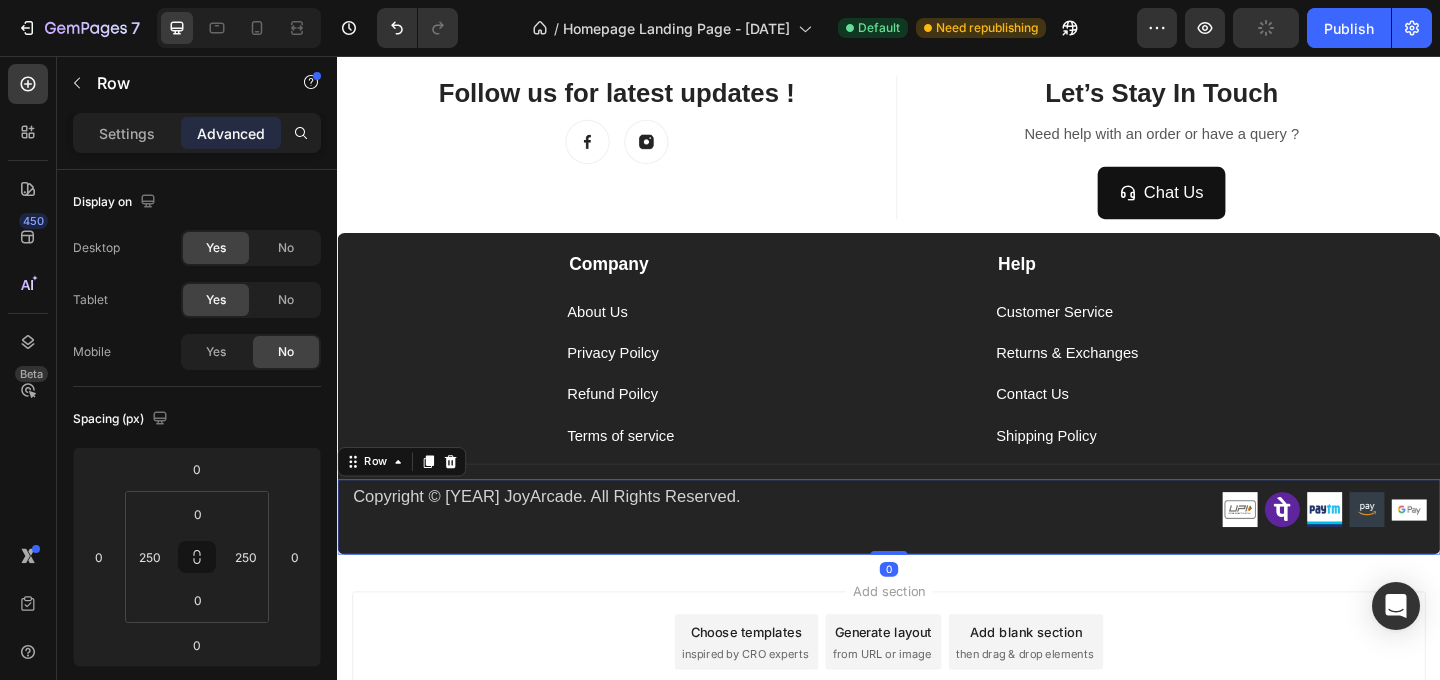 click on "Copyright © 2025 JoyArcade. All Rights Reserved. Text block Image Image Image Image Image Row Row   0" at bounding box center (937, 557) 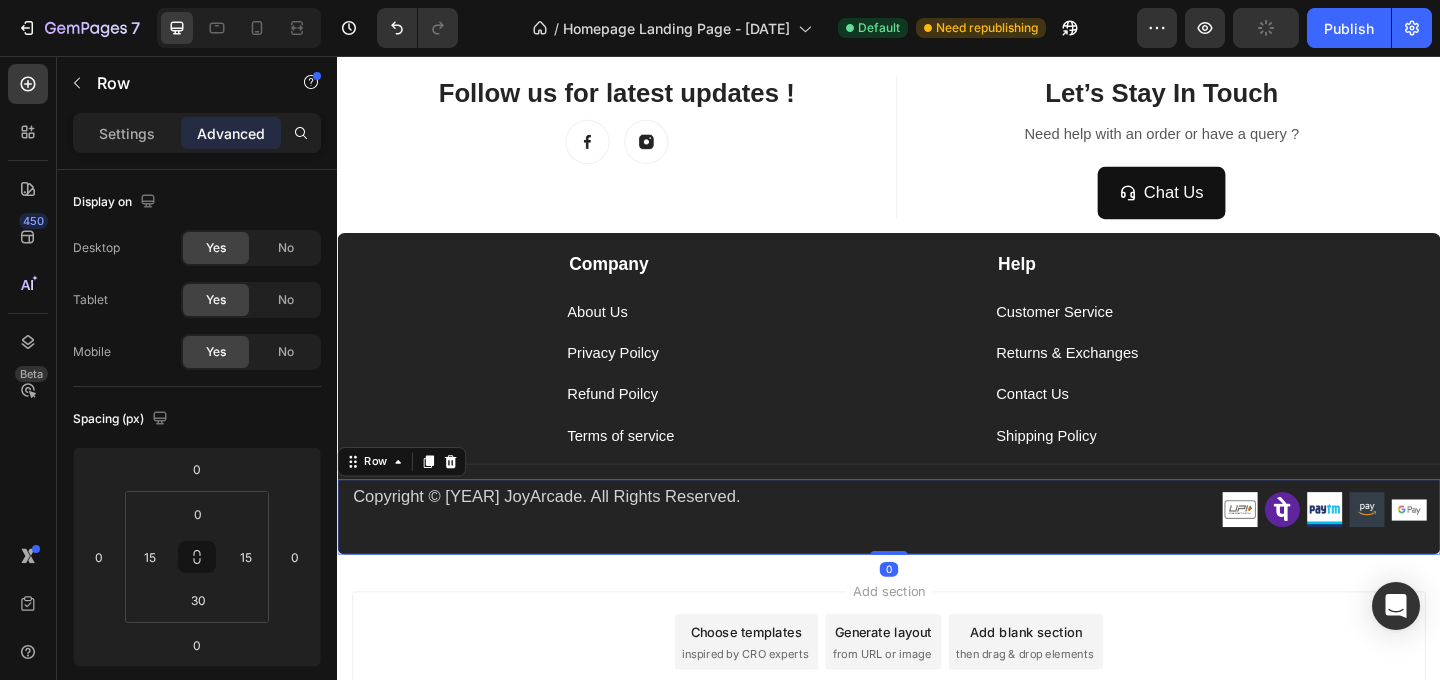 click on "Copyright © 2025 JoyArcade. All Rights Reserved. Text block Image Image Image Image Image Row Row   0" at bounding box center (937, 557) 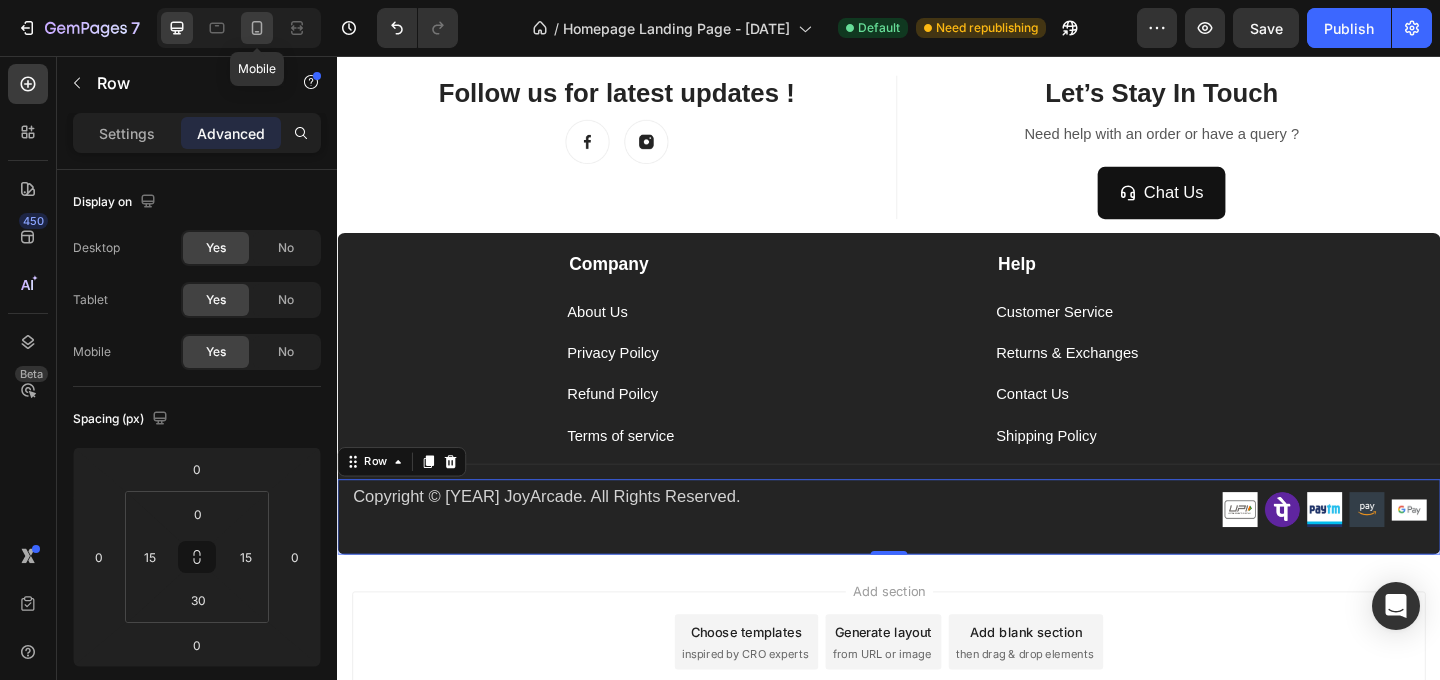 click 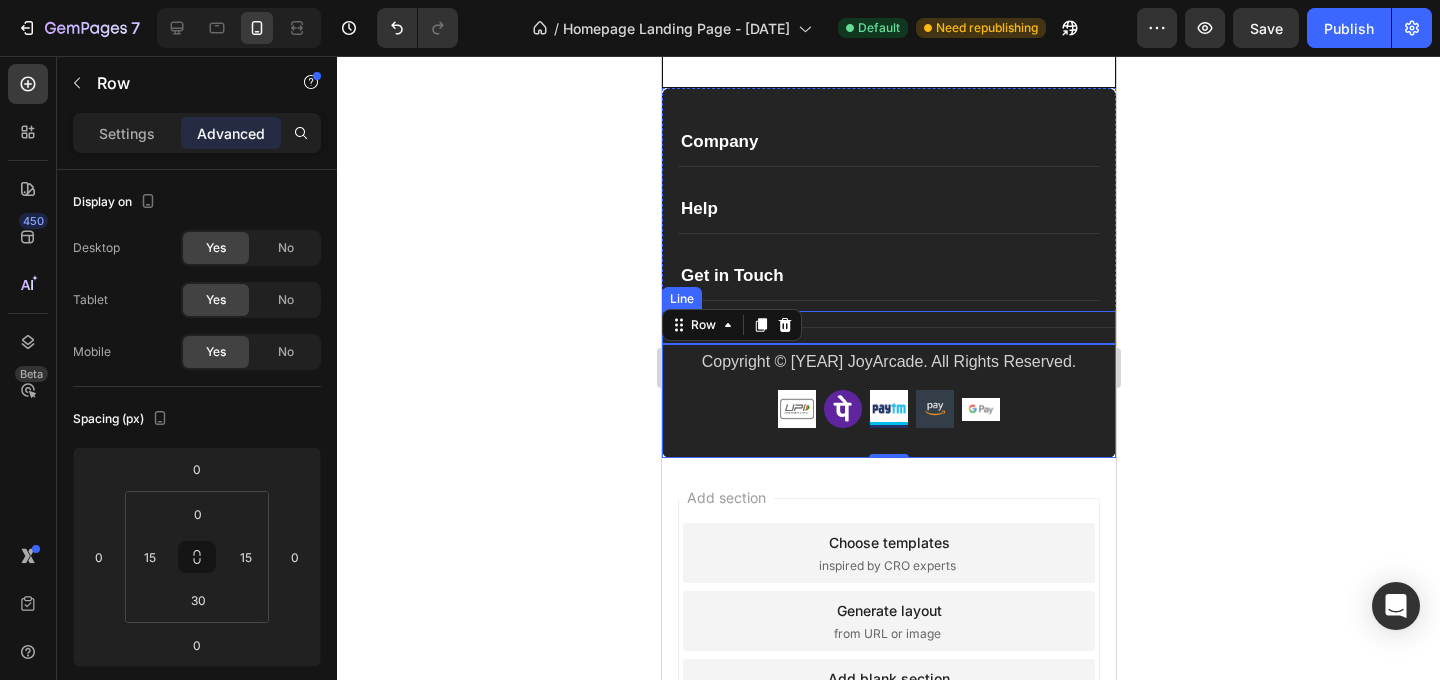 scroll, scrollTop: 2966, scrollLeft: 0, axis: vertical 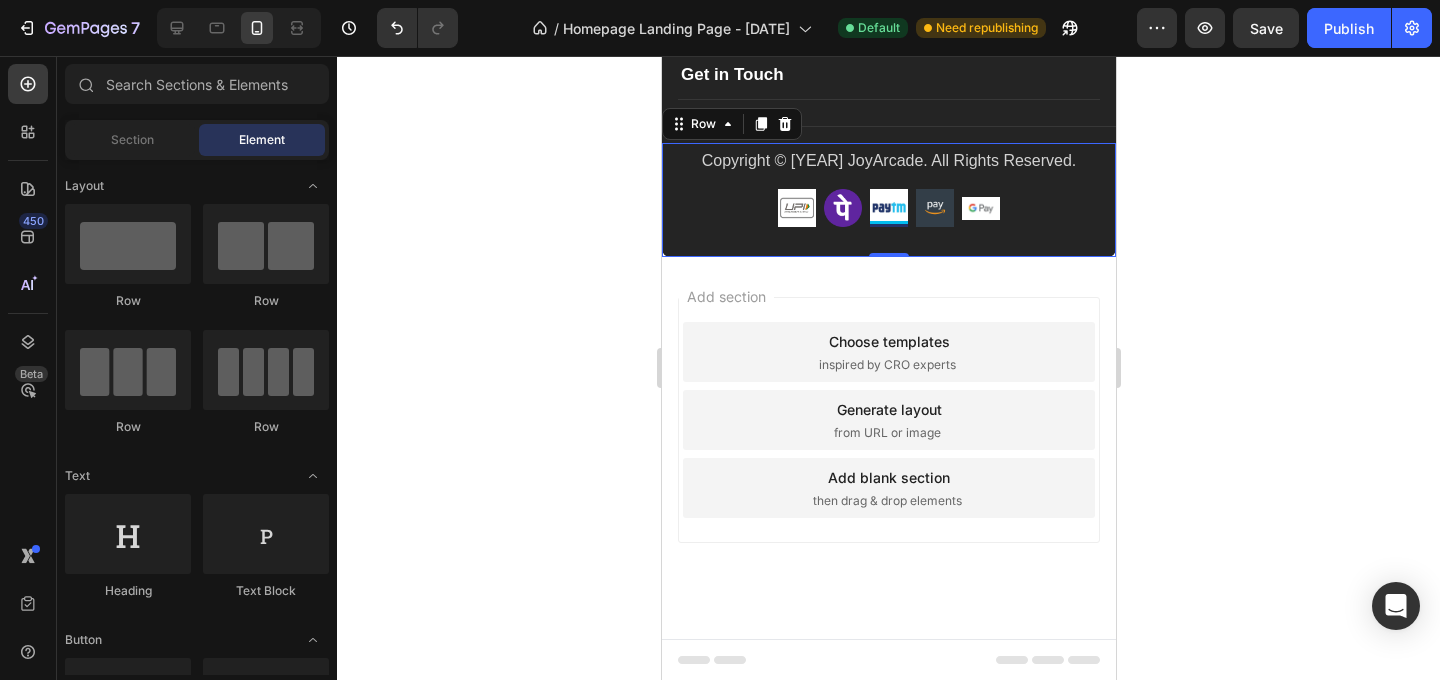 click on "Add section Choose templates inspired by CRO experts Generate layout from URL or image Add blank section then drag & drop elements" at bounding box center [888, 448] 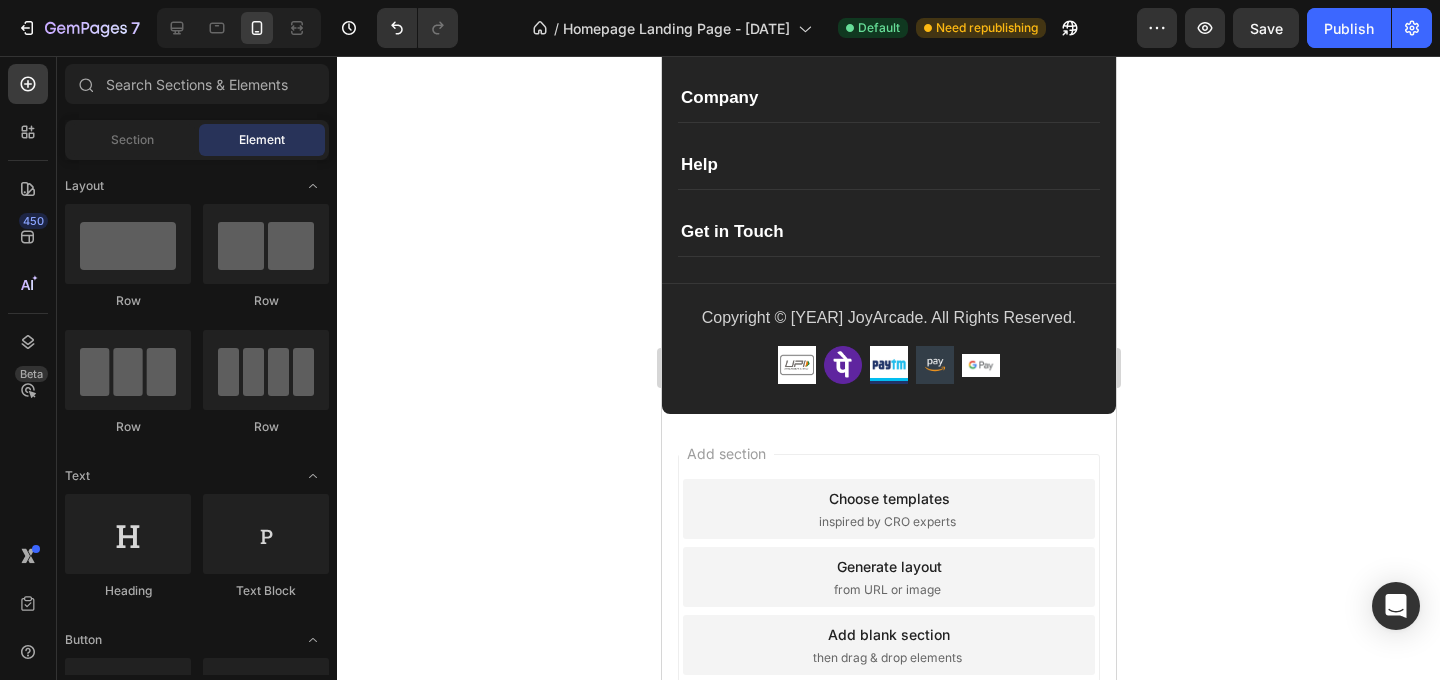 scroll, scrollTop: 2752, scrollLeft: 0, axis: vertical 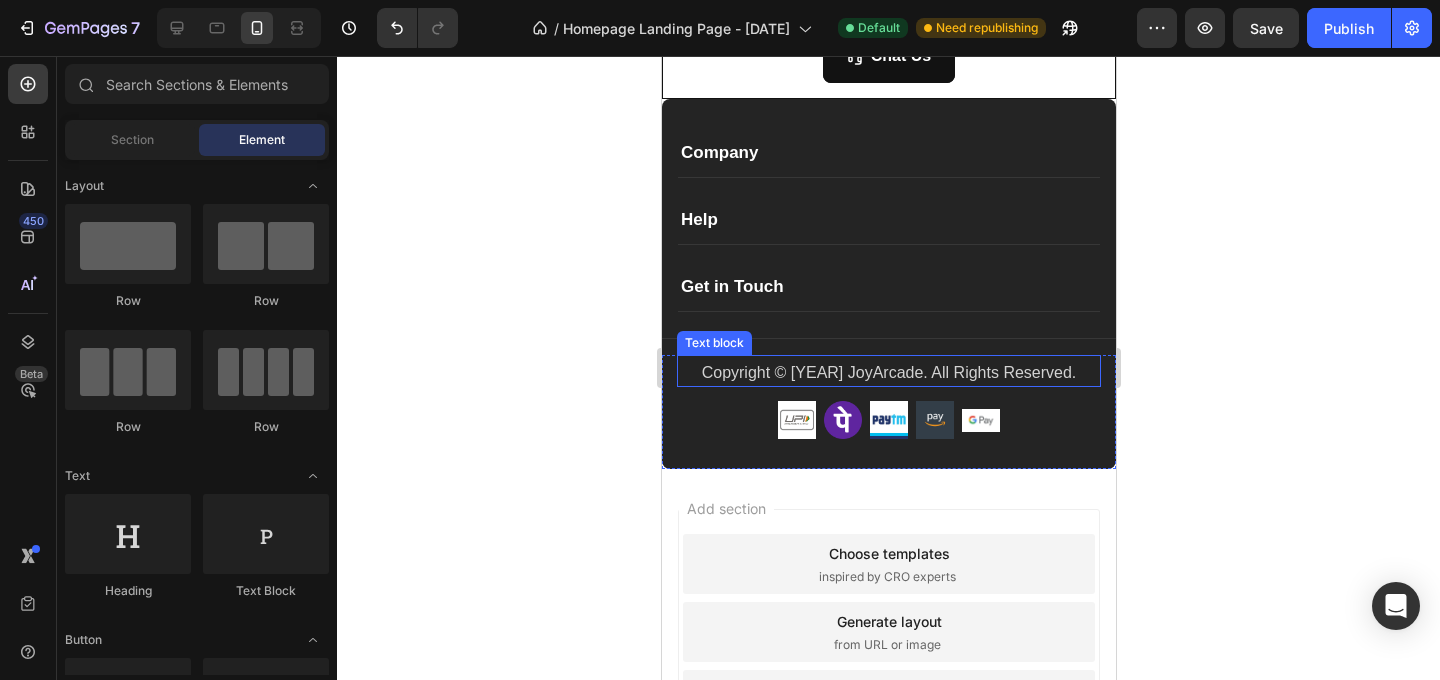 click on "Copyright © 2025 JoyArcade. All Rights Reserved." at bounding box center (888, 373) 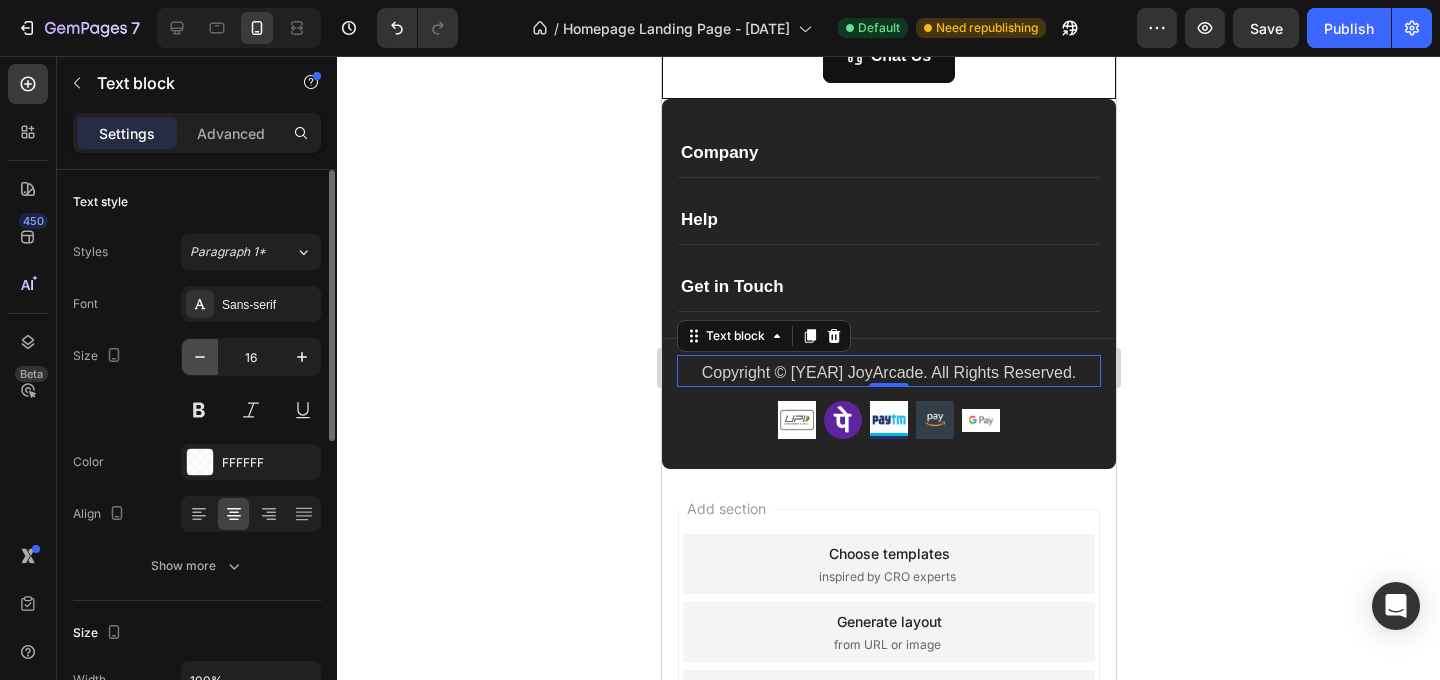click 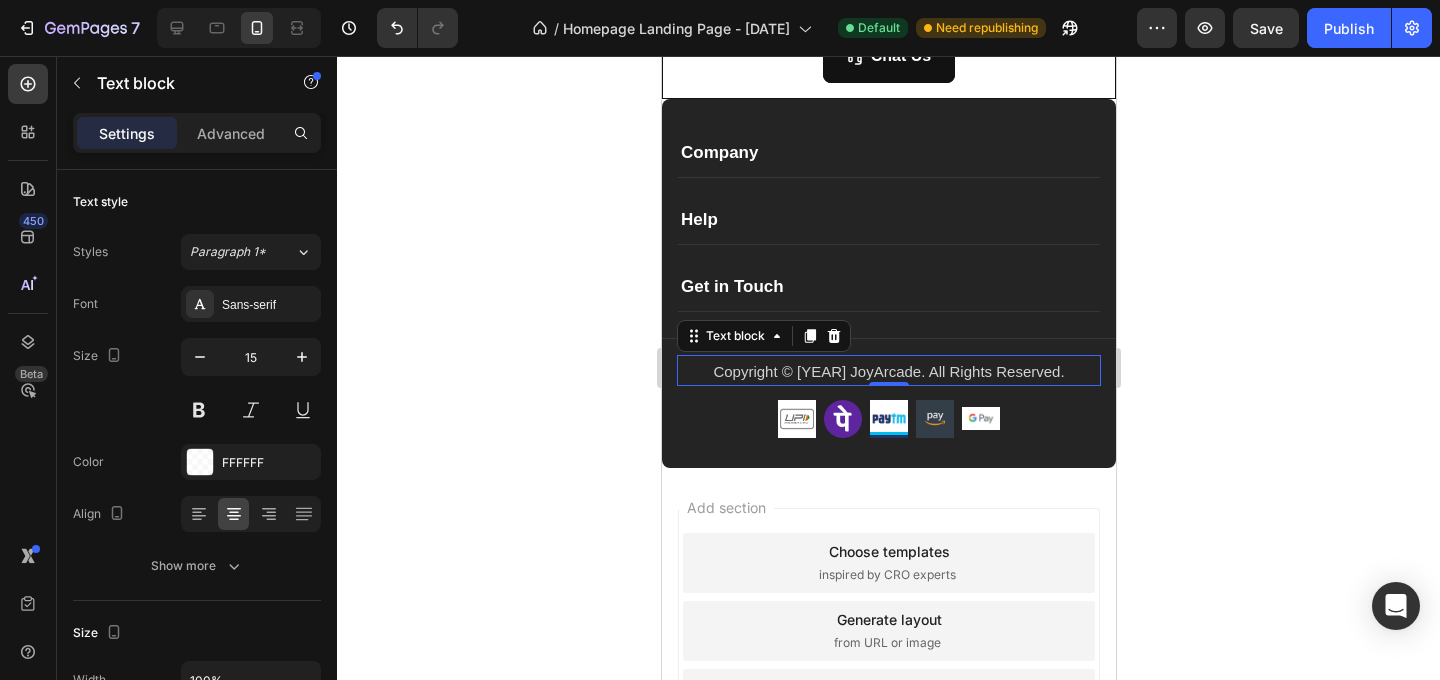 click on "Copyright © 2025 JoyArcade. All Rights Reserved. Text block   0 Image Image Image Image Image Row Row" at bounding box center [888, 411] 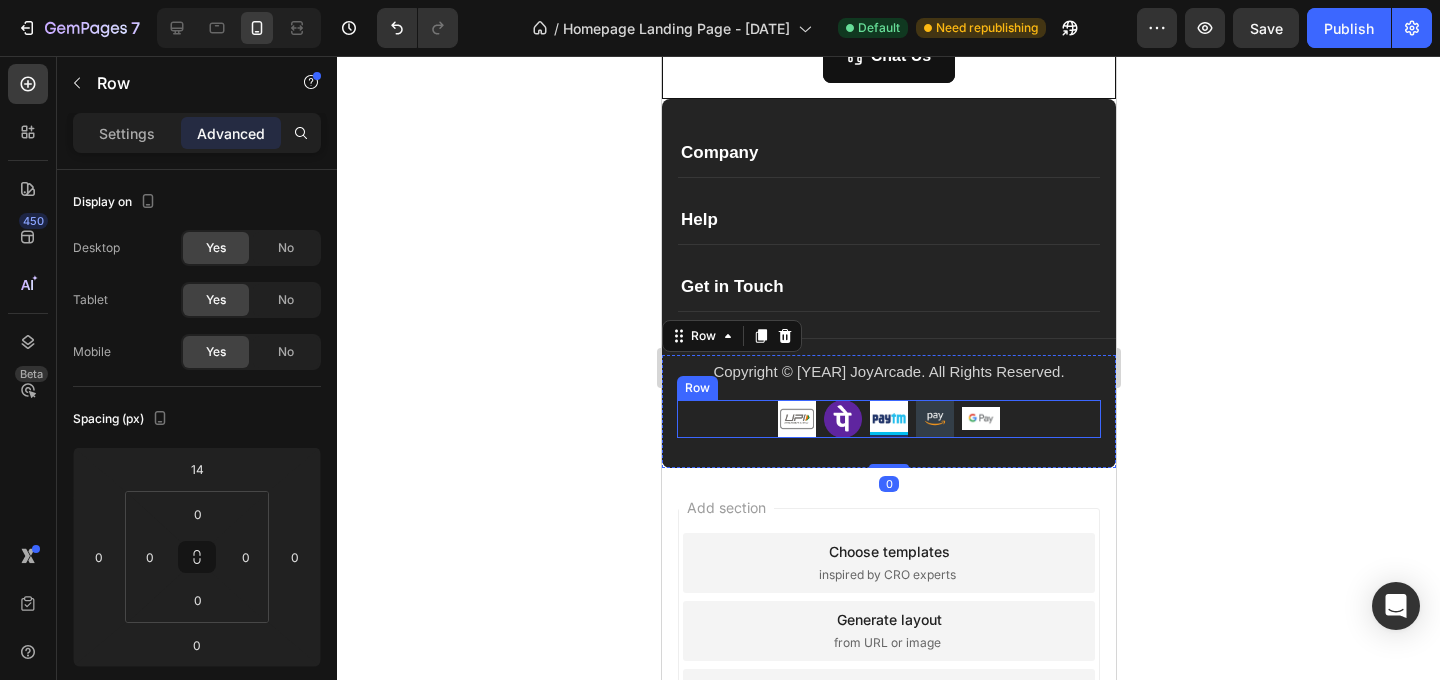 click on "Image Image Image Image Image Row" at bounding box center [888, 419] 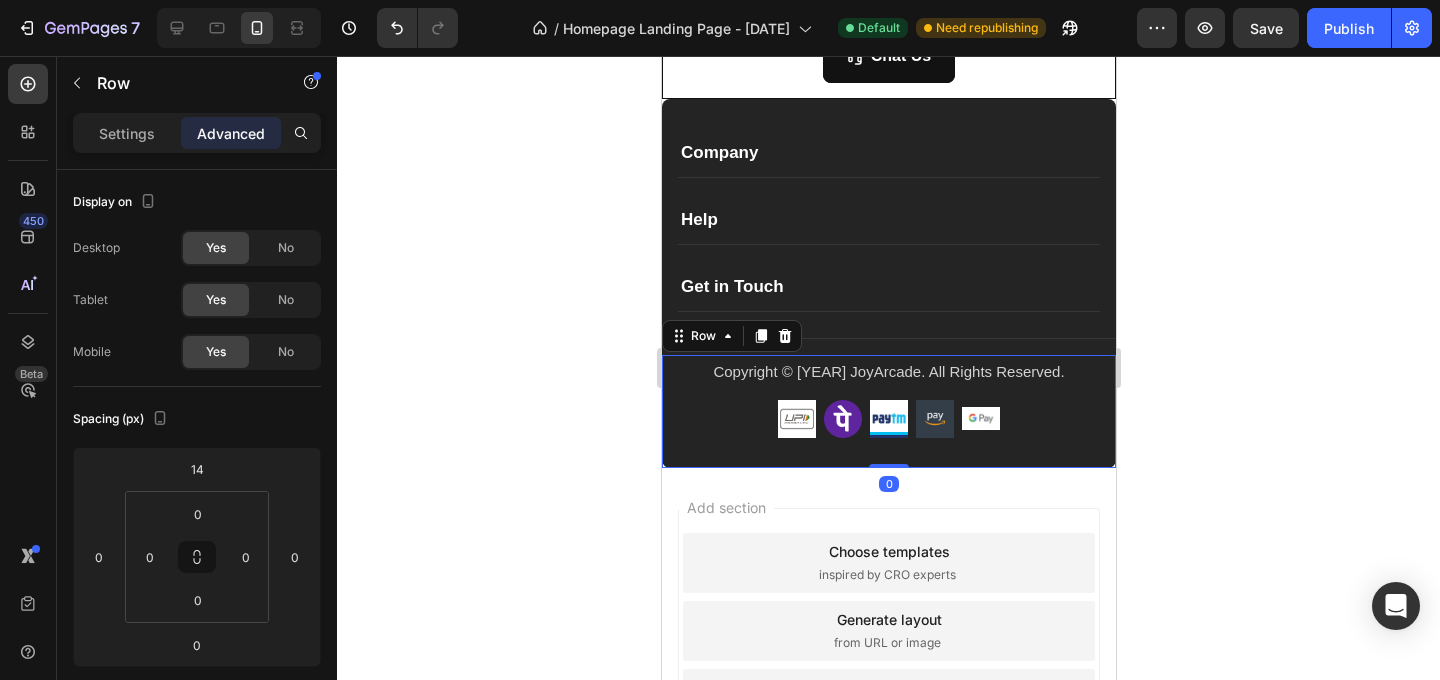 click on "Copyright © 2025 JoyArcade. All Rights Reserved. Text block Image Image Image Image Image Row Row   0" at bounding box center [888, 411] 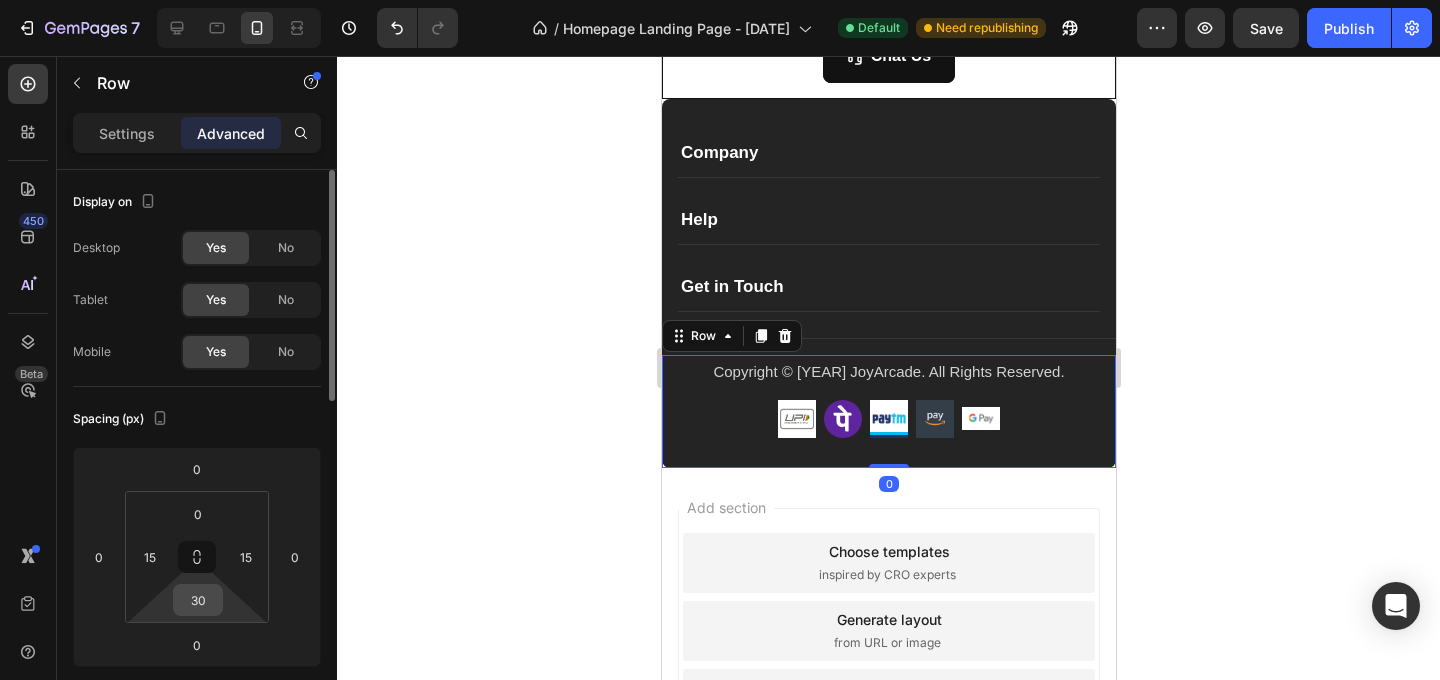 click on "30" at bounding box center [198, 600] 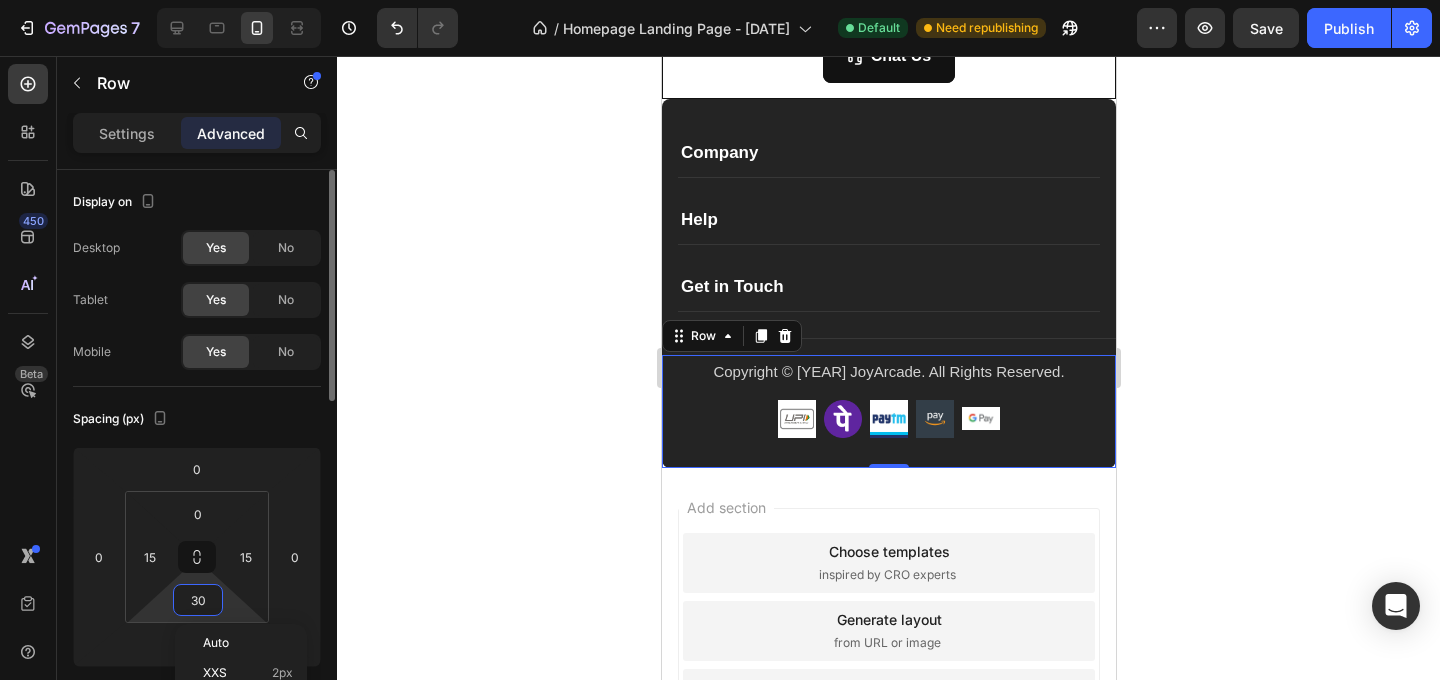 type on "3" 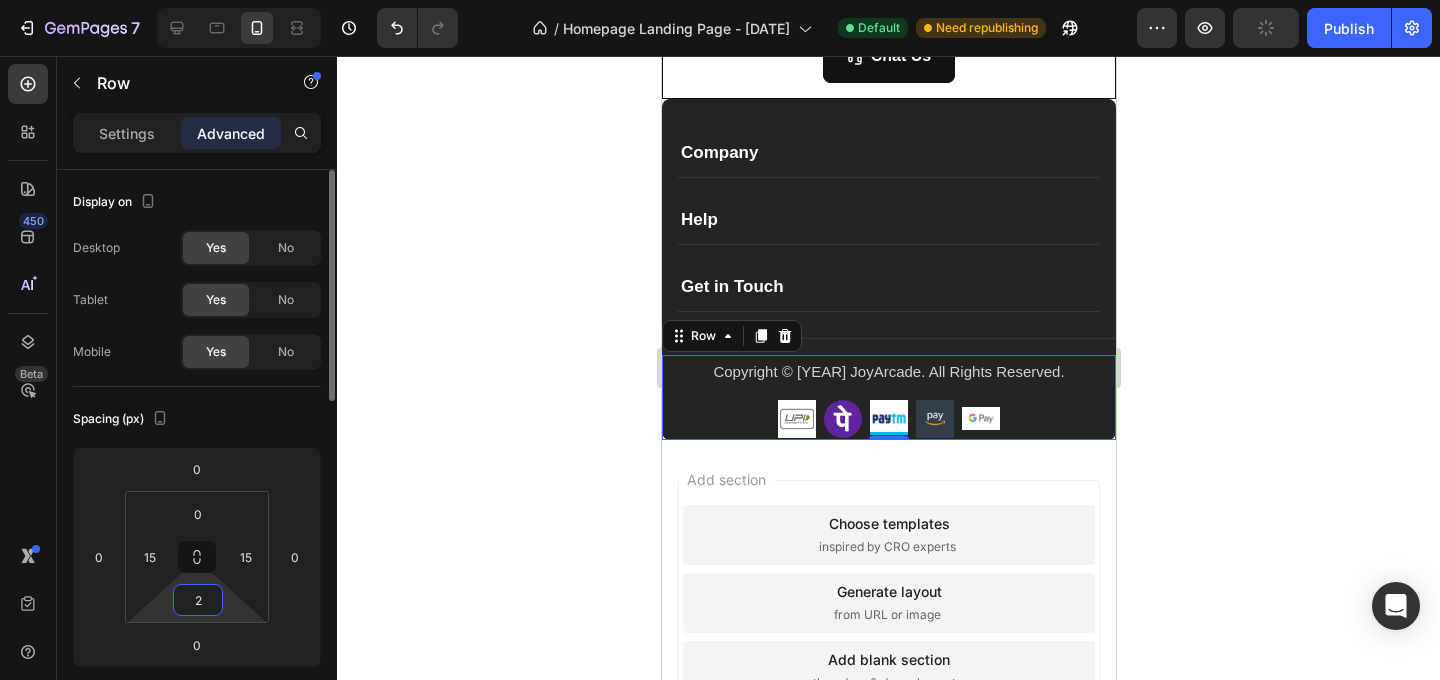 type on "20" 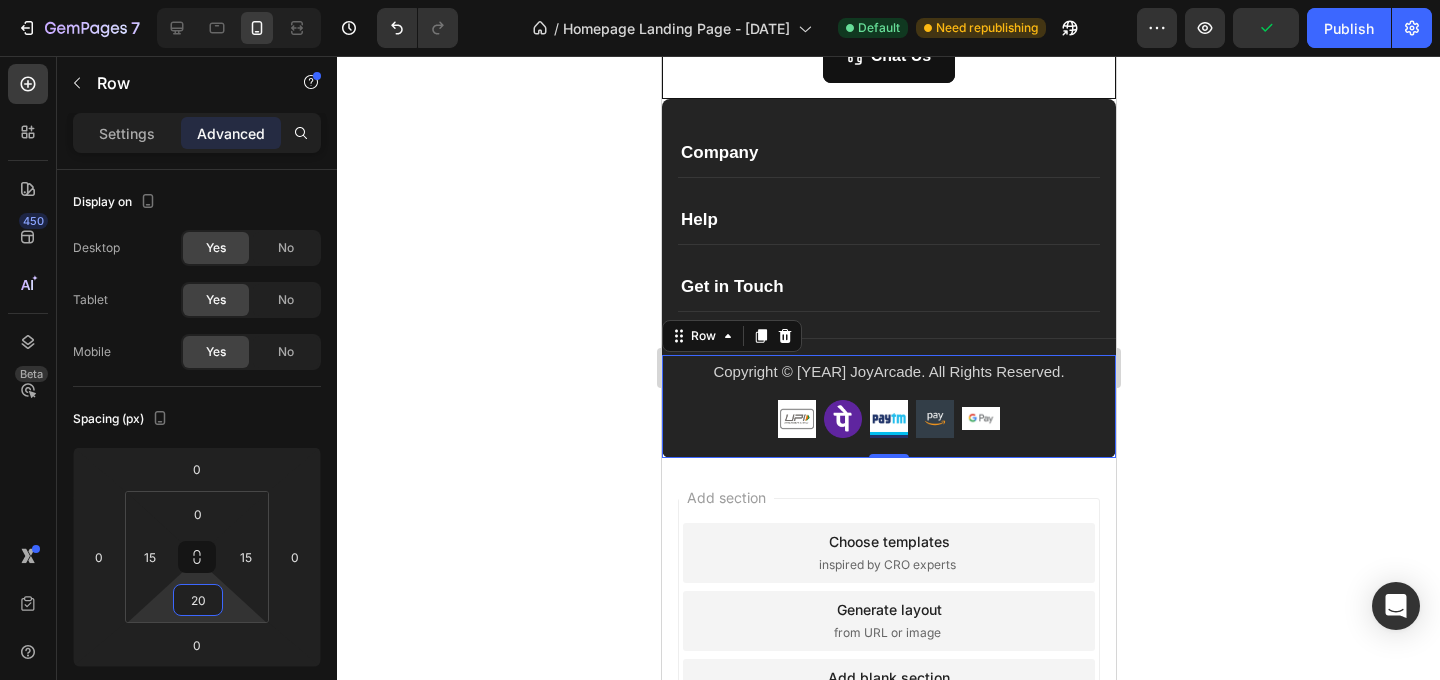 click 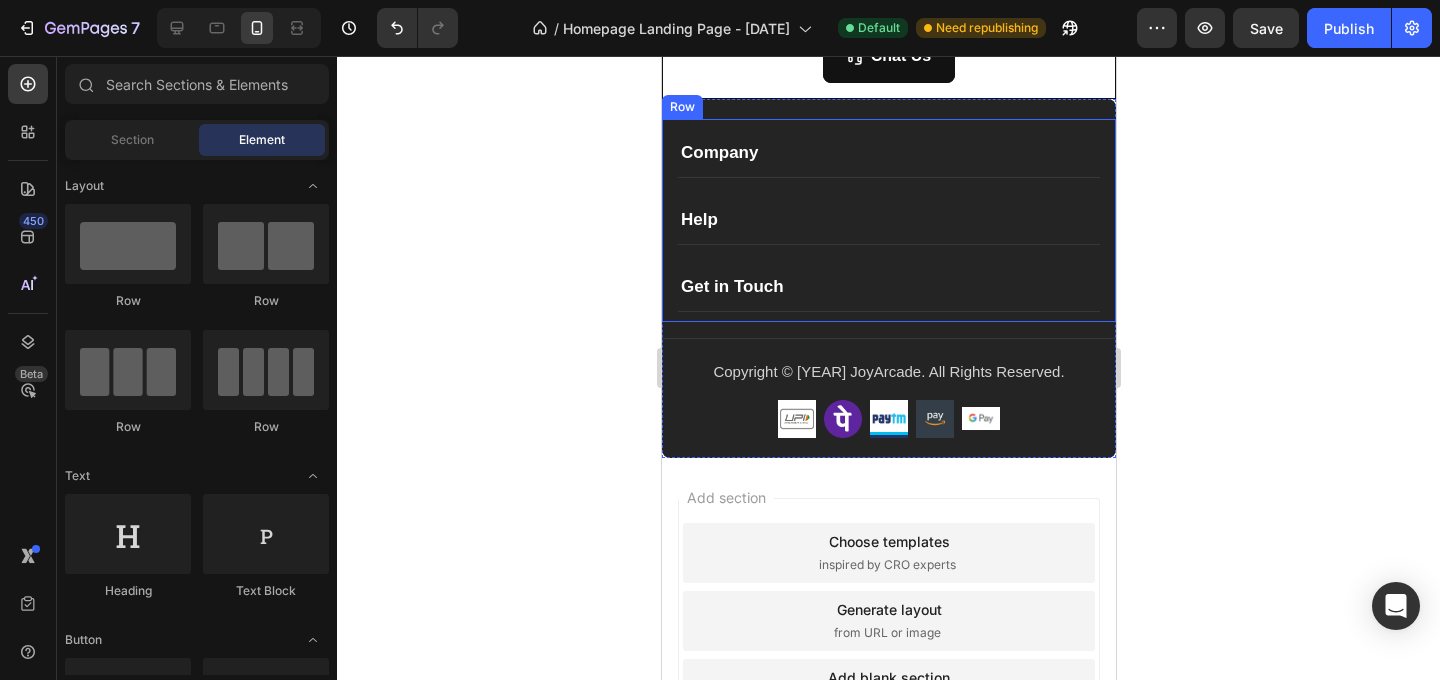 click on "Company Help Get in Touch Accordion Row" at bounding box center (888, 220) 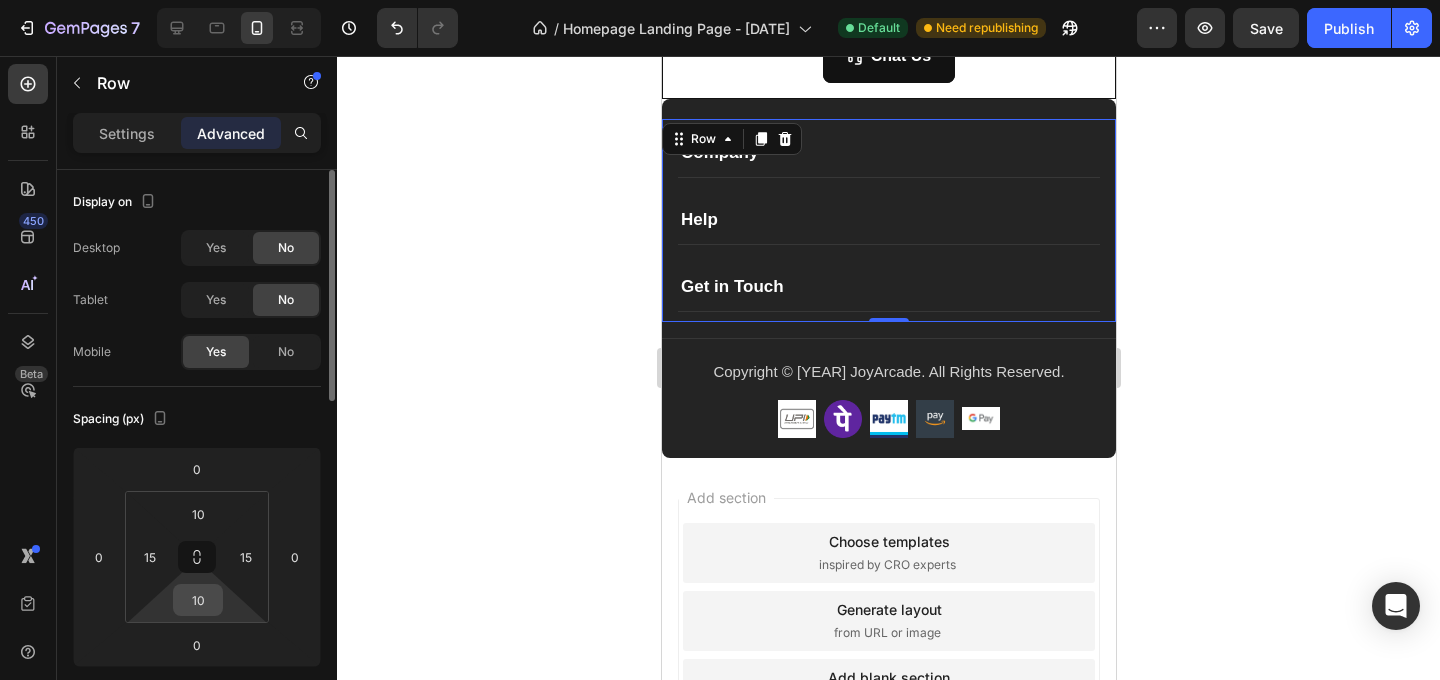 click on "10" at bounding box center [198, 600] 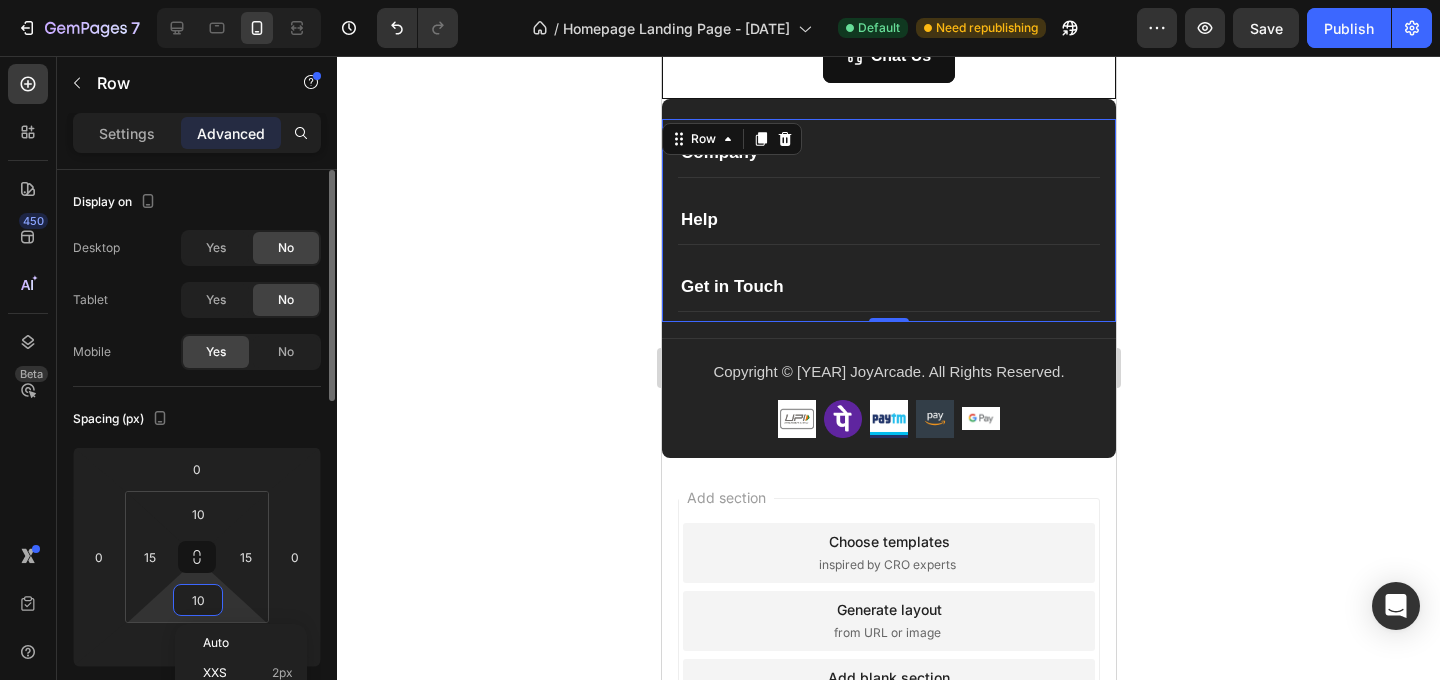 type 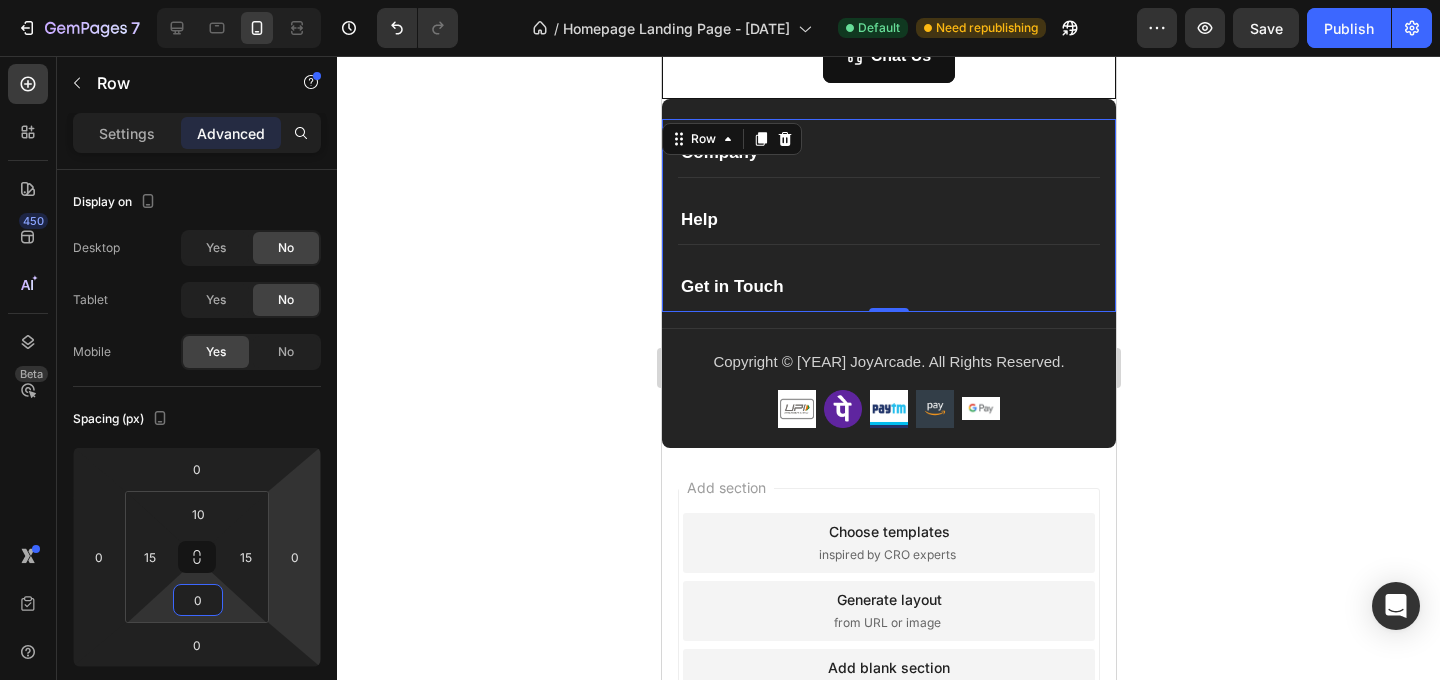 click 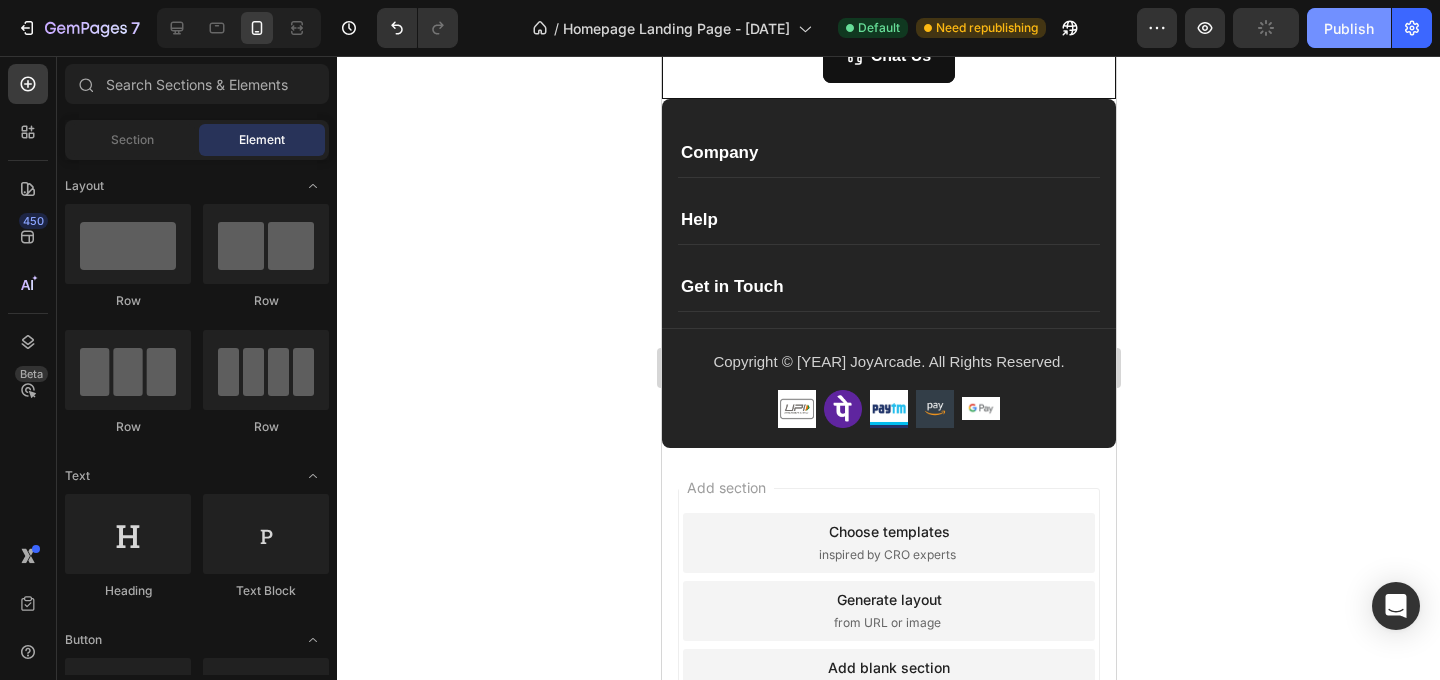 click on "Publish" at bounding box center [1349, 28] 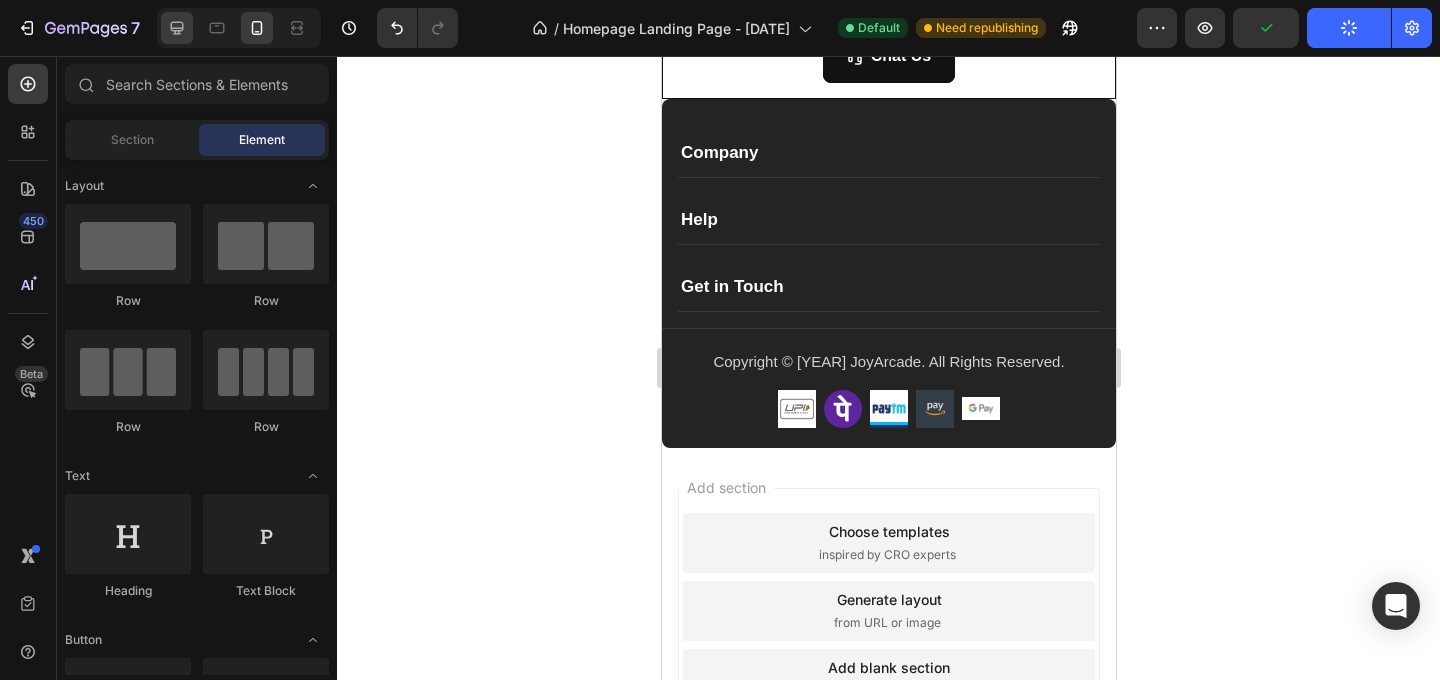 click 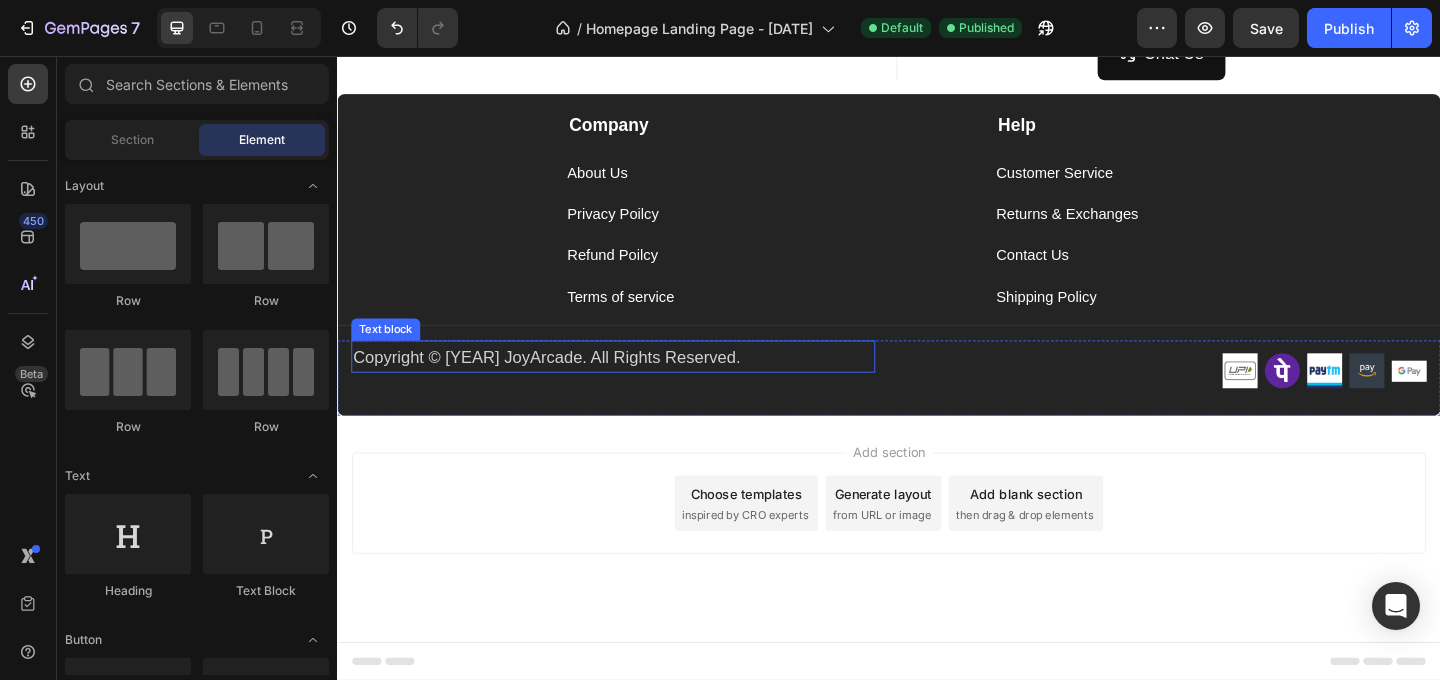 click on "Copyright © 2025 JoyArcade. All Rights Reserved." at bounding box center [637, 384] 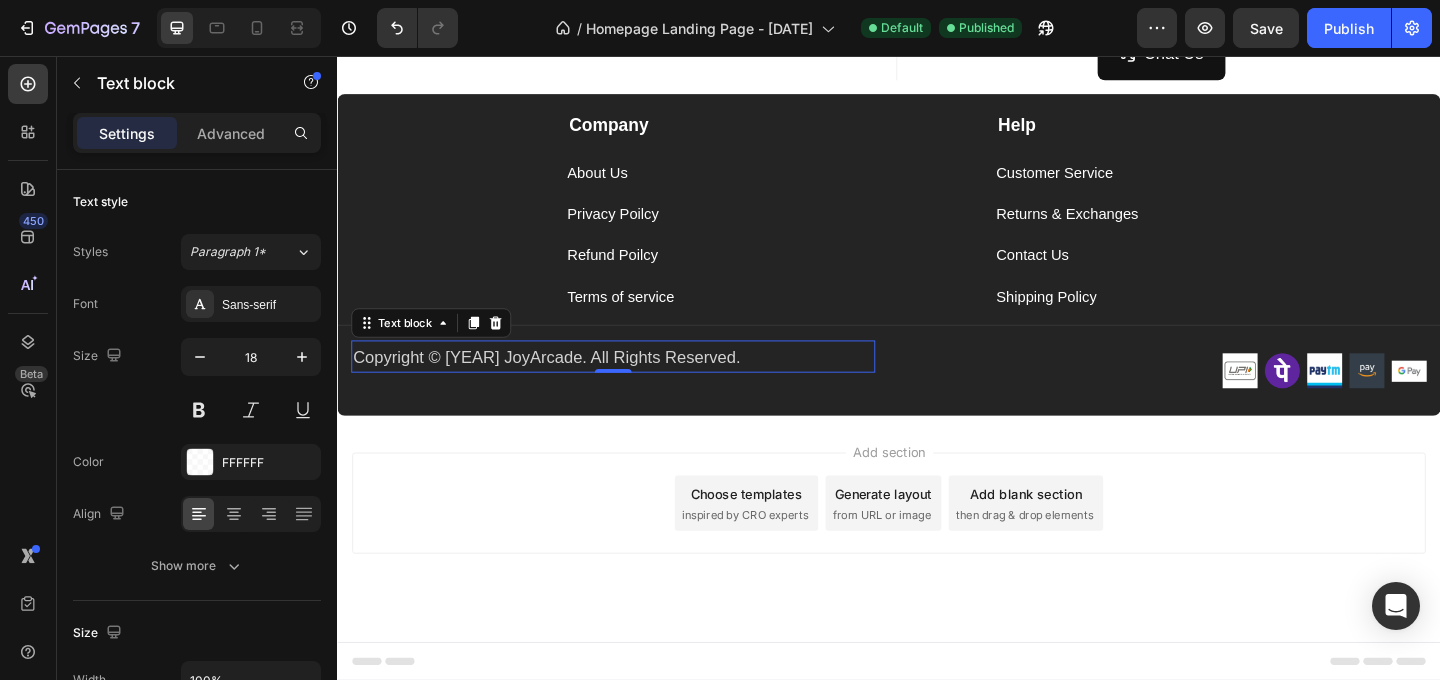 click on "Settings Advanced" at bounding box center [197, 133] 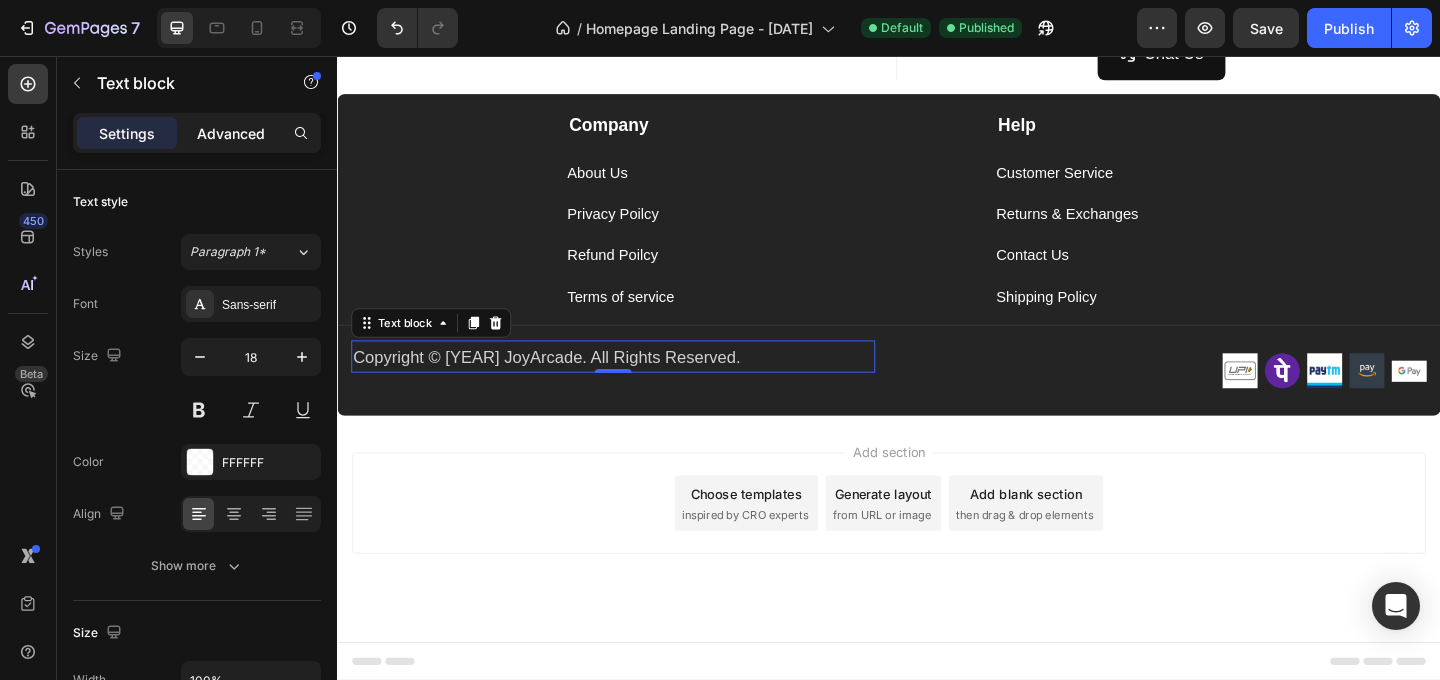 click on "Advanced" at bounding box center (231, 133) 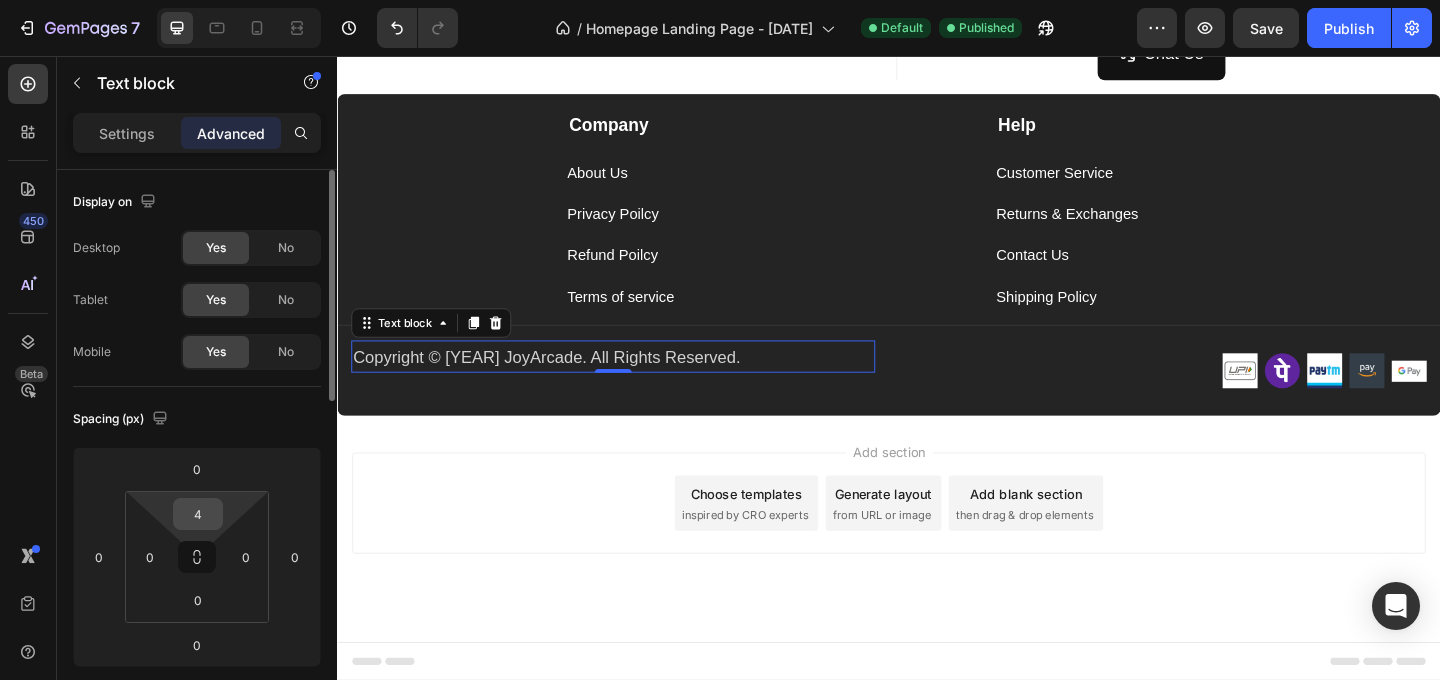 click on "4" at bounding box center [198, 514] 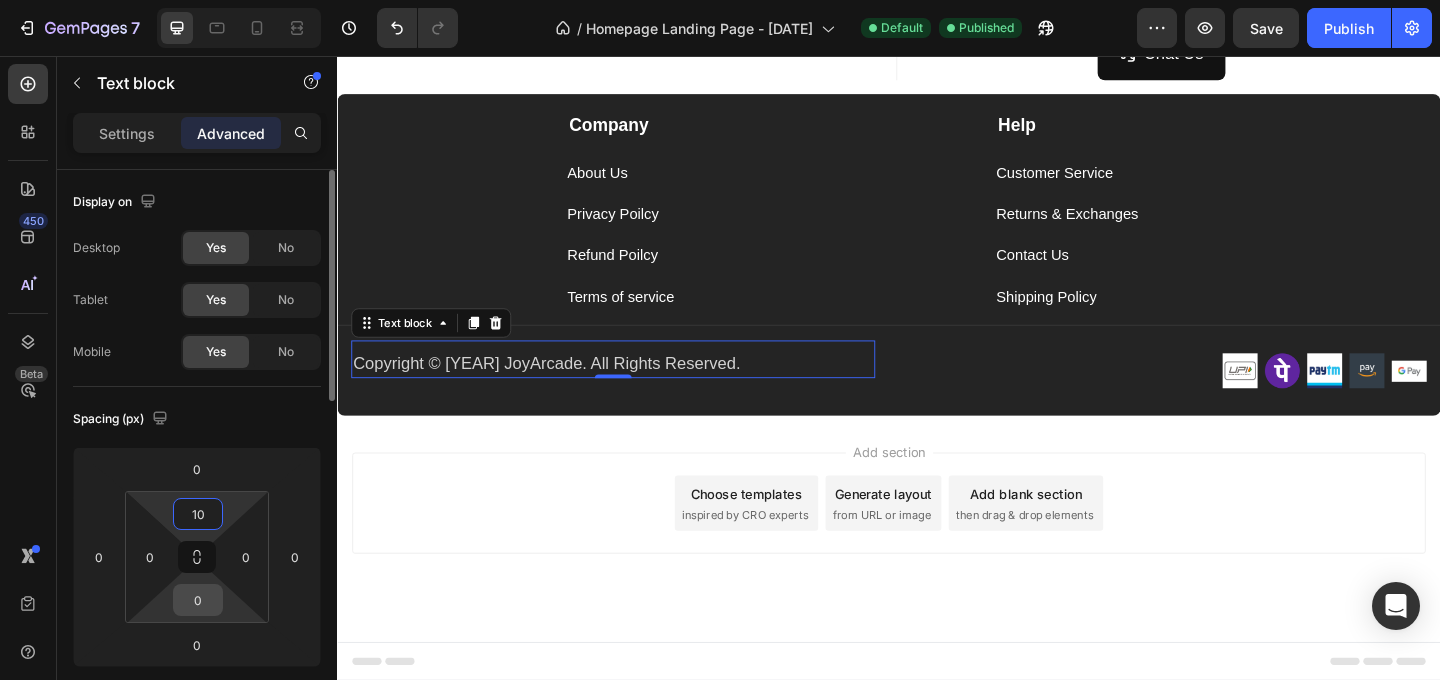 type on "10" 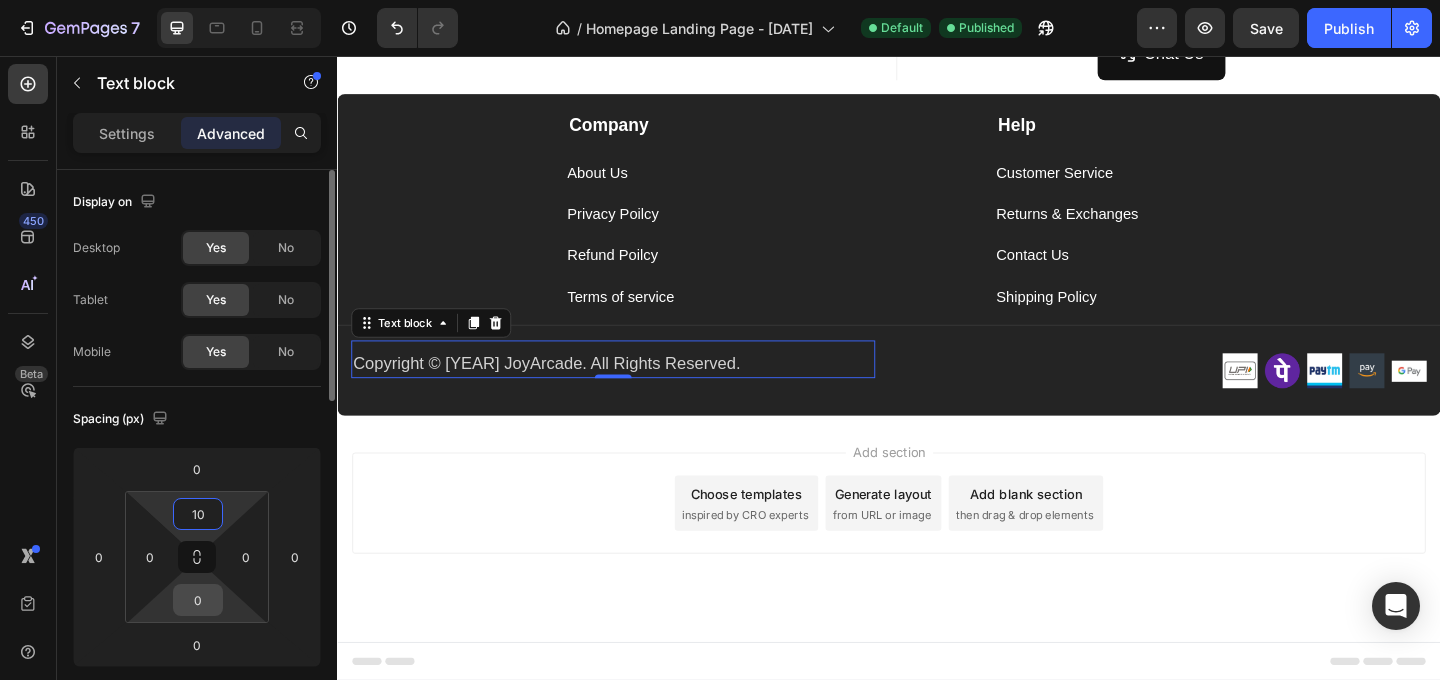 click on "0" at bounding box center [198, 600] 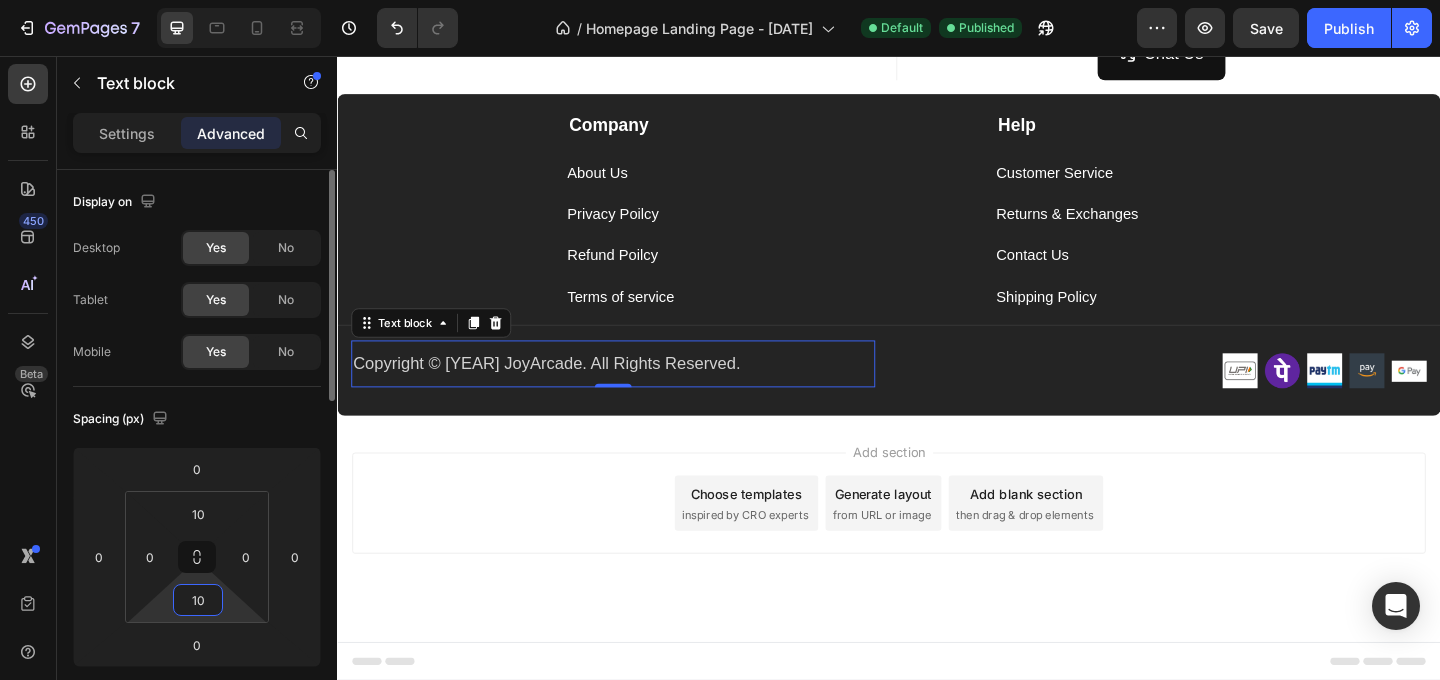 type on "1" 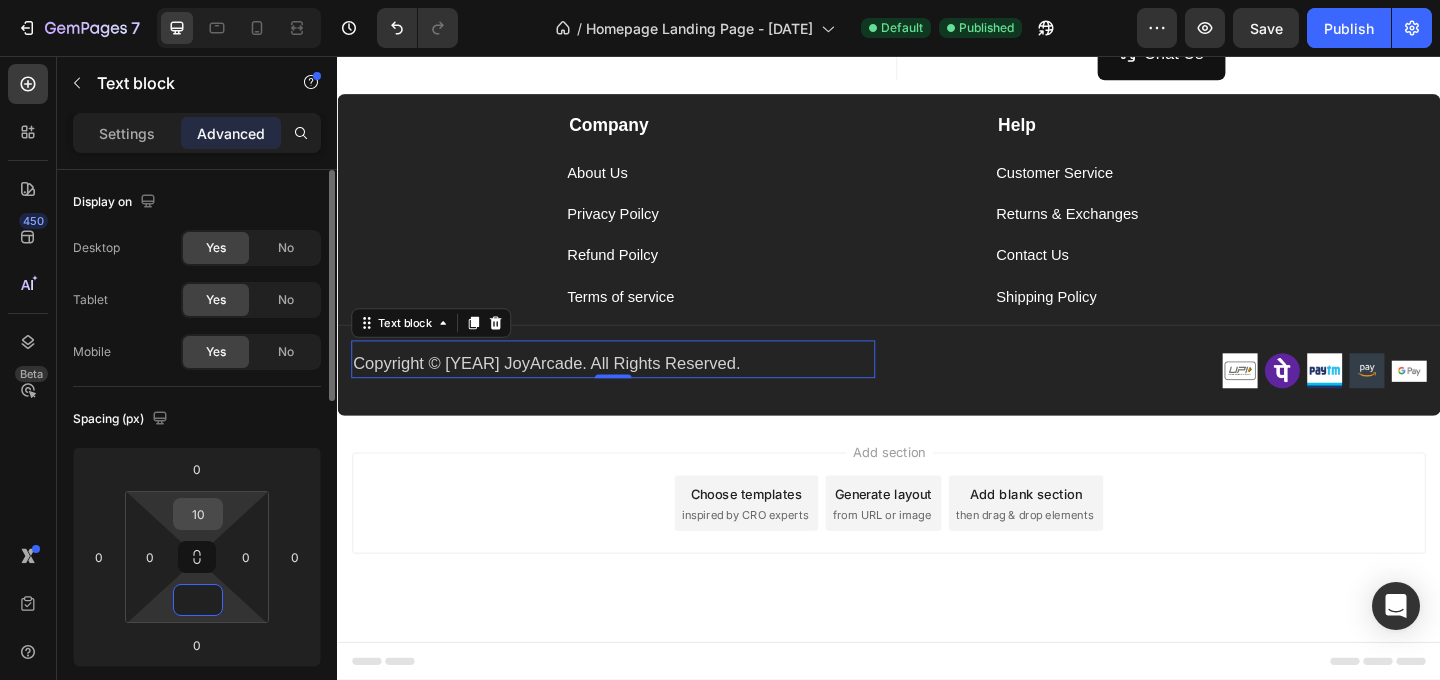 click on "10" at bounding box center (198, 514) 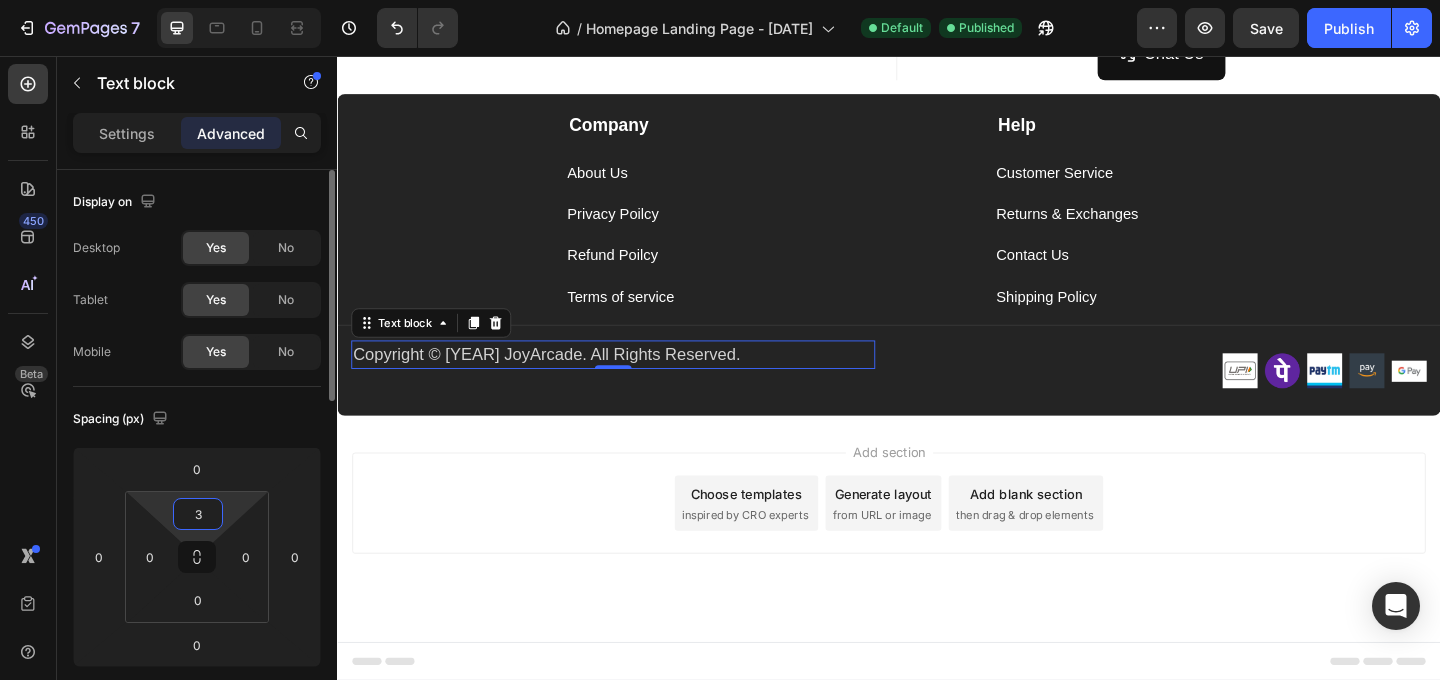 type on "30" 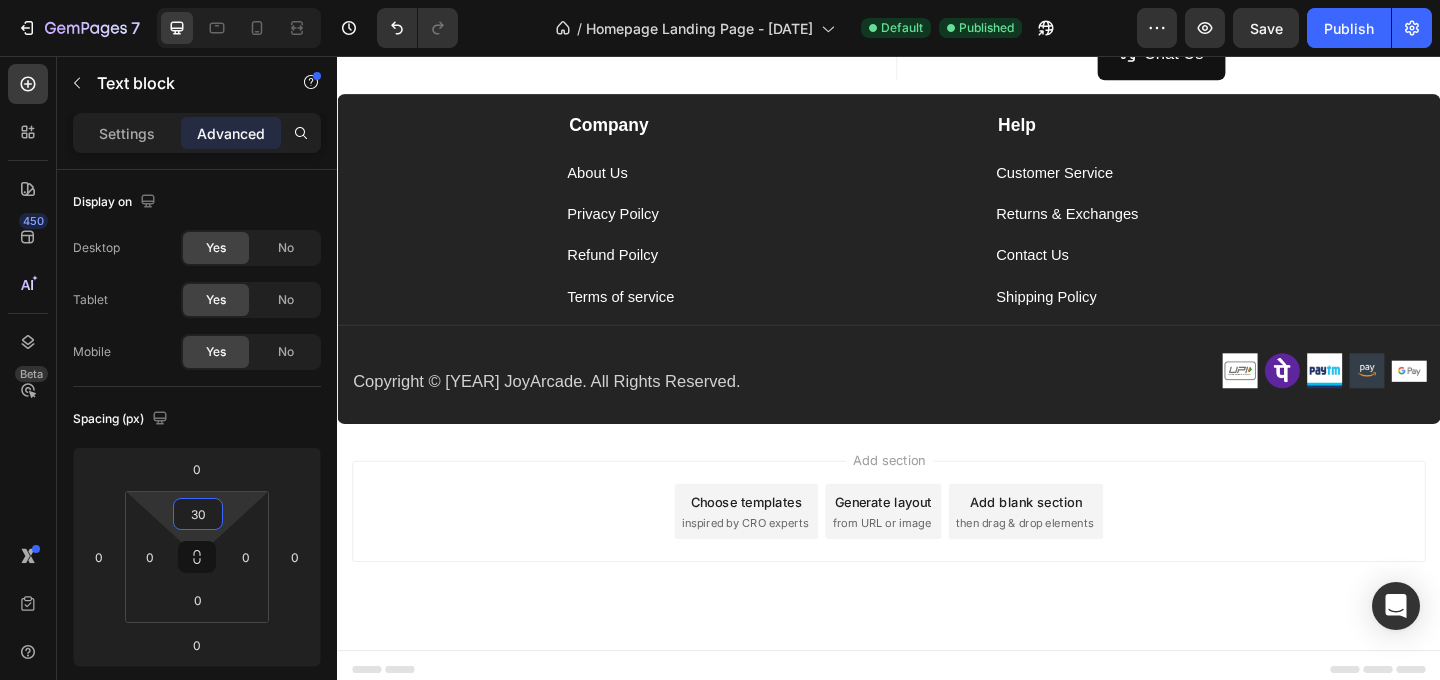 click on "Add section Choose templates inspired by CRO experts Generate layout from URL or image Add blank section then drag & drop elements" at bounding box center (937, 579) 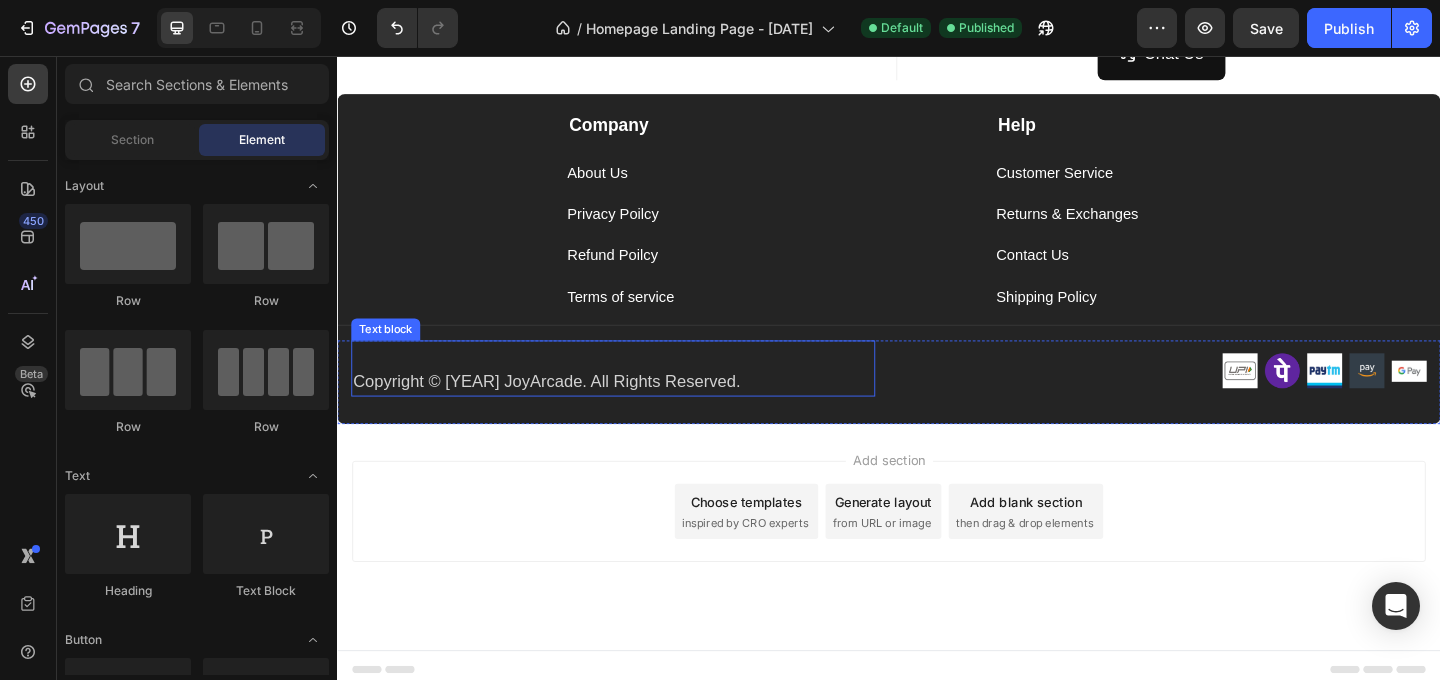 click on "Copyright © 2025 JoyArcade. All Rights Reserved." at bounding box center (637, 410) 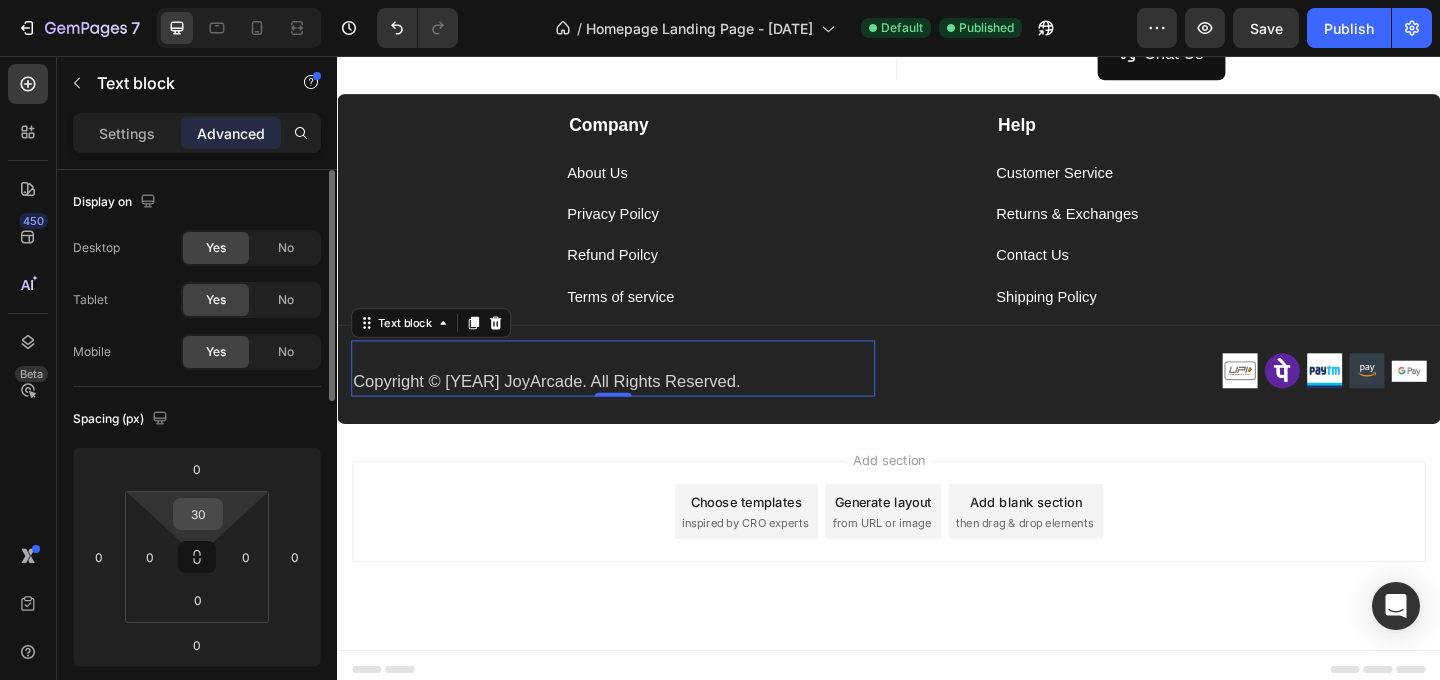 click on "30" at bounding box center [198, 514] 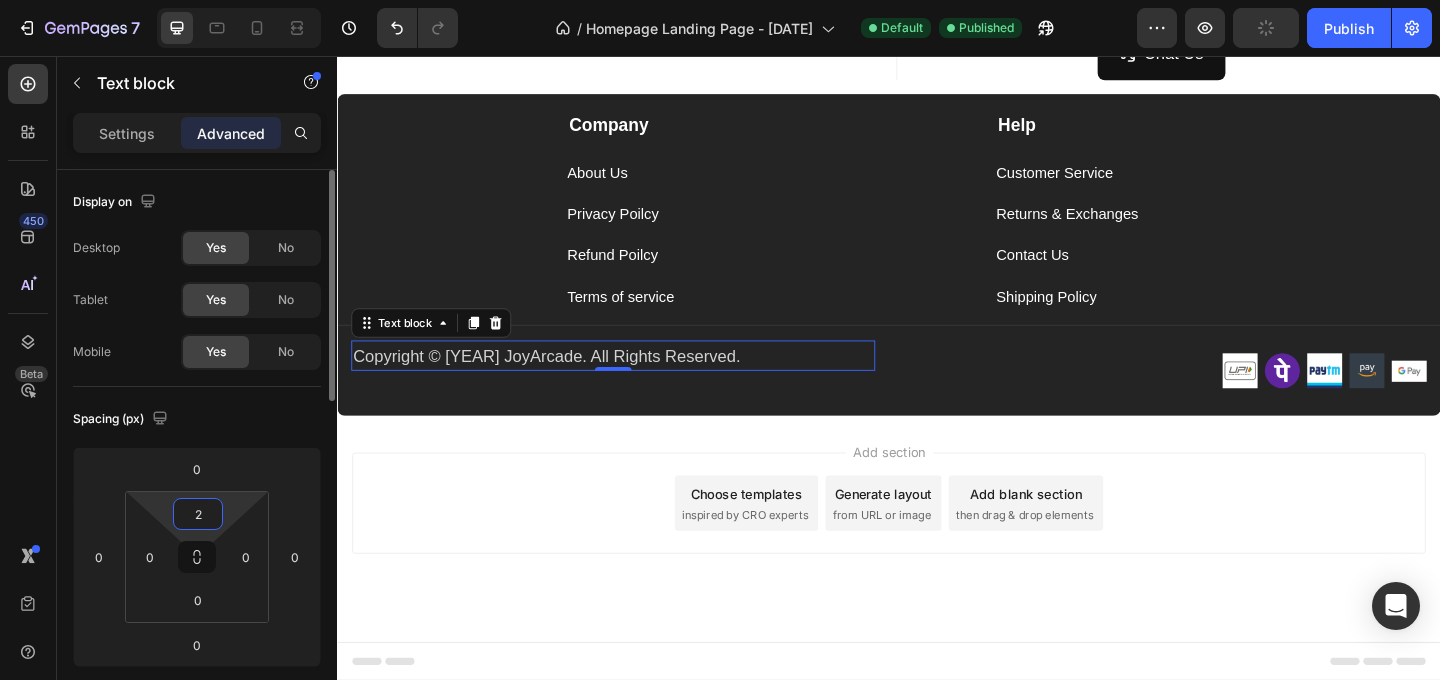 type on "20" 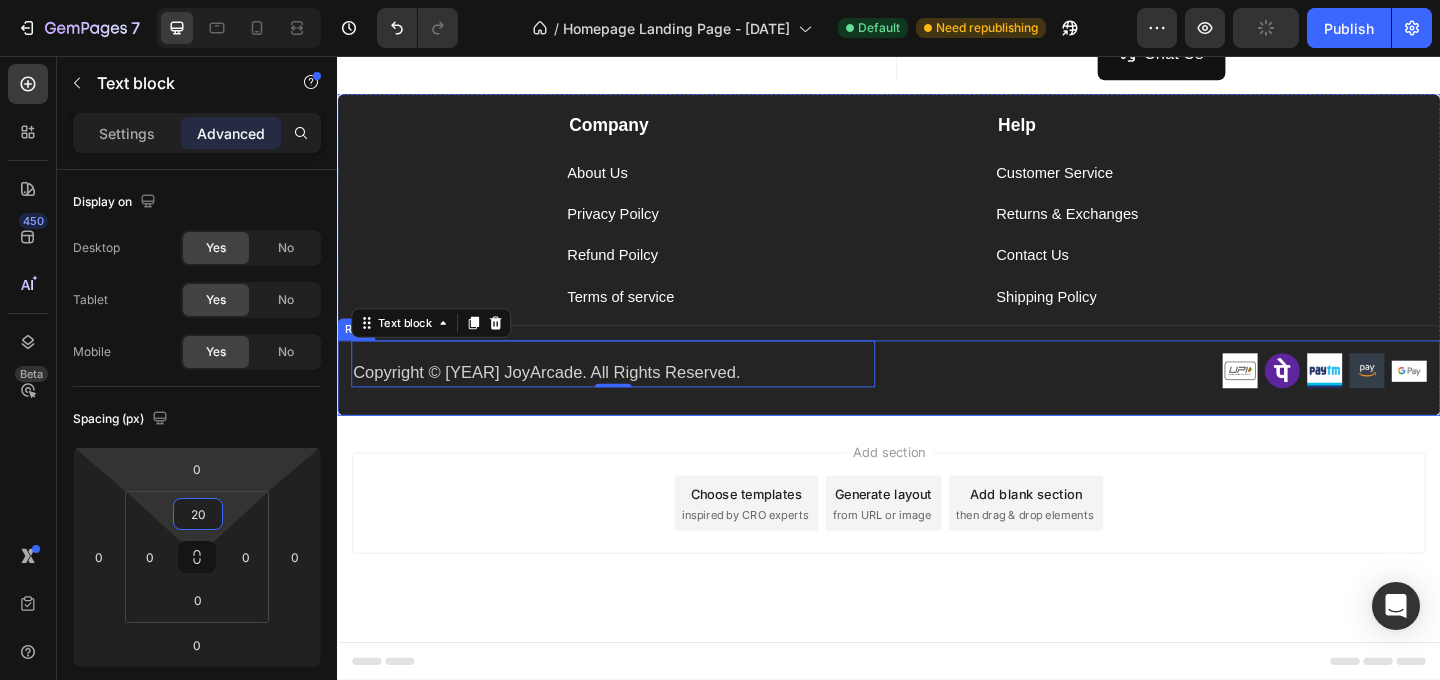 click on "Copyright © 2025 JoyArcade. All Rights Reserved. Text block   0 Image Image Image Image Image Row Row" at bounding box center [937, 406] 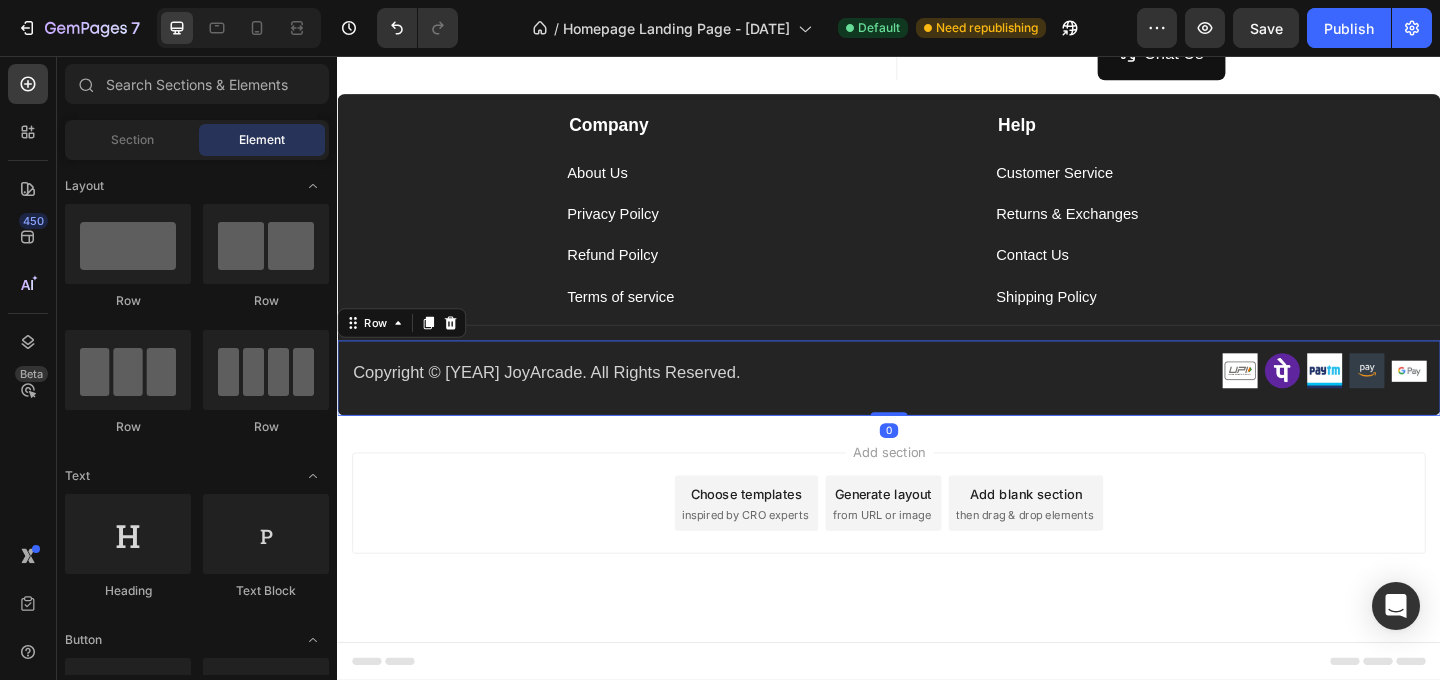 click on "Add section Choose templates inspired by CRO experts Generate layout from URL or image Add blank section then drag & drop elements" at bounding box center [937, 542] 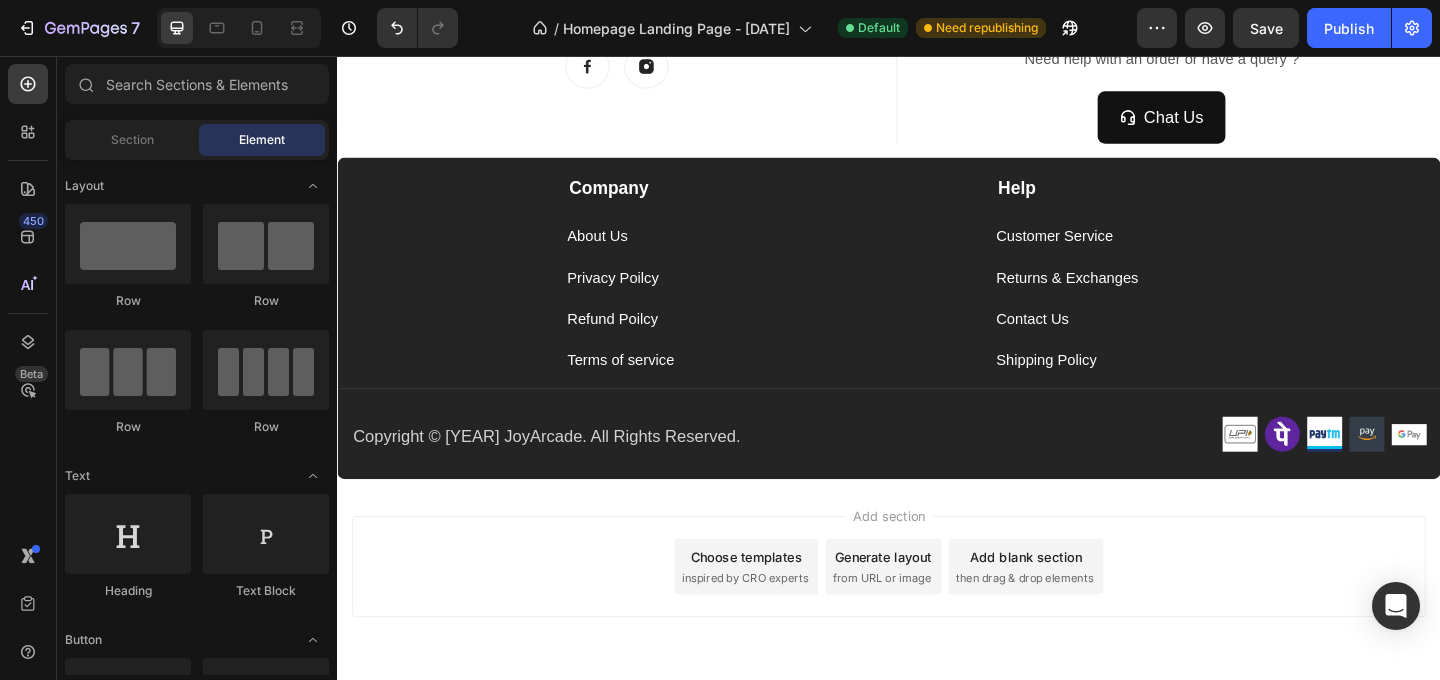 scroll, scrollTop: 2659, scrollLeft: 0, axis: vertical 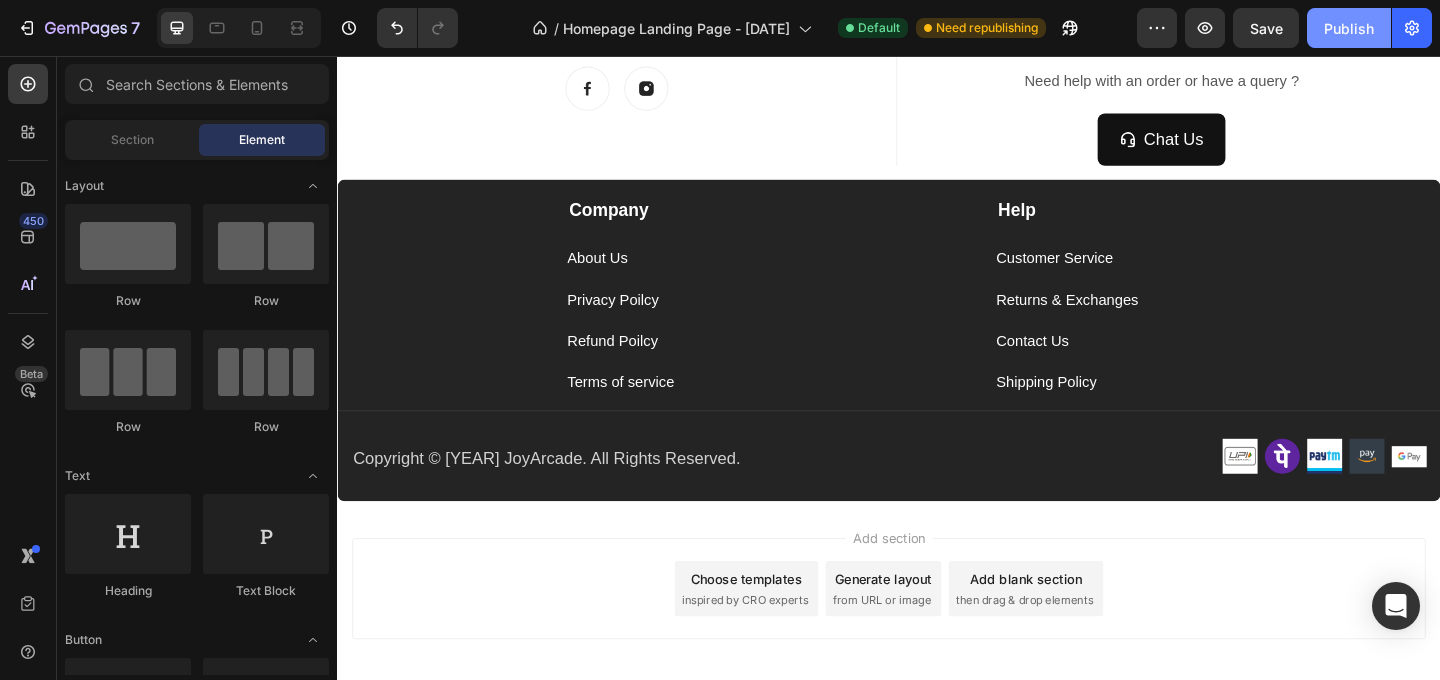 click on "Publish" 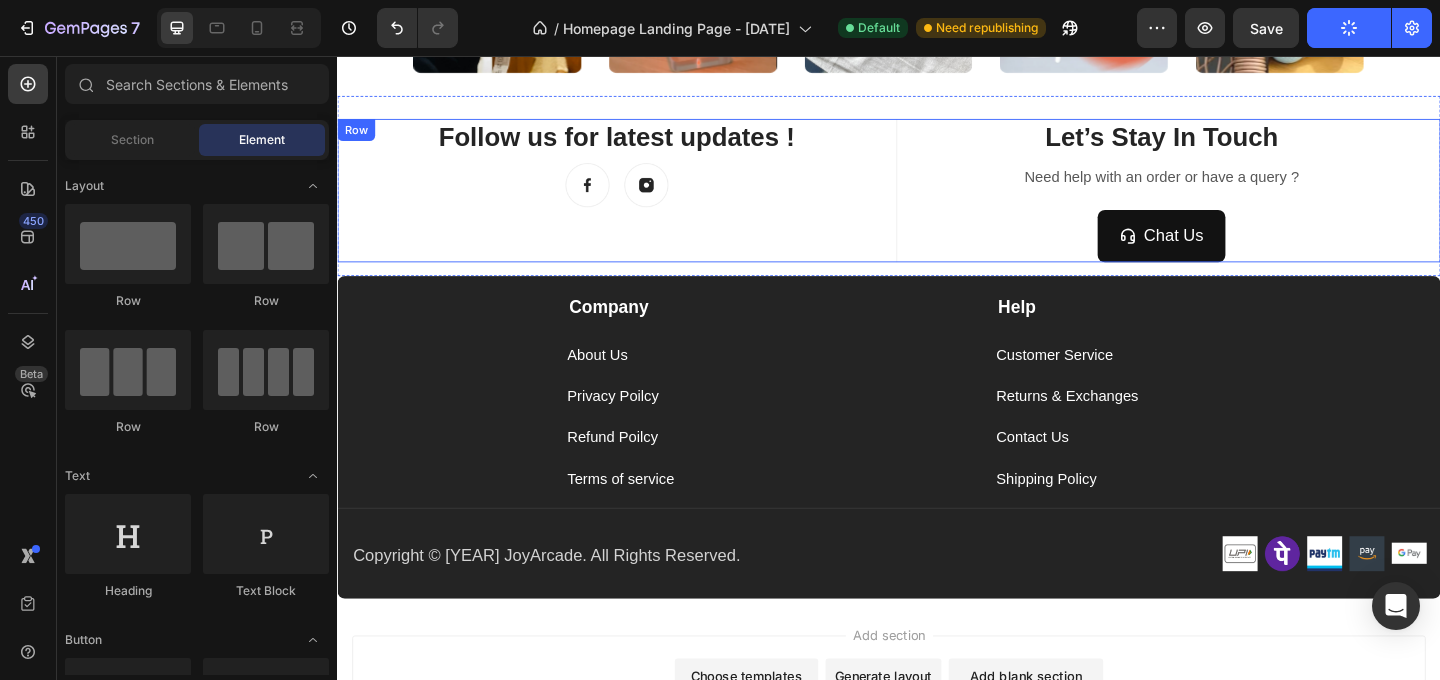 scroll, scrollTop: 2546, scrollLeft: 0, axis: vertical 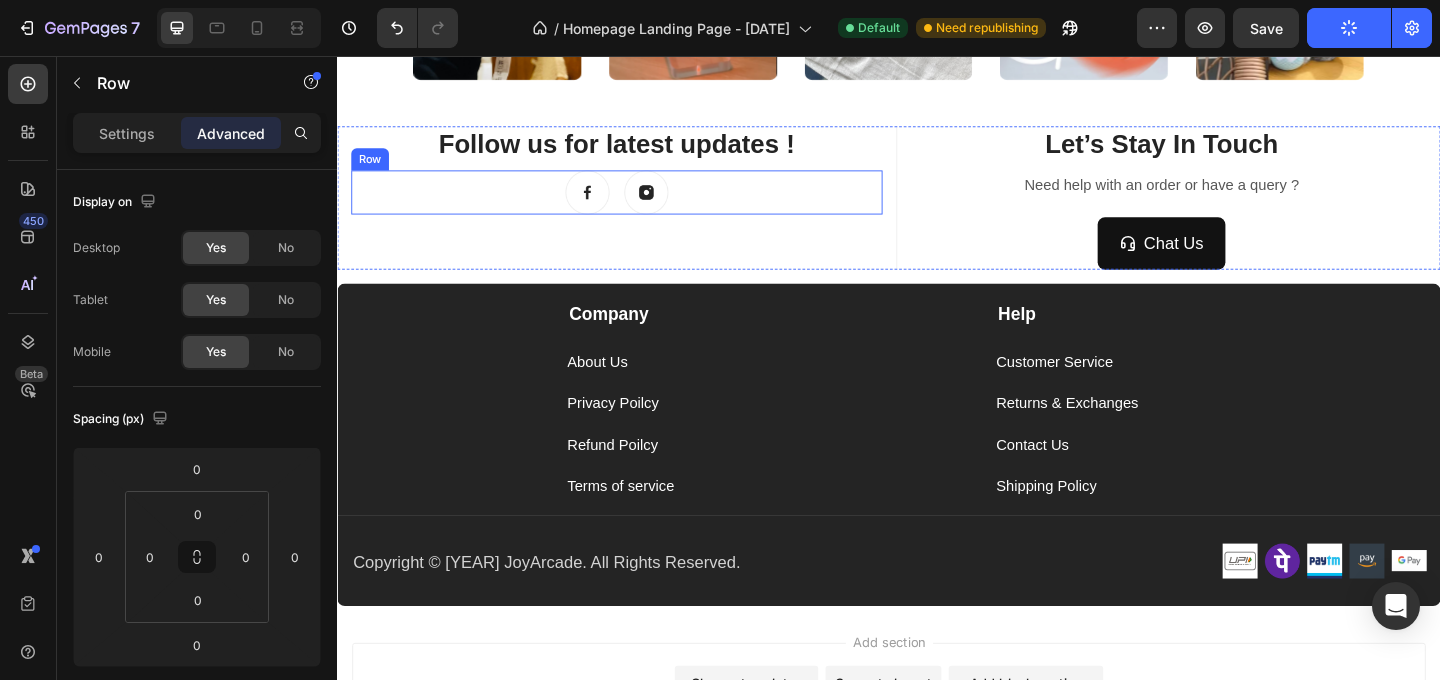 click on "Image Image Row" at bounding box center (641, 204) 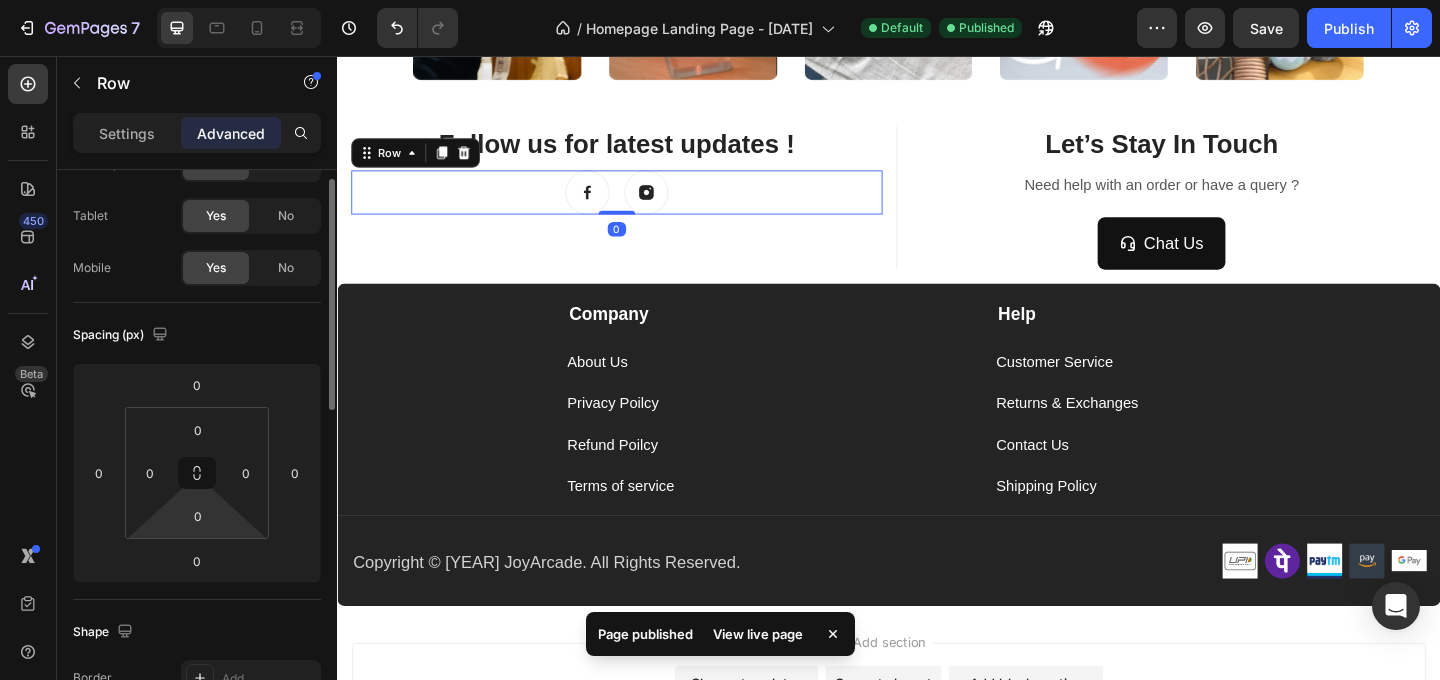 scroll, scrollTop: 96, scrollLeft: 0, axis: vertical 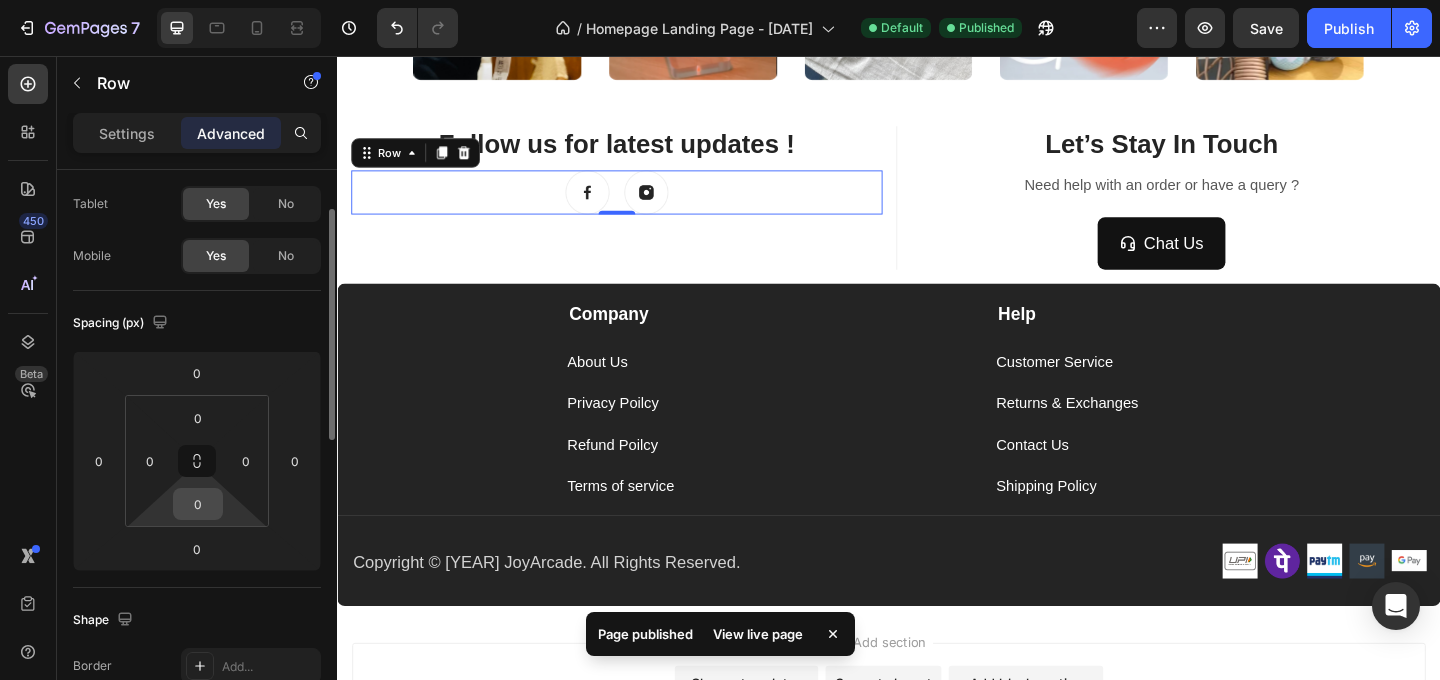 click on "0" at bounding box center (198, 504) 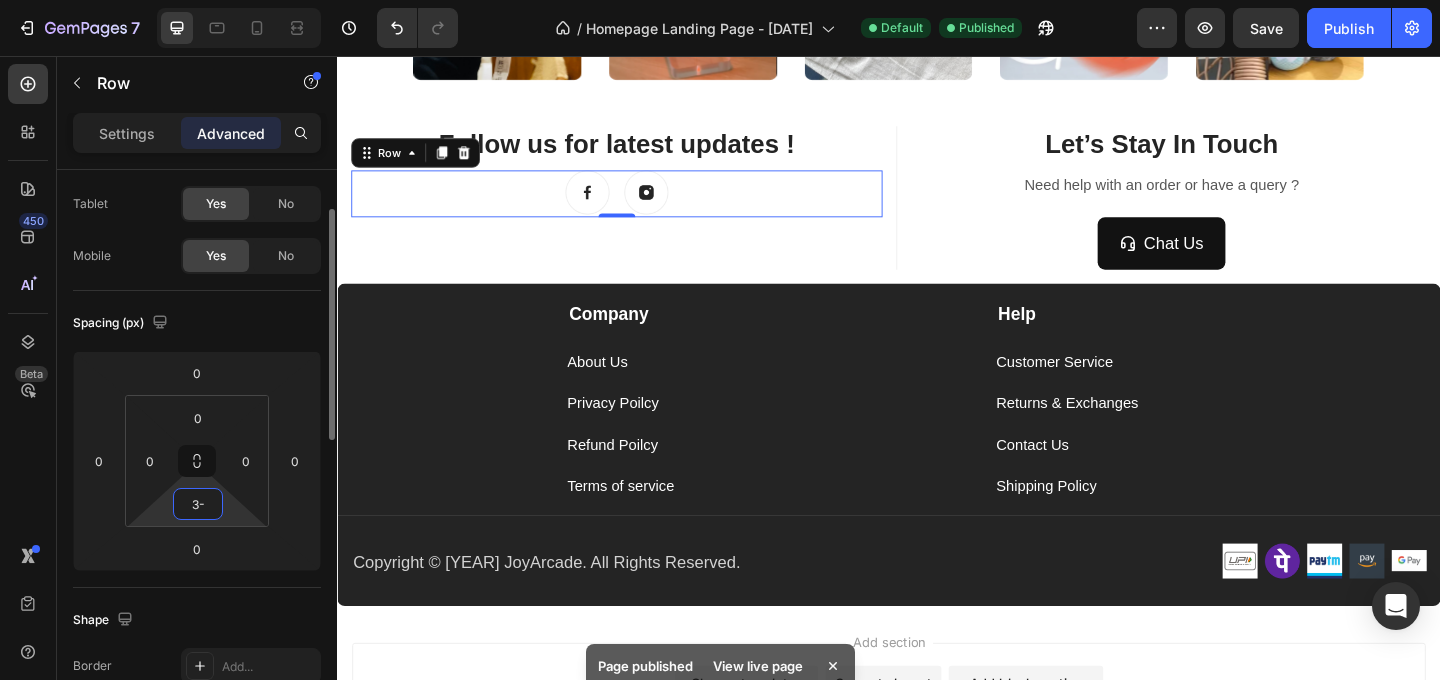 type on "3" 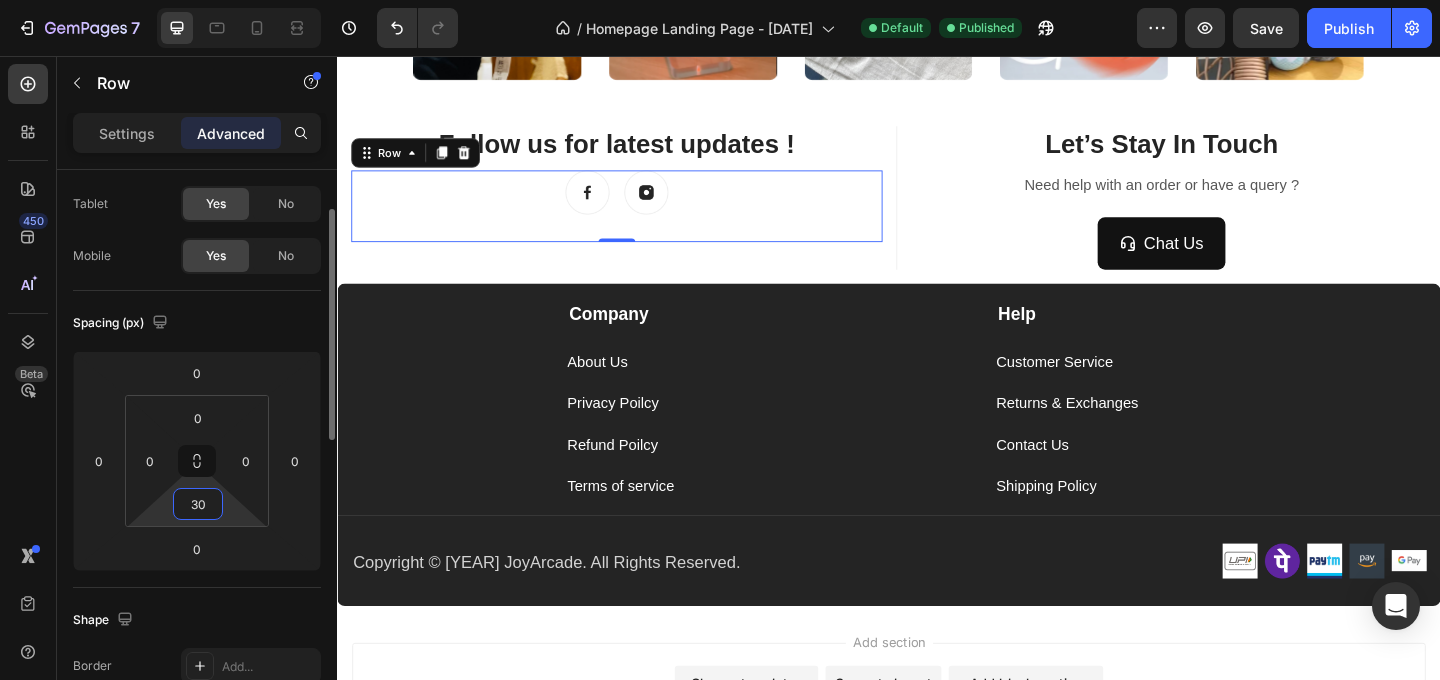 type on "3" 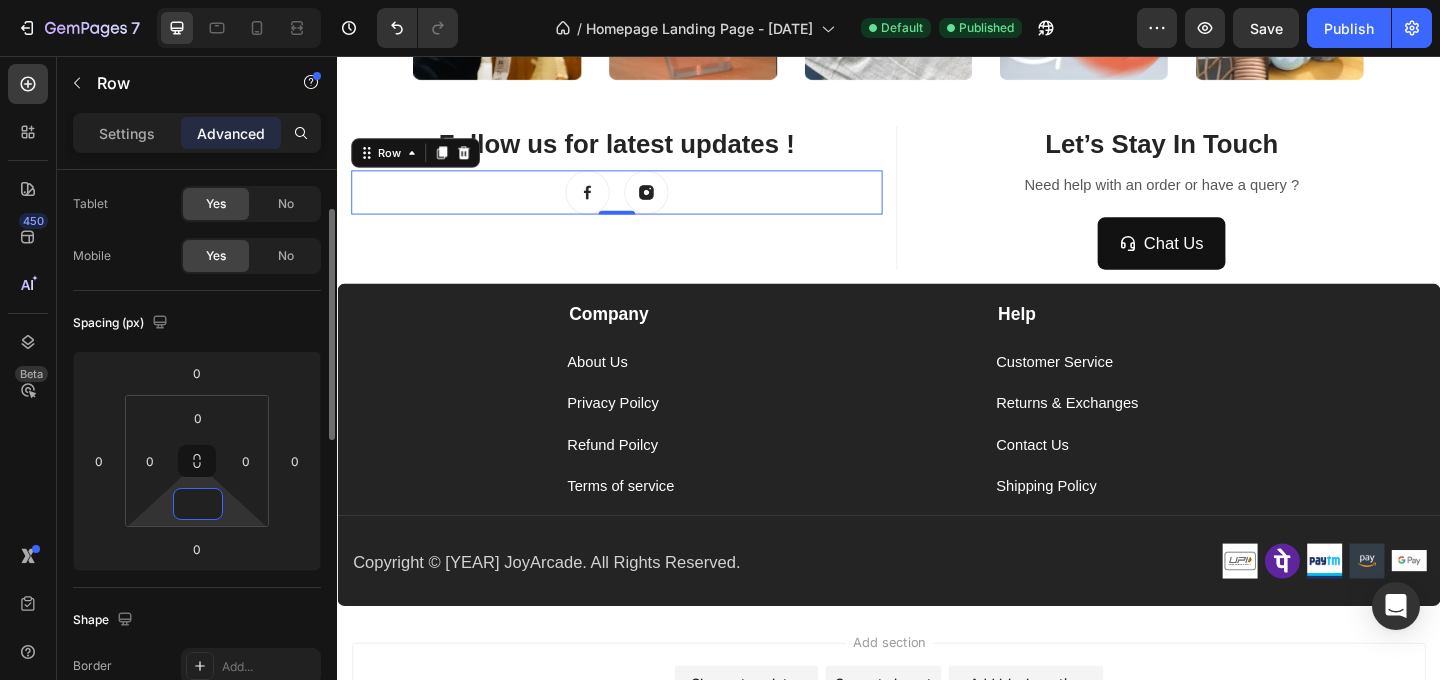 type on "0" 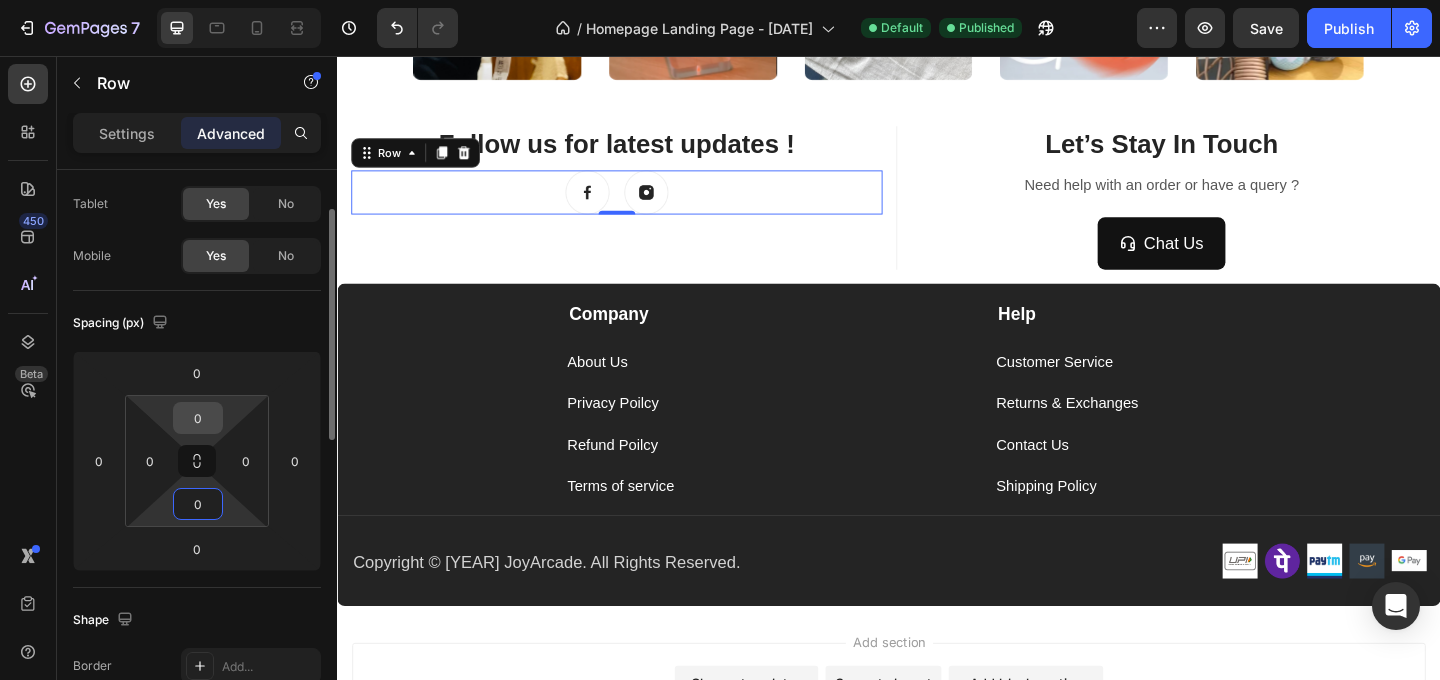 click on "0" at bounding box center (198, 418) 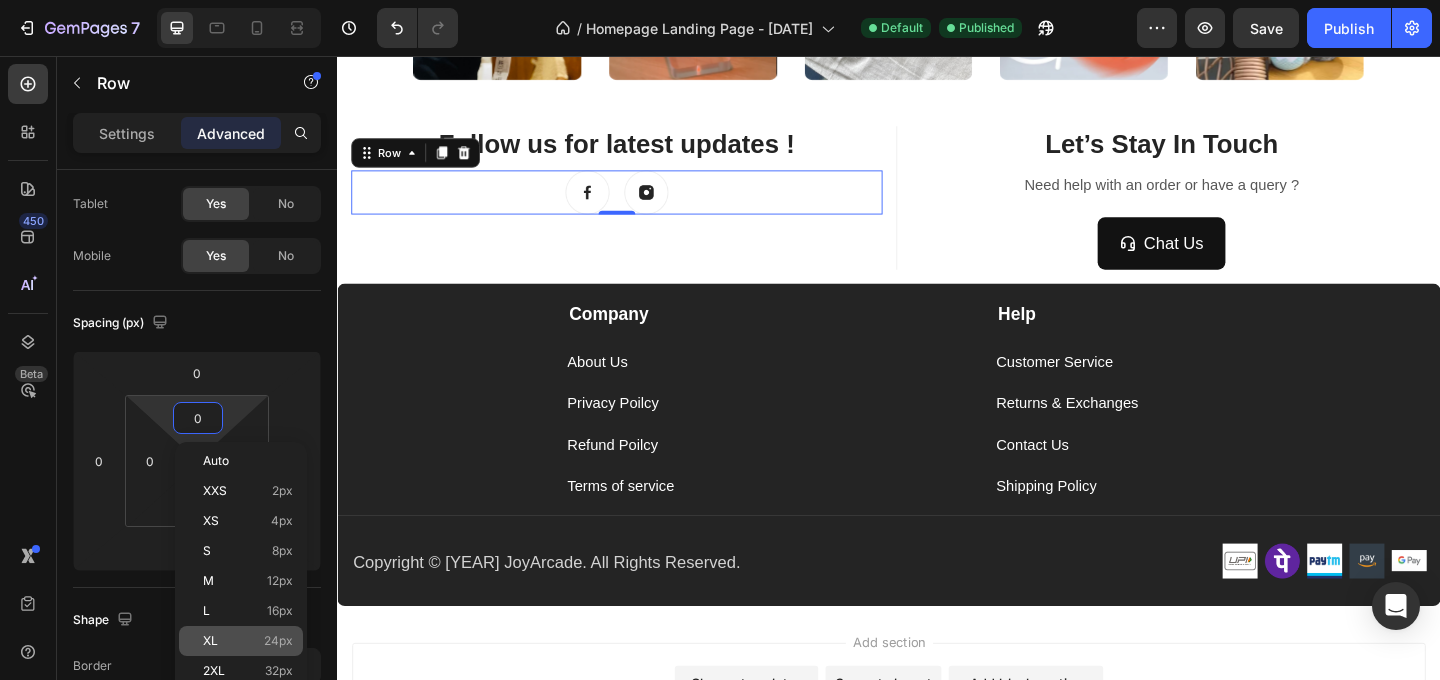 click on "XL" at bounding box center (210, 641) 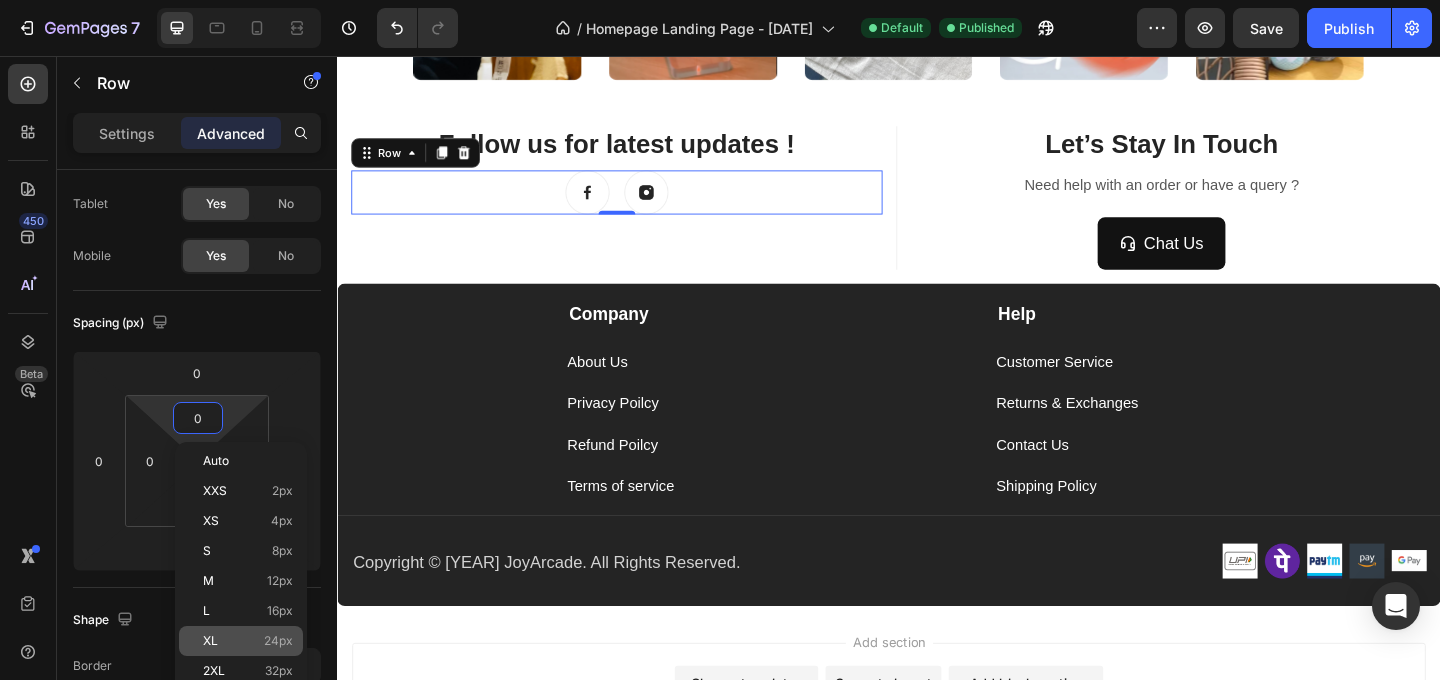 type on "24" 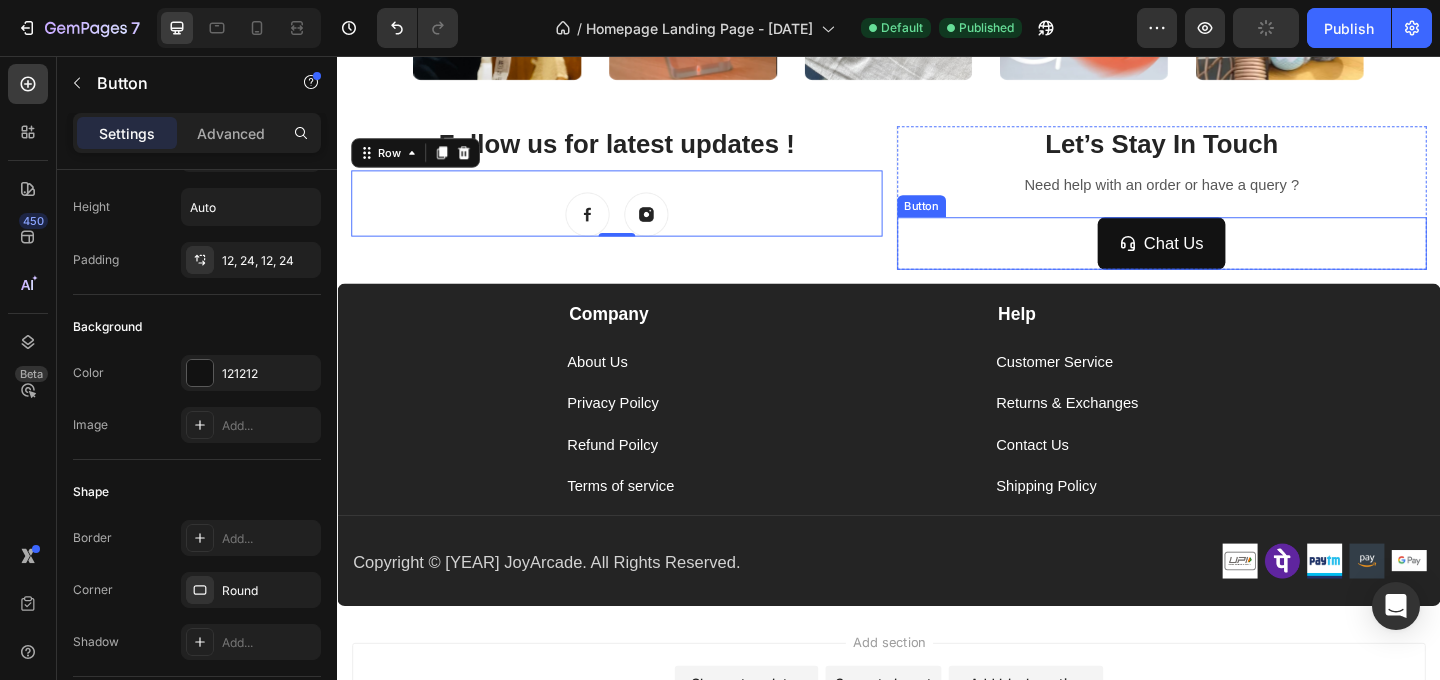 click on "Chat Us Button" at bounding box center [1234, 259] 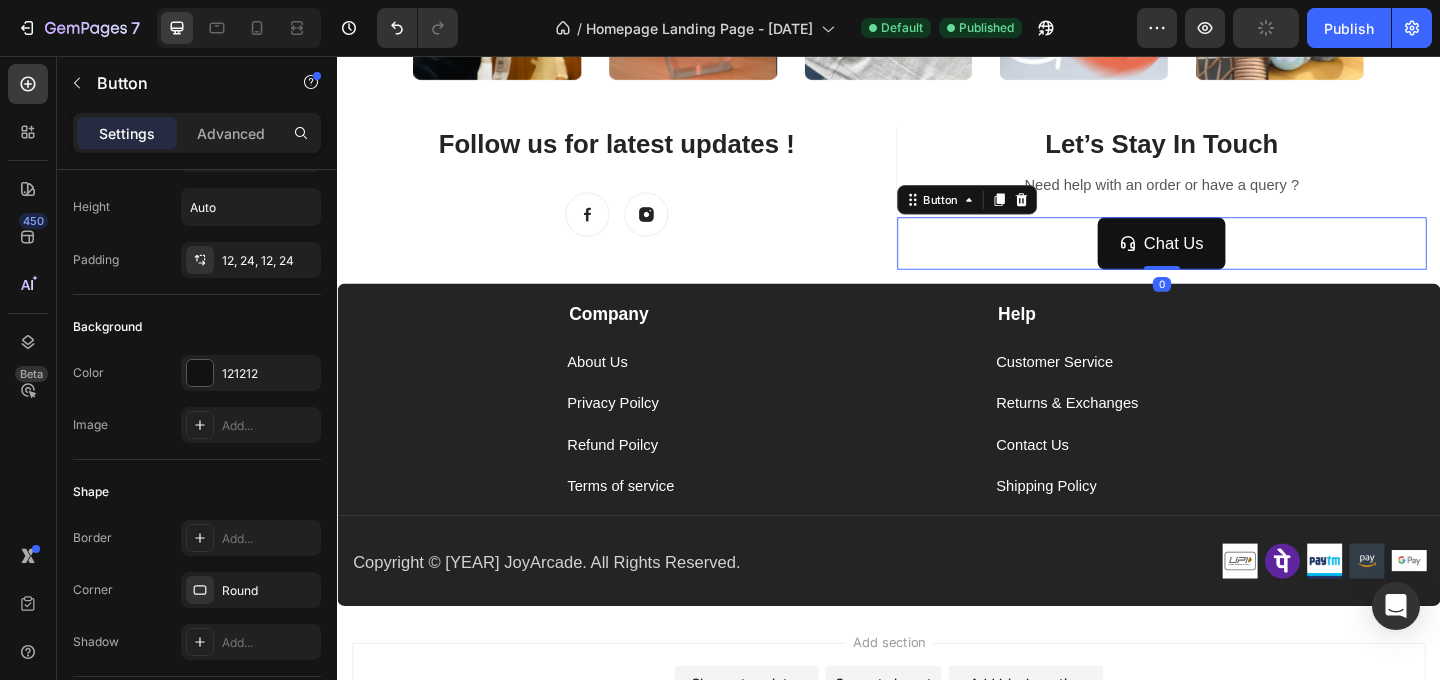 scroll, scrollTop: 0, scrollLeft: 0, axis: both 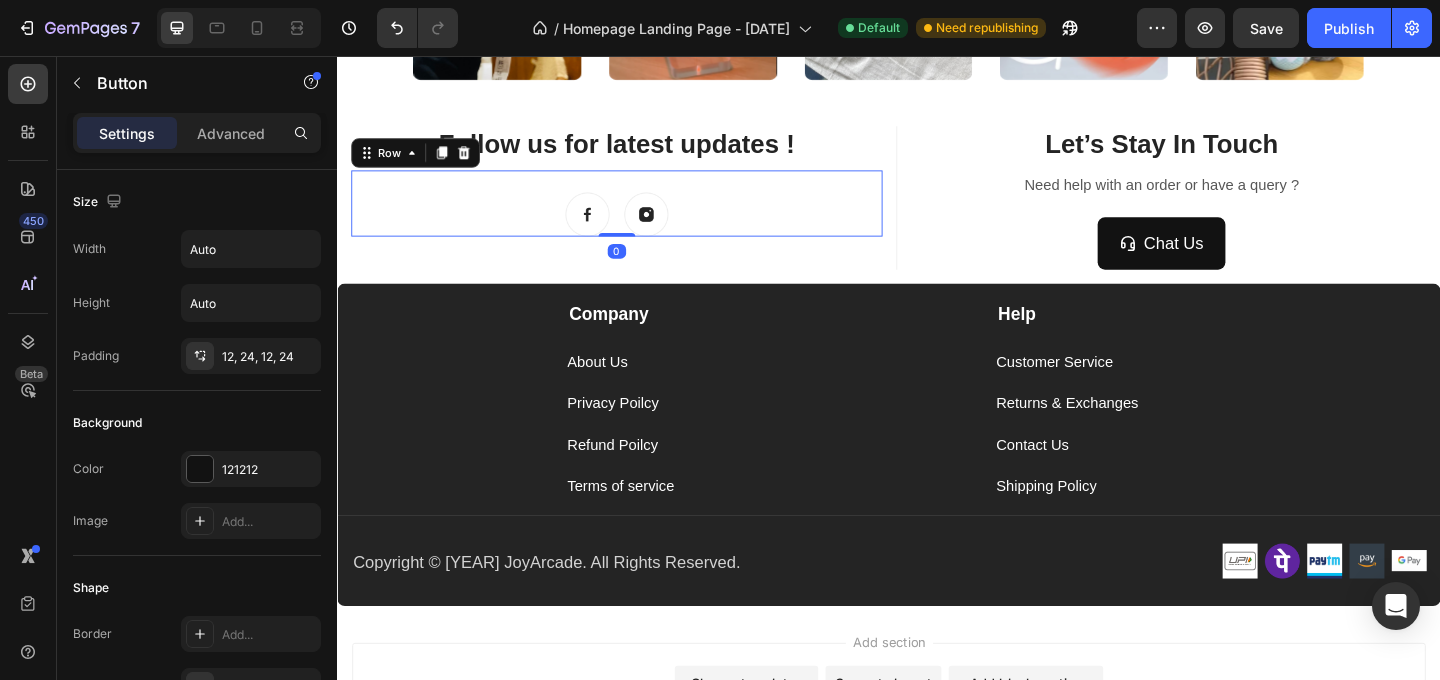 click on "Image Image Row   0" at bounding box center [641, 216] 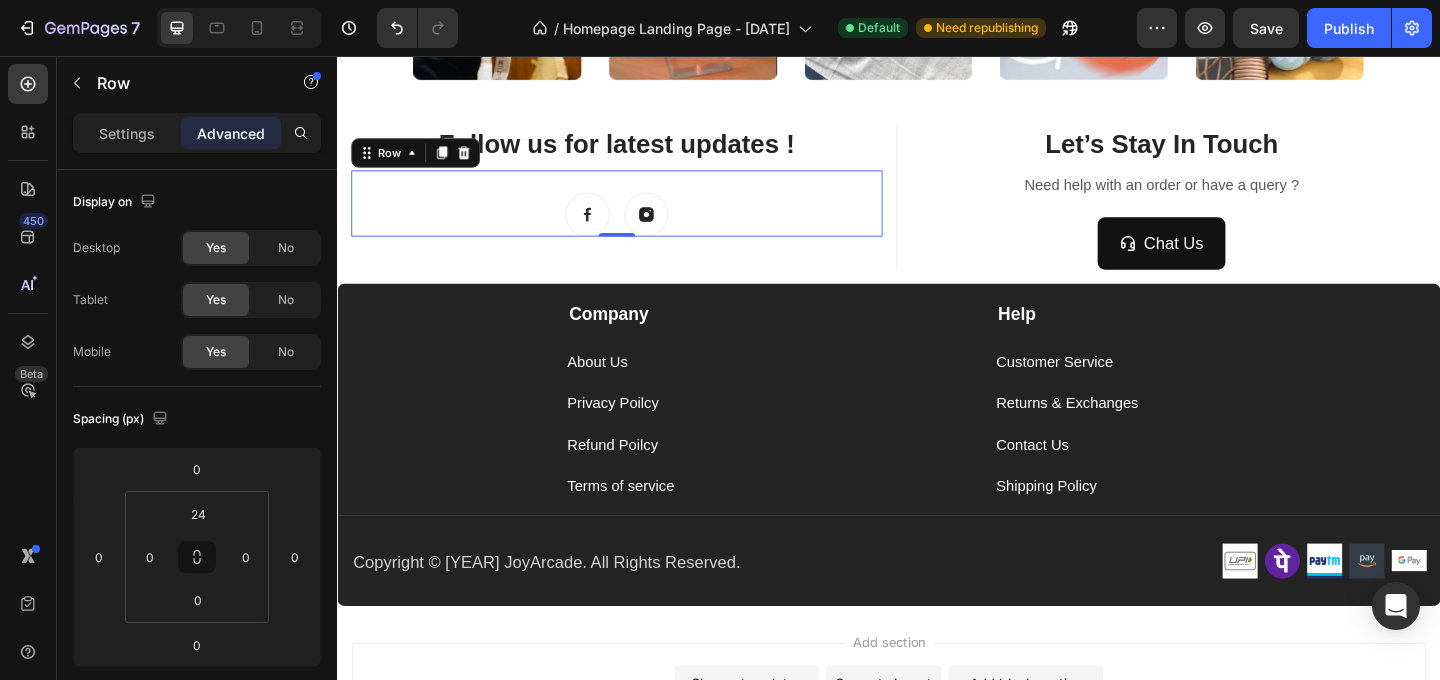 click on "Image Image Row   0" at bounding box center [641, 216] 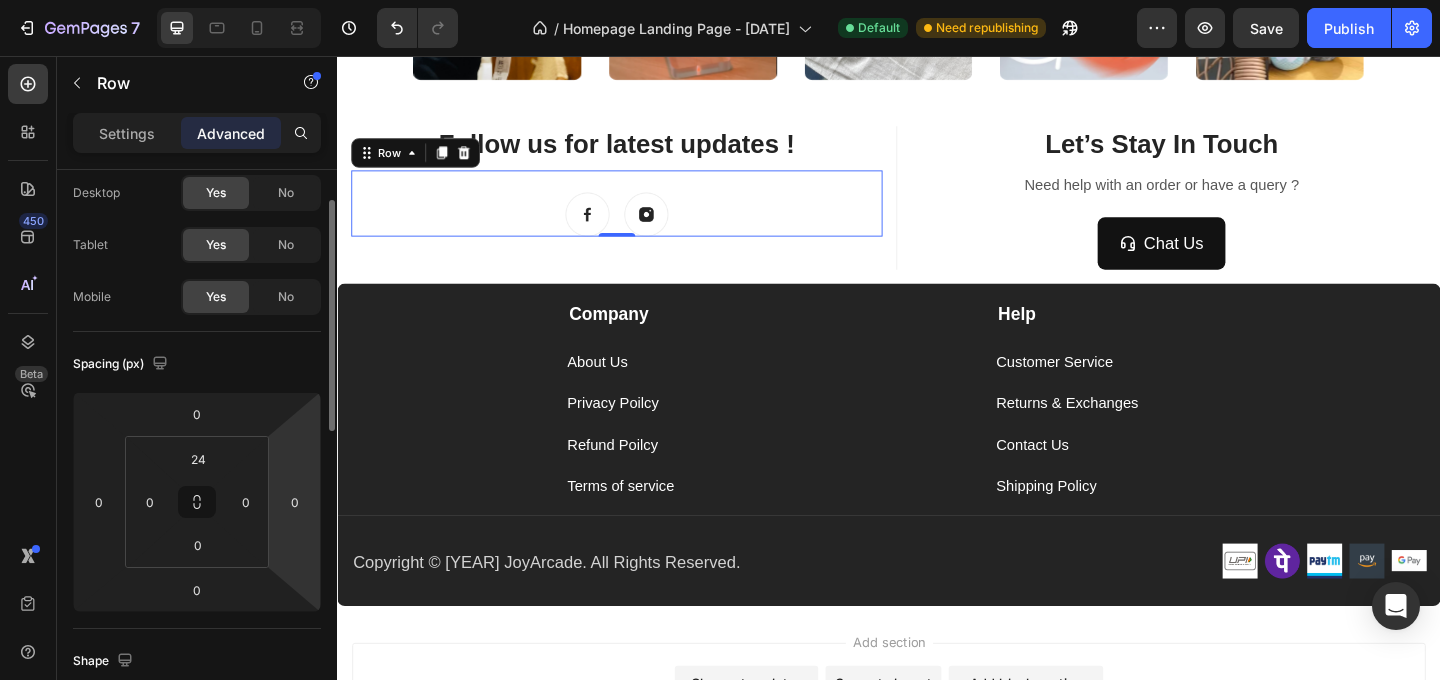 scroll, scrollTop: 98, scrollLeft: 0, axis: vertical 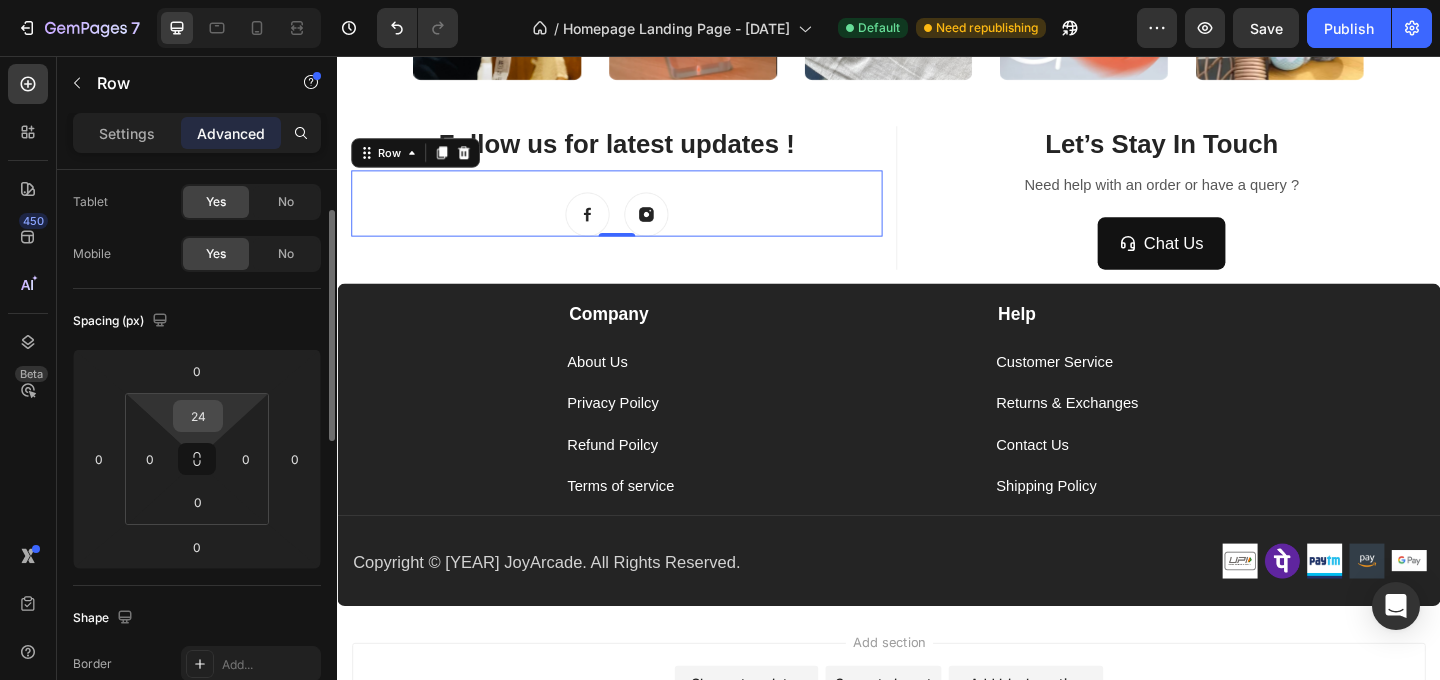 click on "24" at bounding box center (198, 416) 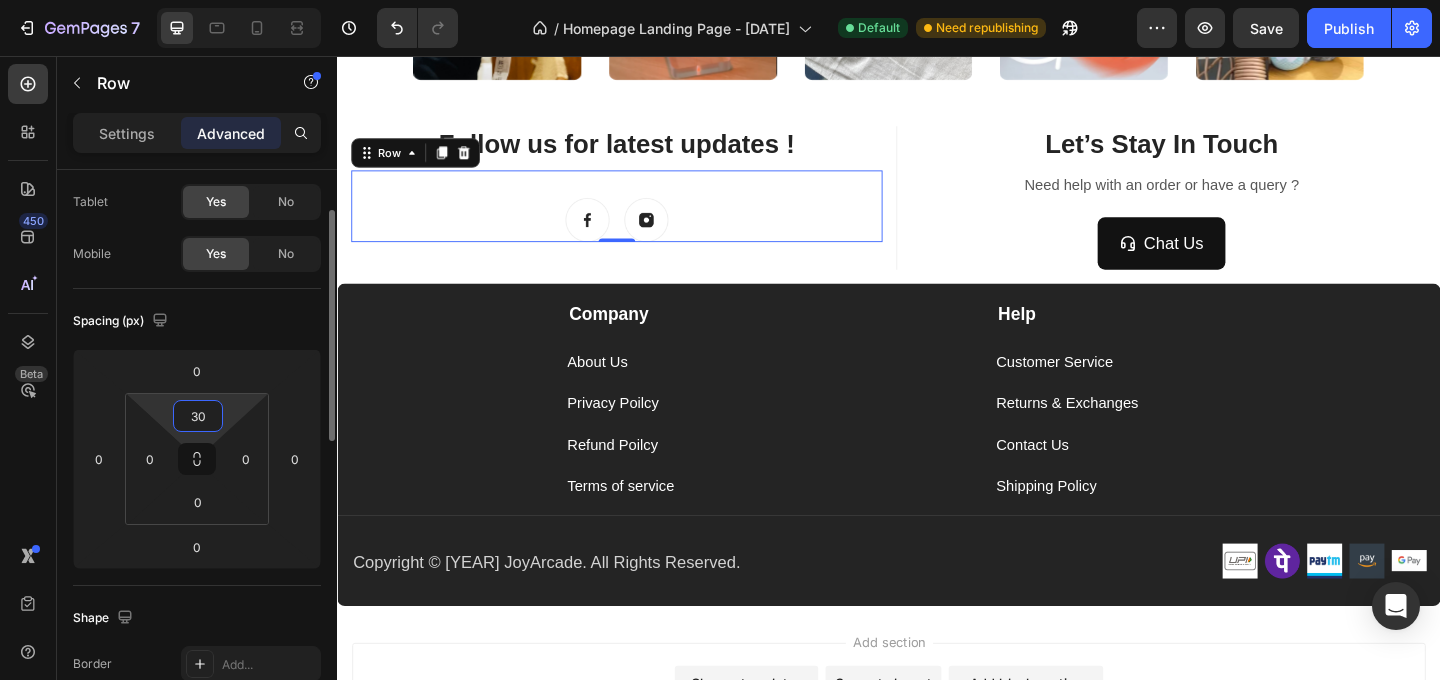 type on "3" 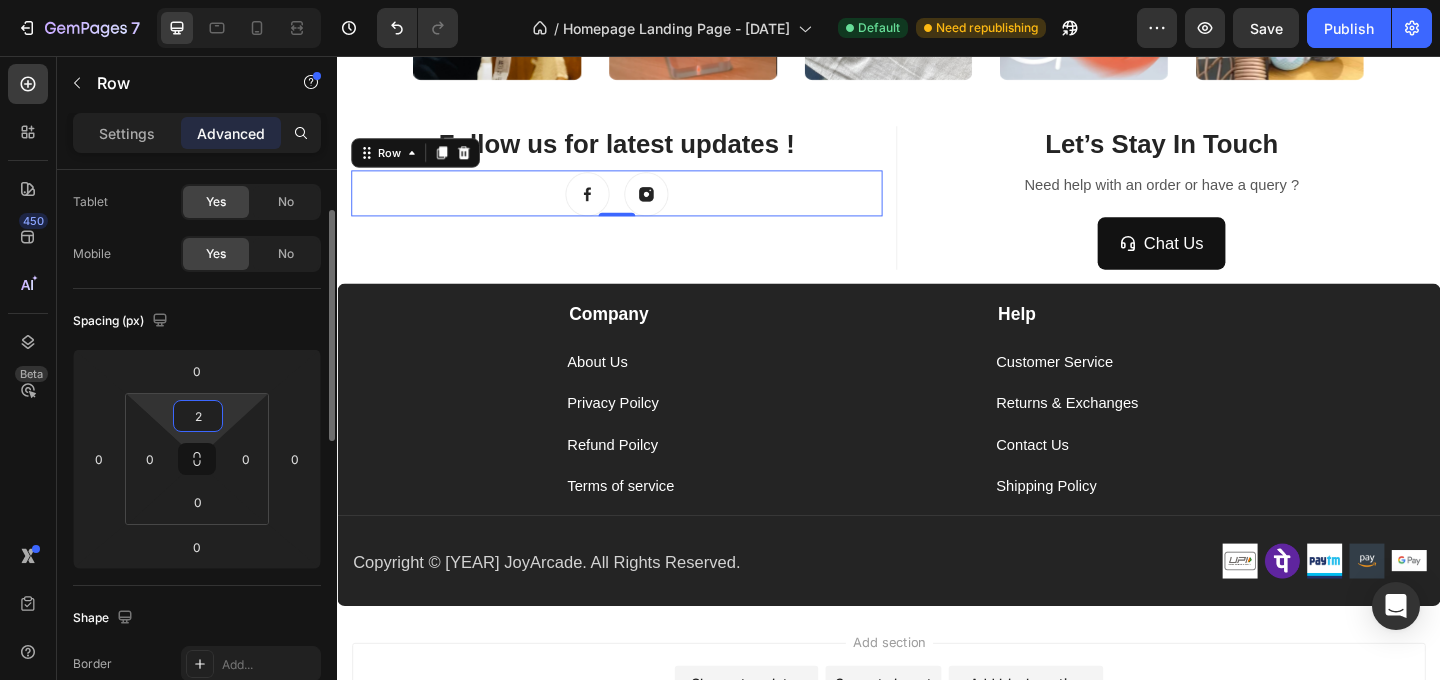 type on "25" 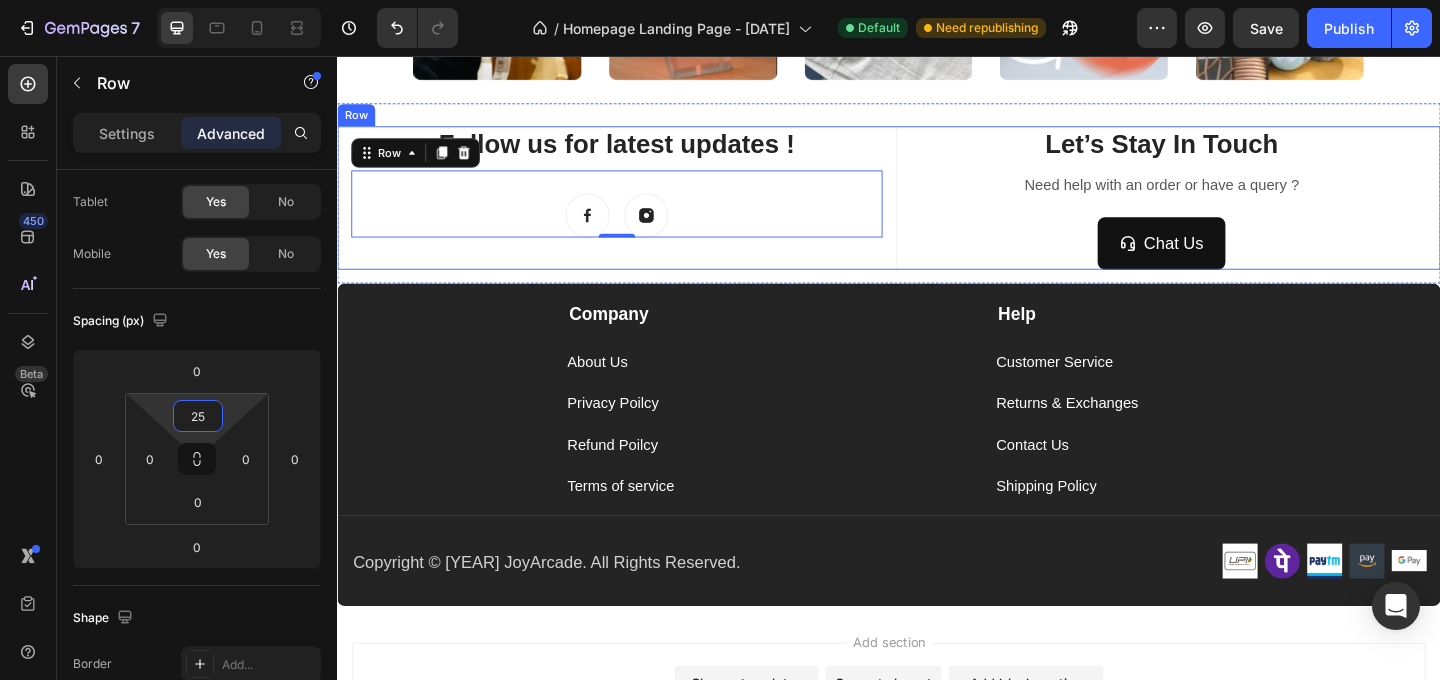 click on "Follow us for latest updates ! Heading Image Image Row   0                Title Line Let’s Stay In Touch Heading Need help with an order or have a query ? Text block
Chat Us Button Row Need help with an order or have a query ? Text block
Chat Us Button Newsletter Row Row" at bounding box center [937, 210] 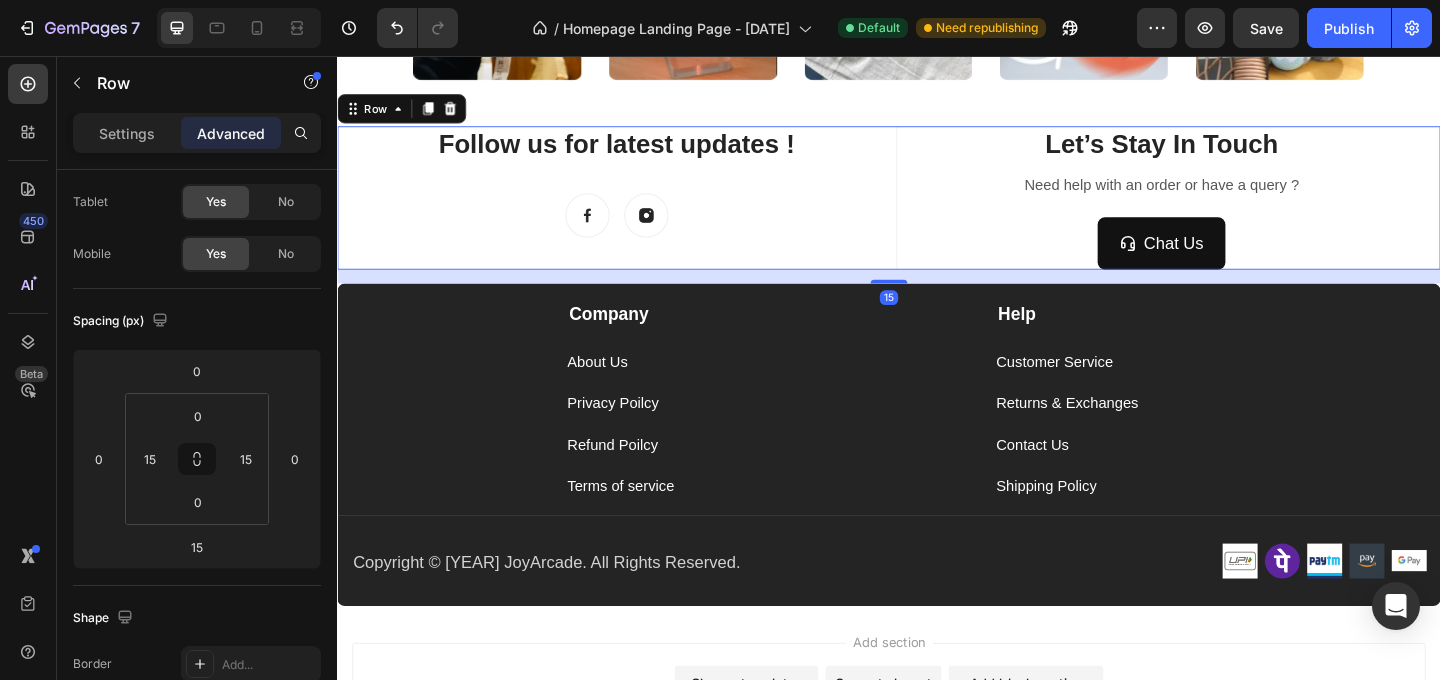 click on "Follow us for latest updates ! Heading Image Image Row                Title Line Let’s Stay In Touch Heading Need help with an order or have a query ? Text block
Chat Us Button Row Need help with an order or have a query ? Text block
Chat Us Button Newsletter Row Row   15" at bounding box center (937, 210) 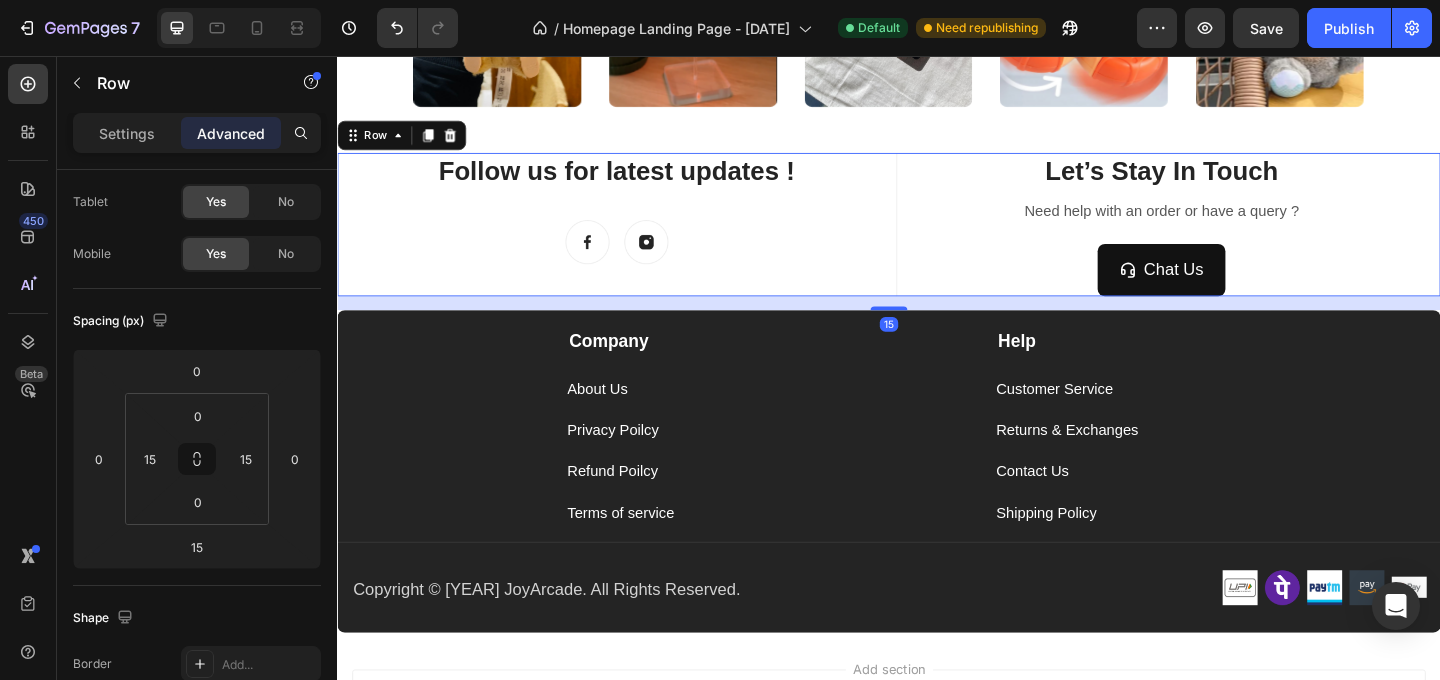 scroll, scrollTop: 2509, scrollLeft: 0, axis: vertical 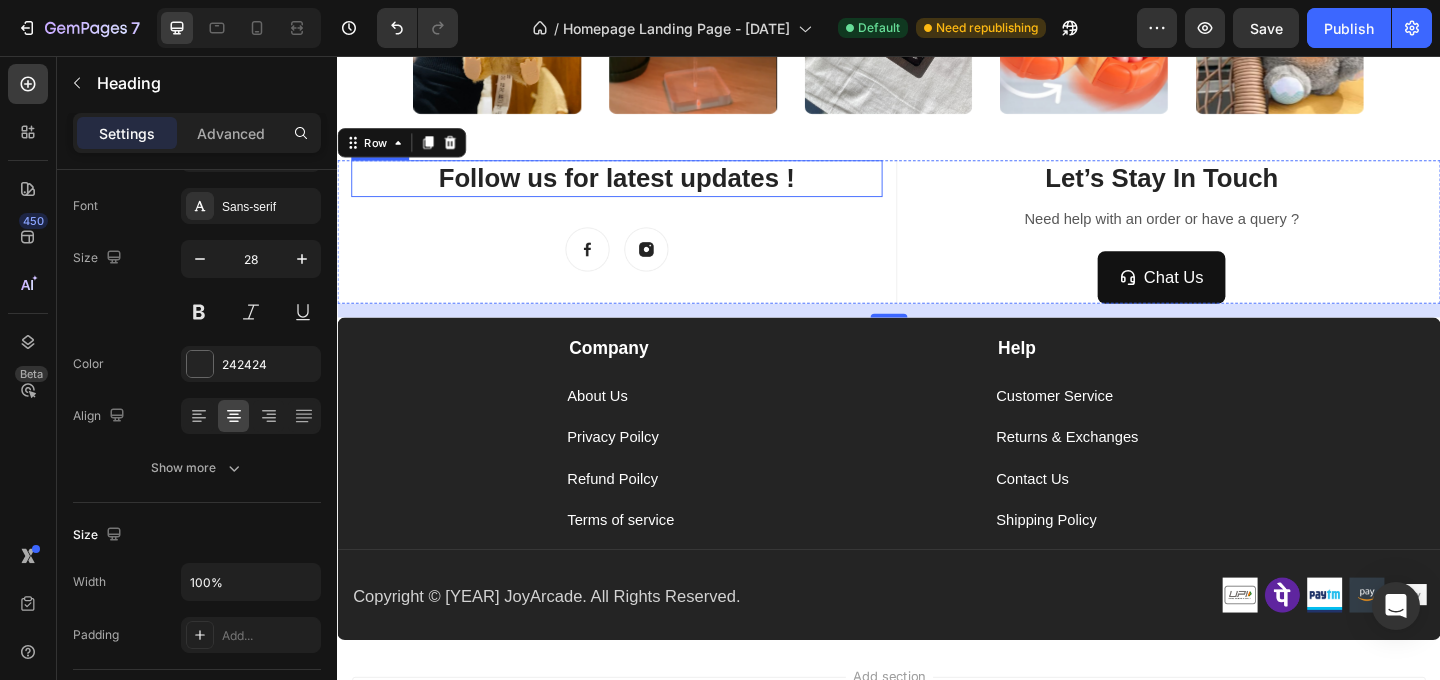 click on "Follow us for latest updates !" at bounding box center (641, 189) 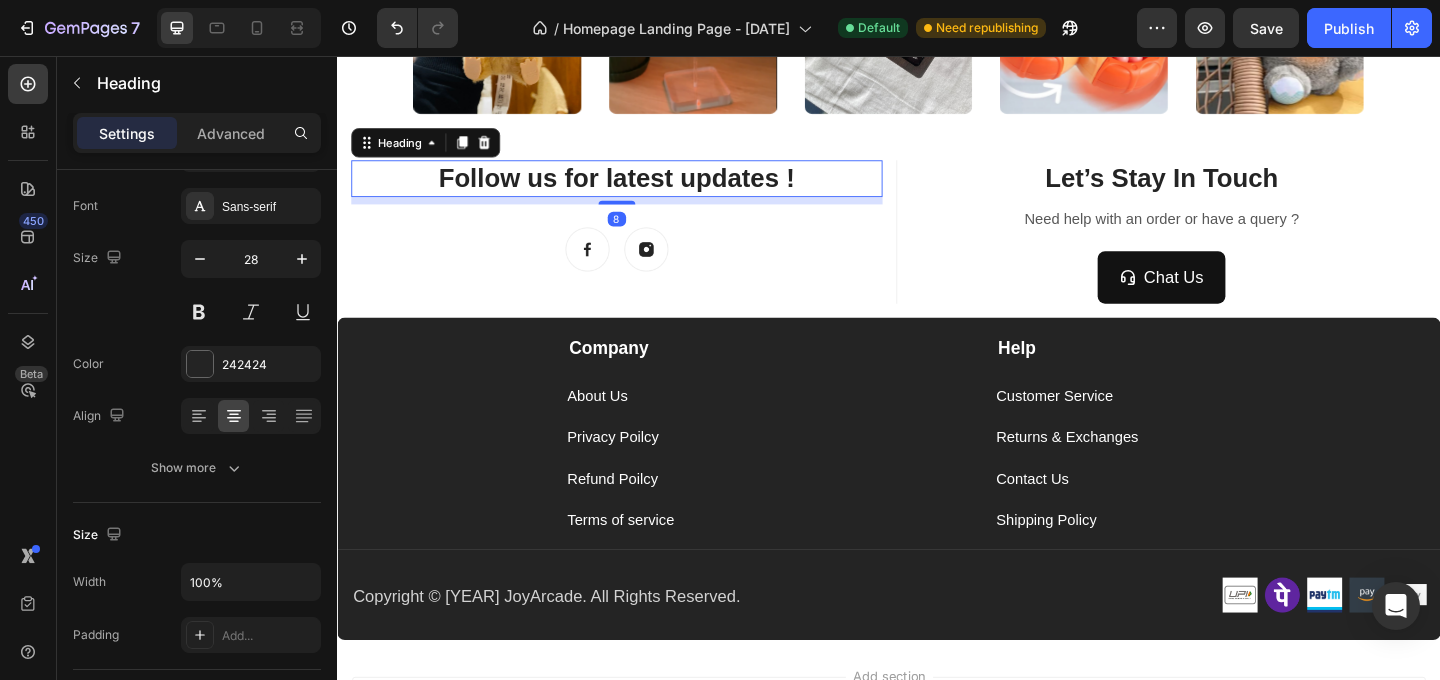 scroll, scrollTop: 0, scrollLeft: 0, axis: both 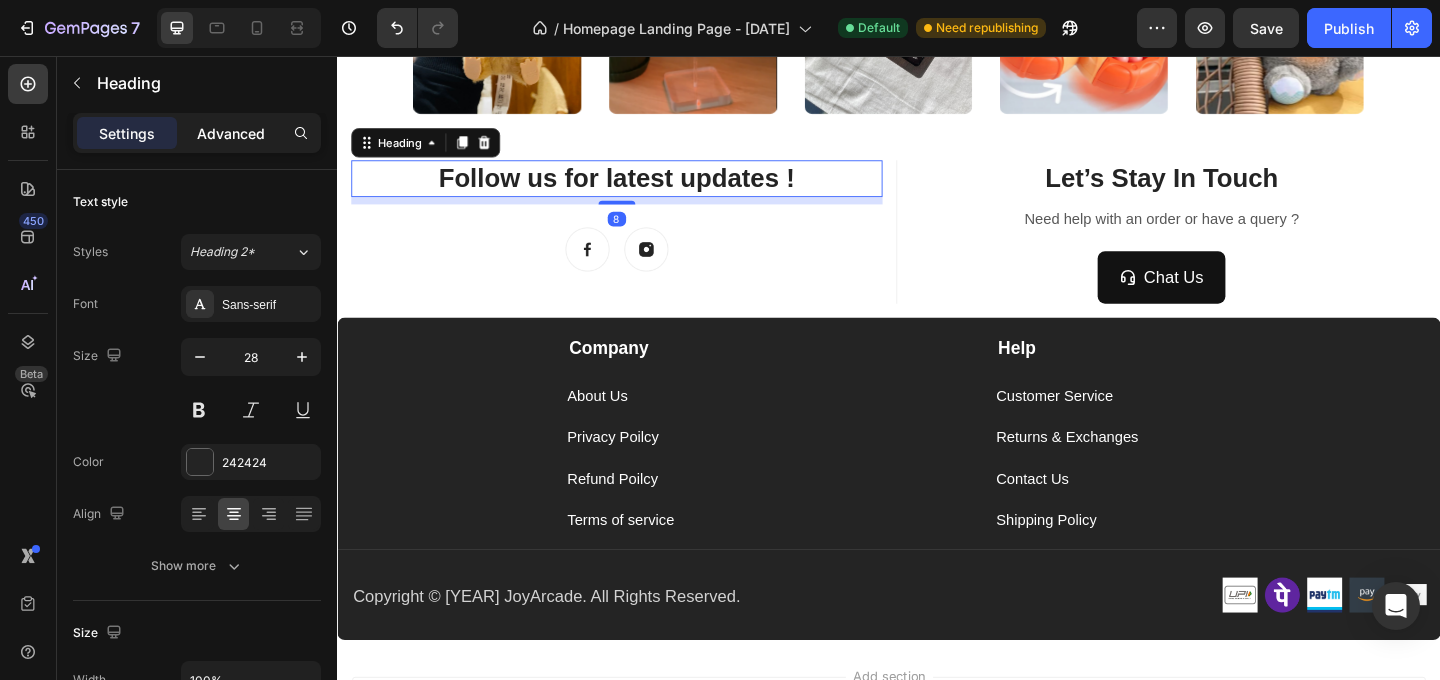 click on "Advanced" at bounding box center [231, 133] 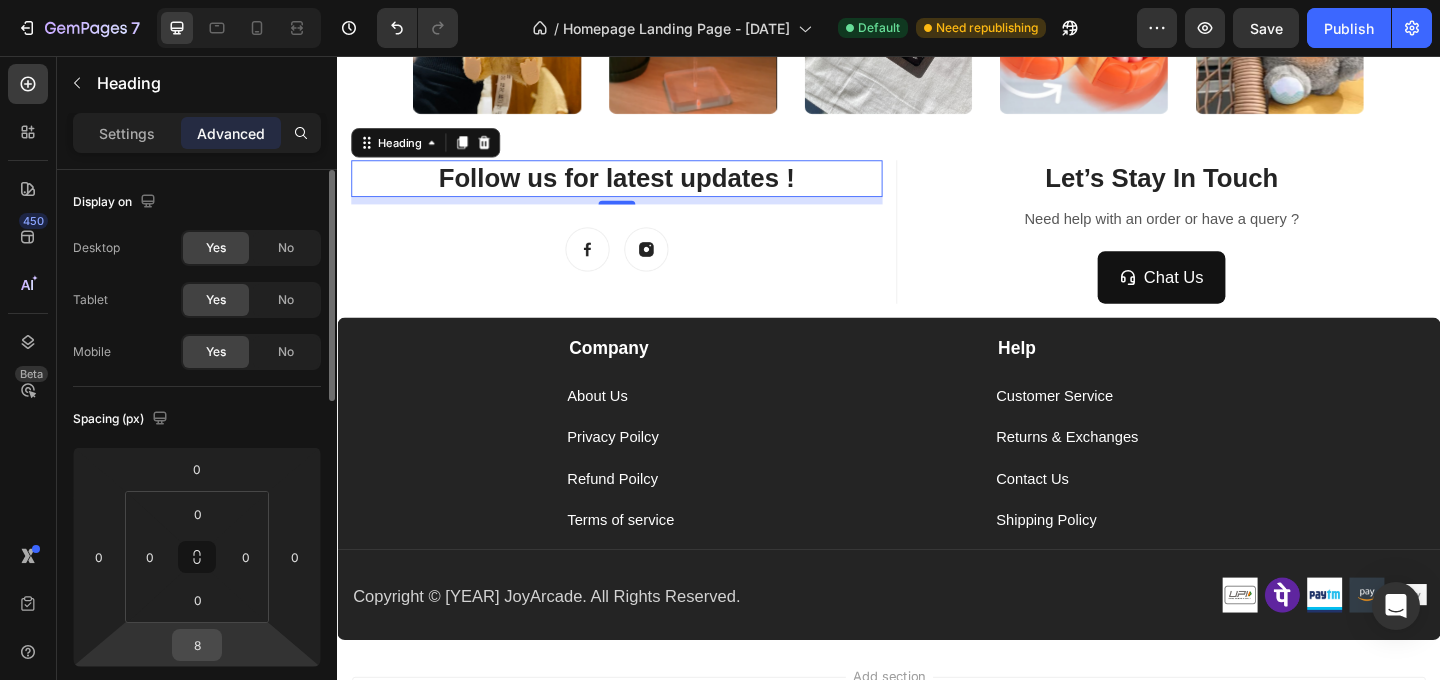 click on "8" at bounding box center (197, 645) 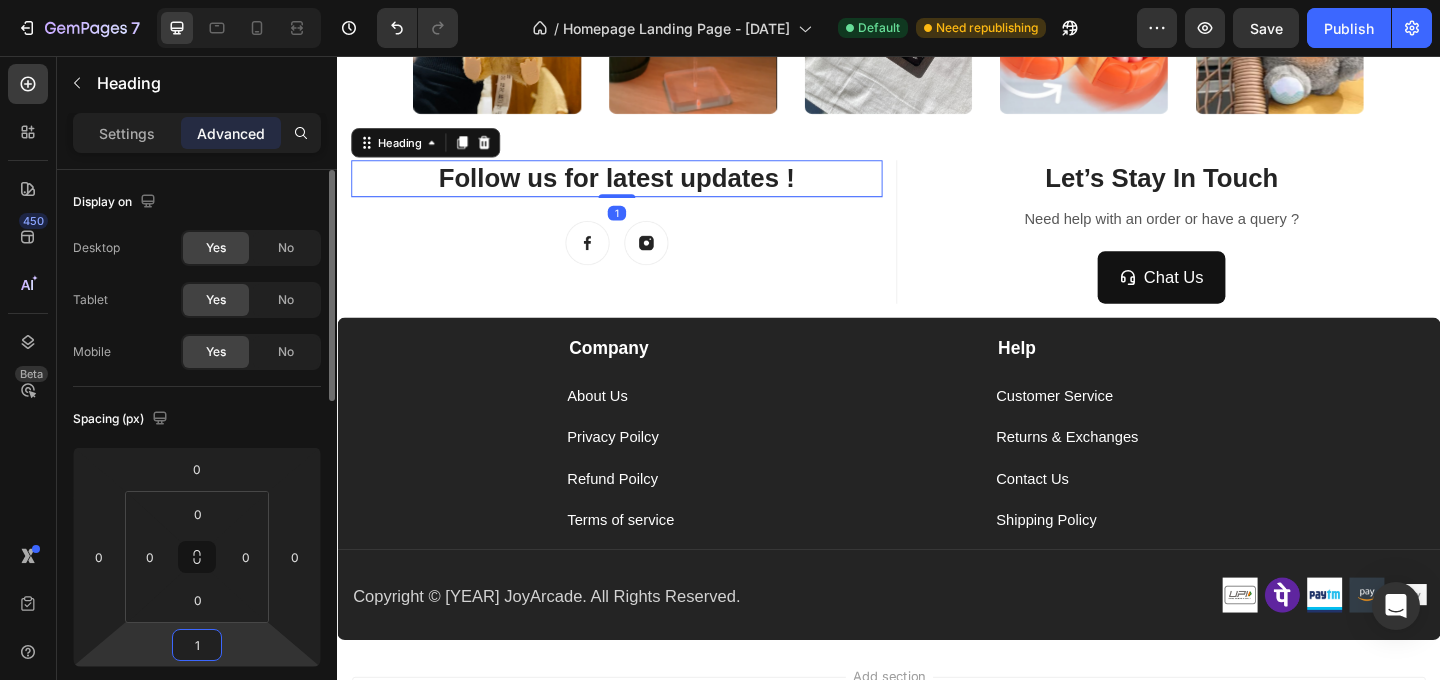 type on "15" 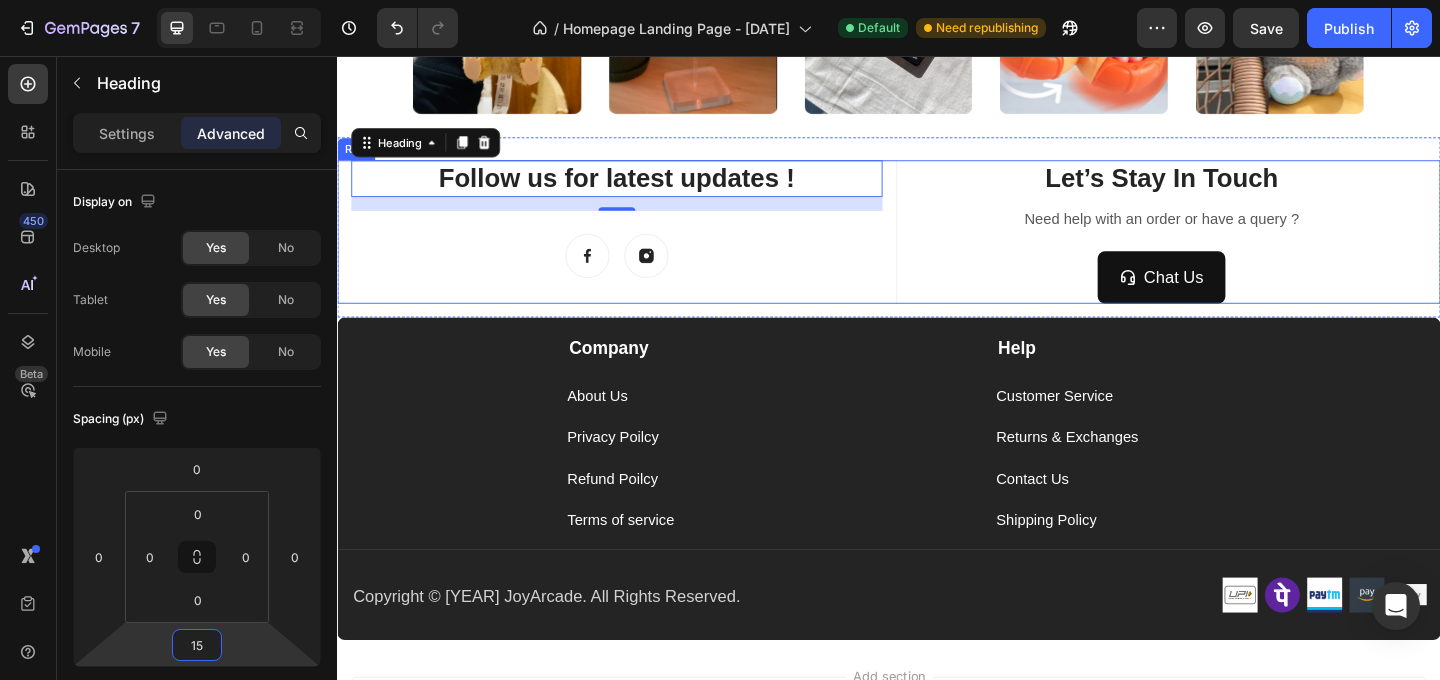 click on "Follow us for latest updates ! Heading   15 Image Image Row                Title Line Let’s Stay In Touch Heading Need help with an order or have a query ? Text block
Chat Us Button Row Need help with an order or have a query ? Text block
Chat Us Button Newsletter Row Row" at bounding box center [937, 247] 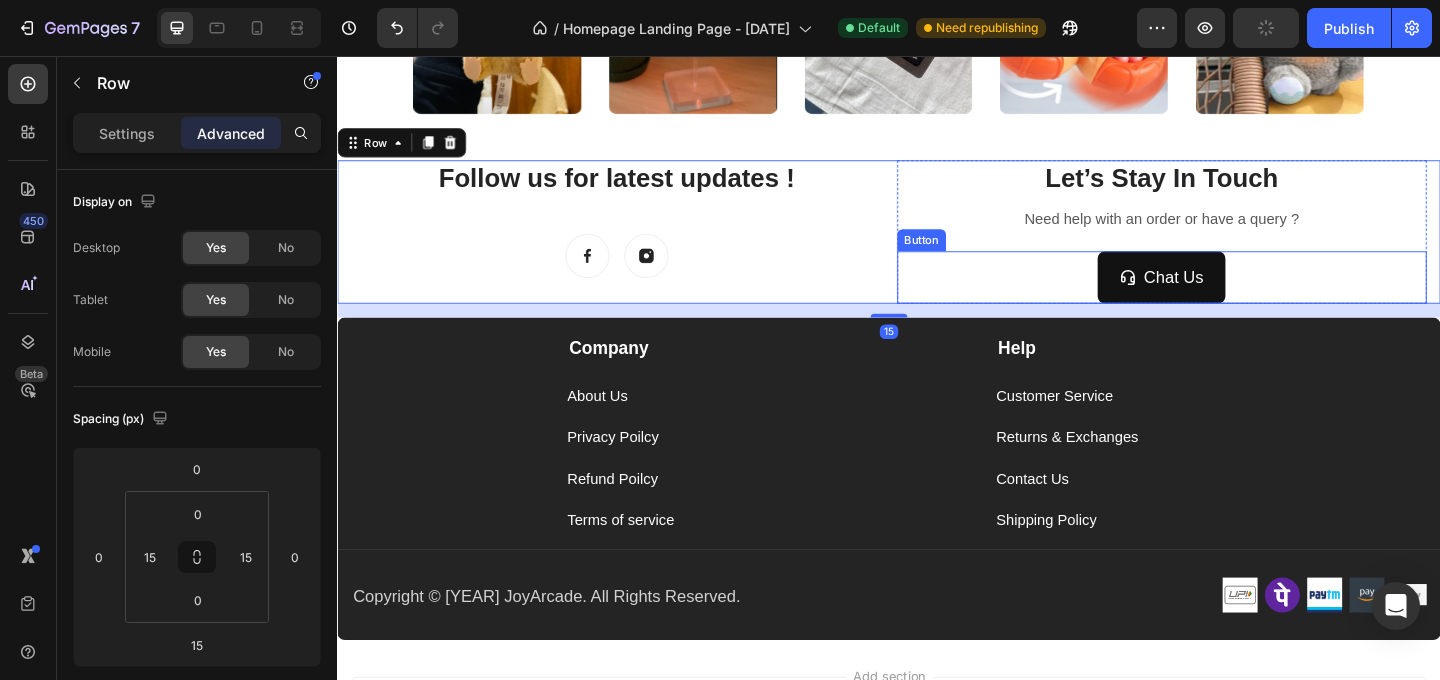 click on "Chat Us Button" at bounding box center (1234, 296) 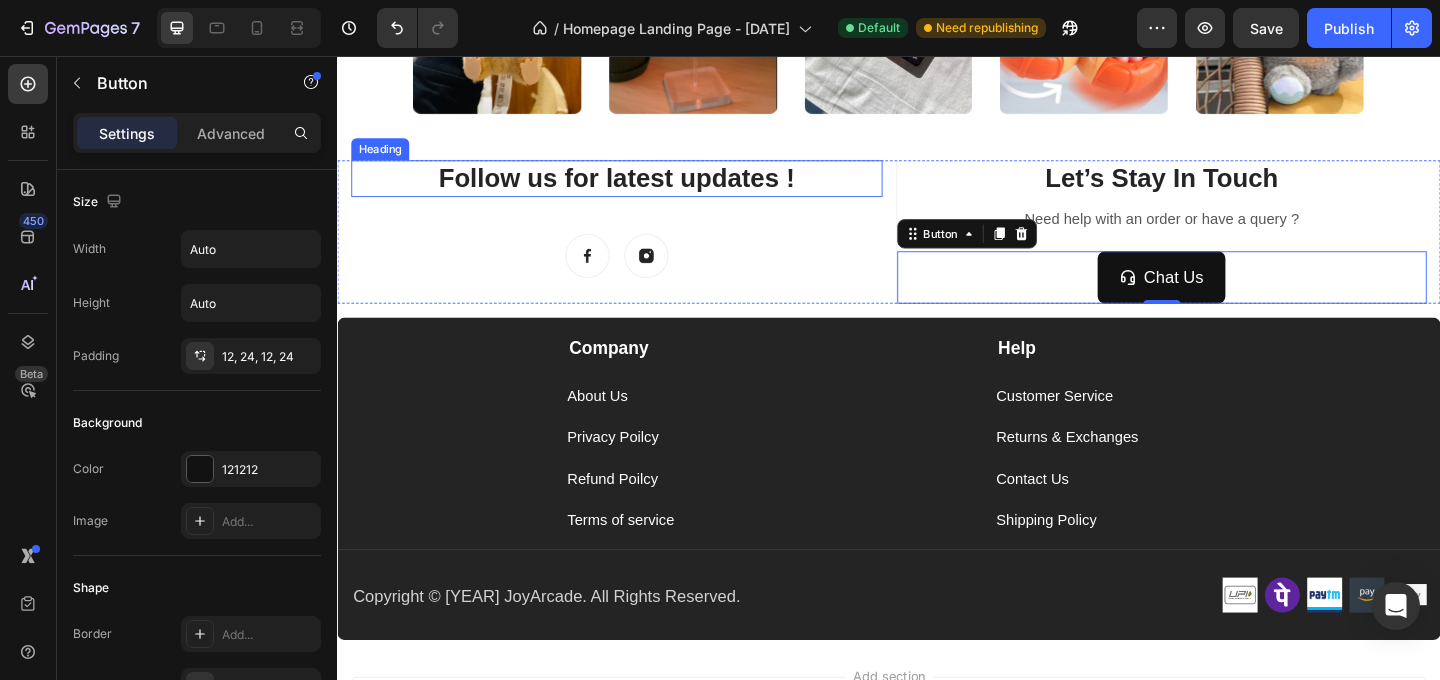 click on "Follow us for latest updates !" at bounding box center [641, 189] 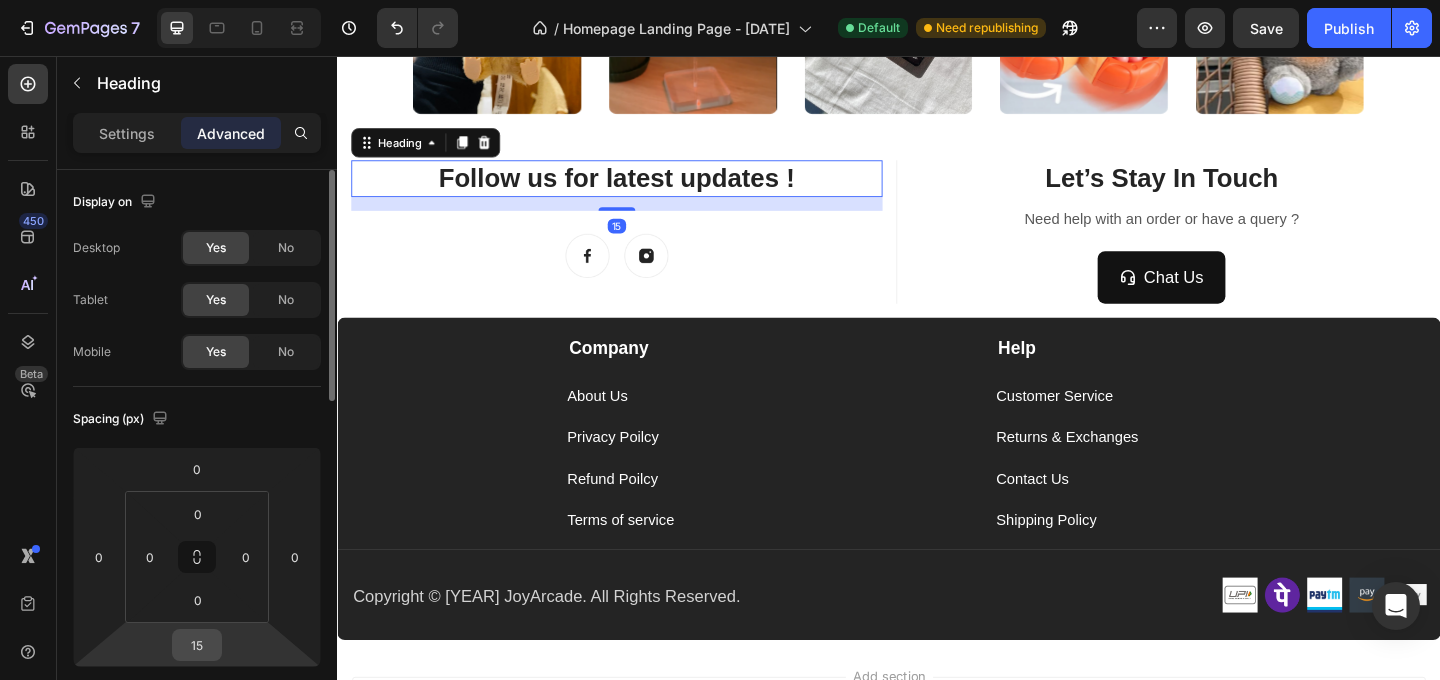 click on "15" at bounding box center (197, 645) 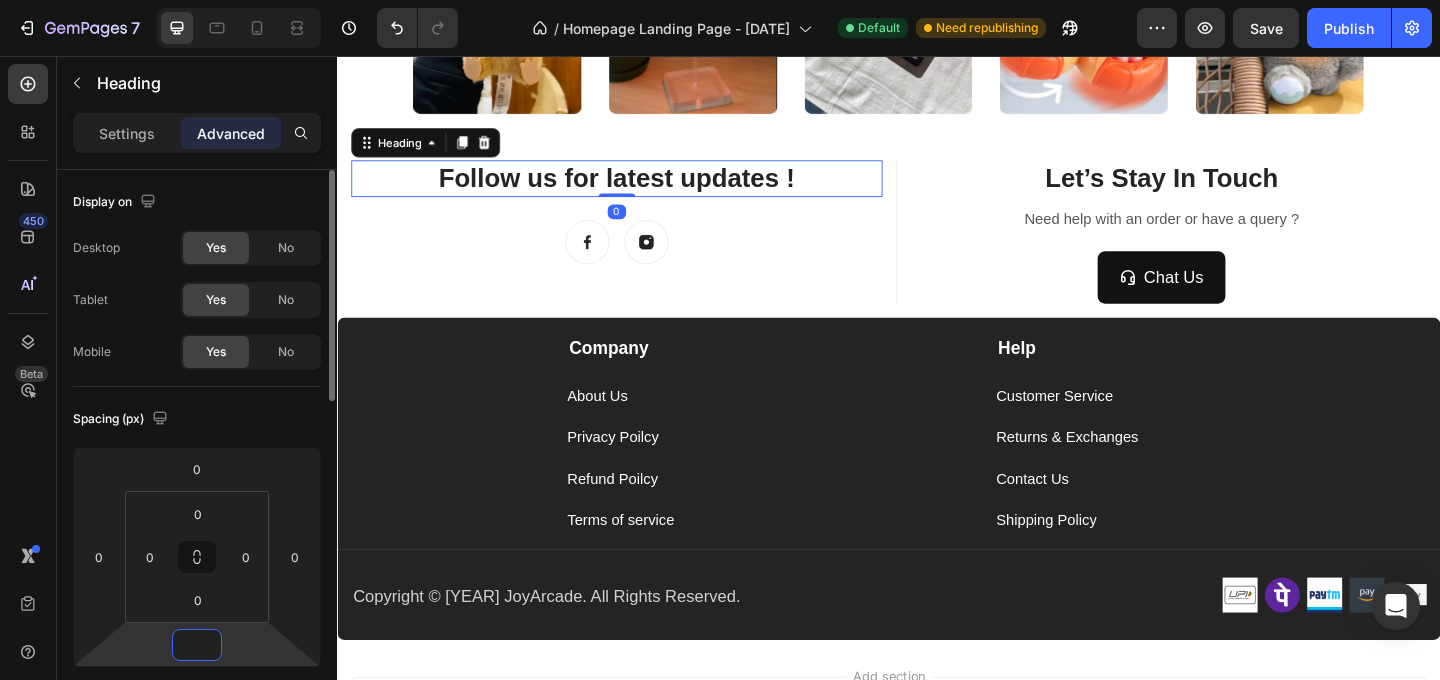 type on "0" 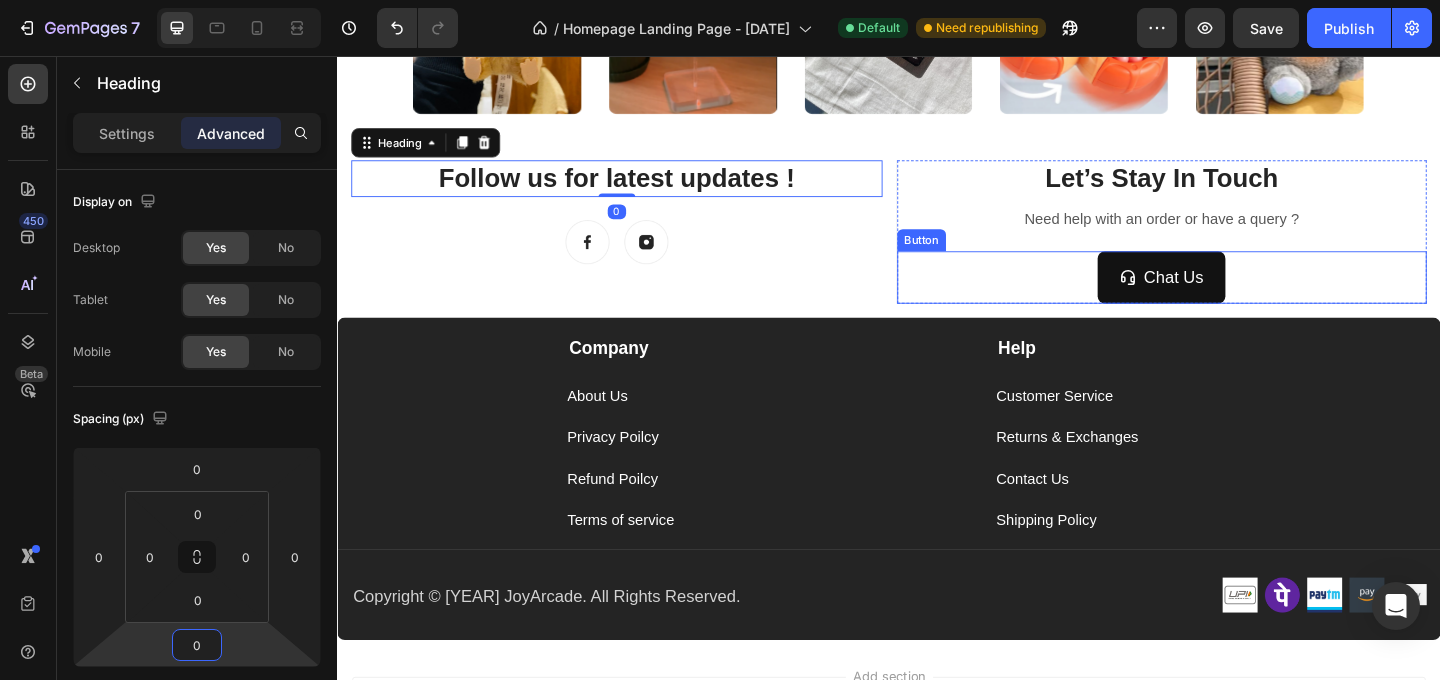 click on "Chat Us Button" at bounding box center (1234, 296) 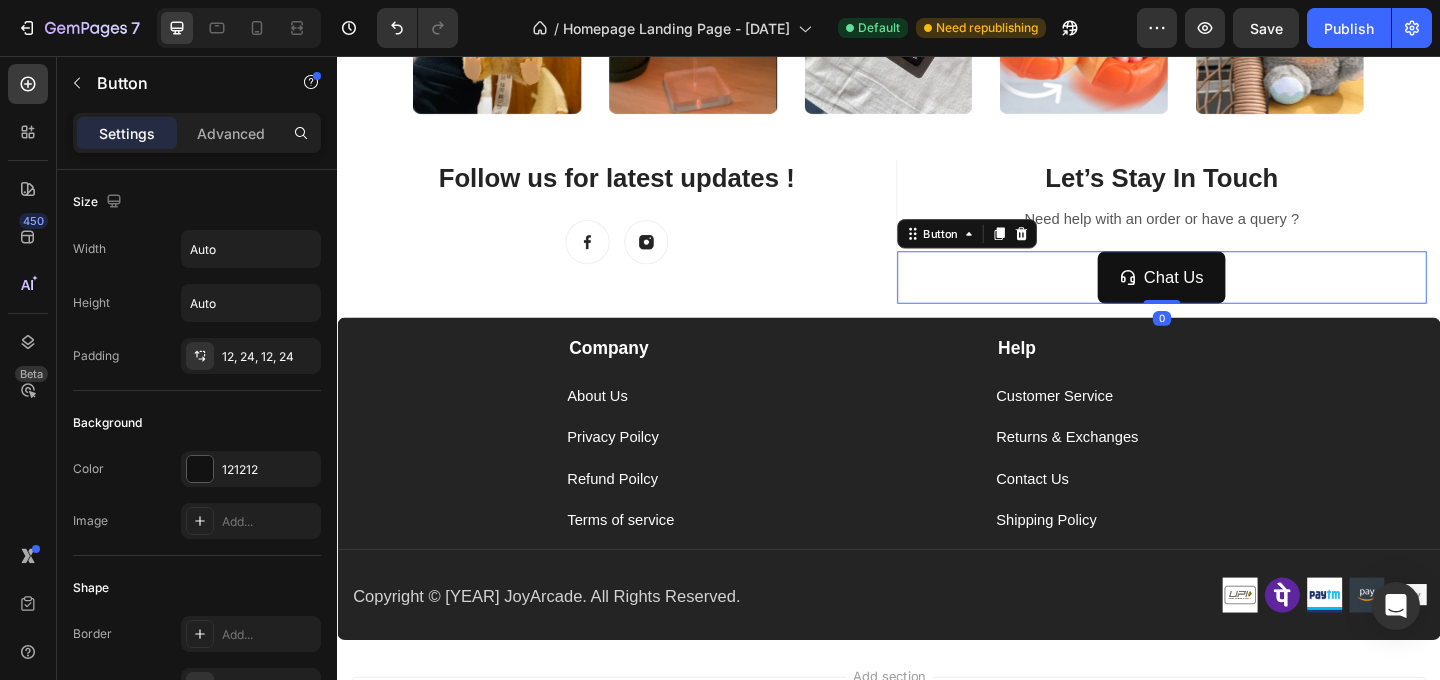 click on "Follow us for latest updates ! Heading Image Image Row" at bounding box center [641, 247] 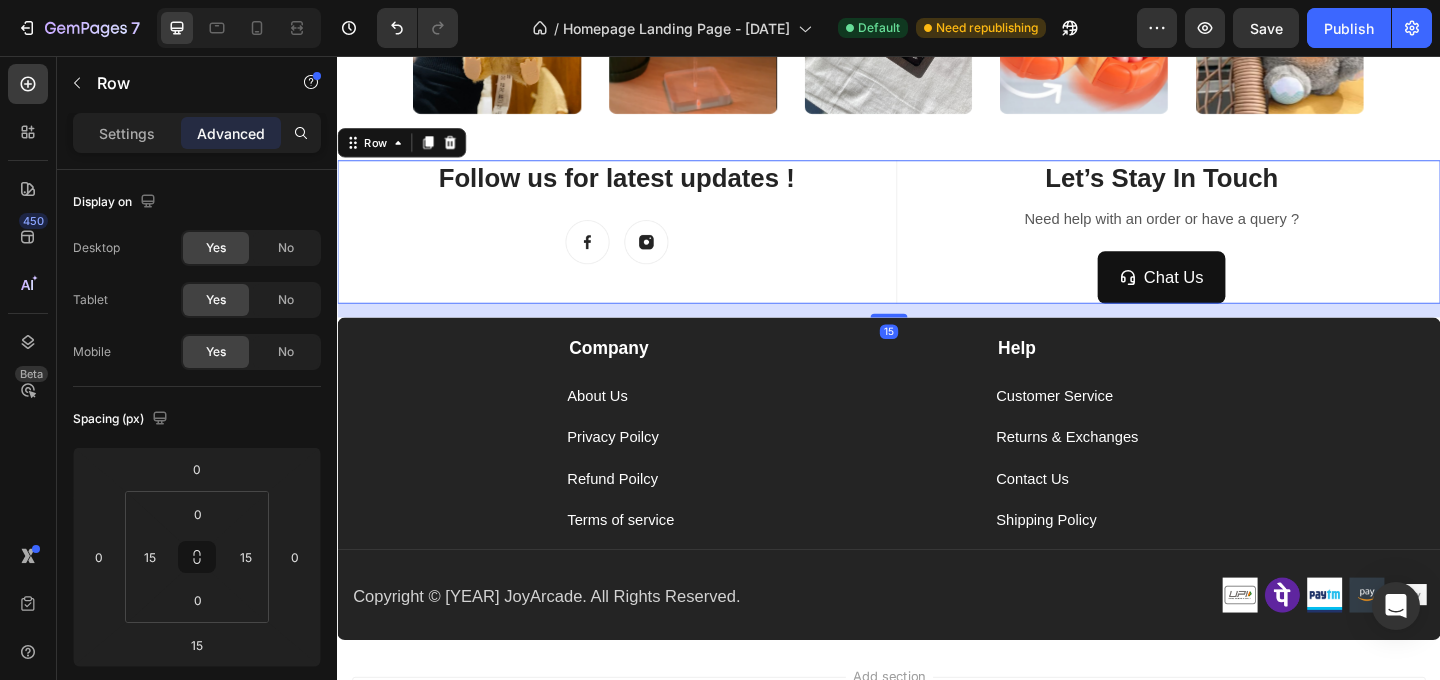 click on "Follow us for latest updates ! Heading Image Image Row" at bounding box center (641, 247) 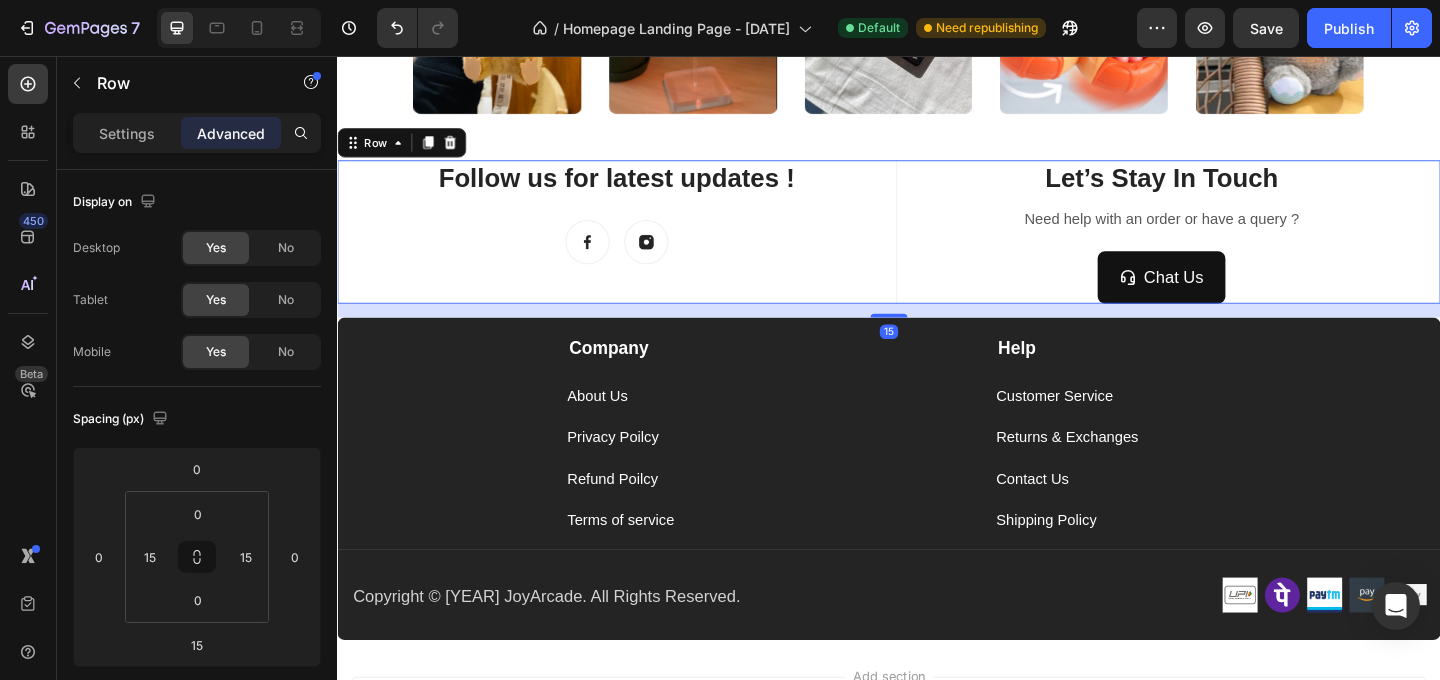 click on "15" at bounding box center (937, 332) 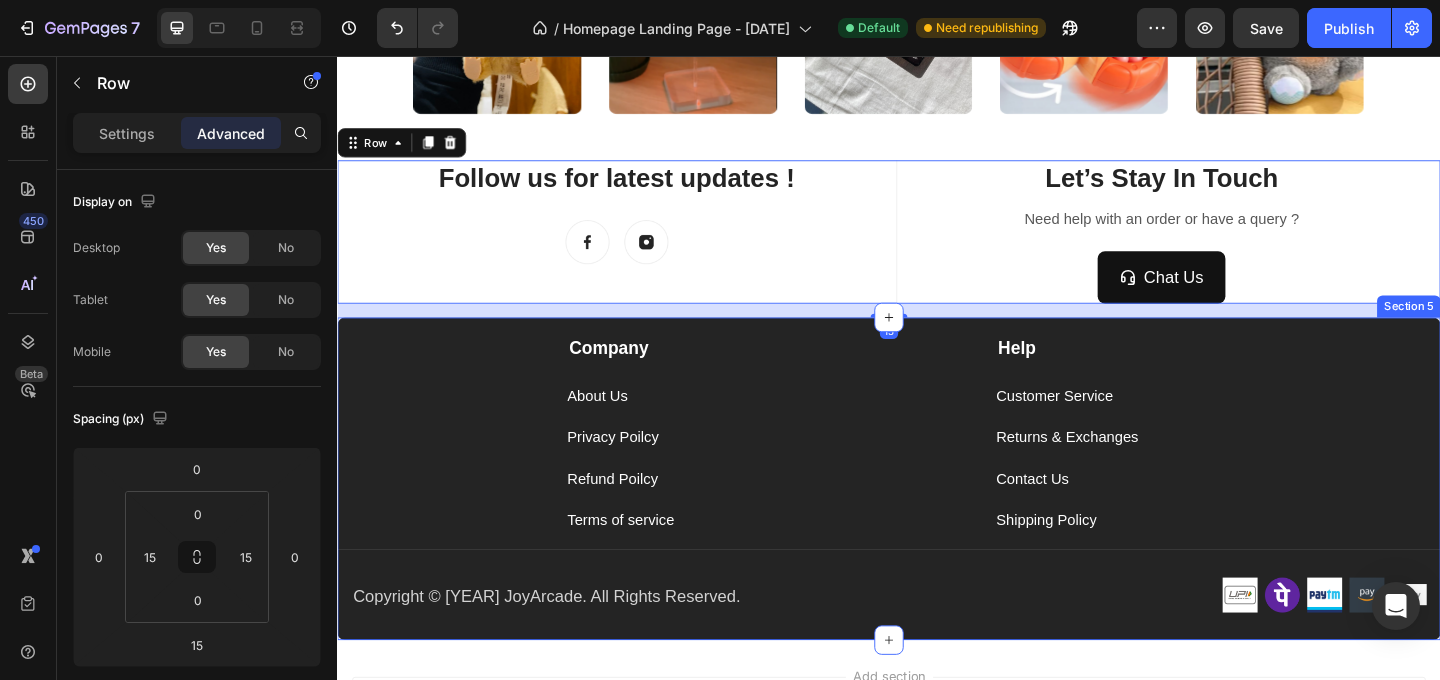 click on "About Us Button" at bounding box center (820, 414) 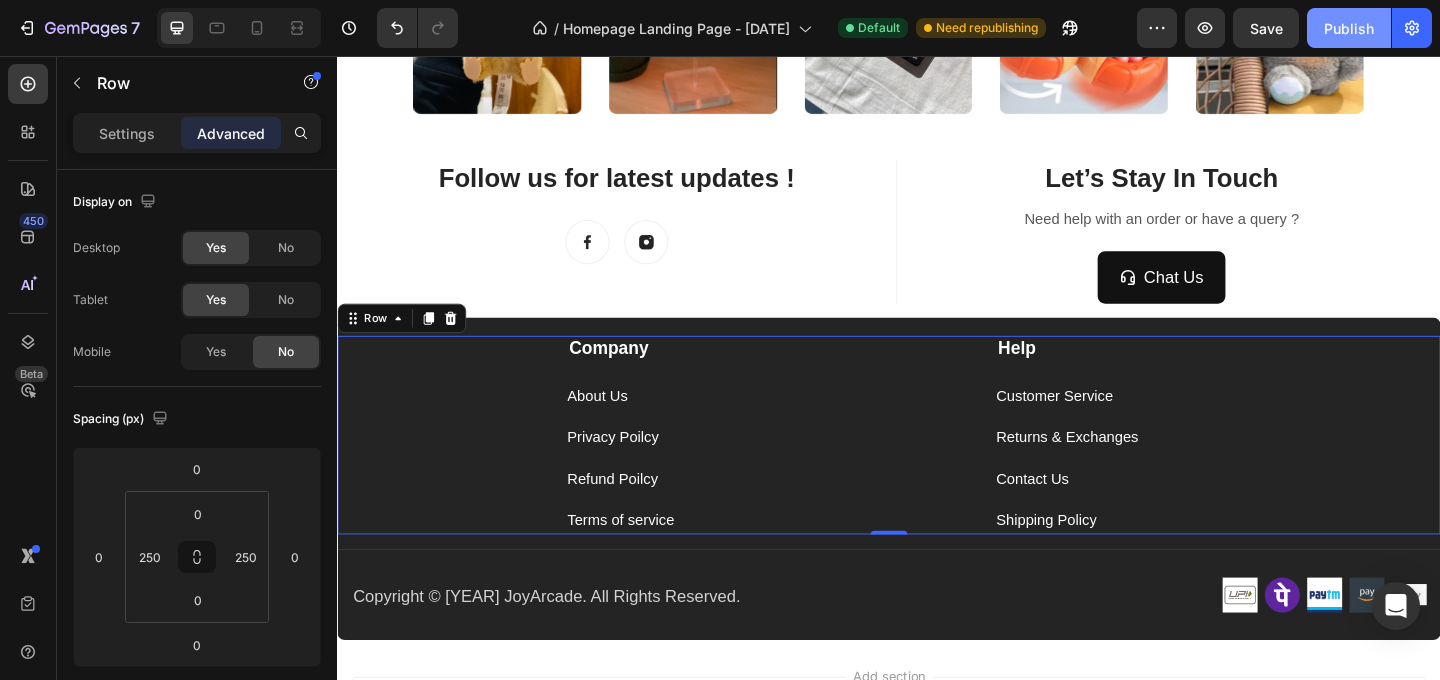 click on "Publish" at bounding box center [1349, 28] 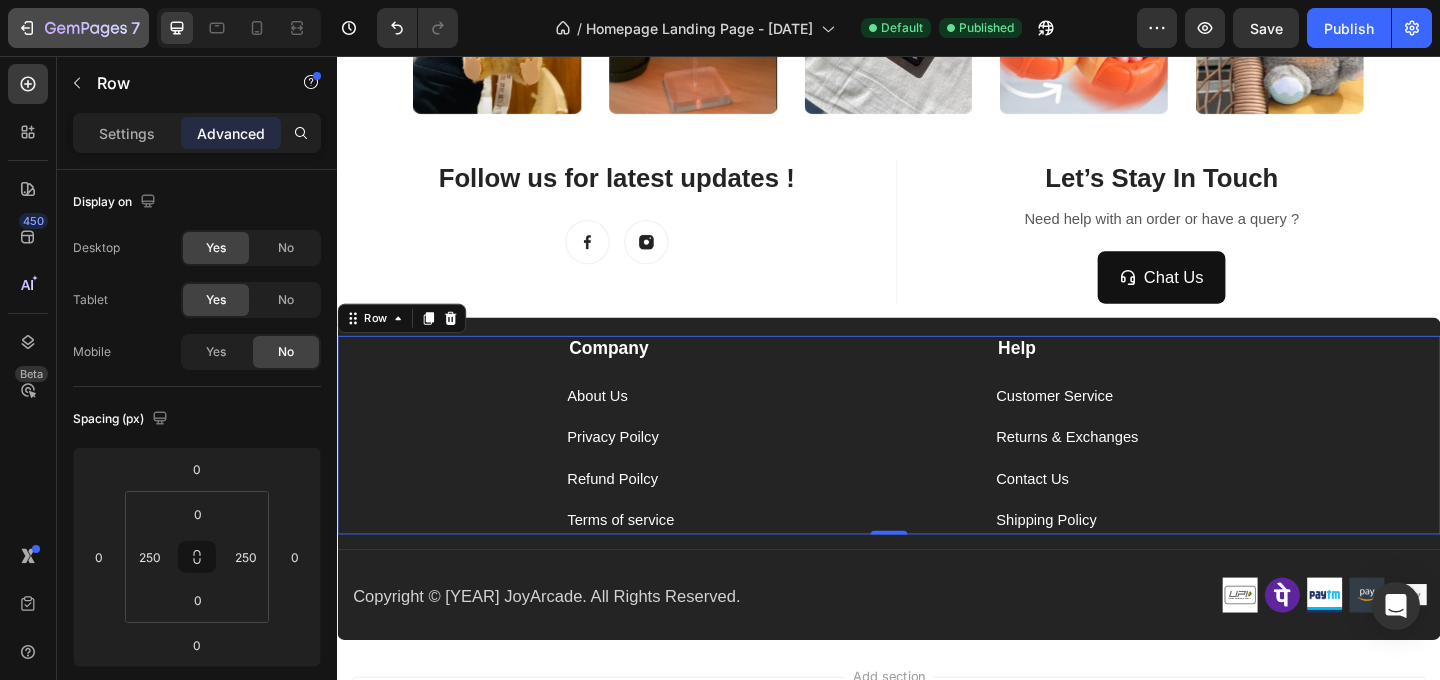 click 